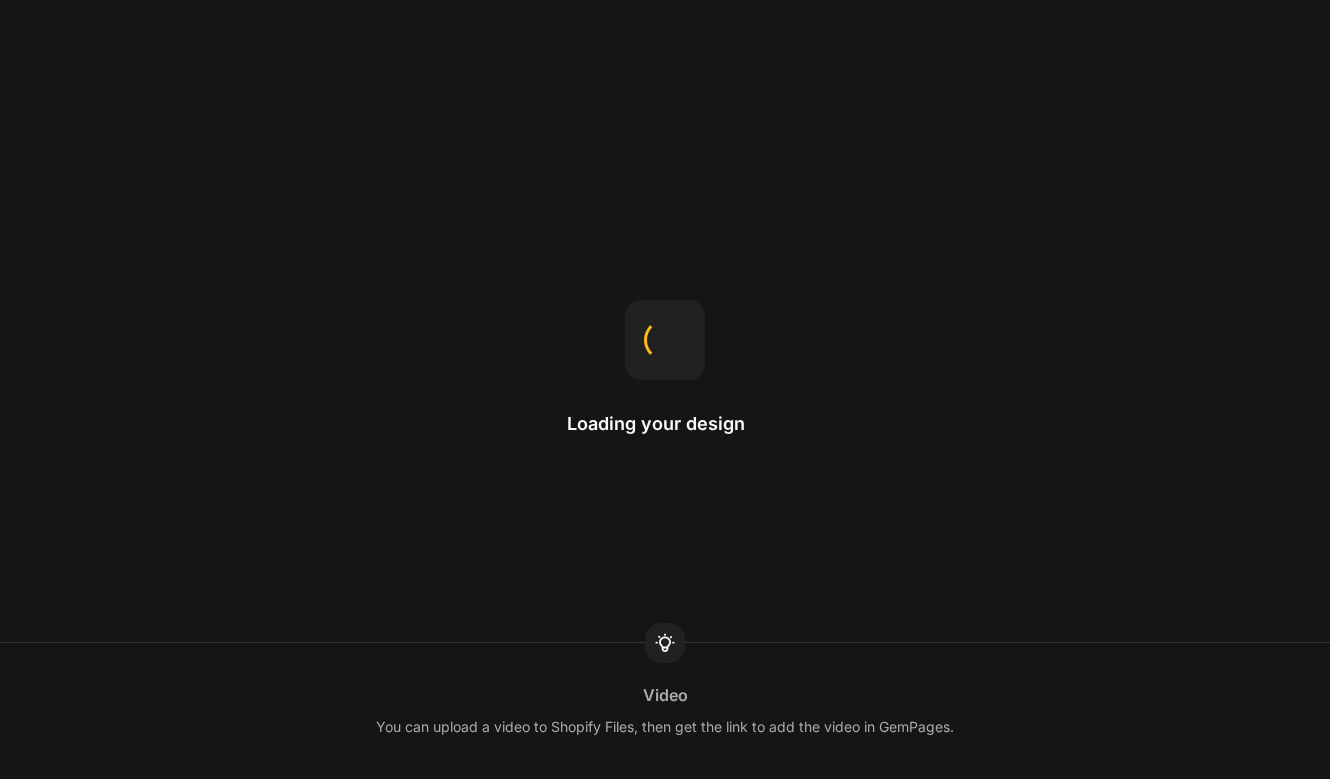 scroll, scrollTop: 0, scrollLeft: 0, axis: both 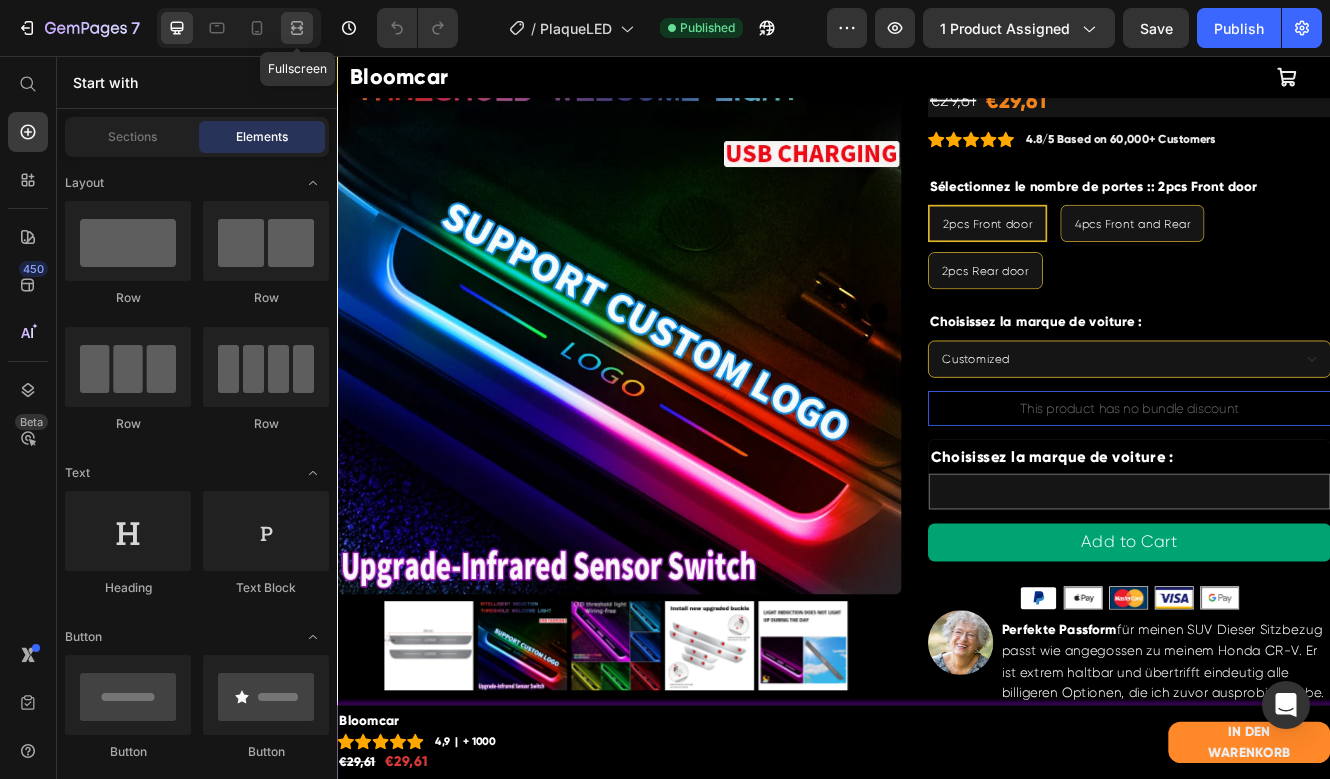 click 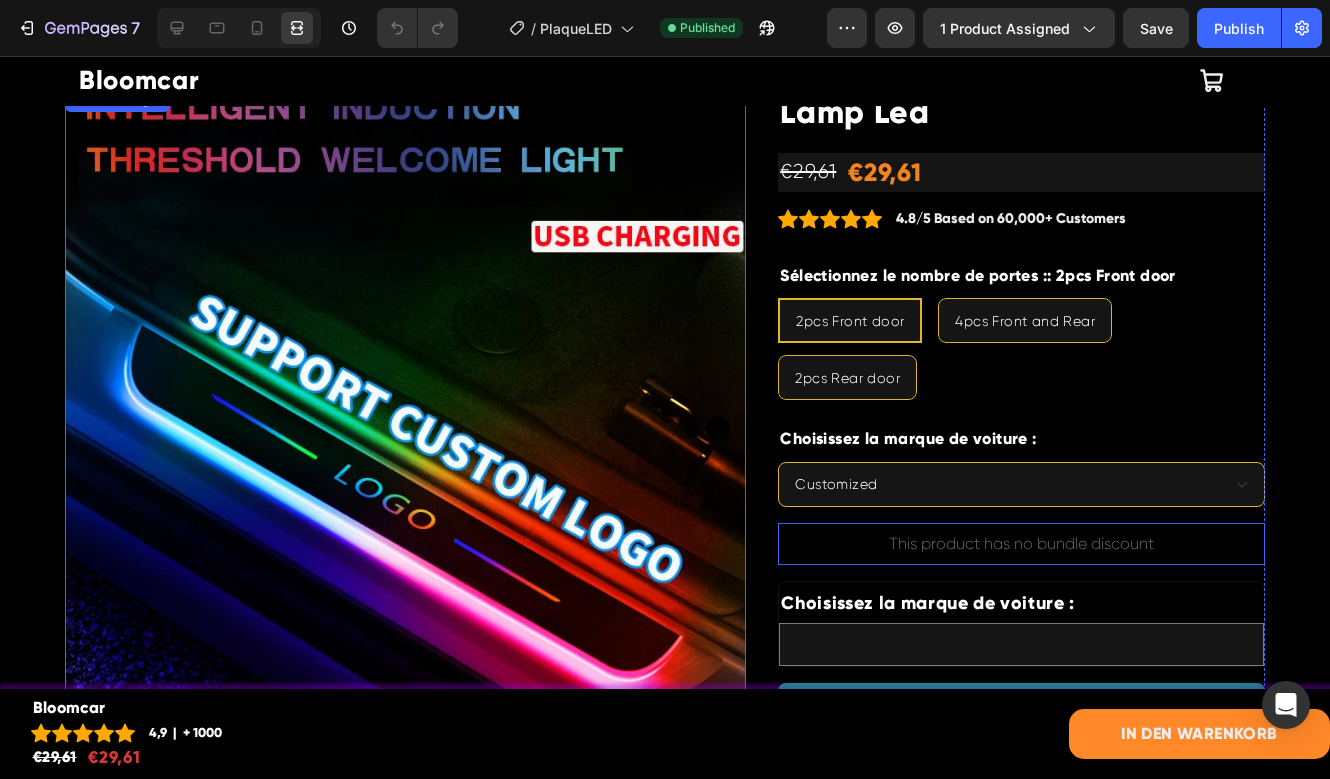 scroll, scrollTop: 49, scrollLeft: 0, axis: vertical 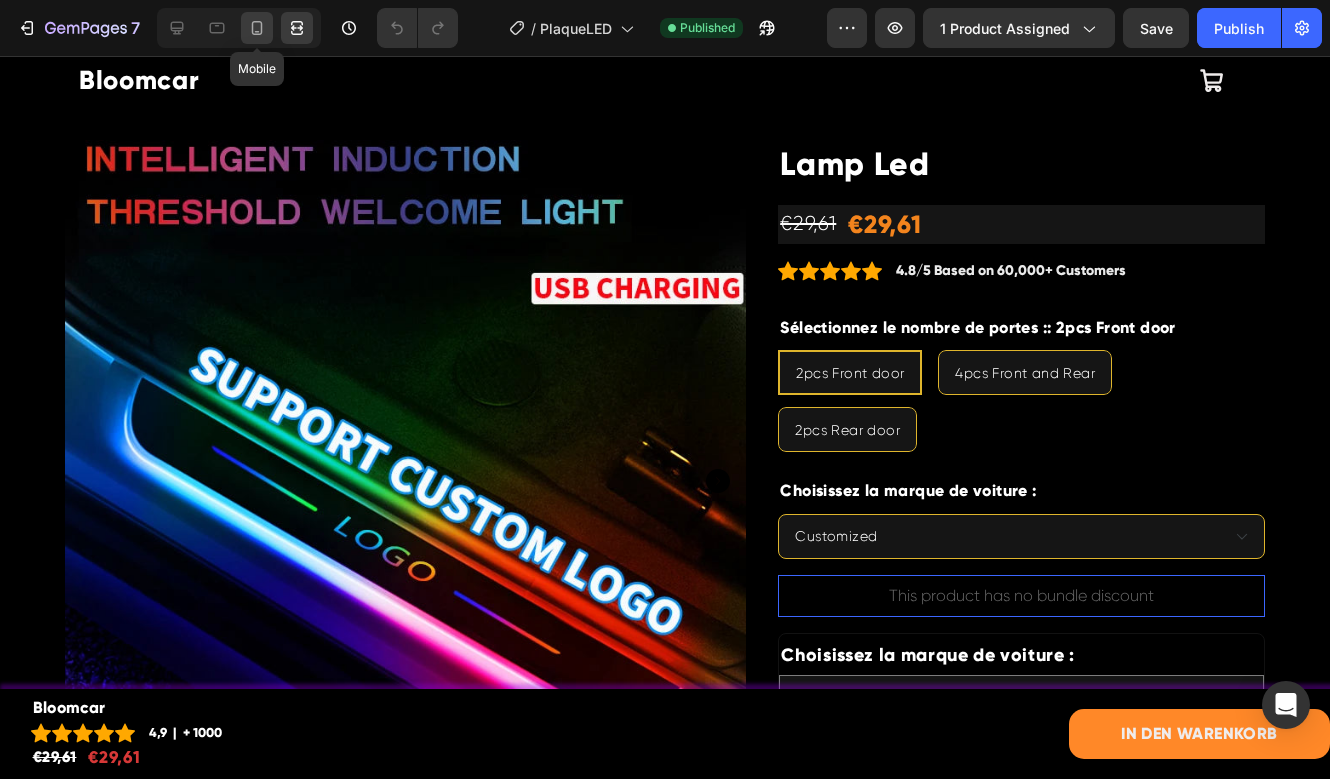 click 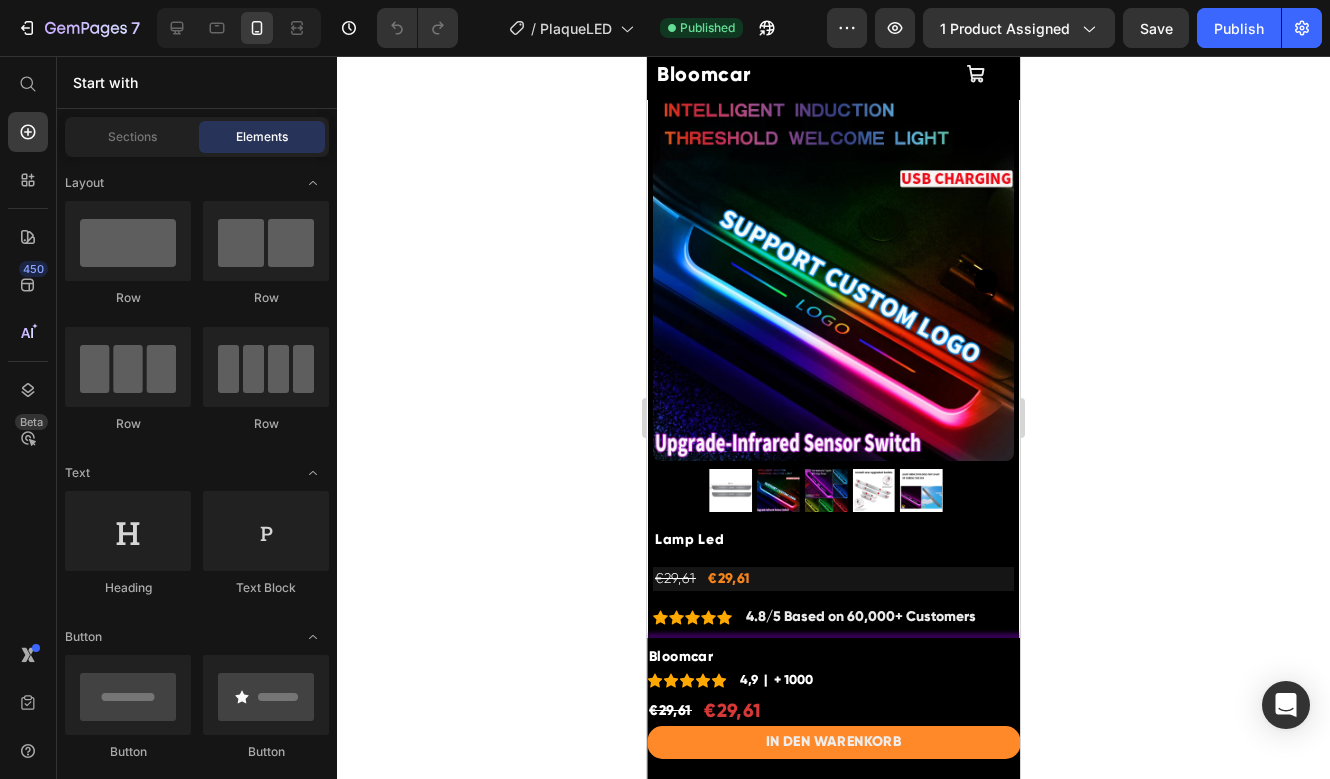 click 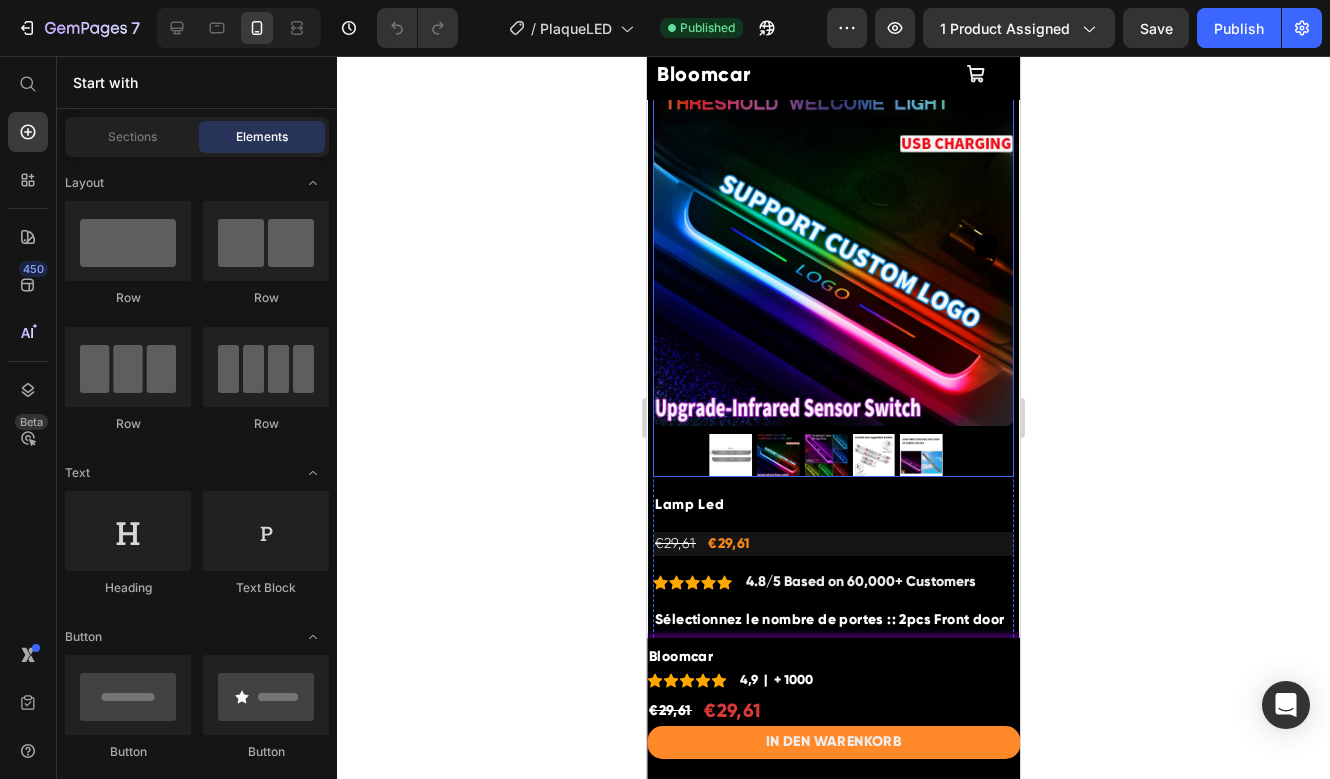 scroll, scrollTop: 0, scrollLeft: 0, axis: both 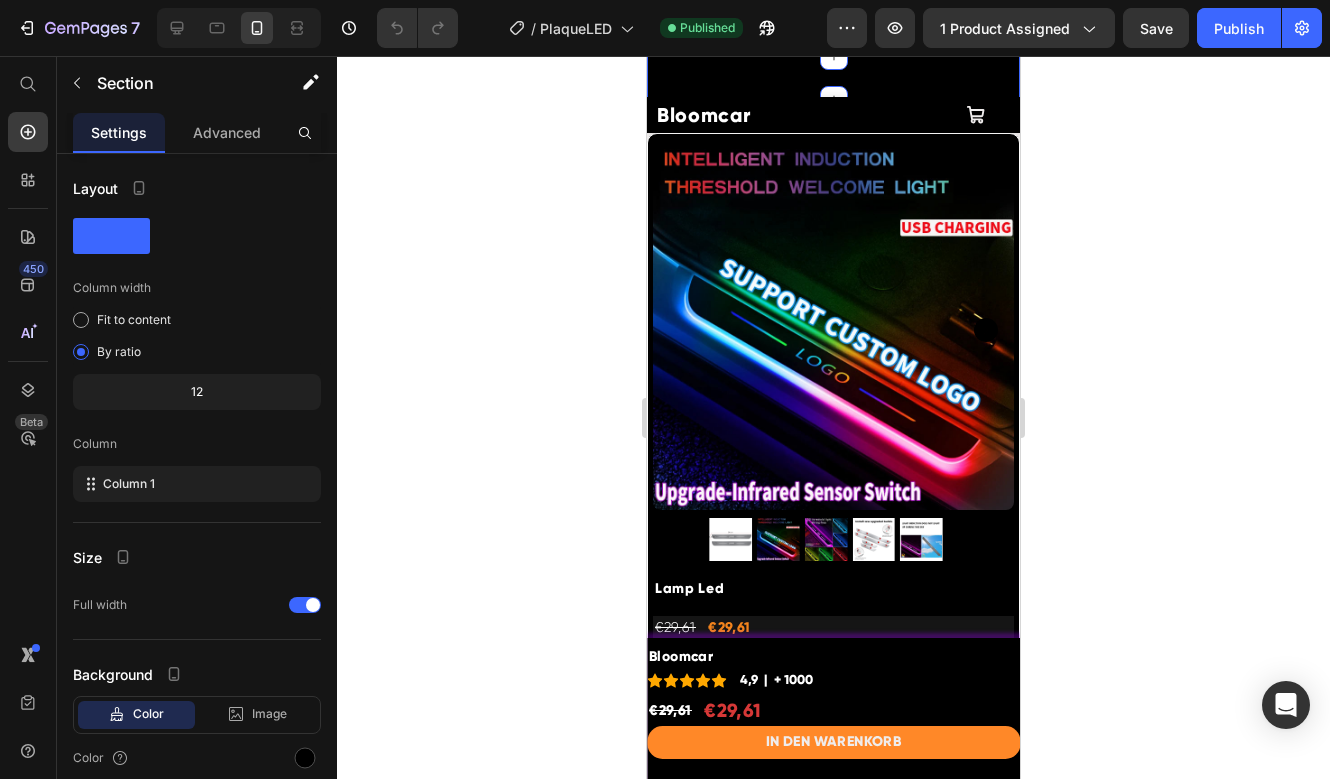 click on "60-DAY FREE RETURNS Heading Row 5000+ Heading                Icon                Icon                Icon                Icon                Icon Icon List Hoz REVIEWS Heading Row Row FREE Shipping On All U.S. Orders Over  $150 Heading Row FREE Shipping On All U.S. Orders Over  $150 Heading Row Carousel Row Section 15" at bounding box center (833, 78) 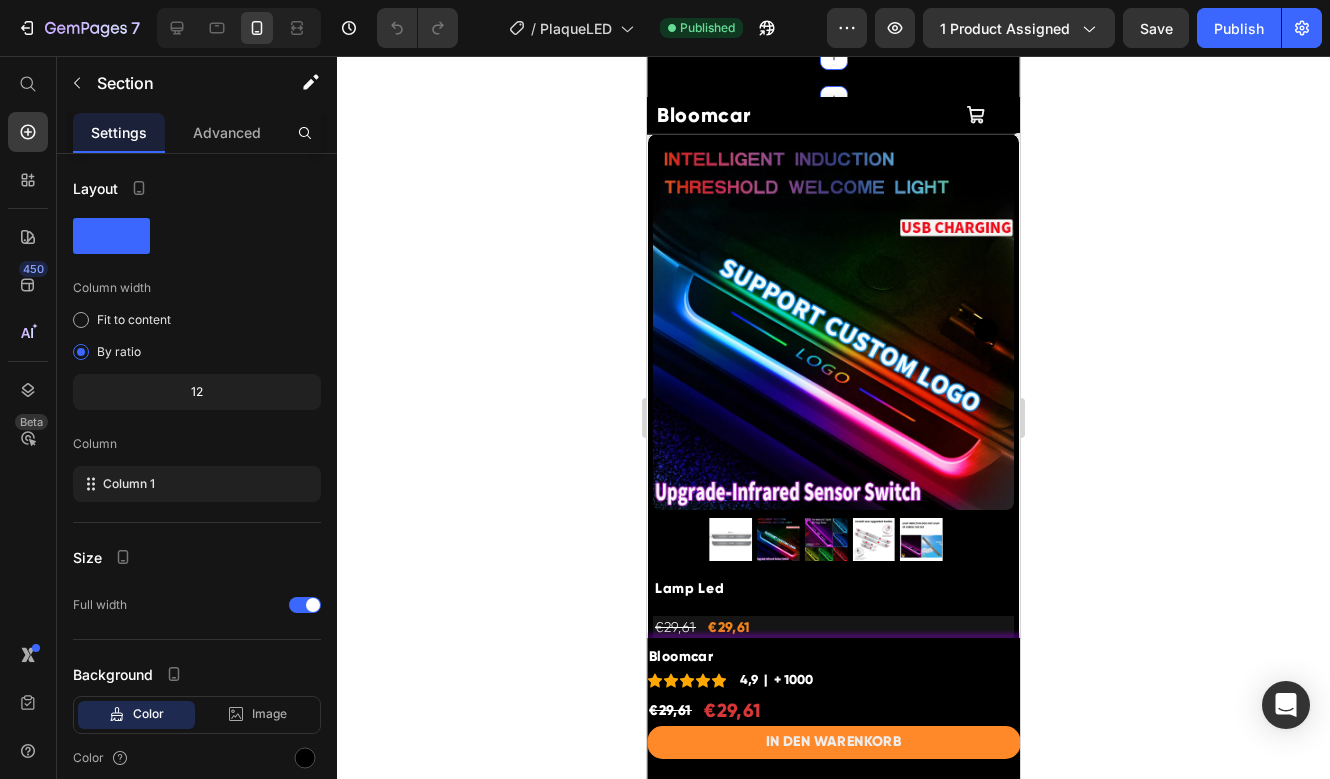 click on "60-DAY FREE RETURNS Heading Row 5000+ Heading                Icon                Icon                Icon                Icon                Icon Icon List Hoz REVIEWS Heading Row Row FREE Shipping On All U.S. Orders Over  $150 Heading Row FREE Shipping On All U.S. Orders Over  $150 Heading Row Carousel Row Section 15   You can create reusable sections Create Theme Section AI Content Write with GemAI What would you like to describe here? Tone and Voice Persuasive Product Lamp Led Show more Generate" at bounding box center [833, 78] 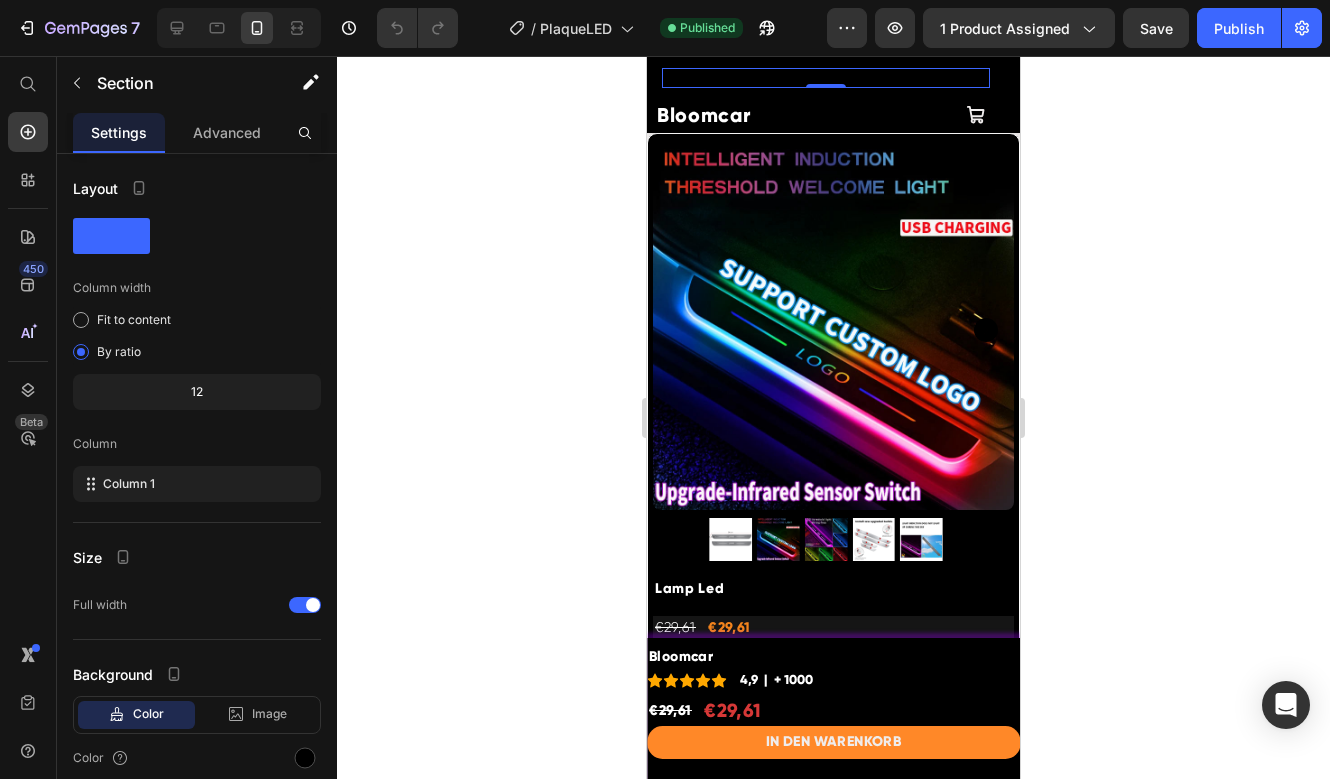 click on "60-DAY FREE RETURNS Heading Row   0" at bounding box center (826, 78) 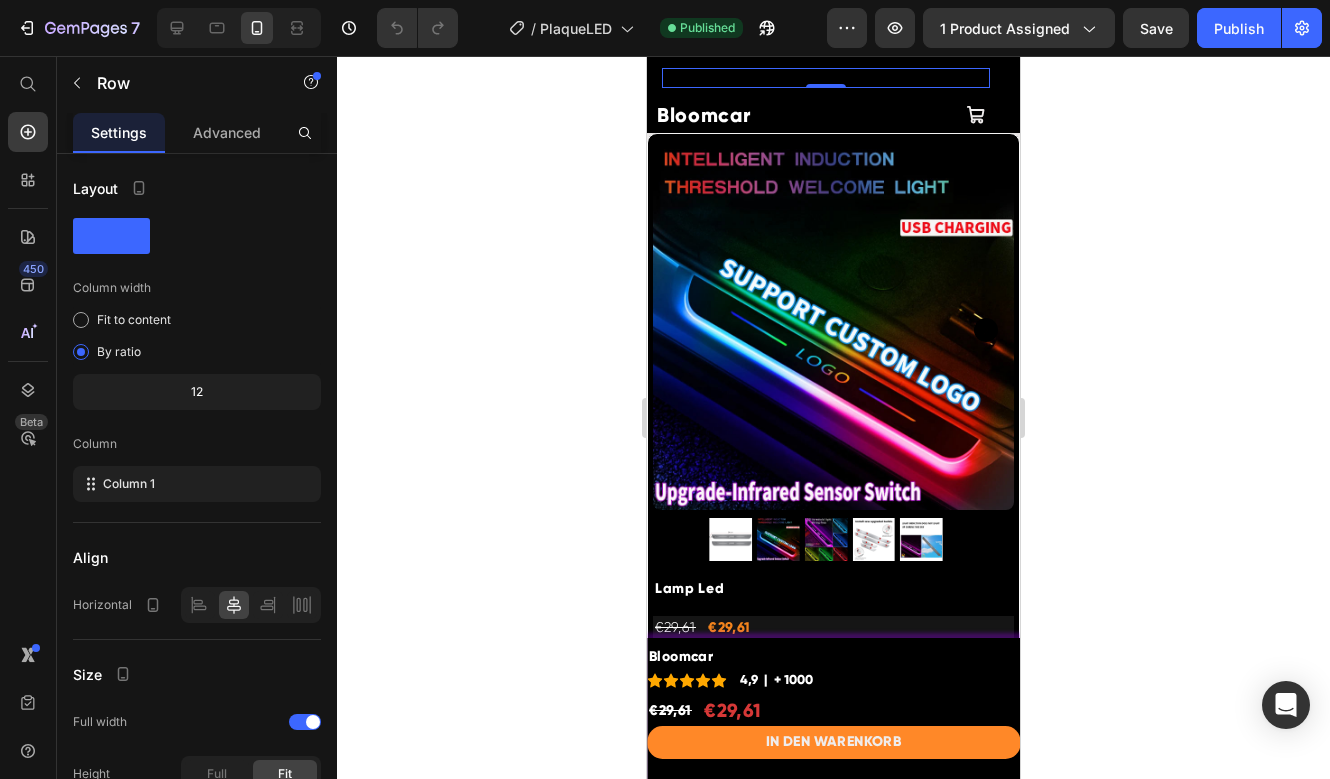 click on "60-DAY FREE RETURNS Heading Row   0" at bounding box center (826, 78) 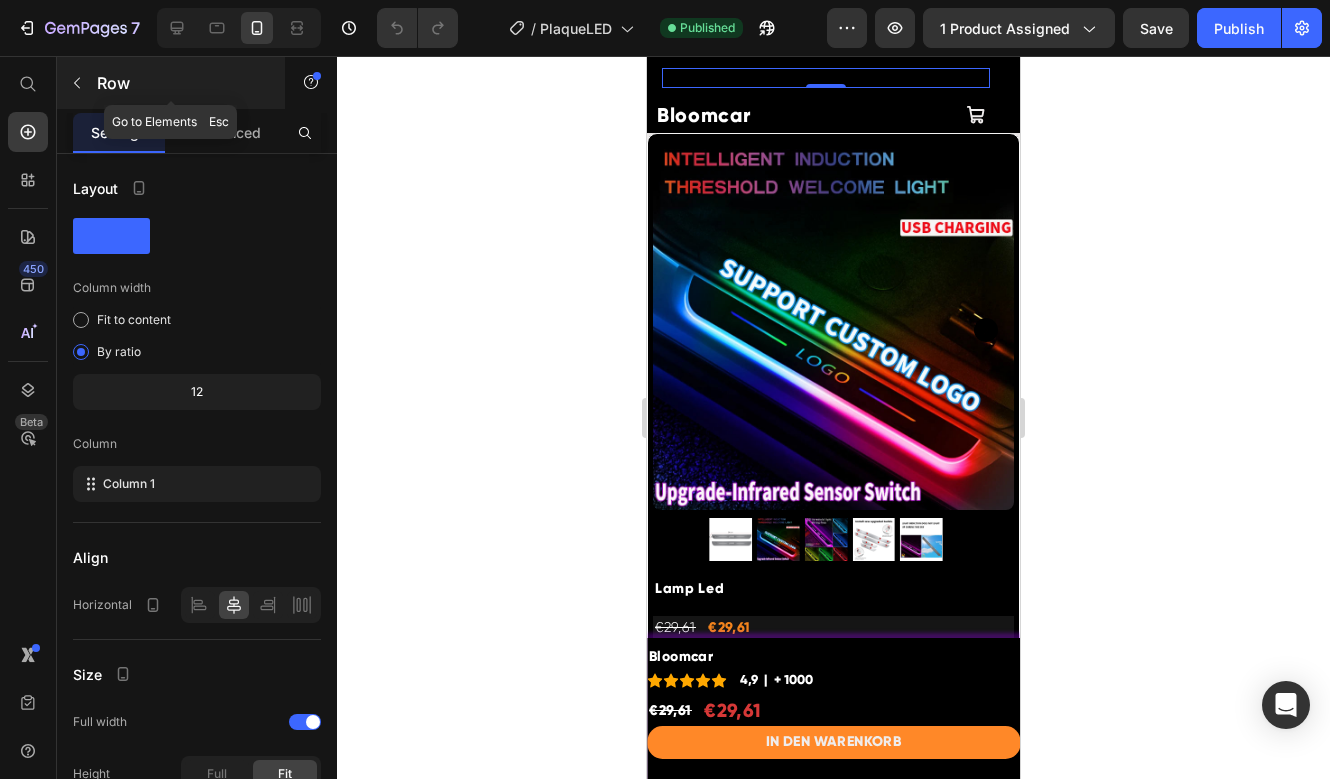 click at bounding box center (77, 83) 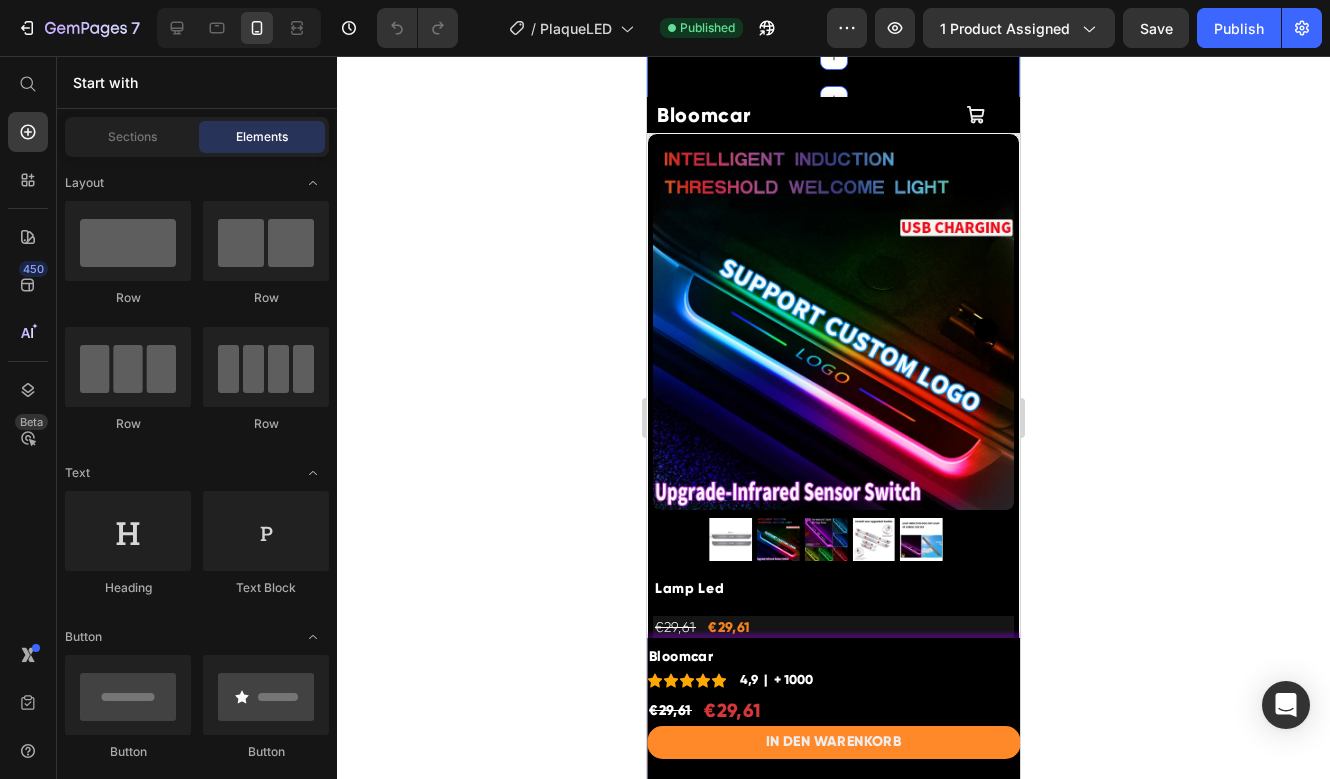 click on "60-DAY FREE RETURNS Heading Row 5000+ Heading                Icon                Icon                Icon                Icon                Icon Icon List Hoz REVIEWS Heading Row Row FREE Shipping On All U.S. Orders Over  $150 Heading Row FREE Shipping On All U.S. Orders Over  $150 Heading Row Carousel Row Section 15" at bounding box center [833, 78] 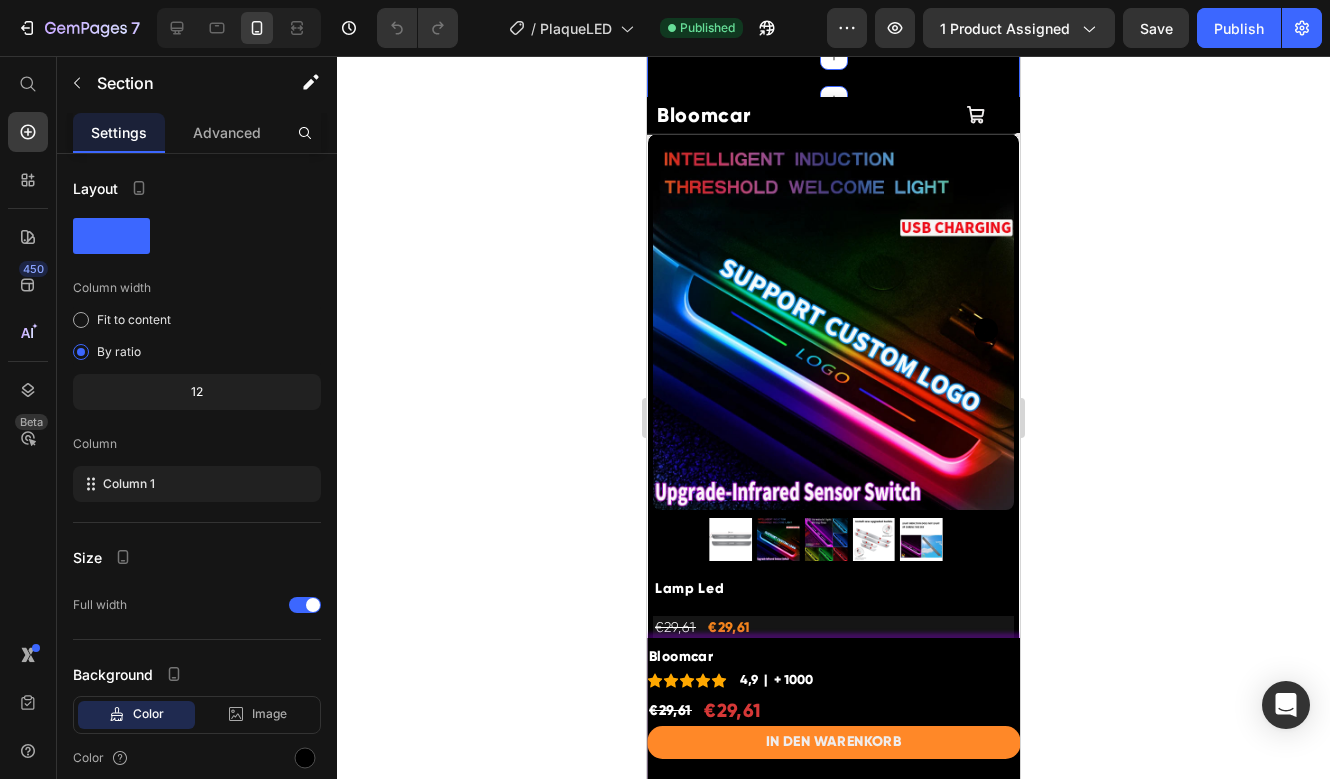 click on "60-DAY FREE RETURNS Heading Row 5000+ Heading                Icon                Icon                Icon                Icon                Icon Icon List Hoz REVIEWS Heading Row Row FREE Shipping On All U.S. Orders Over  $150 Heading Row FREE Shipping On All U.S. Orders Over  $150 Heading Row Carousel Row Section 15   You can create reusable sections Create Theme Section AI Content Write with GemAI What would you like to describe here? Tone and Voice Persuasive Product Lamp Led Show more Generate" at bounding box center (833, 78) 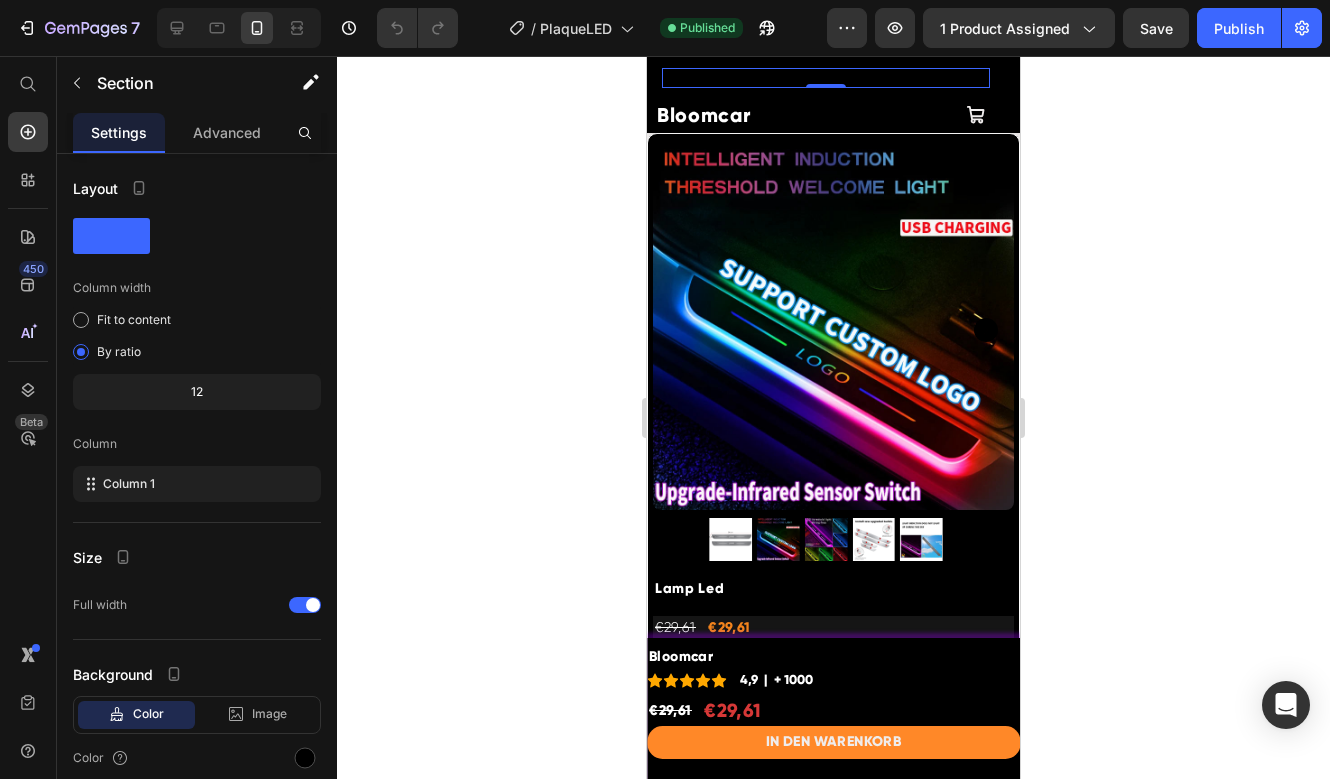 click on "60-DAY FREE RETURNS Heading Row   0" at bounding box center [826, 78] 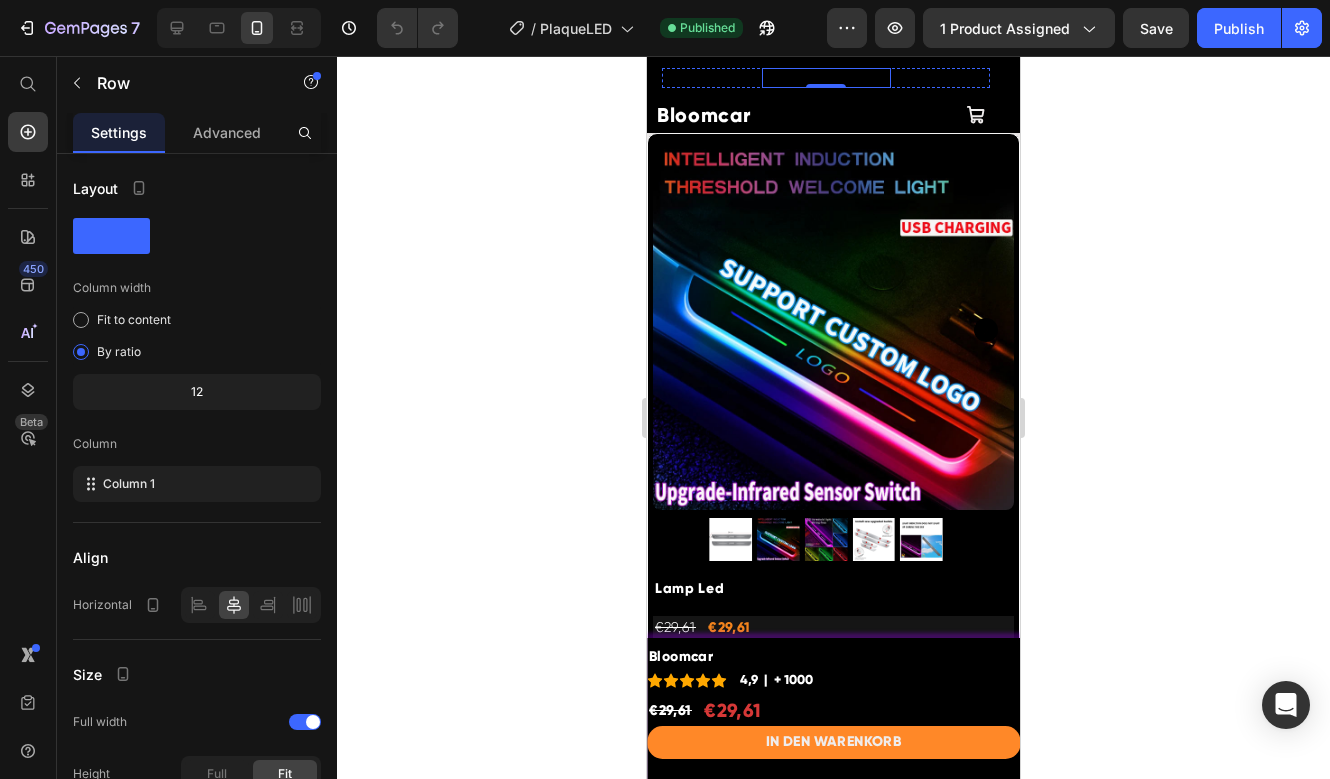click on "60-DAY FREE RETURNS" at bounding box center (826, 78) 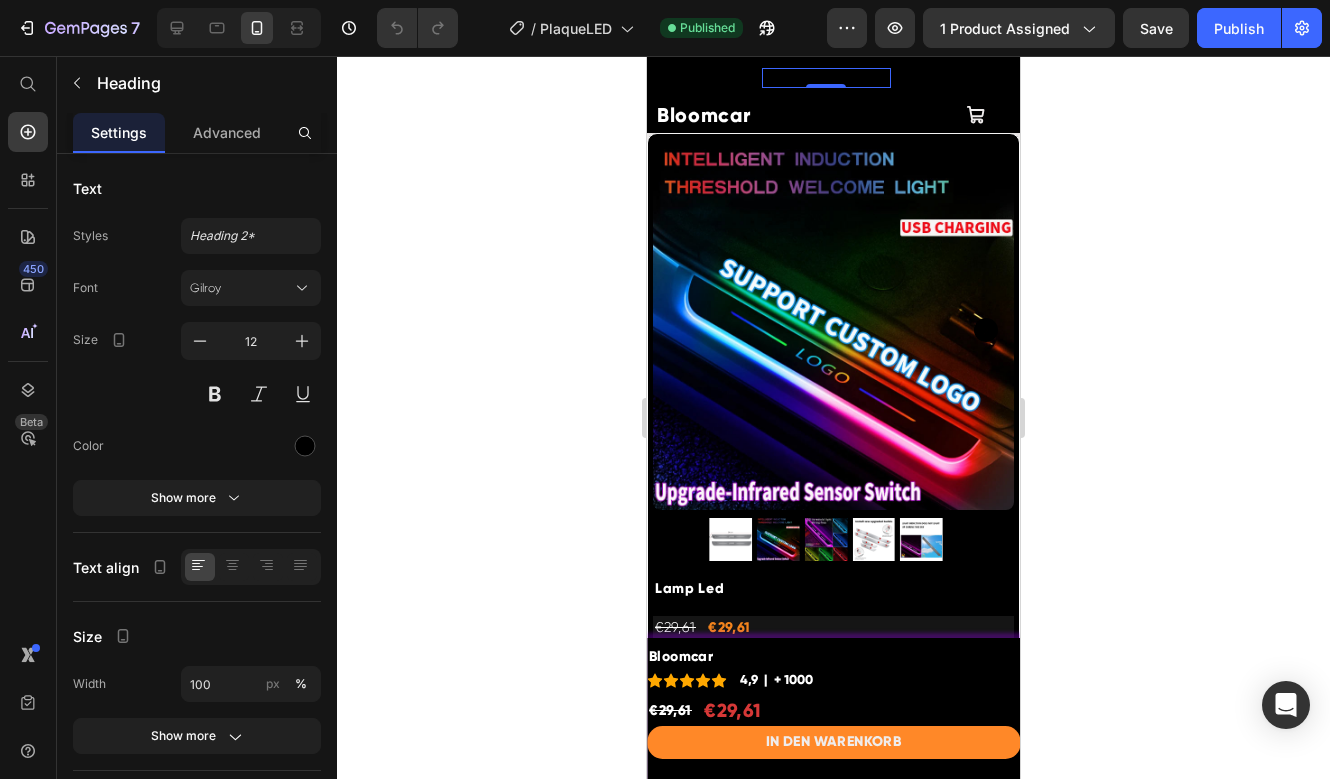 click on "60-DAY FREE RETURNS" at bounding box center [826, 78] 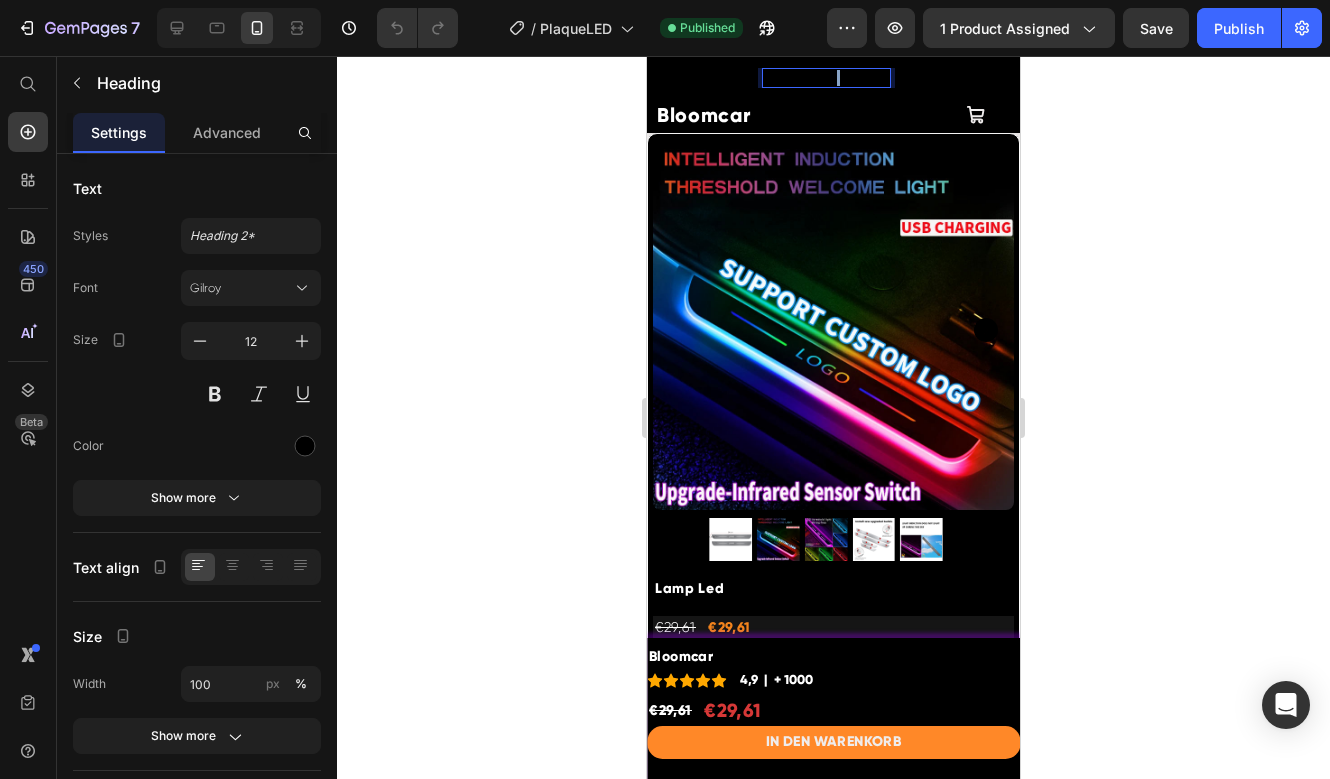 click on "60-DAY FREE RETURNS" at bounding box center [826, 78] 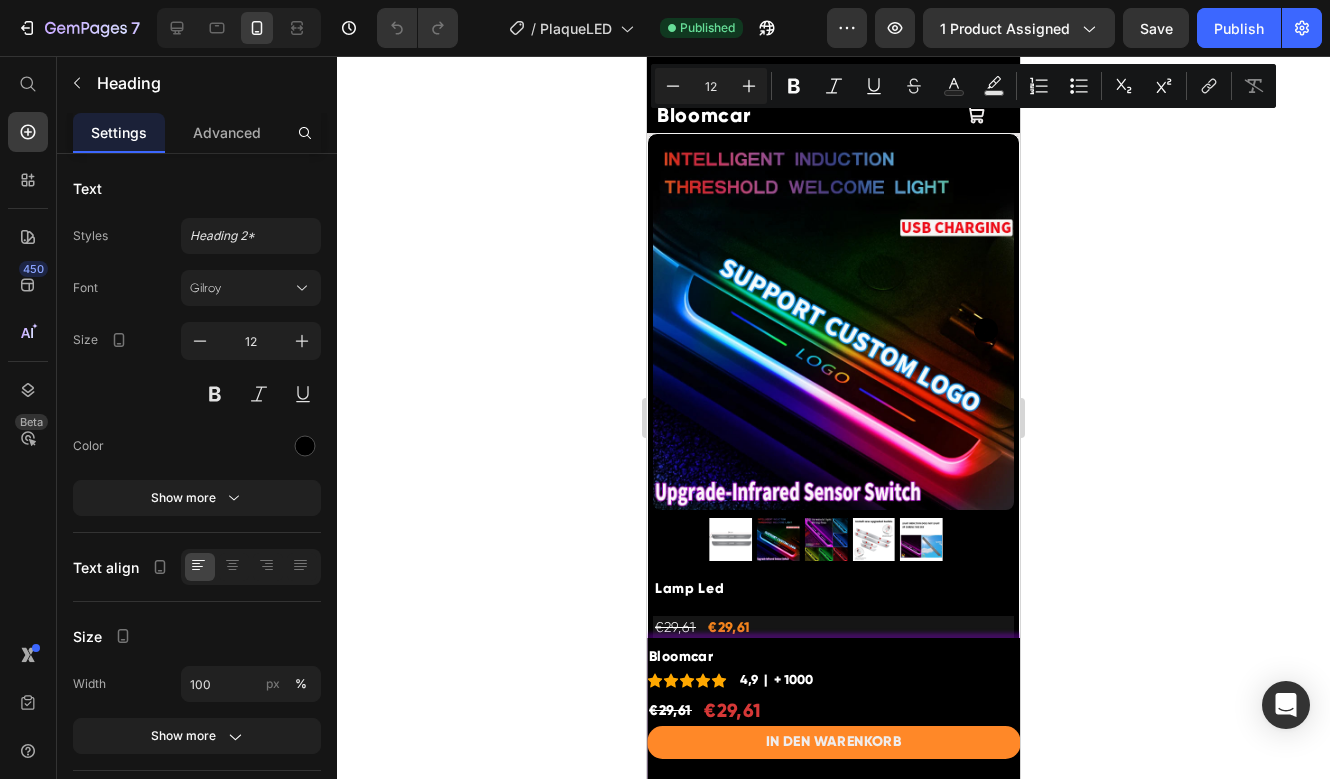 click 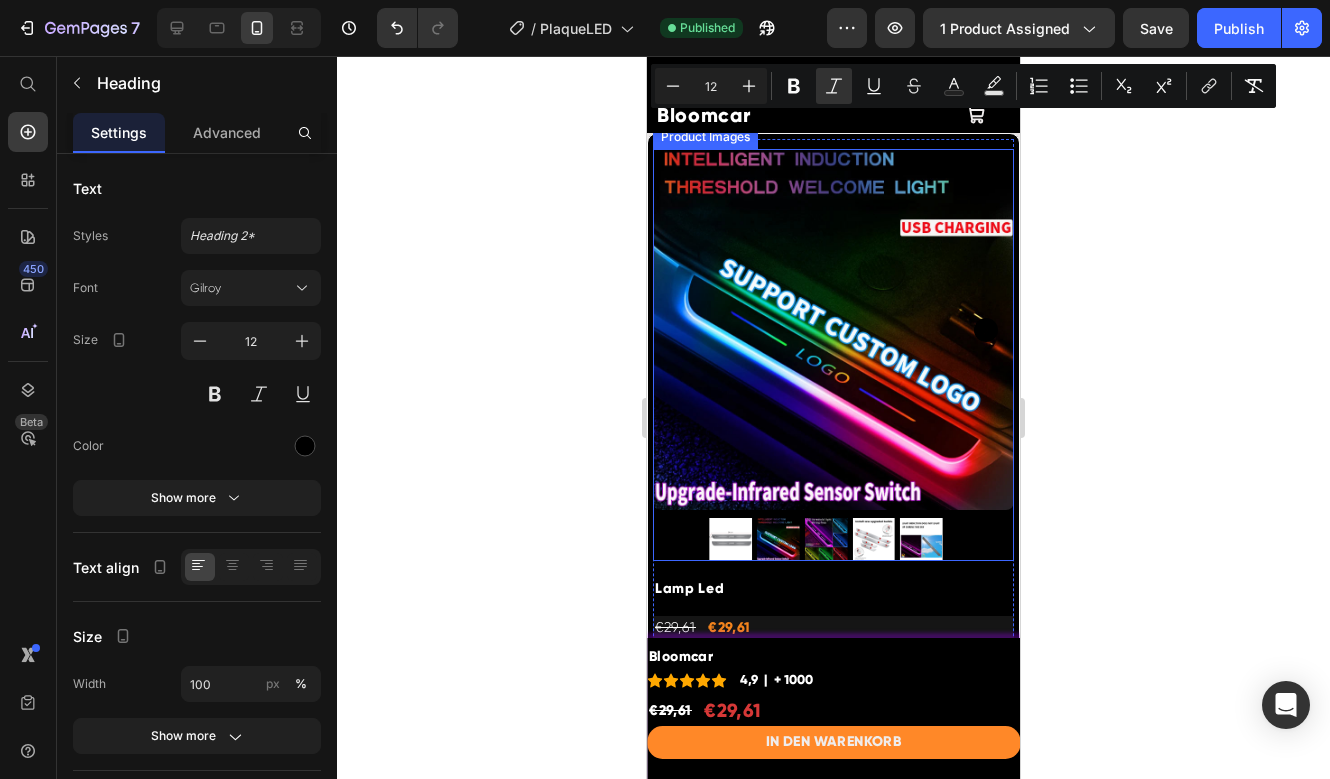 click at bounding box center [833, 329] 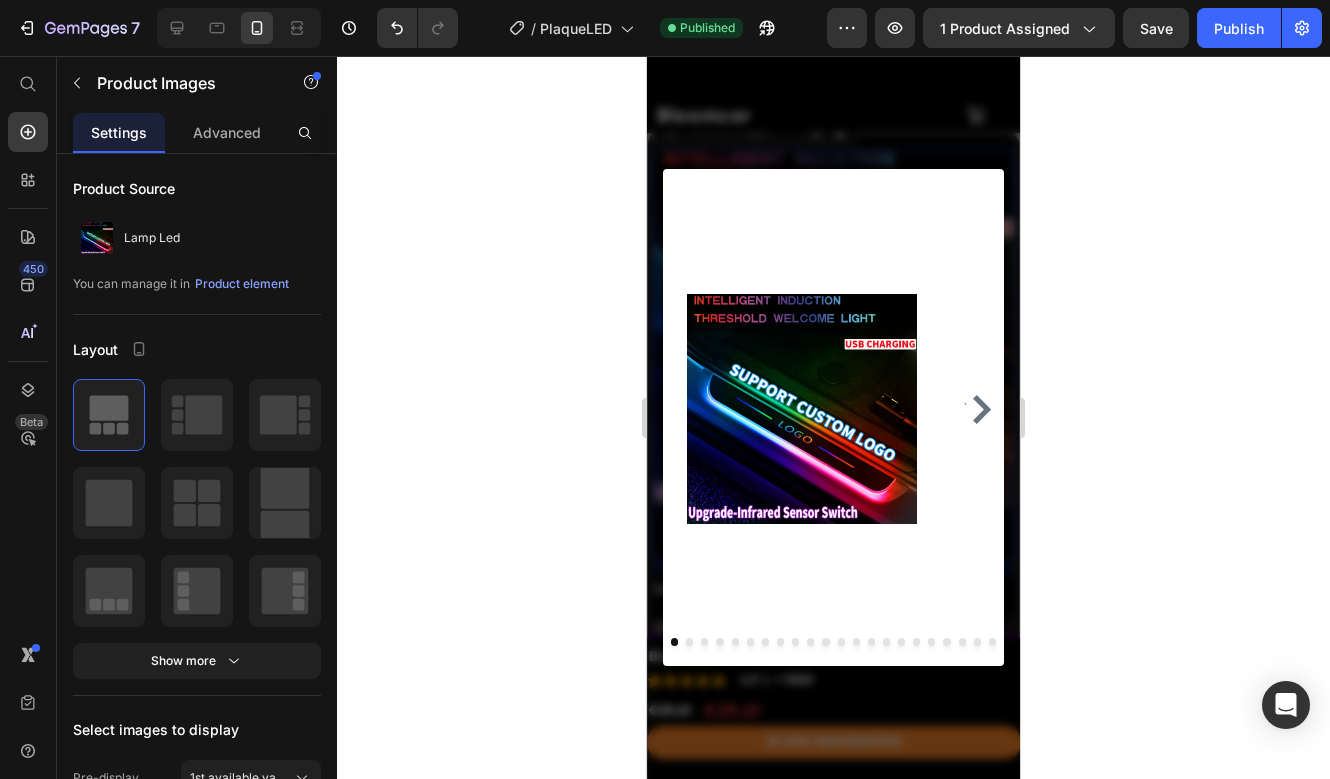 click 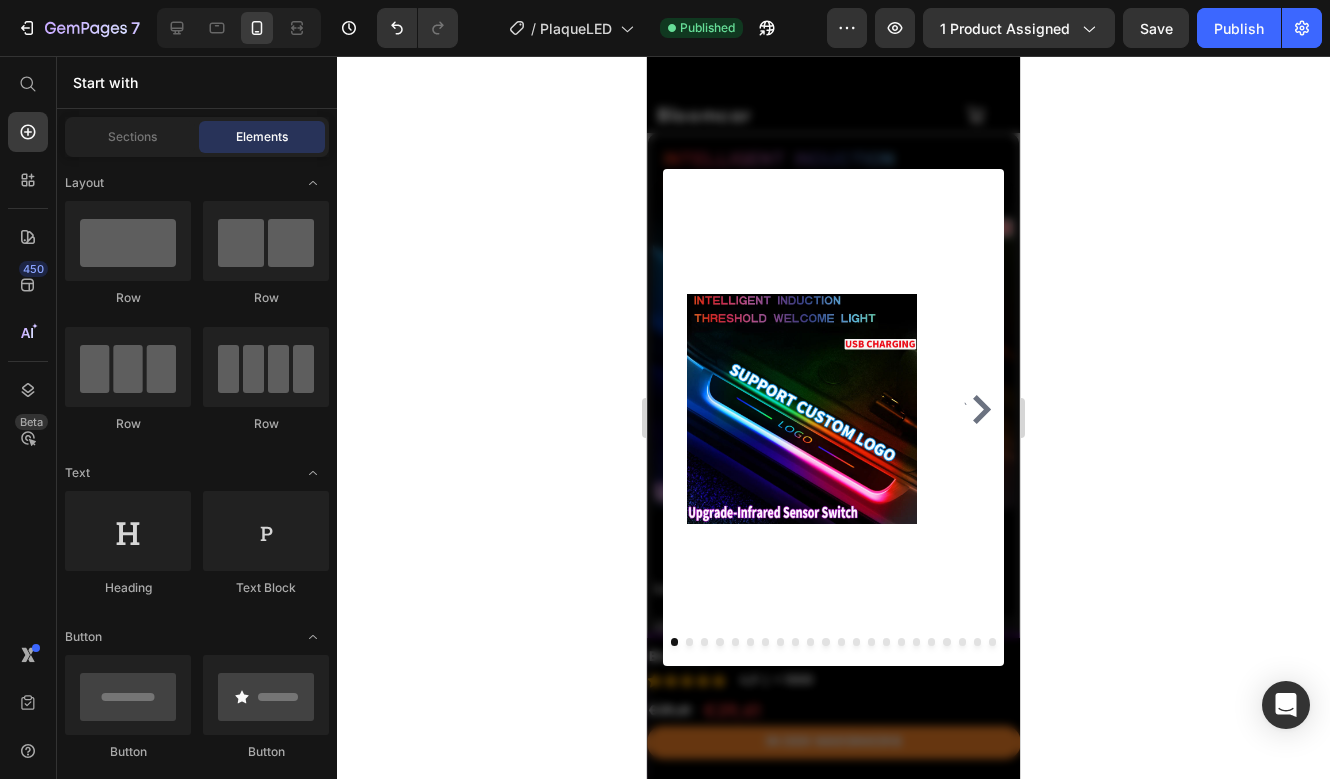 click 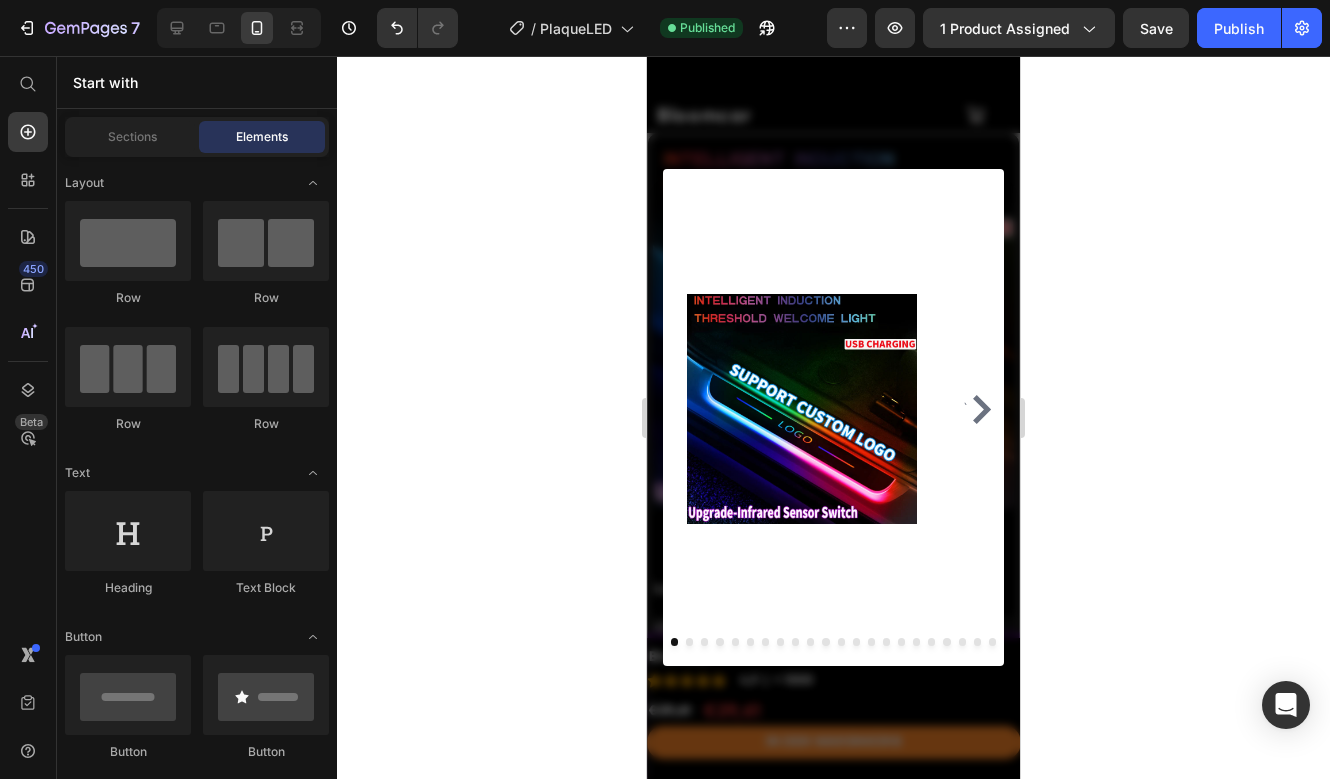 click at bounding box center [833, 417] 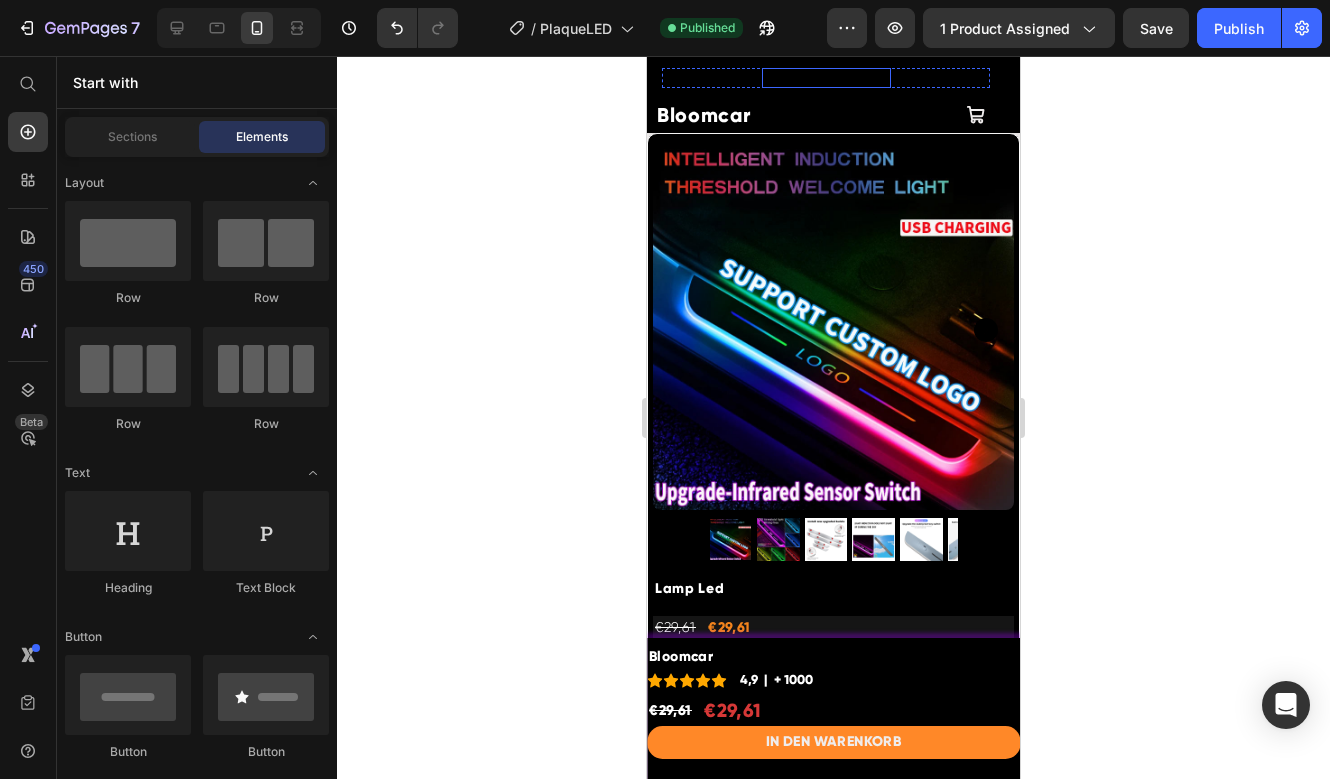click on "60-DAY FREE   RETURNS" at bounding box center [826, 78] 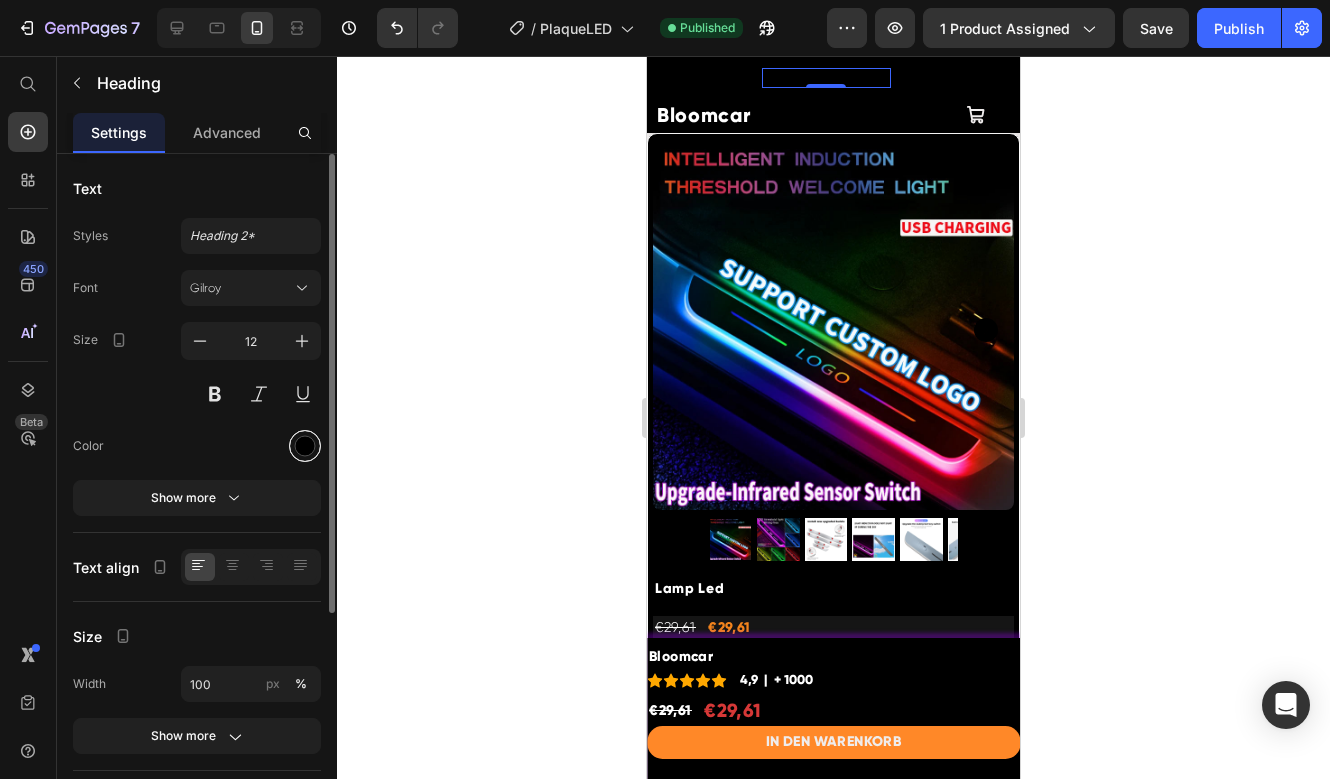 click at bounding box center (305, 446) 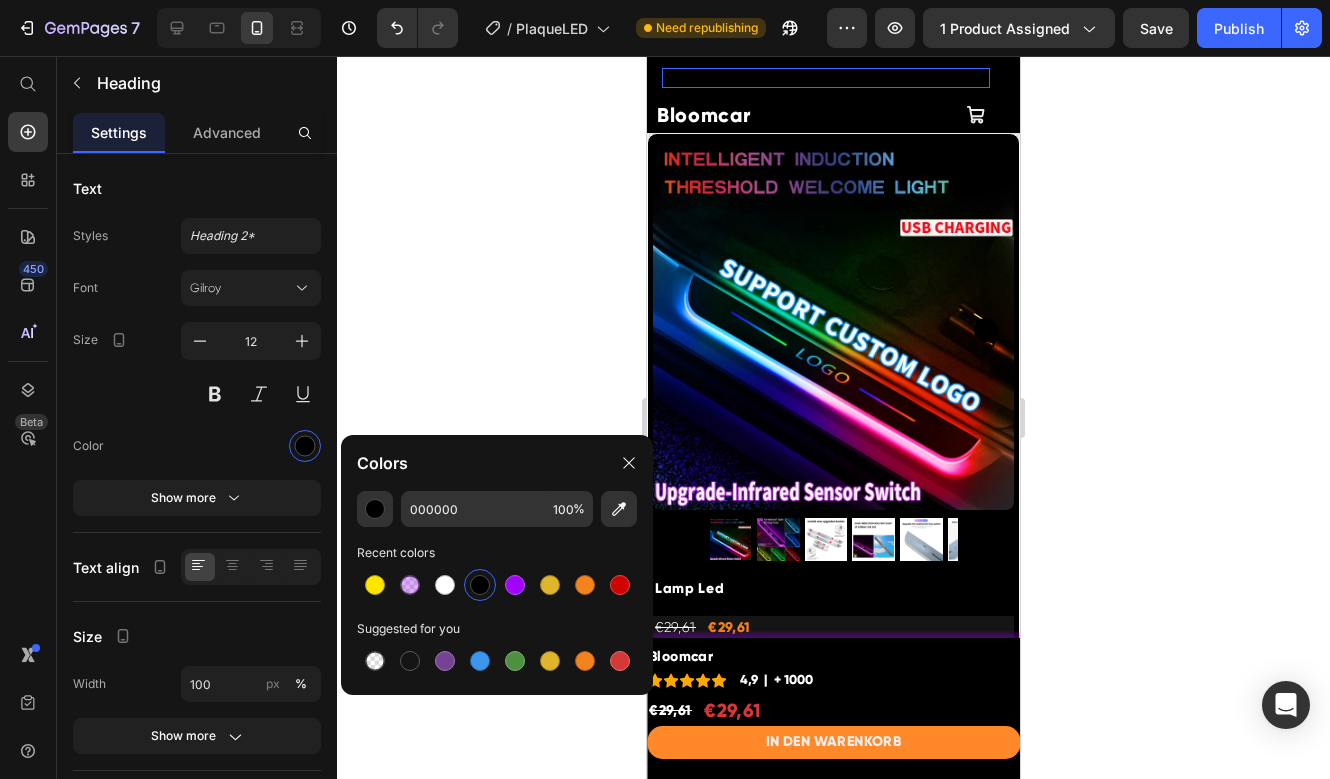 click on "60-DAY FREE   RETURNS Heading Row   0" at bounding box center (826, 78) 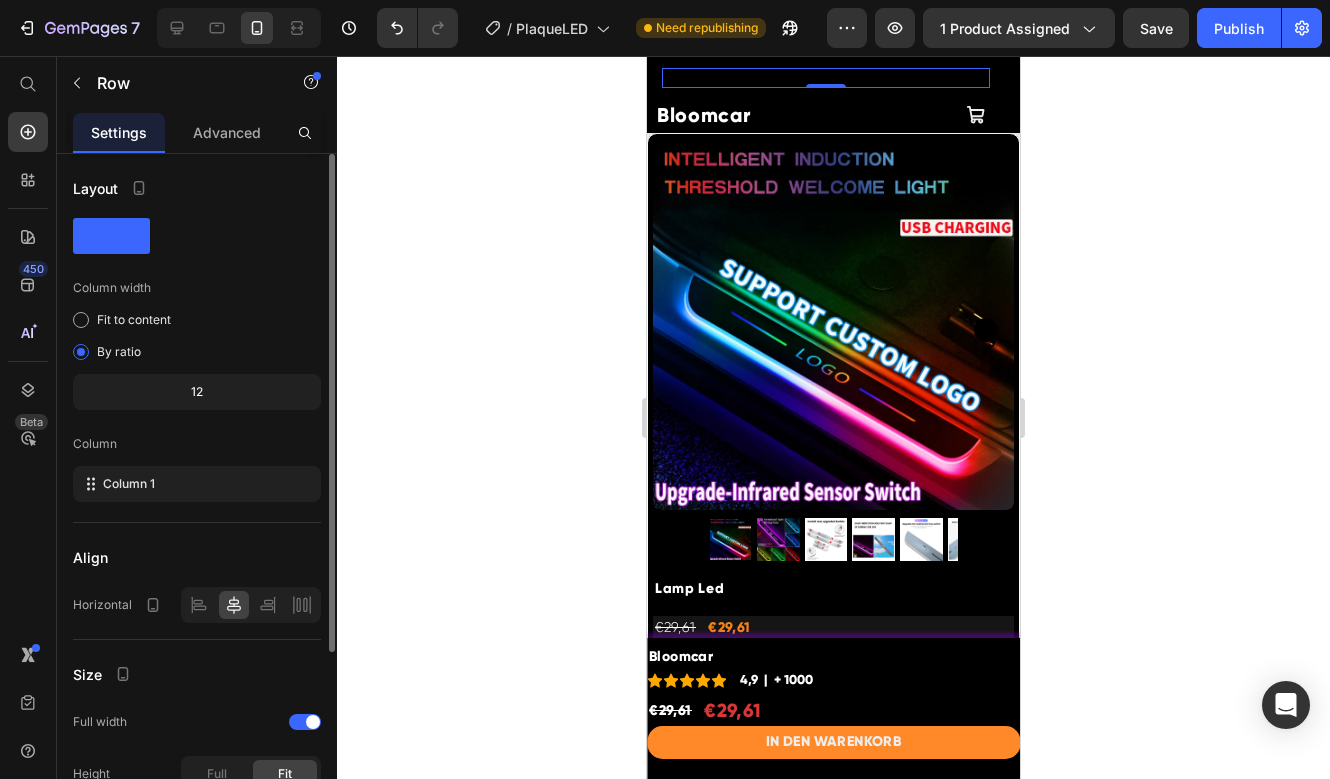 scroll, scrollTop: 251, scrollLeft: 0, axis: vertical 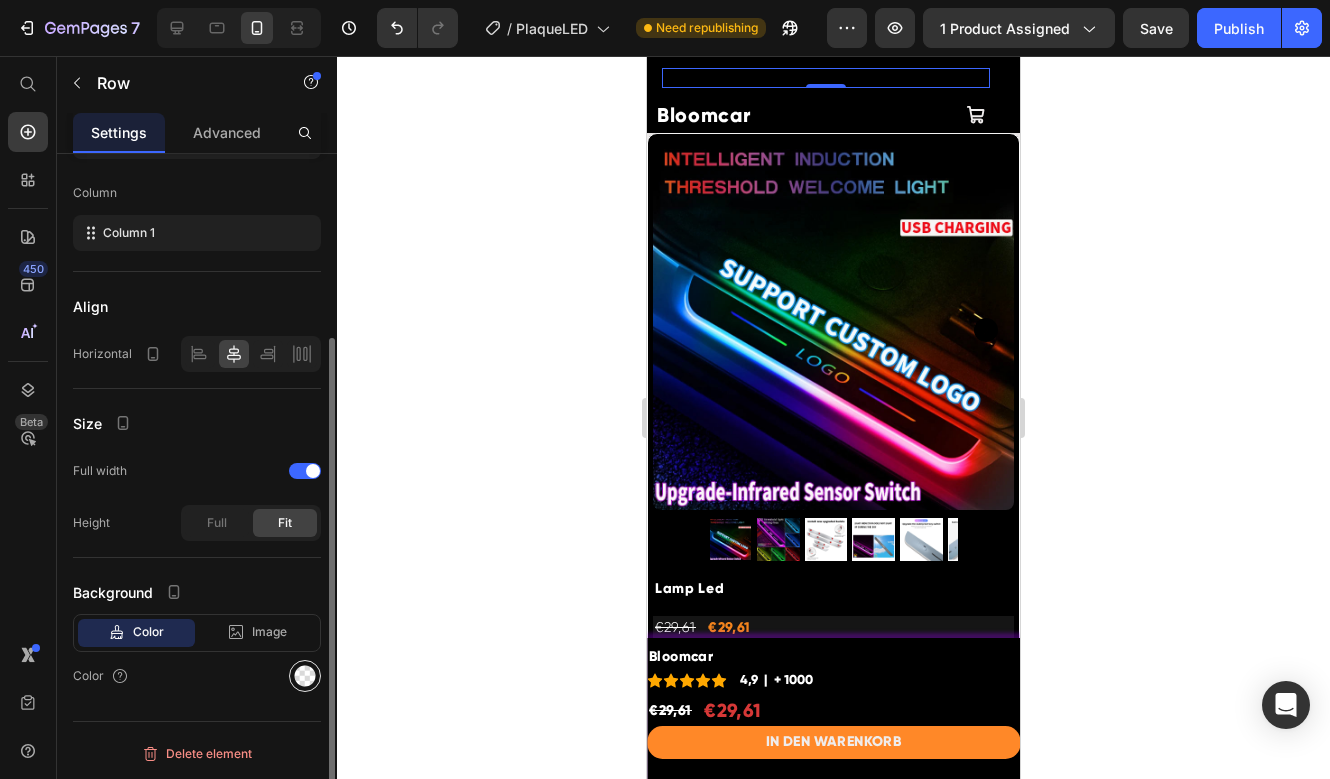 click at bounding box center [305, 676] 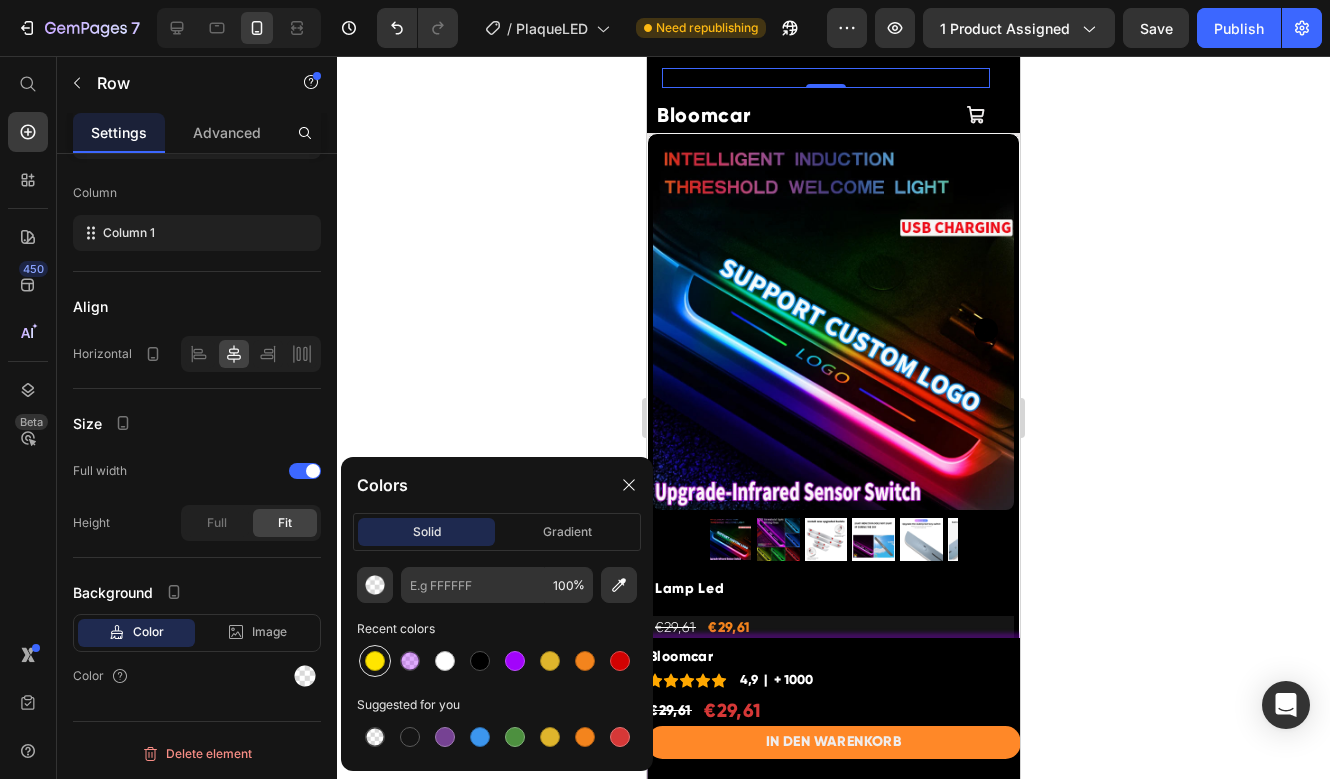 click at bounding box center (375, 661) 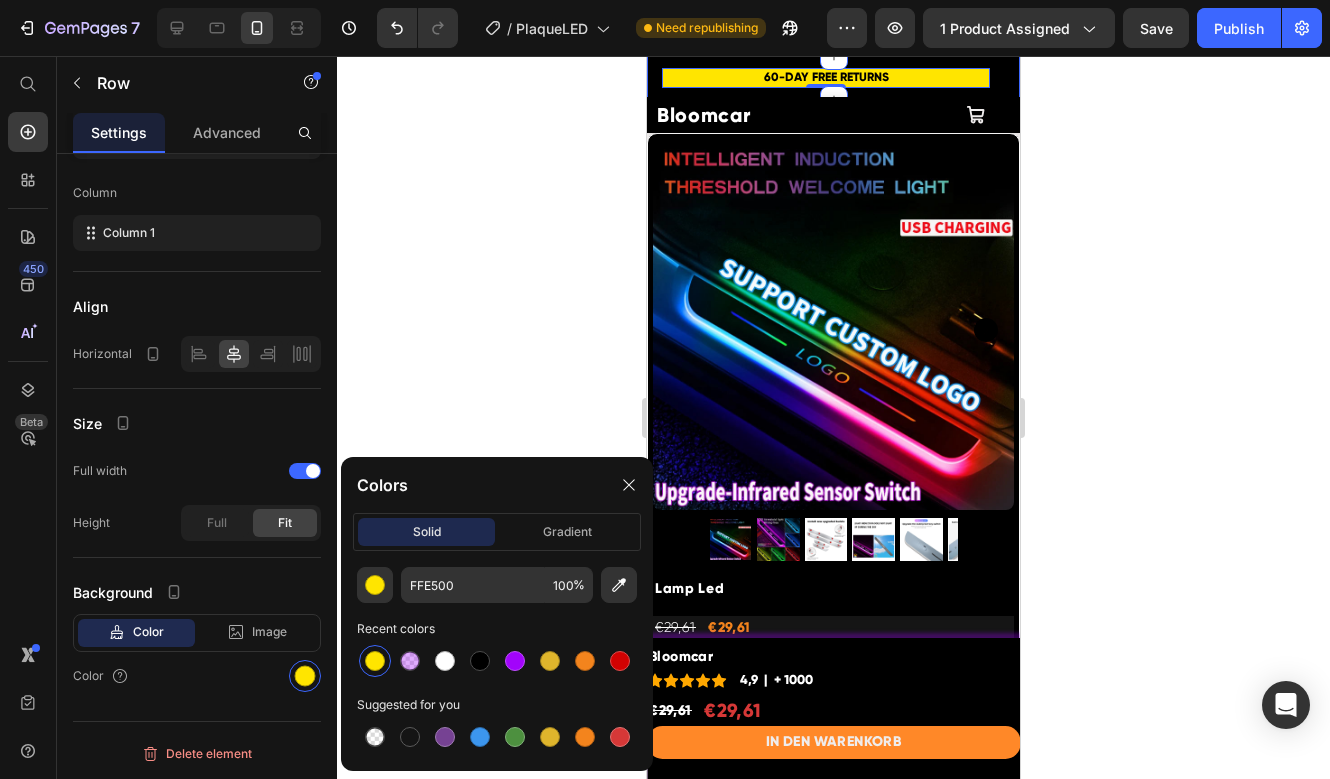 click on "60-DAY FREE   RETURNS Heading Row   0 5000+ Heading                Icon                Icon                Icon                Icon                Icon Icon List Hoz REVIEWS Heading Row Row FREE Shipping On All U.S. Orders Over  $150 Heading Row FREE Shipping On All U.S. Orders Over  $150 Heading Row Carousel Row Section 15" at bounding box center (833, 78) 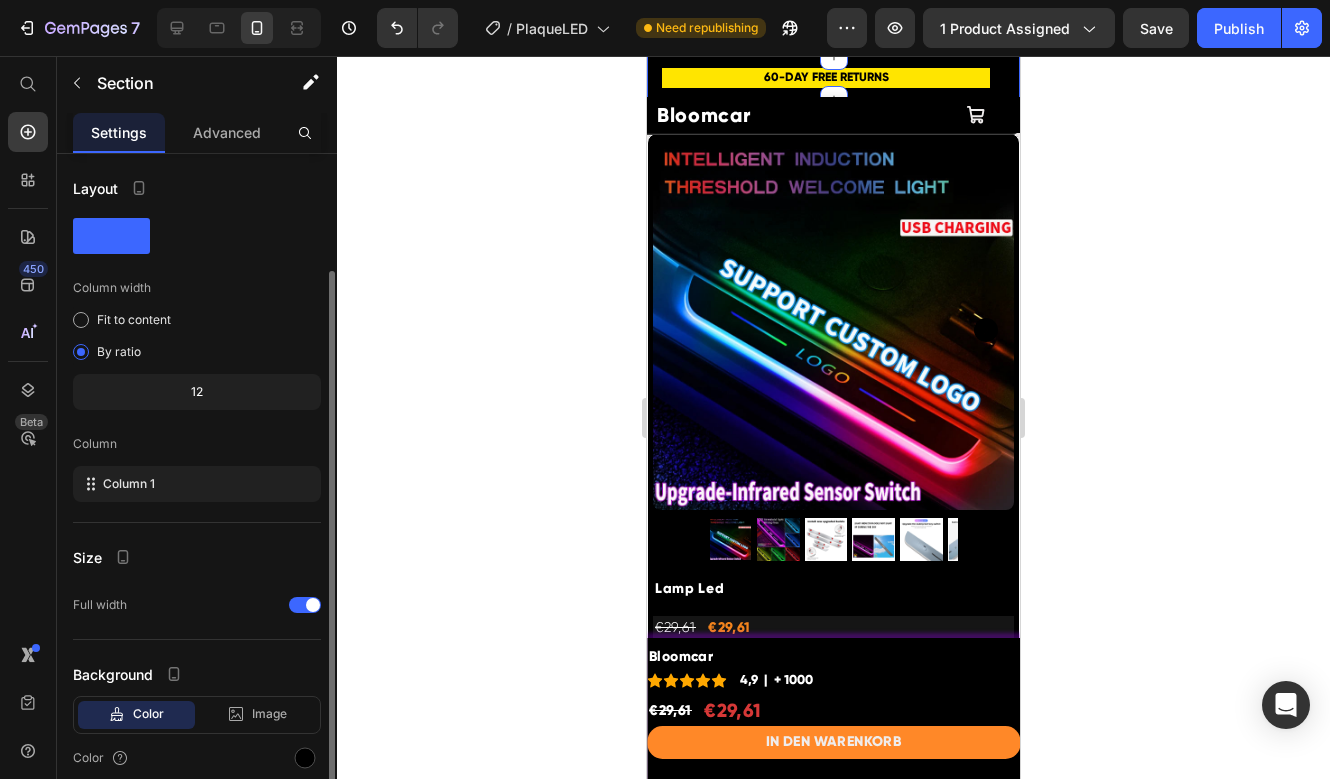 scroll, scrollTop: 82, scrollLeft: 0, axis: vertical 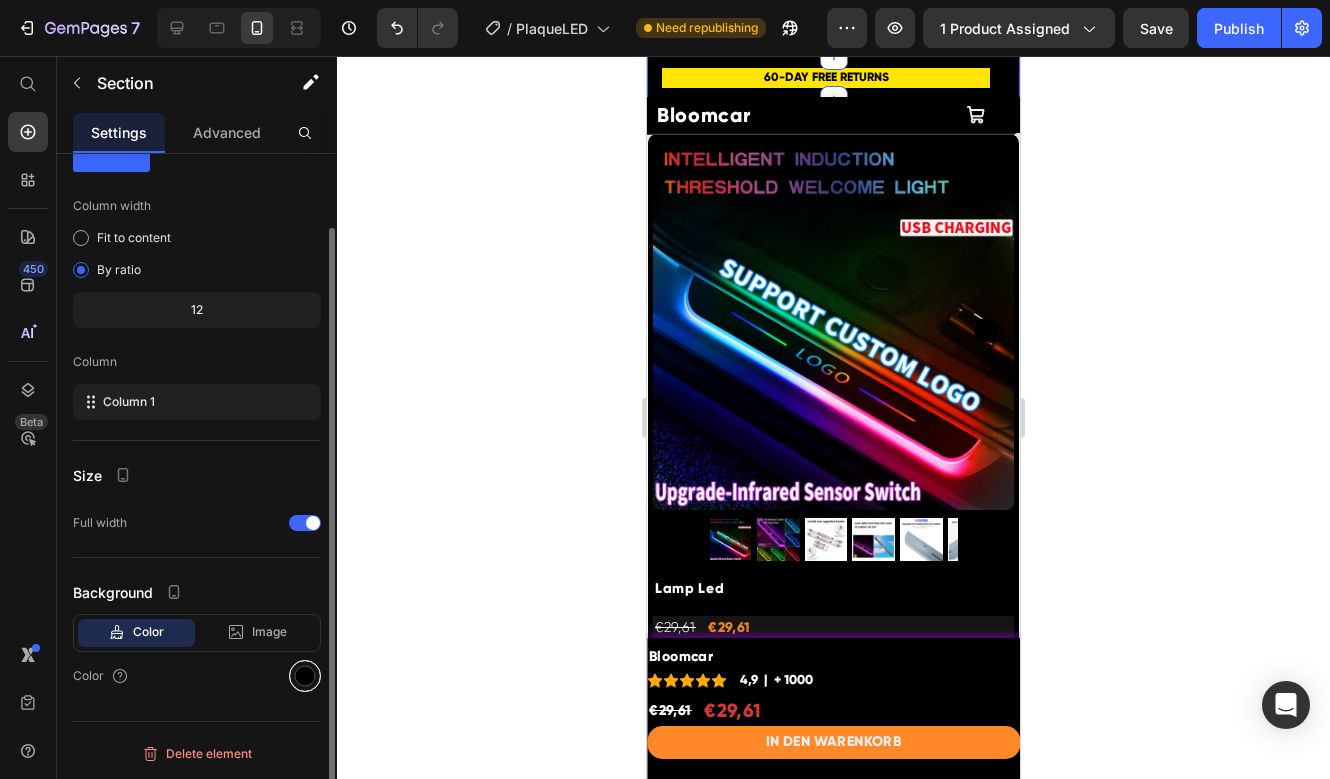 click at bounding box center [305, 676] 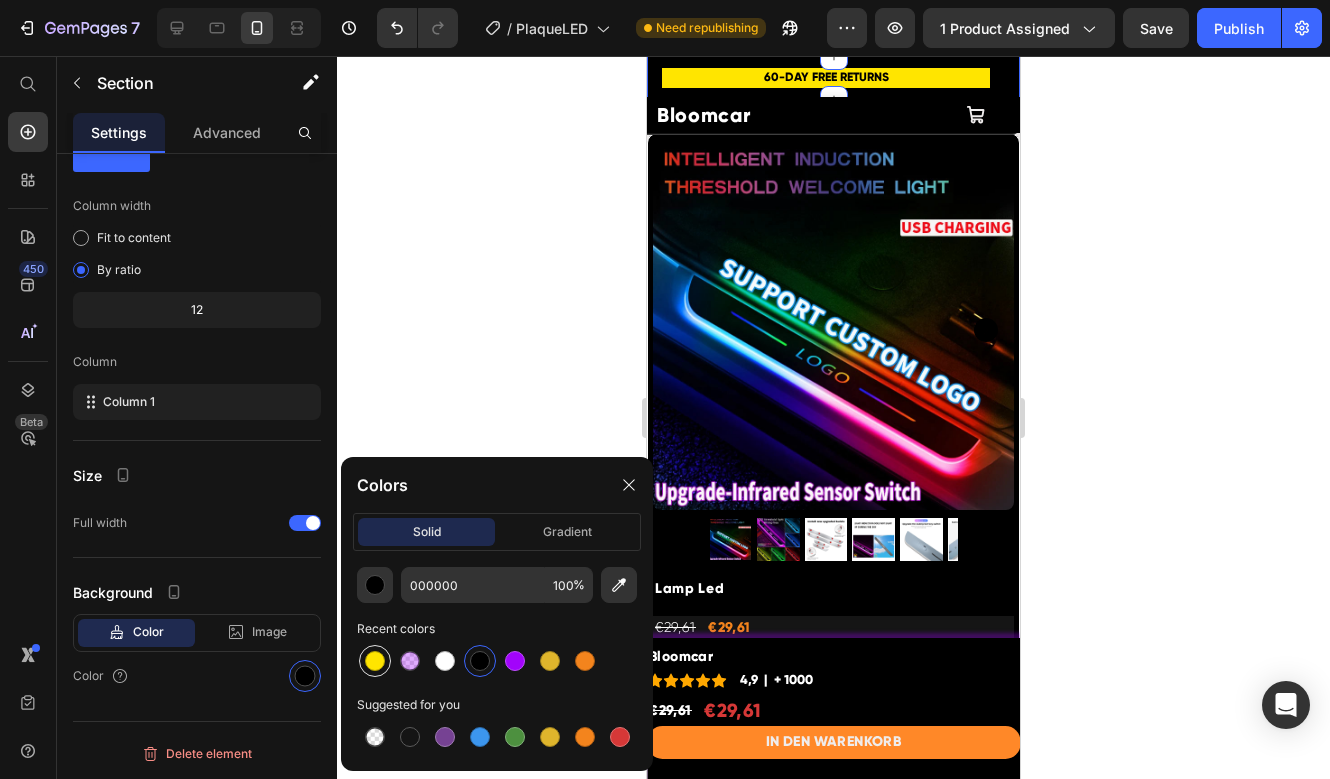 click at bounding box center (375, 661) 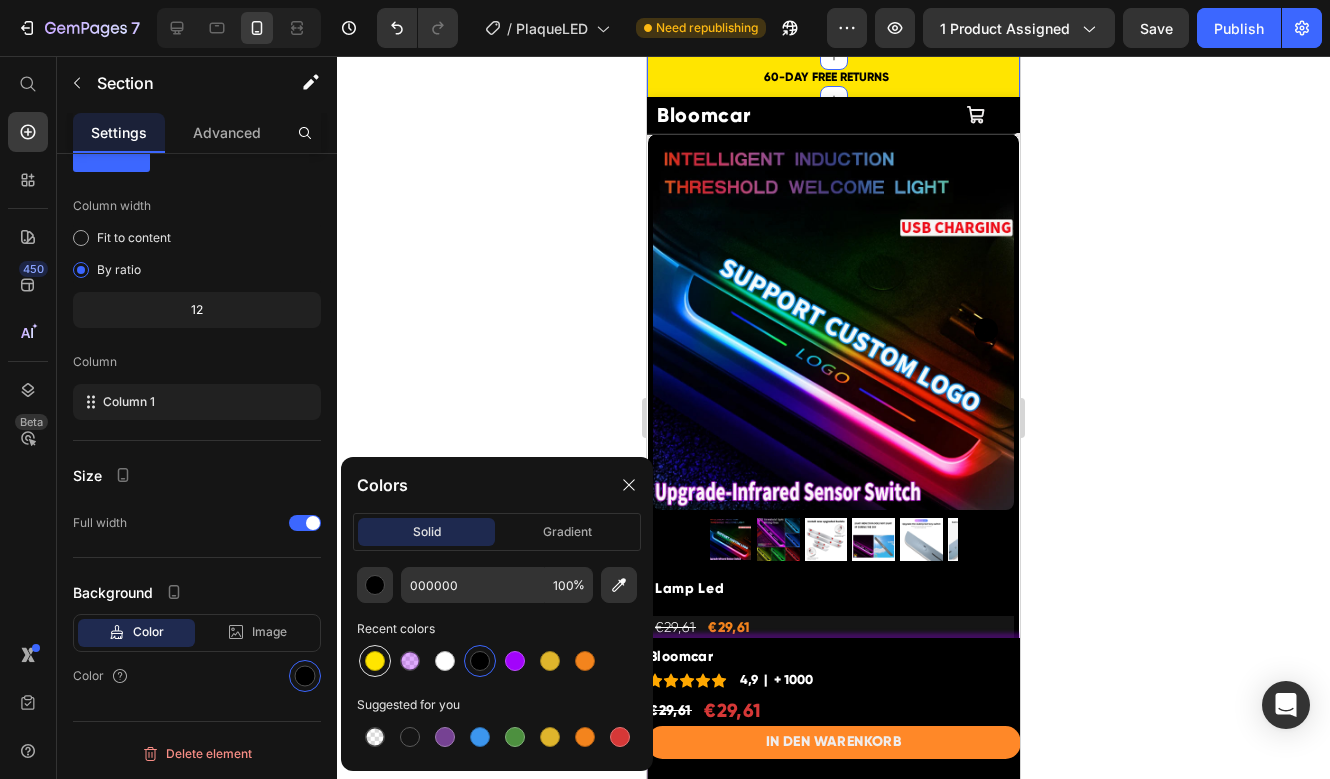 type on "FFE500" 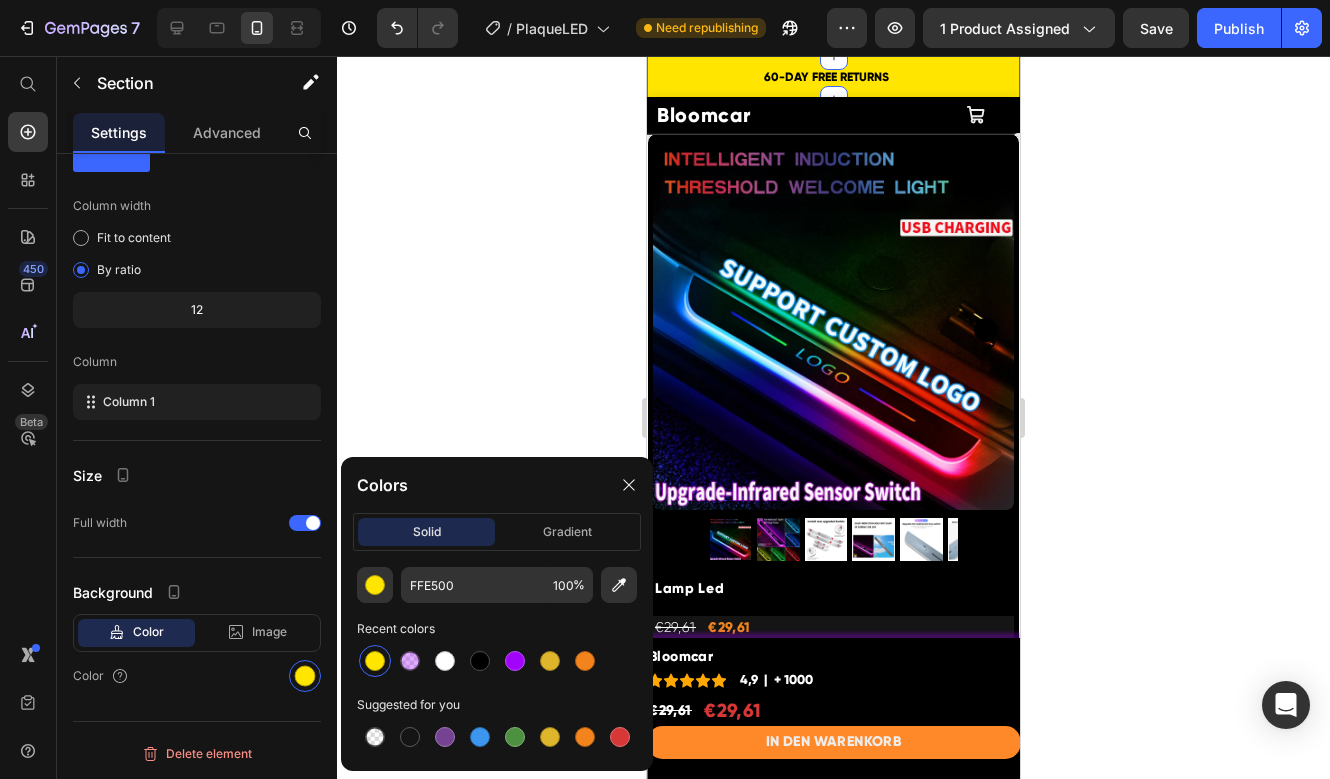 click 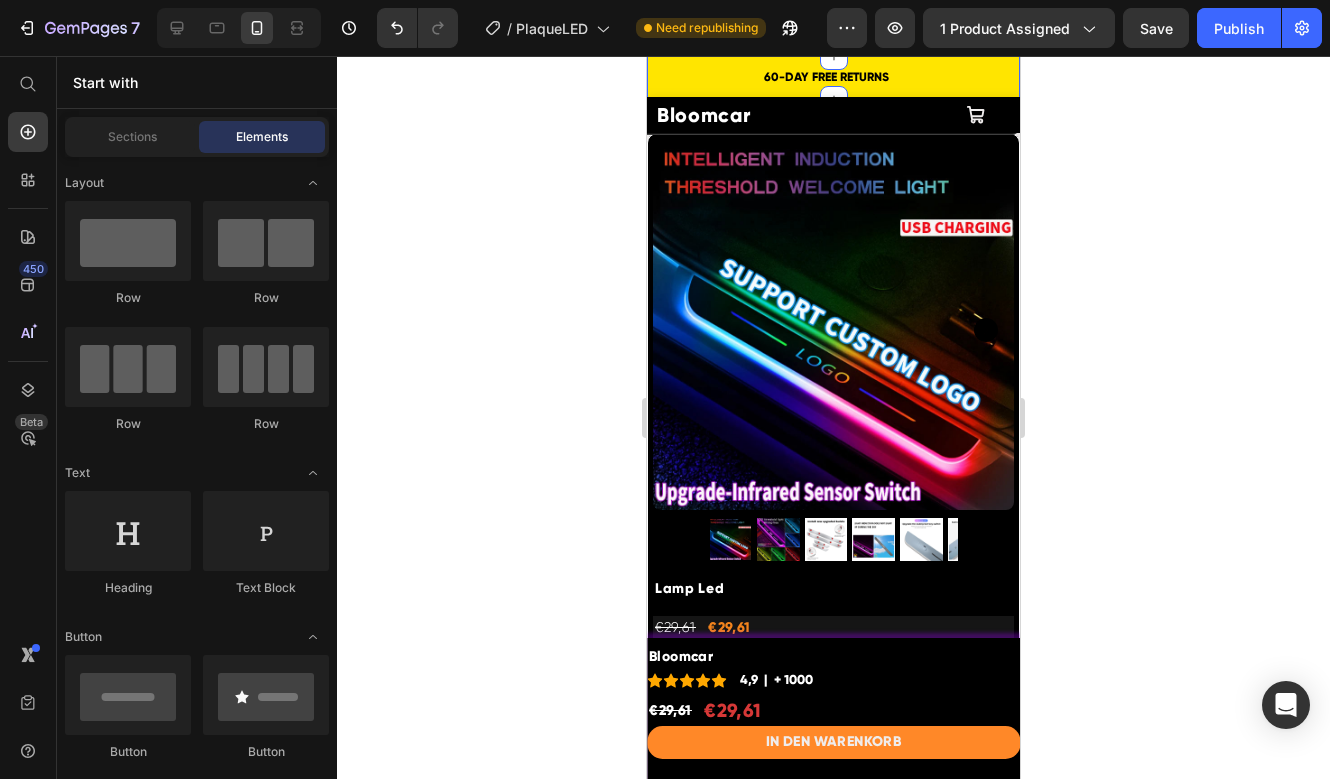 click on "60-DAY FREE   RETURNS Heading Row 5000+ Heading                Icon                Icon                Icon                Icon                Icon Icon List Hoz REVIEWS Heading Row Row FREE Shipping On All U.S. Orders Over  $150 Heading Row FREE Shipping On All U.S. Orders Over  $150 Heading Row Carousel Row Section 15   You can create reusable sections Create Theme Section AI Content Write with GemAI What would you like to describe here? Tone and Voice Persuasive Product Lamp Led Show more Generate" at bounding box center [833, 78] 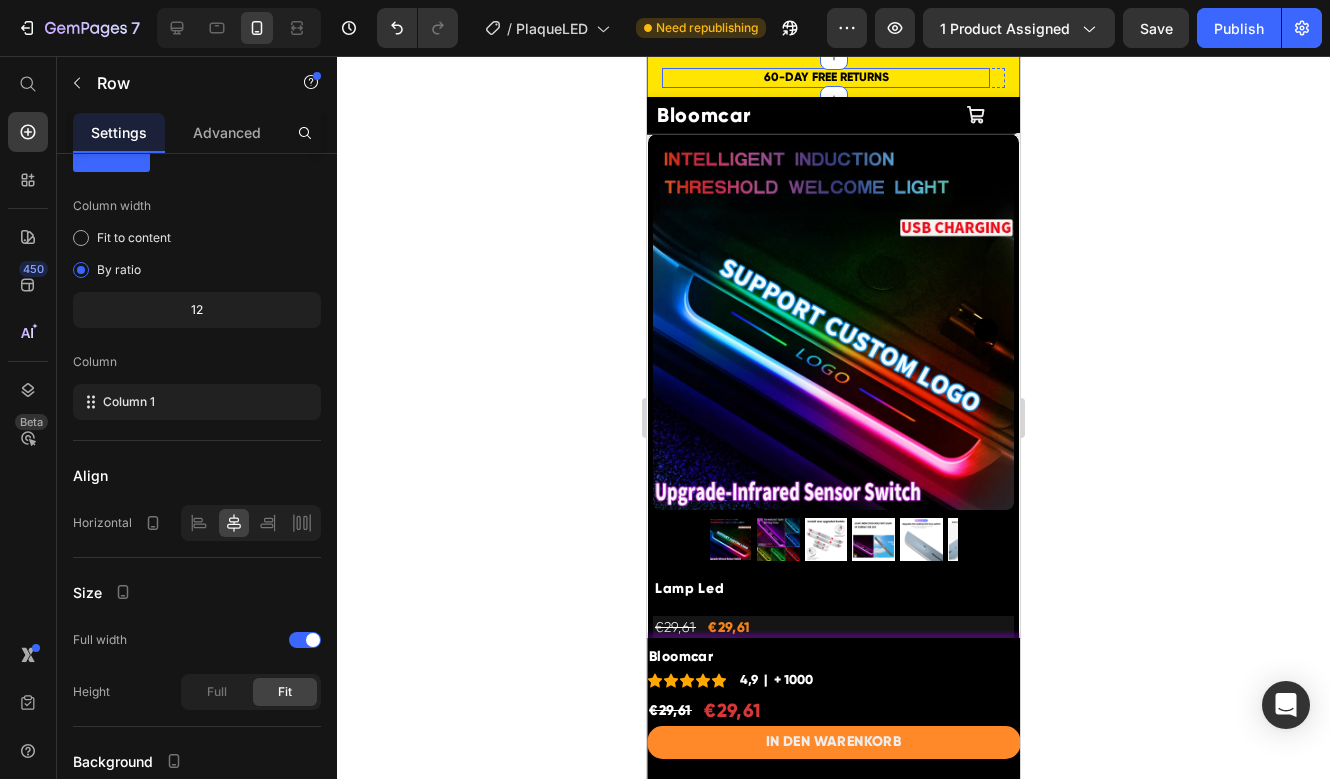 click on "60-DAY FREE   RETURNS Heading Row" at bounding box center [826, 78] 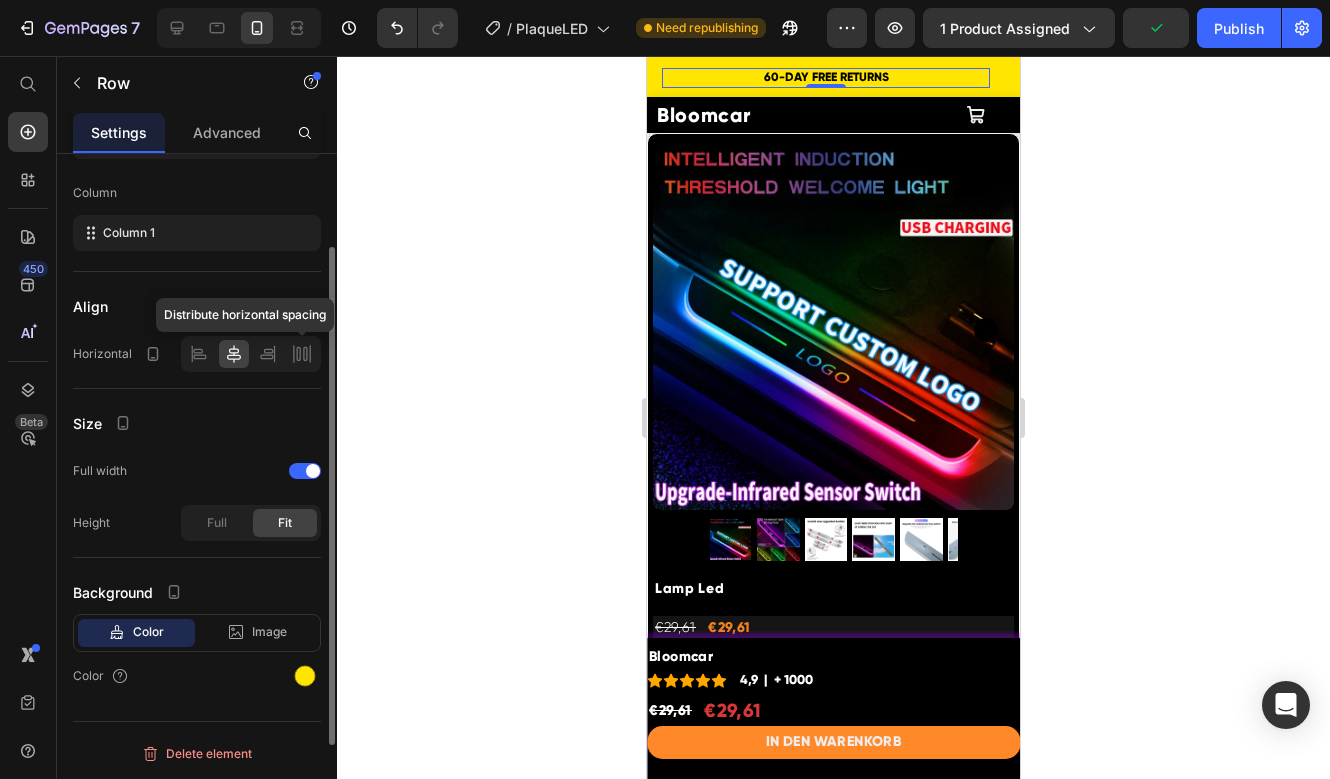 scroll, scrollTop: 0, scrollLeft: 0, axis: both 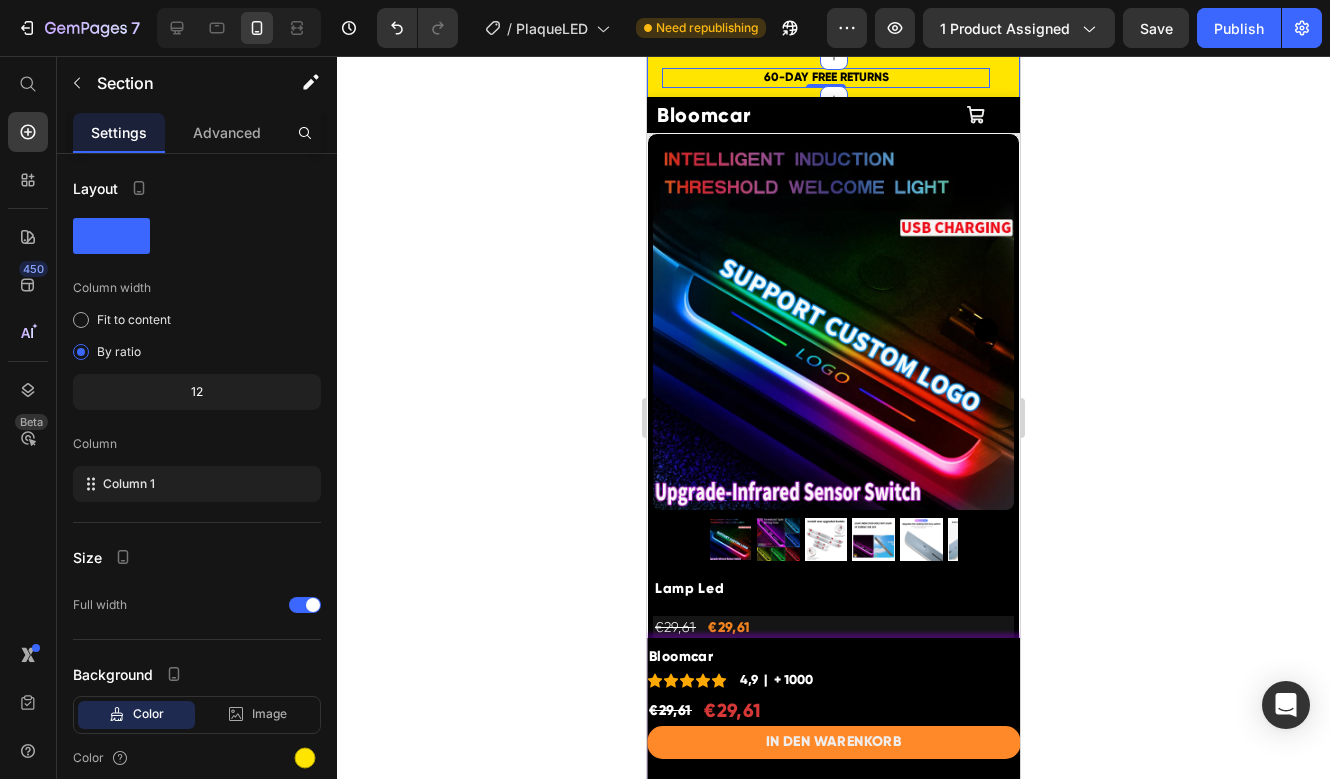 click on "60-DAY FREE   RETURNS Heading Row   0 5000+ Heading                Icon                Icon                Icon                Icon                Icon Icon List Hoz REVIEWS Heading Row Row FREE Shipping On All U.S. Orders Over  $150 Heading Row FREE Shipping On All U.S. Orders Over  $150 Heading Row Carousel Row Section 15" at bounding box center (833, 78) 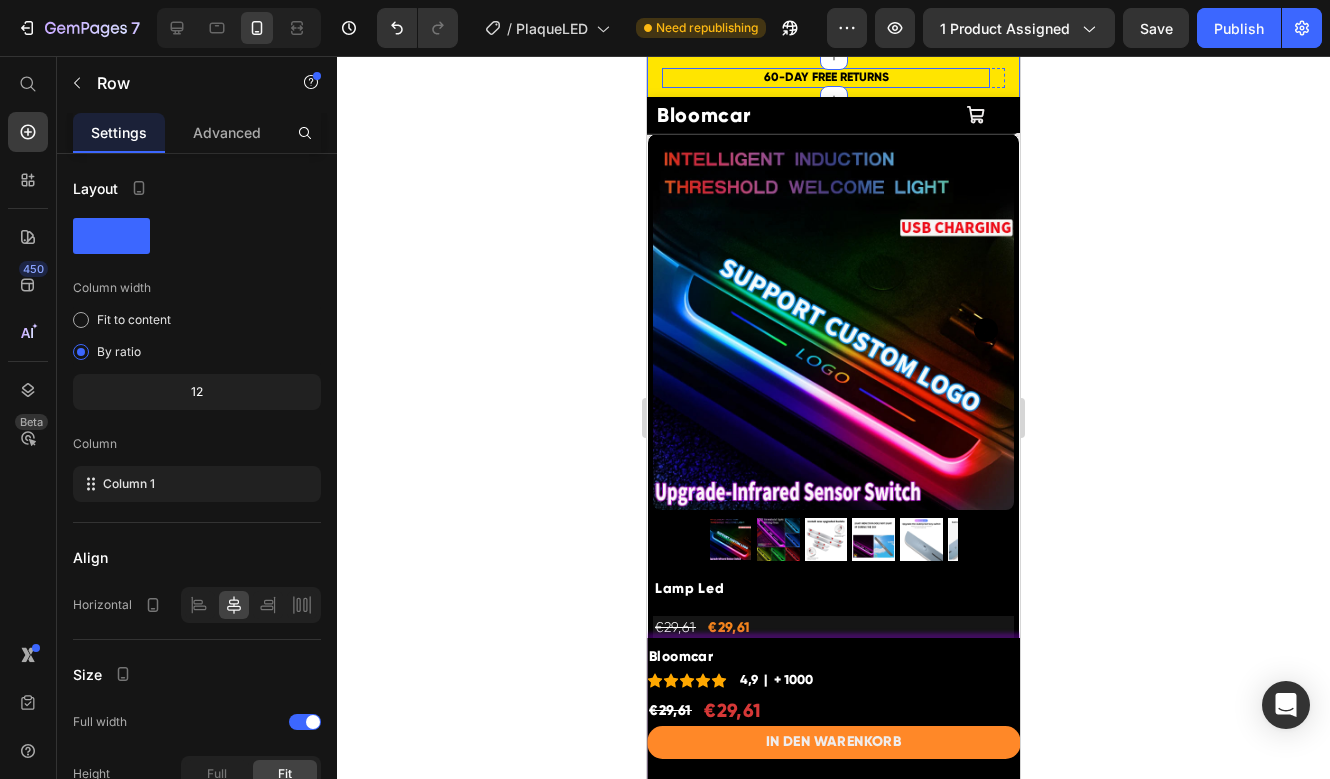 click on "60-DAY FREE   RETURNS Heading Row" at bounding box center (826, 78) 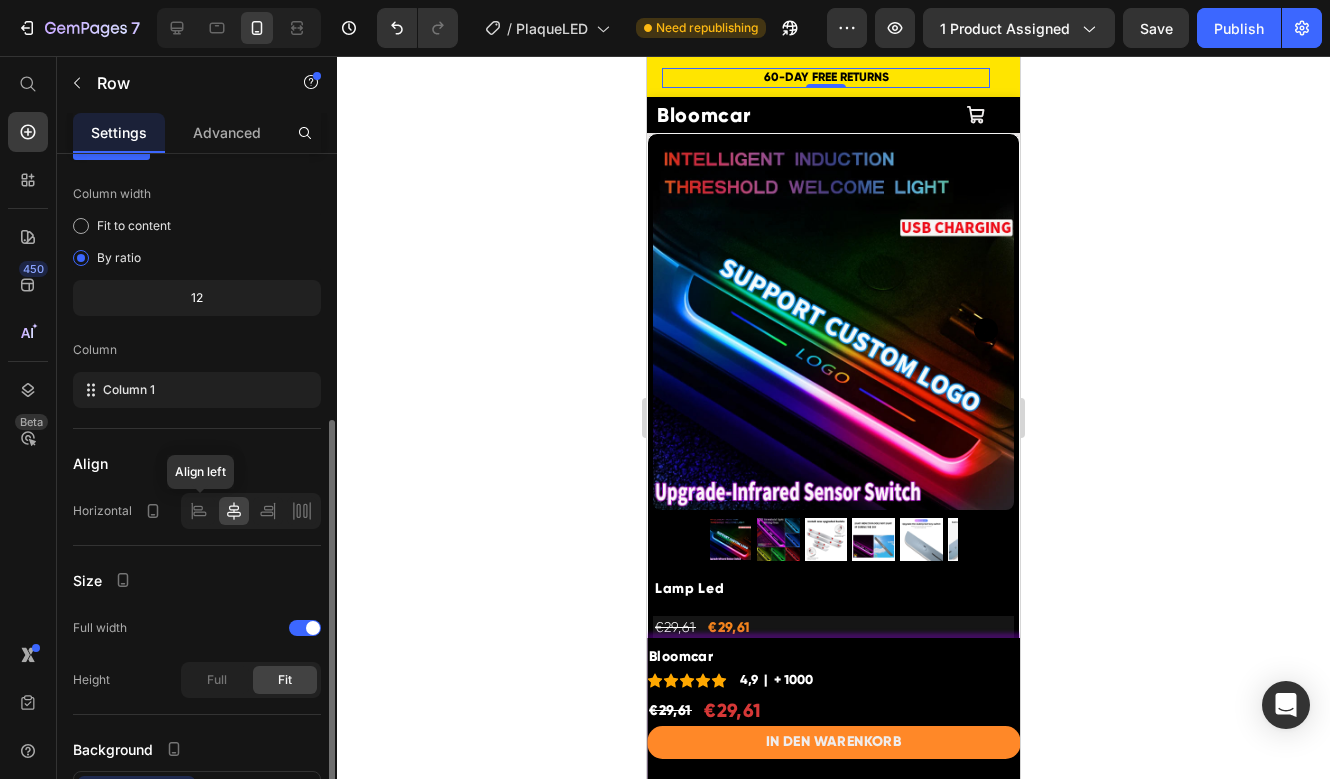 scroll, scrollTop: 0, scrollLeft: 0, axis: both 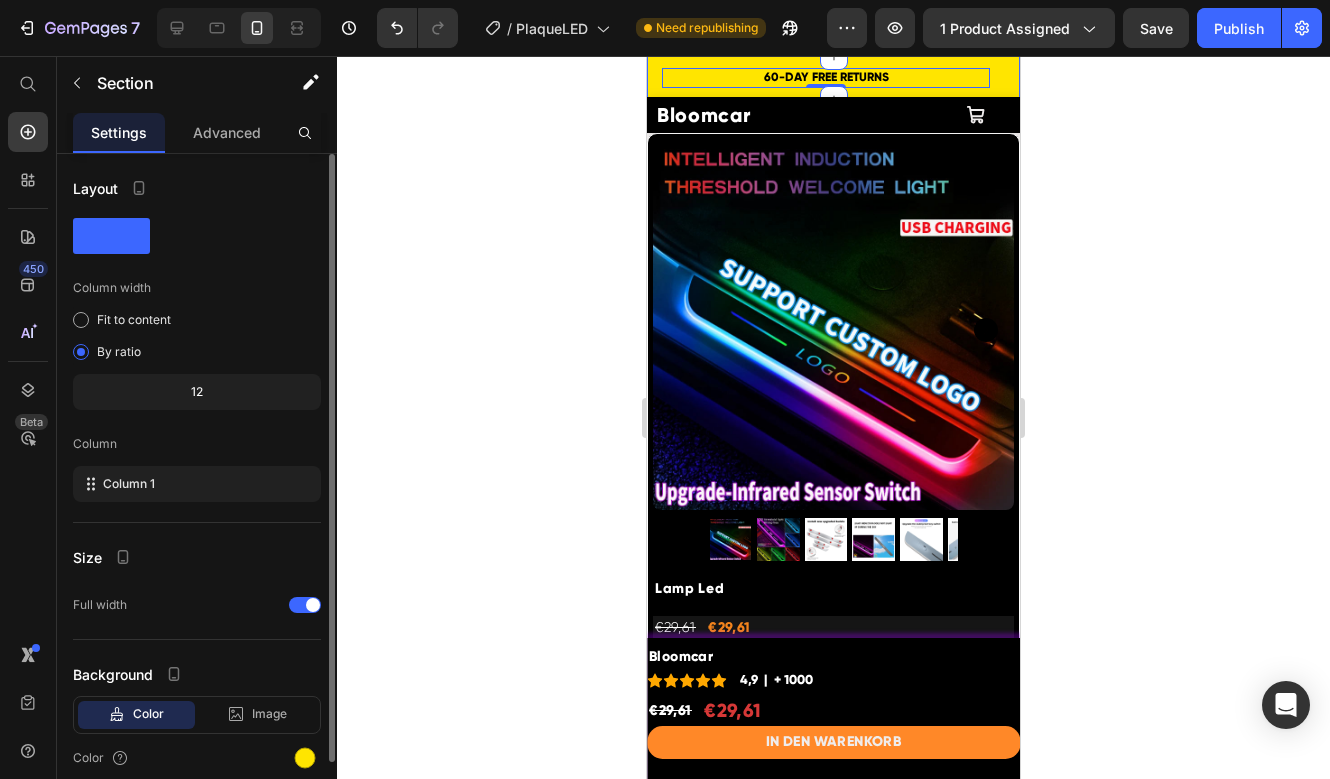 click on "60-DAY FREE   RETURNS Heading Row   0 5000+ Heading                Icon                Icon                Icon                Icon                Icon Icon List Hoz REVIEWS Heading Row Row FREE Shipping On All U.S. Orders Over  $150 Heading Row FREE Shipping On All U.S. Orders Over  $150 Heading Row Carousel Row Section 15" at bounding box center [833, 78] 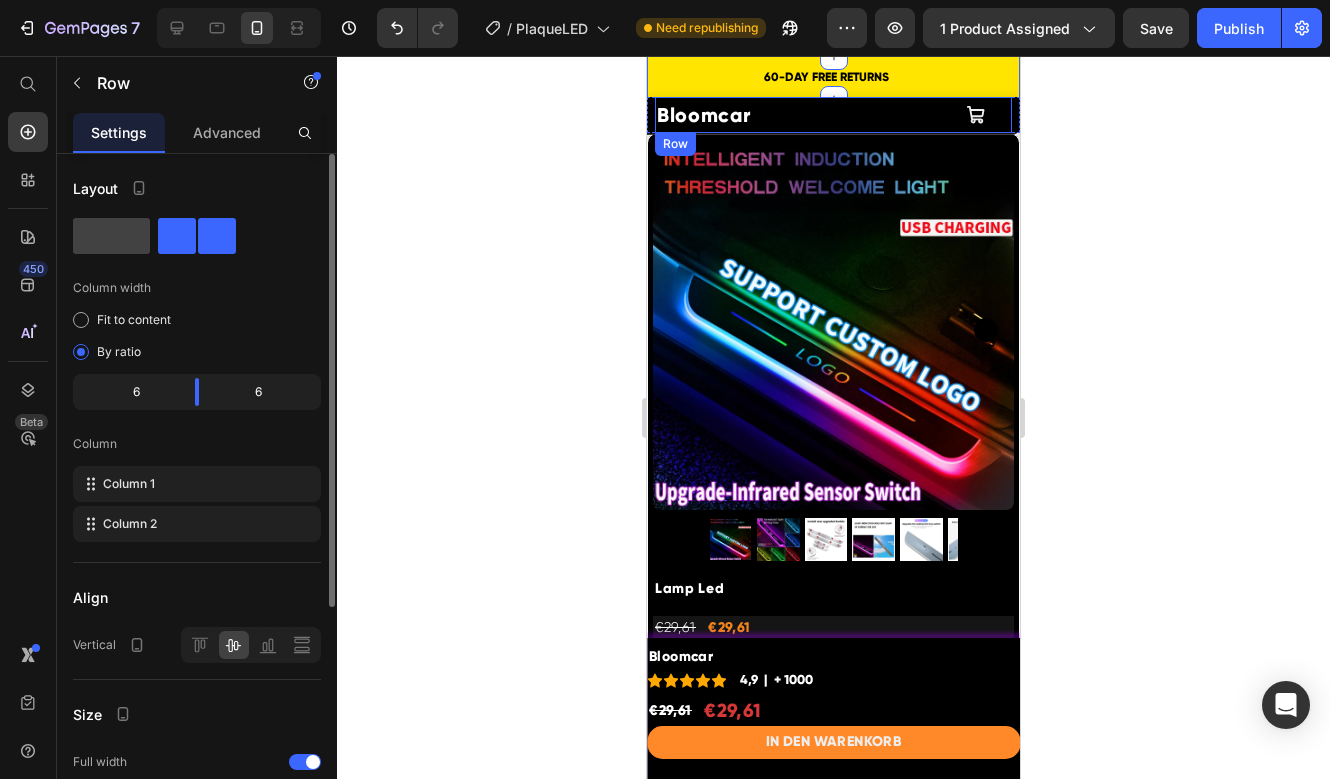 click on "Bloomcar Heading
Product Cart Button Row" at bounding box center (833, 115) 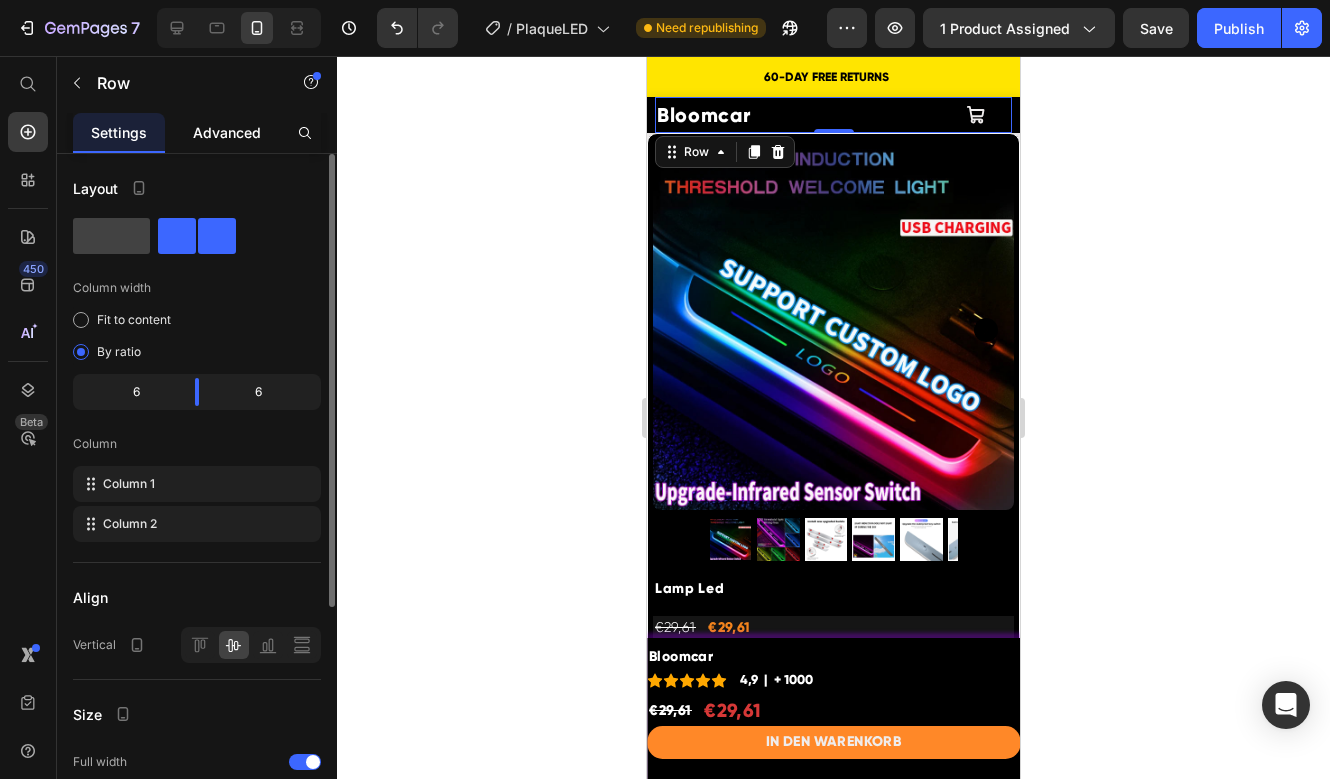 click on "Advanced" 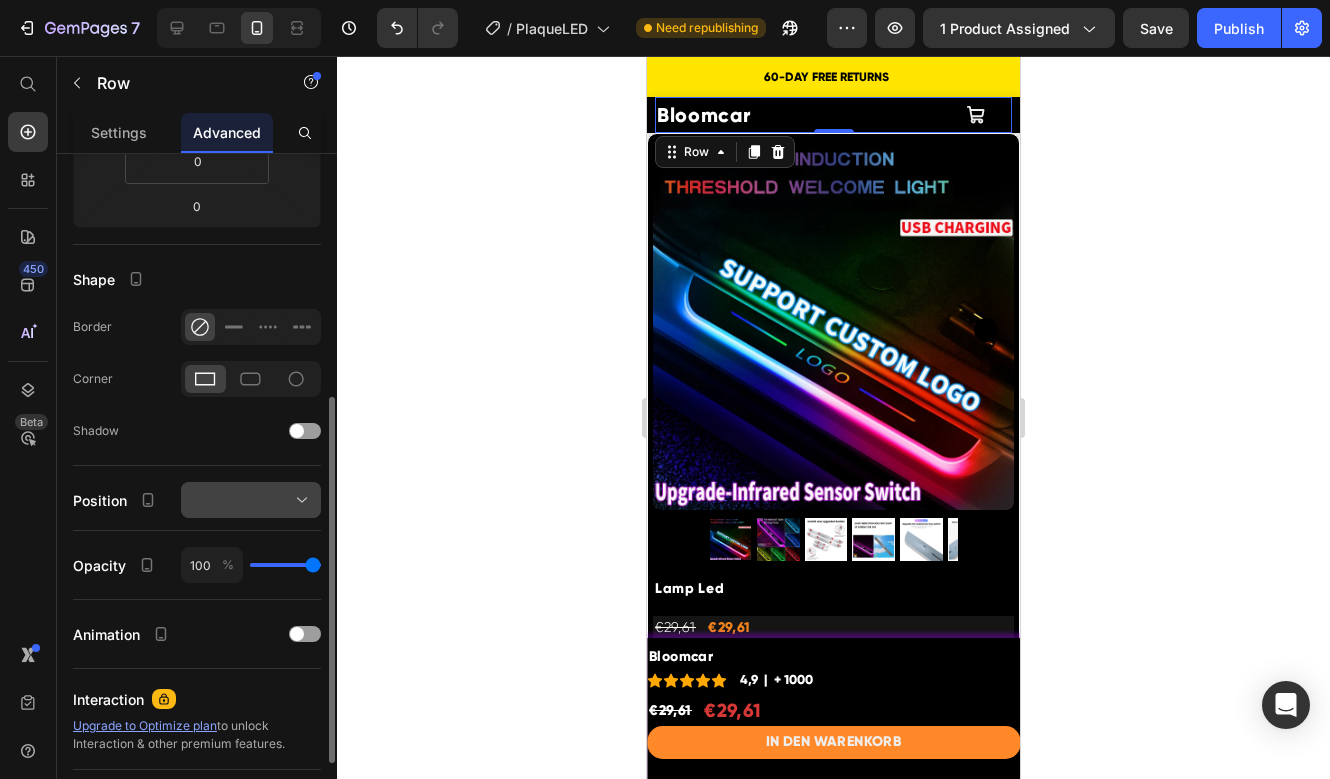 scroll, scrollTop: 458, scrollLeft: 0, axis: vertical 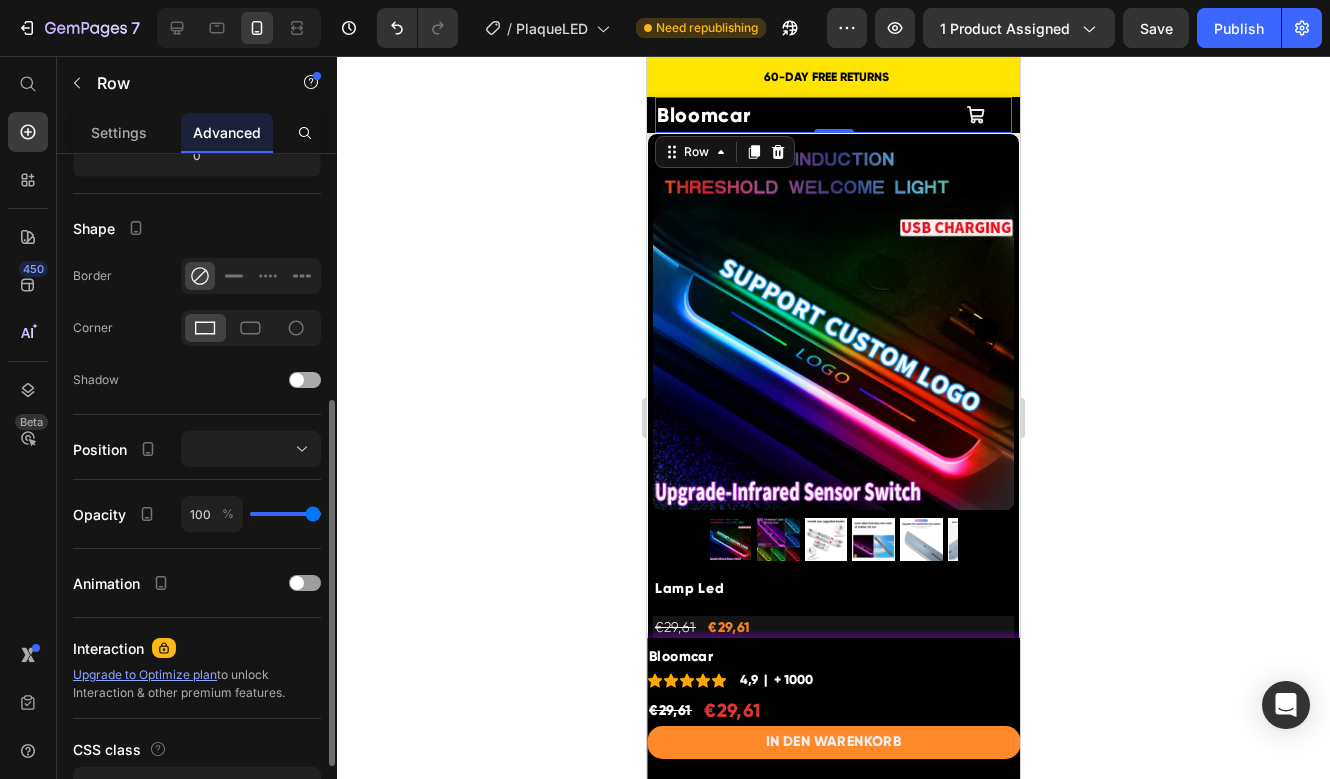 click at bounding box center [305, 380] 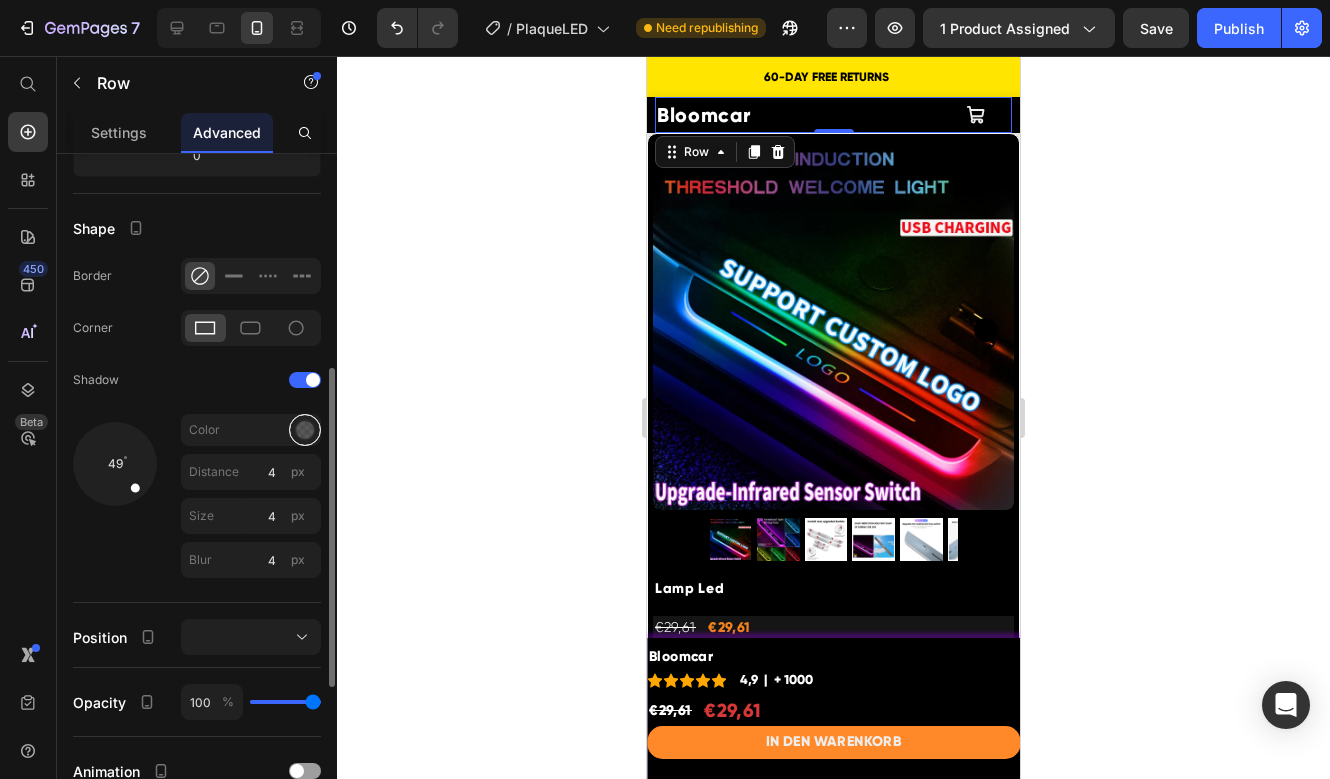click at bounding box center (305, 430) 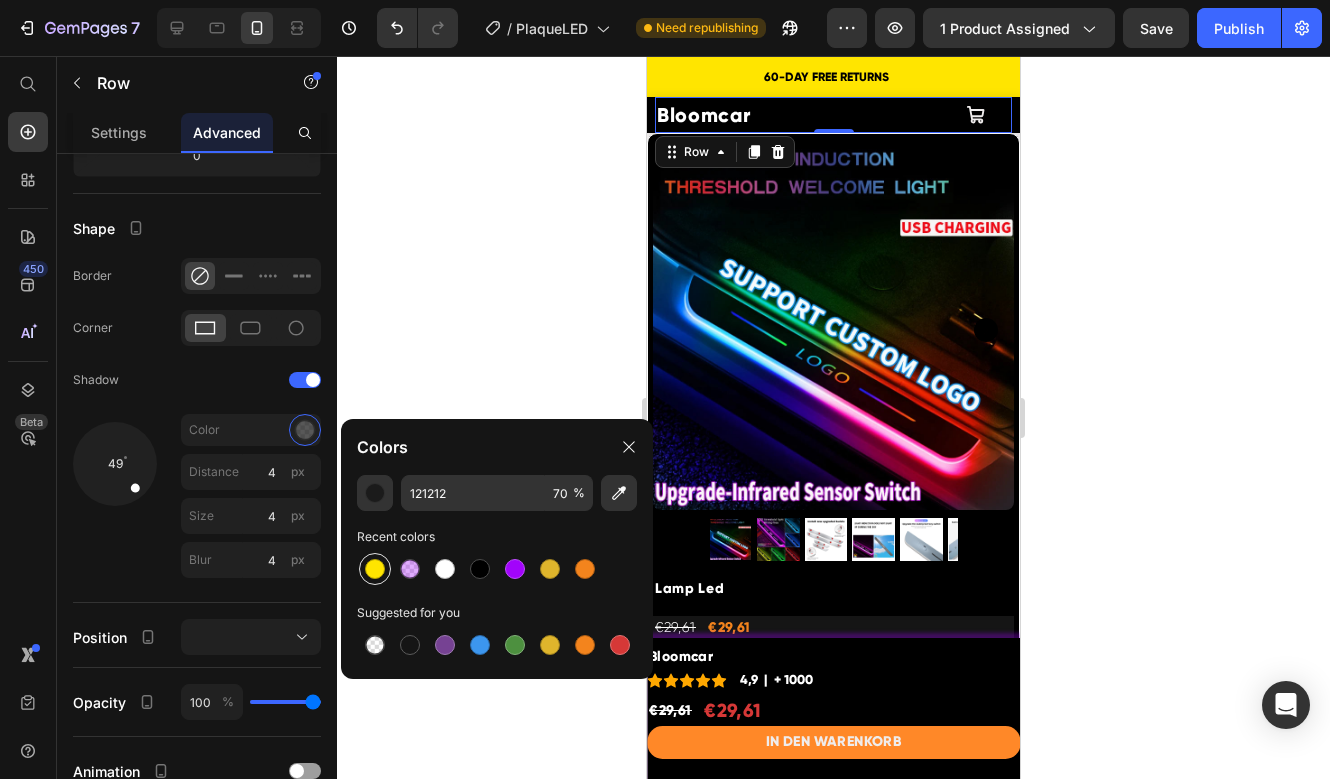 click at bounding box center [375, 569] 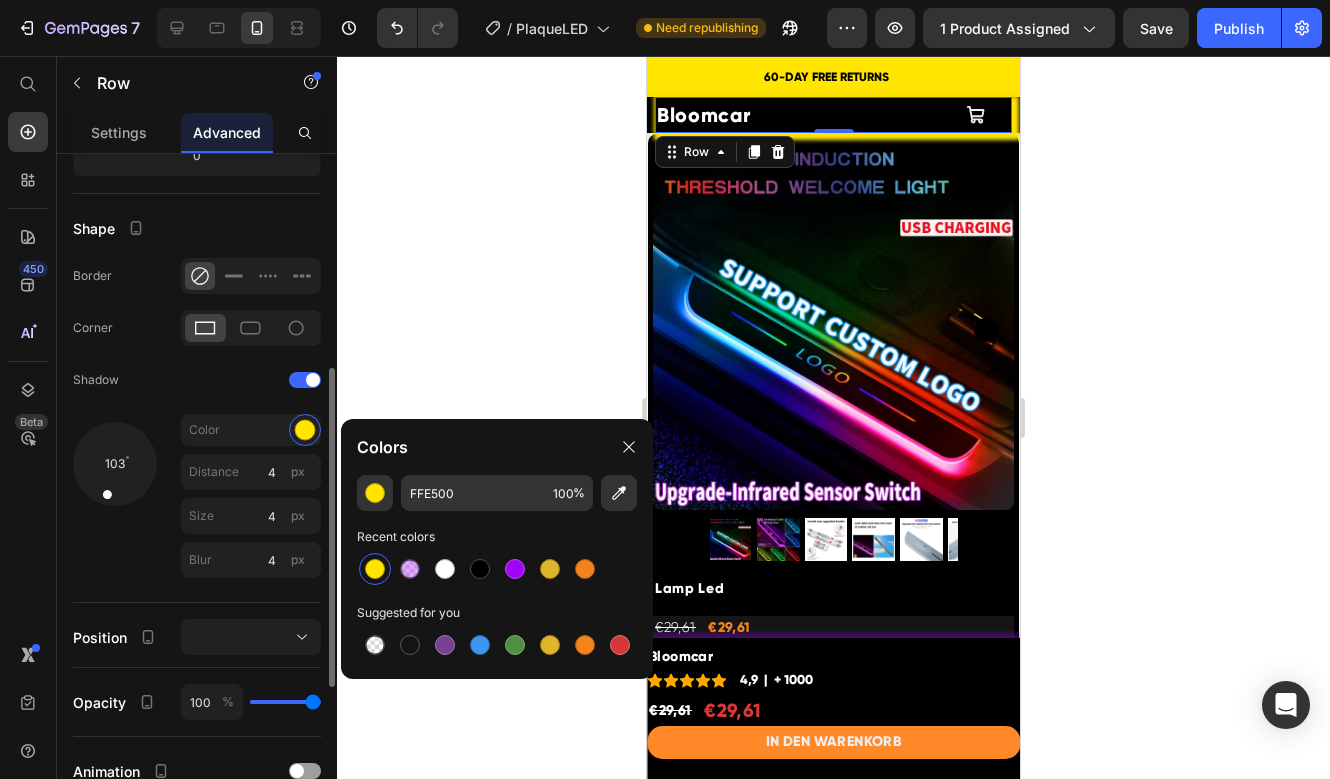 drag, startPoint x: 132, startPoint y: 485, endPoint x: 103, endPoint y: 498, distance: 31.780497 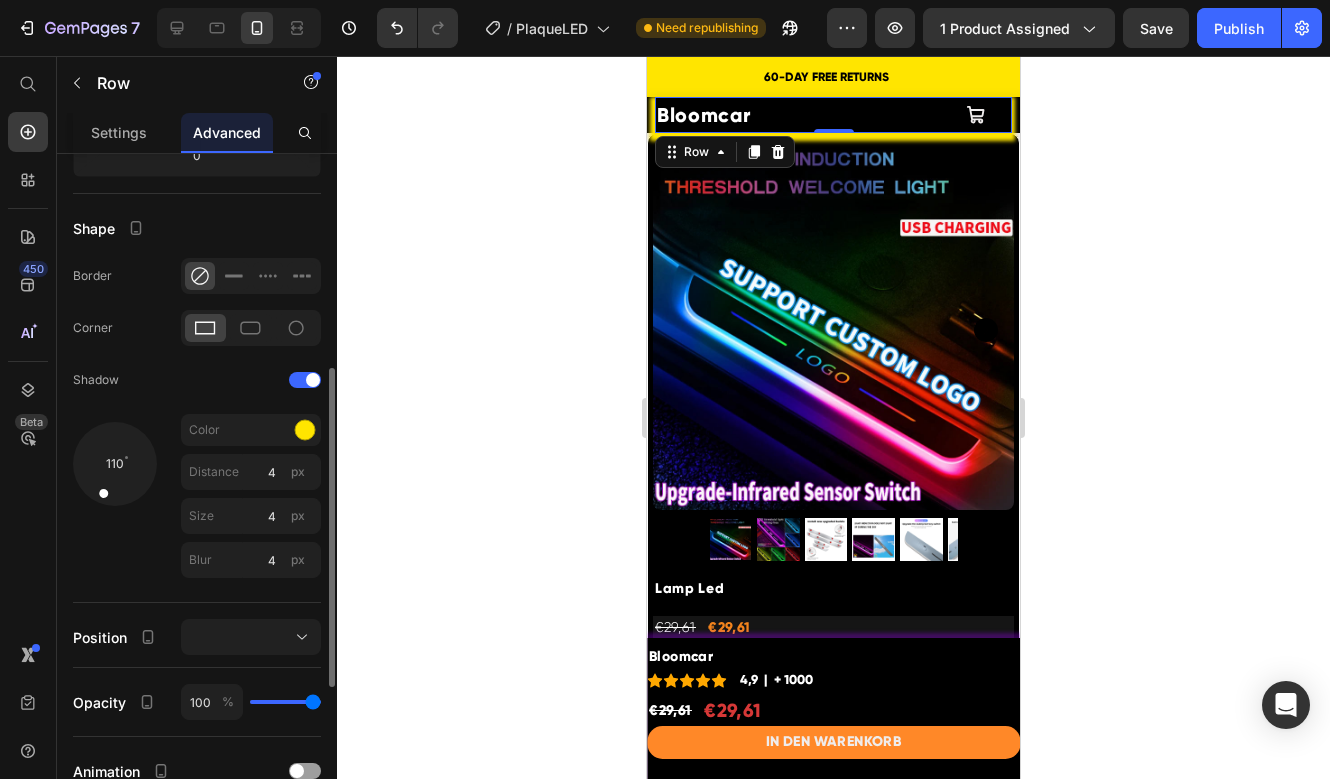 drag, startPoint x: 103, startPoint y: 498, endPoint x: 95, endPoint y: 507, distance: 12.0415945 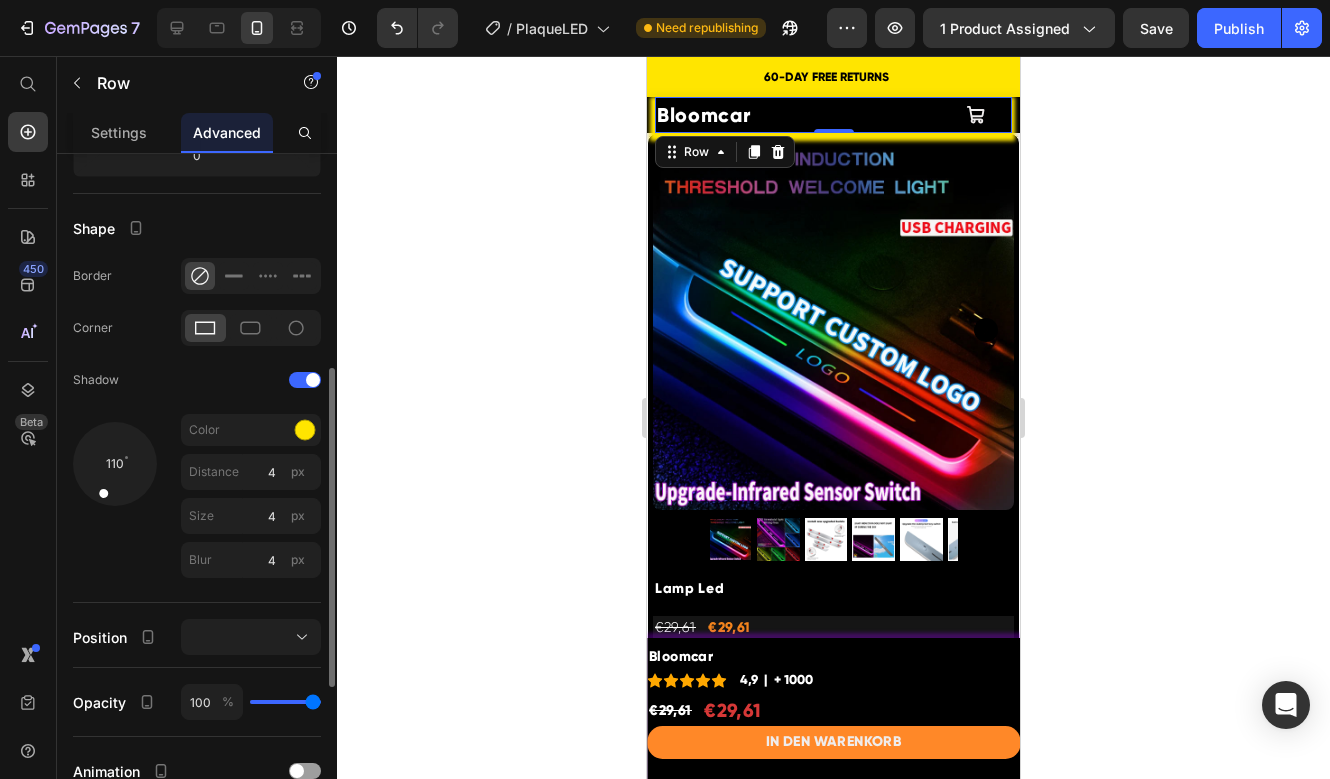 click on "110" at bounding box center (115, 500) 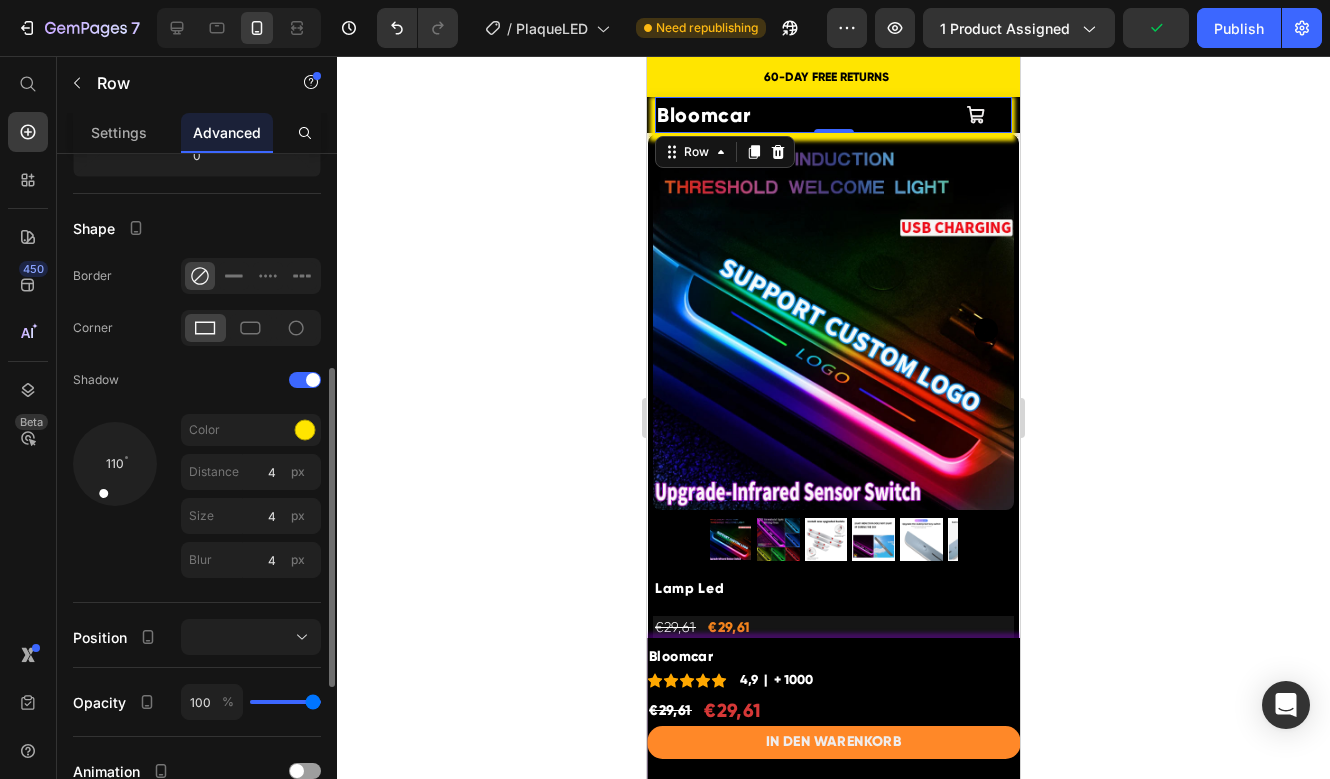 click at bounding box center (114, 463) 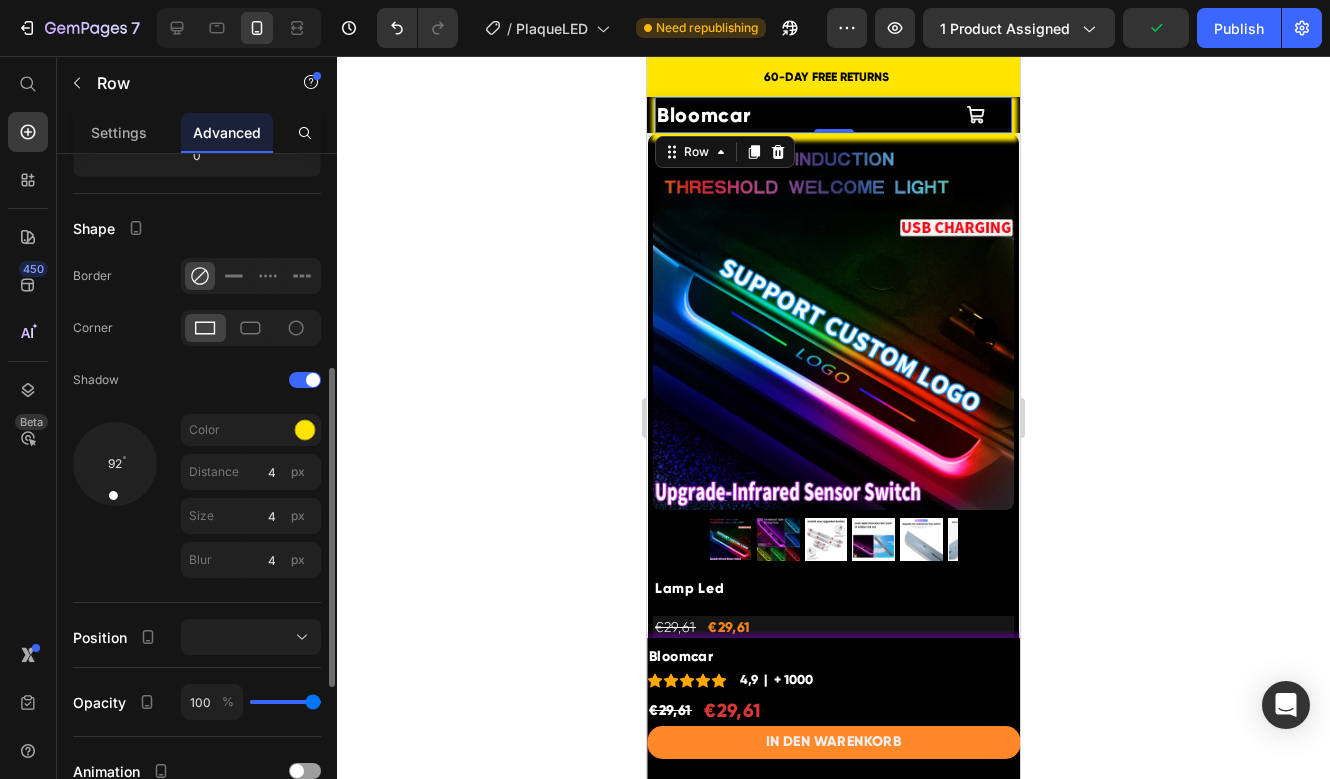 click at bounding box center [113, 484] 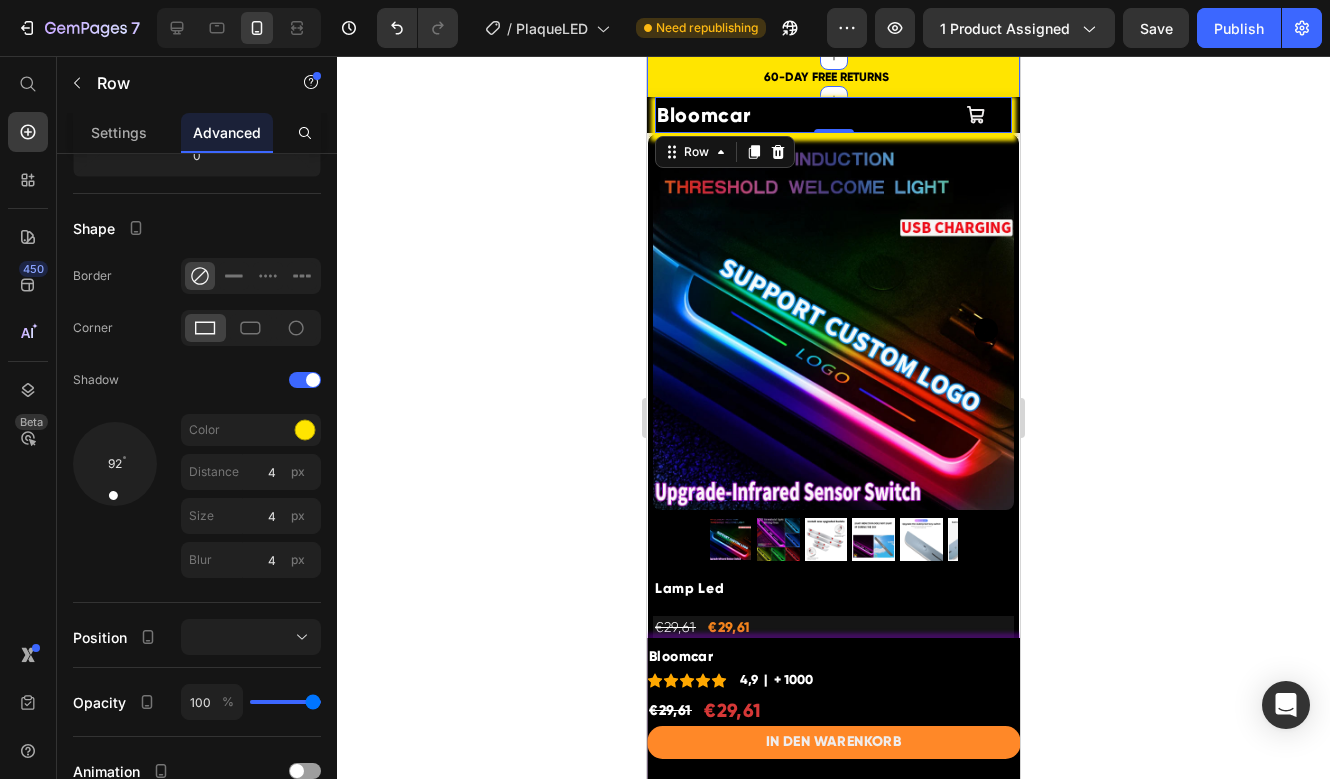click on "60-DAY FREE   RETURNS Heading Row 5000+ Heading                Icon                Icon                Icon                Icon                Icon Icon List Hoz REVIEWS Heading Row Row FREE Shipping On All U.S. Orders Over  $150 Heading Row FREE Shipping On All U.S. Orders Over  $150 Heading Row Carousel Row Section 15" at bounding box center [833, 78] 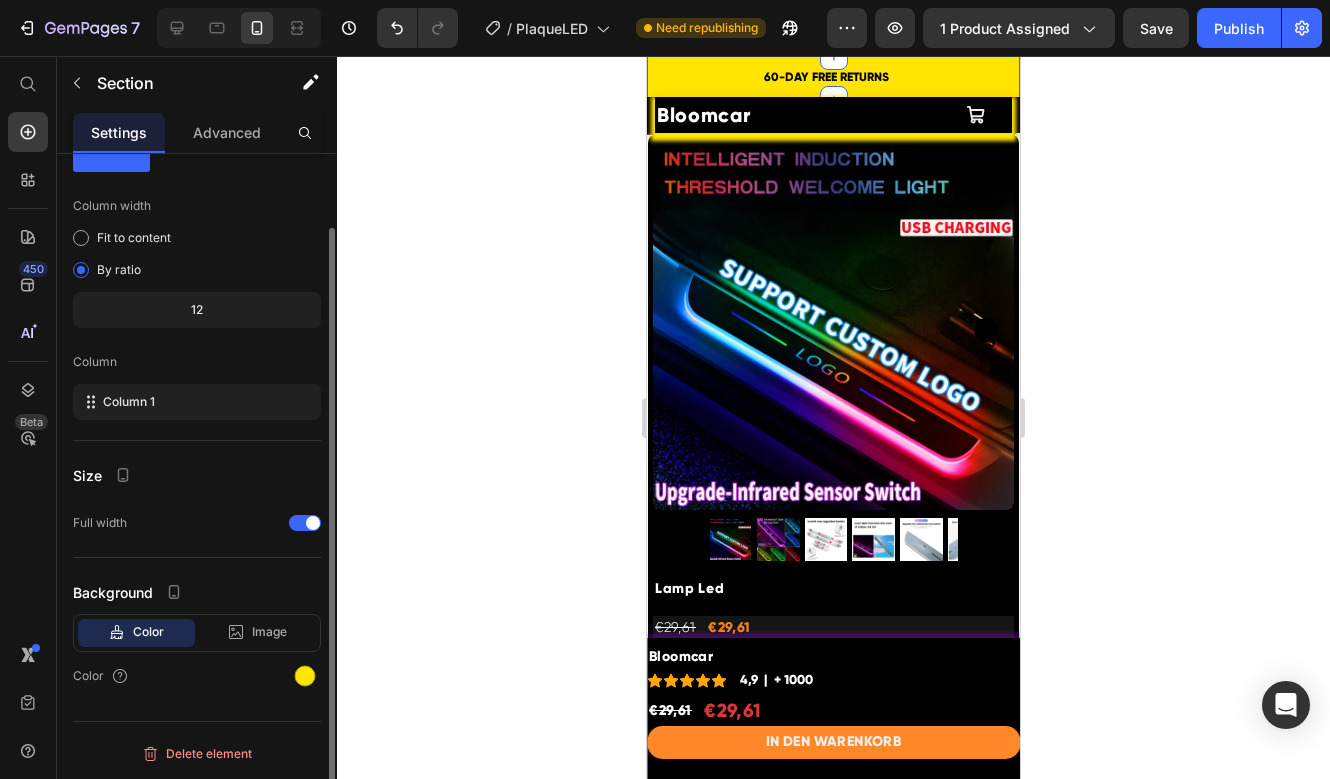 scroll, scrollTop: 0, scrollLeft: 0, axis: both 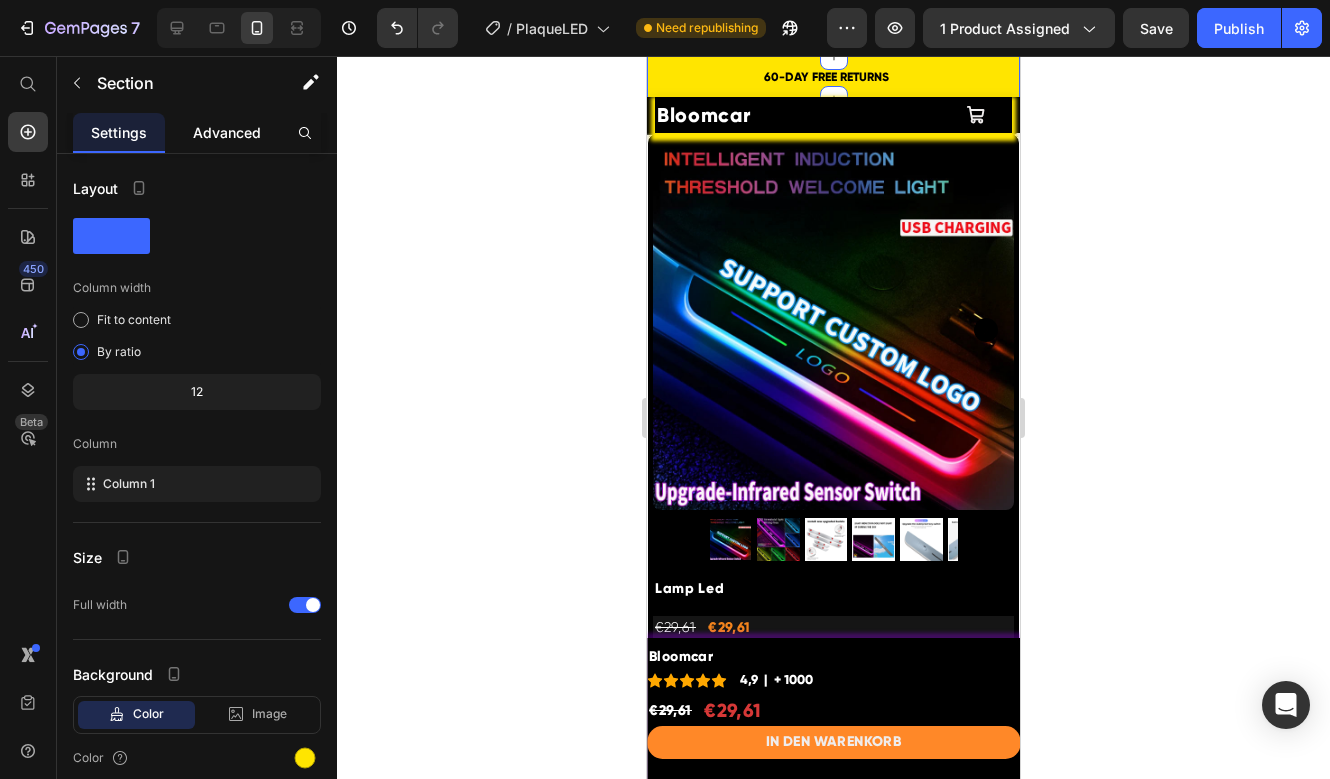 click on "Advanced" at bounding box center [227, 132] 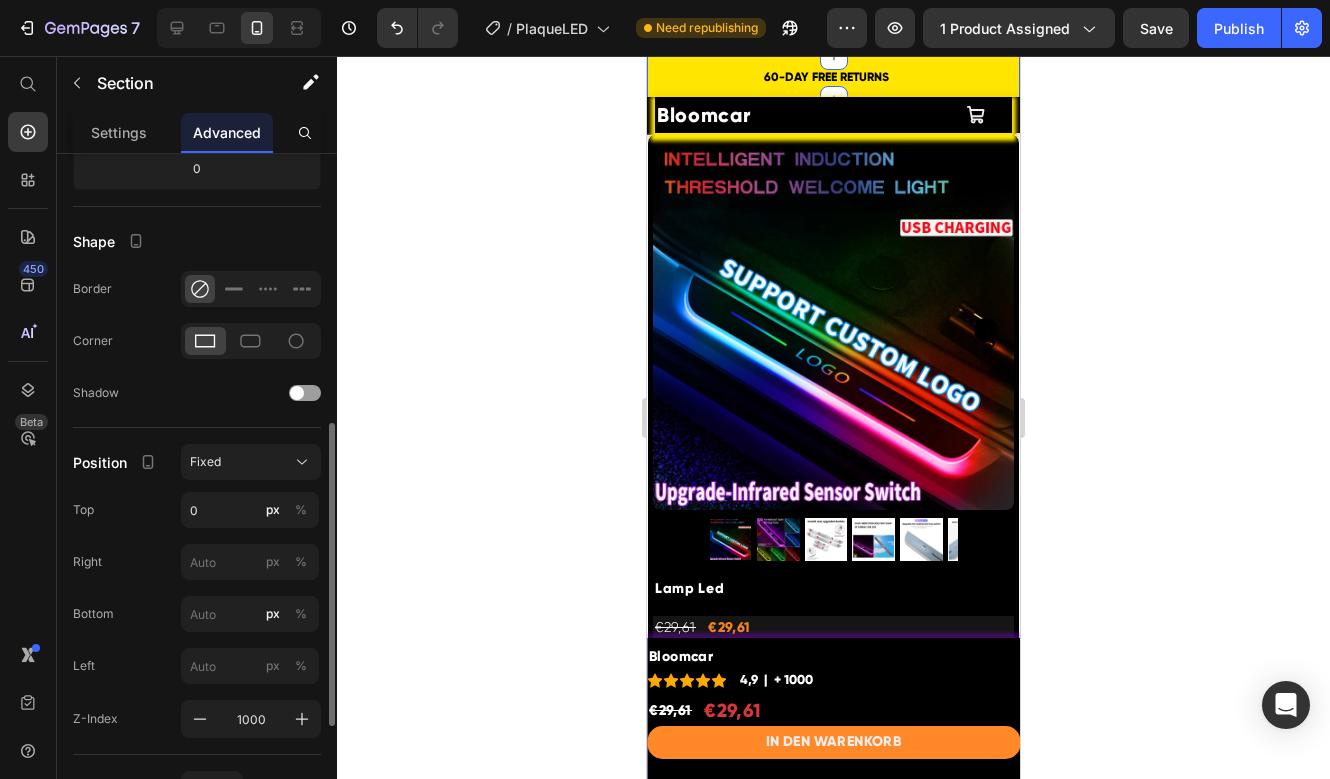 scroll, scrollTop: 494, scrollLeft: 0, axis: vertical 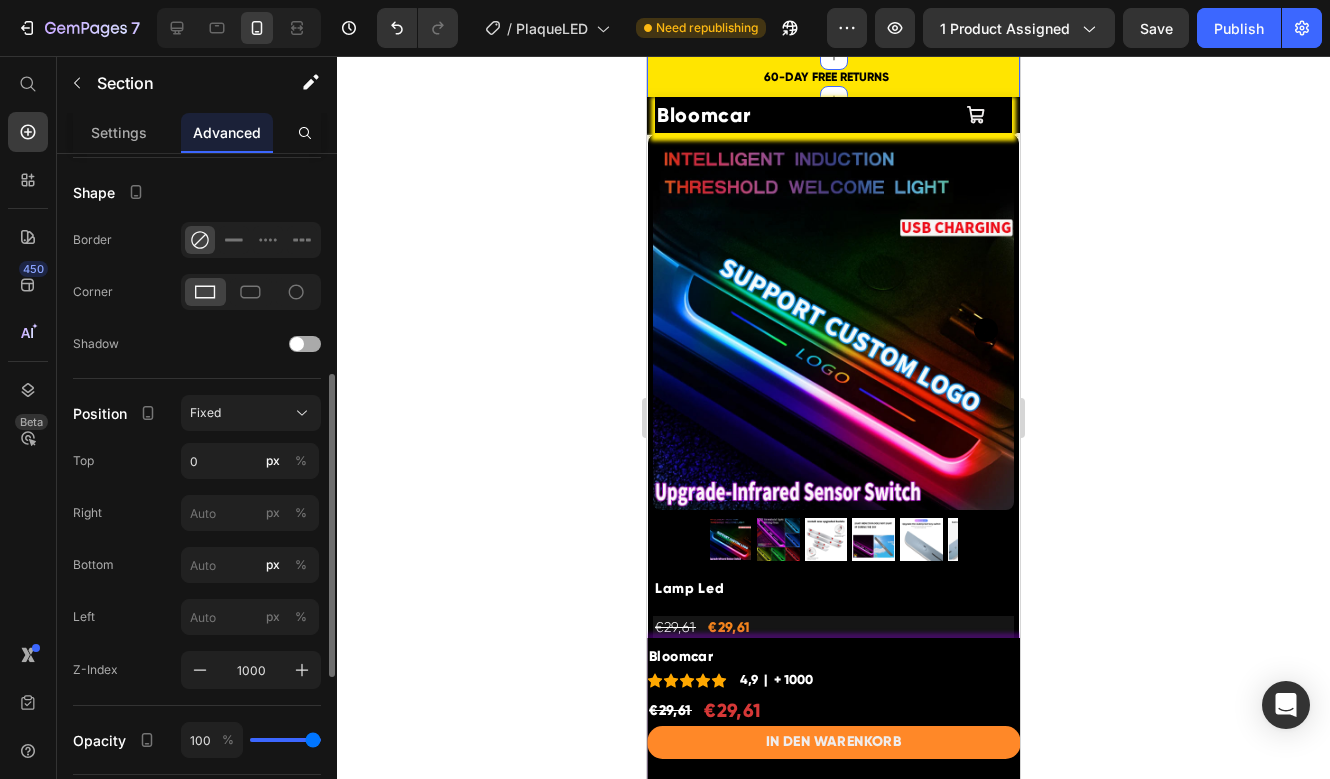 click at bounding box center [305, 344] 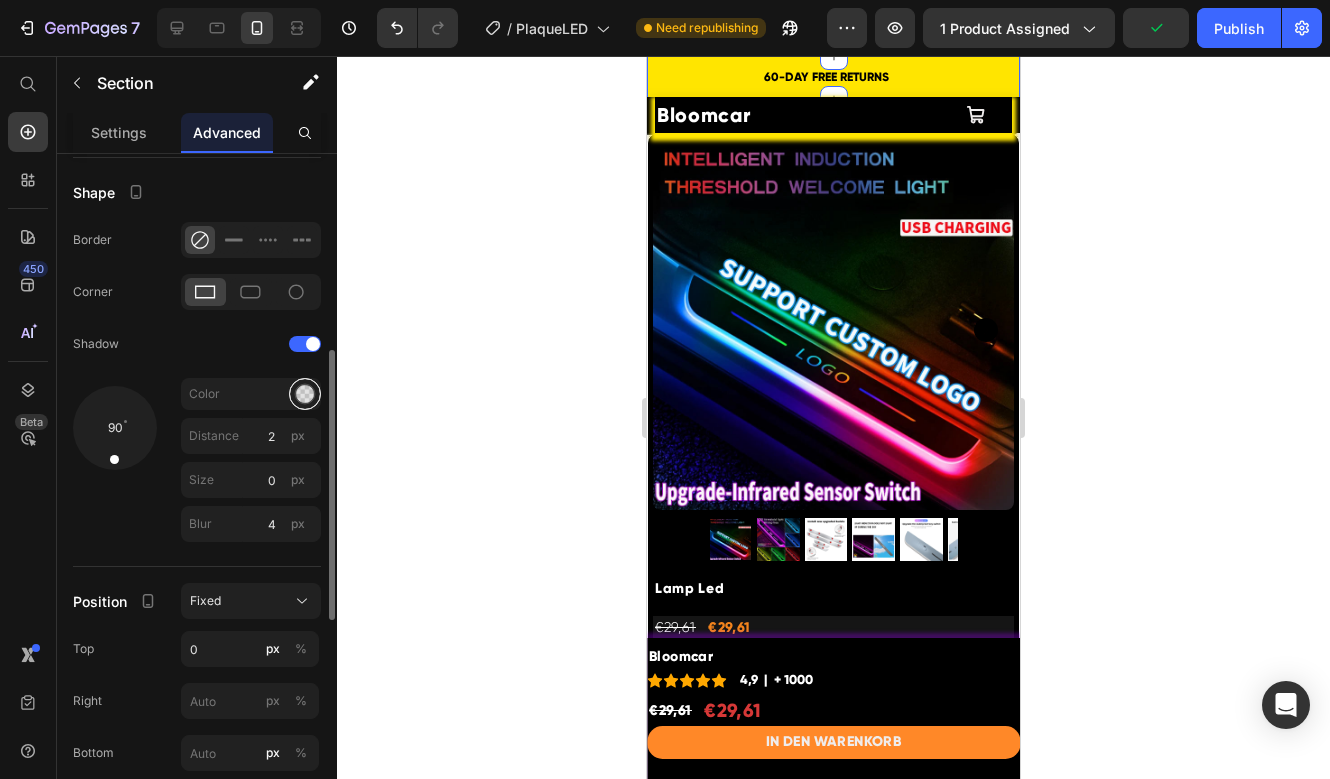 click at bounding box center [305, 394] 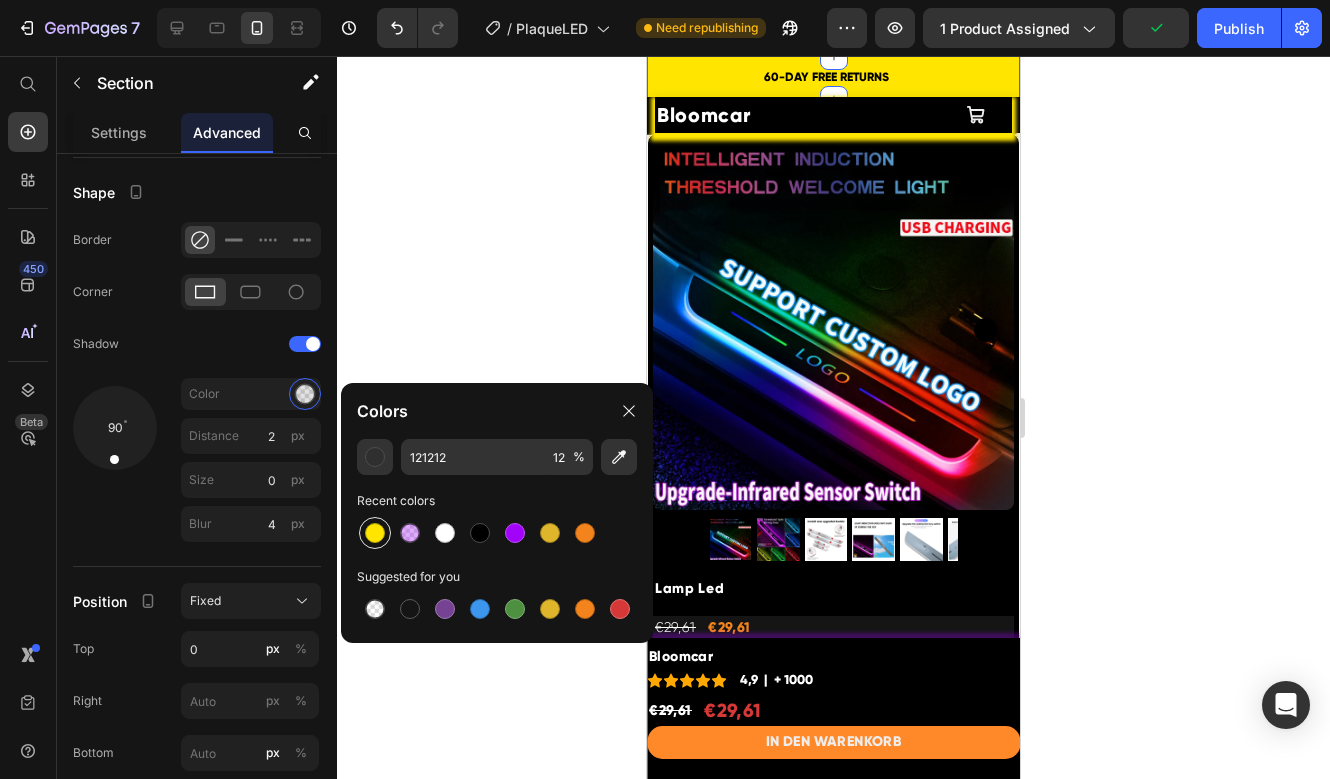 click at bounding box center (375, 533) 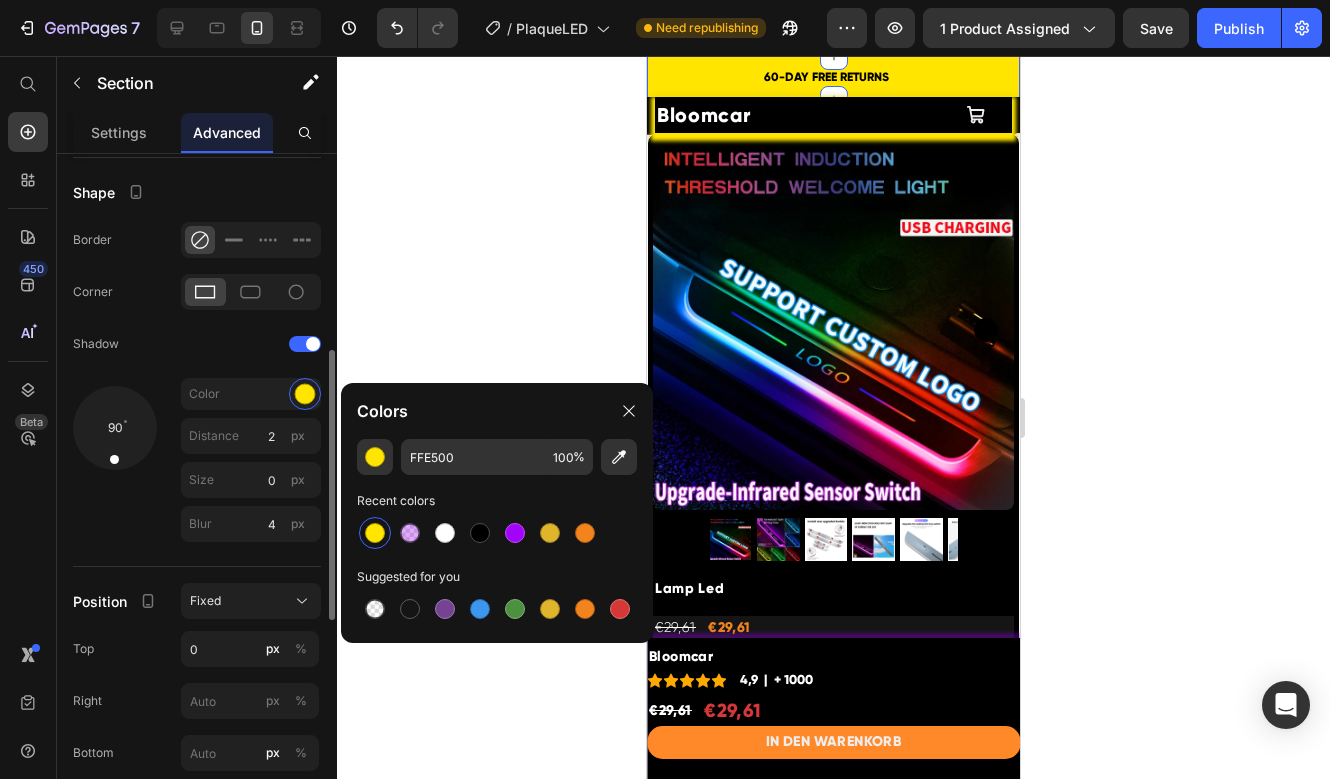 click at bounding box center (114, 458) 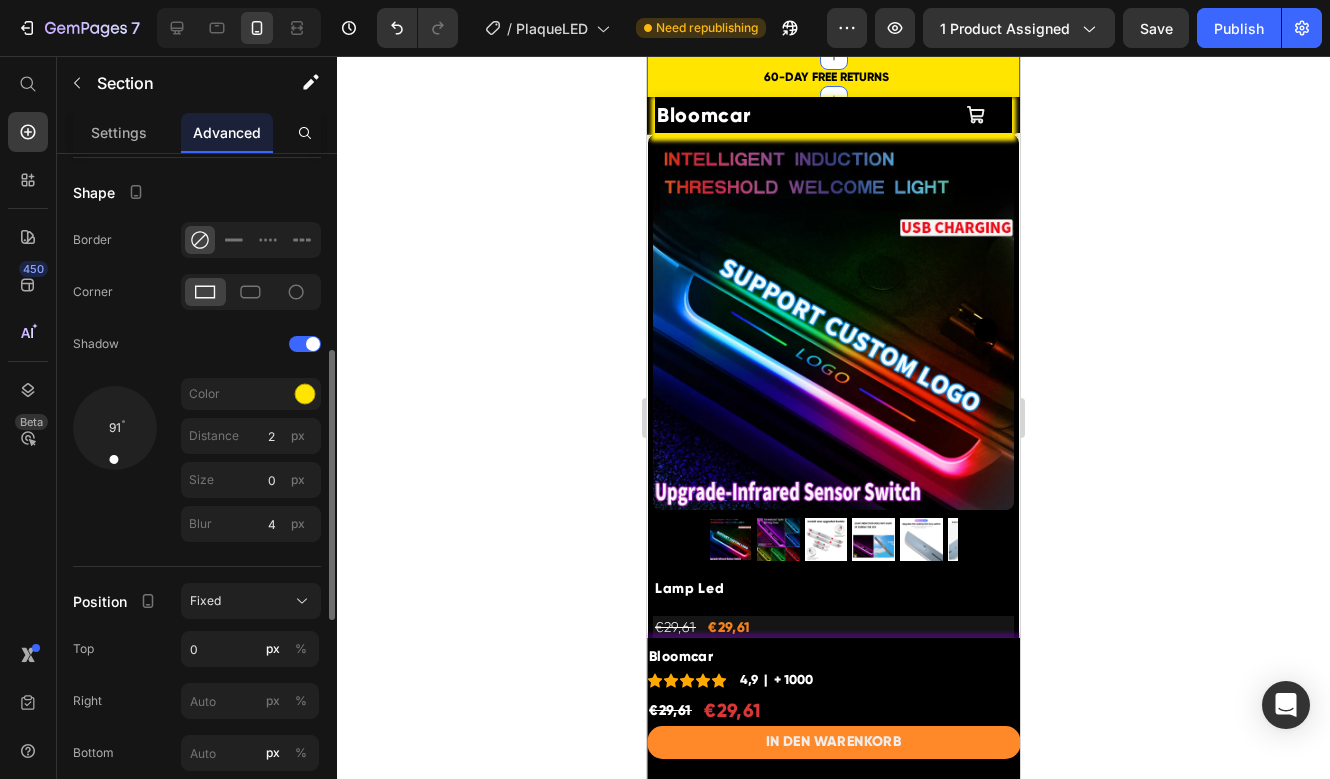 click at bounding box center (113, 458) 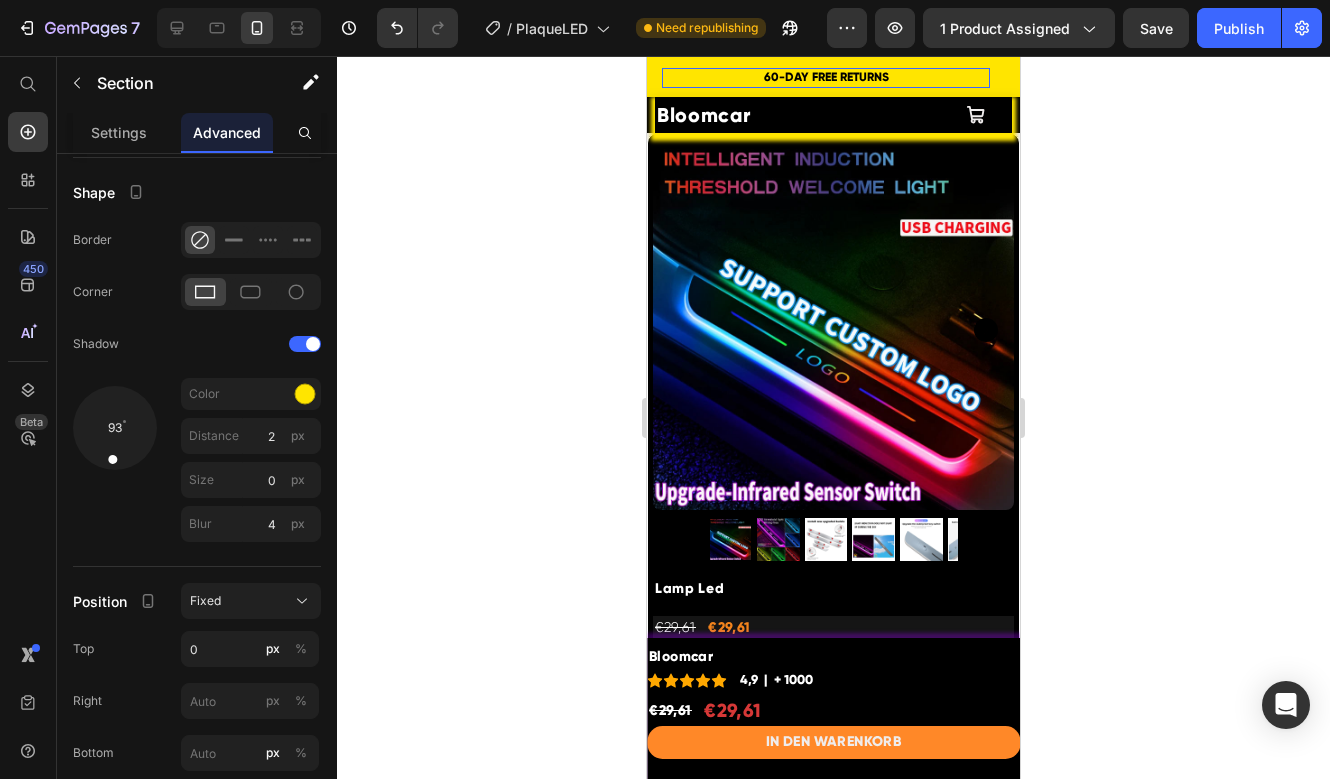 click on "60-DAY FREE   RETURNS Heading Row   0" at bounding box center [826, 78] 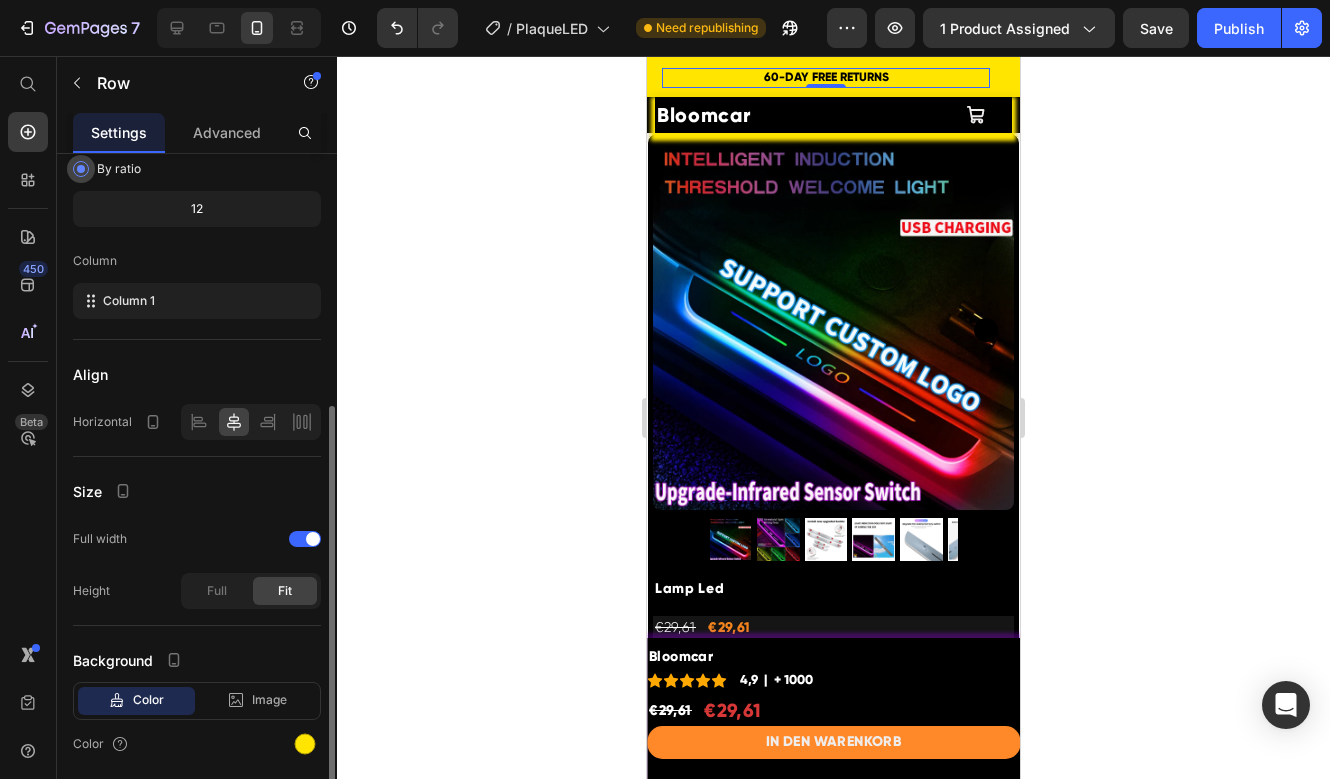 scroll, scrollTop: 251, scrollLeft: 0, axis: vertical 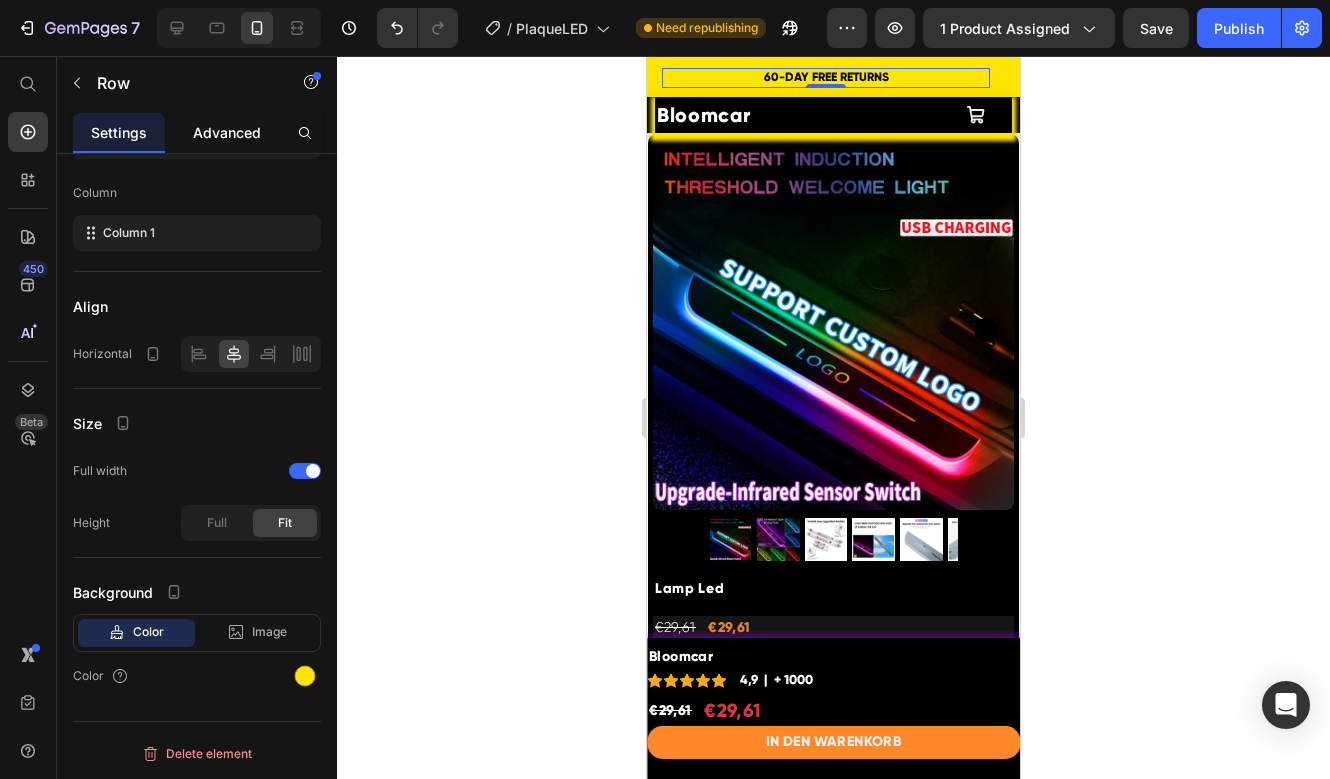 click on "Advanced" 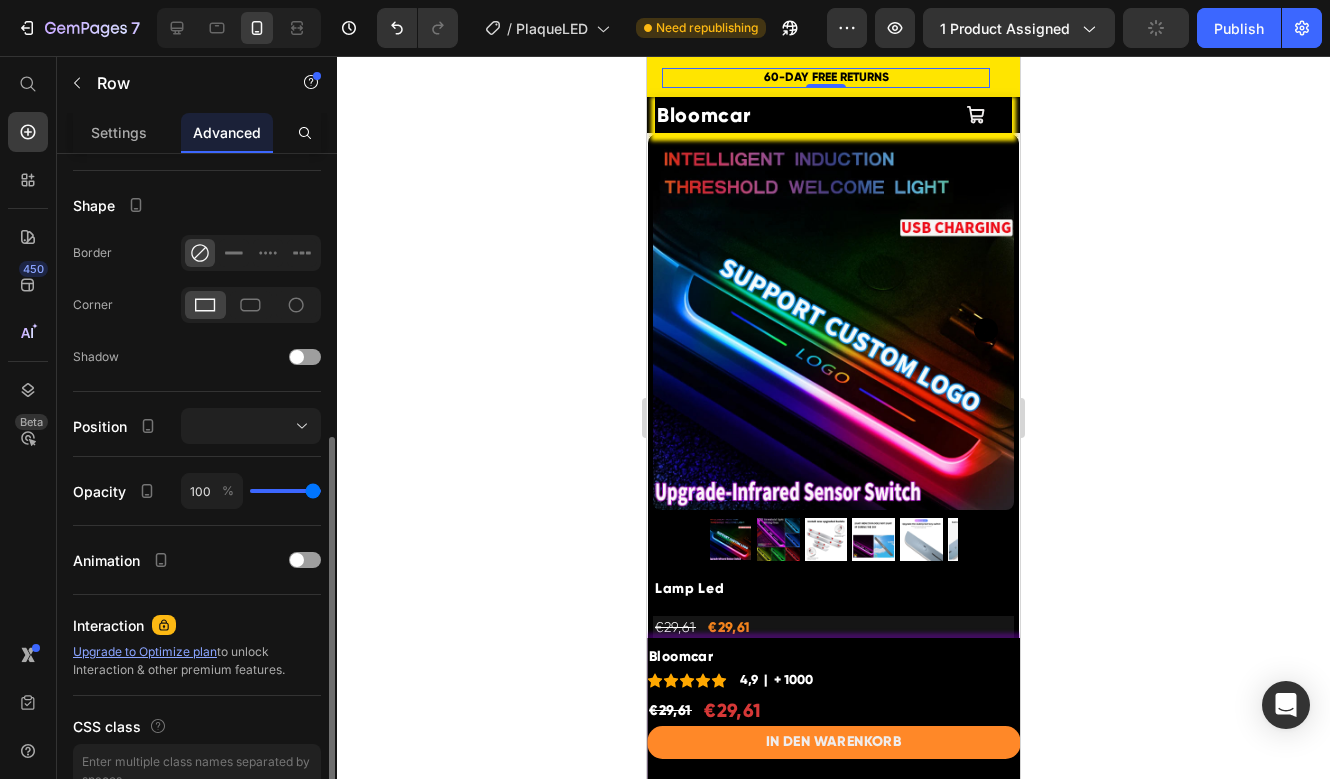 scroll, scrollTop: 566, scrollLeft: 0, axis: vertical 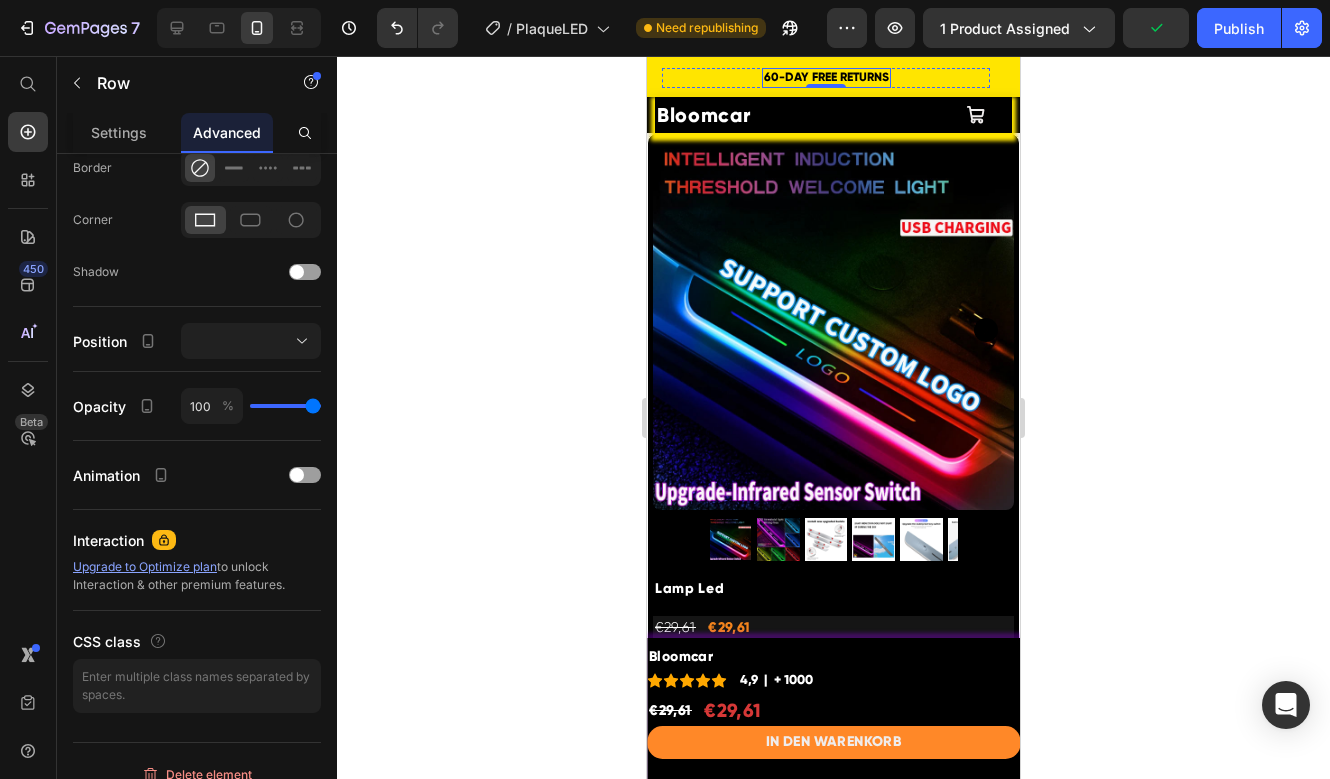 click on "60-DAY FREE   RETURNS" at bounding box center (826, 78) 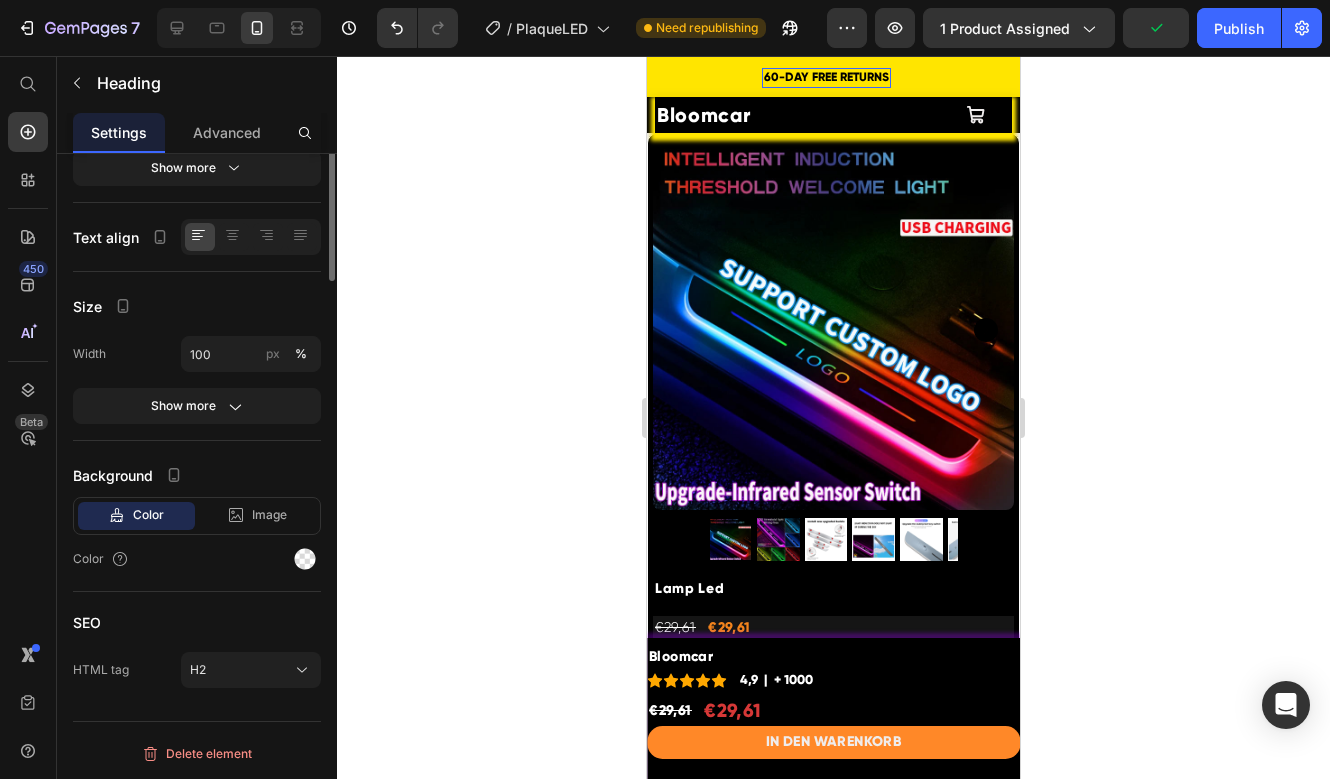 scroll, scrollTop: 0, scrollLeft: 0, axis: both 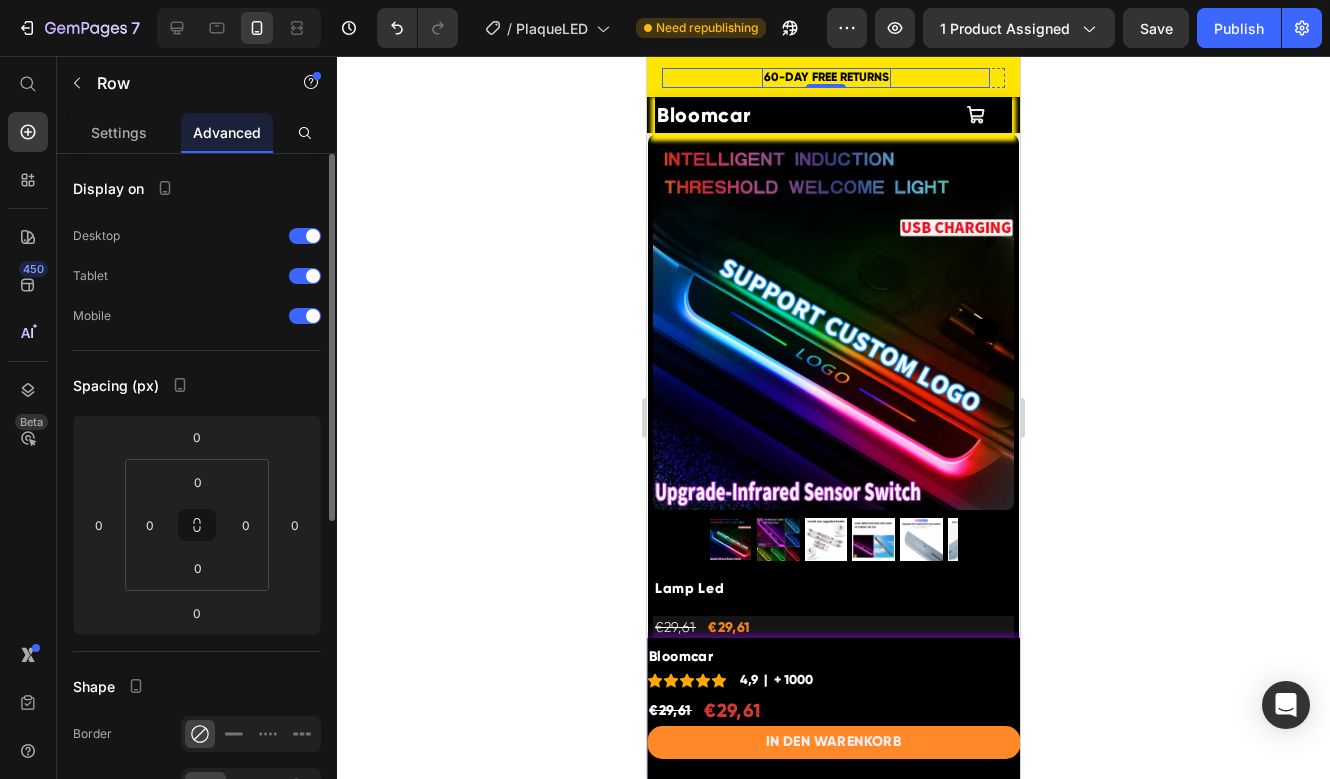 click on "60-DAY FREE   RETURNS Heading   0 Row" at bounding box center (826, 78) 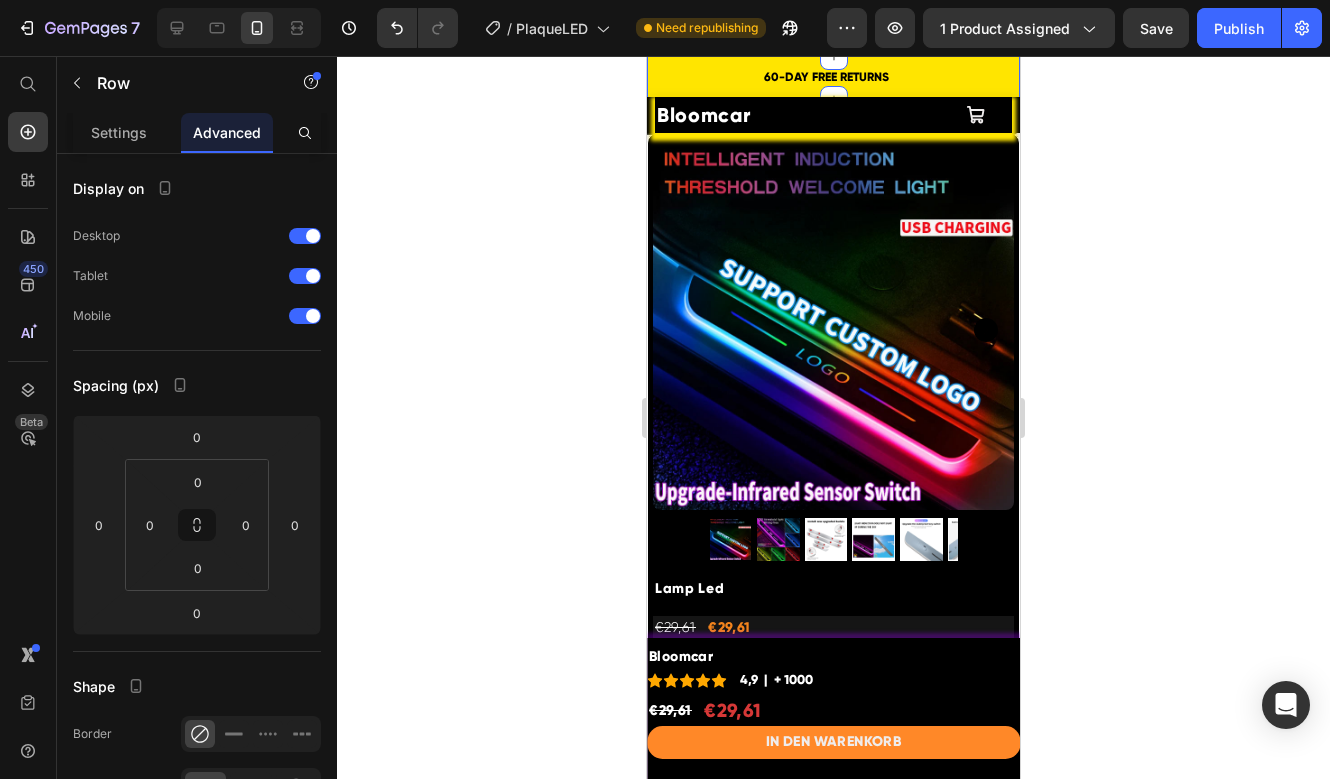 click on "60-DAY FREE   RETURNS Heading Row 5000+ Heading                Icon                Icon                Icon                Icon                Icon Icon List Hoz REVIEWS Heading Row Row FREE Shipping On All U.S. Orders Over  $150 Heading Row FREE Shipping On All U.S. Orders Over  $150 Heading Row Carousel Row Section 15   You can create reusable sections Create Theme Section AI Content Write with GemAI What would you like to describe here? Tone and Voice Persuasive Product Show more Generate" at bounding box center (833, 78) 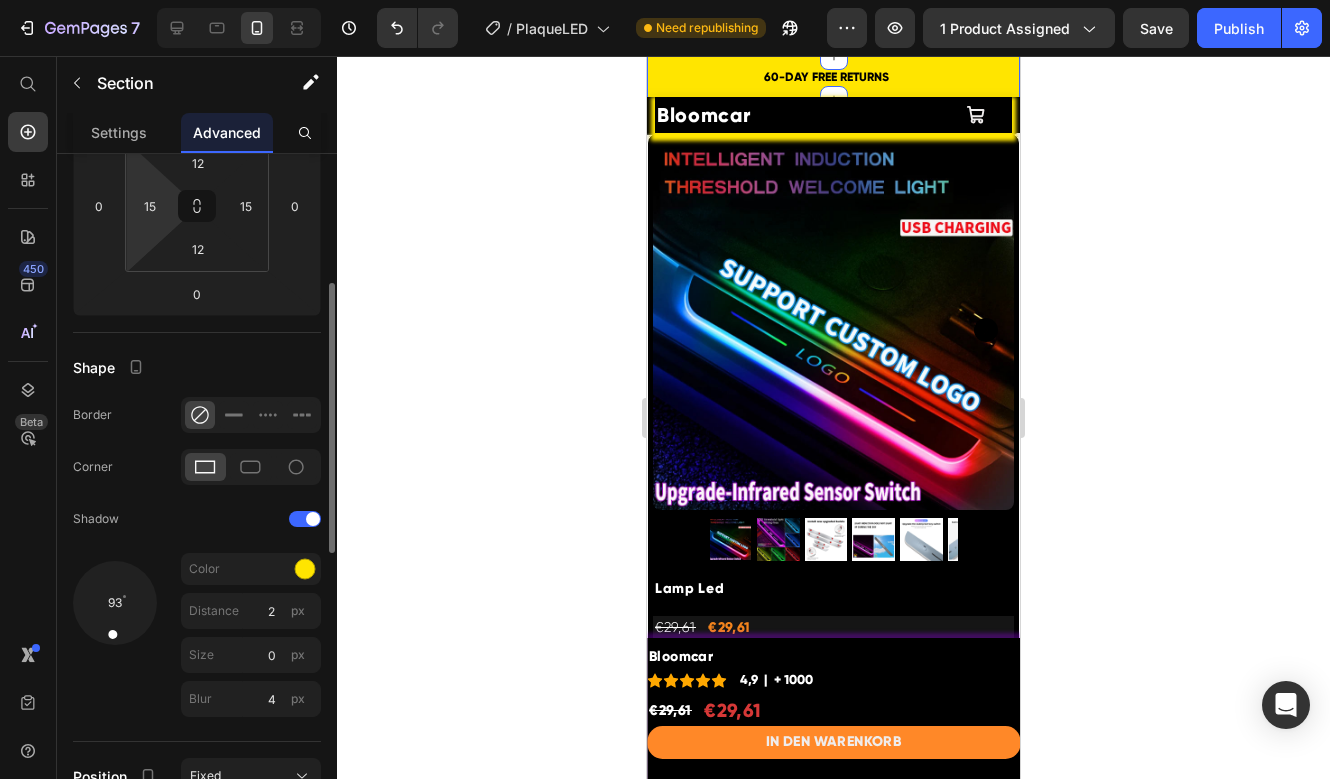scroll, scrollTop: 348, scrollLeft: 0, axis: vertical 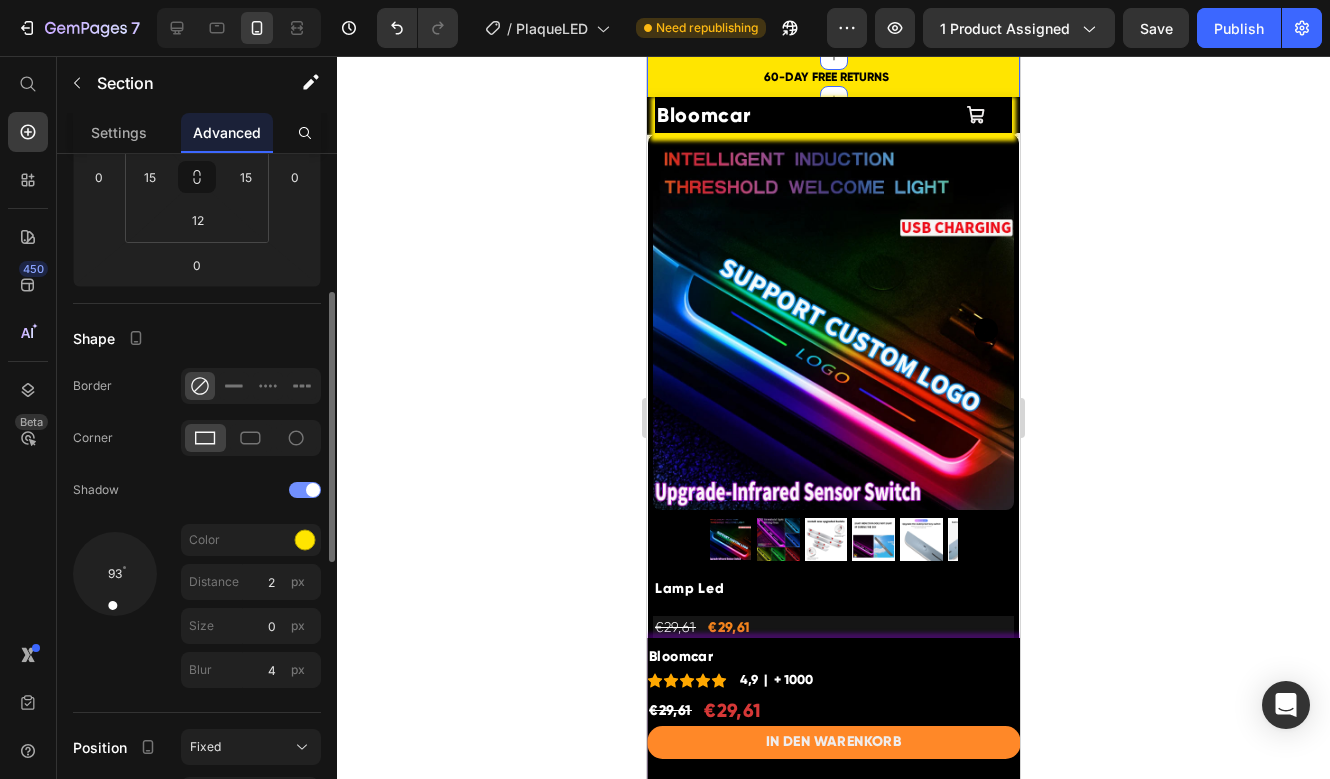 click at bounding box center [305, 490] 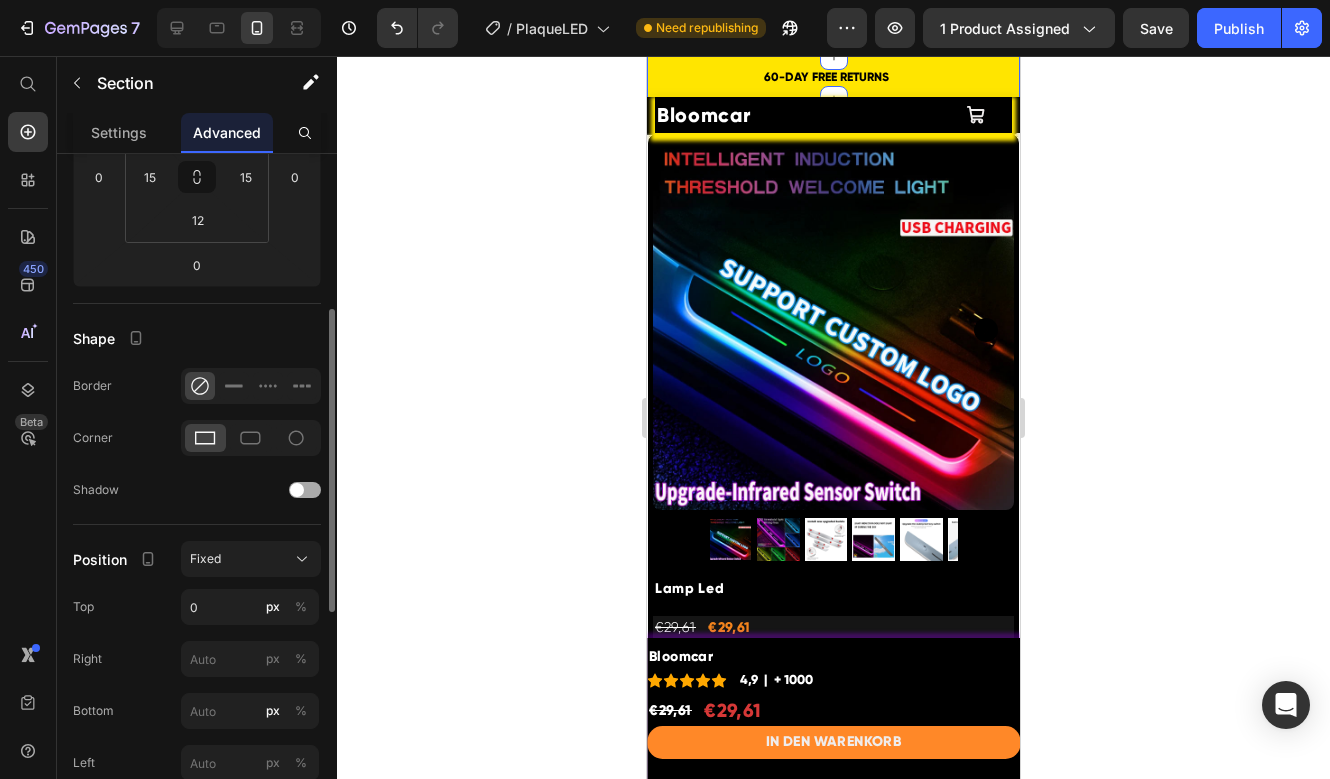 click at bounding box center [305, 490] 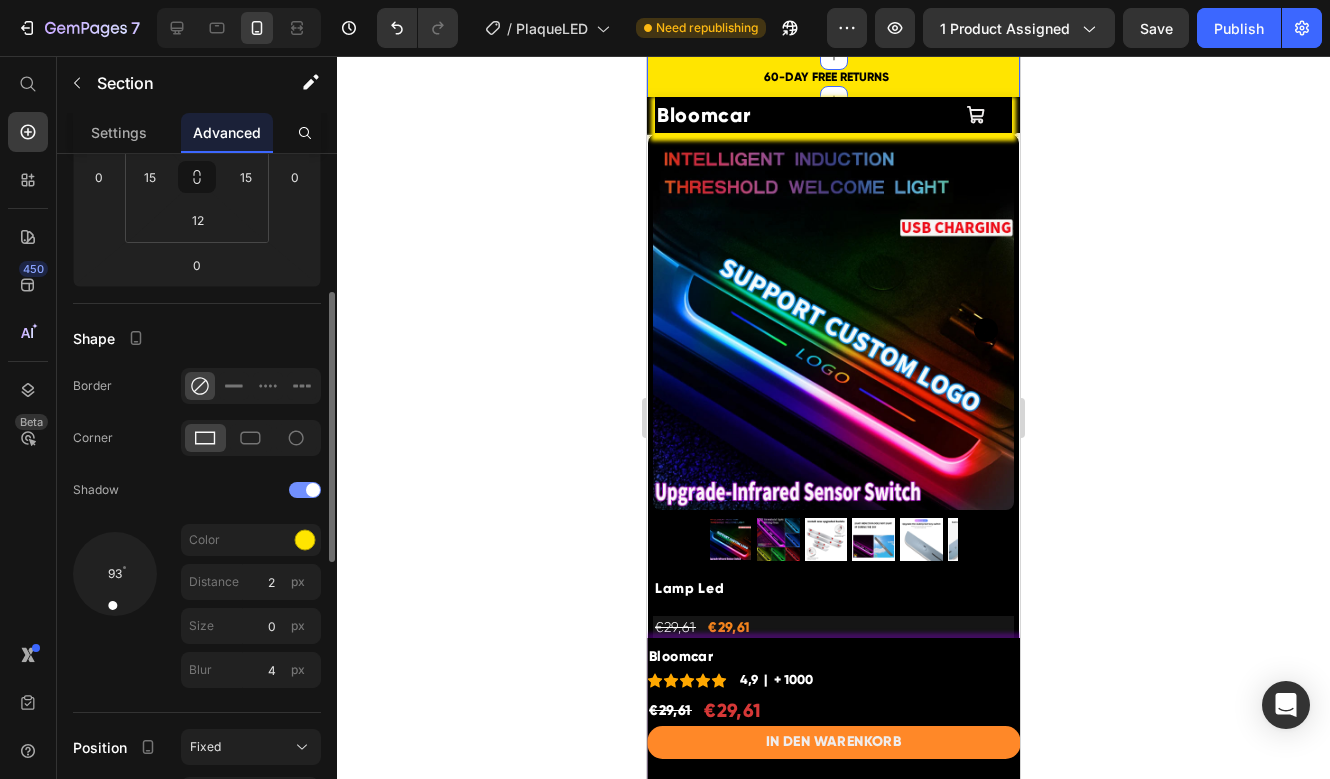 click at bounding box center [305, 490] 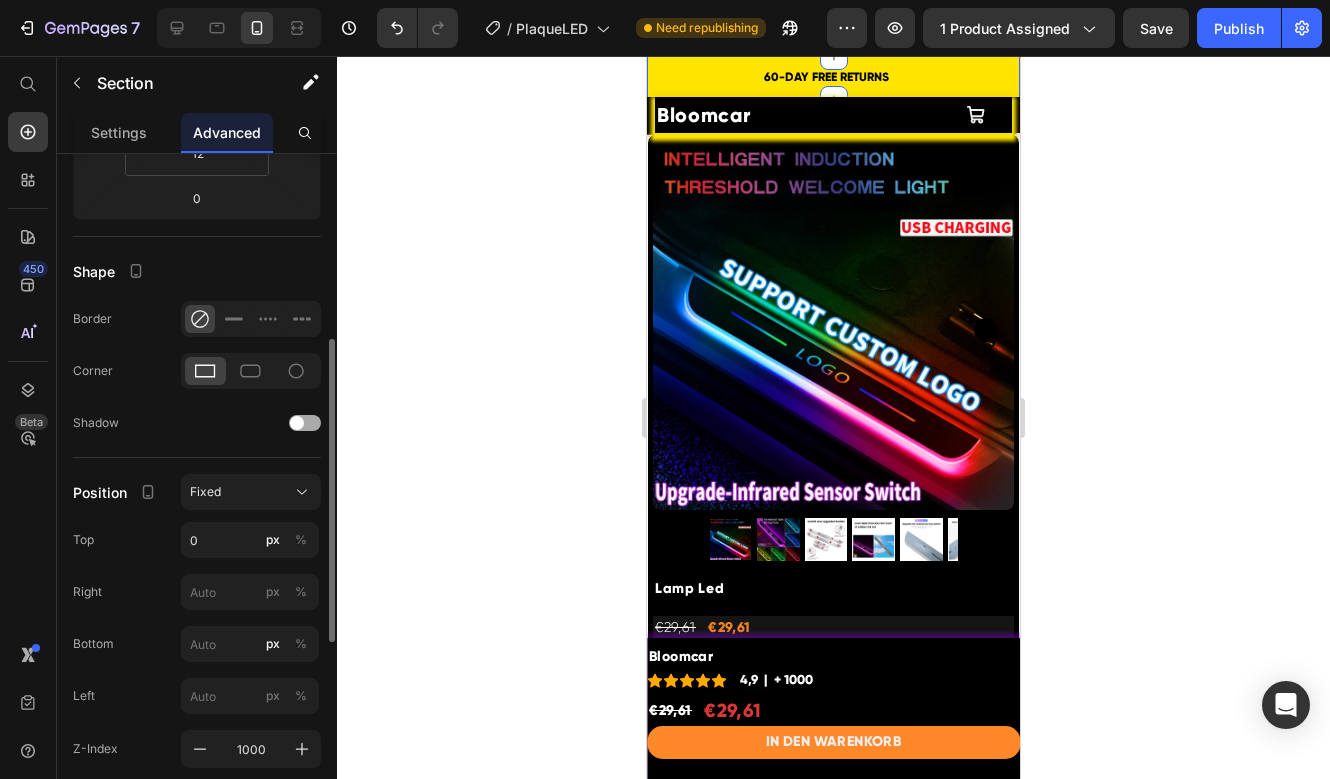 scroll, scrollTop: 417, scrollLeft: 0, axis: vertical 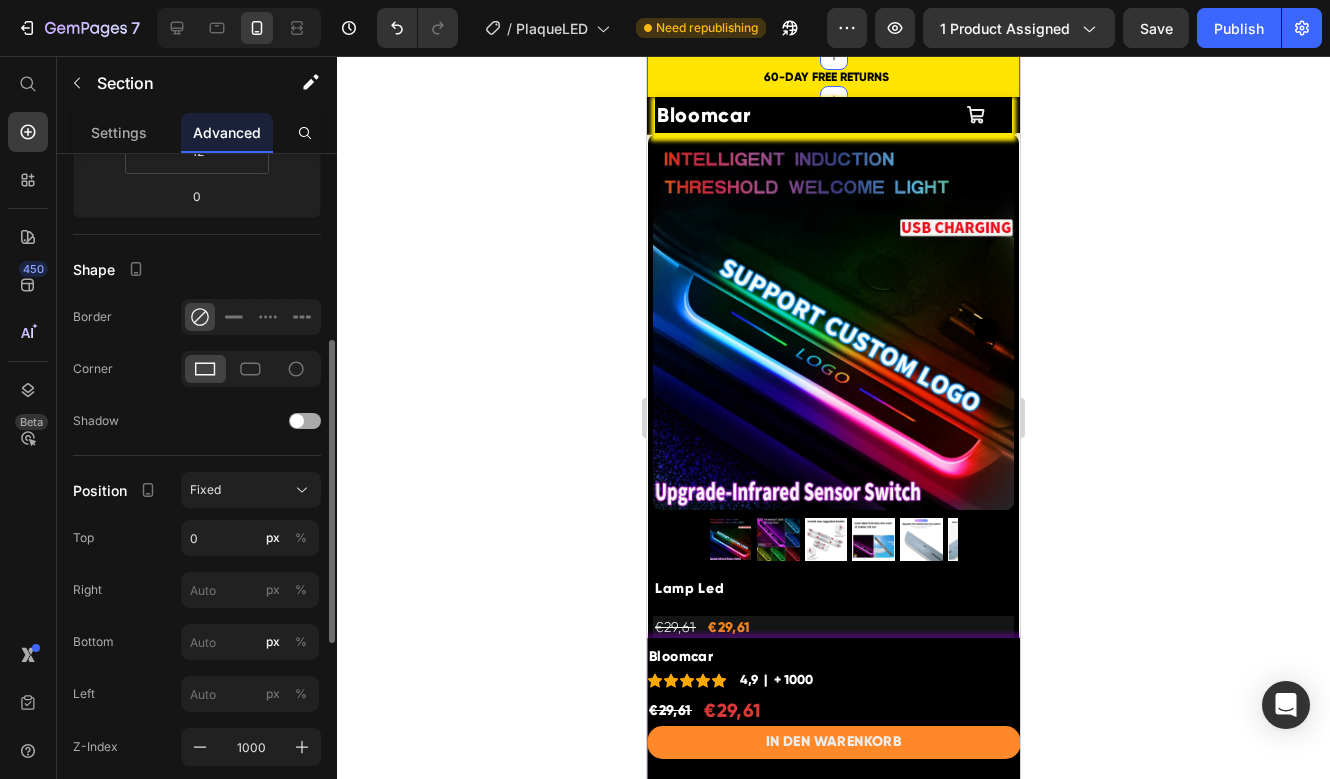 click at bounding box center (305, 421) 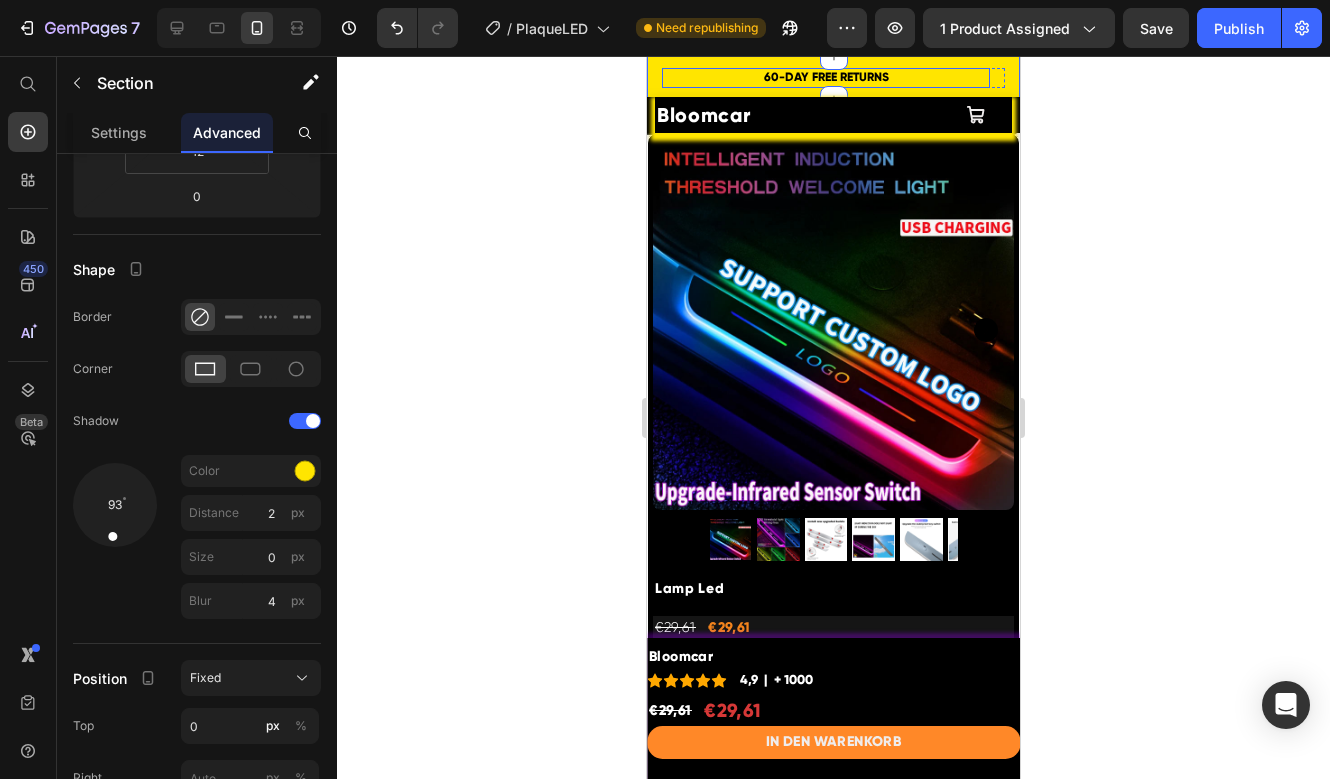 click on "60-DAY FREE   RETURNS Heading Row" at bounding box center [826, 78] 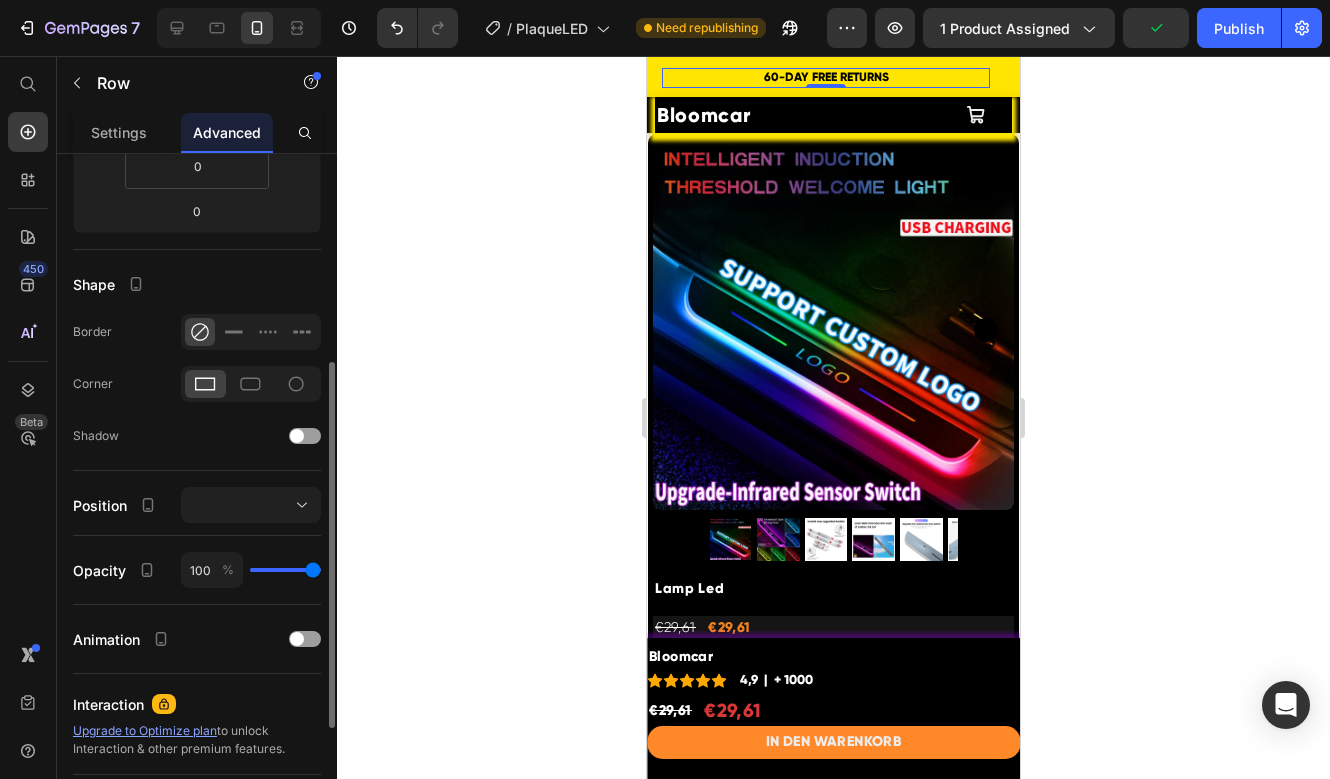 scroll, scrollTop: 419, scrollLeft: 0, axis: vertical 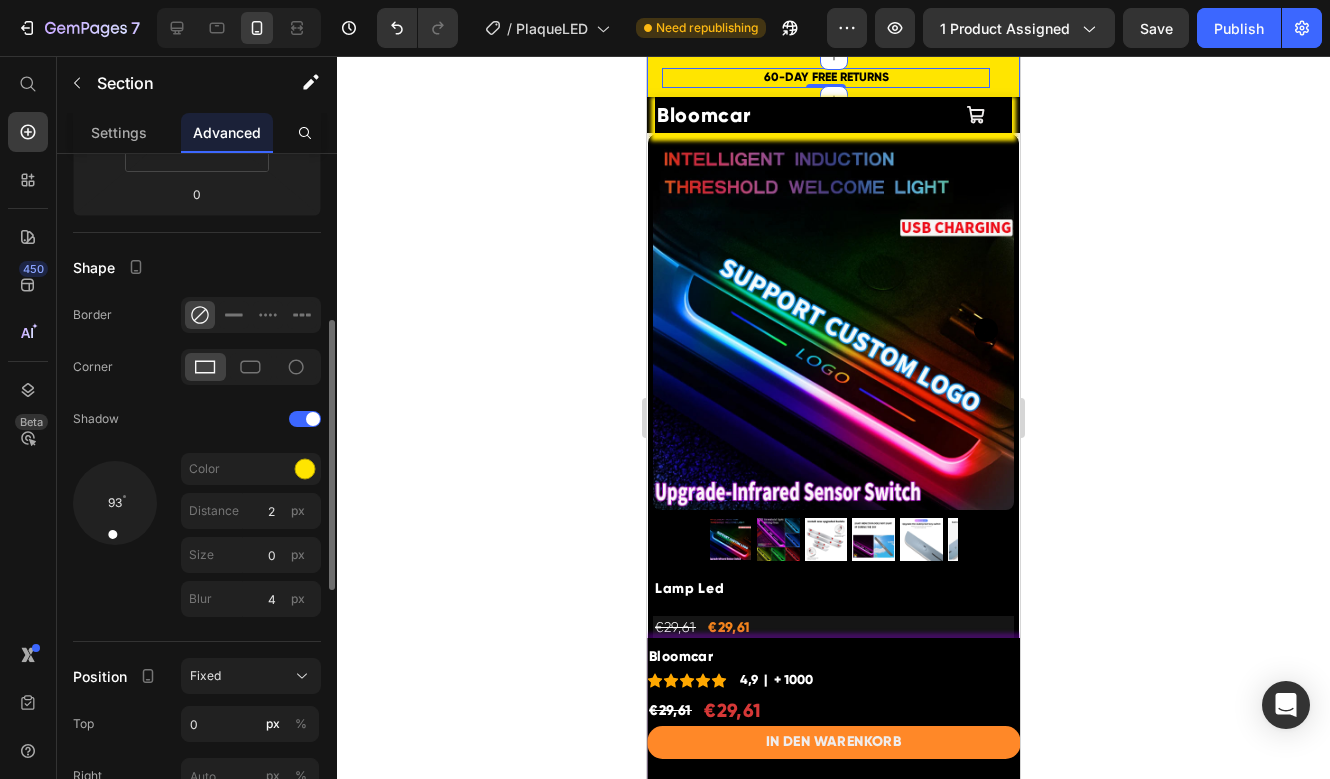click on "60-DAY FREE   RETURNS Heading Row   0 5000+ Heading                Icon                Icon                Icon                Icon                Icon Icon List Hoz REVIEWS Heading Row Row FREE Shipping On All U.S. Orders Over  $150 Heading Row FREE Shipping On All U.S. Orders Over  $150 Heading Row Carousel Row Section 15" at bounding box center (833, 78) 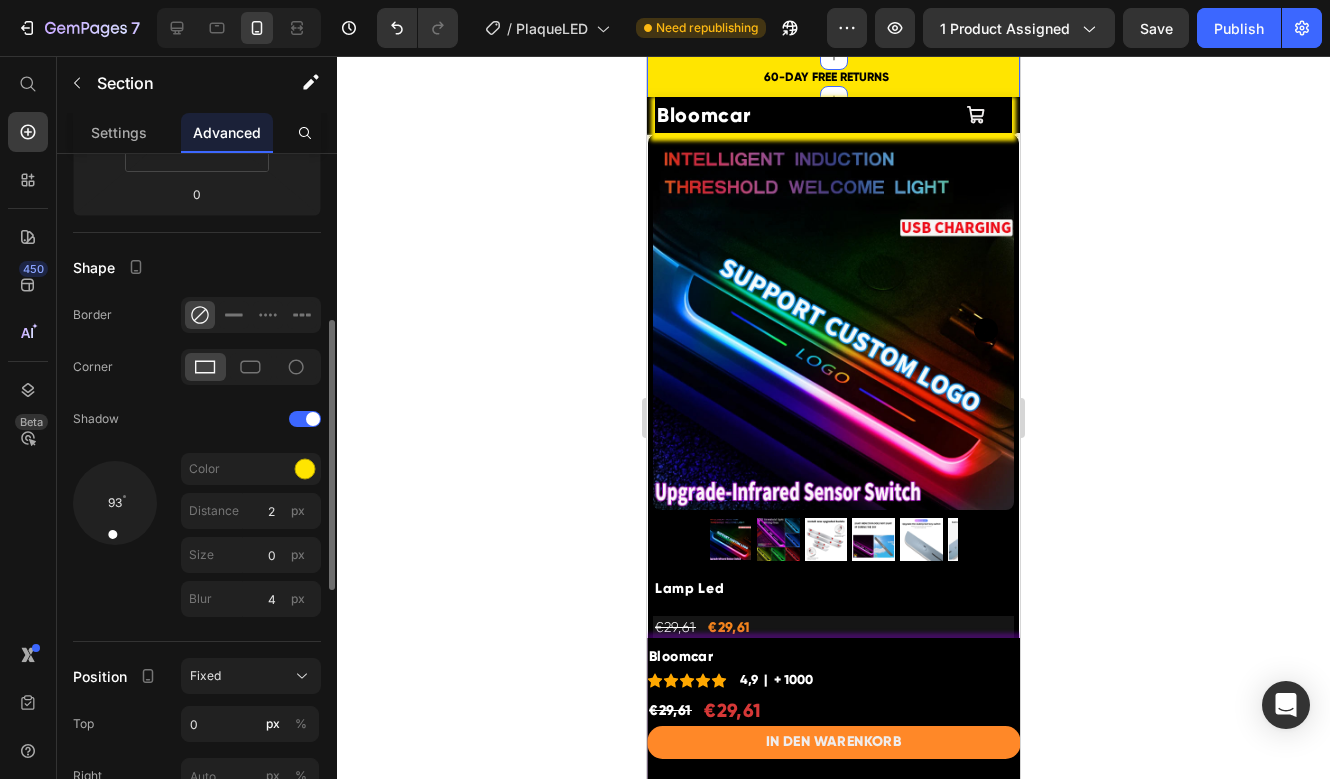 scroll, scrollTop: 0, scrollLeft: 0, axis: both 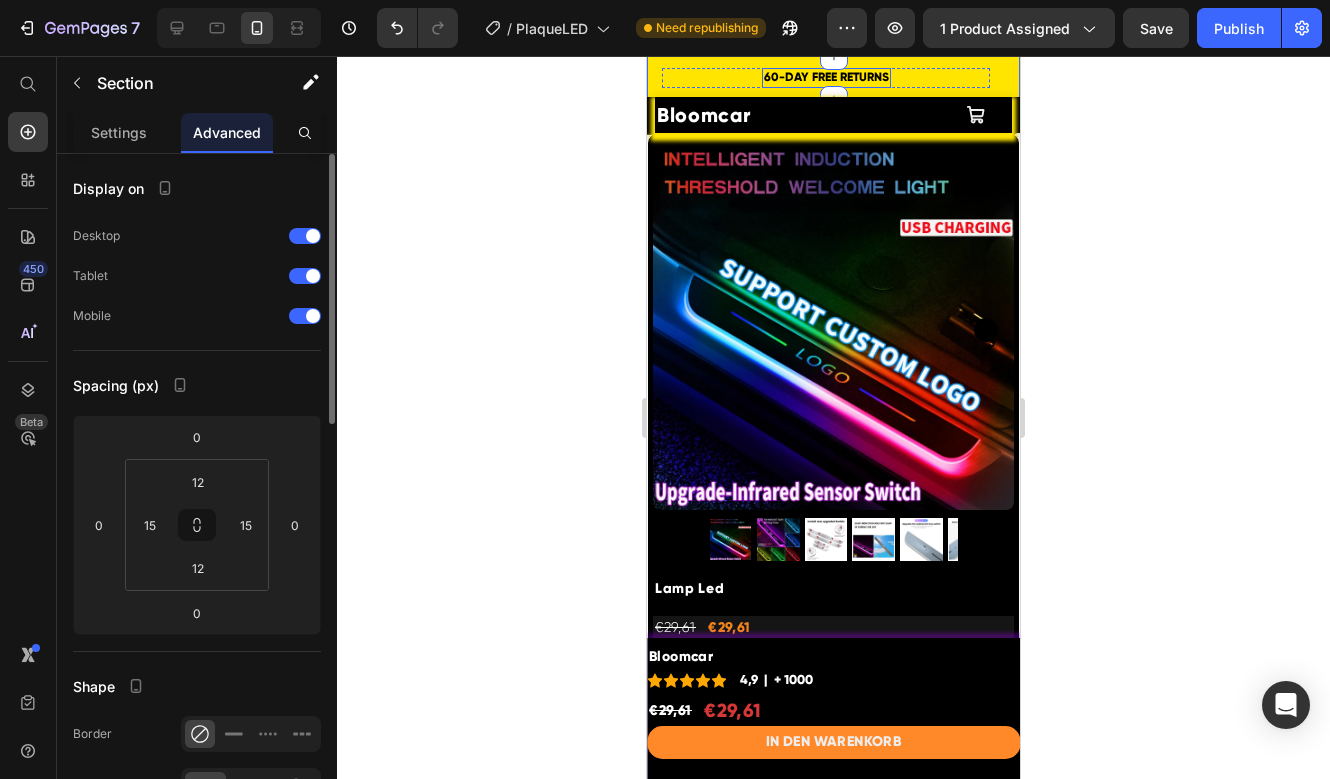 click on "60-DAY FREE   RETURNS" at bounding box center [826, 78] 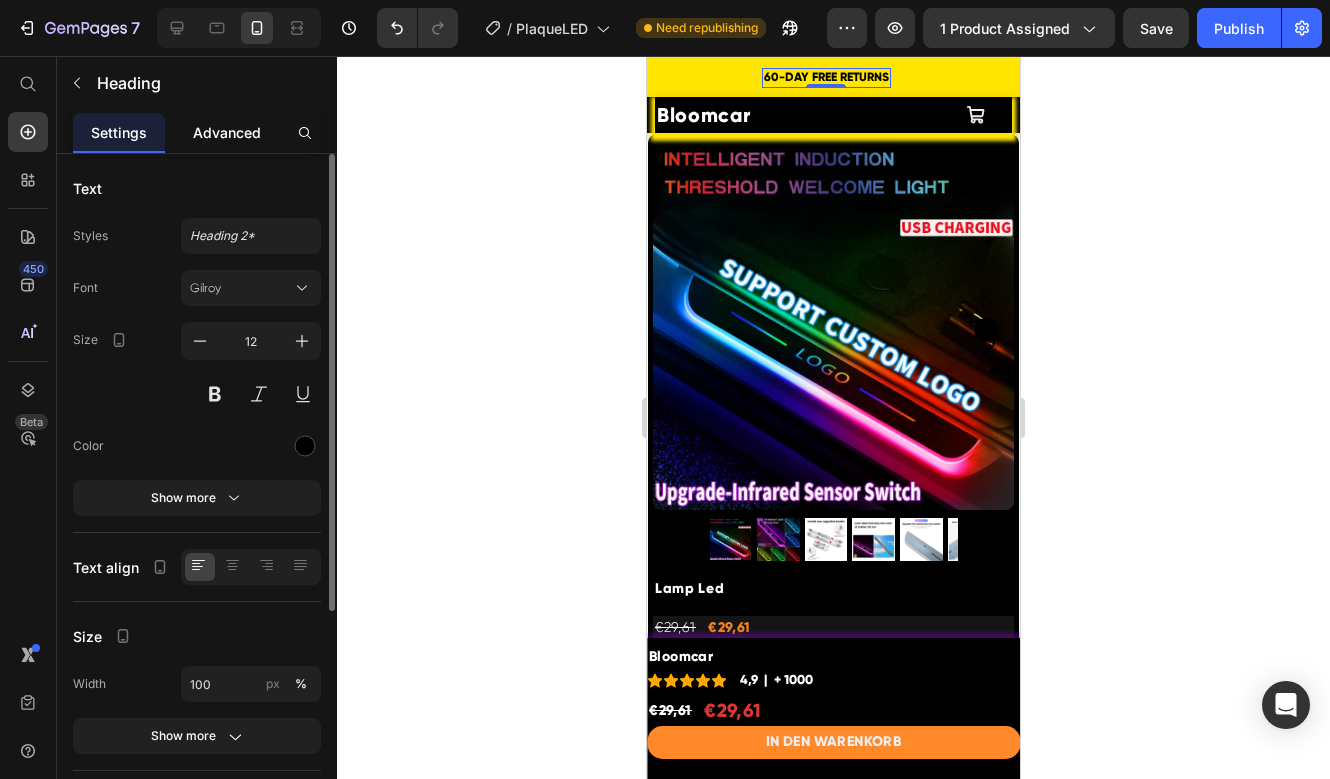 click on "Advanced" 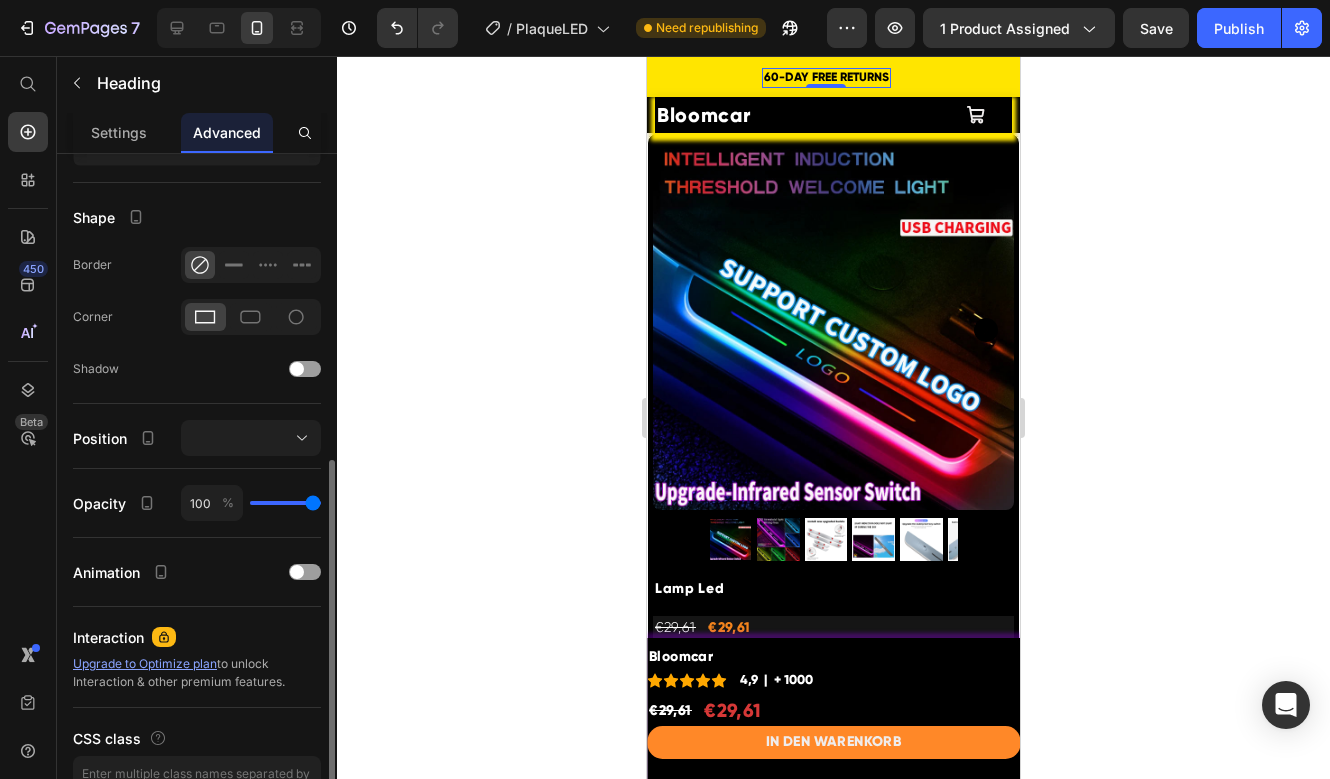 scroll, scrollTop: 525, scrollLeft: 0, axis: vertical 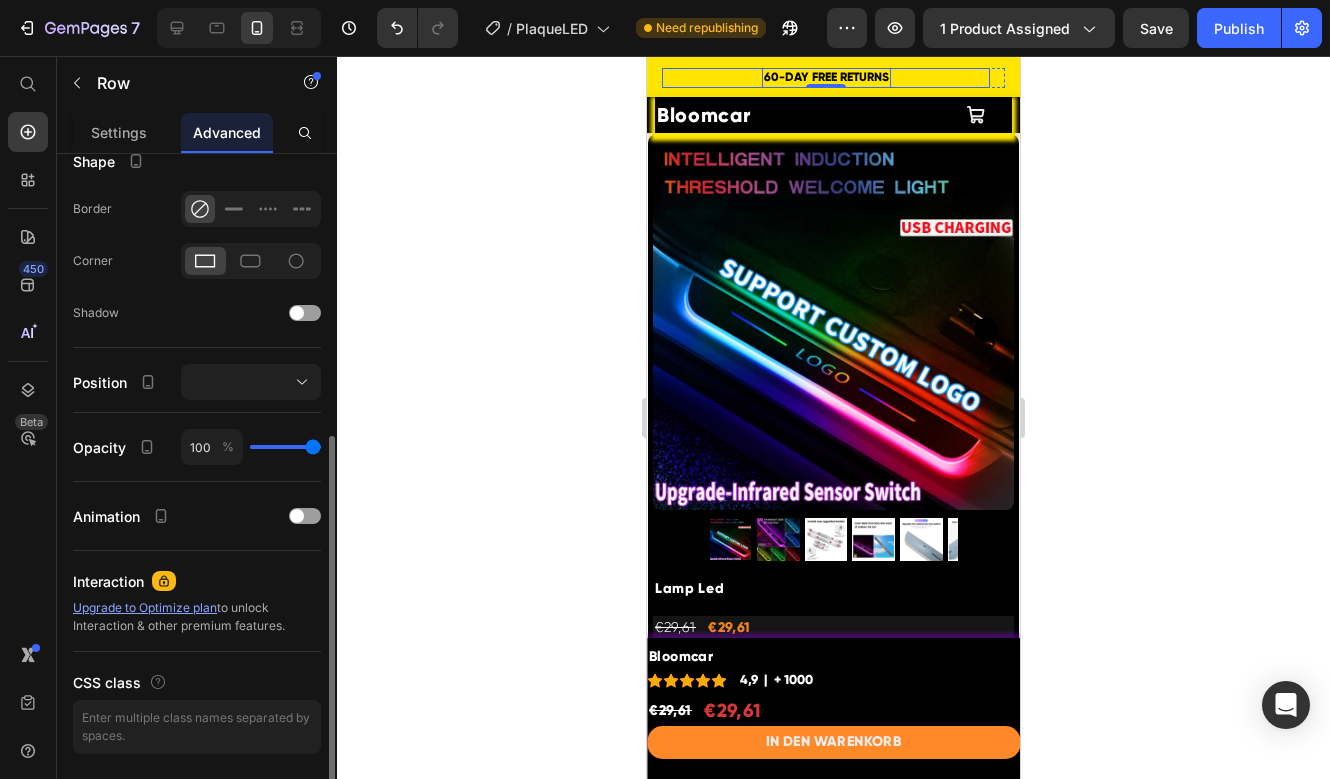 click on "60-DAY FREE   RETURNS Heading   0 Row" at bounding box center [826, 78] 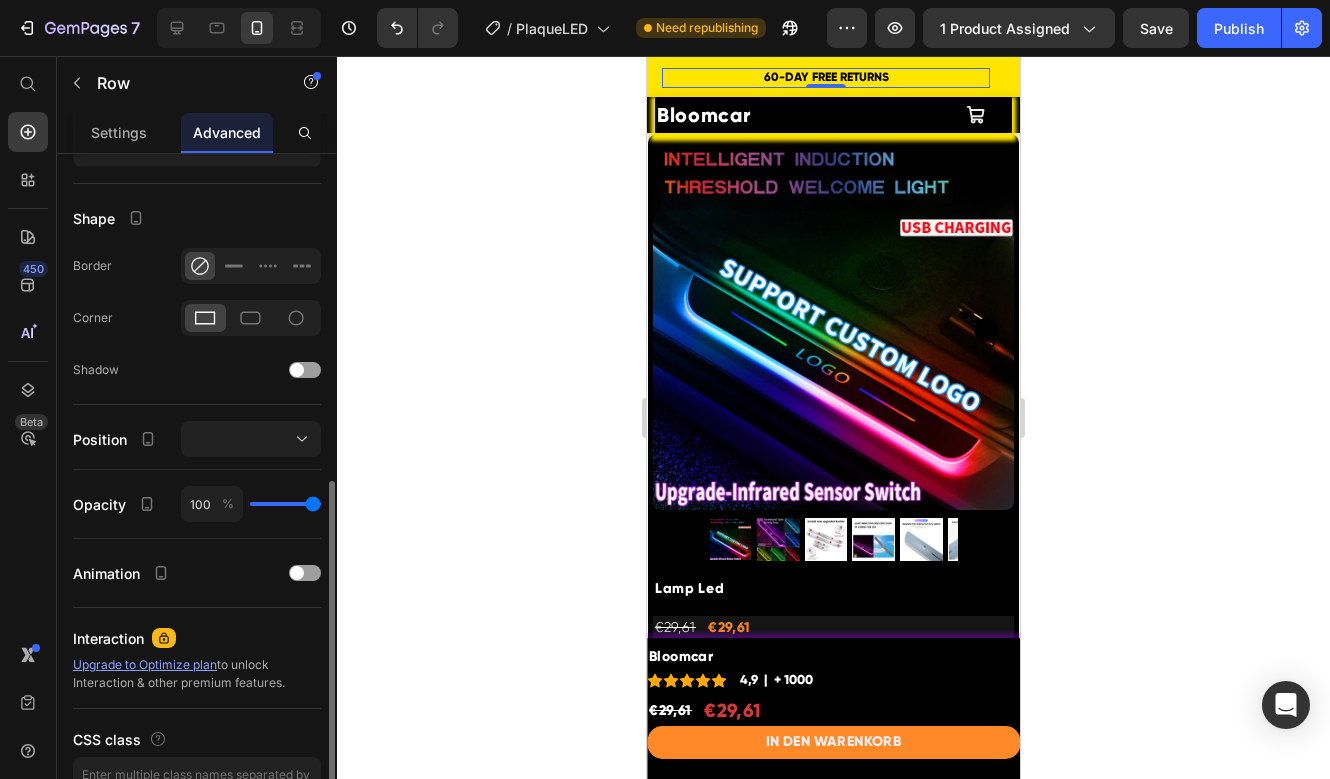 scroll, scrollTop: 587, scrollLeft: 0, axis: vertical 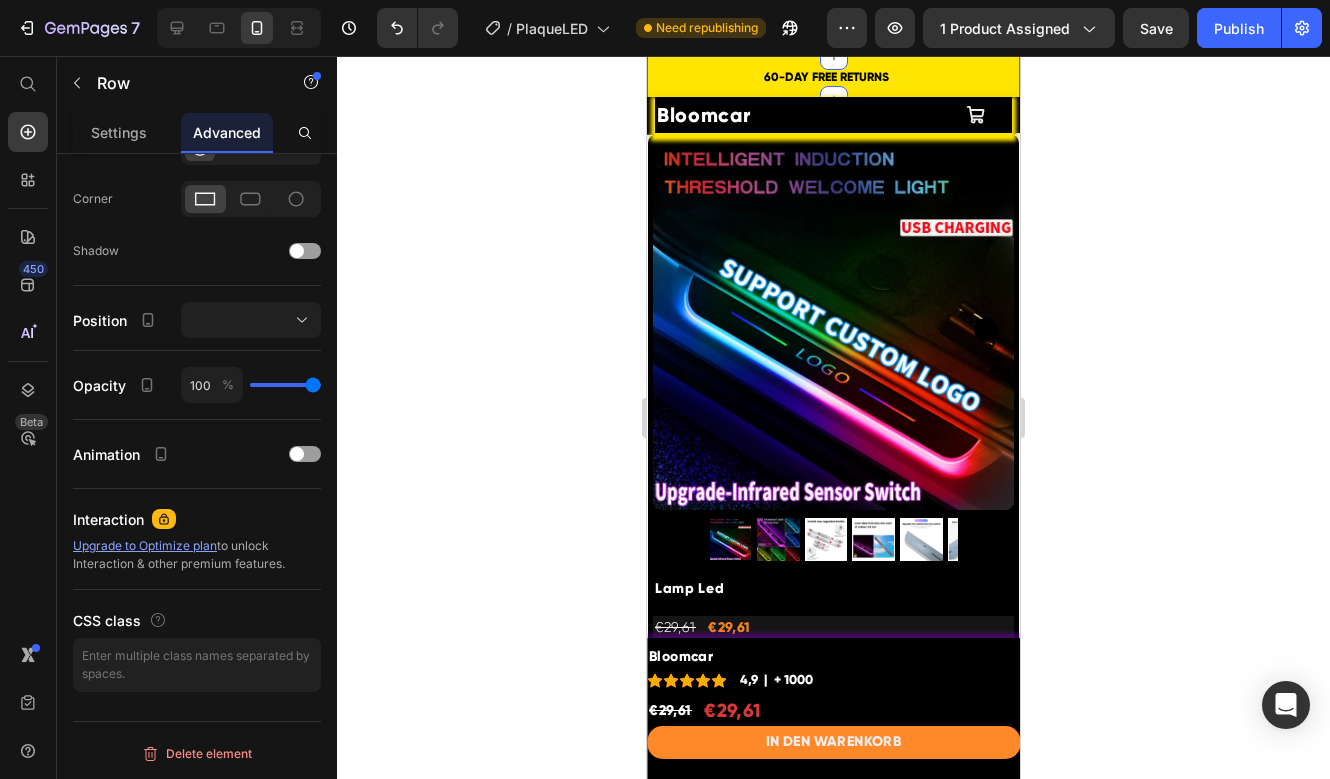 click on "60-DAY FREE   RETURNS Heading Row 5000+ Heading                Icon                Icon                Icon                Icon                Icon Icon List Hoz REVIEWS Heading Row Row FREE Shipping On All U.S. Orders Over  $150 Heading Row FREE Shipping On All U.S. Orders Over  $150 Heading Row Carousel Row Section 15   You can create reusable sections Create Theme Section AI Content Write with GemAI What would you like to describe here? Tone and Voice Persuasive Product Lamp Led Show more Generate" at bounding box center (833, 78) 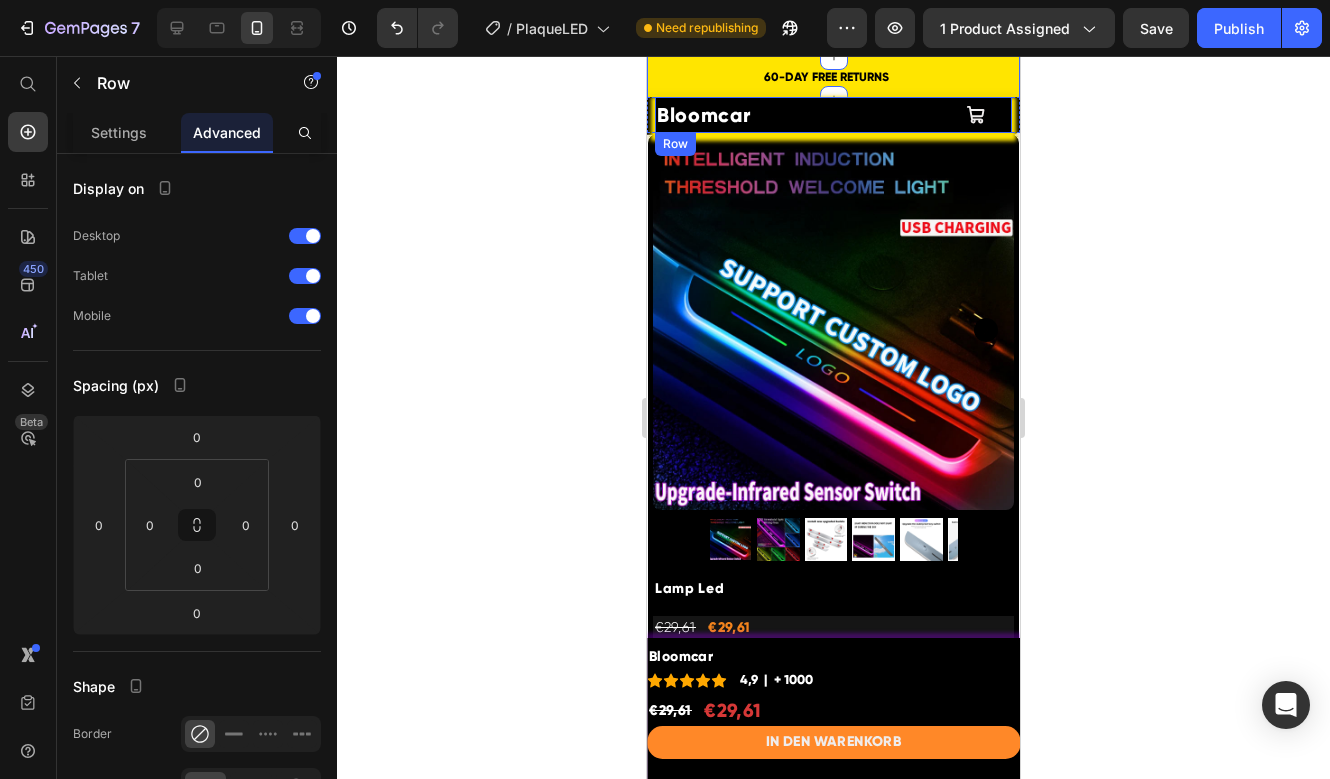 click on "Bloomcar Heading
Product Cart Button Row" at bounding box center (833, 115) 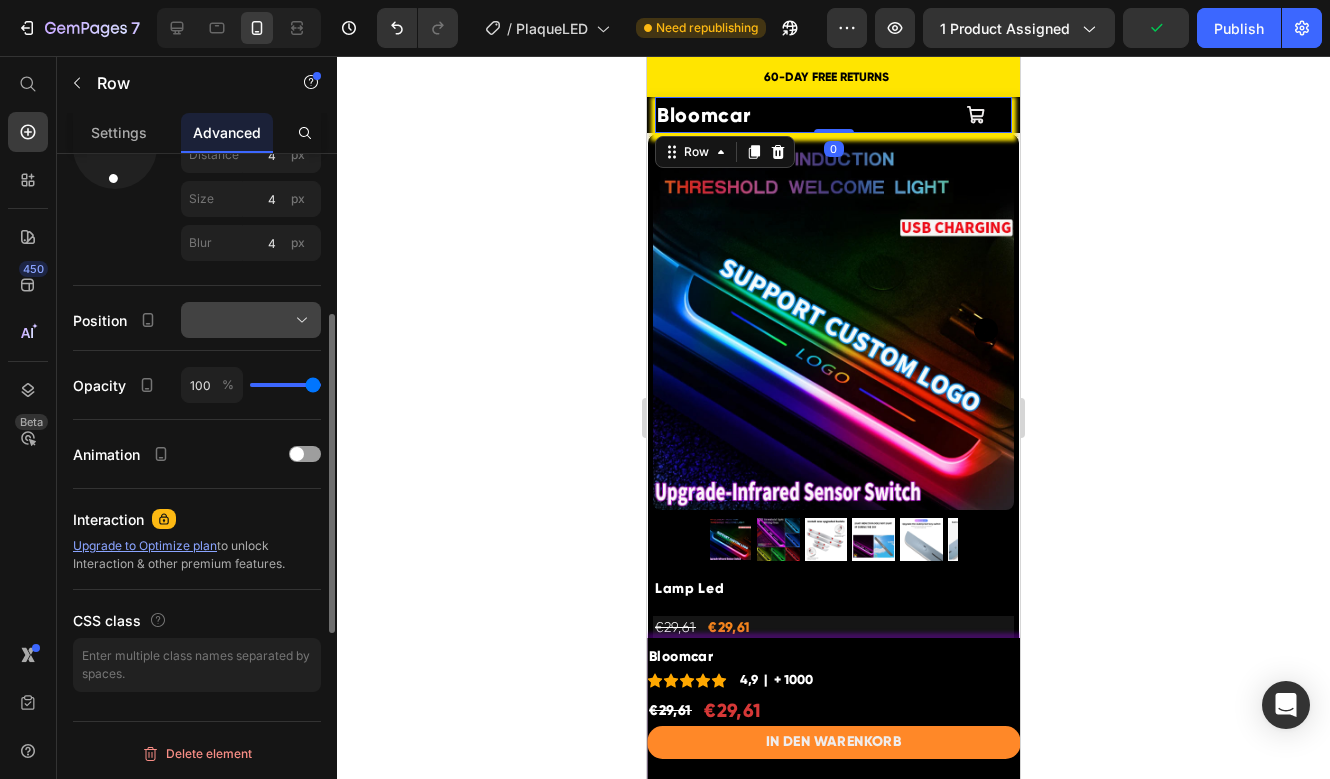 scroll, scrollTop: 529, scrollLeft: 0, axis: vertical 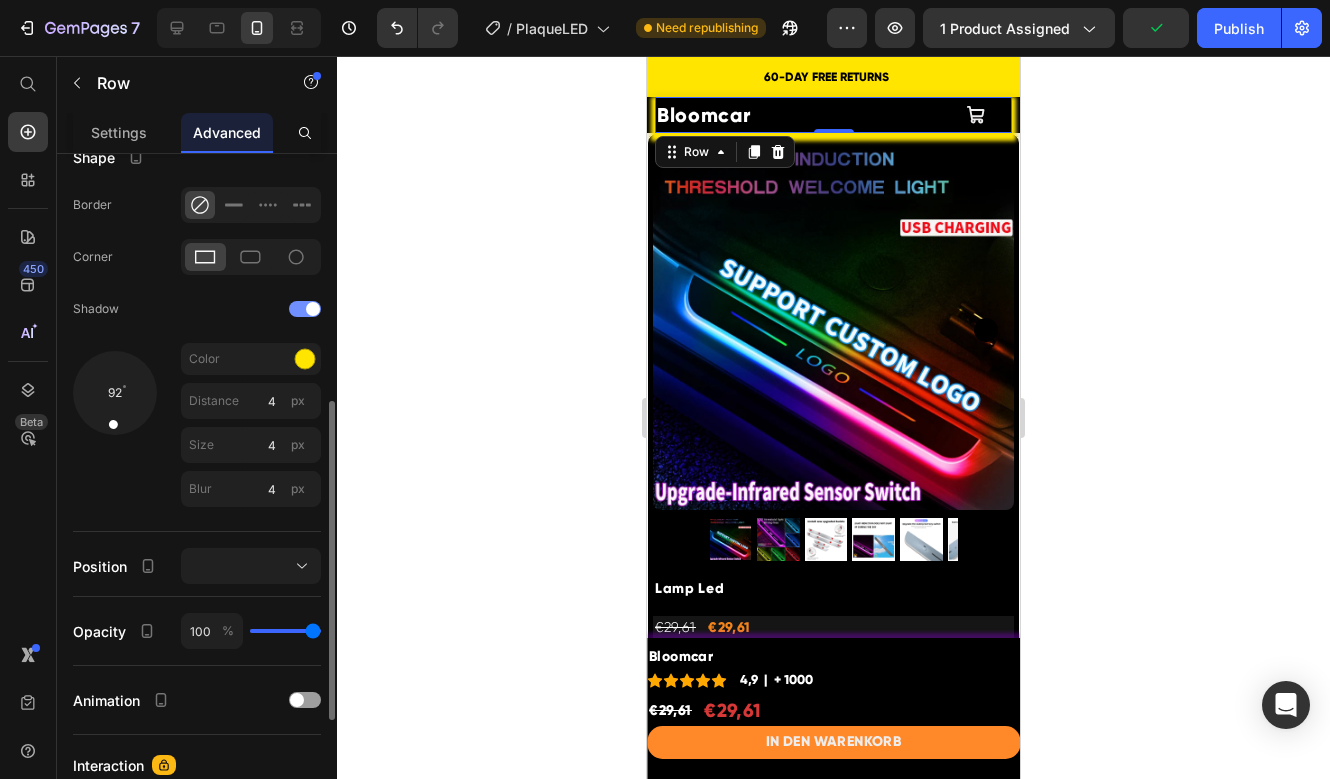 click at bounding box center [313, 309] 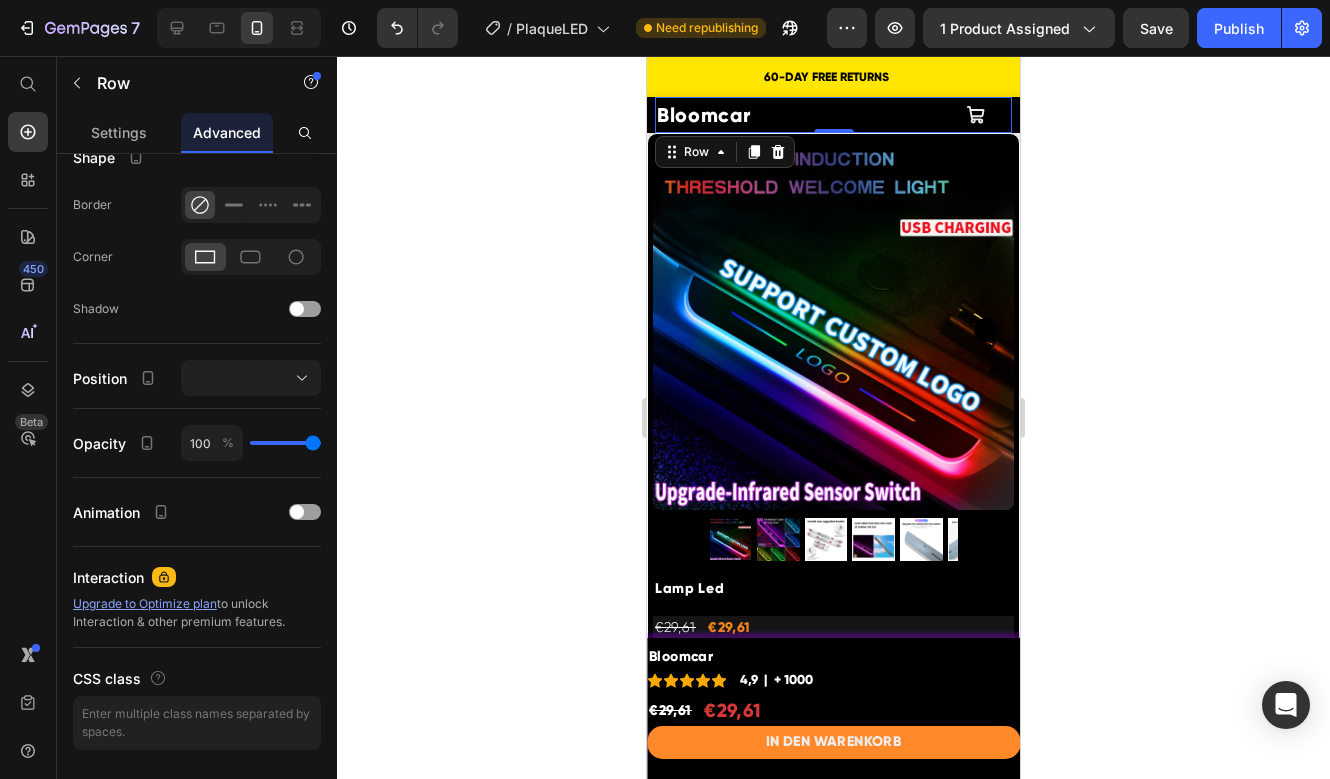 click 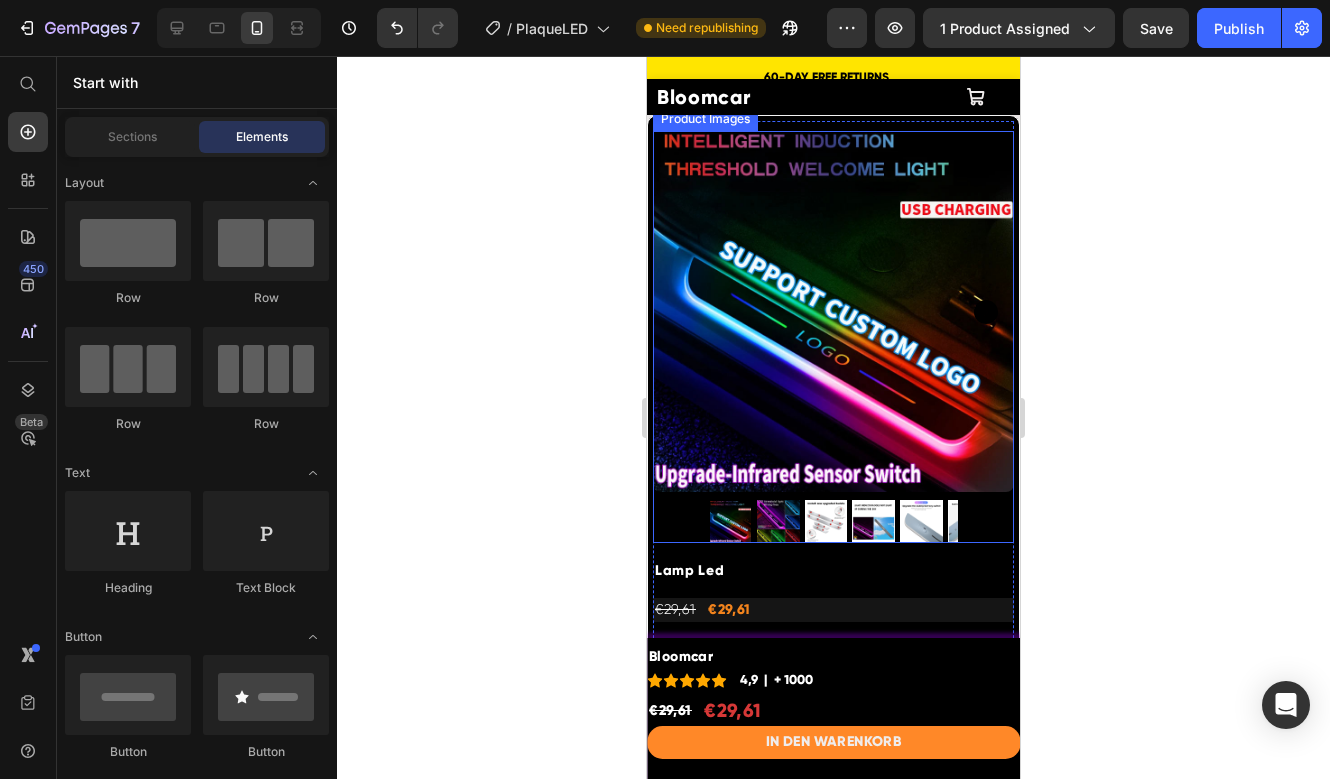 scroll, scrollTop: 0, scrollLeft: 0, axis: both 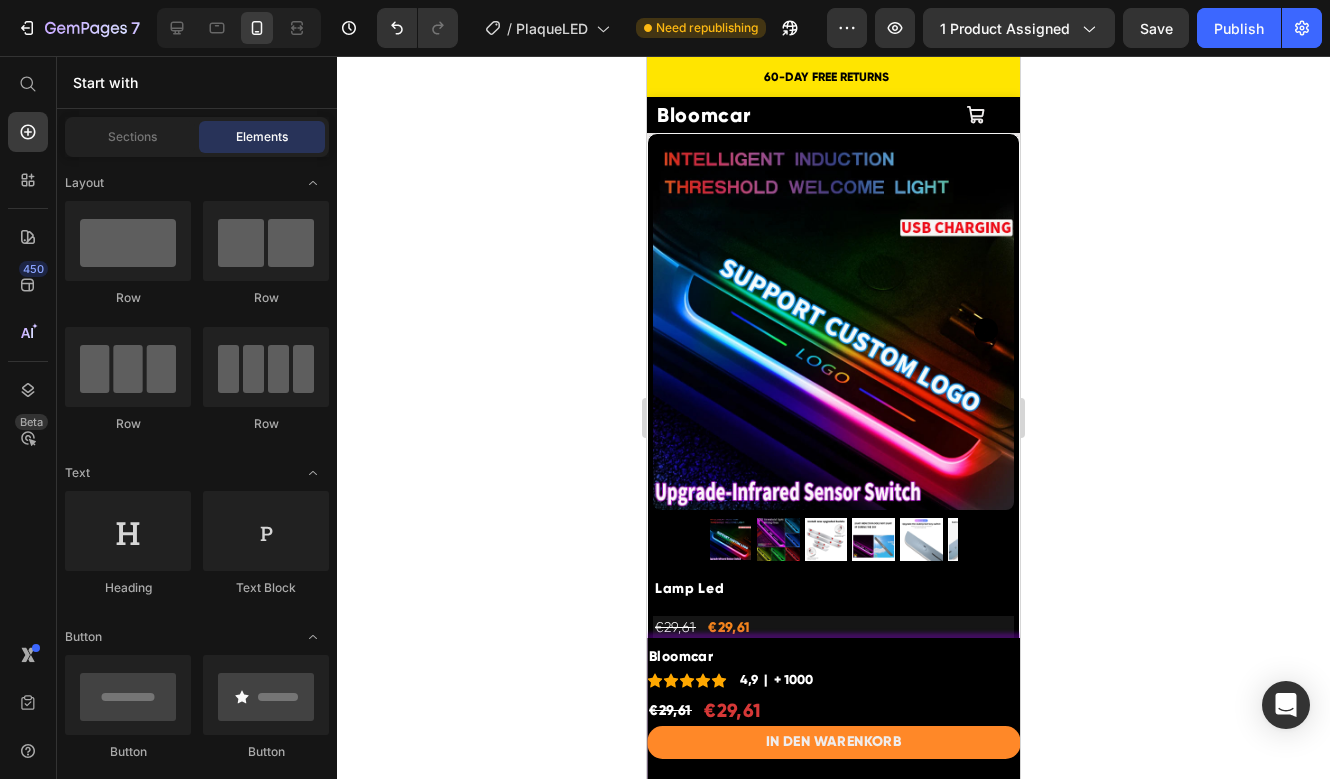 click 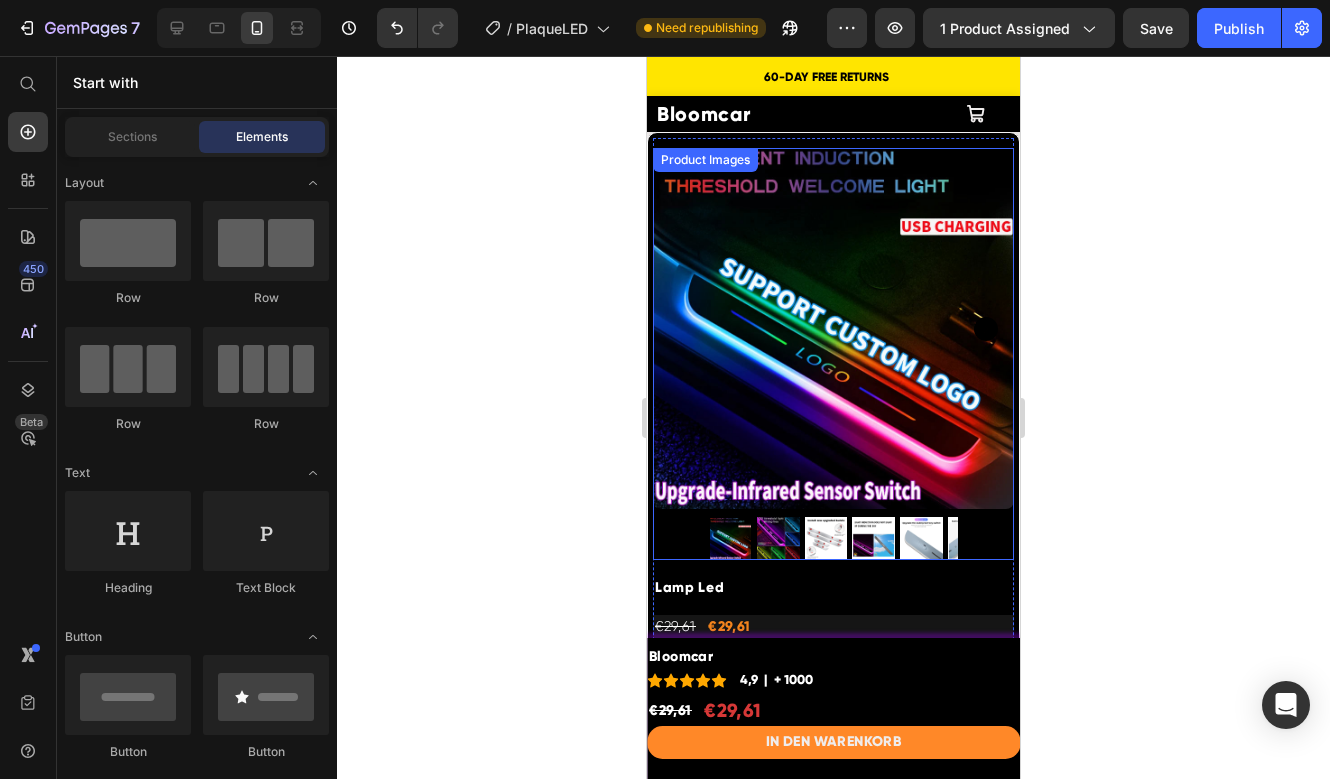 scroll, scrollTop: 0, scrollLeft: 0, axis: both 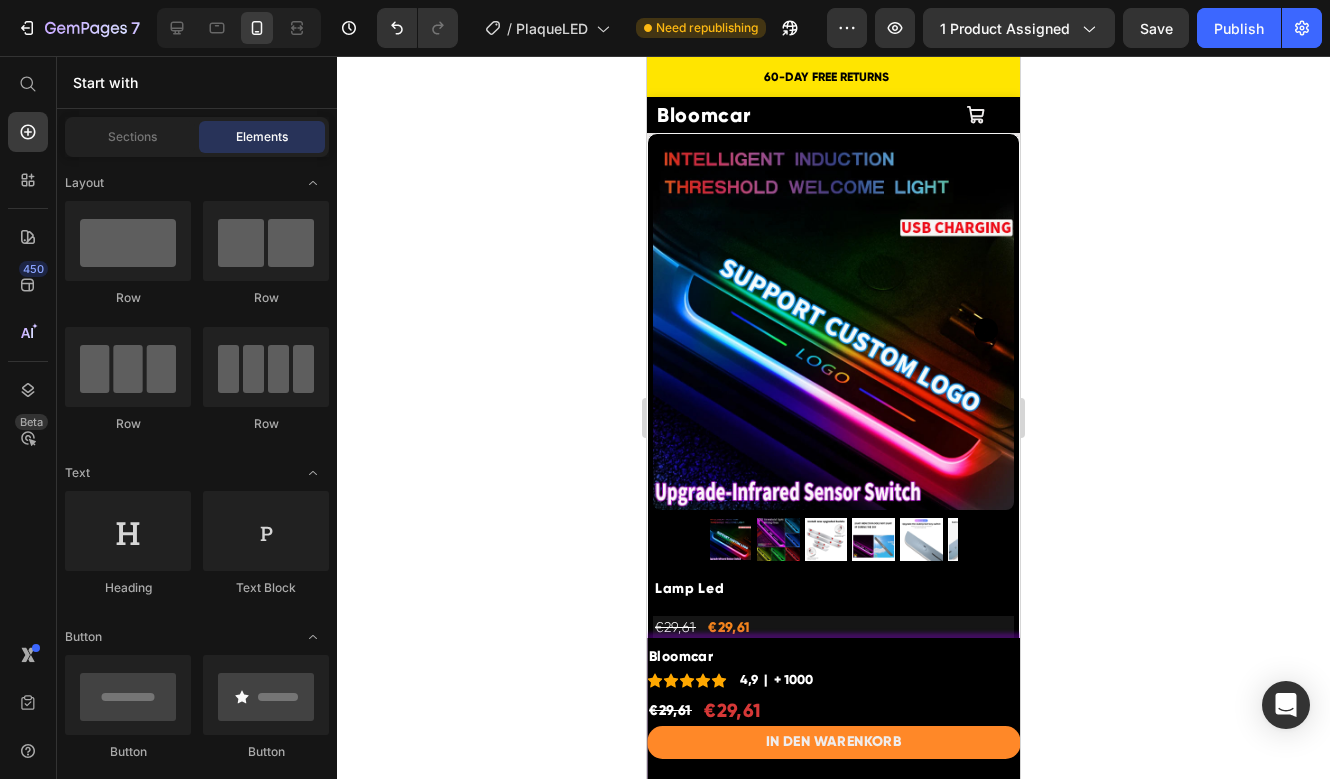 click 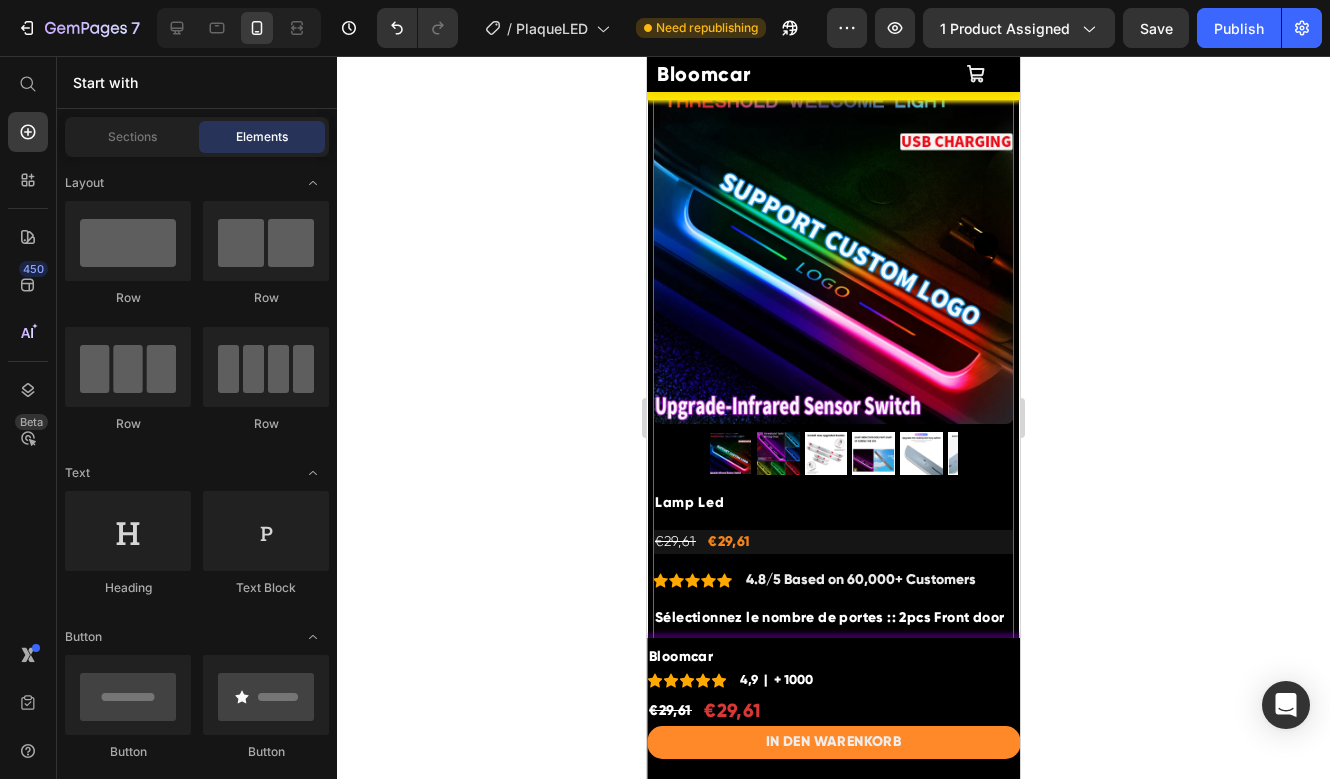 scroll, scrollTop: 87, scrollLeft: 0, axis: vertical 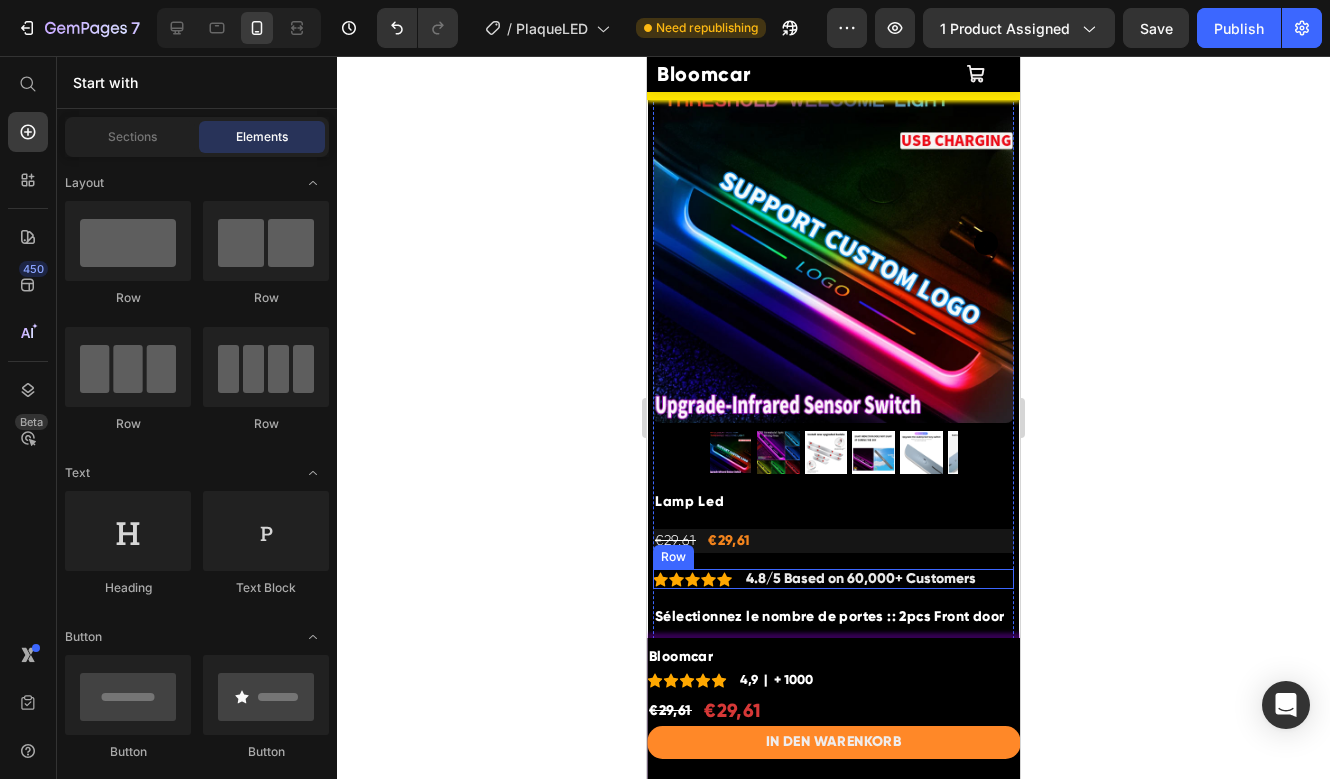 click on "Icon Icon Icon Icon Icon Icon List 4.8/5 Based on 60,000+ Customers Text Block Row" at bounding box center (833, 579) 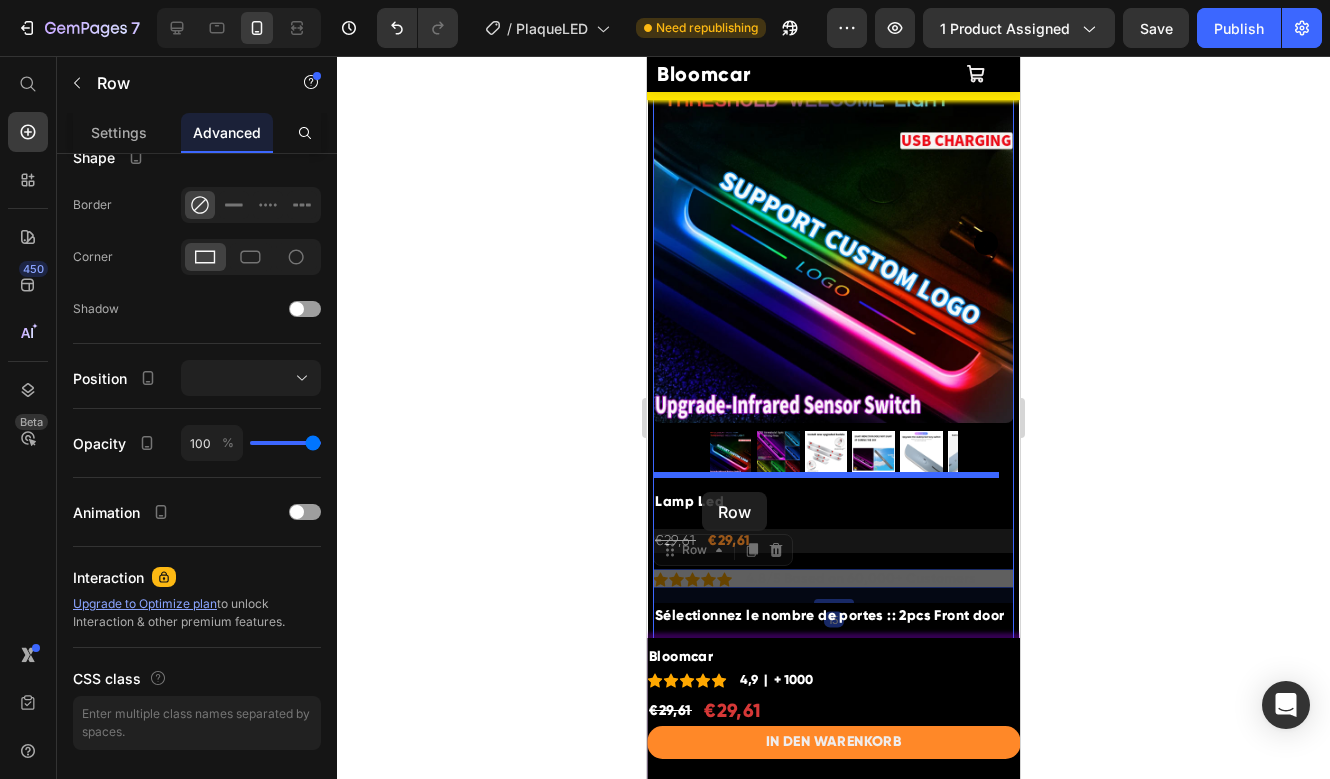 drag, startPoint x: 707, startPoint y: 527, endPoint x: 702, endPoint y: 492, distance: 35.35534 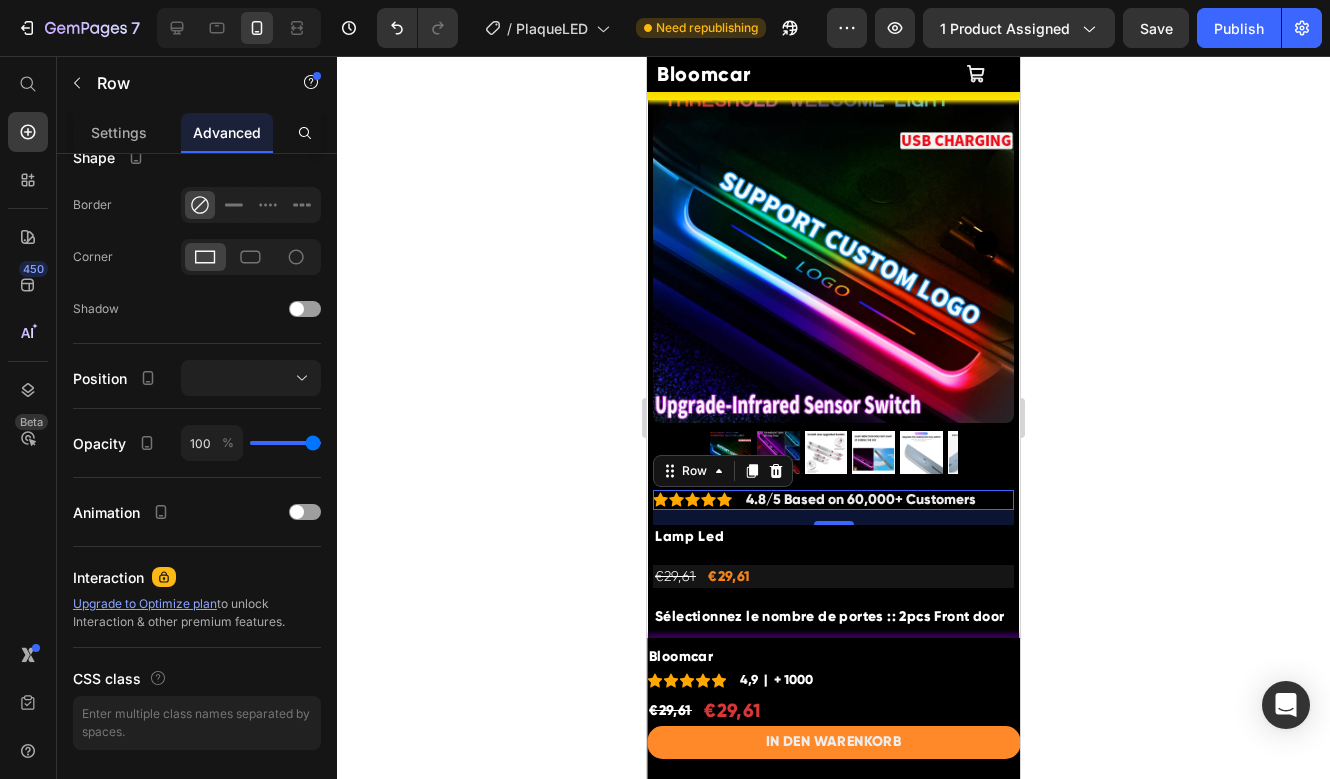 click 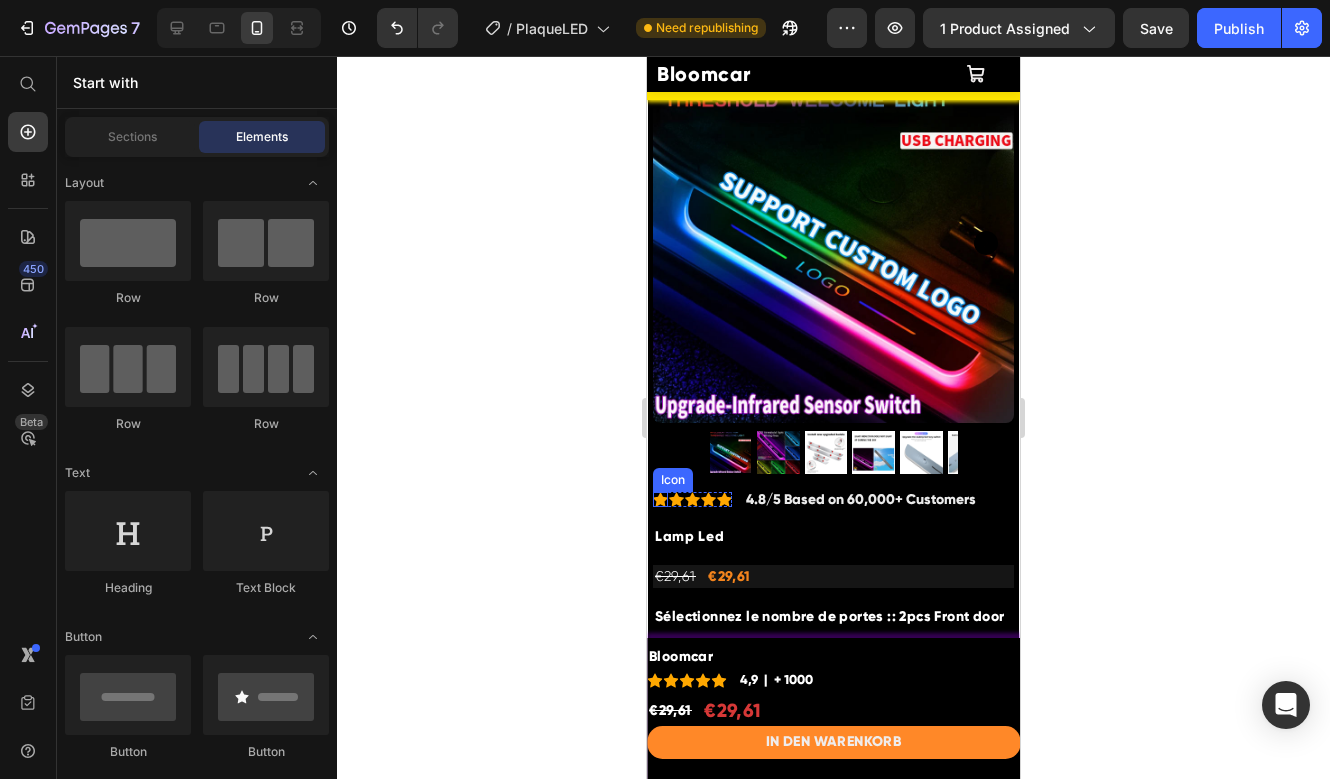 click 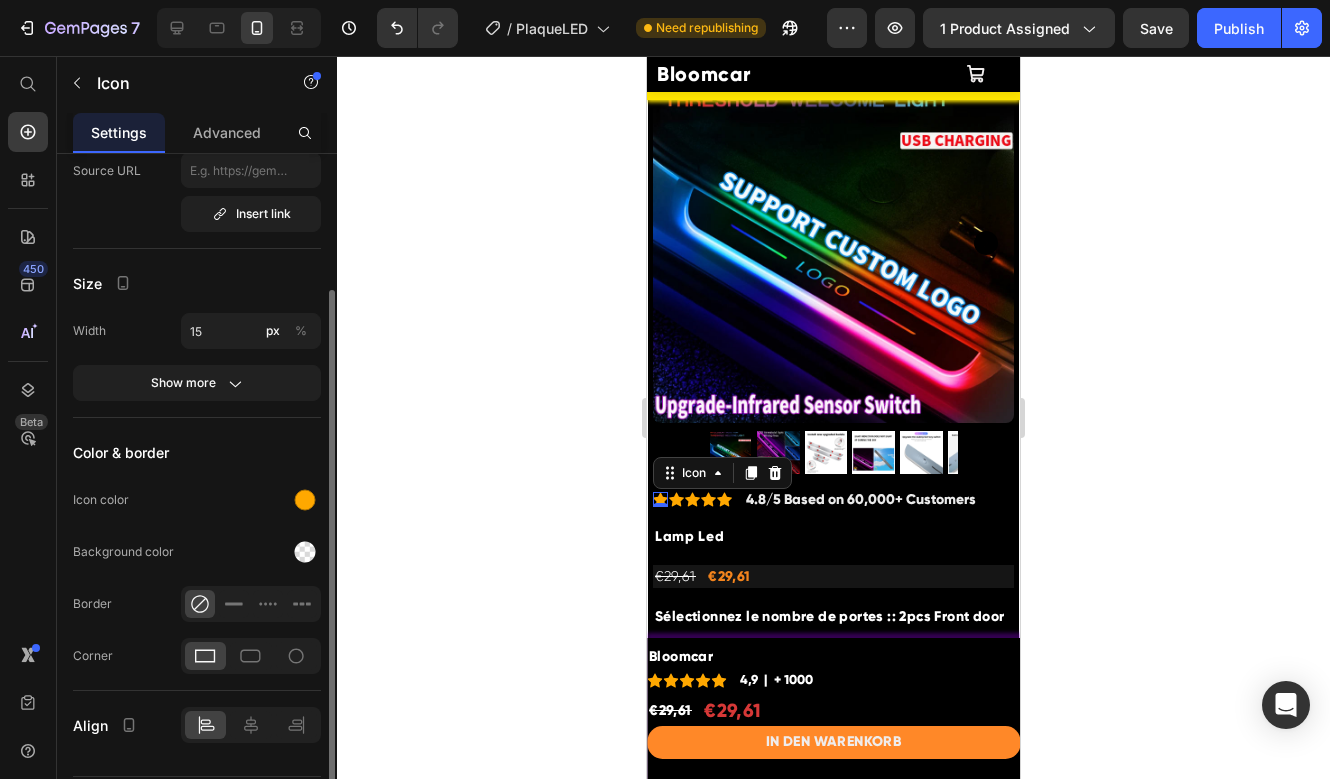 scroll, scrollTop: 0, scrollLeft: 0, axis: both 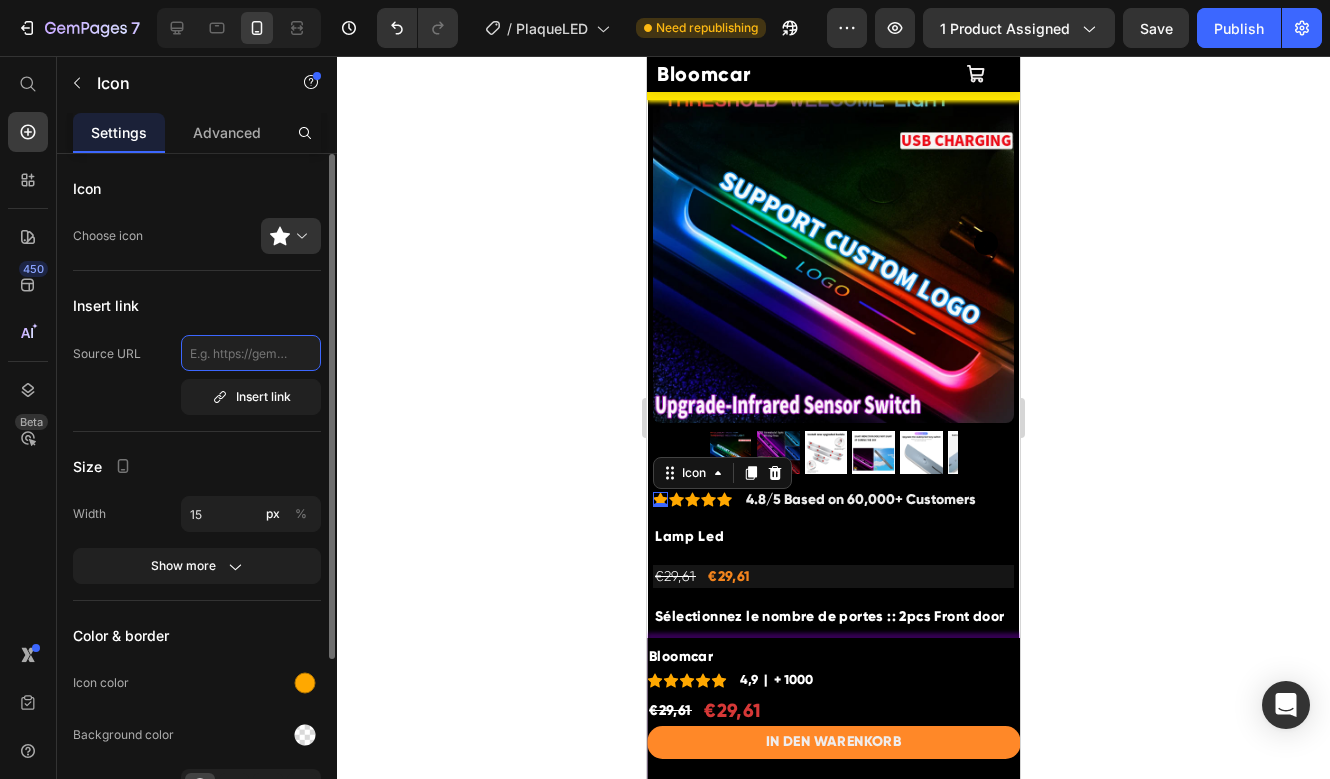click 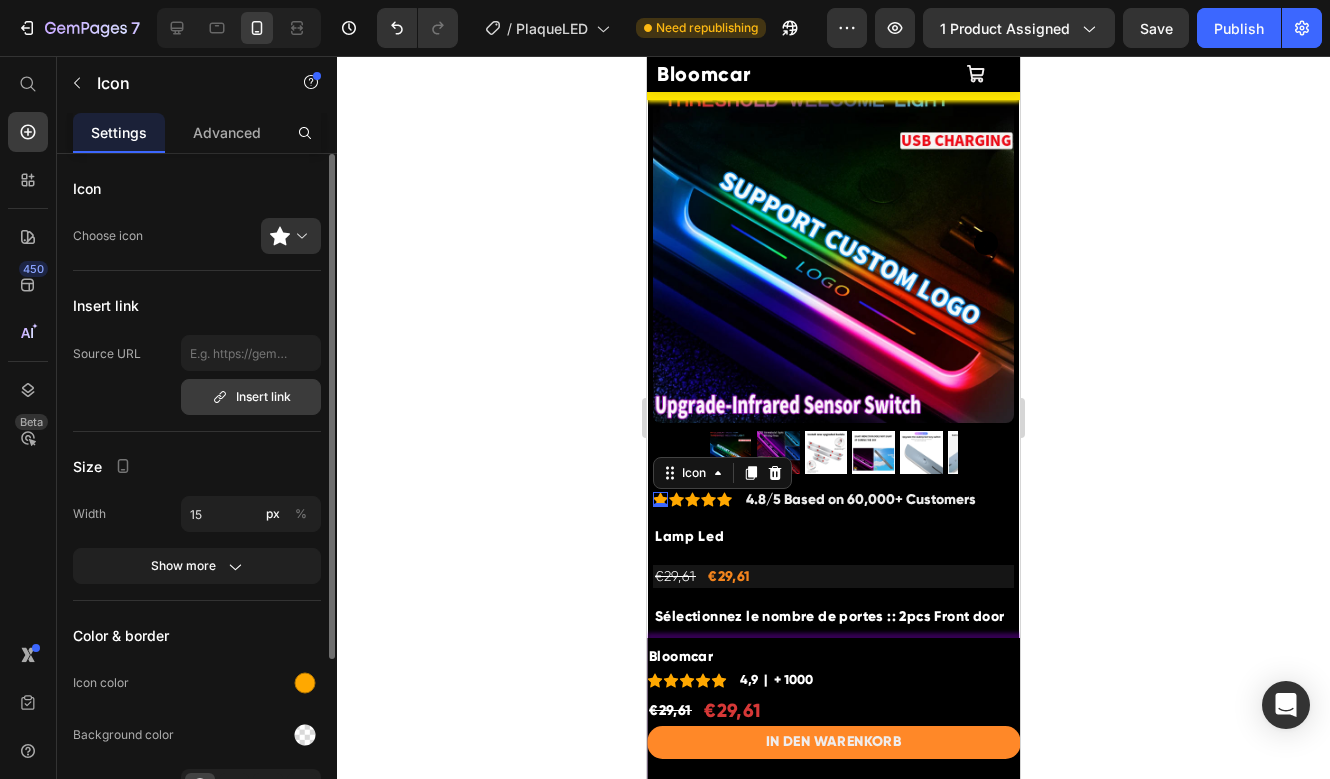 click on "Insert link" at bounding box center (251, 397) 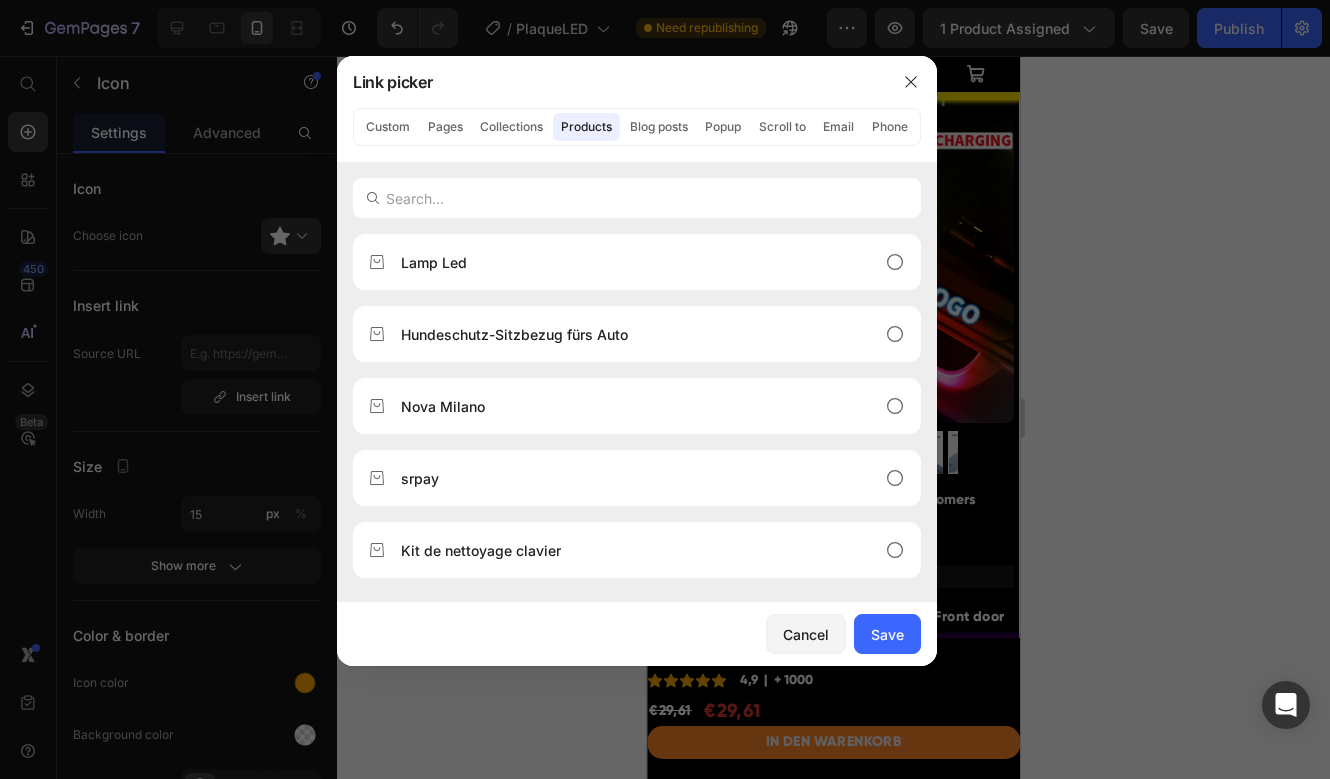 click 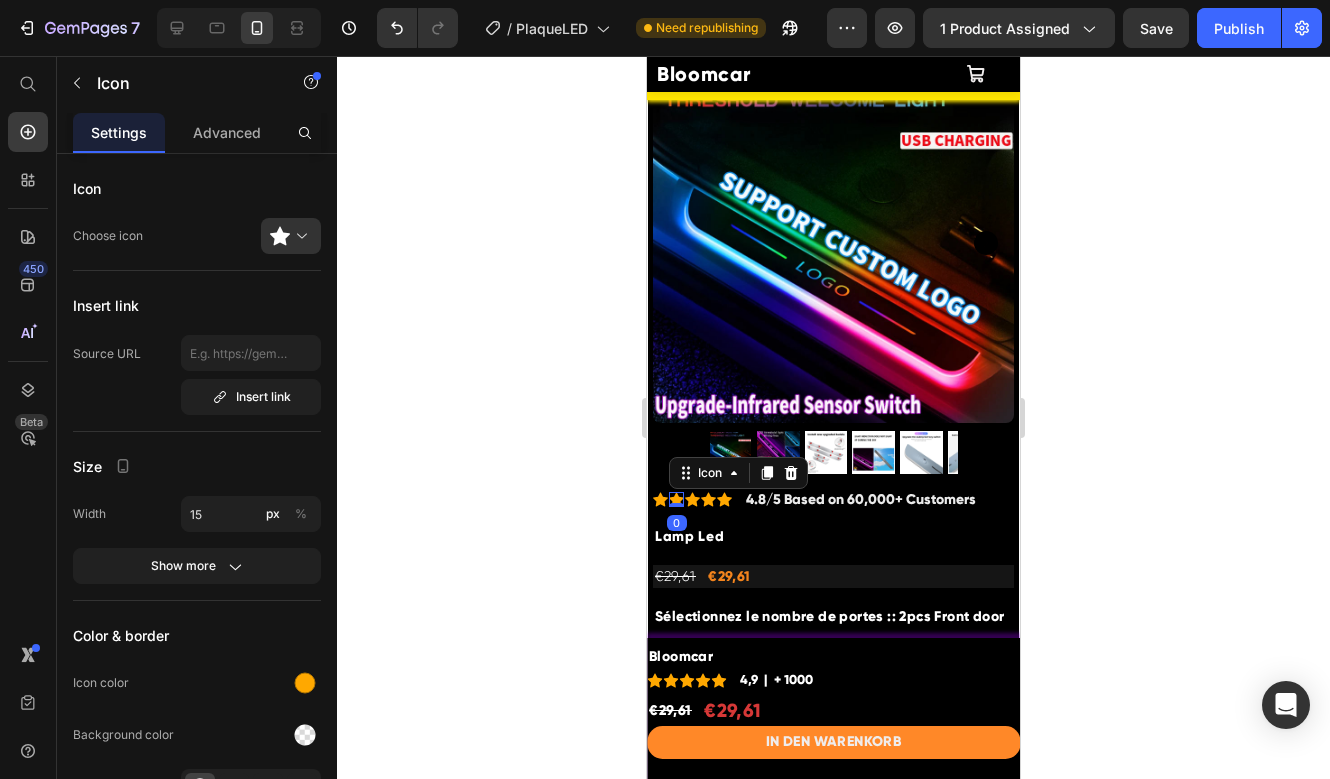 click on "Icon   0" at bounding box center [676, 499] 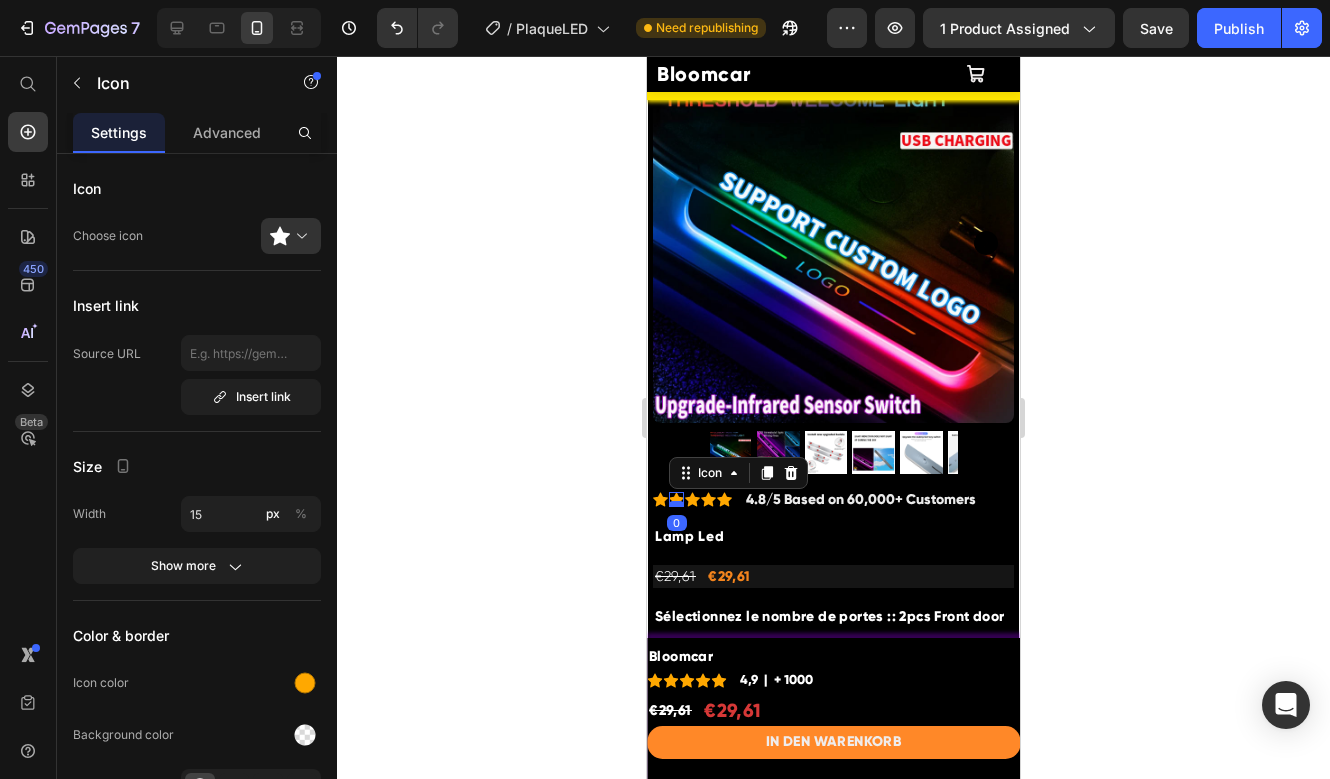 click at bounding box center (676, 504) 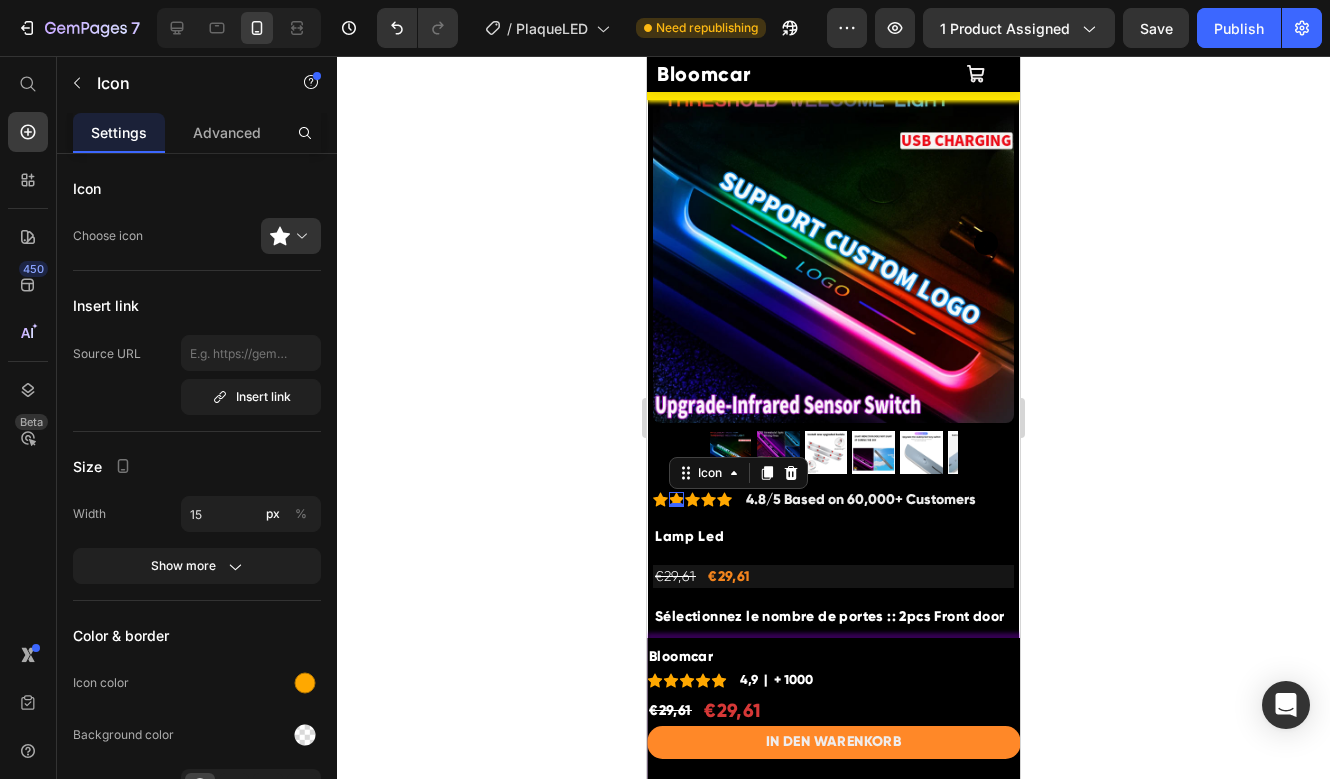 click 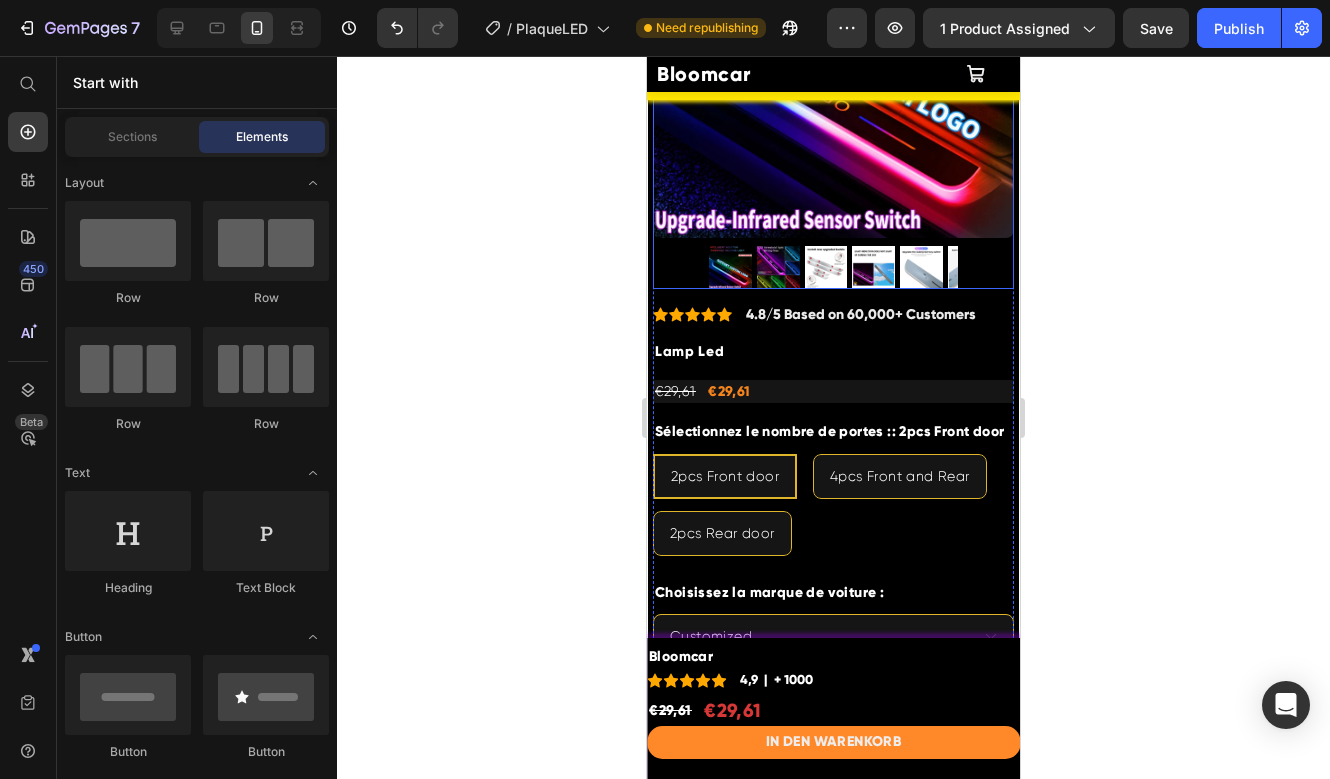 scroll, scrollTop: 0, scrollLeft: 0, axis: both 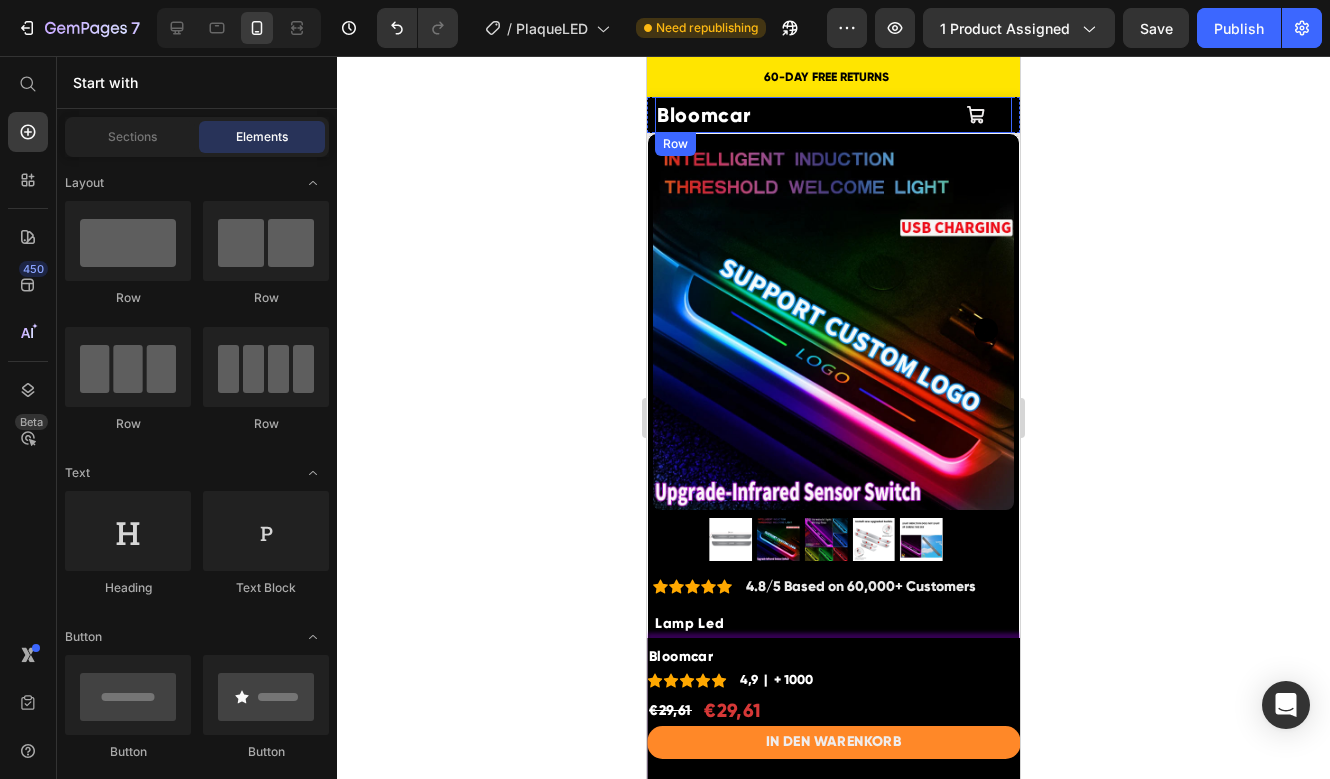click on "Bloomcar Heading
Product Cart Button Row" at bounding box center (833, 115) 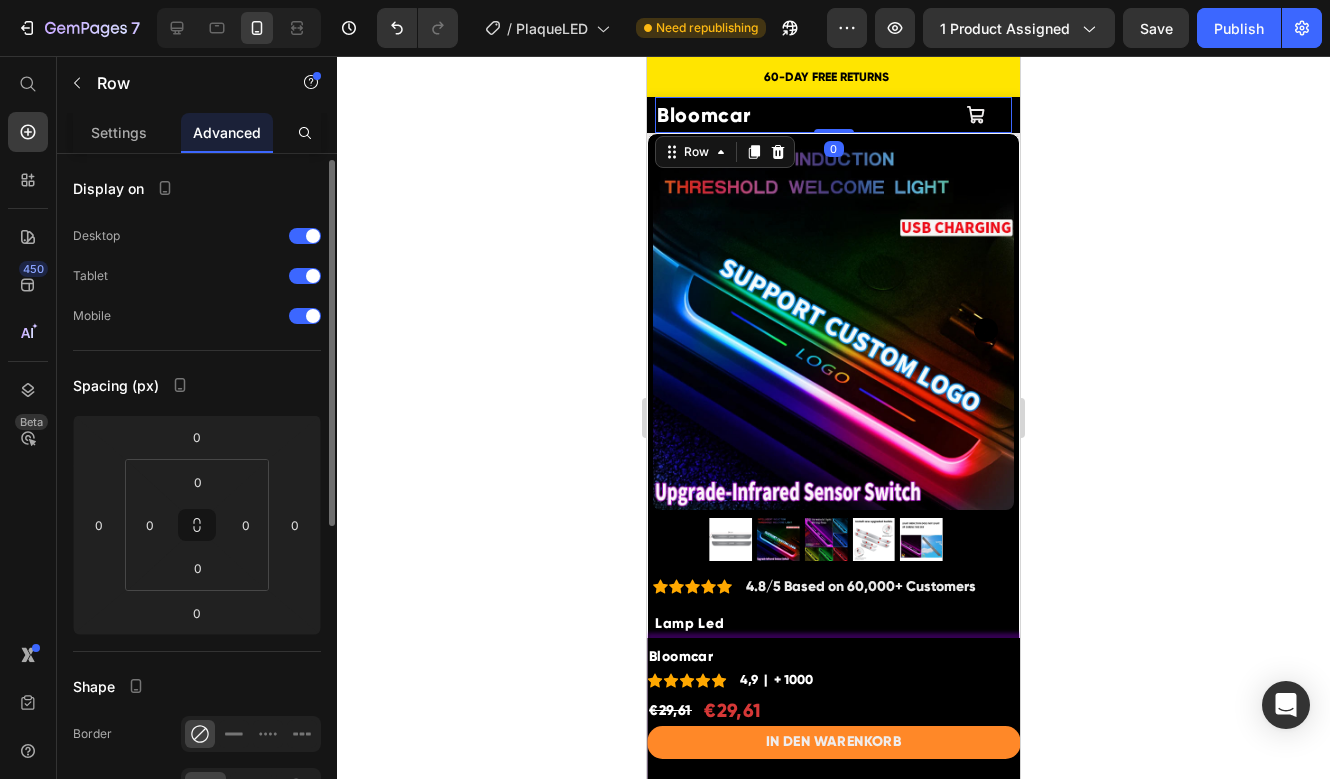 scroll, scrollTop: 424, scrollLeft: 0, axis: vertical 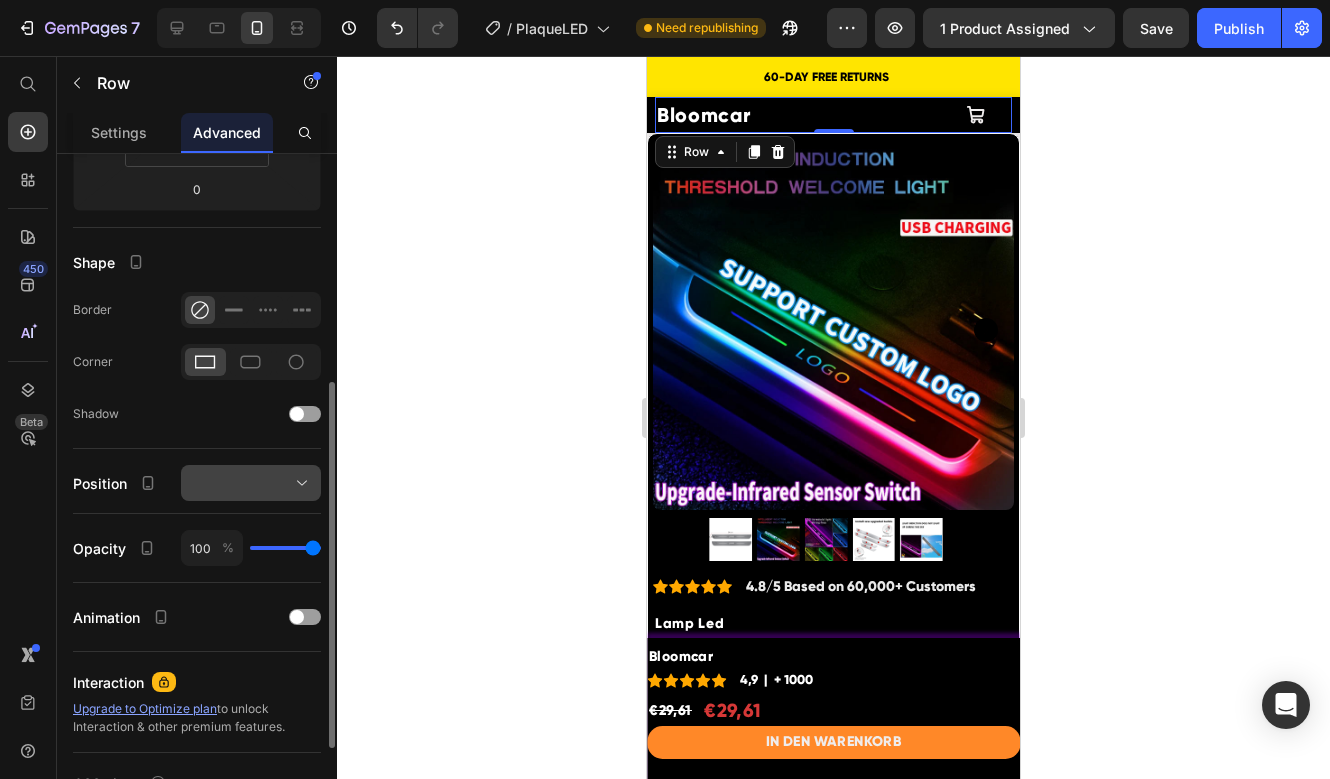click at bounding box center [251, 483] 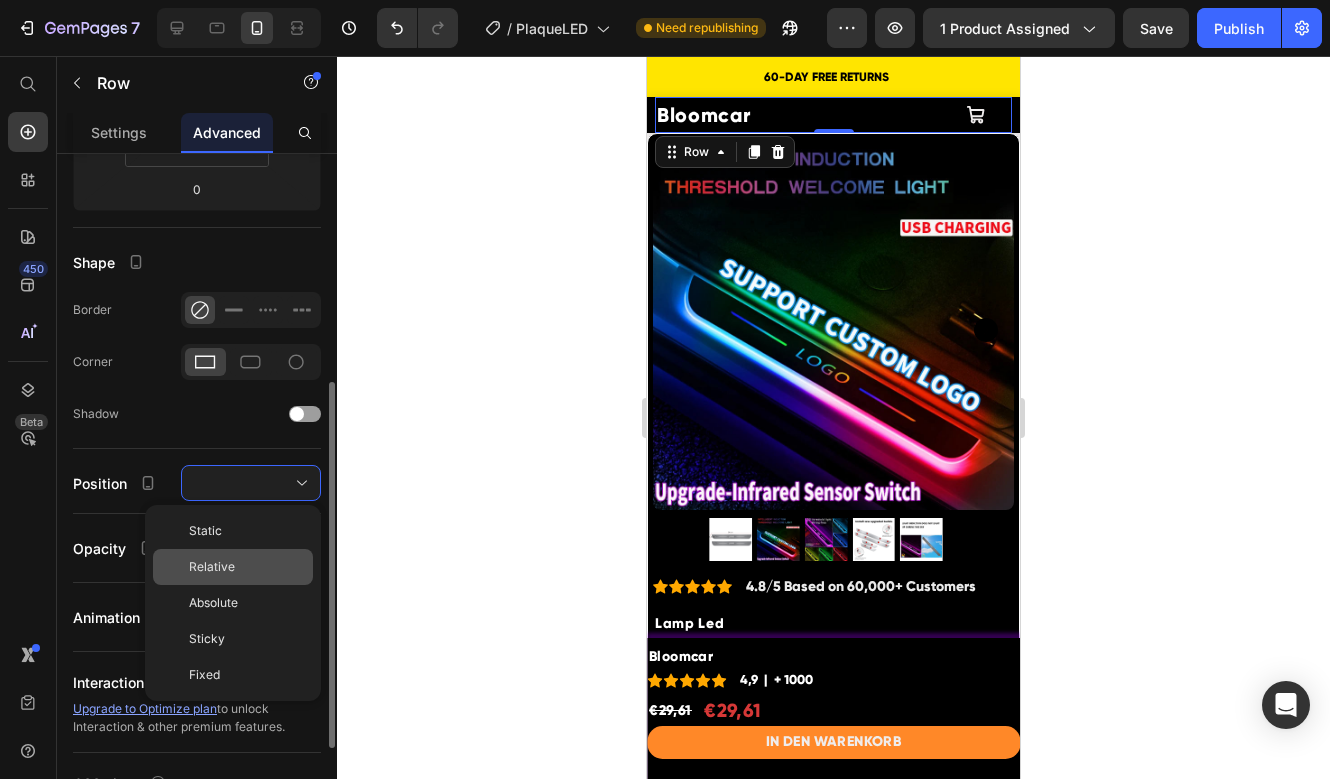 click on "Relative" at bounding box center (247, 567) 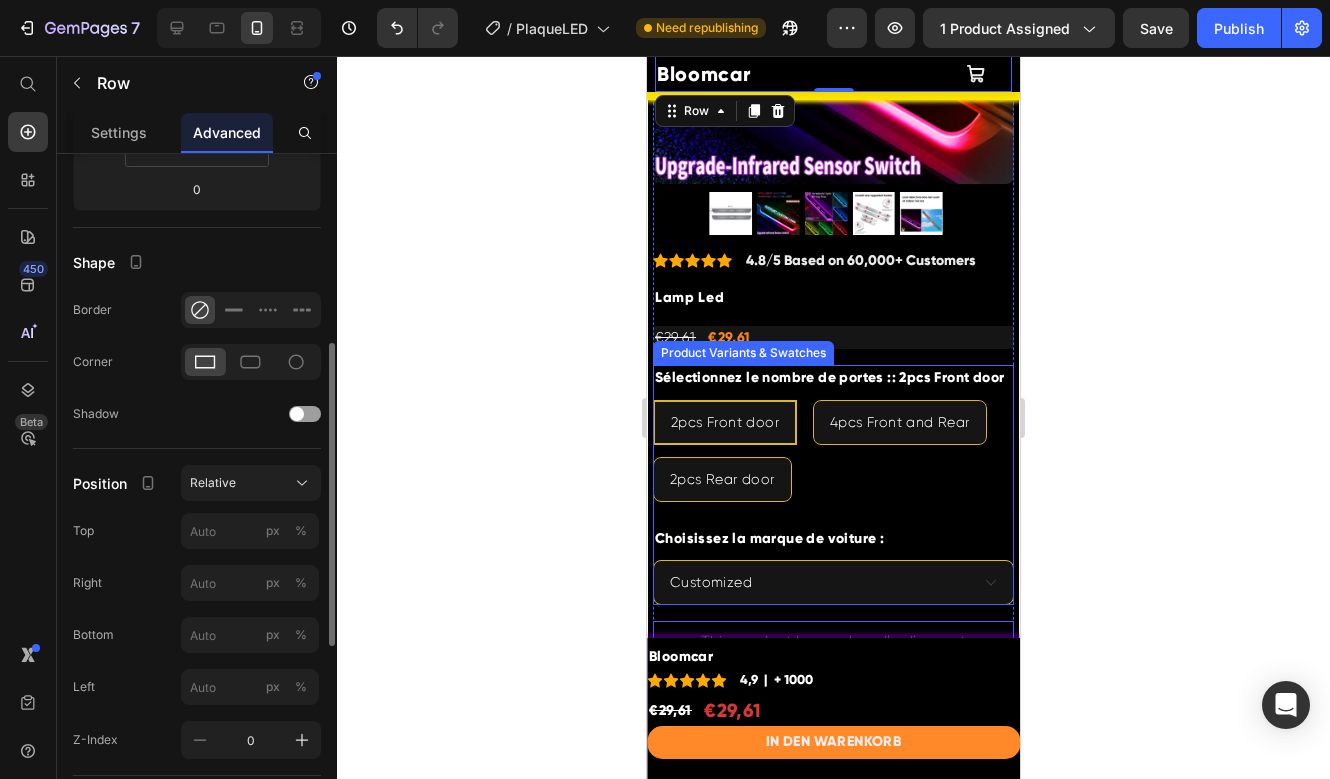 scroll, scrollTop: 0, scrollLeft: 0, axis: both 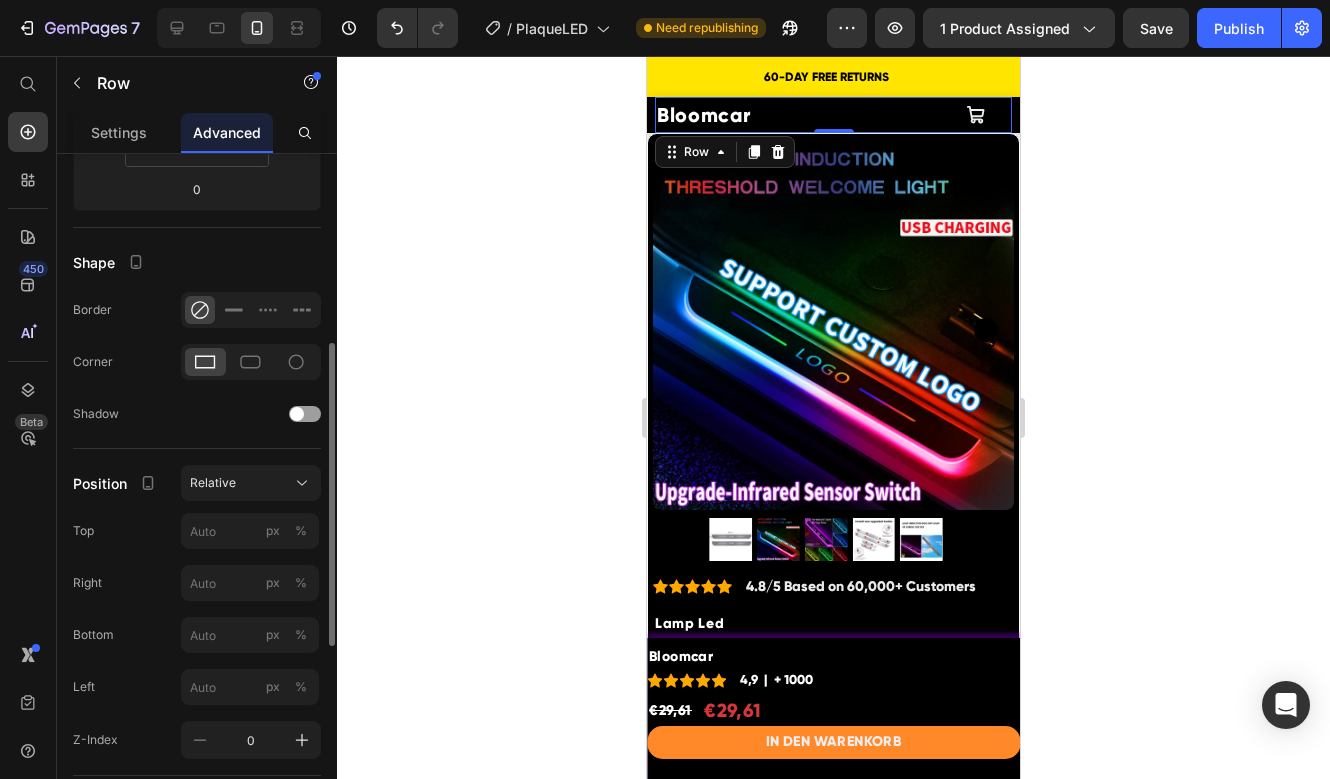 click on "Bloomcar Heading
Product Cart Button Row   0" at bounding box center [833, 115] 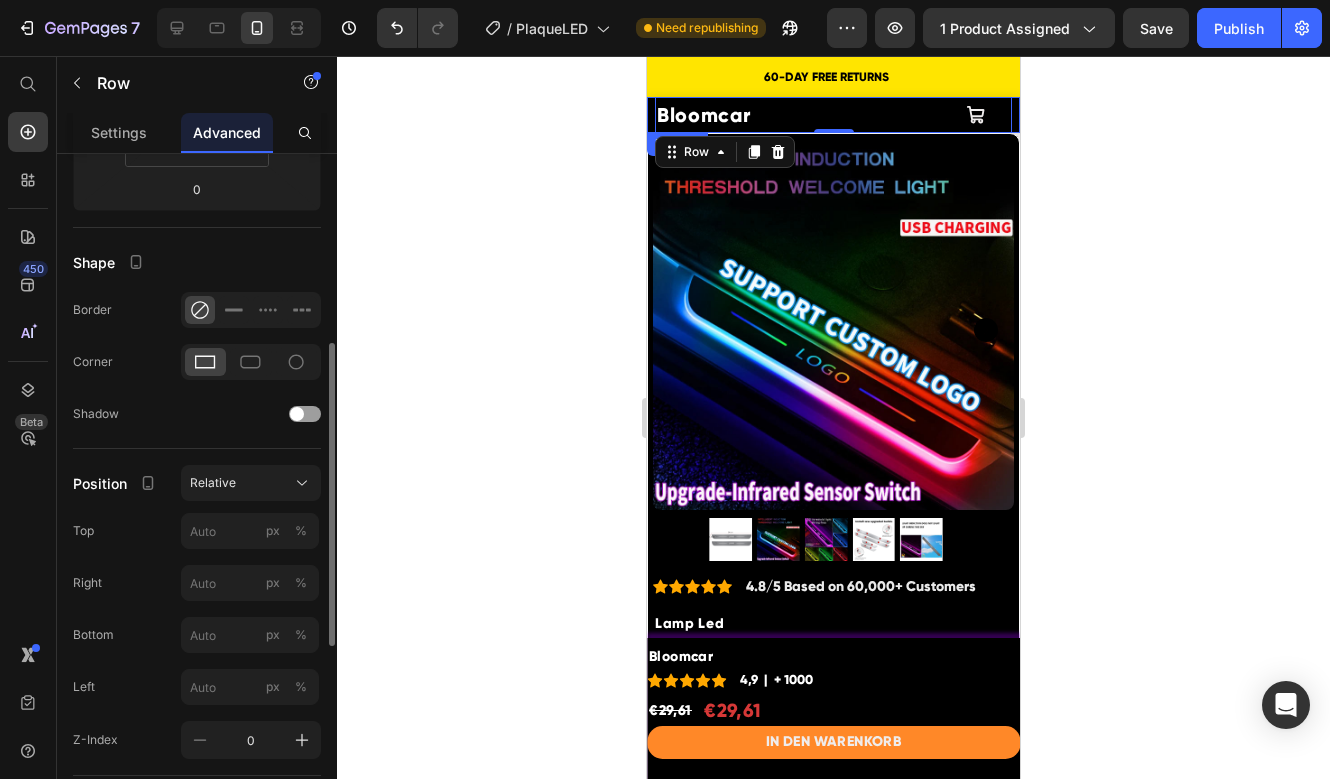 click on "Bloomcar Heading
Product Cart Button Row   0 Product" at bounding box center (833, 115) 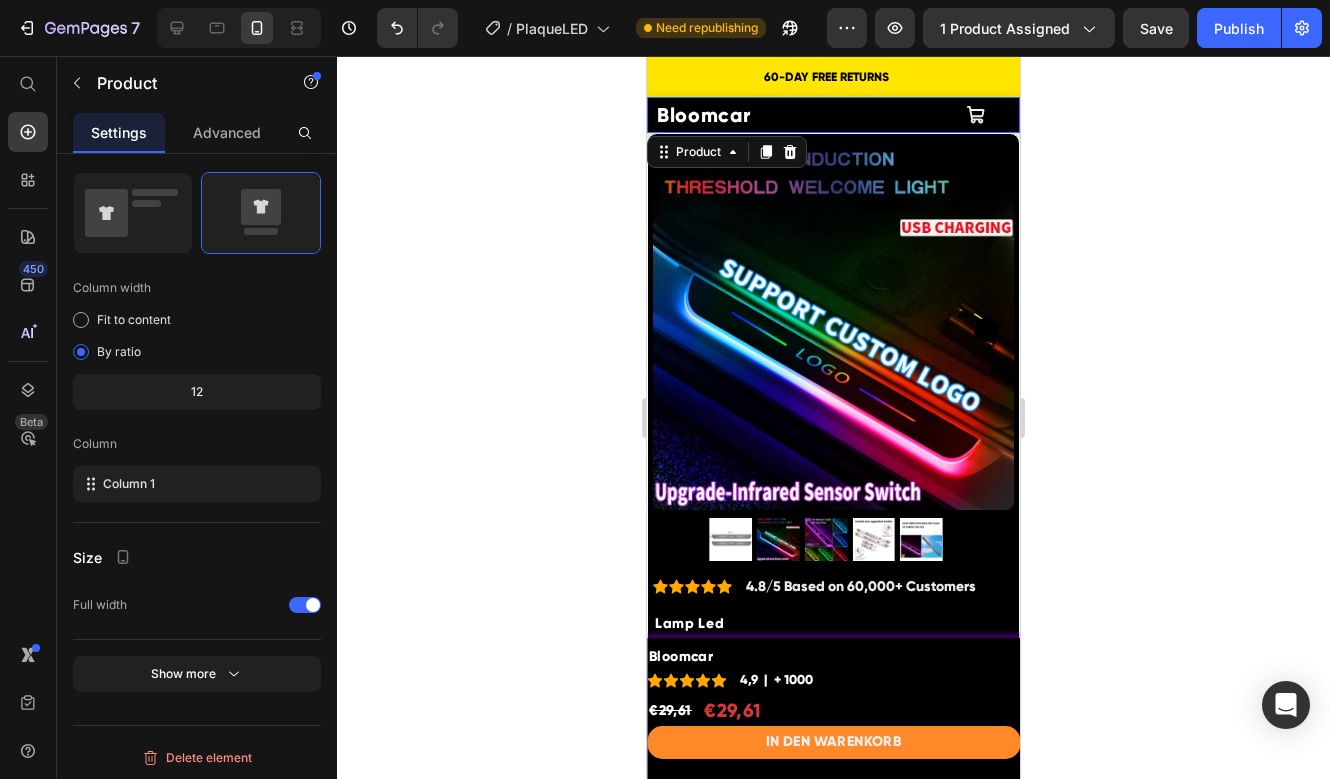 scroll, scrollTop: 0, scrollLeft: 0, axis: both 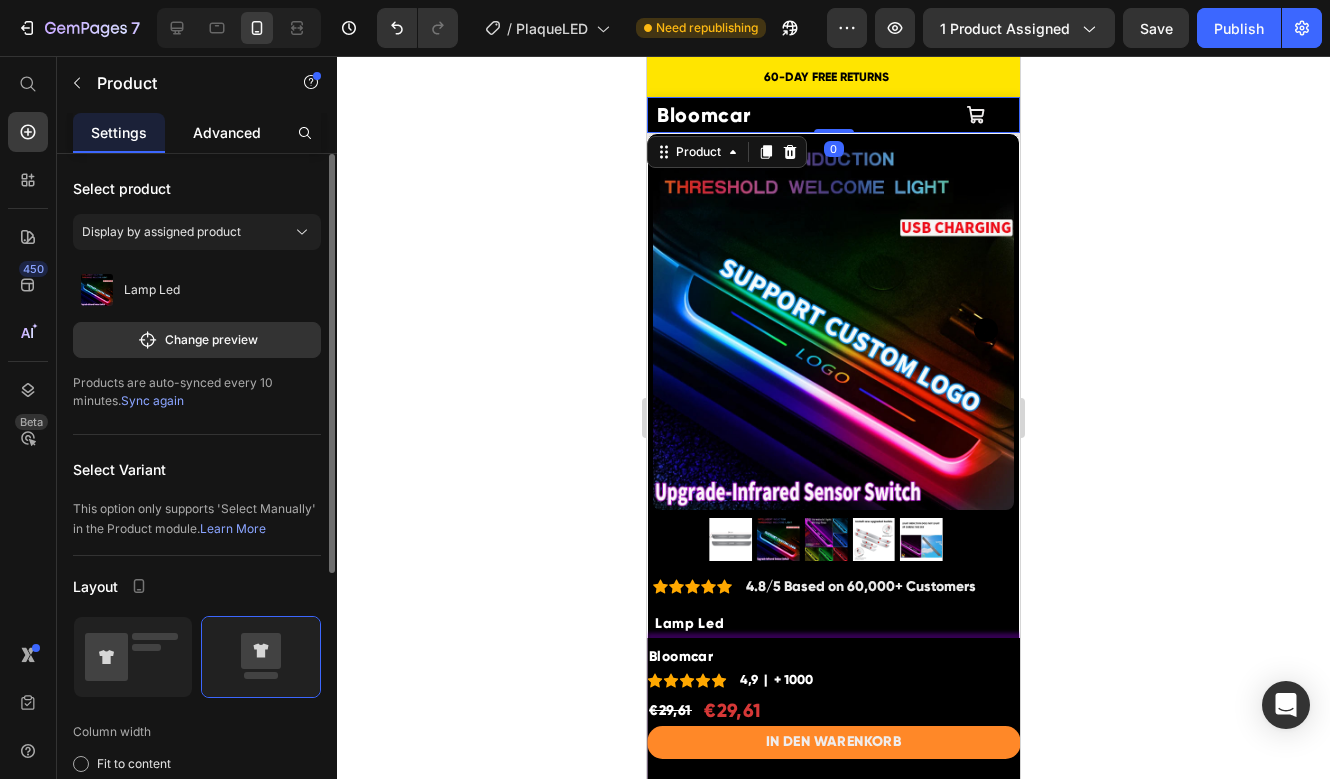 click on "Advanced" 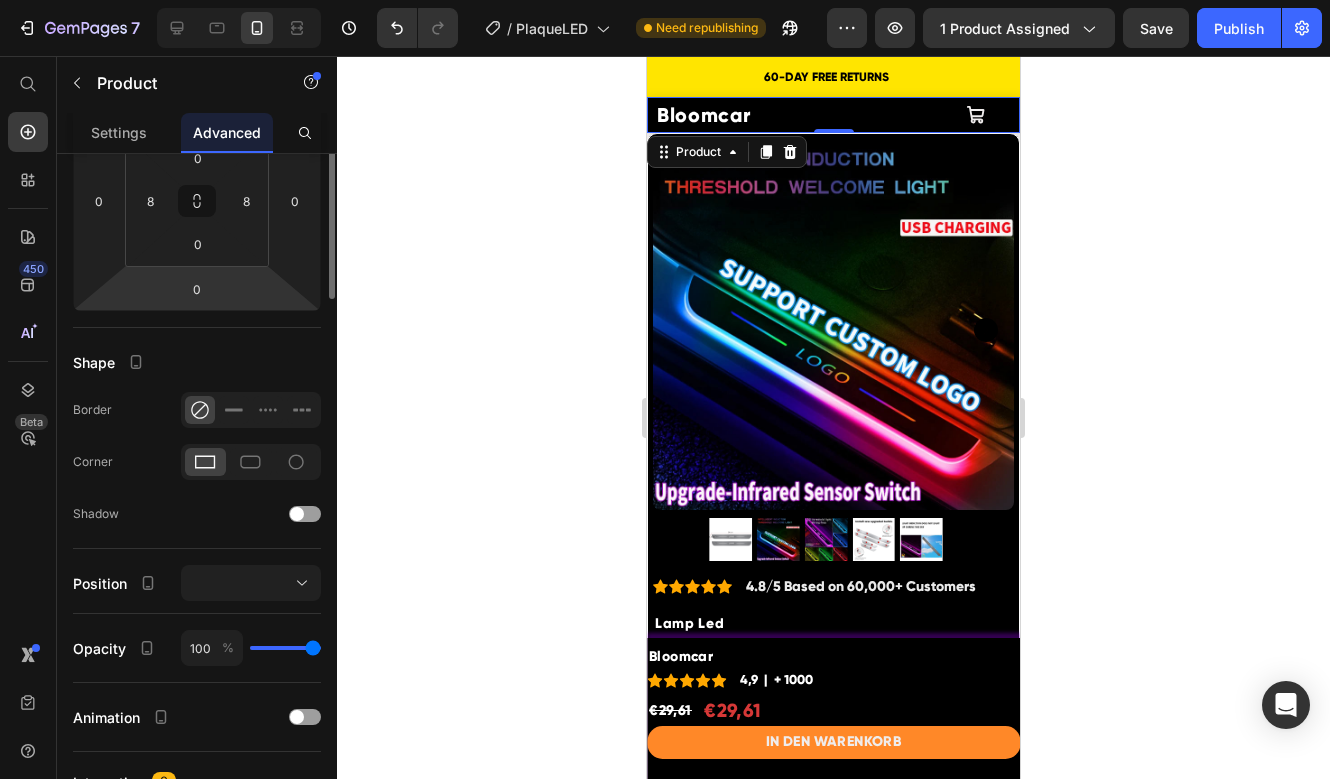 scroll, scrollTop: 587, scrollLeft: 0, axis: vertical 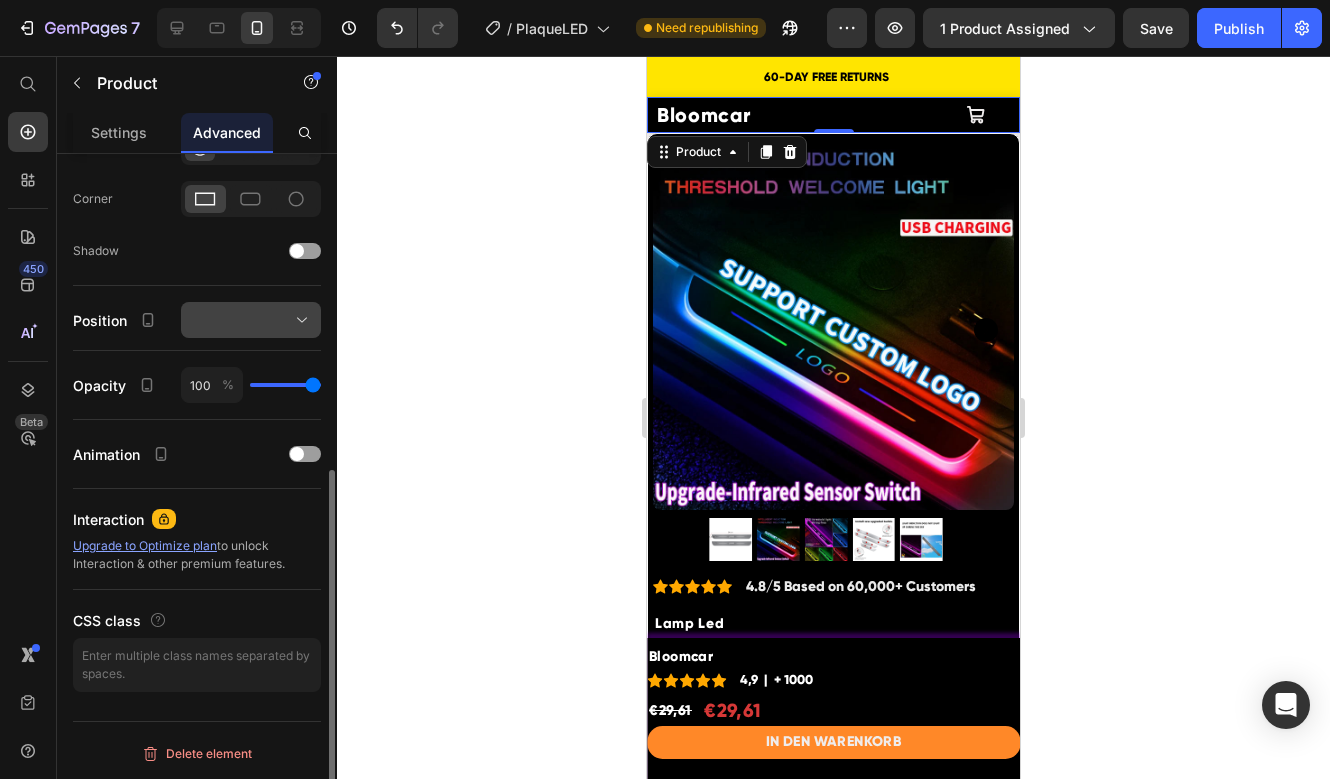 click at bounding box center [251, 320] 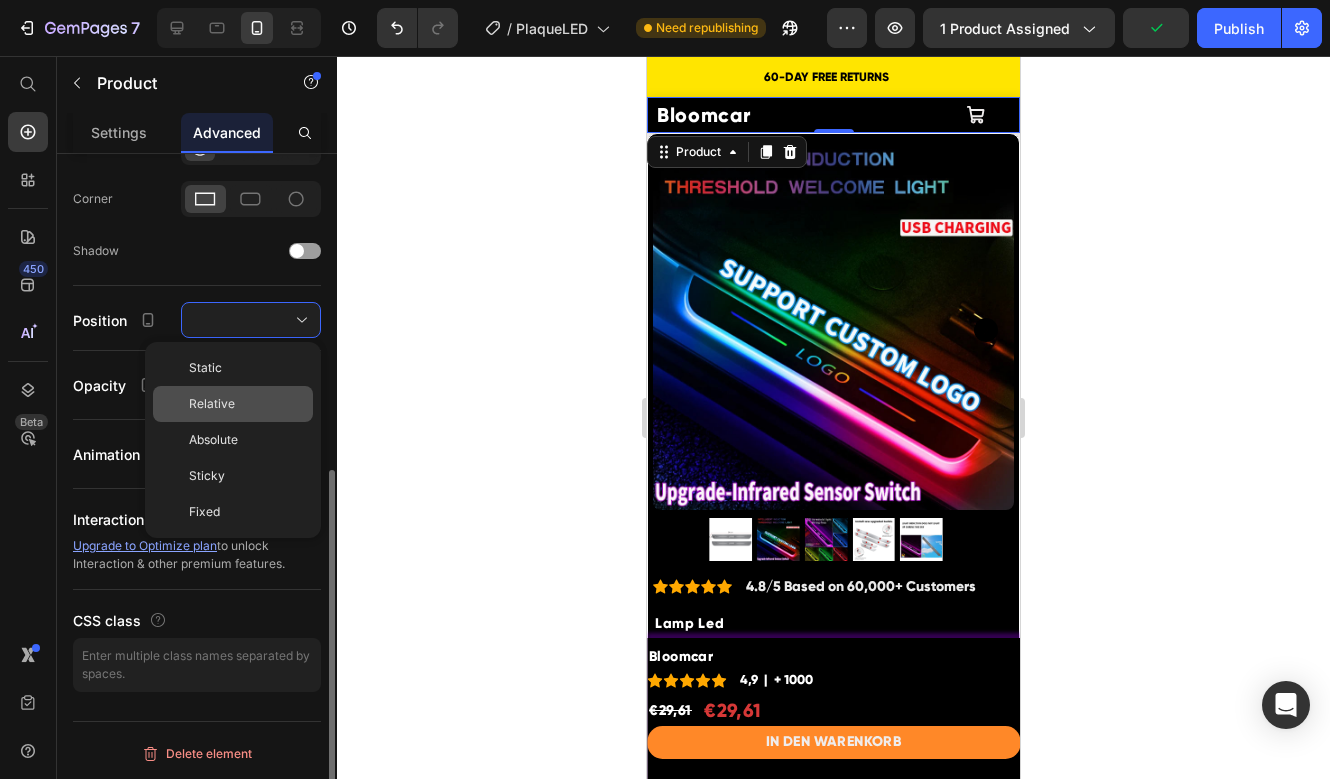 click on "Relative" at bounding box center [212, 404] 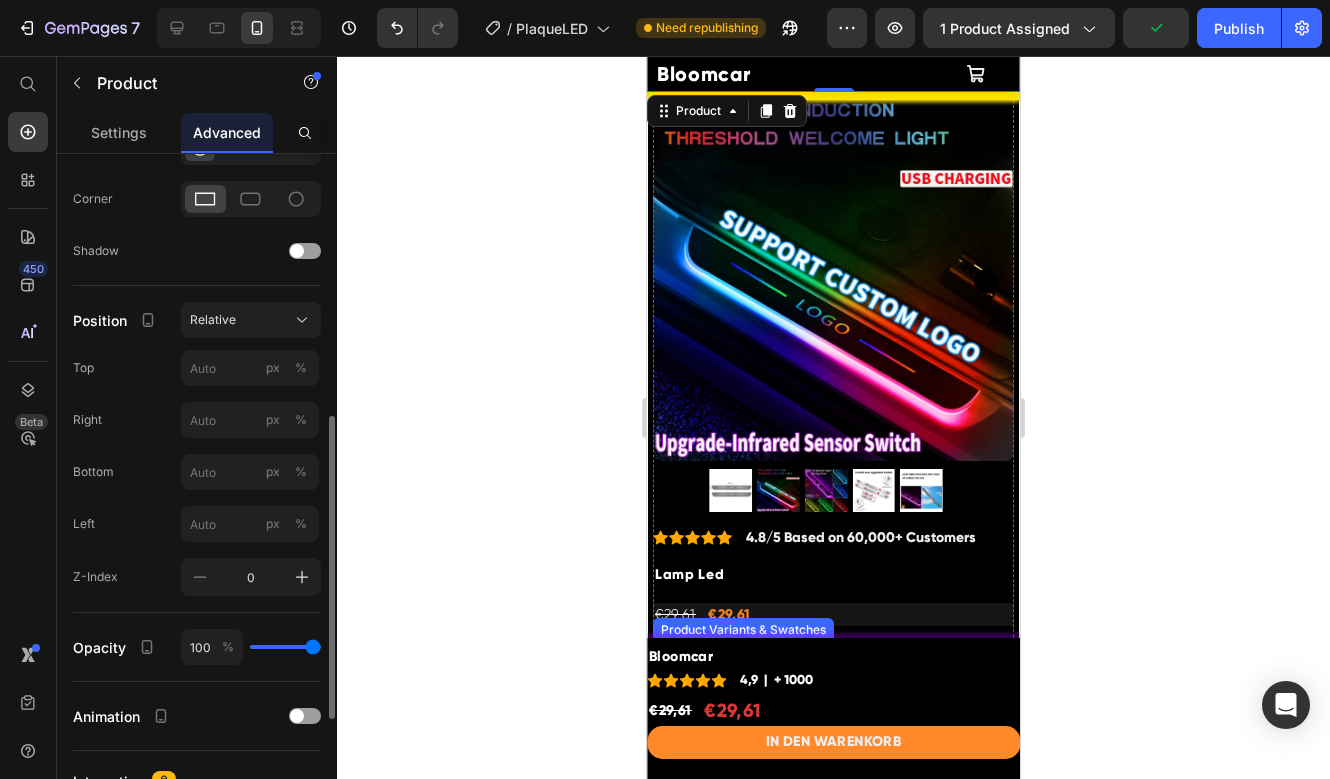 scroll, scrollTop: 0, scrollLeft: 0, axis: both 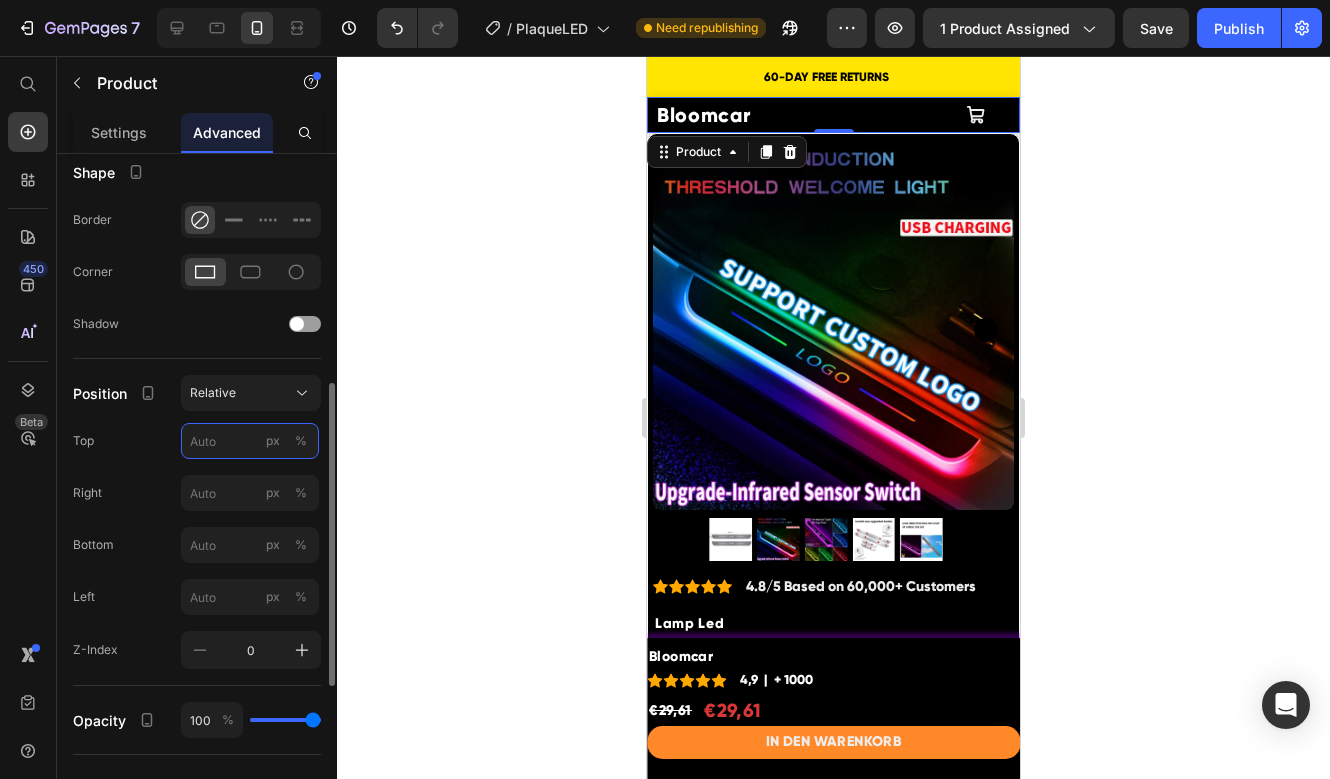 click on "px %" at bounding box center [250, 441] 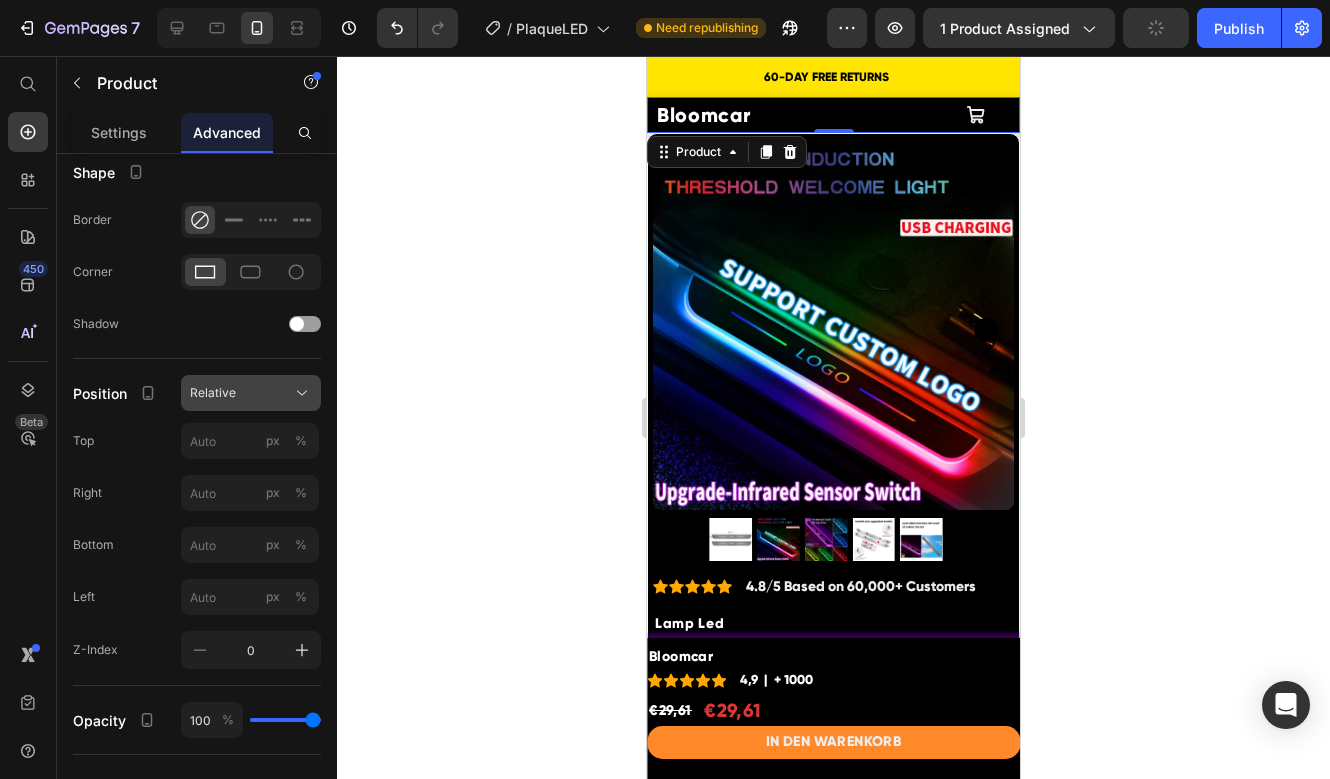 click on "Relative" 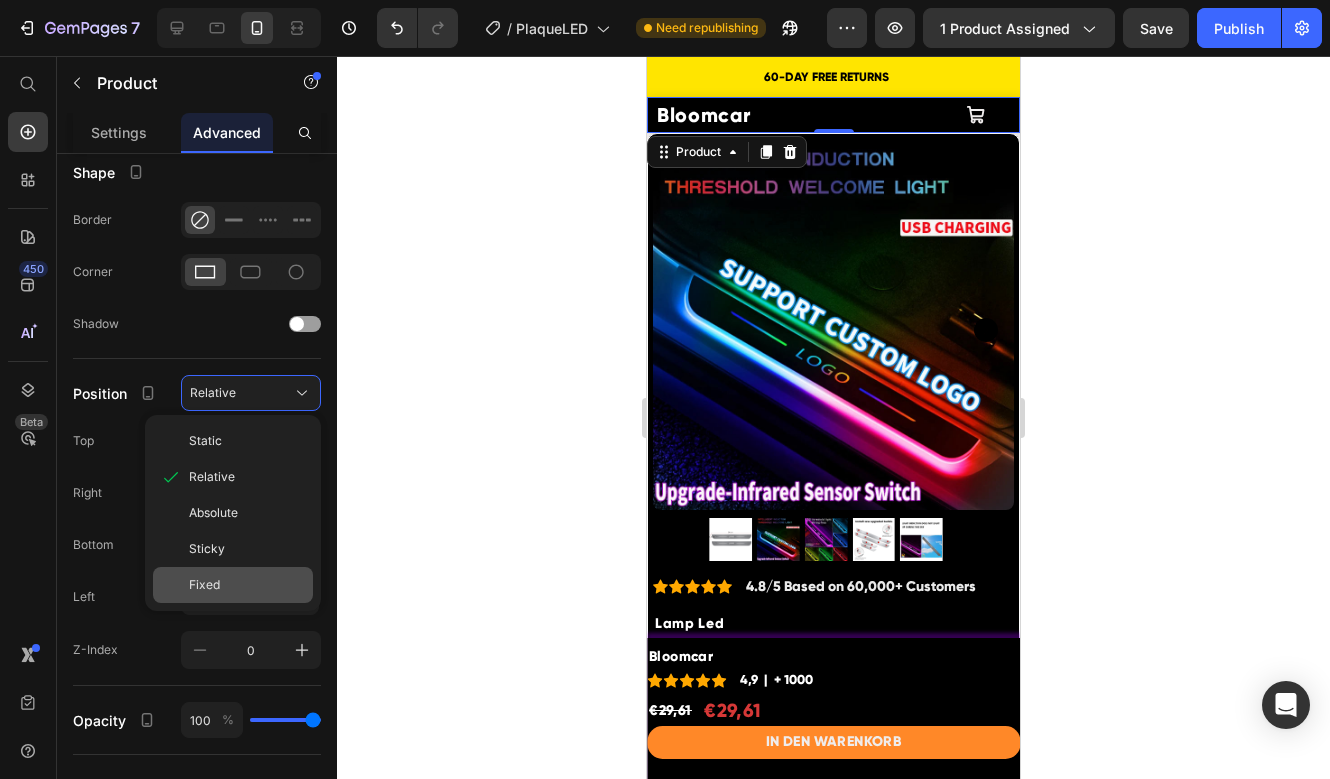 click on "Fixed" at bounding box center [247, 585] 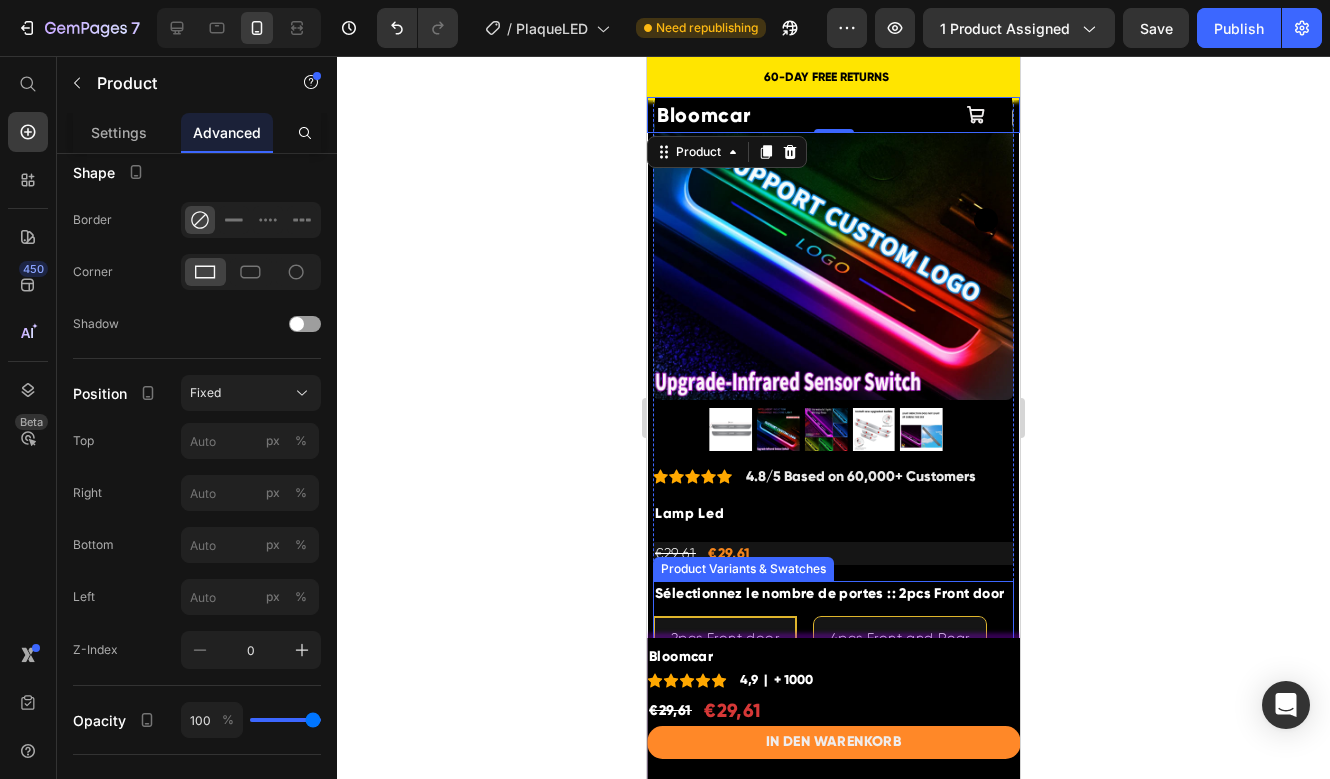 scroll, scrollTop: 0, scrollLeft: 0, axis: both 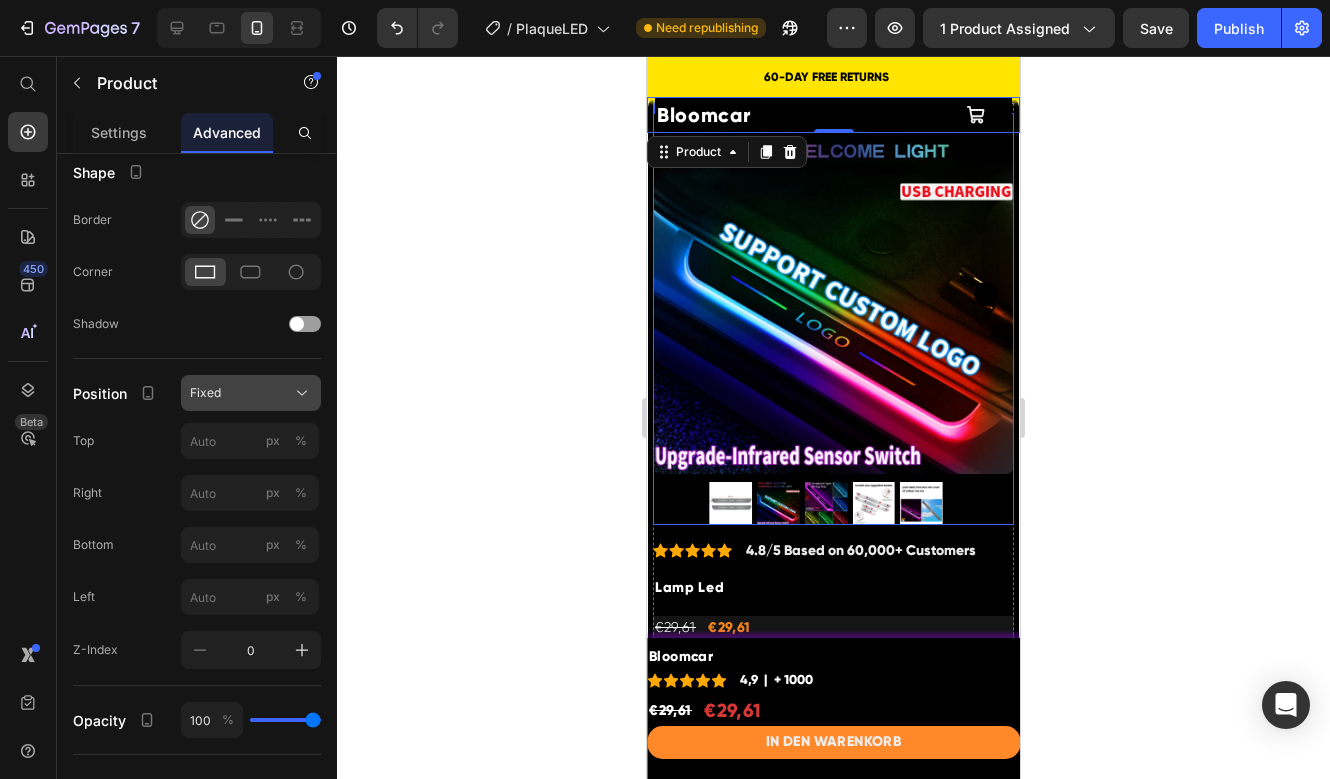 click on "Fixed" at bounding box center [251, 393] 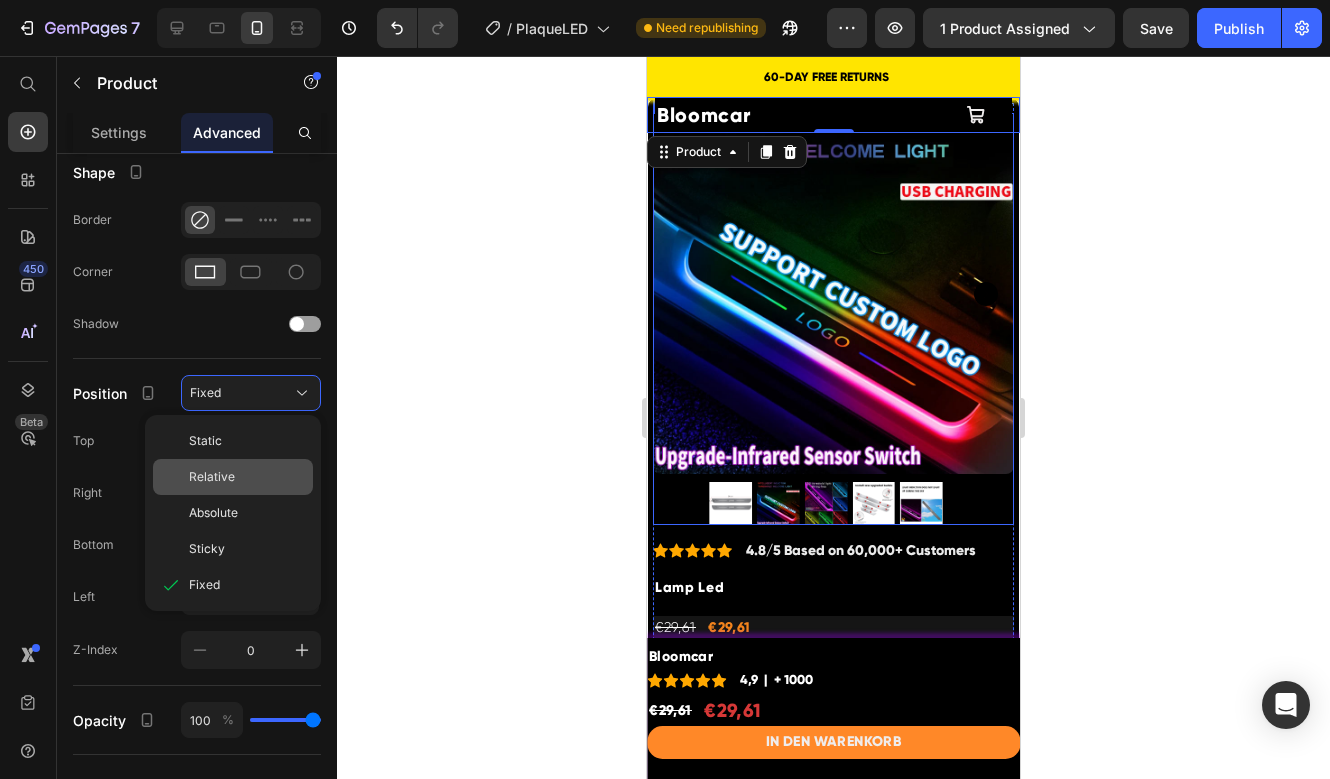 click on "Relative" 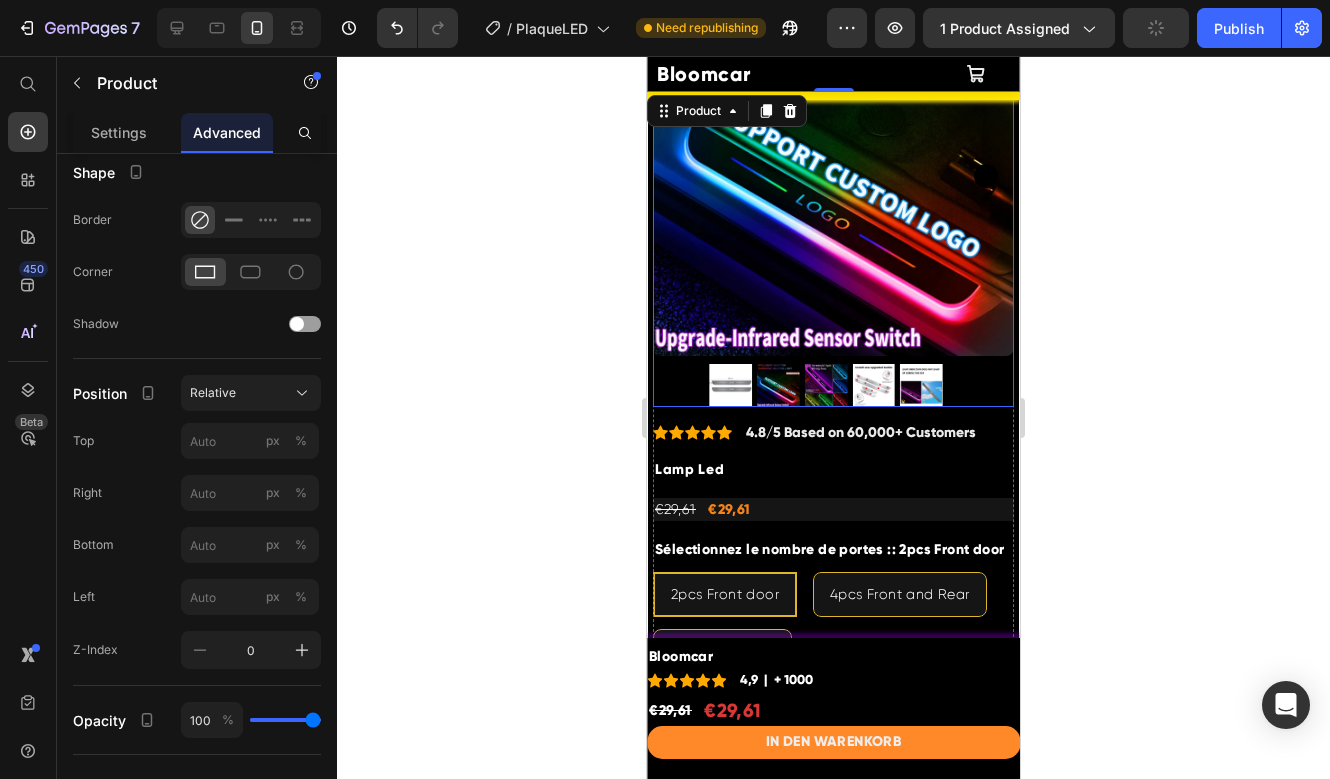 scroll, scrollTop: 0, scrollLeft: 0, axis: both 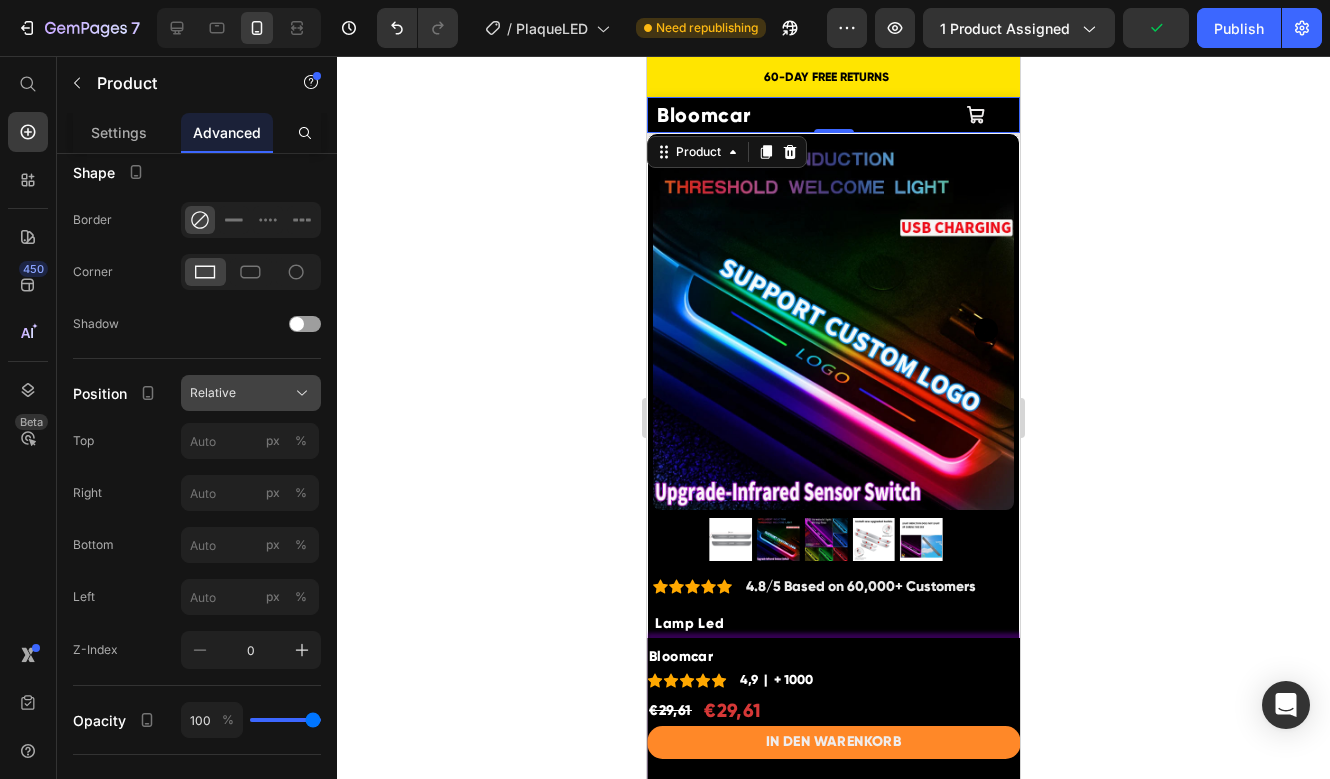 click on "Relative" 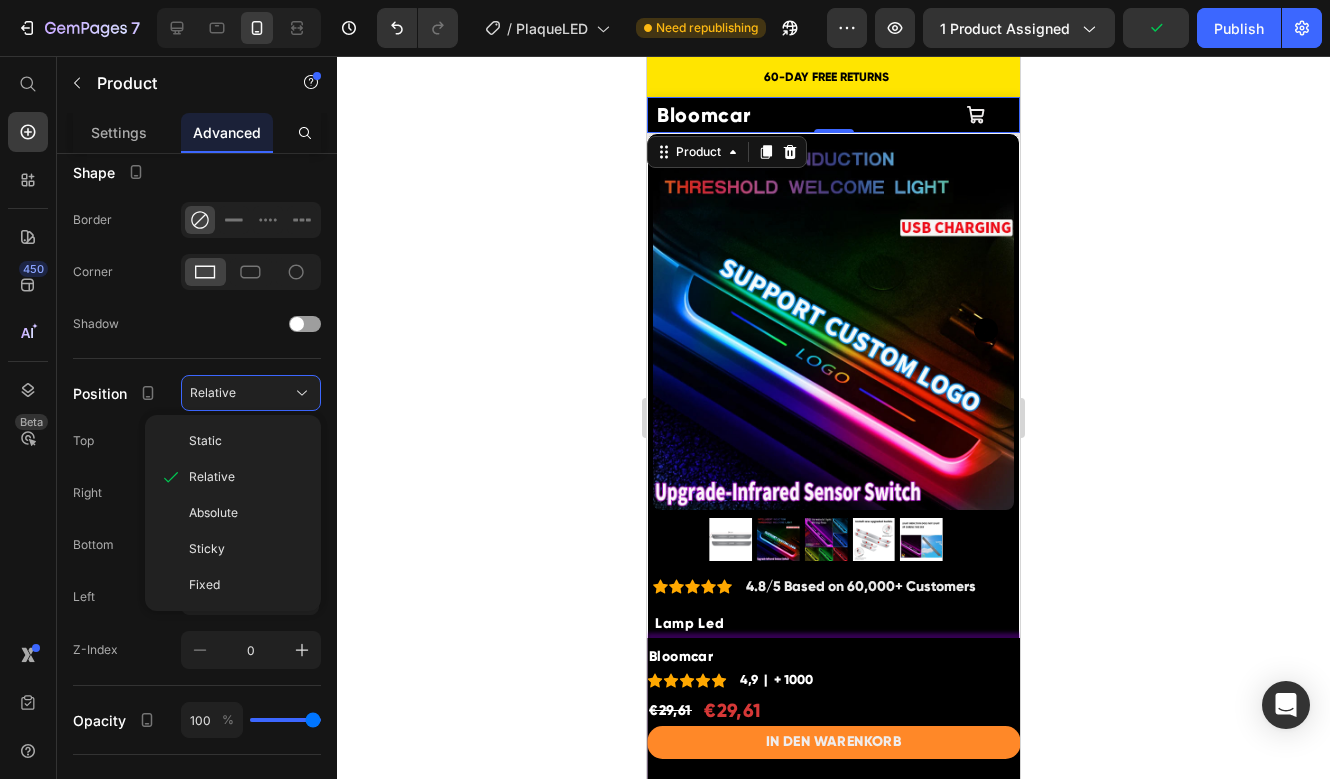 click on "Static" at bounding box center [247, 441] 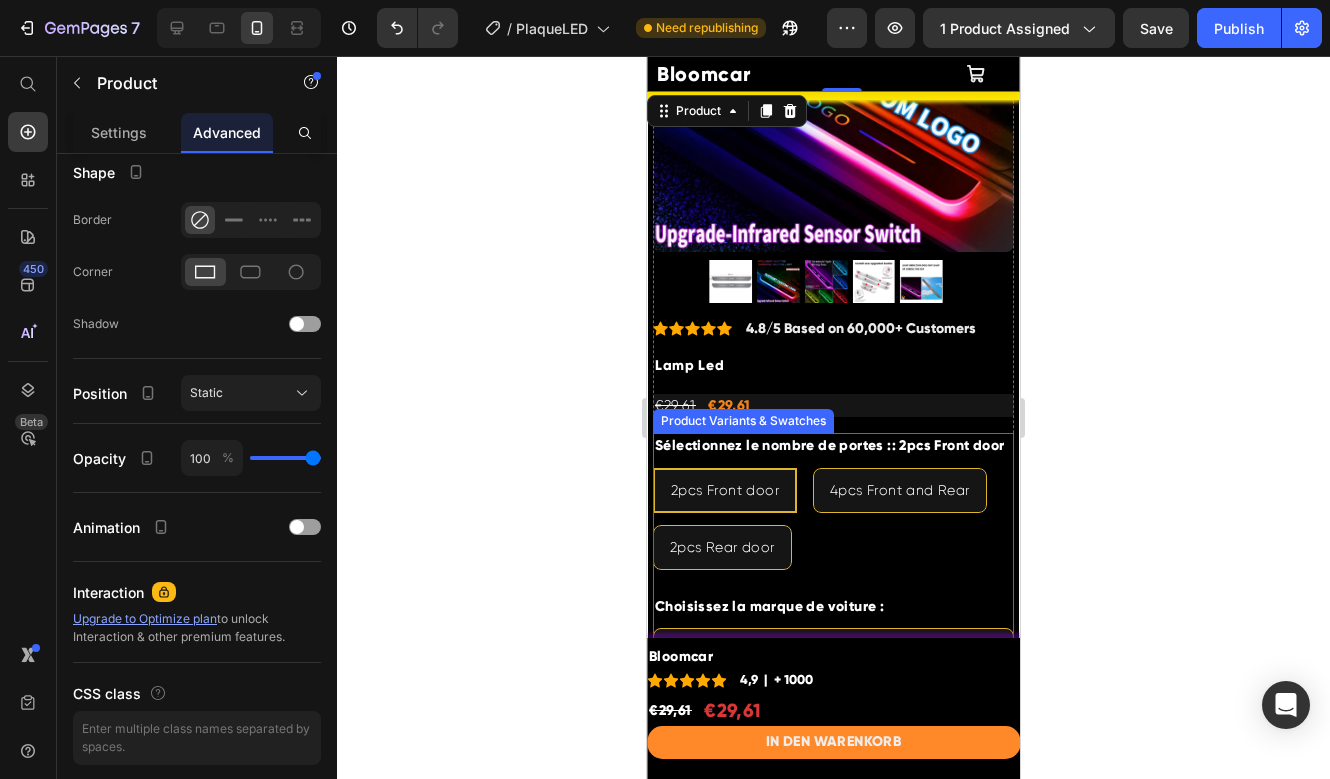 scroll, scrollTop: 0, scrollLeft: 0, axis: both 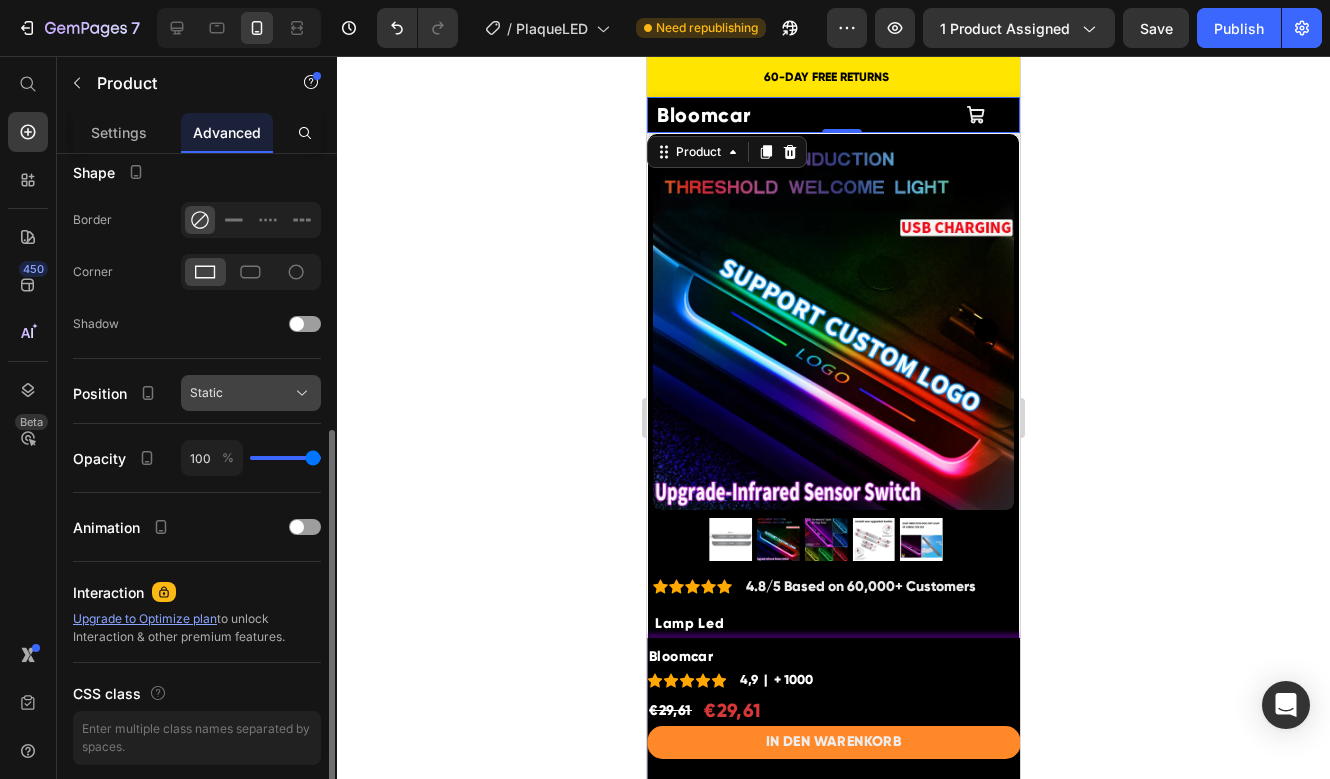 click on "Static" at bounding box center [251, 393] 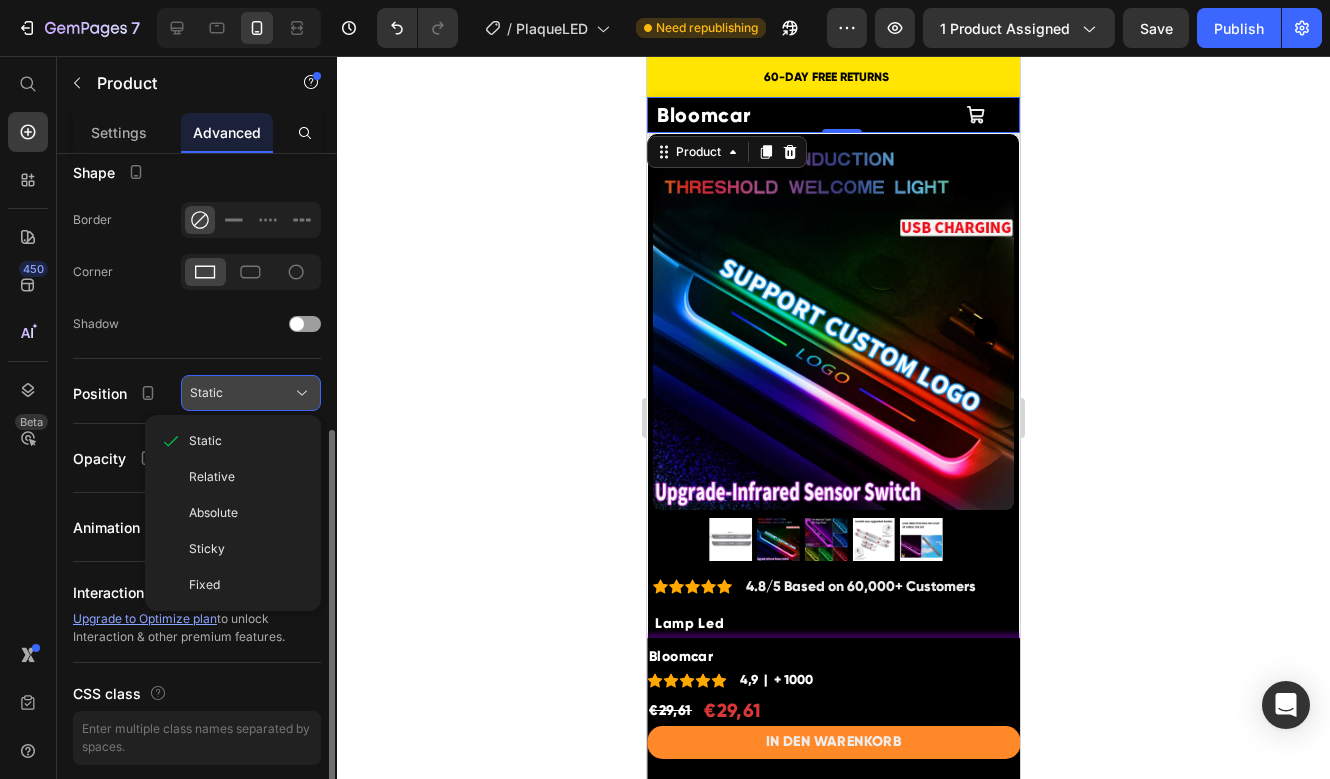 click on "Static" at bounding box center (251, 393) 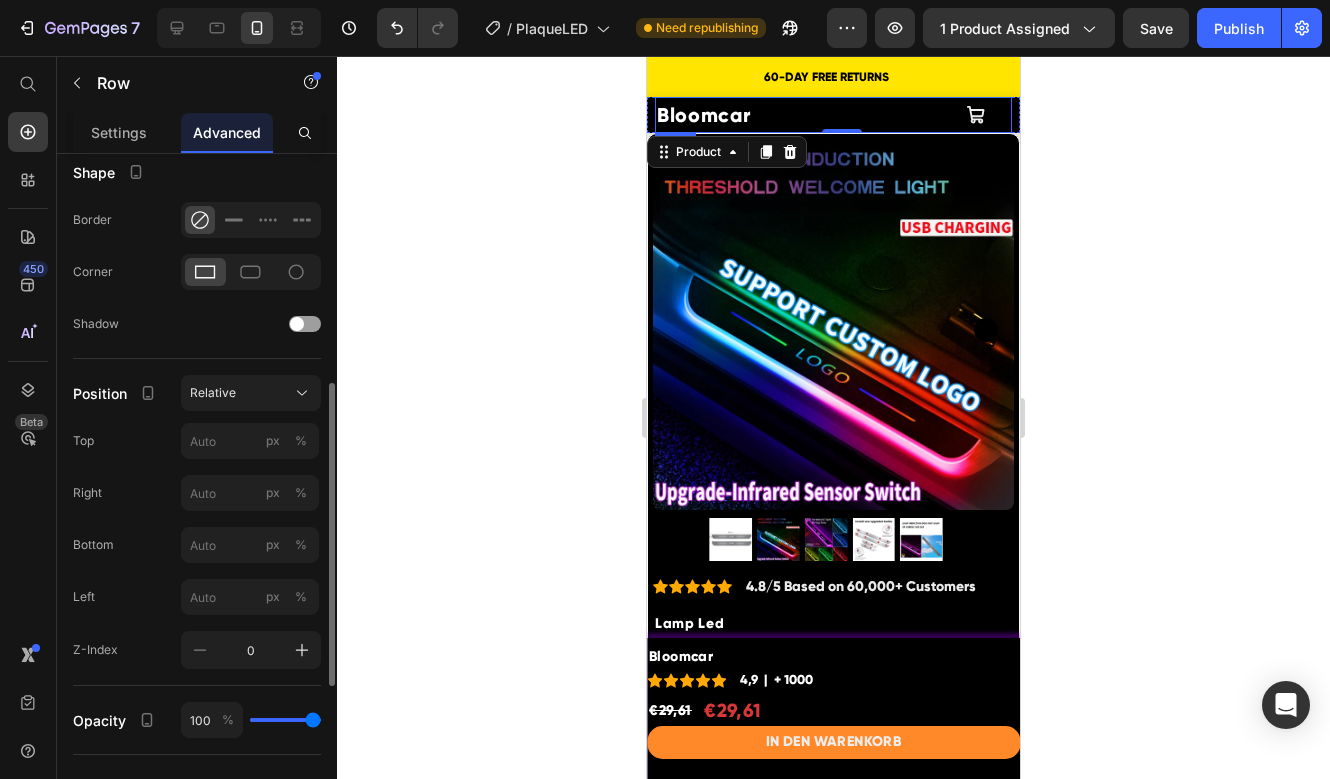 click on "Bloomcar Heading
Product Cart Button Row" at bounding box center [833, 115] 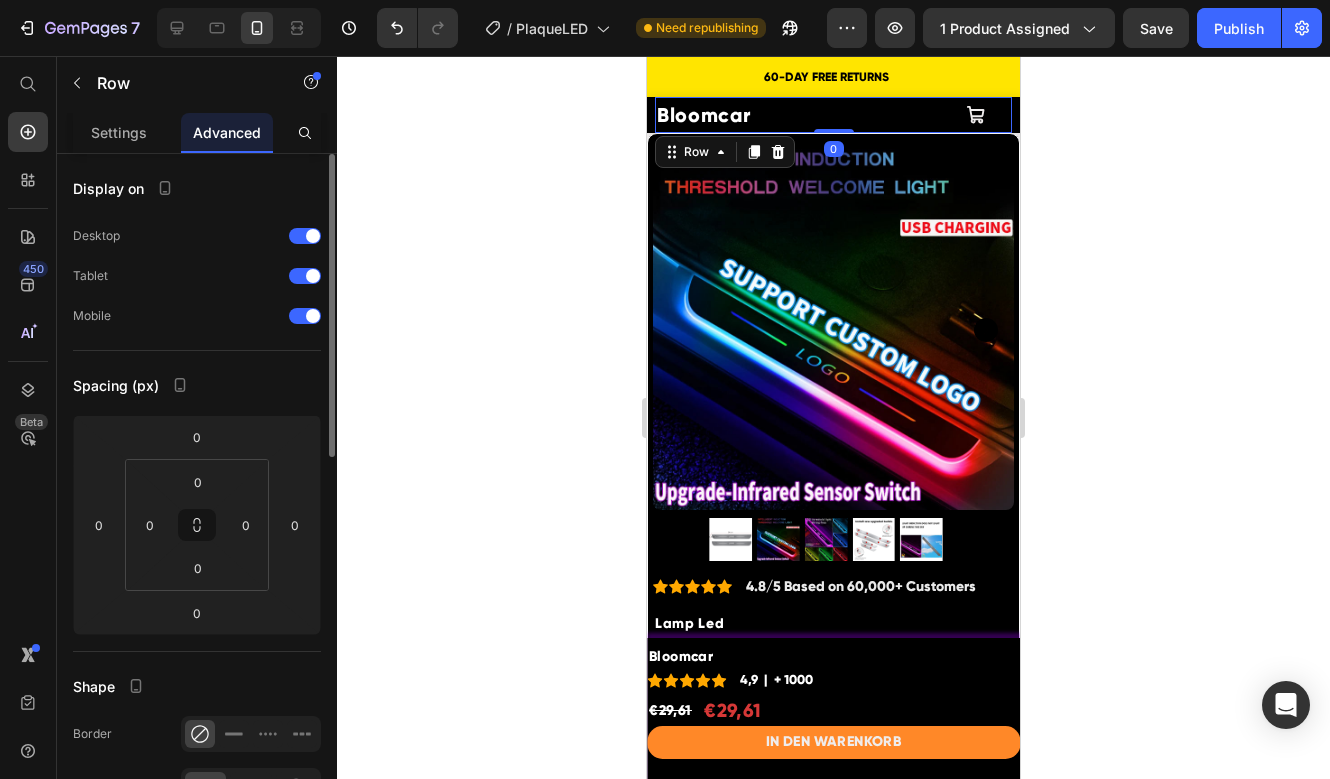 scroll, scrollTop: 393, scrollLeft: 0, axis: vertical 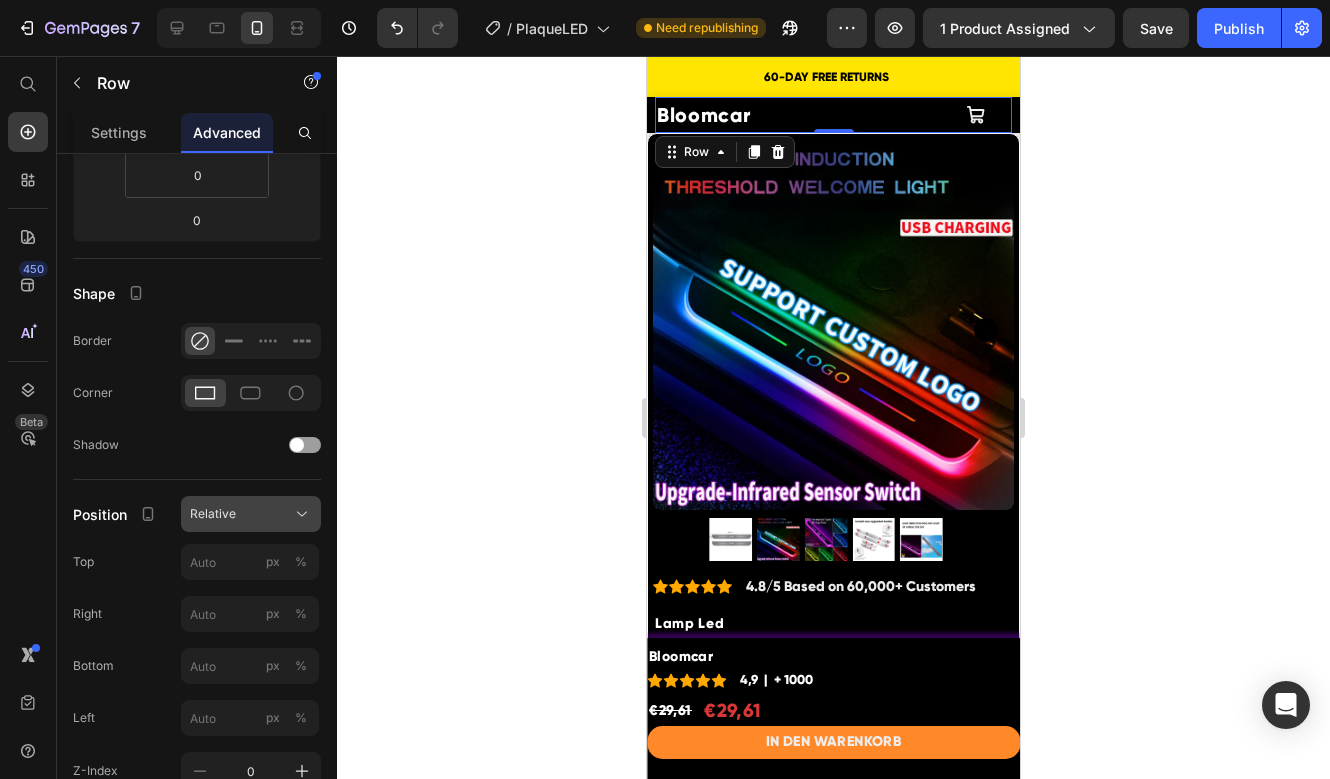 click 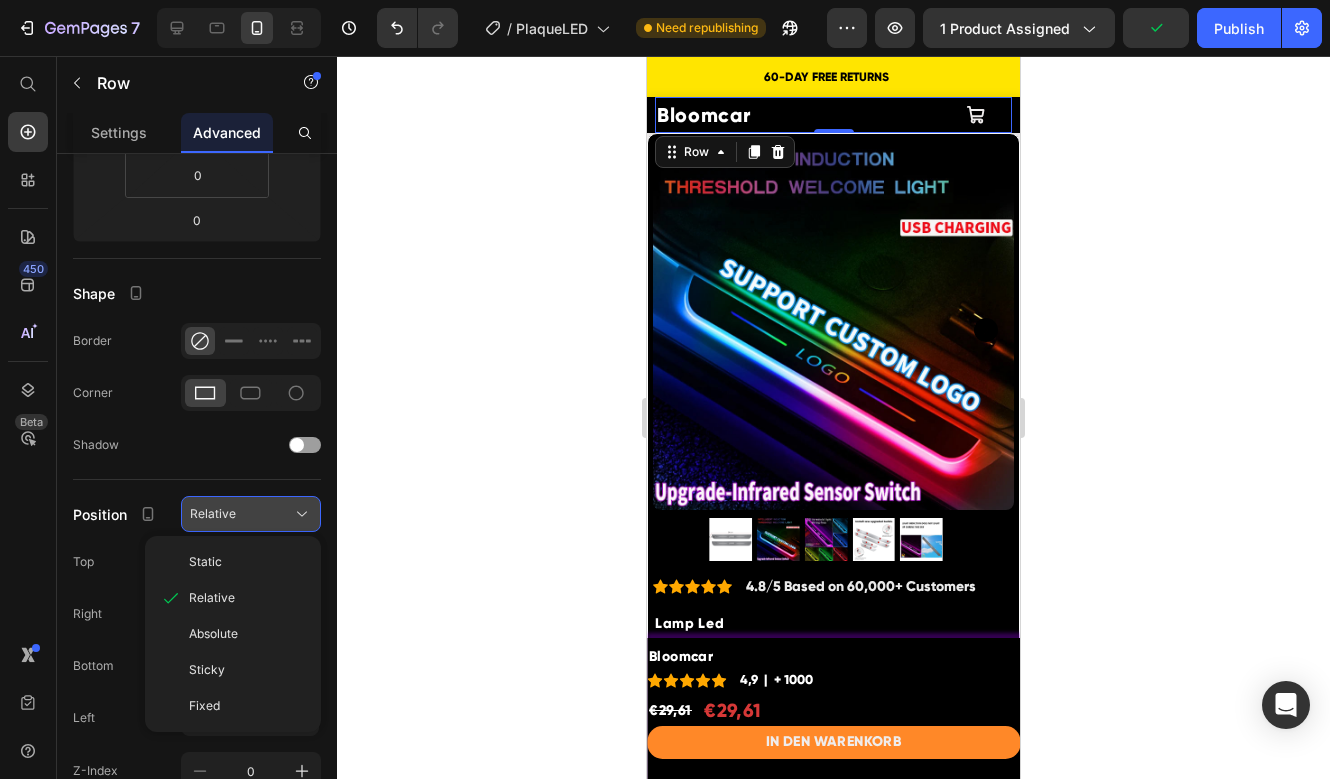 click on "Relative" at bounding box center (213, 514) 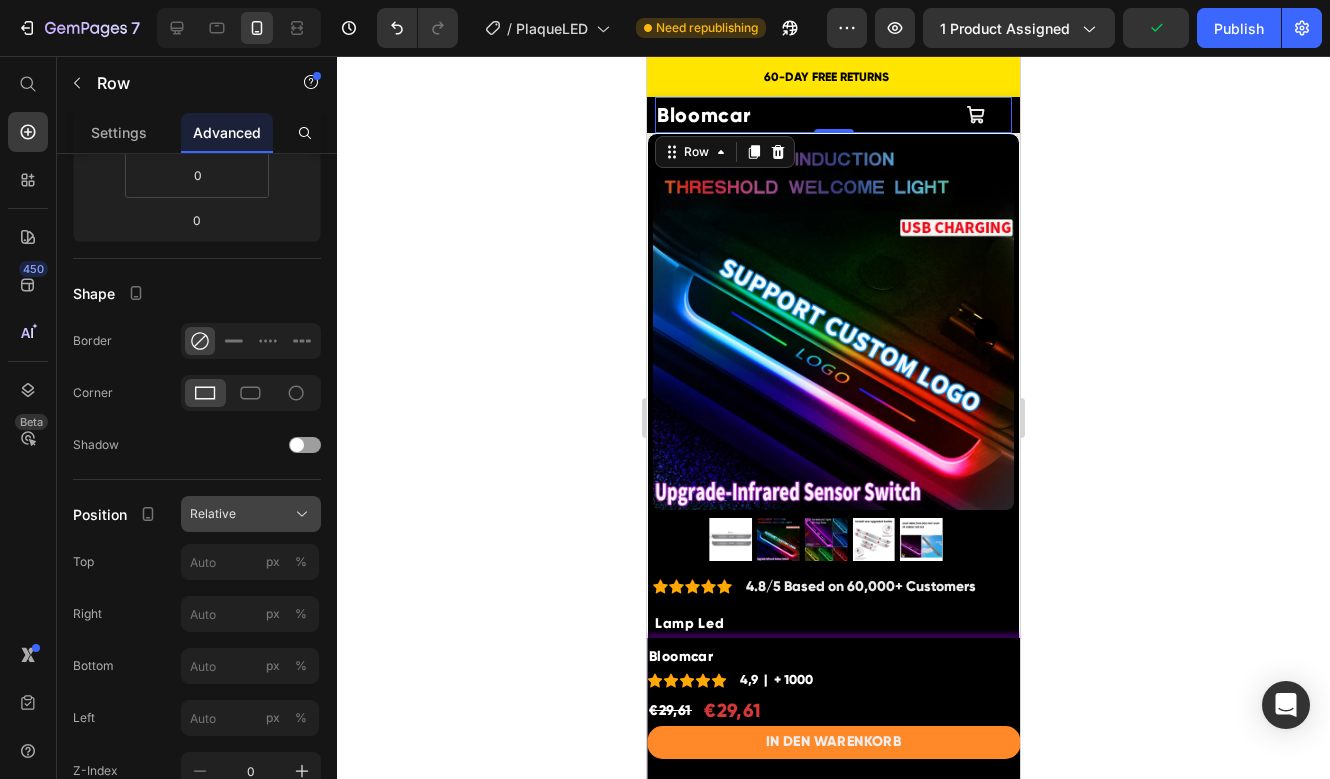 click on "Relative" at bounding box center (213, 514) 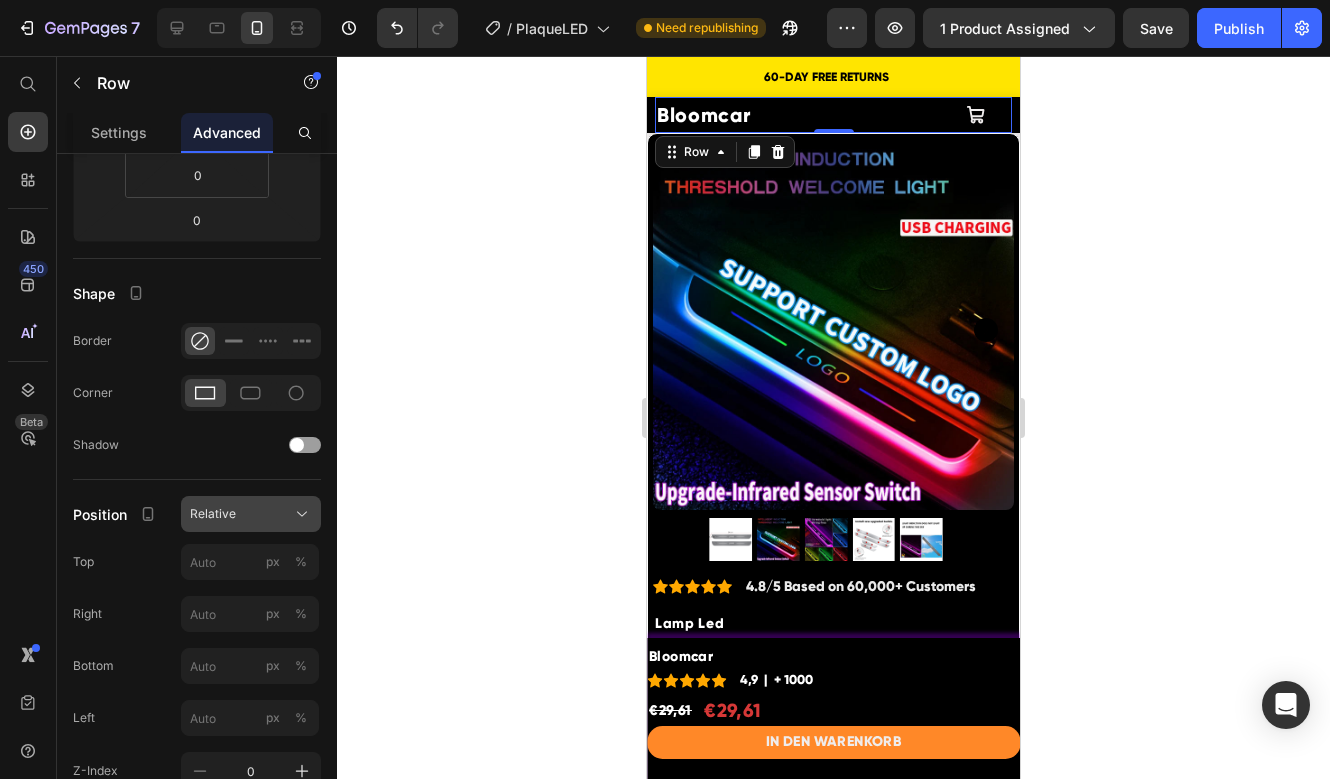 click on "Relative" at bounding box center (251, 514) 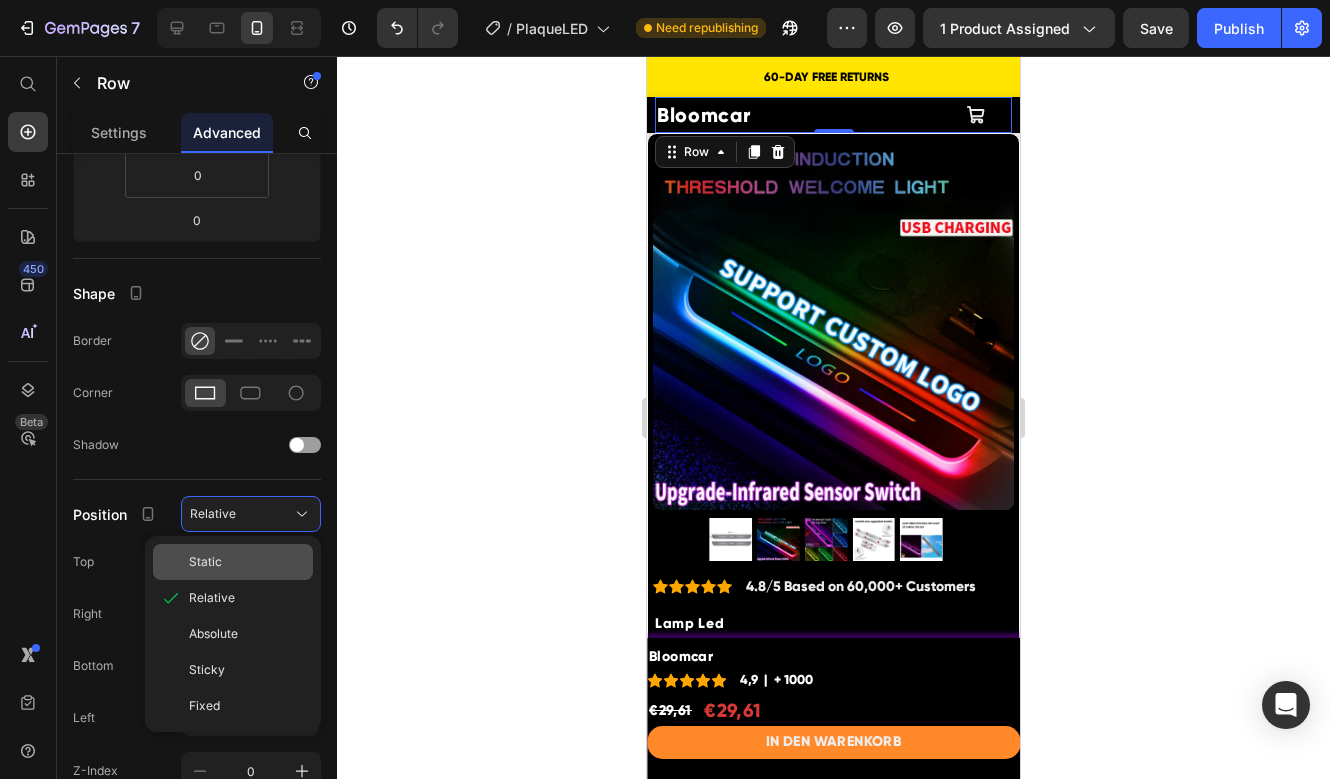 click on "Static" at bounding box center [247, 562] 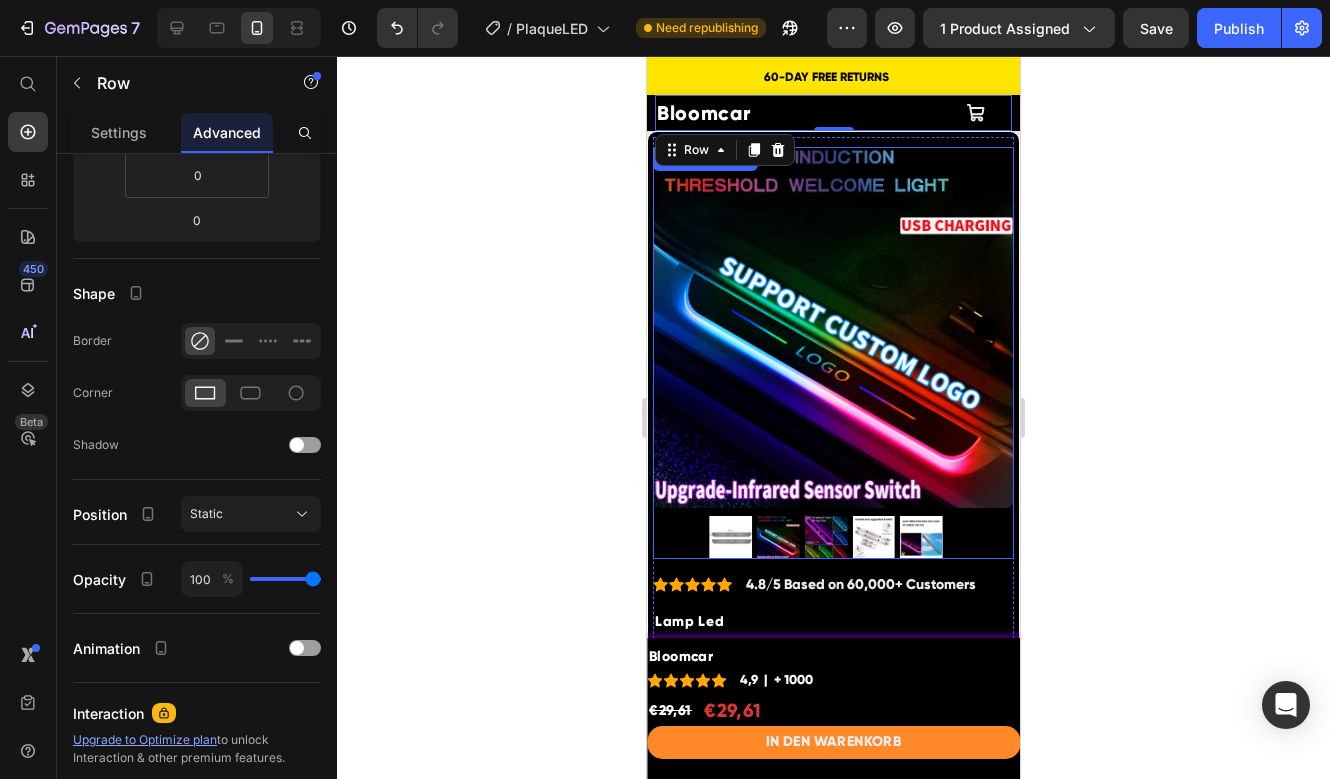 scroll, scrollTop: 0, scrollLeft: 0, axis: both 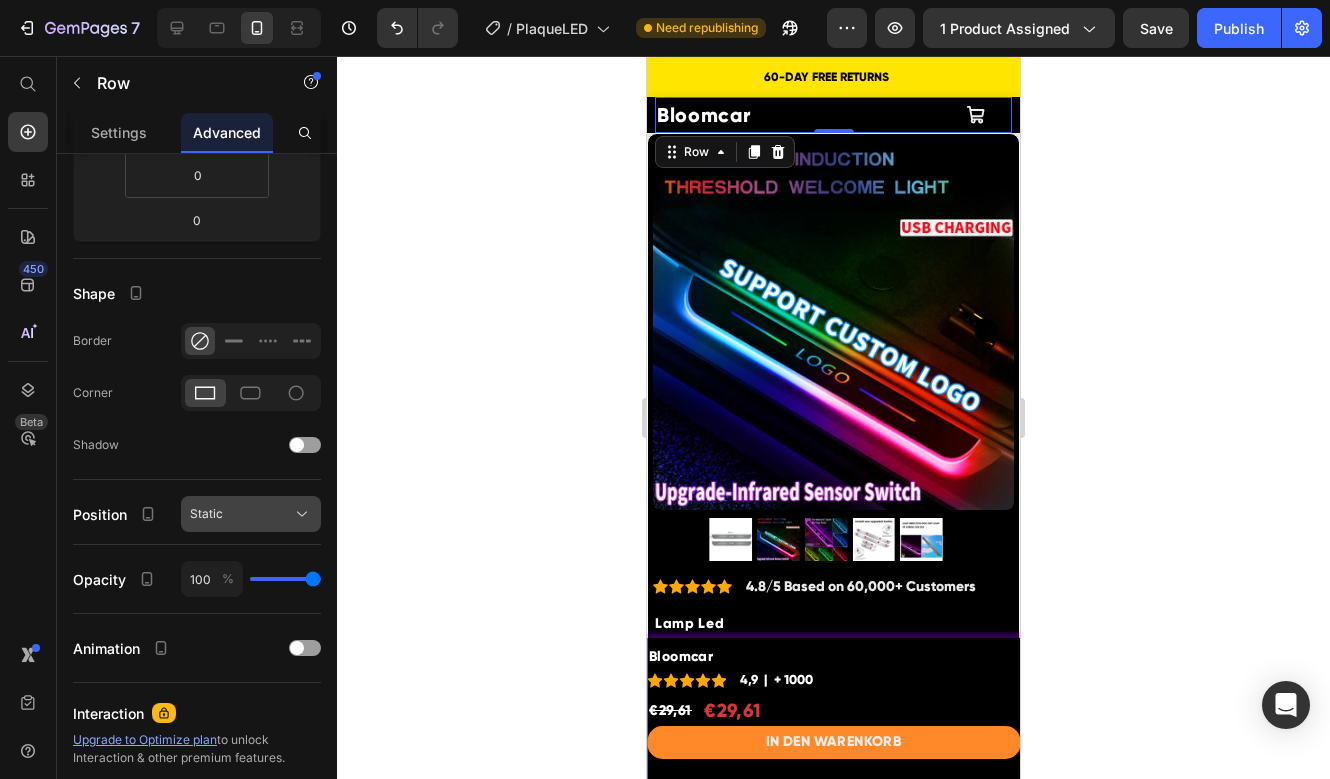 click on "Static" 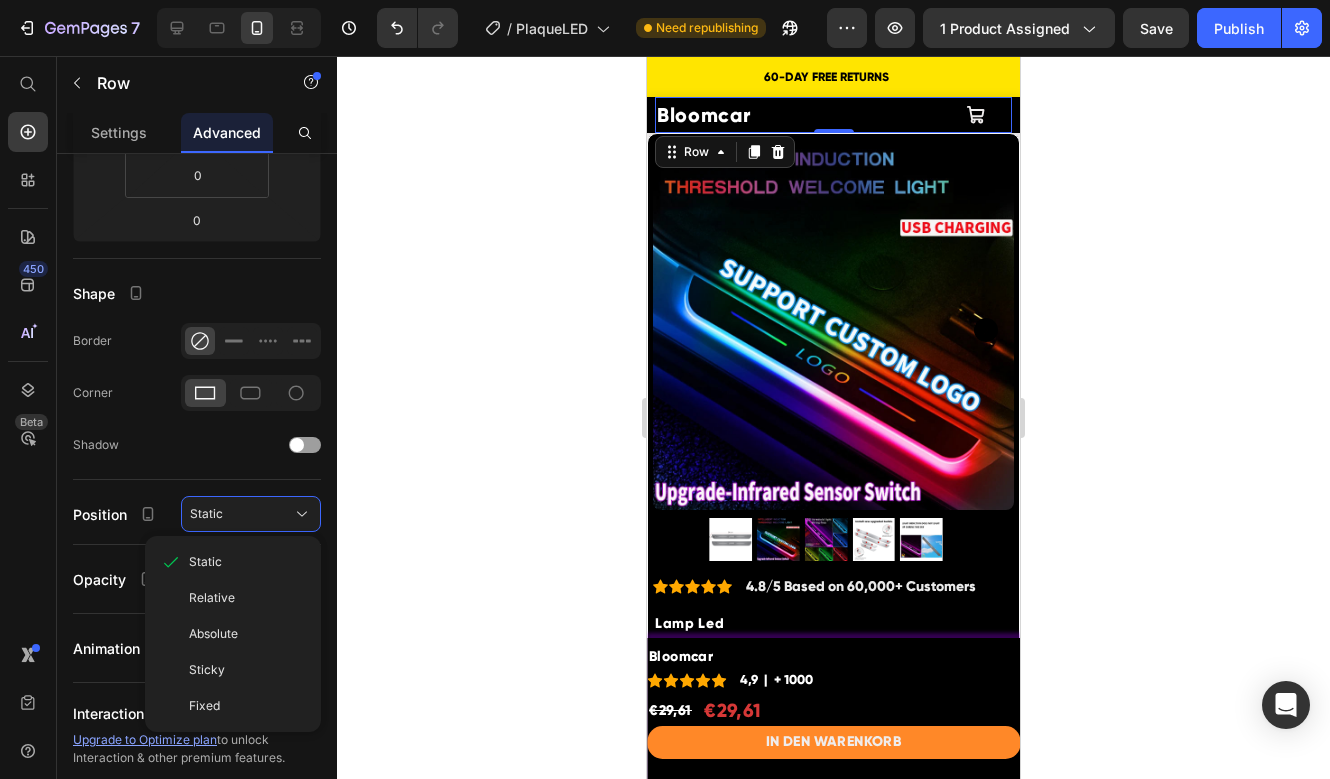 drag, startPoint x: 246, startPoint y: 600, endPoint x: 279, endPoint y: 583, distance: 37.12142 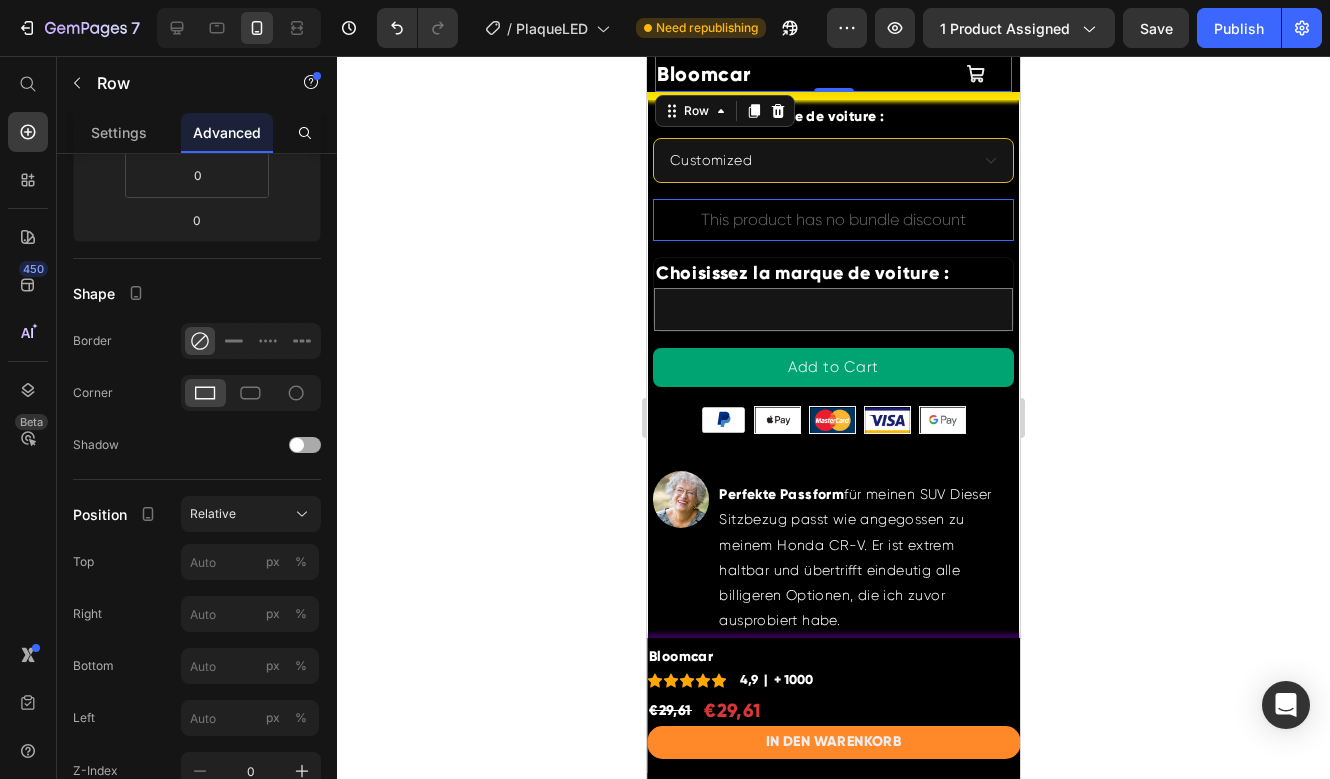 scroll, scrollTop: 466, scrollLeft: 0, axis: vertical 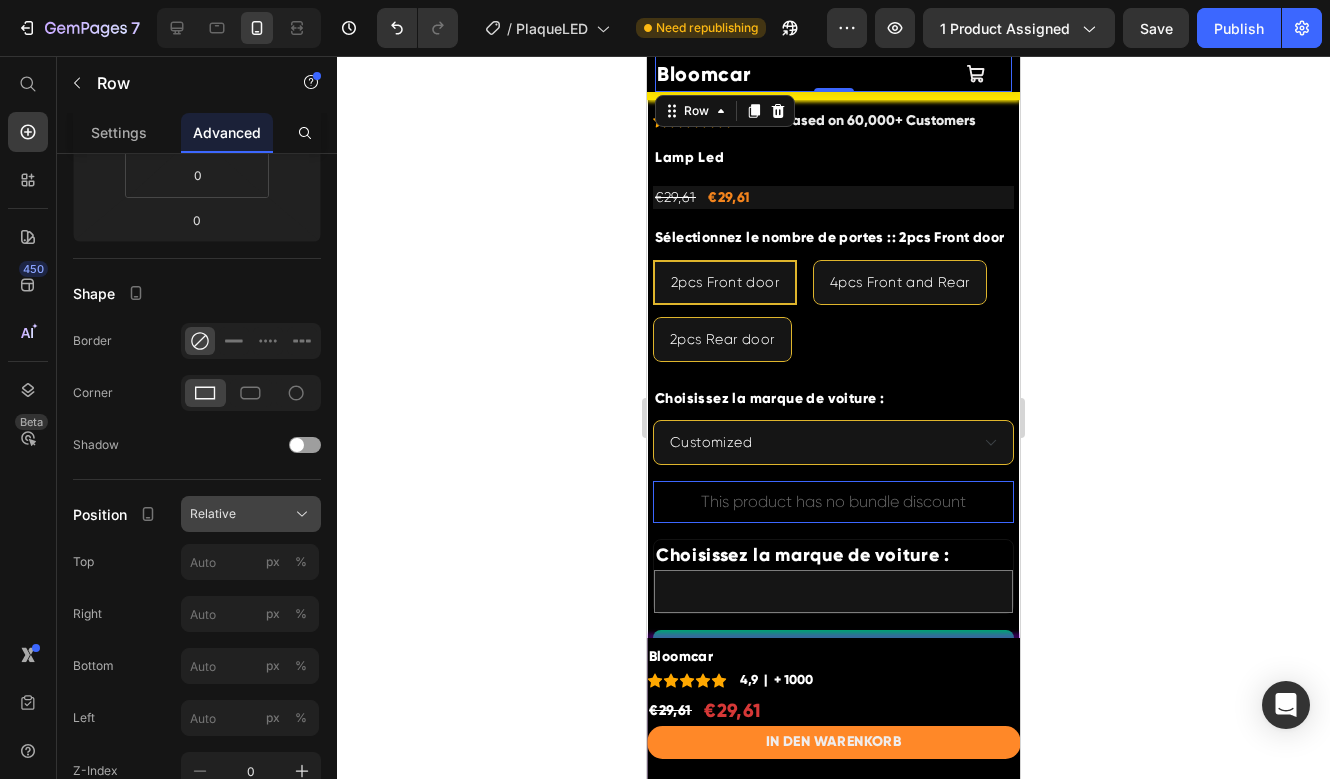 click on "Relative" 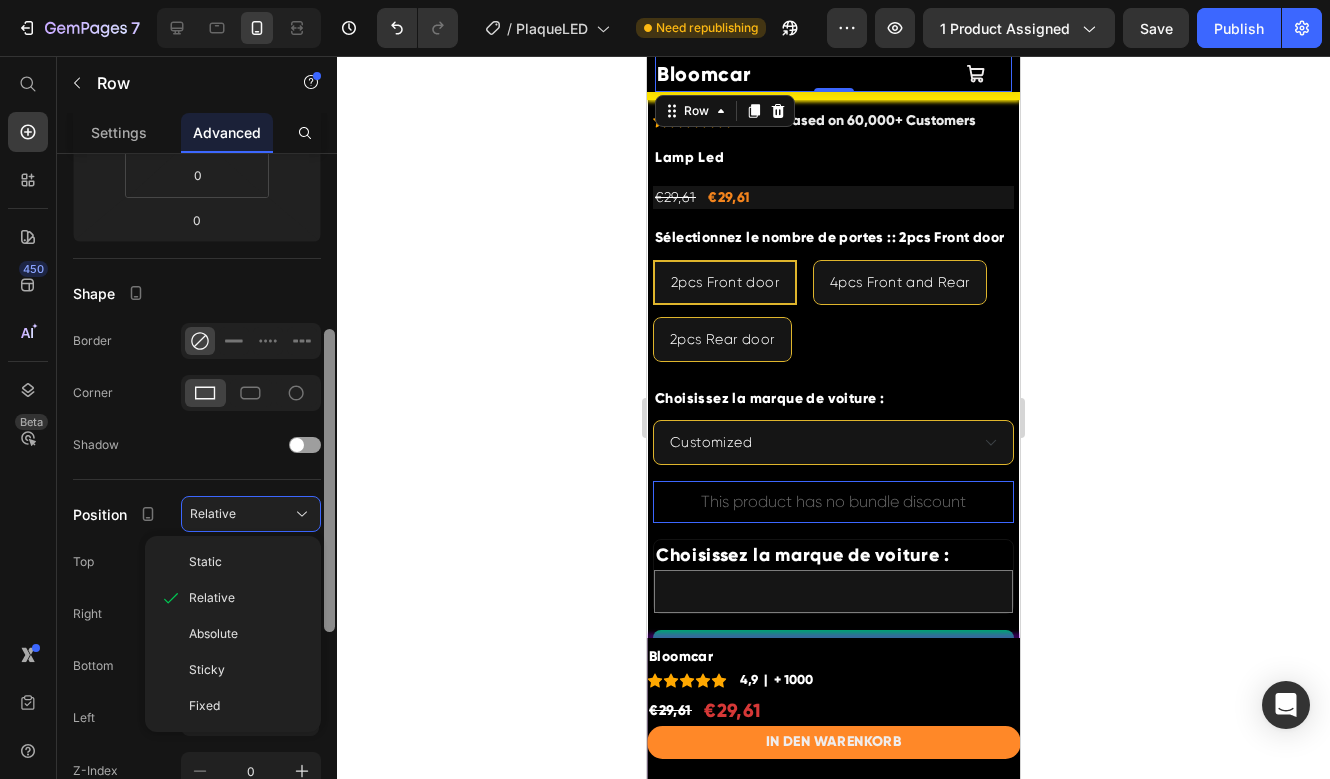 drag, startPoint x: 246, startPoint y: 634, endPoint x: 329, endPoint y: 560, distance: 111.19802 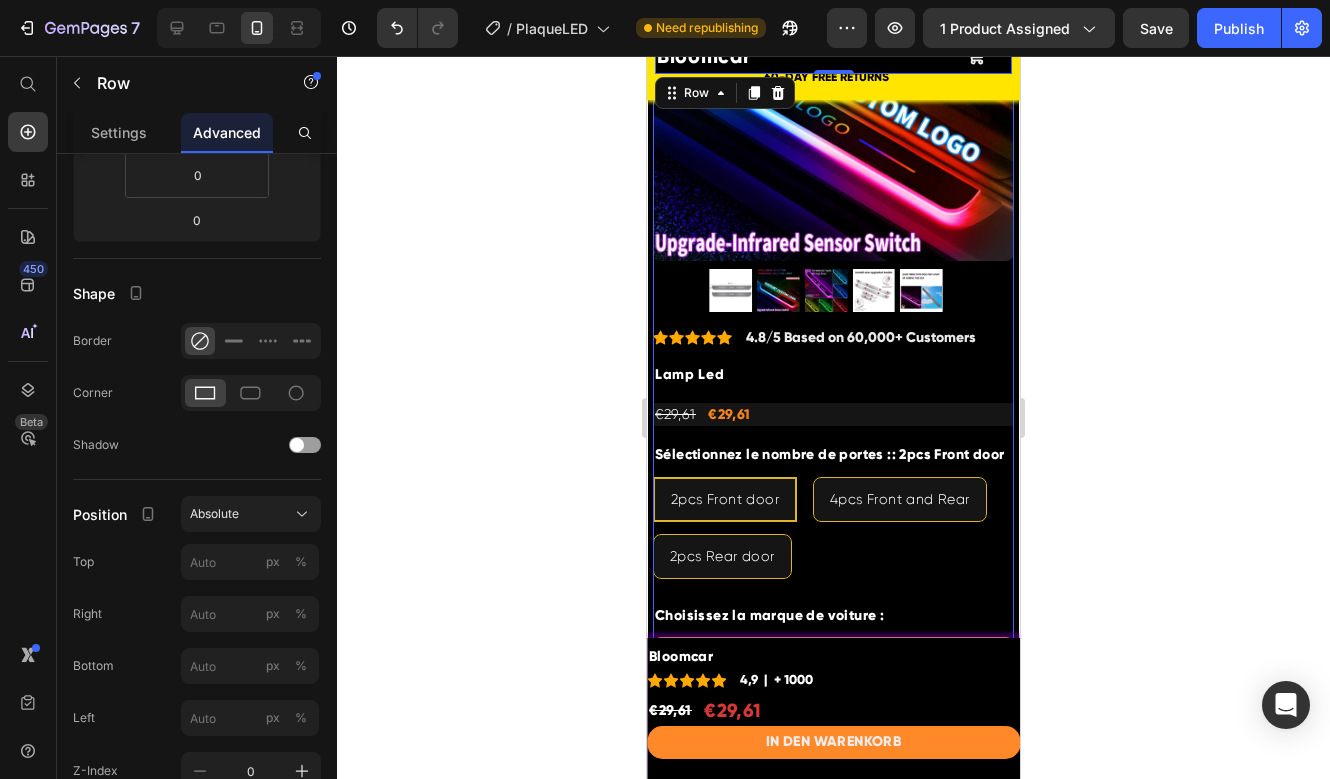 scroll, scrollTop: 0, scrollLeft: 0, axis: both 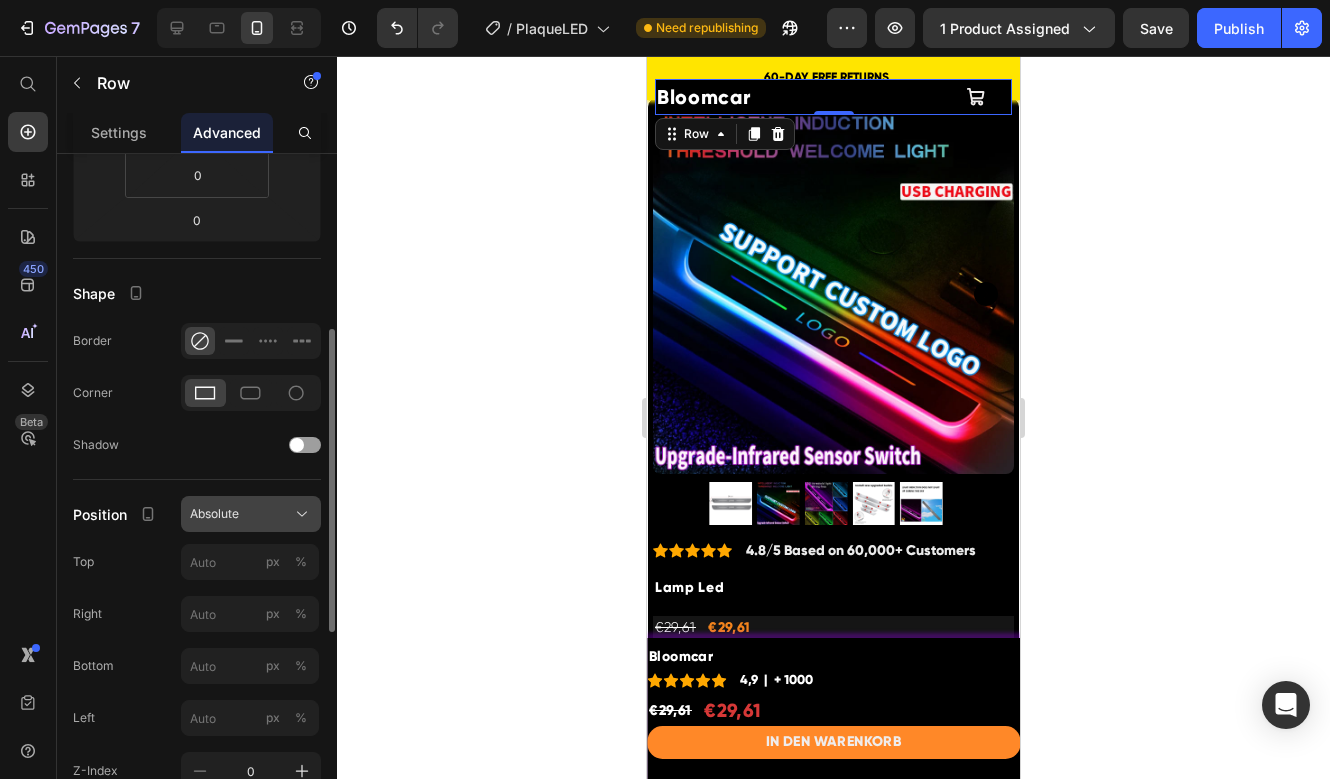 click on "Absolute" at bounding box center [251, 514] 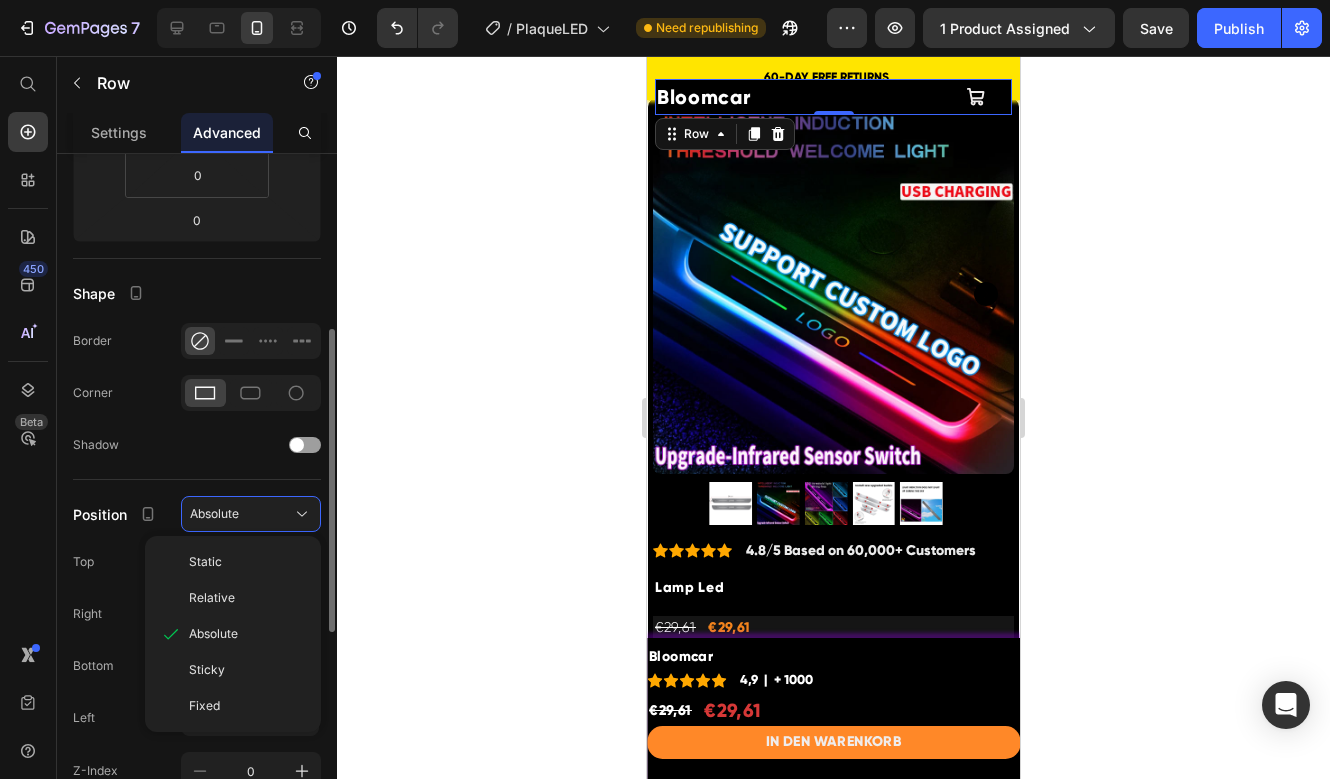 click on "Sticky" 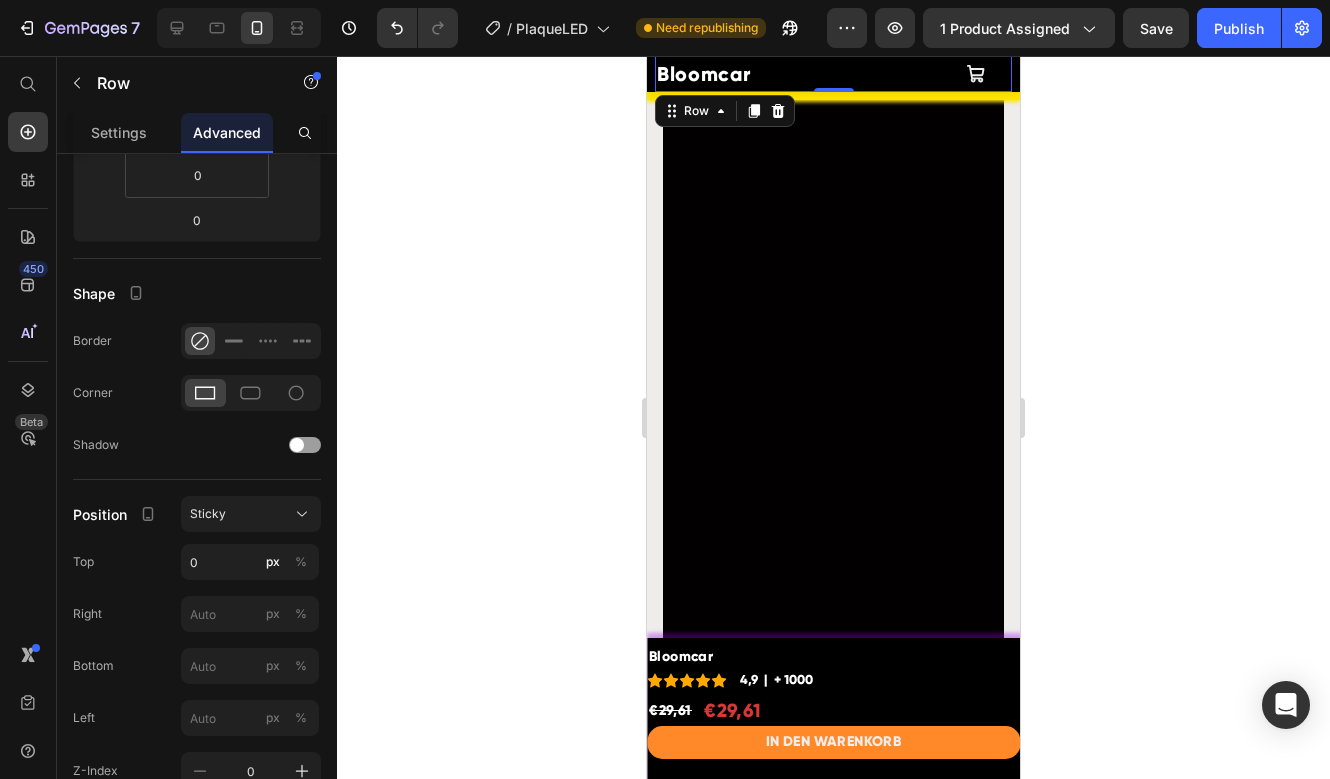 scroll, scrollTop: 0, scrollLeft: 0, axis: both 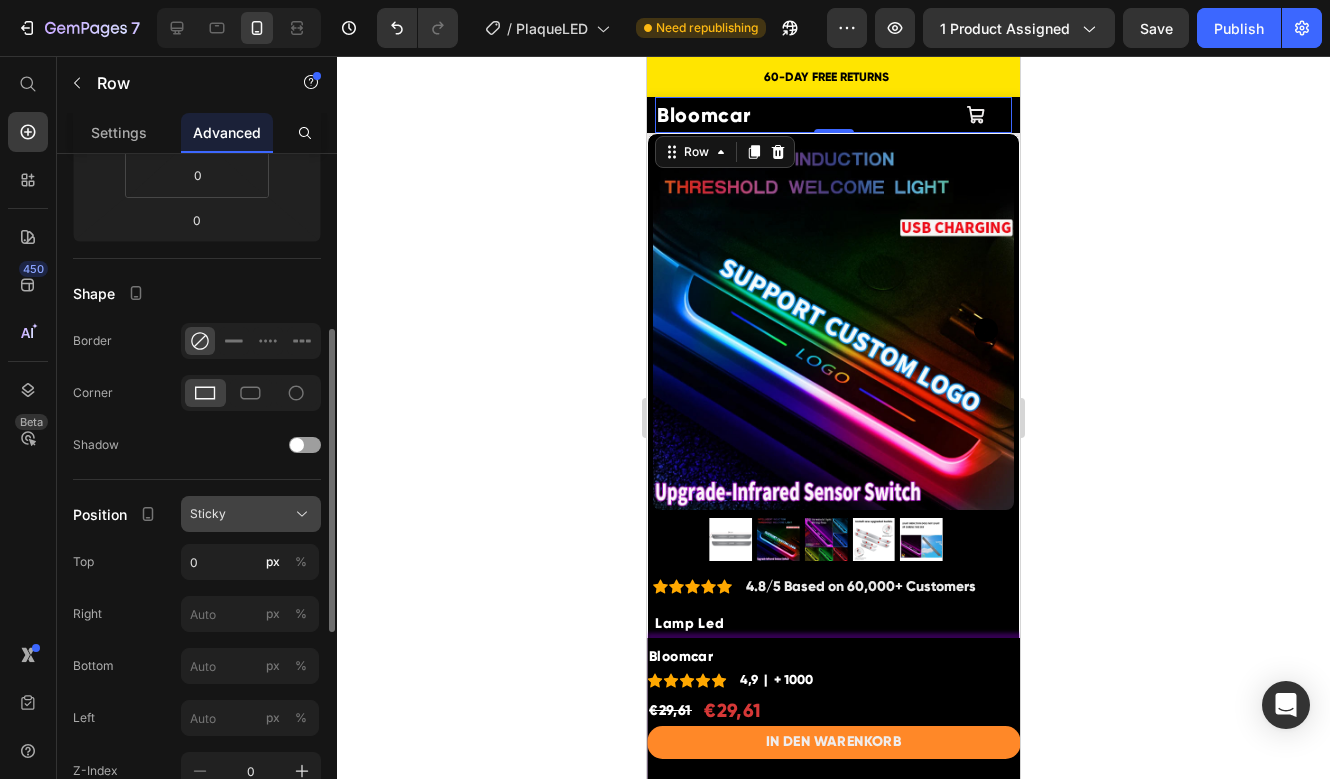 click on "Sticky" 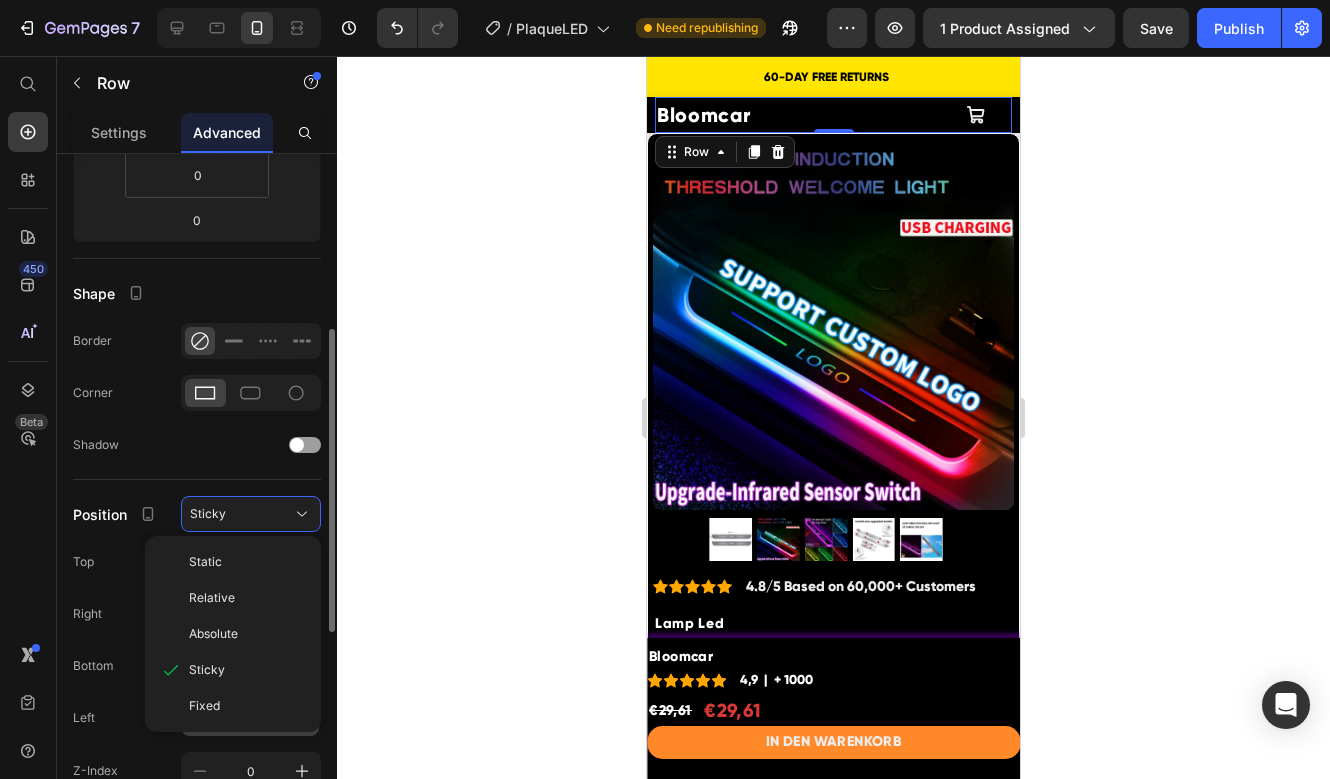 click on "Fixed" at bounding box center [204, 706] 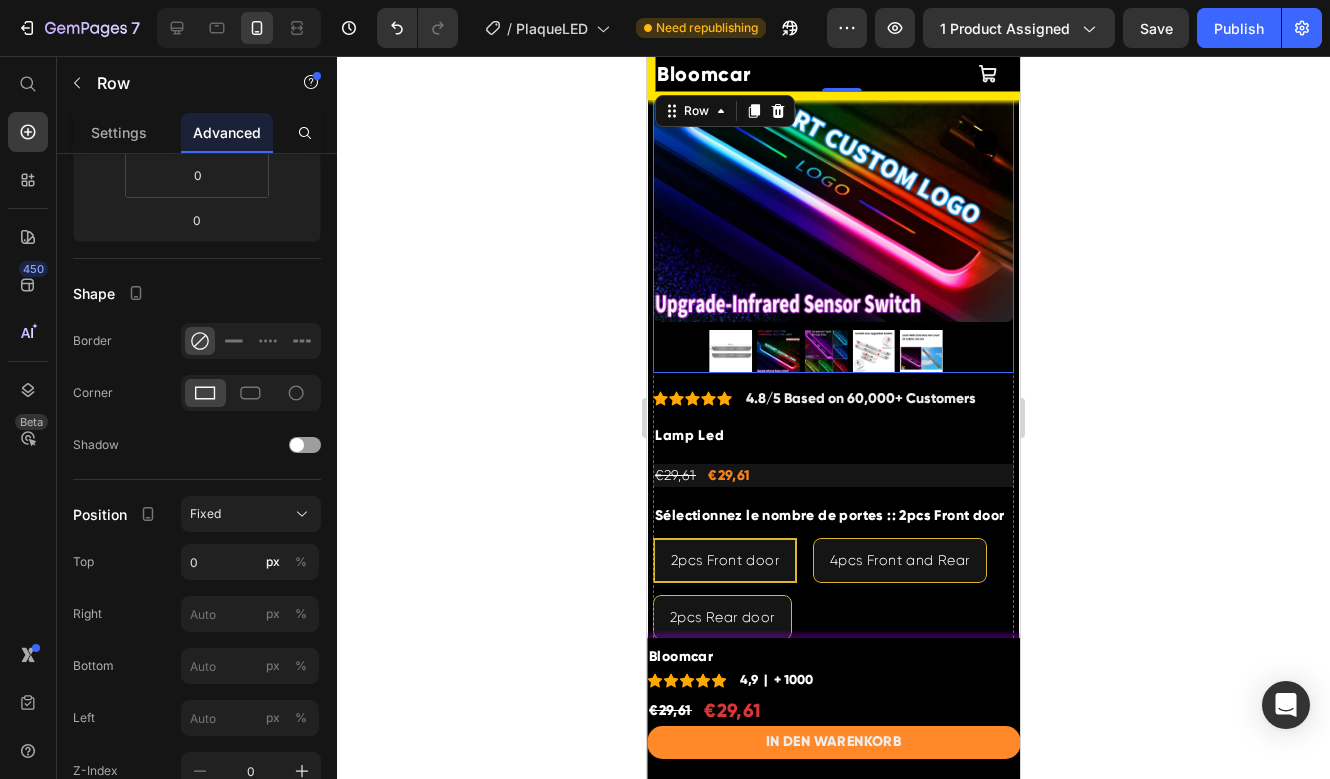 scroll, scrollTop: 0, scrollLeft: 0, axis: both 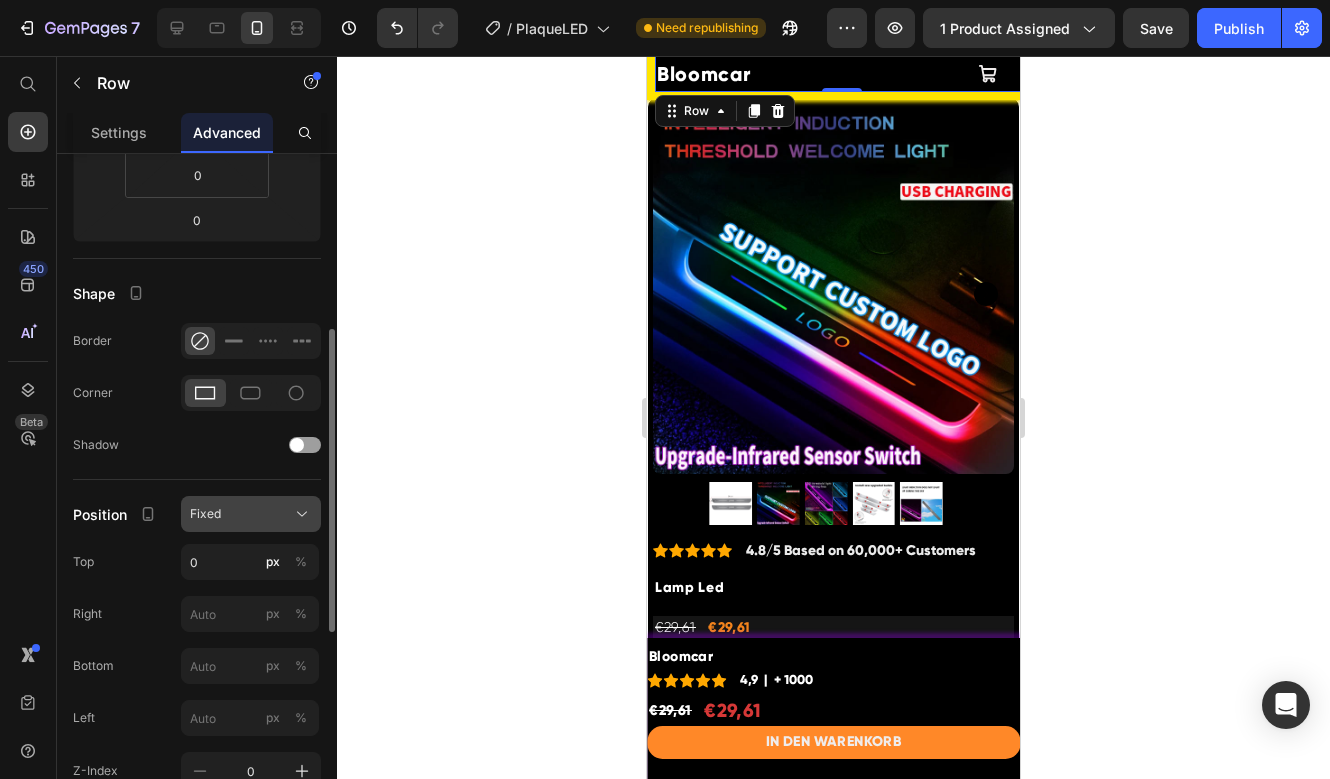 click 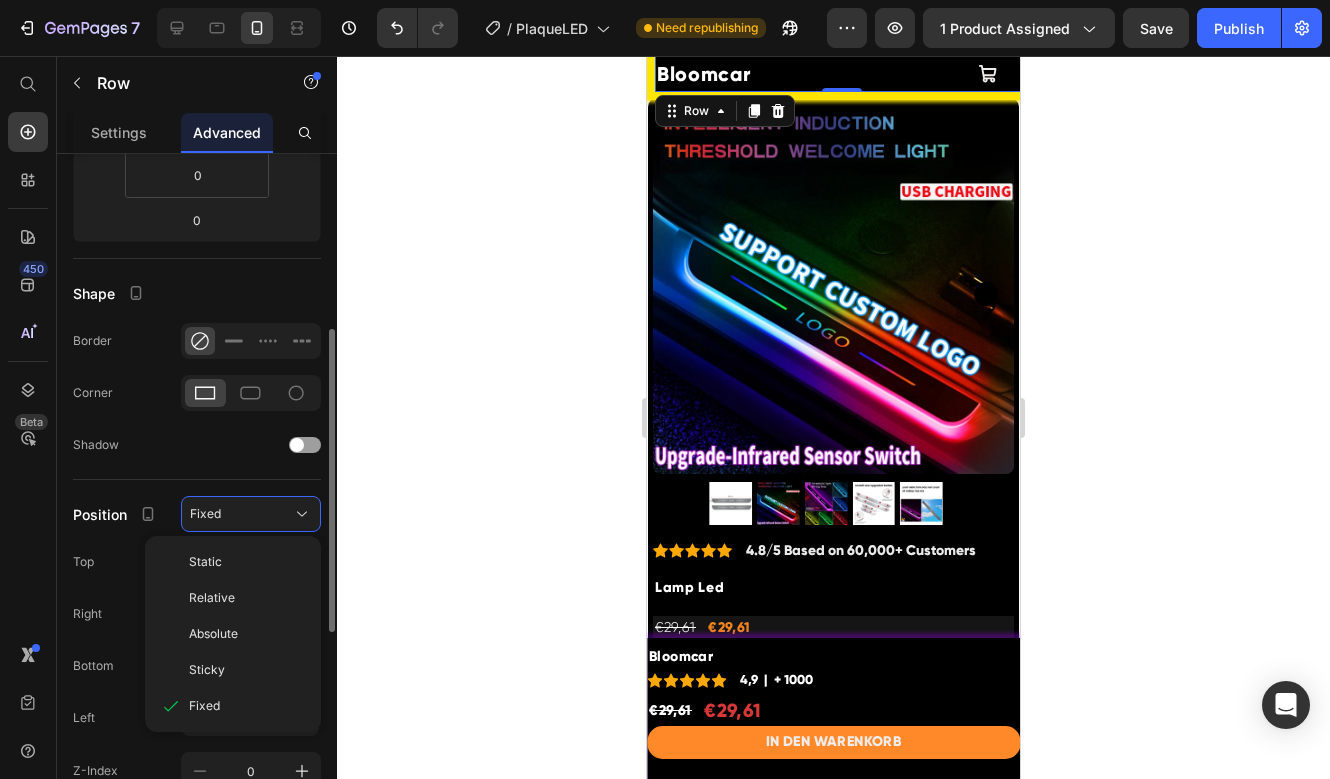 click on "Sticky" at bounding box center (207, 670) 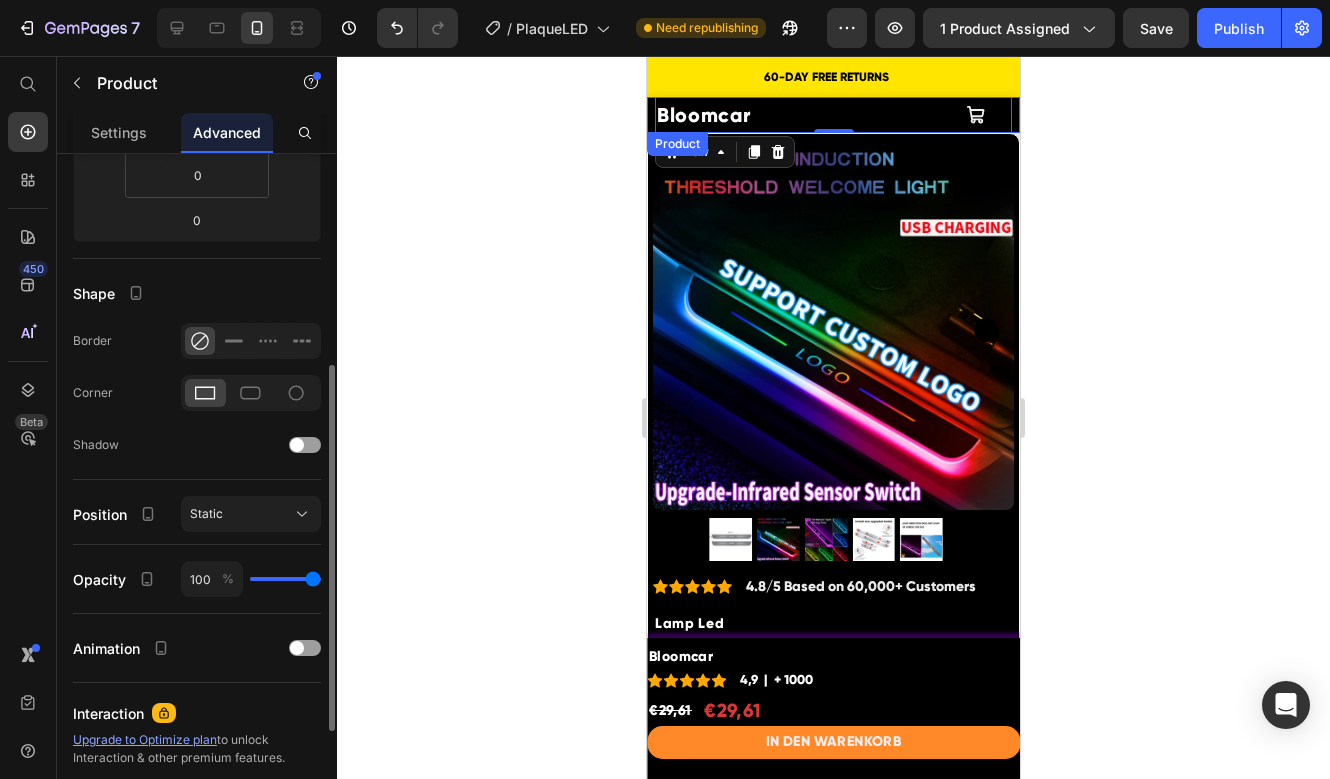 click on "Bloomcar Heading
Product Cart Button Row   0 Product" at bounding box center (833, 115) 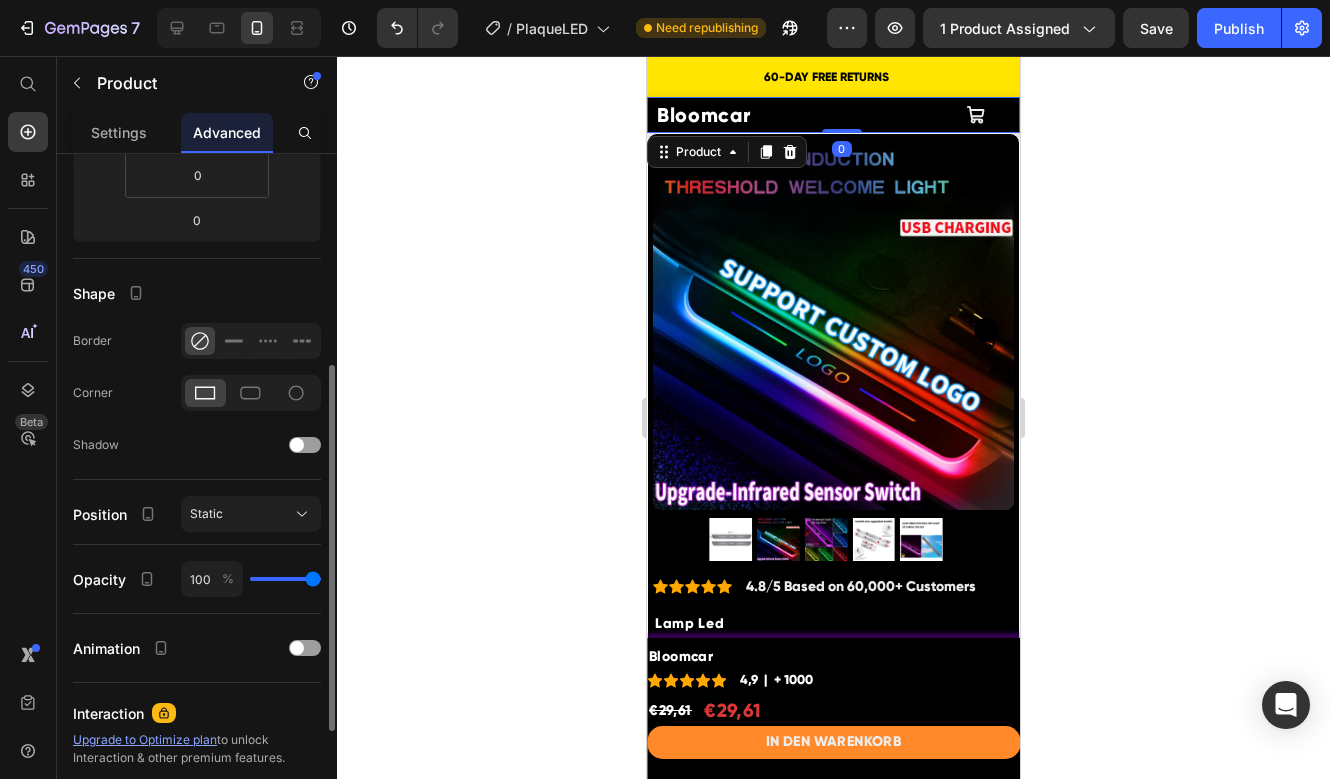 scroll, scrollTop: 0, scrollLeft: 0, axis: both 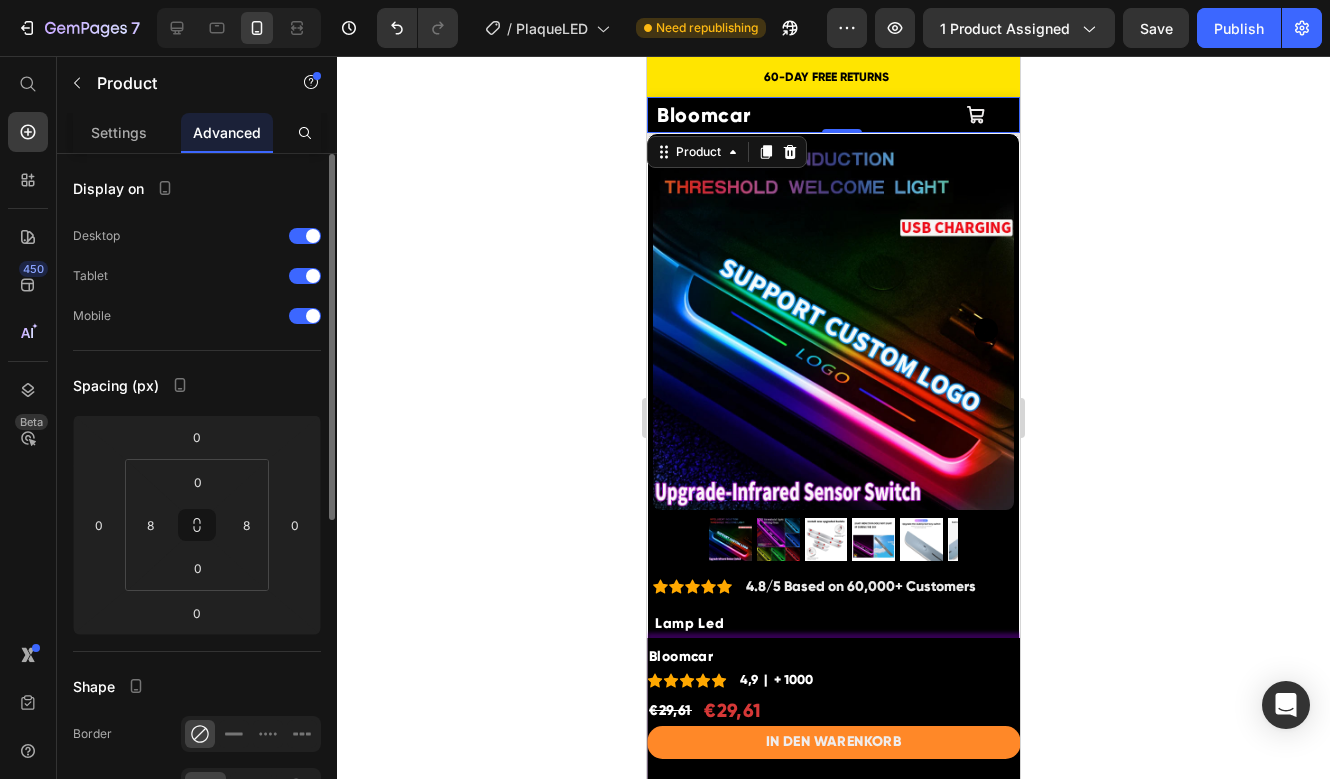 click 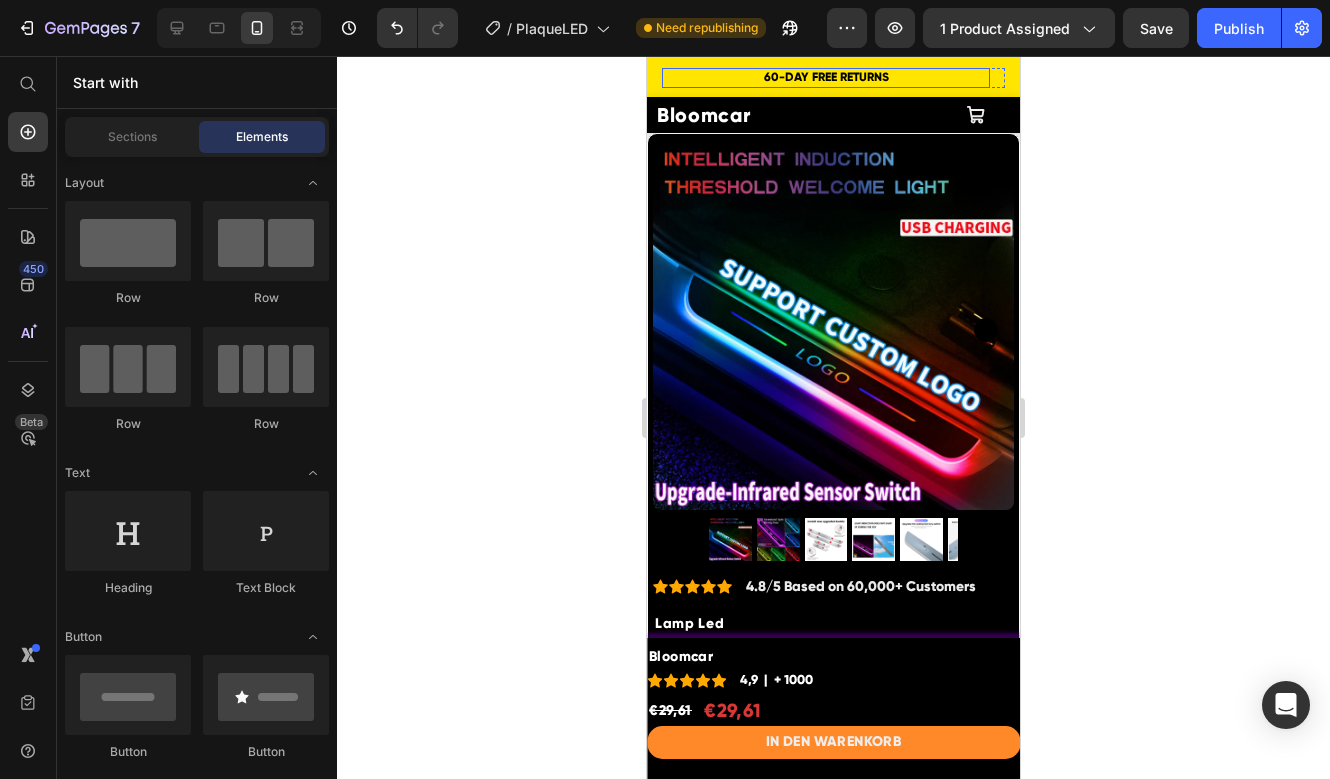 click on "60-DAY FREE   RETURNS Heading Row" at bounding box center (826, 78) 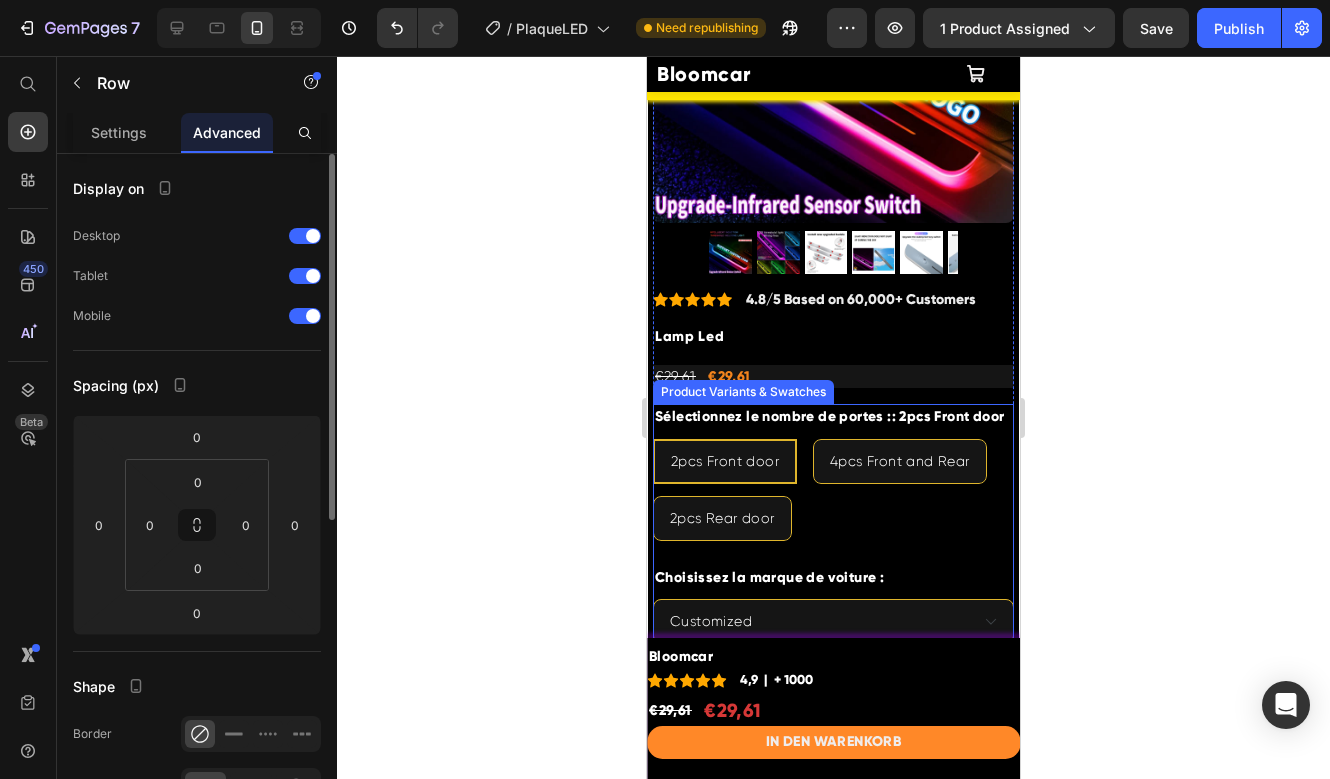 scroll, scrollTop: 510, scrollLeft: 0, axis: vertical 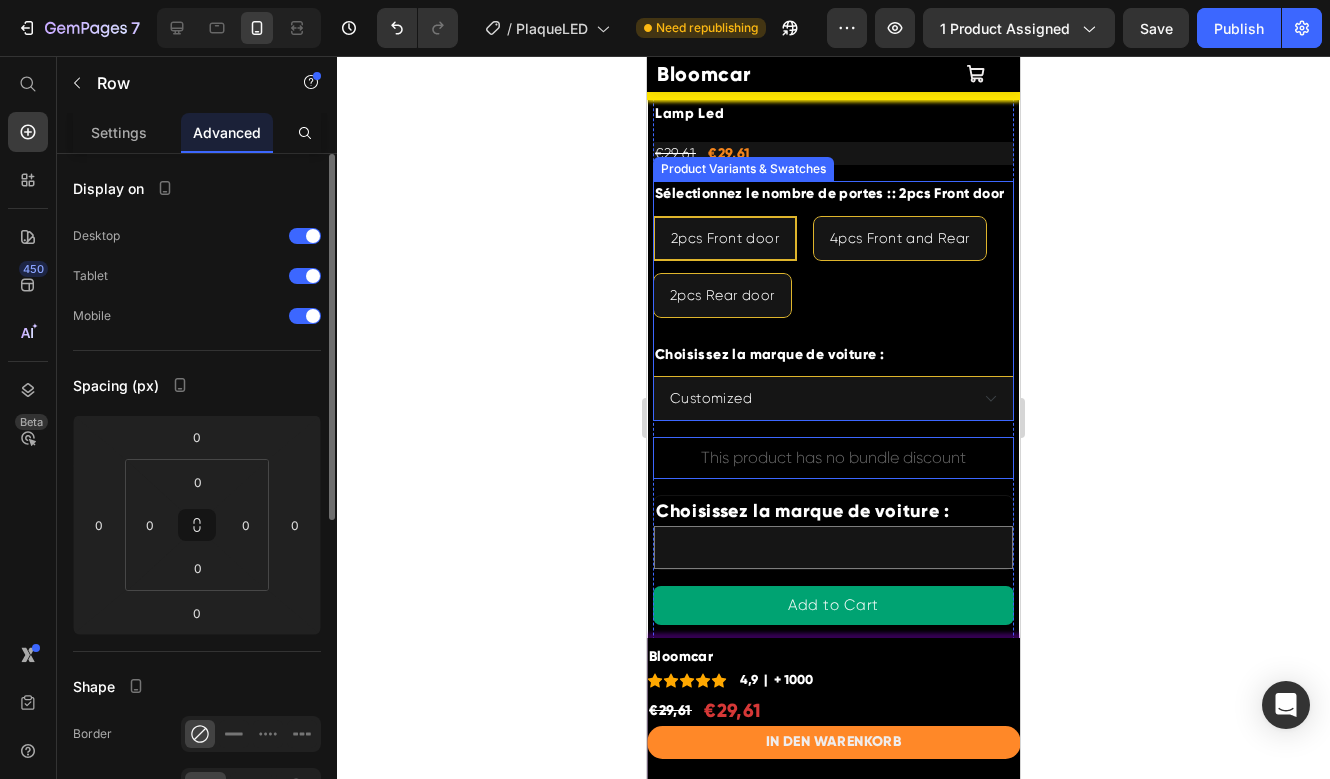 click on "Customized For N-ISSAN For S-UZUKI For S-KODA Other Models For F-ORD For A-M-G For S-EAT For R-ENAULT For H-ONDA For T-OYOTA For A-UDI S-line For M-AZDA For B-MW For B-ENZ For V-OLKSWAGEN For B-MW-M For Welcome For A-UDI" at bounding box center [833, 398] 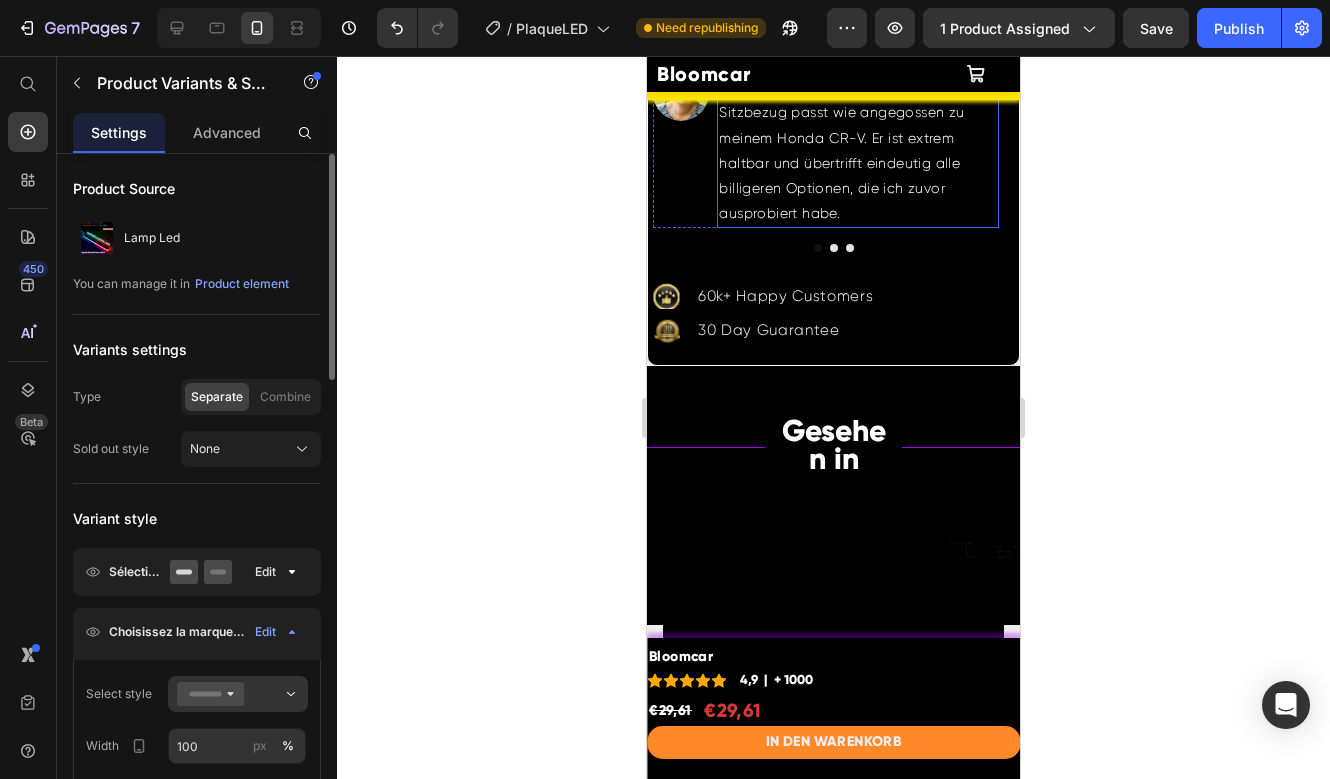 scroll, scrollTop: 1232, scrollLeft: 0, axis: vertical 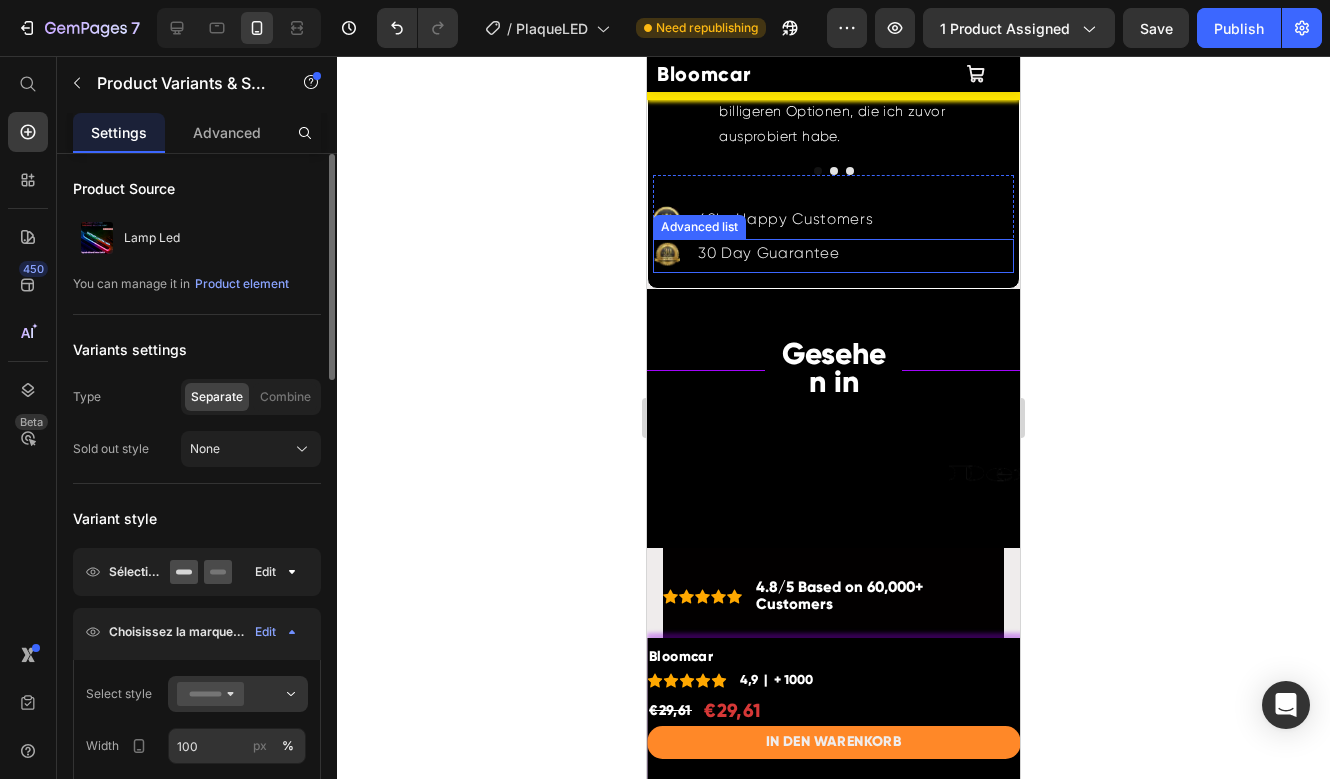 click on "Icon 30 Day Guarantee Text Block" at bounding box center (833, 256) 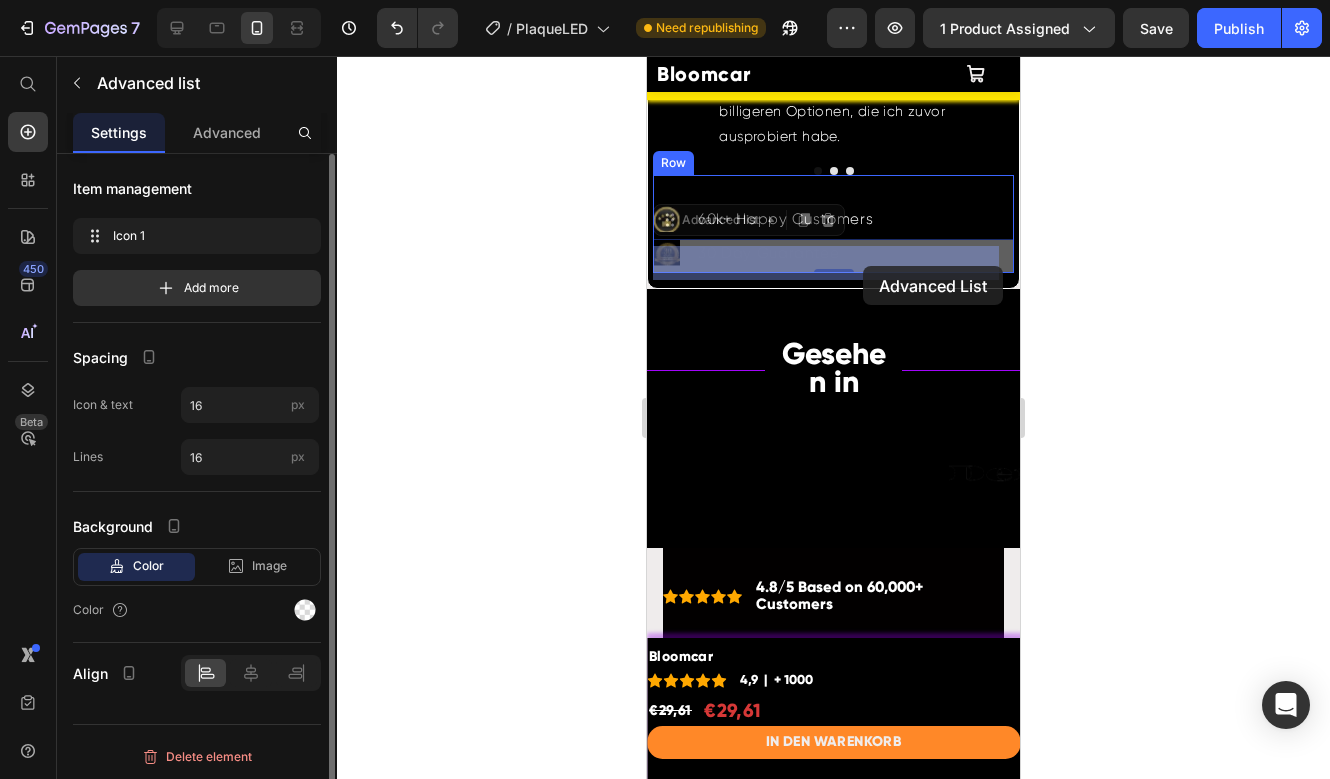 drag, startPoint x: 690, startPoint y: 232, endPoint x: 861, endPoint y: 265, distance: 174.1551 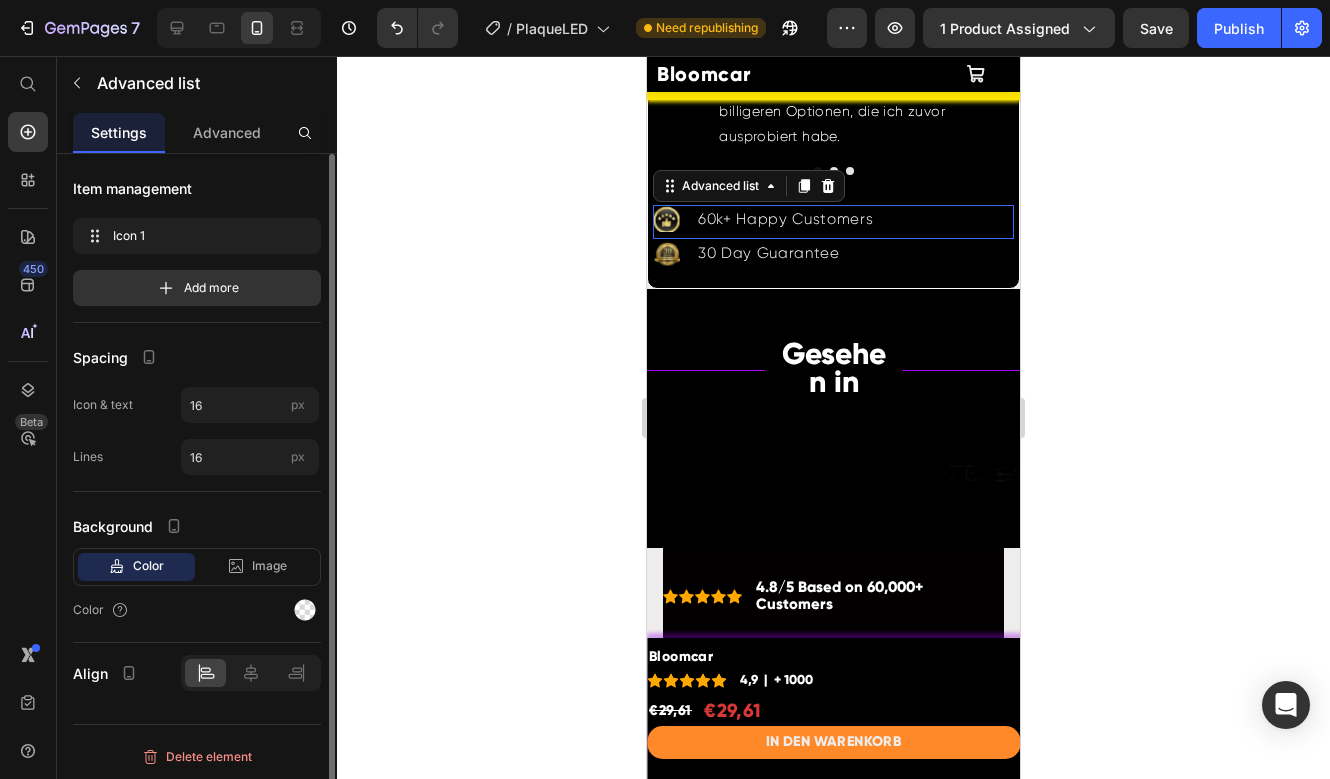 click on "Icon 60k+ Happy Customers Text Block" at bounding box center (833, 222) 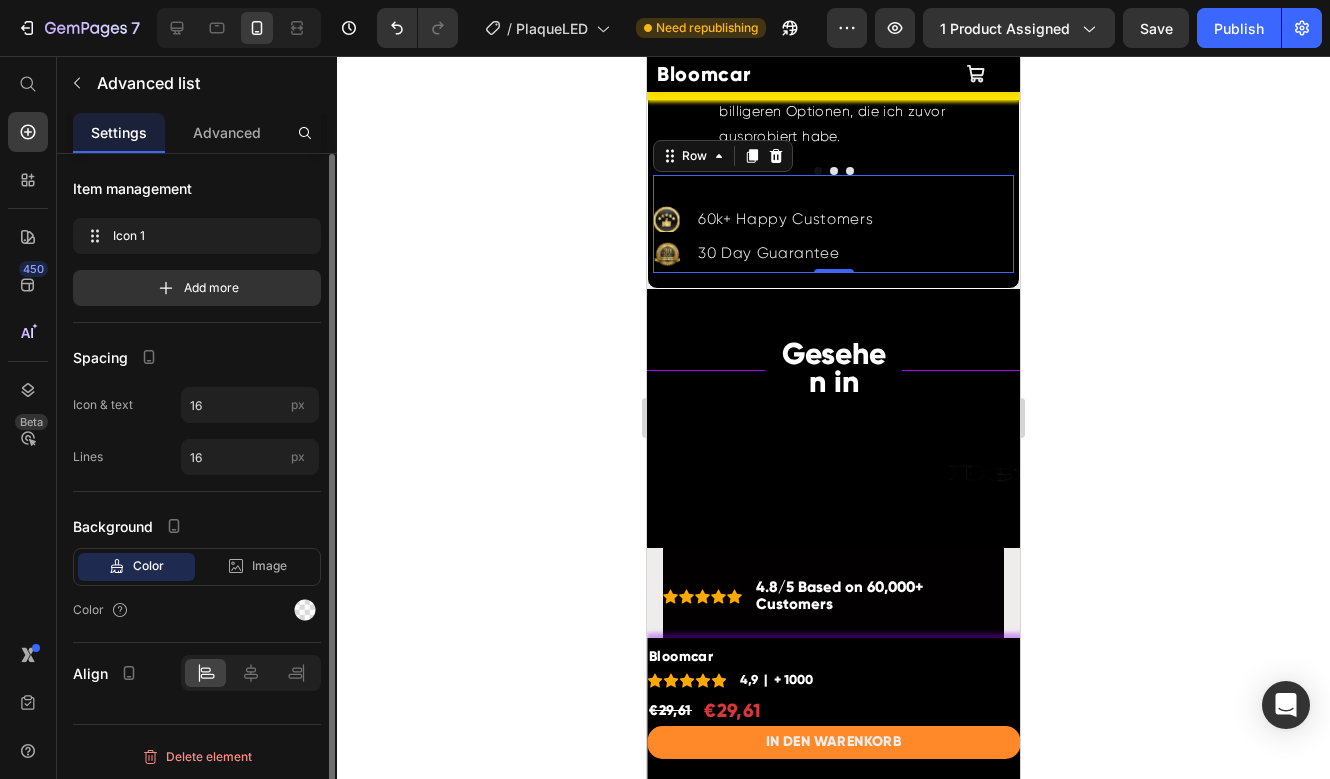 click on "Icon 60k+ Happy Customers Text Block Advanced list     Icon 30 Day Guarantee Text Block Advanced list Row   0" at bounding box center (833, 224) 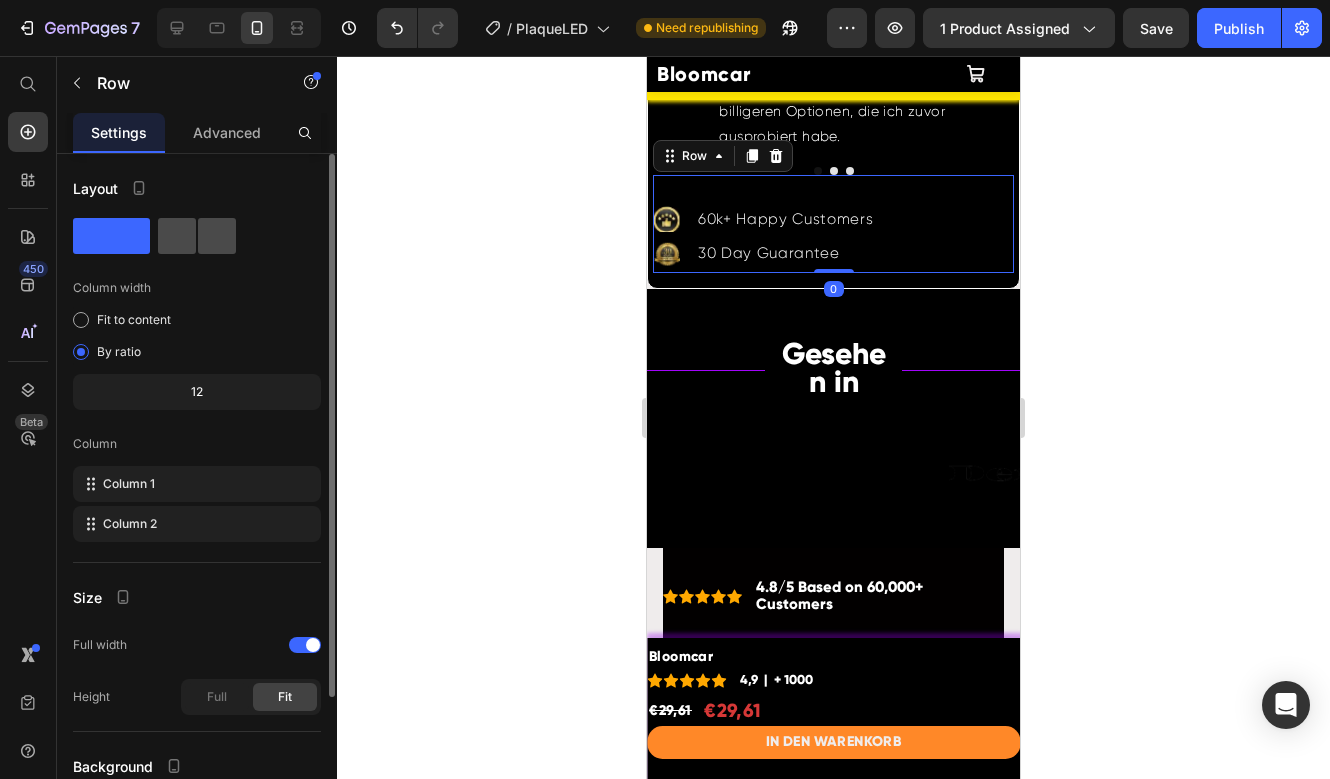 click 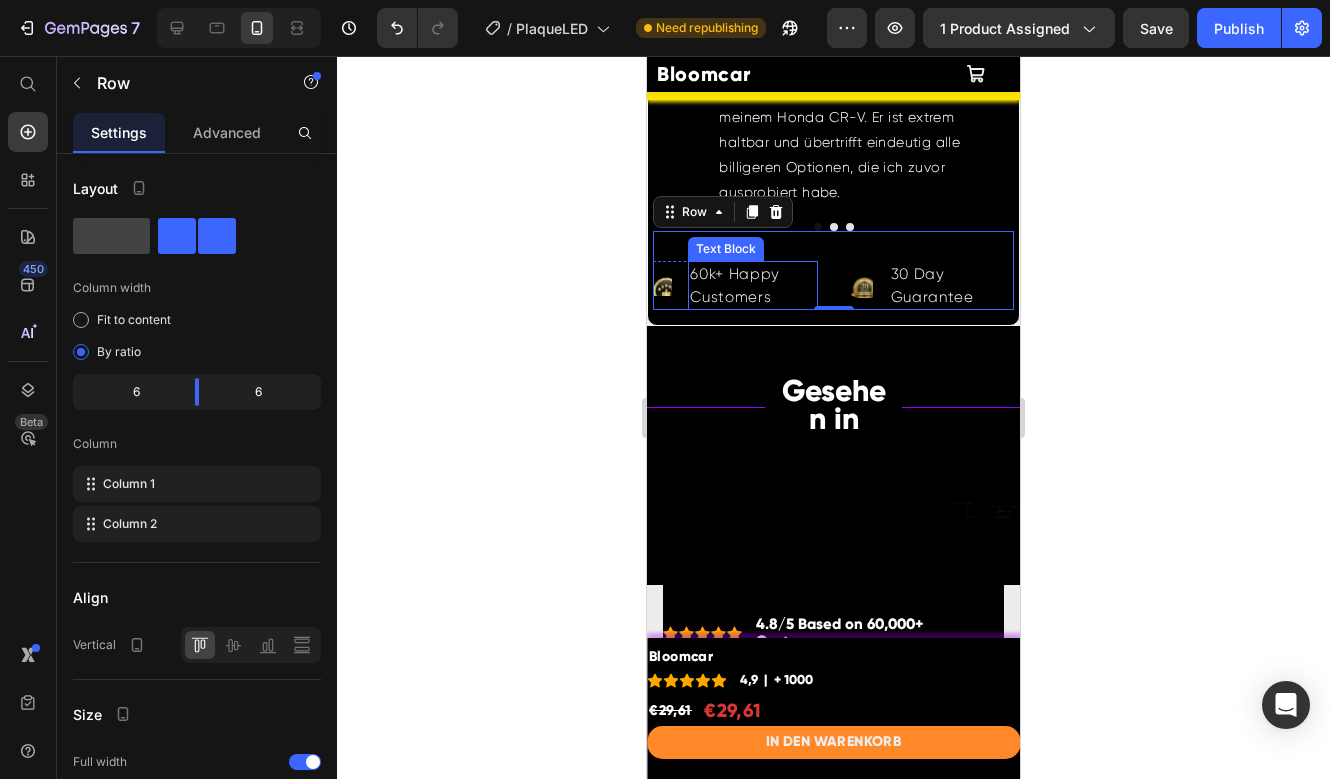 scroll, scrollTop: 1175, scrollLeft: 0, axis: vertical 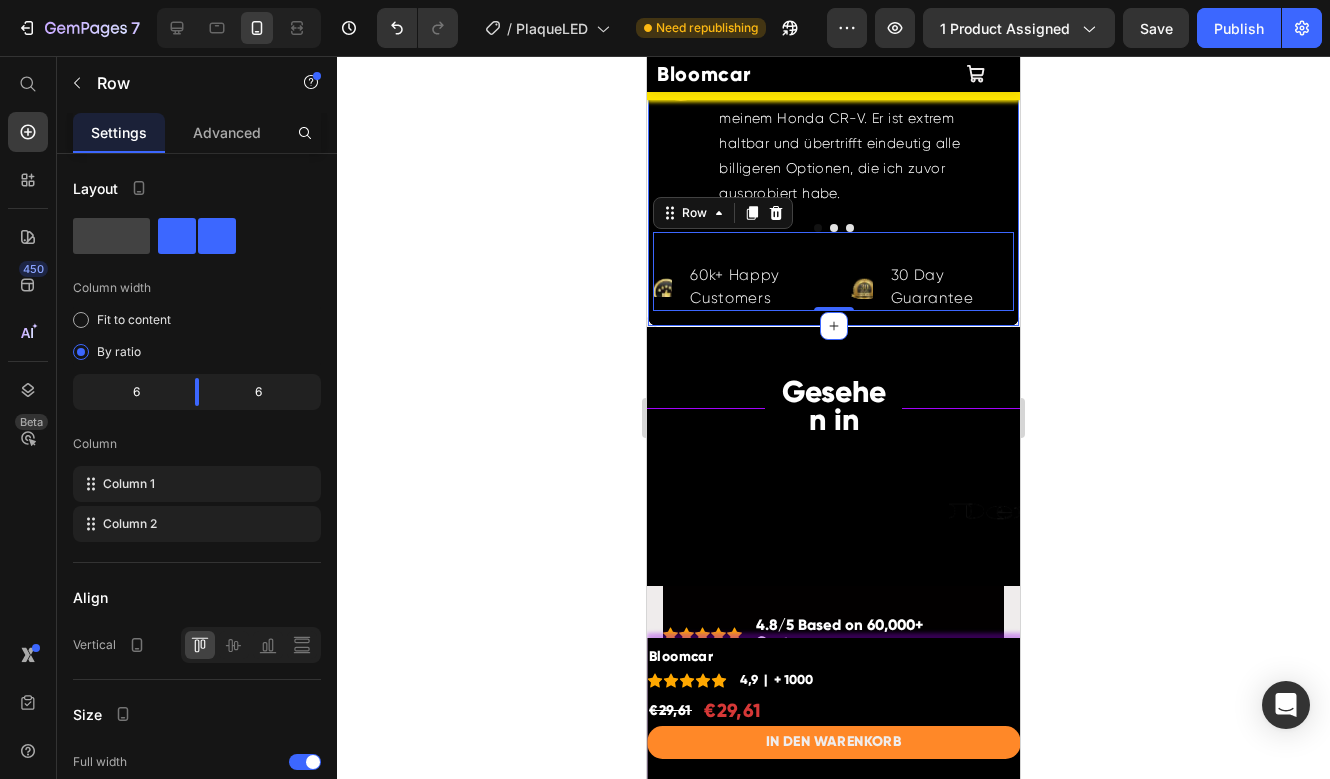 click on "Product Images Icon Icon Icon Icon Icon Icon List 4.8/5 Based on 60,000+ Customers Text Block Row Lamp Led Product Title €29,61 Product Price €29,61 Product Price Row Sélectionnez le nombre de portes :: 2pcs Front door 2pcs Front door 2pcs Front door 2pcs Front door 4pcs Front and Rear 4pcs Front and Rear 4pcs Front and Rear 2pcs Rear door 2pcs Rear door 2pcs Rear door Choisissez la marque de voiture : Customized For N-ISSAN For S-UZUKI For S-KODA Other Models For F-ORD For A-M-G For S-EAT For R-ENAULT For H-ONDA For T-OYOTA For A-UDI S-line For M-AZDA For B-MW For B-ENZ For V-OLKSWAGEN For B-MW-M For Welcome For A-UDI Product Variants & Swatches This product has no bundle discount Product Bundle Discount Choisissez la marque de voiture : Heading Product Custom Field Row Add to Cart Add to Cart Image Image Image Image Image Row Image Perfekte Passform  Text Block Row Image Großartig für große Hunde  Text Block Row Image Erstklassiger Schutz und Komfort:" at bounding box center [833, -358] 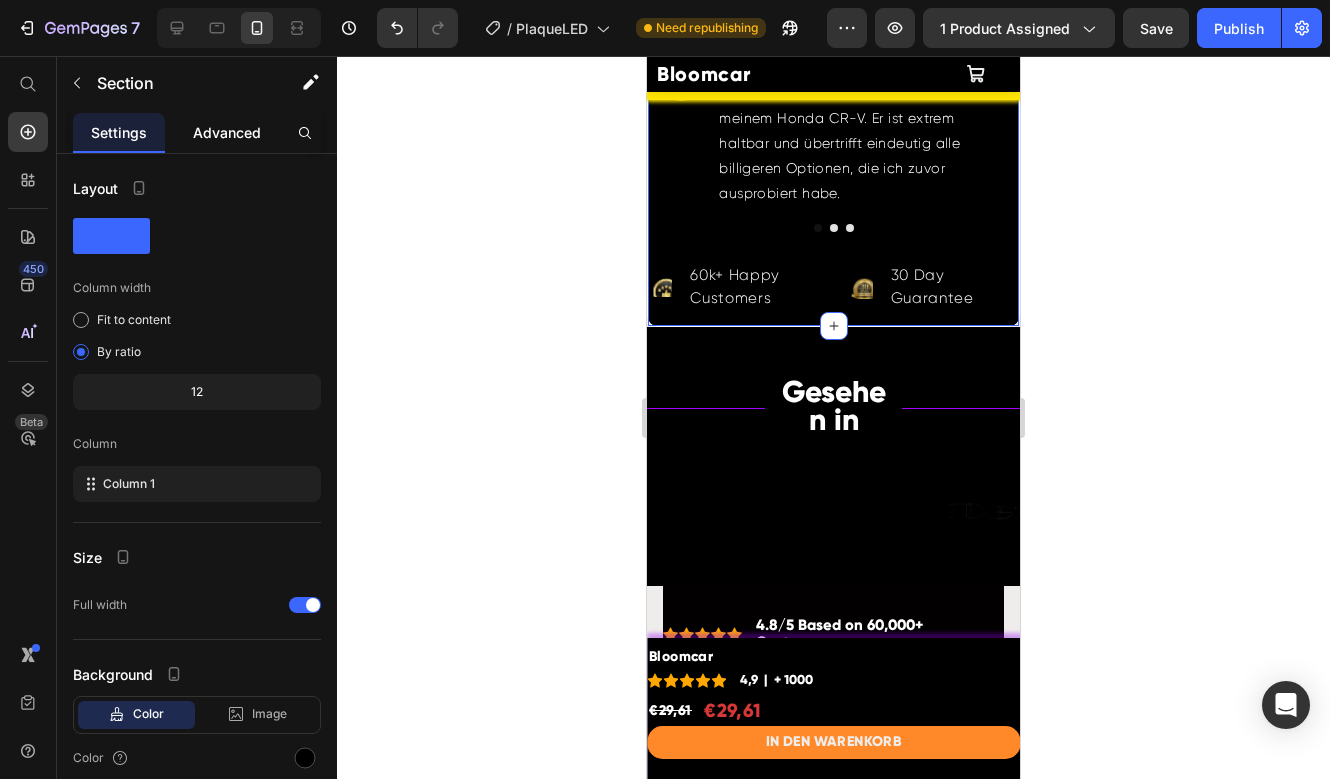 click on "Advanced" at bounding box center [227, 132] 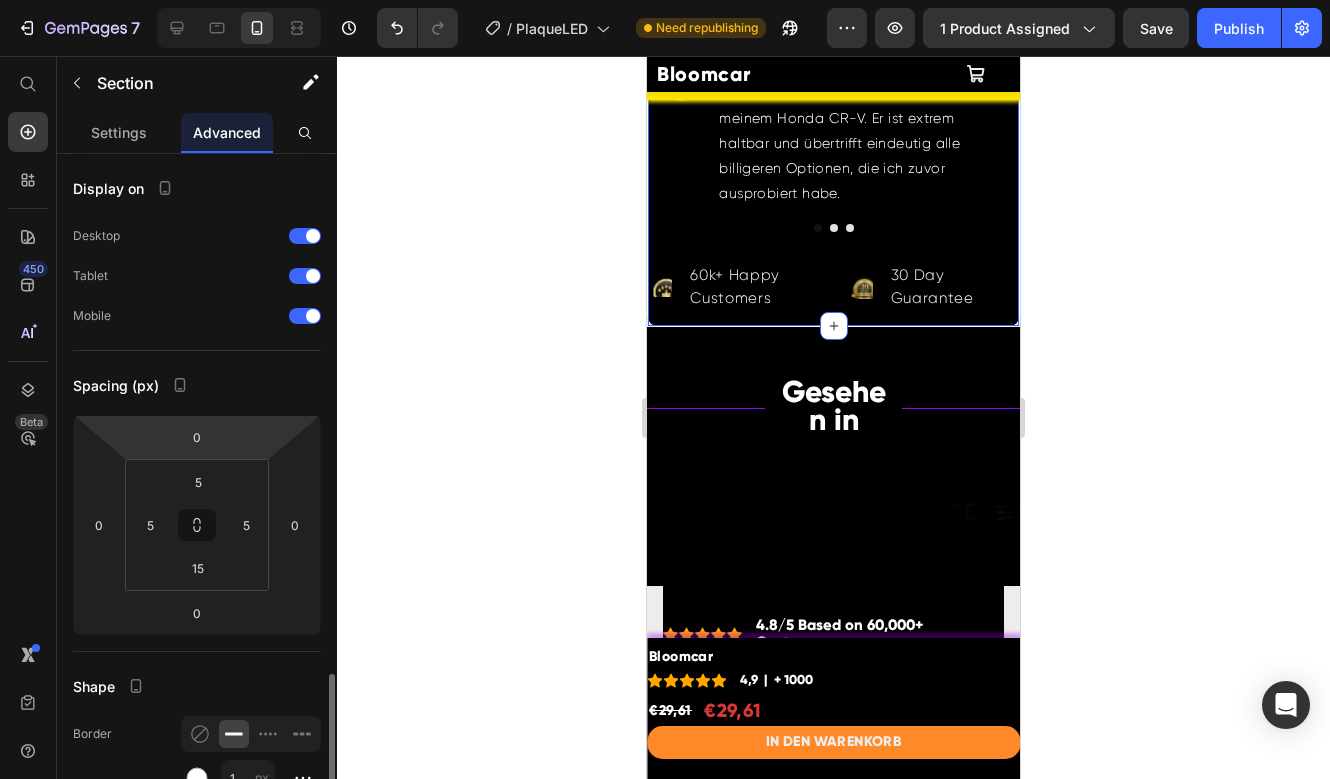 scroll, scrollTop: 351, scrollLeft: 0, axis: vertical 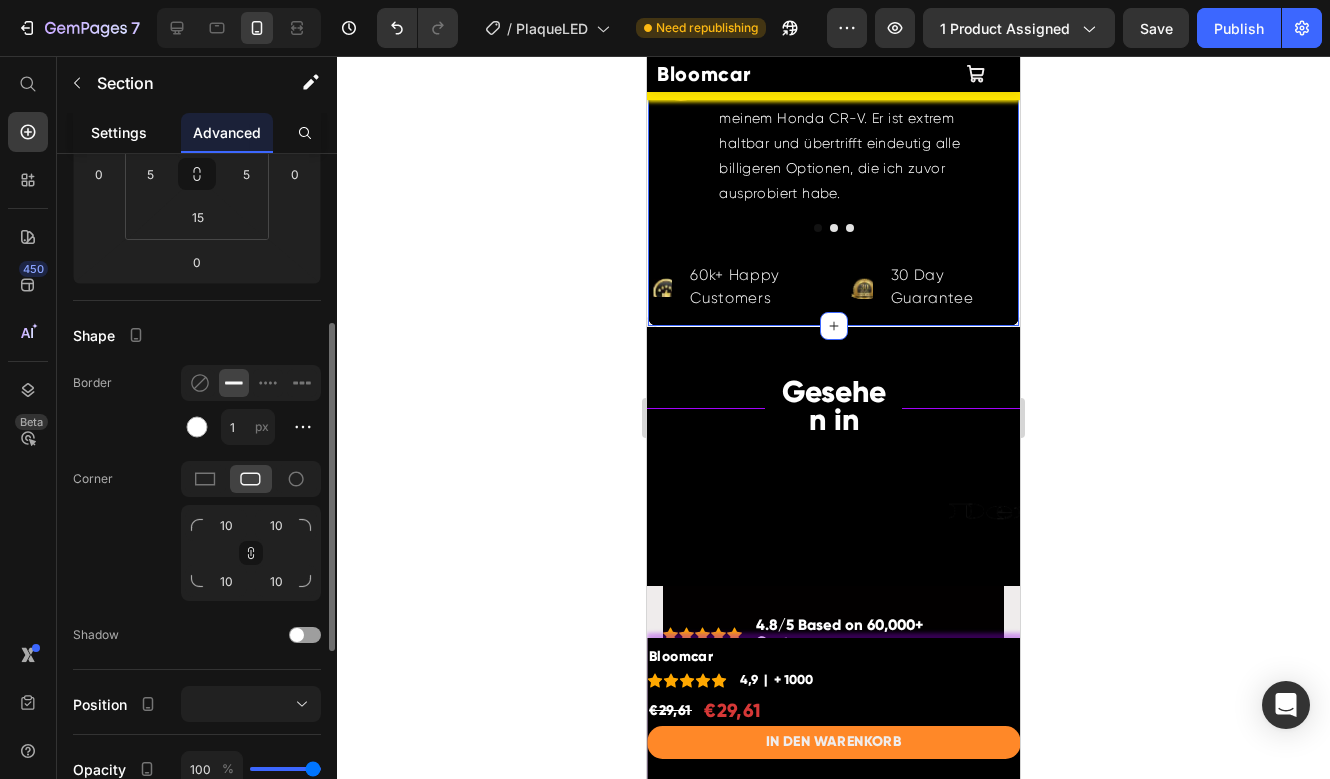 click on "Settings" at bounding box center [119, 132] 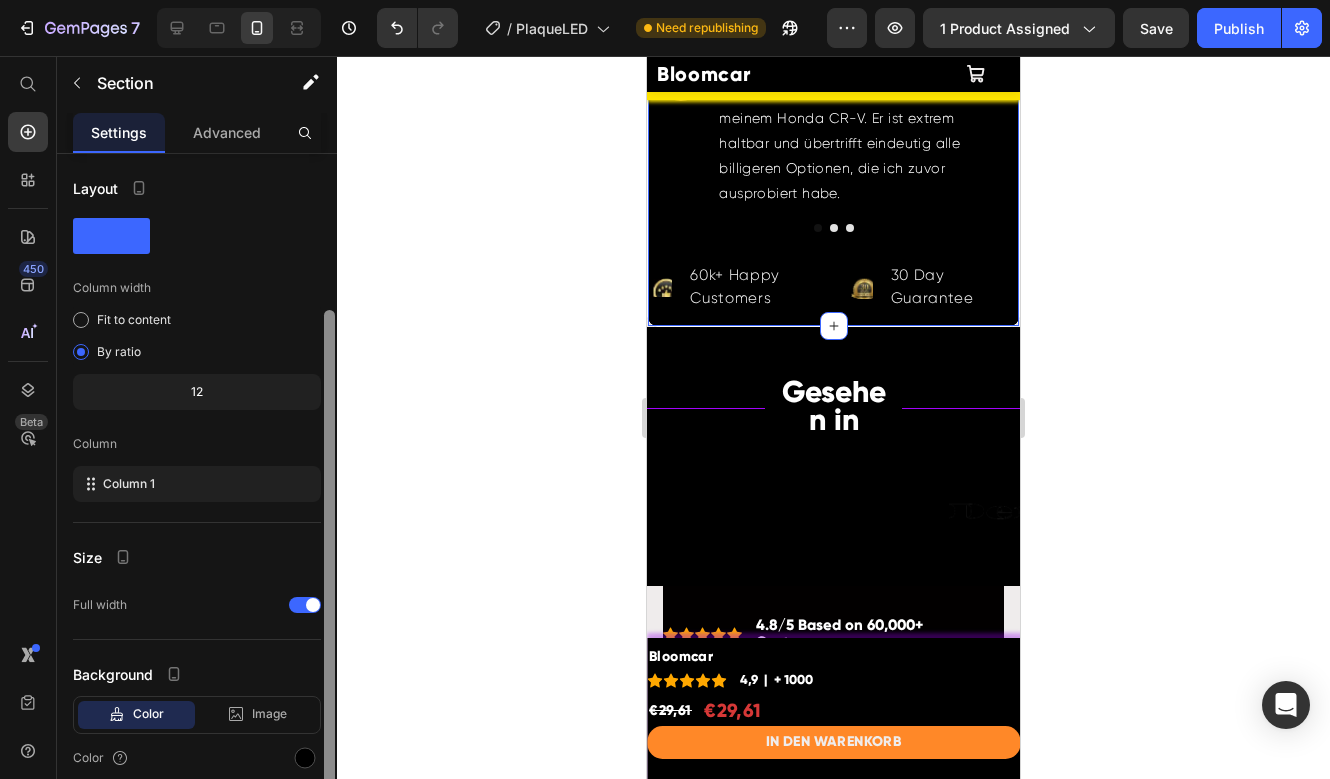 scroll, scrollTop: 82, scrollLeft: 0, axis: vertical 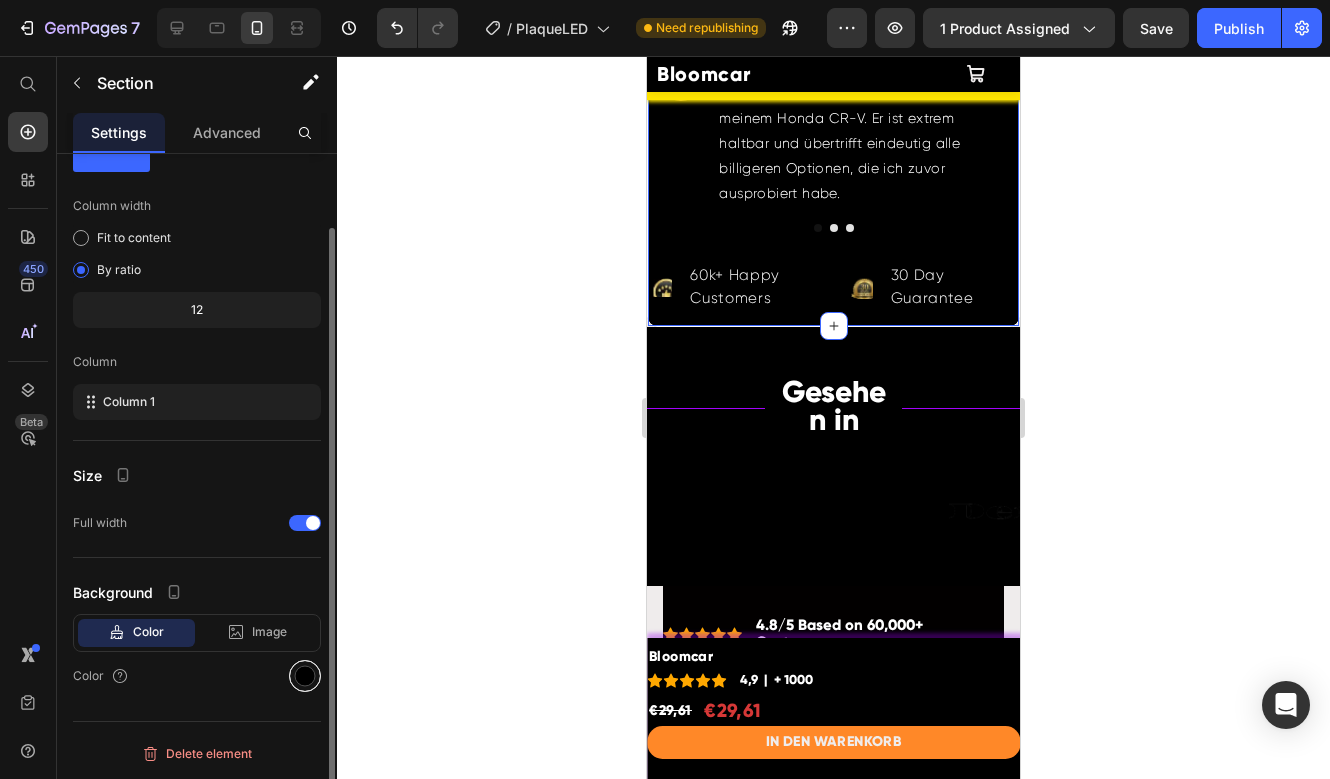 click at bounding box center [305, 676] 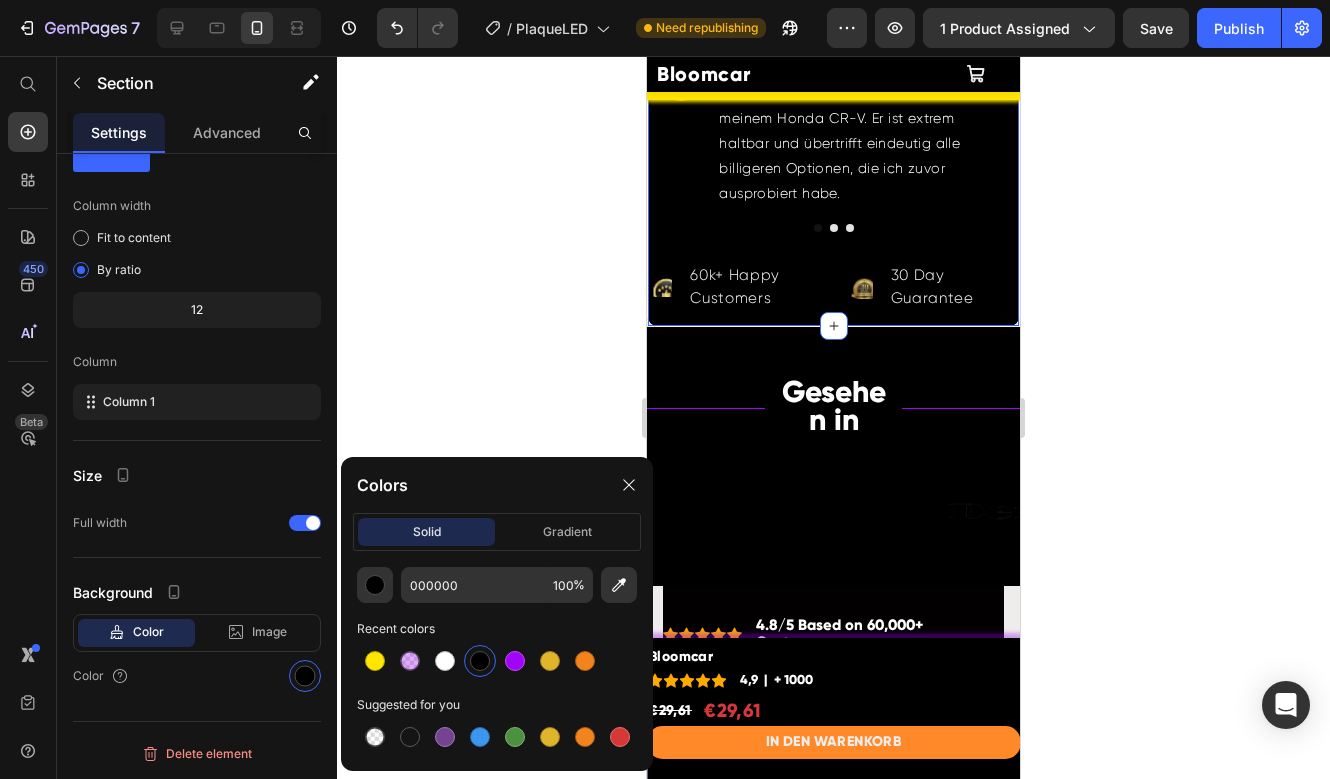 drag, startPoint x: 464, startPoint y: 664, endPoint x: 494, endPoint y: 431, distance: 234.92339 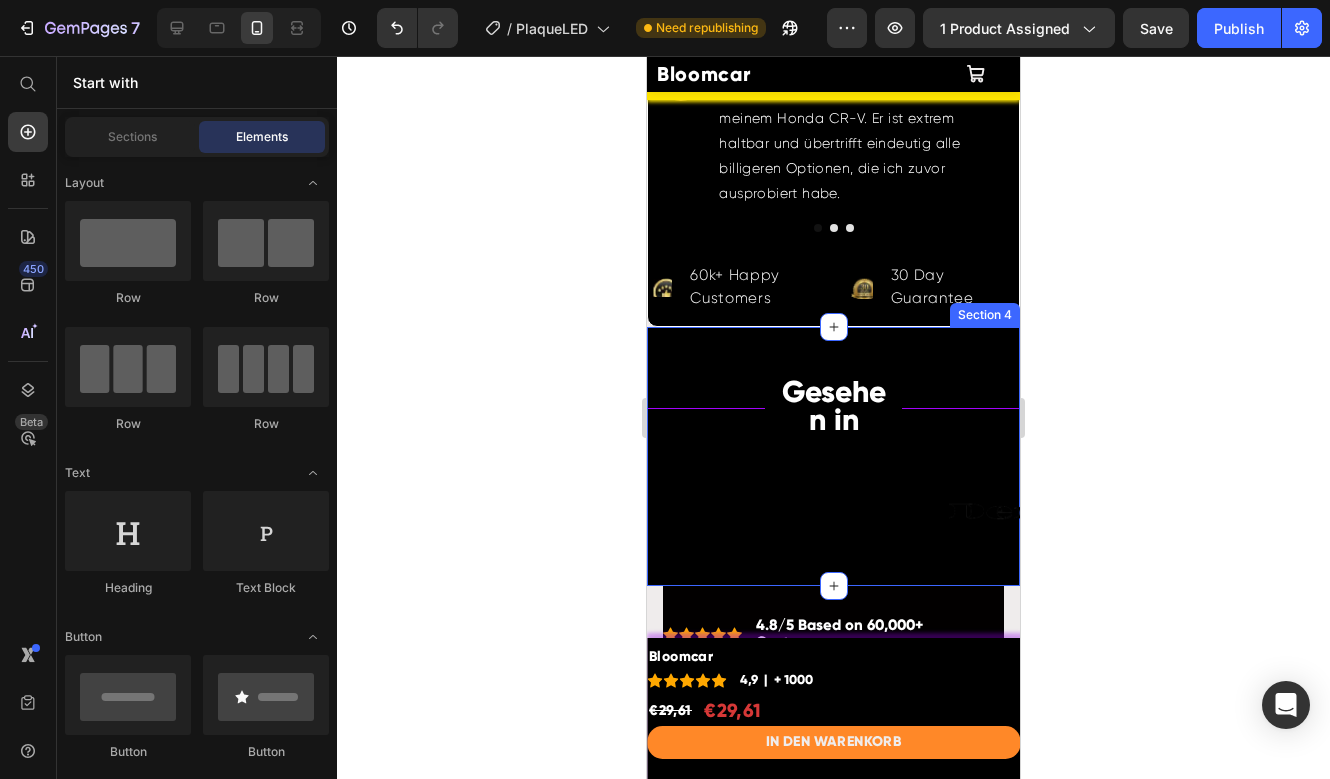 click on "Title Line Gesehen in  Text Block                Title Line Row Row Image Image Row Image Image Image Image Row Image Image Marquee Section 4" at bounding box center [833, 456] 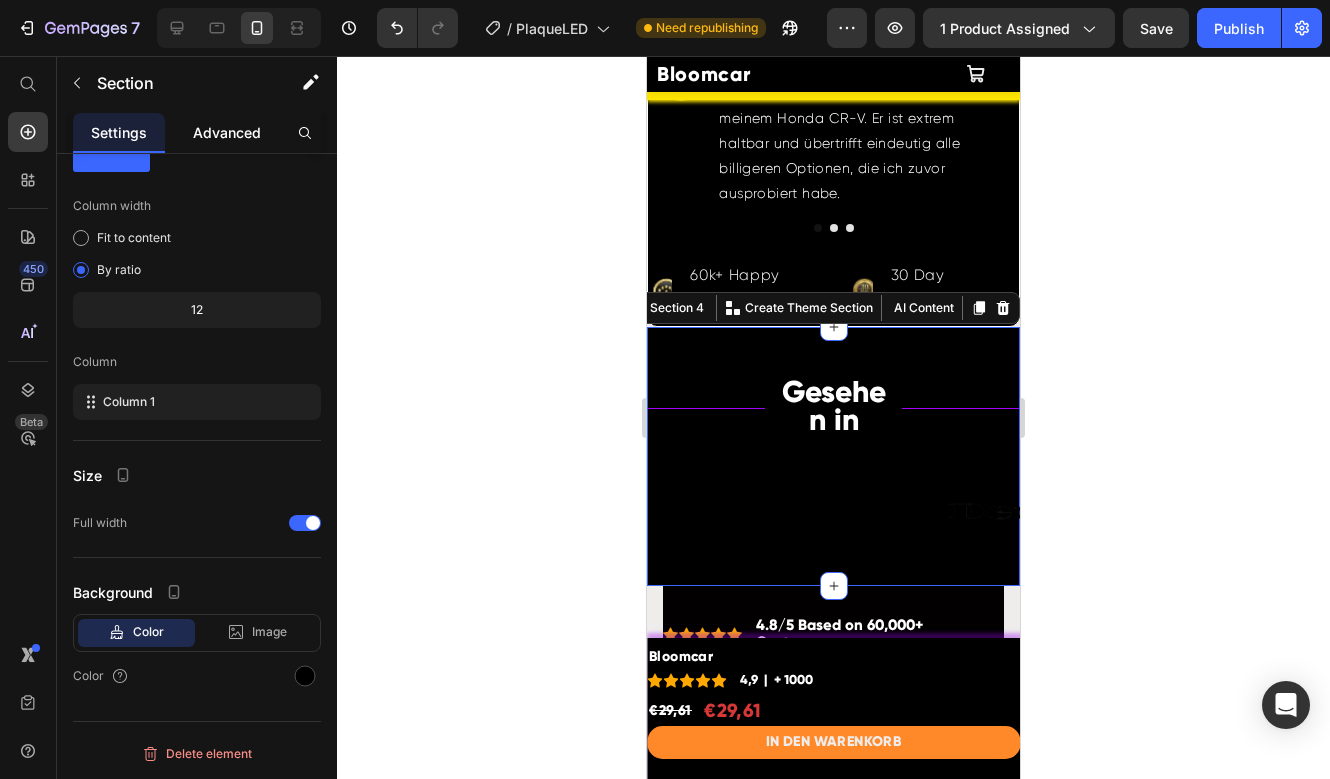 click on "Advanced" 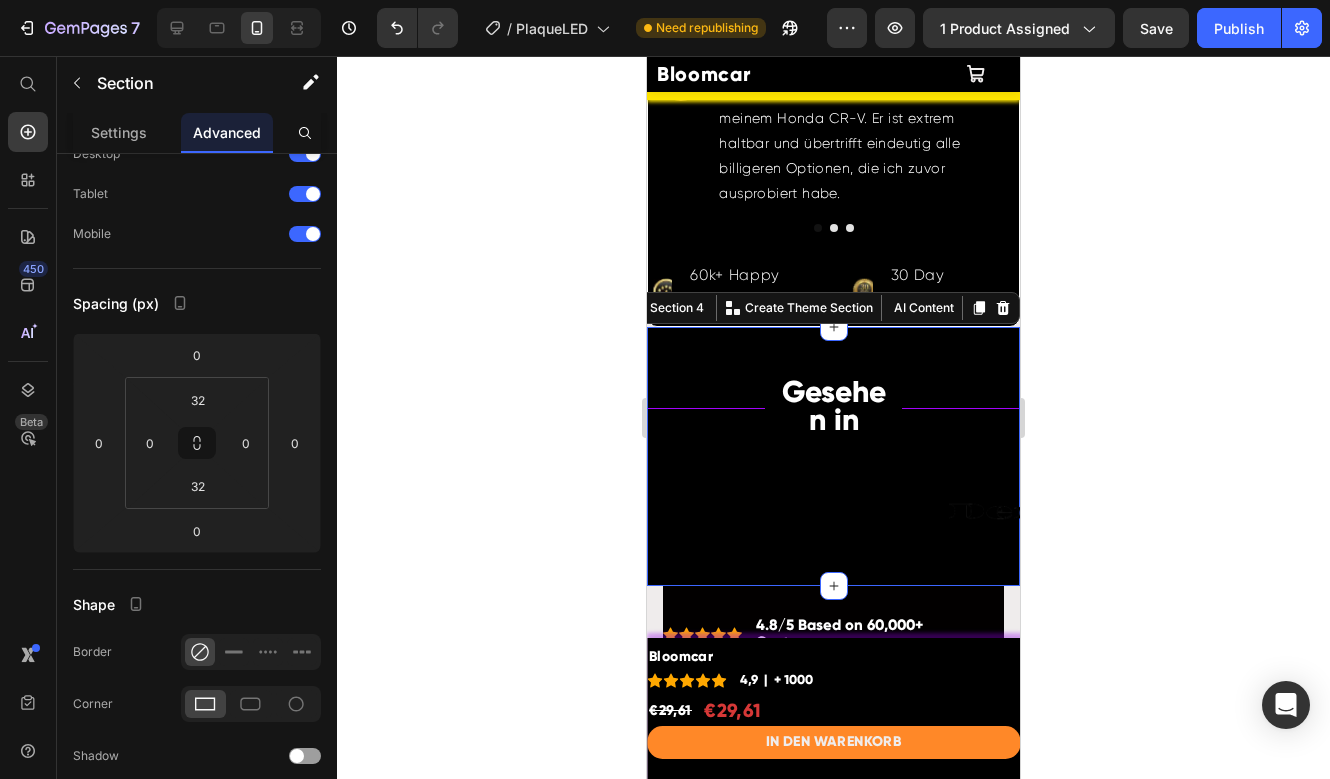scroll, scrollTop: 0, scrollLeft: 0, axis: both 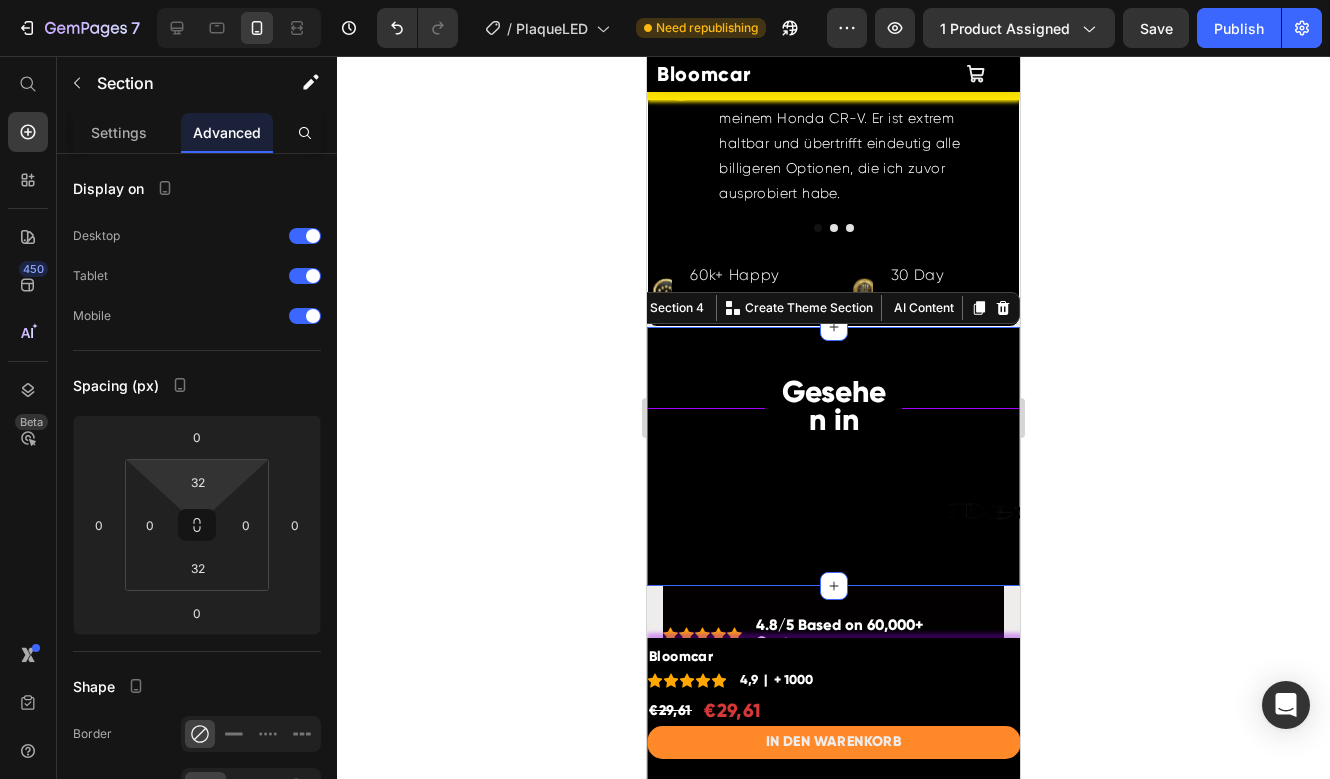 drag, startPoint x: 213, startPoint y: 487, endPoint x: 235, endPoint y: 524, distance: 43.046486 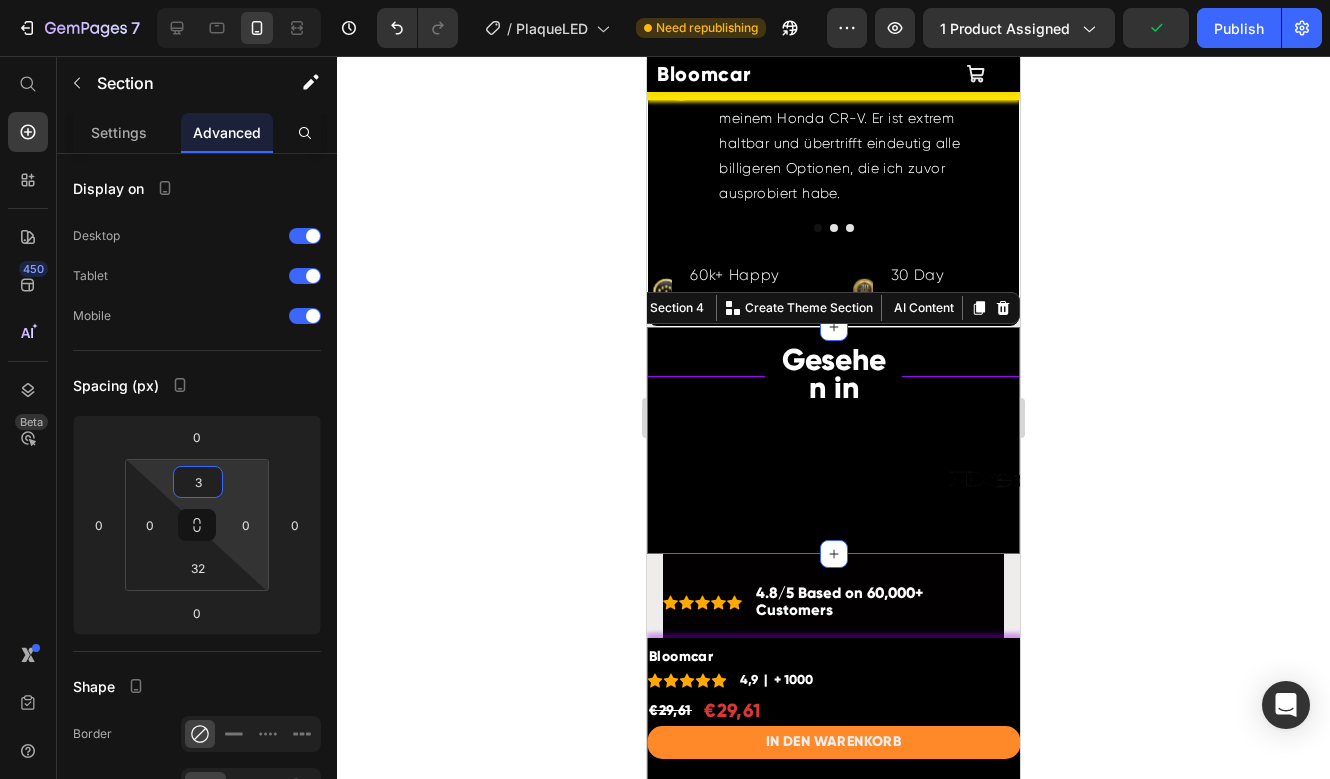 type on "32" 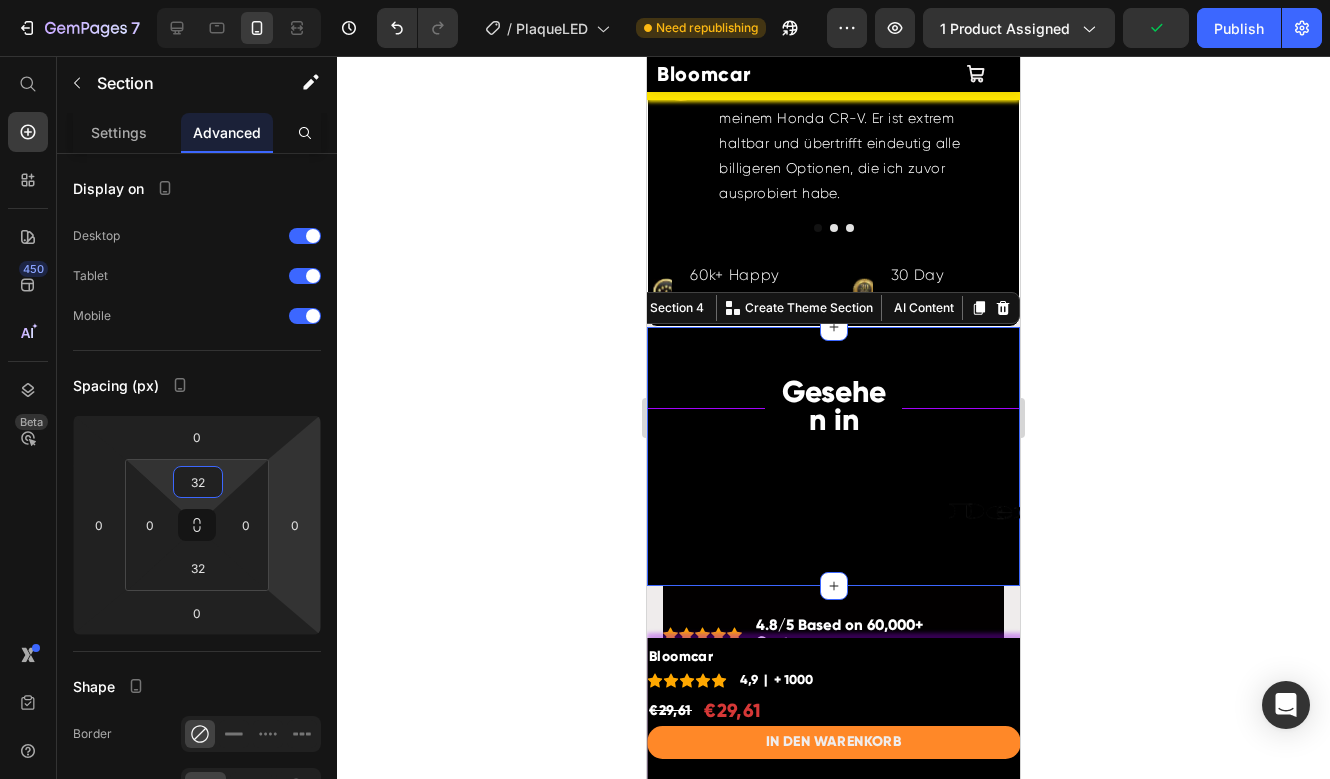 click 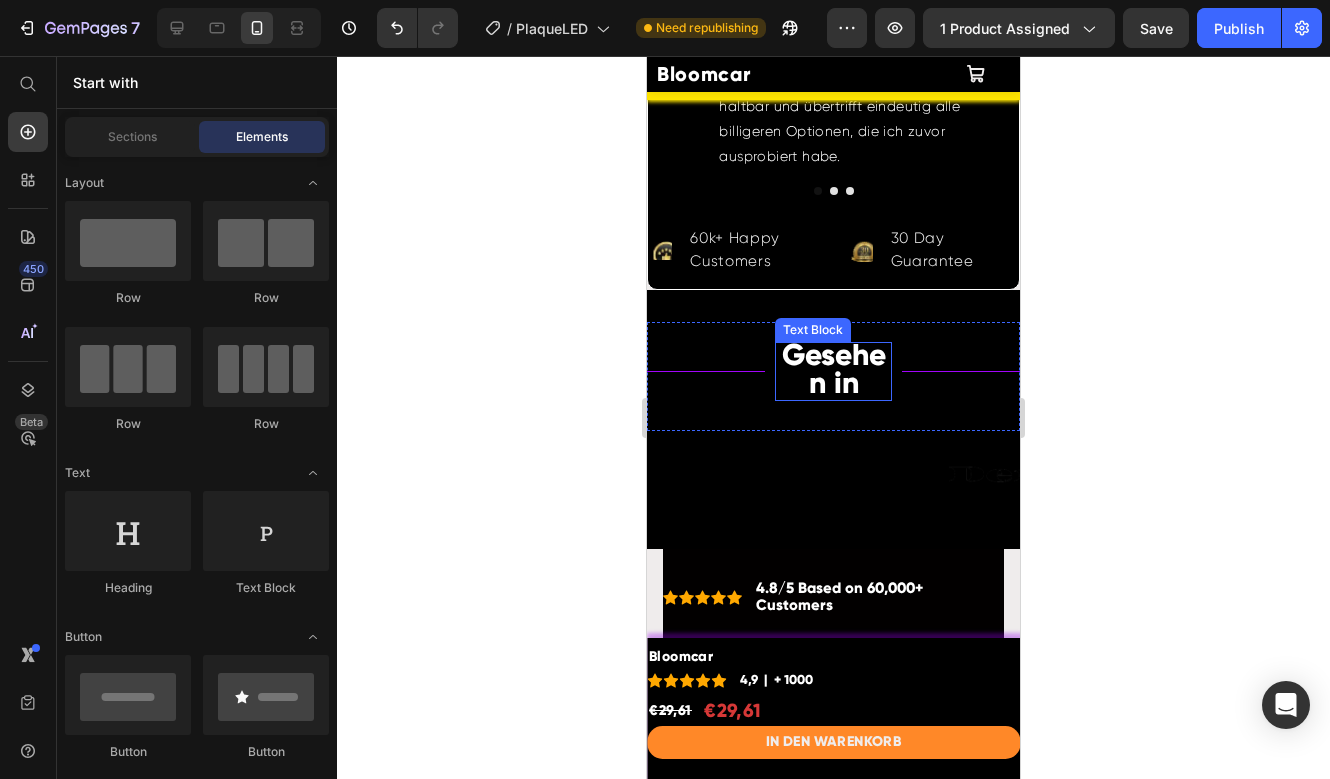 scroll, scrollTop: 1214, scrollLeft: 0, axis: vertical 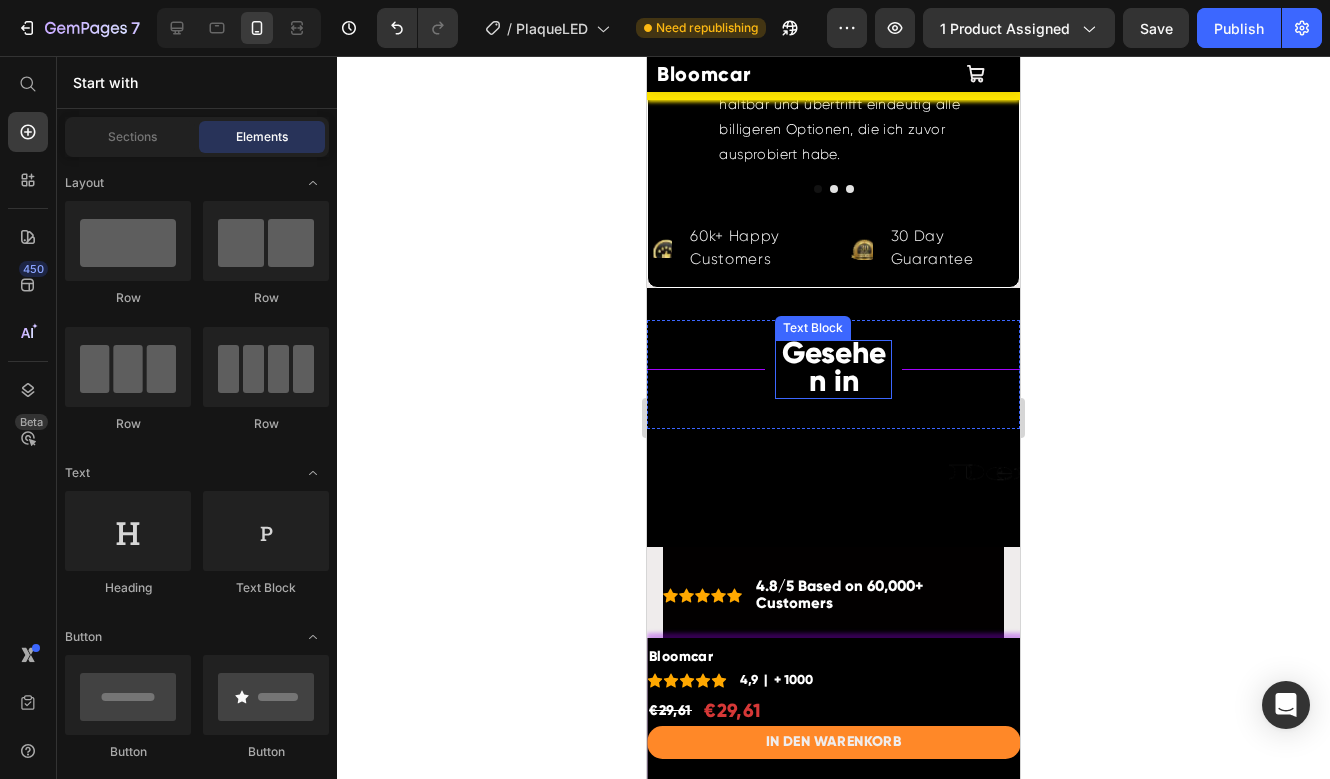 click on "Gesehen in" at bounding box center [834, 366] 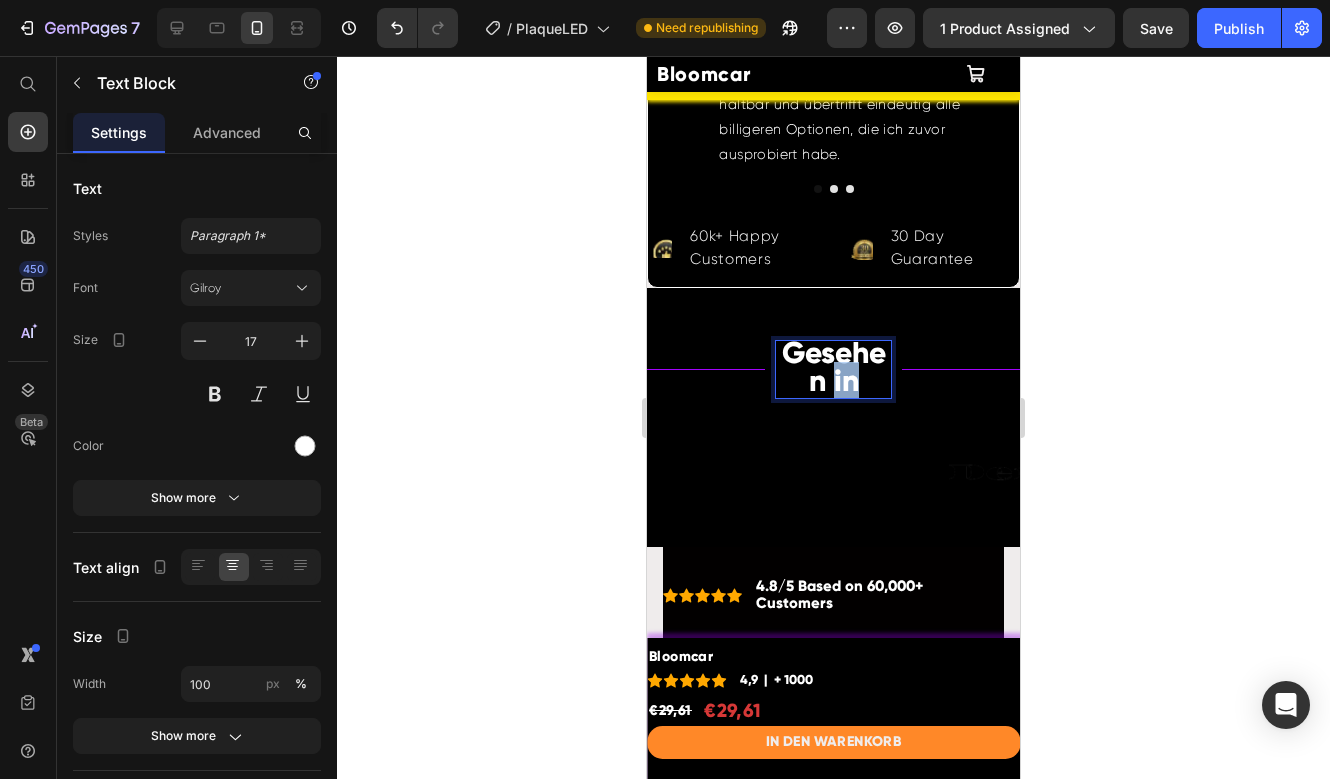 click on "Gesehen in" at bounding box center (834, 366) 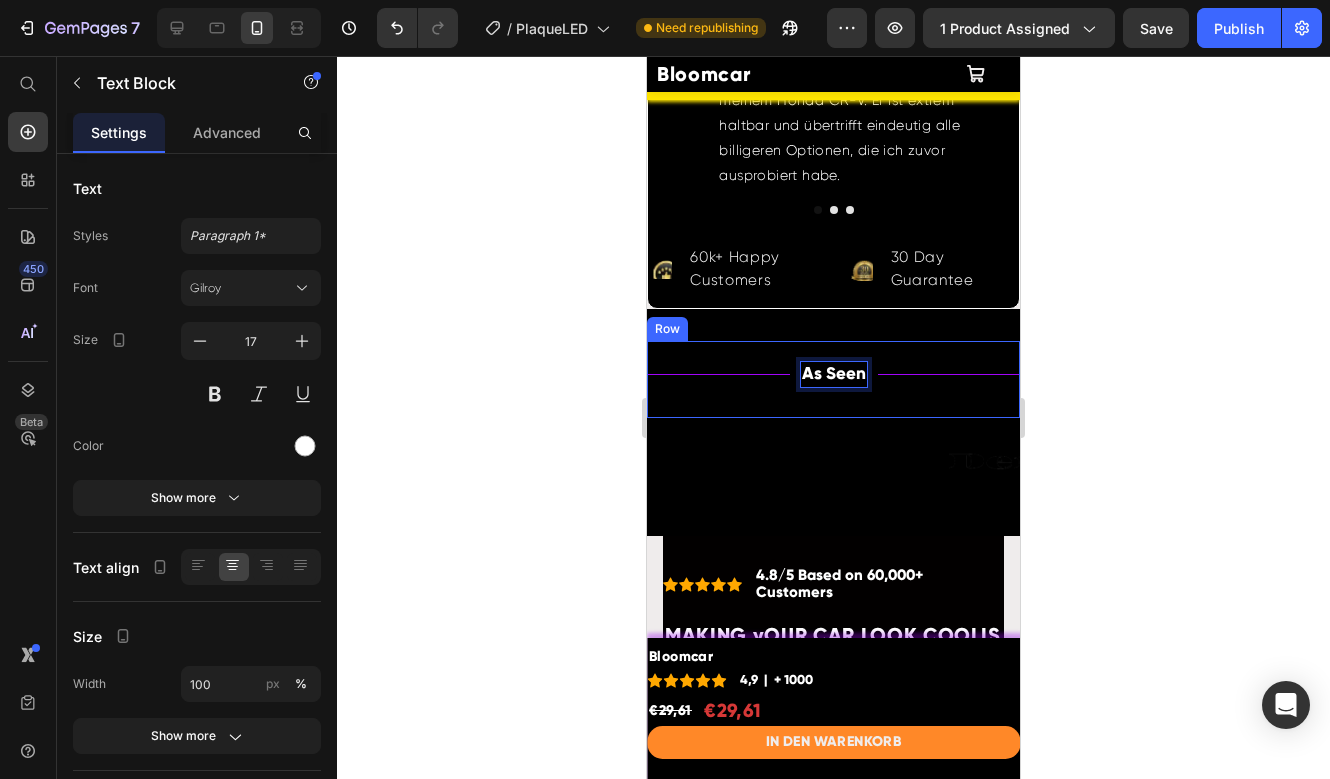 scroll, scrollTop: 1260, scrollLeft: 0, axis: vertical 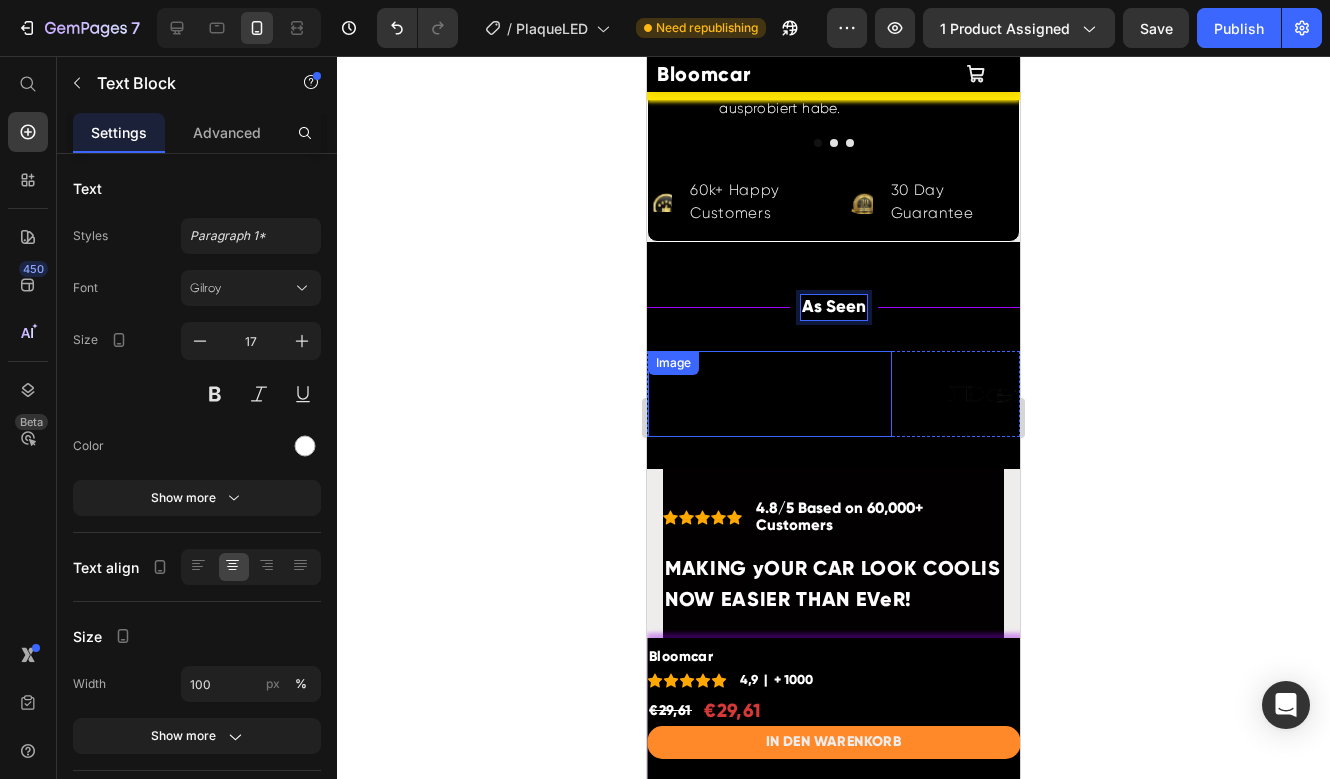 click at bounding box center (770, 394) 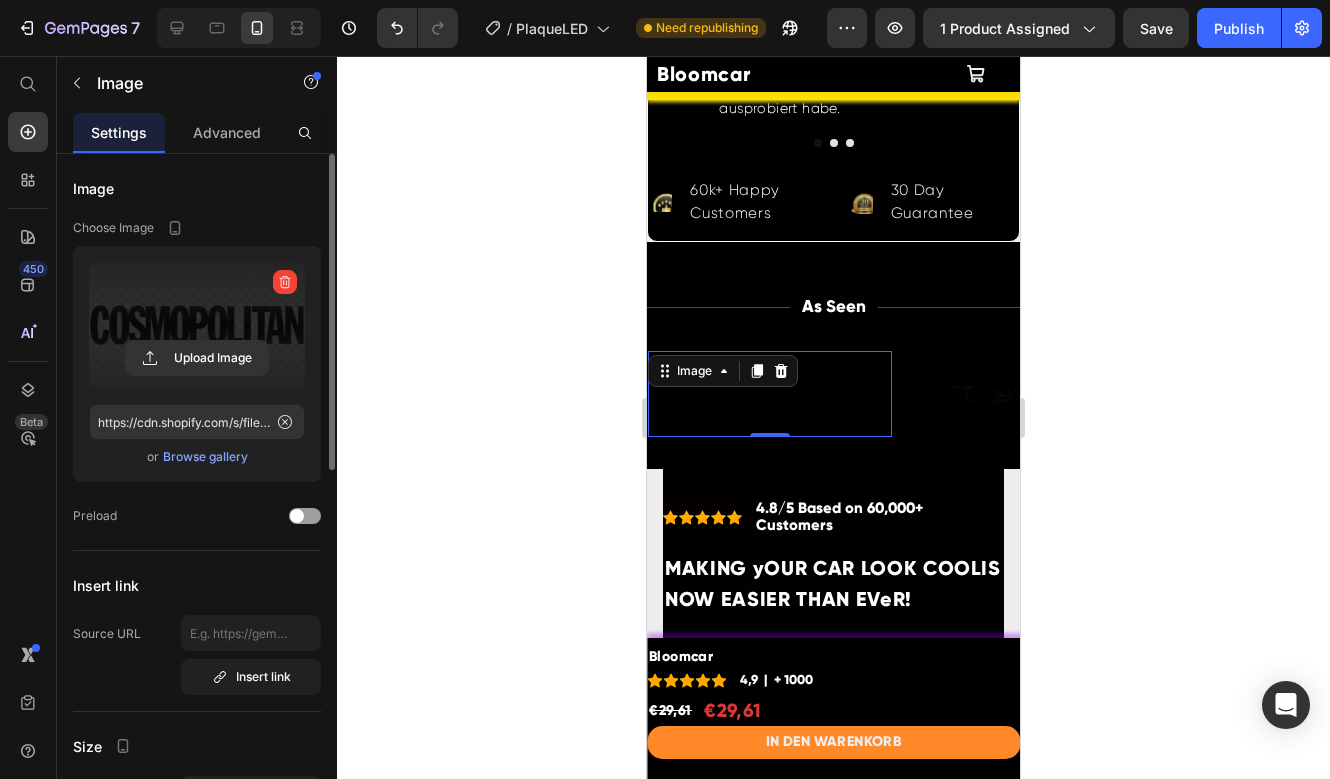click at bounding box center [197, 325] 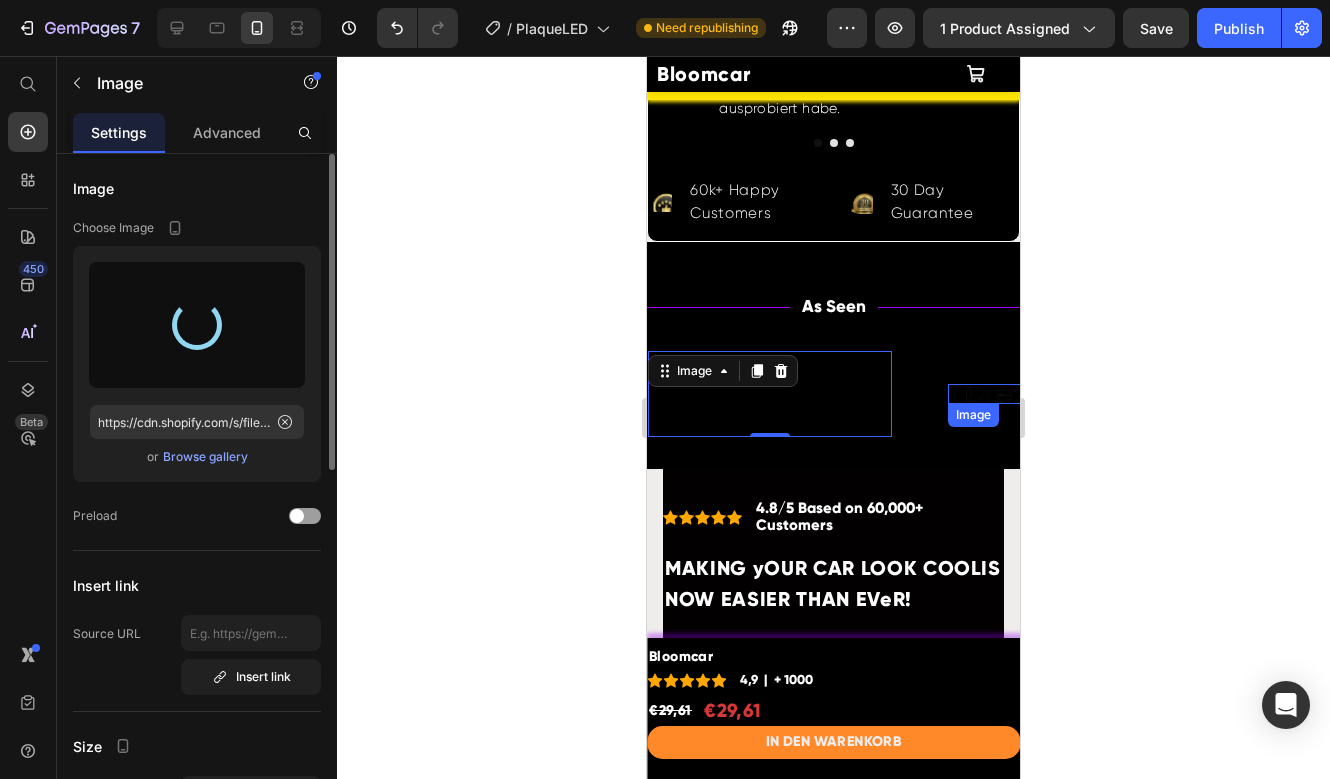 type on "https://cdn.shopify.com/s/files/1/0919/3239/3804/files/gempages_563547463047185170-e829ef64-becc-4b30-b5c4-ac6e91d7e192.png" 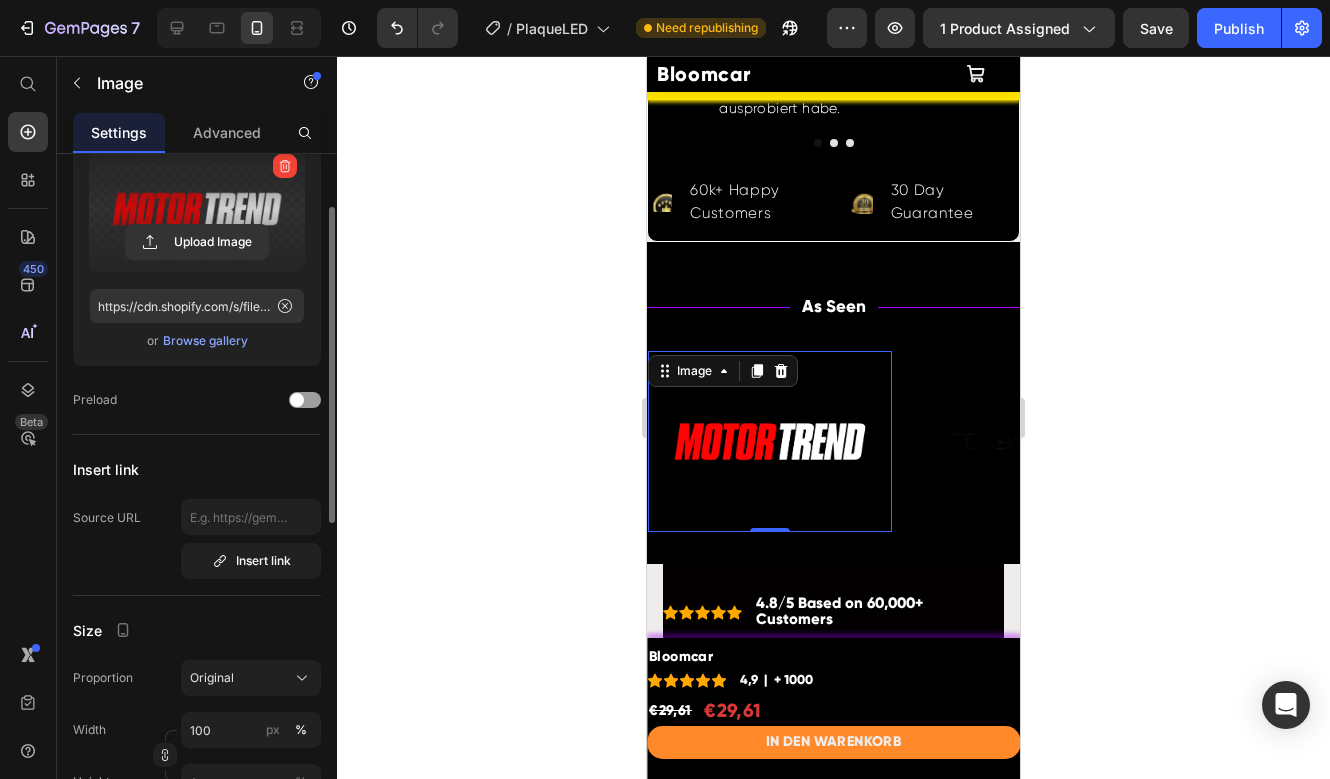 scroll, scrollTop: 170, scrollLeft: 0, axis: vertical 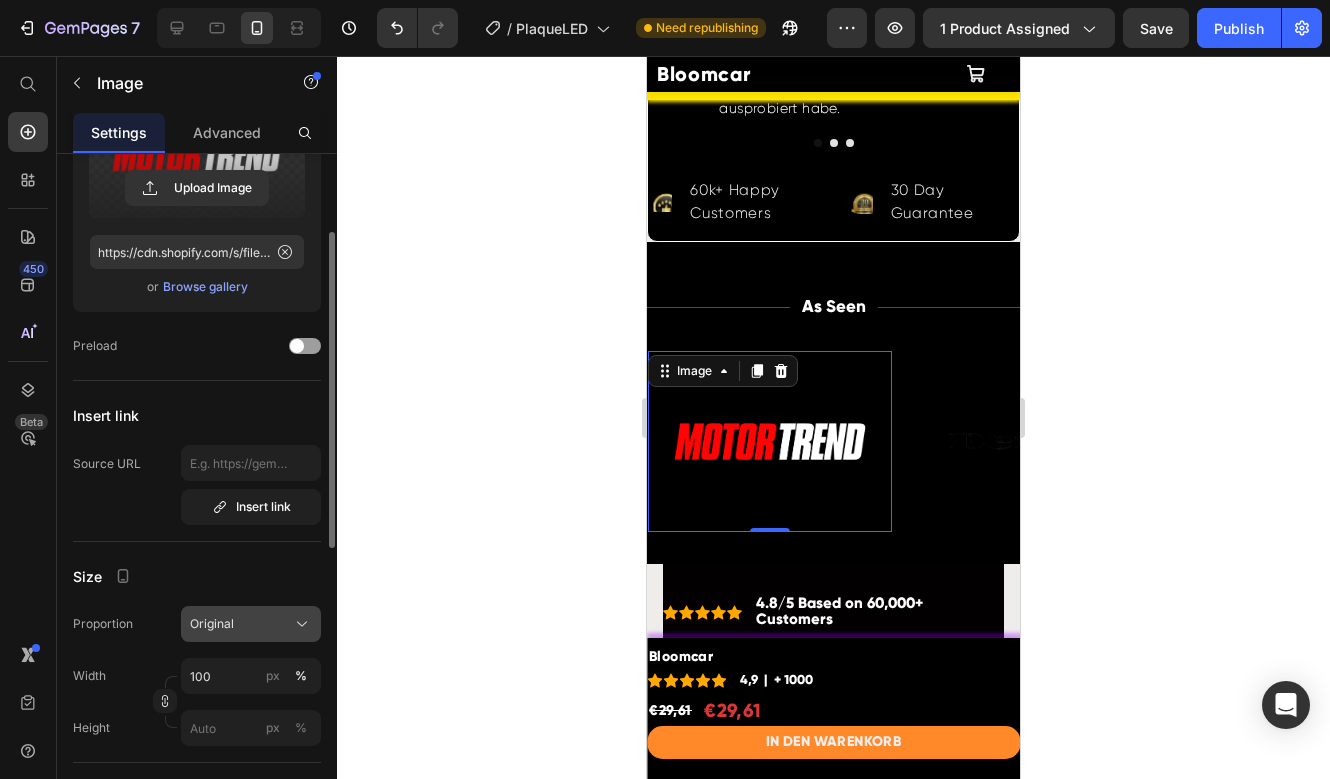 click on "Original" 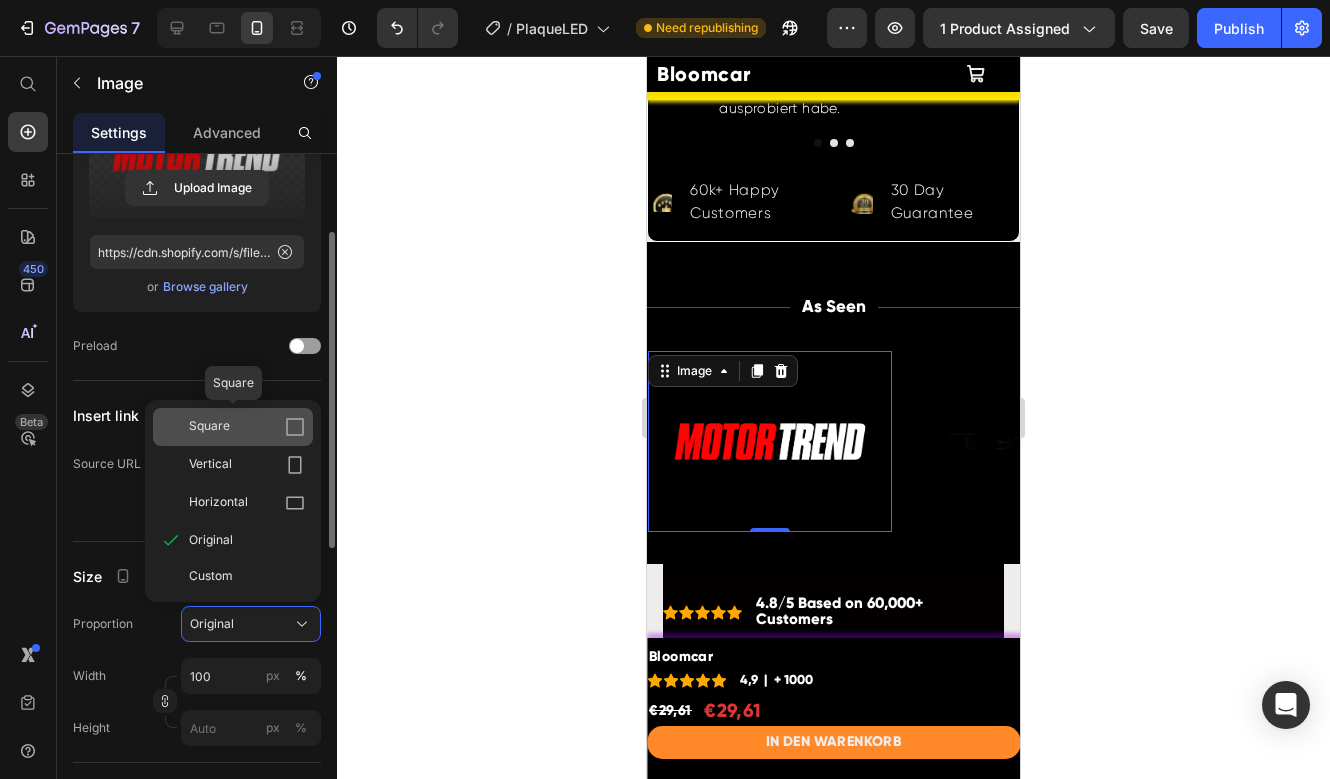 click on "Square" 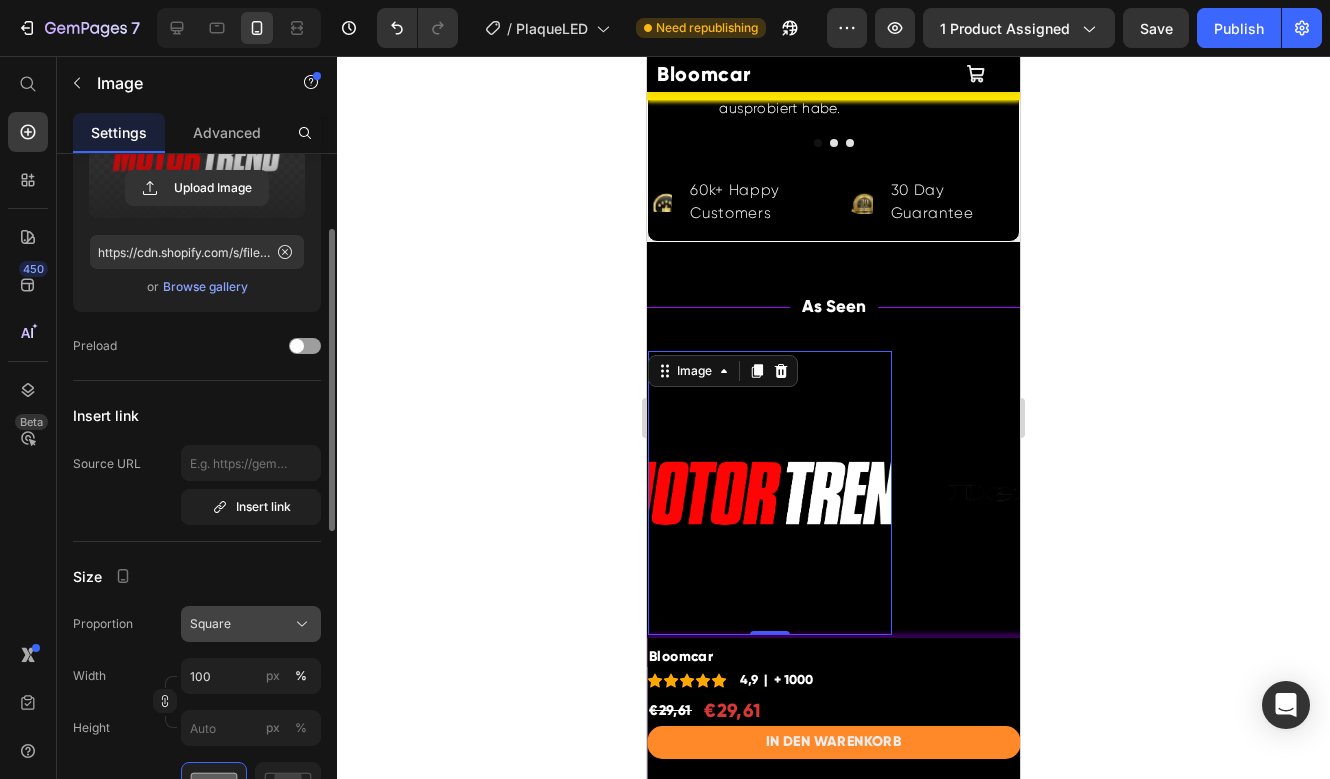 click on "Square" at bounding box center [251, 624] 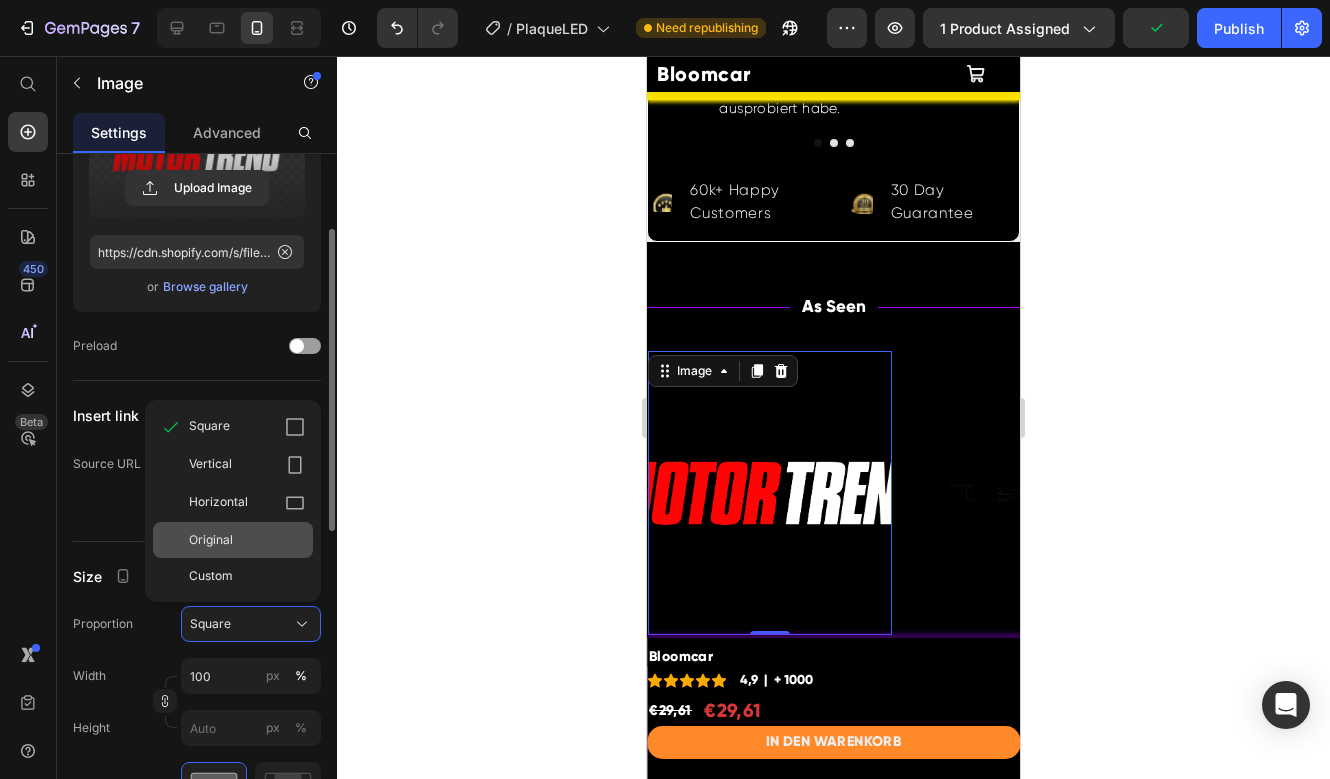click on "Original" 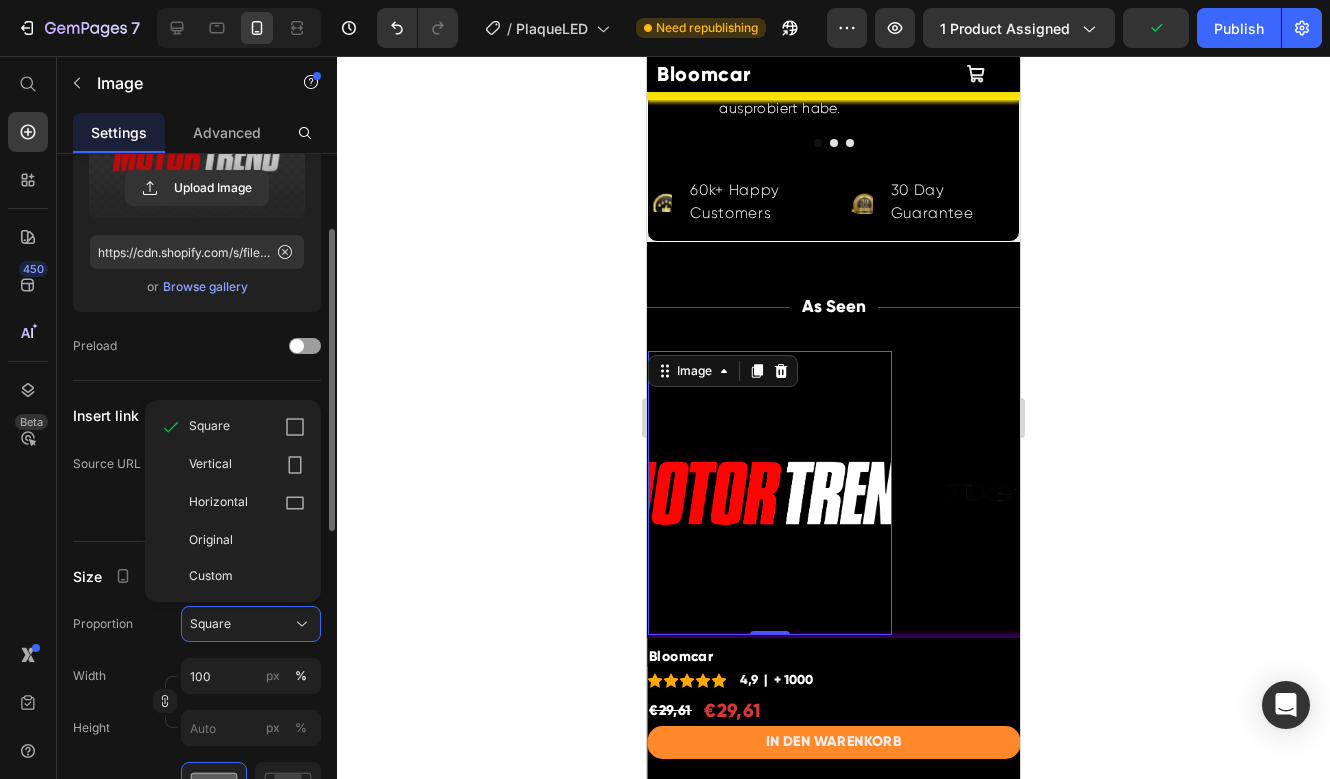 type 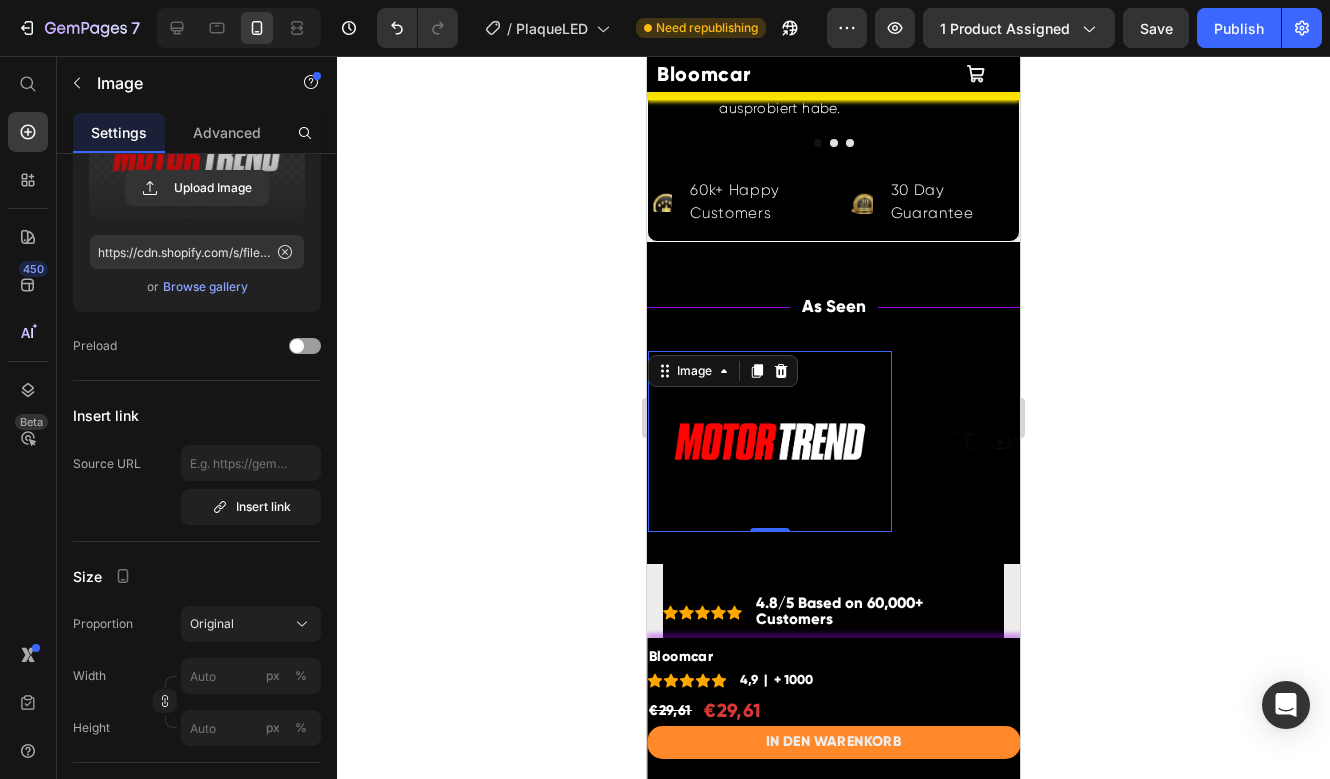click at bounding box center [770, 441] 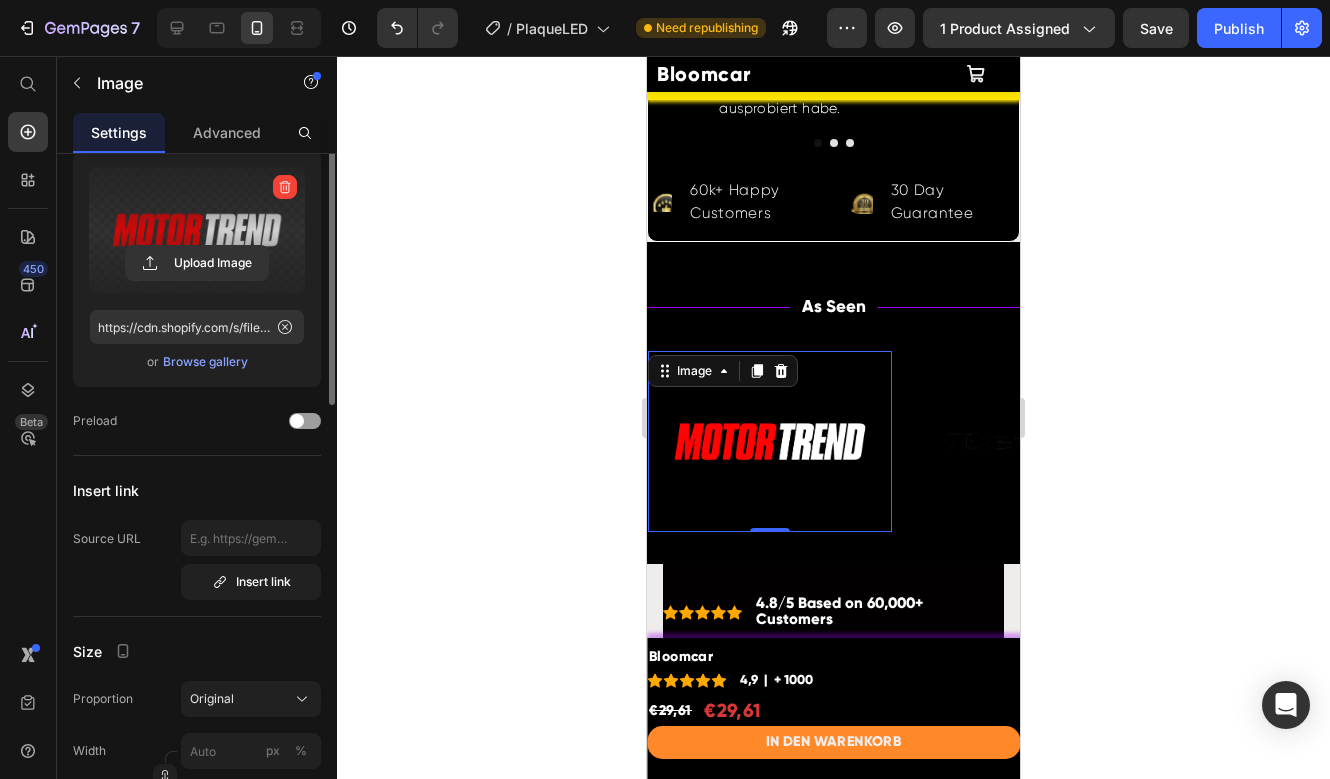 scroll, scrollTop: 0, scrollLeft: 0, axis: both 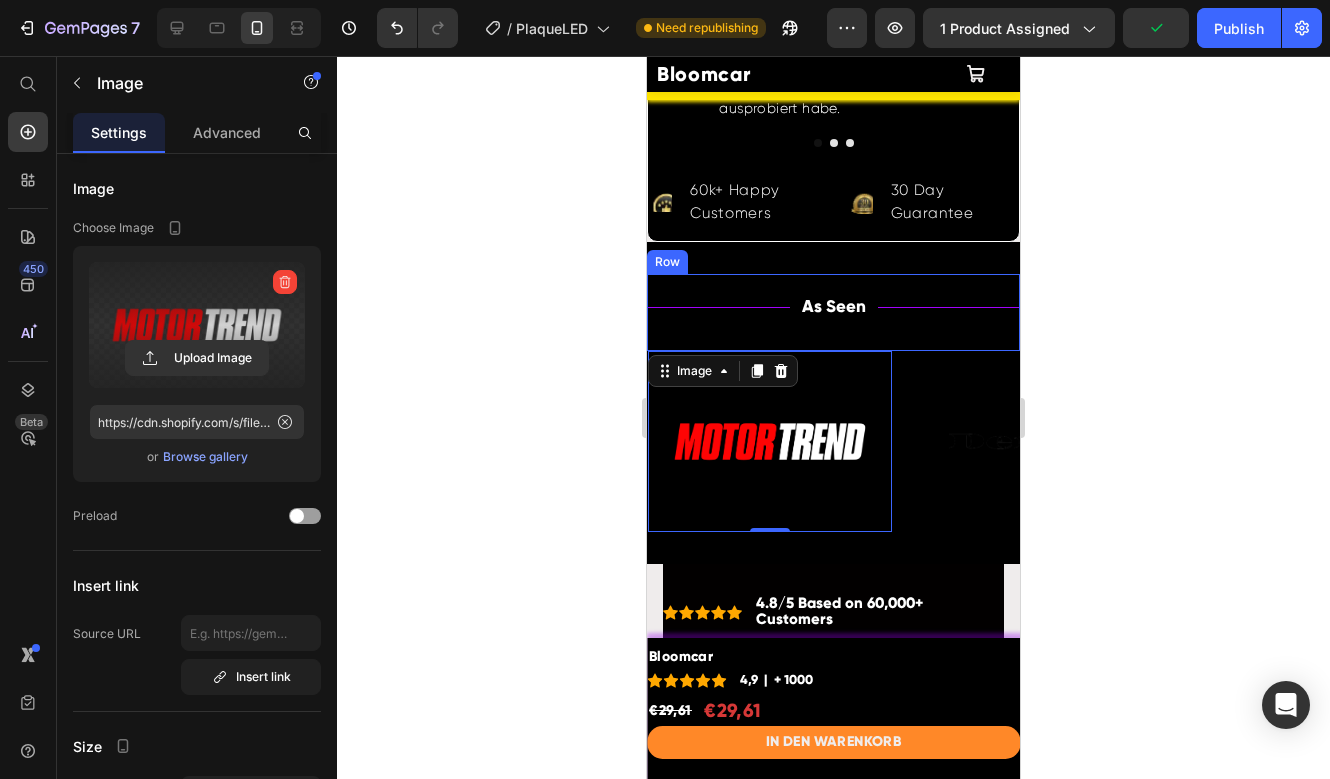 click on "Title Line As Seen  Text Block                Title Line Row" at bounding box center [833, 312] 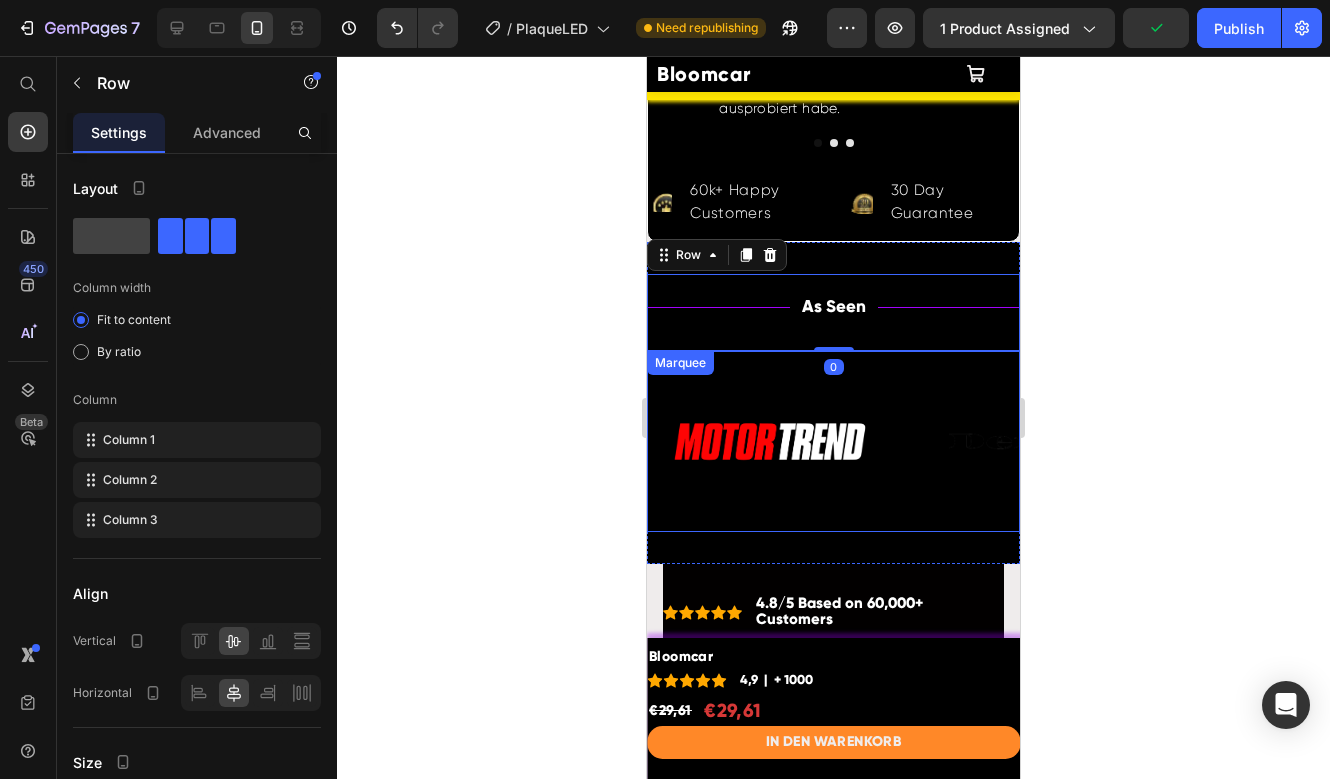 click on "Image" at bounding box center (798, 441) 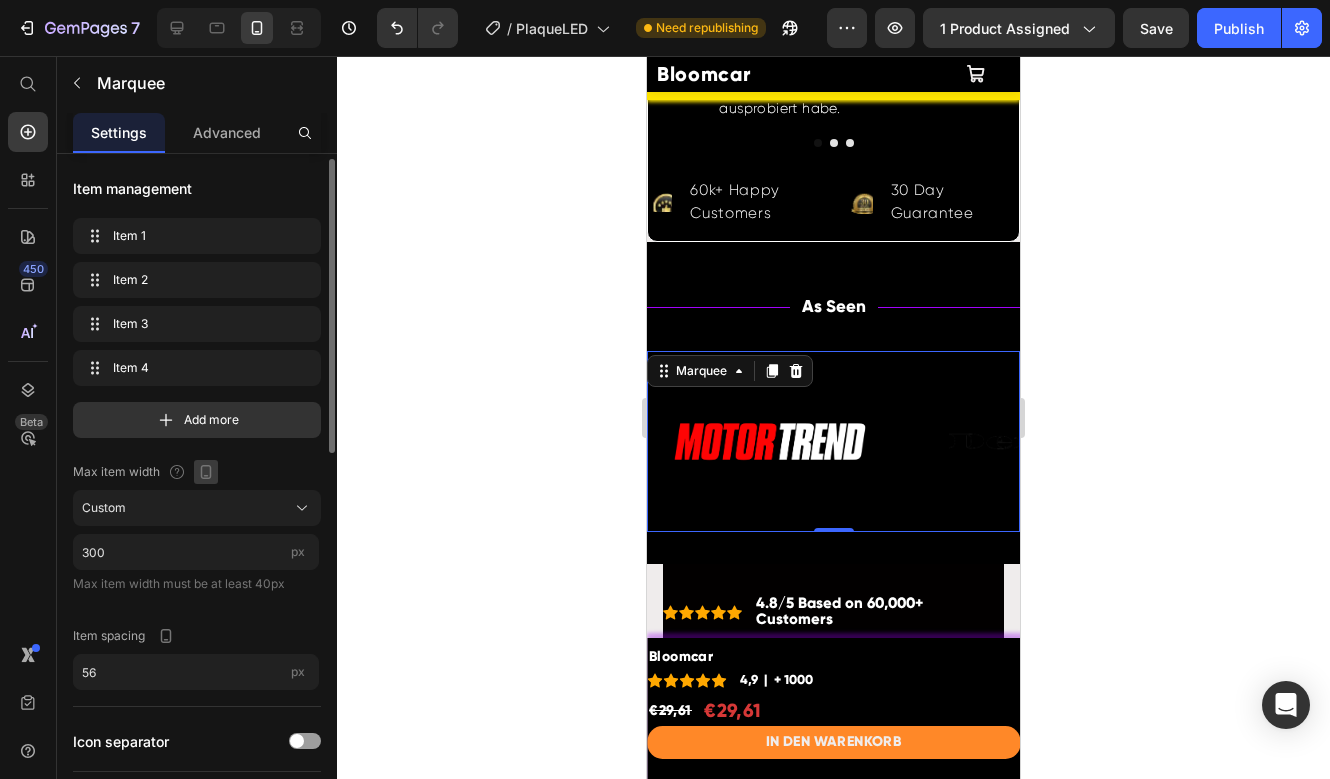 scroll, scrollTop: 43, scrollLeft: 0, axis: vertical 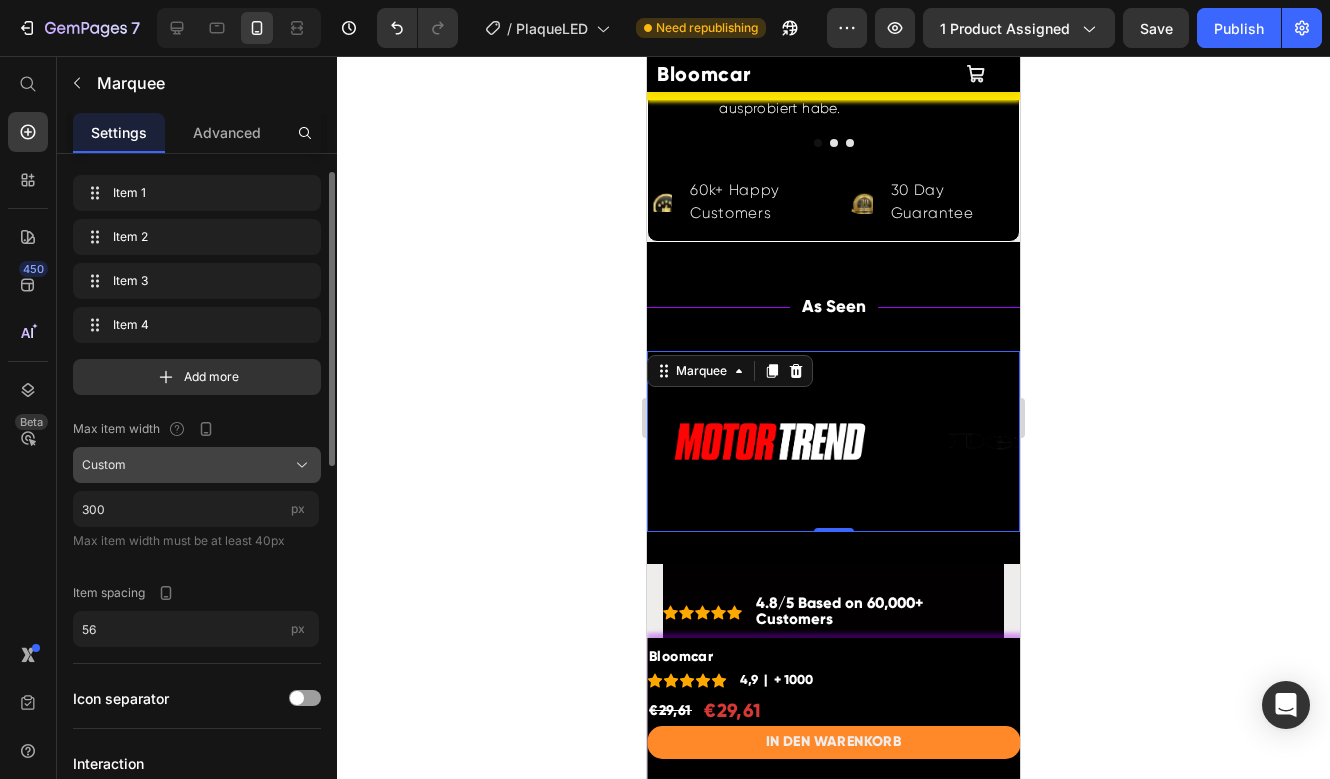 click on "Custom" 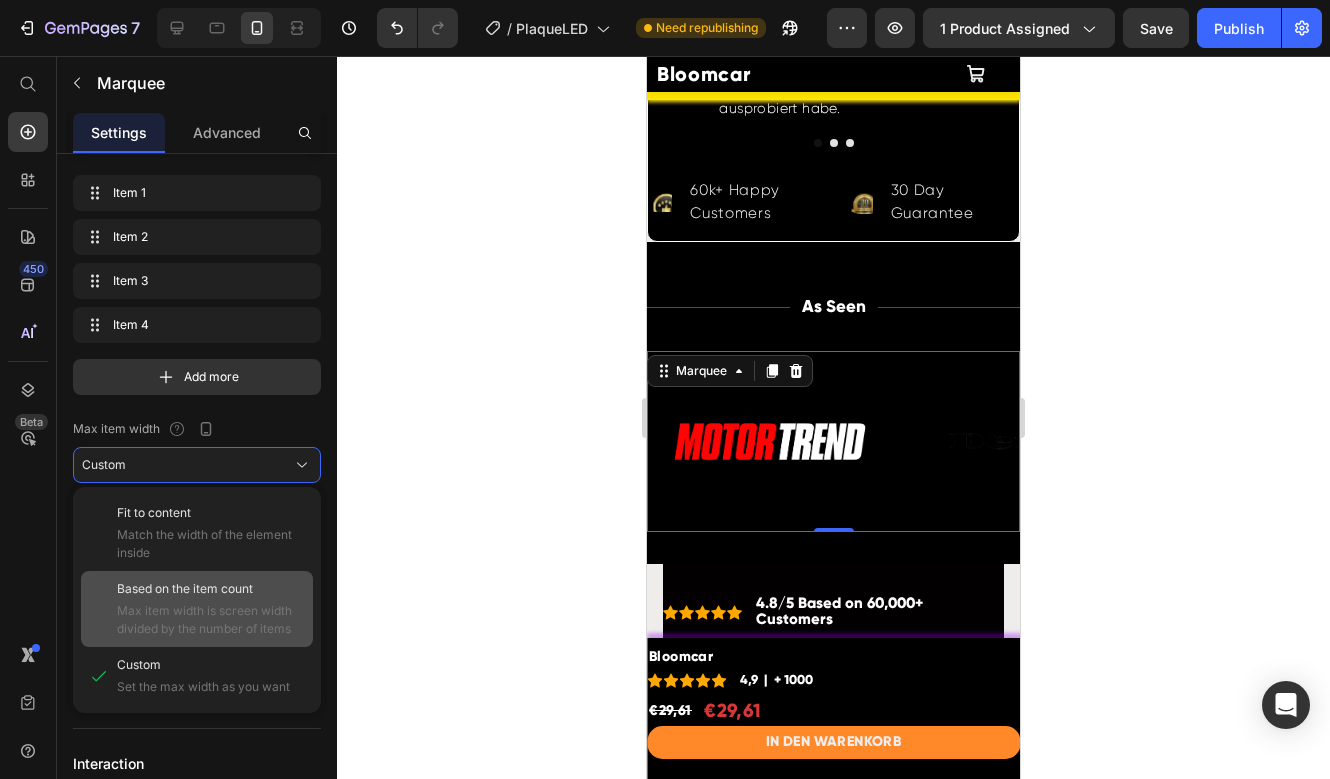 click on "Max item width is screen width divided by the number of items" at bounding box center (211, 620) 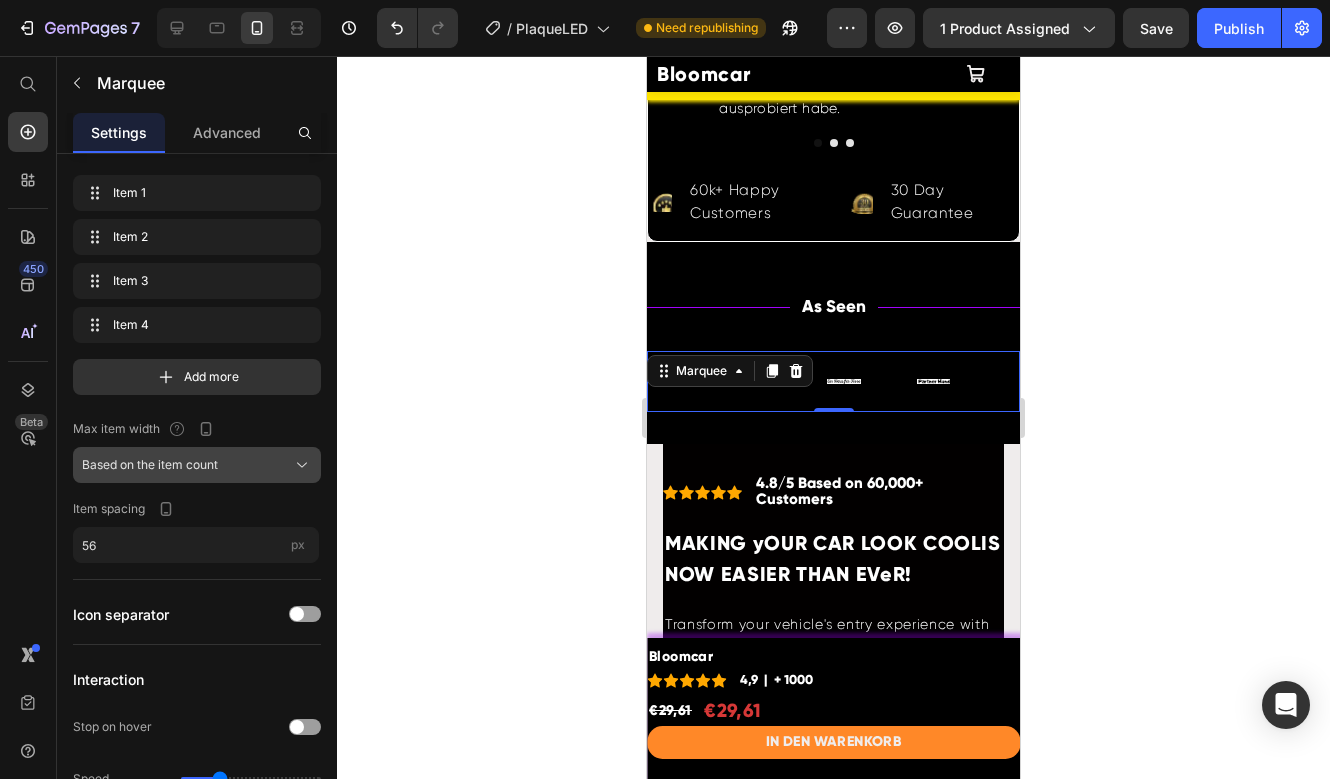 click on "Based on the item count" at bounding box center [150, 465] 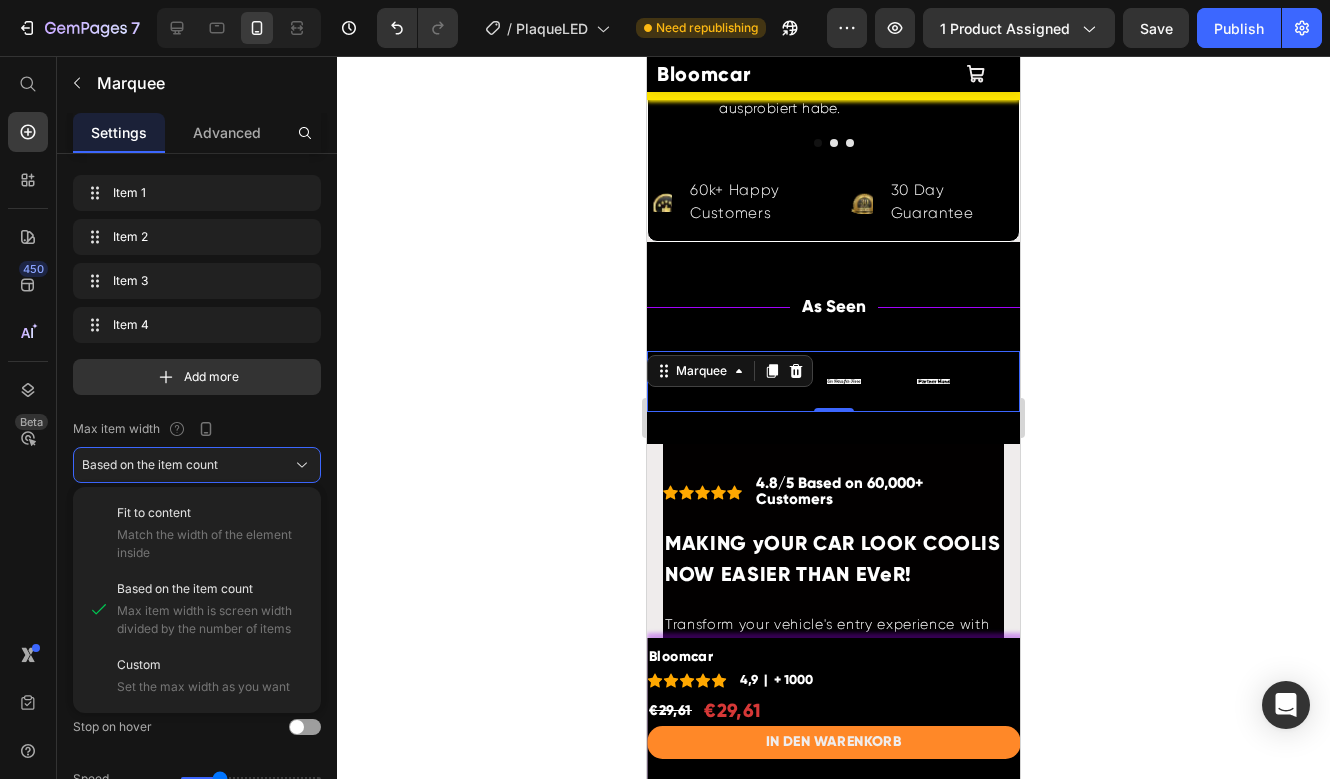 click on "Match the width of the element inside" at bounding box center (211, 544) 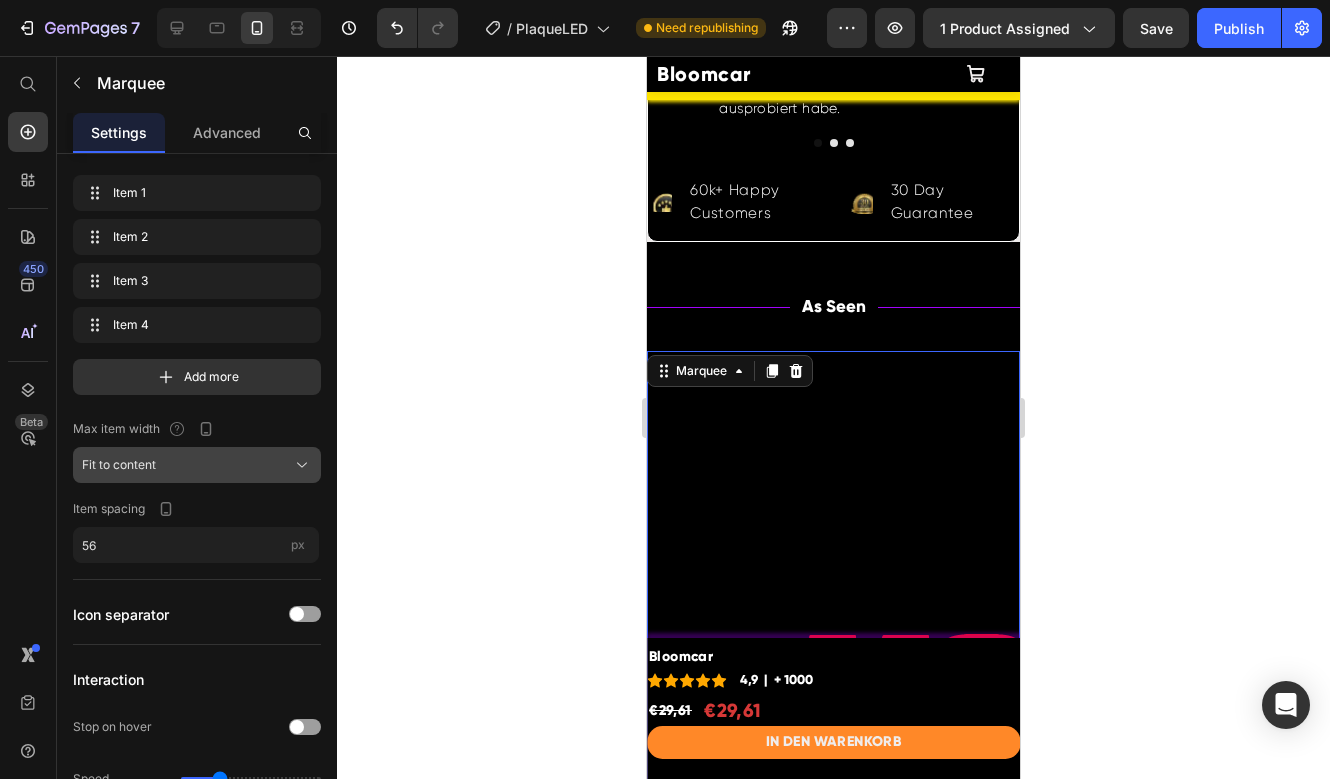 click on "Fit to content" 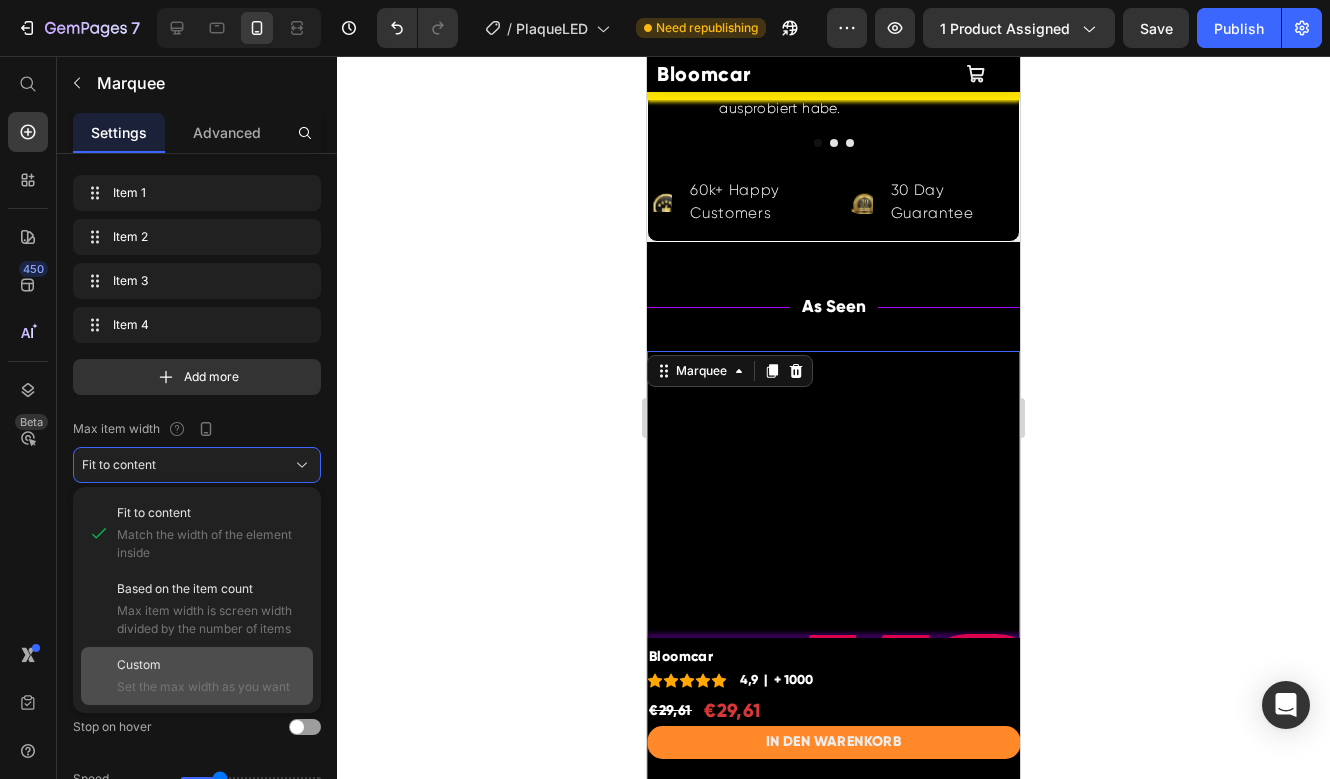 click on "Custom" at bounding box center [211, 665] 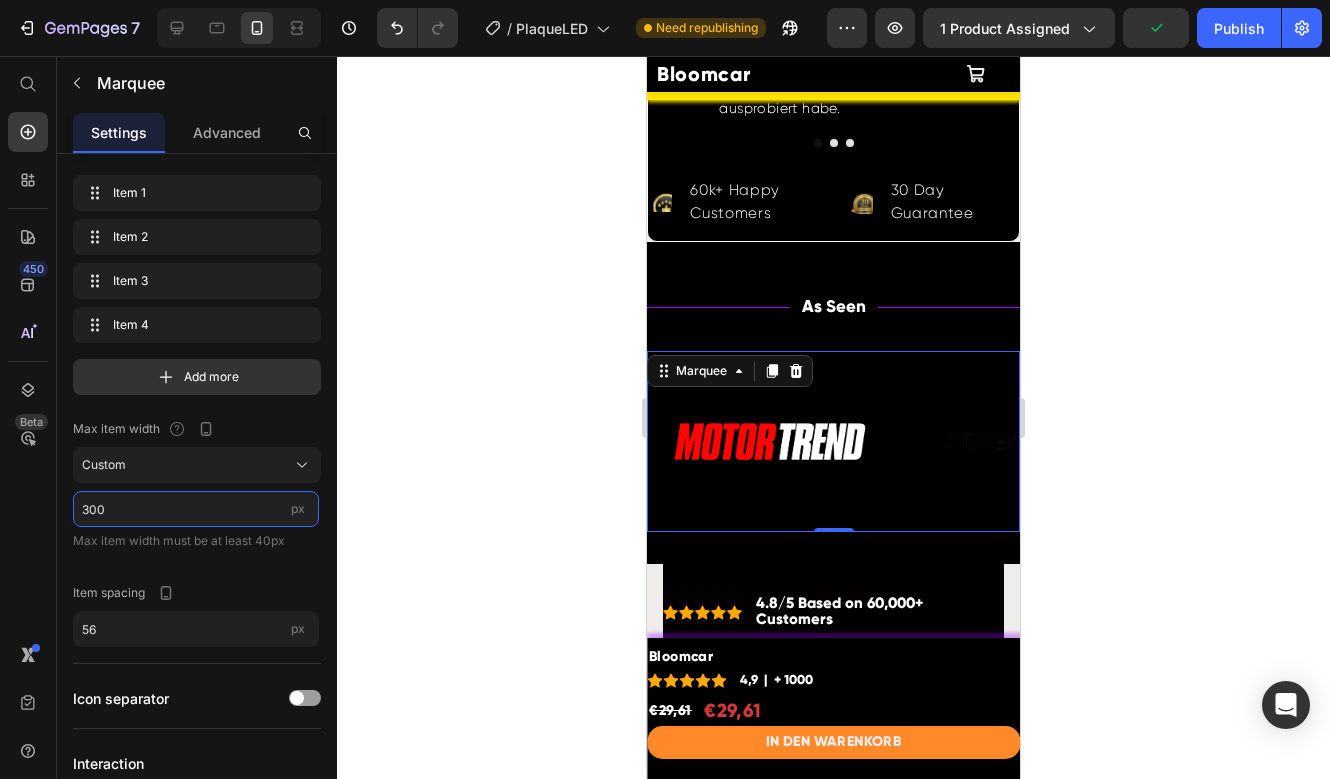 click on "300" at bounding box center [196, 509] 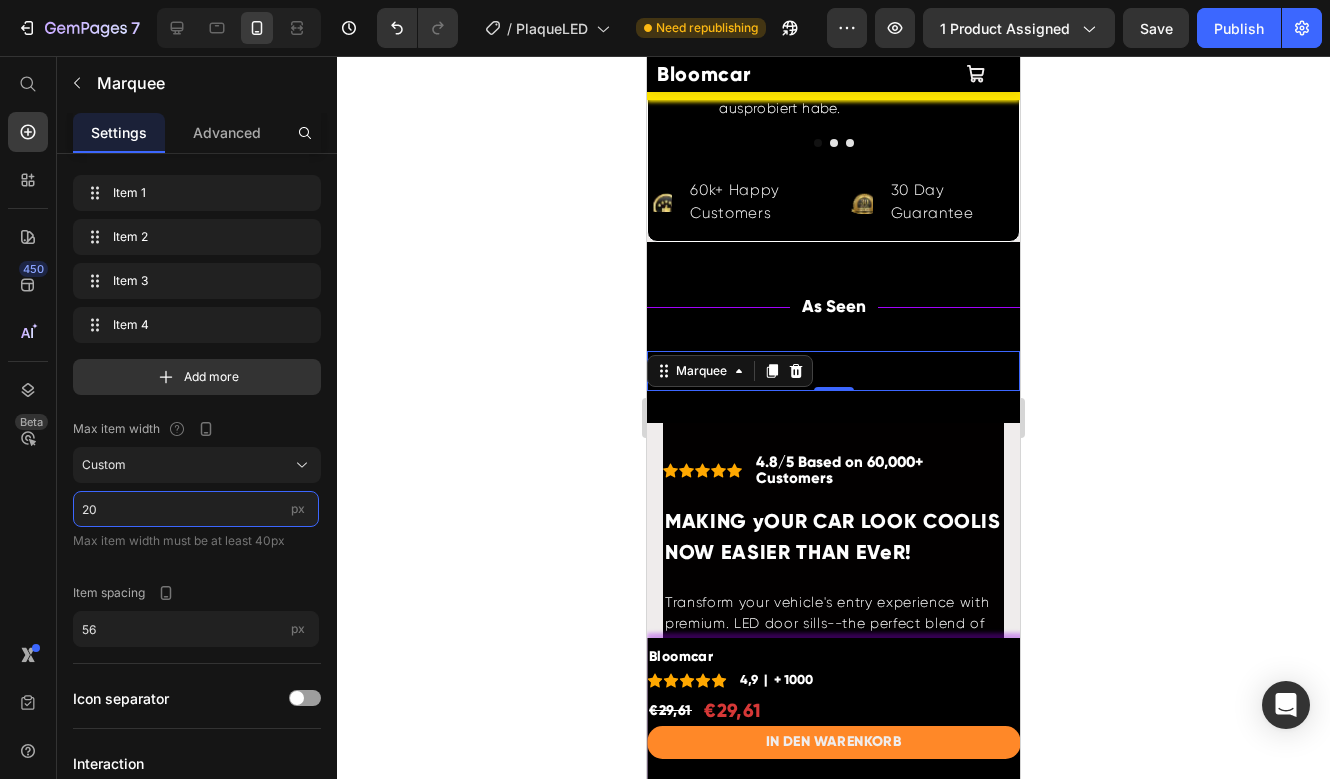 type on "2" 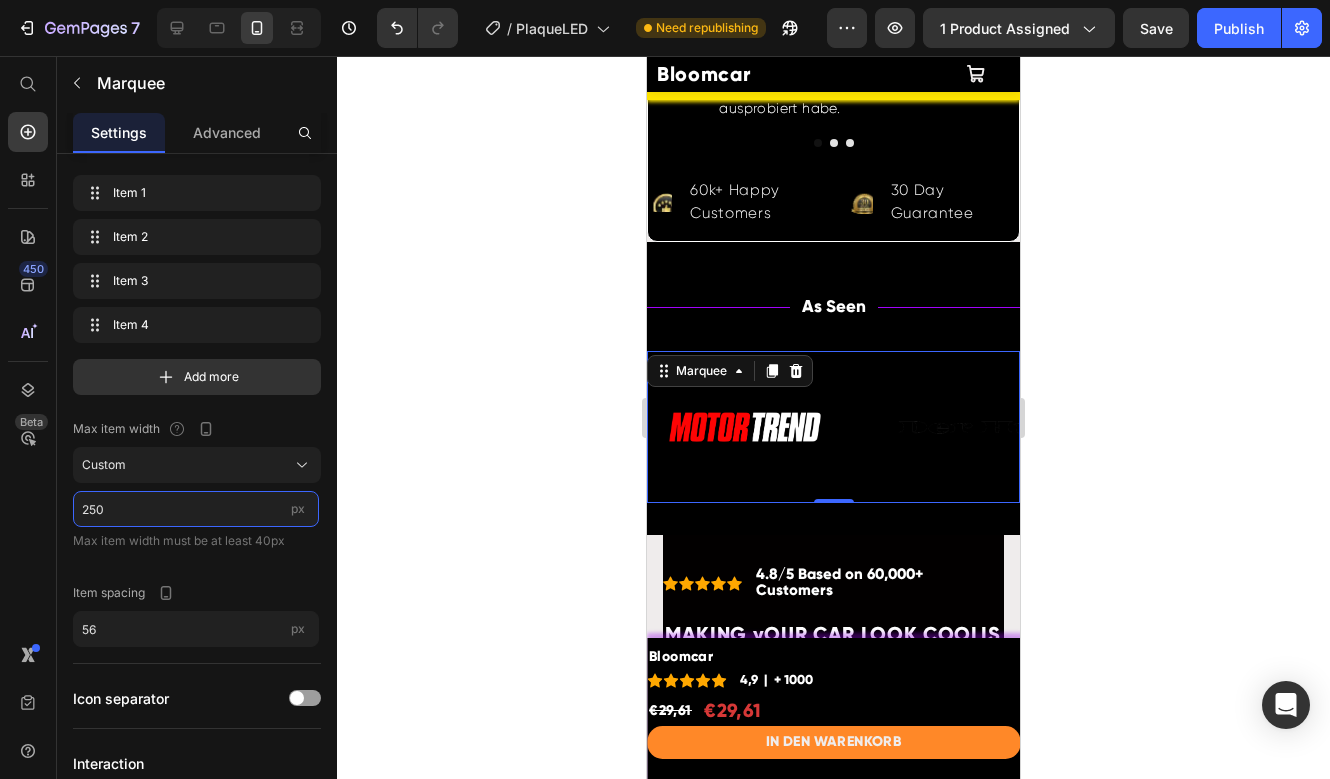 type on "250" 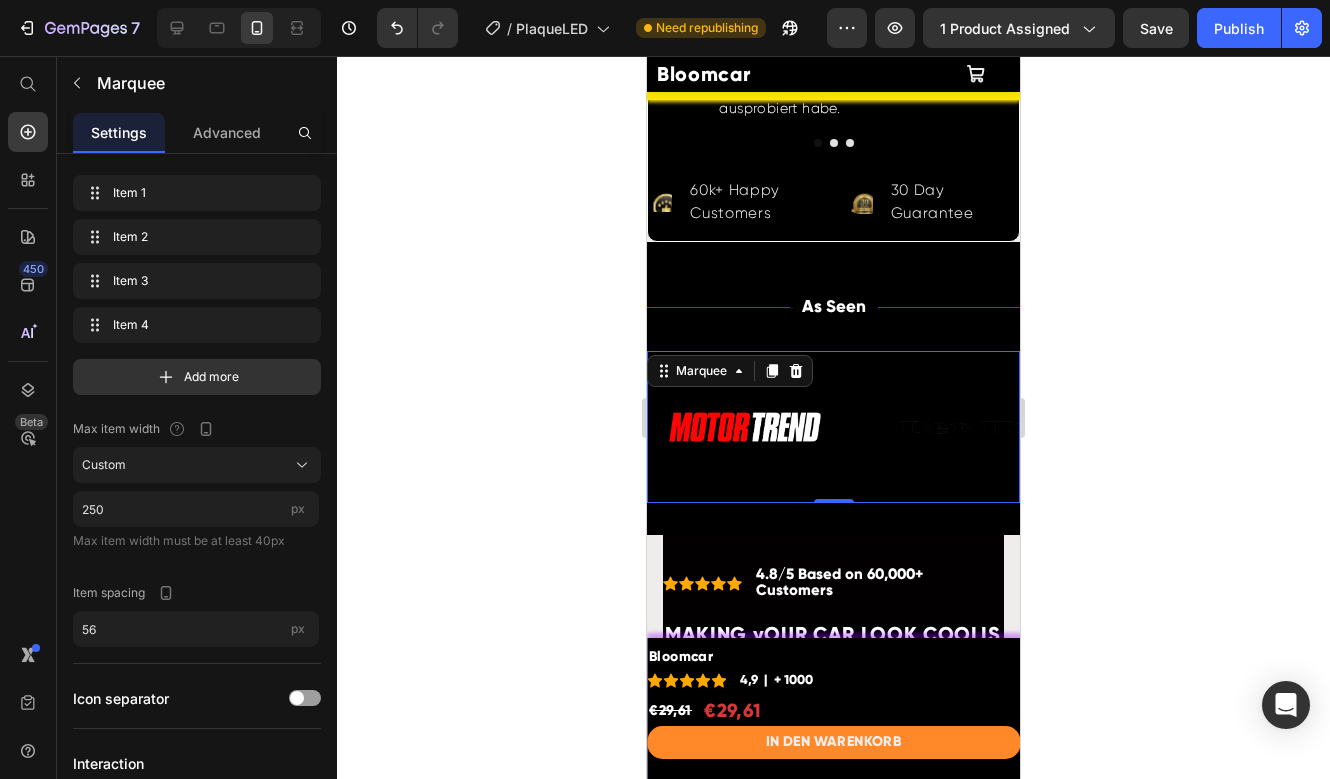 click 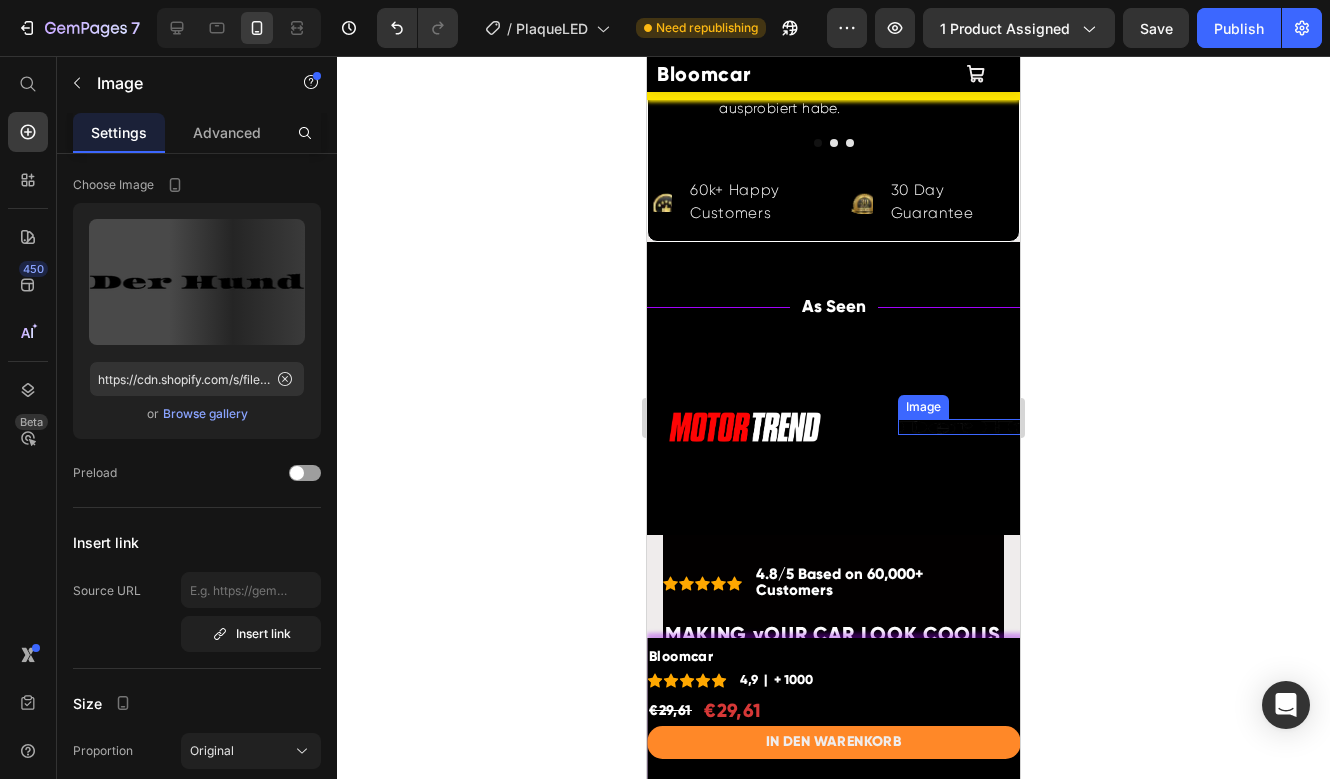 click at bounding box center (995, 427) 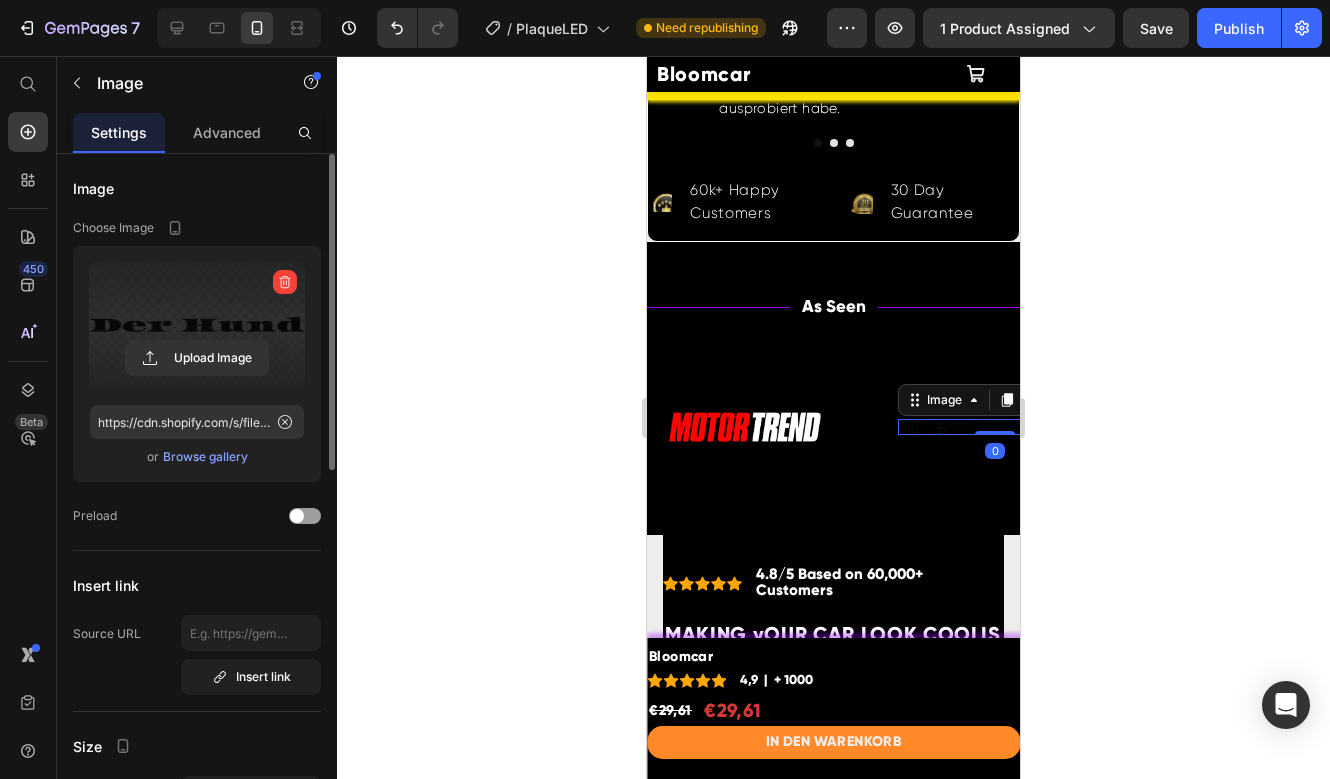 click at bounding box center (197, 325) 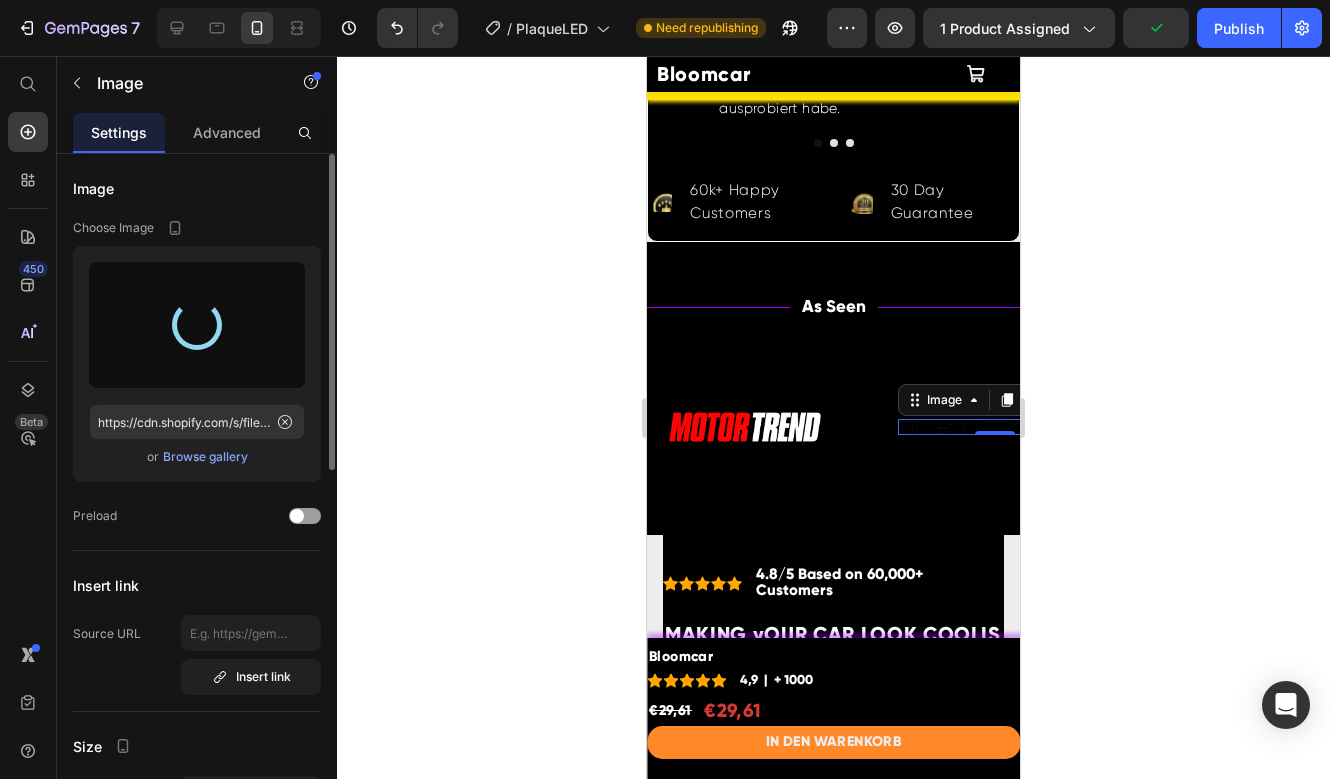type on "https://cdn.shopify.com/s/files/1/0919/3239/3804/files/gempages_563547463047185170-9cb9b1d1-b41c-44f5-8621-fe7d49944814.png" 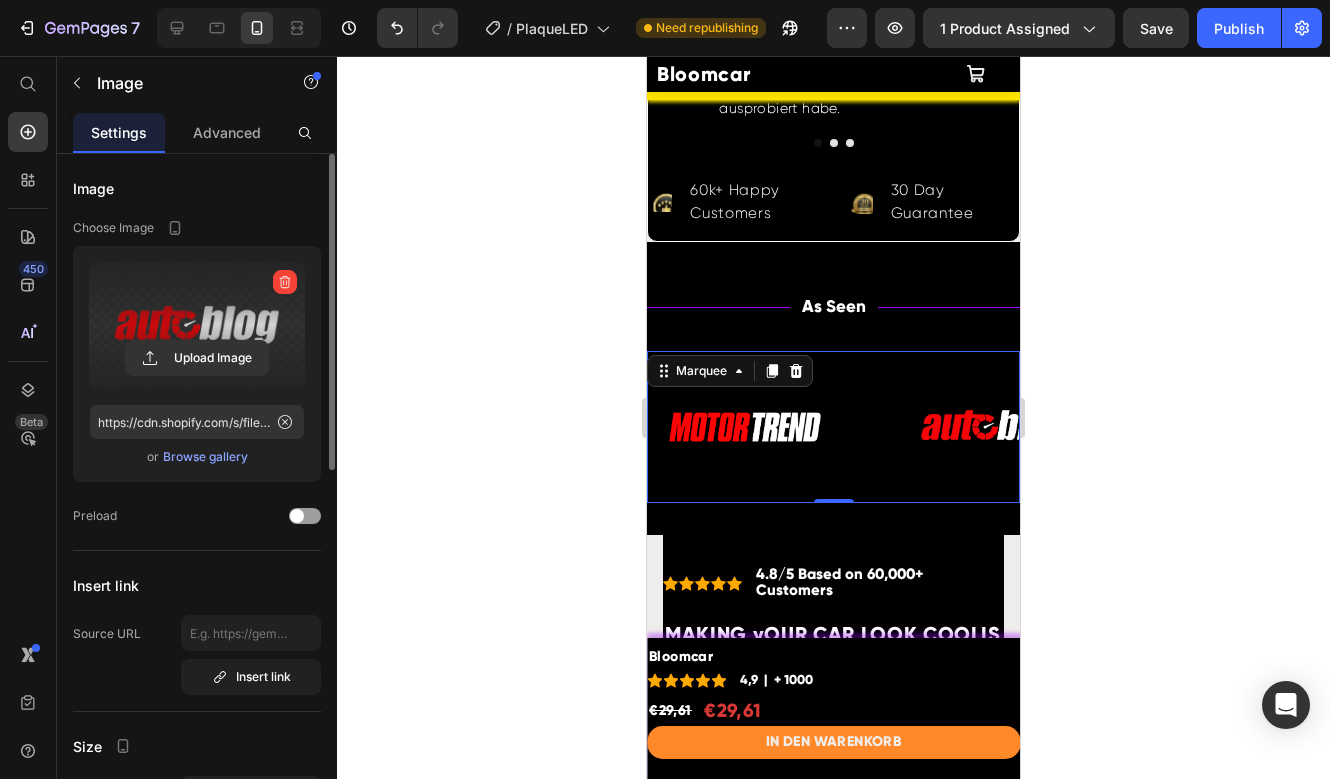 click on "Image" at bounding box center [773, 427] 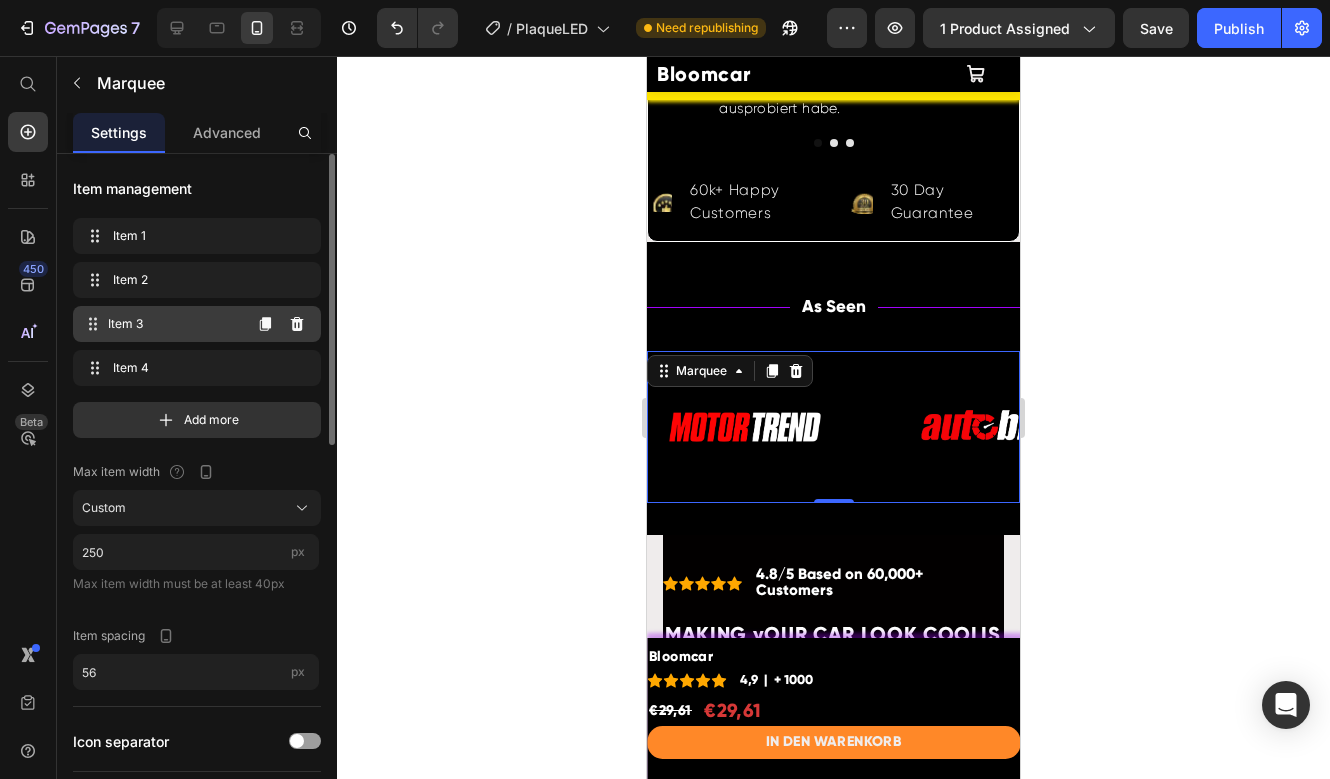 click on "Item 3 Item 3" at bounding box center [161, 324] 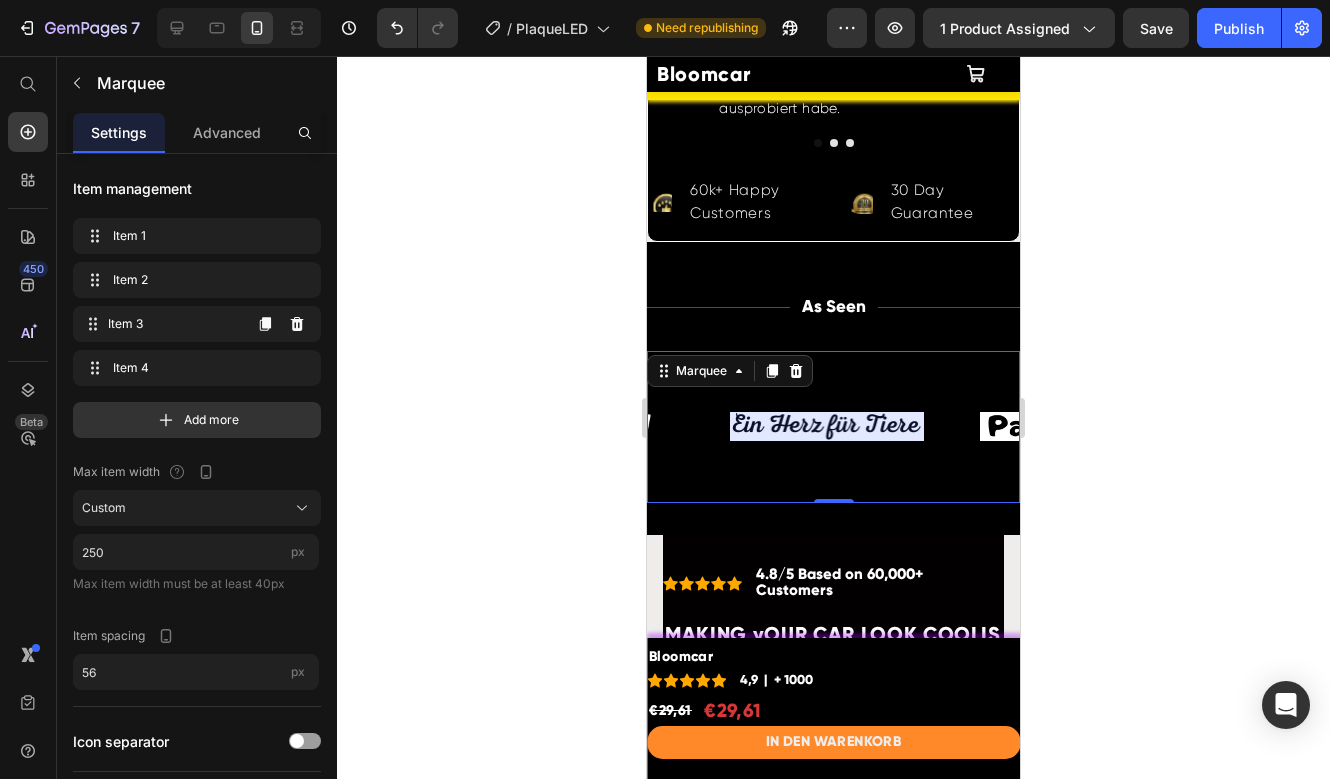 scroll, scrollTop: 0, scrollLeft: 419, axis: horizontal 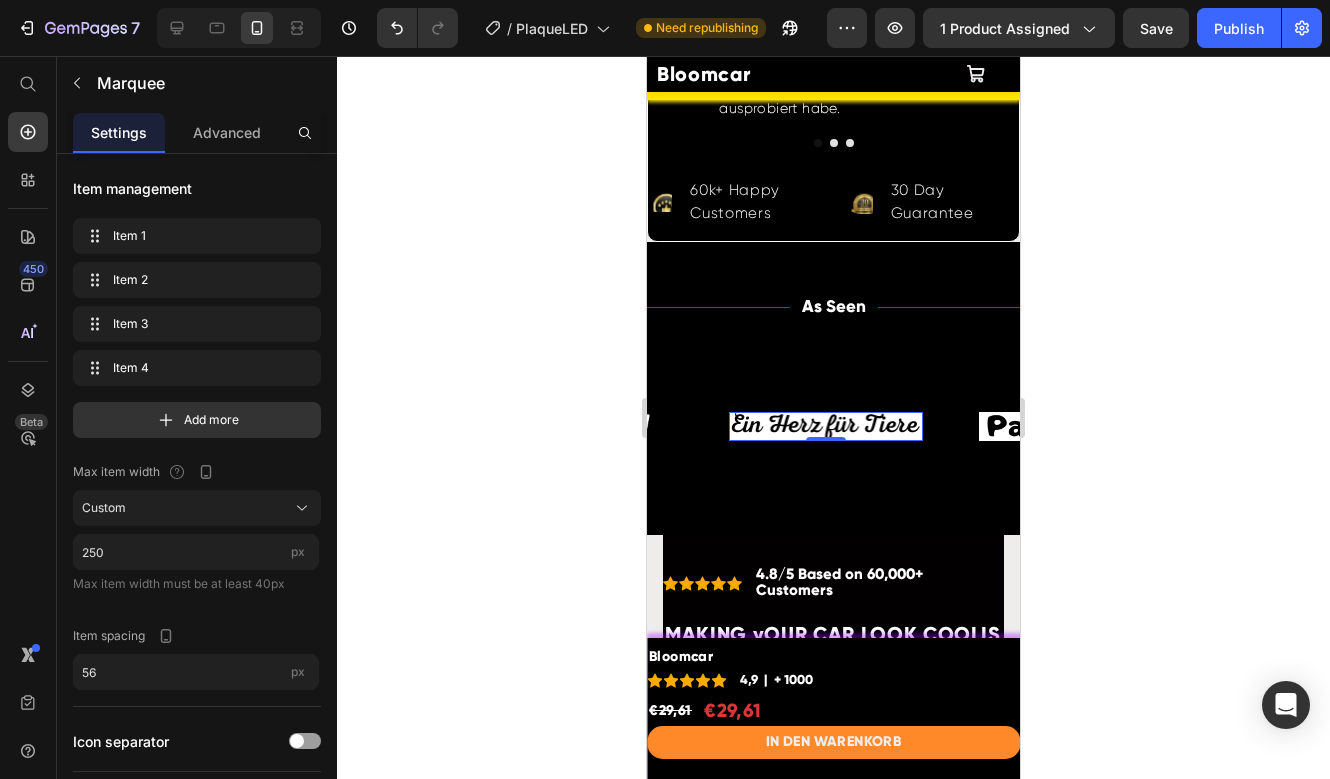 click at bounding box center [826, 426] 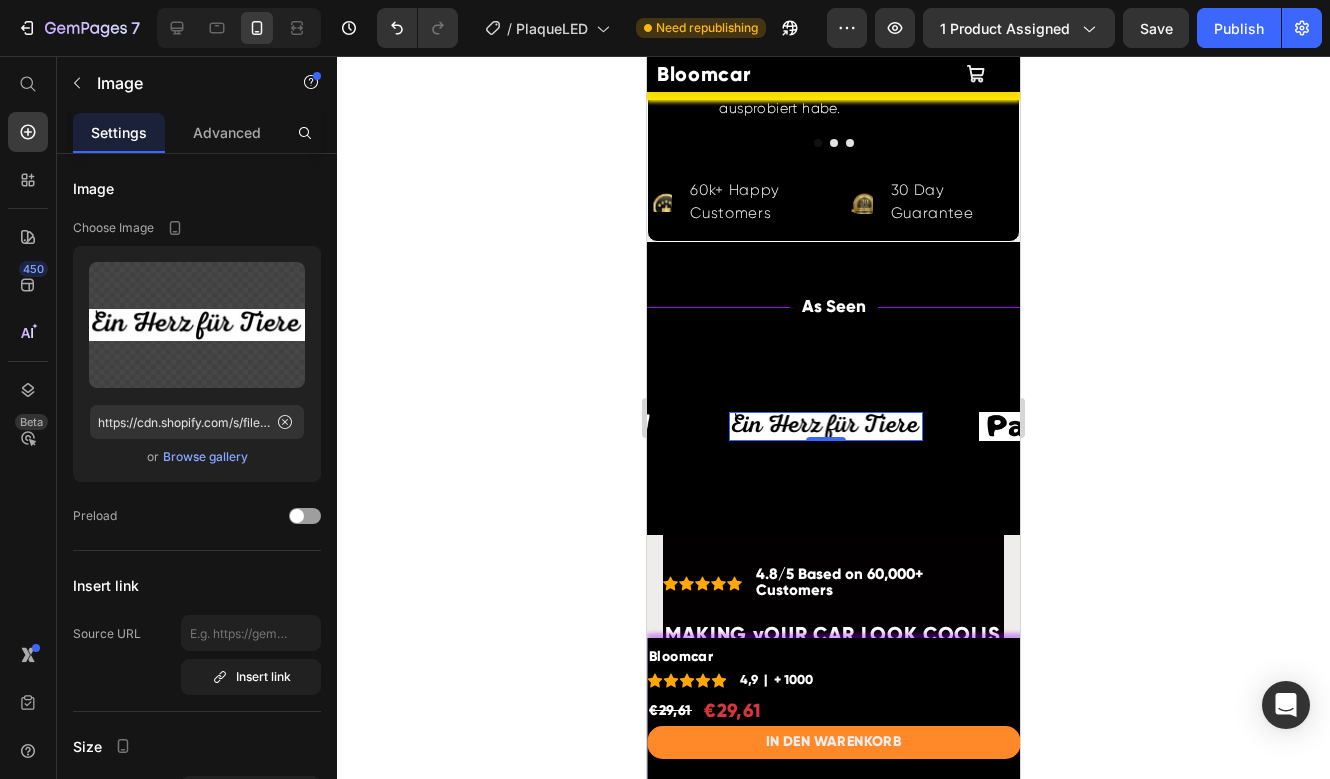 click at bounding box center [826, 426] 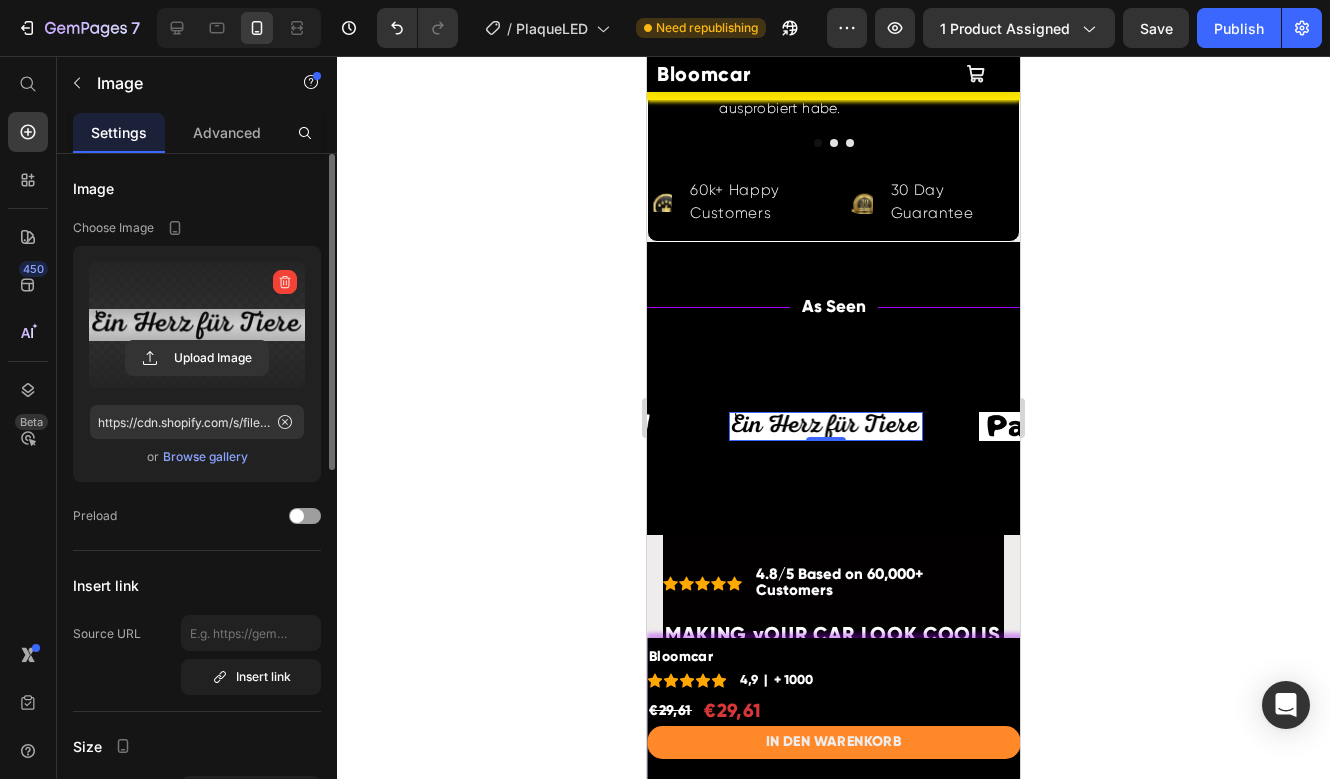 click at bounding box center (197, 325) 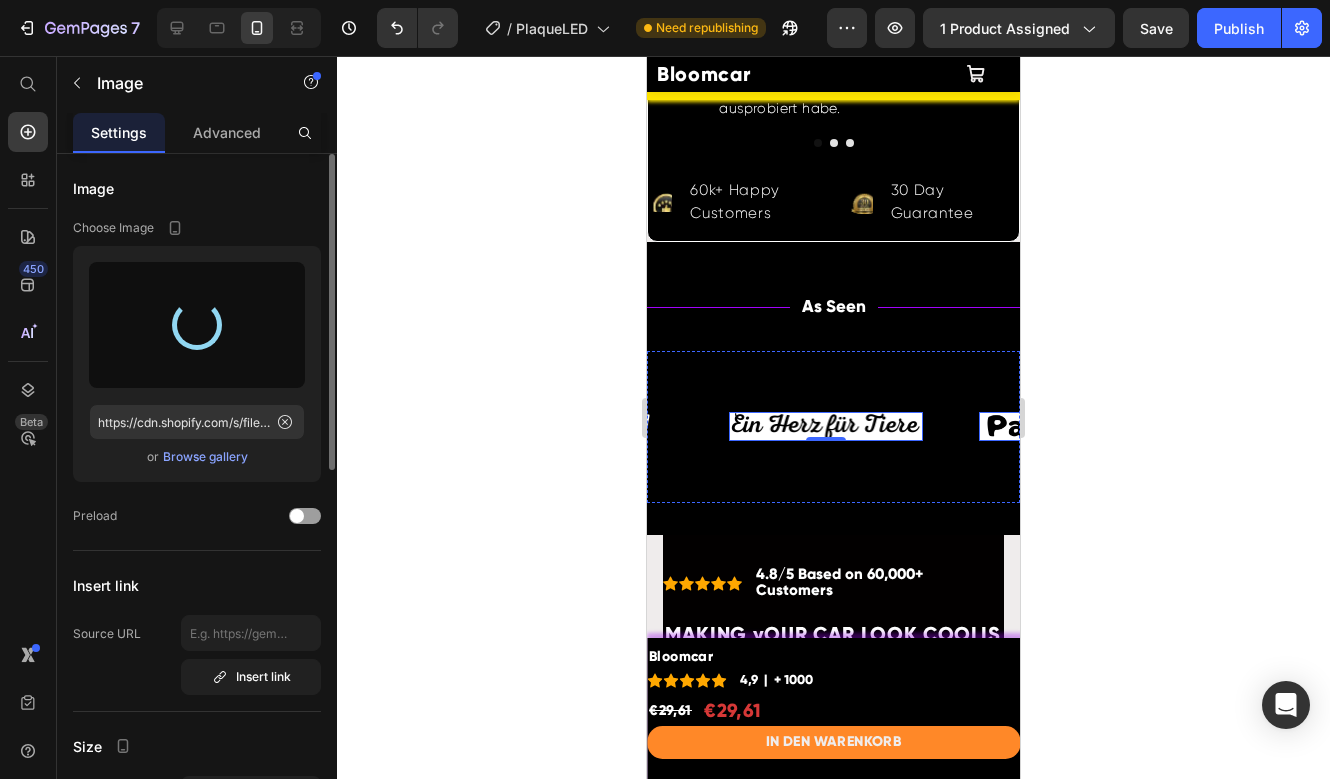 type on "https://cdn.shopify.com/s/files/1/0919/3239/3804/files/gempages_563547463047185170-bdbbc8af-516f-44f0-91b9-6d156b2fe77b.png" 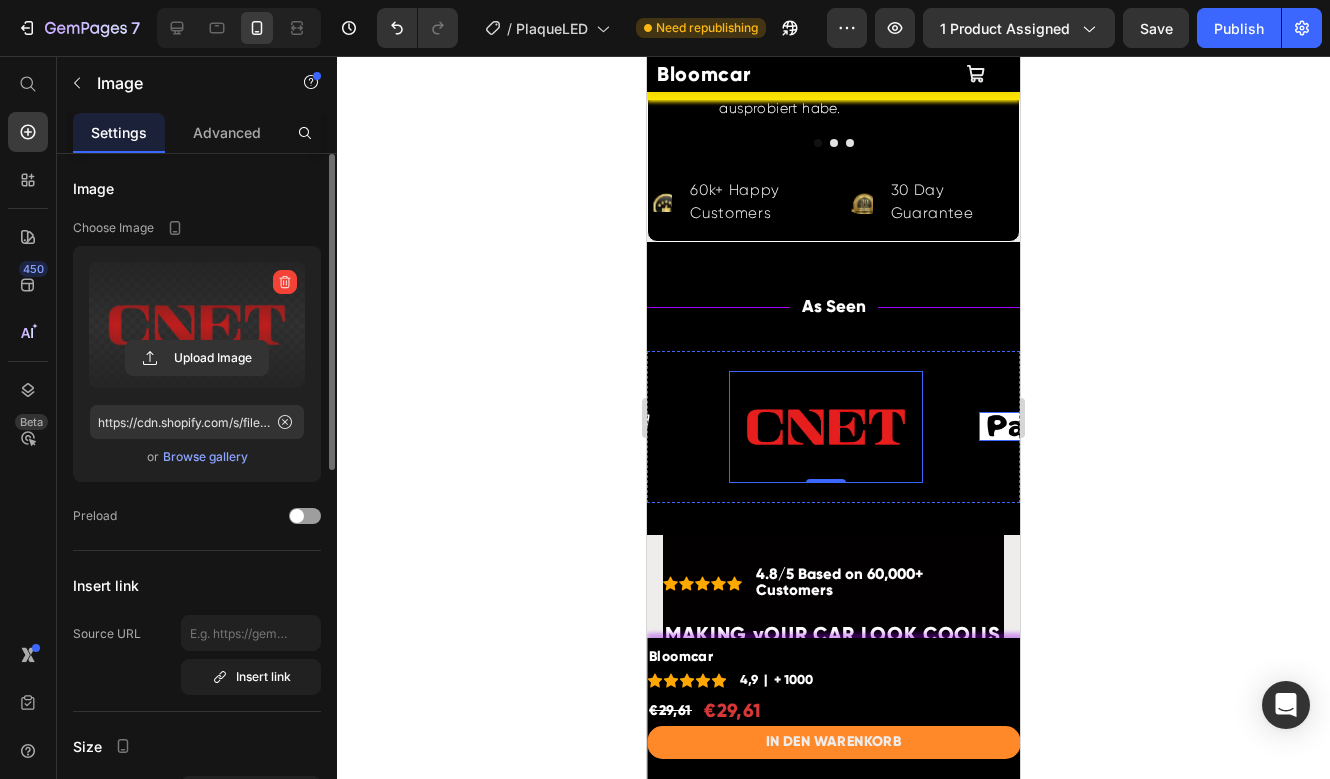 click at bounding box center [1076, 426] 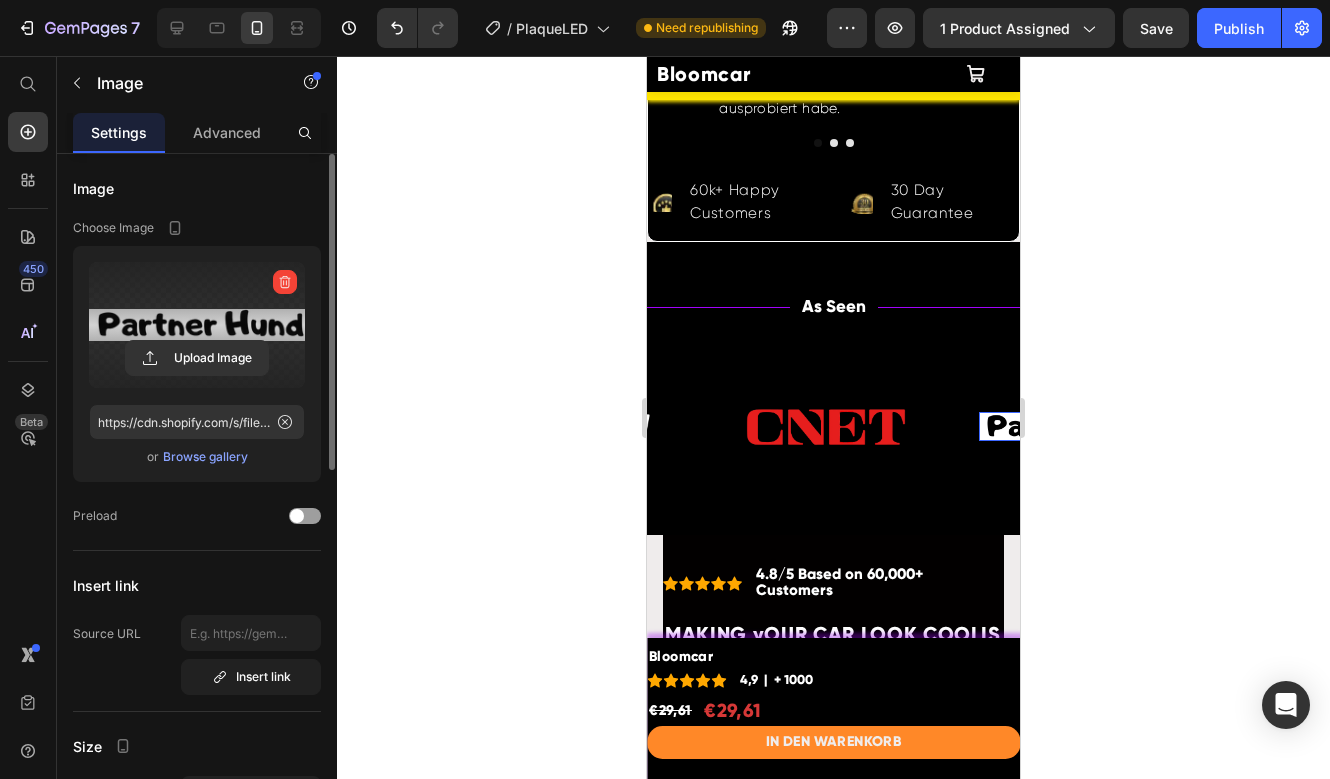 click at bounding box center (197, 325) 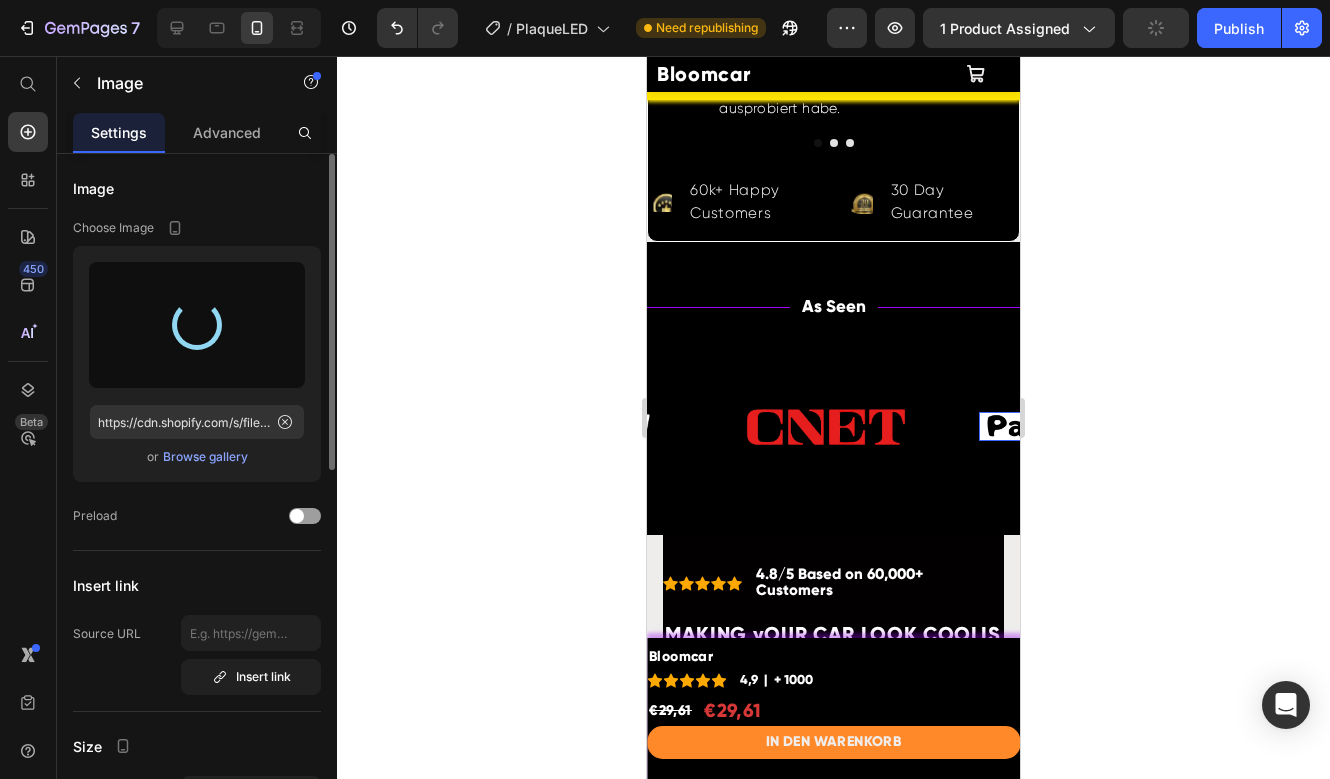 type on "https://cdn.shopify.com/s/files/1/0919/3239/3804/files/gempages_563547463047185170-400ca245-95f2-43a5-8467-84e21542c96a.png" 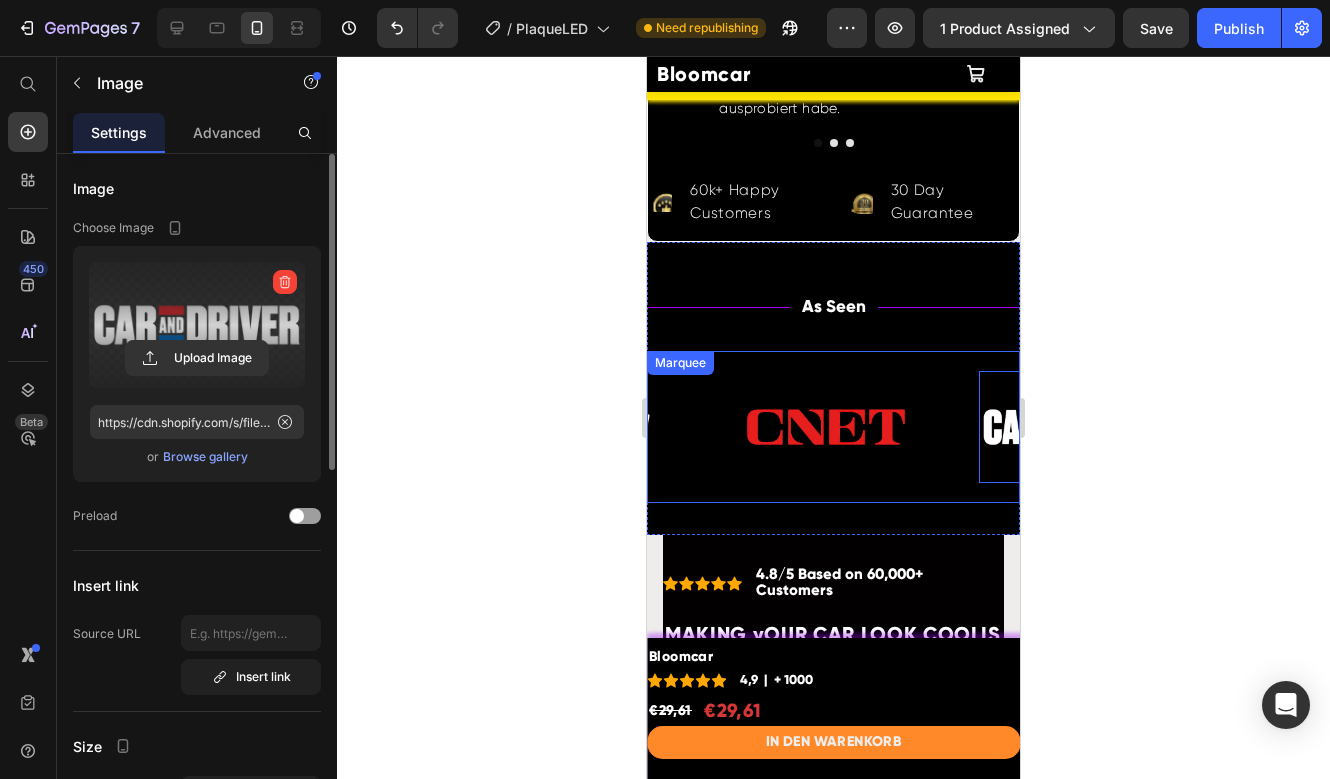 click on "Image Image Row Image Image   0" at bounding box center [729, 427] 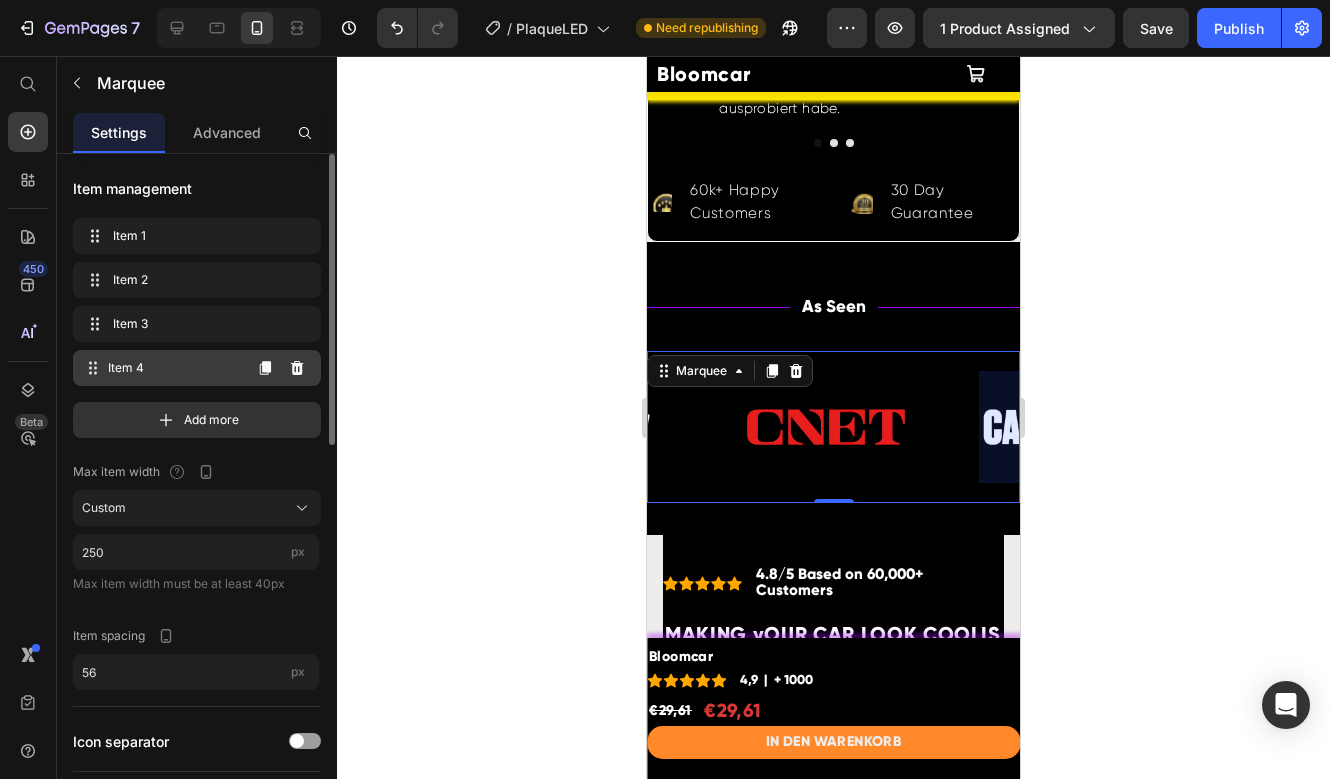 click on "Item 4" at bounding box center [174, 368] 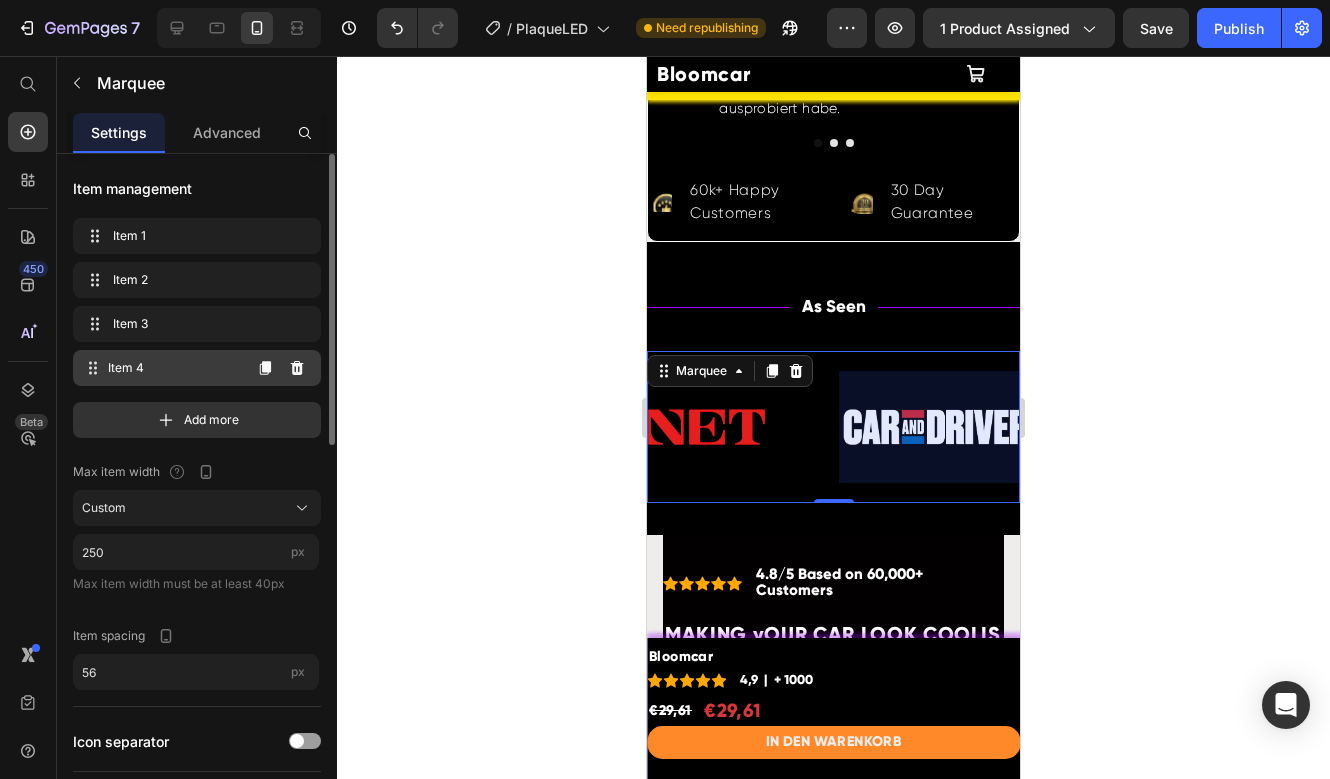 scroll, scrollTop: 0, scrollLeft: 669, axis: horizontal 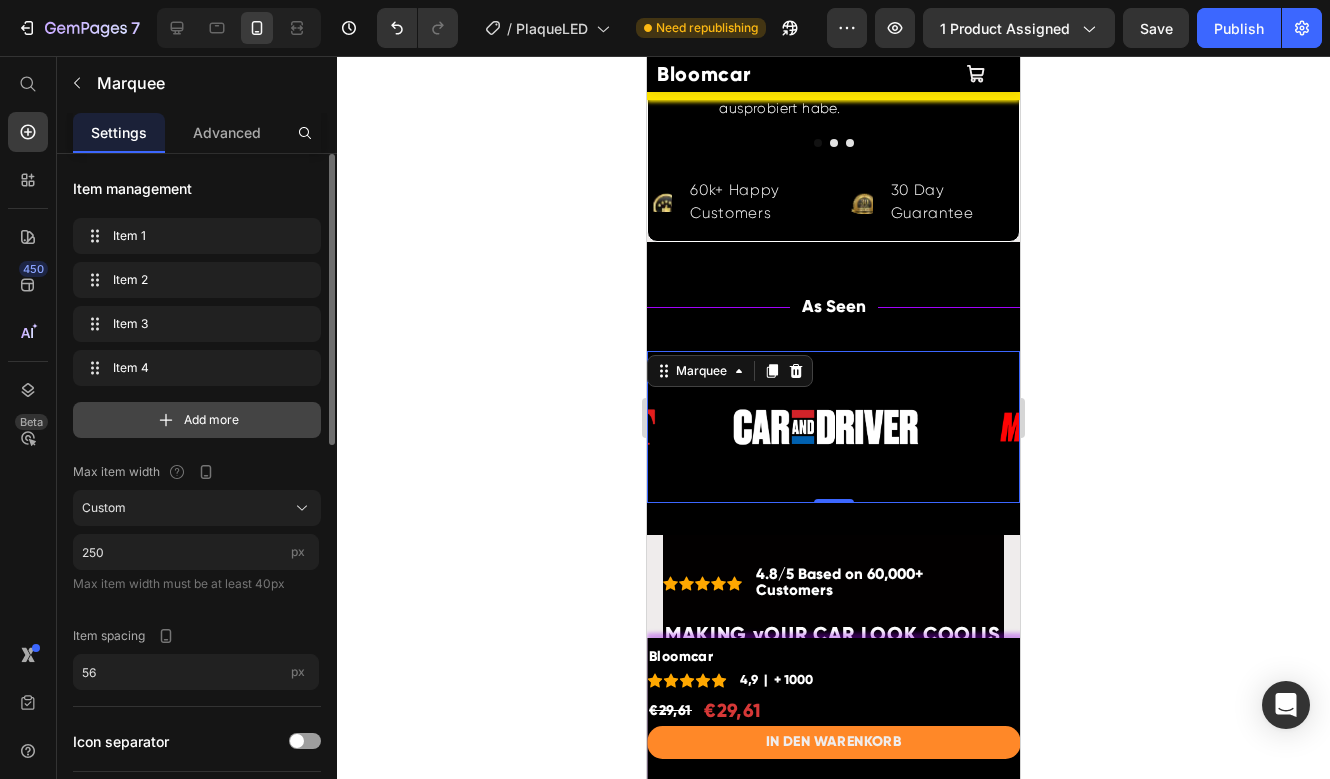 click on "Add more" at bounding box center (211, 420) 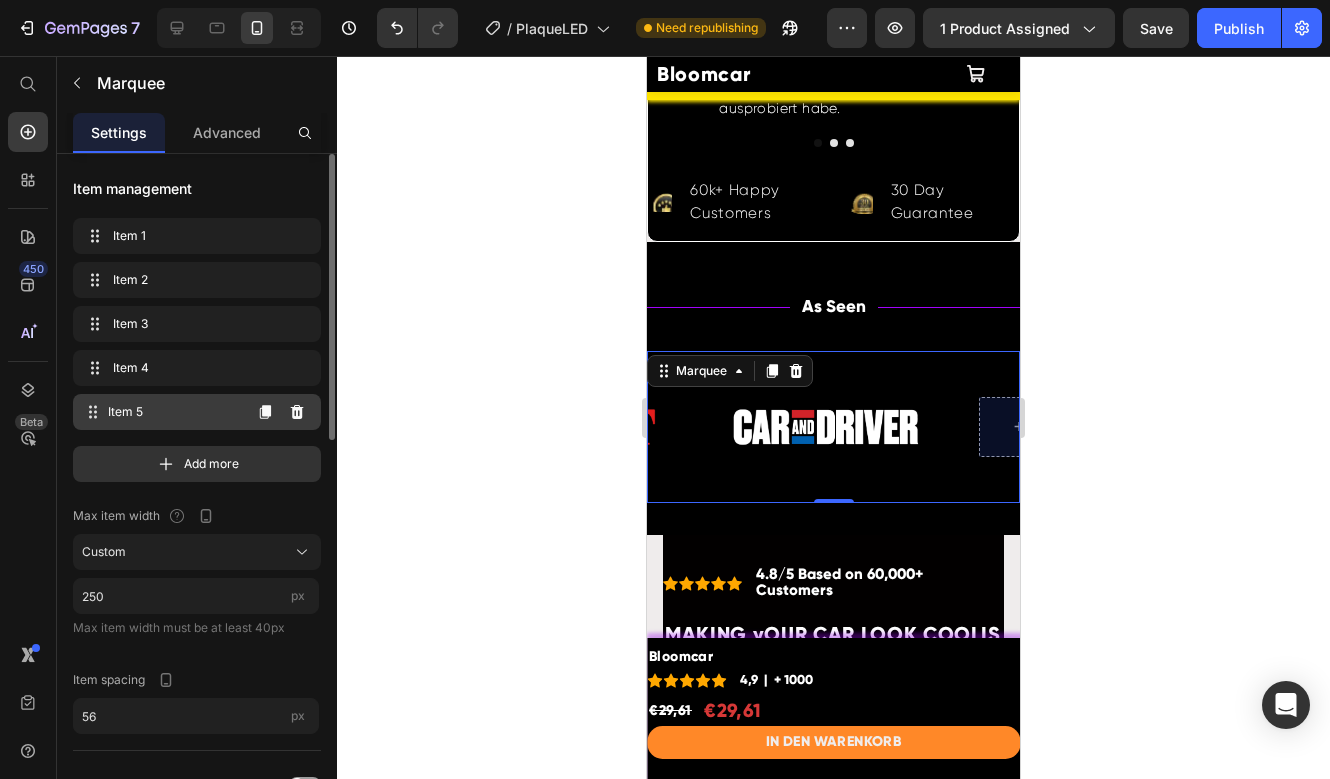 click on "Item 5" at bounding box center (174, 412) 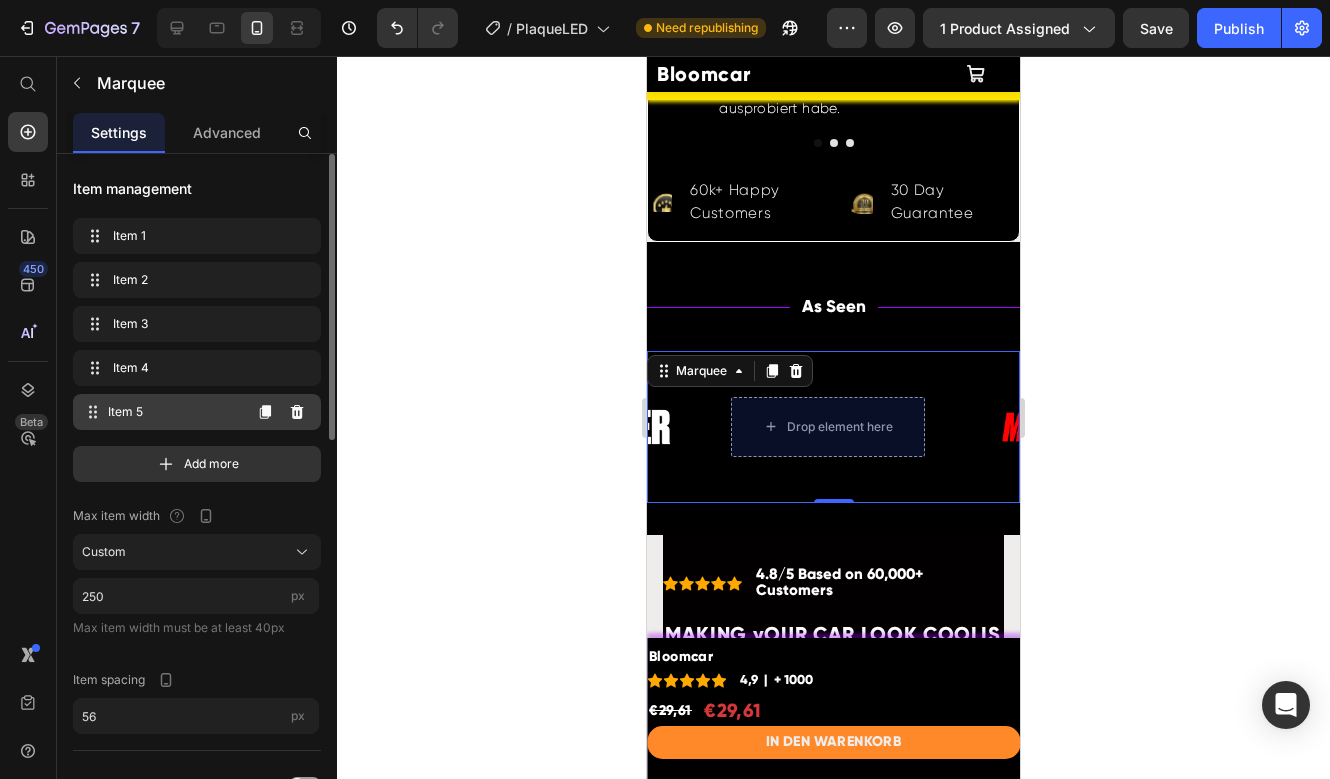 scroll, scrollTop: 0, scrollLeft: 919, axis: horizontal 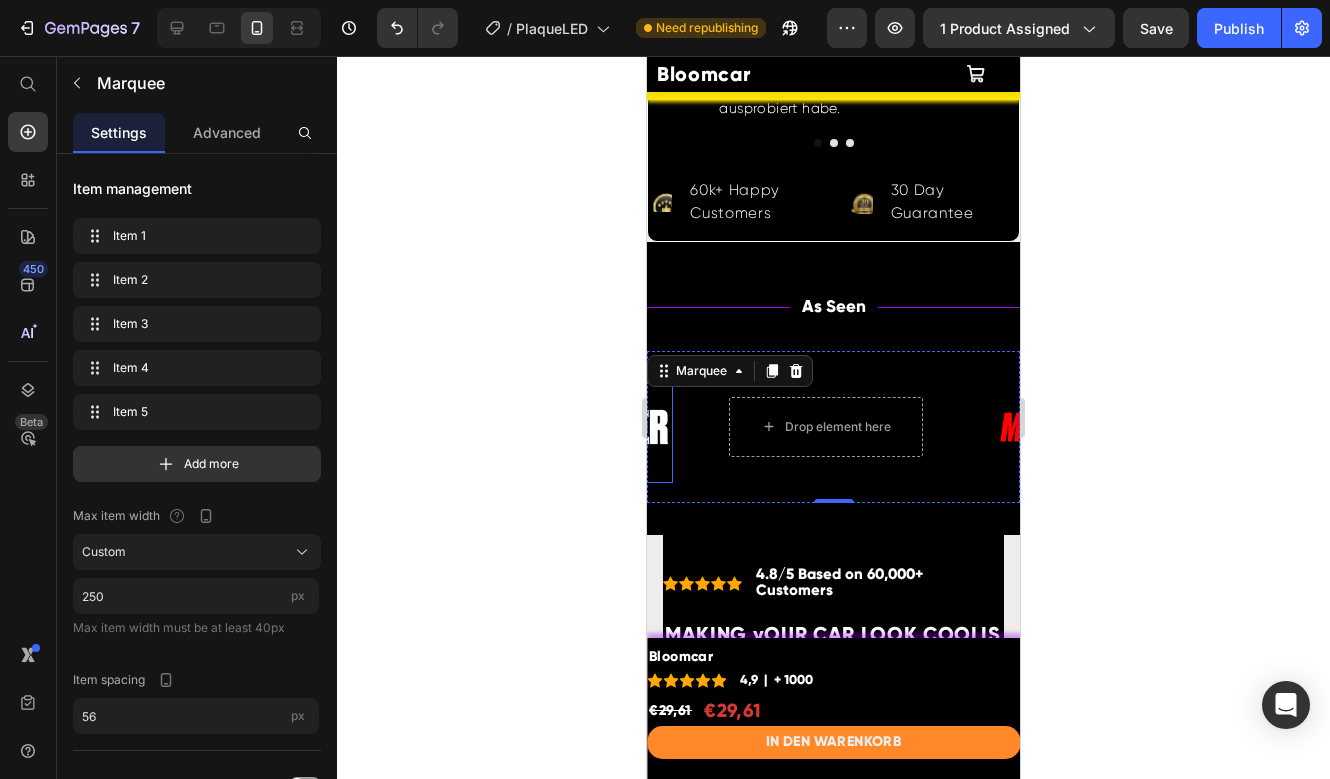 click at bounding box center (576, 427) 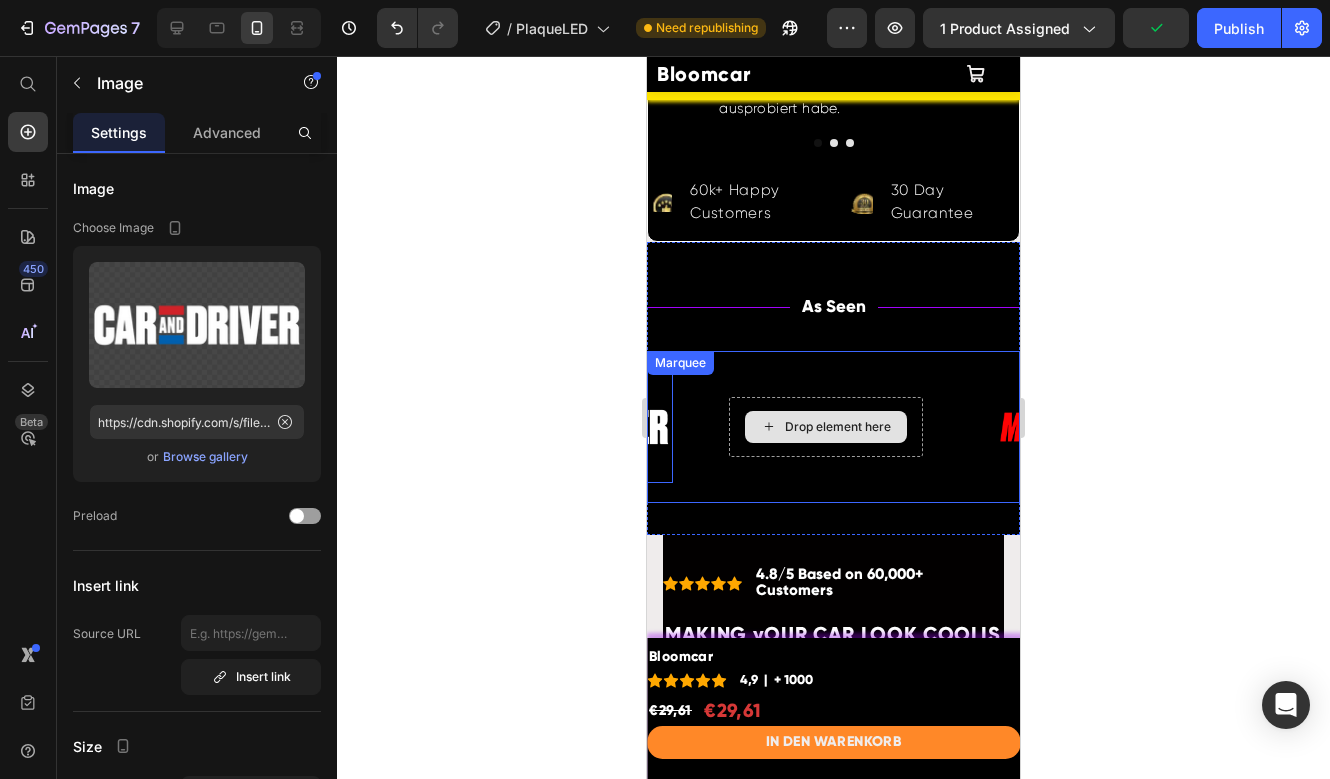 click on "Drop element here" at bounding box center [826, 427] 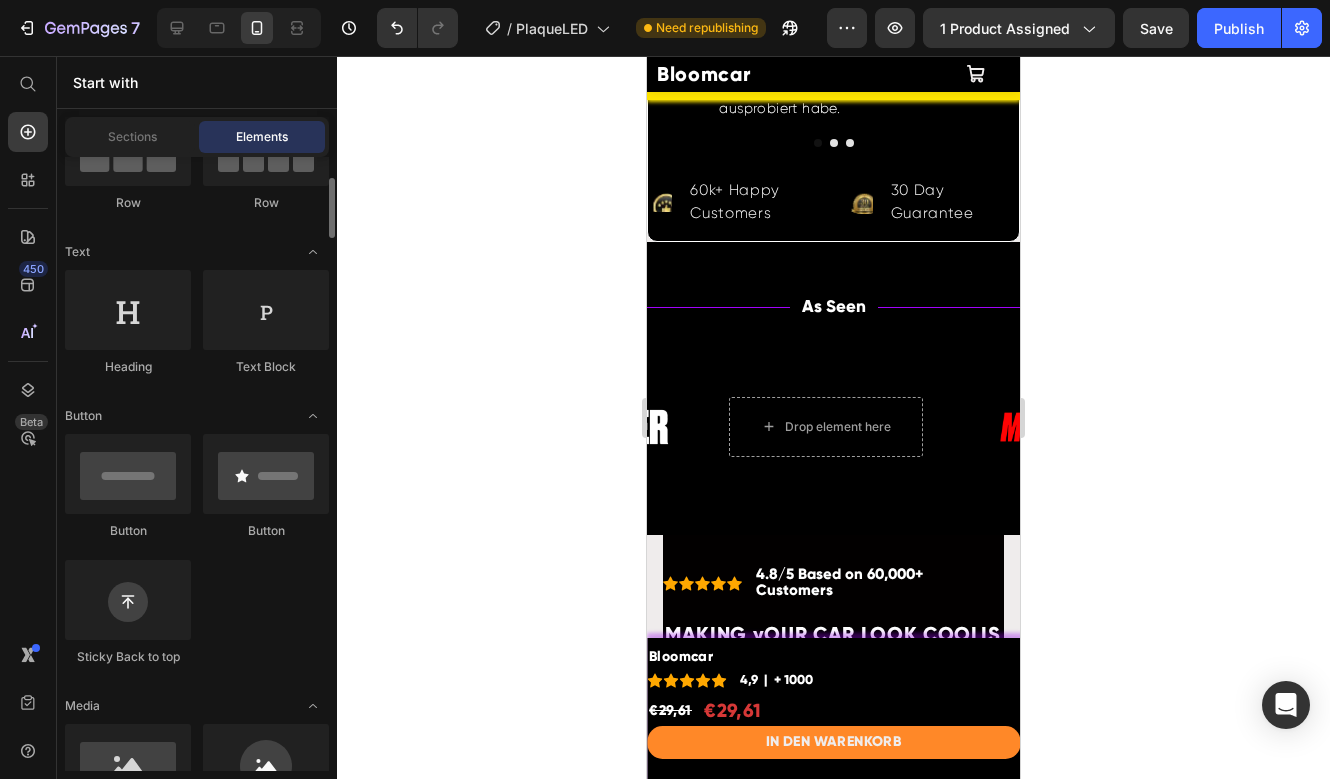 scroll, scrollTop: 500, scrollLeft: 0, axis: vertical 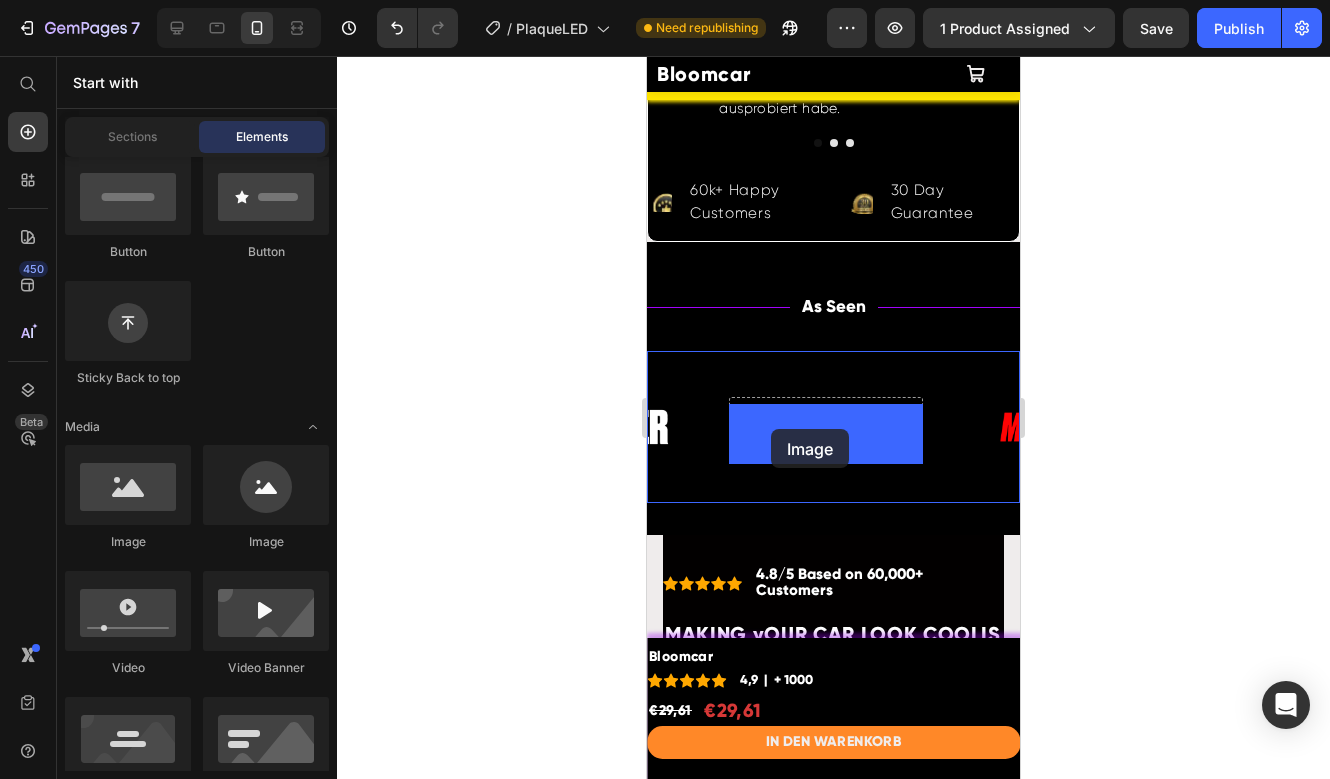 drag, startPoint x: 1110, startPoint y: 521, endPoint x: 771, endPoint y: 429, distance: 351.26202 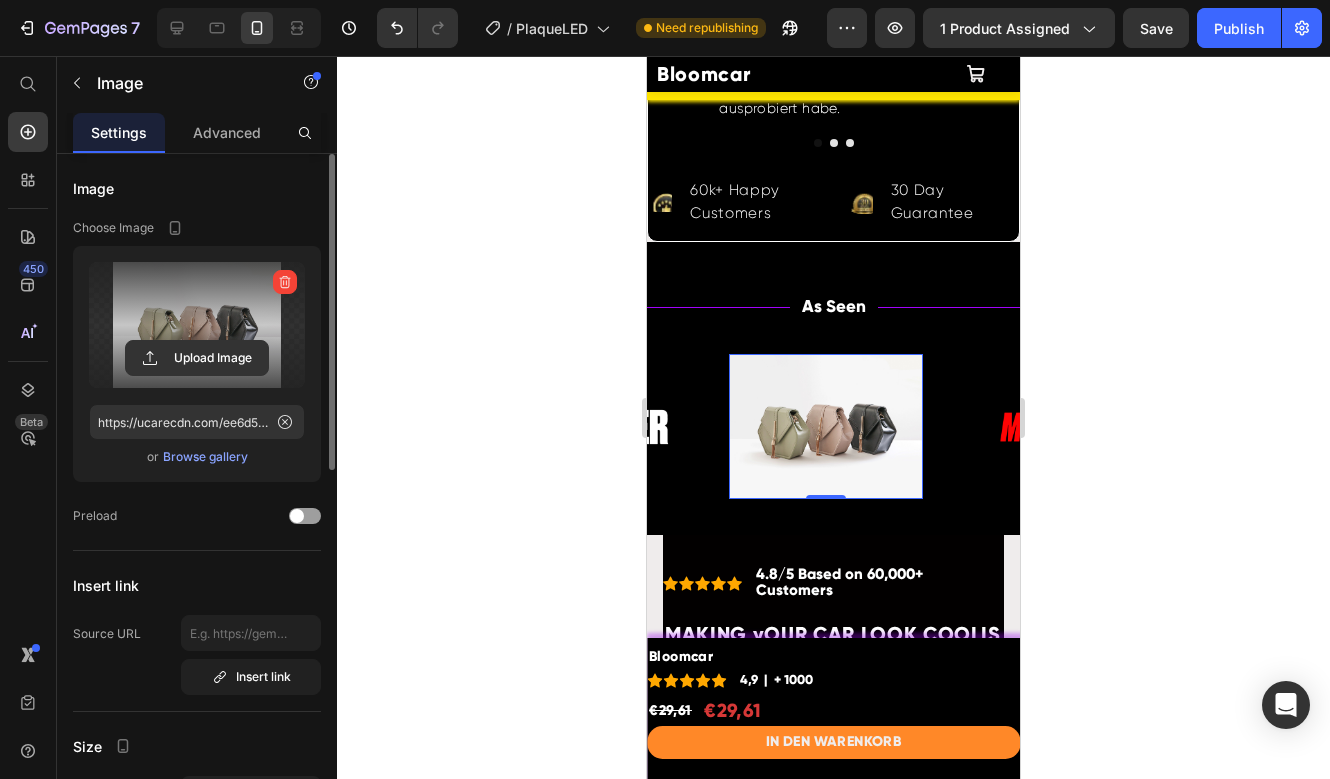 click at bounding box center [197, 325] 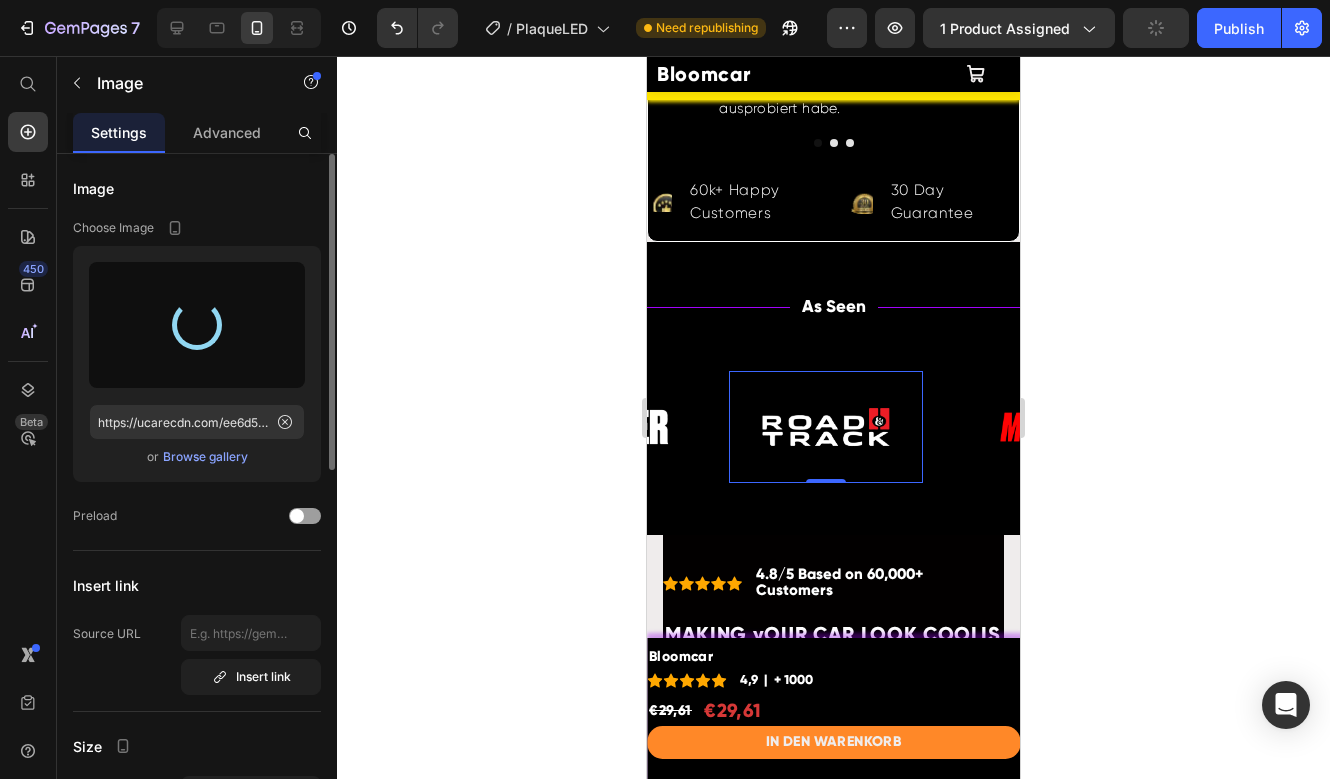 type on "https://cdn.shopify.com/s/files/1/0919/3239/3804/files/gempages_563547463047185170-059308ee-ef88-490e-a77d-89f07bf7aba2.png" 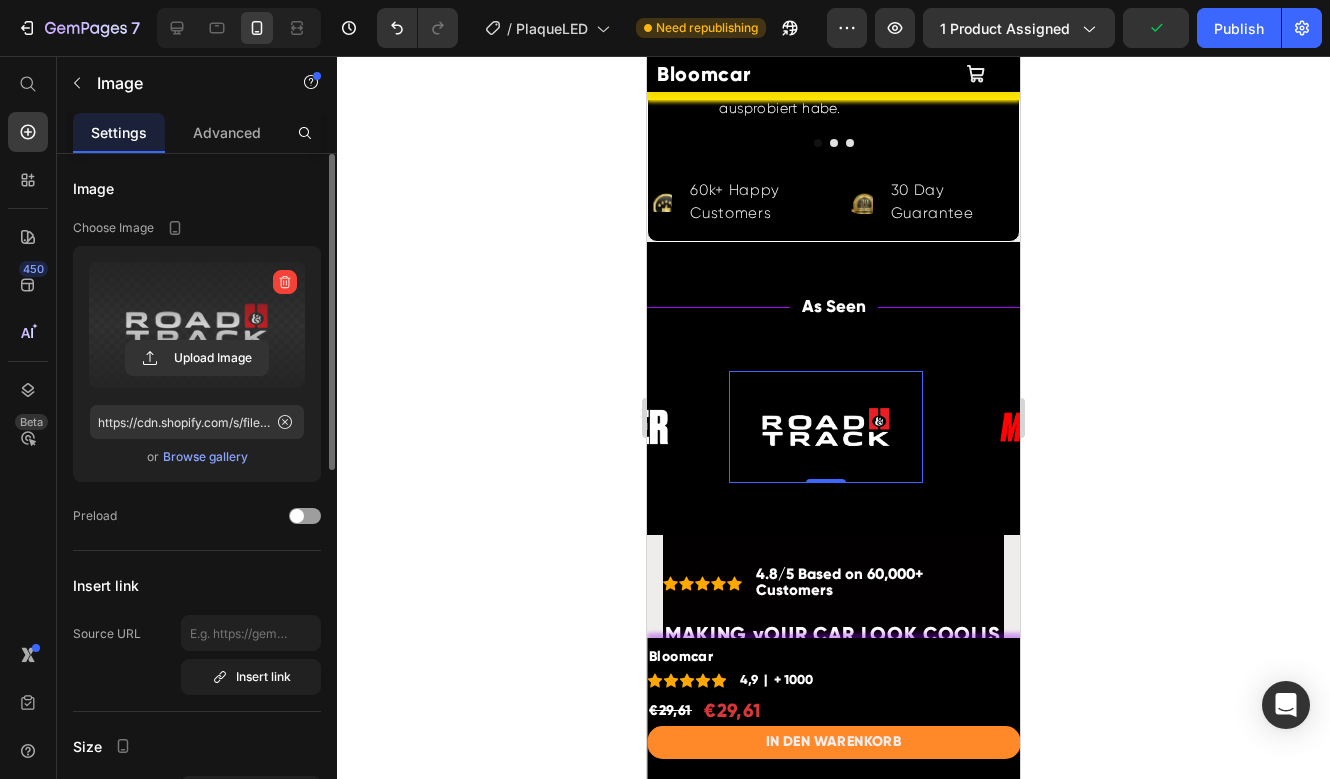 click 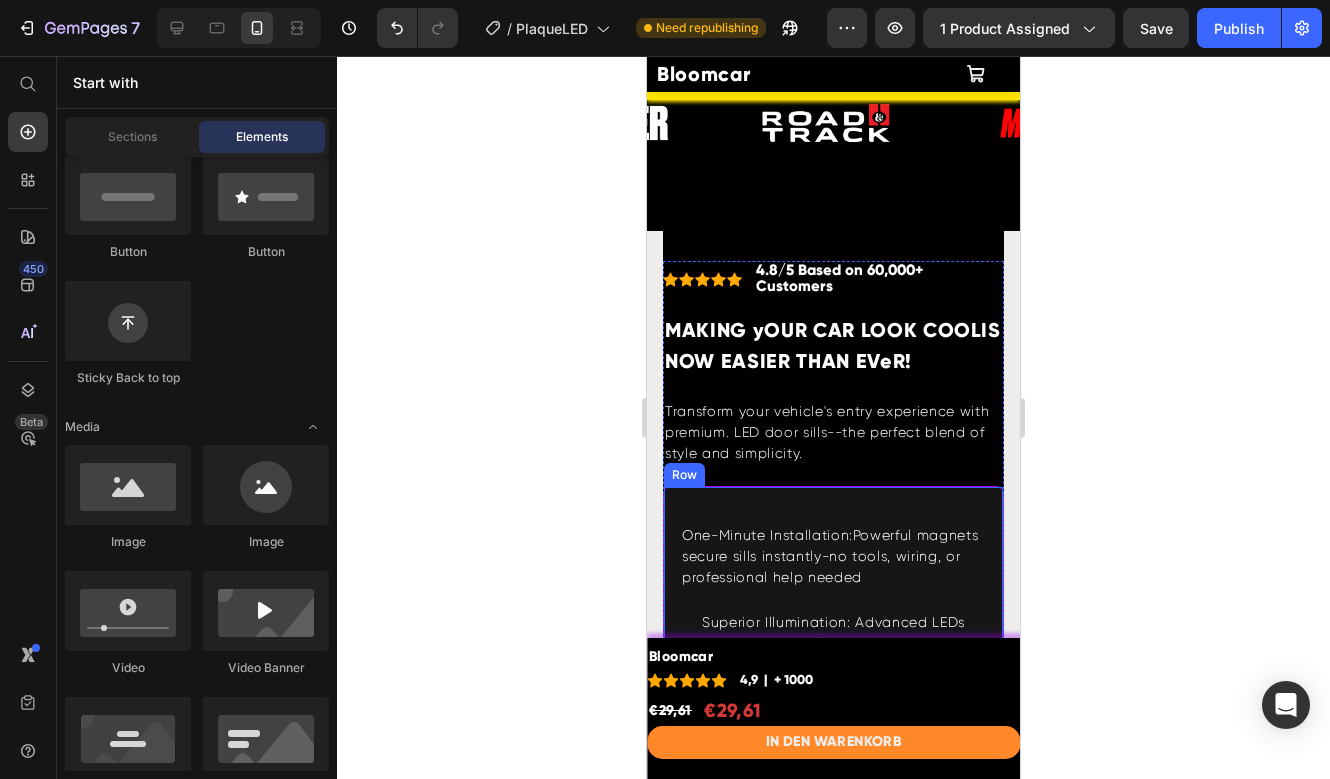scroll, scrollTop: 1557, scrollLeft: 0, axis: vertical 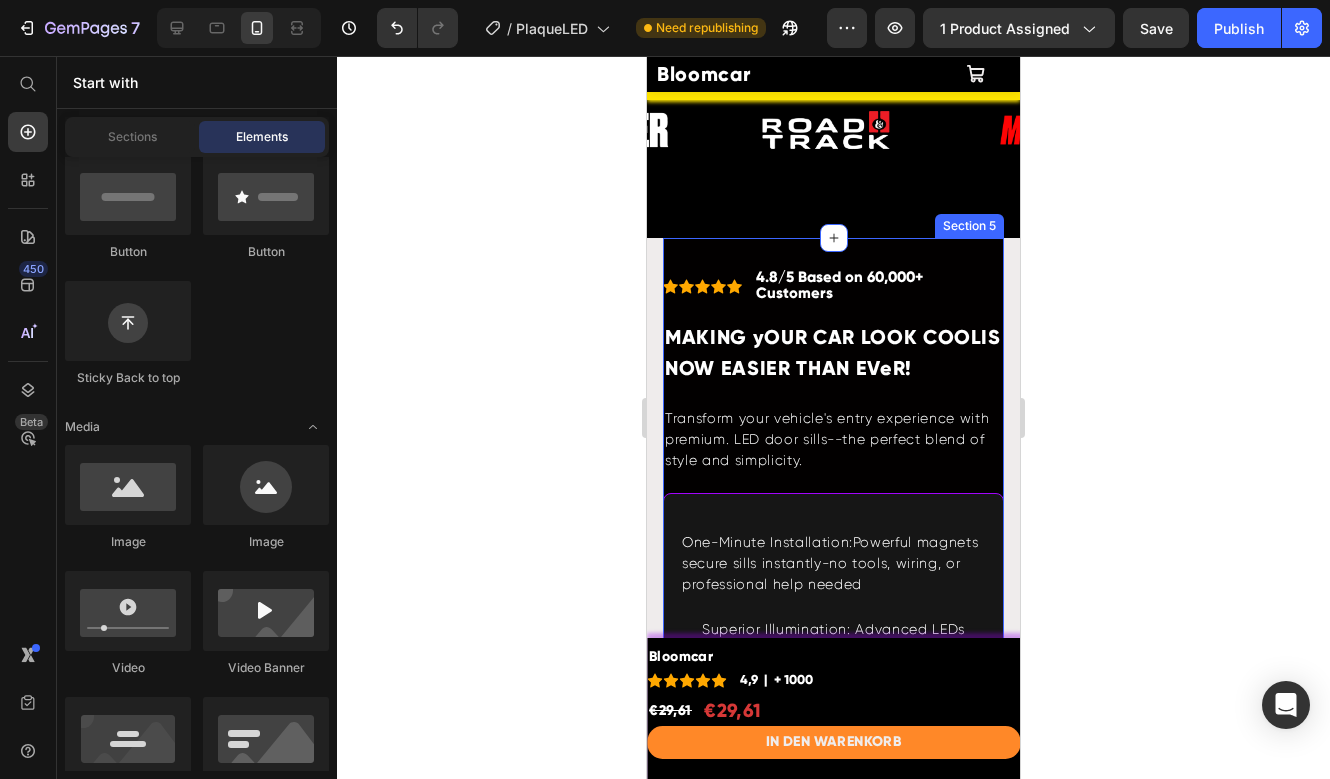 click on "Icon Icon Icon Icon Icon Icon List 4.8/5 Based on 60,000+ Customers Text Block Row MAKING yOUR CAR LOOK COOLIS NOW EASIER THAN EVeR! Heading Transform your vehicle's entry experience with premium. LED door sills--the perfect blend of style and simplicity. Text Block One-Minute Installation:Powerful magnets secure sills instantly-no tools, wiring, or professional help needed Text Block Superior Illumination: Advanced LEDs create vibrant. light that activates automatically when doors open Text Block Multiple Color Options: Seven striking colors available. at the touch of a button to match your vehicle's style Text Block Long-Lasting Performance: Up to 3 months per charge. with fast two-hour recharging Text Block . Universal Compatibility: Perfect ft options for luxury. sedans,sports cars, and family SUVs alike Text Block Row Image Row Section 5" at bounding box center (833, 787) 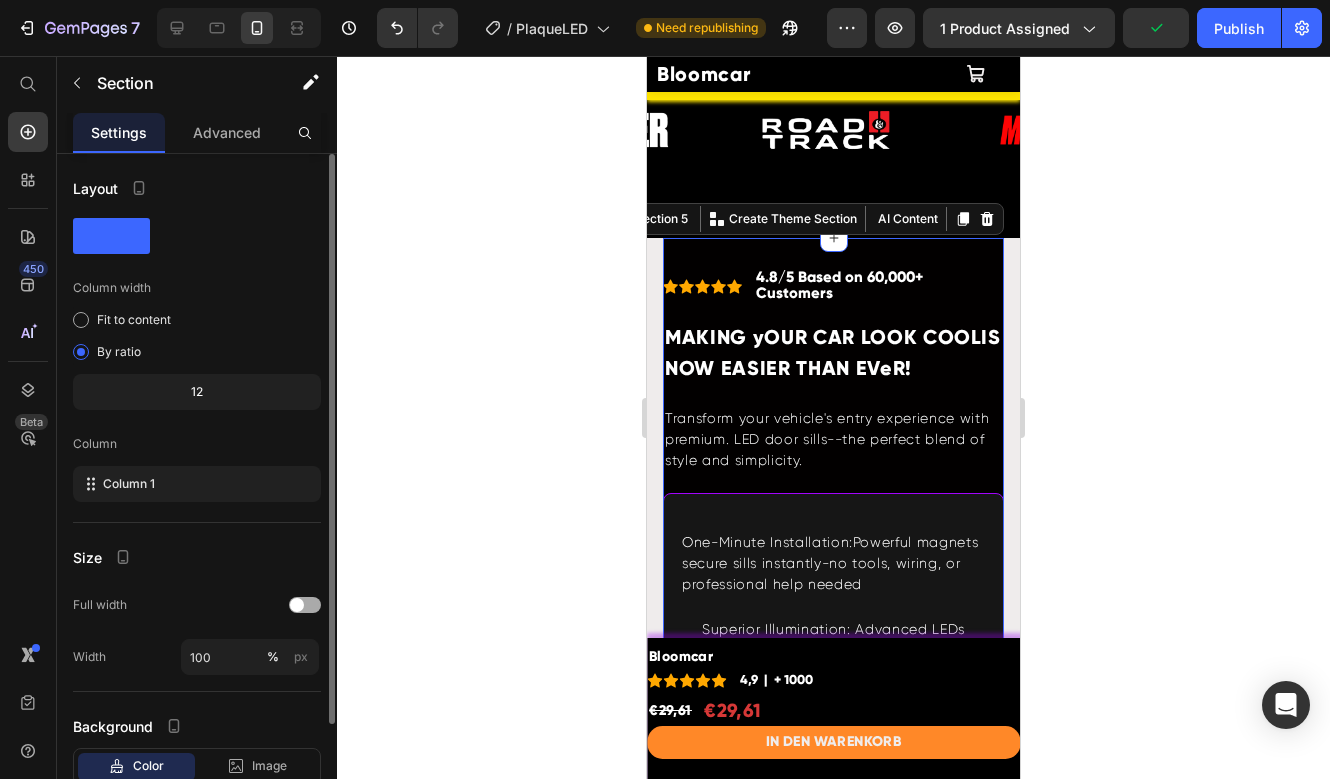 click at bounding box center [305, 605] 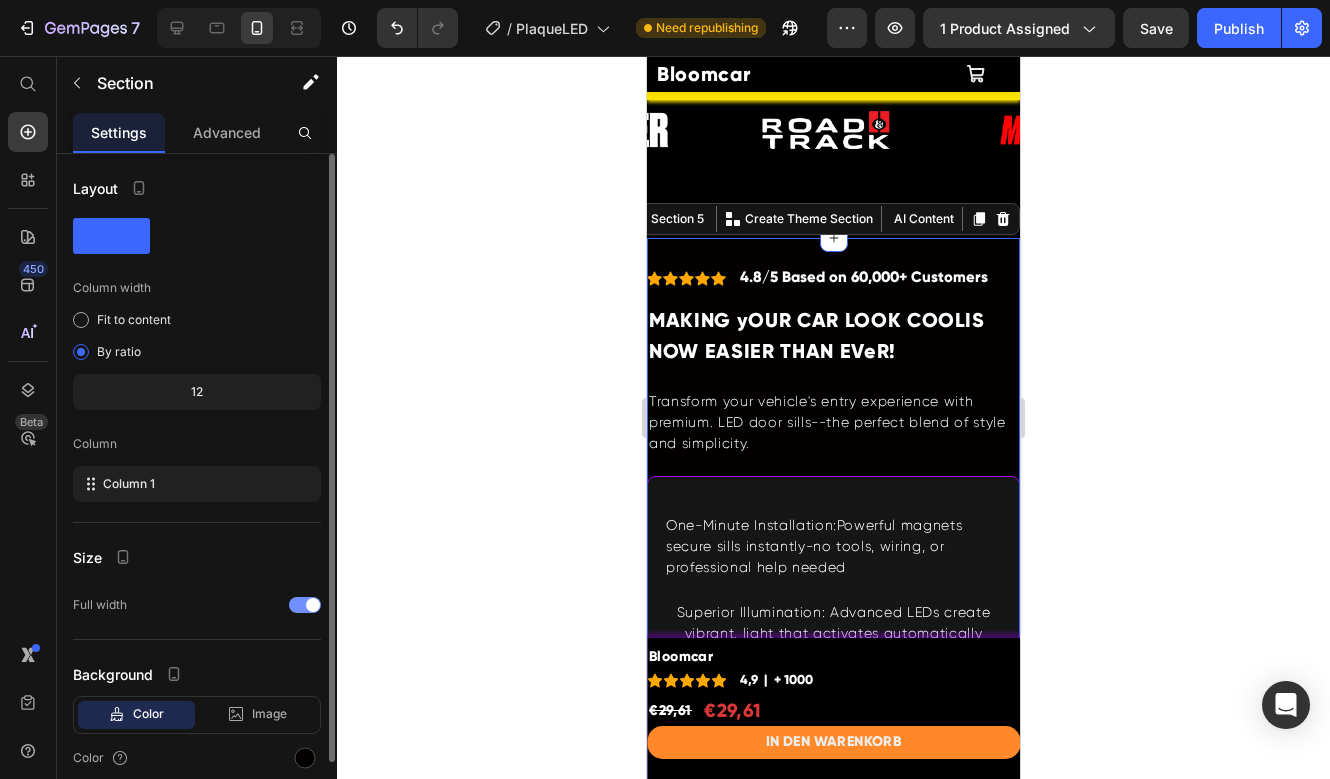 click at bounding box center [305, 605] 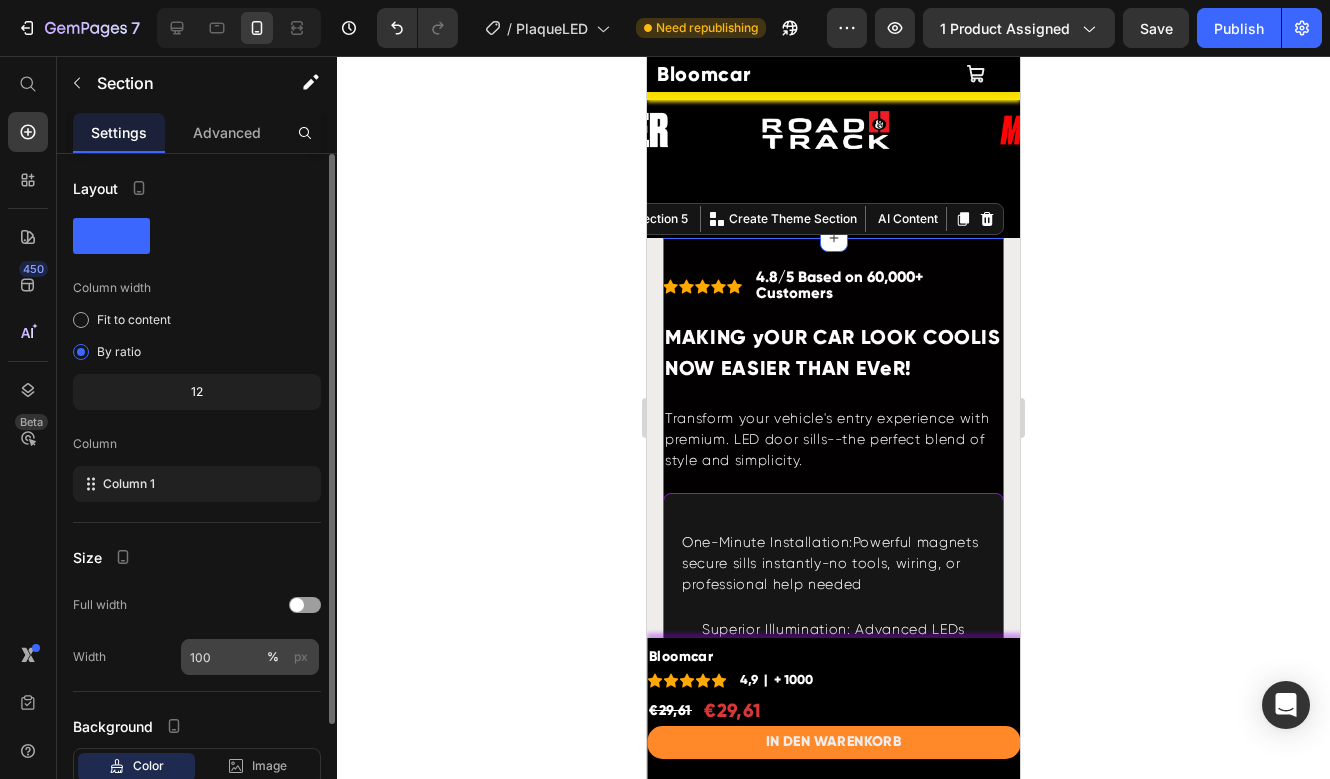 scroll, scrollTop: 134, scrollLeft: 0, axis: vertical 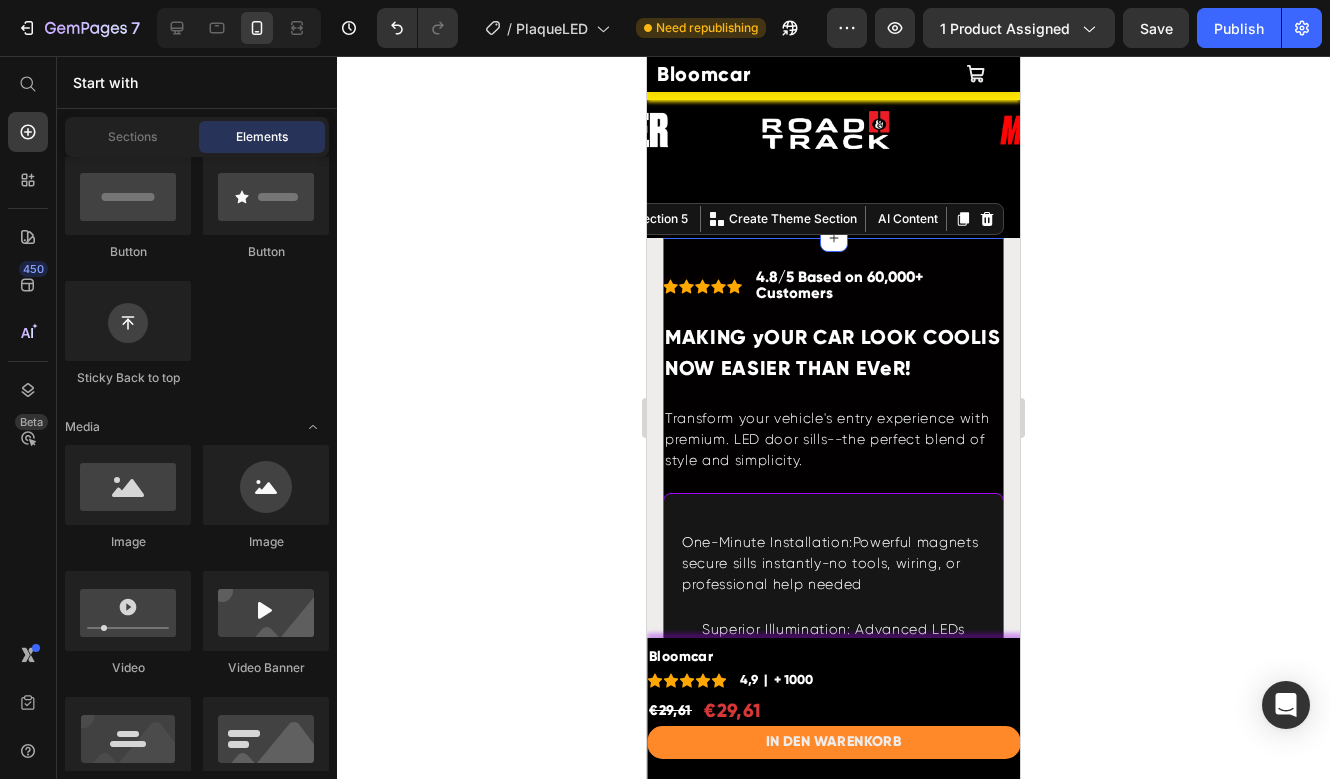 click on "Icon Icon Icon Icon Icon Icon List 4.8/5 Based on 60,000+ Customers Text Block Row MAKING yOUR CAR LOOK COOLIS NOW EASIER THAN EVeR! Heading Transform your vehicle's entry experience with premium. LED door sills--the perfect blend of style and simplicity. Text Block One-Minute Installation:Powerful magnets secure sills instantly-no tools, wiring, or professional help needed Text Block Superior Illumination: Advanced LEDs create vibrant. light that activates automatically when doors open Text Block Multiple Color Options: Seven striking colors available. at the touch of a button to match your vehicle's style Text Block Long-Lasting Performance: Up to 3 months per charge. with fast two-hour recharging Text Block . Universal Compatibility: Perfect ft options for luxury. sedans,sports cars, and family SUVs alike Text Block Row Image Row Section 5   You can create reusable sections Create Theme Section AI Content Write with GemAI What would you like to describe here? Tone and Voice Persuasive Product Lamp Led" at bounding box center (833, 787) 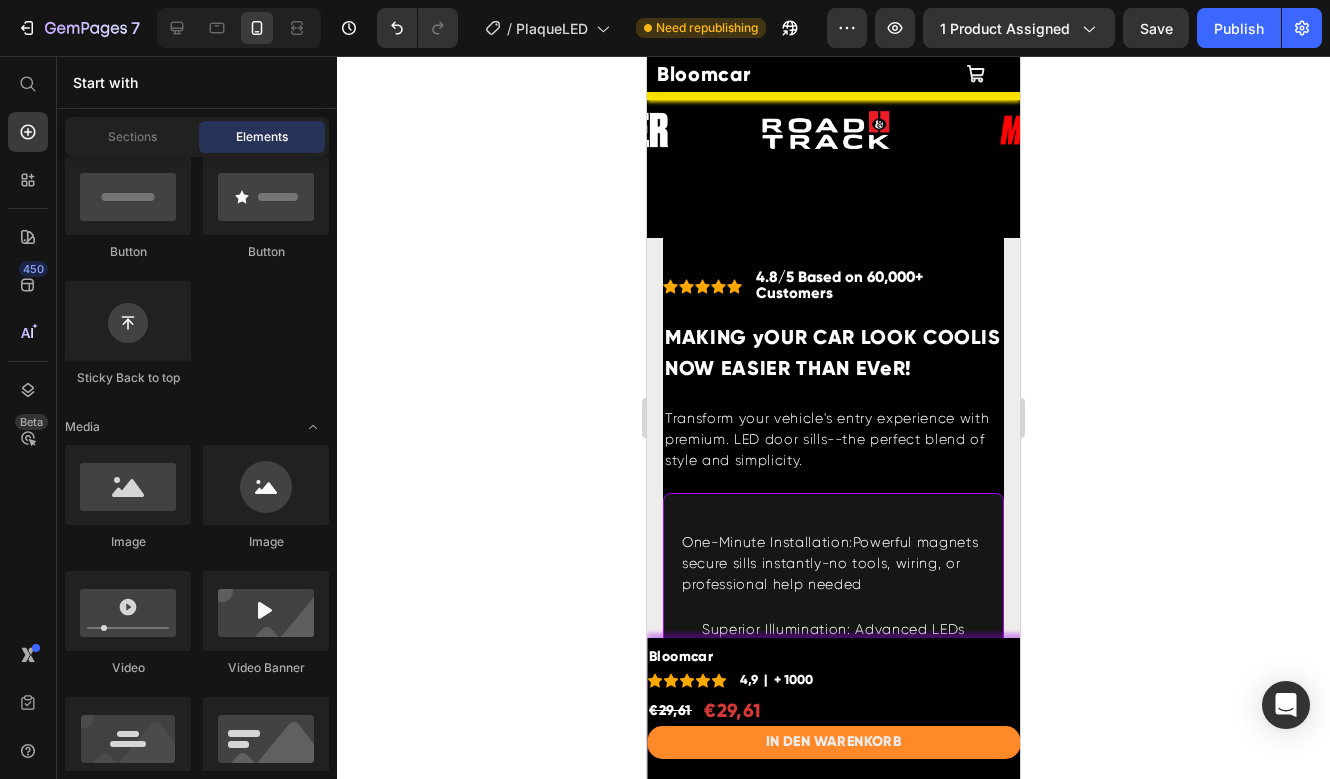 click on "Icon Icon Icon Icon Icon Icon List 4.8/5 Based on 60,000+ Customers Text Block Row MAKING yOUR CAR LOOK COOLIS NOW EASIER THAN EVeR! Heading Transform your vehicle's entry experience with premium. LED door sills--the perfect blend of style and simplicity. Text Block One-Minute Installation:Powerful magnets secure sills instantly-no tools, wiring, or professional help needed Text Block Superior Illumination: Advanced LEDs create vibrant. light that activates automatically when doors open Text Block Multiple Color Options: Seven striking colors available. at the touch of a button to match your vehicle's style Text Block Long-Lasting Performance: Up to 3 months per charge. with fast two-hour recharging Text Block . Universal Compatibility: Perfect ft options for luxury. sedans,sports cars, and family SUVs alike Text Block Row Image Row Section 5" at bounding box center [833, 787] 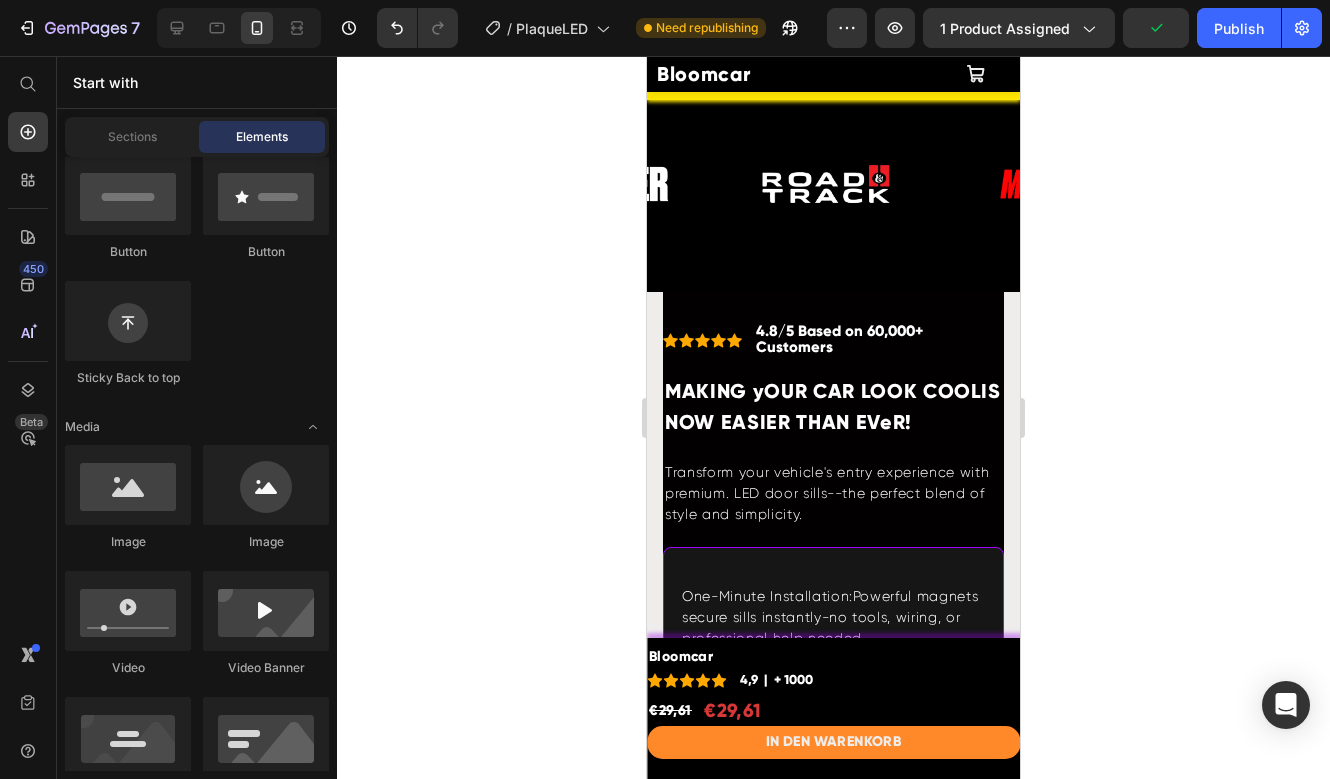 scroll, scrollTop: 1498, scrollLeft: 0, axis: vertical 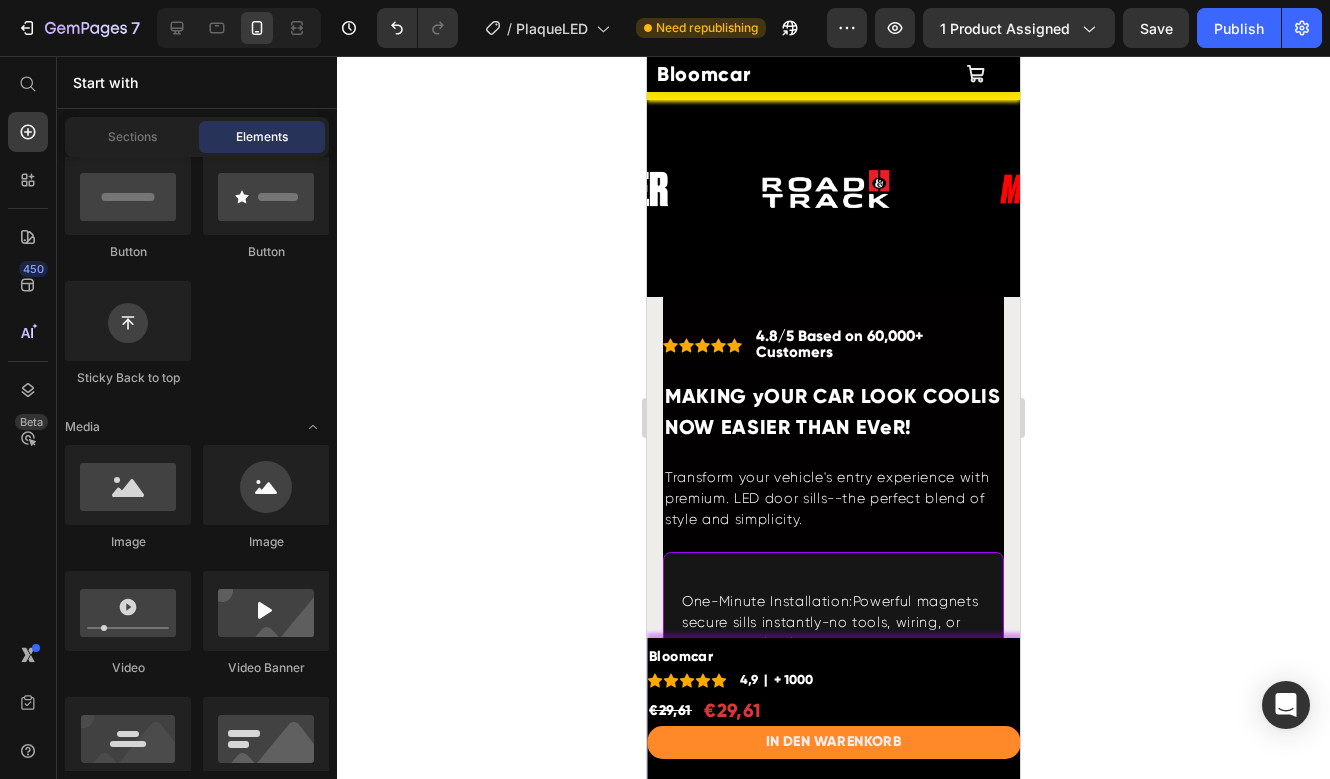 click on "Icon Icon Icon Icon Icon Icon List 4.8/5 Based on 60,000+ Customers Text Block Row MAKING yOUR CAR LOOK COOLIS NOW EASIER THAN EVeR! Heading Transform your vehicle's entry experience with premium. LED door sills--the perfect blend of style and simplicity. Text Block One-Minute Installation:Powerful magnets secure sills instantly-no tools, wiring, or professional help needed Text Block Superior Illumination: Advanced LEDs create vibrant. light that activates automatically when doors open Text Block Multiple Color Options: Seven striking colors available. at the touch of a button to match your vehicle's style Text Block Long-Lasting Performance: Up to 3 months per charge. with fast two-hour recharging Text Block . Universal Compatibility: Perfect ft options for luxury. sedans,sports cars, and family SUVs alike Text Block Row Image Row Section 5" at bounding box center (833, 846) 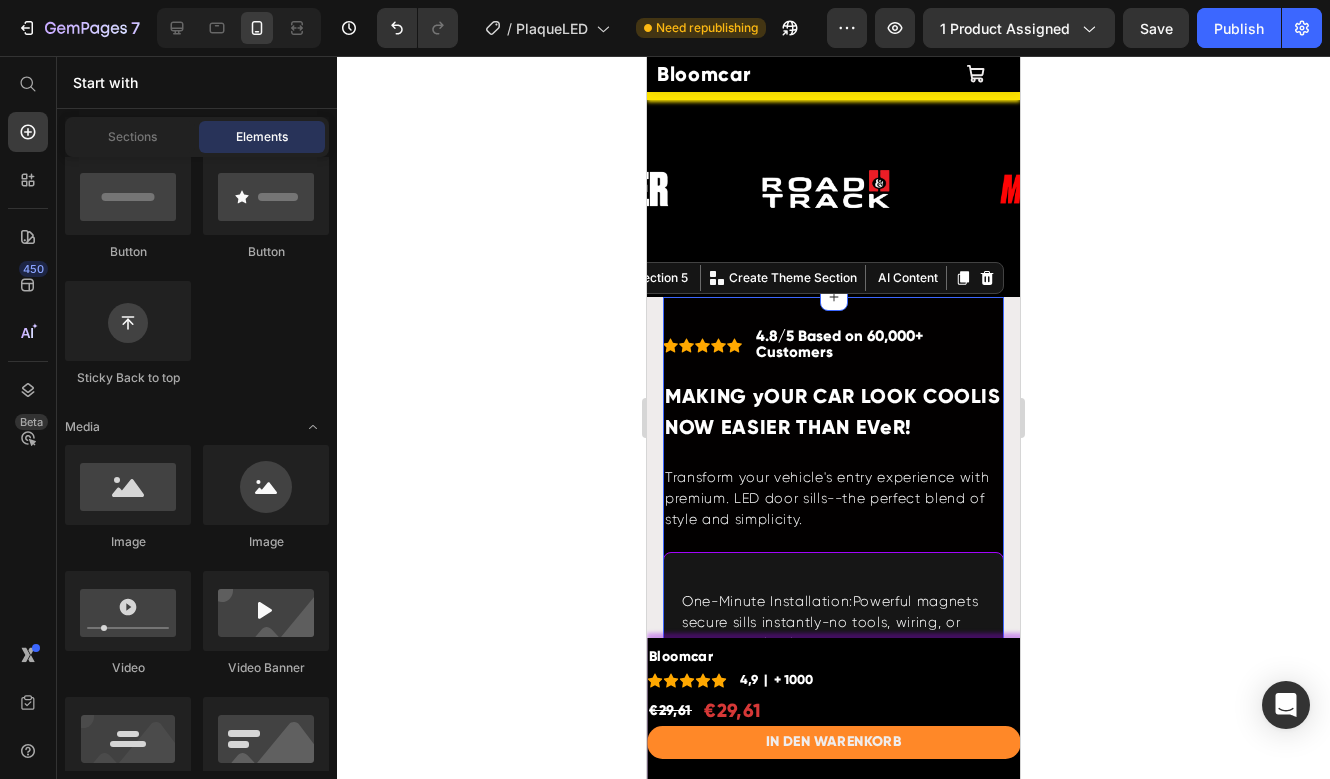 click on "Icon Icon Icon Icon Icon Icon List 4.8/5 Based on 60,000+ Customers Text Block Row MAKING yOUR CAR LOOK COOLIS NOW EASIER THAN EVeR! Heading Transform your vehicle's entry experience with premium. LED door sills--the perfect blend of style and simplicity. Text Block One-Minute Installation:Powerful magnets secure sills instantly-no tools, wiring, or professional help needed Text Block Superior Illumination: Advanced LEDs create vibrant. light that activates automatically when doors open Text Block Multiple Color Options: Seven striking colors available. at the touch of a button to match your vehicle's style Text Block Long-Lasting Performance: Up to 3 months per charge. with fast two-hour recharging Text Block . Universal Compatibility: Perfect ft options for luxury. sedans,sports cars, and family SUVs alike Text Block Row Image Row Section 5   You can create reusable sections Create Theme Section AI Content Write with GemAI What would you like to describe here? Tone and Voice Persuasive Product Show more" at bounding box center [833, 846] 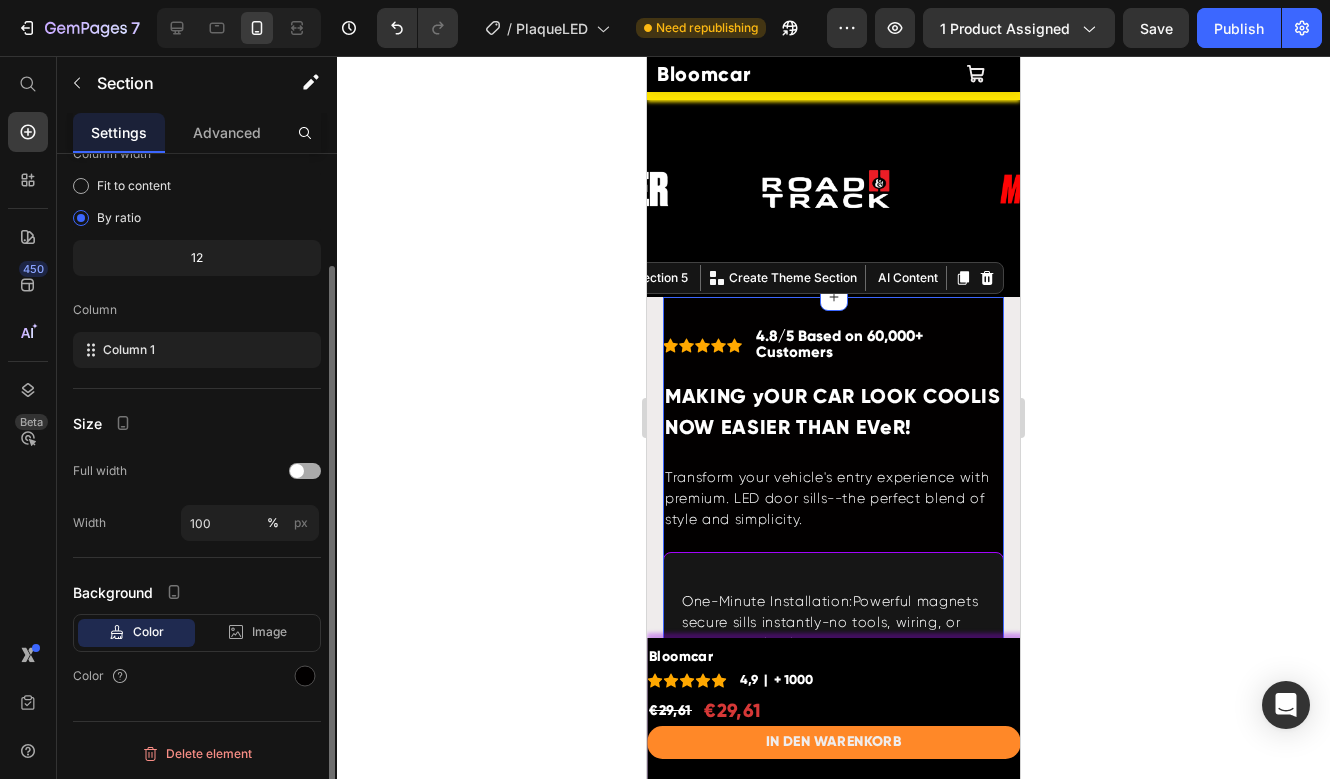 click at bounding box center (297, 471) 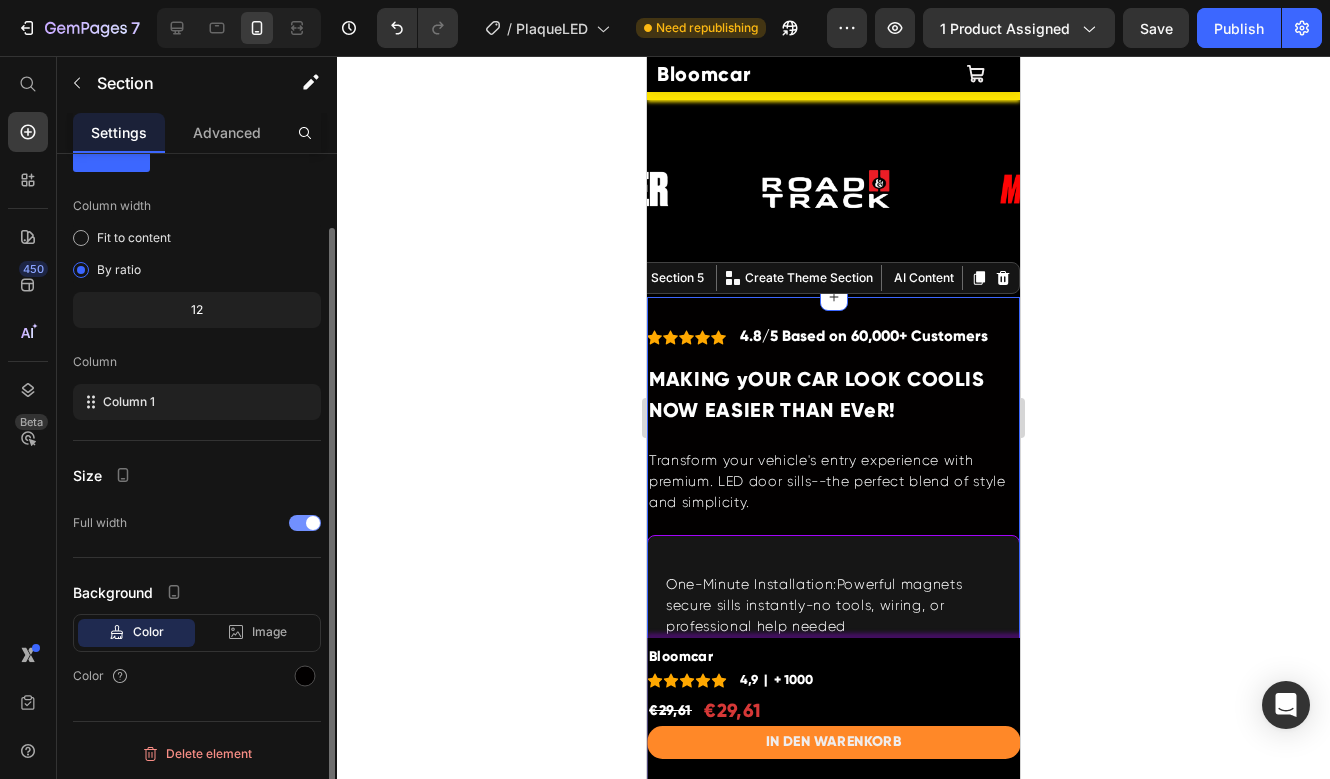 scroll, scrollTop: 82, scrollLeft: 0, axis: vertical 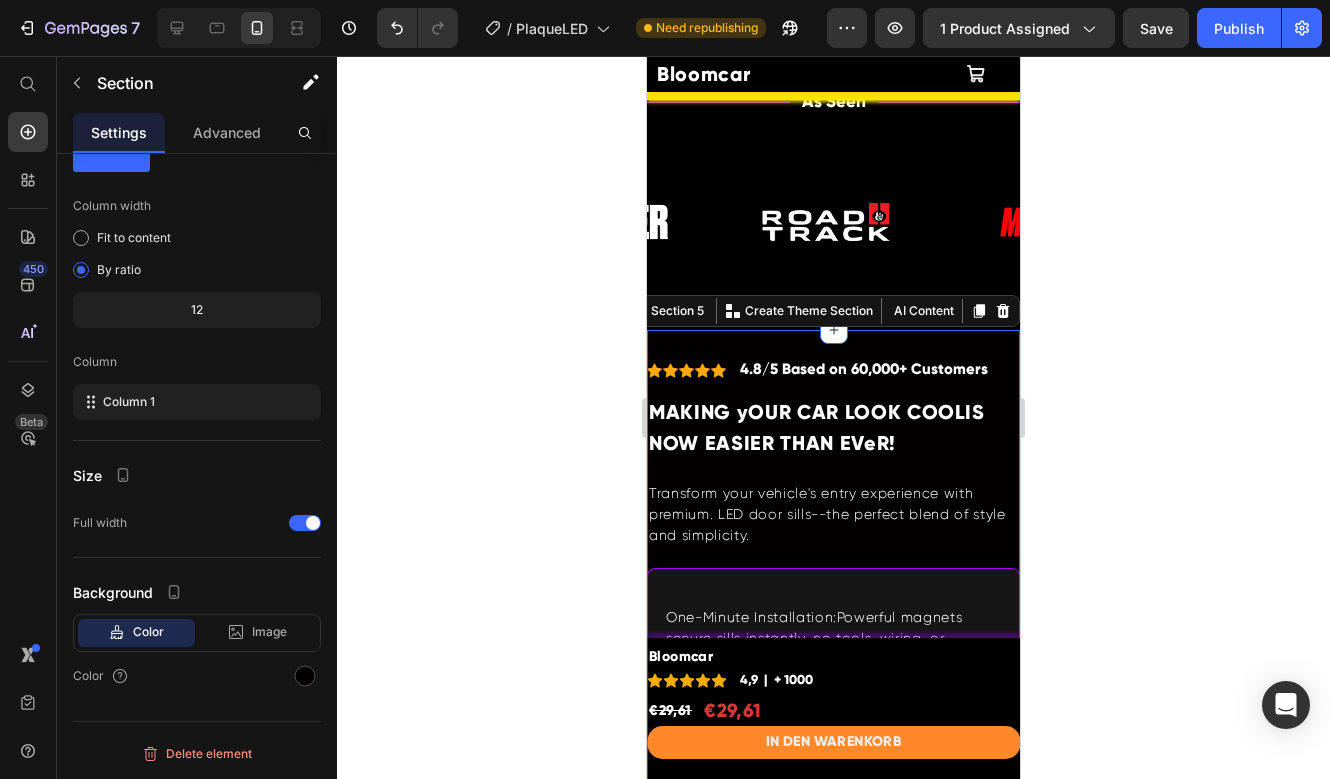click on "Icon Icon Icon Icon Icon Icon List 4.8/5 Based on 60,000+ Customers Text Block Row MAKING yOUR CAR LOOK COOLIS NOW EASIER THAN EVeR! Heading Transform your vehicle's entry experience with premium. LED door sills--the perfect blend of style and simplicity. Text Block One-Minute Installation:Powerful magnets secure sills instantly-no tools, wiring, or professional help needed Text Block Superior Illumination: Advanced LEDs create vibrant. light that activates automatically when doors open Text Block Multiple Color Options: Seven striking colors available. at the touch of a button to match your vehicle's style Text Block Long-Lasting Performance: Up to 3 months per charge. with fast two-hour recharging Text Block . Universal Compatibility: Perfect ft options for luxury. sedans,sports cars, and family SUVs alike Text Block Row Image Row Section 5   You can create reusable sections Create Theme Section AI Content Write with GemAI What would you like to describe here? Tone and Voice Persuasive Product Lamp Led" at bounding box center (833, 876) 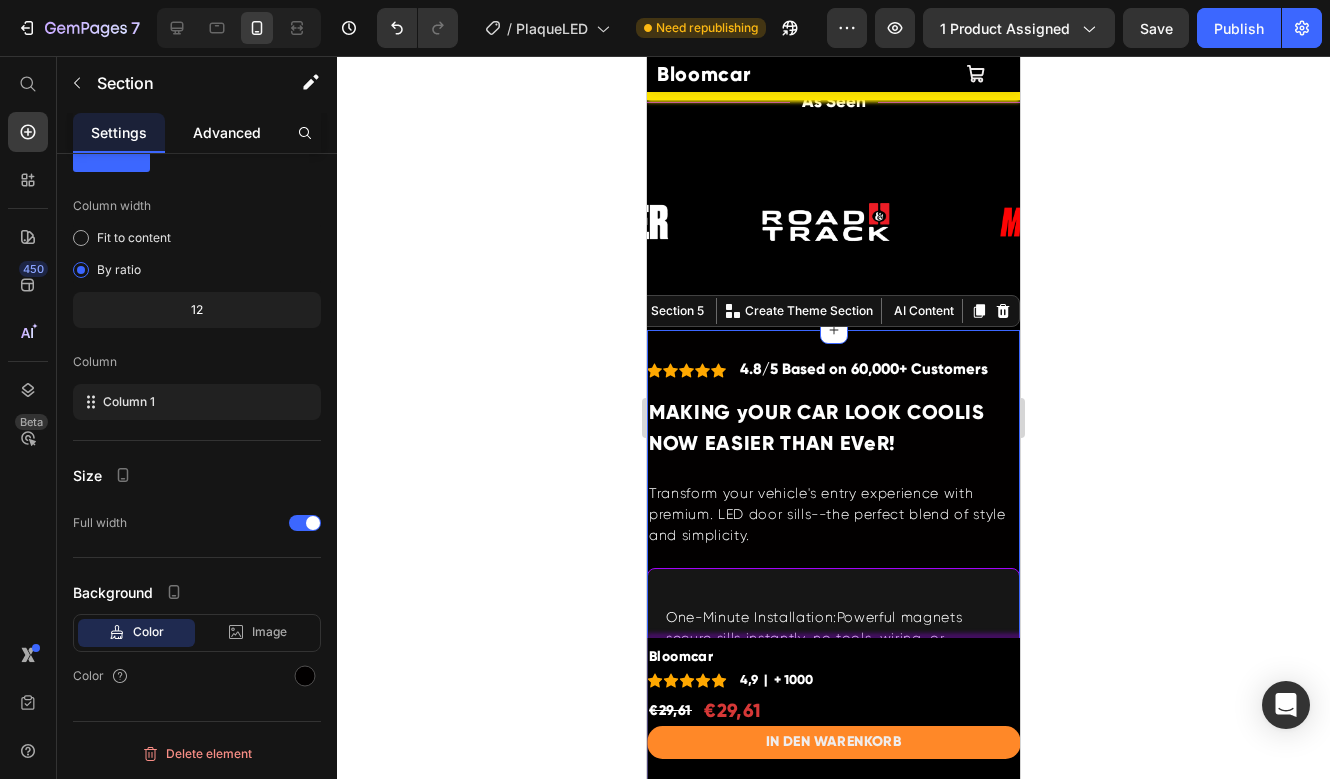 click on "Advanced" 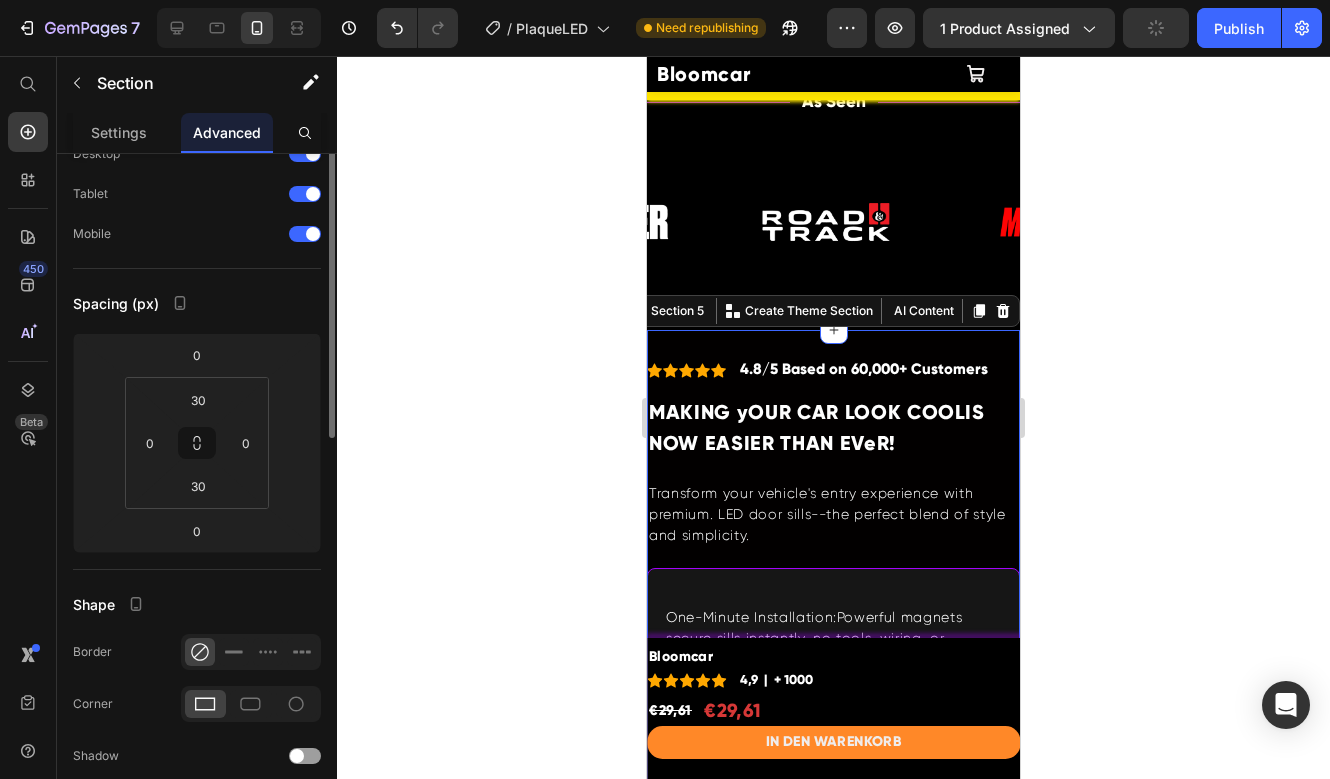 scroll, scrollTop: 0, scrollLeft: 0, axis: both 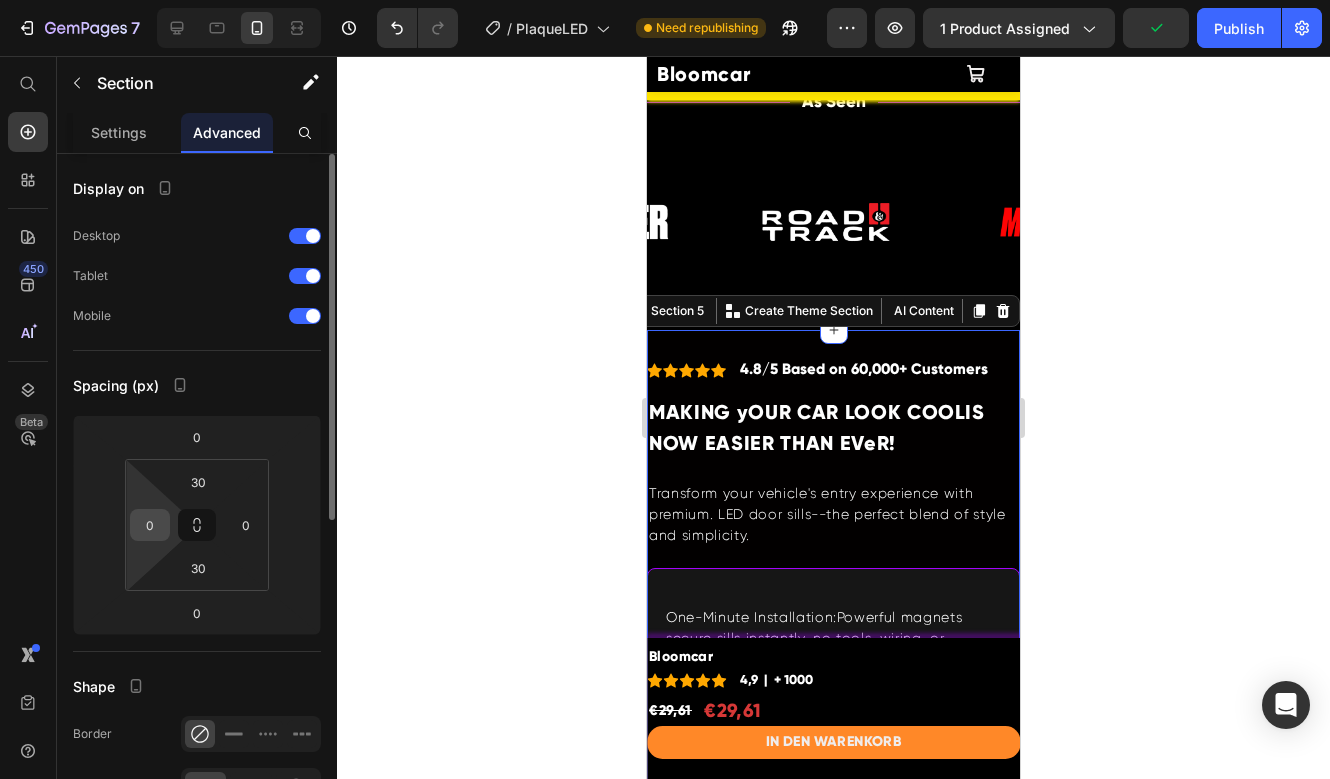 click on "0" at bounding box center [150, 525] 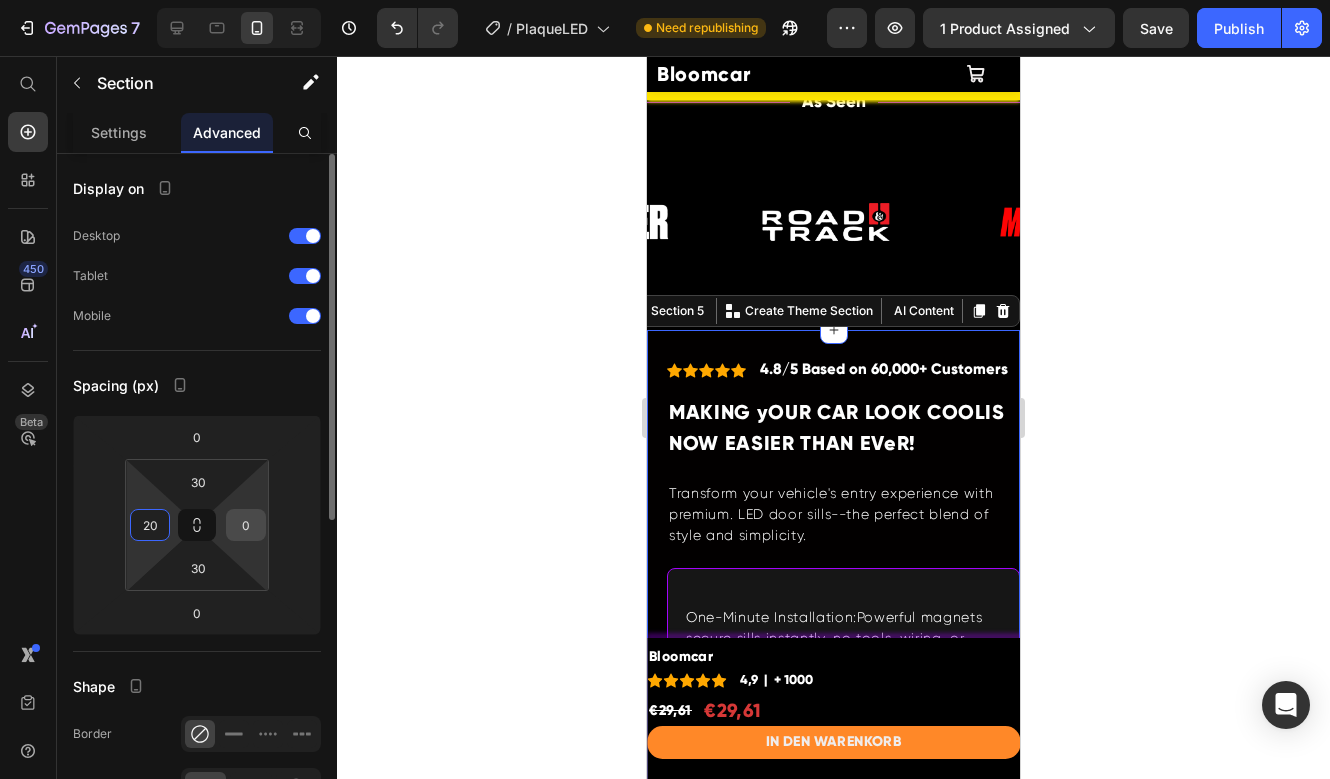 type on "20" 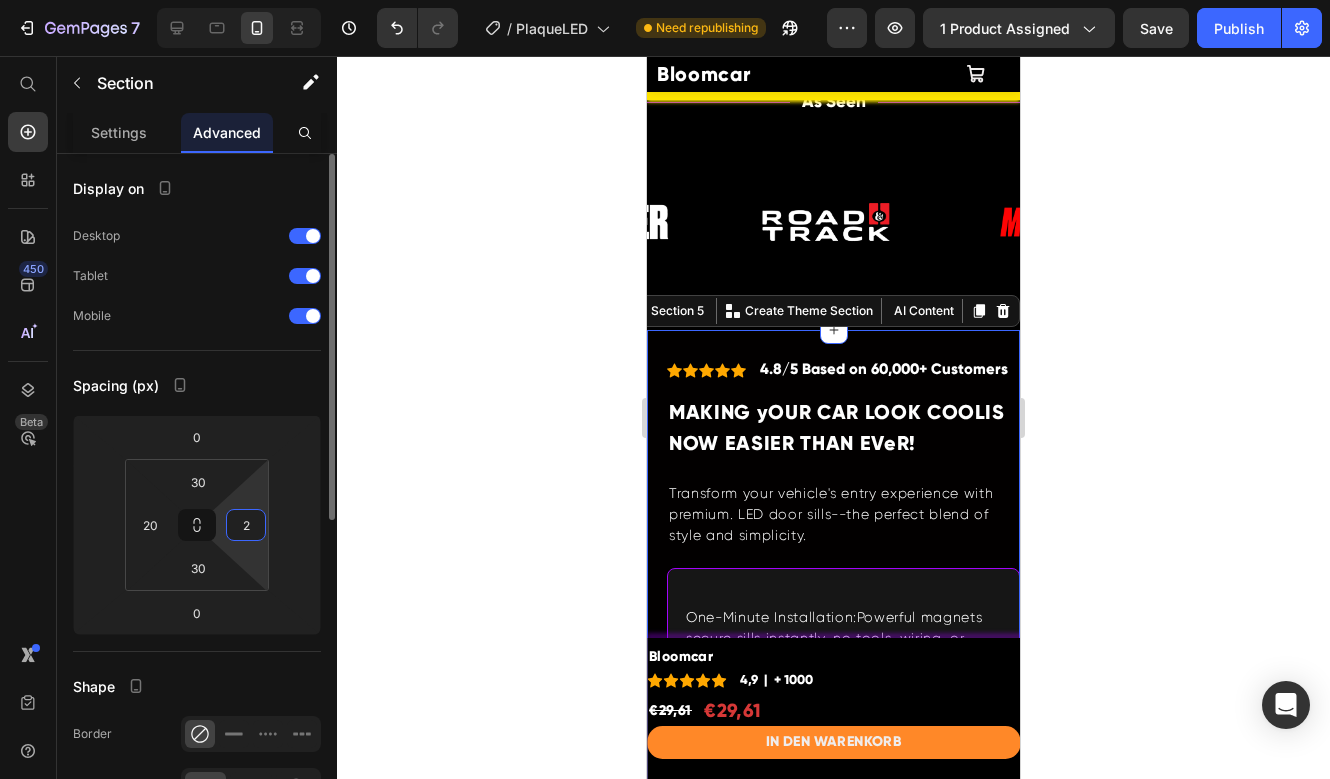 type on "20" 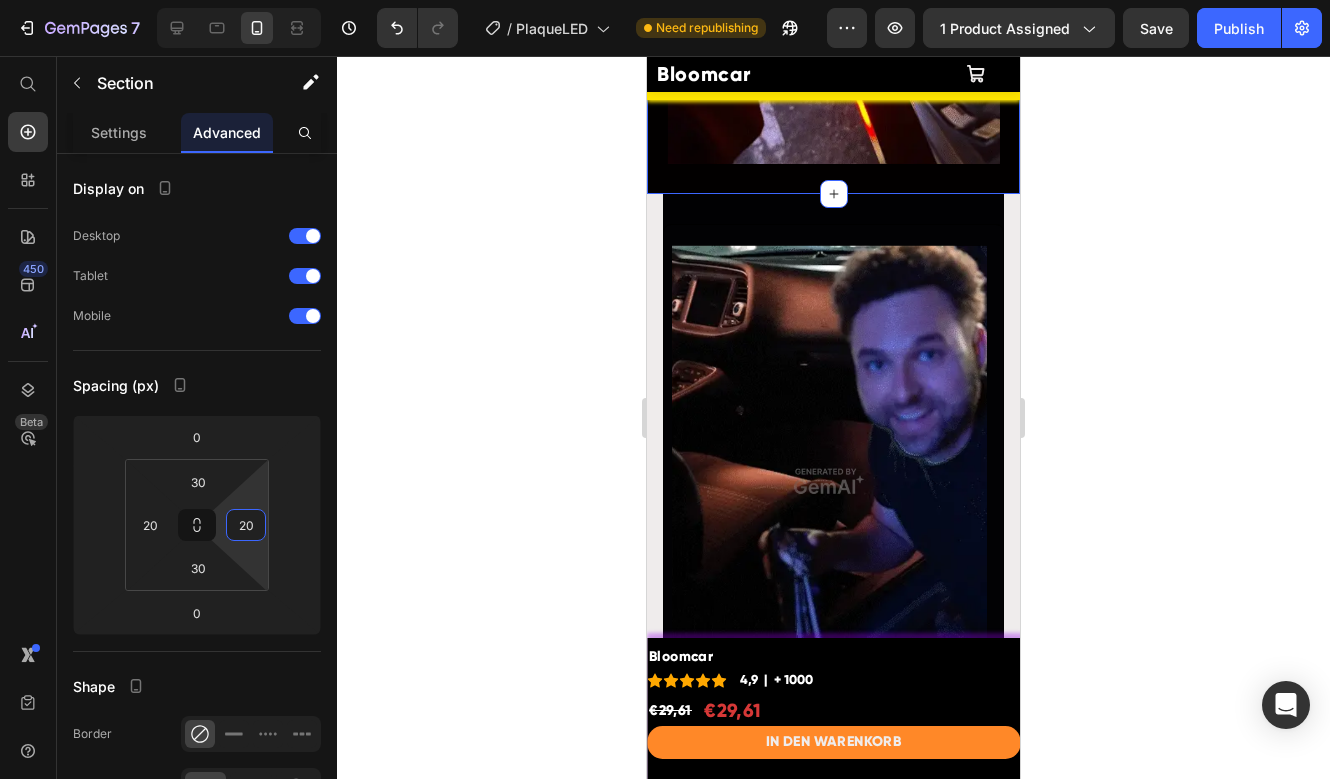 scroll, scrollTop: 2794, scrollLeft: 0, axis: vertical 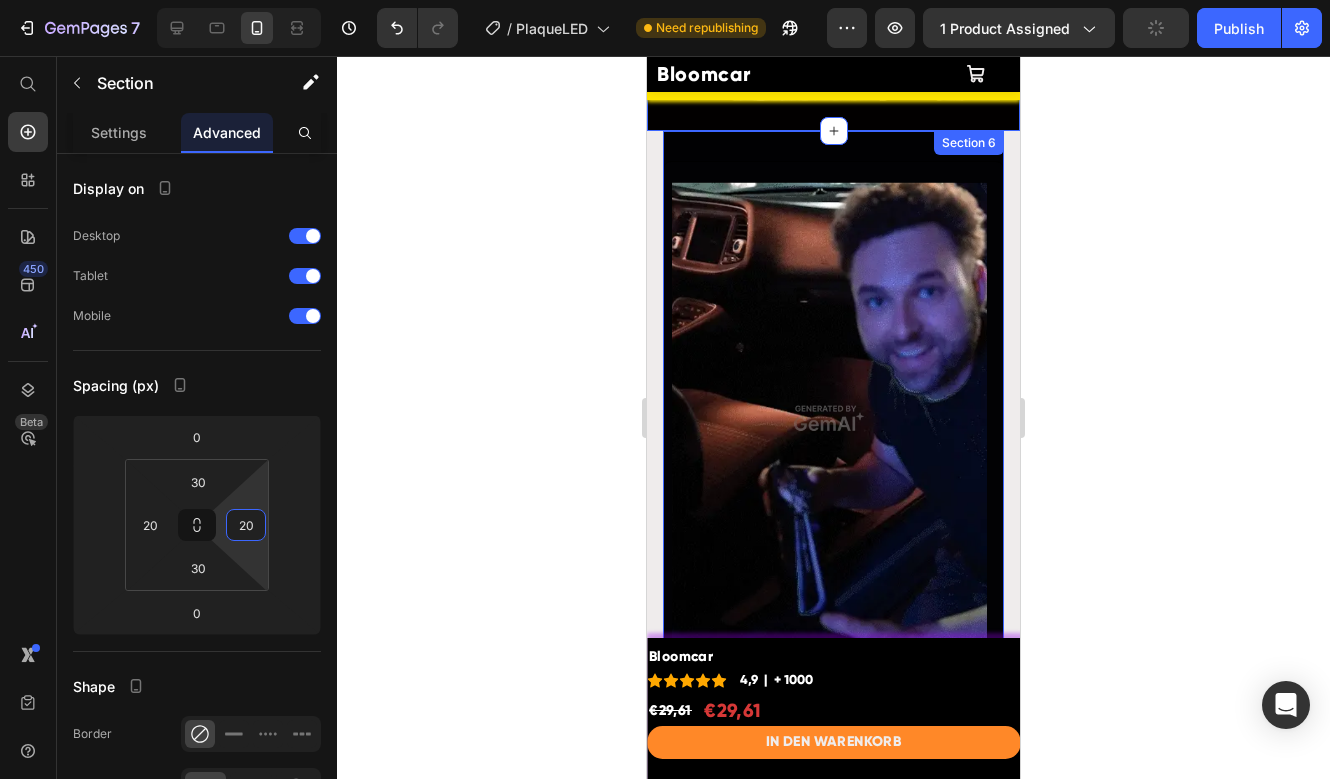 click on "Image HOW to INstALL N 6O SECONDS! Heading 1 Text Block Unbox the LED Door Sill and charge it for 2 hours Text Block Row 2 Heading Clean the Car Door Sill area thoroughly & peel off the plastic cover from the LED Door Sills Text Block 3 Heading Place the LED Door Sills on the car's sill area and they will stick to the surface because of the Strong Magnetic Surface Text Block Shop Now Button Row Row Row Row Section 6" at bounding box center (833, 754) 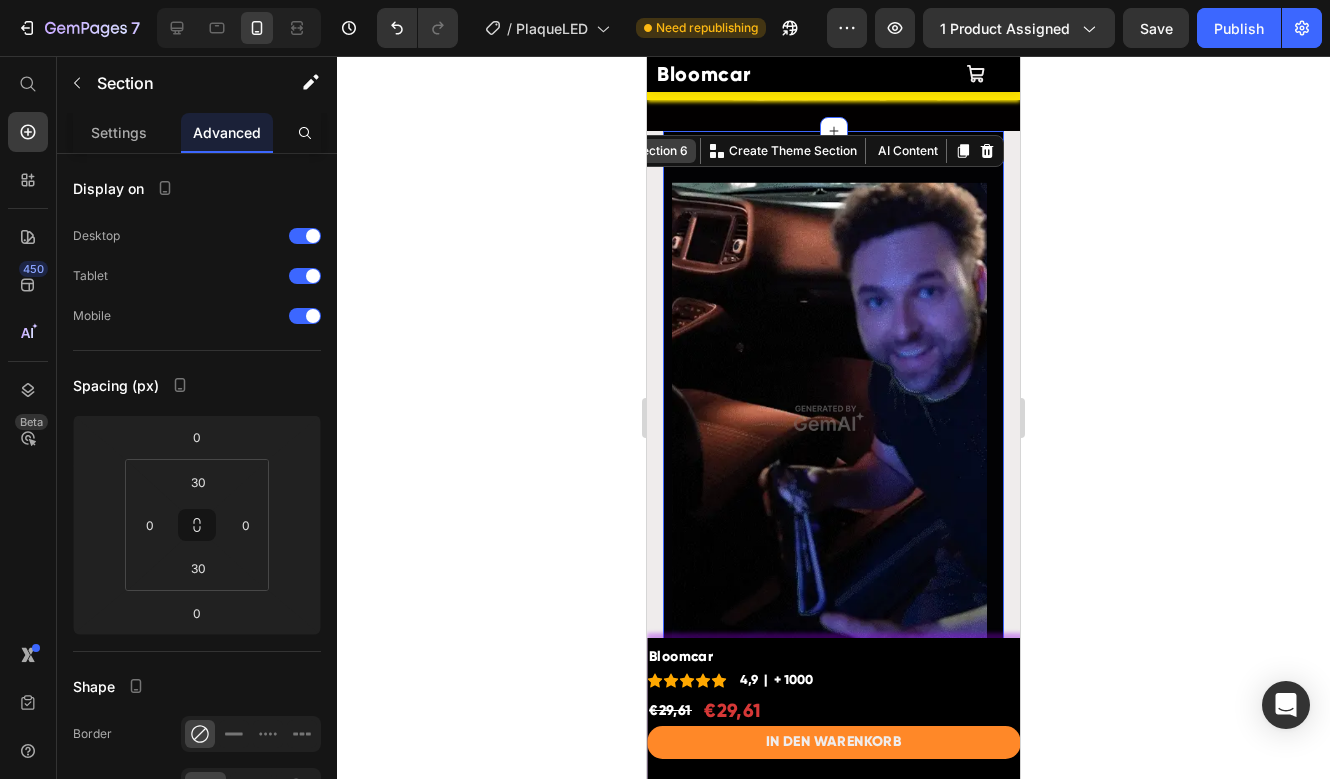 click on "Section 6" at bounding box center (661, 151) 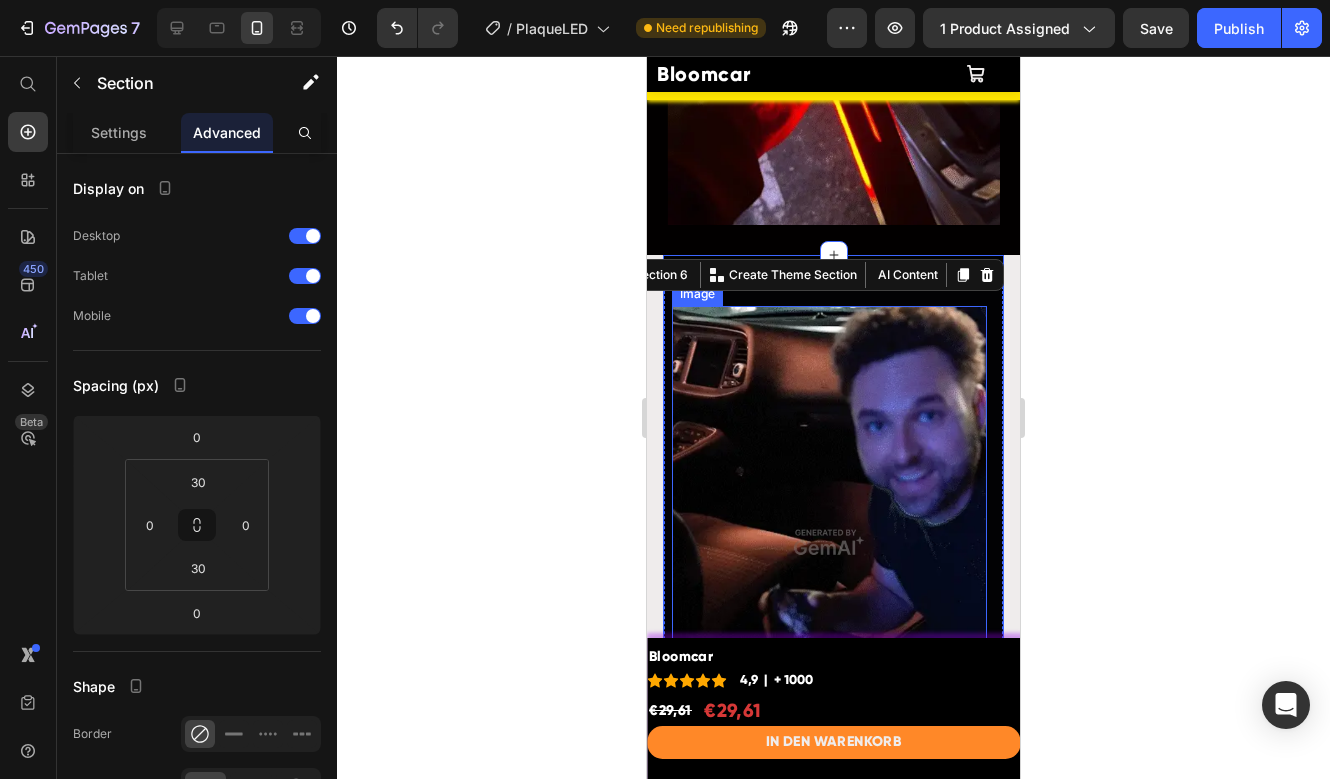 scroll, scrollTop: 2641, scrollLeft: 0, axis: vertical 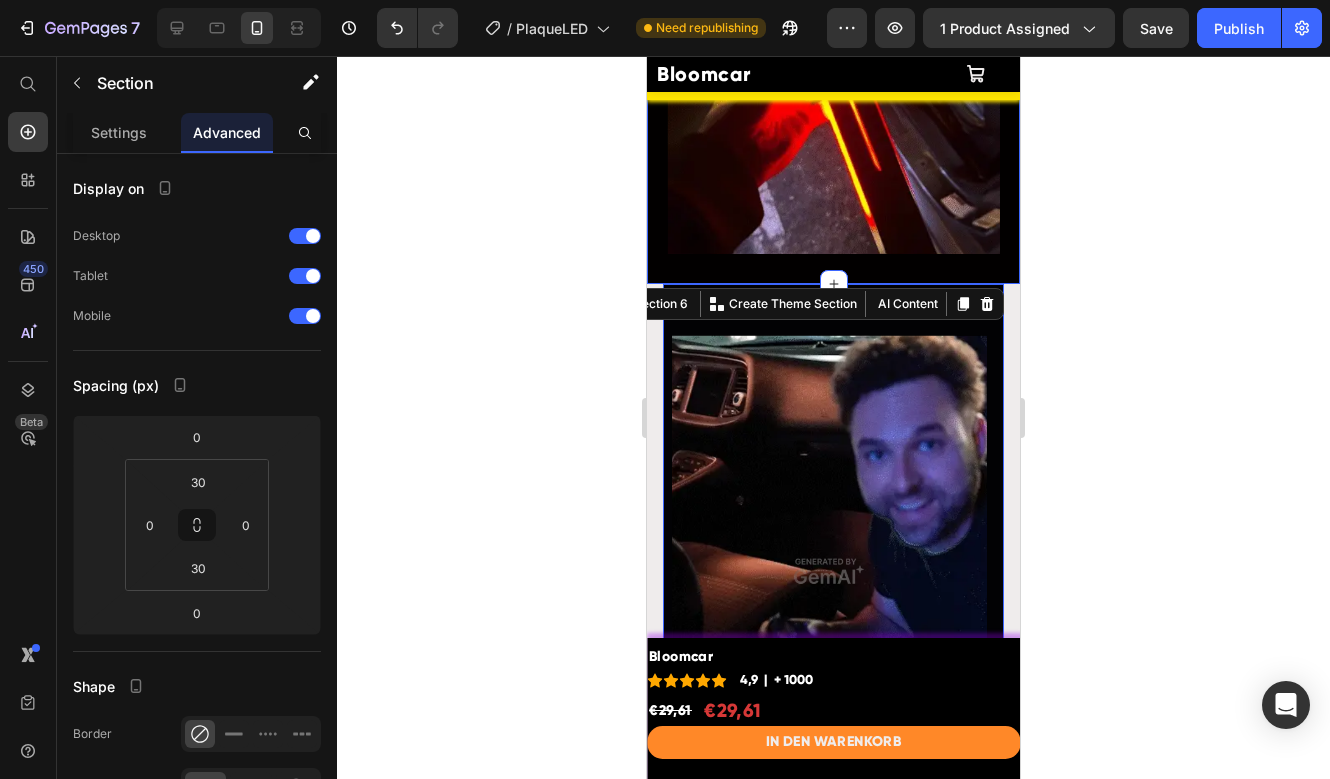 click on "Icon Icon Icon Icon Icon Icon List 4.8/5 Based on 60,000+ Customers Text Block Row MAKING yOUR CAR LOOK COOLIS NOW EASIER THAN EVeR! Heading Transform your vehicle's entry experience with premium. LED door sills--the perfect blend of style and simplicity. Text Block One-Minute Installation:Powerful magnets secure sills instantly-no tools, wiring, or professional help needed Text Block Superior Illumination: Advanced LEDs create vibrant. light that activates automatically when doors open Text Block Multiple Color Options: Seven striking colors available. at the touch of a button to match your vehicle's style Text Block Long-Lasting Performance: Up to 3 months per charge. with fast two-hour recharging Text Block . Universal Compatibility: Perfect ft options for luxury. sedans,sports cars, and family SUVs alike Text Block Row Image Row Section 5" at bounding box center [833, -276] 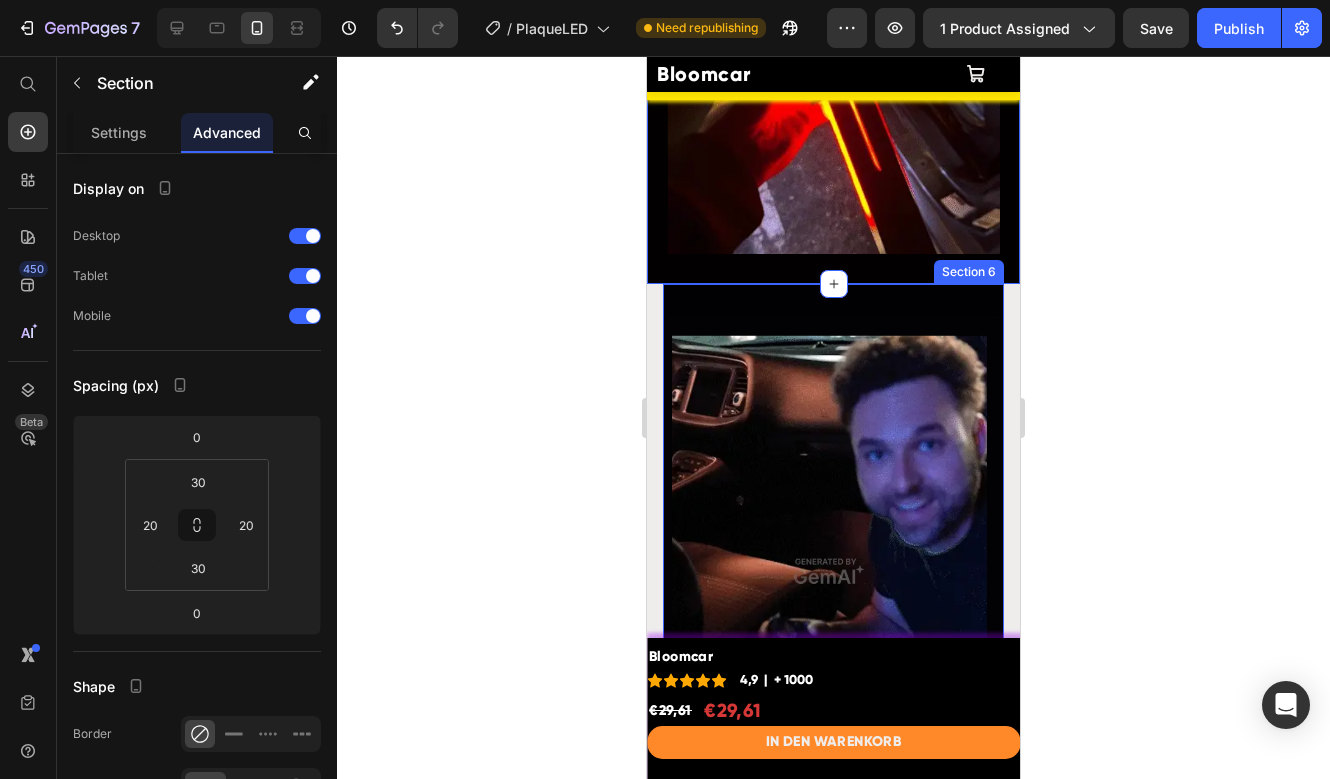 click on "Image HOW to INstALL N 6O SECONDS! Heading 1 Text Block Unbox the LED Door Sill and charge it for 2 hours Text Block Row 2 Heading Clean the Car Door Sill area thoroughly & peel off the plastic cover from the LED Door Sills Text Block 3 Heading Place the LED Door Sills on the car's sill area and they will stick to the surface because of the Strong Magnetic Surface Text Block Shop Now Button Row Row Row Row Section 6" at bounding box center (833, 907) 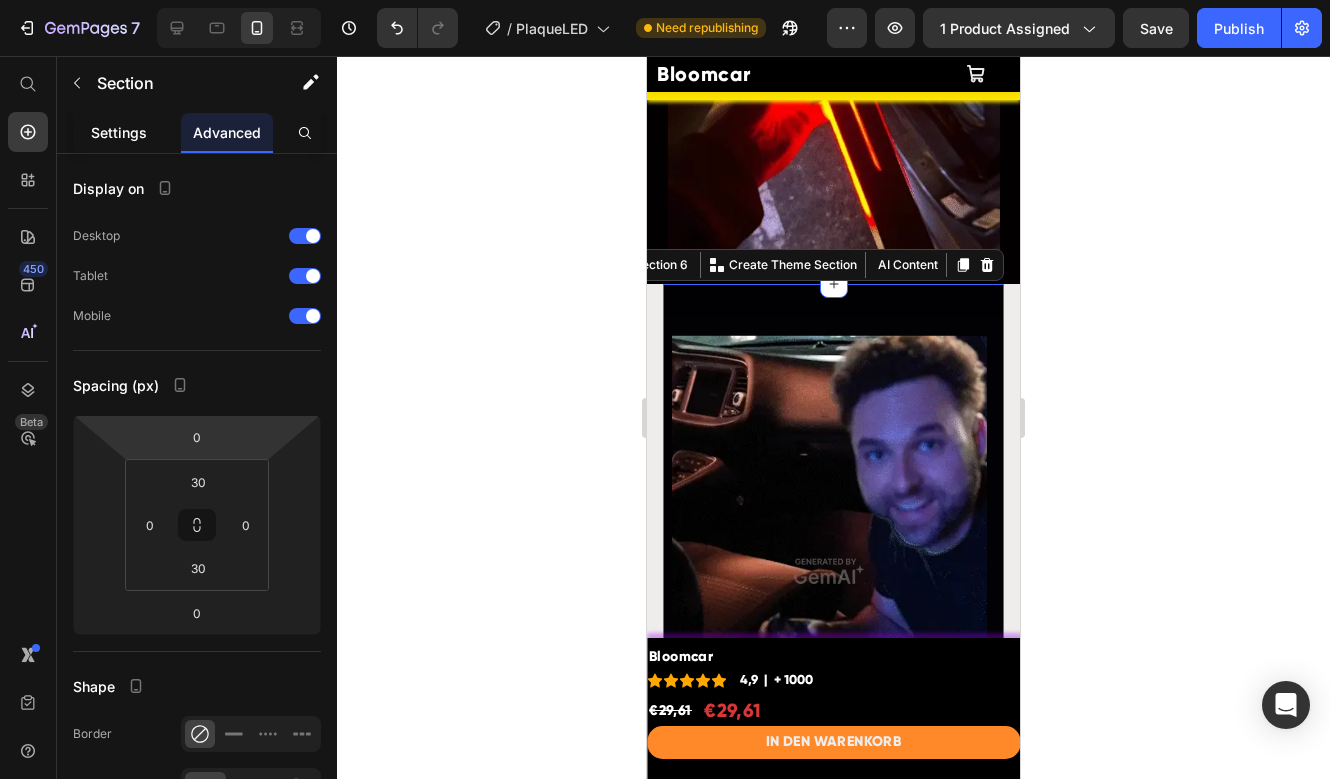 click on "Settings" 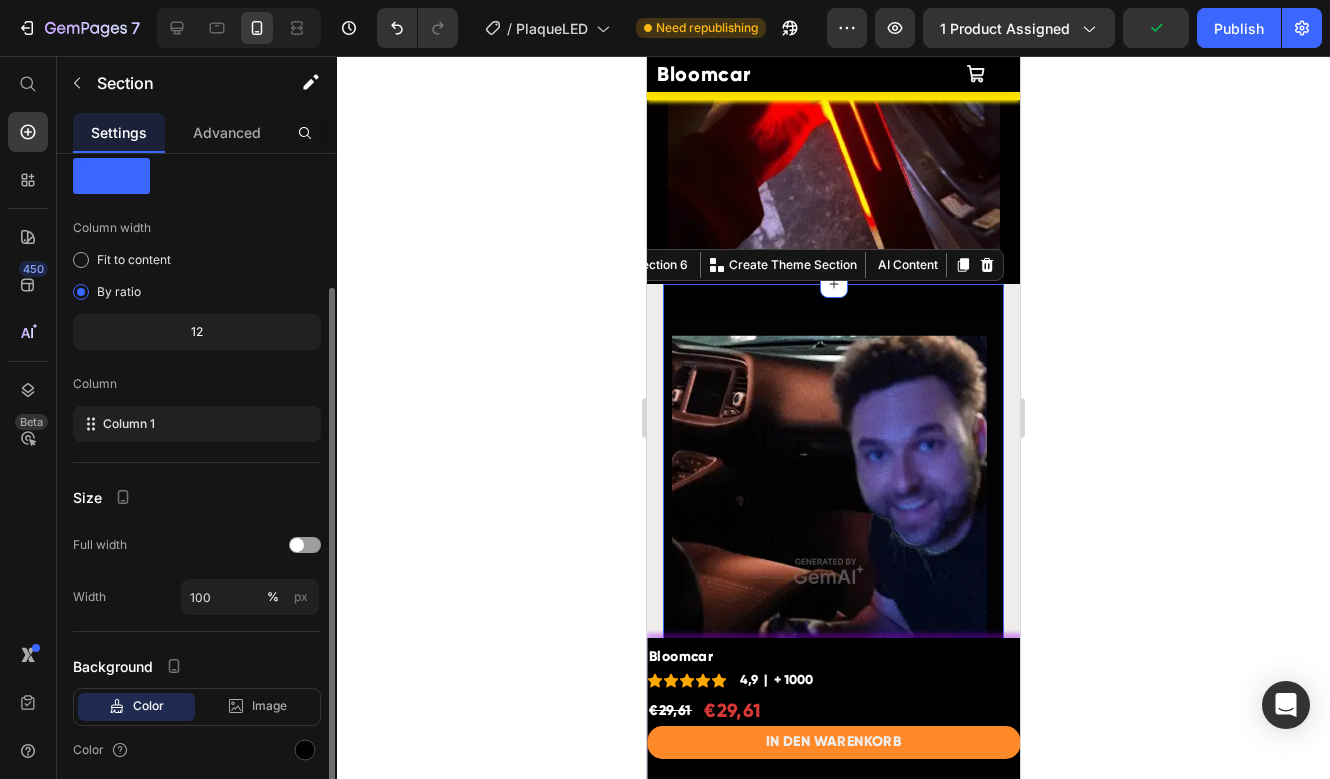 scroll, scrollTop: 106, scrollLeft: 0, axis: vertical 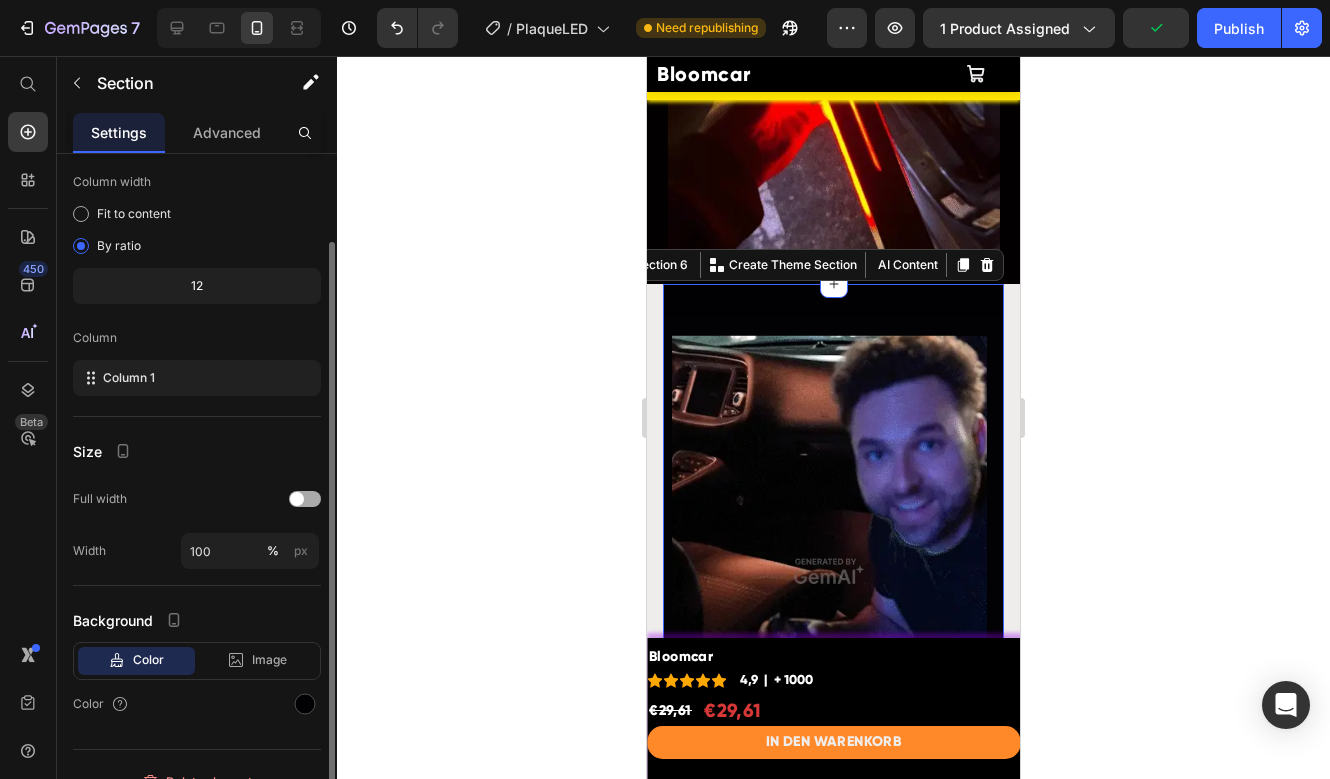 click at bounding box center [297, 499] 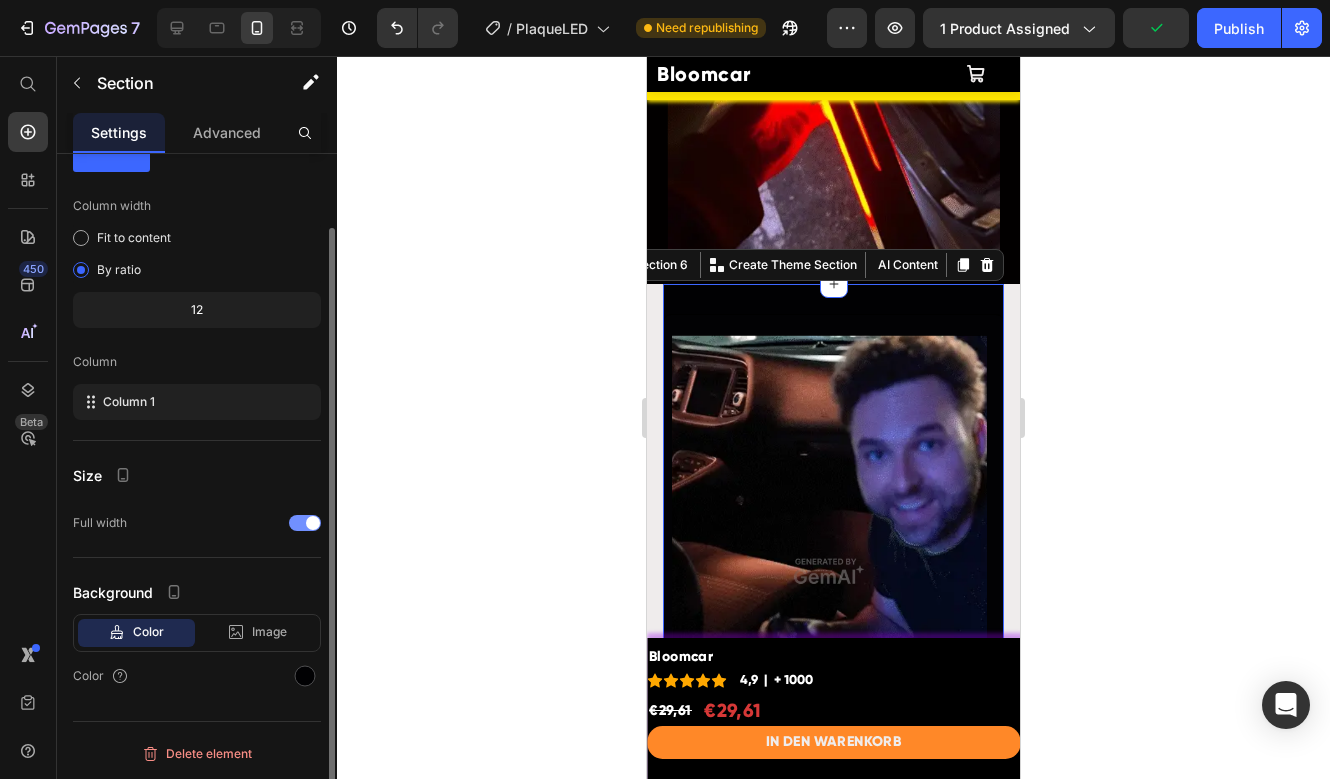 scroll, scrollTop: 82, scrollLeft: 0, axis: vertical 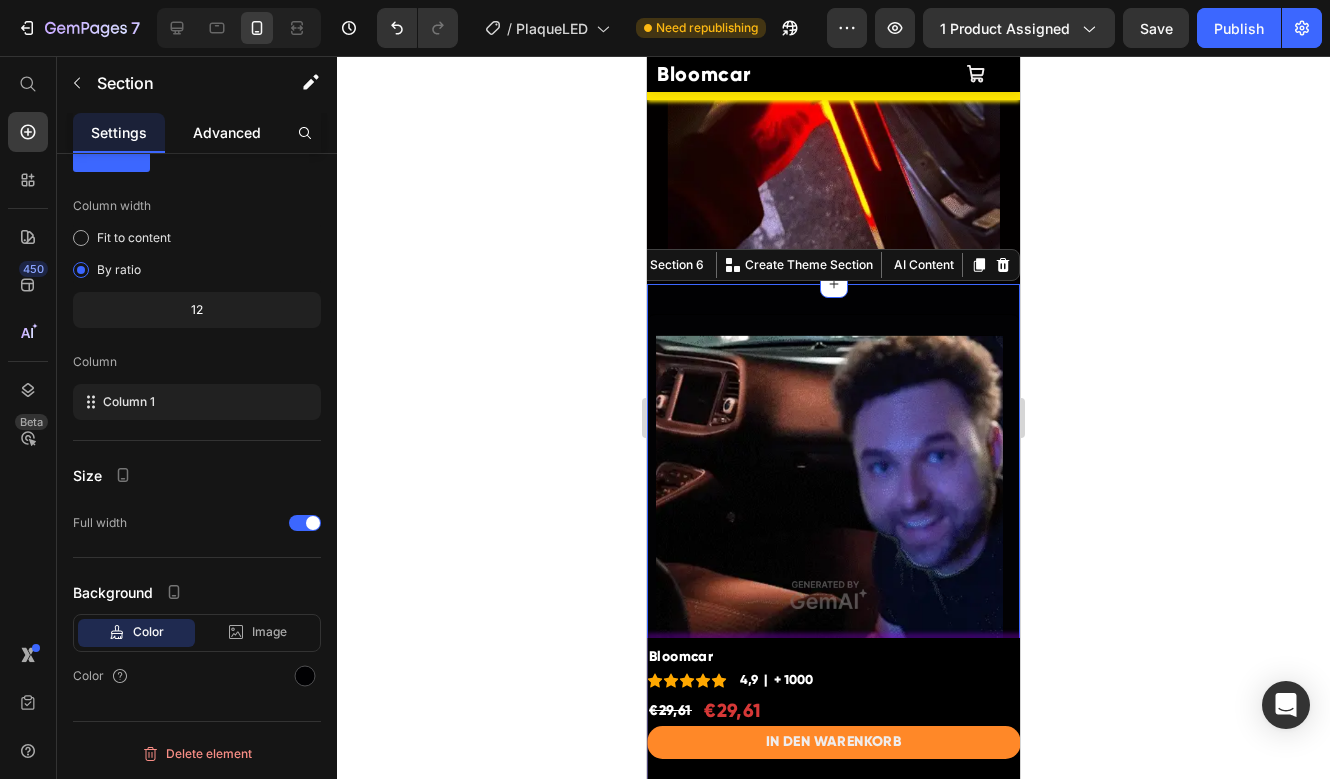click on "Advanced" at bounding box center (227, 132) 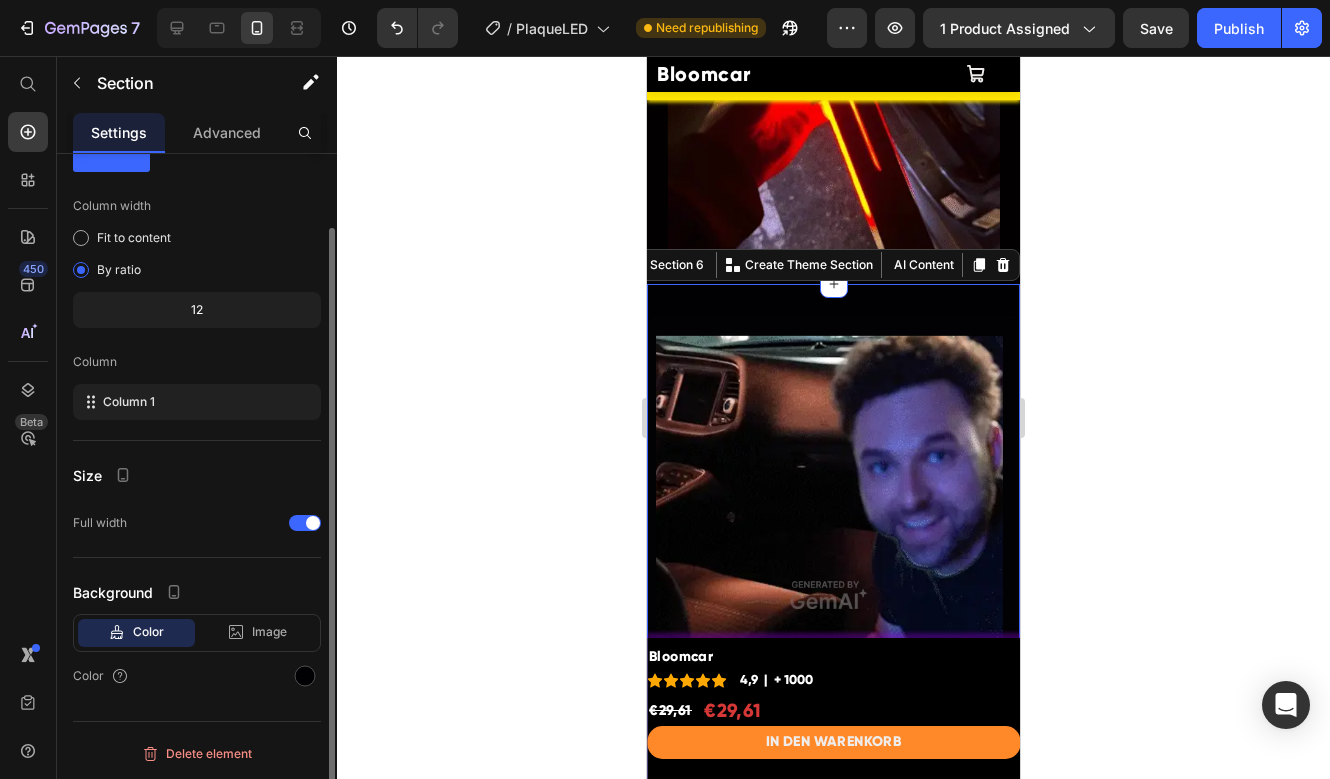 scroll, scrollTop: 0, scrollLeft: 0, axis: both 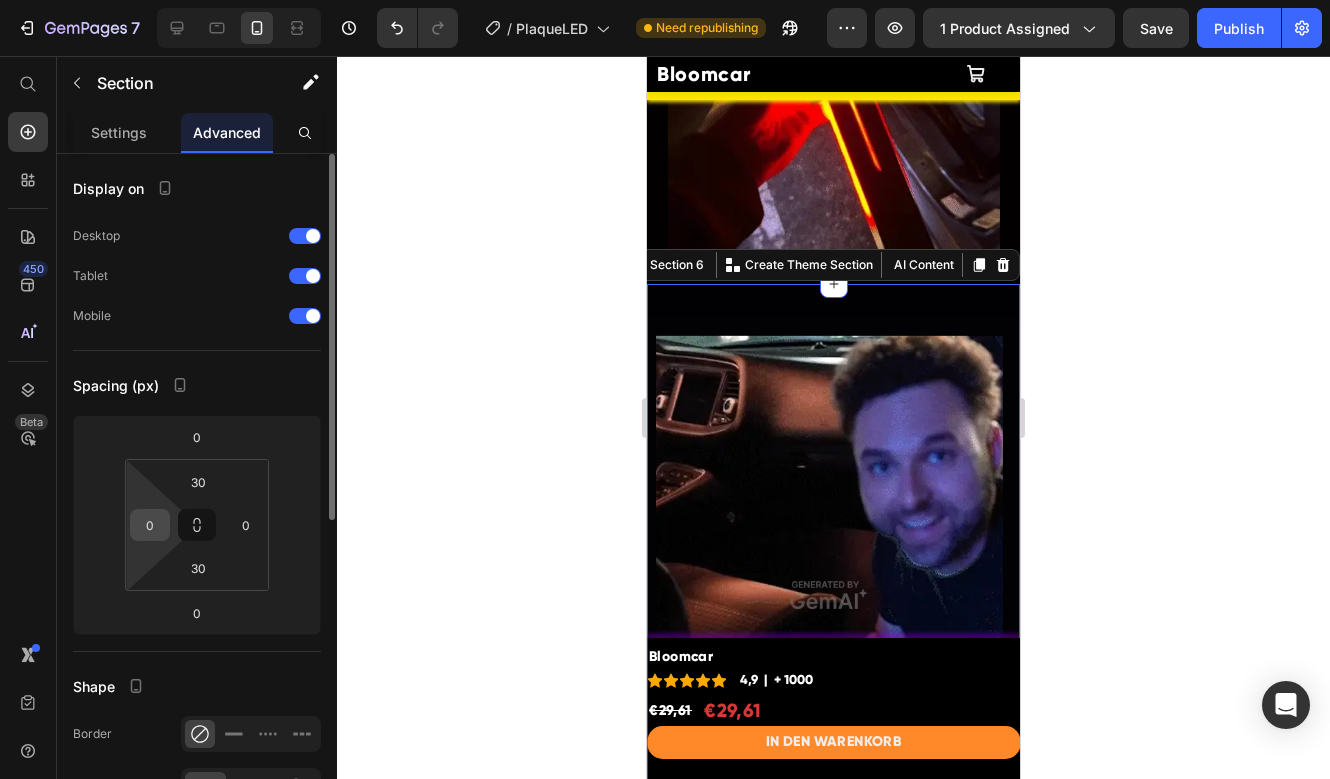 click on "0" at bounding box center [150, 525] 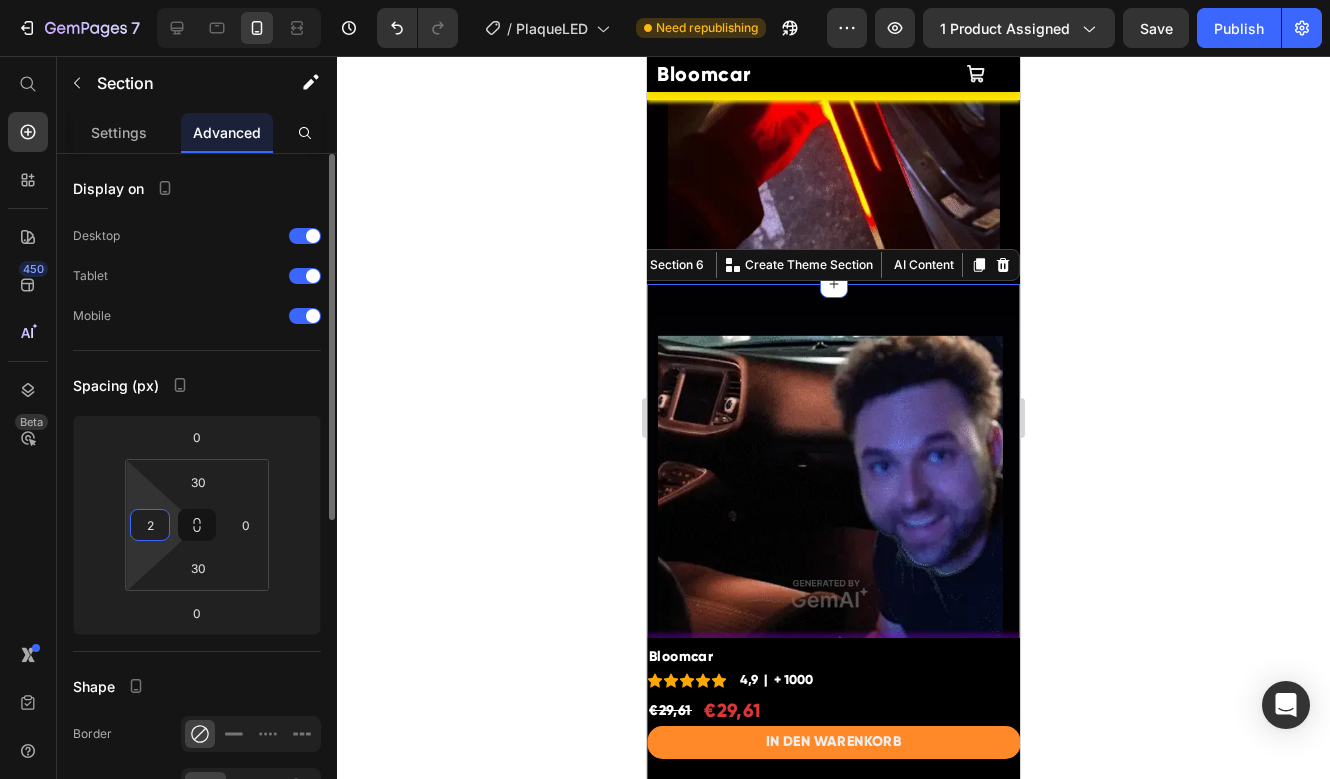click on "2" at bounding box center [150, 525] 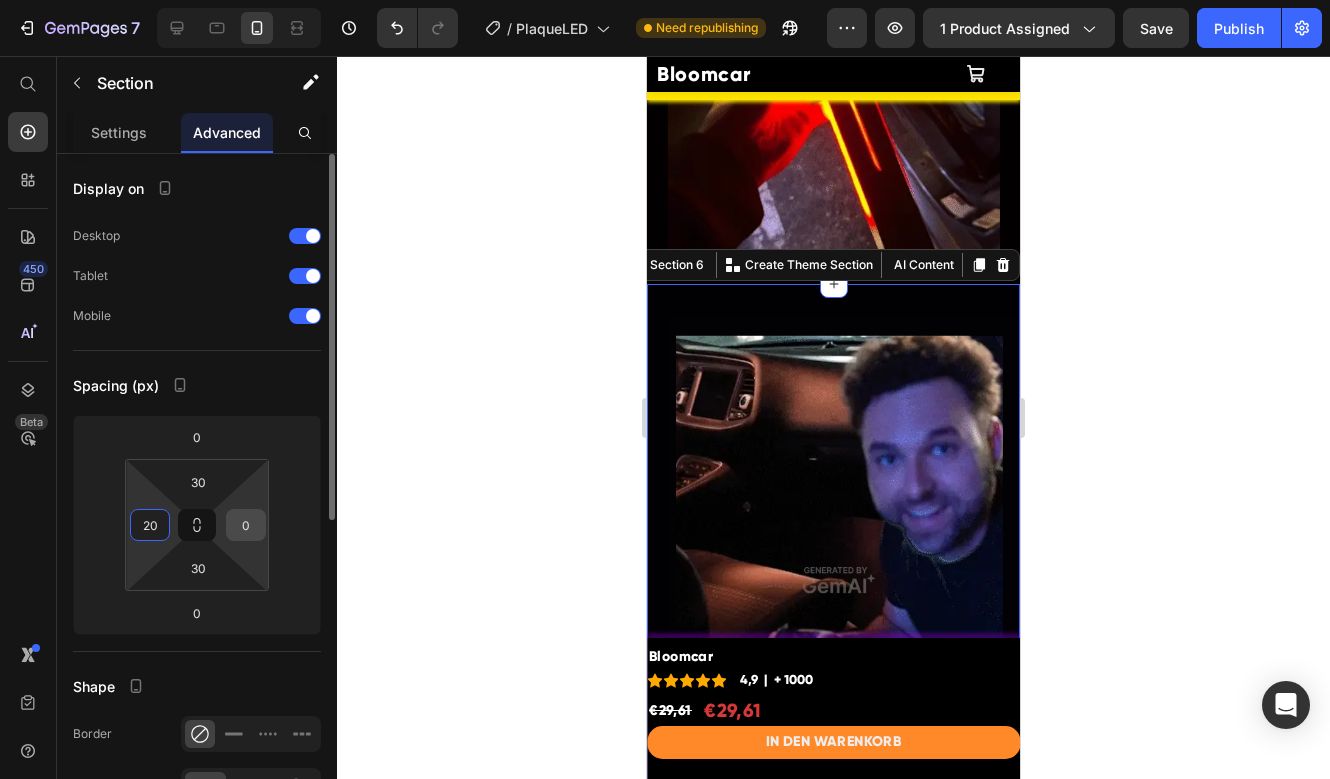 type on "20" 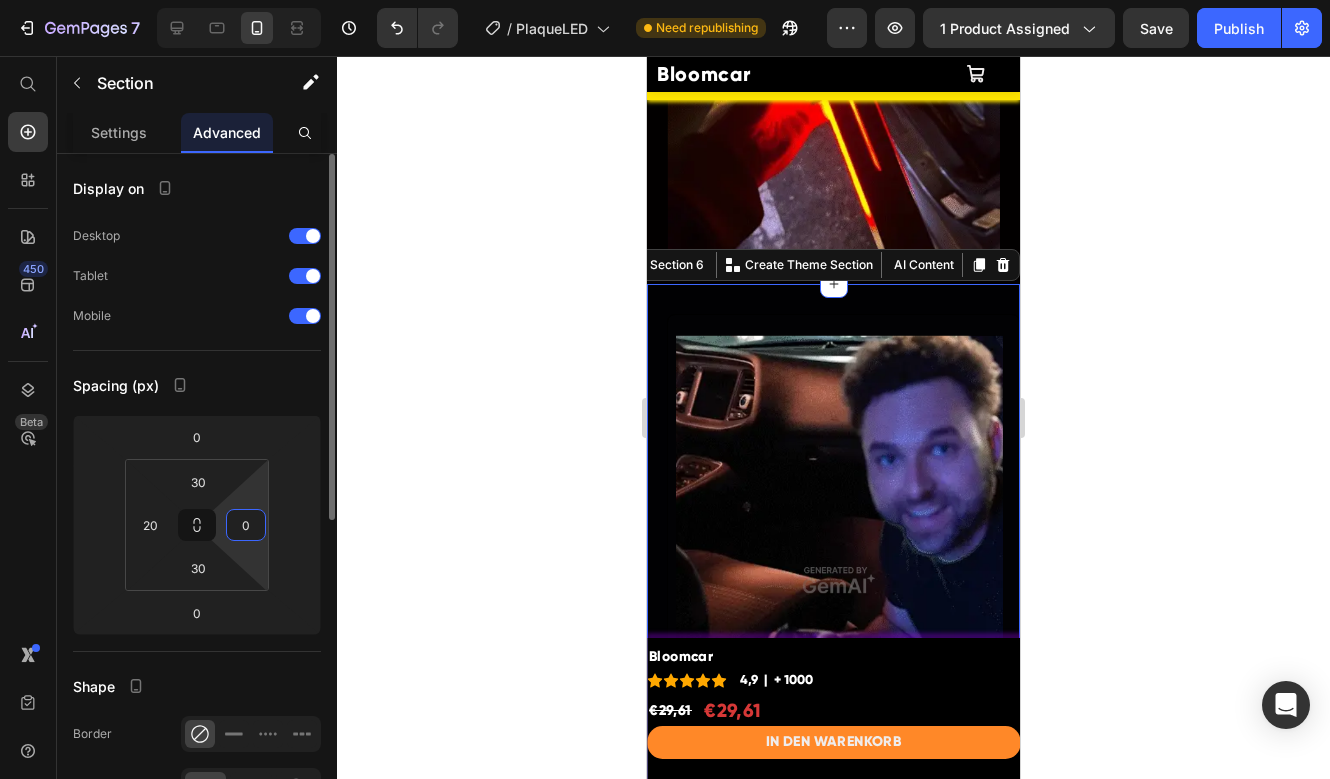 click on "0" at bounding box center [246, 525] 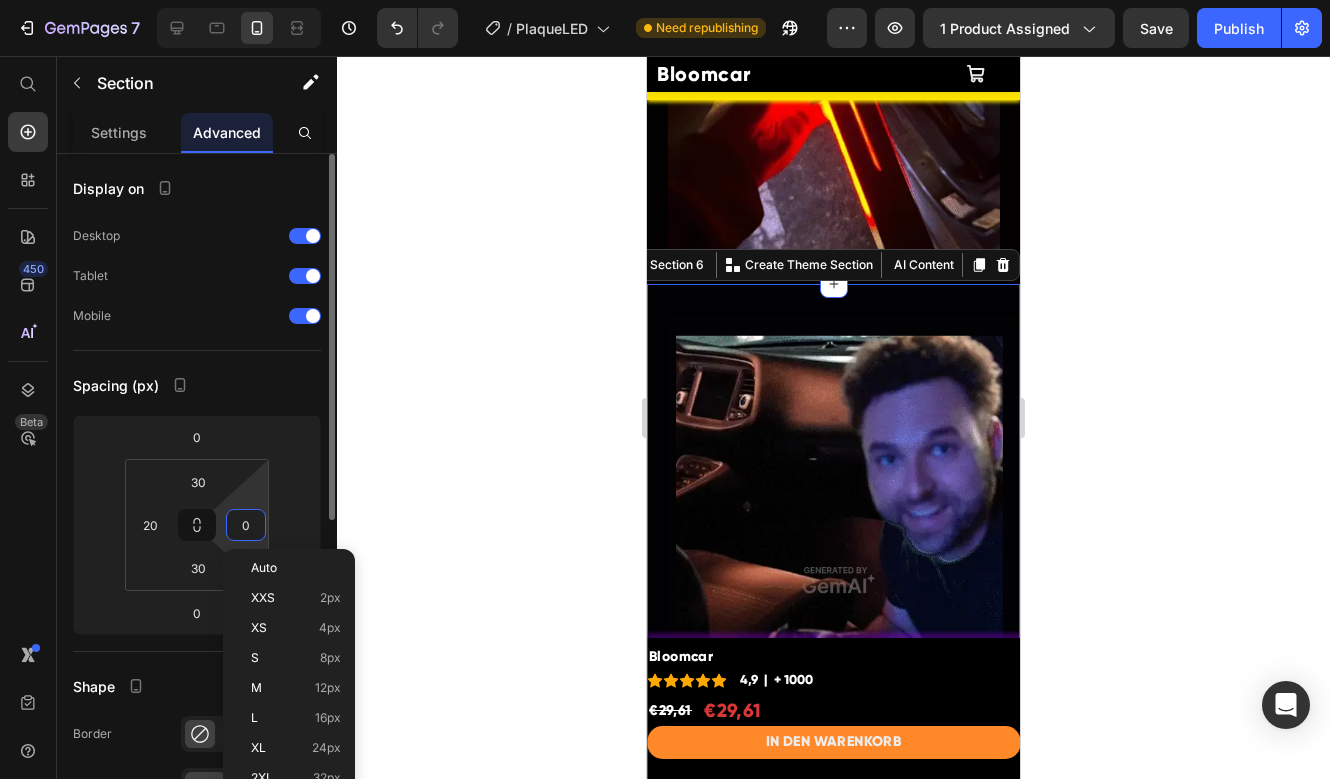 type 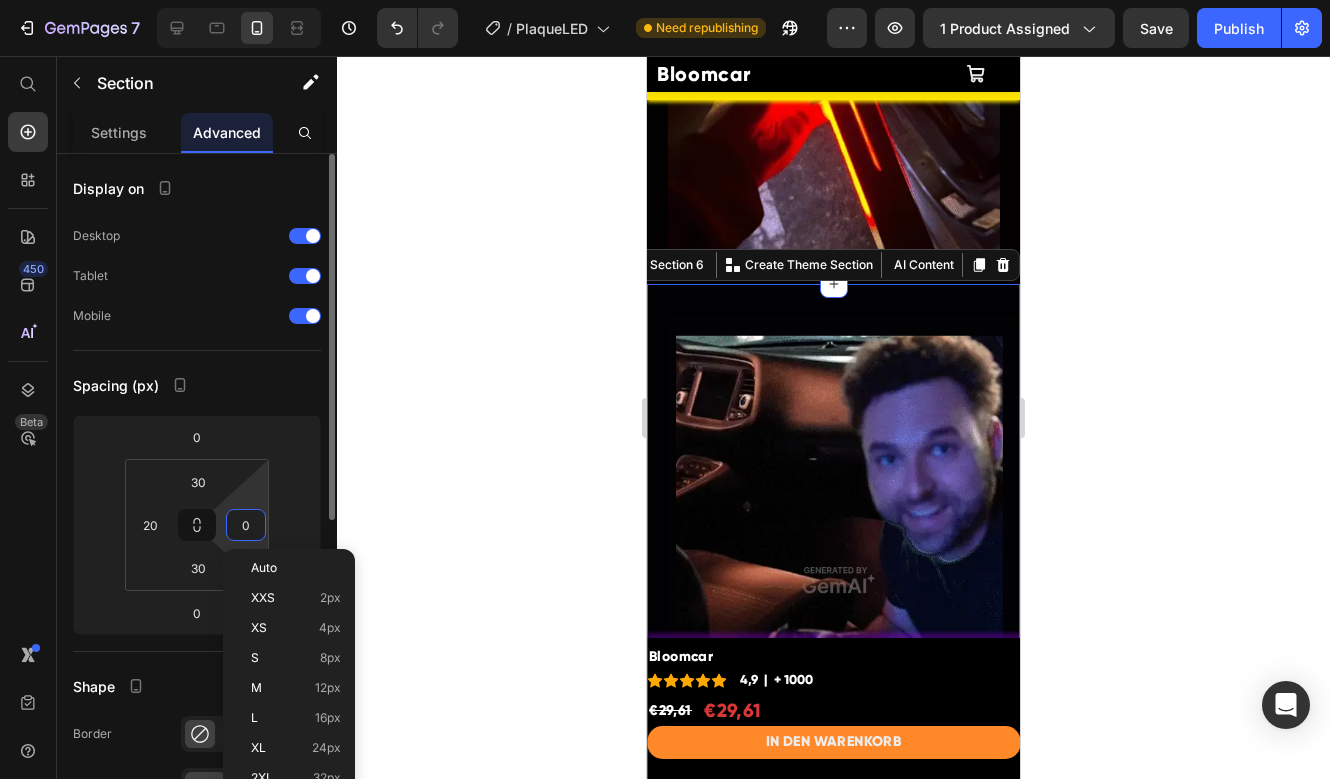 type 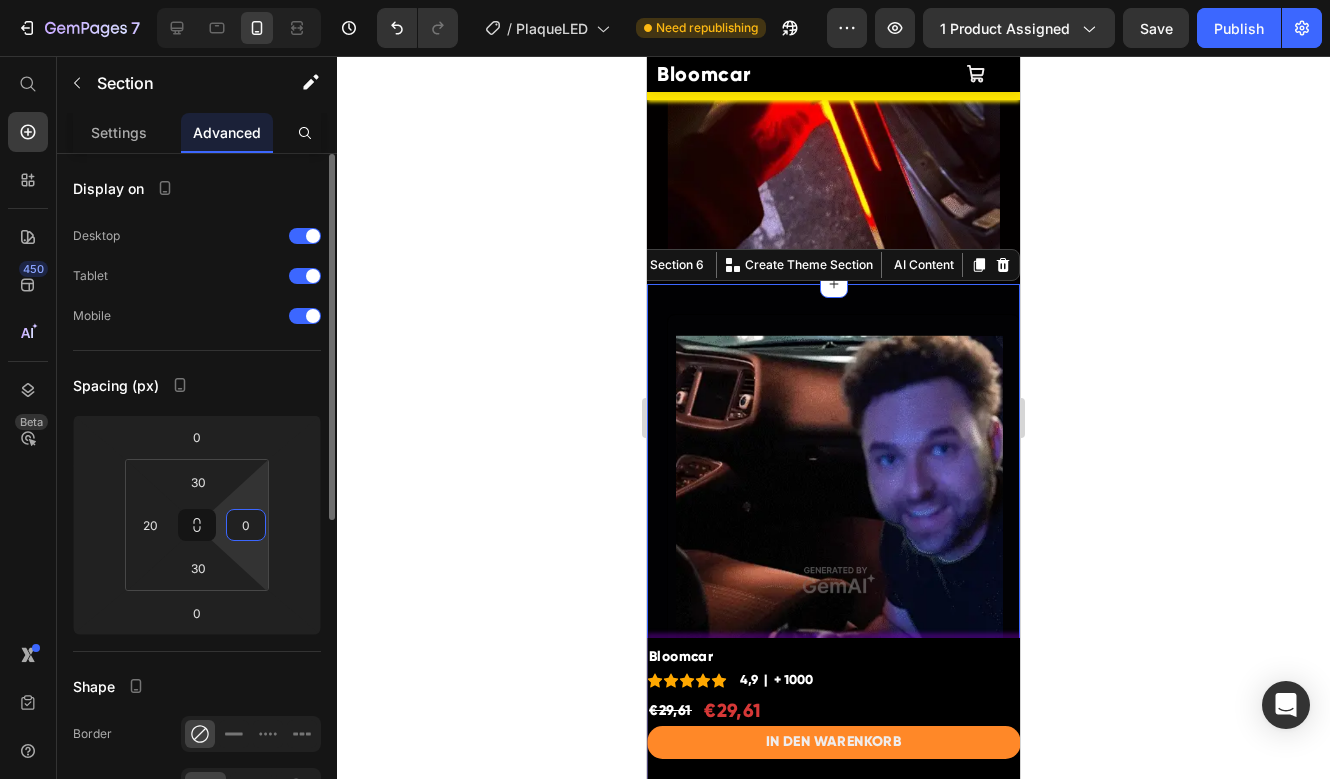 click on "0" at bounding box center (246, 525) 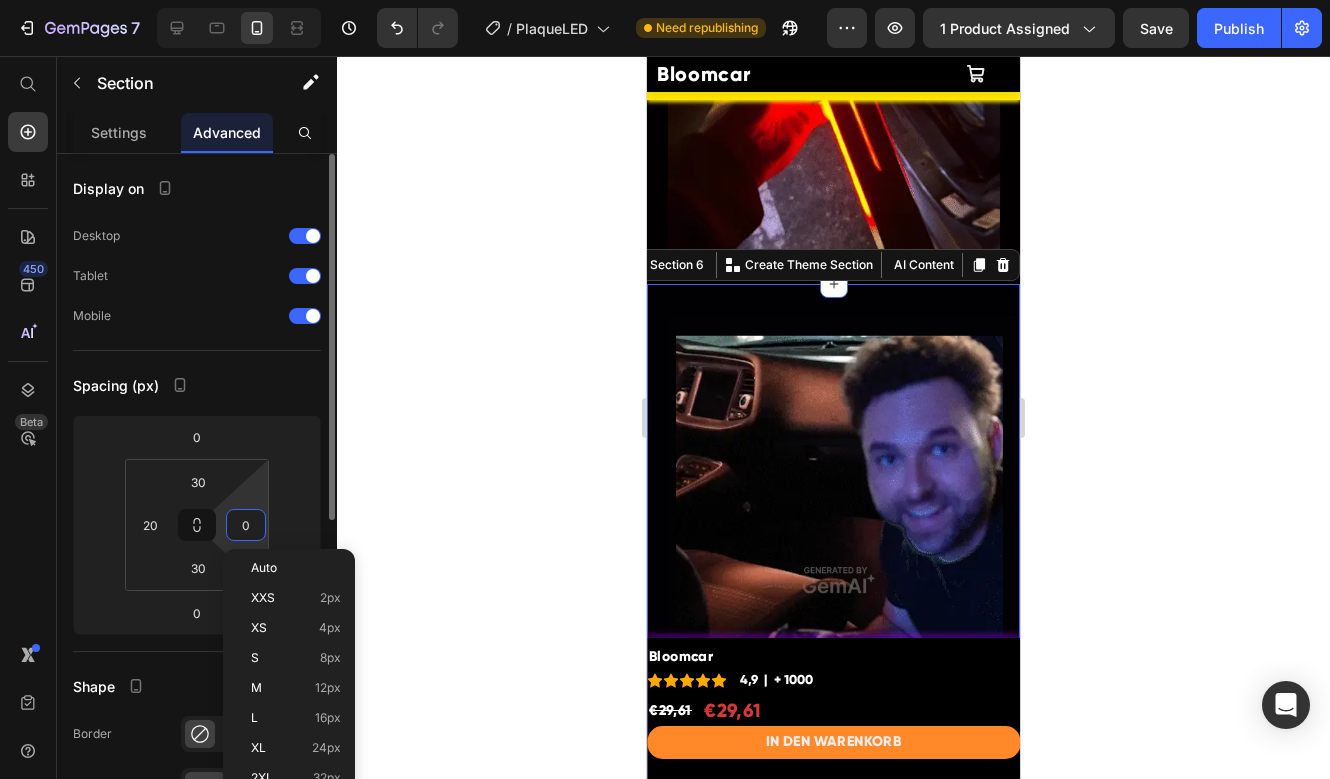 type 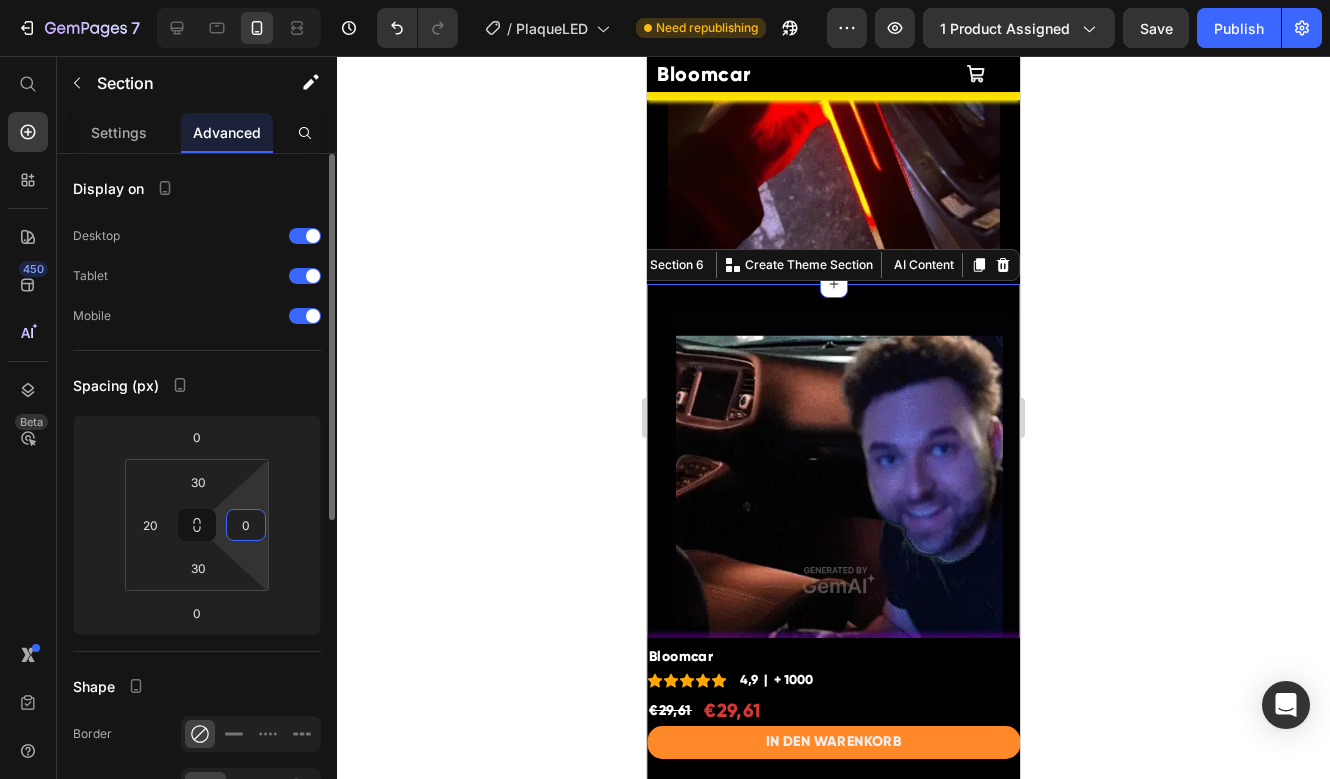 click on "0" at bounding box center [246, 525] 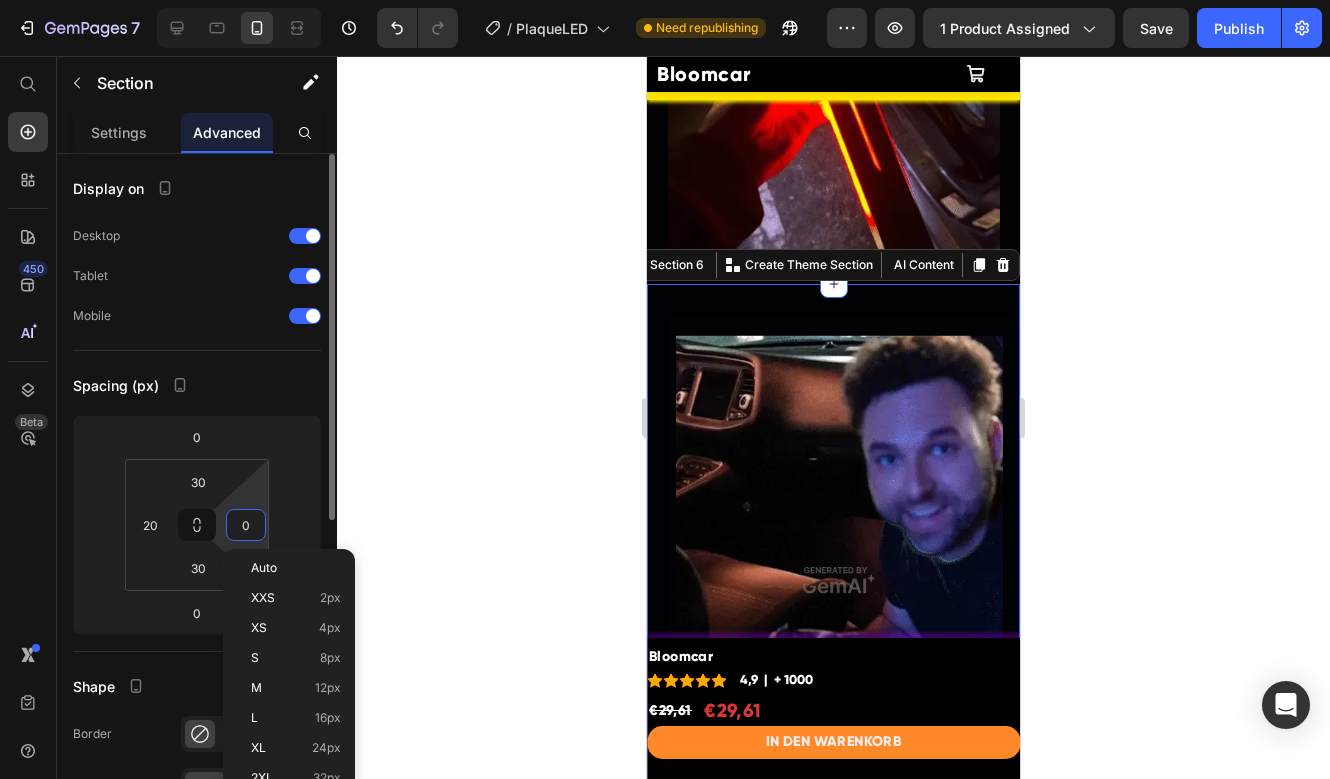 type 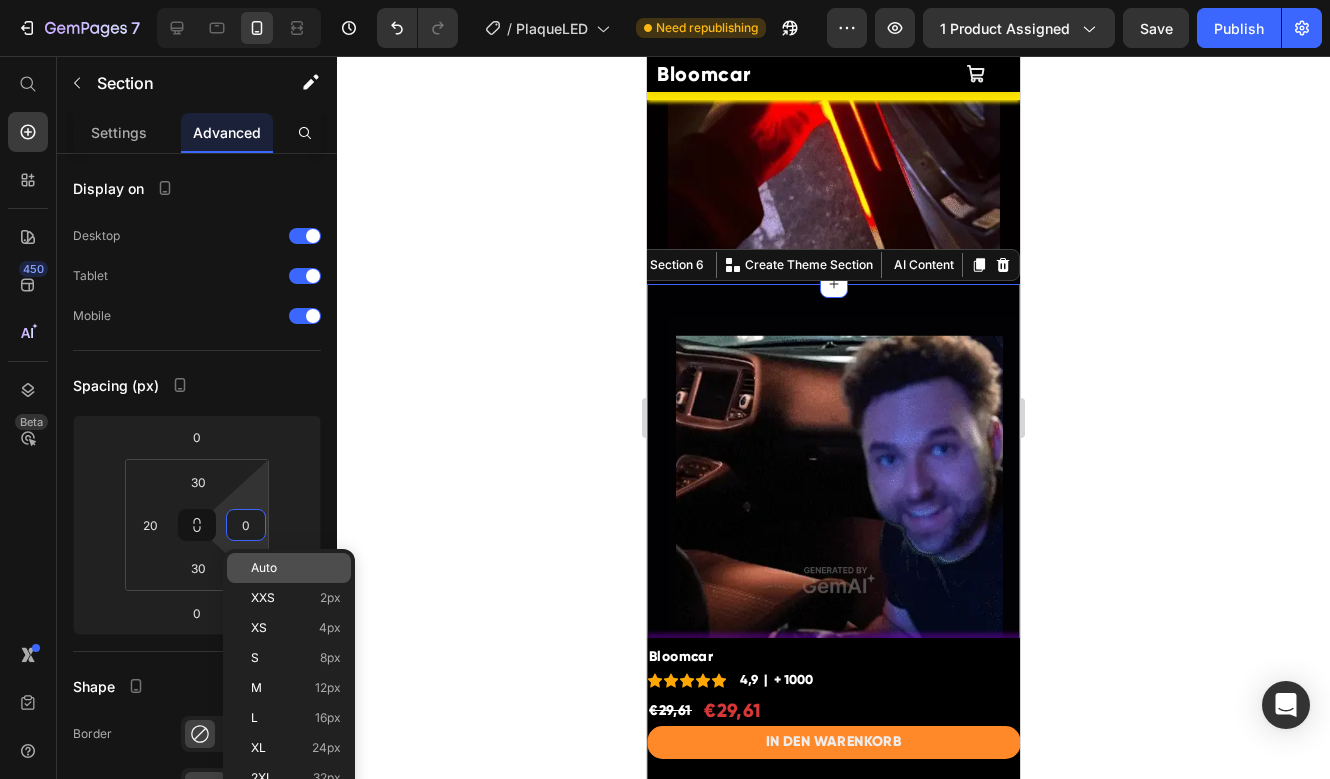 type on "20" 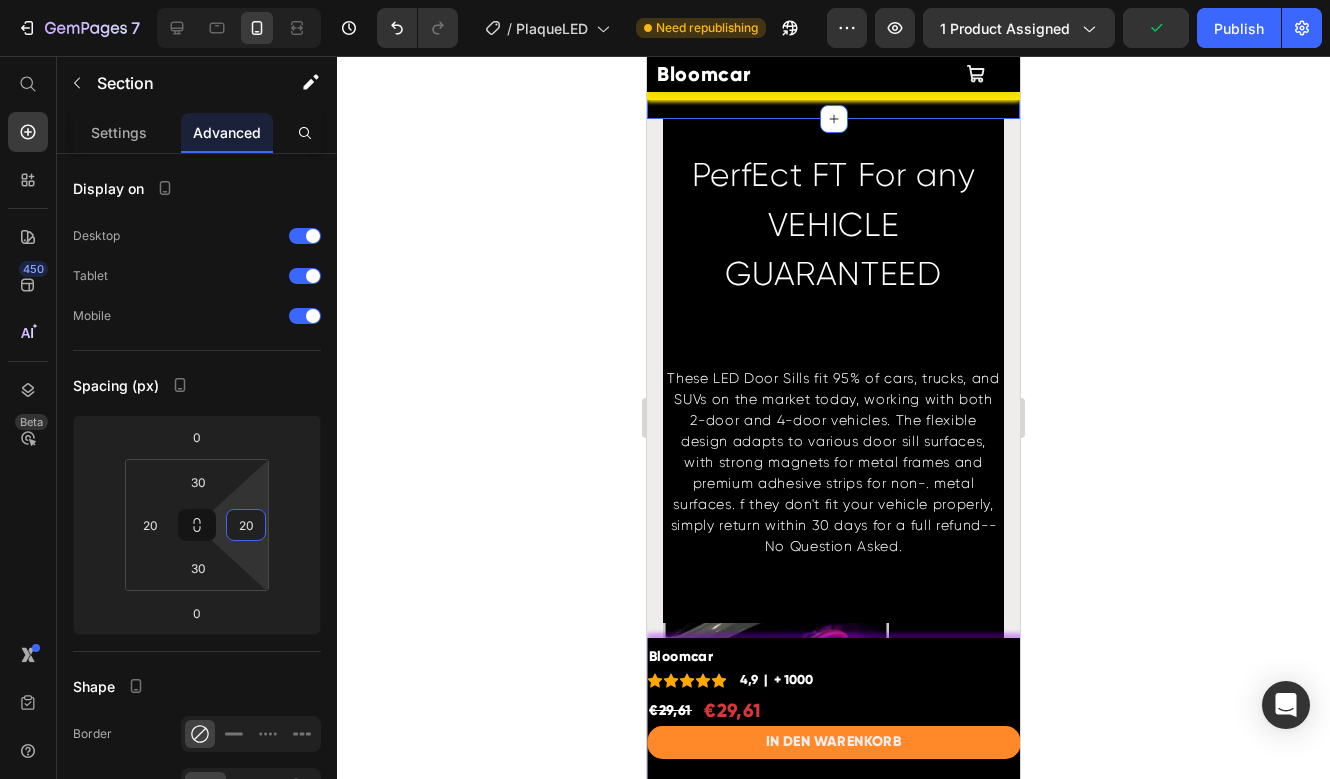 scroll, scrollTop: 4016, scrollLeft: 0, axis: vertical 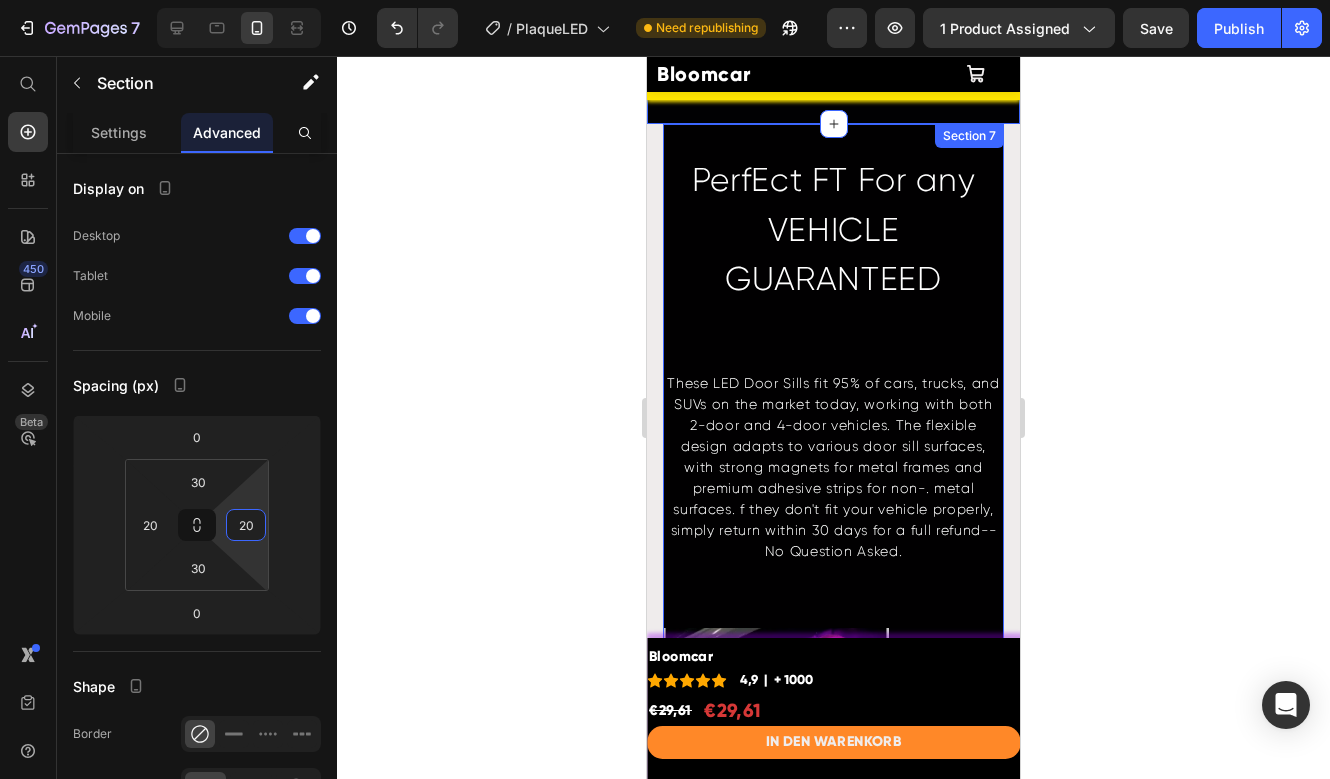 click on "PerfEct FT For any VEHICLE GUARANTEED Heading These LED Door Sills fit 95% of cars, trucks, and SUVs on the market today, working with both 2-door and 4-door vehicles. The flexible design adapts to various door sill surfaces, with strong magnets for metal frames and premium adhesive strips for non-. metal surfaces. f they don't fit your vehicle properly, simply return within 30 days for a full refund--No Question Asked. Text Block Row Image Image Row SHOP NOW Add to Cart     Icon Try it risk free | 30-day Money Back Guarantee Text Block Row Row Product Row Row Section 7" at bounding box center [833, 809] 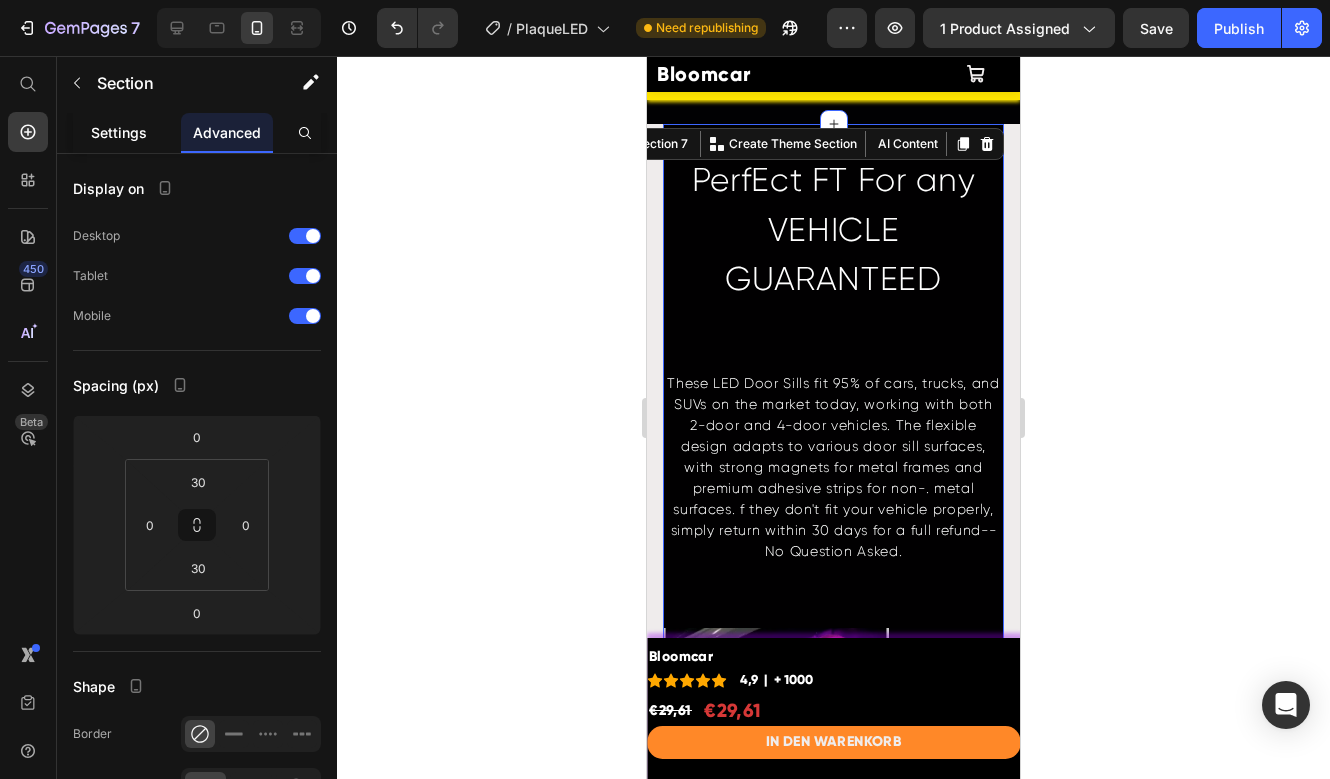 click on "Settings" at bounding box center (119, 132) 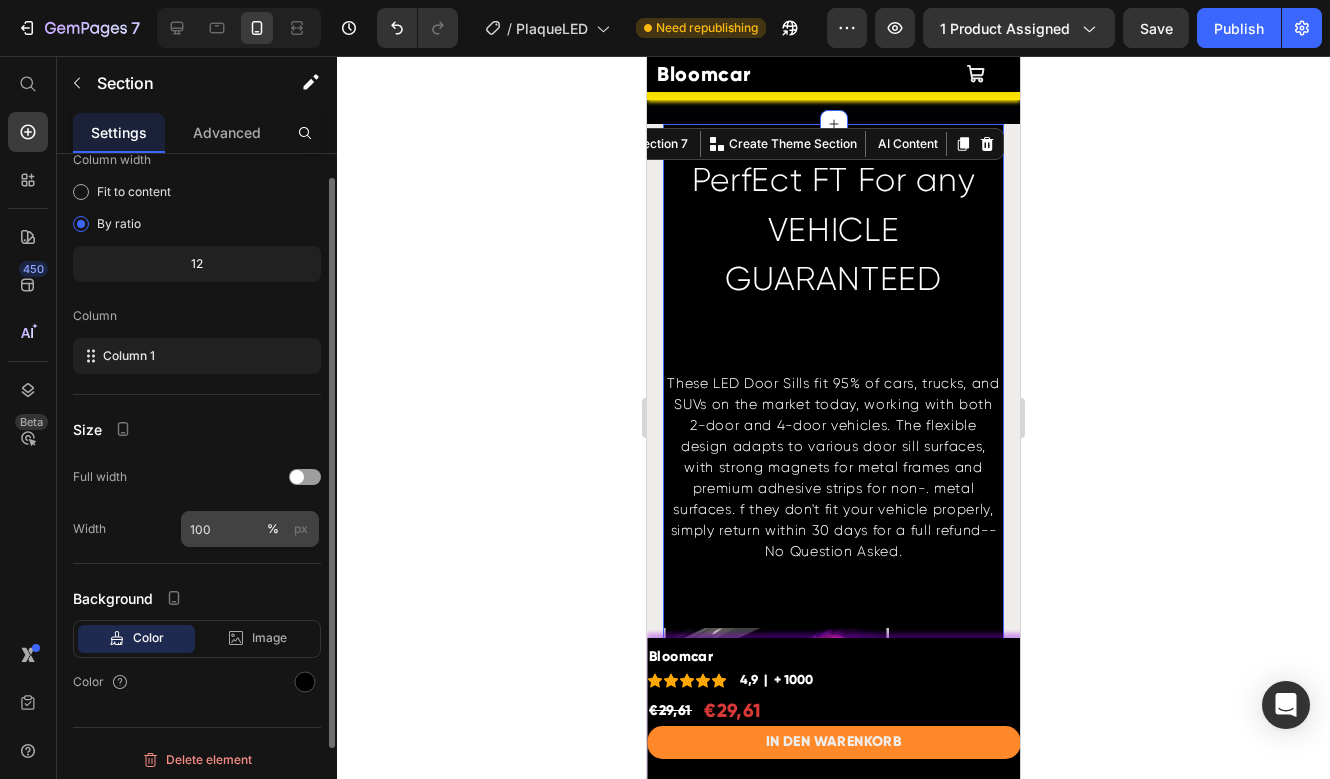 scroll, scrollTop: 134, scrollLeft: 0, axis: vertical 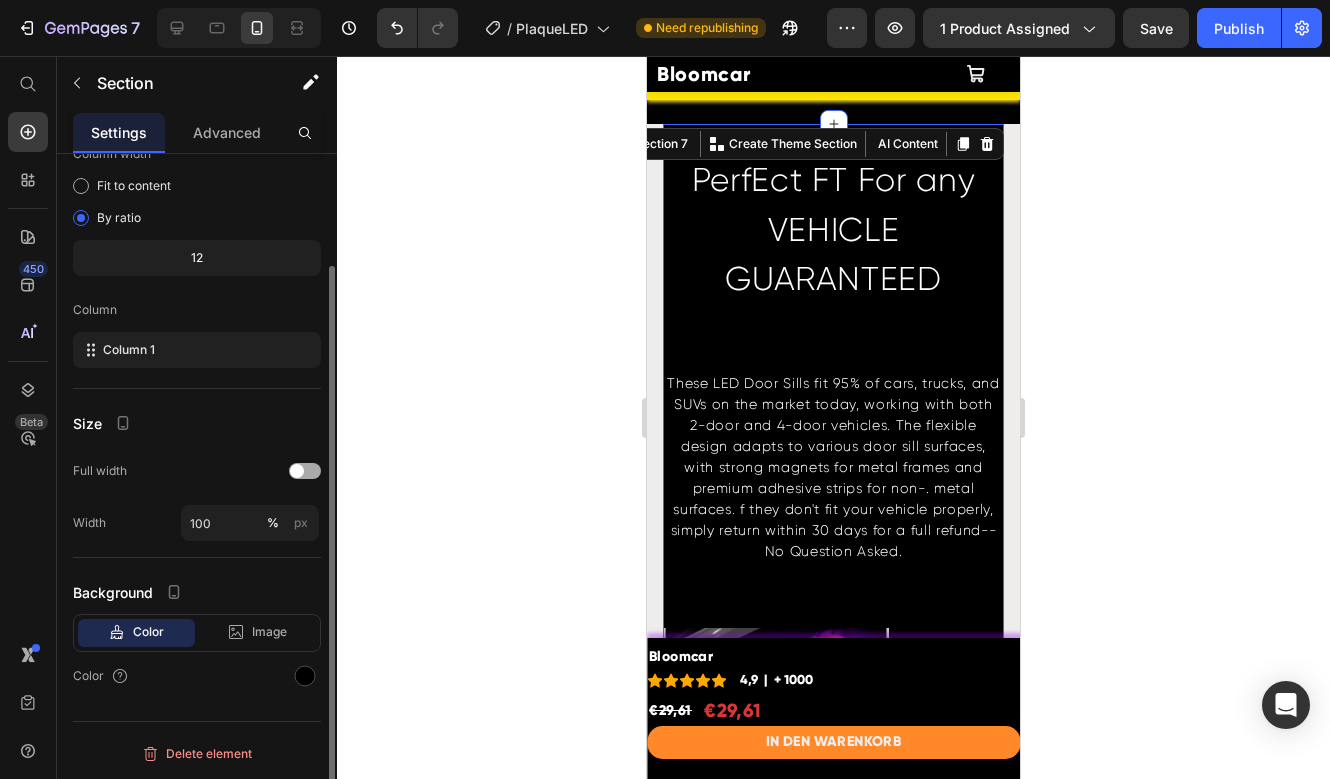 click at bounding box center (297, 471) 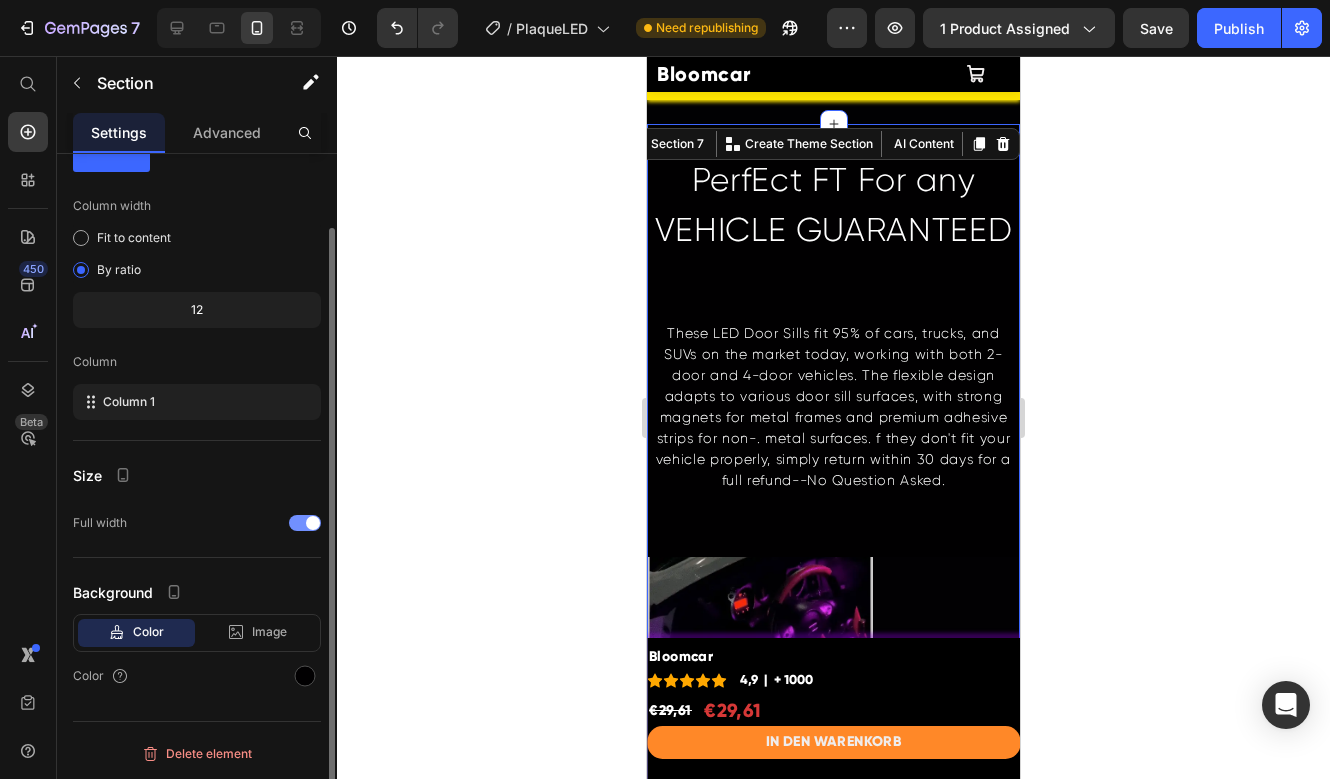 scroll, scrollTop: 82, scrollLeft: 0, axis: vertical 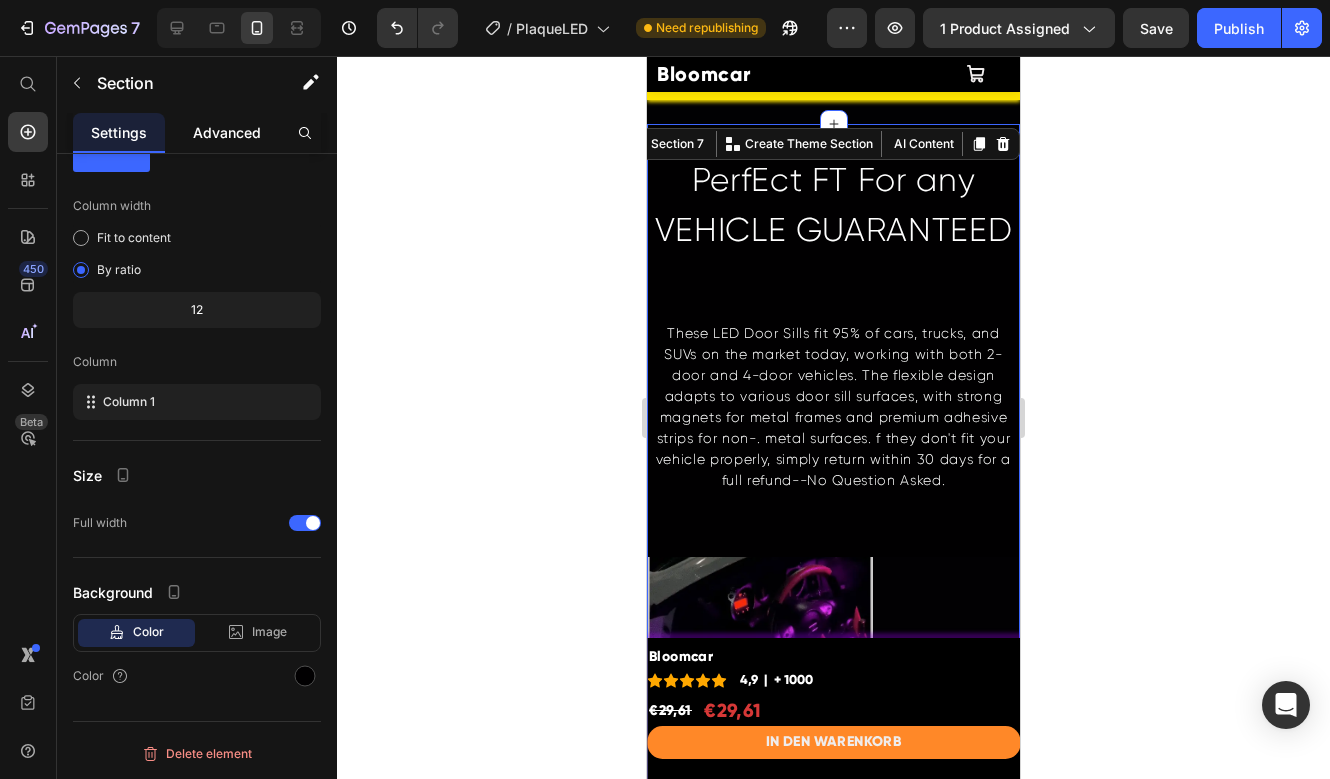 click on "Advanced" at bounding box center [227, 132] 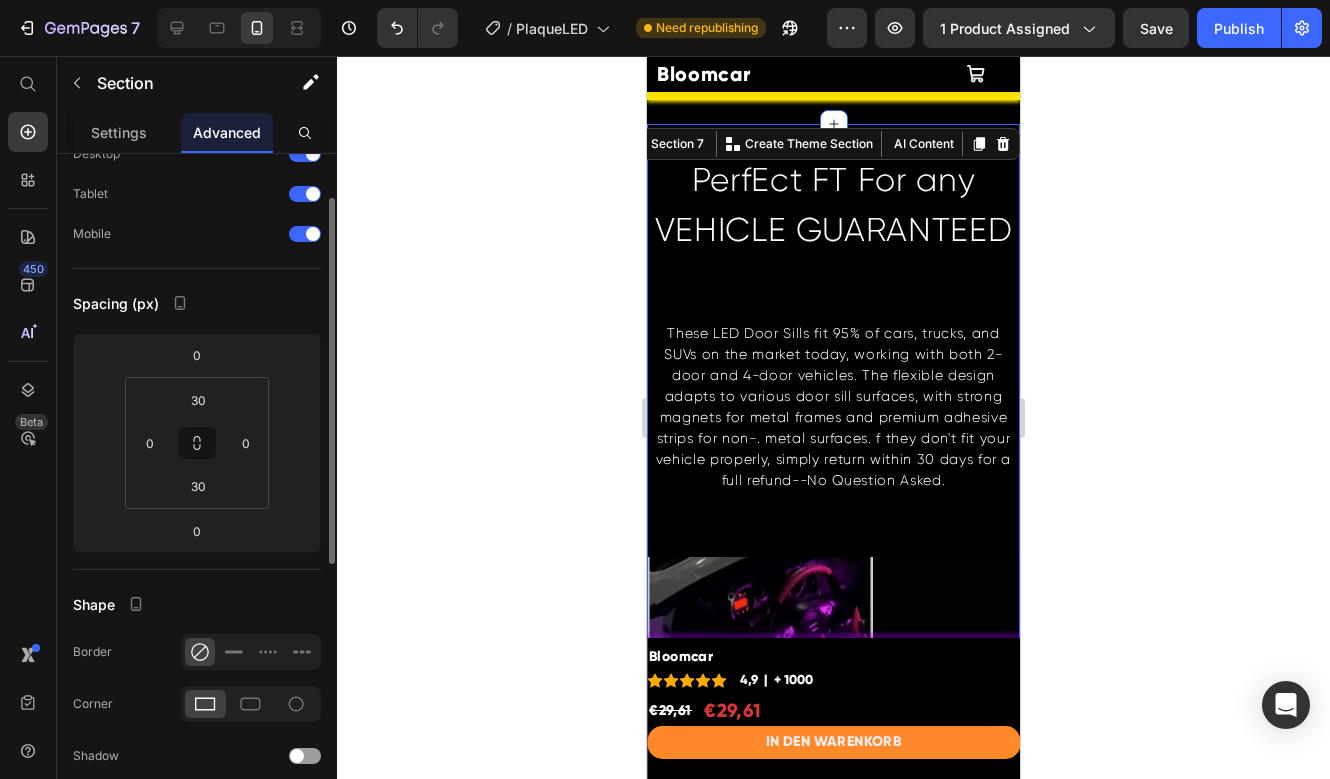 scroll, scrollTop: 0, scrollLeft: 0, axis: both 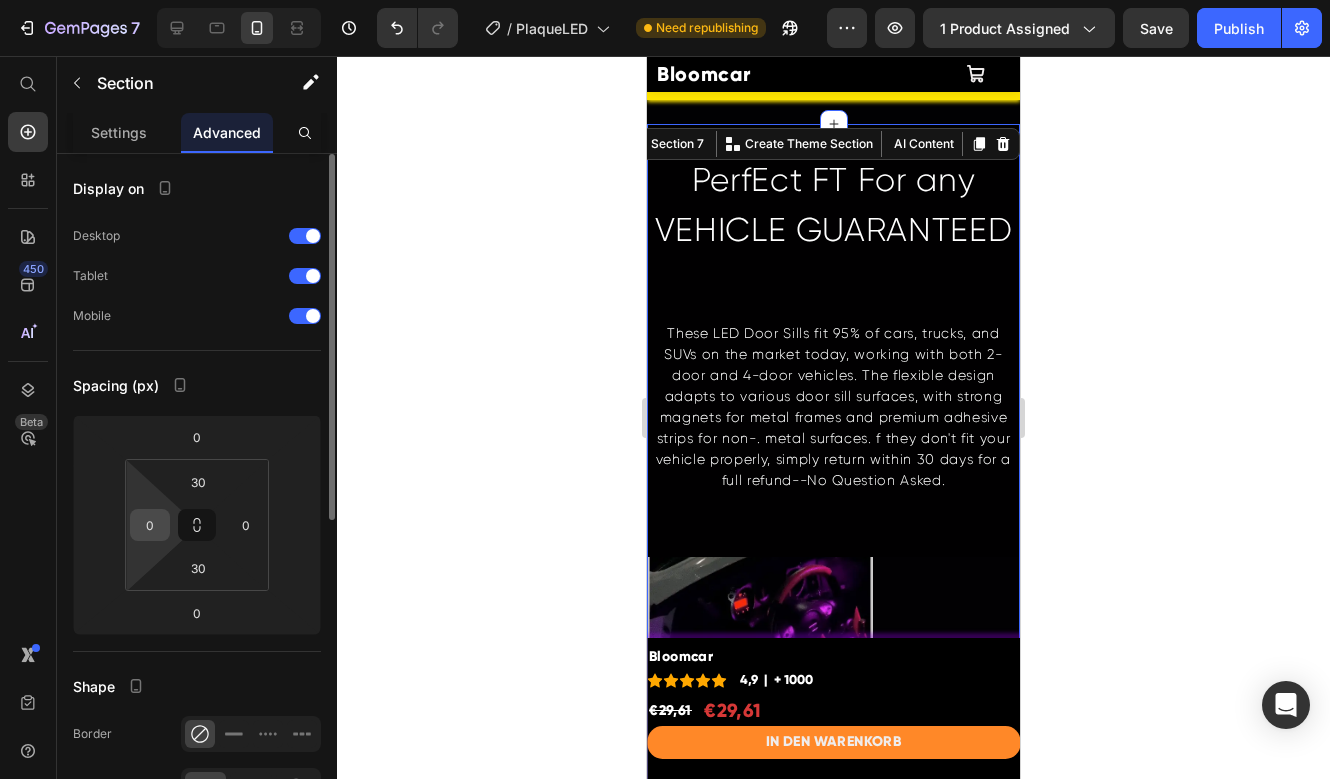 click on "0" at bounding box center [150, 525] 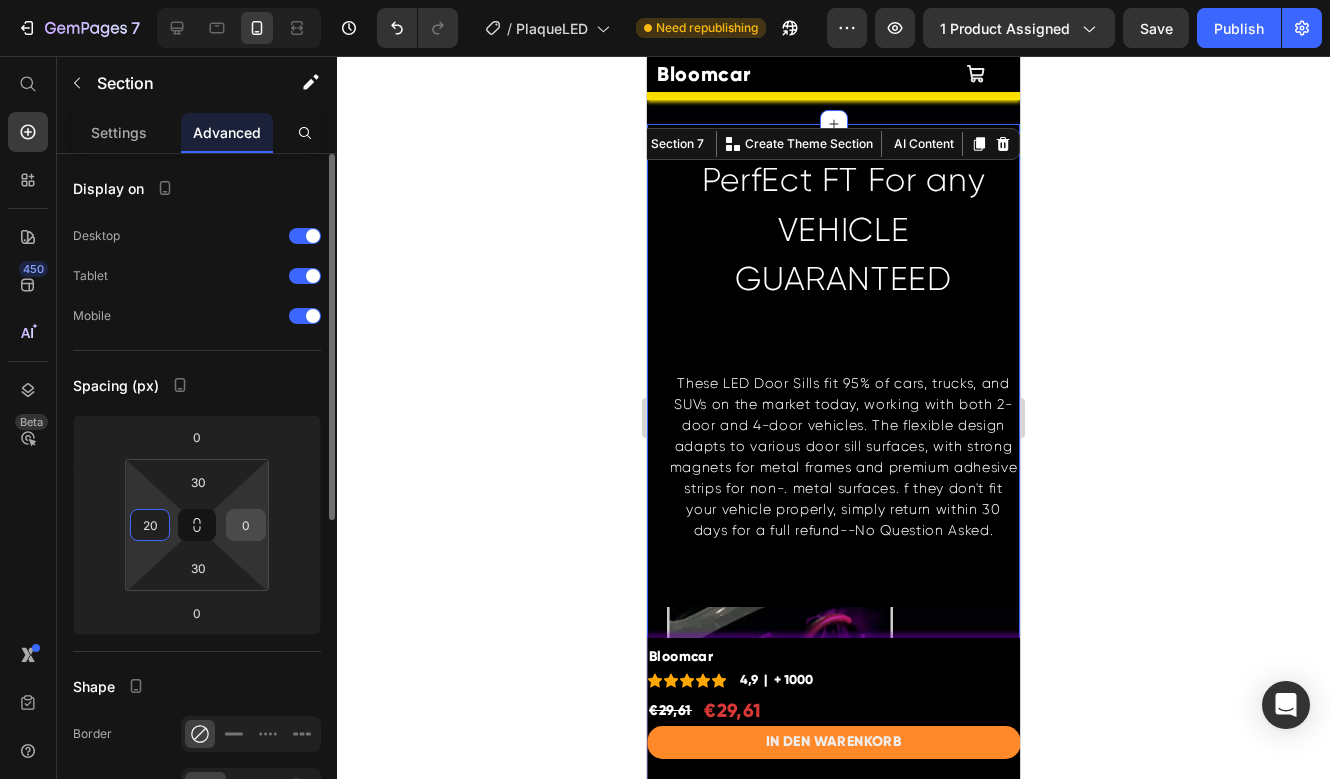 type on "20" 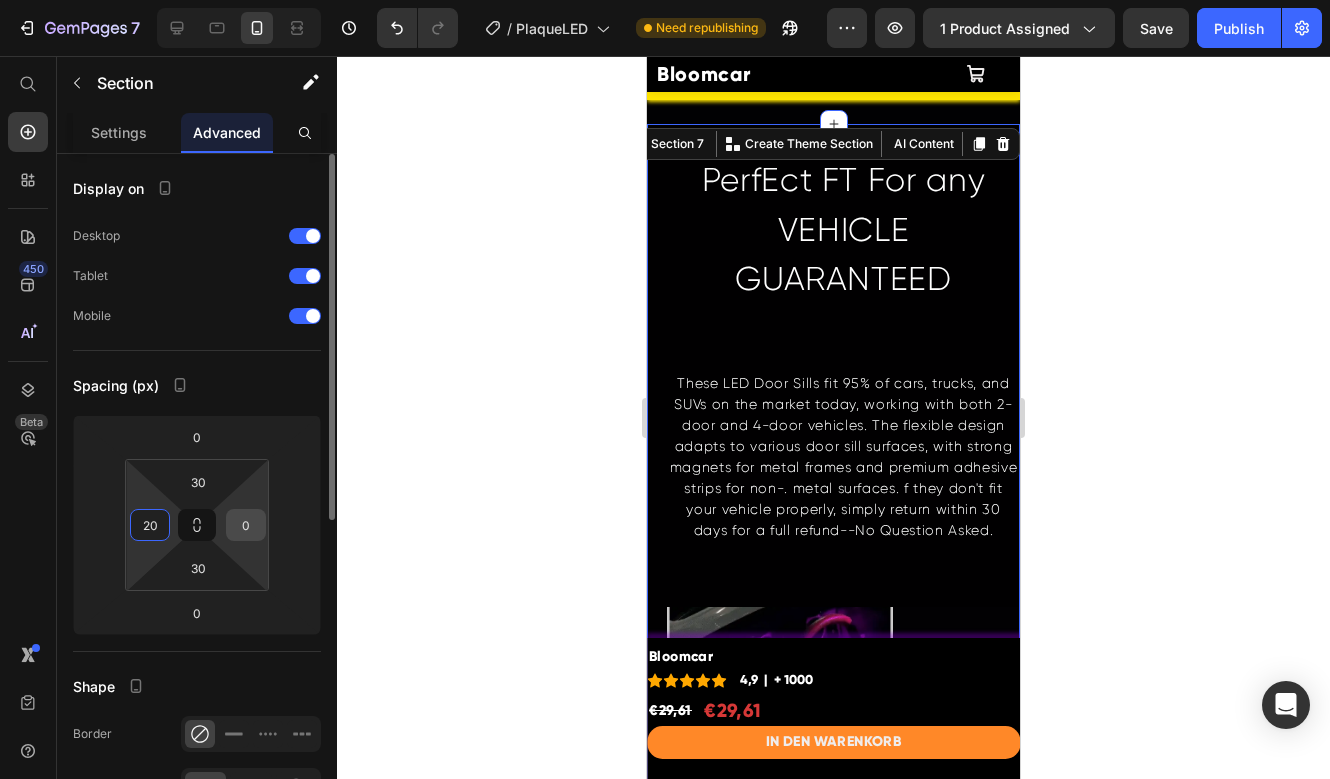 click on "0" at bounding box center (246, 525) 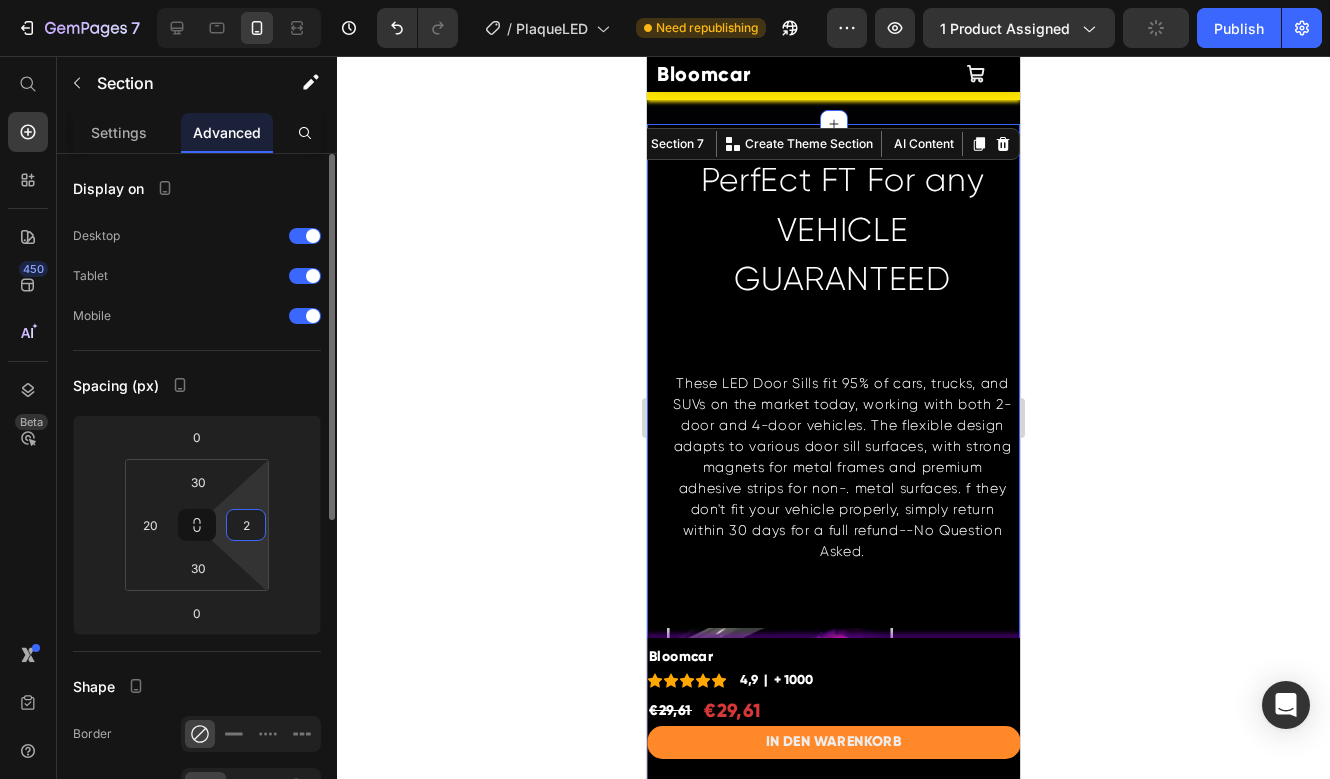 type on "20" 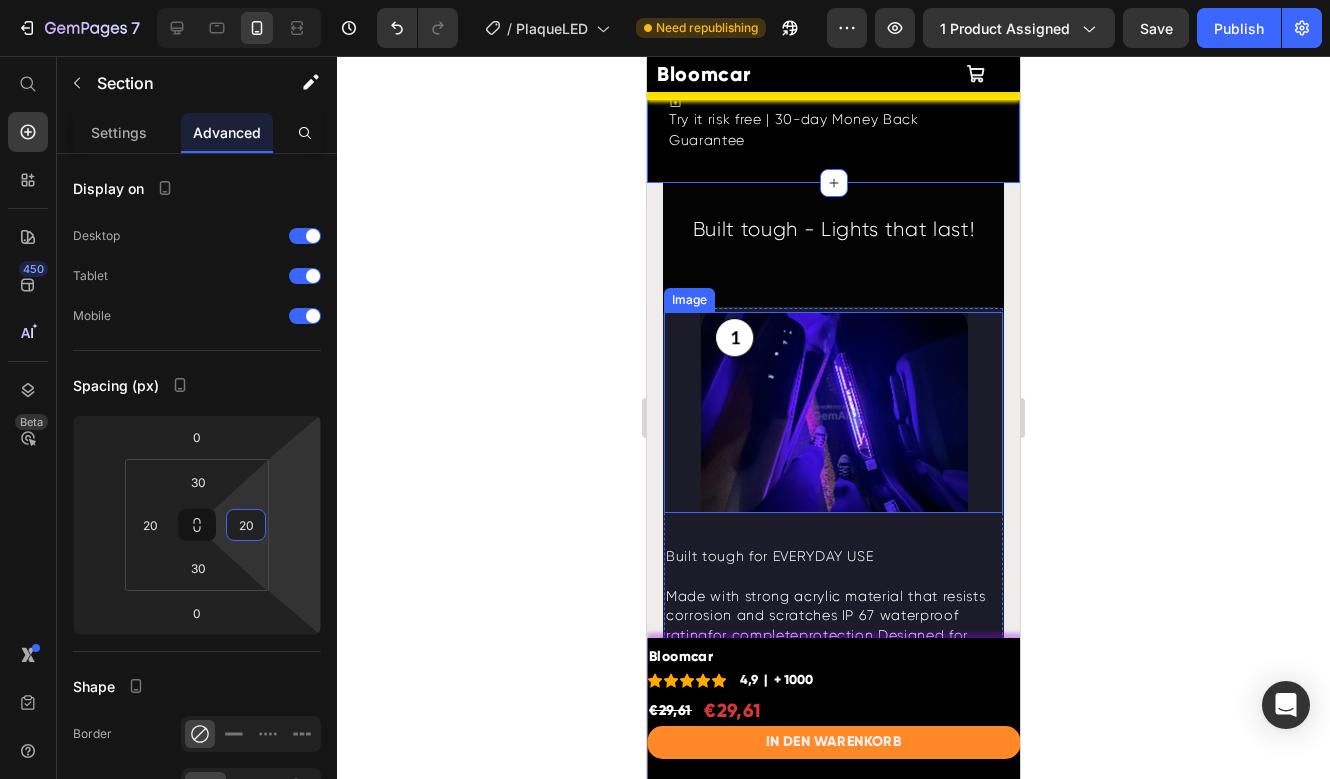 scroll, scrollTop: 5291, scrollLeft: 0, axis: vertical 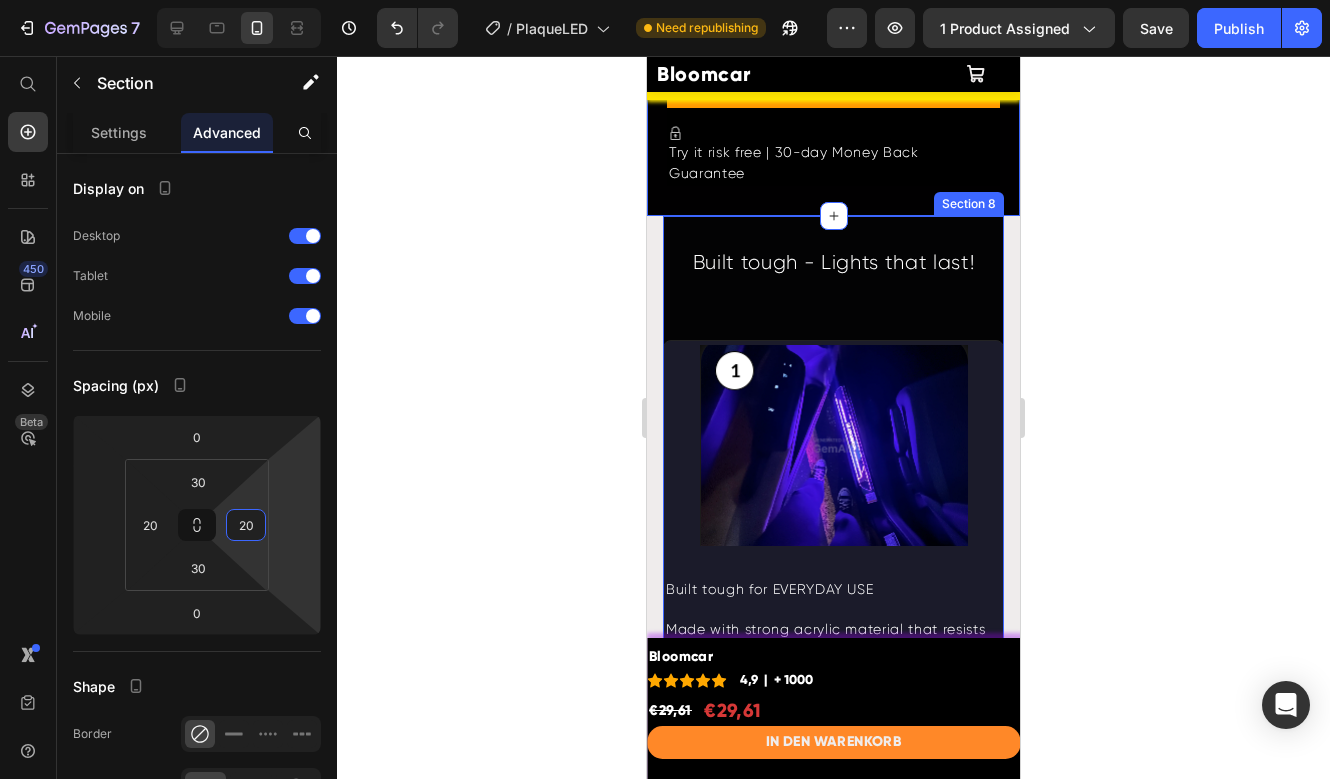 click on "Built tough - Lights that last! Heading Image Built tough for EVERYDAY USE Text Block Made with strong acrylic material that resists corrosion and scratches IP 67 waterproof ratingfor completeprotection Designed for seamless integration with door opening/closure Text Block Shop Now Button Row Image SUPER BRIGHT LIgHTS Text Block Thelights activate. automatically when your door opens Customizable color optionsto complement your vehicle's interior Text Block Shop Now Button Row Image EXTENDED BATTeRy PERFORMANCE Text Block Single charge provides illumination for up to 3 months. Rapid 2-hour recharge time ensures minimal downtime Text Block Shop Now Button Row Image SECURE MAGNETIC ATTACHMENT Text Block Industrial-strength magnets ensurereliableplacement Maintains position during door operationfor consistent performance Text Block Shop Now Button Row Row Row Section 8" at bounding box center (833, 1204) 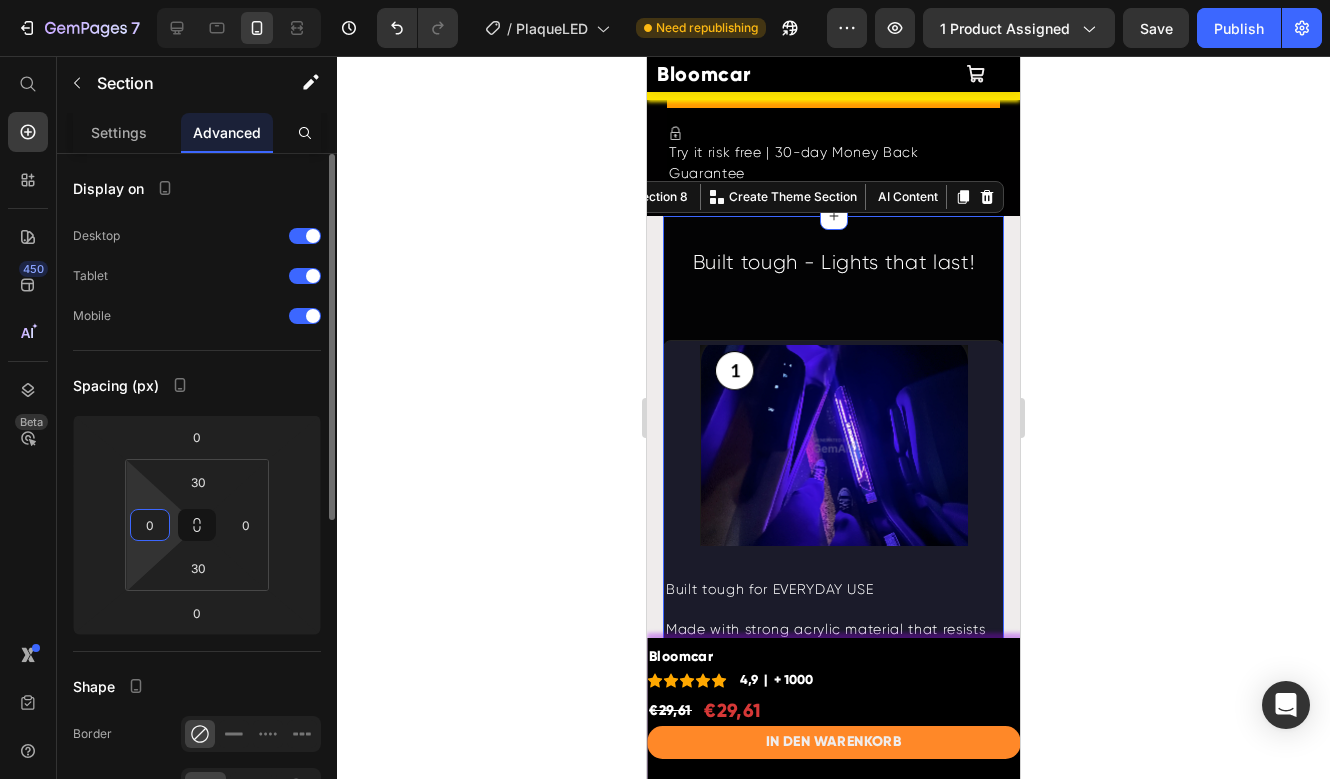 click on "0" at bounding box center [150, 525] 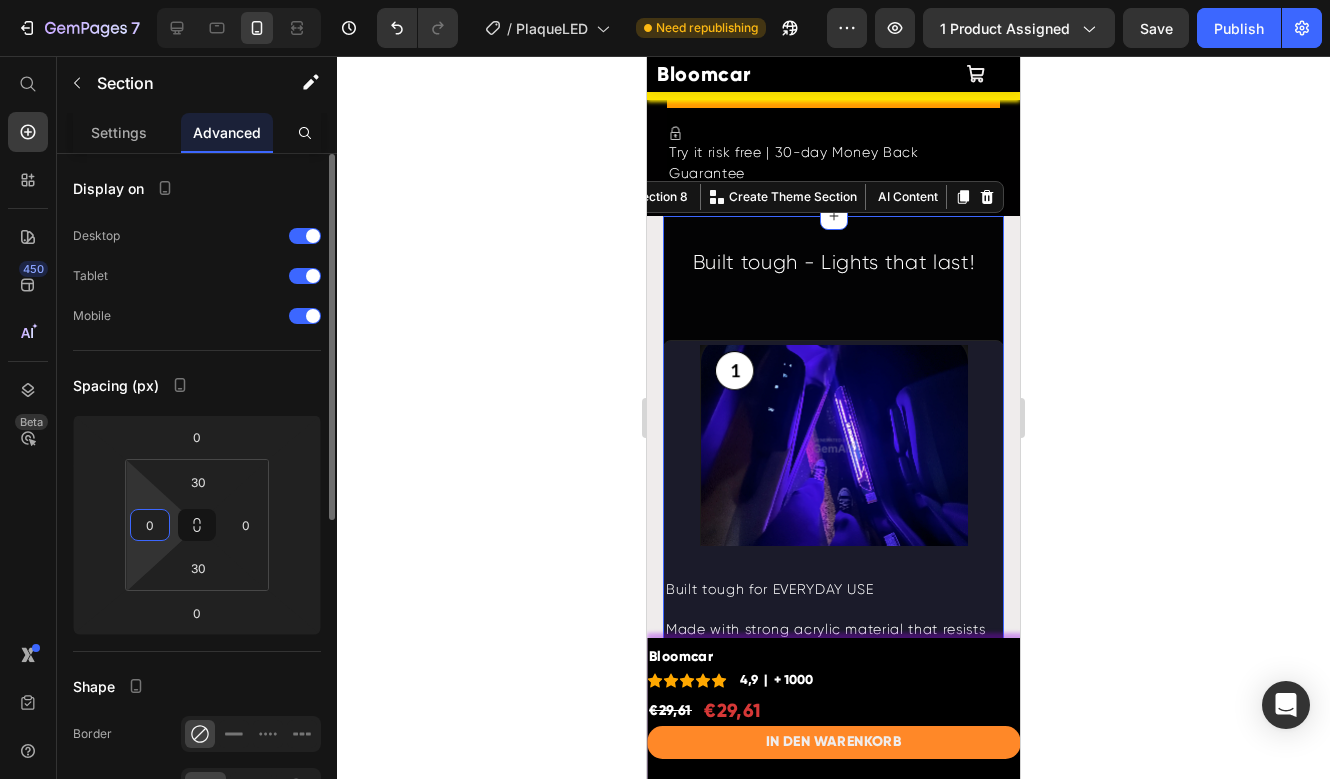 type 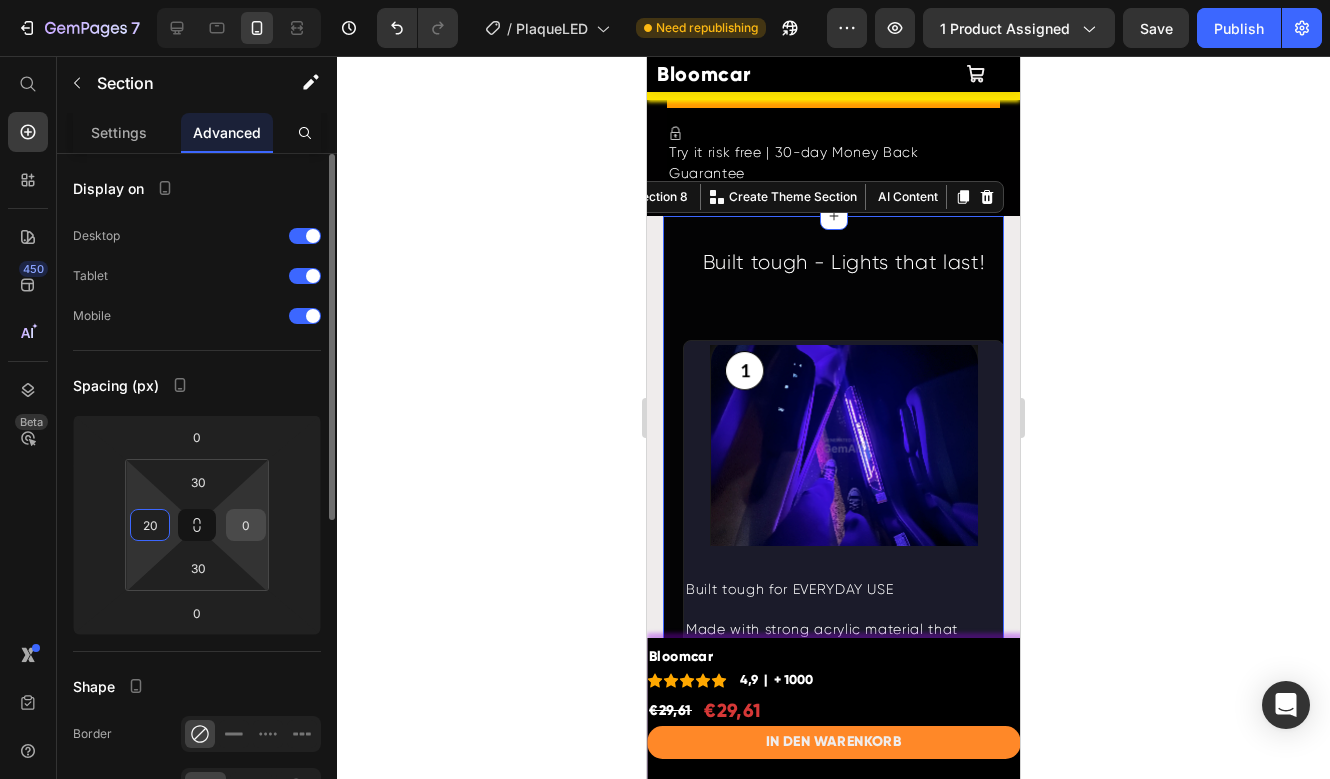 type on "20" 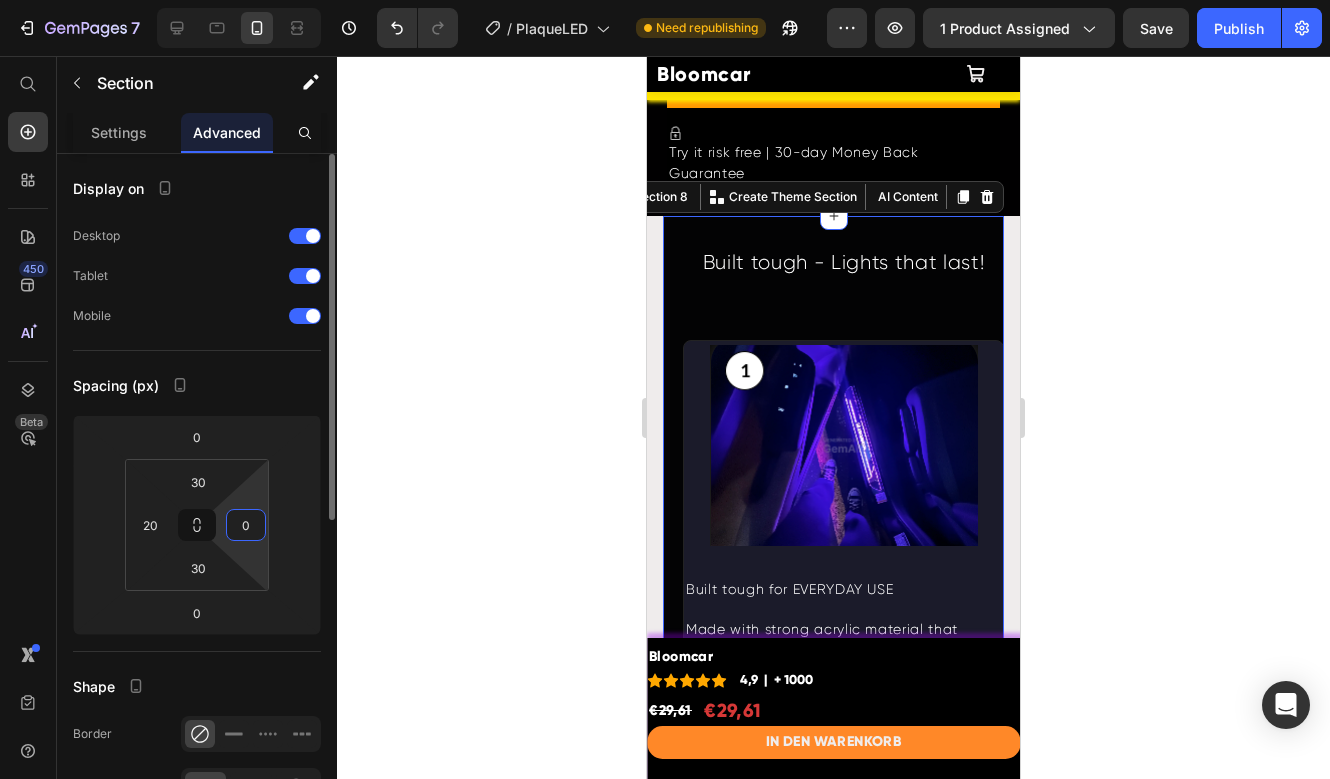 click on "0" at bounding box center (246, 525) 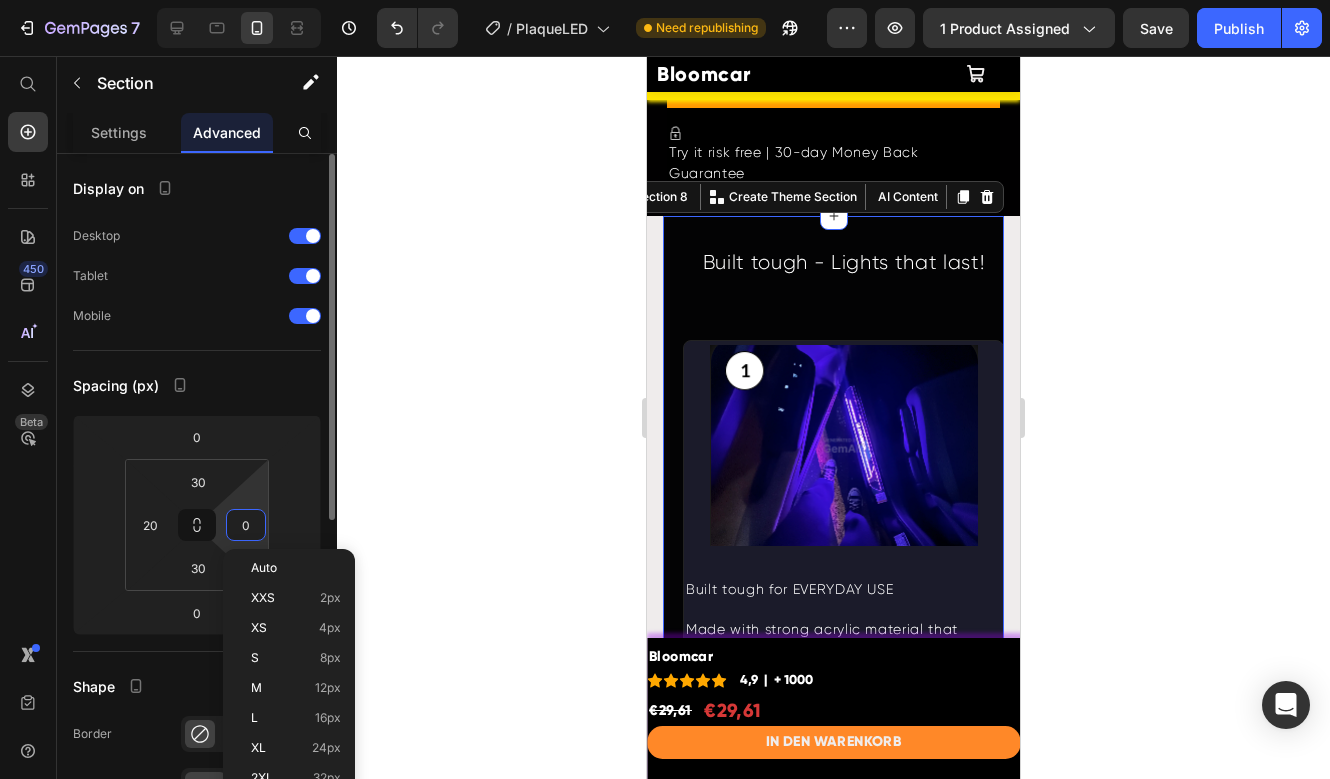 type 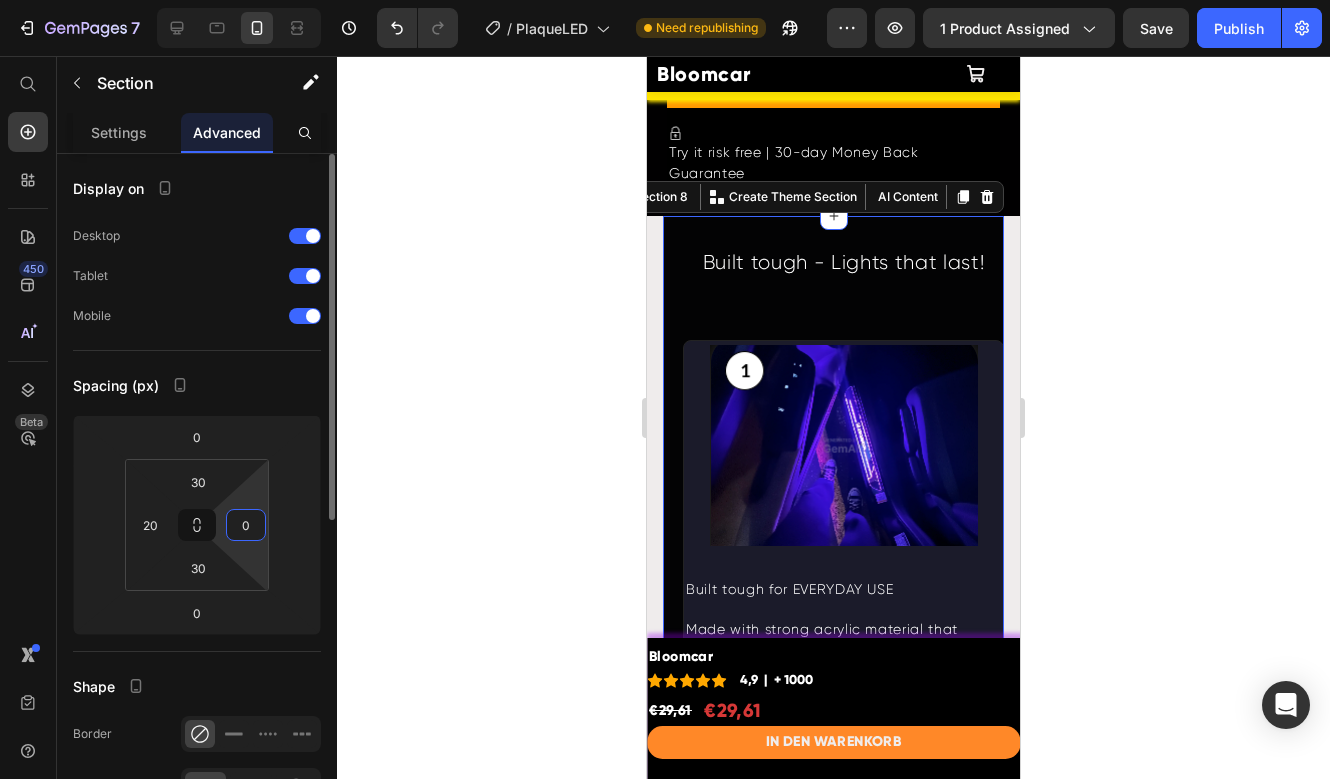 click on "0" at bounding box center (246, 525) 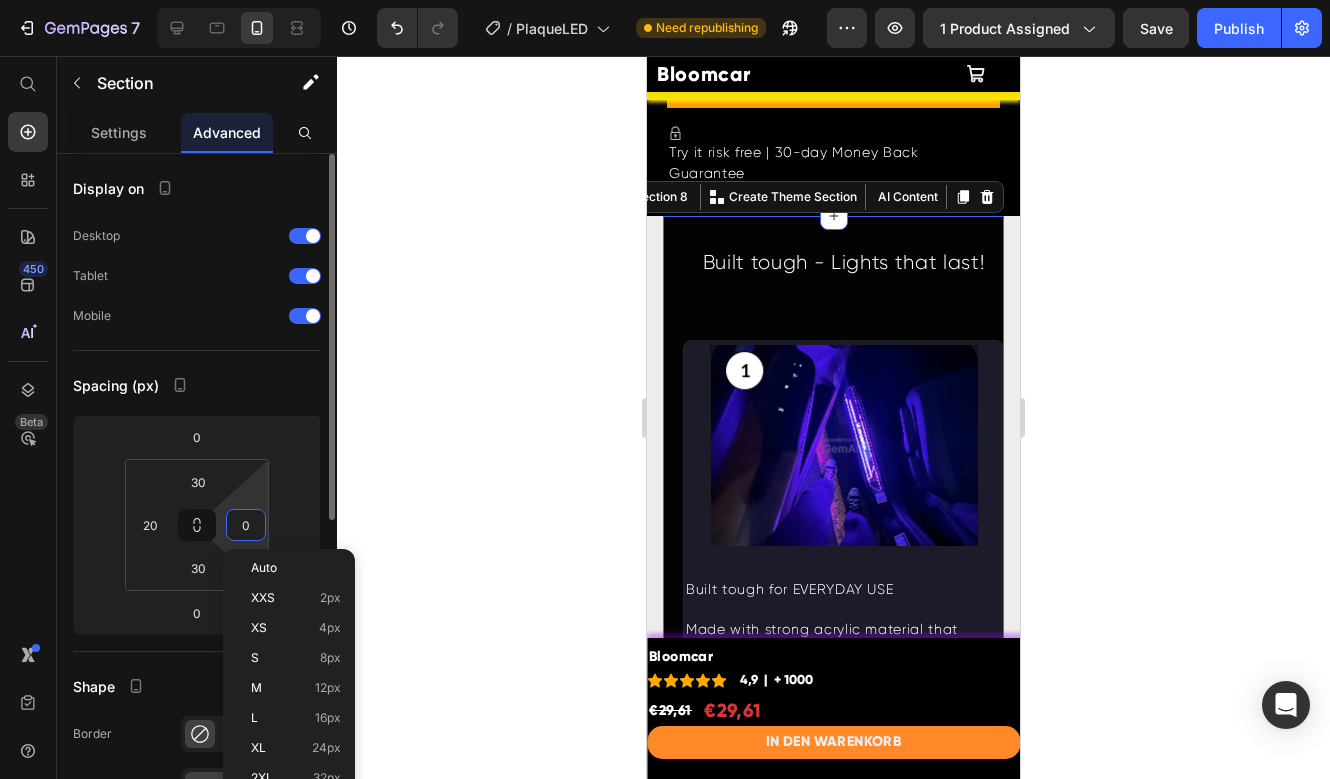 type on "20" 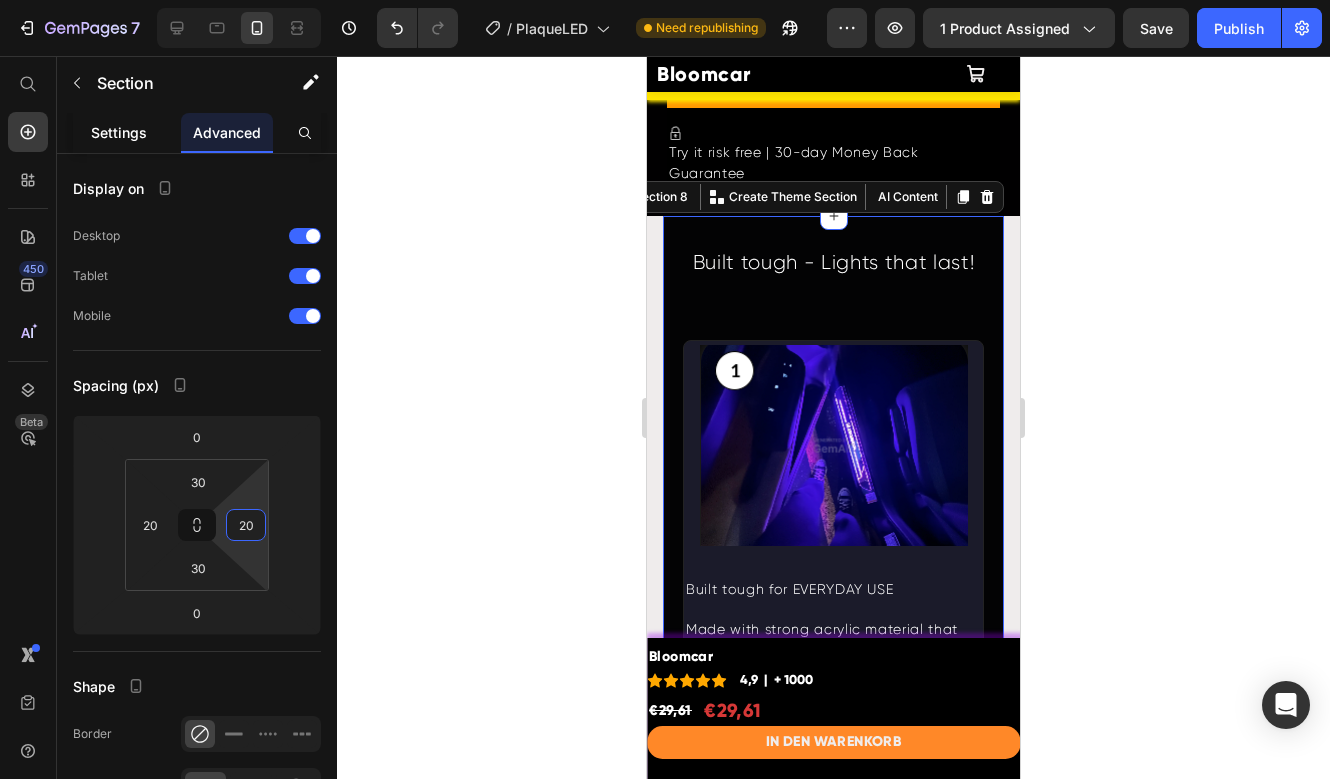 click on "Settings" 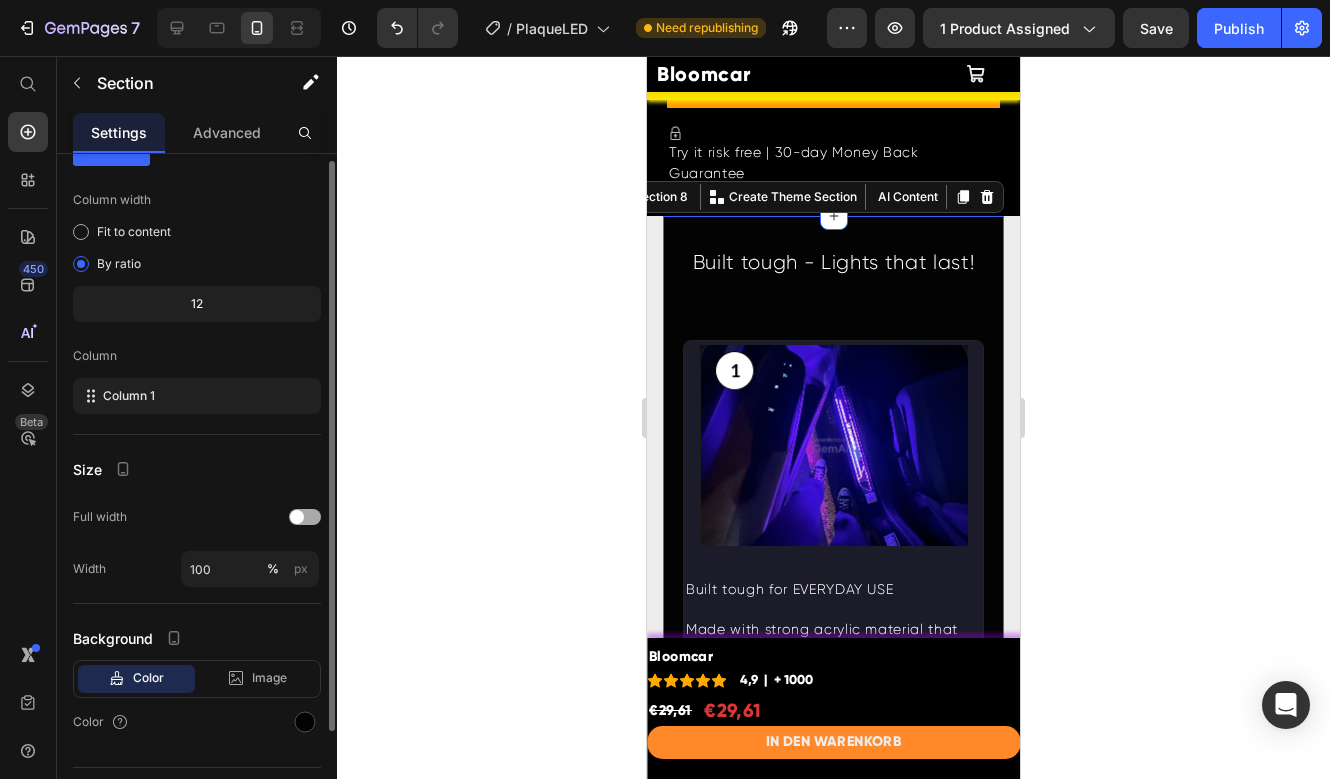 scroll, scrollTop: 107, scrollLeft: 0, axis: vertical 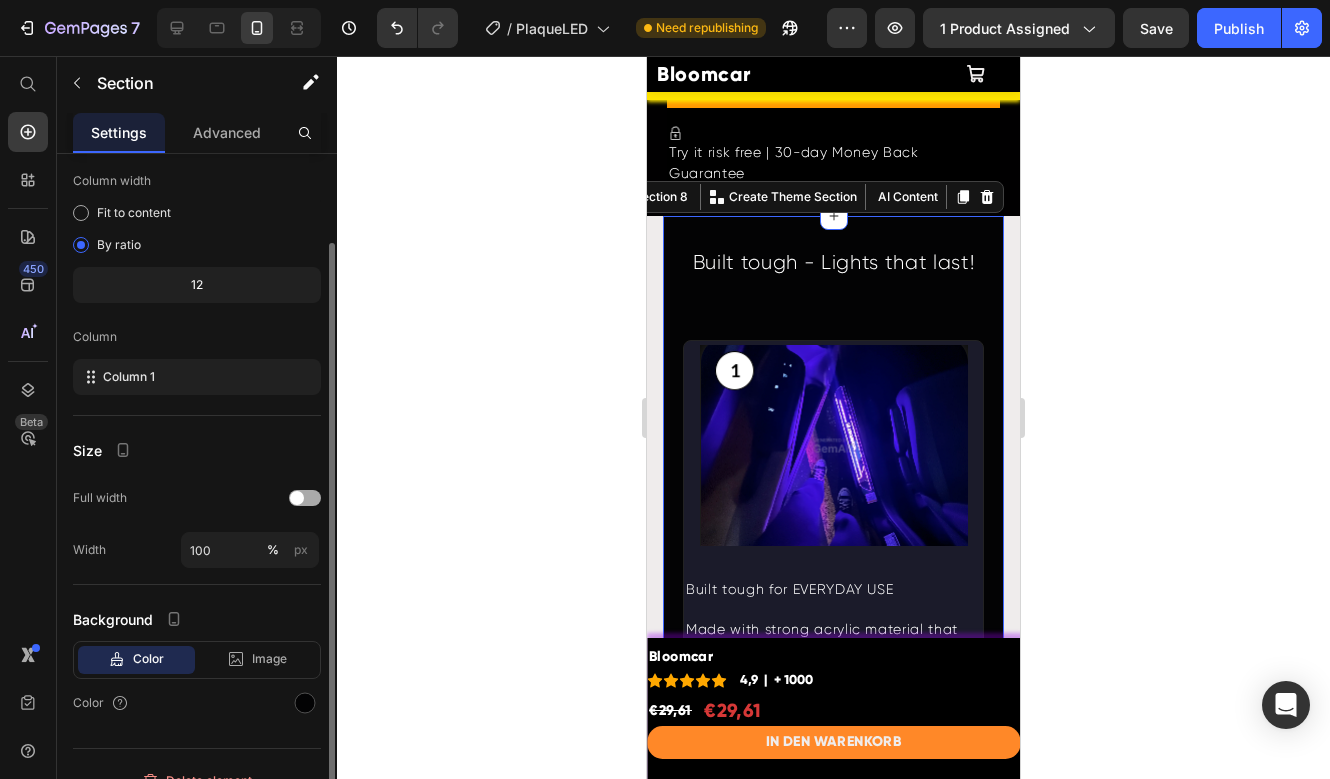click at bounding box center (305, 498) 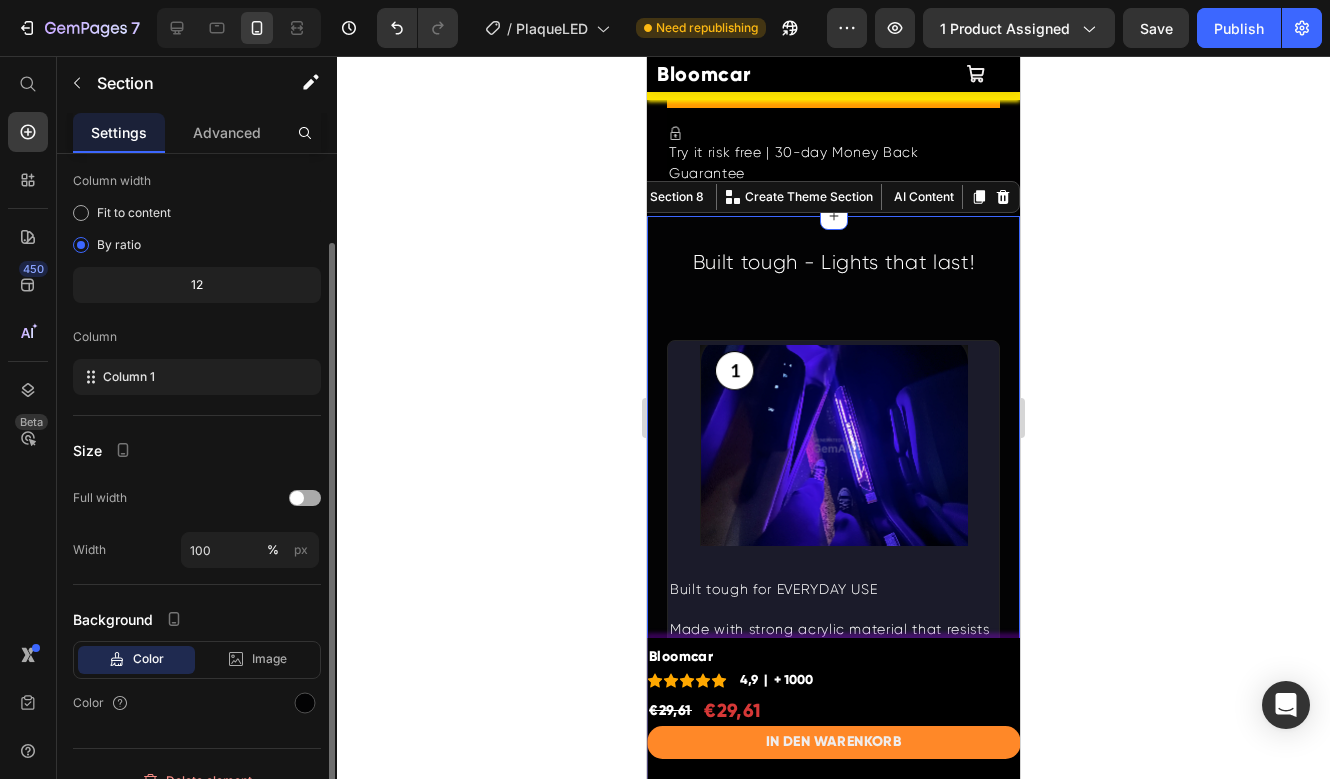 scroll, scrollTop: 82, scrollLeft: 0, axis: vertical 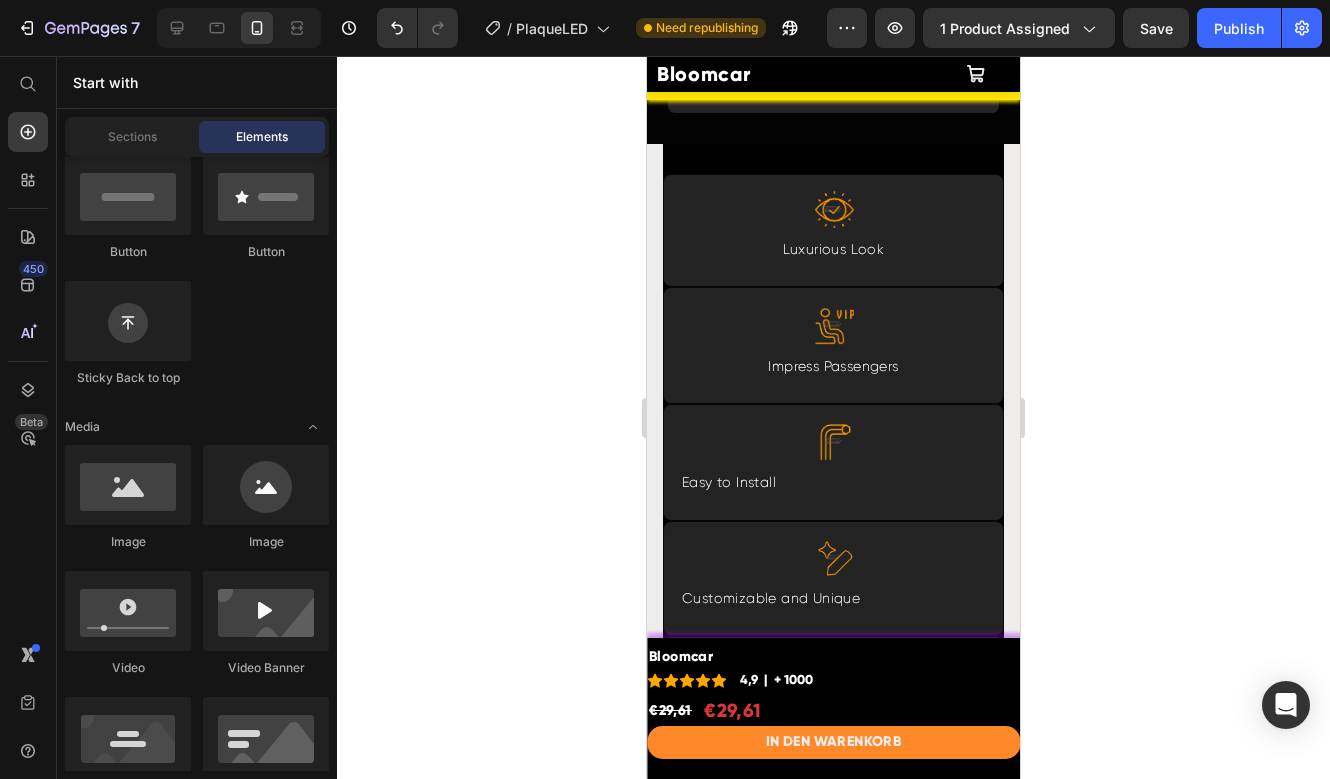 click on "Image Luxurious Look Text Block Row Image Impress Passengers Text Block Row Image Easy to Install Text Block Row Image Customizable and Unique Text Block Row Image Match your Aesthetic Text Block Row Image Water esistant Text Block Row Row Section 9" at bounding box center [833, 525] 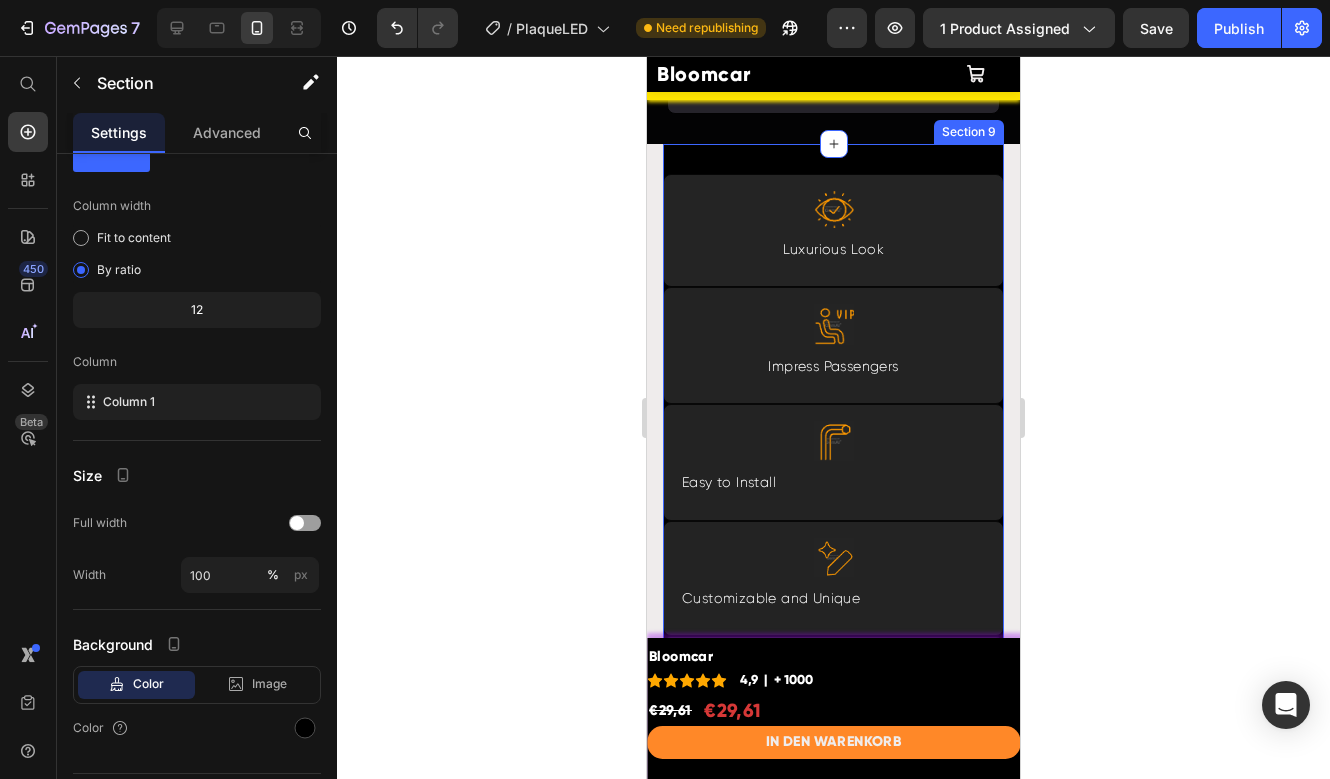 click on "Image Luxurious Look Text Block Row Image Impress Passengers Text Block Row Image Easy to Install Text Block Row Image Customizable and Unique Text Block Row Image Match your Aesthetic Text Block Row Image Water esistant Text Block Row Row Section 9" at bounding box center [833, 525] 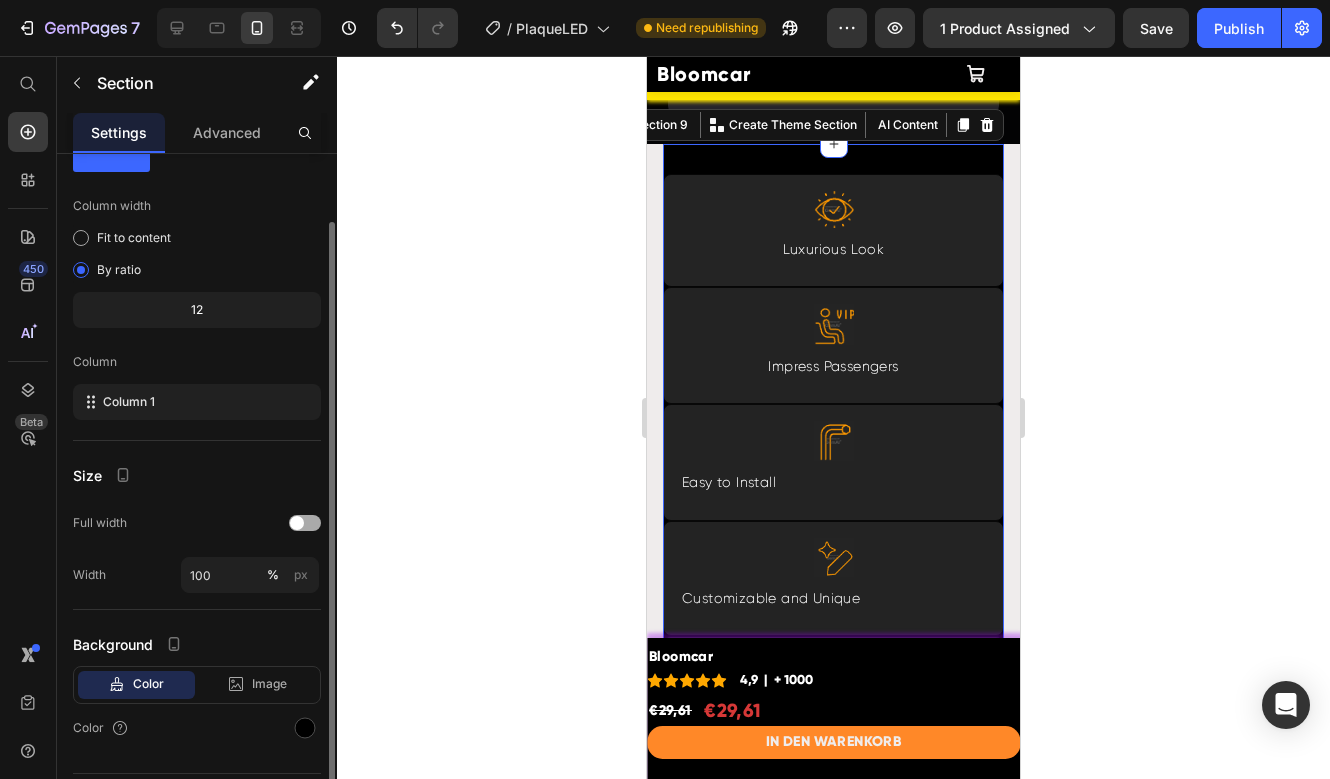 click at bounding box center (297, 523) 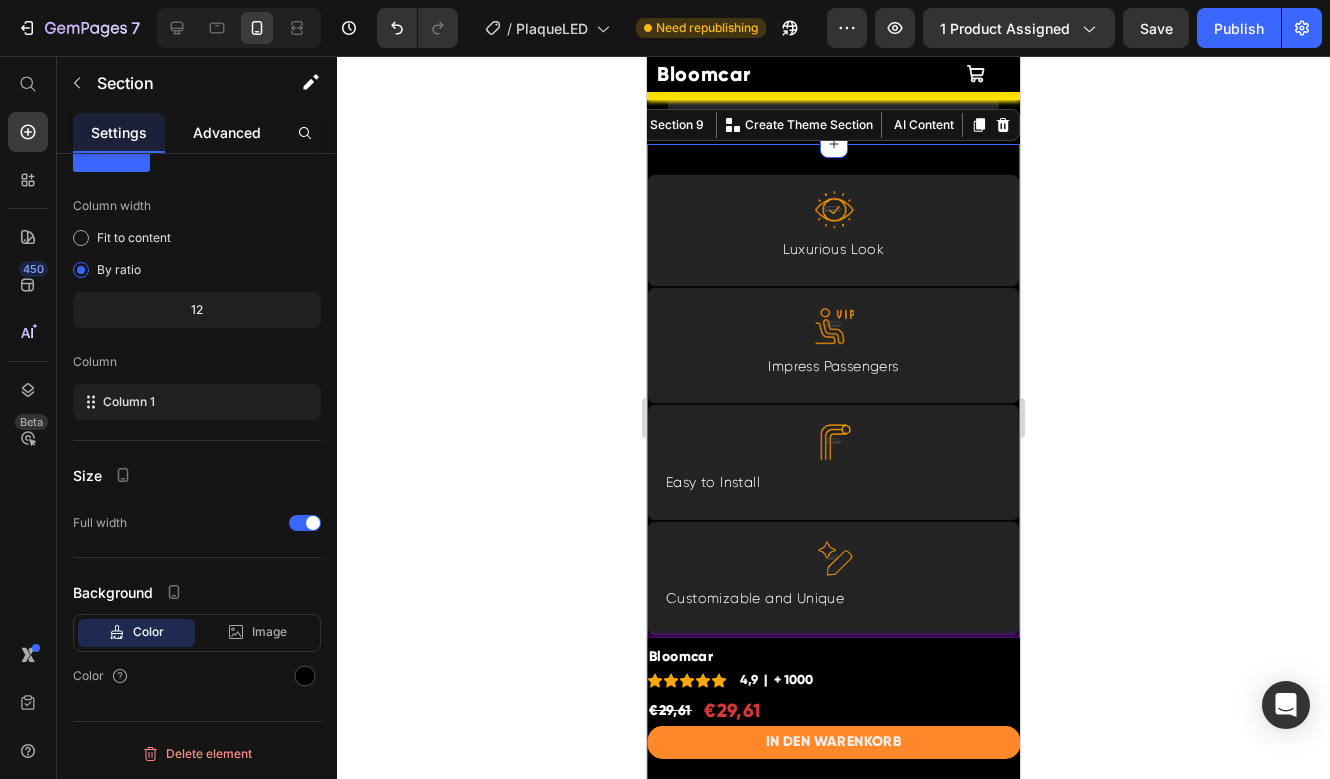 click on "Advanced" at bounding box center [227, 132] 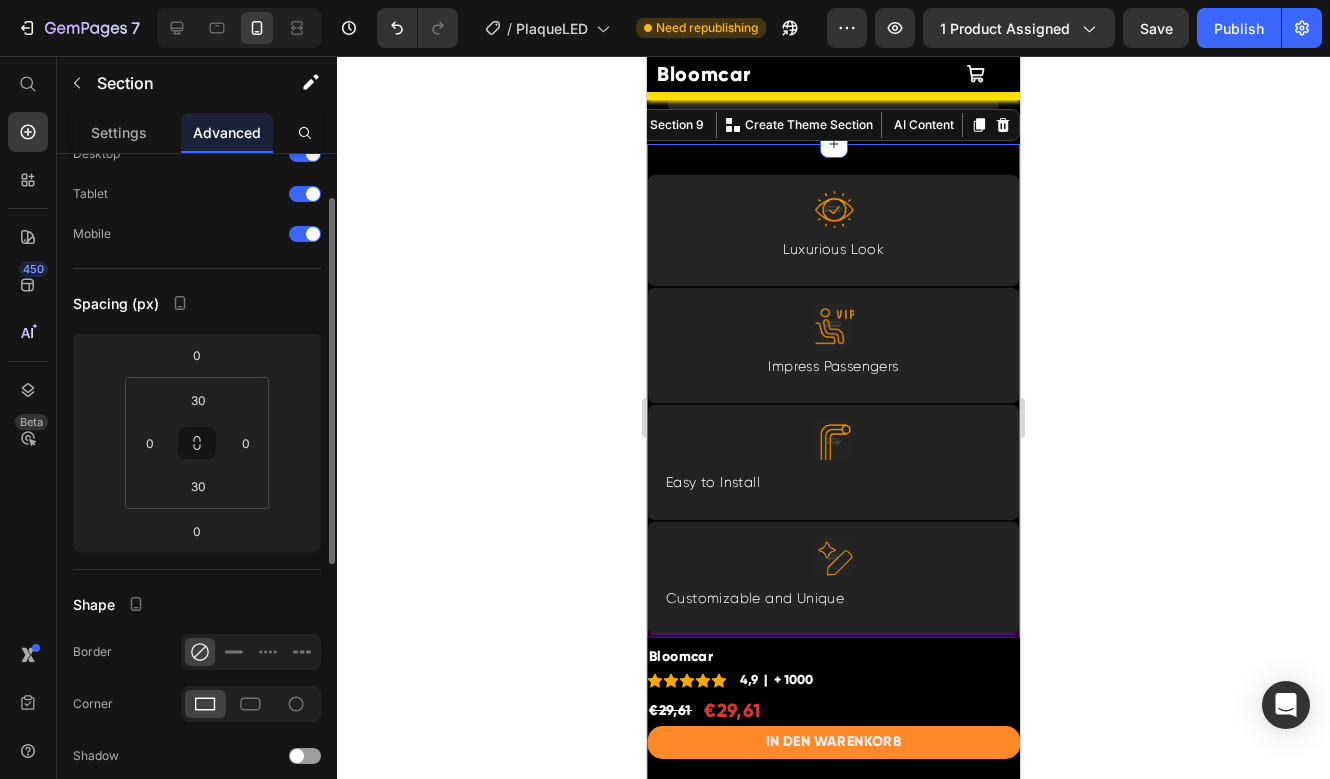 scroll, scrollTop: 0, scrollLeft: 0, axis: both 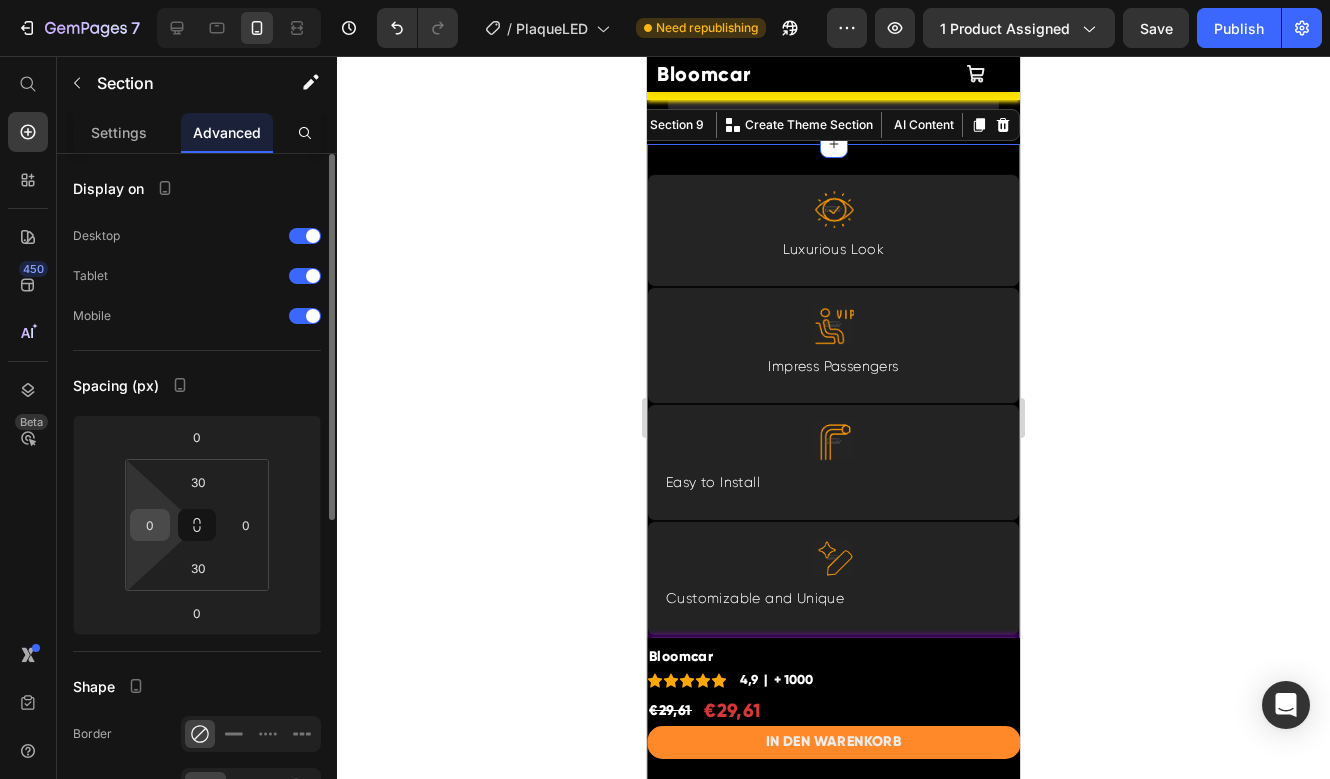 click on "0" at bounding box center (150, 525) 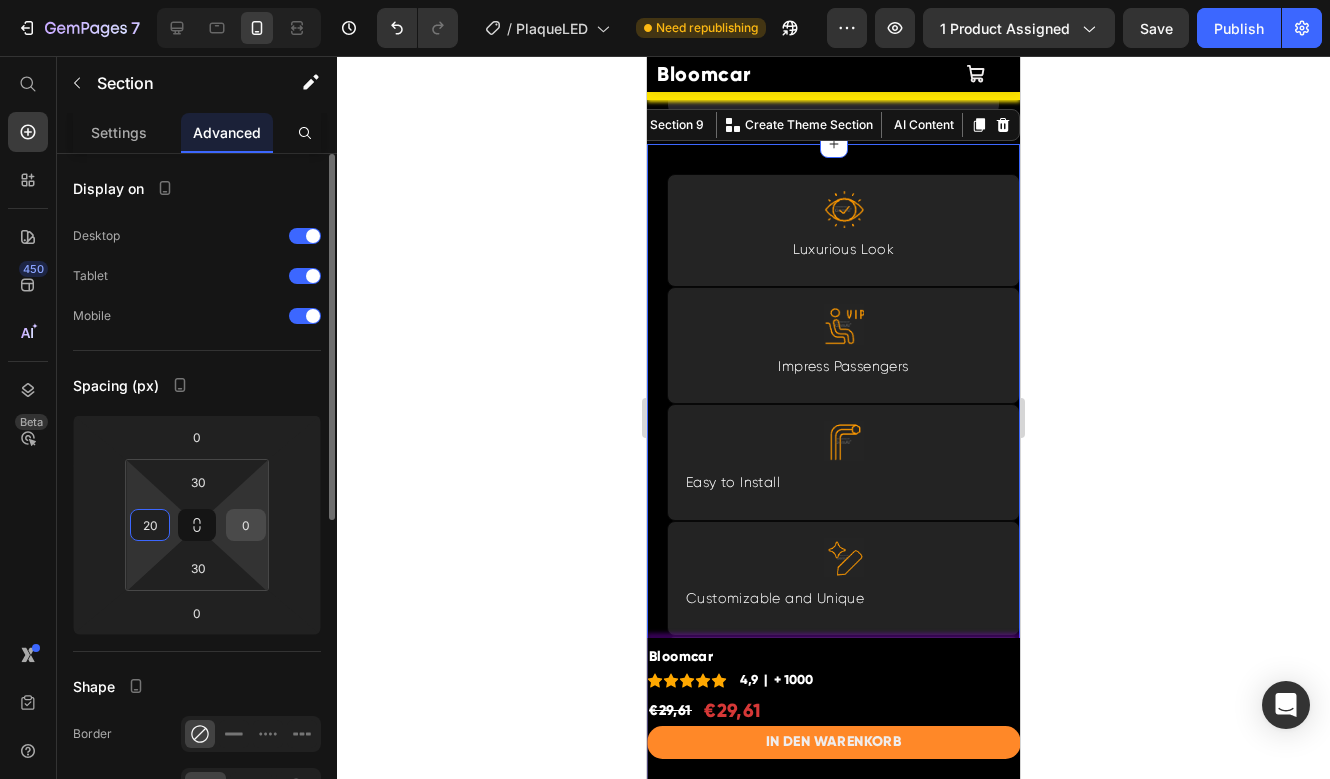 type on "20" 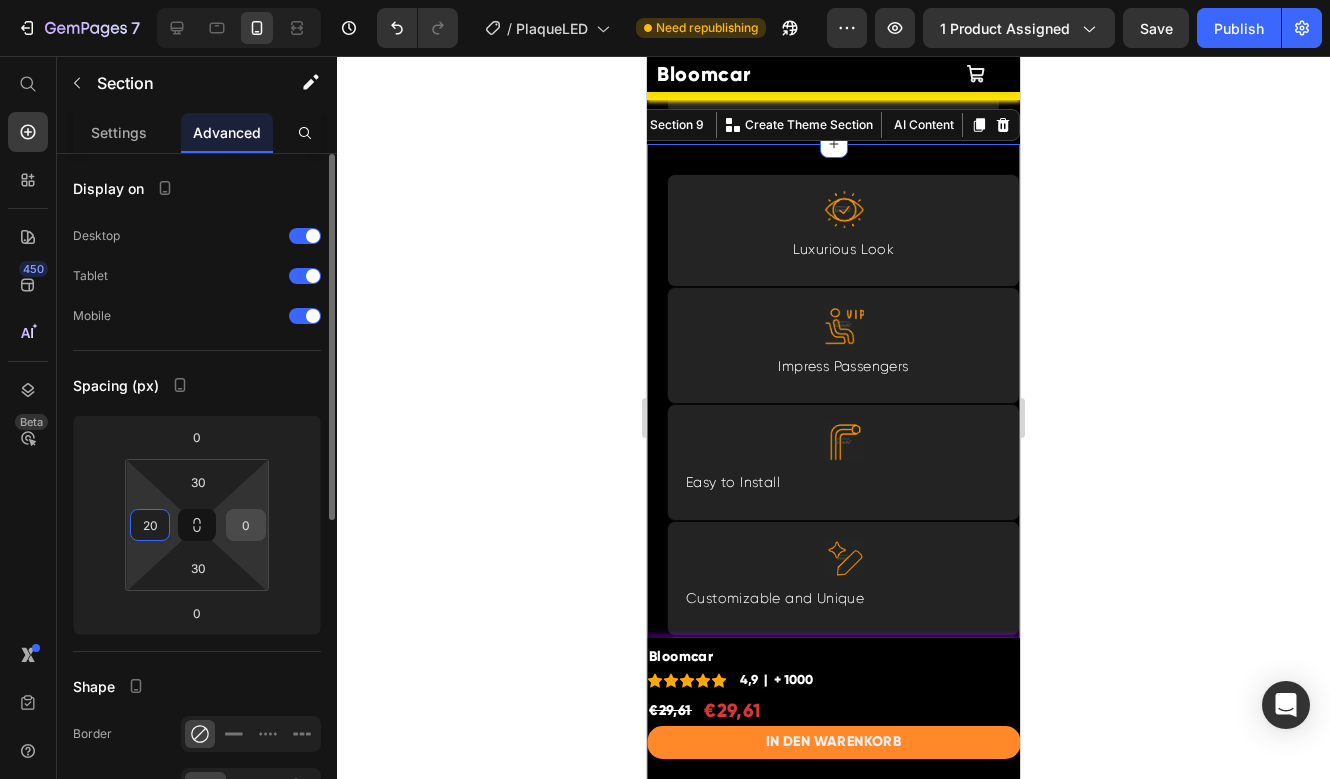 click on "0" at bounding box center [246, 525] 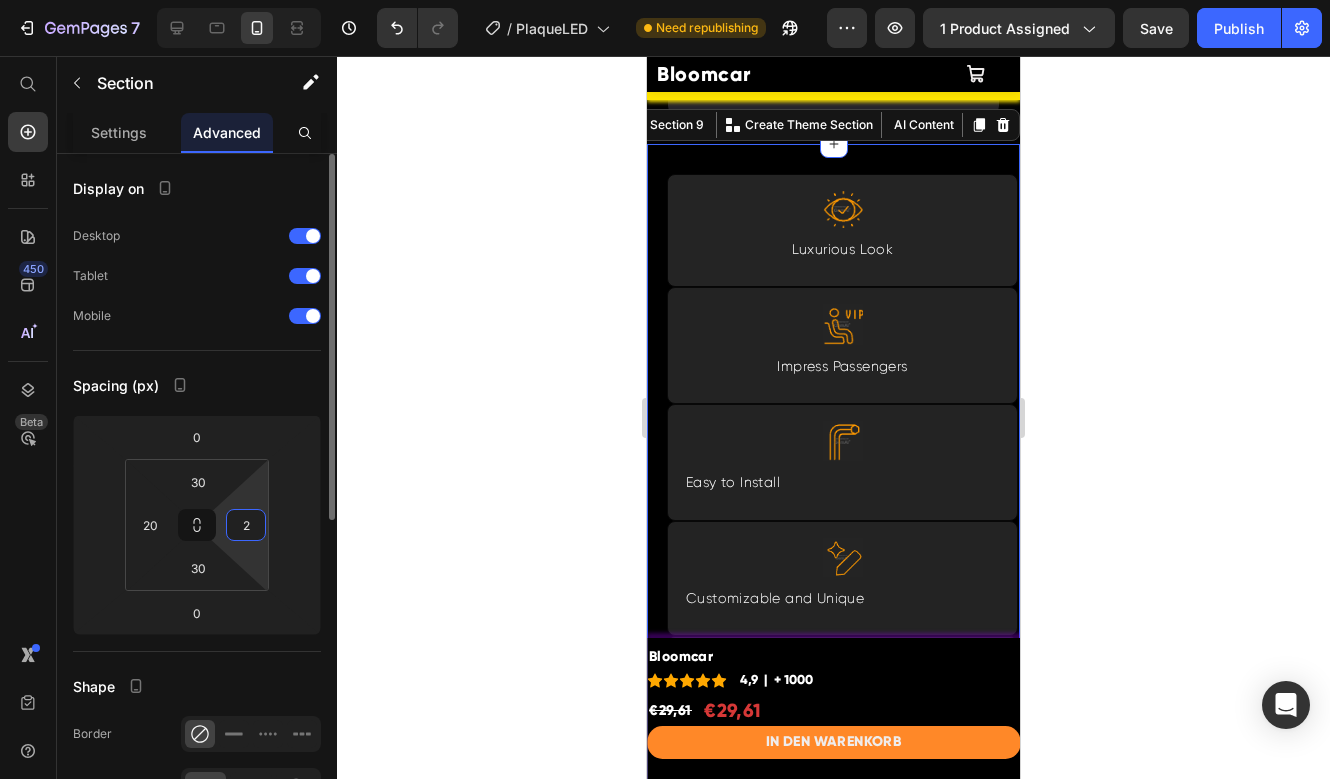 type on "20" 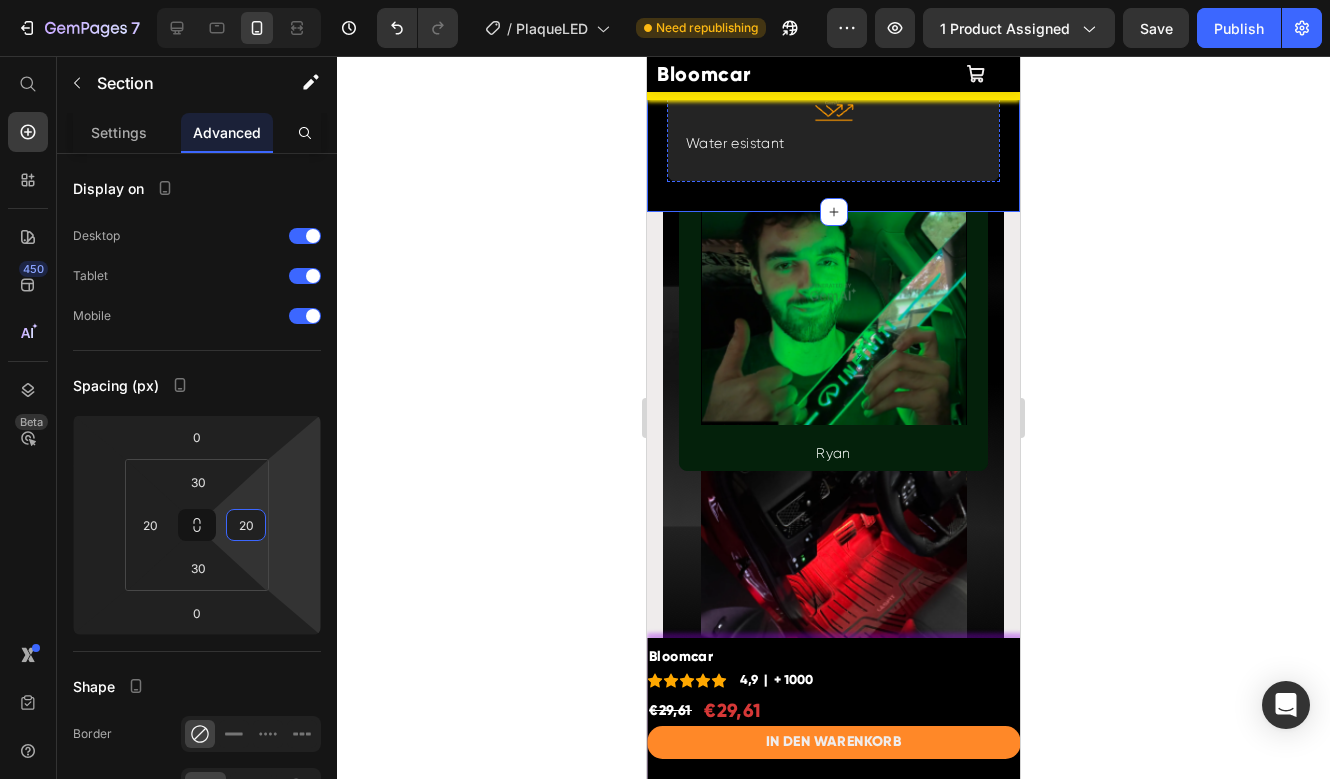 scroll, scrollTop: 8062, scrollLeft: 0, axis: vertical 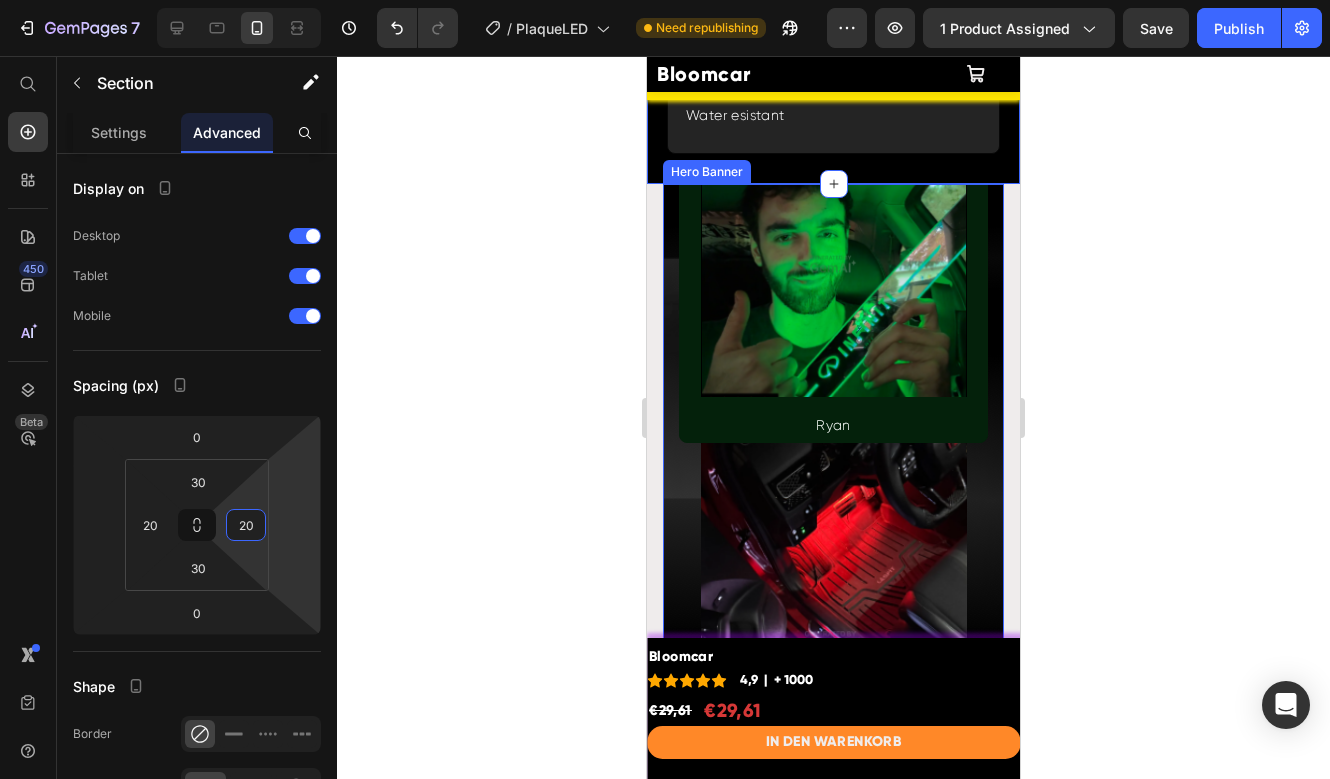 click on "60,OOO+ CUstOmERS LOVeD by Heading The Perfect Gift For Stylish Drivers Text Block Image f   ke hs Text Block Row Image Ryan Text Block Row Image Image Row Row Hero Banner Section 10" at bounding box center (833, 434) 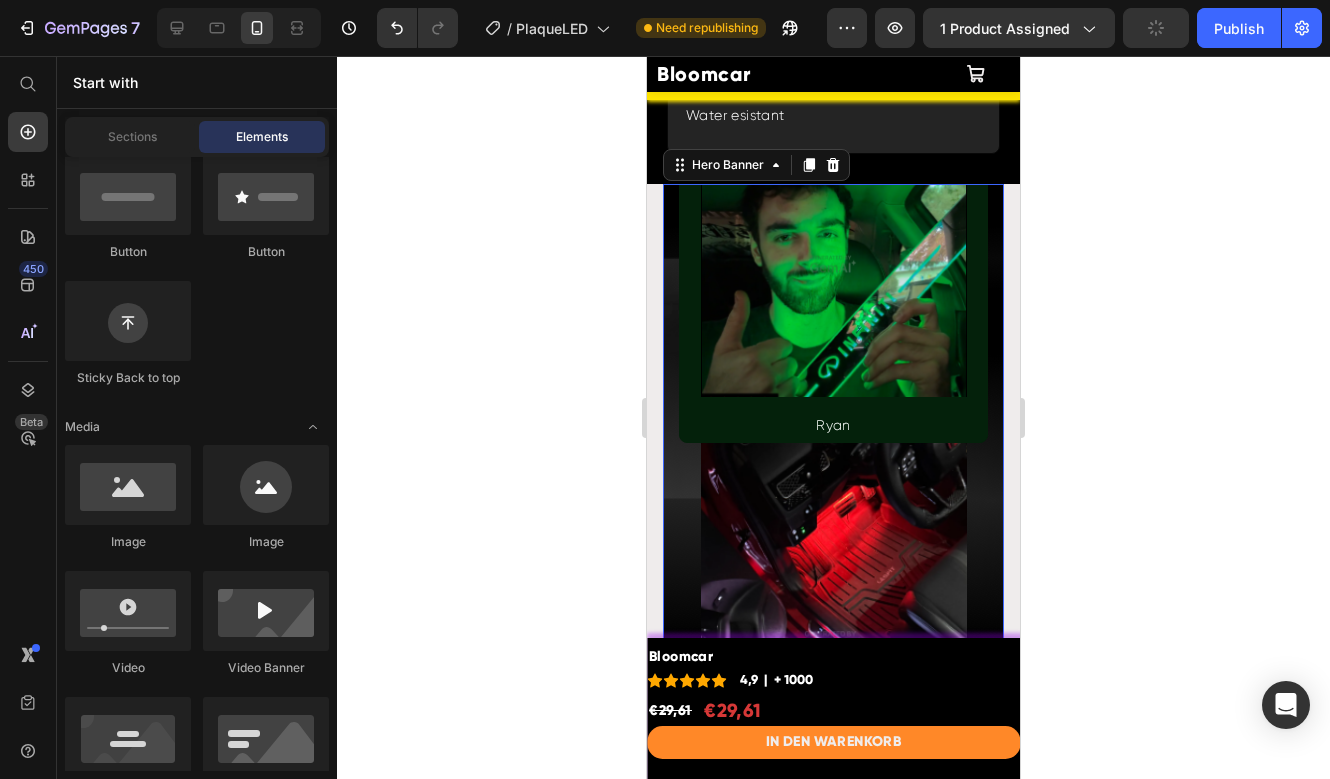 click on "60,OOO+ CUstOmERS LOVeD by Heading The Perfect Gift For Stylish Drivers Text Block Image f   ke hs Text Block Row Image Ryan Text Block Row Image Image Row Row" at bounding box center [833, 434] 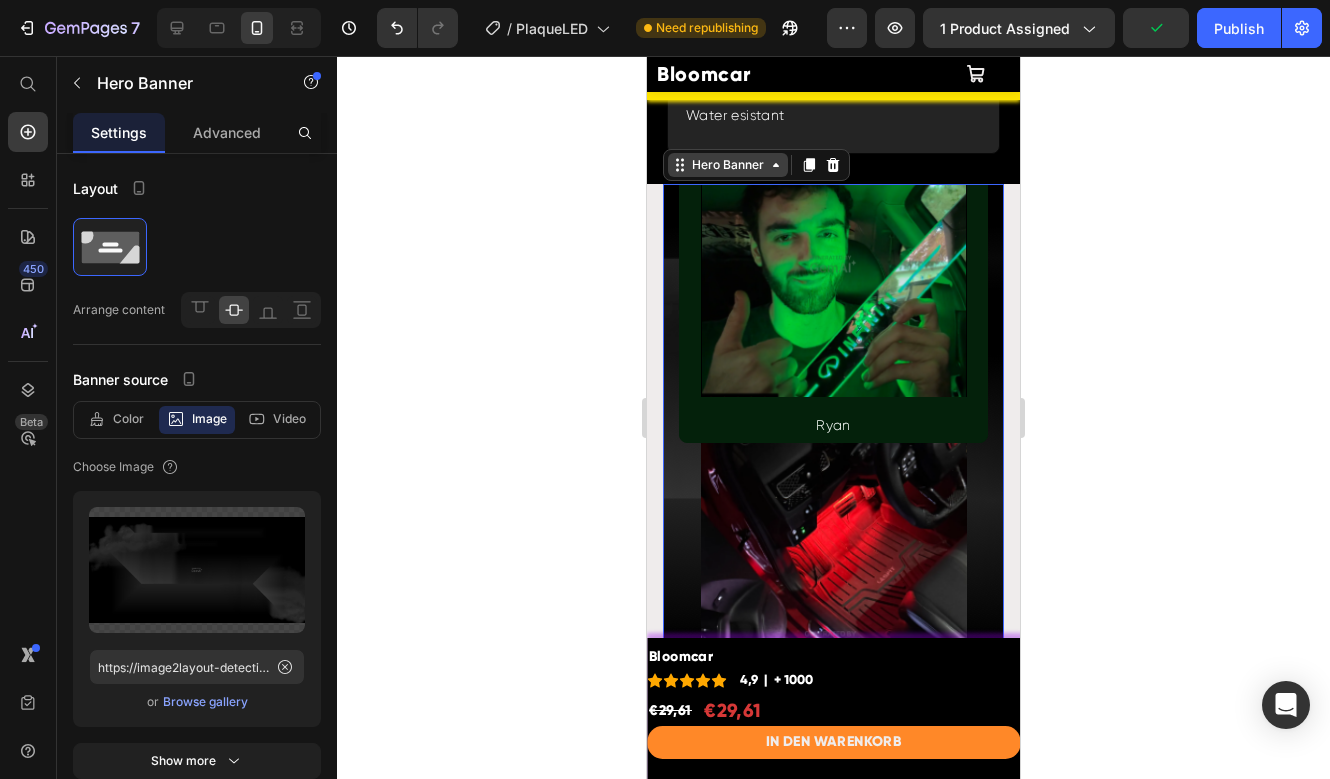 click on "Hero Banner" at bounding box center [728, 165] 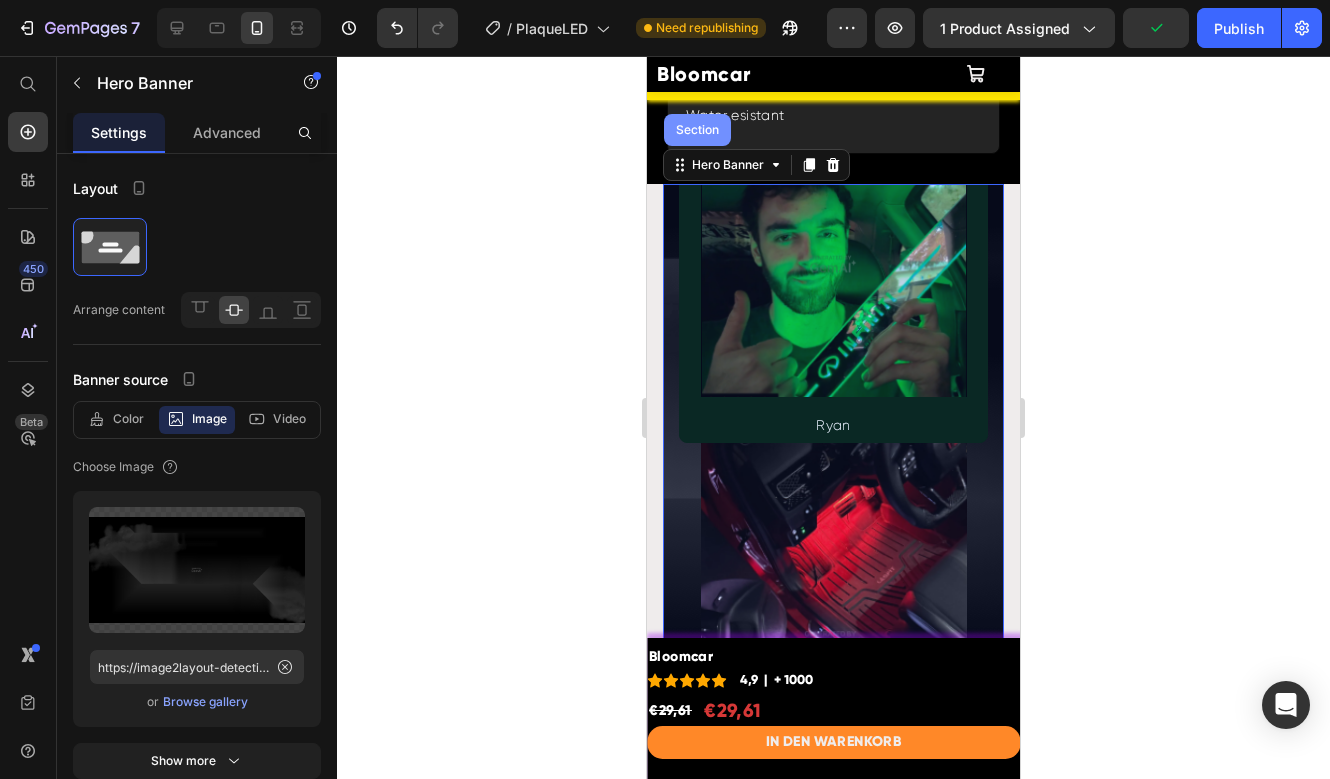 click on "Section" at bounding box center (697, 130) 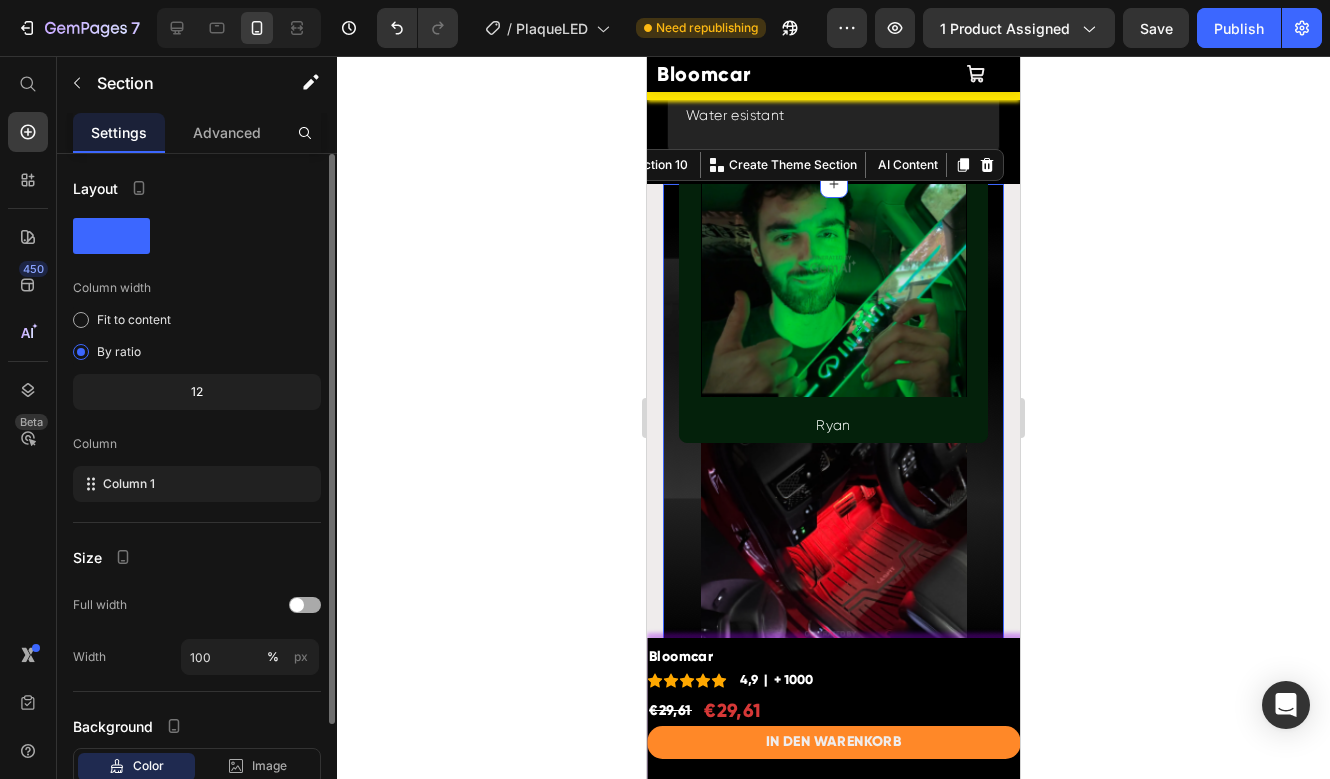 click at bounding box center [297, 605] 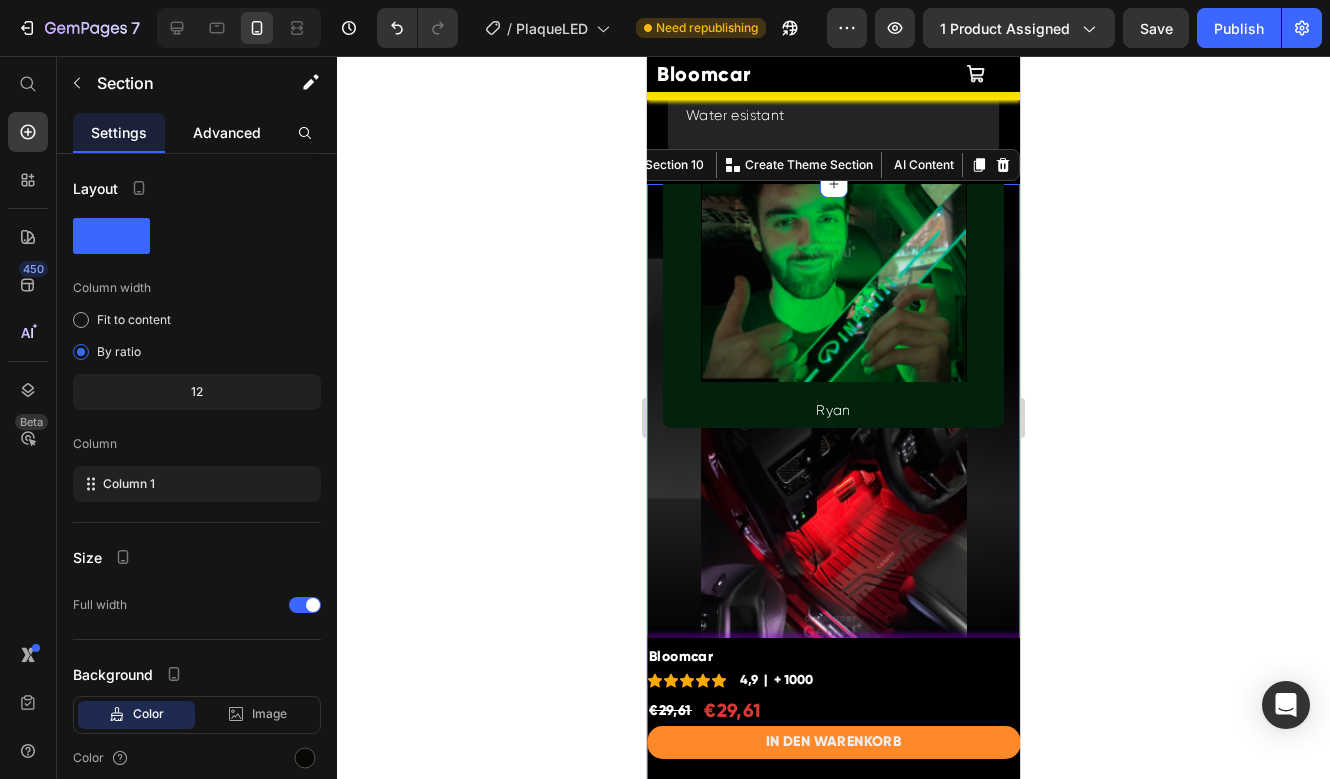 click on "Advanced" at bounding box center (227, 132) 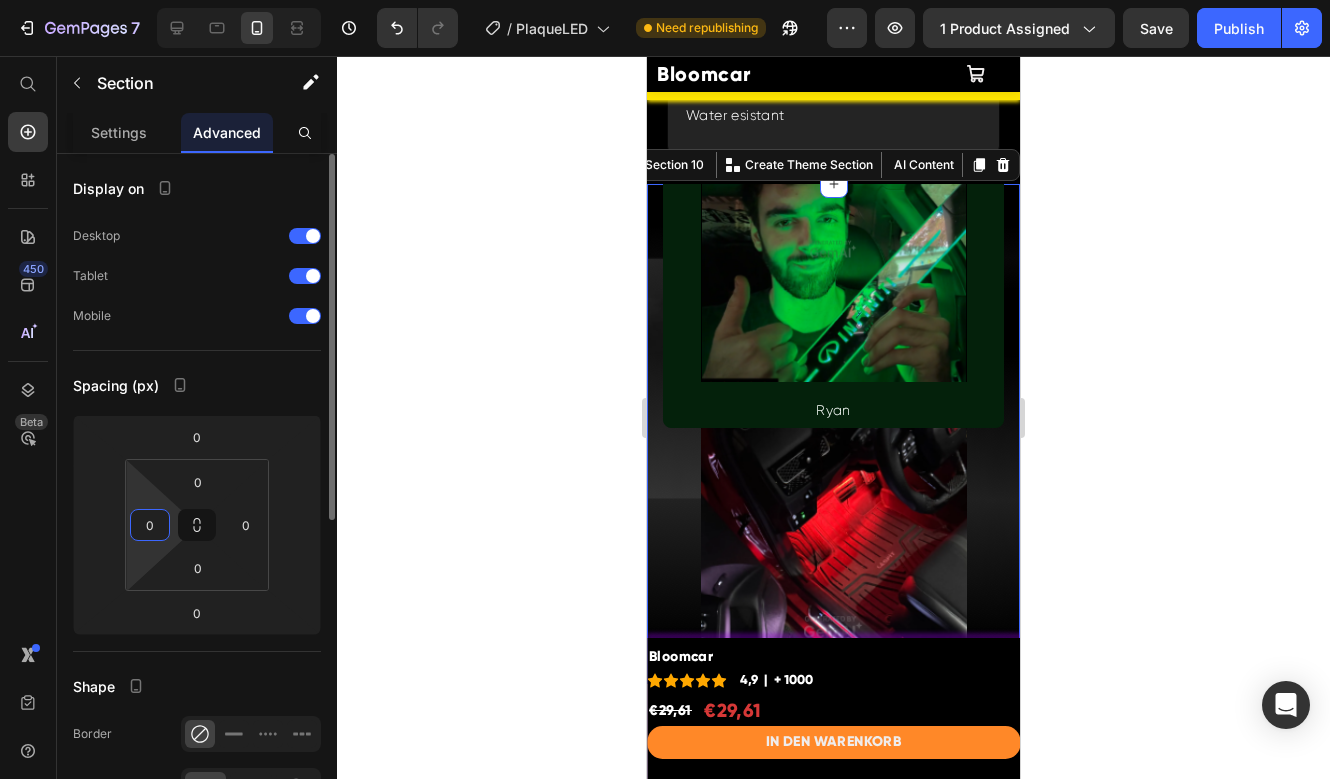 click on "0" at bounding box center (150, 525) 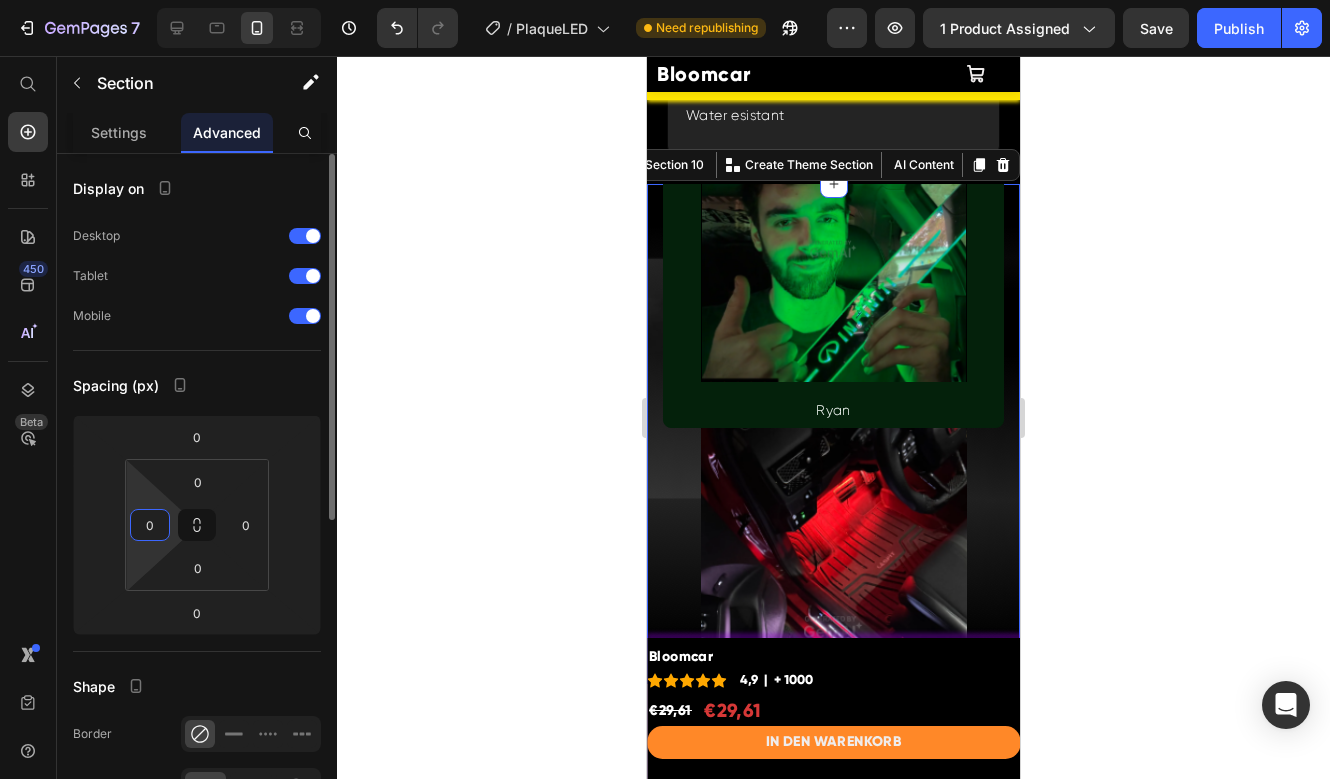 type 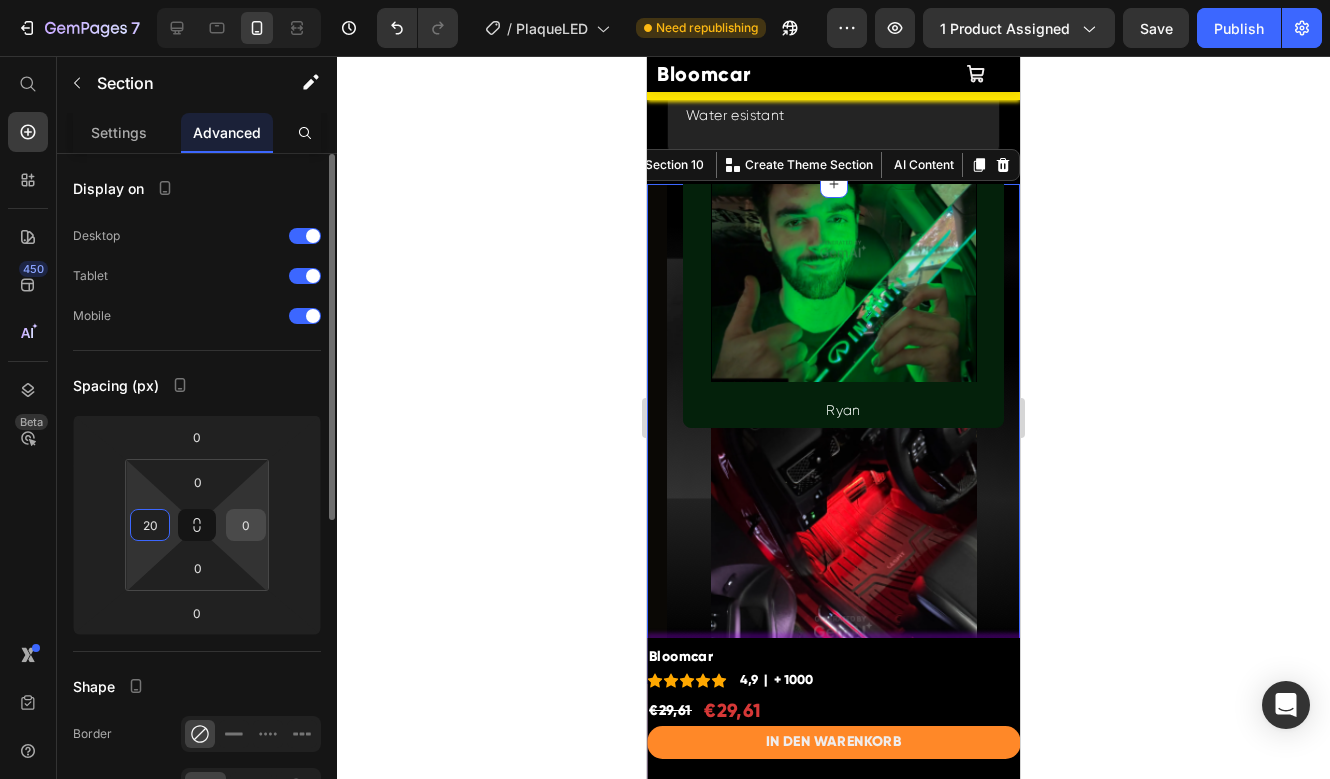 type on "20" 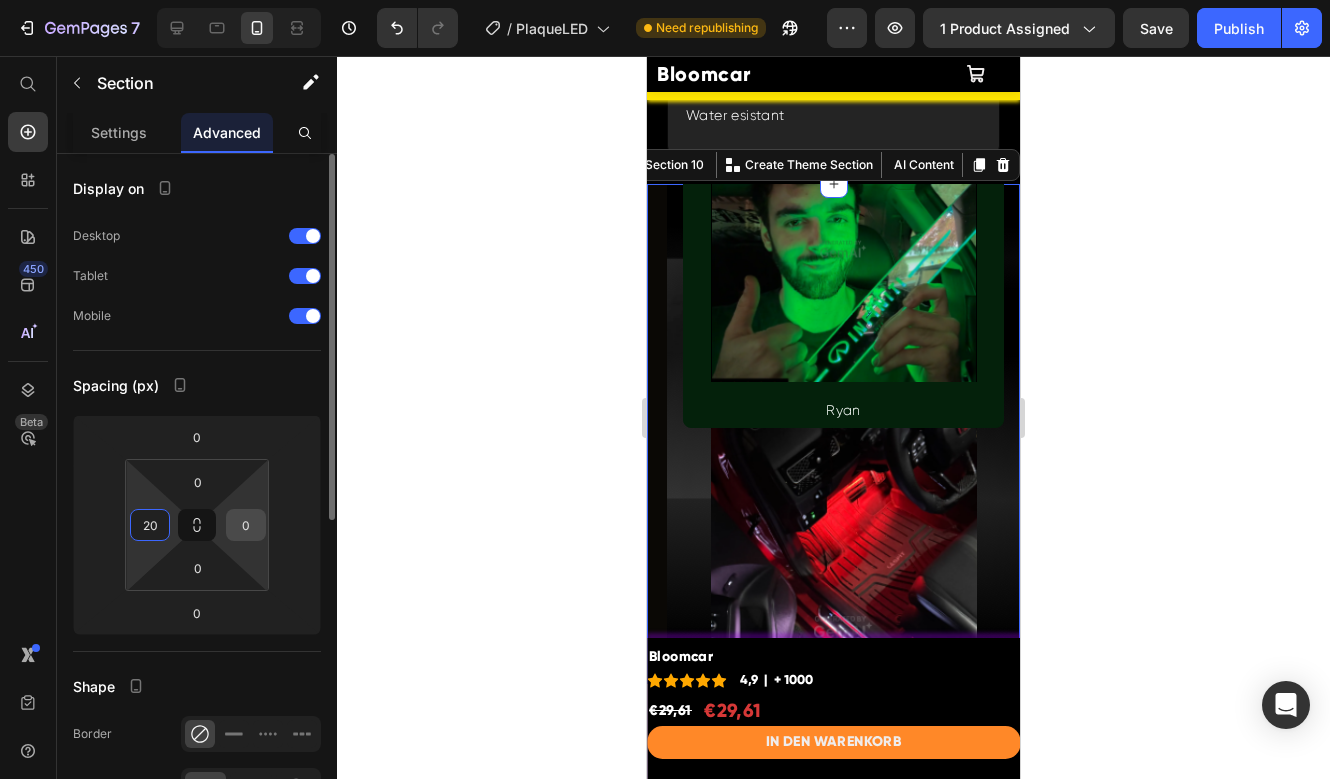 click on "0" at bounding box center [246, 525] 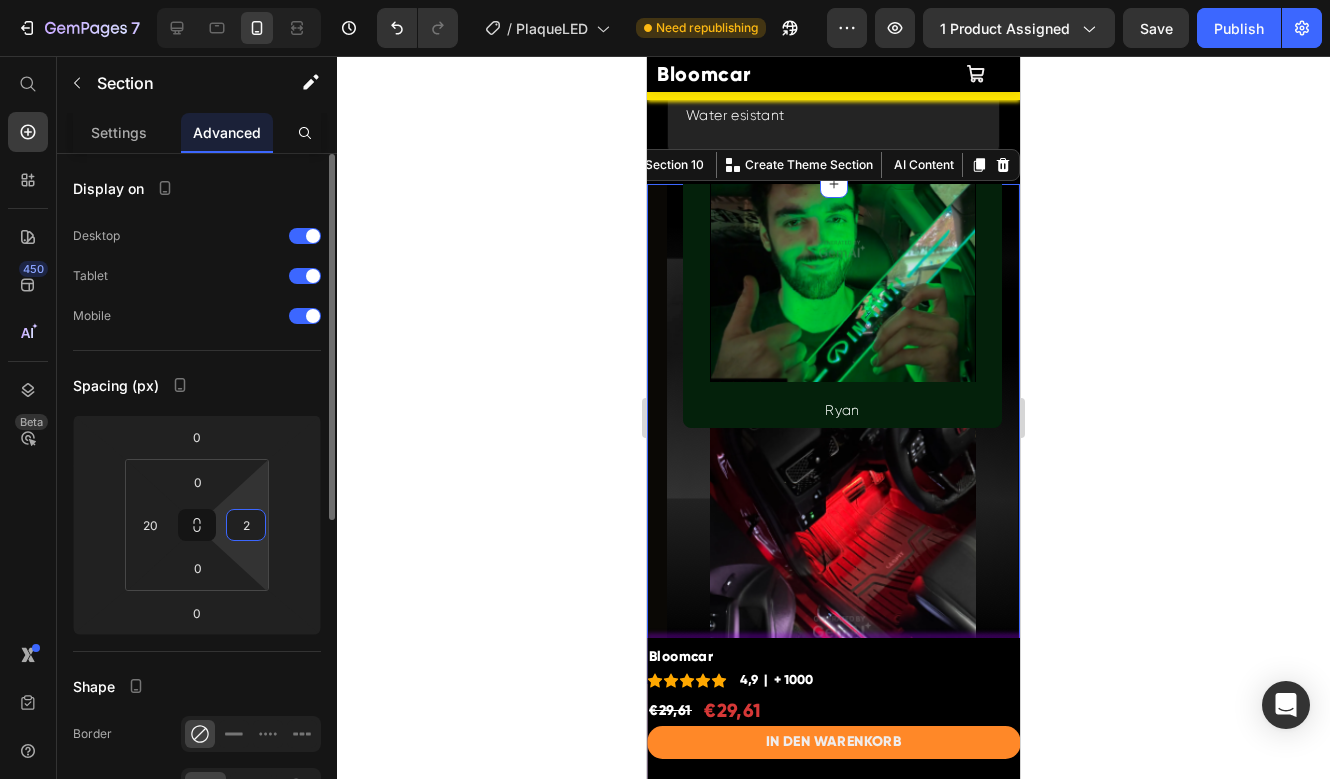 type on "20" 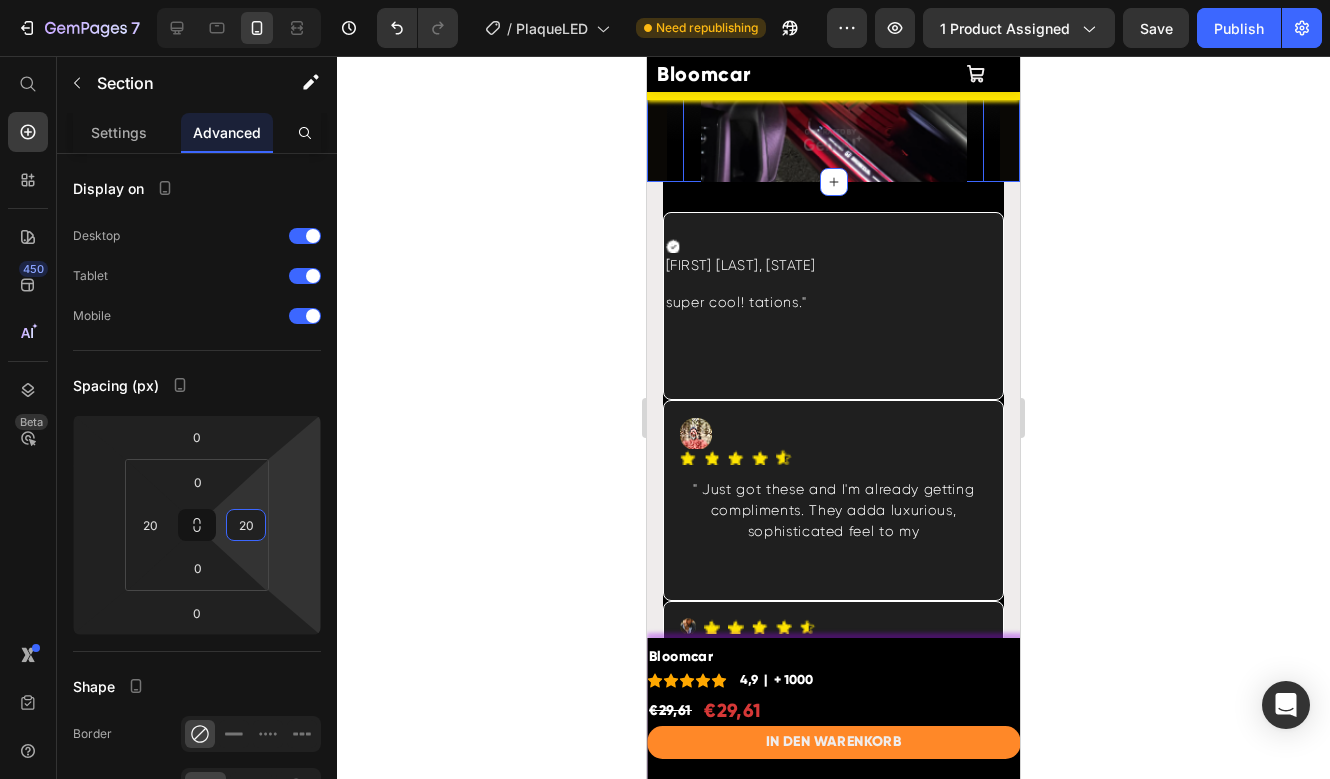 scroll, scrollTop: 8589, scrollLeft: 0, axis: vertical 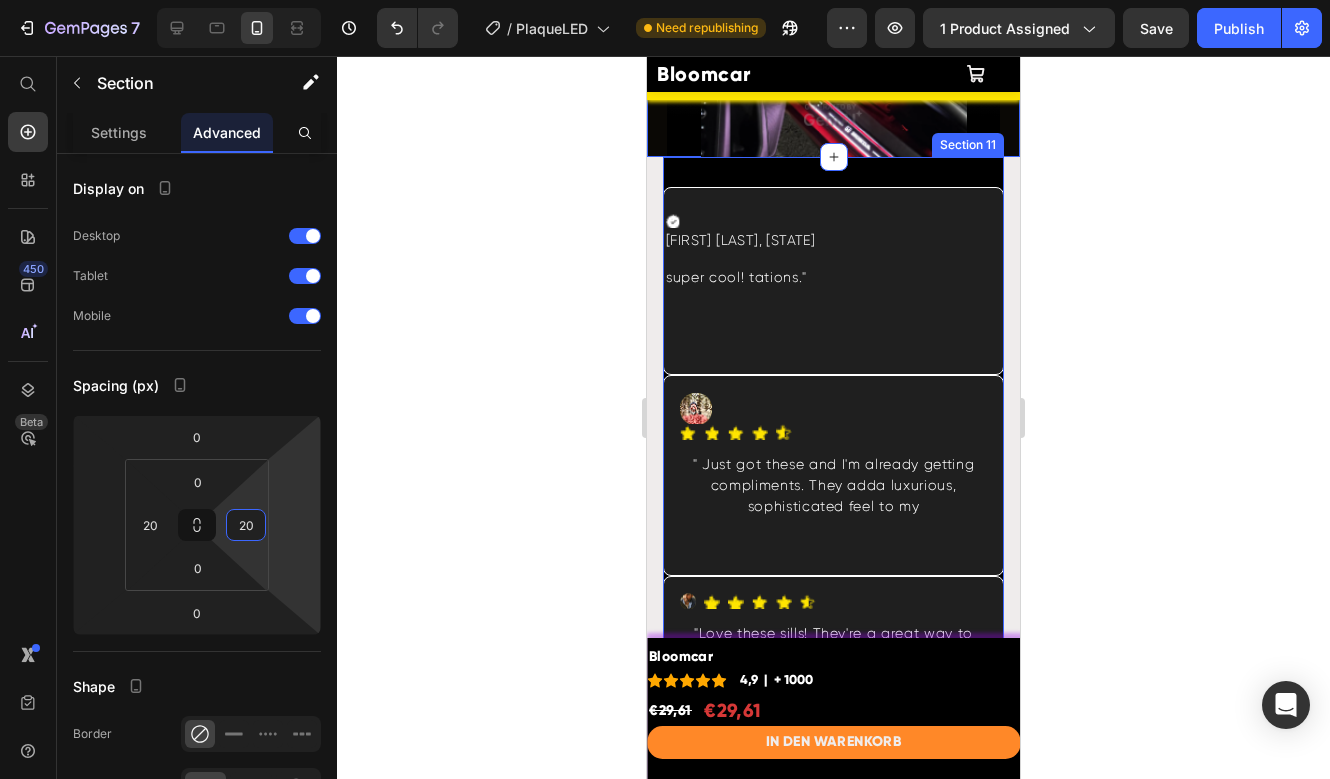 click on "Icon Mike S, NY Text Block Row super cool! tations." Text Block Row     Icon     Icon     Icon     Icon     Icon     Icon Icon List Hoz Row " Just got these and I'm already getting compliments. They adda luxurious, sophisticated feel to my Text Block Row     Icon     Icon     Icon     Icon     Icon     Icon Icon List Hoz "Love these sills! They're a great way to make your car look super cool and stylish.' Text Block Row     Icon     Icon     Icon     Icon     Icon     Icon Icon List Hoz Emily R, FL Text Block Row "A great upgrade for any car! The  sills are classy, easy to install, and make a noticeable difference.' Text Block Row     Icon     Icon     Icon     Icon     Icon     Icon Icon List Hoz Robert J, IL Text Block Row "I wasn't expecting much, but these. sills add a neat, sophisticated look to my car." Text Block Row     Icon Row Hero Banner Row 1ld P, MI Text Block ues. em IHI Text Block Row     Icon     Icon     Icon     Icon     Icon     Icon Icon List Hoz Row Text Block Row     Icon     Icon" at bounding box center [833, 1438] 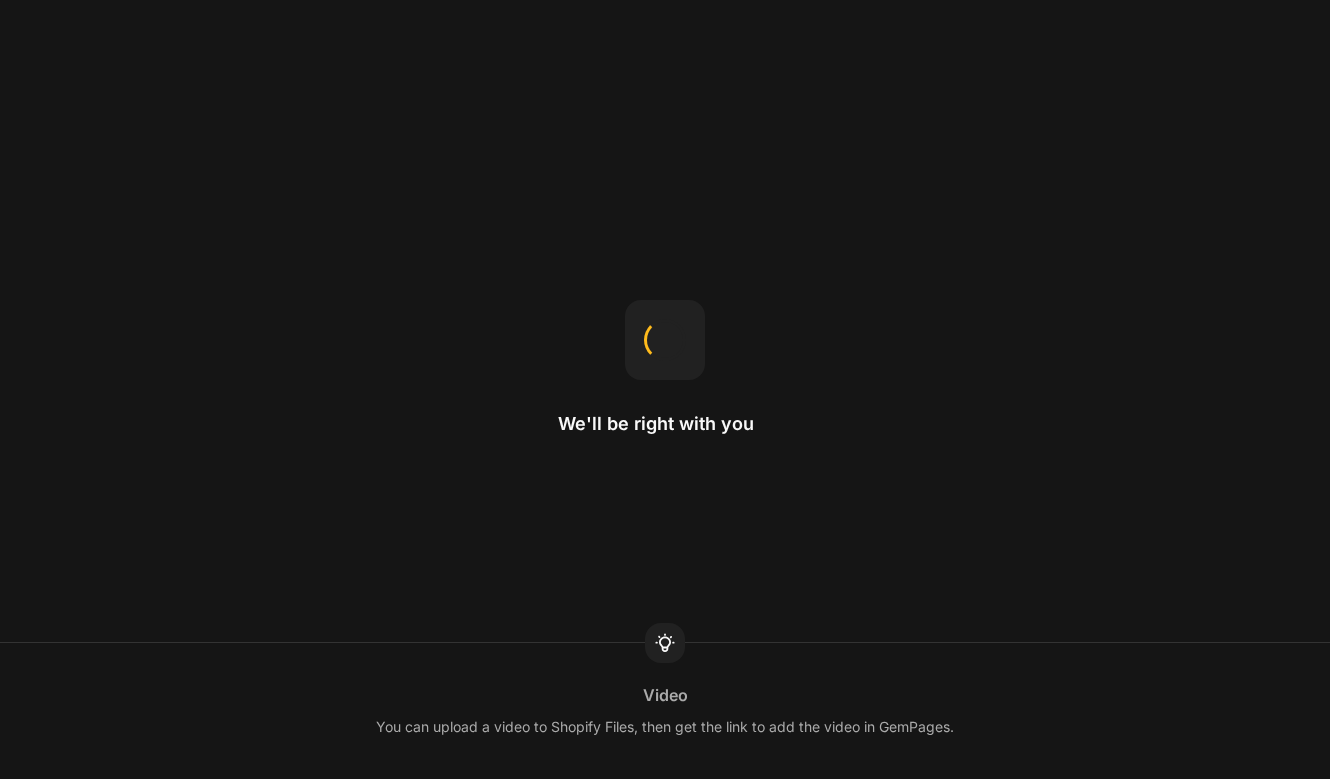 scroll, scrollTop: 0, scrollLeft: 0, axis: both 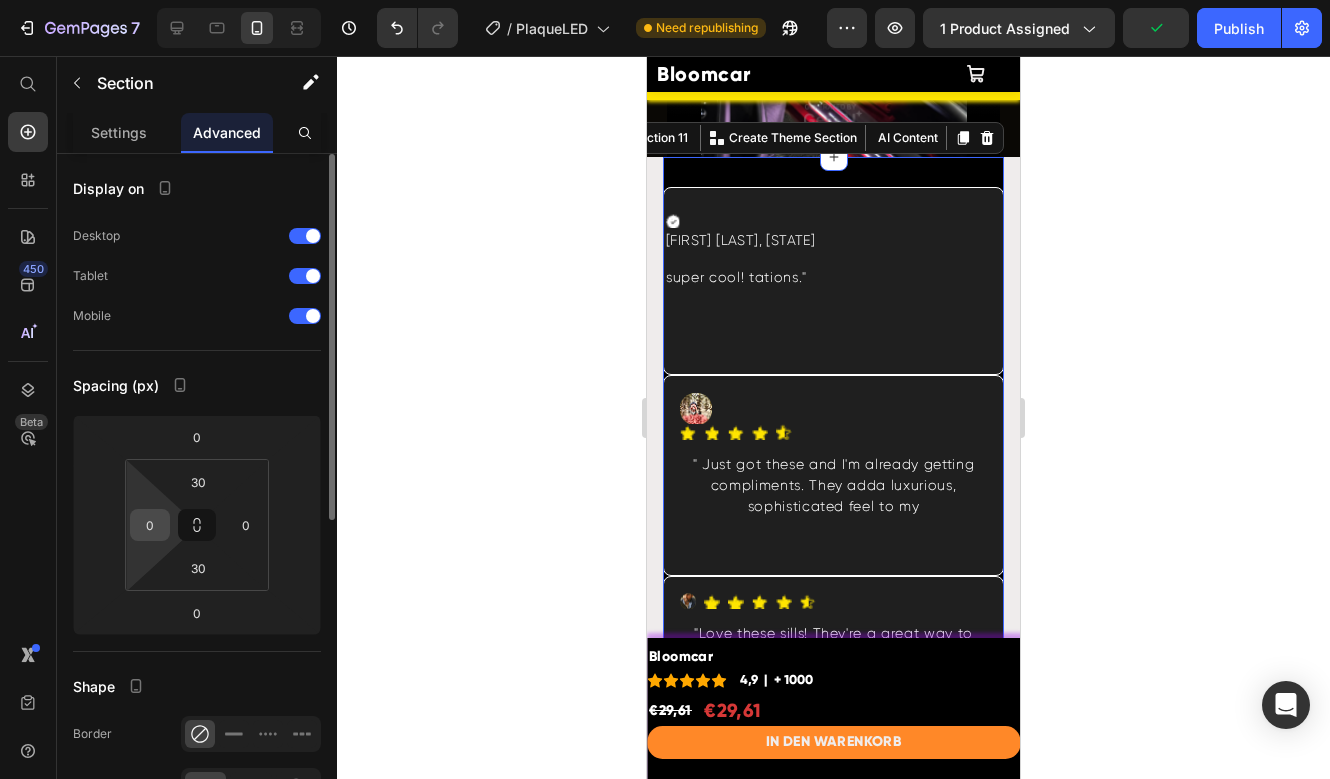click on "0" at bounding box center [150, 525] 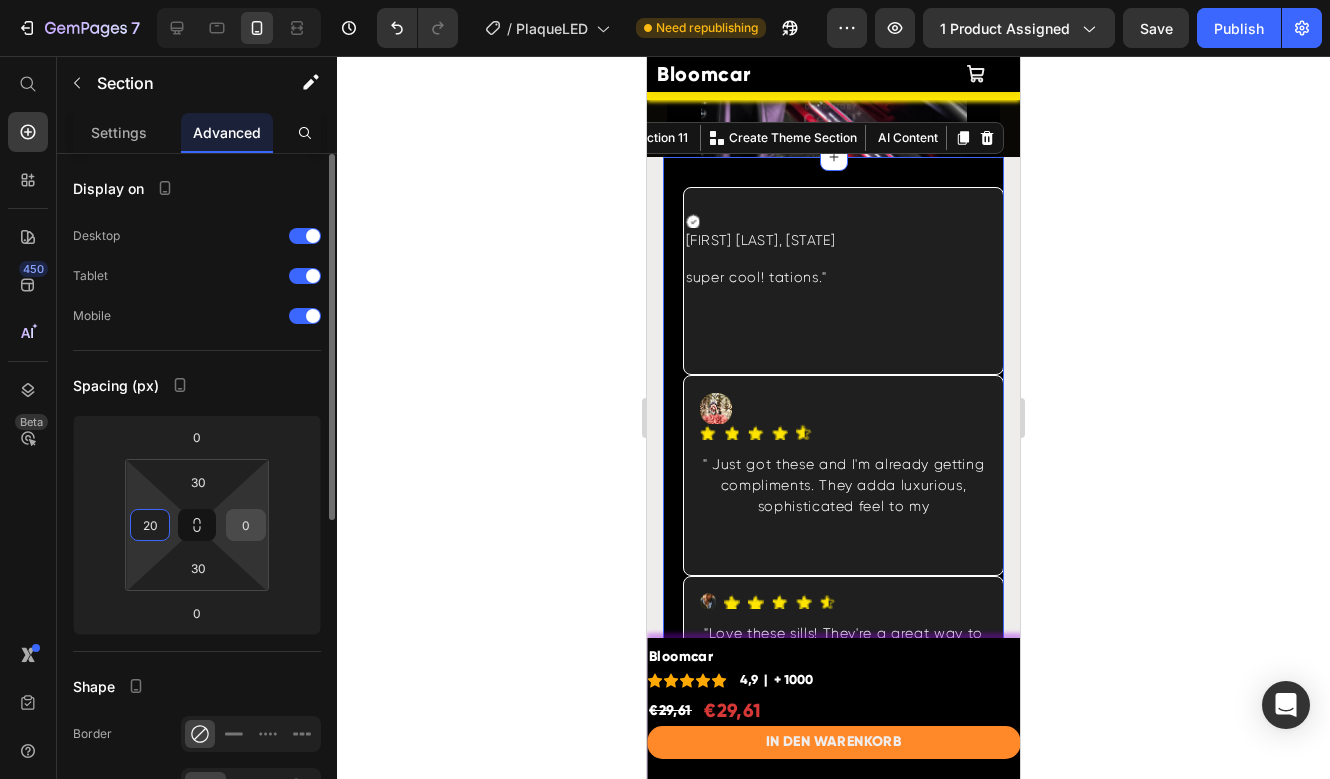 type on "20" 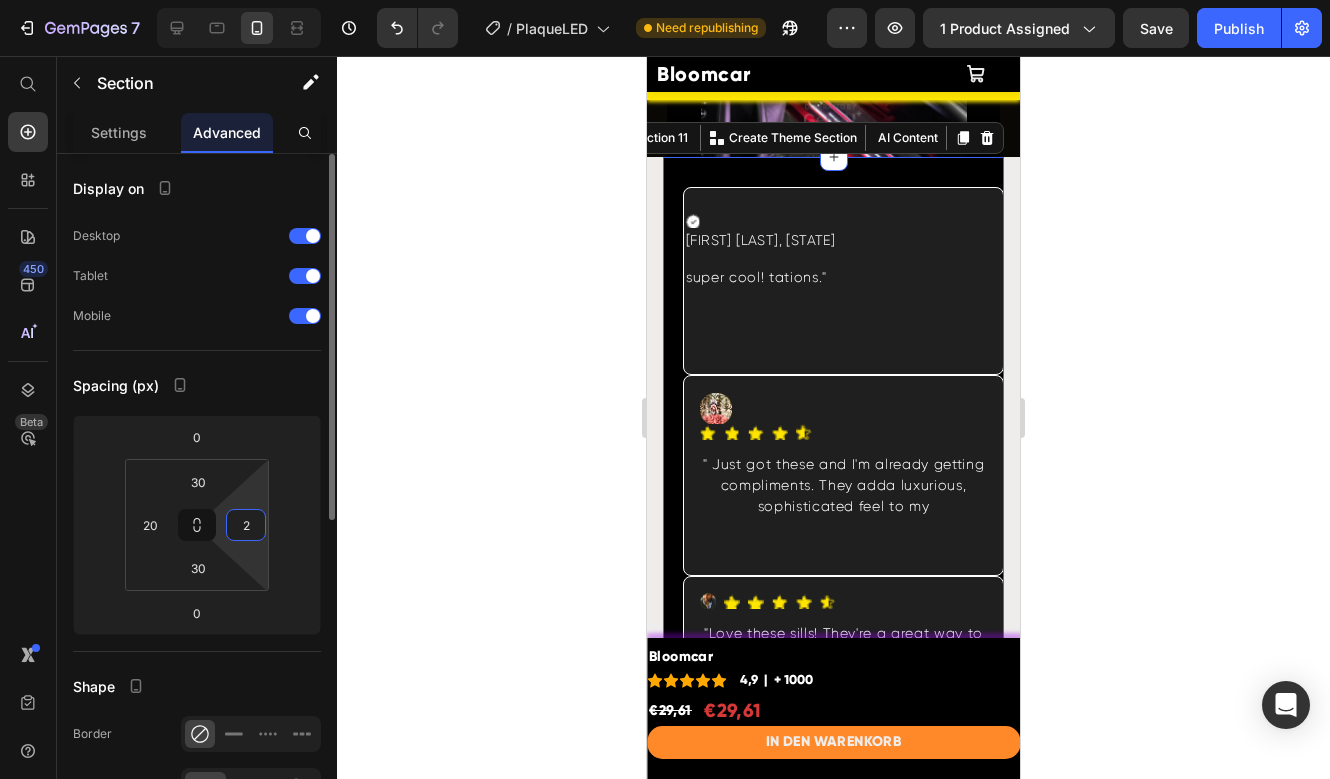 type on "20" 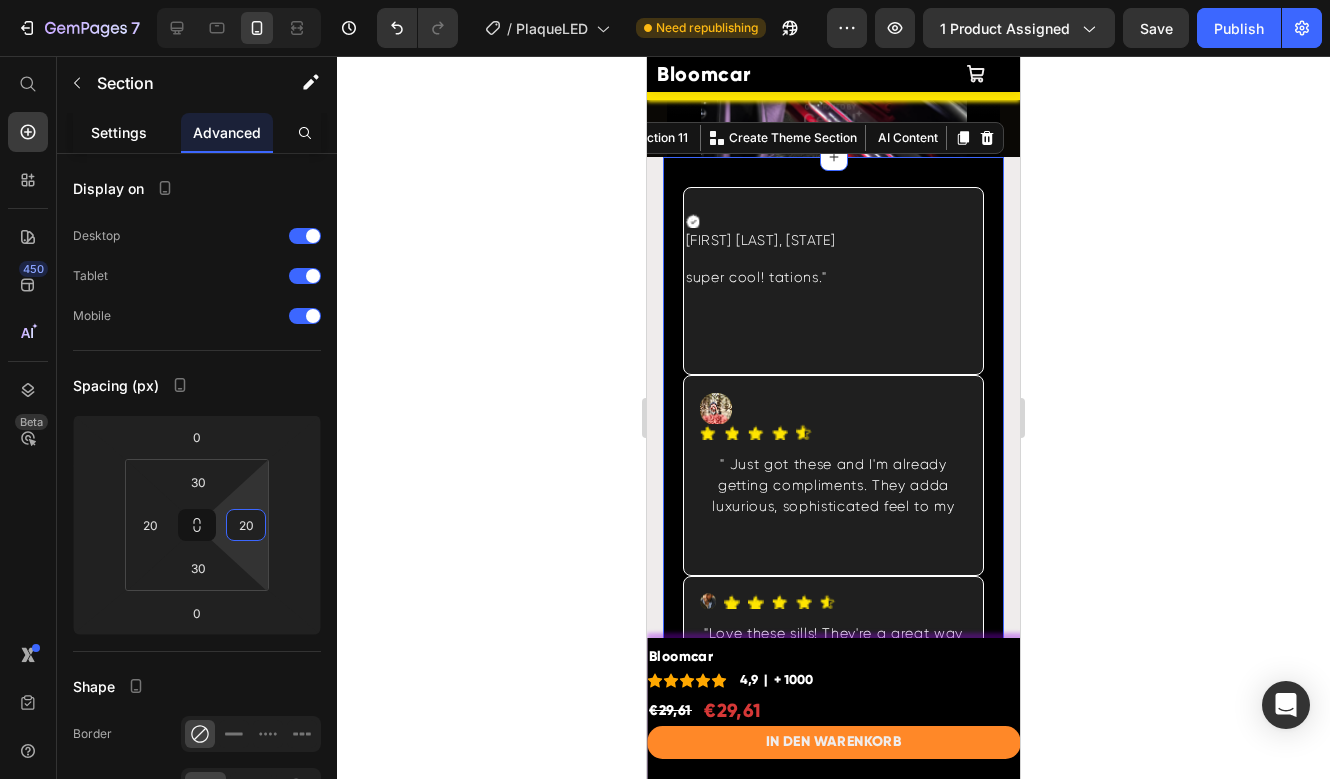click on "Settings" at bounding box center (119, 132) 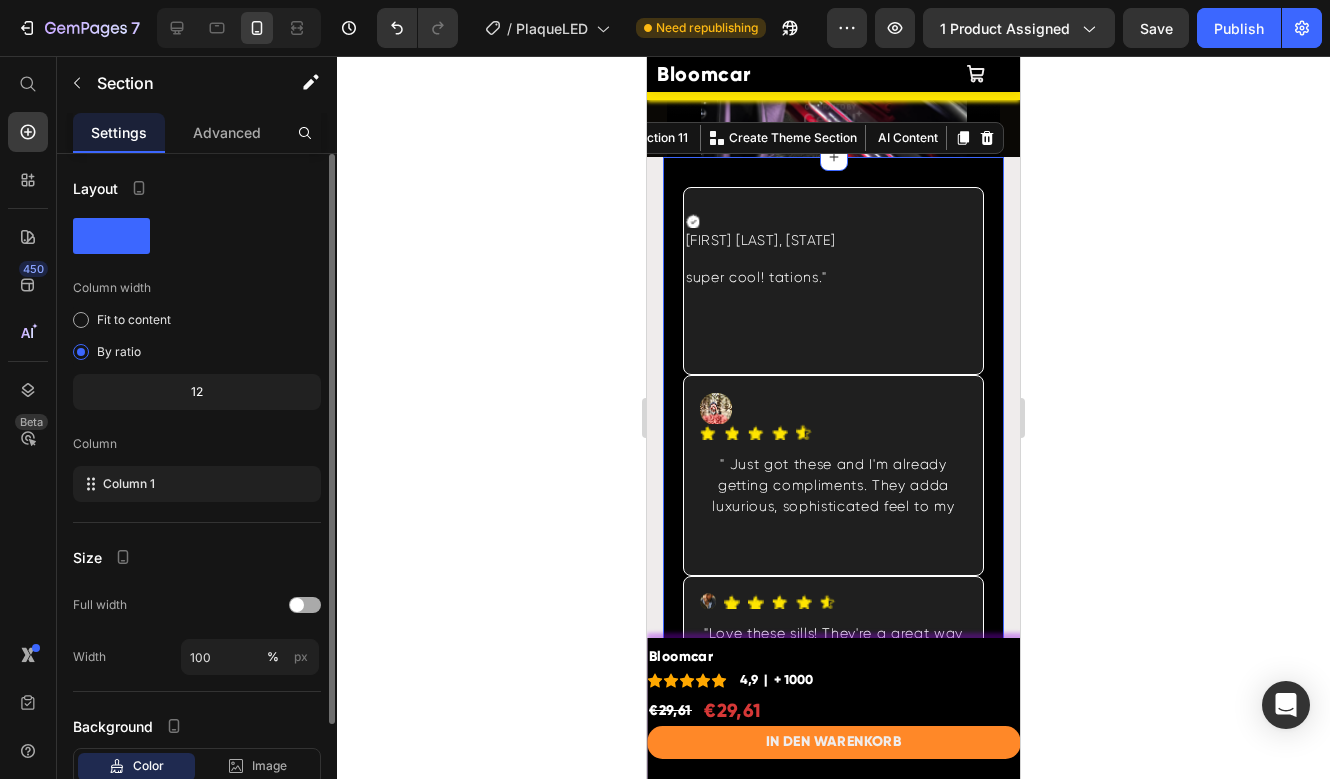 click at bounding box center (297, 605) 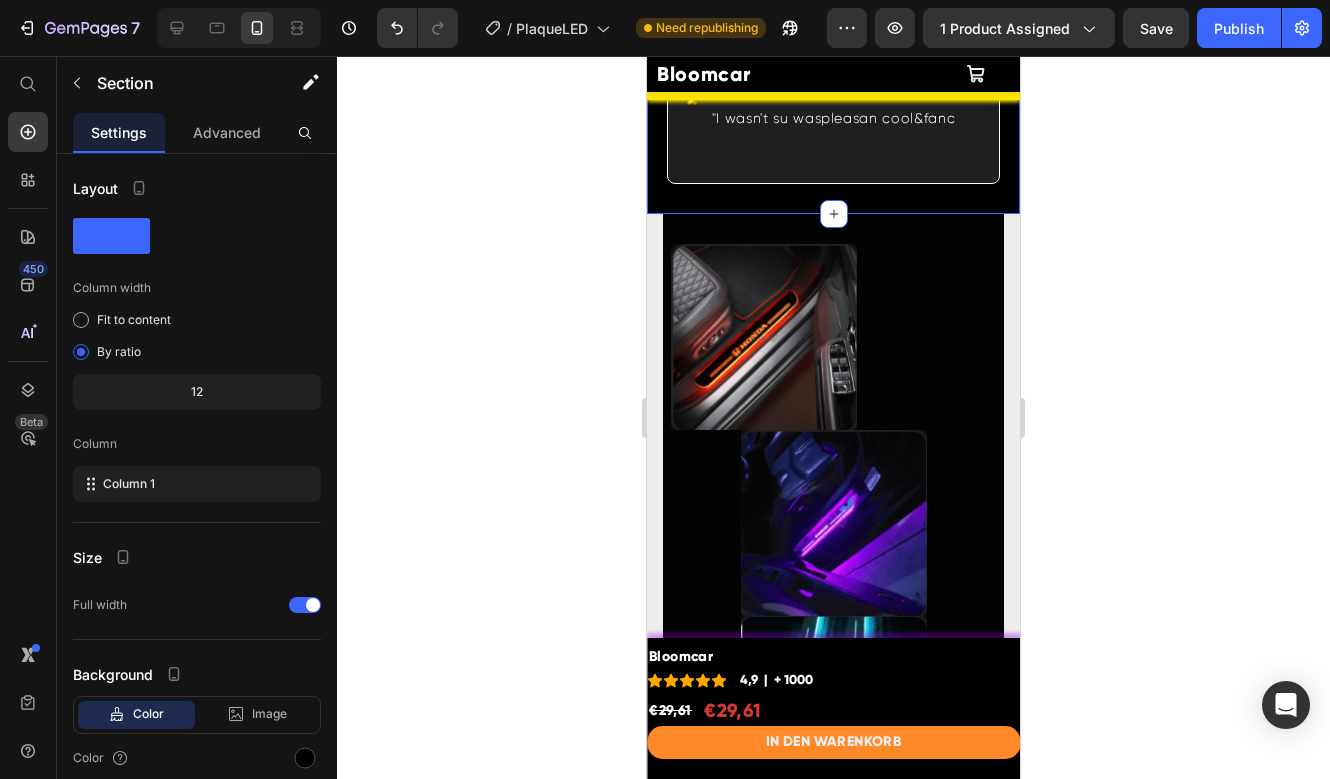 scroll, scrollTop: 11196, scrollLeft: 0, axis: vertical 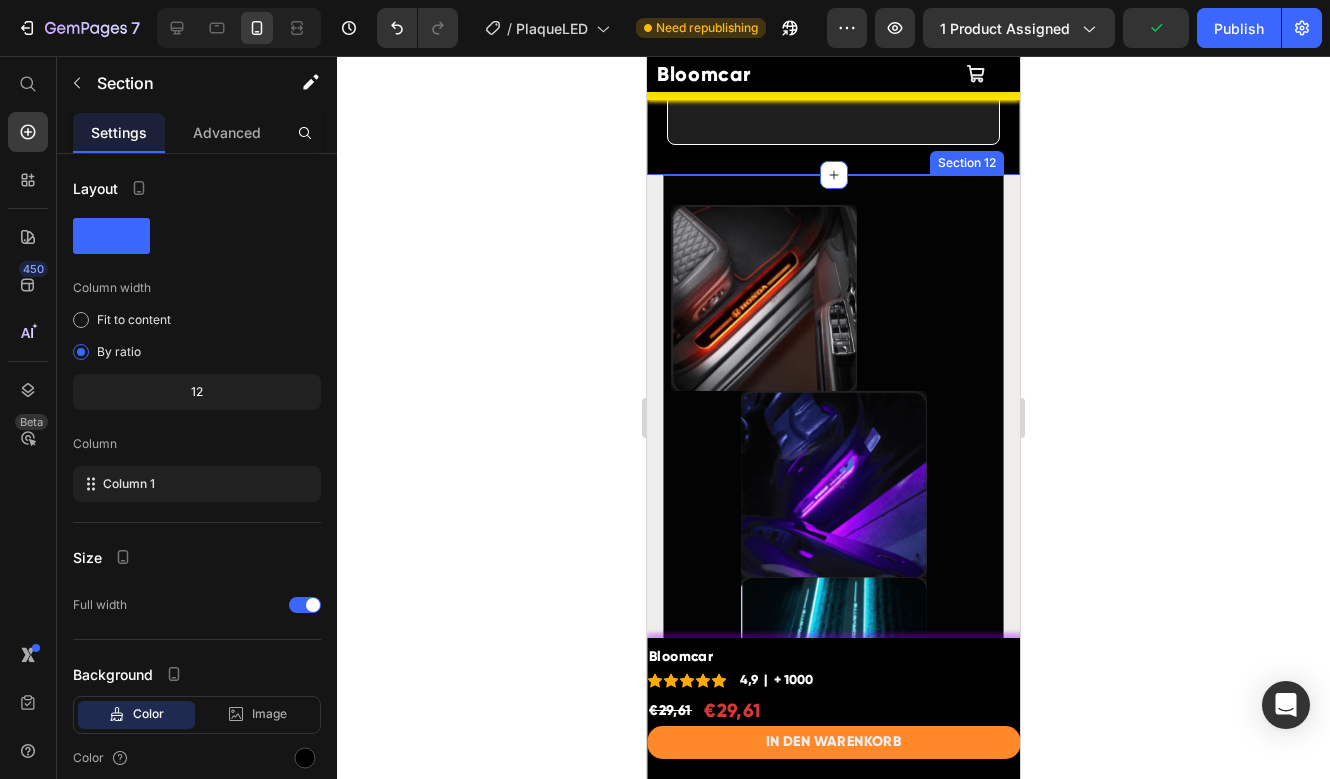 click on "Image Image Image Image Row Image Image Image Row Row Image Schneller Versand Text Block 7–10 Werktage Text block Row Image Kundenservice 7 Tage/Woche Text Block Bei Fragen schreiben Sie uns gern an pfotenplattz@gmail.com. Text block Row Image 30 Tage „Zufrieden oder Geld zurück“-Garantie Text Block Wenn Sie nicht 100 % zufrieden sind, erstatten wir Ihnen innerhalb von 30 Tagen den vollen Kaufpreis. Text block Row Row Section 12" at bounding box center (833, 856) 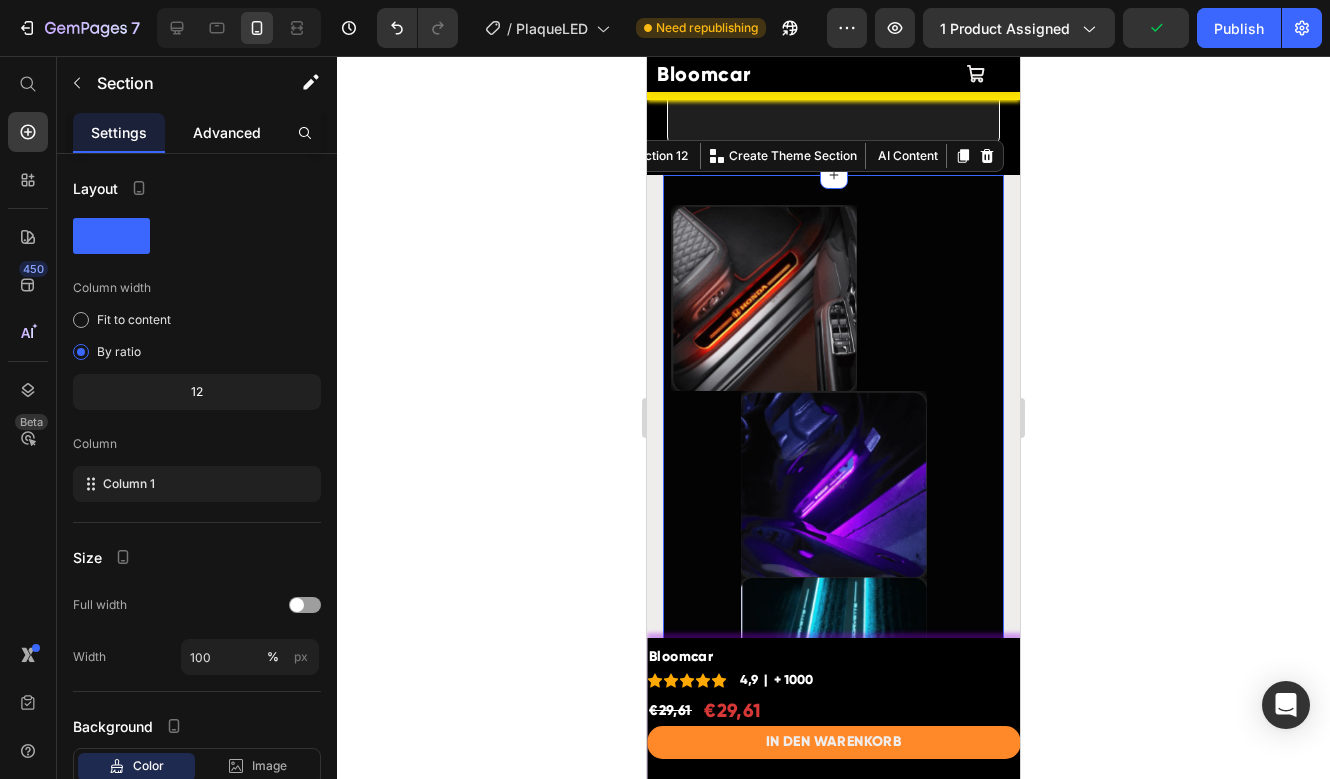 click on "Advanced" at bounding box center (227, 132) 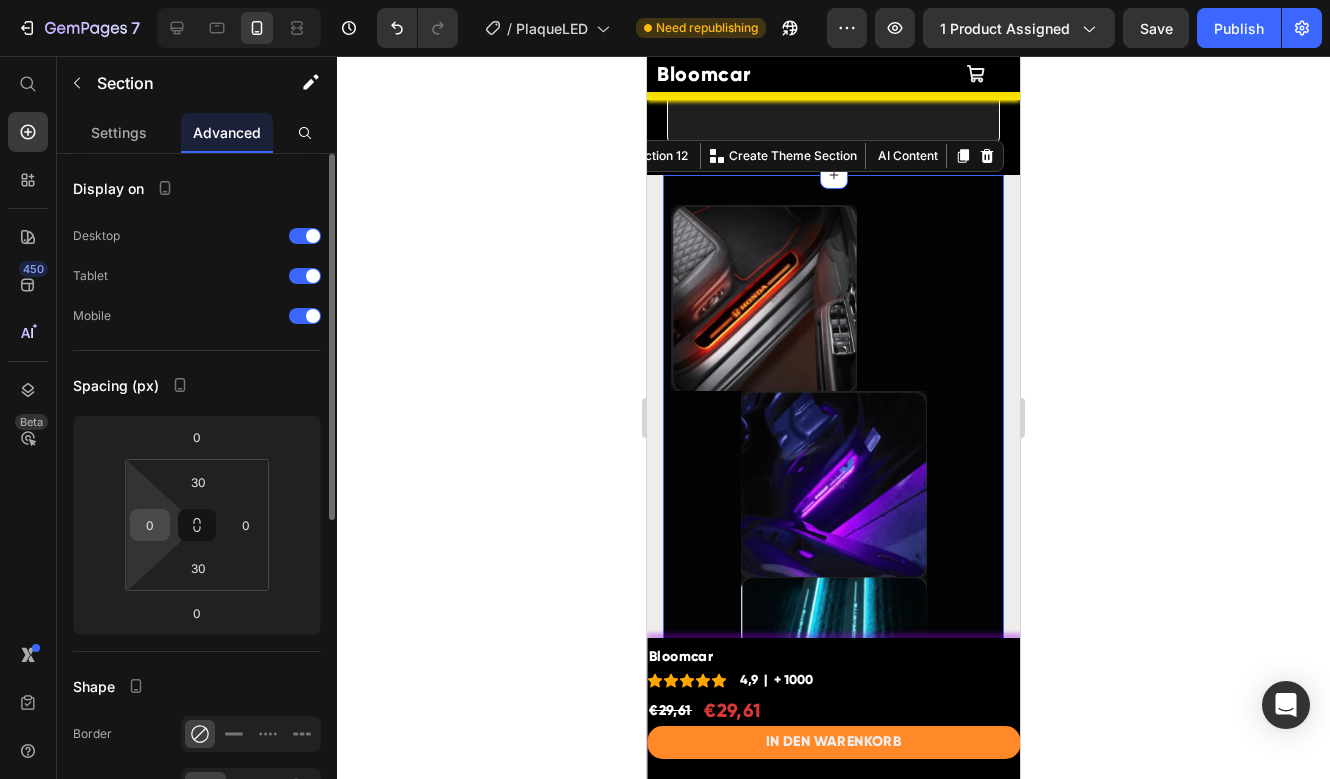 click on "0" at bounding box center (150, 525) 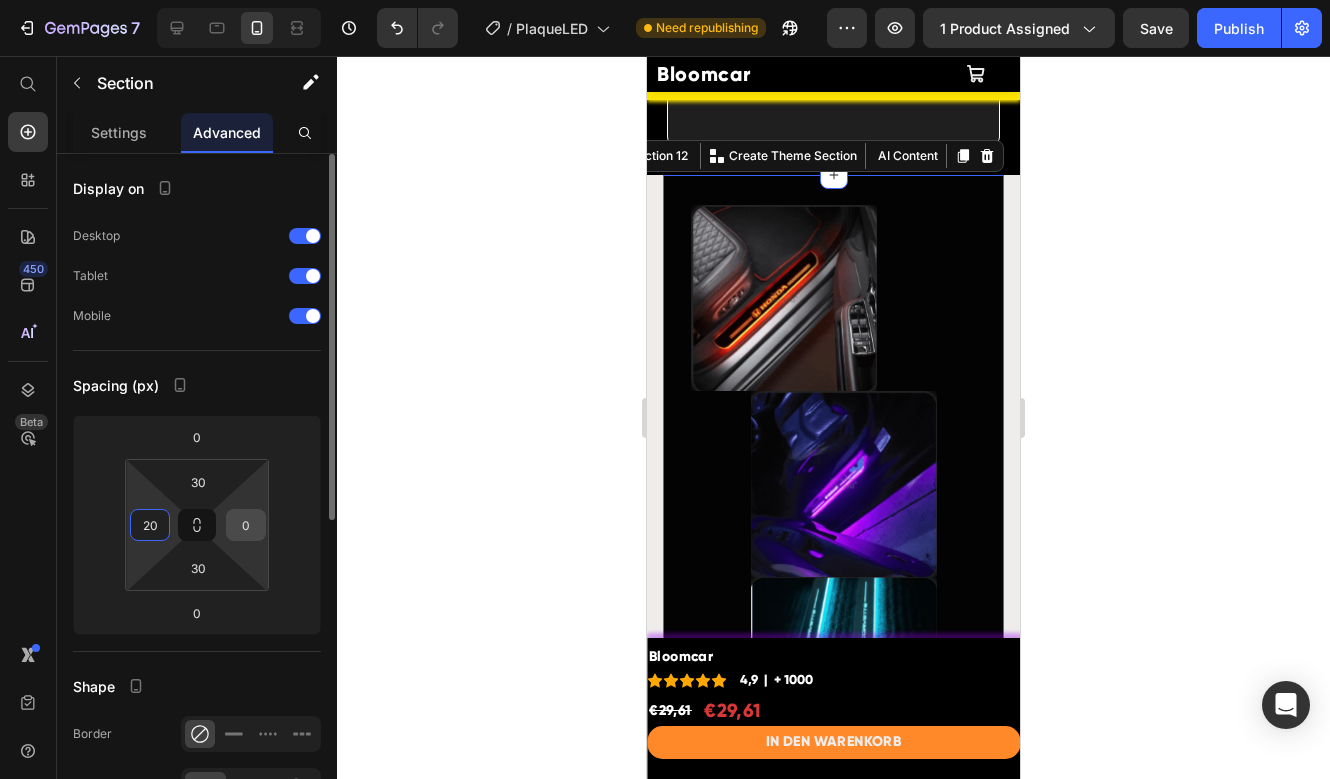 type on "20" 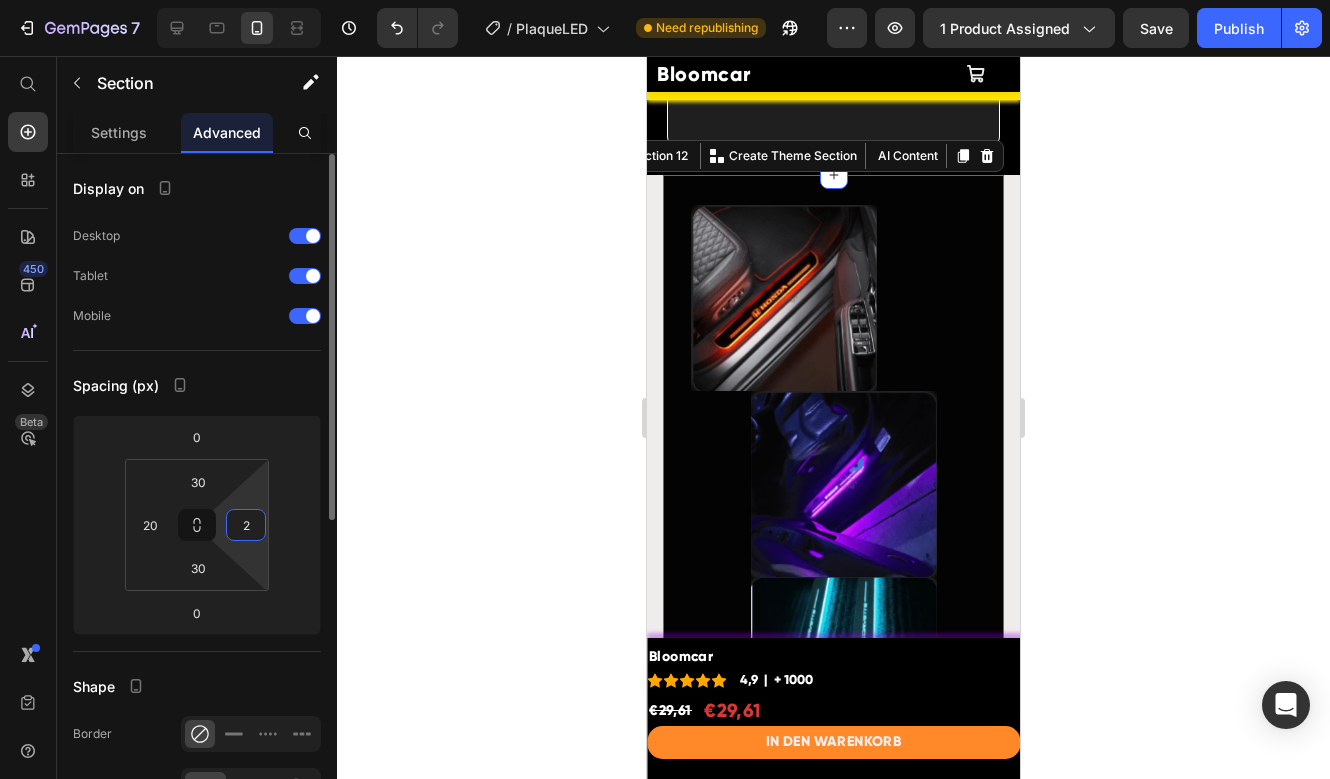 type on "20" 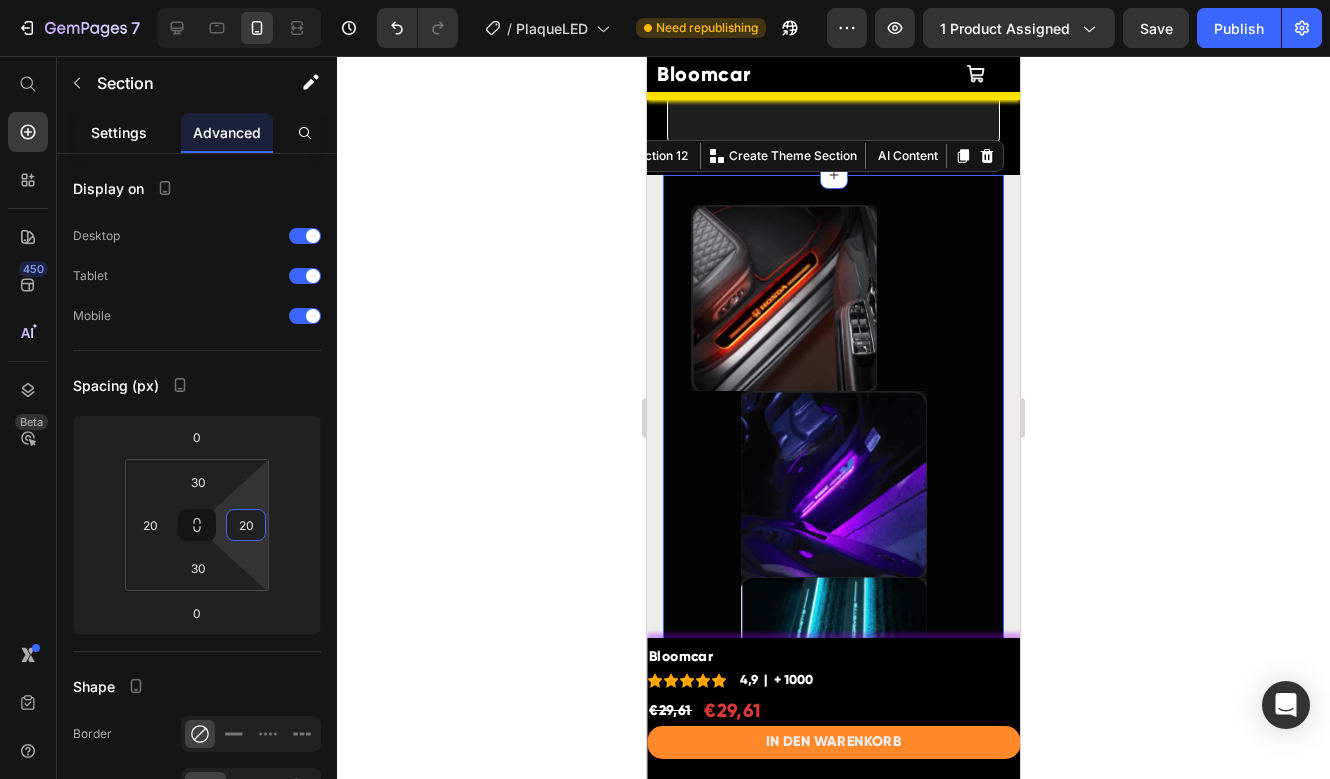 click on "Settings" 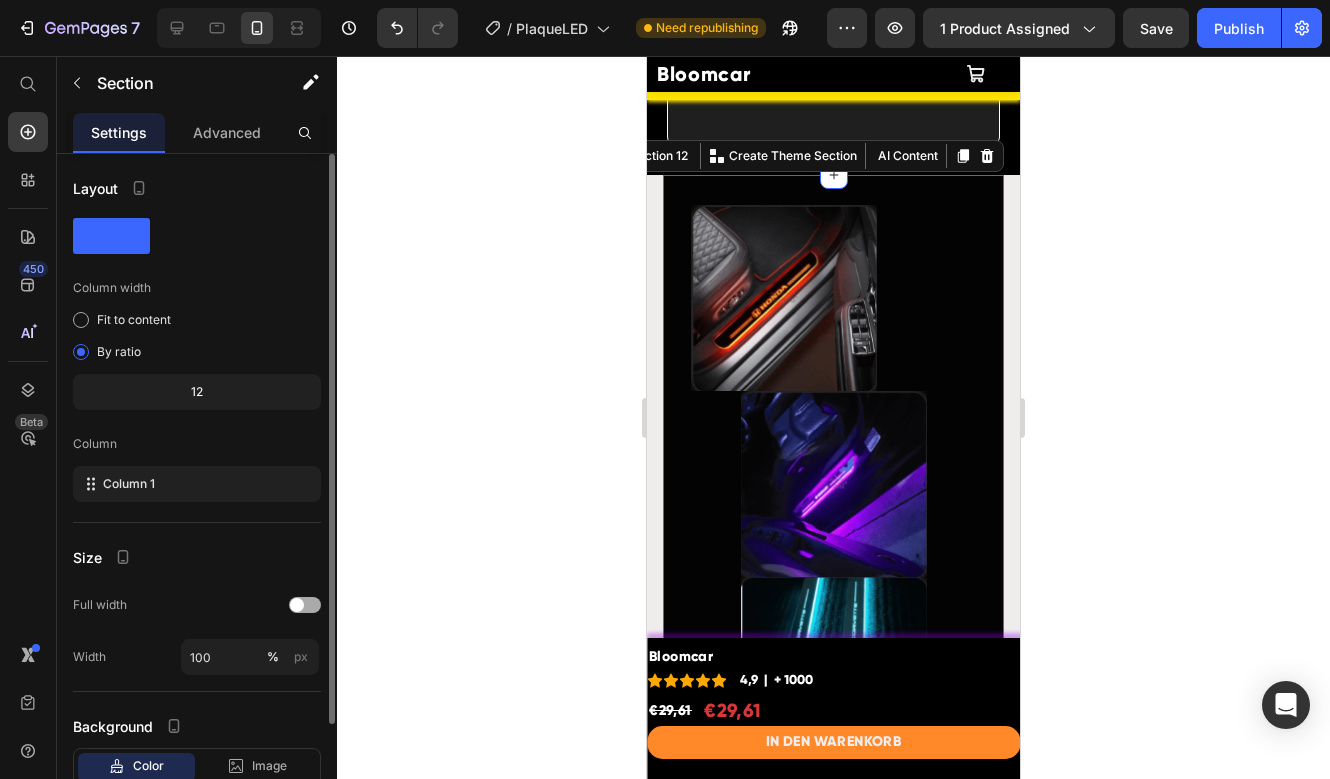 click at bounding box center [297, 605] 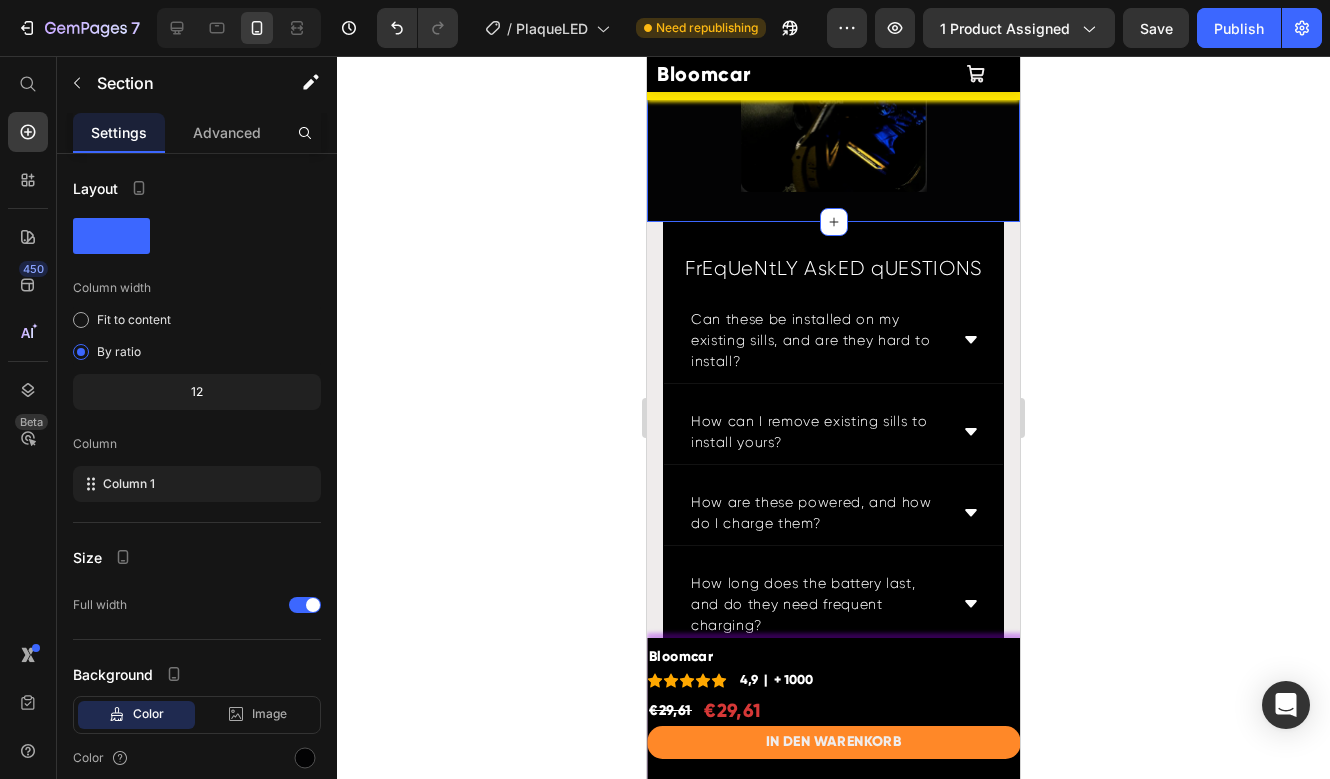 scroll, scrollTop: 12587, scrollLeft: 0, axis: vertical 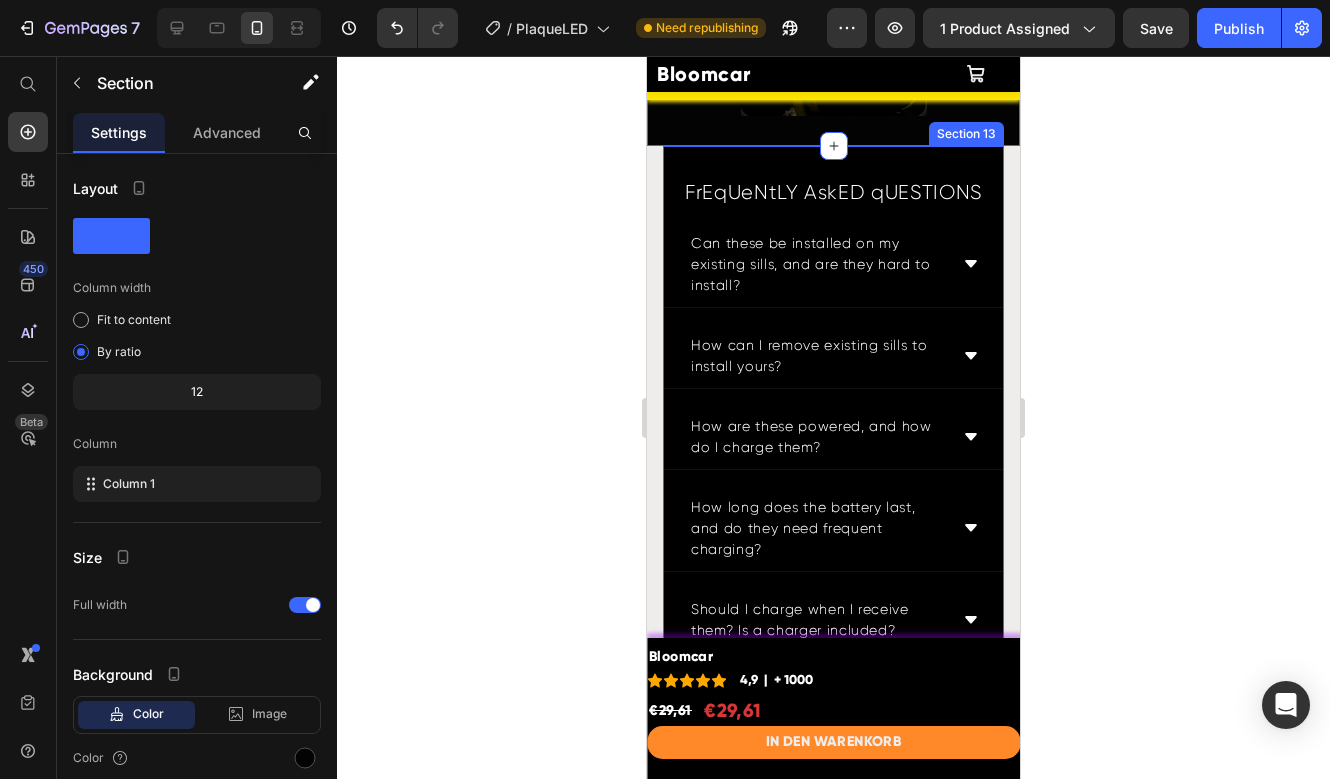 click on "FrEqUeNtLY AskED qUESTIONS Heading
Can these be installed on my existing sills, and are they hard to install?
How can I remove existing sills to install yours?
How are these powered, and how do I charge them?
How long does the battery last, and do they need frequent charging?
Should I charge when I receive them? Is a charger included?
How do they activate, and do they go on/off automatically?
How do I choose/change the color on this LED Door Sill?
What if the LED Door sill doesn't ft my car? Is there a money-back guarantee? Accordion Shop Now Add to Cart     Icon Try it risk free | 3O-day Money Back Guarantee Text Block Advanced list Row Product Row Section 13" at bounding box center (833, 626) 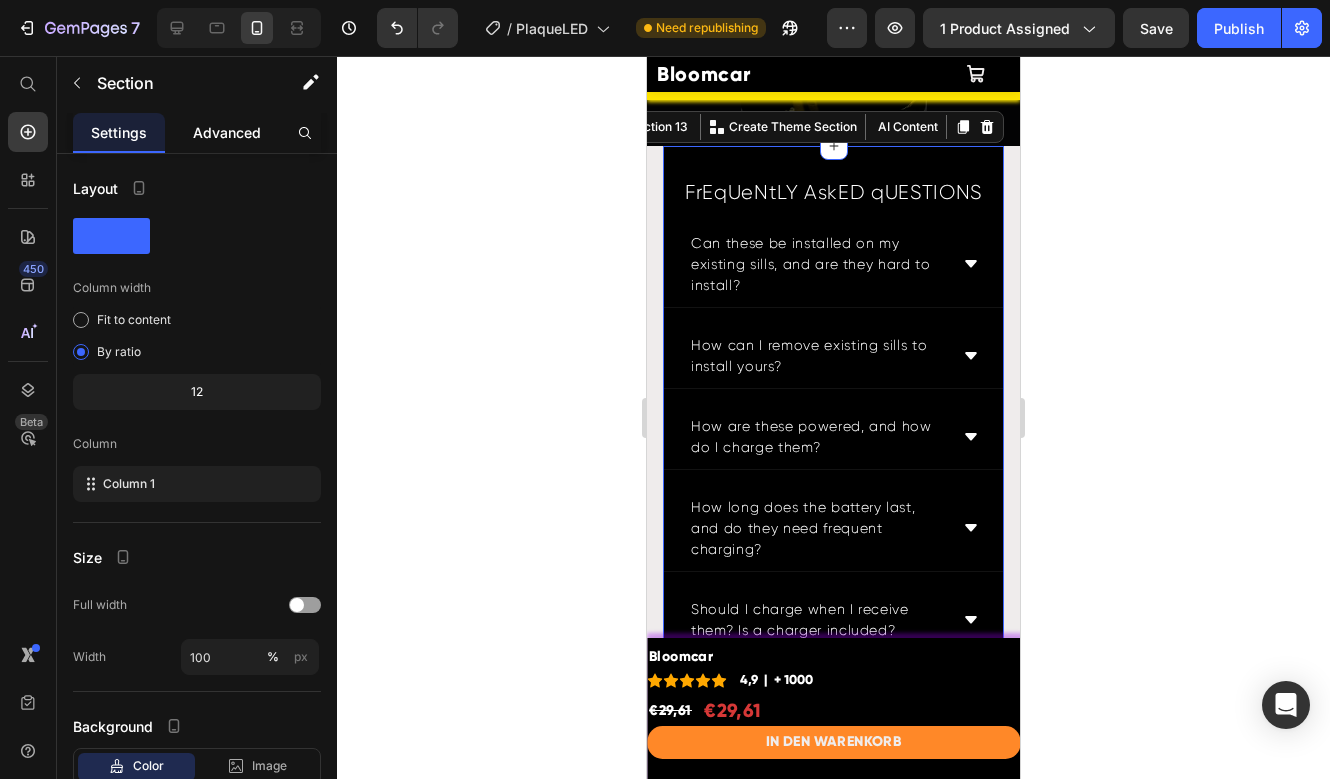 click on "Advanced" at bounding box center [227, 132] 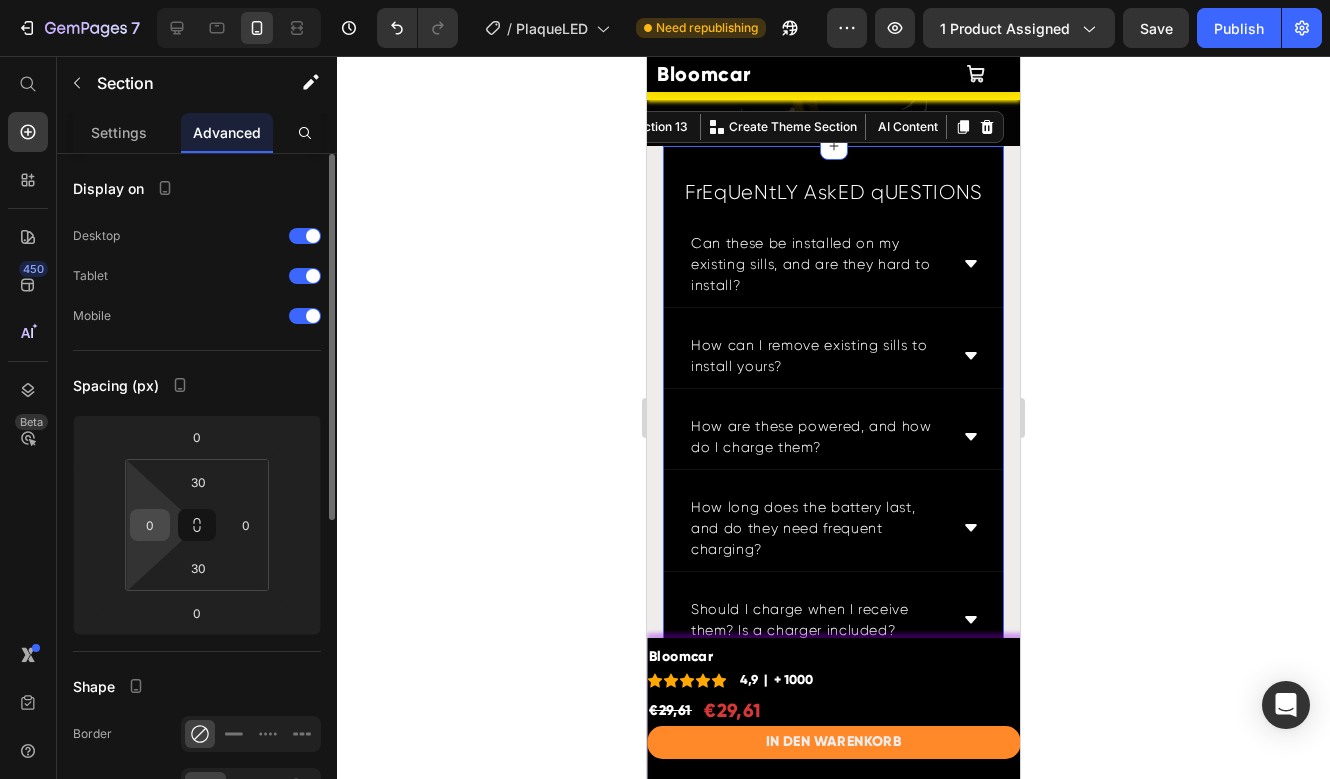 click on "0" at bounding box center (150, 525) 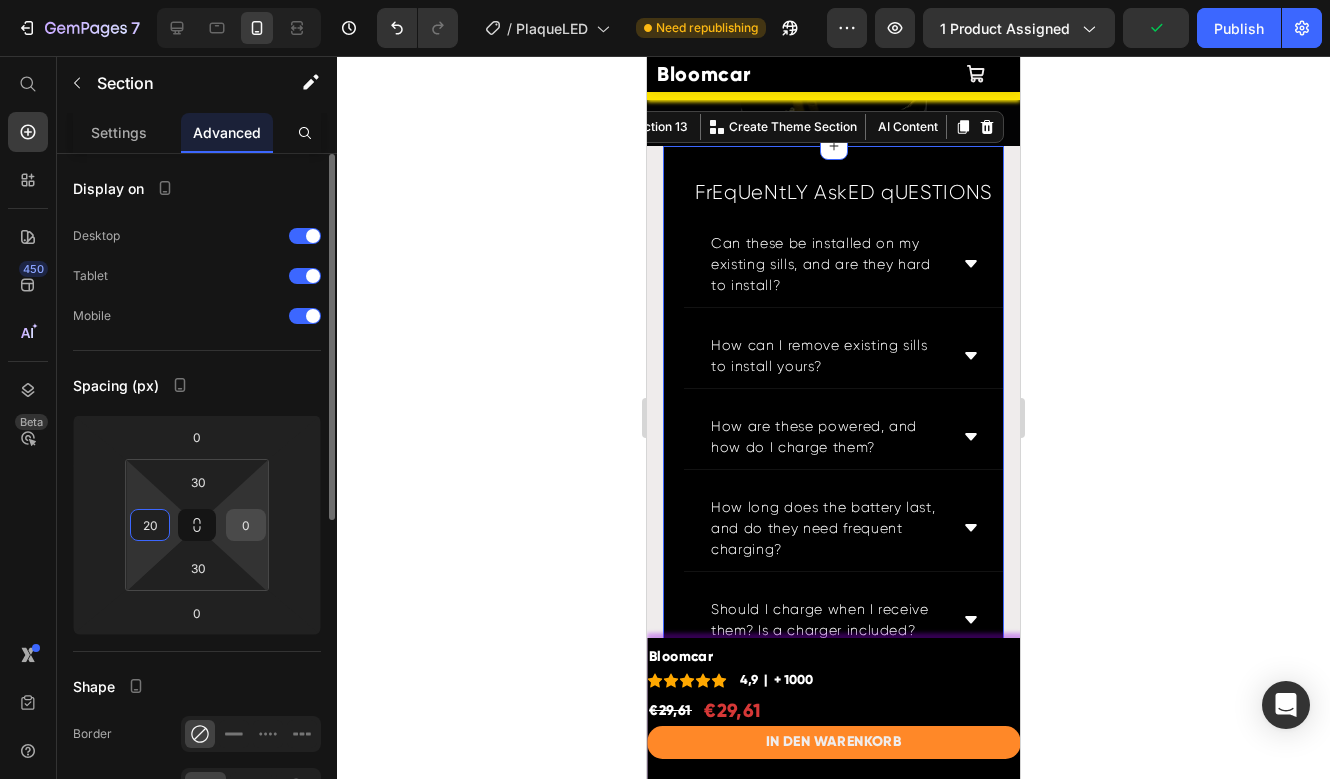 type on "20" 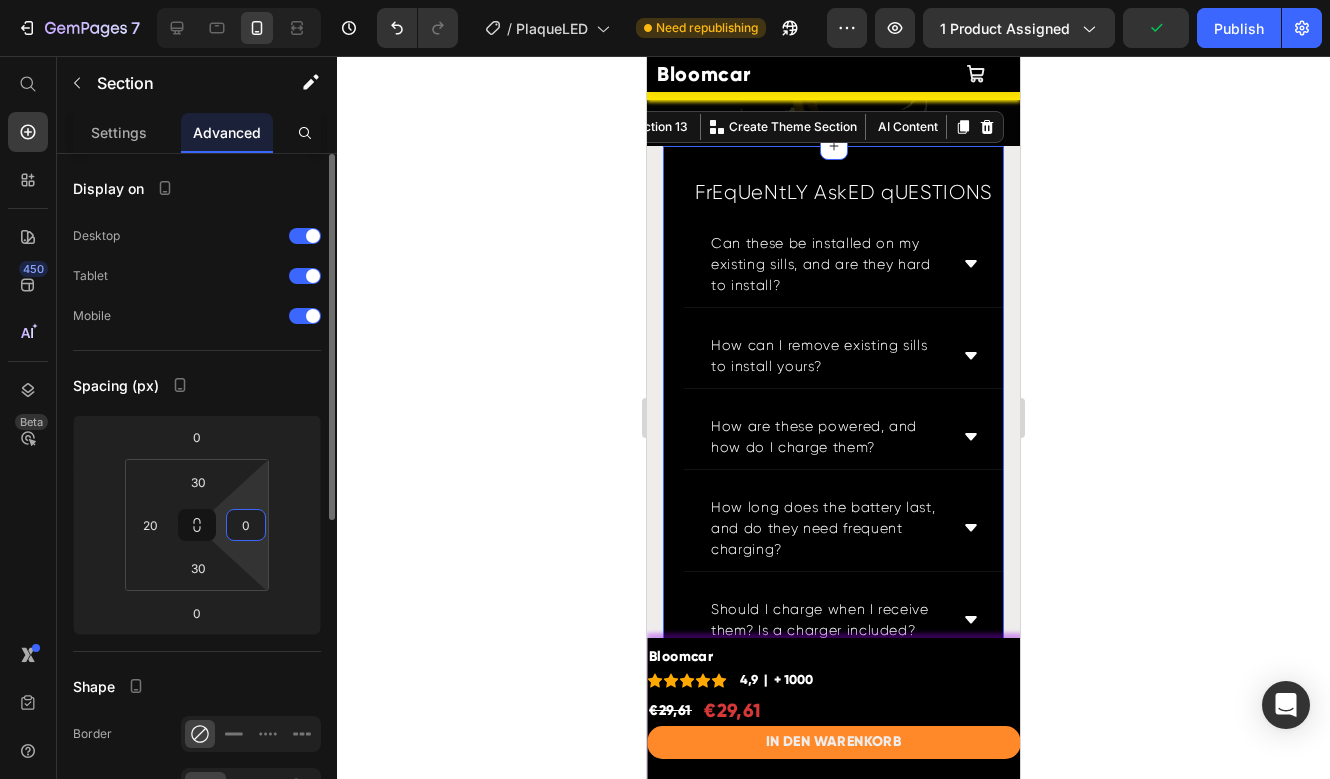 click on "0" at bounding box center [246, 525] 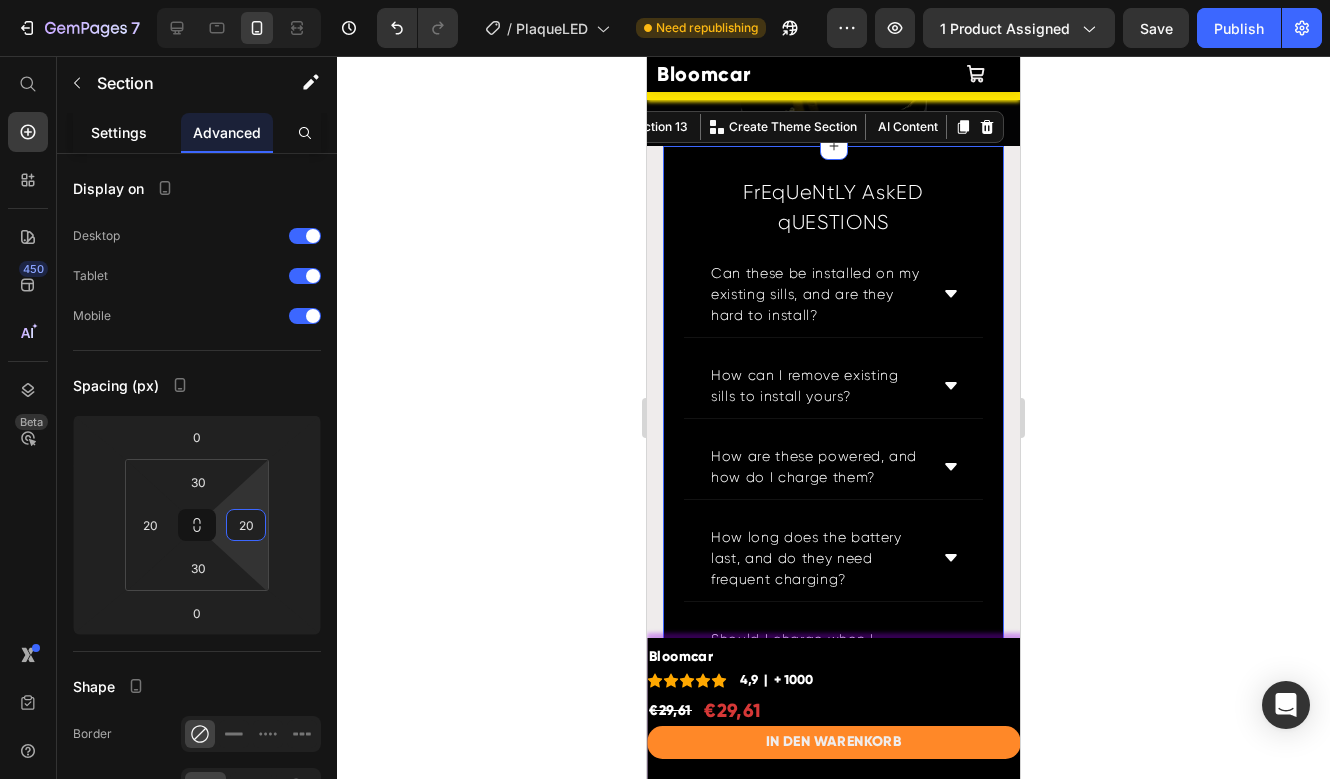 type on "20" 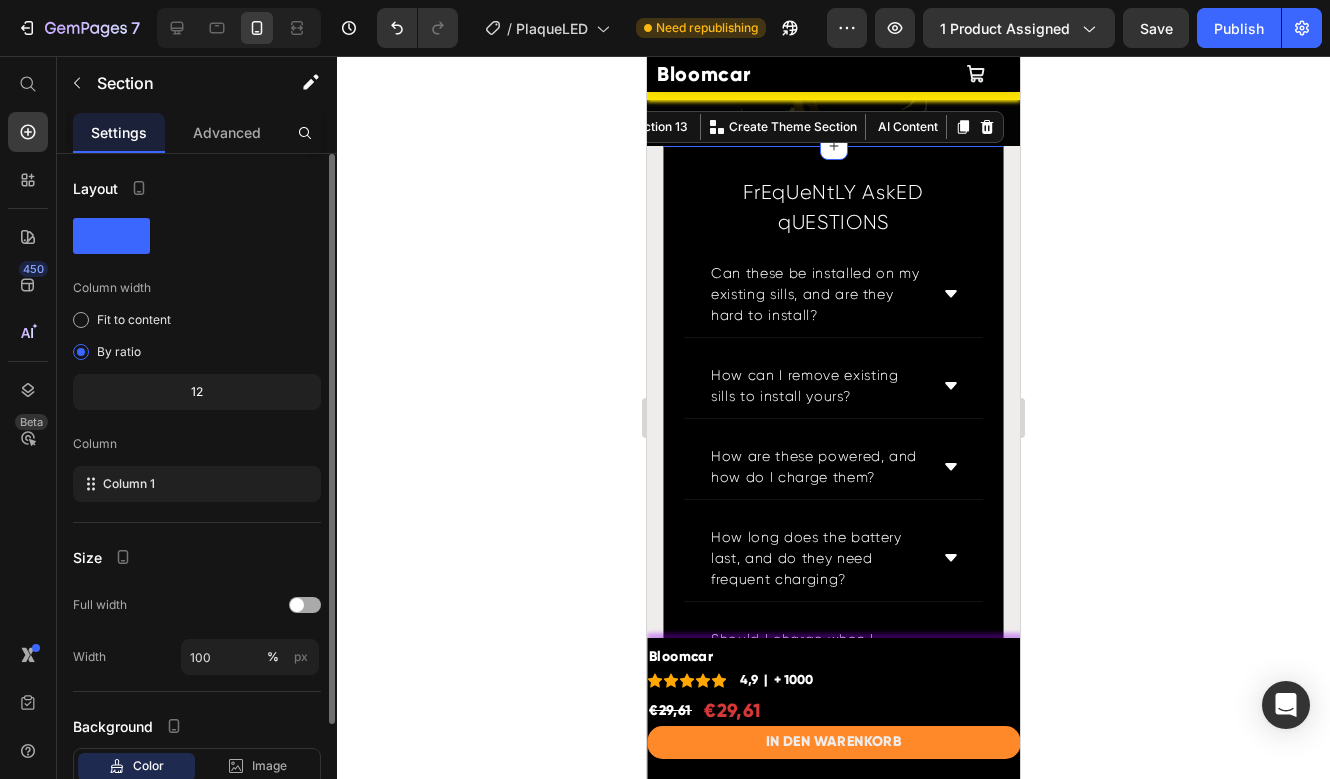 click at bounding box center (297, 605) 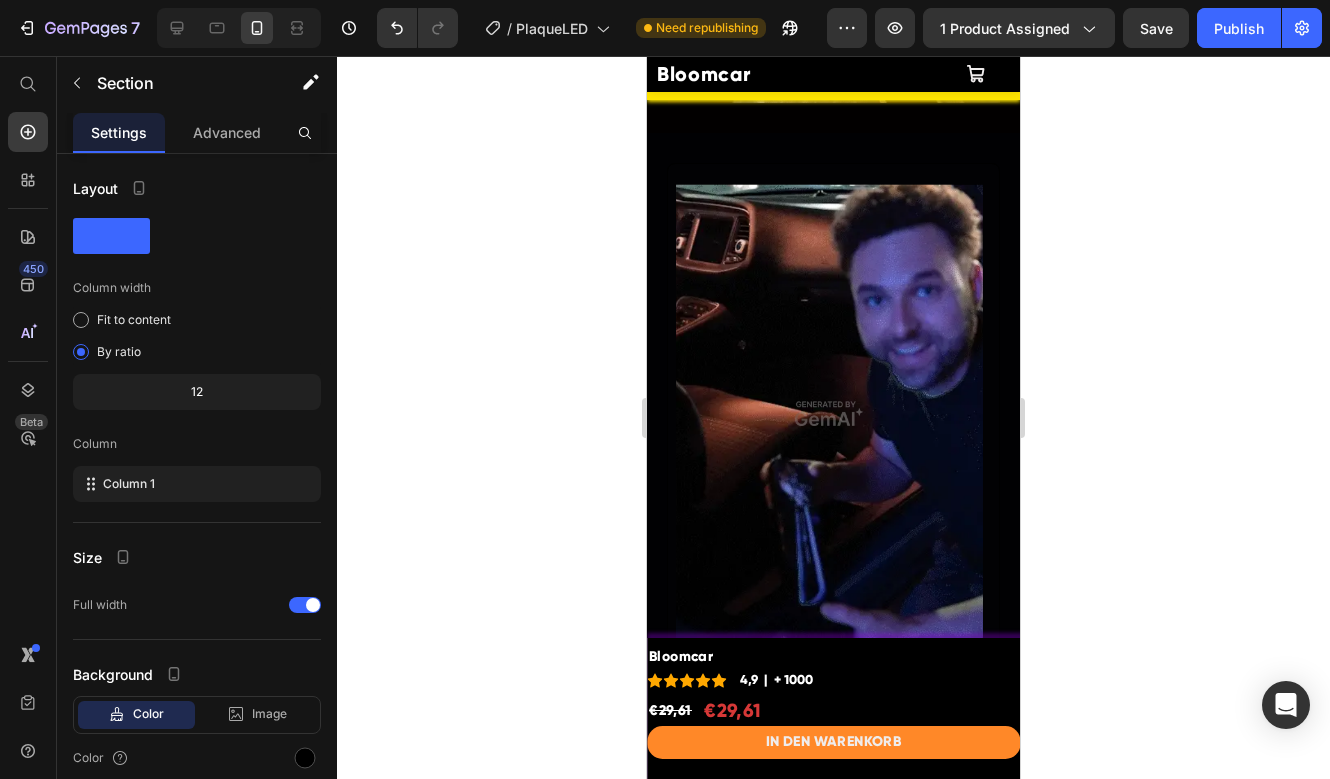 scroll, scrollTop: 0, scrollLeft: 0, axis: both 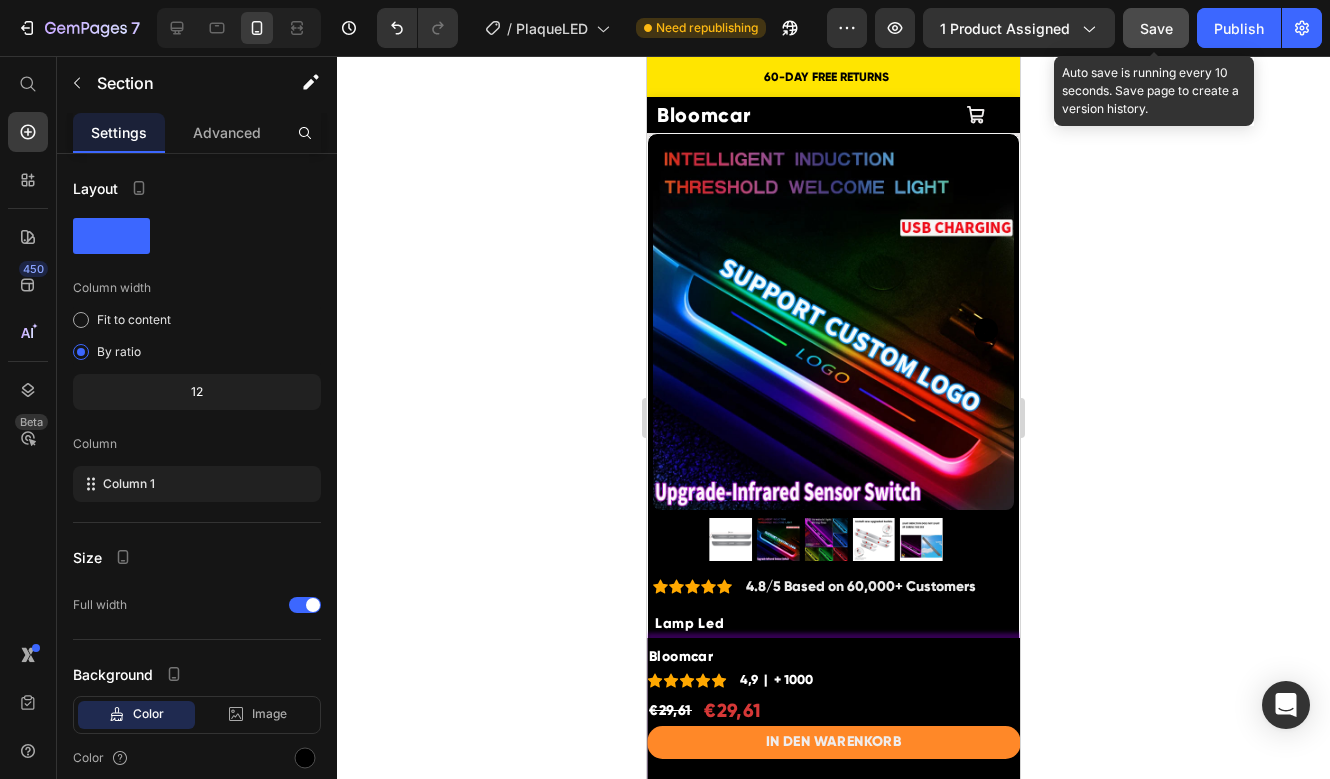click on "Save" 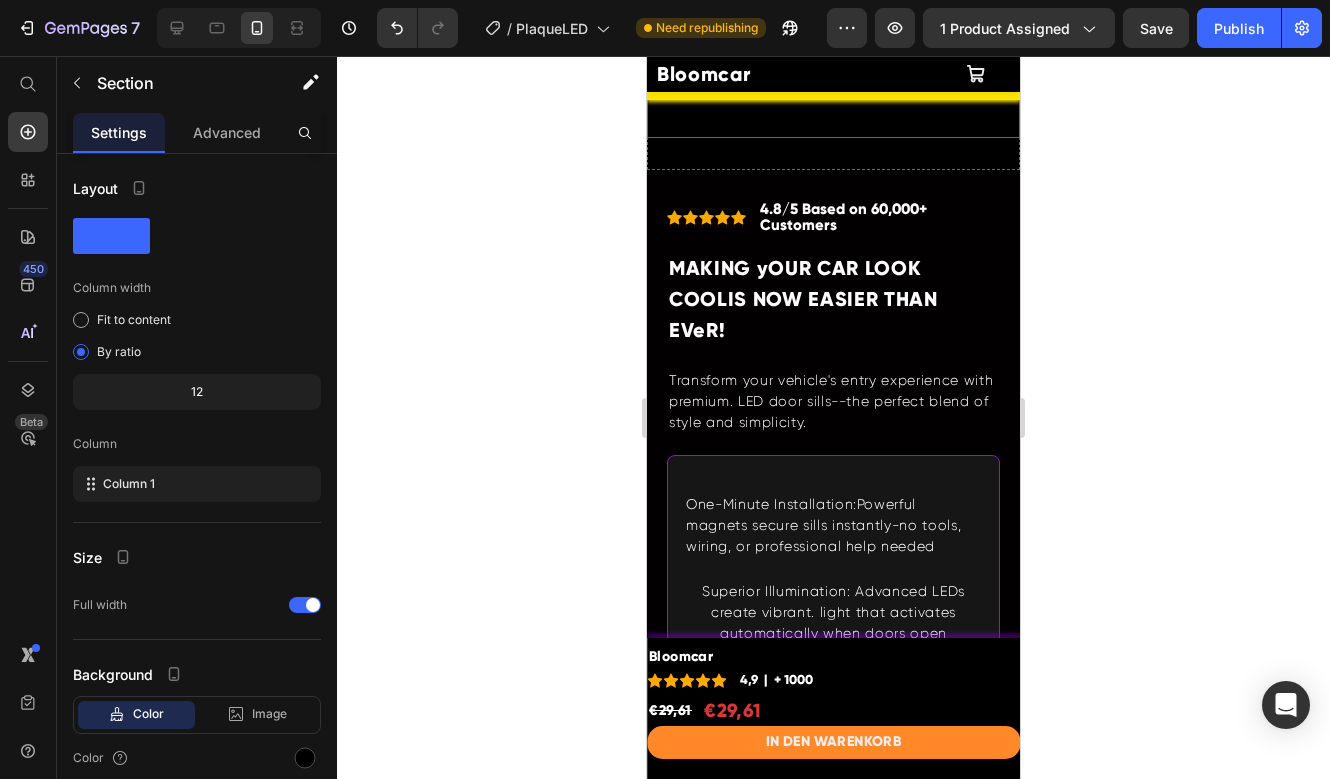 scroll, scrollTop: 1613, scrollLeft: 0, axis: vertical 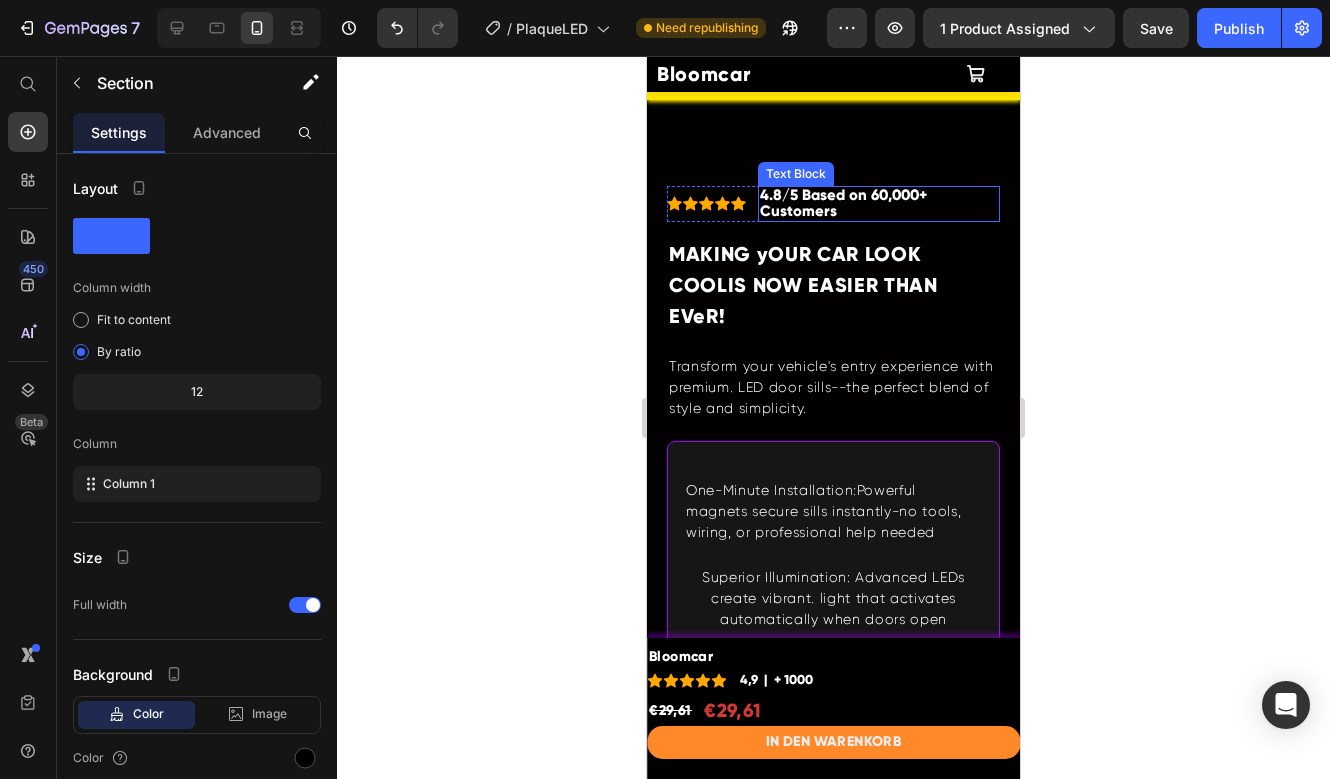 drag, startPoint x: 792, startPoint y: 252, endPoint x: 796, endPoint y: 236, distance: 16.492422 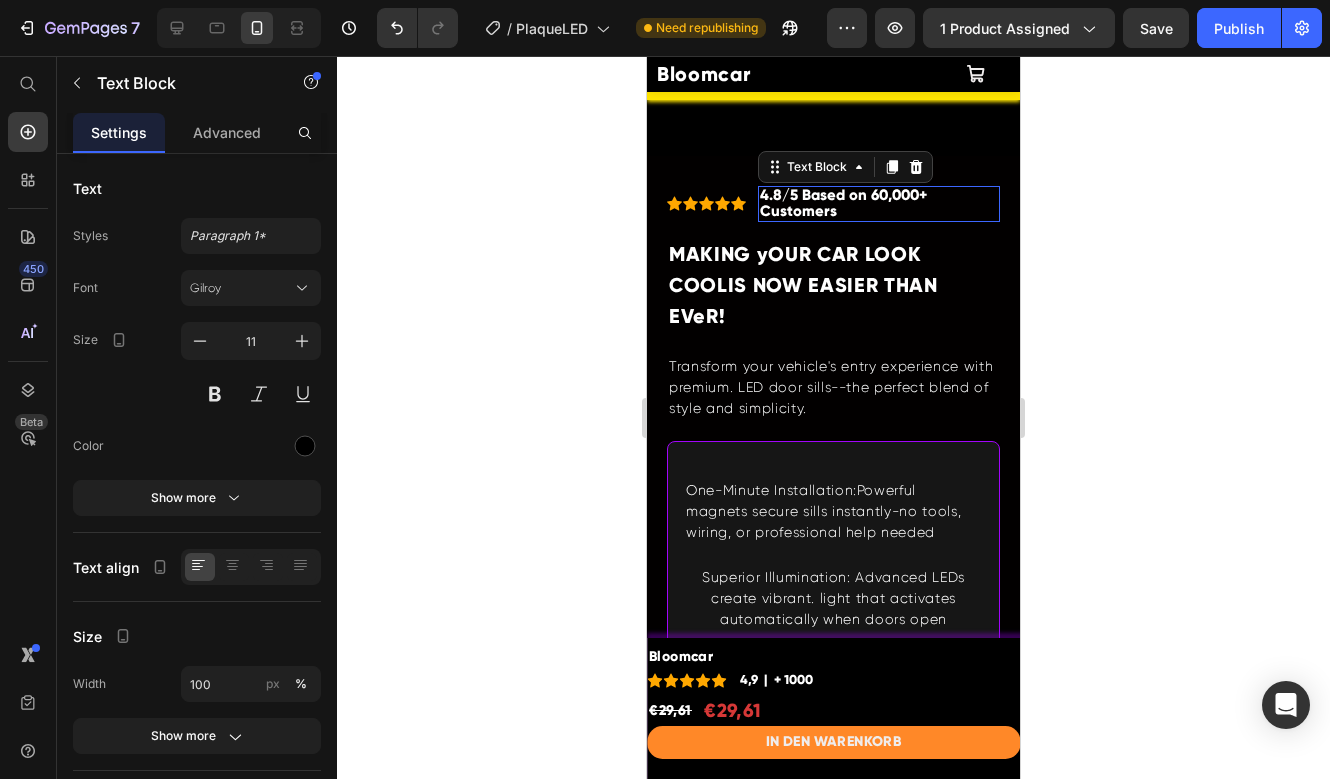 click on "4.8/5 Based on 60,000+ Customers" at bounding box center (843, 203) 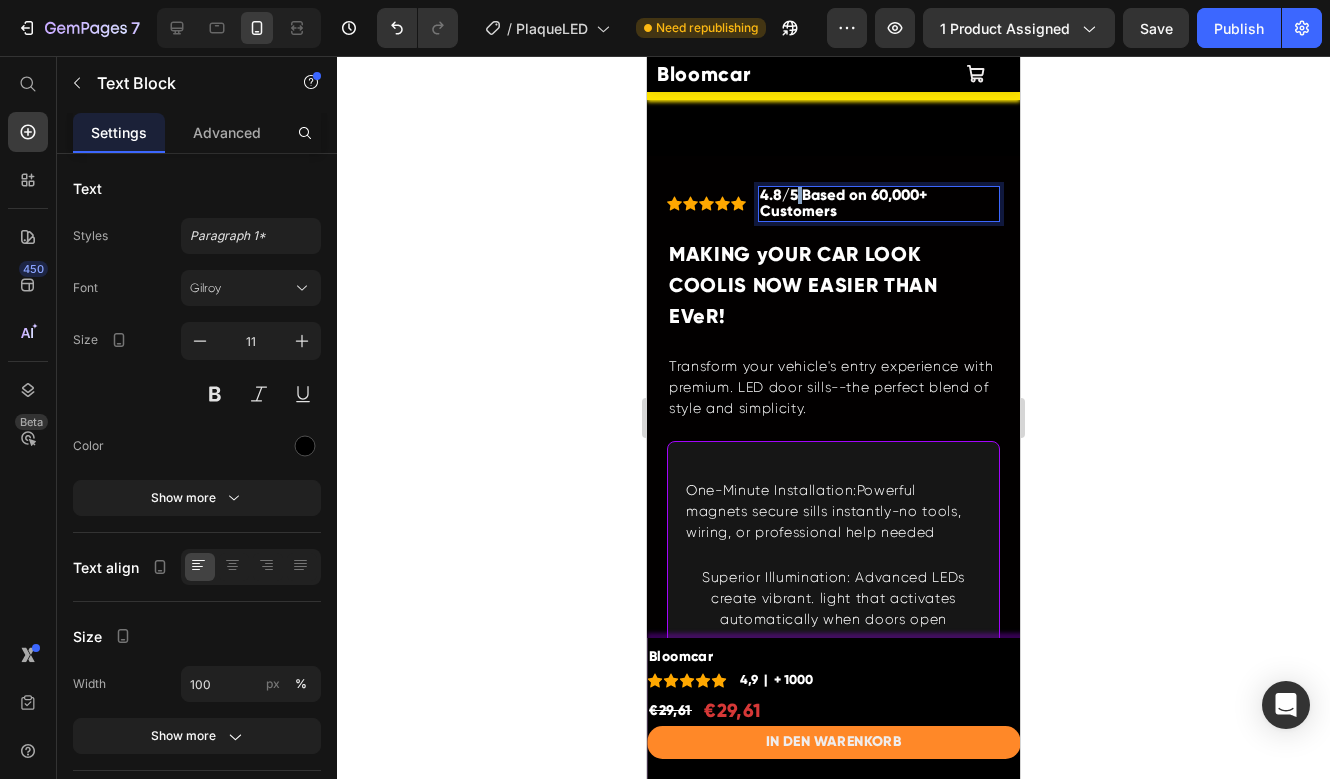 click on "4.8/5 Based on 60,000+ Customers" at bounding box center (843, 203) 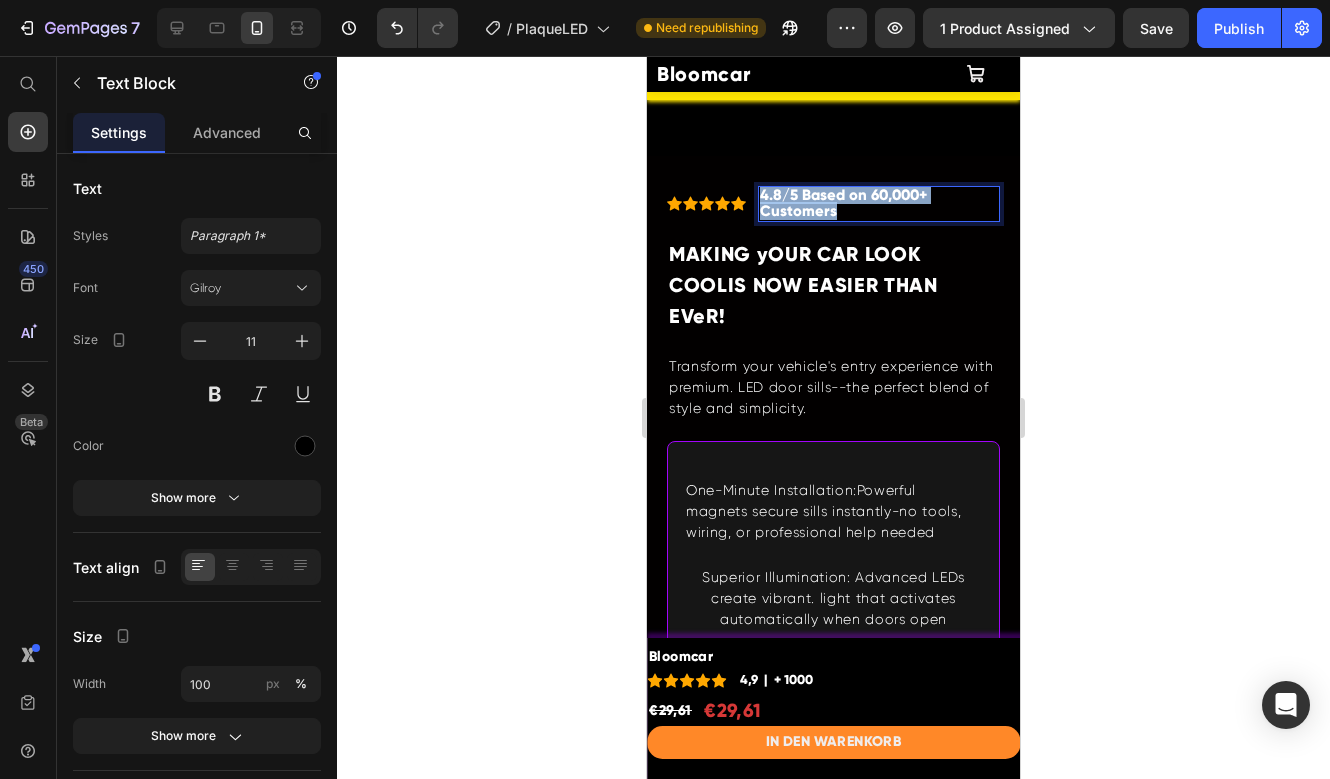 click on "4.8/5 Based on 60,000+ Customers" at bounding box center [843, 203] 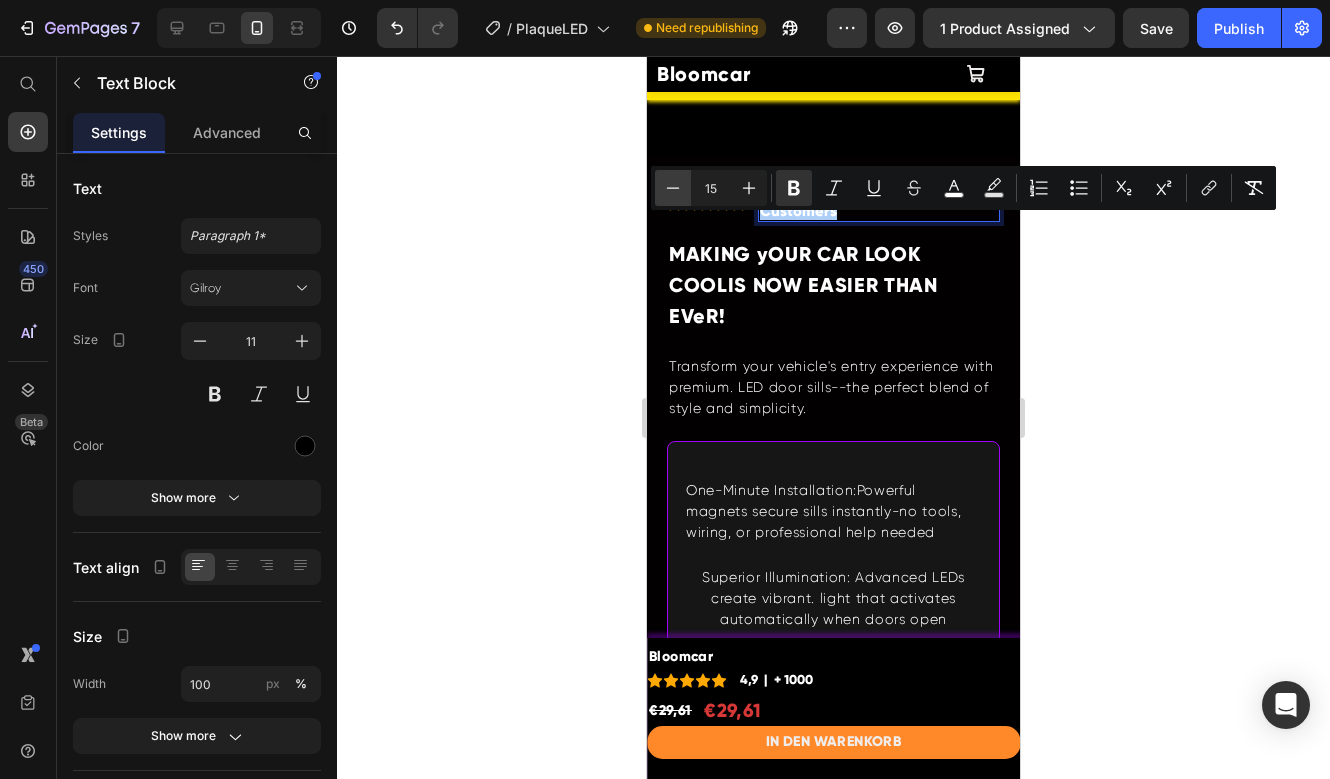 click 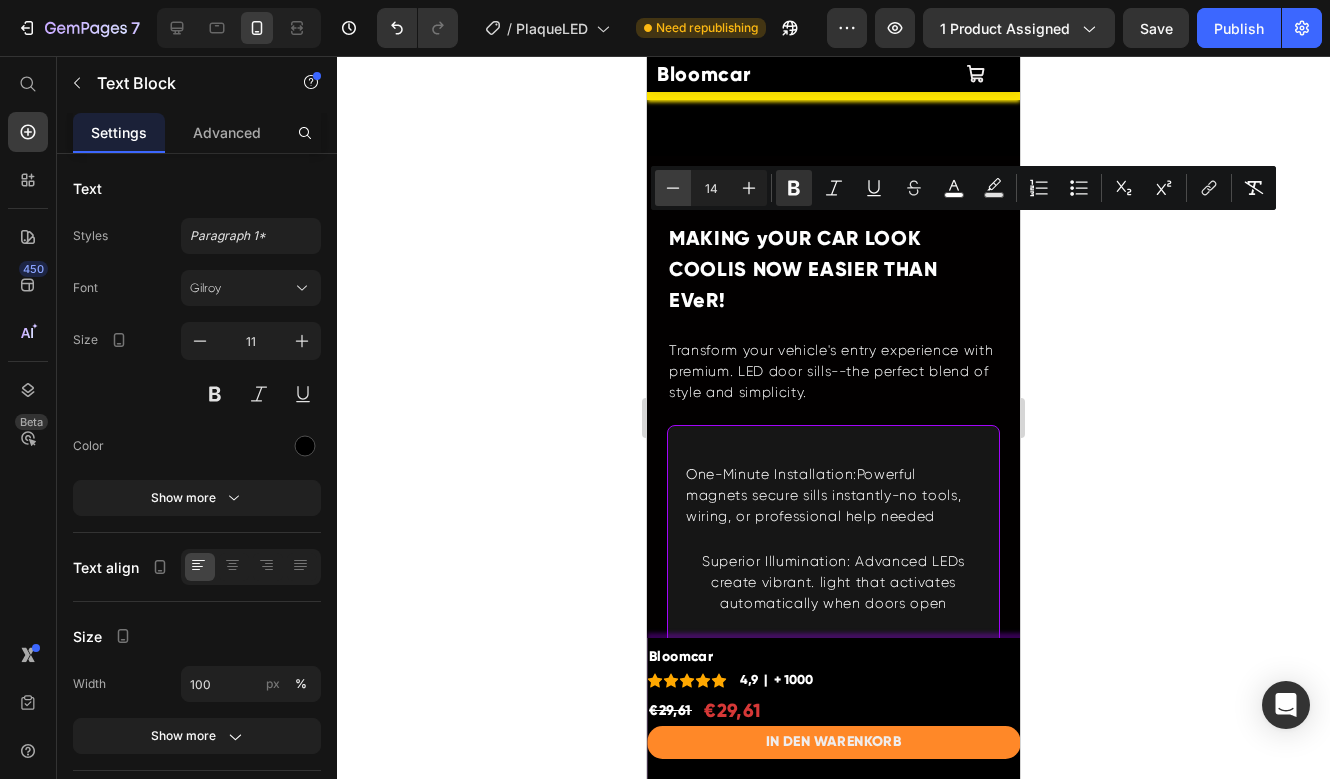 click 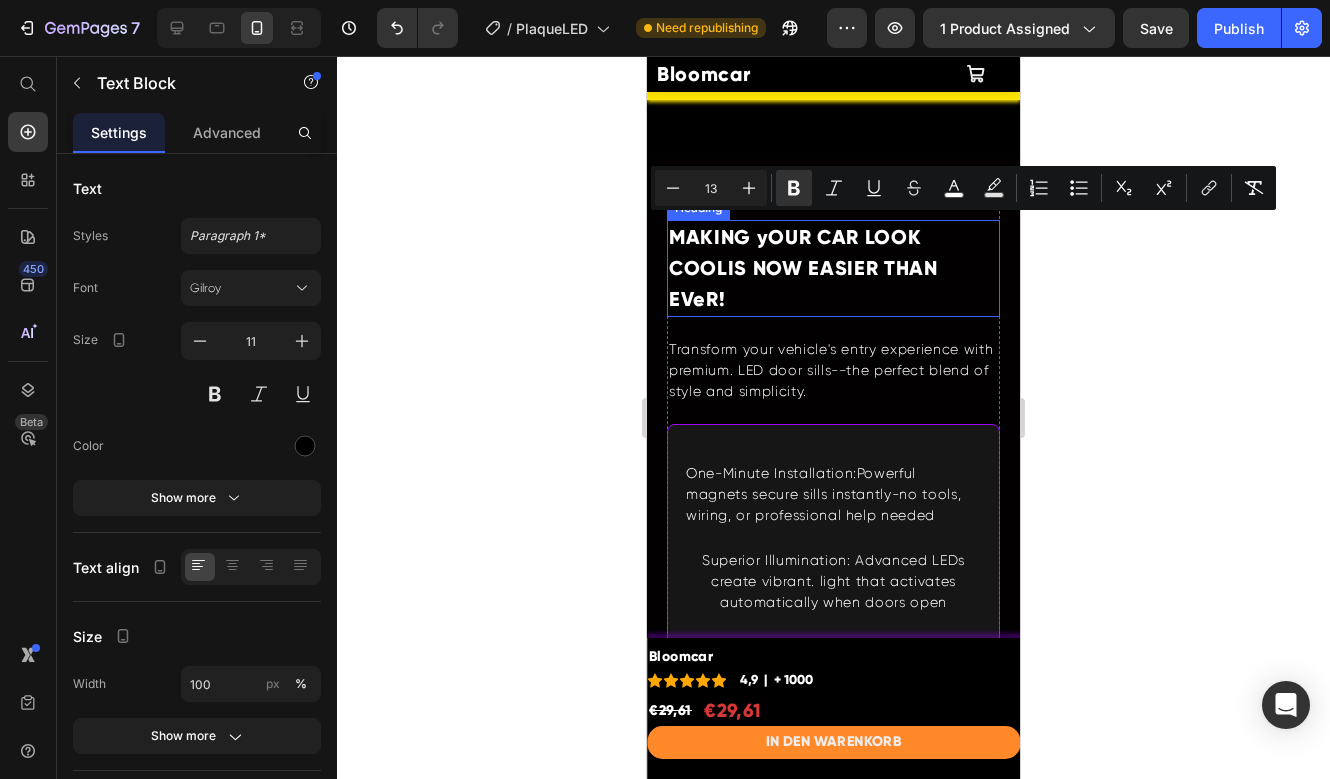 click on "MAKING yOUR CAR LOOK COOLIS NOW EASIER THAN EVeR!" at bounding box center [833, 268] 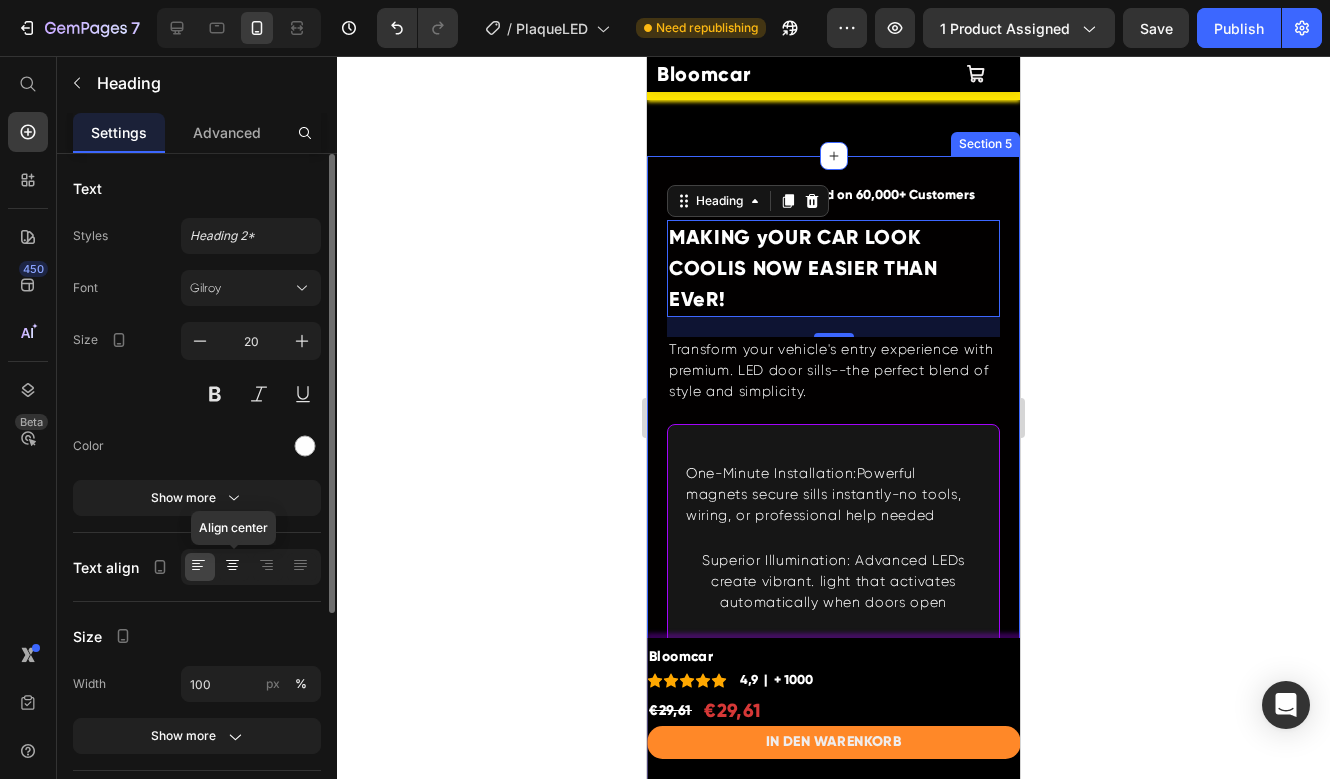 click 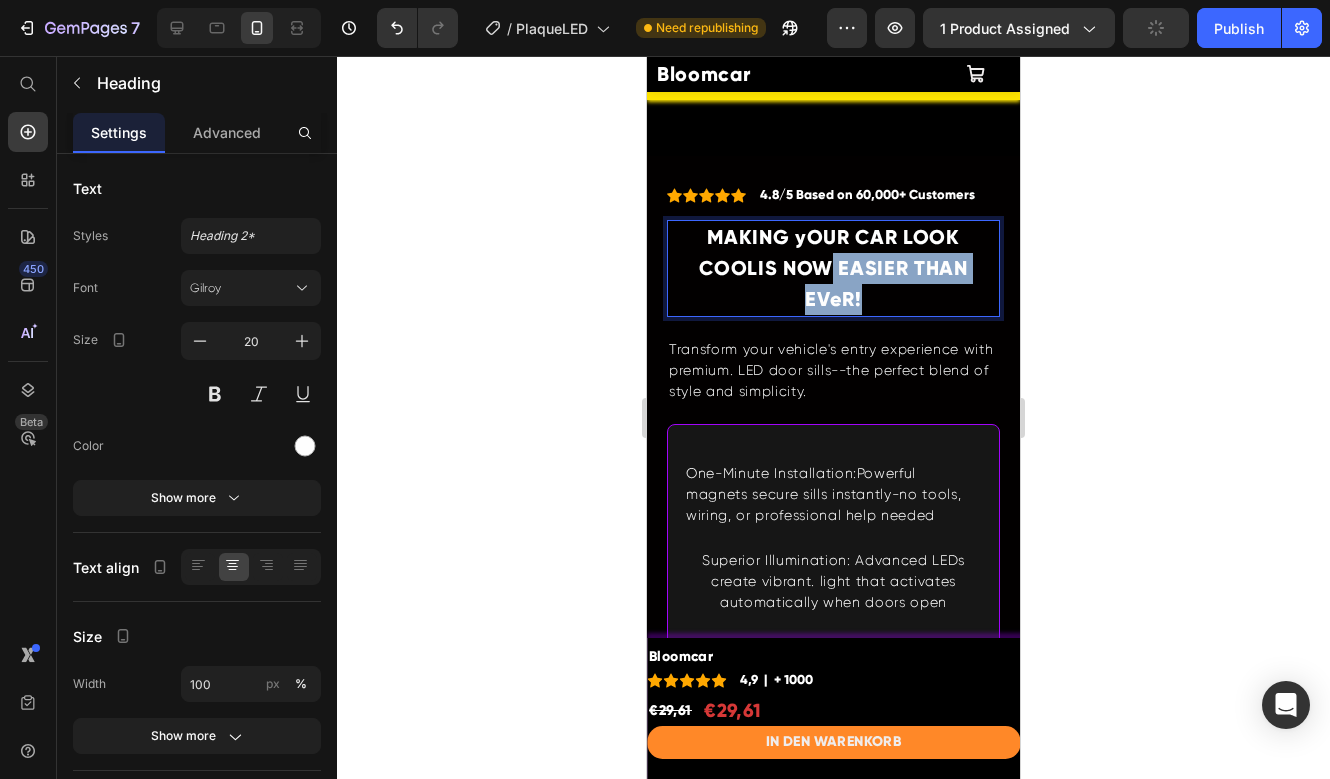 drag, startPoint x: 826, startPoint y: 292, endPoint x: 867, endPoint y: 333, distance: 57.982758 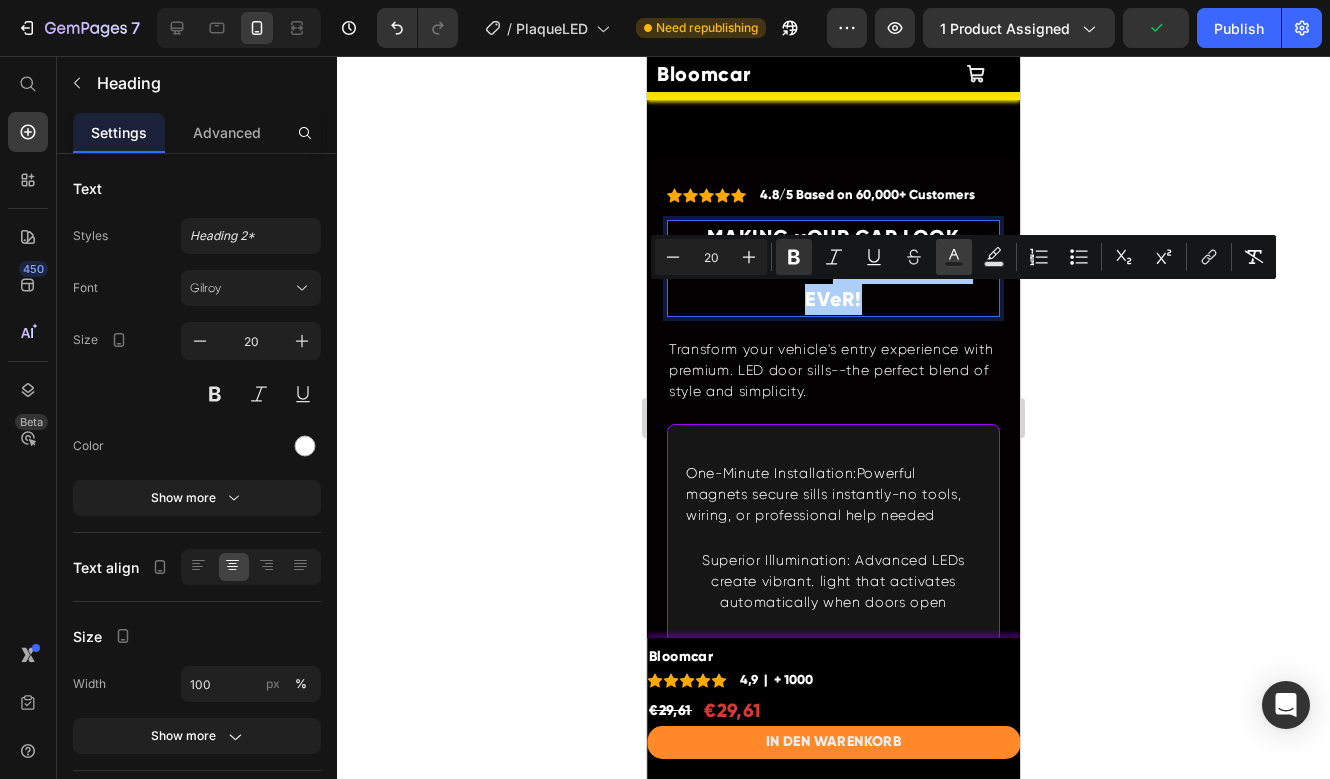 click on "Text Color" at bounding box center [954, 257] 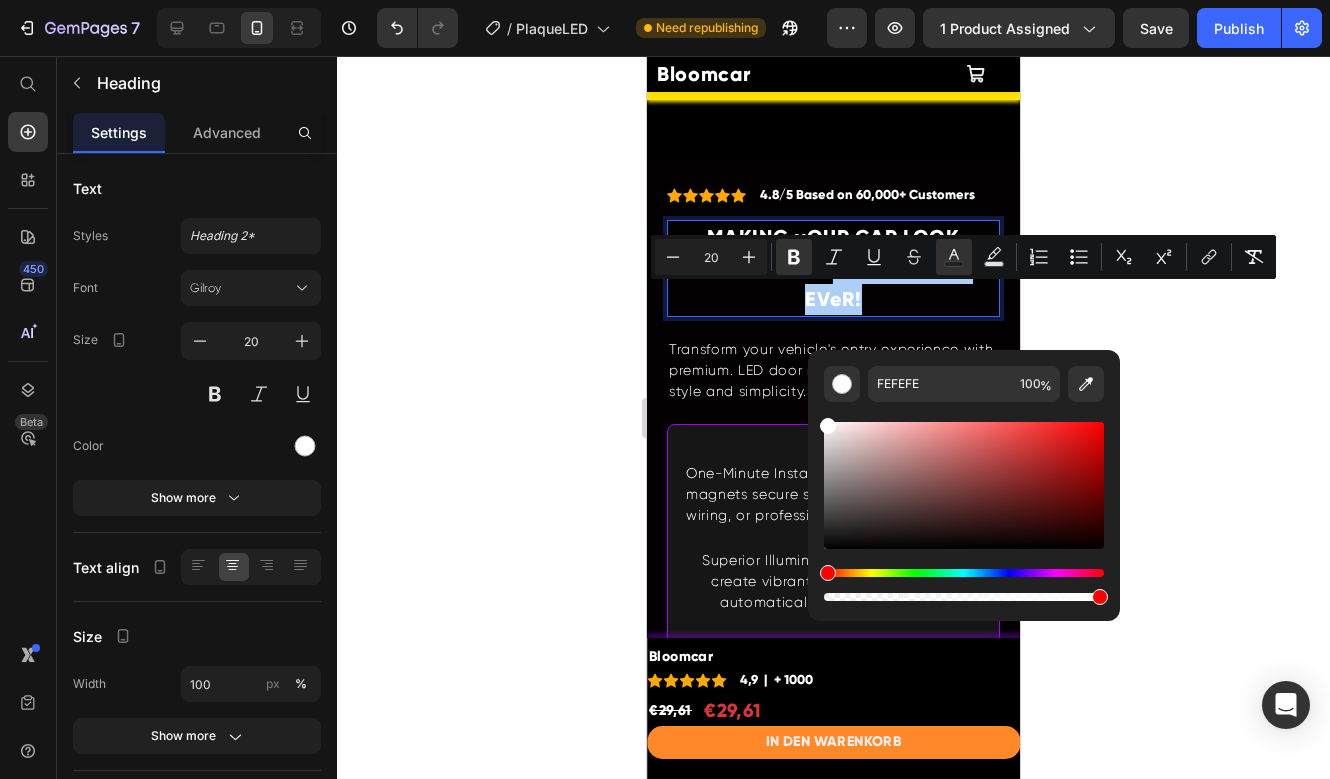 click 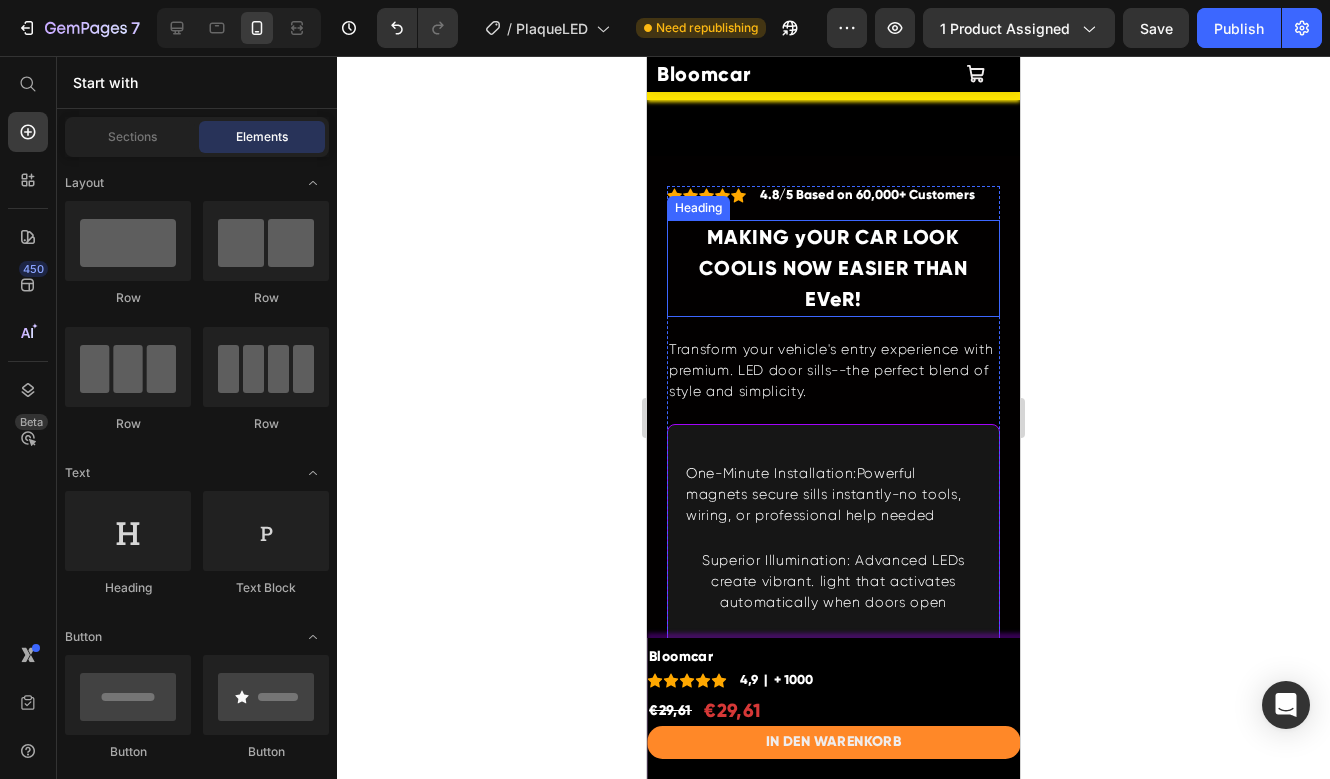 click on "MAKING yOUR CAR LOOK COOLIS NOW EASIER THAN EVeR!" at bounding box center [833, 268] 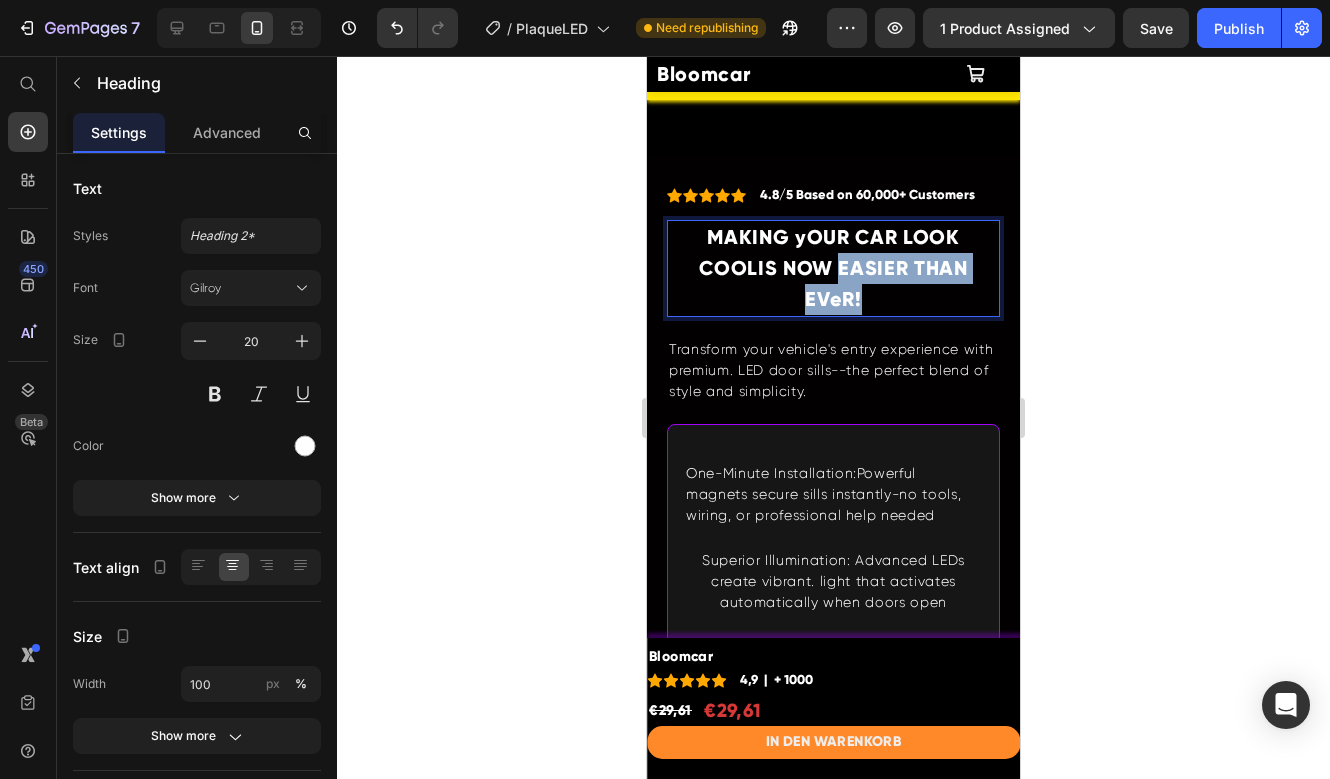 drag, startPoint x: 833, startPoint y: 297, endPoint x: 857, endPoint y: 327, distance: 38.418747 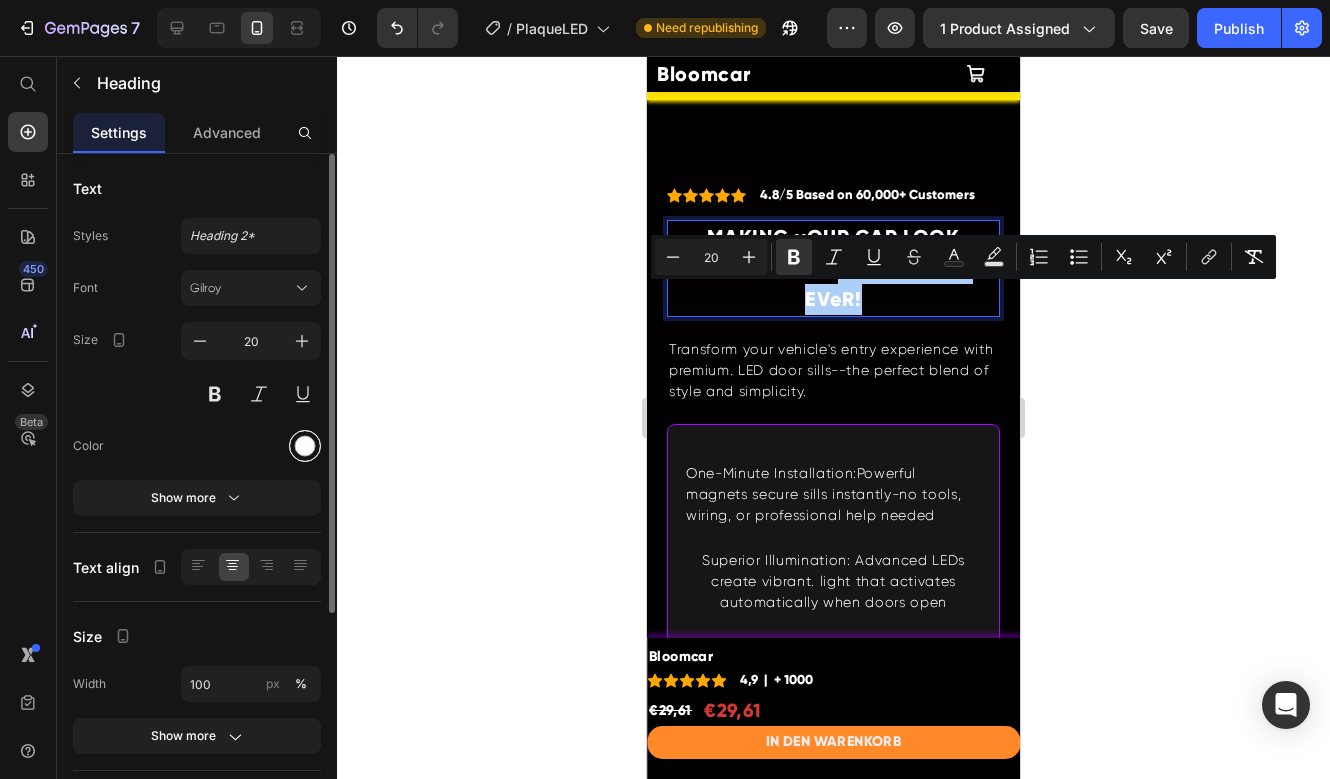 click at bounding box center [305, 446] 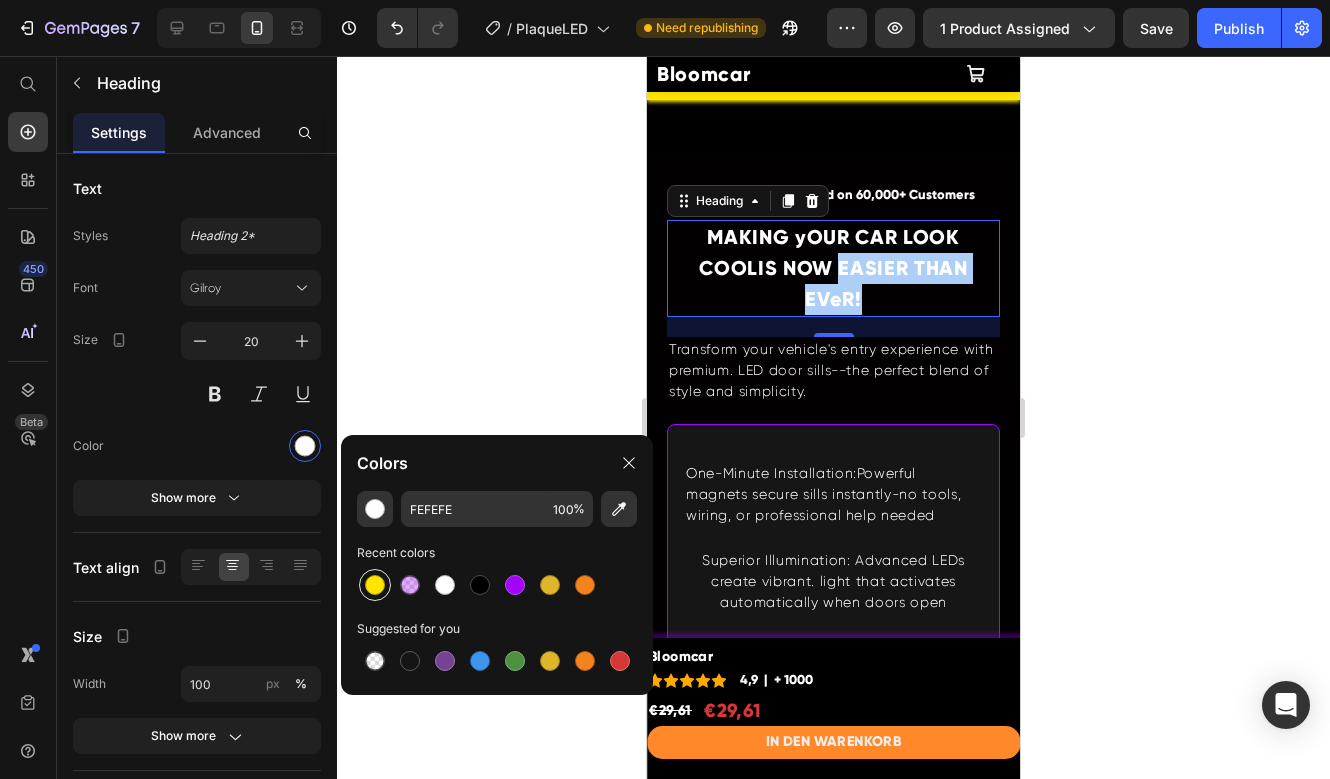 click at bounding box center (375, 585) 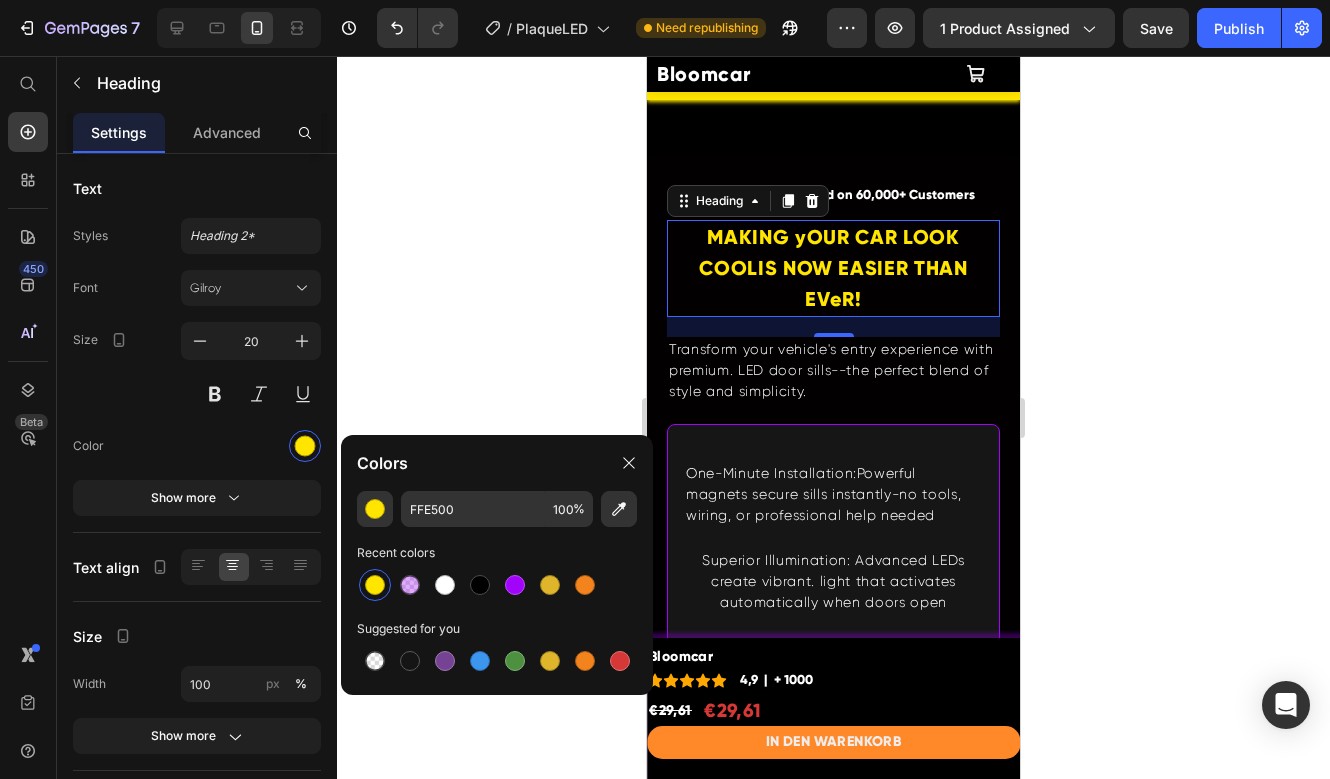 click on "MAKING yOUR CAR LOOK COOLIS NOW EASIER THAN EVeR!" at bounding box center (833, 268) 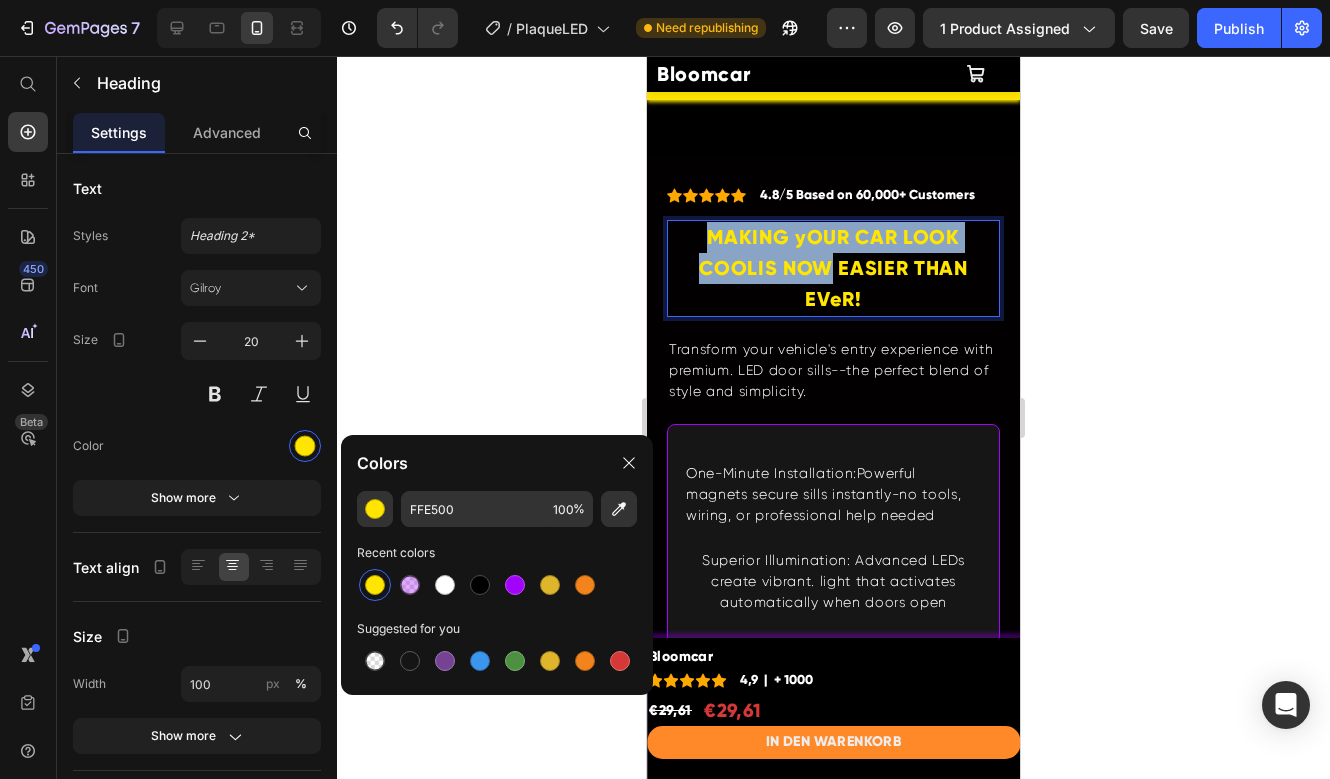 drag, startPoint x: 817, startPoint y: 301, endPoint x: 706, endPoint y: 270, distance: 115.24756 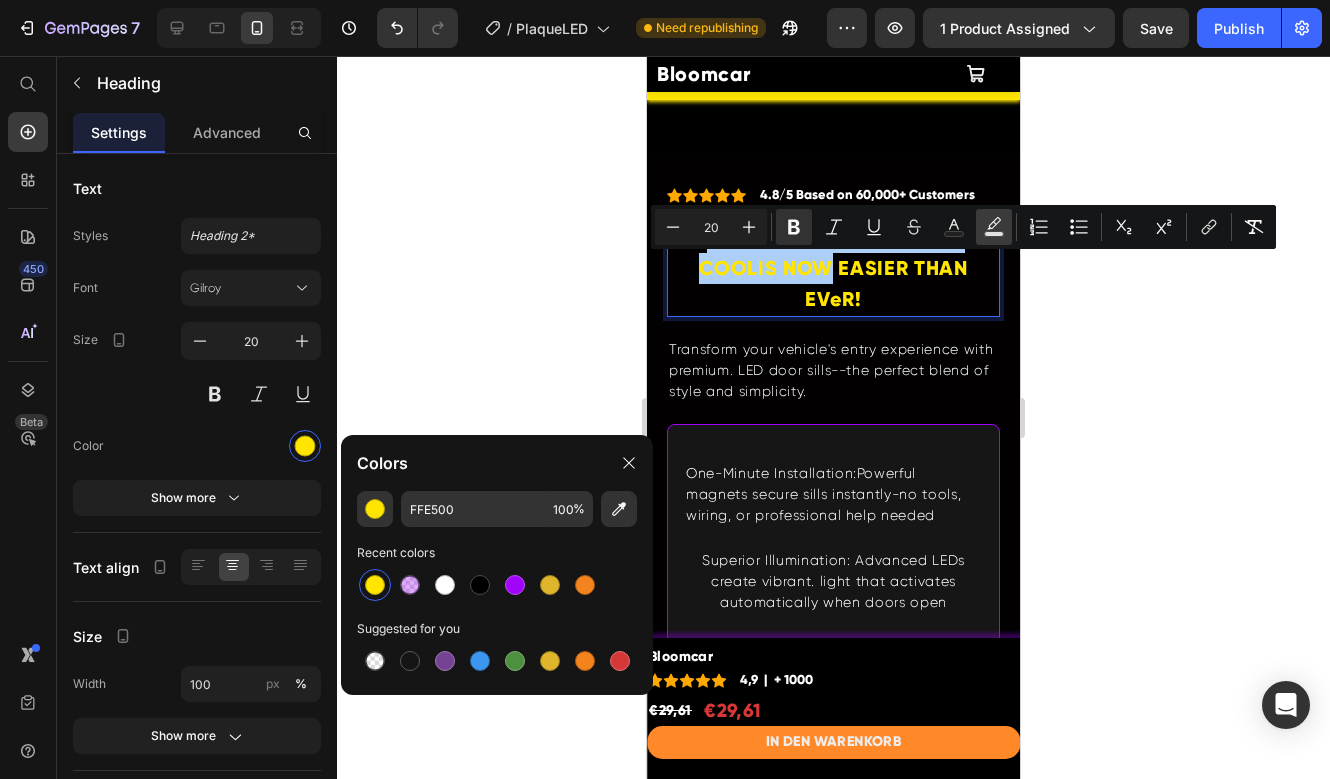 click 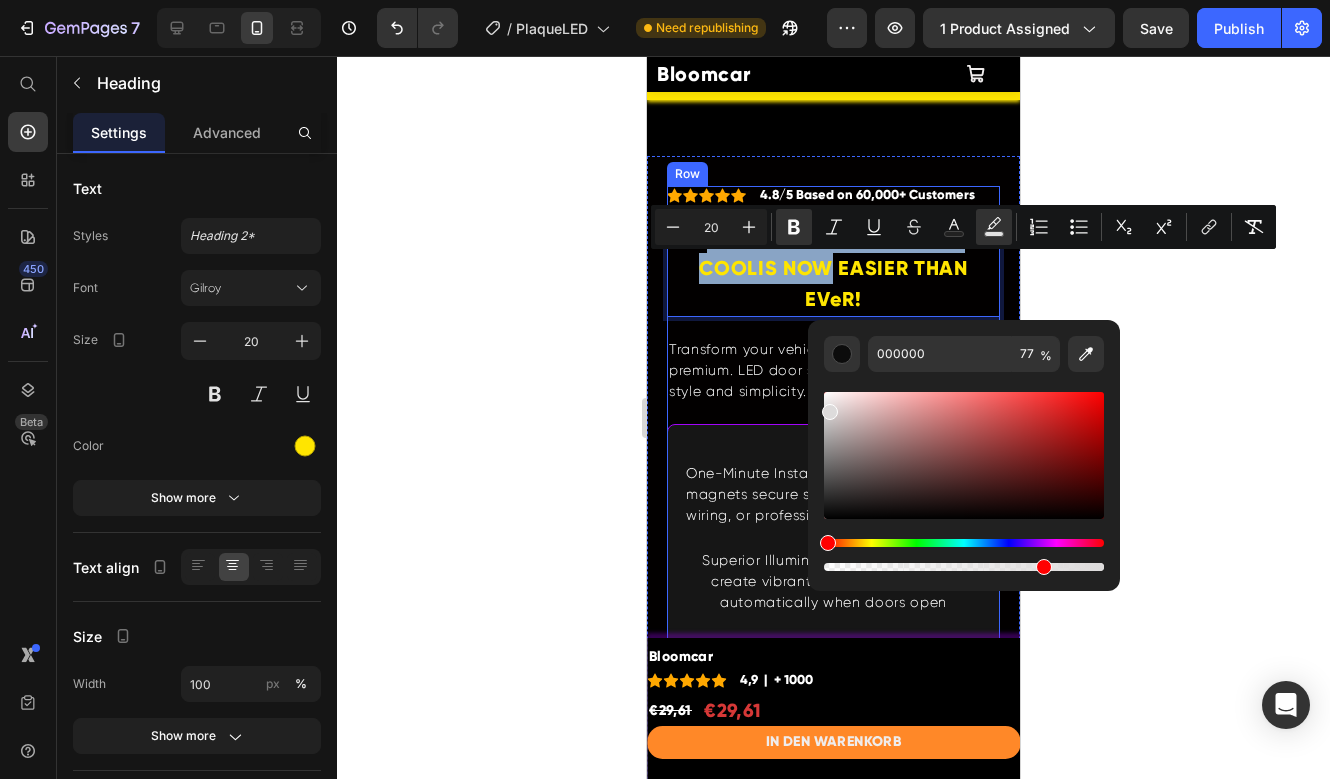 drag, startPoint x: 1483, startPoint y: 487, endPoint x: 789, endPoint y: 332, distance: 711.09845 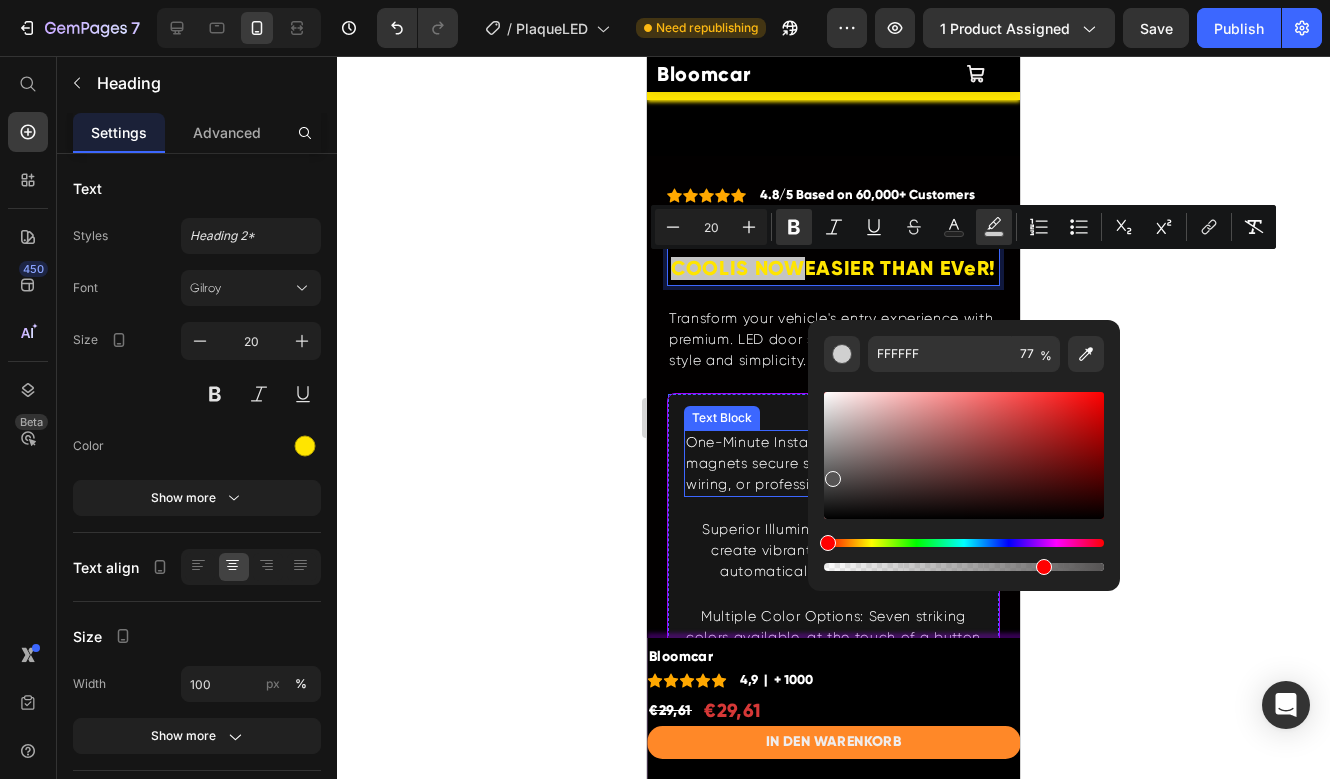 drag, startPoint x: 1493, startPoint y: 504, endPoint x: 744, endPoint y: 589, distance: 753.8077 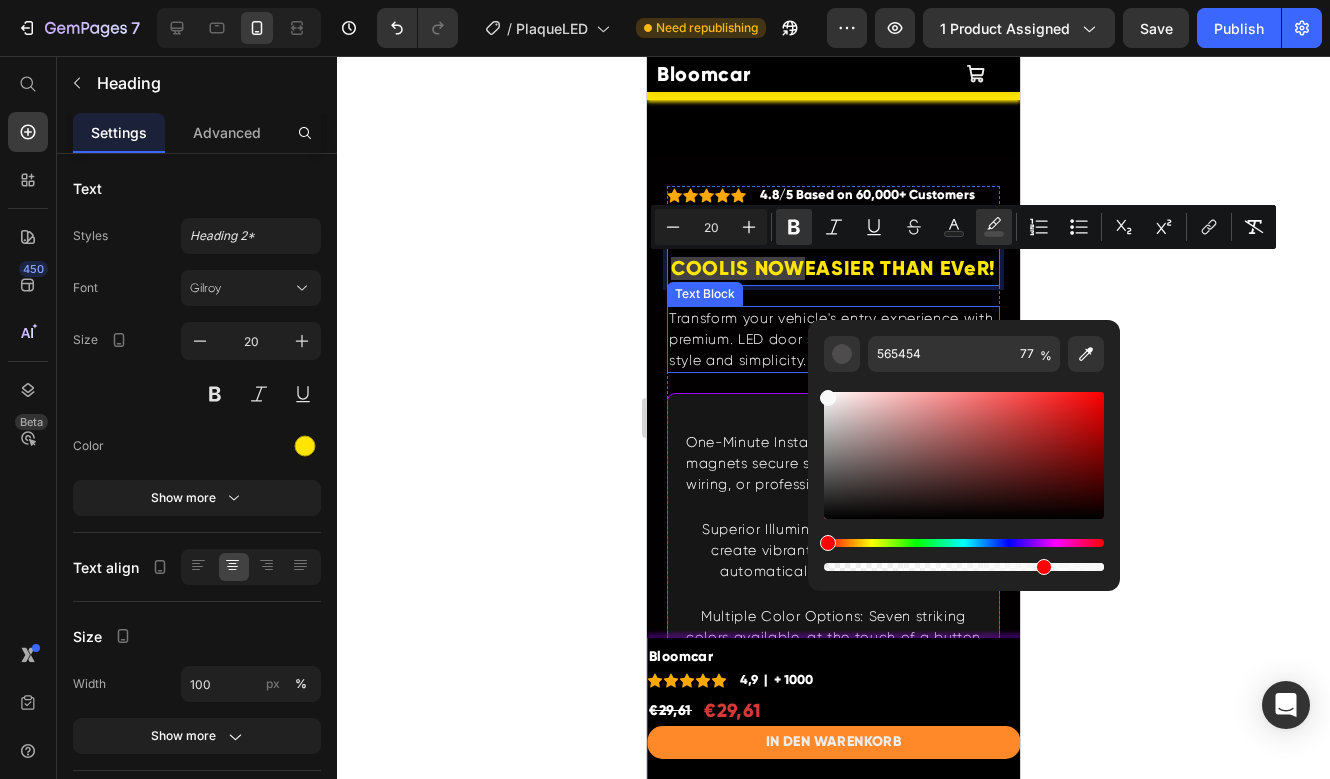 drag, startPoint x: 1476, startPoint y: 515, endPoint x: 793, endPoint y: 361, distance: 700.1464 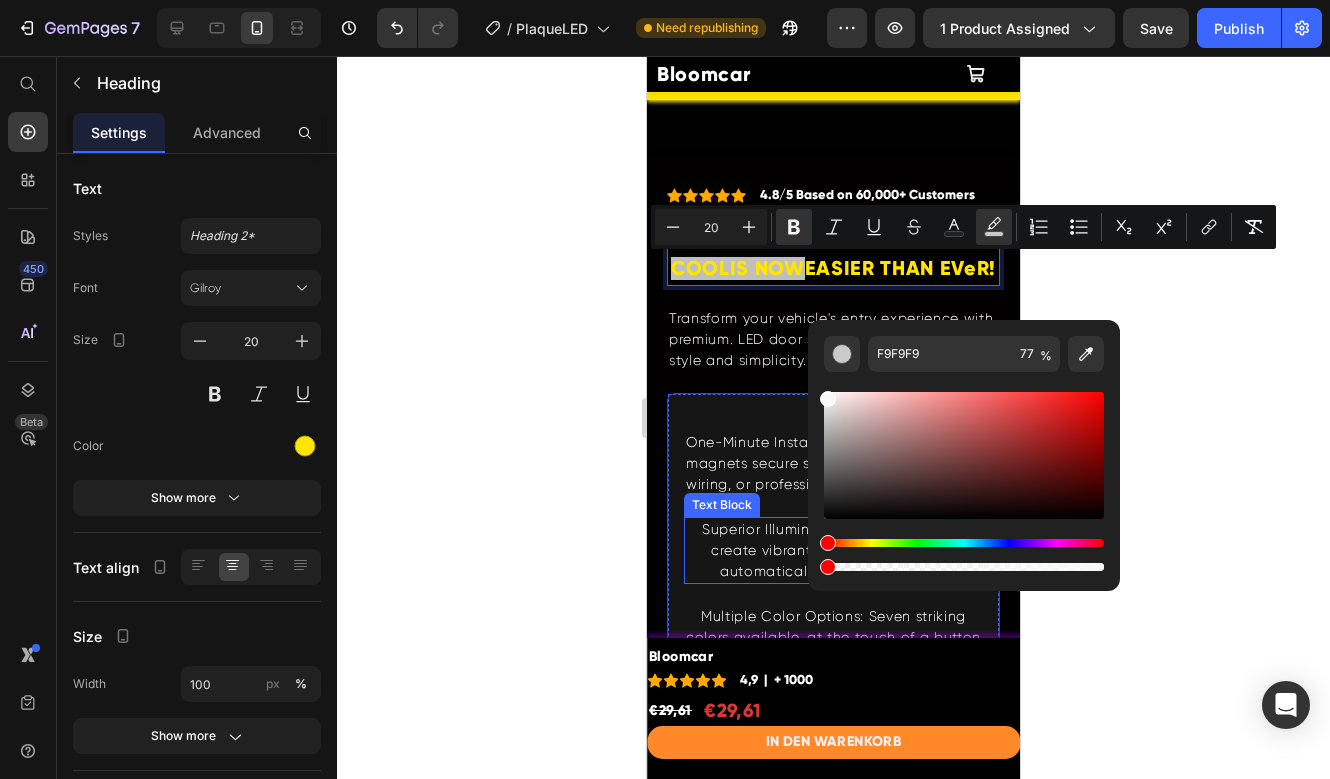 drag, startPoint x: 1690, startPoint y: 622, endPoint x: 793, endPoint y: 513, distance: 903.5984 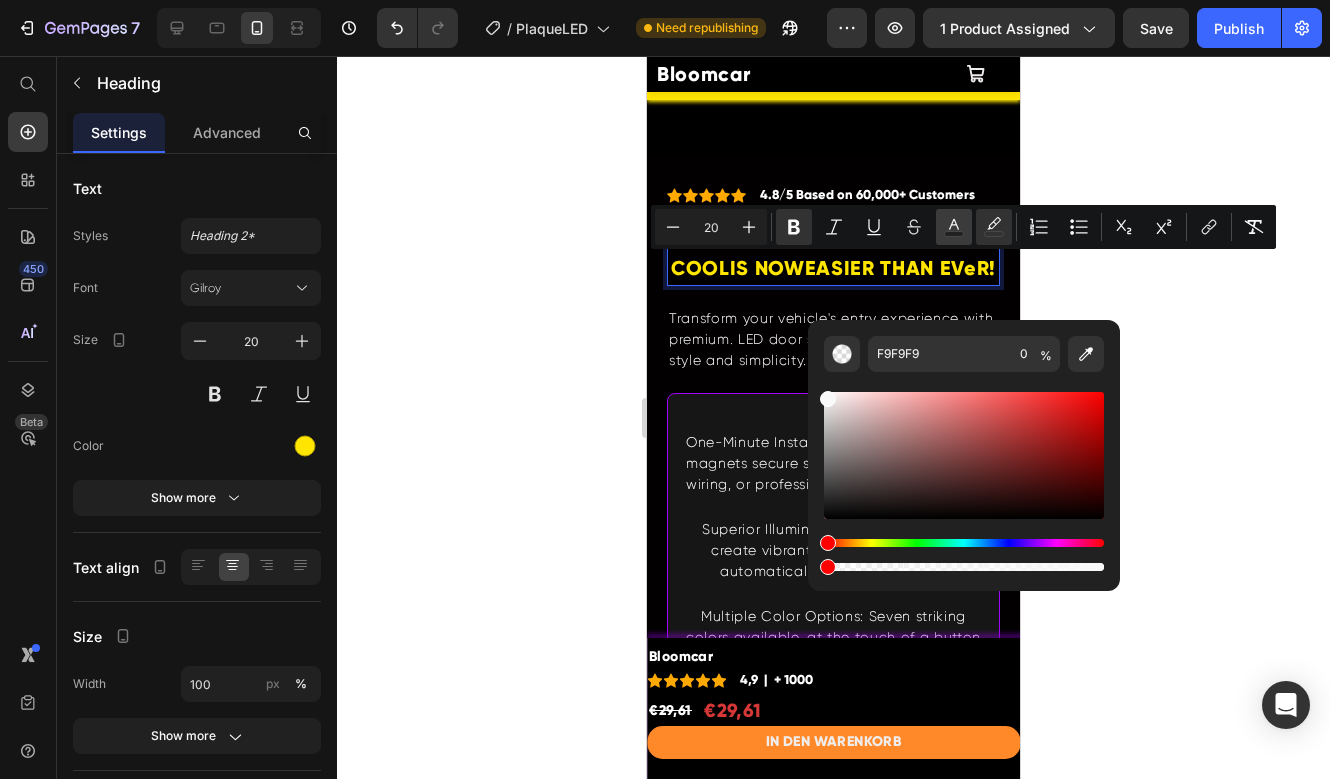 click on "Text Color" at bounding box center (954, 227) 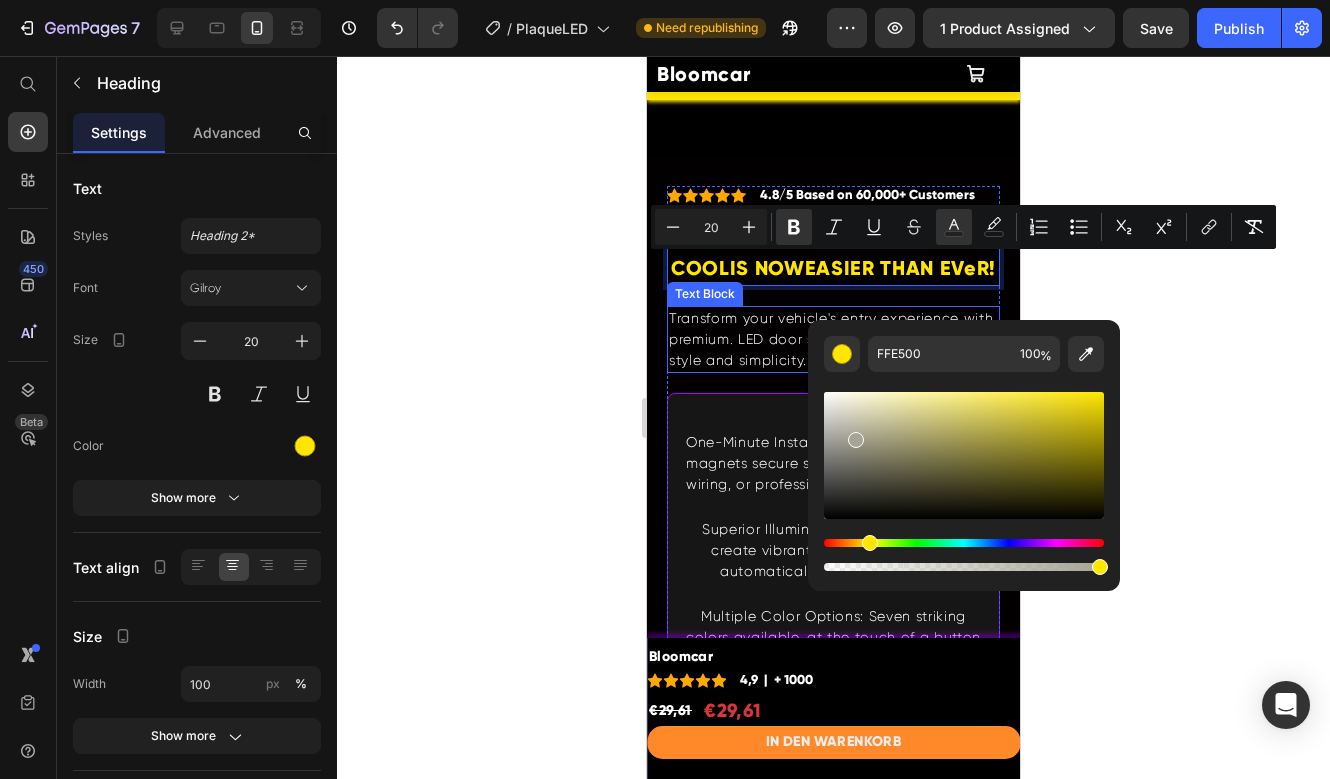 drag, startPoint x: 1521, startPoint y: 500, endPoint x: 781, endPoint y: 365, distance: 752.2134 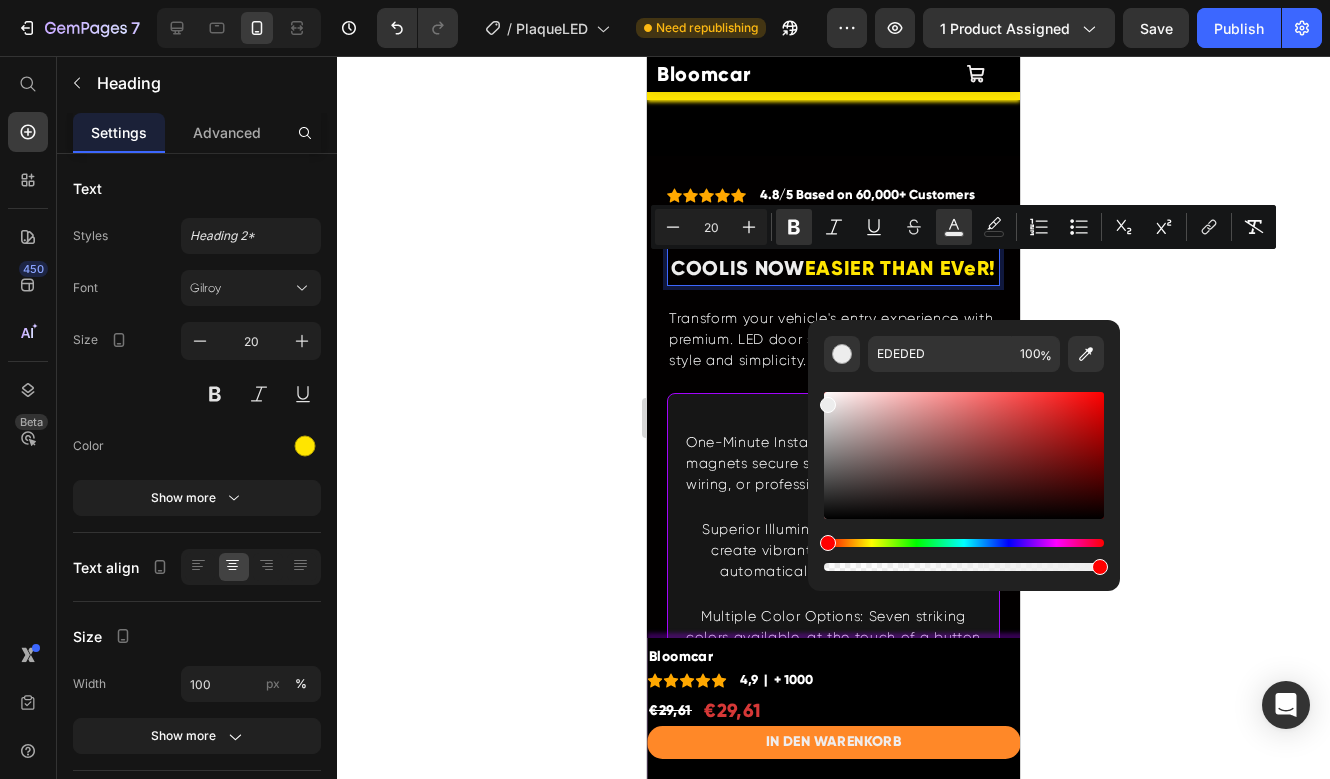 click 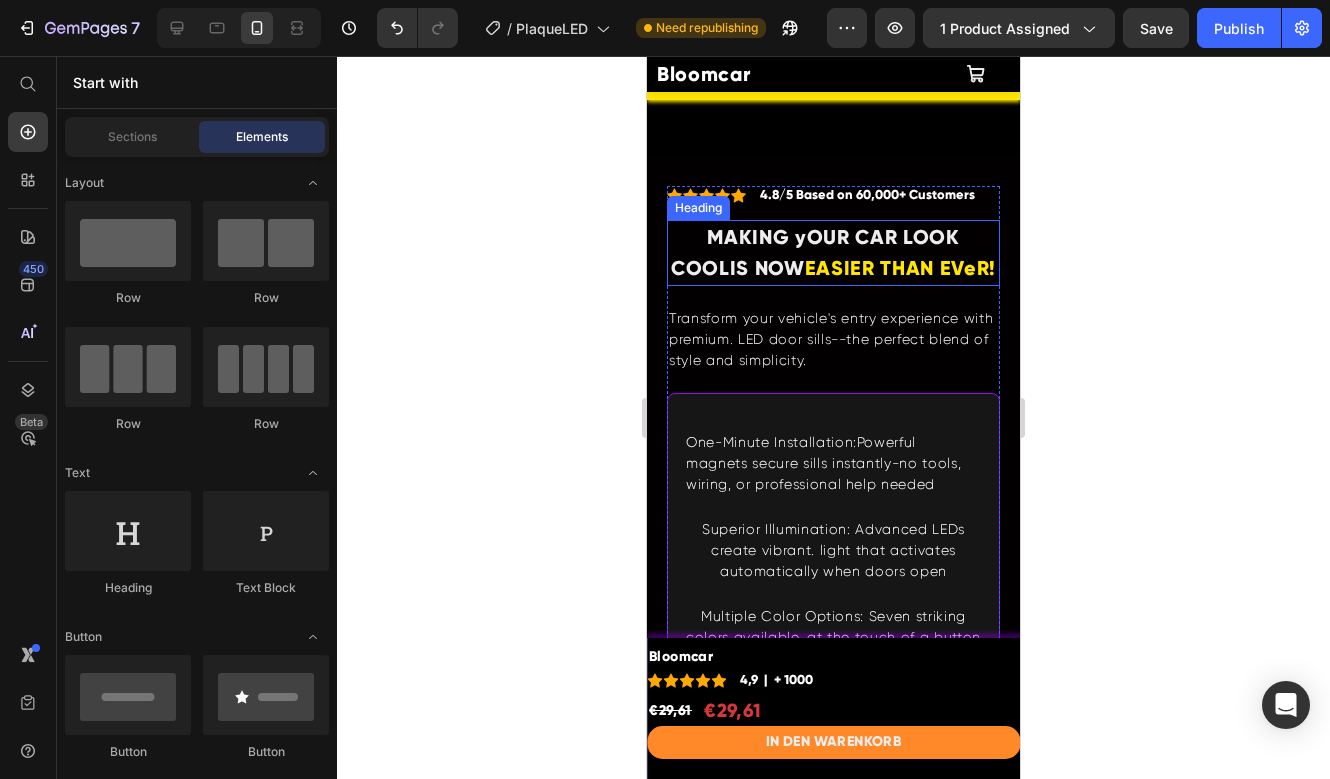 click on "MAKING yOUR CAR LOOK COOLIS NOW" at bounding box center (815, 252) 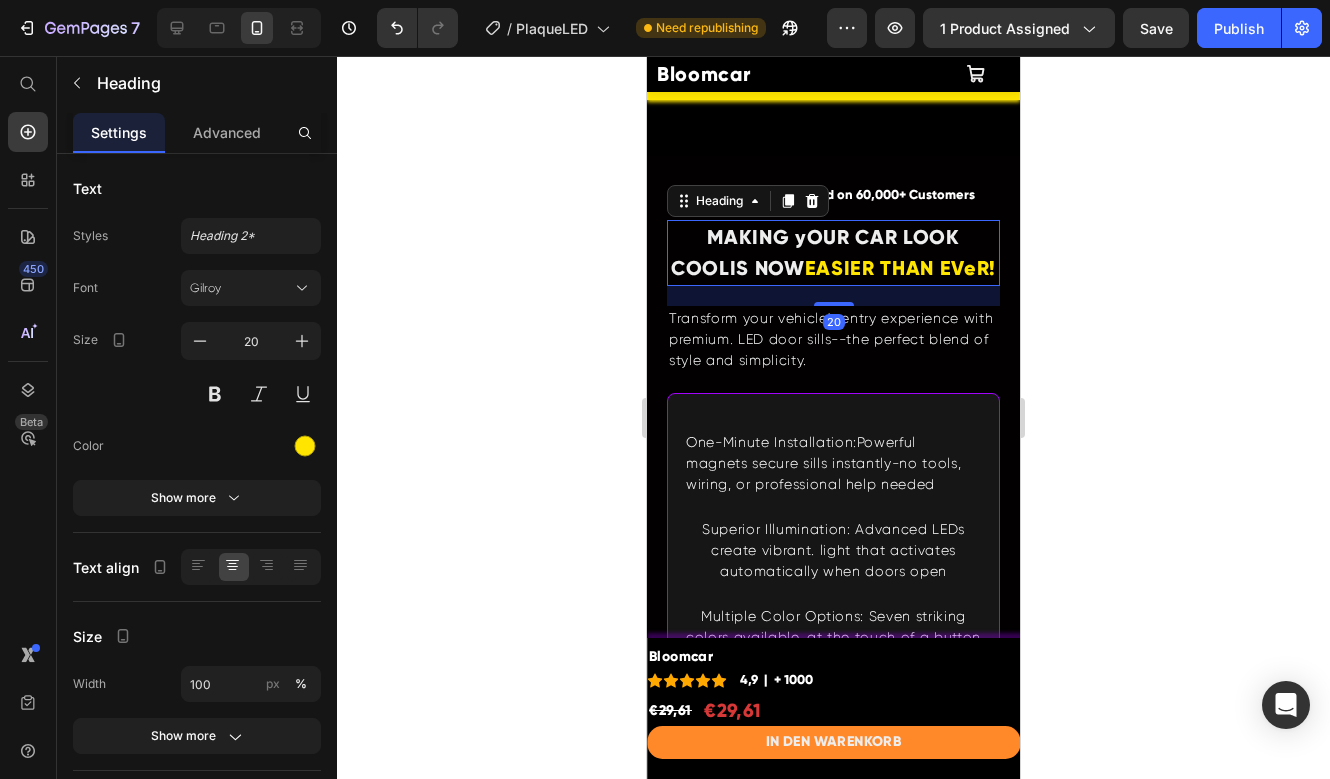 click on "MAKING yOUR CAR LOOK COOLIS NOW" at bounding box center (815, 252) 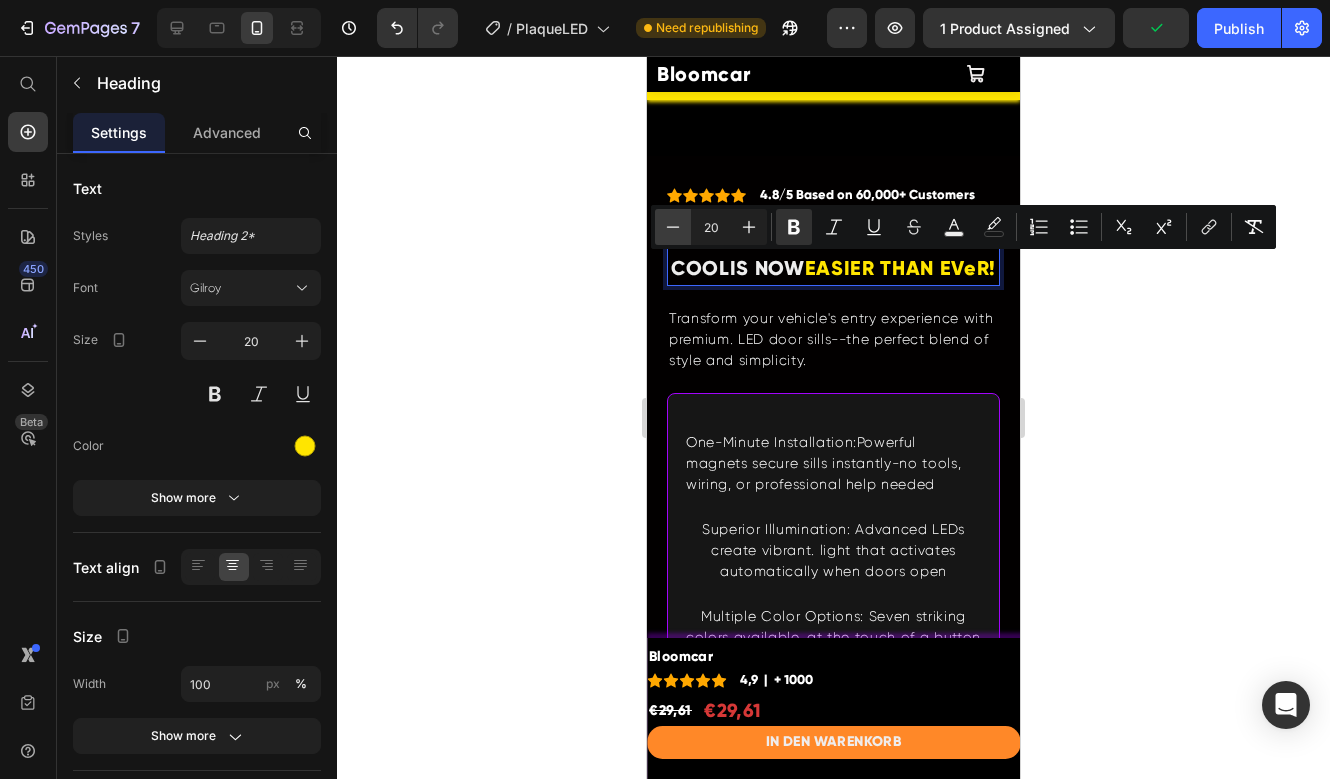 click 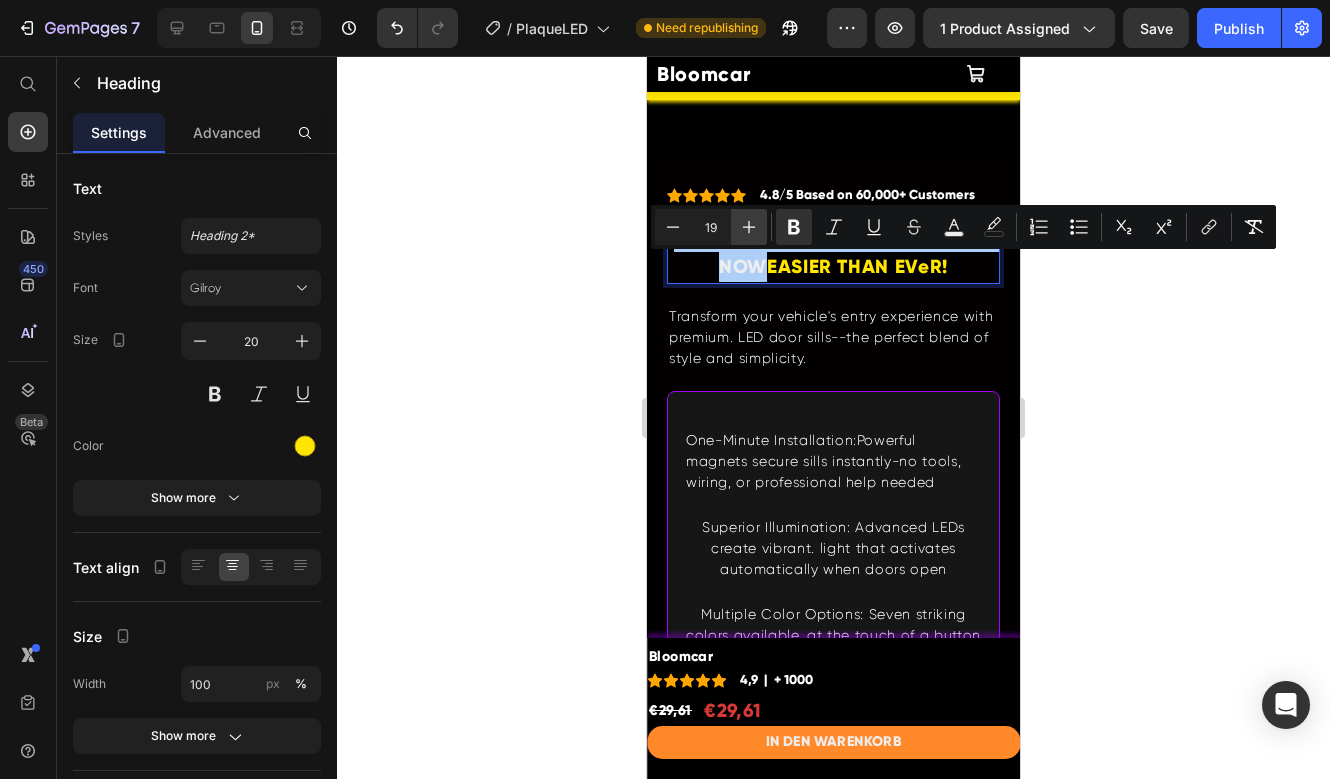 click 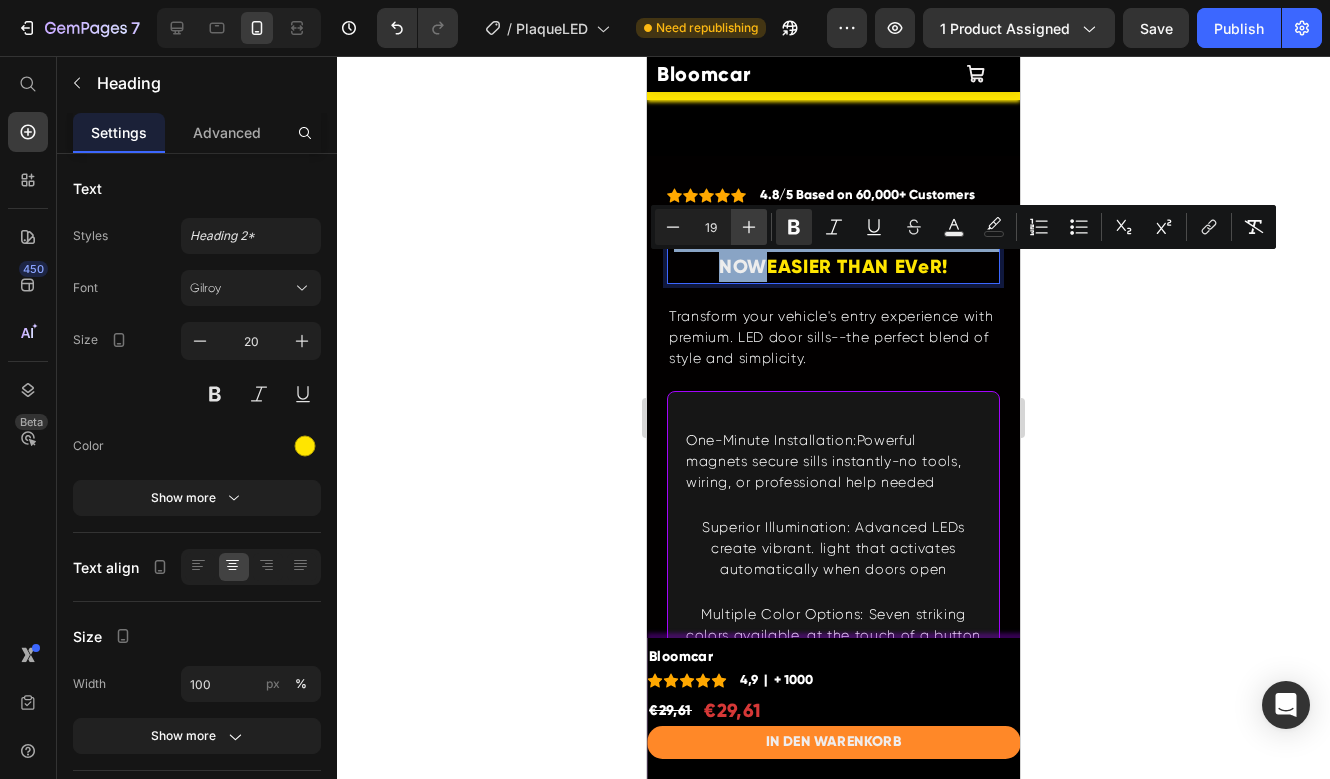 type on "20" 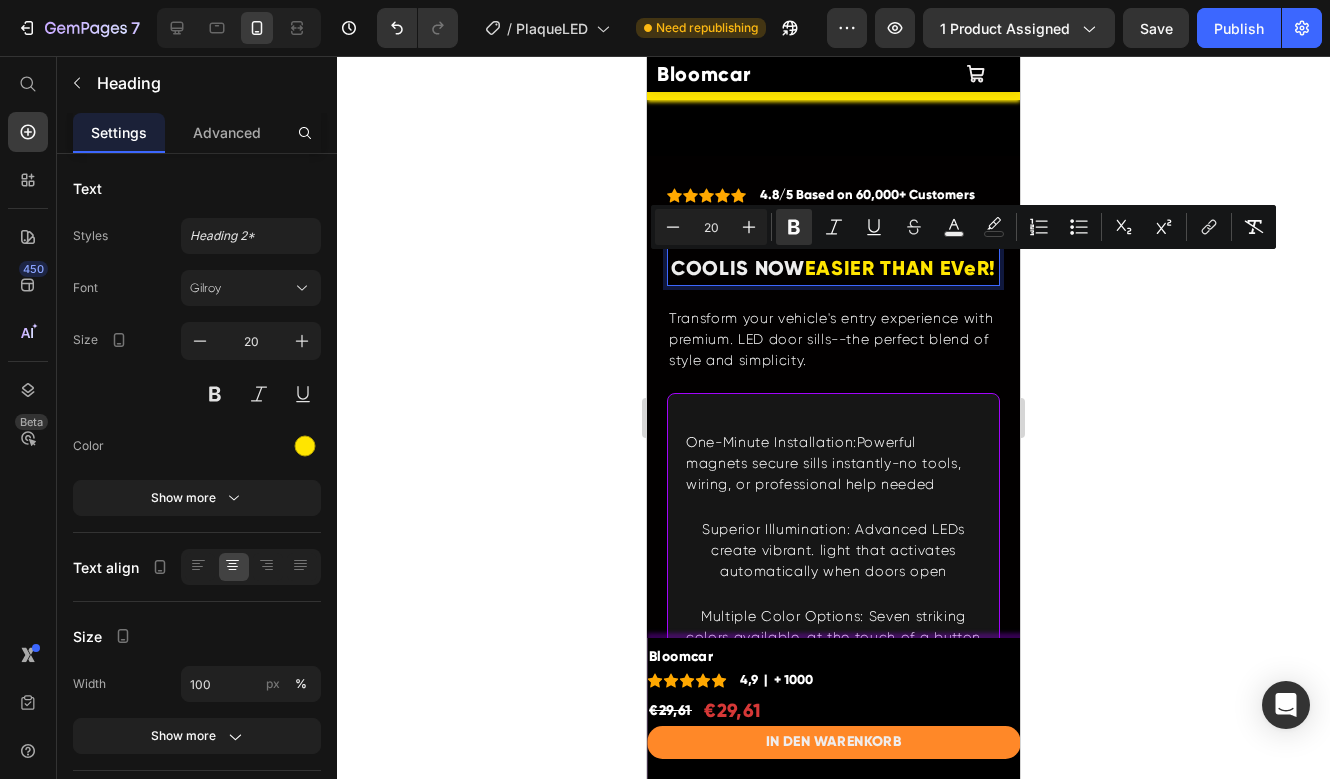 click on "EASIER THAN EVeR!" at bounding box center (900, 268) 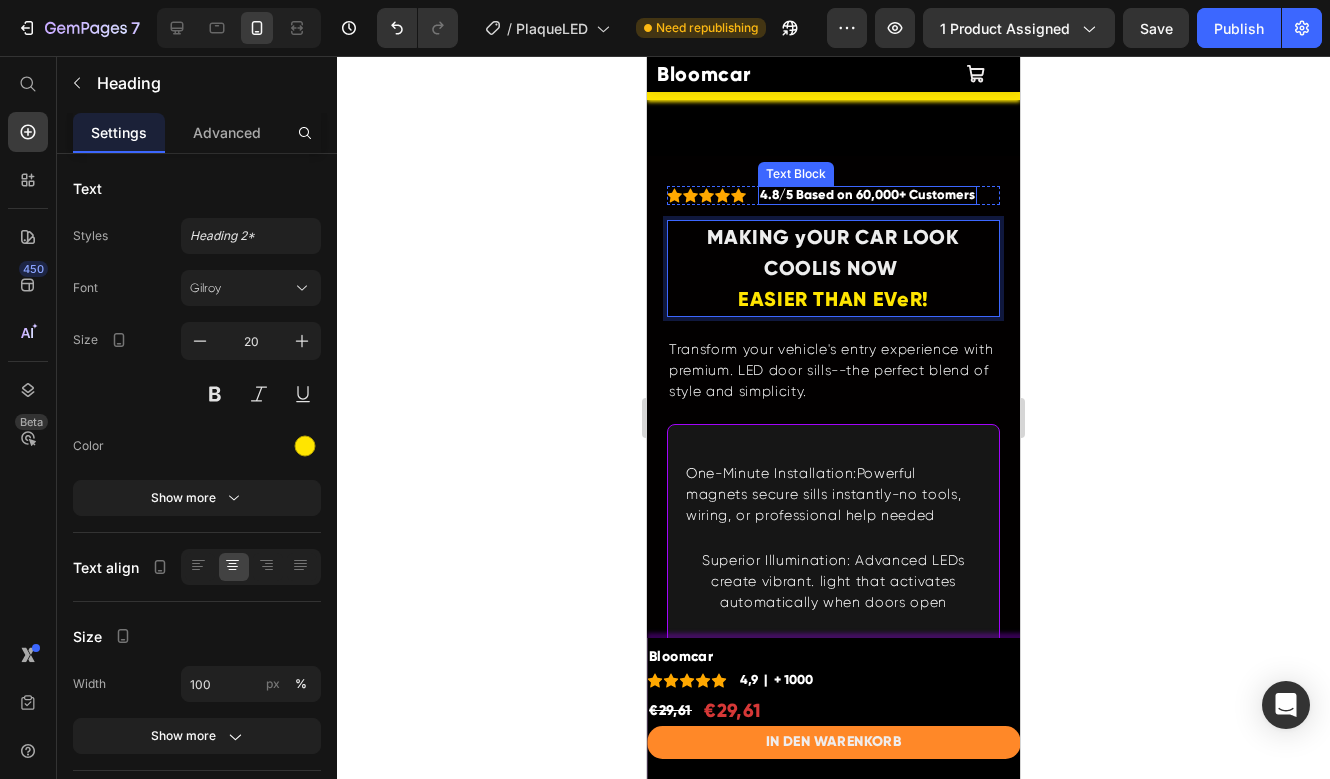click on "4.8/5 Based on 60,000+ Customers" at bounding box center [867, 195] 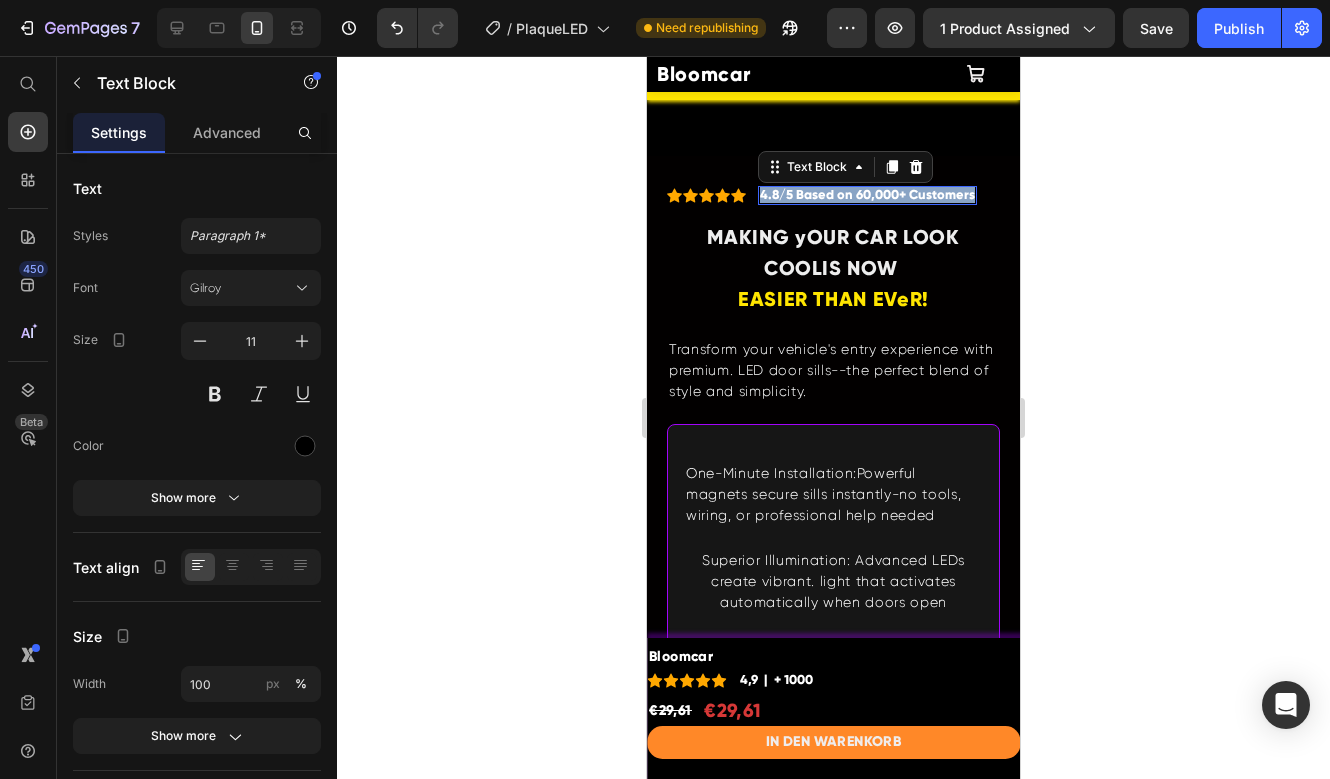 click on "4.8/5 Based on 60,000+ Customers" at bounding box center [867, 195] 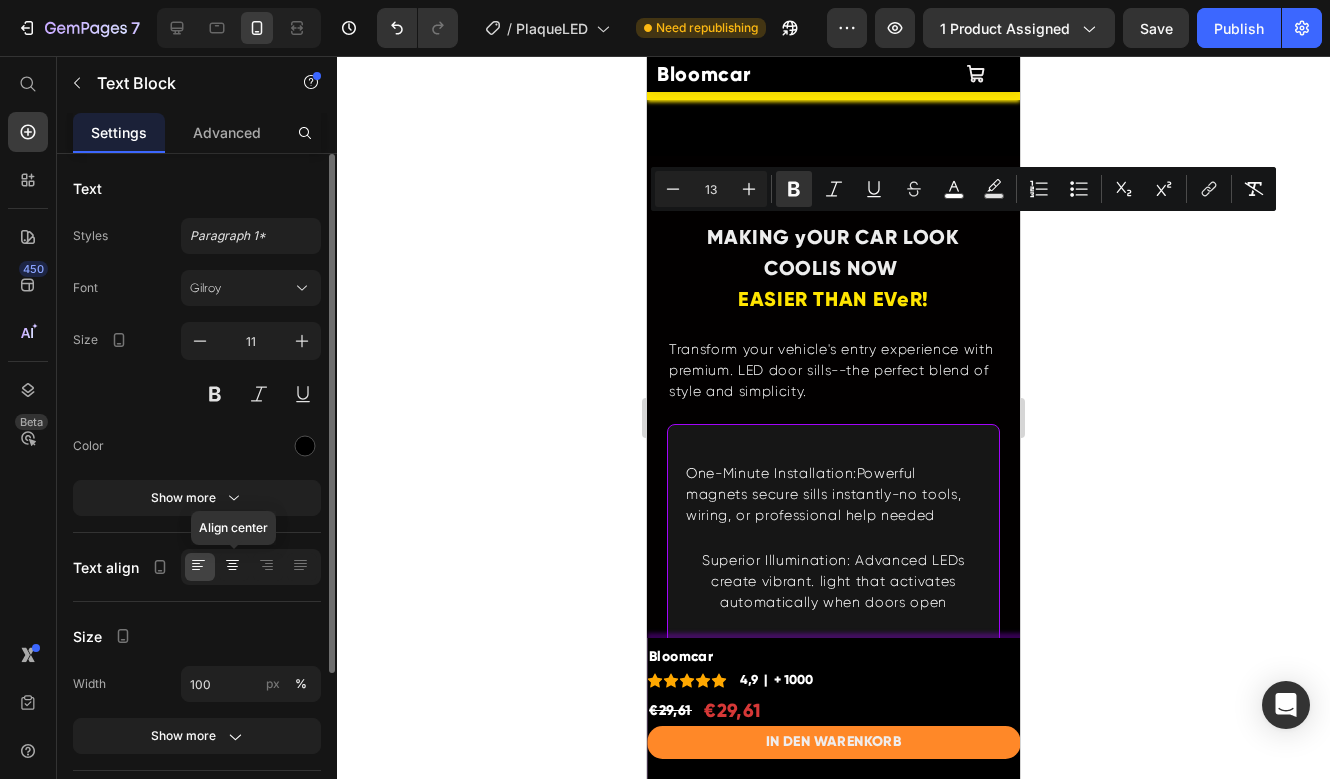 click 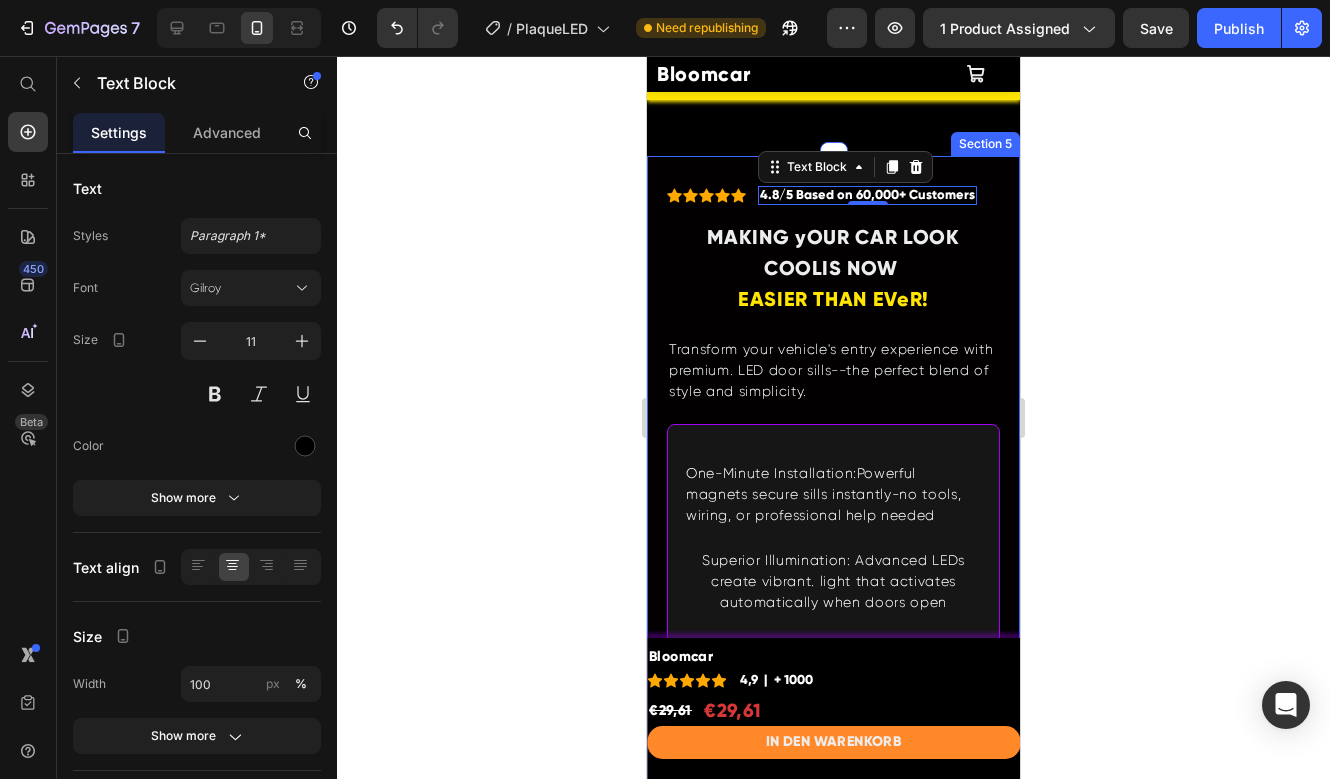 click on "Icon Icon Icon Icon Icon Icon List 4.8/5 Based on 60,000+ Customers Text Block   0 Row ⁠⁠⁠⁠⁠⁠⁠ MAKING yOUR CAR LOOK COOLIS NOW   EASIER THAN EVeR! Heading Transform your vehicle's entry experience with premium. LED door sills--the perfect blend of style and simplicity. Text Block One-Minute Installation:Powerful magnets secure sills instantly-no tools, wiring, or professional help needed Text Block Superior Illumination: Advanced LEDs create vibrant. light that activates automatically when doors open Text Block Multiple Color Options: Seven striking colors available. at the touch of a button to match your vehicle's style Text Block Long-Lasting Performance: Up to 3 months per charge. with fast two-hour recharging Text Block . Universal Compatibility: Perfect ft options for luxury. sedans,sports cars, and family SUVs alike Text Block Row Image Row Section 5" at bounding box center (833, 708) 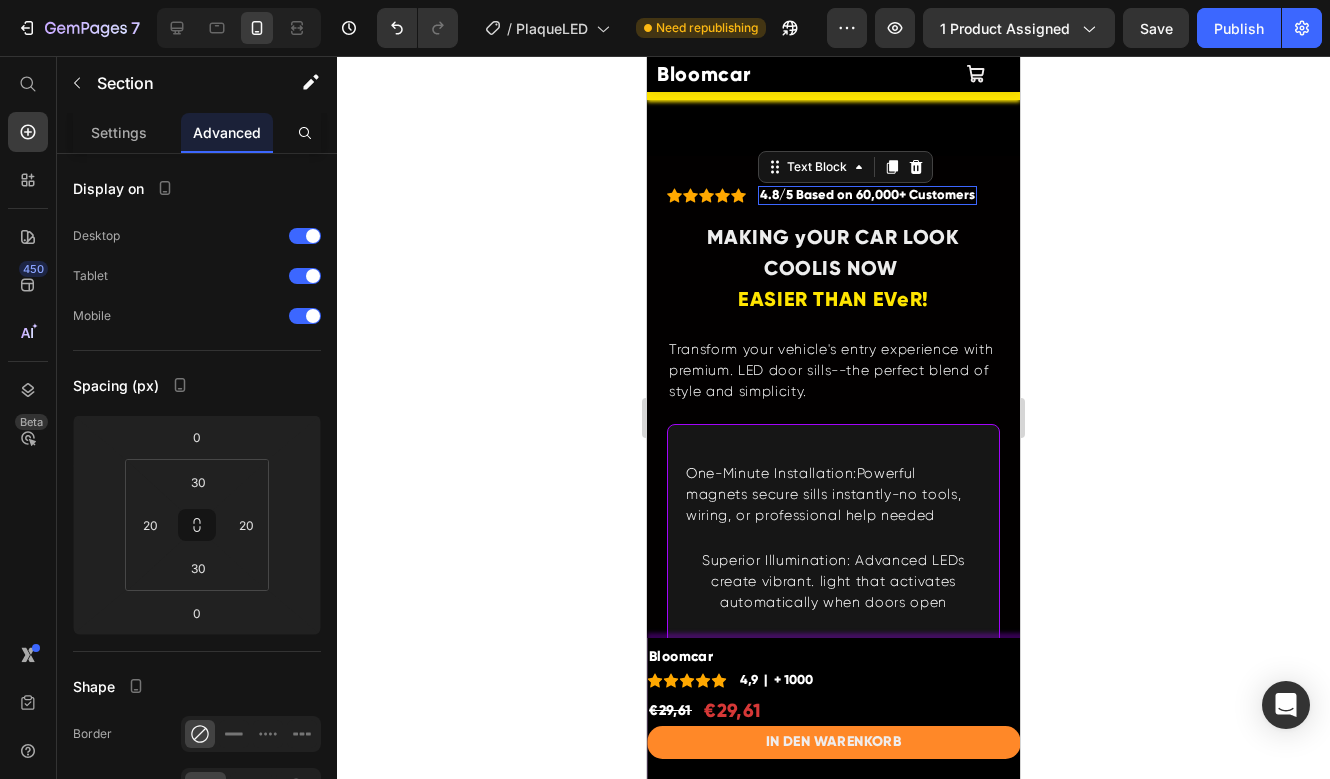 click on "4.8/5 Based on 60,000+ Customers" at bounding box center (867, 195) 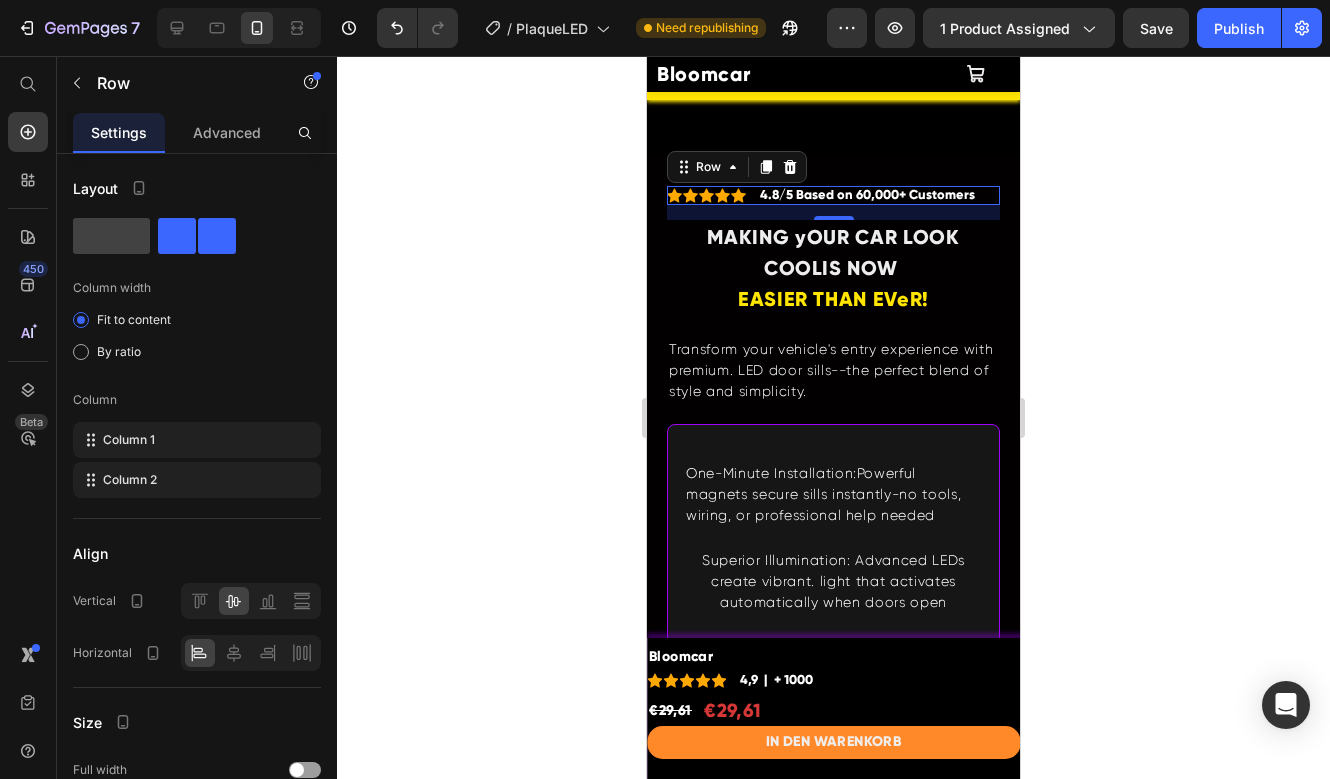 click on "Icon Icon Icon Icon Icon Icon List 4.8/5 Based on 60,000+ Customers Text Block Row   0" at bounding box center [833, 195] 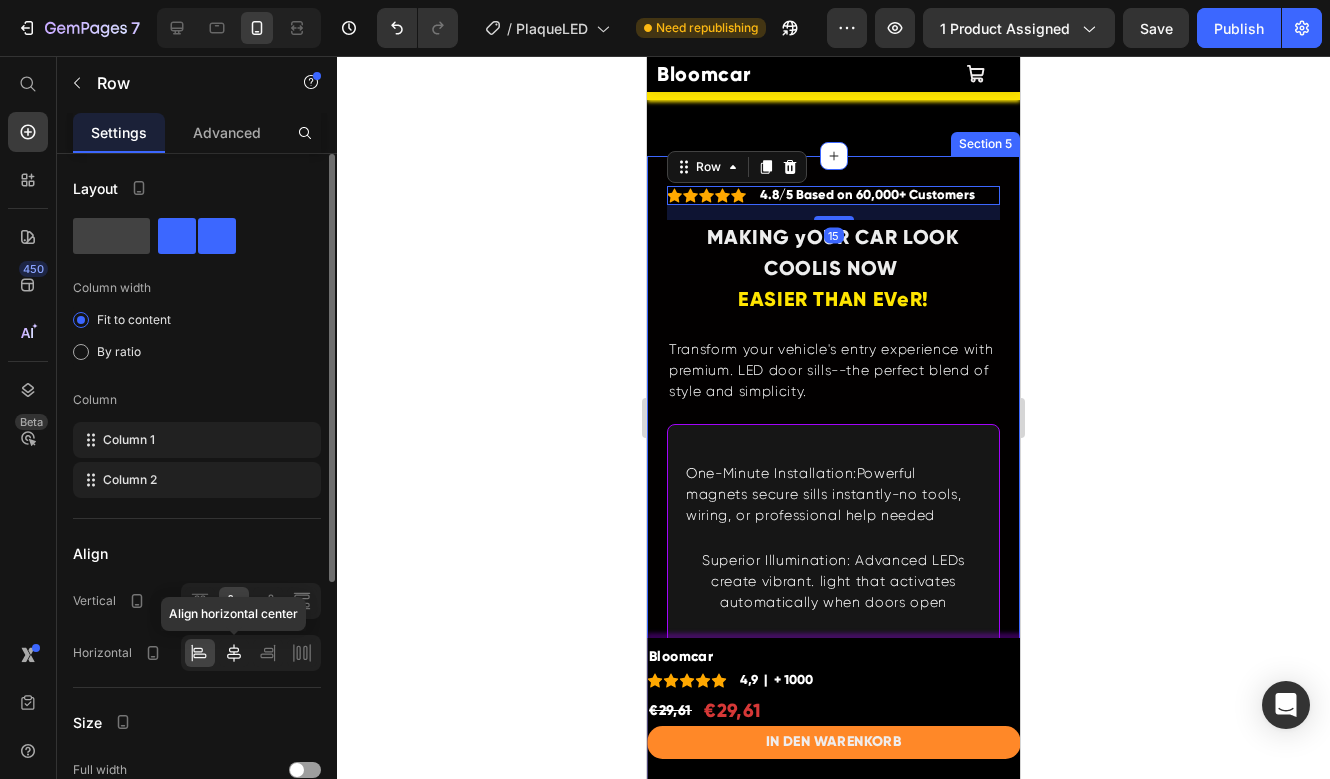click 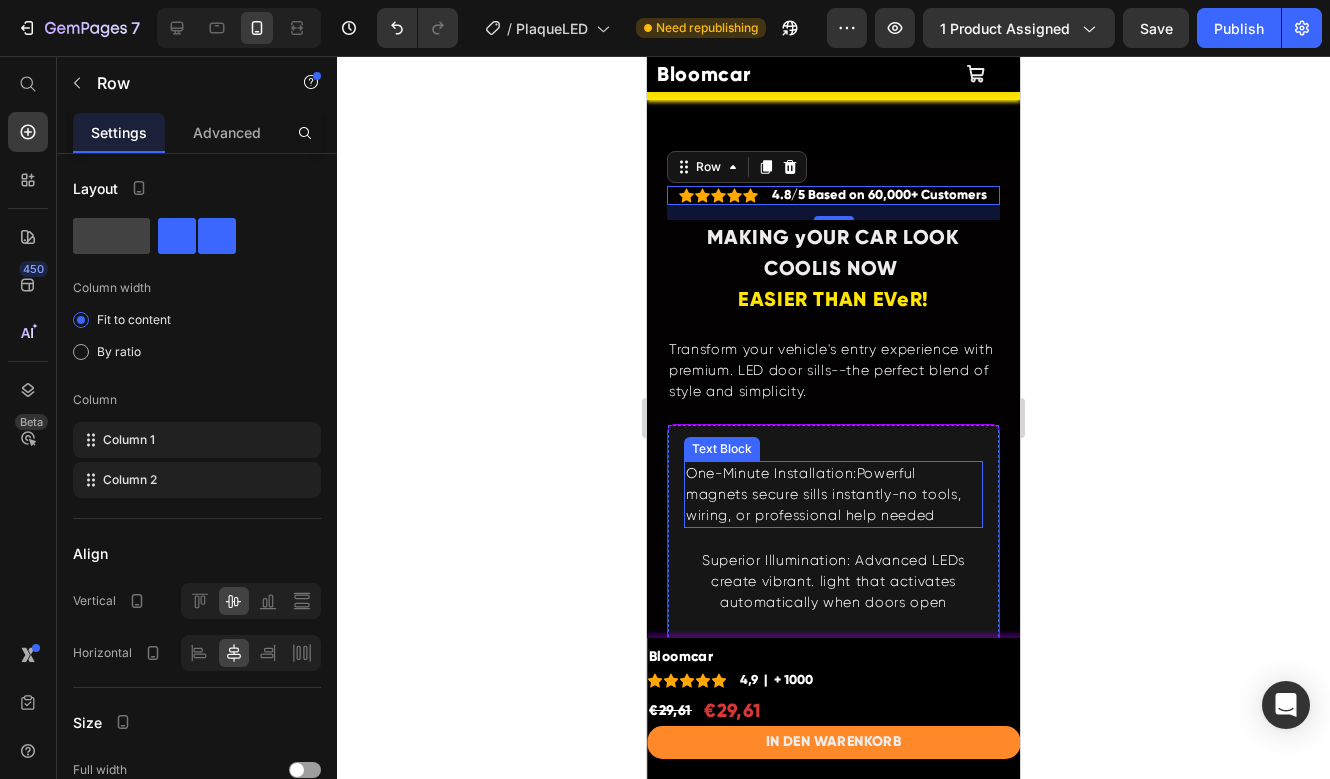 click 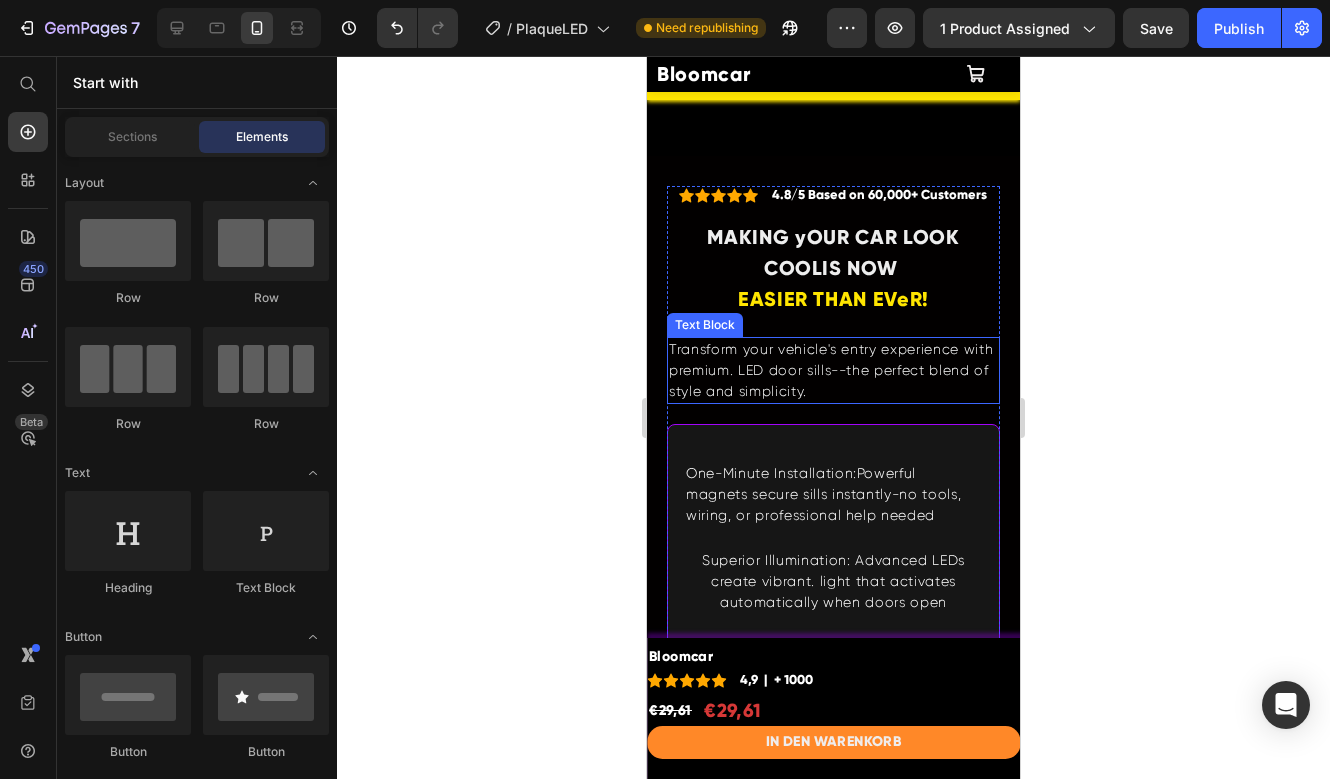 click on "Transform your vehicle's entry experience with premium. LED door sills--the perfect blend of style and simplicity." at bounding box center [833, 370] 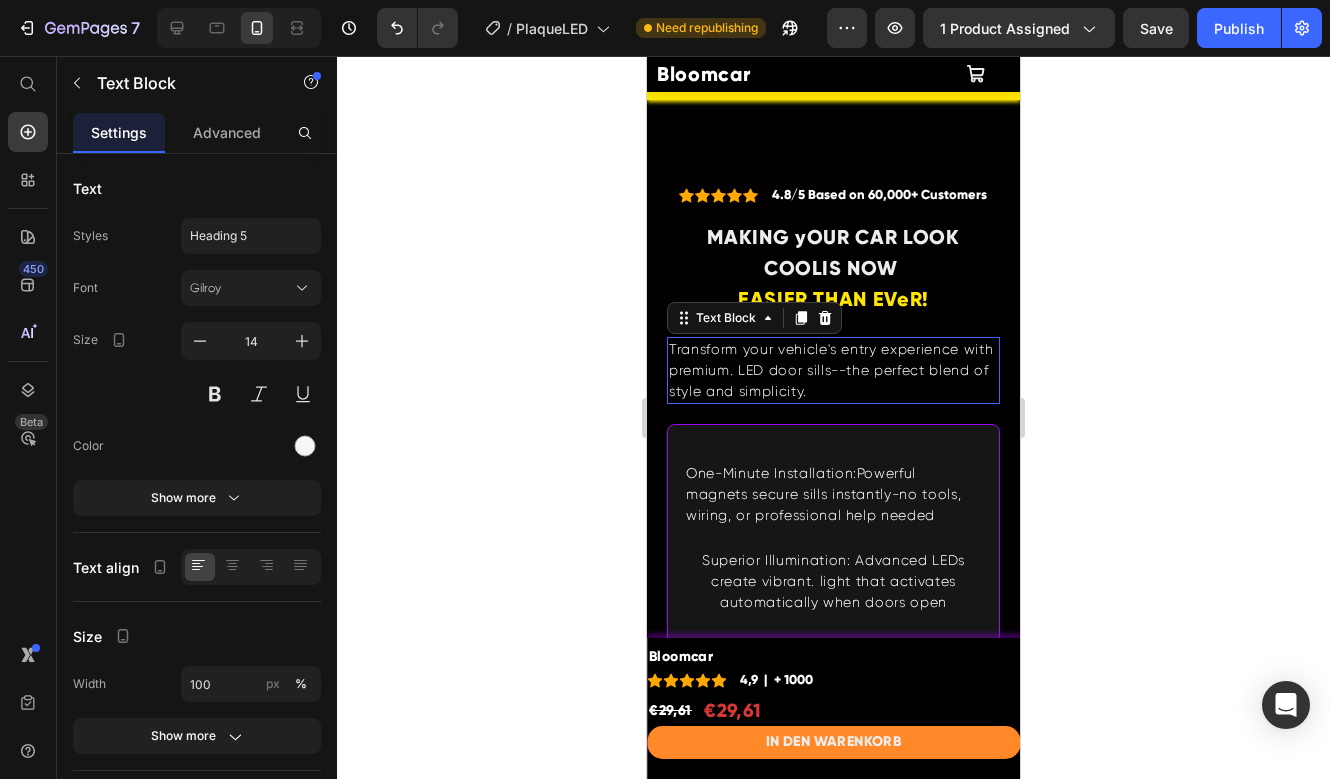 click on "Transform your vehicle's entry experience with premium. LED door sills--the perfect blend of style and simplicity." at bounding box center [833, 370] 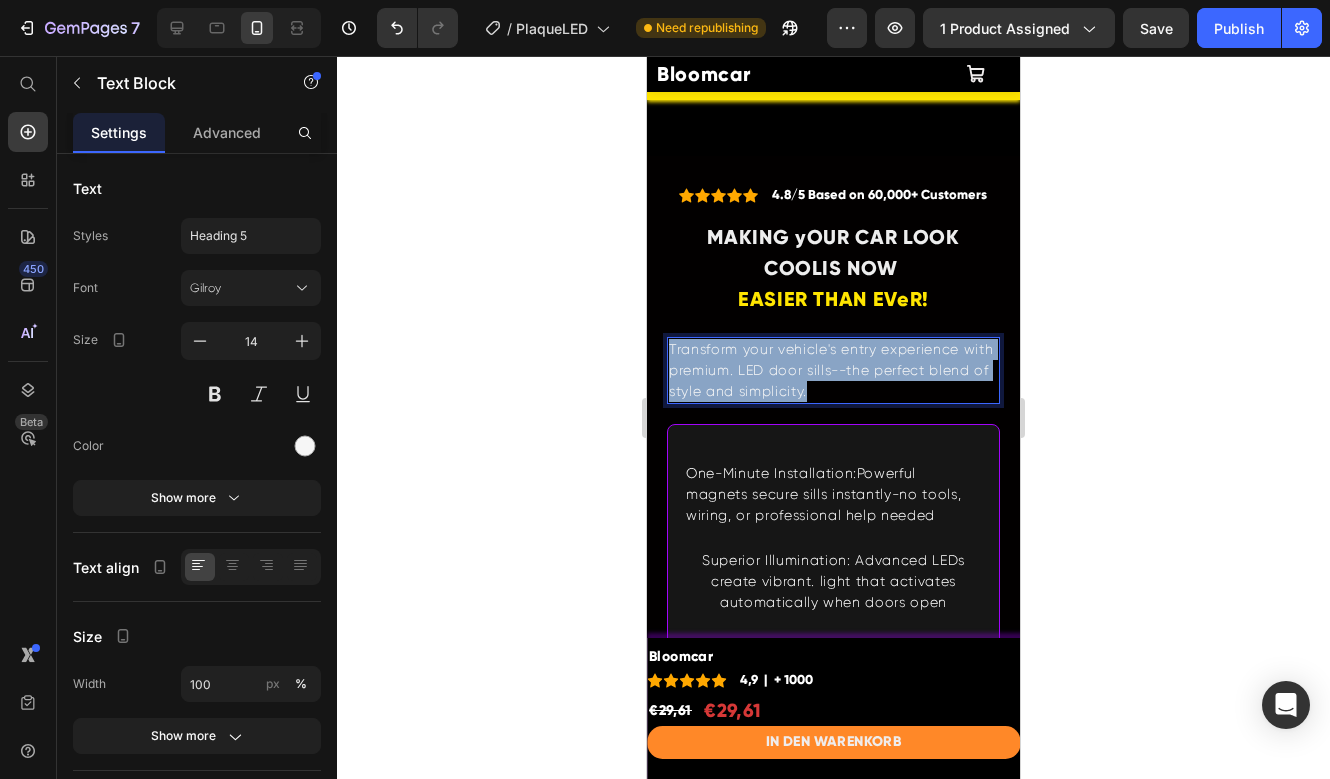 drag, startPoint x: 808, startPoint y: 412, endPoint x: 798, endPoint y: 414, distance: 10.198039 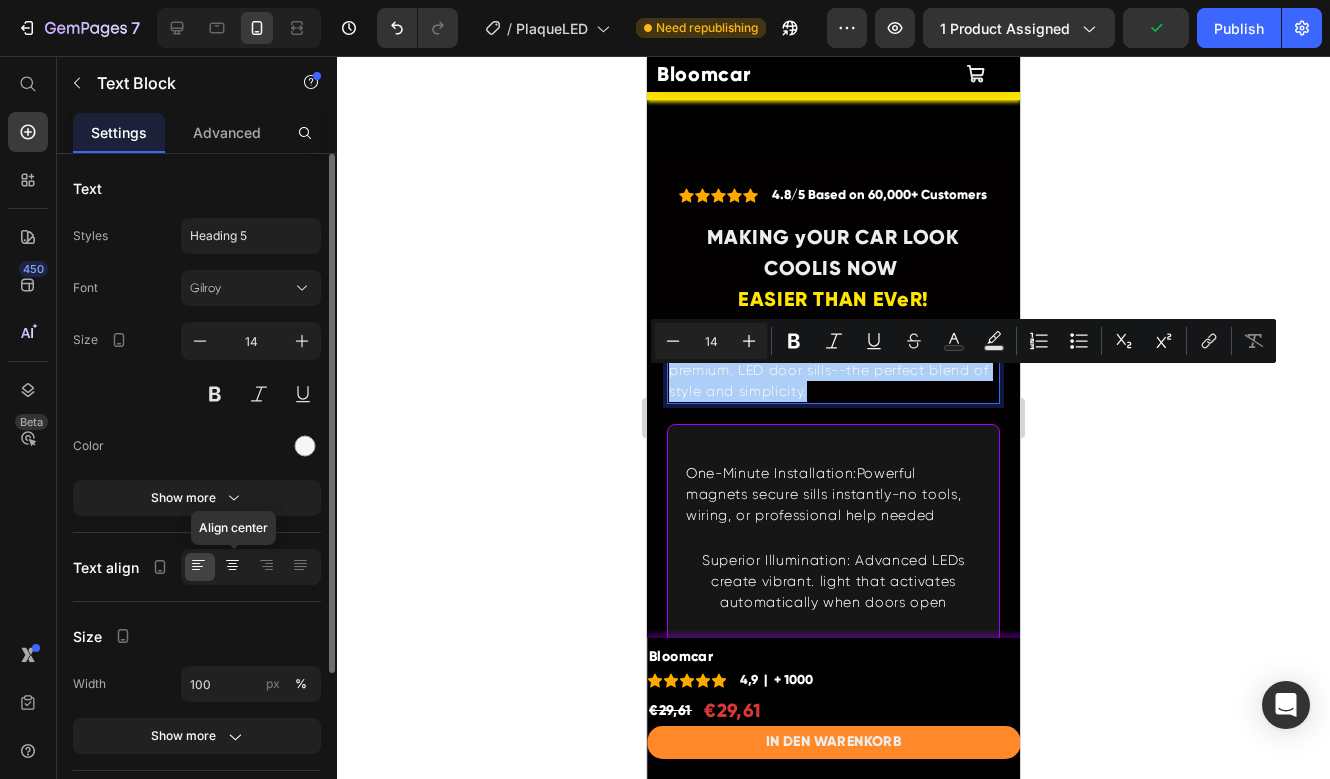 click 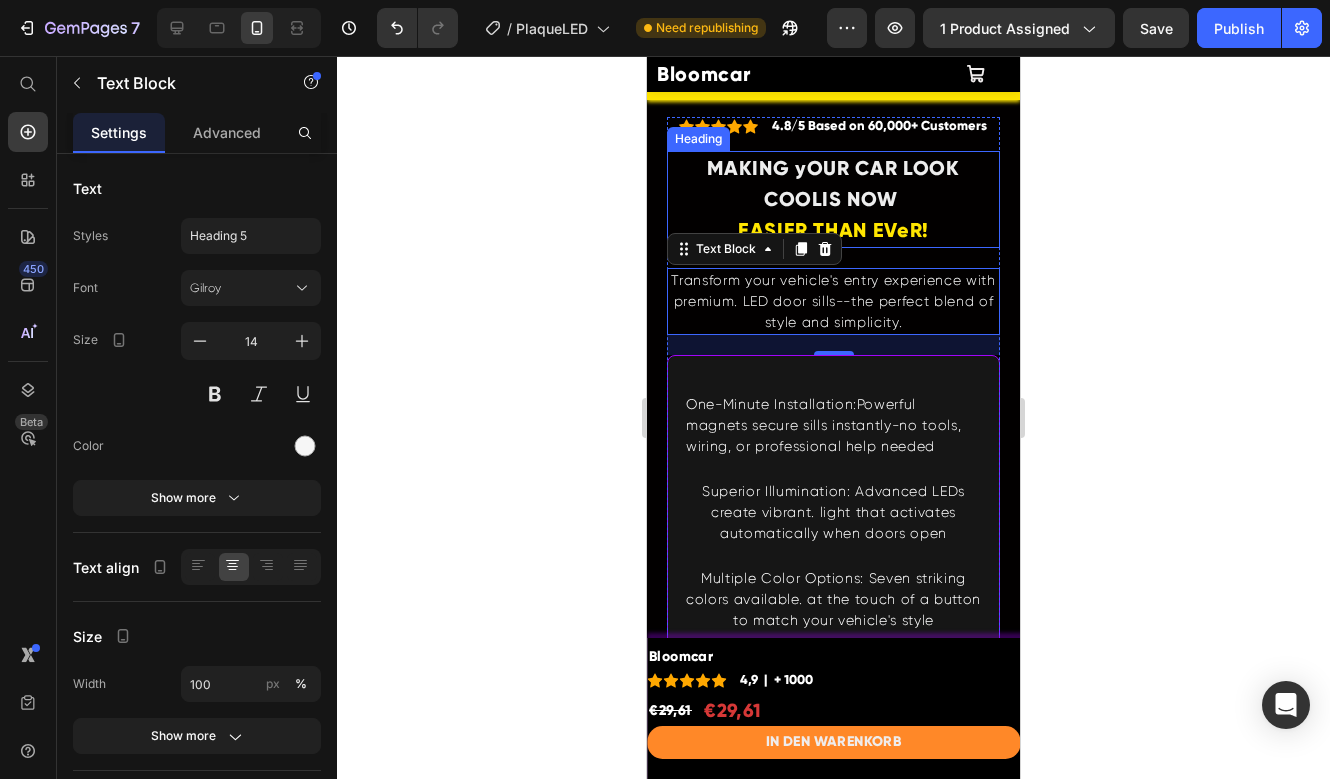 scroll, scrollTop: 1684, scrollLeft: 0, axis: vertical 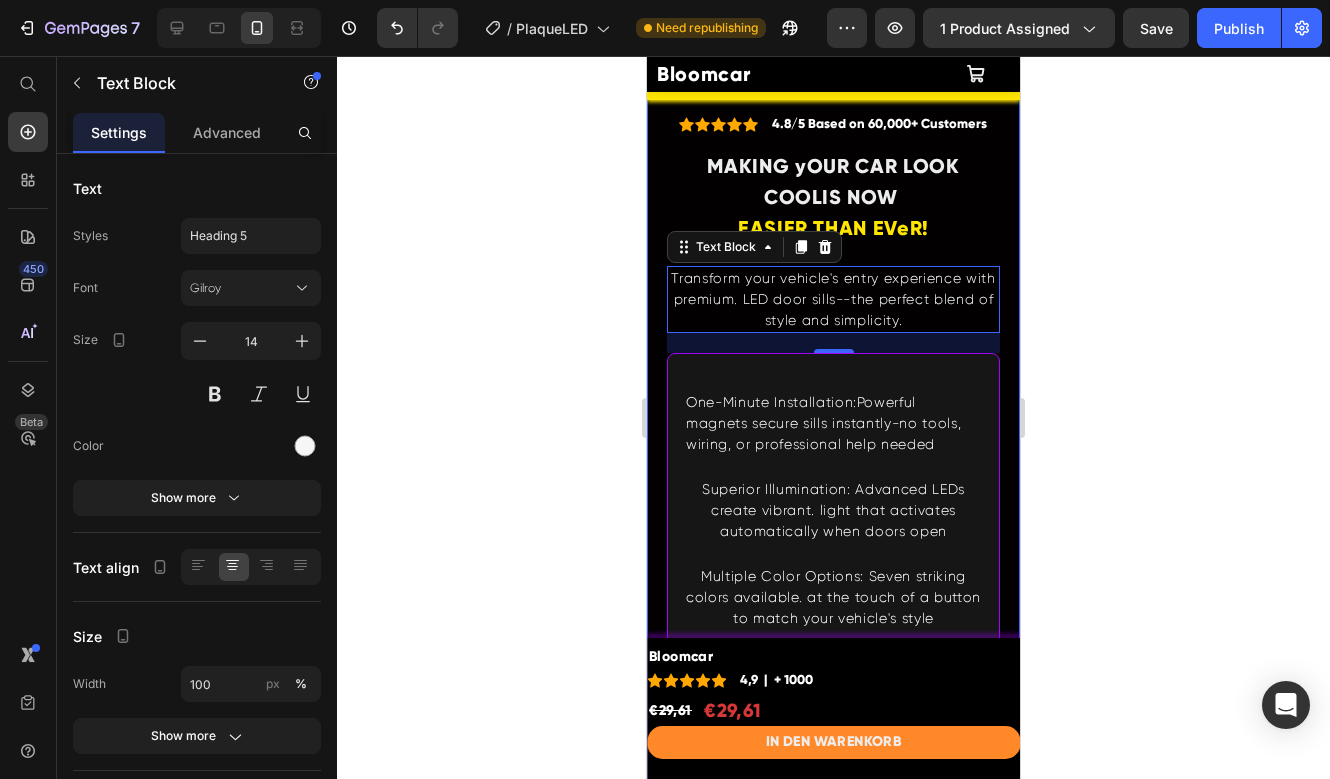 click 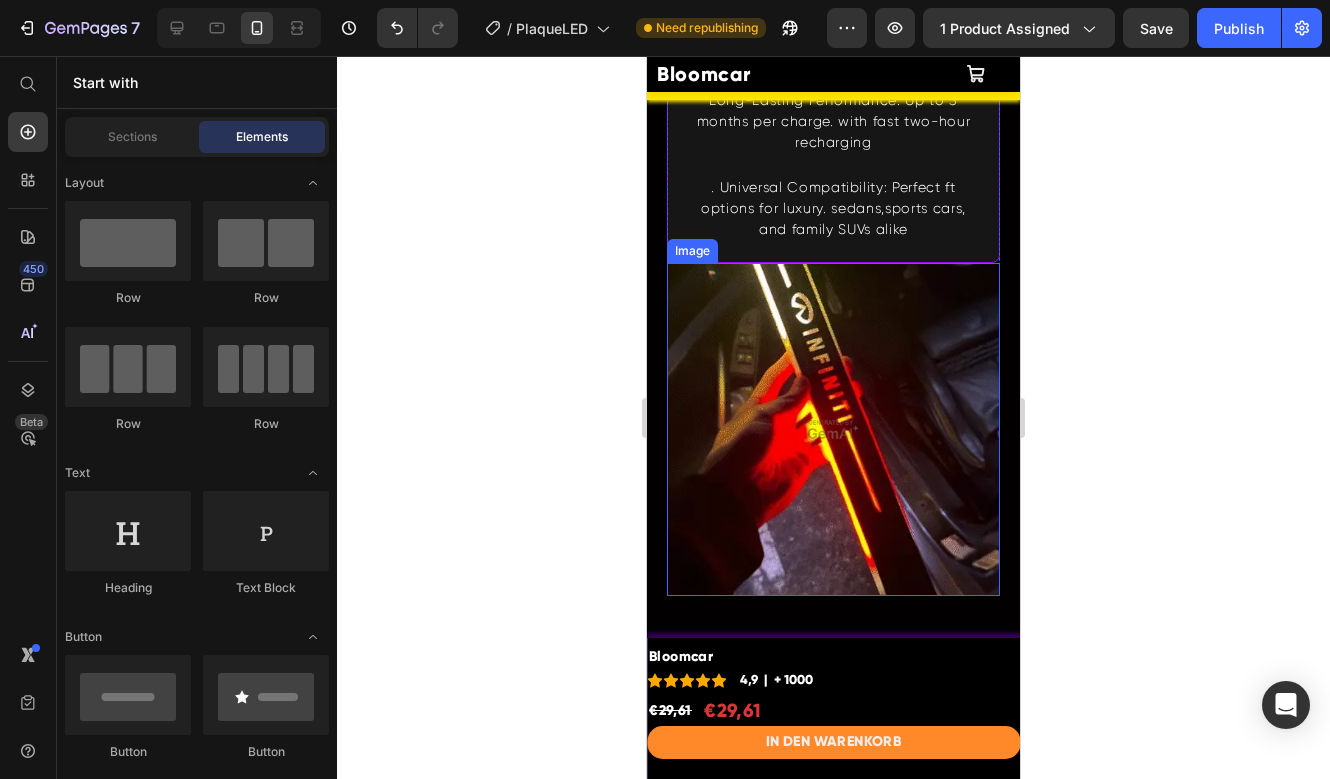 scroll, scrollTop: 2439, scrollLeft: 0, axis: vertical 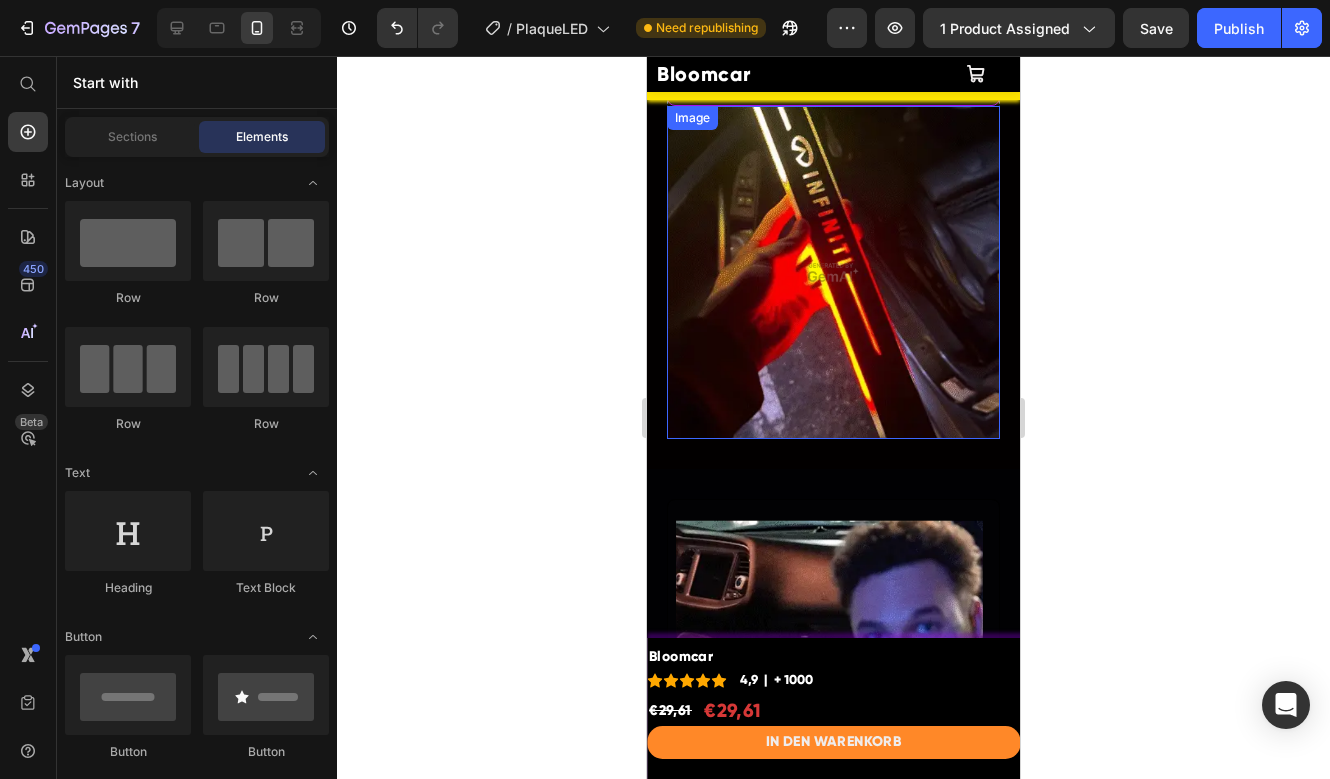 click at bounding box center (833, 272) 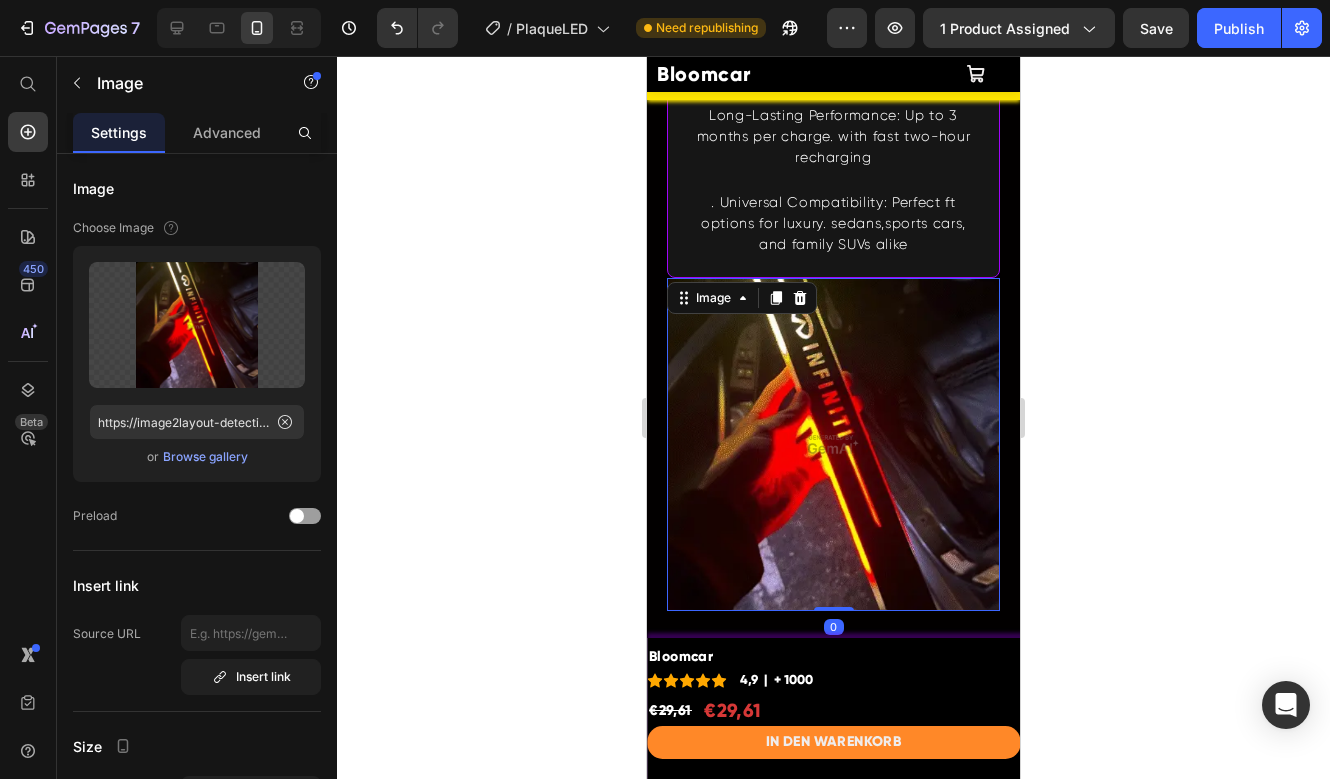 scroll, scrollTop: 2112, scrollLeft: 0, axis: vertical 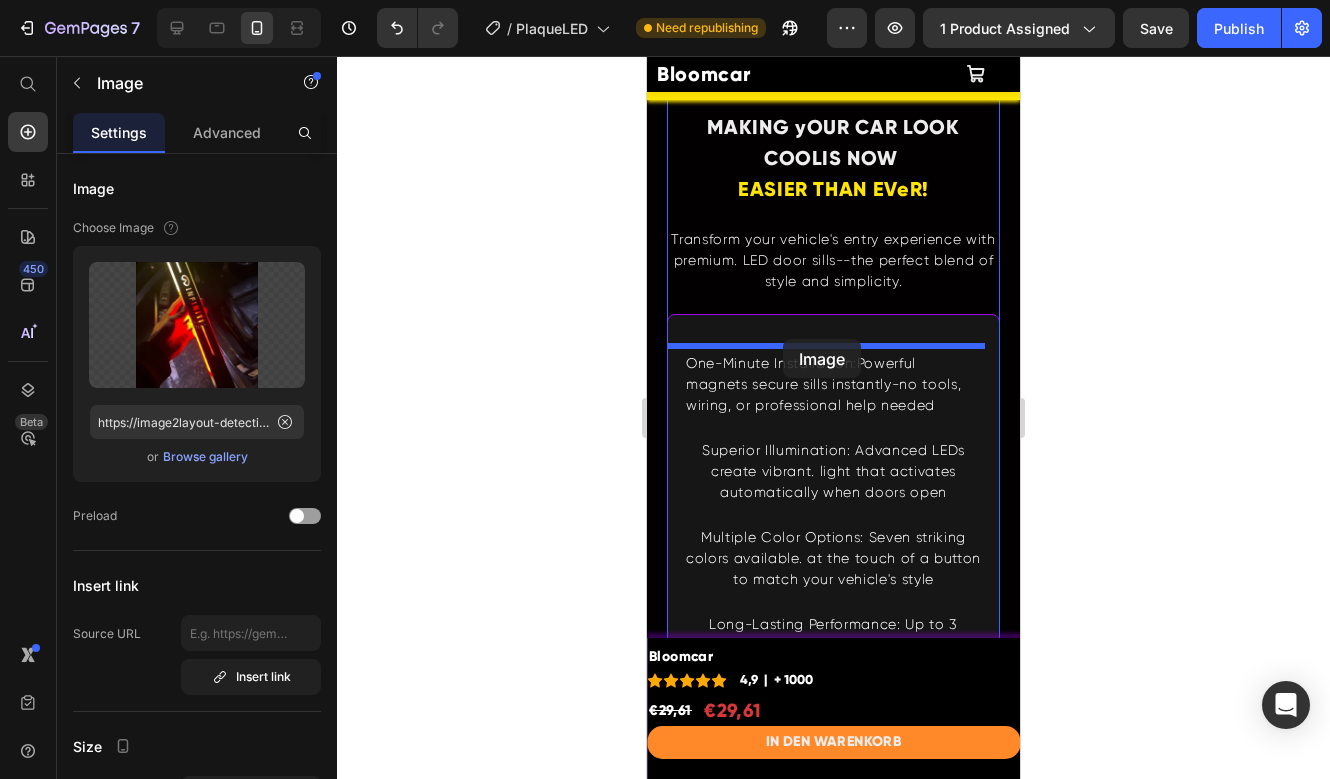 drag, startPoint x: 825, startPoint y: 506, endPoint x: 783, endPoint y: 339, distance: 172.20047 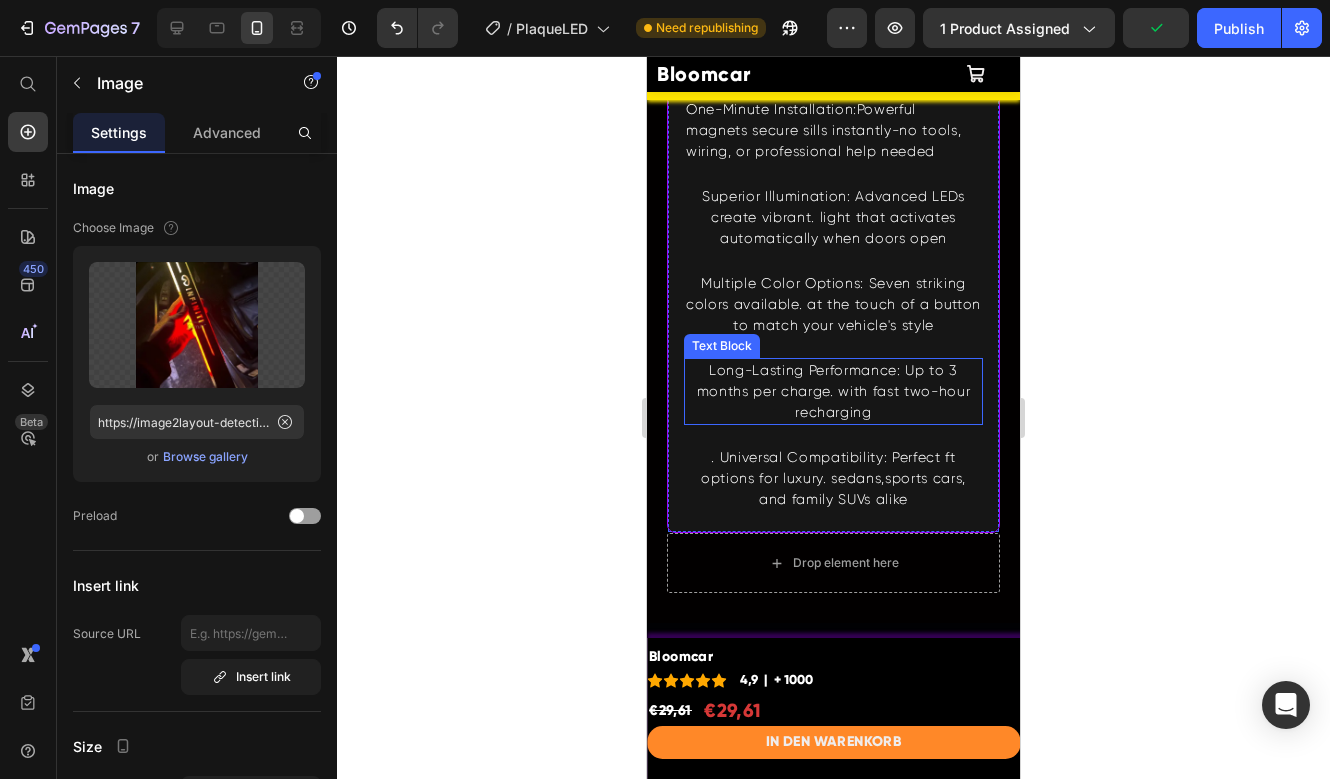 scroll, scrollTop: 2369, scrollLeft: 0, axis: vertical 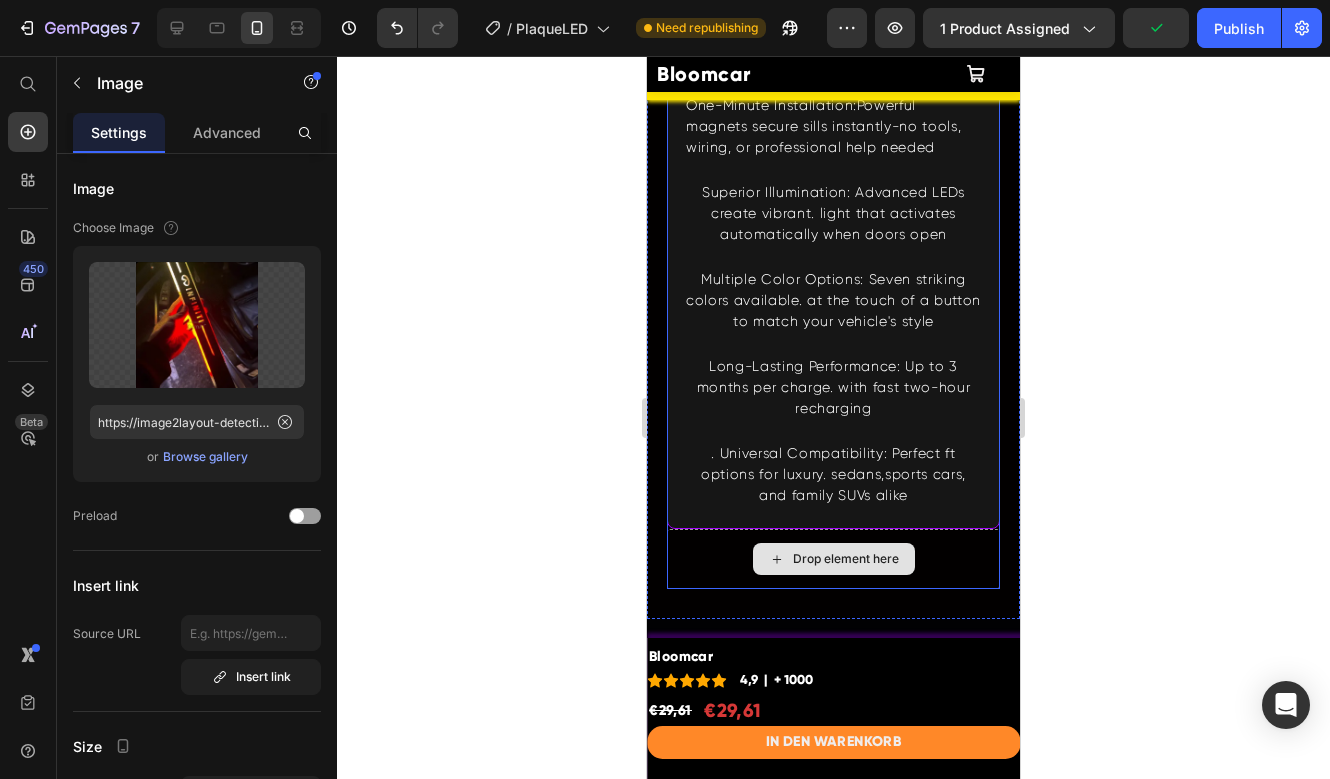 click on "Drop element here" at bounding box center [833, 559] 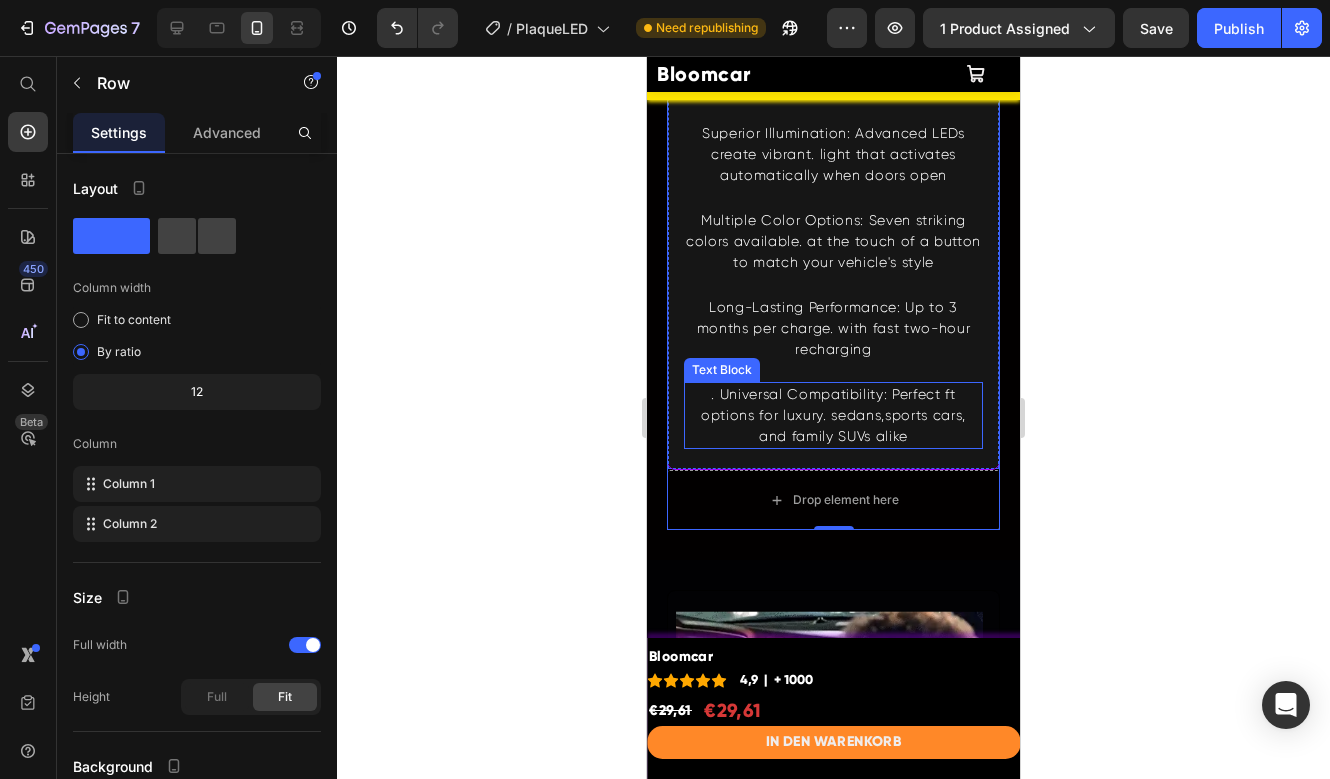 scroll, scrollTop: 2428, scrollLeft: 0, axis: vertical 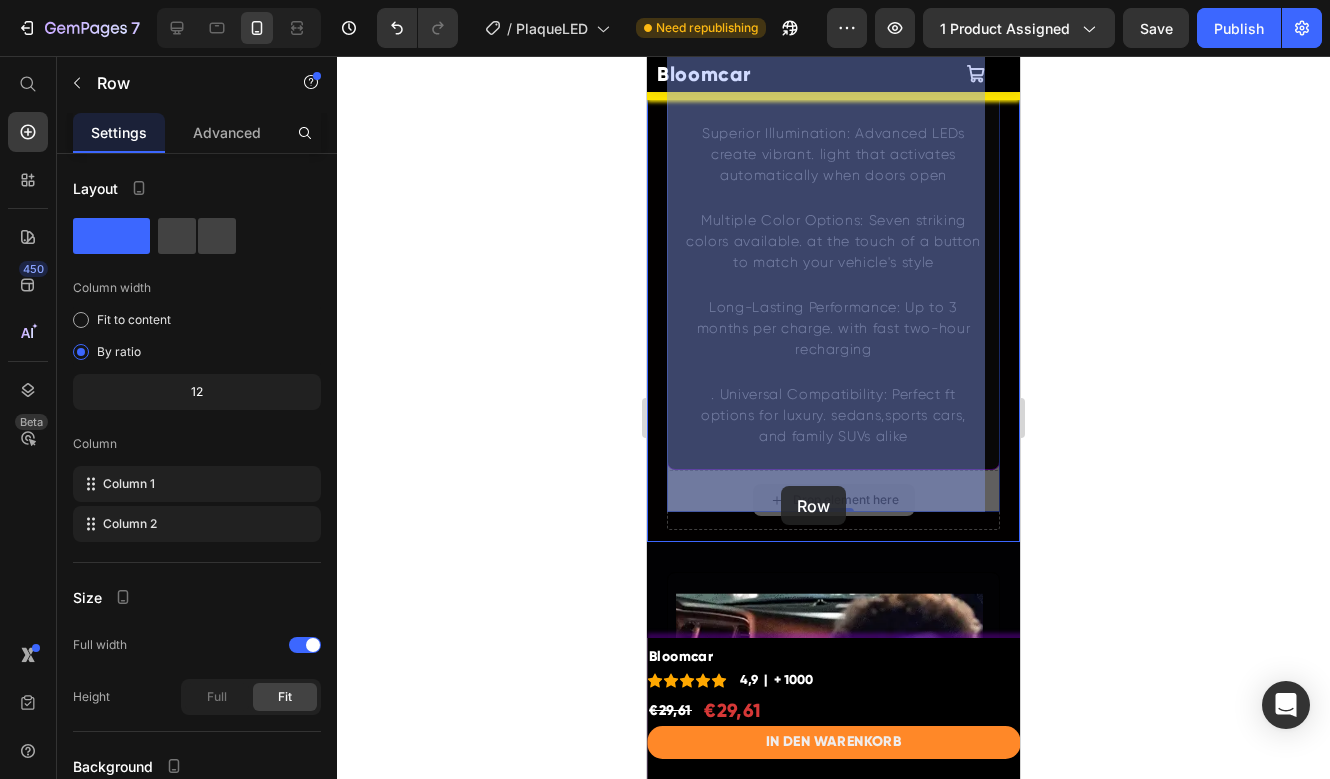drag, startPoint x: 728, startPoint y: 485, endPoint x: 780, endPoint y: 480, distance: 52.23983 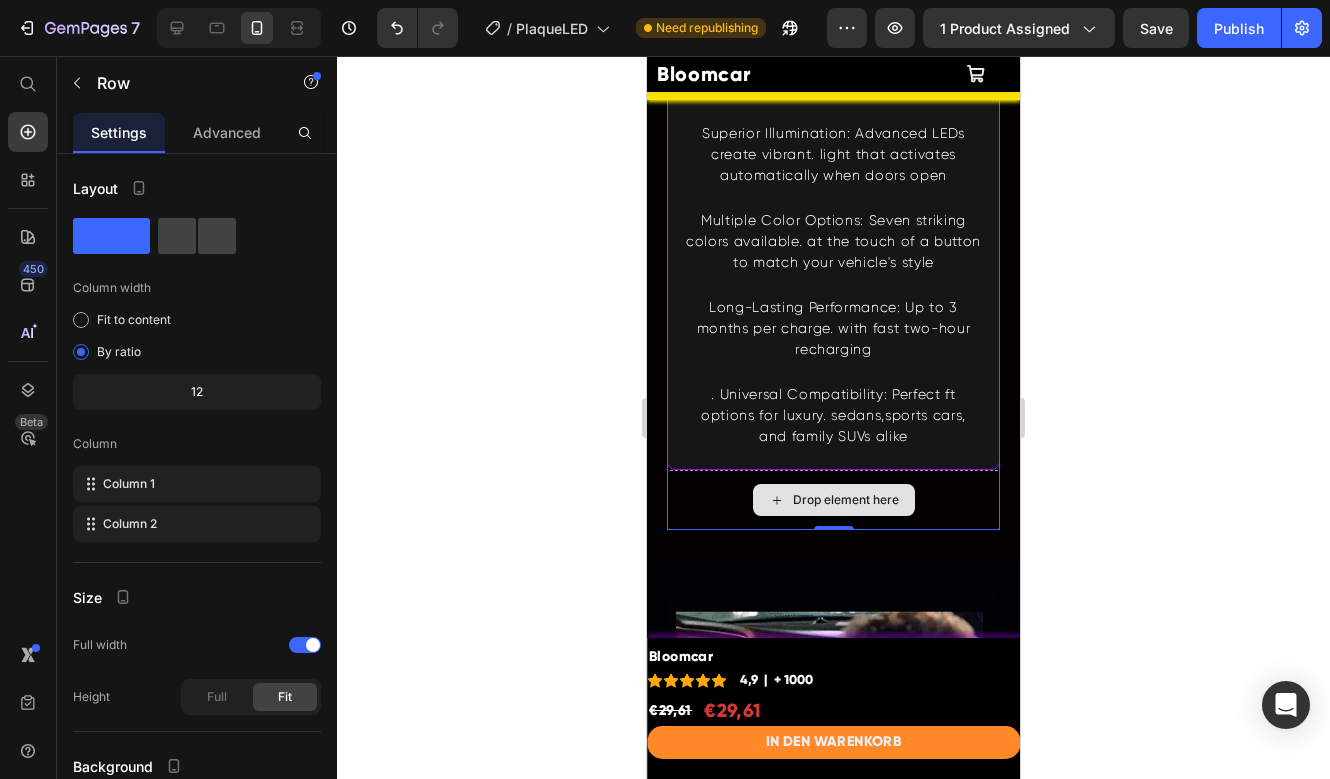 click on "Drop element here" at bounding box center (833, 500) 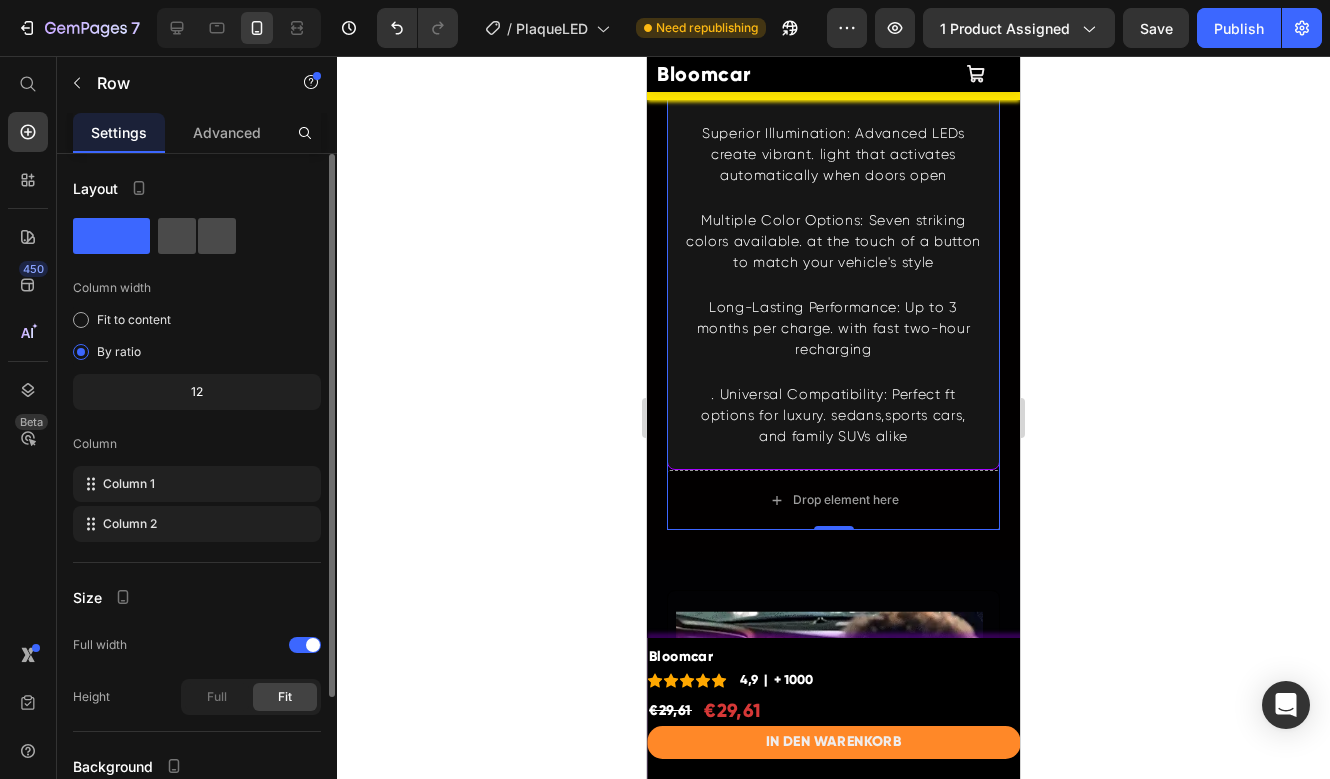 click 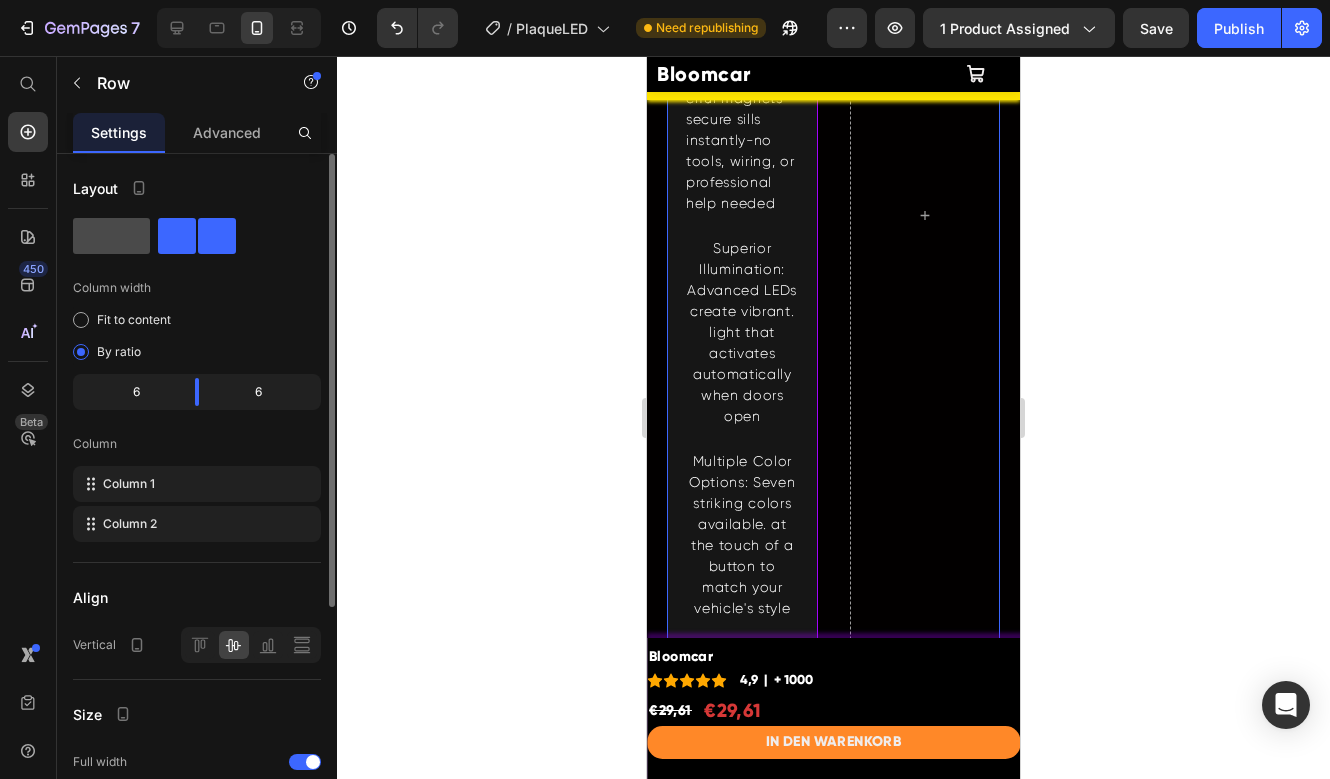 click 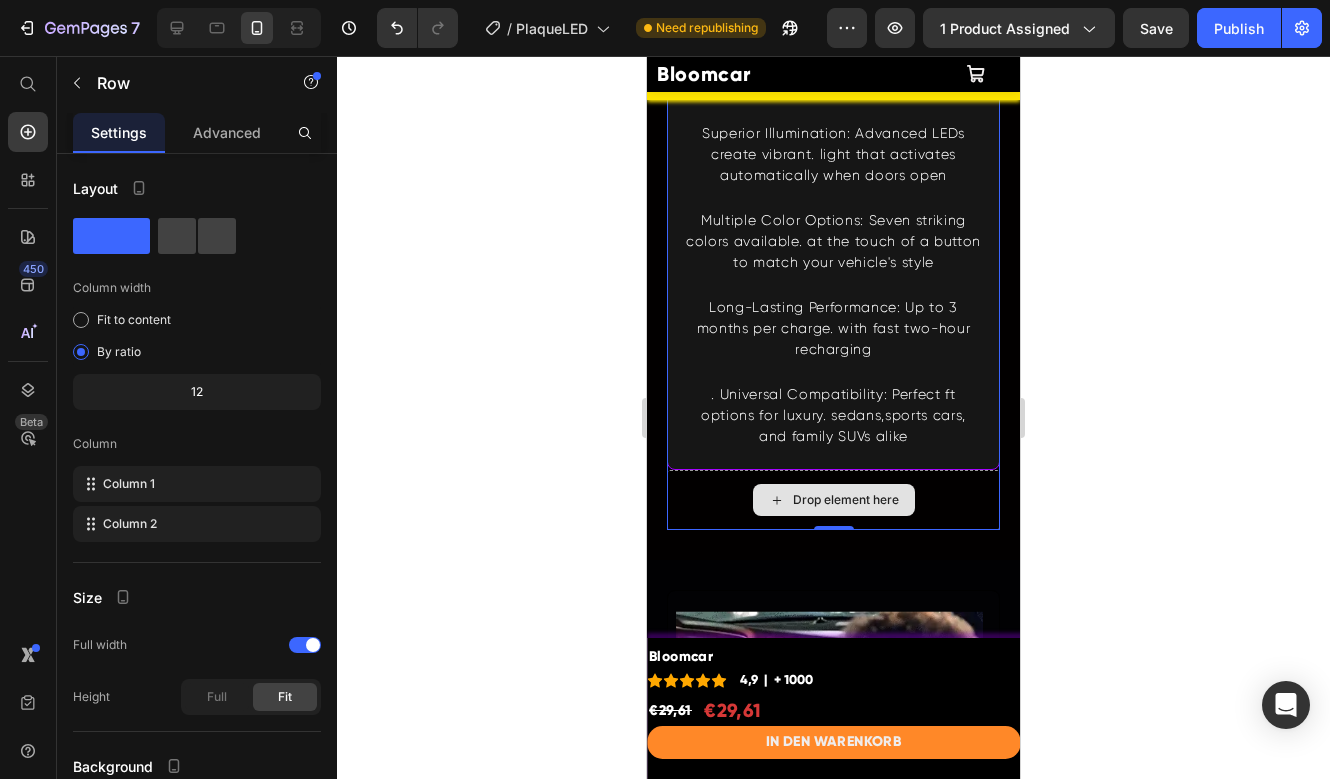 click on "Drop element here" at bounding box center [833, 500] 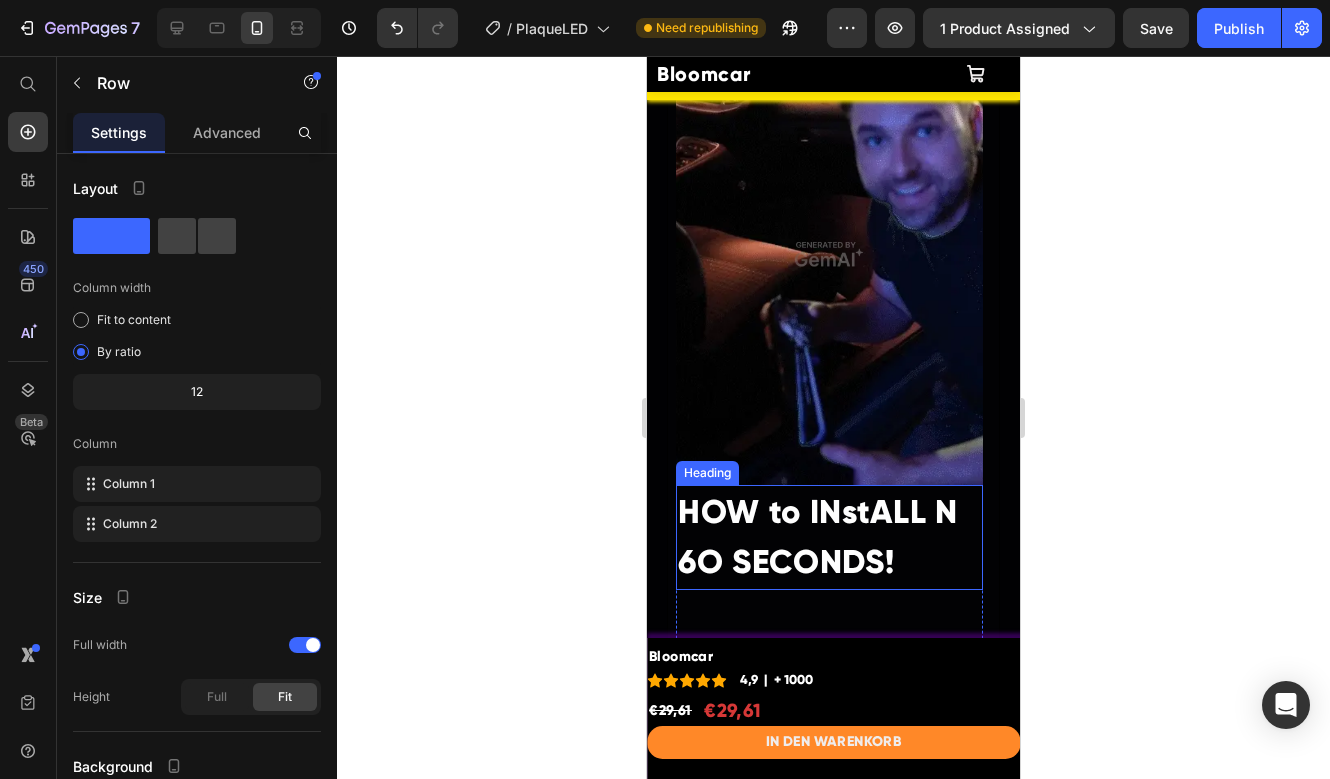 scroll, scrollTop: 2896, scrollLeft: 0, axis: vertical 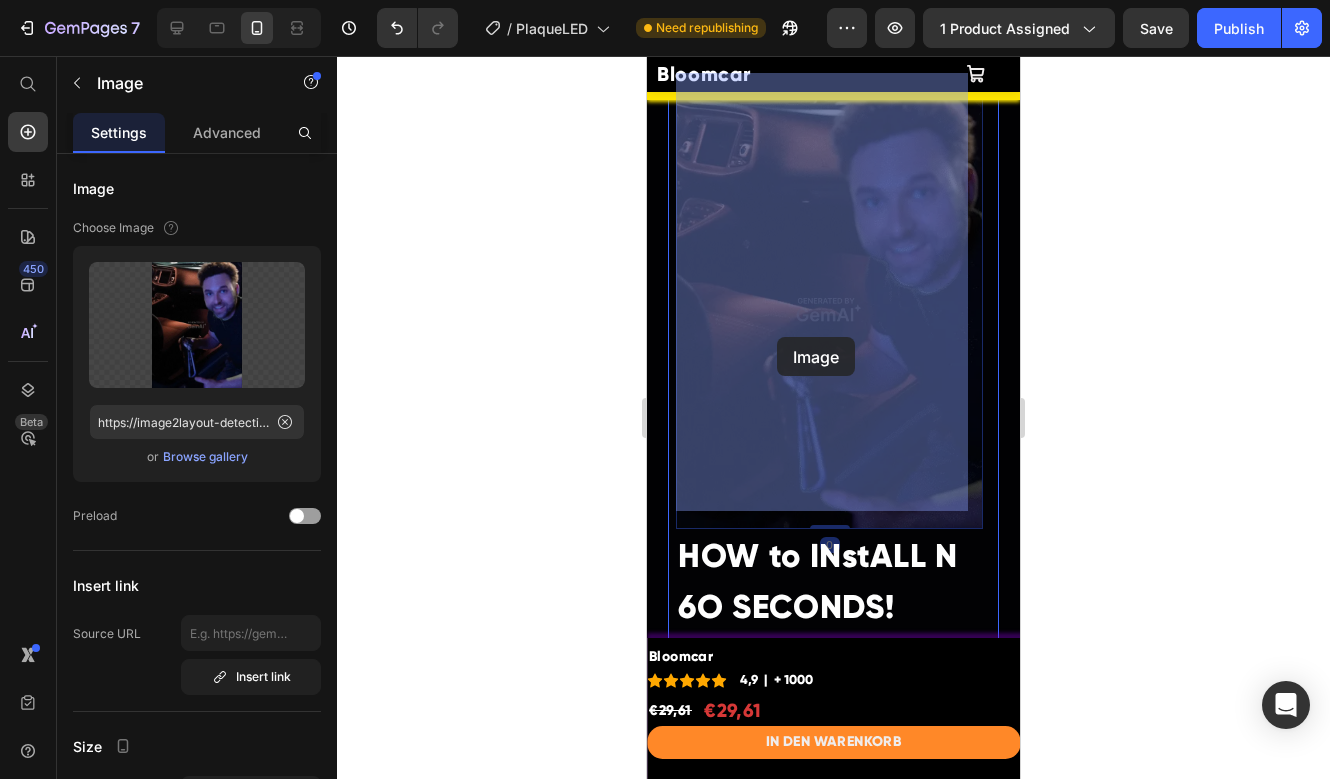 drag, startPoint x: 796, startPoint y: 338, endPoint x: 777, endPoint y: 335, distance: 19.235384 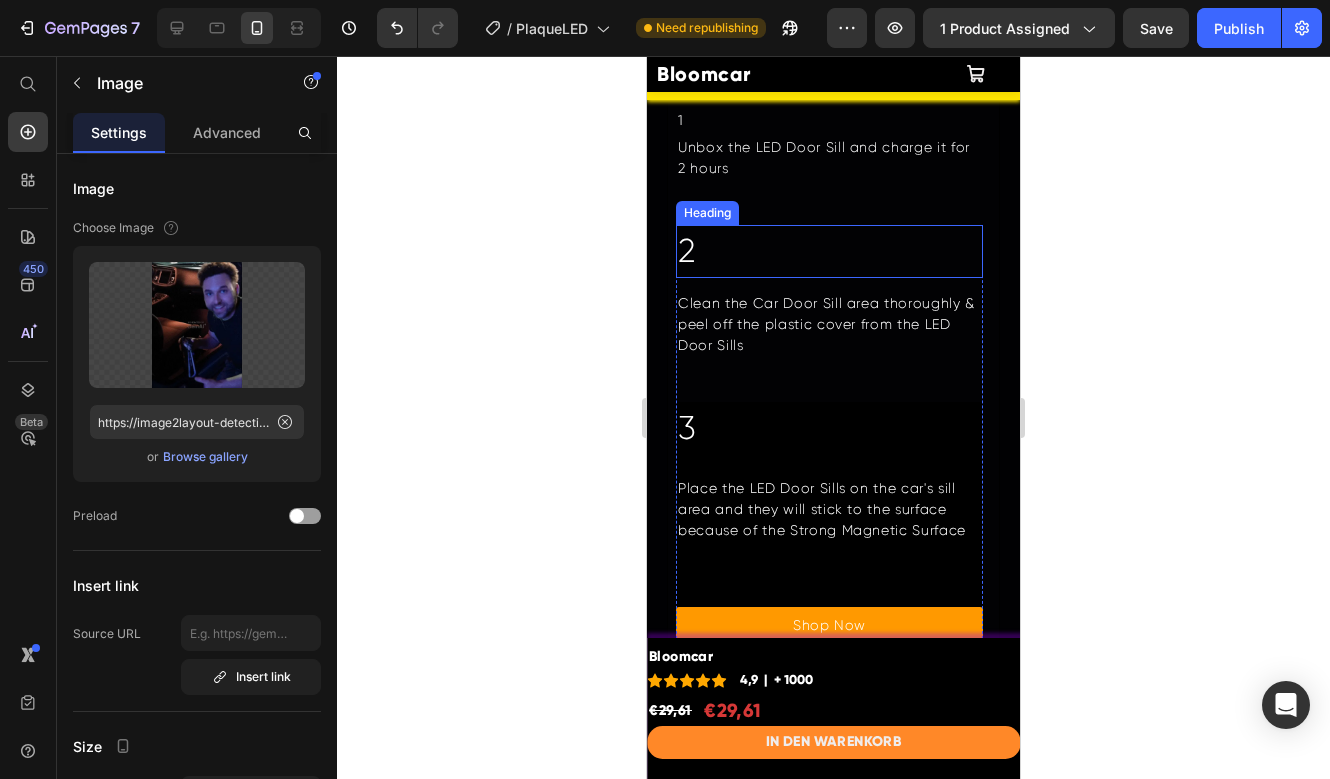 scroll, scrollTop: 3369, scrollLeft: 0, axis: vertical 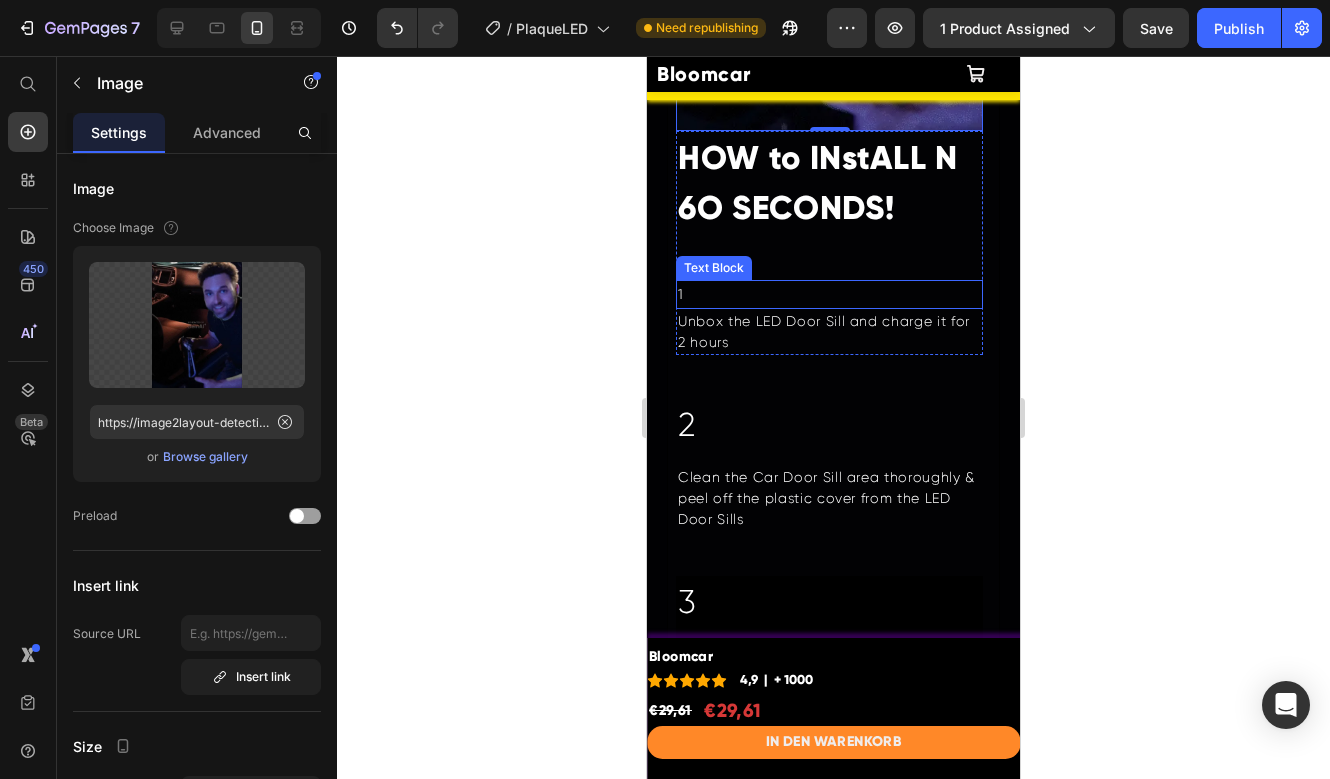click on "1" at bounding box center (829, 294) 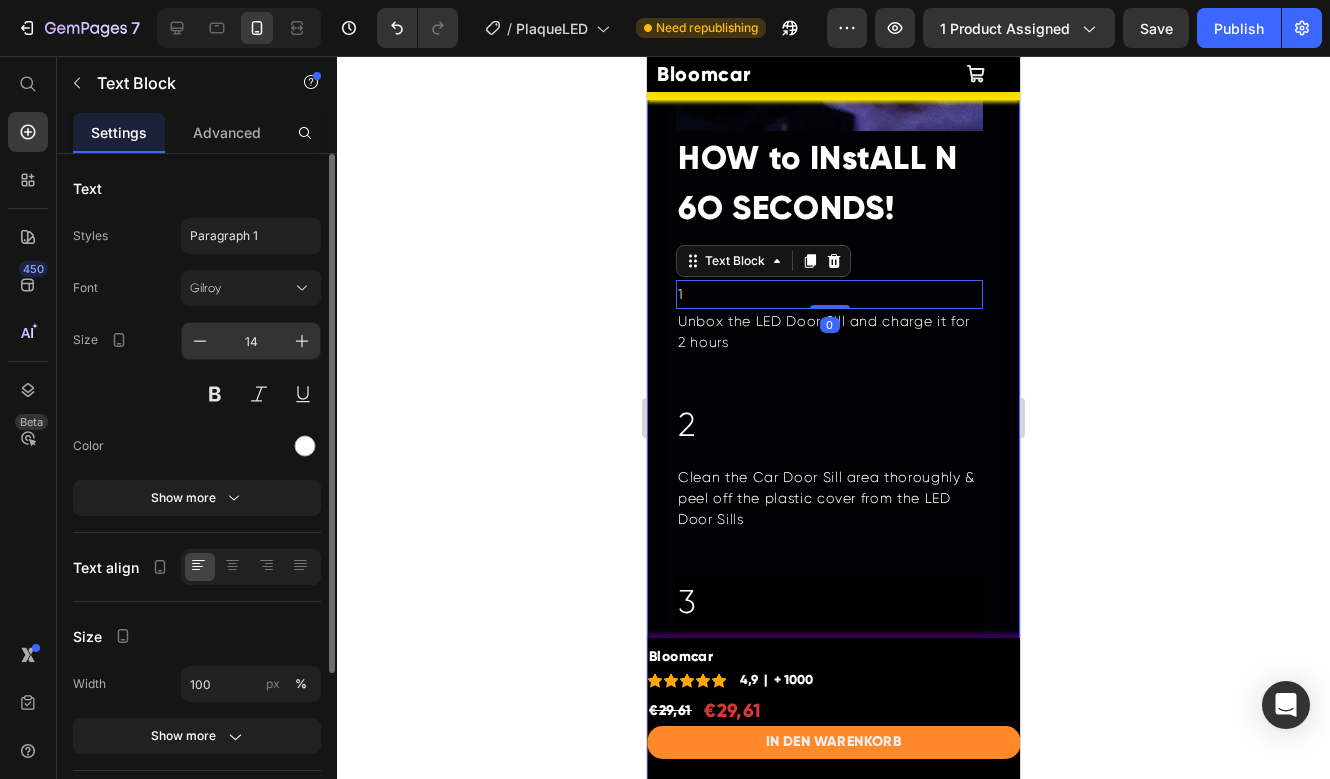click on "14" at bounding box center [251, 341] 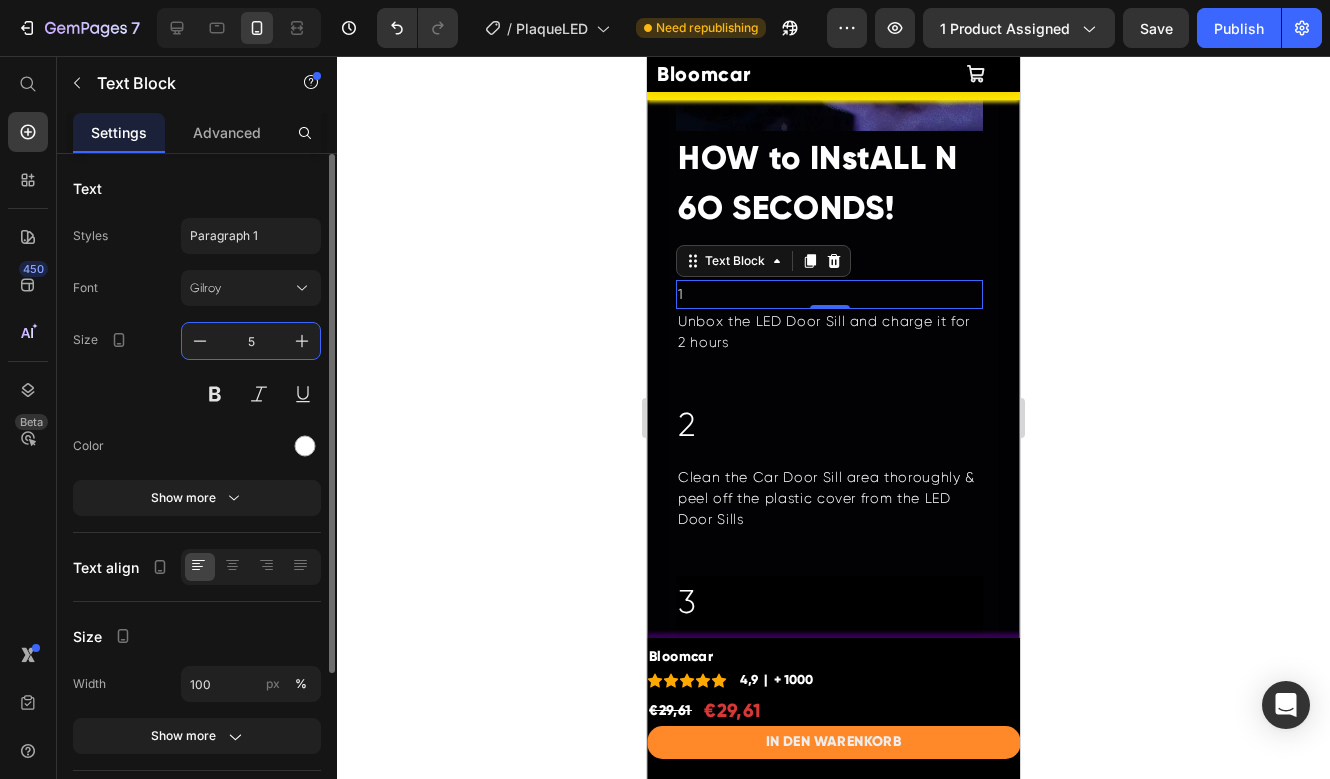 type on "57" 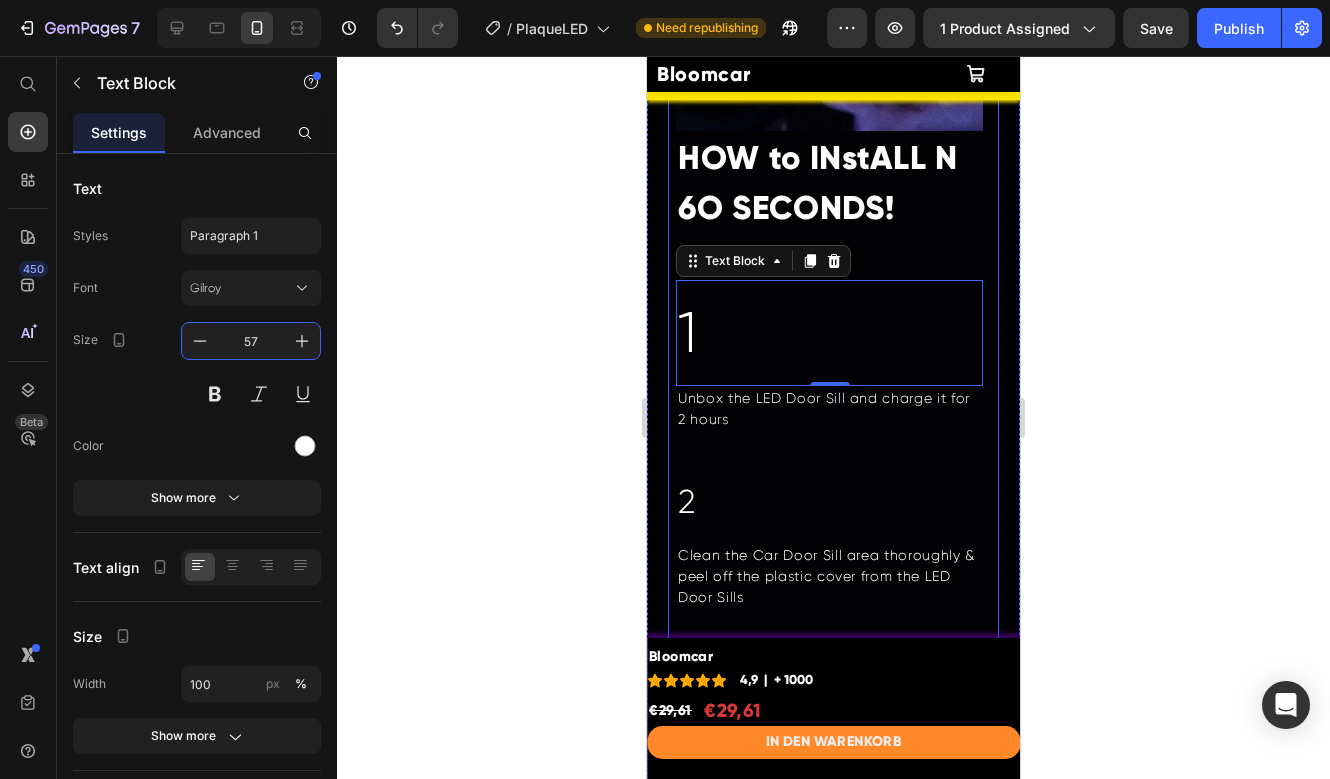 drag, startPoint x: 761, startPoint y: 422, endPoint x: 760, endPoint y: 433, distance: 11.045361 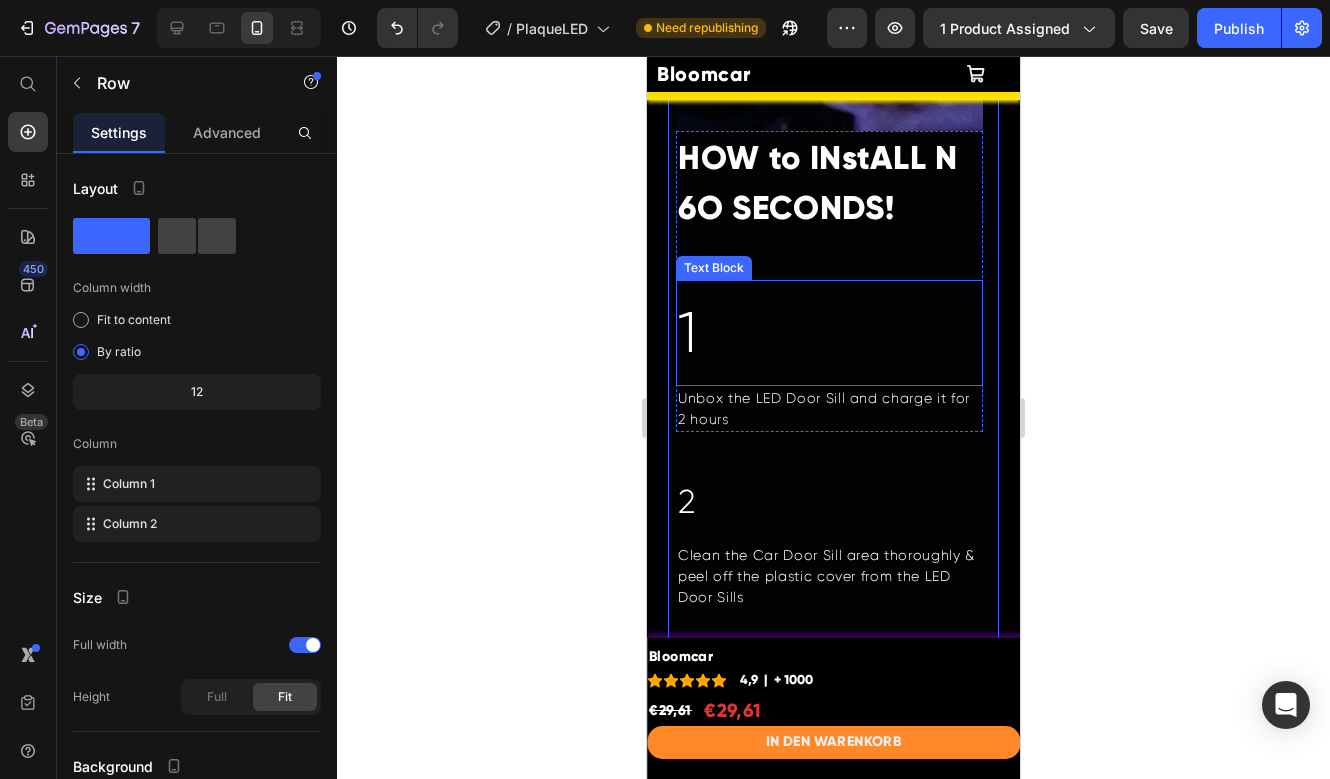 click on "1" at bounding box center [829, 333] 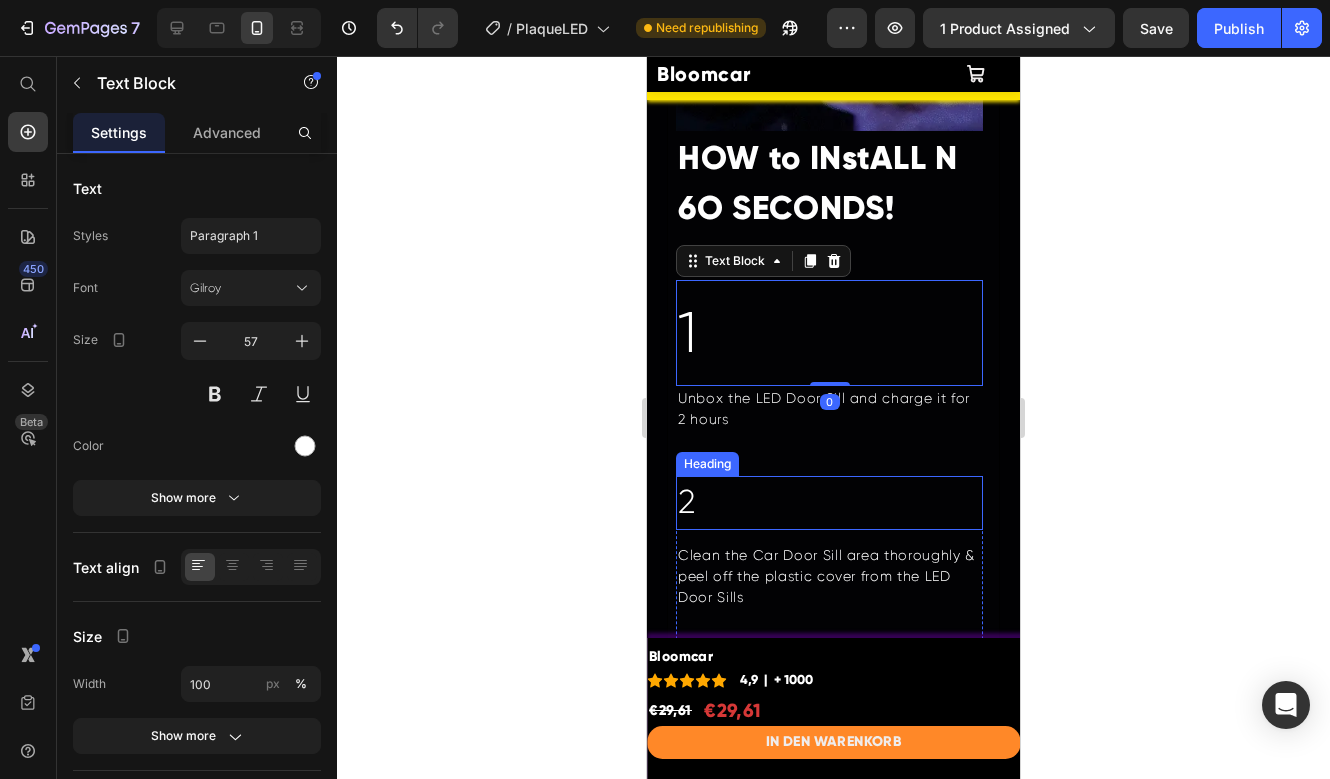 click on "2" at bounding box center (829, 503) 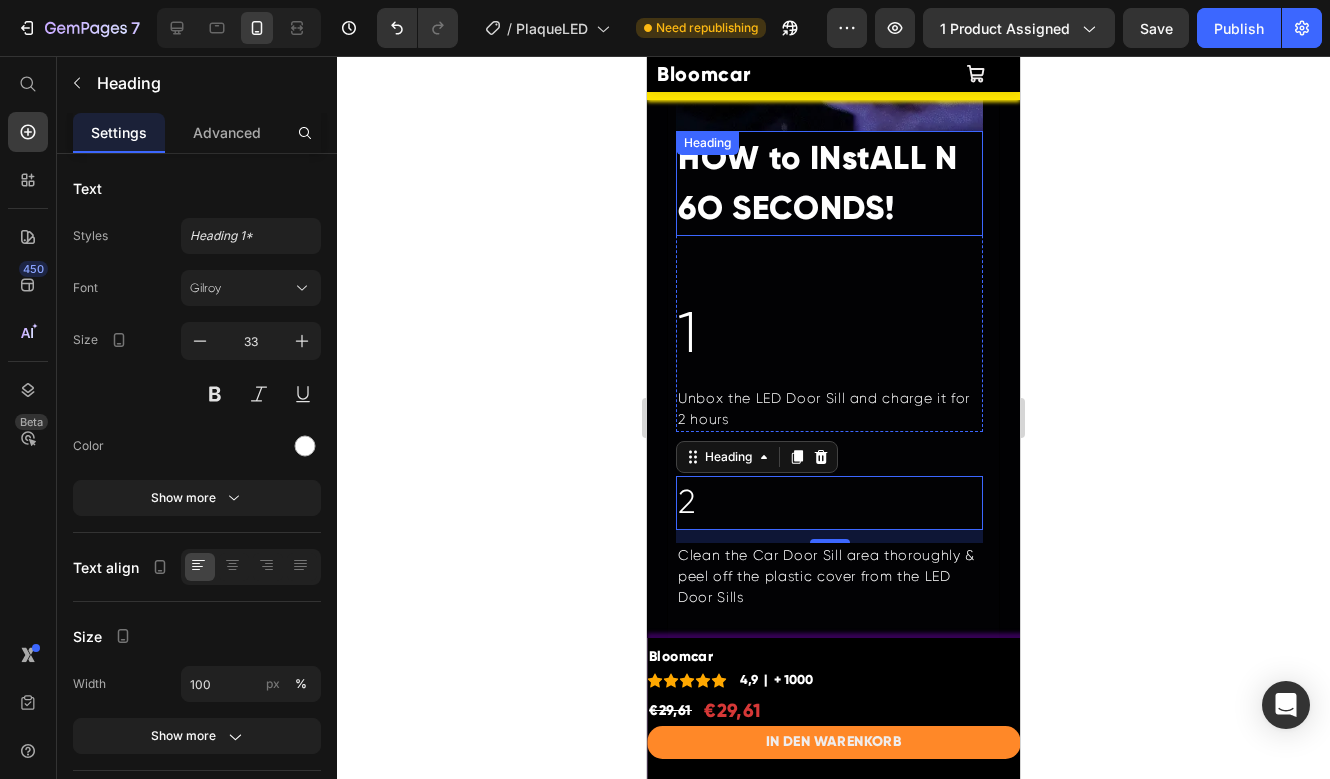 click on "HOW to INstALL N 6O SECONDS!" at bounding box center [818, 183] 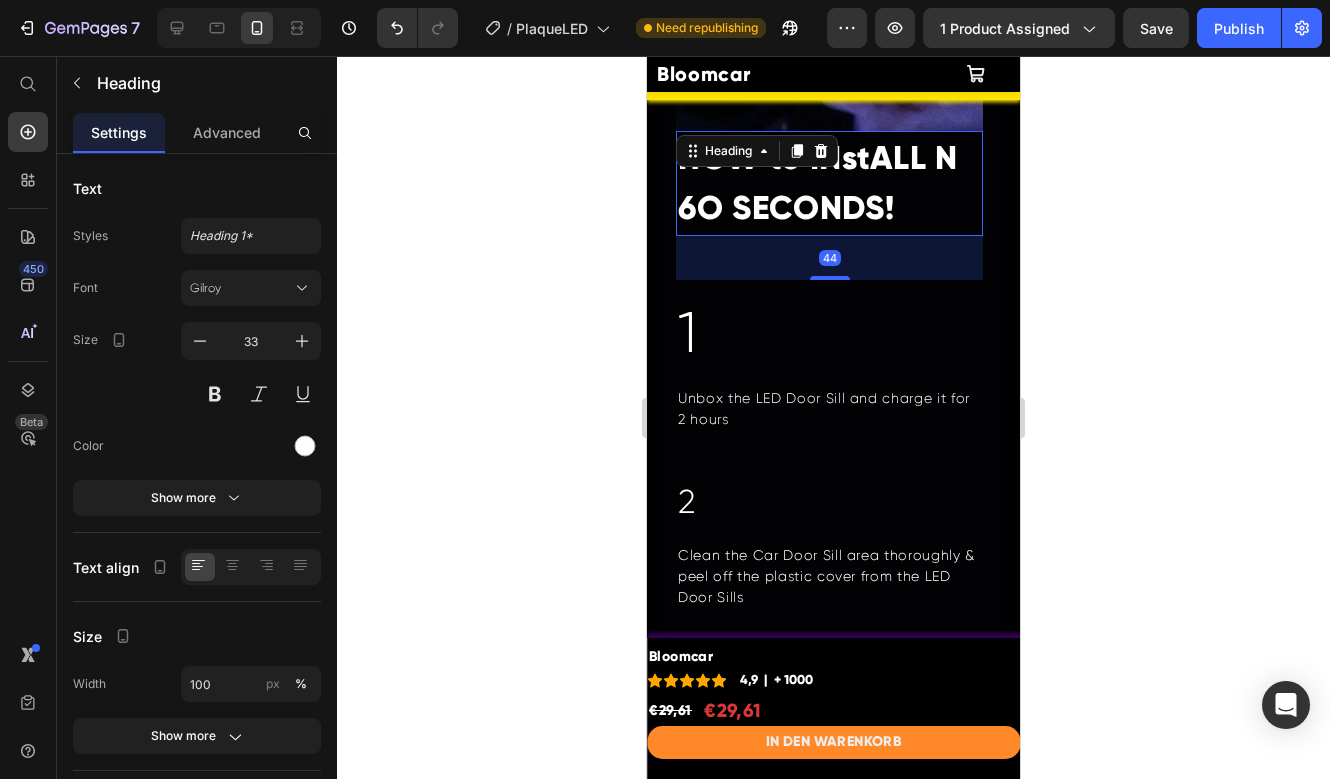 click on "Heading" at bounding box center (757, 151) 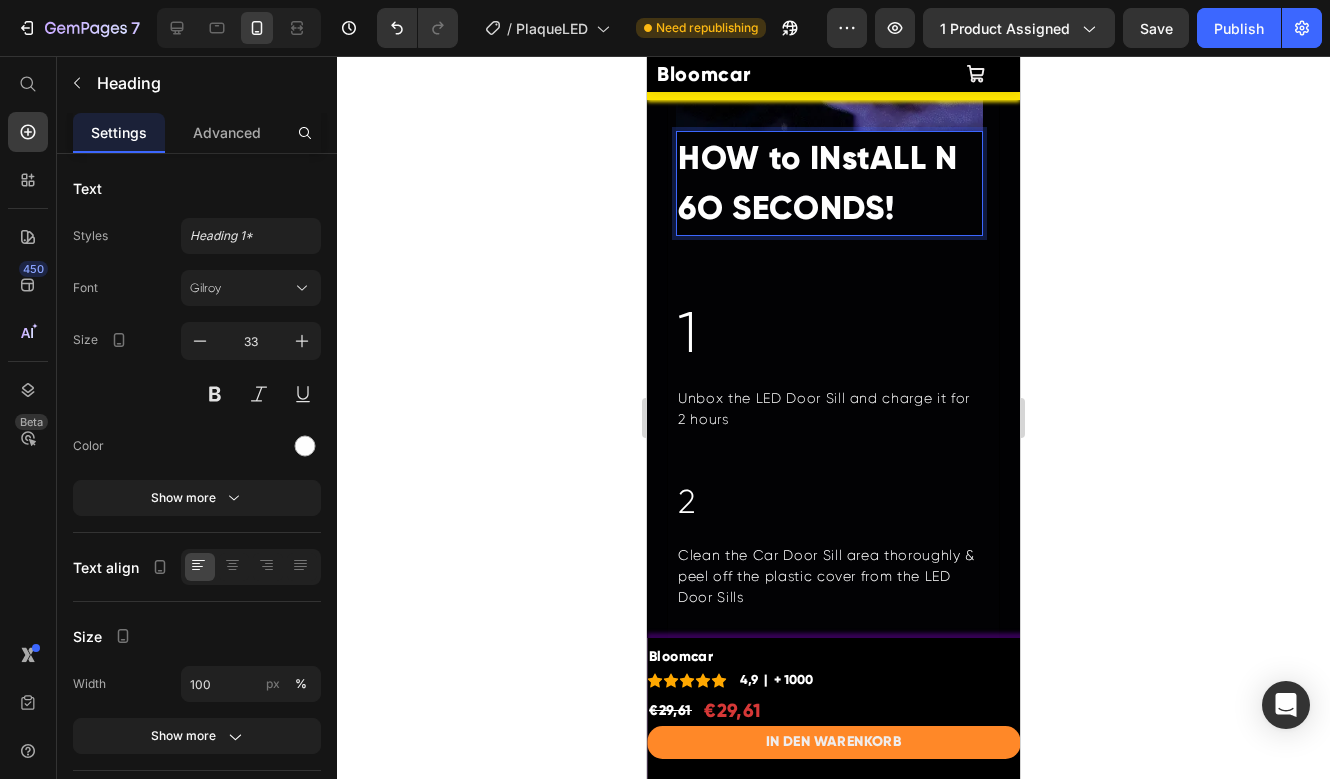 click on "HOW to INstALL N 6O SECONDS!" at bounding box center (818, 183) 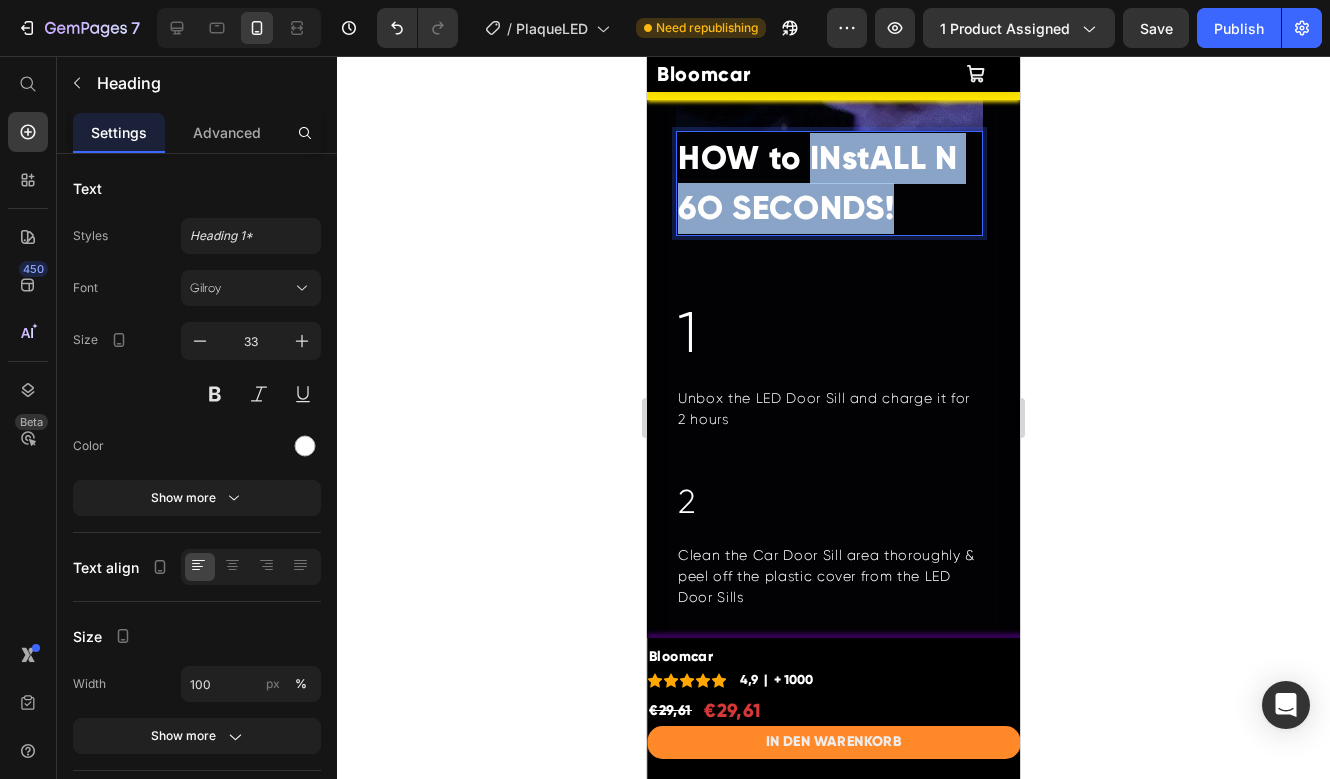 drag, startPoint x: 812, startPoint y: 115, endPoint x: 892, endPoint y: 164, distance: 93.813644 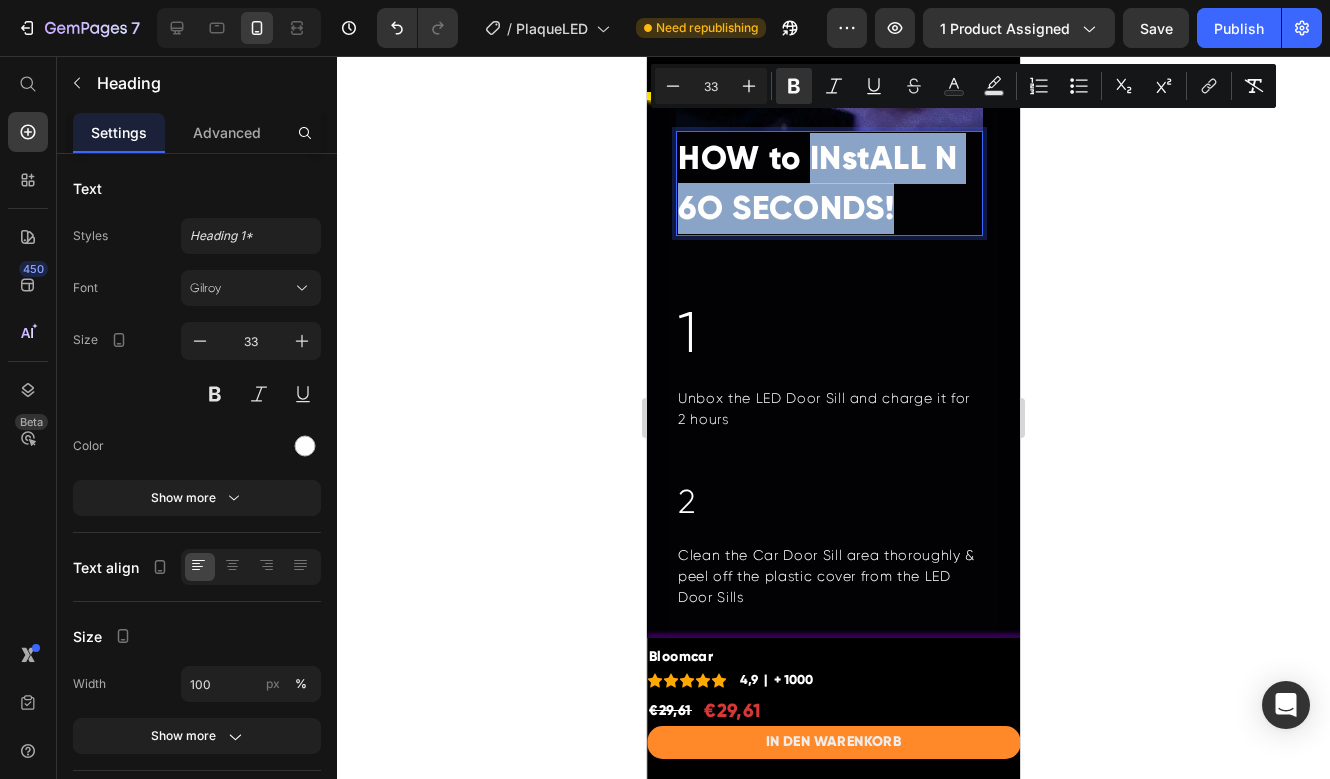 click on "HOW to INstALL N 6O SECONDS!" at bounding box center (818, 183) 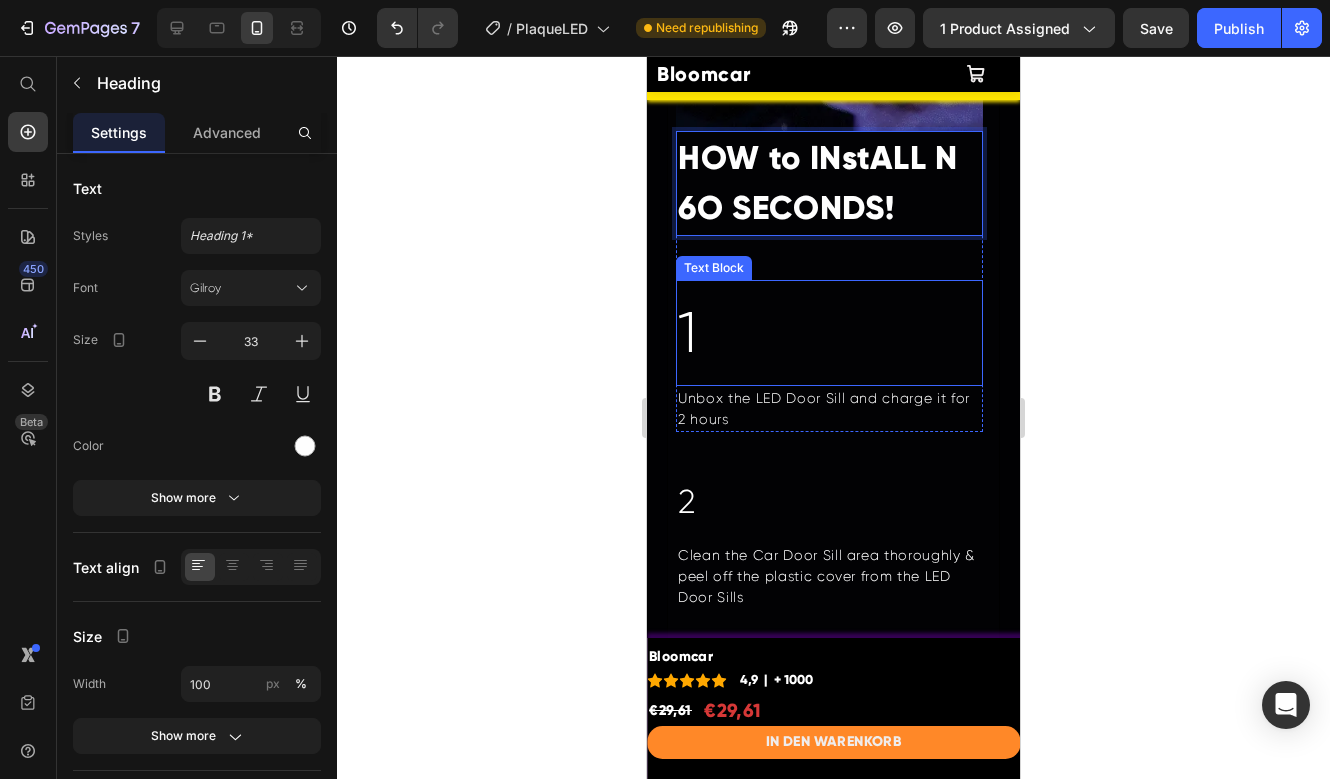 click on "1" at bounding box center (829, 333) 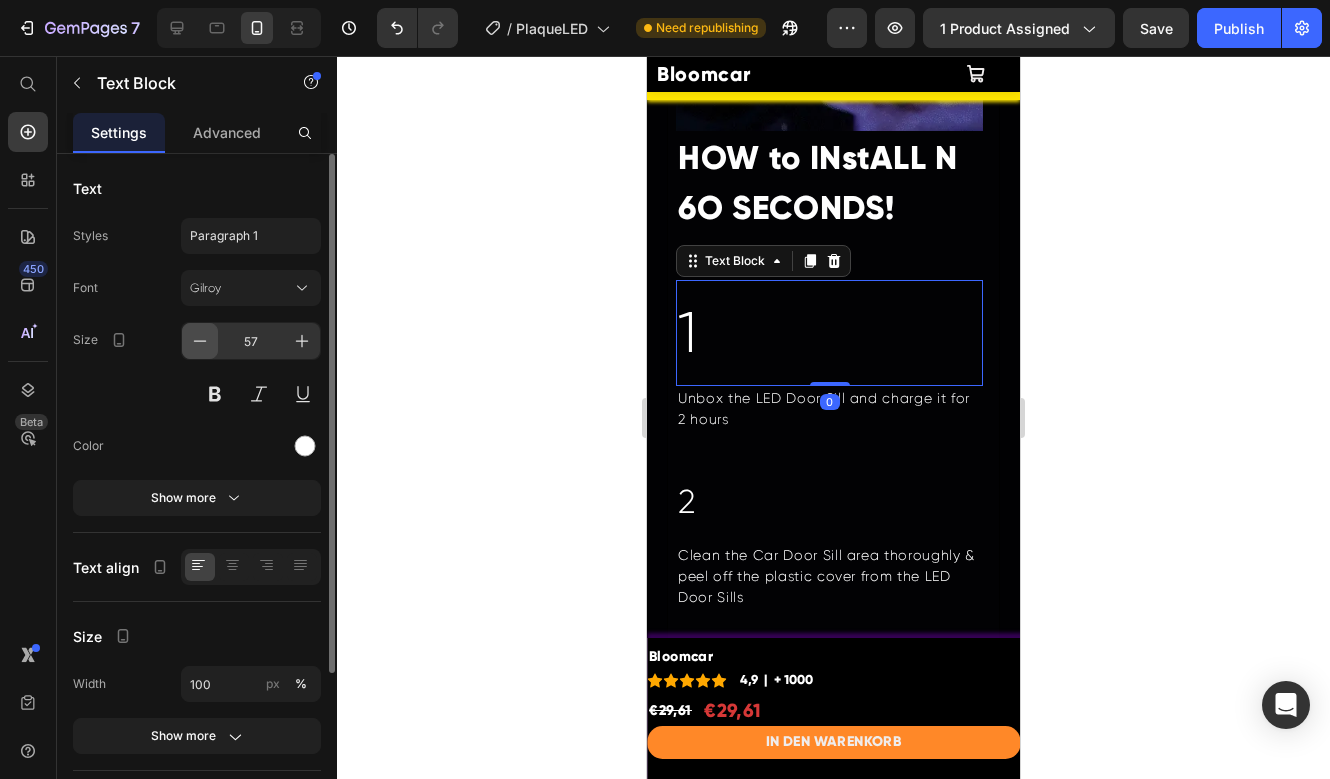 click 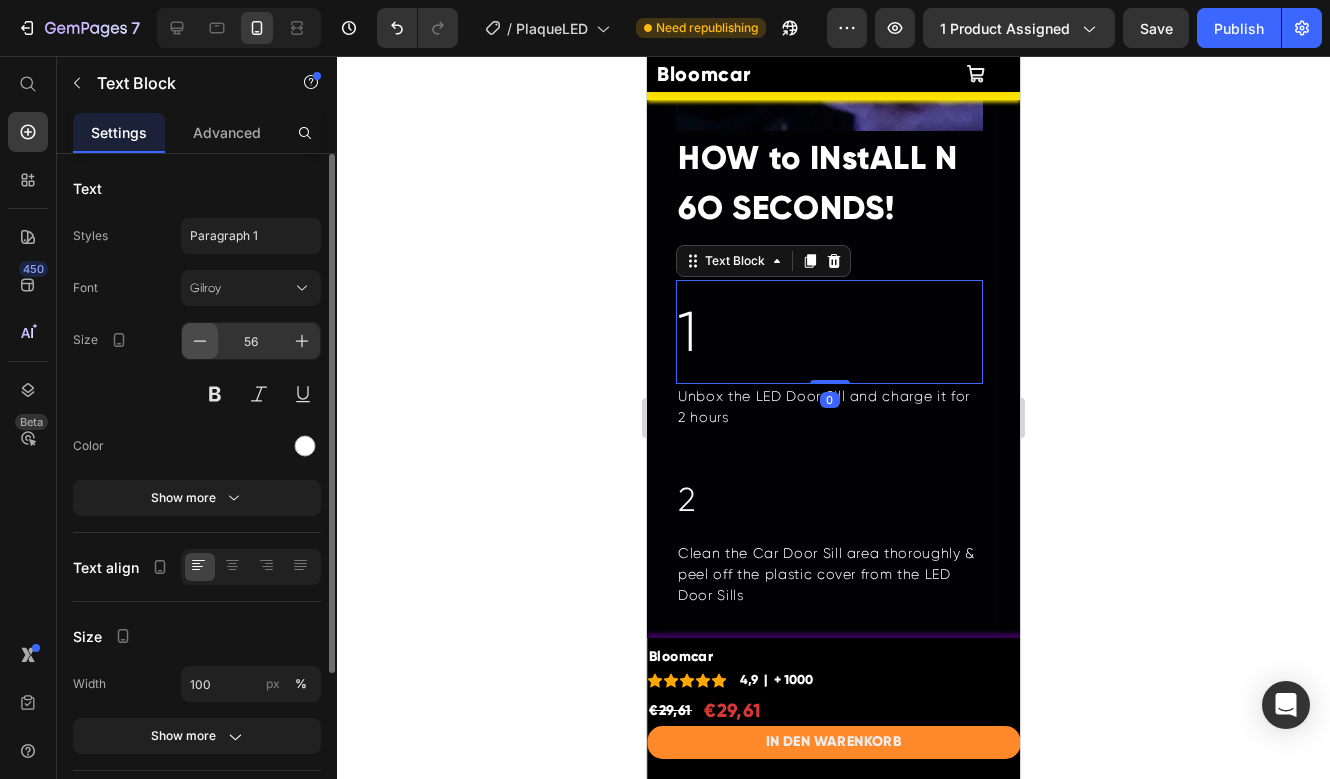 click 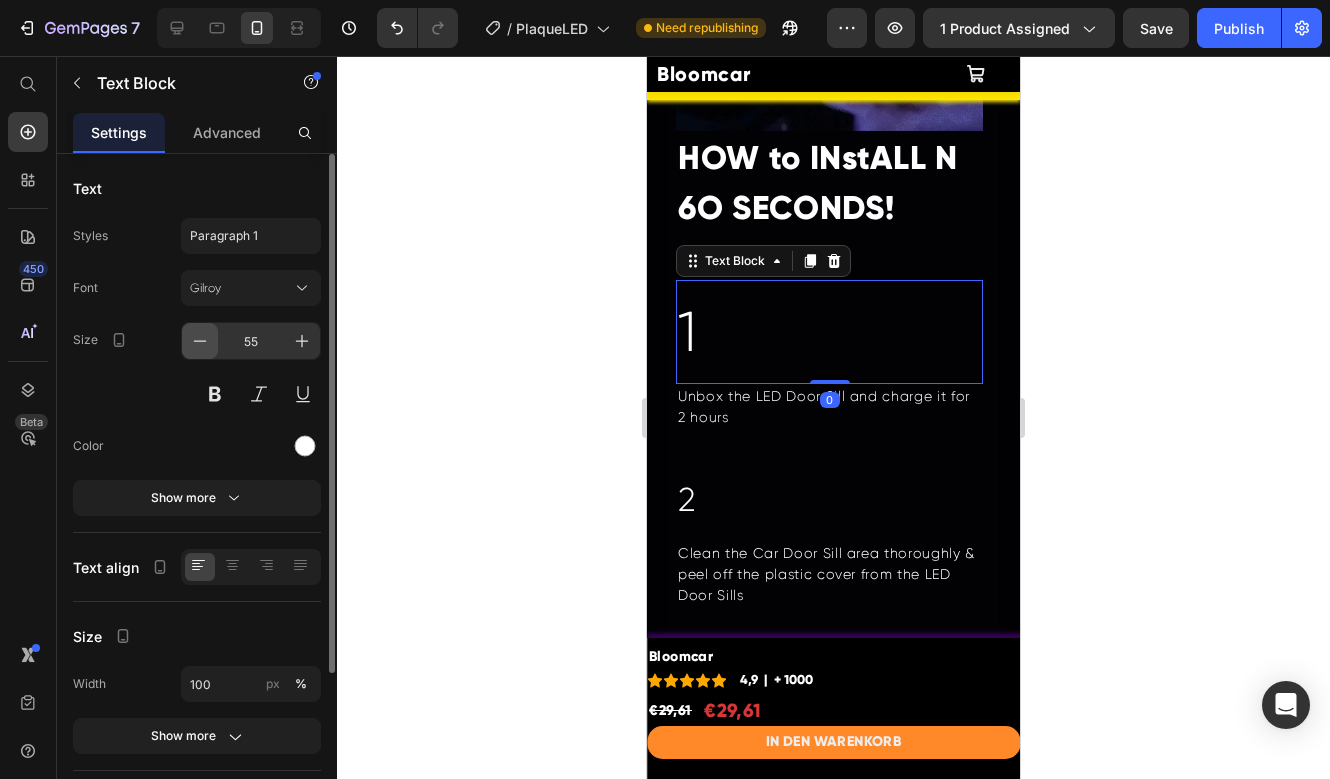 click 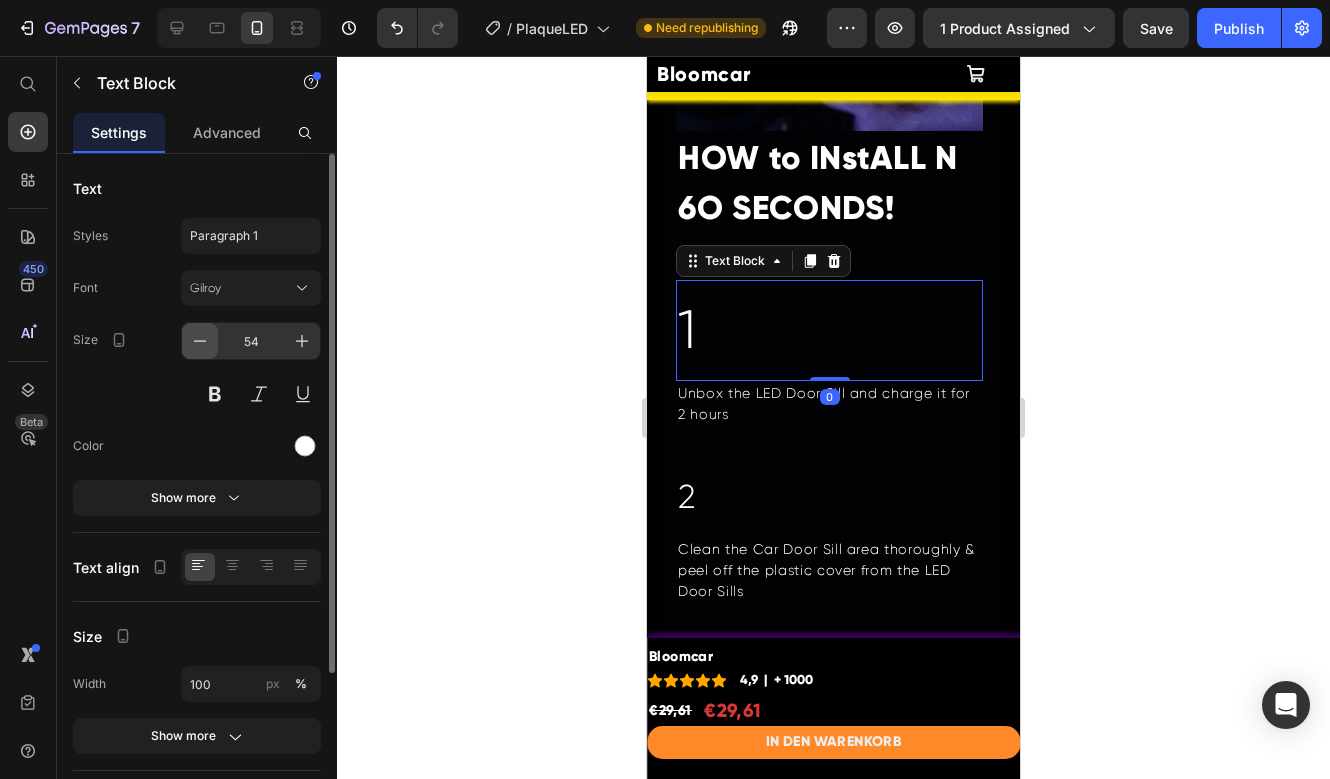 click 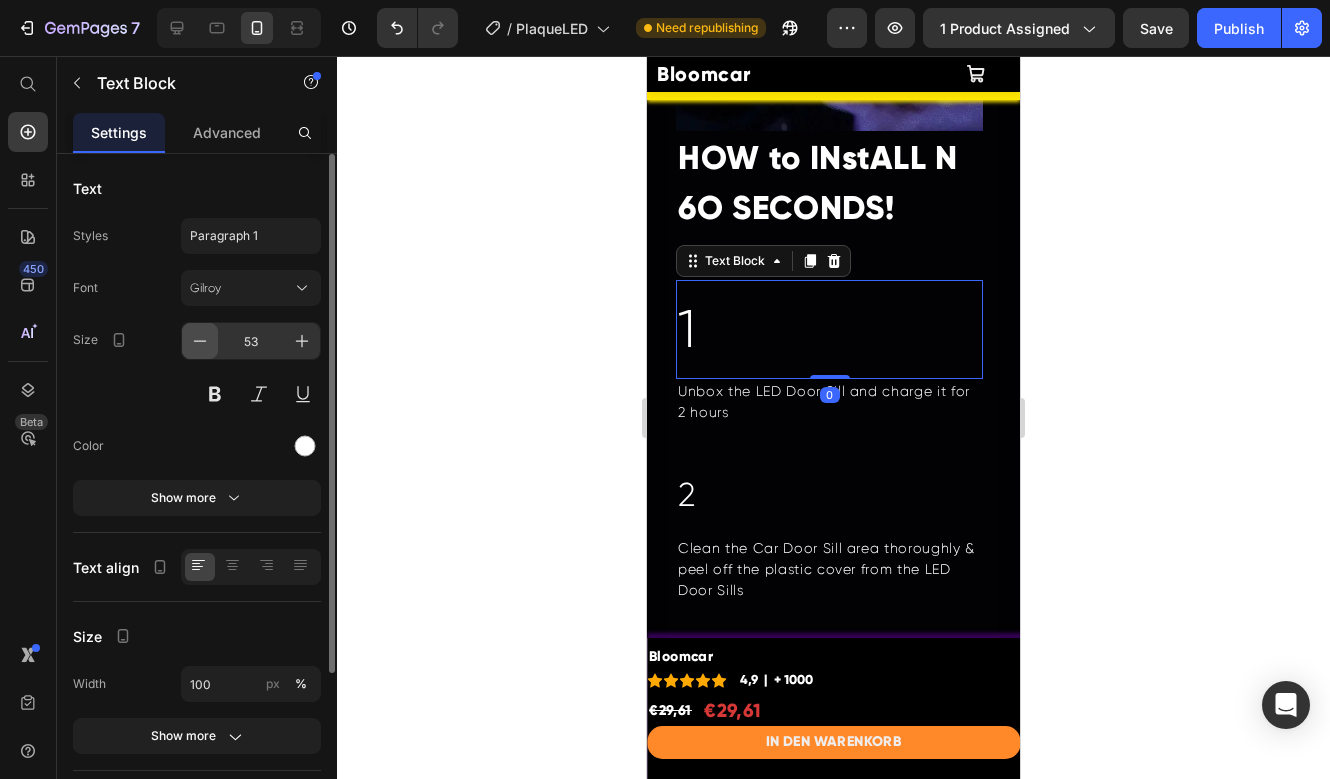 click 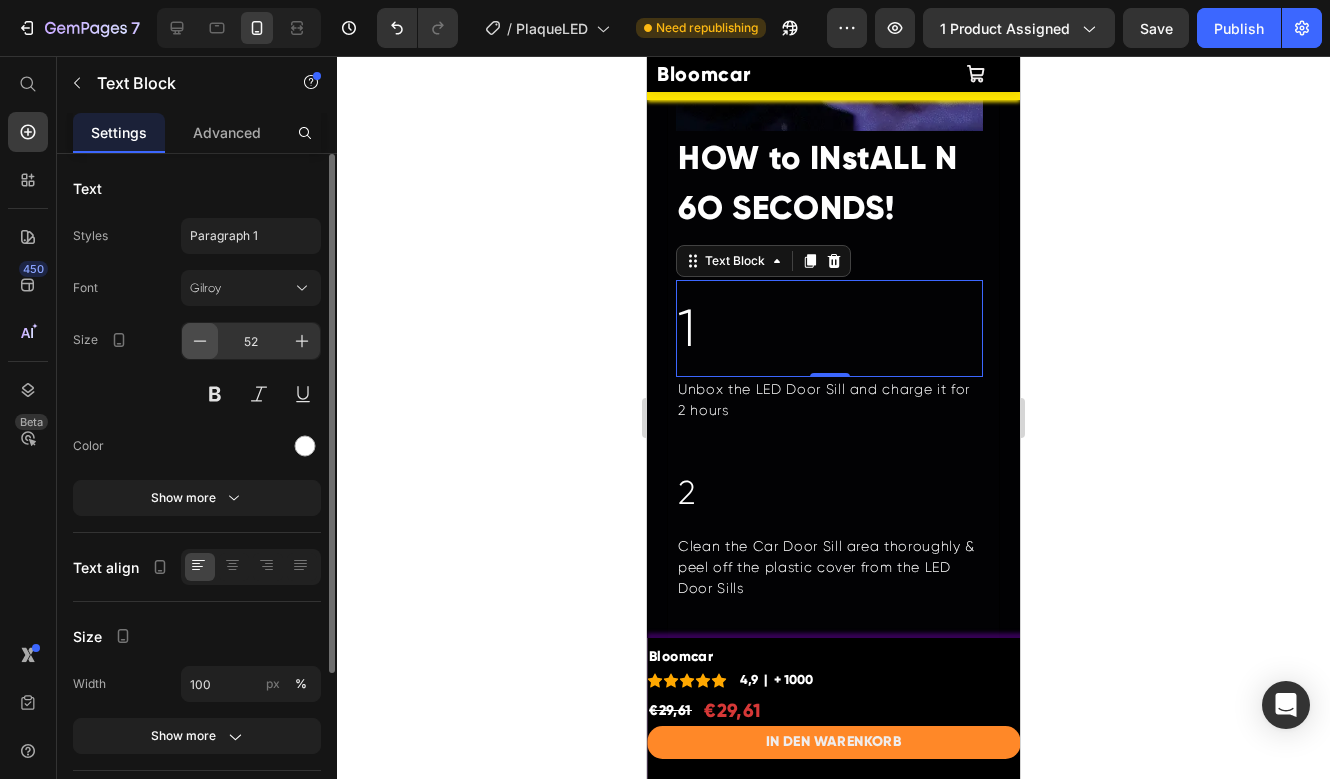click 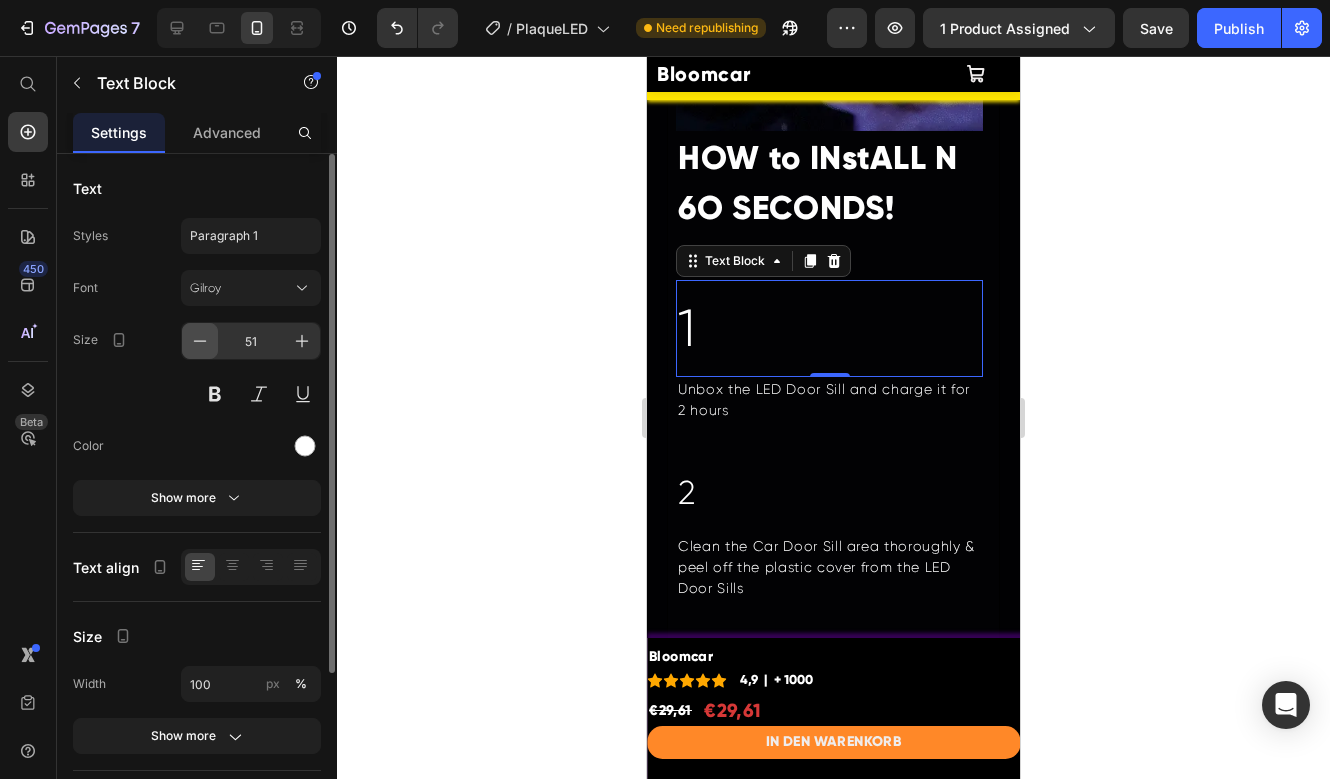 click 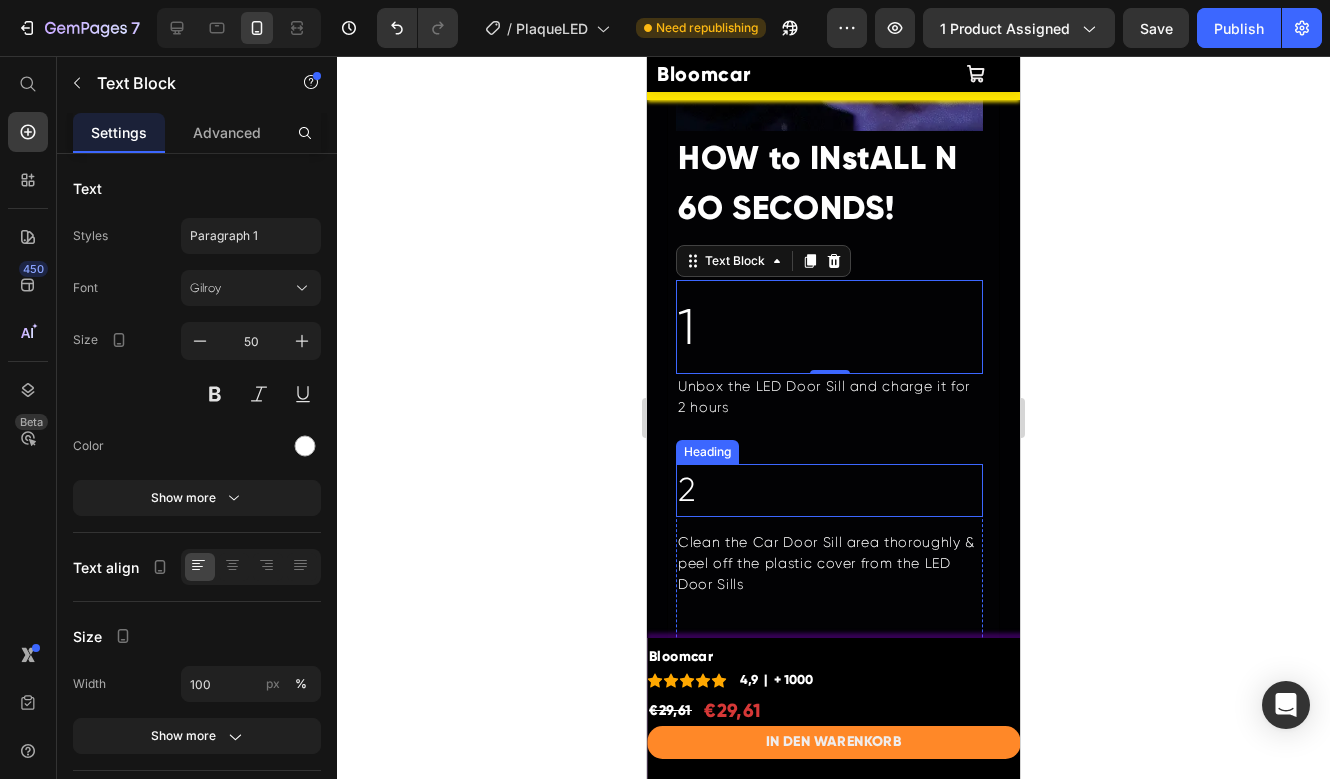 click on "2" at bounding box center [829, 491] 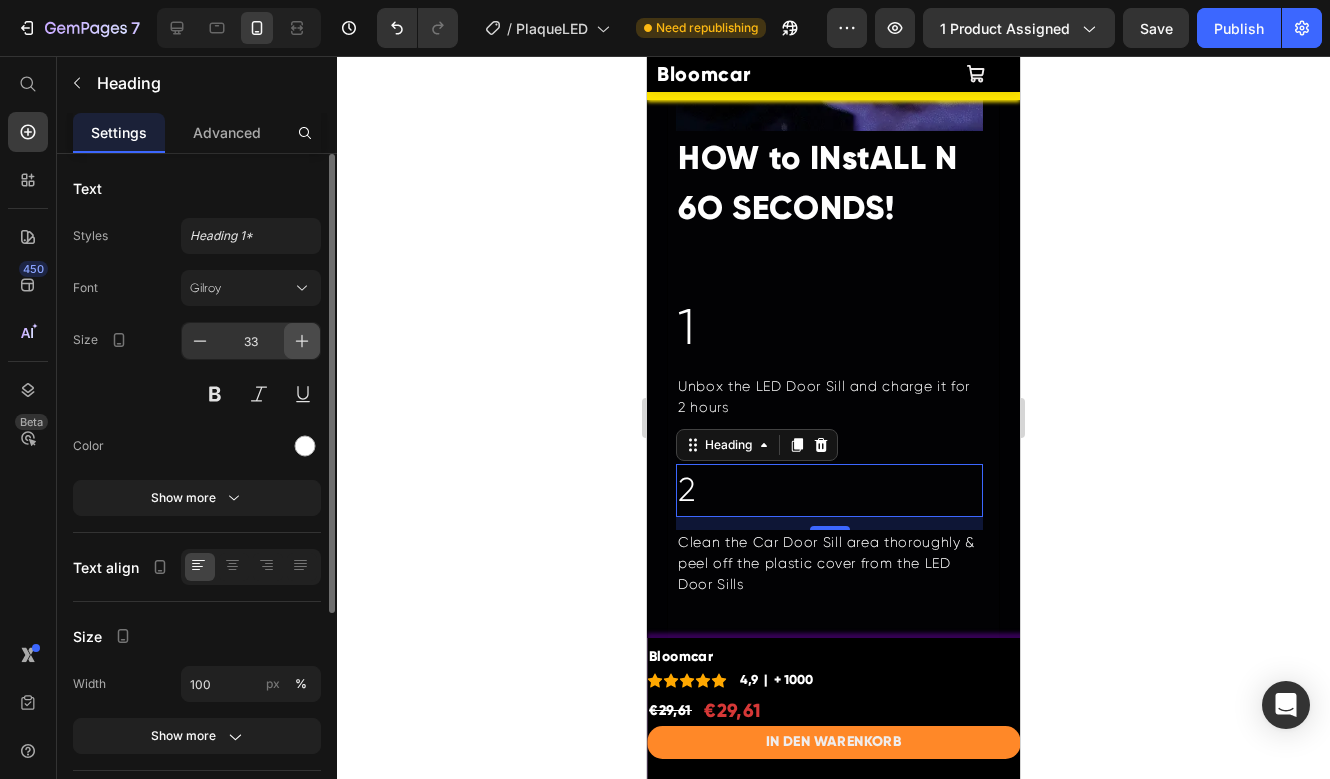 click 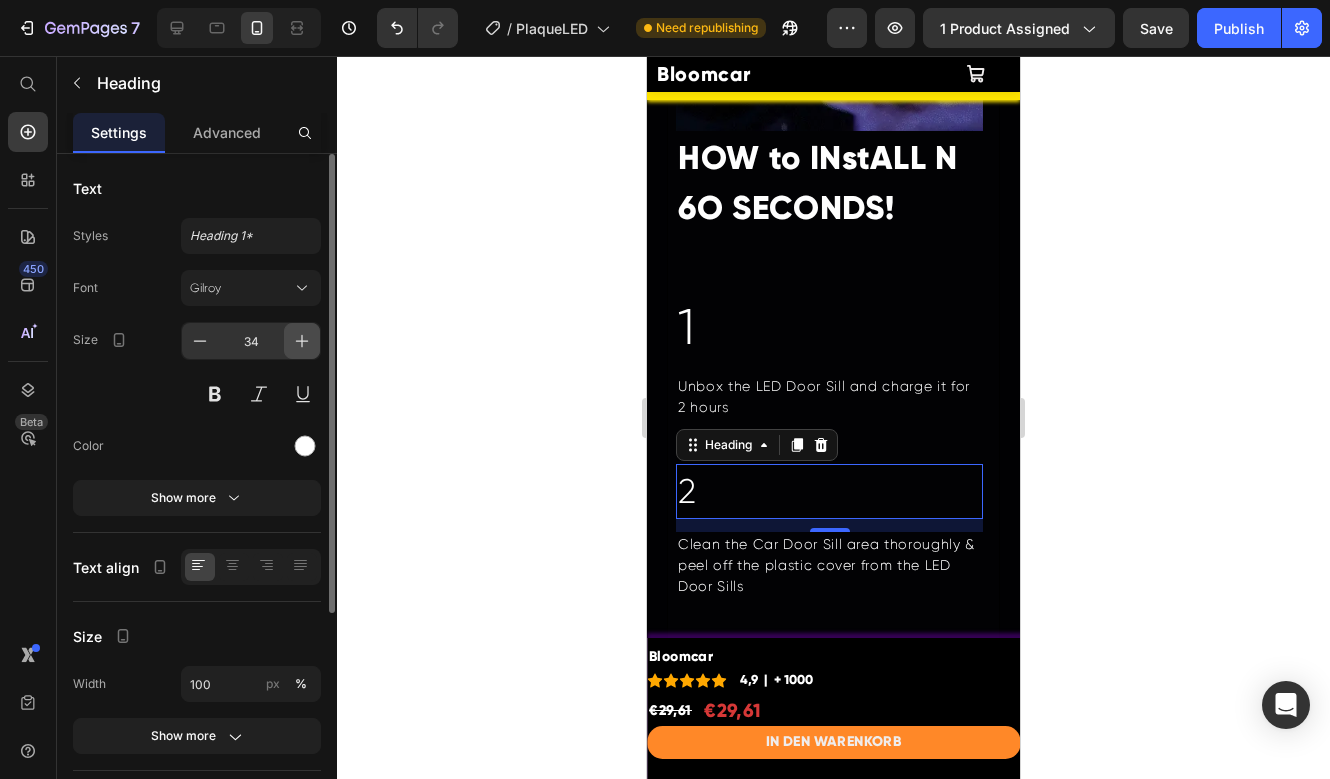click 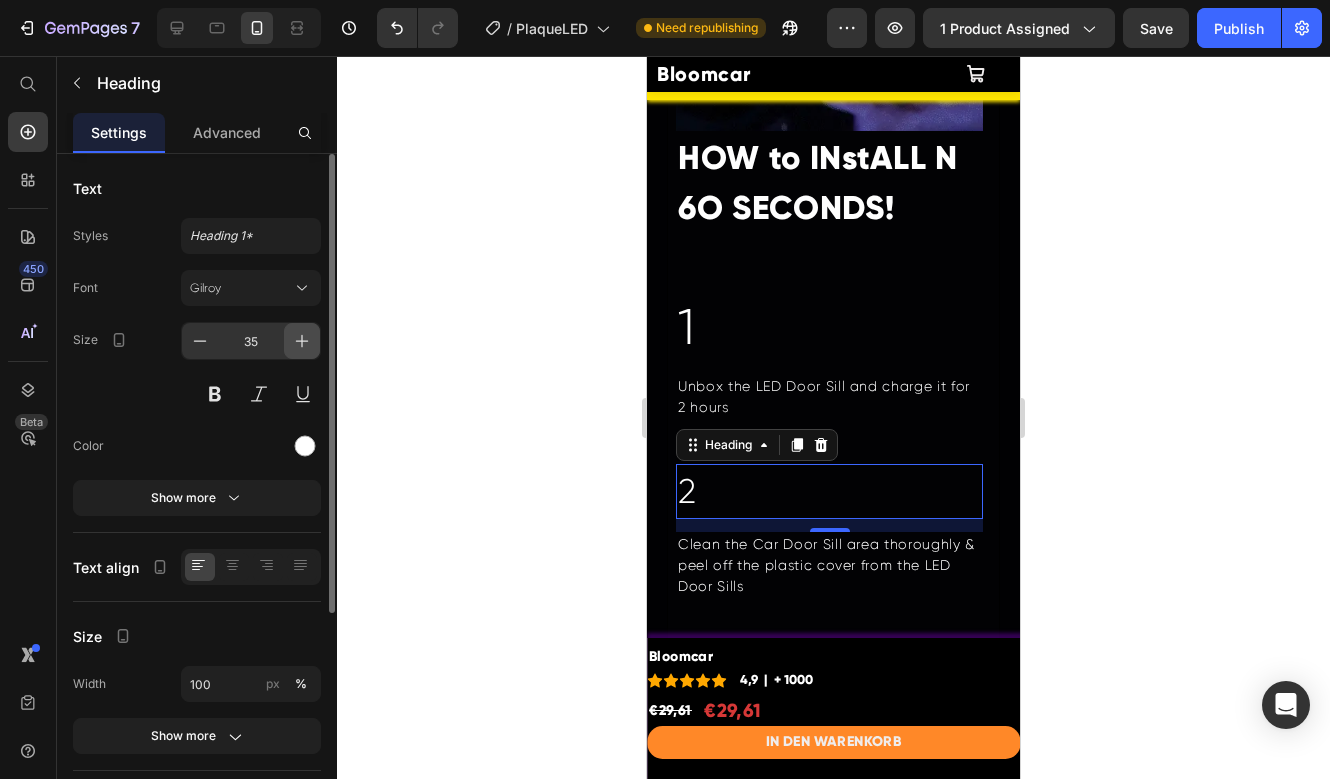 click 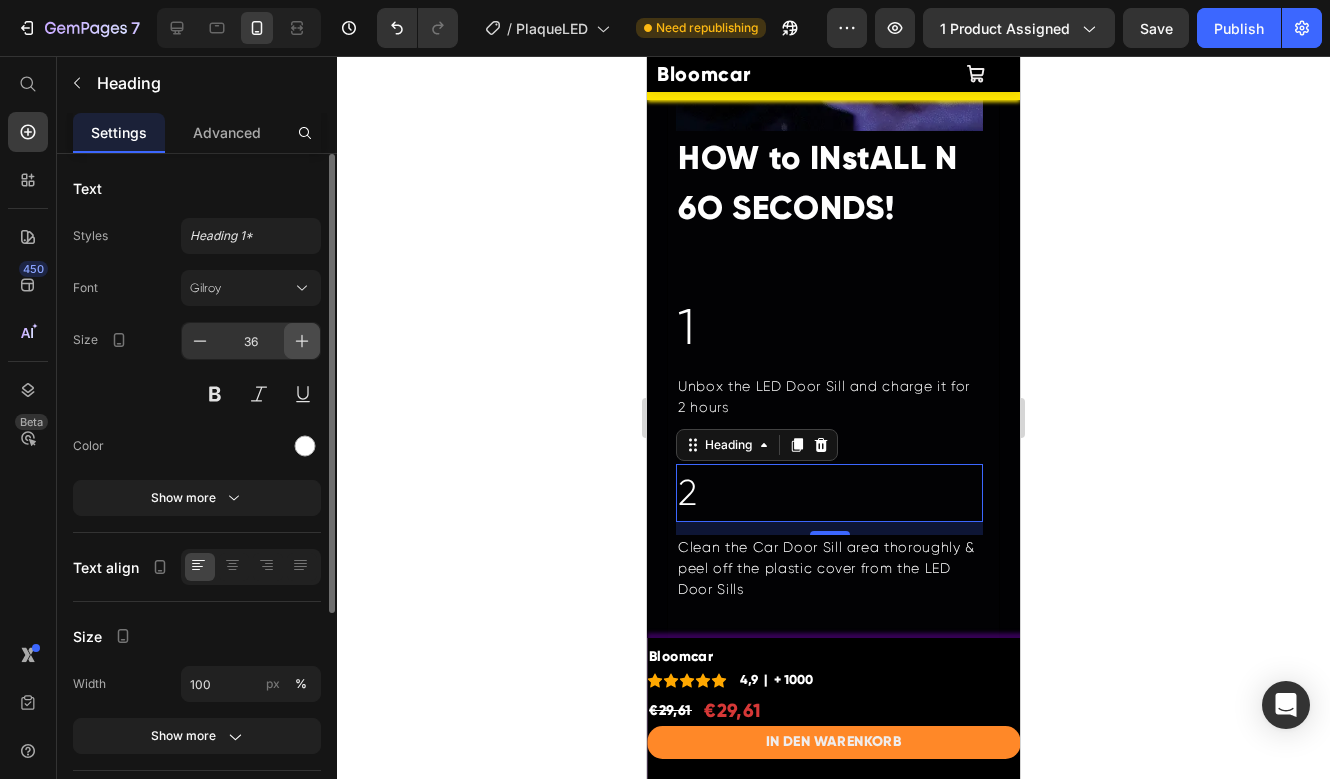 click 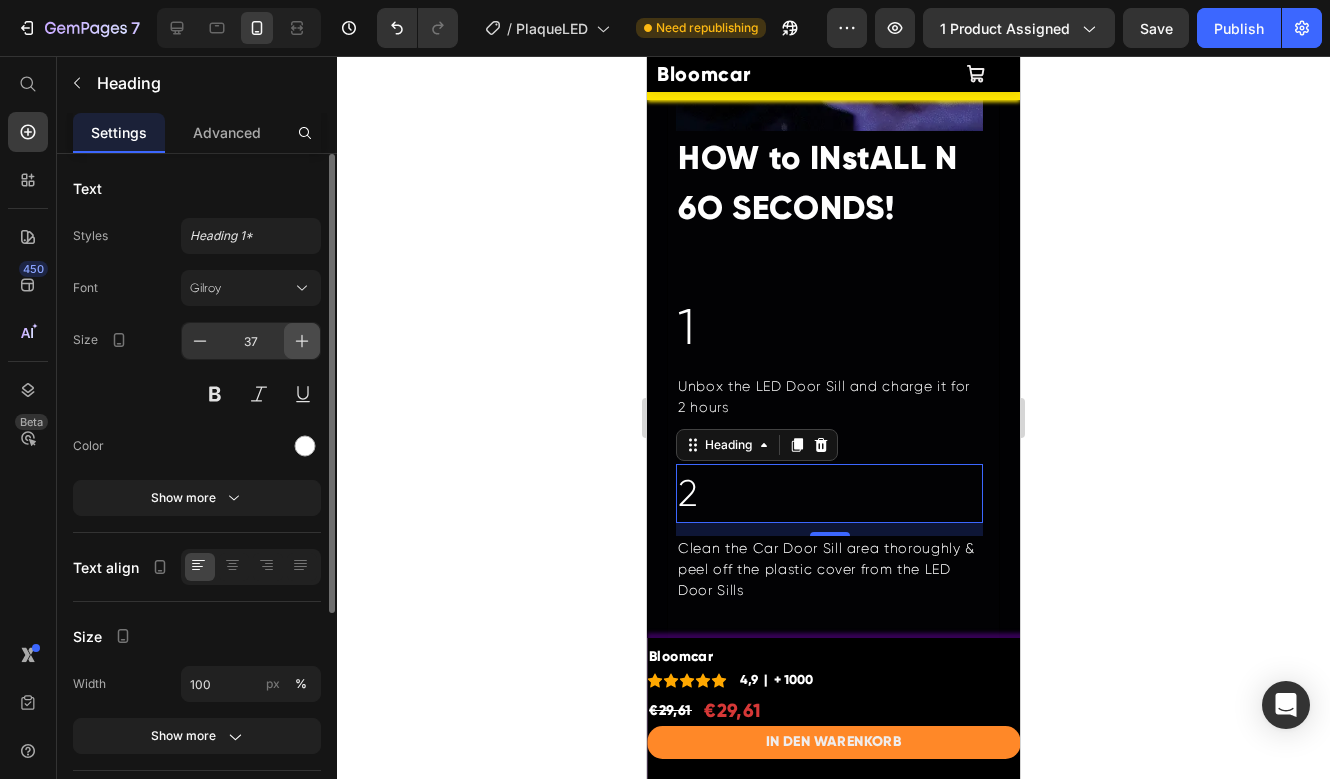 click 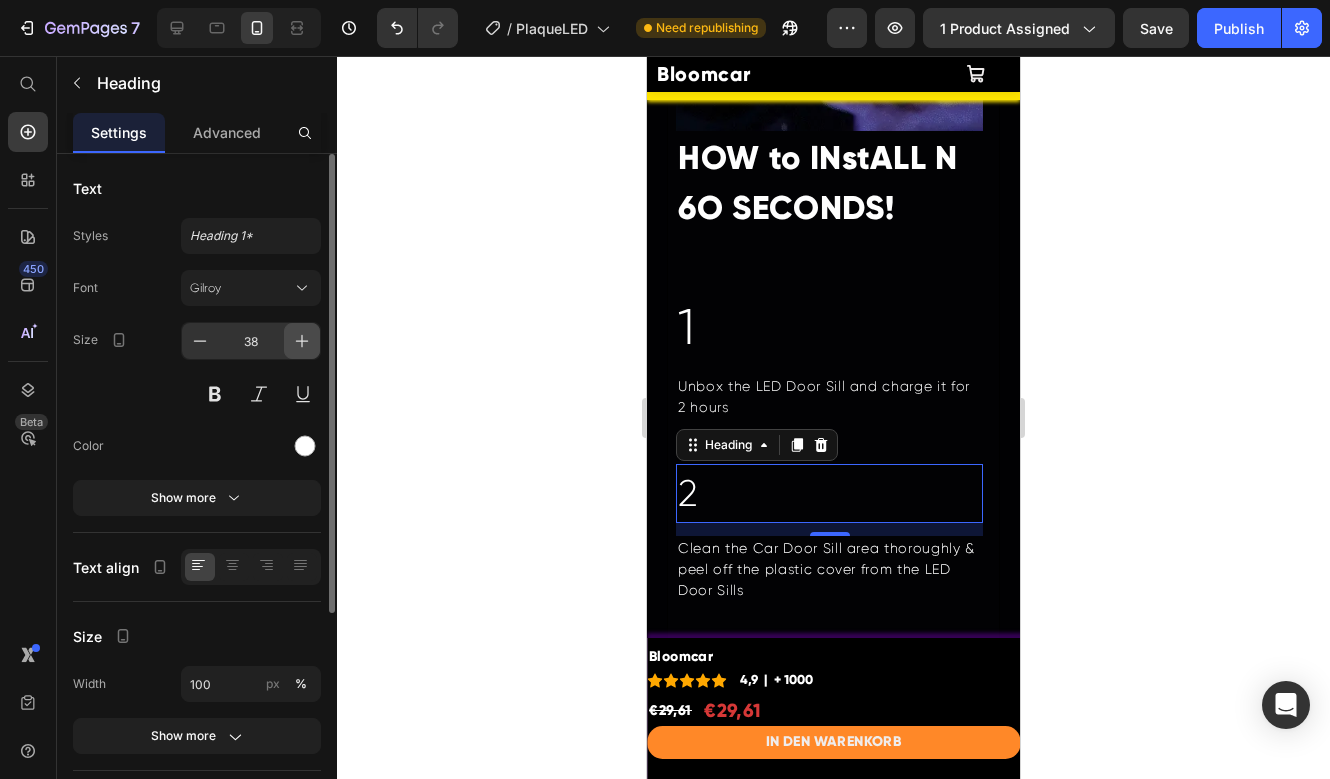 click 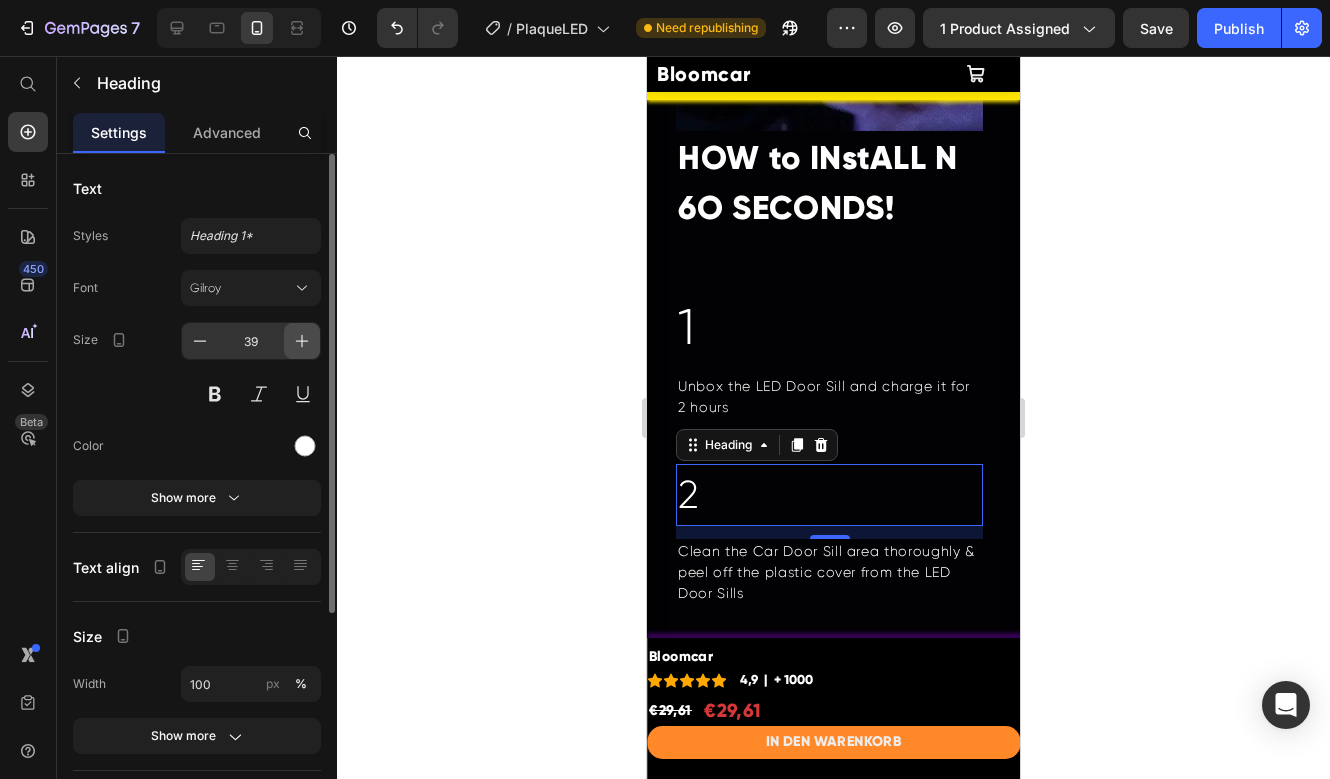 click 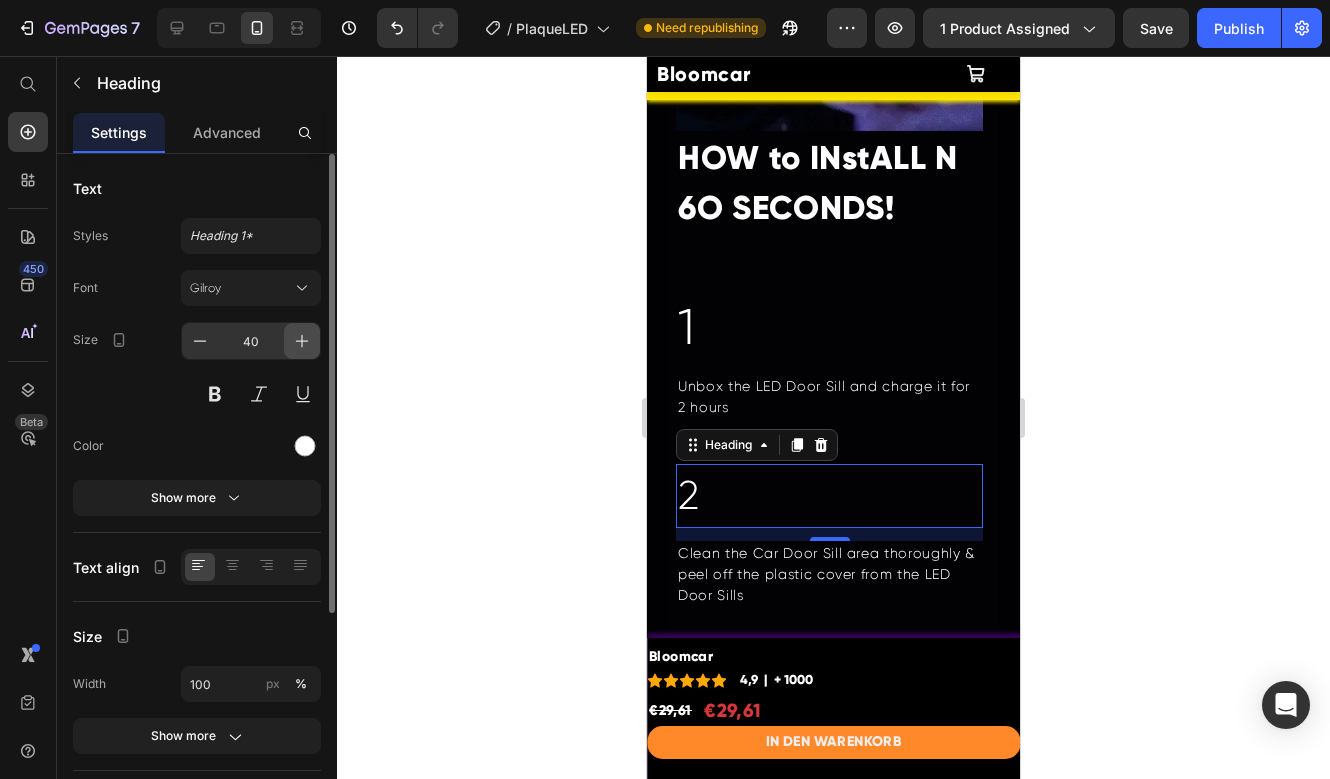 click 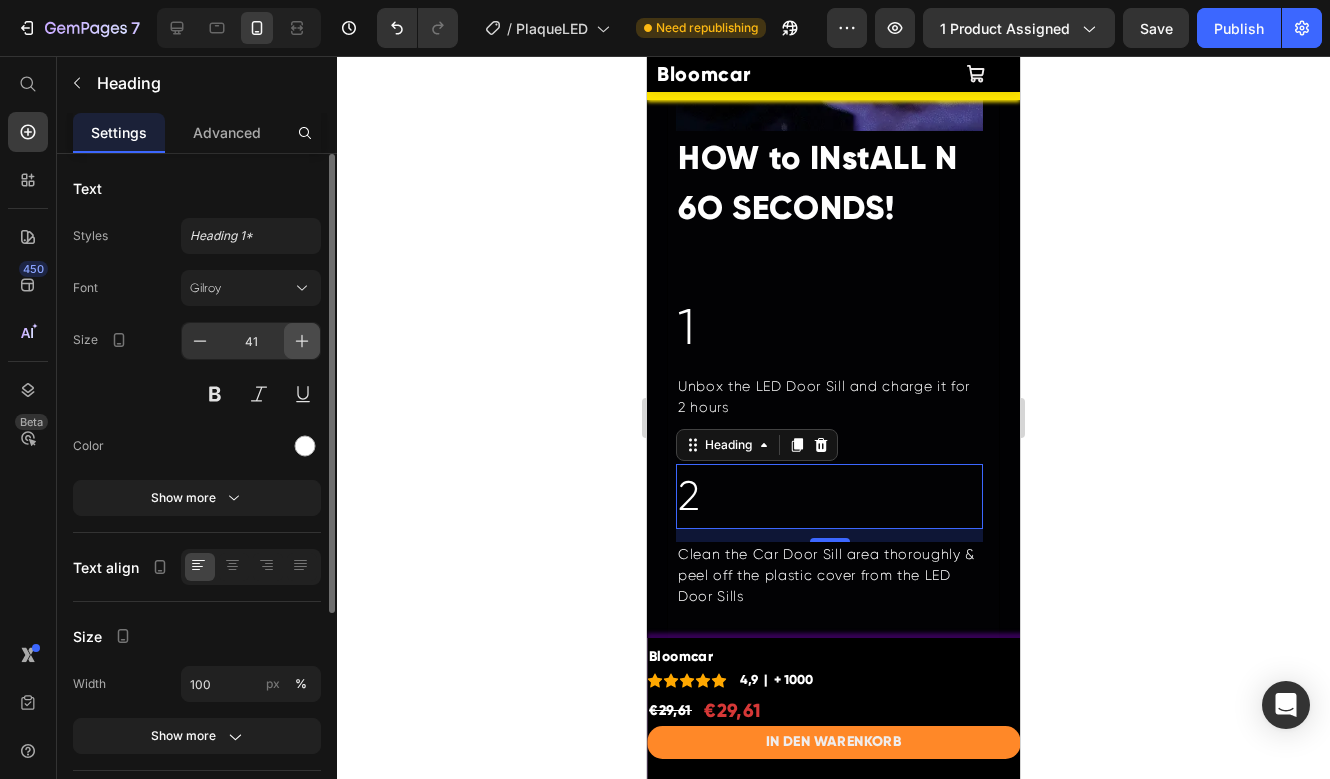 click 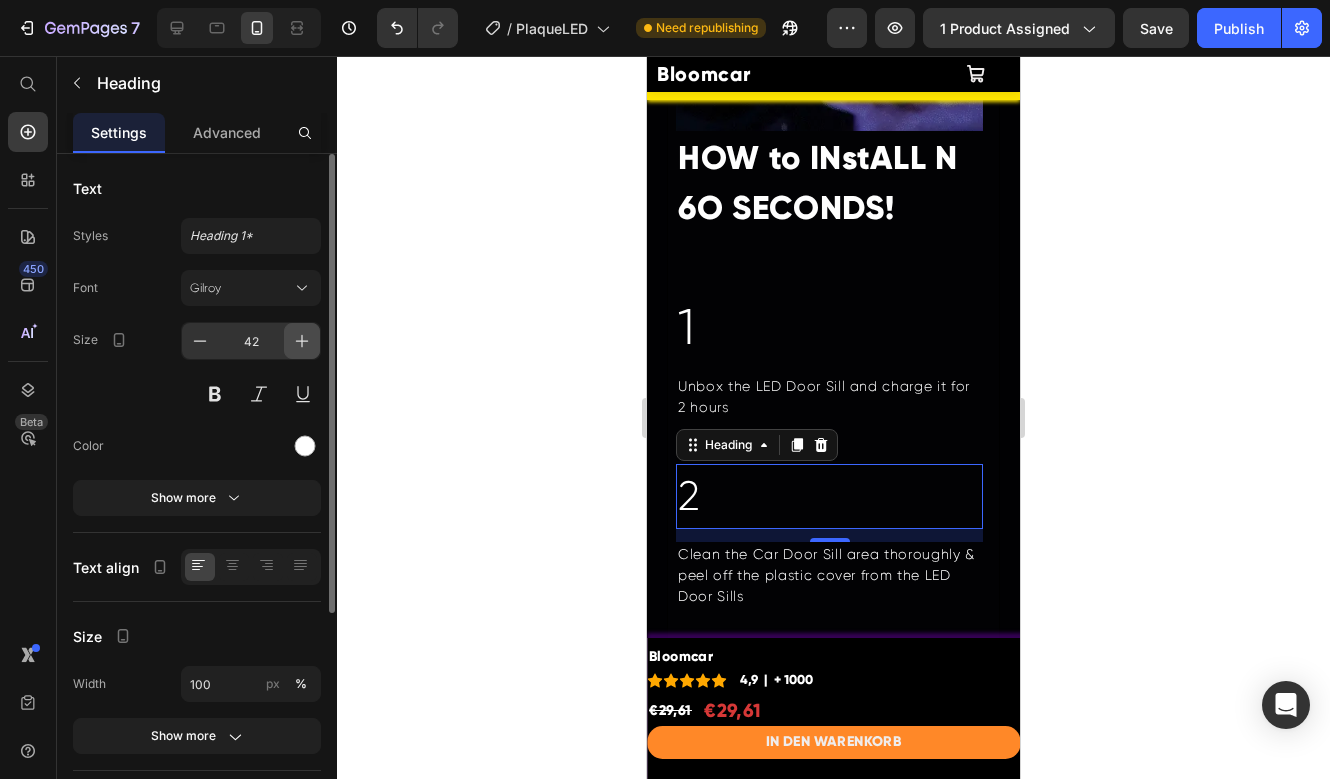 click 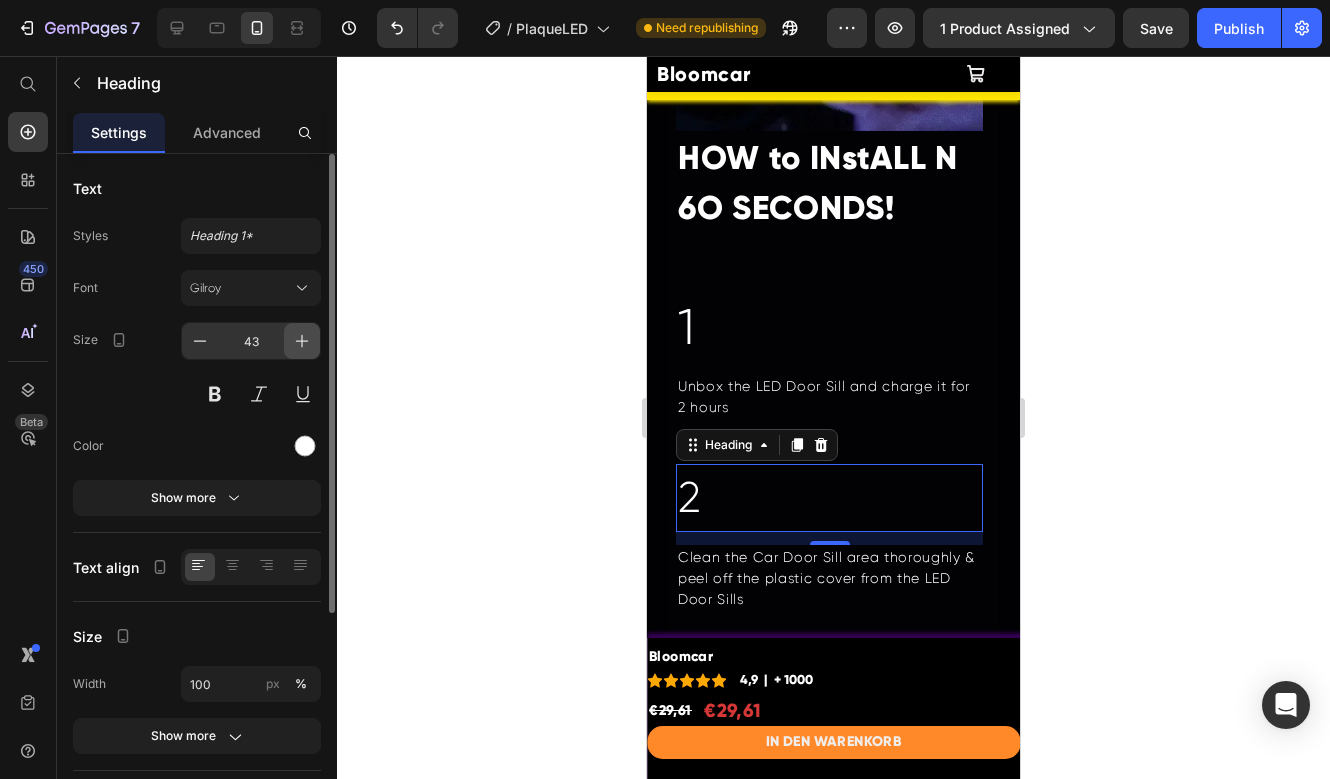 click 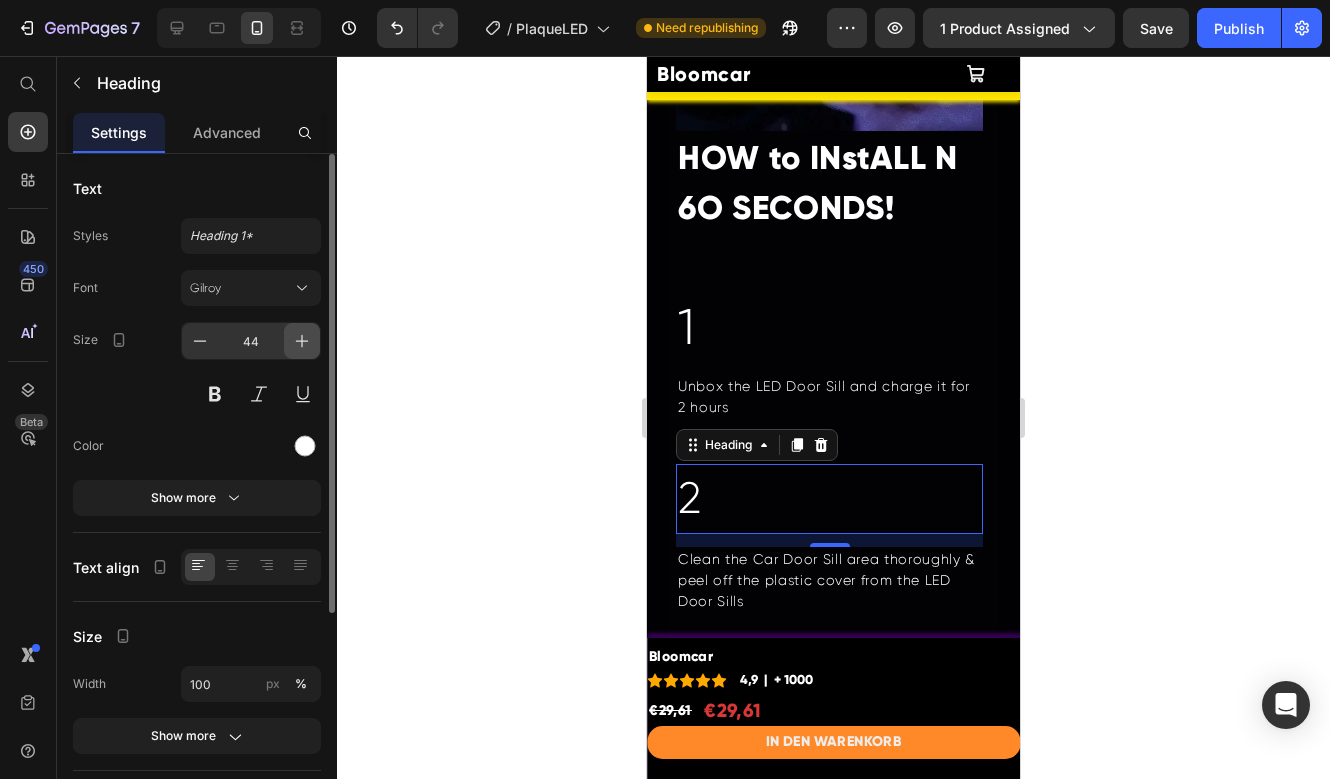 click 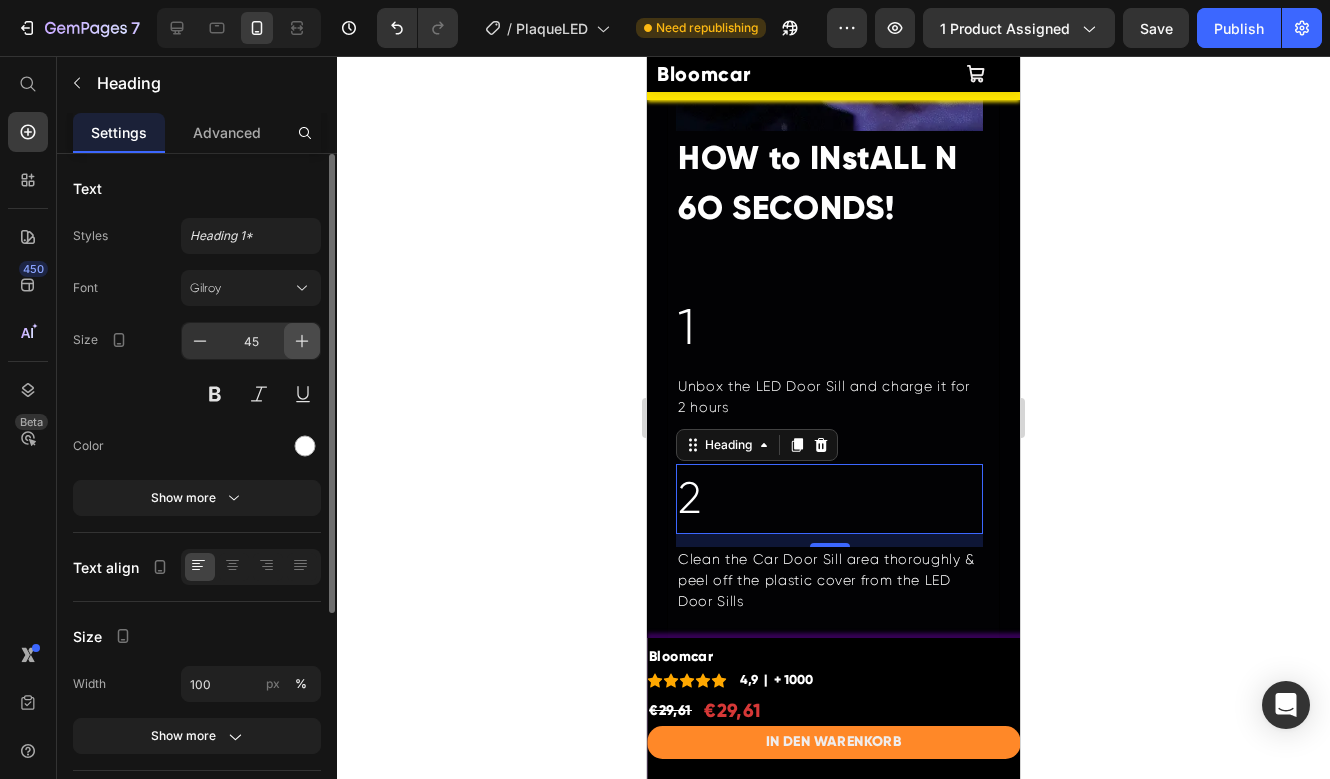 click 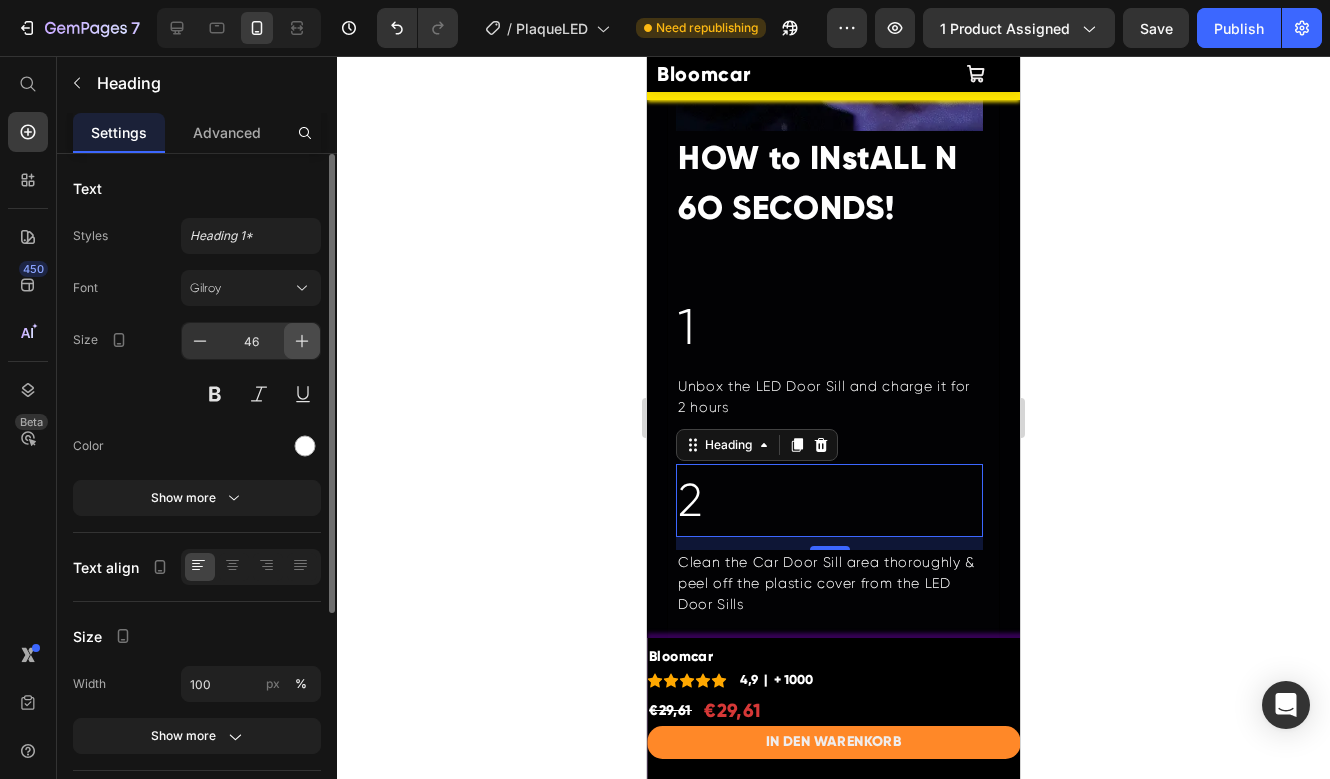 click 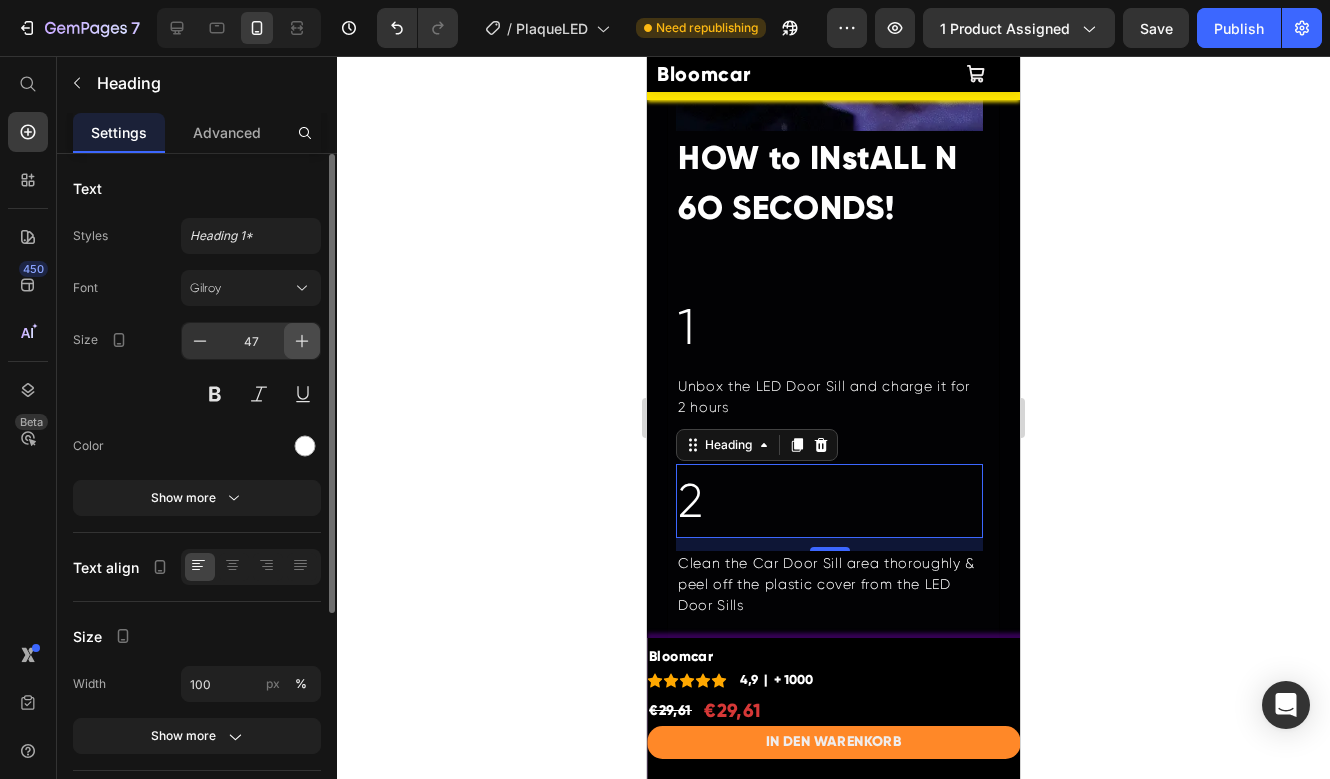 click 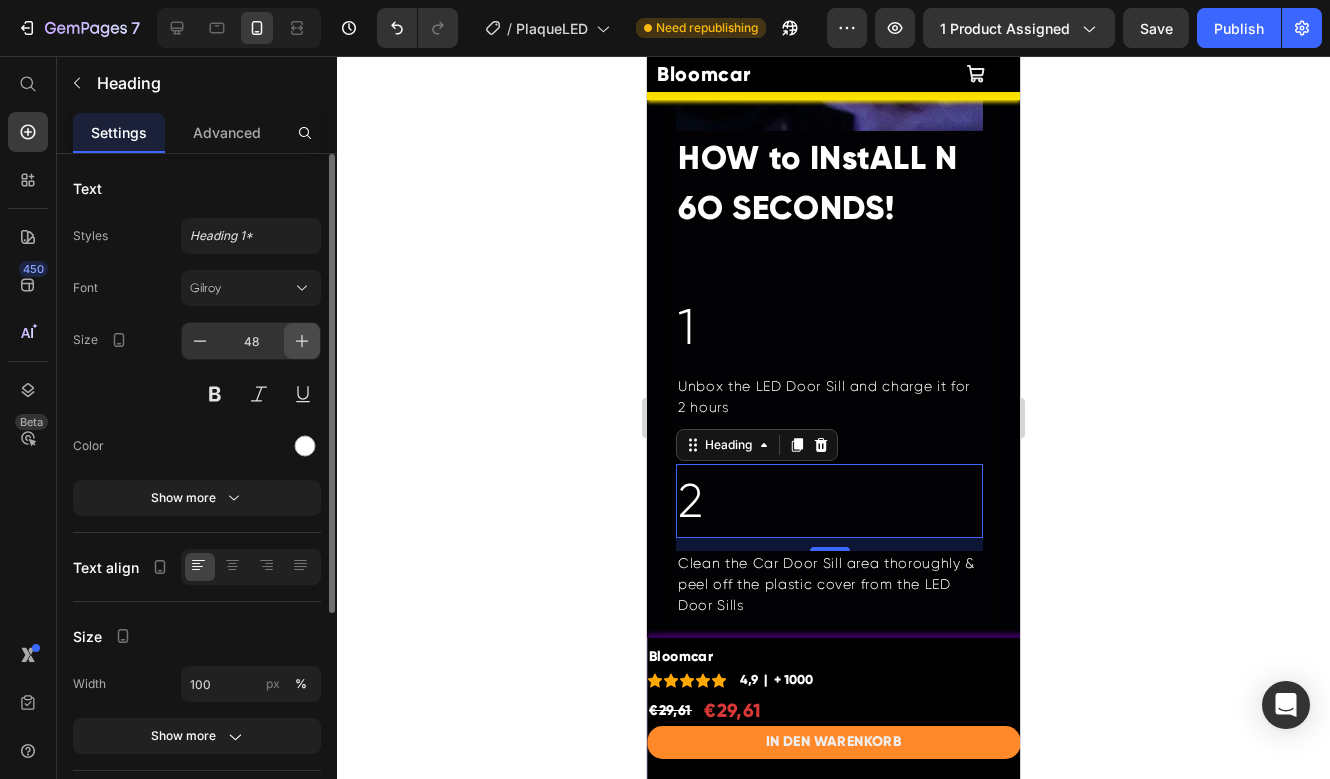 click 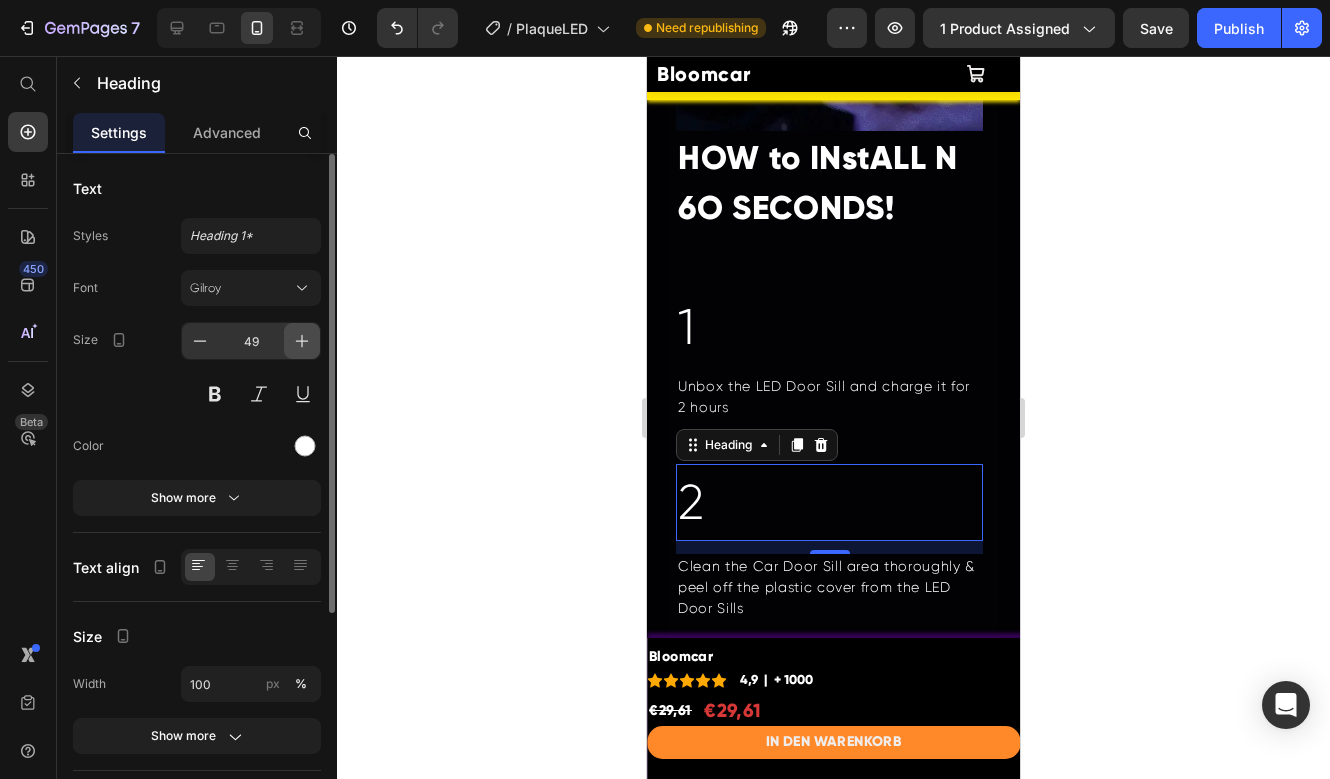 click 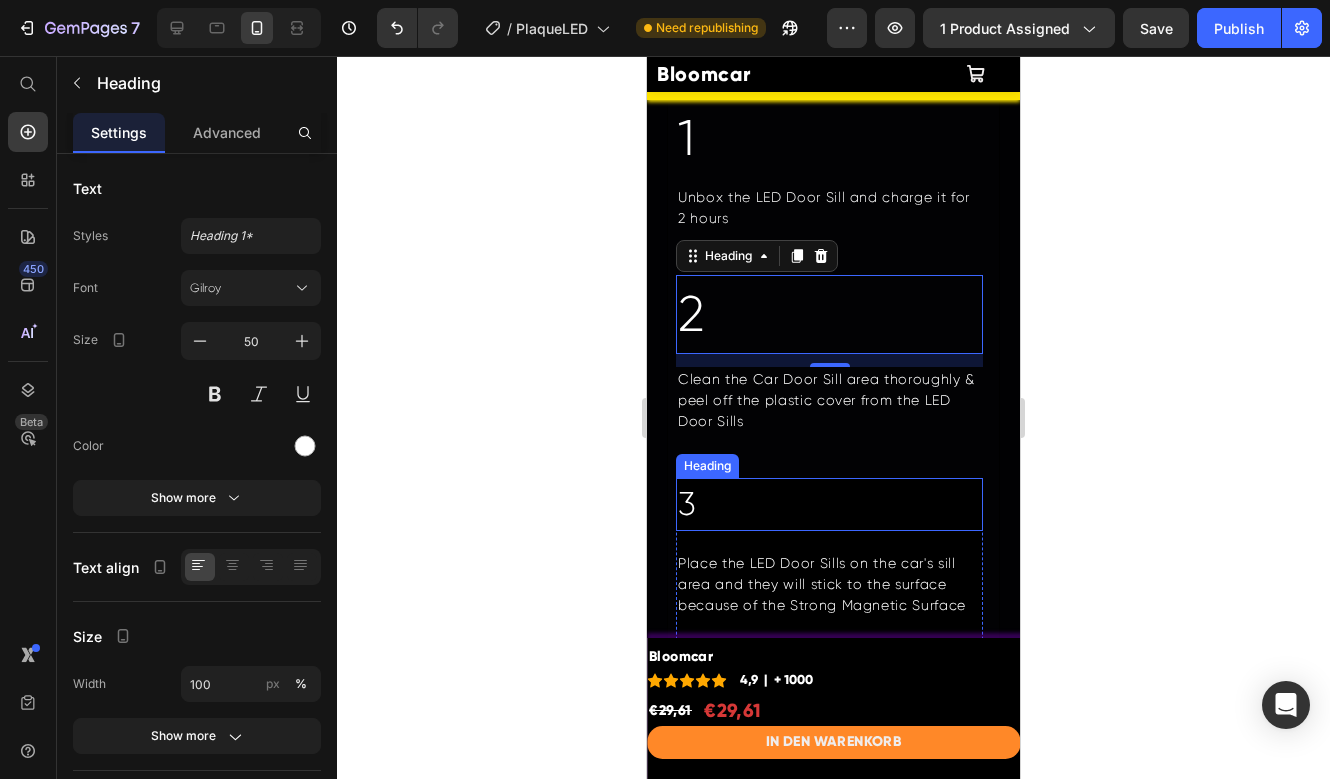 scroll, scrollTop: 3544, scrollLeft: 0, axis: vertical 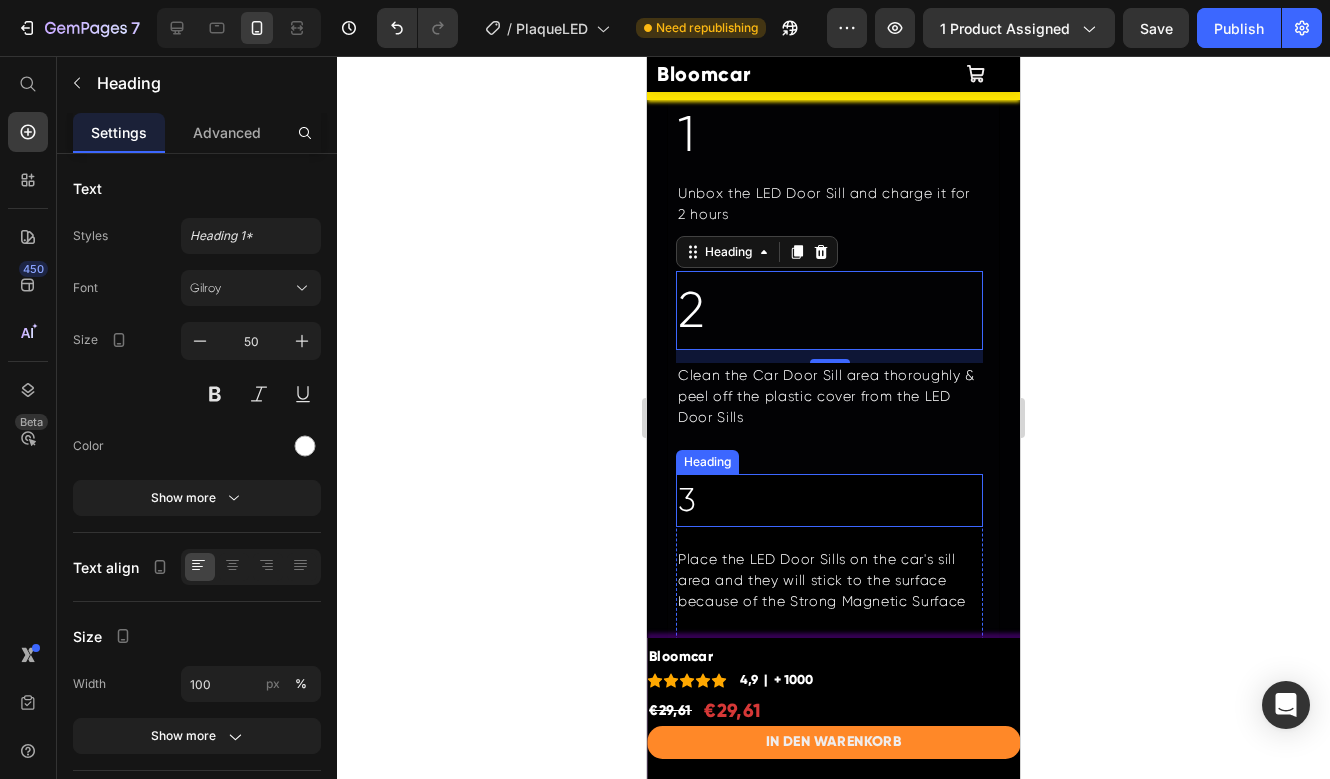 click on "3" at bounding box center (829, 501) 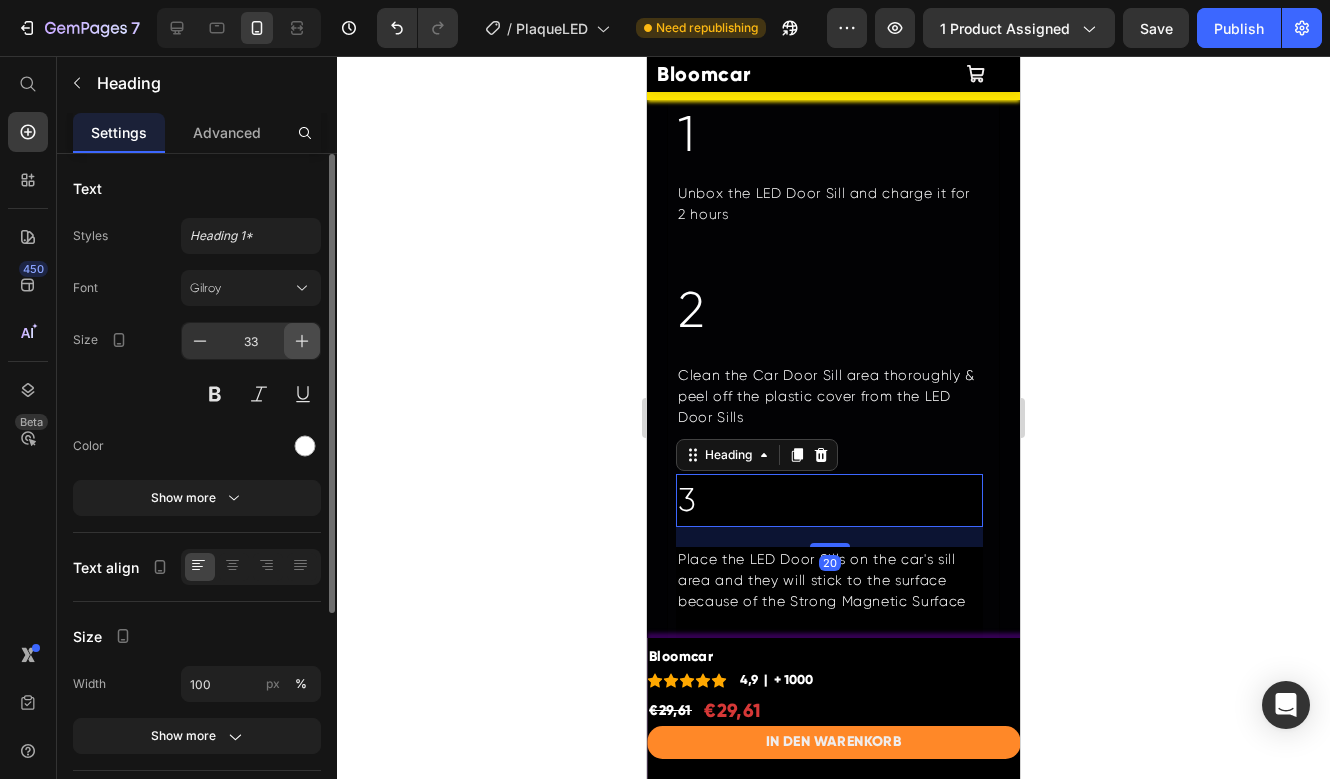 click 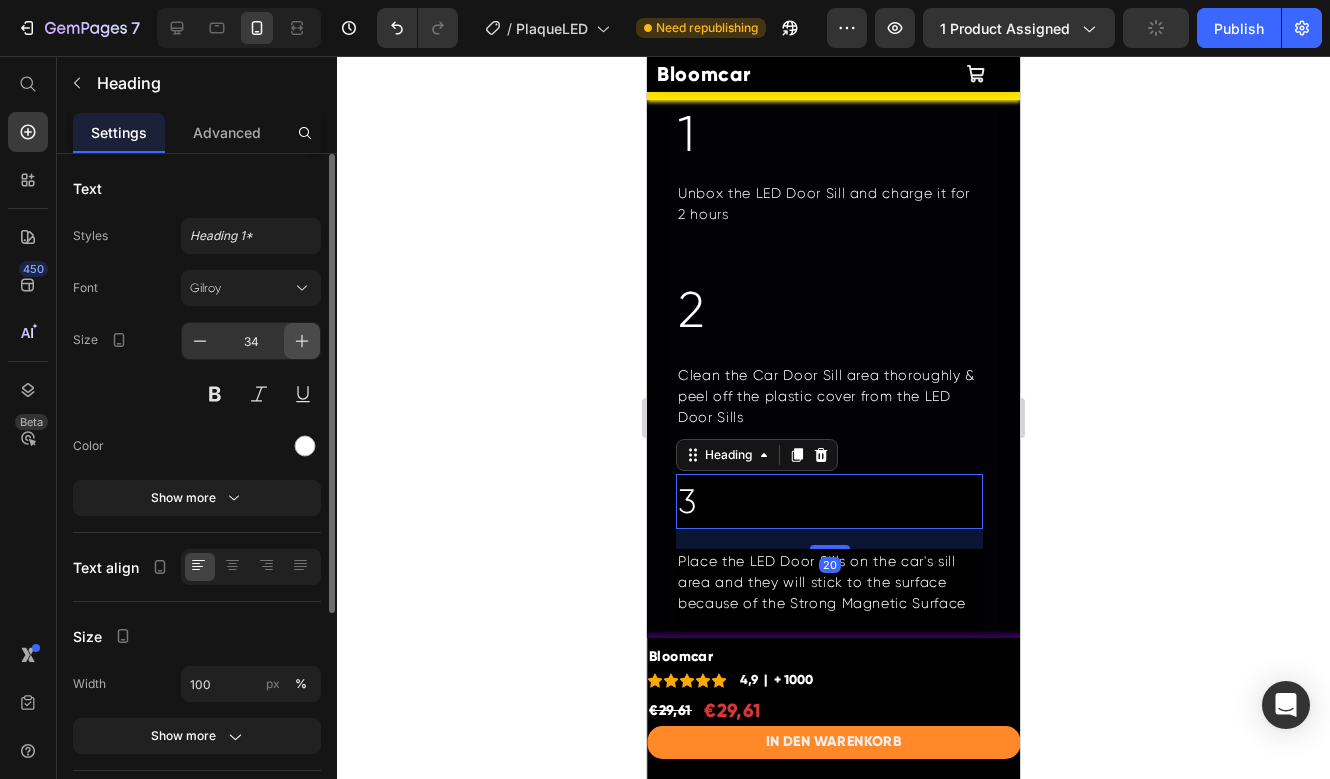 click 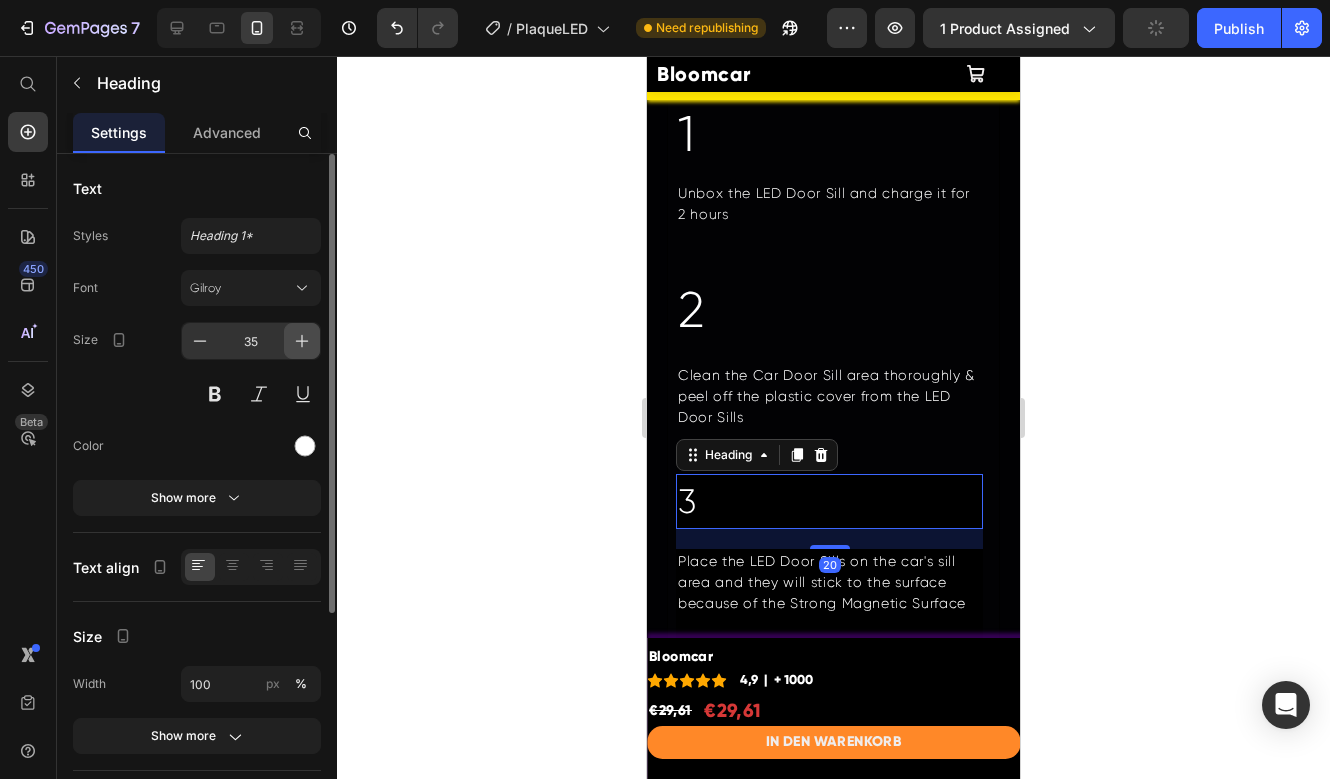 click 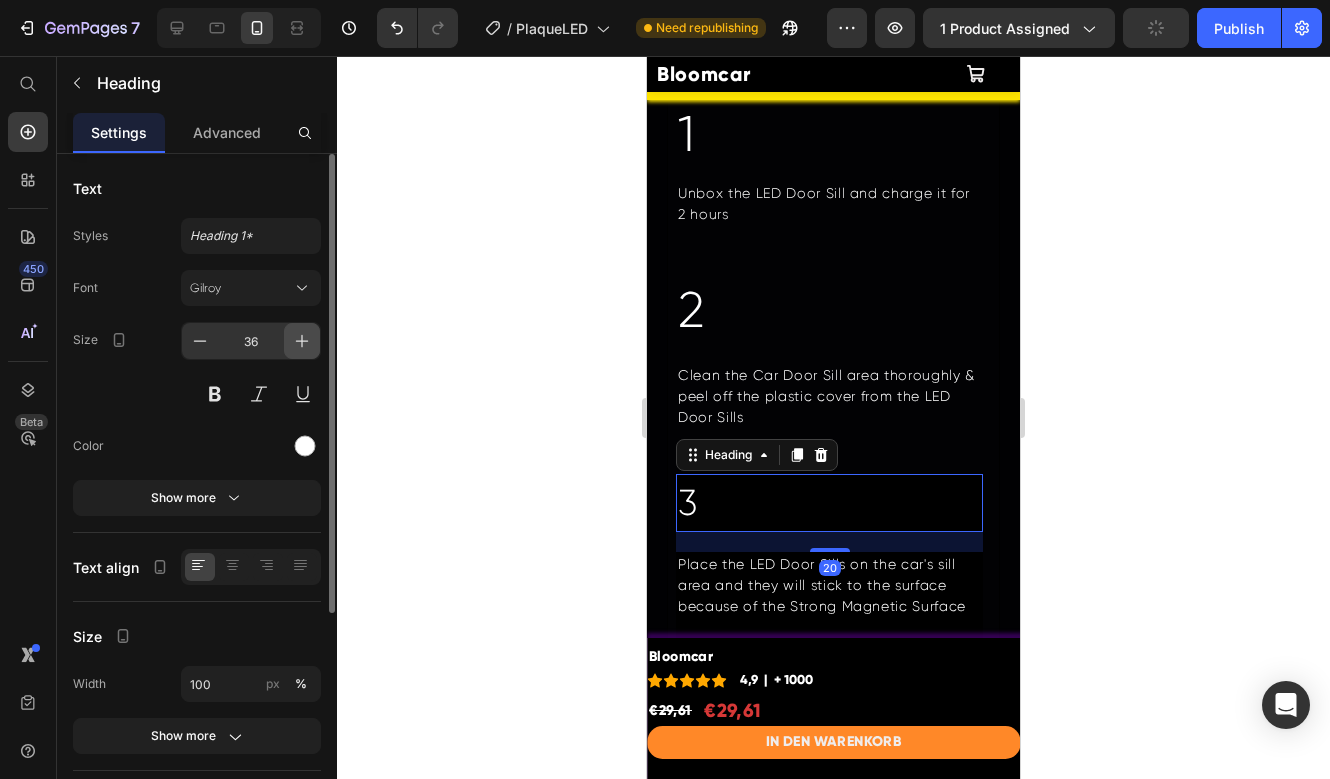 click 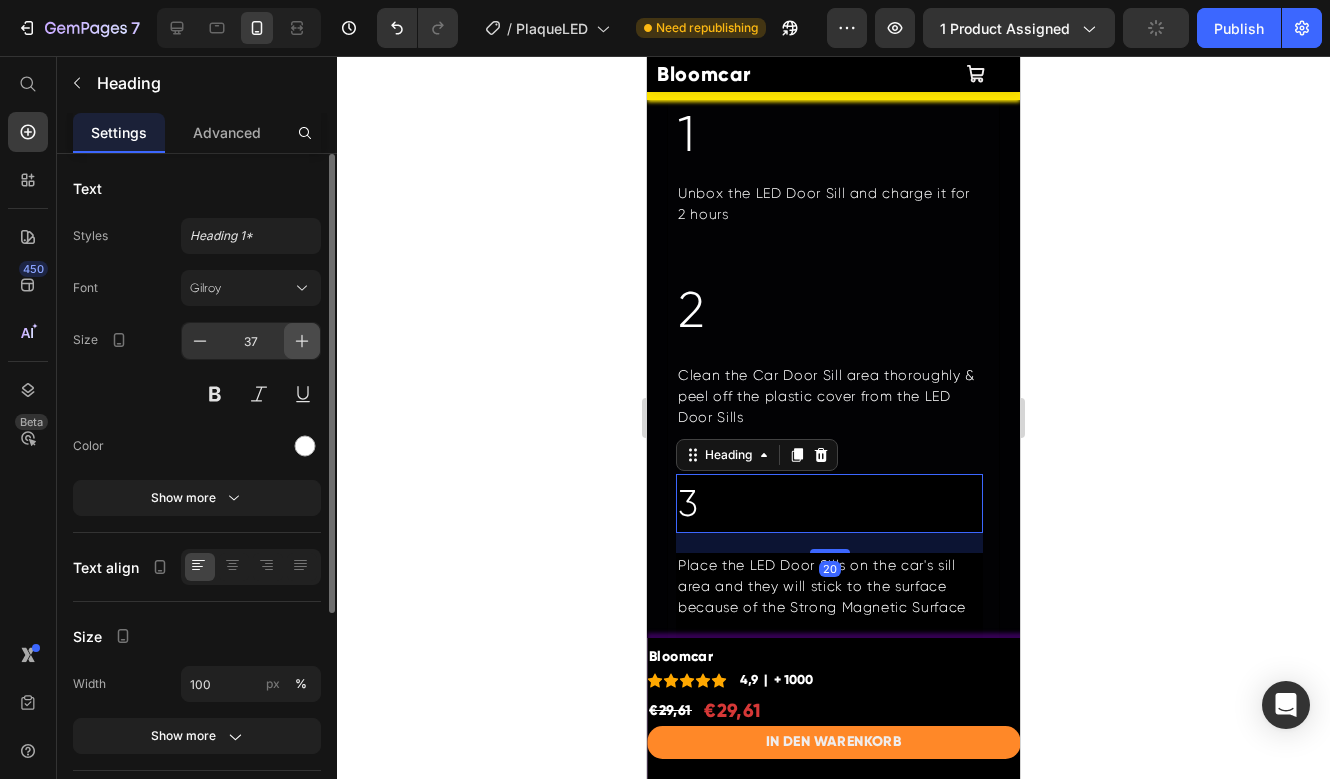 click at bounding box center [302, 341] 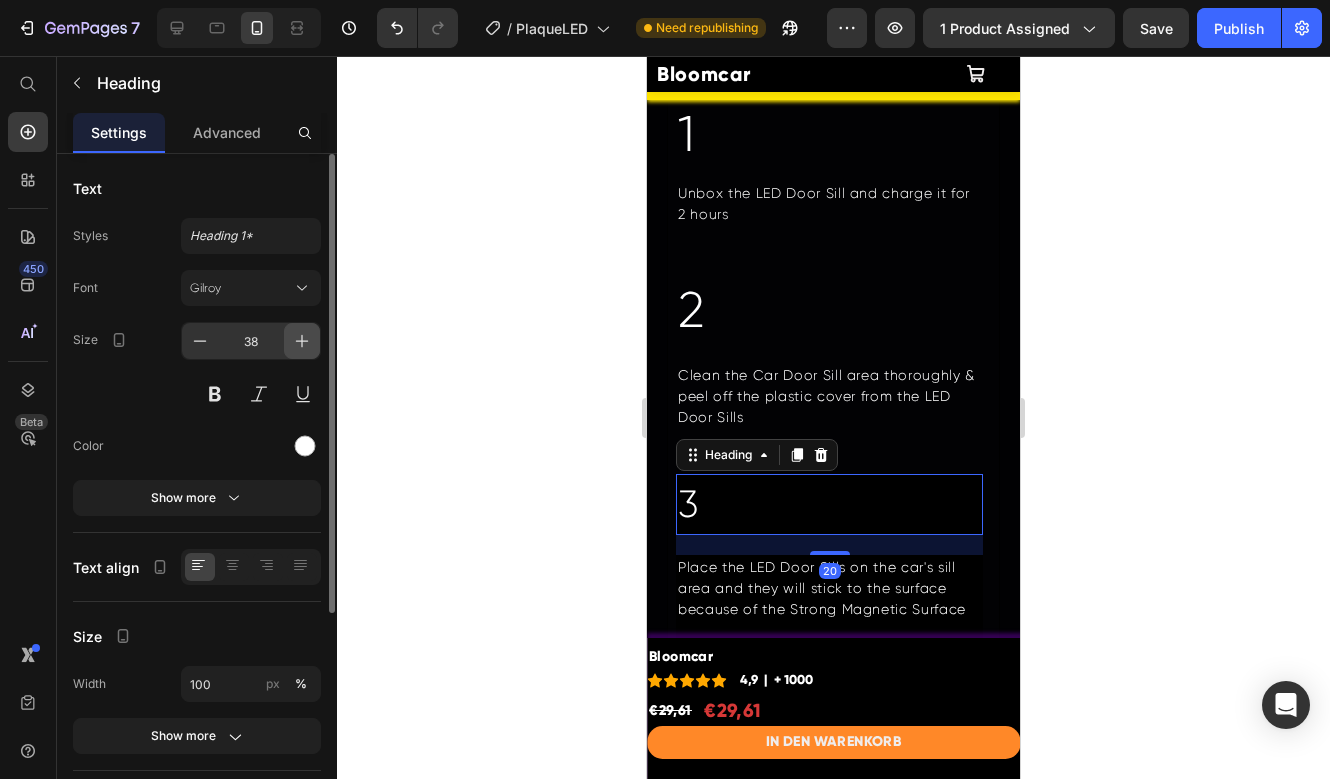click at bounding box center [302, 341] 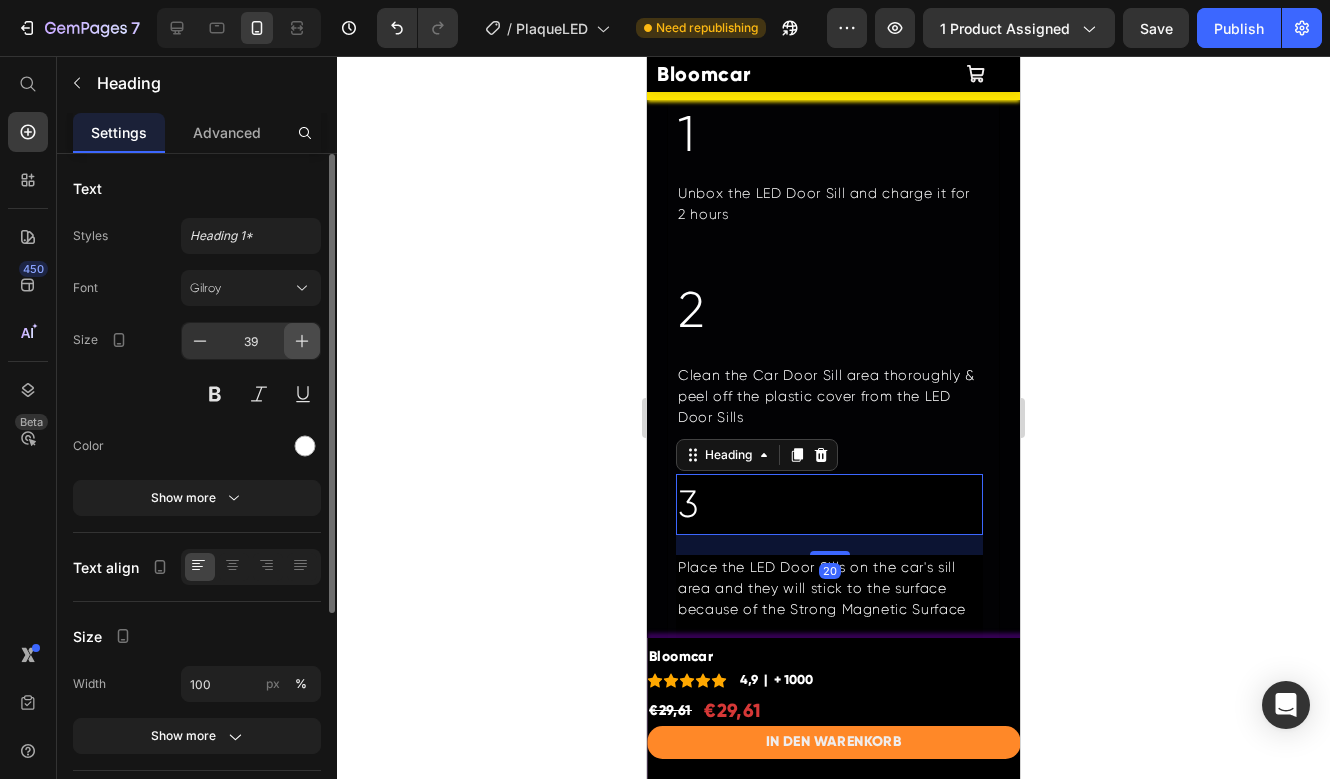 click at bounding box center (302, 341) 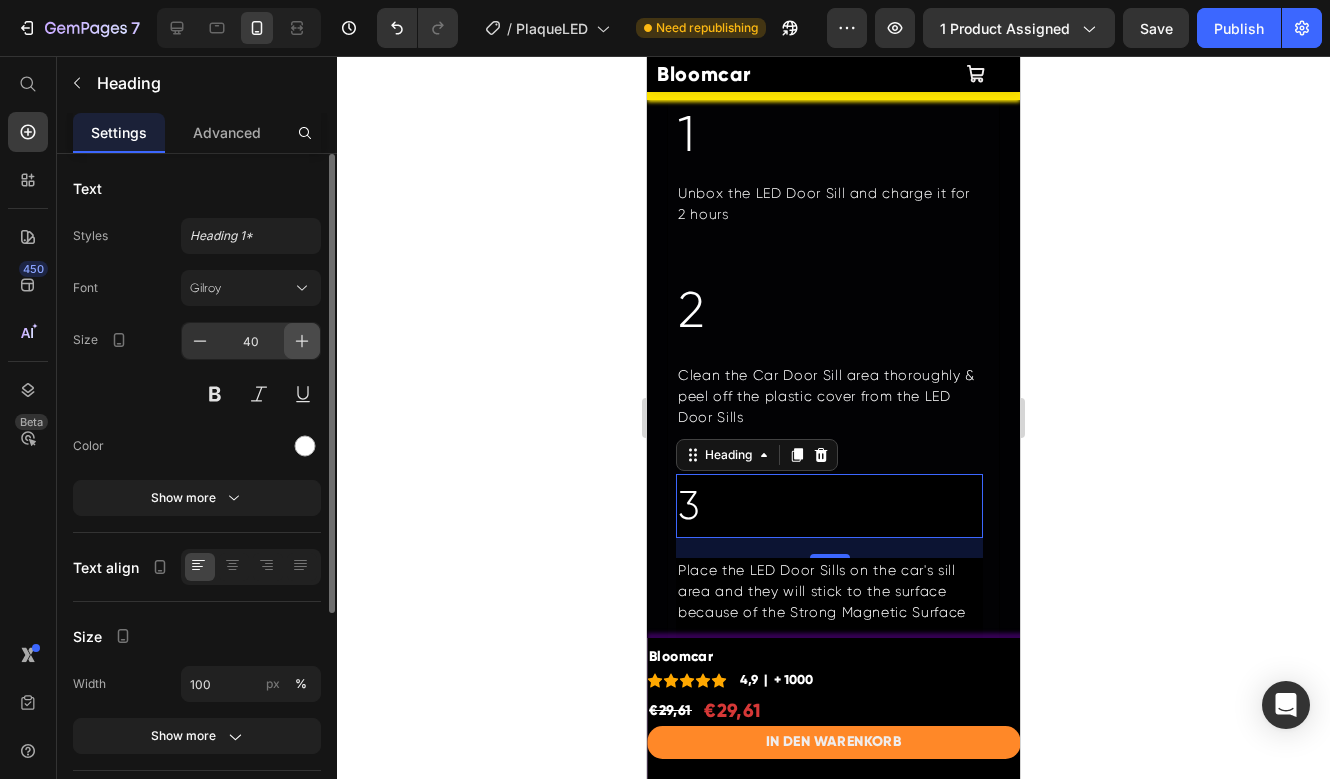click at bounding box center [302, 341] 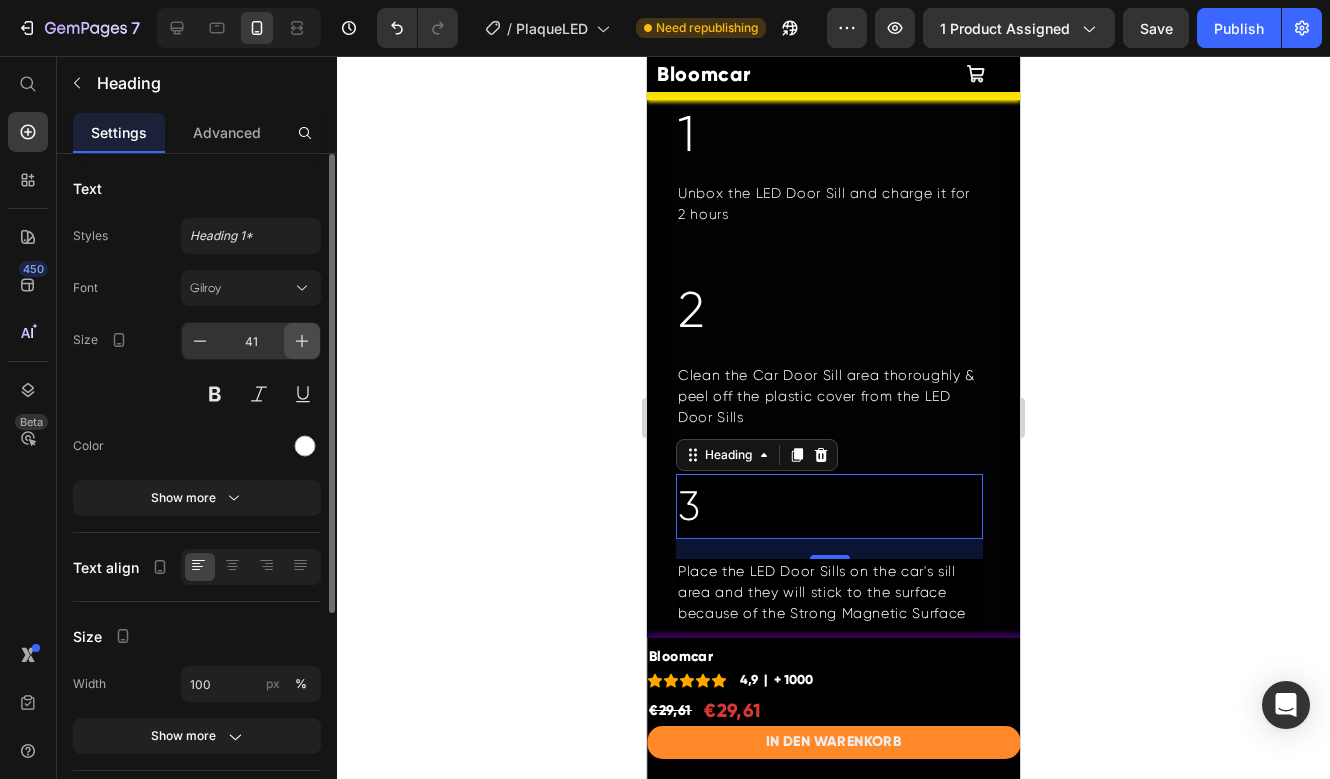 click at bounding box center [302, 341] 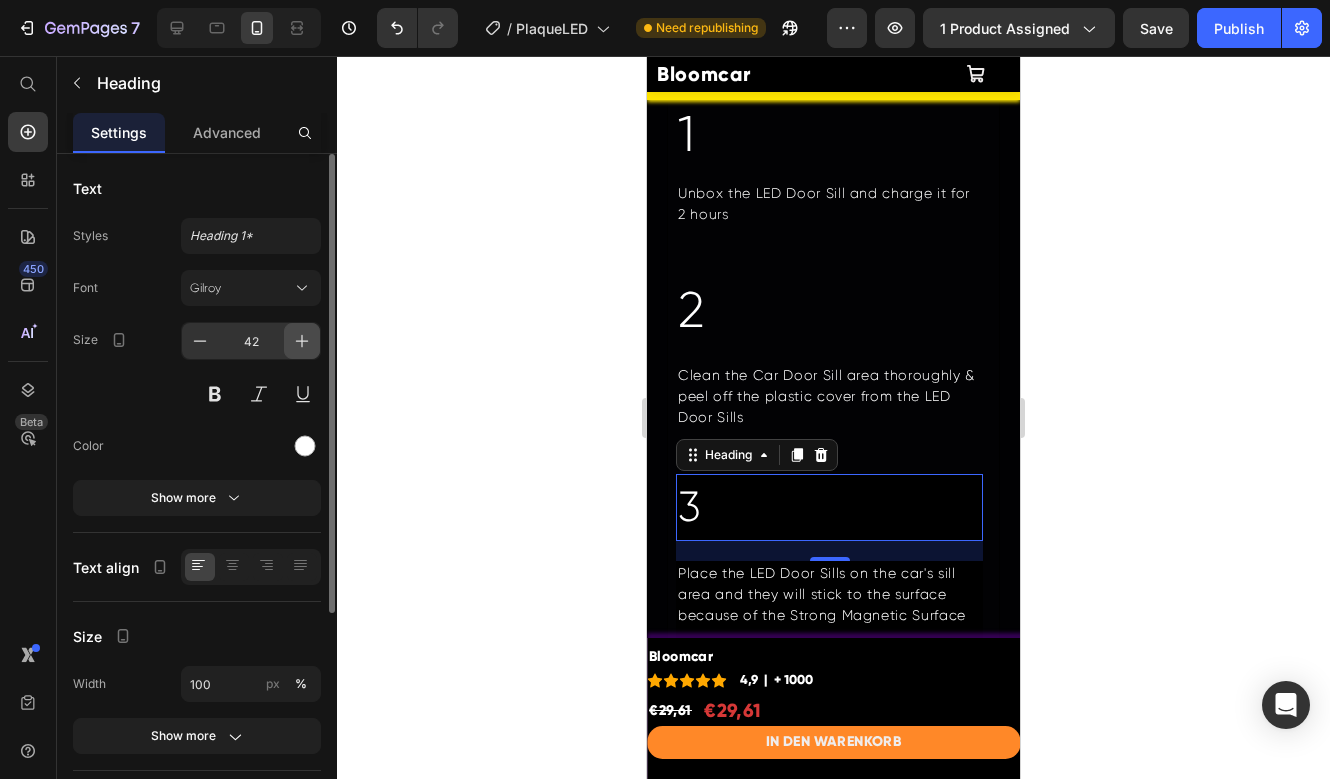 click at bounding box center (302, 341) 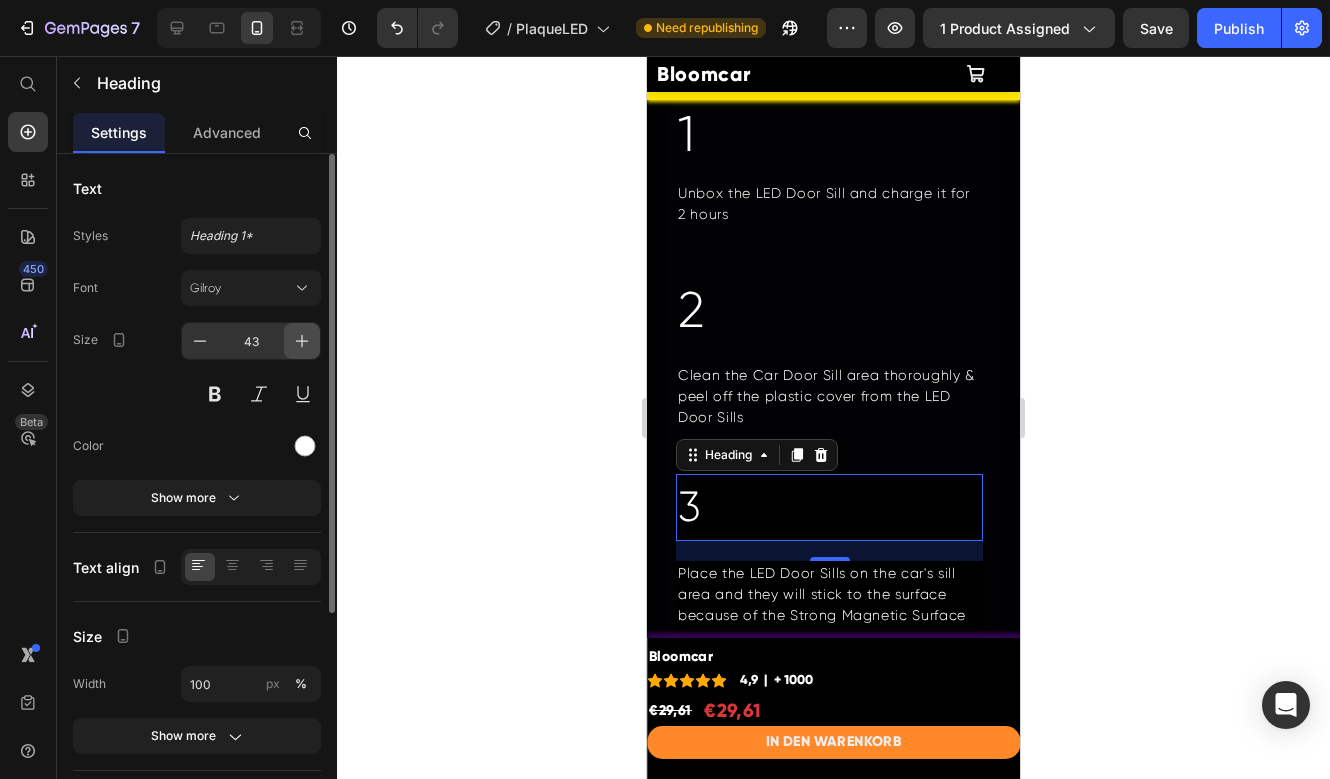 click at bounding box center [302, 341] 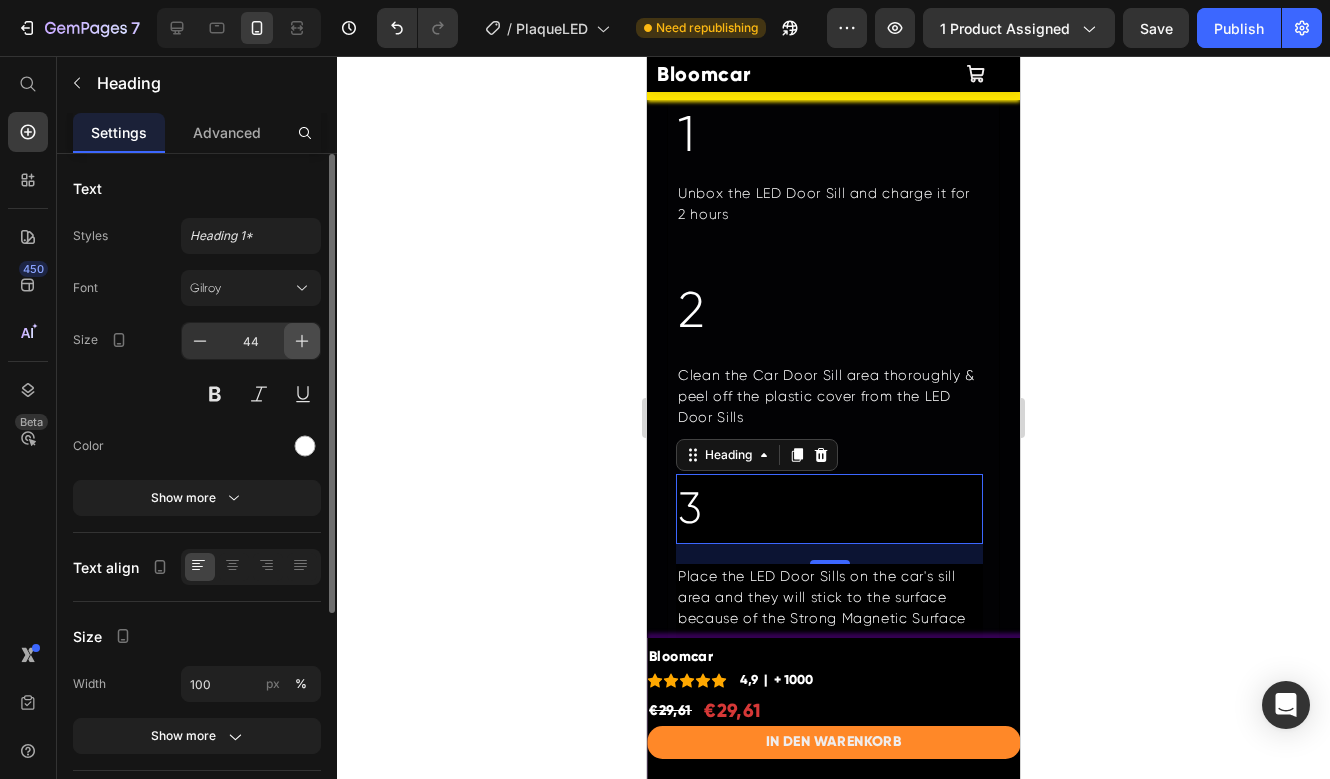 click at bounding box center (302, 341) 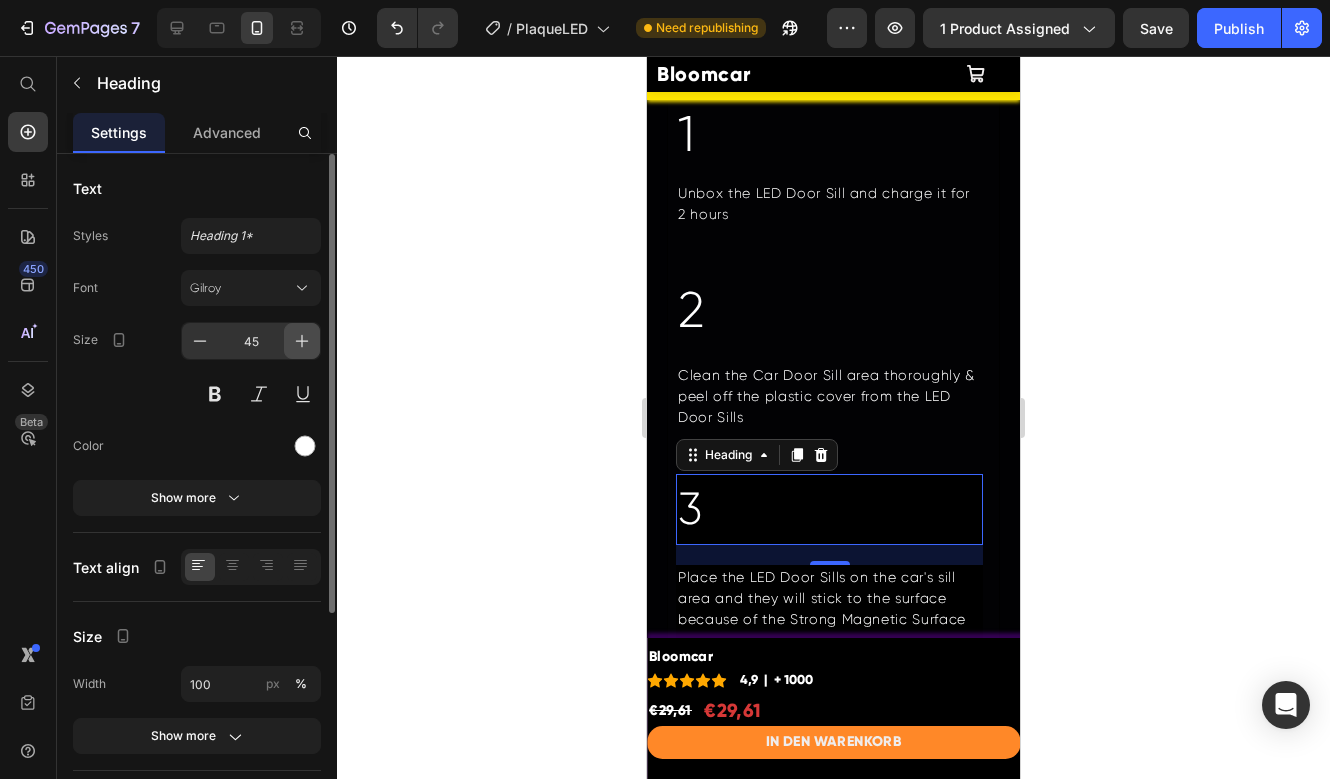 click at bounding box center [302, 341] 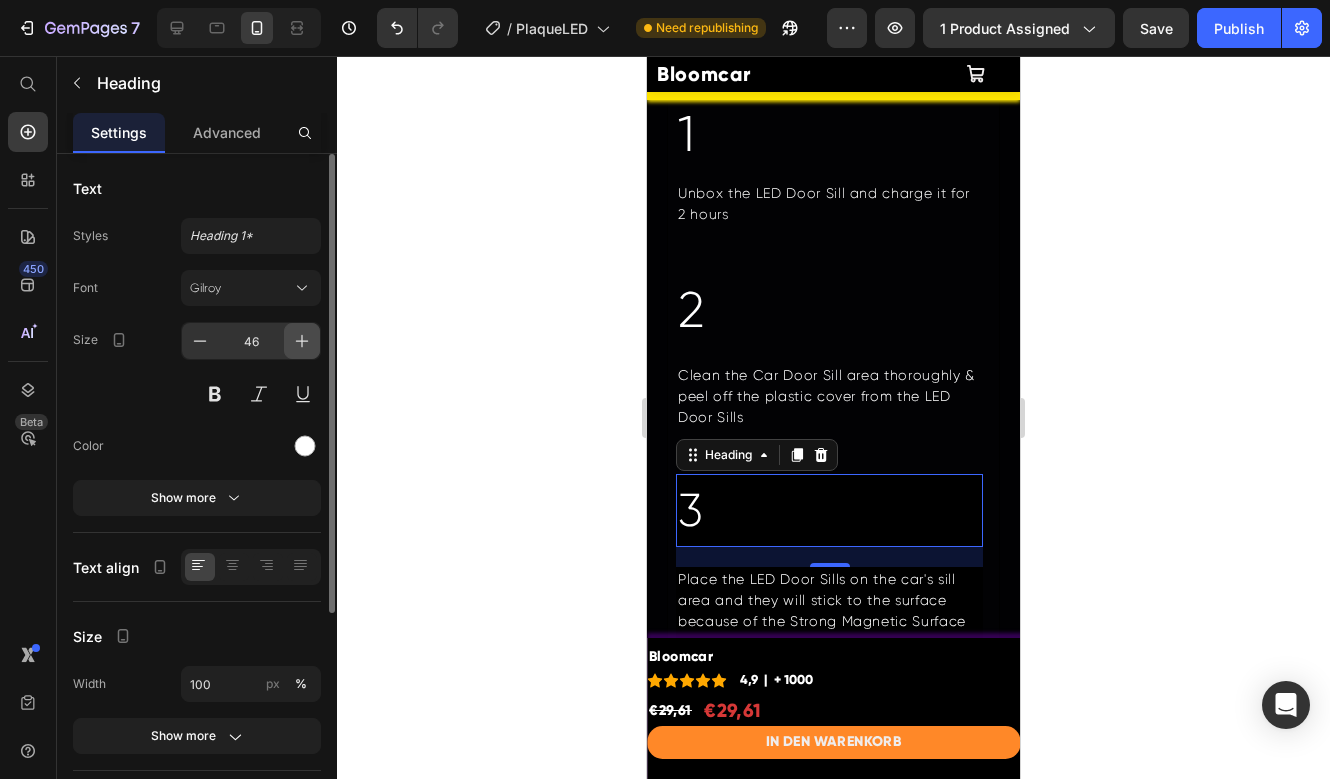click at bounding box center [302, 341] 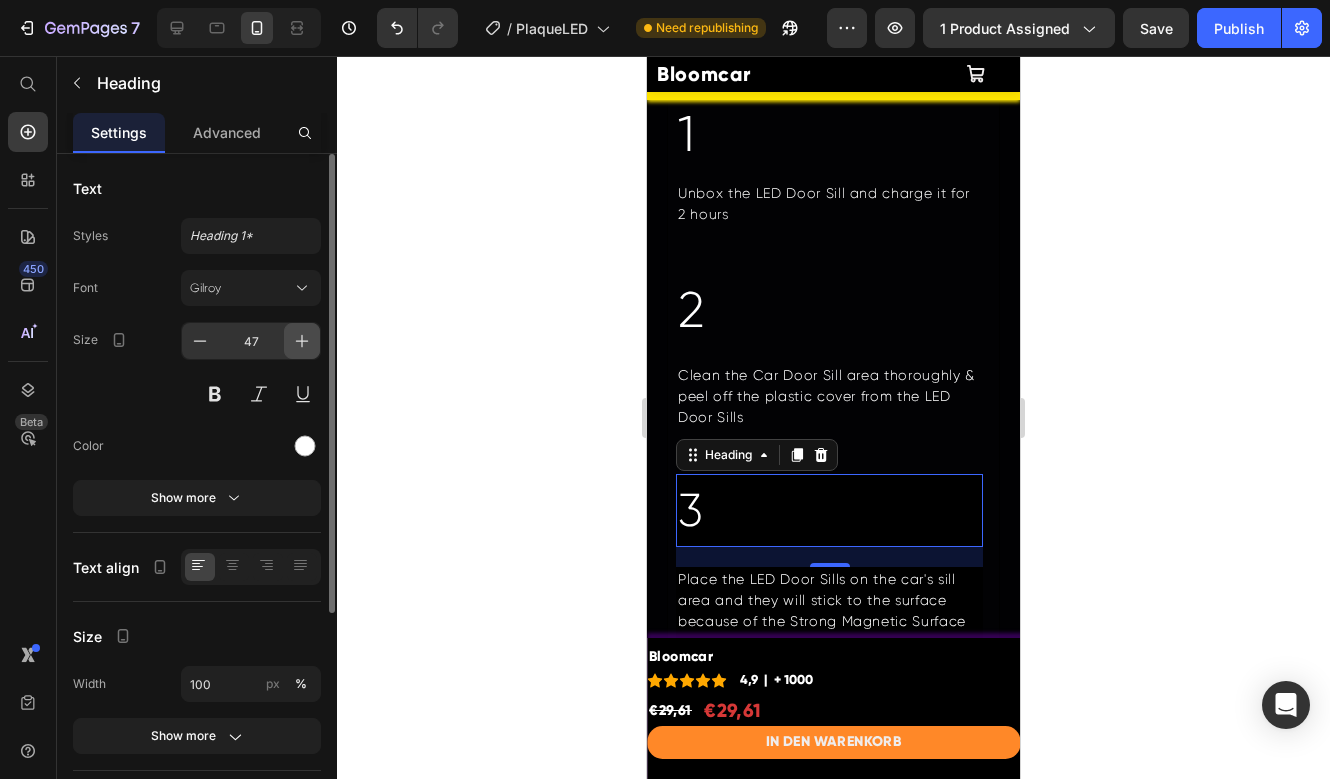 click at bounding box center [302, 341] 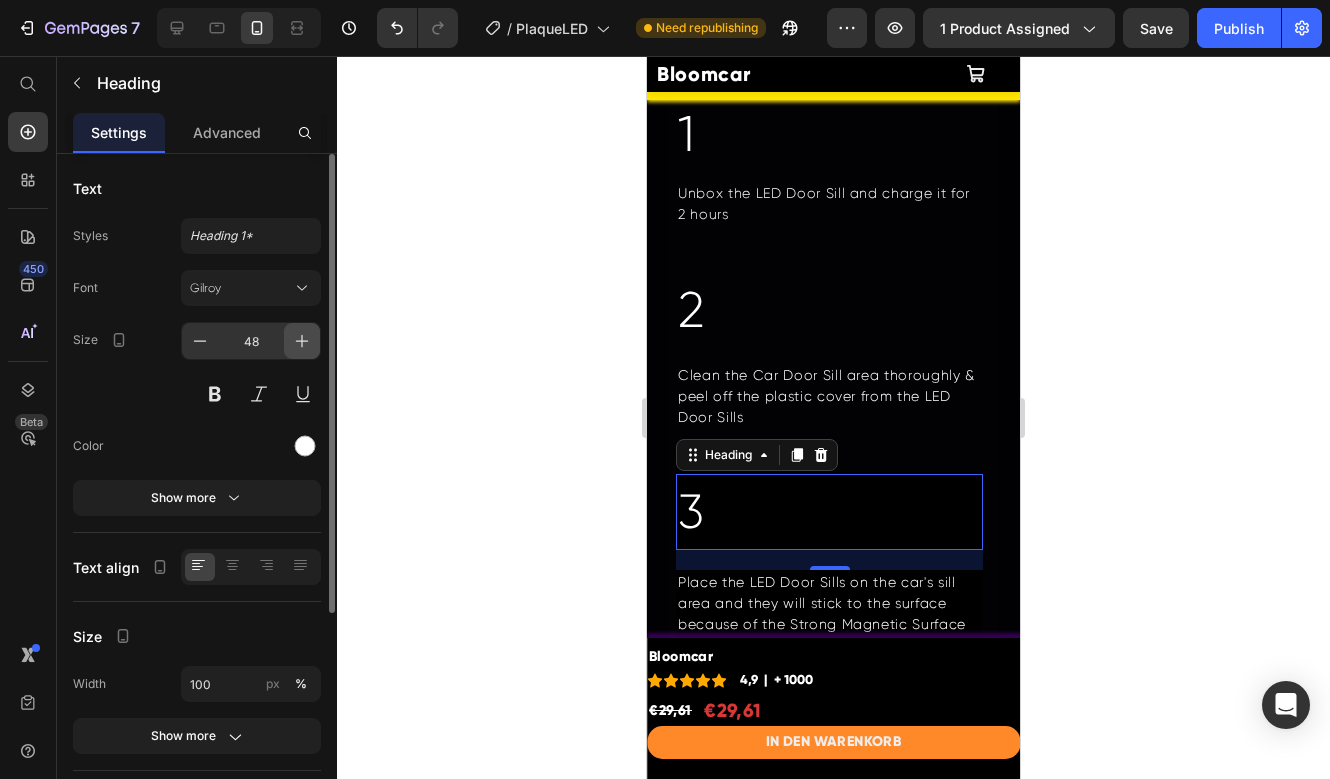 click at bounding box center (302, 341) 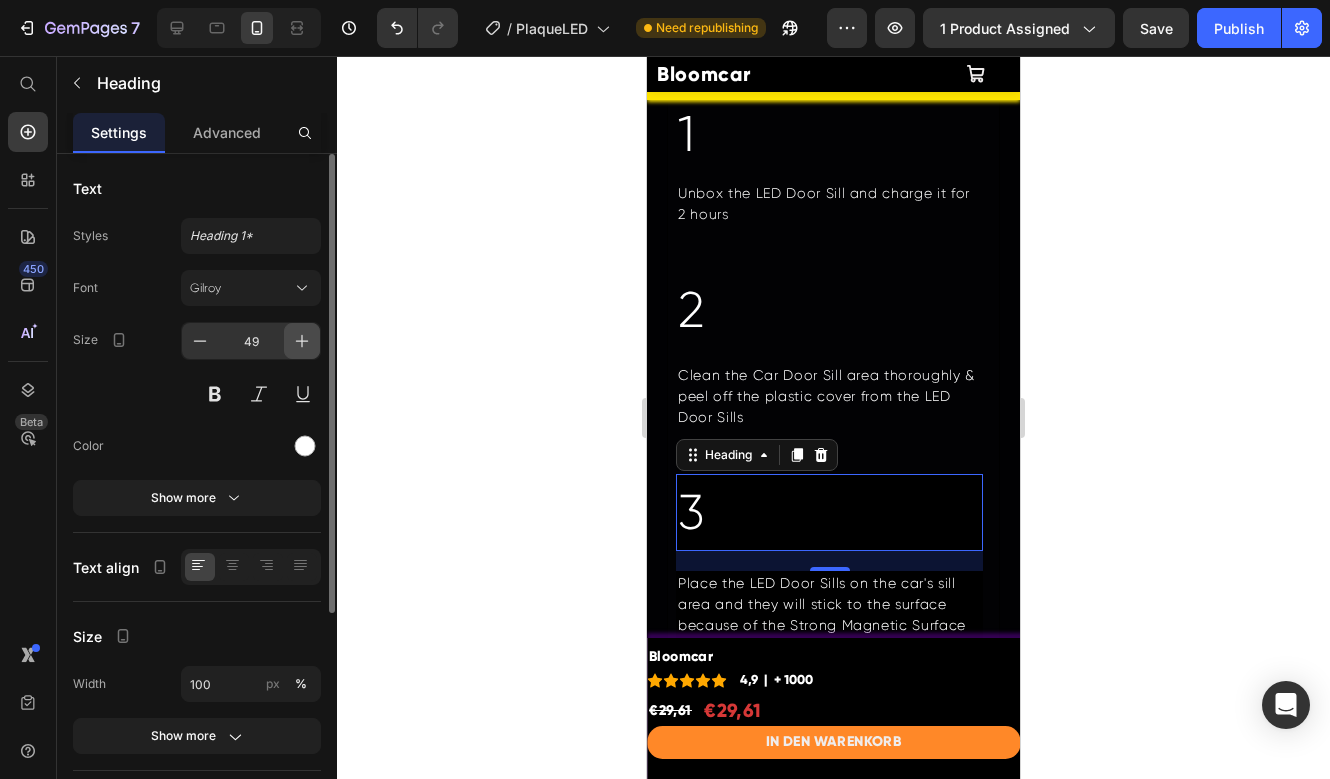 click at bounding box center [302, 341] 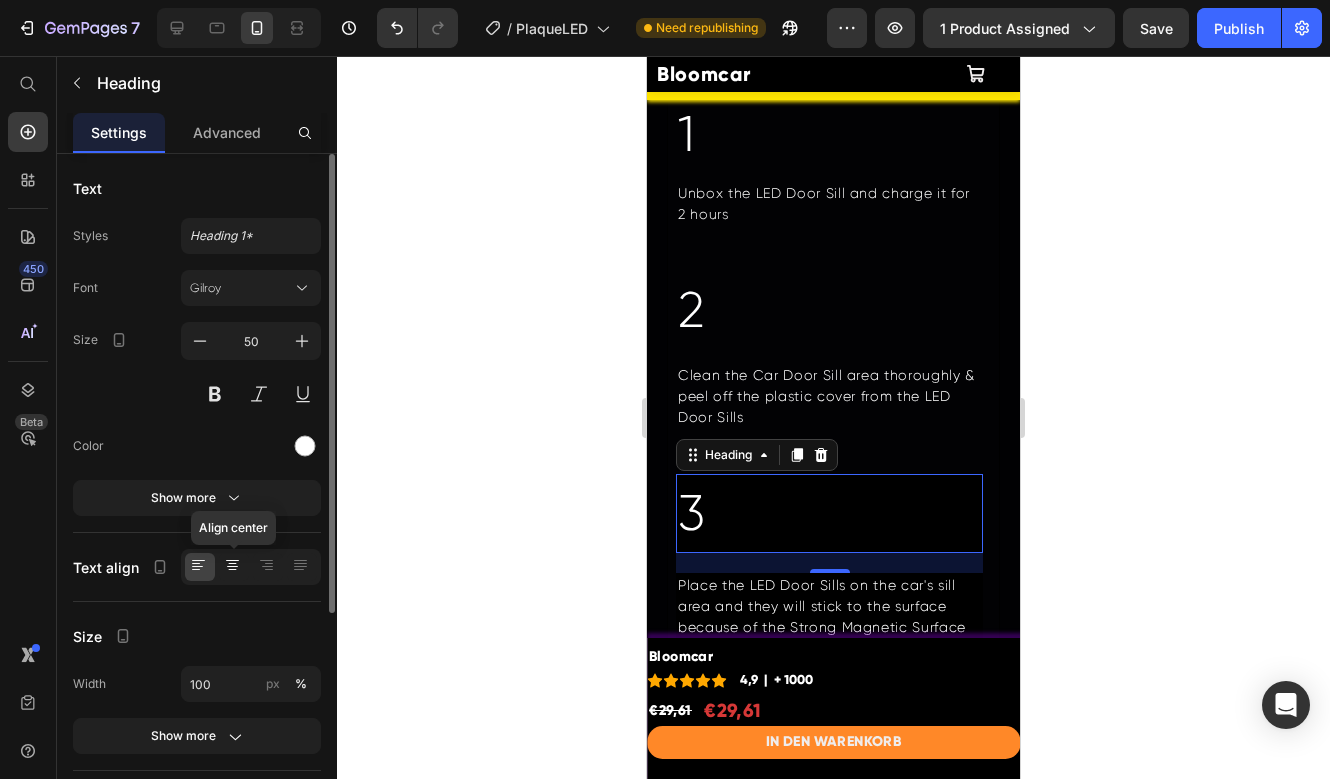 click 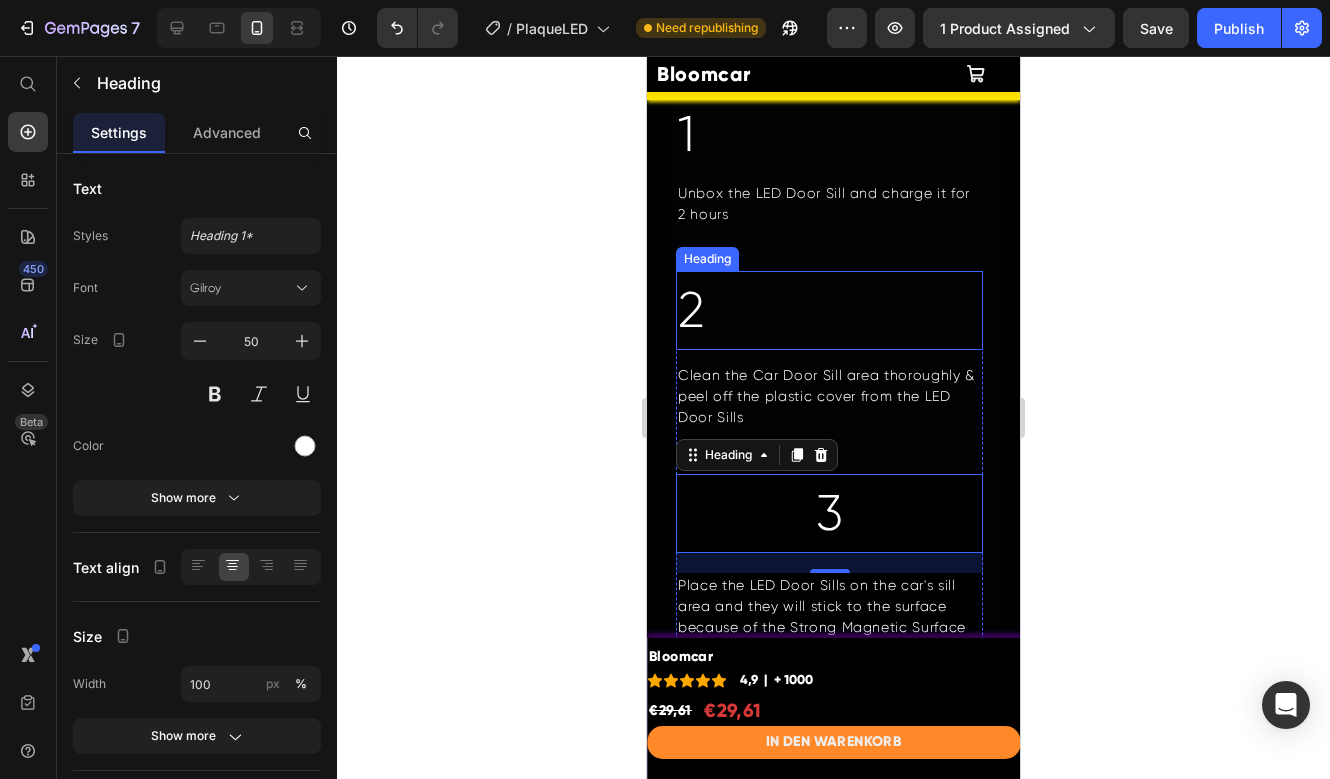 click on "2" at bounding box center [829, 310] 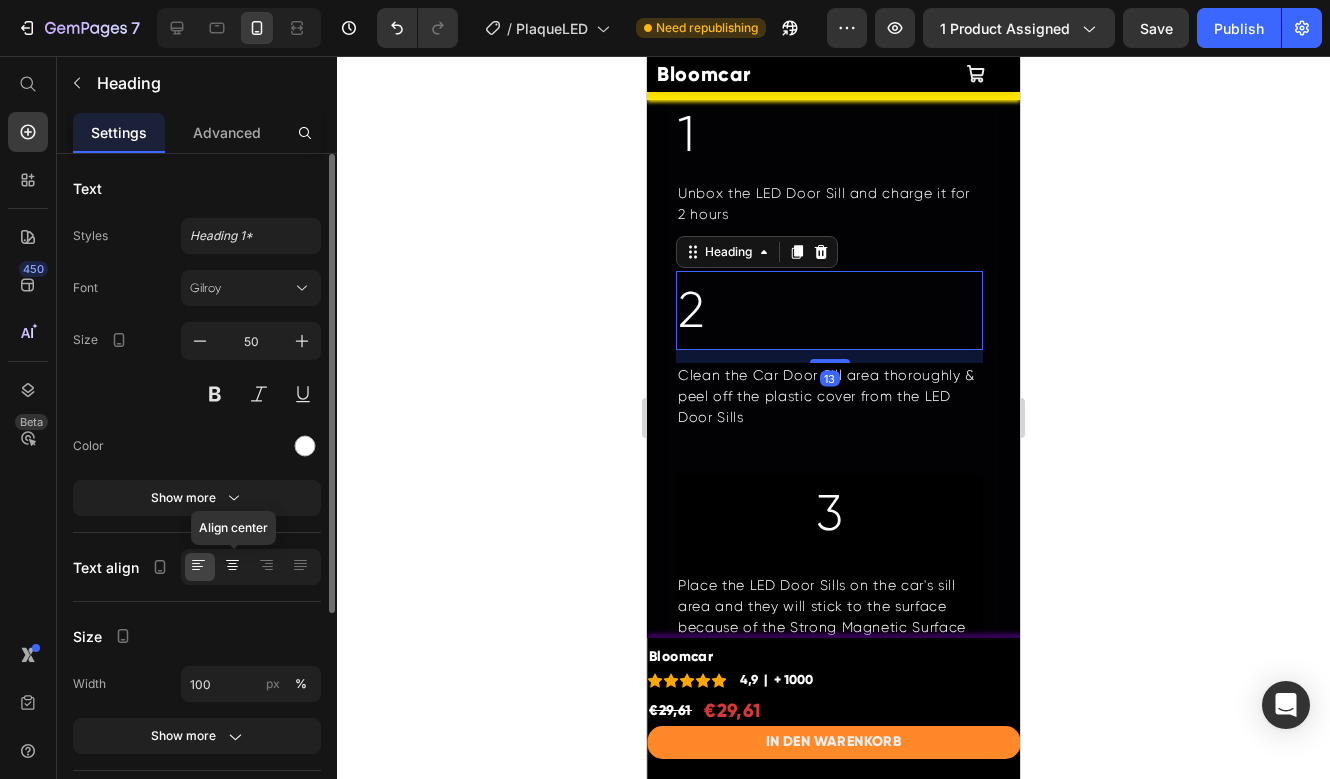 click 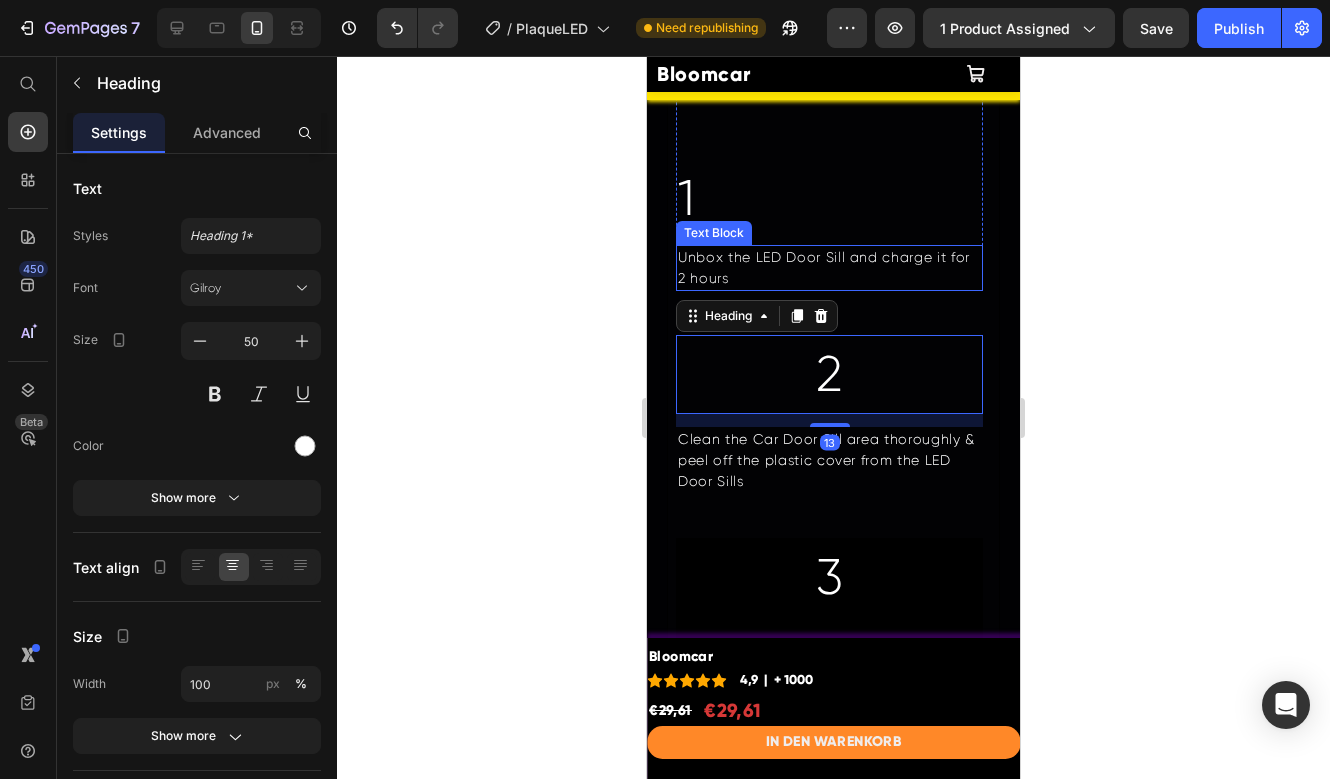 scroll, scrollTop: 3479, scrollLeft: 0, axis: vertical 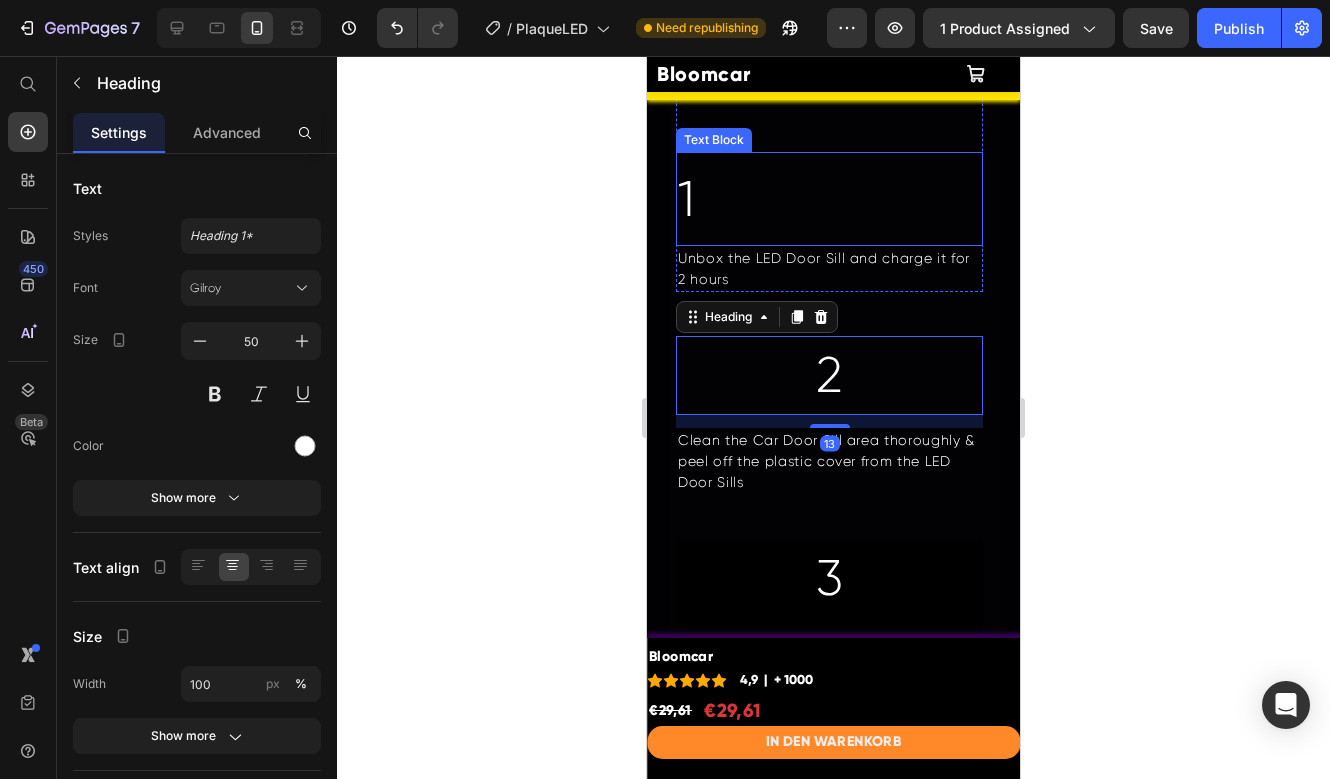 click on "1" at bounding box center [829, 199] 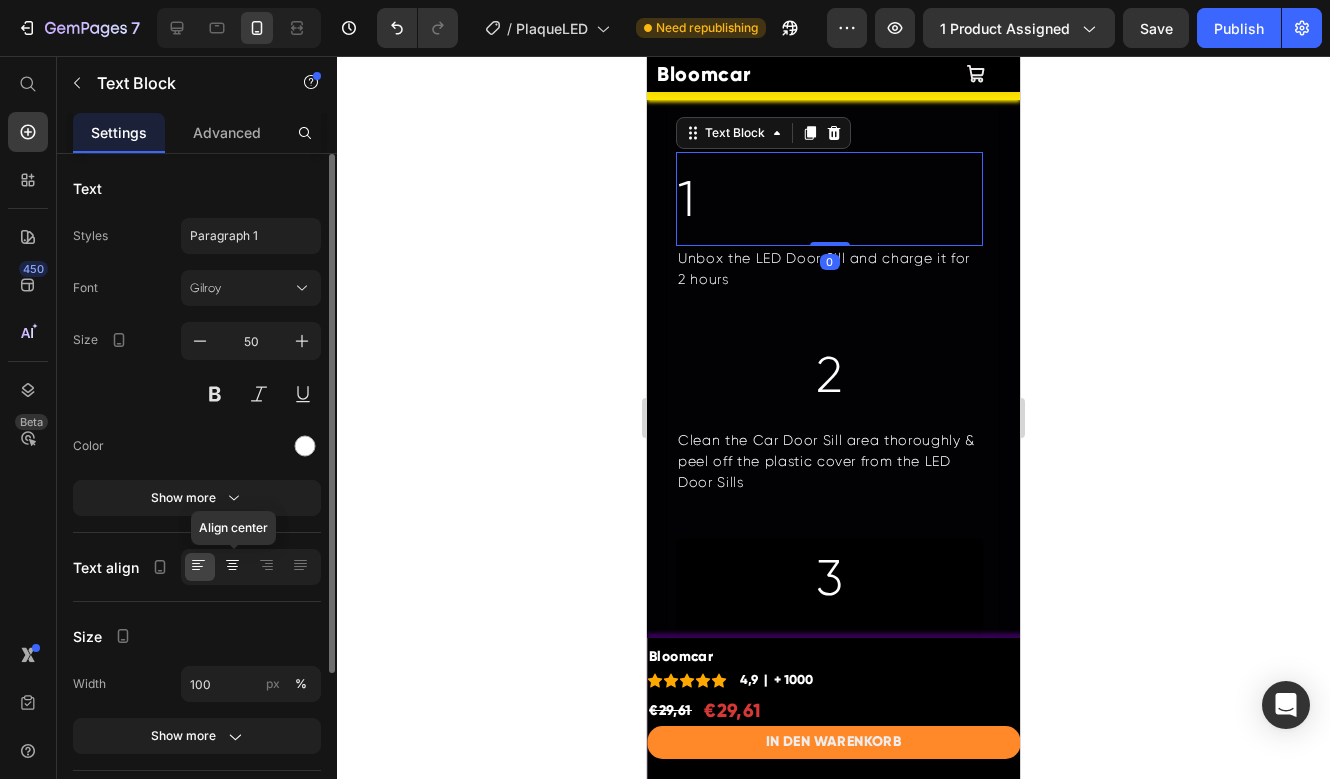 drag, startPoint x: 220, startPoint y: 573, endPoint x: 239, endPoint y: 562, distance: 21.954498 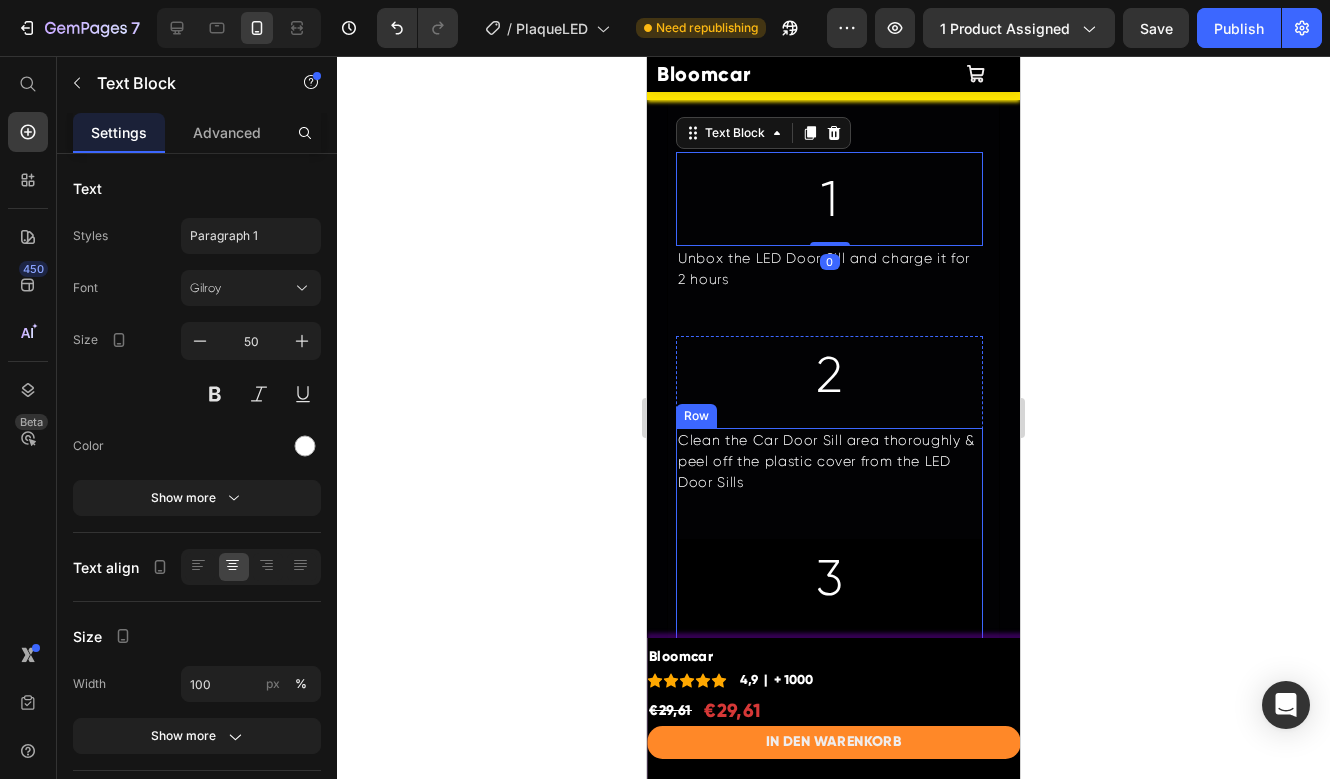 scroll, scrollTop: 3177, scrollLeft: 0, axis: vertical 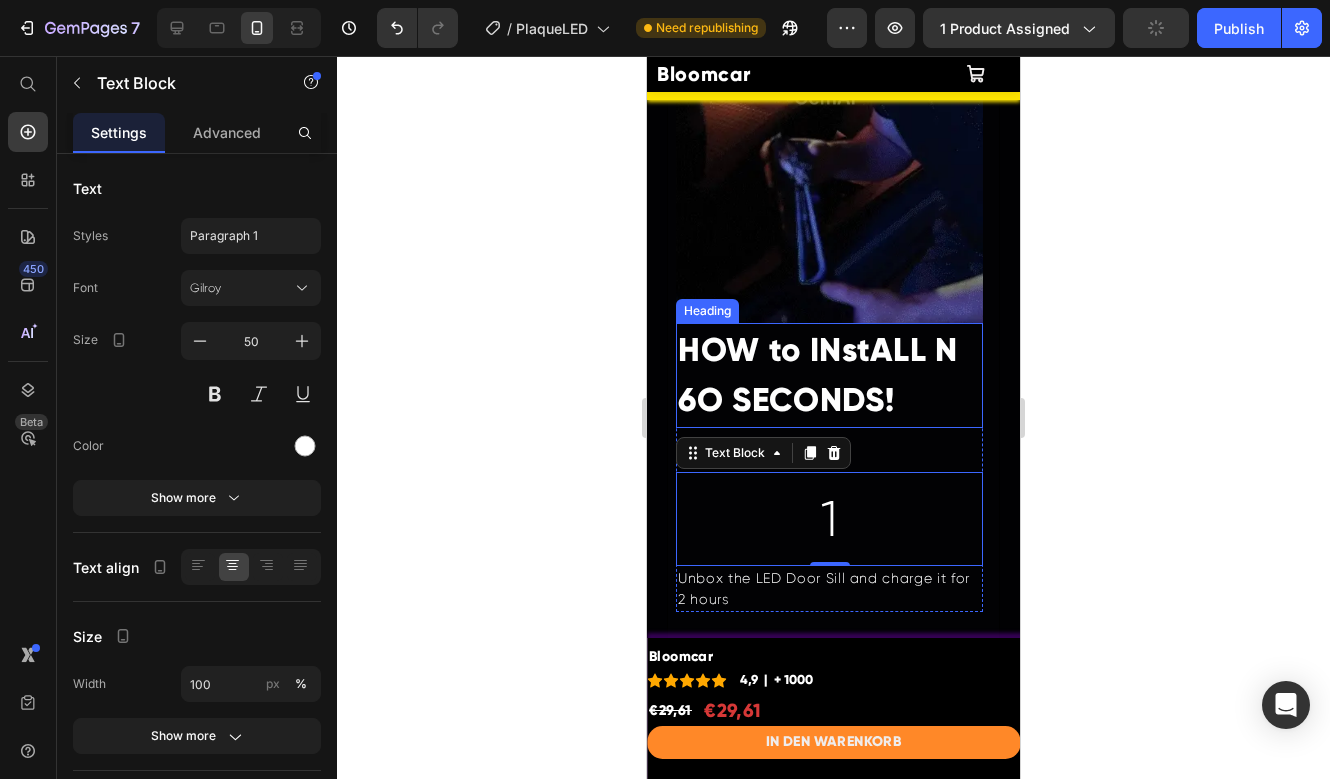 click on "HOW to INstALL N 6O SECONDS!" at bounding box center (818, 375) 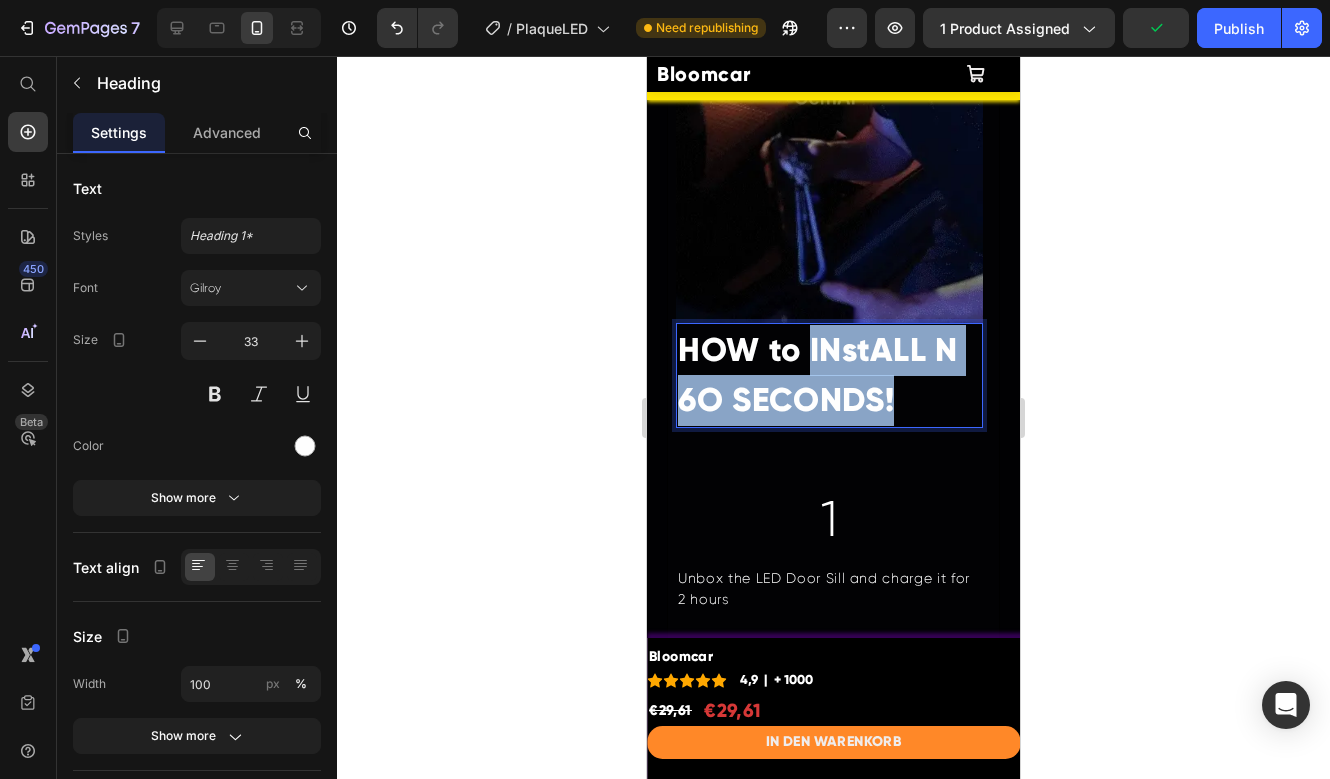 drag, startPoint x: 812, startPoint y: 308, endPoint x: 911, endPoint y: 356, distance: 110.02273 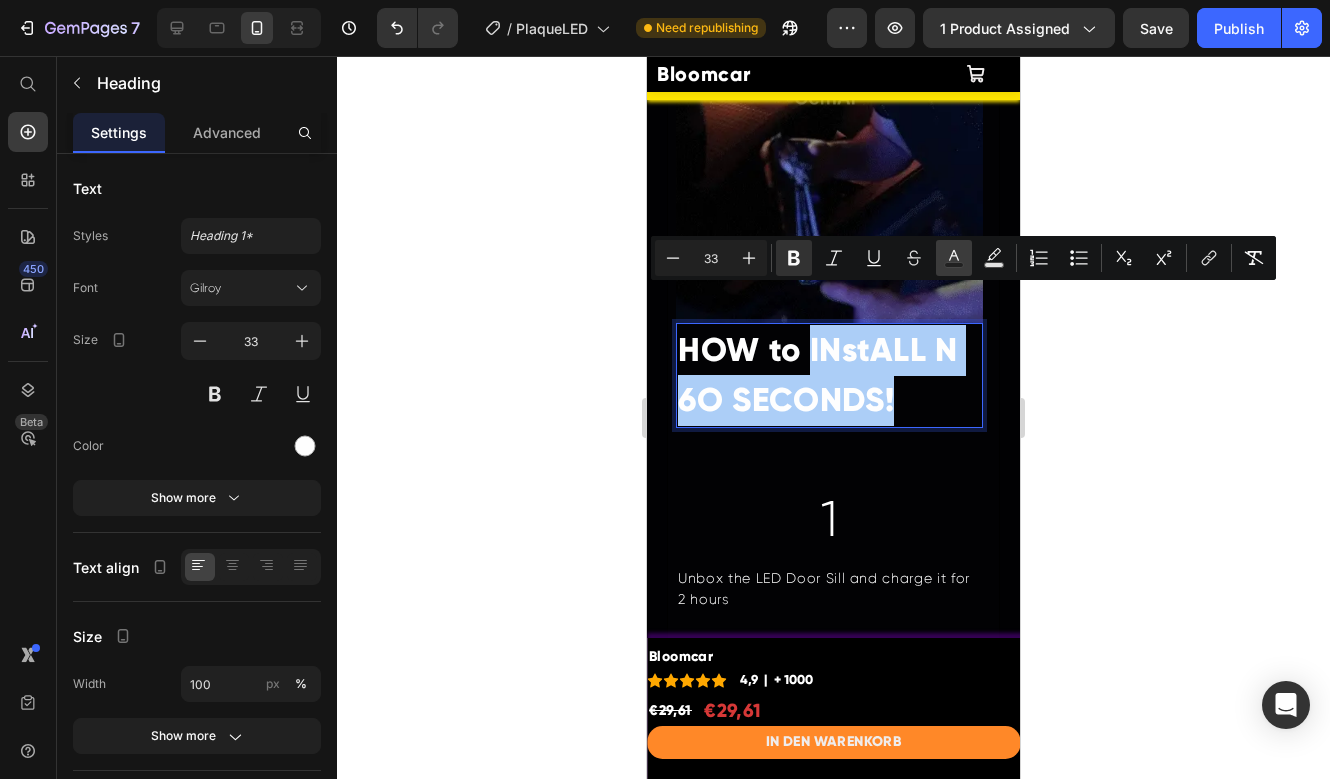 click 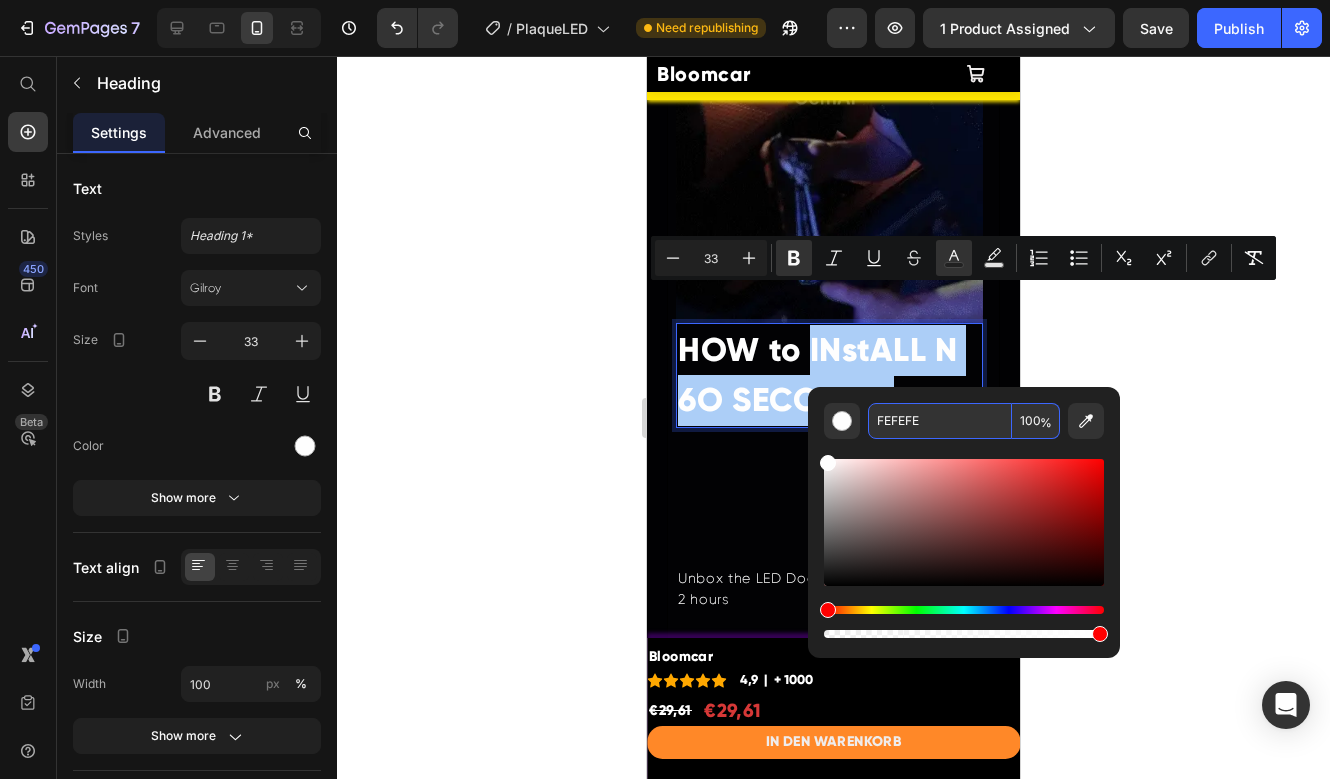 click on "FEFEFE" at bounding box center [940, 421] 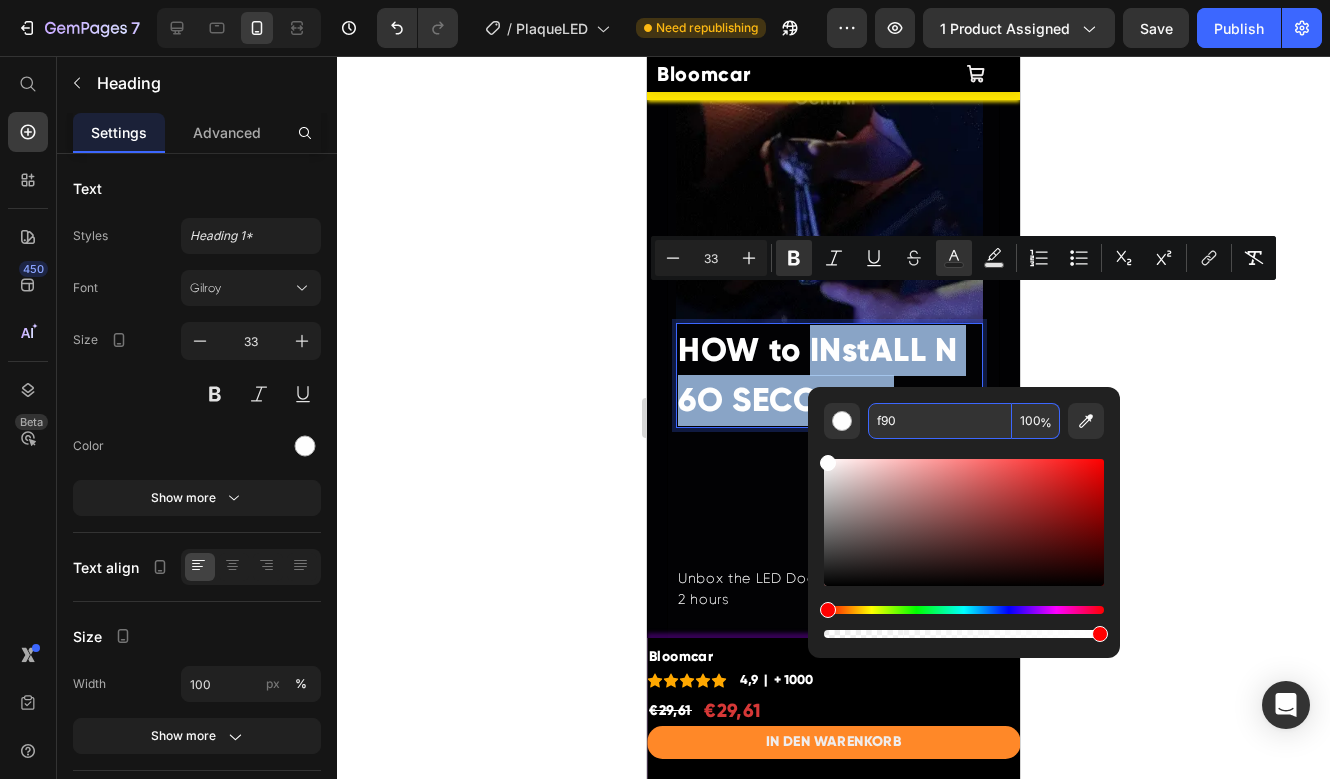 type on "FF9900" 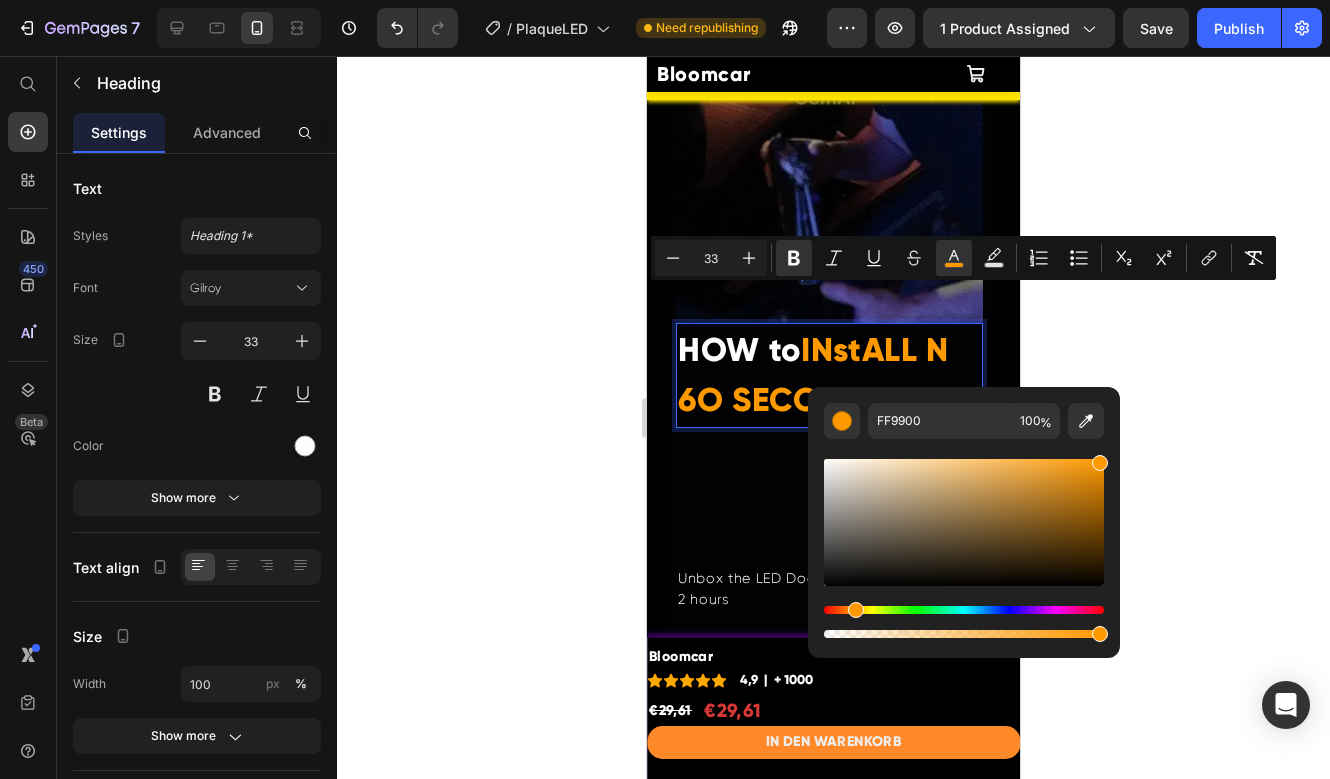 click 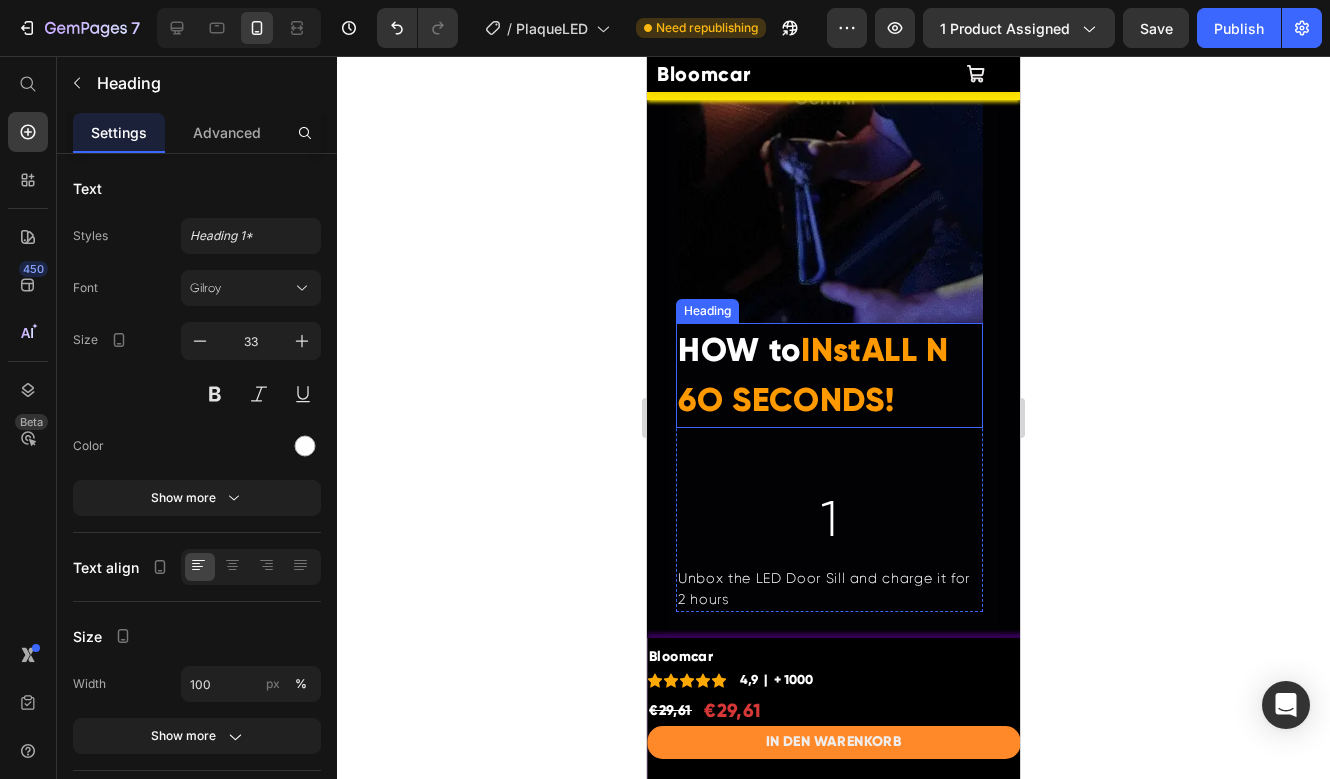 click on "INstALL N 6O SECONDS!" at bounding box center (813, 375) 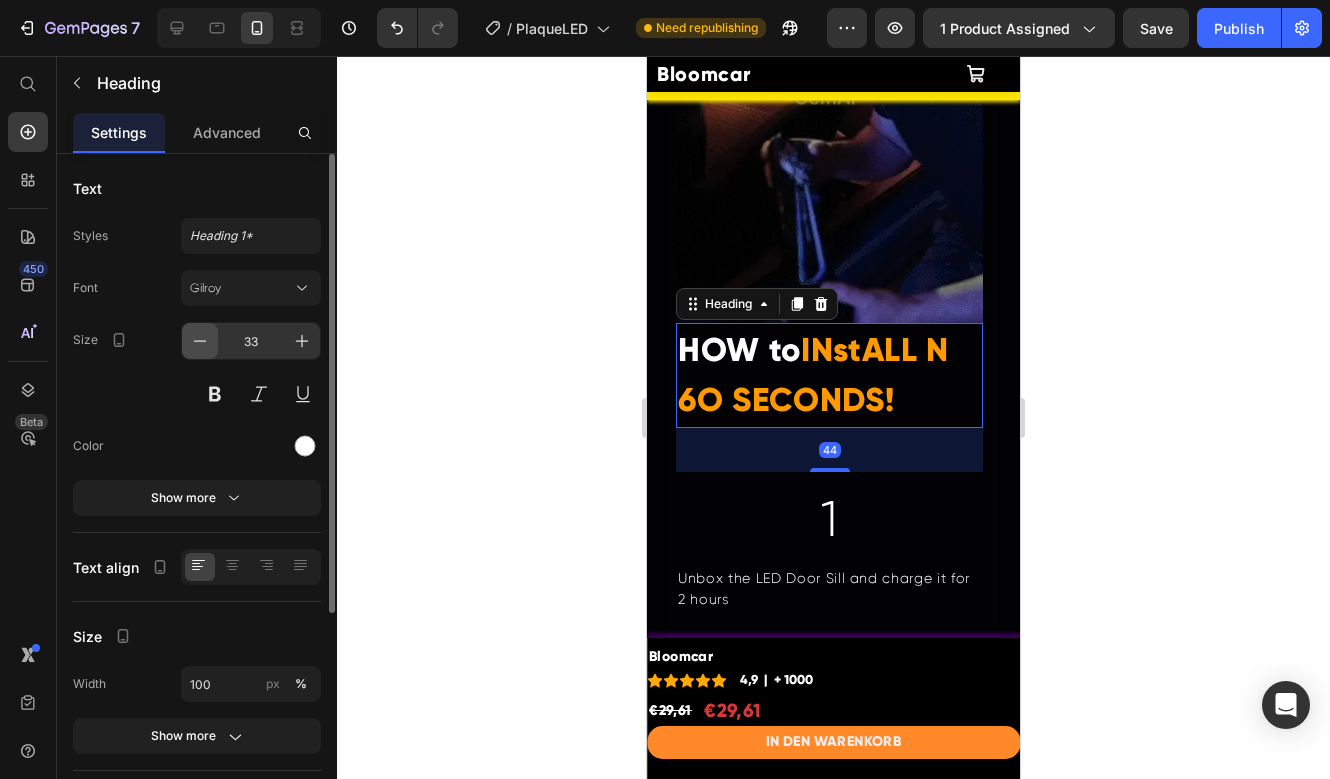 click 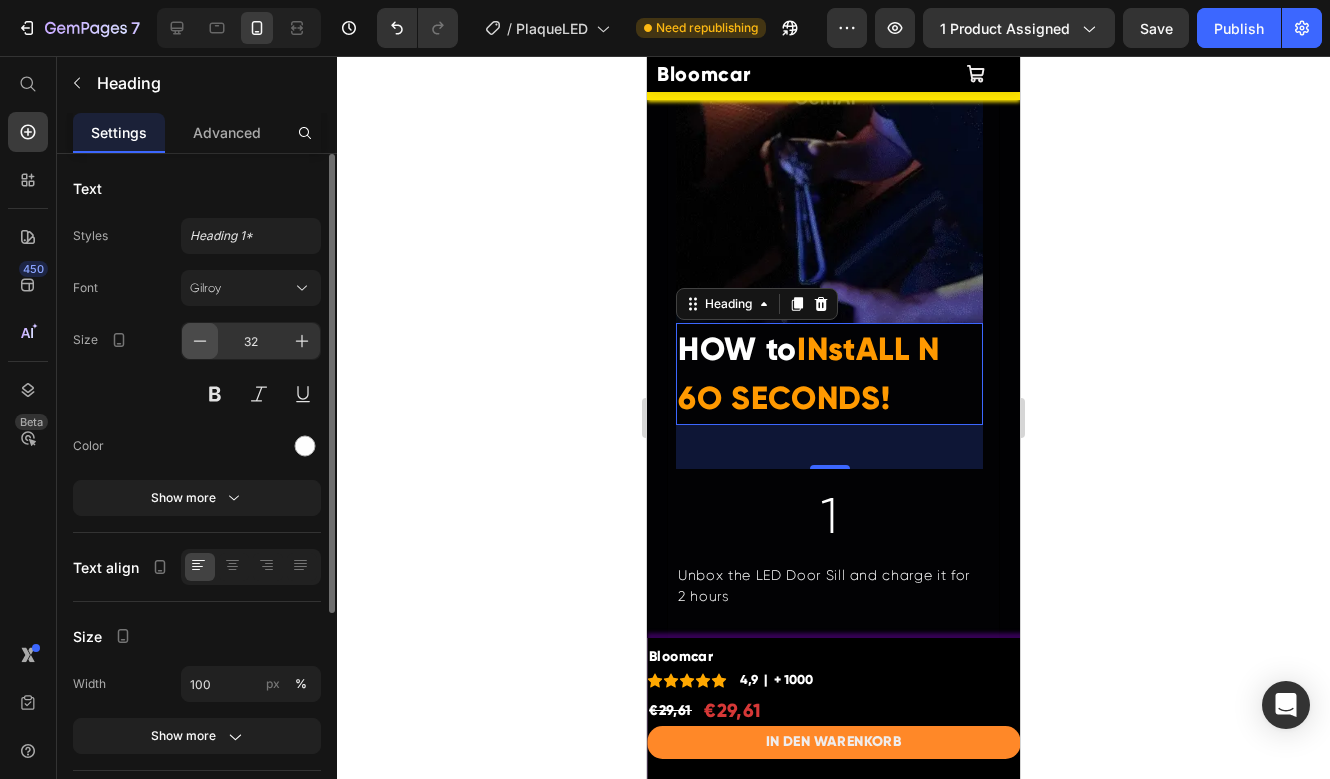 click 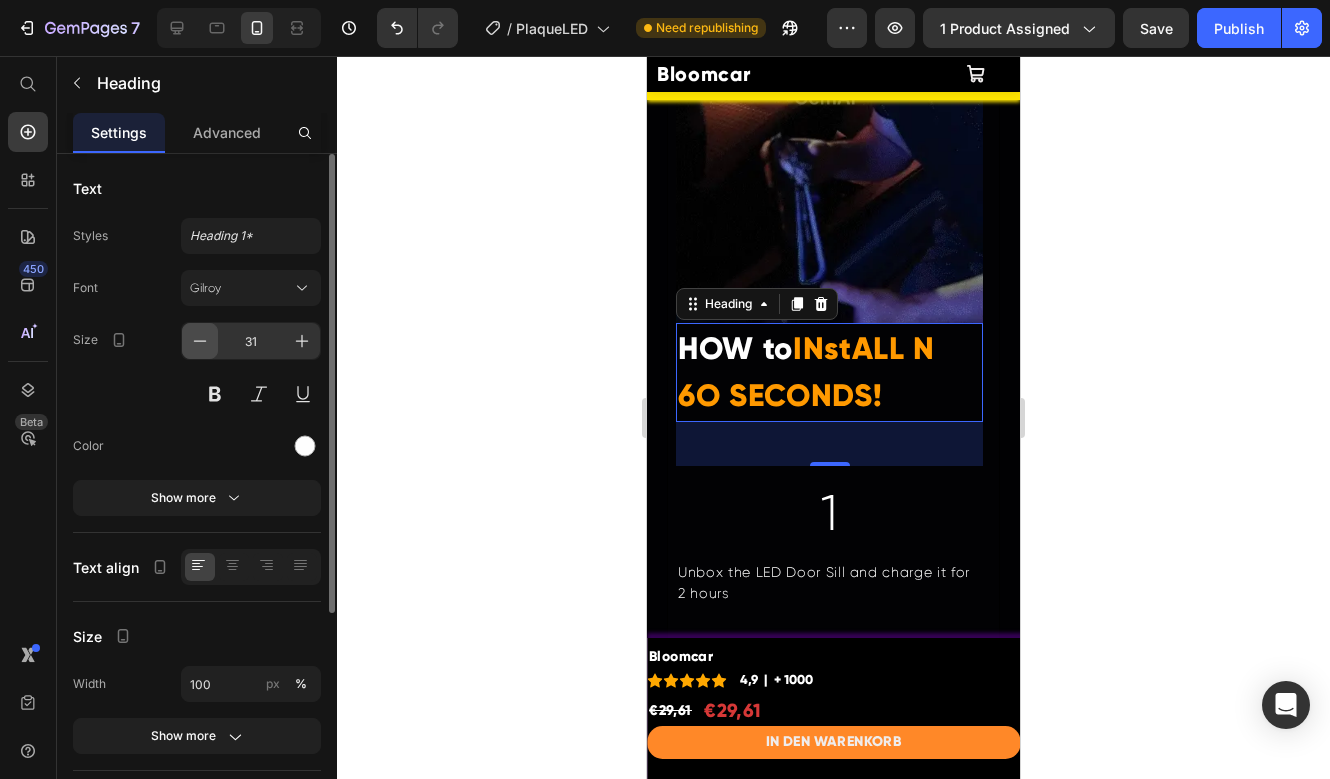 click 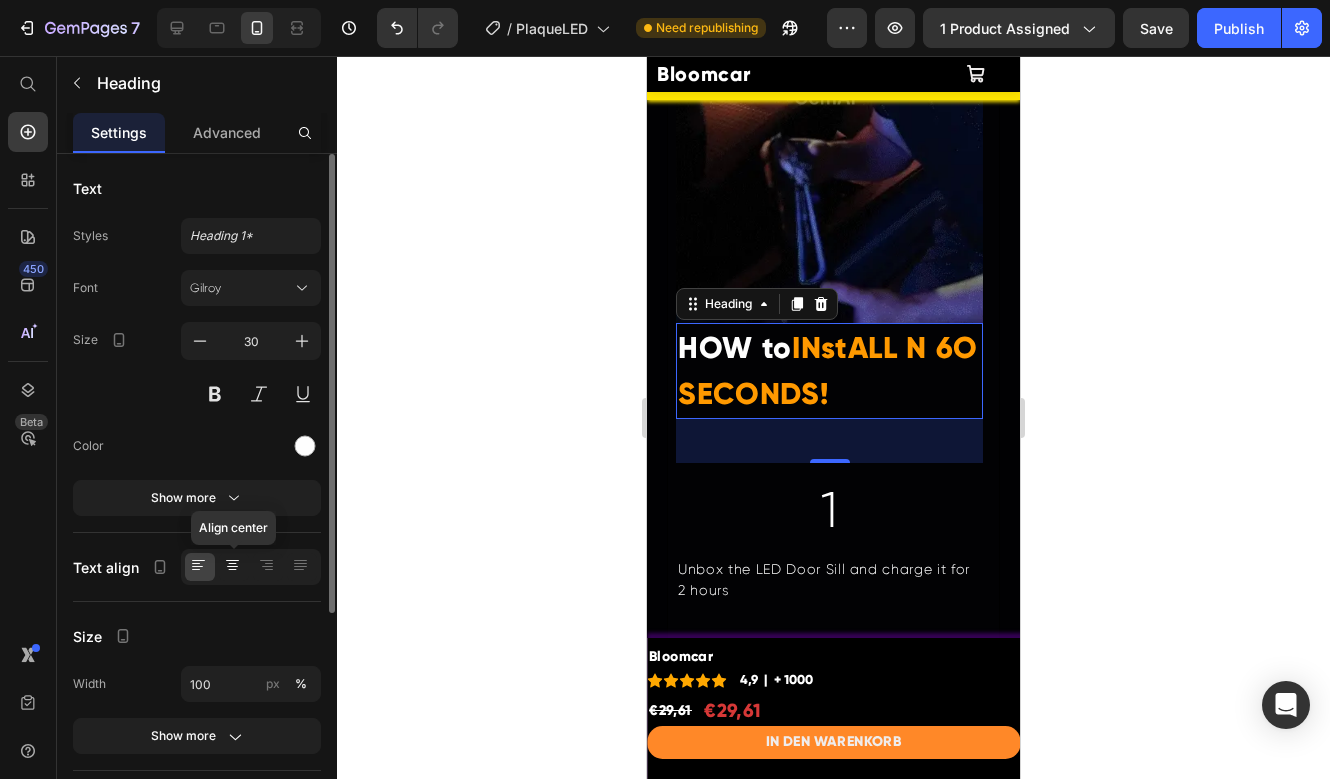 click 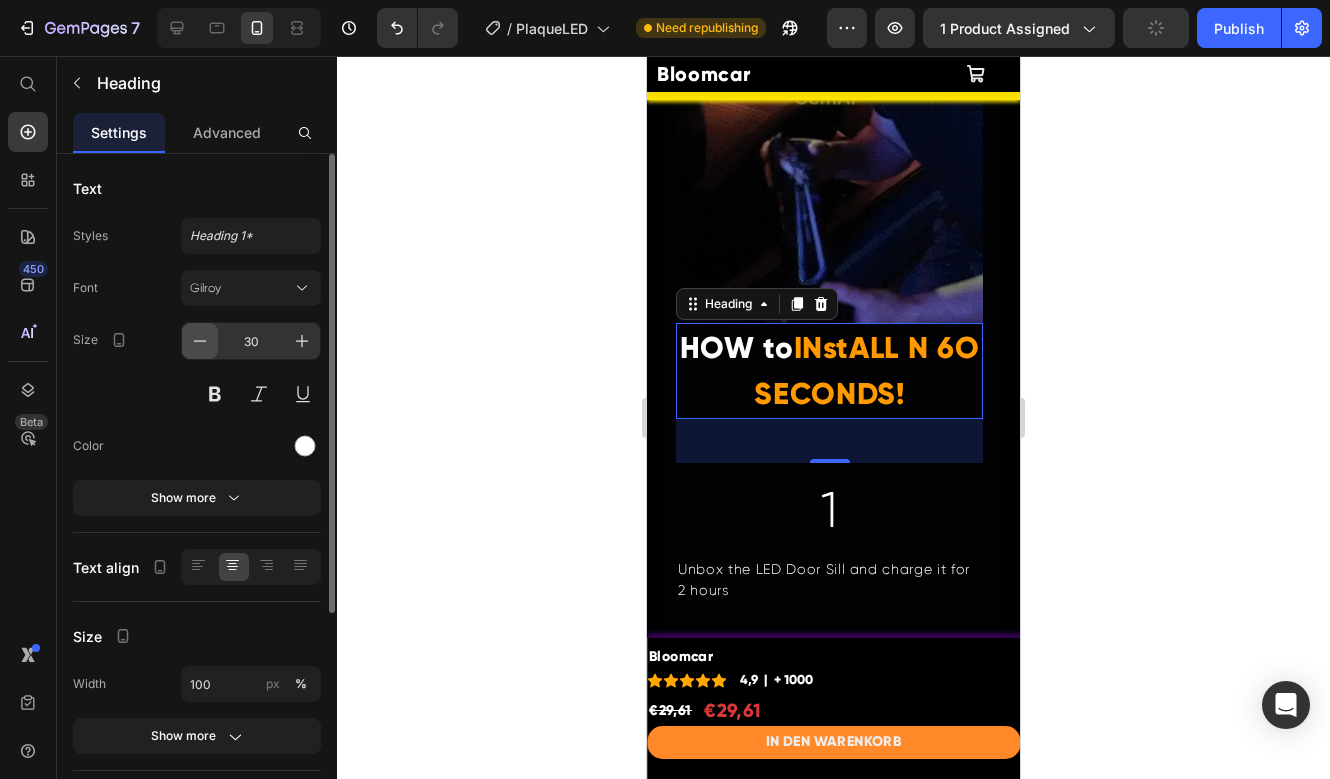 click at bounding box center (200, 341) 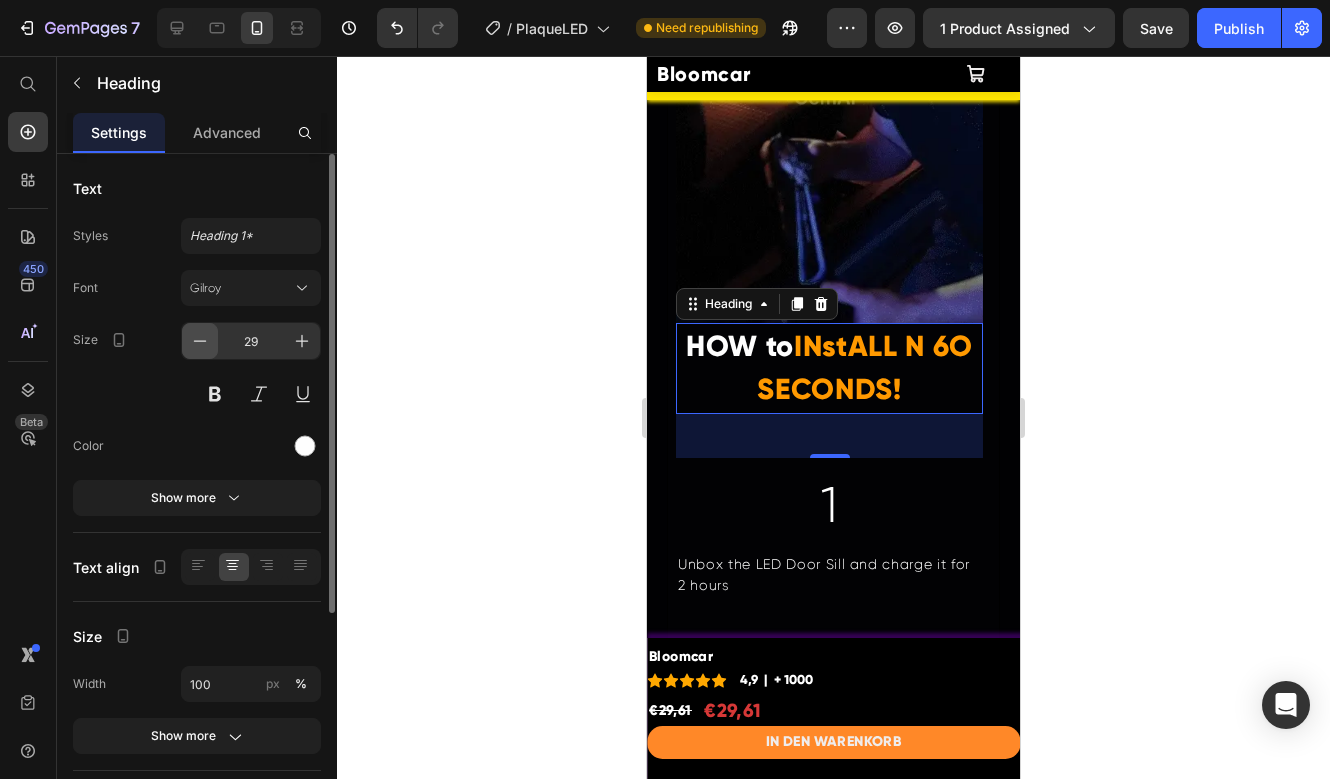 click at bounding box center (200, 341) 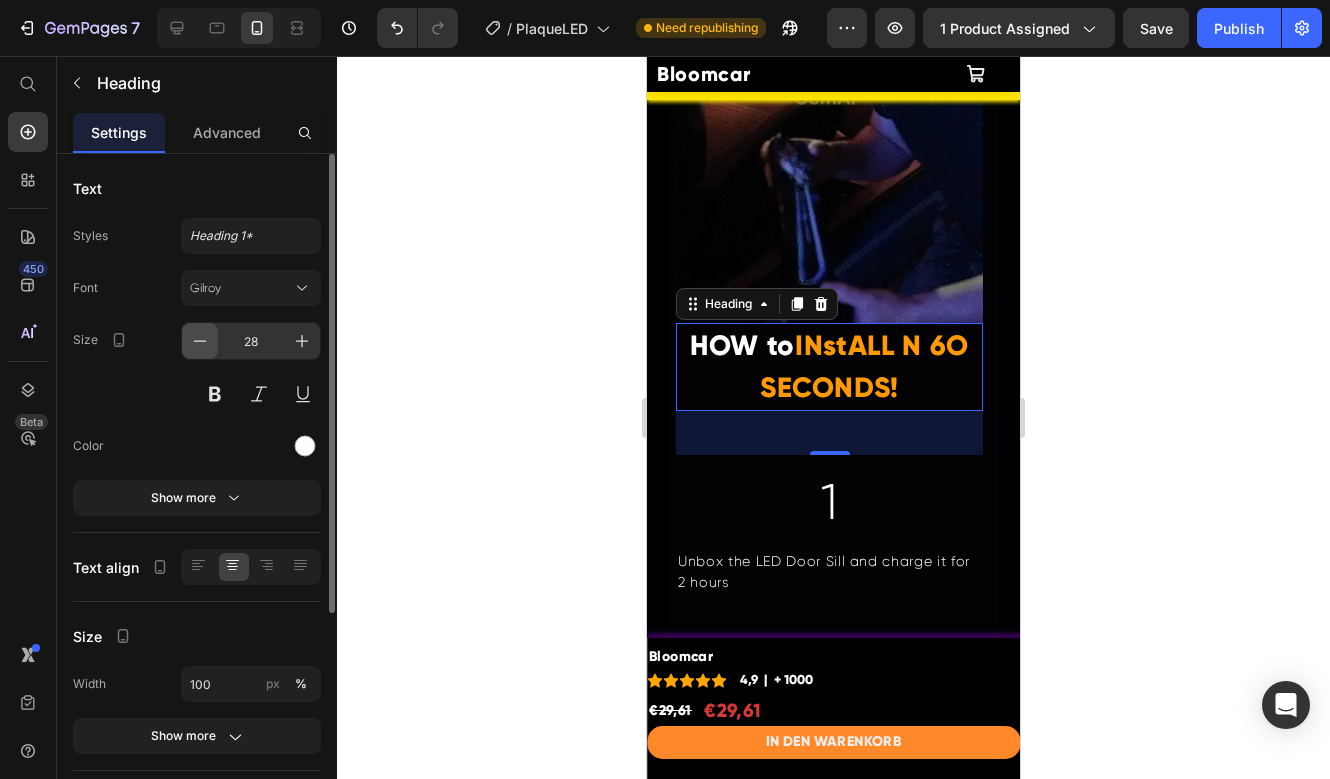 click at bounding box center (200, 341) 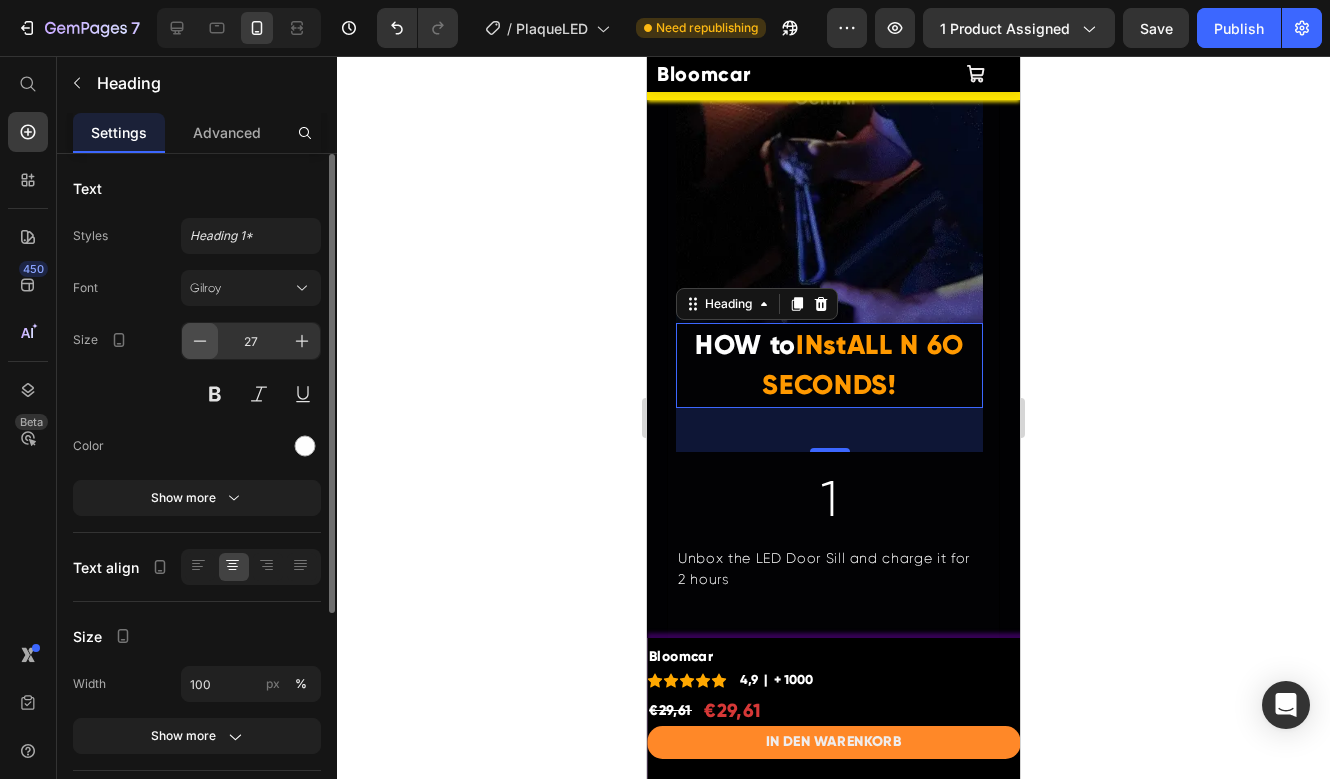 click at bounding box center [200, 341] 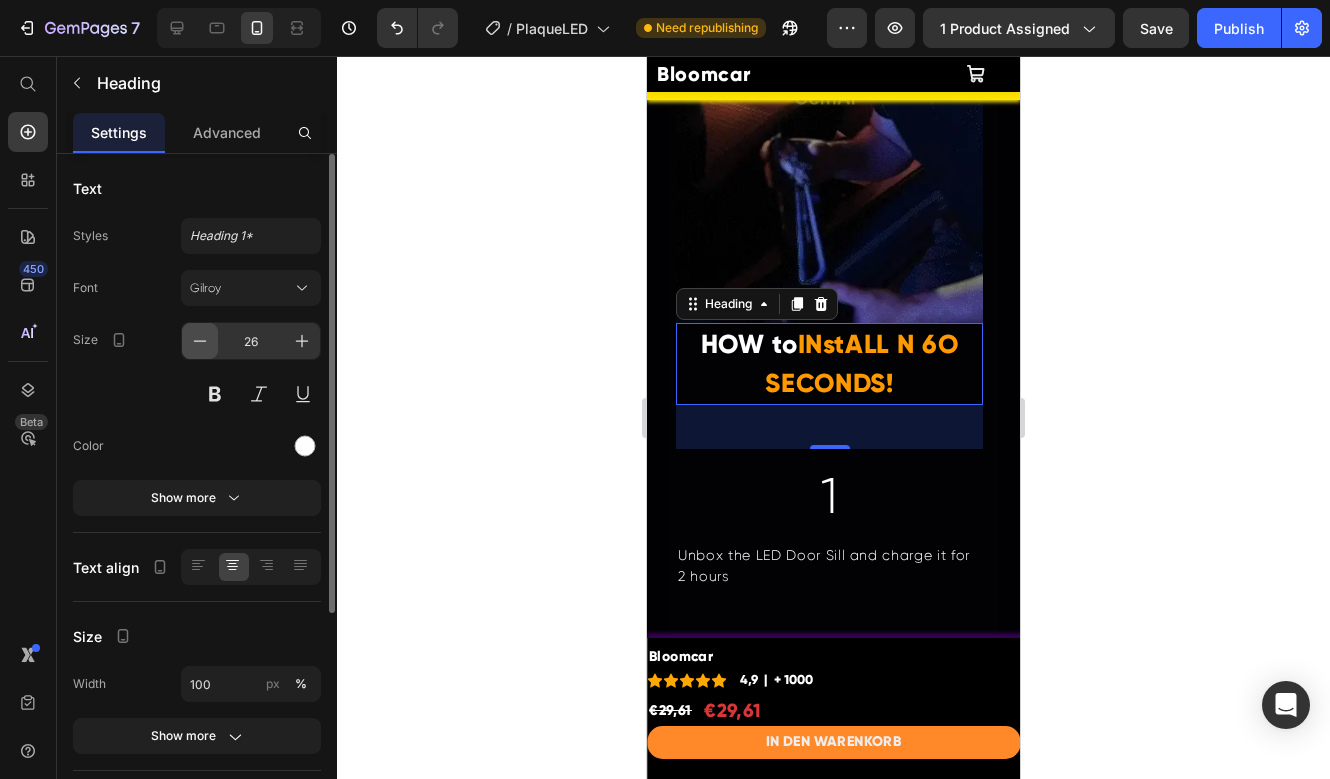 click at bounding box center [200, 341] 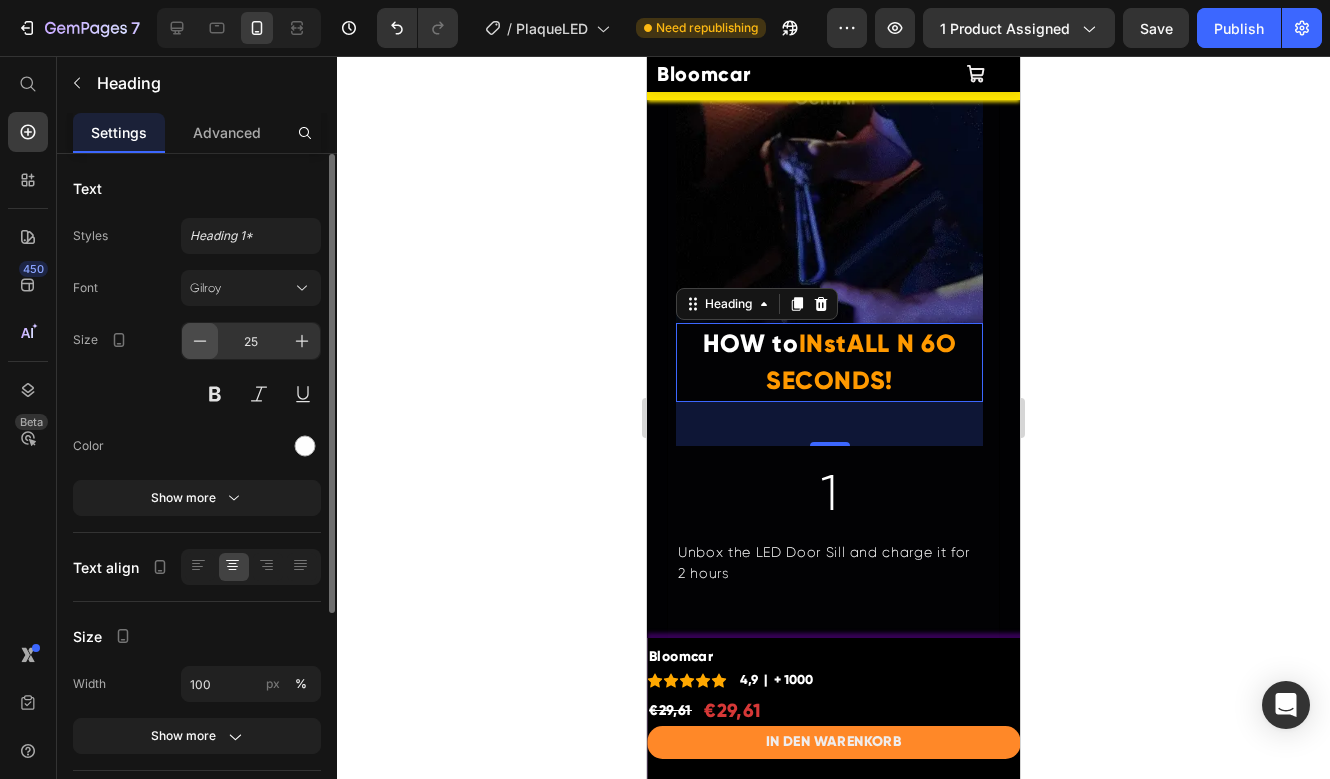 click at bounding box center [200, 341] 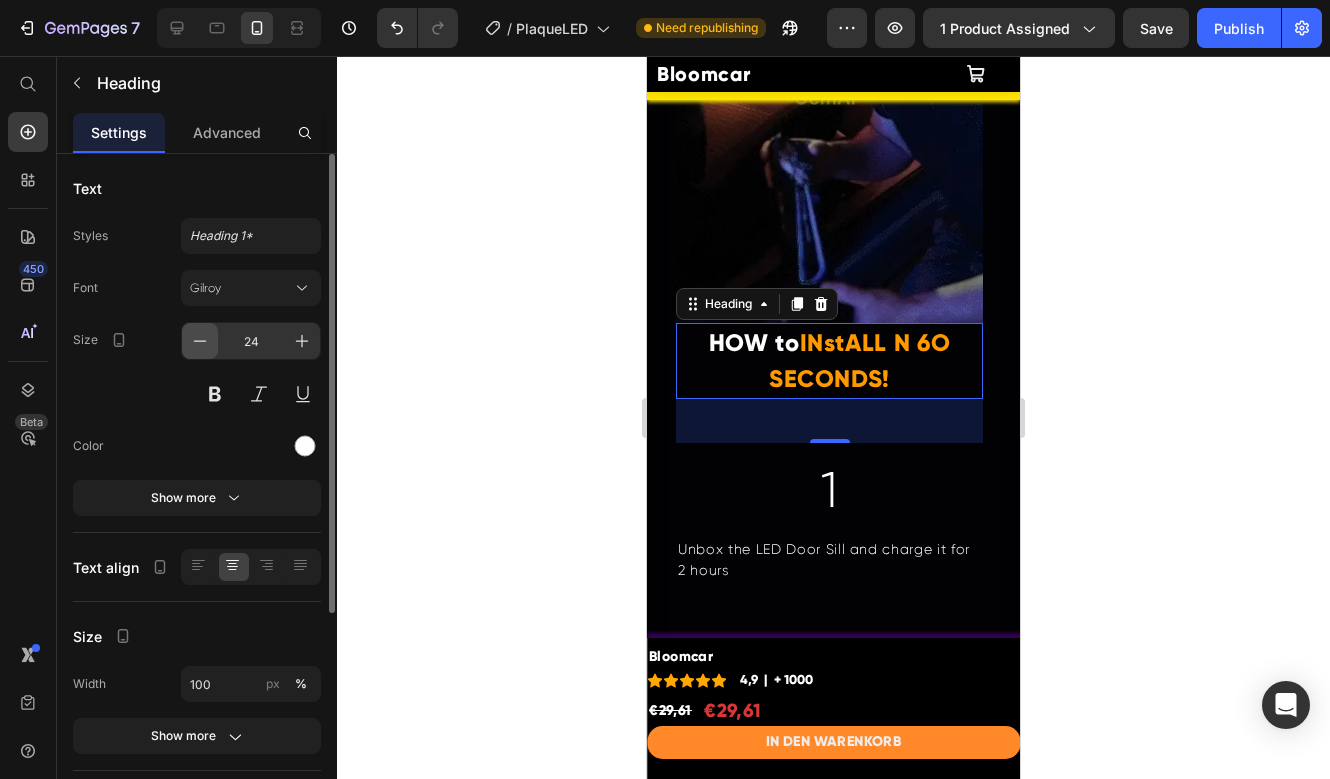 click at bounding box center [200, 341] 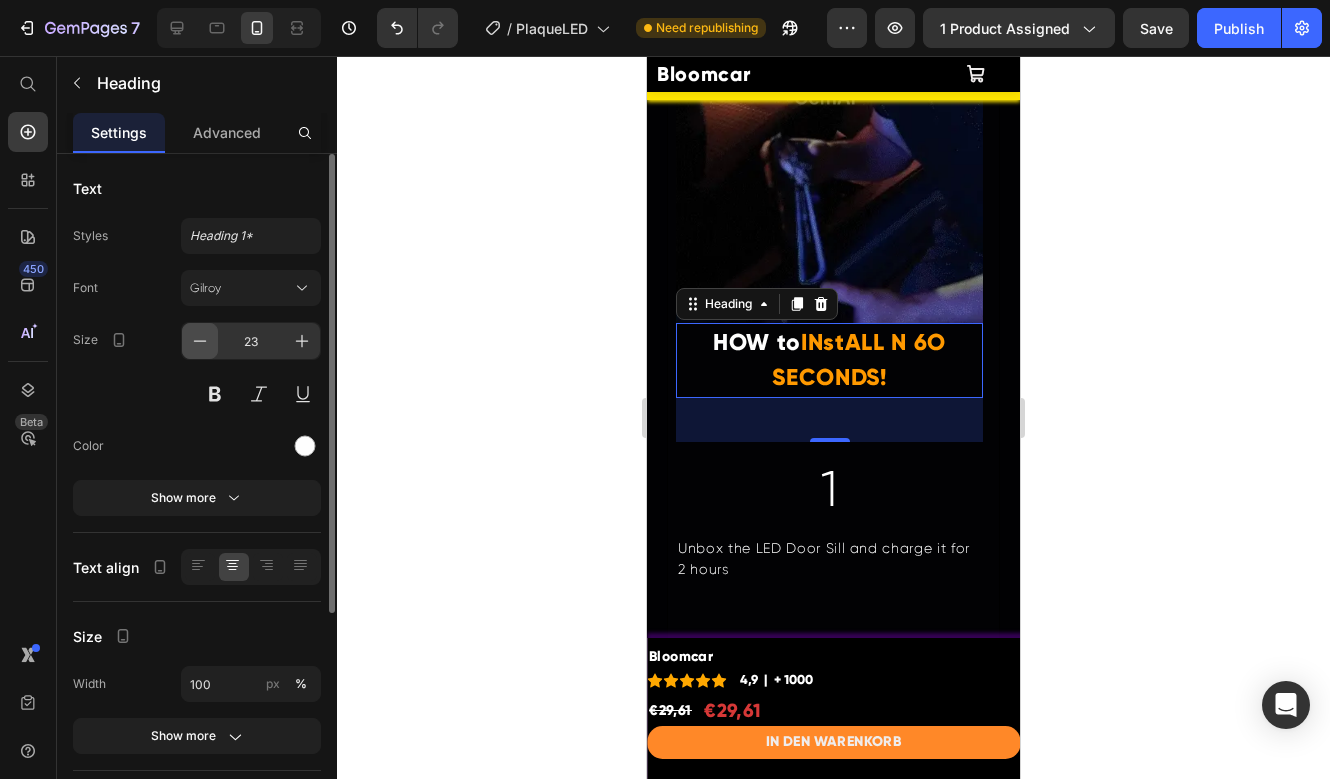 click at bounding box center (200, 341) 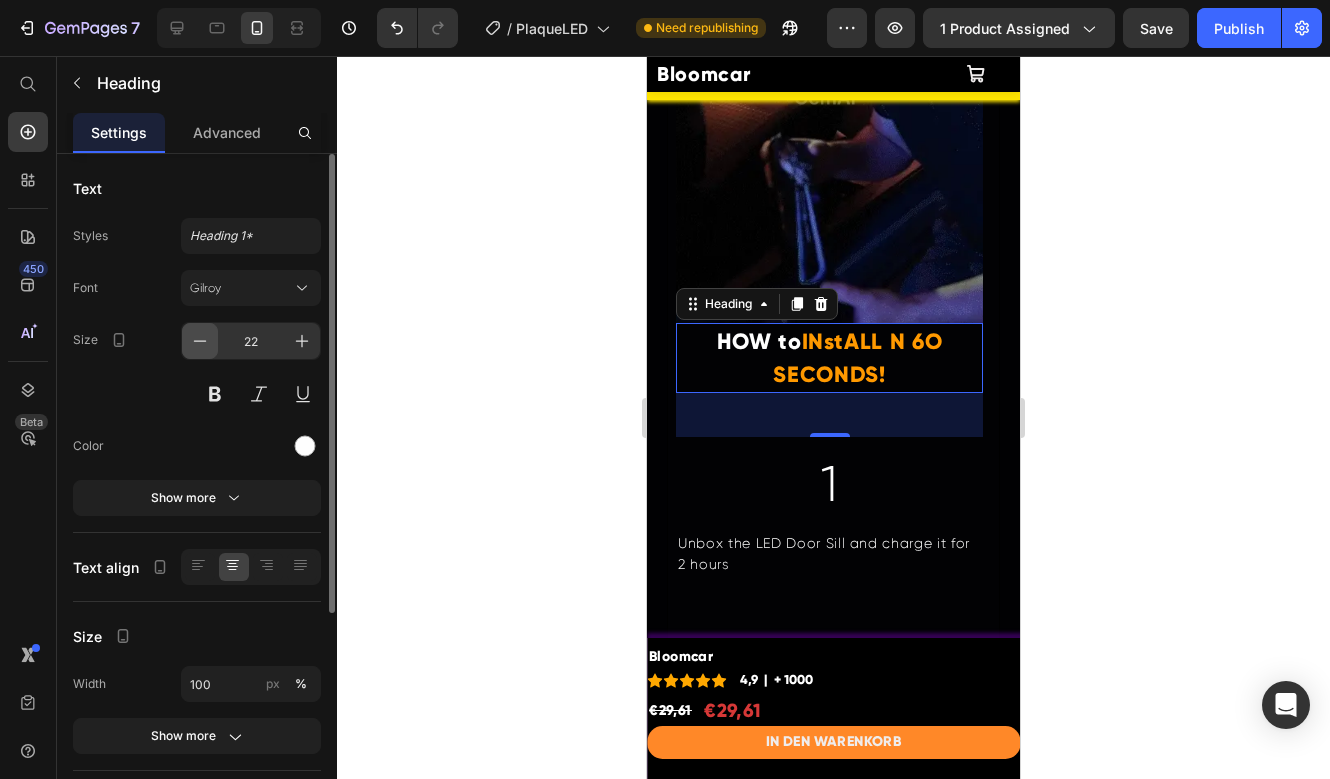 click at bounding box center [200, 341] 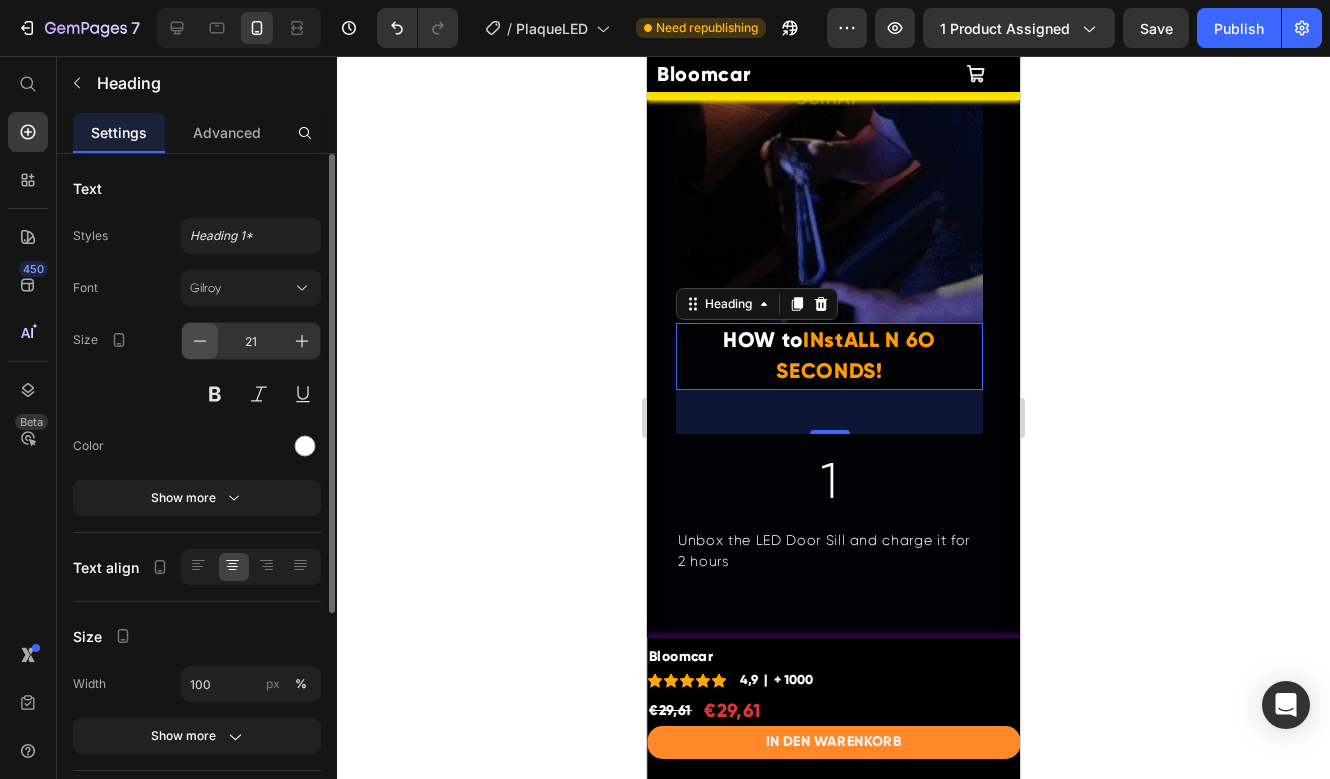 click at bounding box center (200, 341) 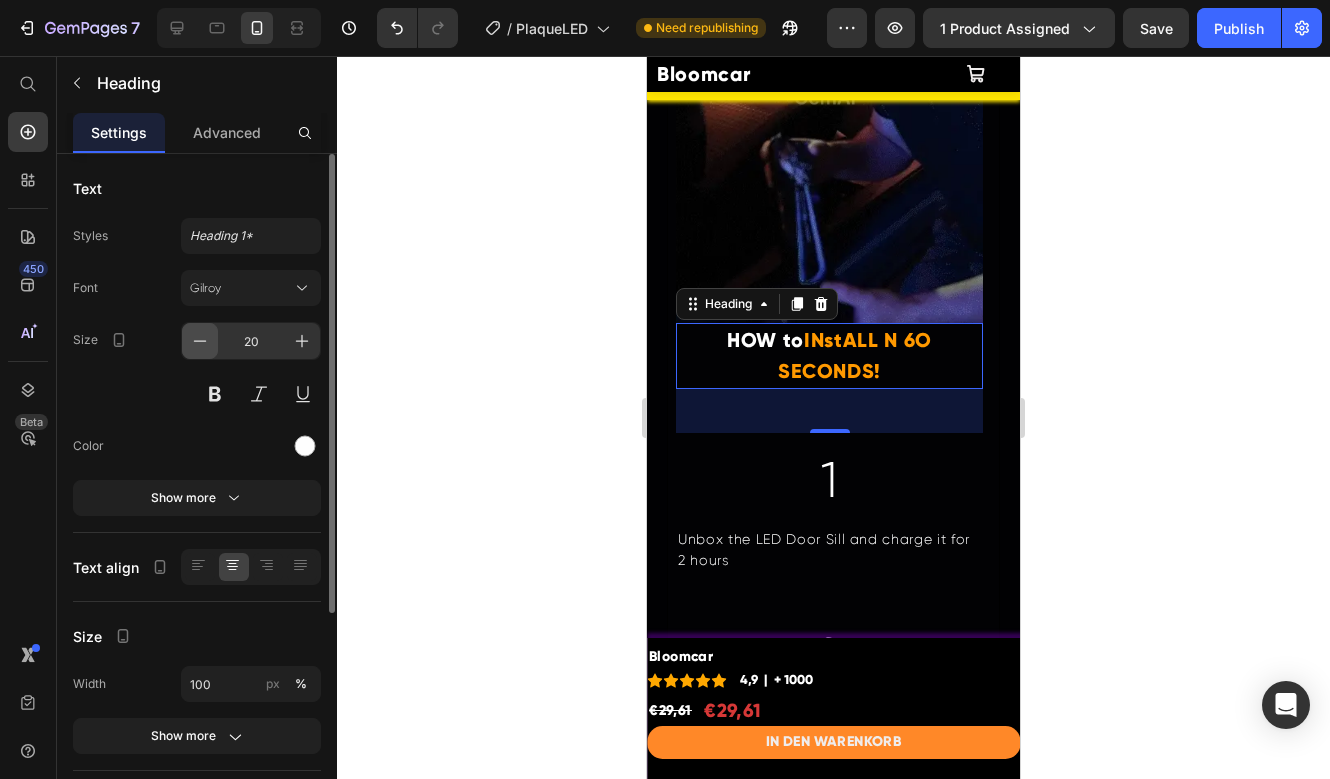 click at bounding box center (200, 341) 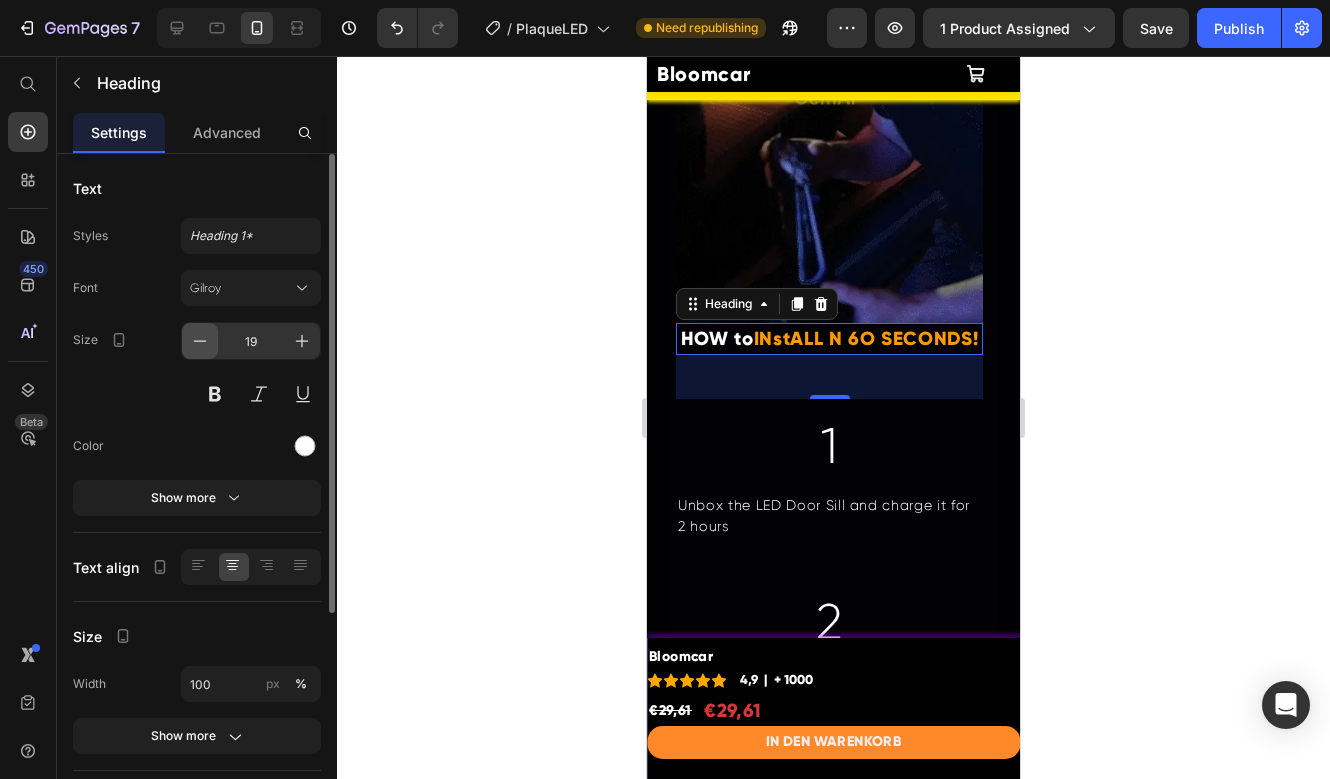 click at bounding box center (200, 341) 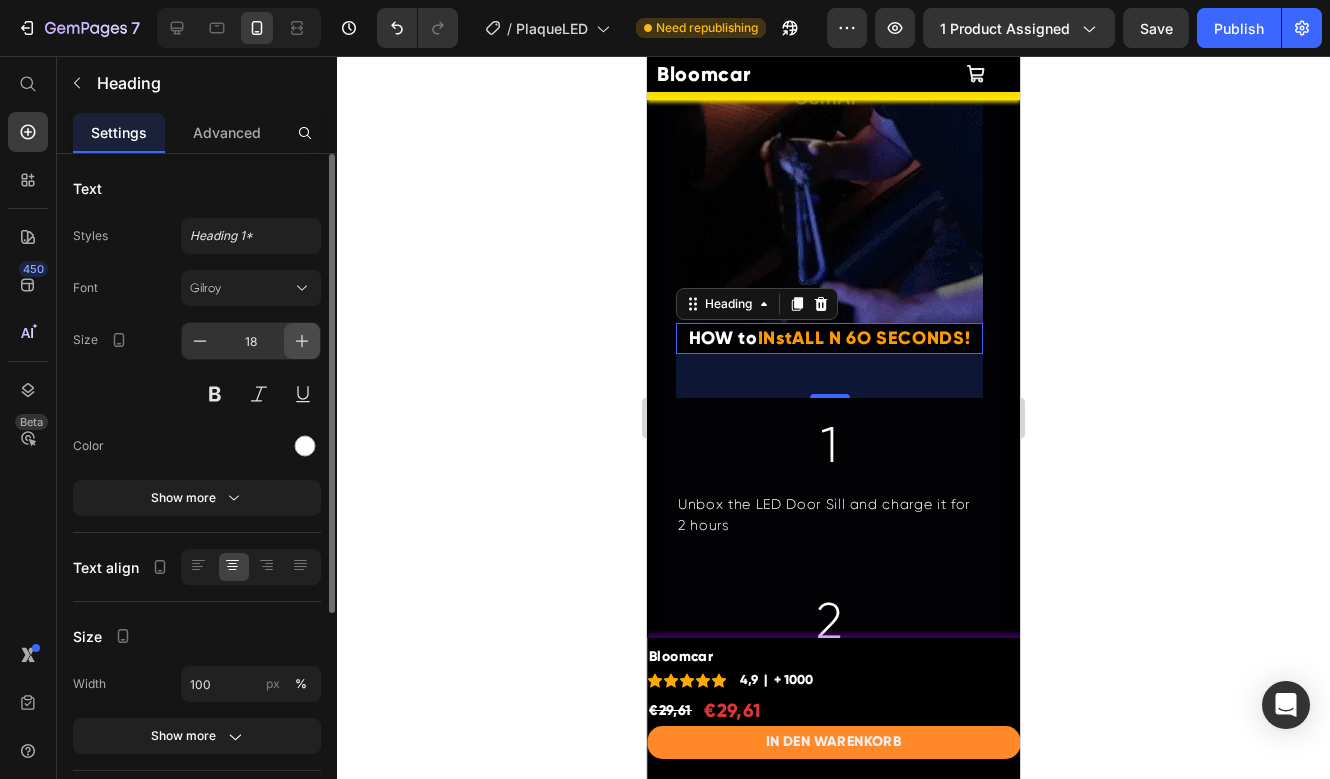 click 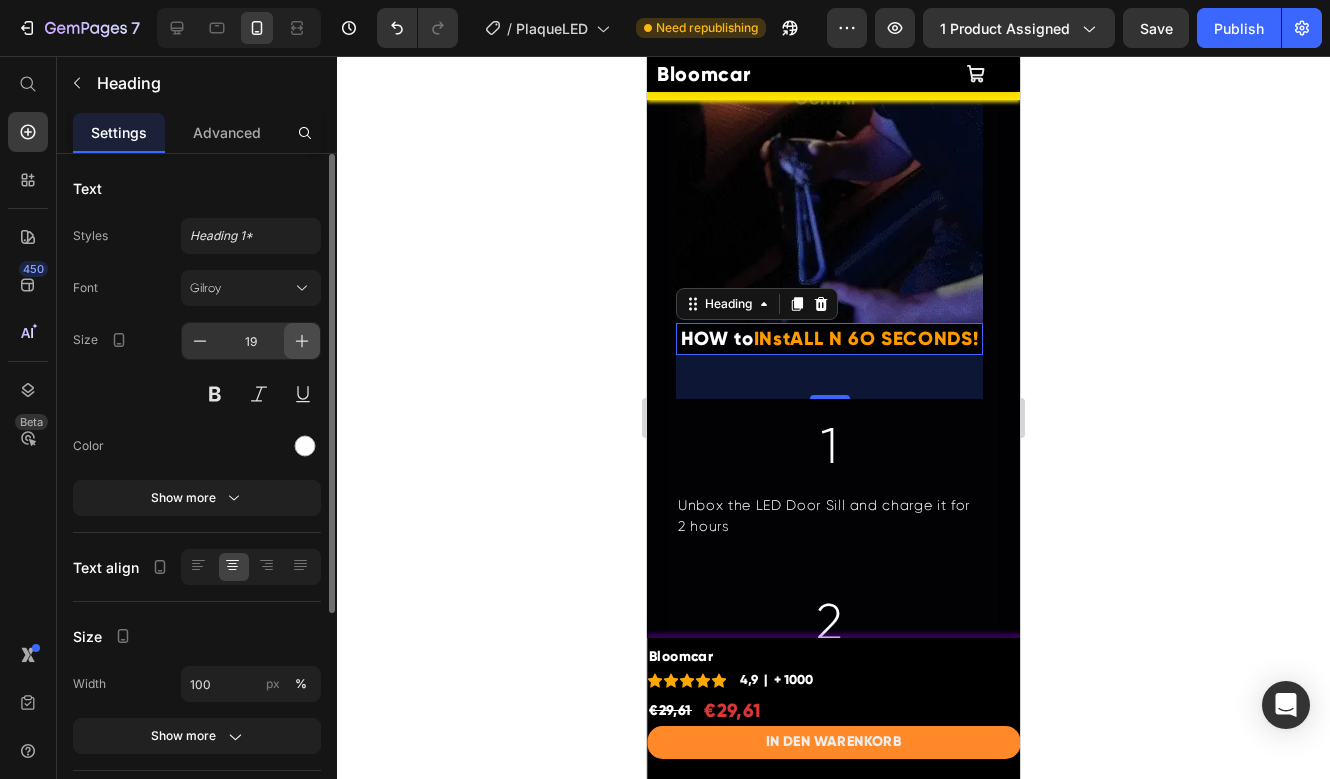 click 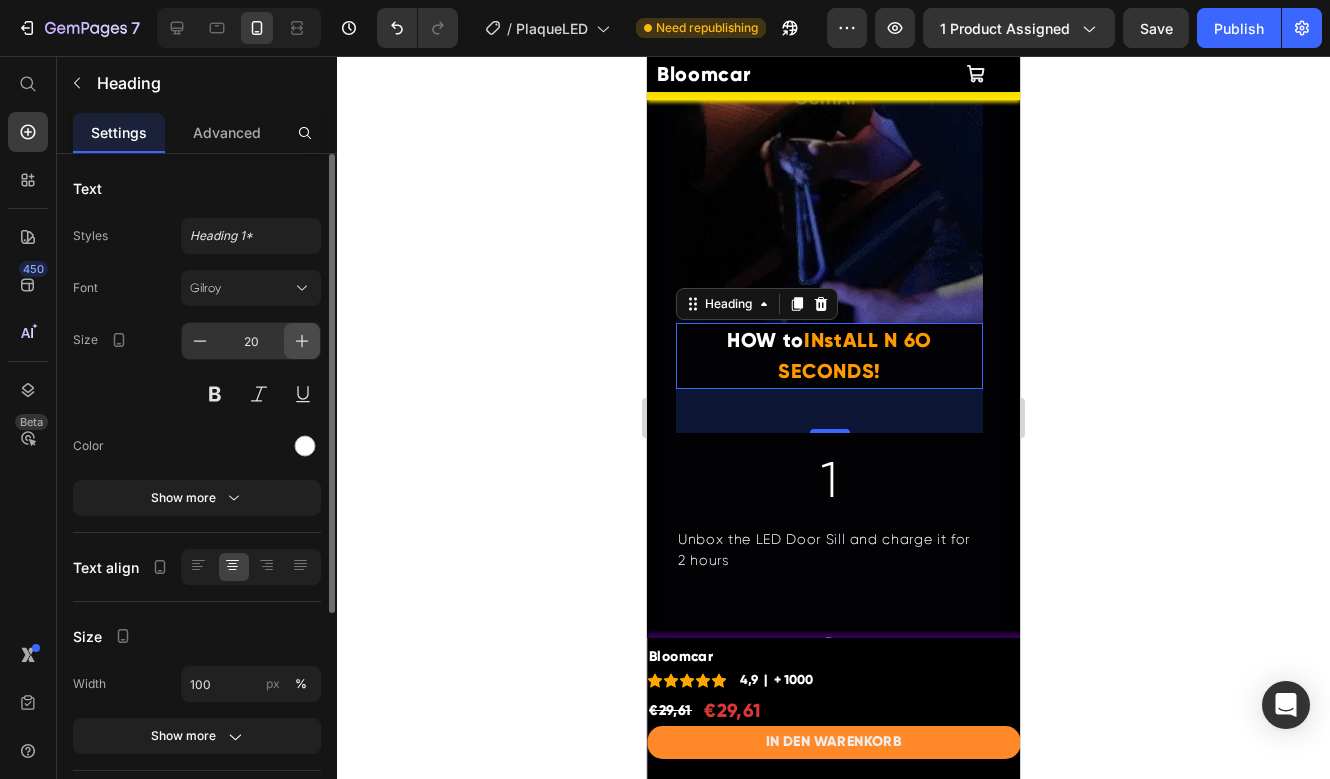 click 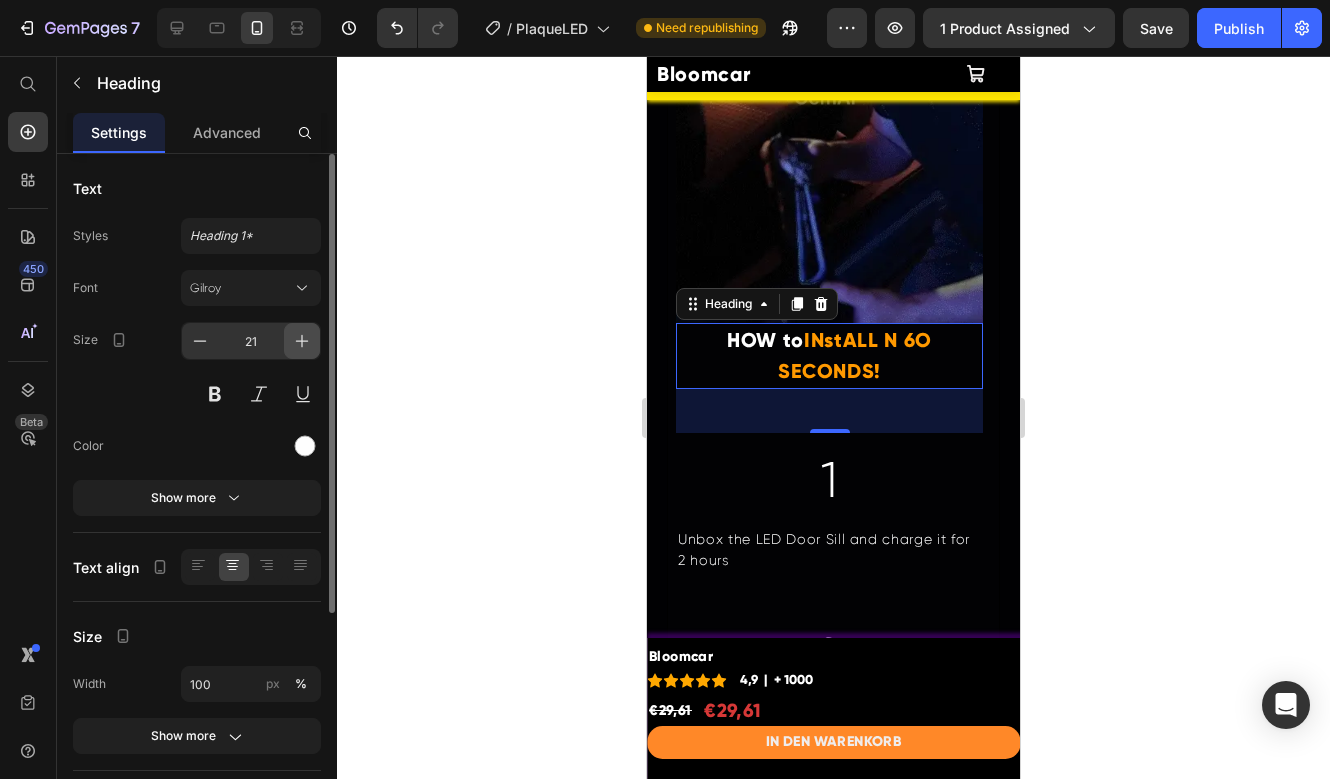 click 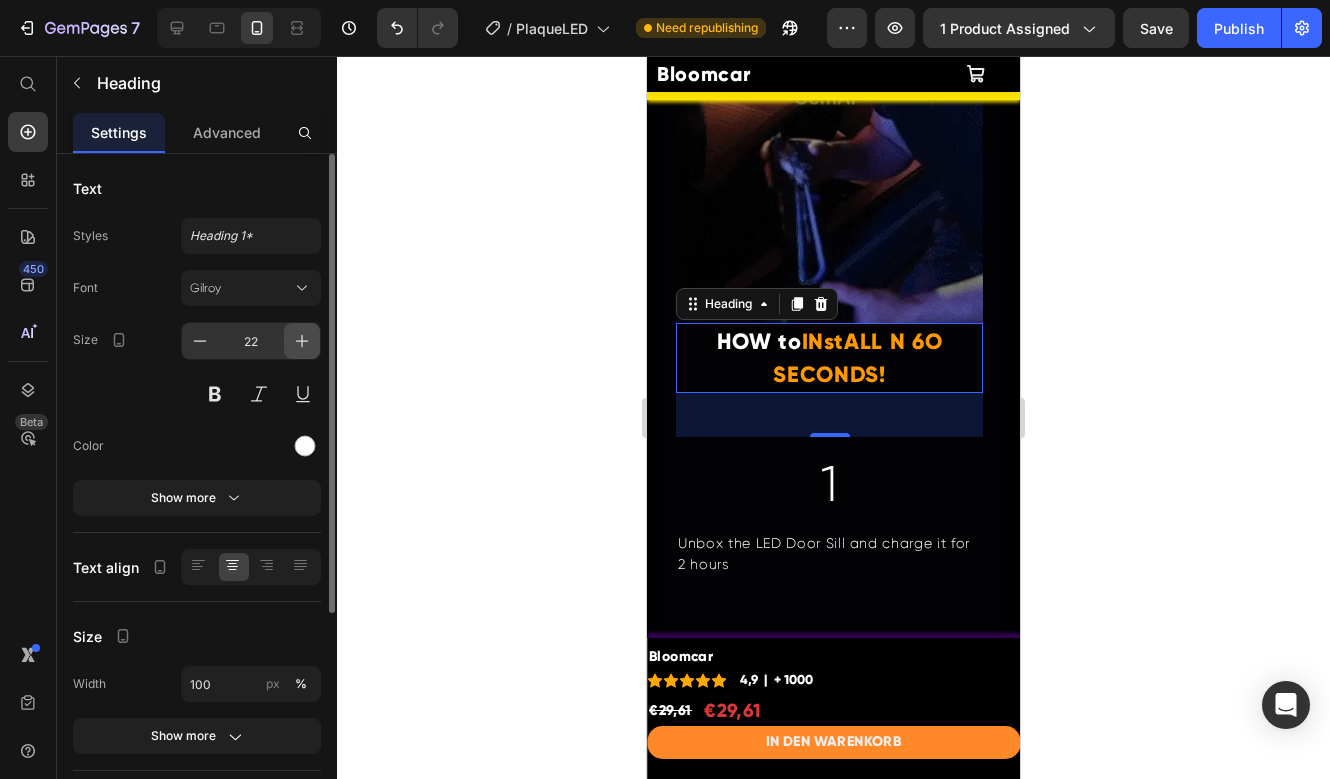 click 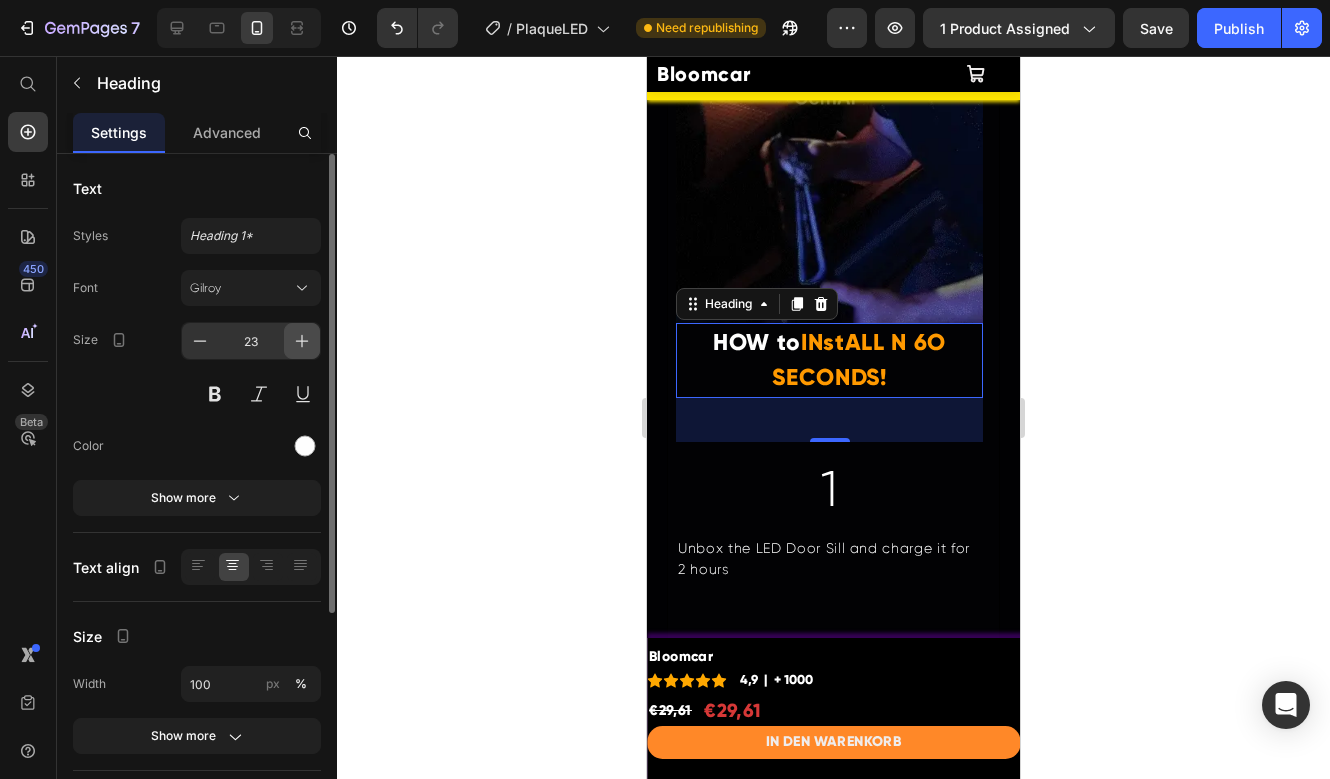 click 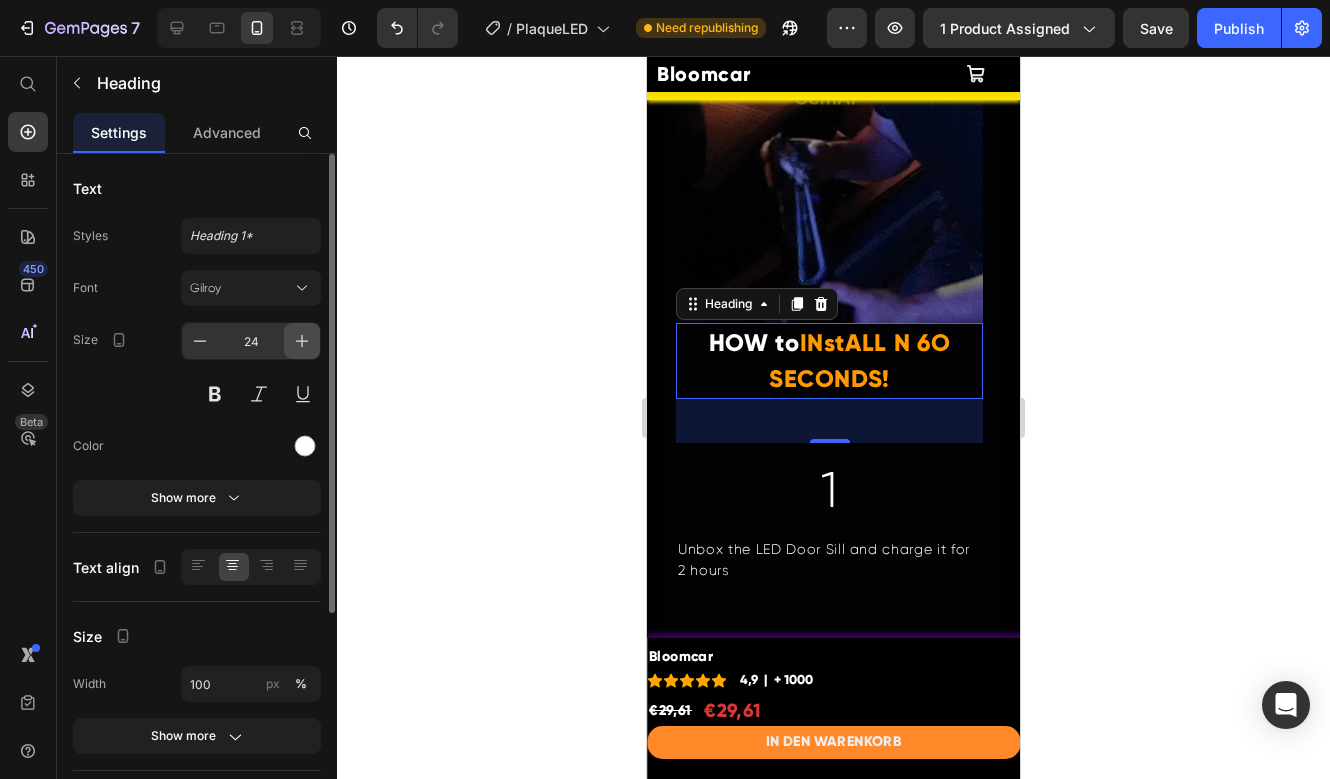 click 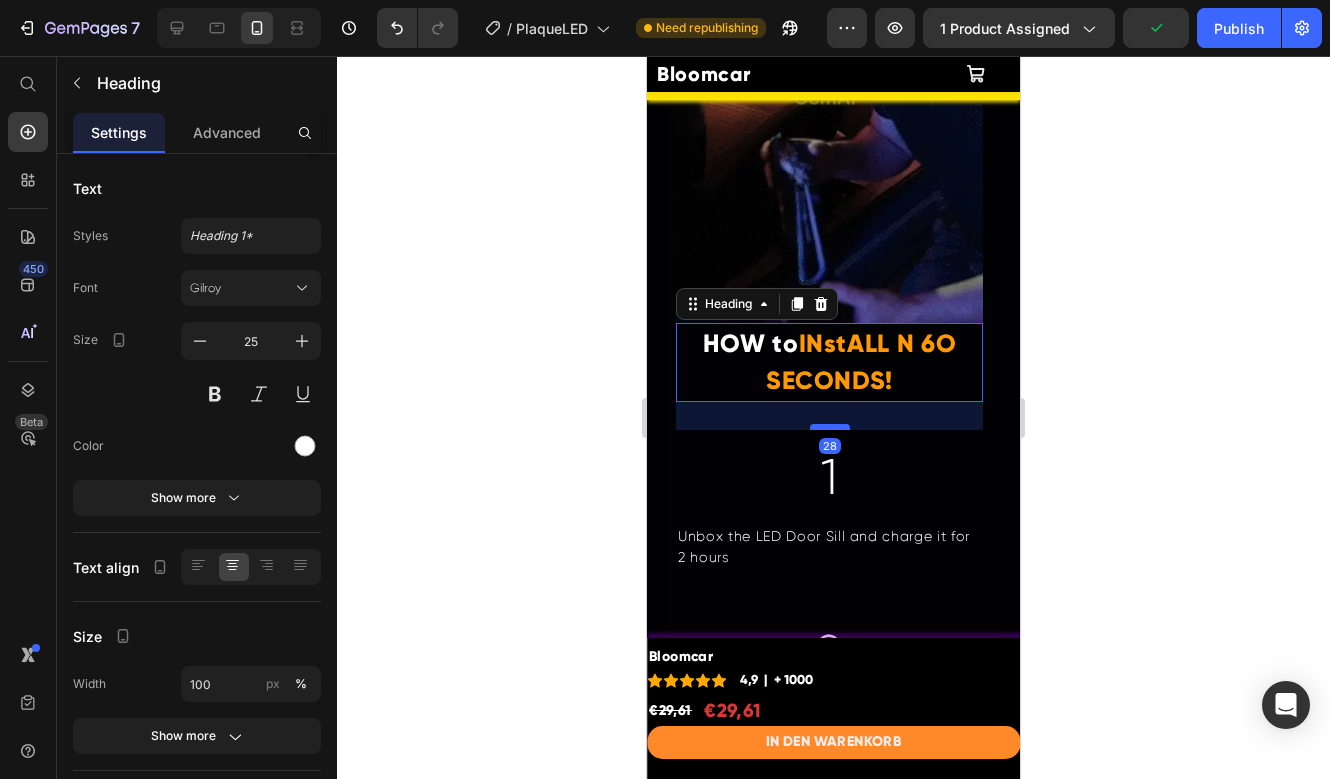 drag, startPoint x: 825, startPoint y: 403, endPoint x: 832, endPoint y: 387, distance: 17.464249 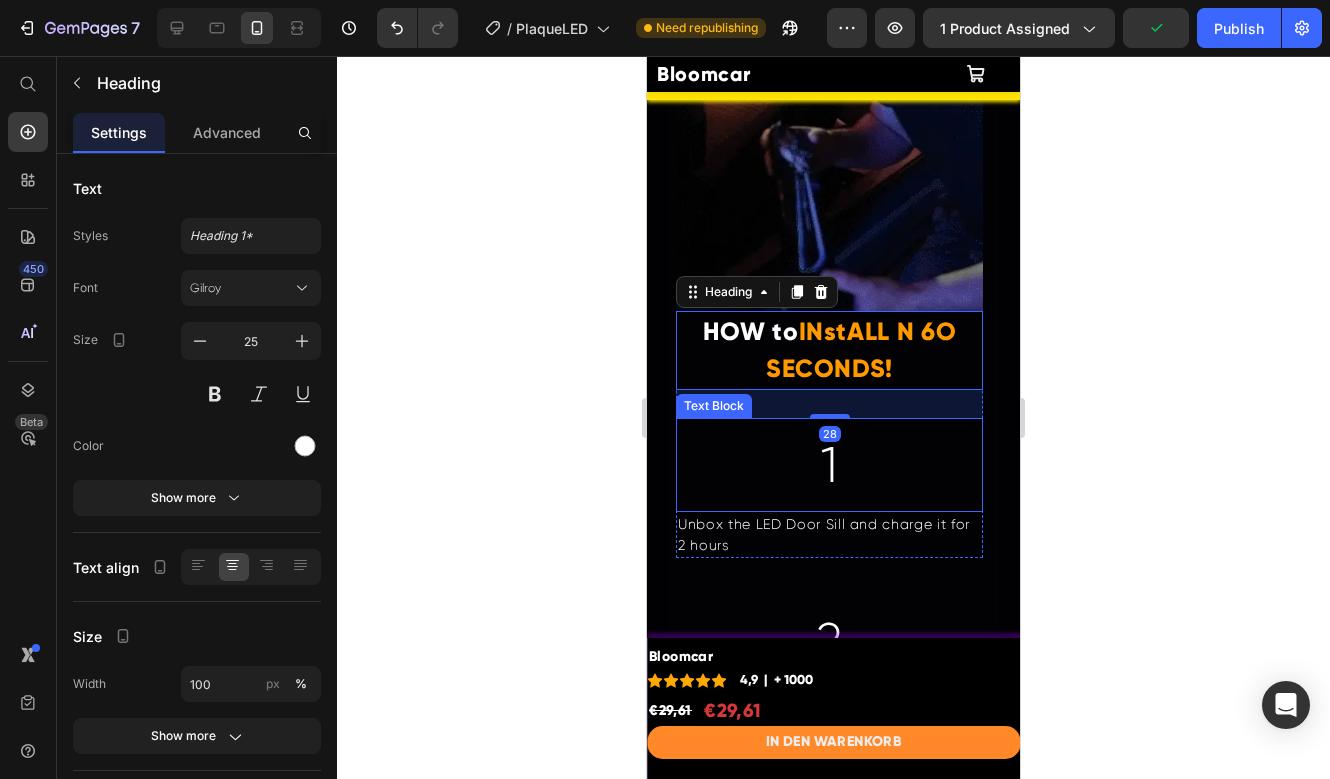 scroll, scrollTop: 3190, scrollLeft: 0, axis: vertical 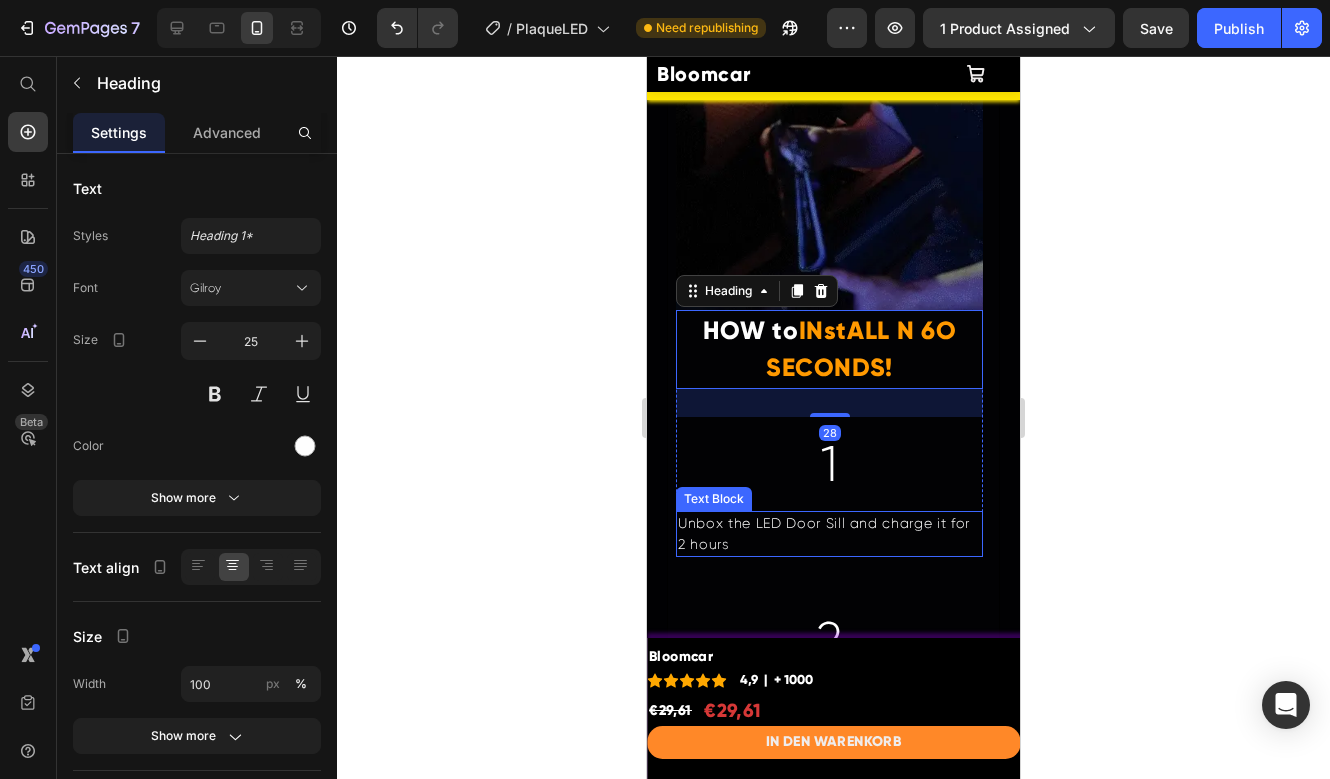 click on "Unbox the LED Door Sill and charge it for 2 hours" at bounding box center [829, 534] 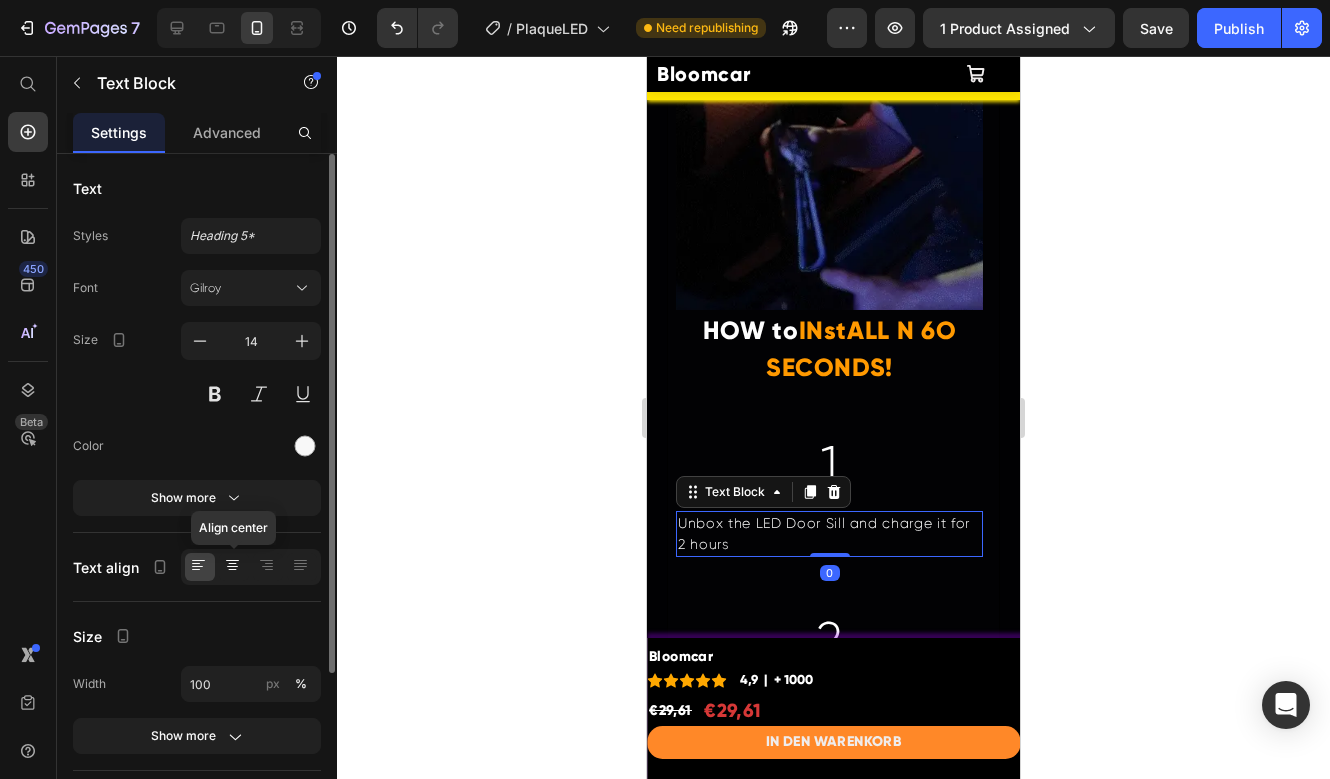 drag, startPoint x: 229, startPoint y: 570, endPoint x: 240, endPoint y: 564, distance: 12.529964 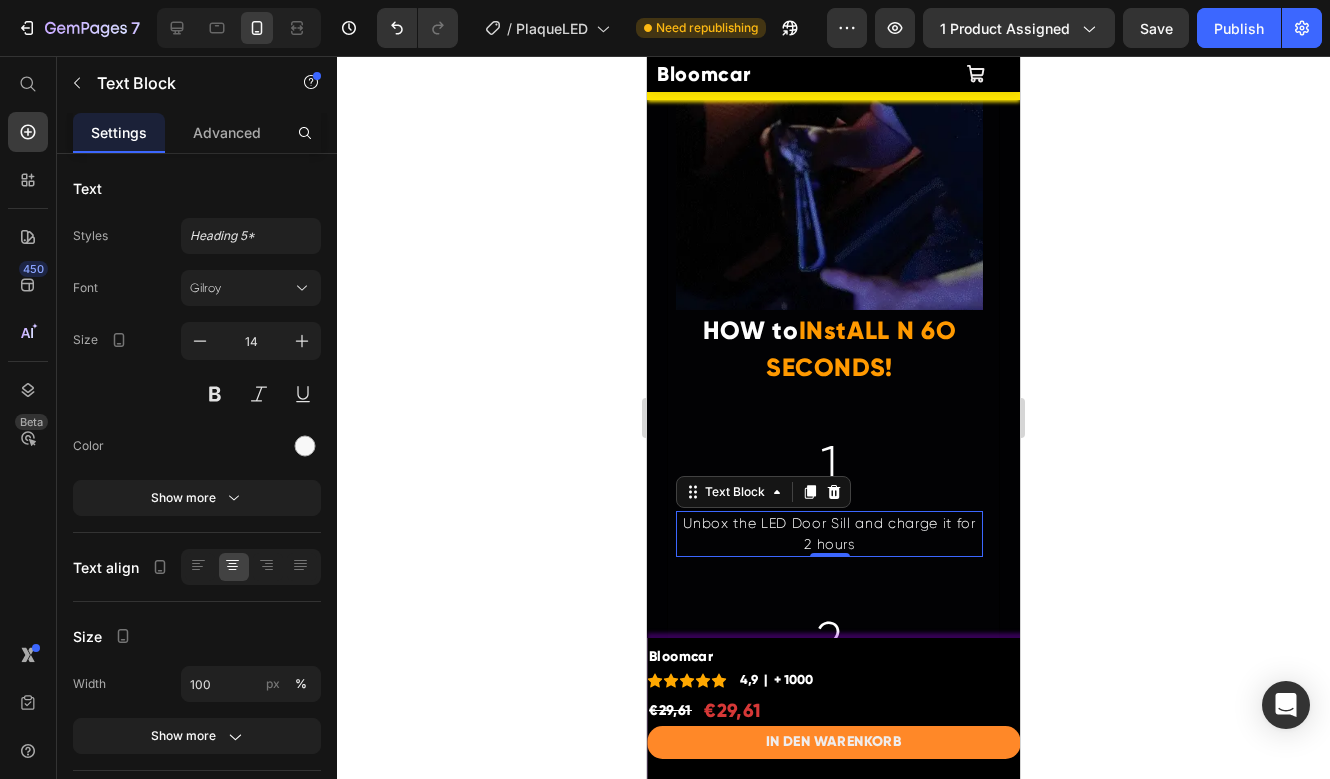 click on "Unbox the LED Door Sill and charge it for 2 hours" at bounding box center (829, 534) 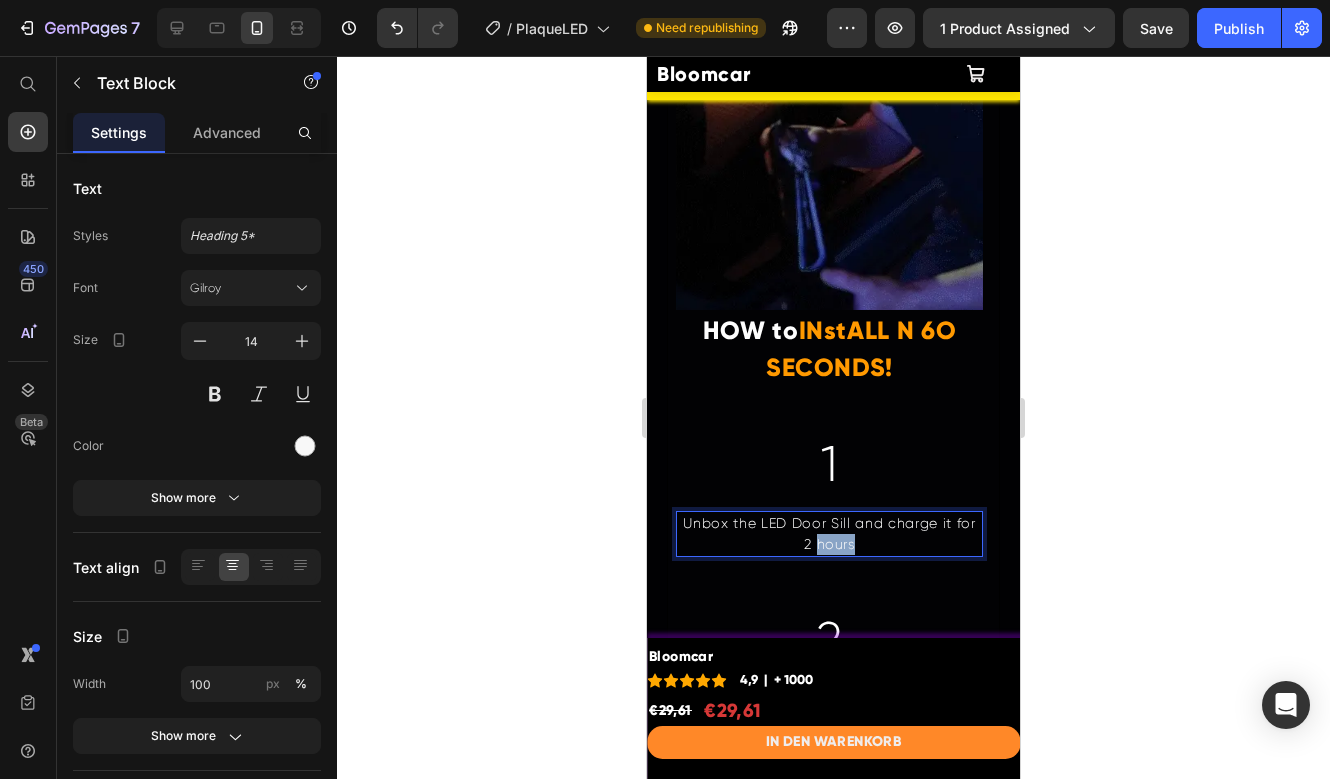 click on "Unbox the LED Door Sill and charge it for 2 hours" at bounding box center [829, 534] 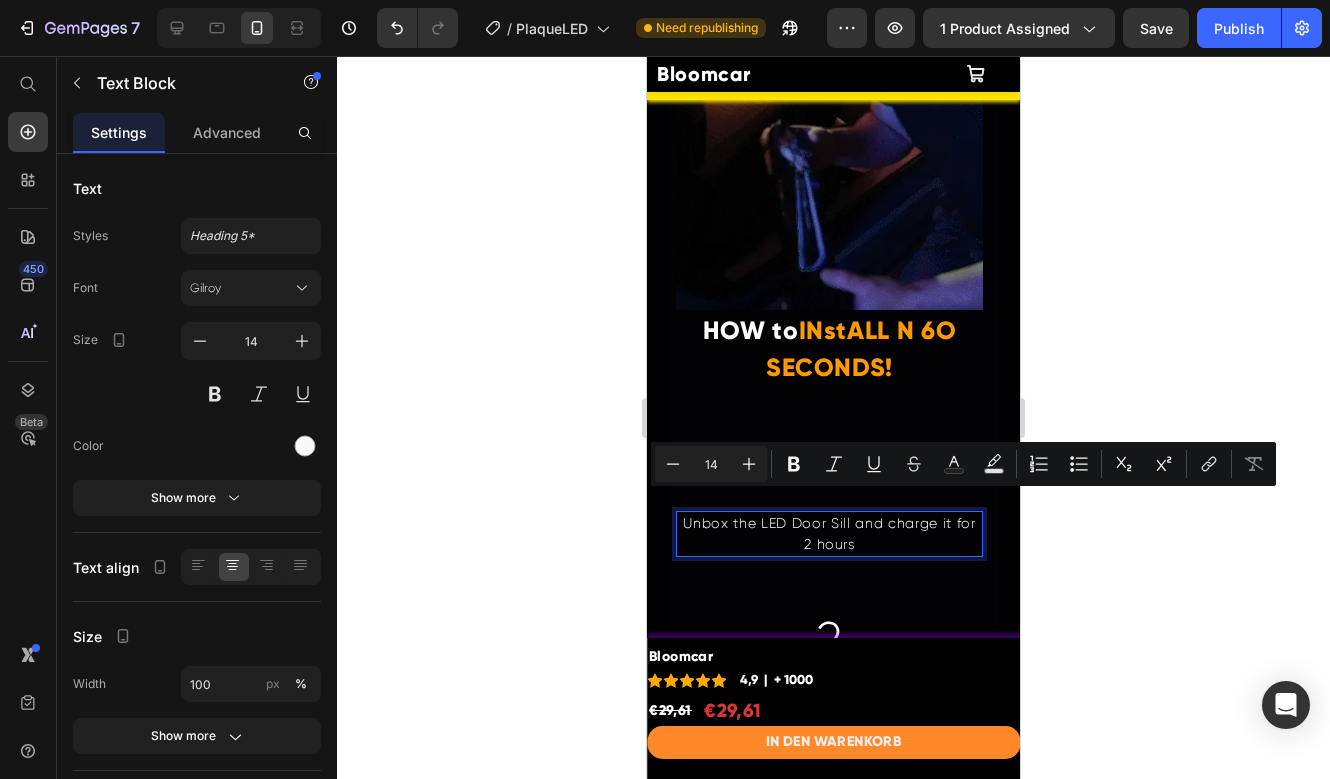 click on "Unbox the LED Door Sill and charge it for 2 hours" at bounding box center (829, 534) 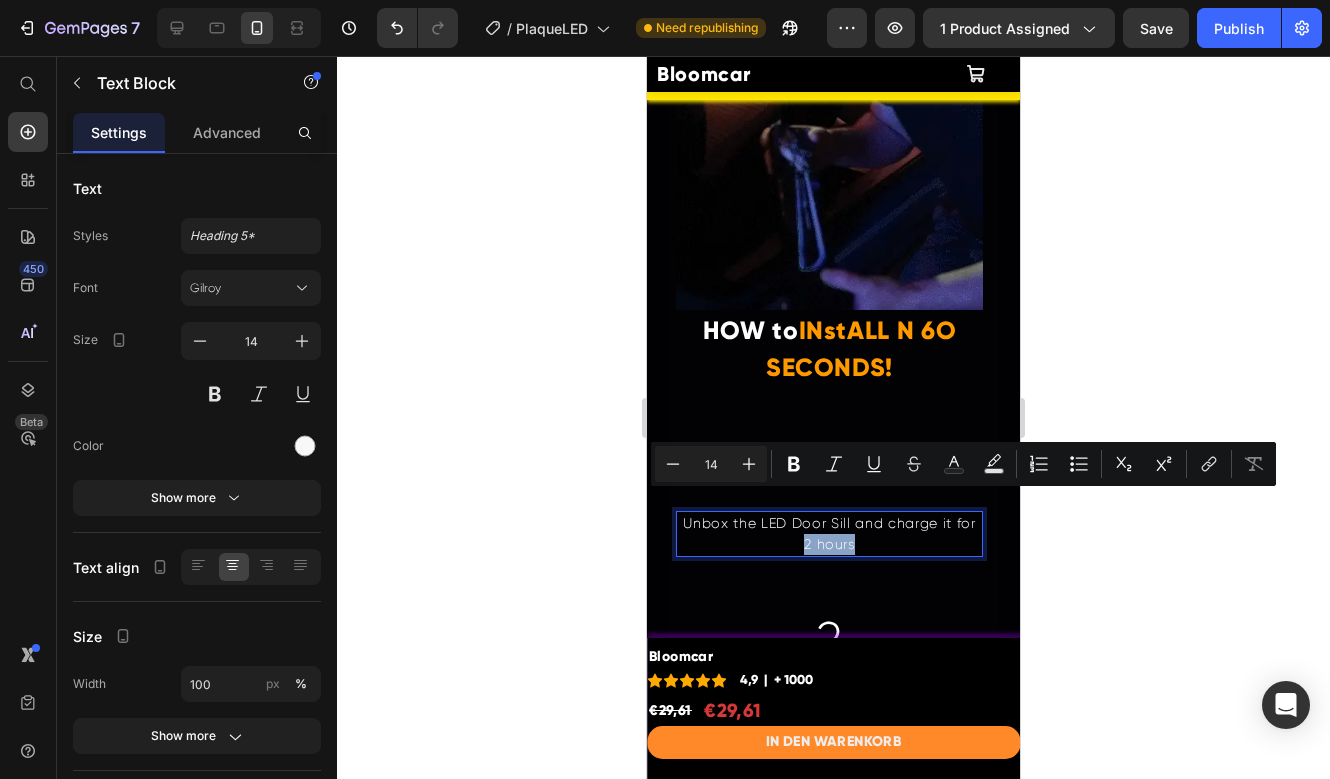 drag, startPoint x: 821, startPoint y: 502, endPoint x: 865, endPoint y: 511, distance: 44.911022 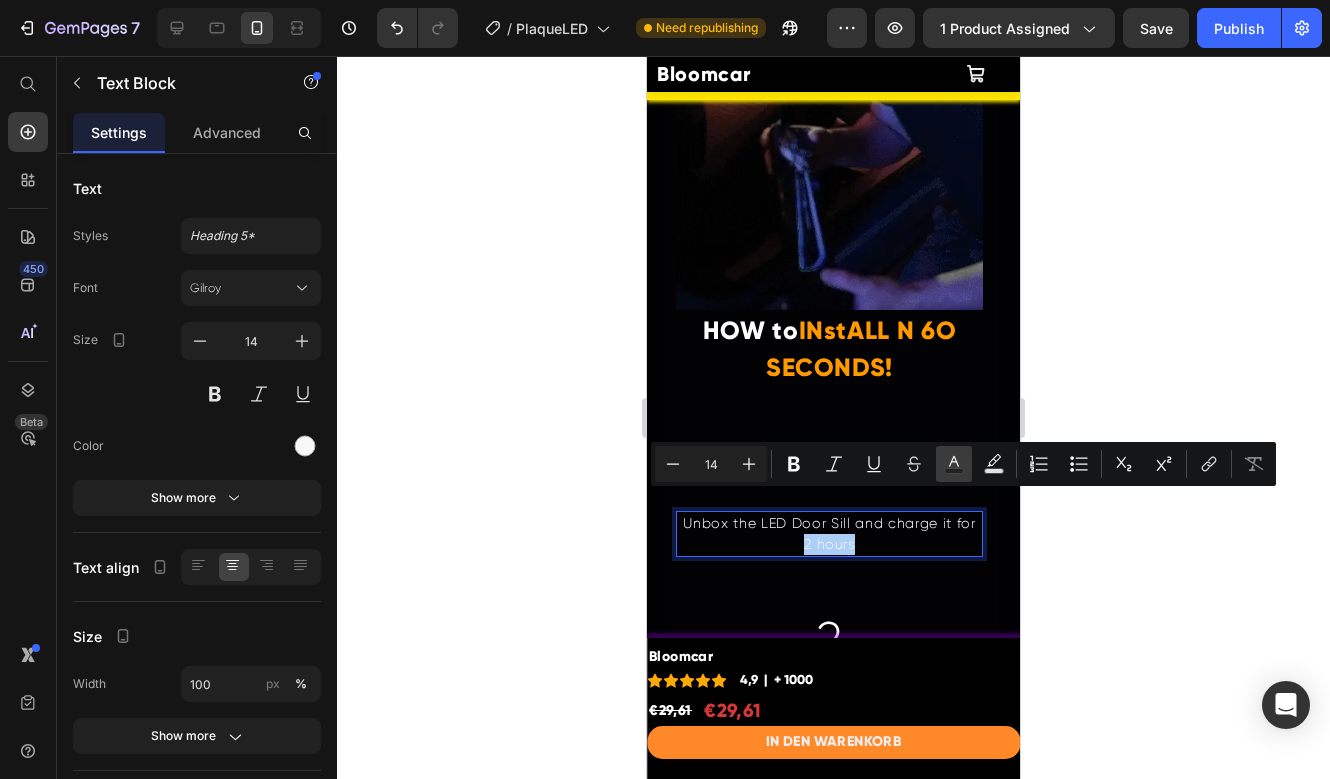 click on "Text Color" at bounding box center [954, 464] 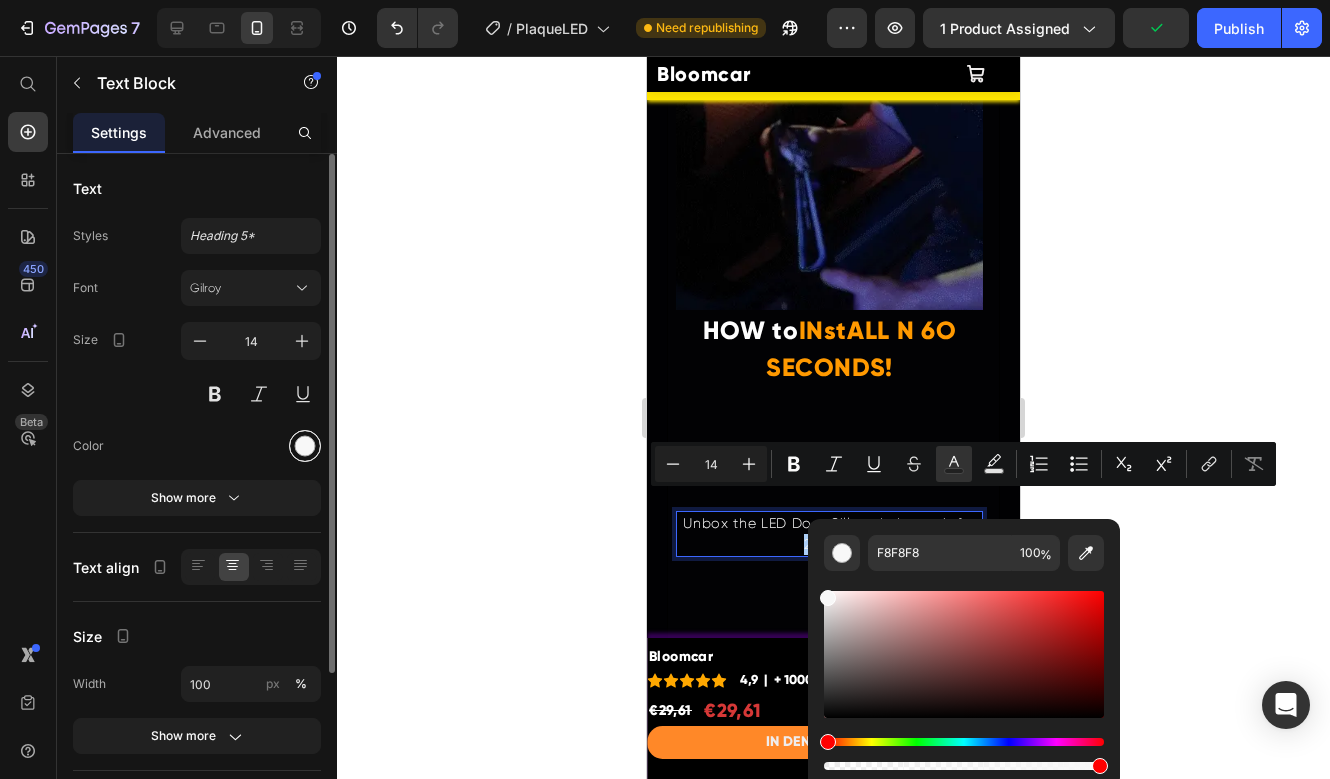 click at bounding box center [305, 446] 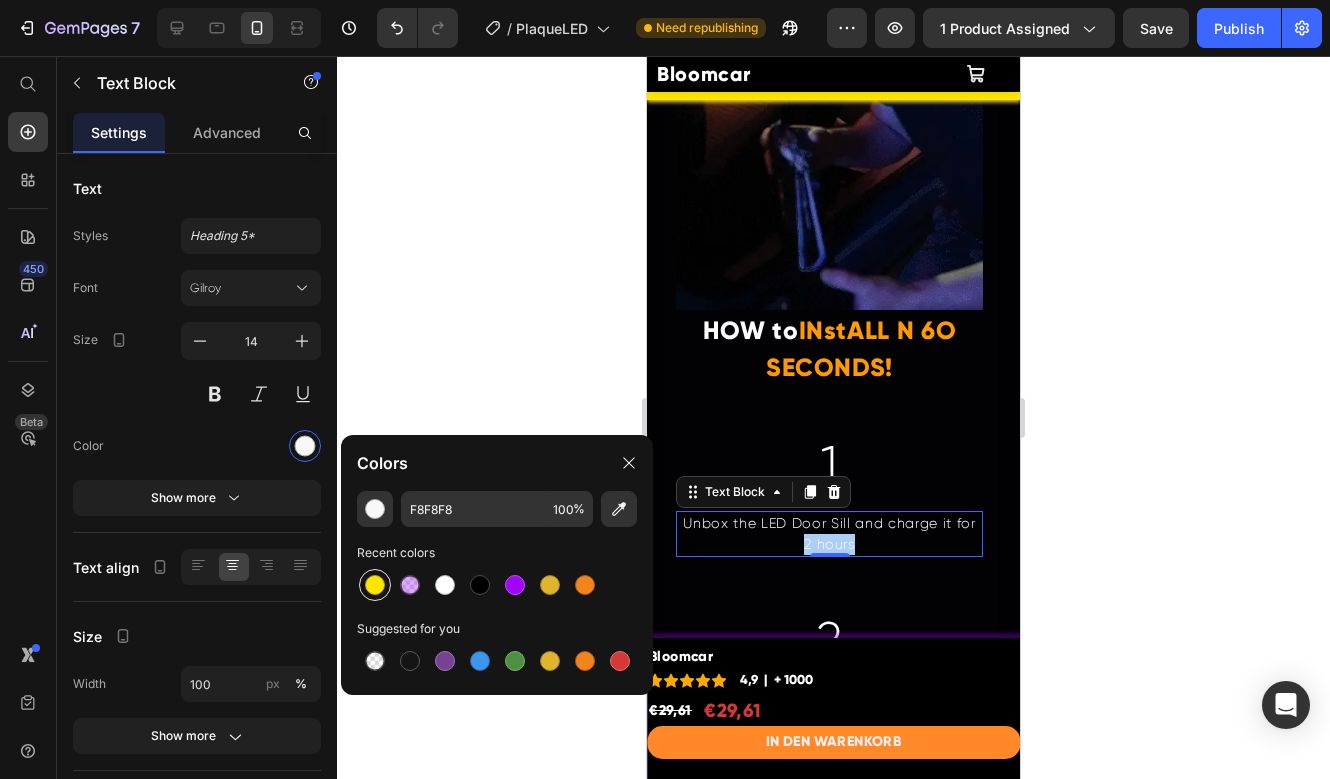 click at bounding box center (375, 585) 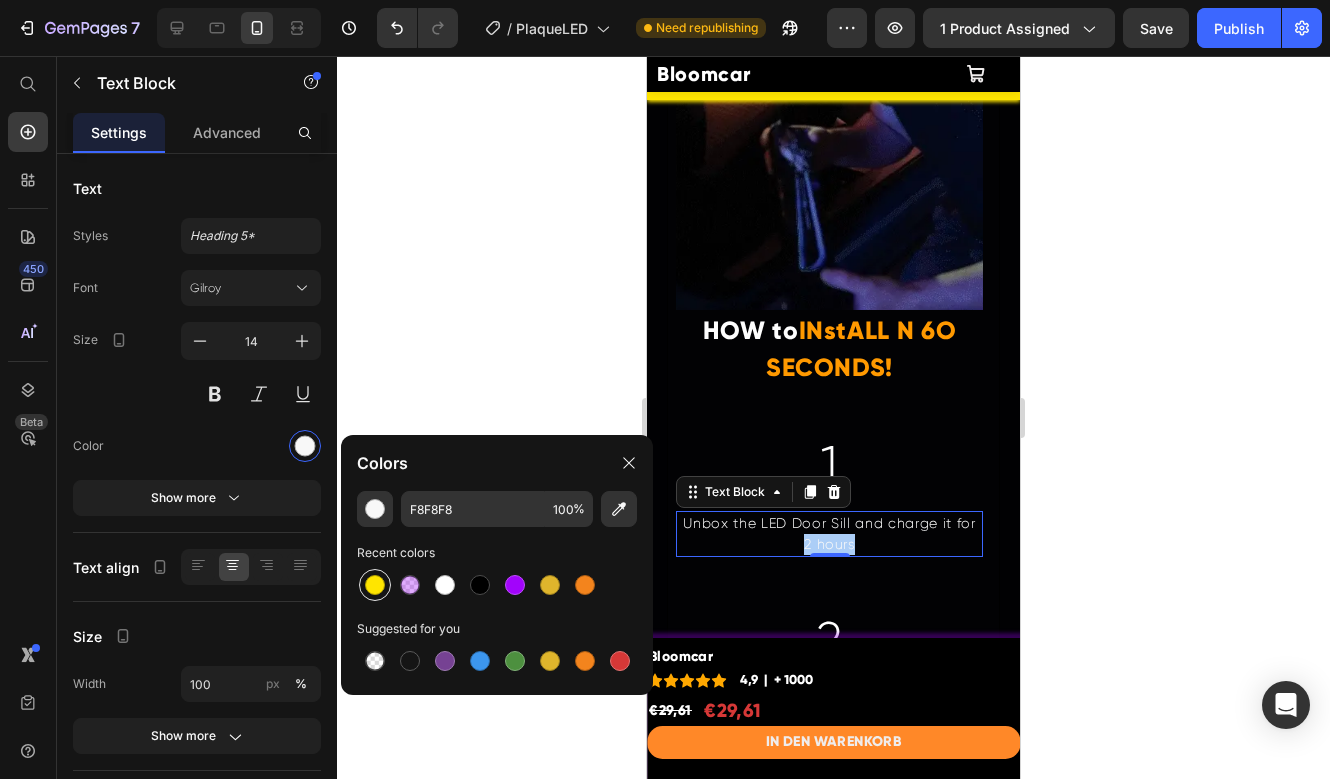 type on "FFE500" 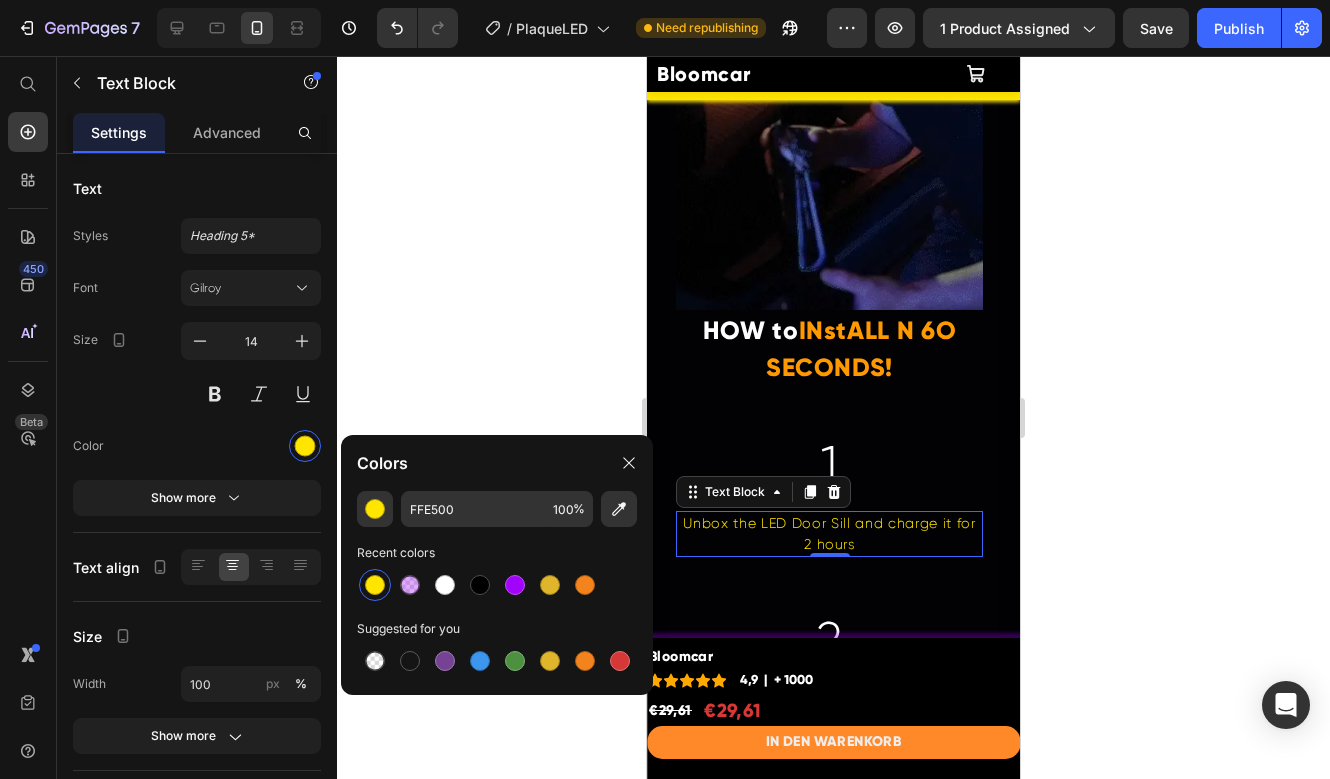 click on "Unbox the LED Door Sill and charge it for 2 hours" at bounding box center (829, 534) 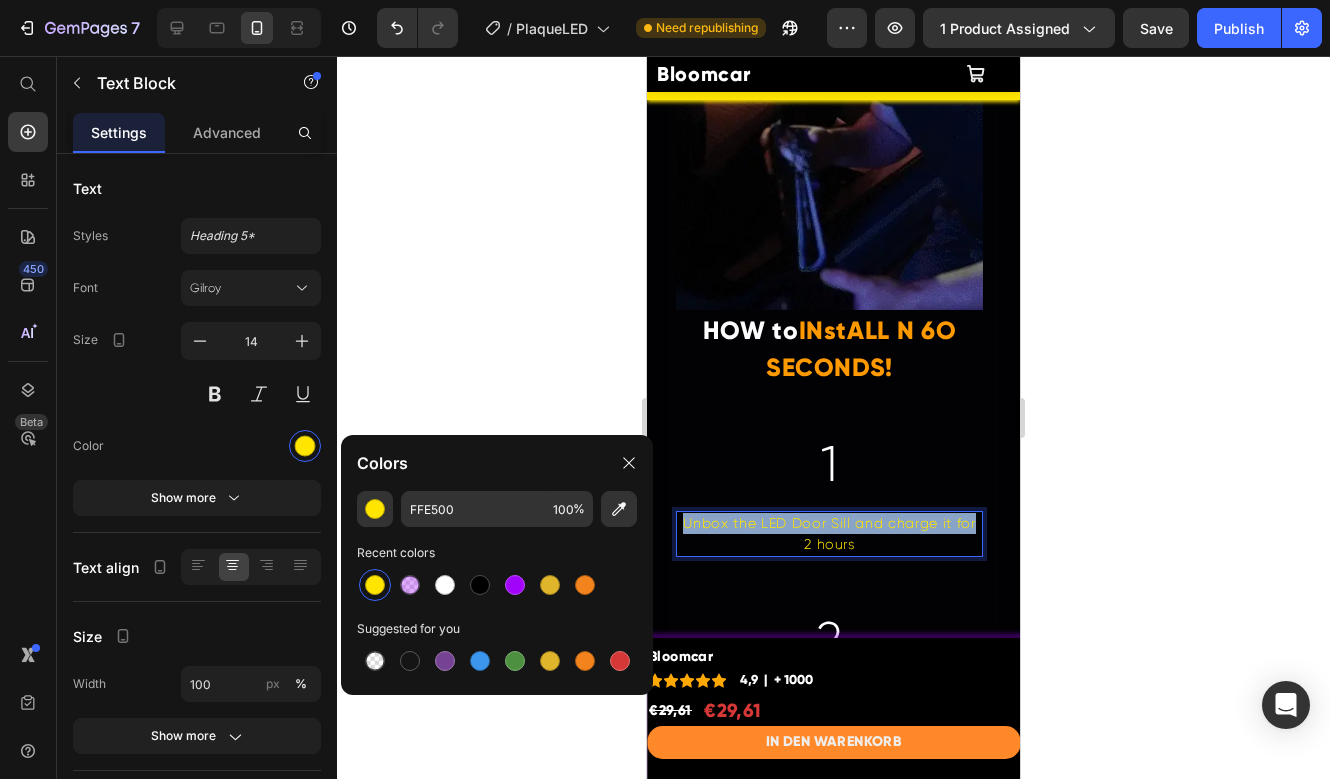 drag, startPoint x: 803, startPoint y: 505, endPoint x: 681, endPoint y: 488, distance: 123.178734 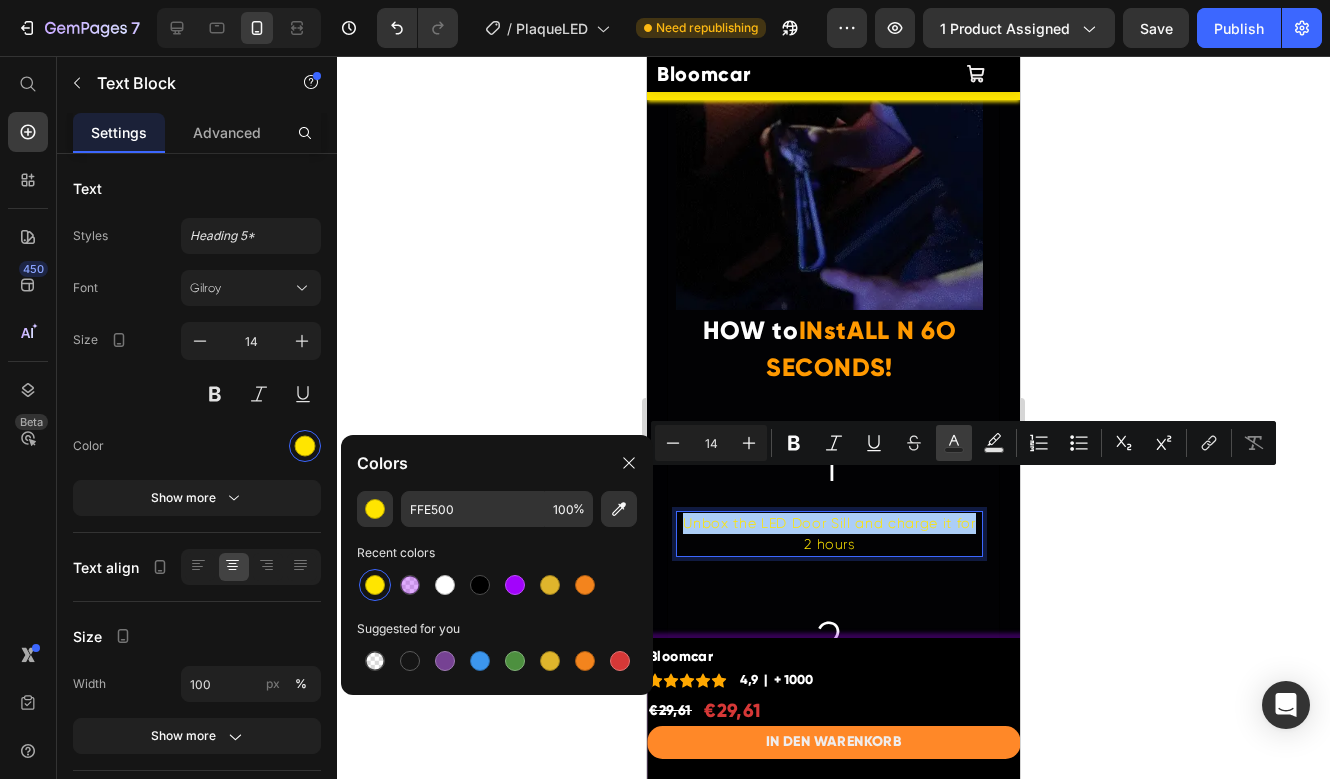 click 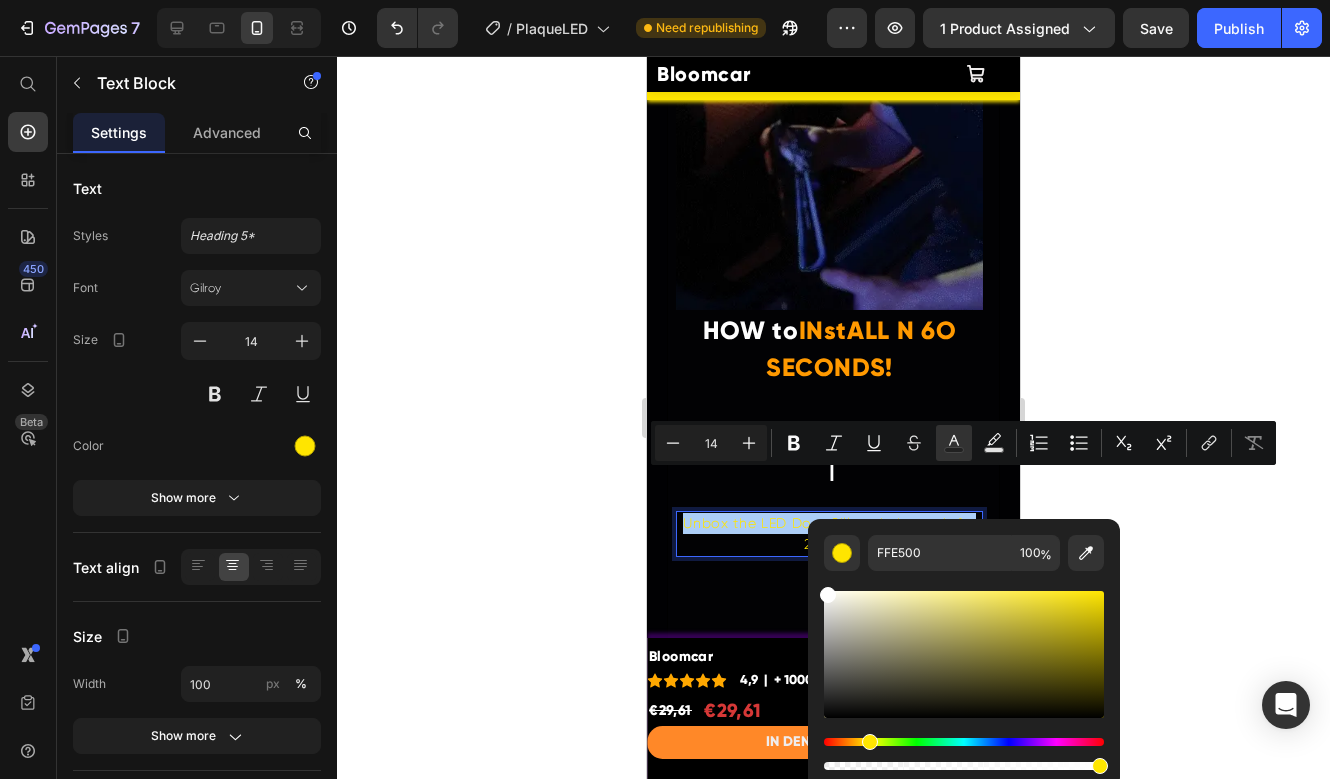 drag, startPoint x: 835, startPoint y: 609, endPoint x: 846, endPoint y: 583, distance: 28.231188 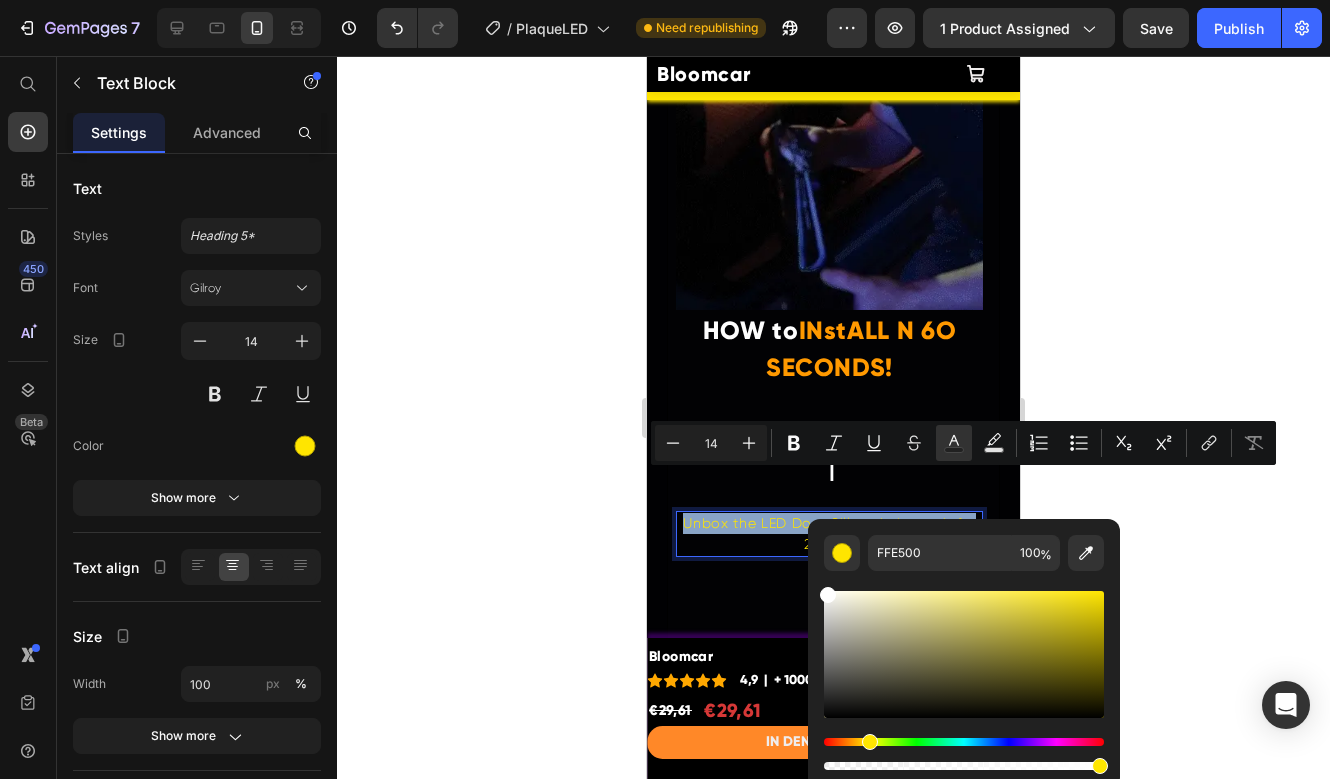 type on "FFFFFF" 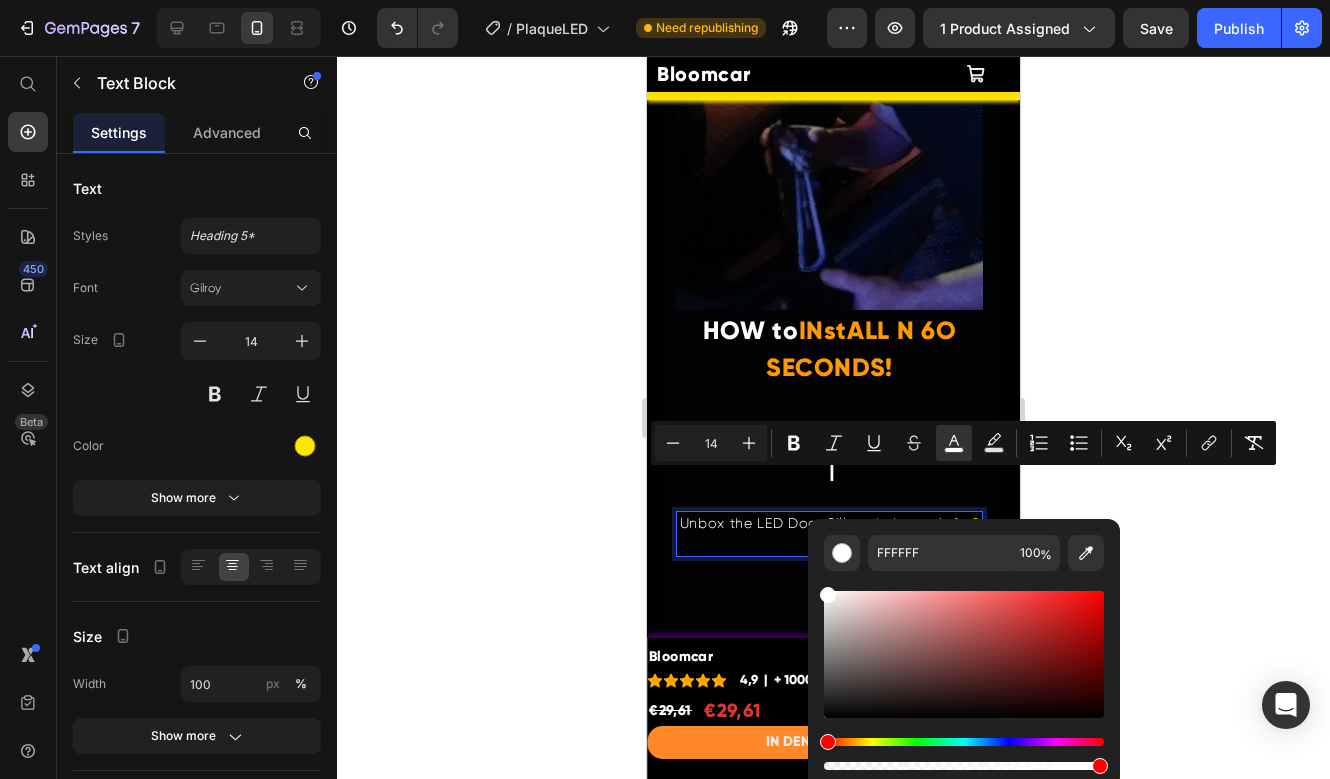 click 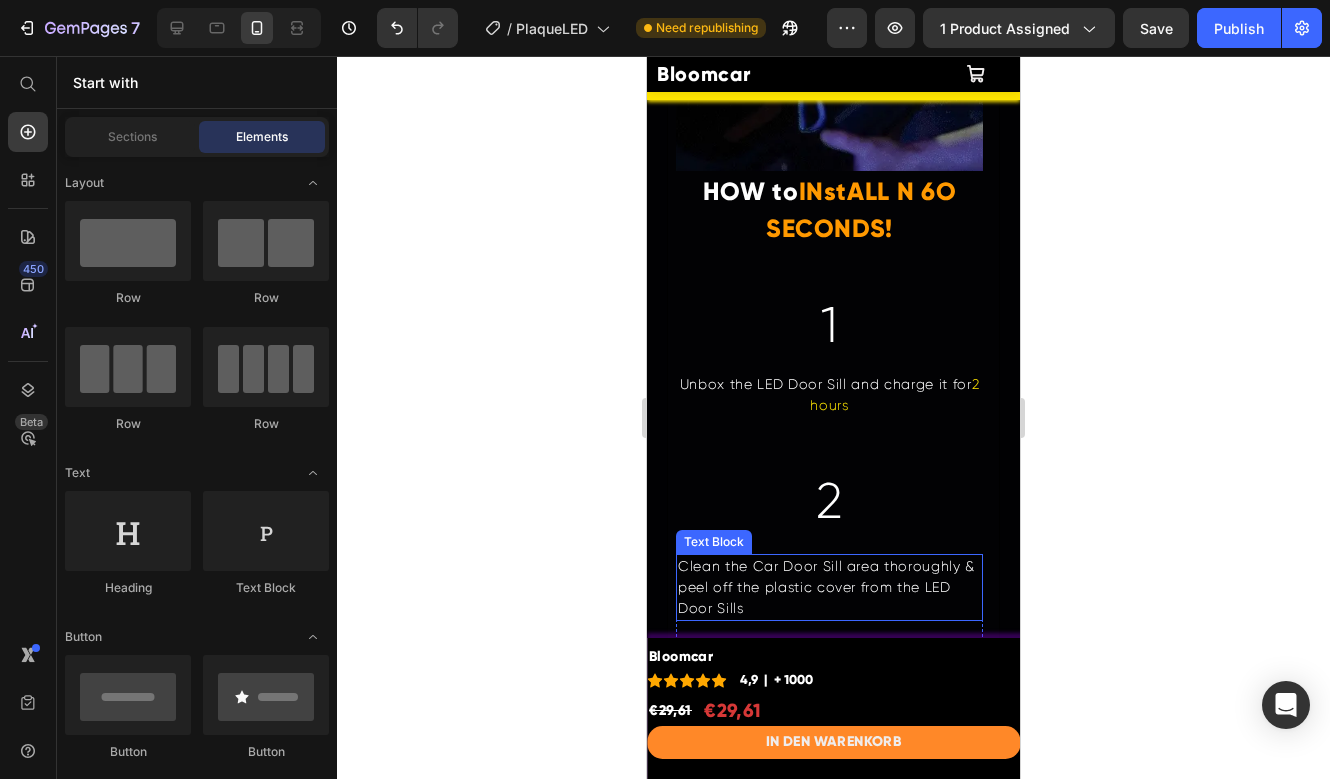scroll, scrollTop: 3360, scrollLeft: 0, axis: vertical 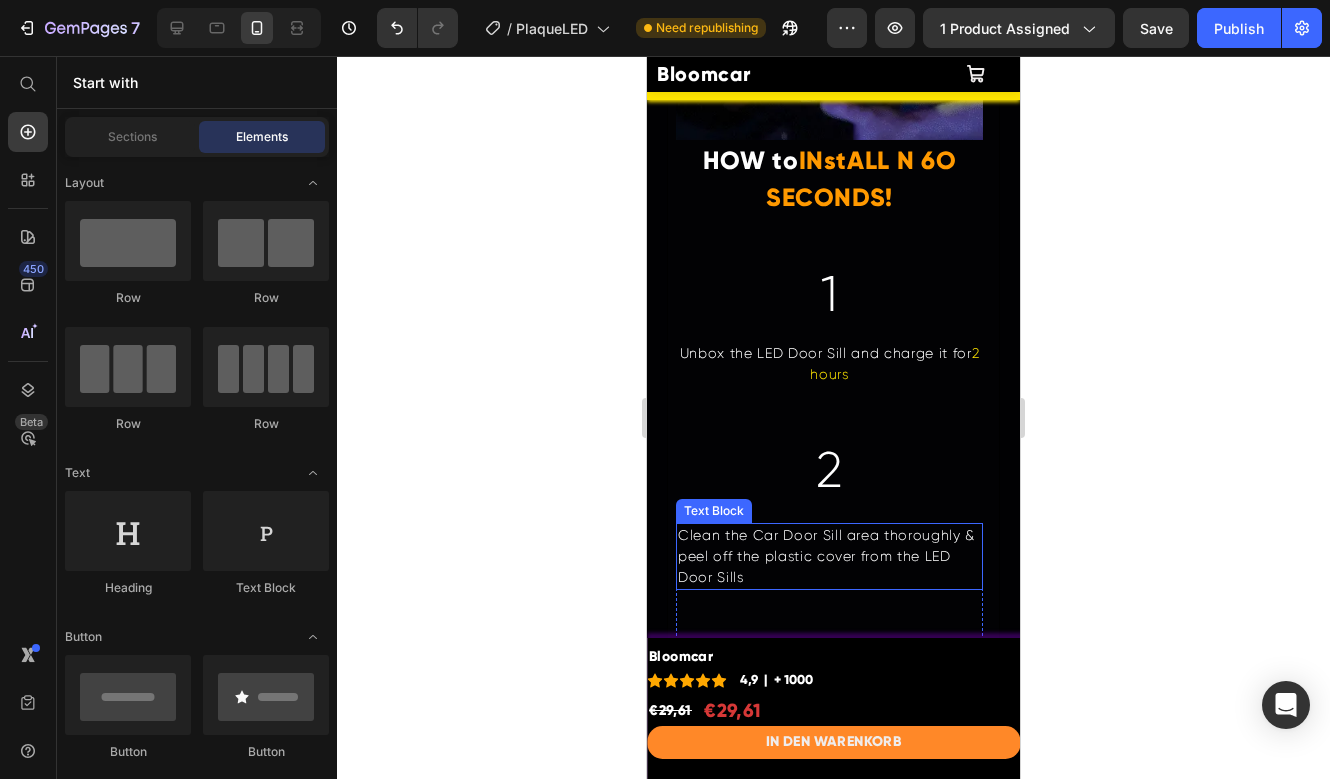 click on "Clean the Car Door Sill area thoroughly & peel off the plastic cover from the LED Door Sills" at bounding box center (829, 556) 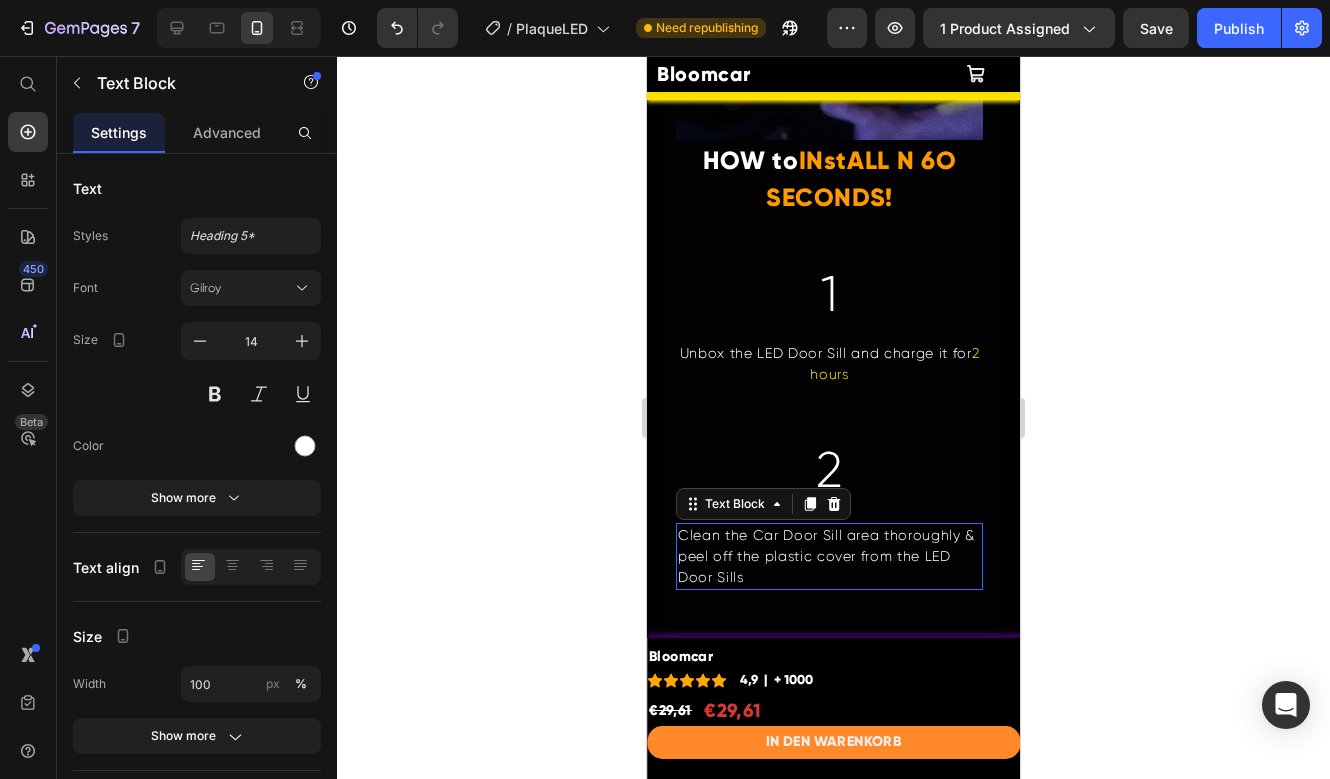 click on "Clean the Car Door Sill area thoroughly & peel off the plastic cover from the LED Door Sills" at bounding box center (829, 556) 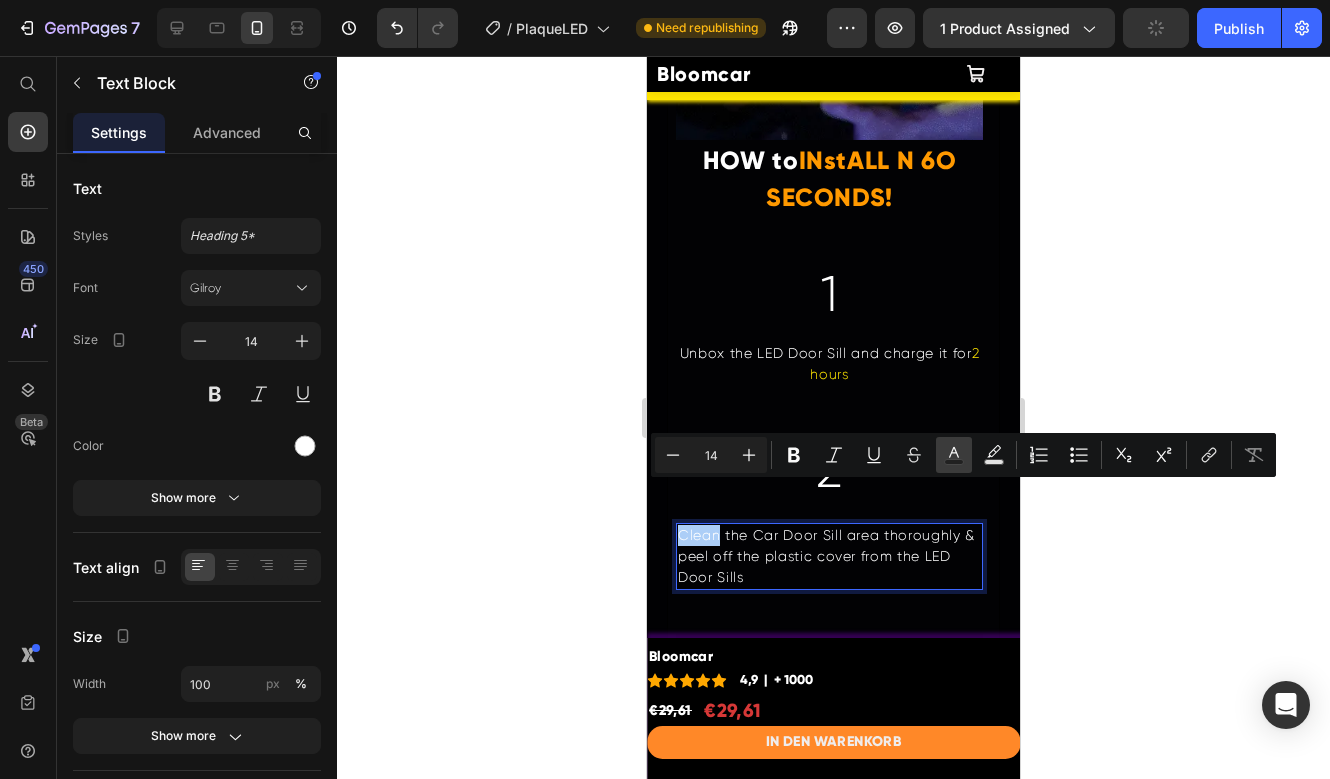 click on "Text Color" at bounding box center (954, 455) 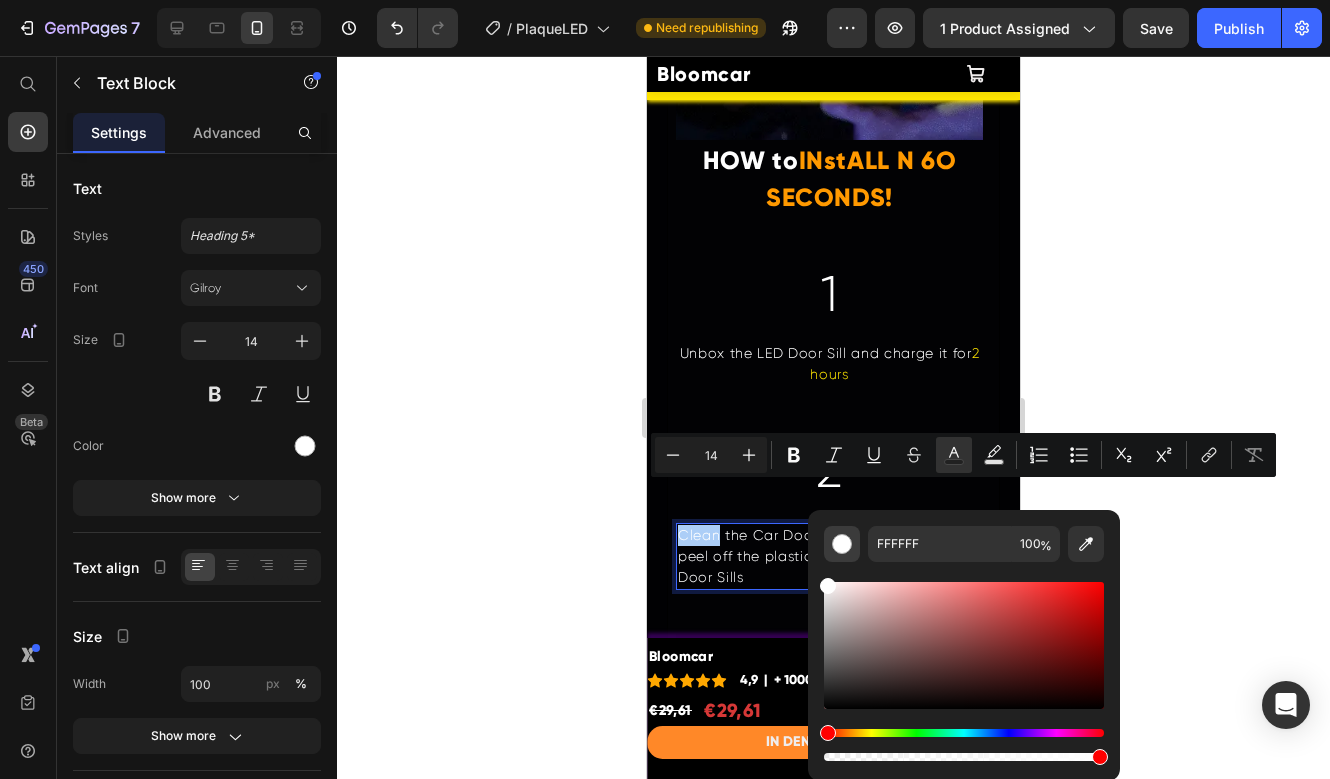 click at bounding box center [842, 544] 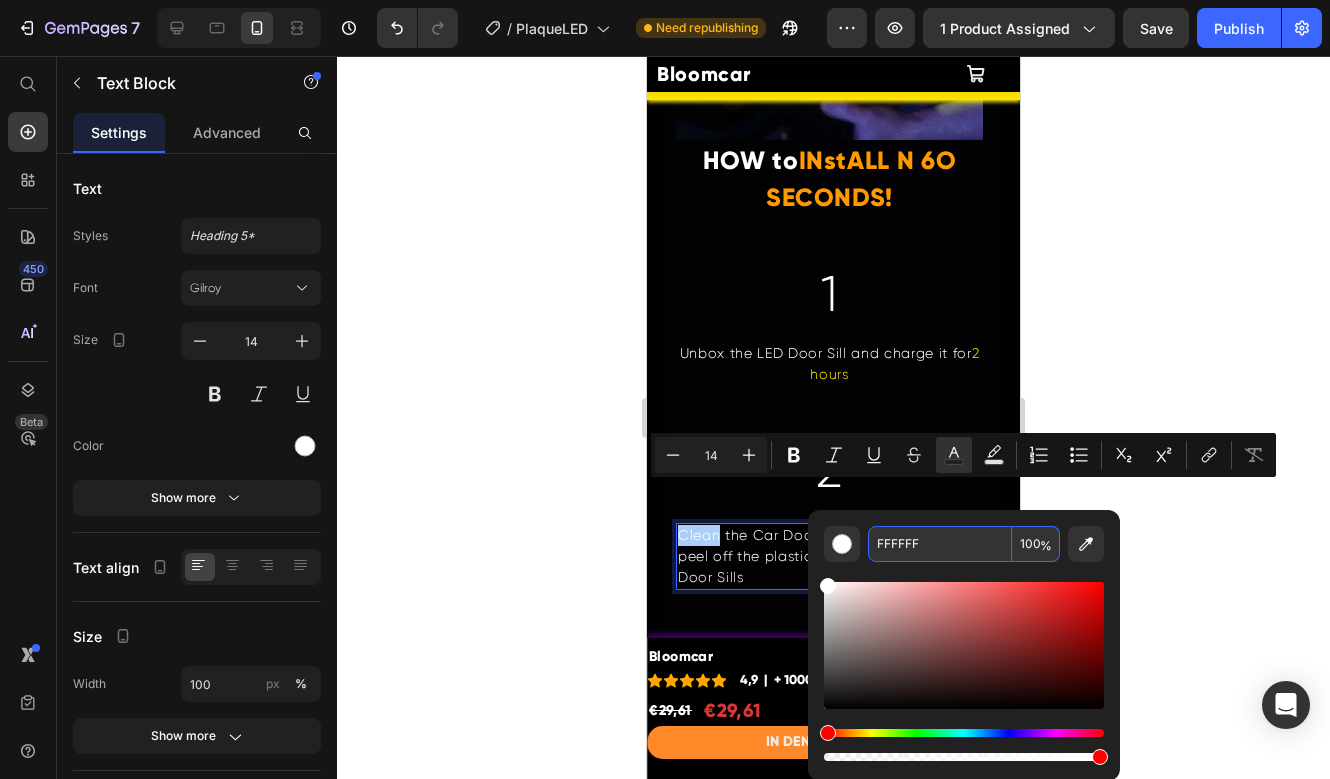 click on "FFFFFF" at bounding box center [940, 544] 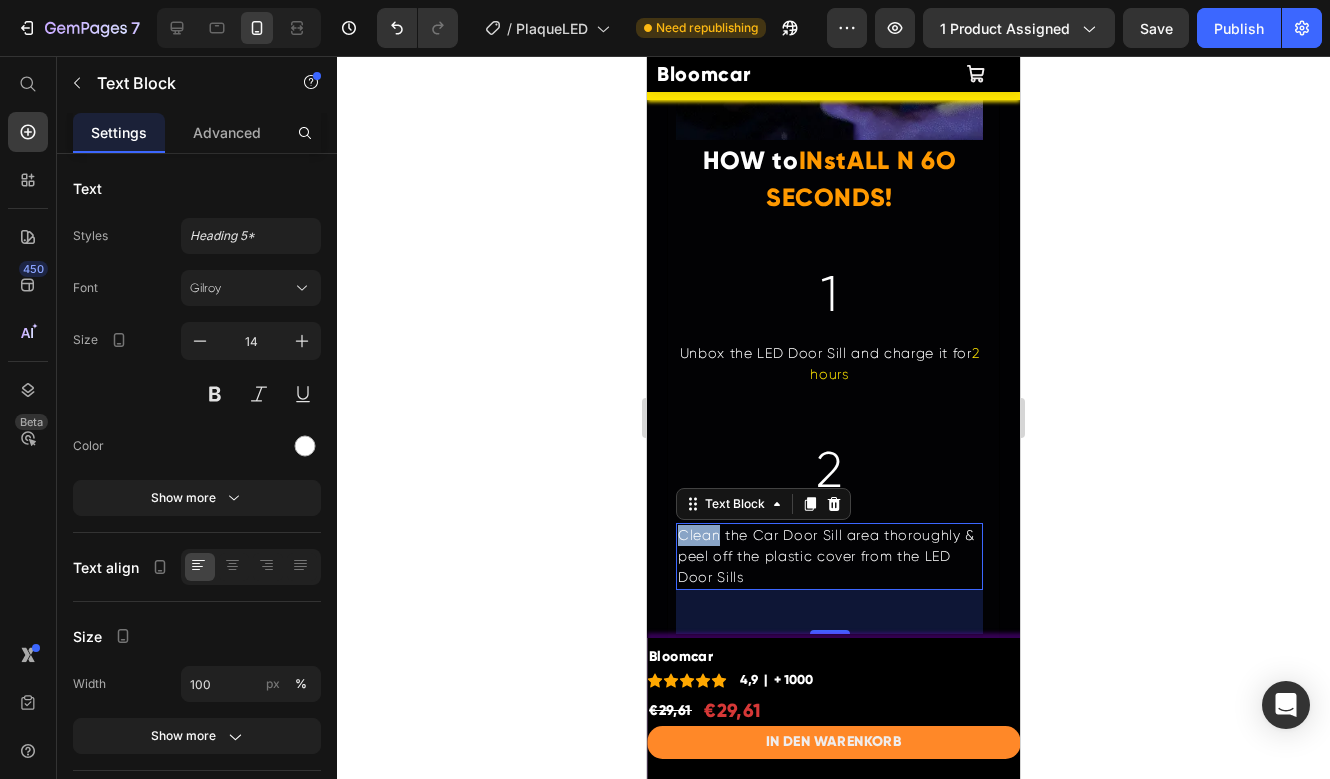 click on "Clean the Car Door Sill area thoroughly & peel off the plastic cover from the LED Door Sills" at bounding box center [829, 556] 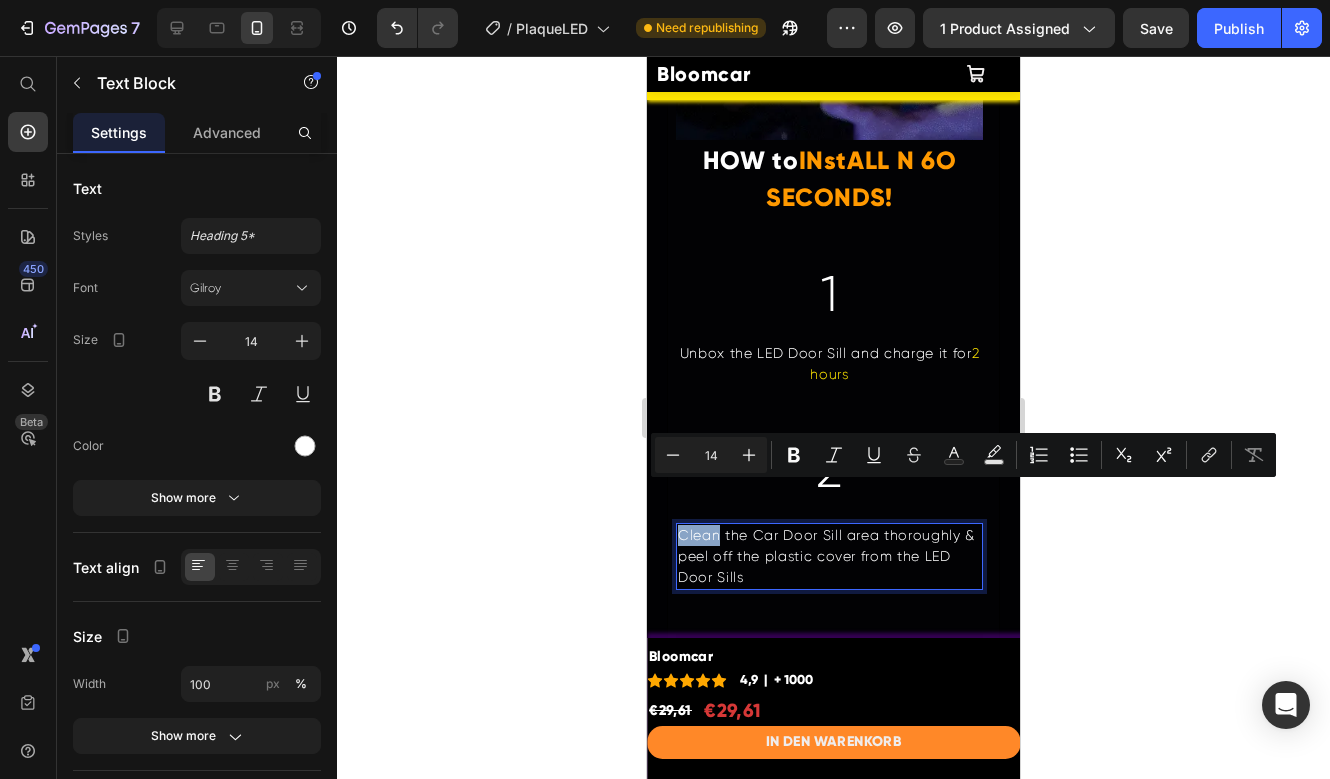 click on "Clean the Car Door Sill area thoroughly & peel off the plastic cover from the LED Door Sills" at bounding box center (829, 556) 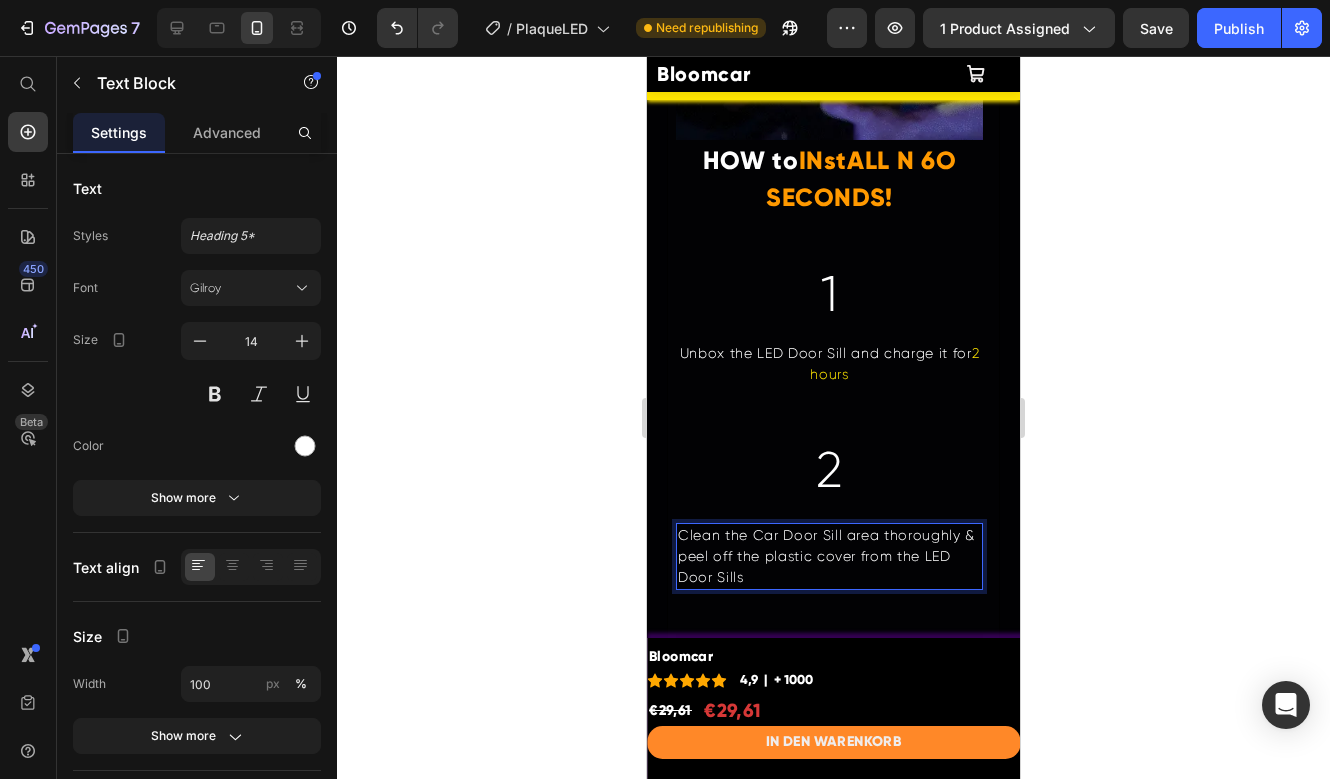 click on "Clean the Car Door Sill area thoroughly & peel off the plastic cover from the LED Door Sills" at bounding box center (829, 556) 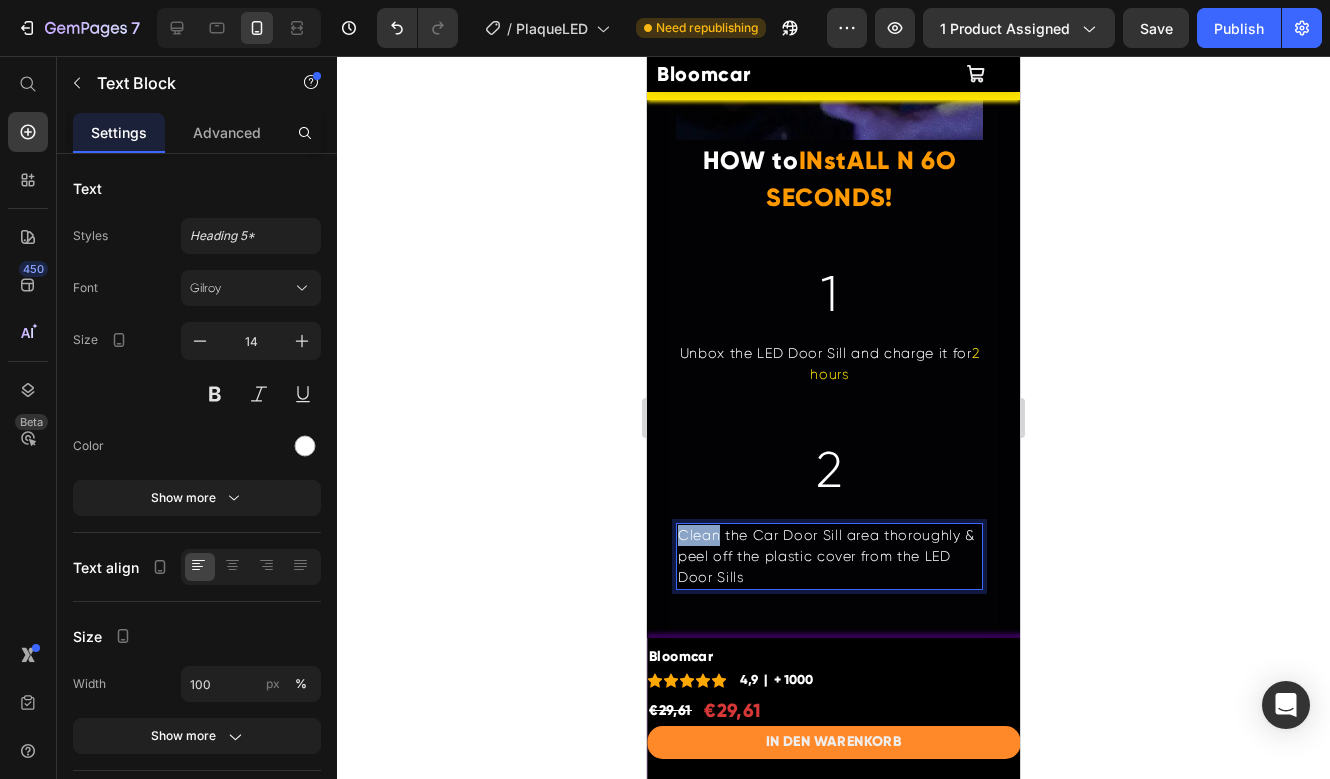 click on "Clean the Car Door Sill area thoroughly & peel off the plastic cover from the LED Door Sills" at bounding box center [829, 556] 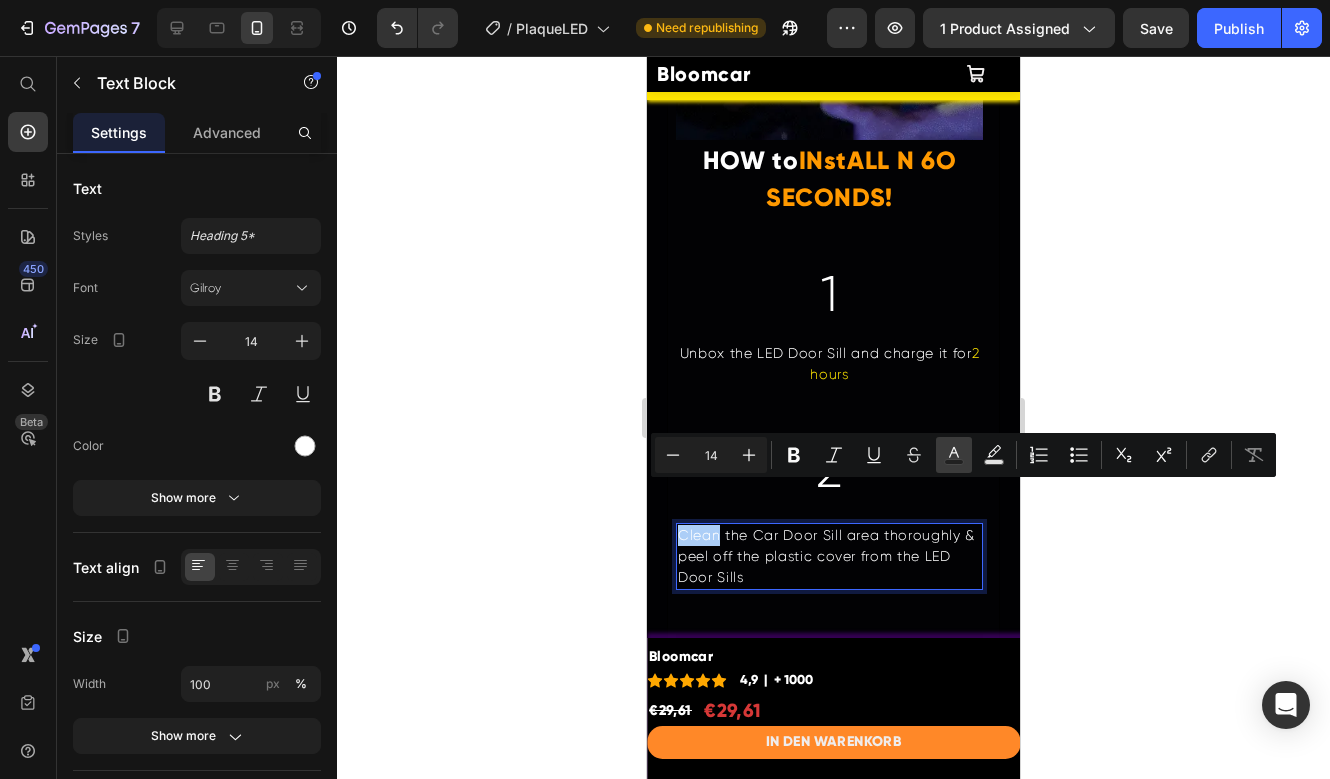 click on "Text Color" at bounding box center (954, 455) 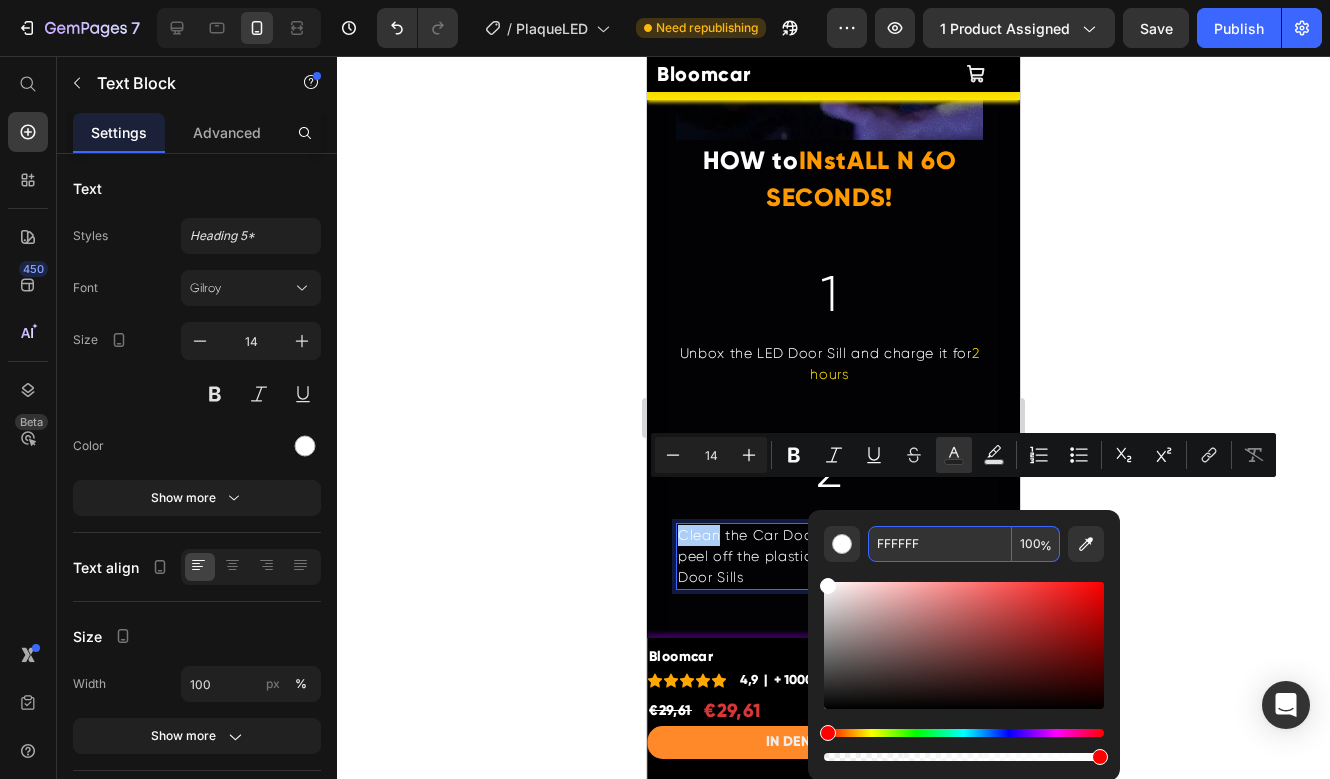 click on "FFFFFF" at bounding box center (940, 544) 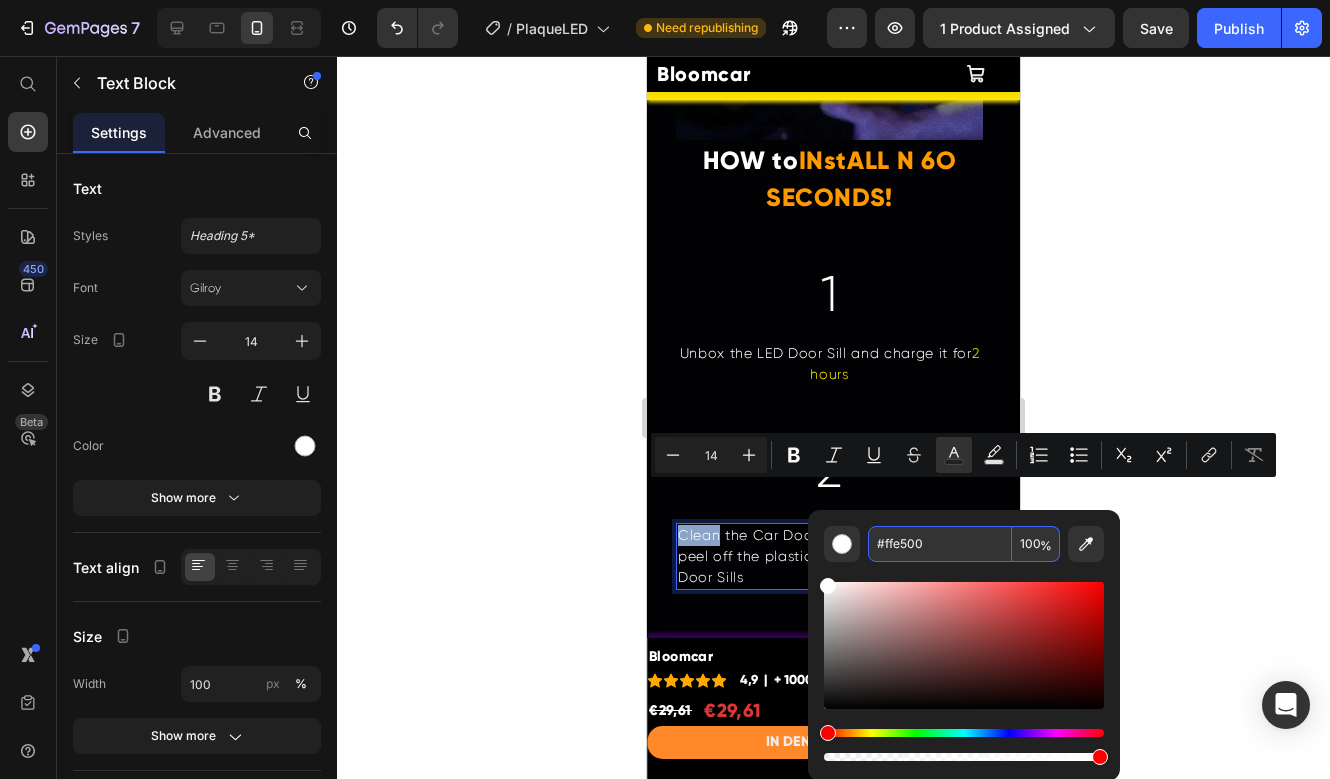 type on "FFE500" 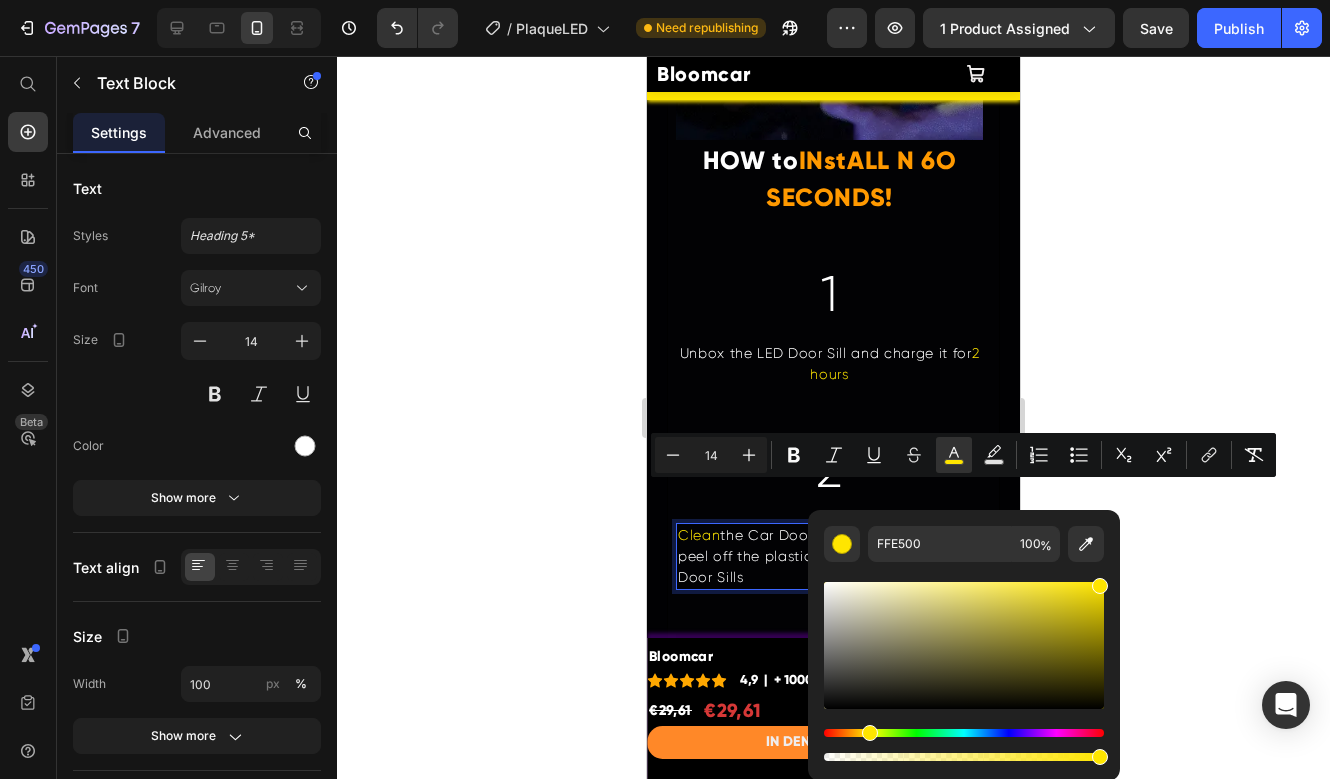 click 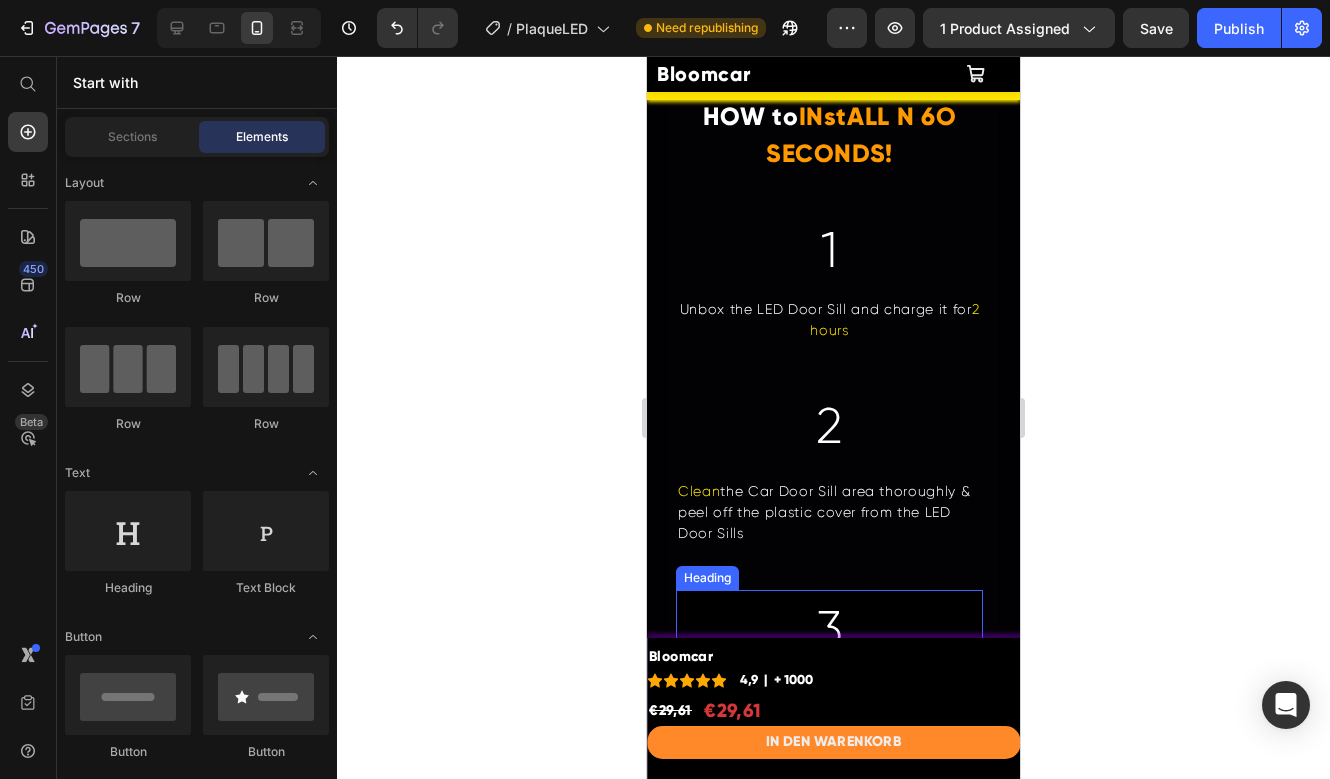 scroll, scrollTop: 3455, scrollLeft: 0, axis: vertical 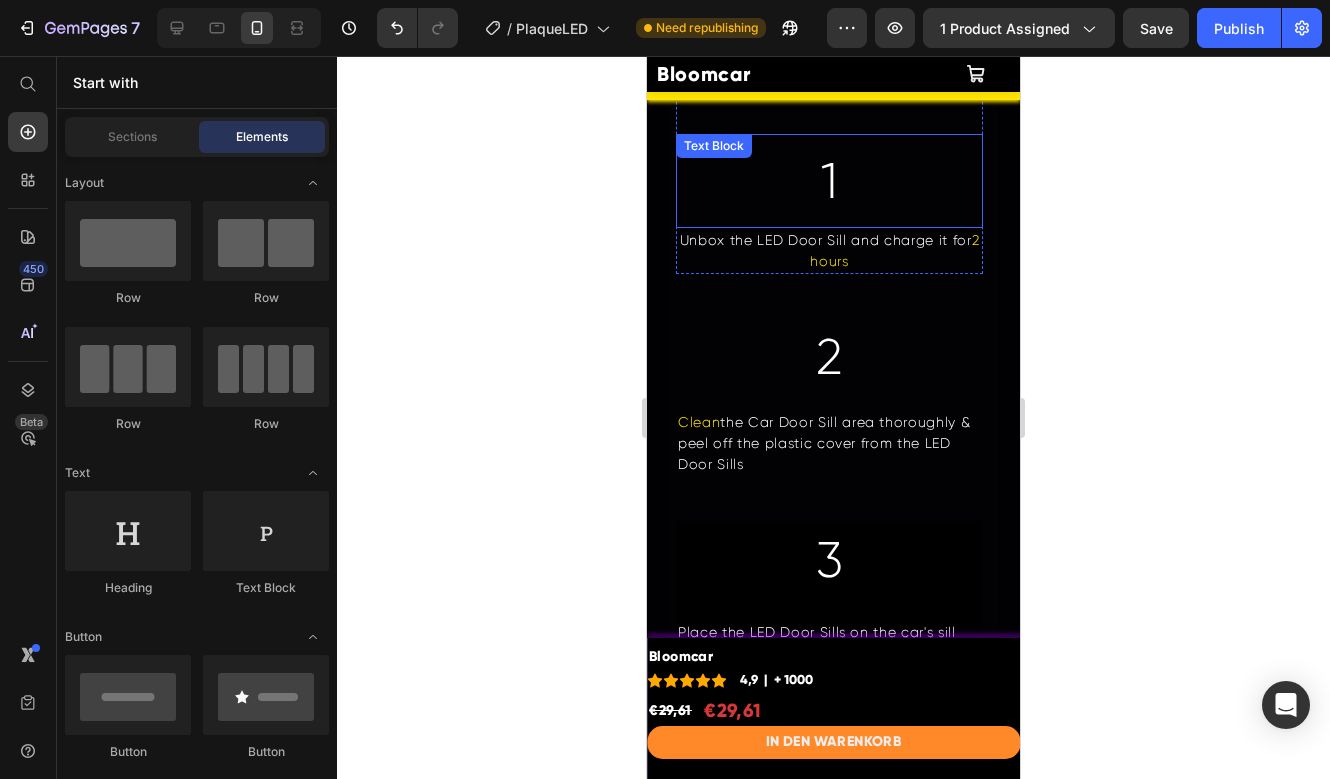click on "1" at bounding box center [829, 181] 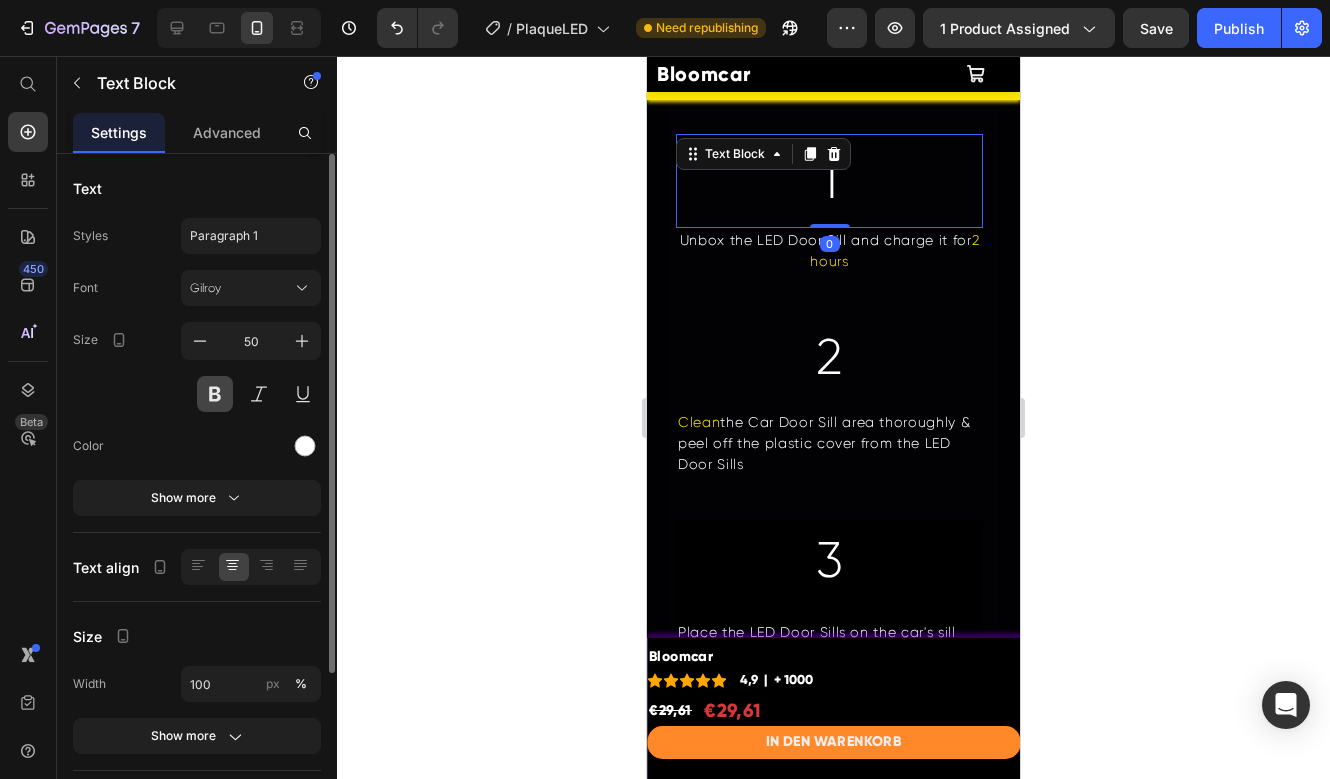 click at bounding box center (215, 394) 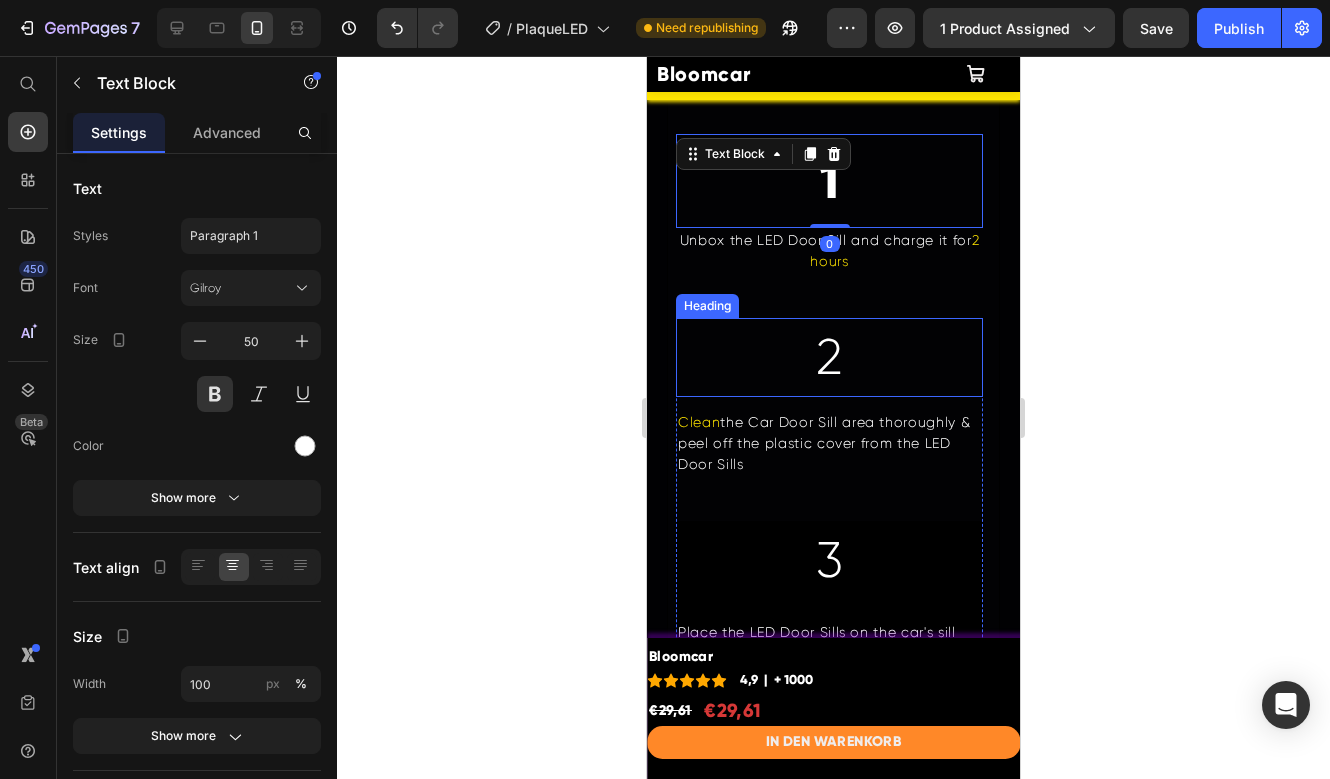 click on "2" at bounding box center (829, 357) 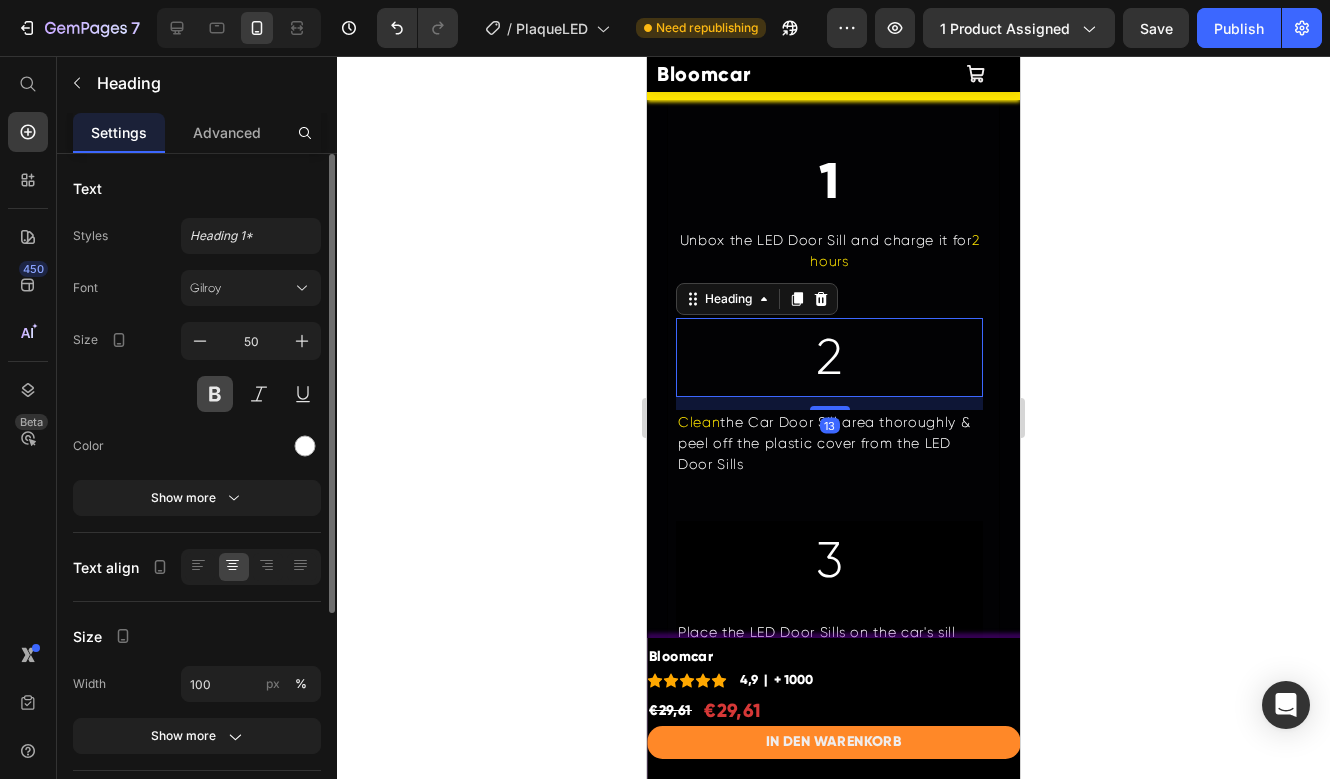 click at bounding box center [215, 394] 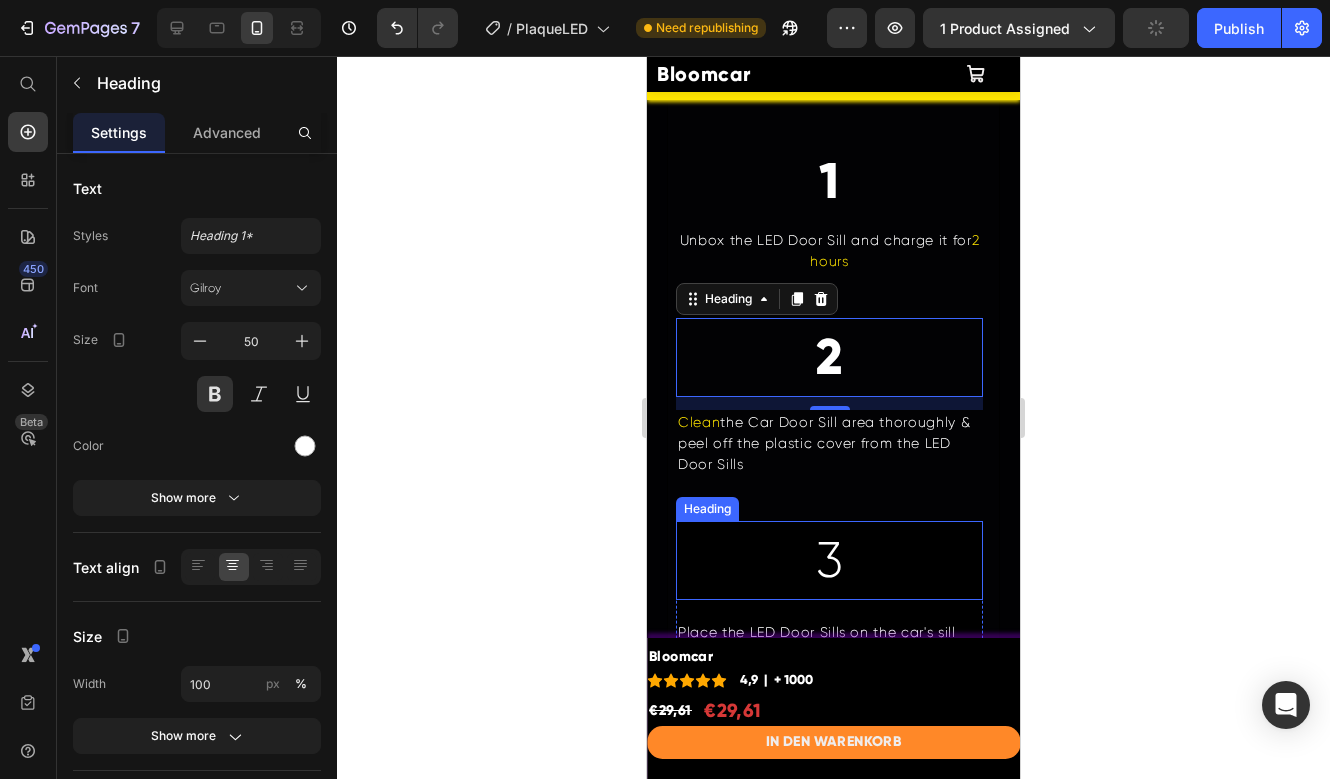 click on "3" at bounding box center [829, 560] 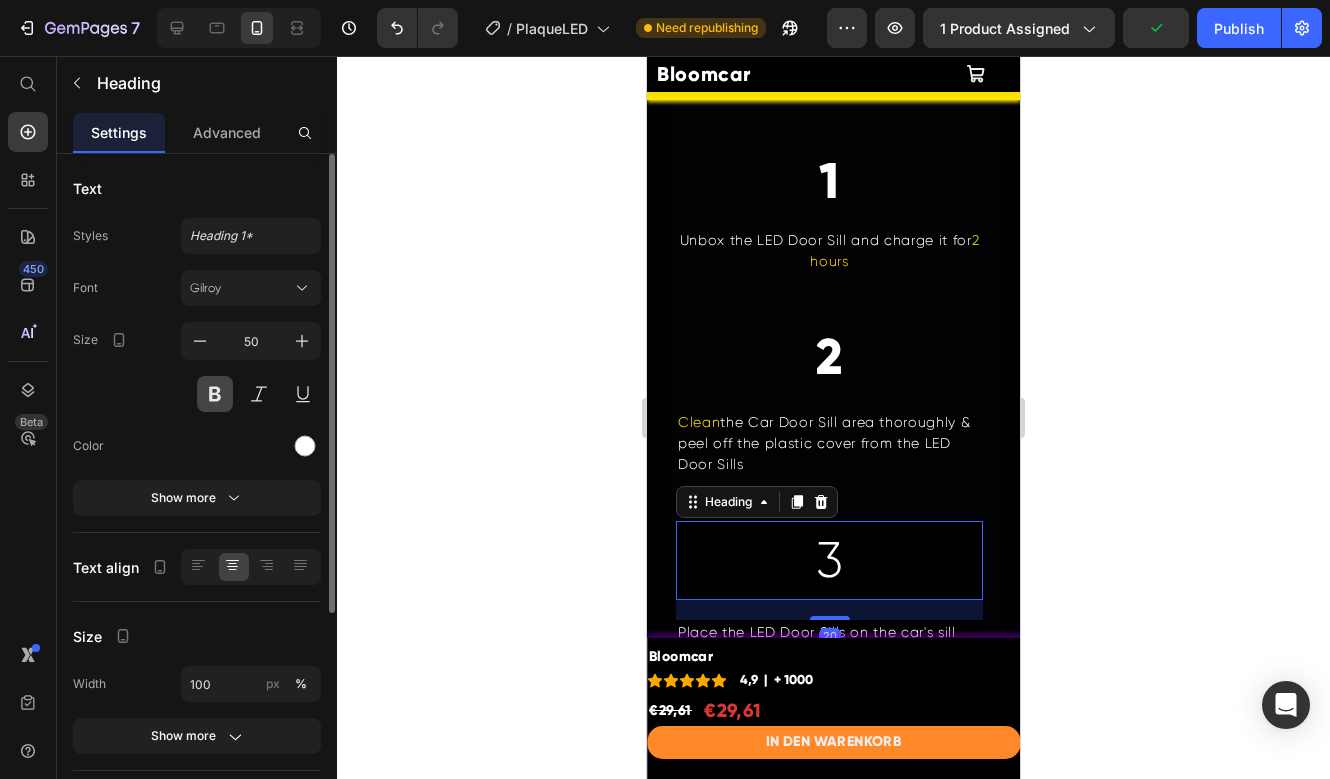 click at bounding box center (215, 394) 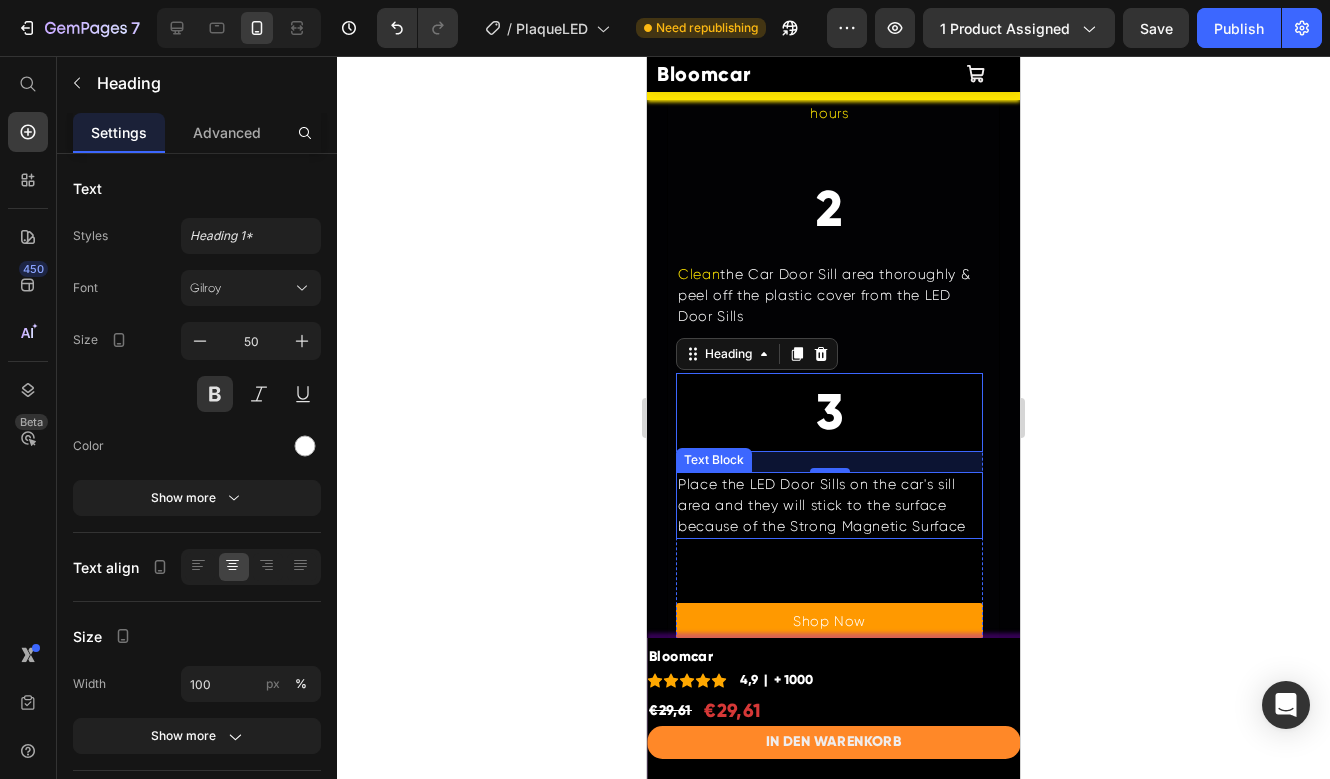 scroll, scrollTop: 3605, scrollLeft: 0, axis: vertical 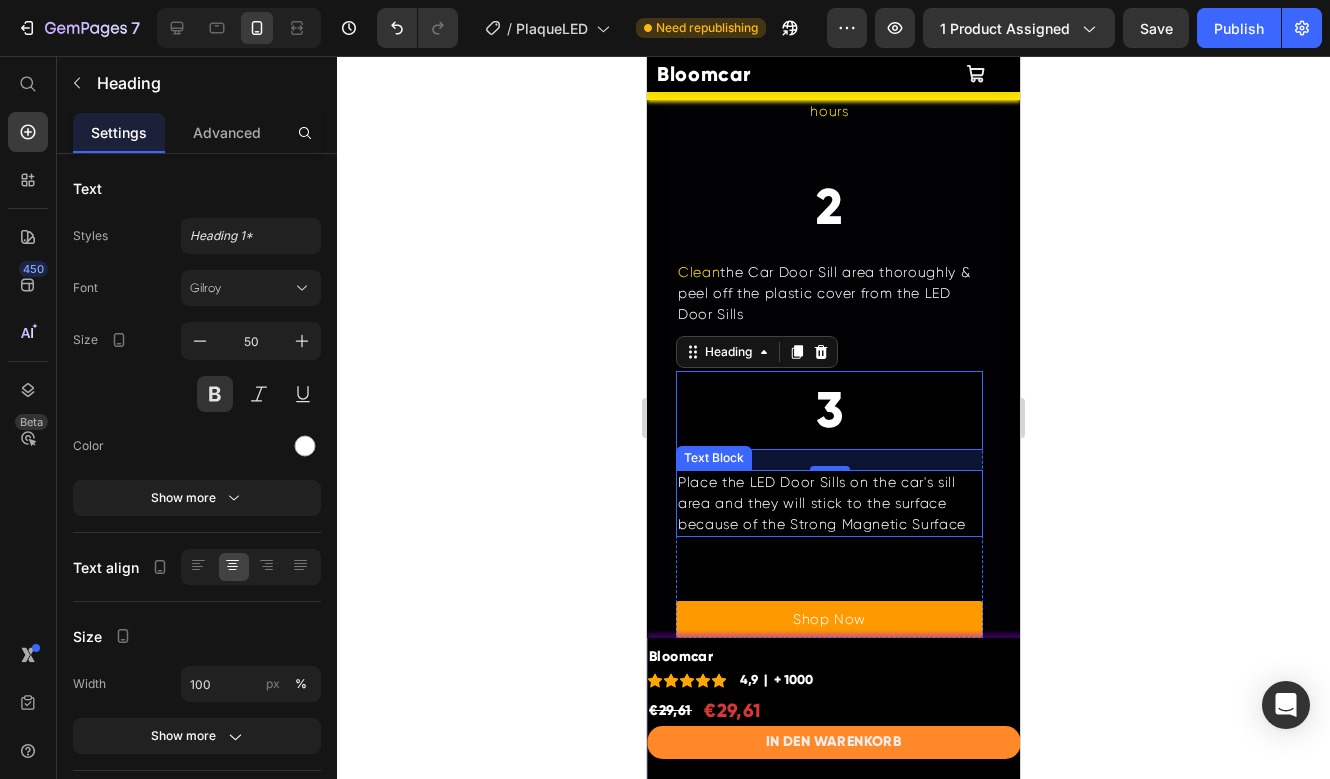 click on "Place the LED Door Sills on the car's sill area and they will stick to the surface because of the Strong Magnetic Surface" at bounding box center [829, 503] 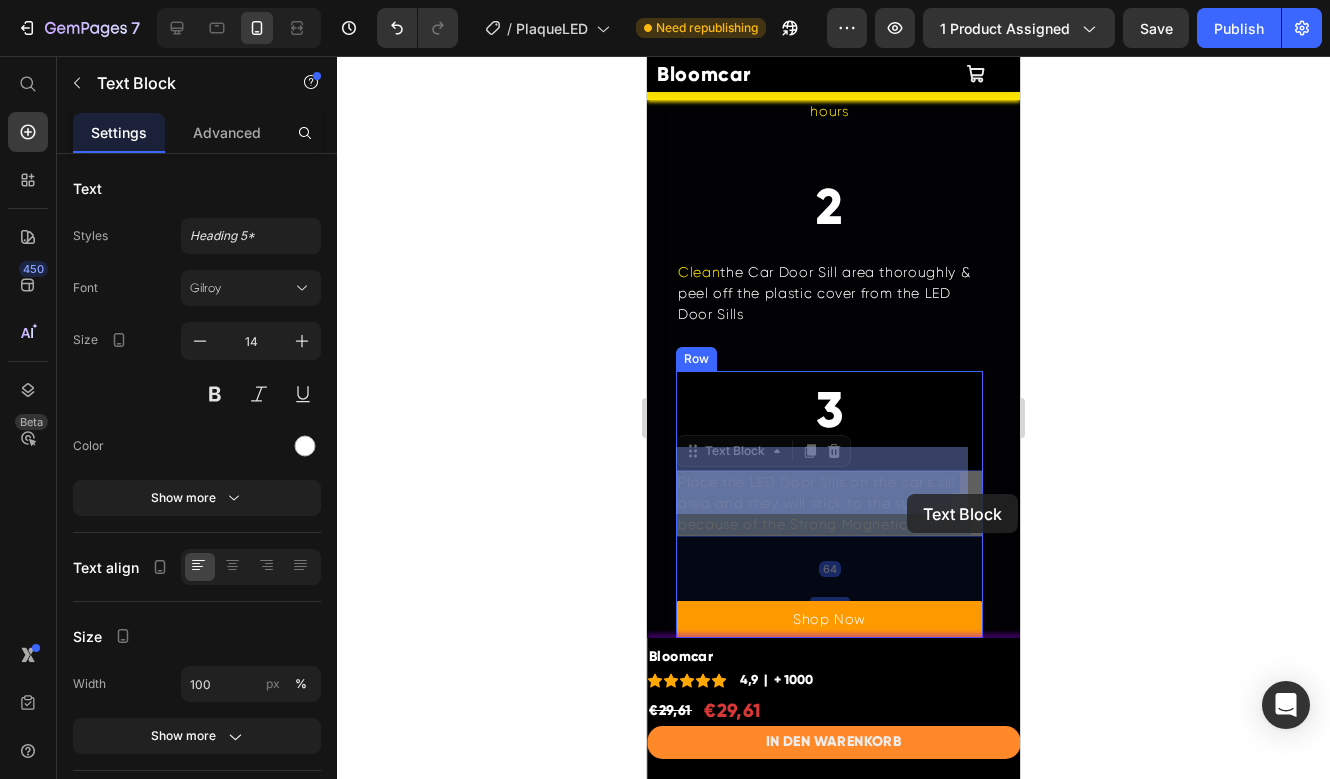 drag, startPoint x: 789, startPoint y: 499, endPoint x: 904, endPoint y: 493, distance: 115.15642 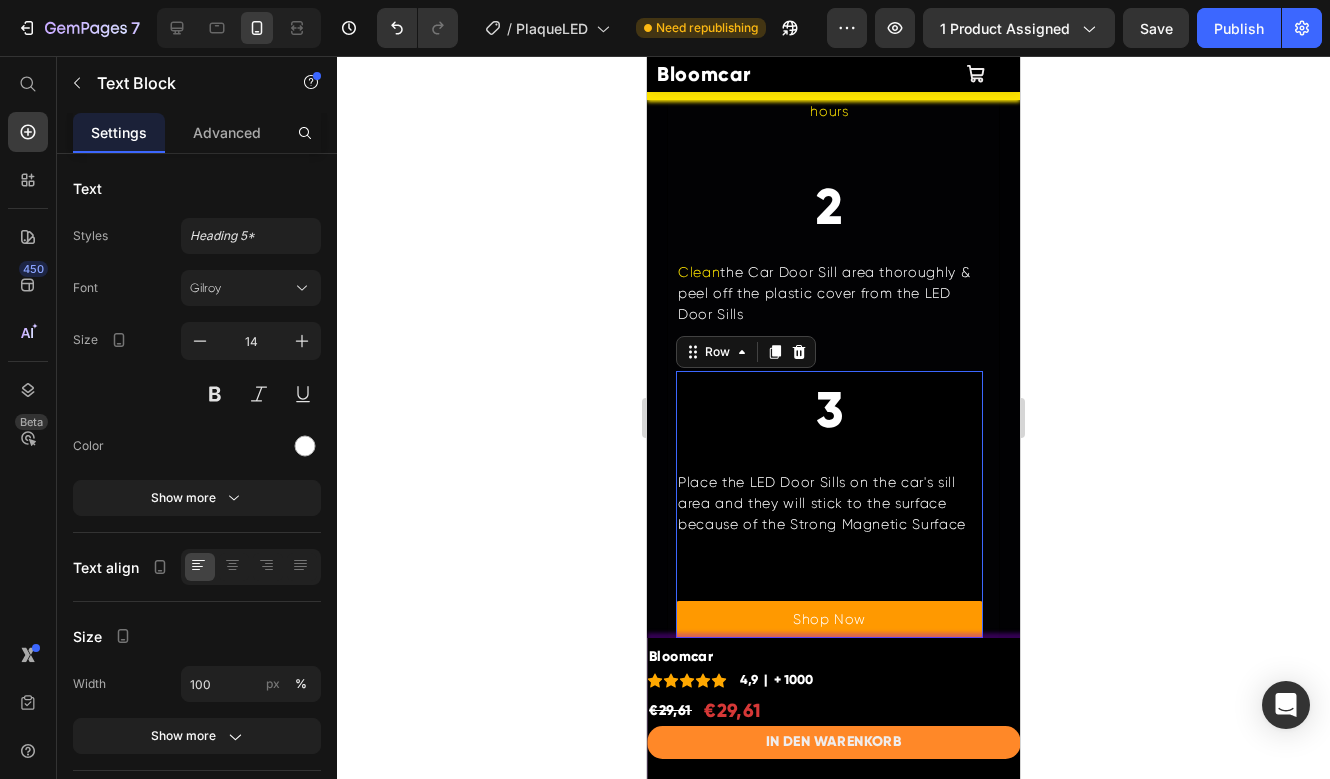click on "3 Heading Place the LED Door Sills on the car's sill area and they will stick to the surface because of the Strong Magnetic Surface Text Block Shop Now Button" at bounding box center [829, 504] 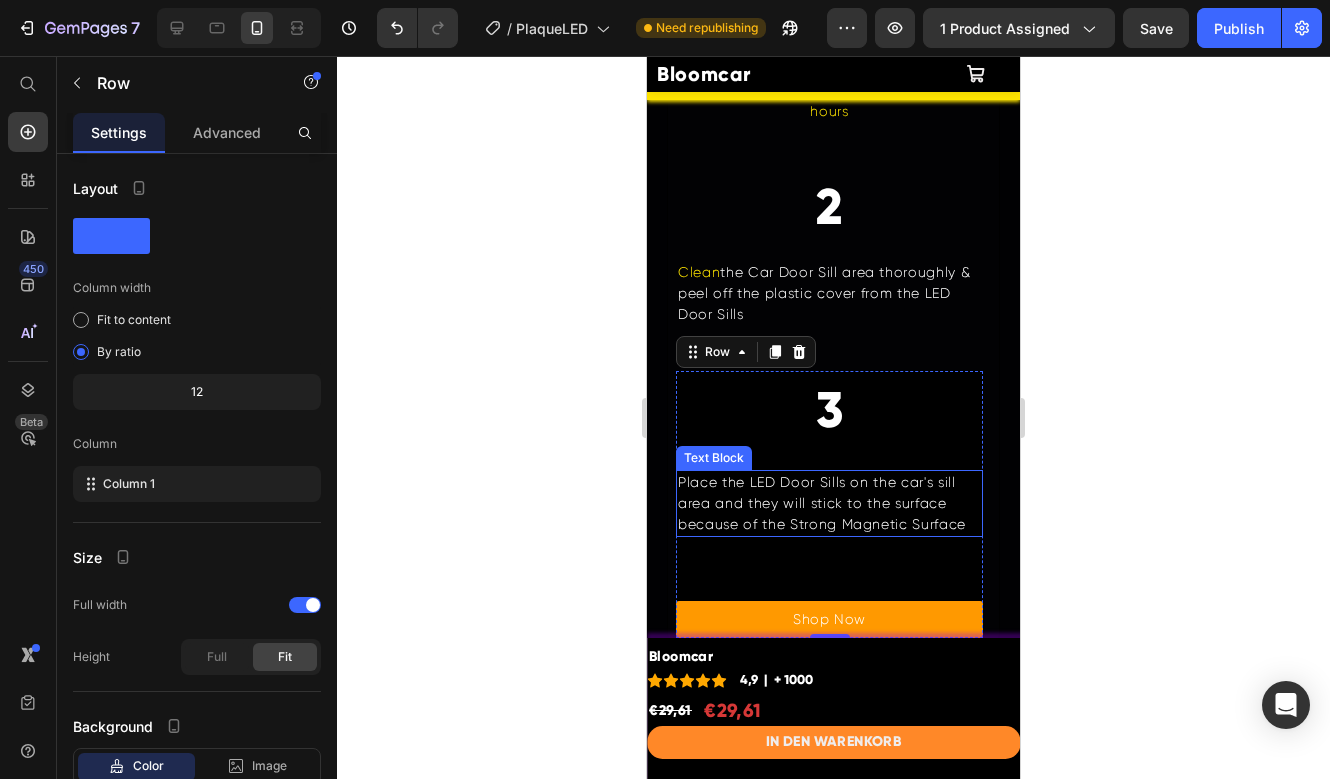 click on "Place the LED Door Sills on the car's sill area and they will stick to the surface because of the Strong Magnetic Surface" at bounding box center [829, 503] 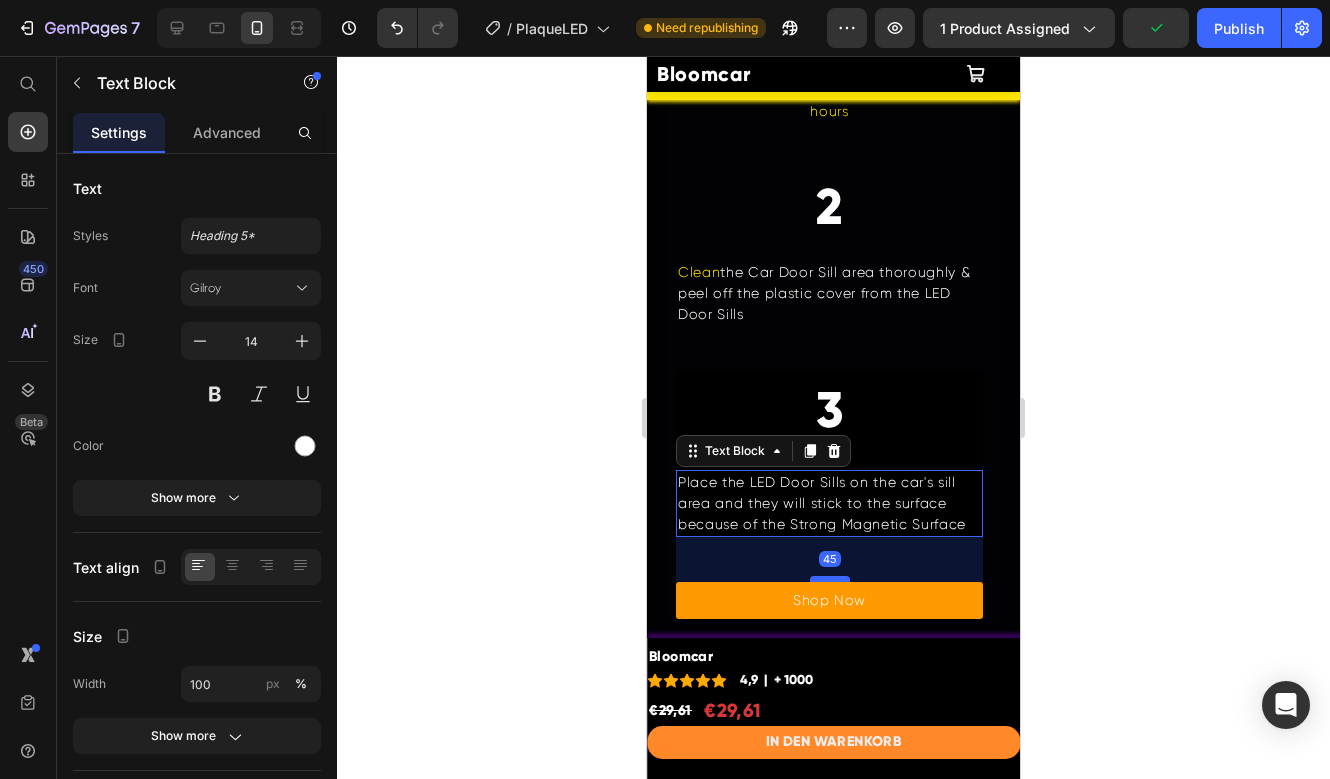 drag, startPoint x: 819, startPoint y: 574, endPoint x: 823, endPoint y: 555, distance: 19.416489 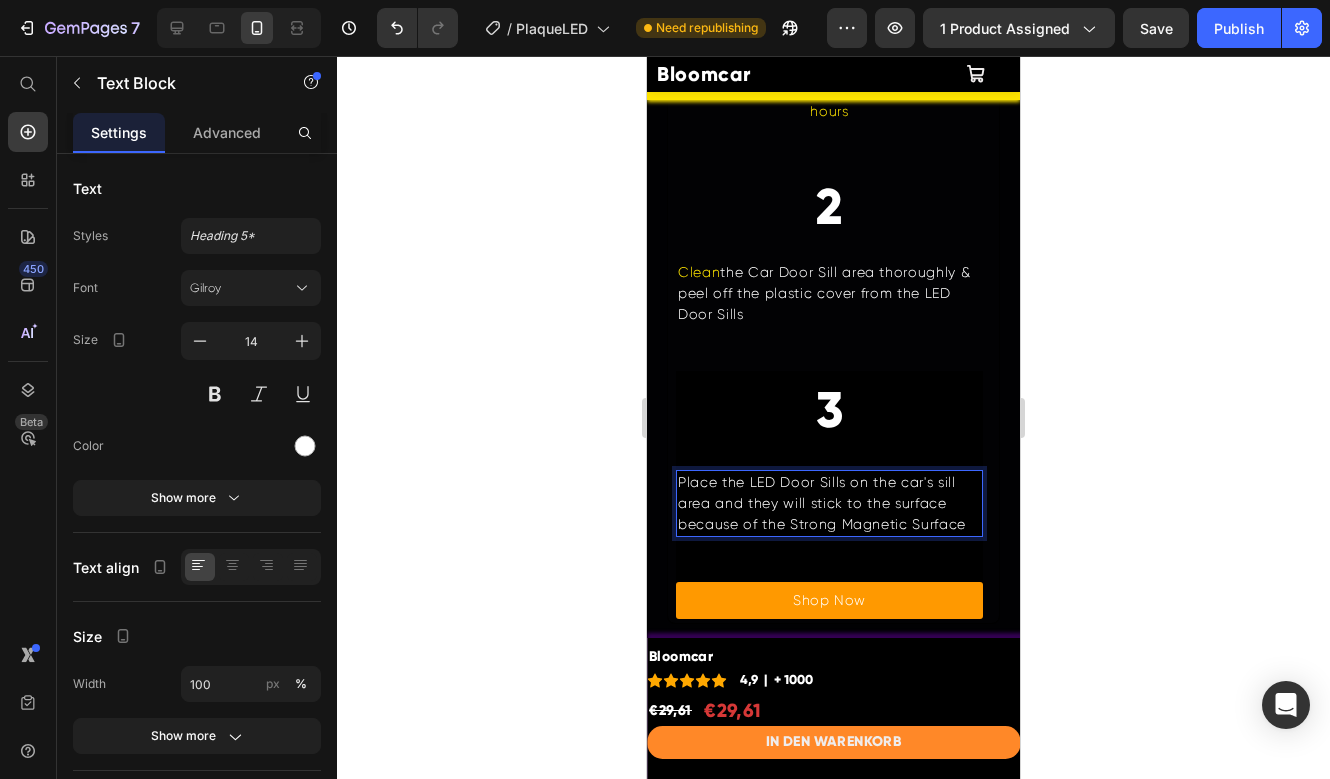 click on "Place the LED Door Sills on the car's sill area and they will stick to the surface because of the Strong Magnetic Surface" at bounding box center [829, 503] 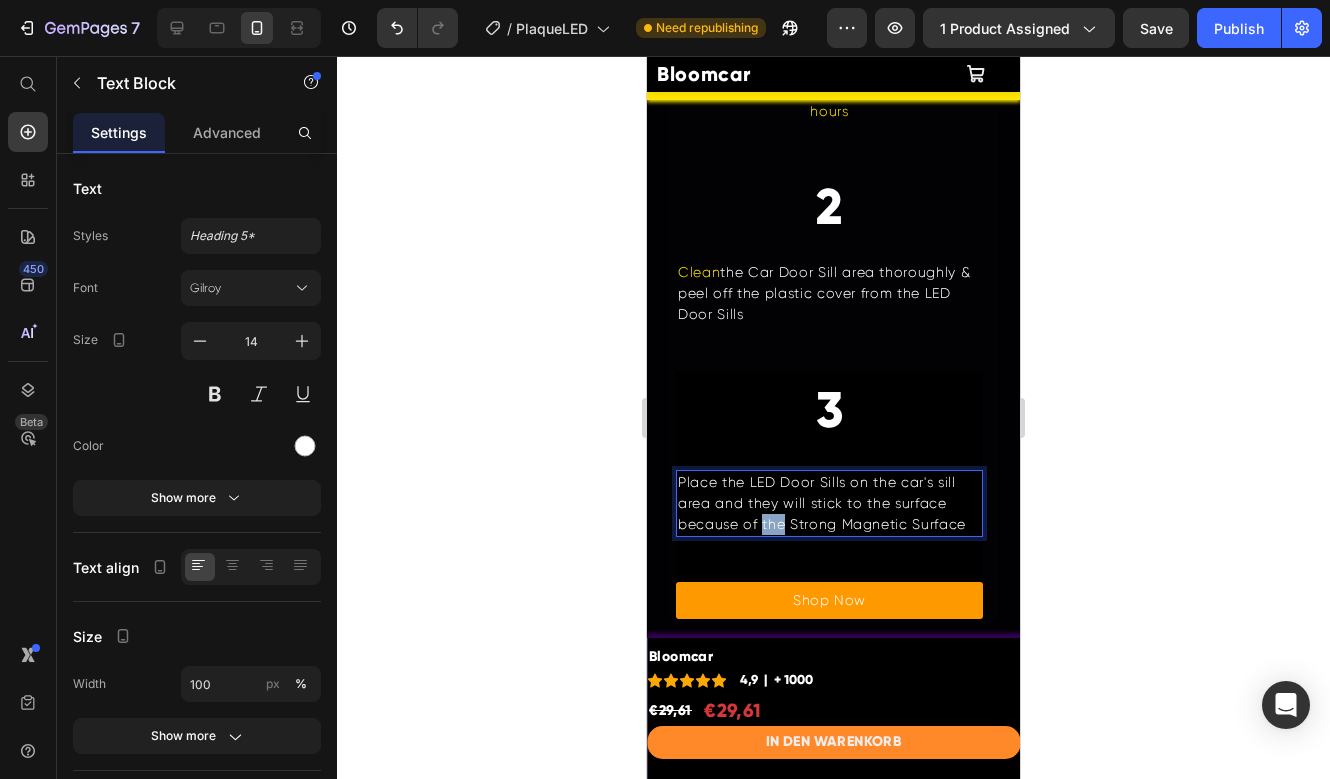 click on "Place the LED Door Sills on the car's sill area and they will stick to the surface because of the Strong Magnetic Surface" at bounding box center (829, 503) 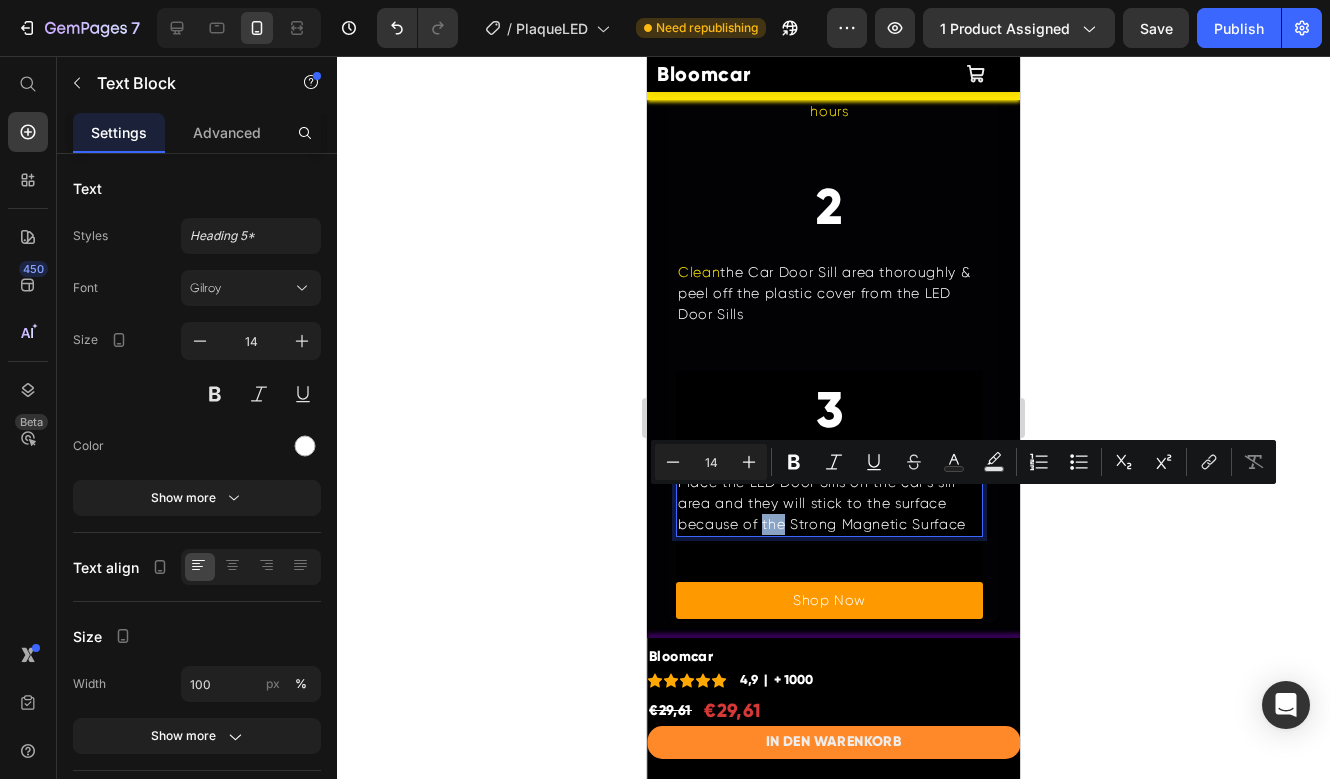 click on "Place the LED Door Sills on the car's sill area and they will stick to the surface because of the Strong Magnetic Surface" at bounding box center (829, 503) 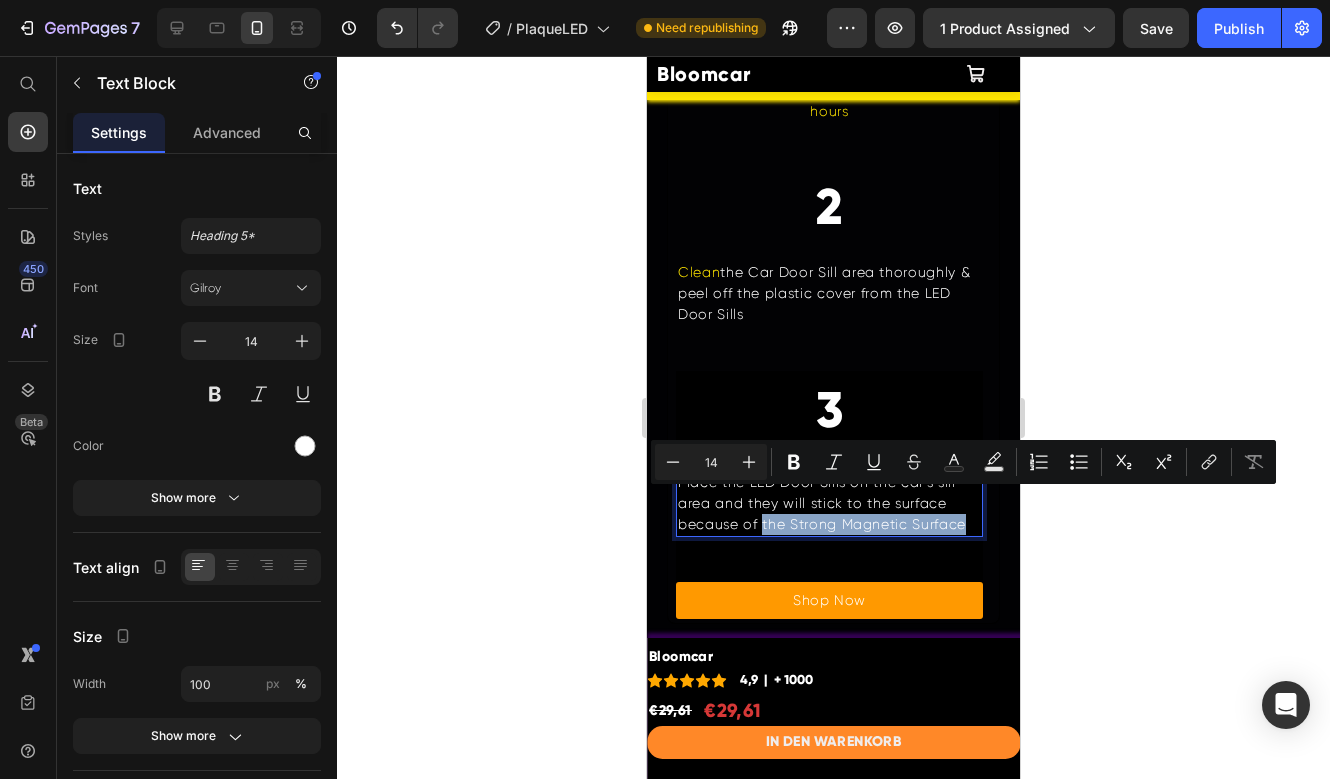 drag, startPoint x: 761, startPoint y: 500, endPoint x: 962, endPoint y: 510, distance: 201.2486 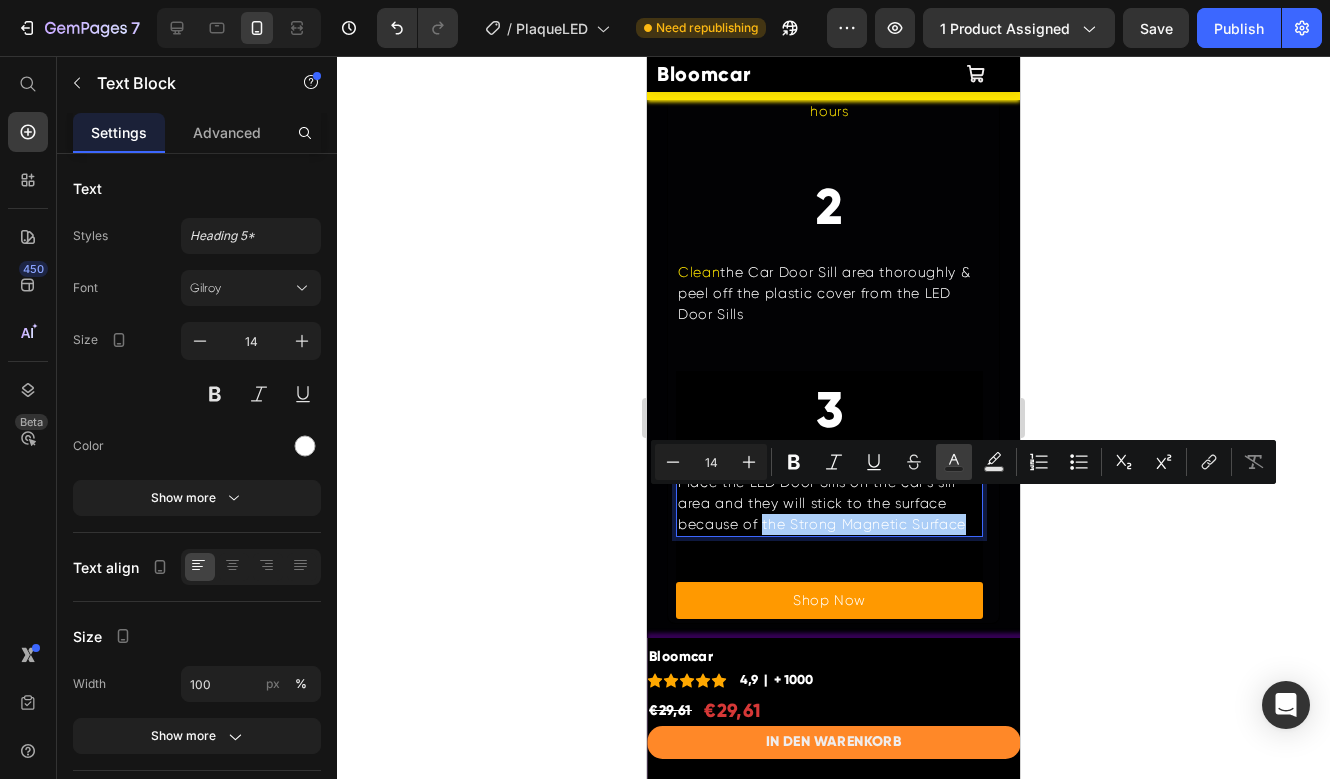 click on "Text Color" at bounding box center (954, 462) 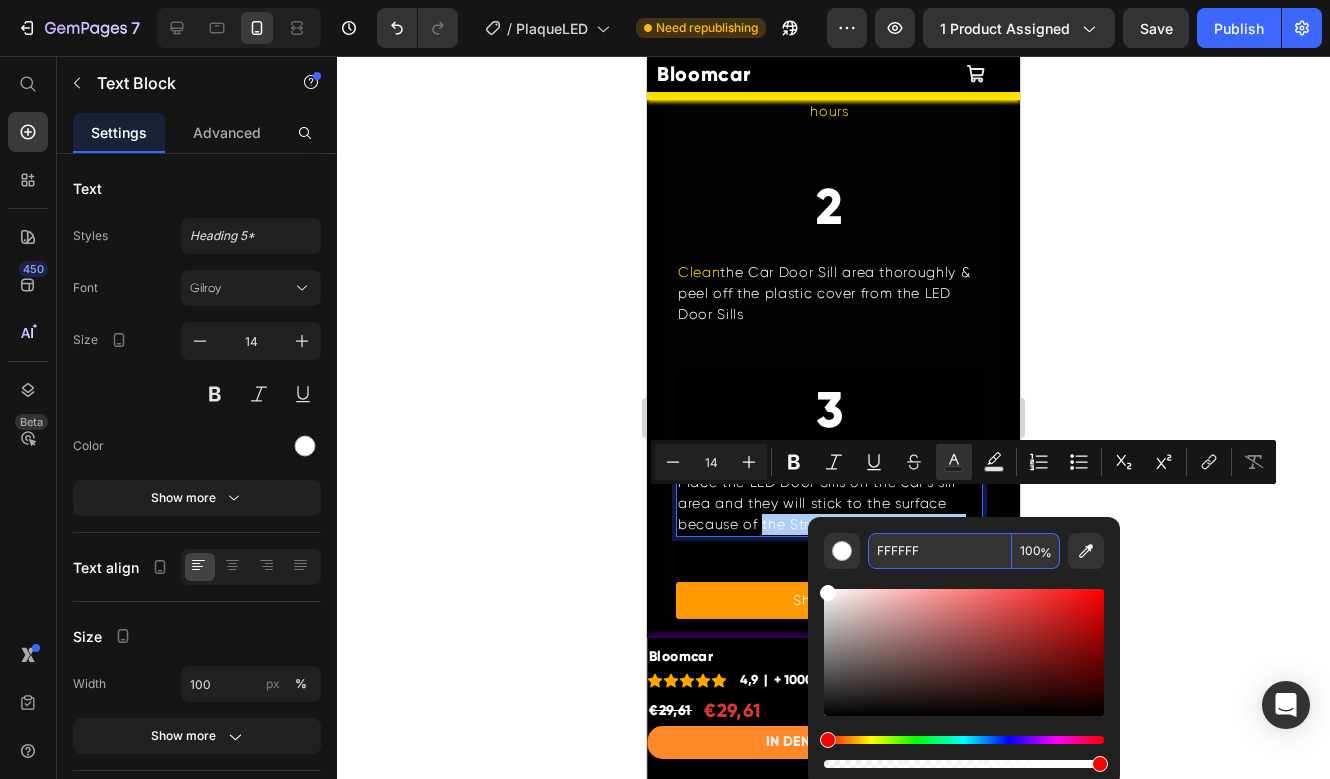 click on "FFFFFF" at bounding box center (940, 551) 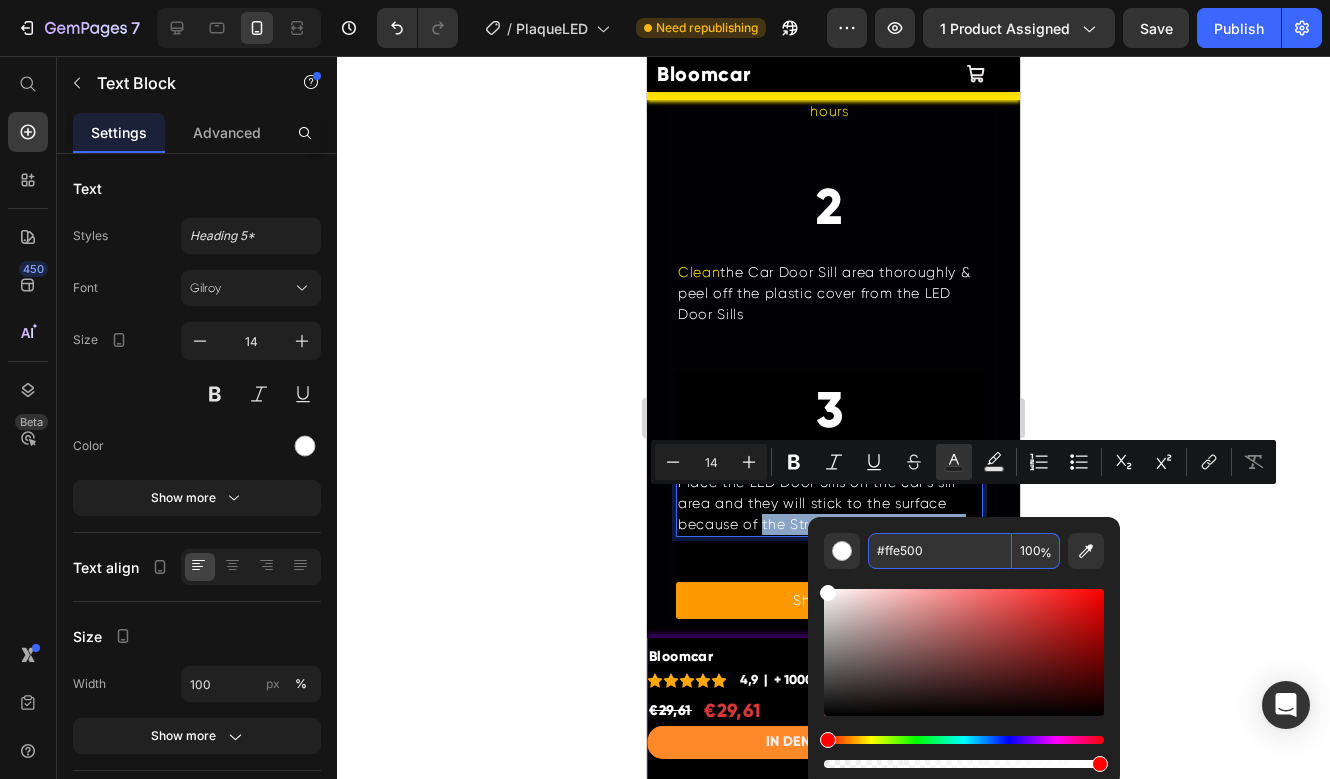 type on "FFE500" 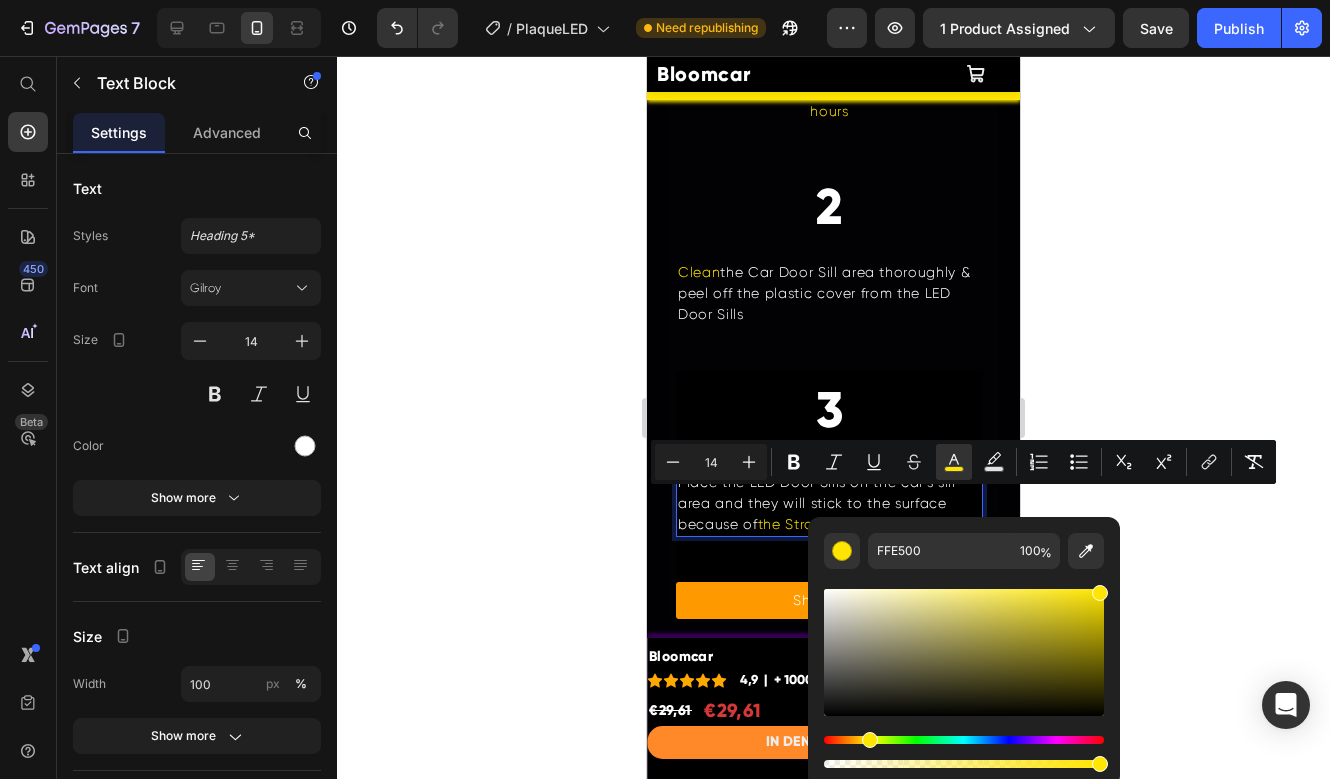 click 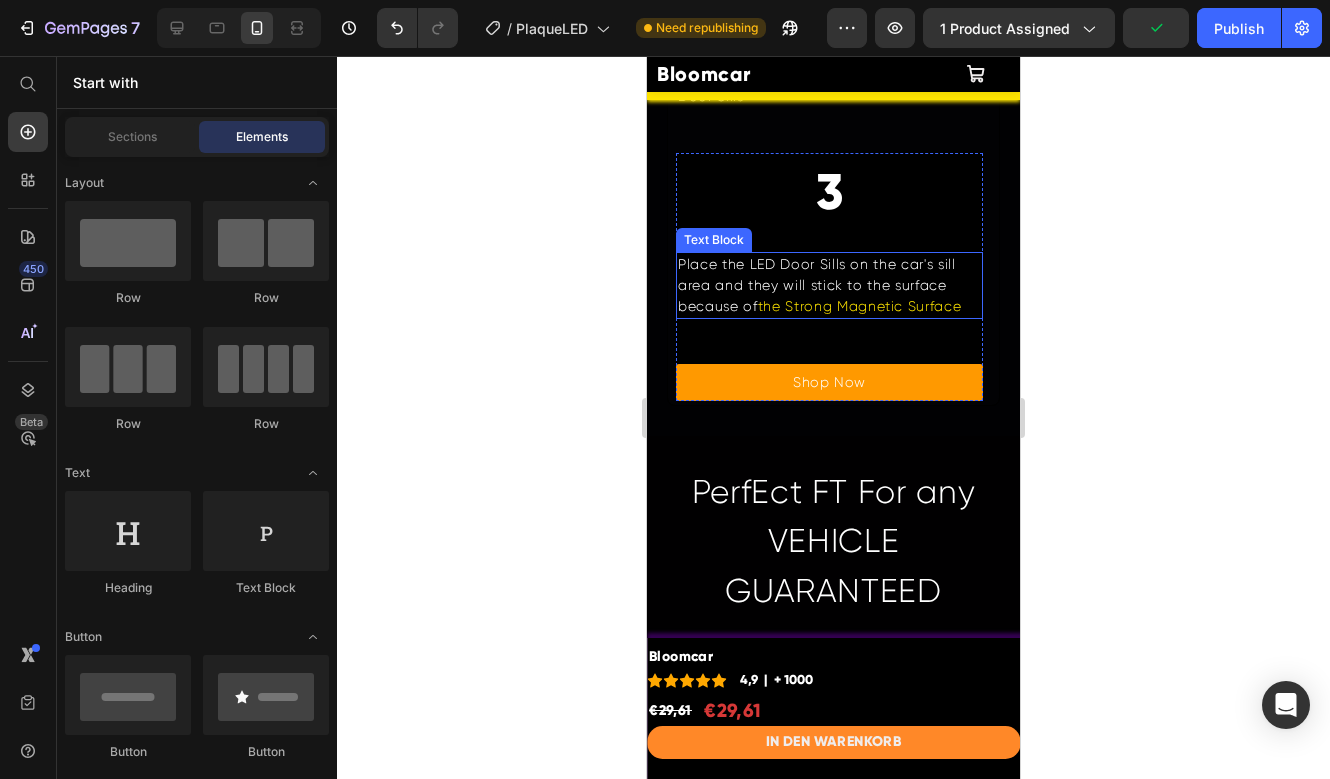 scroll, scrollTop: 3823, scrollLeft: 0, axis: vertical 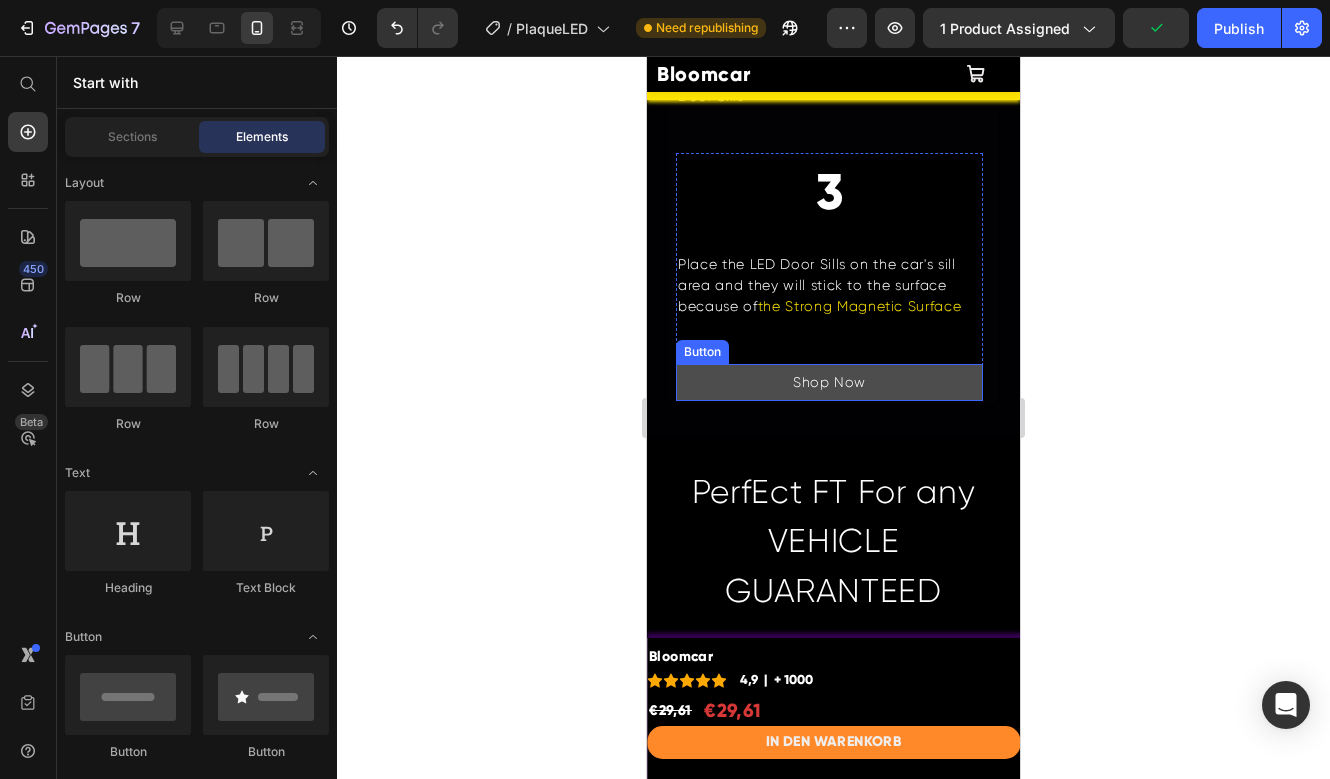 click on "Shop Now" at bounding box center (829, 382) 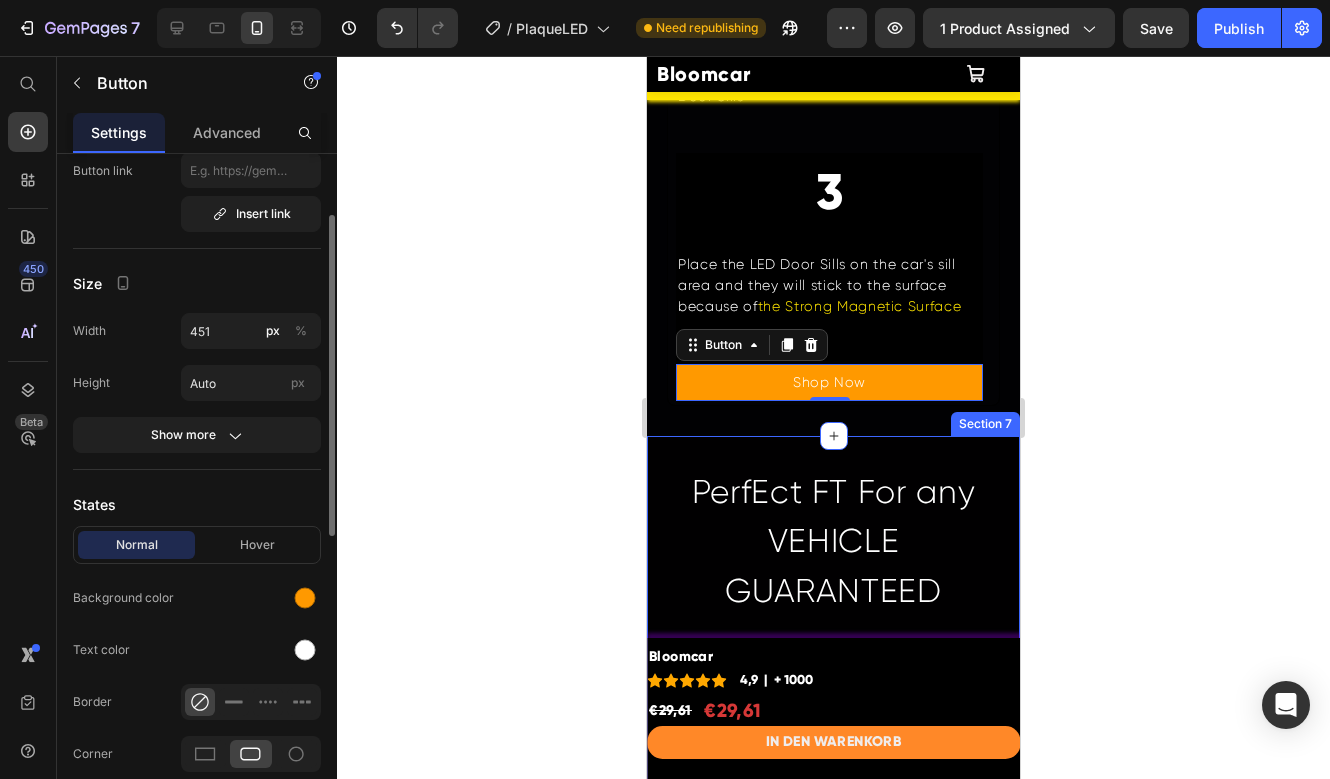 scroll, scrollTop: 475, scrollLeft: 0, axis: vertical 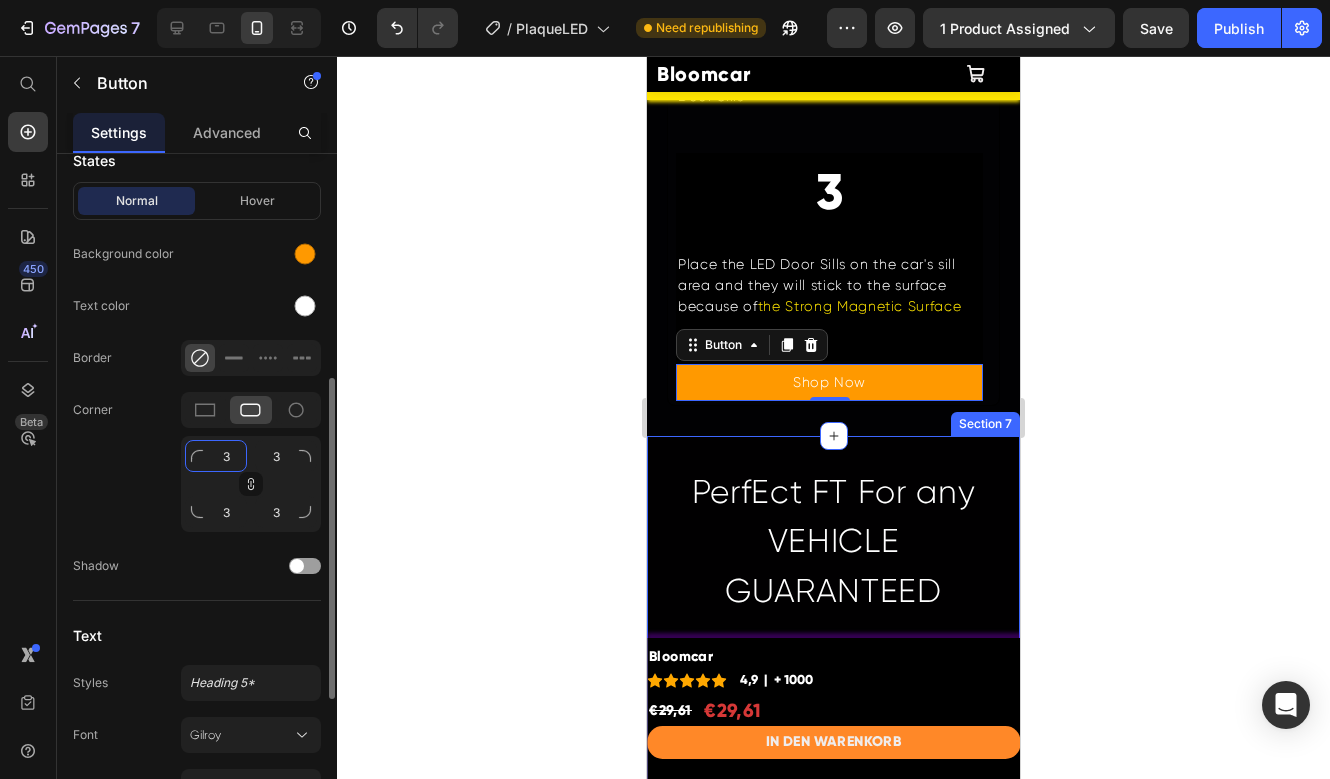 click on "3" 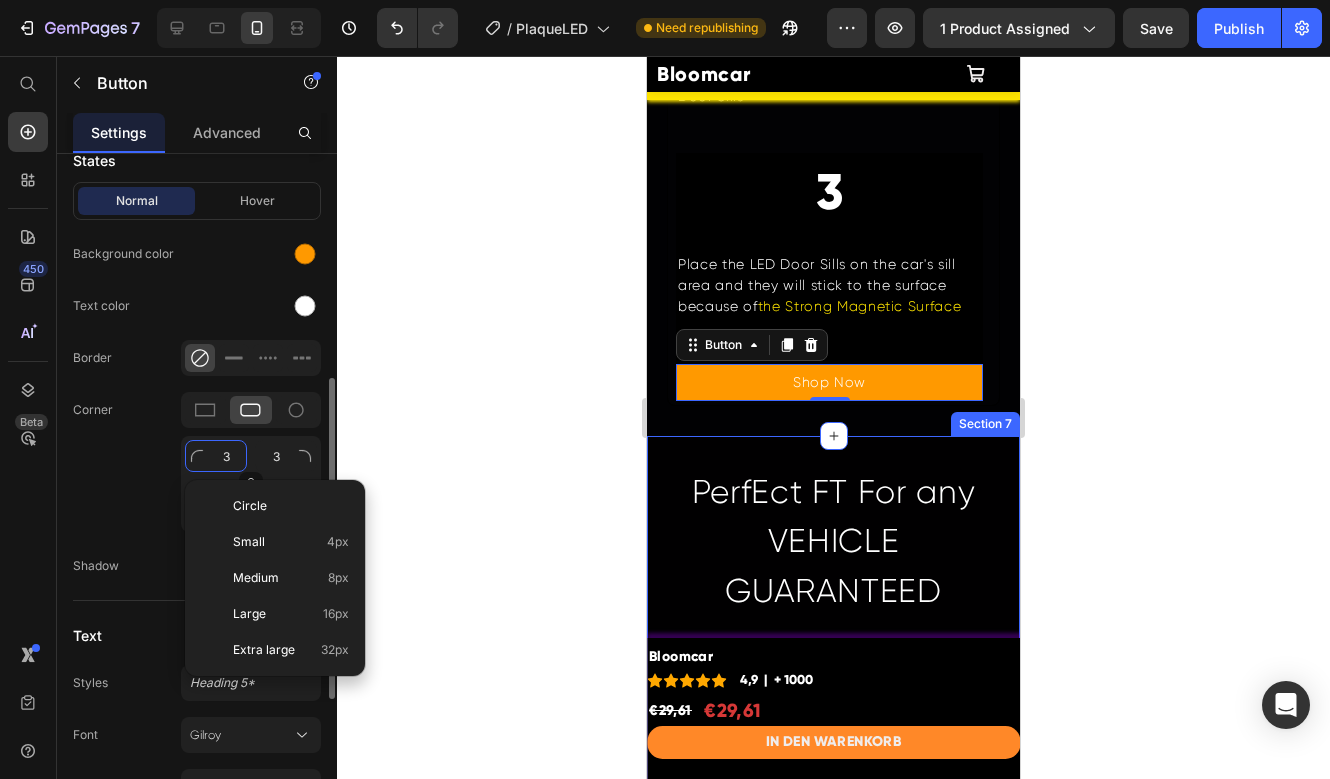 type 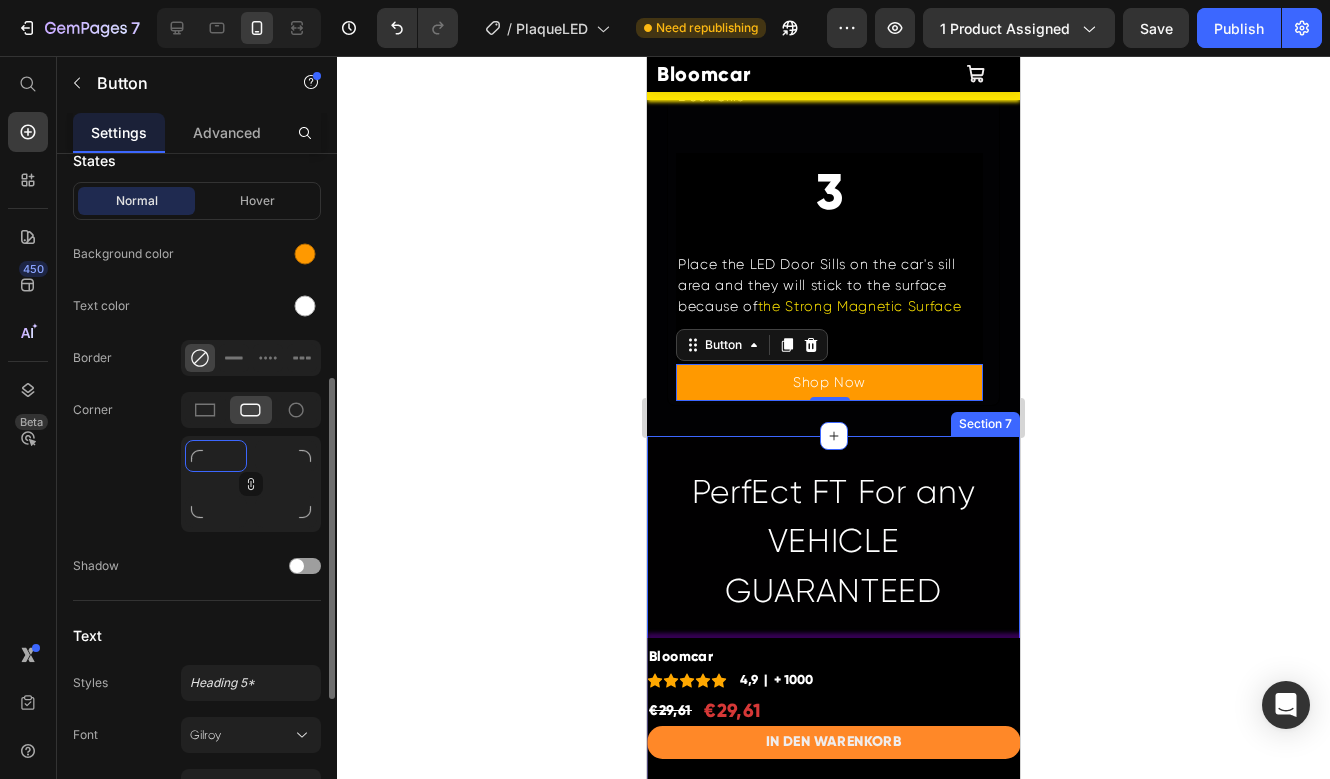 type on "2" 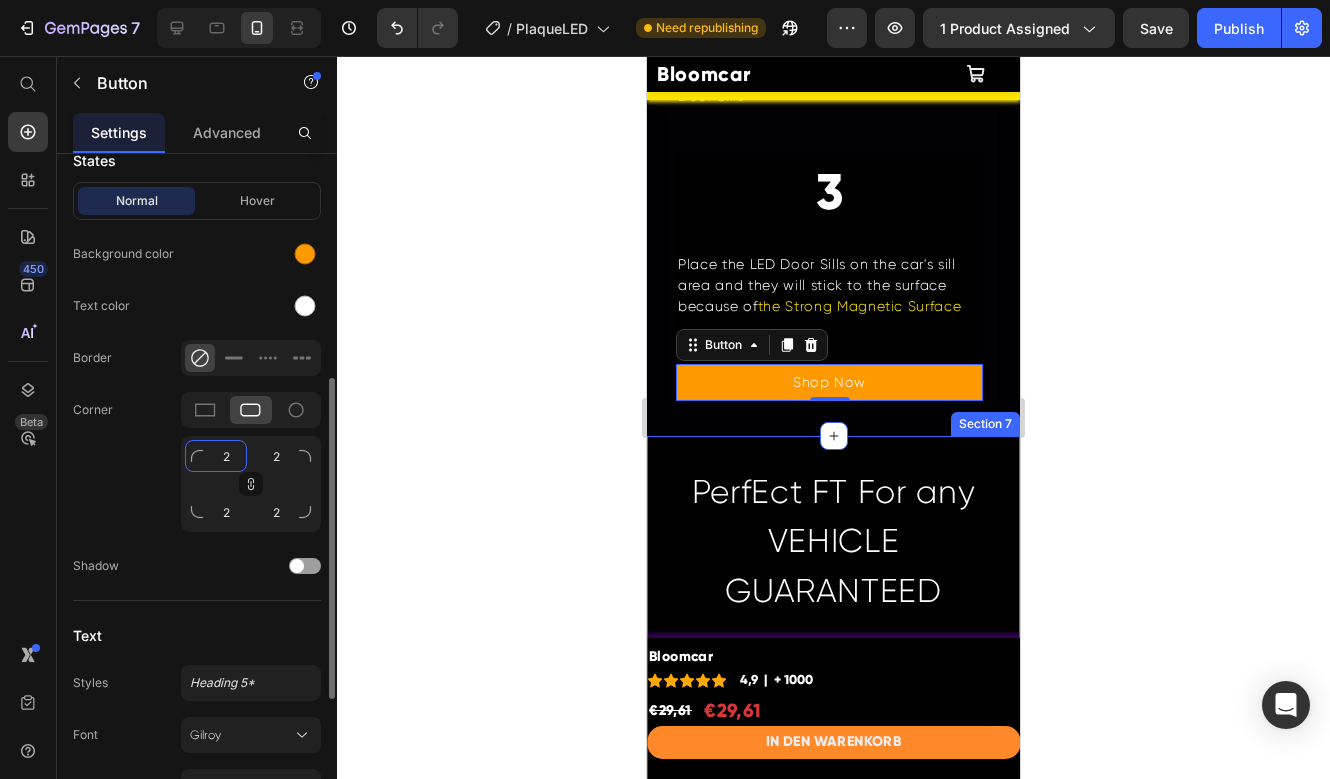type on "20" 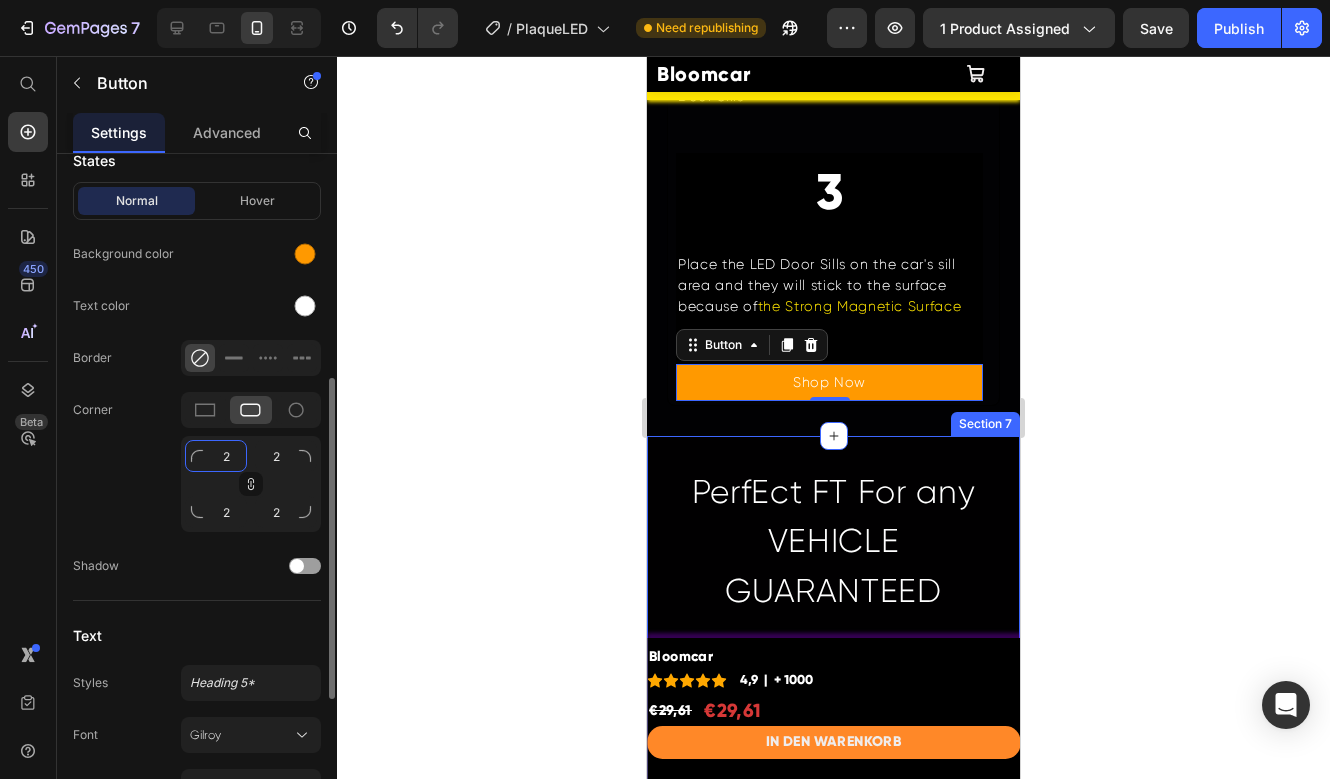 type on "20" 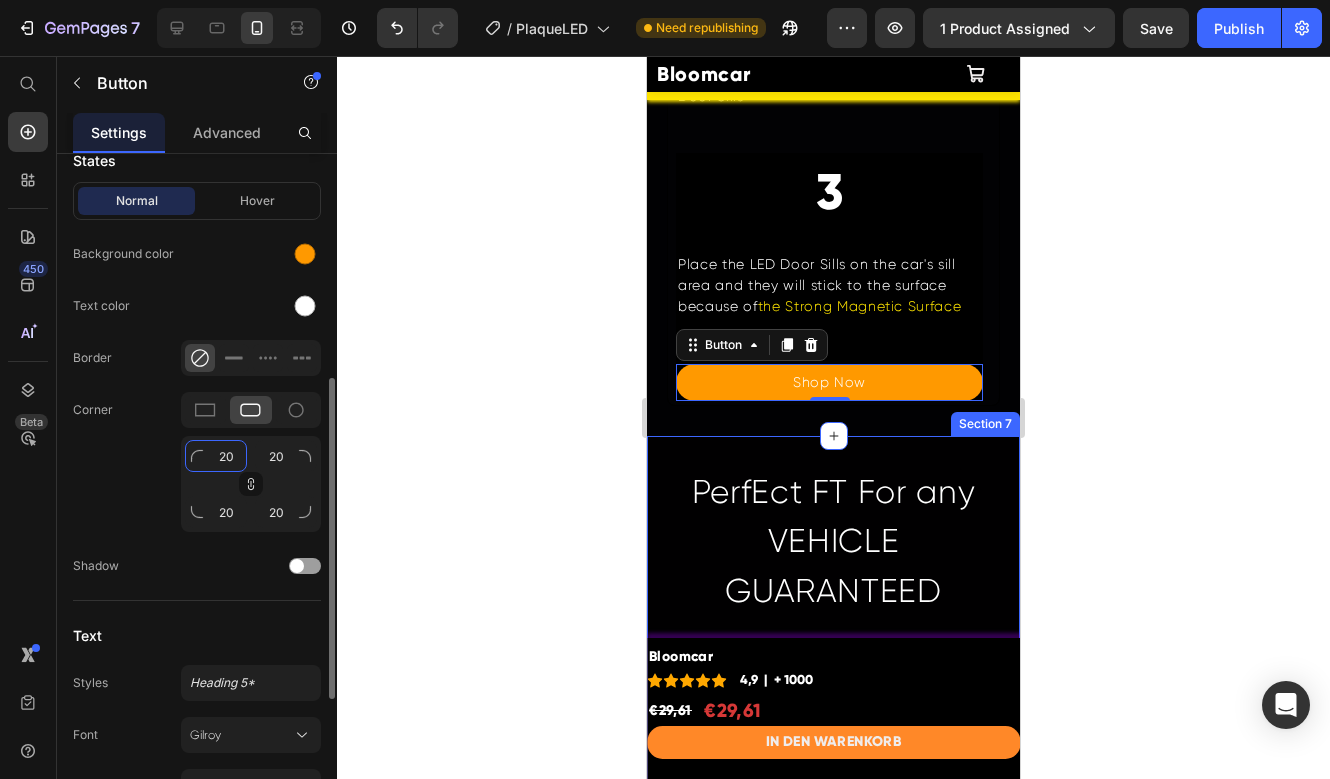 type on "2" 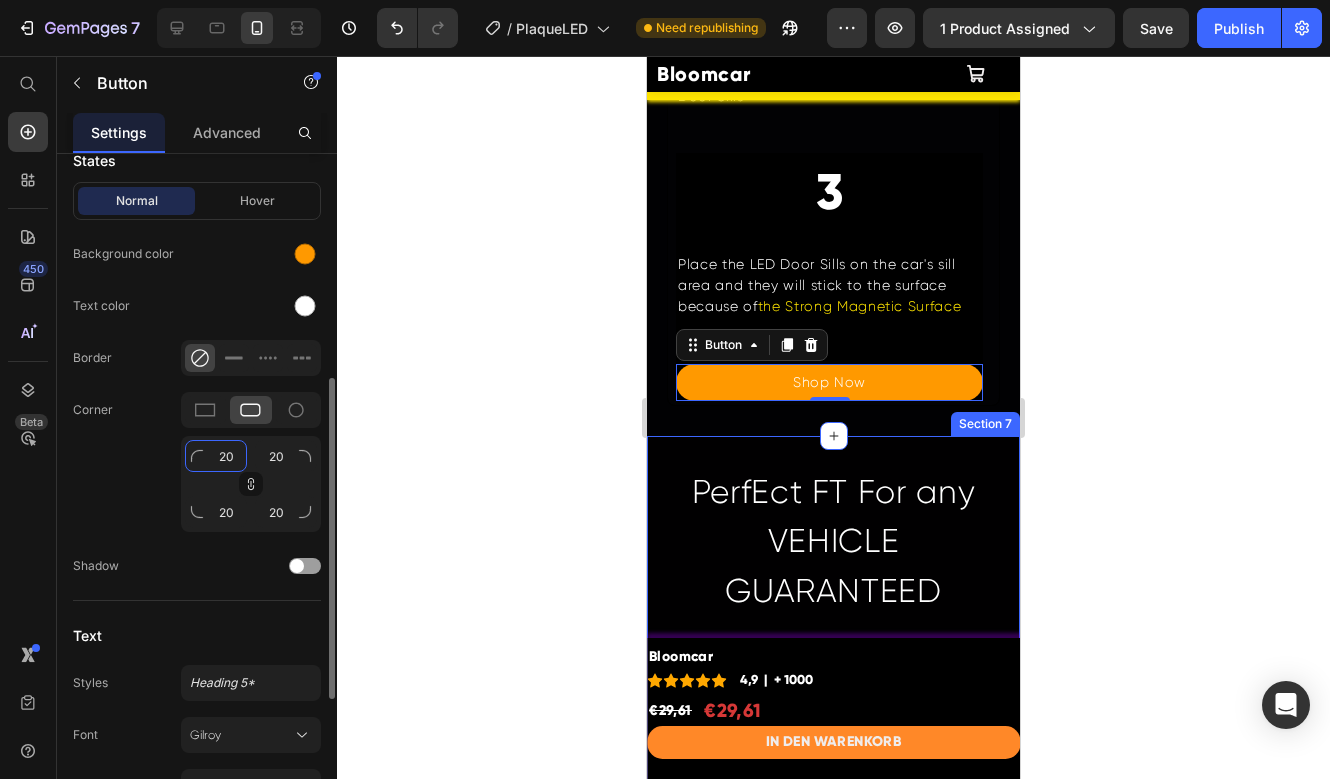 type on "2" 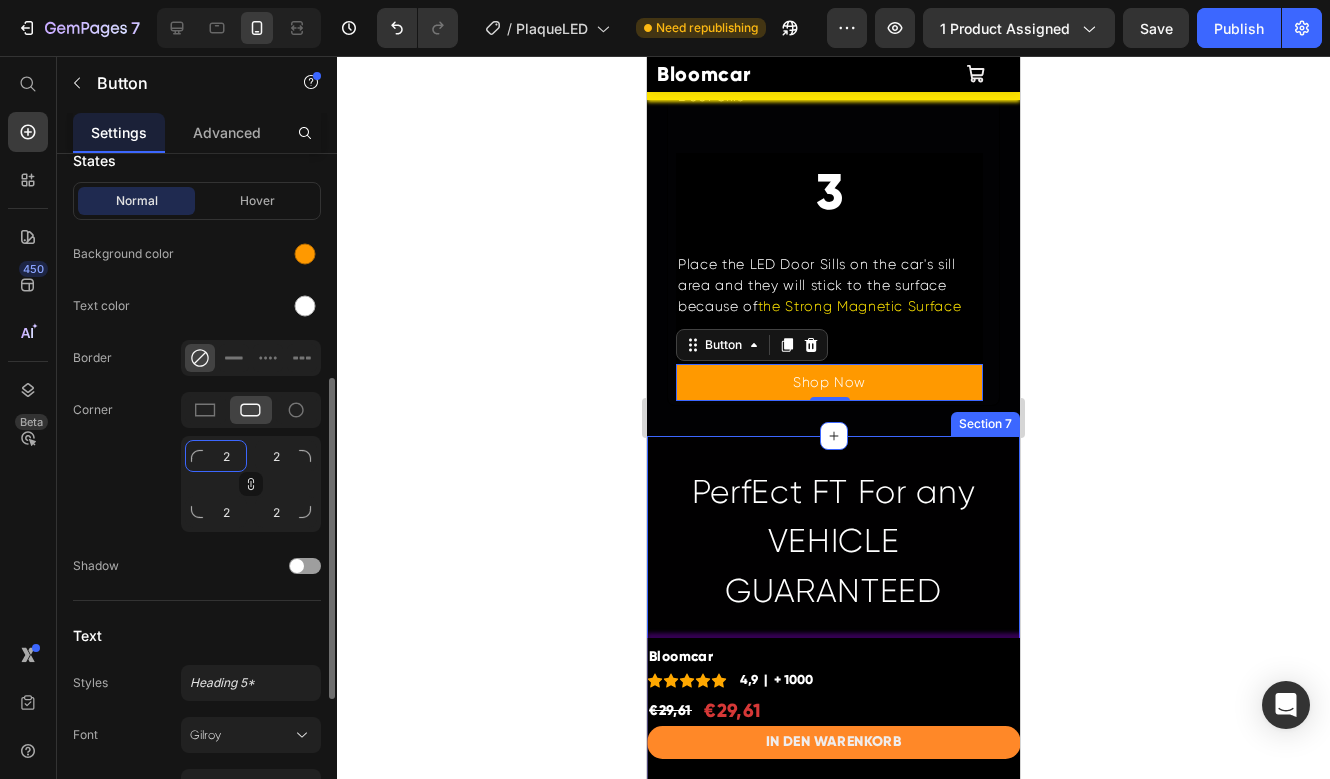 type 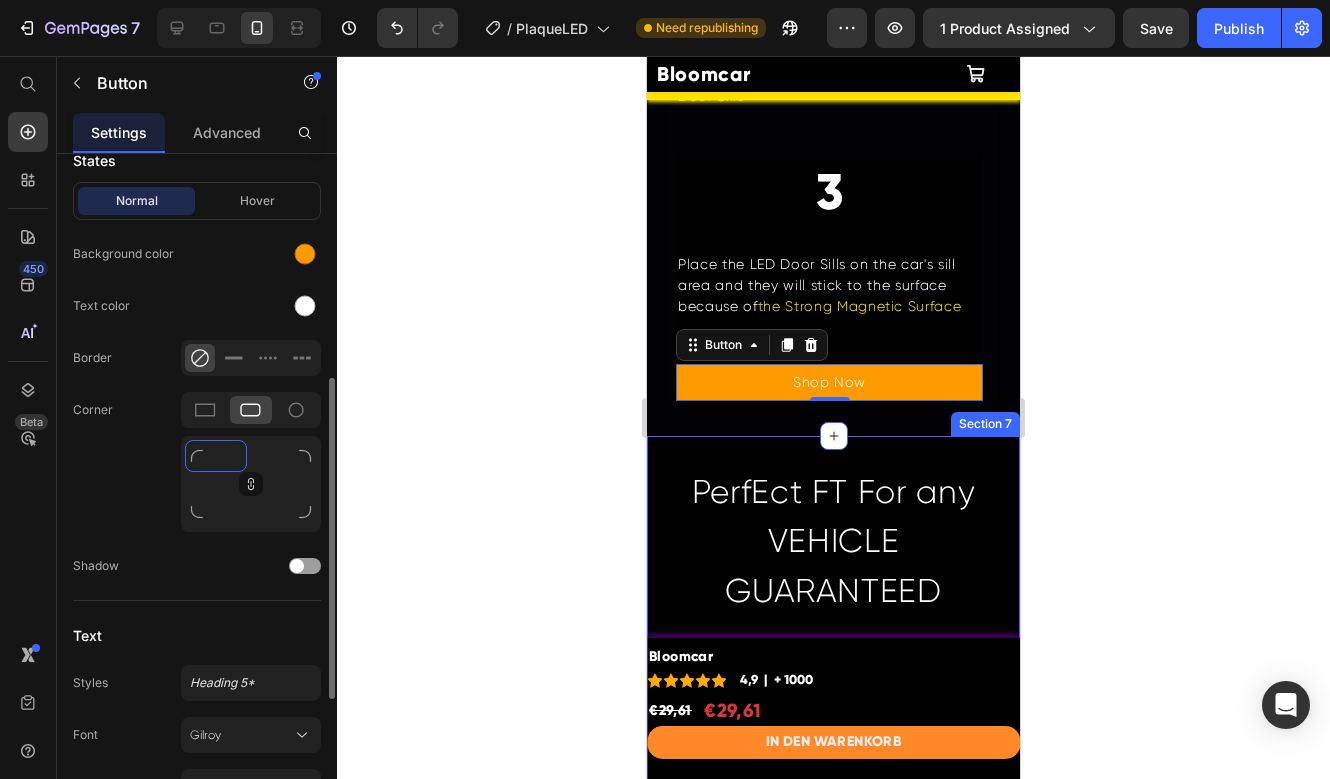 type on "4" 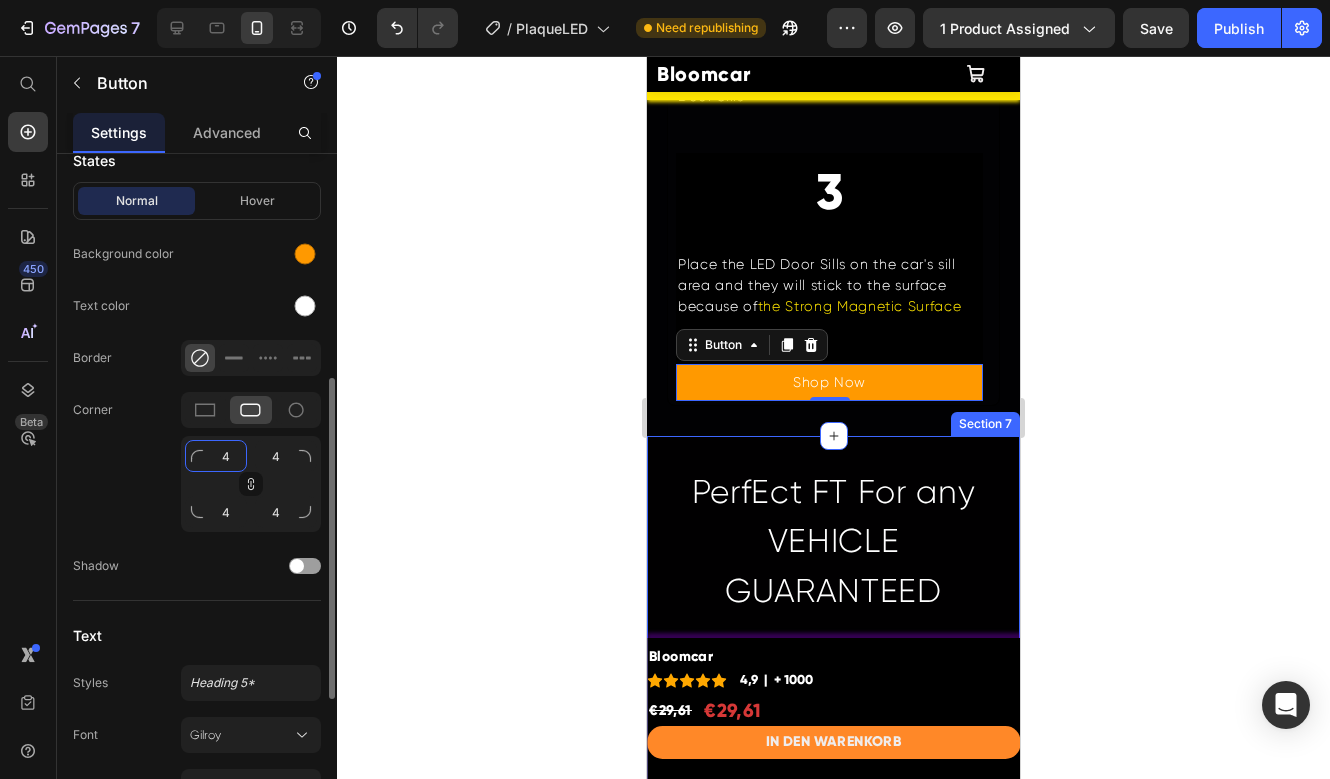 type on "40" 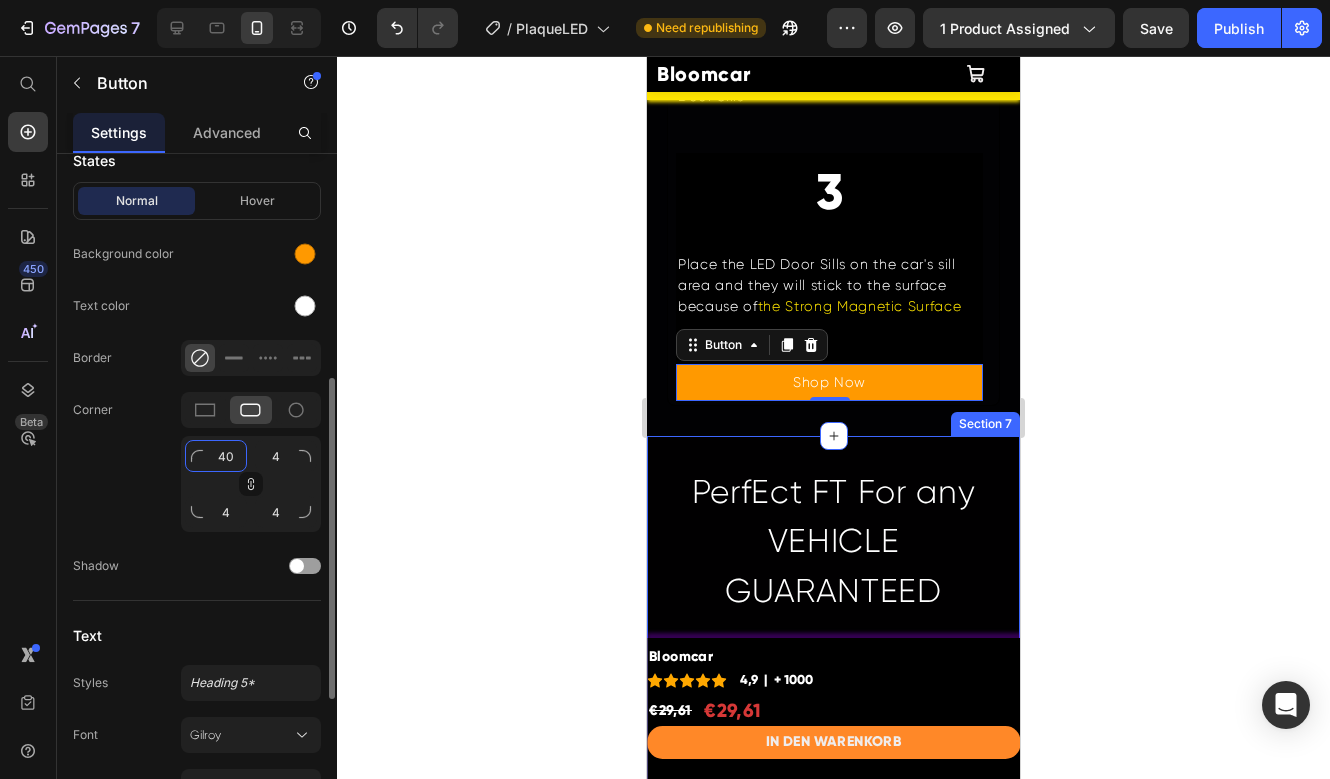 type on "40" 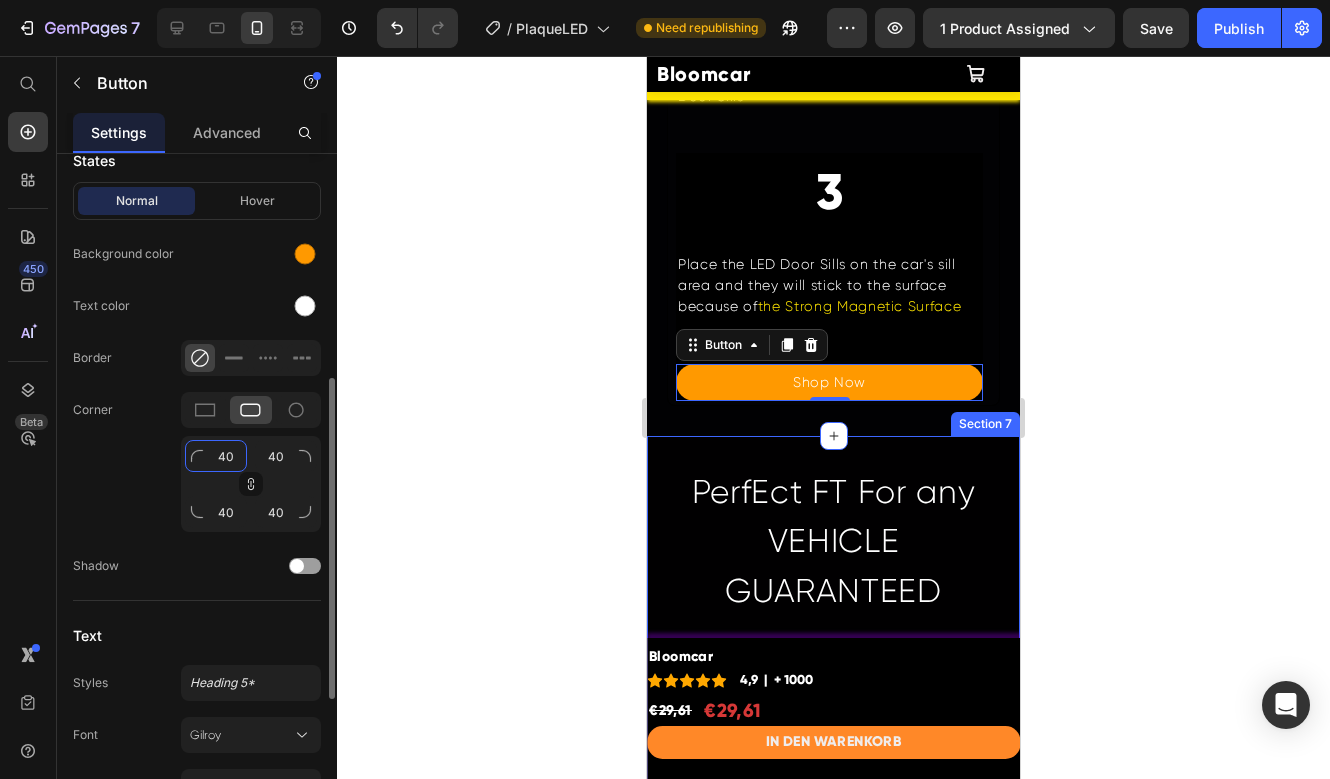 type on "4" 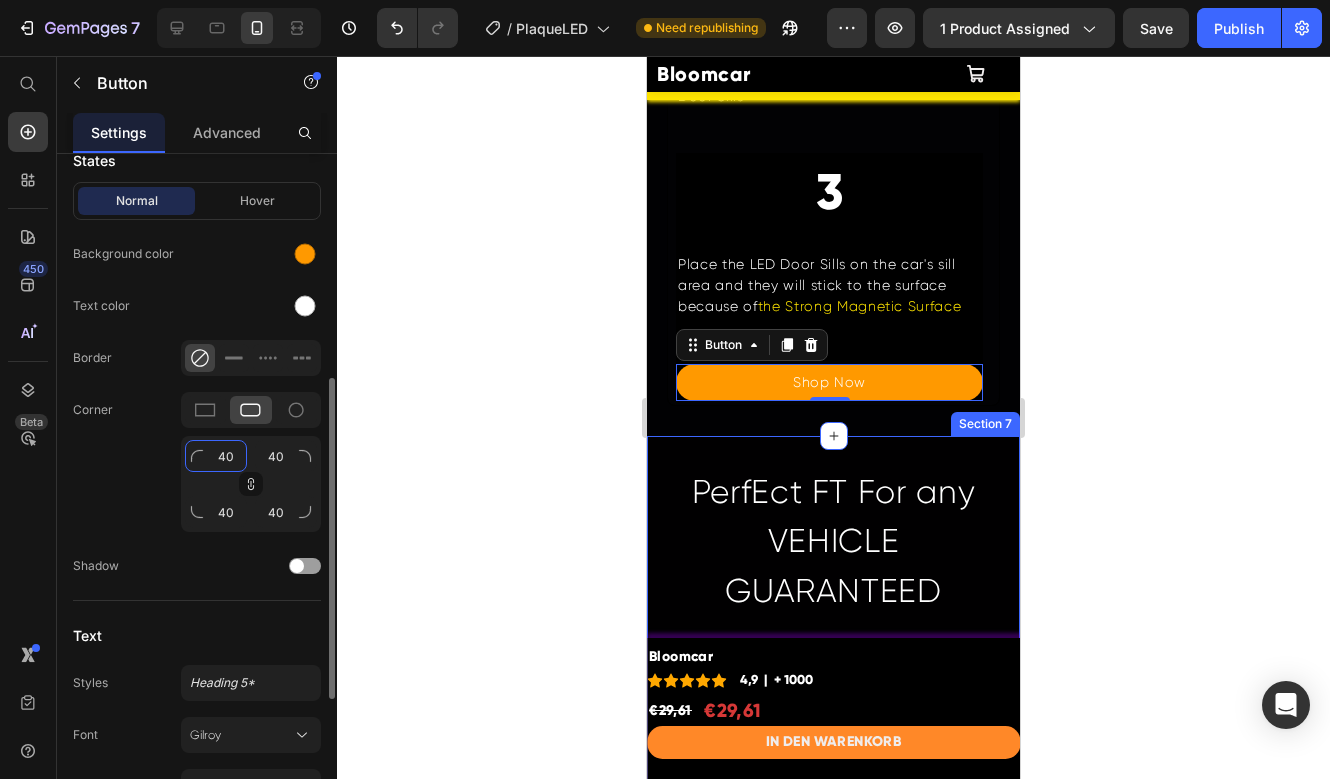 type on "4" 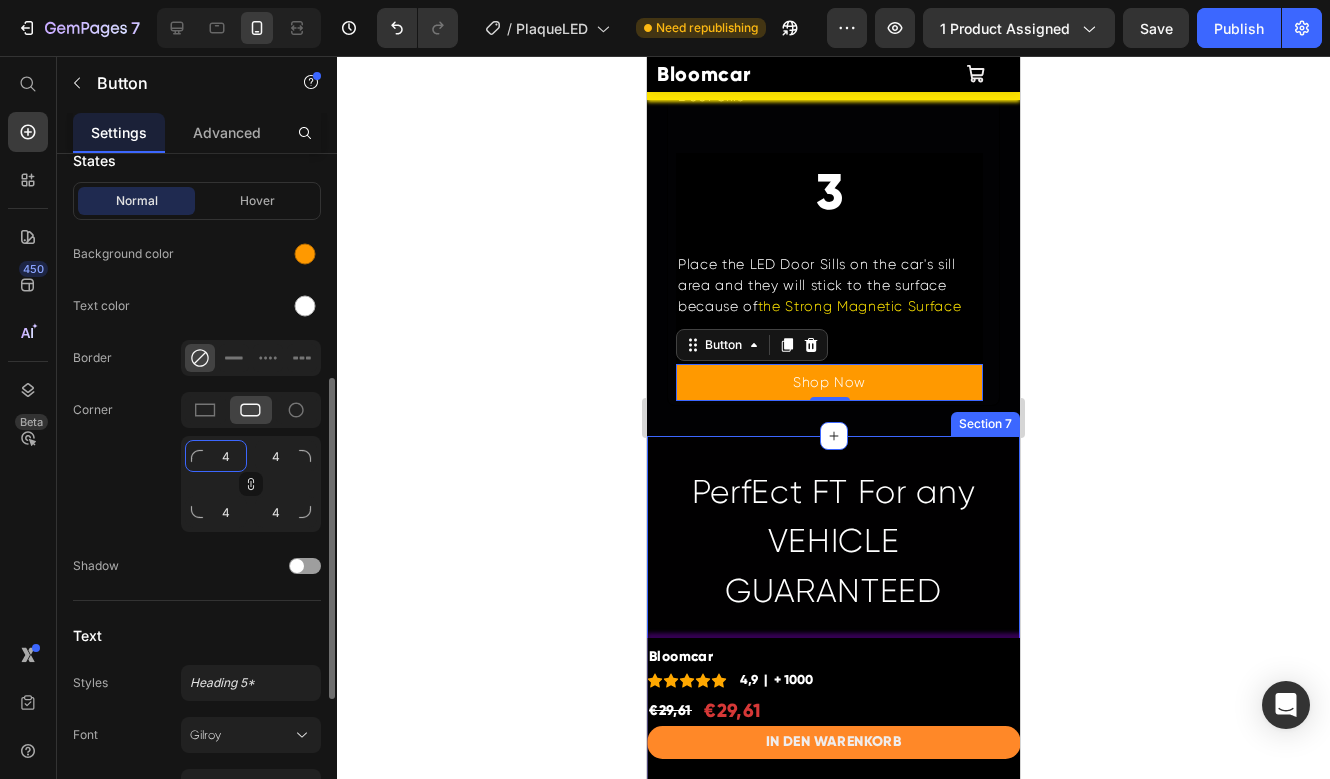 type 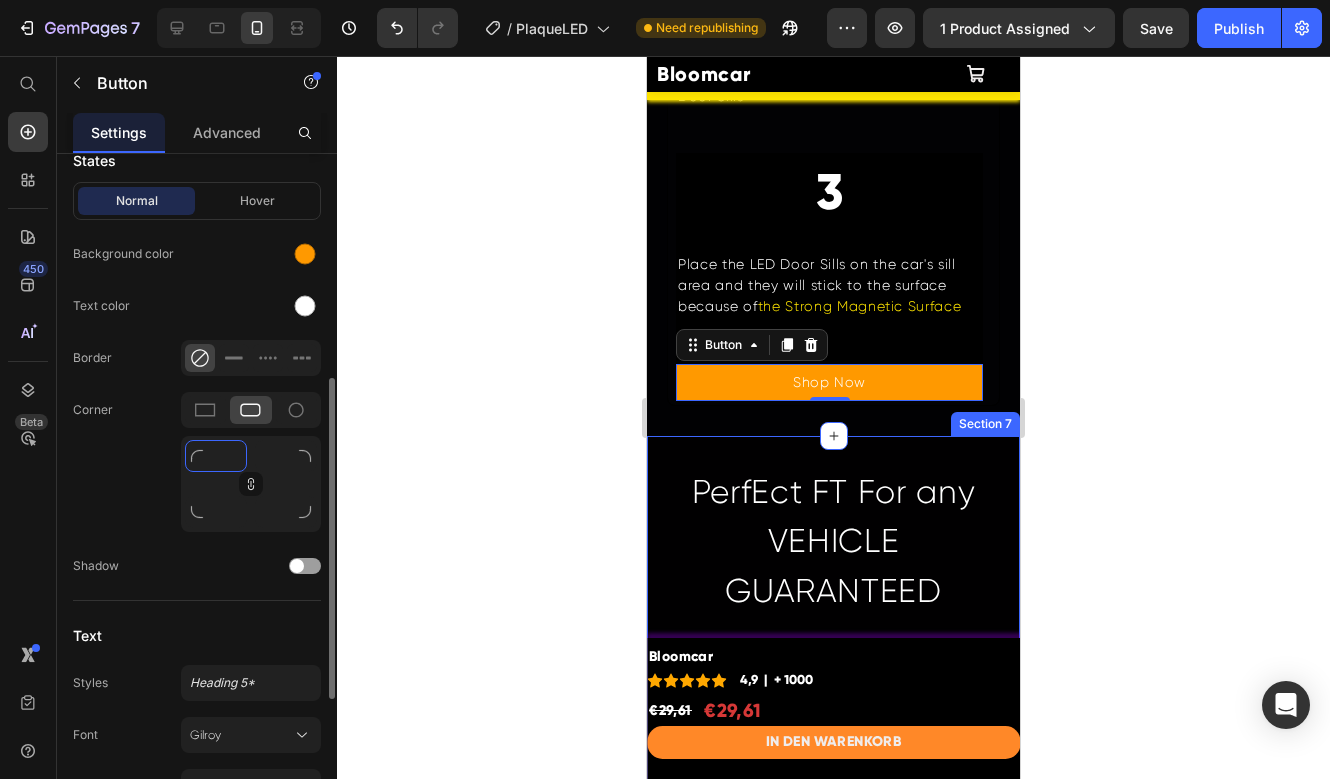 type on "5" 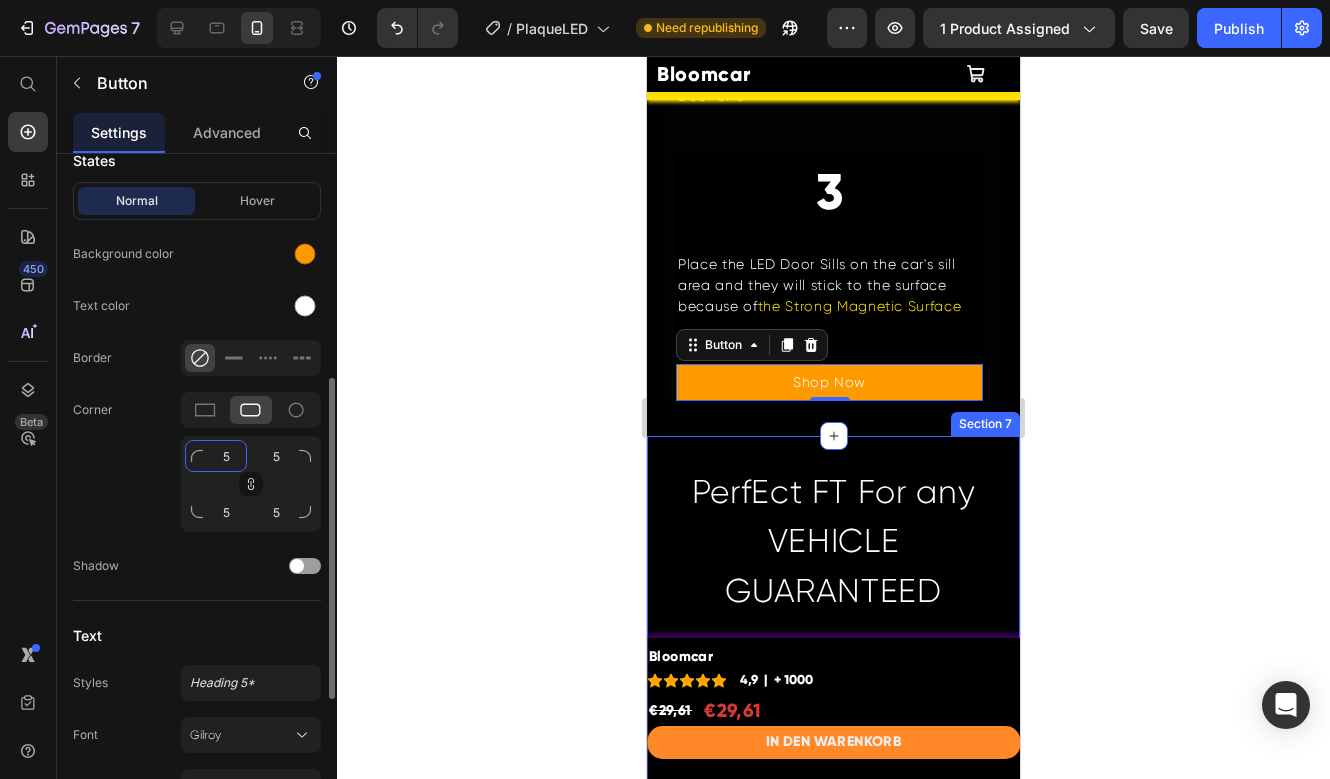 type on "50" 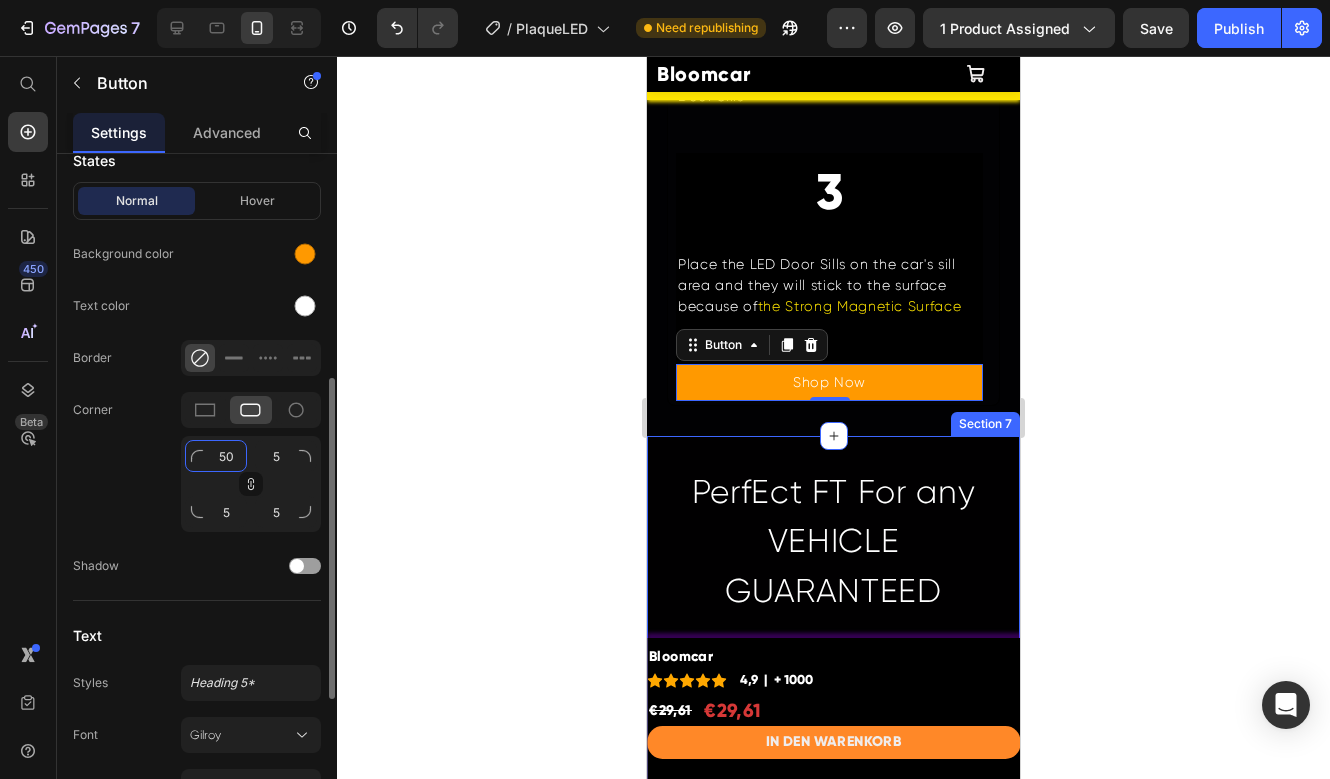 type on "50" 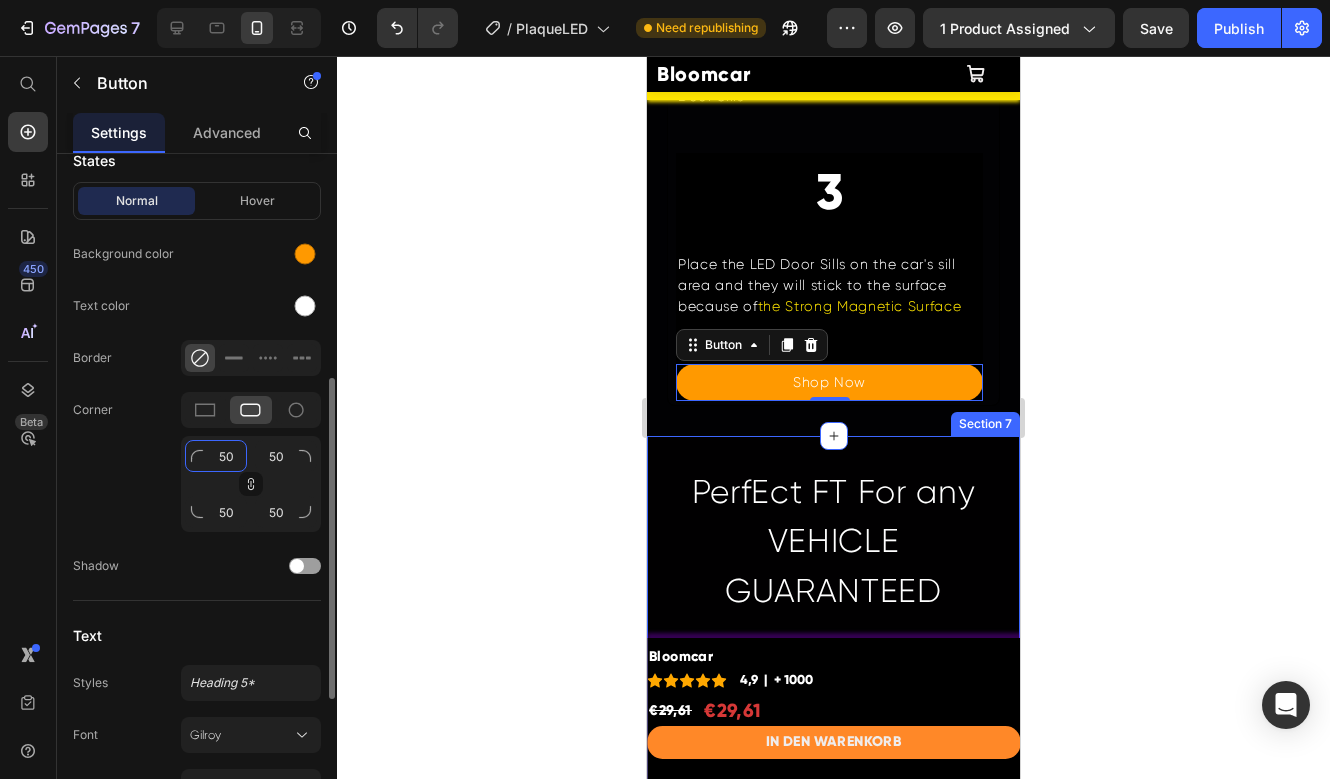 type on "5" 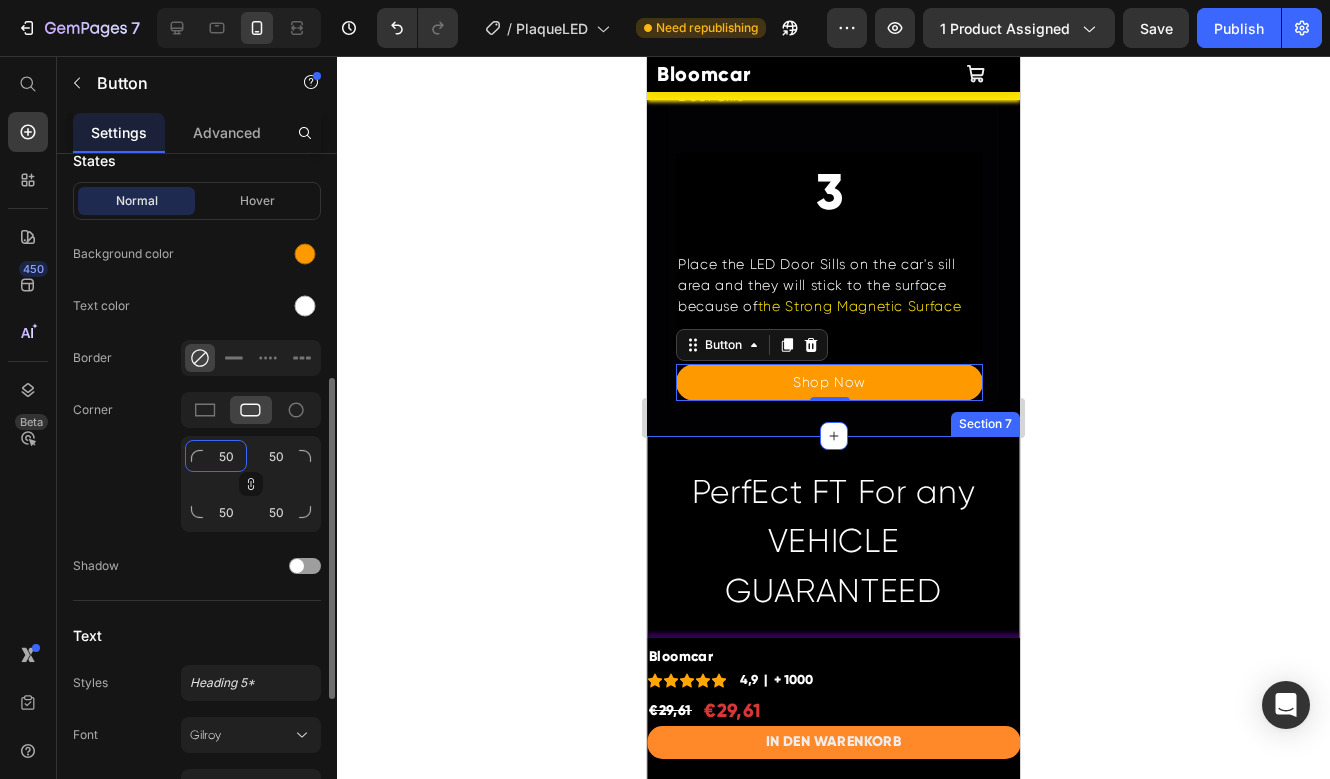 type on "5" 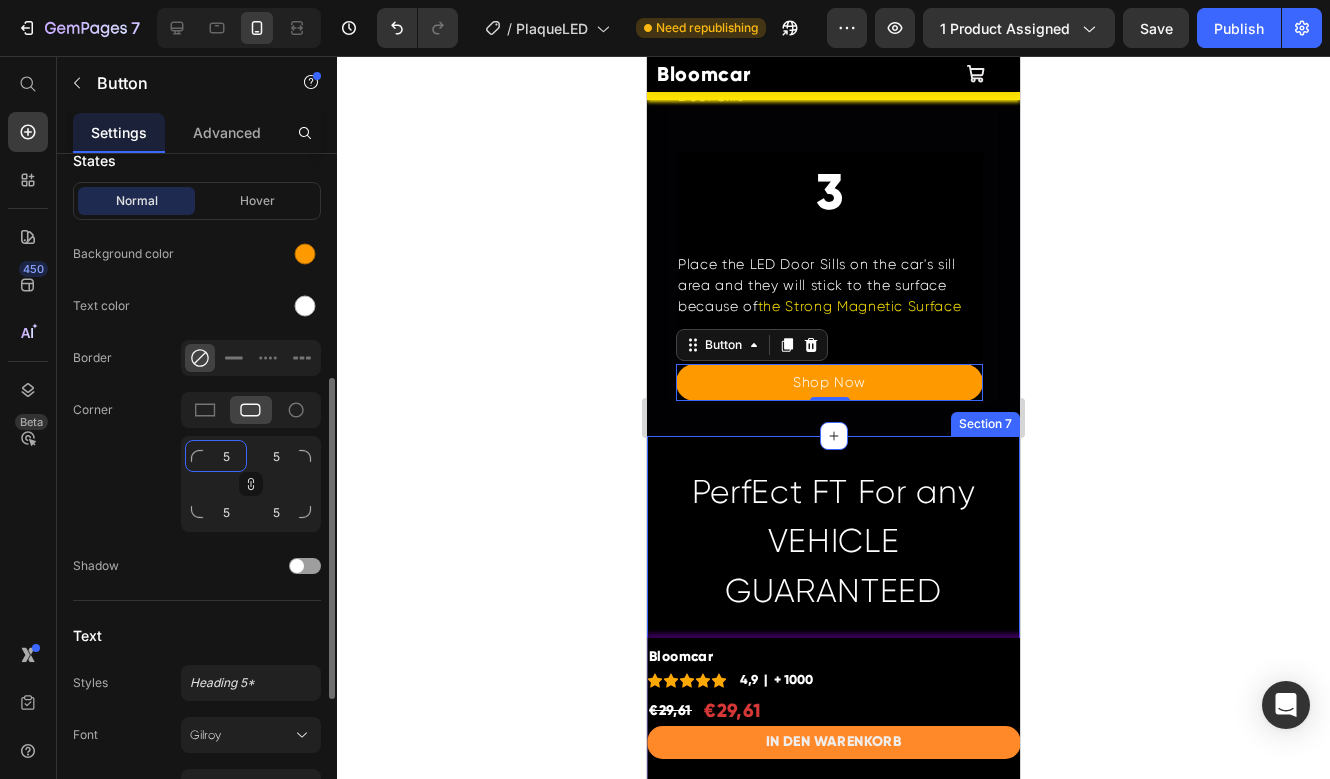 type 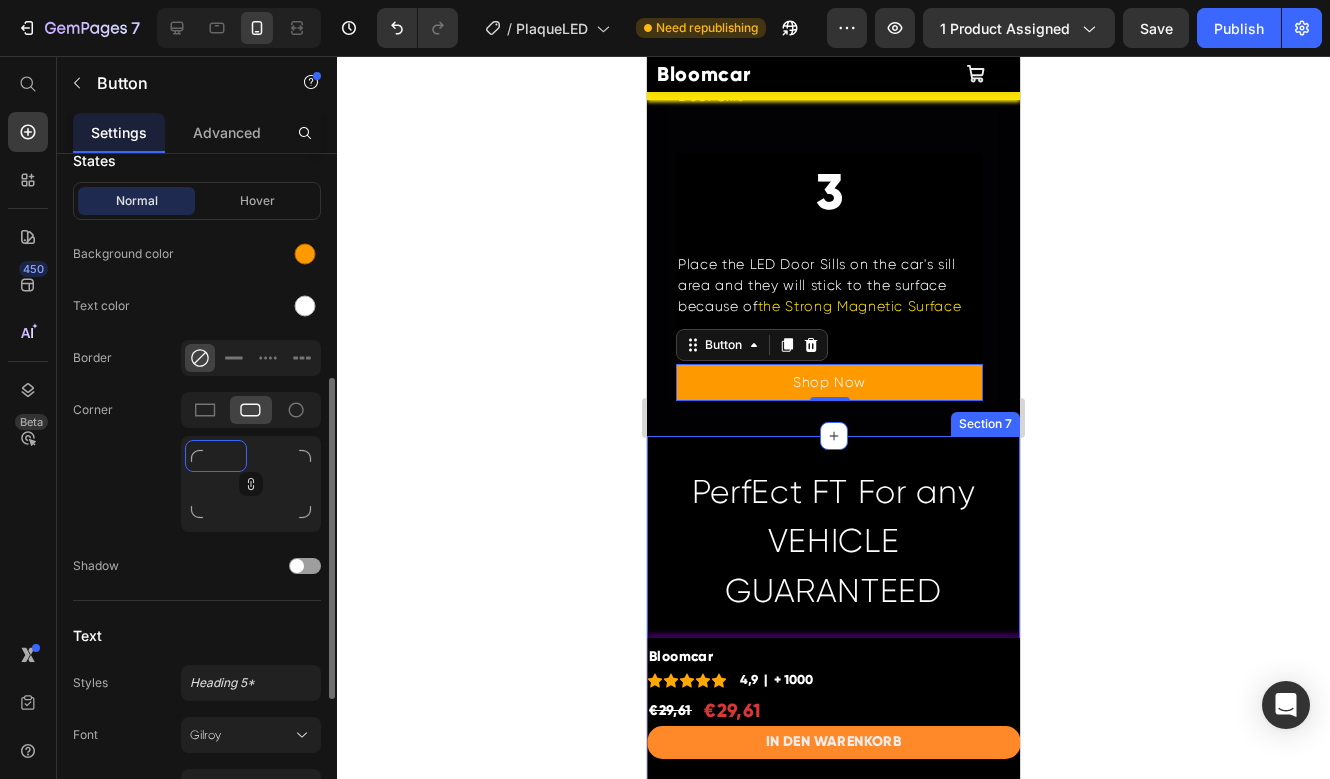 type on "2" 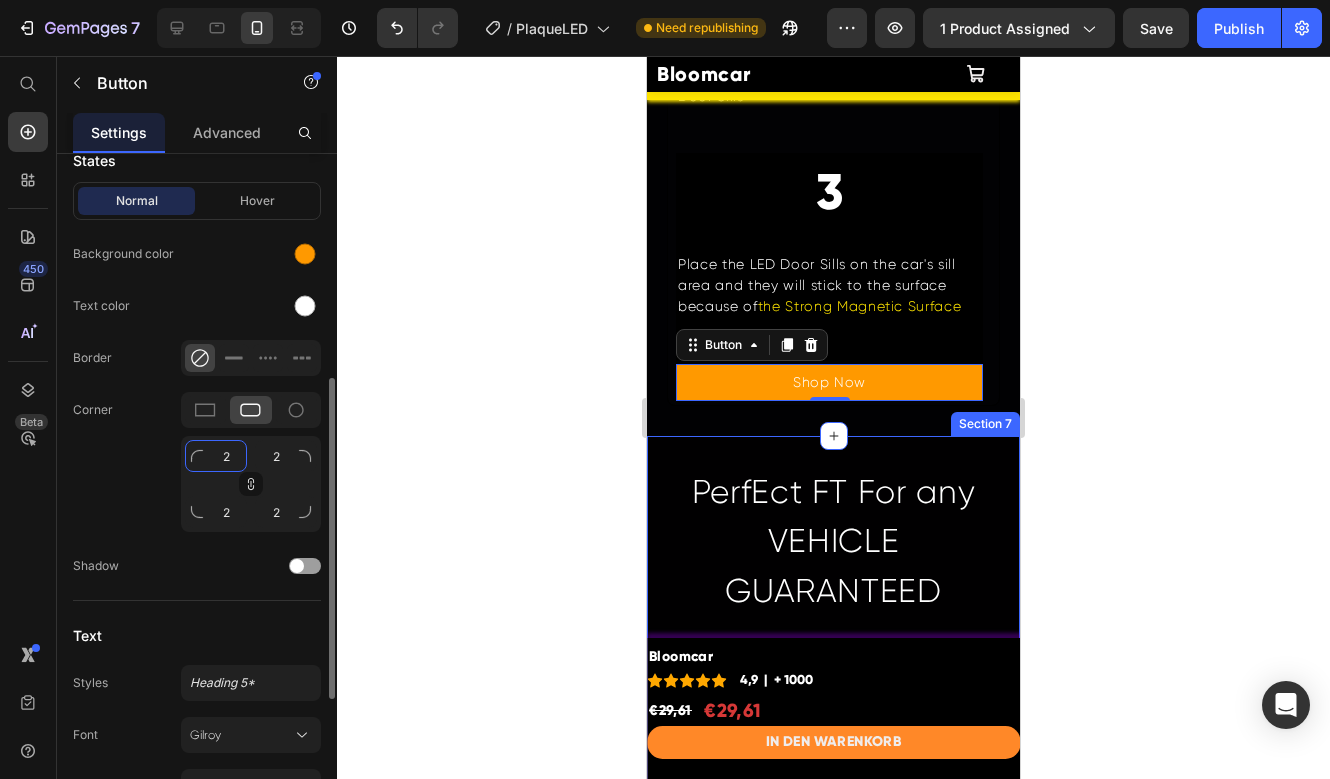 type on "20" 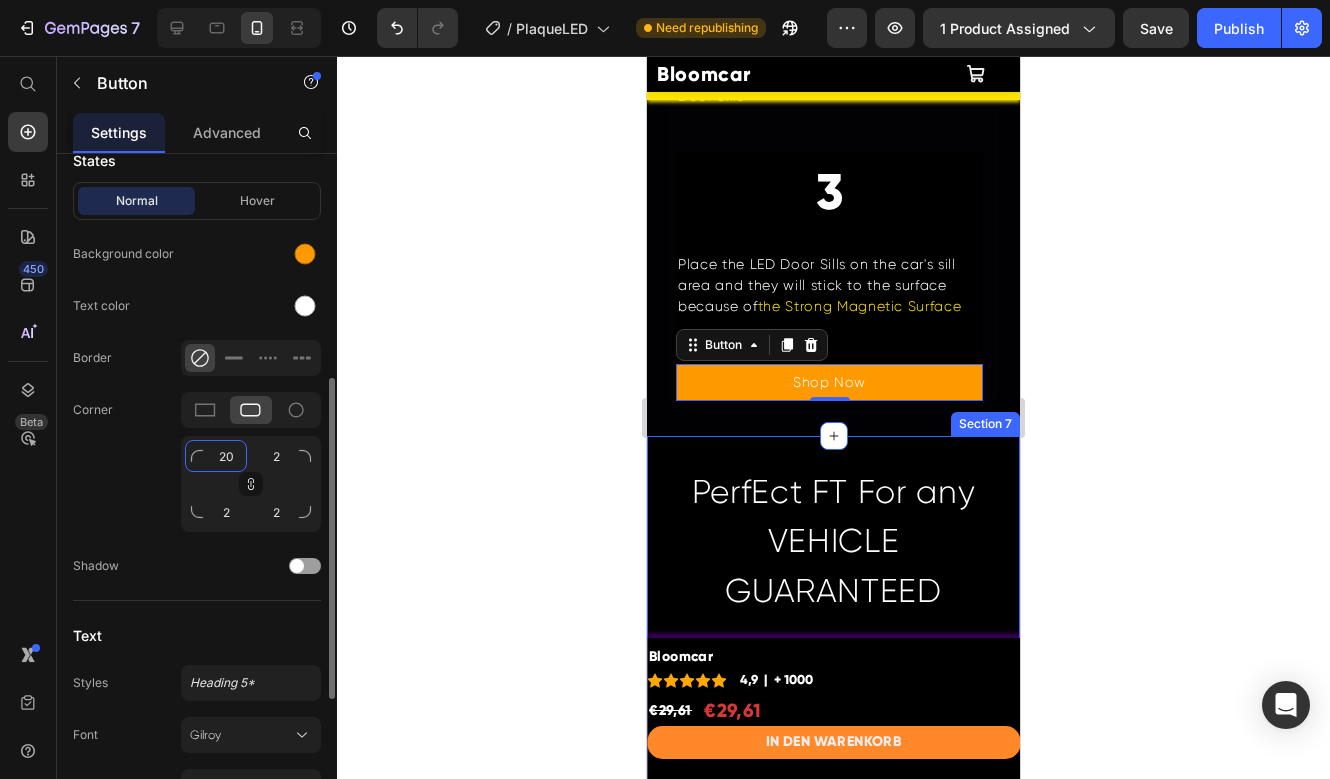 type on "20" 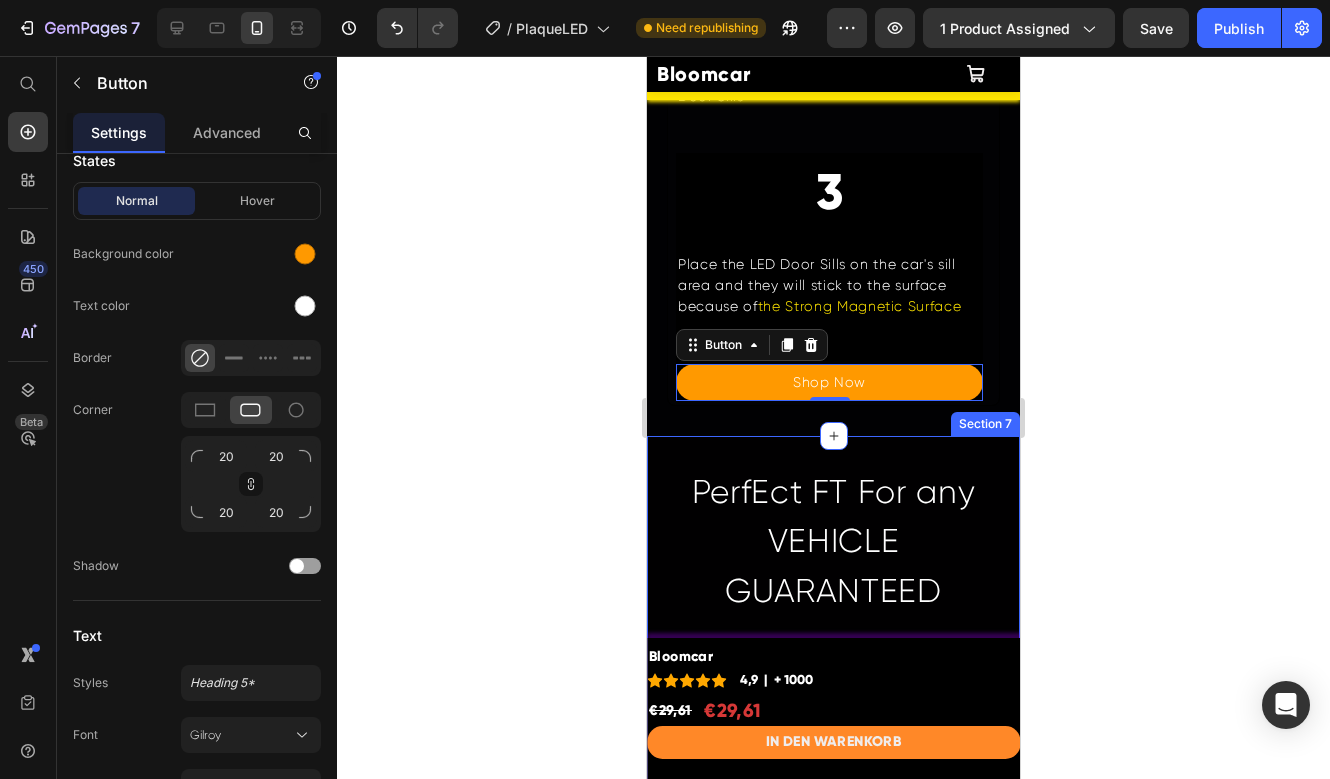 click 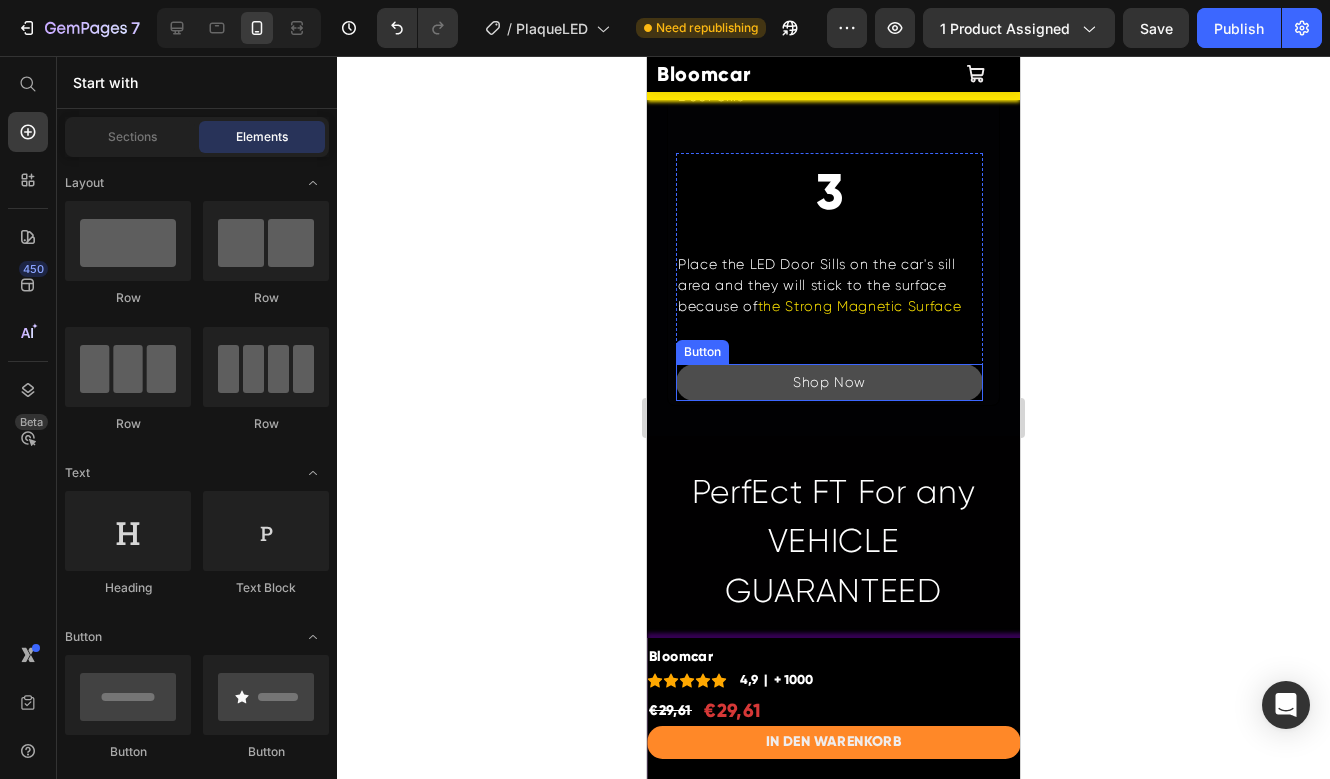 click on "Shop Now" at bounding box center [829, 382] 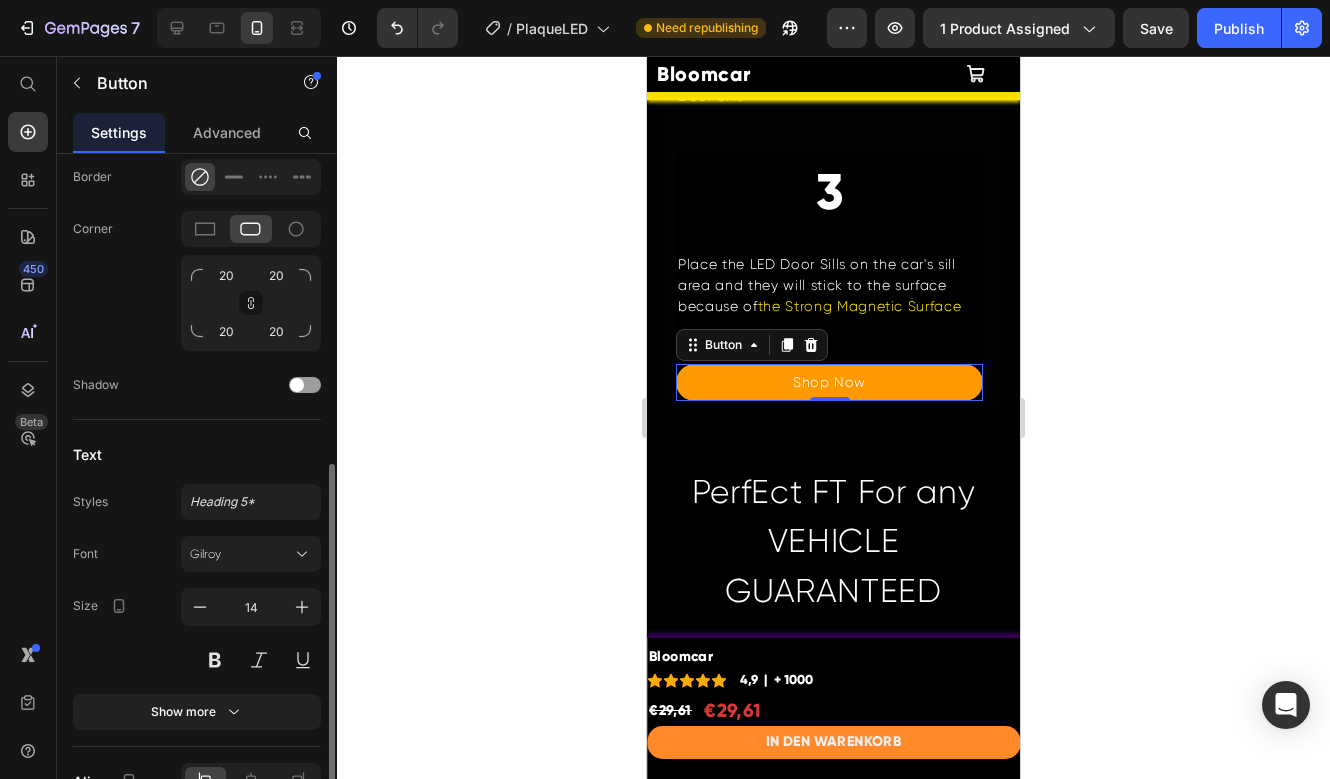 scroll, scrollTop: 763, scrollLeft: 0, axis: vertical 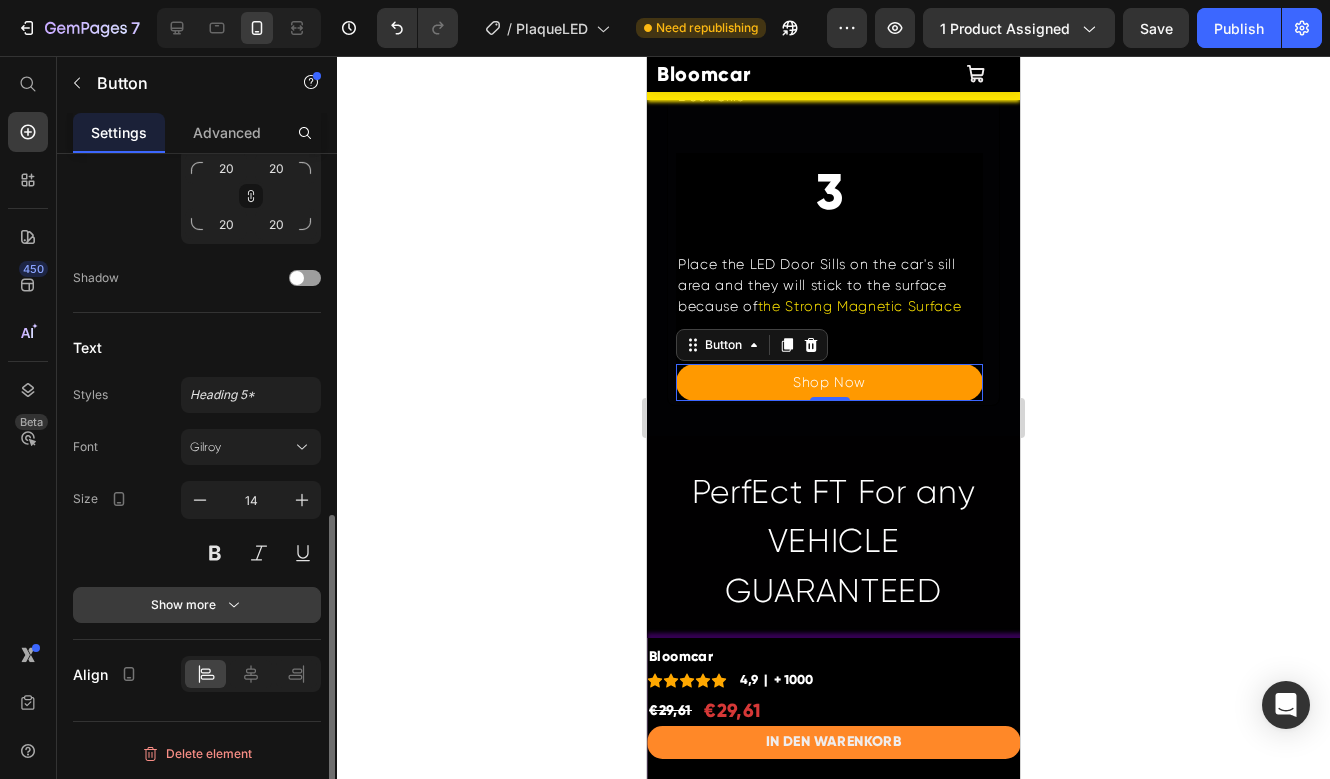 click on "Show more" at bounding box center (197, 605) 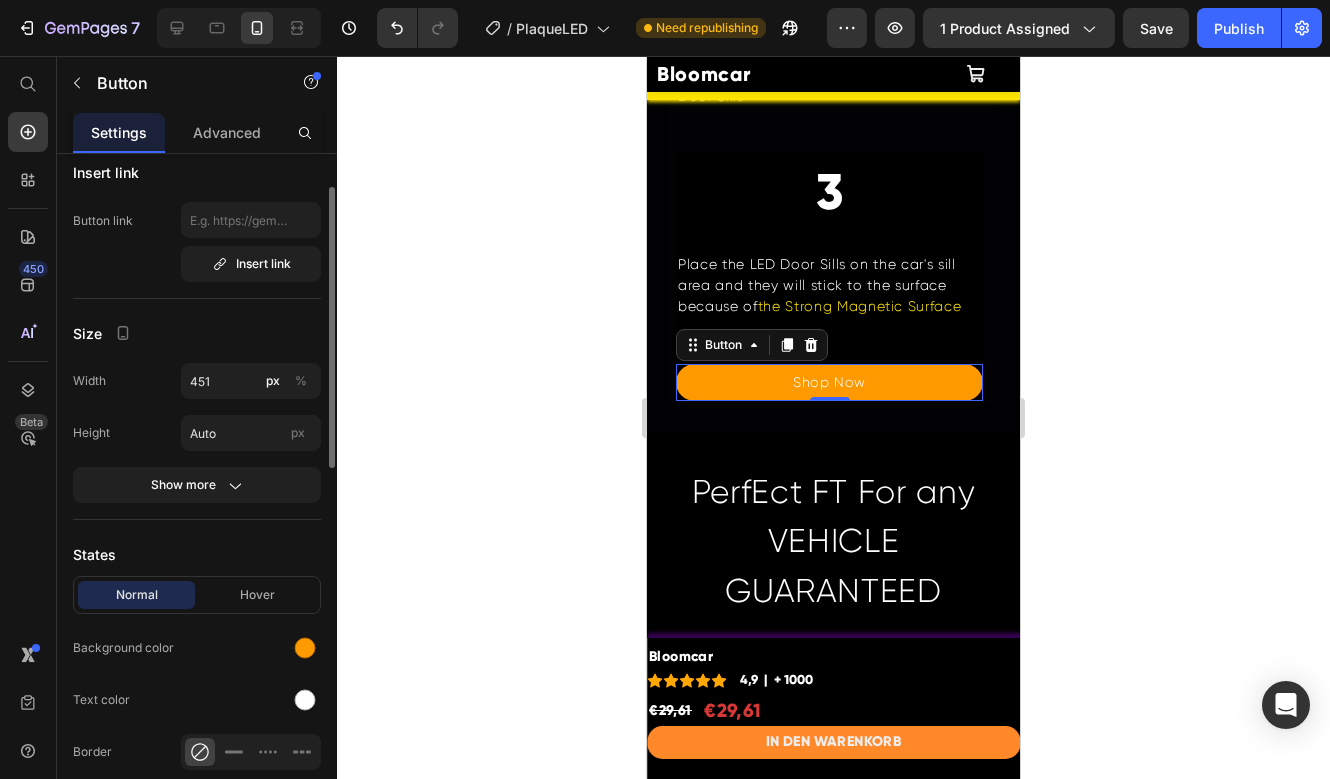 scroll, scrollTop: 48, scrollLeft: 0, axis: vertical 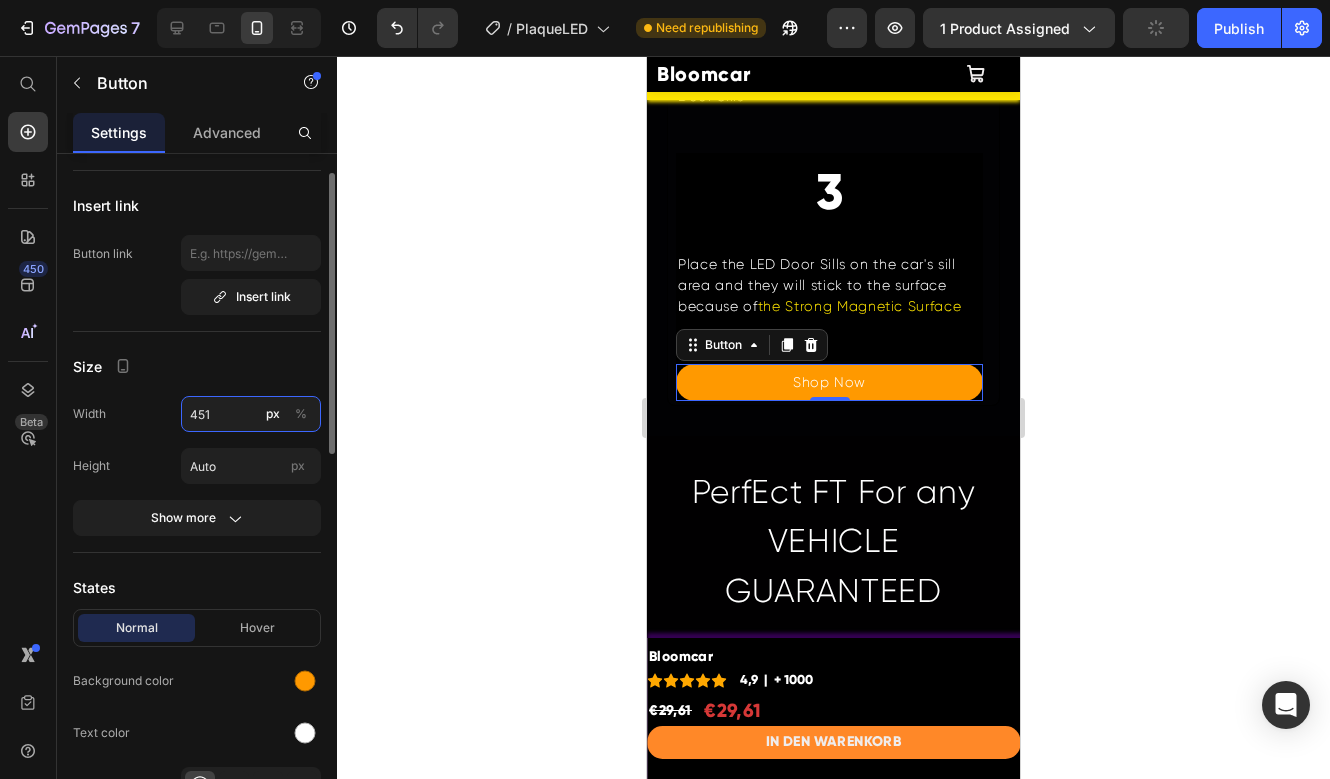 click on "451" at bounding box center [251, 414] 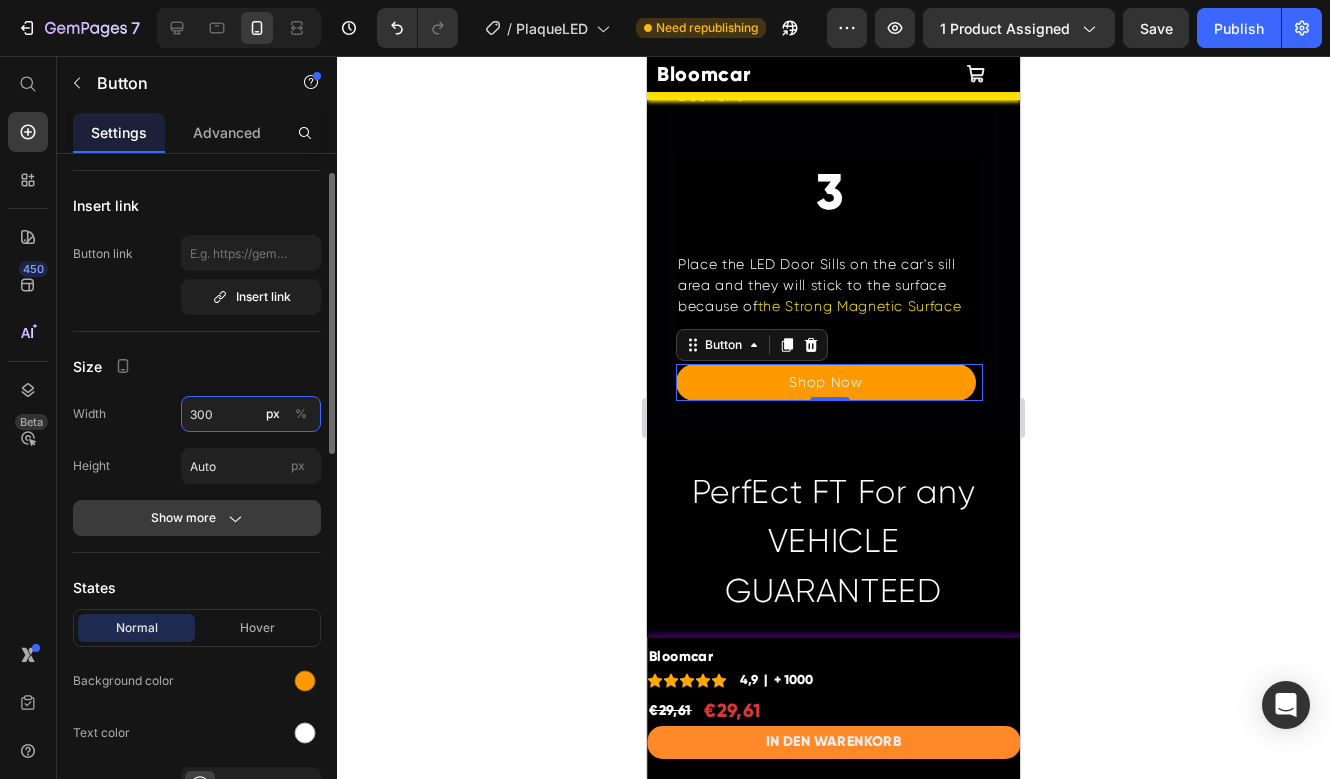 type on "300" 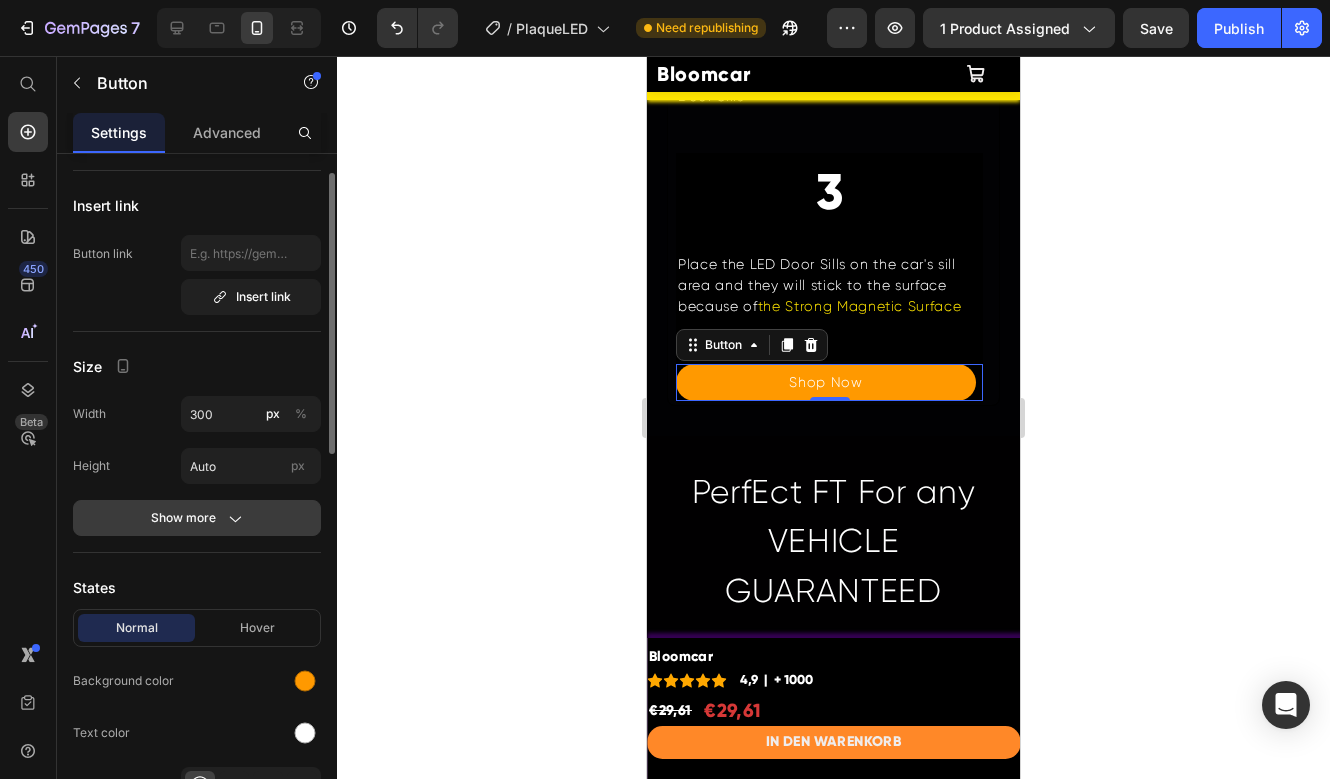 click 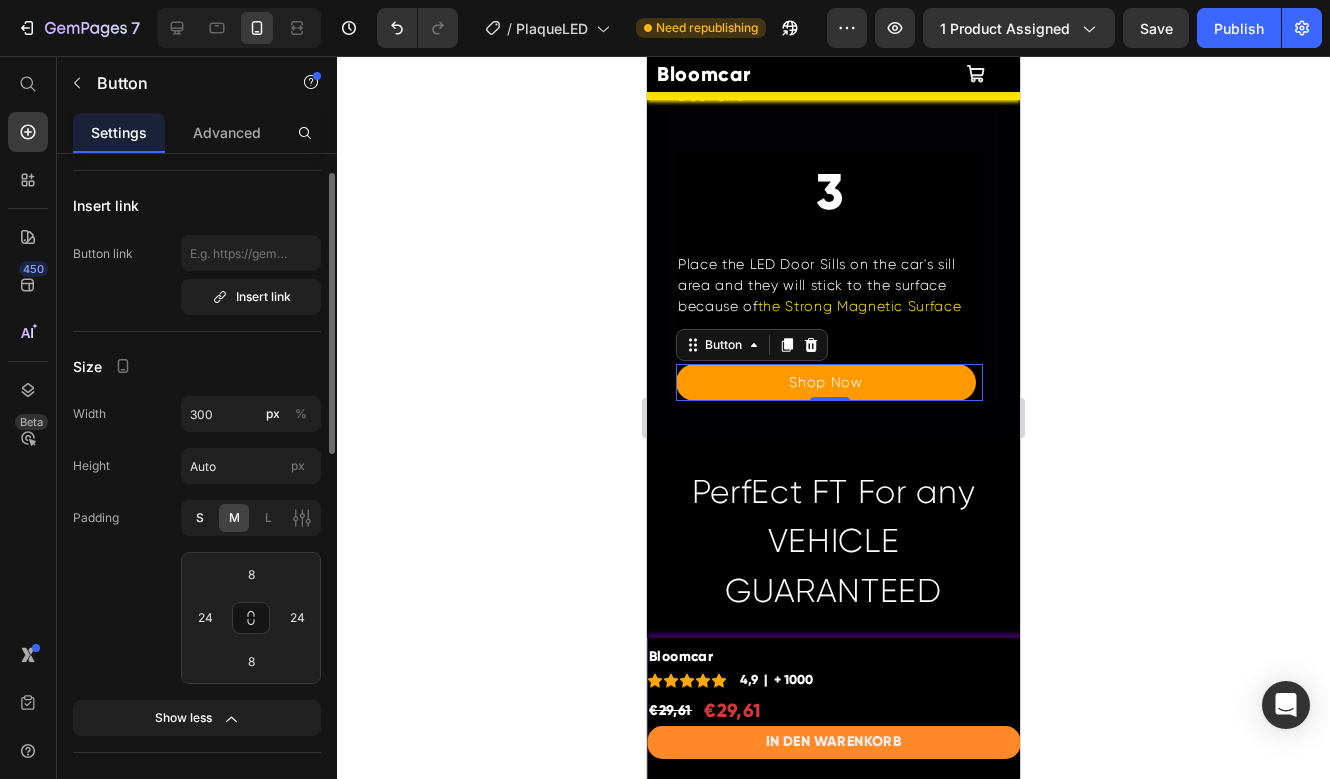click on "S" 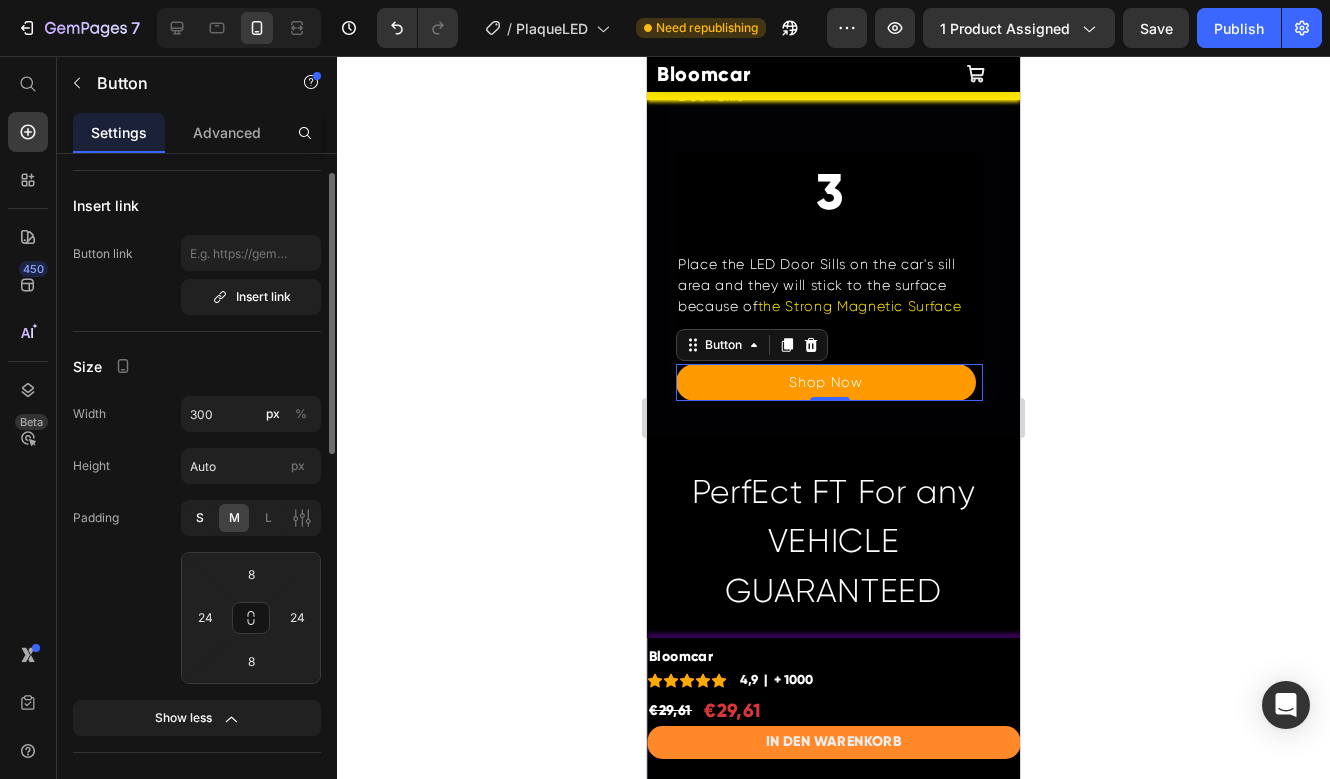 type on "4" 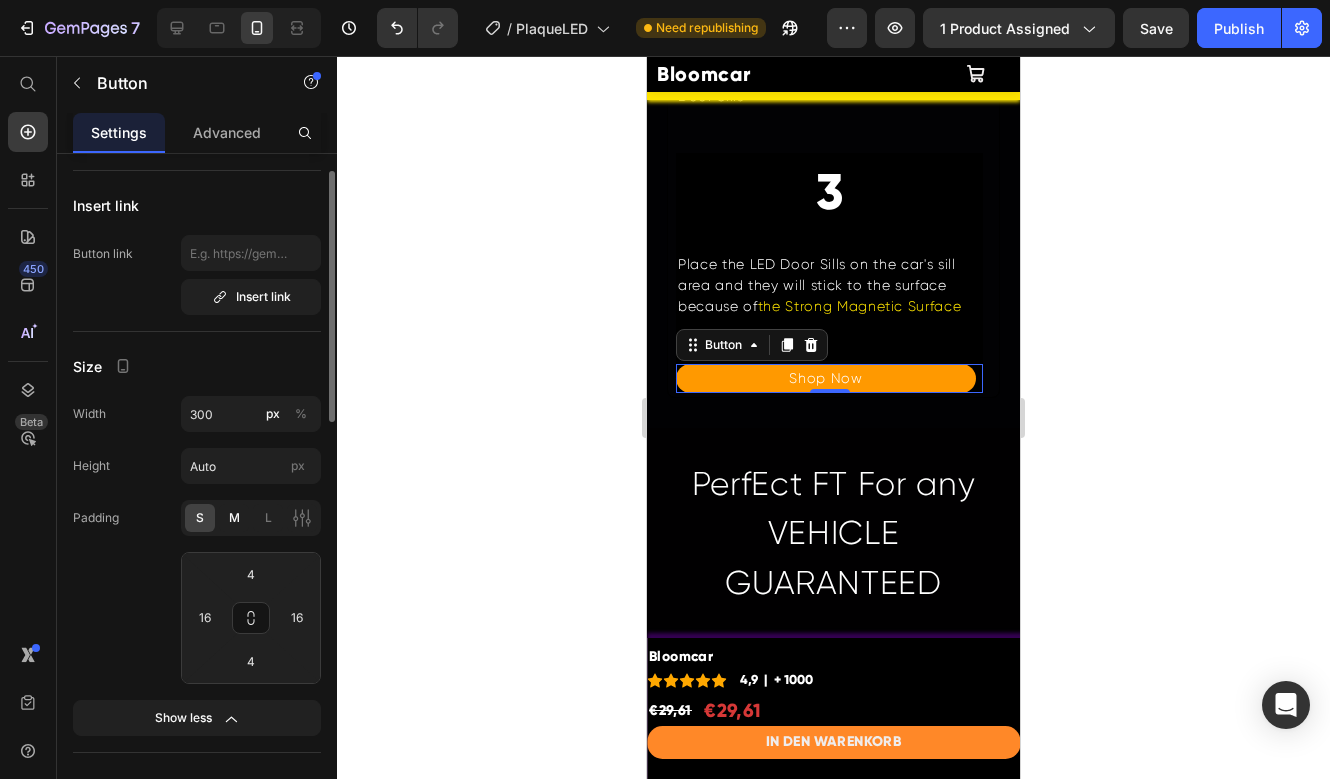click on "M" 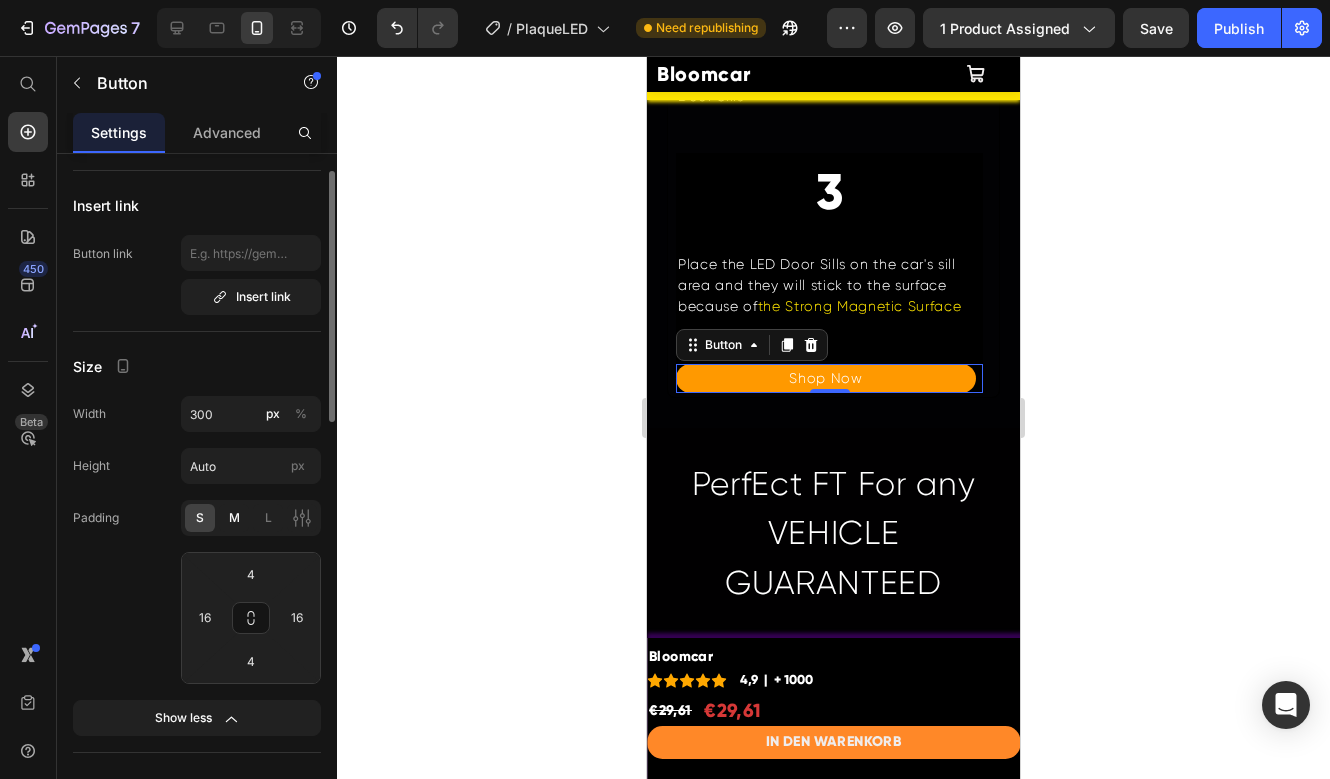 type on "8" 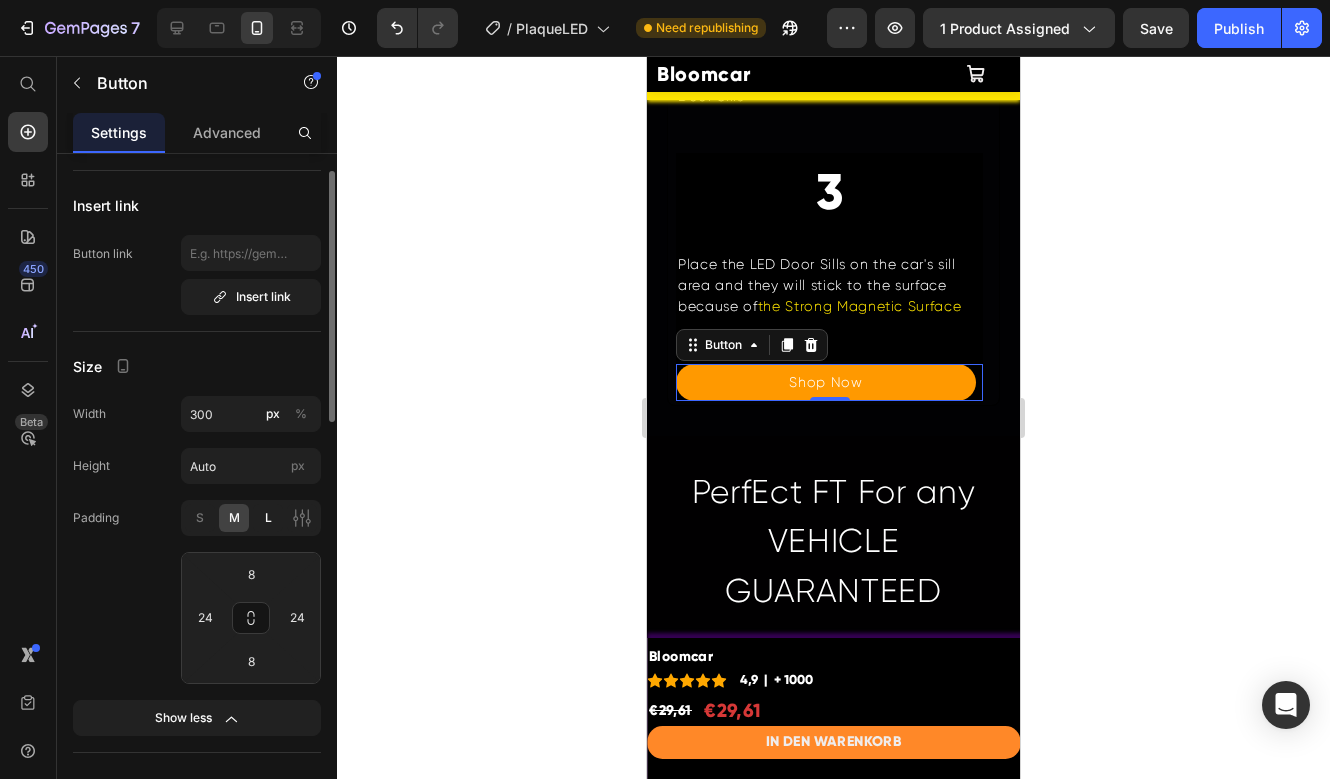 click on "L" 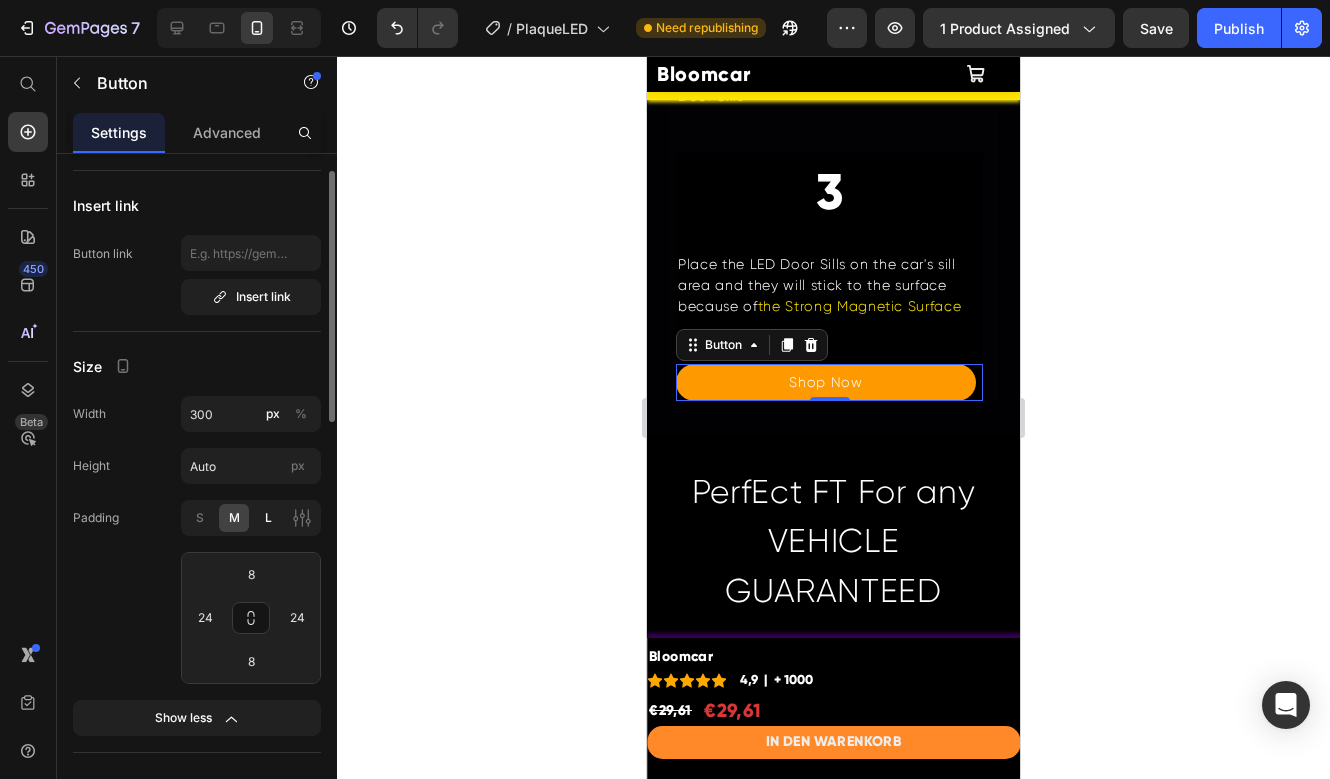 type on "12" 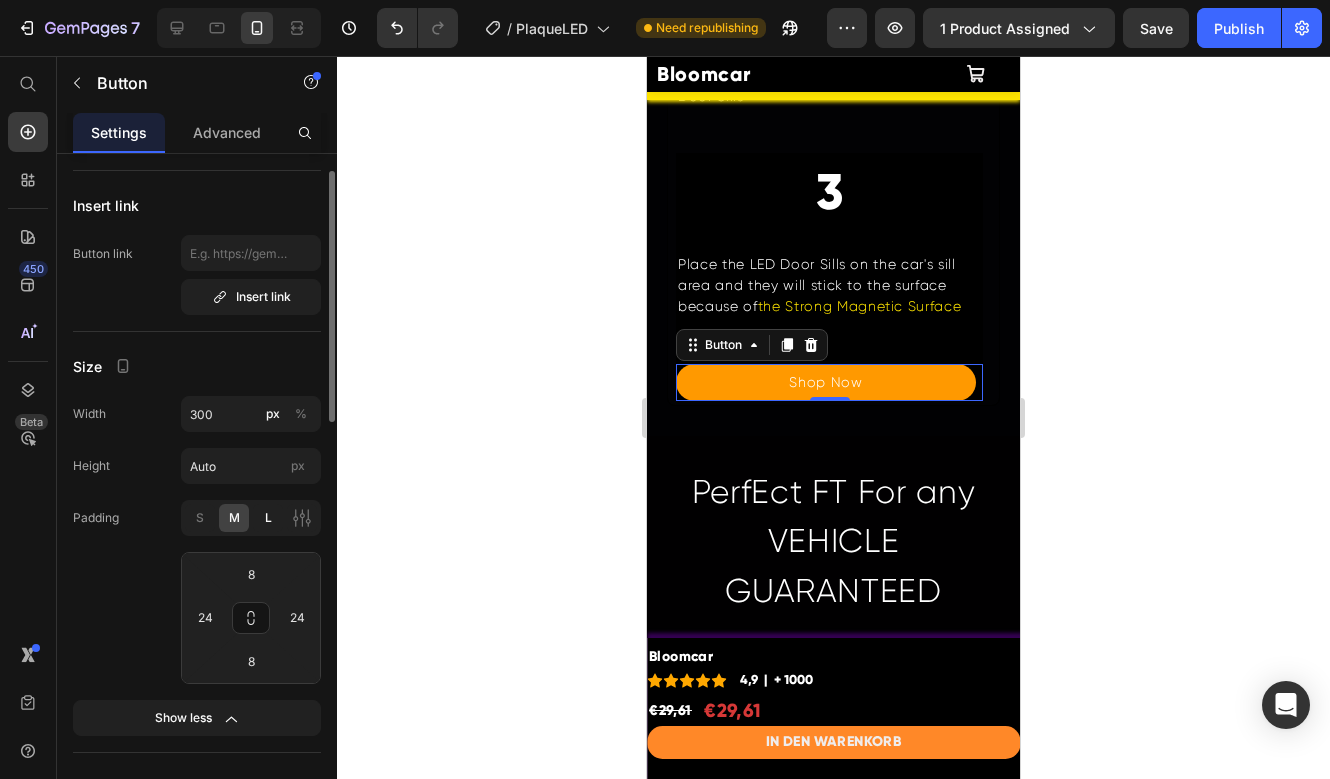 type on "32" 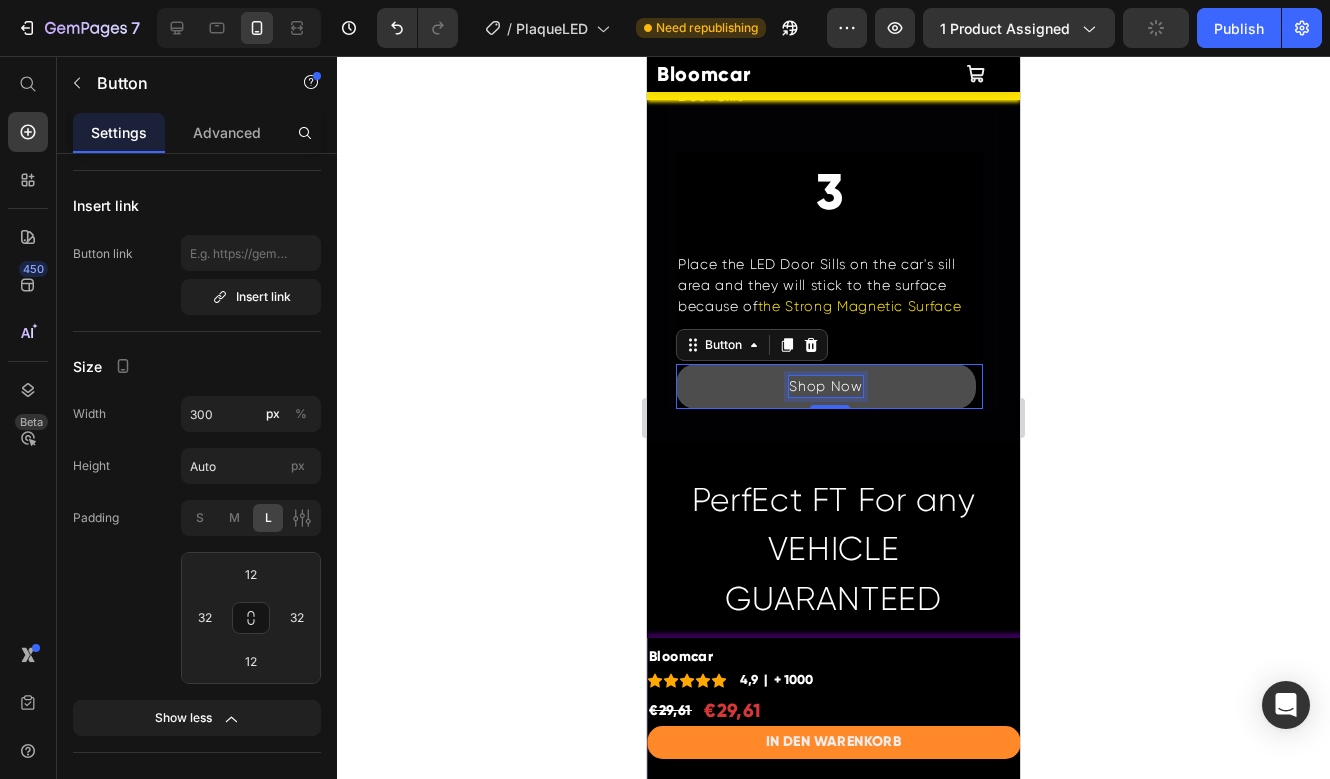 click on "Shop Now" at bounding box center (825, 386) 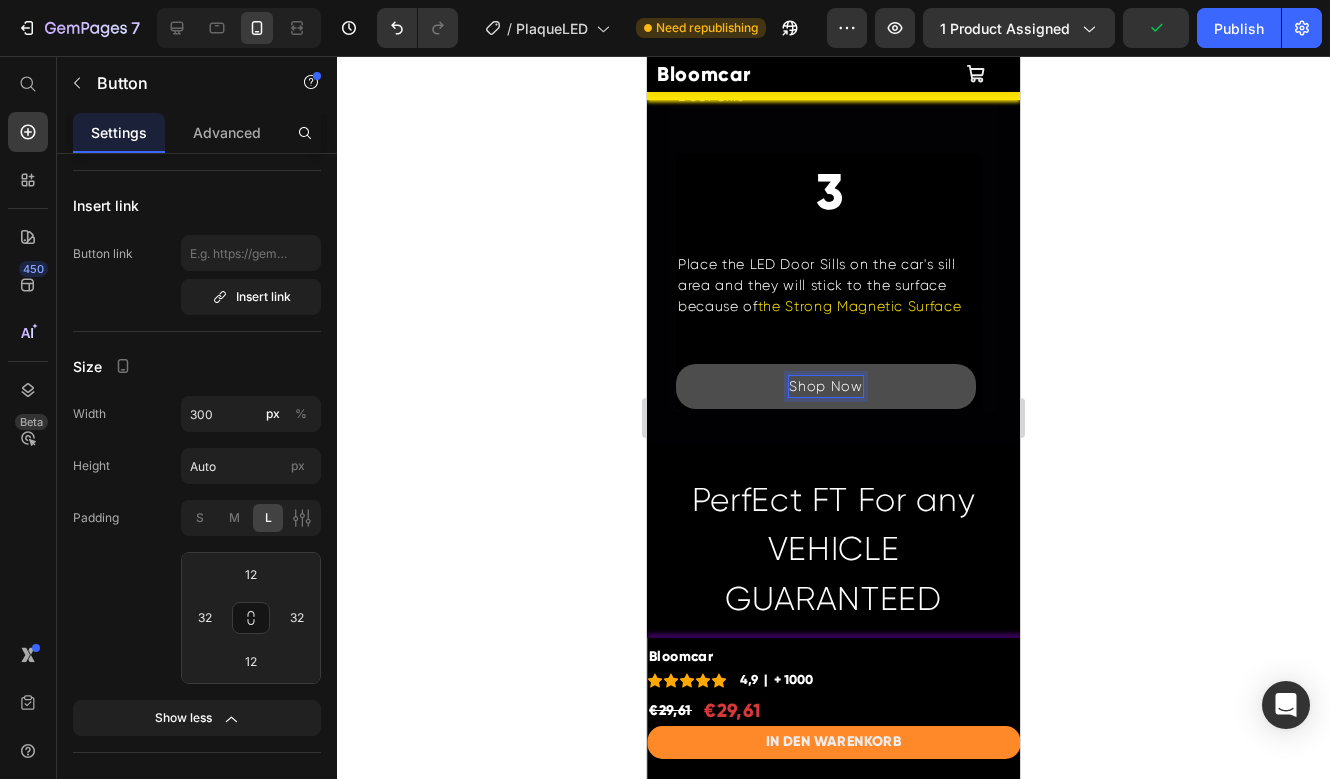 click on "Shop Now" at bounding box center [825, 386] 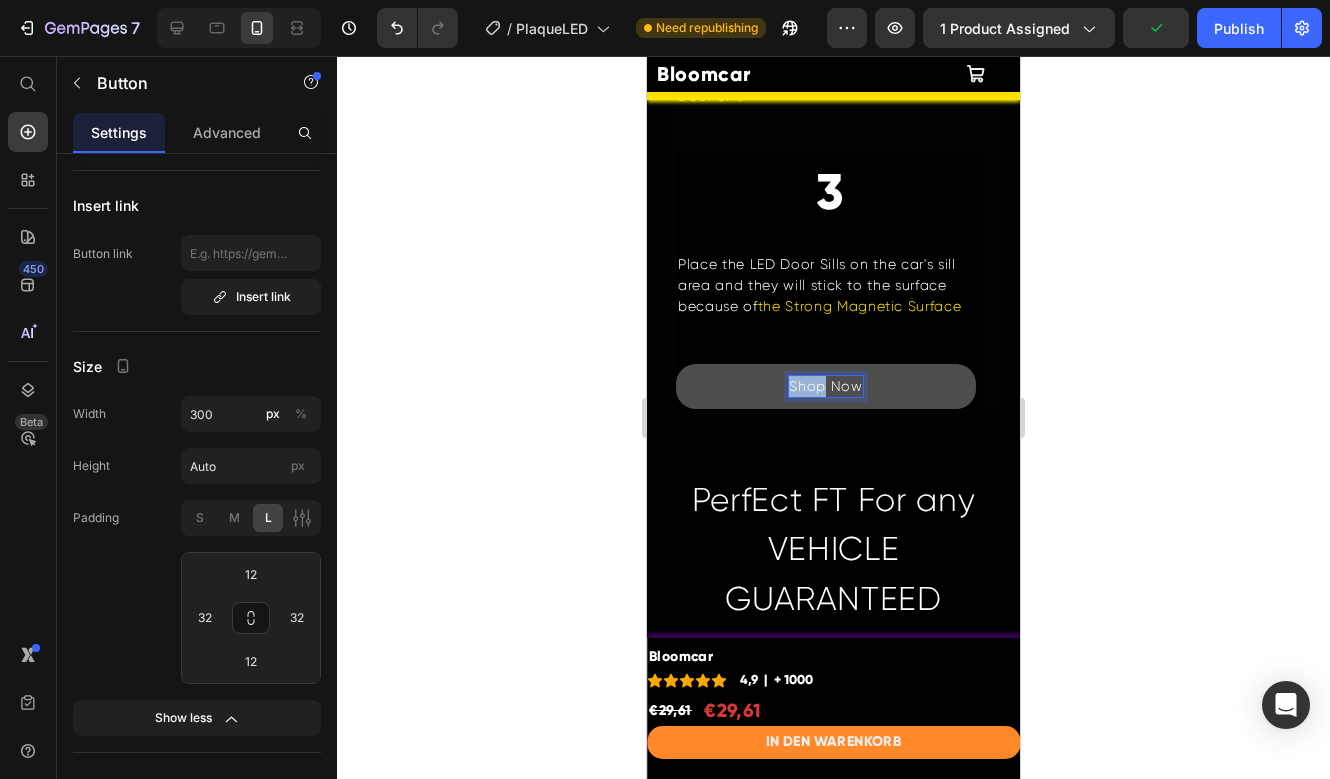 click on "Shop Now" at bounding box center (825, 386) 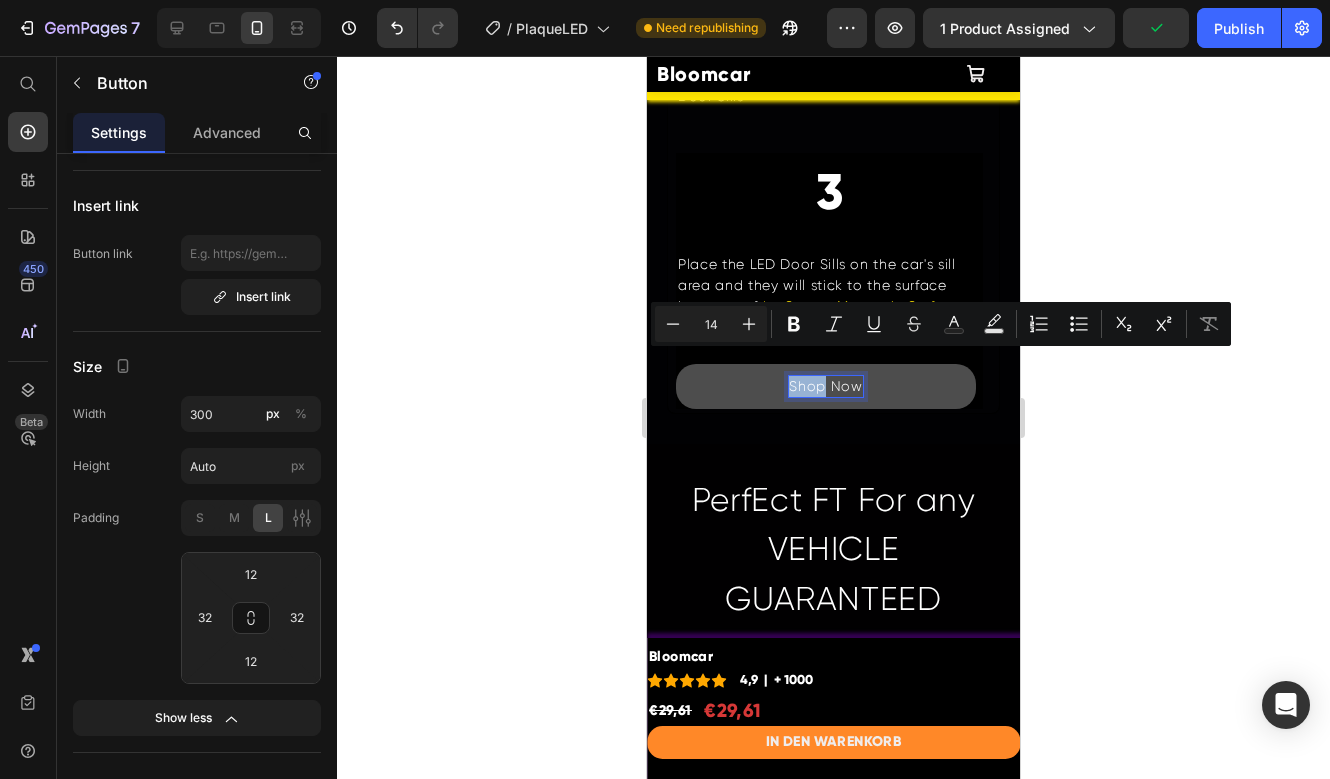click on "Shop Now" at bounding box center [825, 386] 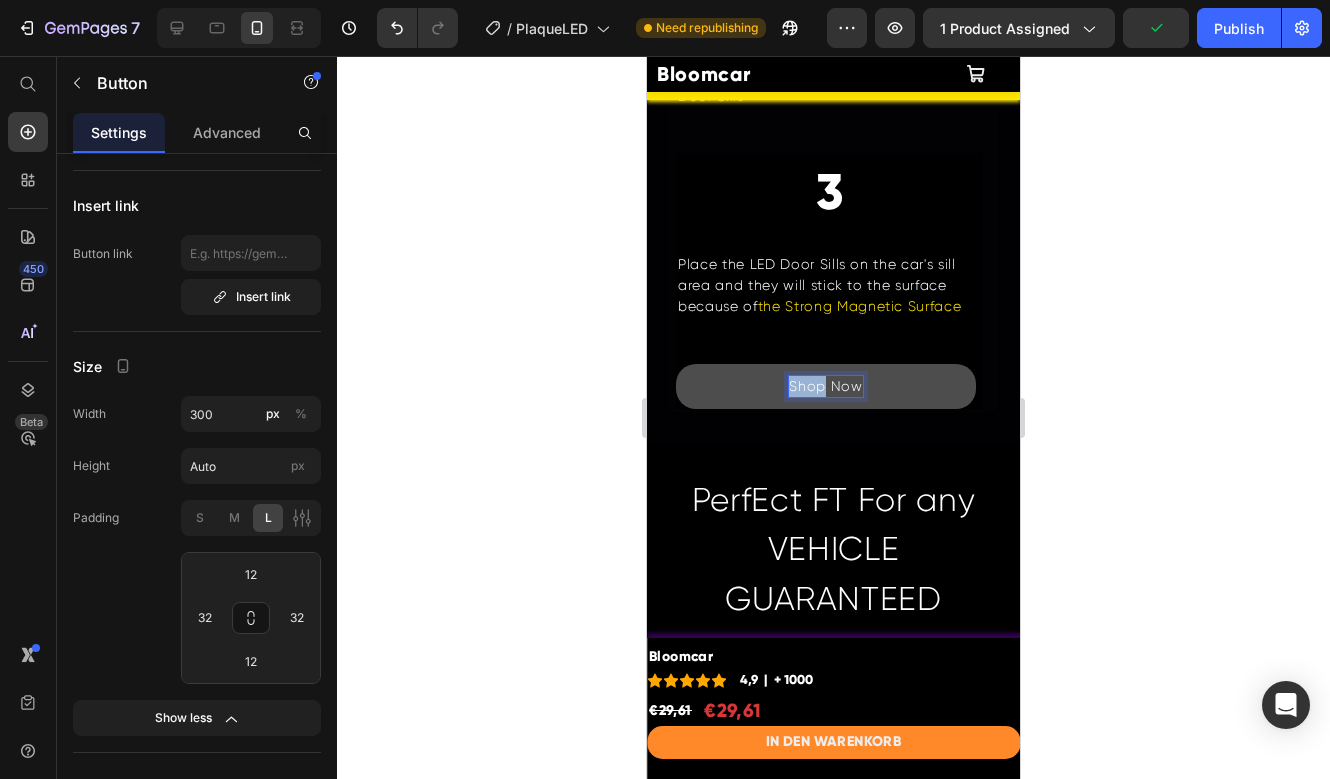 click on "Shop Now" at bounding box center (825, 386) 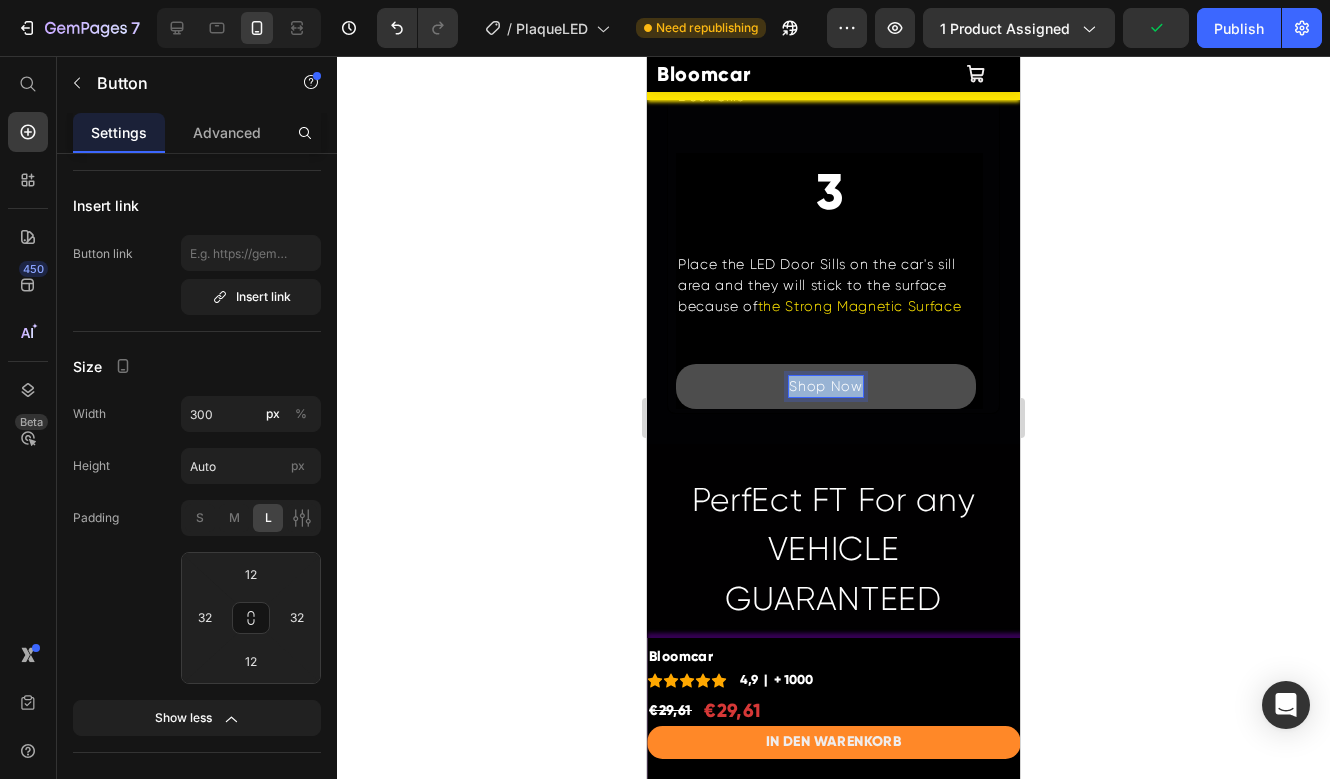 click on "Shop Now" at bounding box center [825, 386] 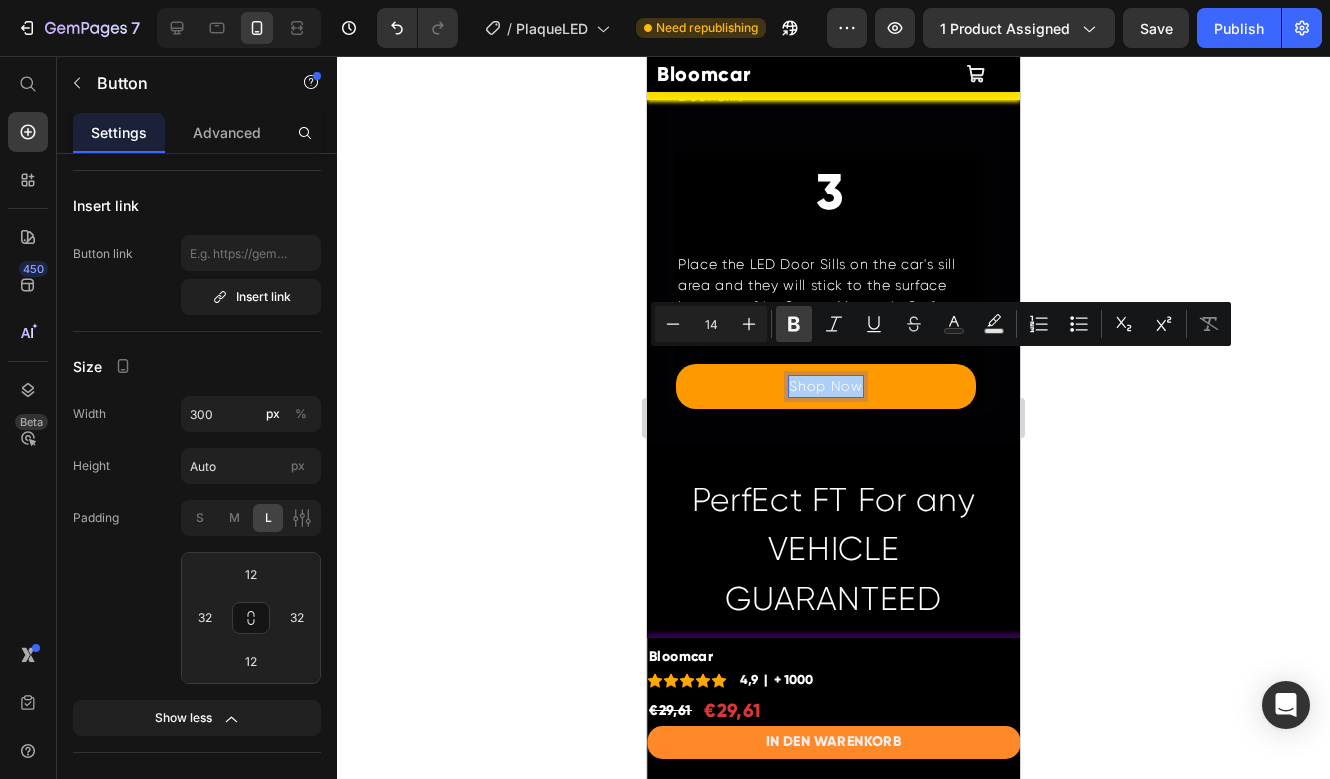 click 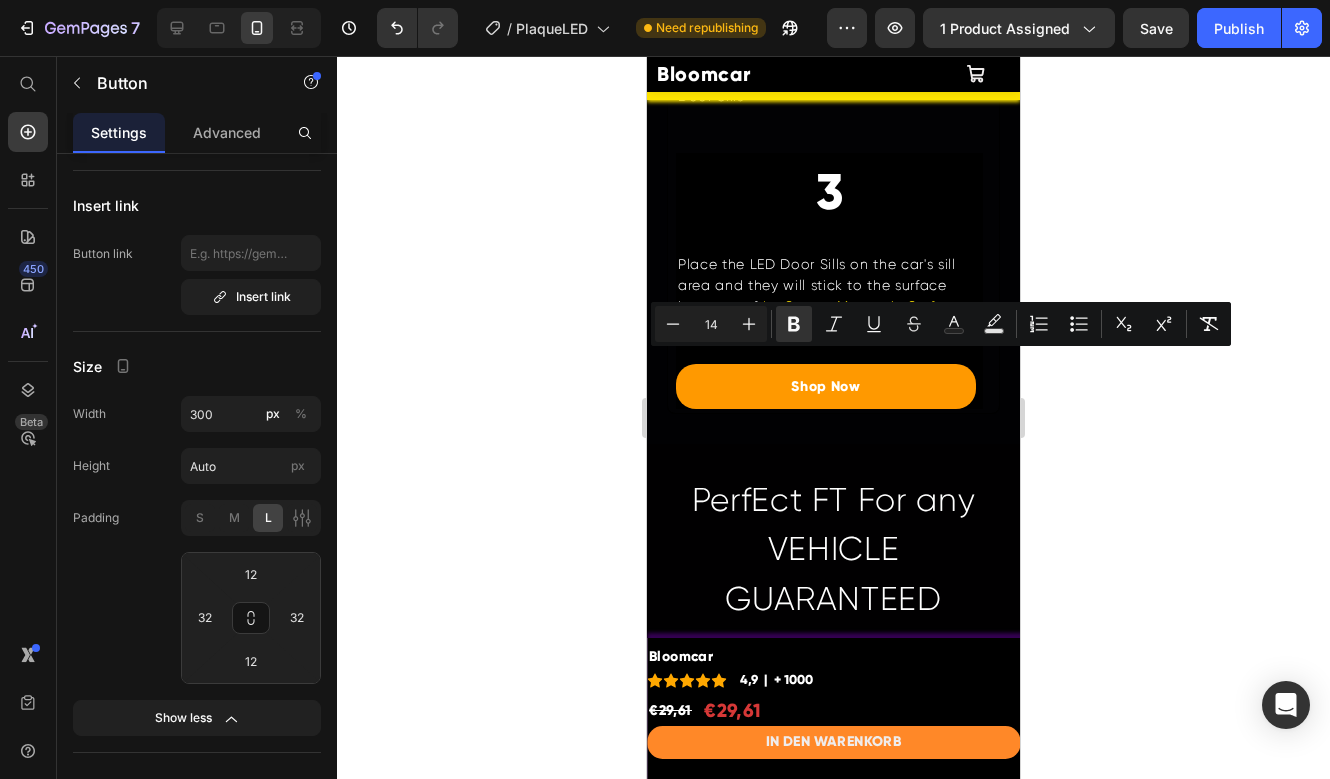 click 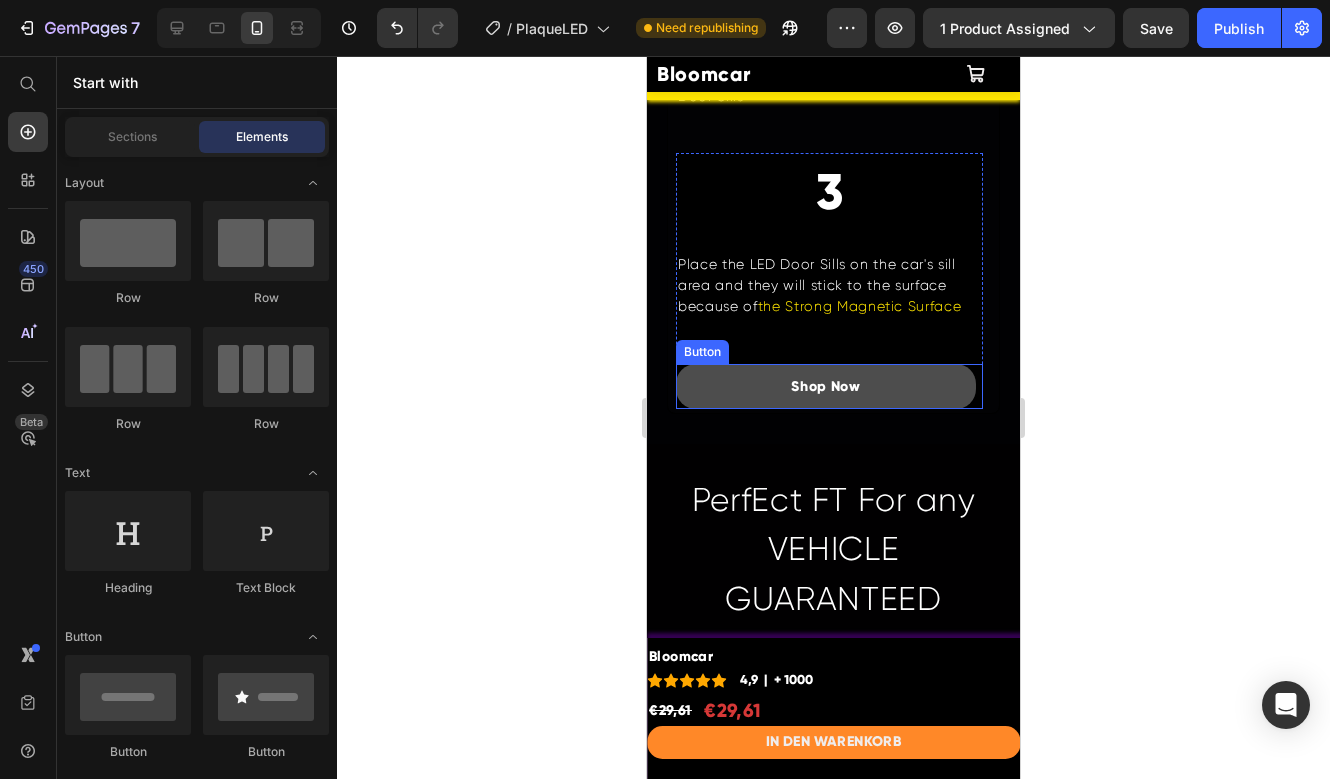 click on "Shop Now" at bounding box center [826, 386] 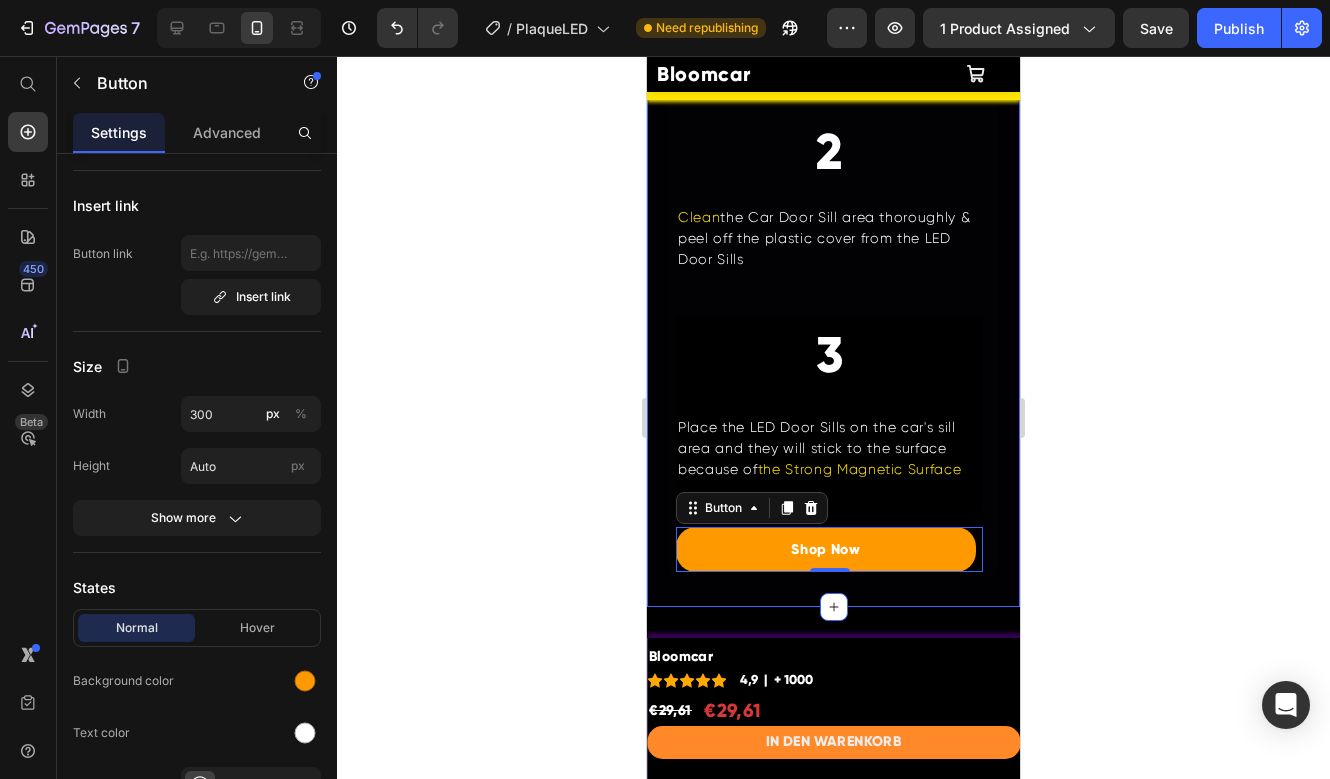 scroll, scrollTop: 3582, scrollLeft: 0, axis: vertical 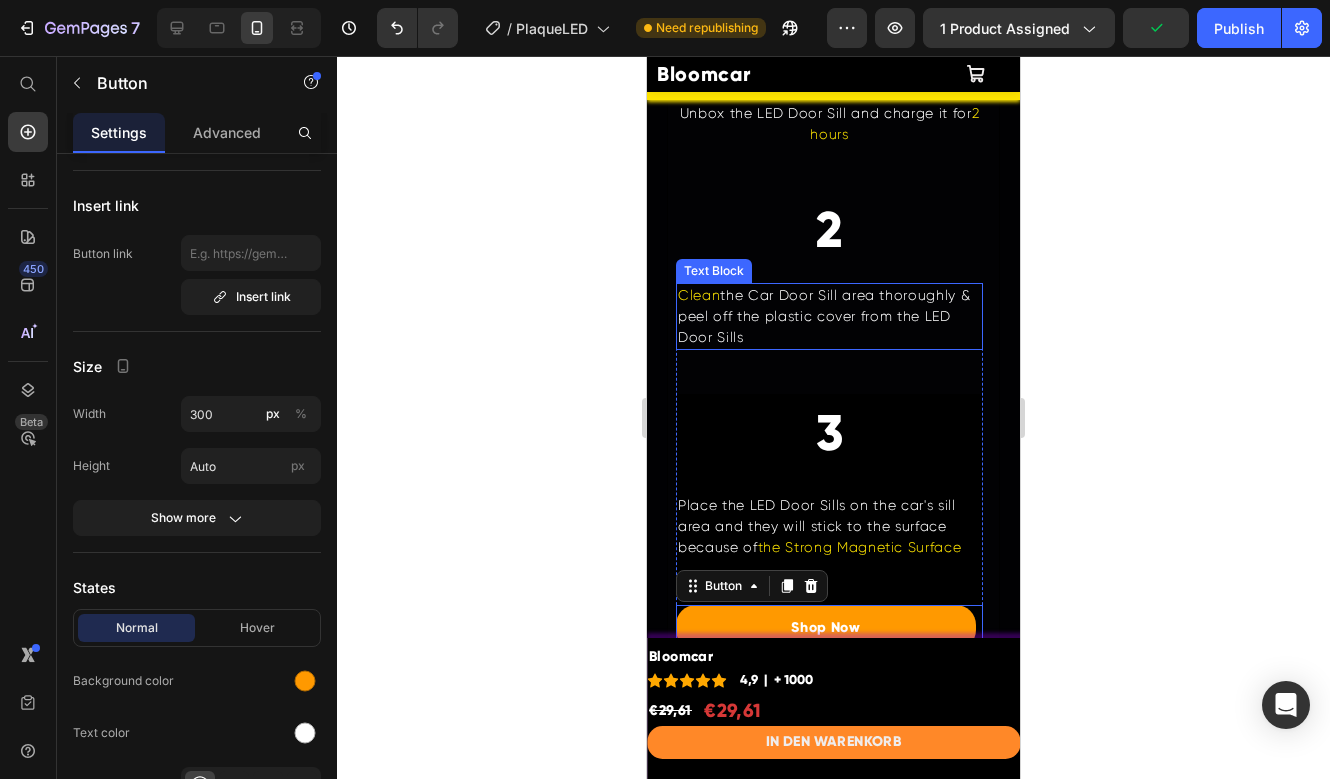 click on "Clean  the Car Door Sill area thoroughly & peel off the plastic cover from the LED Door Sills" at bounding box center [829, 316] 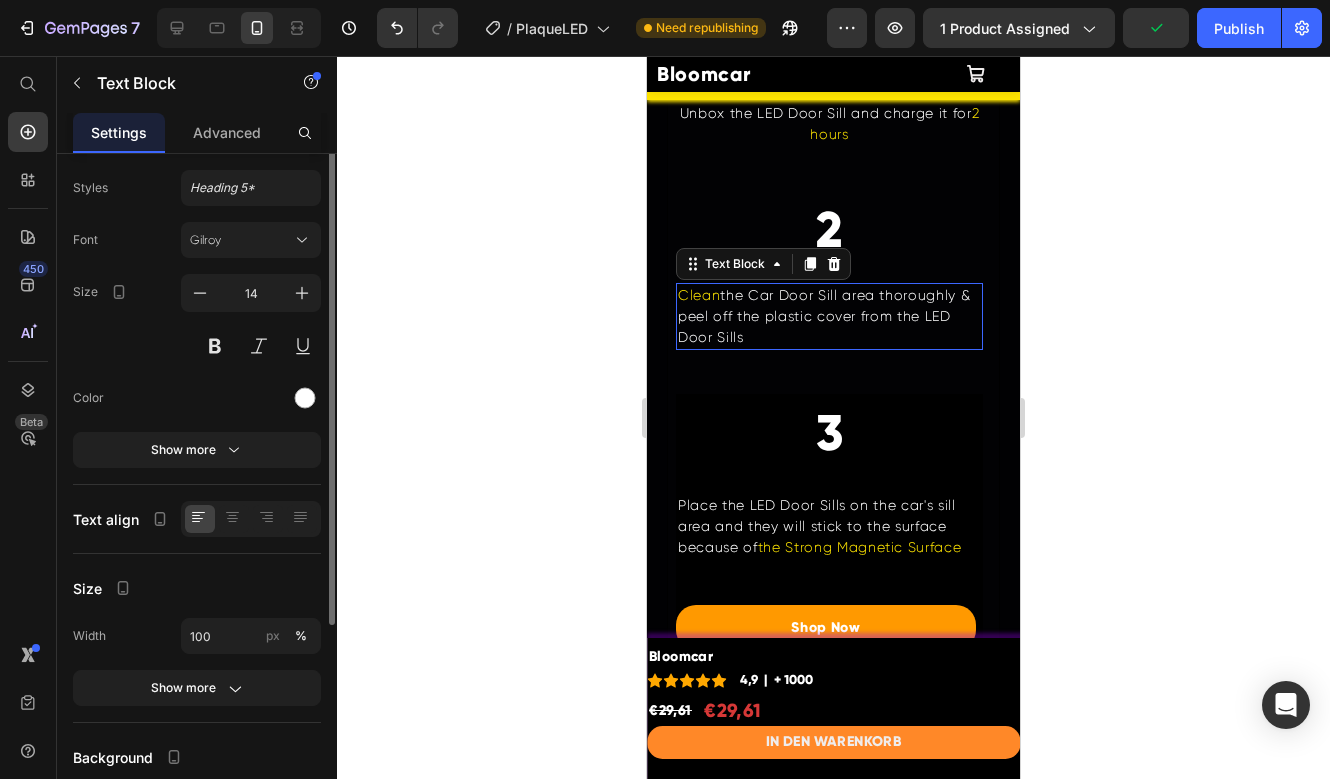 scroll, scrollTop: 0, scrollLeft: 0, axis: both 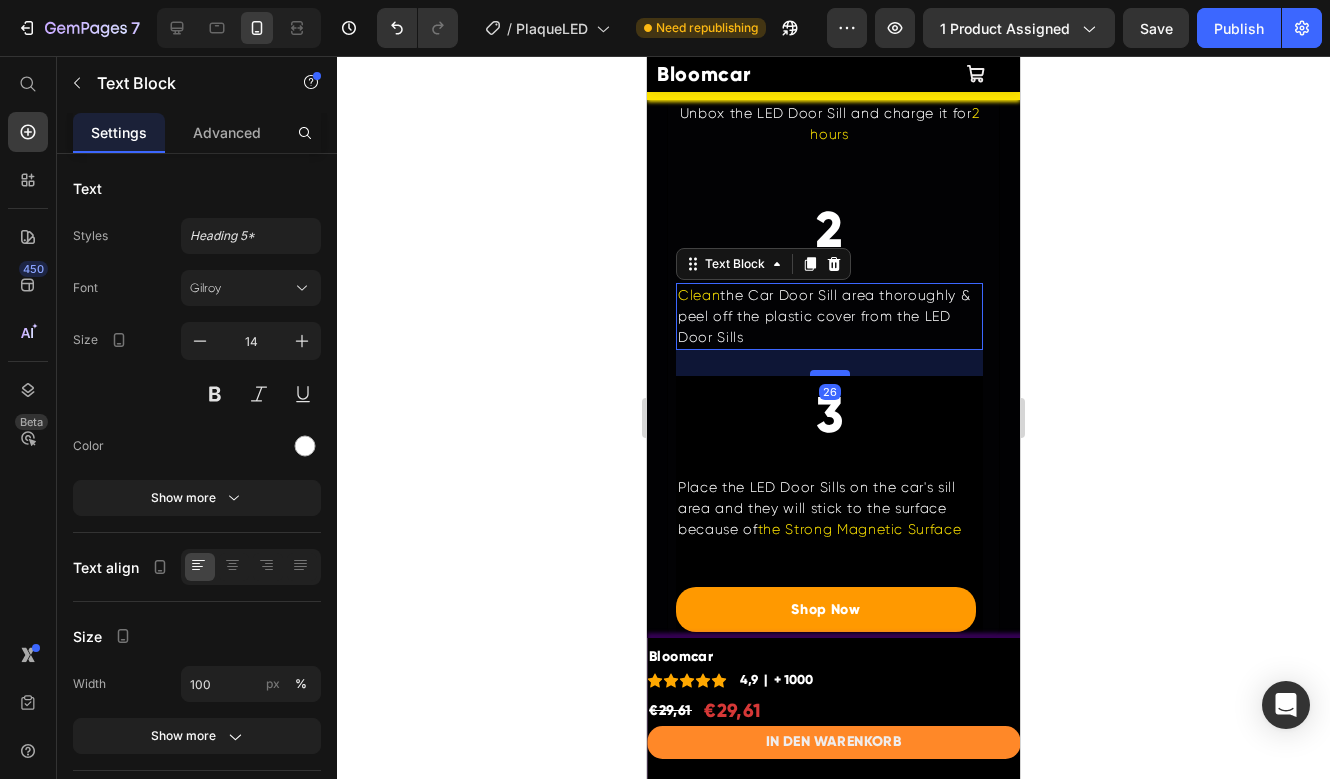 drag, startPoint x: 825, startPoint y: 370, endPoint x: 829, endPoint y: 352, distance: 18.439089 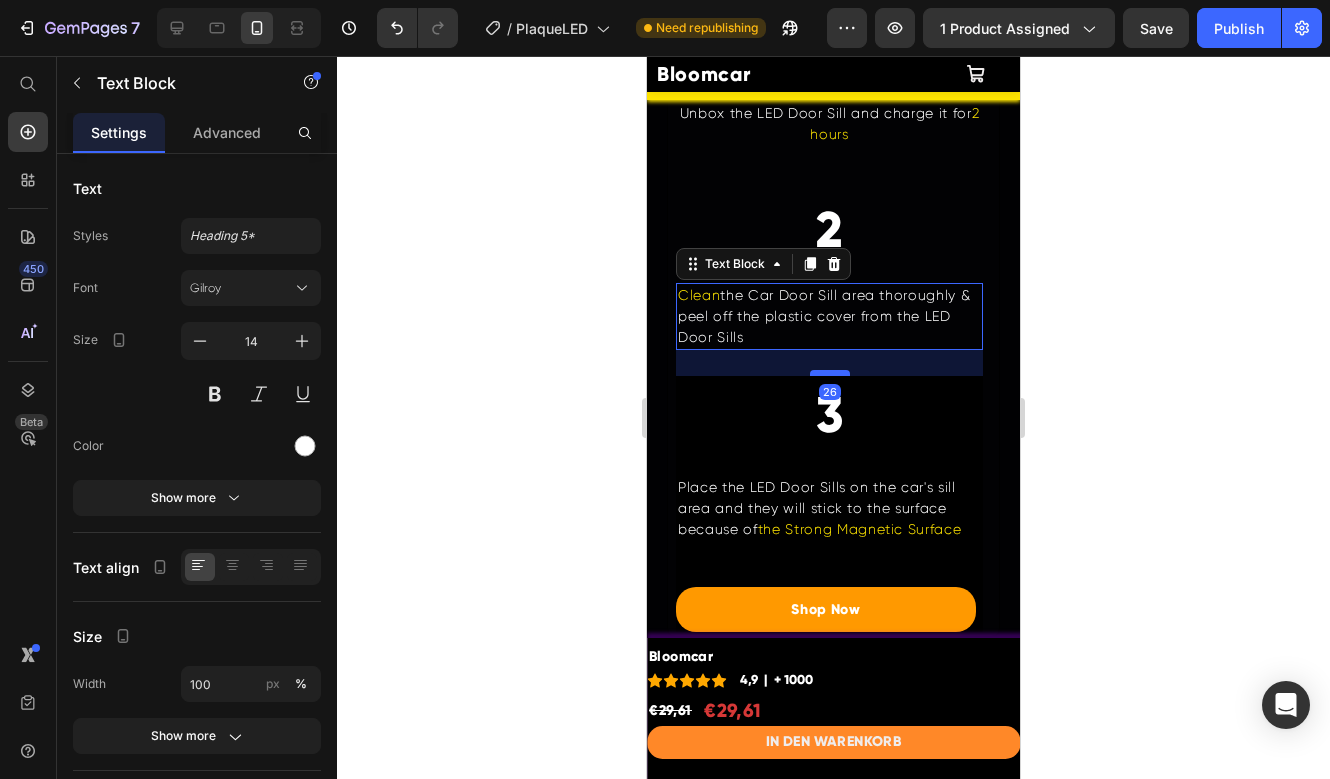 click at bounding box center [830, 373] 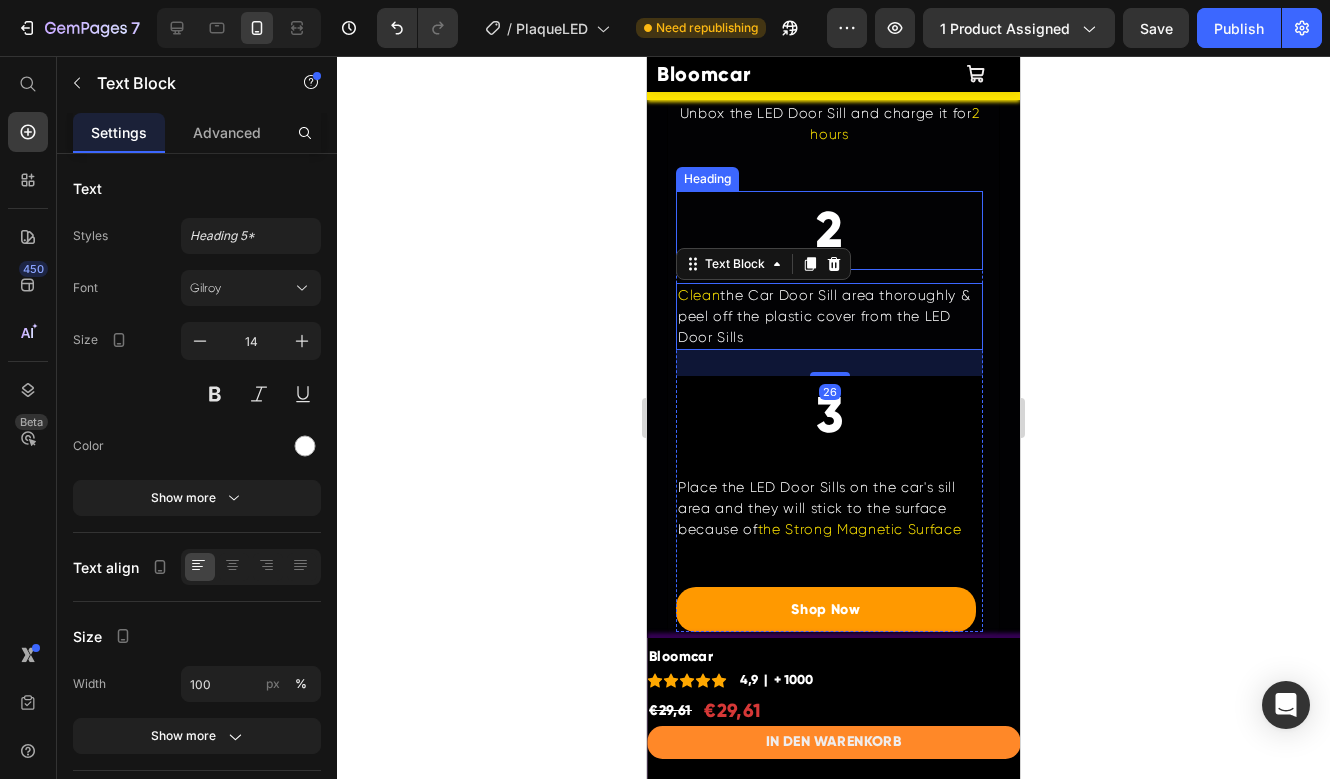click on "2" at bounding box center (829, 230) 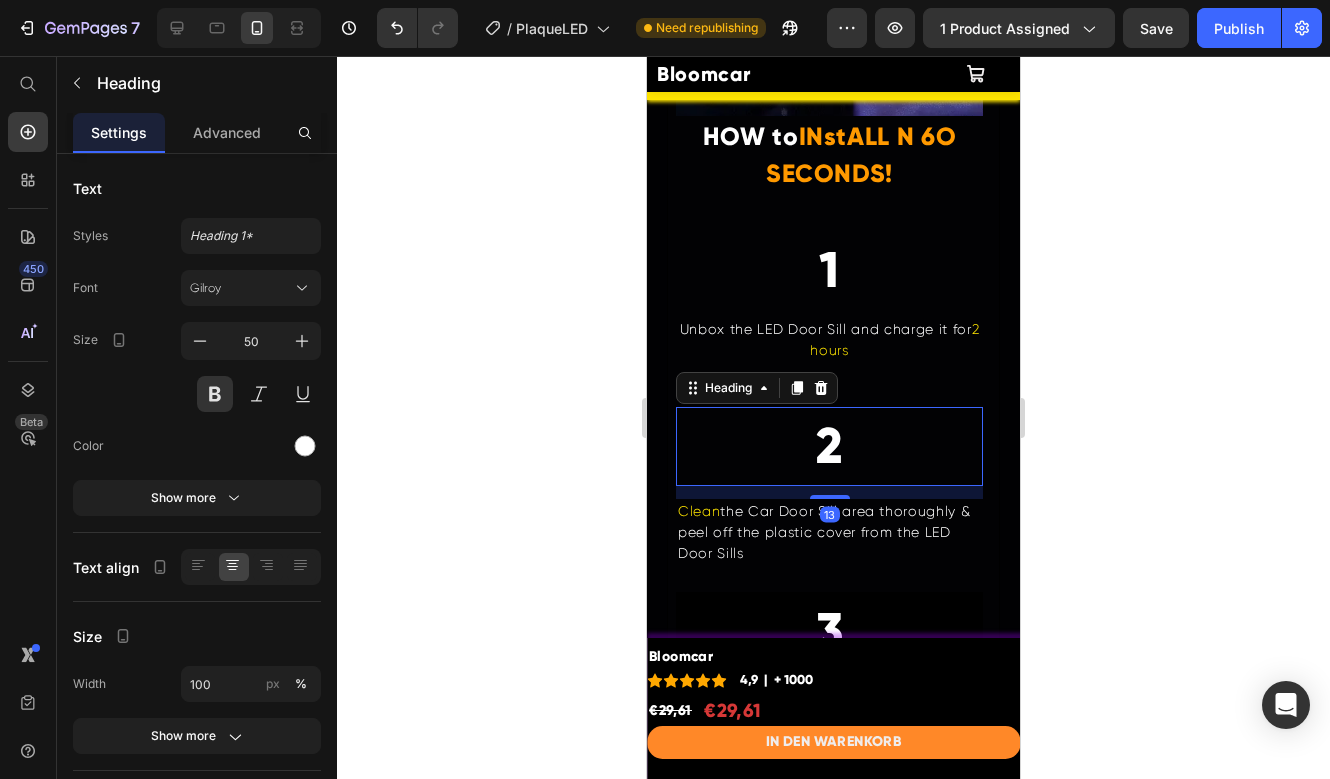 scroll, scrollTop: 3380, scrollLeft: 0, axis: vertical 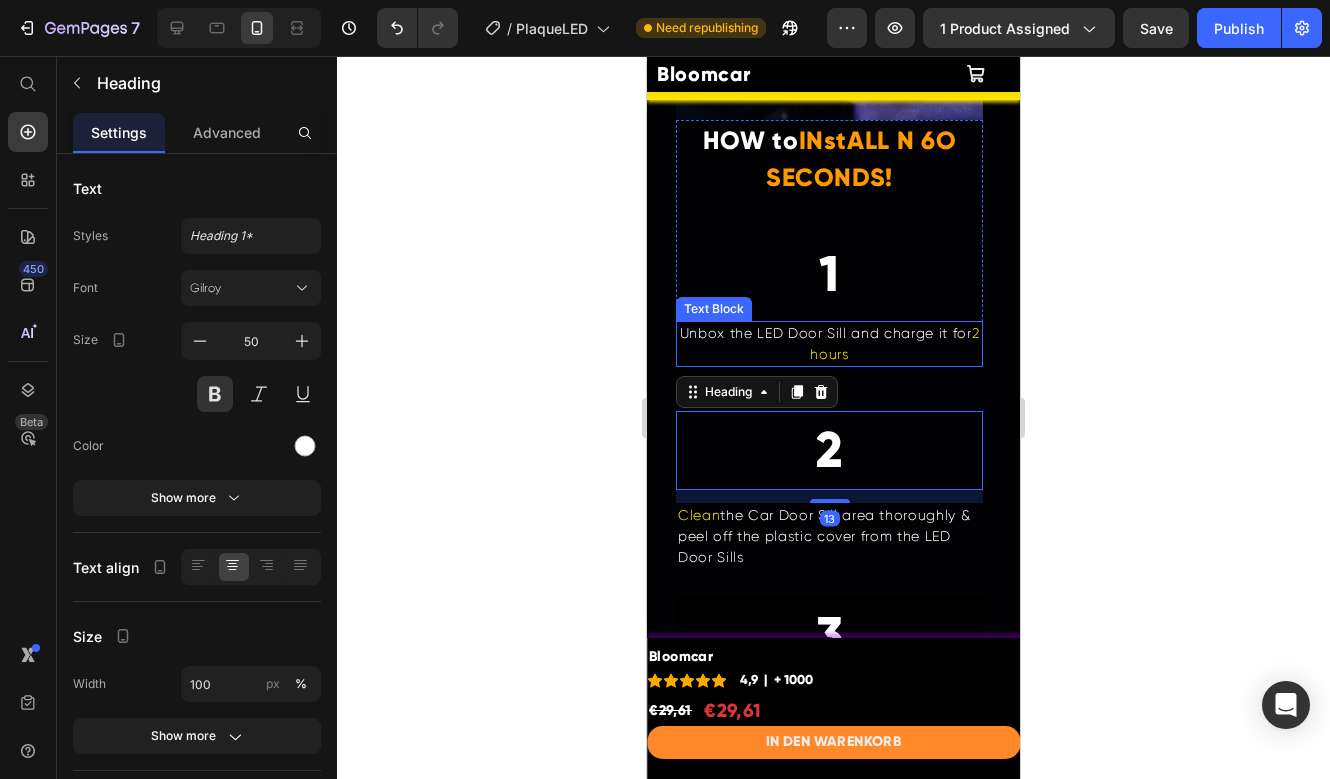 click on "Unbox the LED Door Sill and charge it for  2 hours" at bounding box center [829, 344] 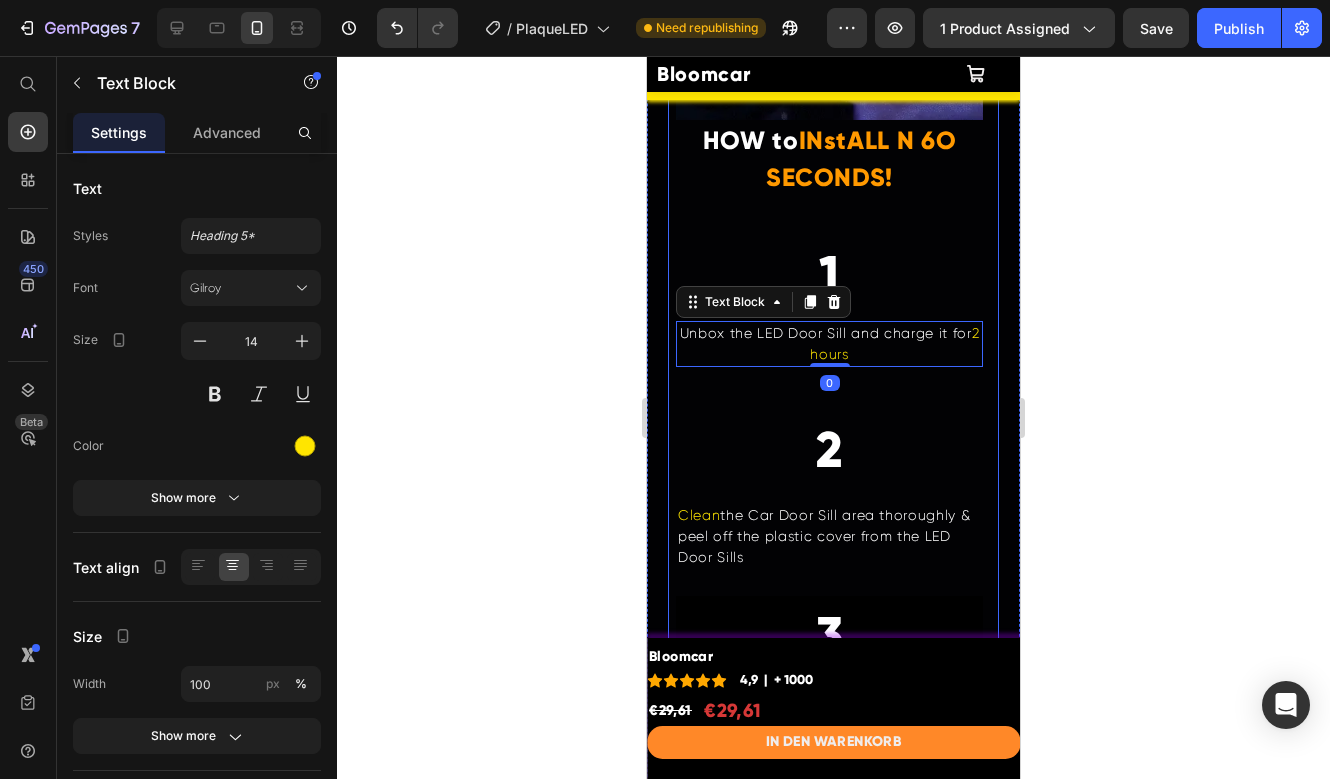 click on "⁠⁠⁠⁠⁠⁠⁠ HOW to  INstALL N 6O SECONDS! Heading 1 Text Block Unbox the LED Door Sill and charge it for  2 hours Text Block   0 Row 2 Heading Clean  the Car Door Sill area thoroughly & peel off the plastic cover from the LED Door Sills Text Block 3 Heading Place the LED Door Sills on the car's sill area and they will stick to the surface because of  the Strong Magnetic Surface Text Block Shop Now Button Row Row Row" at bounding box center [829, 486] 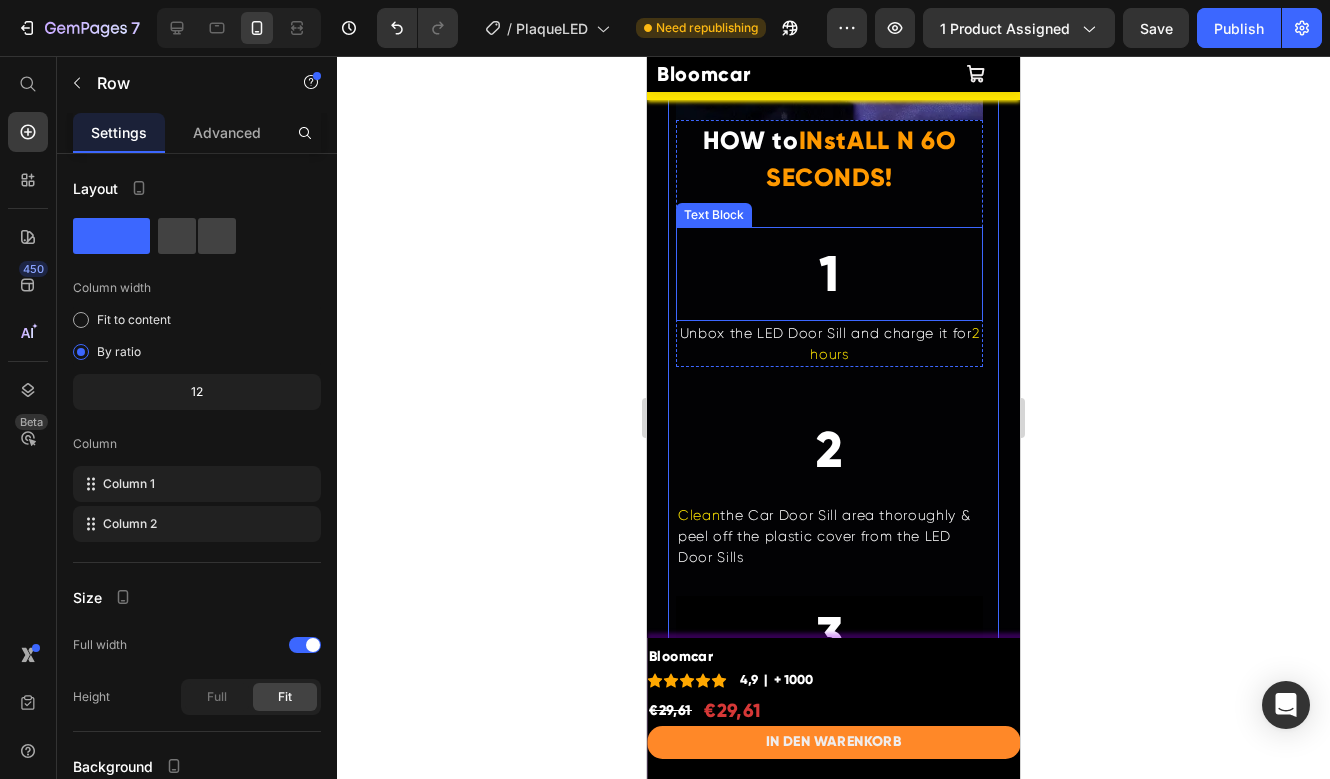 click on "1" at bounding box center [829, 274] 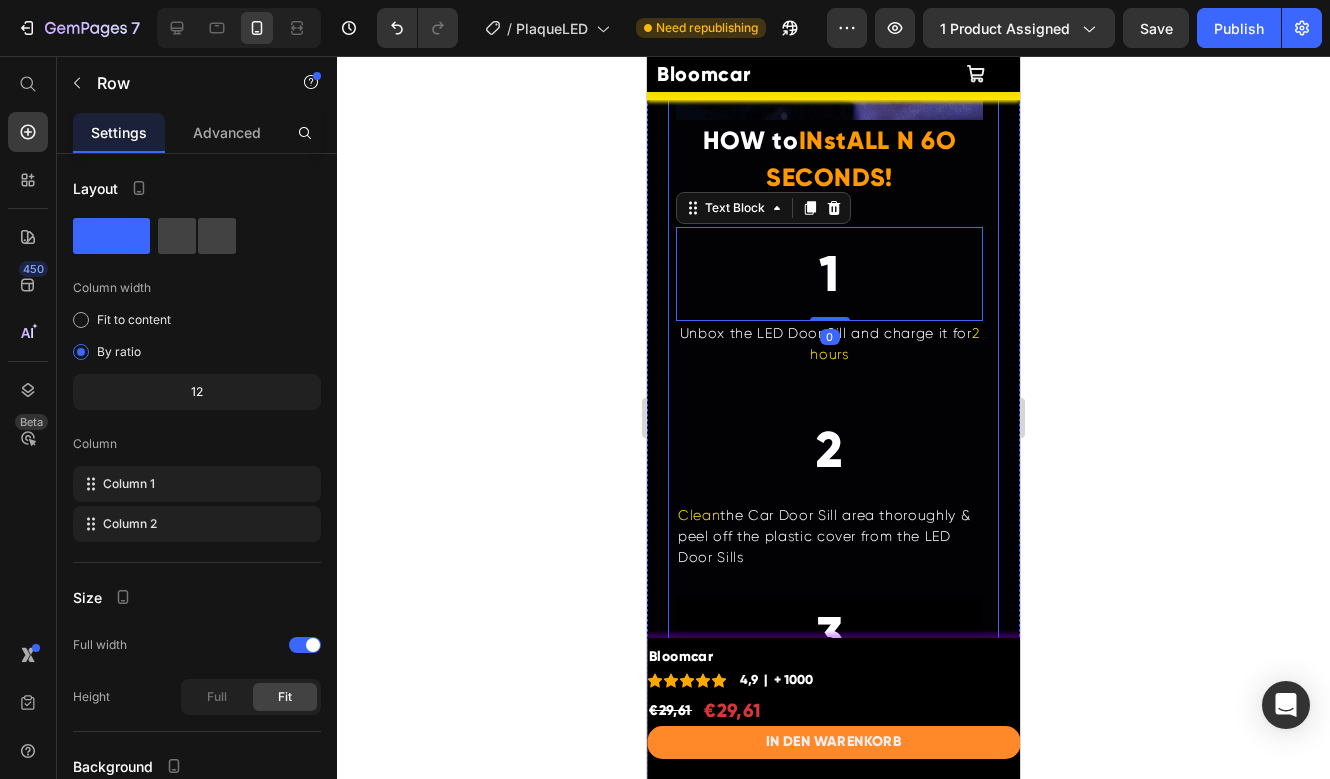 click on "⁠⁠⁠⁠⁠⁠⁠ HOW to  INstALL N 6O SECONDS! Heading 1 Text Block   0 Unbox the LED Door Sill and charge it for  2 hours Text Block Row 2 Heading Clean  the Car Door Sill area thoroughly & peel off the plastic cover from the LED Door Sills Text Block 3 Heading Place the LED Door Sills on the car's sill area and they will stick to the surface because of  the Strong Magnetic Surface Text Block Shop Now Button Row Row Row" at bounding box center [829, 486] 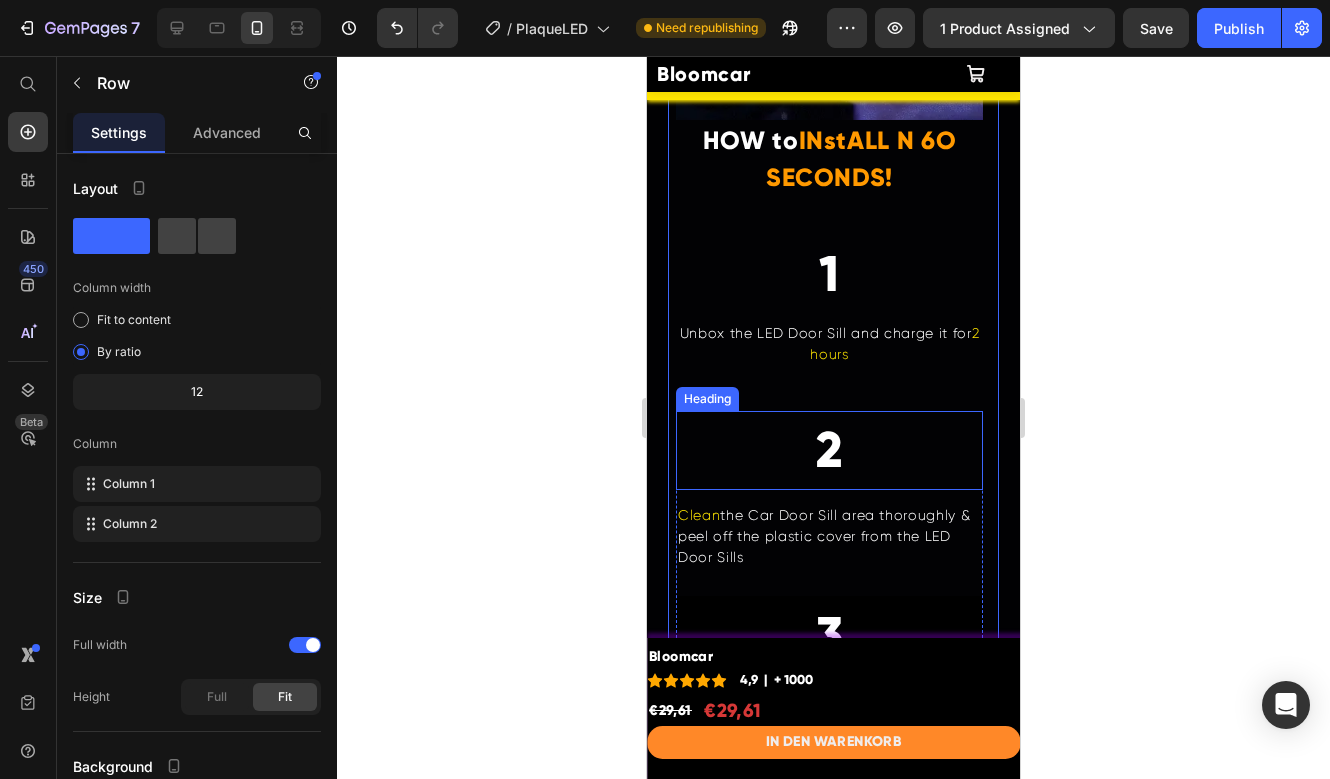 click on "2" at bounding box center (829, 450) 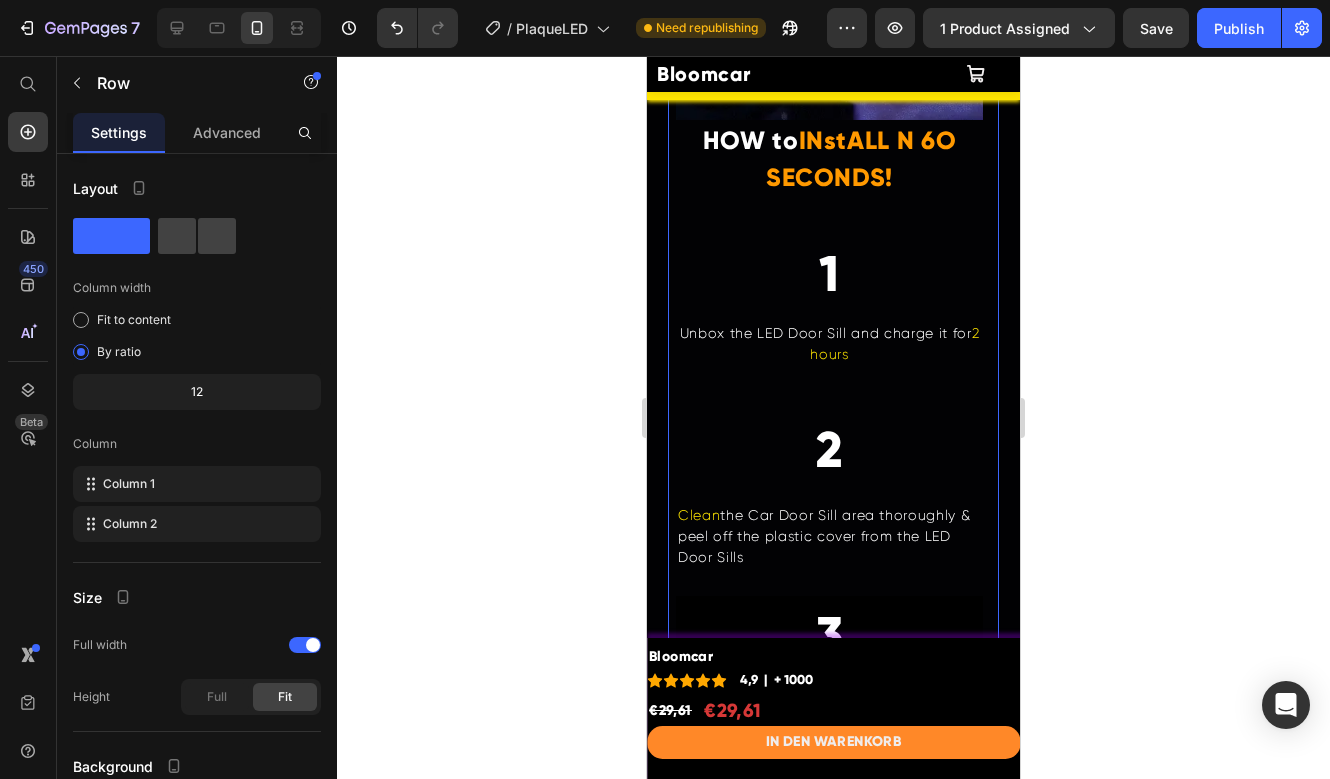 click on "⁠⁠⁠⁠⁠⁠⁠ HOW to  INstALL N 6O SECONDS! Heading 1 Text Block Unbox the LED Door Sill and charge it for  2 hours Text Block Row 2 Heading Clean  the Car Door Sill area thoroughly & peel off the plastic cover from the LED Door Sills Text Block 3 Heading Place the LED Door Sills on the car's sill area and they will stick to the surface because of  the Strong Magnetic Surface Text Block Shop Now Button Row Row Row" at bounding box center [829, 486] 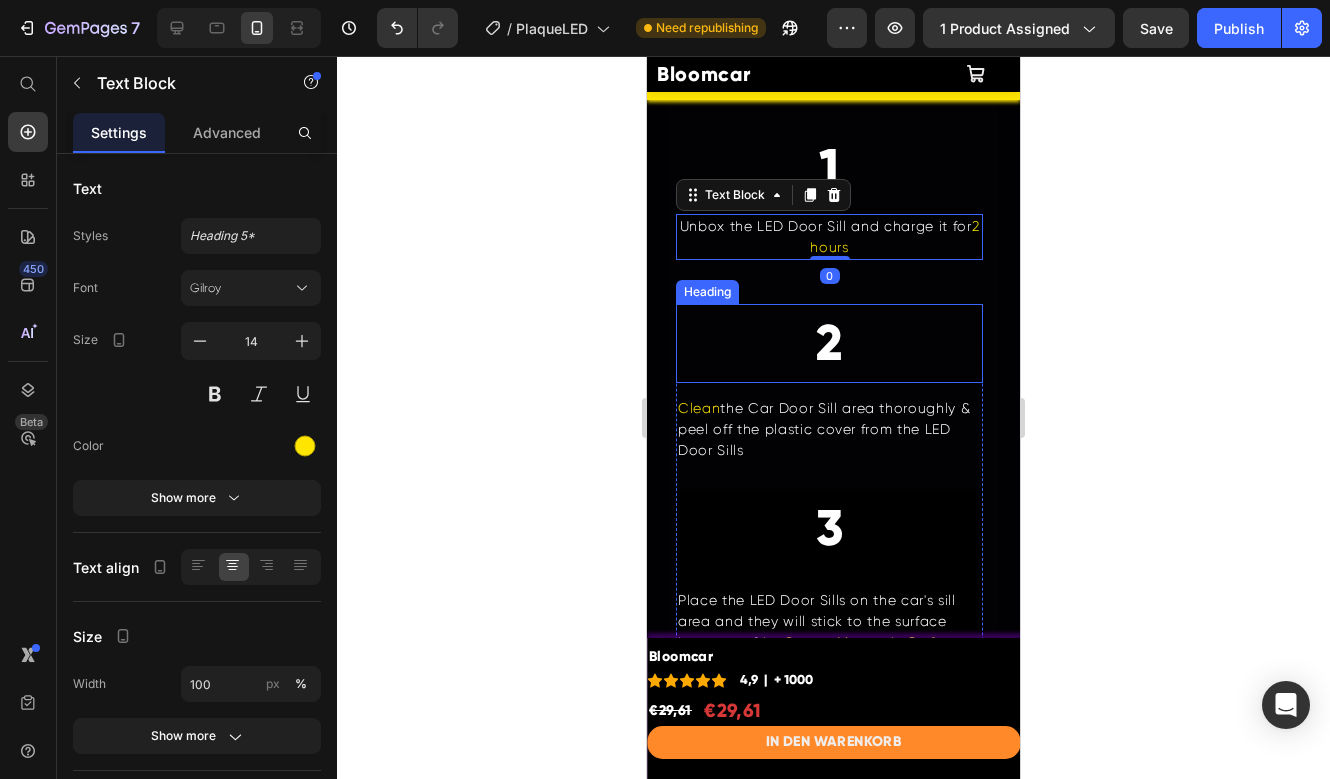 scroll, scrollTop: 3618, scrollLeft: 0, axis: vertical 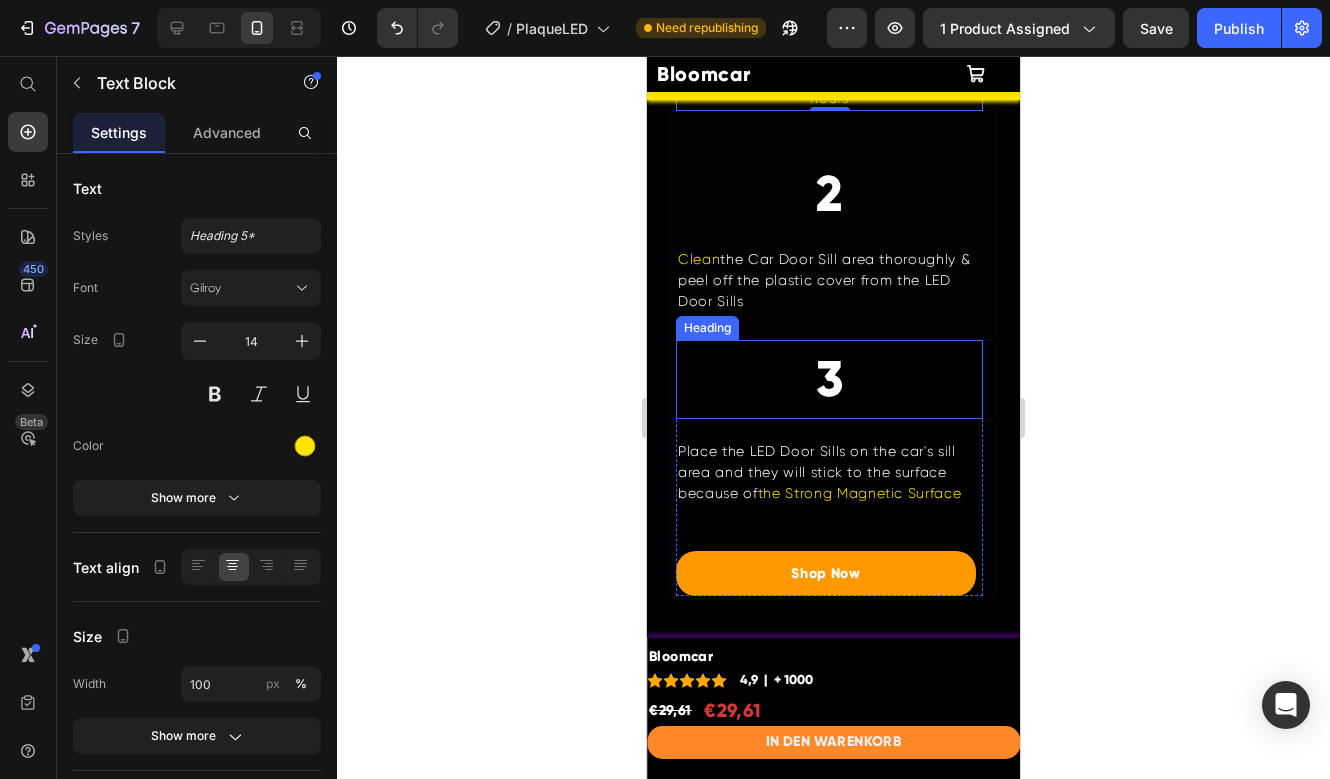 click on "3" at bounding box center [829, 379] 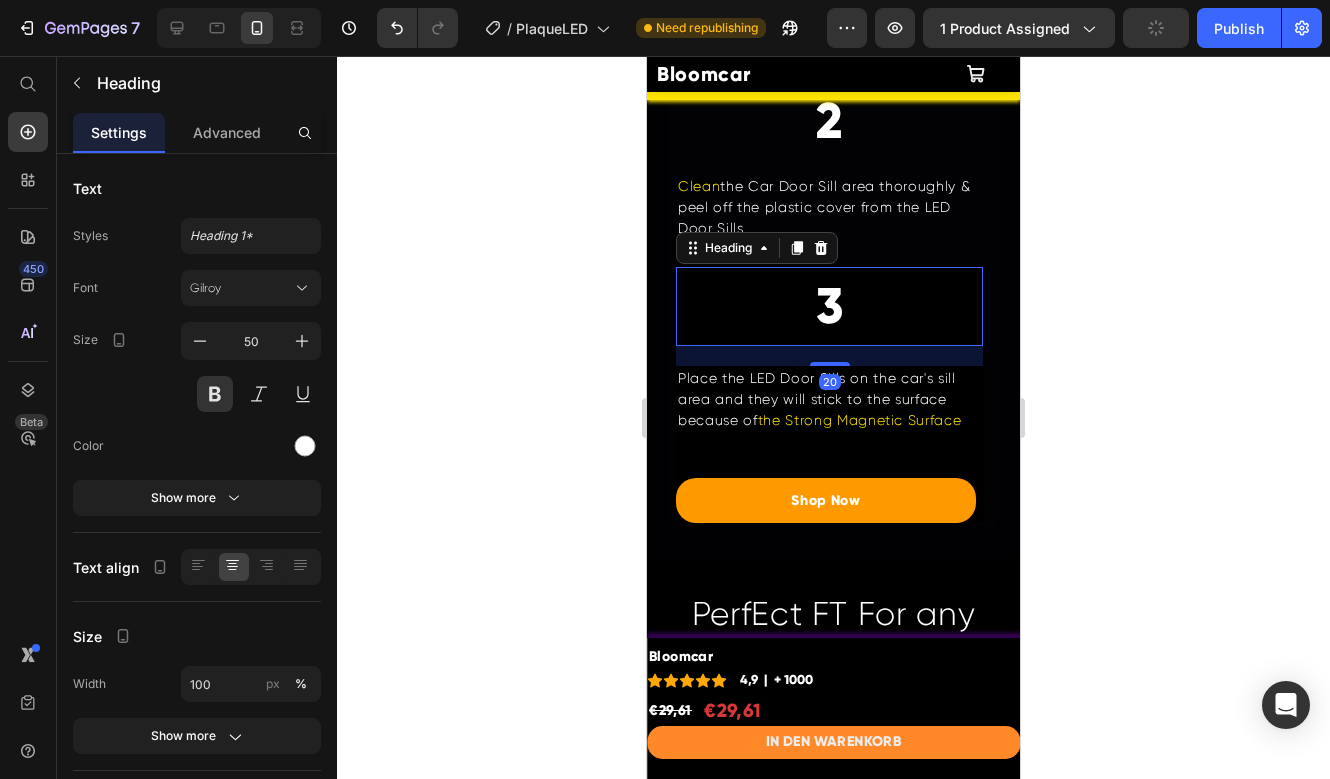 scroll, scrollTop: 3808, scrollLeft: 0, axis: vertical 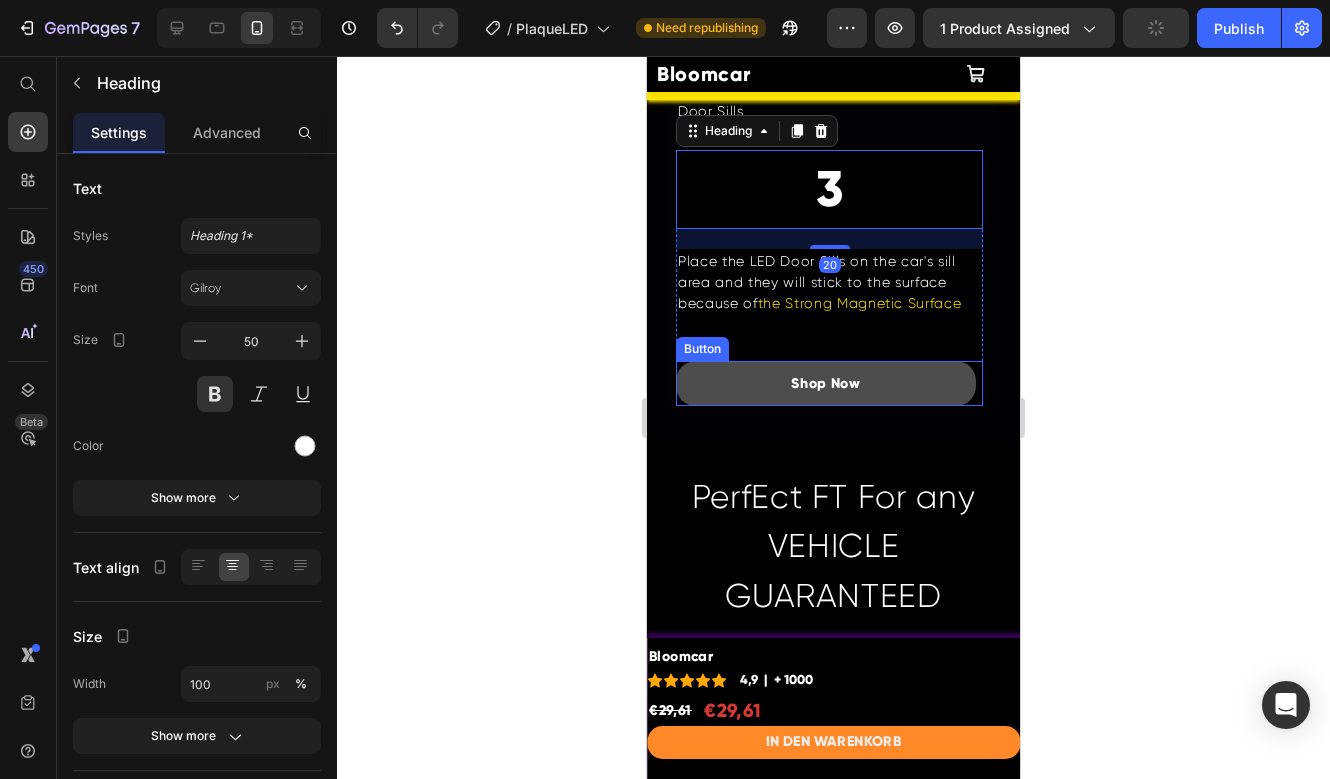 click on "Shop Now" at bounding box center (826, 383) 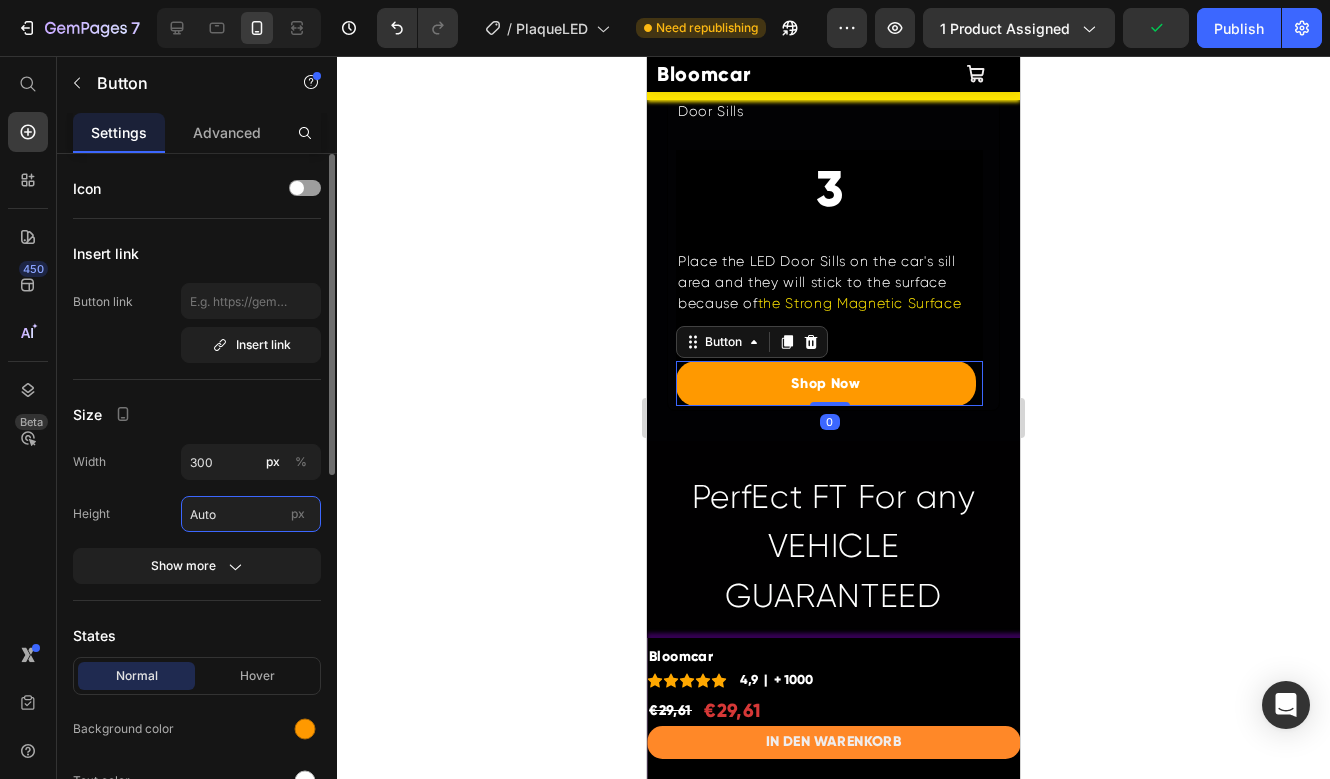 click on "Auto" at bounding box center [251, 514] 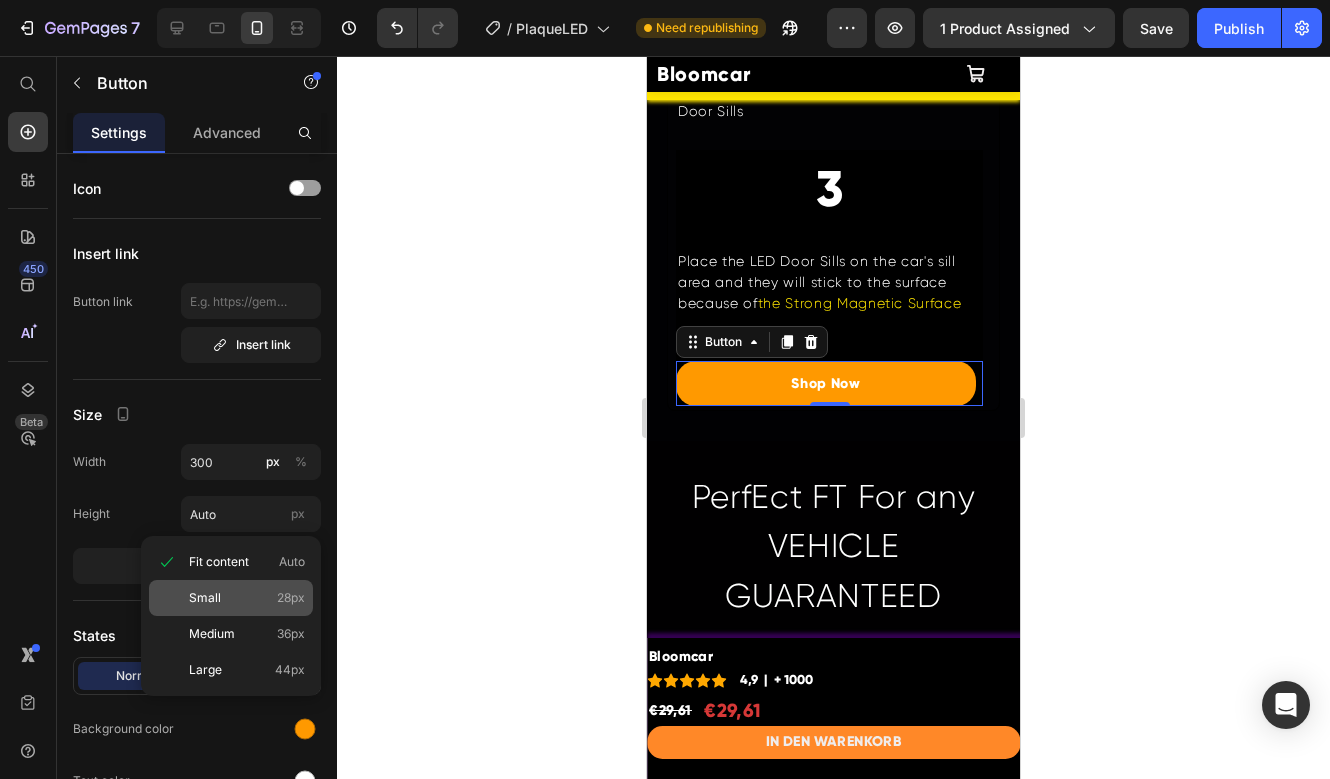 click on "Small 28px" at bounding box center [247, 598] 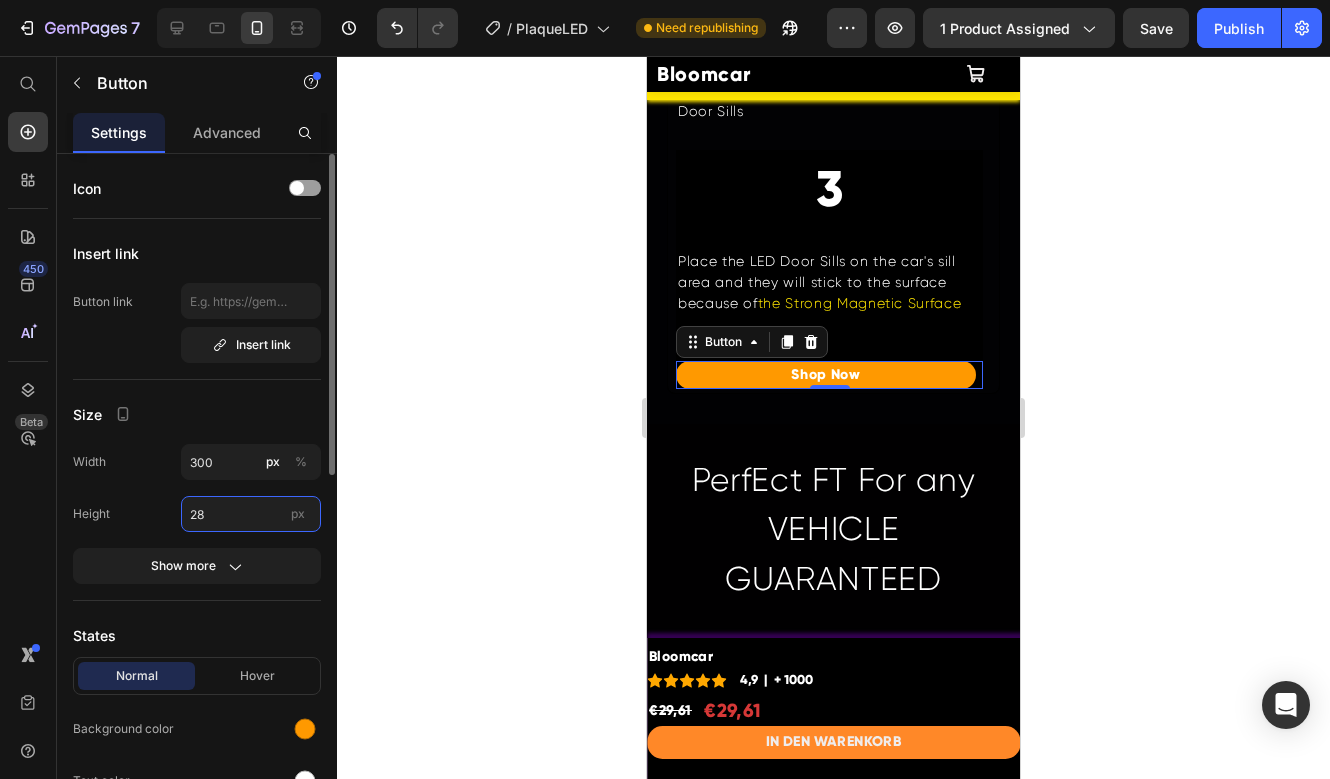 click on "28" at bounding box center [251, 514] 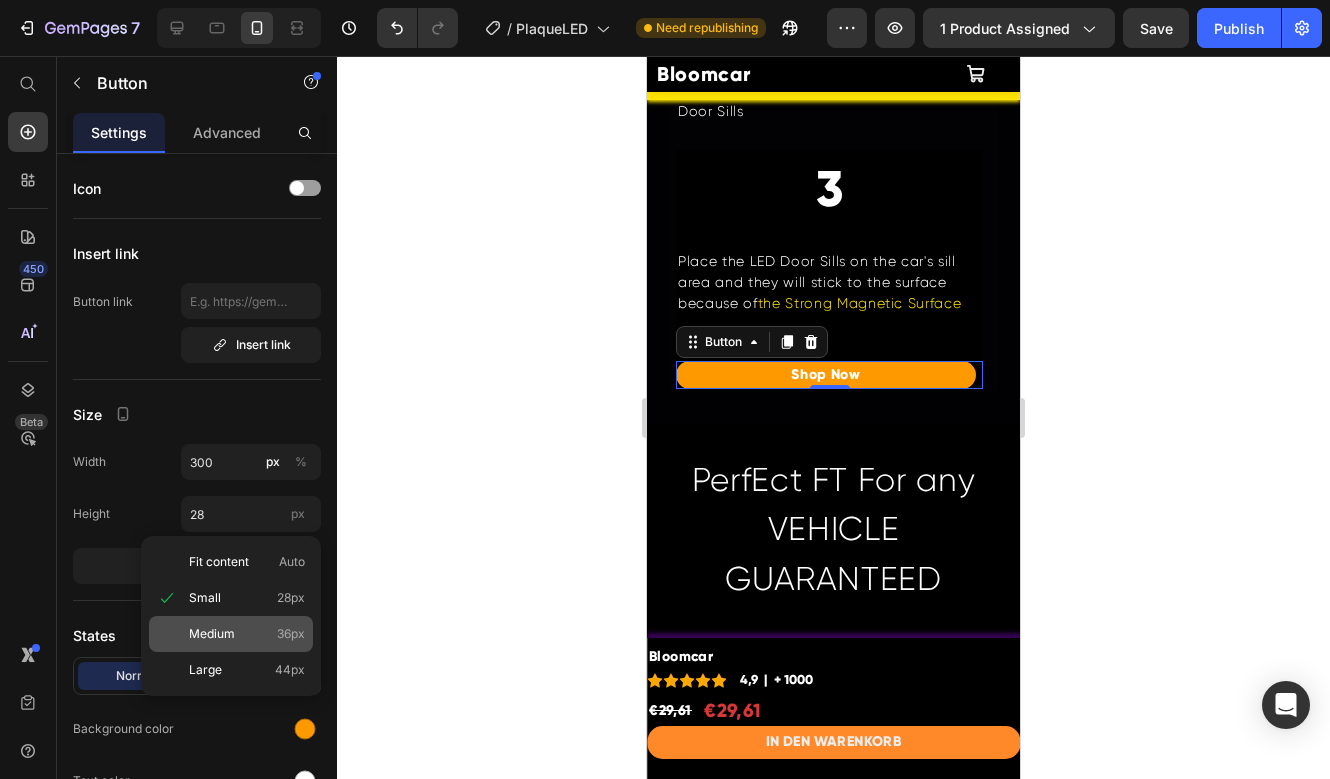 click on "Medium 36px" at bounding box center [247, 634] 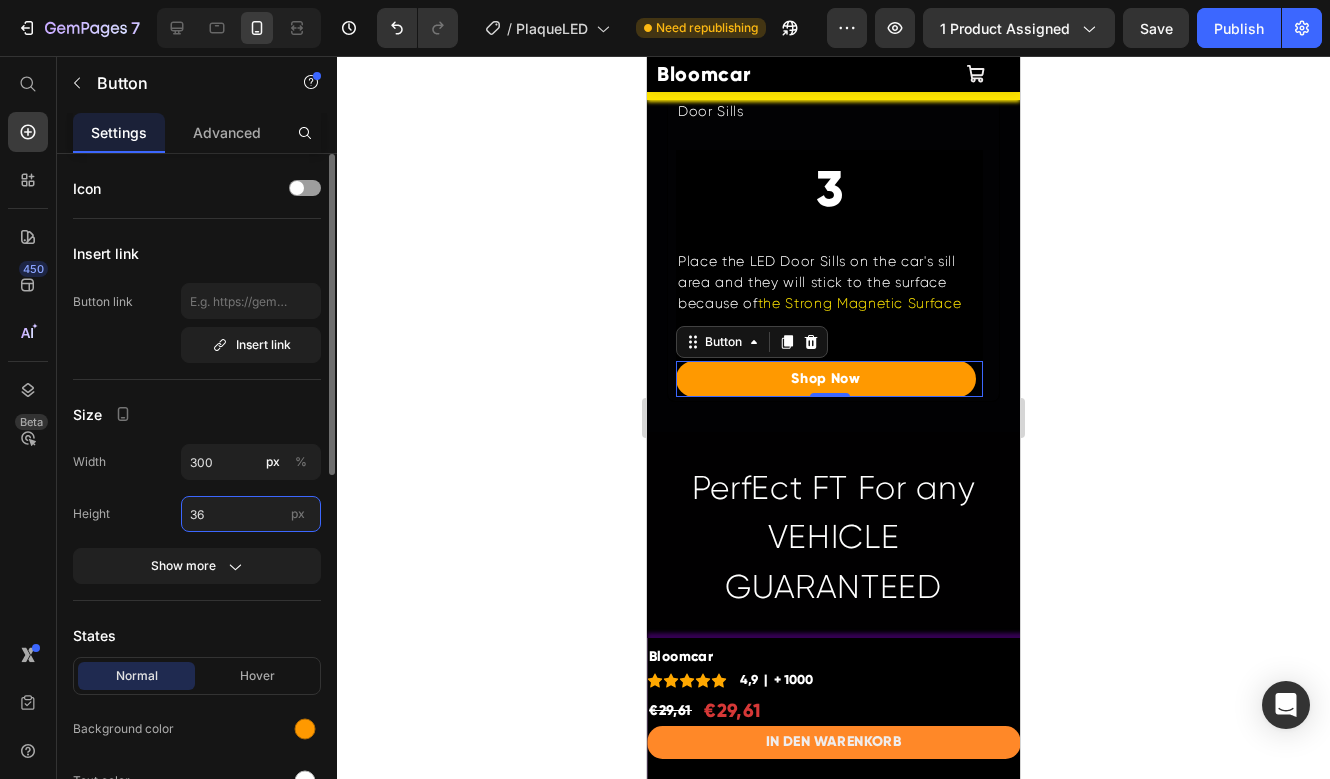 click on "36" at bounding box center (251, 514) 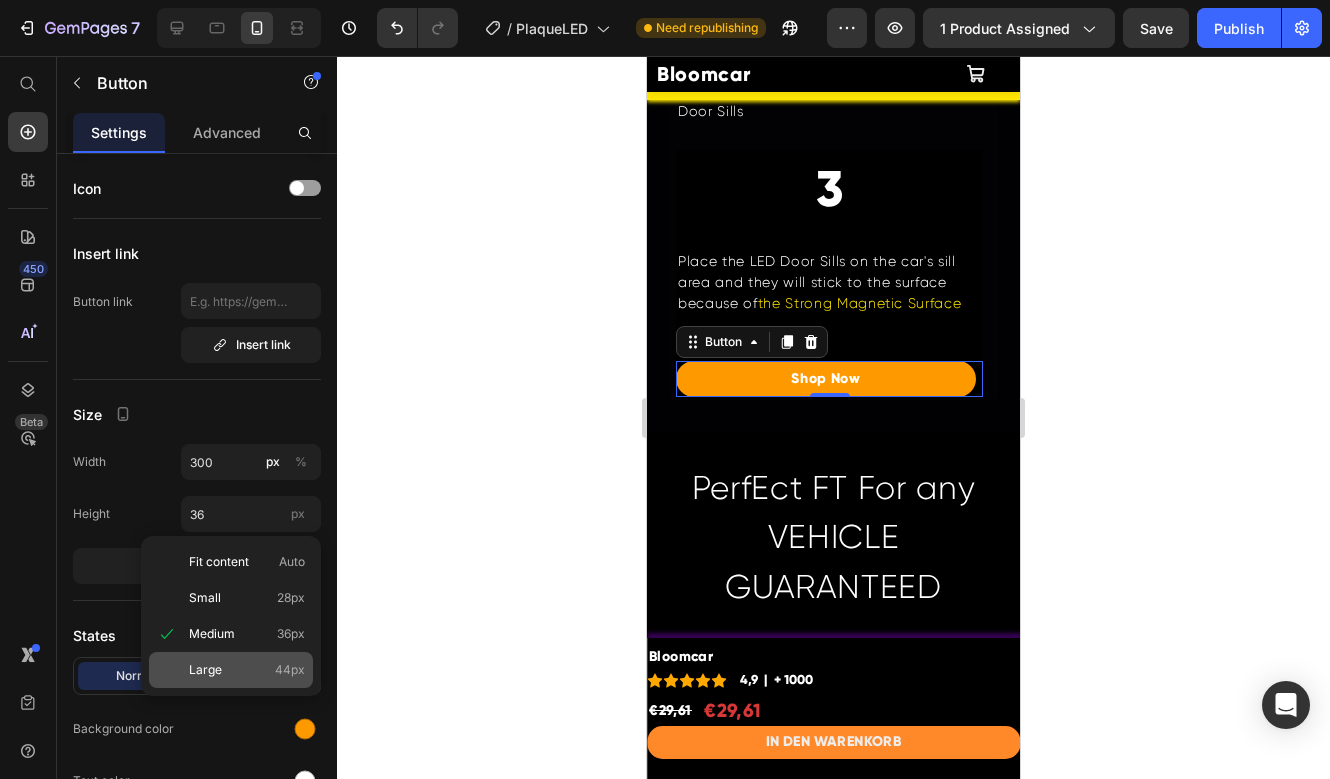 click on "Large 44px" 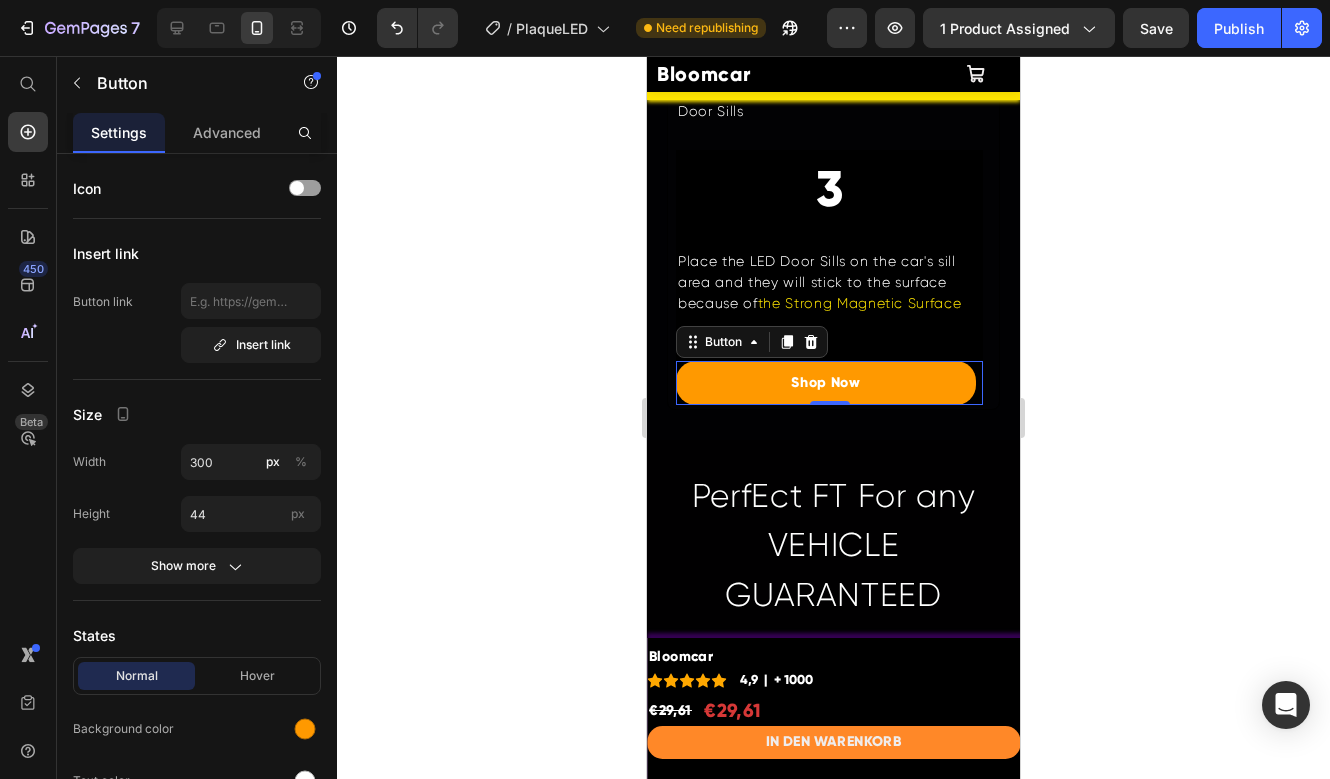 click 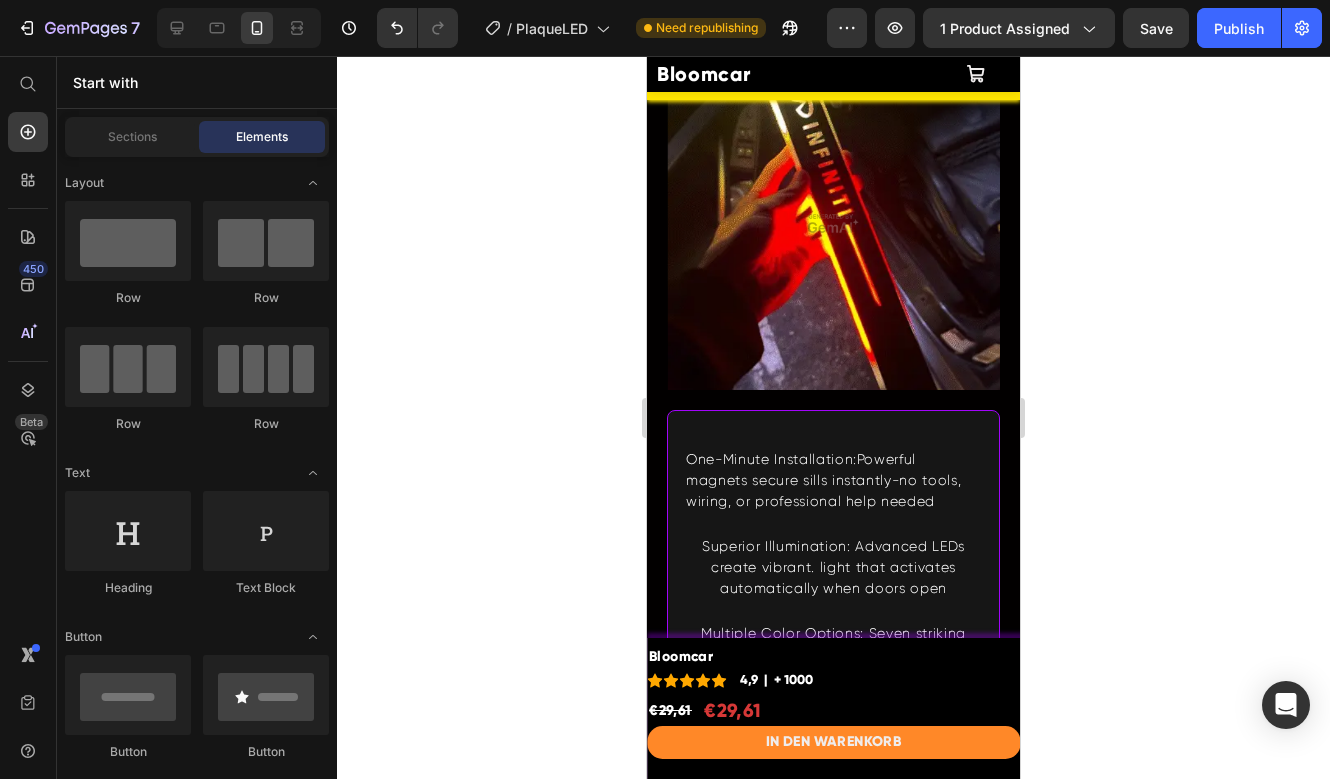scroll, scrollTop: 1387, scrollLeft: 0, axis: vertical 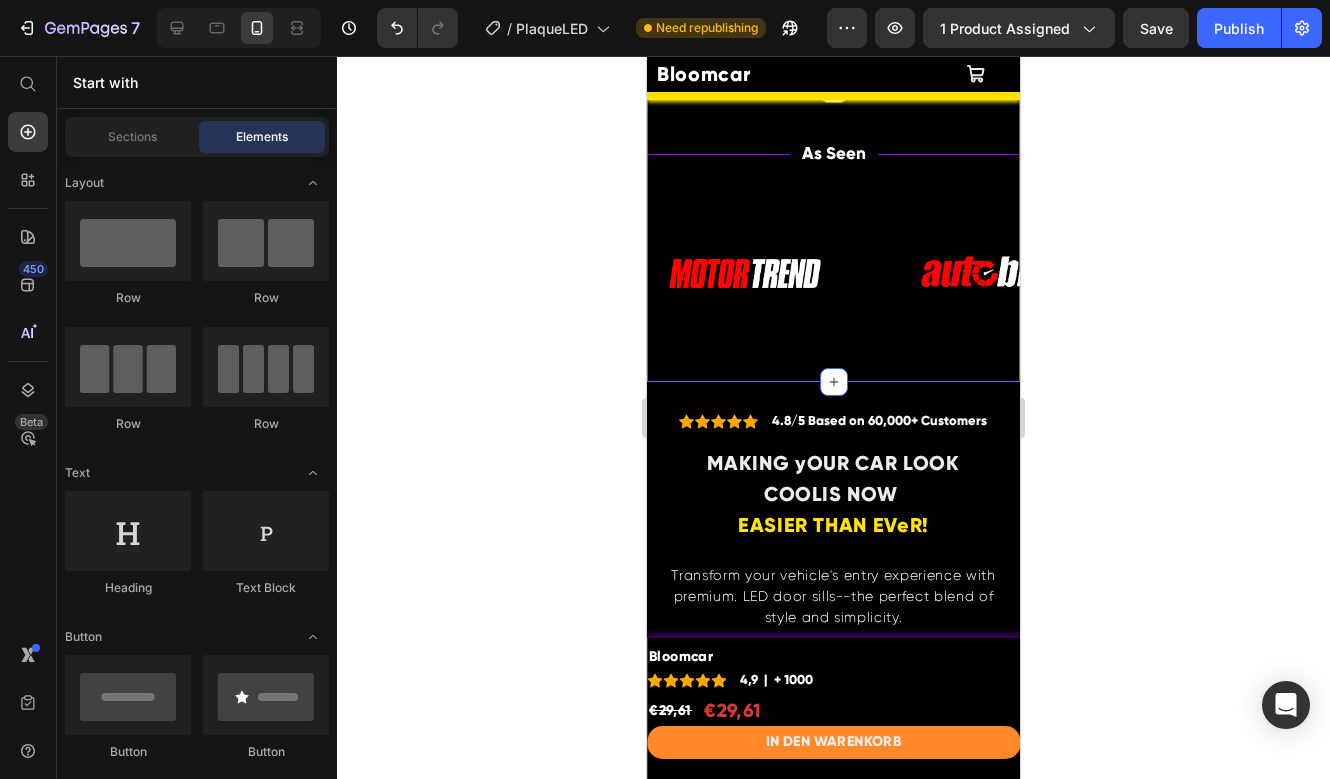 click on "Title Line As Seen  Text Block                Title Line Row Row Image Image Row Image Image Image Image Image Row Image Image Image Marquee Section 4" at bounding box center [833, 235] 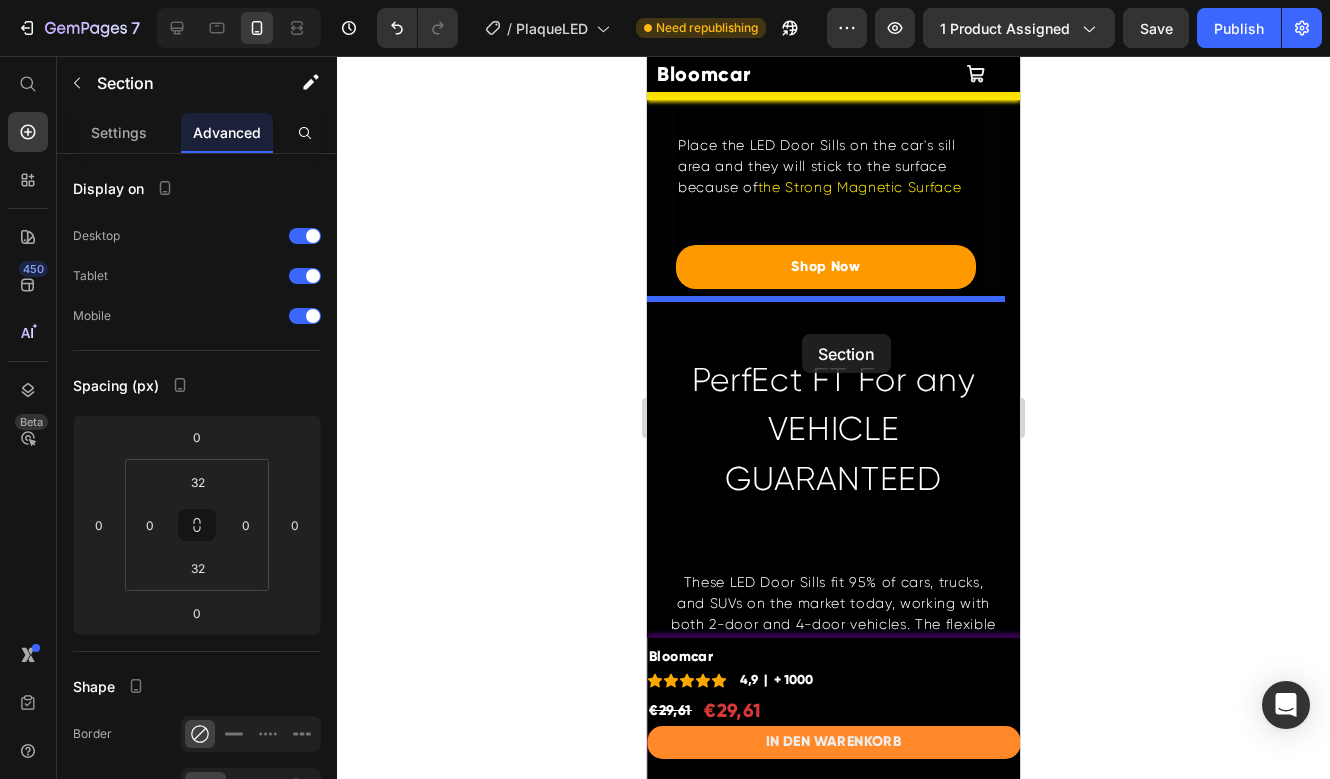 drag, startPoint x: 675, startPoint y: 139, endPoint x: 802, endPoint y: 334, distance: 232.71011 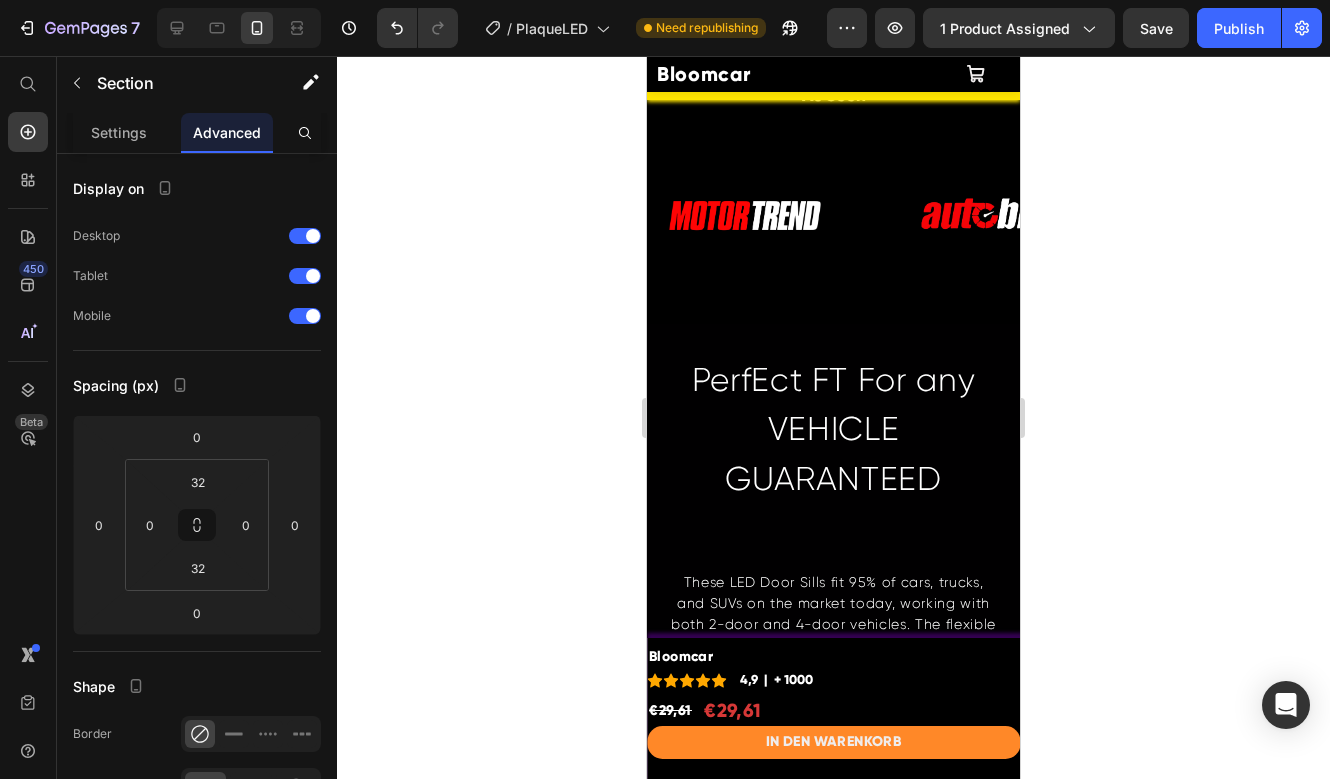 scroll, scrollTop: 3632, scrollLeft: 0, axis: vertical 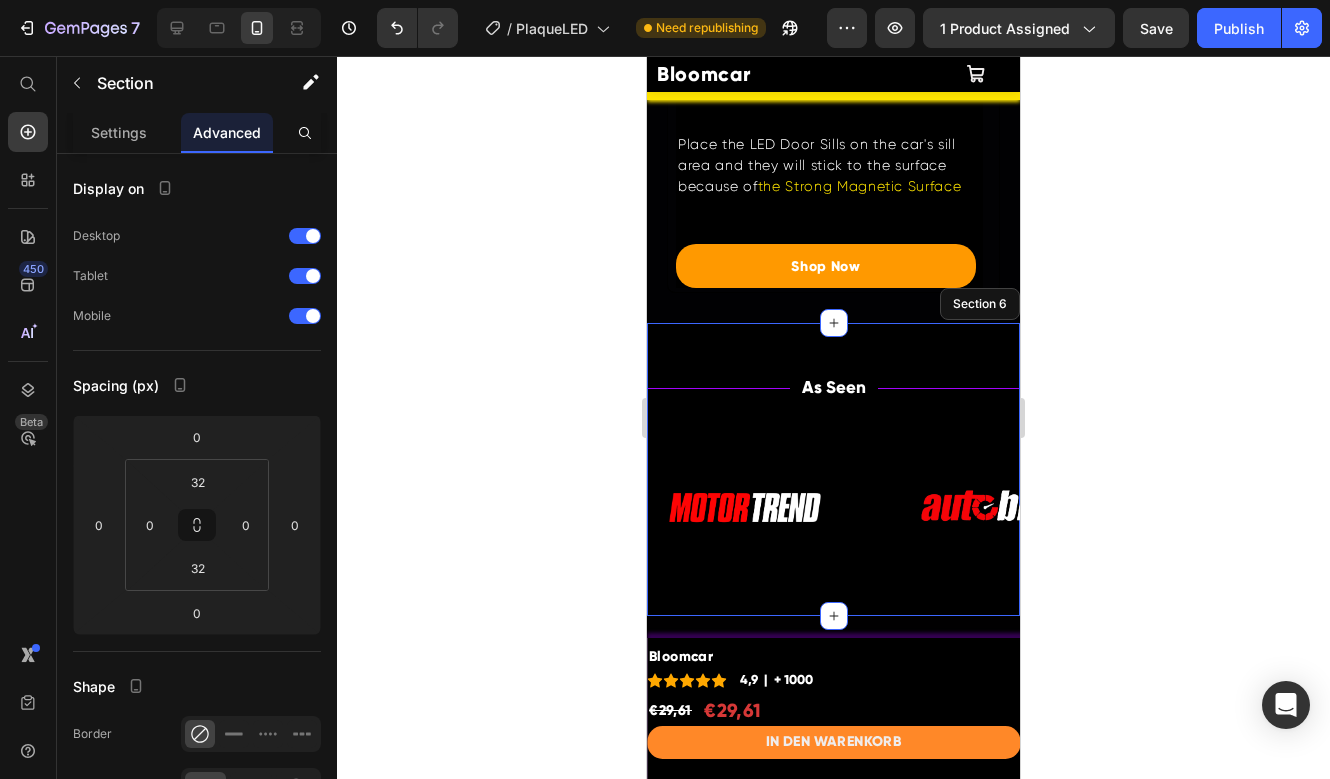 click 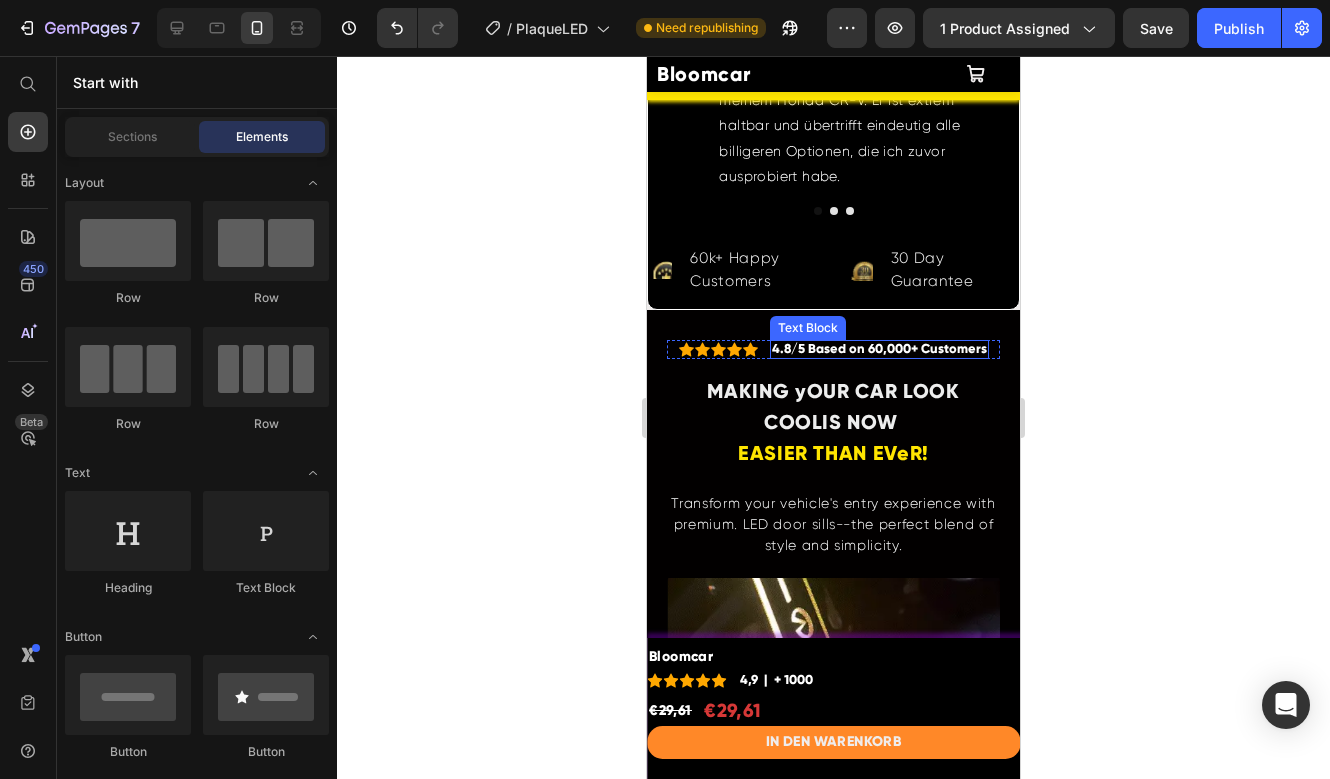 scroll, scrollTop: 1216, scrollLeft: 0, axis: vertical 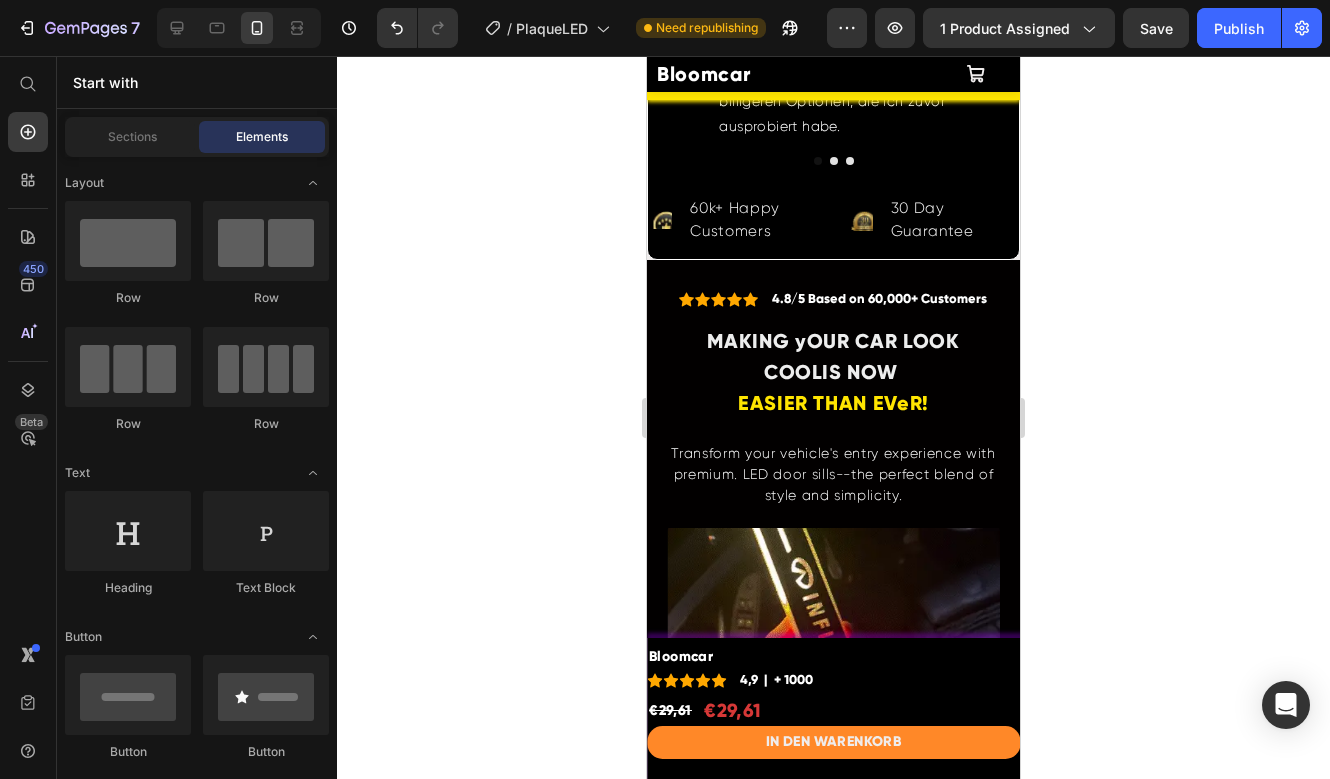 click 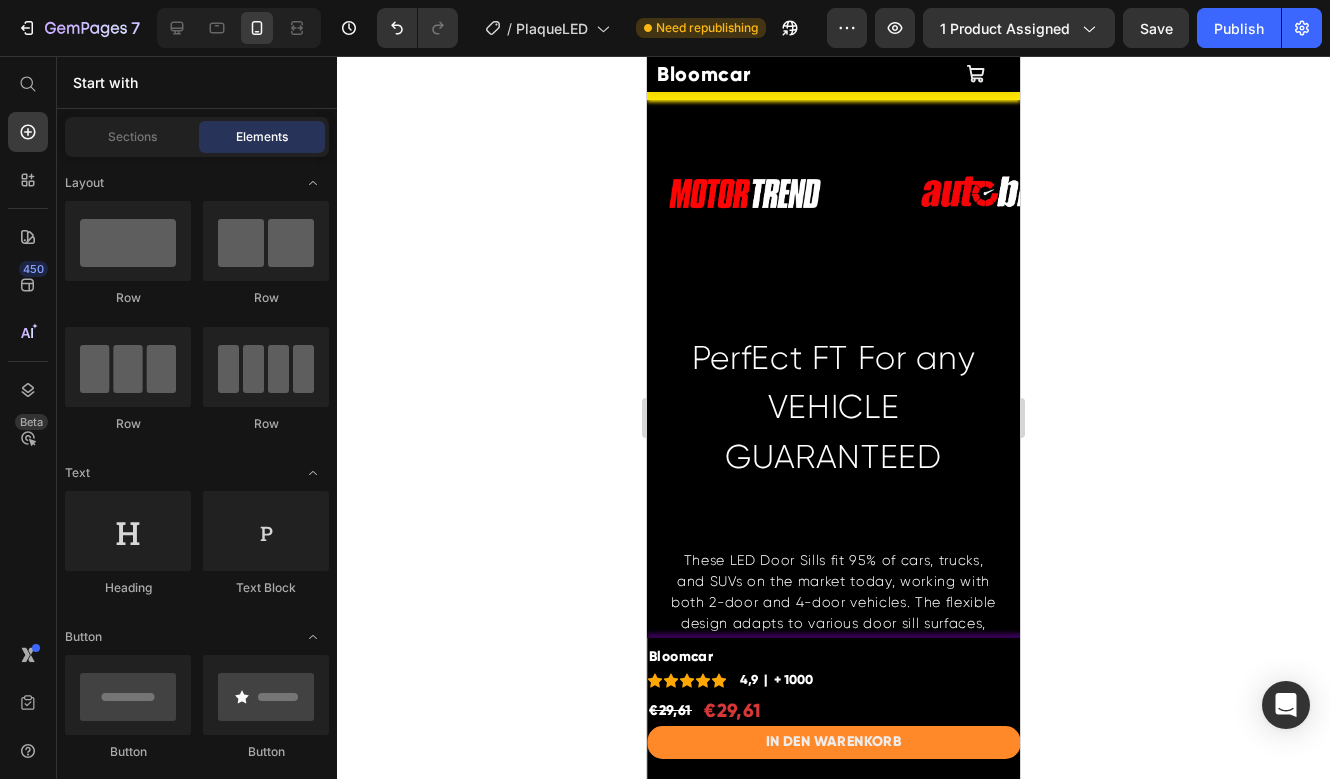 scroll, scrollTop: 4073, scrollLeft: 0, axis: vertical 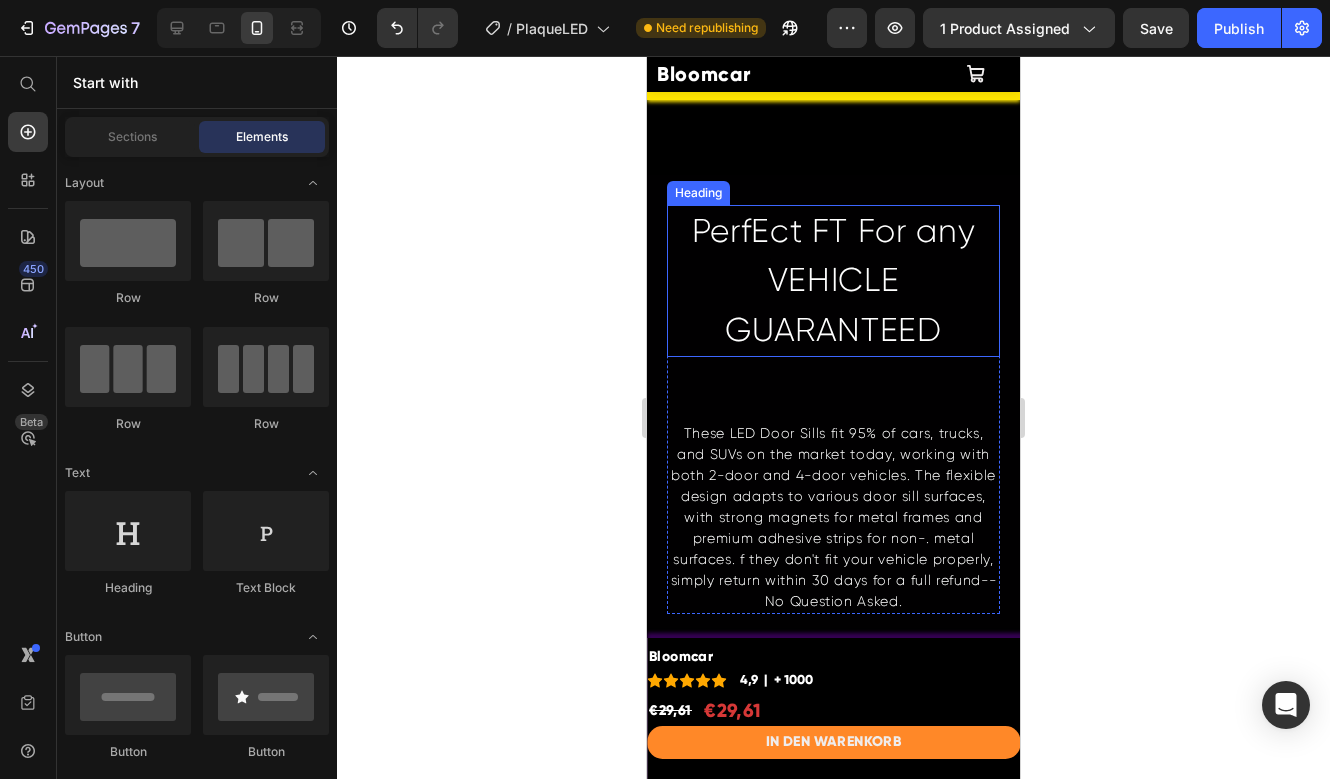 click on "PerfEct FT For any VEHICLE GUARANTEED" at bounding box center (833, 281) 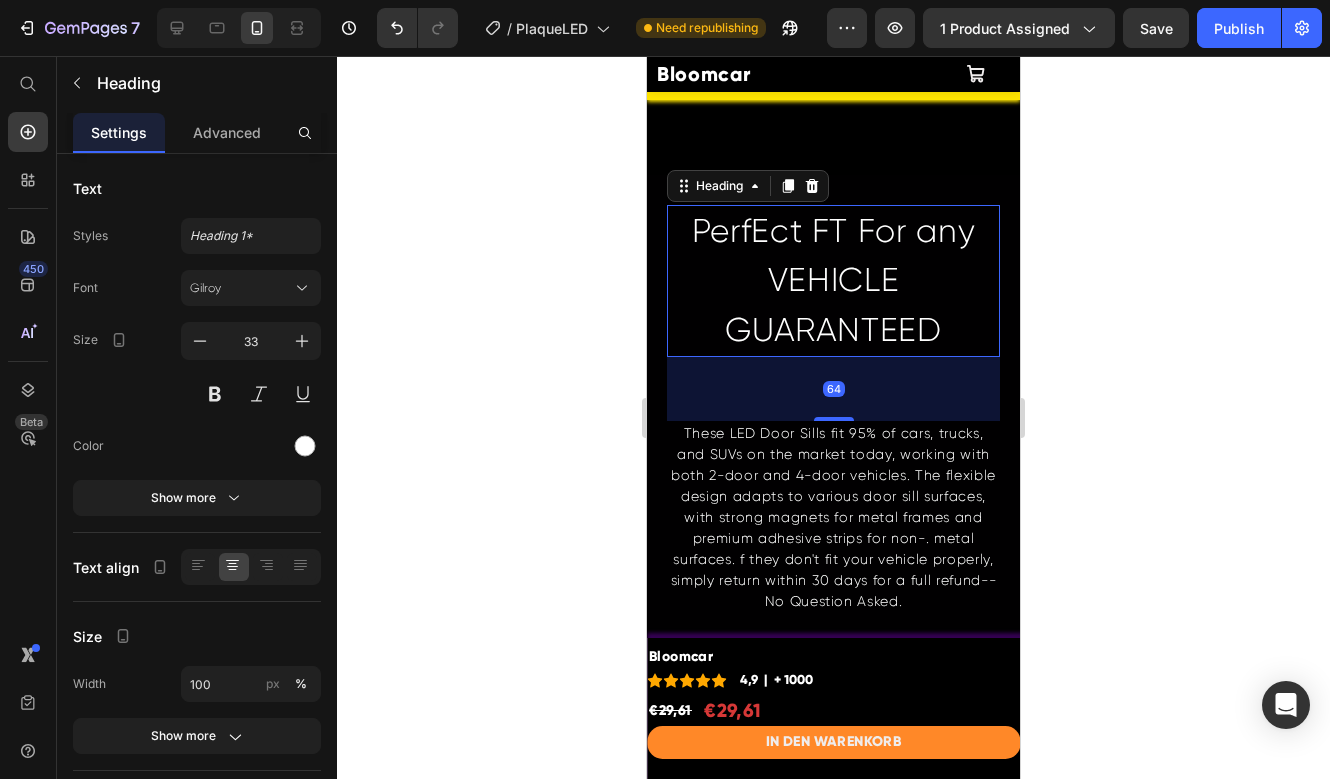 click on "PerfEct FT For any VEHICLE GUARANTEED" at bounding box center (833, 281) 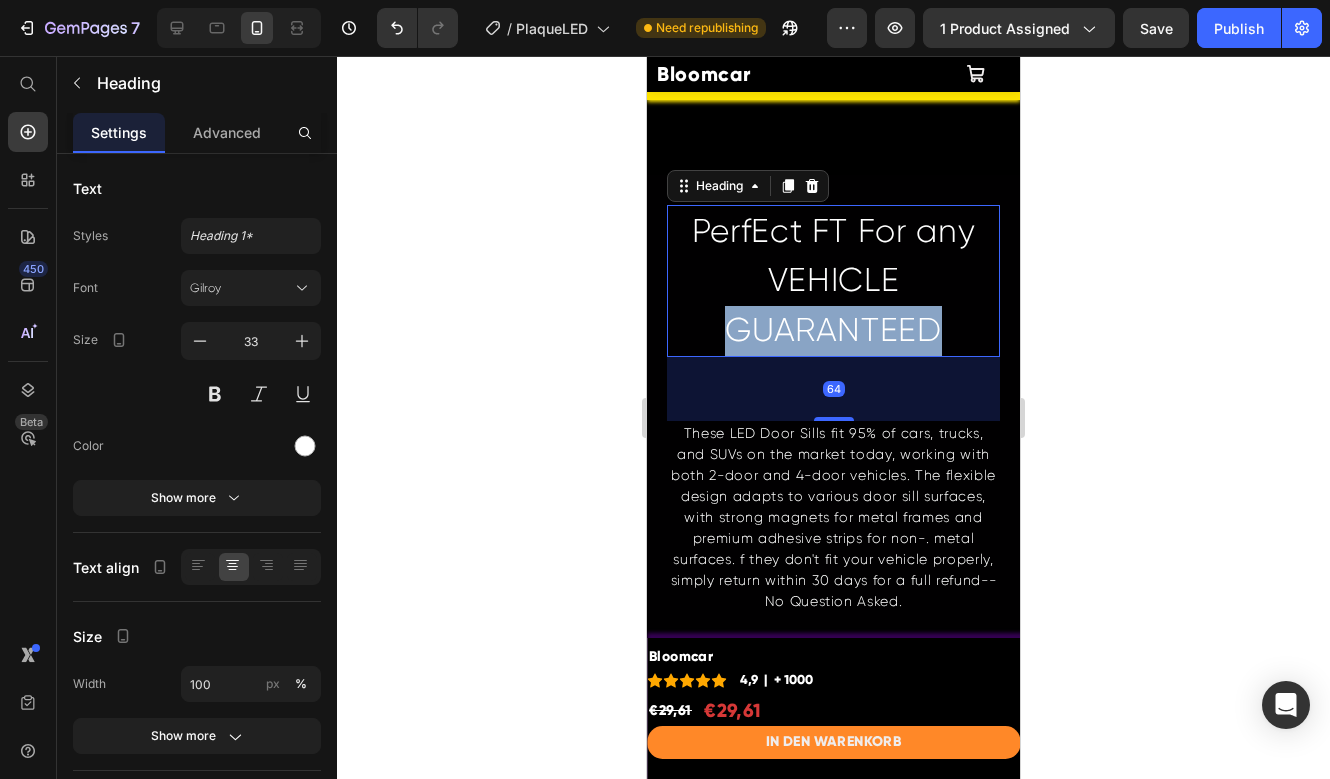 click on "PerfEct FT For any VEHICLE GUARANTEED" at bounding box center (833, 281) 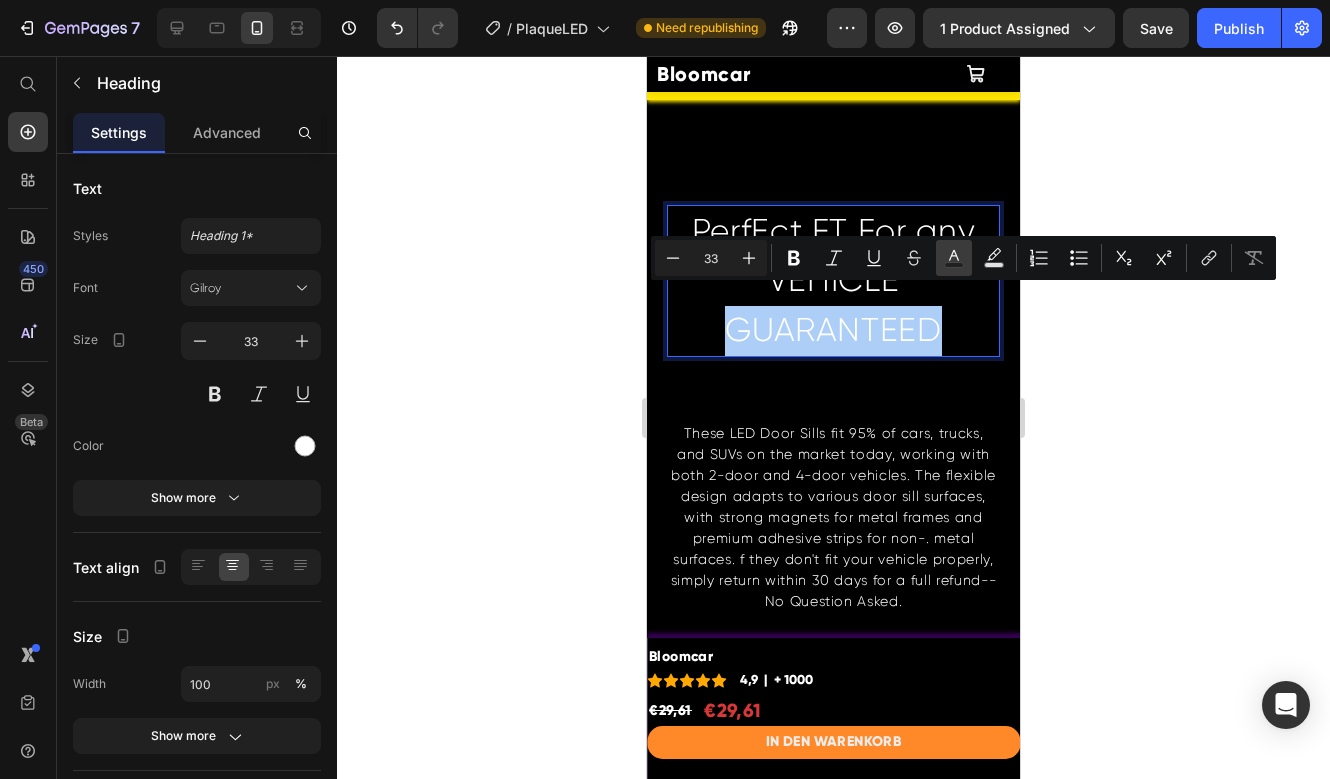 click 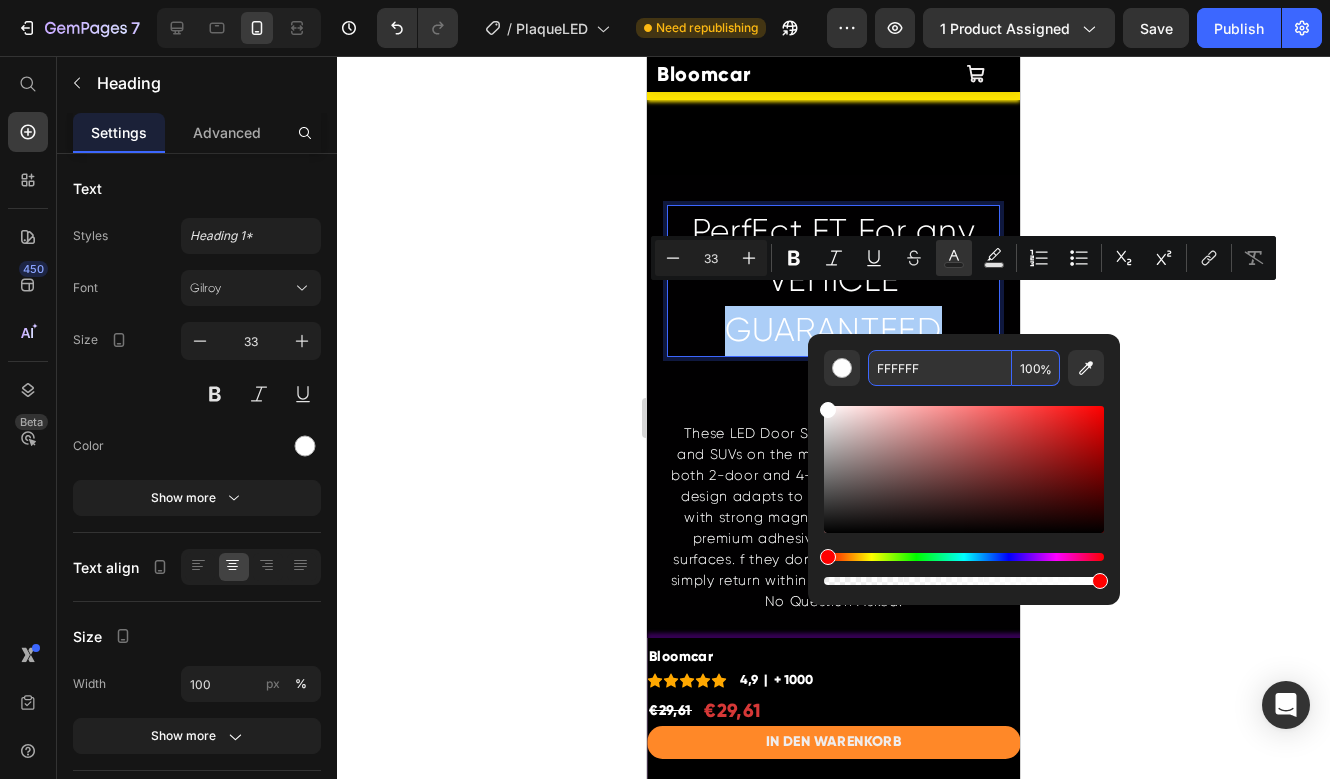 click on "FFFFFF" at bounding box center (940, 368) 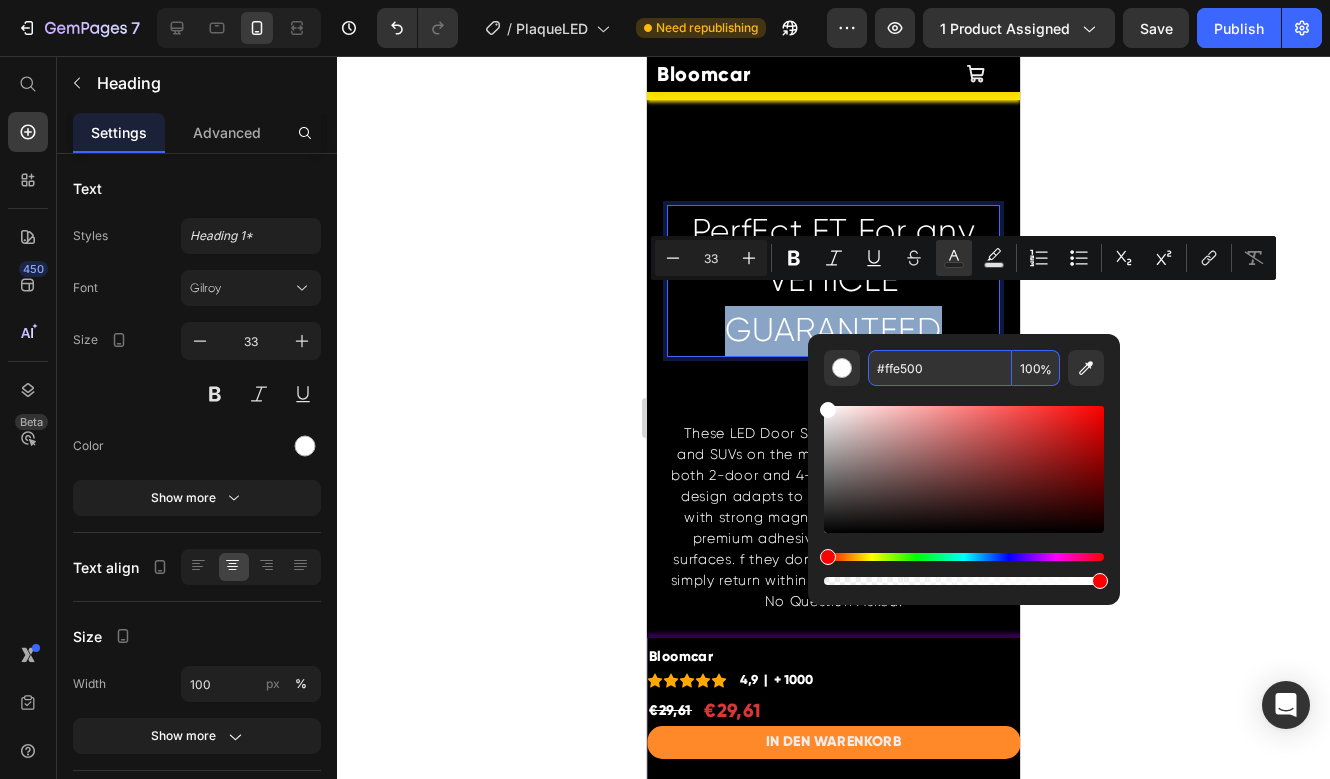 type on "FFE500" 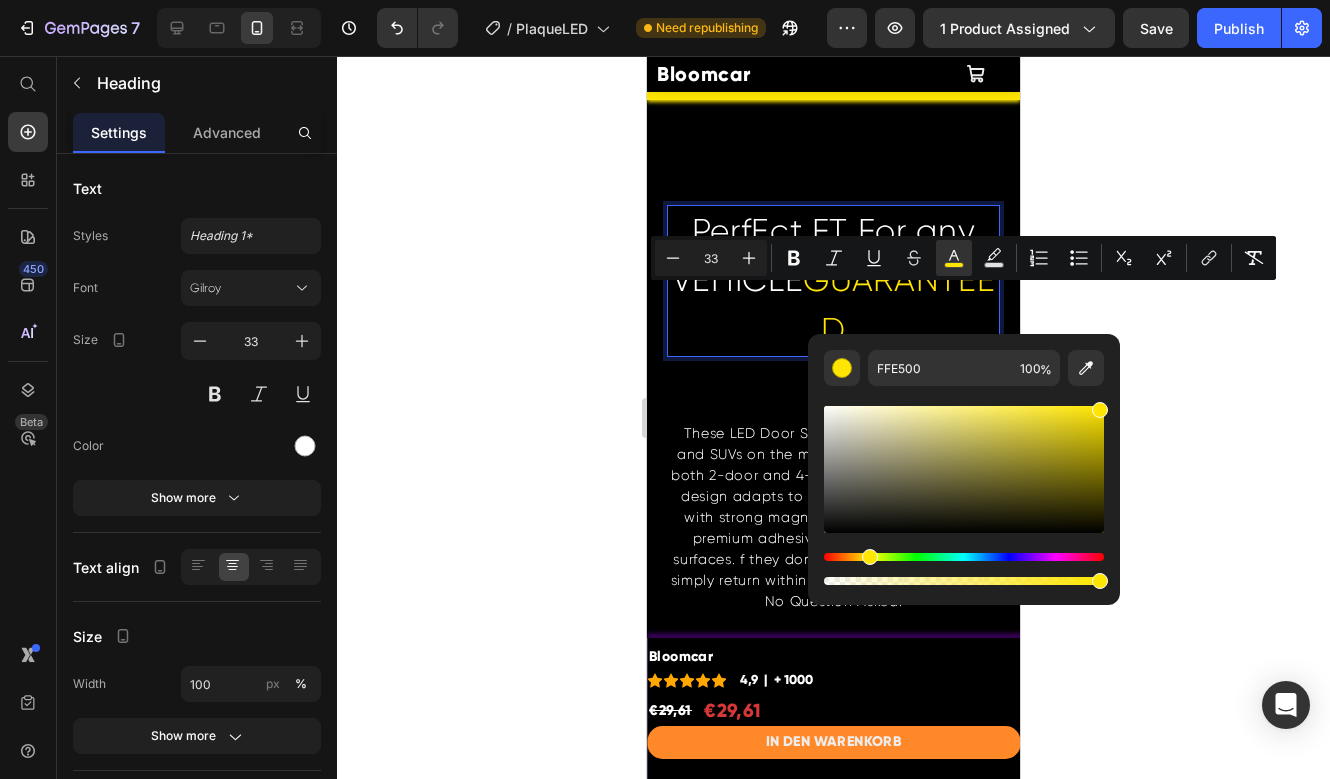 click 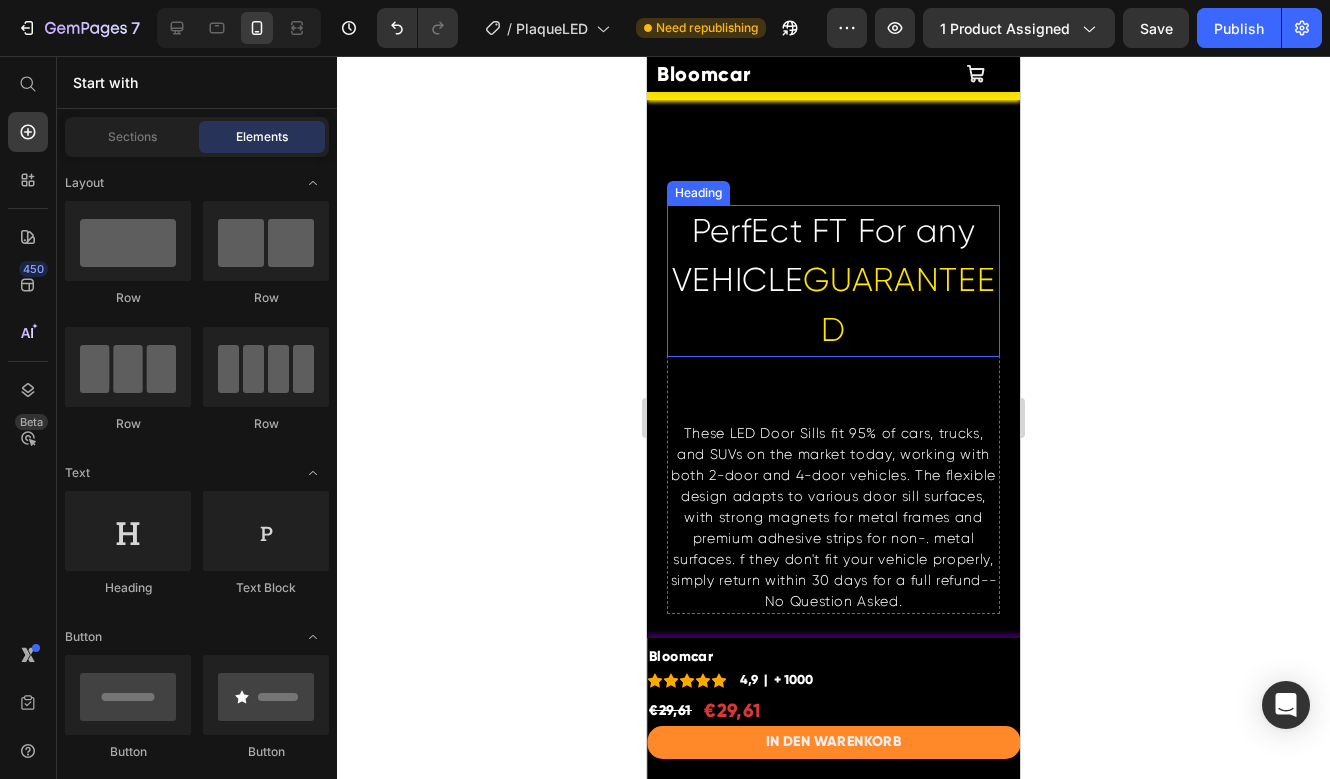 click on "PerfEct FT For any VEHICLE  GUARANTEED" at bounding box center [833, 281] 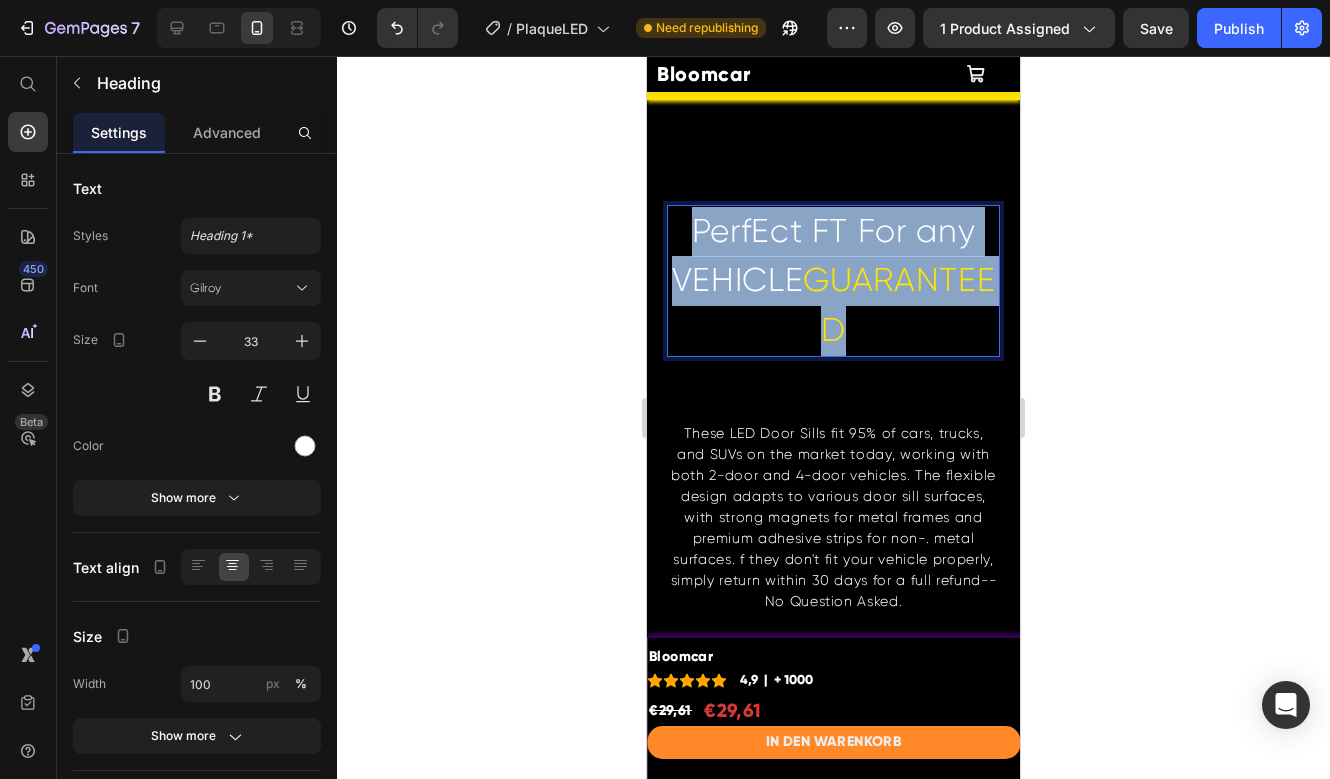 click on "PerfEct FT For any VEHICLE  GUARANTEED" at bounding box center [833, 281] 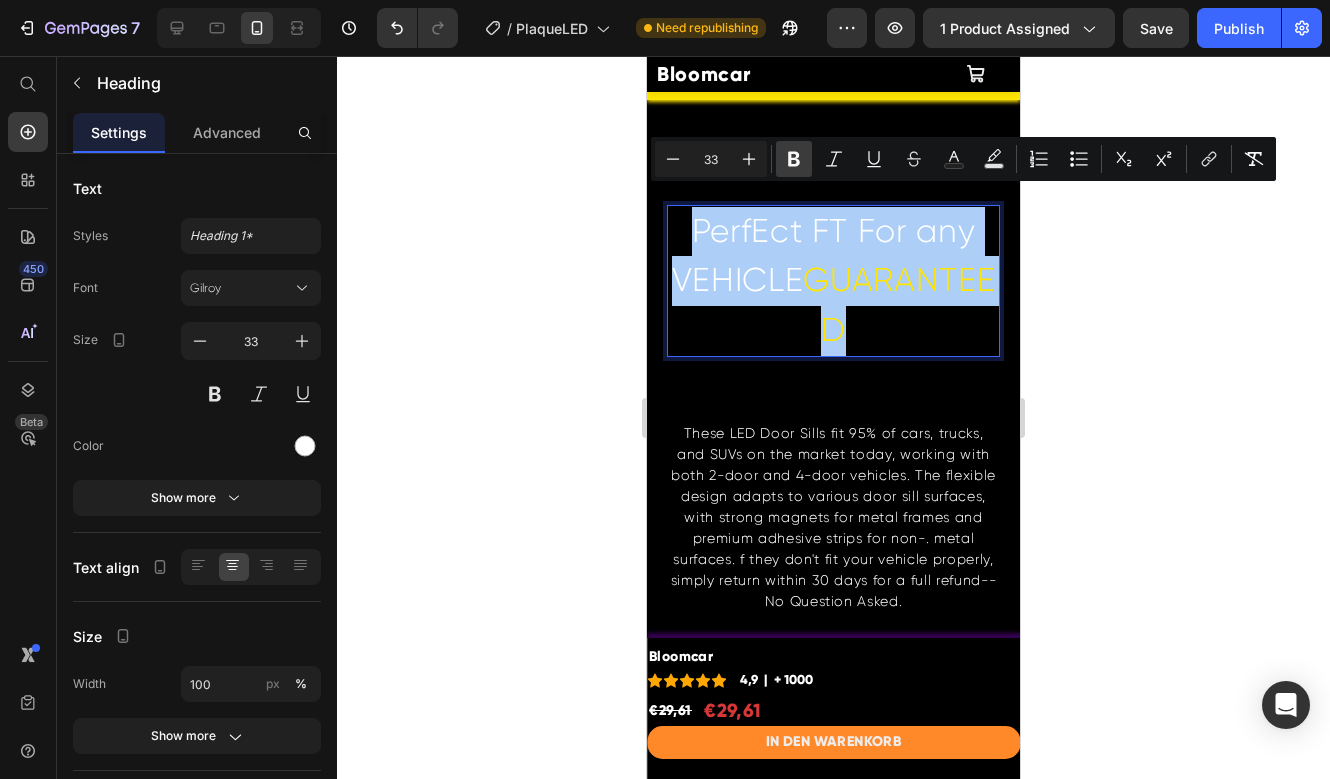 click 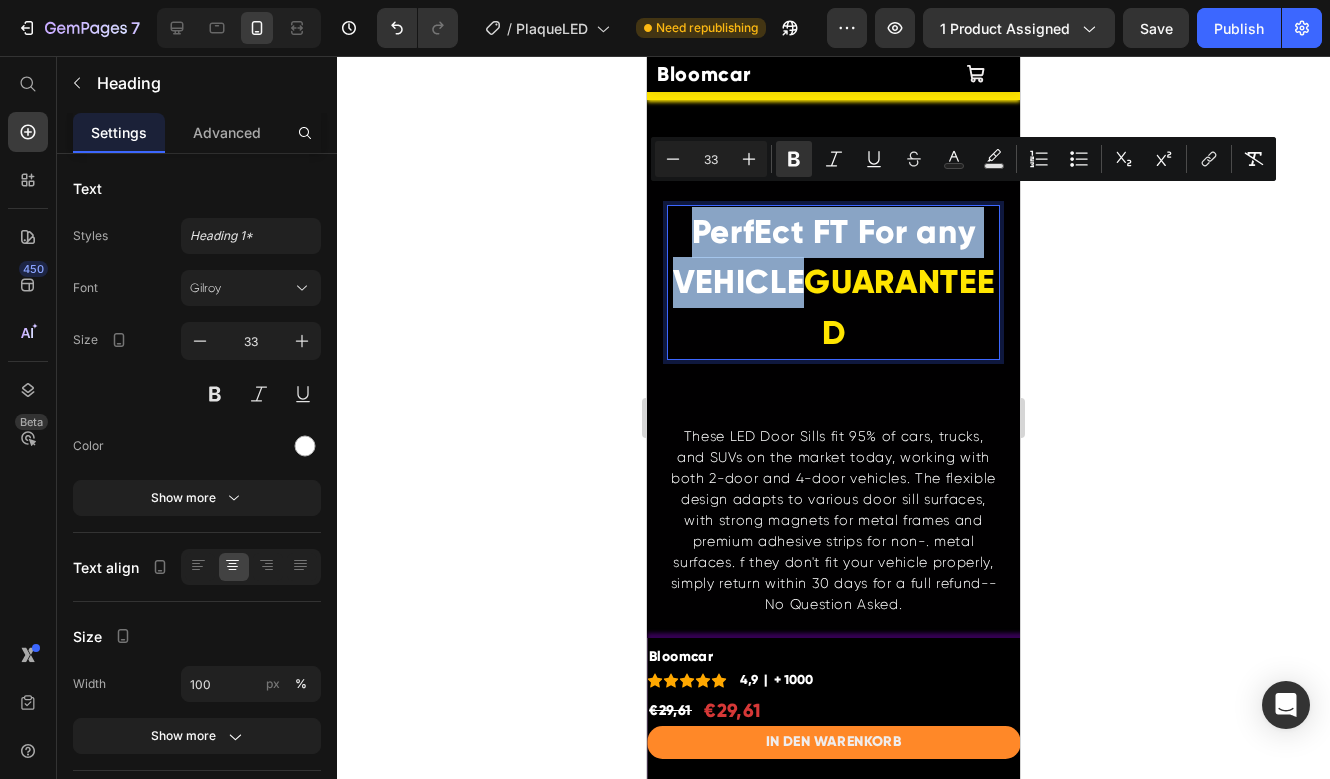 click on "PerfEct FT For any VEHICLE" at bounding box center (824, 257) 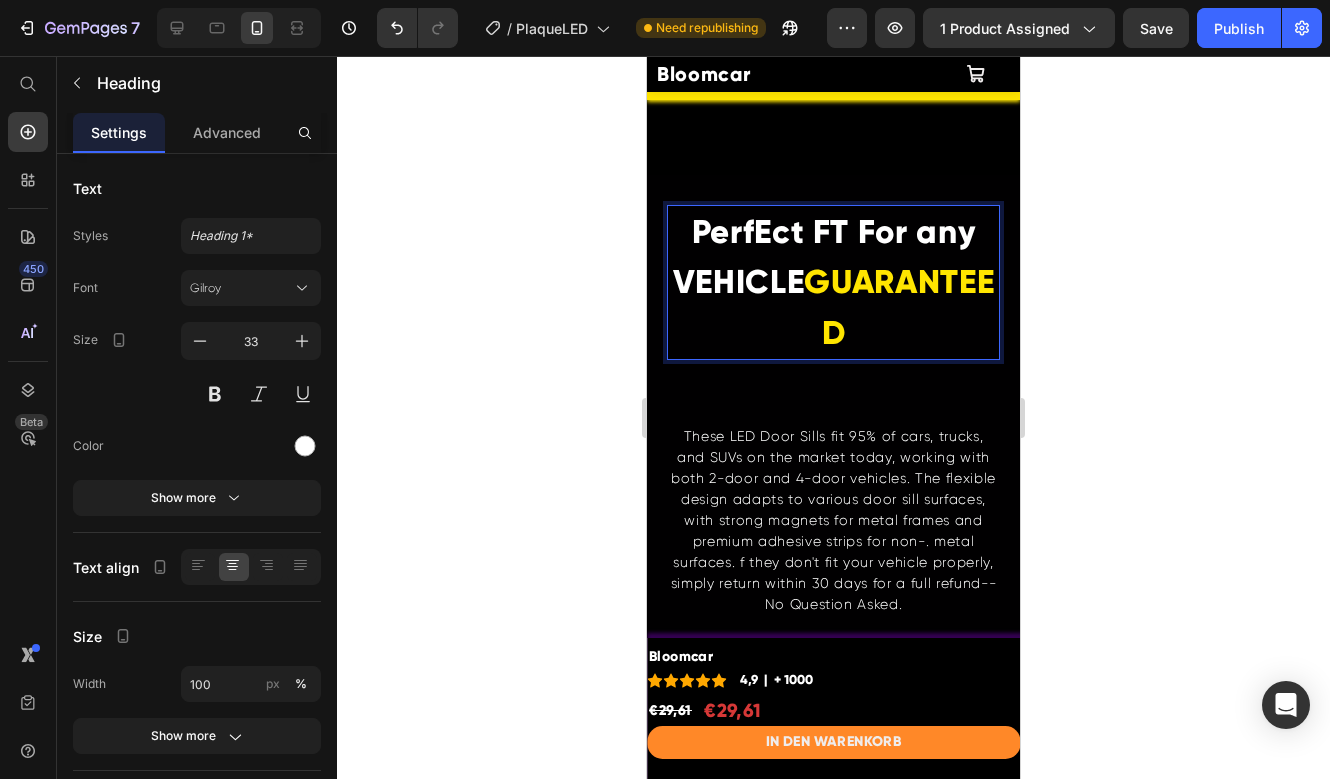 click on "PerfEct FT For any VEHICLE" at bounding box center (824, 257) 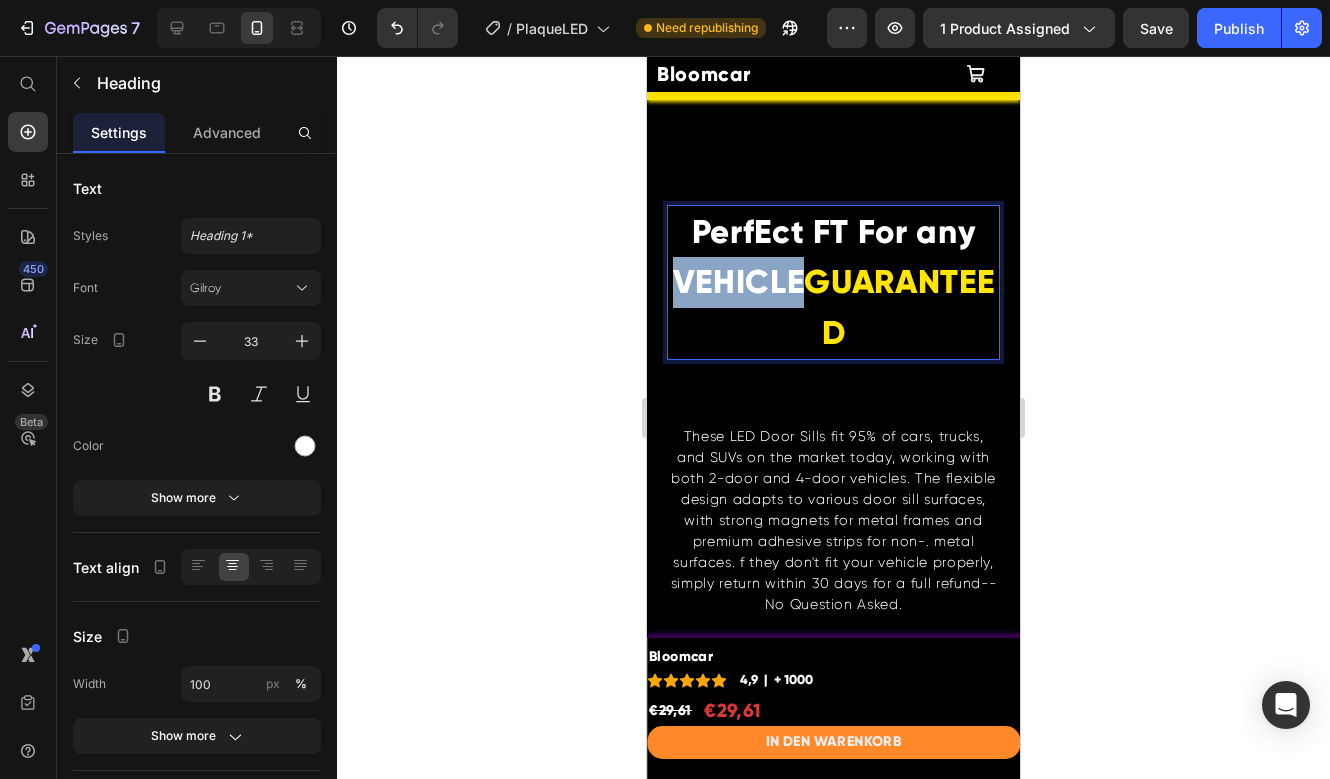 click on "PerfEct FT For any VEHICLE" at bounding box center (824, 257) 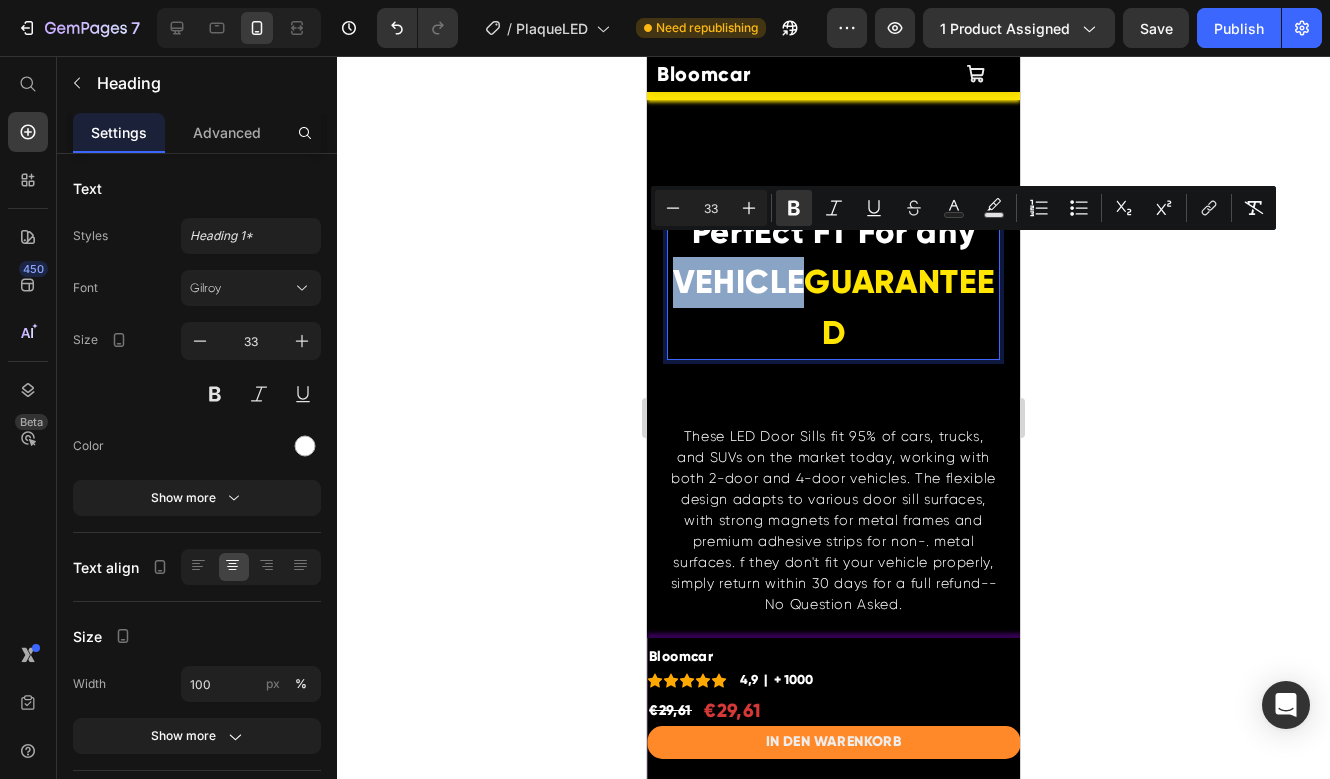 click on "PerfEct FT For any VEHICLE" at bounding box center [824, 257] 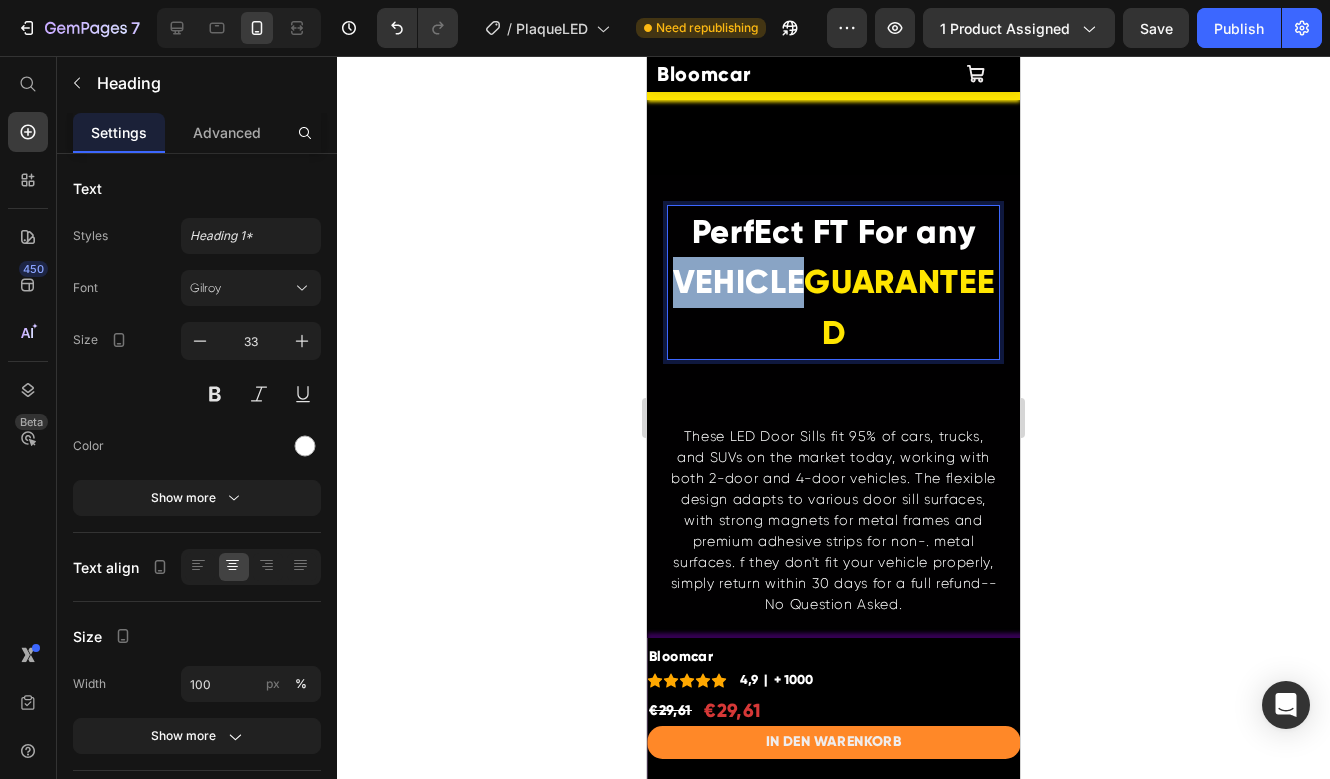 click on "PerfEct FT For any VEHICLE" at bounding box center (824, 257) 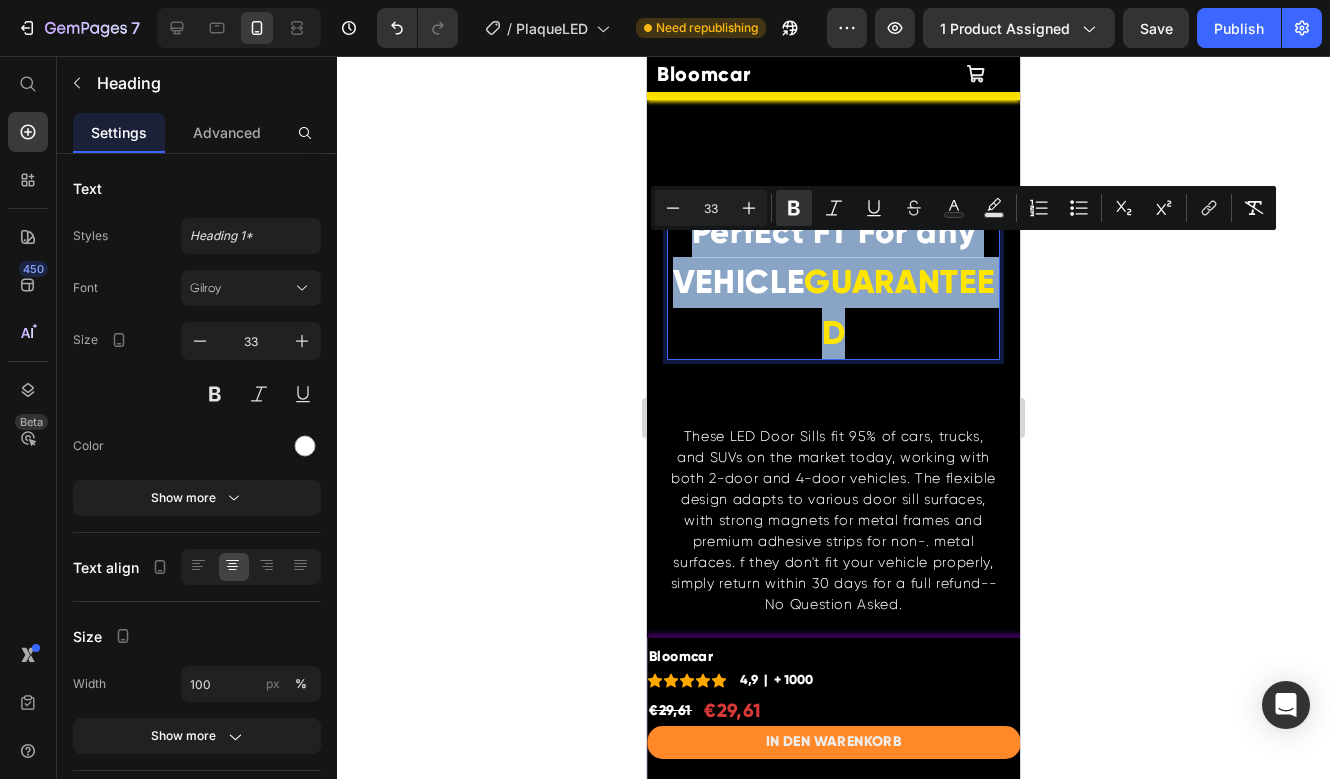 click on "PerfEct FT For any VEHICLE" at bounding box center [824, 257] 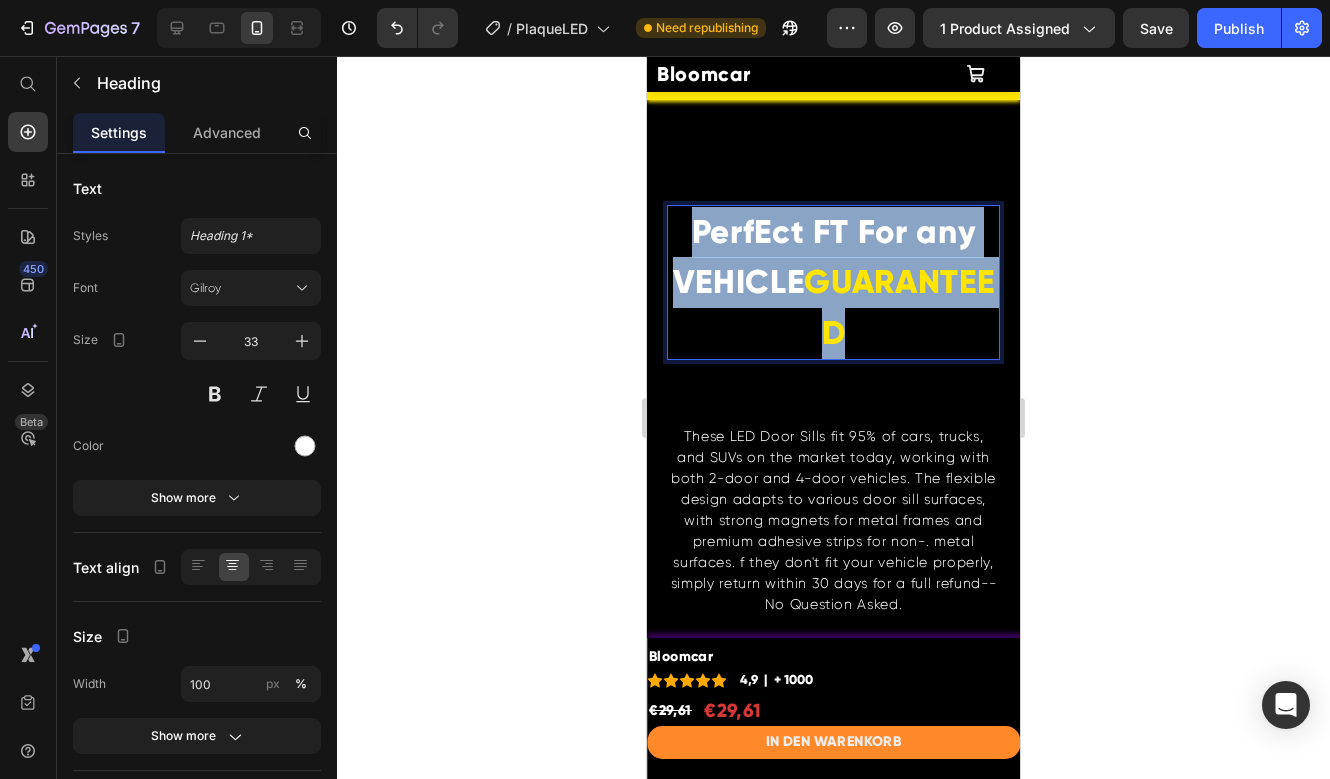 click on "PerfEct FT For any VEHICLE" at bounding box center [824, 257] 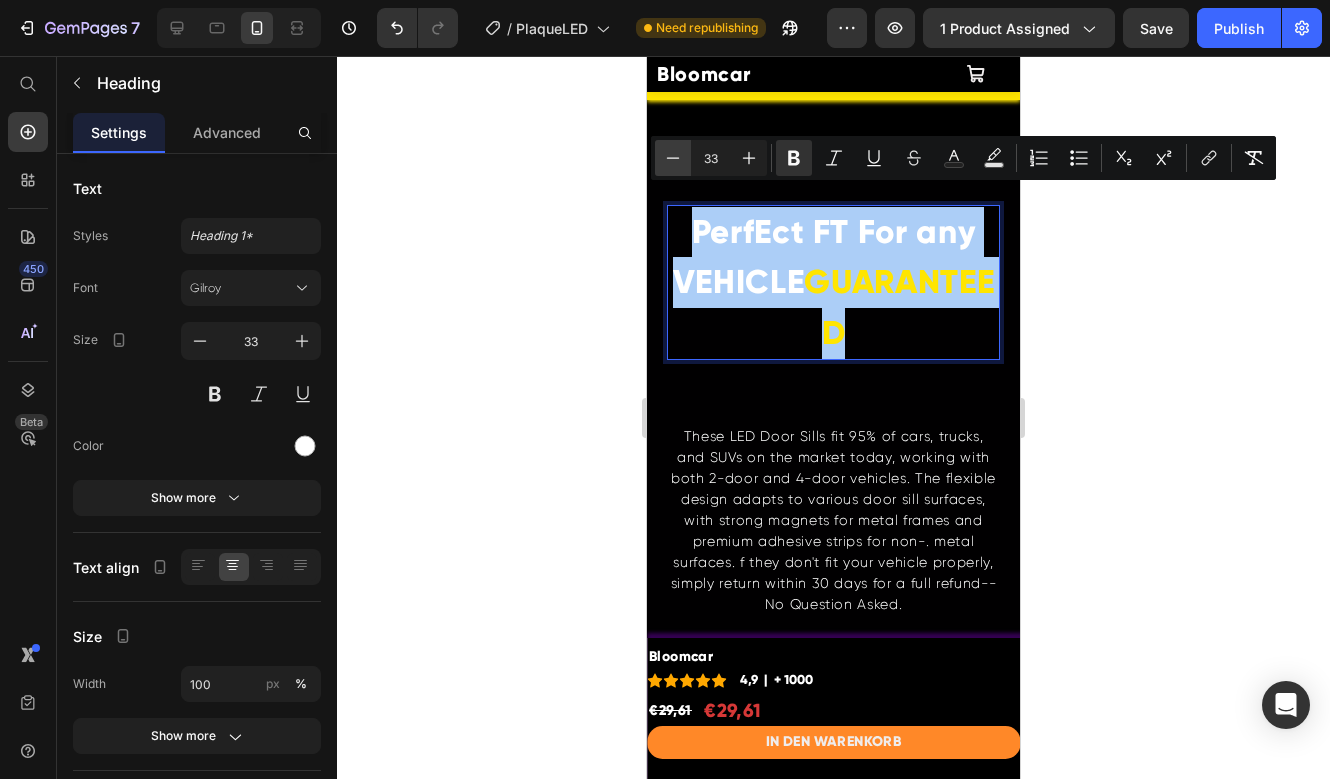 click 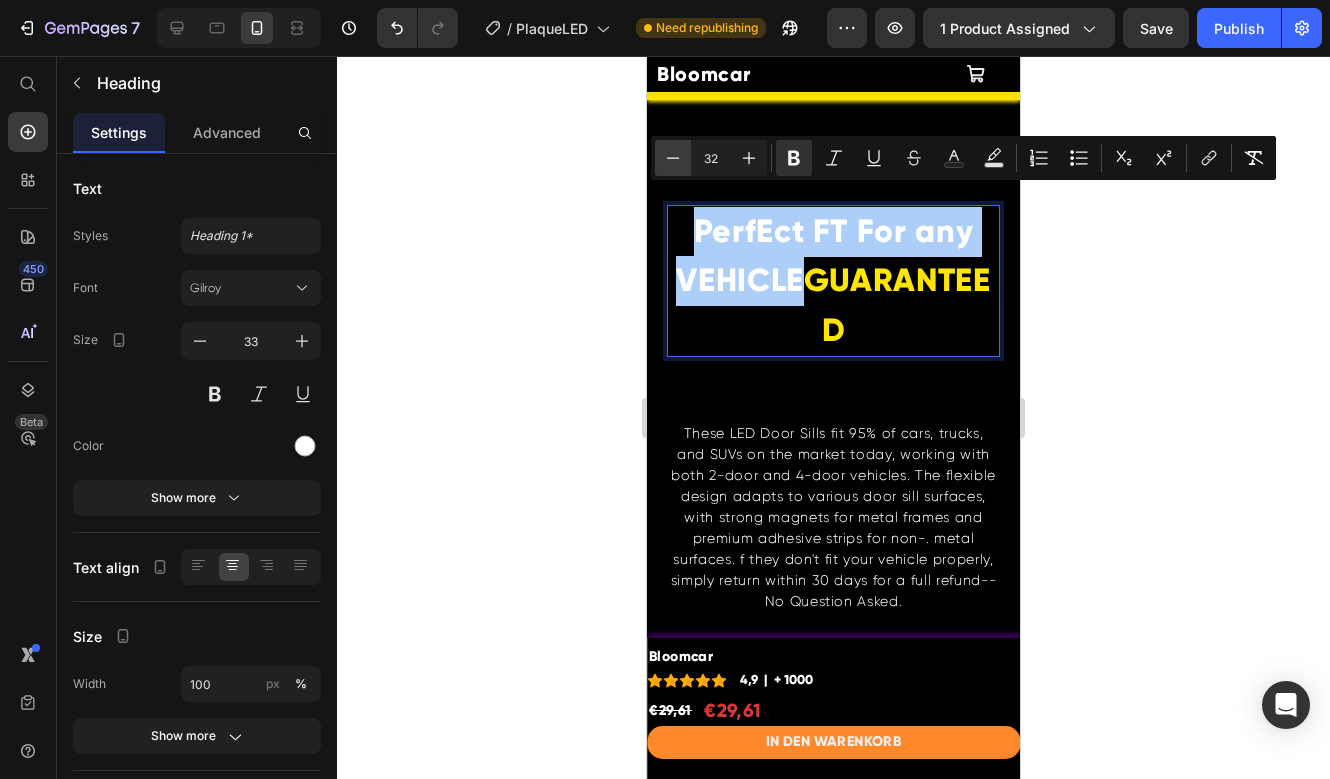 click 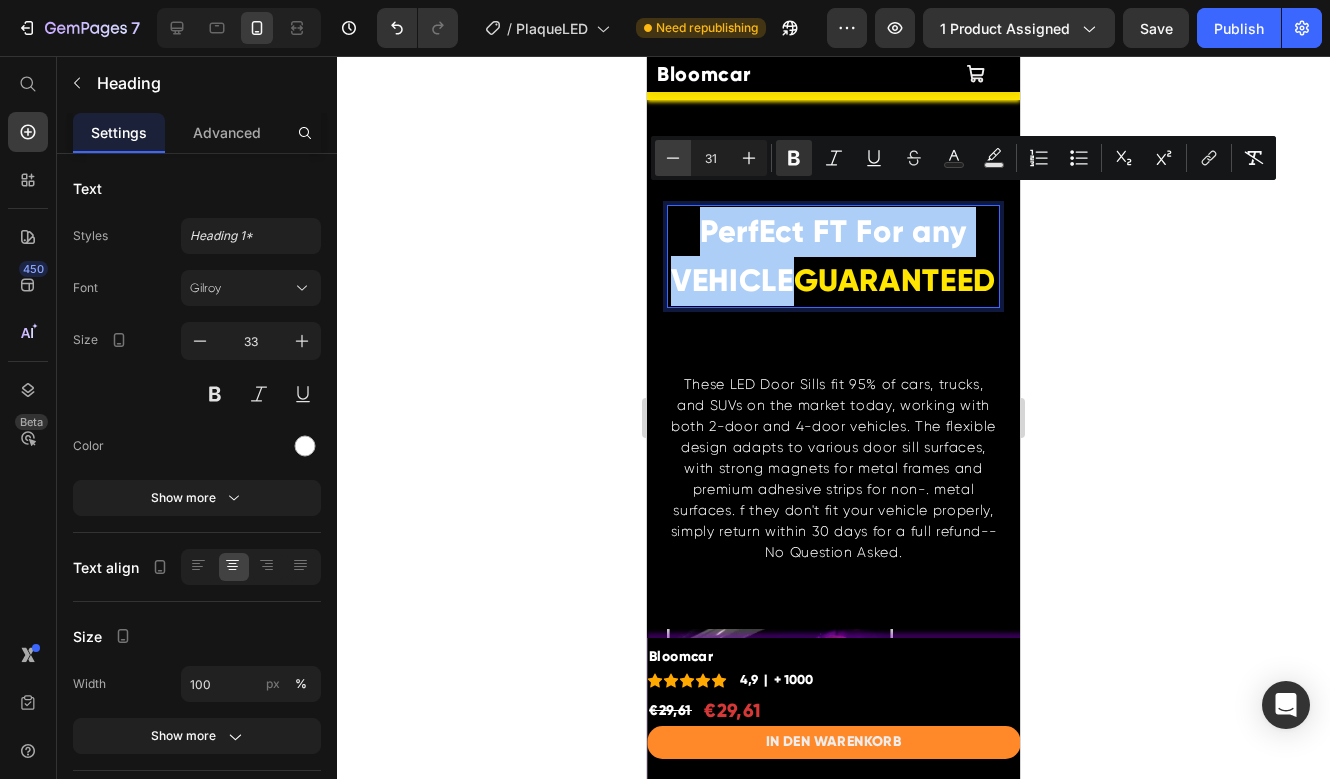 click 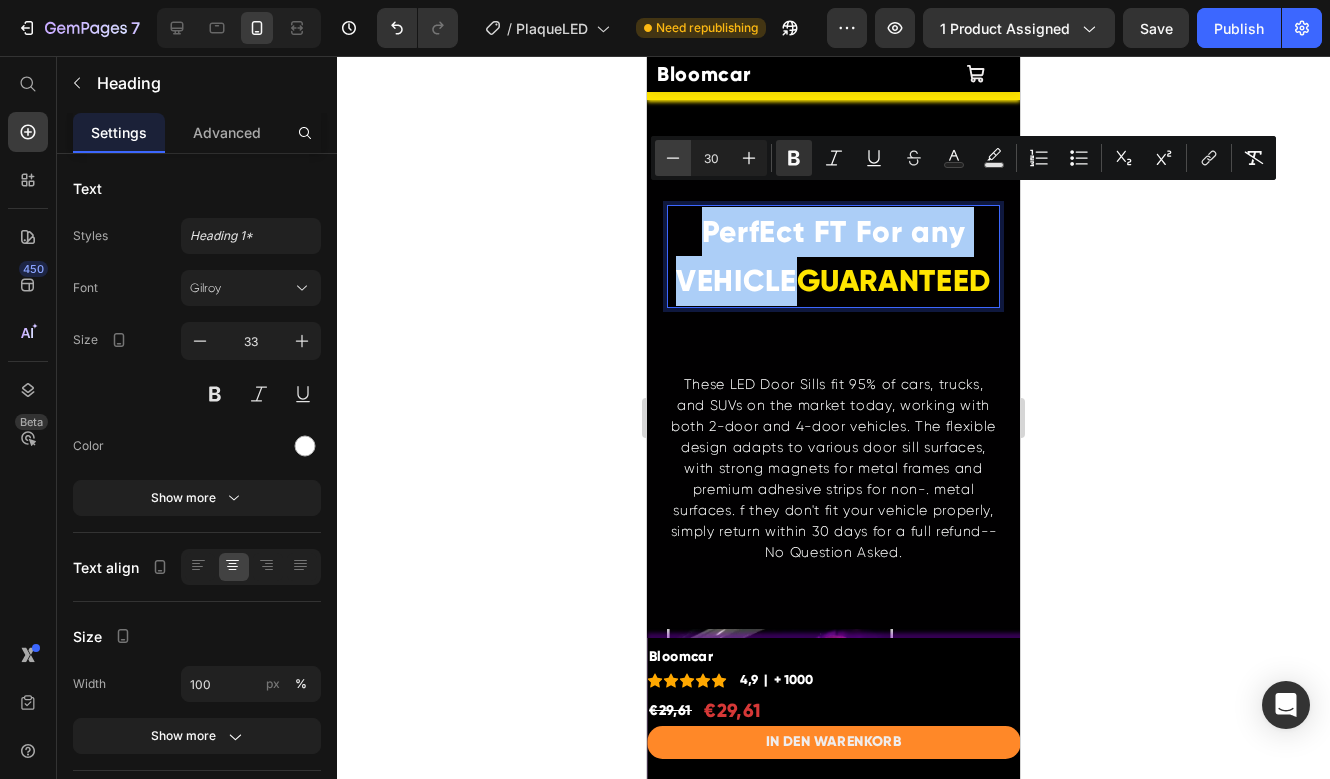 click 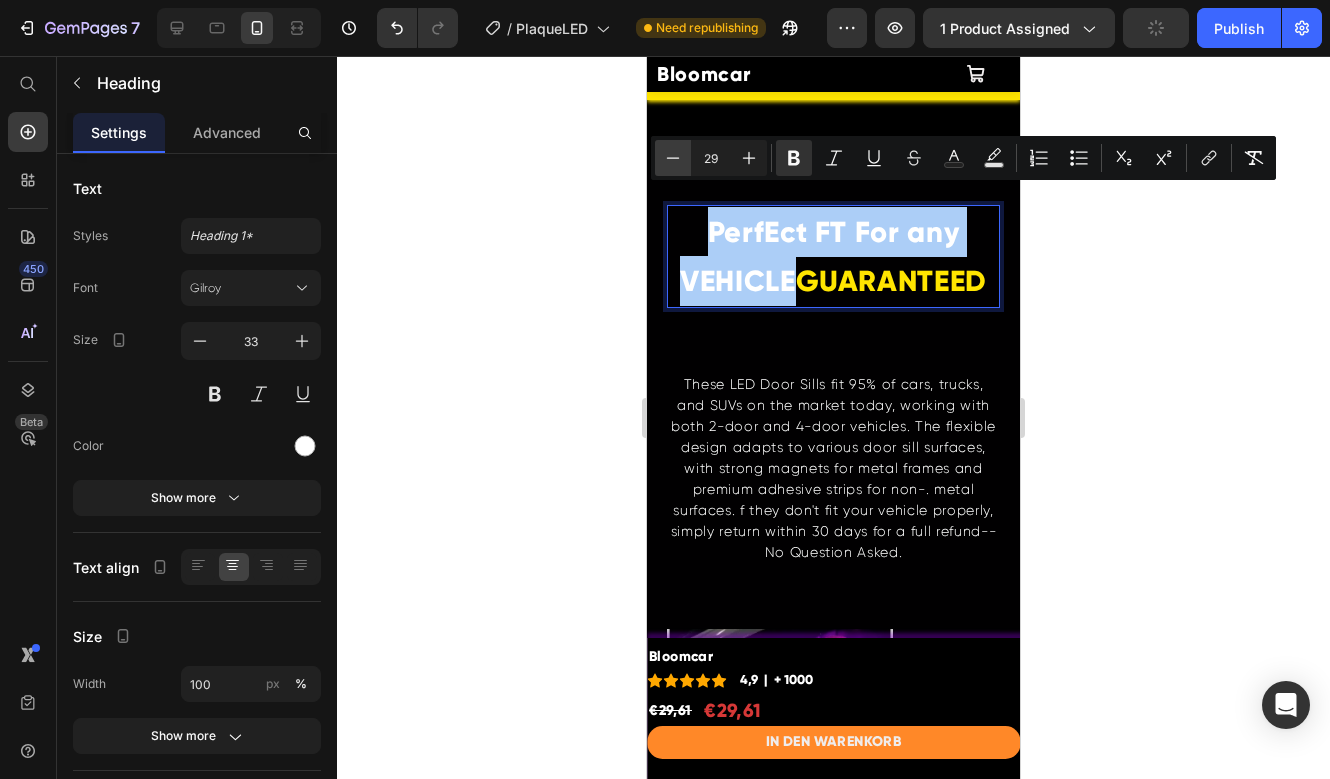 click 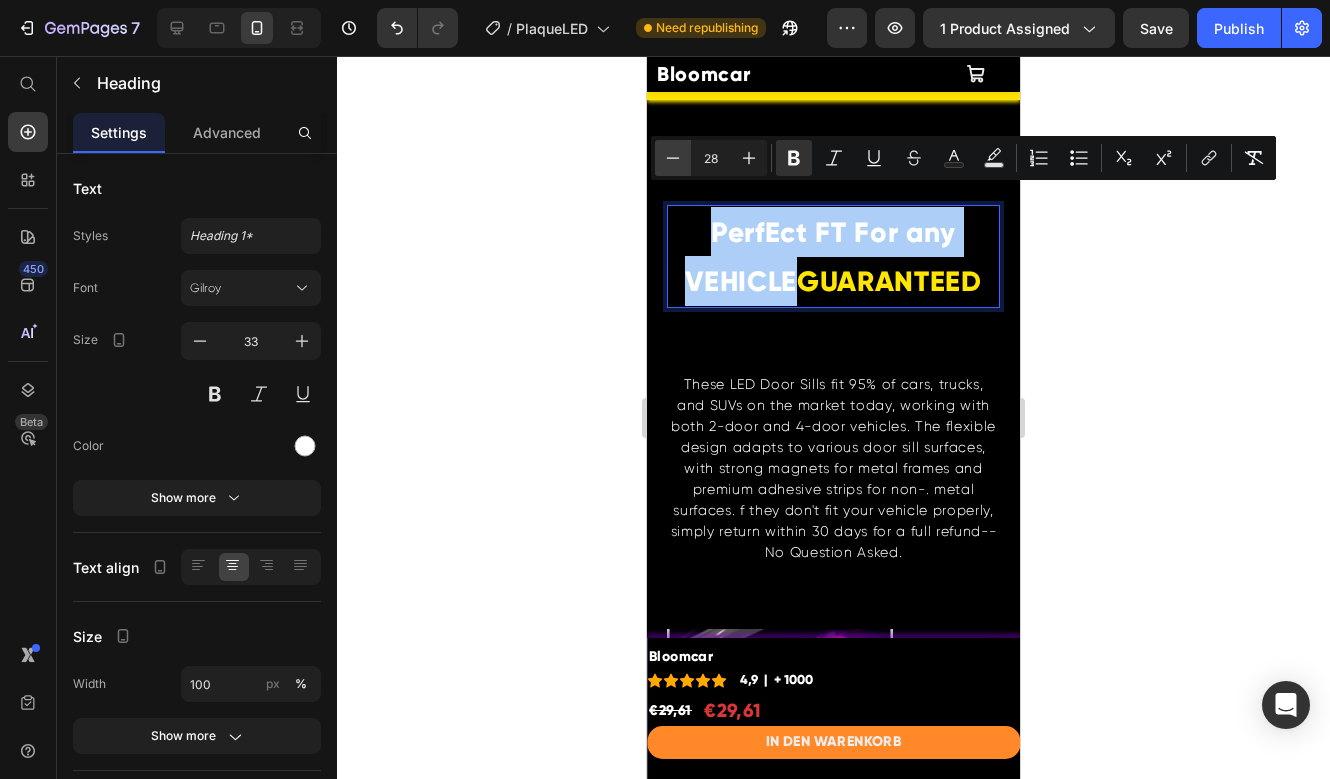 click 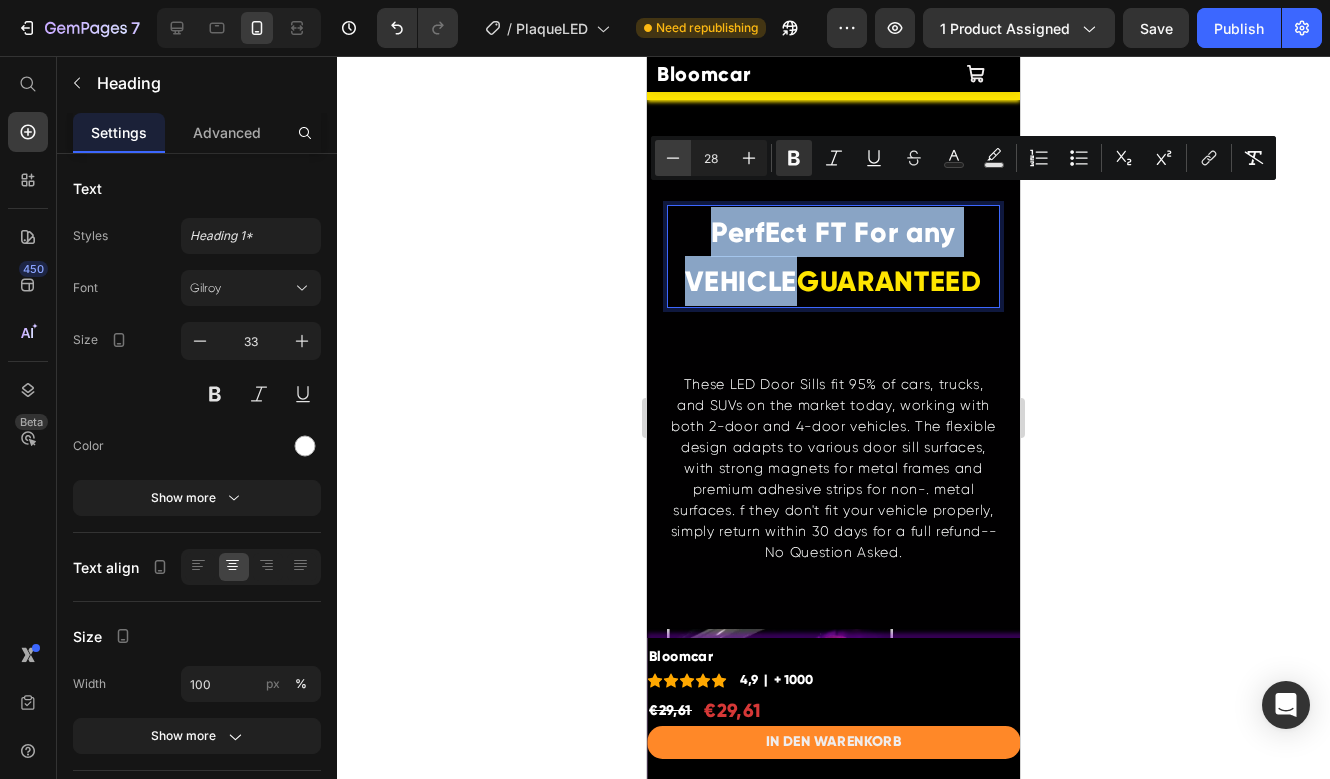 type on "27" 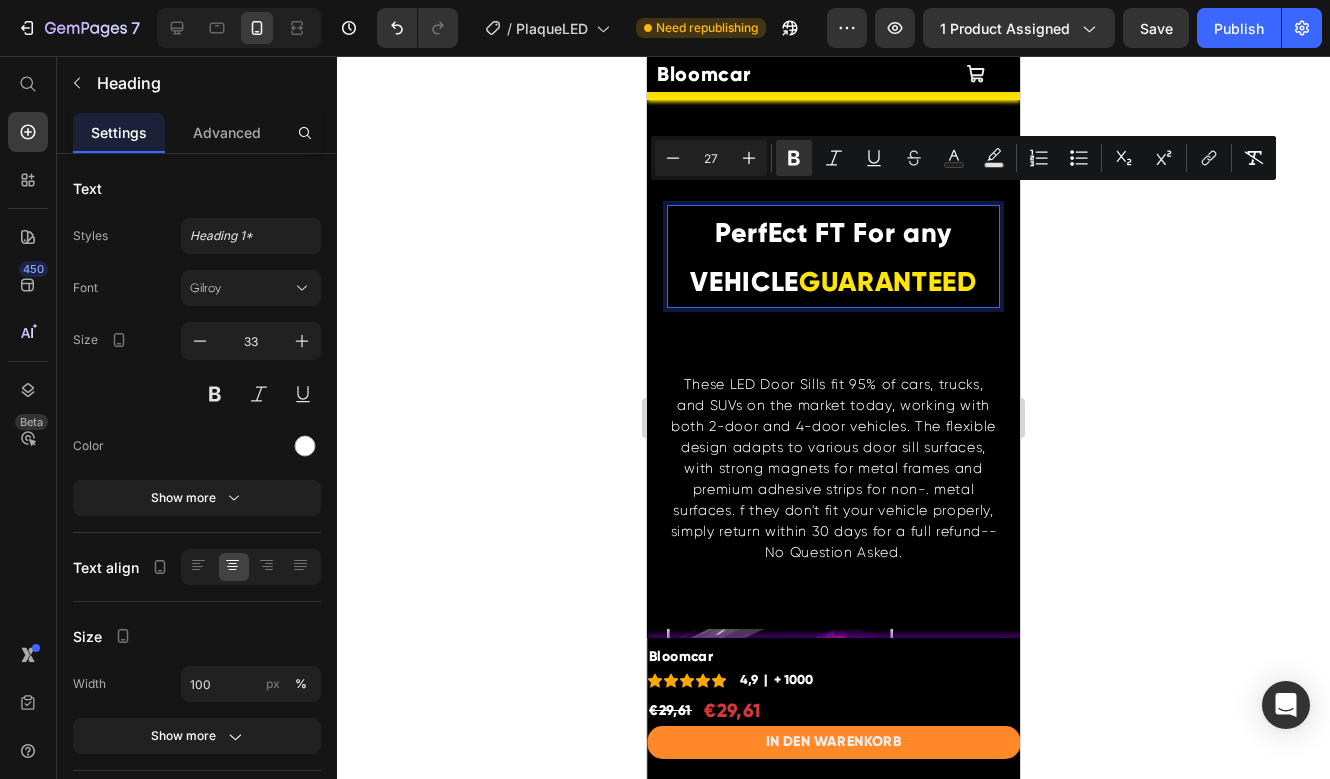 click 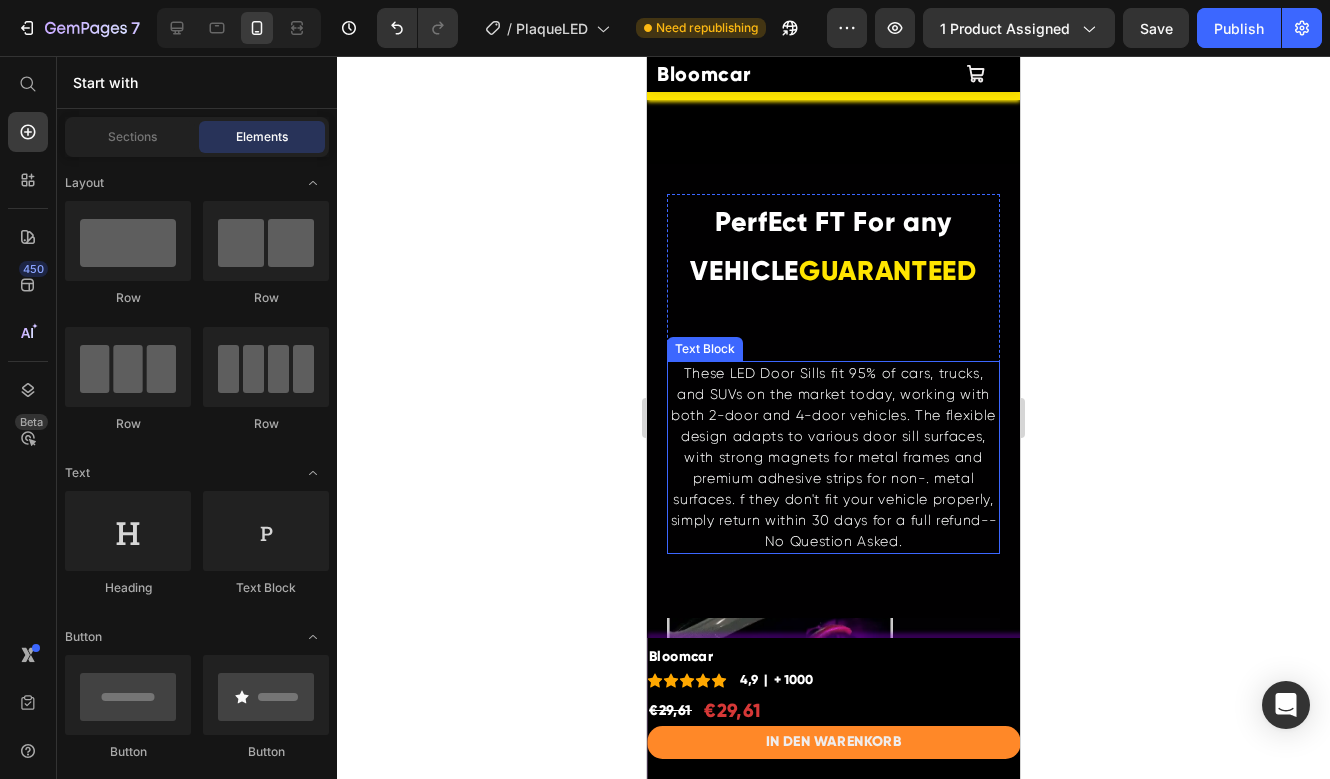 scroll, scrollTop: 4085, scrollLeft: 0, axis: vertical 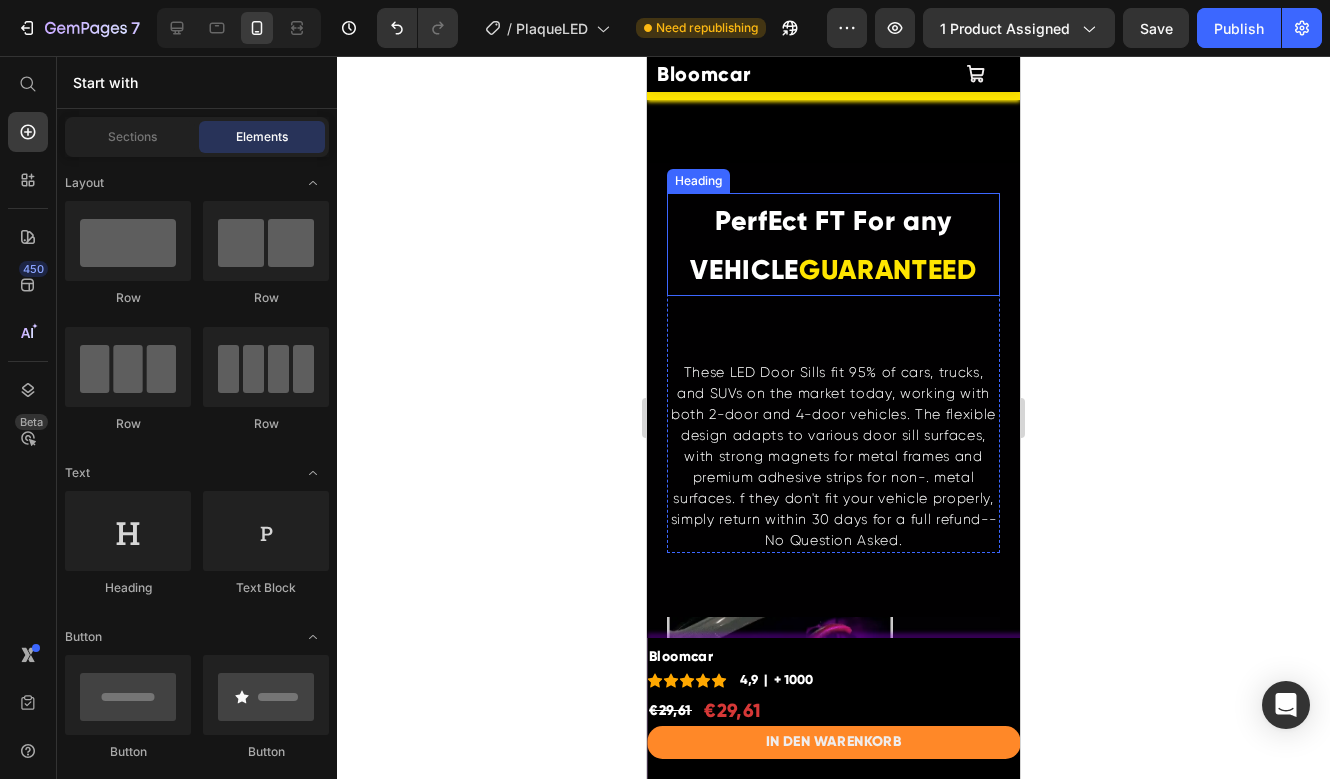 click on "GUARANTEED" at bounding box center (888, 269) 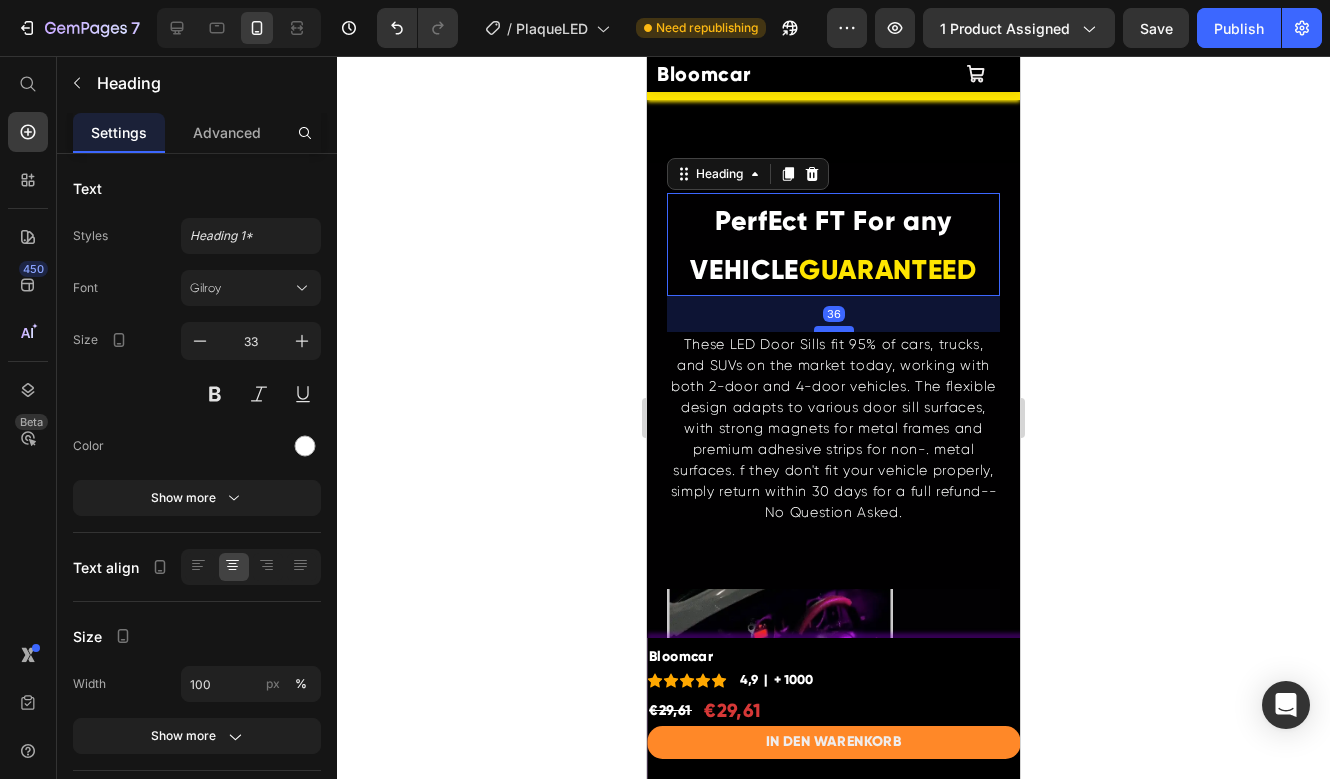 drag, startPoint x: 833, startPoint y: 334, endPoint x: 832, endPoint y: 306, distance: 28.01785 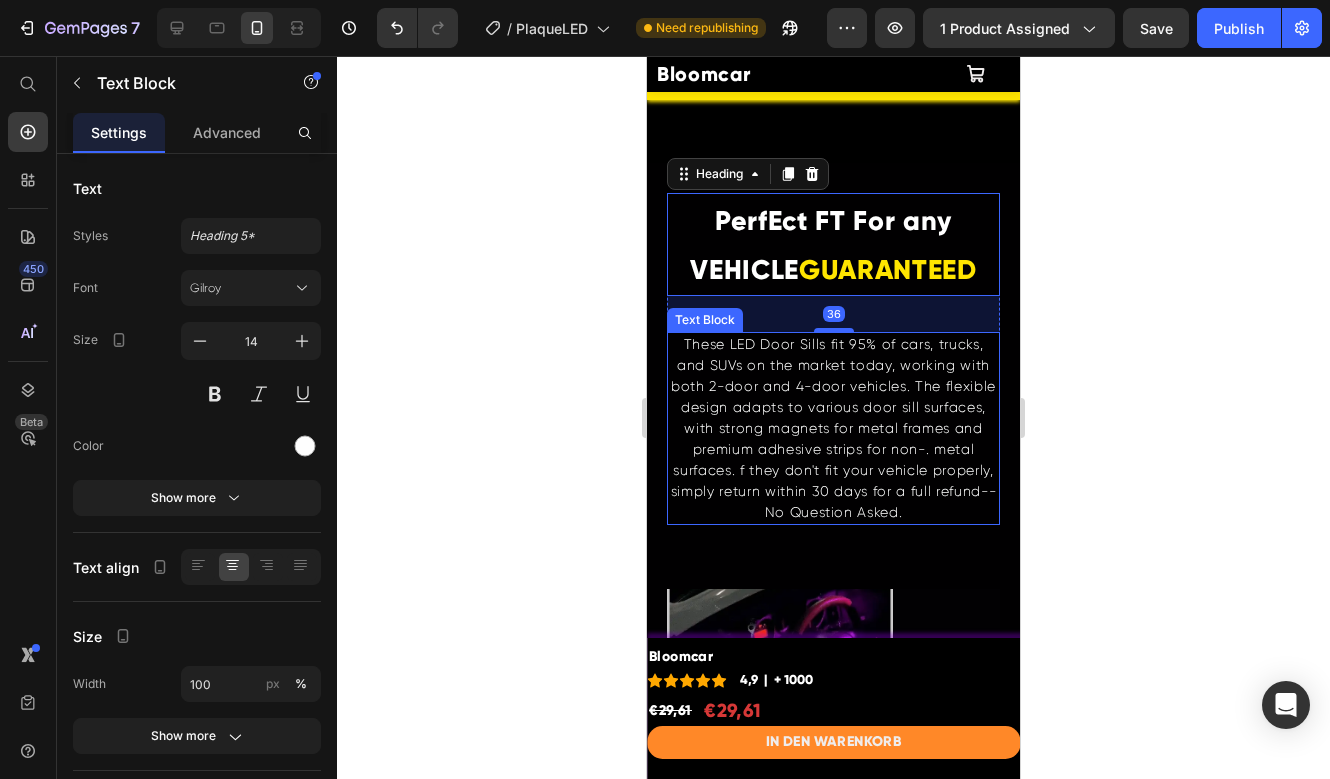 click on "These LED Door Sills fit 95% of cars, trucks, and SUVs on the market today, working with both 2-door and 4-door vehicles. The flexible design adapts to various door sill surfaces, with strong magnets for metal frames and premium adhesive strips for non-. metal surfaces. f they don't fit your vehicle properly, simply return within 30 days for a full refund--No Question Asked." at bounding box center [833, 428] 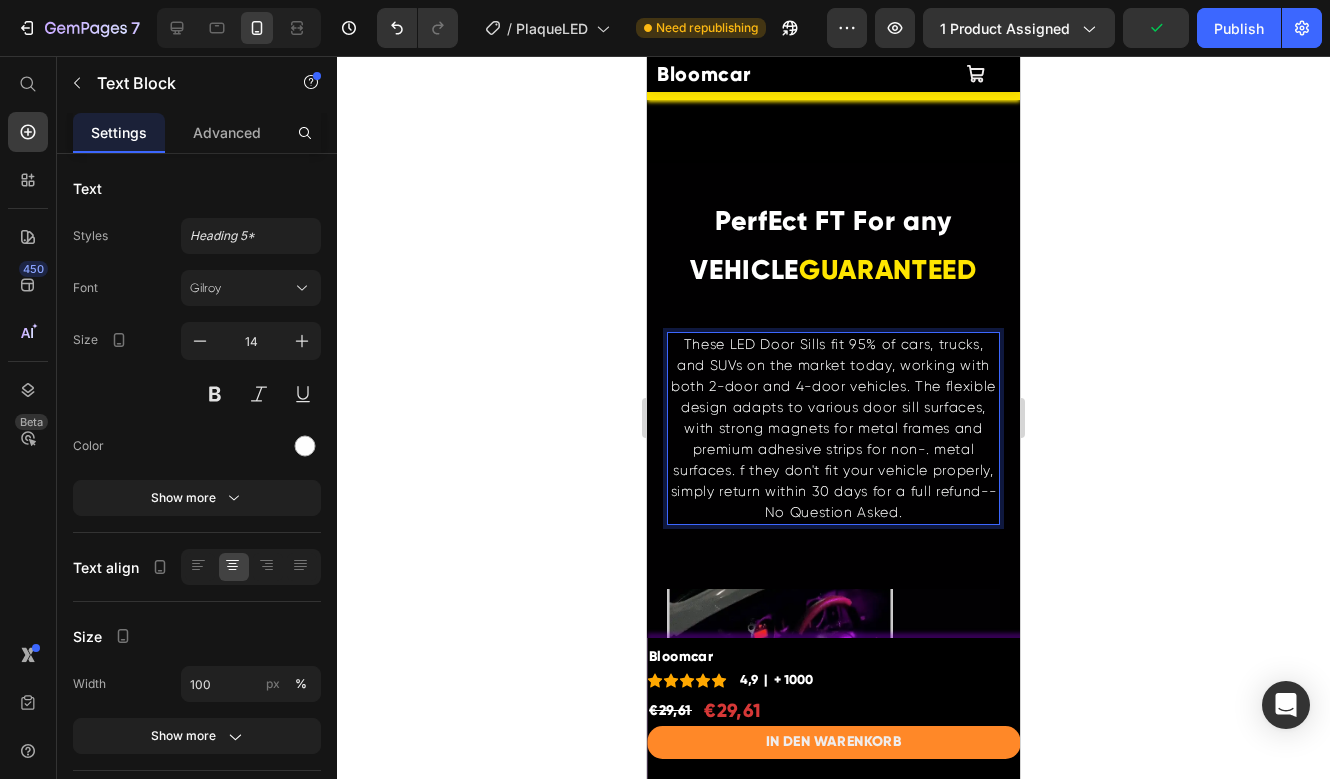 click on "These LED Door Sills fit 95% of cars, trucks, and SUVs on the market today, working with both 2-door and 4-door vehicles. The flexible design adapts to various door sill surfaces, with strong magnets for metal frames and premium adhesive strips for non-. metal surfaces. f they don't fit your vehicle properly, simply return within 30 days for a full refund--No Question Asked." at bounding box center [833, 428] 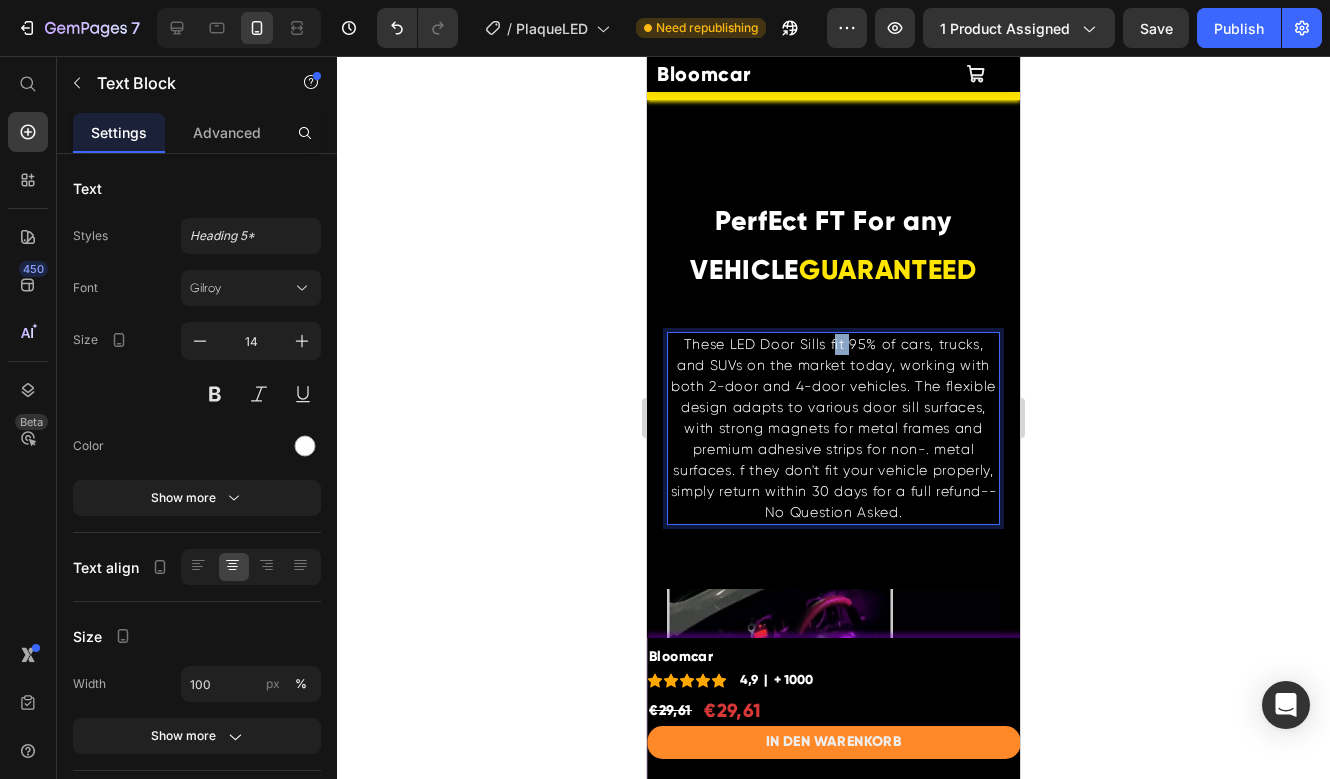 drag, startPoint x: 826, startPoint y: 323, endPoint x: 844, endPoint y: 326, distance: 18.248287 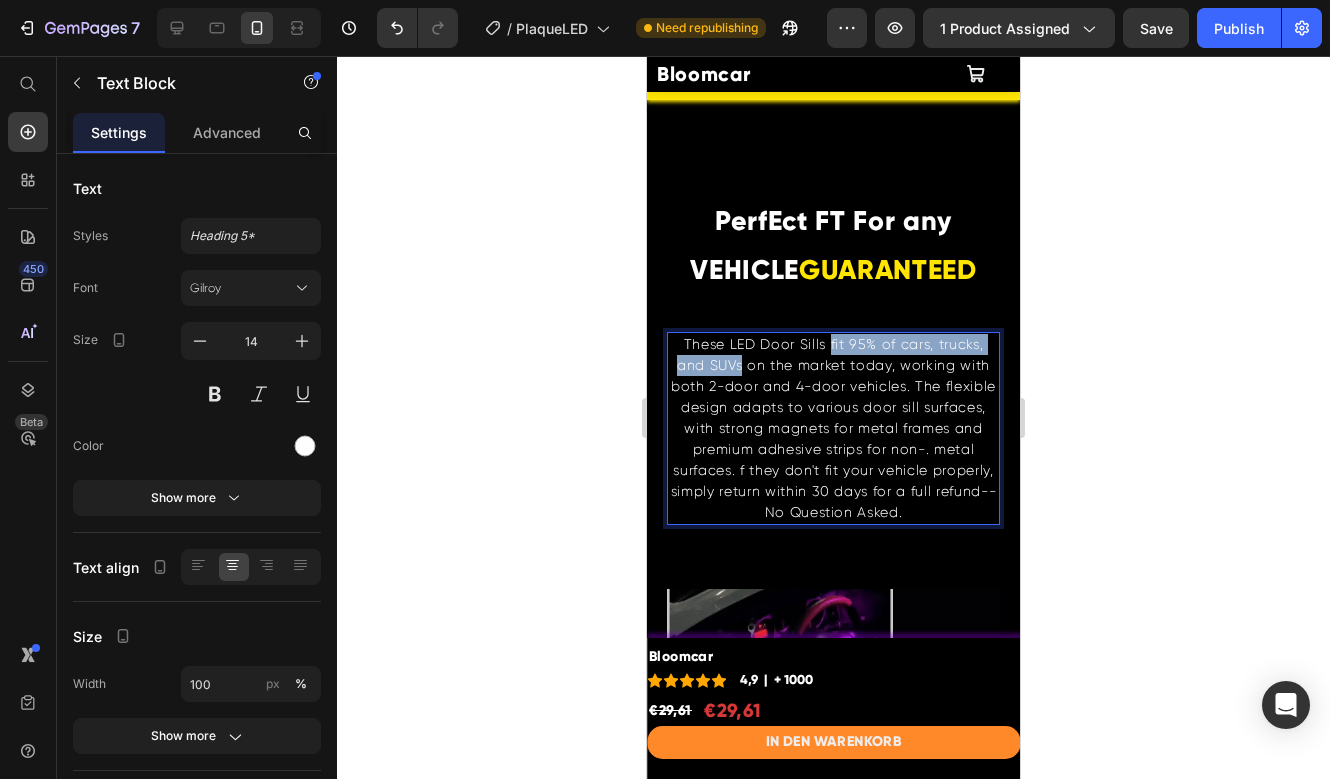 drag, startPoint x: 822, startPoint y: 325, endPoint x: 736, endPoint y: 345, distance: 88.29496 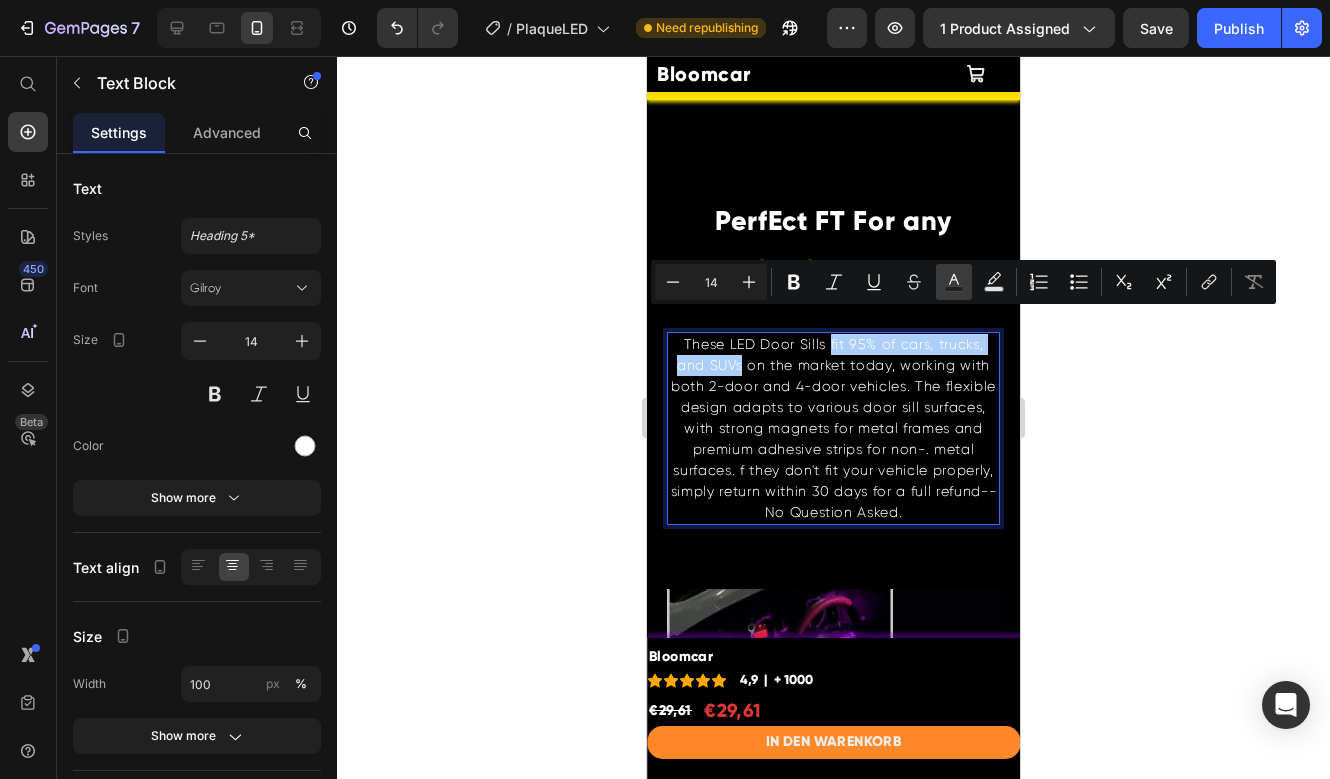 click 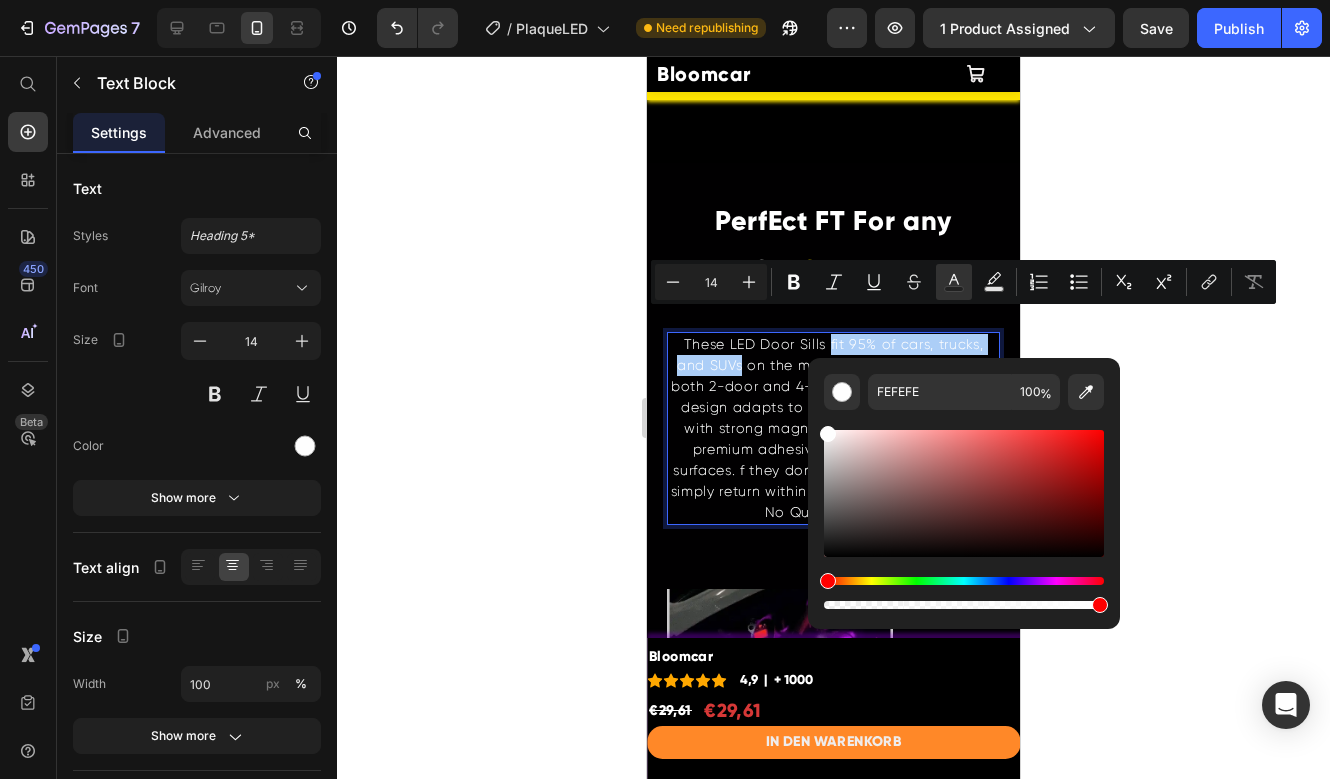 type 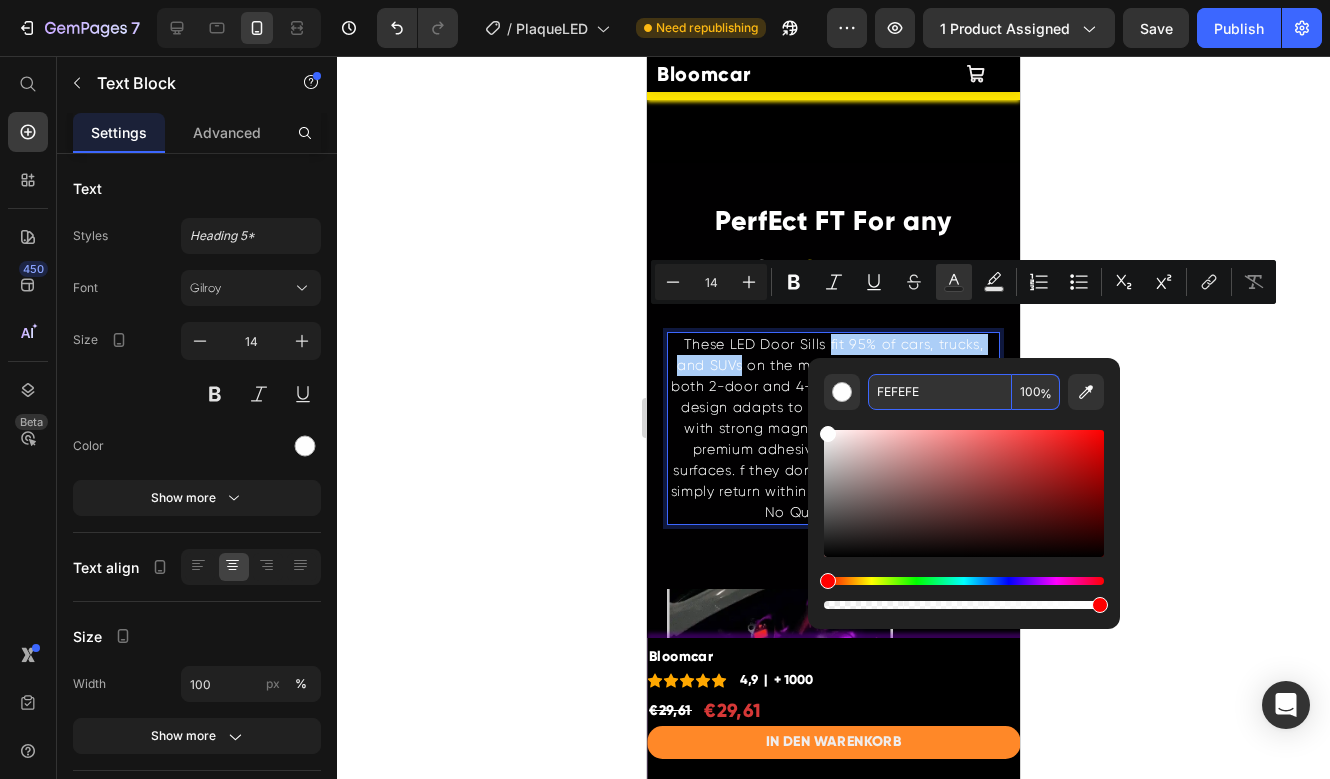 click on "FEFEFE" at bounding box center [940, 392] 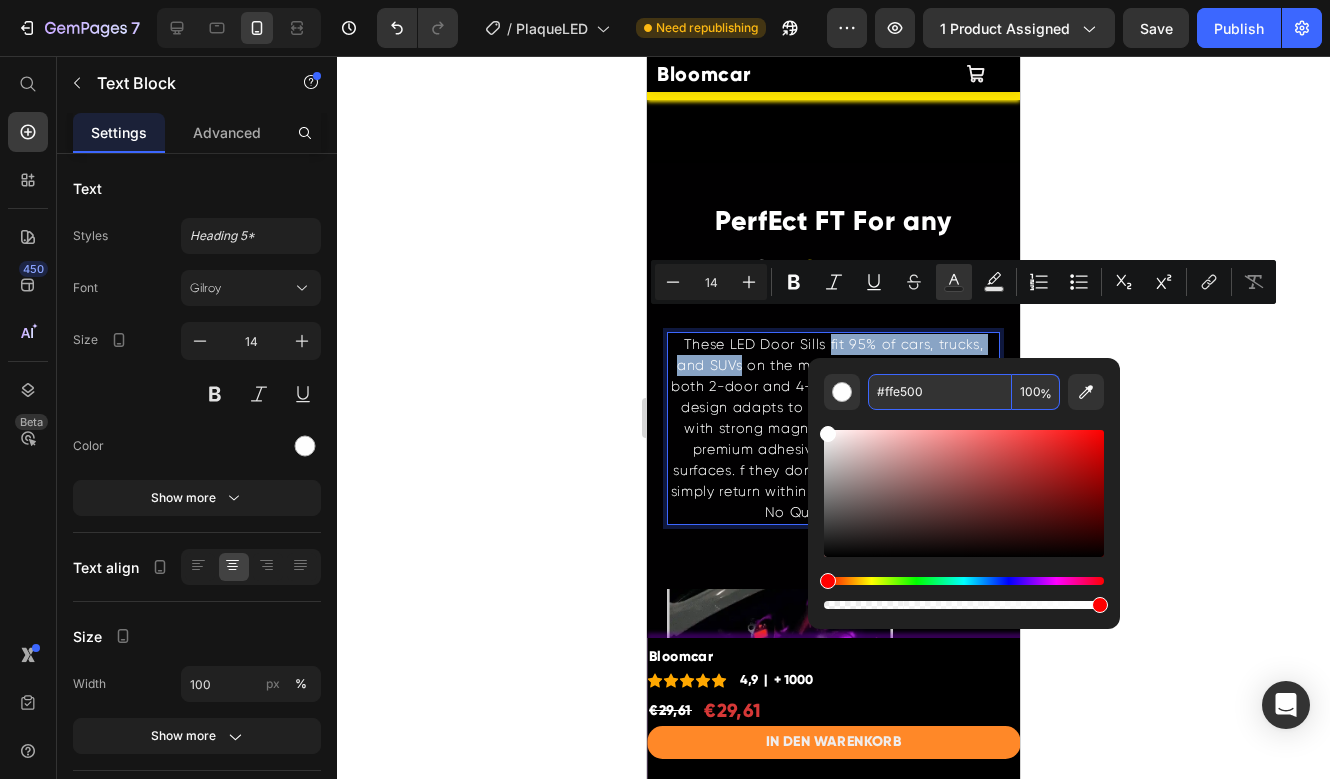 type on "FFE500" 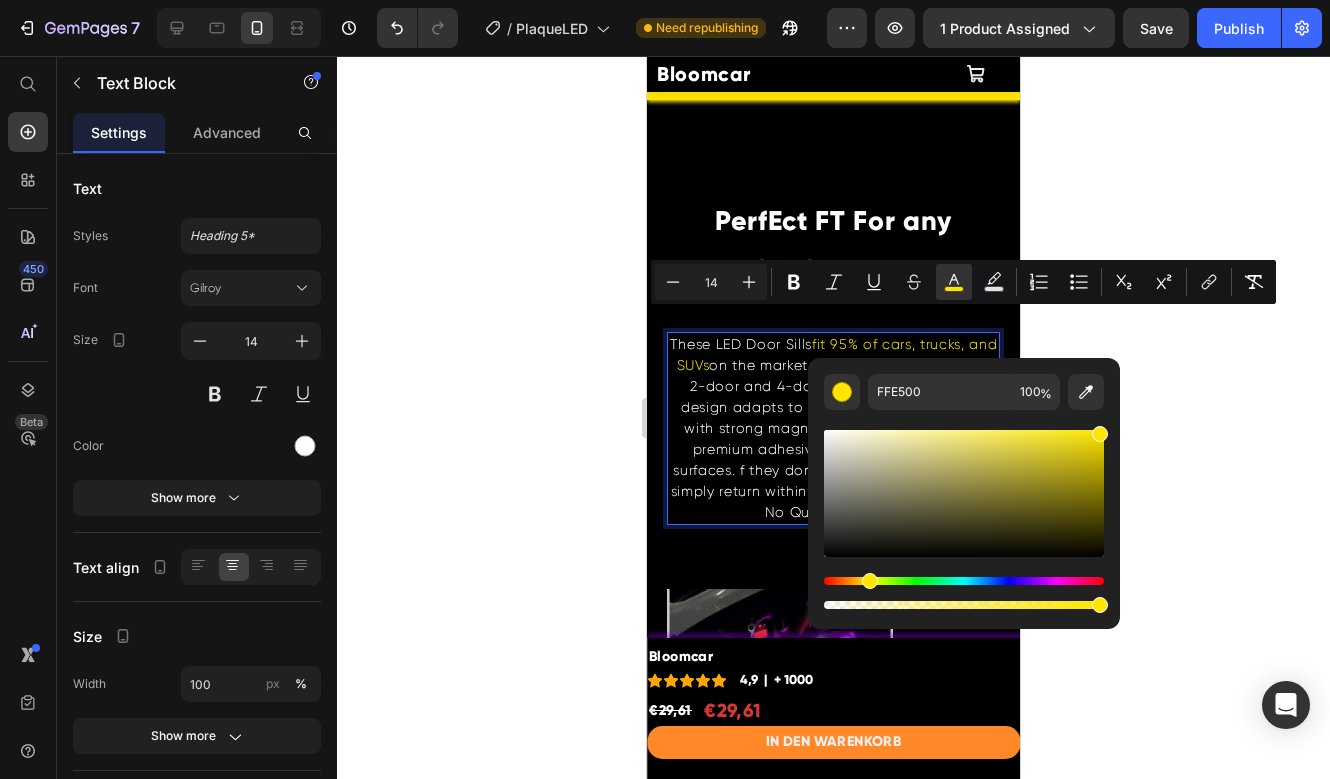 click 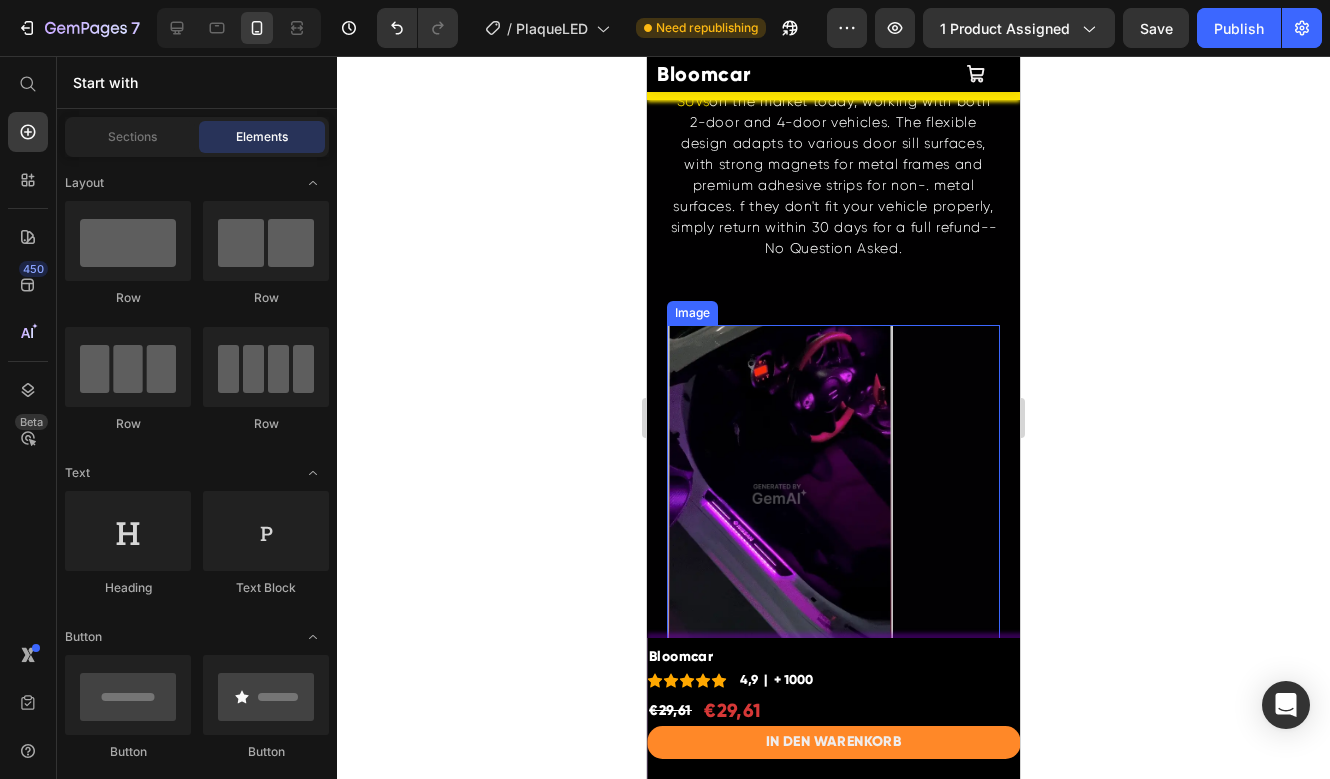 scroll, scrollTop: 4349, scrollLeft: 0, axis: vertical 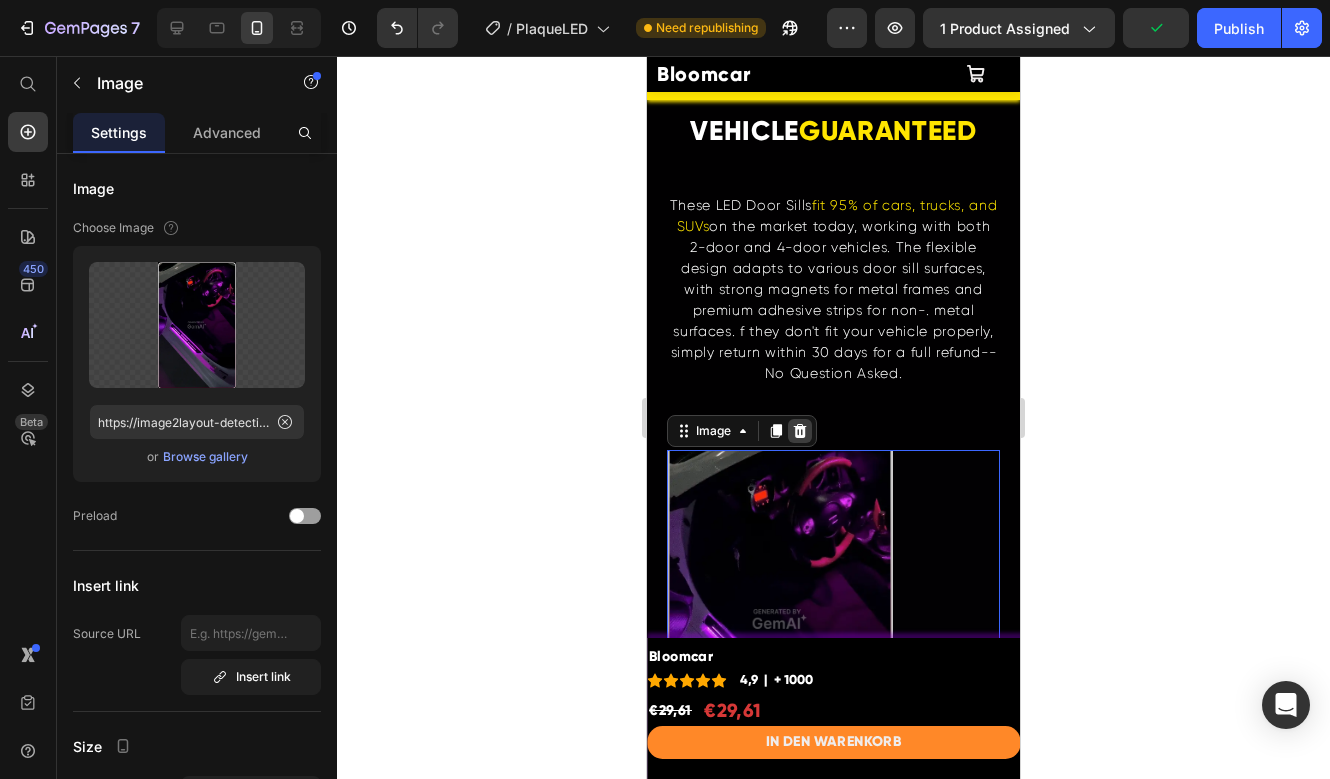 click 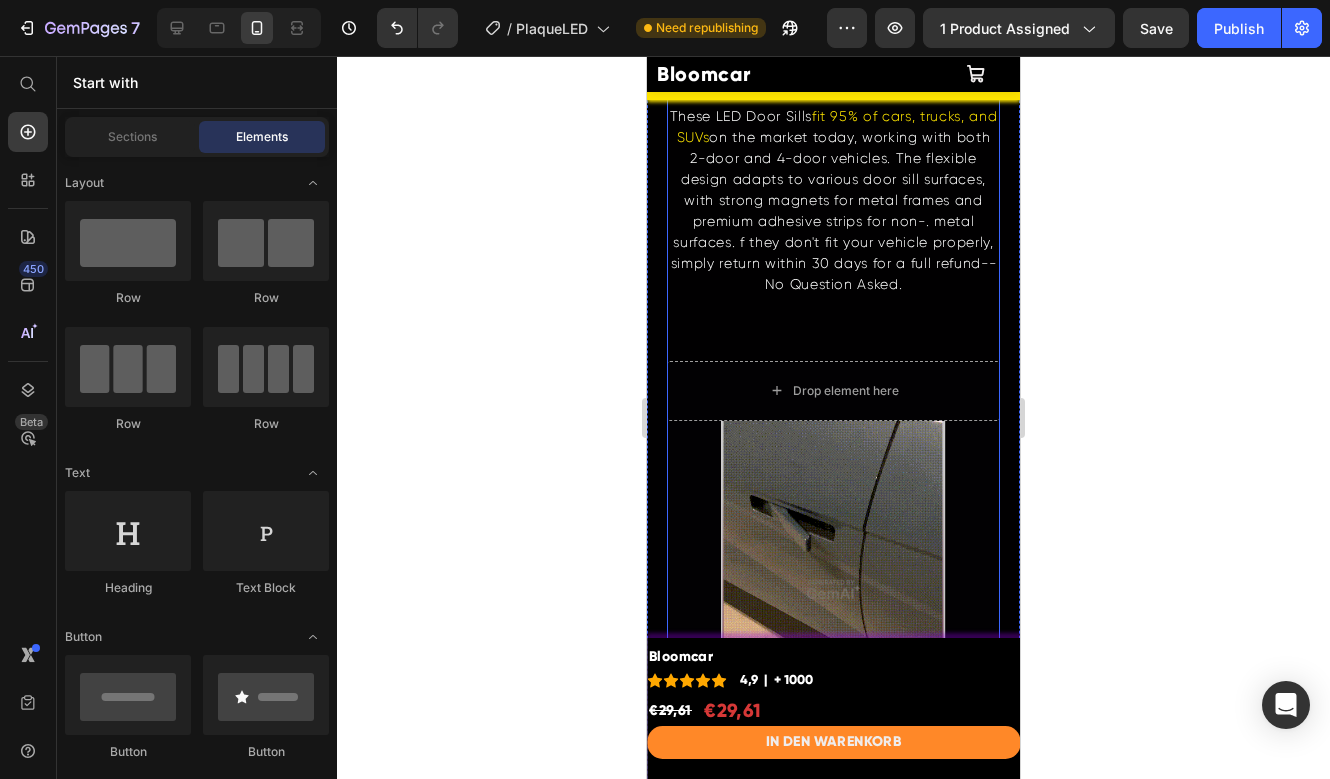 scroll, scrollTop: 4332, scrollLeft: 0, axis: vertical 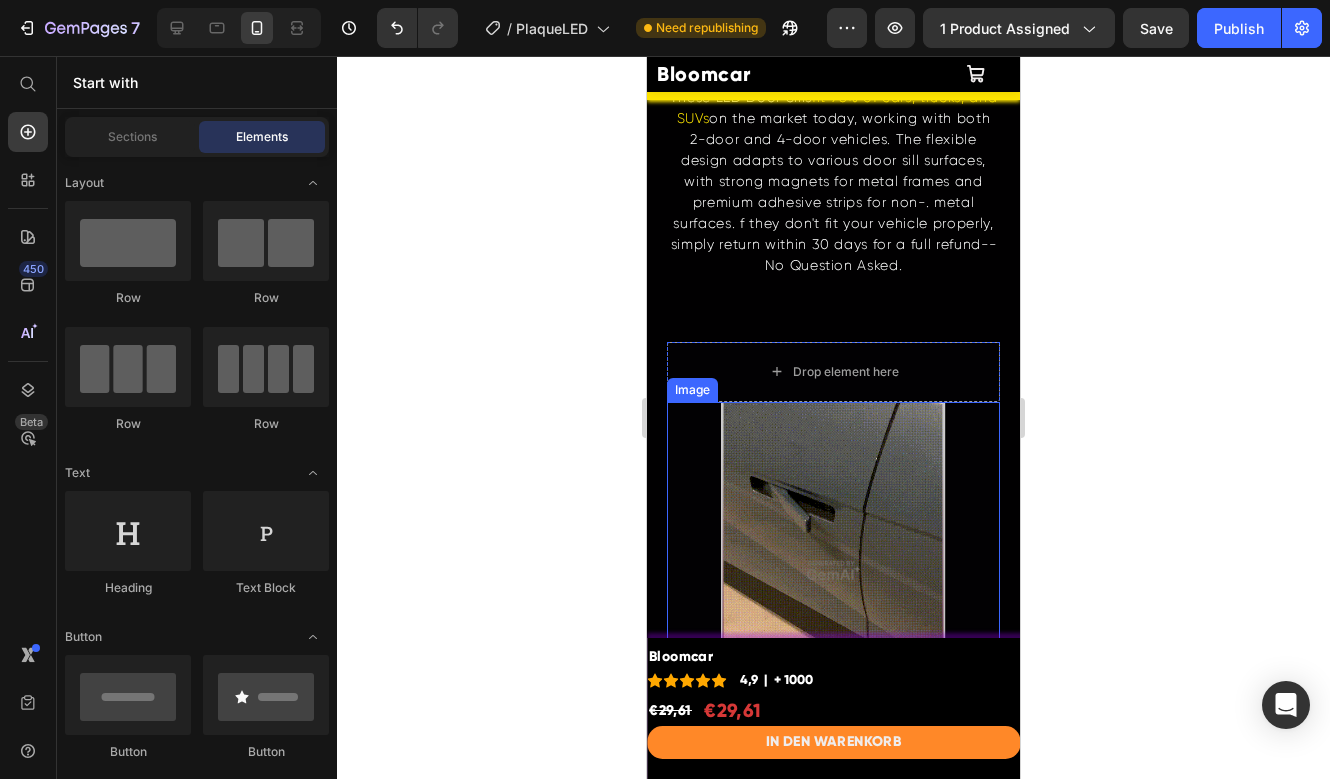 click at bounding box center [833, 571] 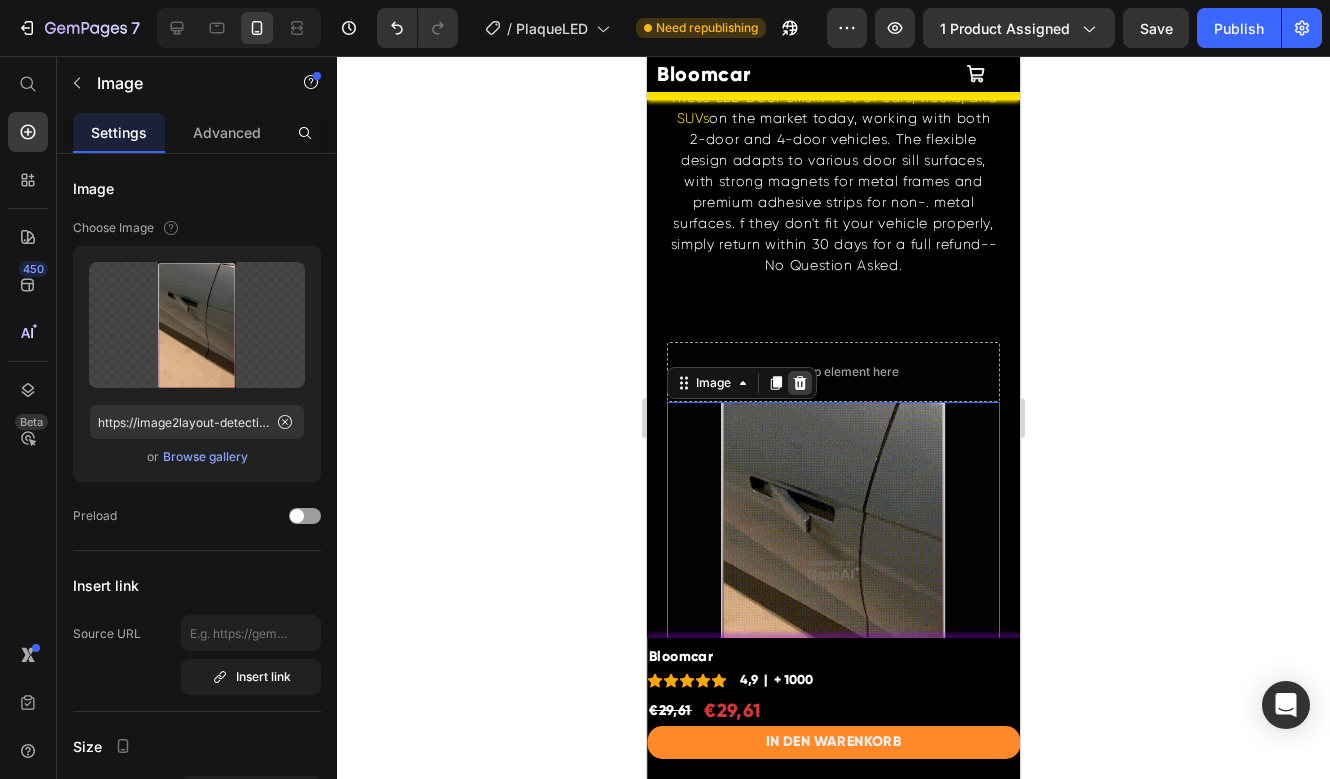 click 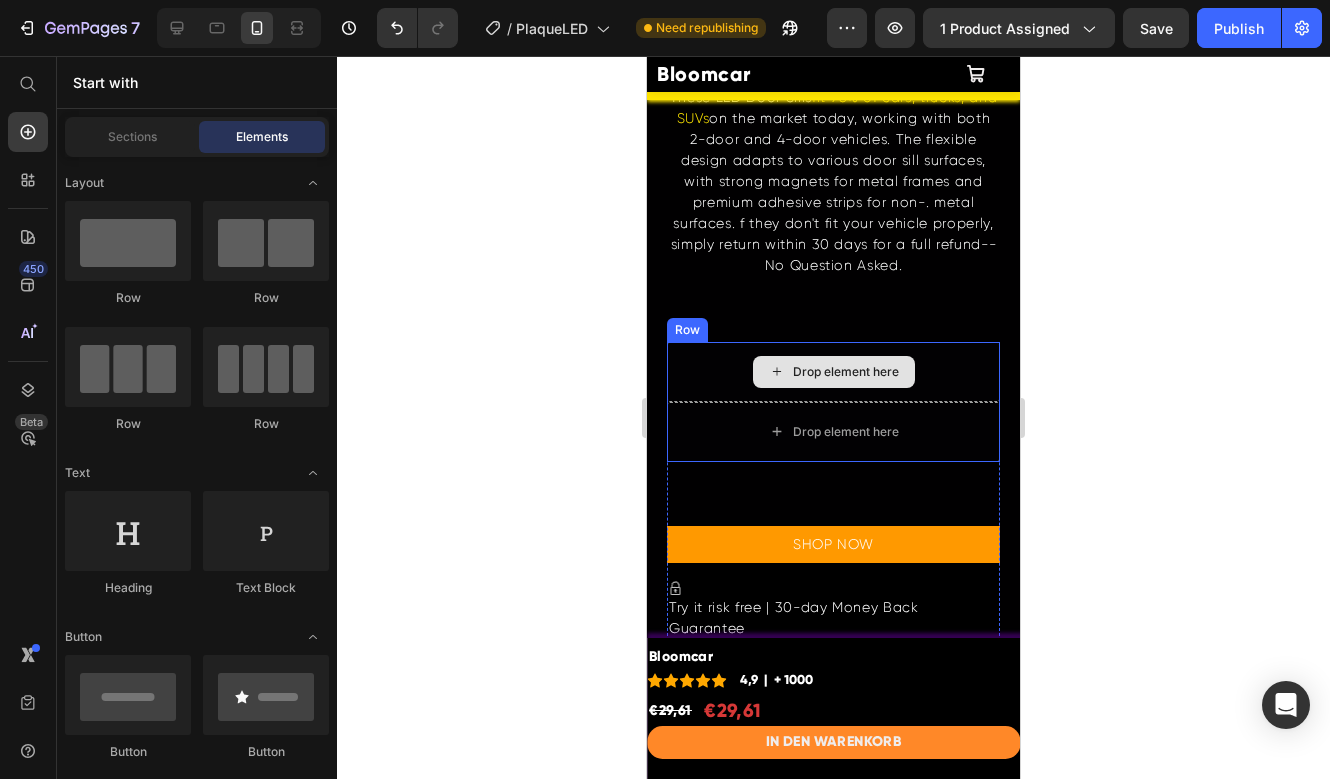 click on "Drop element here" at bounding box center (833, 372) 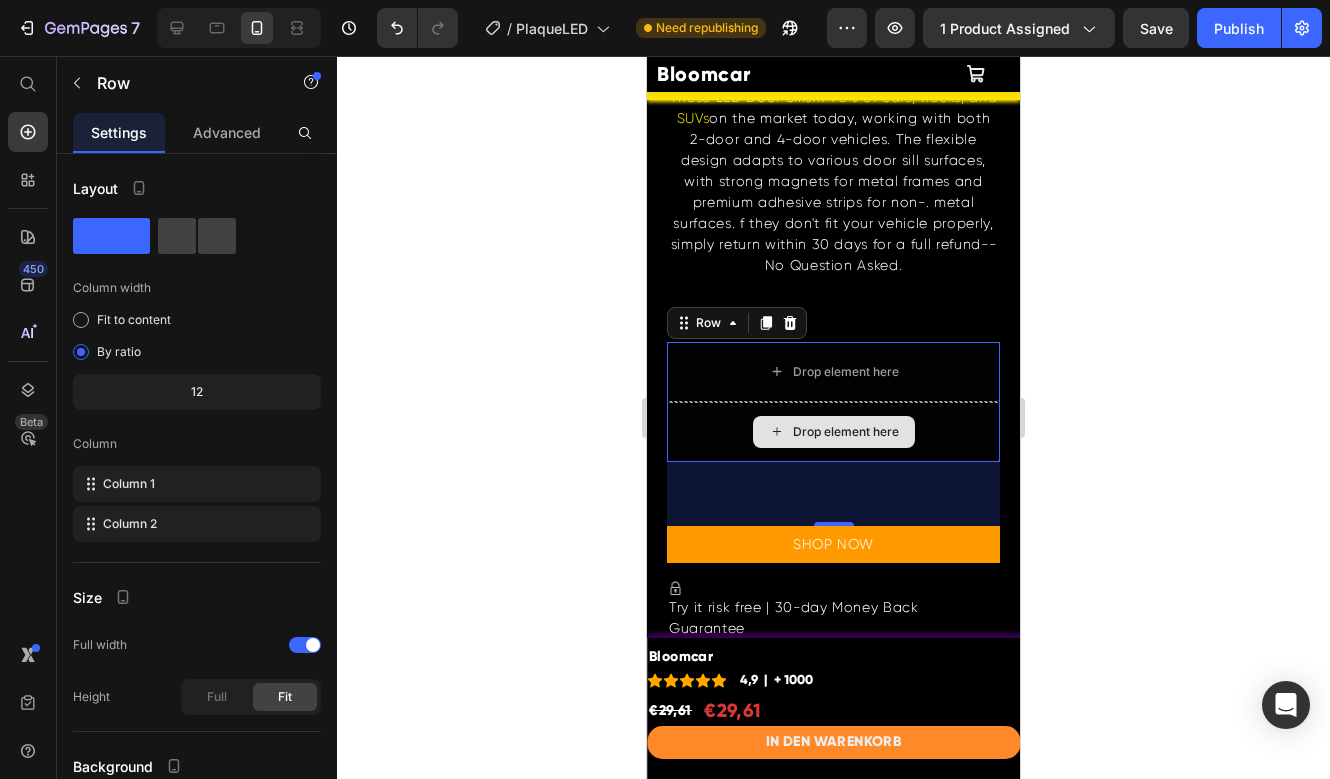 click on "Drop element here" at bounding box center [833, 432] 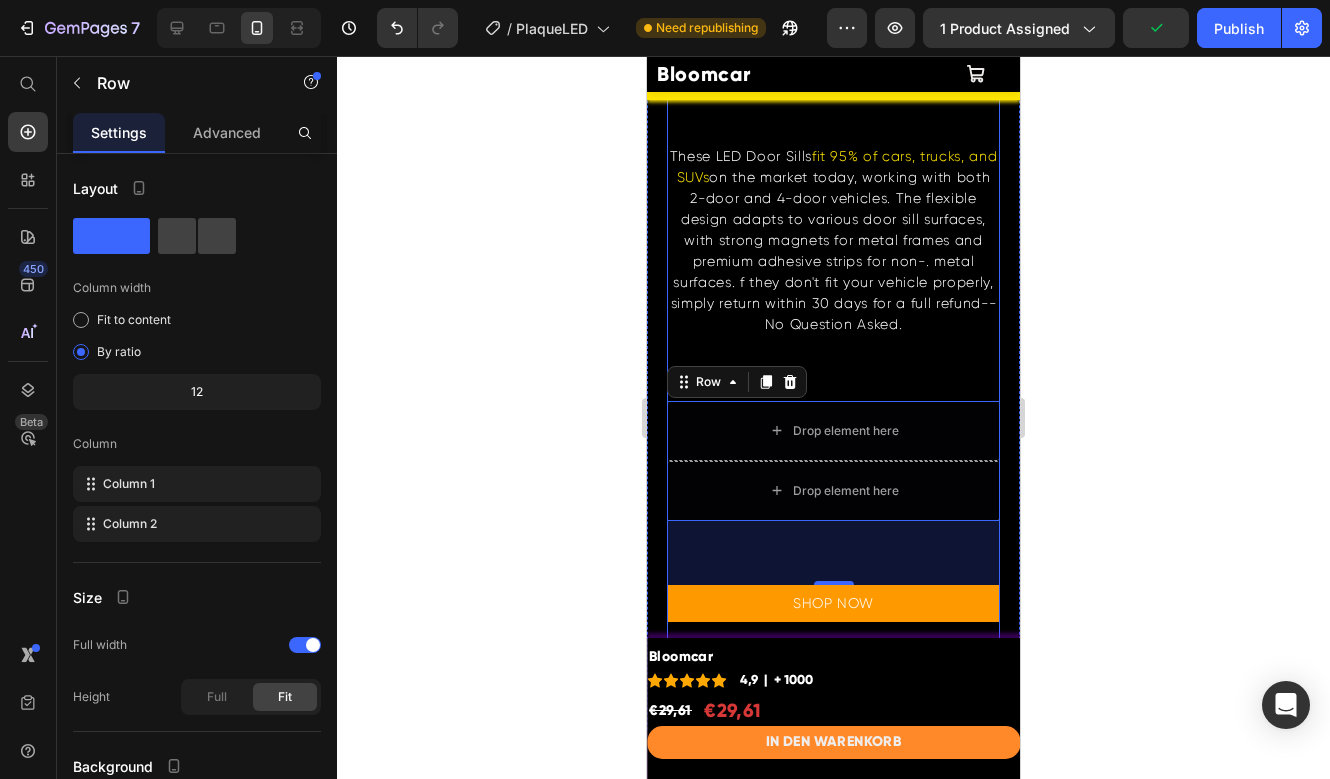 scroll, scrollTop: 4270, scrollLeft: 0, axis: vertical 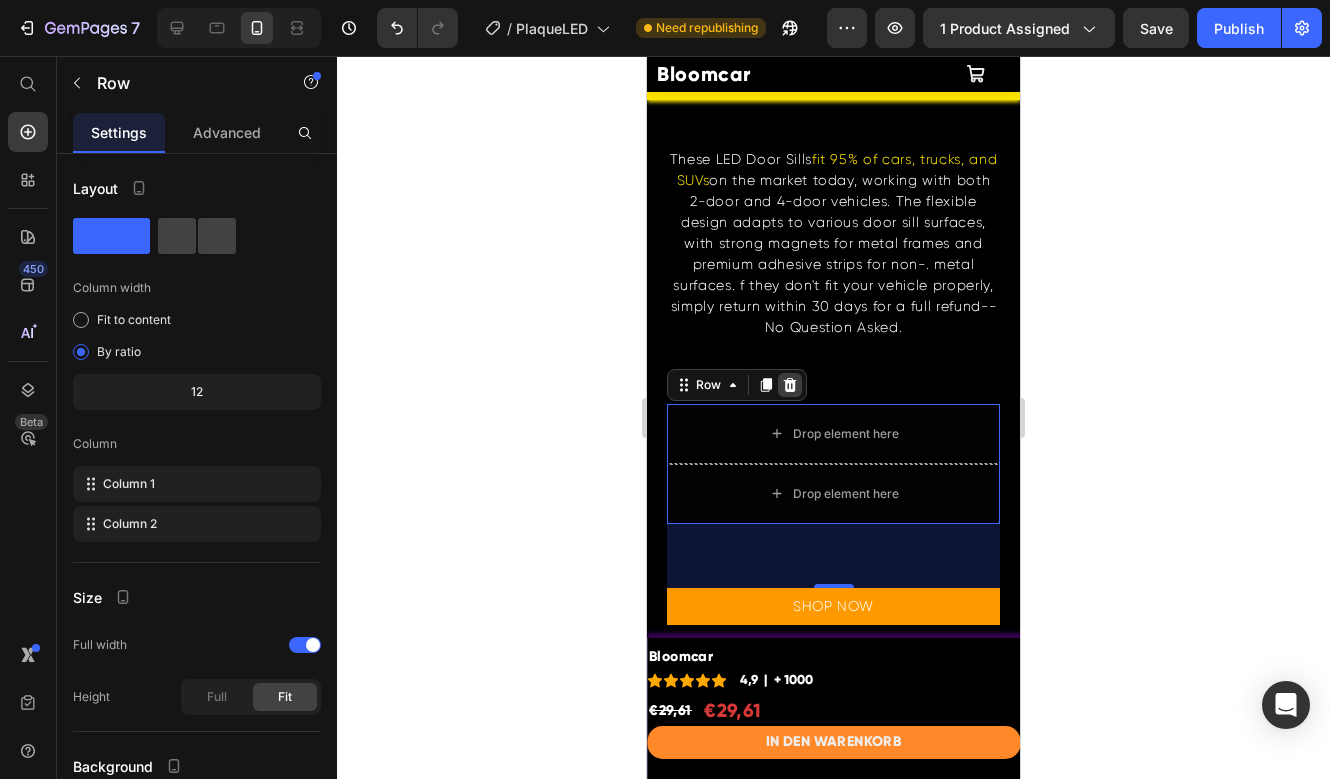 click 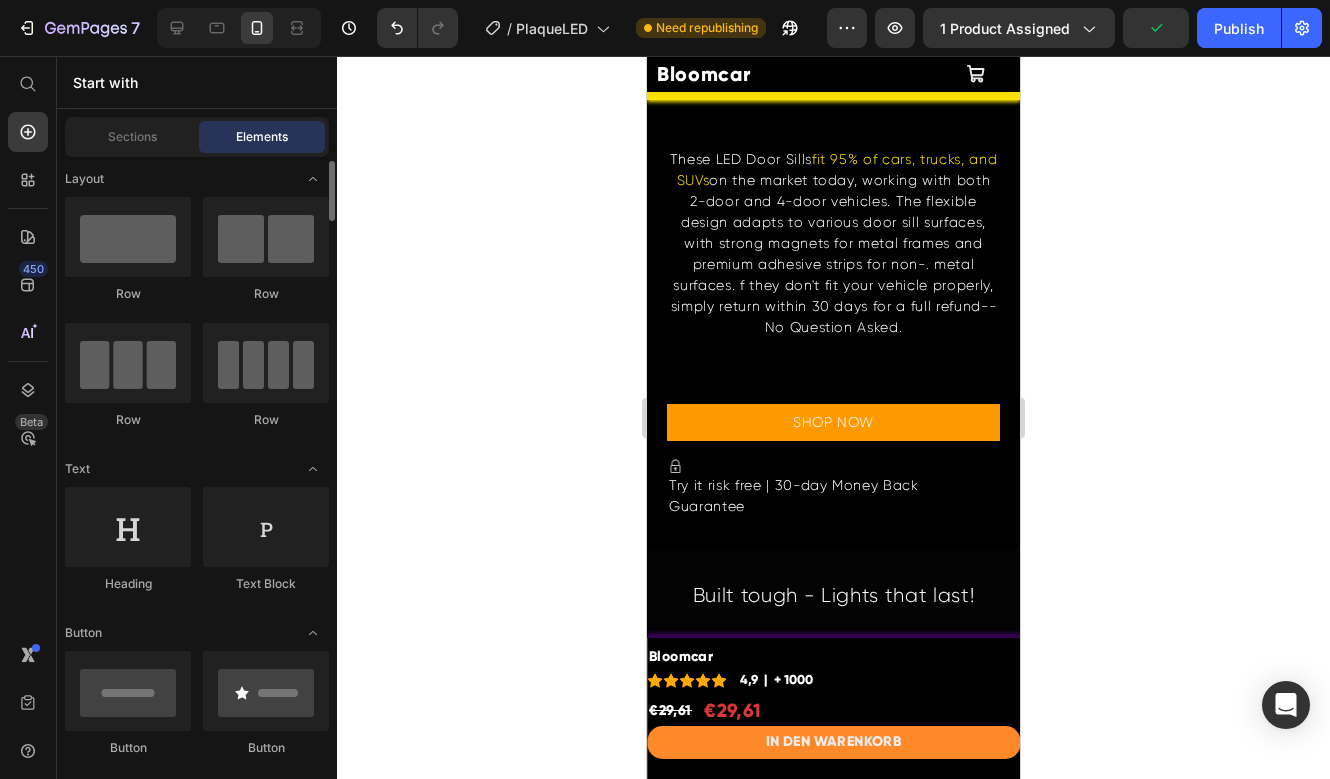 scroll, scrollTop: 8, scrollLeft: 0, axis: vertical 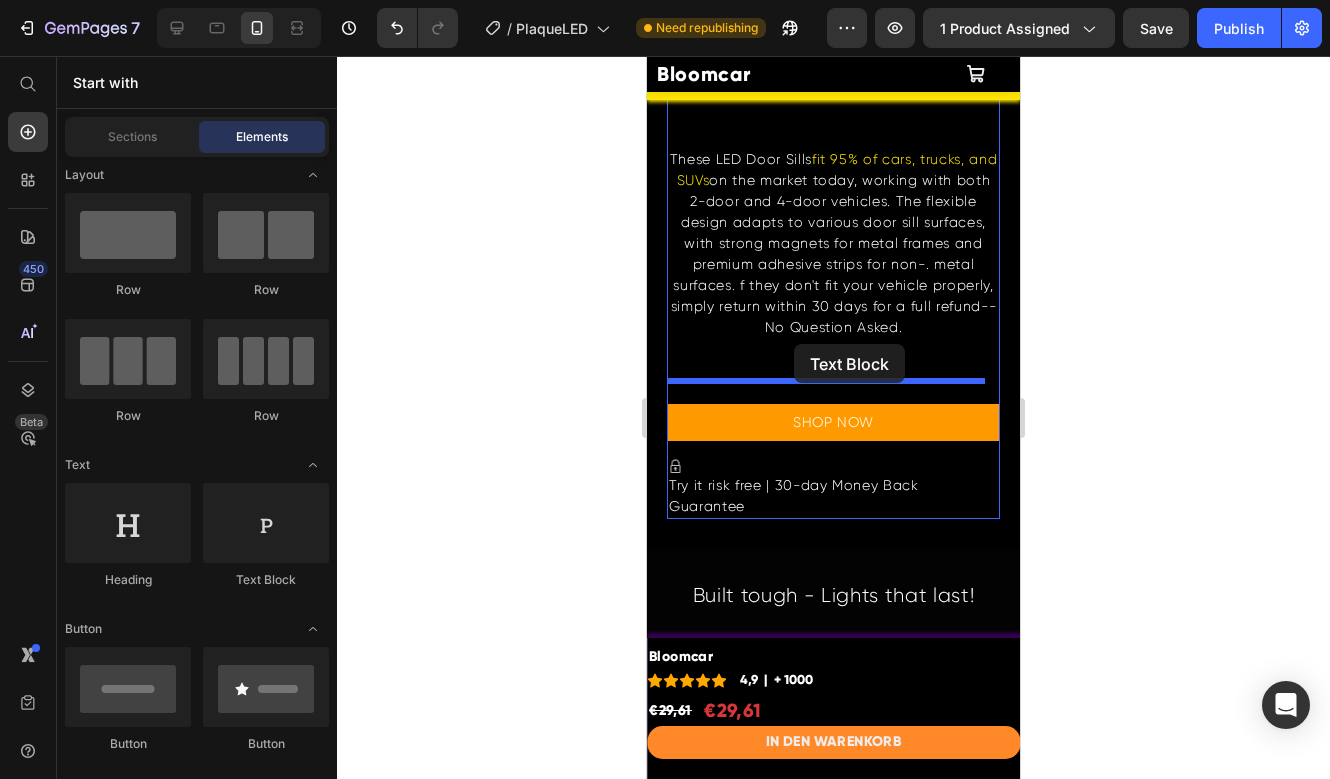 drag, startPoint x: 886, startPoint y: 582, endPoint x: 794, endPoint y: 344, distance: 255.16269 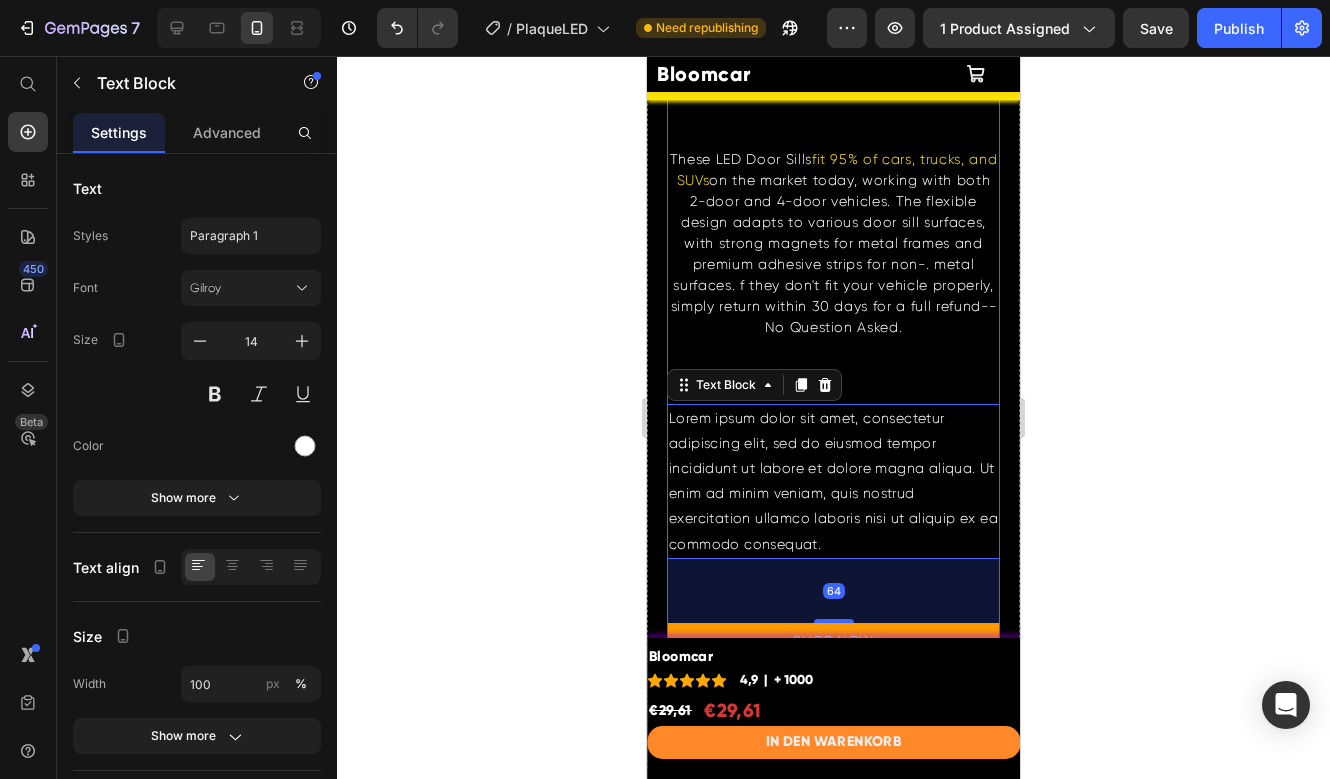 click on "⁠⁠⁠⁠⁠⁠⁠ PerfEct FT For any VEHICLE  GUARANTEED Heading These LED Door Sills  fit 95% of cars, trucks, and SUVs  on the market today, working with both 2-door and 4-door vehicles. The flexible design adapts to various door sill surfaces, with strong magnets for metal frames and premium adhesive strips for non-. metal surfaces. f they don't fit your vehicle properly, simply return within 30 days for a full refund--No Question Asked. Text Block Row Lorem ipsum dolor sit amet, consectetur adipiscing elit, sed do eiusmod tempor incididunt ut labore et dolore magna aliqua. Ut enim ad minim veniam, quis nostrud exercitation ullamco laboris nisi ut aliquip ex ea commodo consequat. Text Block   64 SHOP NOW Add to Cart     Icon Try it risk free | 30-day Money Back Guarantee Text Block Row Row Product Row" at bounding box center (833, 373) 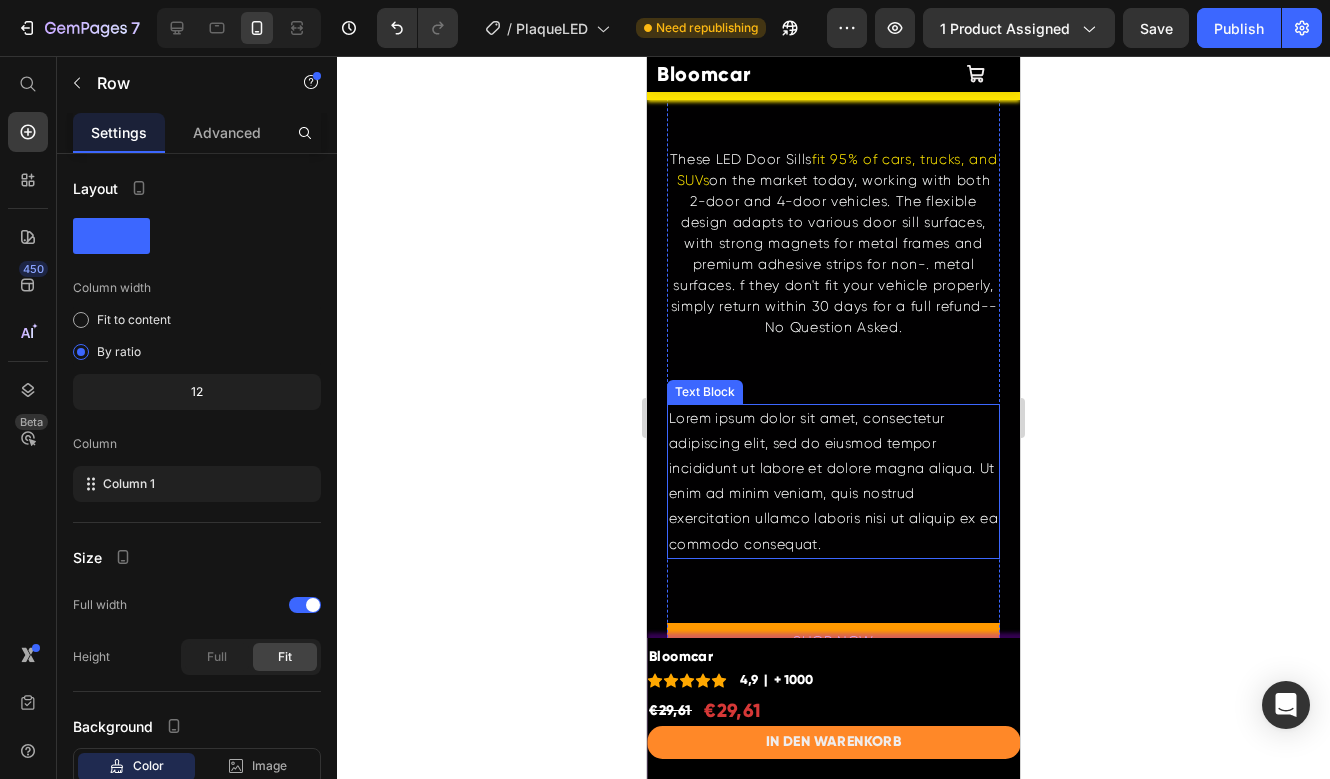 click on "Lorem ipsum dolor sit amet, consectetur adipiscing elit, sed do eiusmod tempor incididunt ut labore et dolore magna aliqua. Ut enim ad minim veniam, quis nostrud exercitation ullamco laboris nisi ut aliquip ex ea commodo consequat." at bounding box center [833, 481] 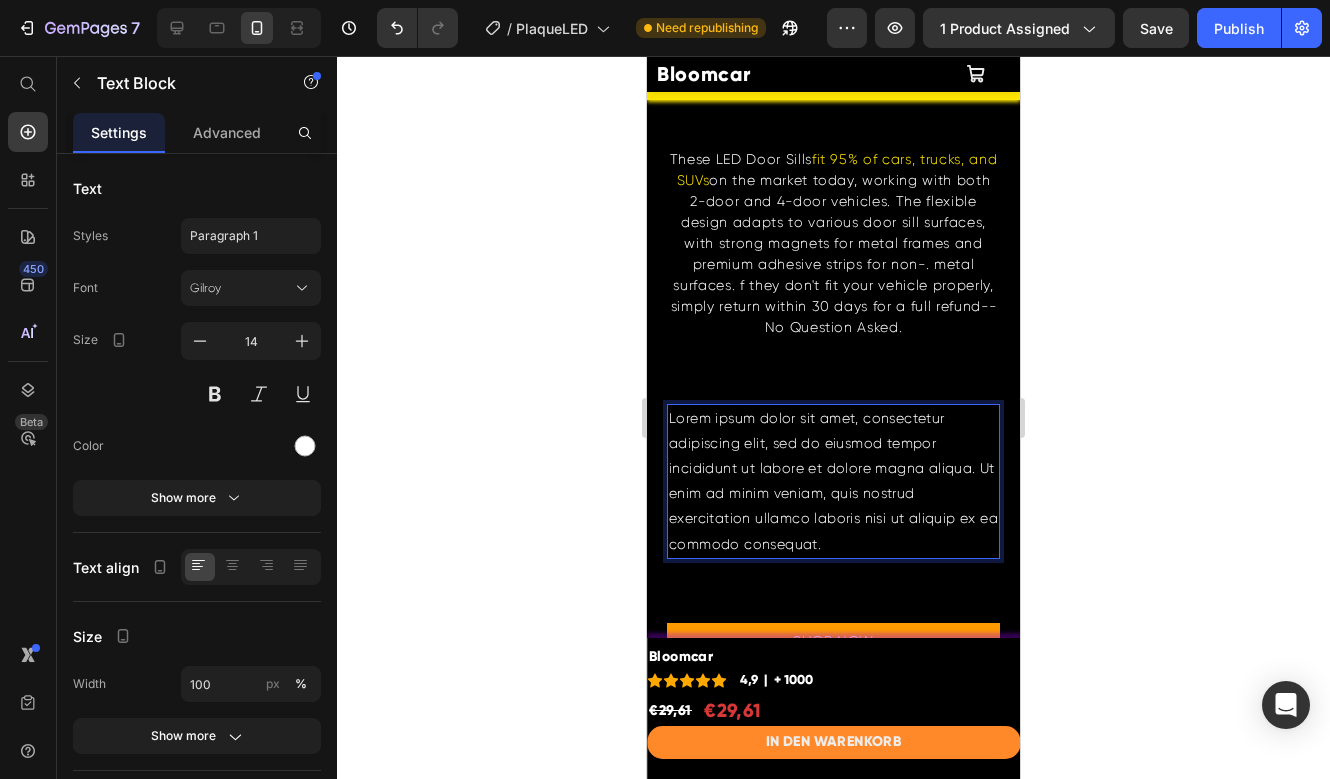 click on "Lorem ipsum dolor sit amet, consectetur adipiscing elit, sed do eiusmod tempor incididunt ut labore et dolore magna aliqua. Ut enim ad minim veniam, quis nostrud exercitation ullamco laboris nisi ut aliquip ex ea commodo consequat." at bounding box center (833, 481) 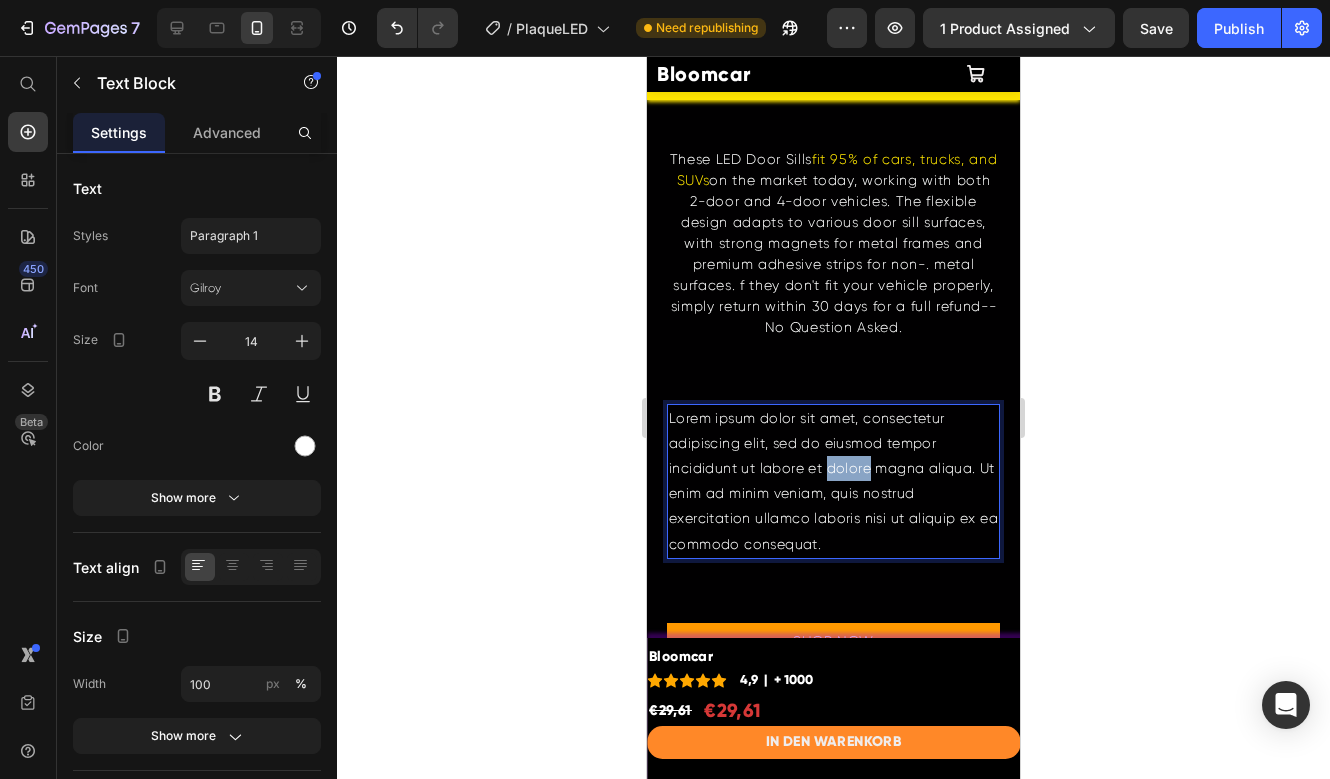 click on "Lorem ipsum dolor sit amet, consectetur adipiscing elit, sed do eiusmod tempor incididunt ut labore et dolore magna aliqua. Ut enim ad minim veniam, quis nostrud exercitation ullamco laboris nisi ut aliquip ex ea commodo consequat." at bounding box center [833, 481] 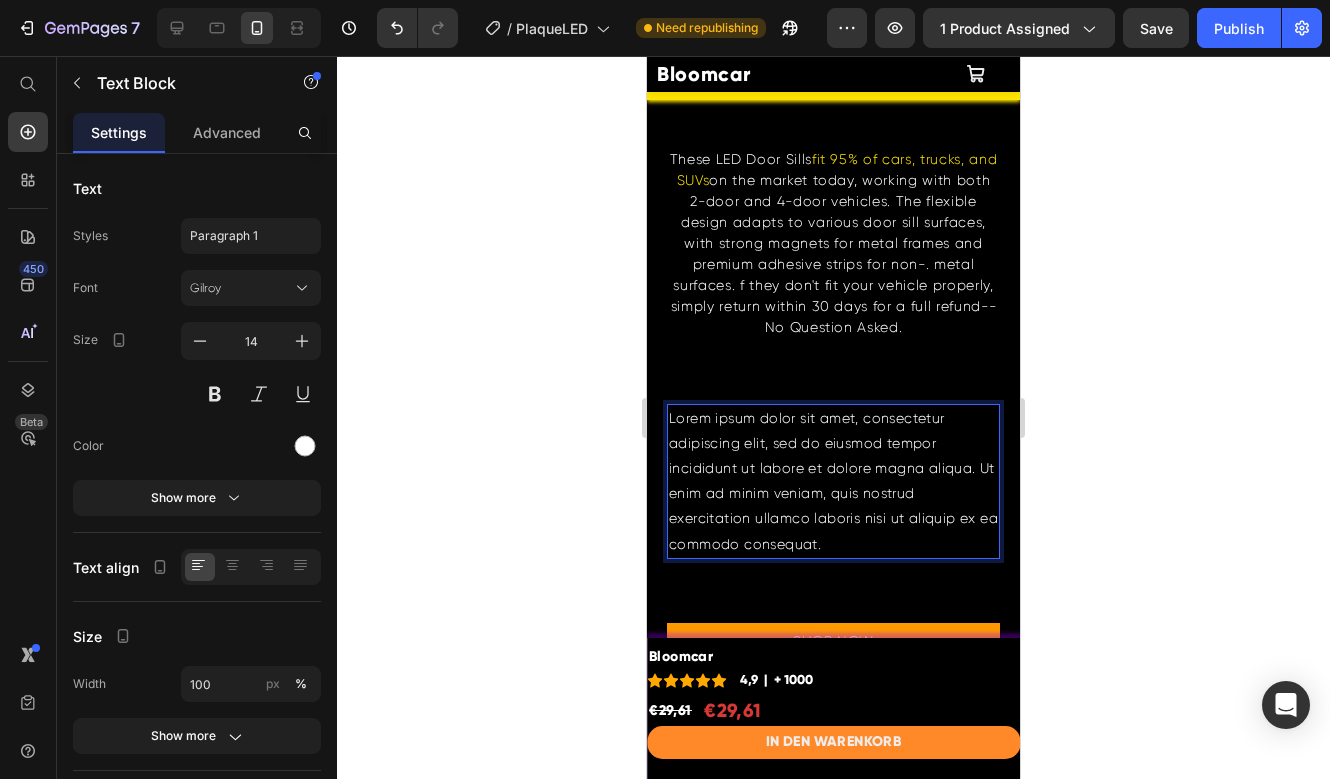 click on "Lorem ipsum dolor sit amet, consectetur adipiscing elit, sed do eiusmod tempor incididunt ut labore et dolore magna aliqua. Ut enim ad minim veniam, quis nostrud exercitation ullamco laboris nisi ut aliquip ex ea commodo consequat." at bounding box center [833, 481] 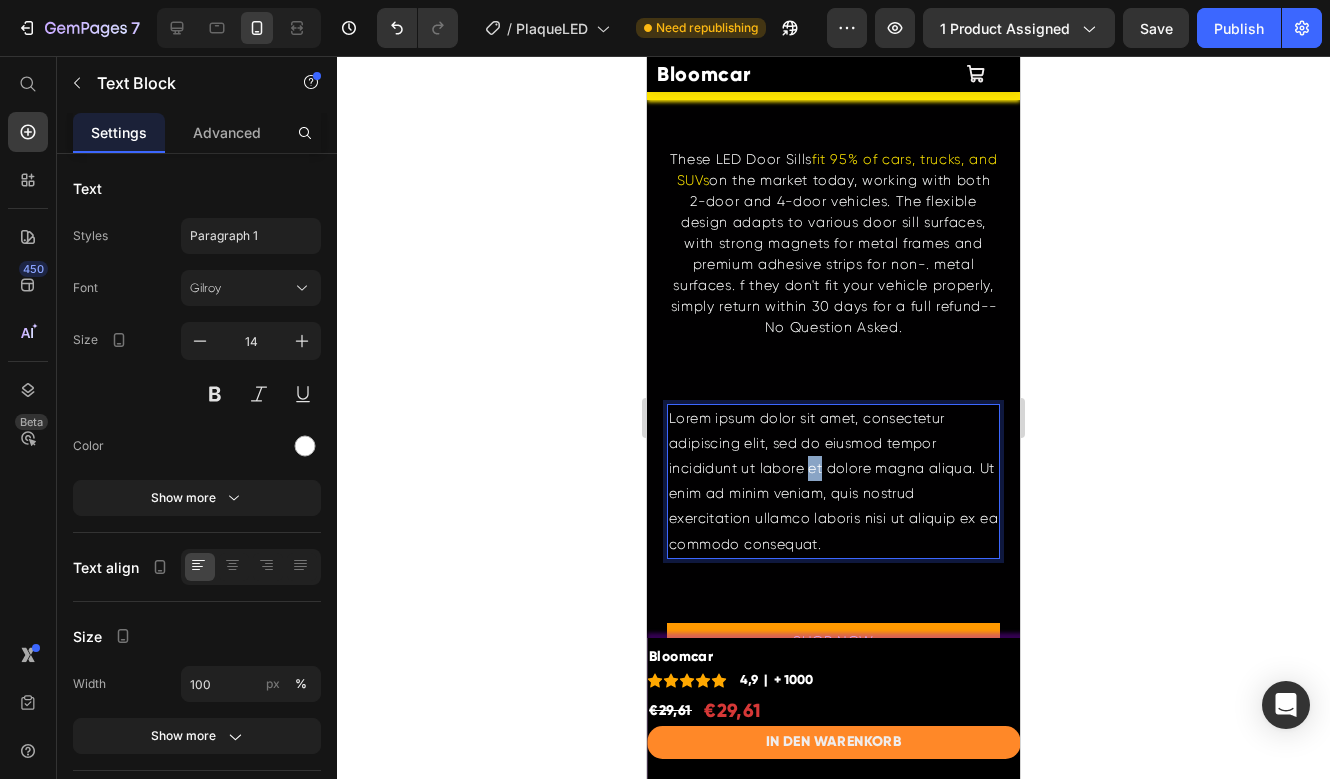 click on "Lorem ipsum dolor sit amet, consectetur adipiscing elit, sed do eiusmod tempor incididunt ut labore et dolore magna aliqua. Ut enim ad minim veniam, quis nostrud exercitation ullamco laboris nisi ut aliquip ex ea commodo consequat." at bounding box center (833, 481) 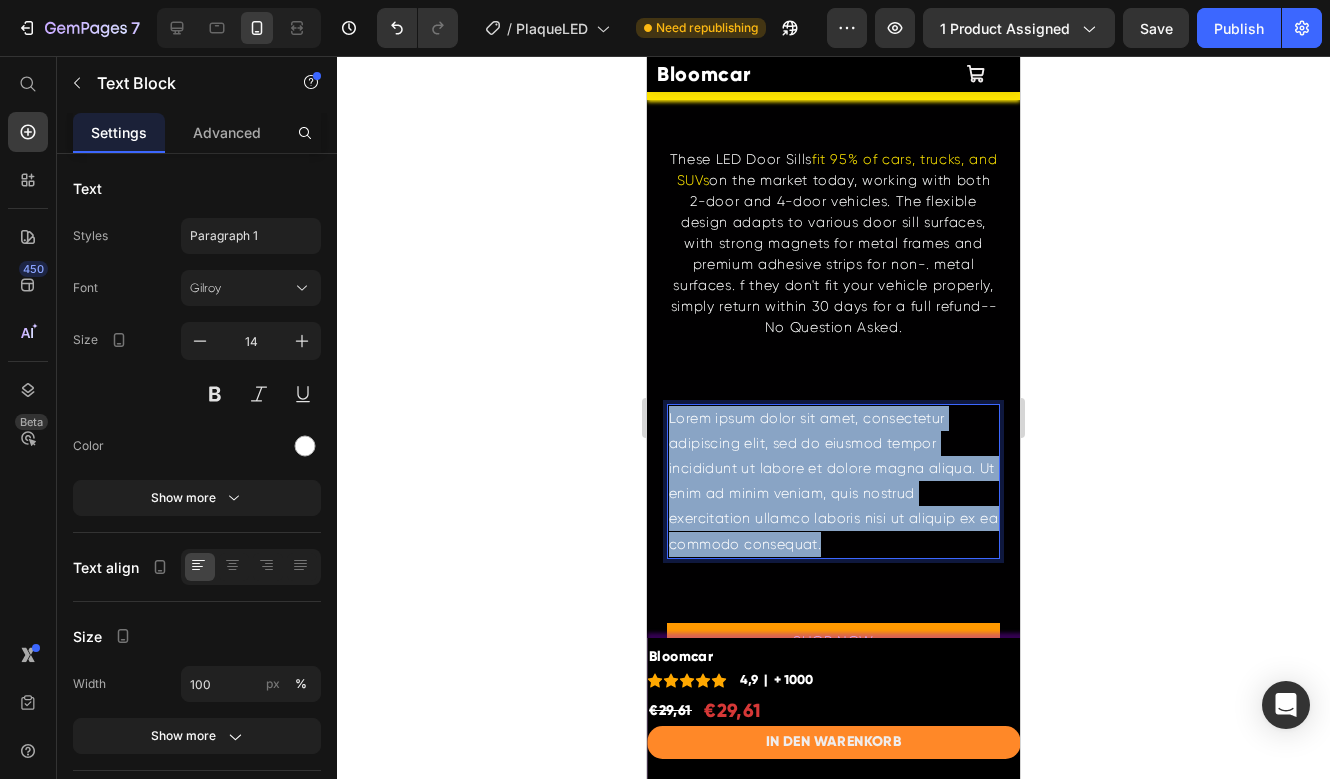 click on "Lorem ipsum dolor sit amet, consectetur adipiscing elit, sed do eiusmod tempor incididunt ut labore et dolore magna aliqua. Ut enim ad minim veniam, quis nostrud exercitation ullamco laboris nisi ut aliquip ex ea commodo consequat." at bounding box center [833, 481] 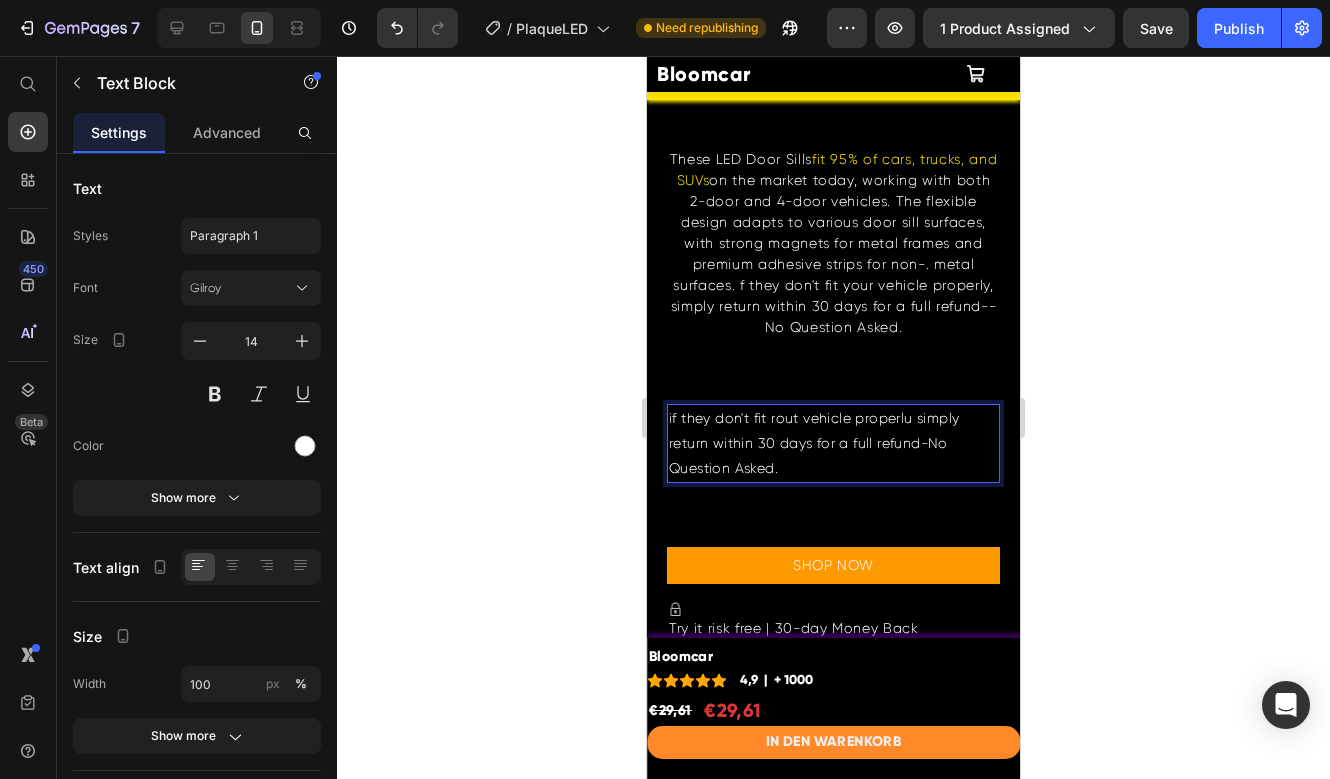 click on "if they don't fit rout vehicle properlu simply return within 30 days for a full refund-No Question Asked." at bounding box center [833, 444] 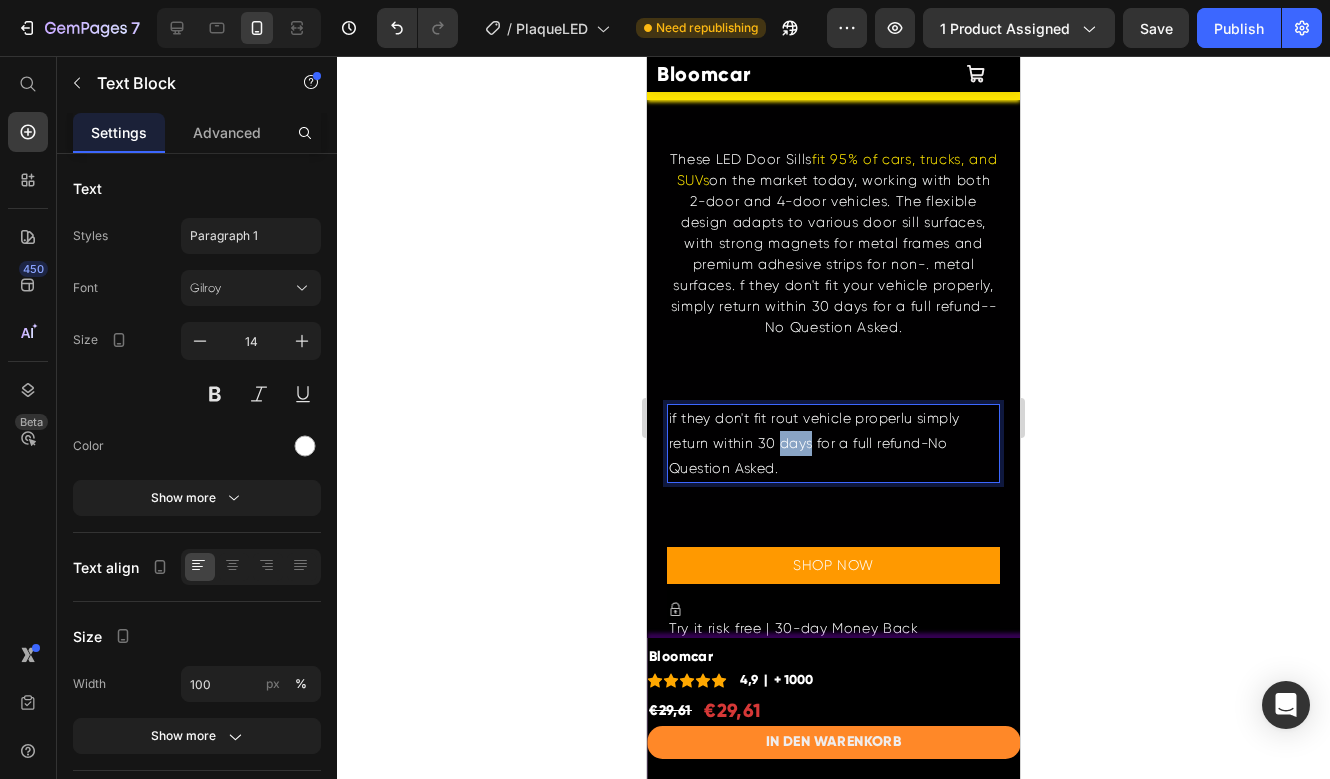 click on "if they don't fit rout vehicle properlu simply return within 30 days for a full refund-No Question Asked." at bounding box center [833, 444] 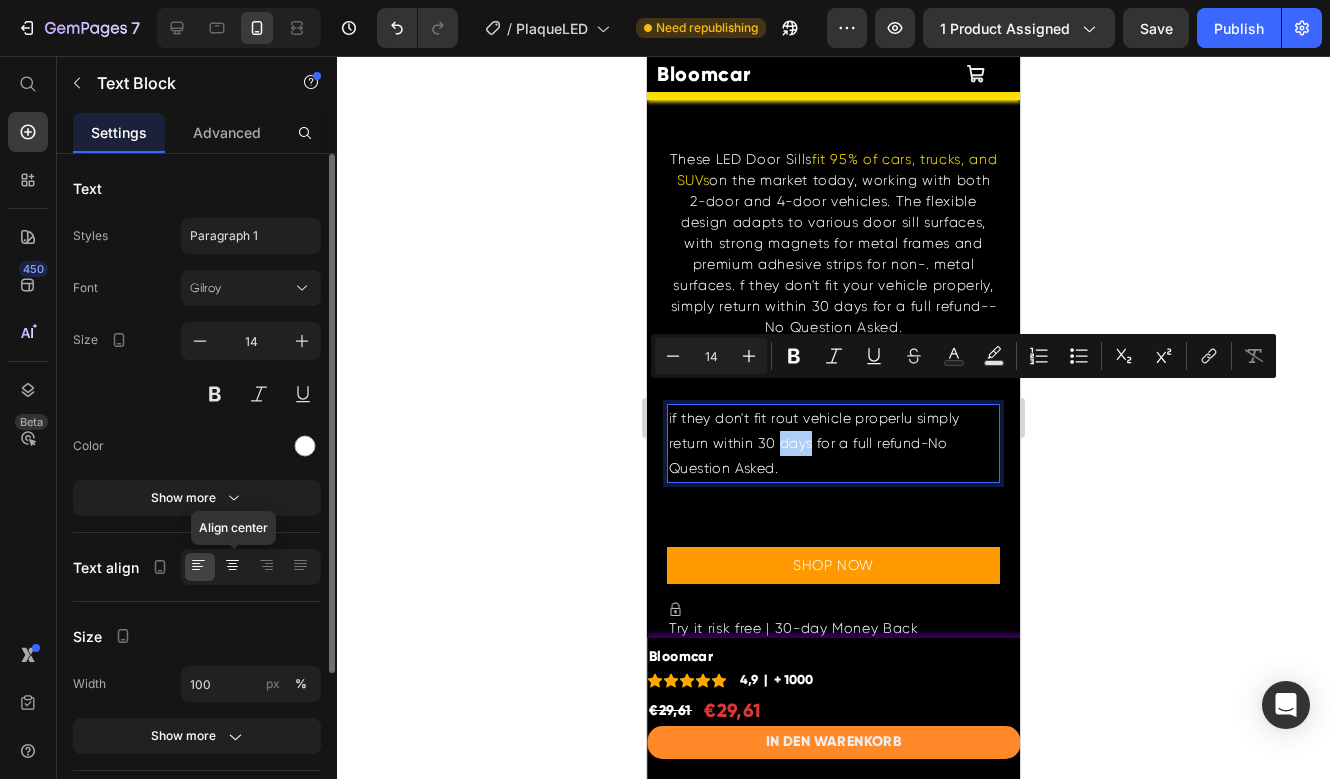 click 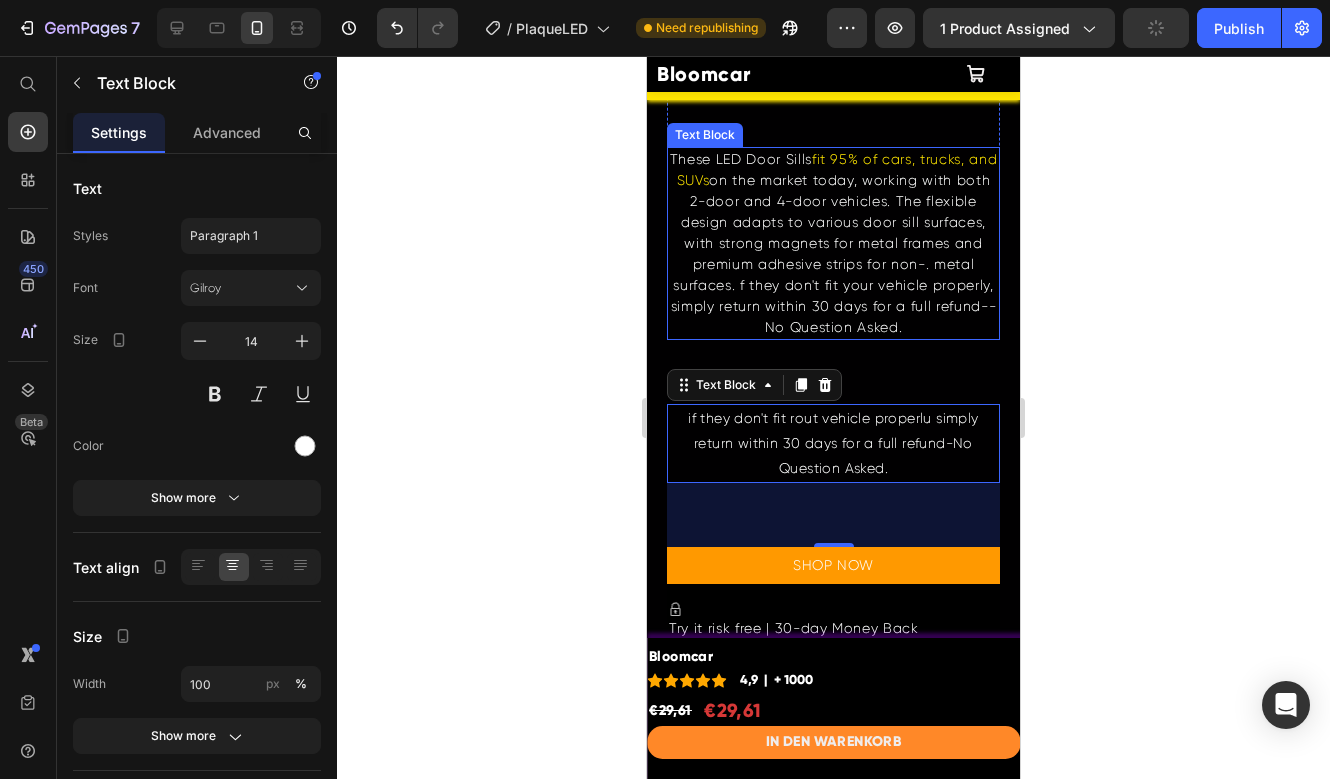 click on "These LED Door Sills  fit 95% of cars, trucks, and SUVs  on the market today, working with both 2-door and 4-door vehicles. The flexible design adapts to various door sill surfaces, with strong magnets for metal frames and premium adhesive strips for non-. metal surfaces. f they don't fit your vehicle properly, simply return within 30 days for a full refund--No Question Asked." at bounding box center [833, 243] 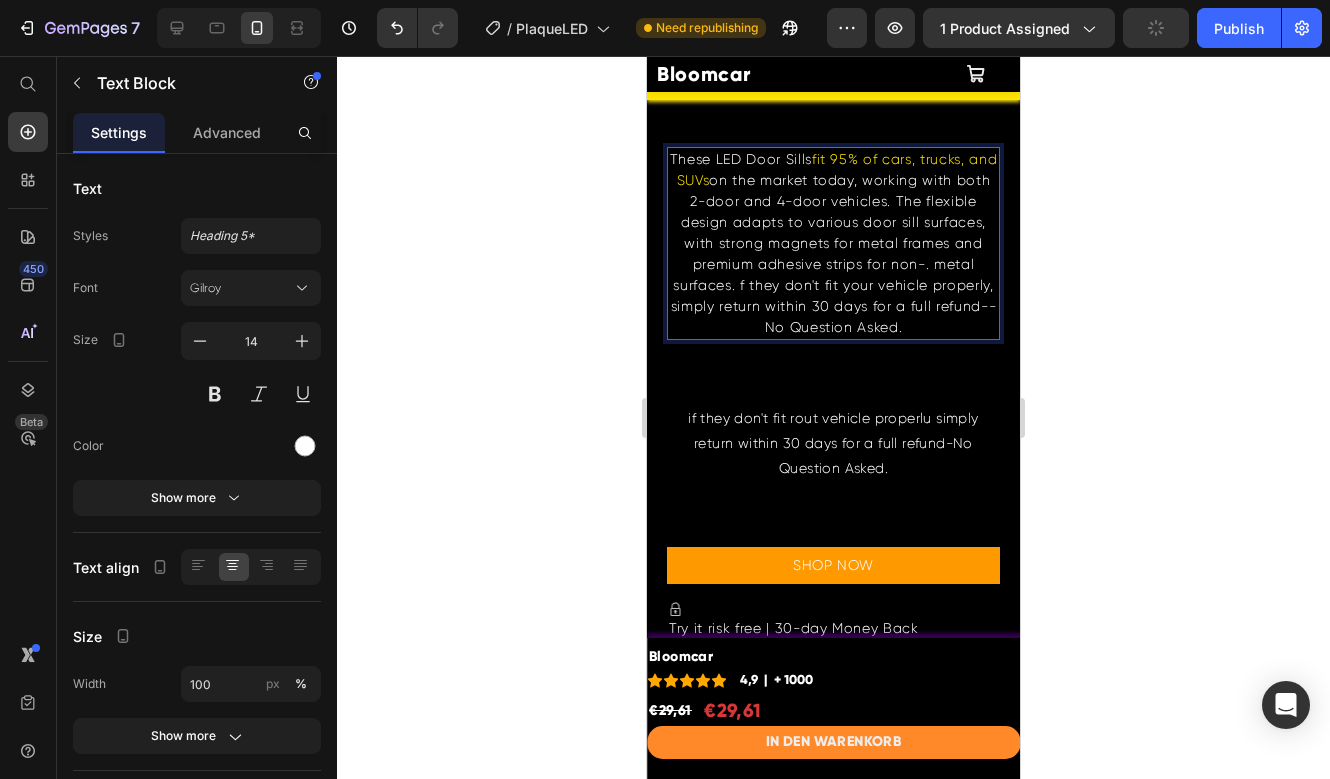 click on "These LED Door Sills  fit 95% of cars, trucks, and SUVs  on the market today, working with both 2-door and 4-door vehicles. The flexible design adapts to various door sill surfaces, with strong magnets for metal frames and premium adhesive strips for non-. metal surfaces. f they don't fit your vehicle properly, simply return within 30 days for a full refund--No Question Asked." at bounding box center [833, 243] 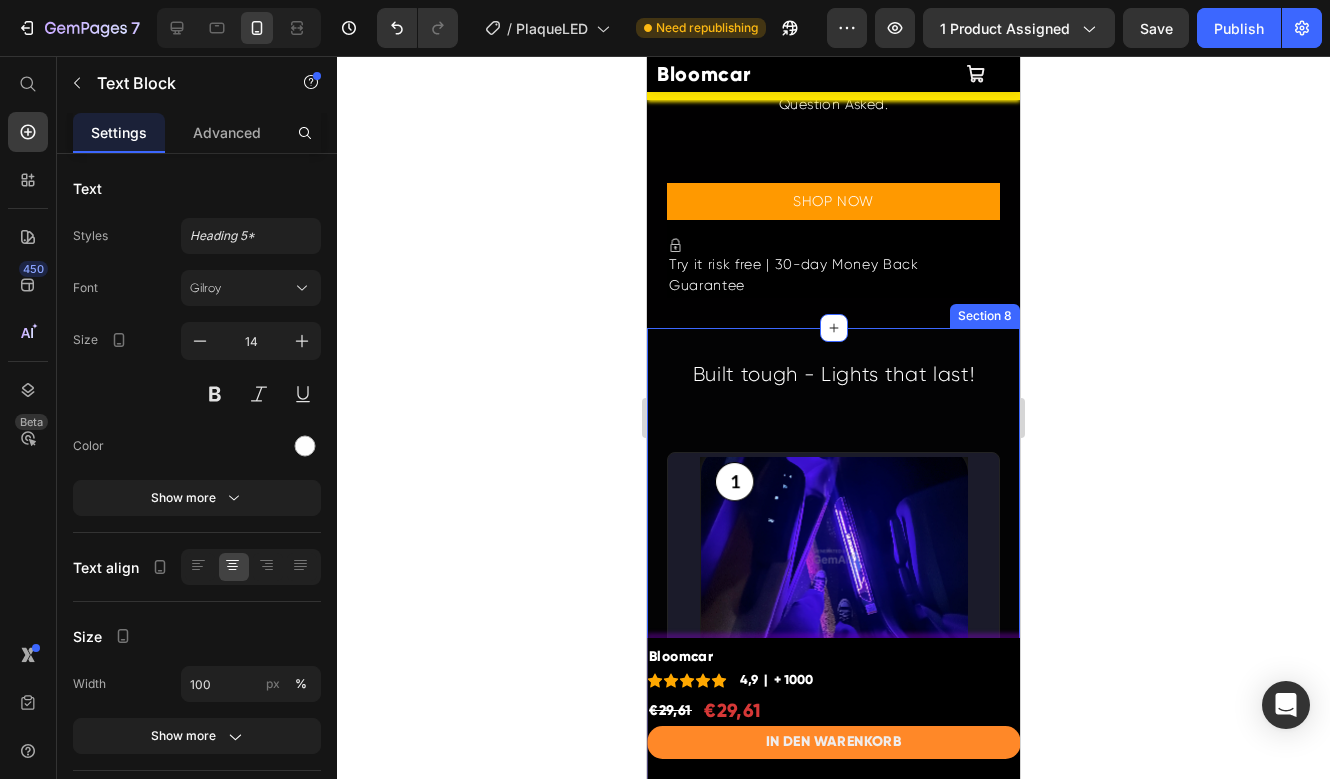scroll, scrollTop: 4613, scrollLeft: 0, axis: vertical 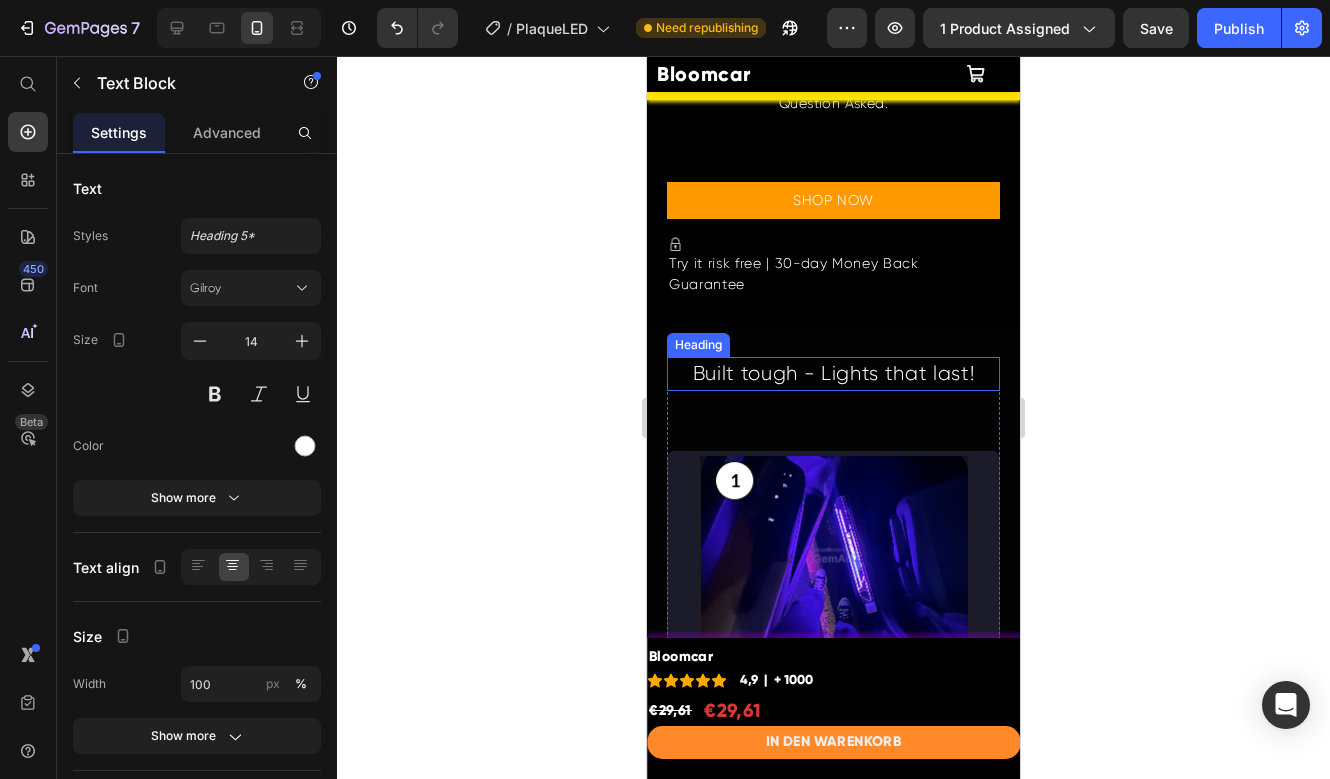 click on "Built tough - Lights that last!" at bounding box center [833, 374] 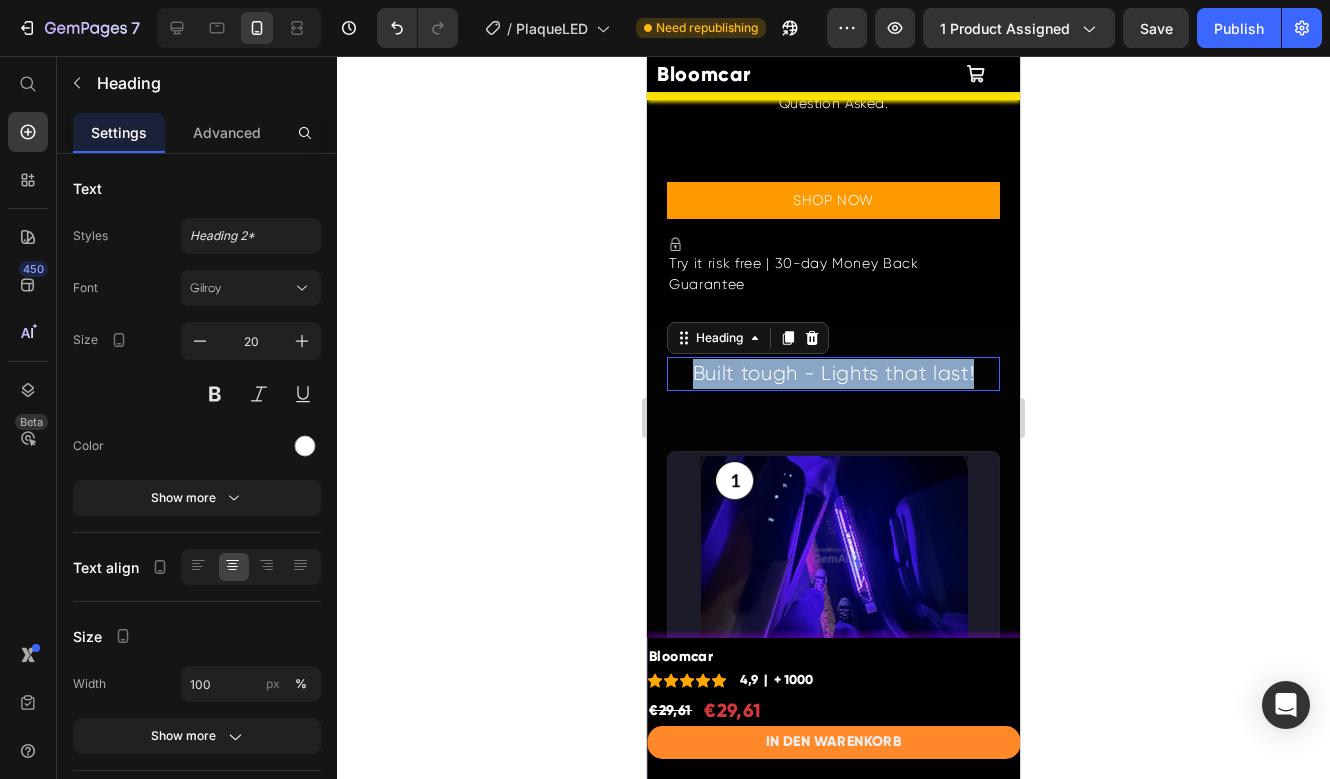 click on "Built tough - Lights that last!" at bounding box center (833, 374) 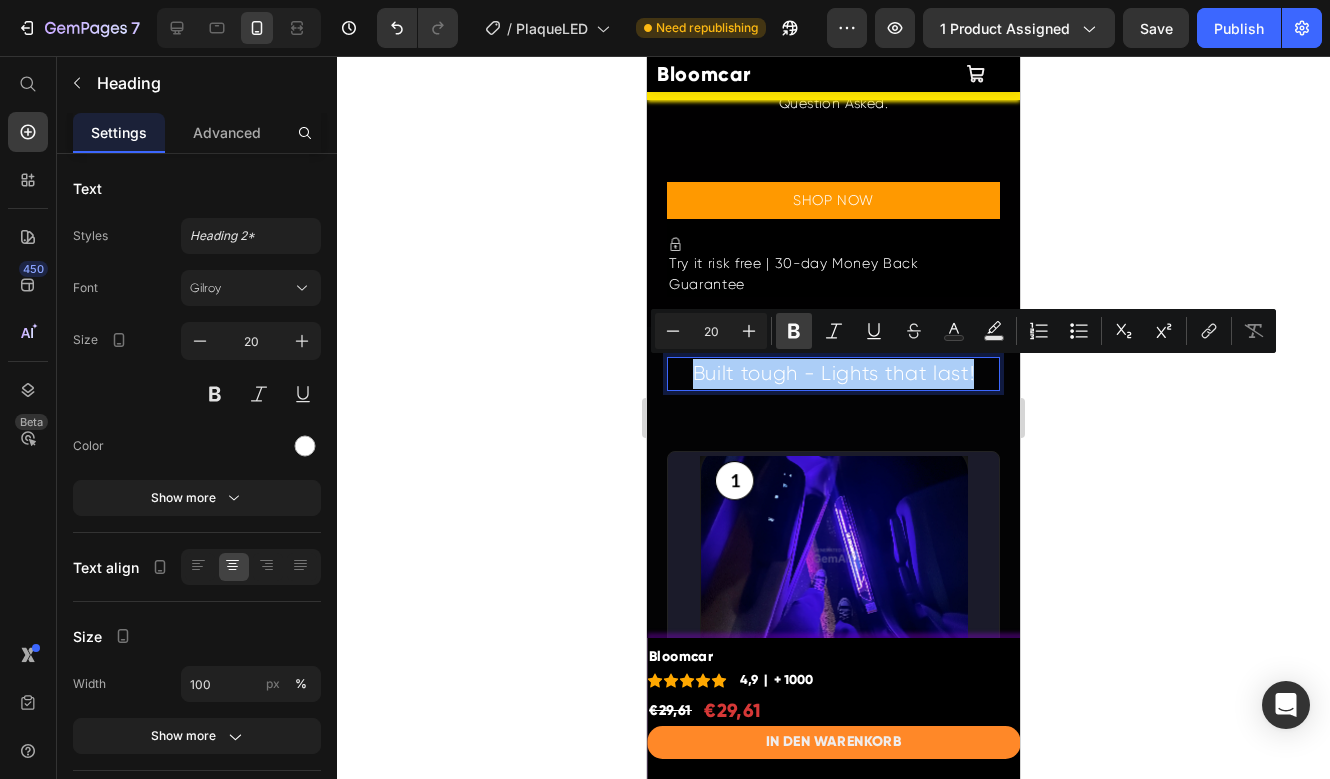 click 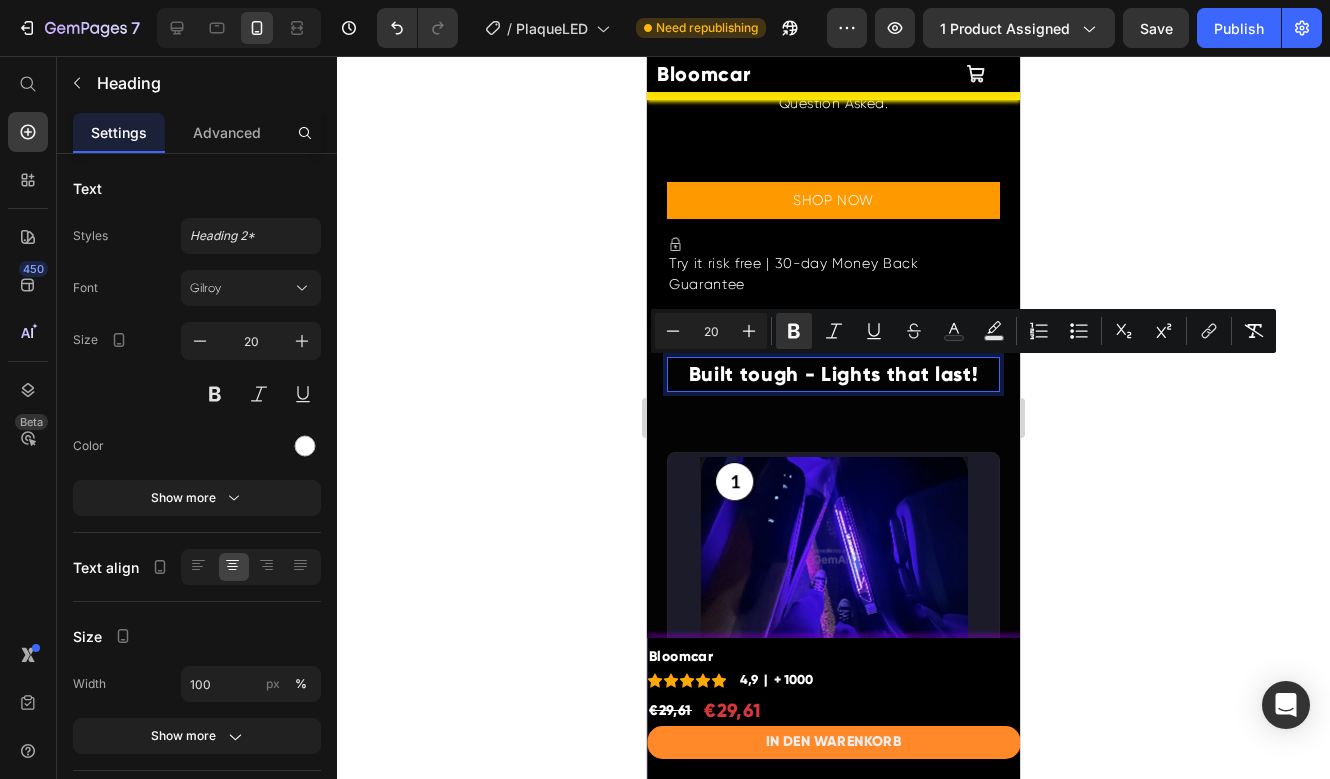 click on "Built tough - Lights that last!" at bounding box center [833, 374] 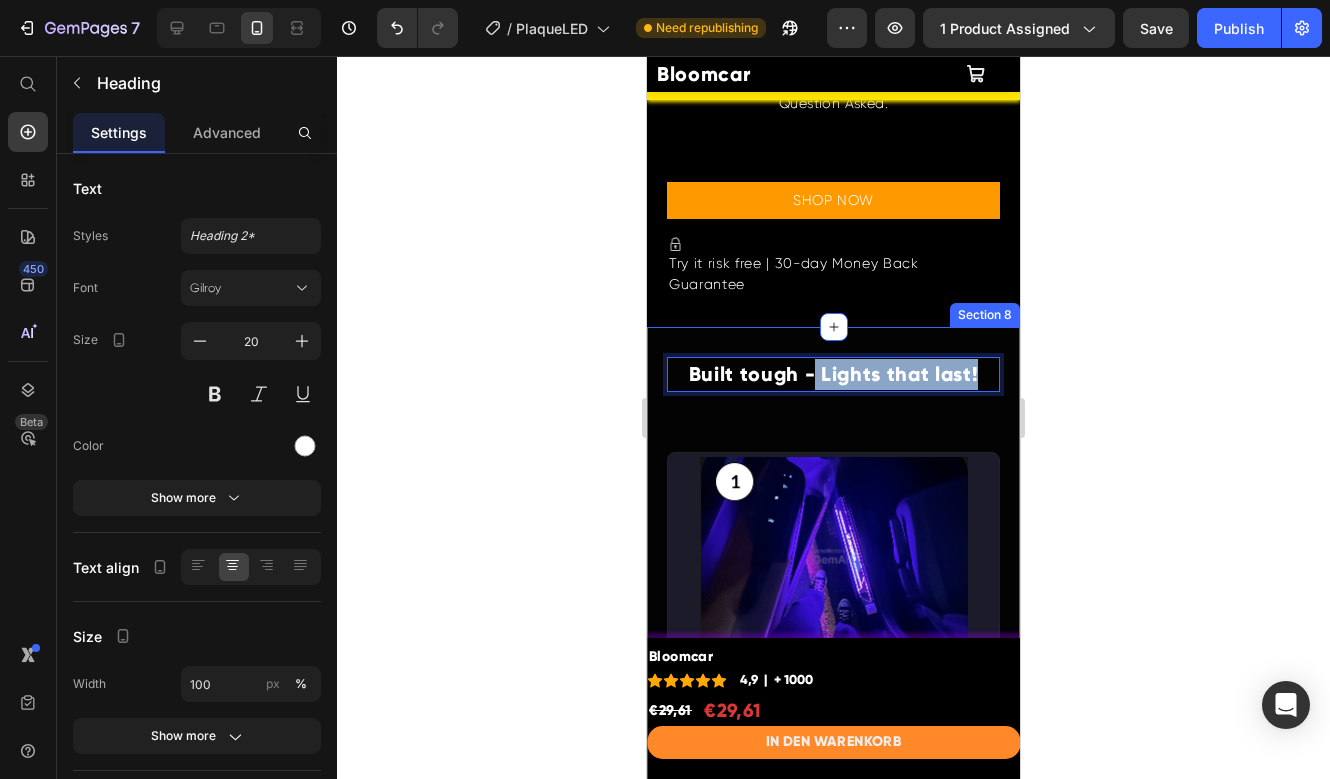 drag, startPoint x: 810, startPoint y: 373, endPoint x: 988, endPoint y: 375, distance: 178.01123 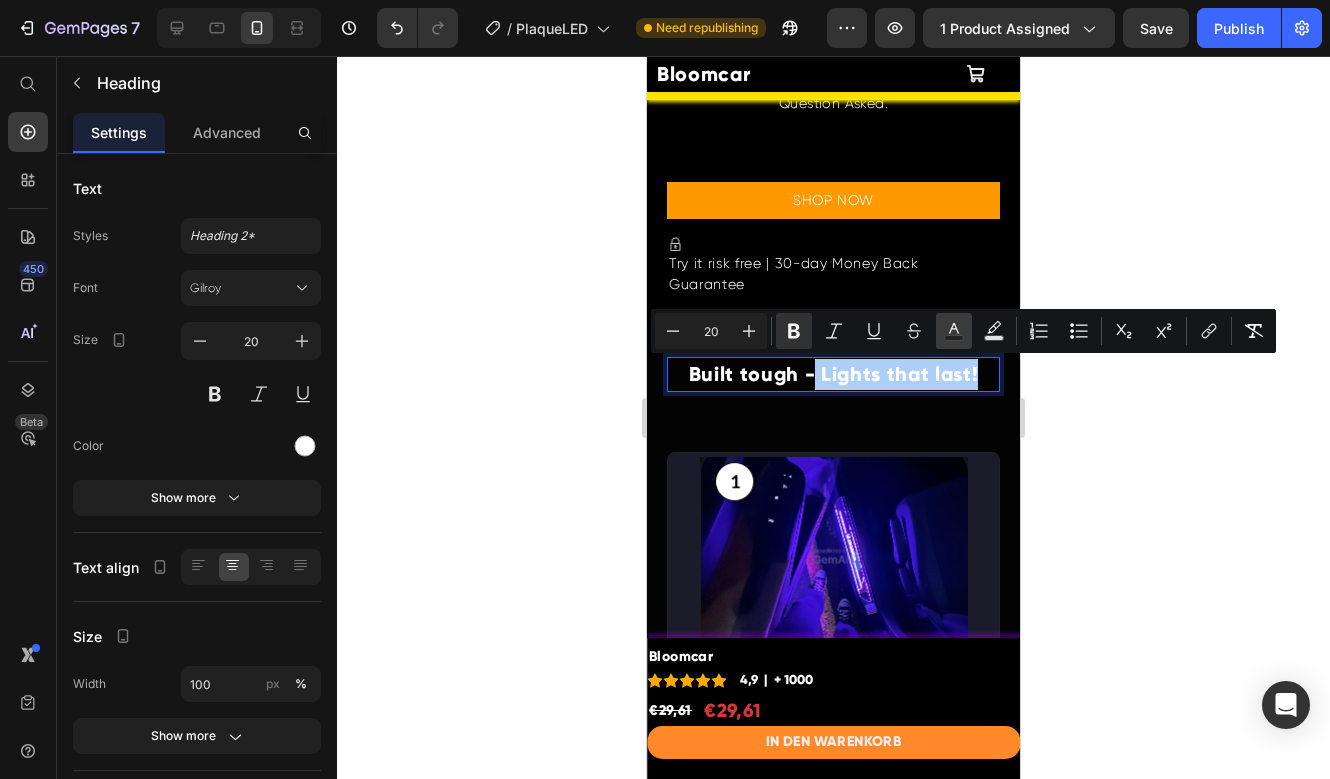 click 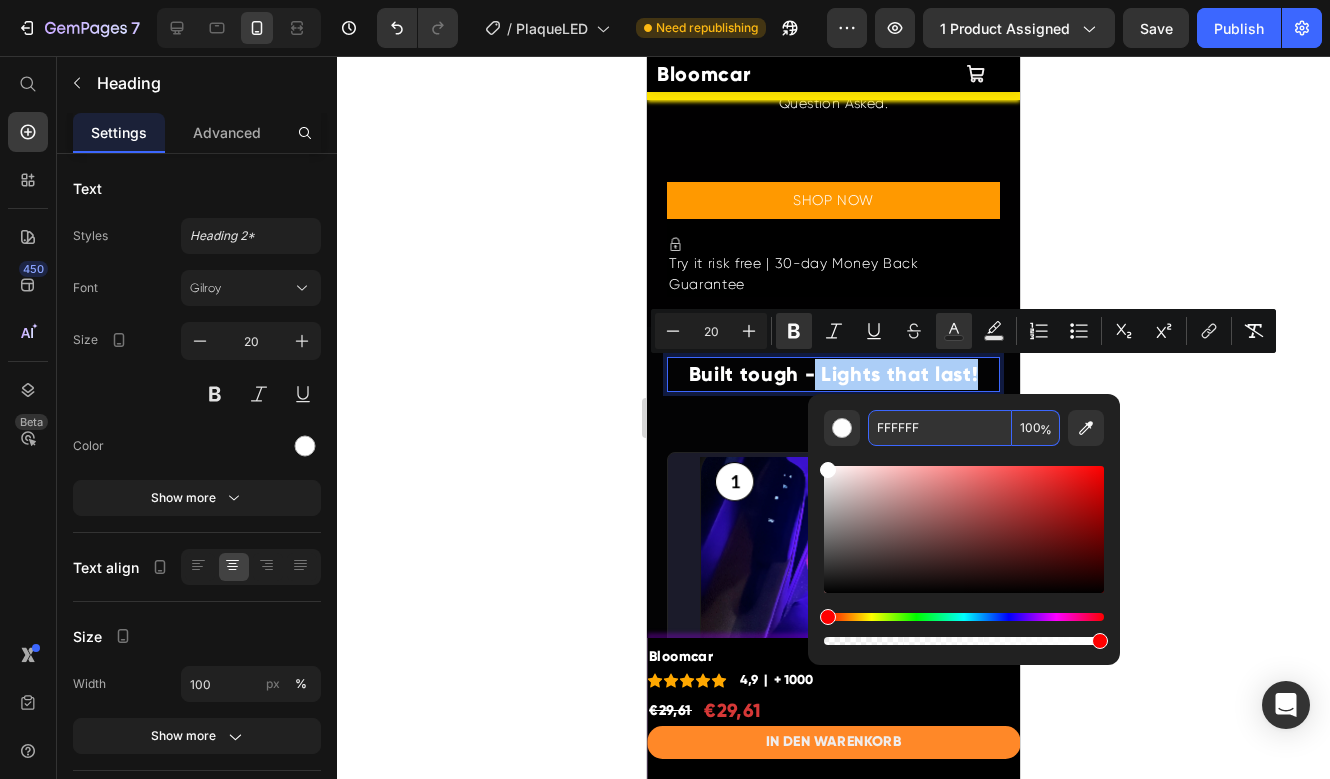 click on "FFFFFF" at bounding box center [940, 428] 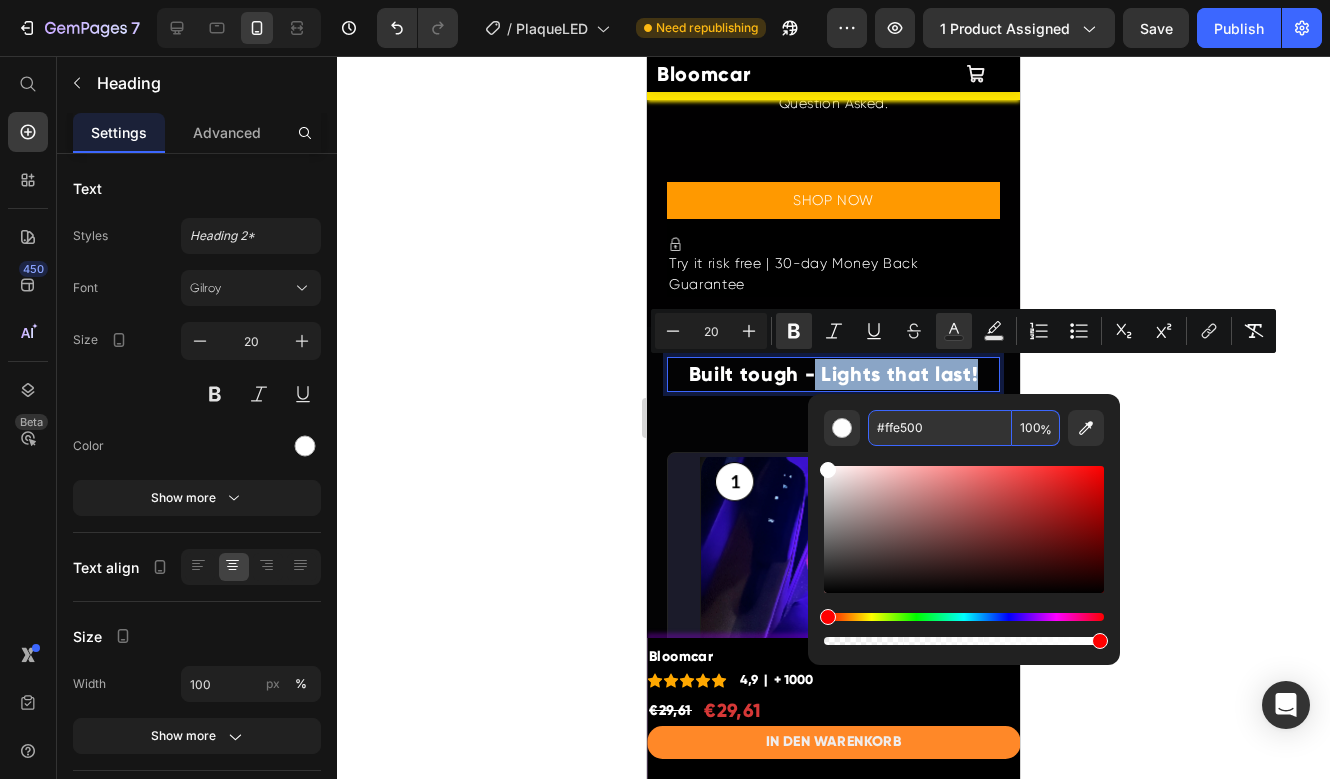type on "FFE500" 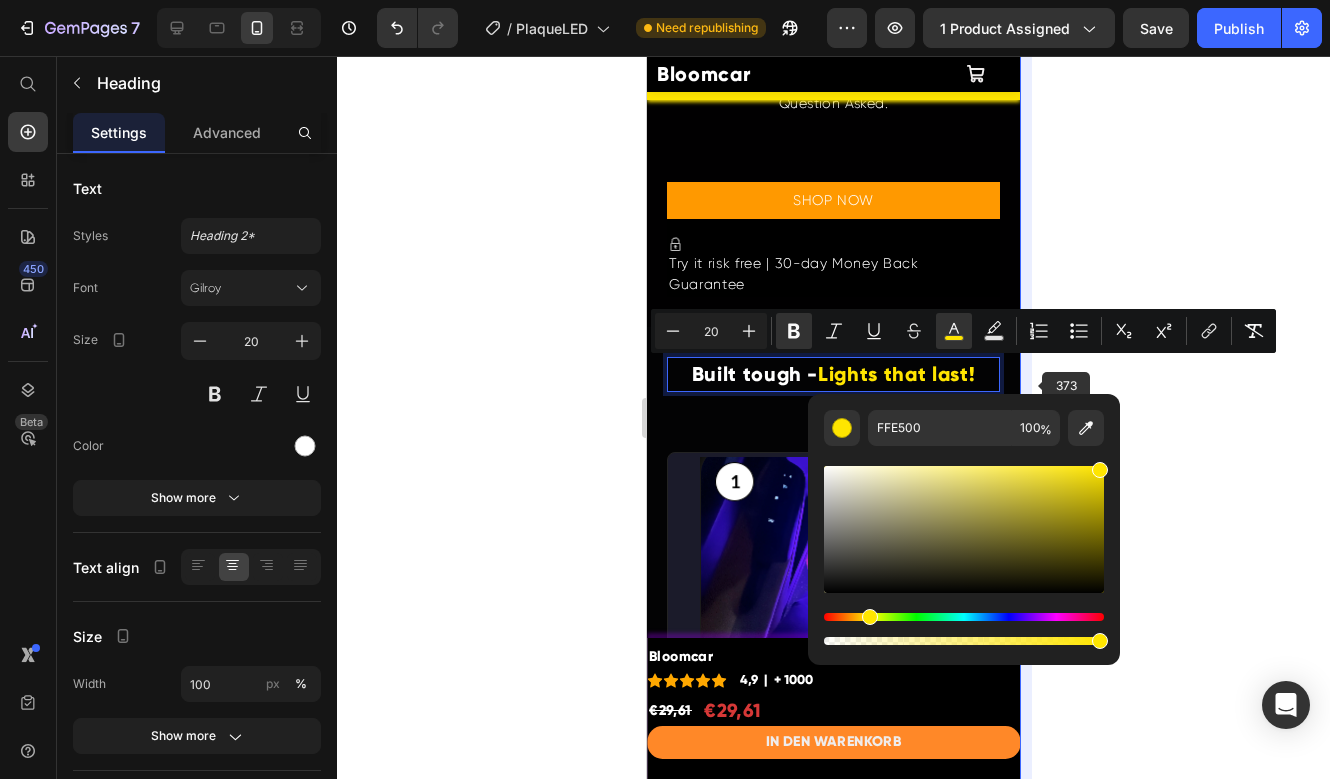 click 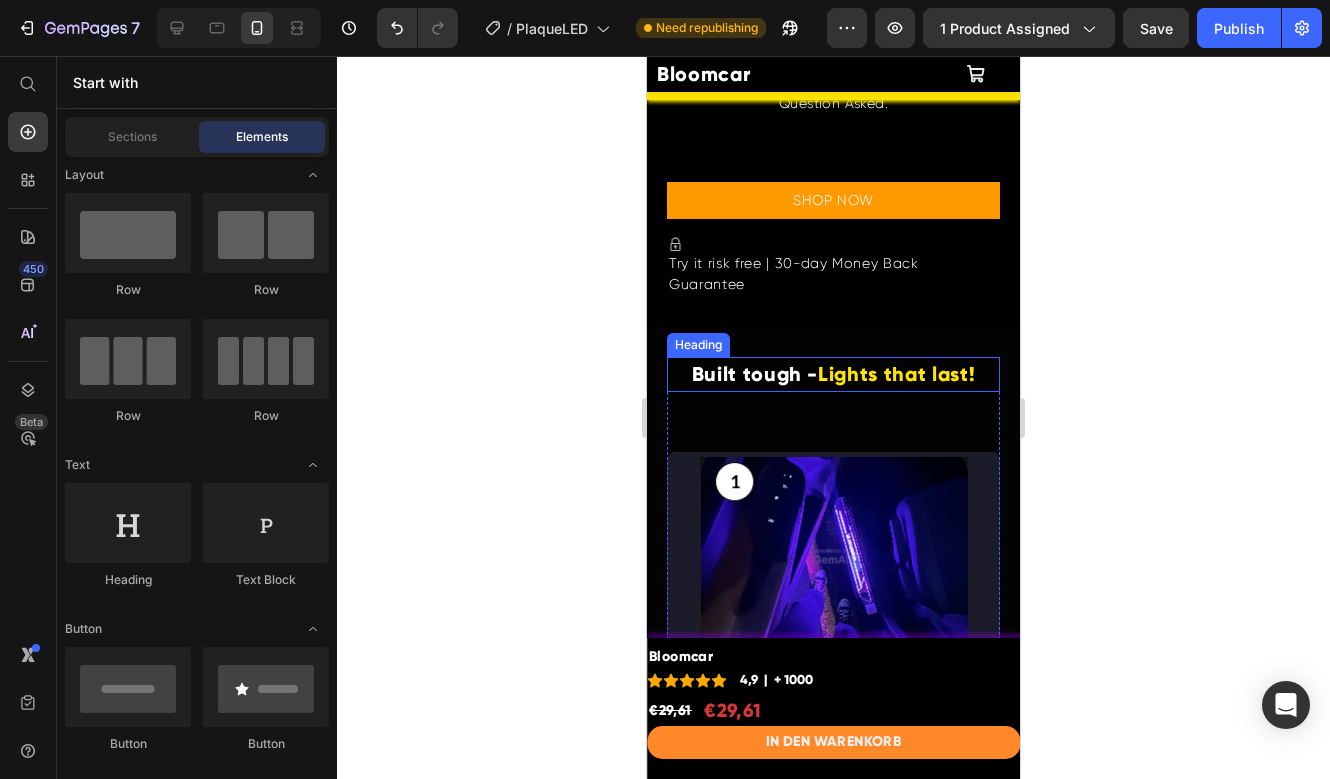 click on "Lights that last!" at bounding box center (896, 374) 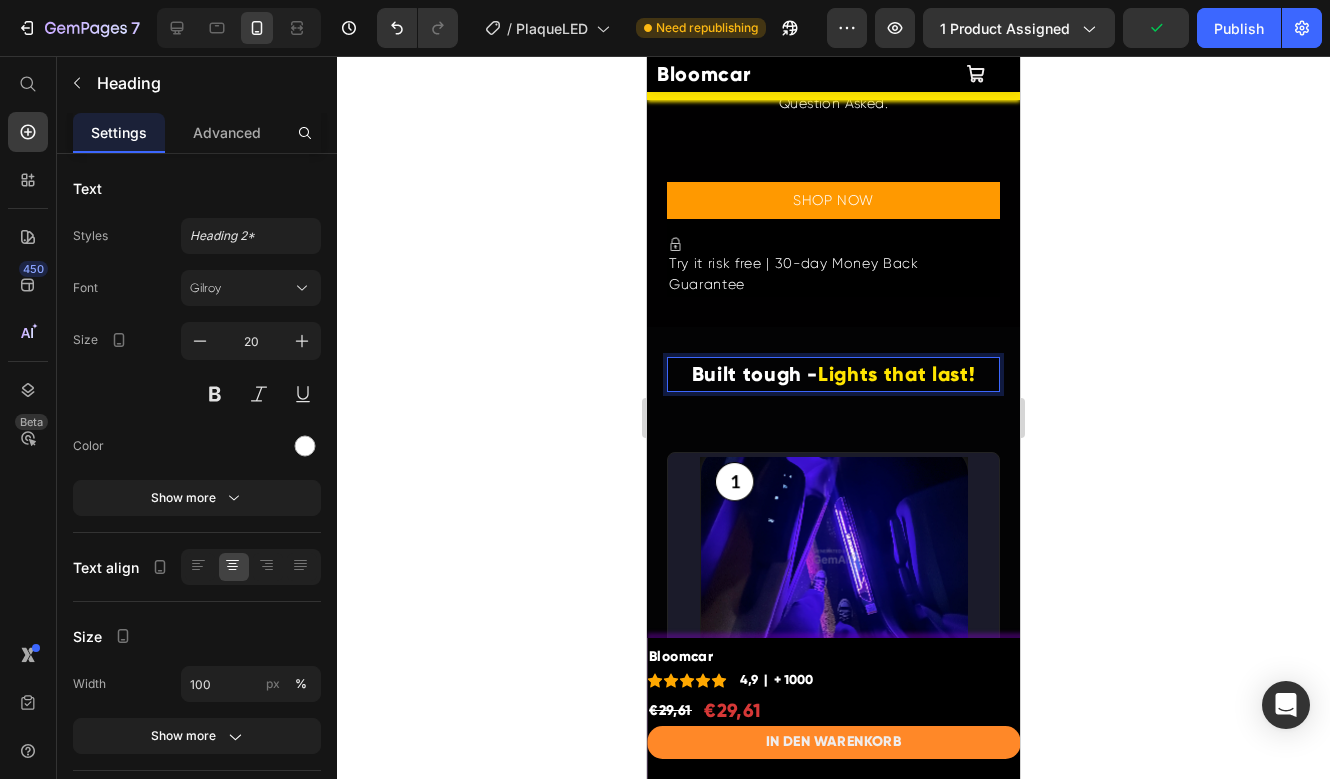 click on "Lights that last!" at bounding box center (896, 374) 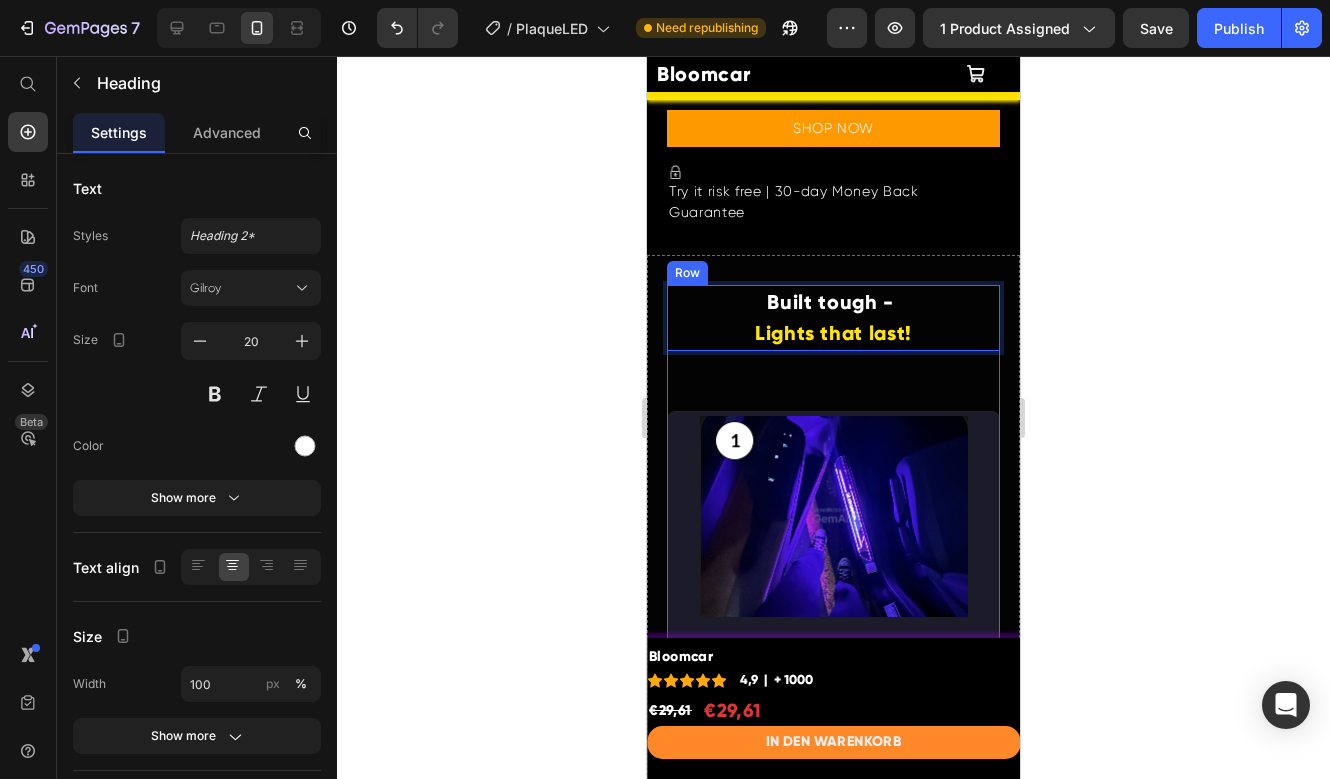 scroll, scrollTop: 4687, scrollLeft: 0, axis: vertical 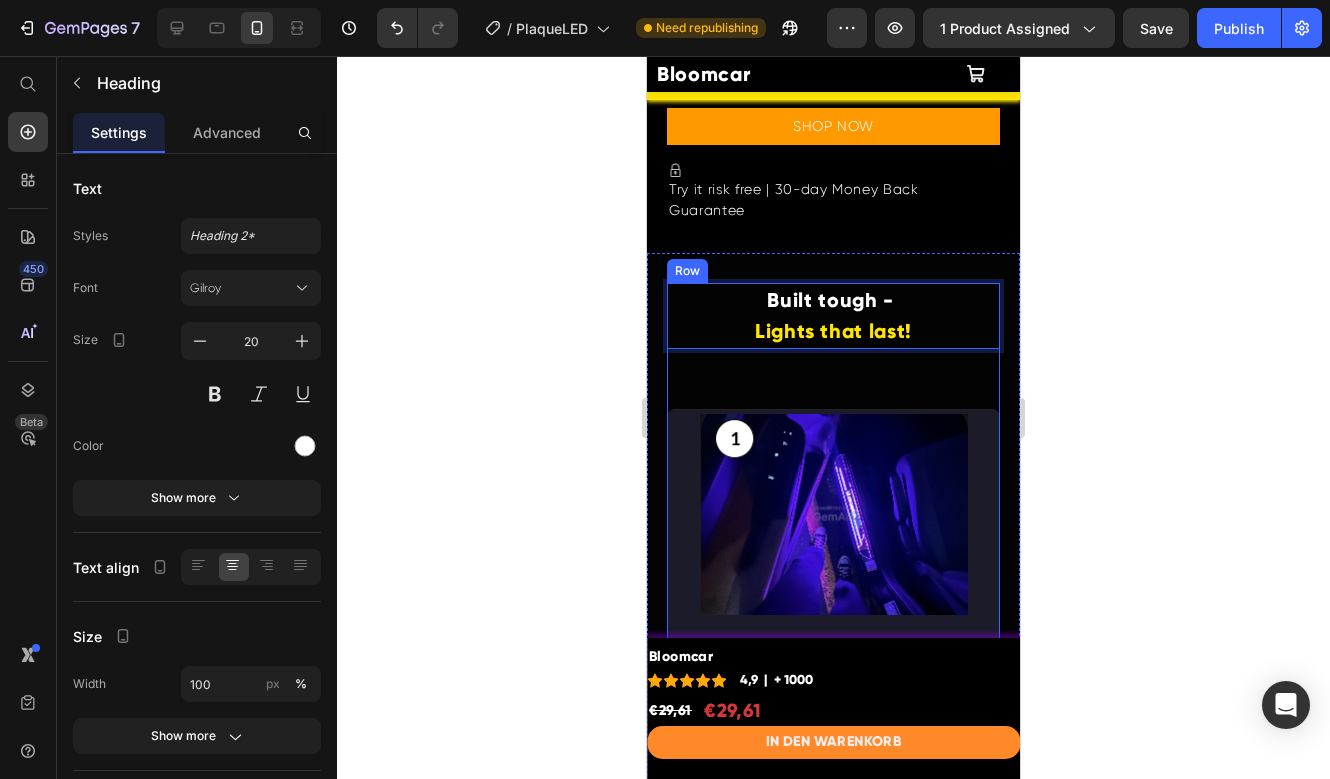 click on "Built tough -   Lights that last! Heading   60 Image Built tough for EVERYDAY USE Text Block Made with strong acrylic material that resists corrosion and scratches IP 67 waterproof ratingfor completeprotection Designed for seamless integration with door opening/closure Text Block Shop Now Button Row Image SUPER BRIGHT LIgHTS Text Block Thelights activate. automatically when your door opens Customizable color optionsto complement your vehicle's interior Text Block Shop Now Button Row Image EXTENDED BATTeRy PERFORMANCE Text Block Single charge provides illumination for up to 3 months. Rapid 2-hour recharge time ensures minimal downtime Text Block Shop Now Button Row Image SECURE MAGNETIC ATTACHMENT Text Block Industrial-strength magnets ensurereliableplacement Maintains position during door operationfor consistent performance Text Block Shop Now Button Row Row" at bounding box center (833, 1257) 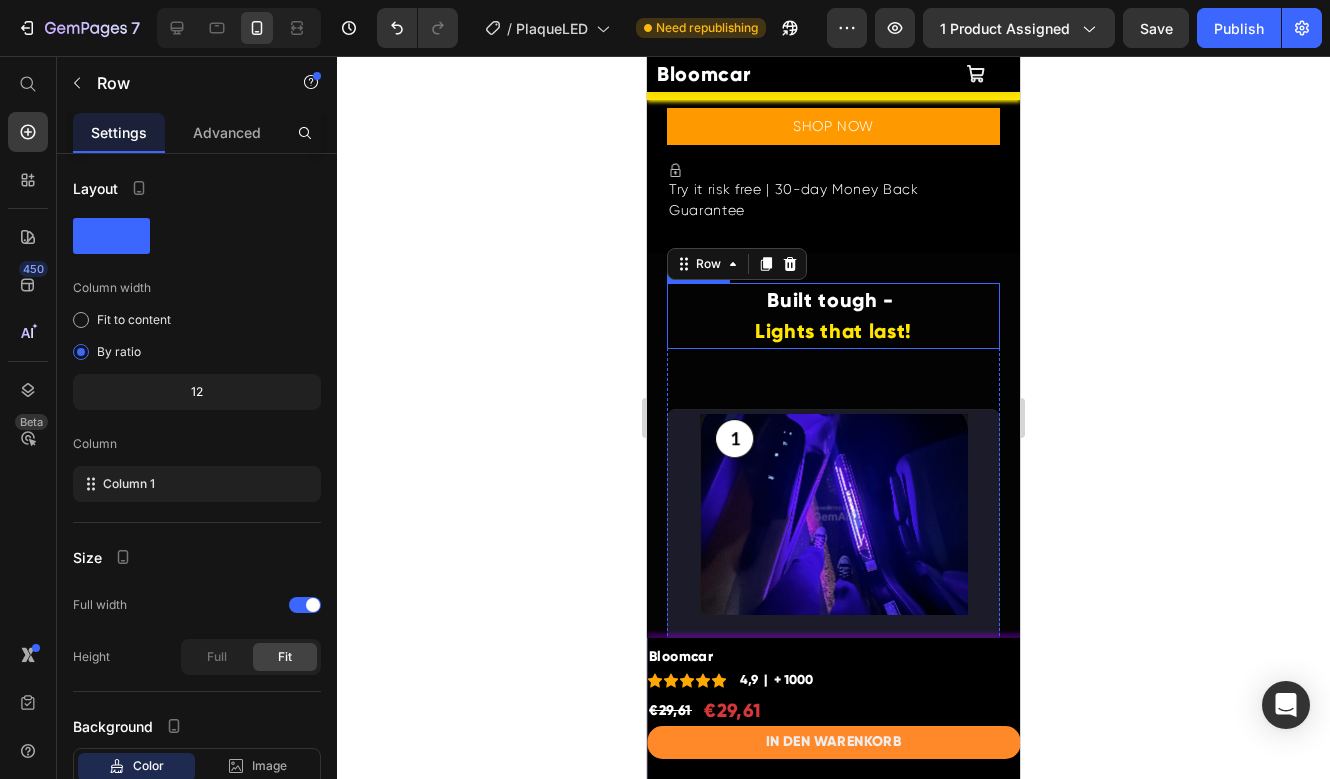 click on "Lights that last!" at bounding box center [833, 331] 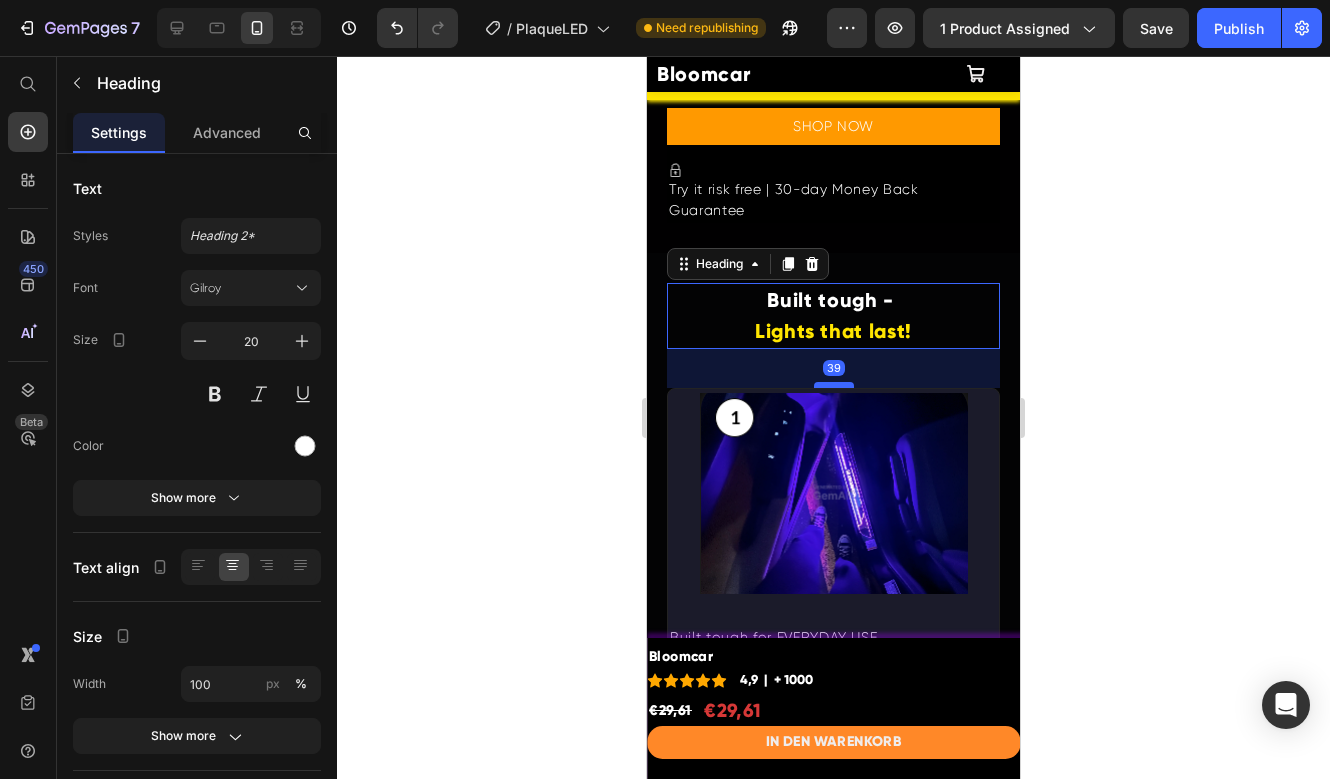 drag, startPoint x: 831, startPoint y: 404, endPoint x: 831, endPoint y: 383, distance: 21 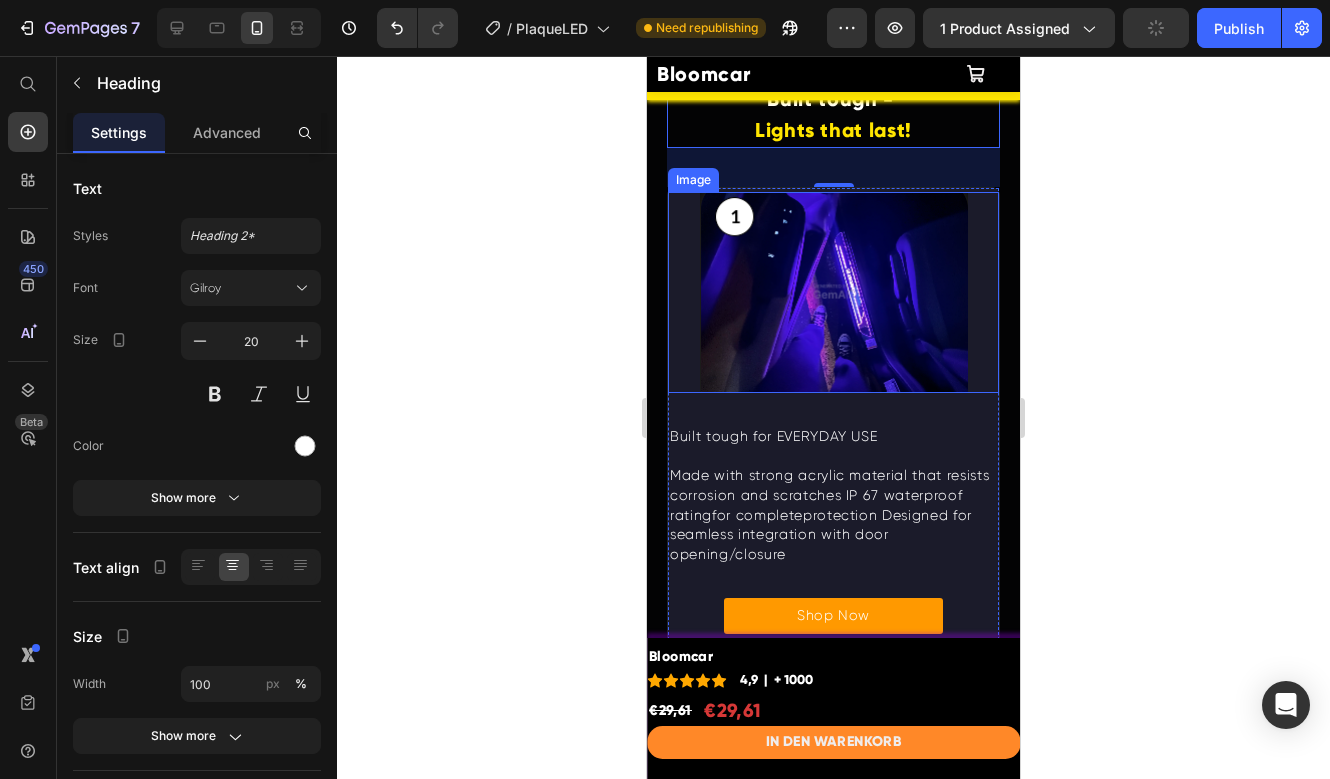 scroll, scrollTop: 4949, scrollLeft: 0, axis: vertical 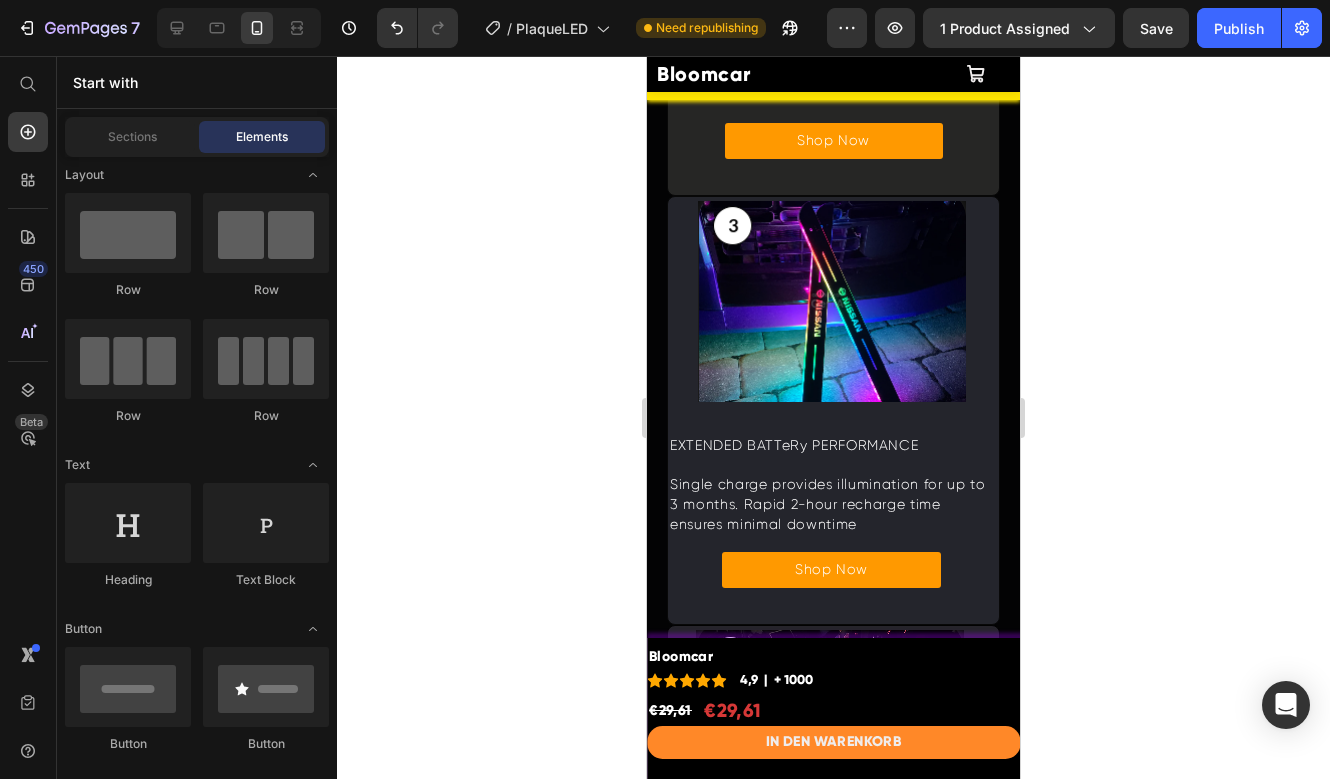 click at bounding box center [831, 301] 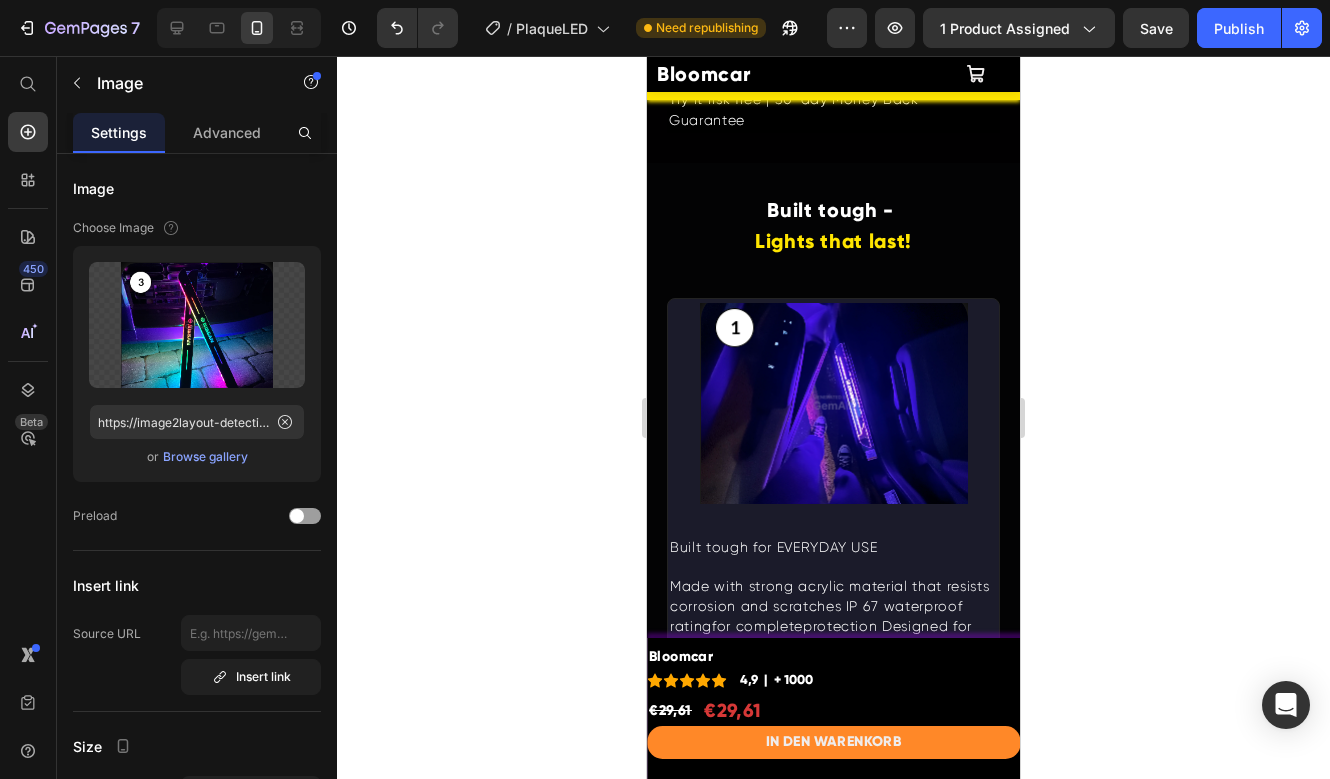 scroll, scrollTop: 4885, scrollLeft: 0, axis: vertical 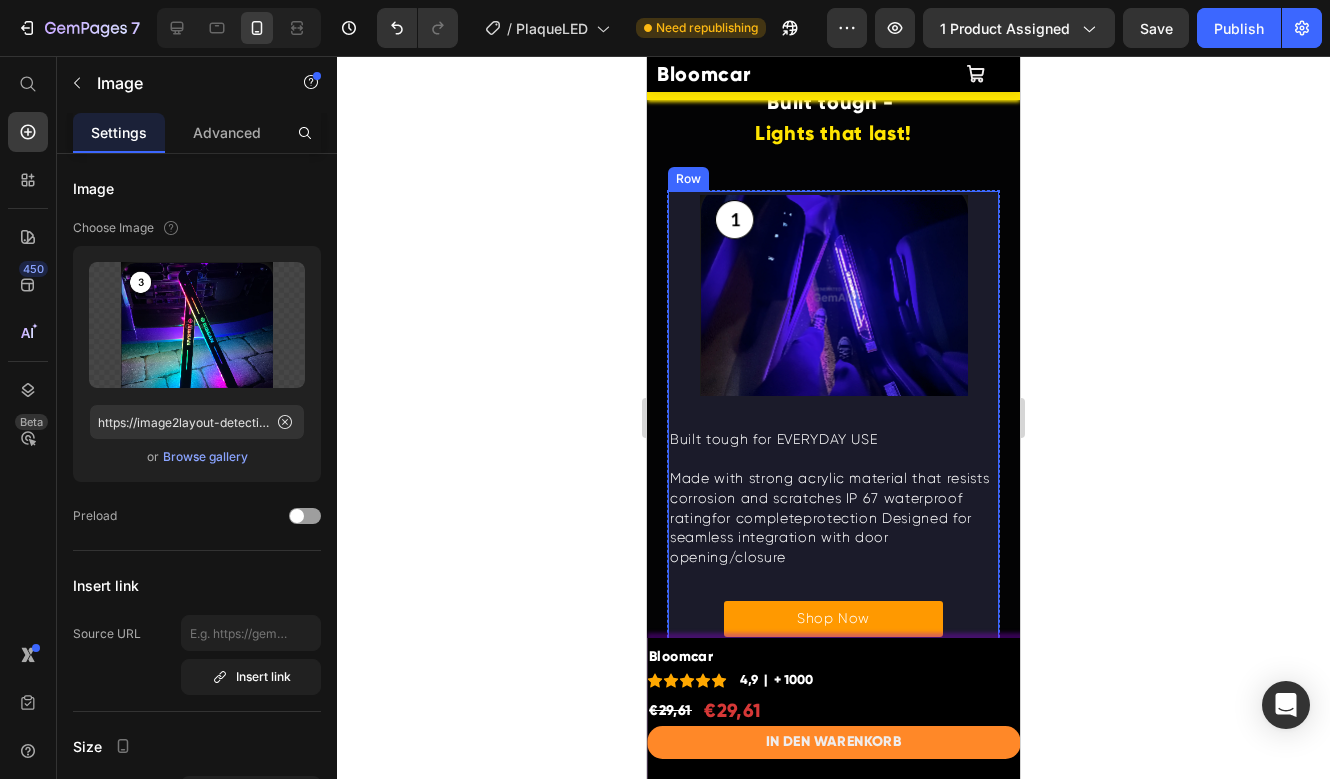 click on "Image Built tough for EVERYDAY USE Text Block Made with strong acrylic material that resists corrosion and scratches IP 67 waterproof ratingfor completeprotection Designed for seamless integration with door opening/closure Text Block Shop Now Button" at bounding box center (833, 416) 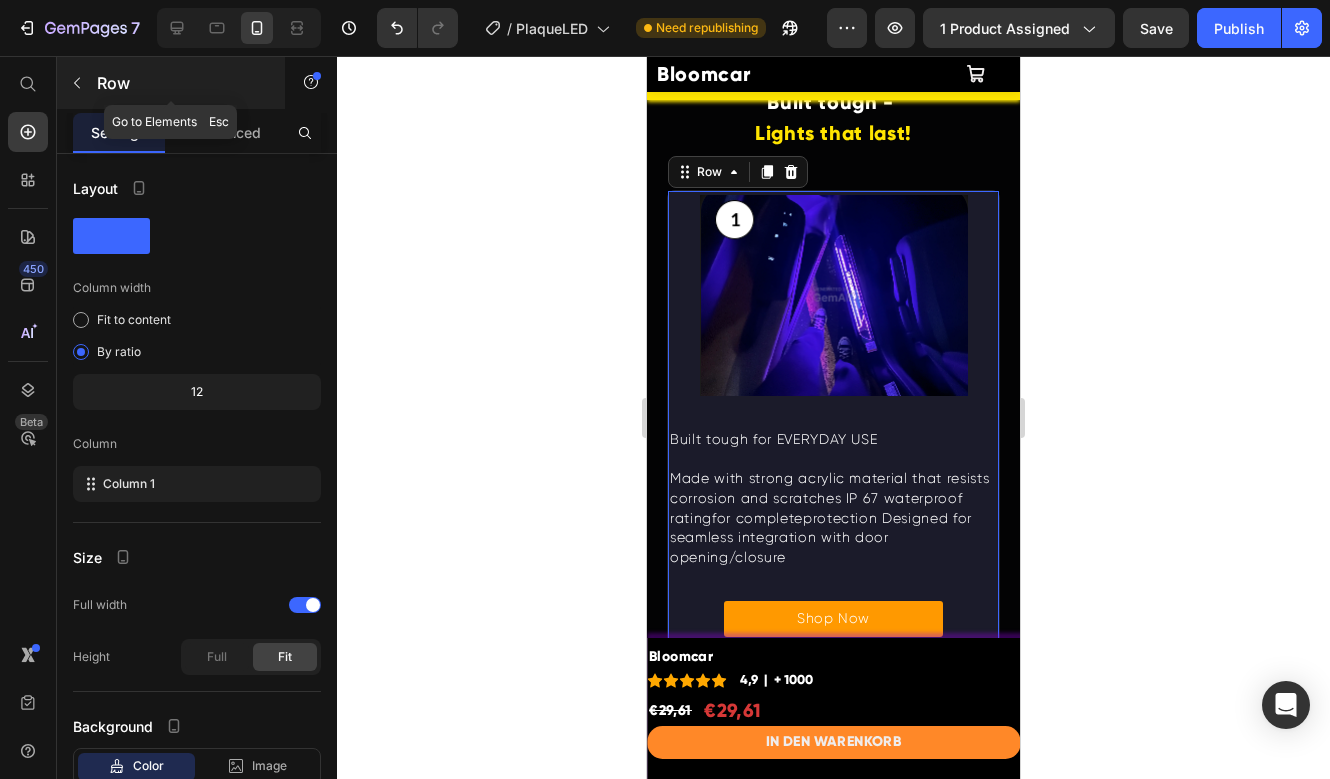 click on "Row" at bounding box center (182, 83) 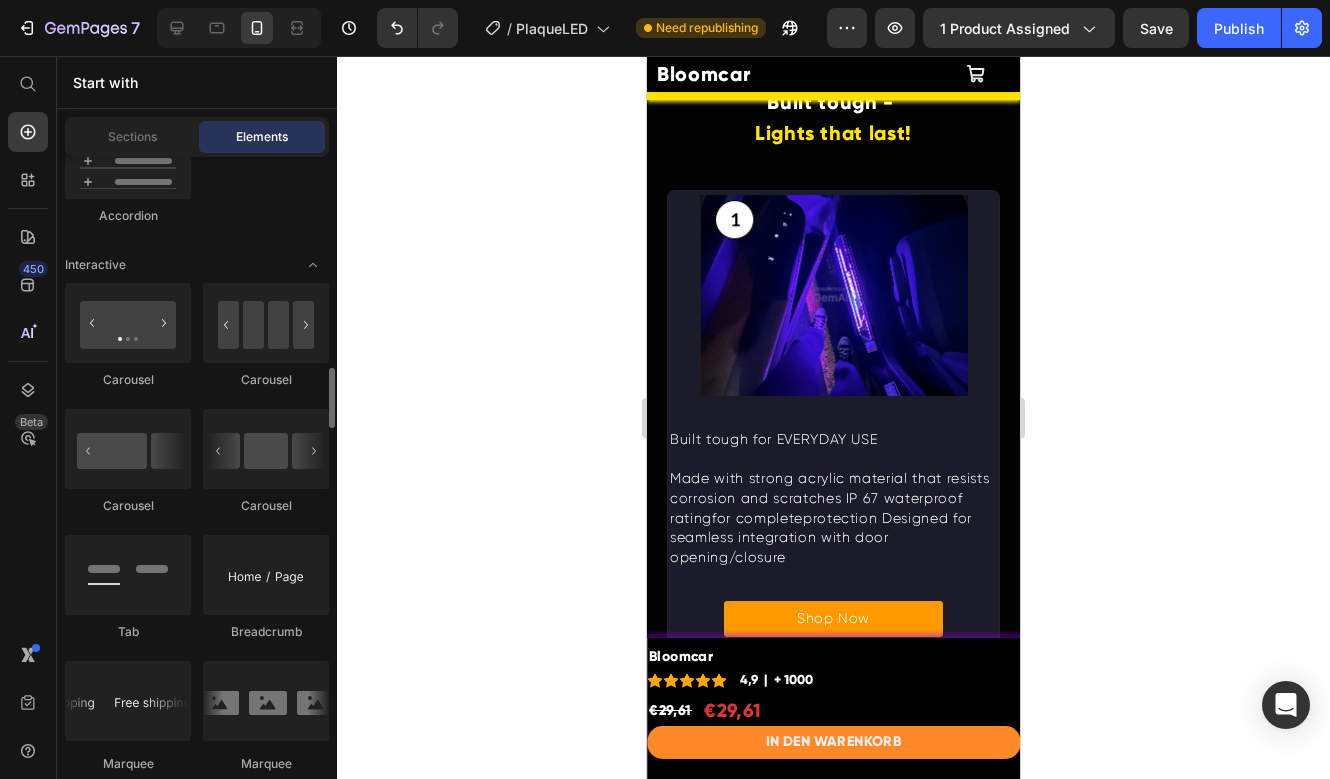 scroll, scrollTop: 2057, scrollLeft: 0, axis: vertical 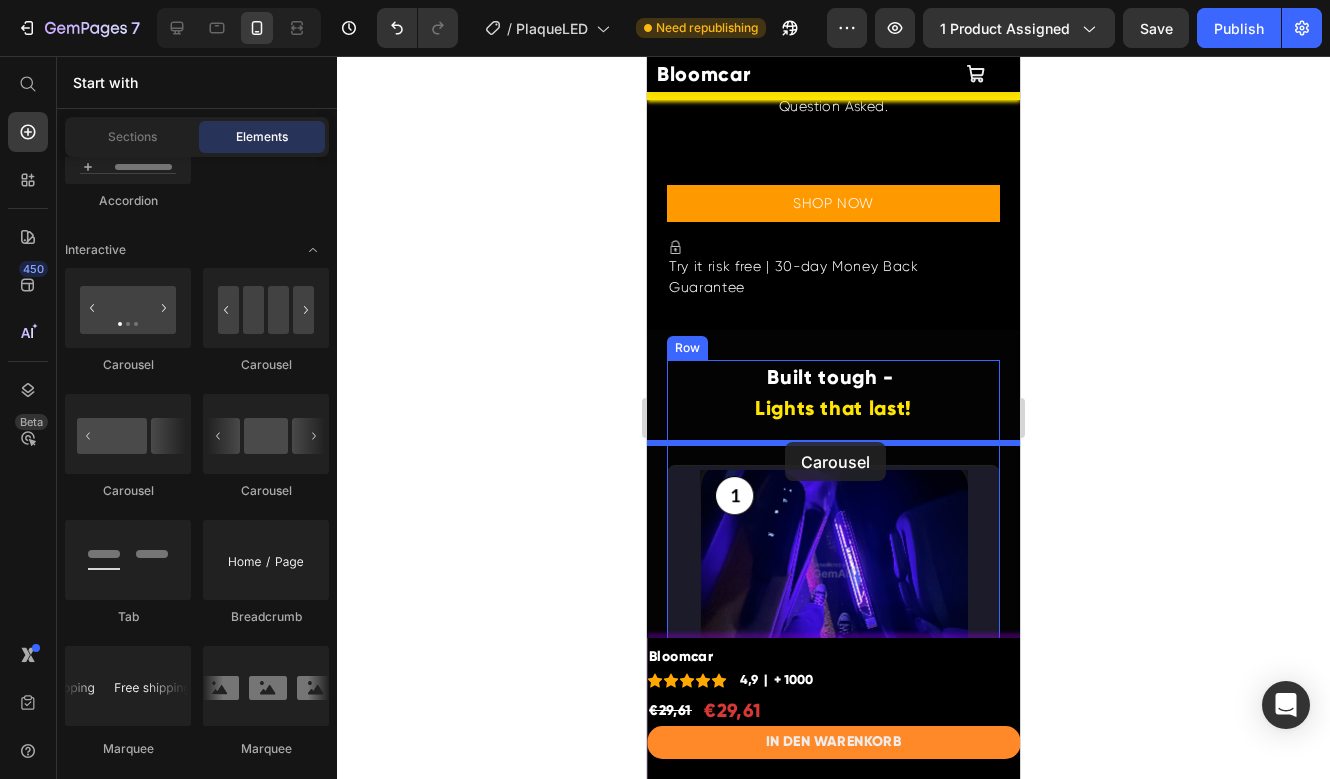 drag, startPoint x: 918, startPoint y: 392, endPoint x: 785, endPoint y: 442, distance: 142.088 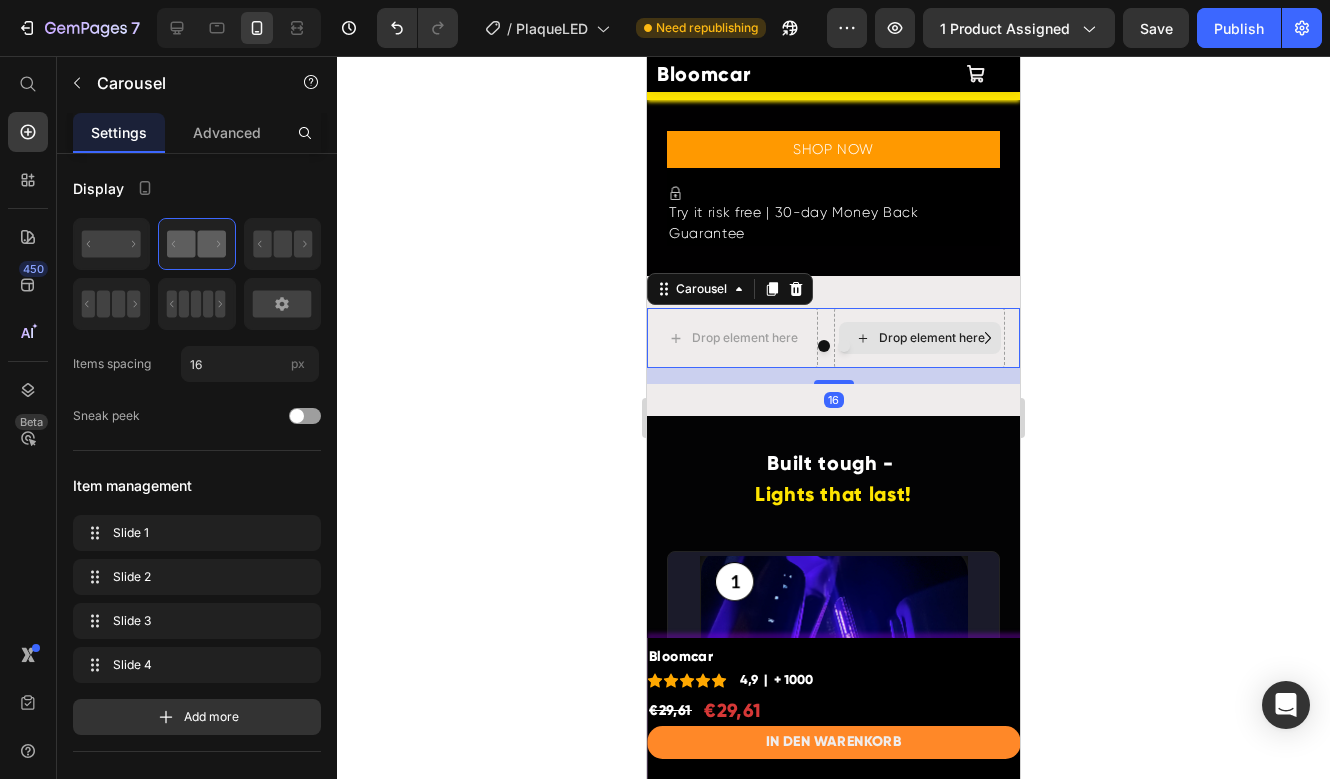 scroll, scrollTop: 4840, scrollLeft: 0, axis: vertical 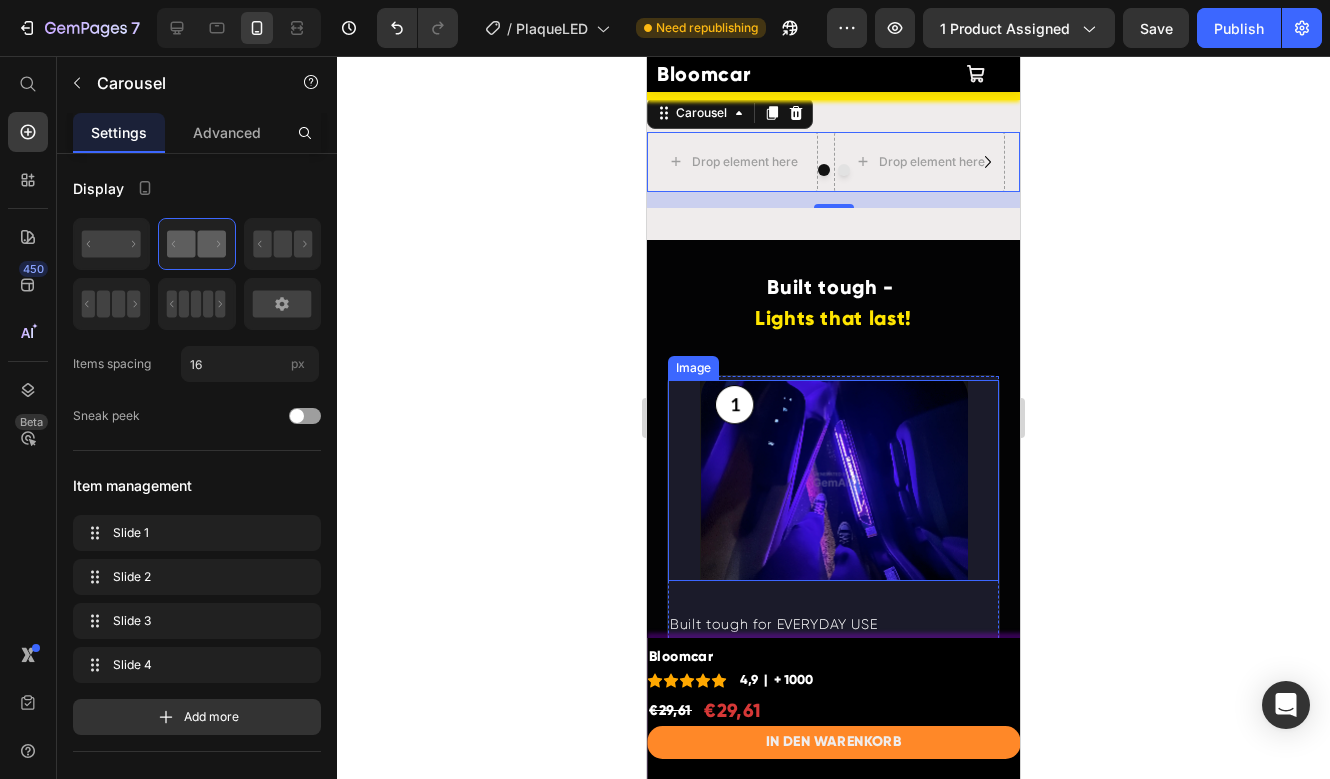 click at bounding box center [833, 480] 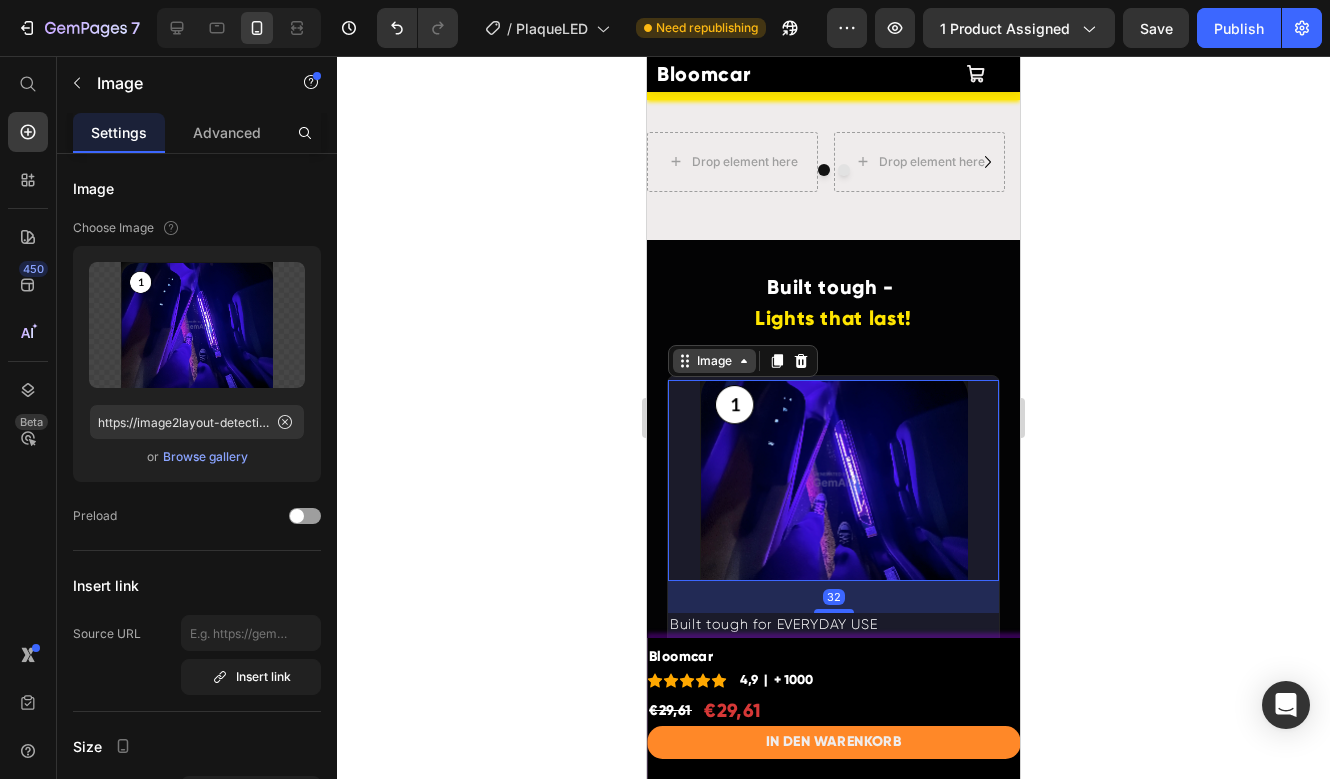 click on "Image" at bounding box center [714, 361] 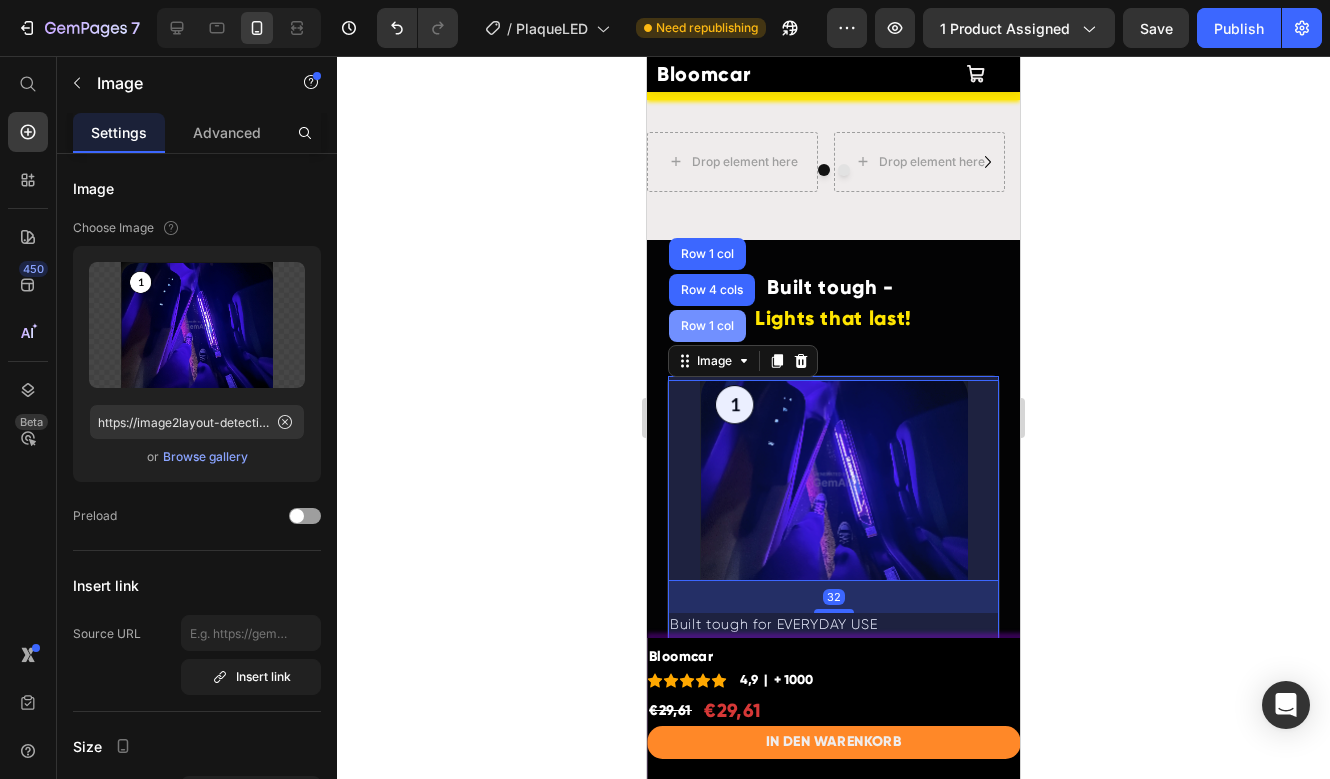 click on "Row 1 col" at bounding box center [707, 326] 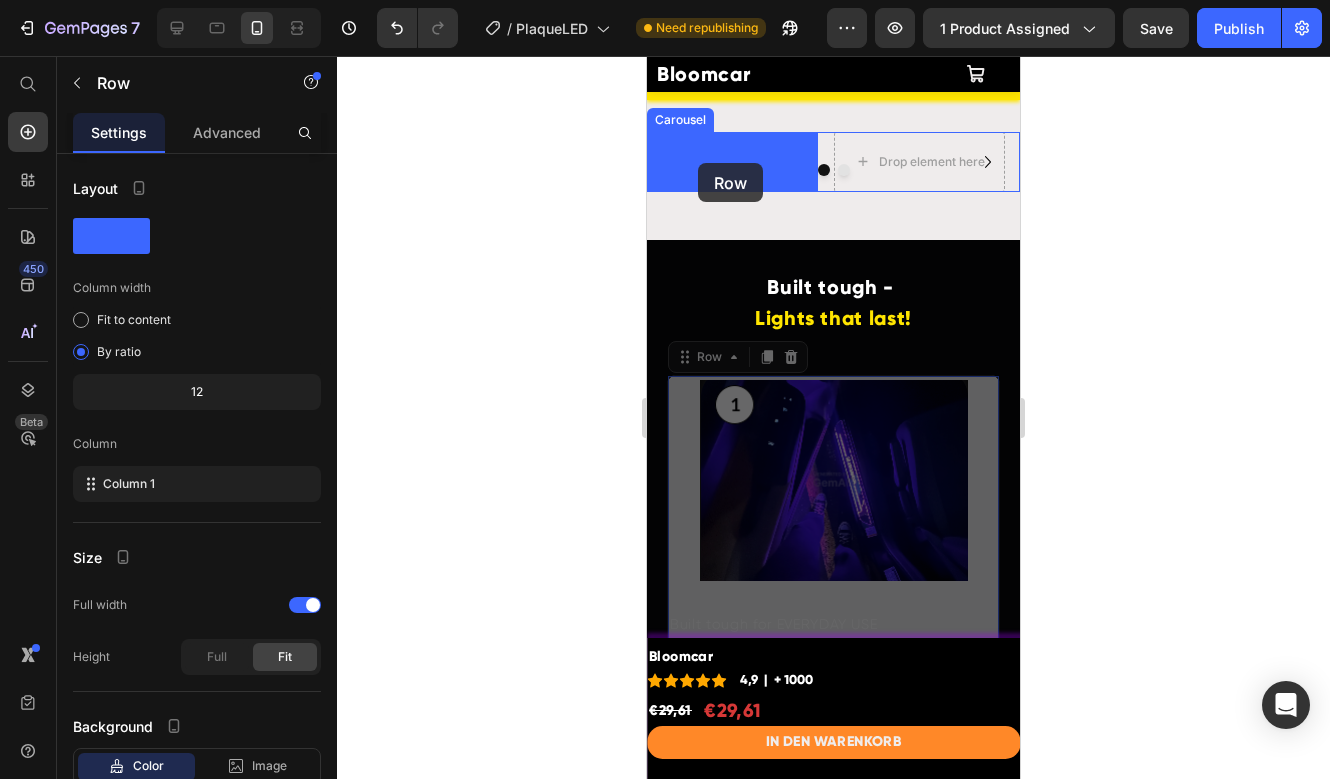 drag, startPoint x: 685, startPoint y: 359, endPoint x: 698, endPoint y: 163, distance: 196.43065 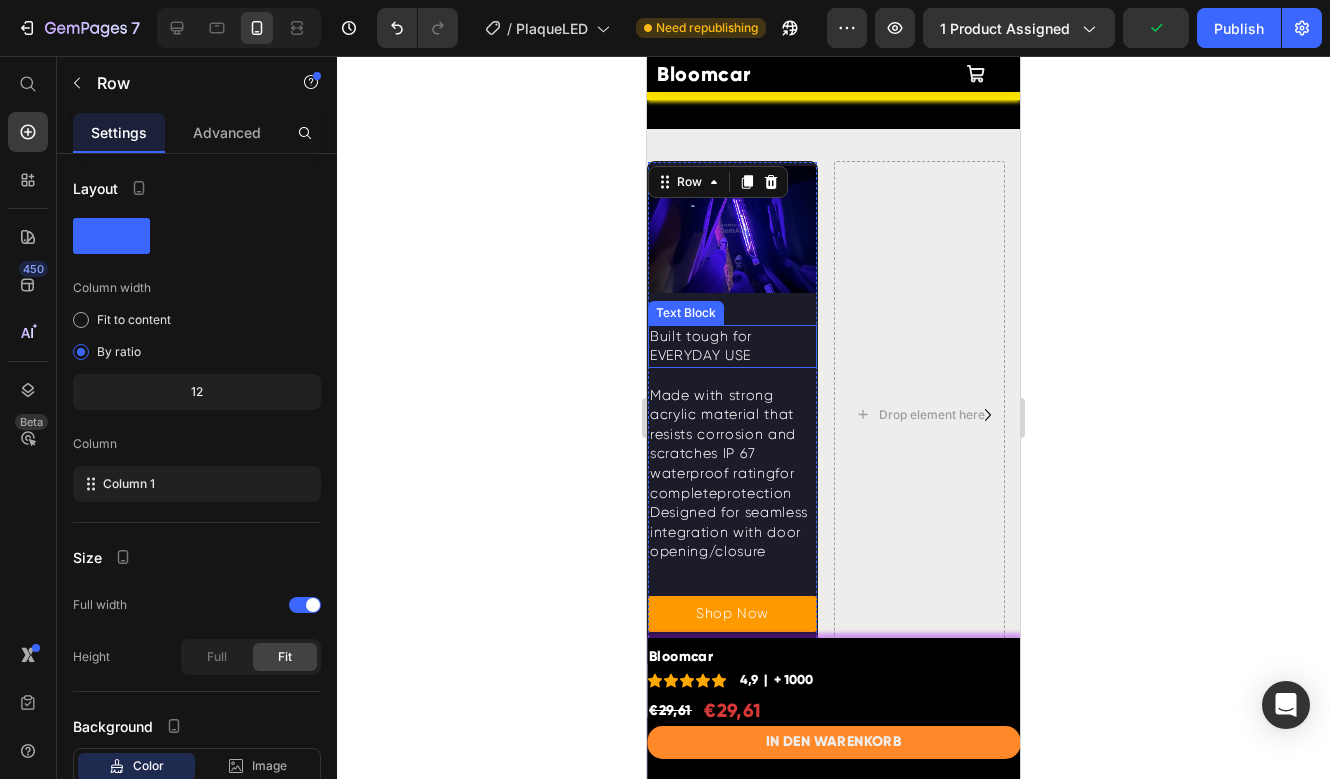 scroll, scrollTop: 4811, scrollLeft: 0, axis: vertical 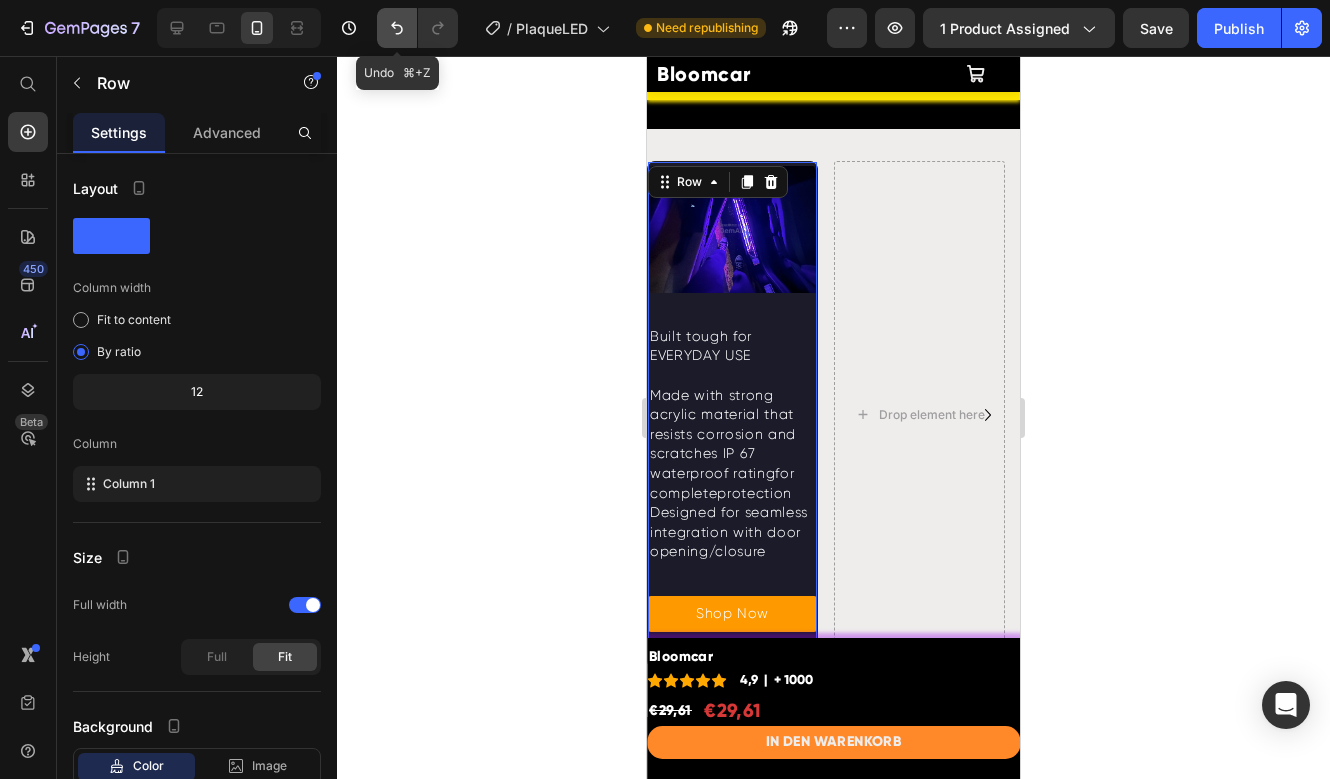 click 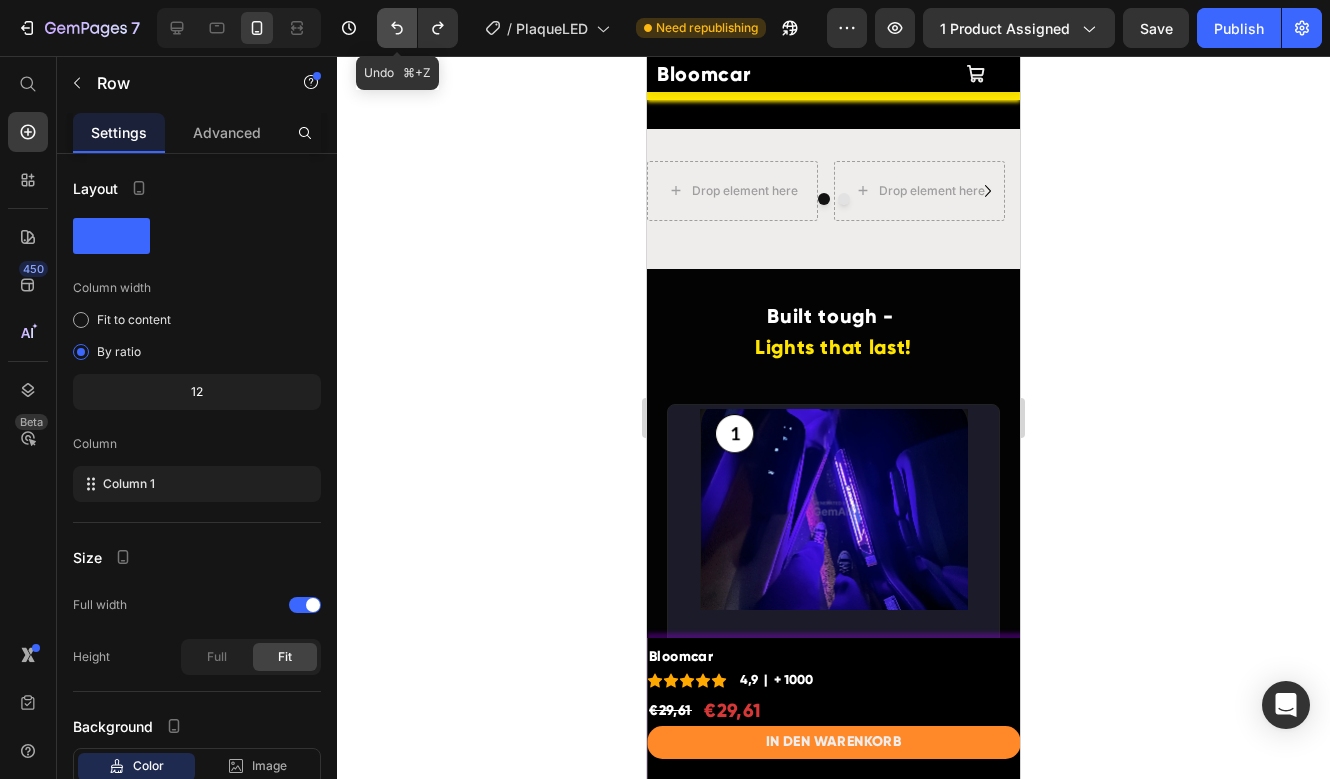 click 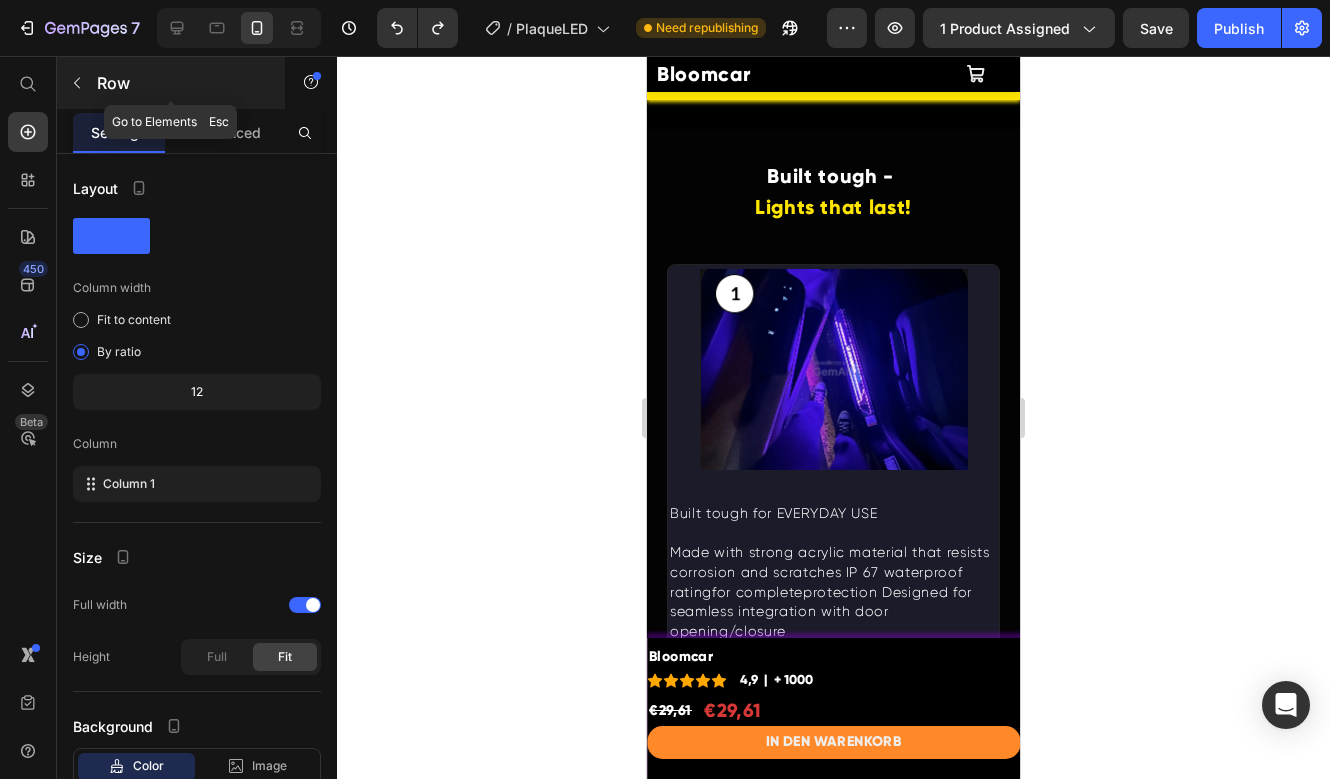 click on "Row" at bounding box center [182, 83] 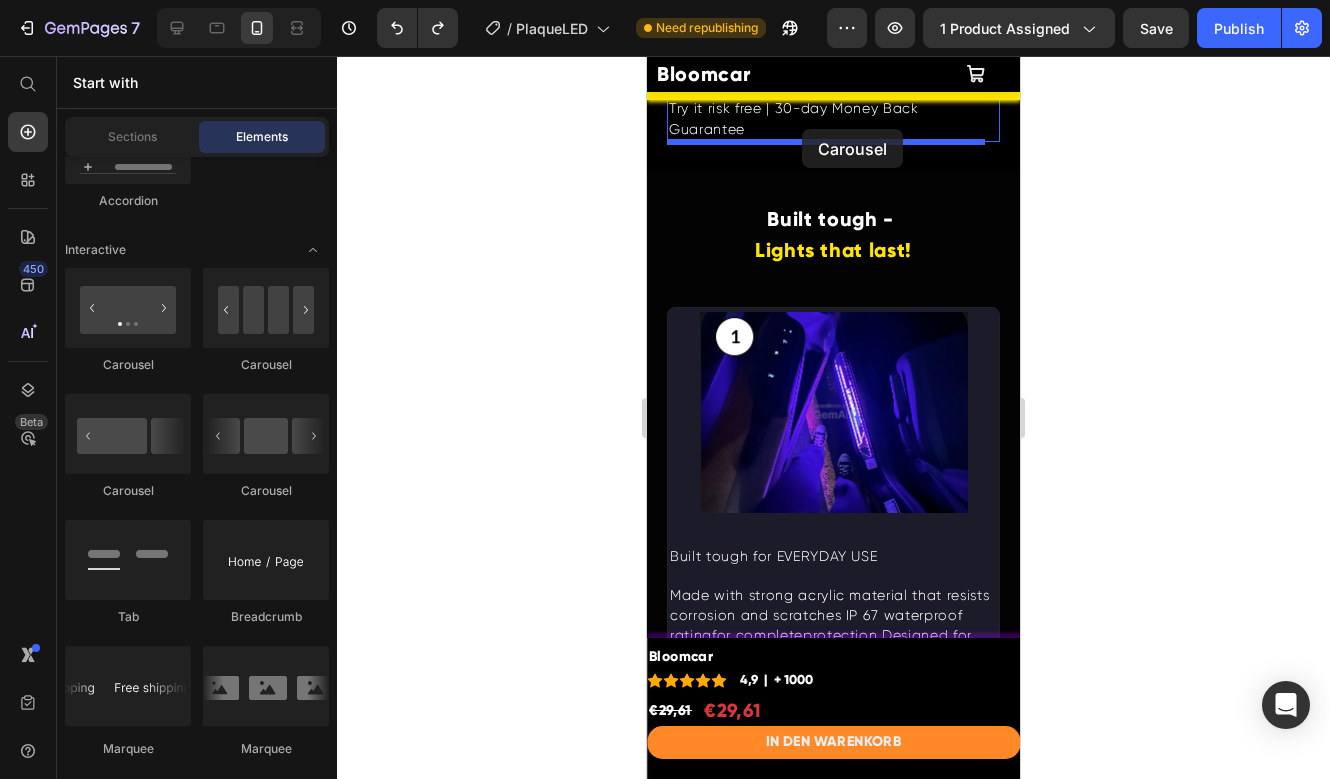 scroll, scrollTop: 4733, scrollLeft: 0, axis: vertical 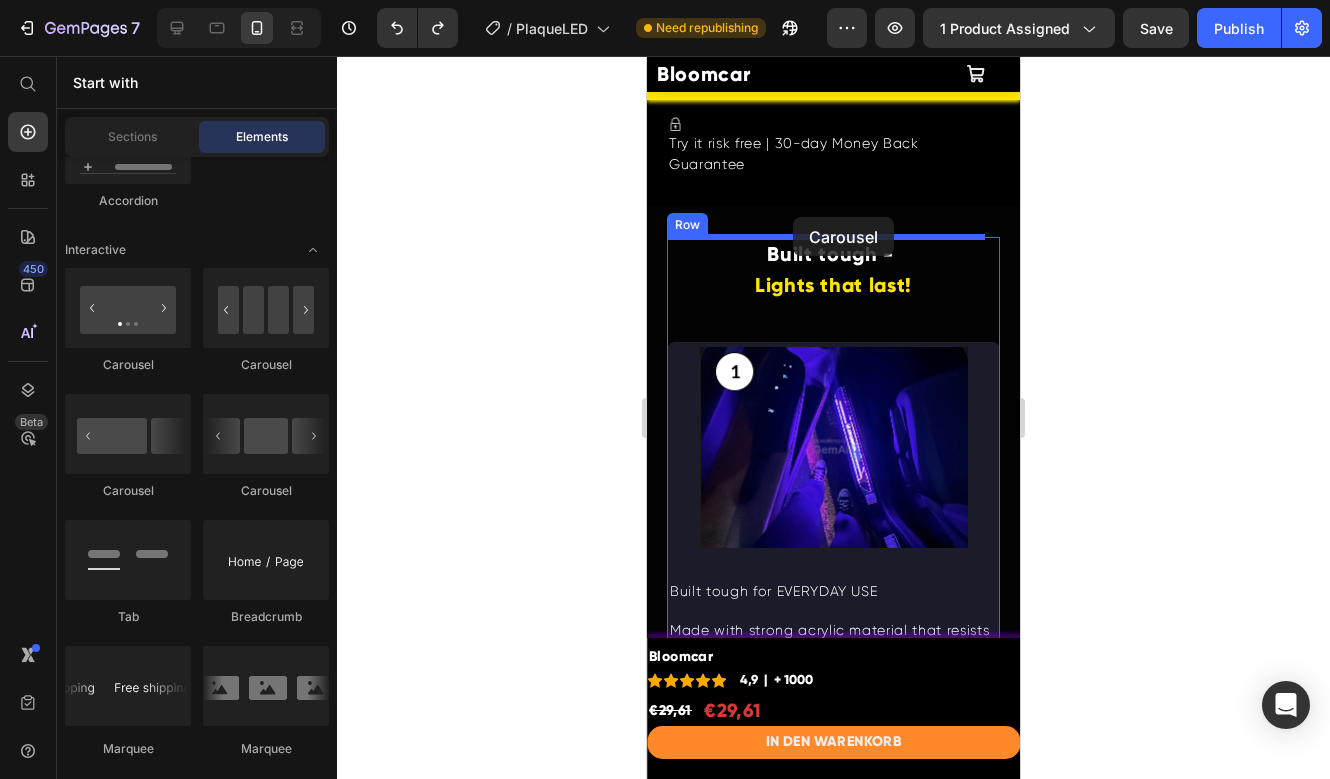 drag, startPoint x: 899, startPoint y: 496, endPoint x: 793, endPoint y: 217, distance: 298.4577 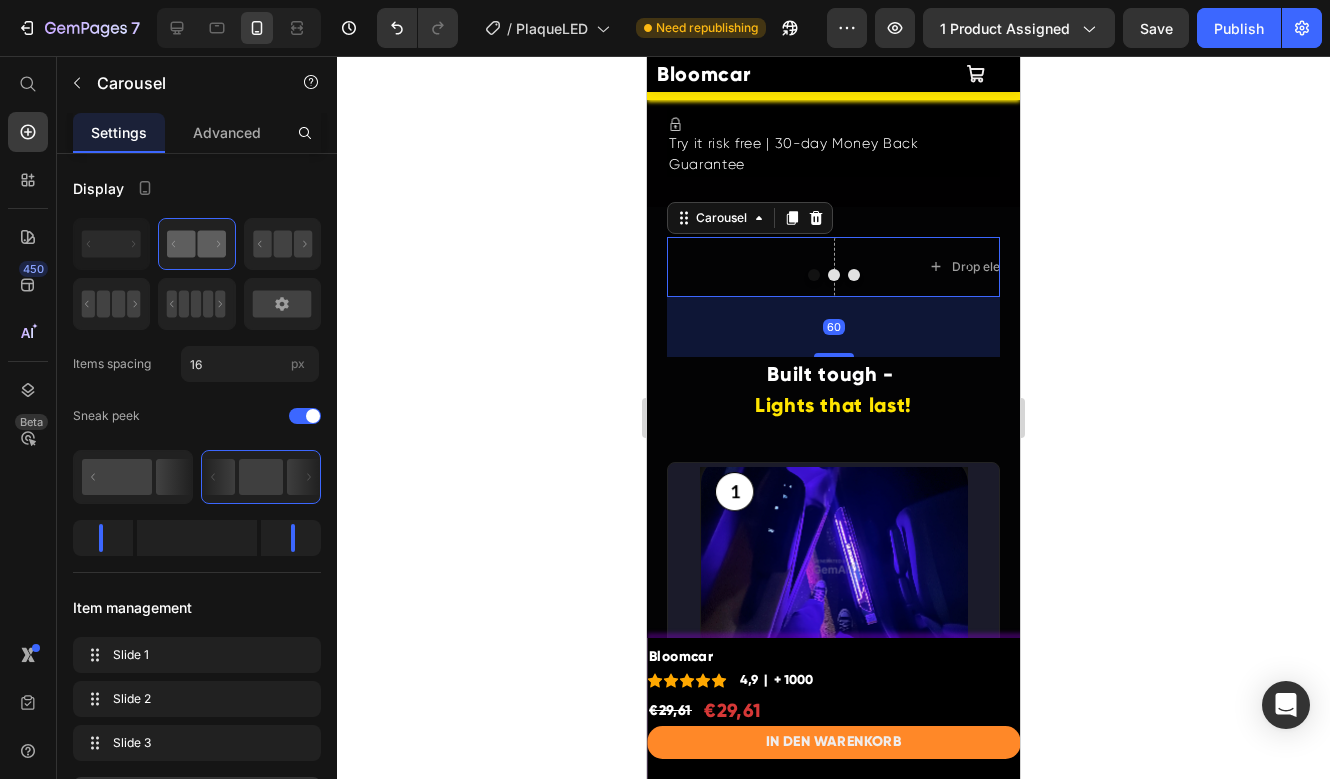 scroll, scrollTop: 4737, scrollLeft: 0, axis: vertical 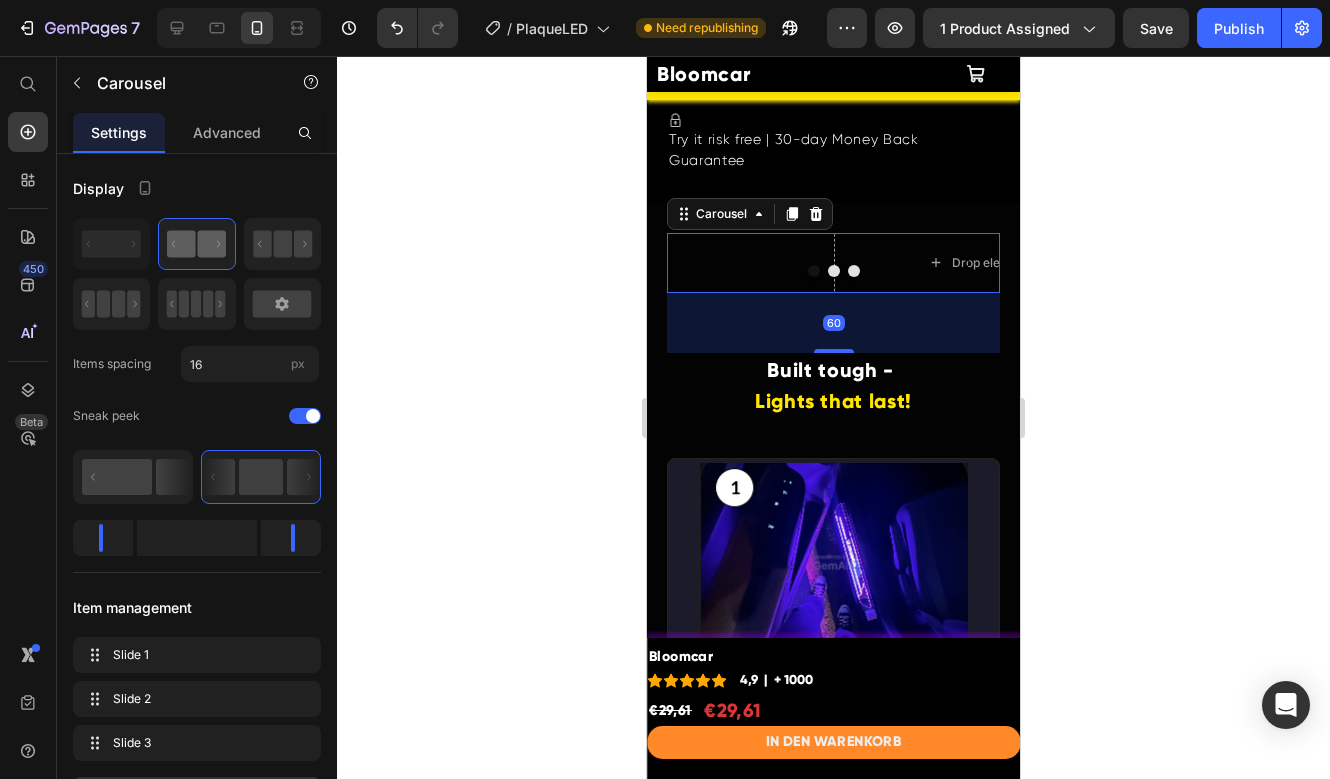 click at bounding box center (833, 271) 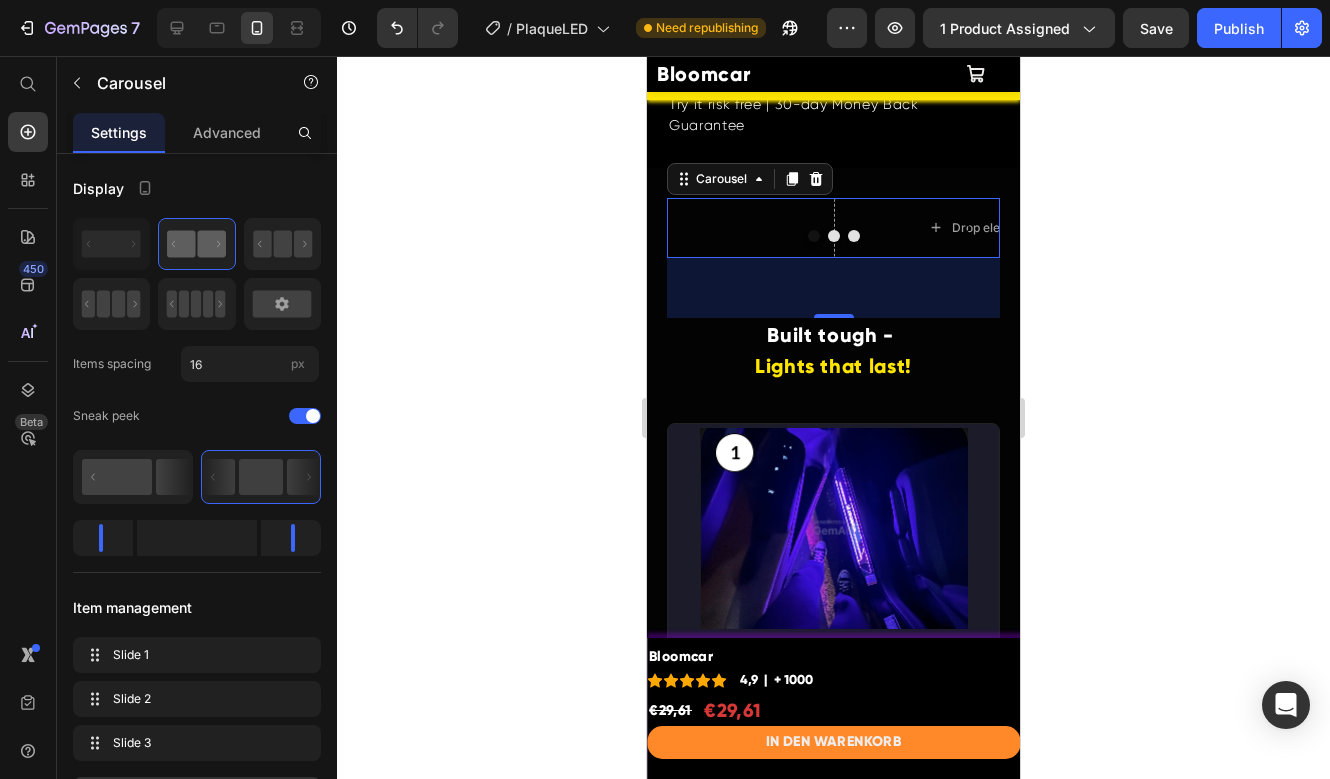scroll, scrollTop: 4773, scrollLeft: 0, axis: vertical 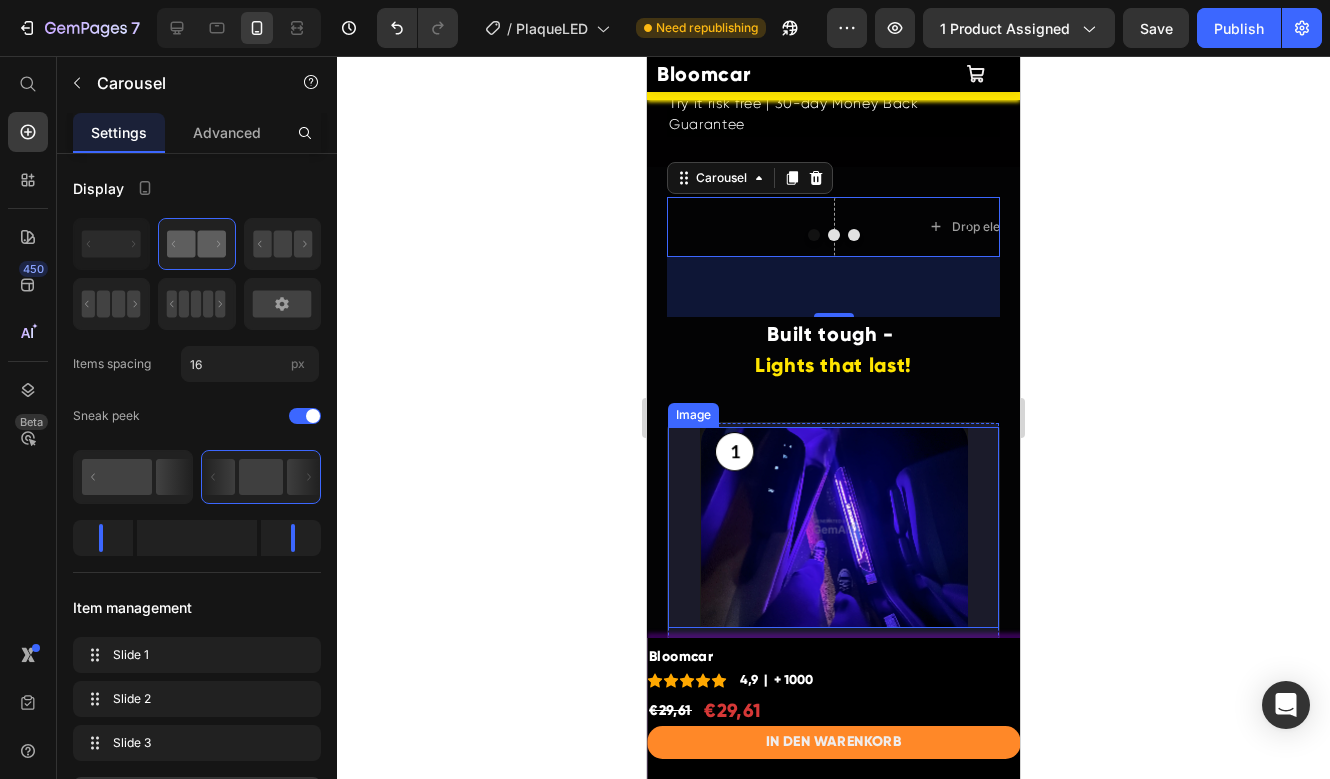 click at bounding box center [833, 527] 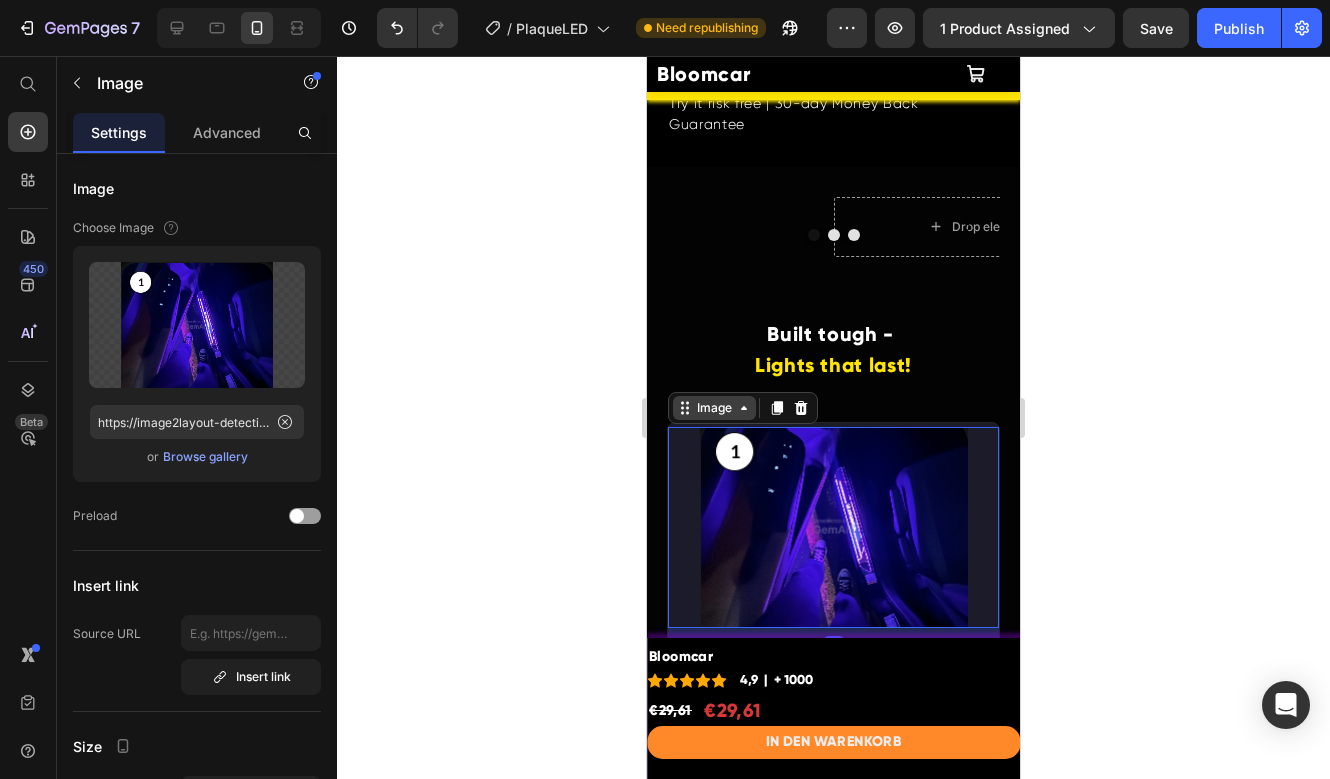 click on "Image" at bounding box center [714, 408] 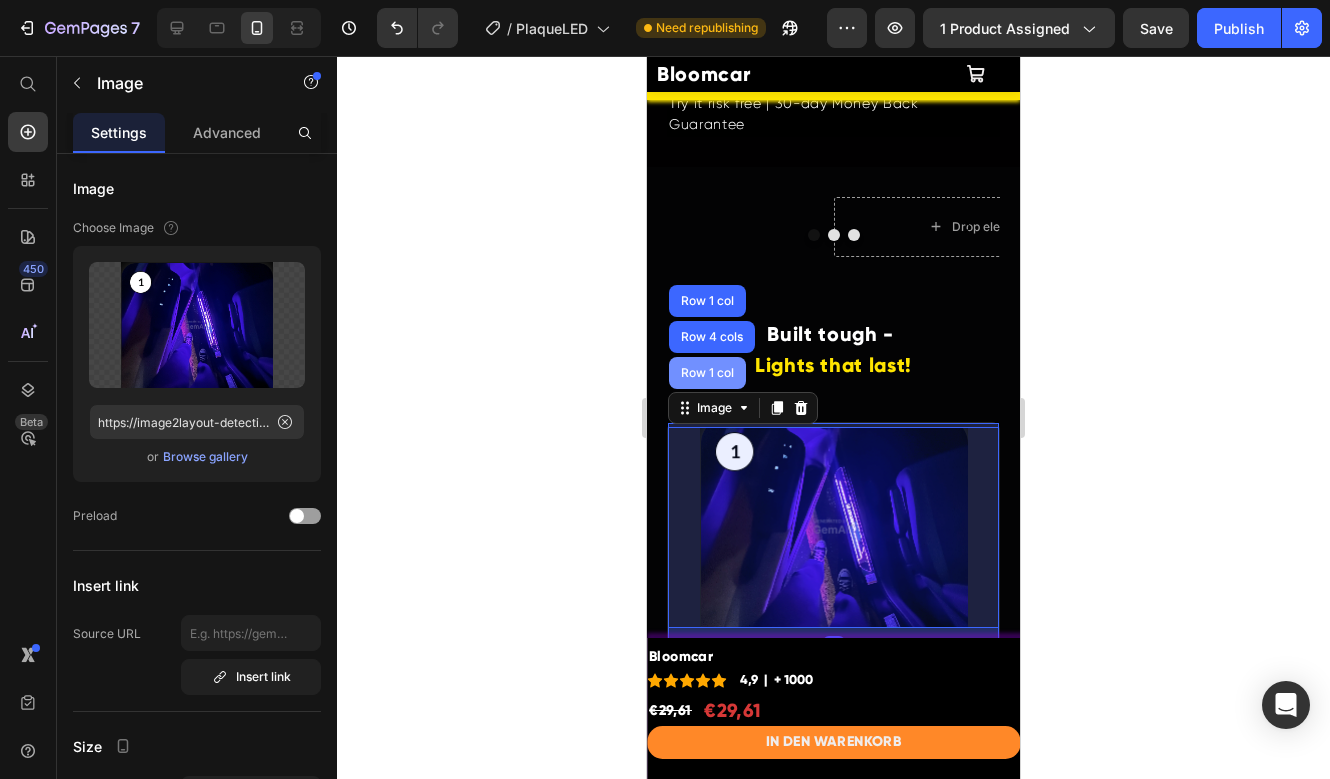 click on "Row 1 col" at bounding box center [707, 373] 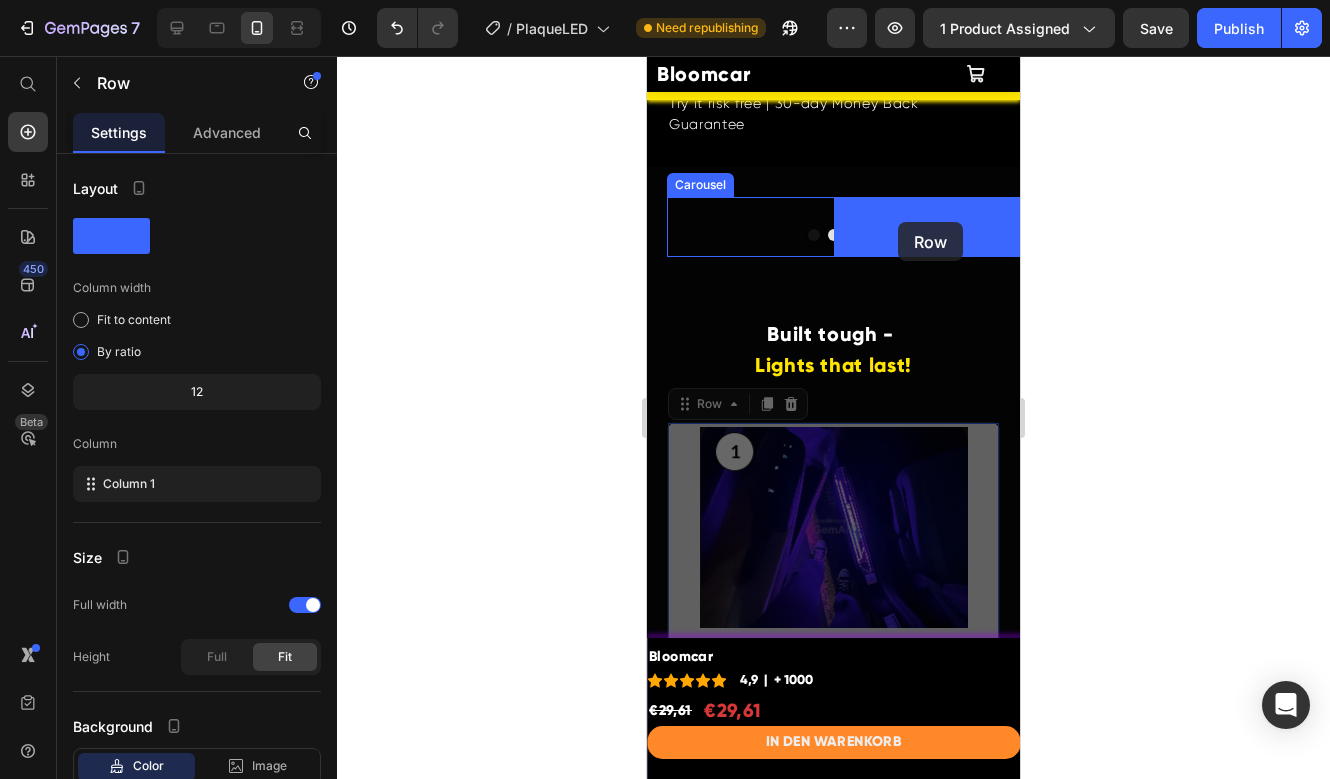 drag, startPoint x: 704, startPoint y: 411, endPoint x: 898, endPoint y: 222, distance: 270.84497 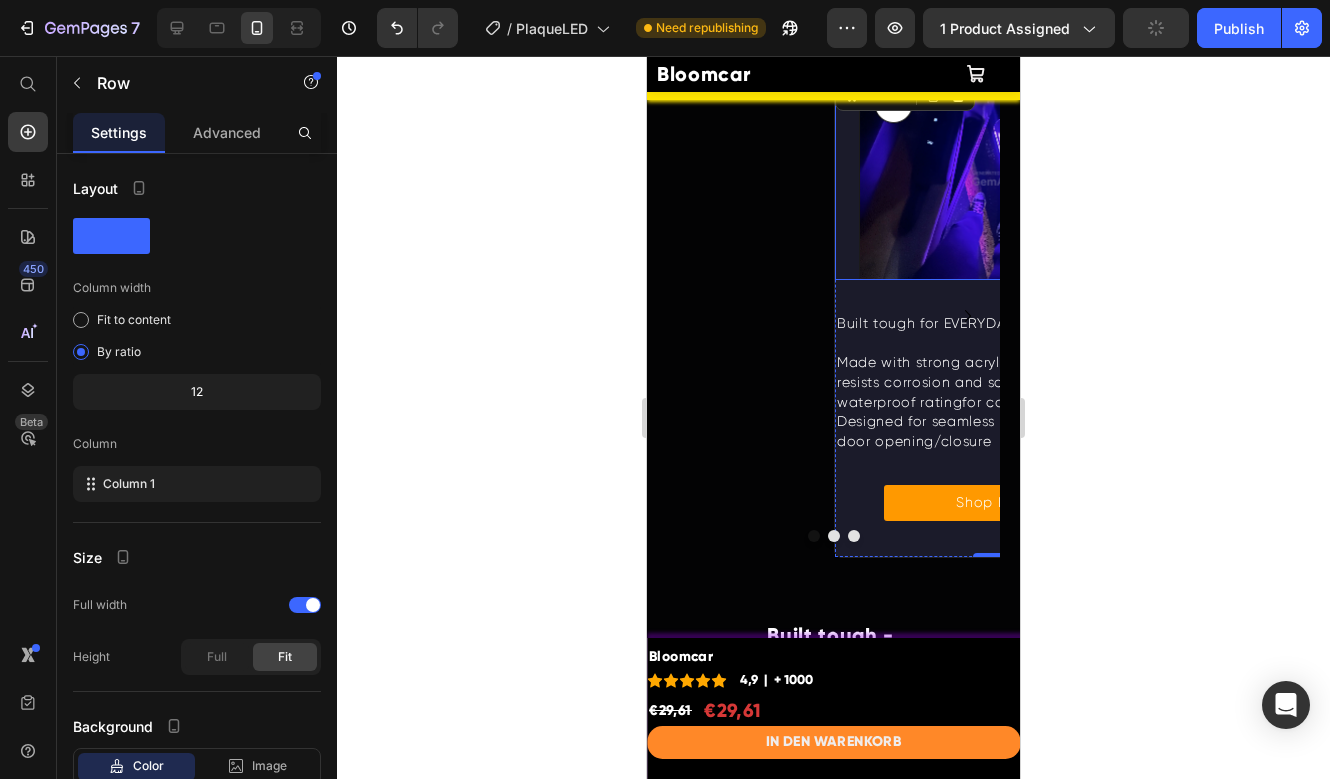 scroll, scrollTop: 4911, scrollLeft: 0, axis: vertical 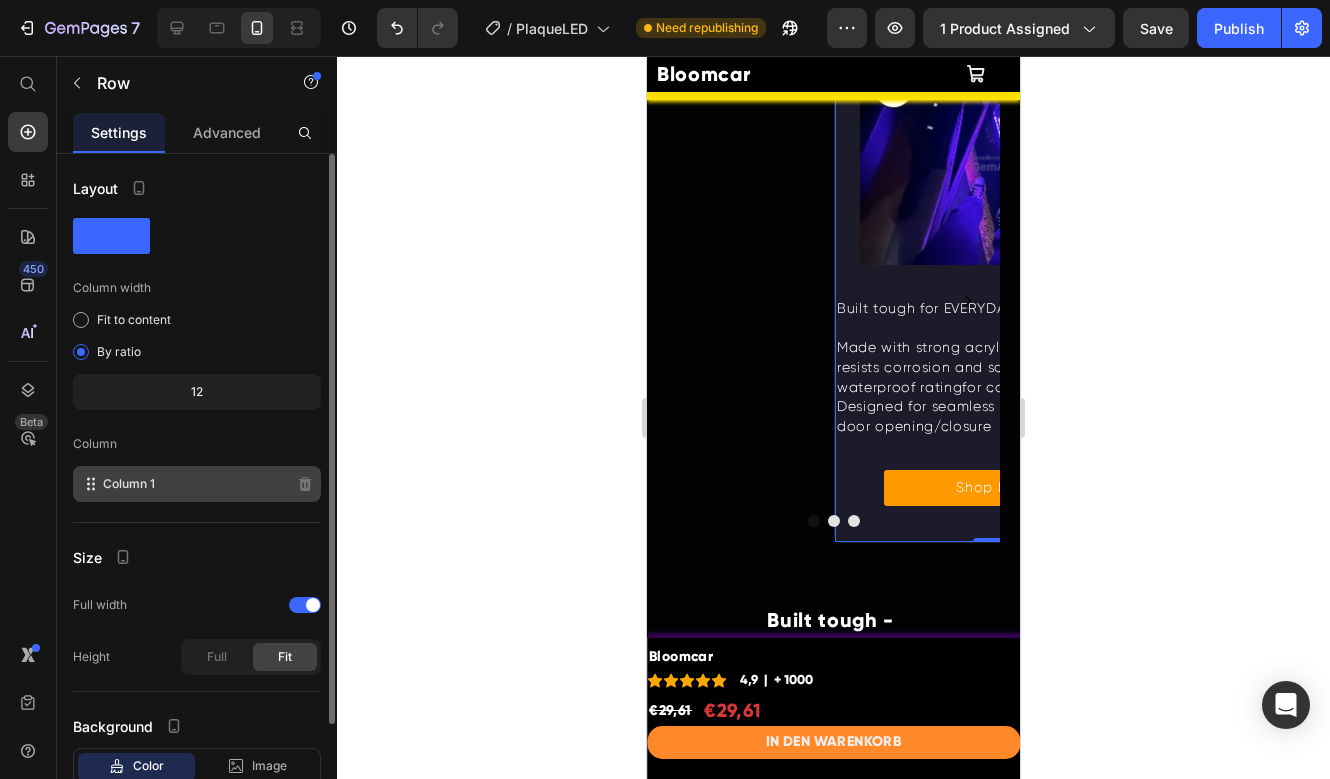 click on "Column 1" 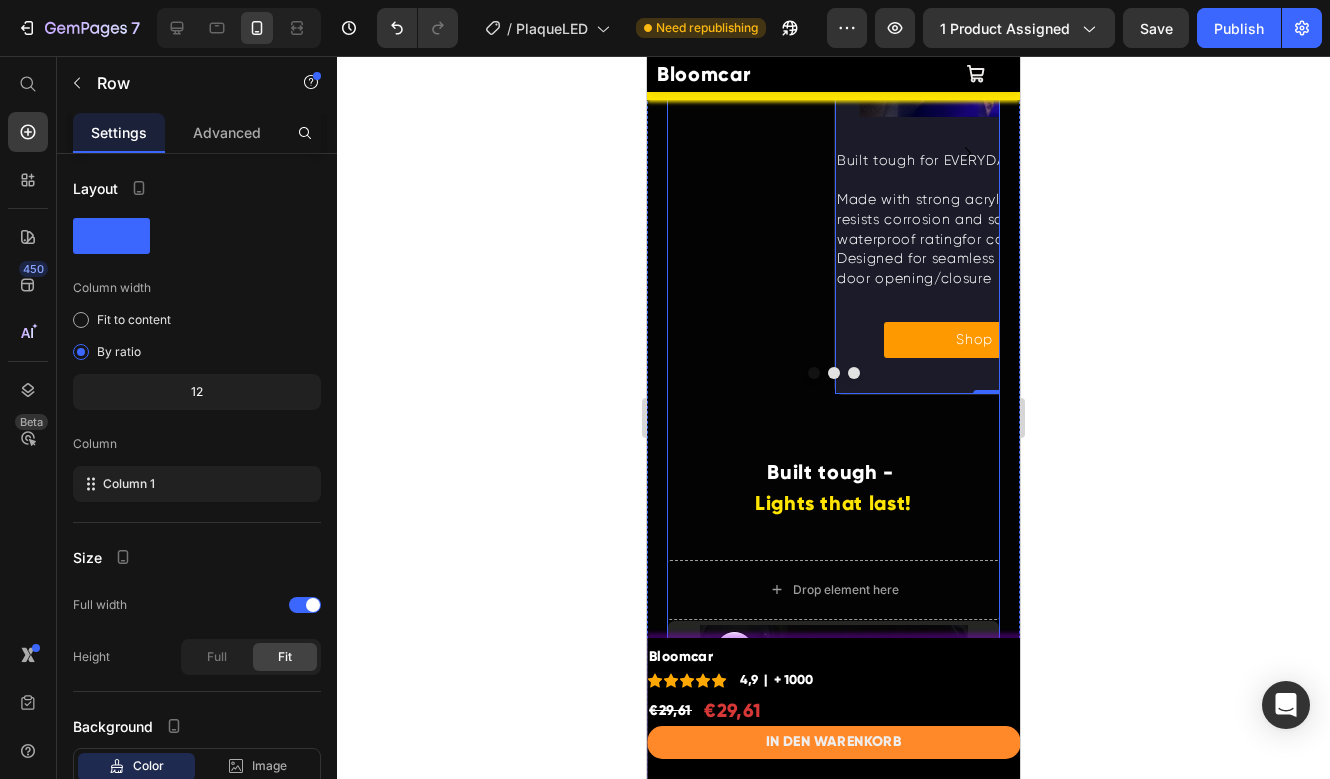 scroll, scrollTop: 5245, scrollLeft: 0, axis: vertical 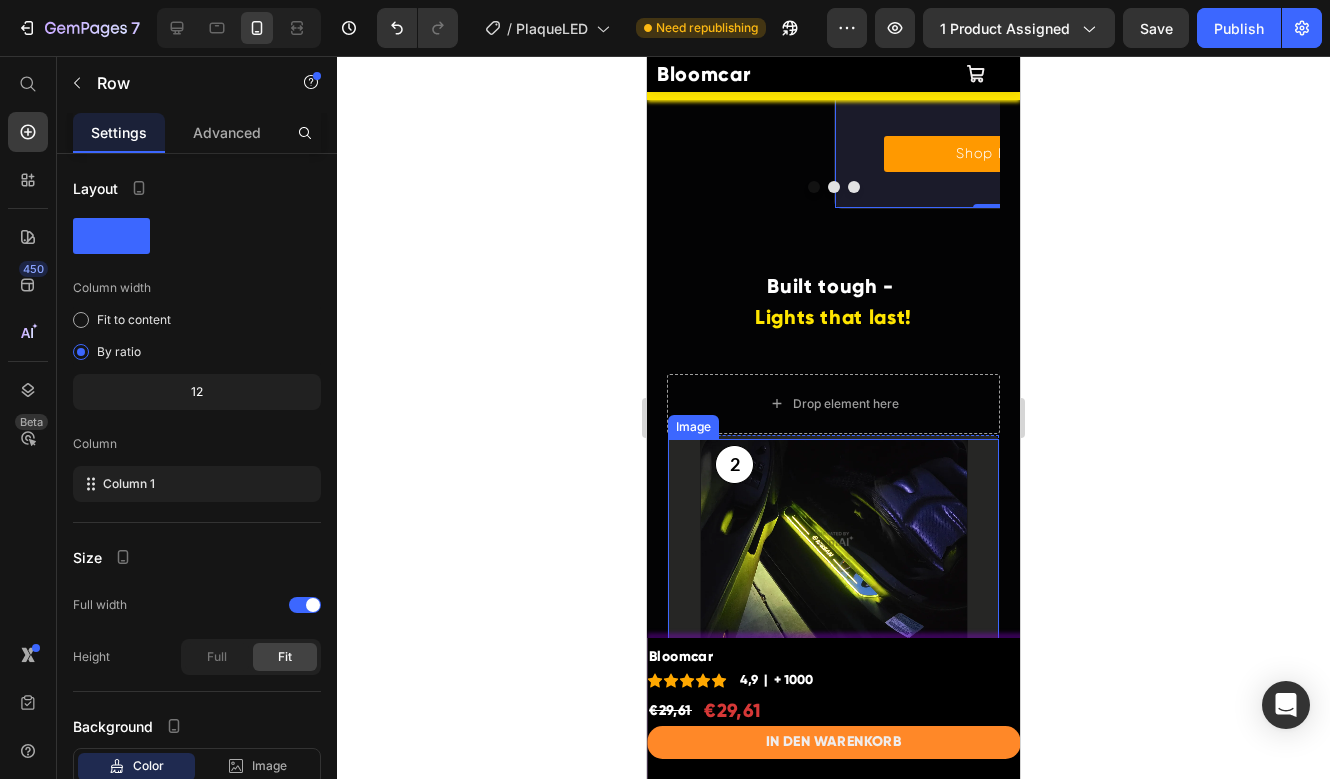 click at bounding box center (833, 539) 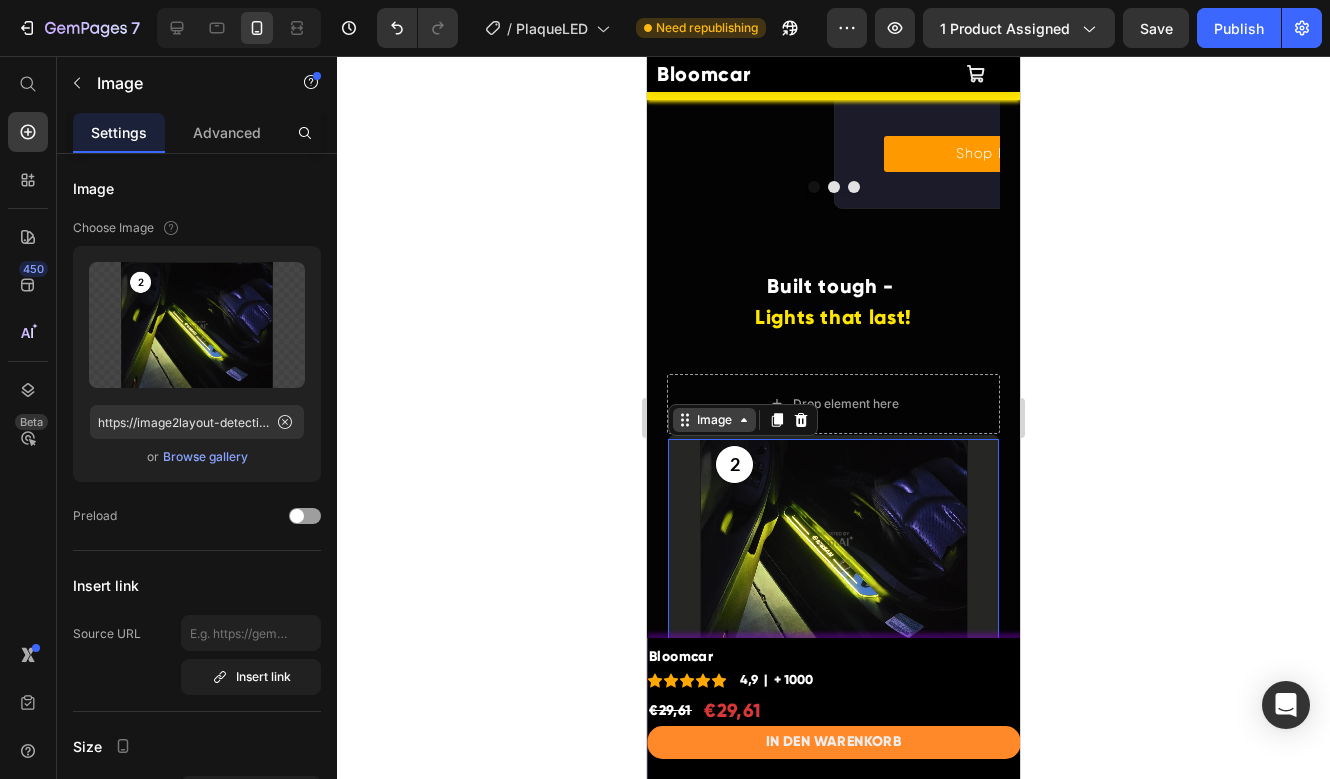 click on "Image" at bounding box center (714, 420) 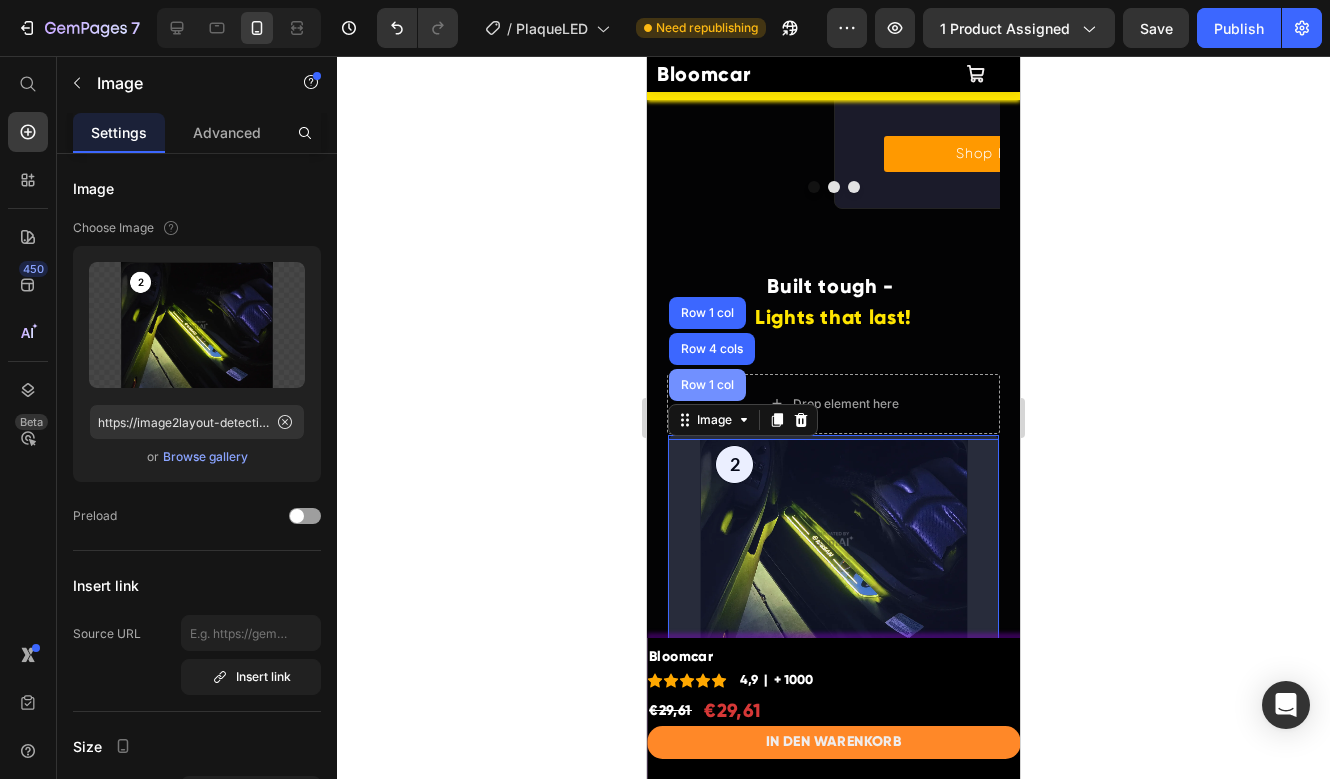 click on "Row 1 col" at bounding box center (707, 385) 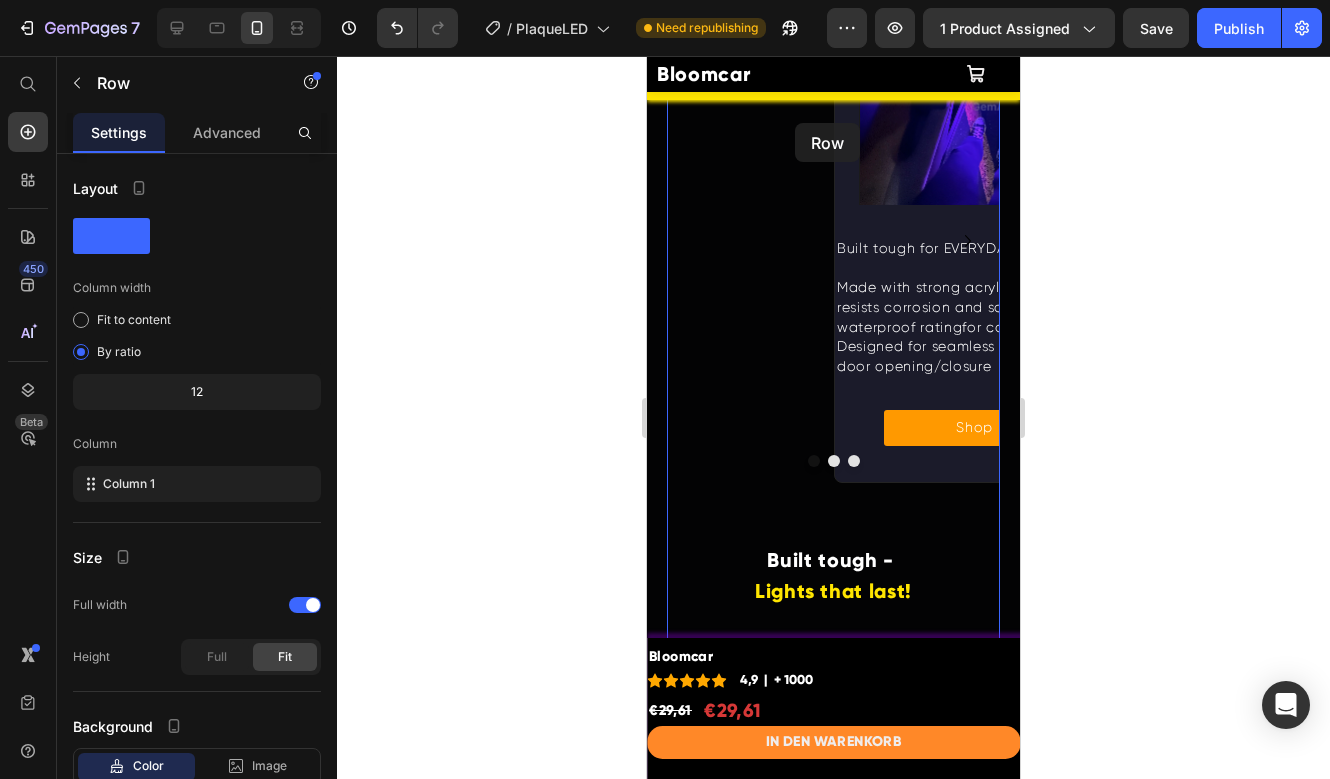 scroll, scrollTop: 4899, scrollLeft: 0, axis: vertical 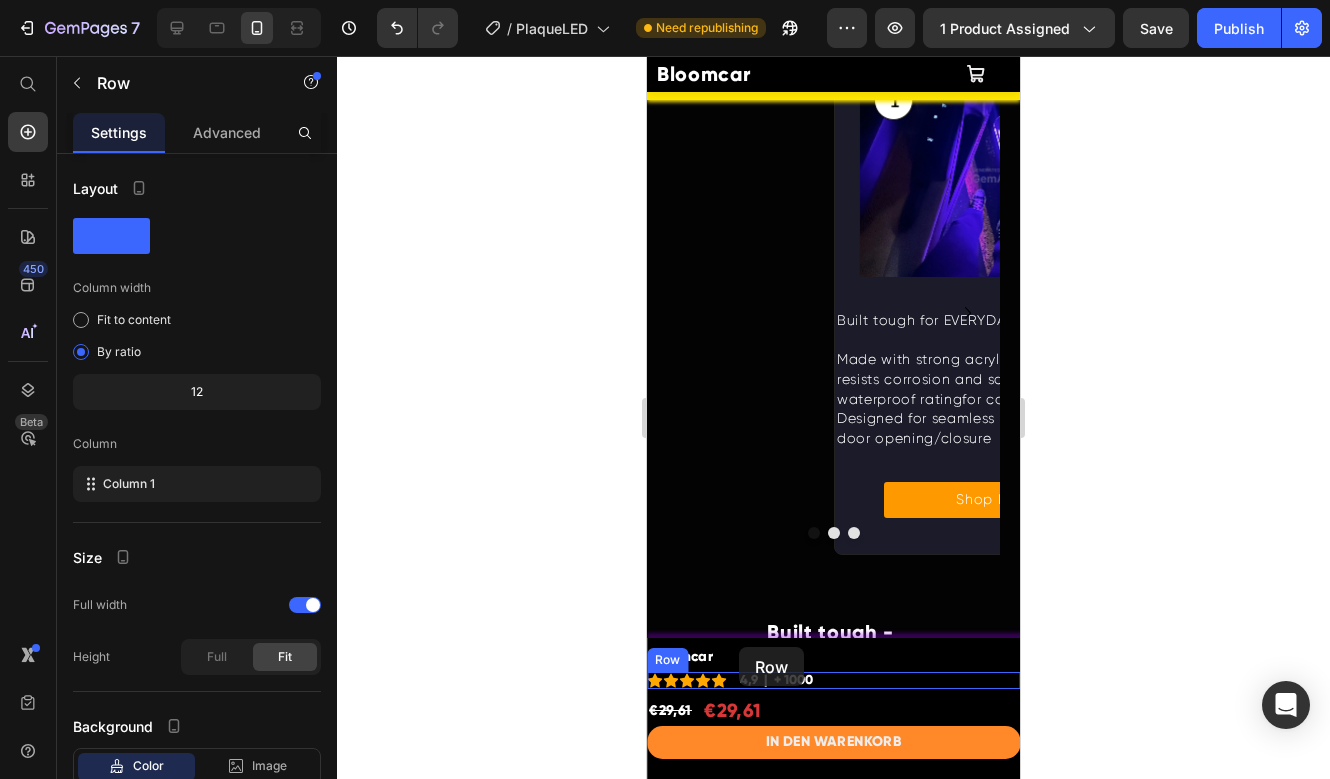 drag, startPoint x: 699, startPoint y: 418, endPoint x: 738, endPoint y: 637, distance: 222.4455 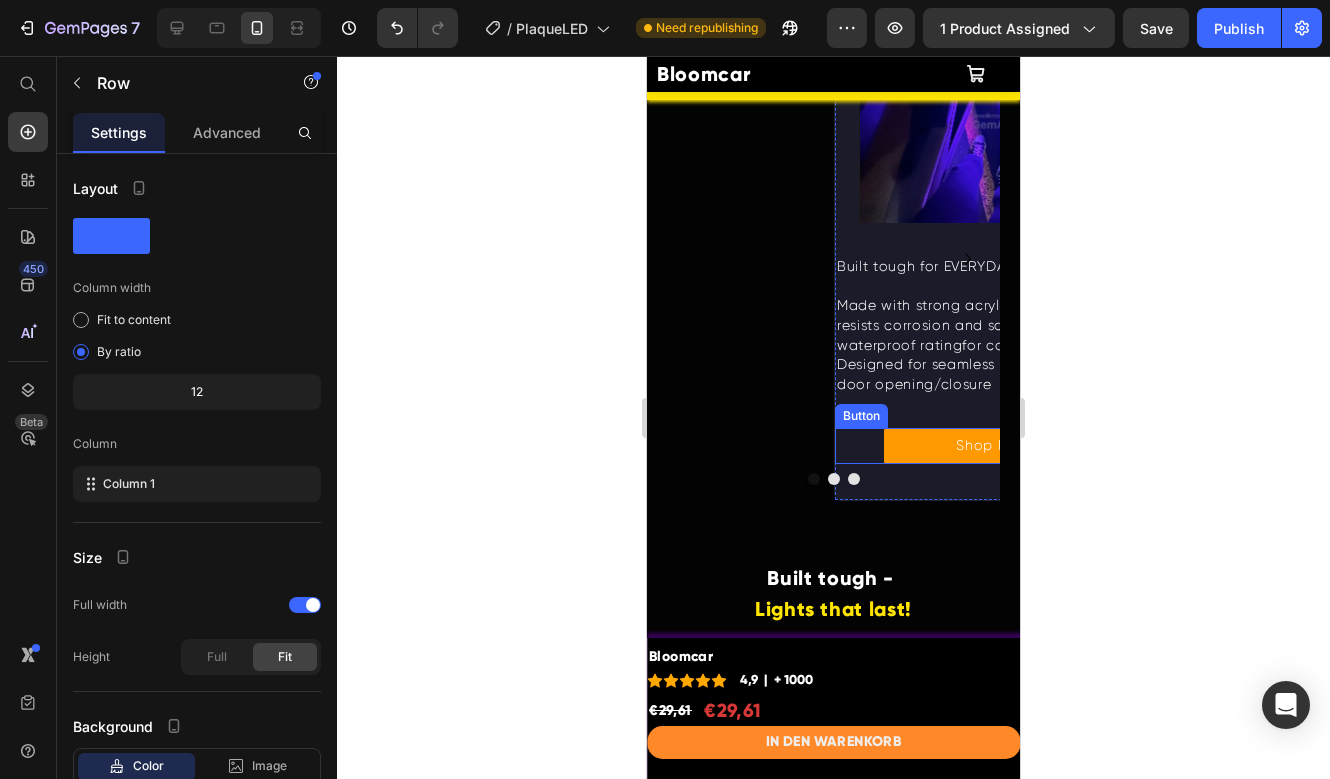 scroll, scrollTop: 4939, scrollLeft: 0, axis: vertical 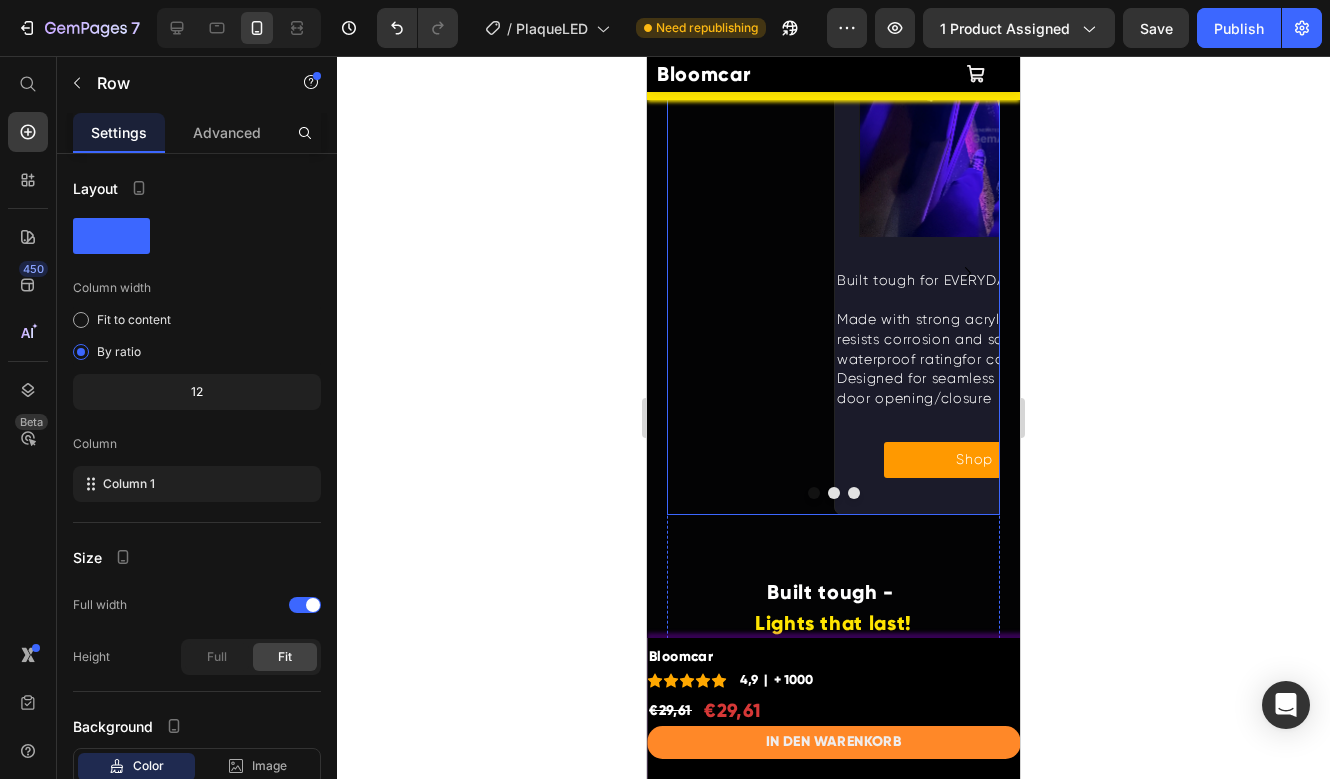 click at bounding box center [833, 493] 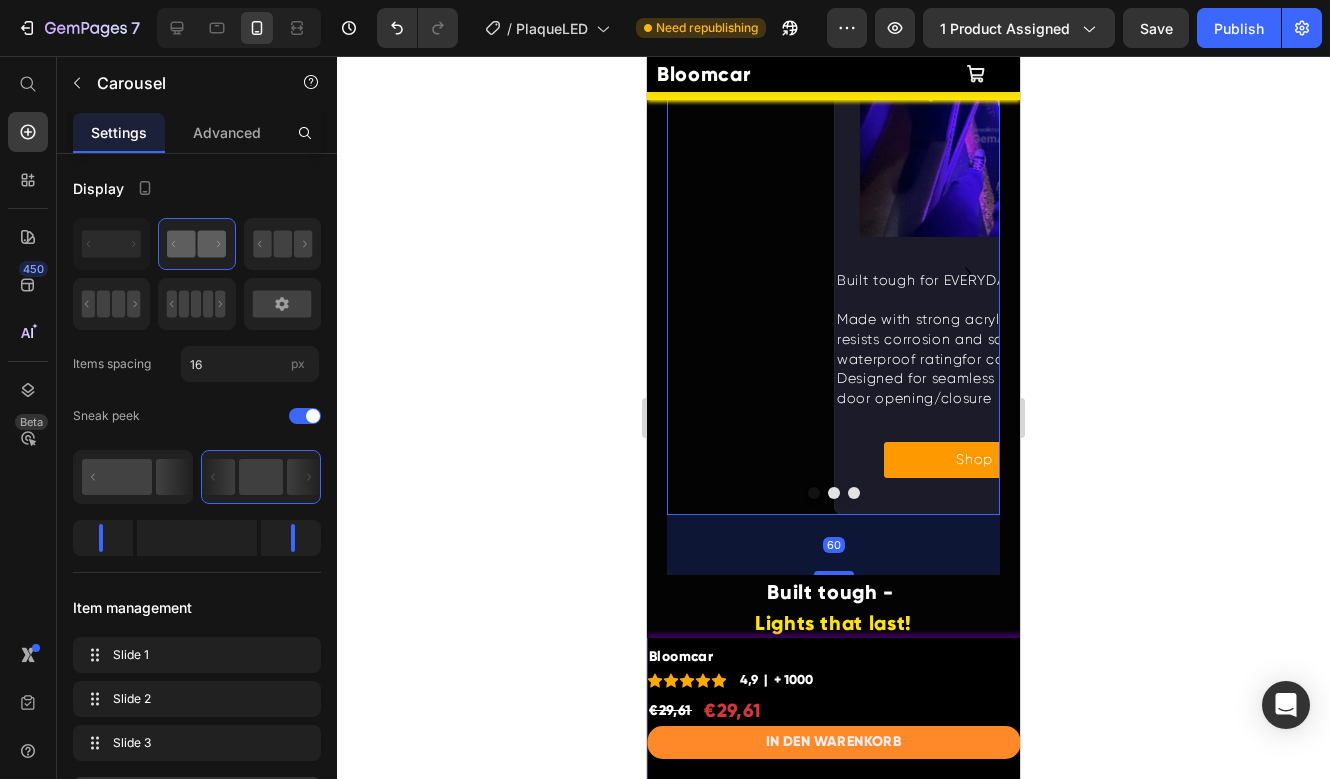 click at bounding box center [834, 493] 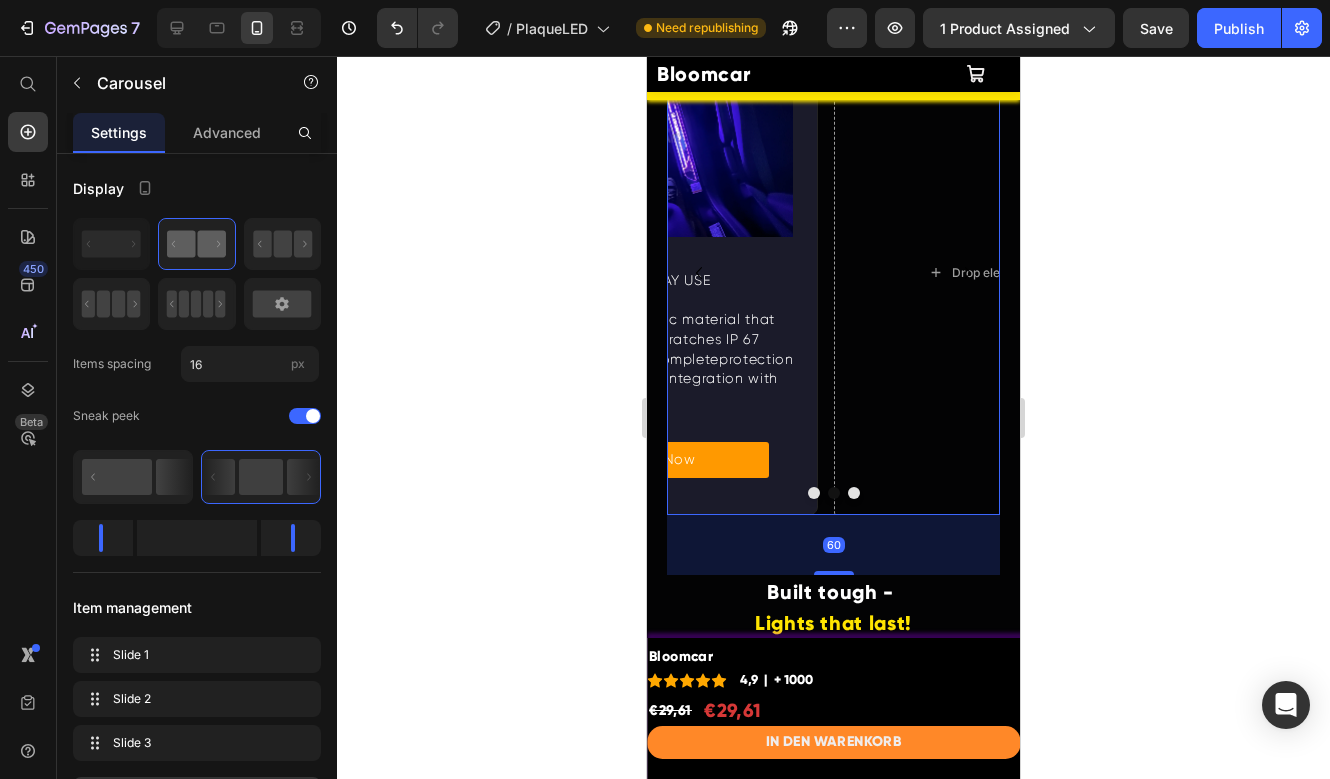 click at bounding box center (854, 493) 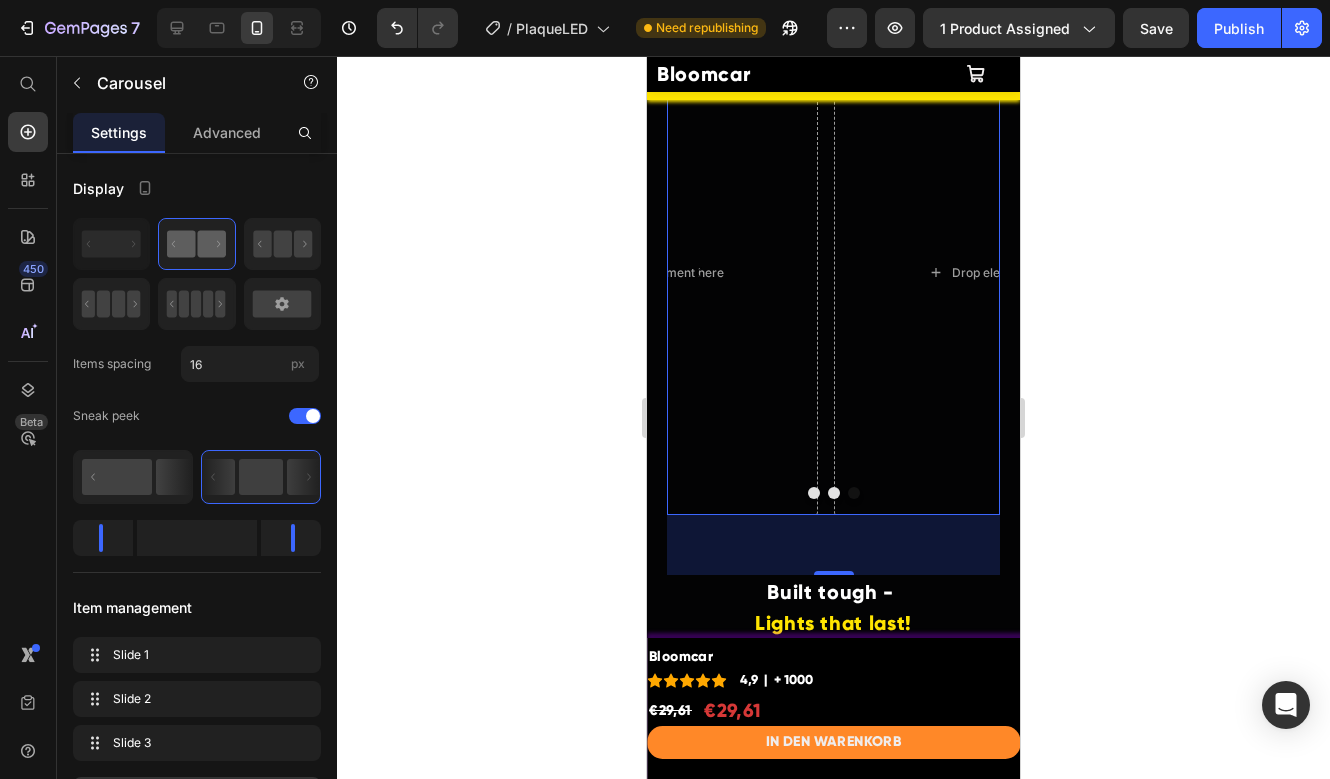 click at bounding box center [814, 493] 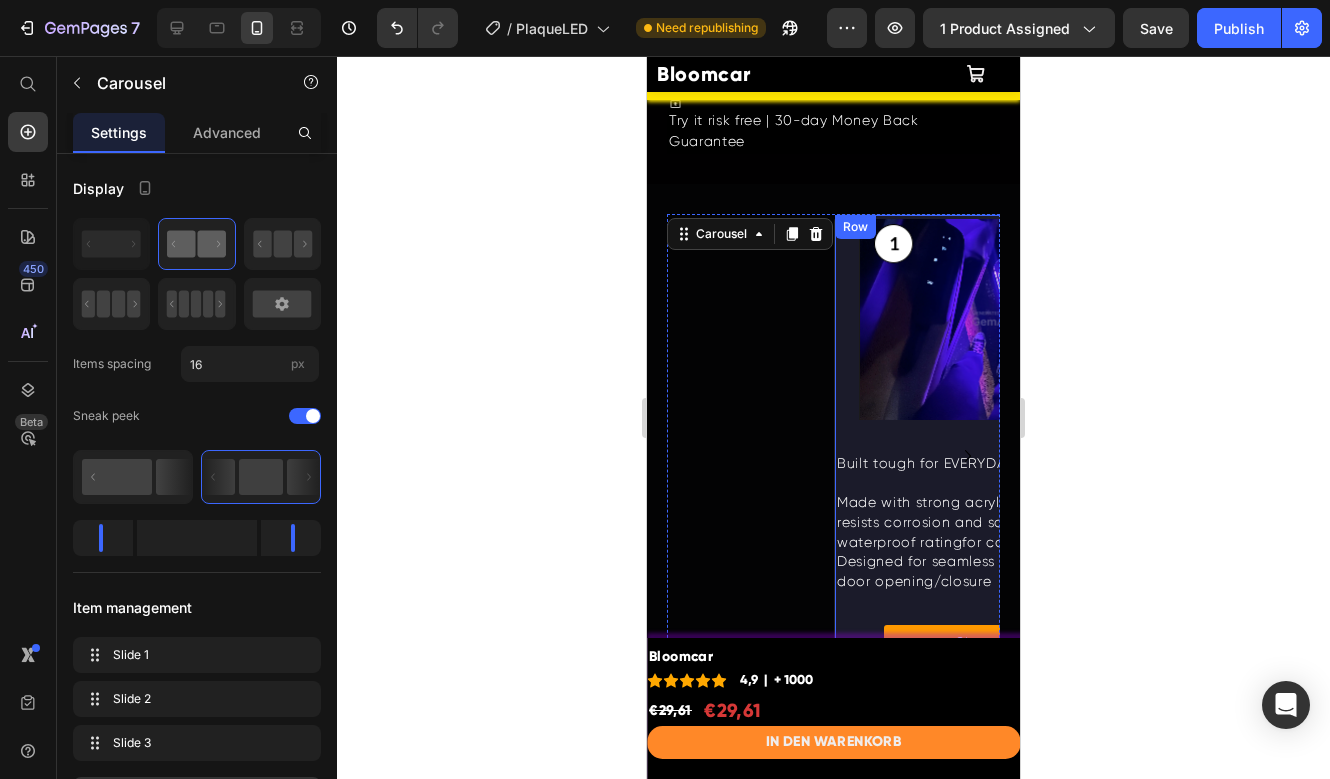 scroll, scrollTop: 4647, scrollLeft: 0, axis: vertical 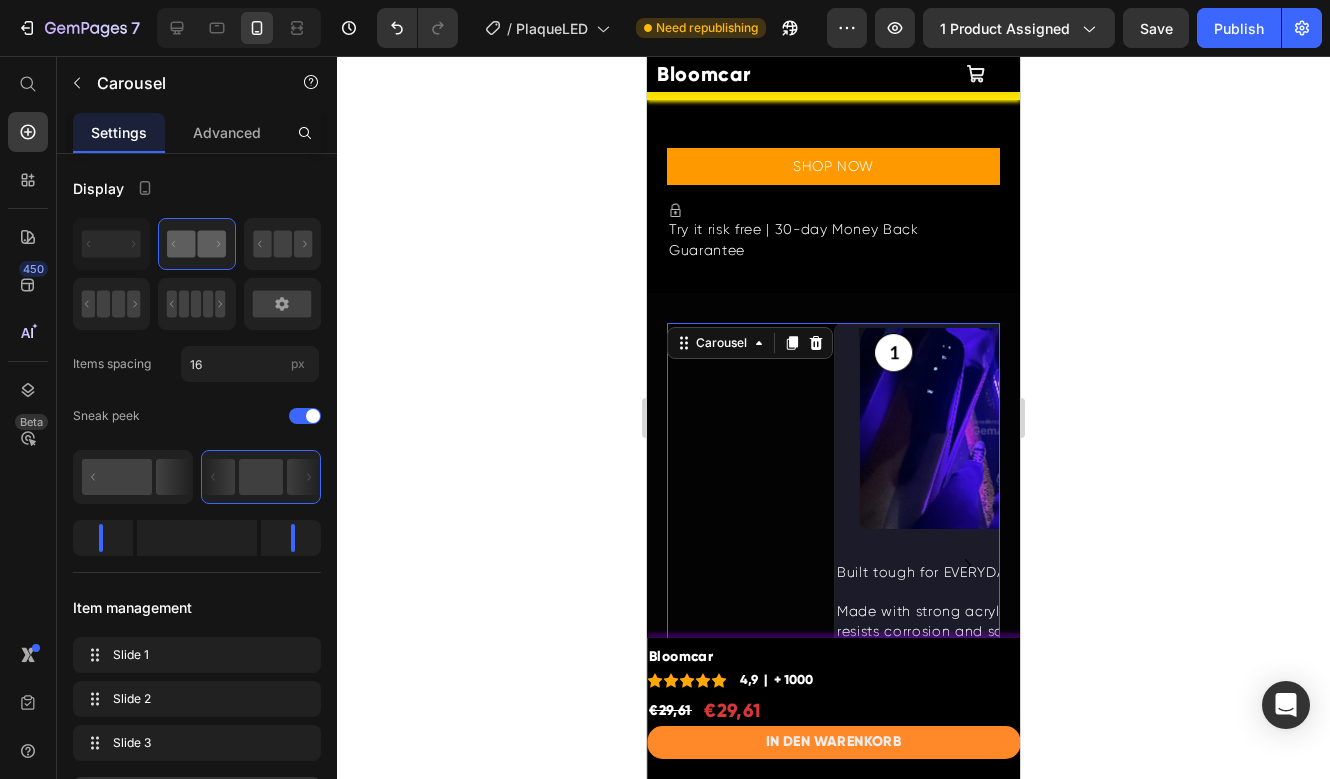 click on "Image Built tough for EVERYDAY USE Text Block Made with strong acrylic material that resists corrosion and scratches IP 67 waterproof ratingfor completeprotection Designed for seamless integration with door opening/closure Text Block Shop Now Button Row
Drop element here
Drop element here" at bounding box center [833, 565] 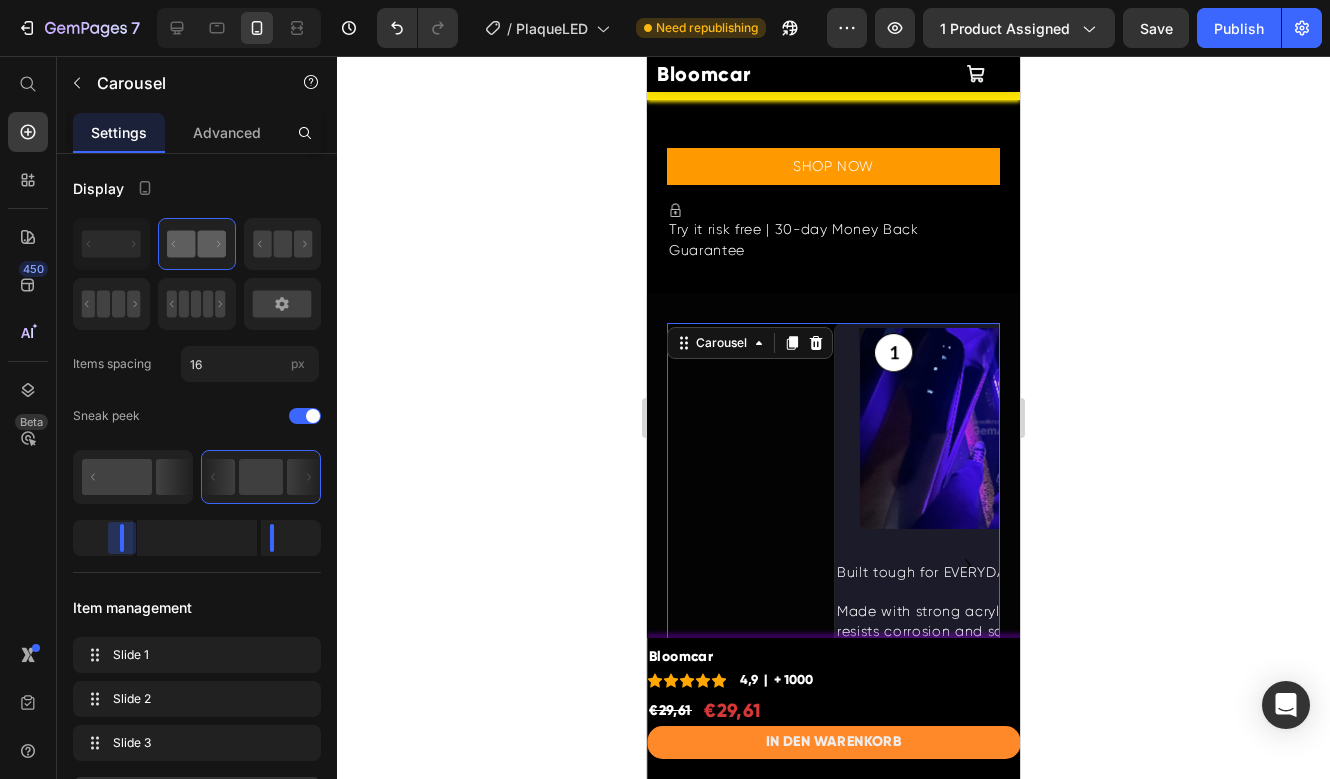 drag, startPoint x: 115, startPoint y: 545, endPoint x: 157, endPoint y: 543, distance: 42.047592 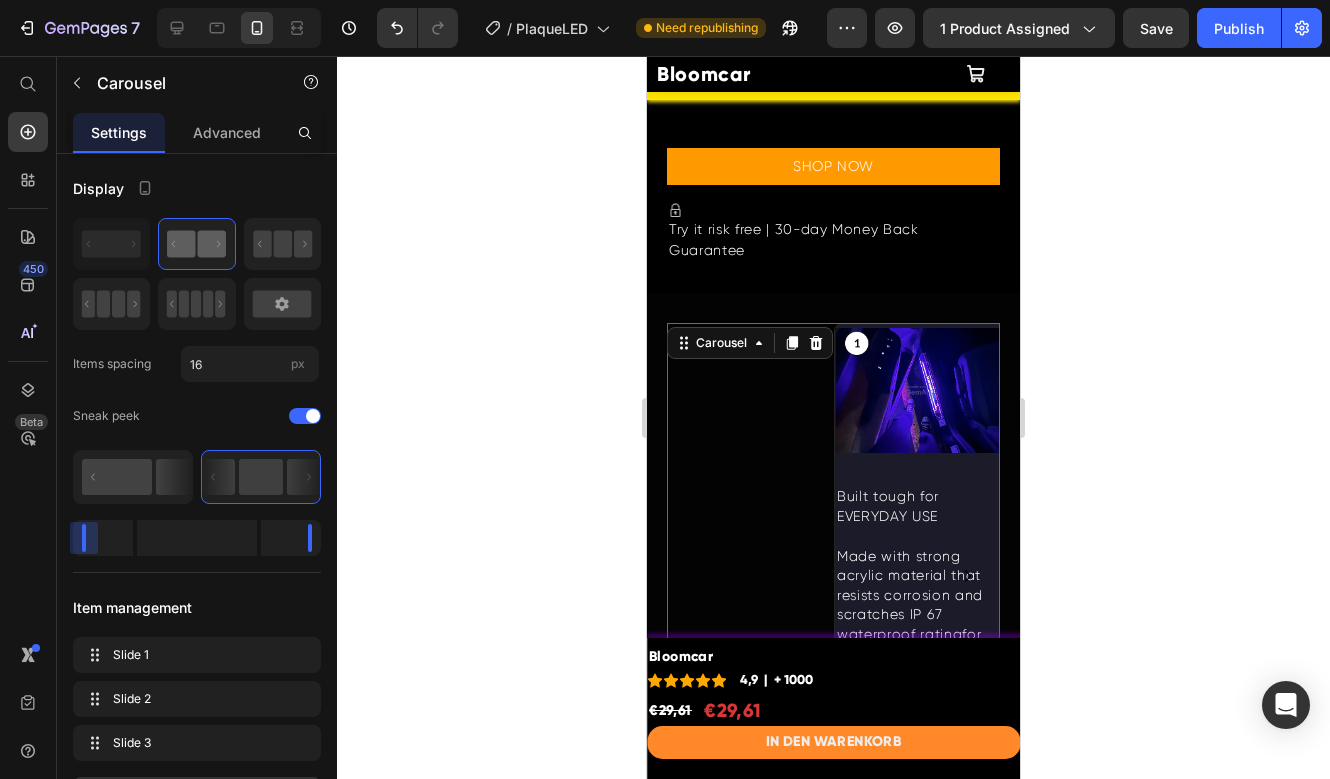 drag, startPoint x: 123, startPoint y: 544, endPoint x: 68, endPoint y: 551, distance: 55.443665 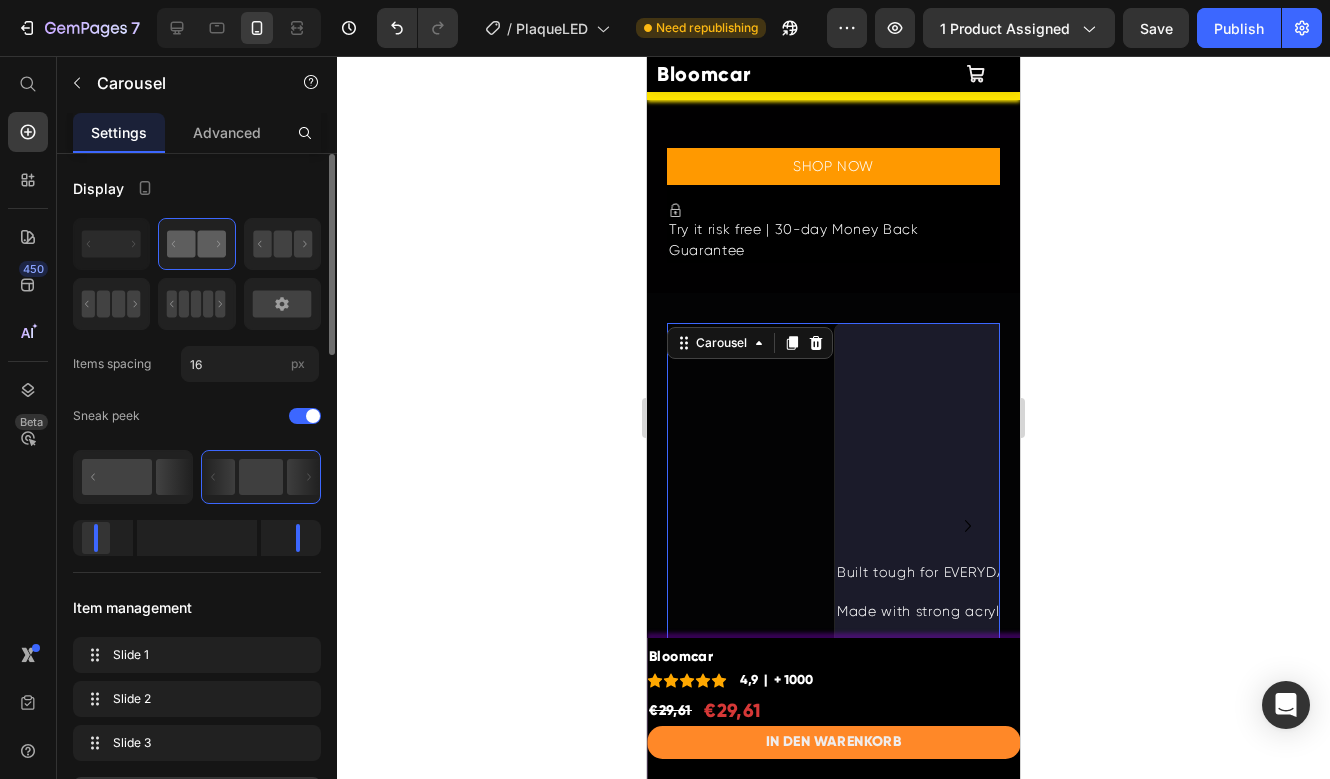 drag, startPoint x: 86, startPoint y: 543, endPoint x: 114, endPoint y: 525, distance: 33.286633 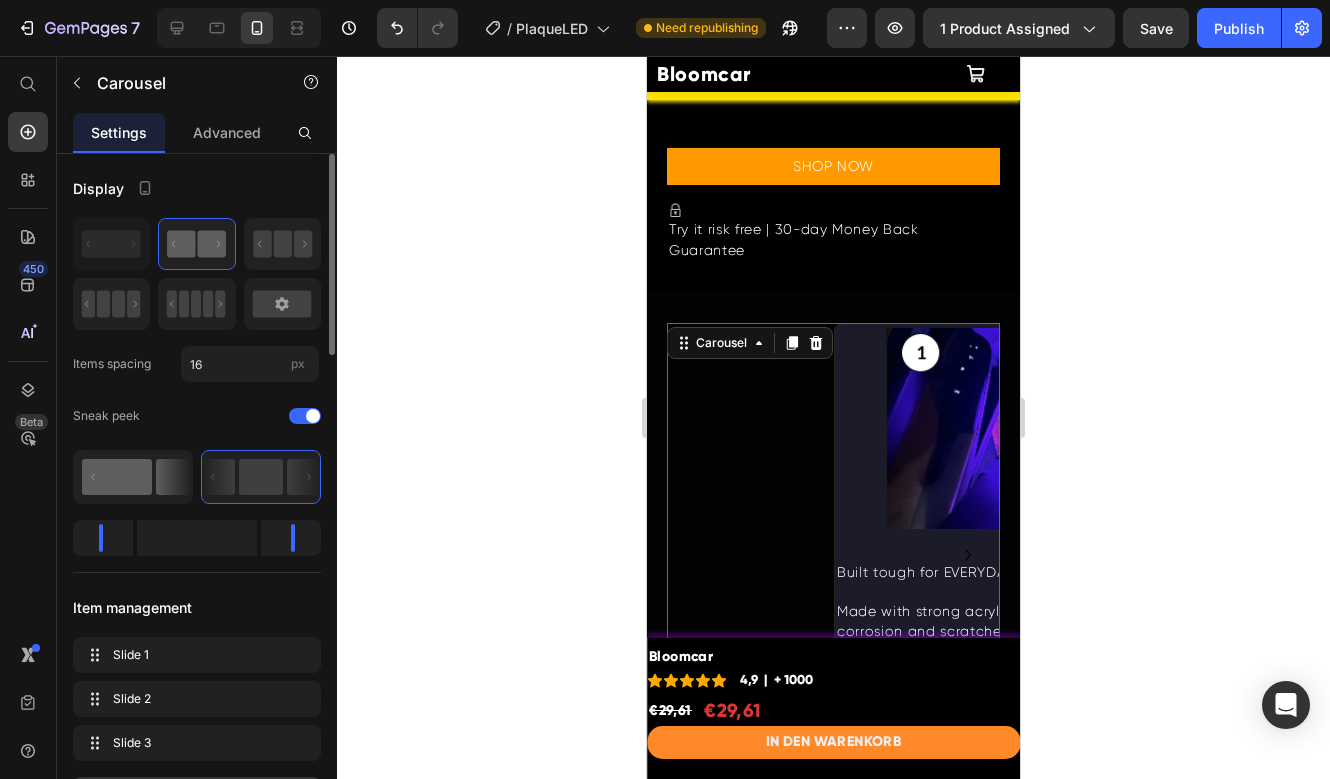click 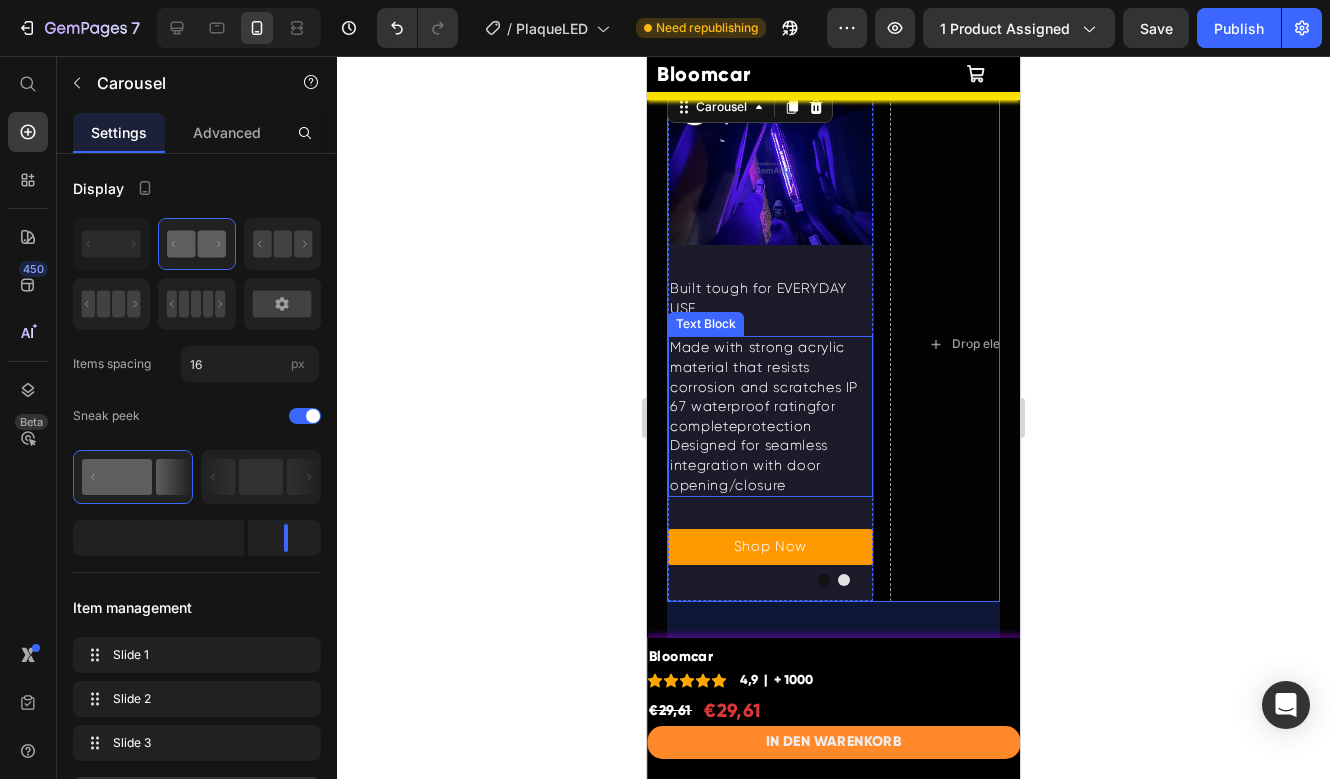 scroll, scrollTop: 4882, scrollLeft: 0, axis: vertical 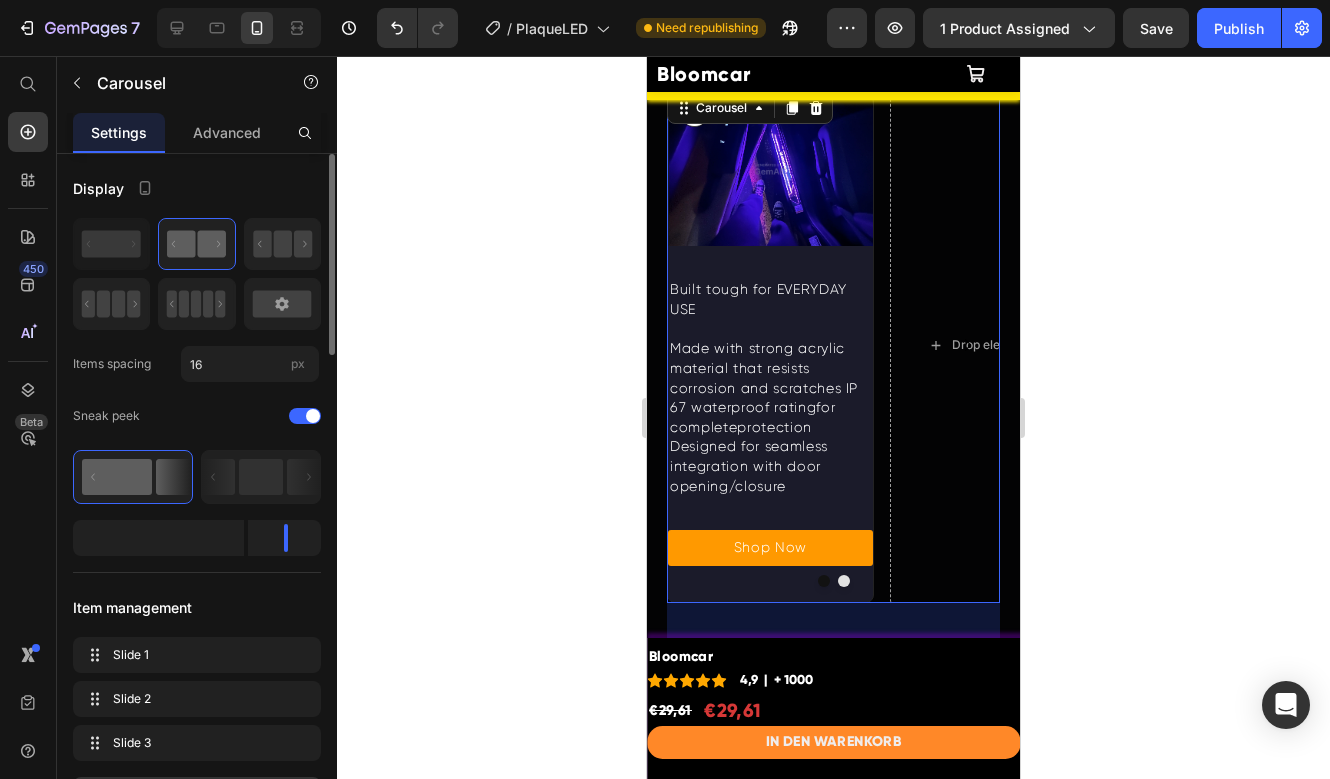 click 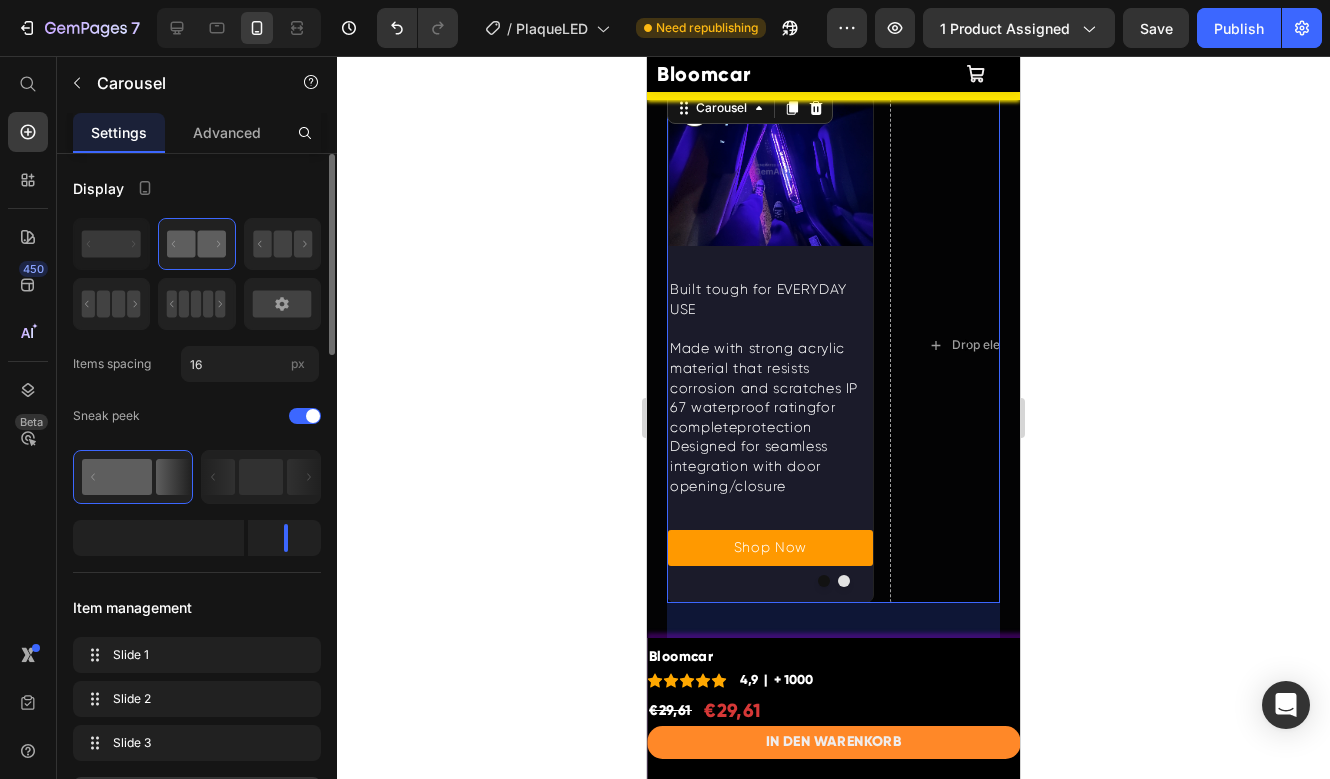 click 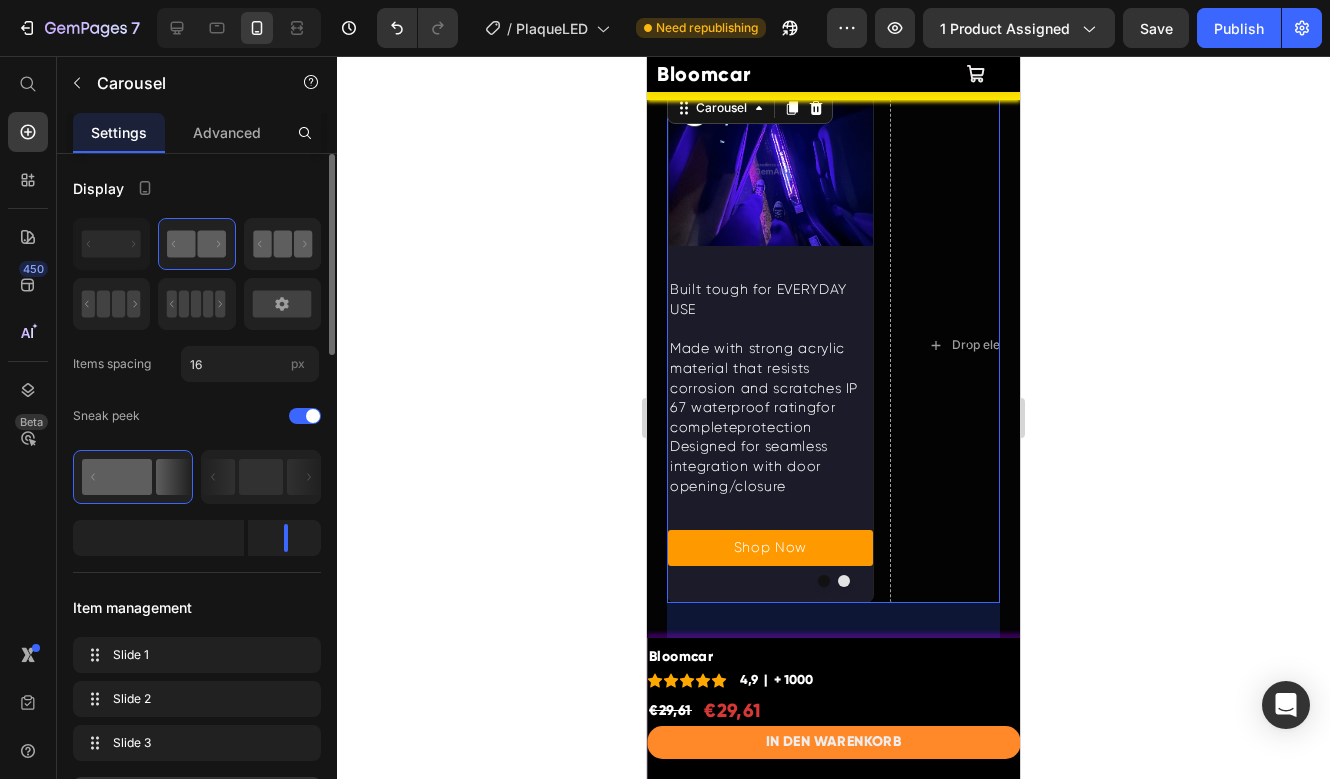click 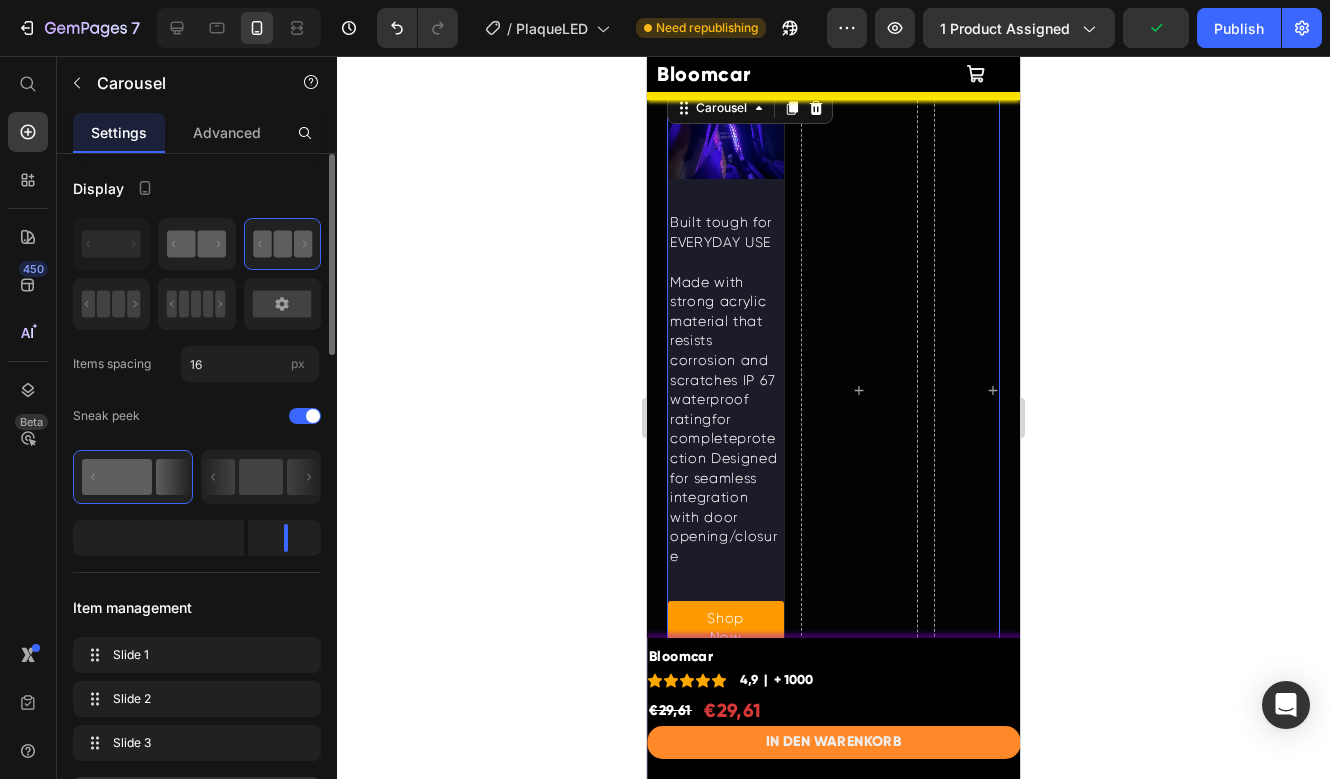 click 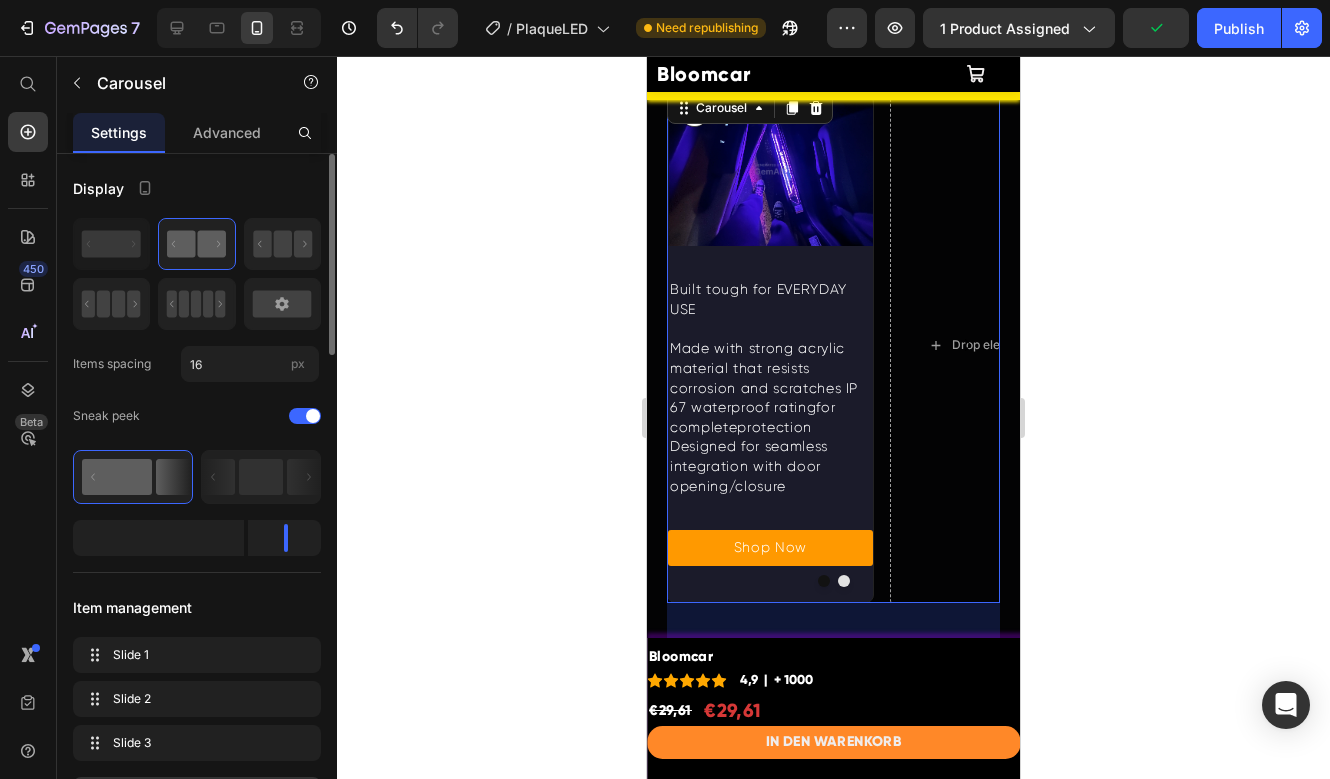 click 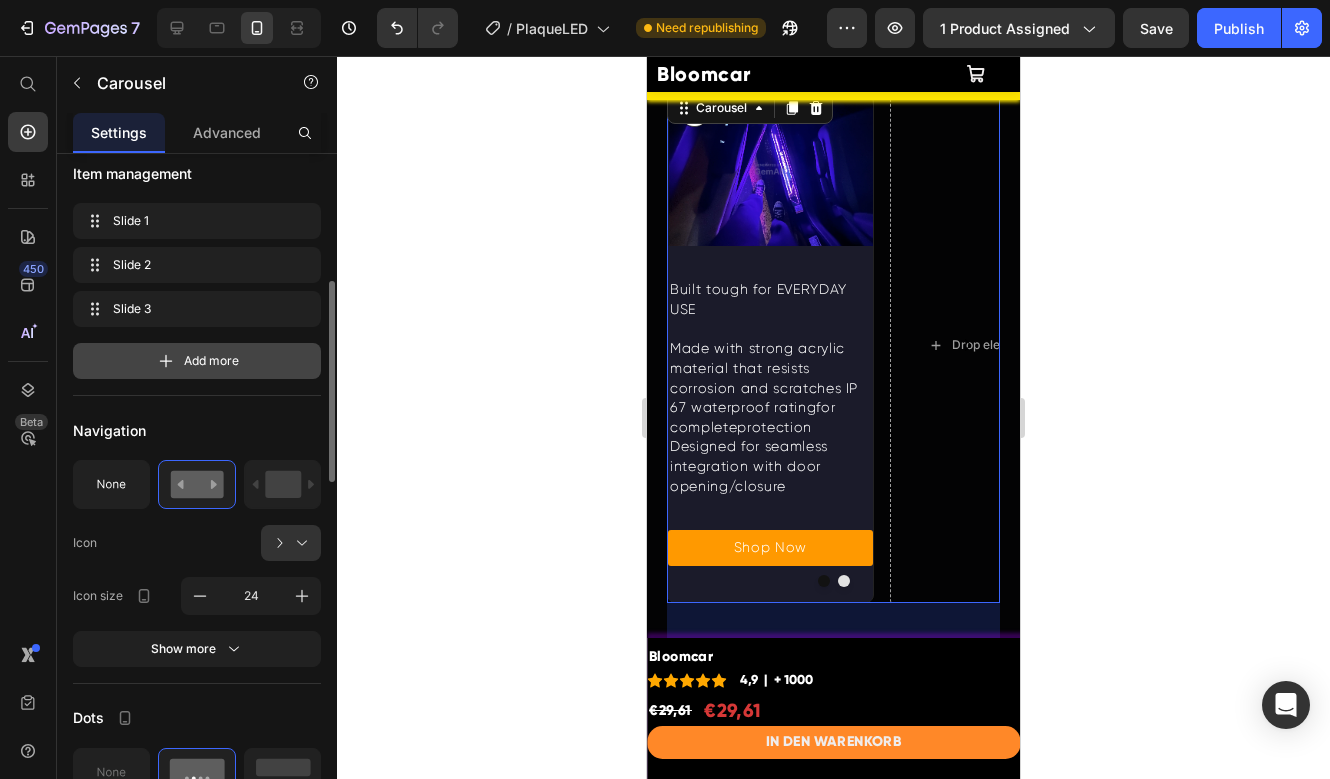 scroll, scrollTop: 43, scrollLeft: 0, axis: vertical 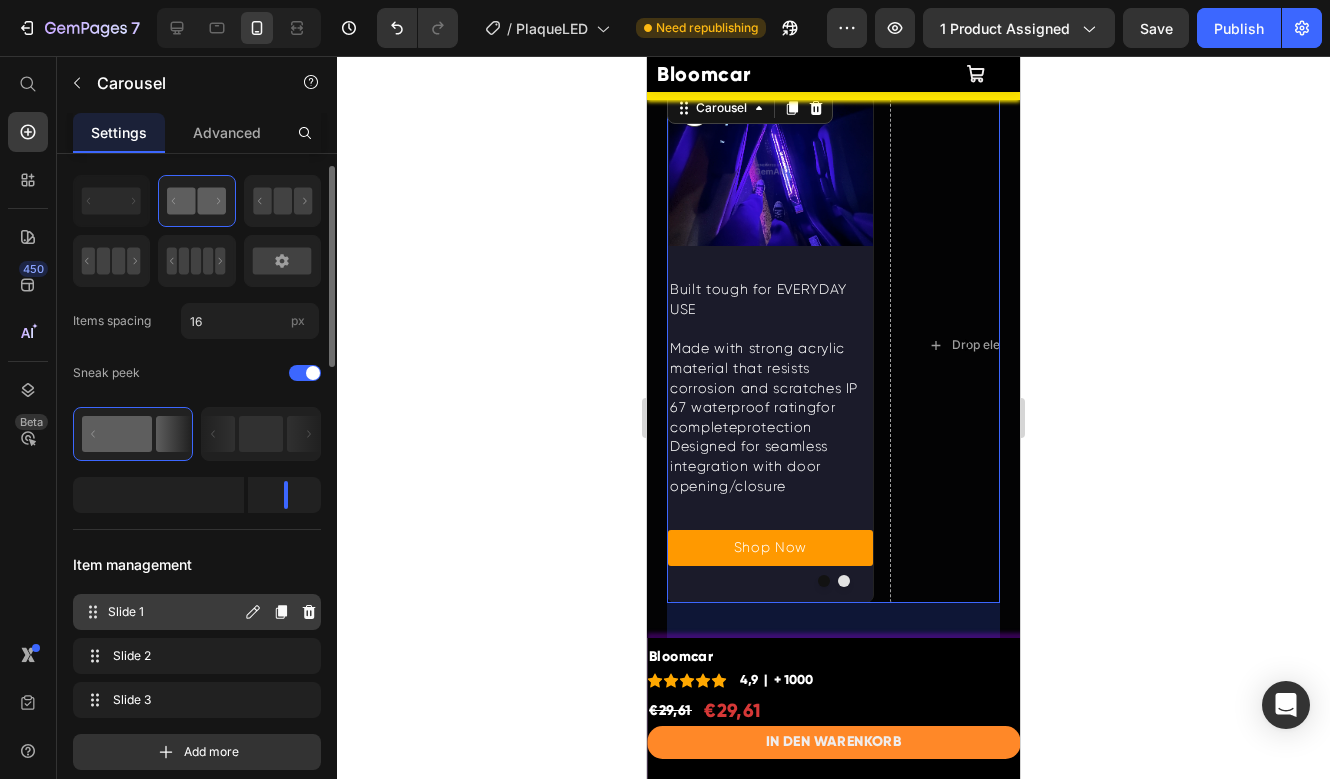 click on "Slide 1 Slide 1" at bounding box center (161, 612) 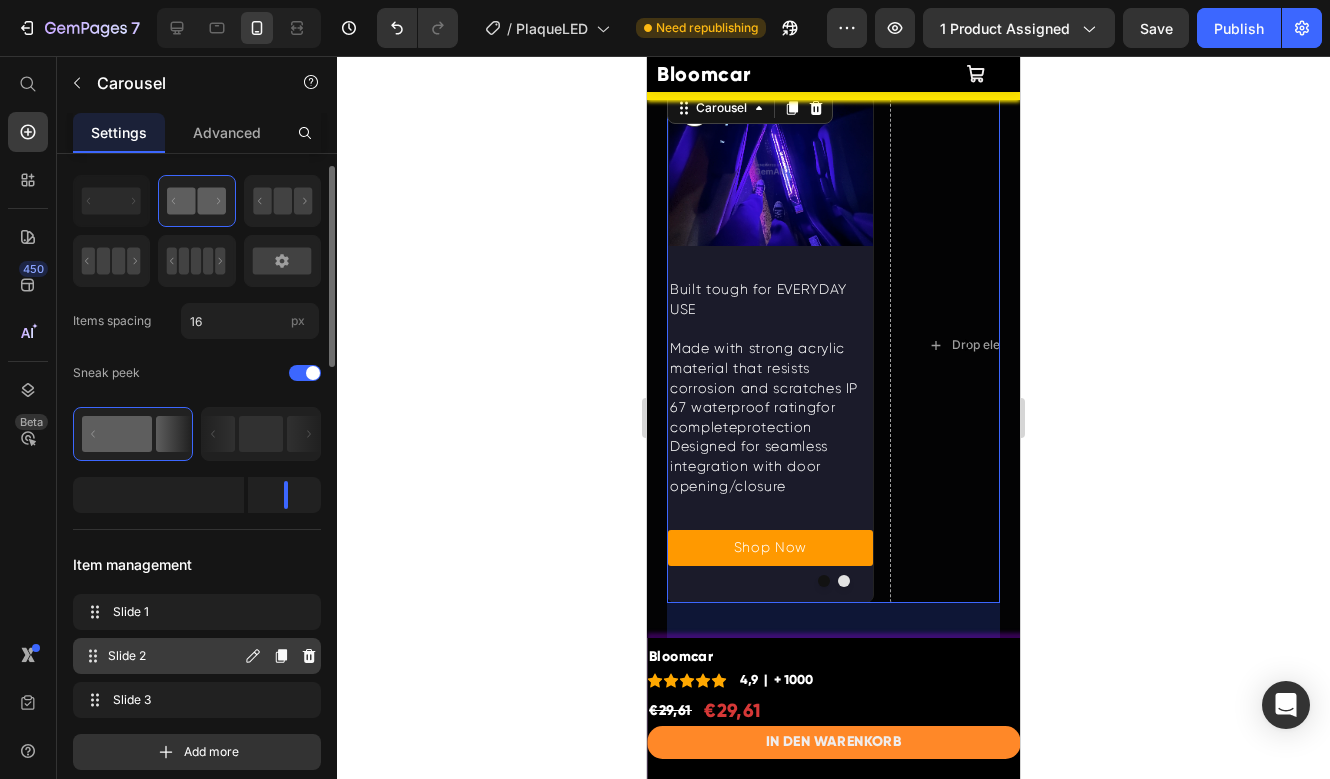 click on "Slide 2" at bounding box center (174, 656) 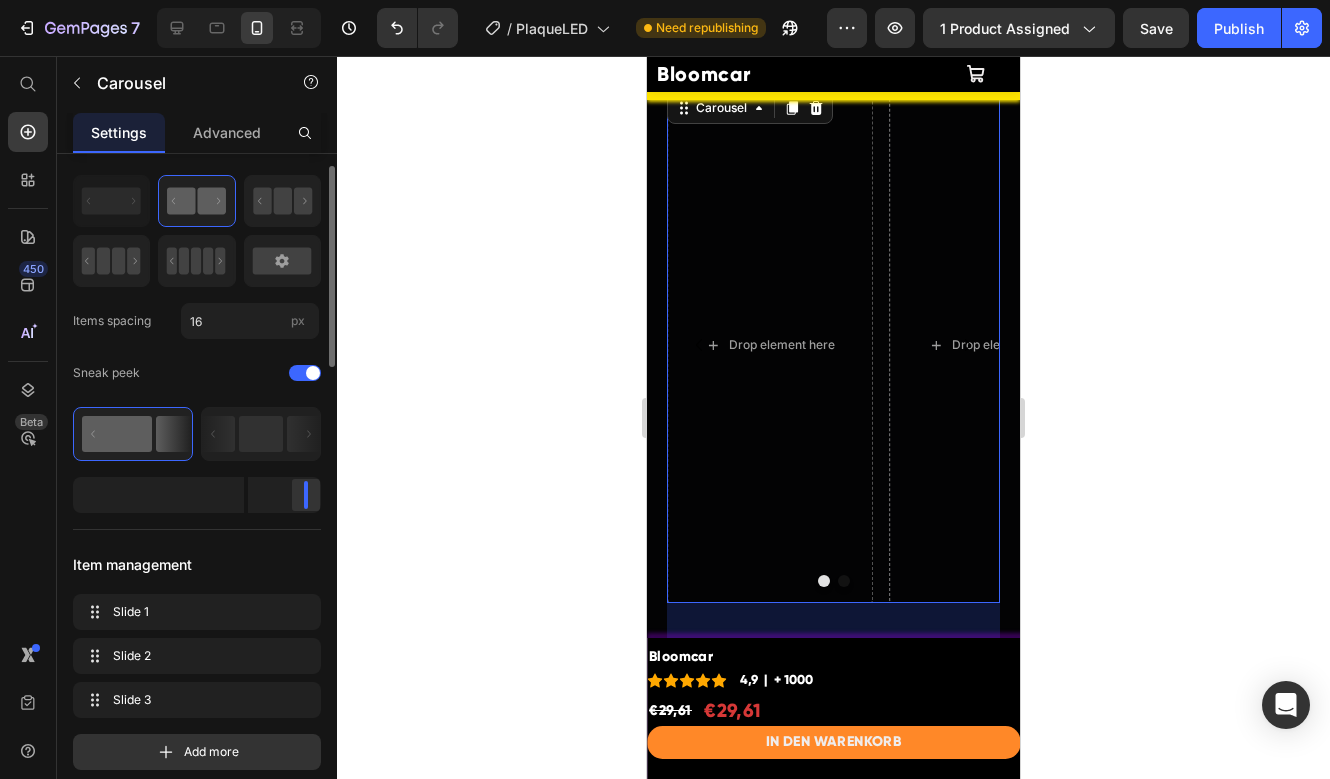 drag, startPoint x: 287, startPoint y: 493, endPoint x: 310, endPoint y: 500, distance: 24.04163 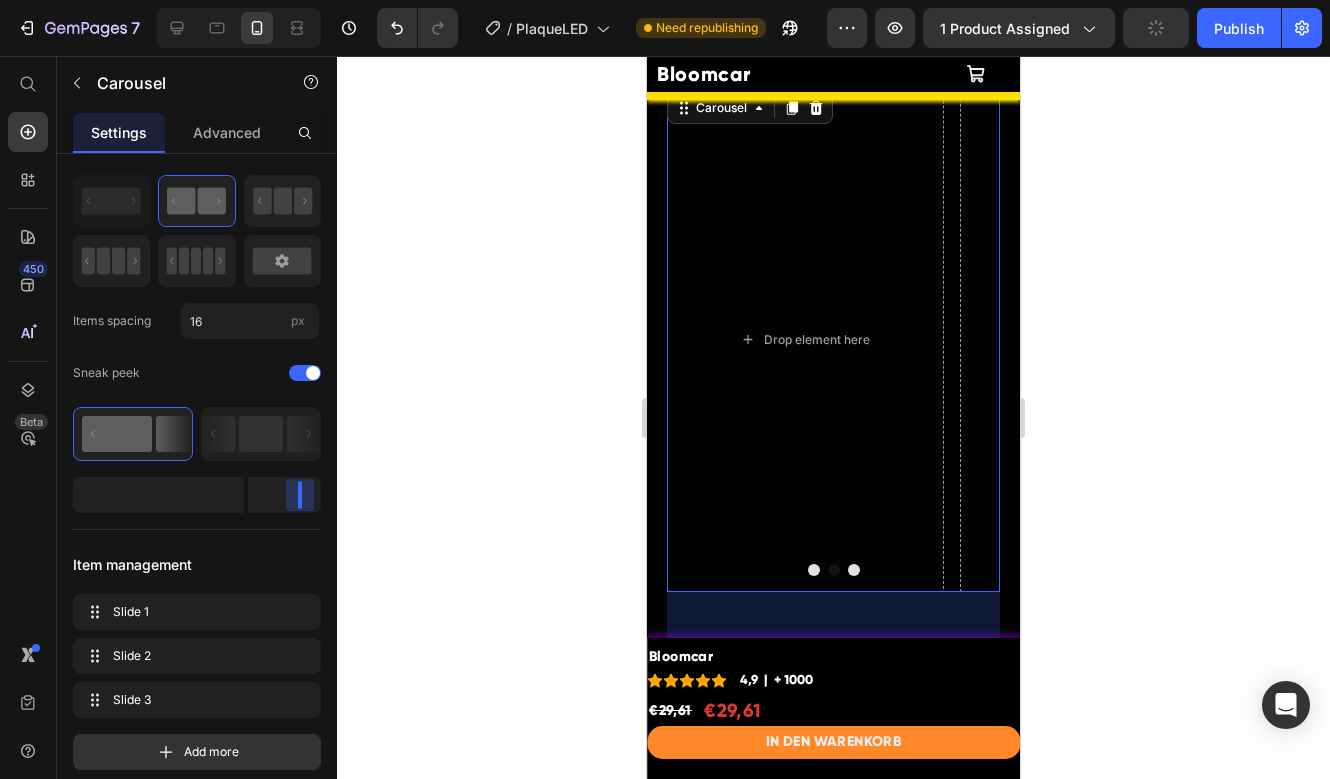 drag, startPoint x: 304, startPoint y: 501, endPoint x: 320, endPoint y: 501, distance: 16 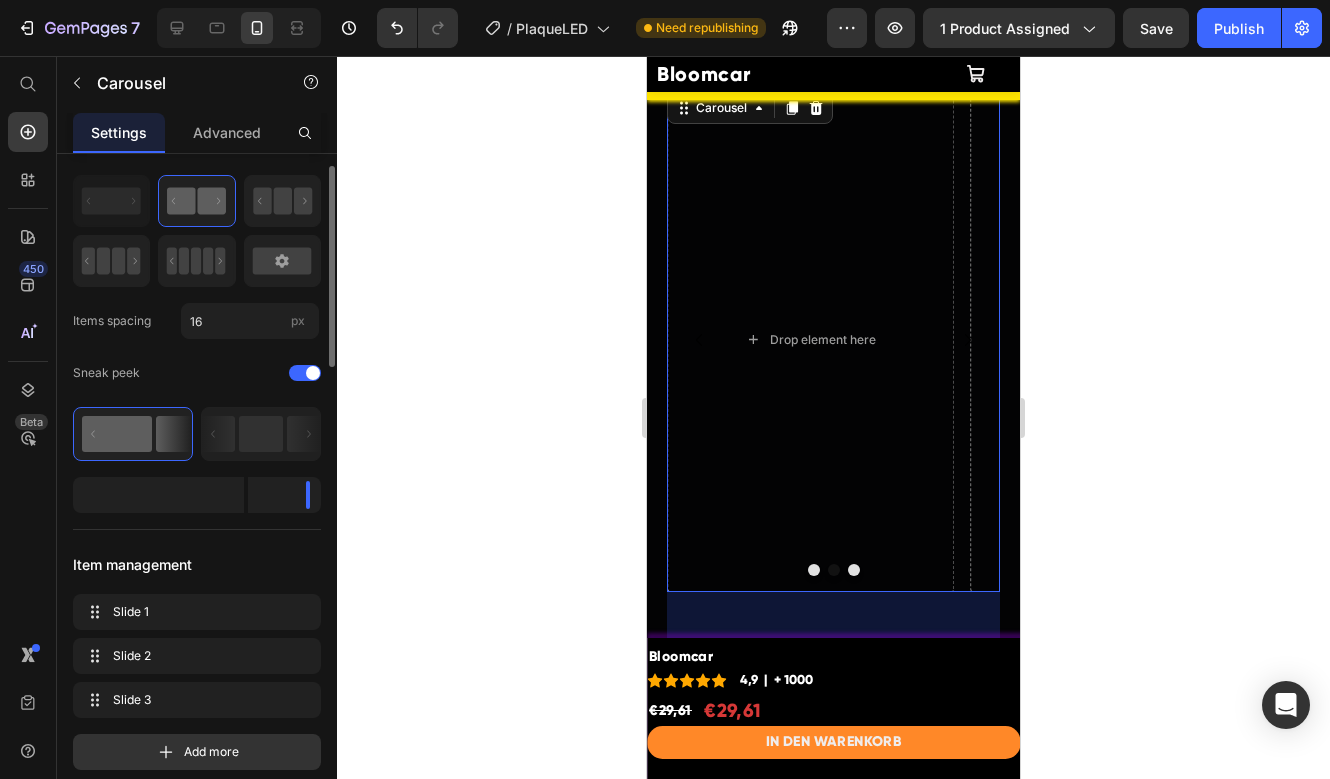 click at bounding box center [197, 495] 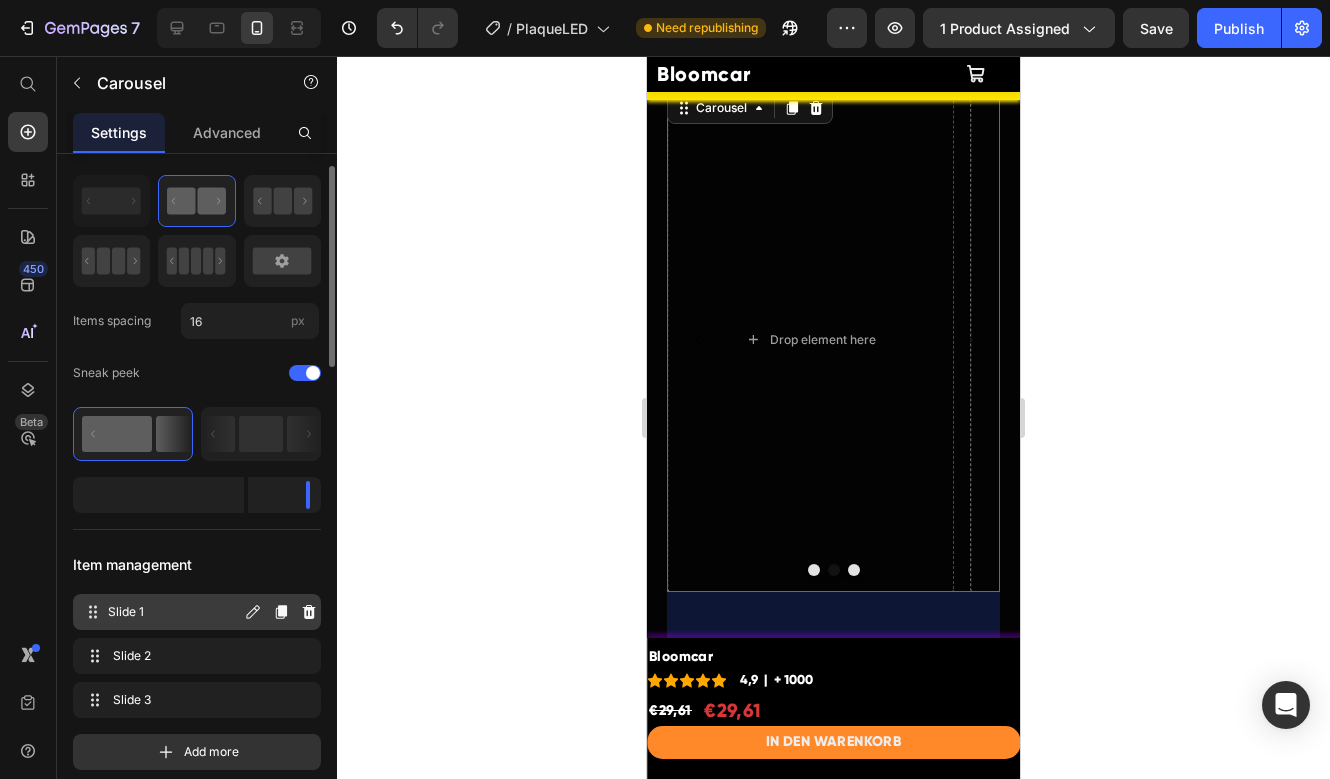 click on "Slide 1" at bounding box center (174, 612) 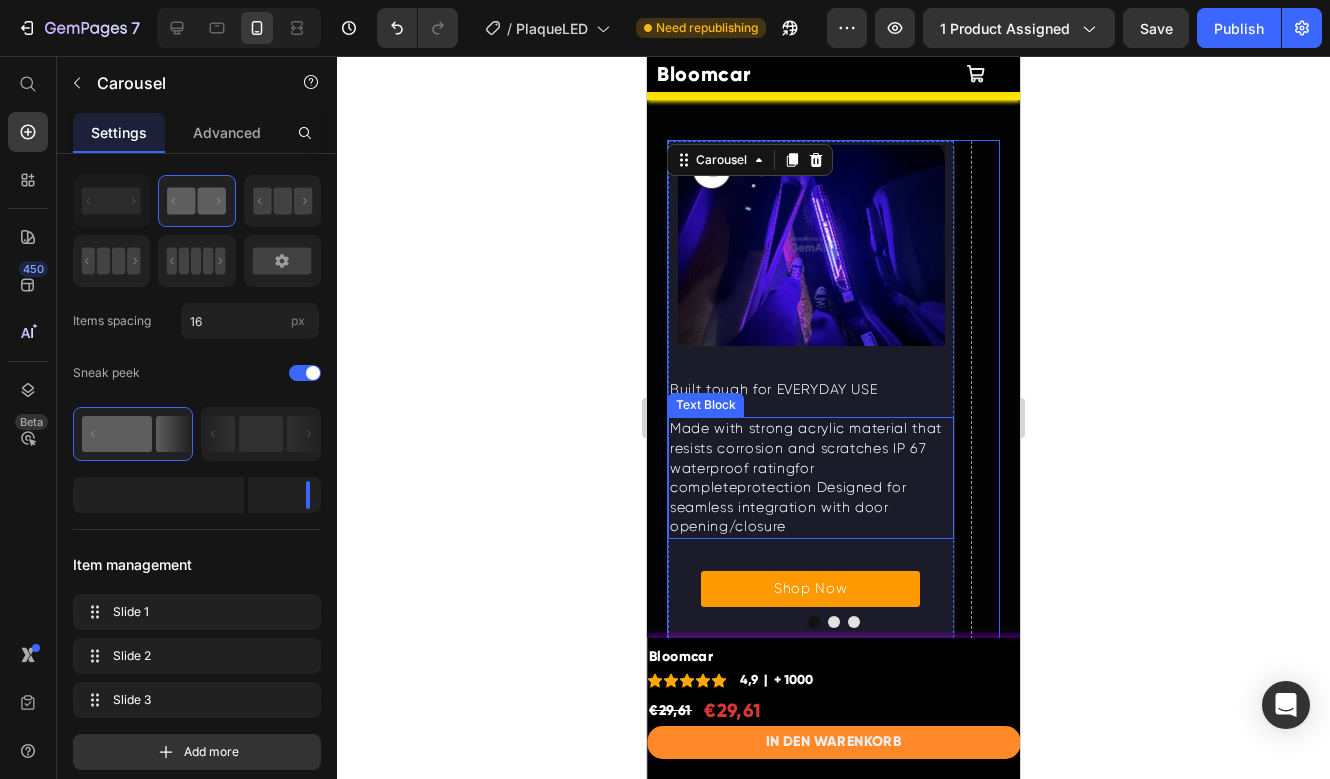 scroll, scrollTop: 4829, scrollLeft: 0, axis: vertical 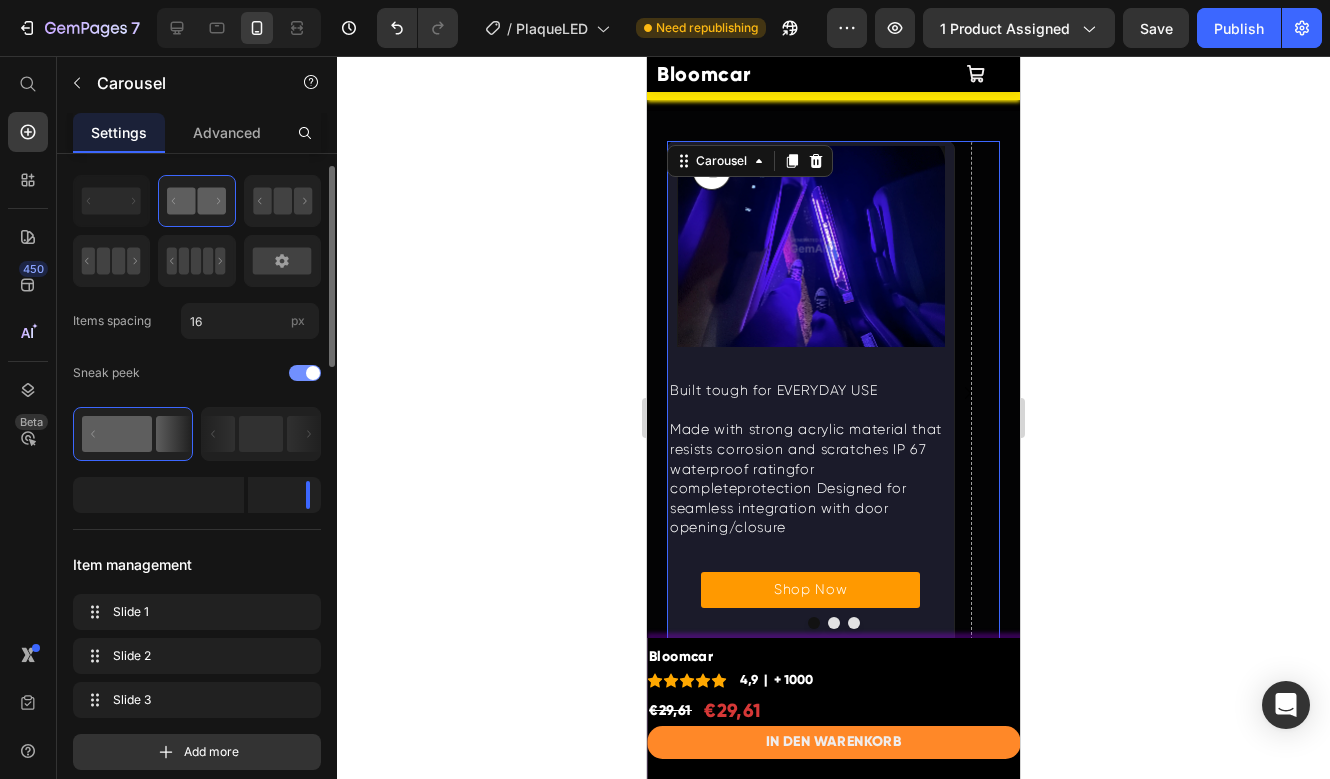click on "Sneak peek" 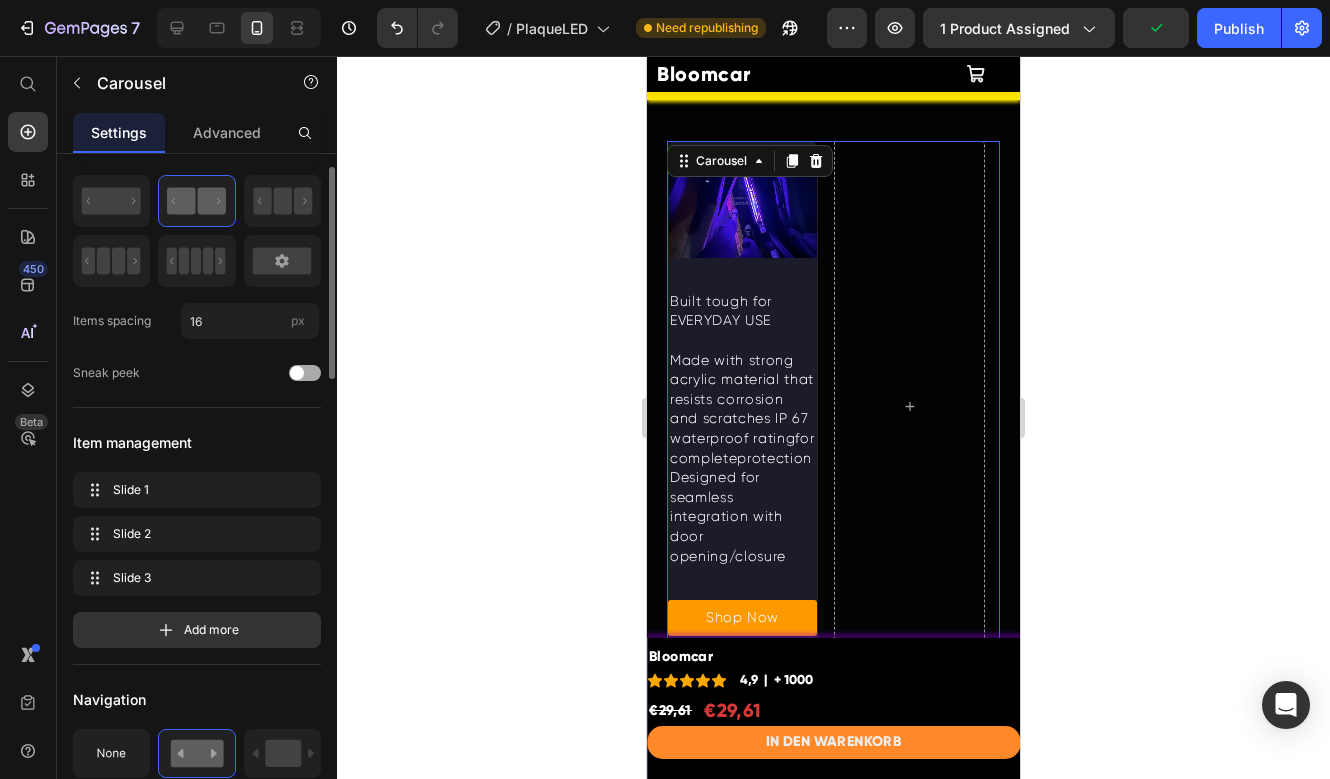 click at bounding box center (297, 373) 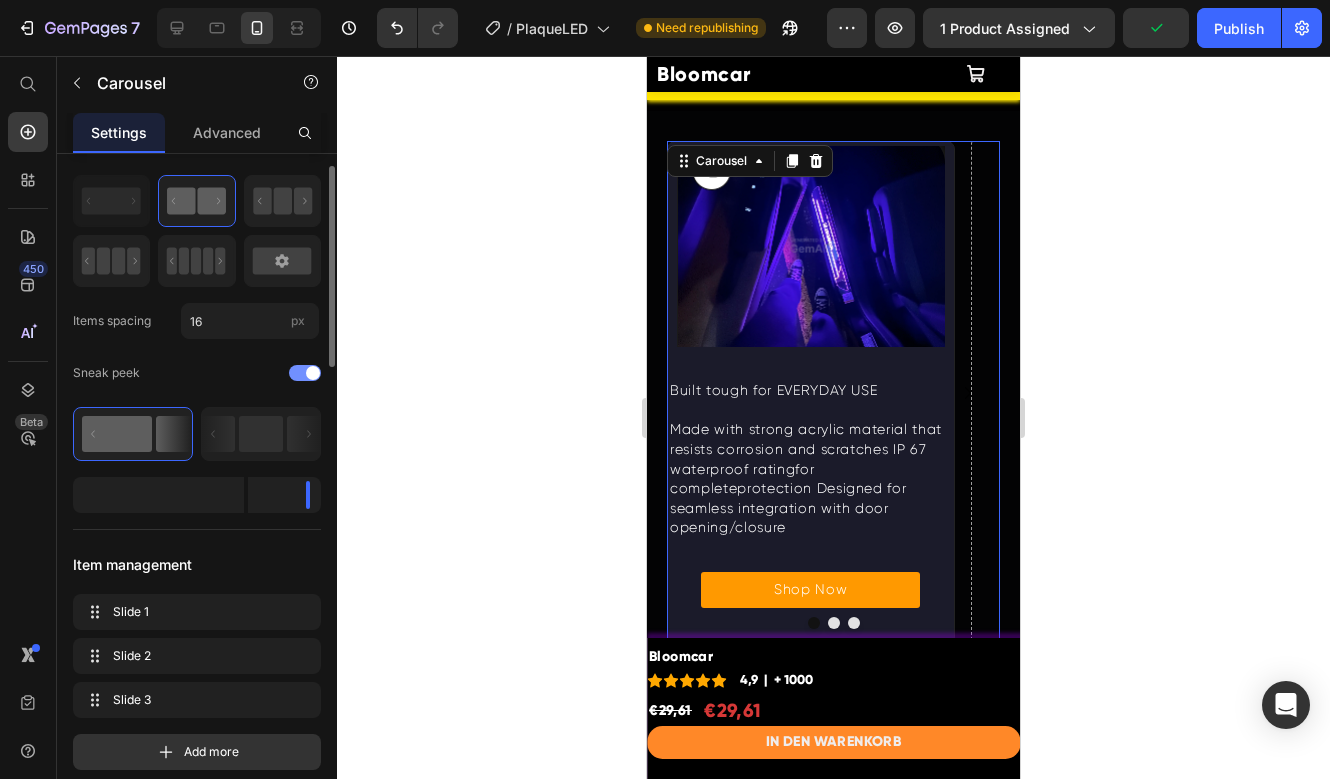 click at bounding box center (305, 373) 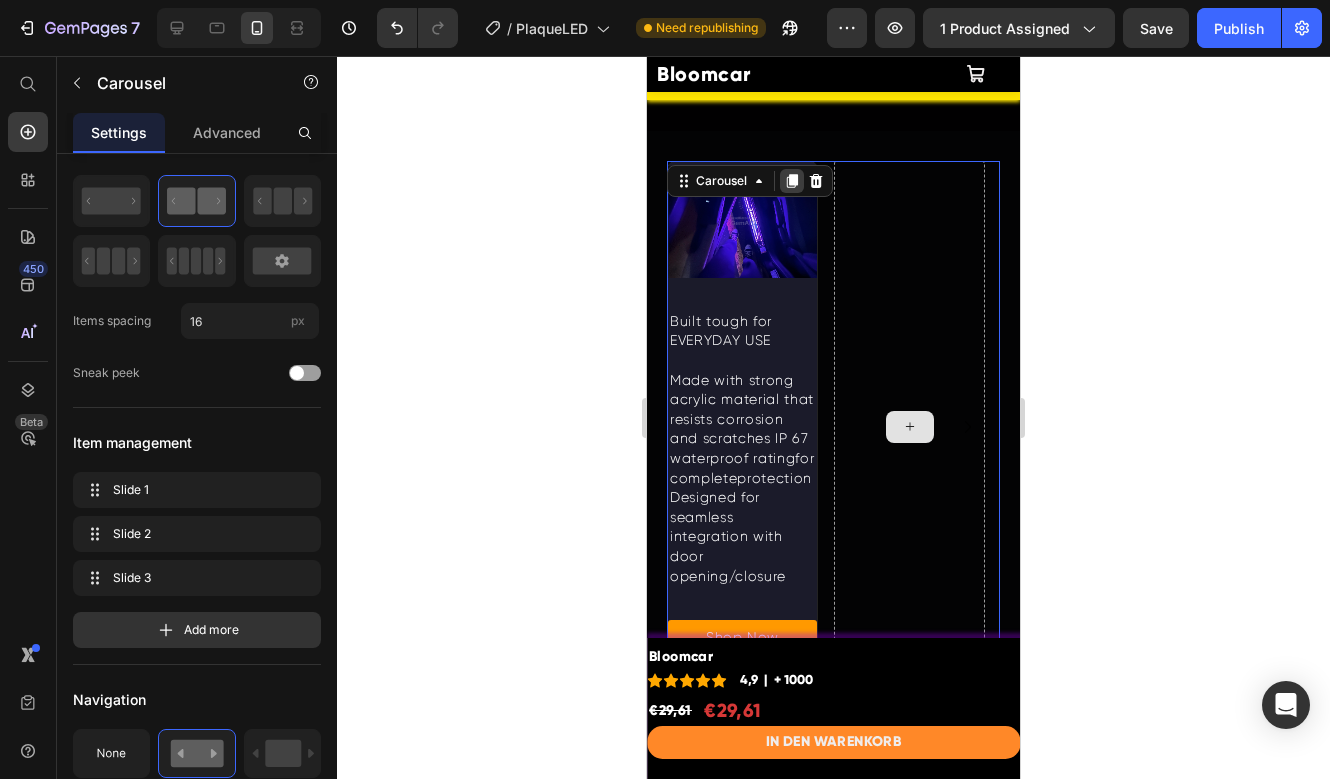 scroll, scrollTop: 4781, scrollLeft: 0, axis: vertical 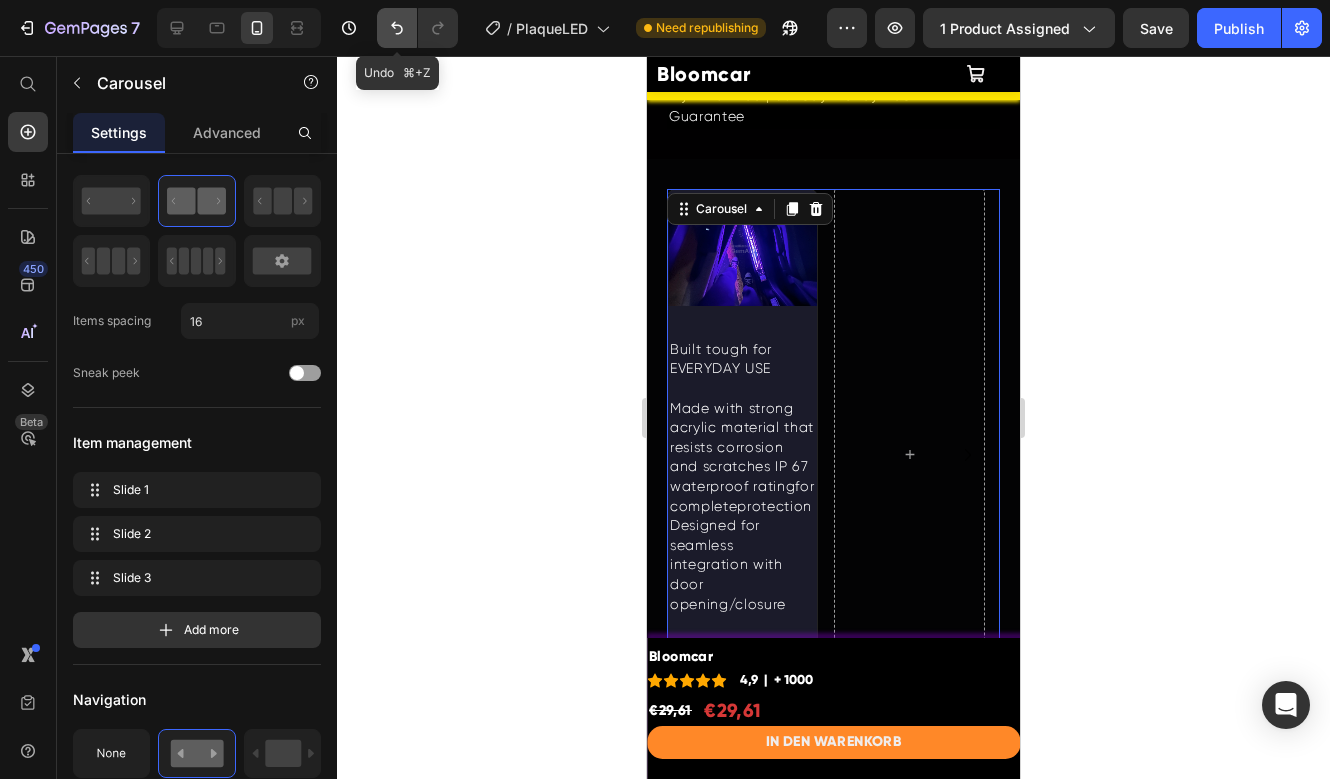 click 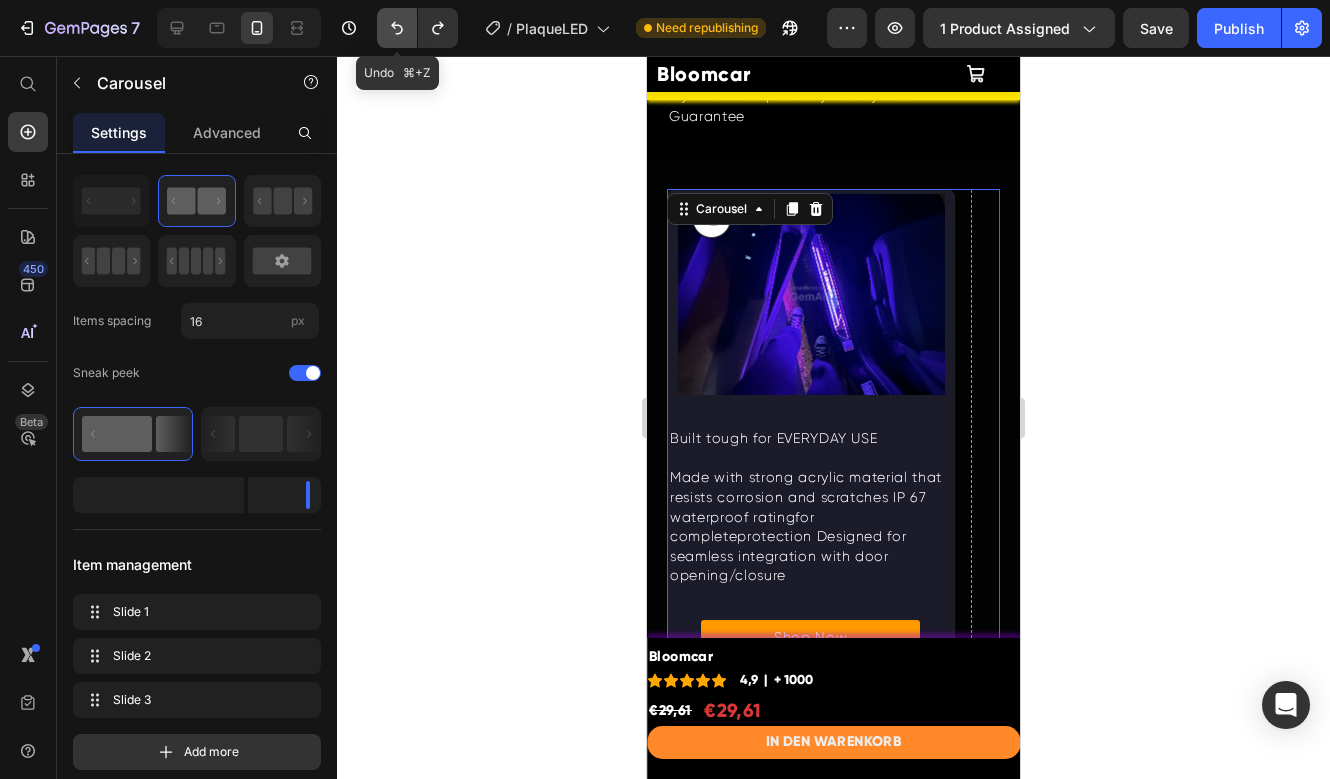 click 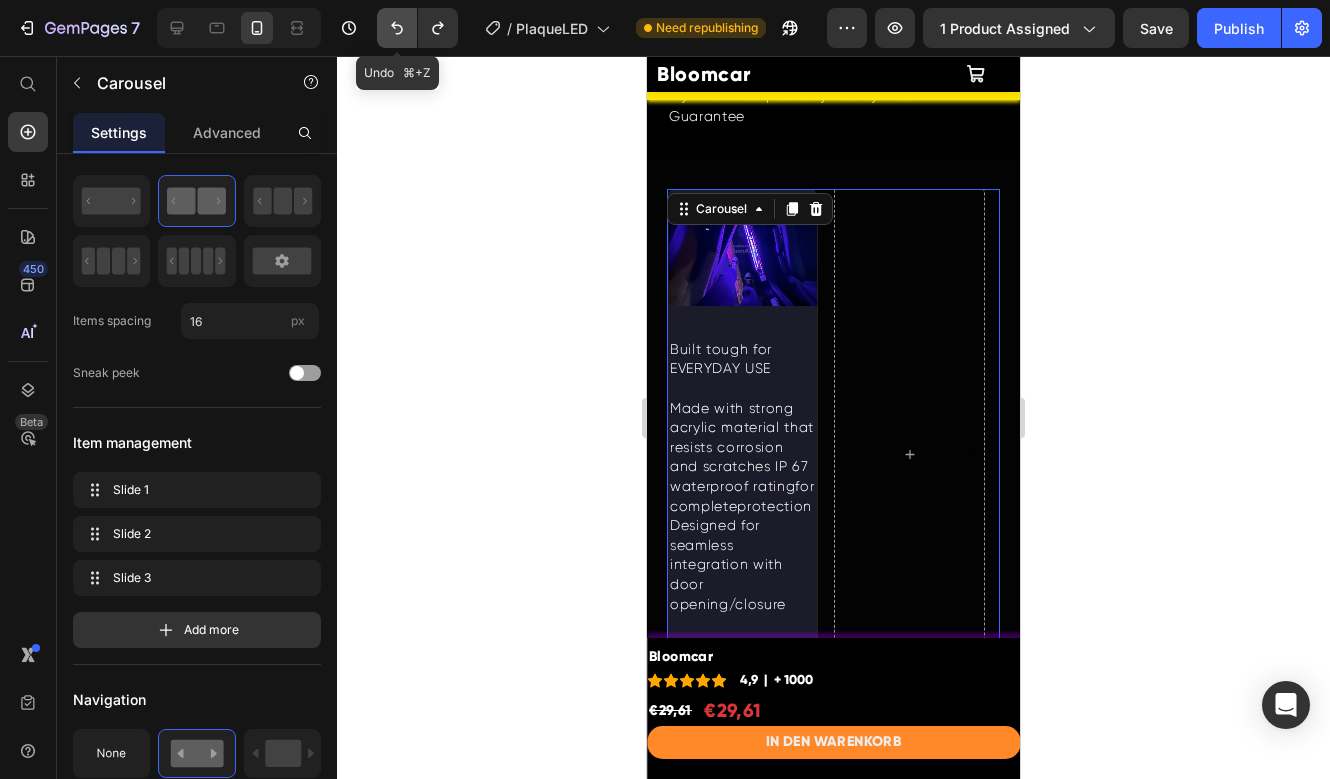 click 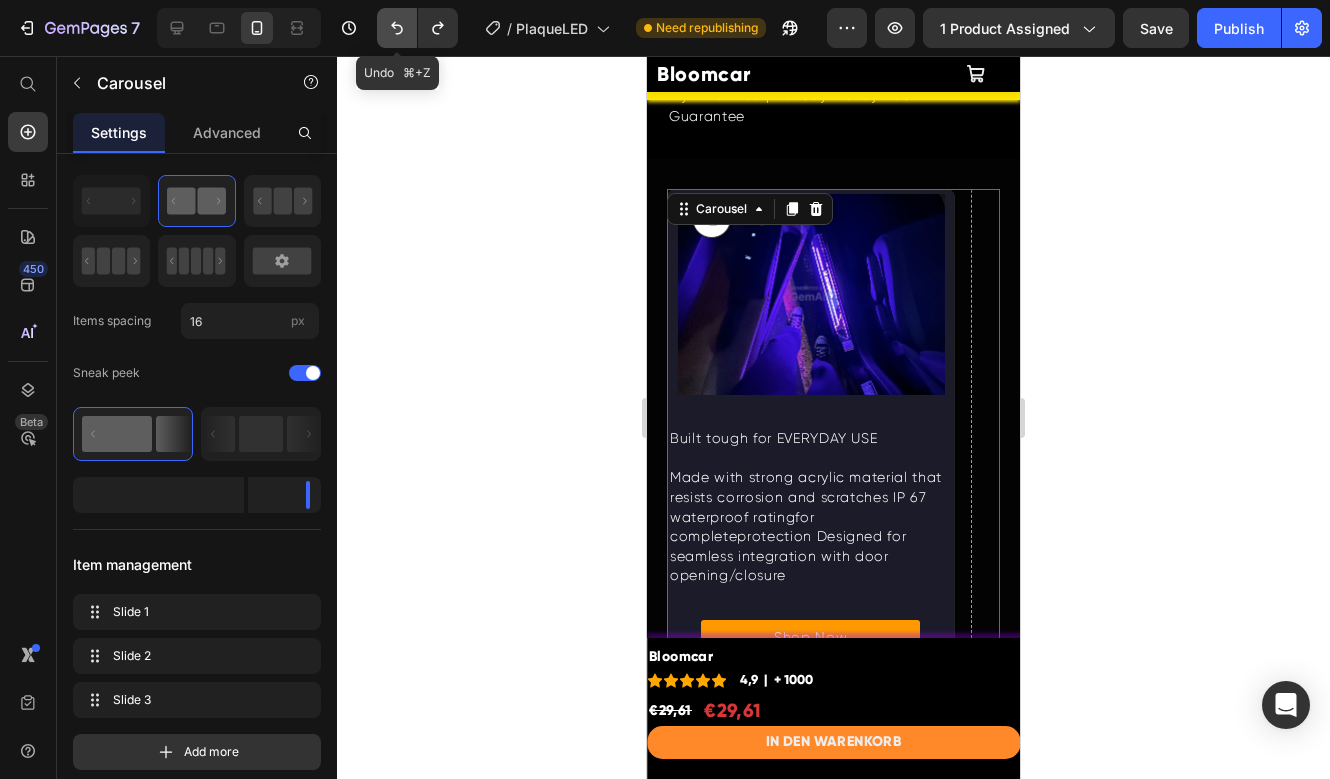 click 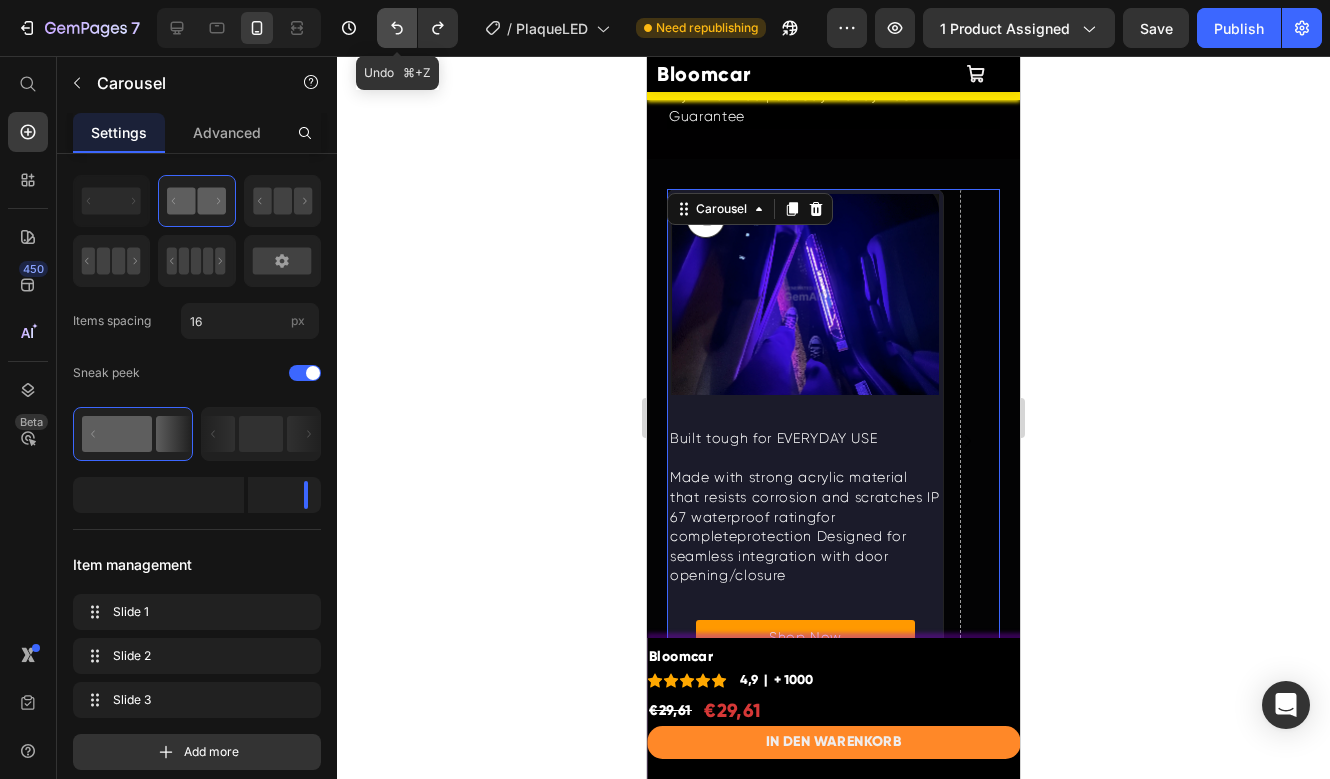 click 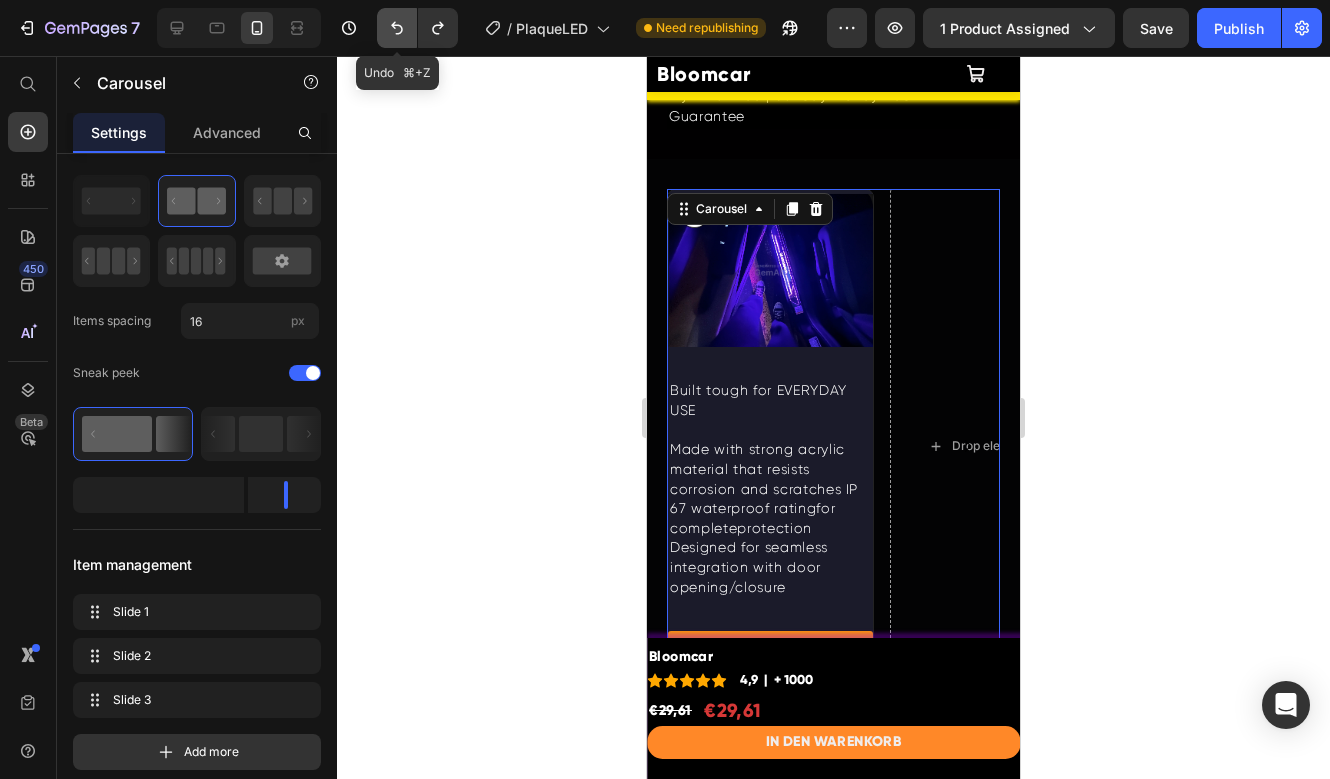 click 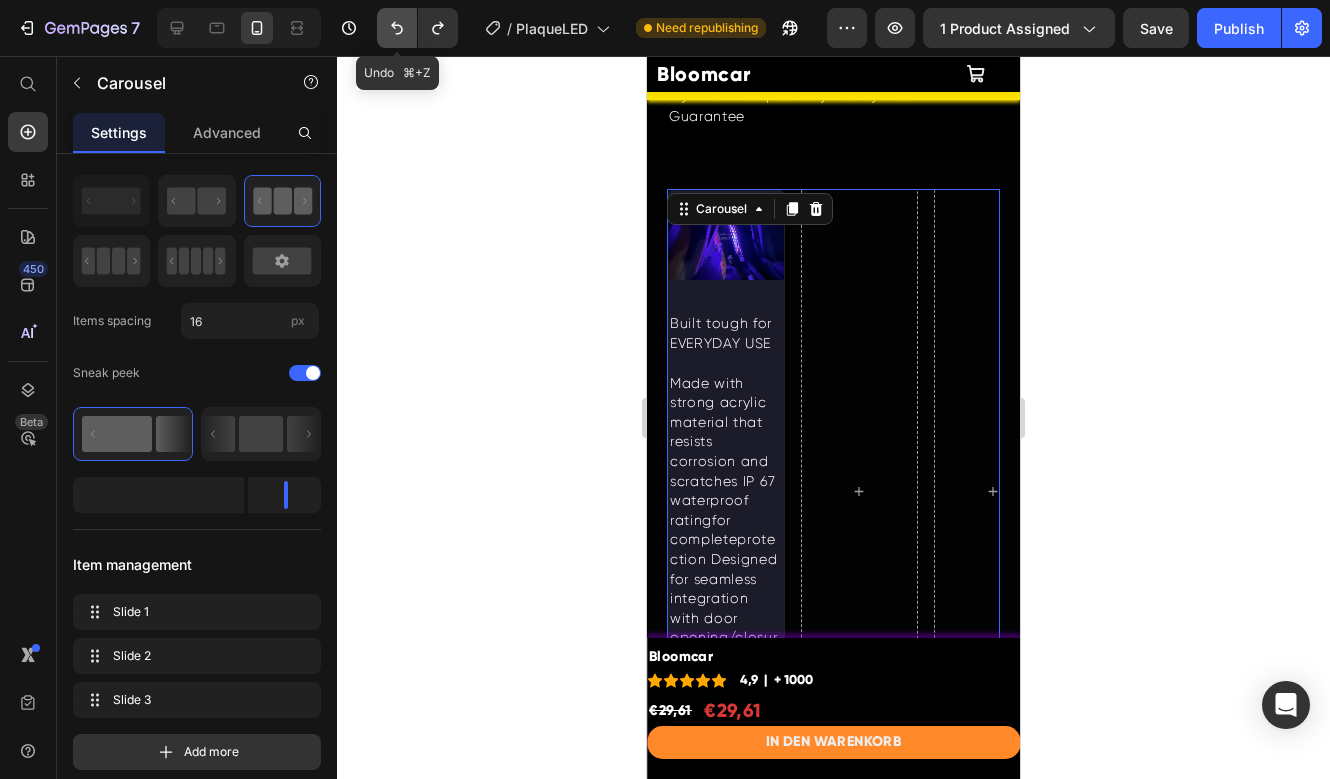 click 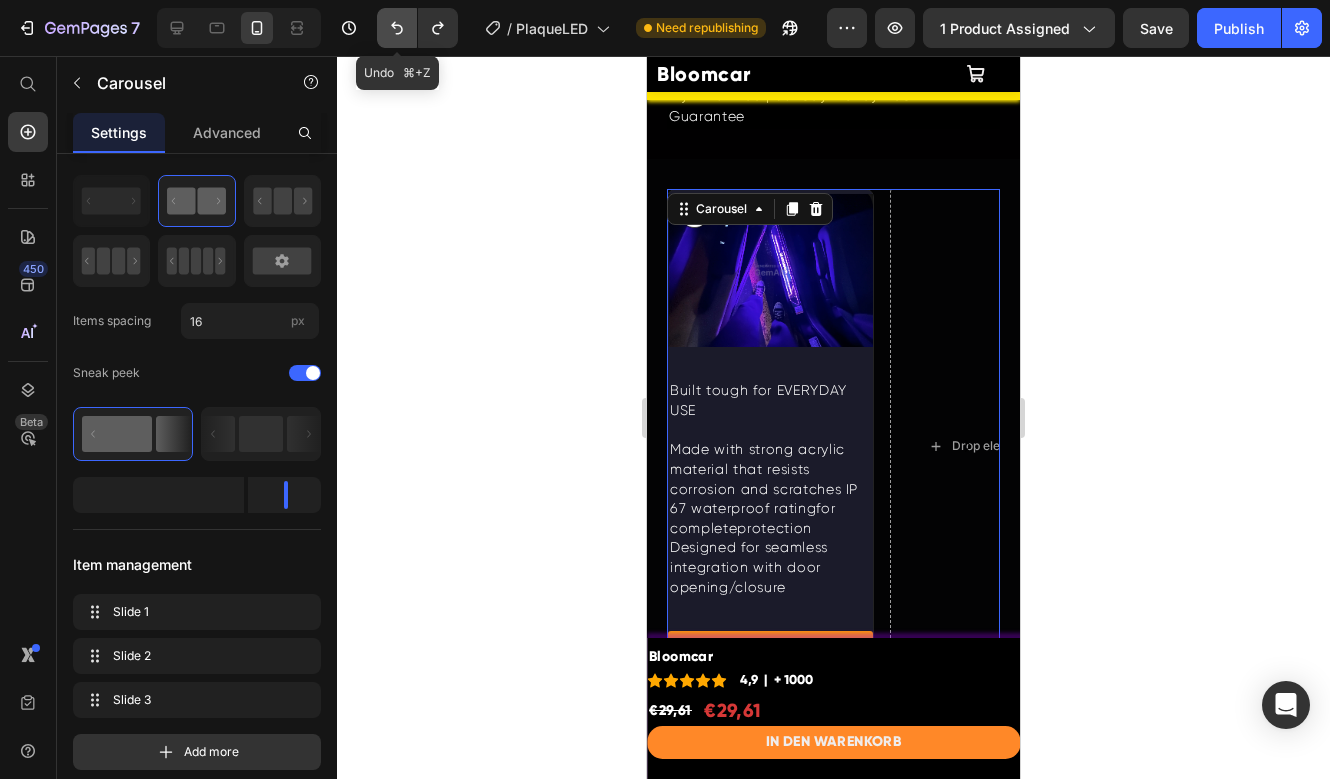 click 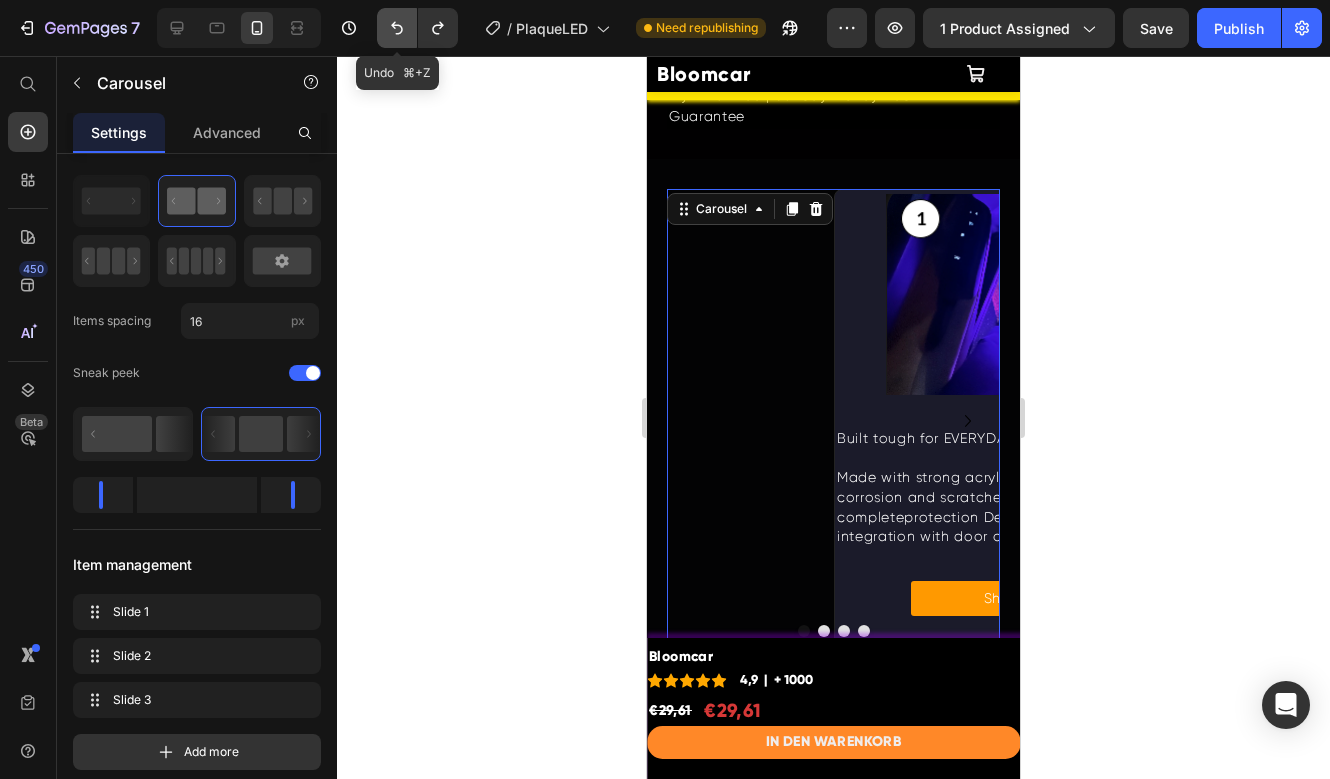 click 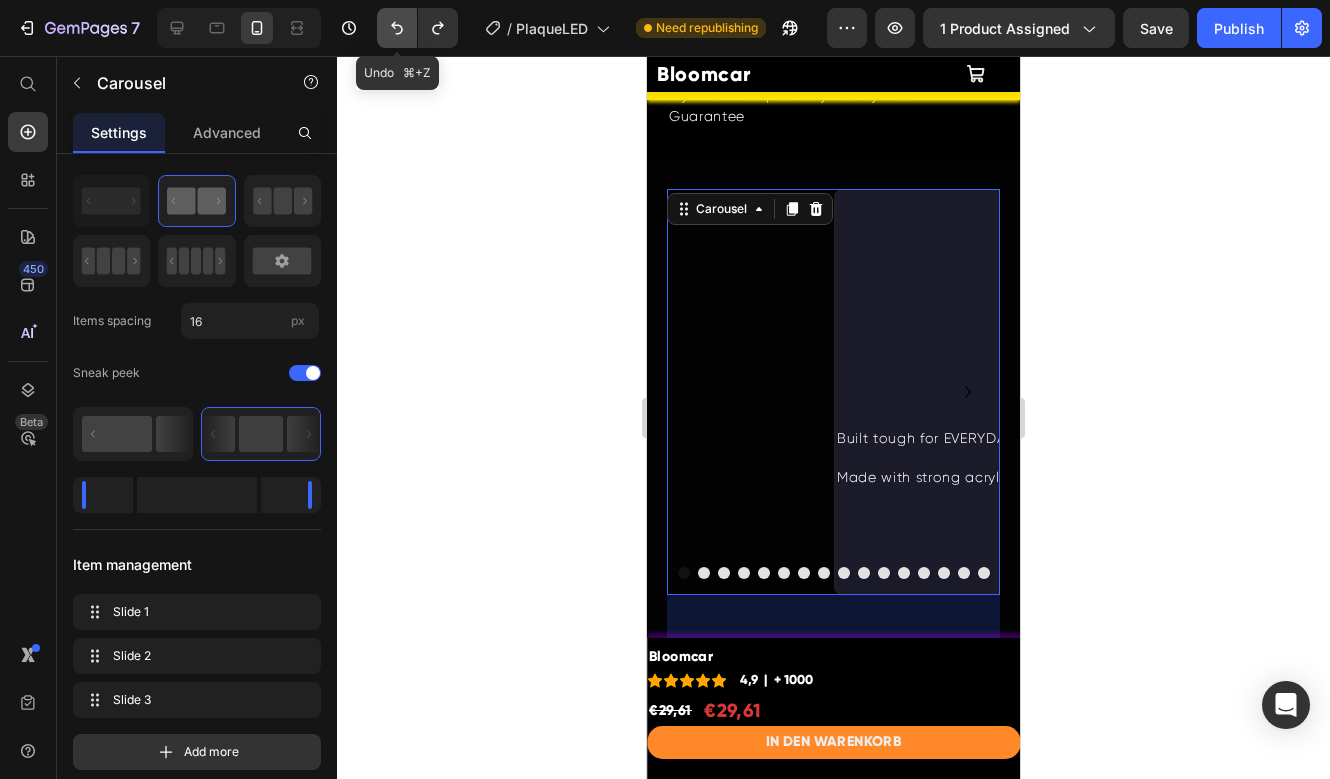 click 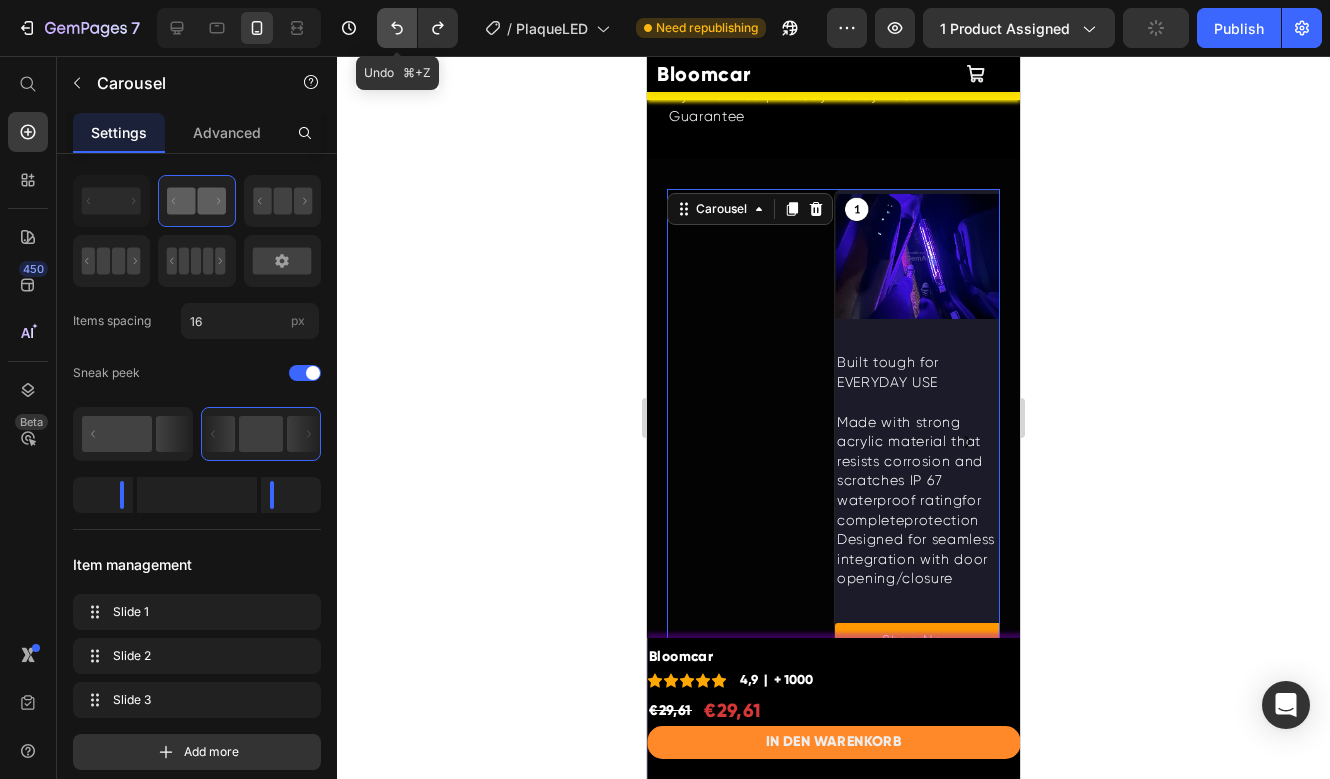 click 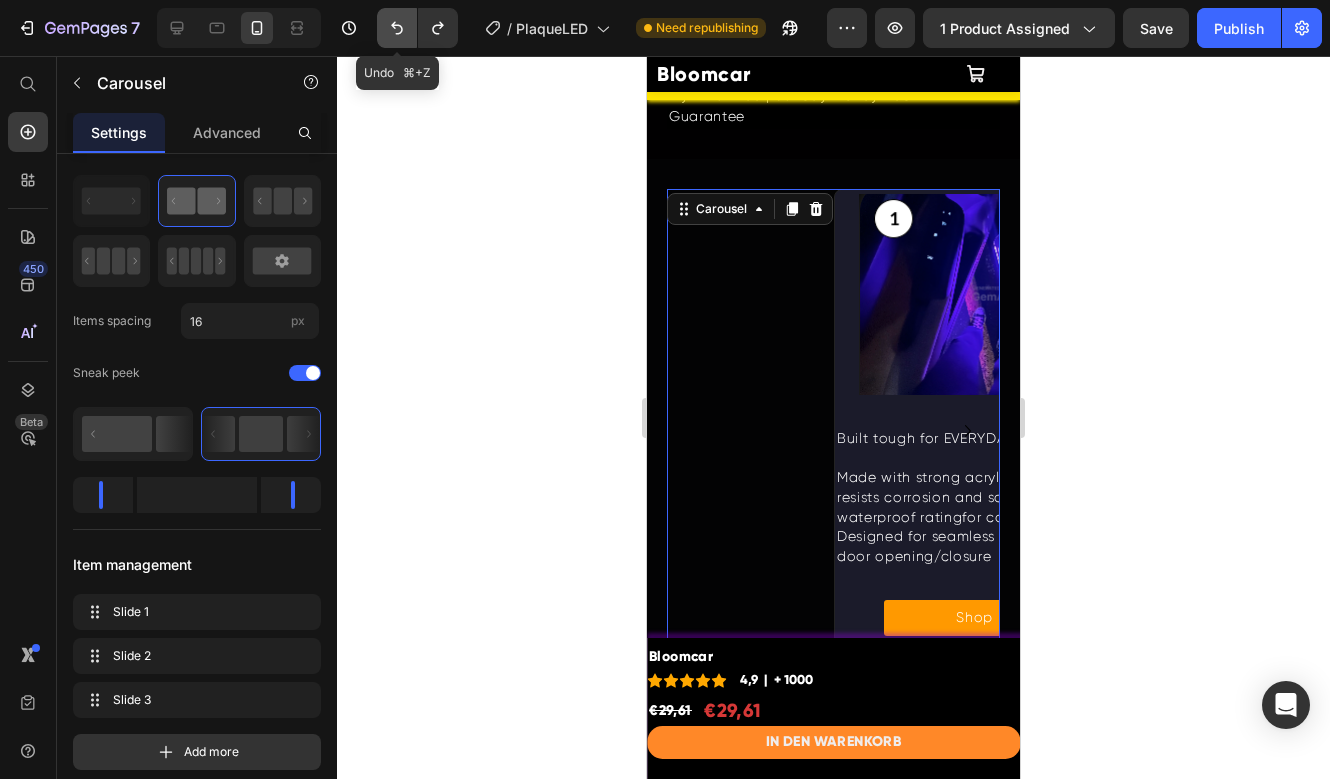 click 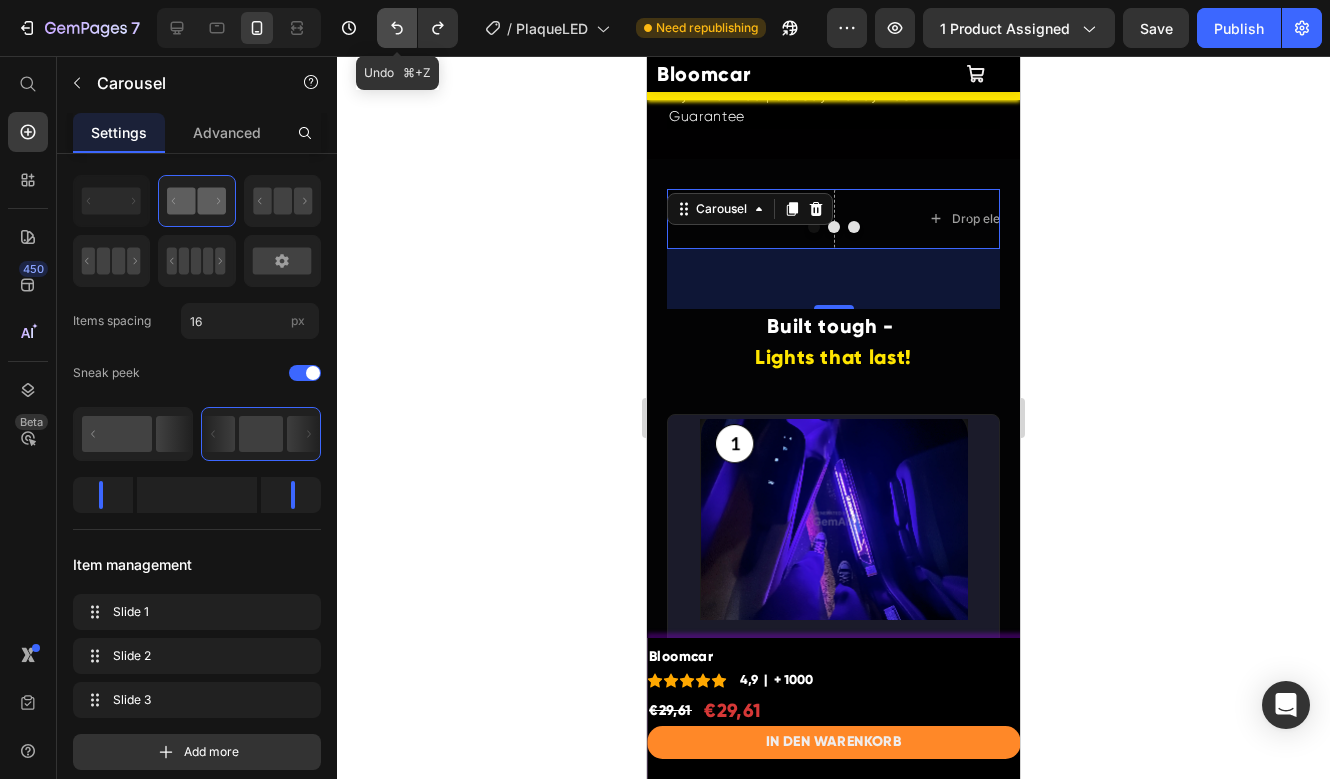 click 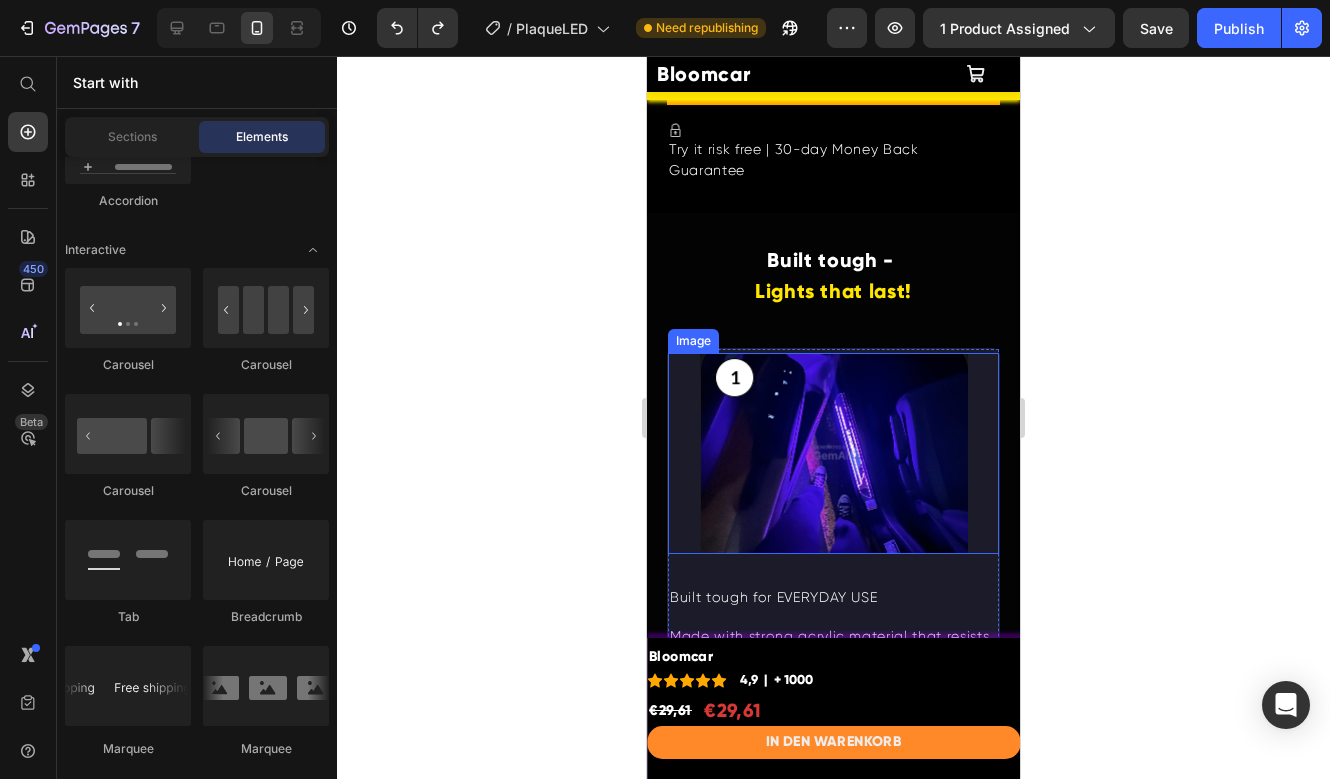 scroll, scrollTop: 4720, scrollLeft: 0, axis: vertical 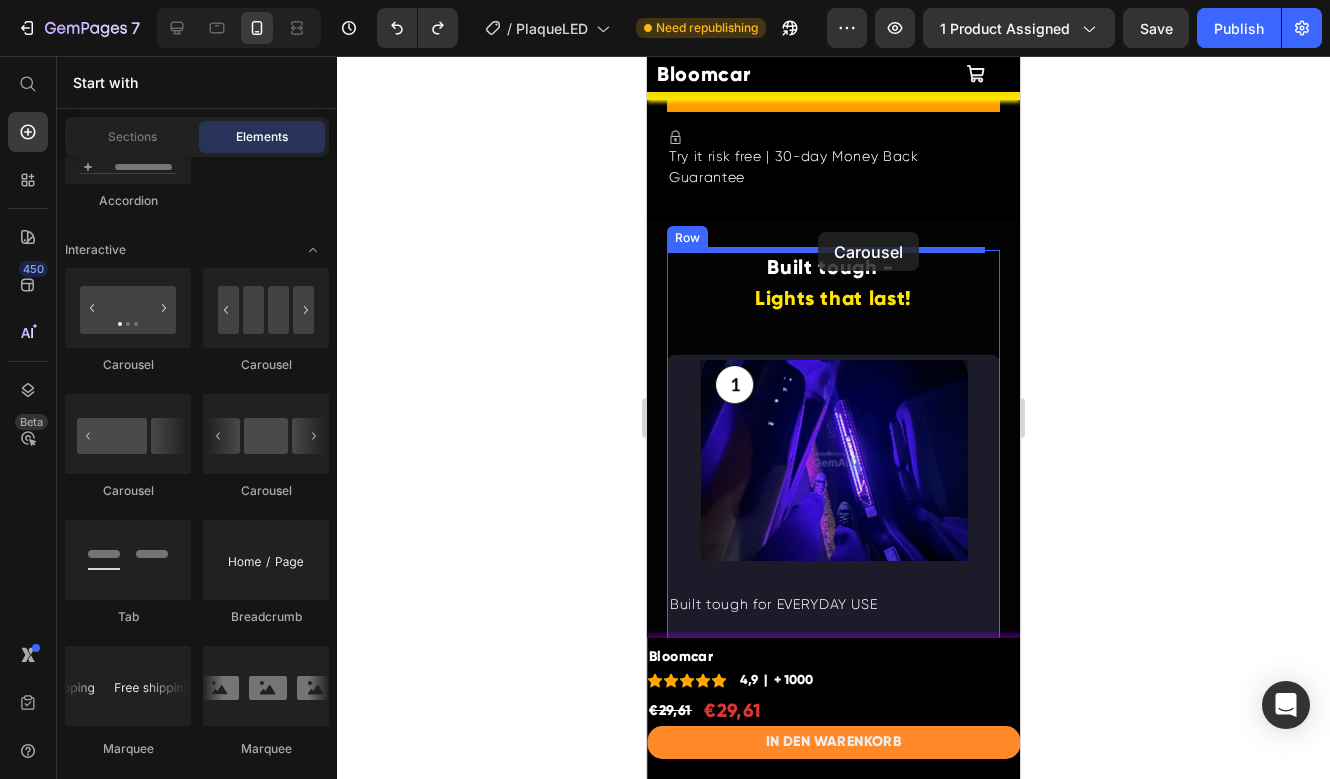 drag, startPoint x: 773, startPoint y: 379, endPoint x: 818, endPoint y: 232, distance: 153.73354 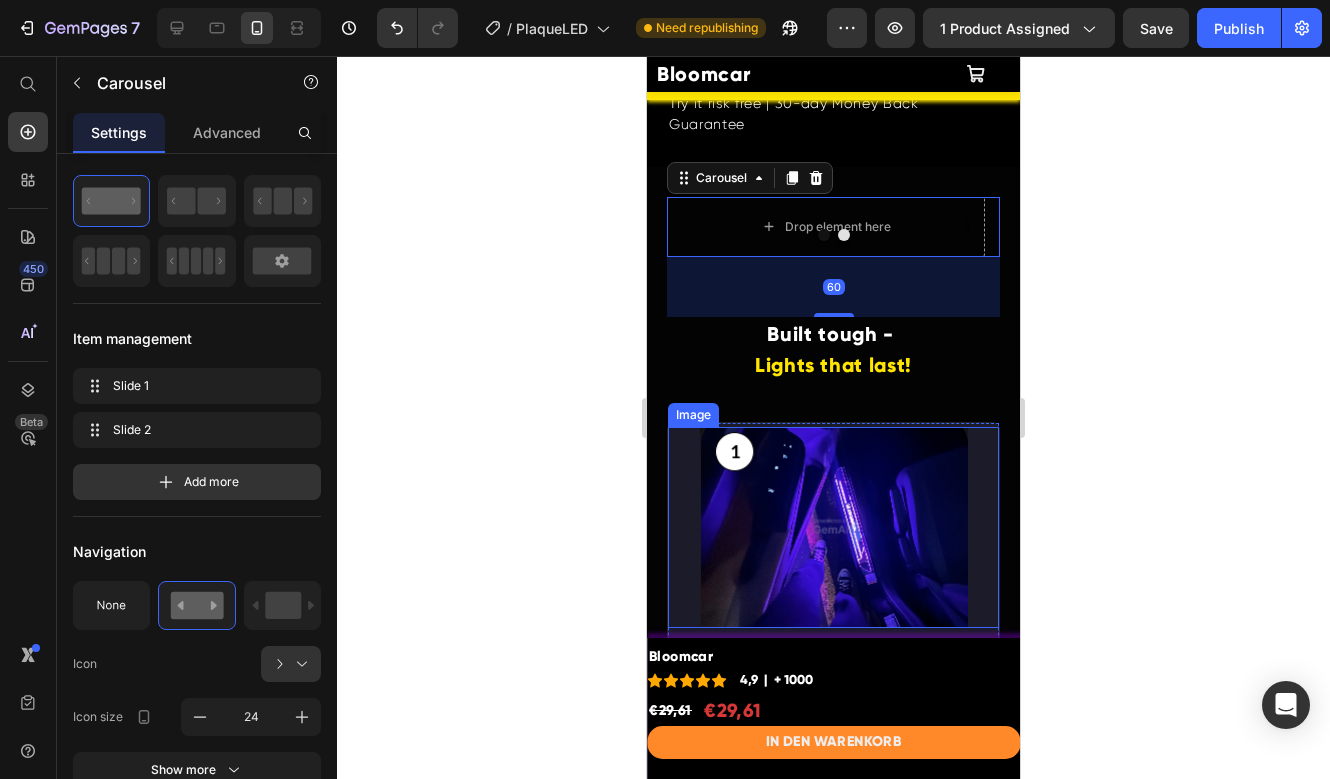 scroll, scrollTop: 4781, scrollLeft: 0, axis: vertical 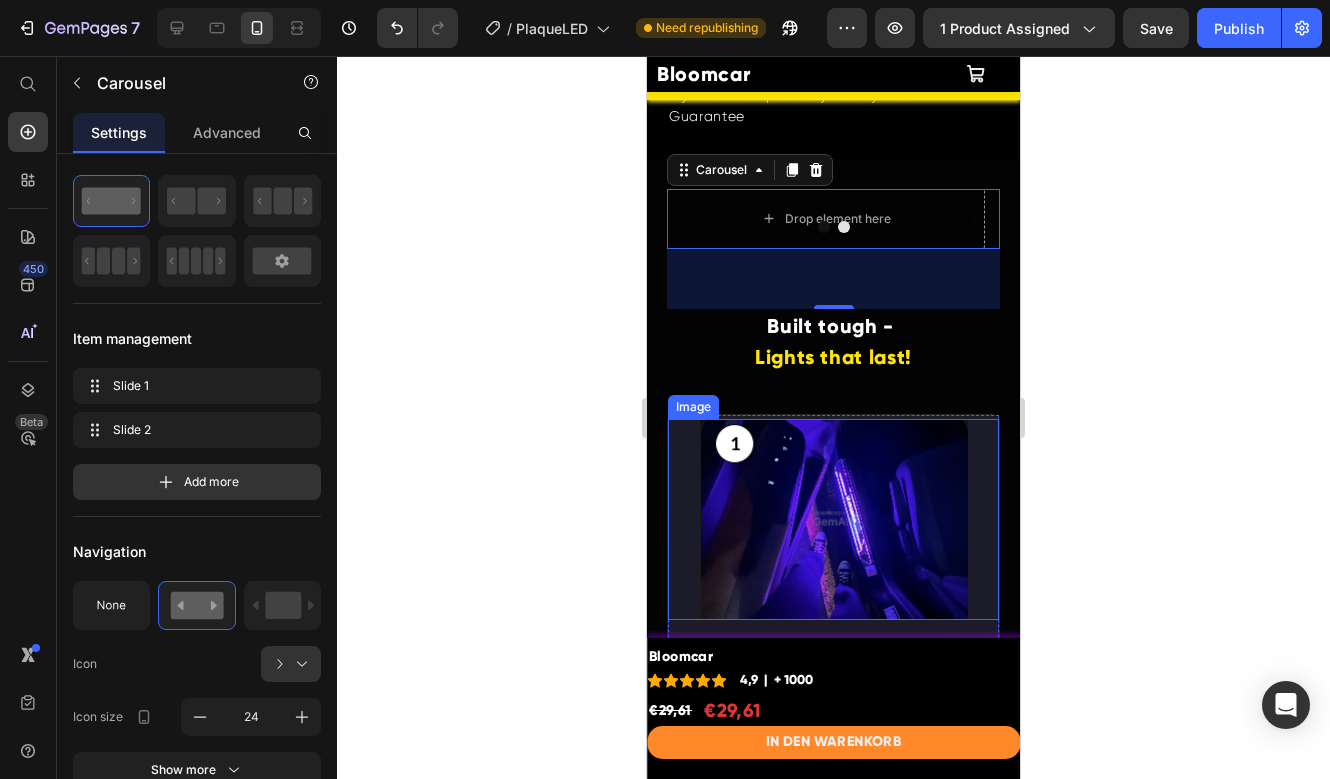drag, startPoint x: 774, startPoint y: 438, endPoint x: 763, endPoint y: 445, distance: 13.038404 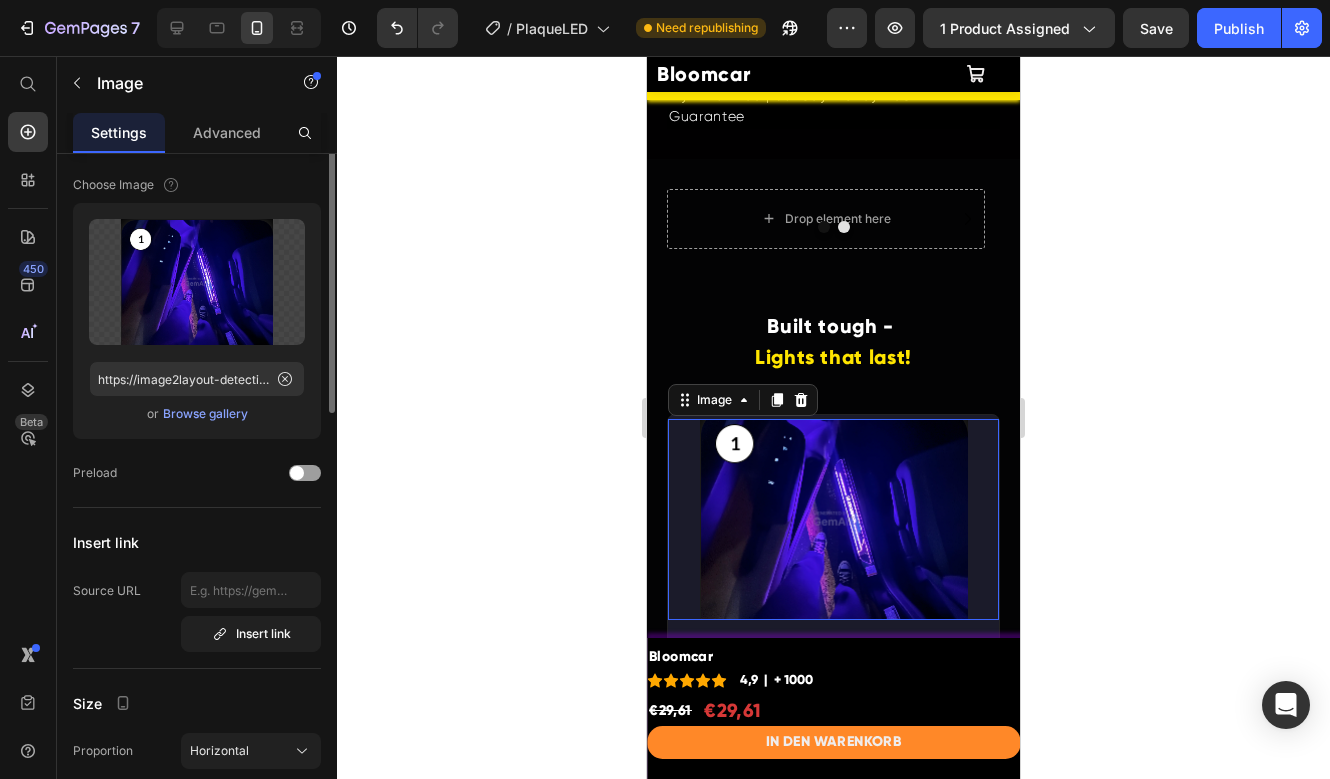 scroll, scrollTop: 0, scrollLeft: 0, axis: both 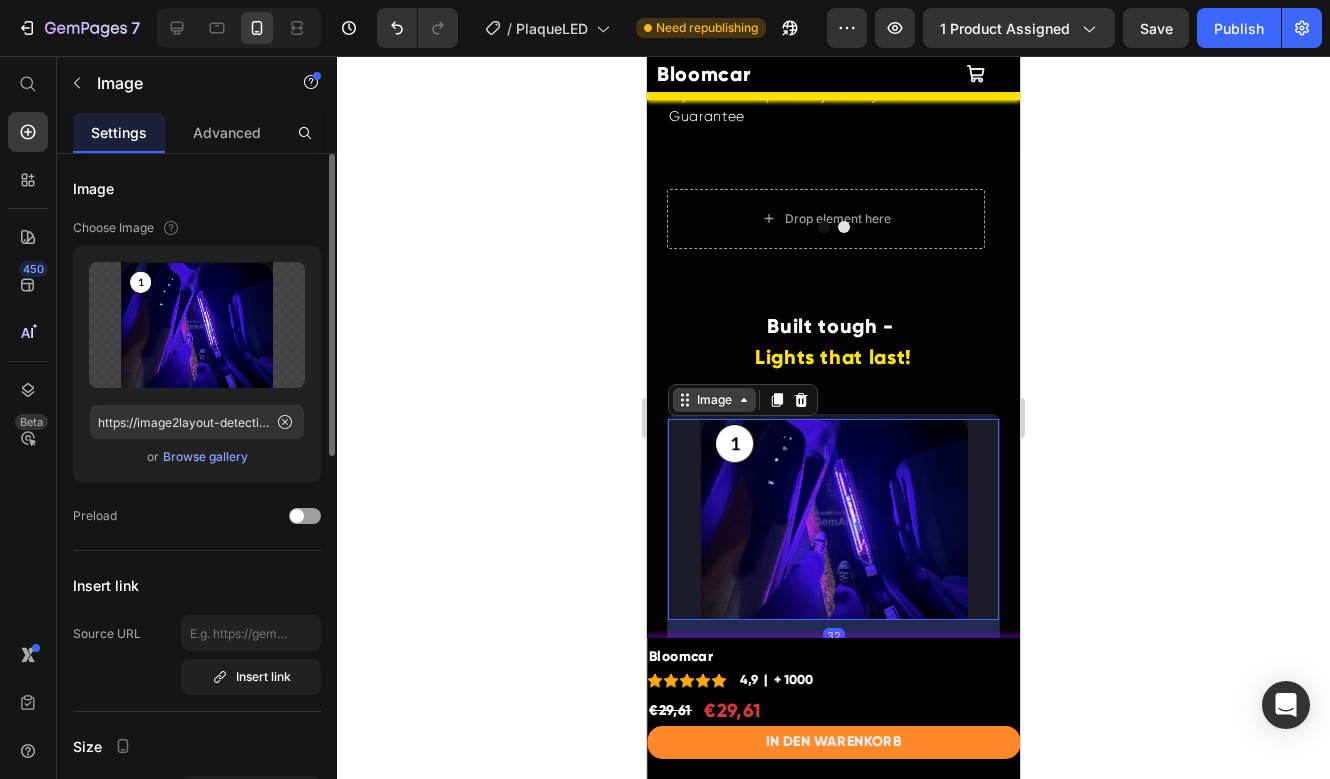click on "Image" at bounding box center [714, 400] 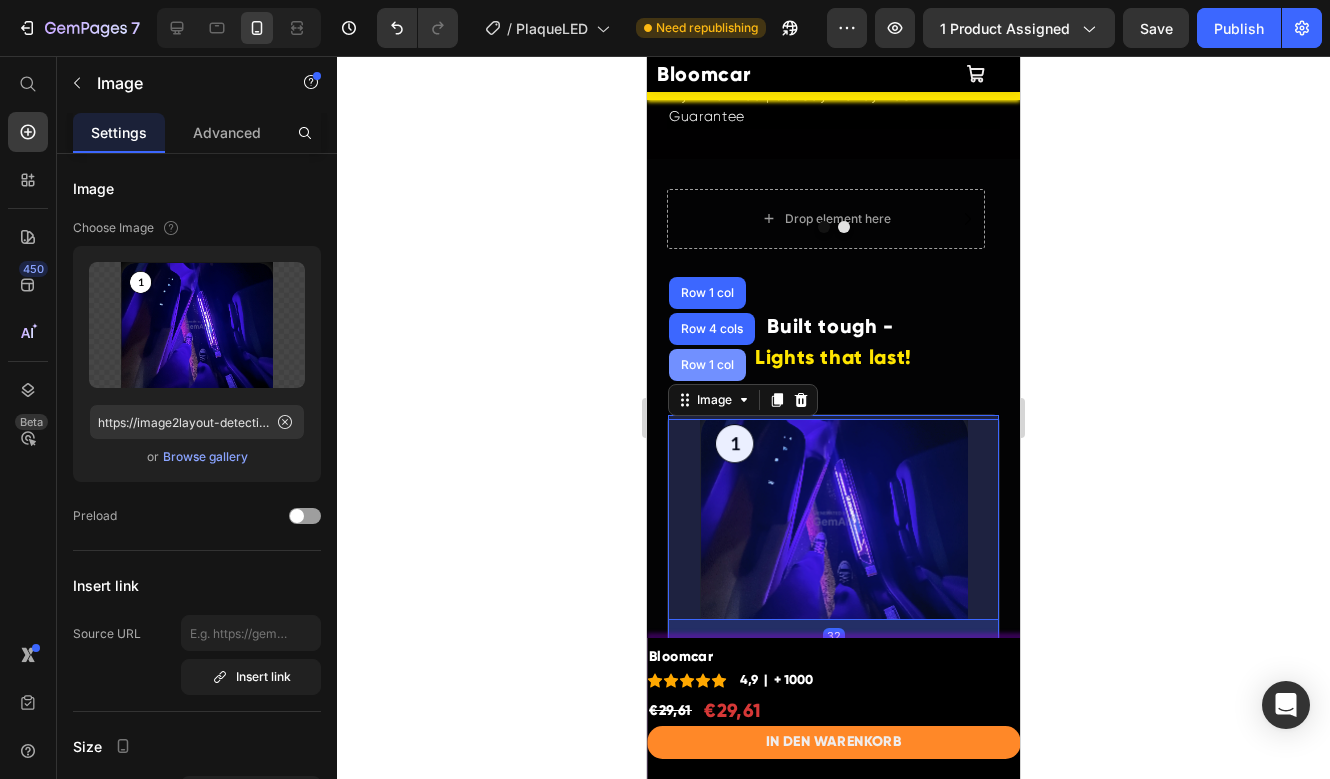 click on "Row 1 col" at bounding box center (707, 365) 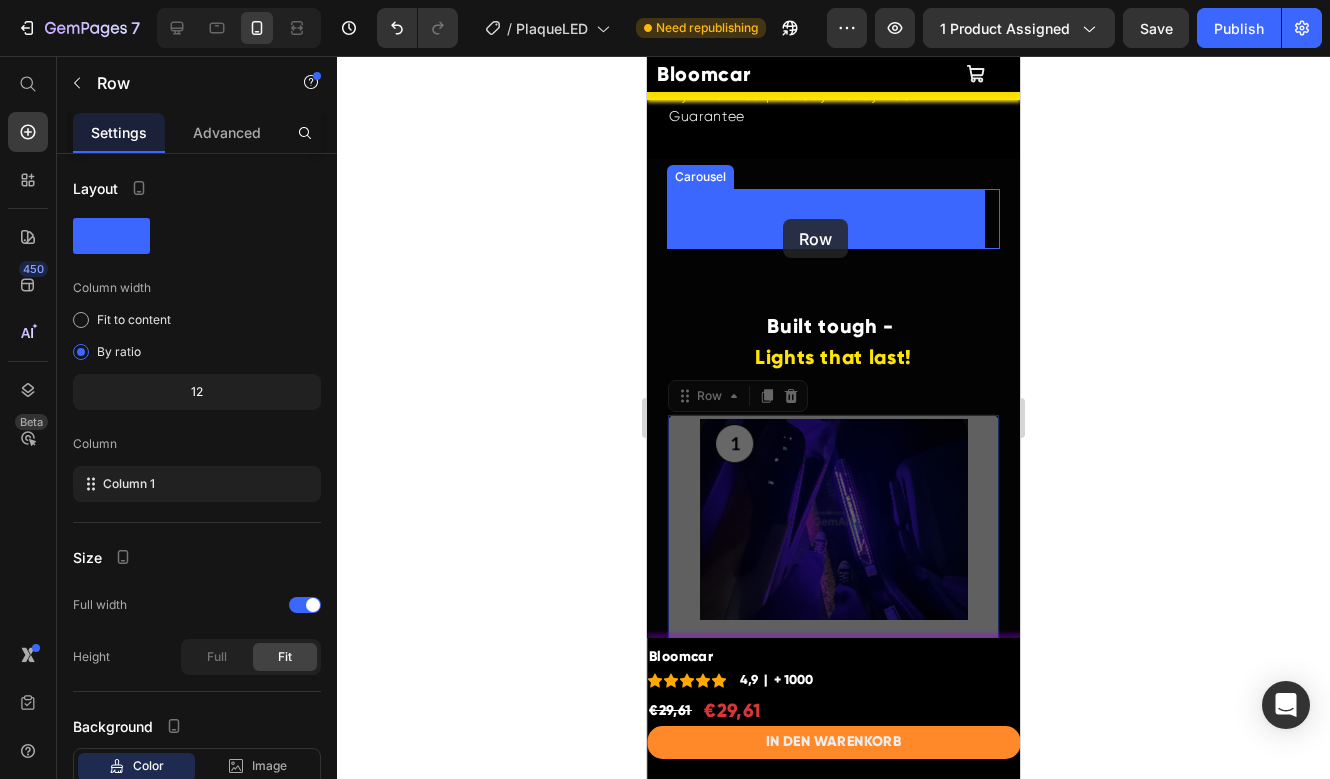 drag, startPoint x: 700, startPoint y: 398, endPoint x: 783, endPoint y: 219, distance: 197.30687 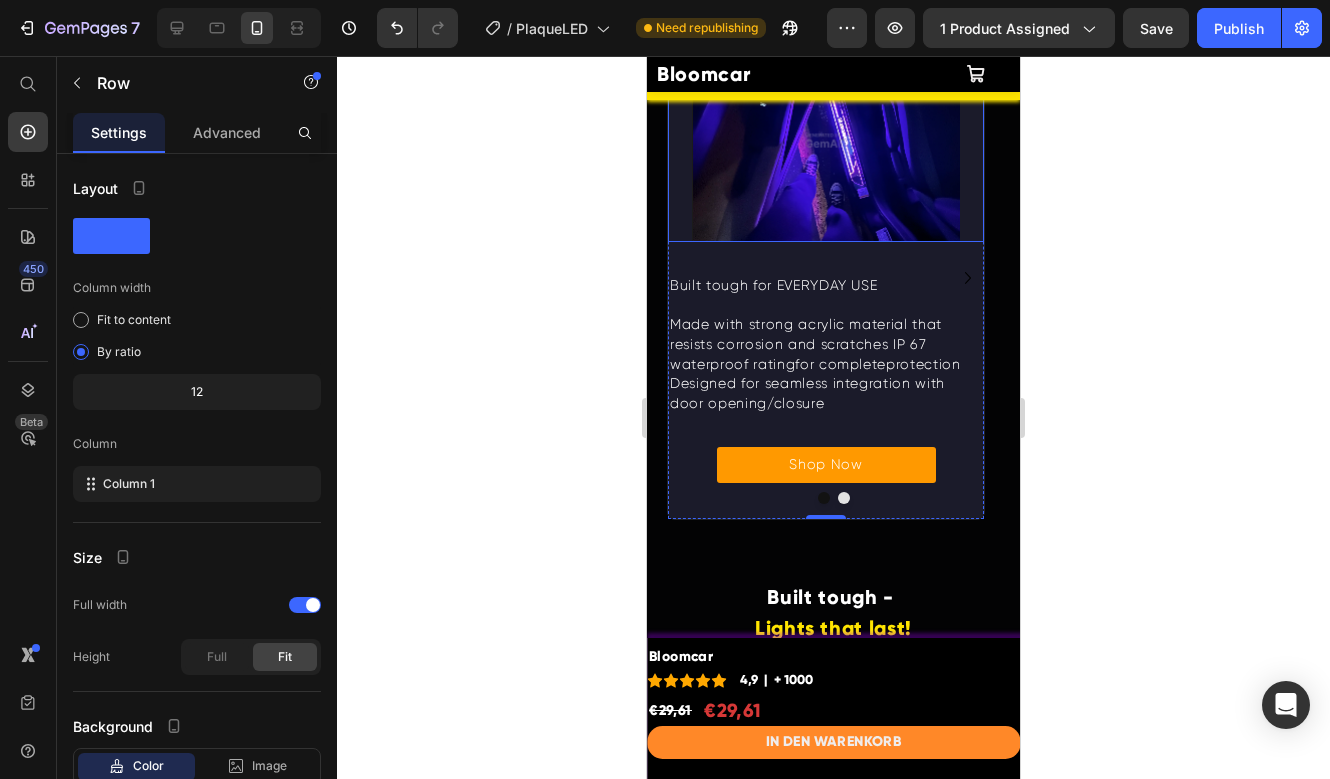 scroll, scrollTop: 4947, scrollLeft: 0, axis: vertical 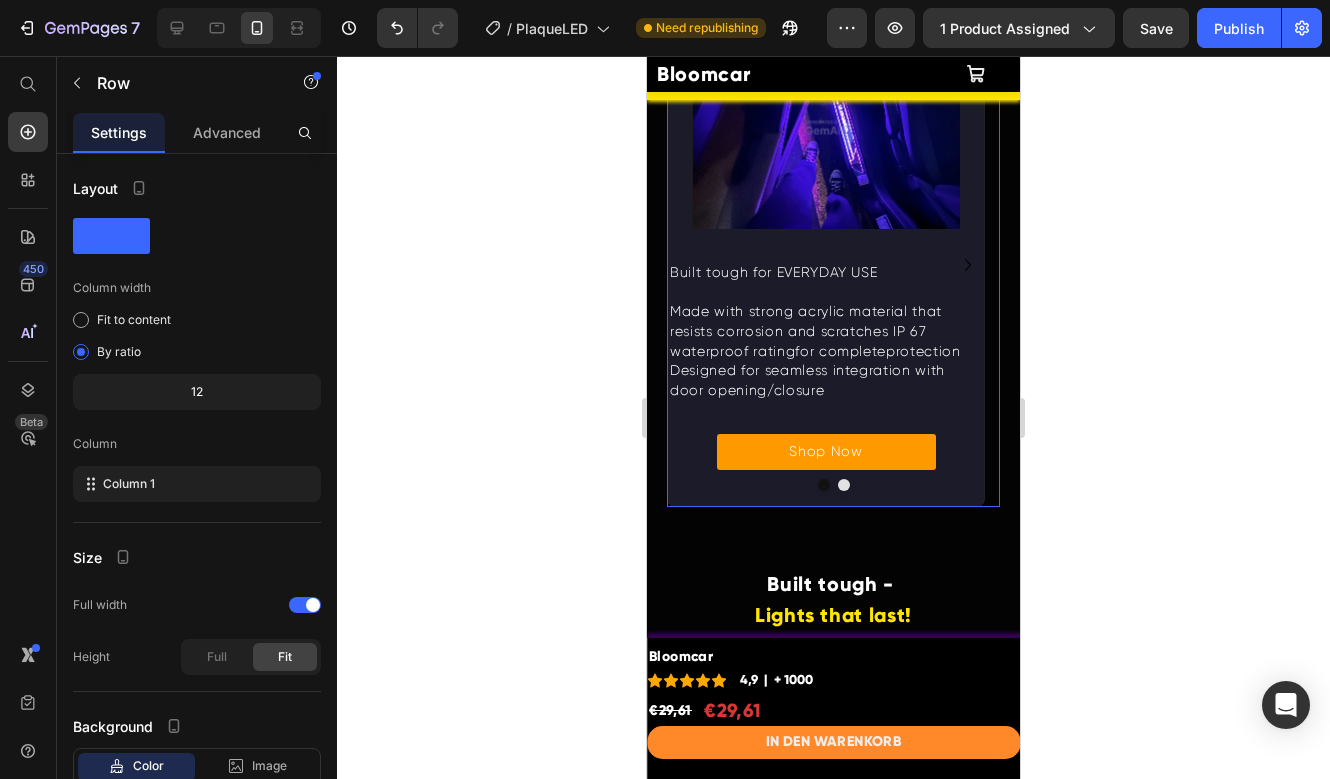 click at bounding box center (833, 485) 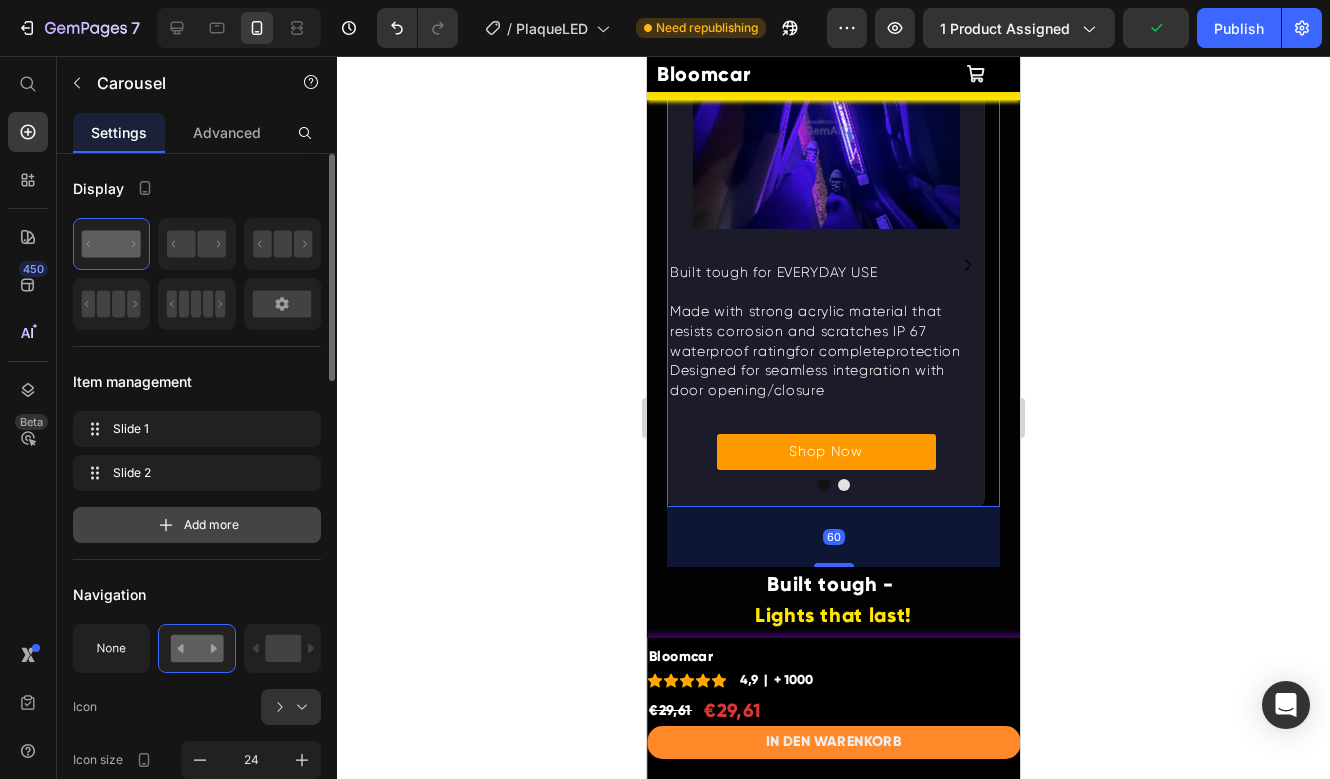 click on "Add more" at bounding box center (211, 525) 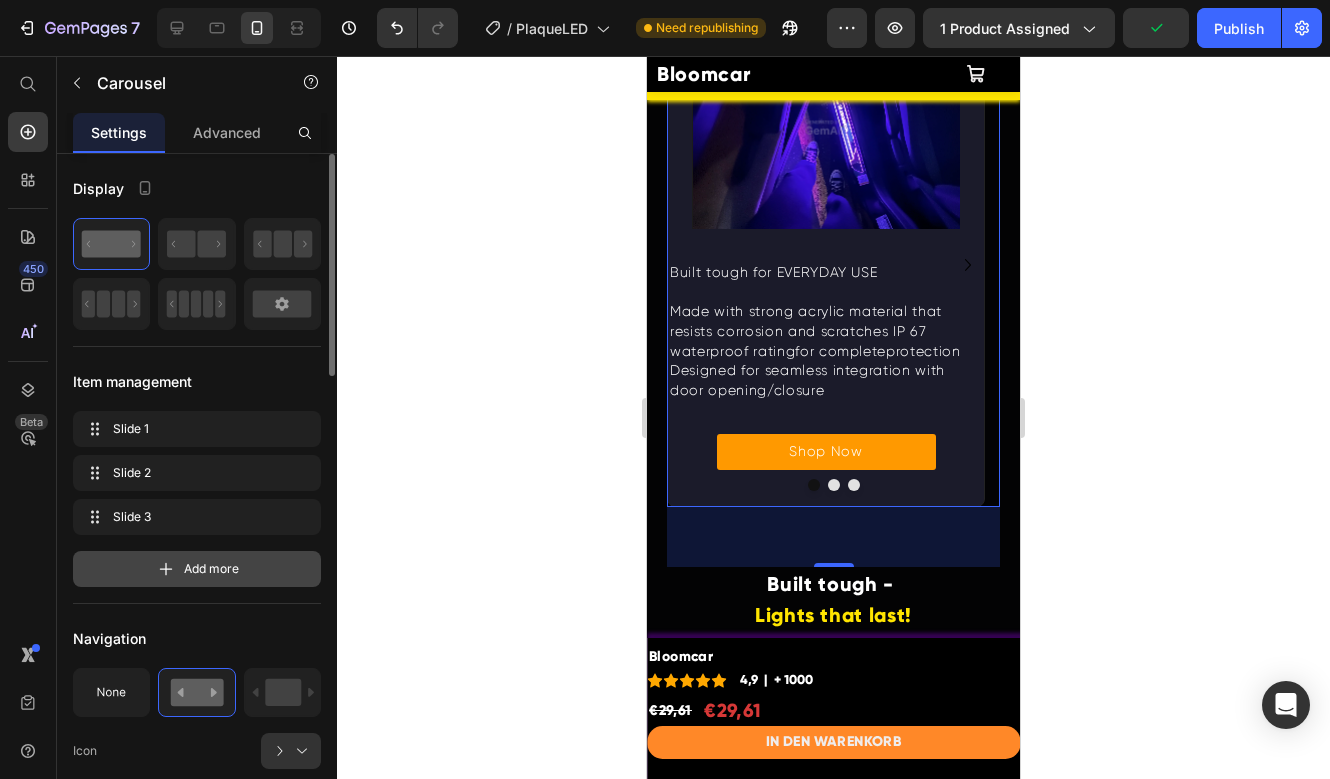 click on "Add more" at bounding box center [211, 569] 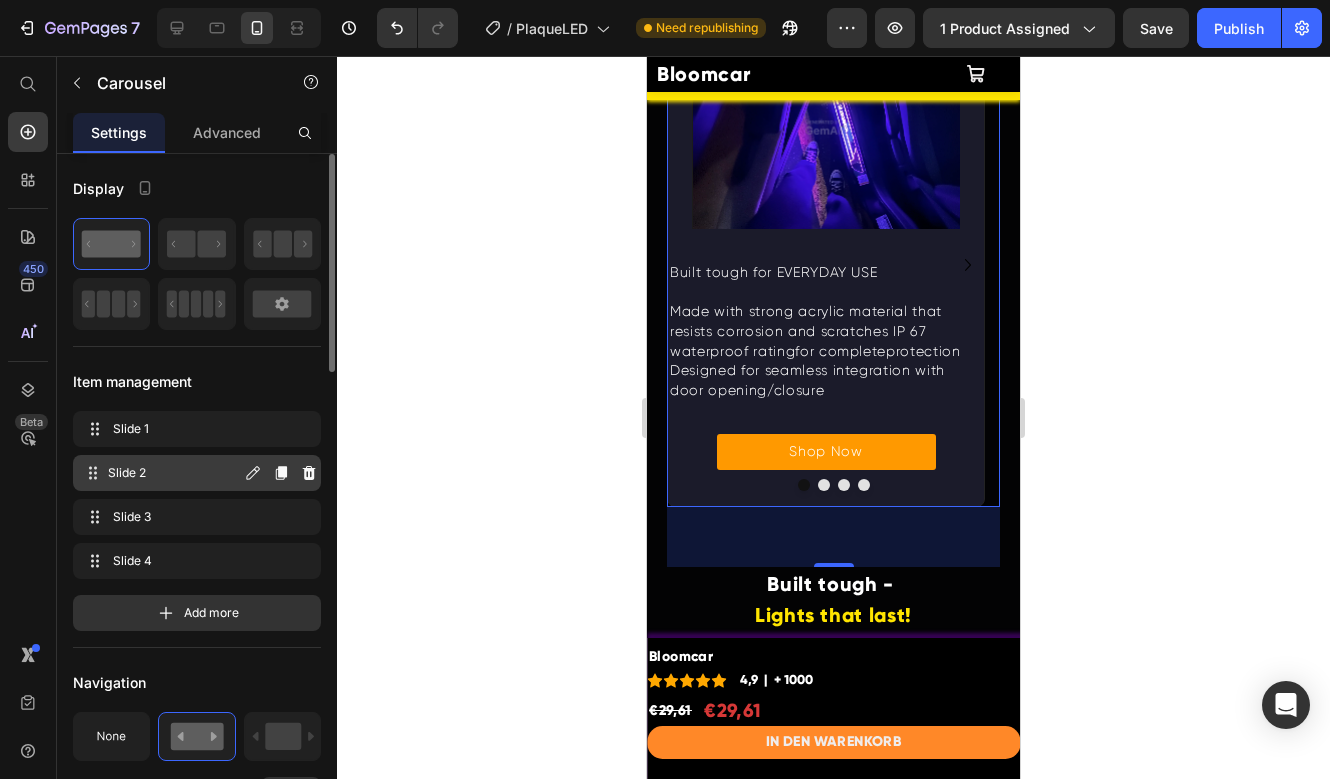 click on "Slide 2" at bounding box center (174, 473) 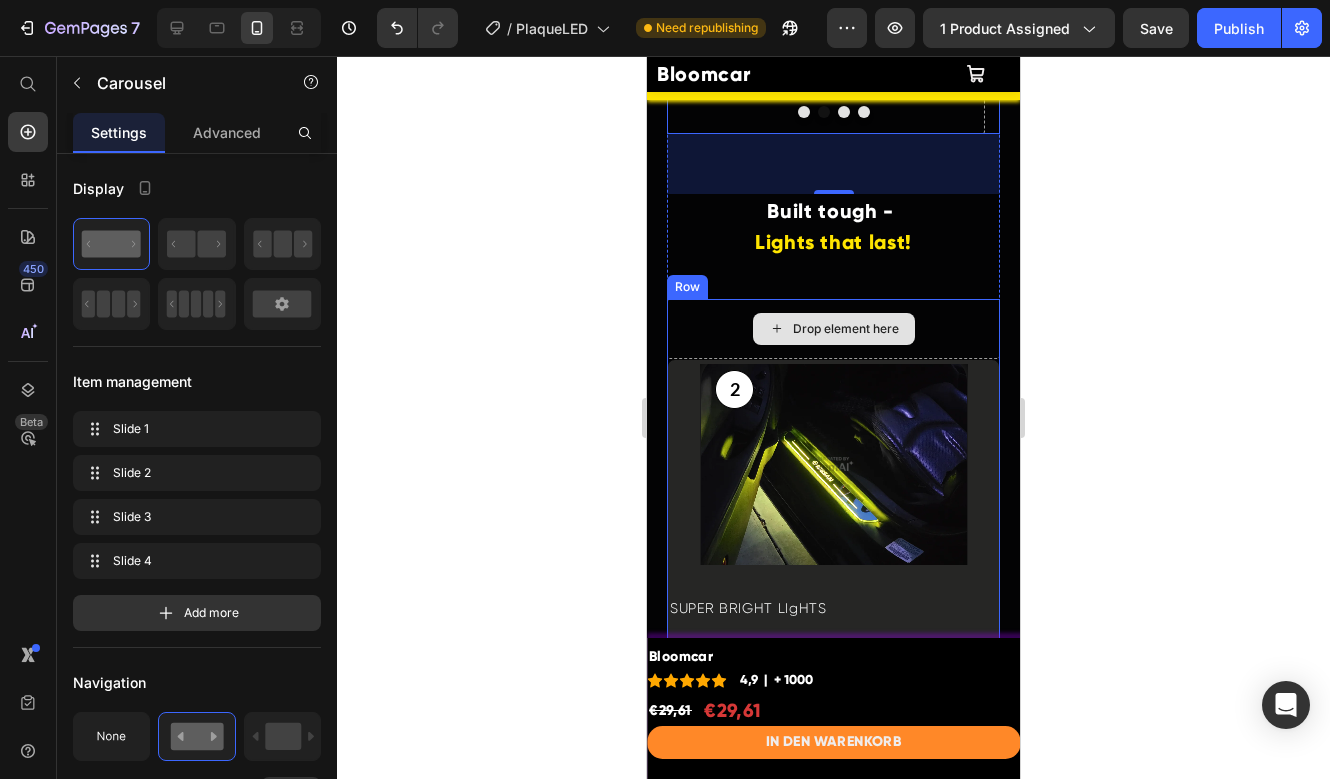 scroll, scrollTop: 5370, scrollLeft: 0, axis: vertical 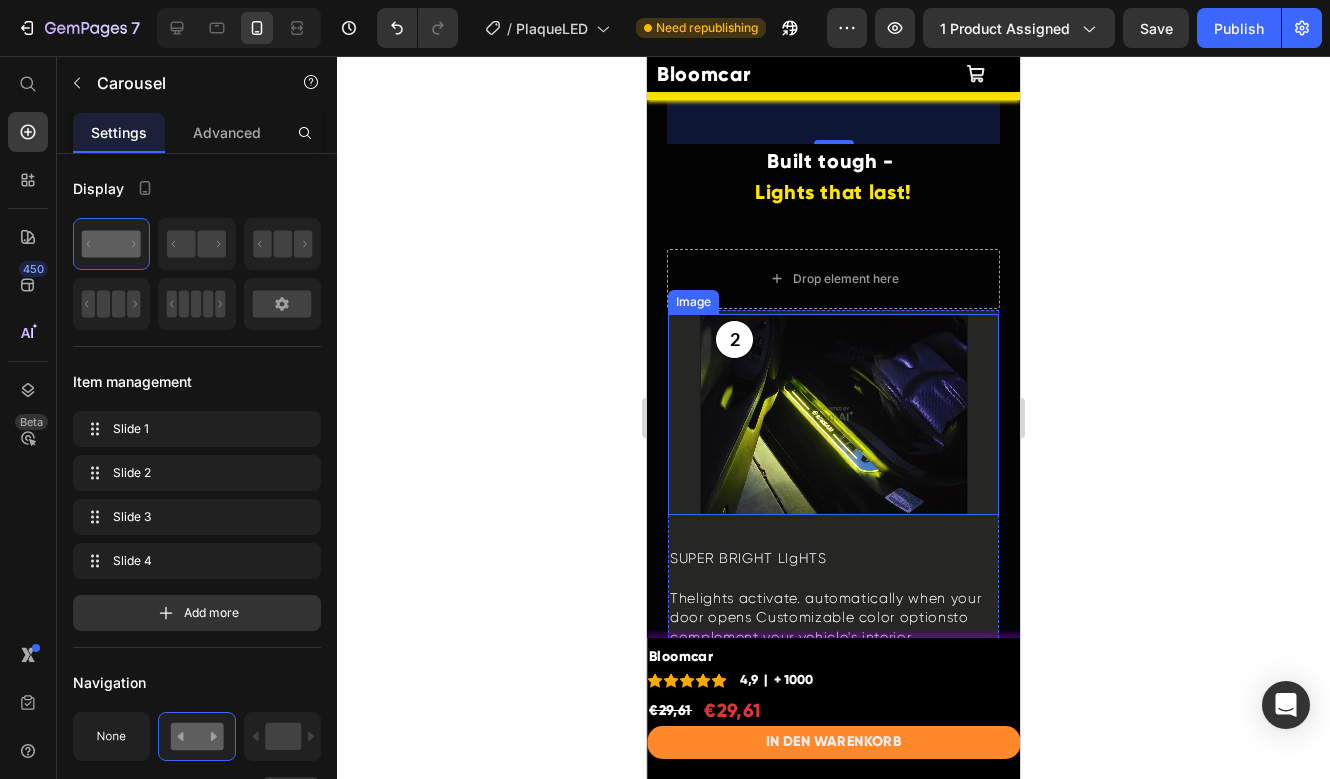 click at bounding box center (833, 414) 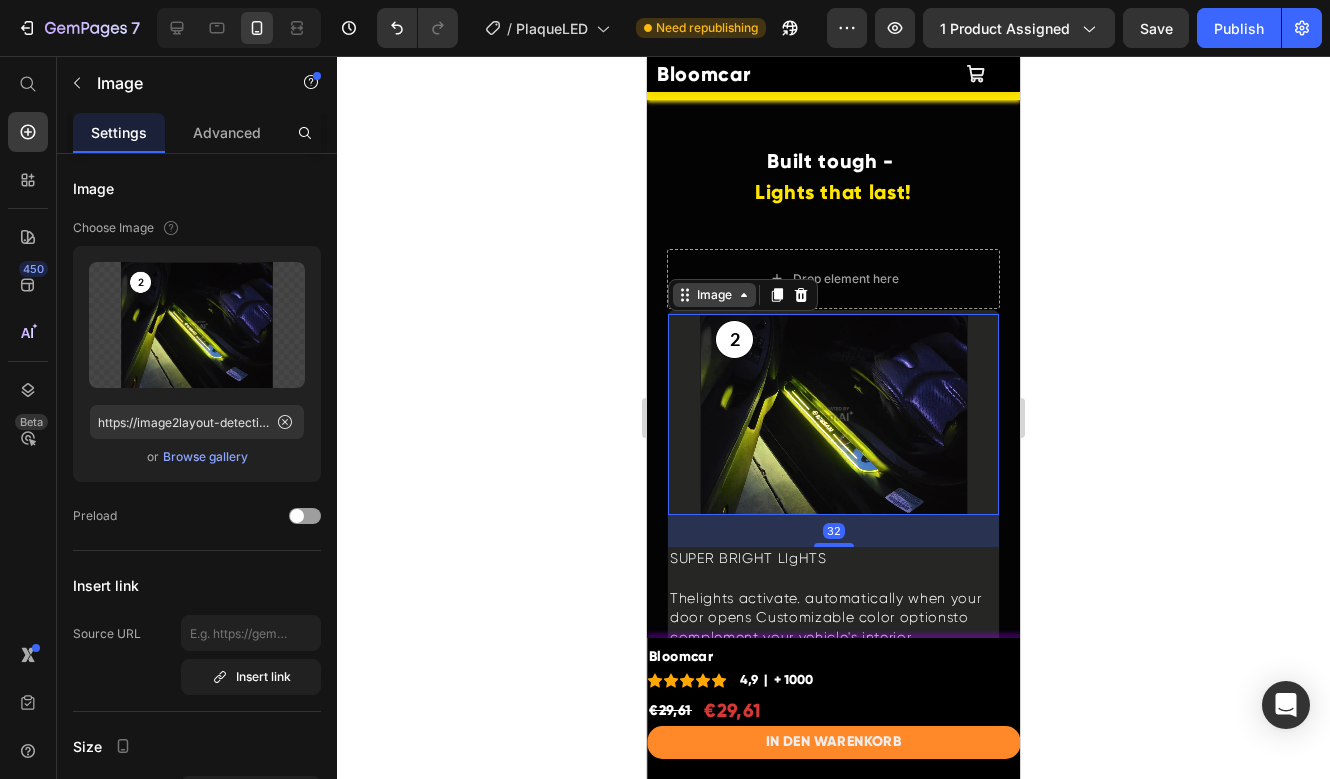 click on "Image" at bounding box center (714, 295) 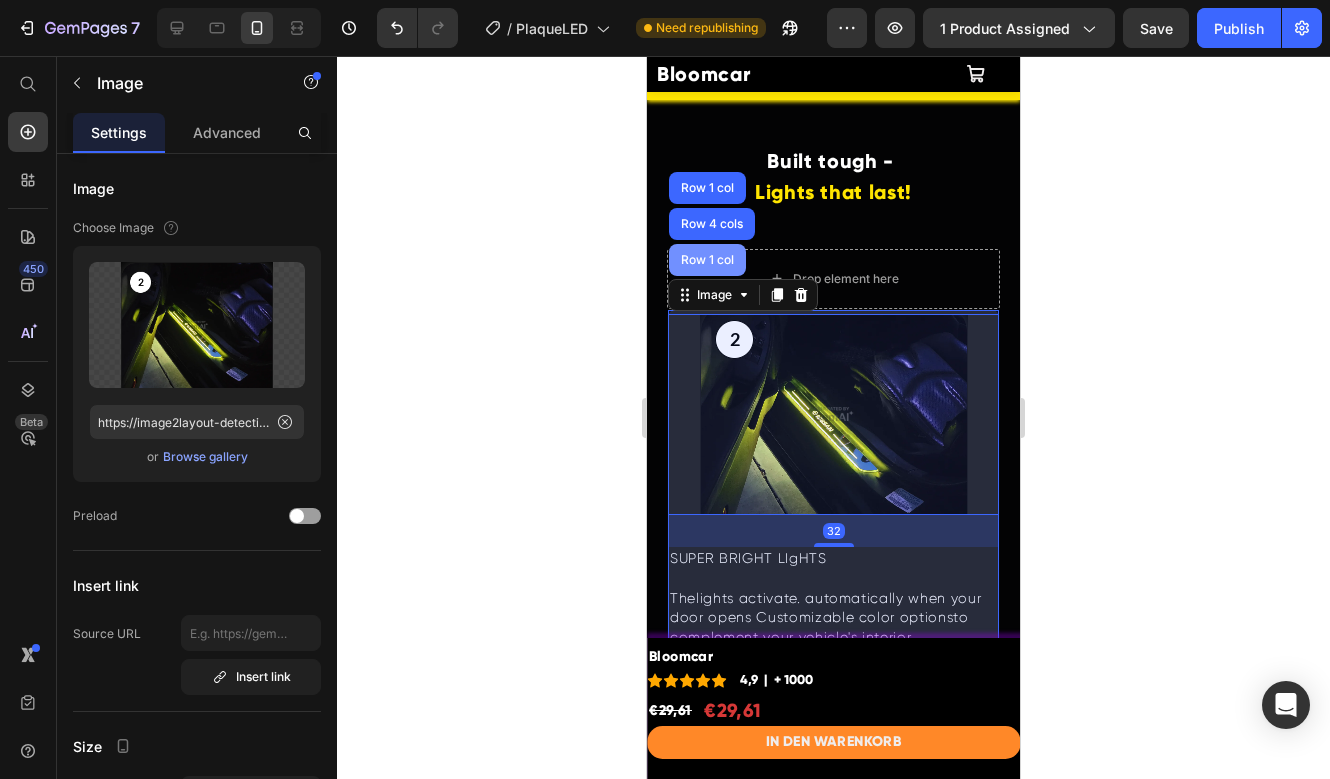 click on "Row 1 col" at bounding box center [707, 260] 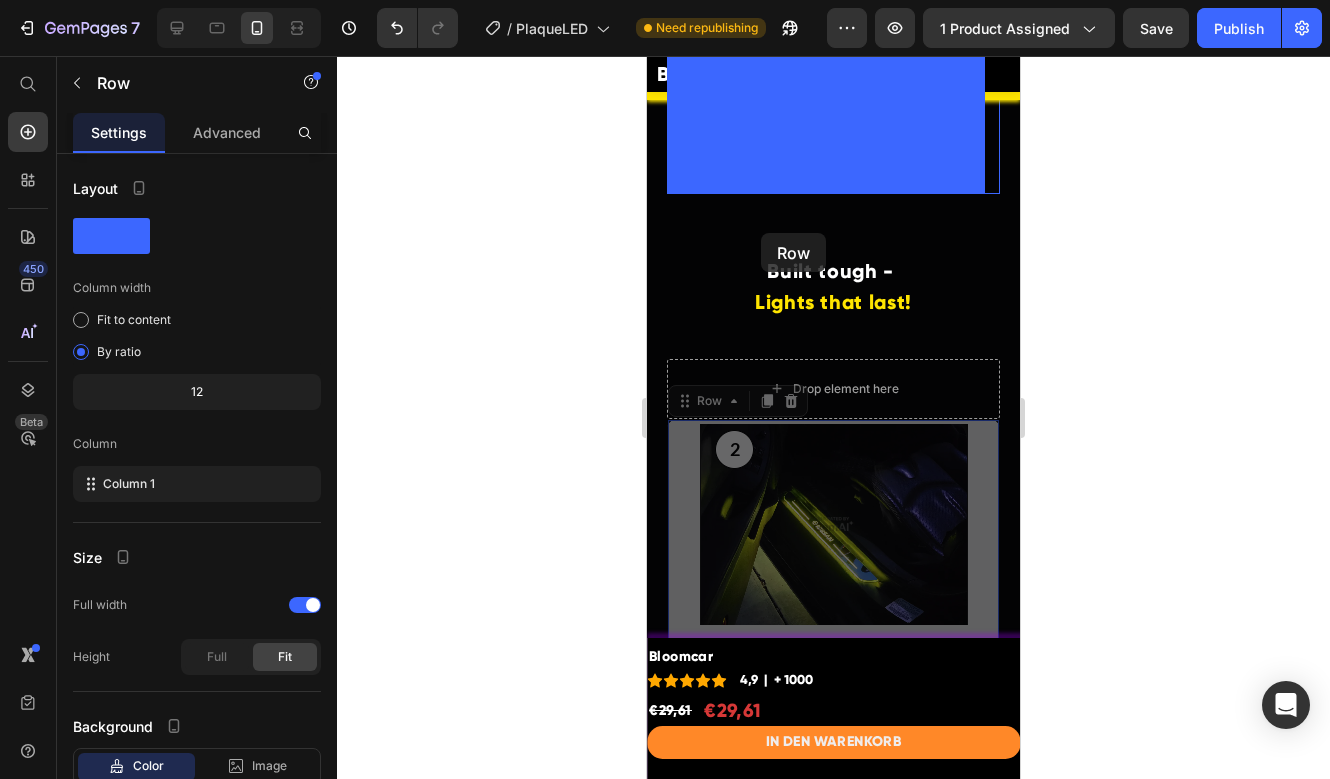 scroll, scrollTop: 5036, scrollLeft: 0, axis: vertical 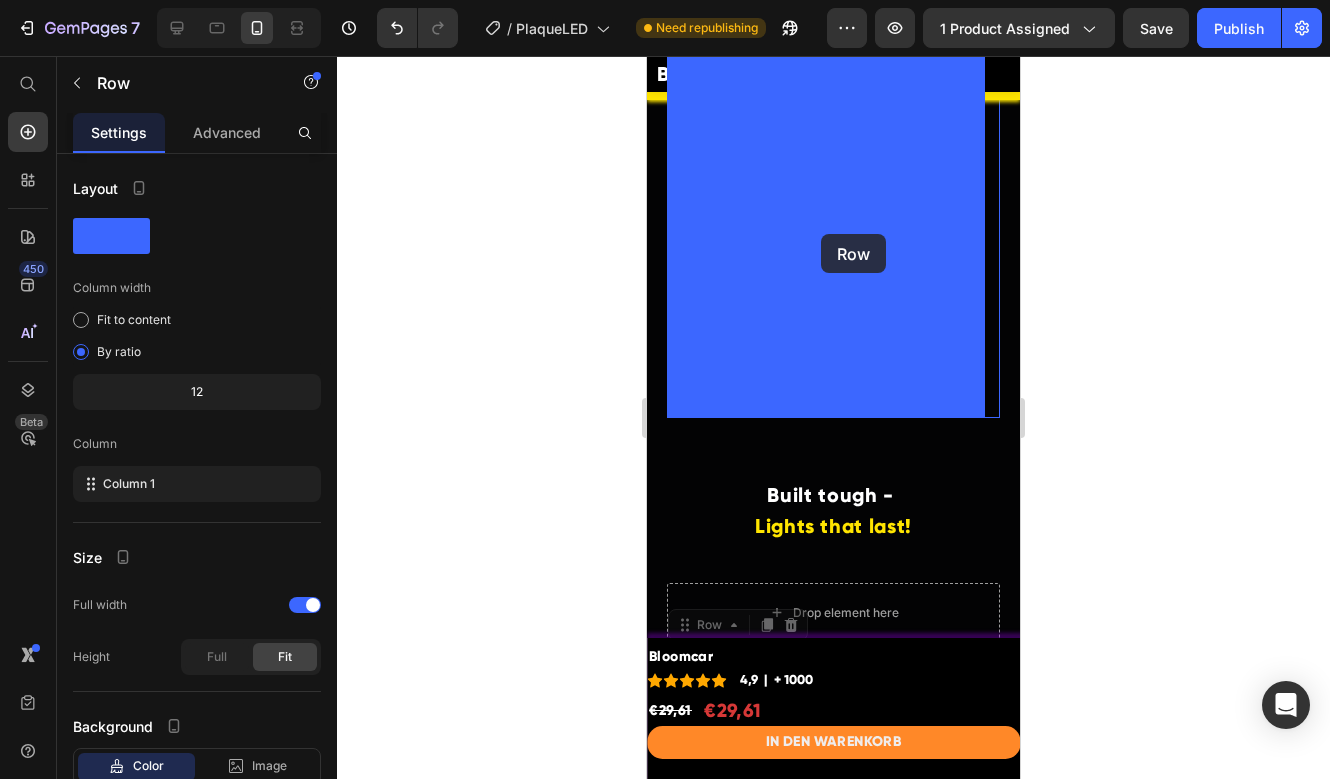 drag, startPoint x: 700, startPoint y: 299, endPoint x: 821, endPoint y: 234, distance: 137.35356 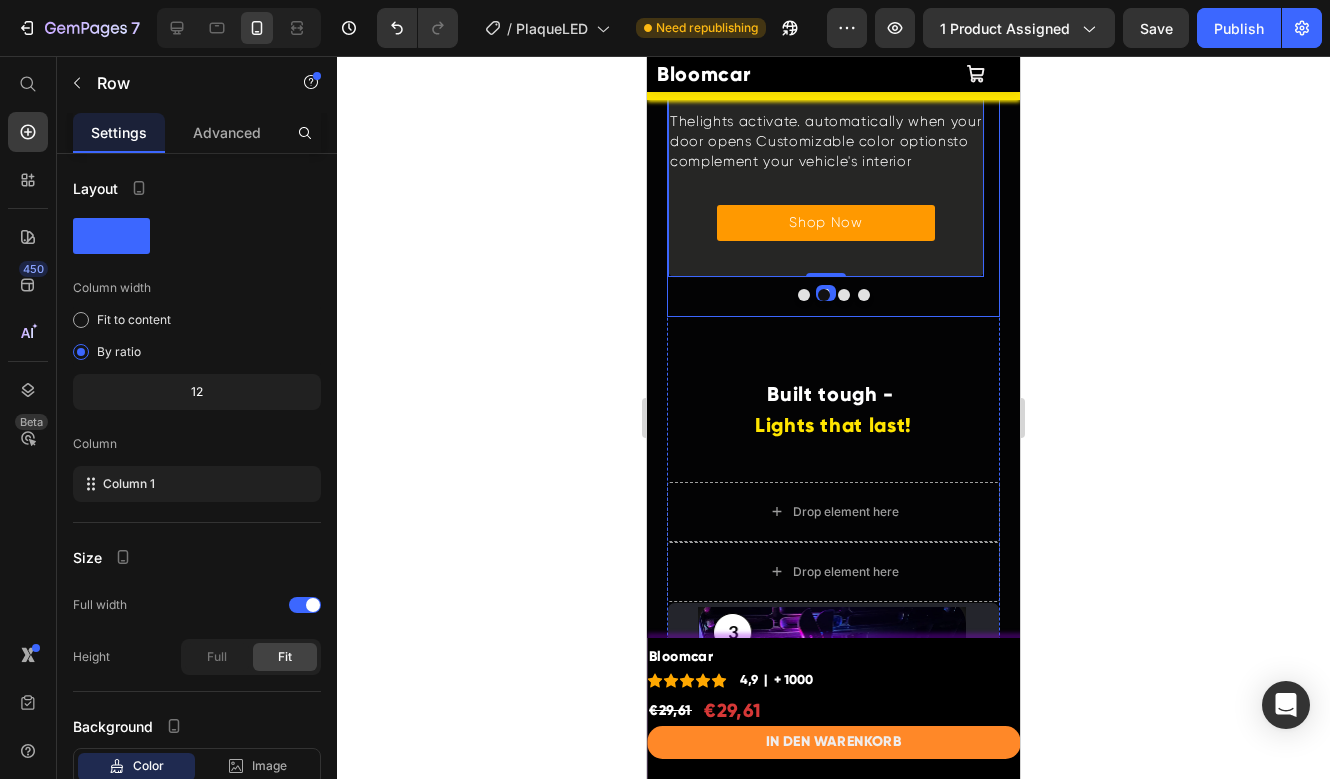 scroll, scrollTop: 5185, scrollLeft: 0, axis: vertical 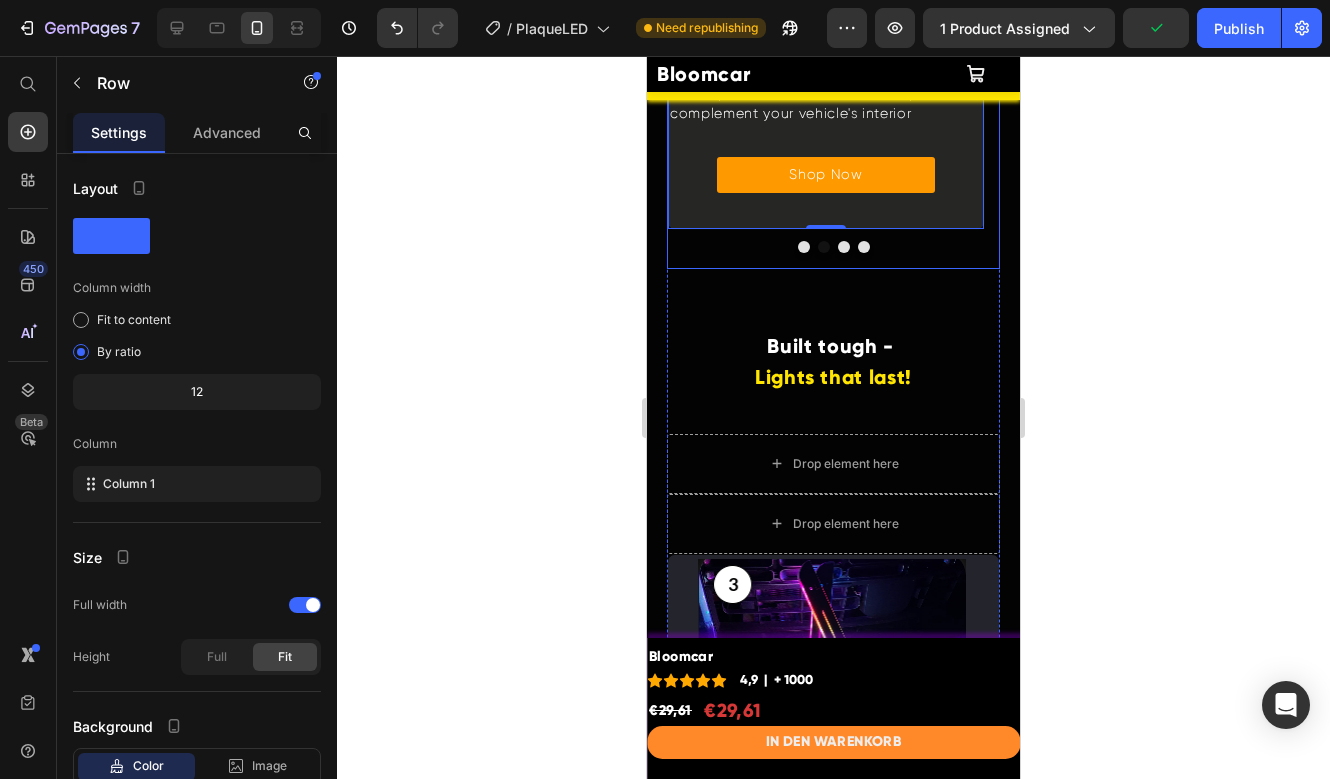 click at bounding box center (844, 247) 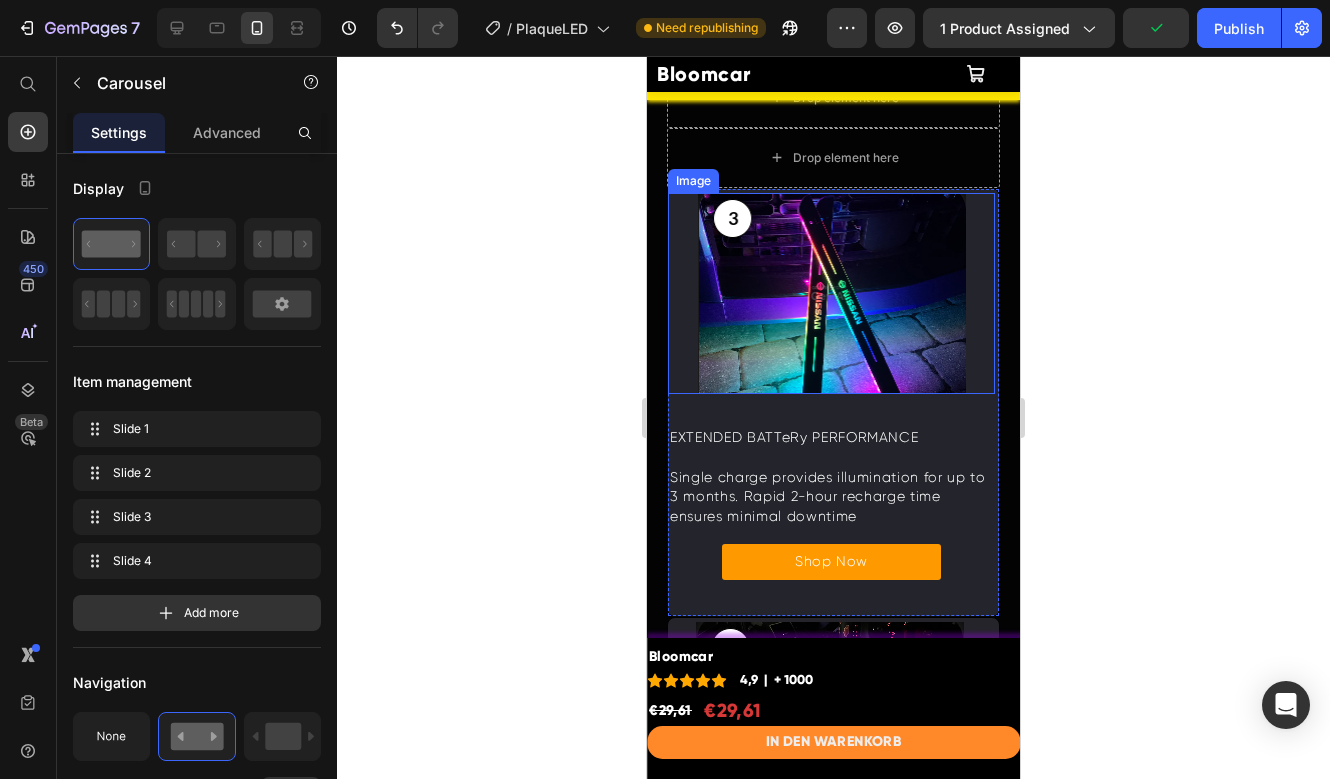 scroll, scrollTop: 5549, scrollLeft: 0, axis: vertical 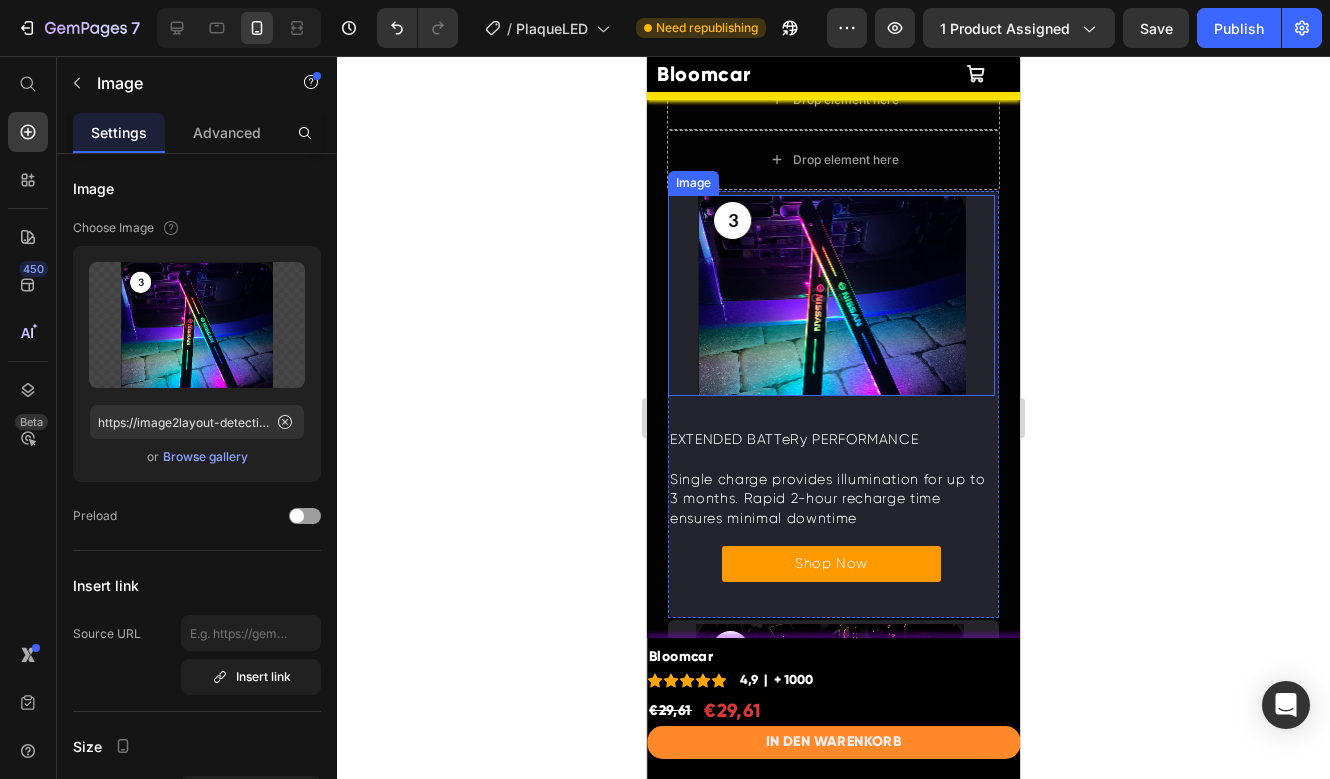 click at bounding box center [831, 295] 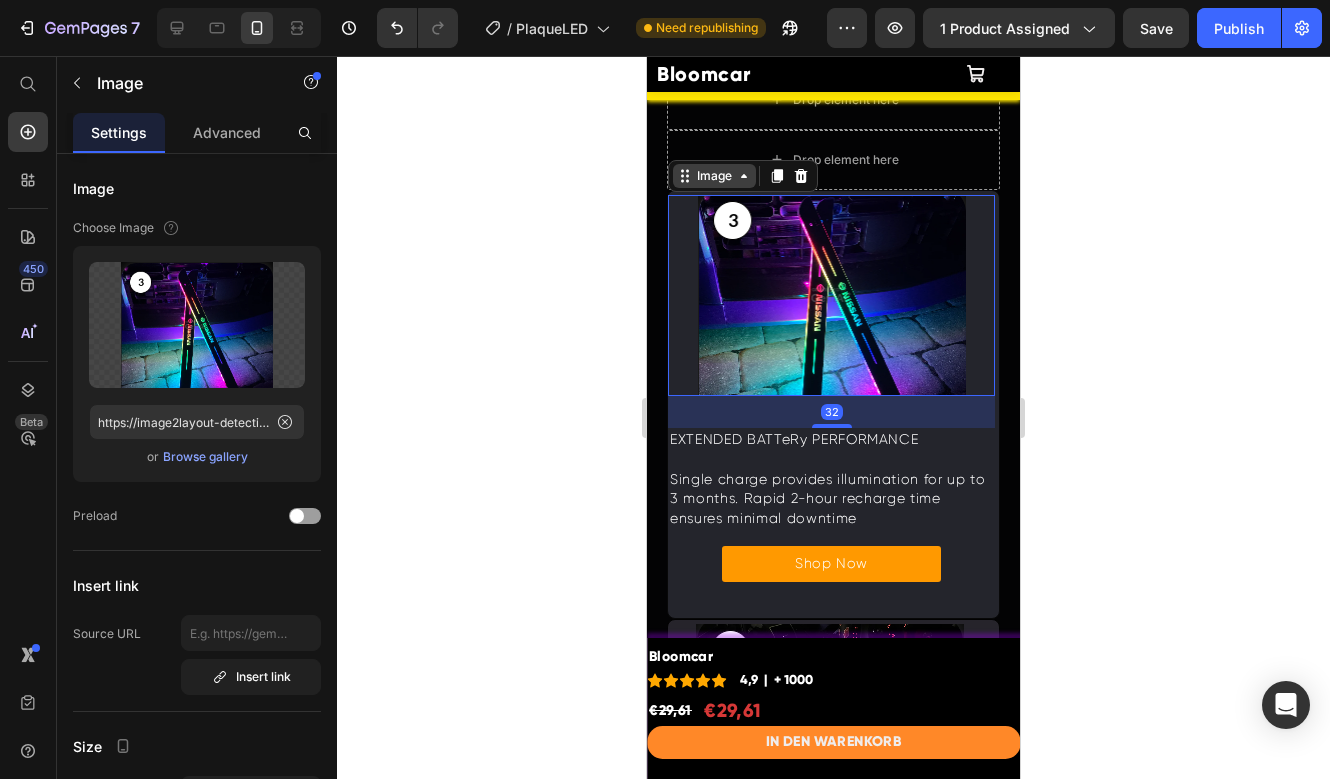 click on "Image" at bounding box center (714, 176) 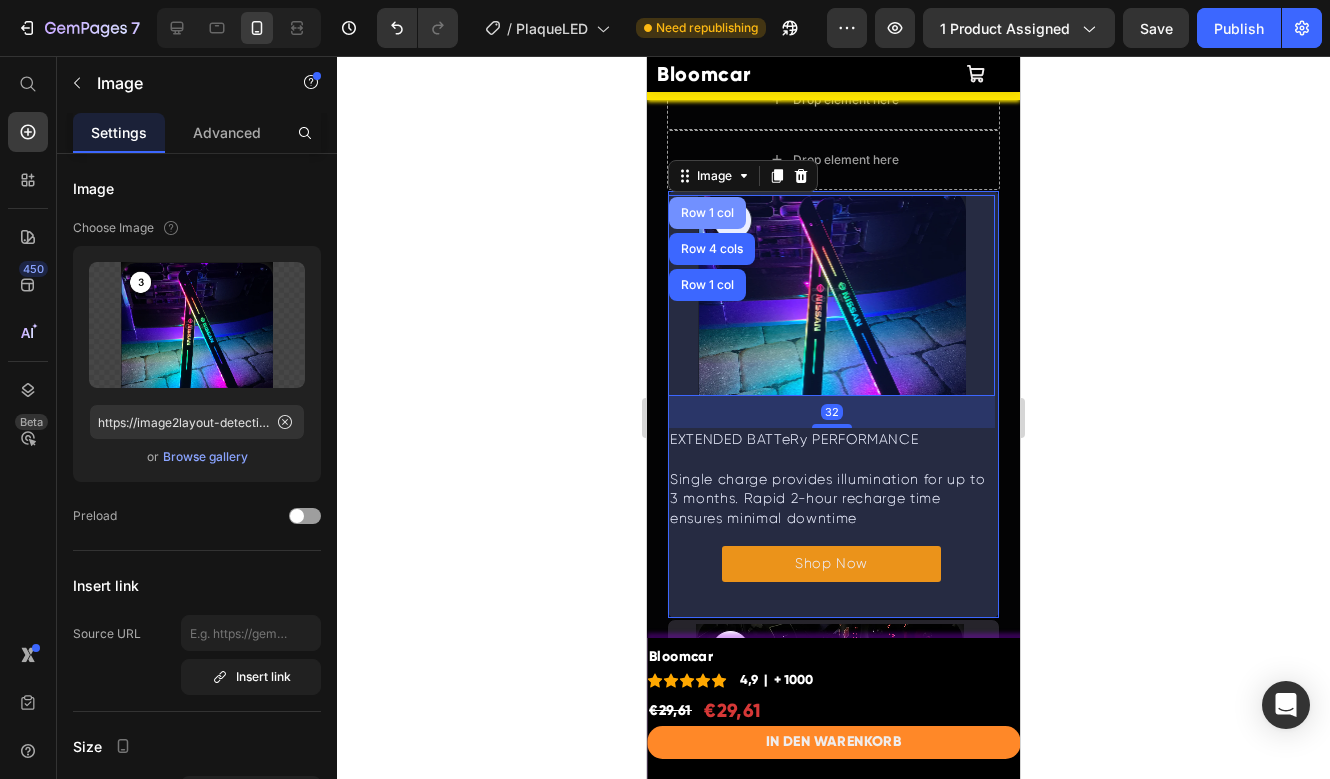 click on "Row 1 col" at bounding box center (707, 213) 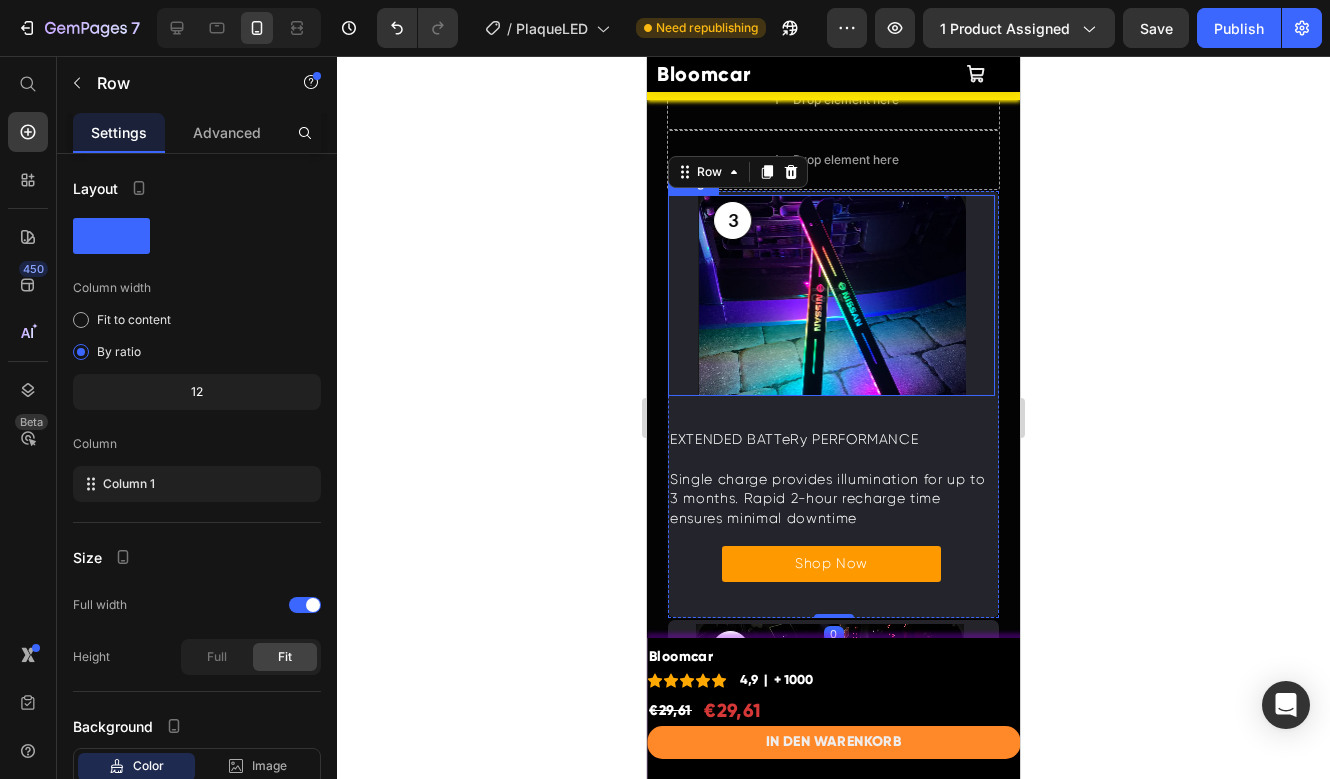 scroll, scrollTop: 5477, scrollLeft: 0, axis: vertical 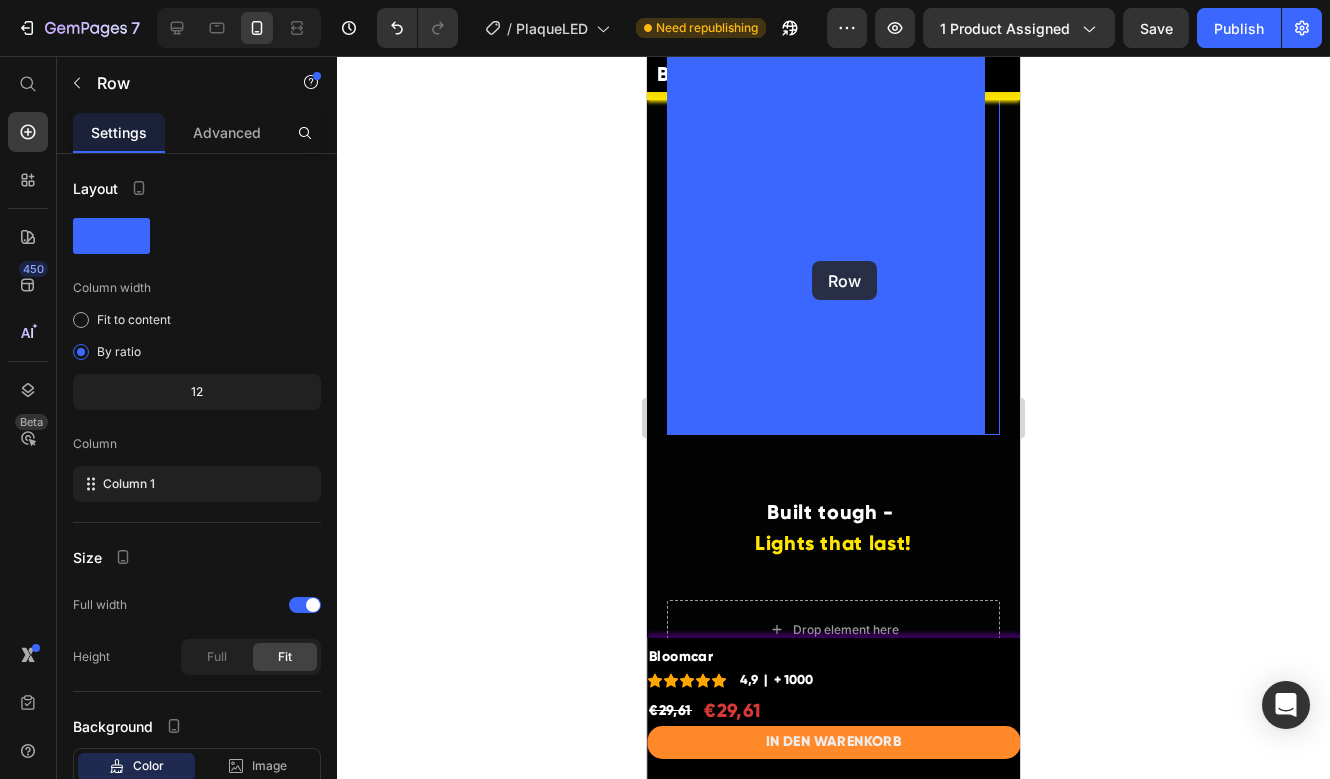 drag, startPoint x: 700, startPoint y: 247, endPoint x: 812, endPoint y: 261, distance: 112.871605 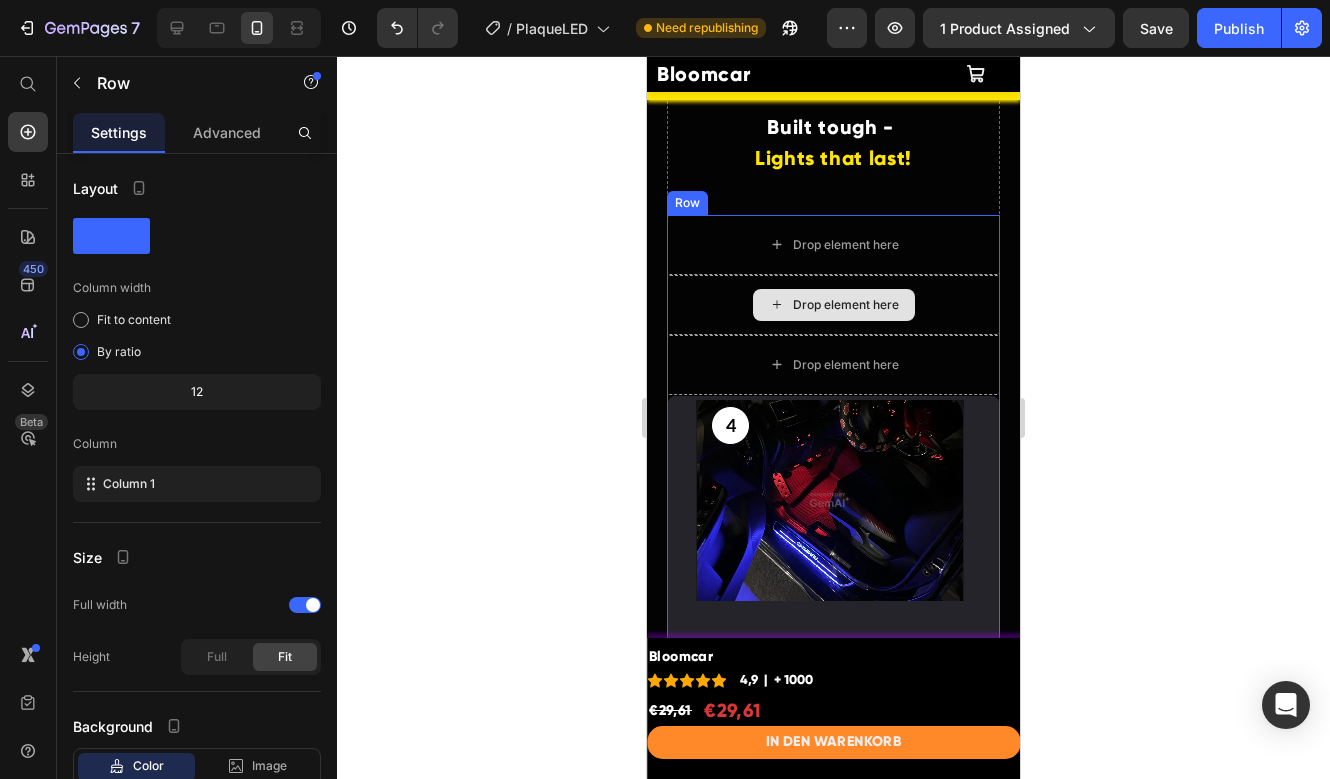 scroll, scrollTop: 4997, scrollLeft: 0, axis: vertical 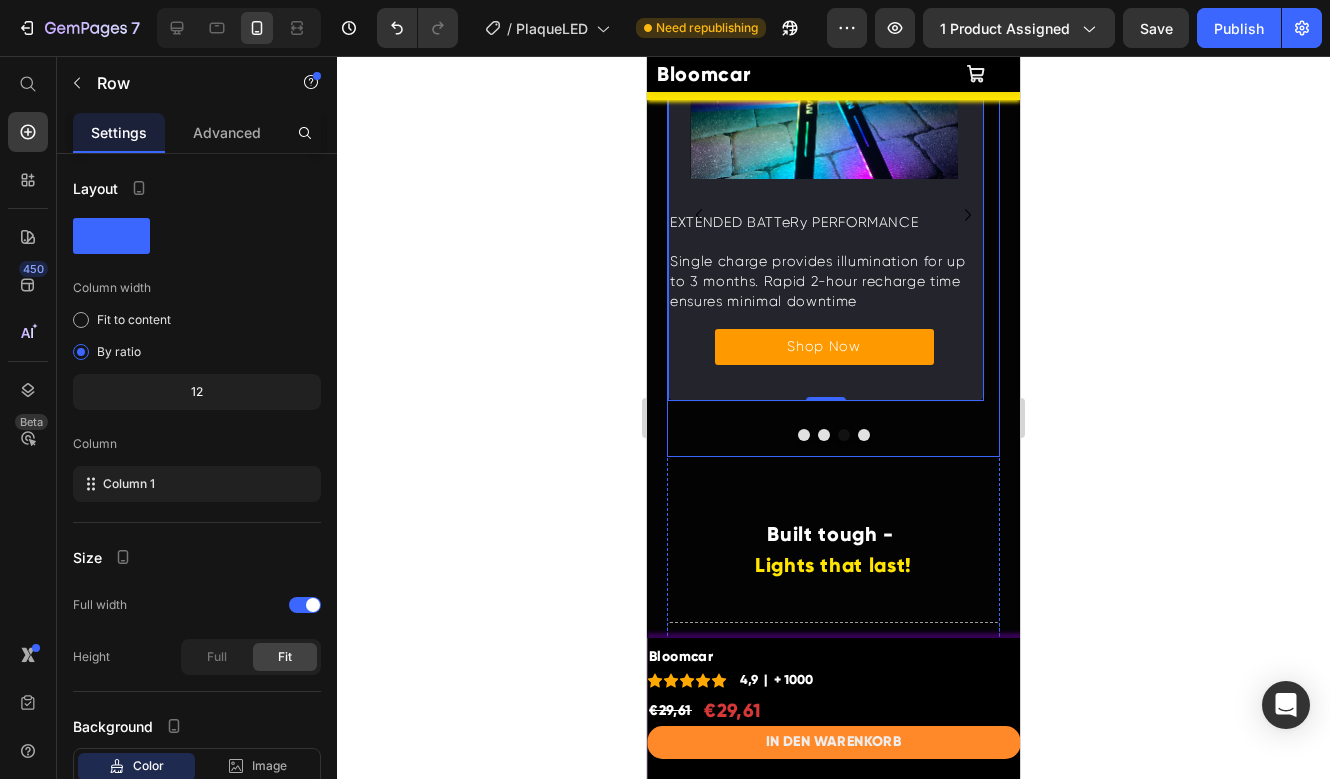 click at bounding box center (864, 435) 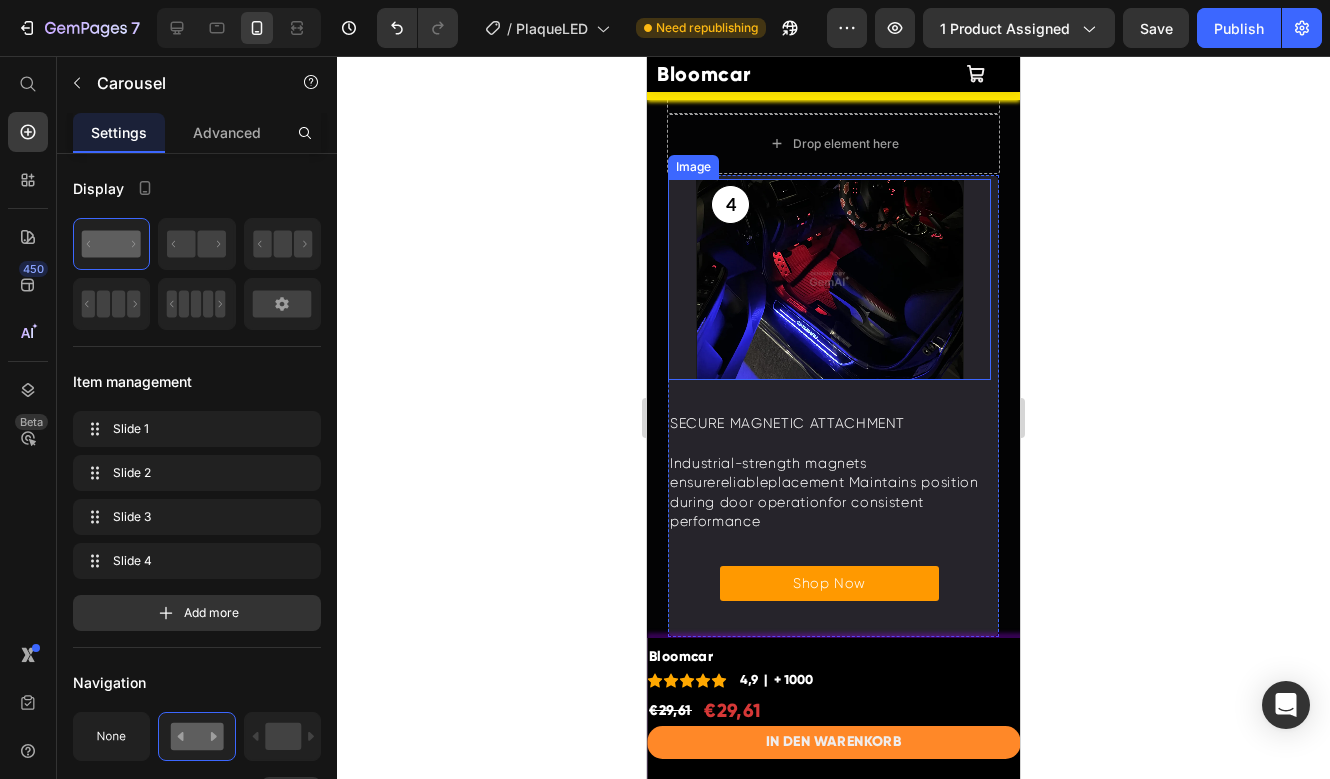 scroll, scrollTop: 5582, scrollLeft: 0, axis: vertical 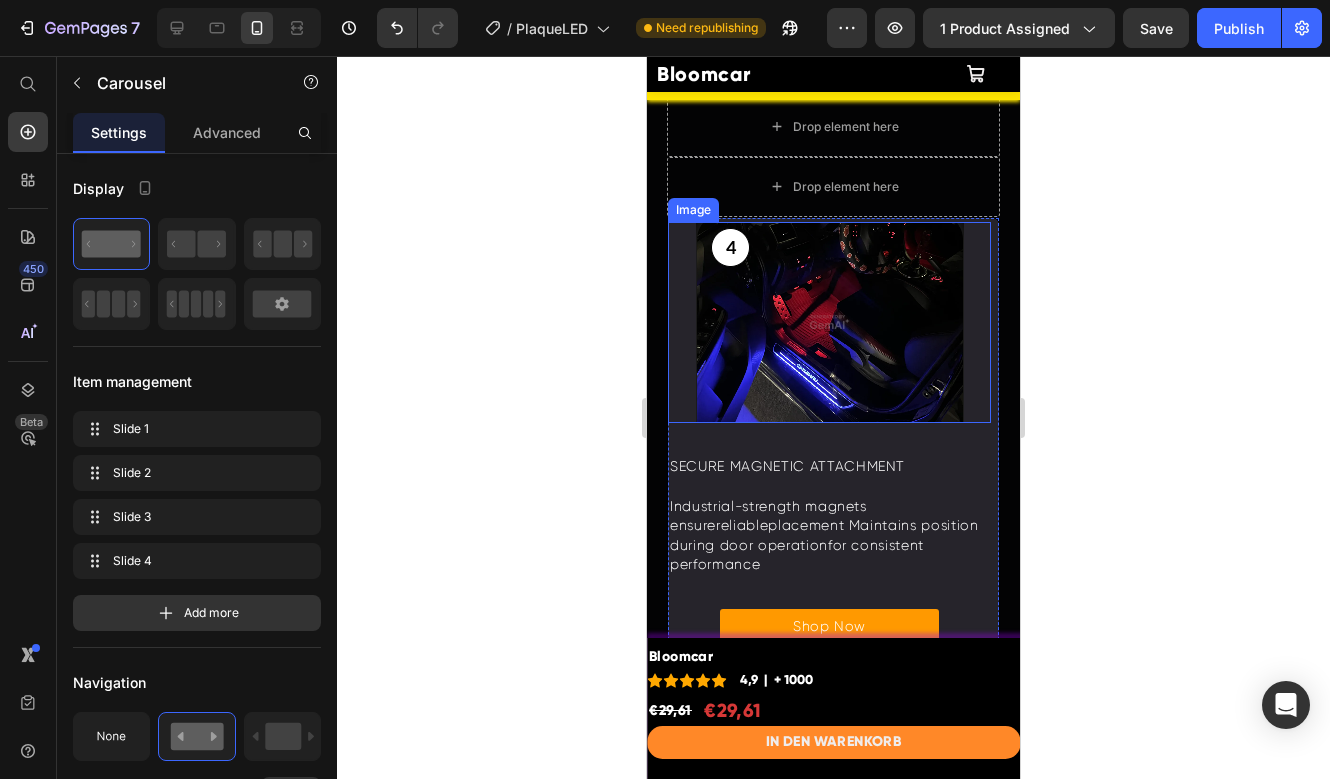 click at bounding box center [829, 322] 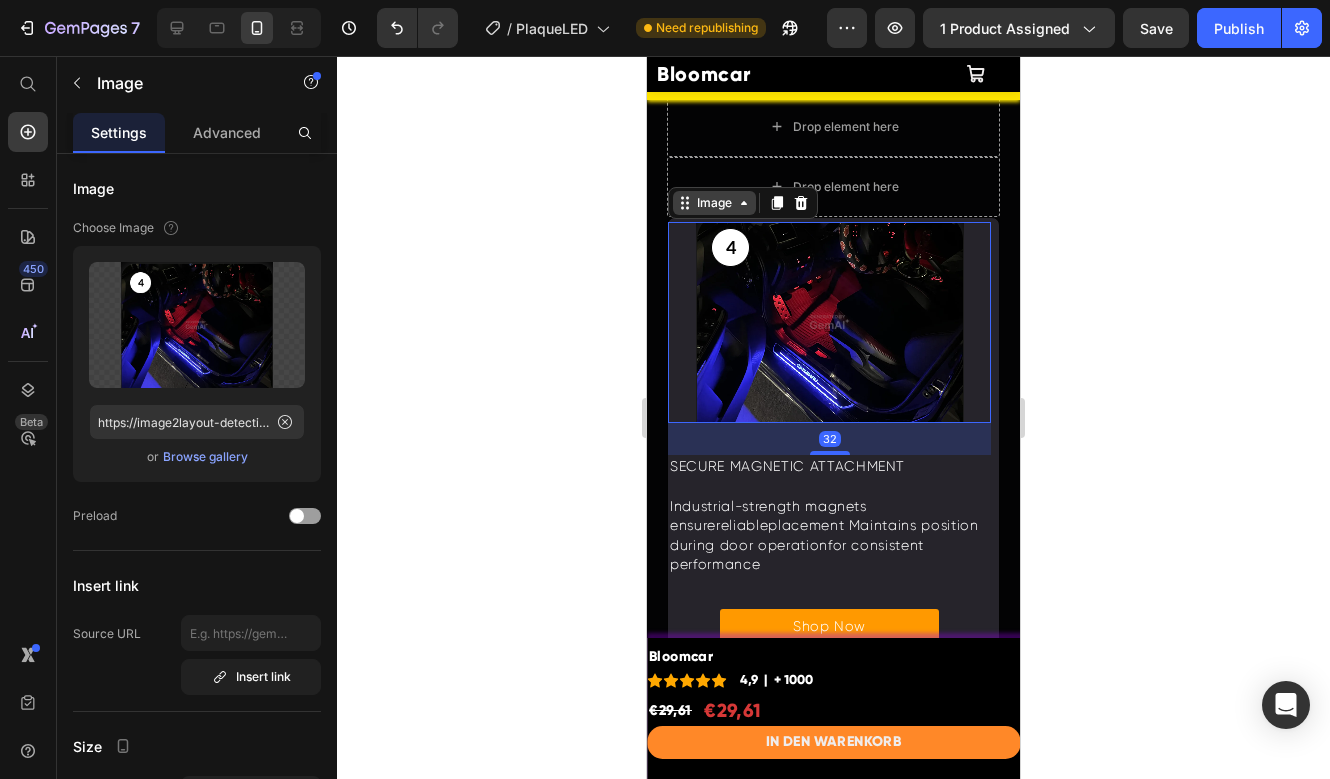 click on "Image" at bounding box center (714, 203) 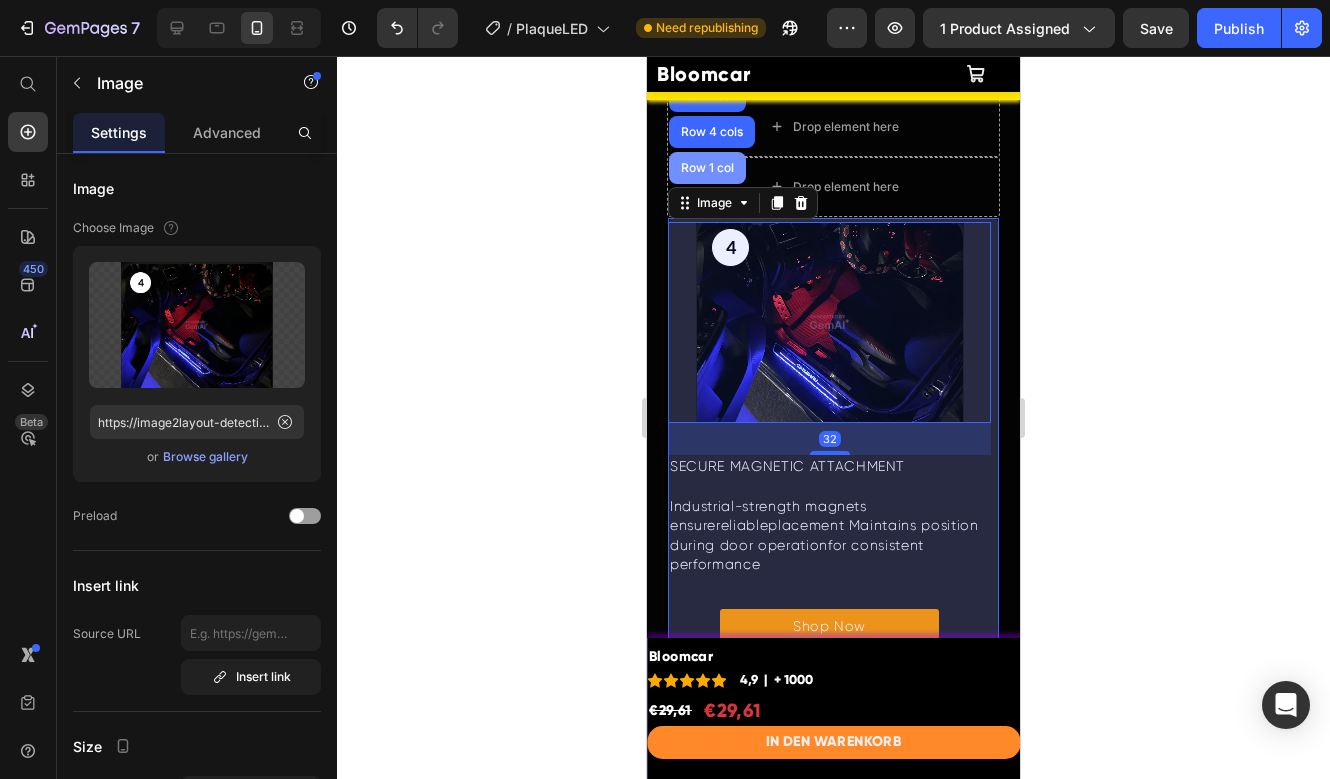 click on "Row 1 col" at bounding box center [707, 168] 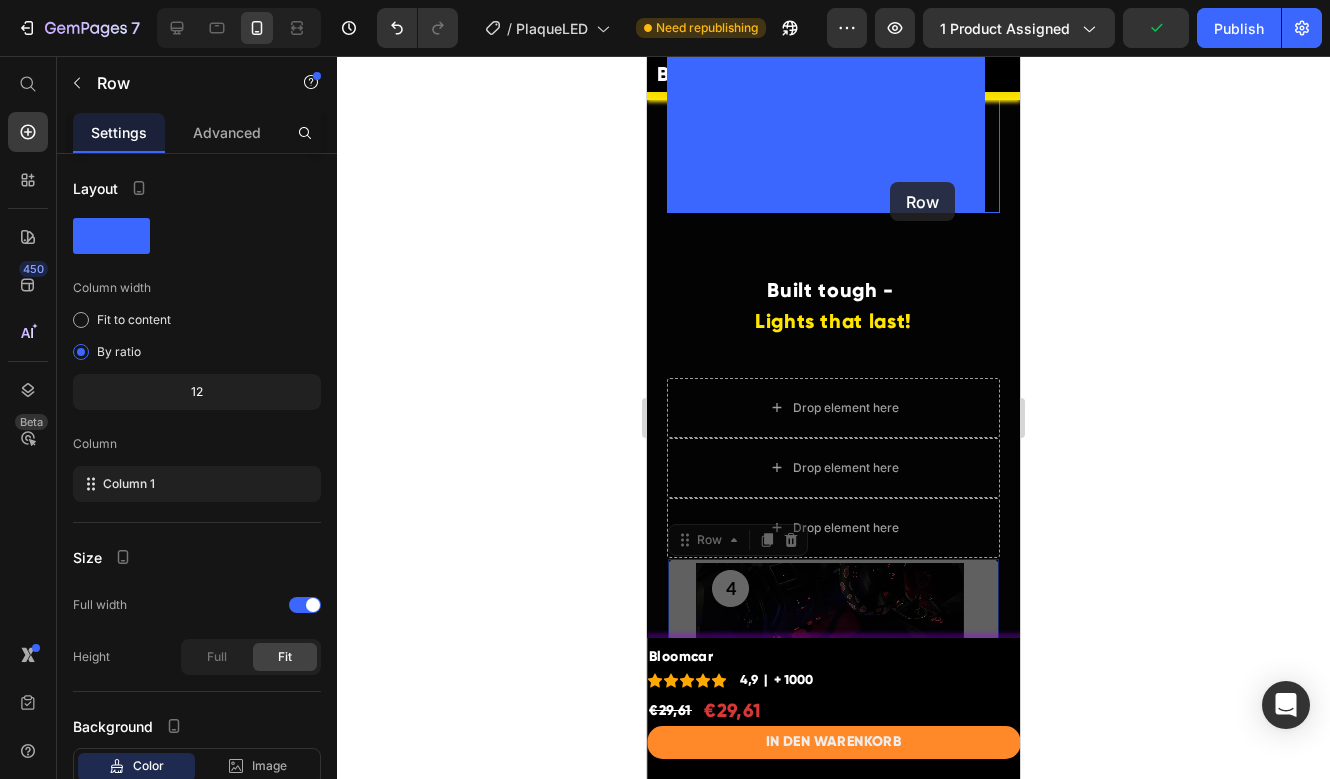 scroll, scrollTop: 5182, scrollLeft: 0, axis: vertical 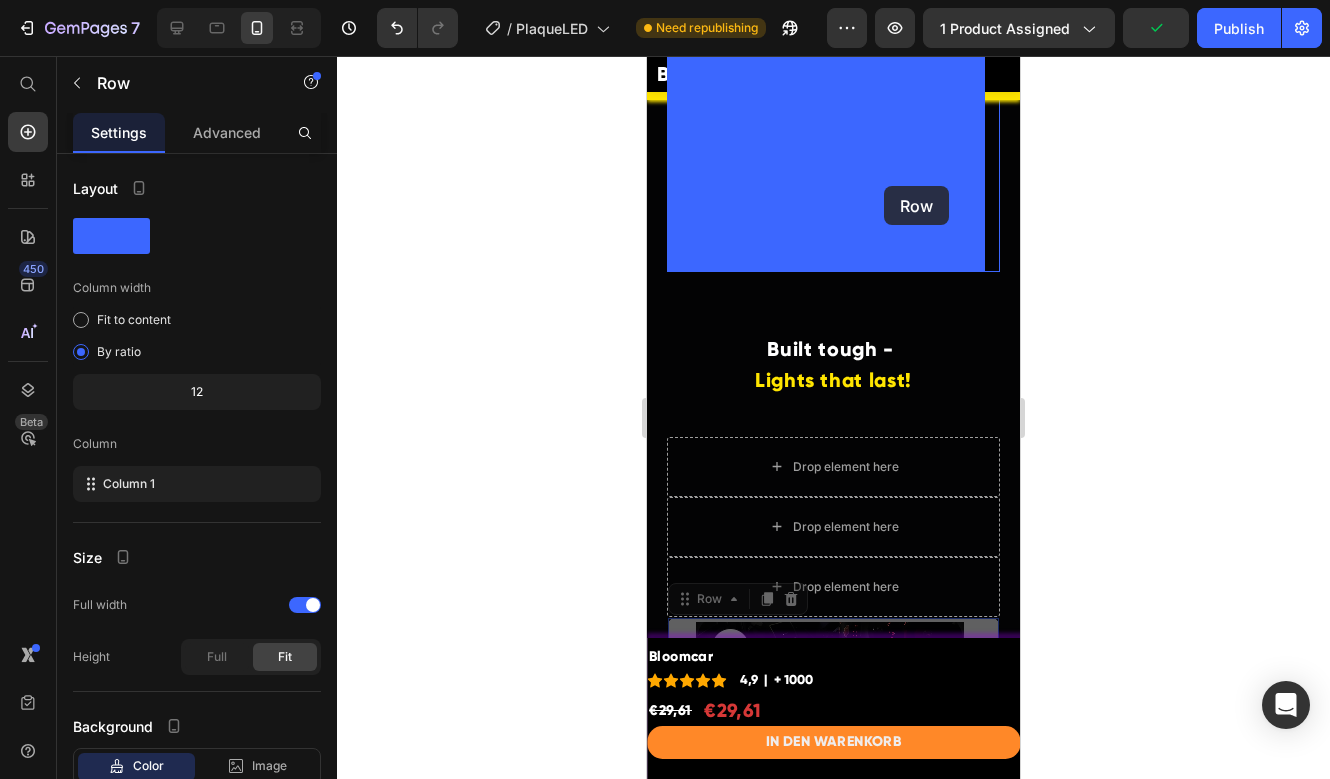 drag, startPoint x: 712, startPoint y: 313, endPoint x: 869, endPoint y: 196, distance: 195.80092 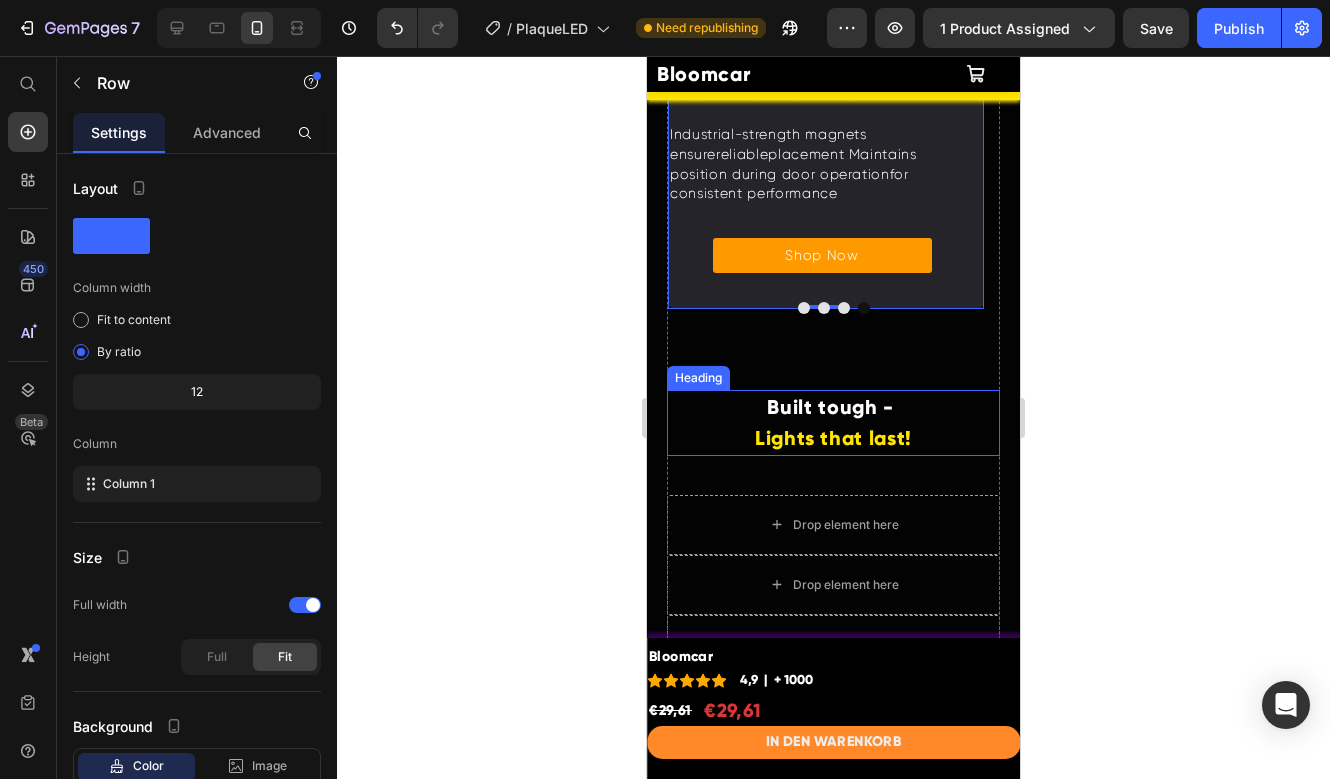 scroll, scrollTop: 5127, scrollLeft: 0, axis: vertical 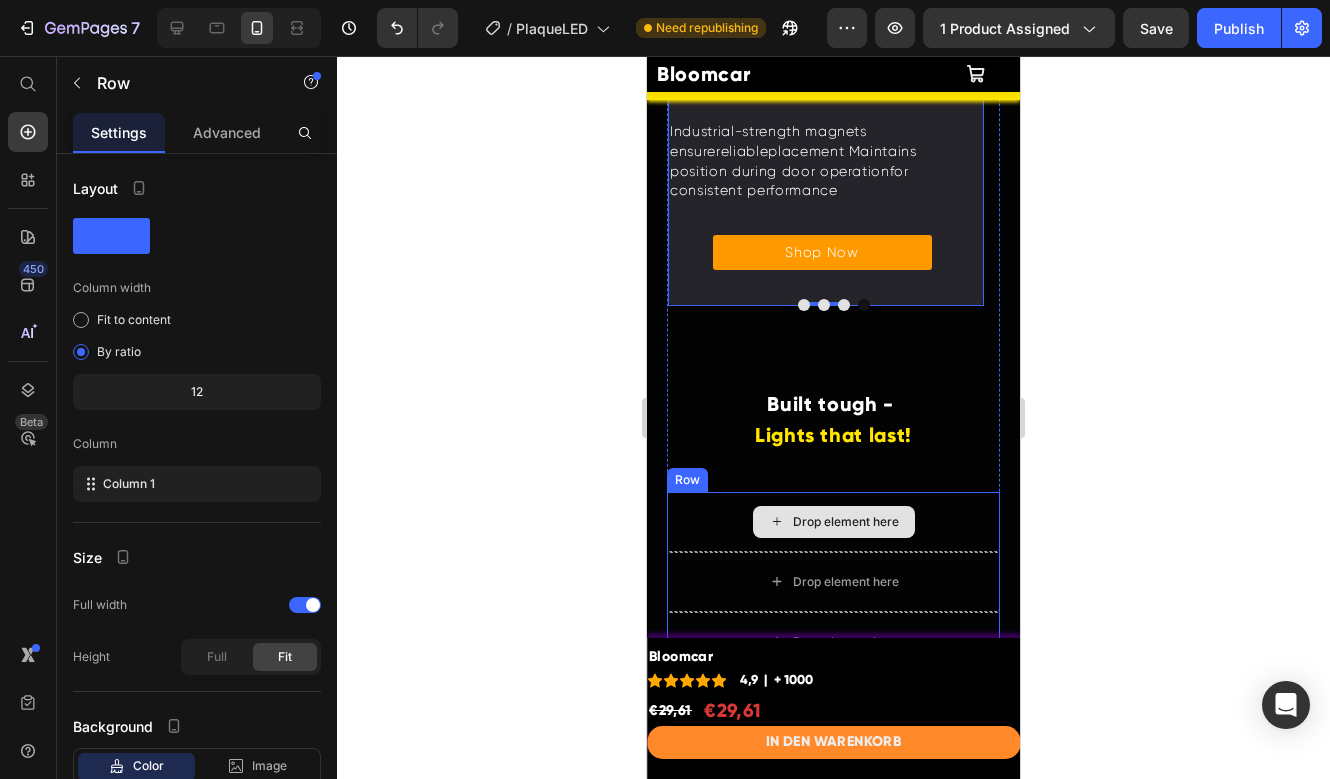 click on "Drop element here" at bounding box center [833, 522] 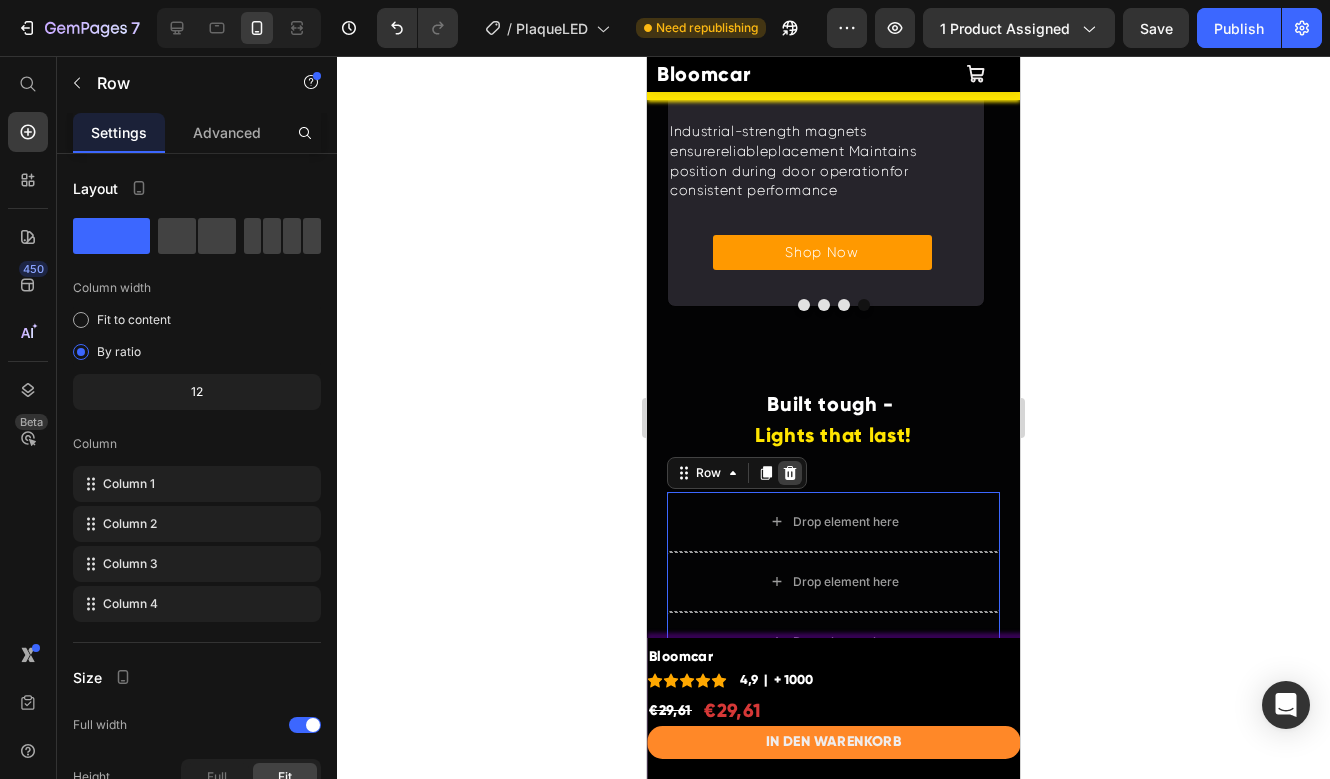 click 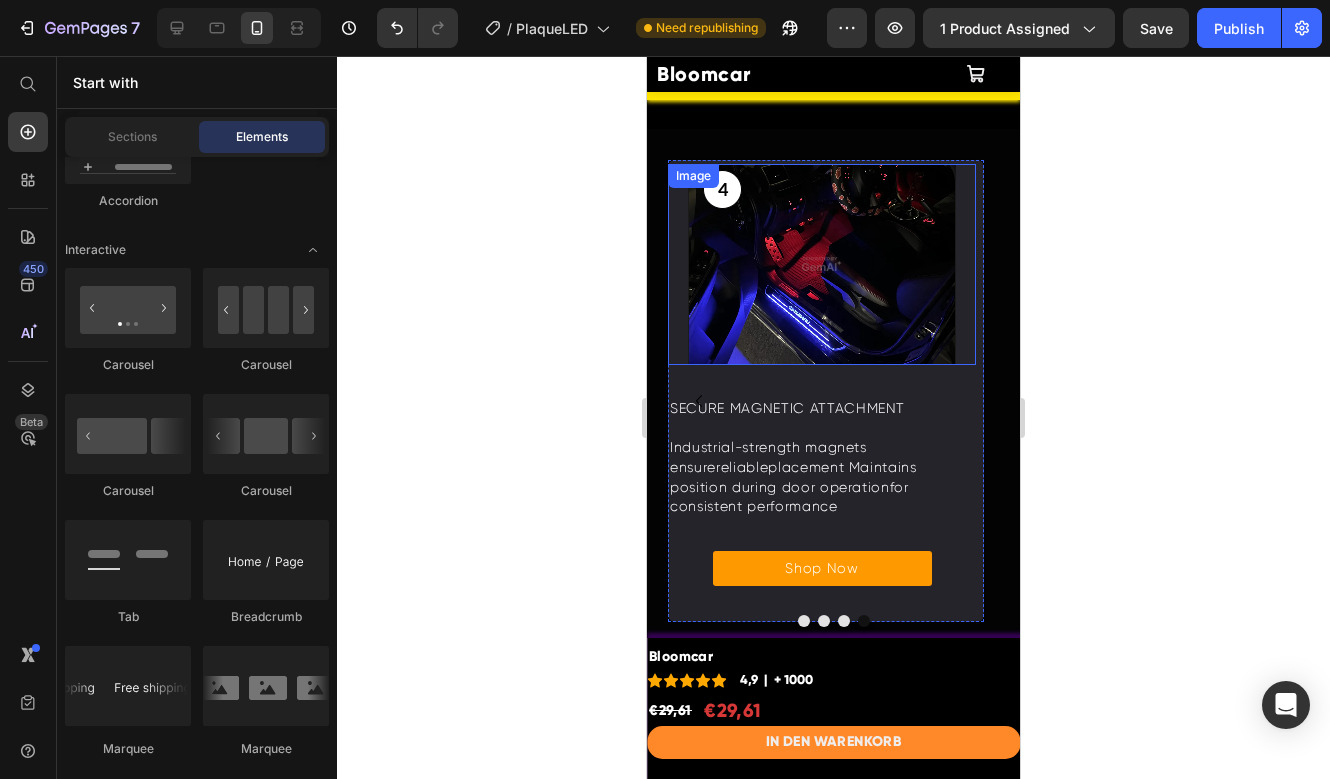click at bounding box center (822, 264) 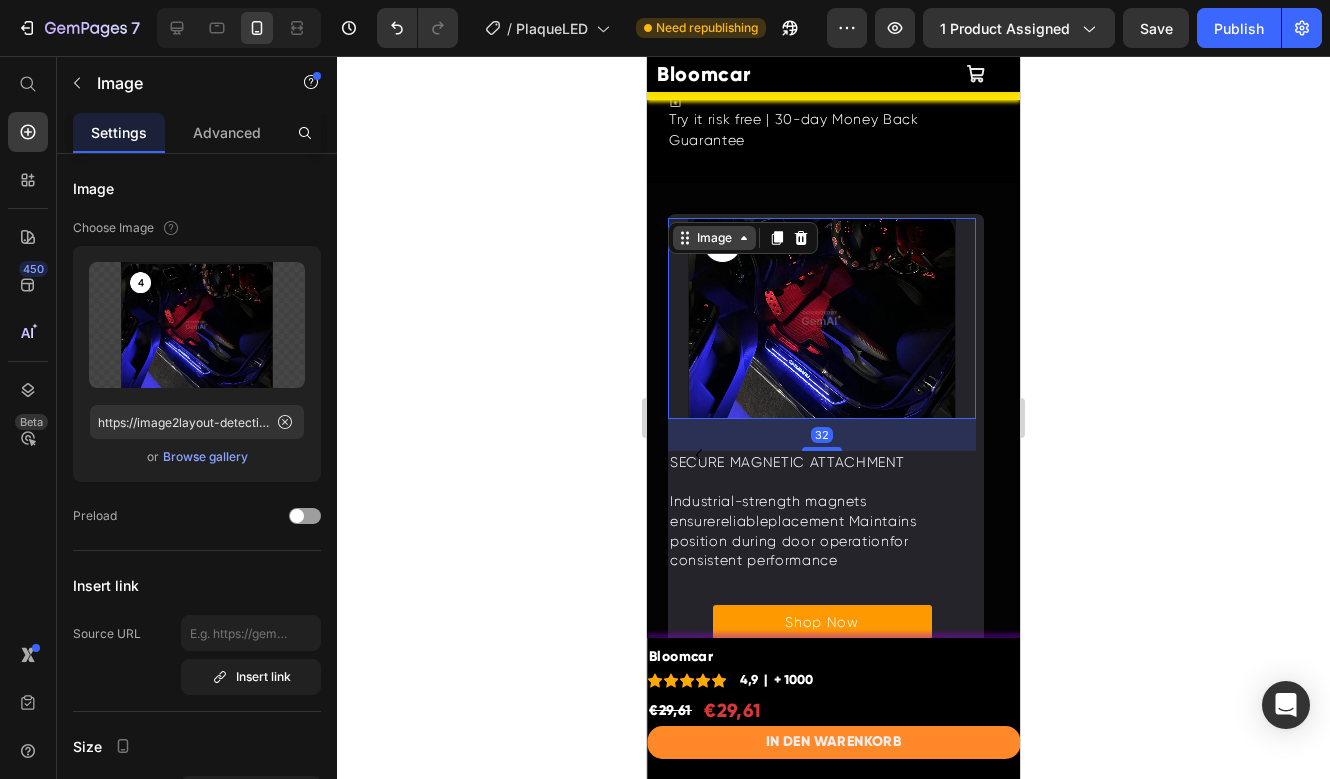 scroll, scrollTop: 4756, scrollLeft: 0, axis: vertical 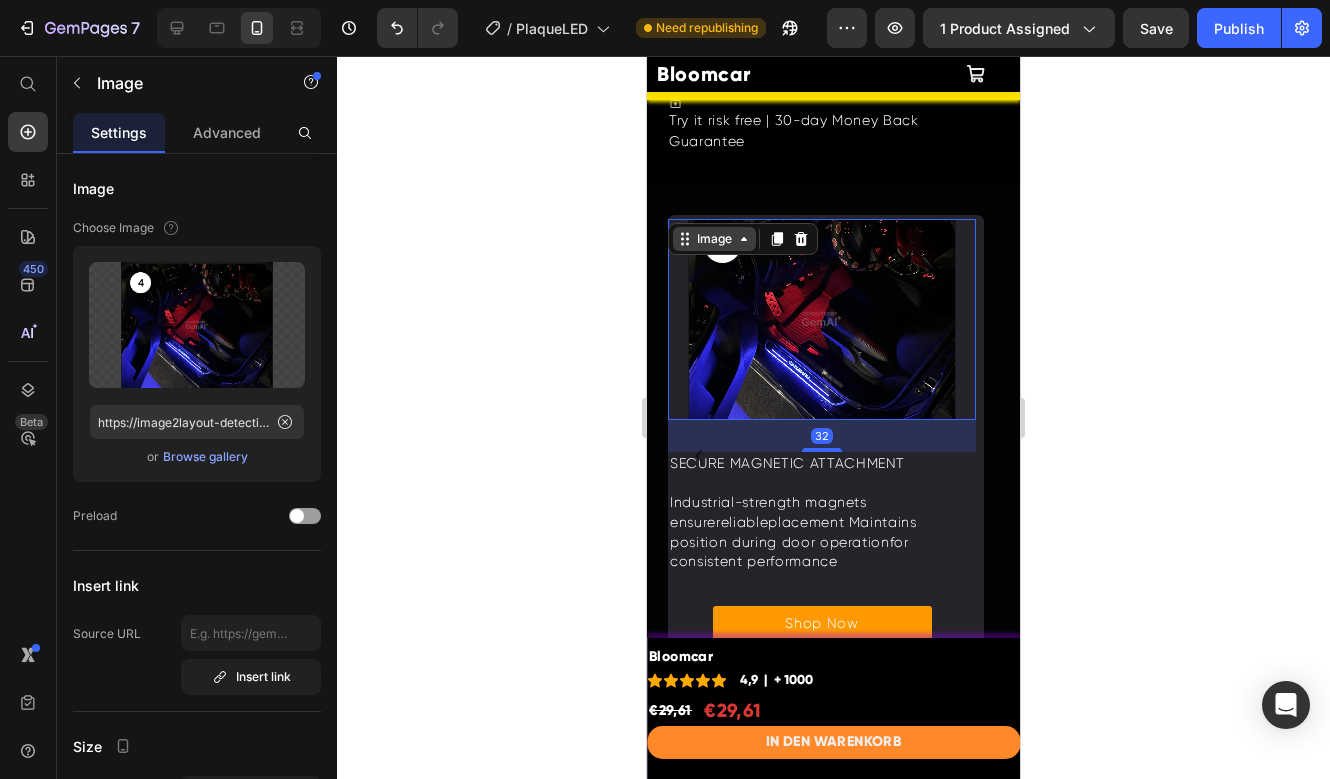 click on "Image" at bounding box center [714, 239] 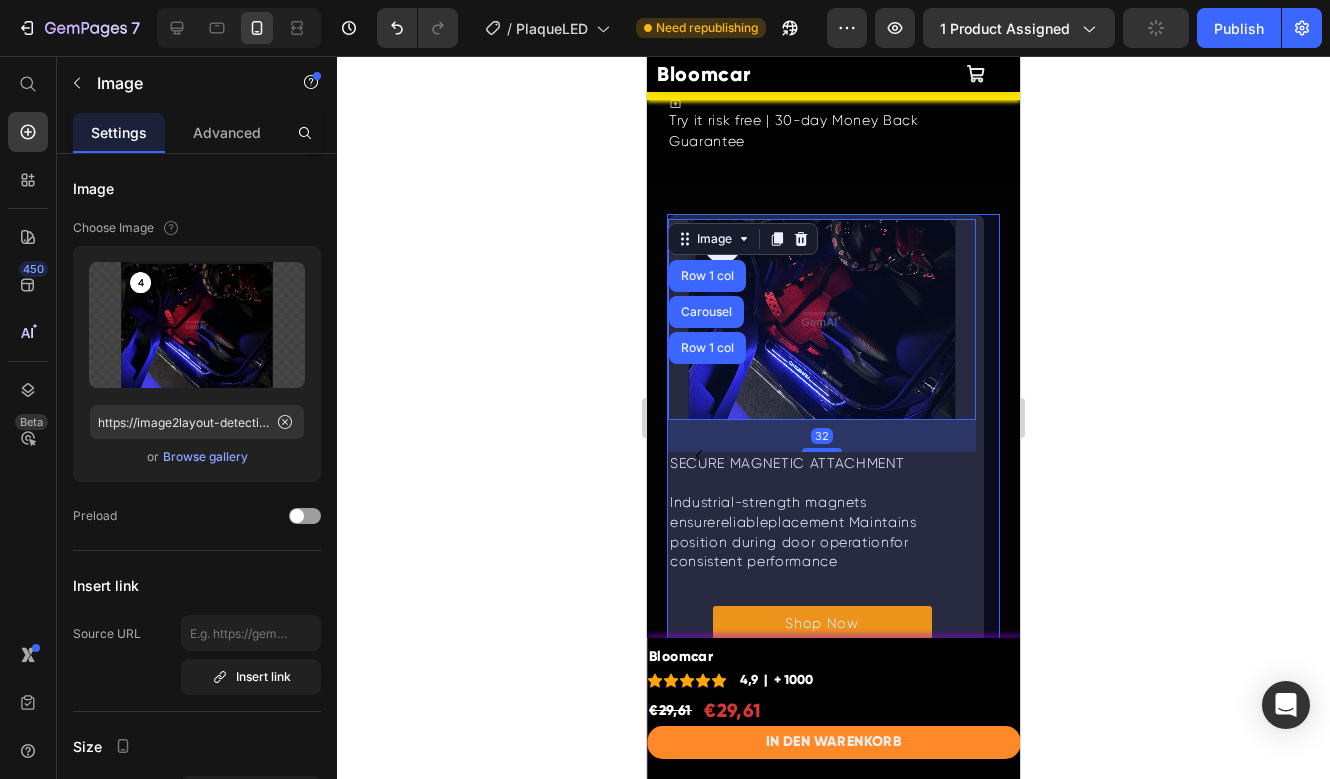 click on "Carousel" at bounding box center [706, 312] 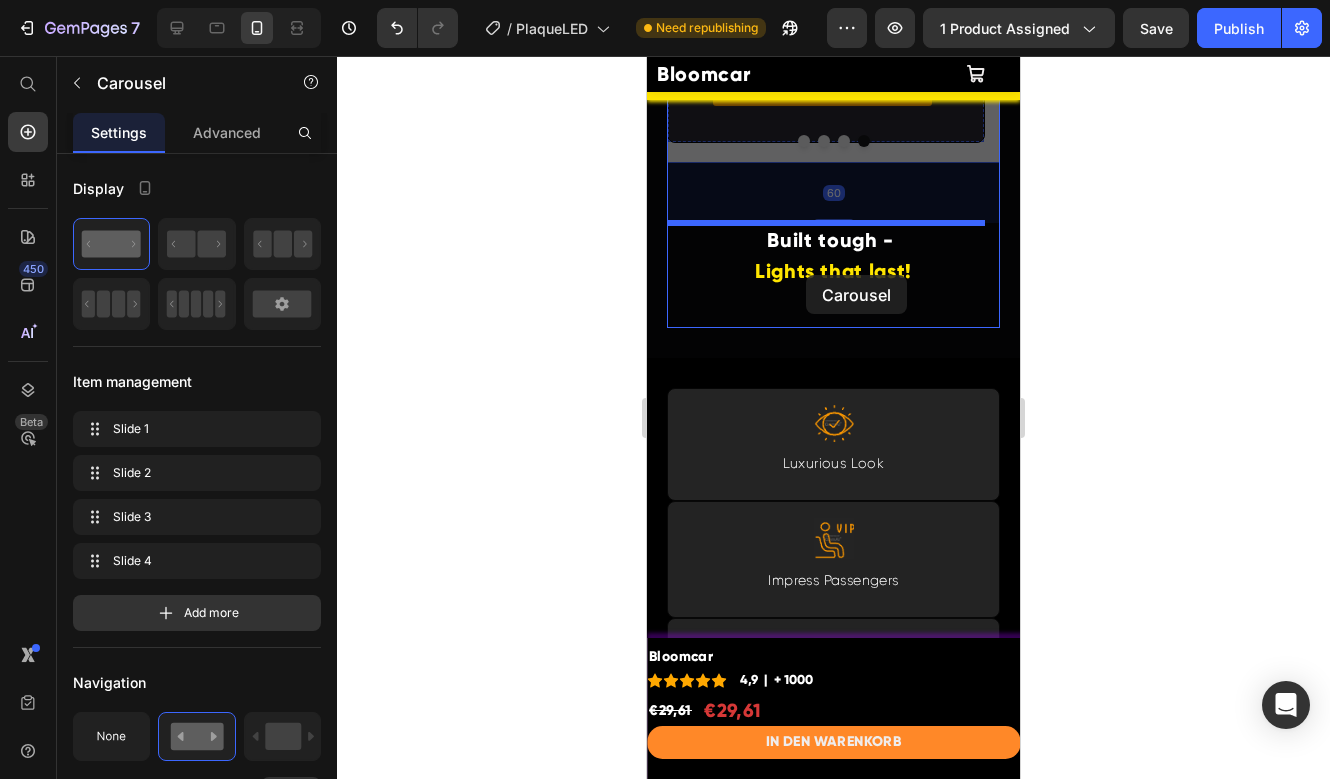 scroll, scrollTop: 5296, scrollLeft: 0, axis: vertical 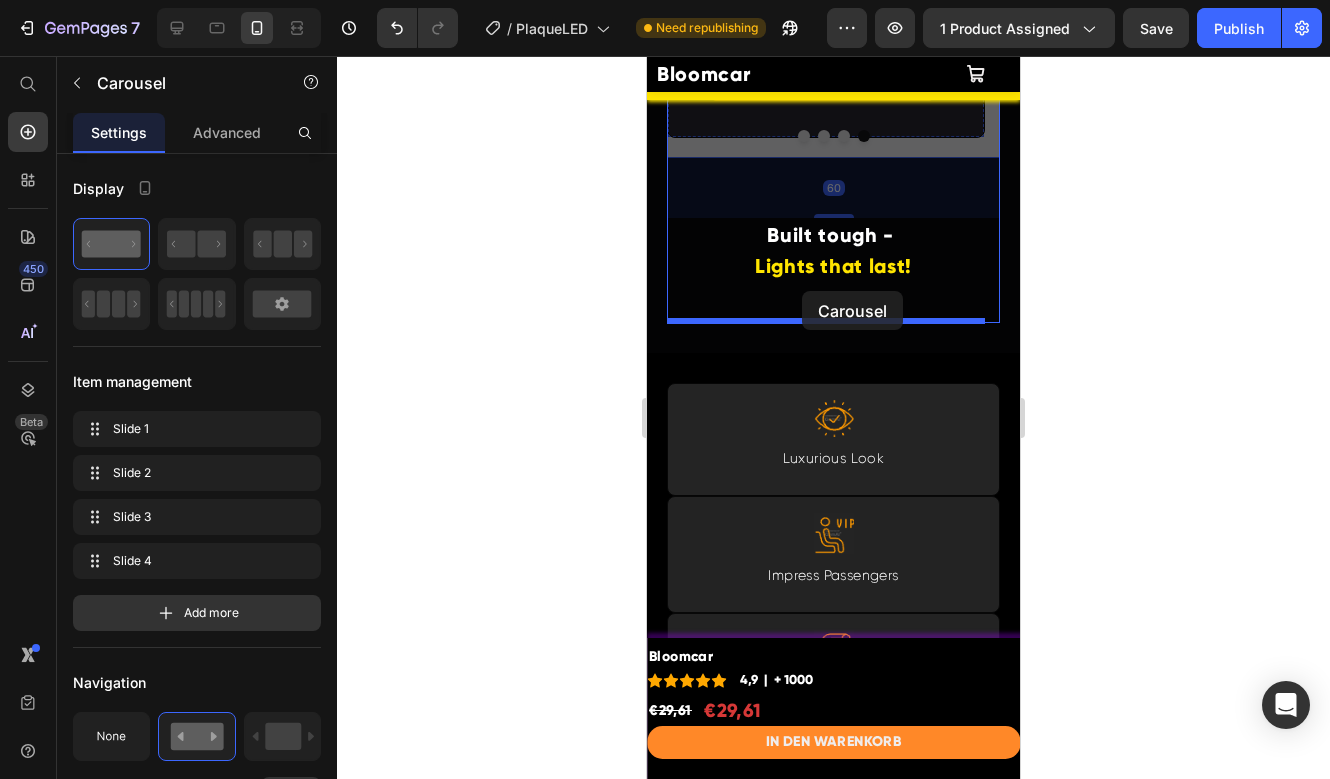 drag, startPoint x: 704, startPoint y: 132, endPoint x: 802, endPoint y: 292, distance: 187.62729 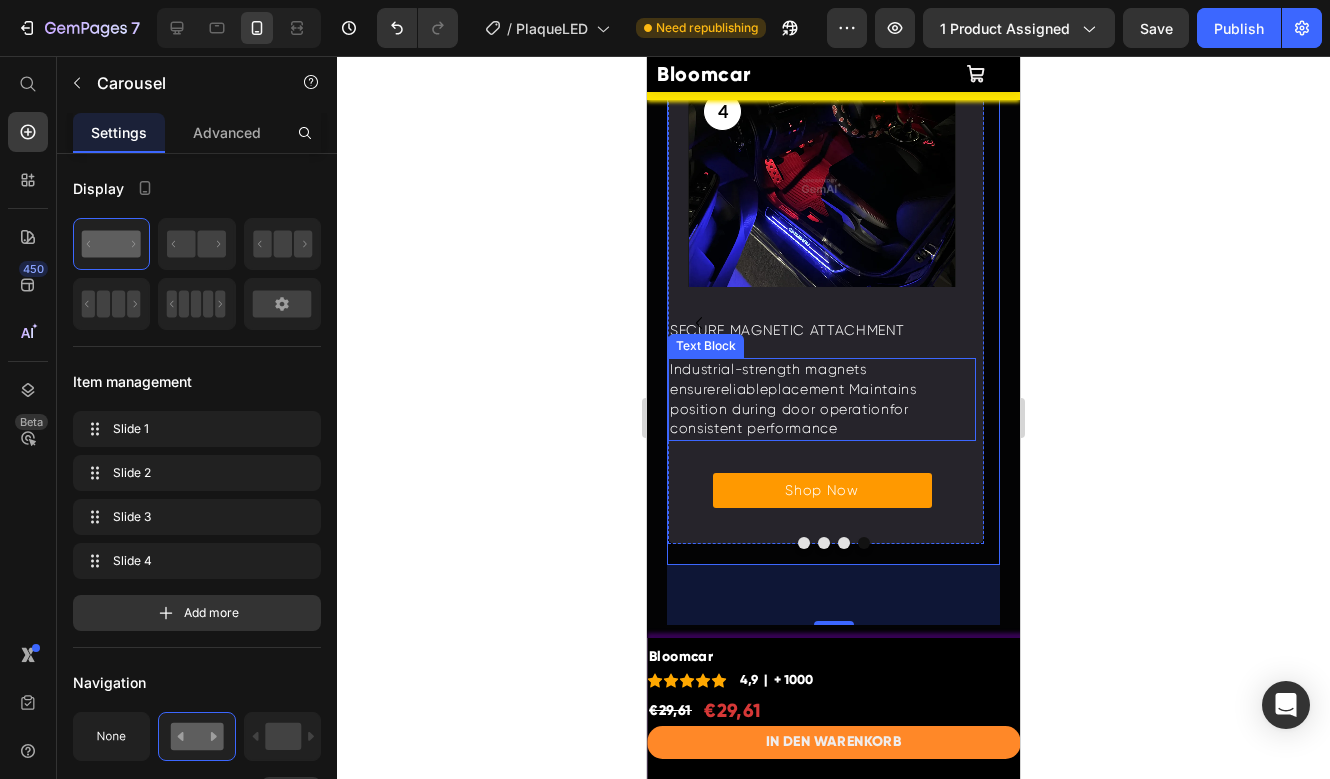 scroll, scrollTop: 4994, scrollLeft: 0, axis: vertical 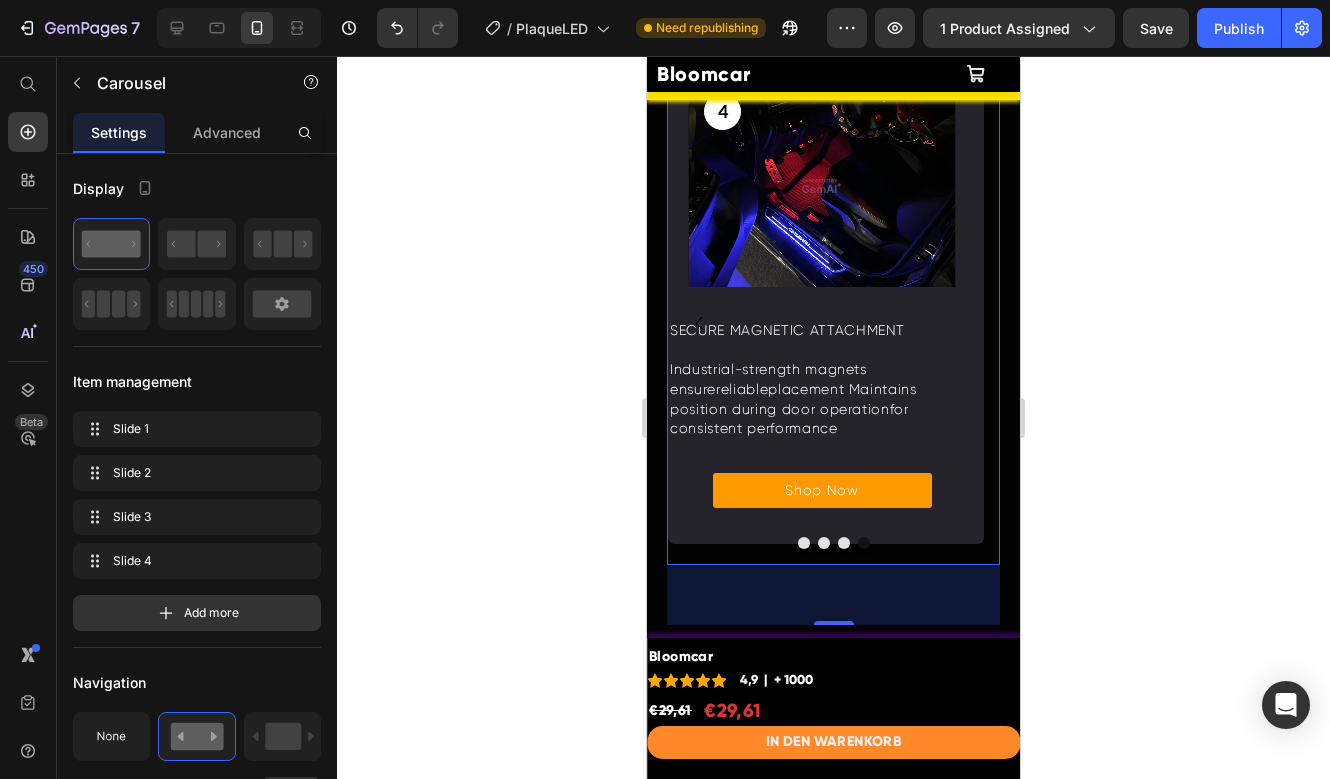 click at bounding box center (804, 543) 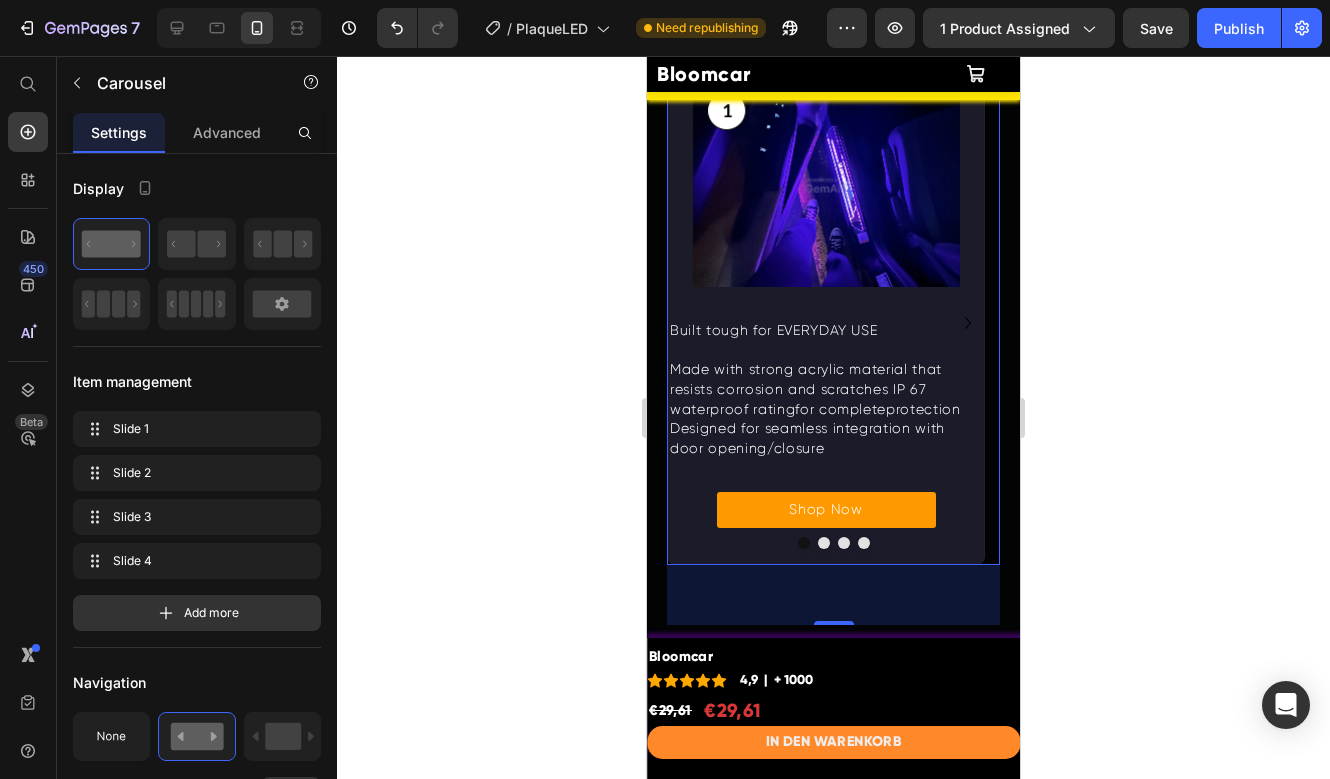 click at bounding box center (824, 543) 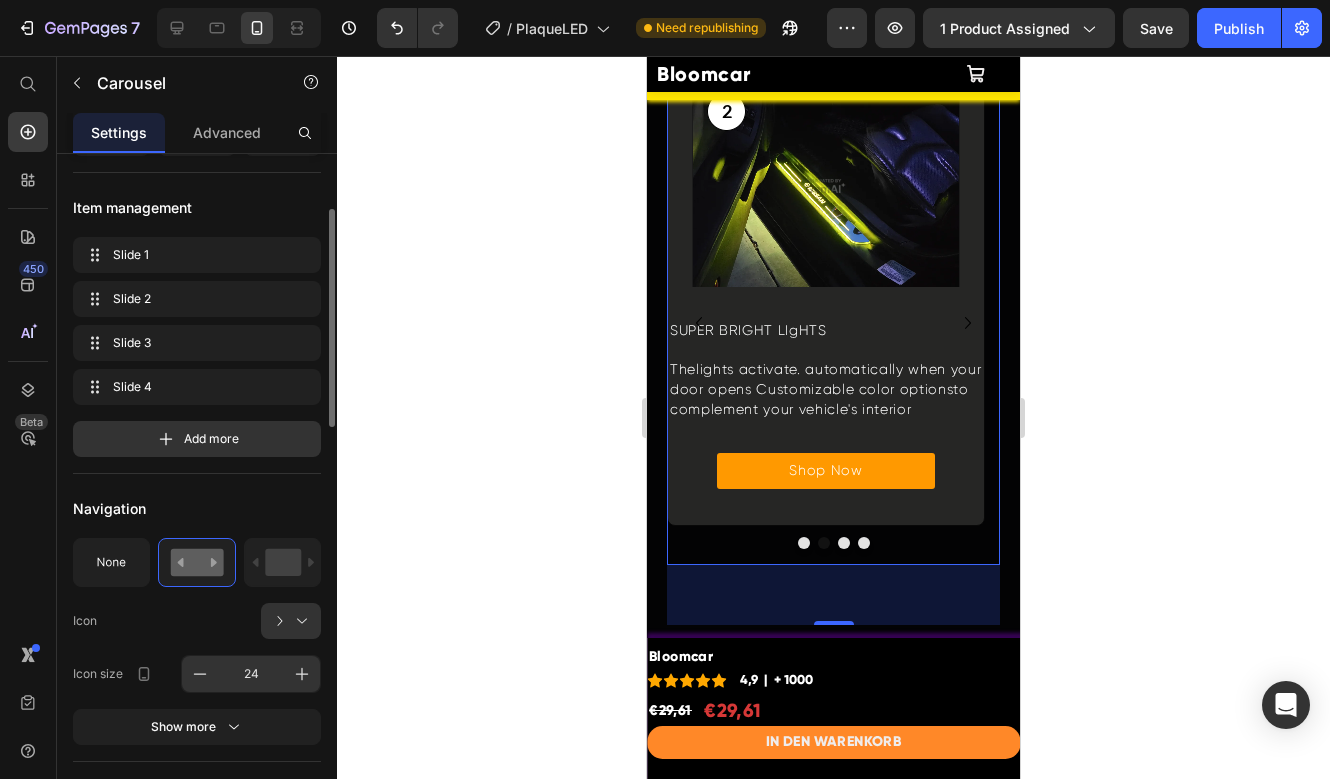 scroll, scrollTop: 213, scrollLeft: 0, axis: vertical 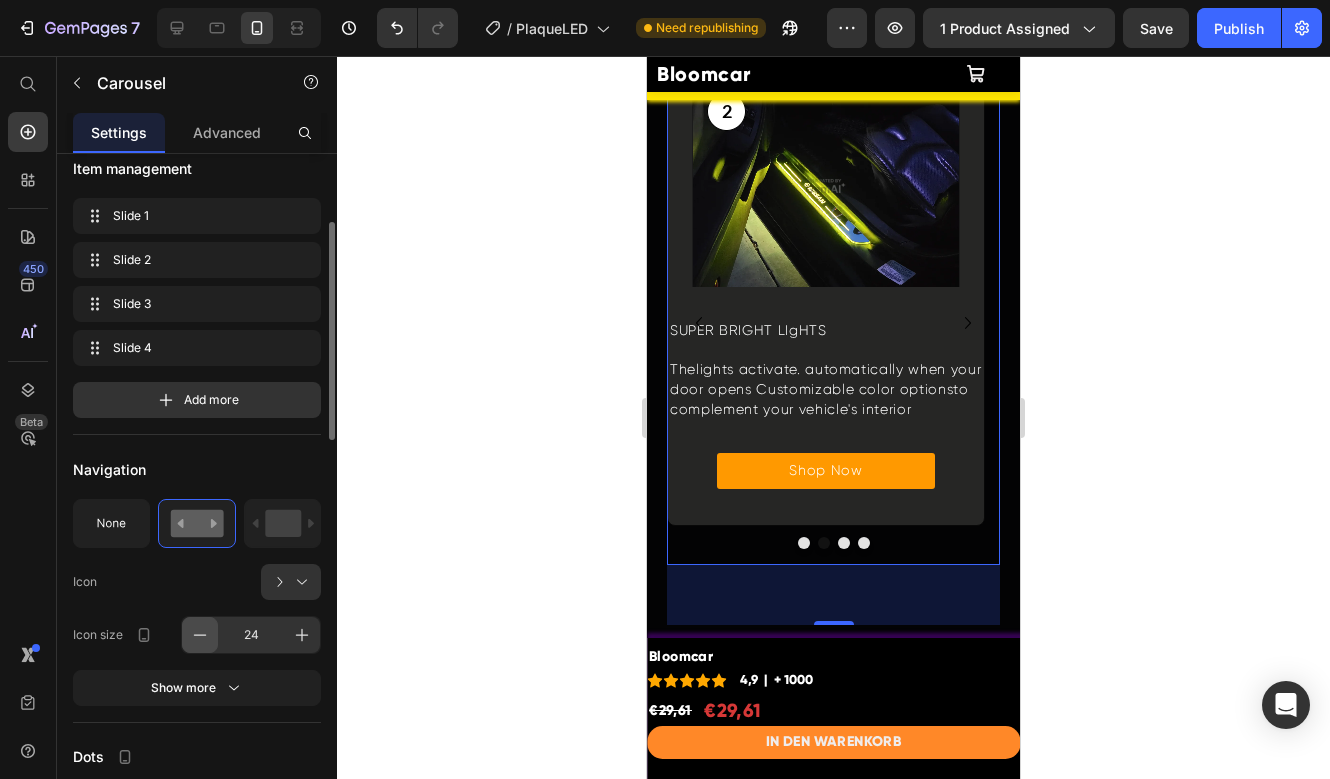 click 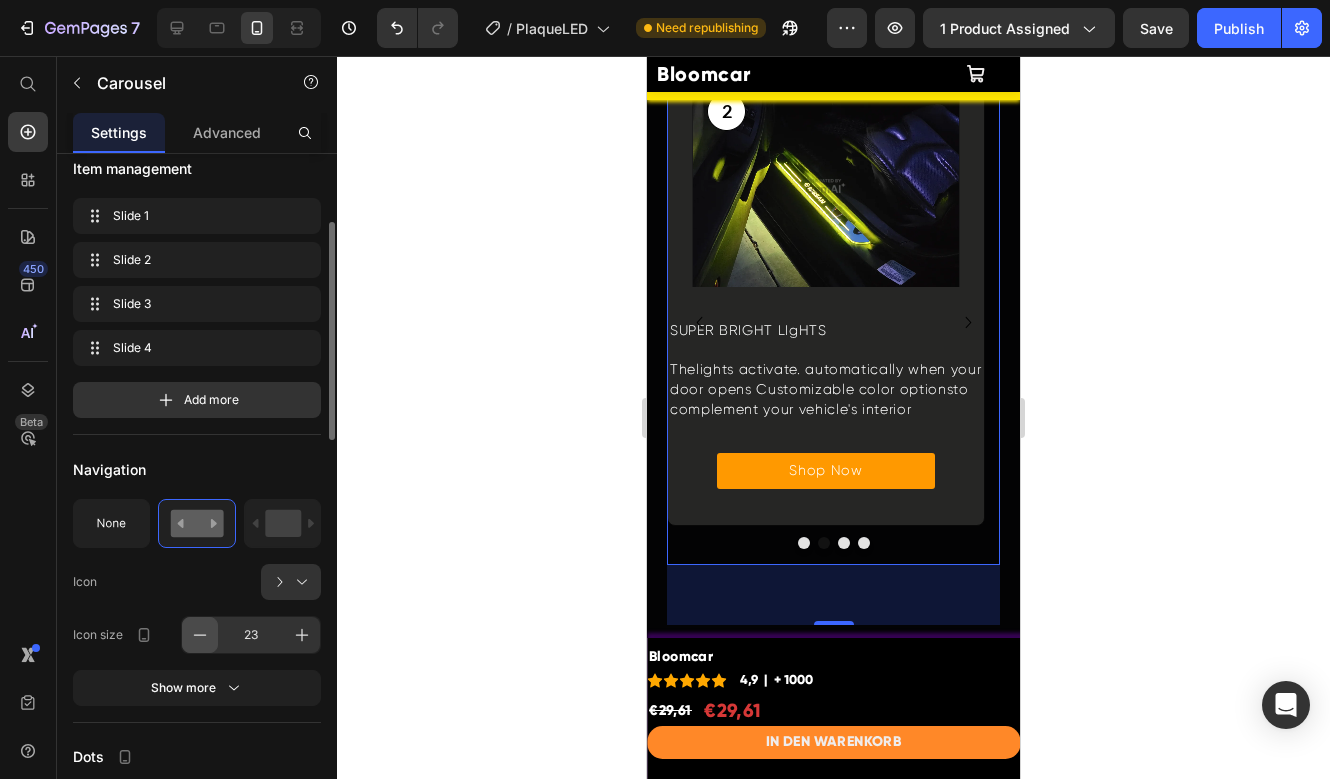 click 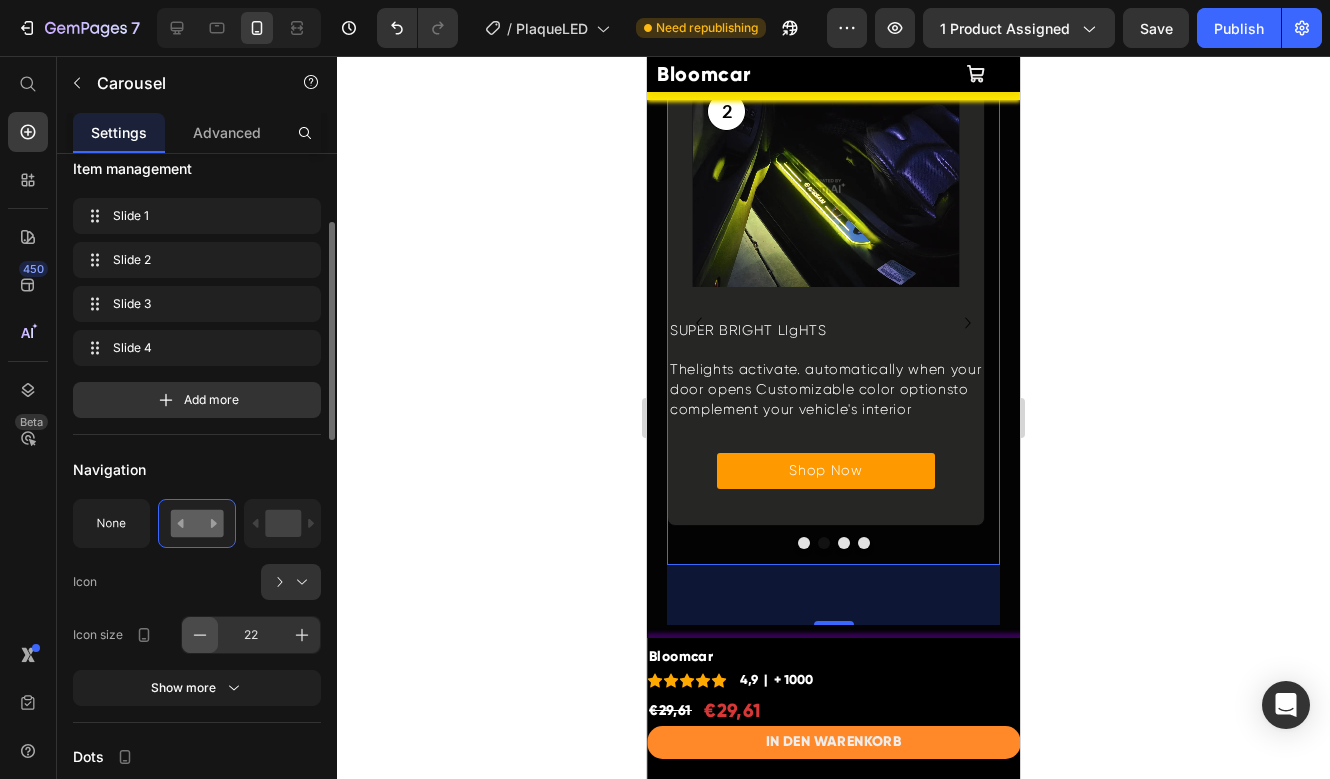 click 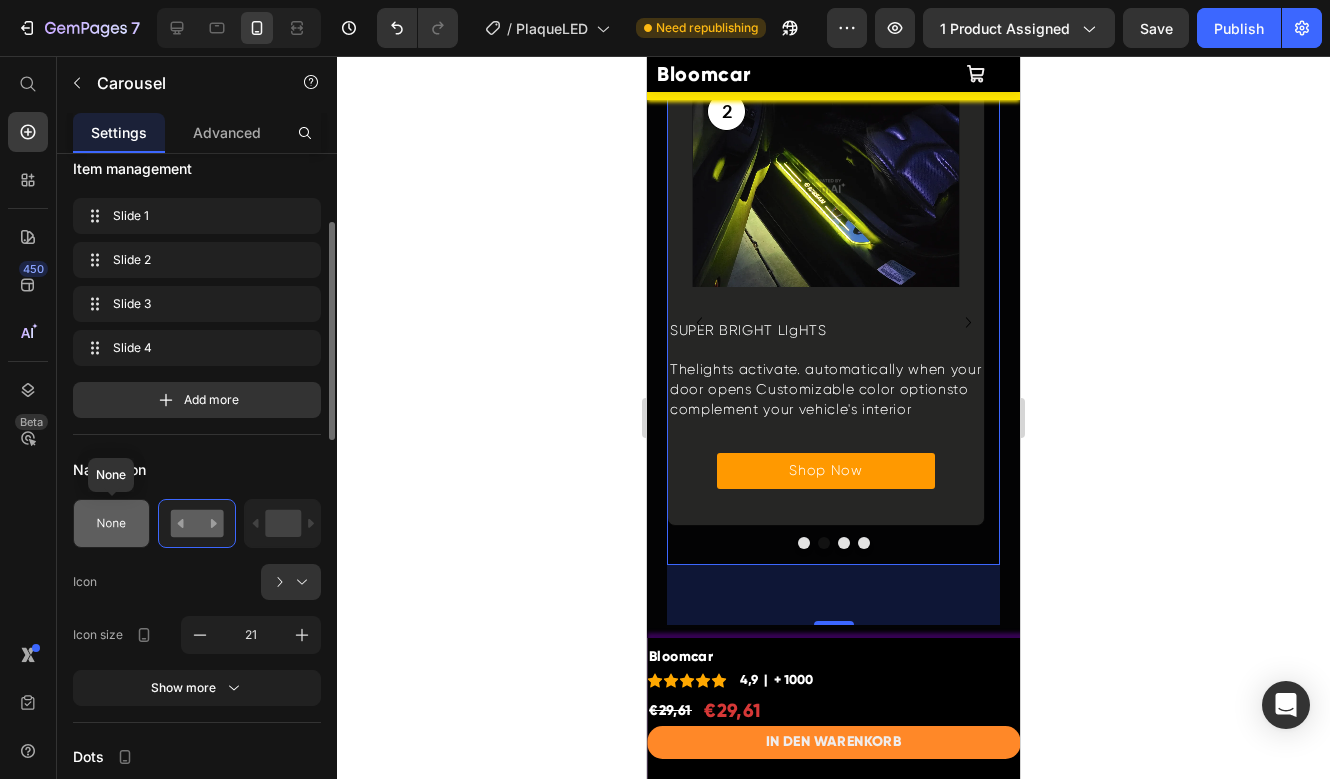 click 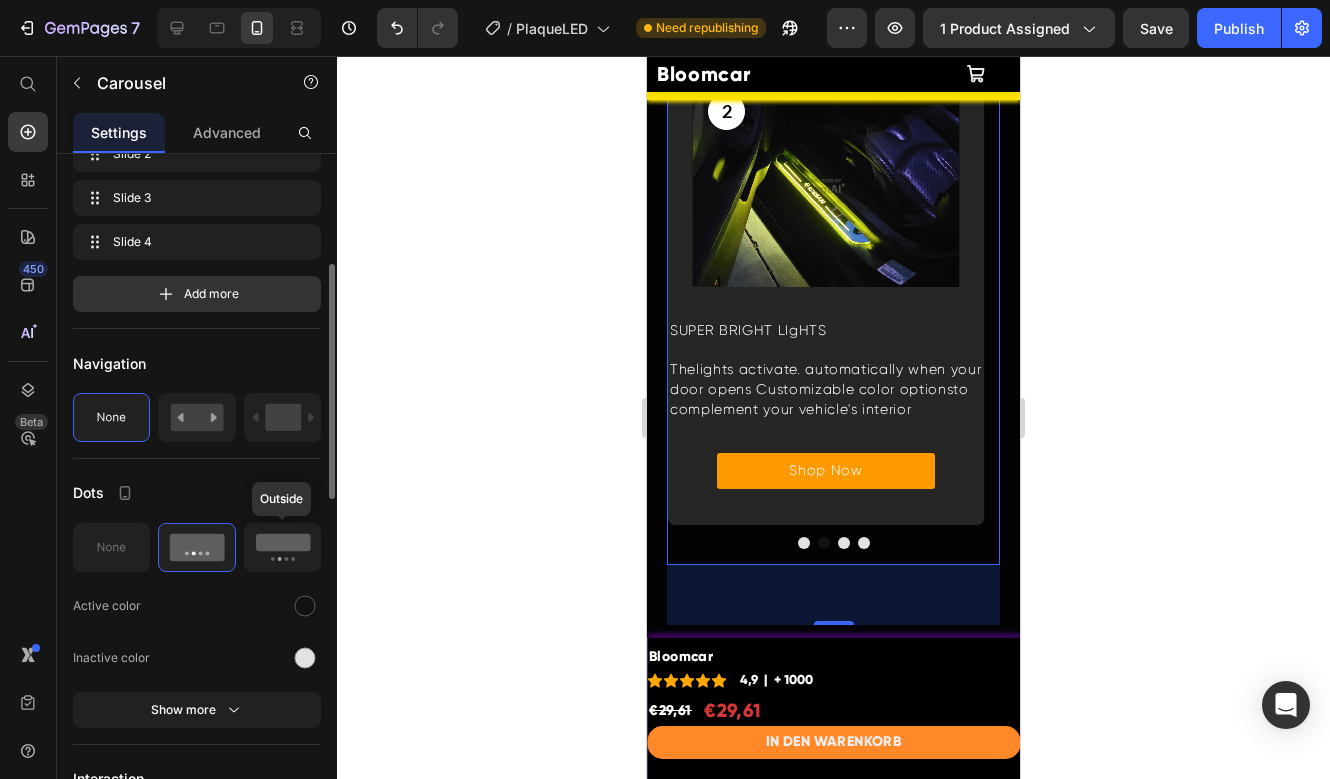 scroll, scrollTop: 333, scrollLeft: 0, axis: vertical 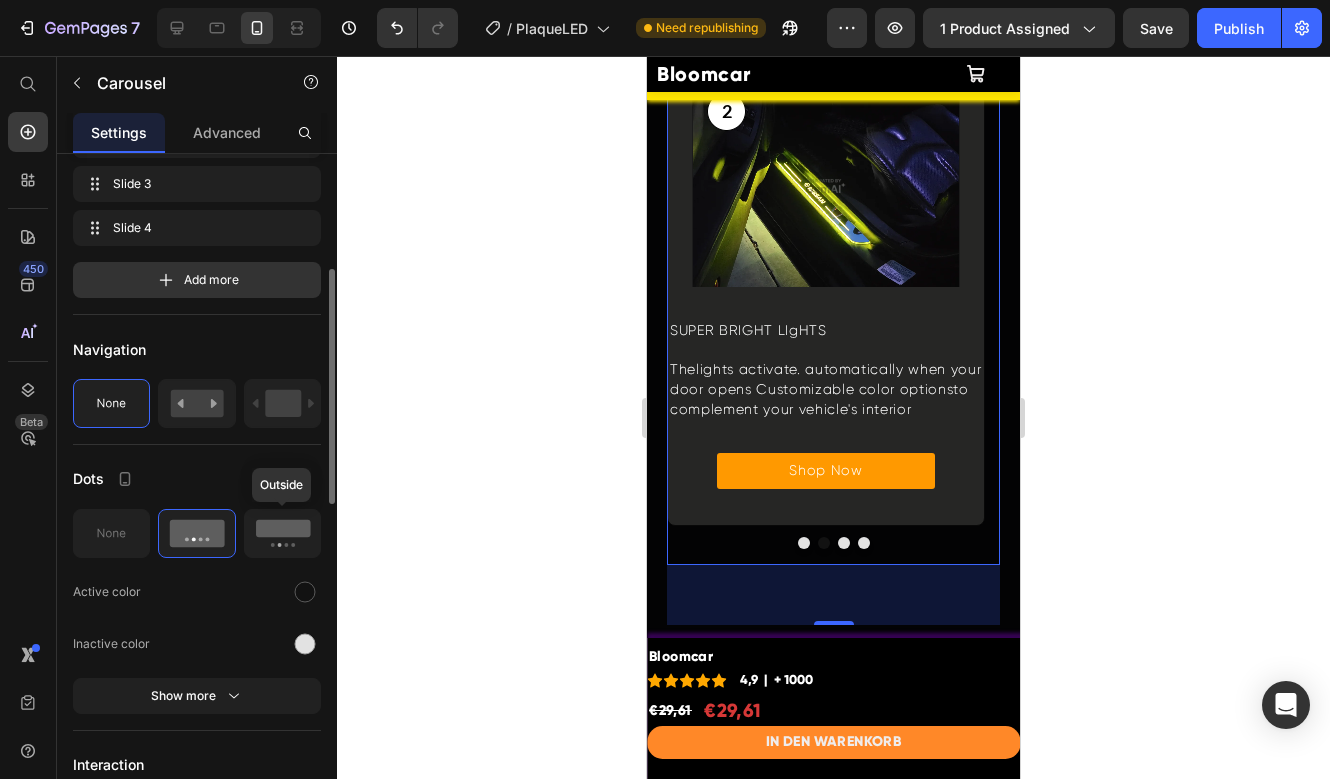 click 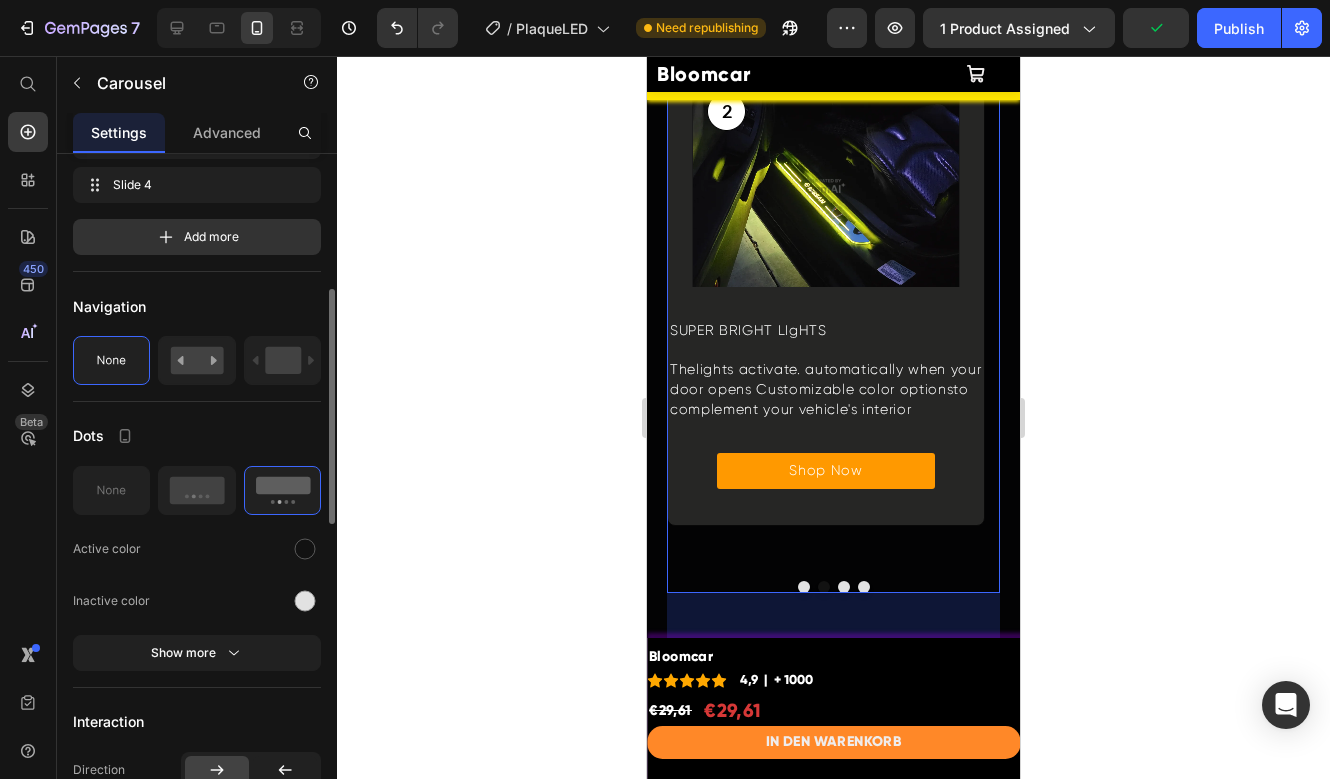 scroll, scrollTop: 404, scrollLeft: 0, axis: vertical 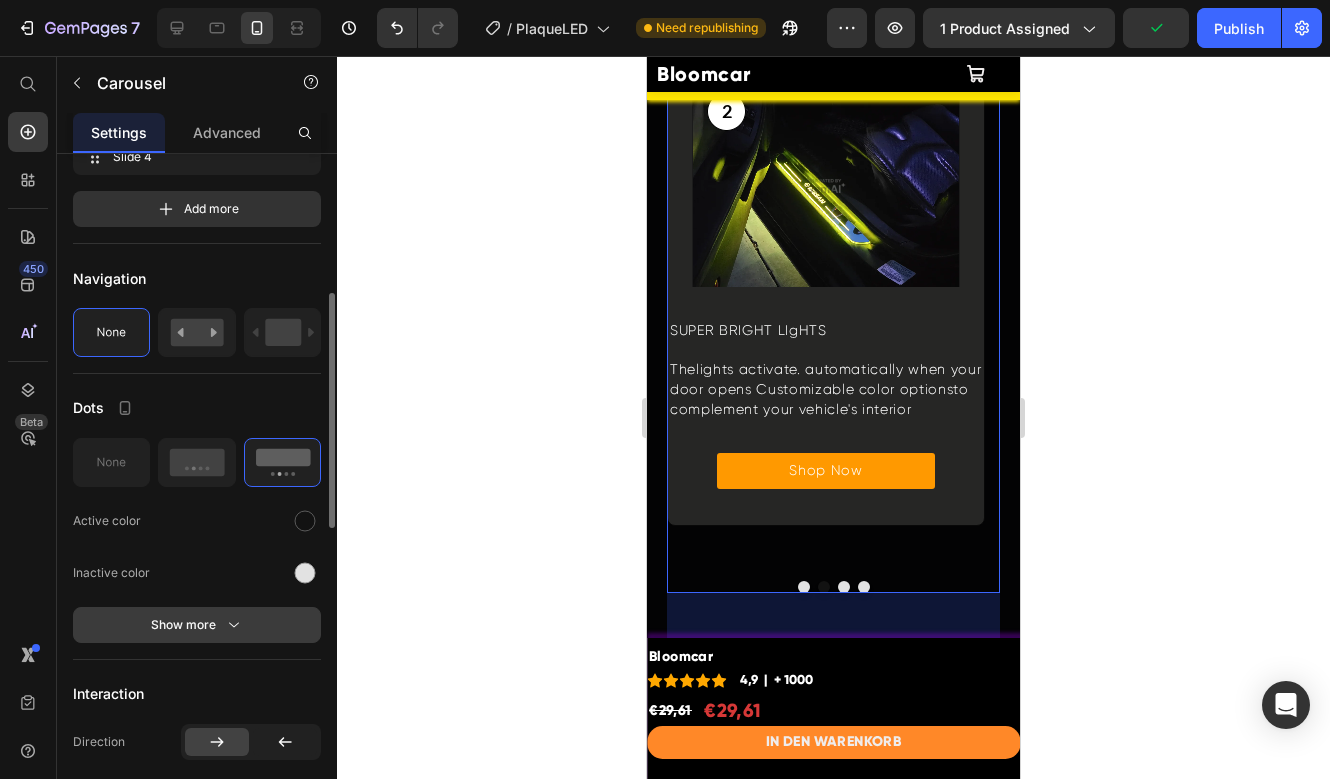 click 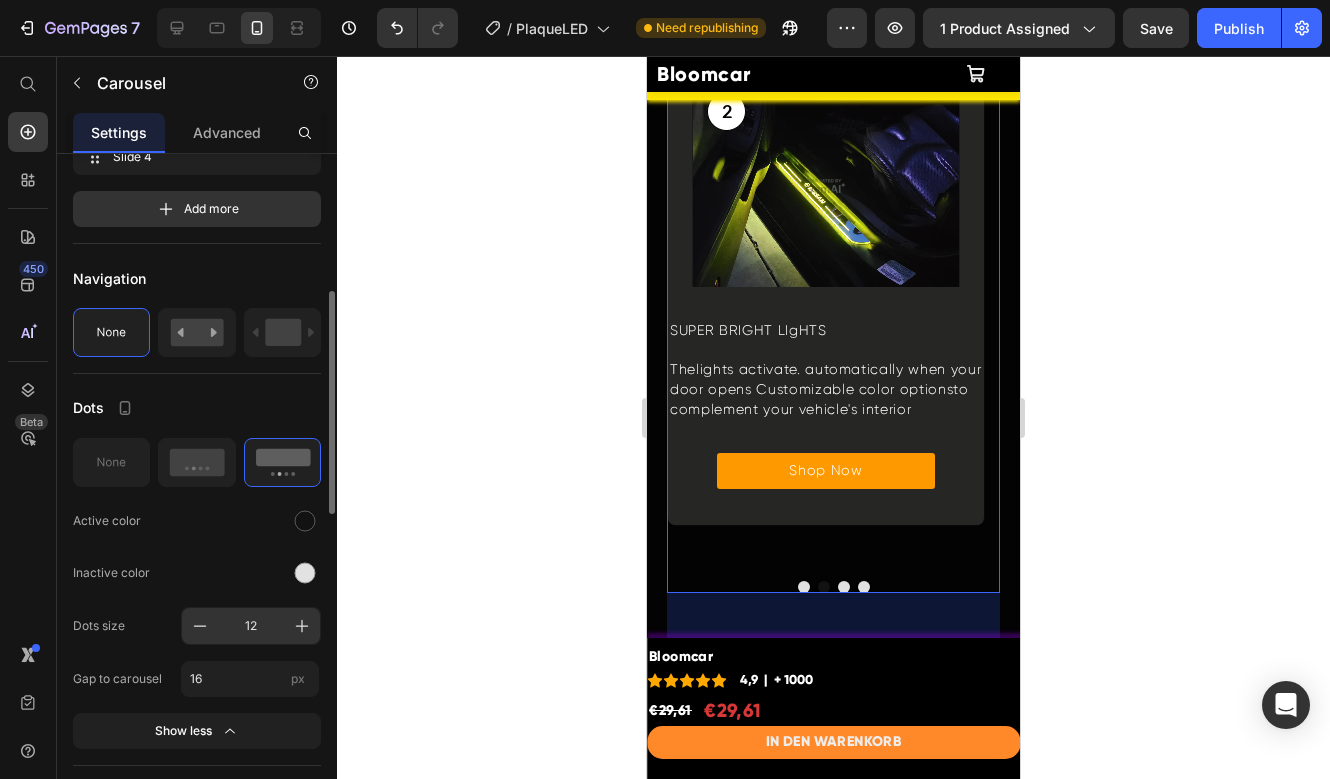 scroll, scrollTop: 408, scrollLeft: 0, axis: vertical 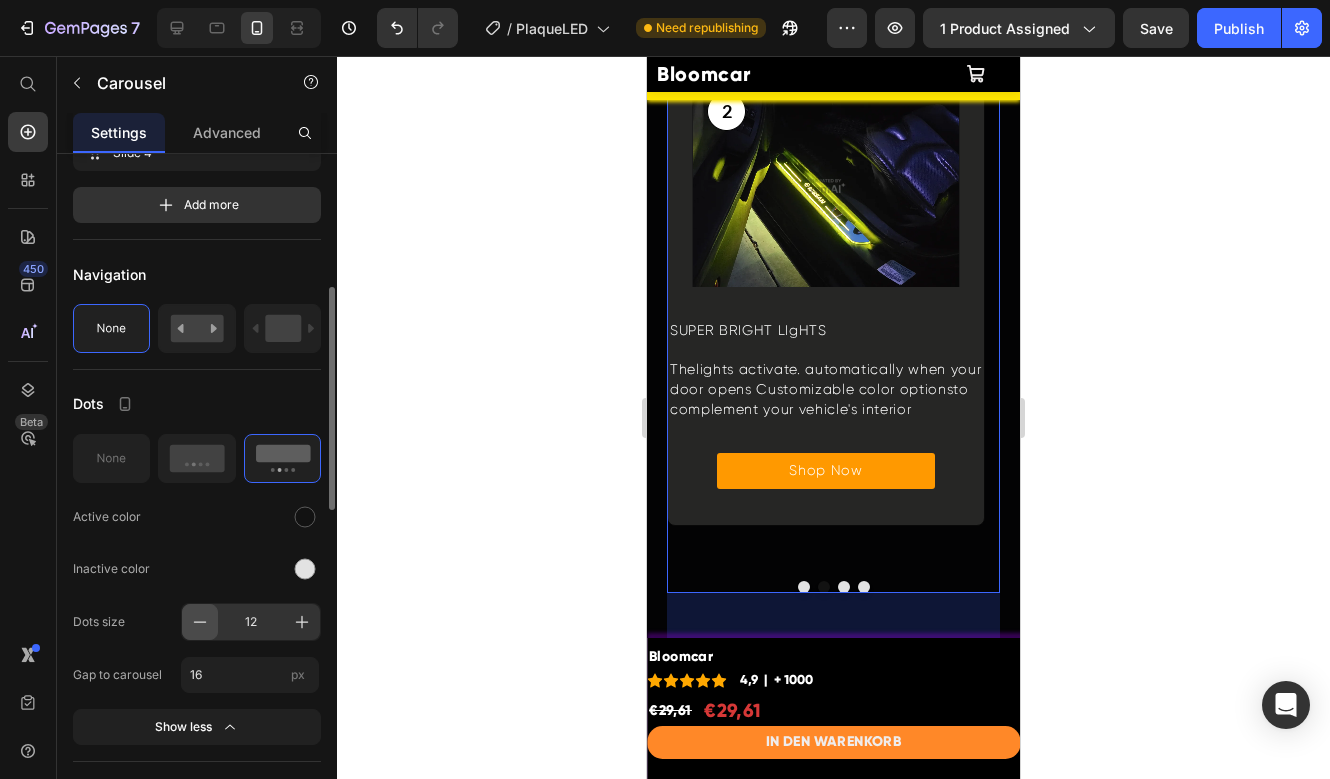 click 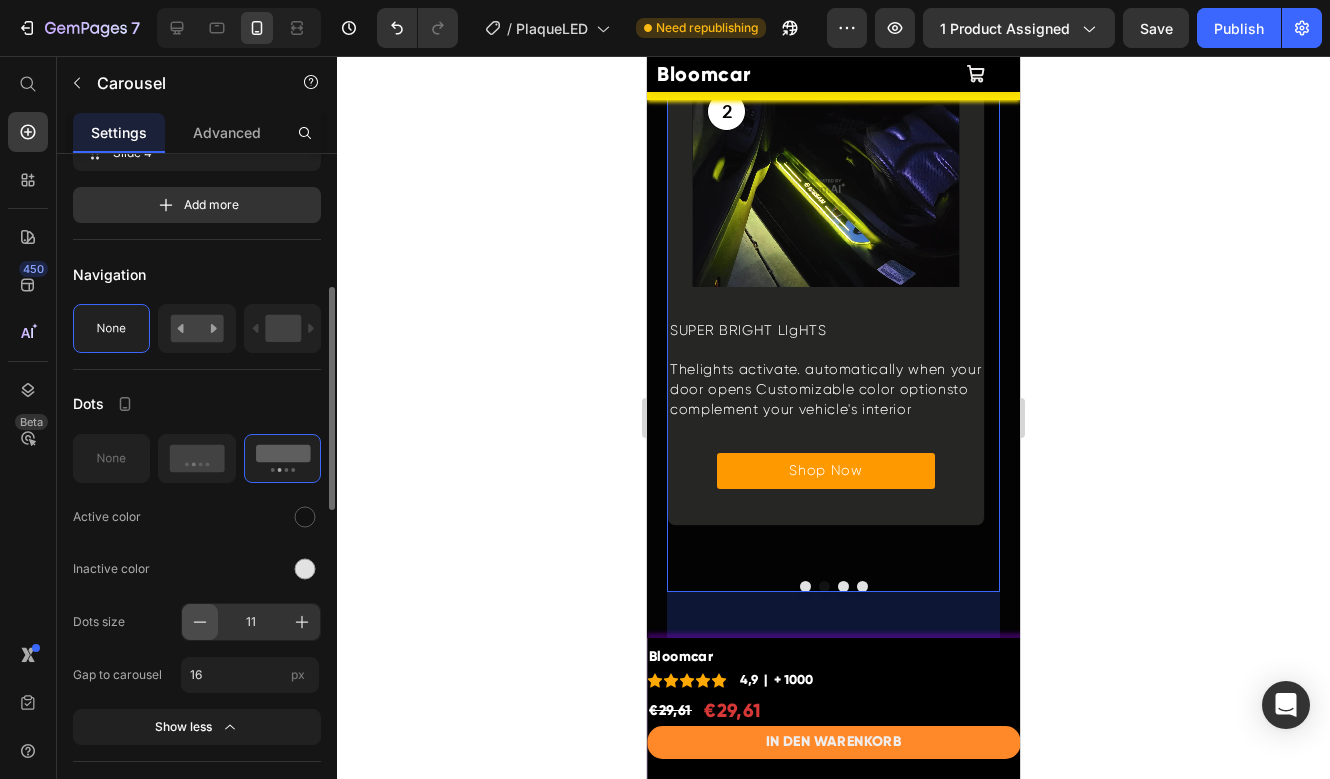 click 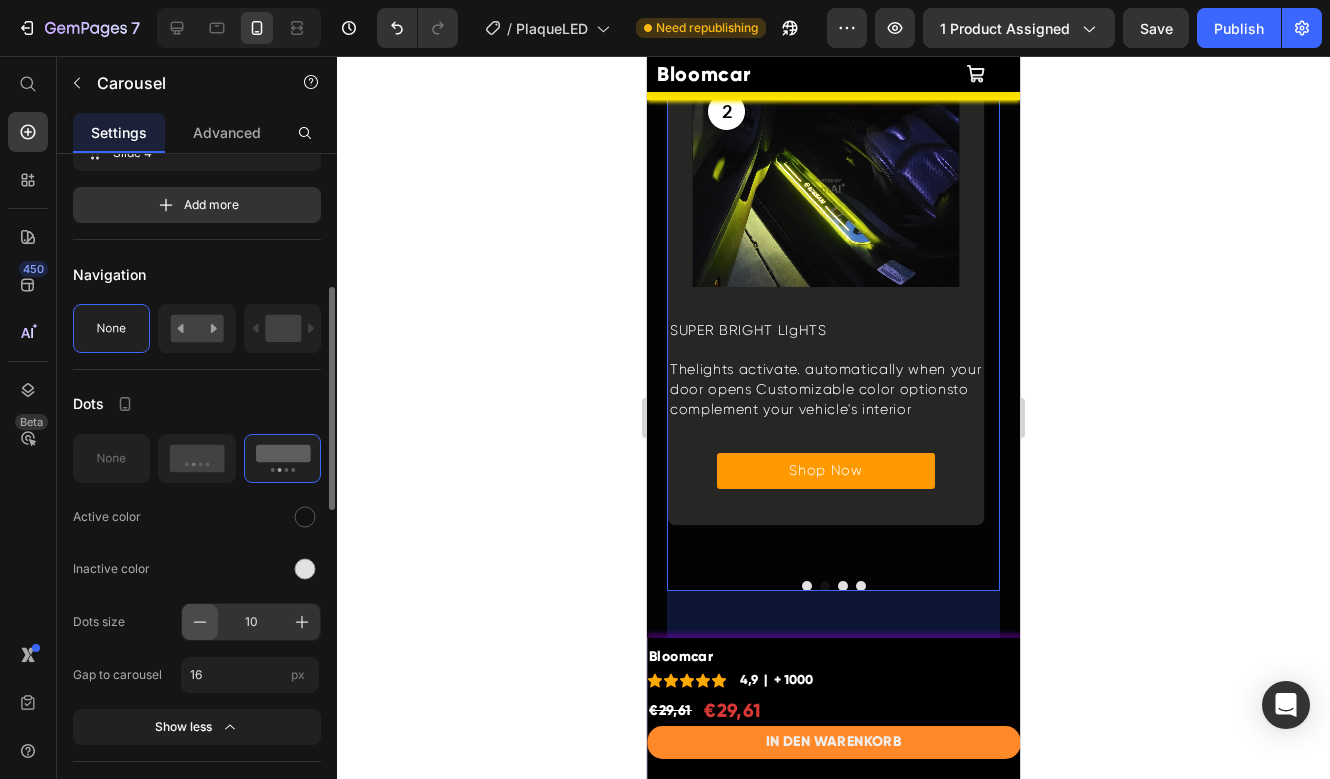 click 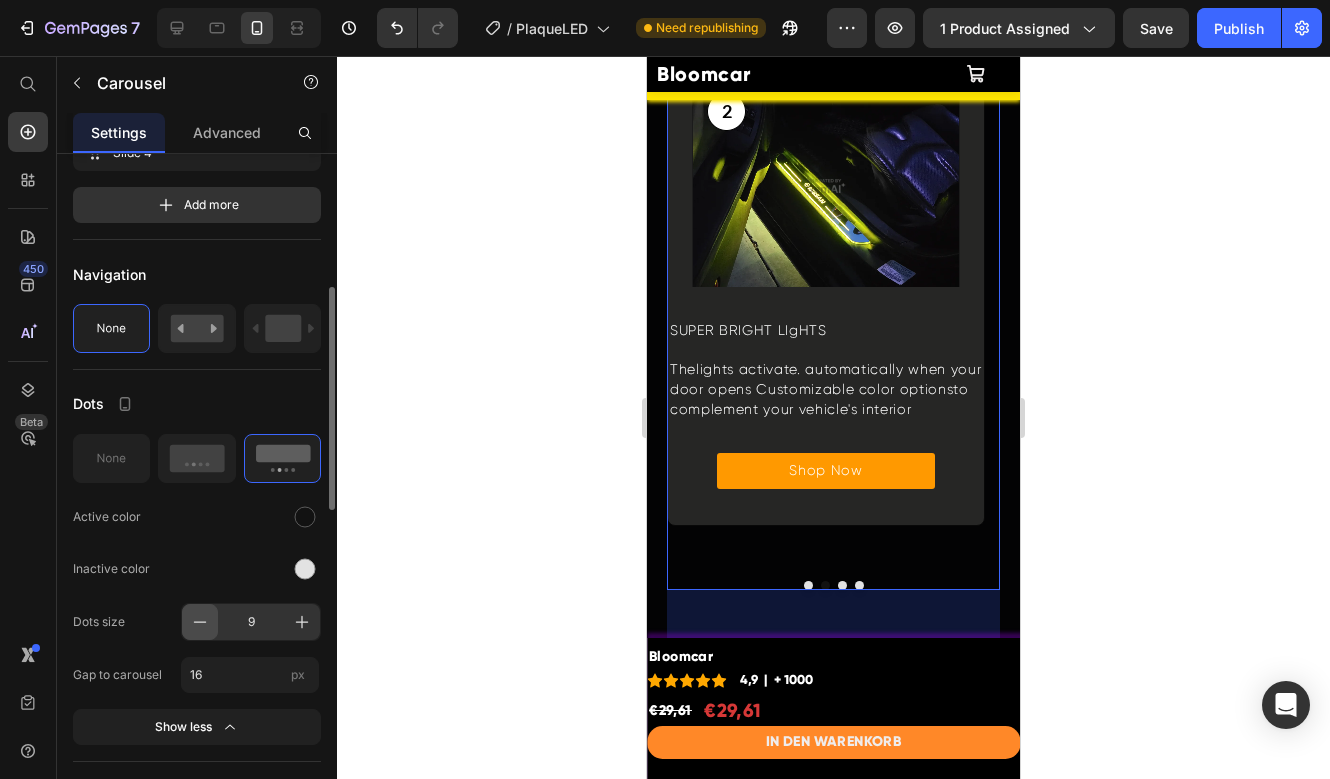 click 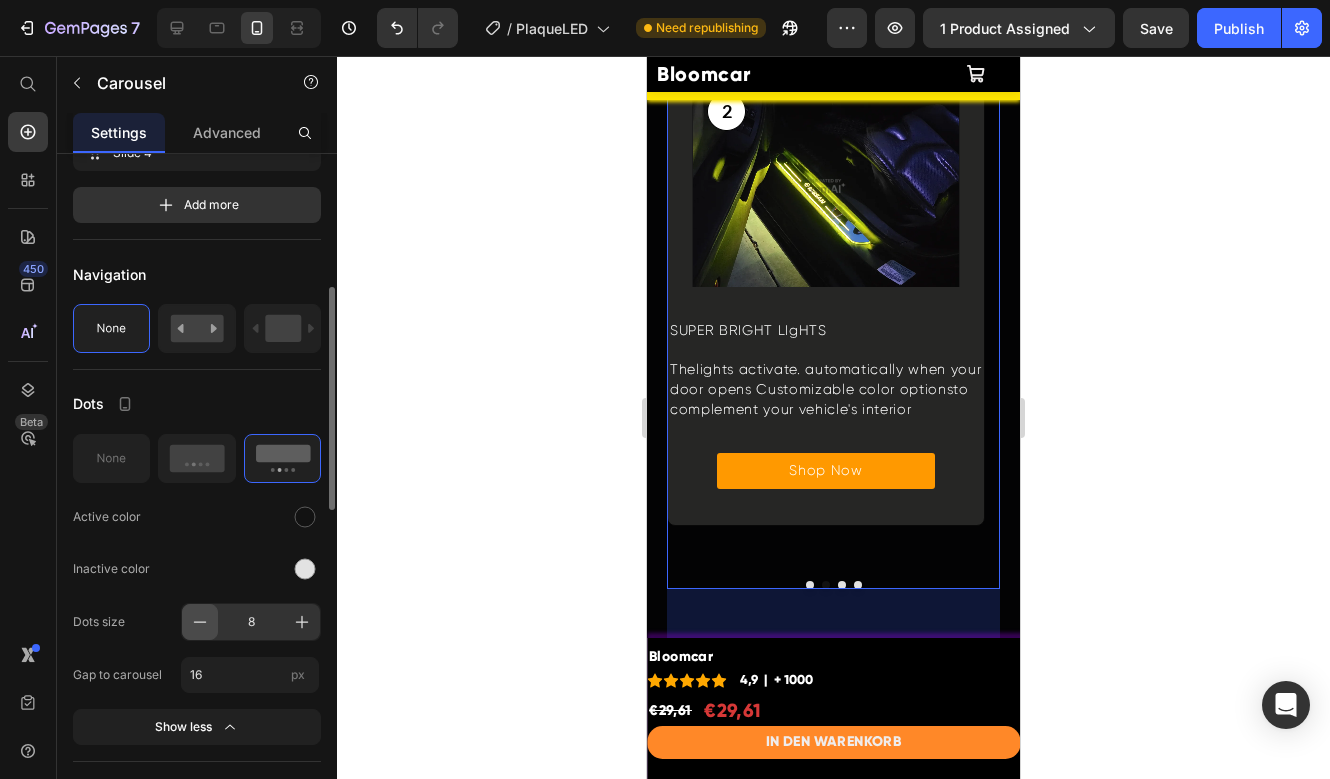click 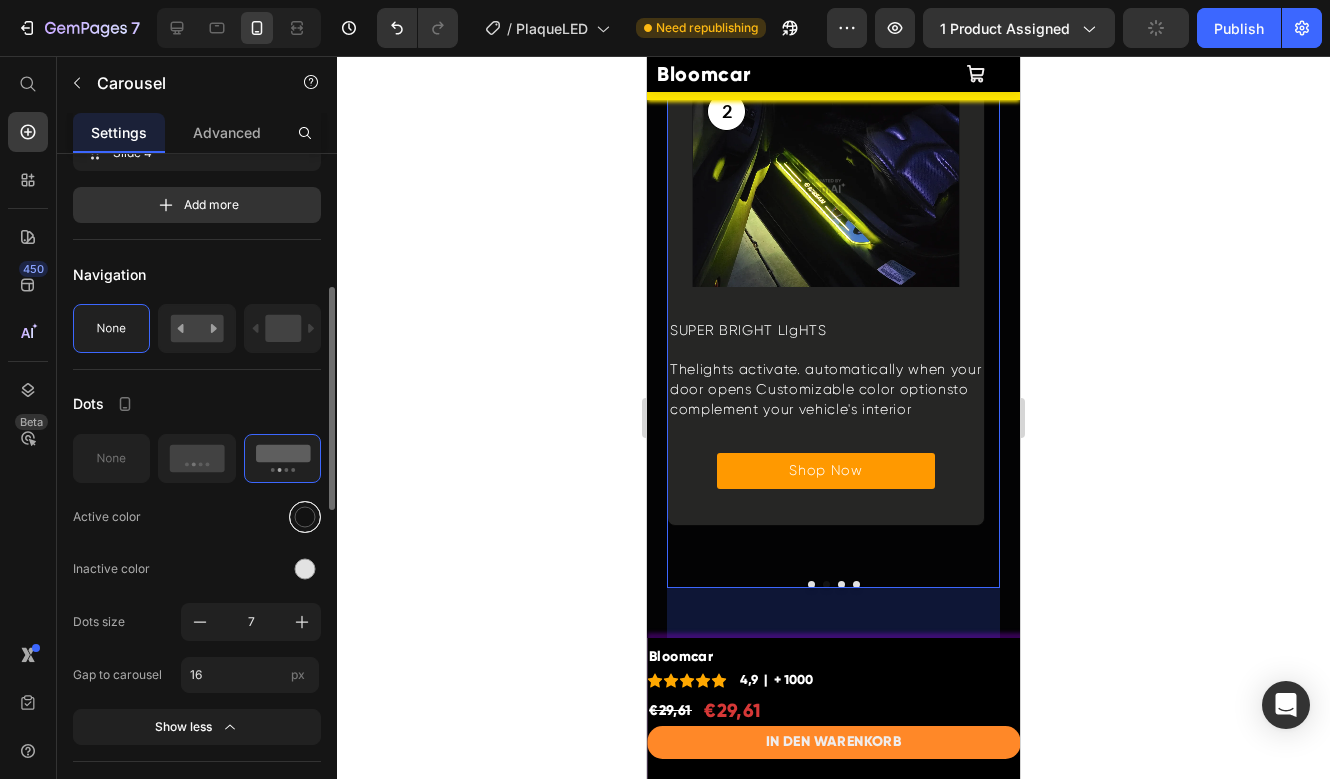 click at bounding box center [305, 517] 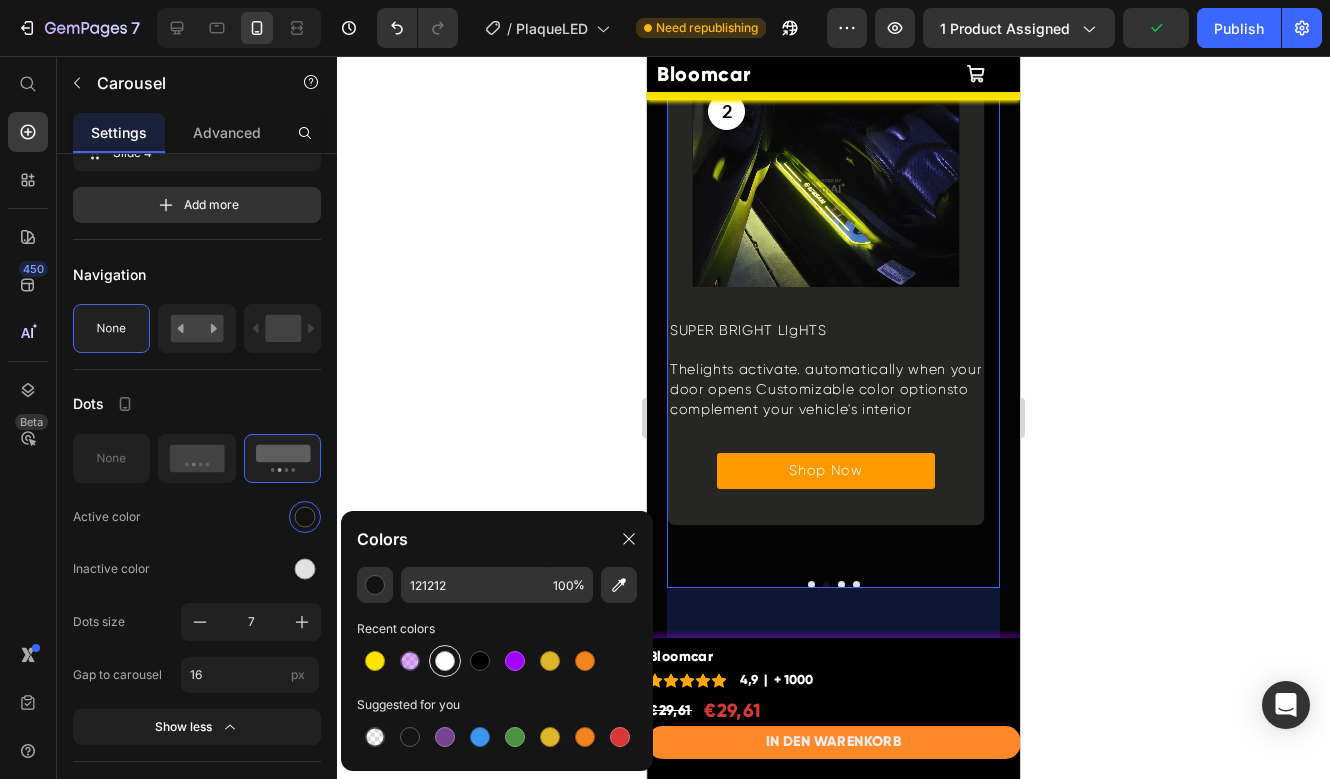 click at bounding box center [445, 661] 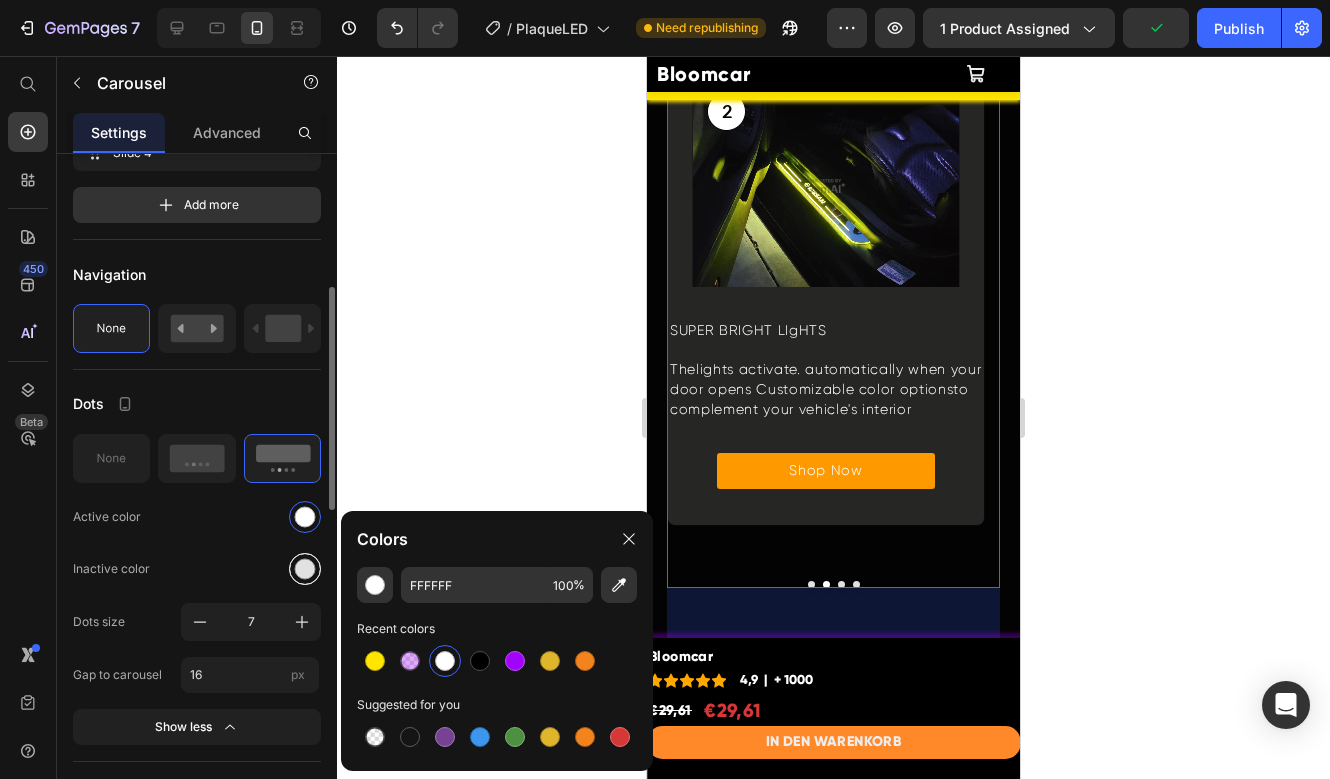 click at bounding box center (305, 568) 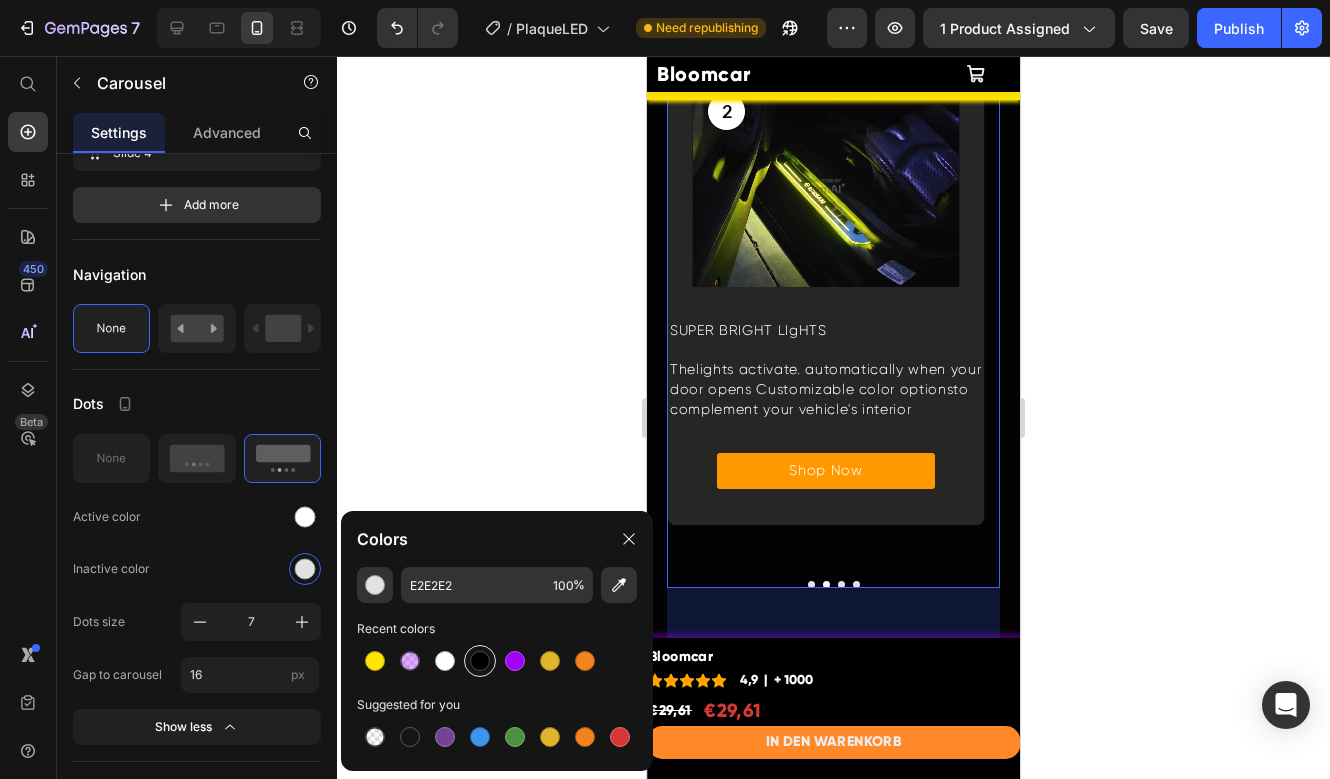 click at bounding box center (480, 661) 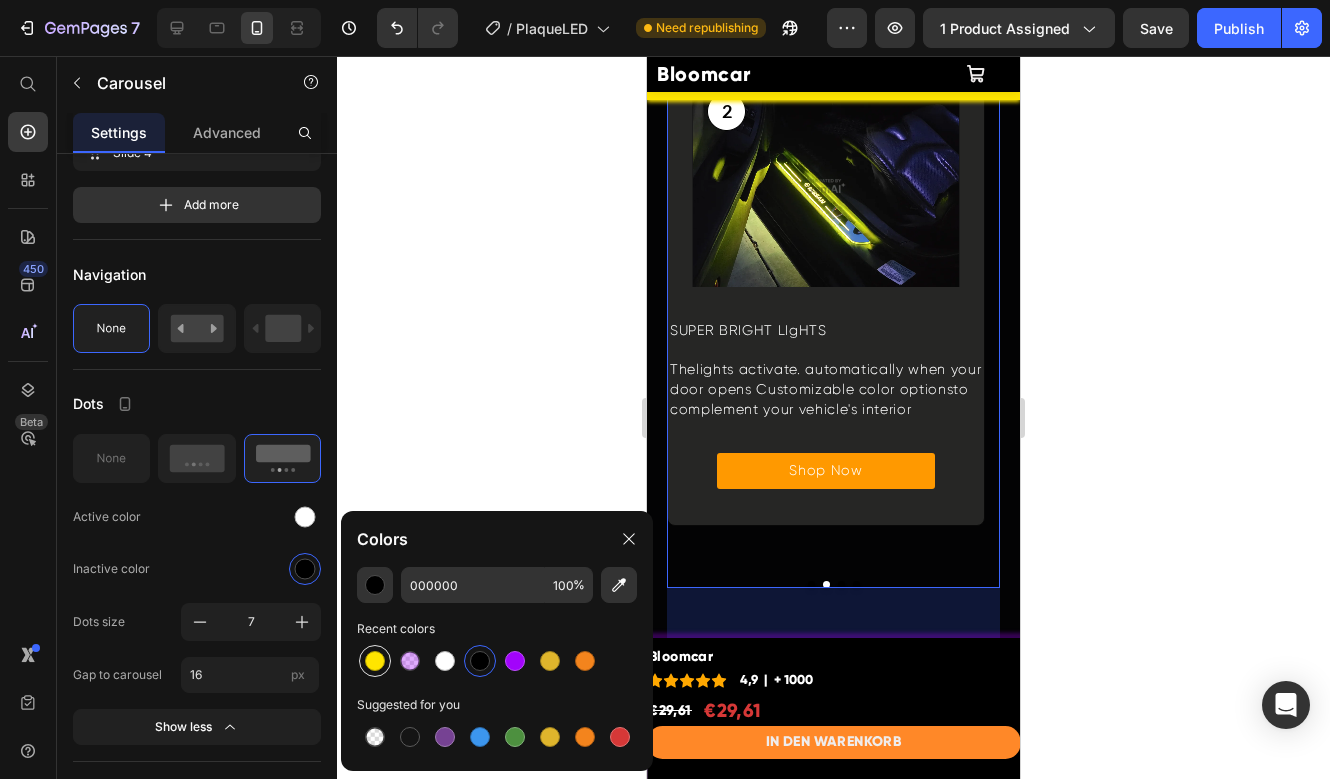 click at bounding box center (375, 661) 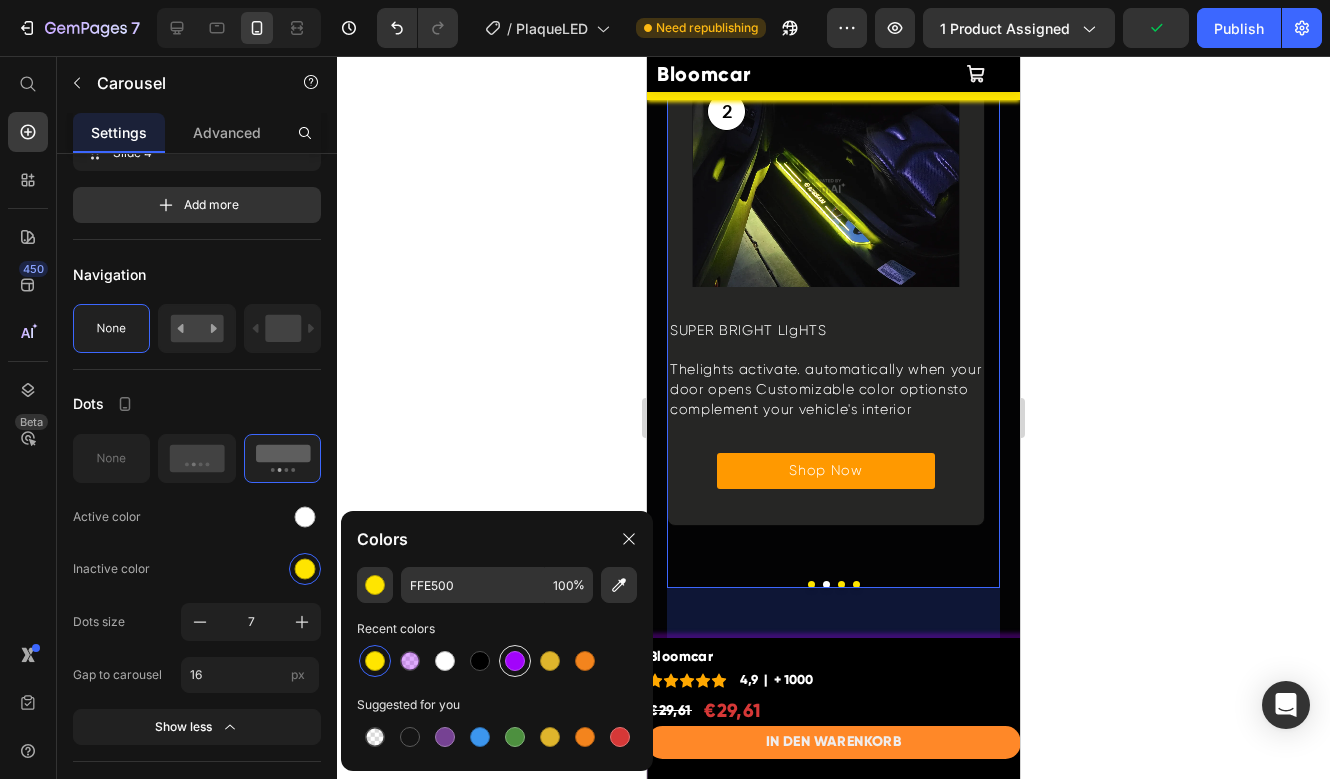 click at bounding box center [515, 661] 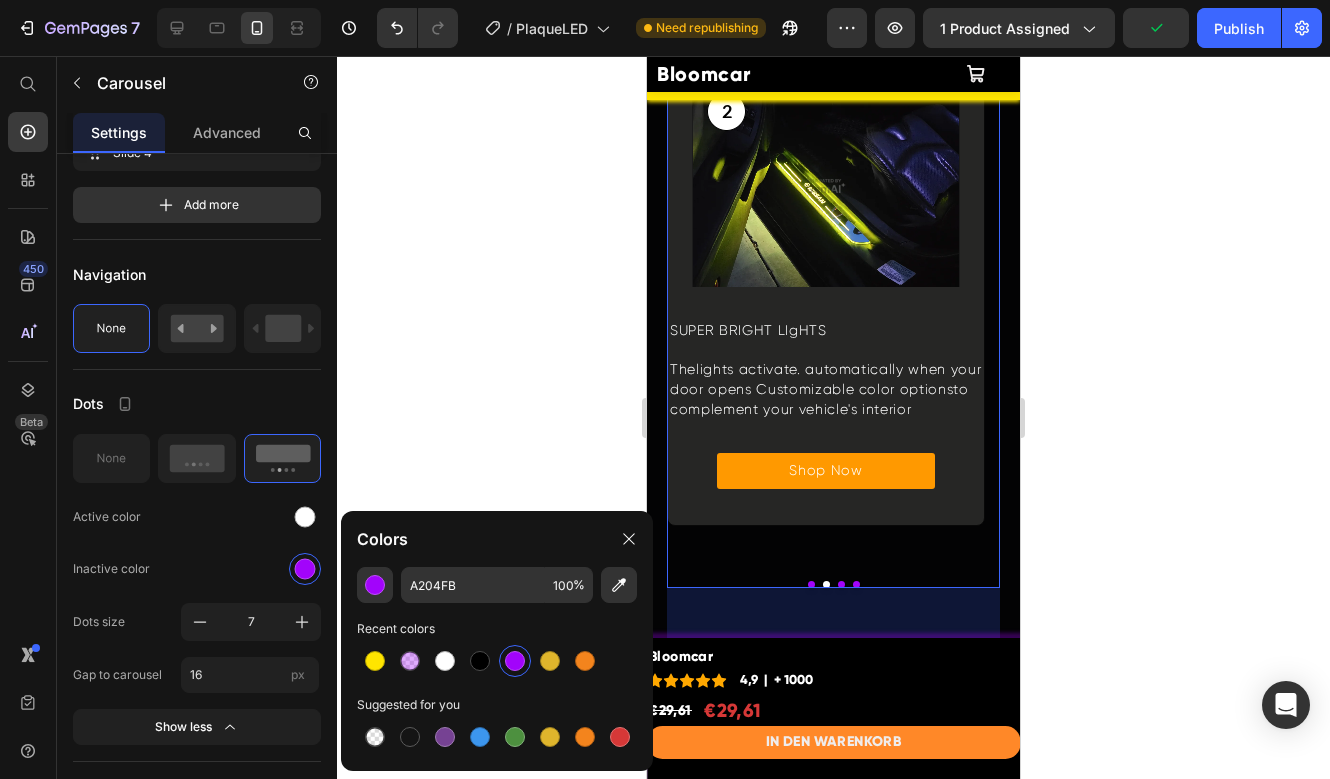 click on "Image SUPER BRIGHT LIgHTS Text Block Thelights activate. automatically when your door opens Customizable color optionsto complement your vehicle's interior Text Block Shop Now Button Row" at bounding box center (826, 323) 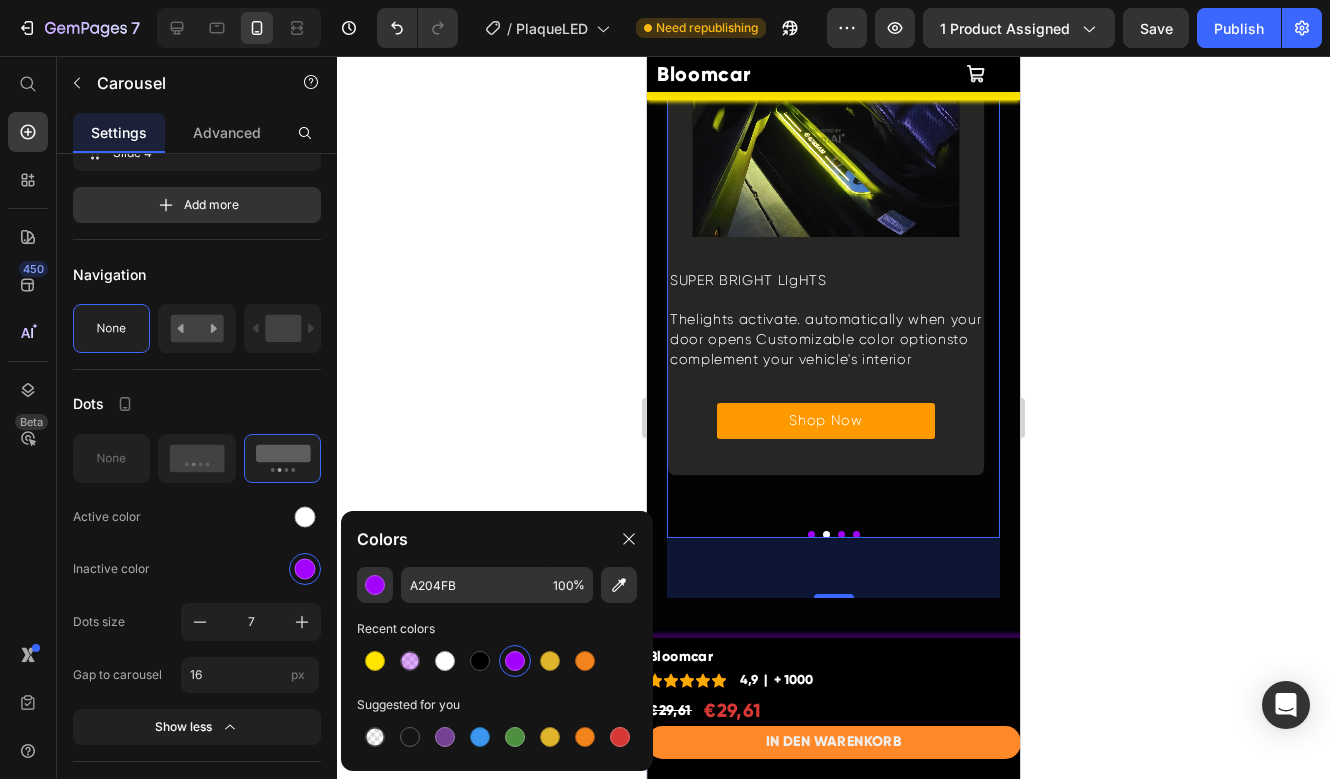 scroll, scrollTop: 5185, scrollLeft: 0, axis: vertical 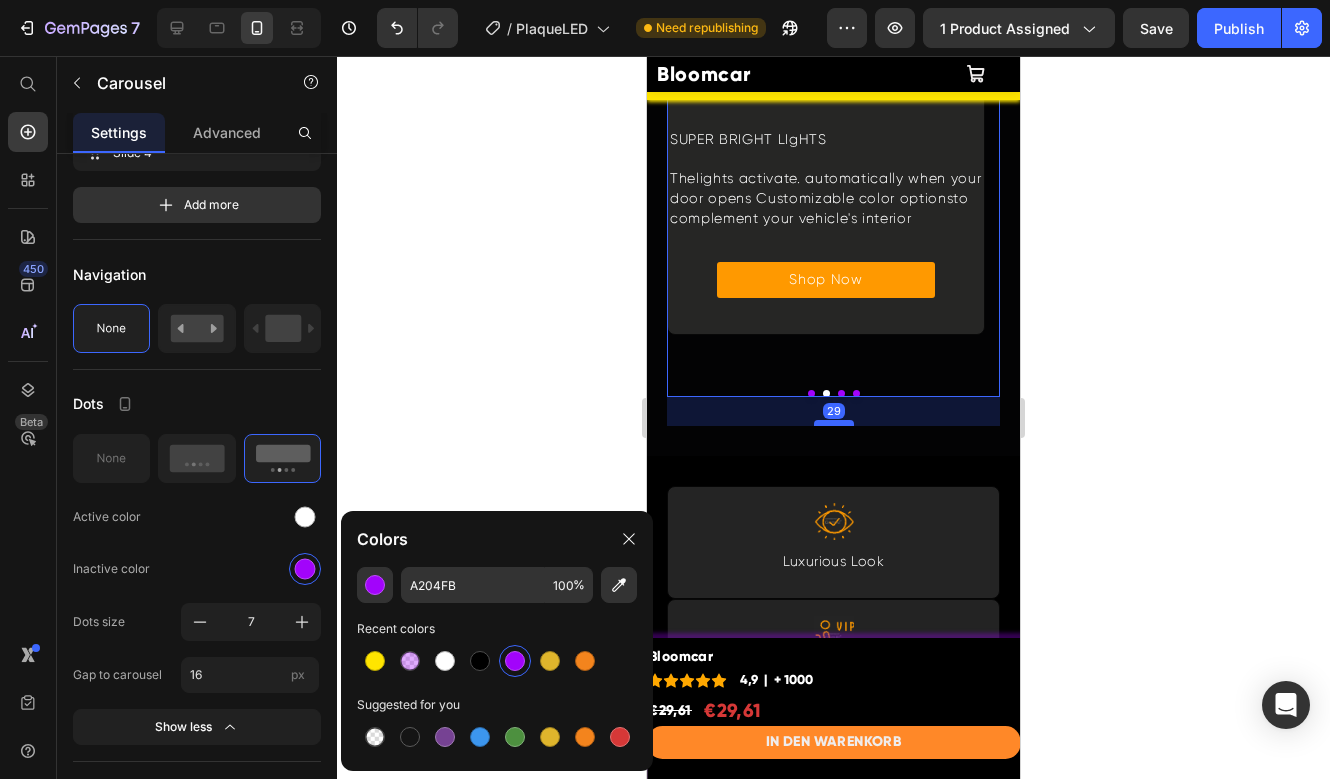 drag, startPoint x: 830, startPoint y: 452, endPoint x: 830, endPoint y: 421, distance: 31 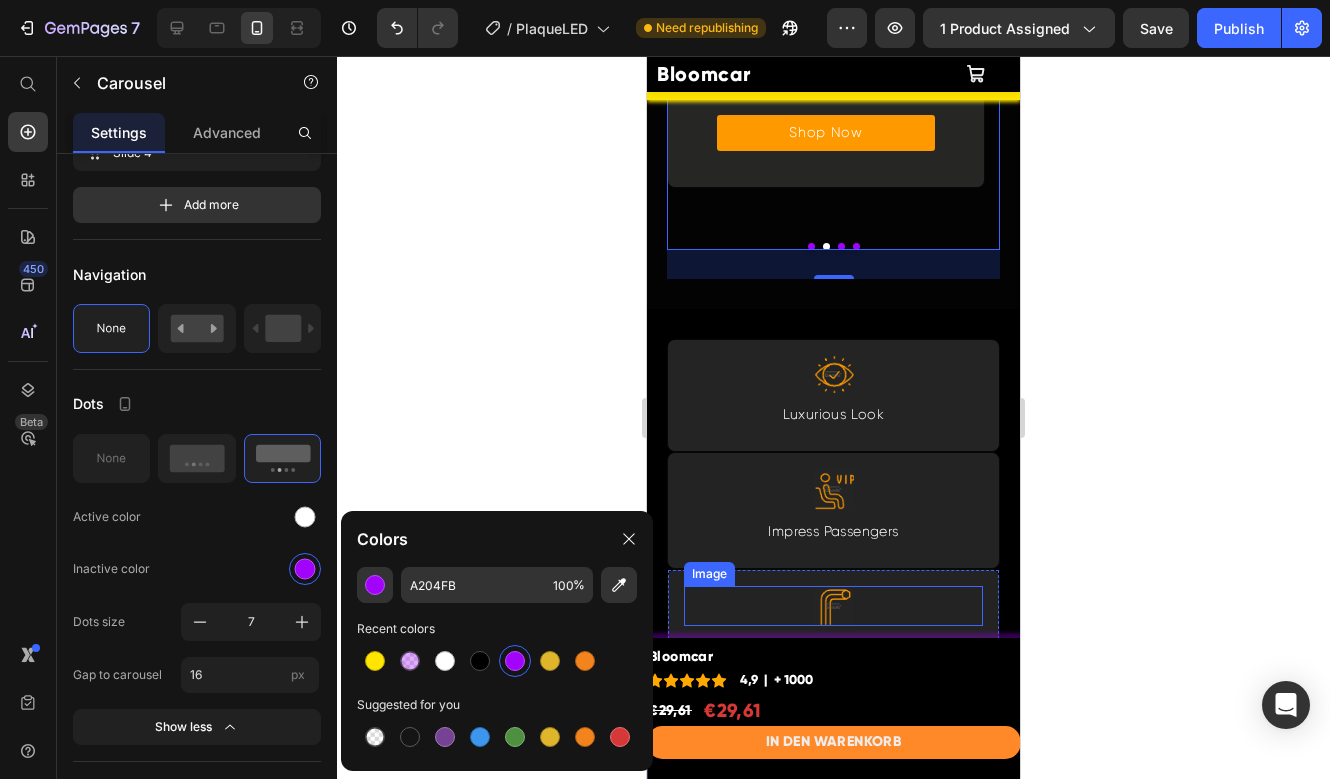 scroll, scrollTop: 5325, scrollLeft: 0, axis: vertical 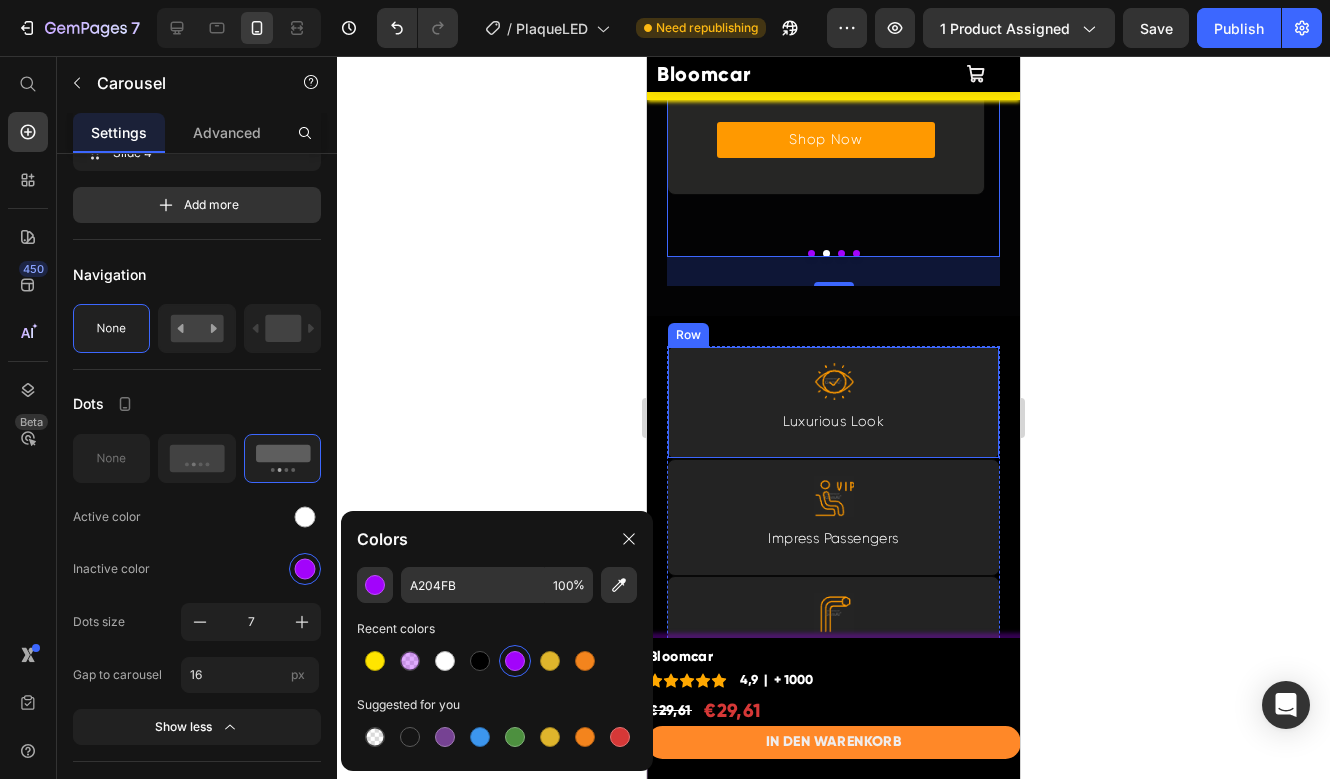 click on "Image Luxurious Look Text Block Row" at bounding box center (833, 402) 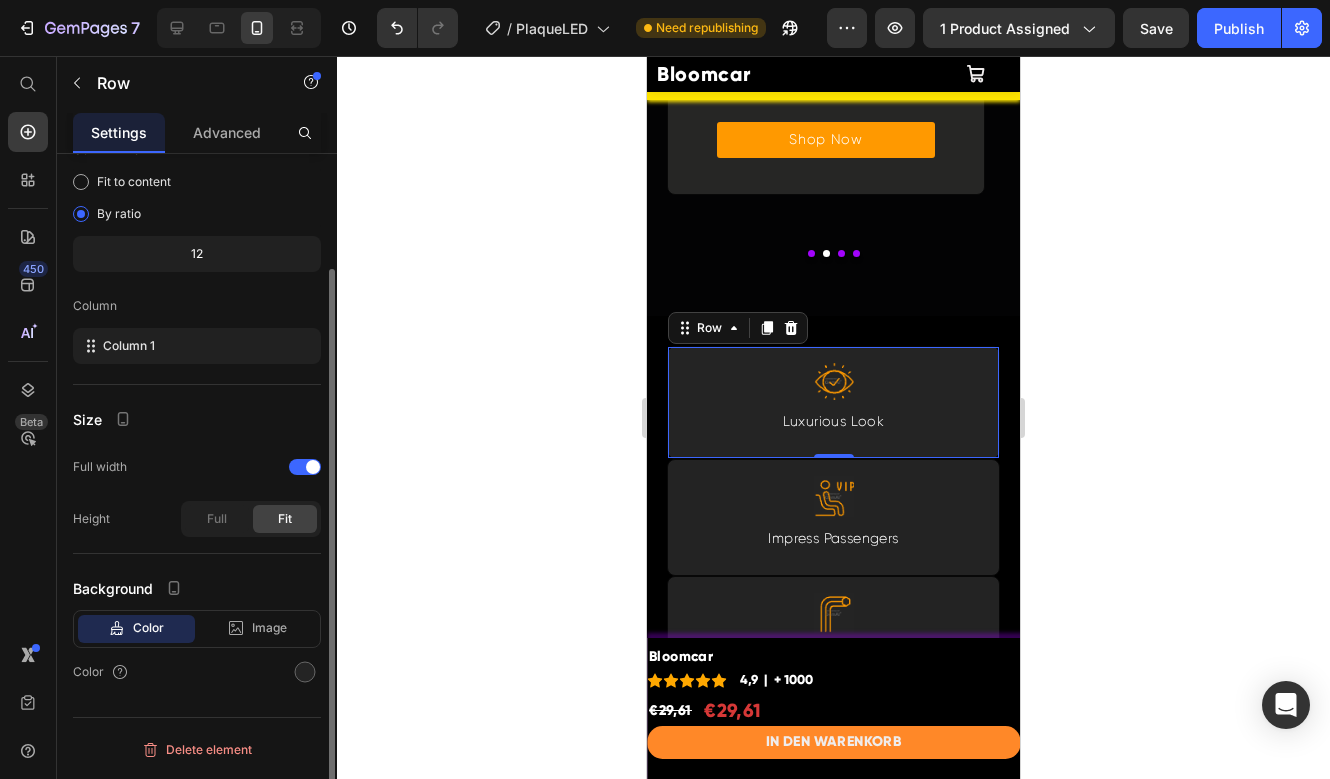 scroll, scrollTop: 0, scrollLeft: 0, axis: both 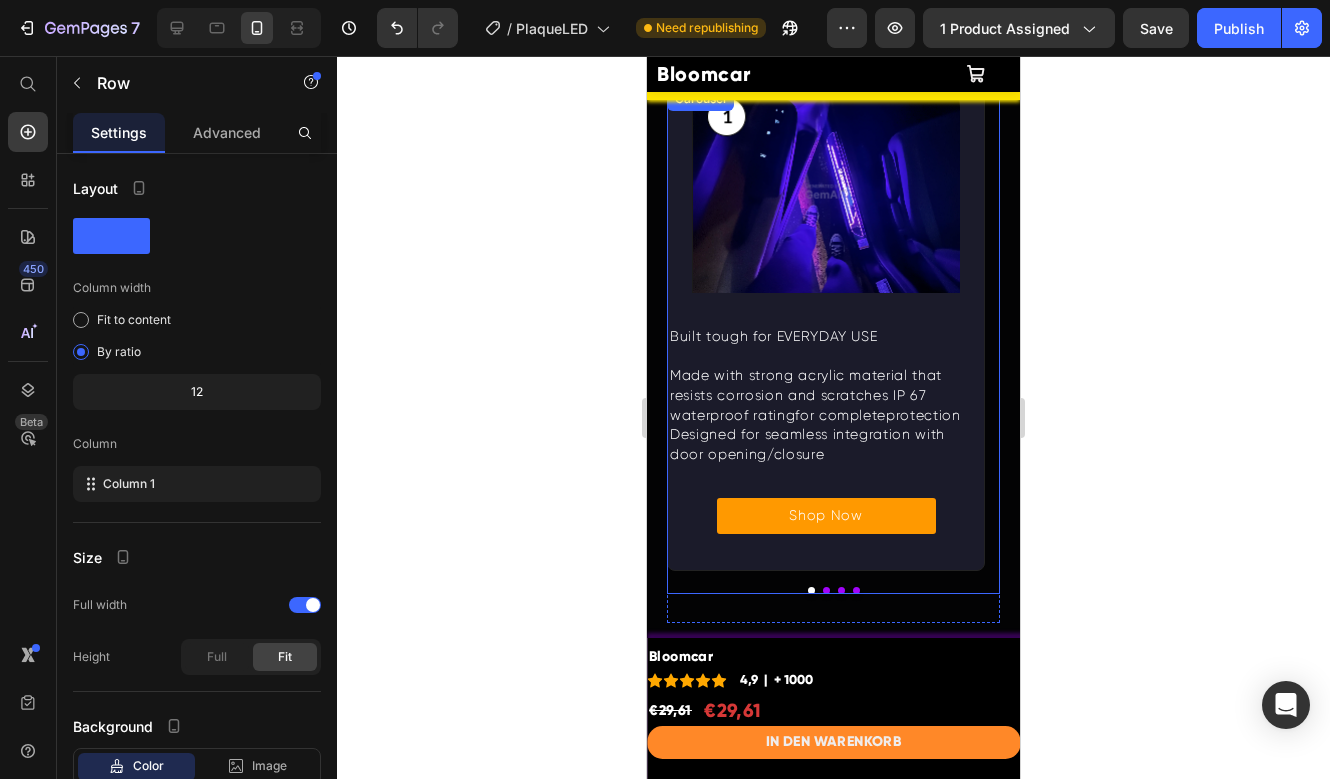 click at bounding box center [826, 590] 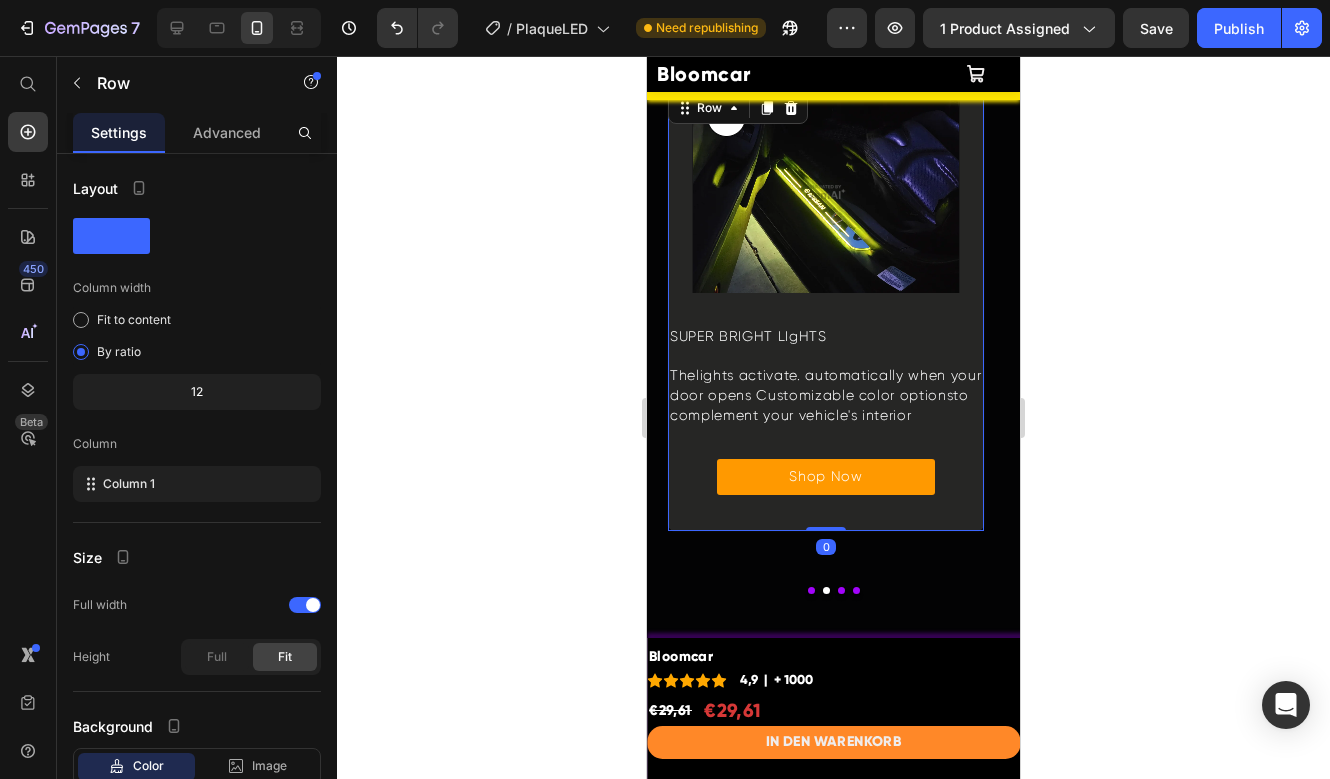 click on "Image SUPER BRIGHT LIgHTS Text Block Thelights activate. automatically when your door opens Customizable color optionsto complement your vehicle's interior Text Block Shop Now Button Row   0" at bounding box center [826, 309] 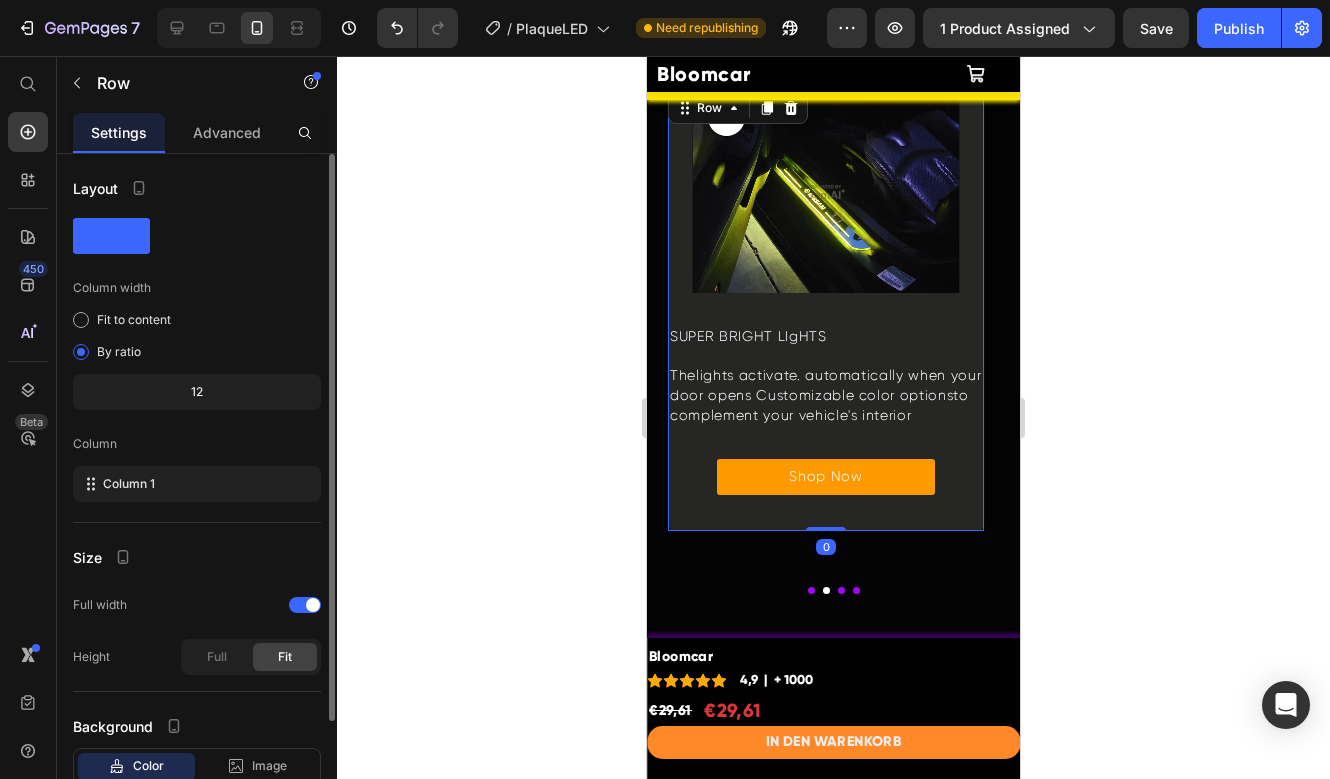 scroll, scrollTop: 134, scrollLeft: 0, axis: vertical 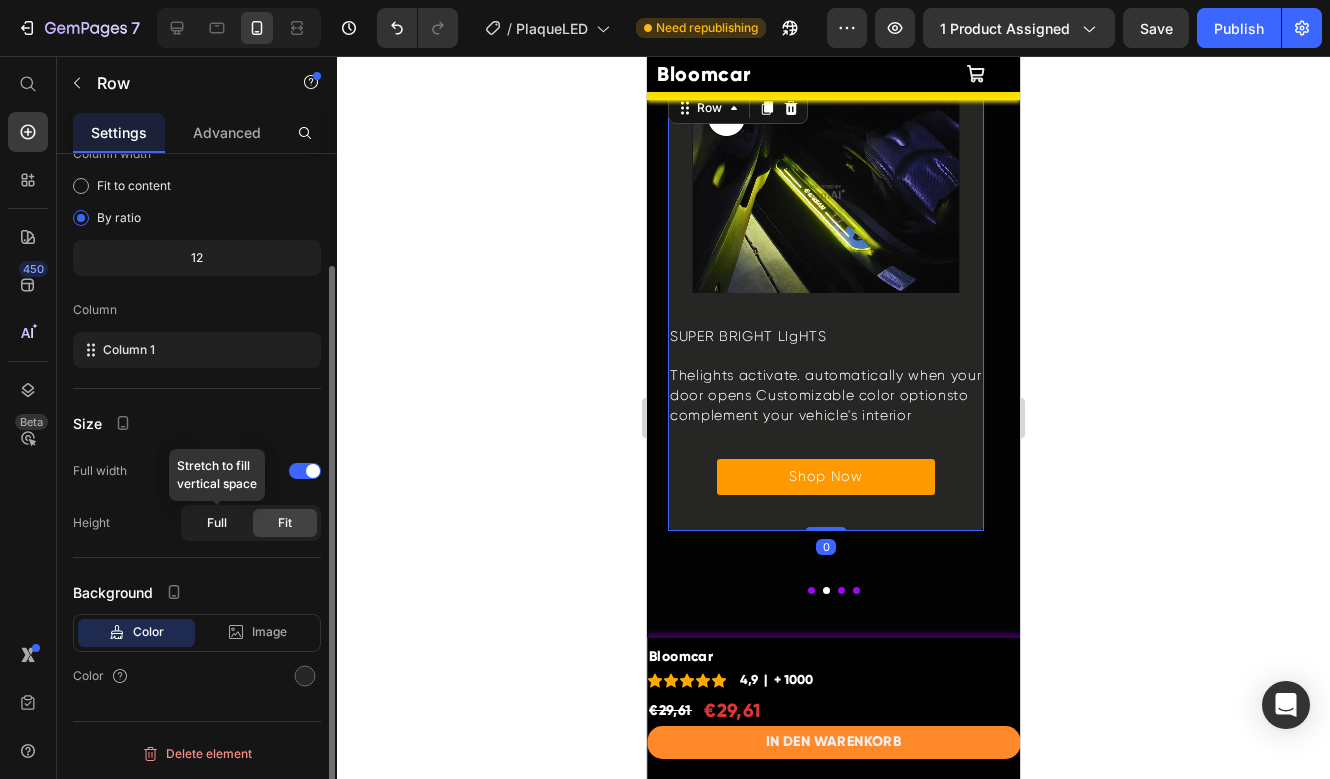 click on "Full" 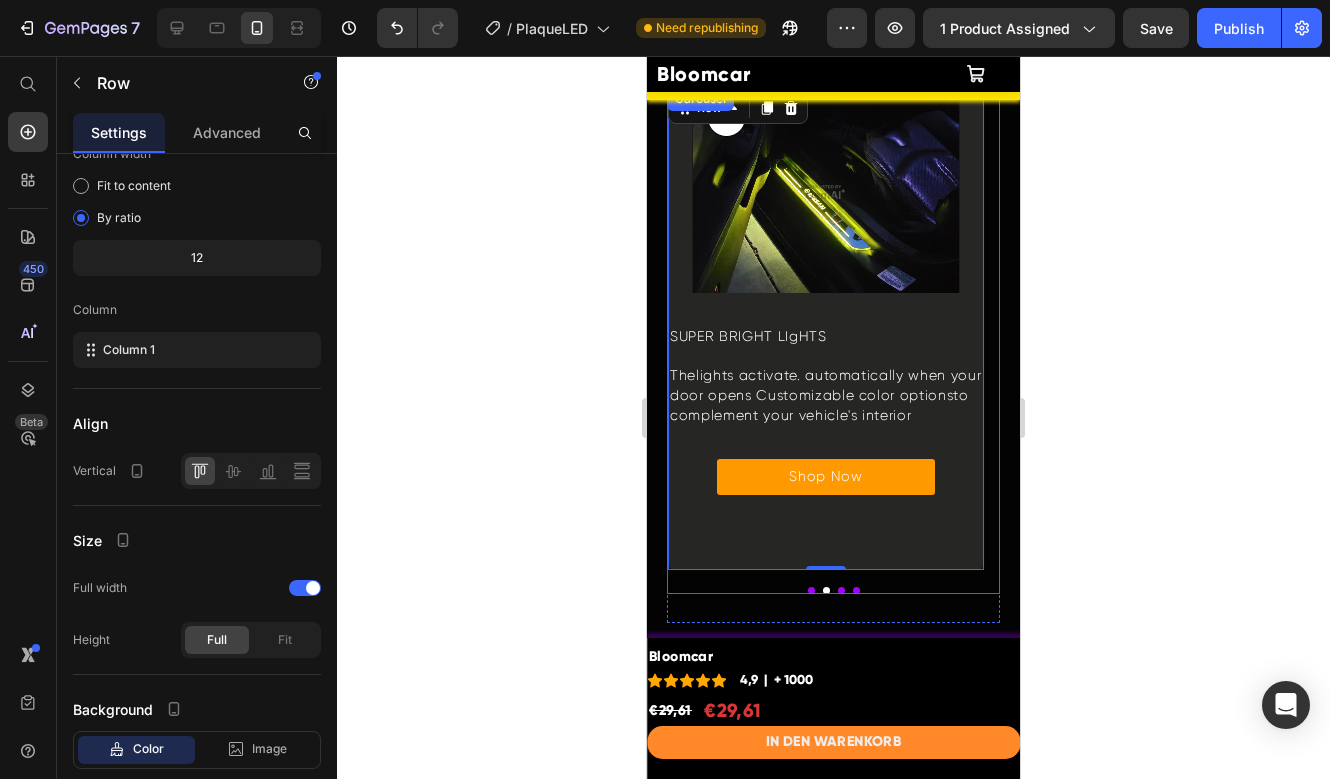 click at bounding box center [841, 590] 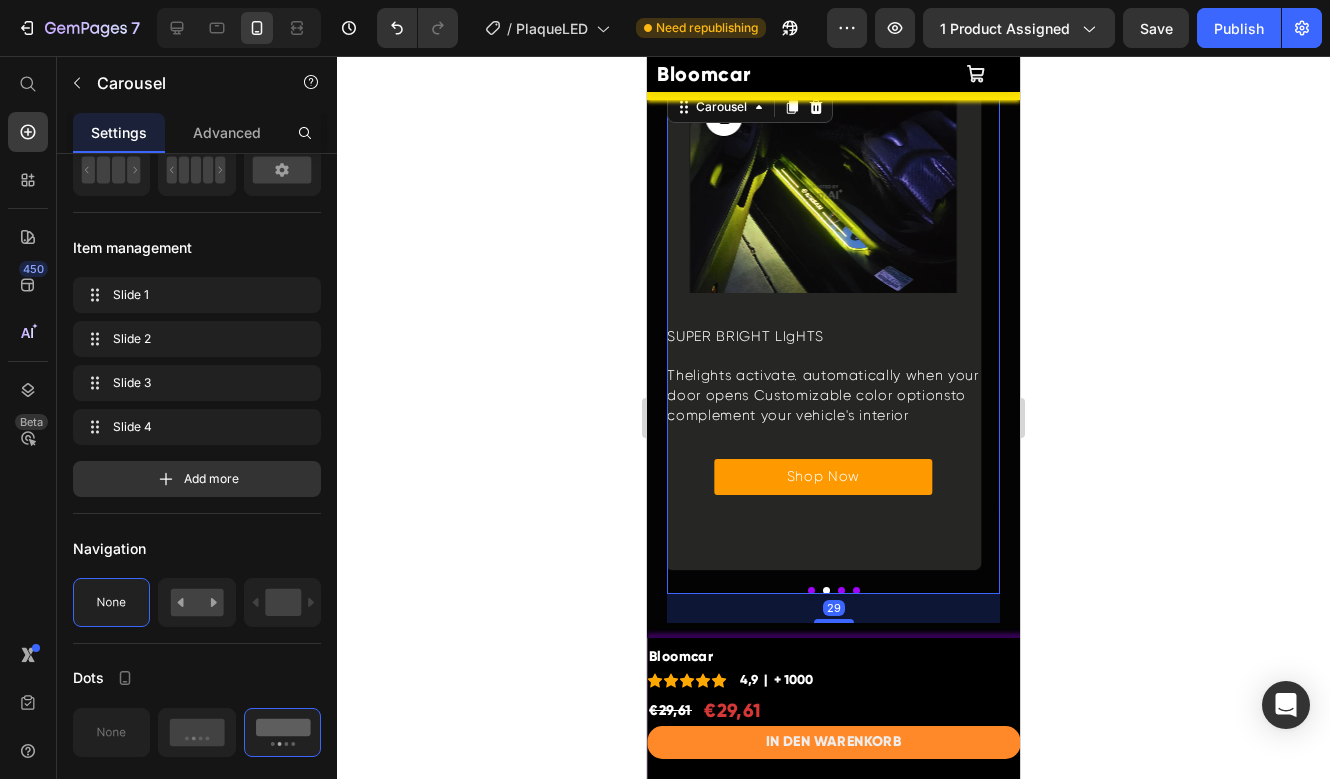 scroll, scrollTop: 0, scrollLeft: 0, axis: both 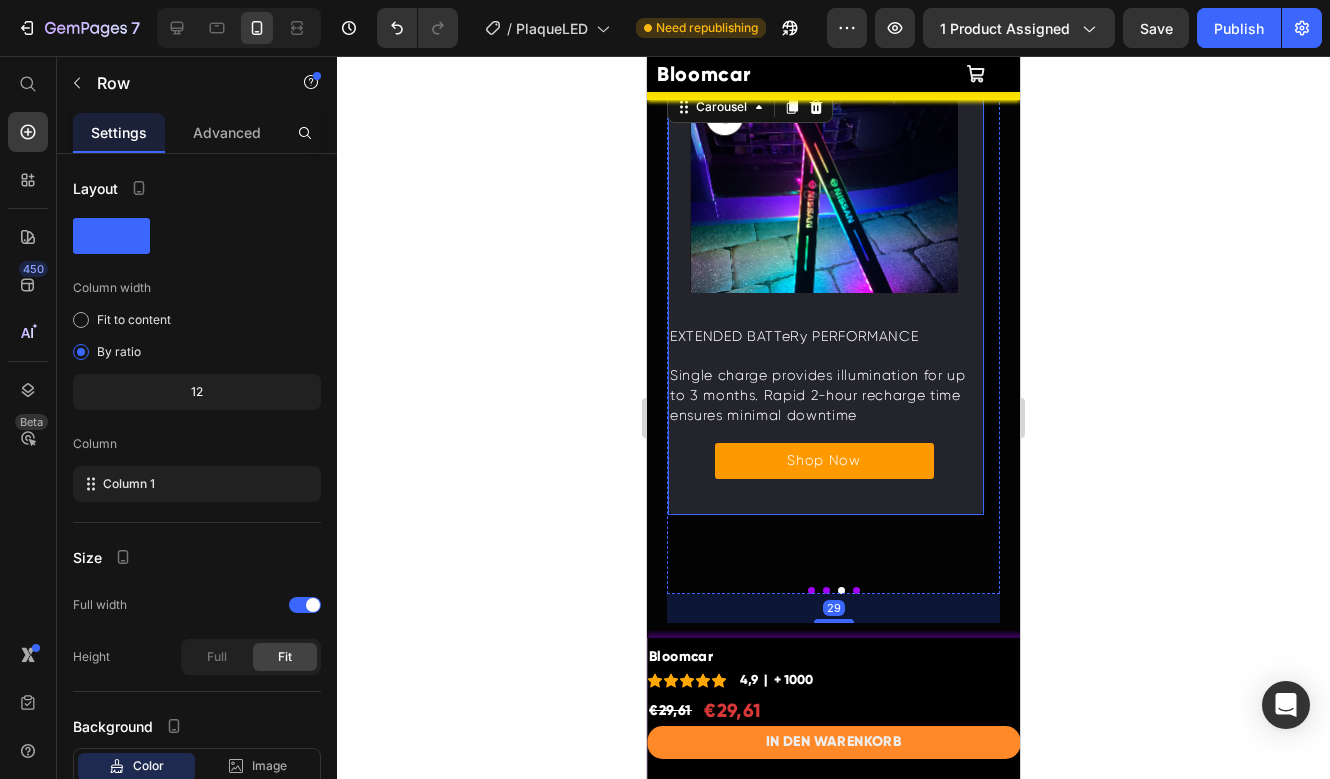 click on "Image EXTENDED BATTeRy PERFORMANCE Text Block Single charge provides illumination for up to 3 months. Rapid 2-hour recharge time ensures minimal downtime Text Block Shop Now Button Row" at bounding box center [826, 301] 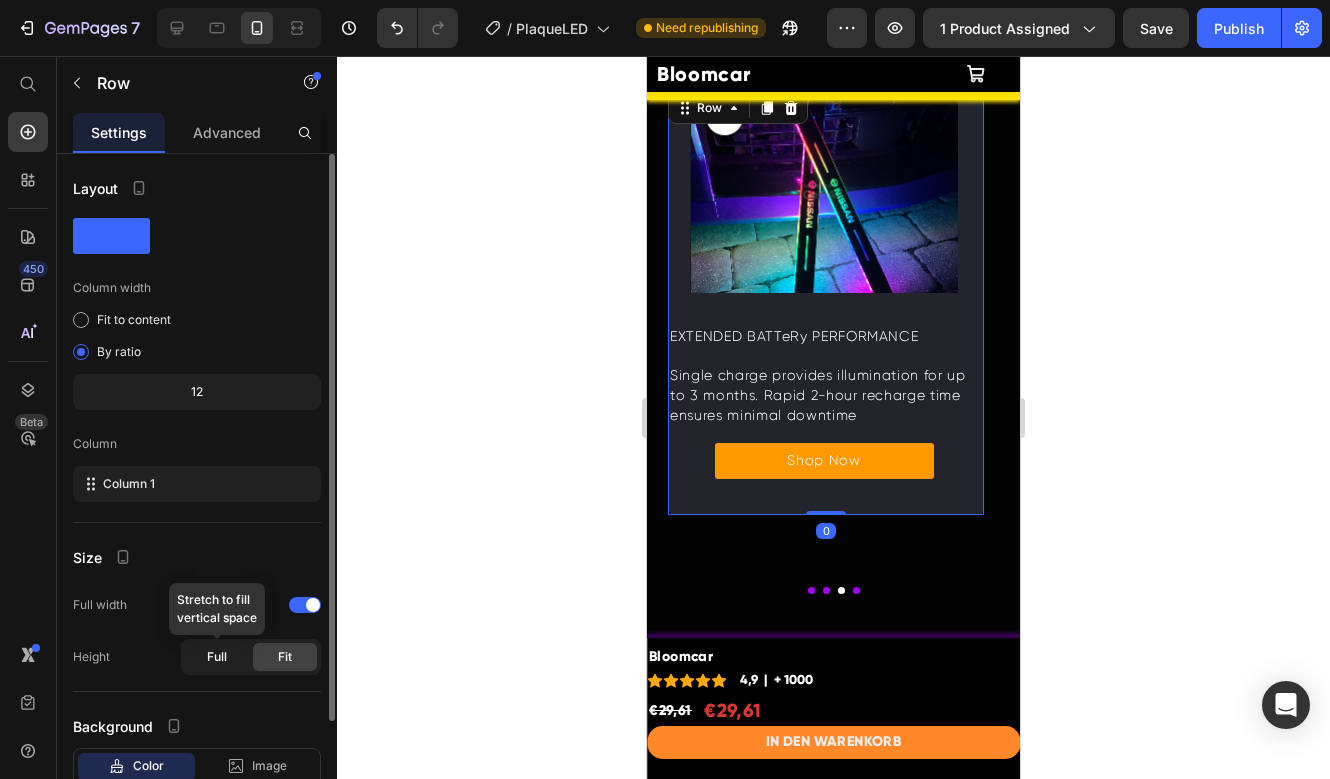 click on "Full" 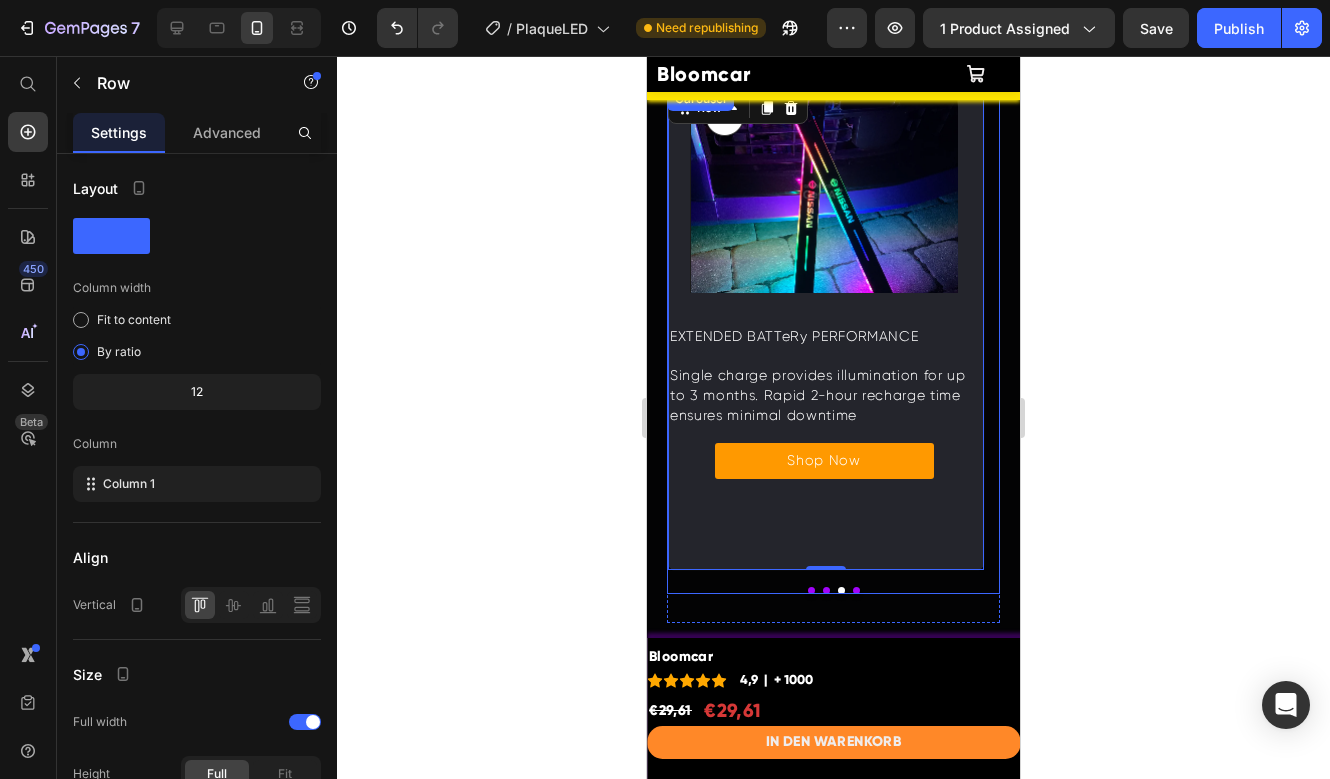 click at bounding box center (856, 590) 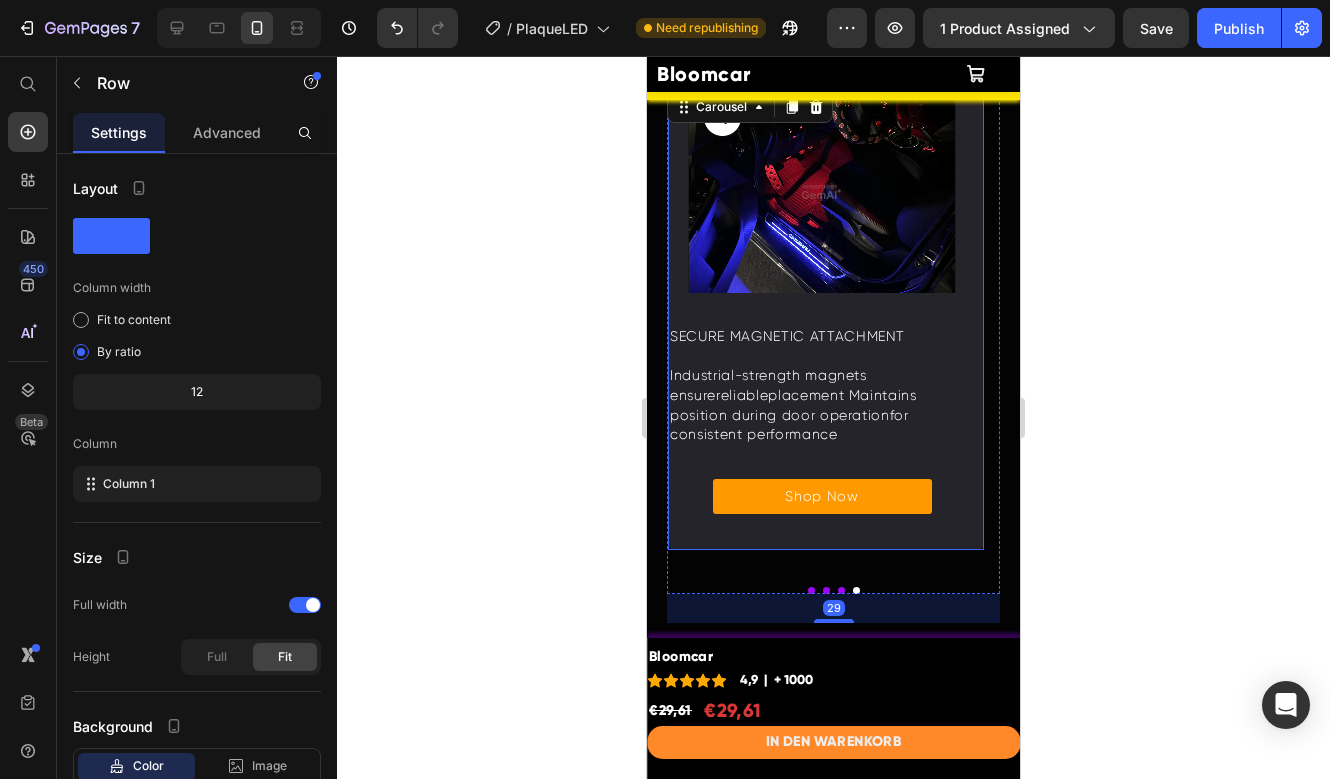 click on "Image SECURE MAGNETIC ATTACHMENT Text Block Industrial-strength magnets ensurereliableplacement Maintains position during door operationfor consistent performance Text Block Shop Now Button Row" at bounding box center (826, 319) 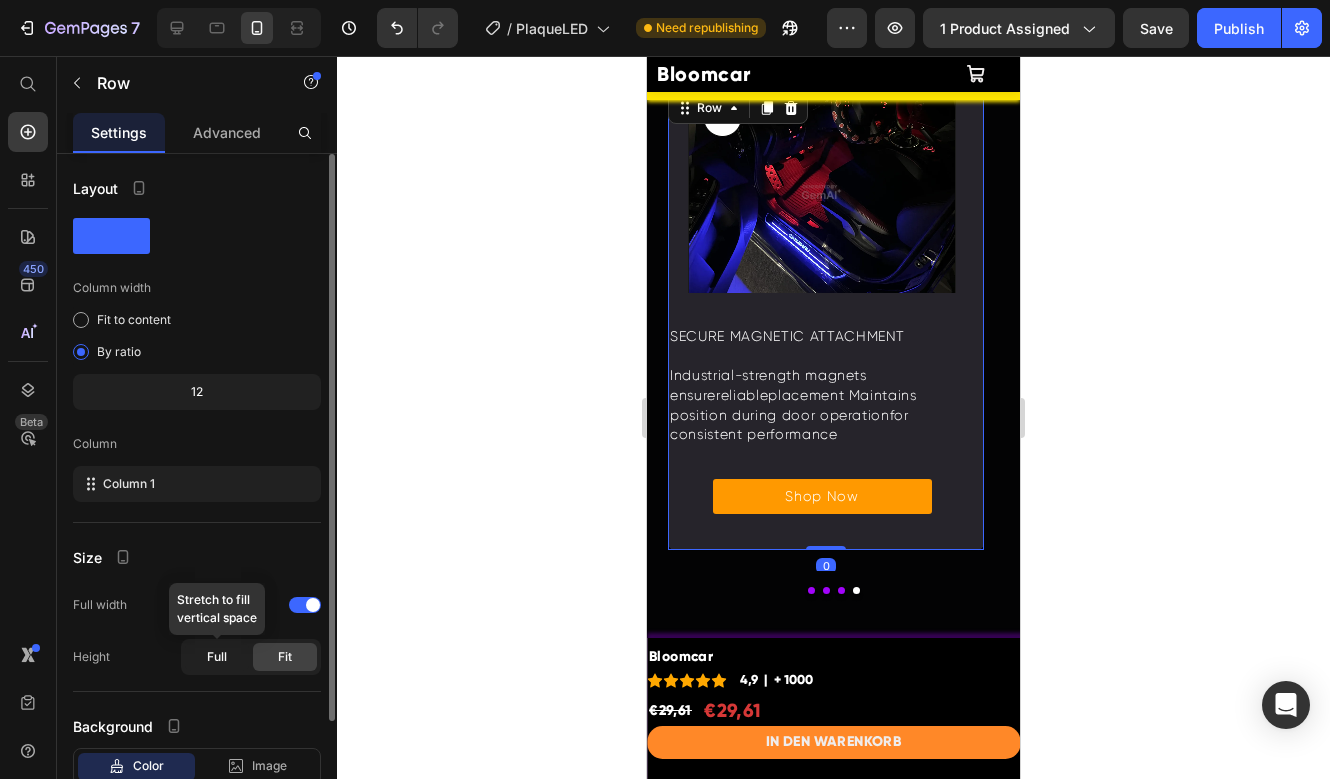 click on "Full" 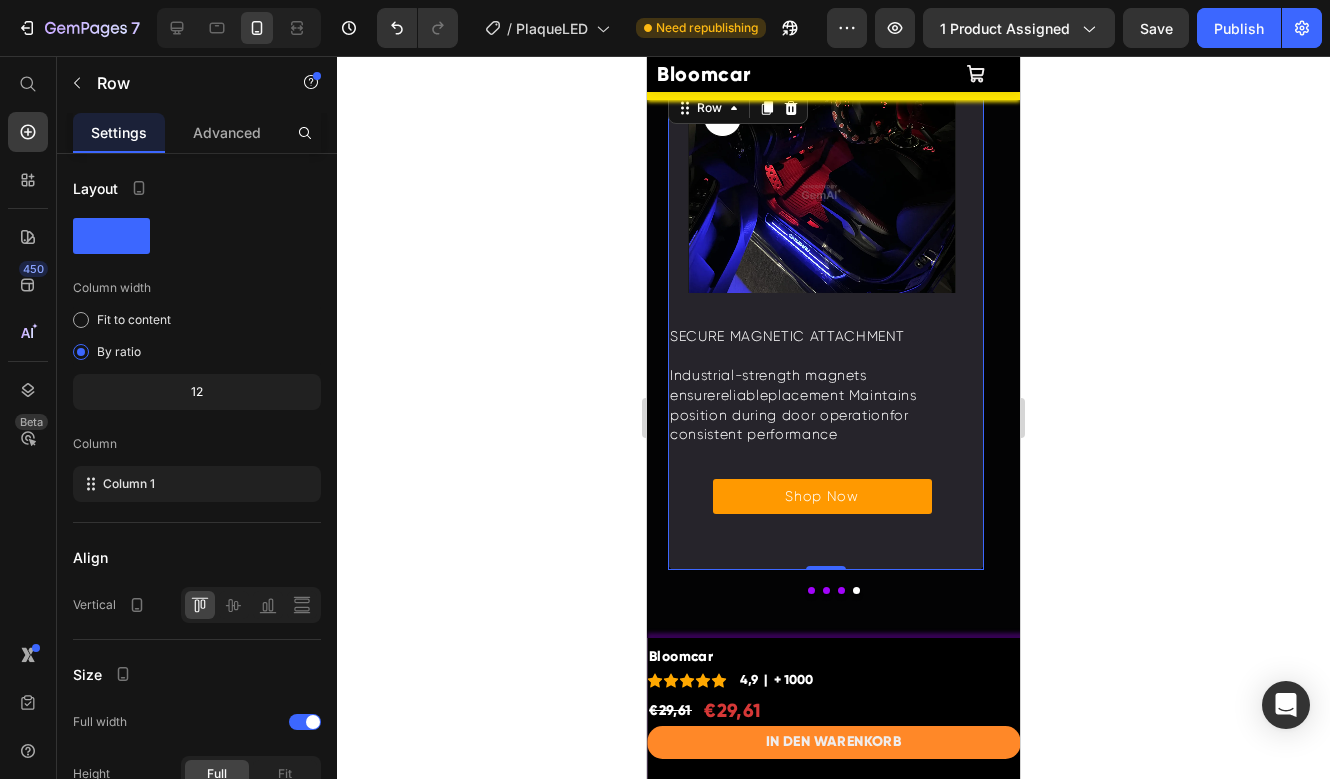 scroll, scrollTop: 4923, scrollLeft: 0, axis: vertical 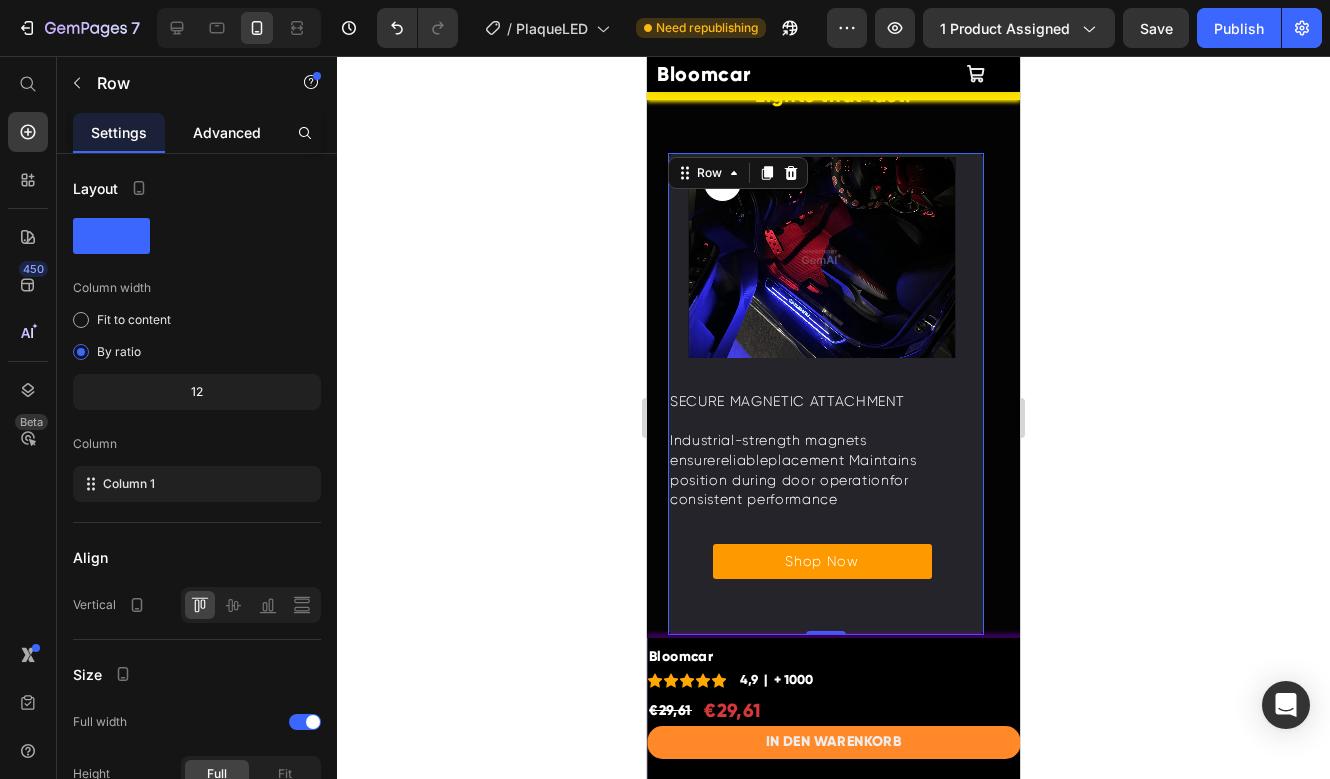 click on "Advanced" at bounding box center (227, 132) 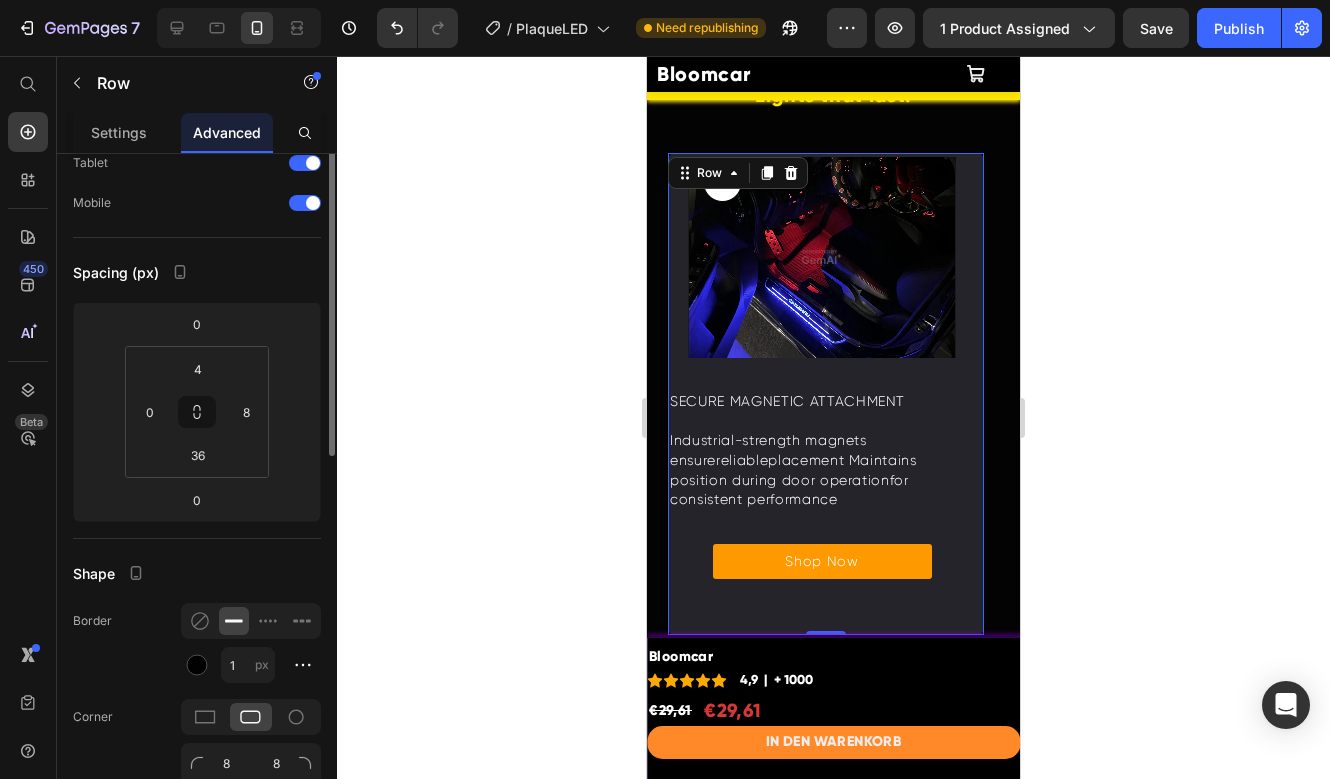 scroll, scrollTop: 232, scrollLeft: 0, axis: vertical 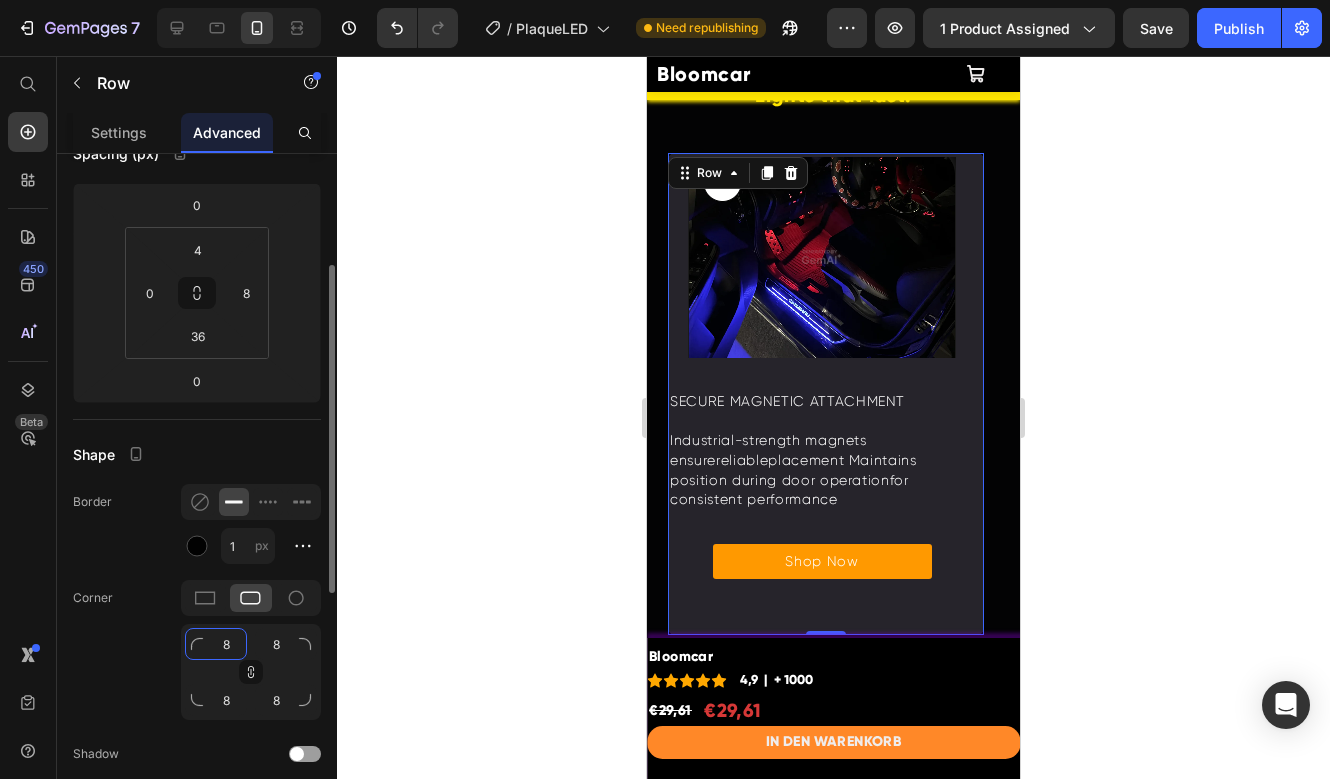 click on "8" 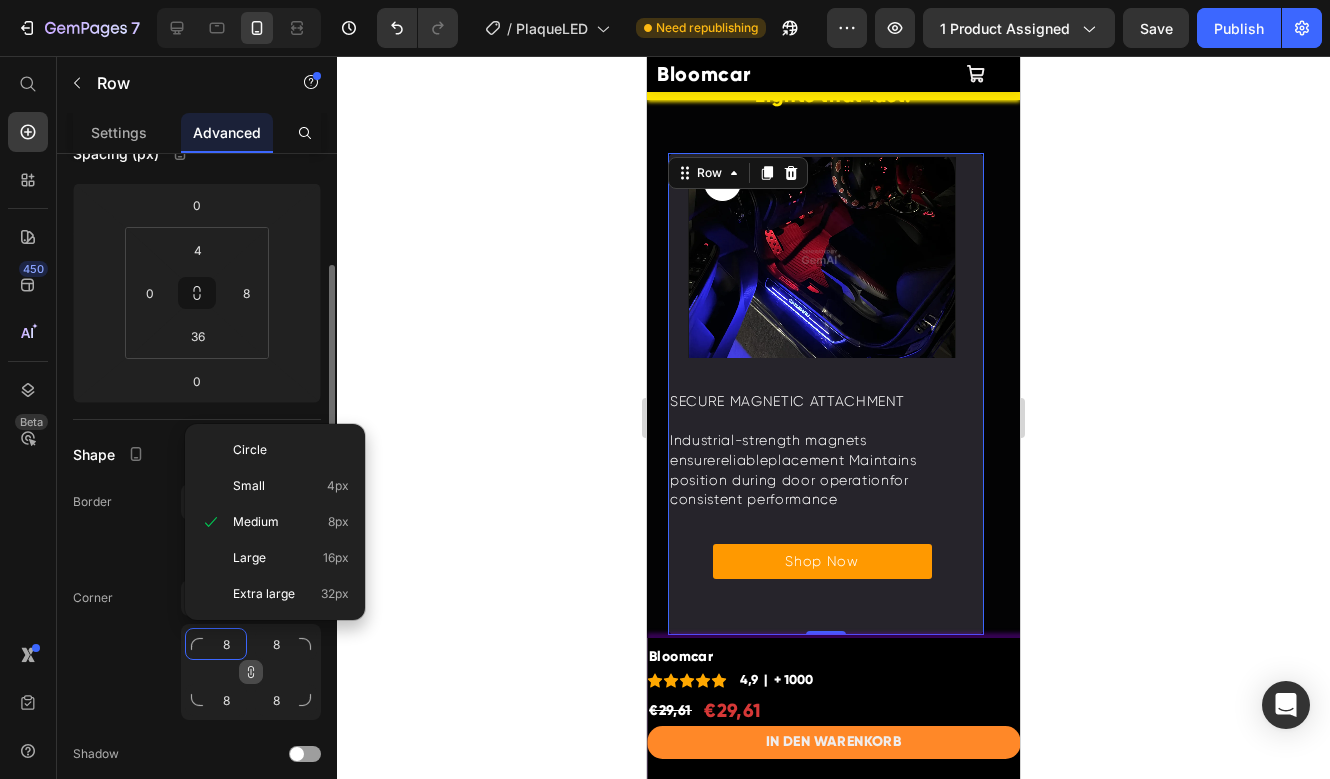 type 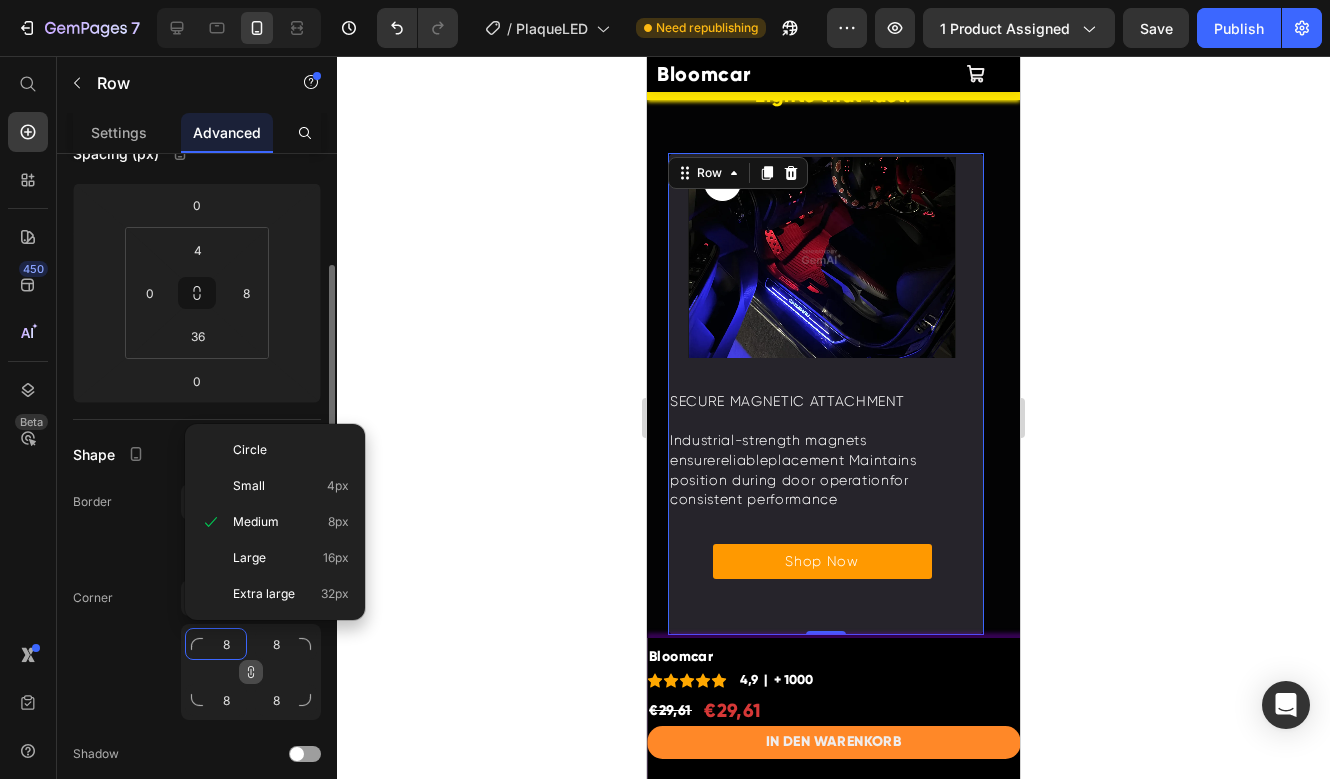 type 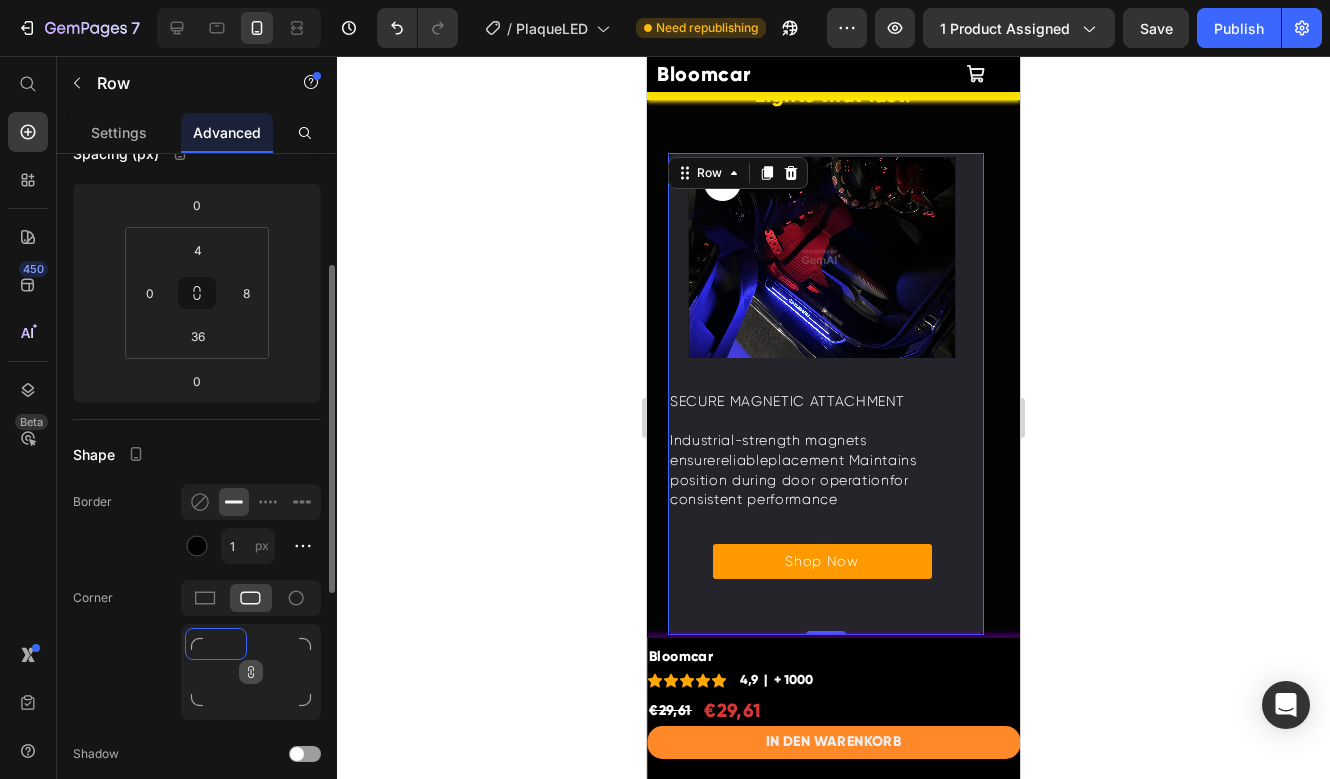 type on "2" 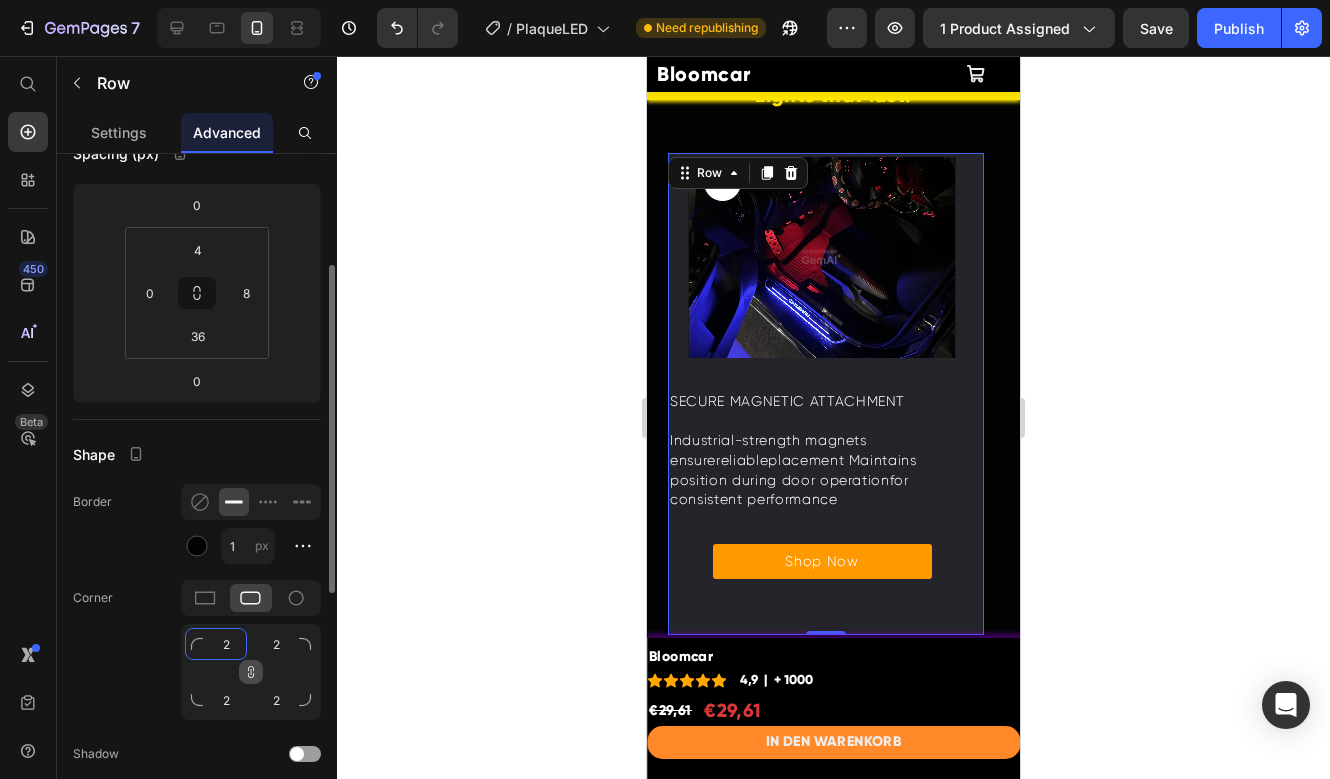 type 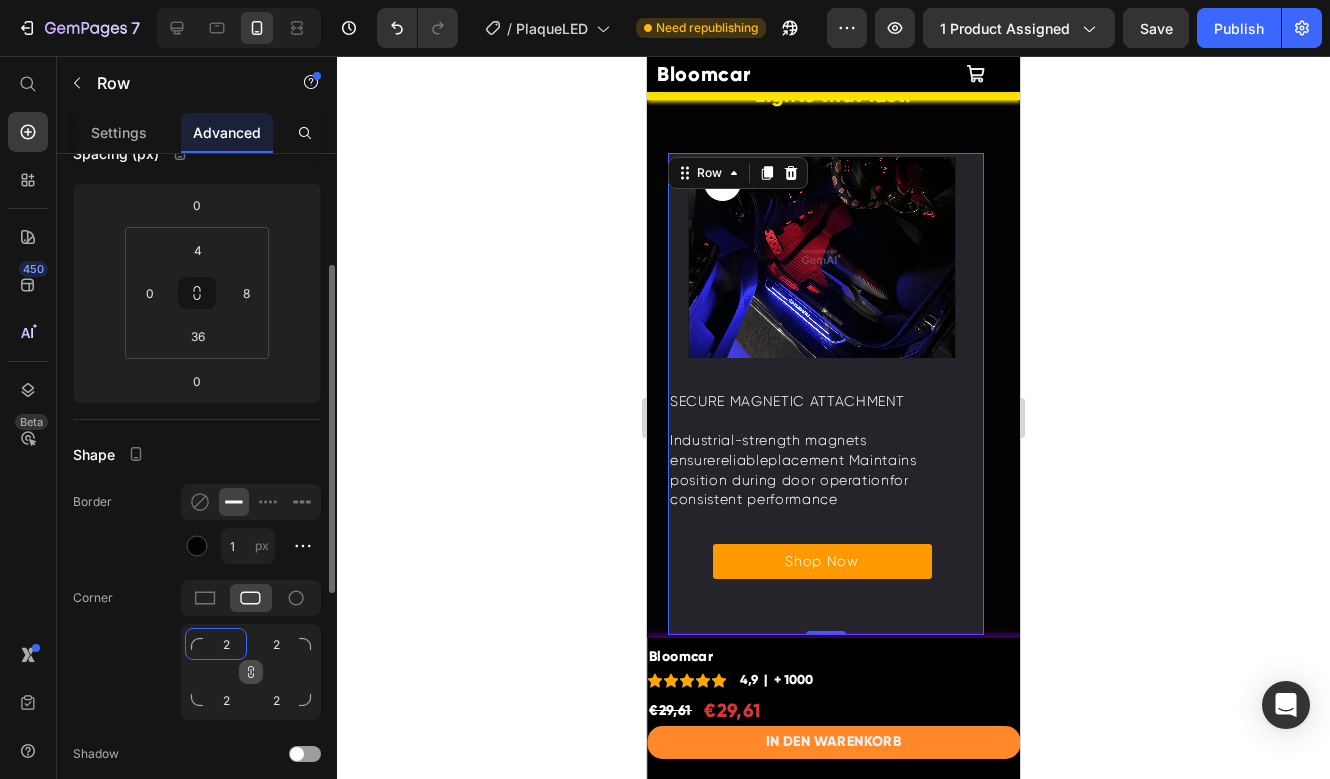 type 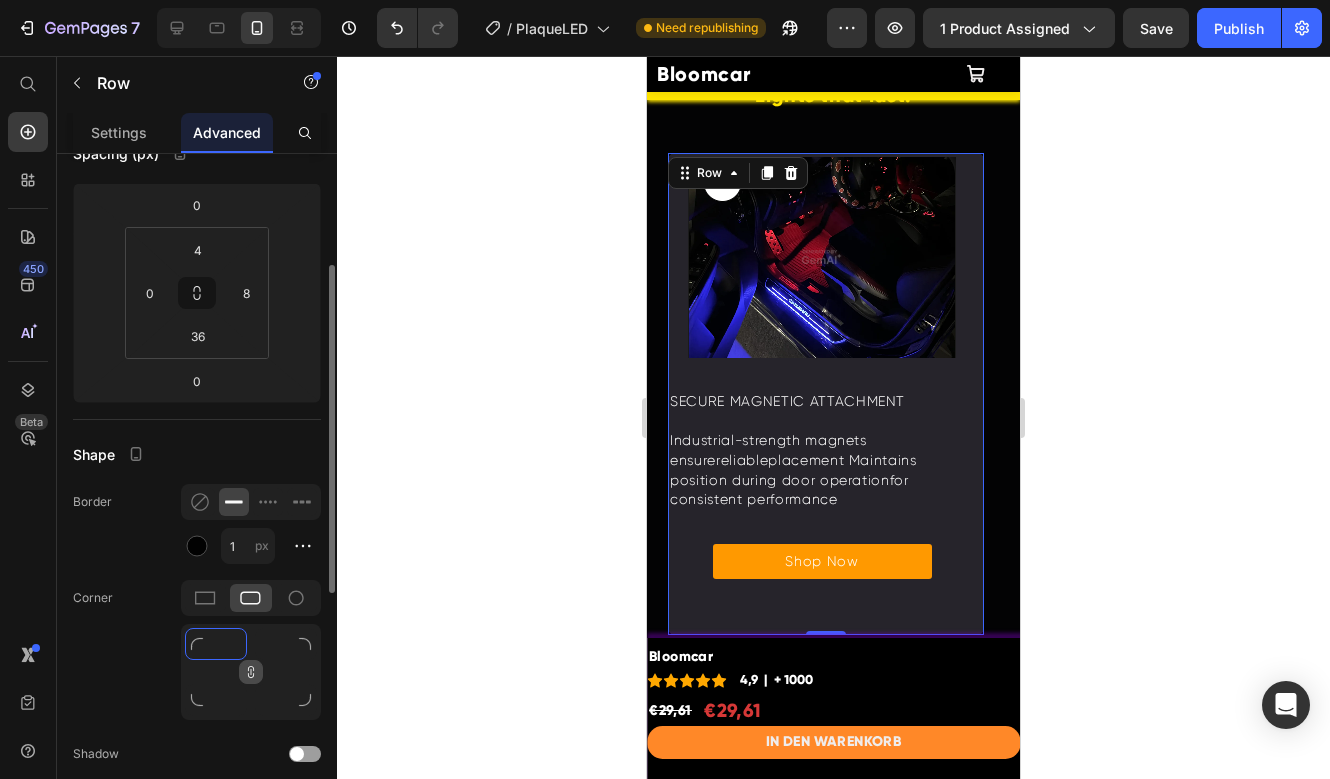 type on "2" 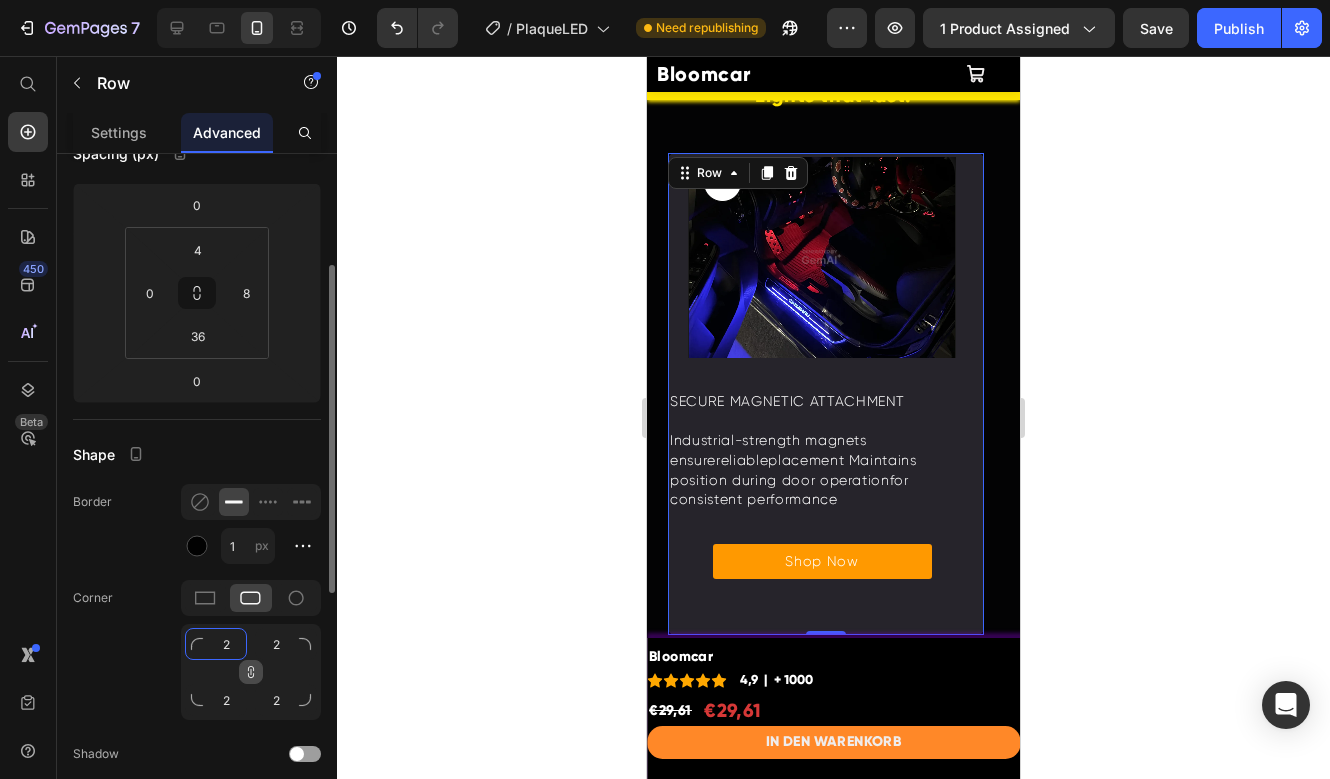 type on "20" 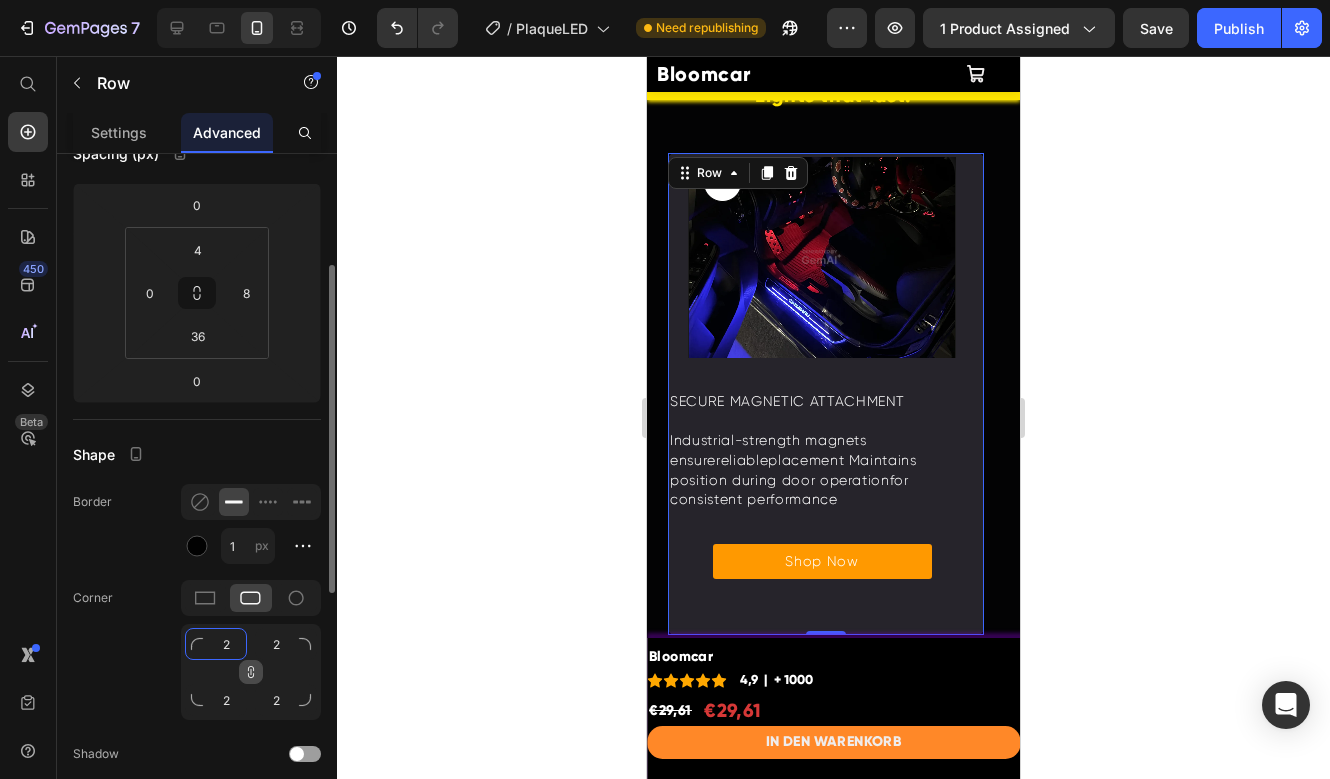 type on "20" 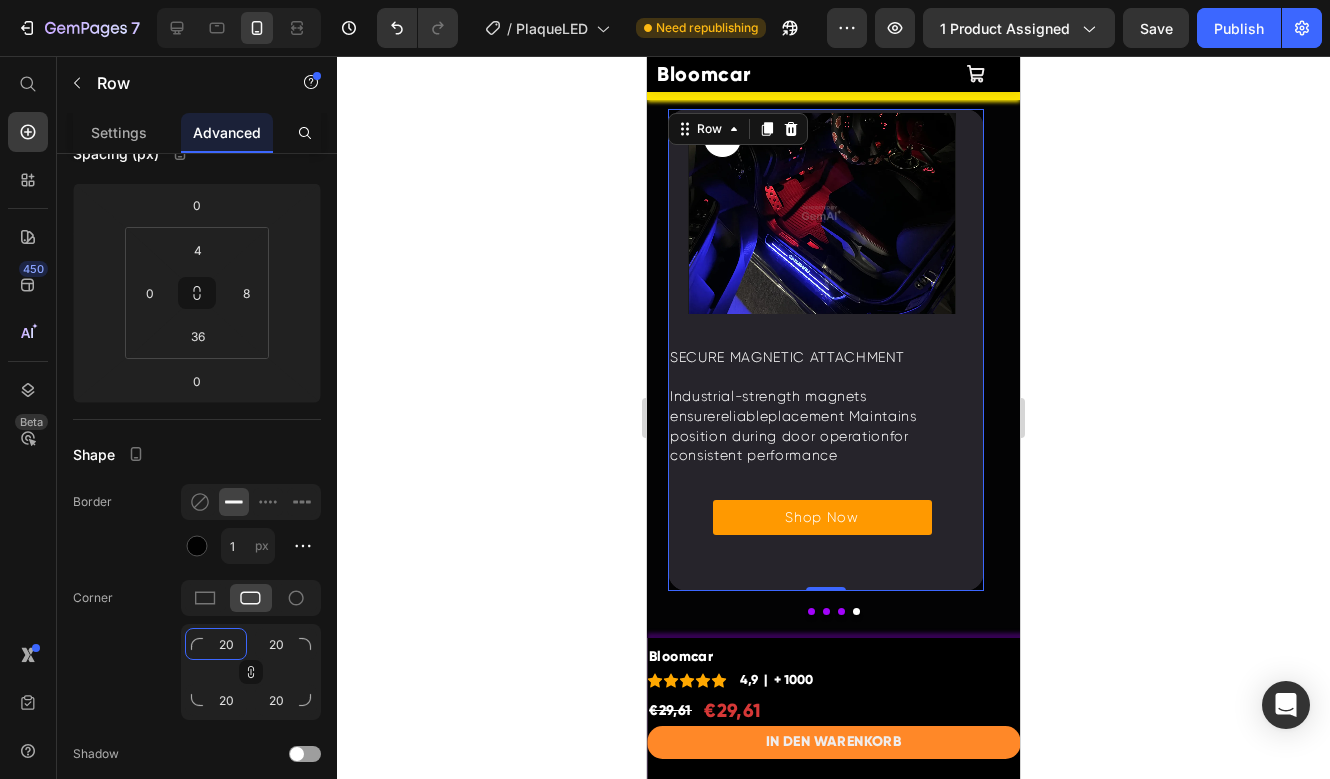 scroll, scrollTop: 4974, scrollLeft: 0, axis: vertical 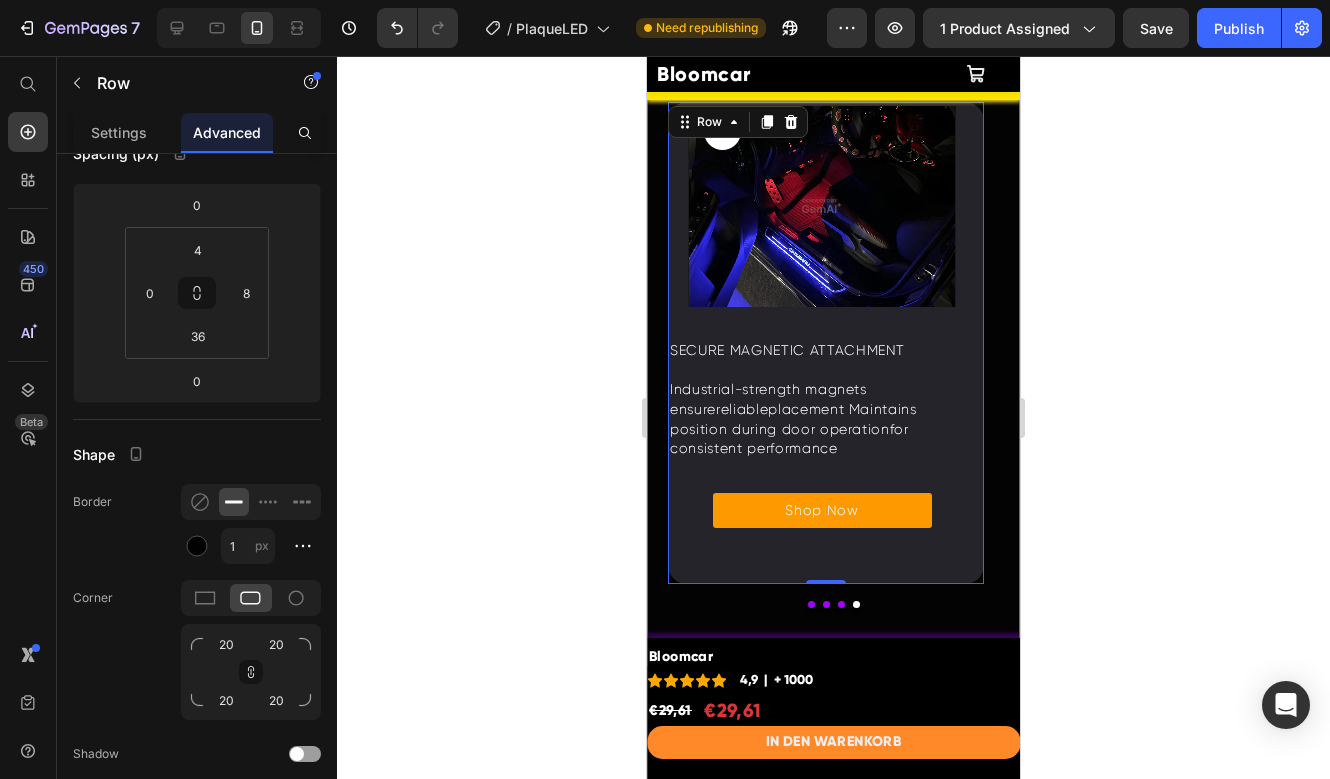 click 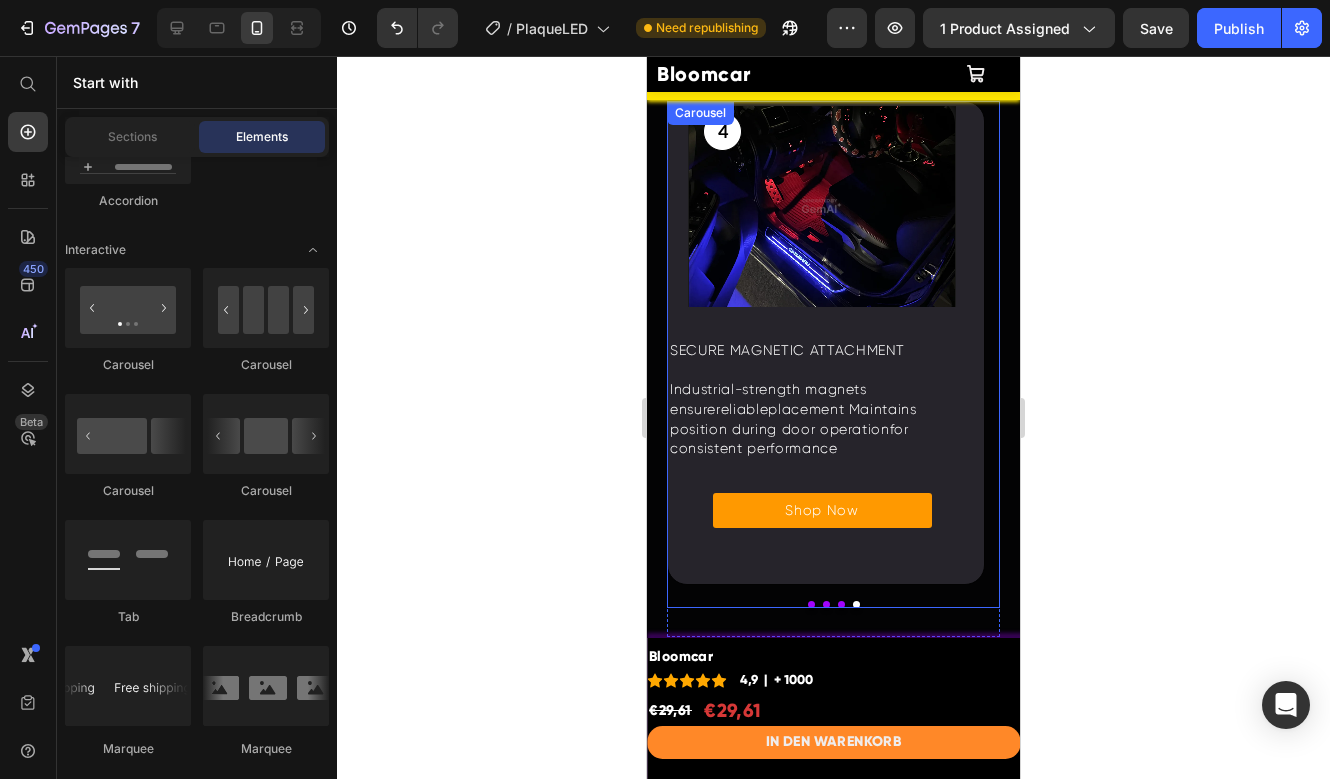 click at bounding box center [811, 604] 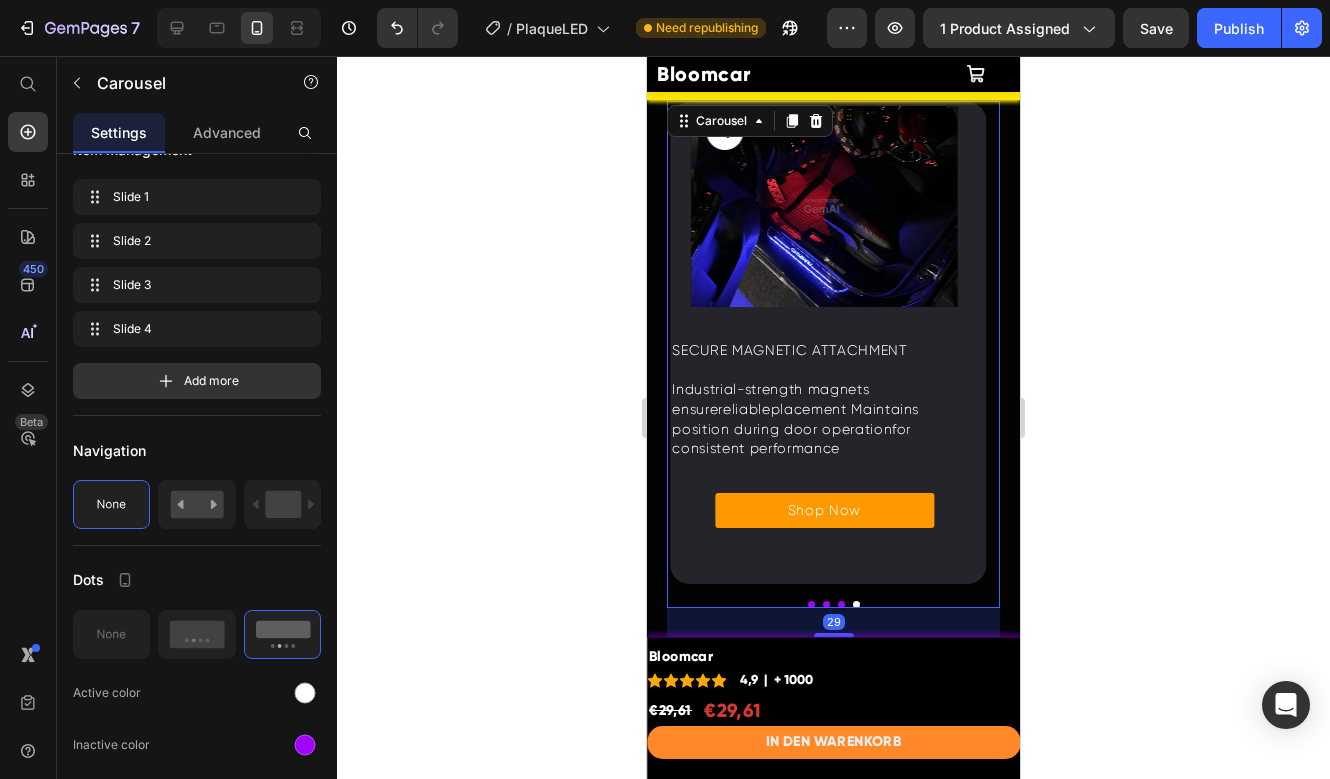 scroll, scrollTop: 0, scrollLeft: 0, axis: both 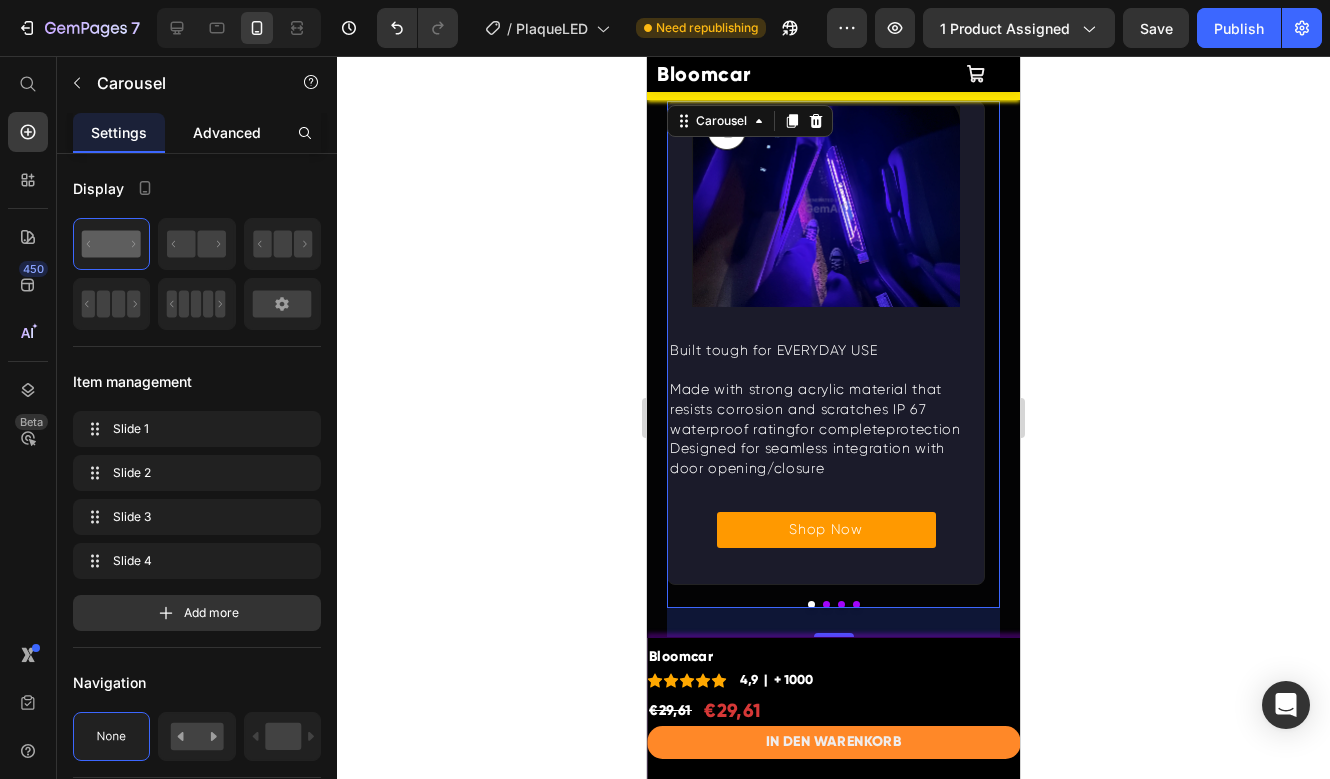 click on "Advanced" at bounding box center (227, 132) 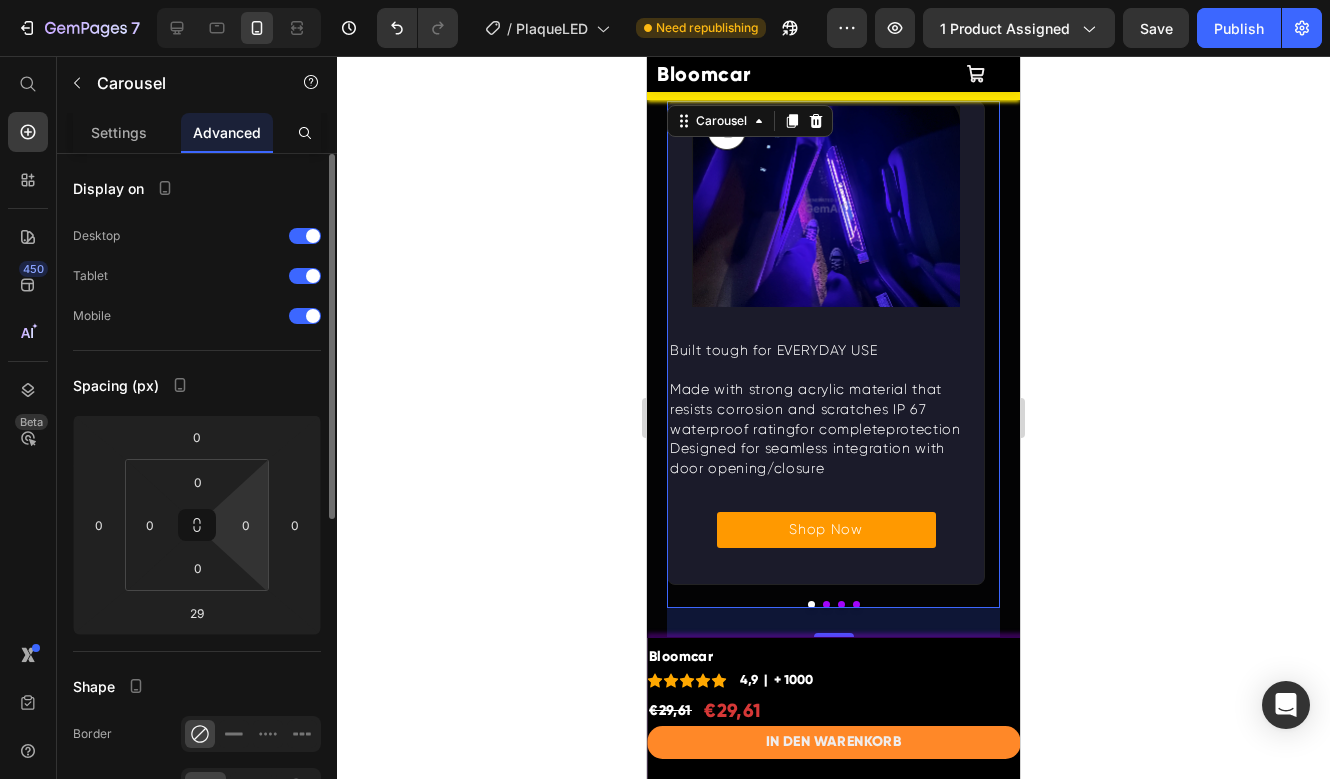 scroll, scrollTop: 97, scrollLeft: 0, axis: vertical 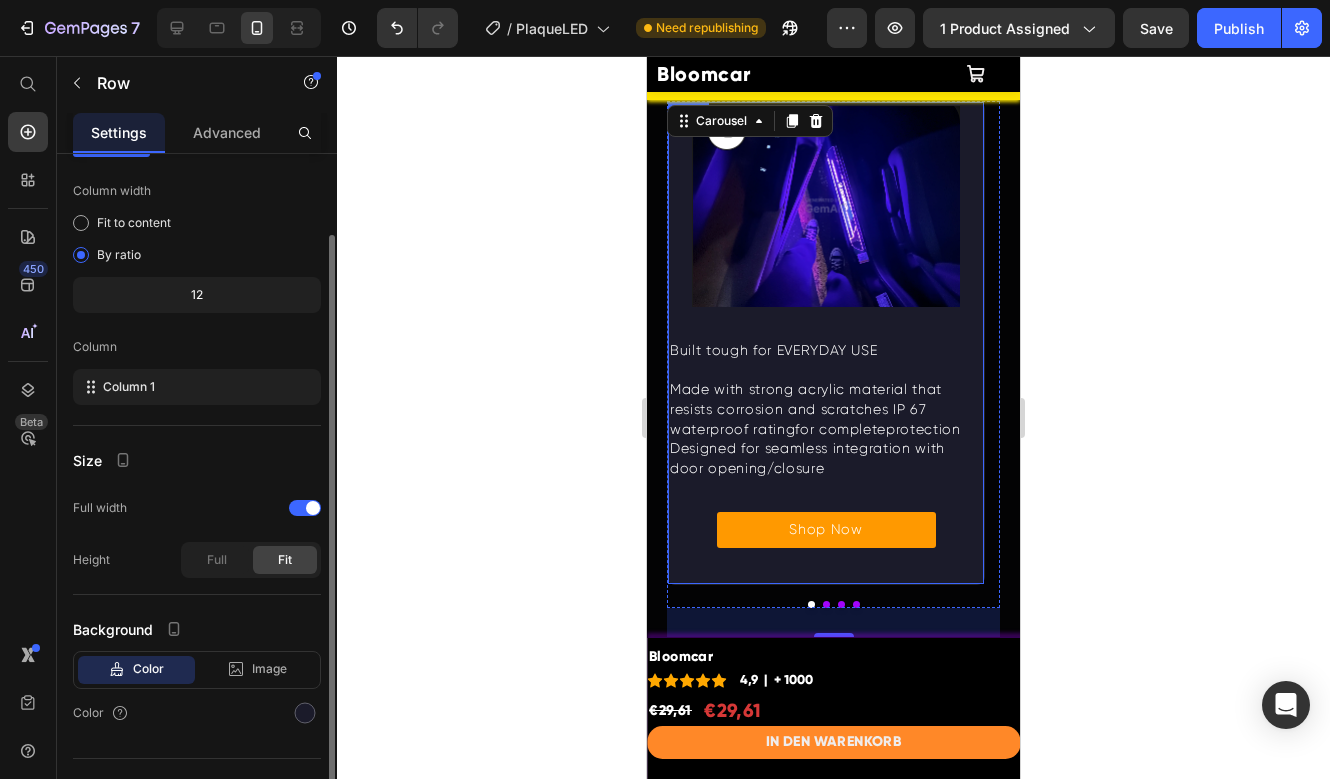 click on "Image Built tough for EVERYDAY USE Text Block Made with strong acrylic material that resists corrosion and scratches IP 67 waterproof ratingfor completeprotection Designed for seamless integration with door opening/closure Text Block Shop Now Button Row" at bounding box center [826, 343] 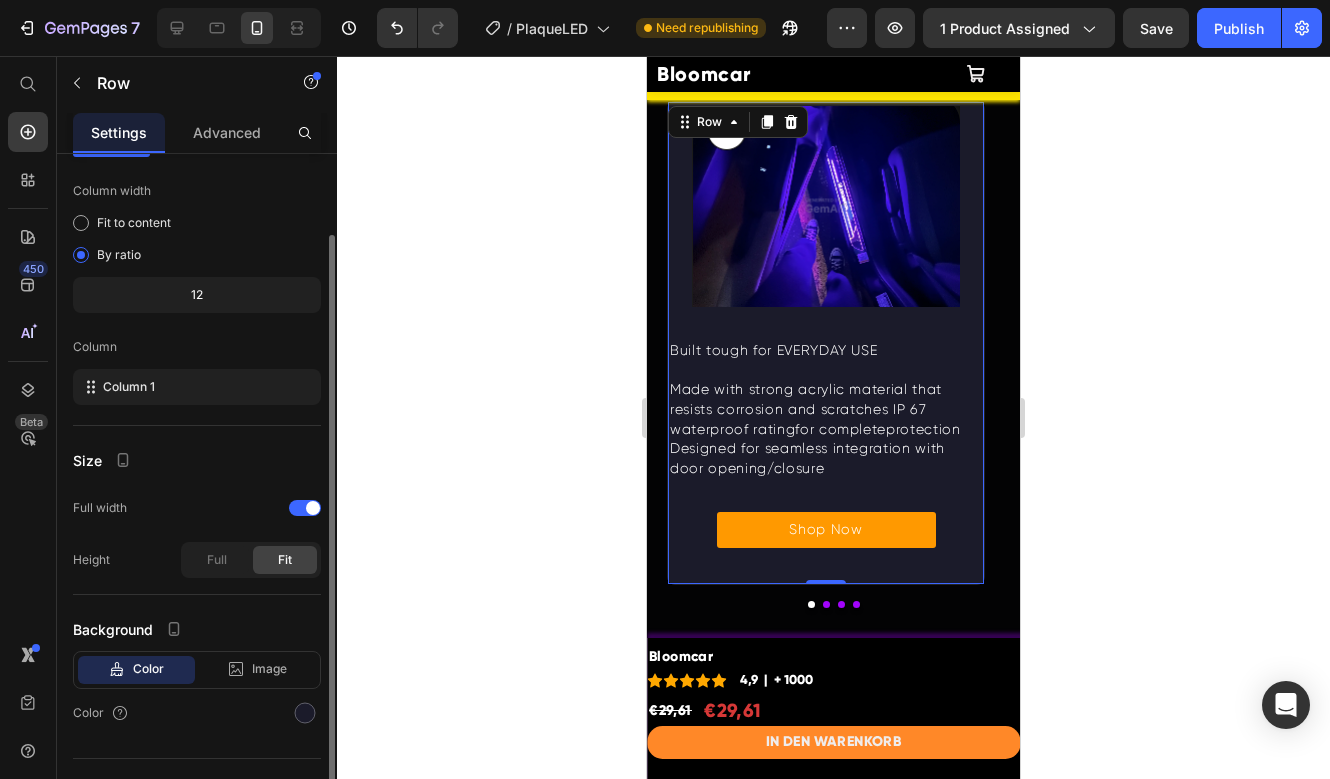 scroll, scrollTop: 0, scrollLeft: 0, axis: both 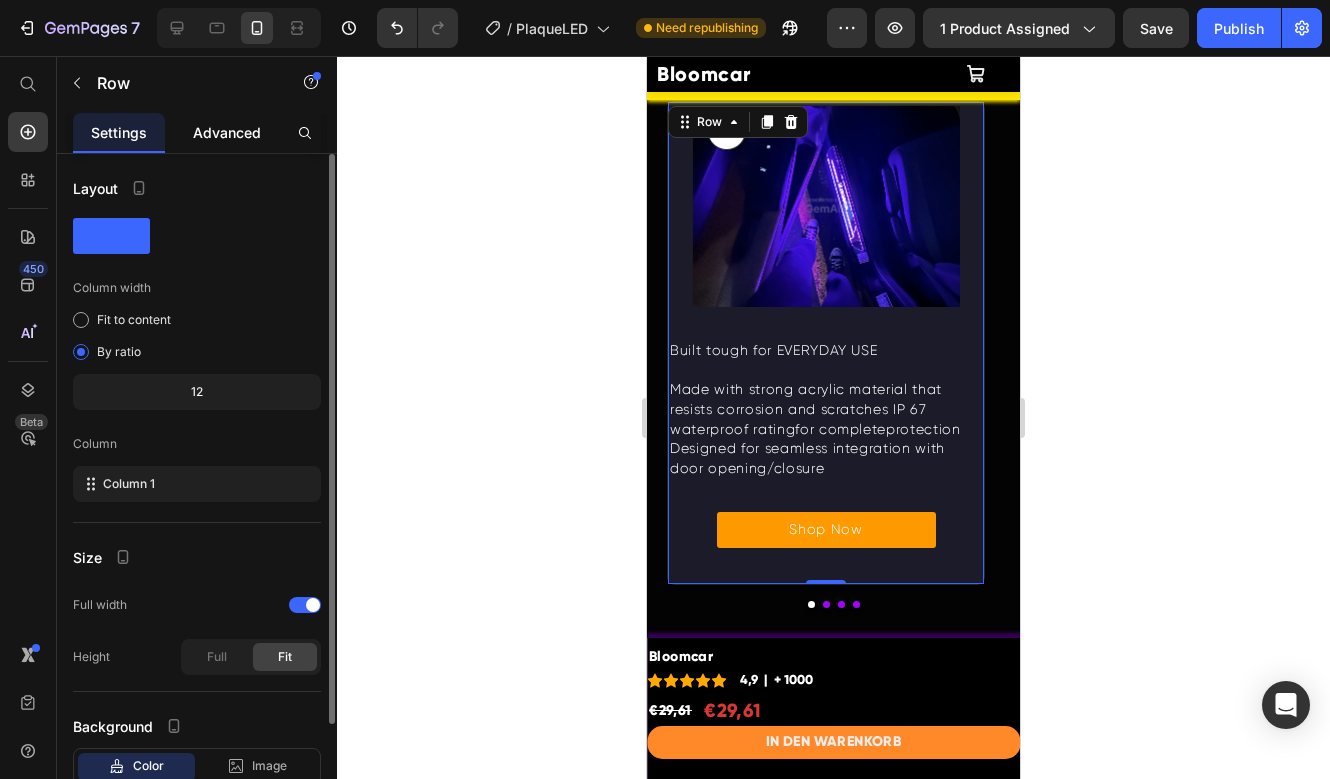 click on "Advanced" at bounding box center (227, 132) 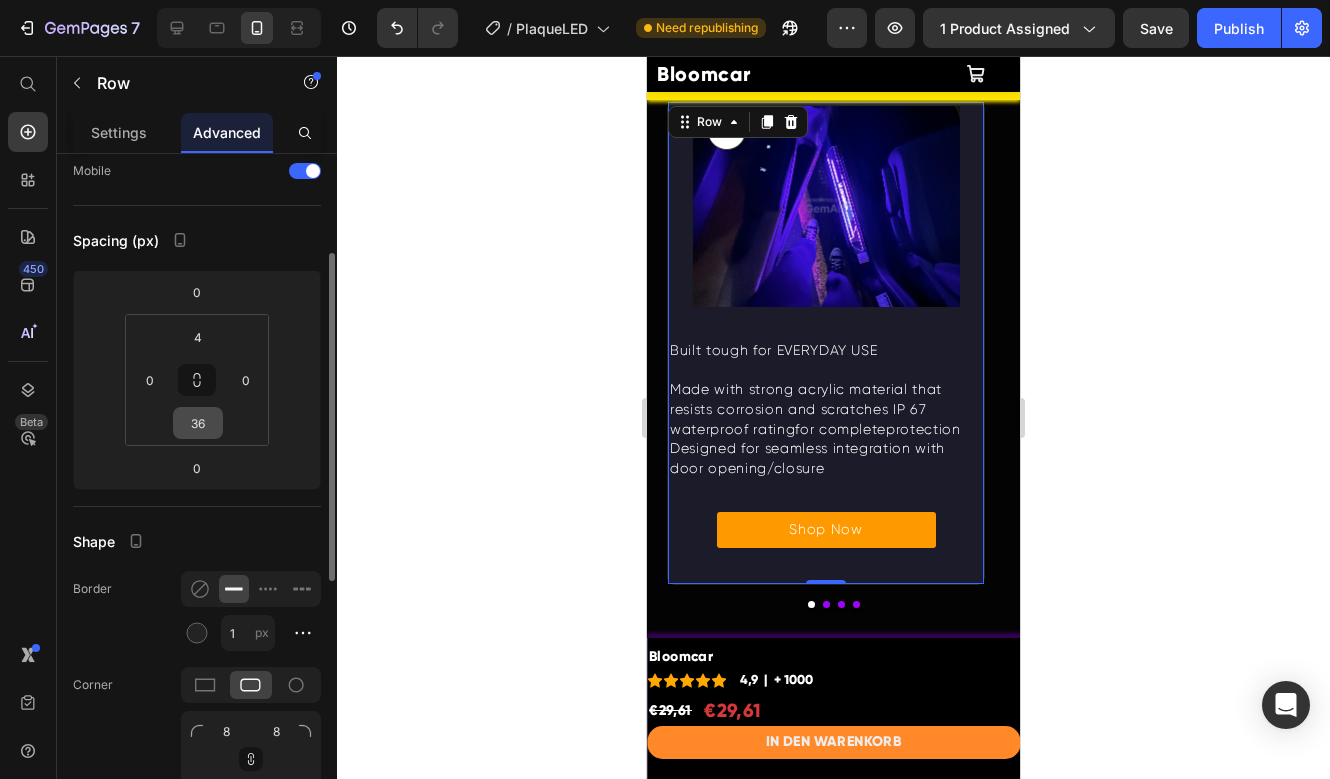 scroll, scrollTop: 189, scrollLeft: 0, axis: vertical 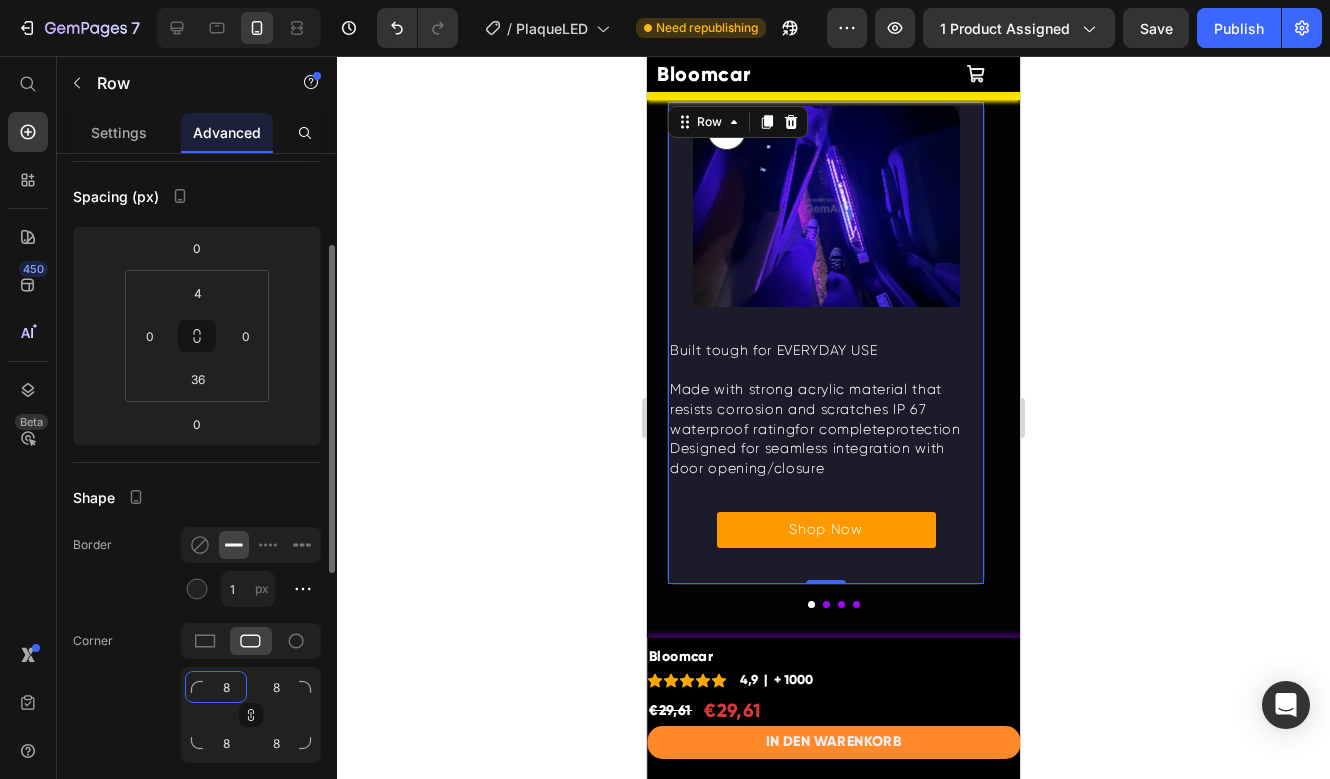 click on "8" 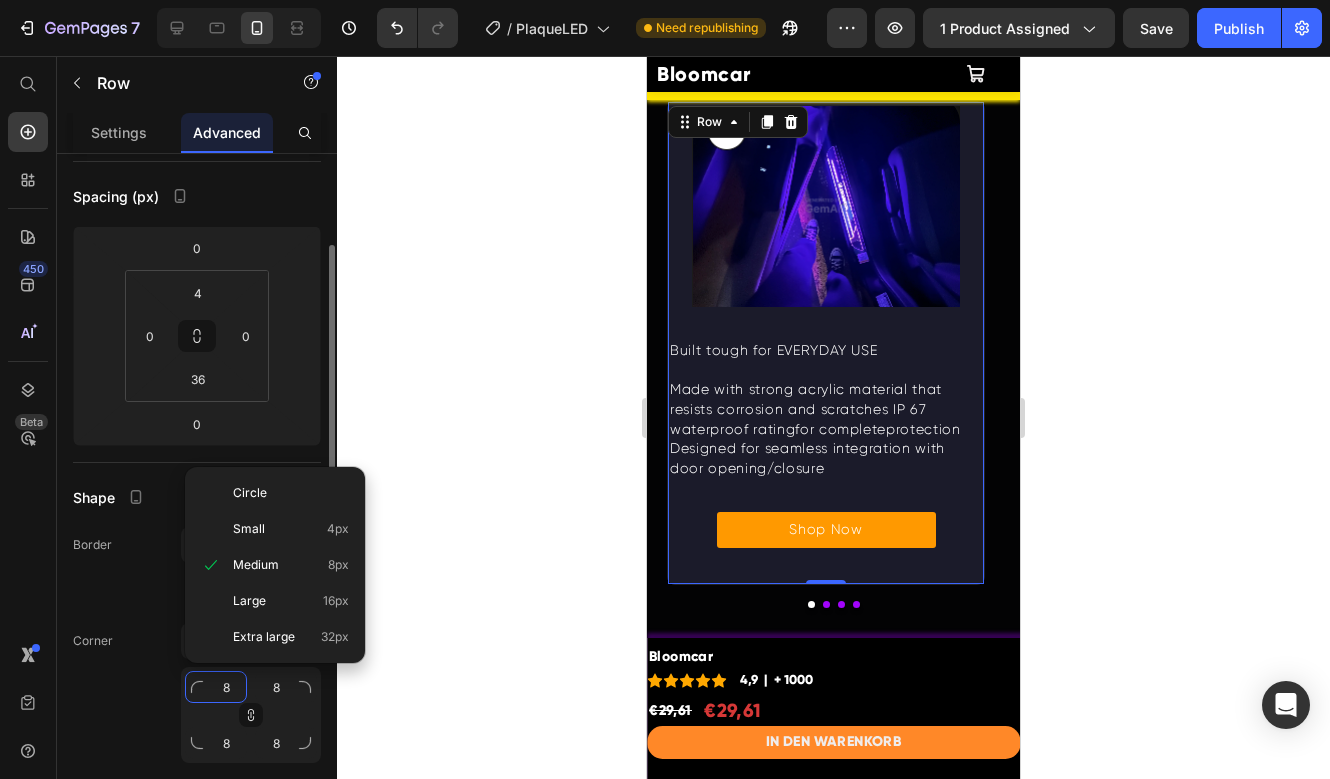 type 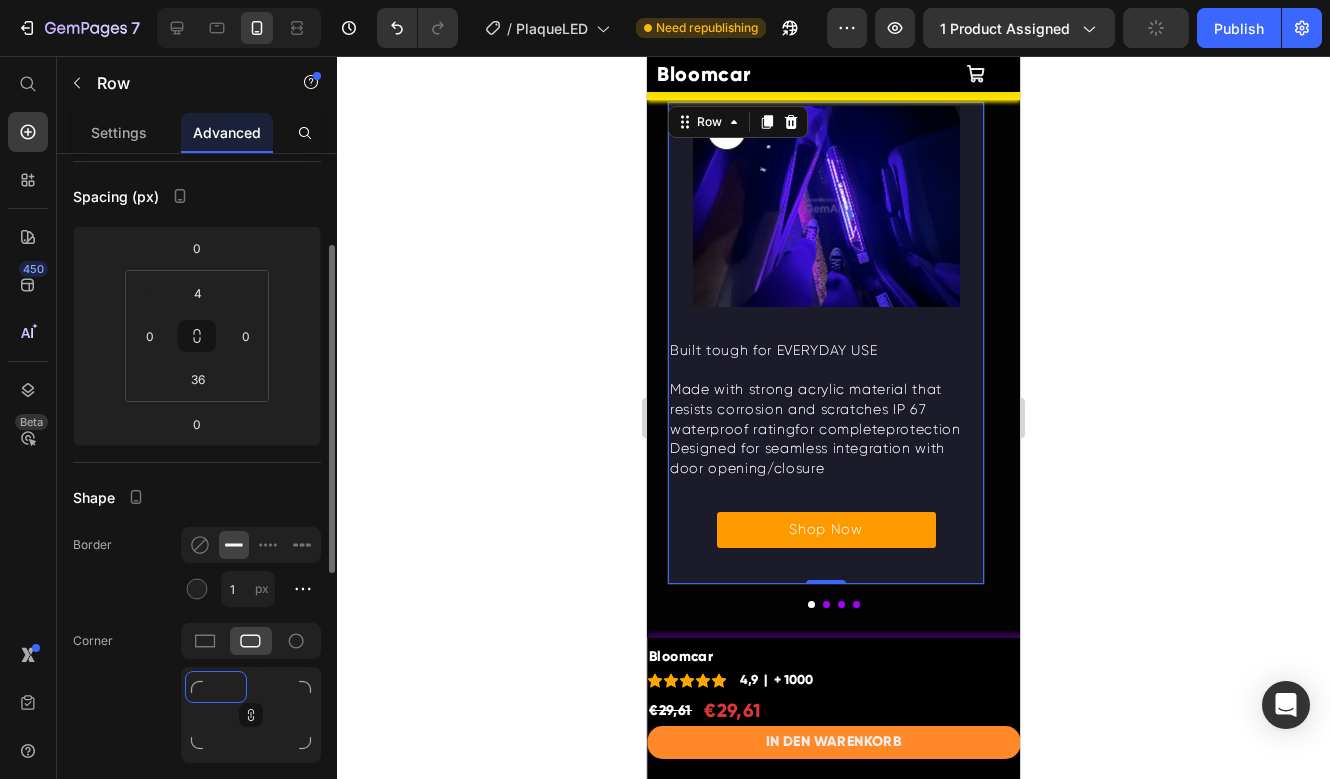 type on "2" 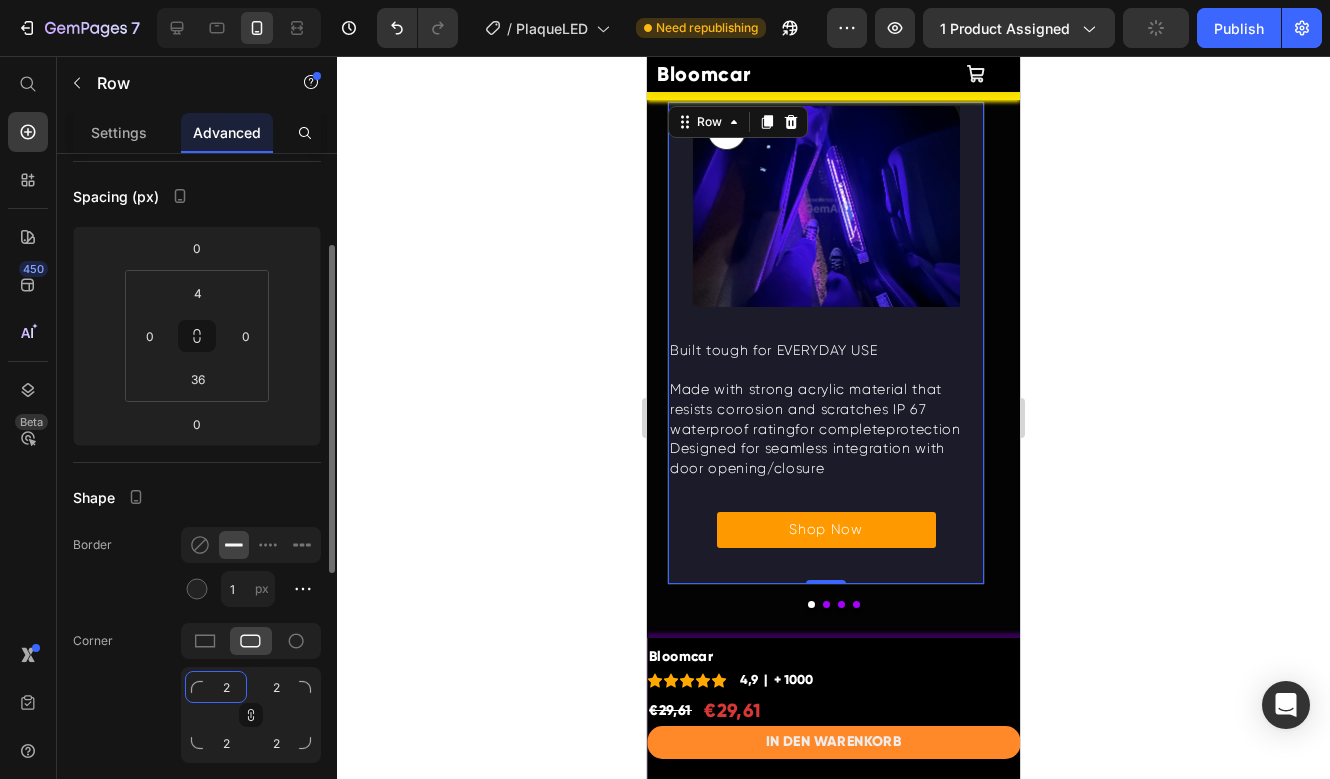 type on "20" 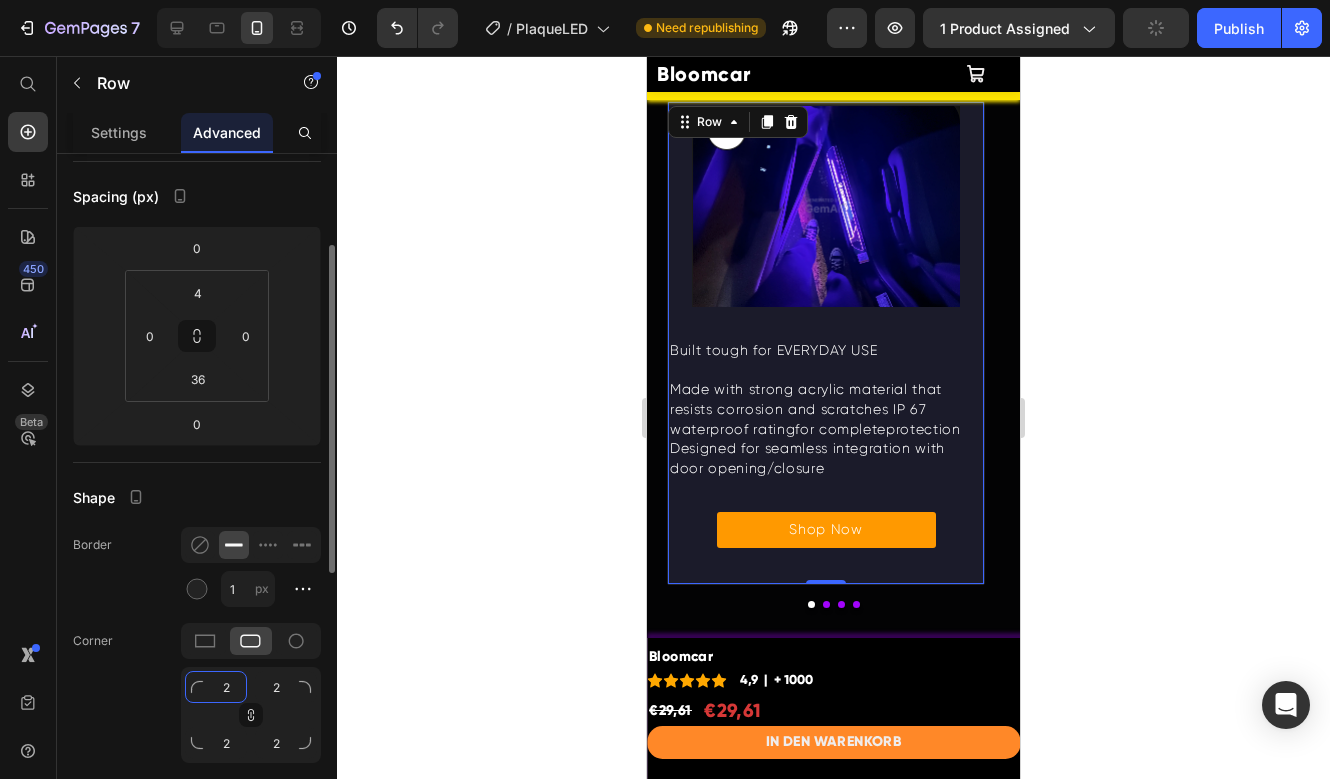 type on "20" 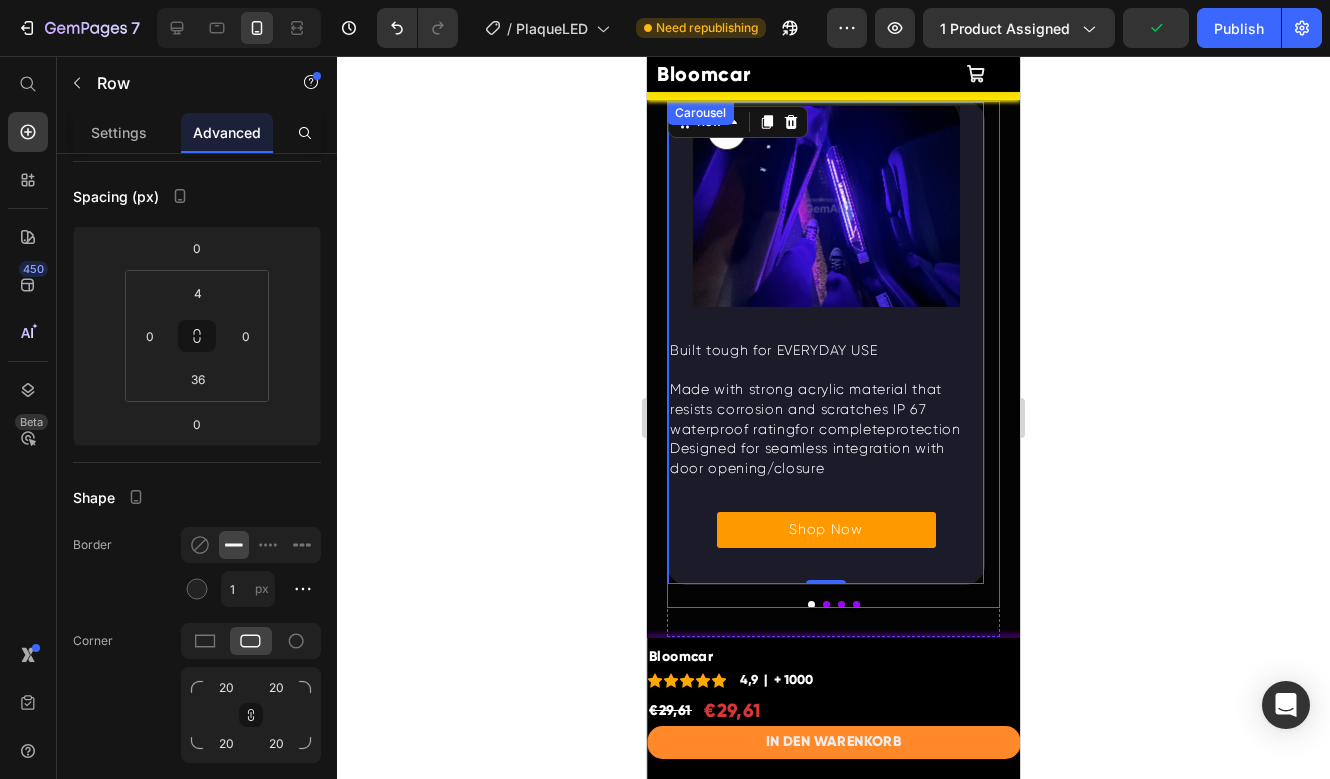 click at bounding box center [826, 604] 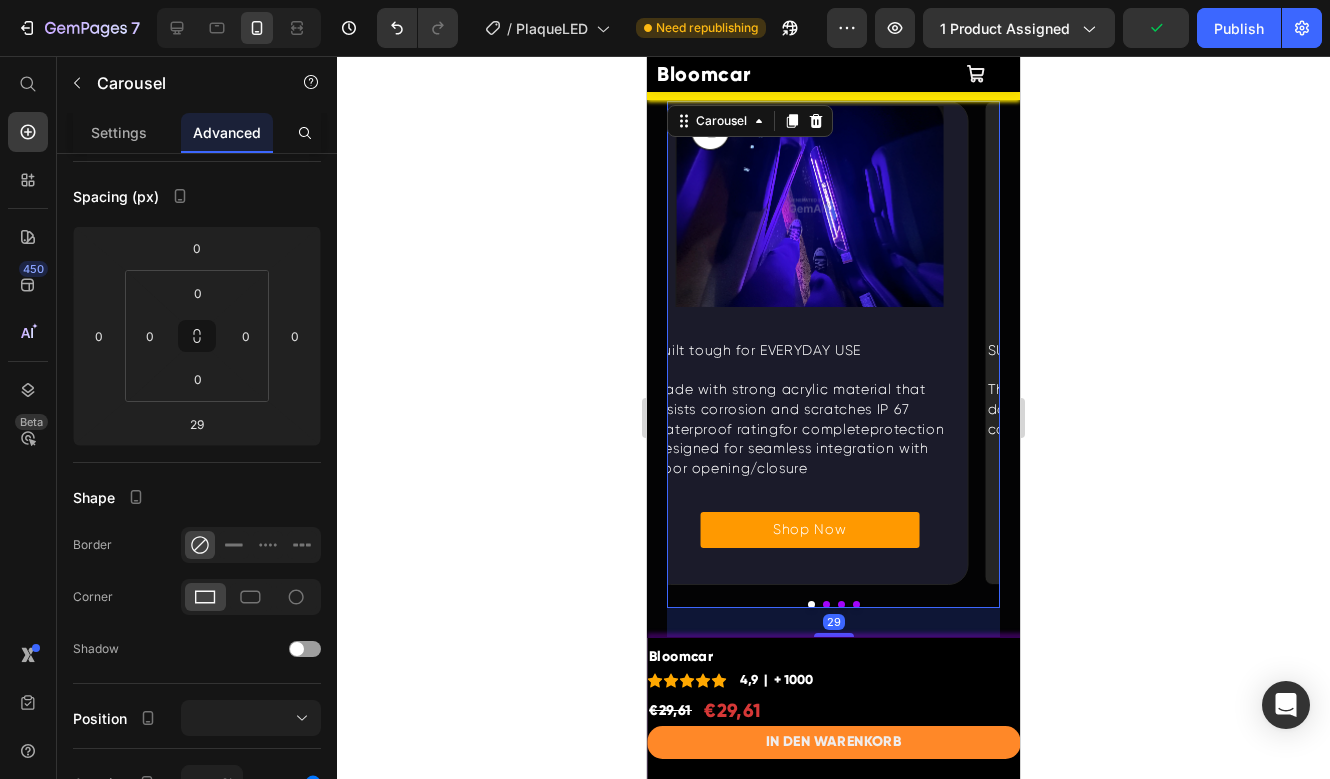 scroll, scrollTop: 0, scrollLeft: 0, axis: both 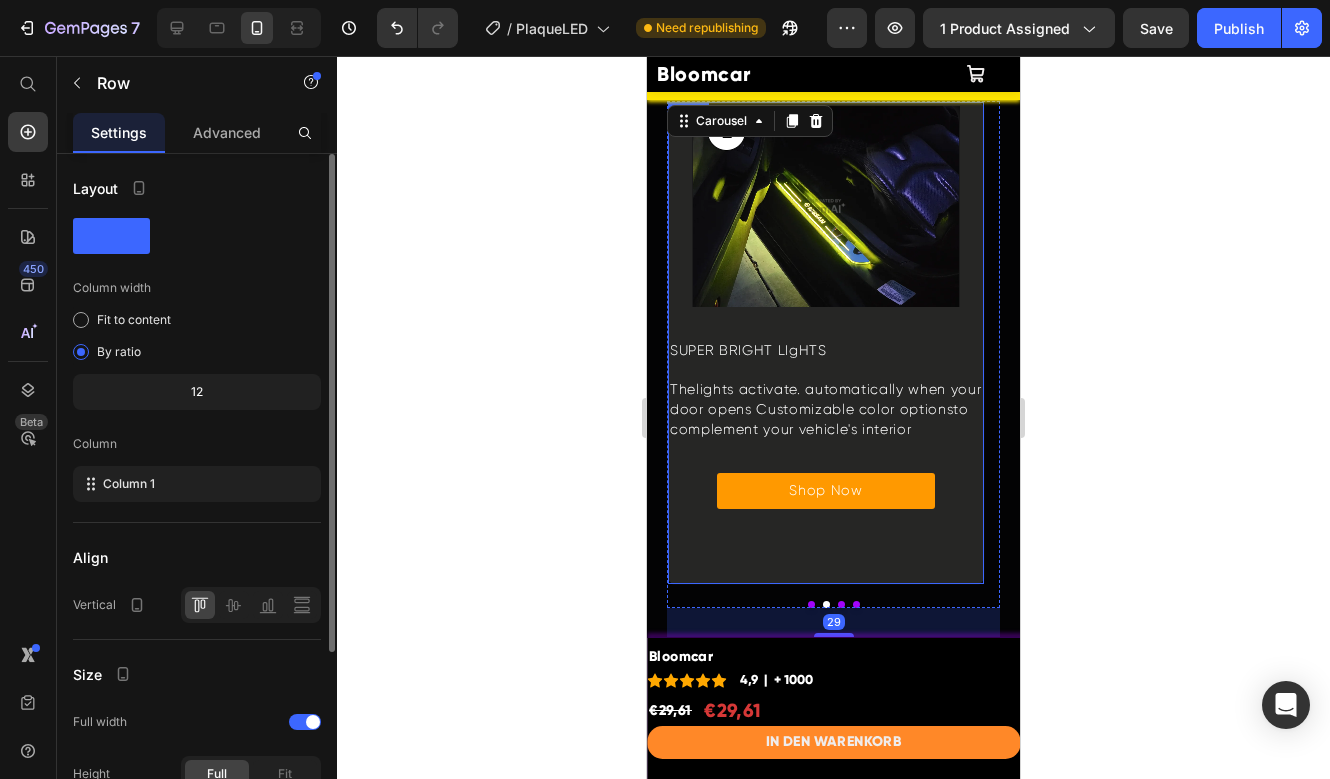 click on "Image SUPER BRIGHT LIgHTS Text Block Thelights activate. automatically when your door opens Customizable color optionsto complement your vehicle's interior Text Block Shop Now Button" at bounding box center (826, 327) 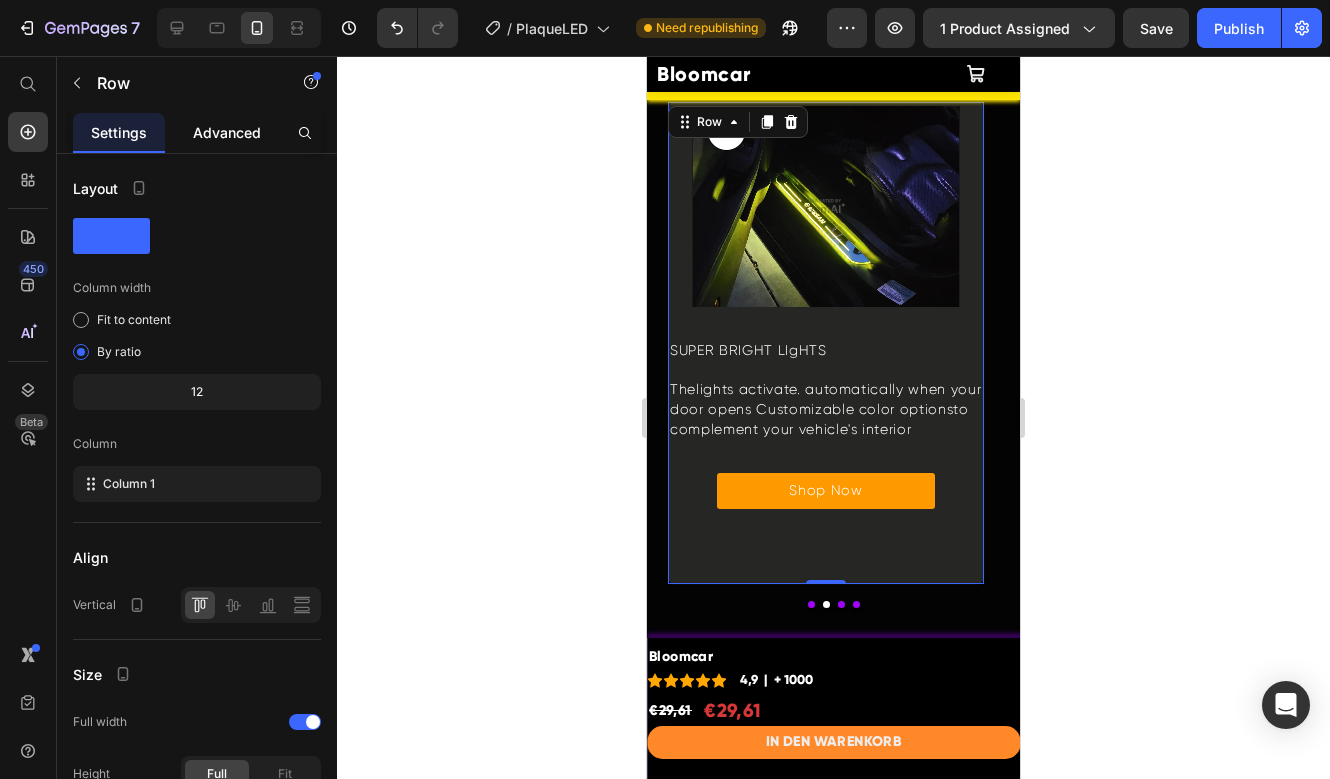 click on "Advanced" at bounding box center (227, 132) 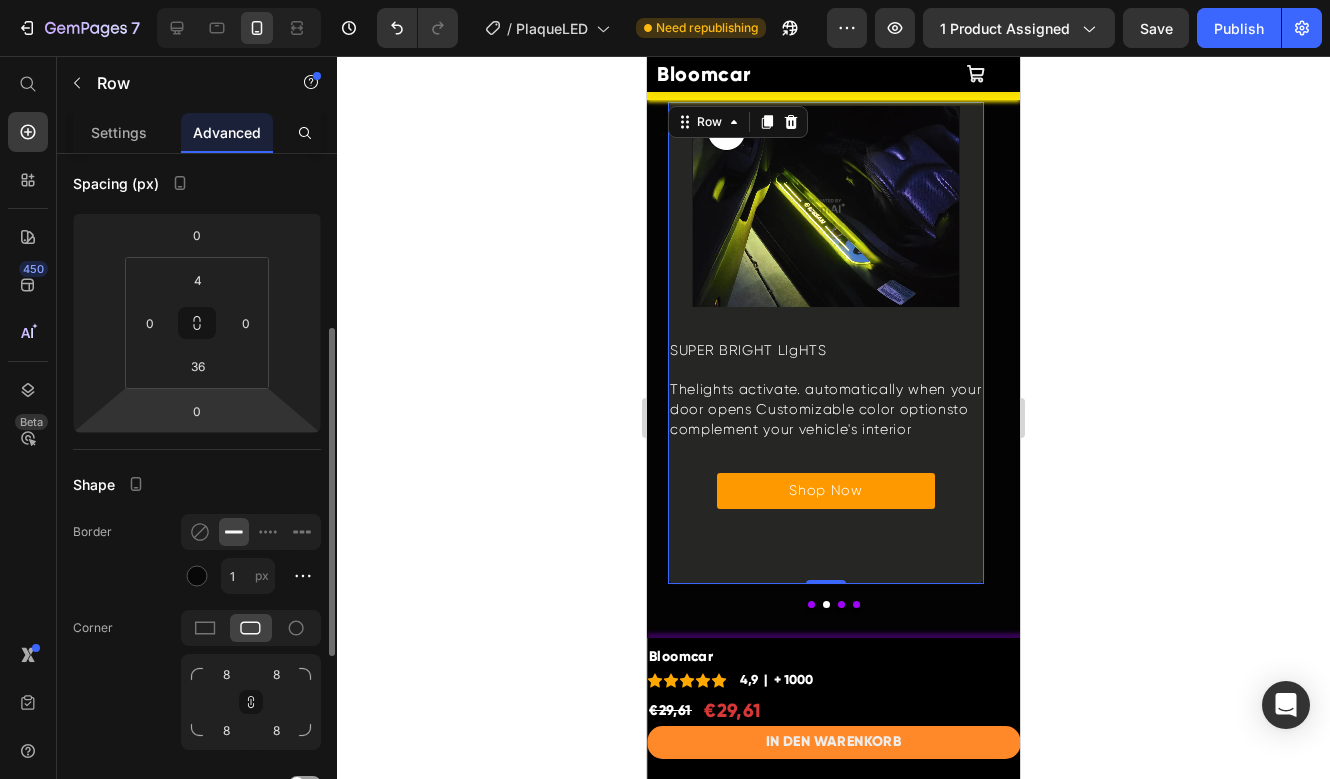 scroll, scrollTop: 254, scrollLeft: 0, axis: vertical 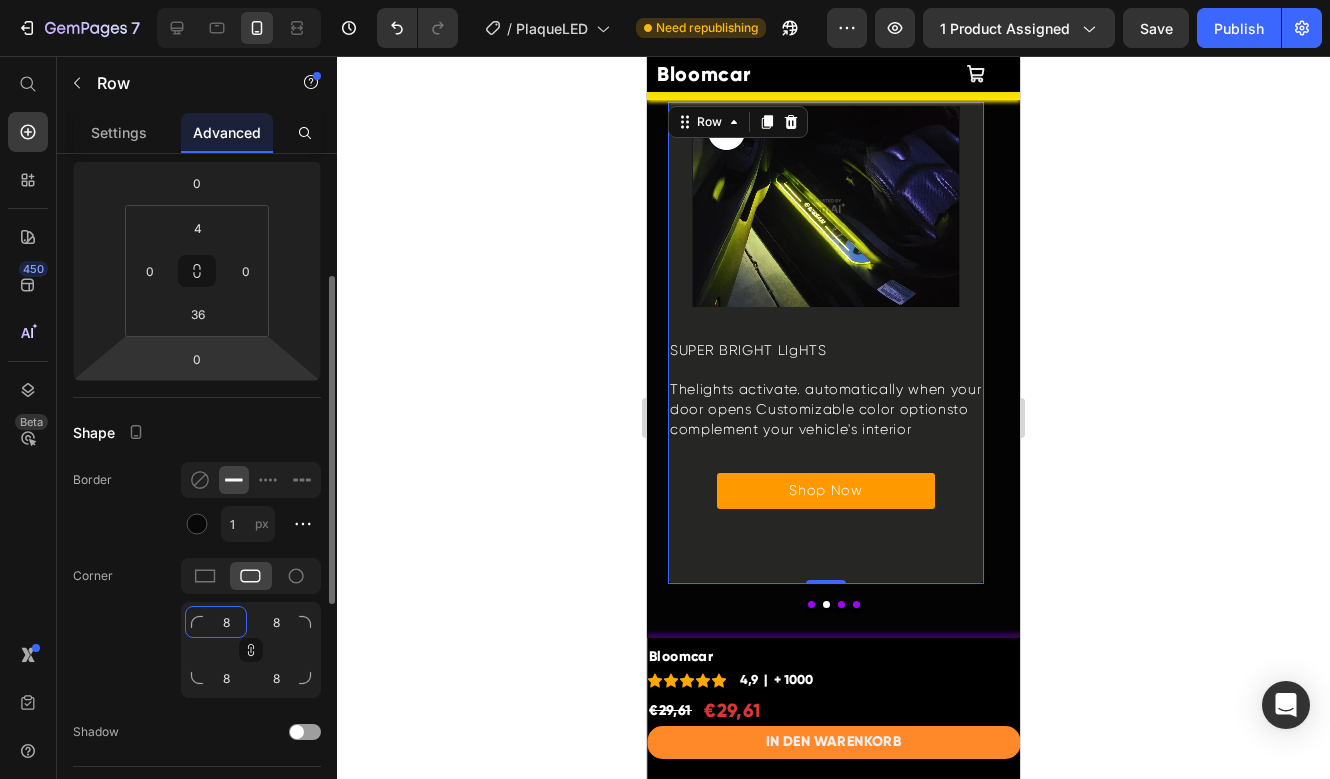click on "8" 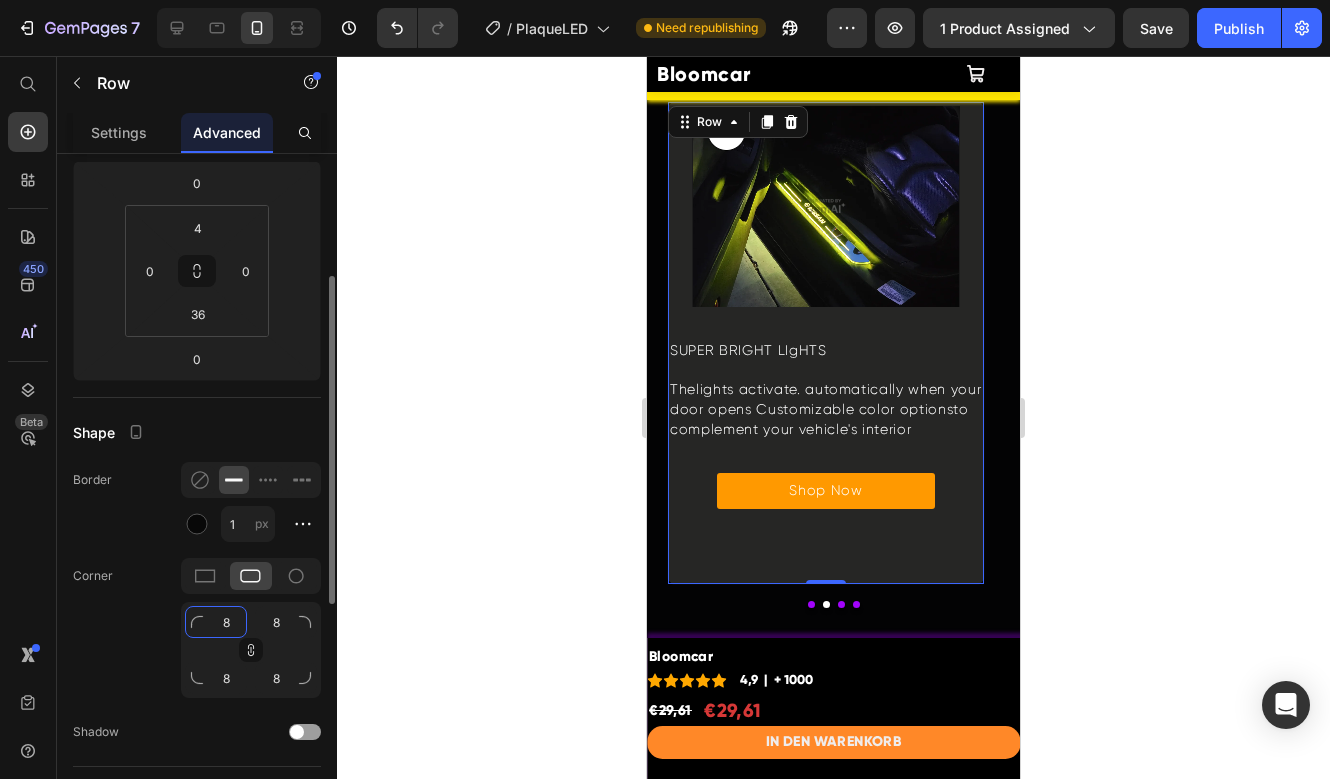 click on "8" 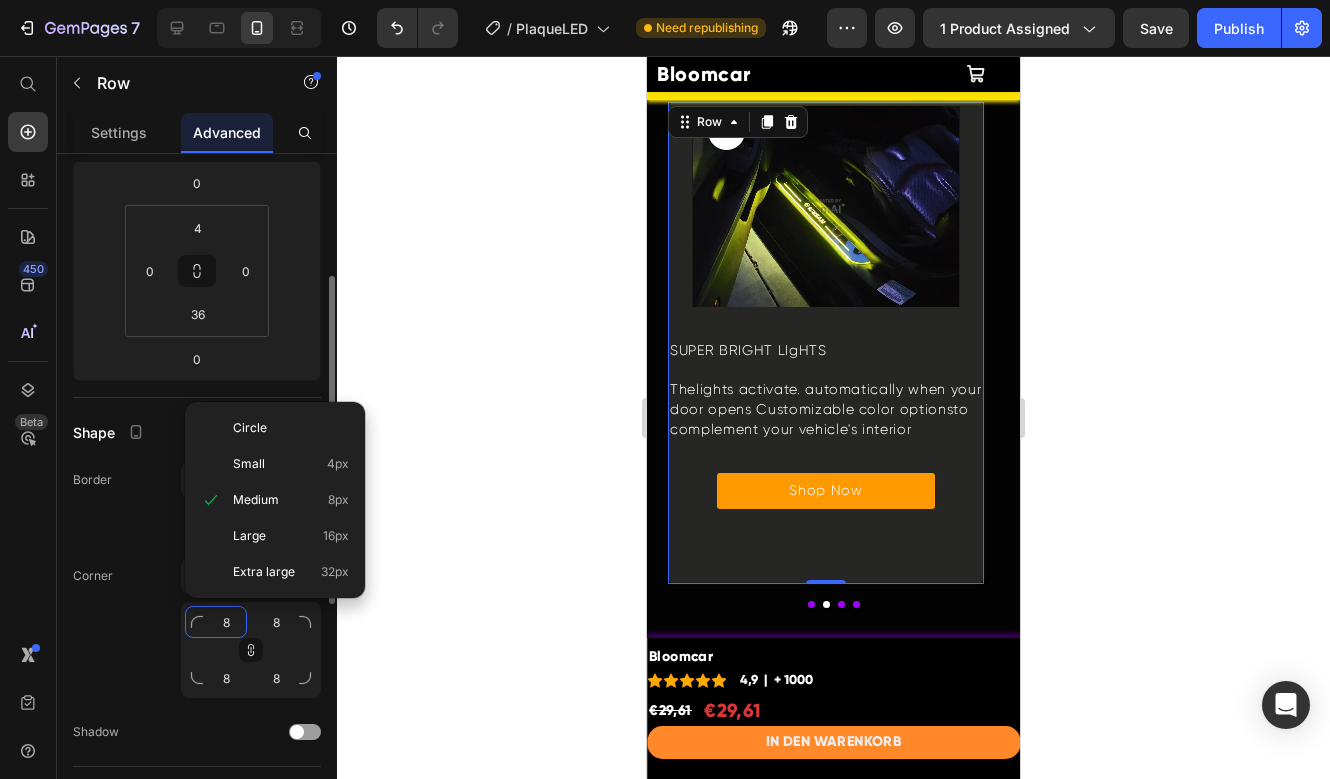 type 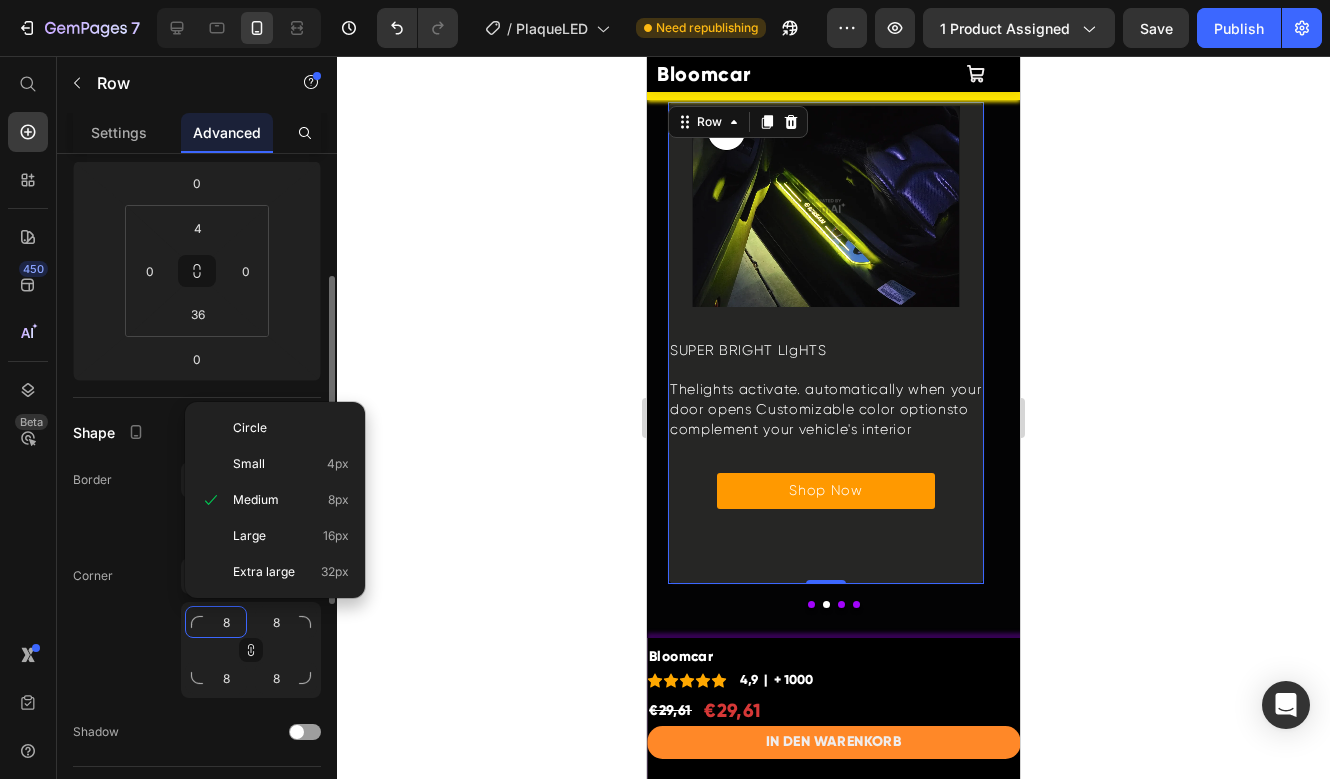 type 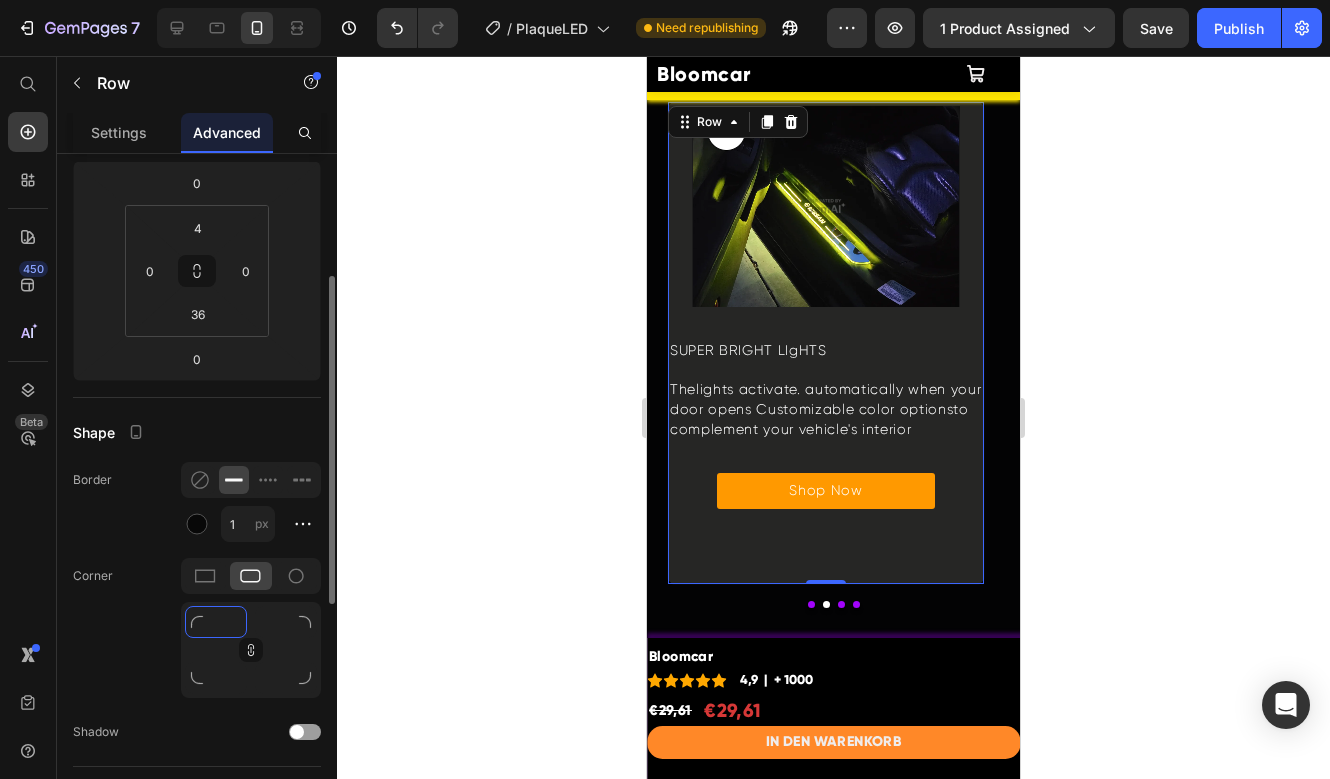 type on "2" 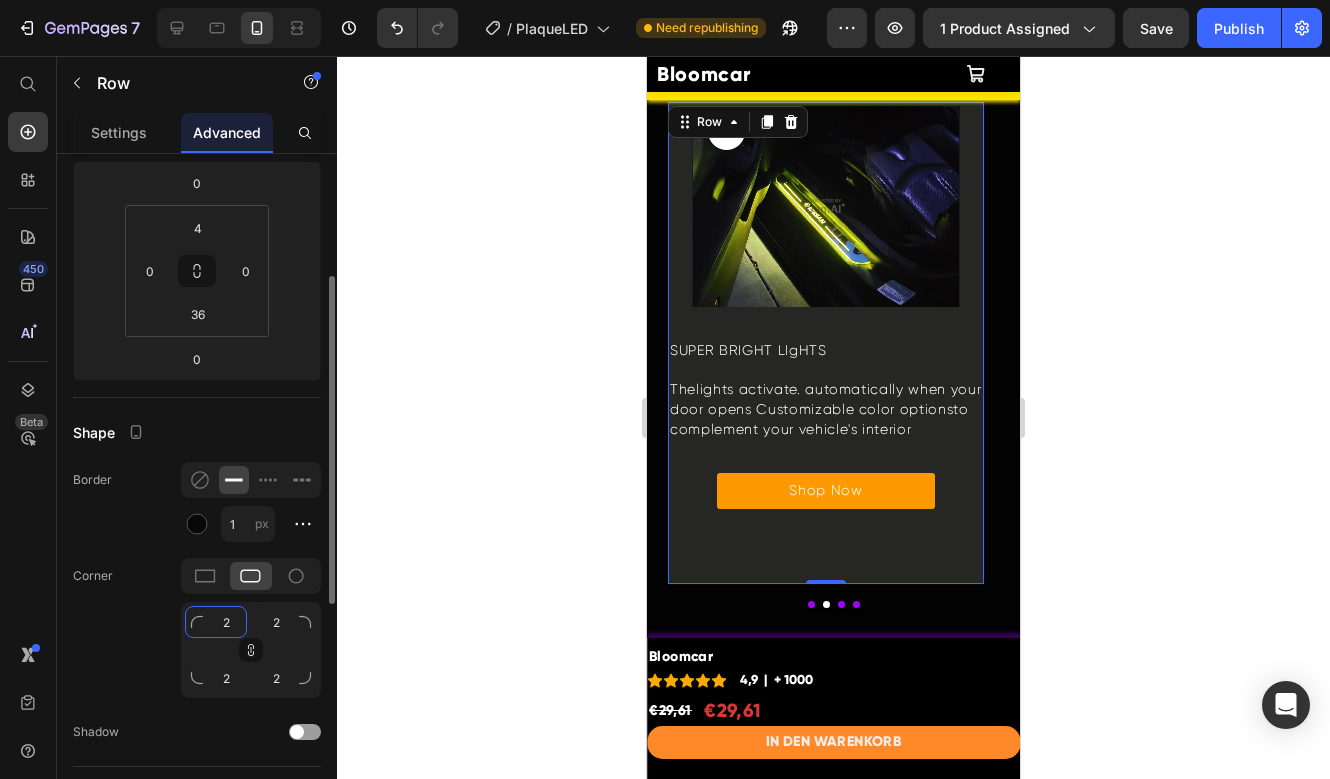 type on "20" 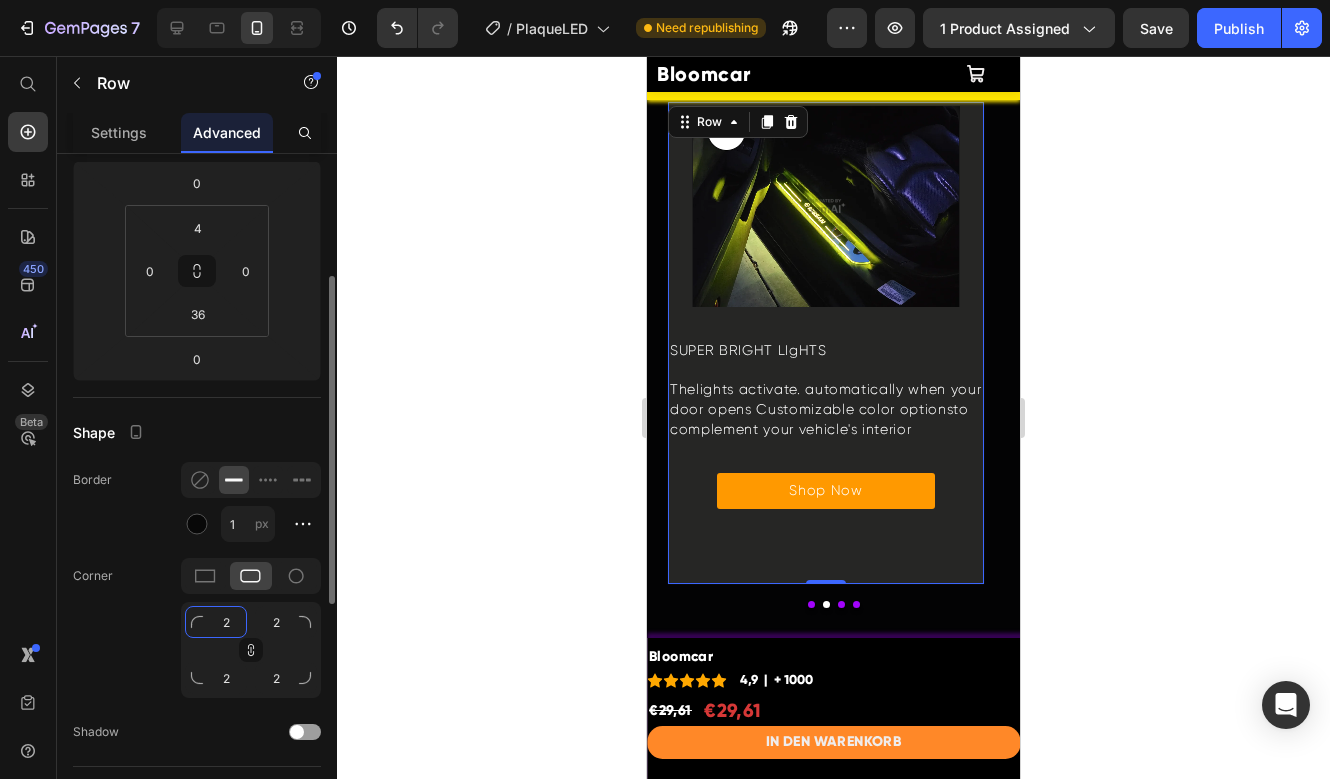 type on "20" 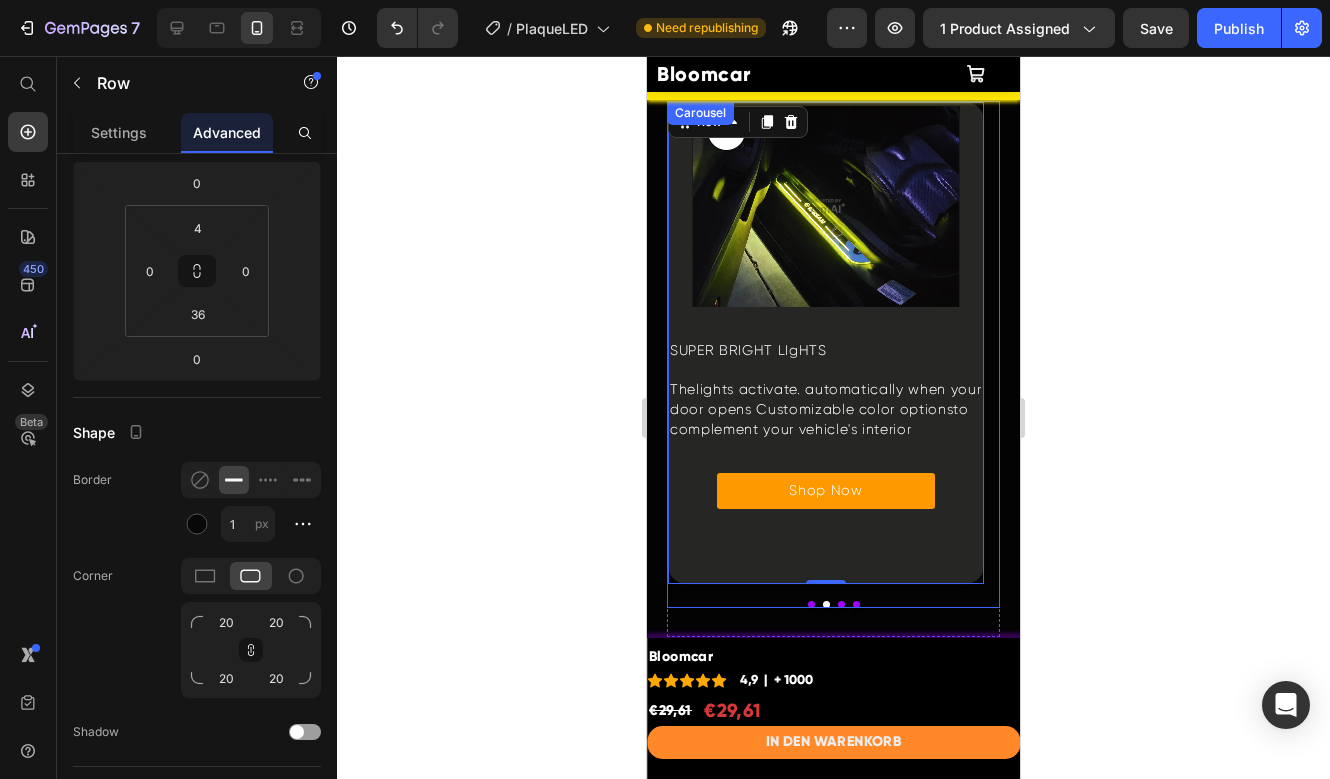 click at bounding box center (833, 604) 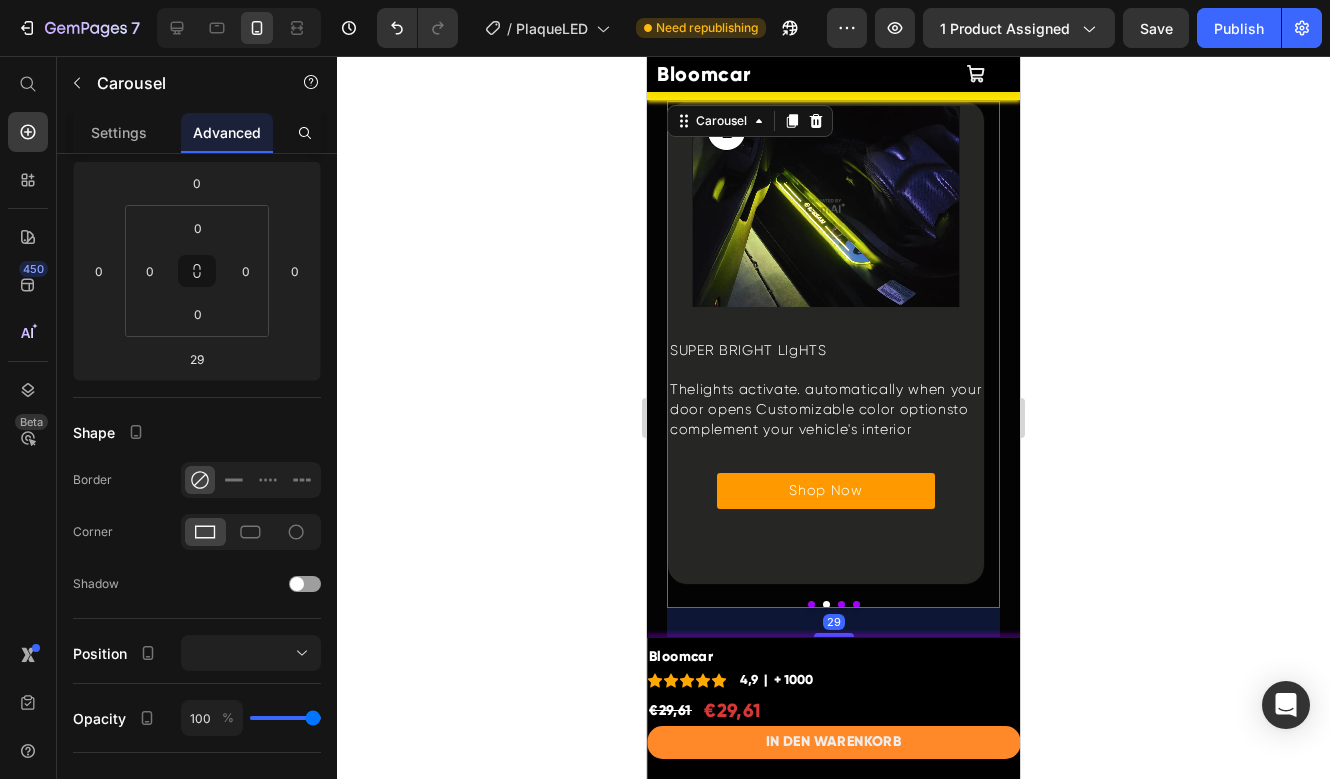 scroll, scrollTop: 0, scrollLeft: 0, axis: both 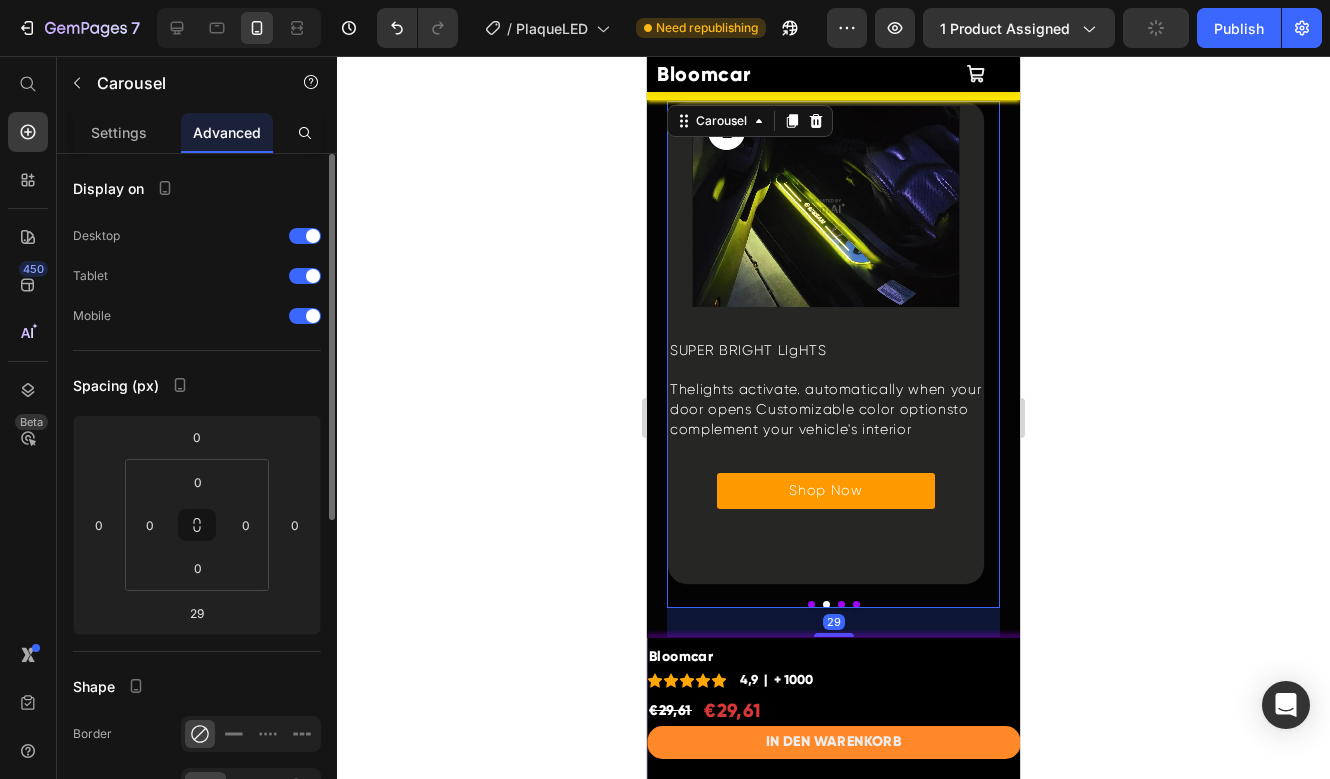 click at bounding box center [841, 604] 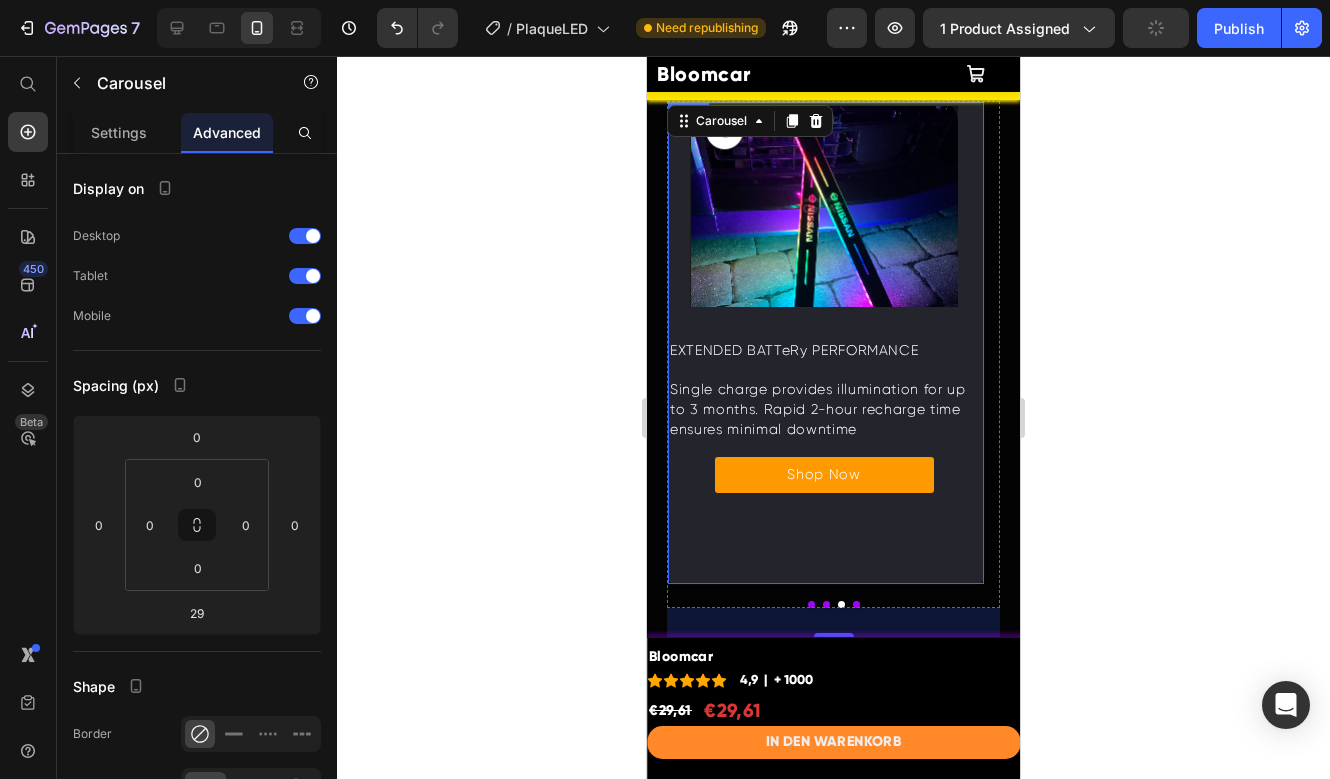 click on "Image EXTENDED BATTeRy PERFORMANCE Text Block Single charge provides illumination for up to 3 months. Rapid 2-hour recharge time ensures minimal downtime Text Block Shop Now Button" at bounding box center (824, 327) 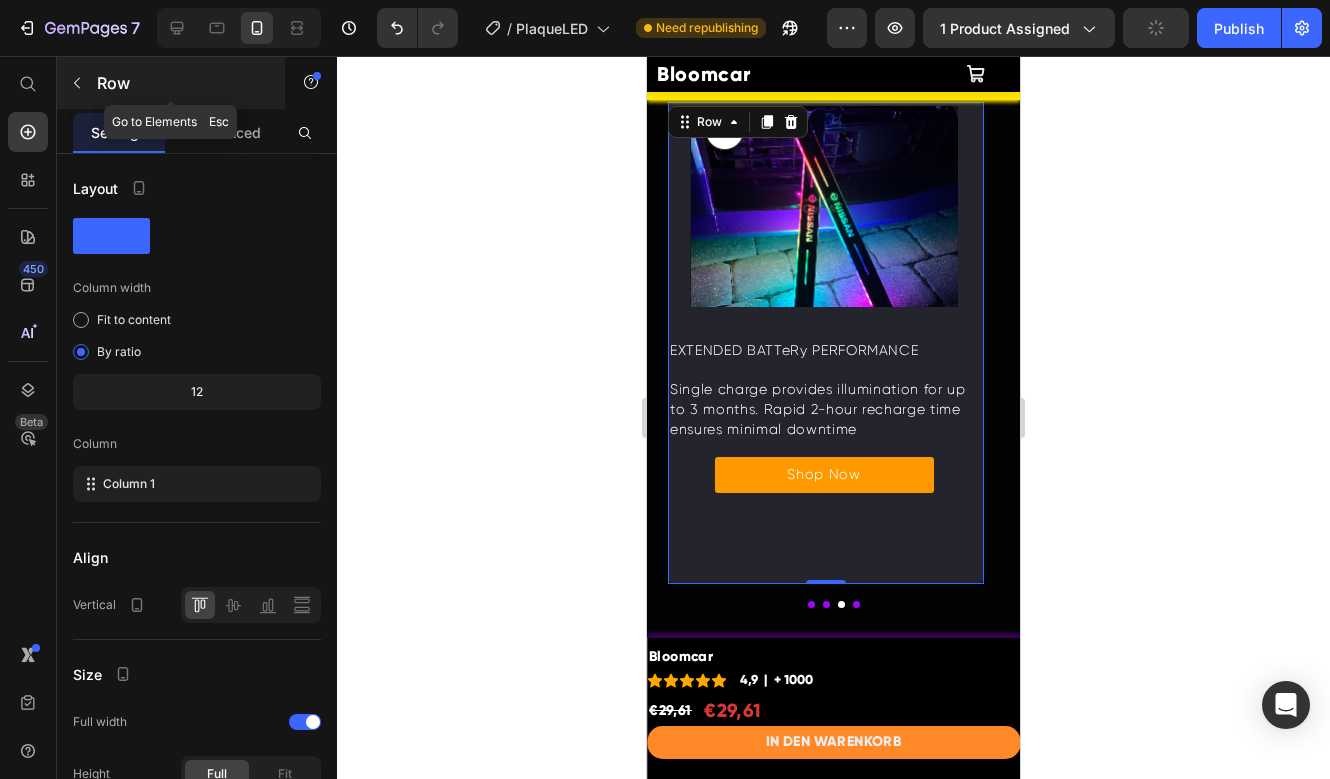 click on "Row" at bounding box center [171, 83] 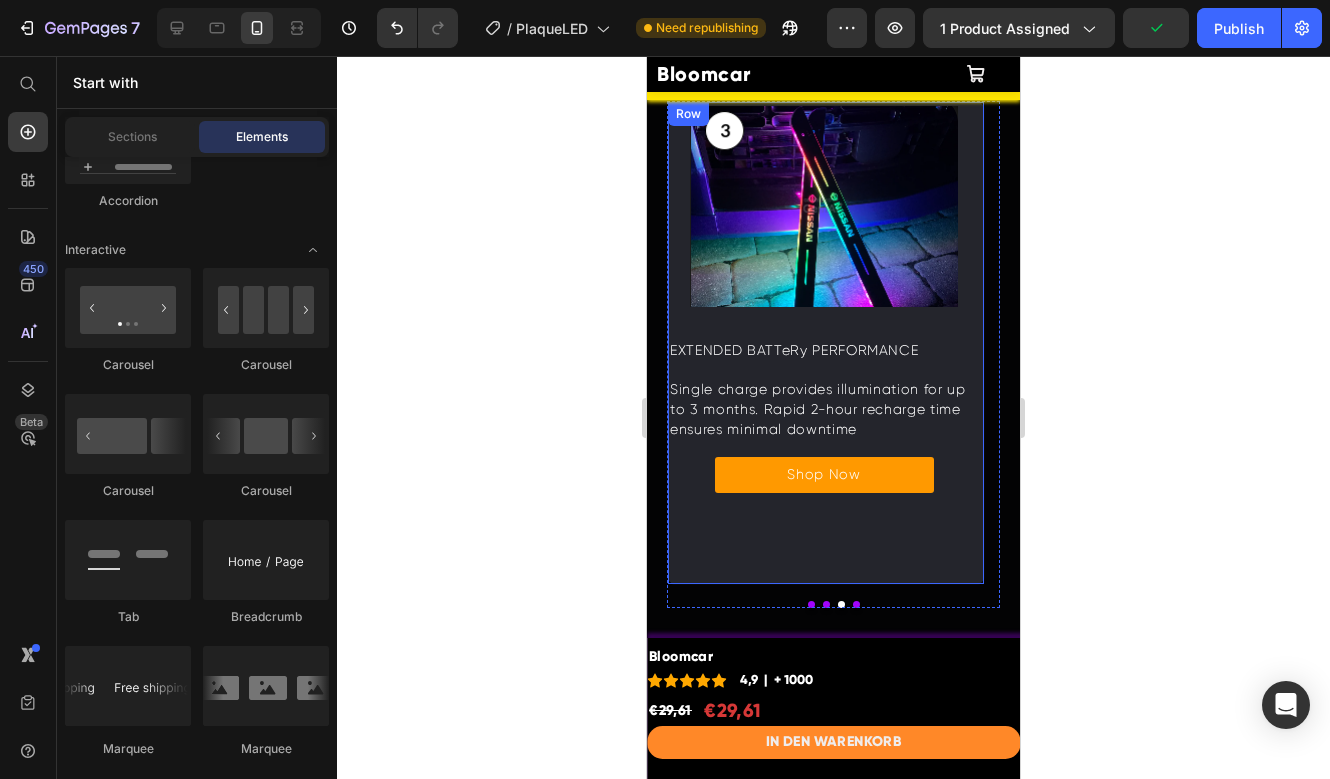 click on "Image EXTENDED BATTeRy PERFORMANCE Text Block Single charge provides illumination for up to 3 months. Rapid 2-hour recharge time ensures minimal downtime Text Block Shop Now Button Row" at bounding box center [826, 343] 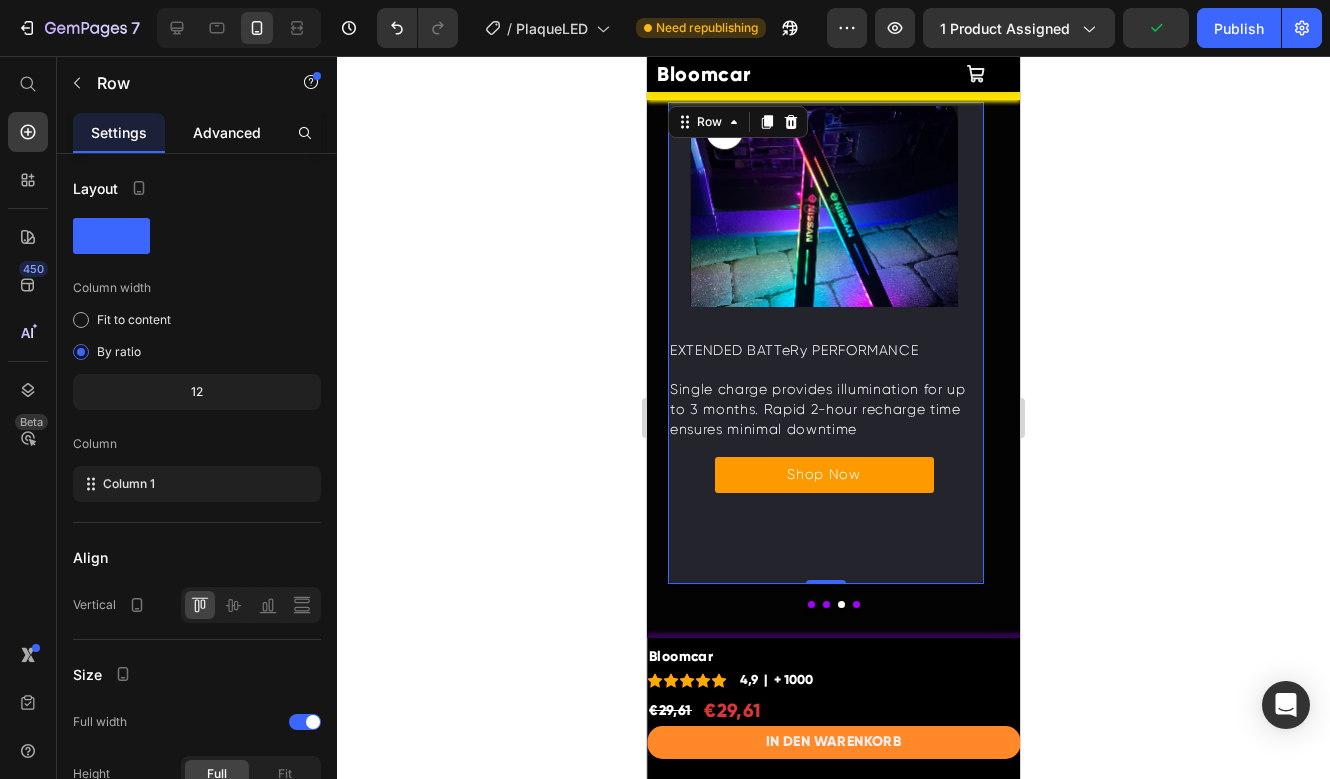 click on "Advanced" 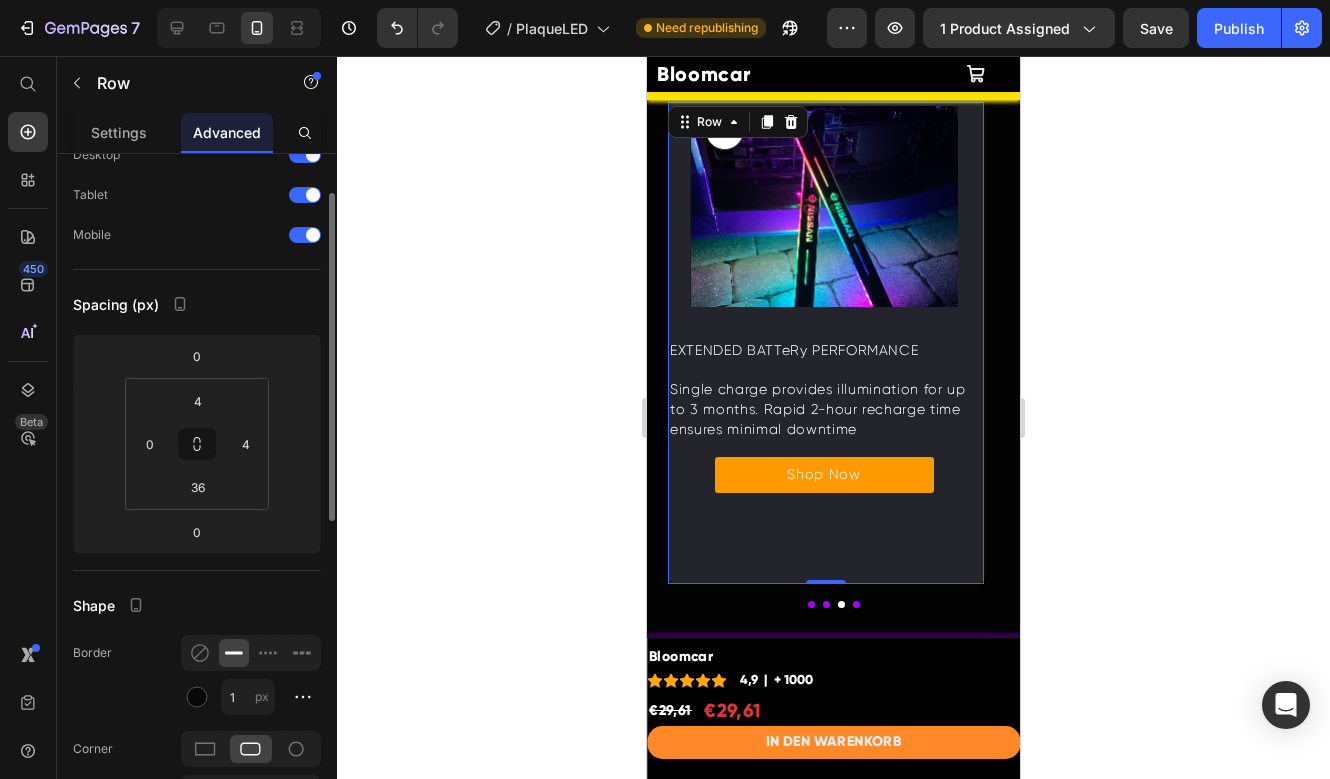 scroll, scrollTop: 265, scrollLeft: 0, axis: vertical 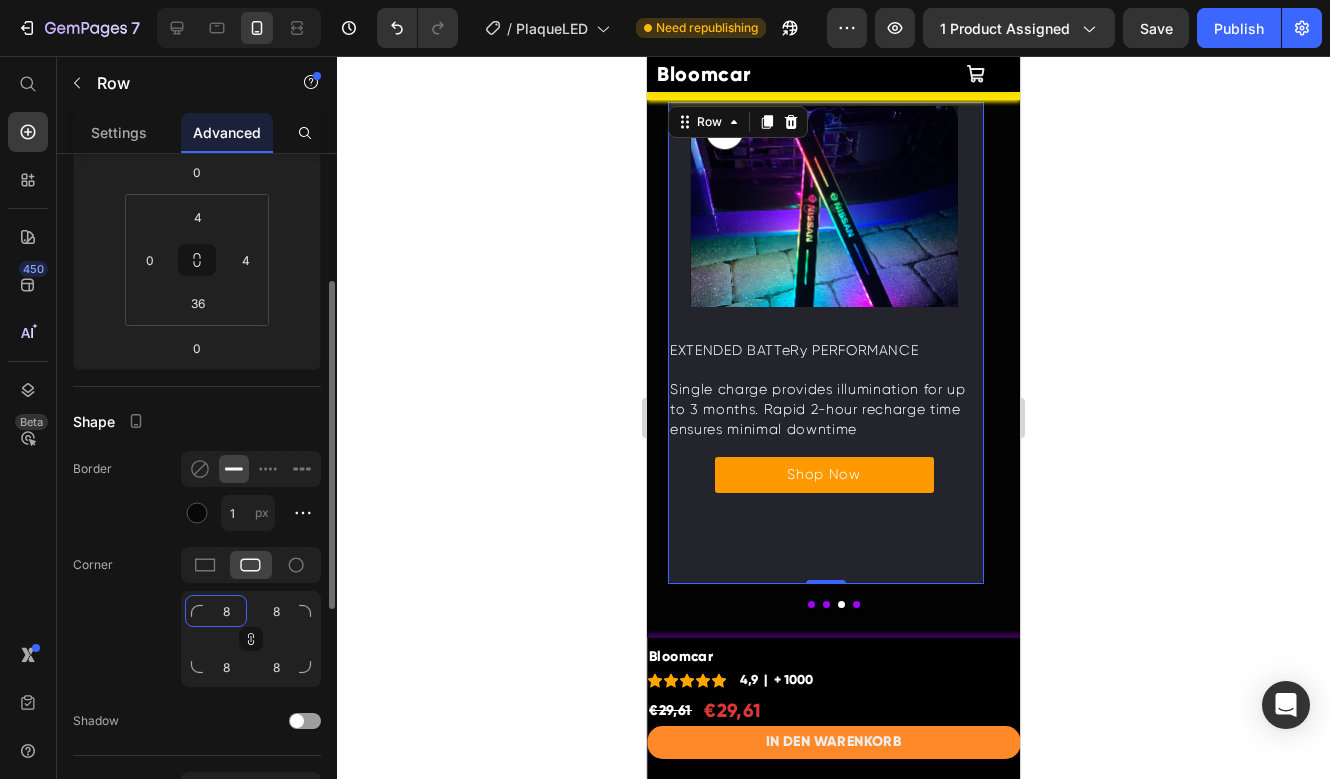 click on "8" 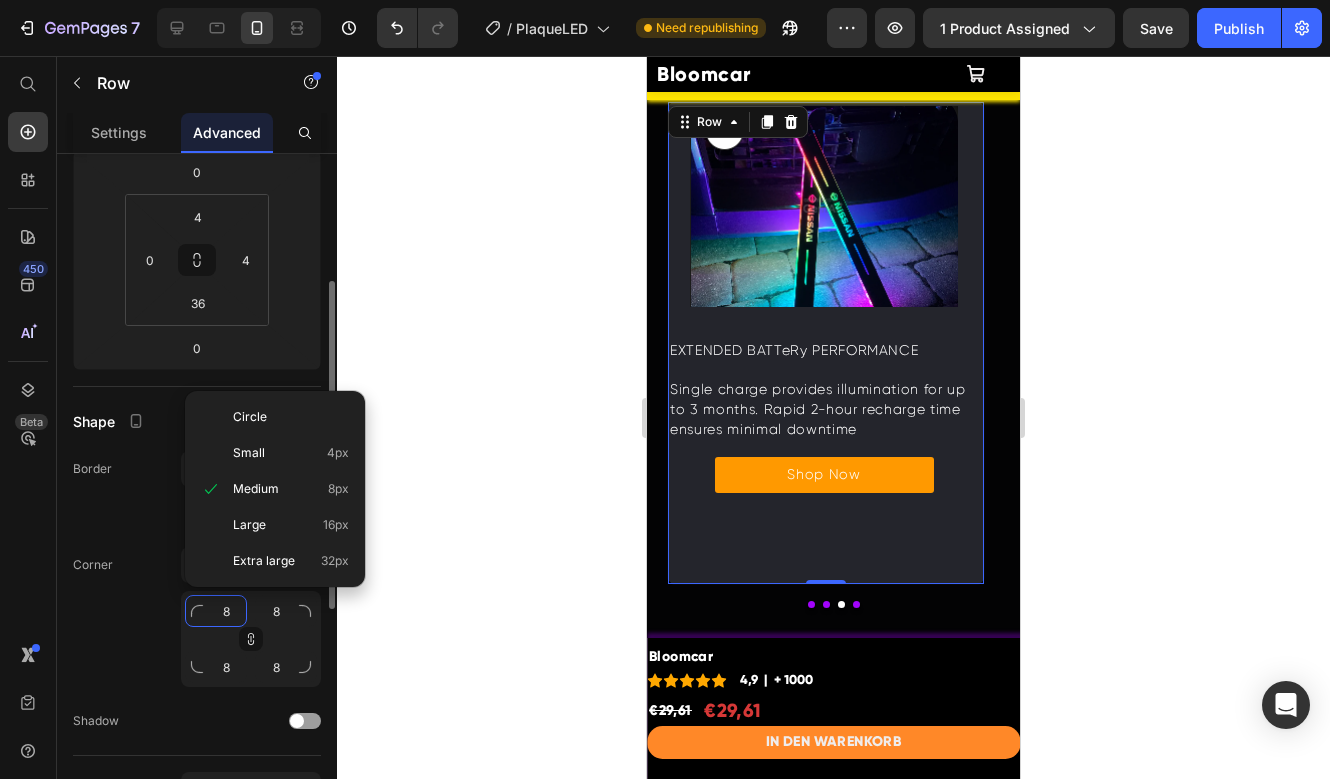 type 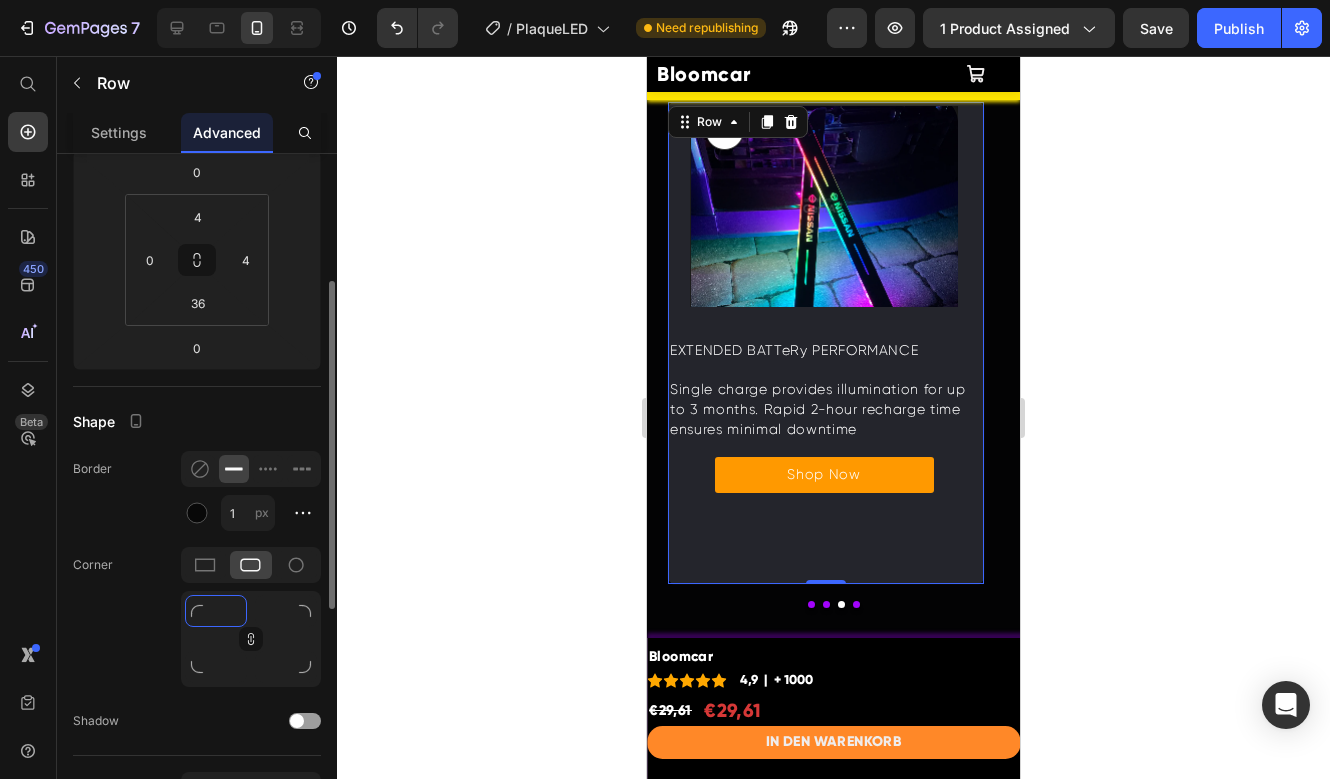 type on "2" 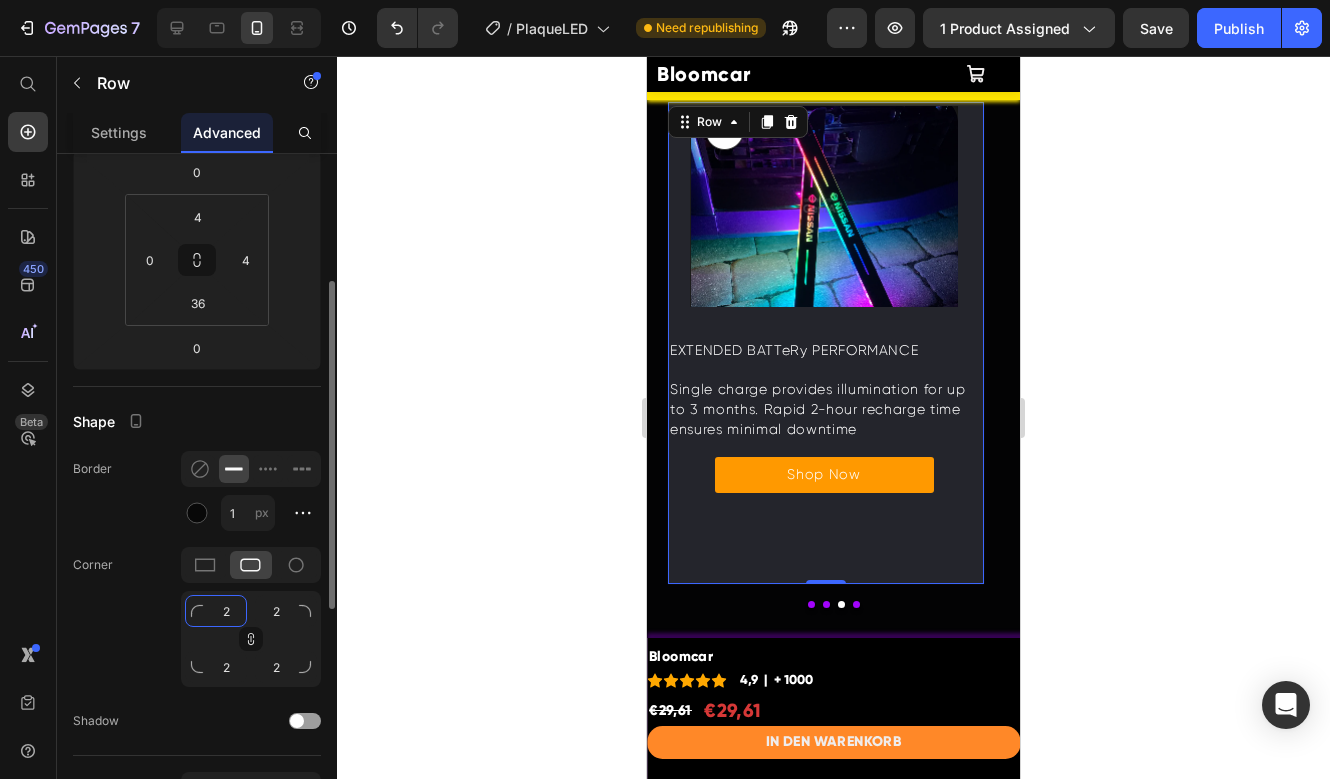 type on "20" 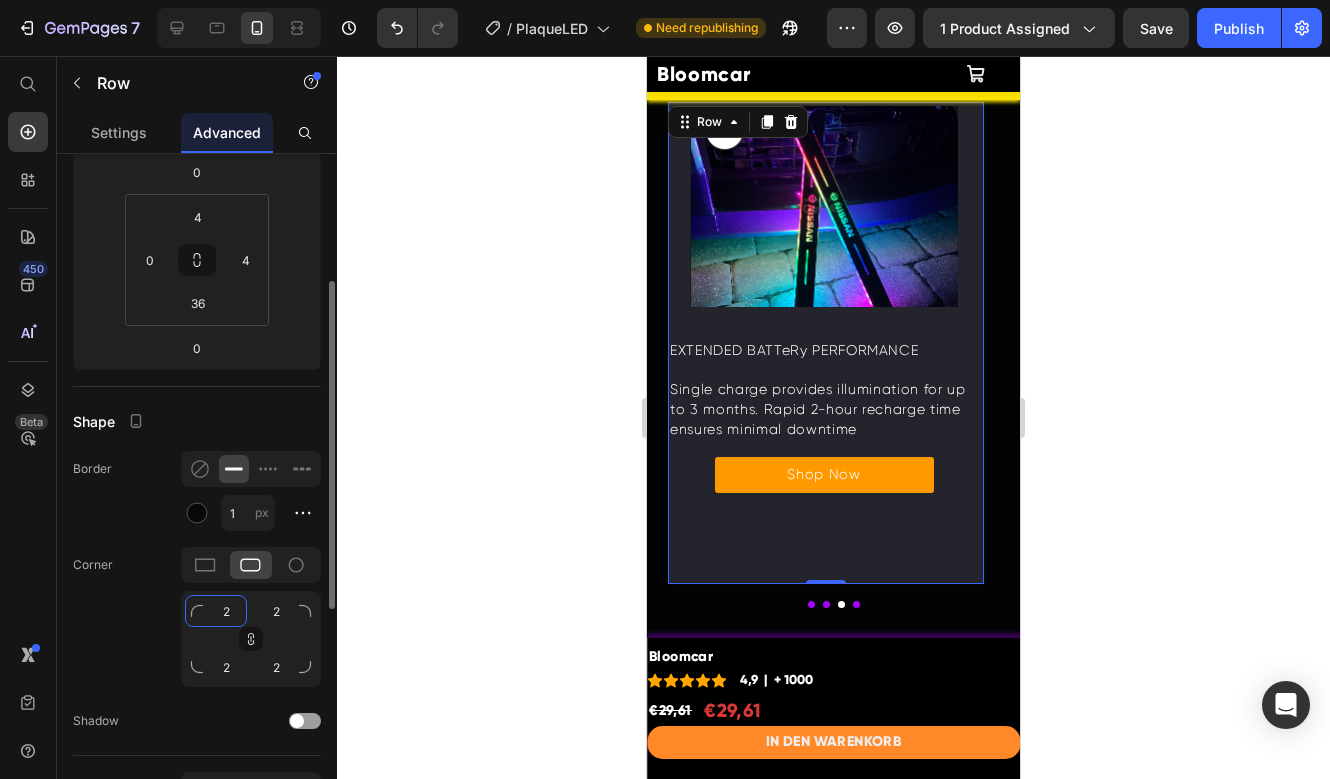 type on "20" 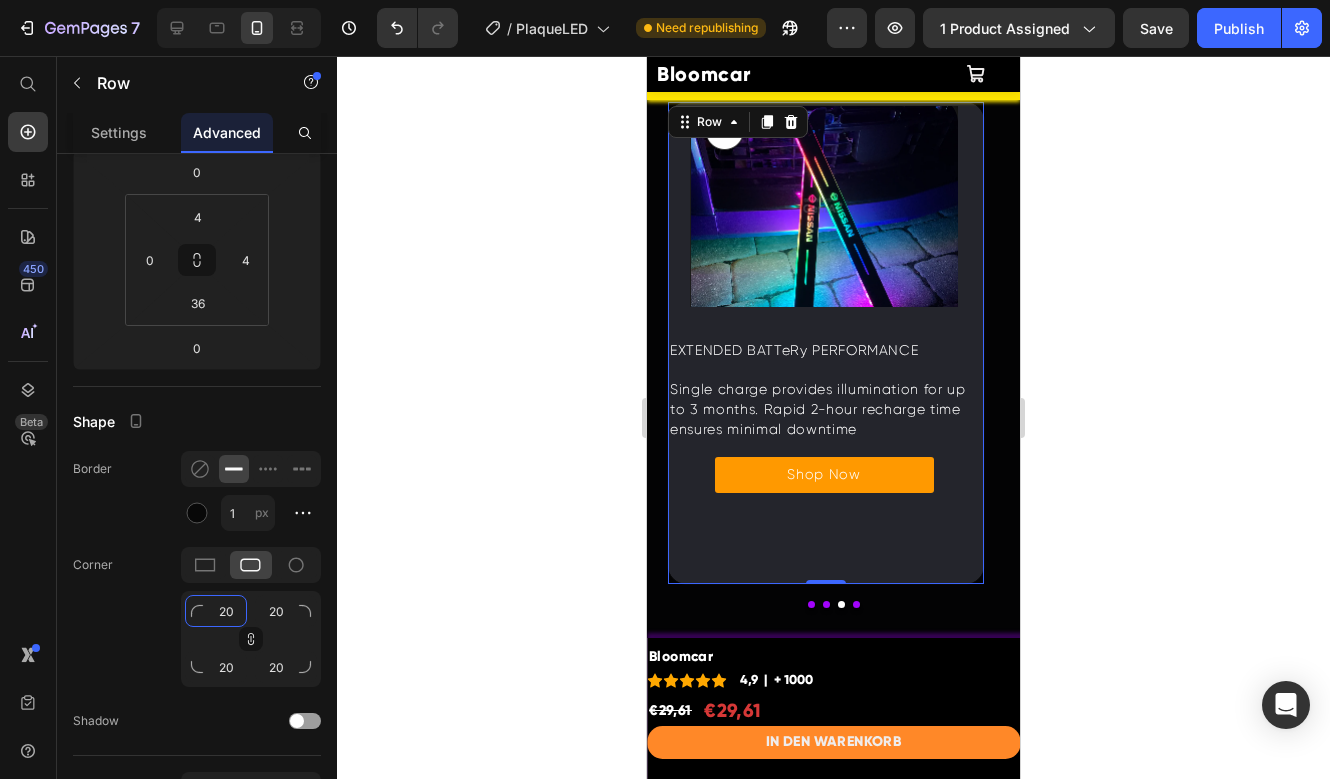 type on "20" 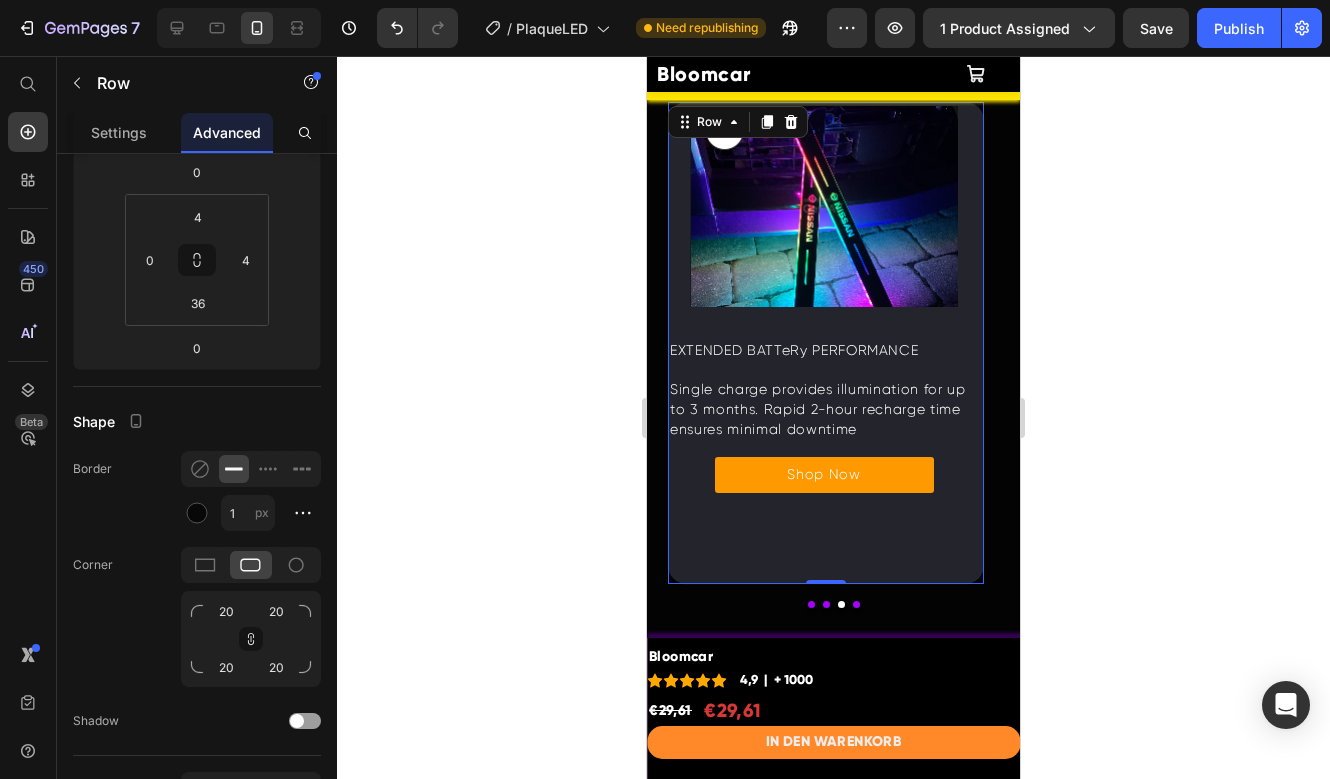 click 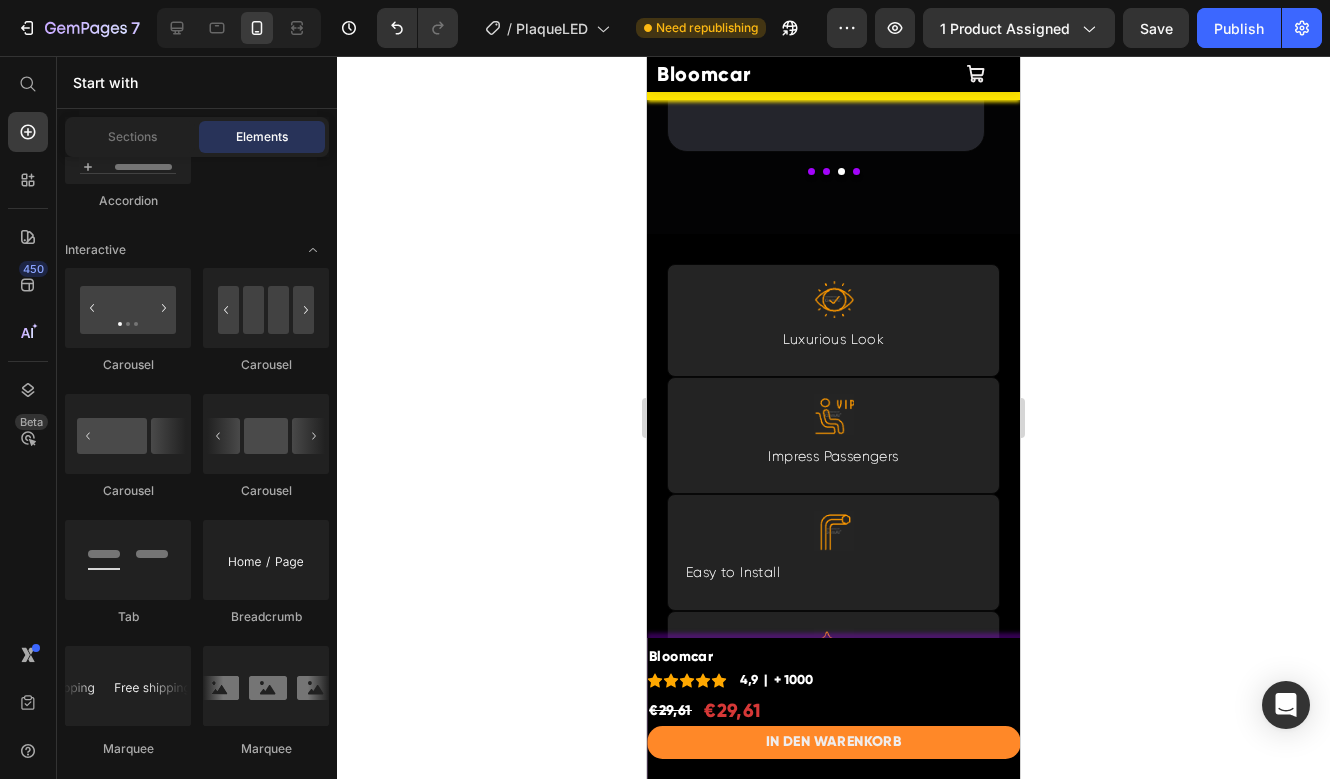 scroll, scrollTop: 5385, scrollLeft: 0, axis: vertical 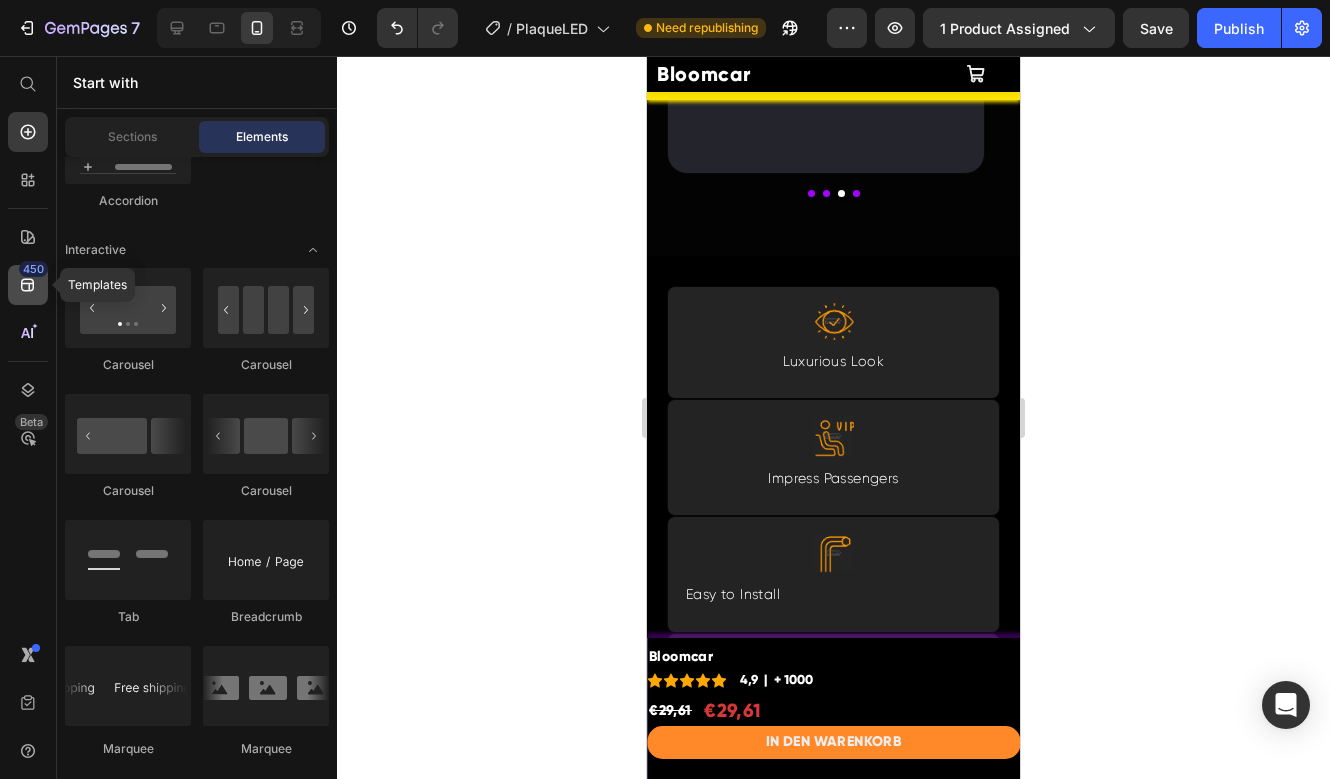 click 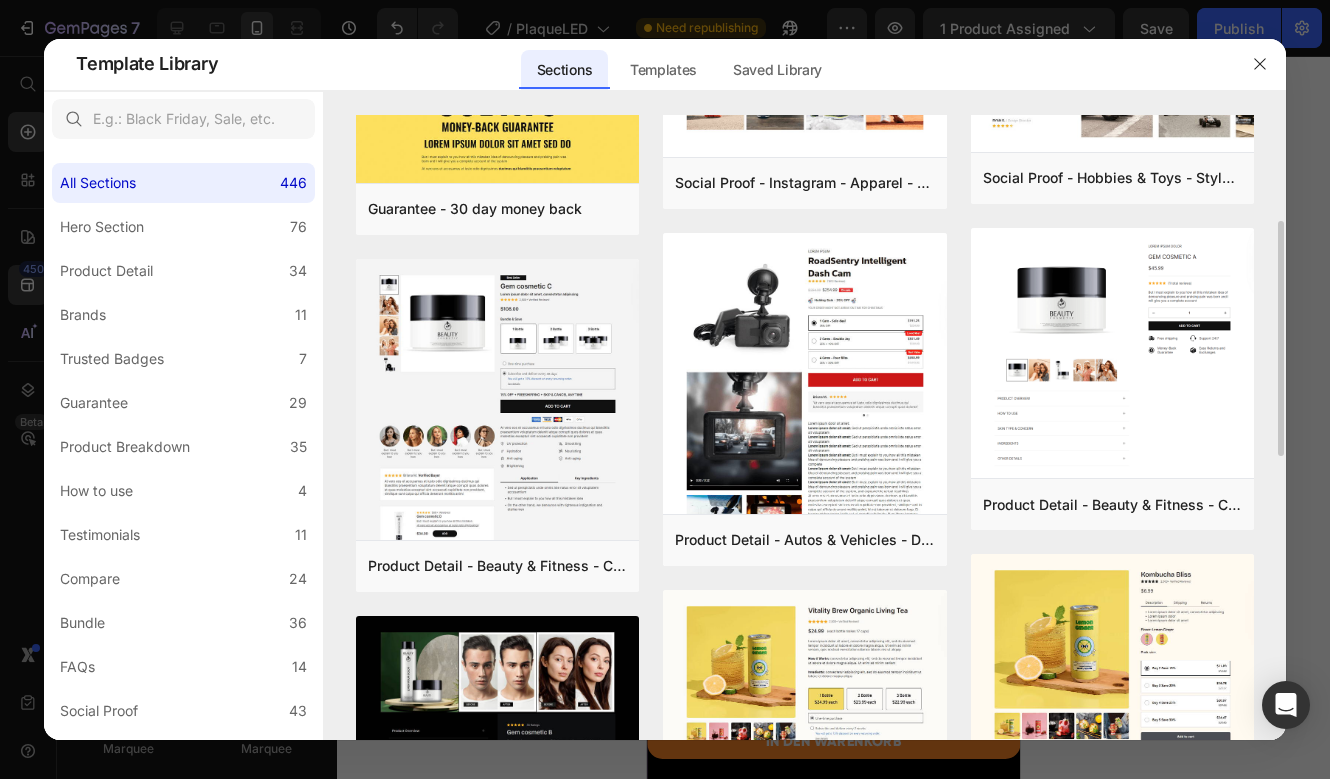 scroll, scrollTop: 350, scrollLeft: 0, axis: vertical 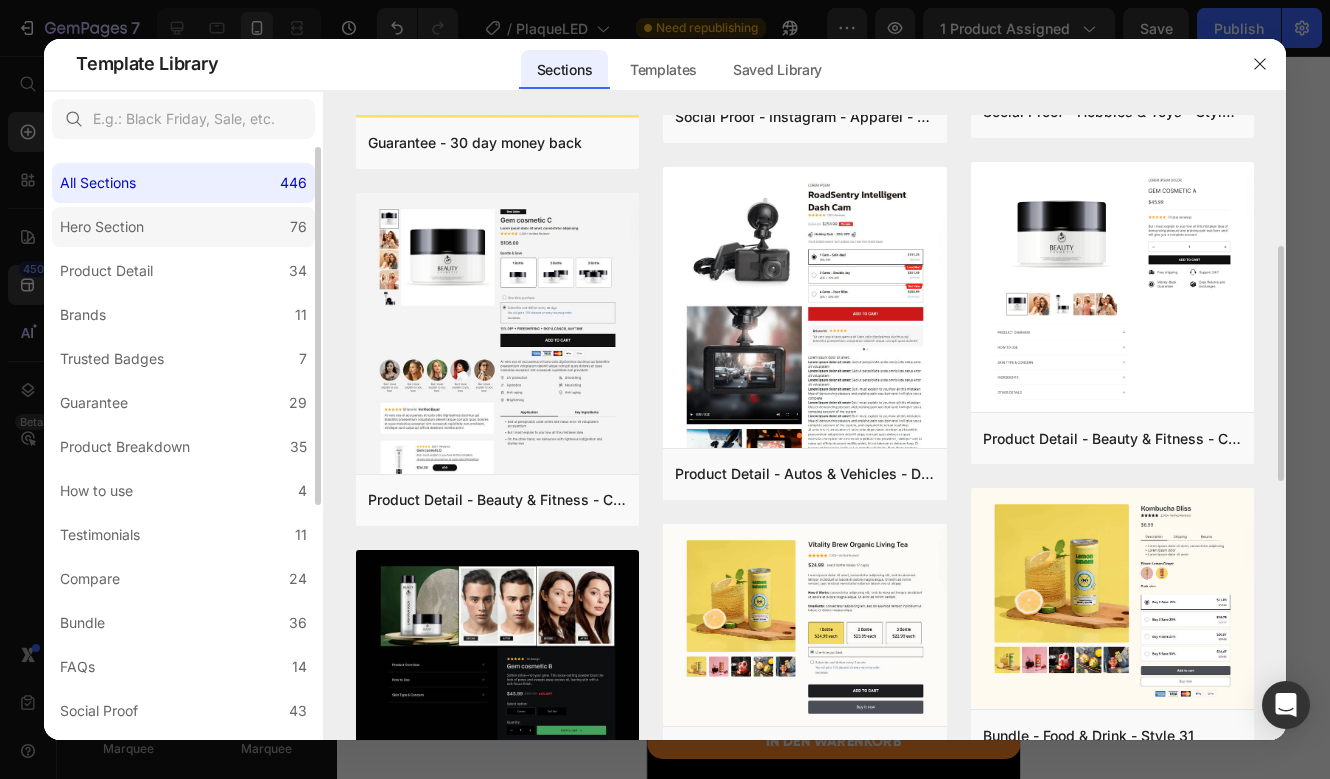 click on "Hero Section" at bounding box center [102, 227] 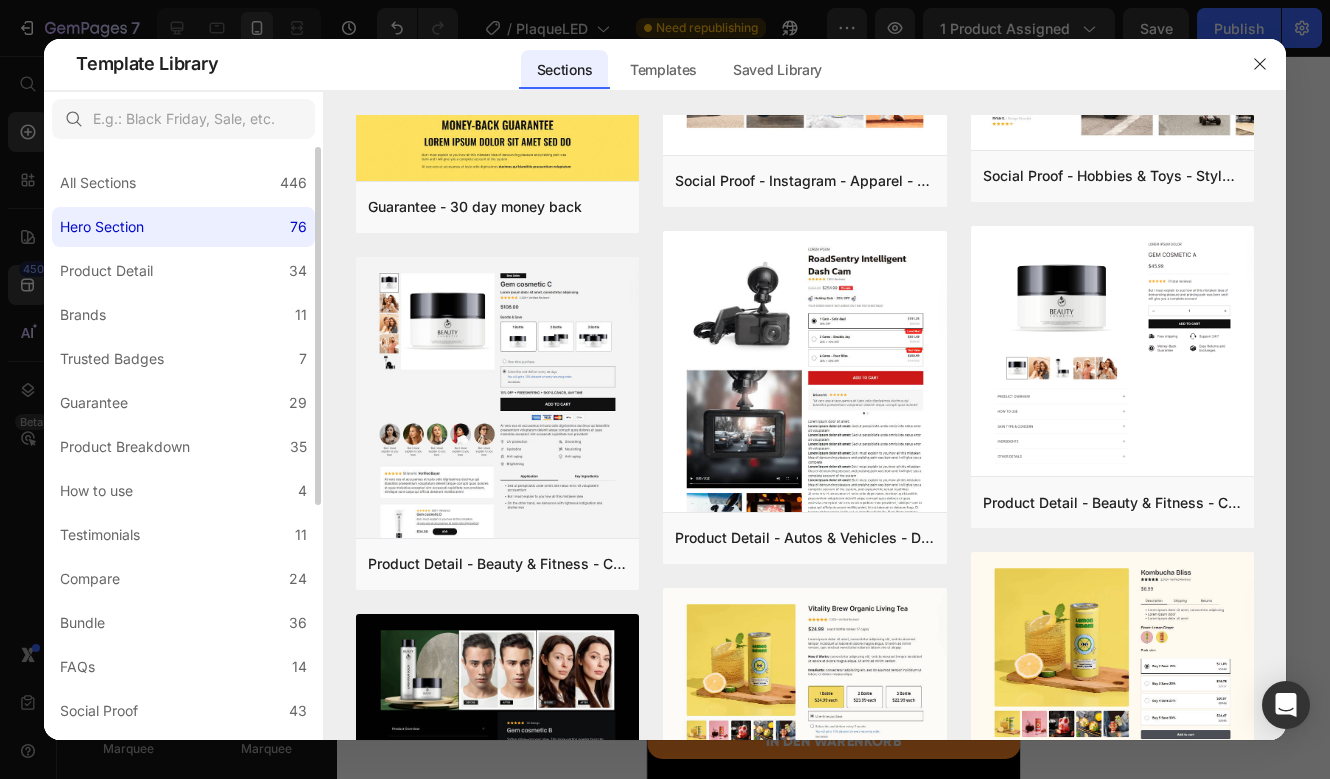 scroll, scrollTop: 0, scrollLeft: 0, axis: both 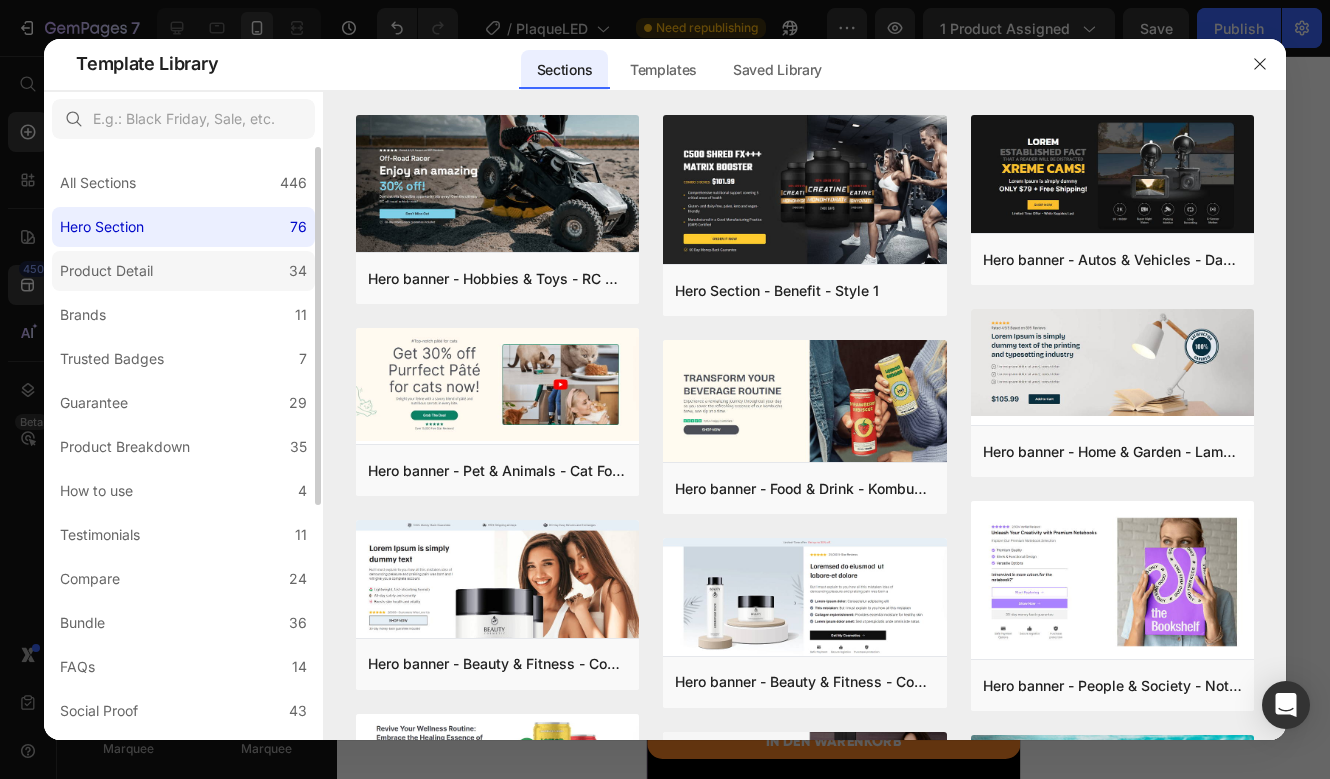 click on "Product Detail 34" 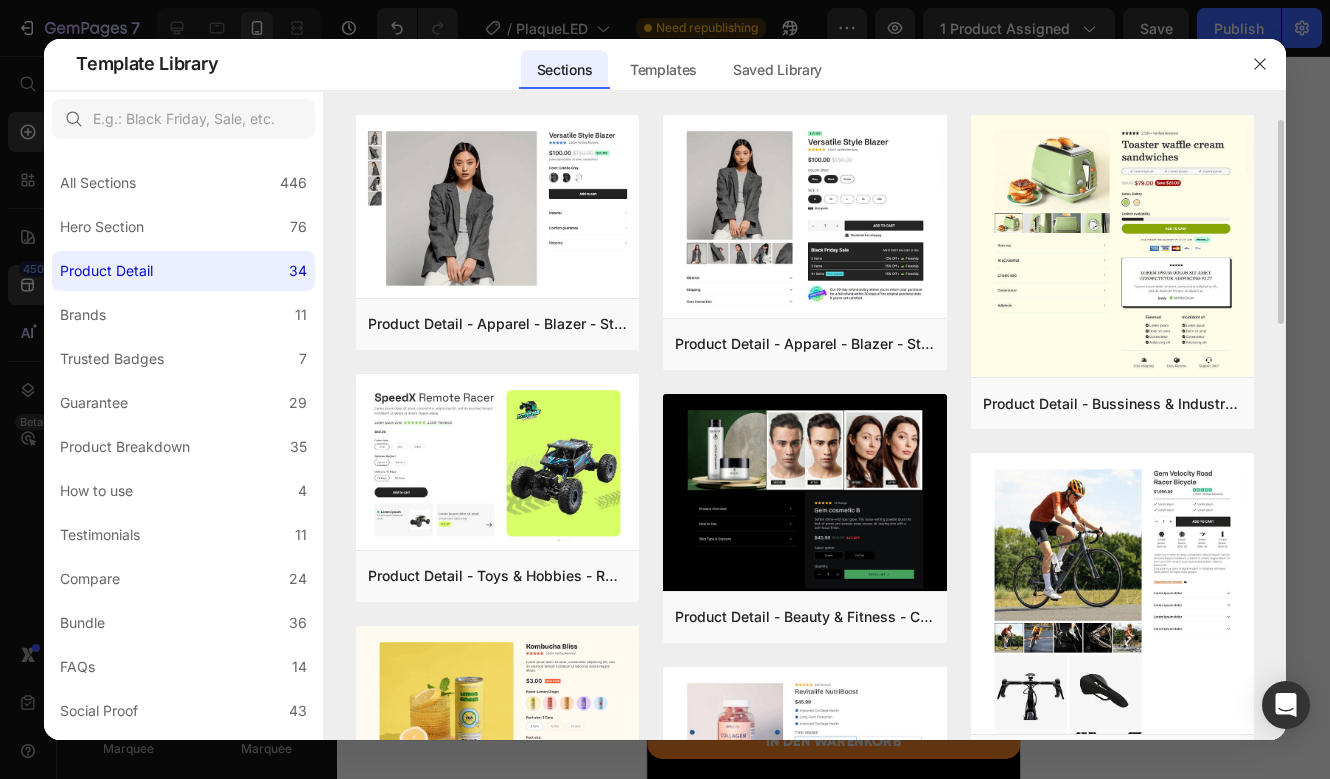 scroll, scrollTop: 311, scrollLeft: 0, axis: vertical 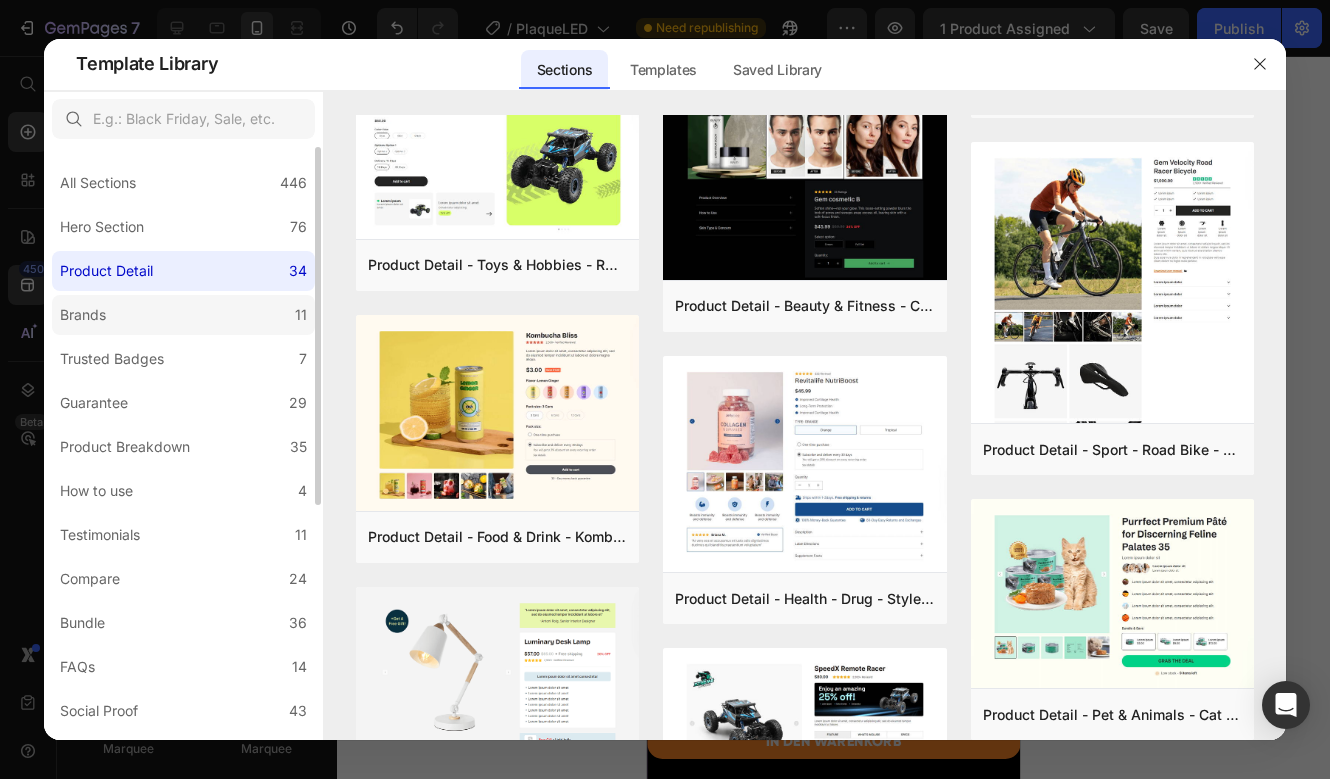 click on "Brands" at bounding box center [83, 315] 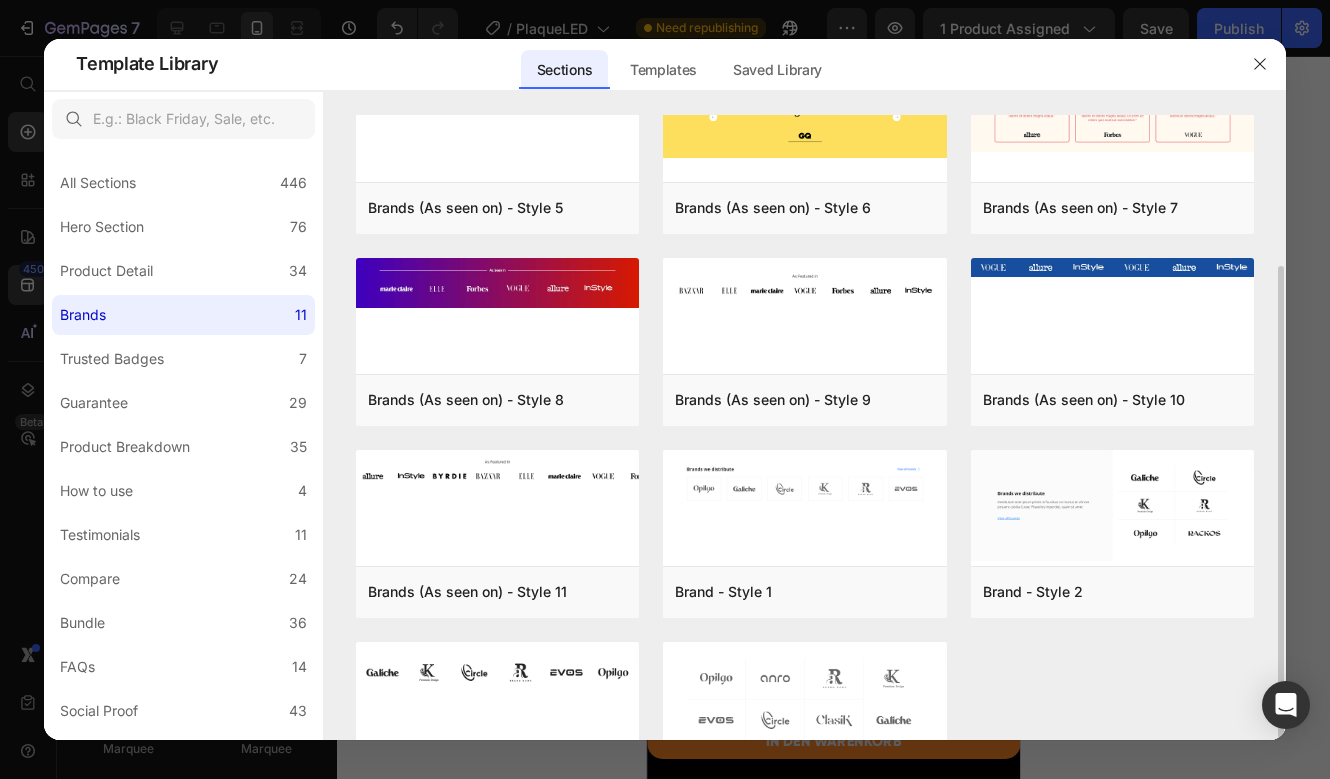 scroll, scrollTop: 143, scrollLeft: 0, axis: vertical 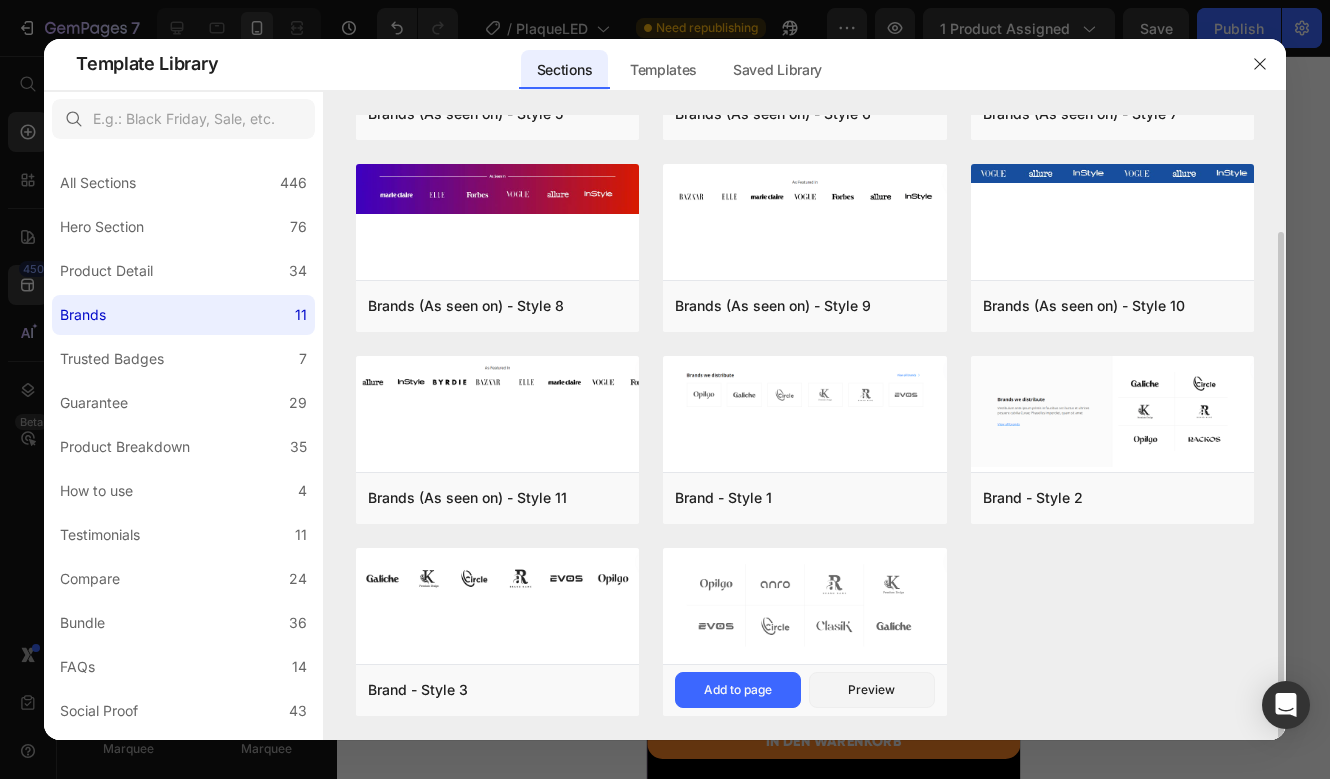click on "Brand - Style 4 Add to page  Preview" at bounding box center [804, 690] 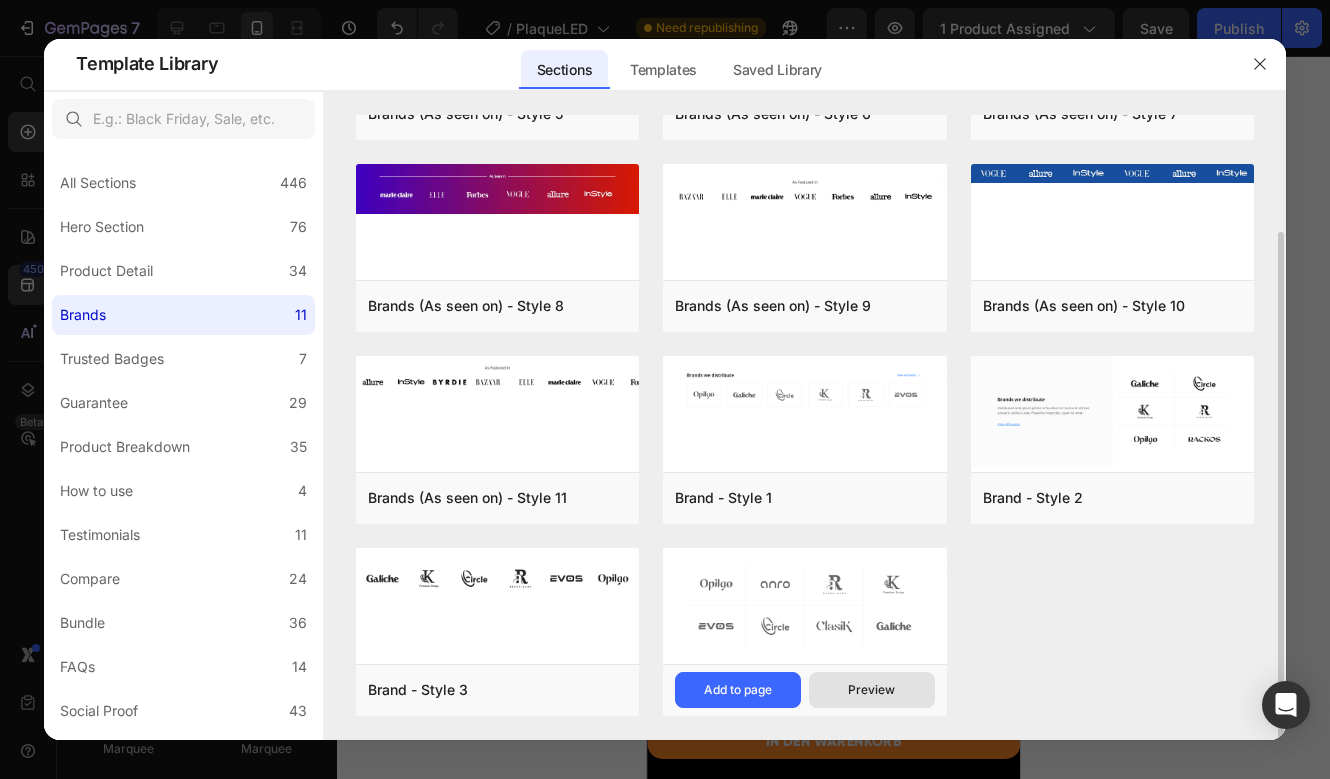 click on "Preview" at bounding box center [872, 690] 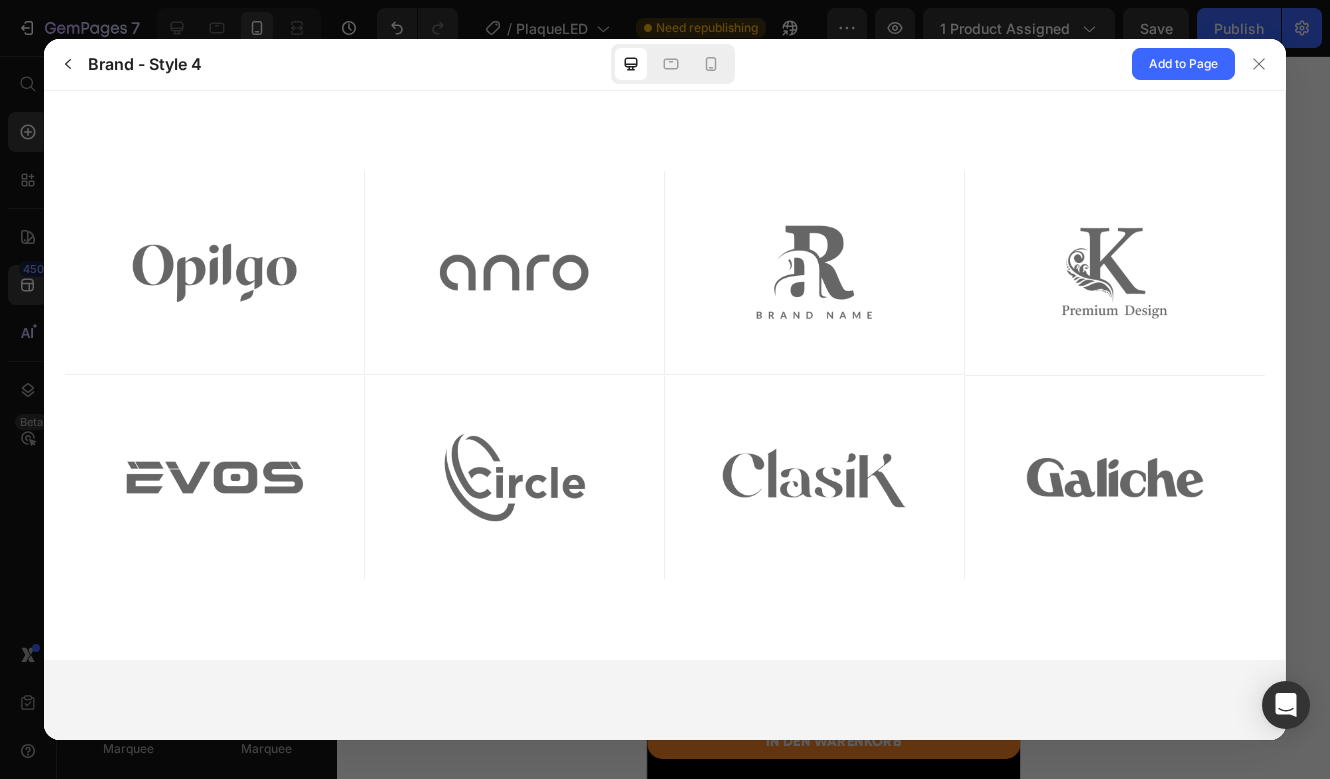scroll, scrollTop: 0, scrollLeft: 0, axis: both 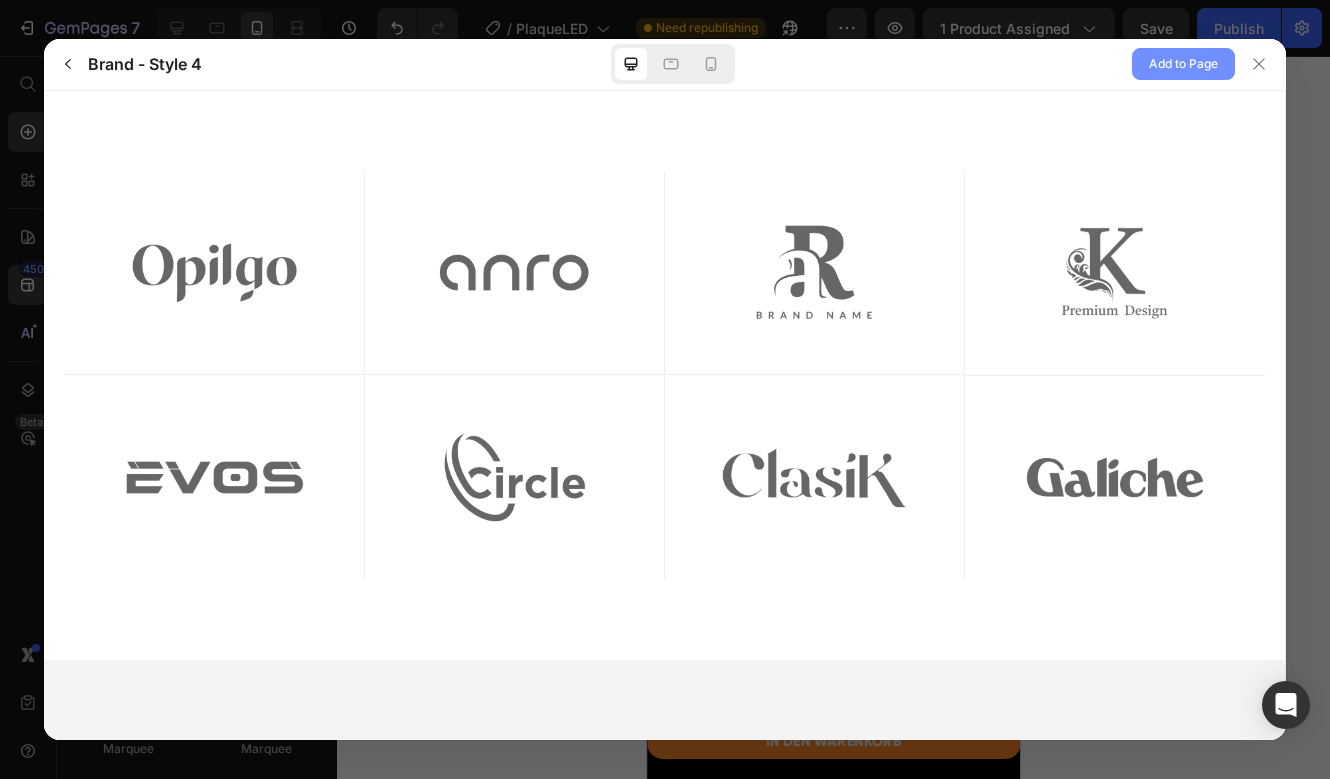 click on "Add to Page" 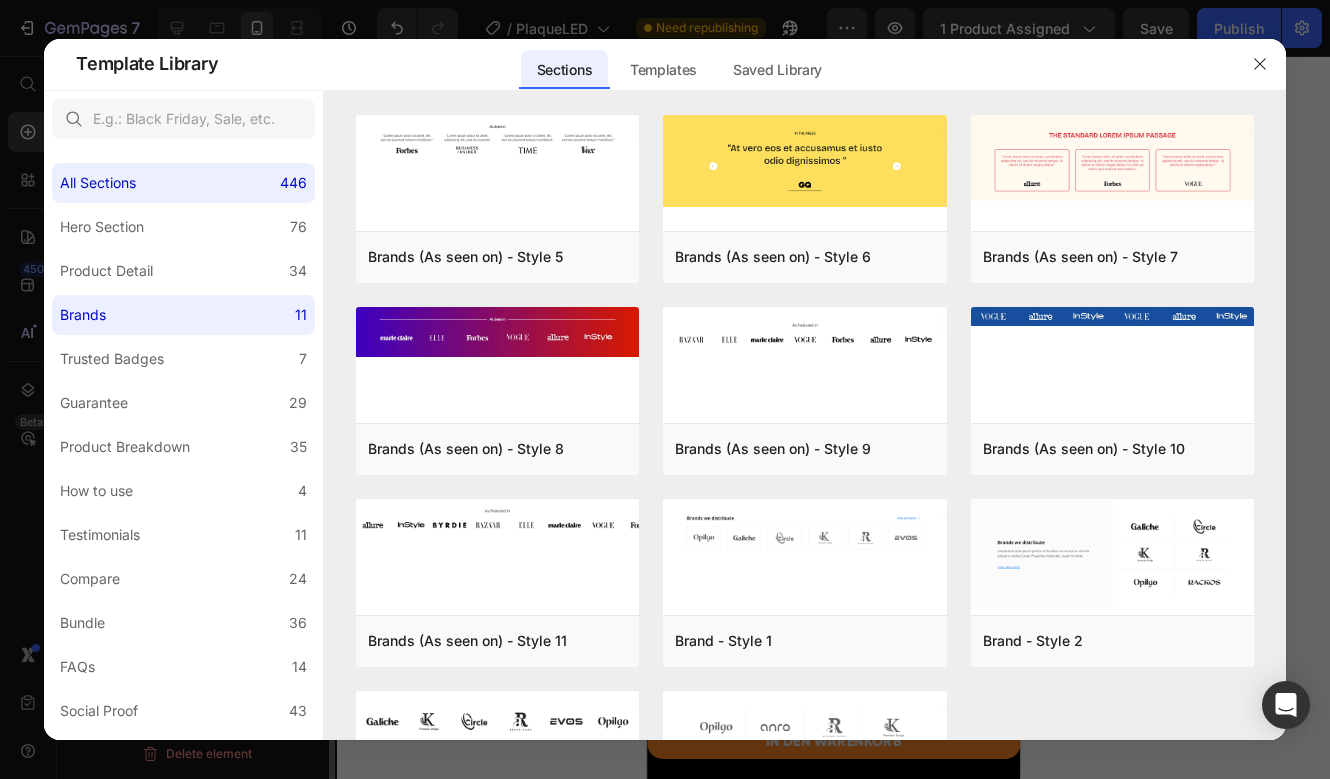 scroll, scrollTop: 0, scrollLeft: 0, axis: both 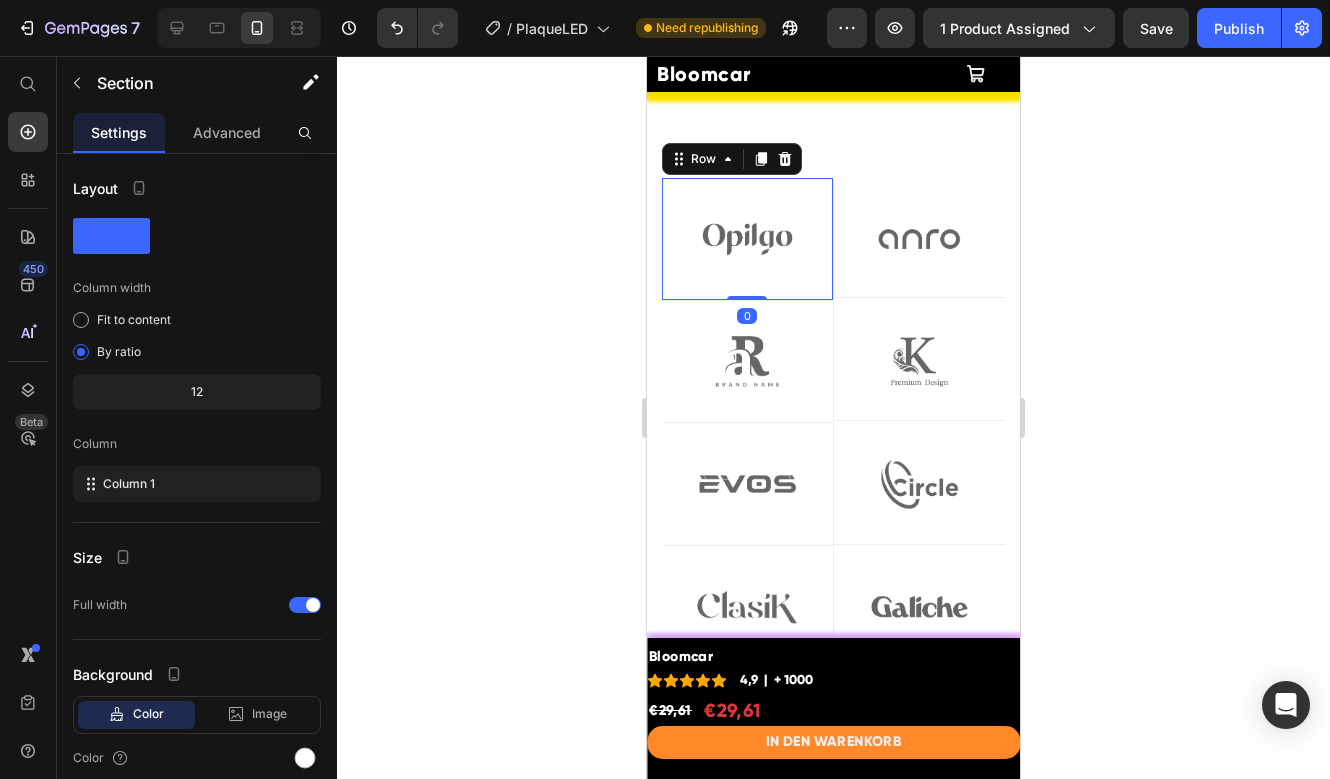 click on "Image Row   0" at bounding box center [748, 239] 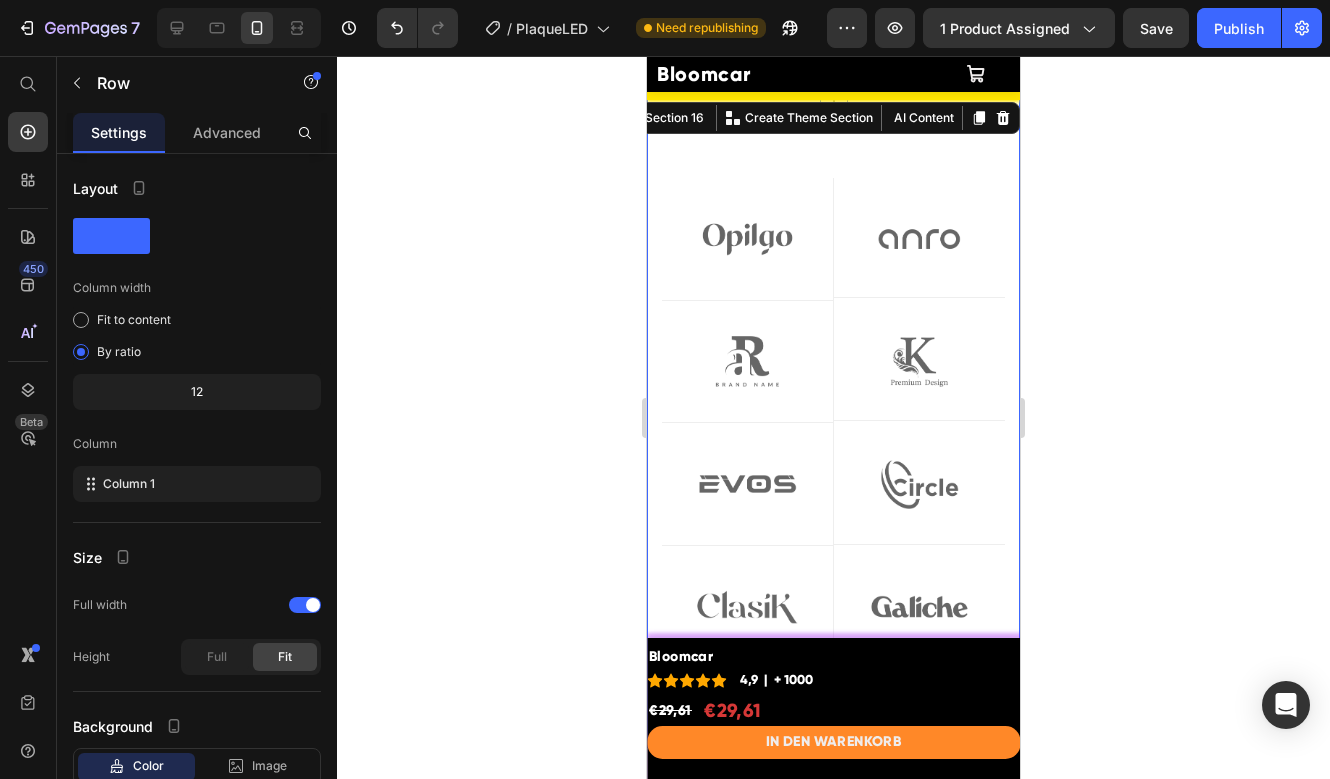 click on "Image Row Image Row Image Row Image Row Row Image Row Image Row Image Row Image Row Row Row Image Row Image Row Row Image Row Image Row Row Image Row Image Row Row Image Row Image Row Row Row Section 16   You can create reusable sections Create Theme Section AI Content Write with GemAI What would you like to describe here? Tone and Voice Persuasive Product Show more Generate" at bounding box center [833, 423] 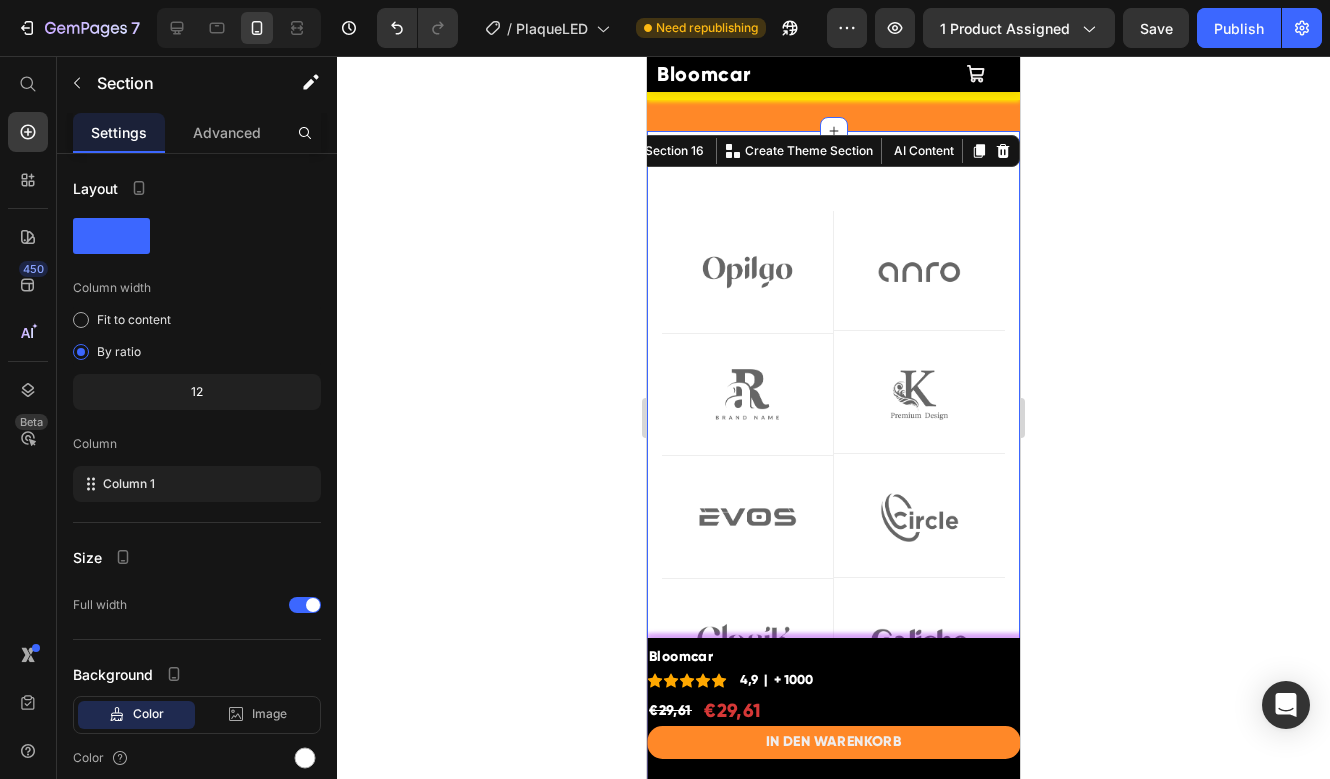 scroll, scrollTop: 12612, scrollLeft: 0, axis: vertical 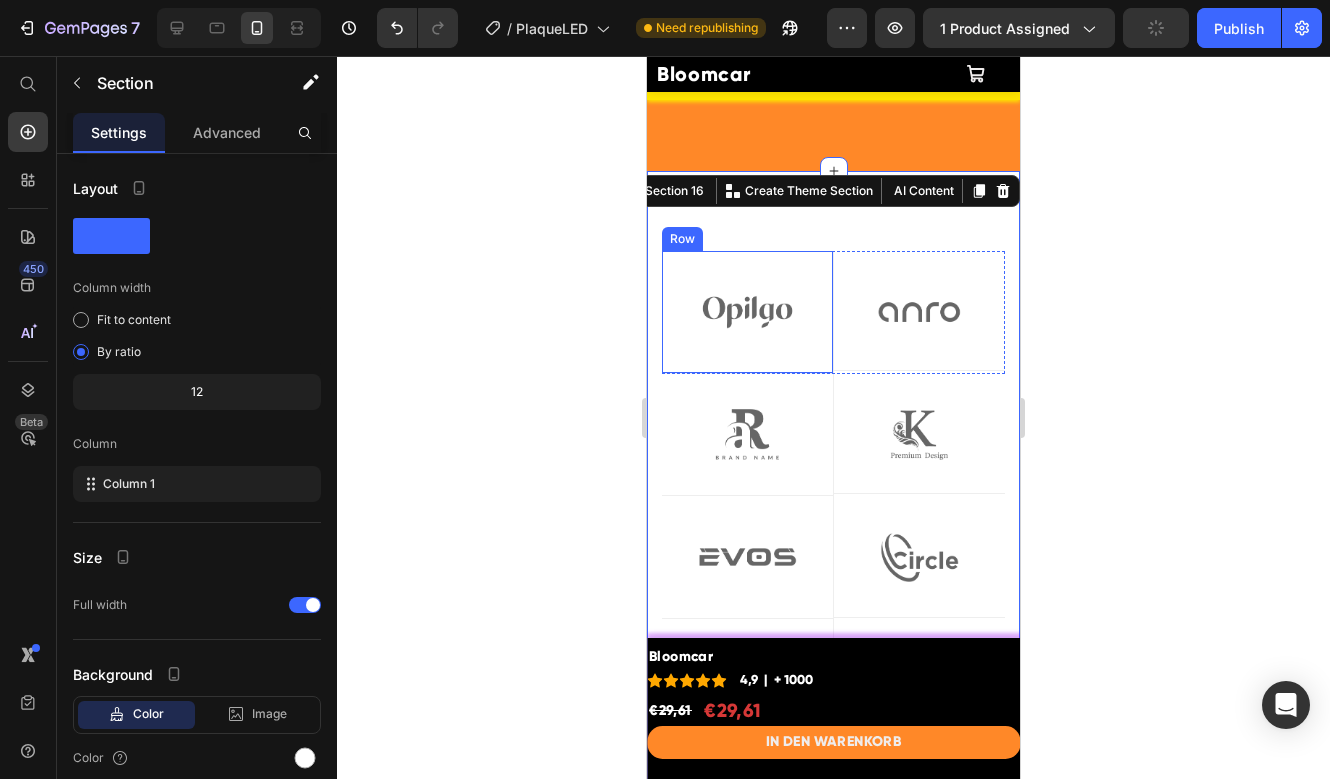 click on "Image Row" at bounding box center (748, 312) 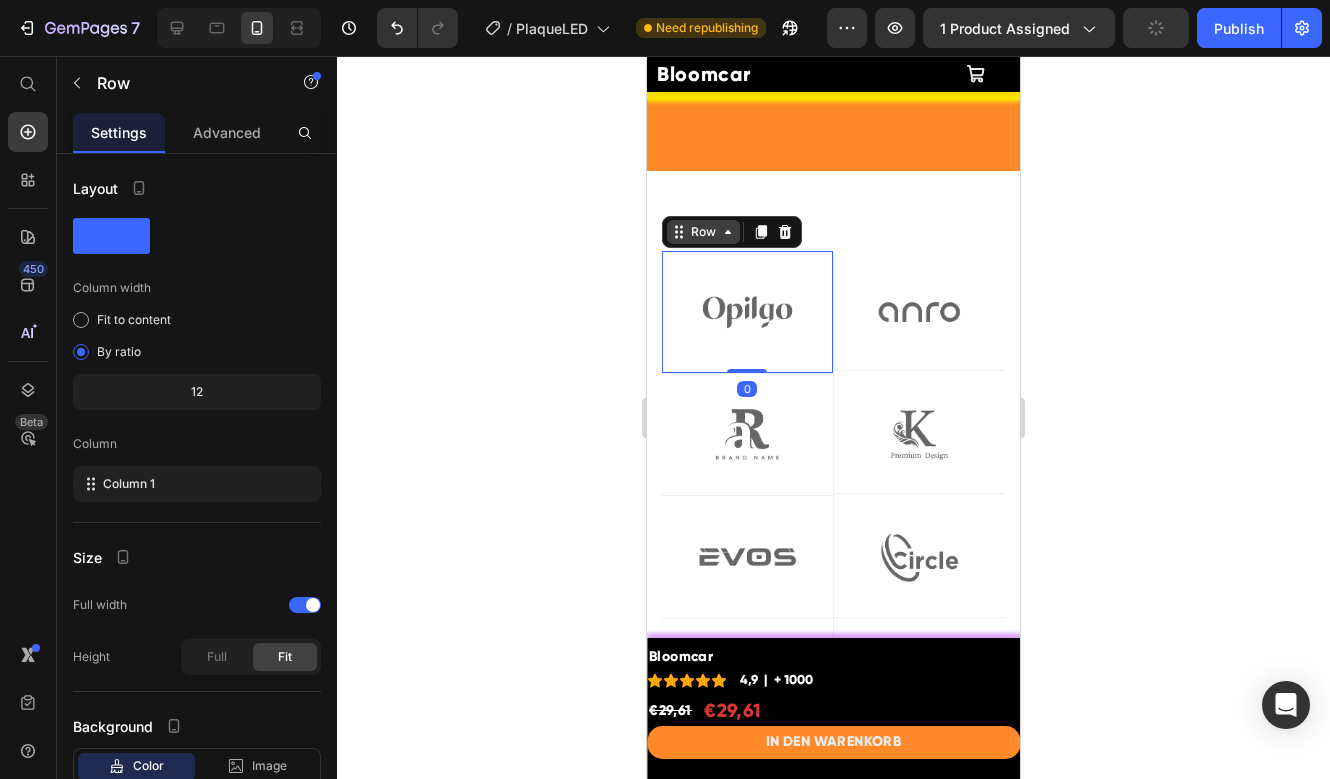 click on "Row" at bounding box center (703, 232) 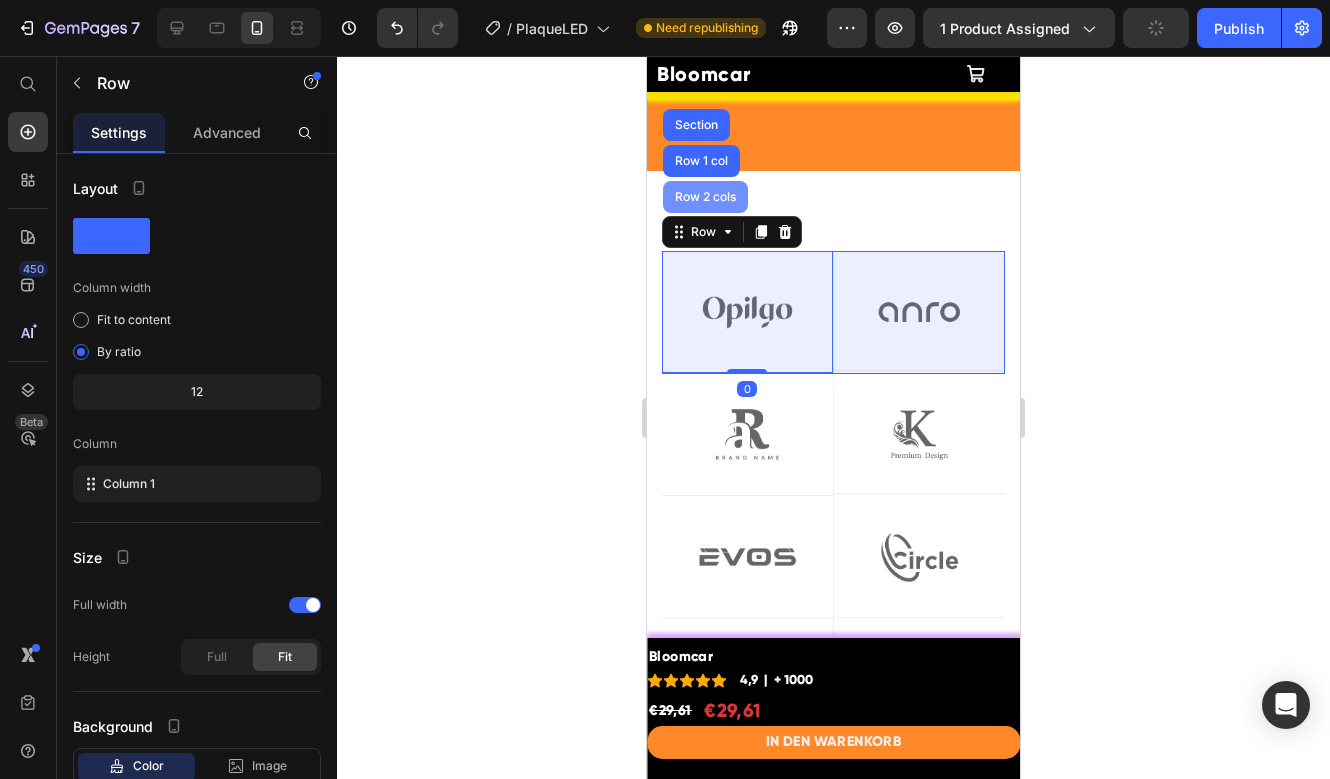 click on "Row 2 cols" at bounding box center (705, 197) 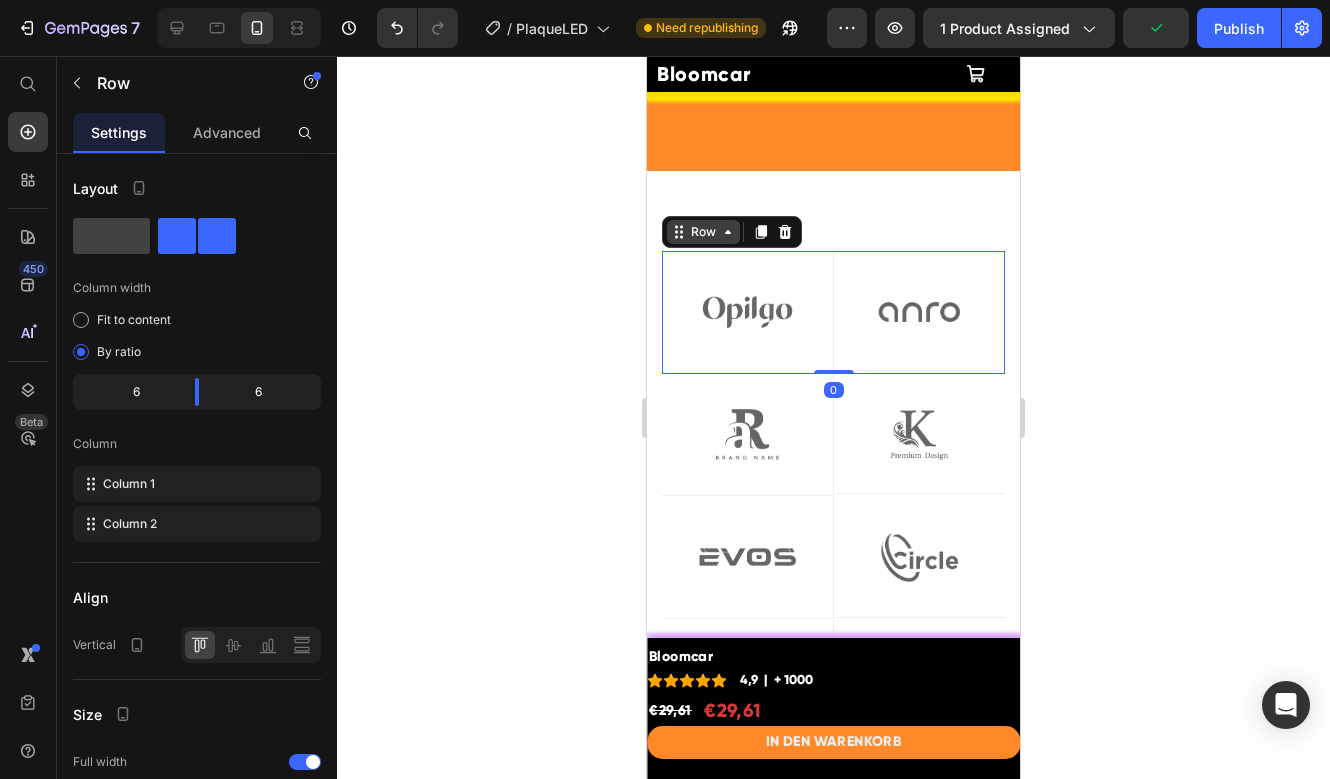 click on "Row" at bounding box center [703, 232] 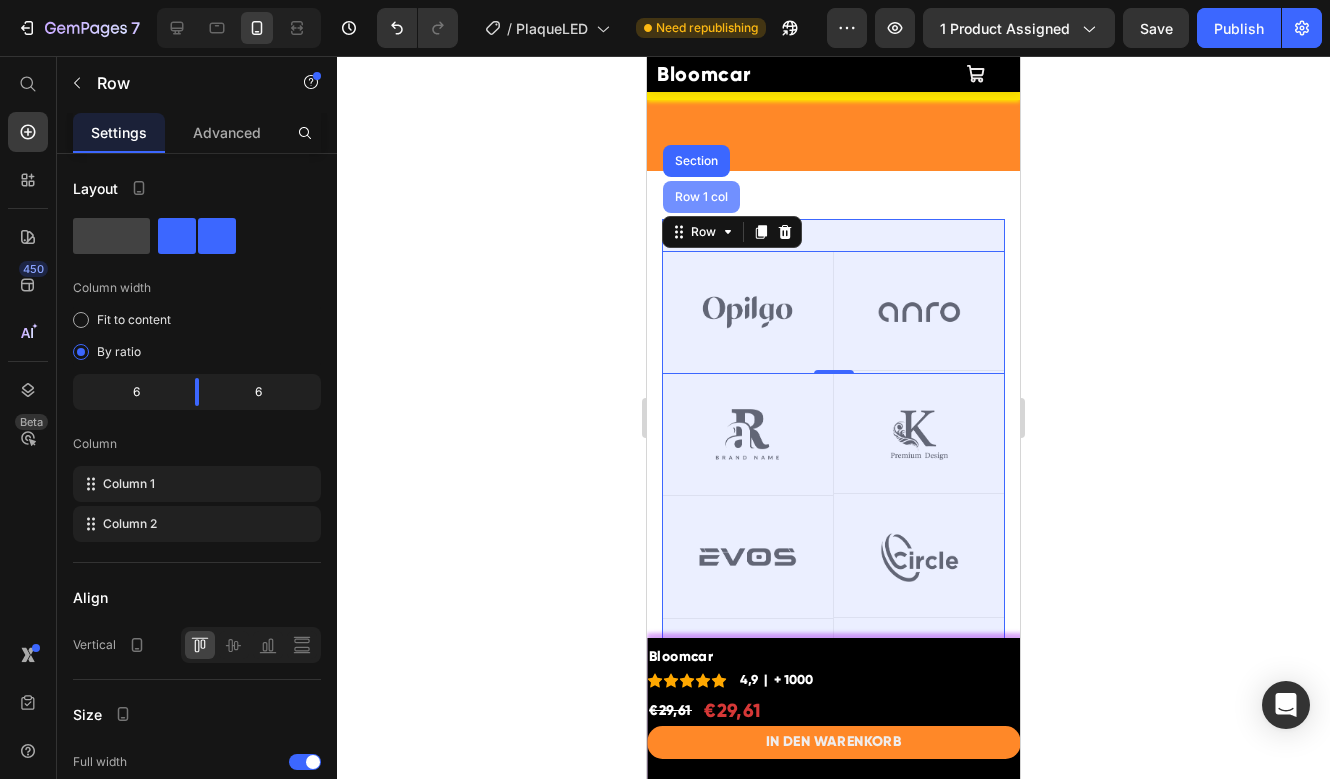 click on "Row 1 col" at bounding box center [701, 197] 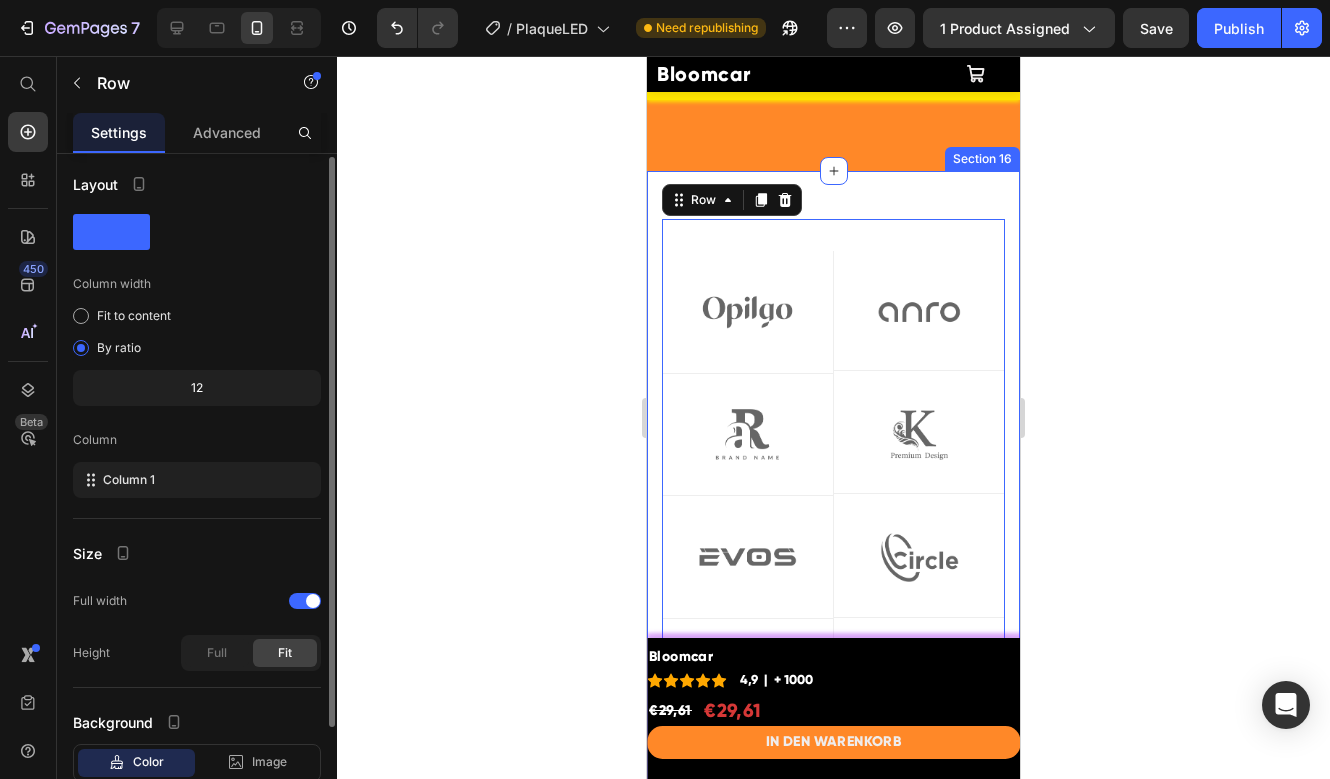 scroll, scrollTop: 18, scrollLeft: 0, axis: vertical 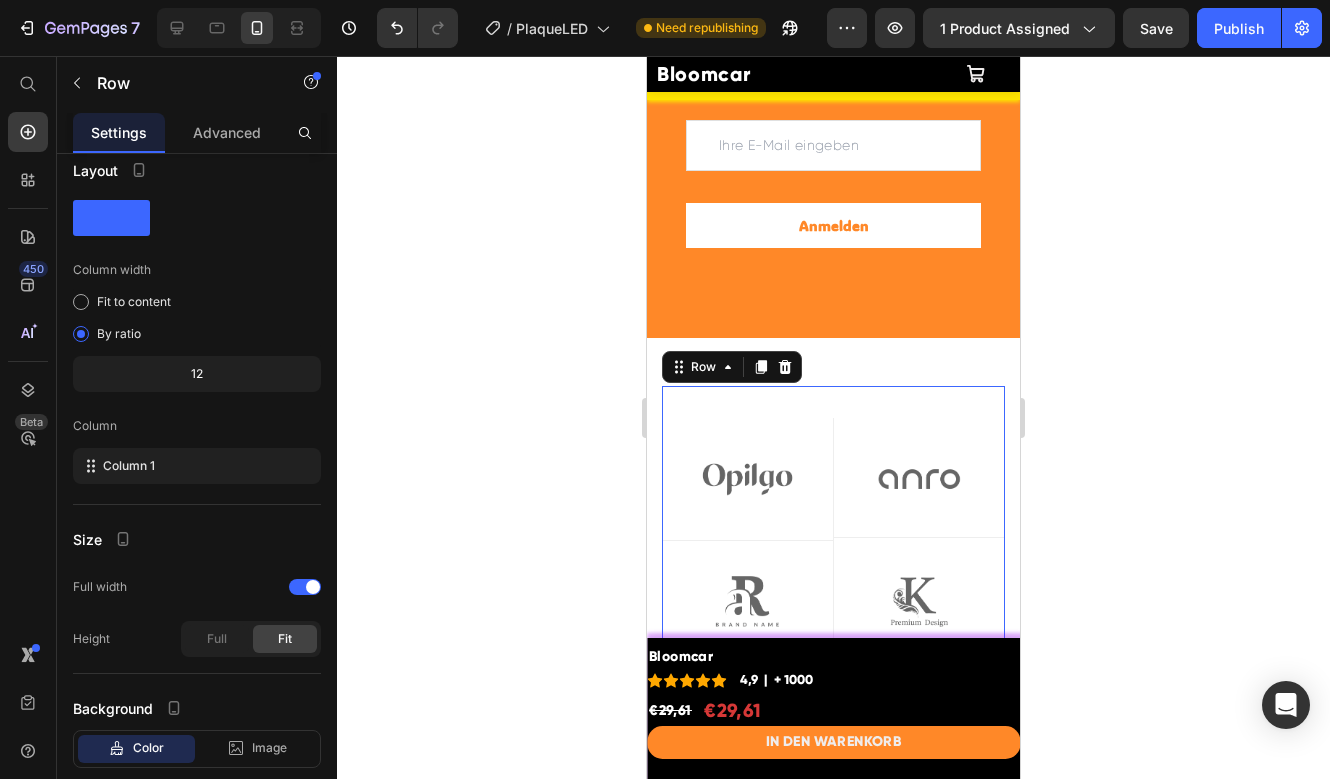 click on "Image Row Image Row Row Image Row Image Row Row Image Row Image Row Row Image Row Image Row Row Row   0" at bounding box center (833, 647) 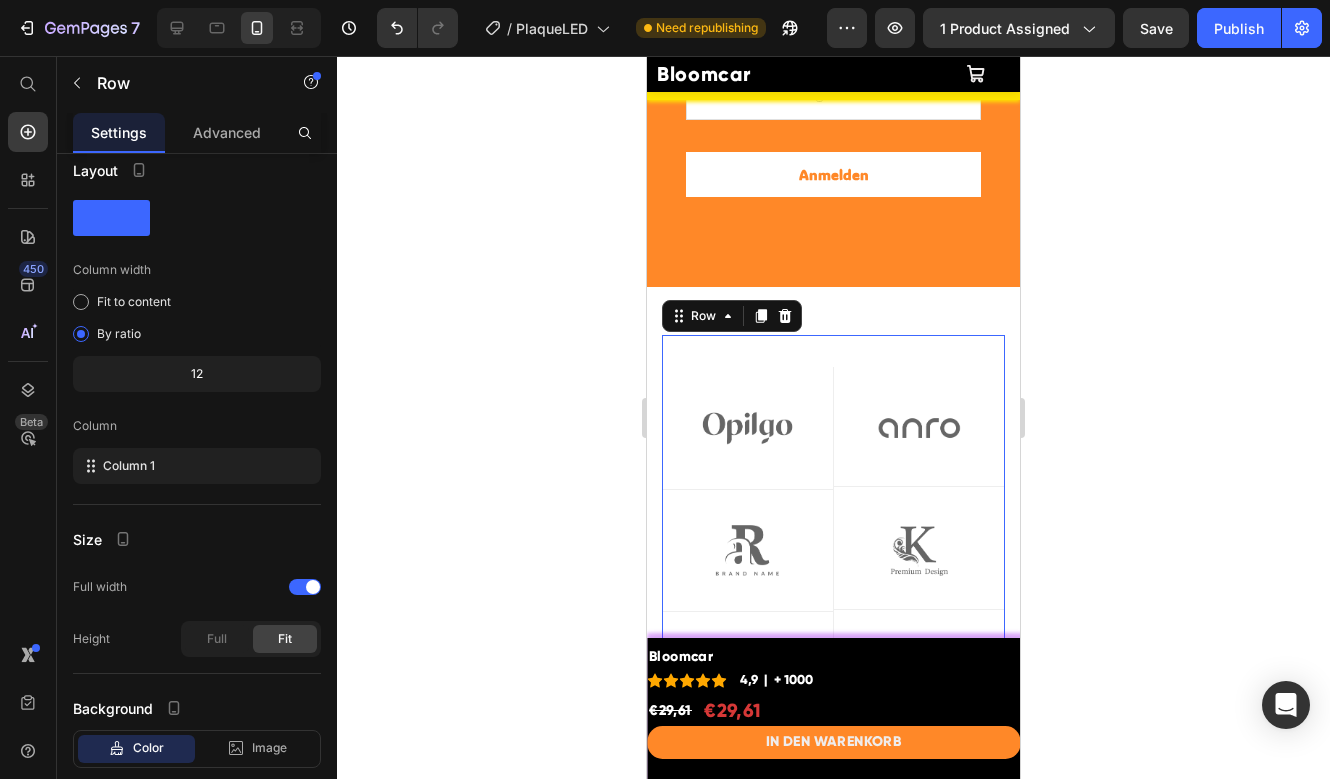 scroll, scrollTop: 12503, scrollLeft: 0, axis: vertical 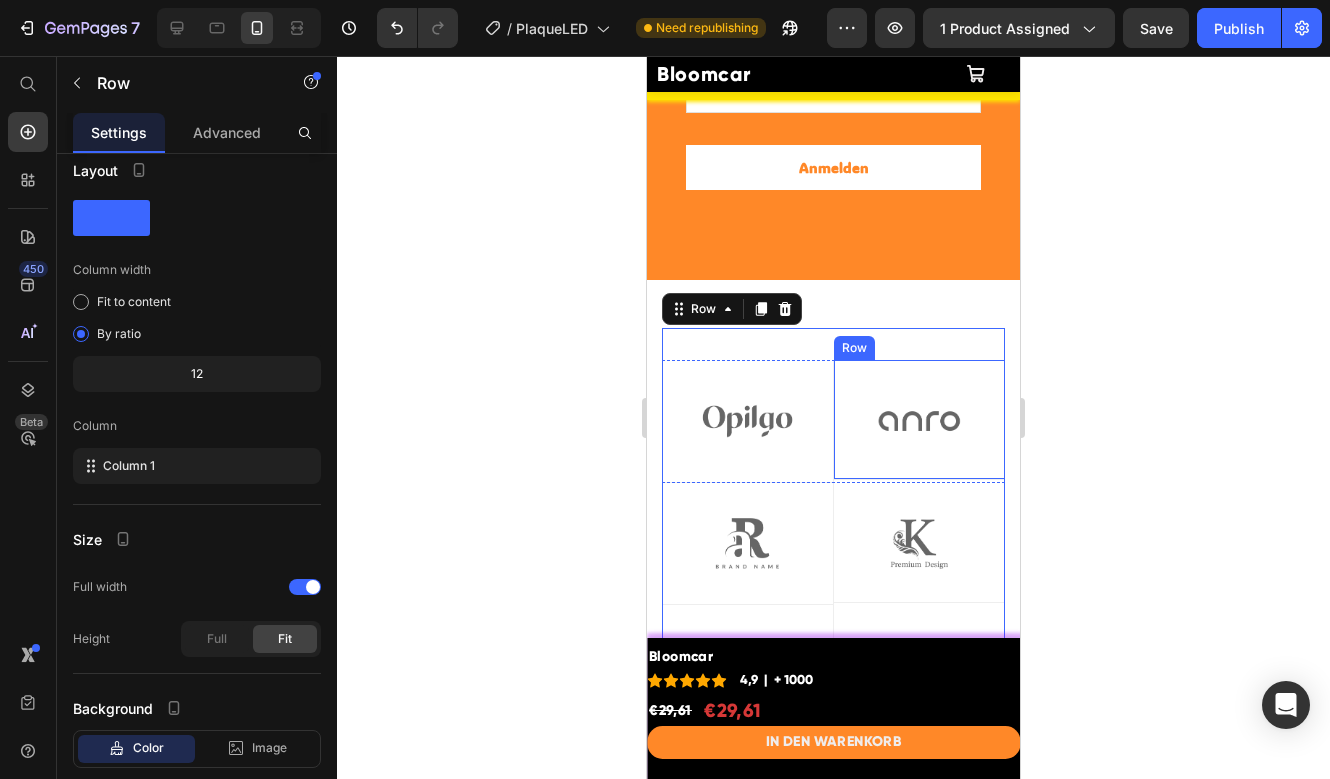 click on "Image Row" at bounding box center (920, 420) 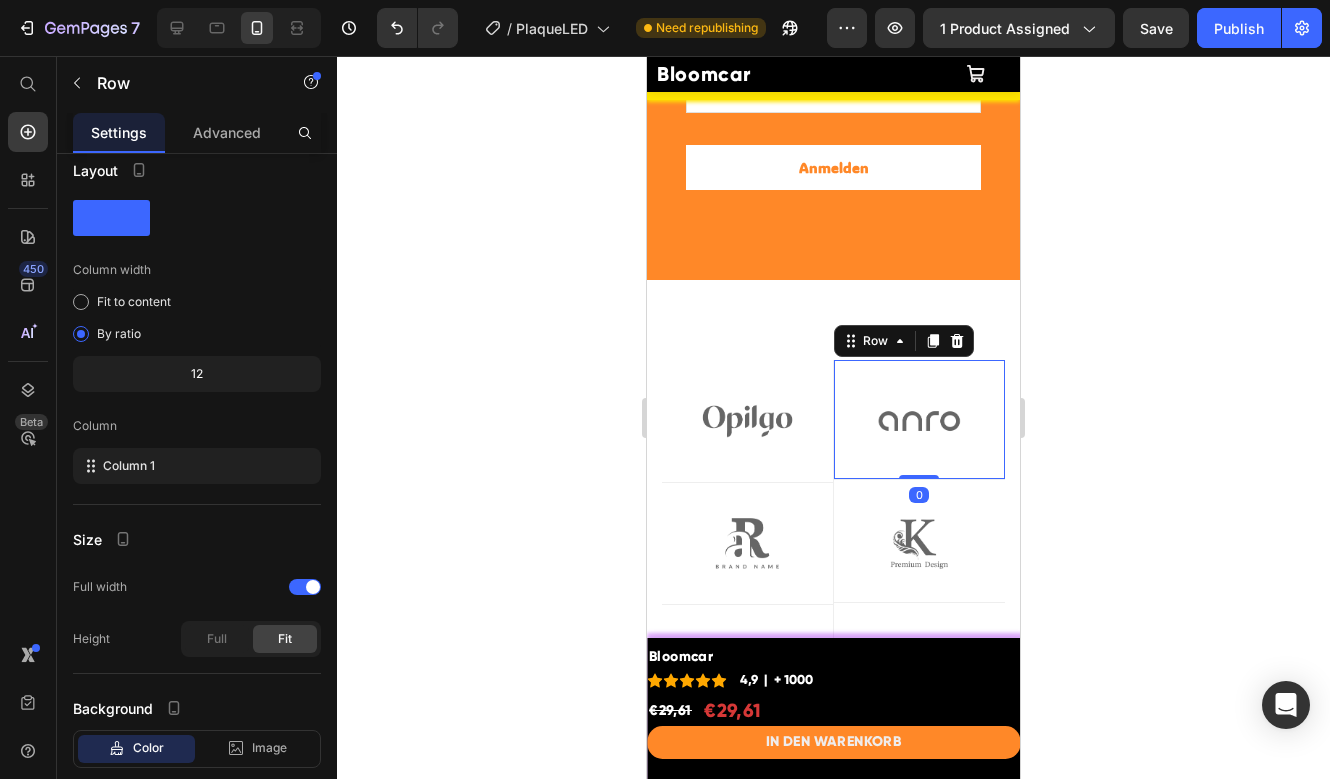 scroll, scrollTop: 18, scrollLeft: 0, axis: vertical 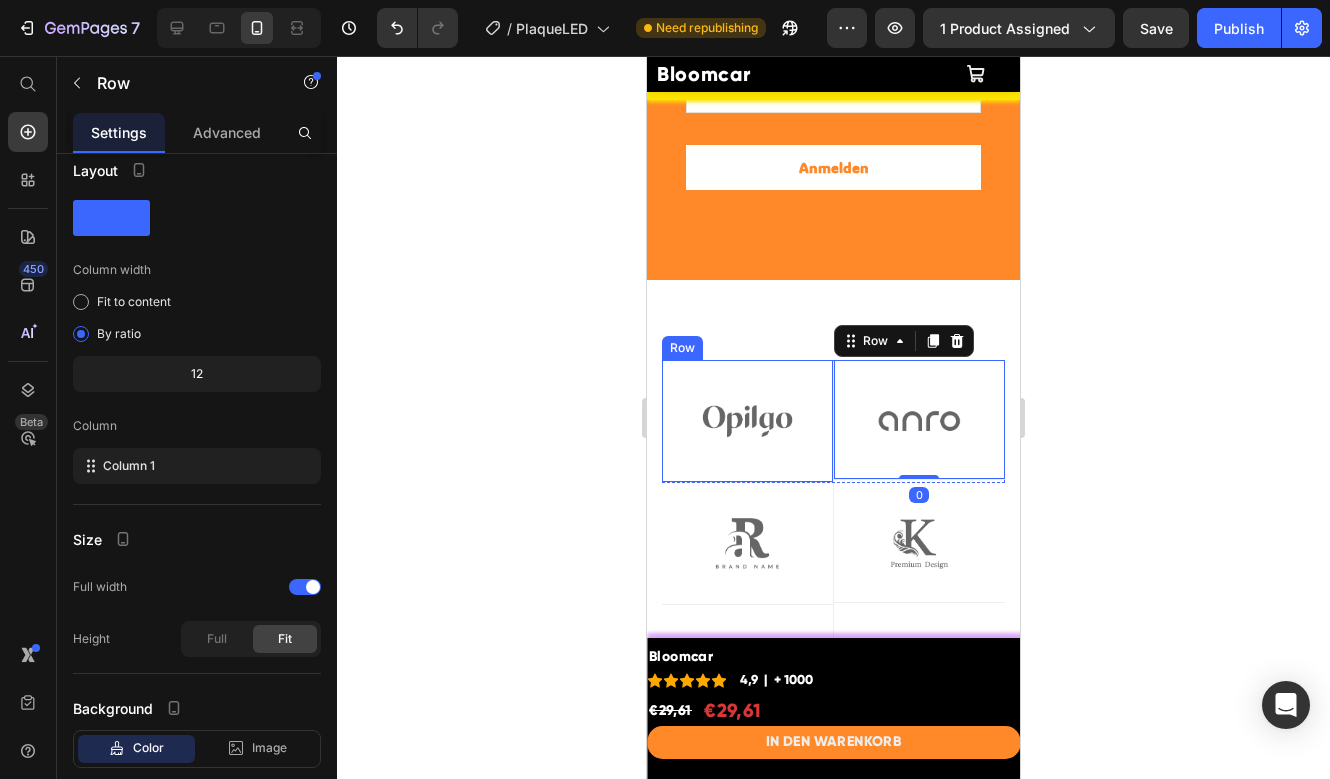click on "Image Row" at bounding box center (748, 421) 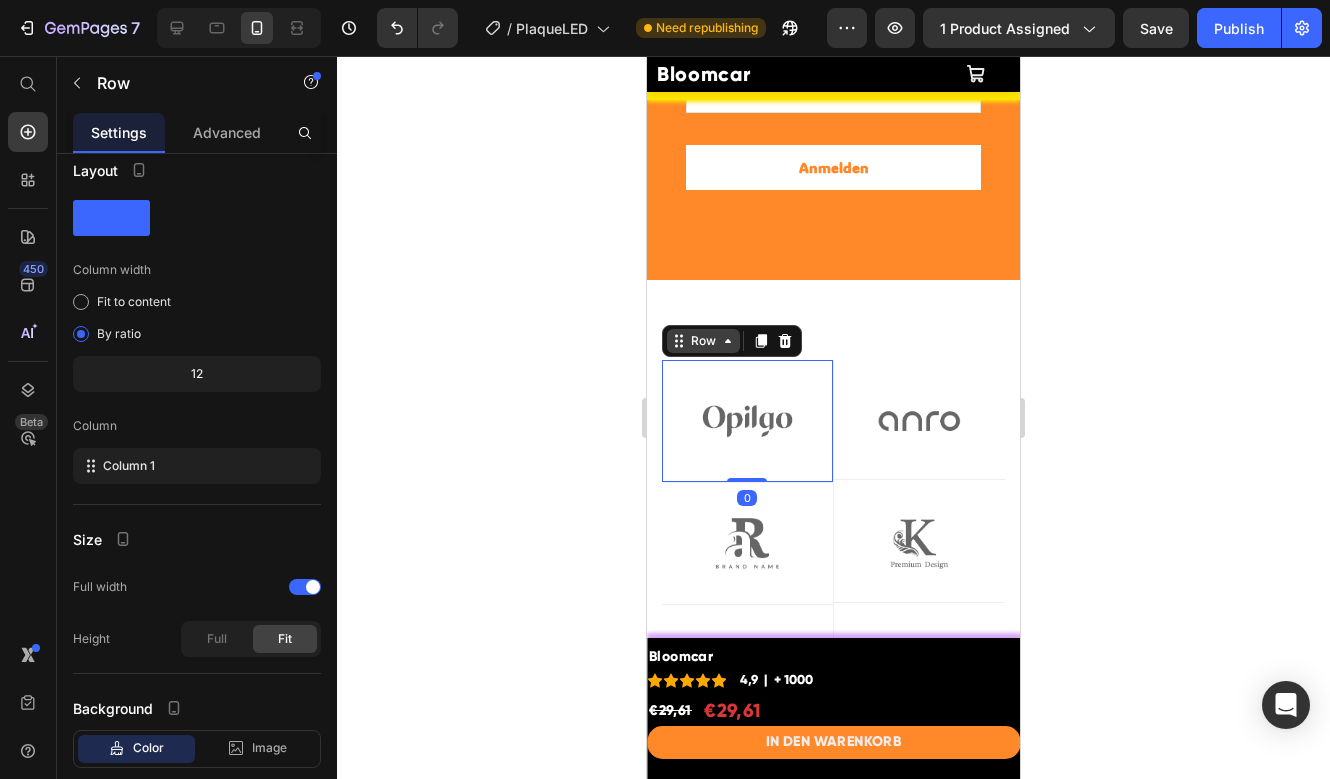 click 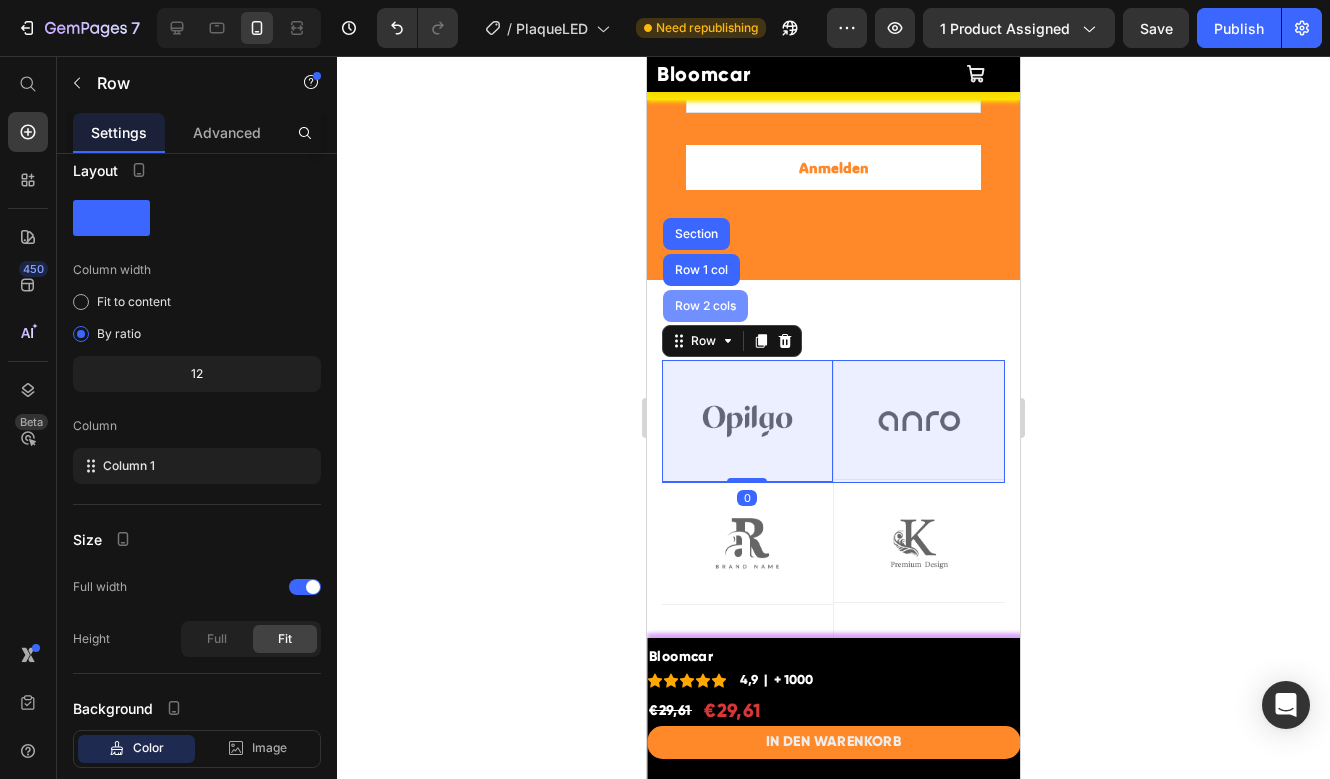 click on "Row 2 cols" at bounding box center (705, 306) 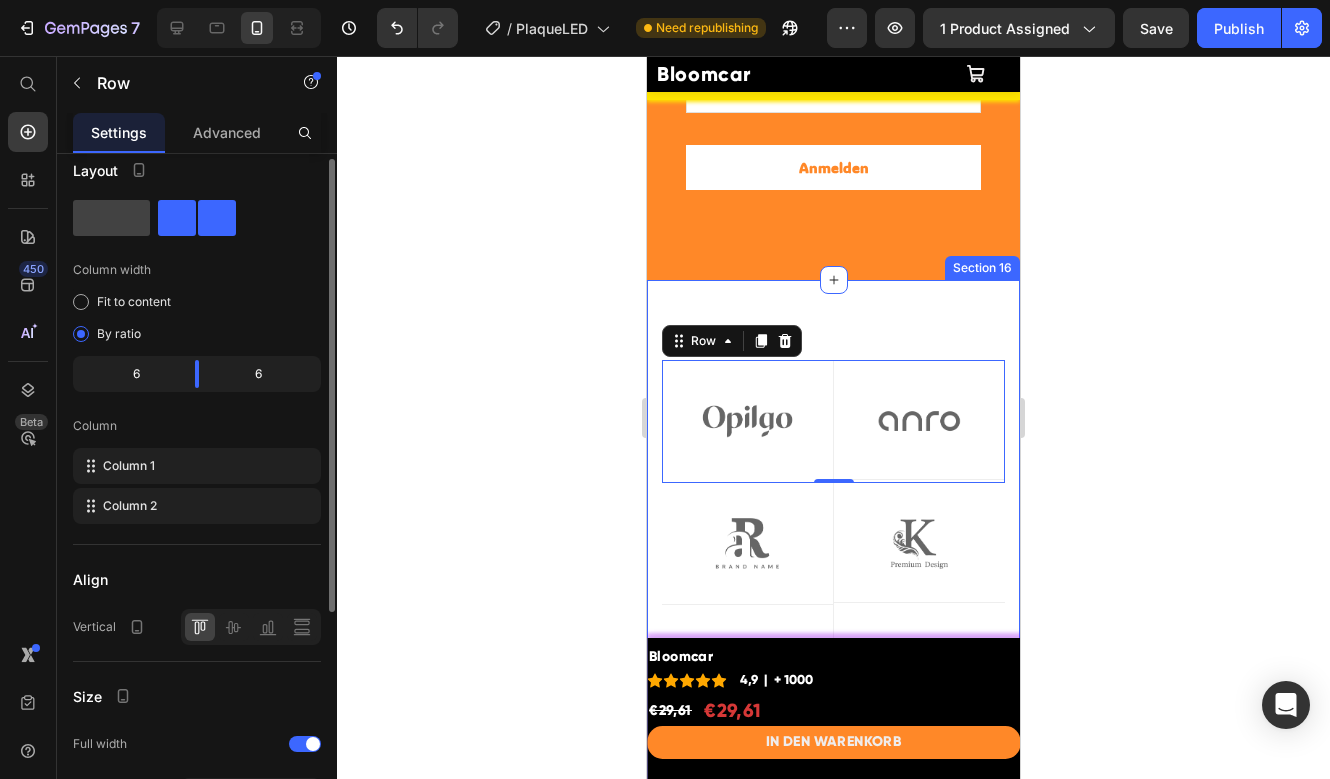 scroll, scrollTop: 0, scrollLeft: 0, axis: both 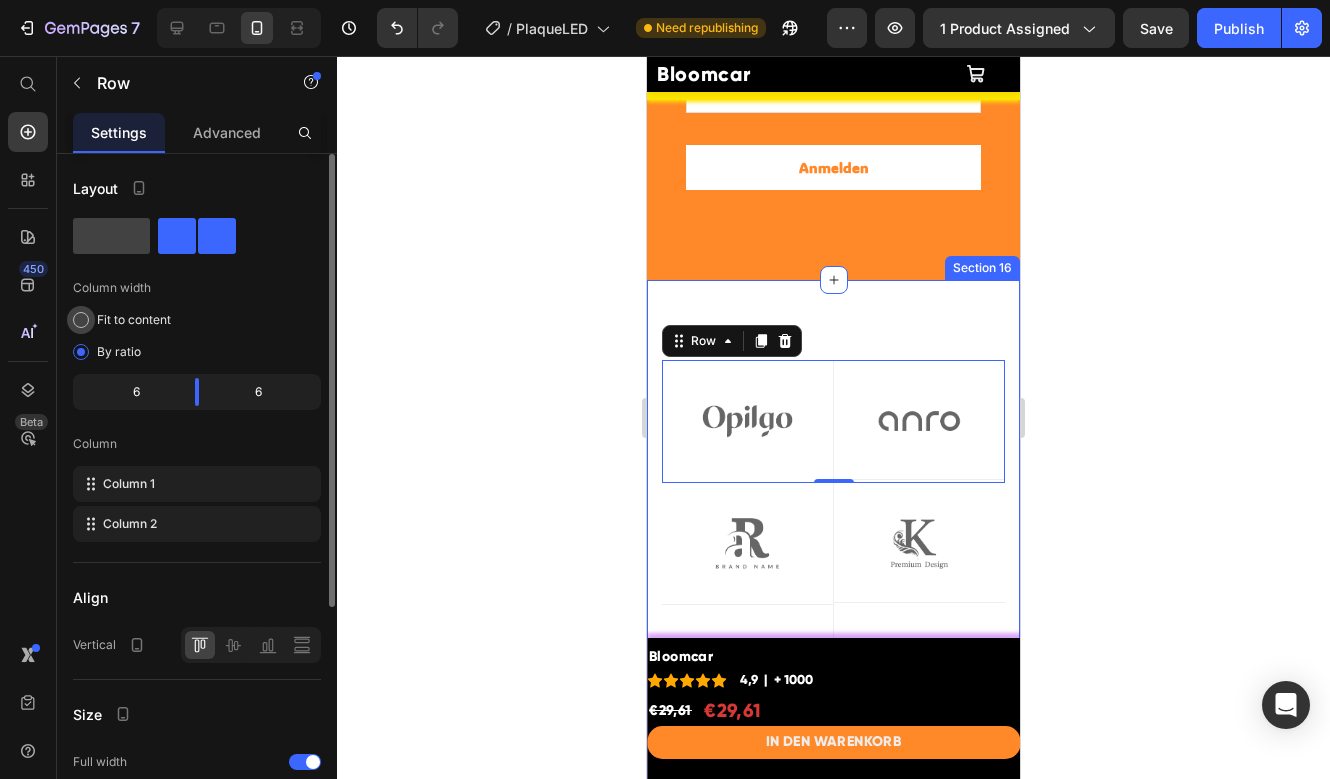 click on "Fit to content" 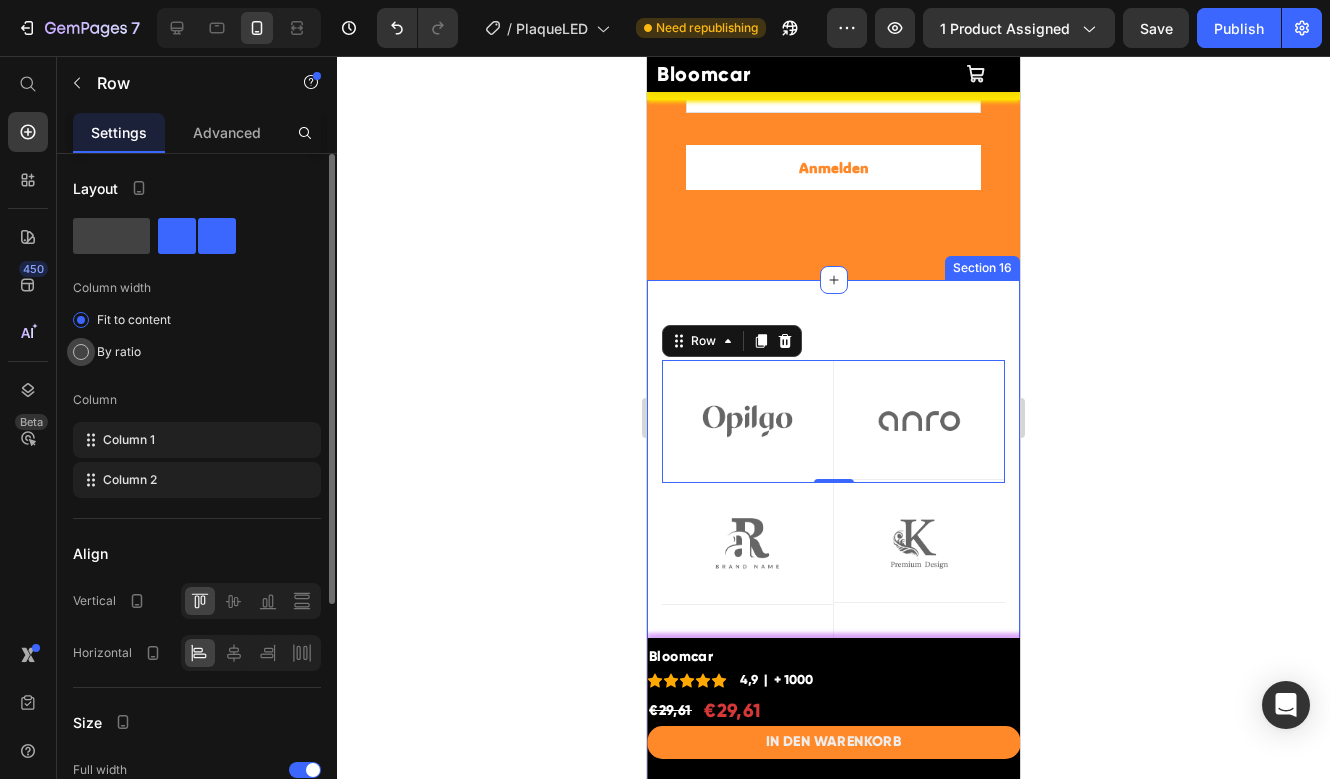 click on "By ratio" at bounding box center [119, 352] 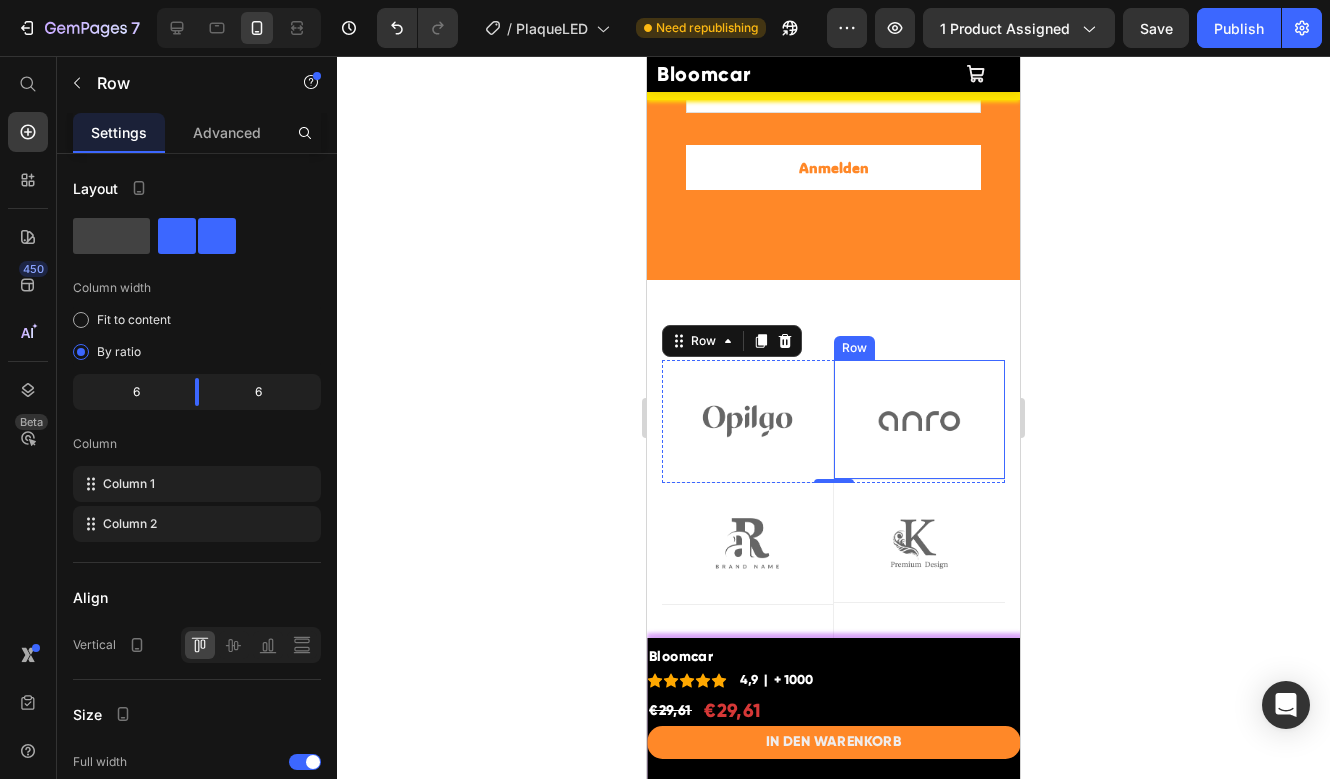 click on "Image Row" at bounding box center [920, 420] 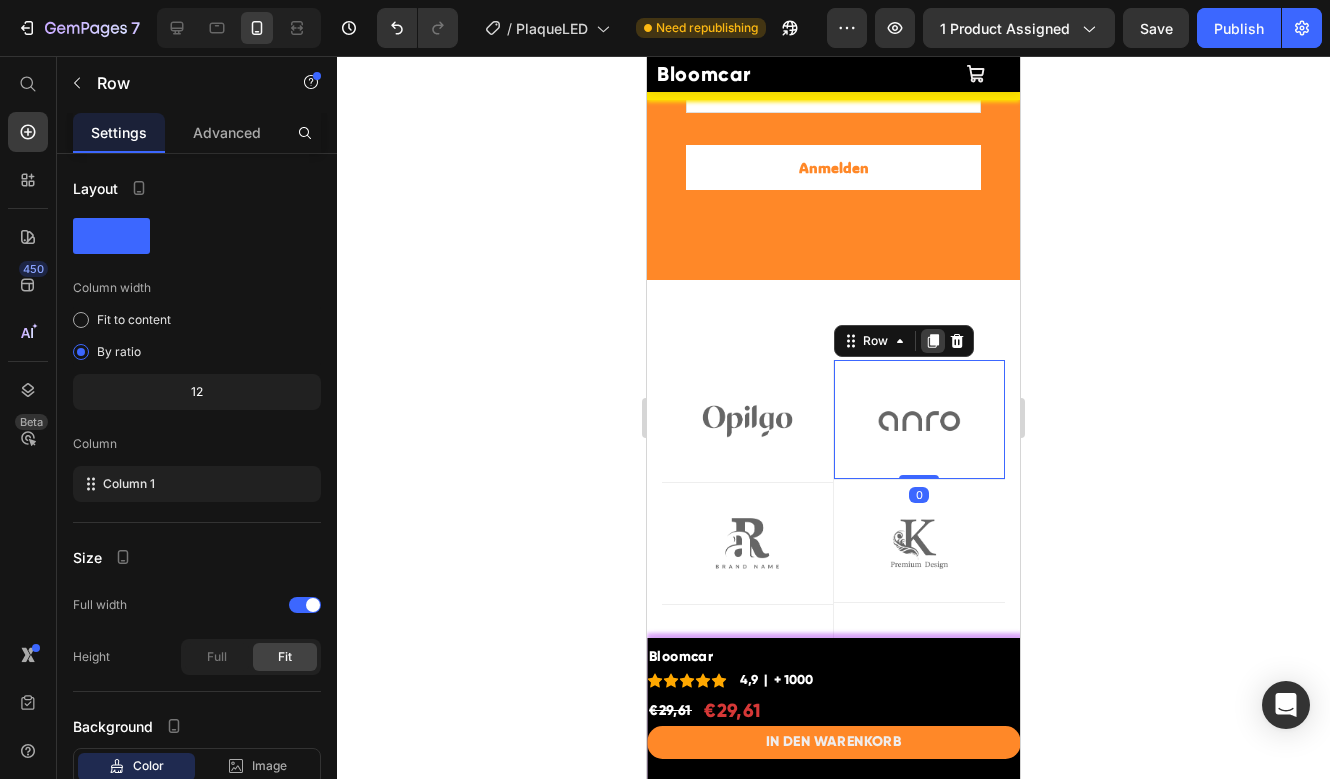 click 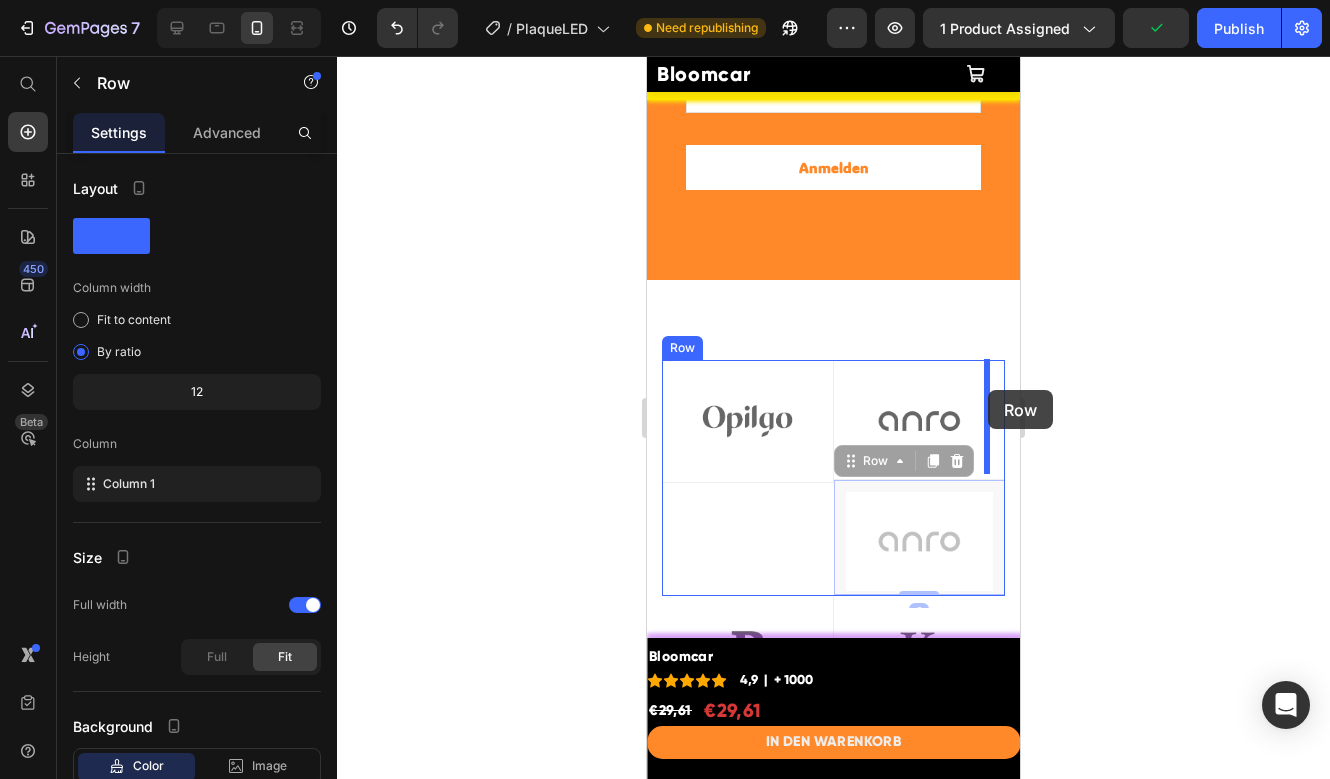drag, startPoint x: 848, startPoint y: 459, endPoint x: 988, endPoint y: 390, distance: 156.08011 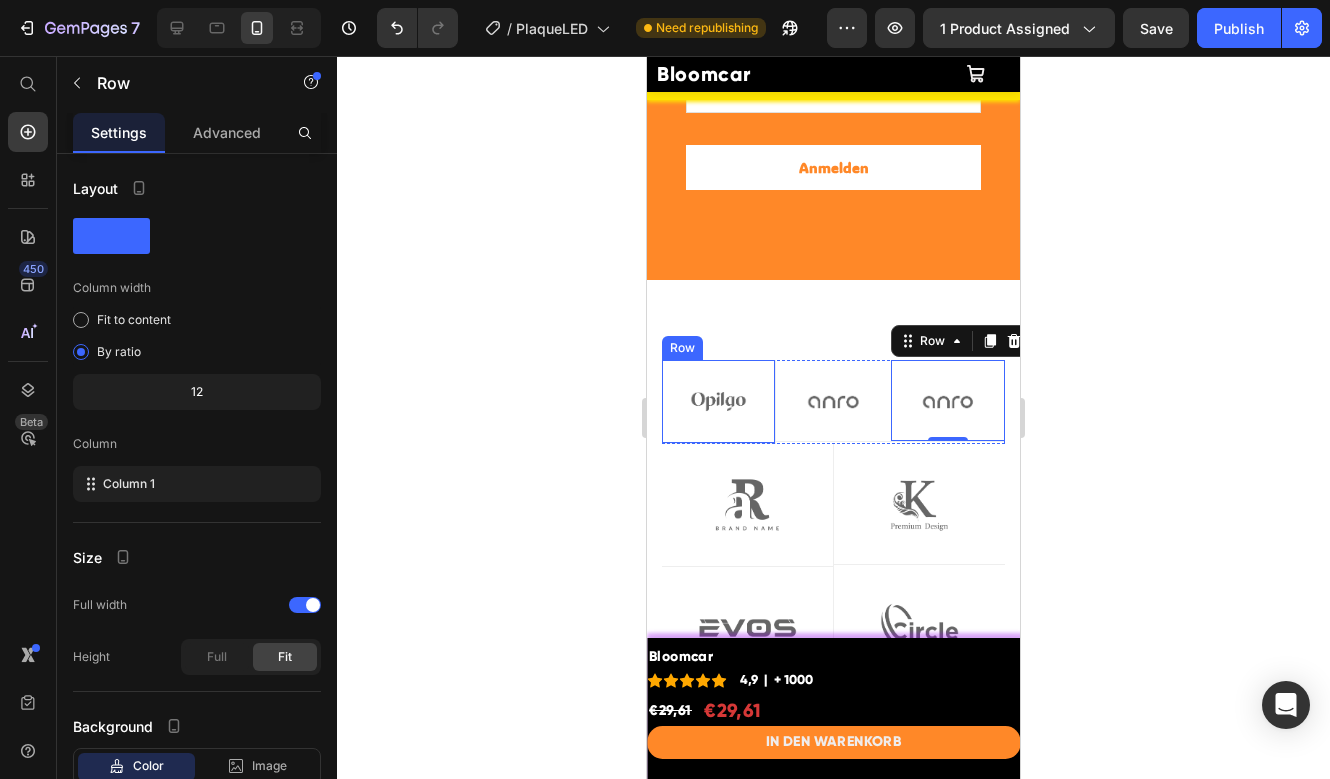 click on "Image Row" at bounding box center [719, 402] 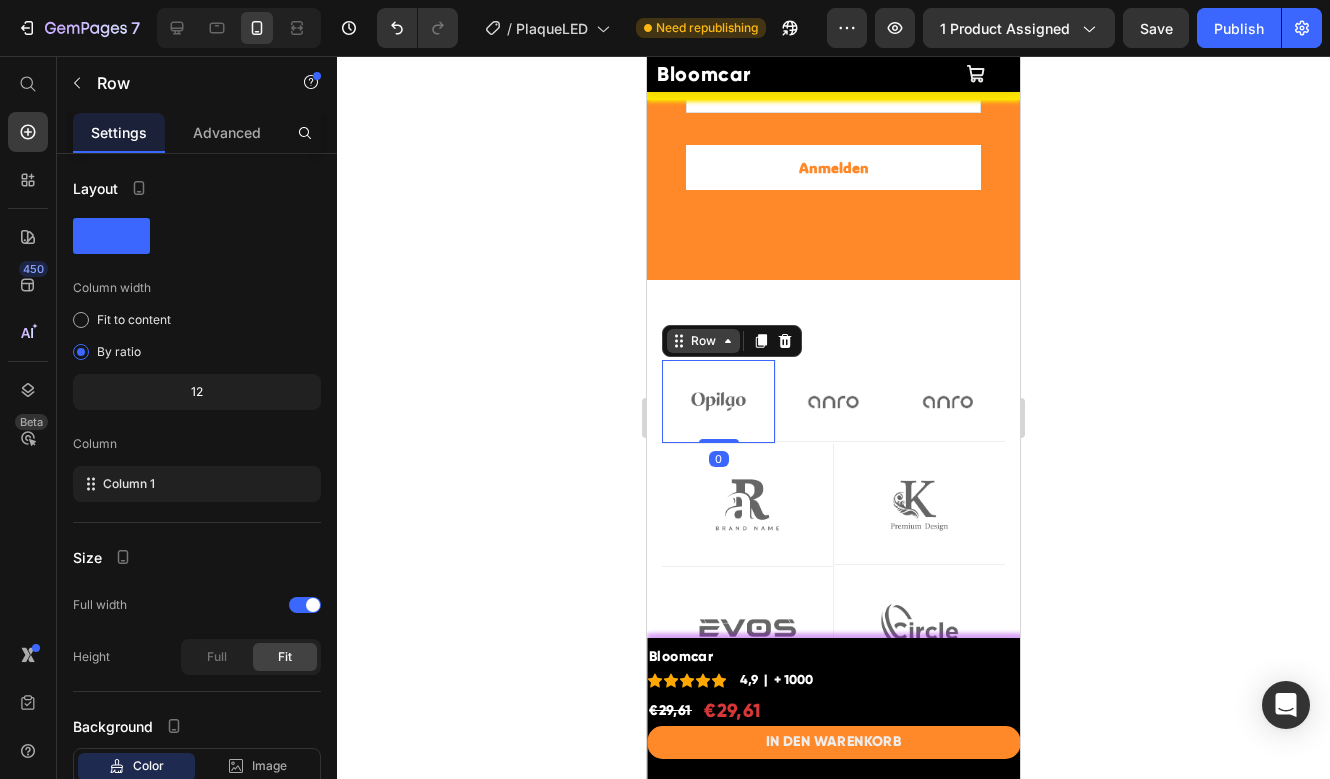 click on "Row" at bounding box center (703, 341) 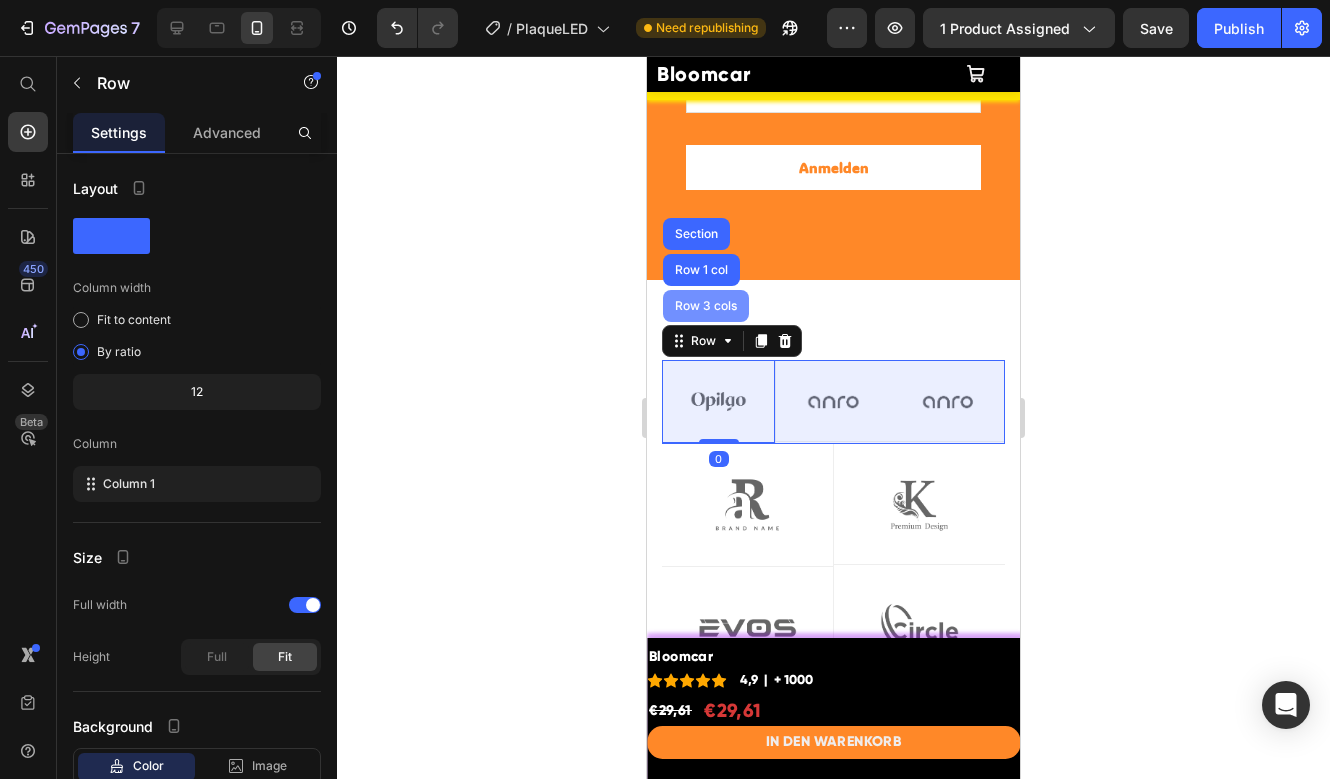 click on "Row 3 cols" at bounding box center (706, 306) 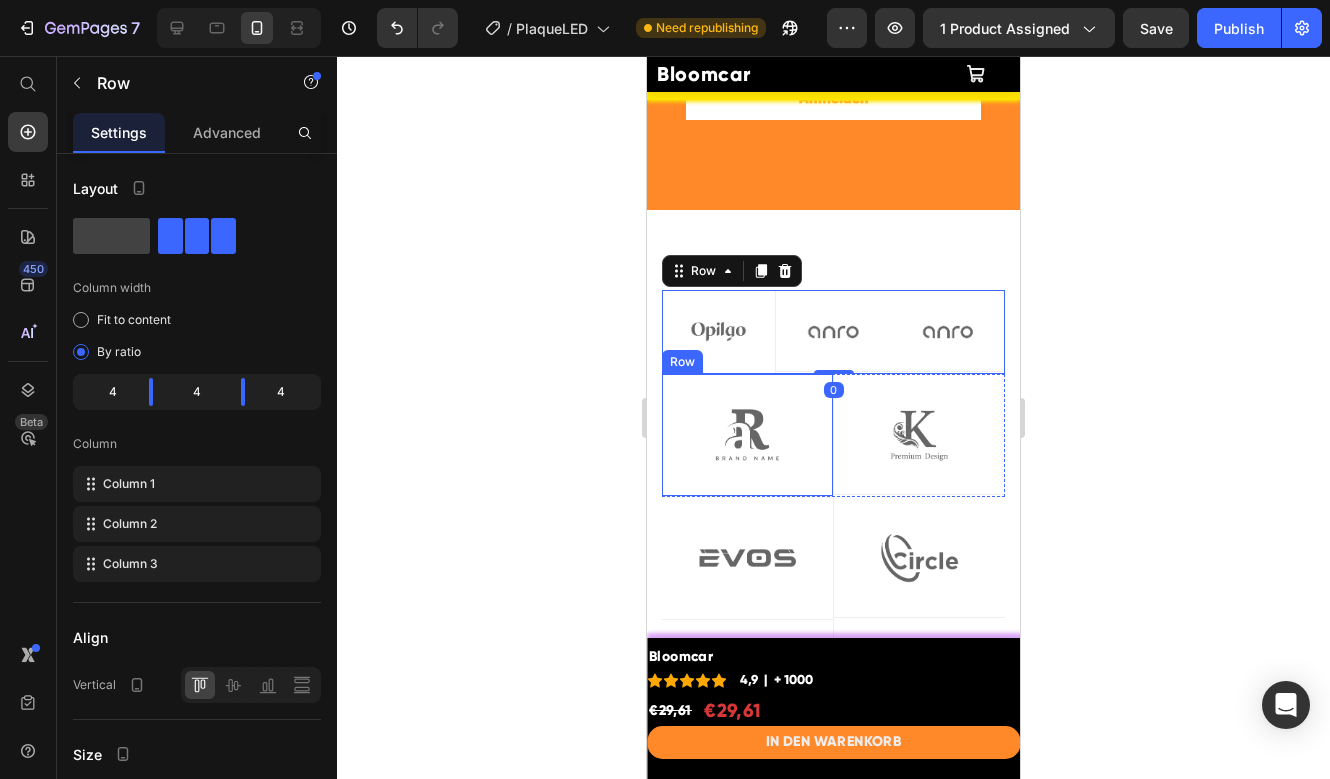 scroll, scrollTop: 12574, scrollLeft: 0, axis: vertical 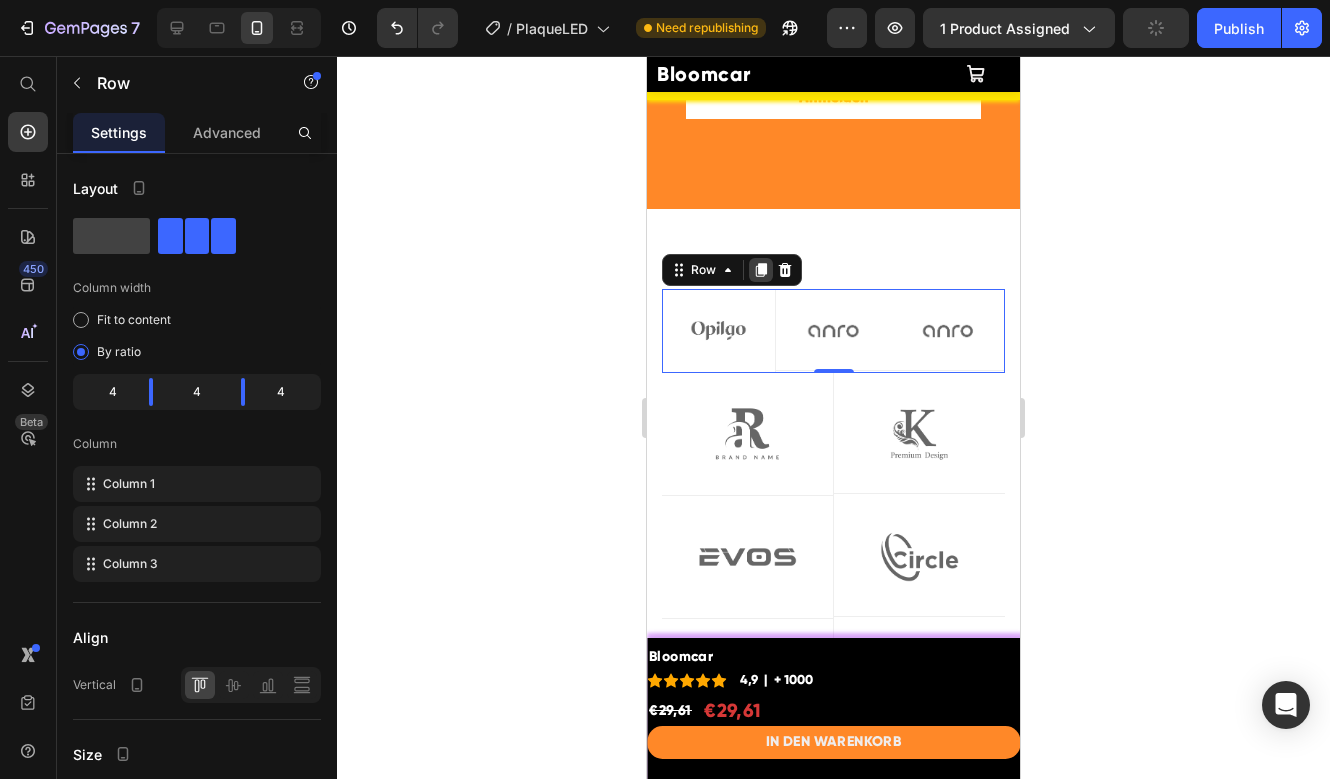 click 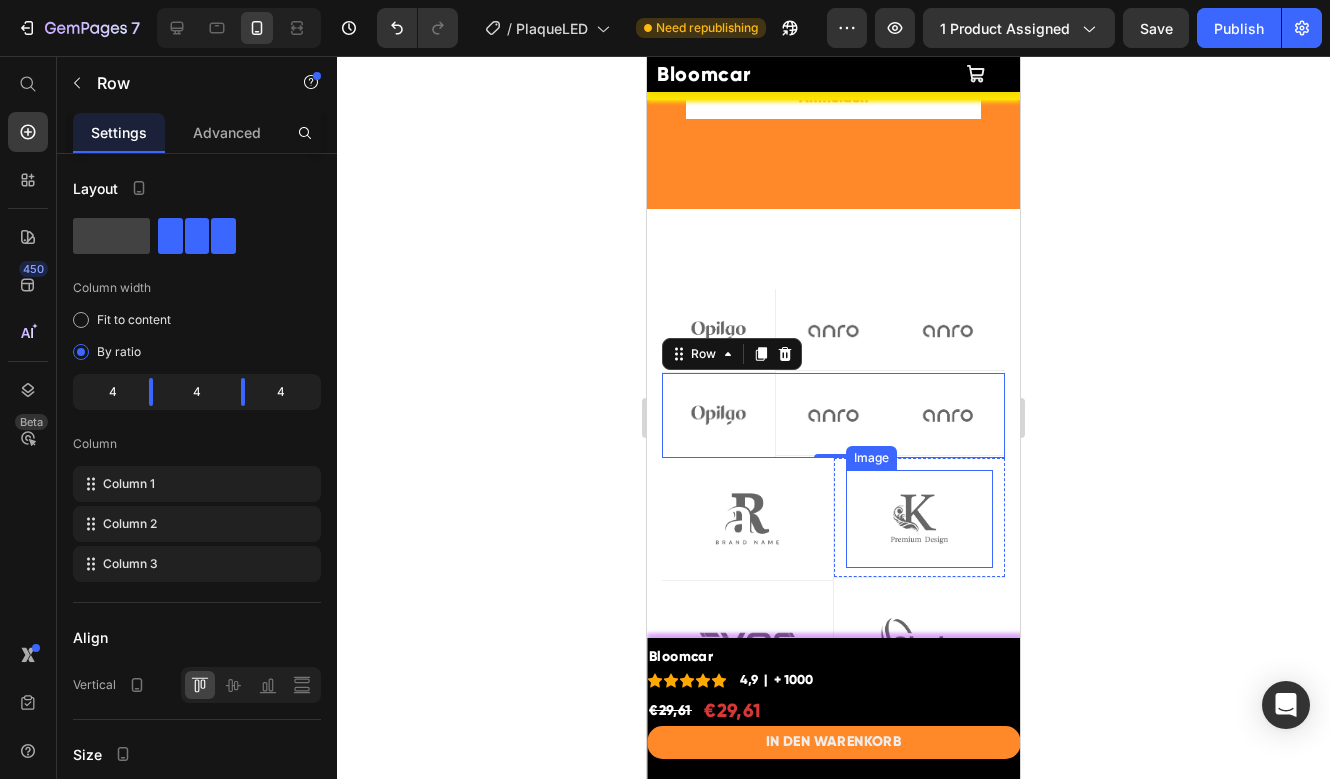 scroll, scrollTop: 12632, scrollLeft: 0, axis: vertical 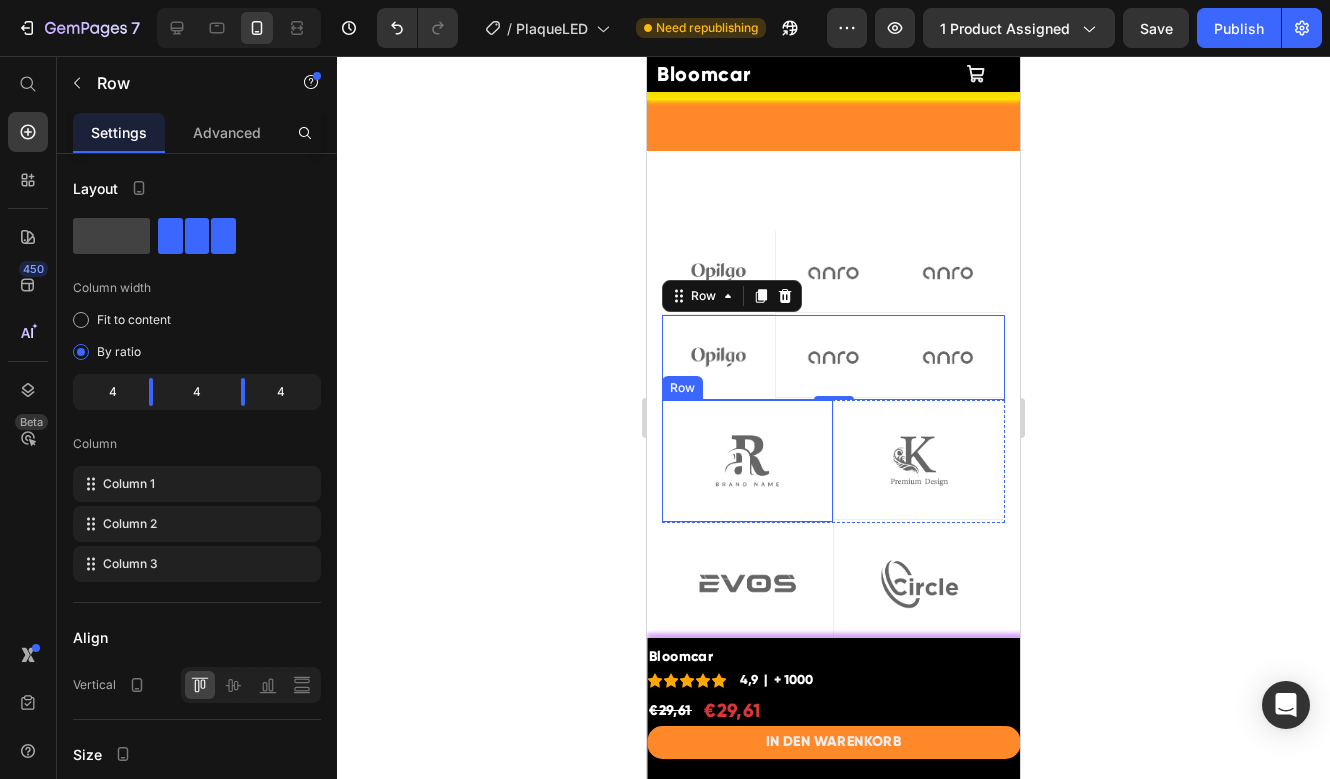 click on "Image Row" at bounding box center [748, 461] 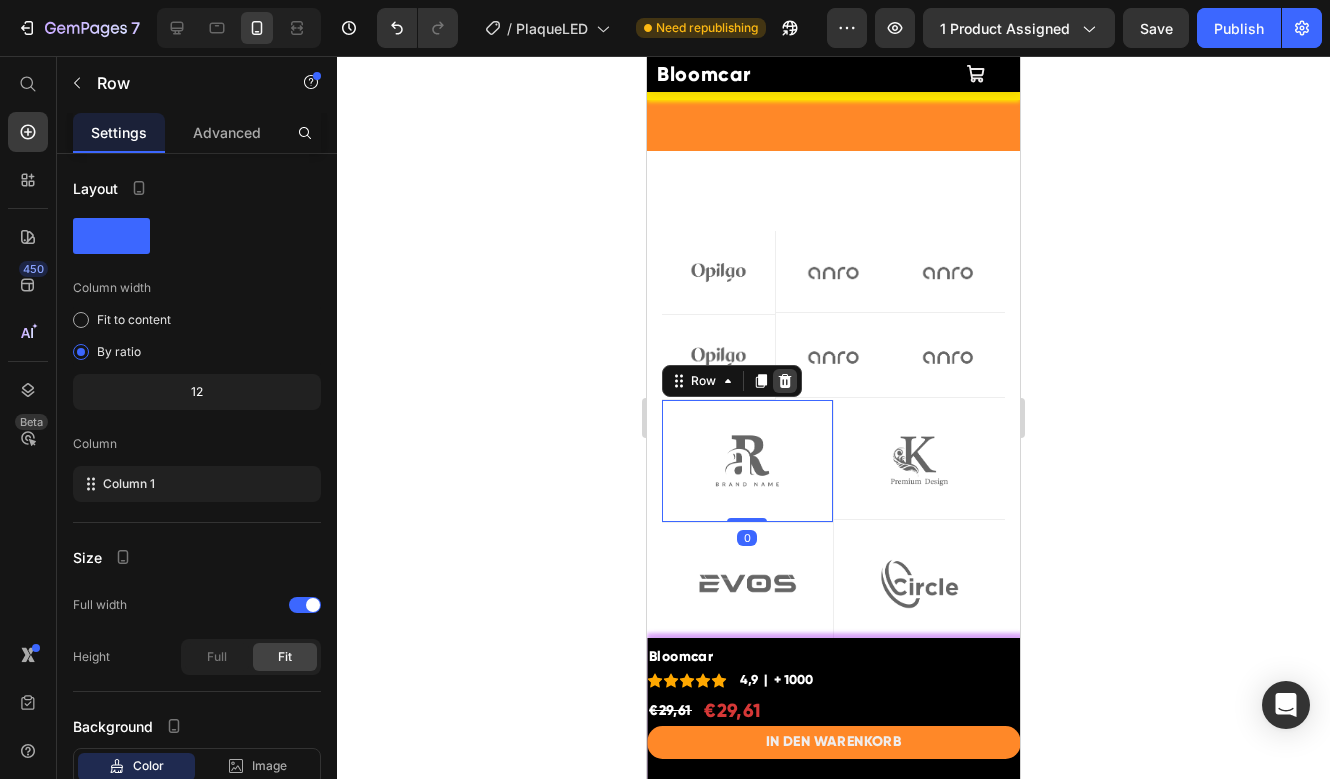 click at bounding box center [785, 381] 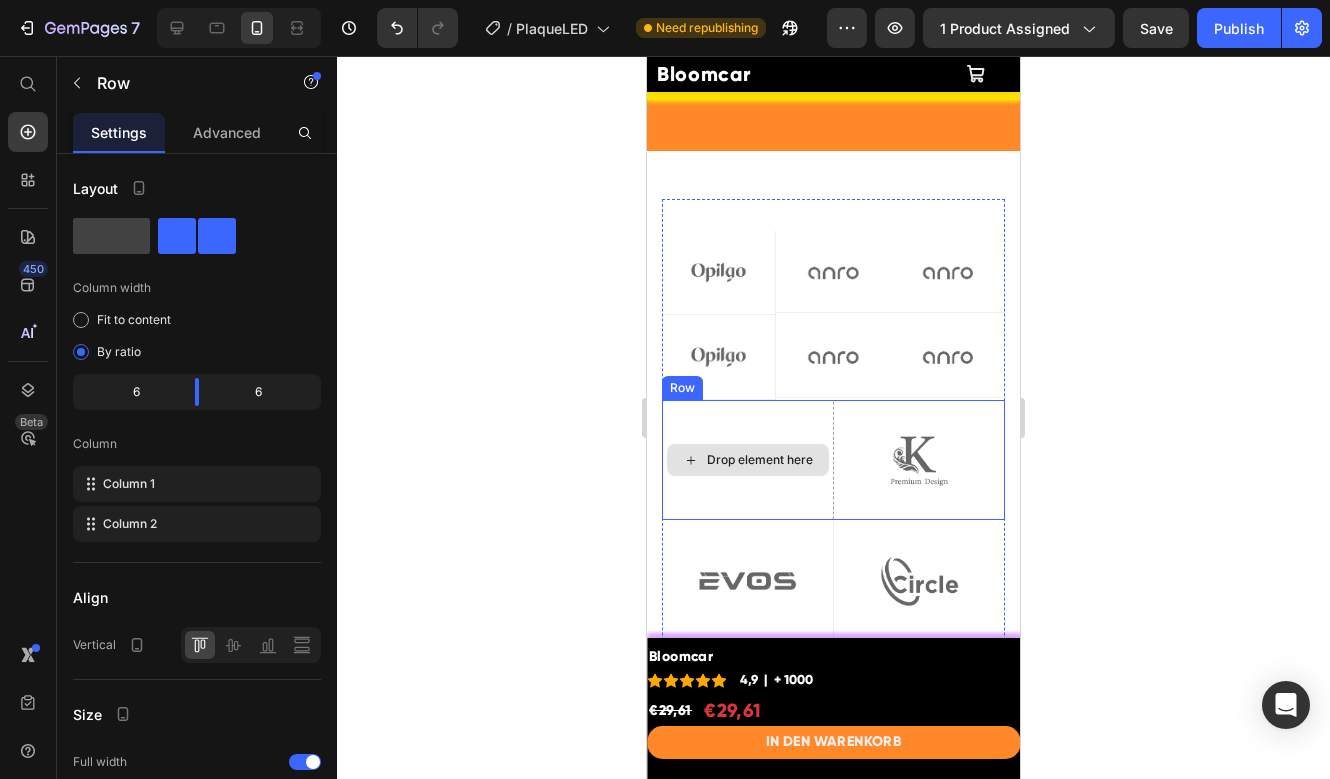 click on "Drop element here" at bounding box center (748, 460) 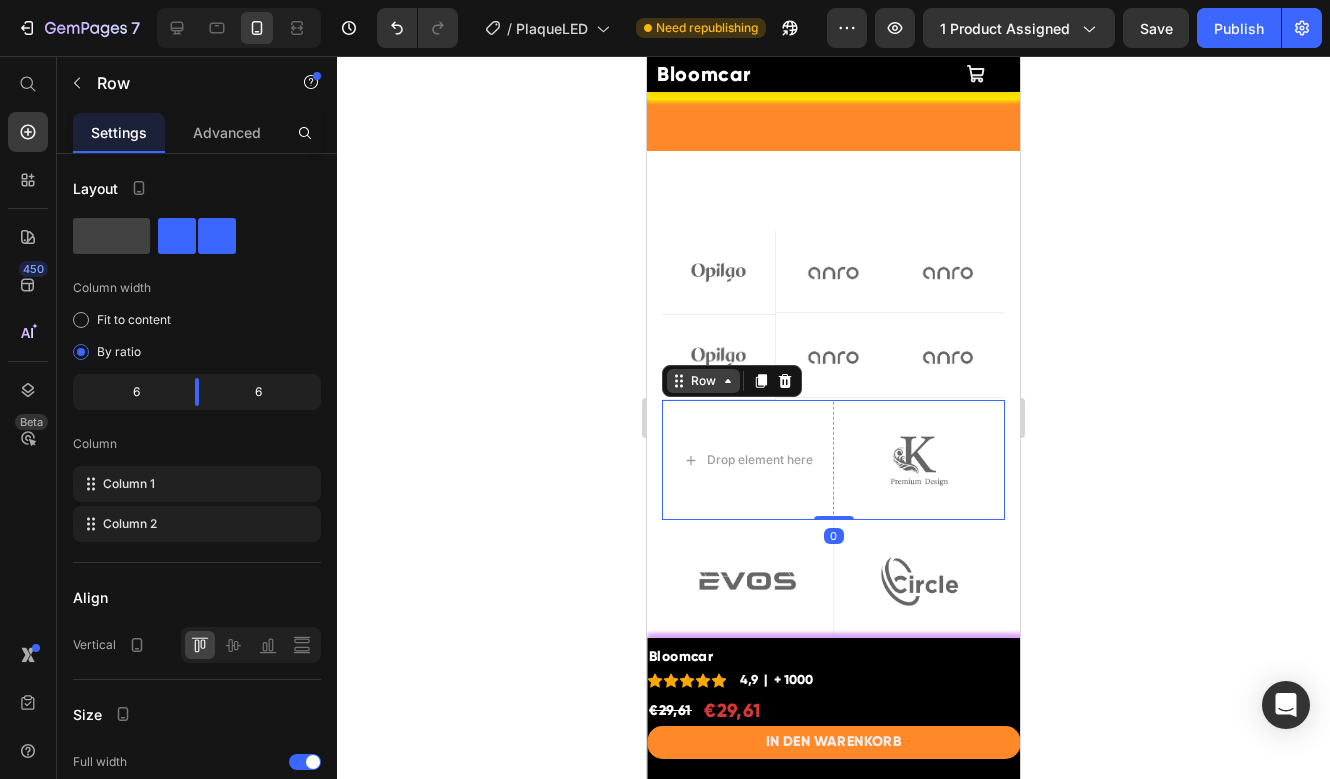 click 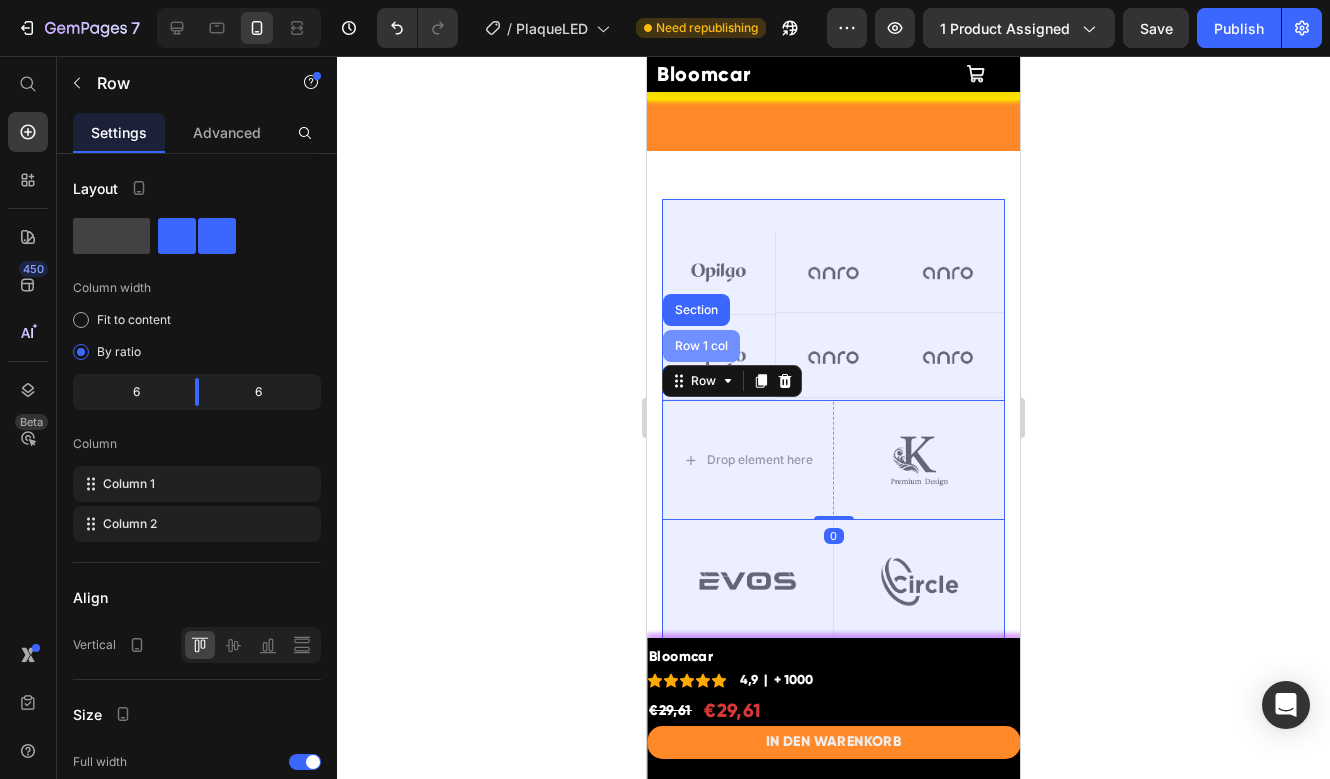 click on "Row 1 col" at bounding box center (701, 346) 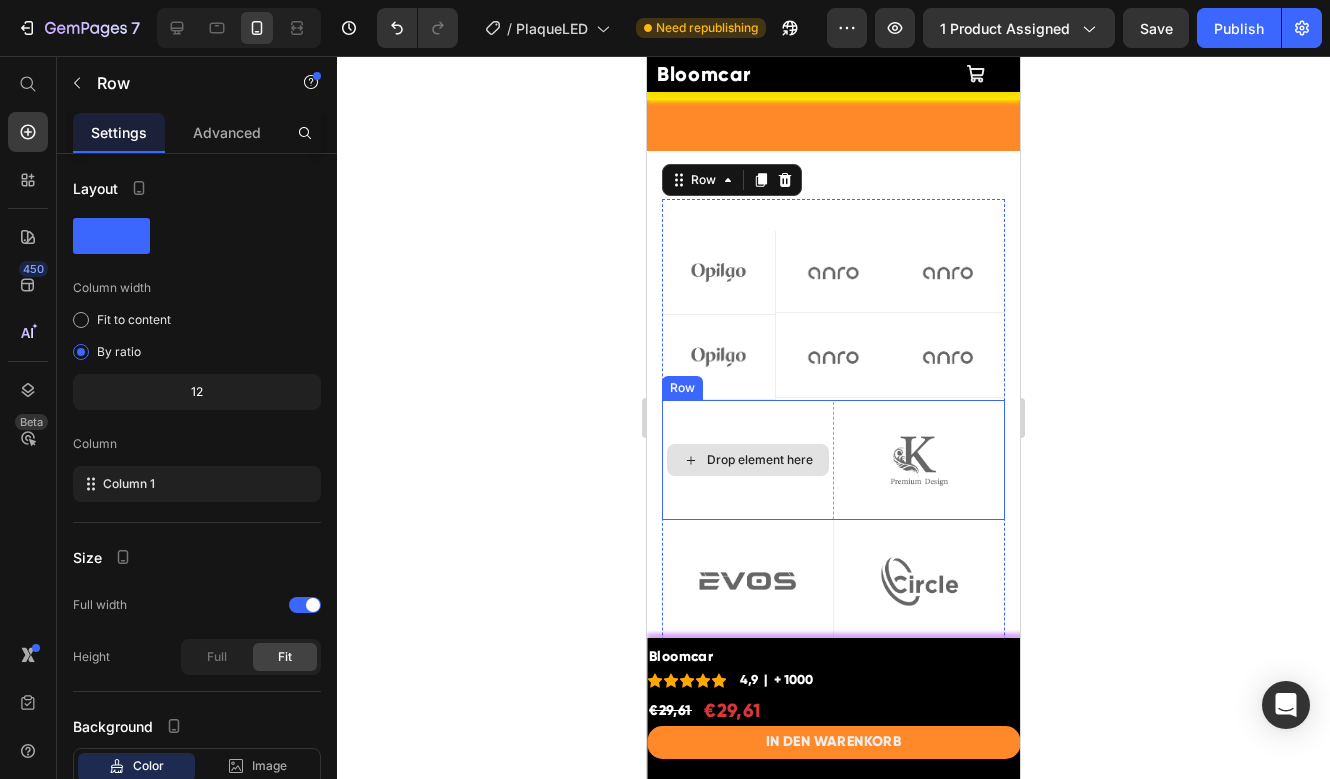 click on "Drop element here" at bounding box center (748, 460) 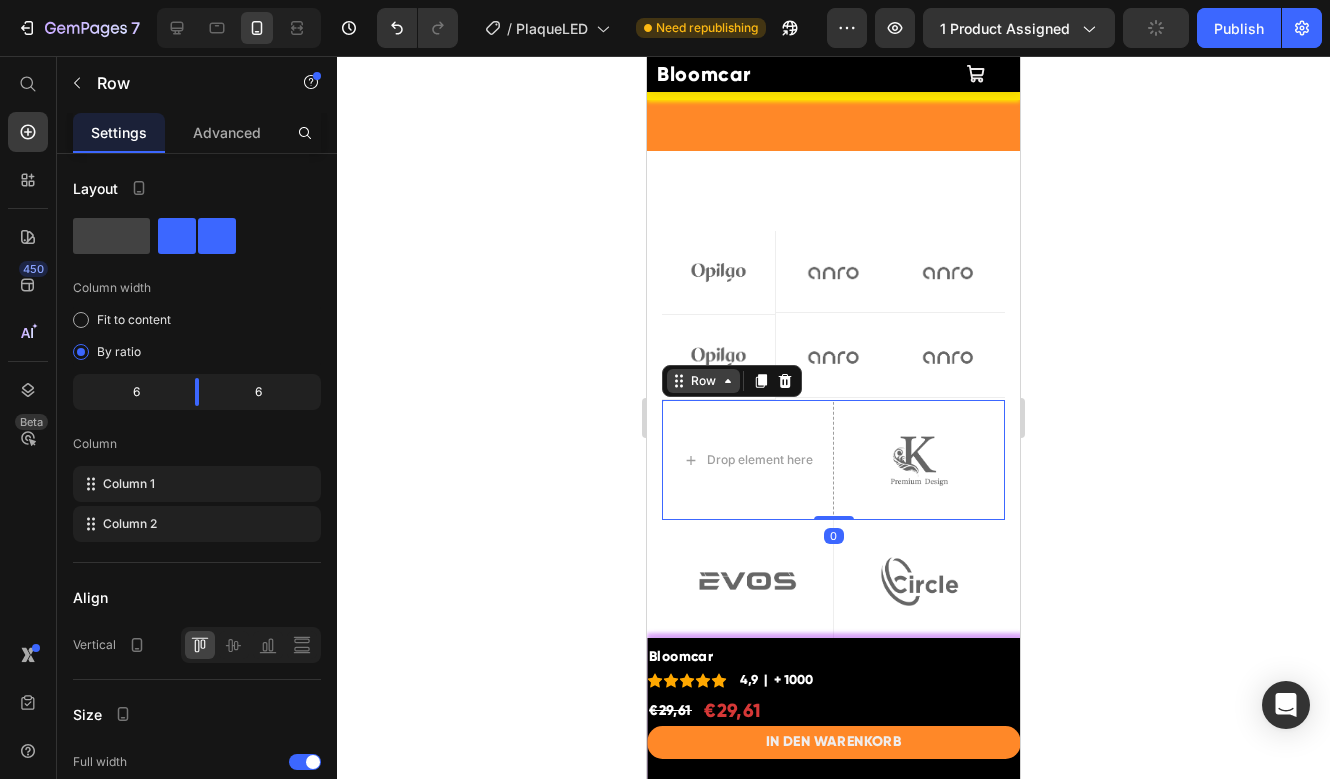 click 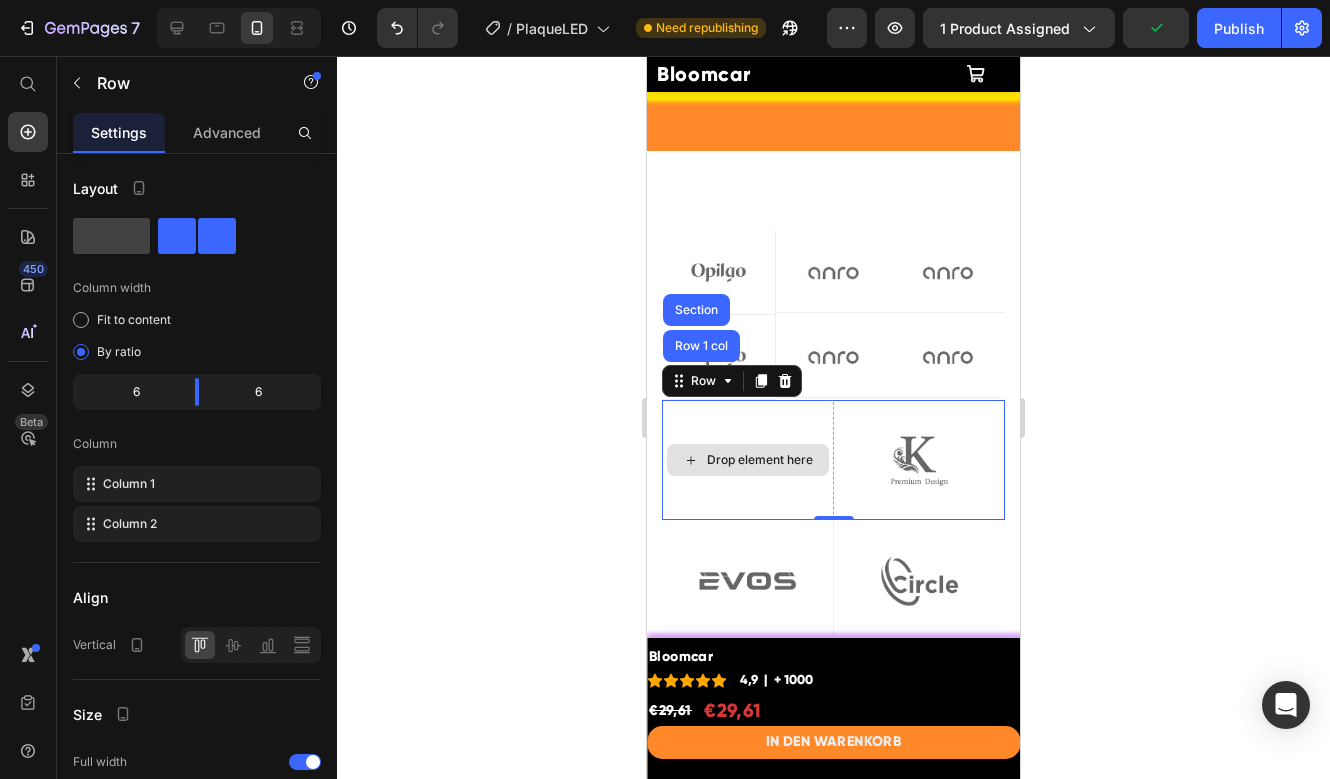 click on "Drop element here" at bounding box center (748, 460) 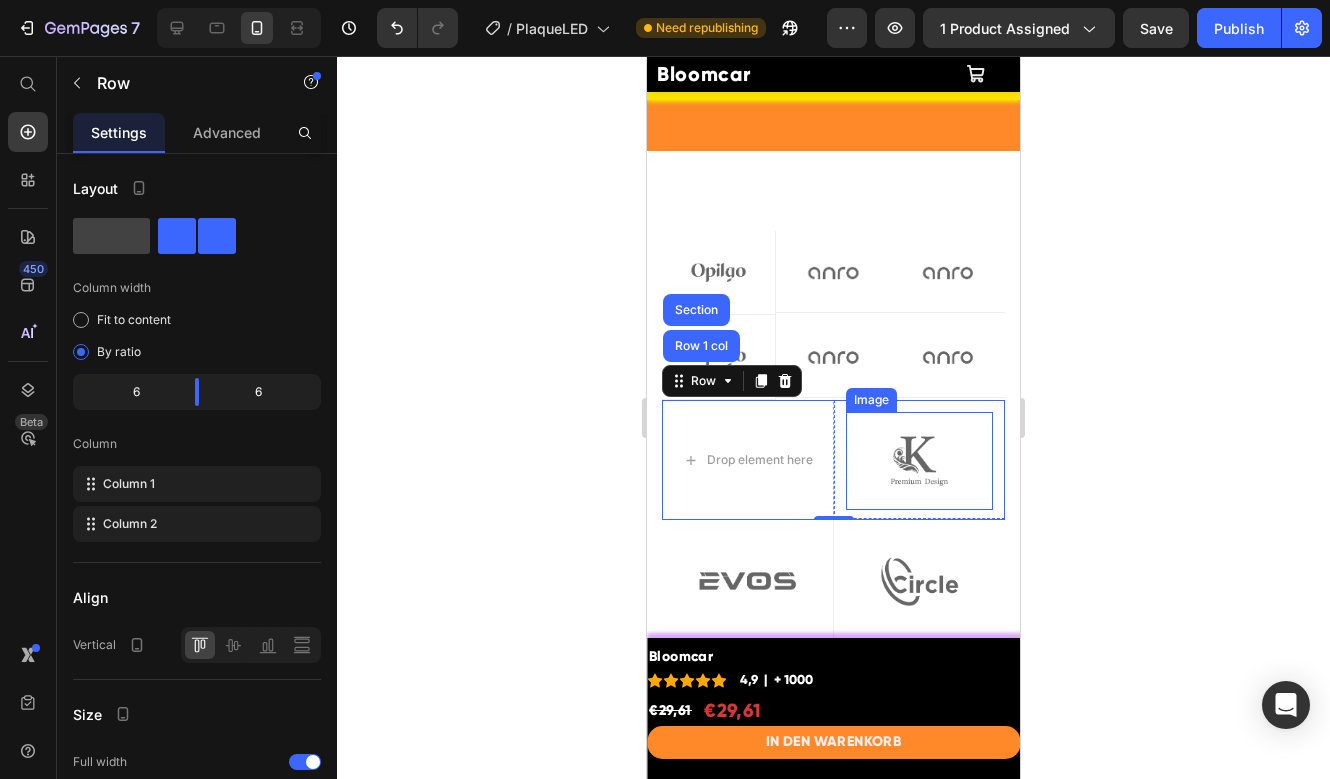click at bounding box center [920, 461] 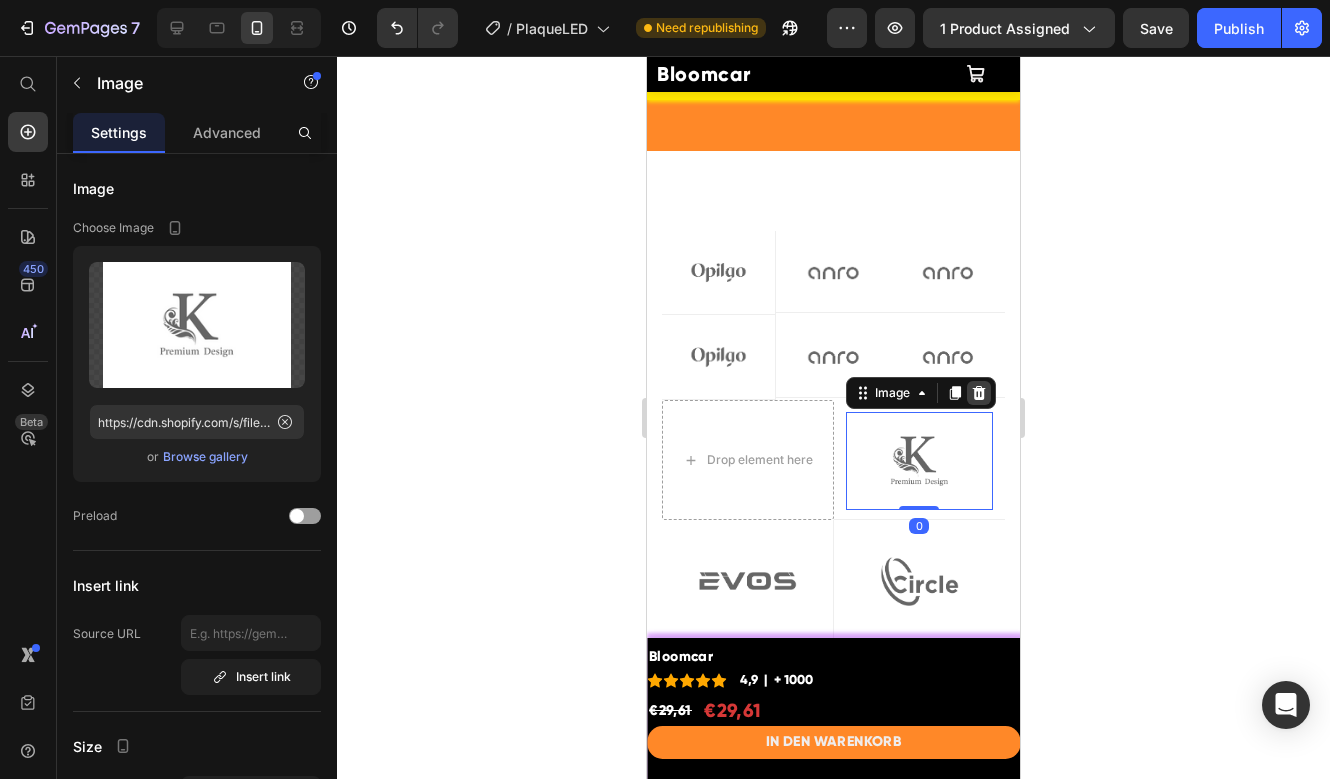 click 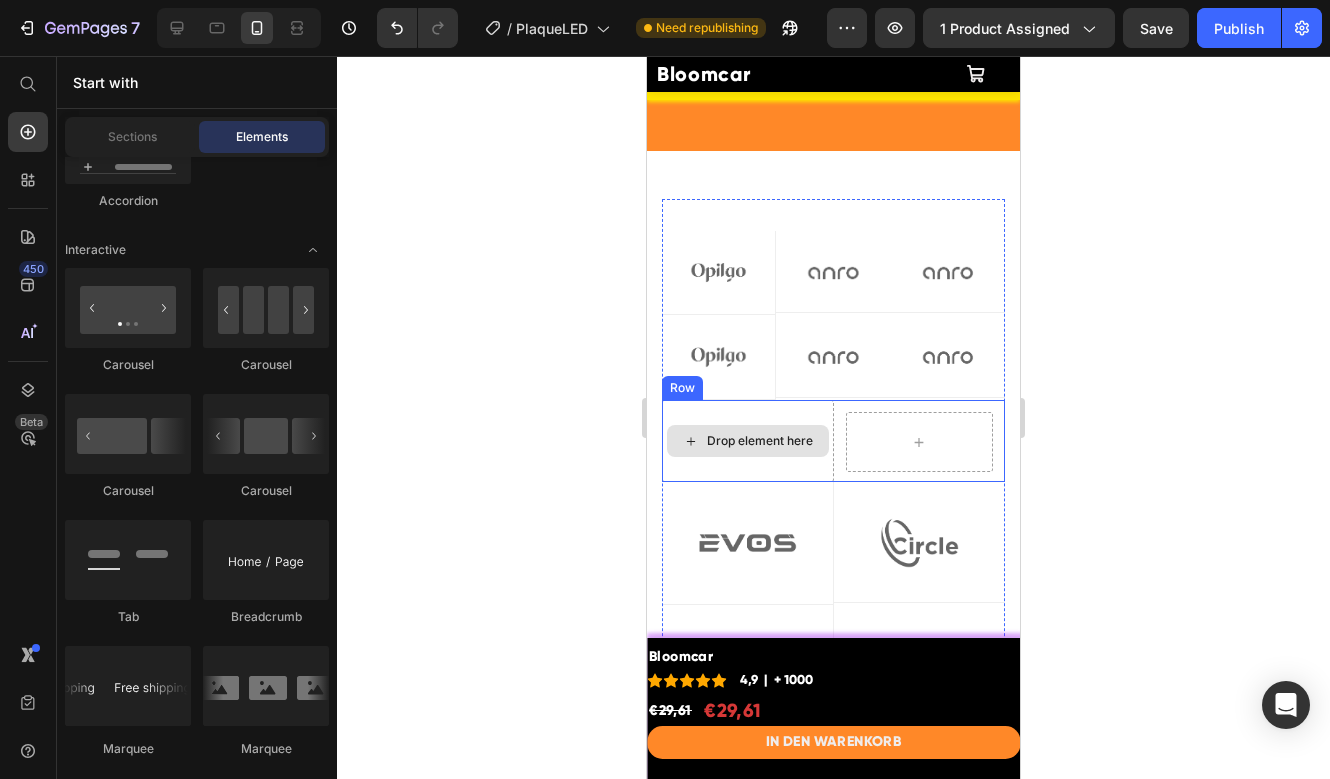 click on "Drop element here" at bounding box center (748, 441) 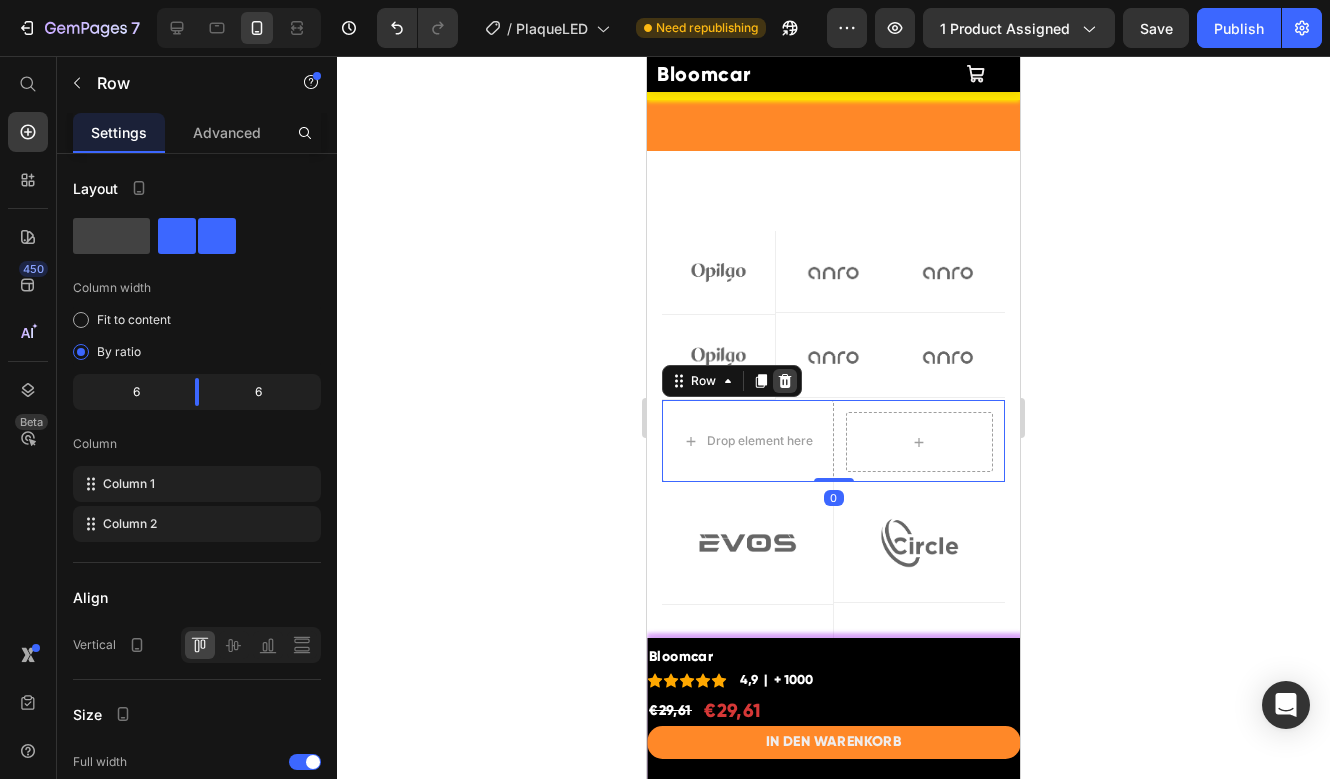 click 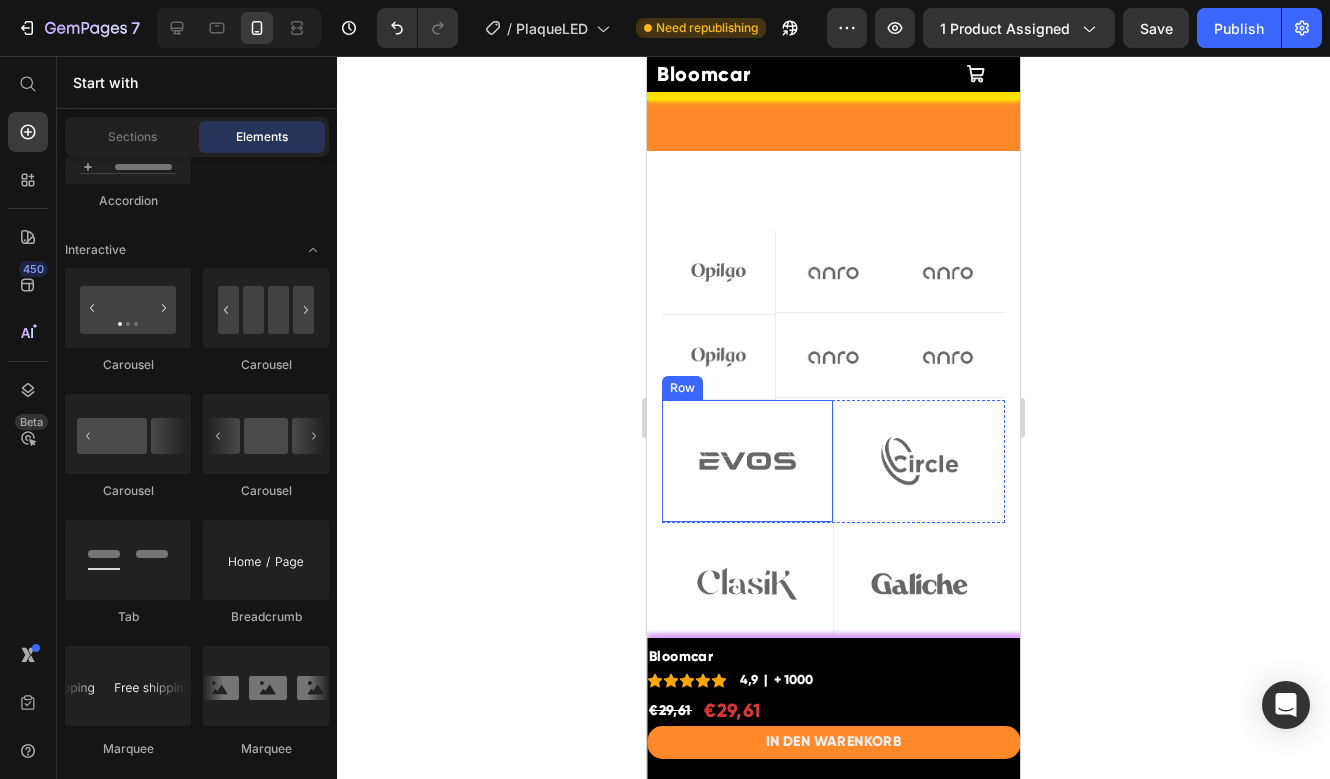 click on "Image Row" at bounding box center (748, 461) 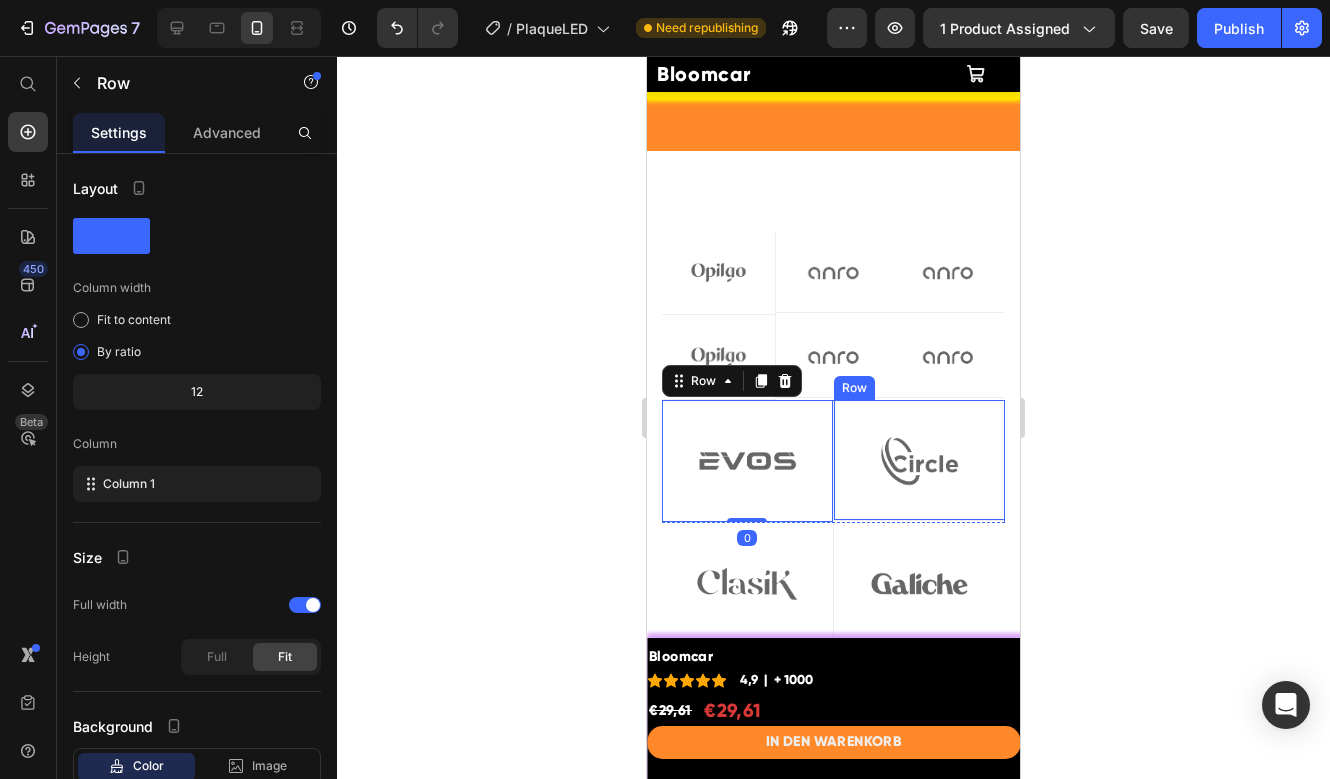 click on "Image Row" at bounding box center (920, 460) 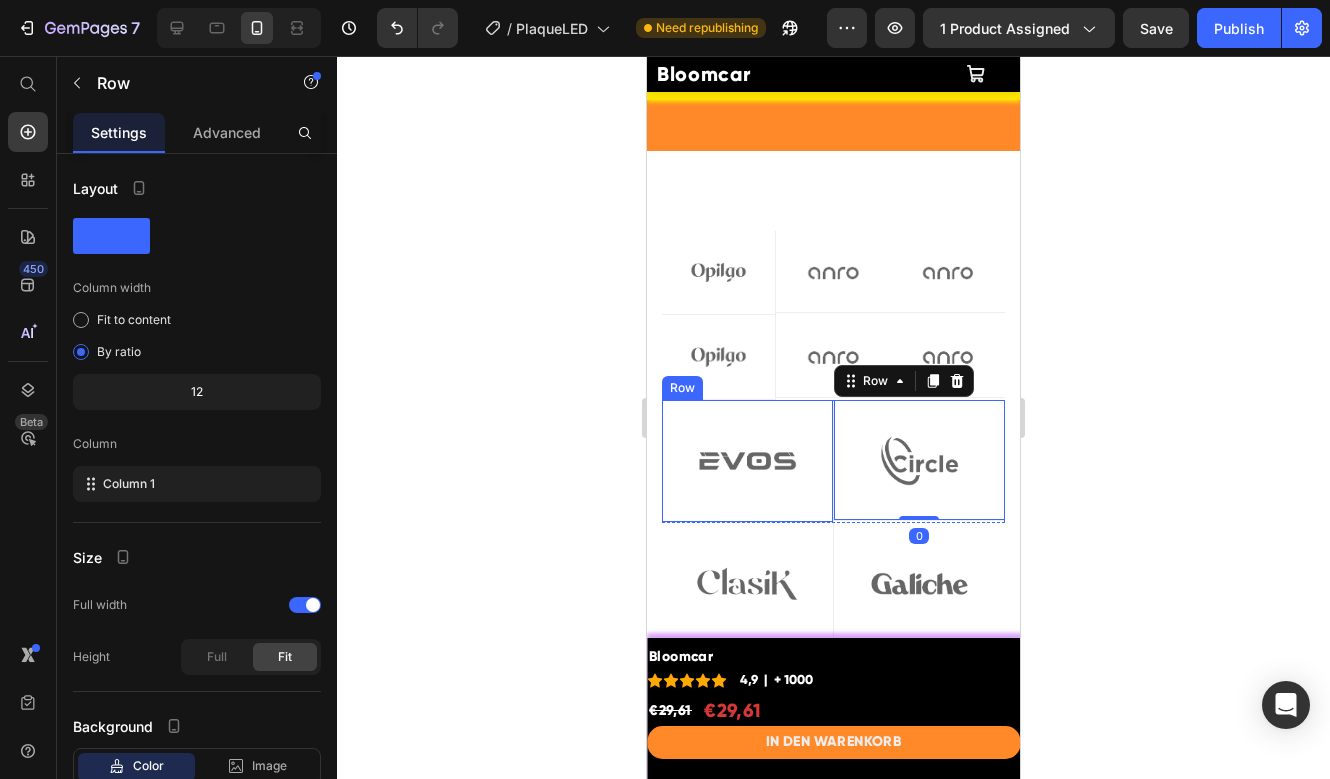 click on "Image Row" at bounding box center [748, 461] 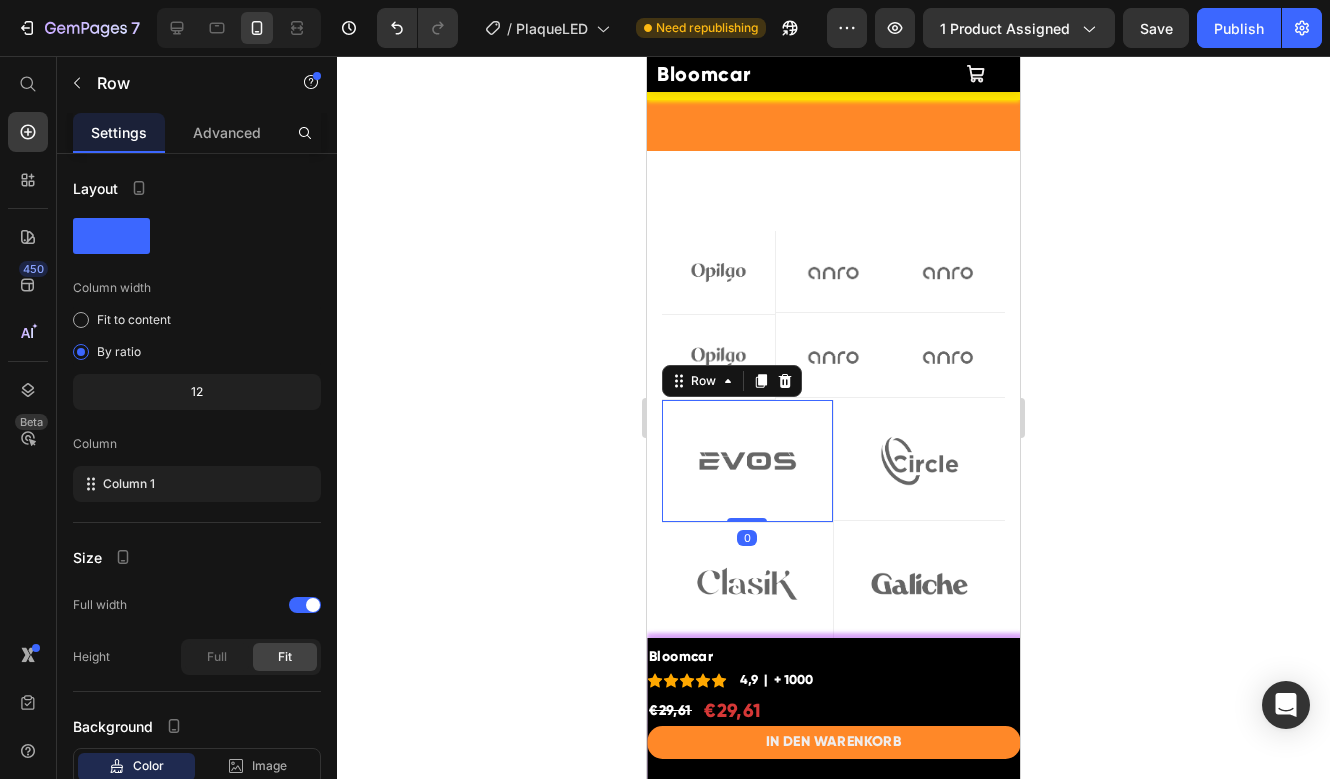 click on "Image Row   0" at bounding box center (748, 461) 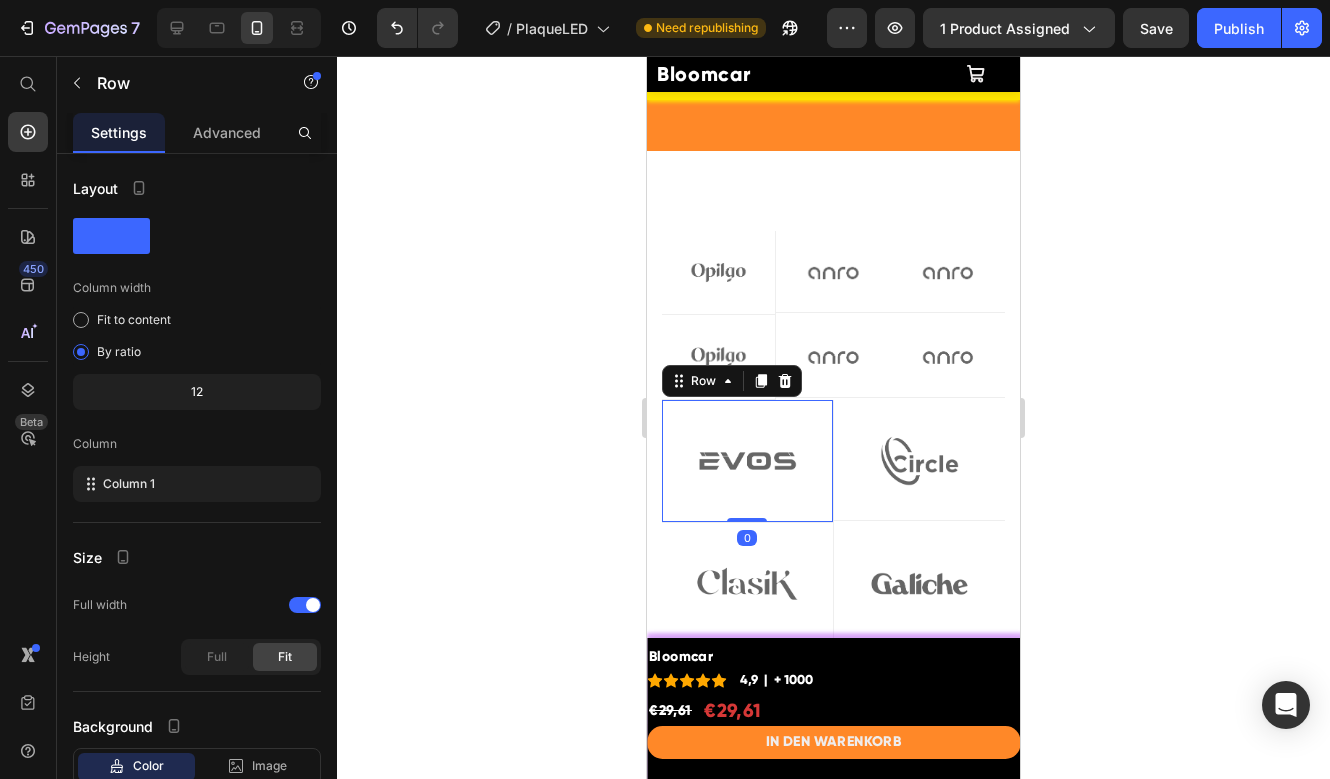 click on "Image Row   0" at bounding box center (748, 461) 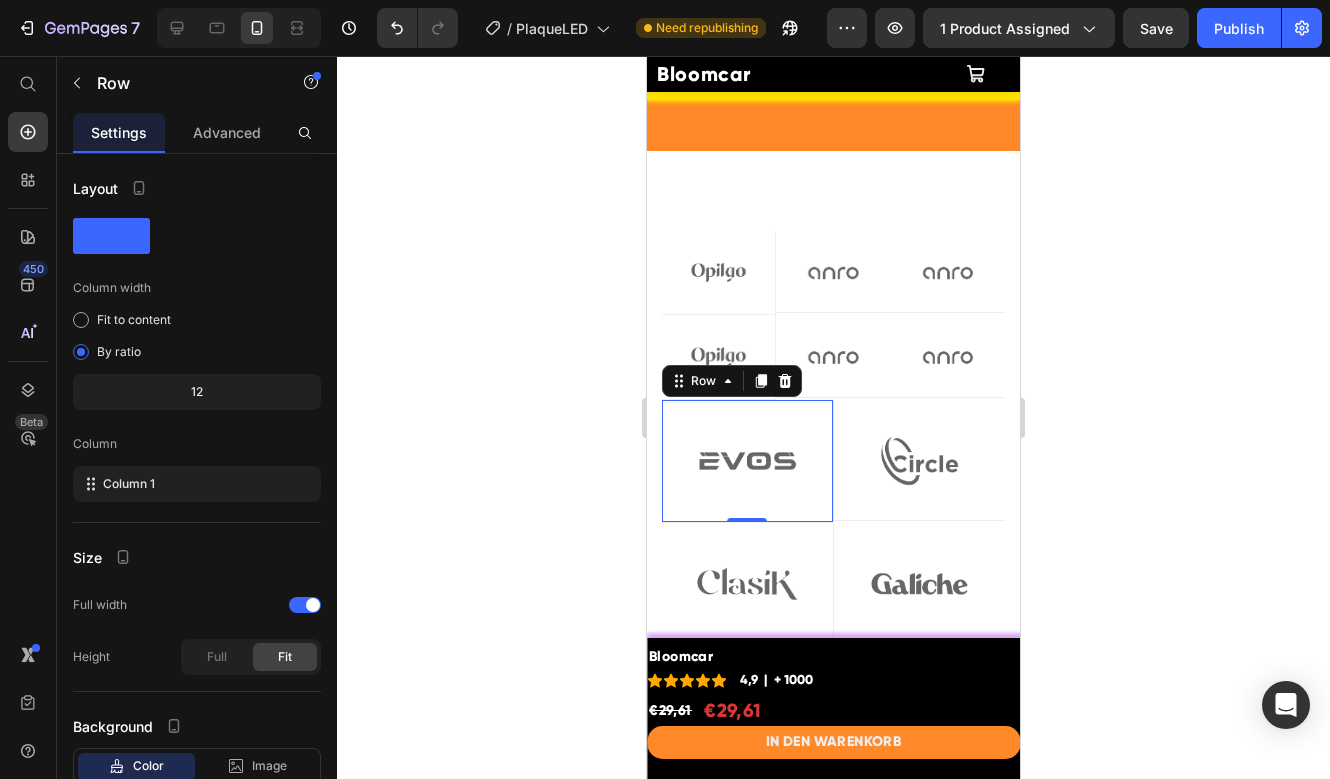click on "Image Row   0" at bounding box center [748, 461] 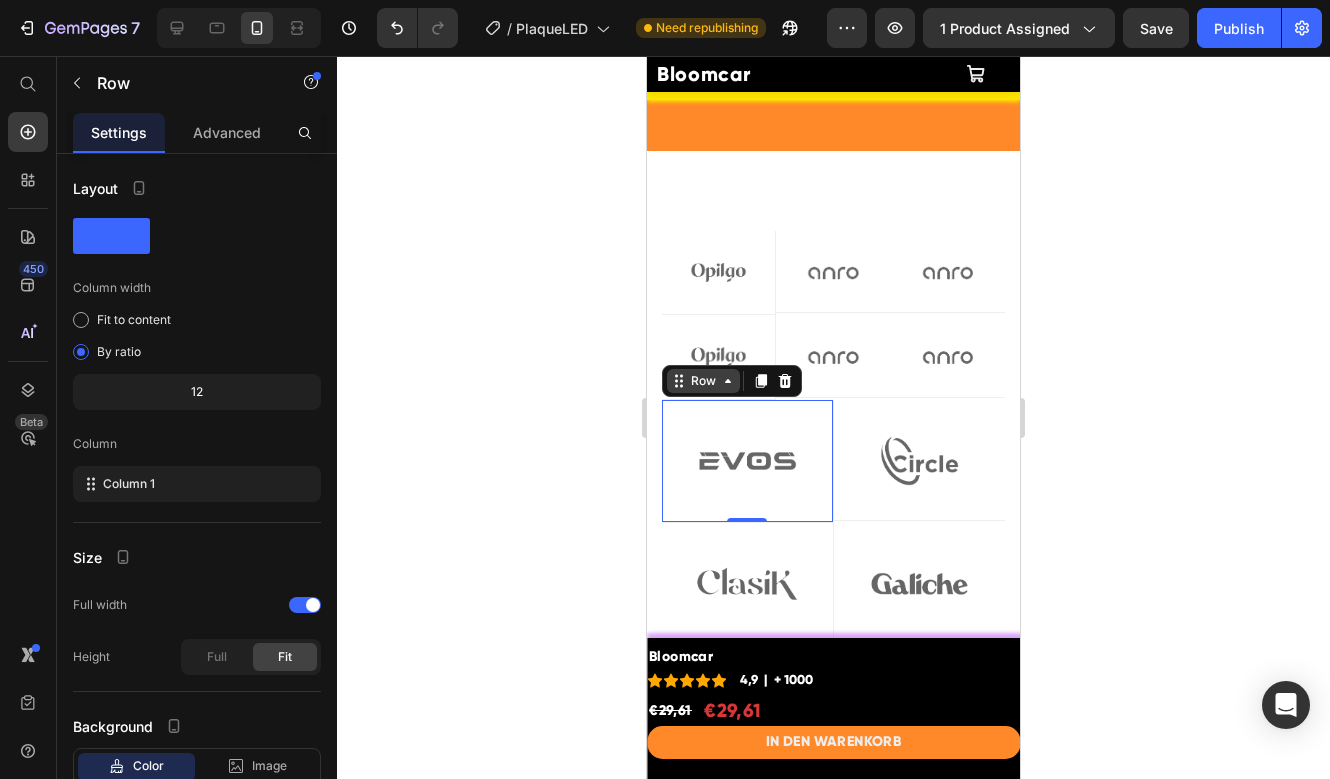 click on "Row" at bounding box center [703, 381] 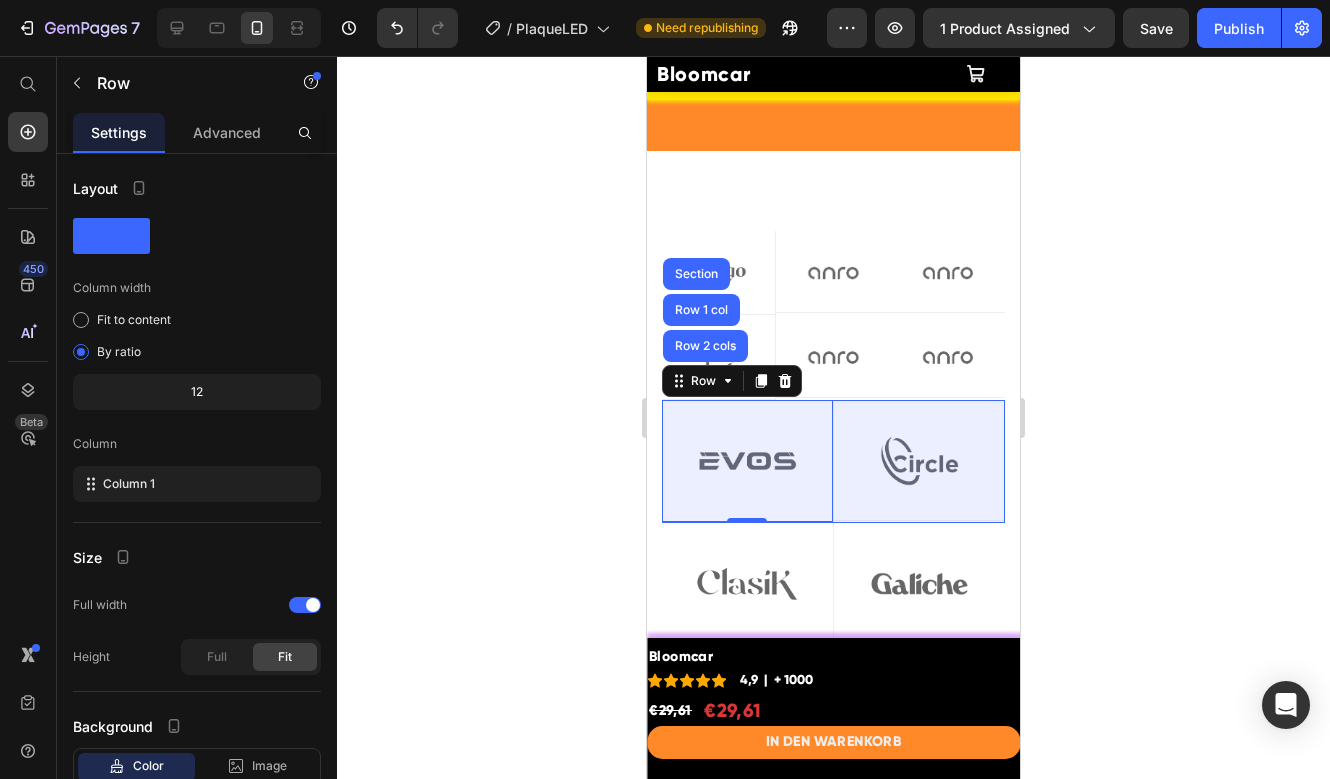 click on "Row 2 cols" at bounding box center [705, 346] 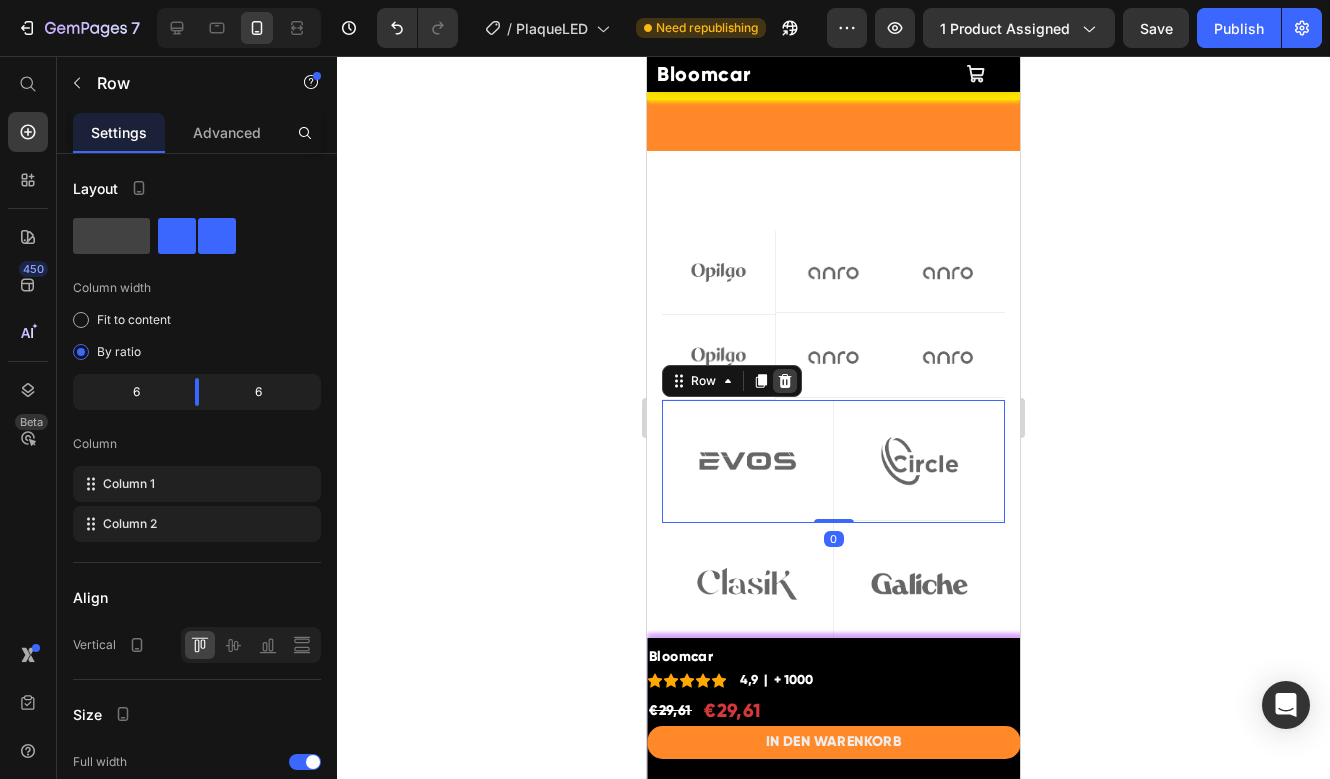 click at bounding box center (785, 381) 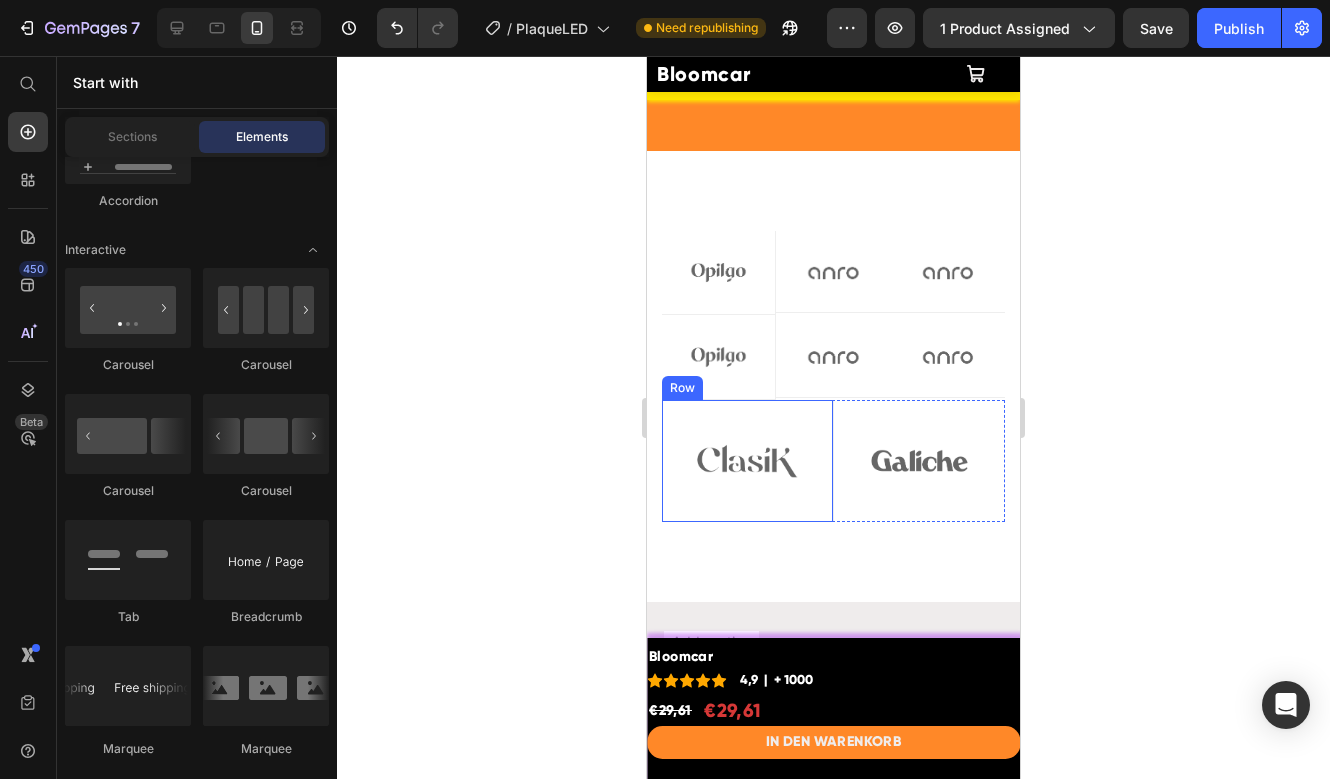click on "Image Row" at bounding box center [748, 461] 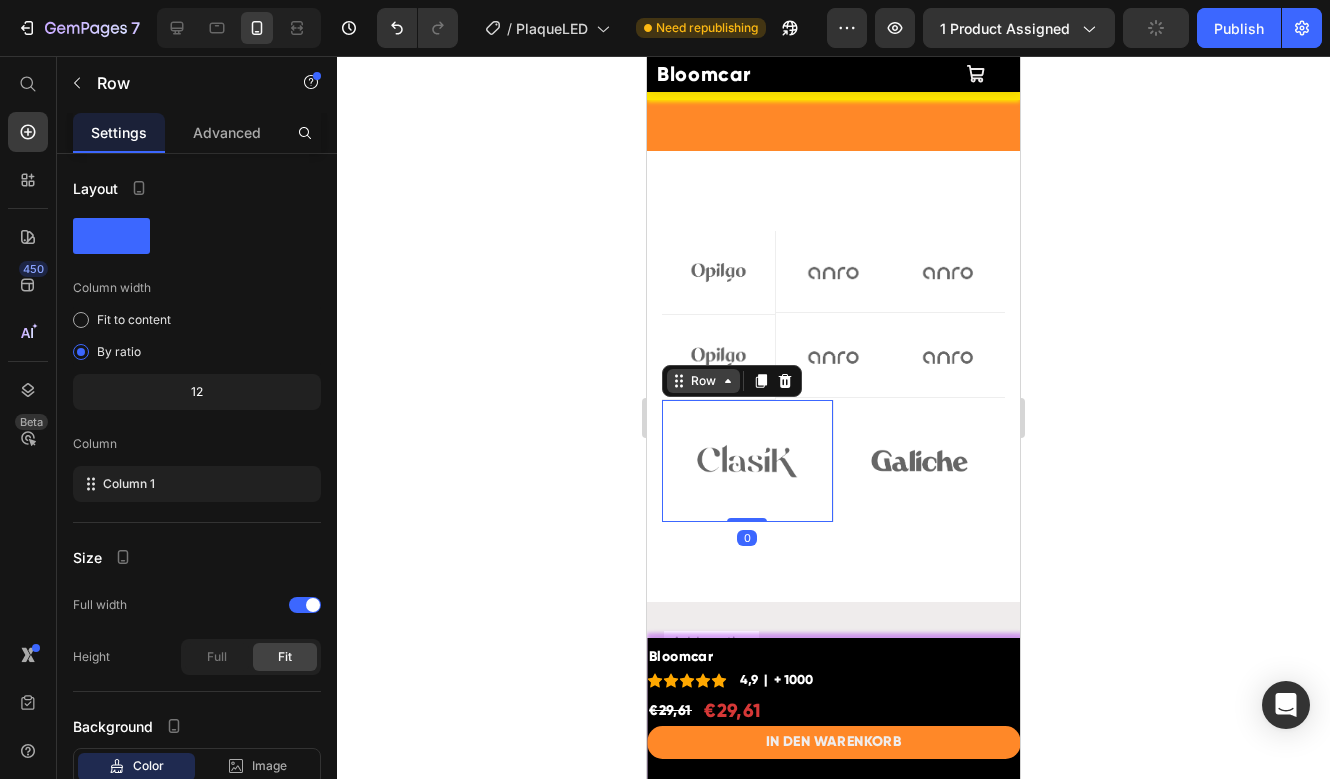 click 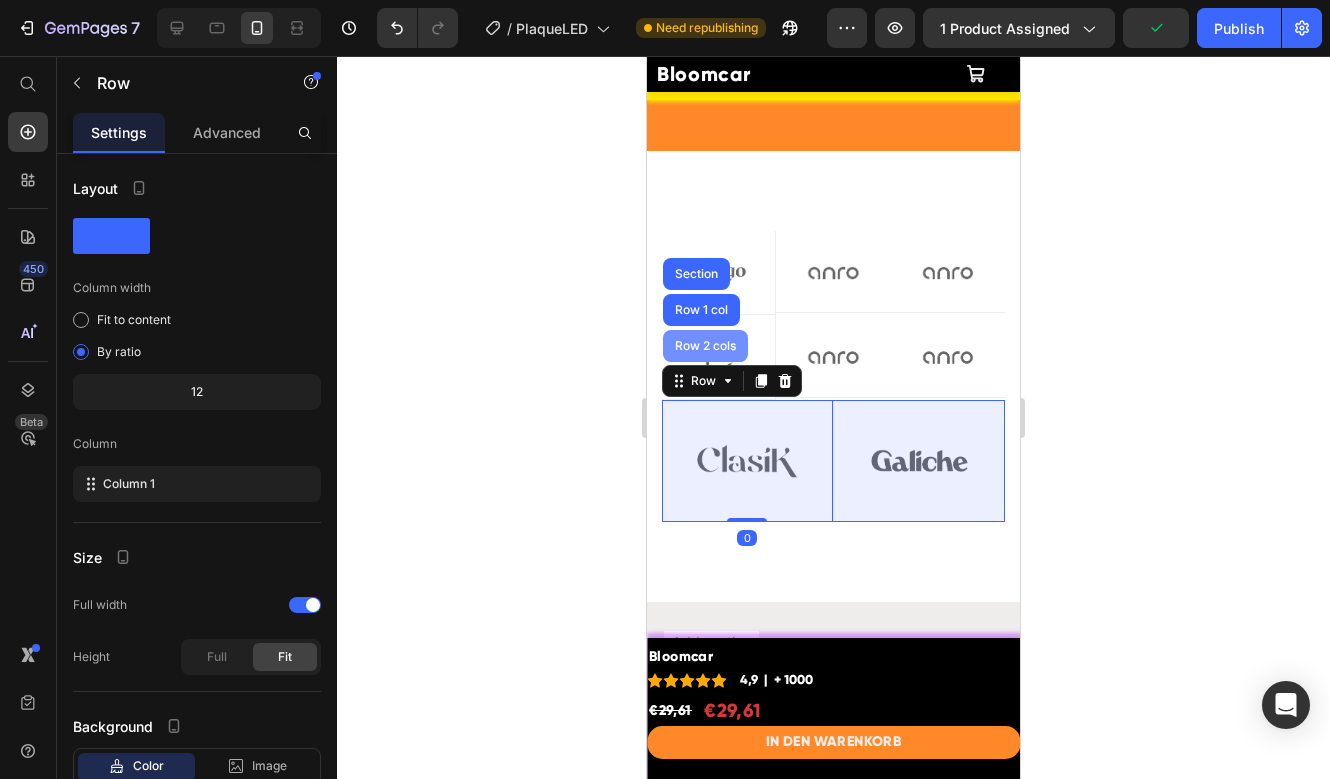 click on "Row 2 cols" at bounding box center (705, 346) 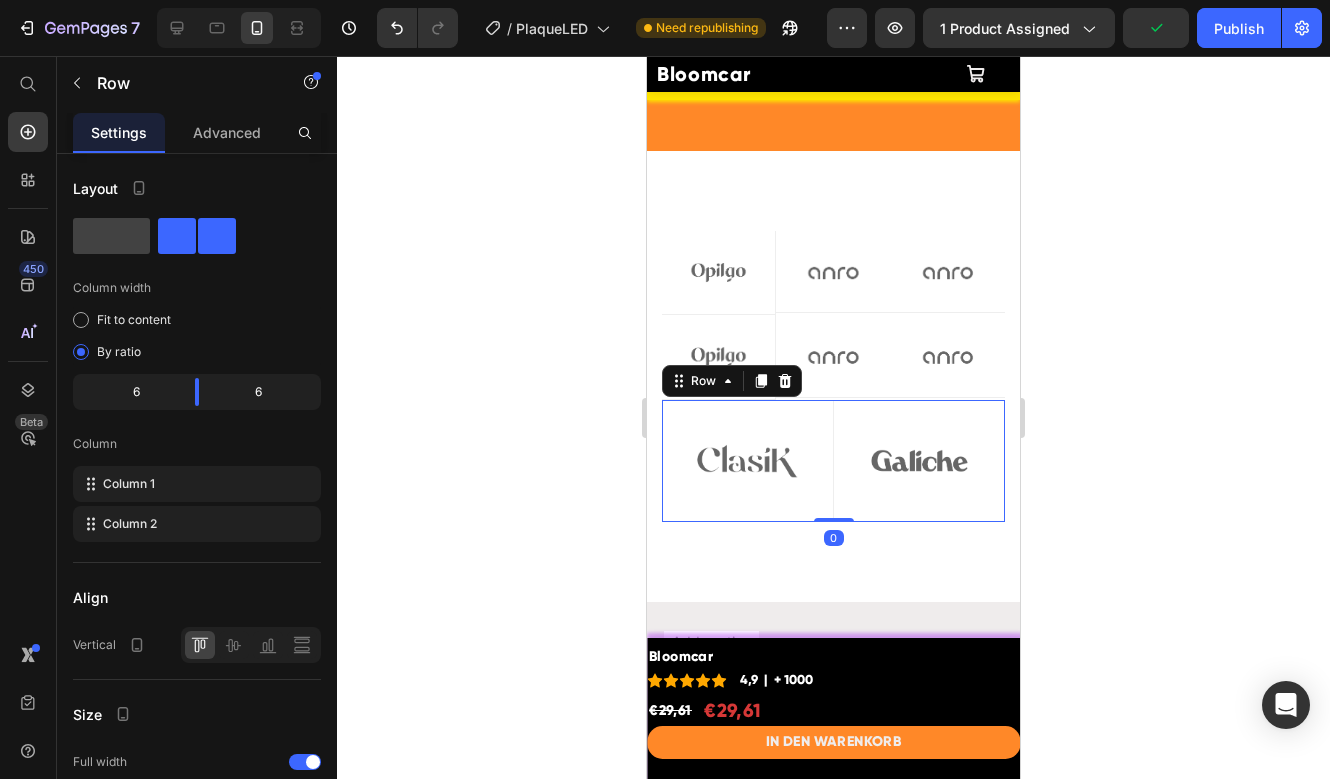 click 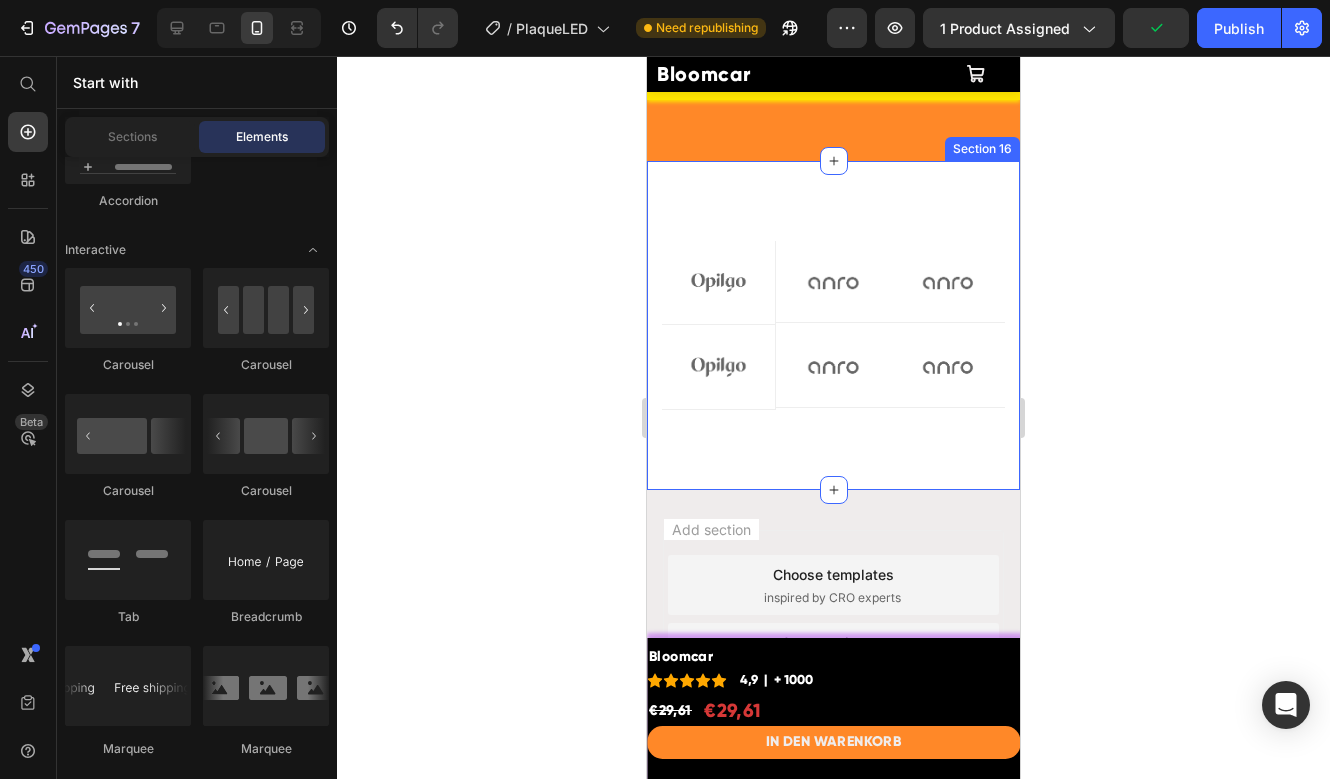 scroll, scrollTop: 12593, scrollLeft: 0, axis: vertical 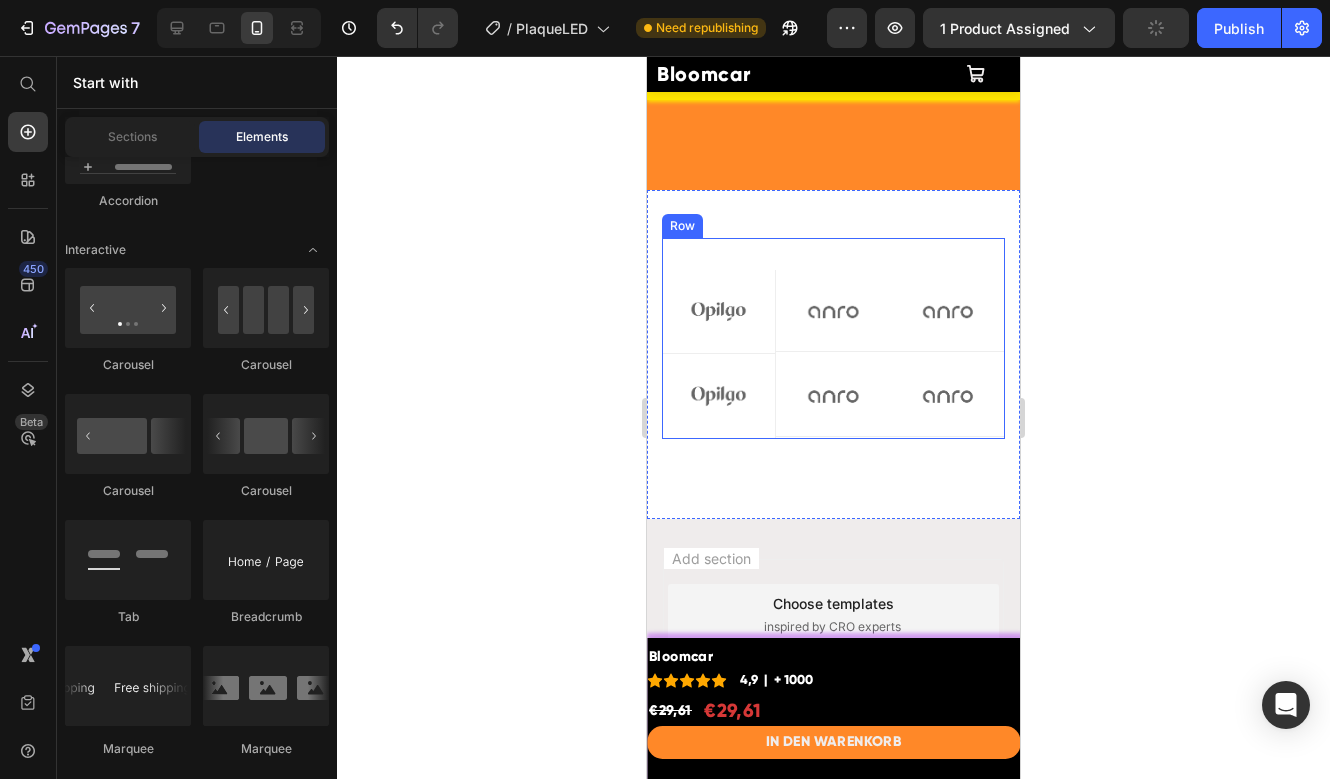 click on "Image Row Image Row Image Row Row Image Row Image Row Image Row Row Row" at bounding box center (833, 338) 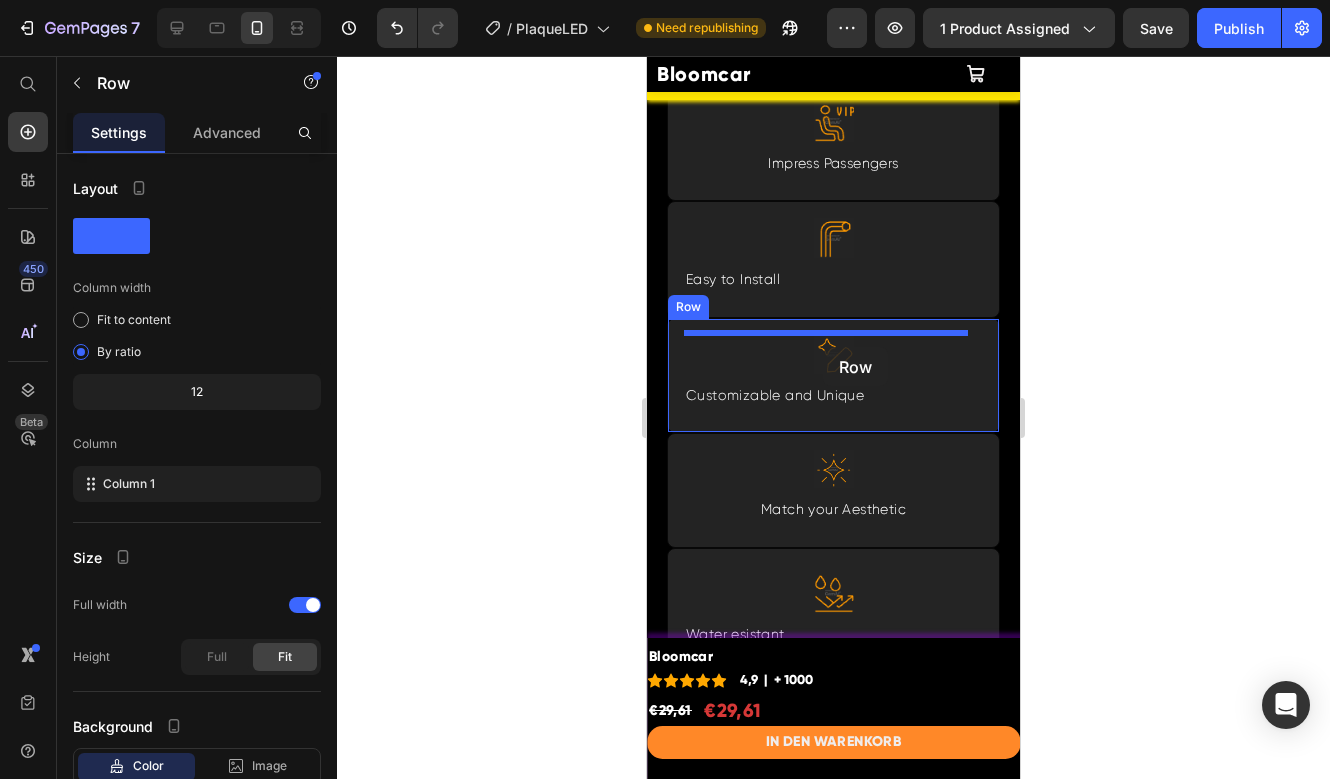 scroll, scrollTop: 5355, scrollLeft: 0, axis: vertical 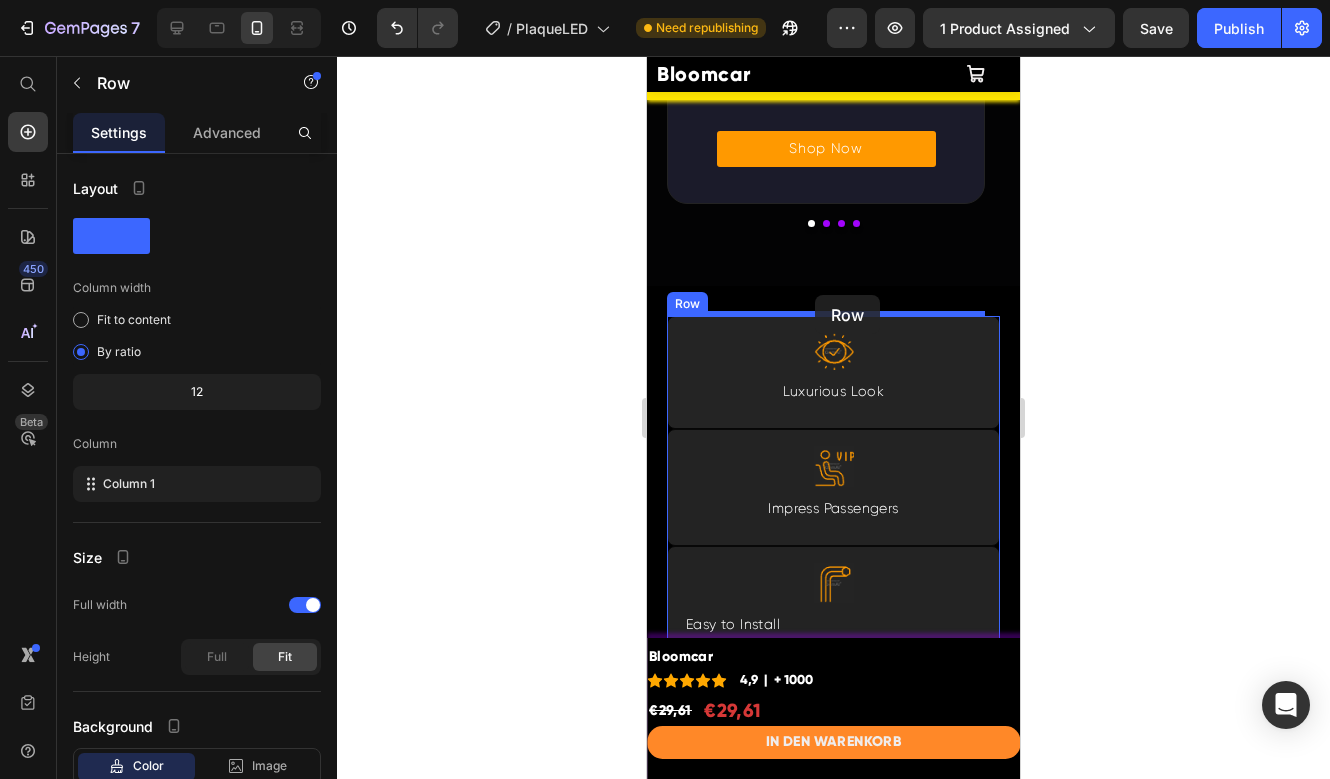drag, startPoint x: 701, startPoint y: 218, endPoint x: 814, endPoint y: 296, distance: 137.30623 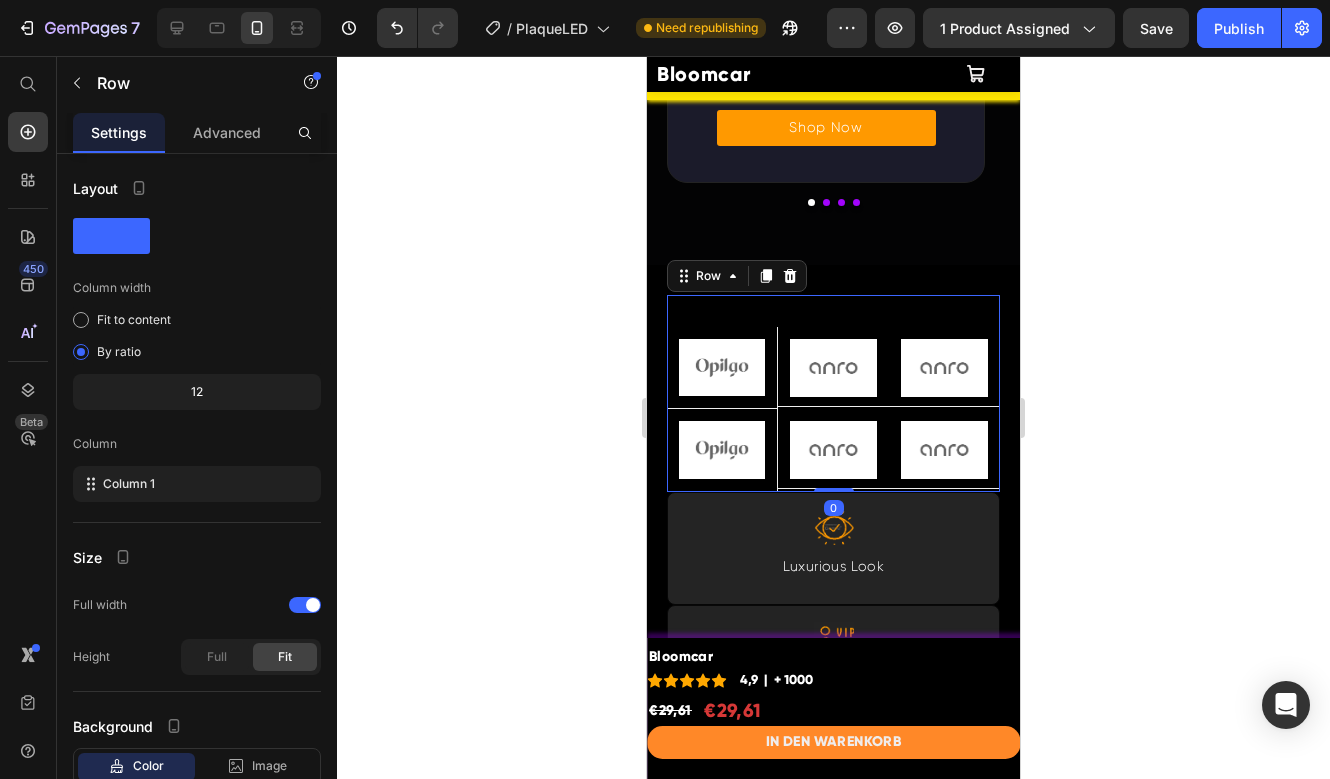 scroll, scrollTop: 5407, scrollLeft: 0, axis: vertical 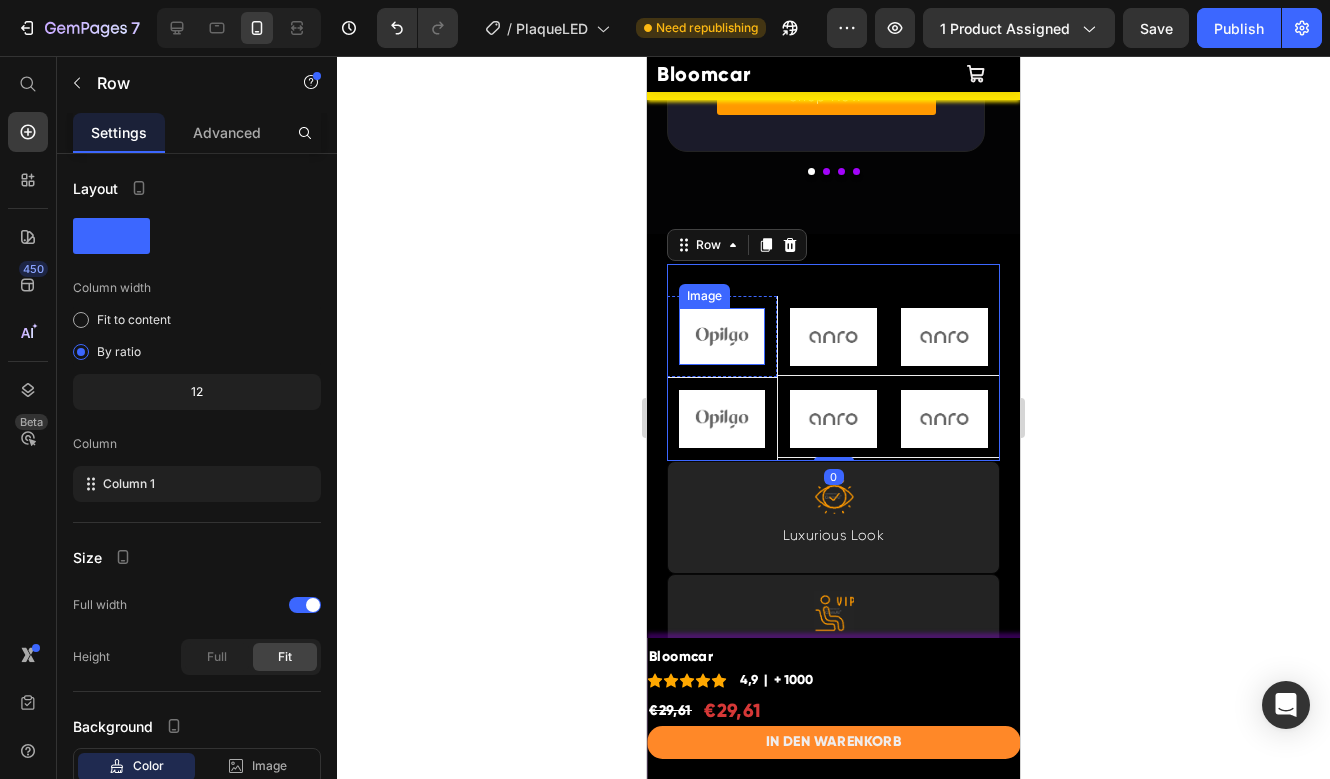 click at bounding box center (722, 336) 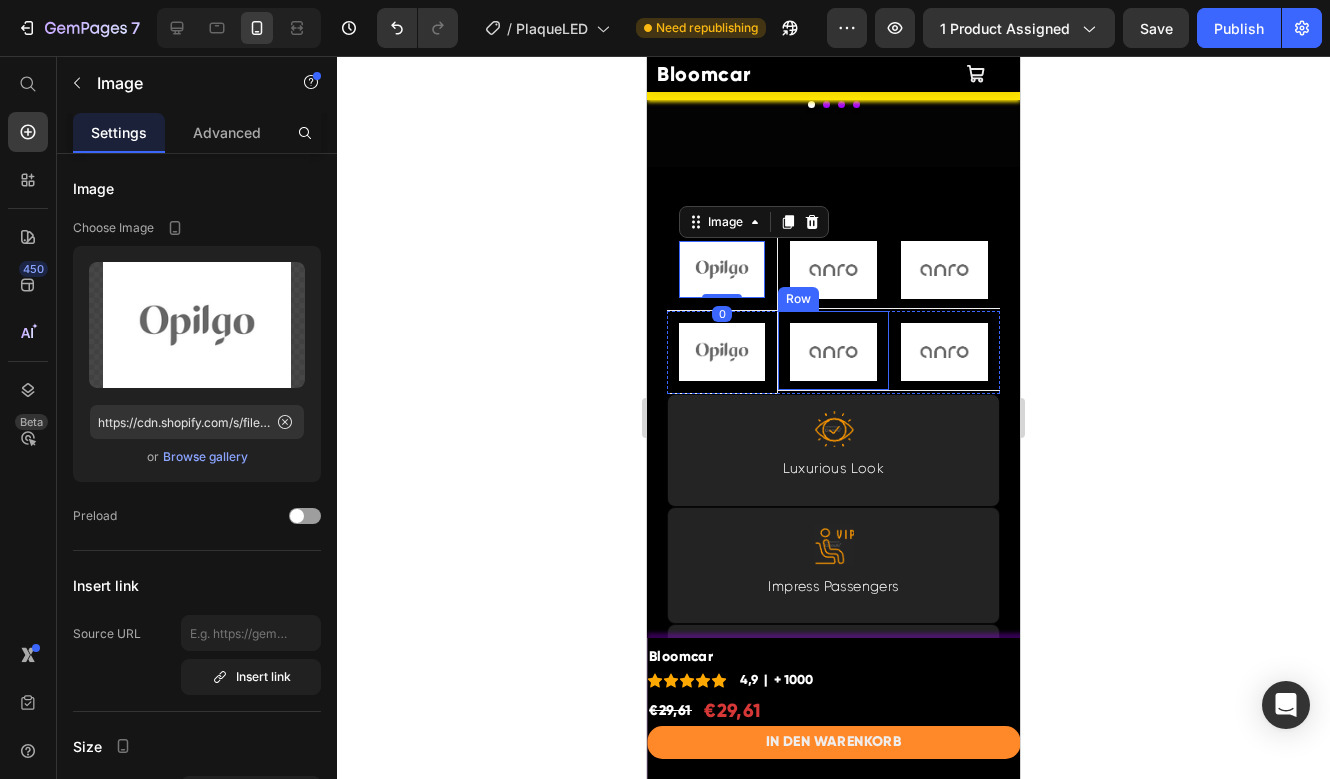 scroll, scrollTop: 5478, scrollLeft: 0, axis: vertical 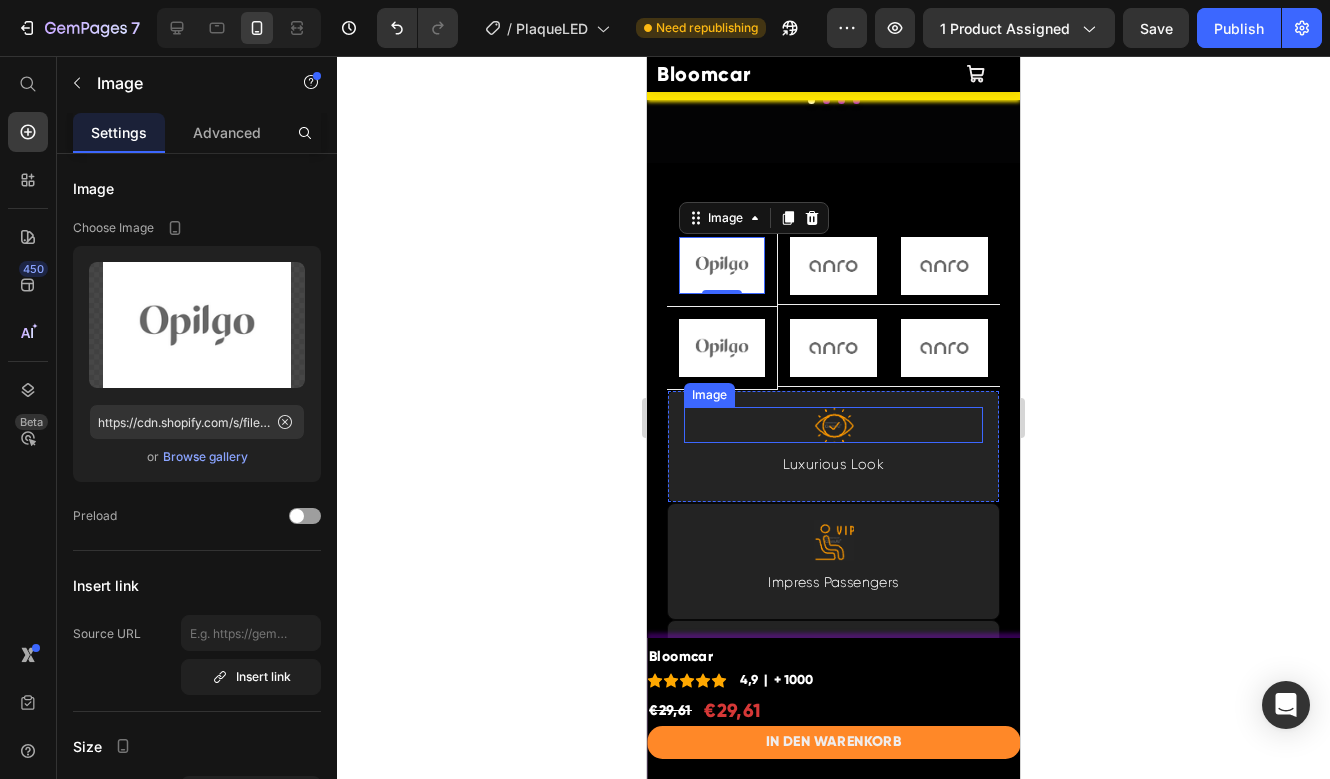 click at bounding box center [833, 425] 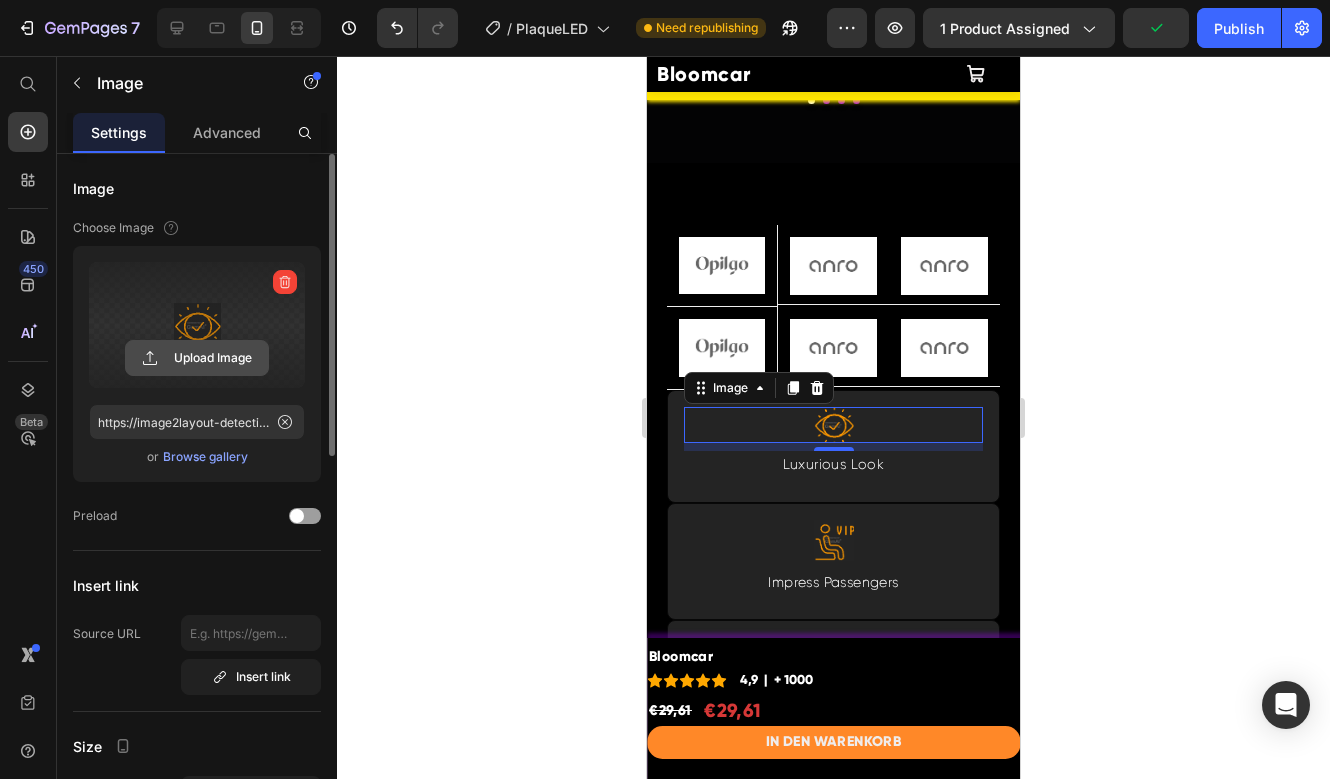 click 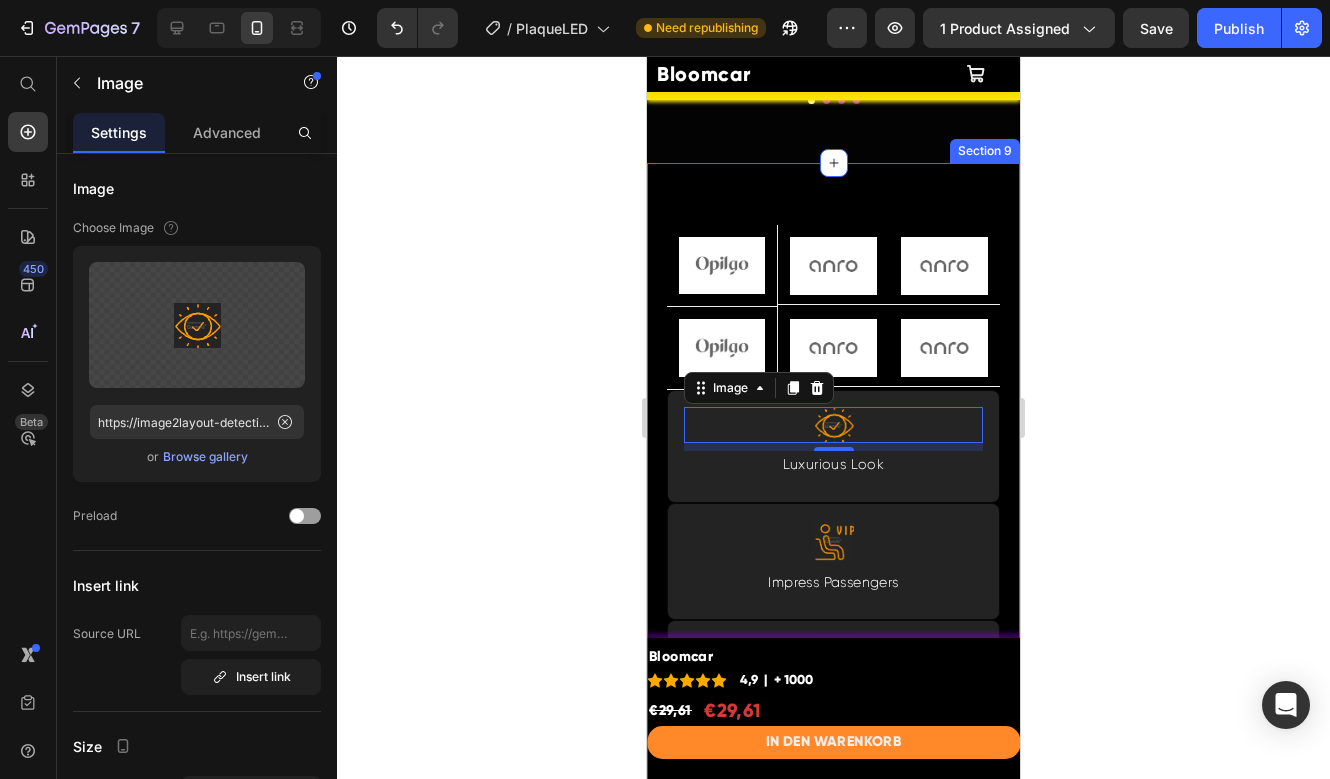 click 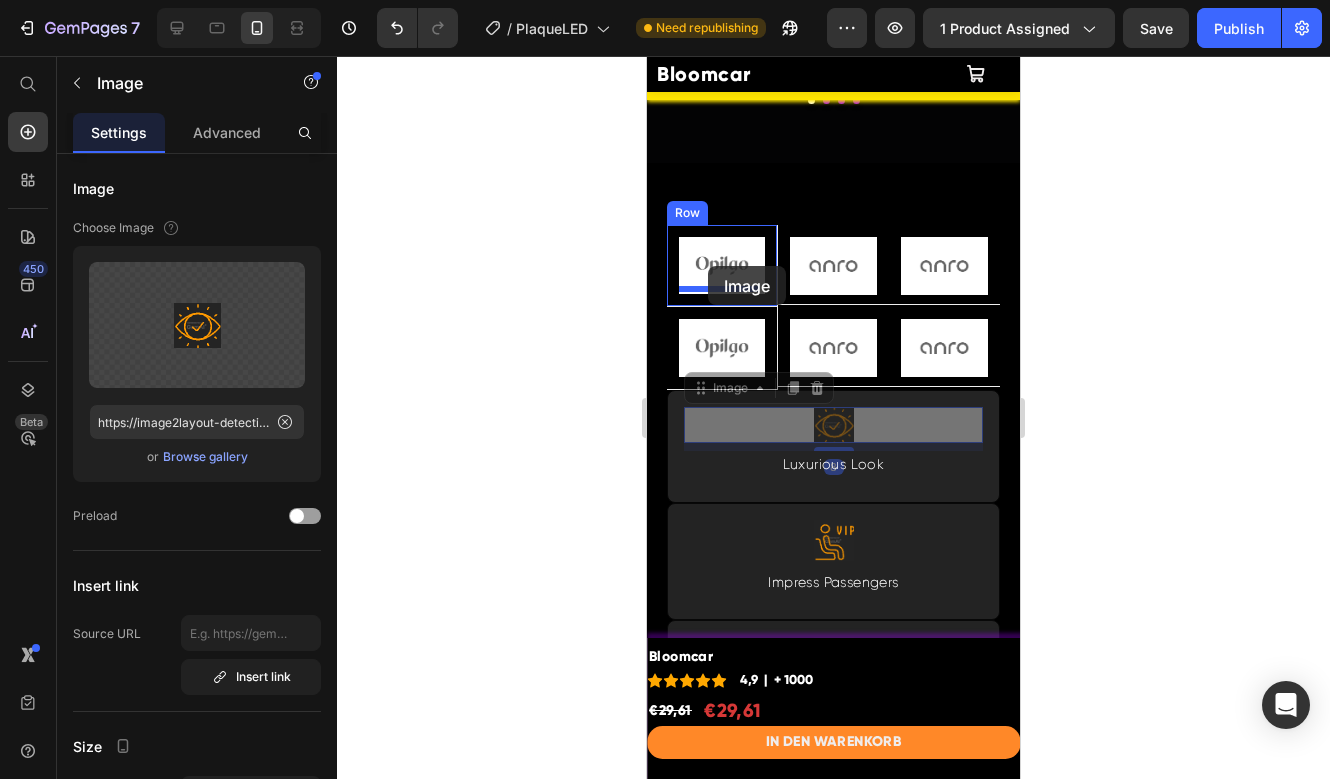 drag, startPoint x: 833, startPoint y: 417, endPoint x: 708, endPoint y: 266, distance: 196.02551 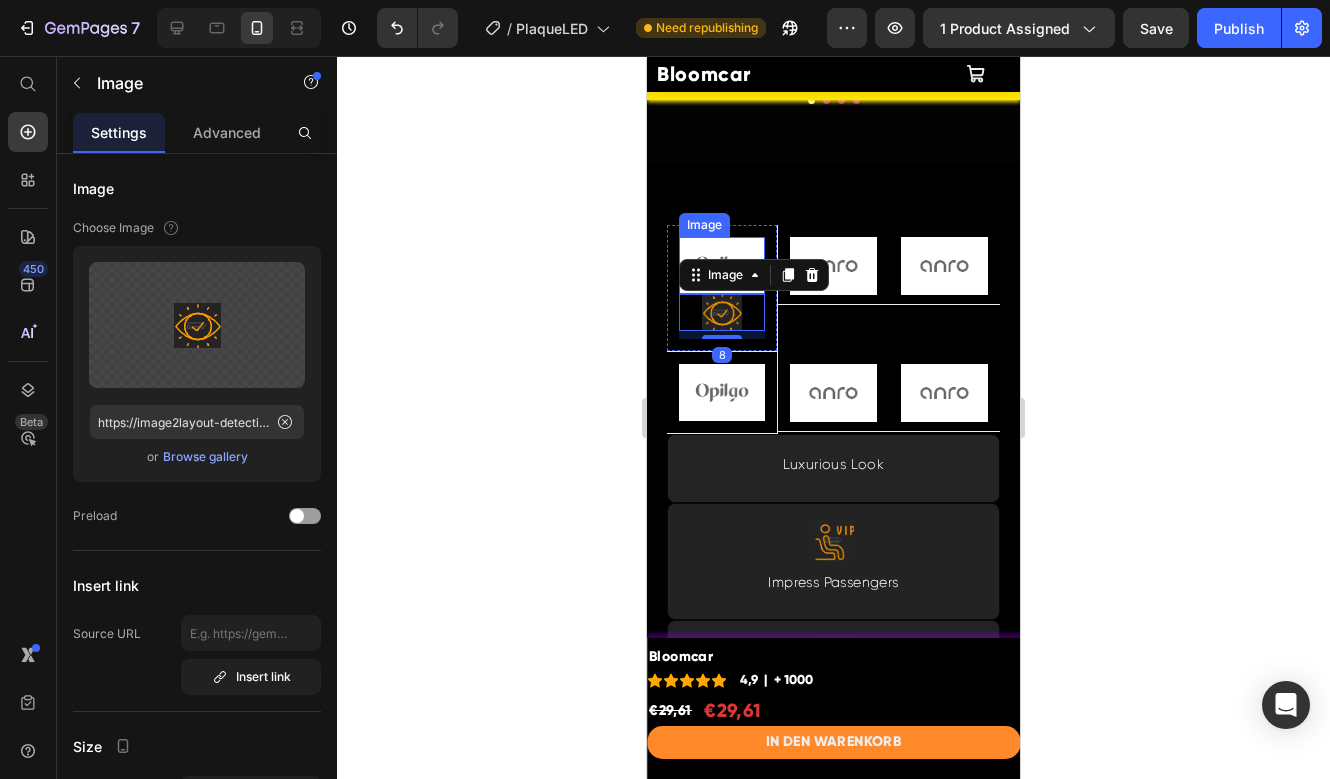 click at bounding box center [722, 265] 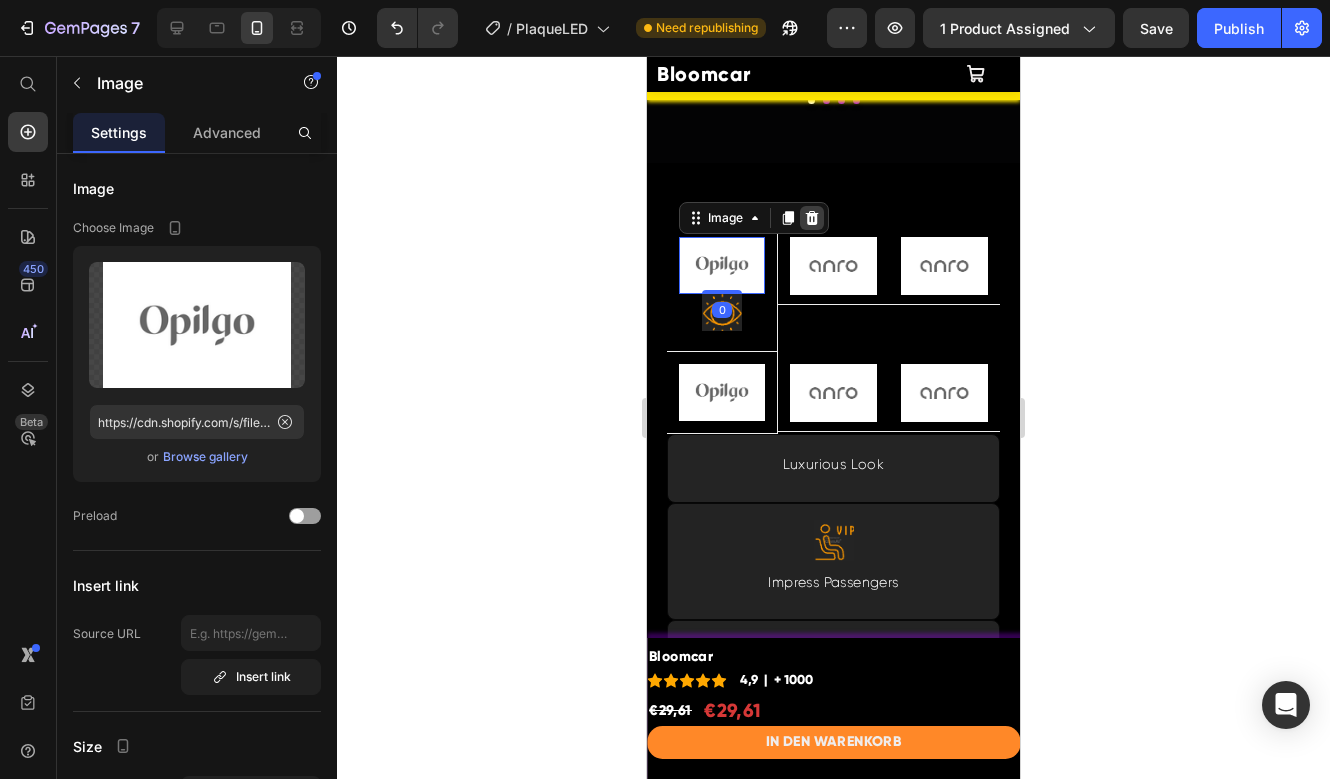 click 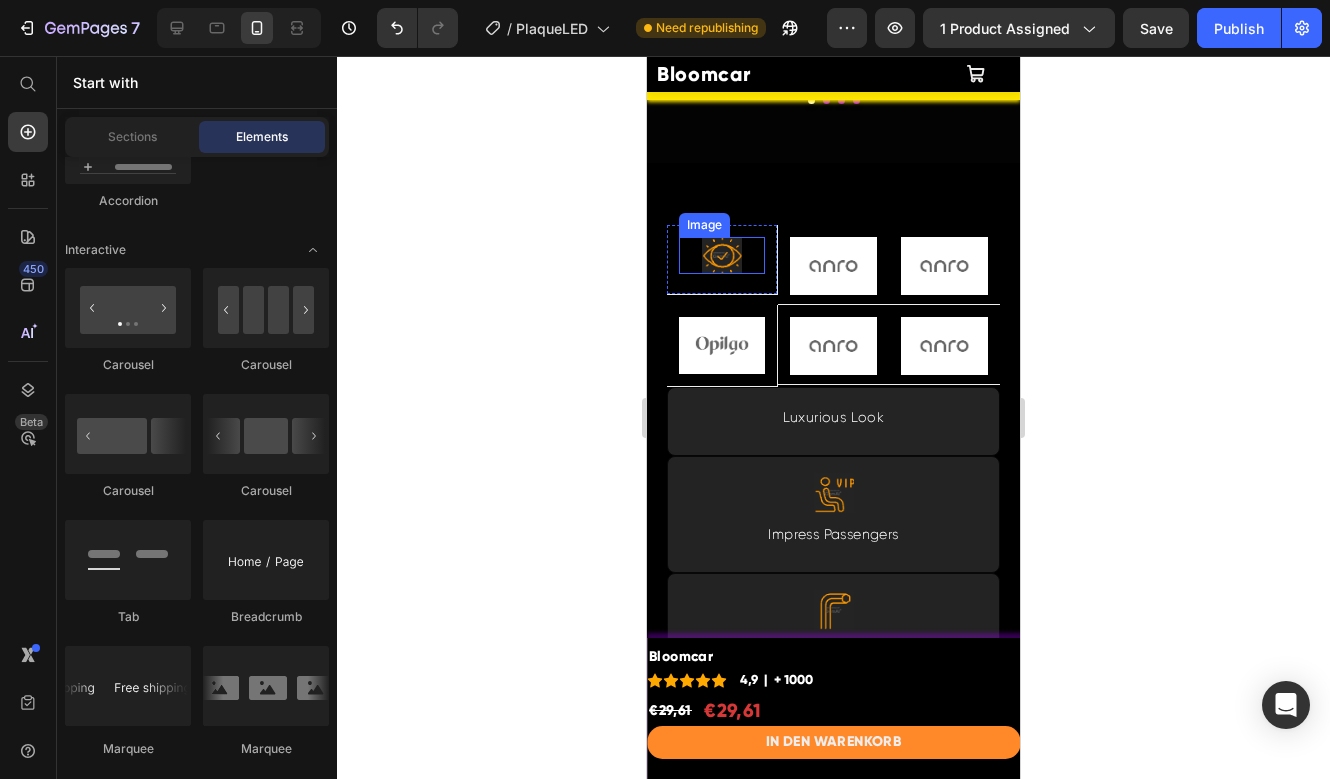 click at bounding box center (722, 255) 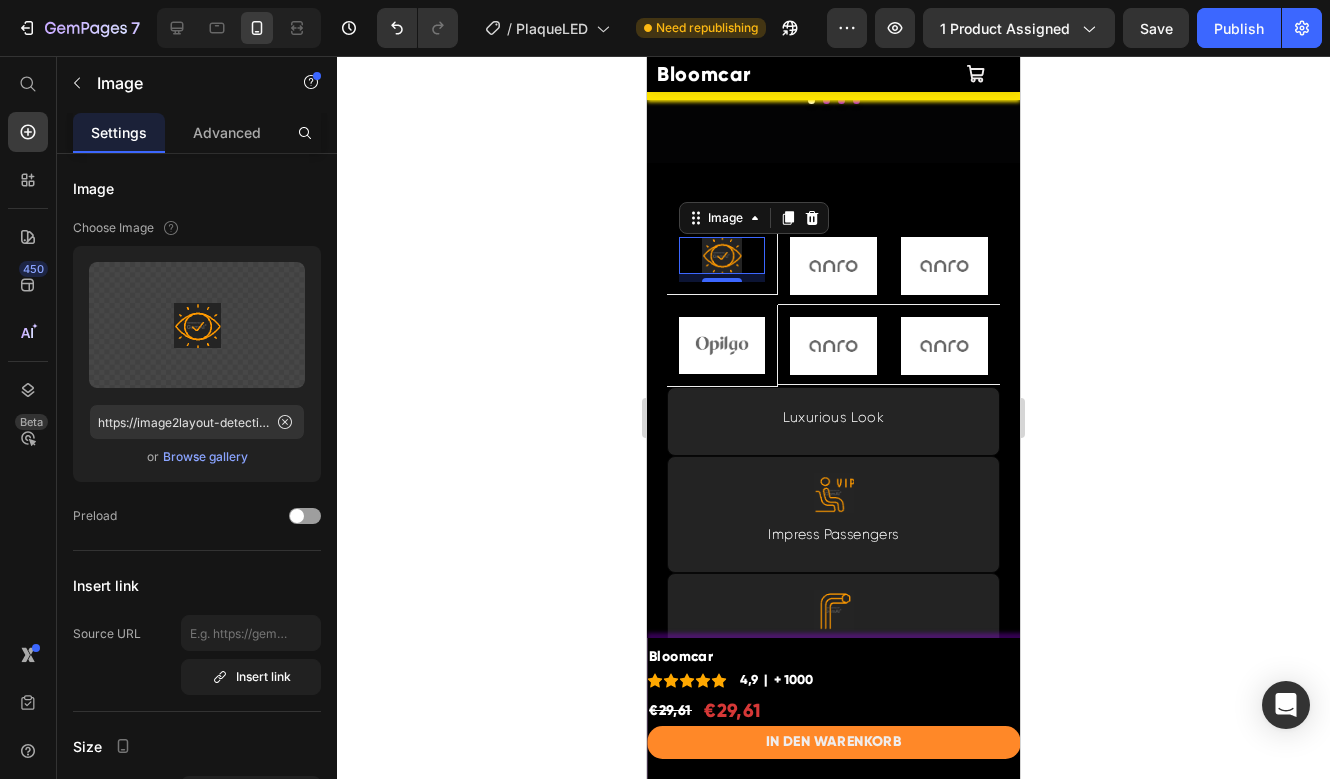 click 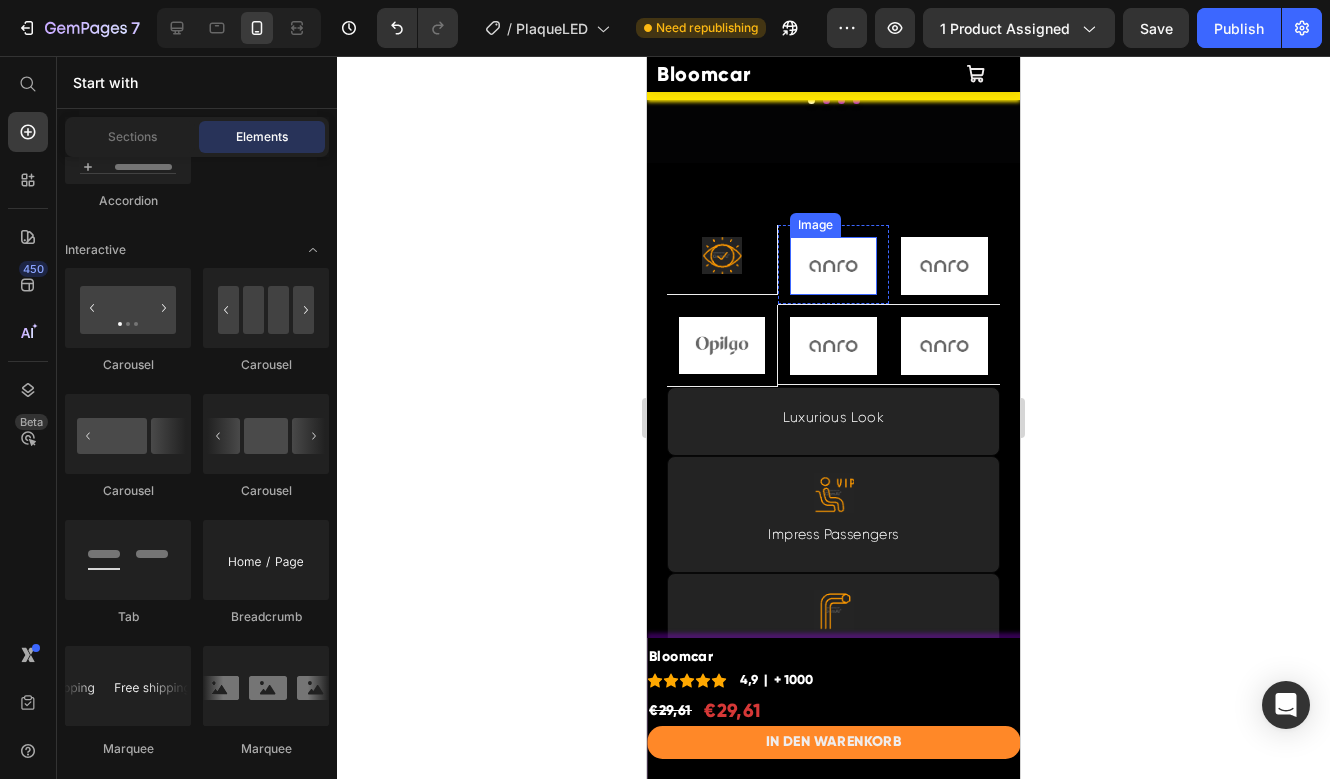 click at bounding box center (833, 266) 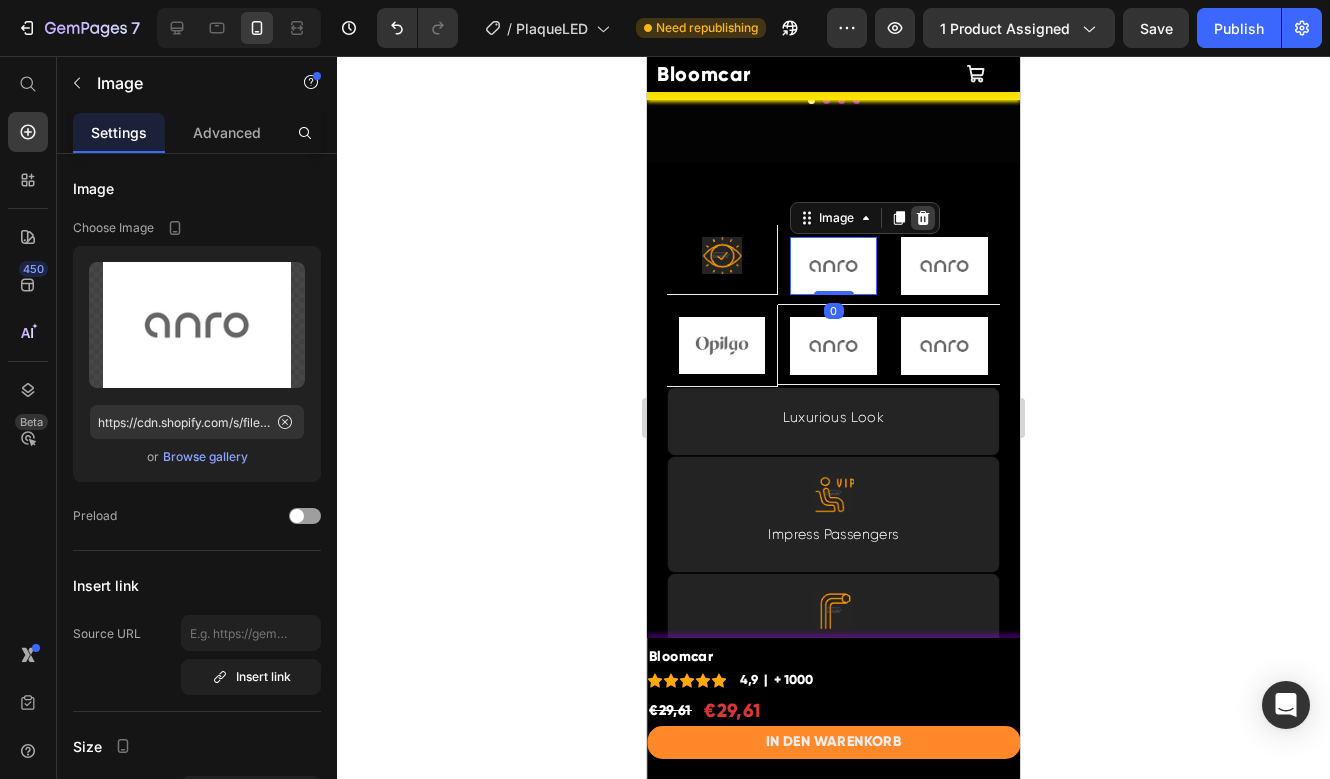 click 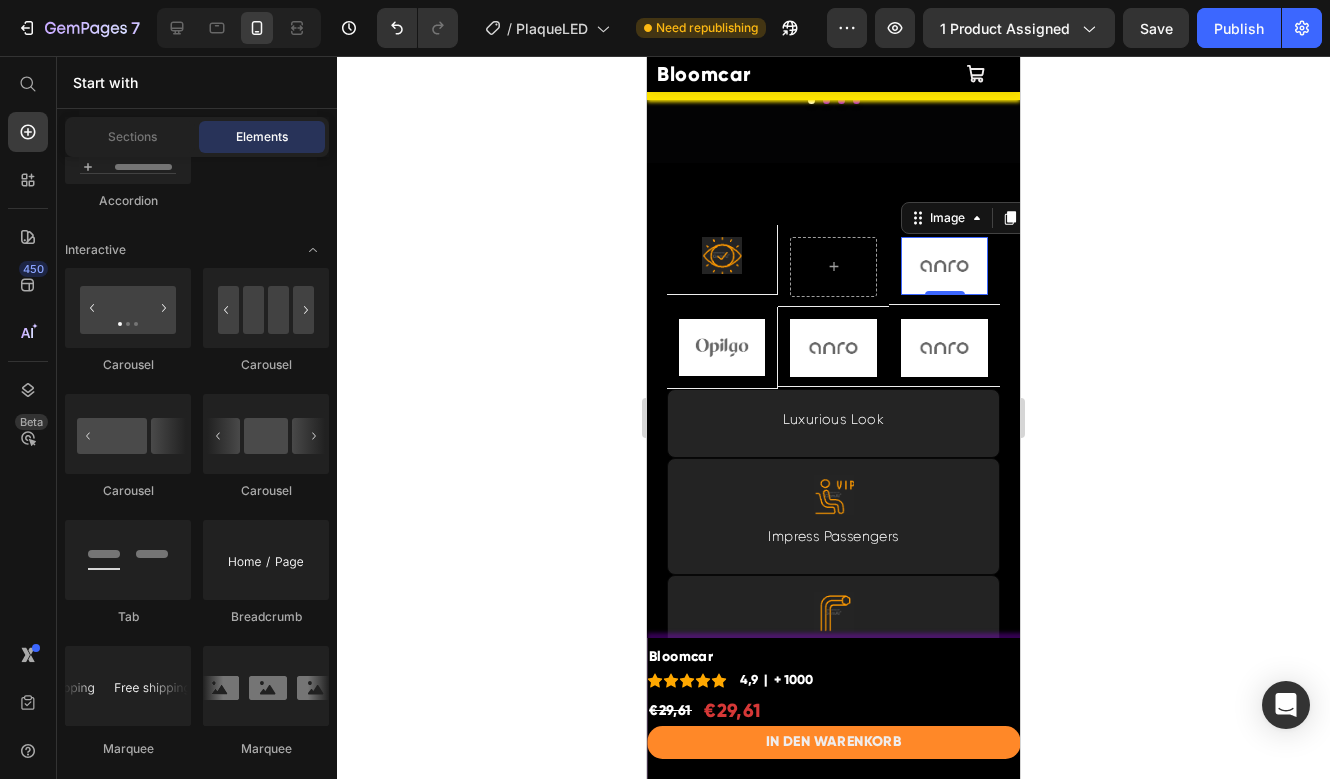 click at bounding box center (944, 266) 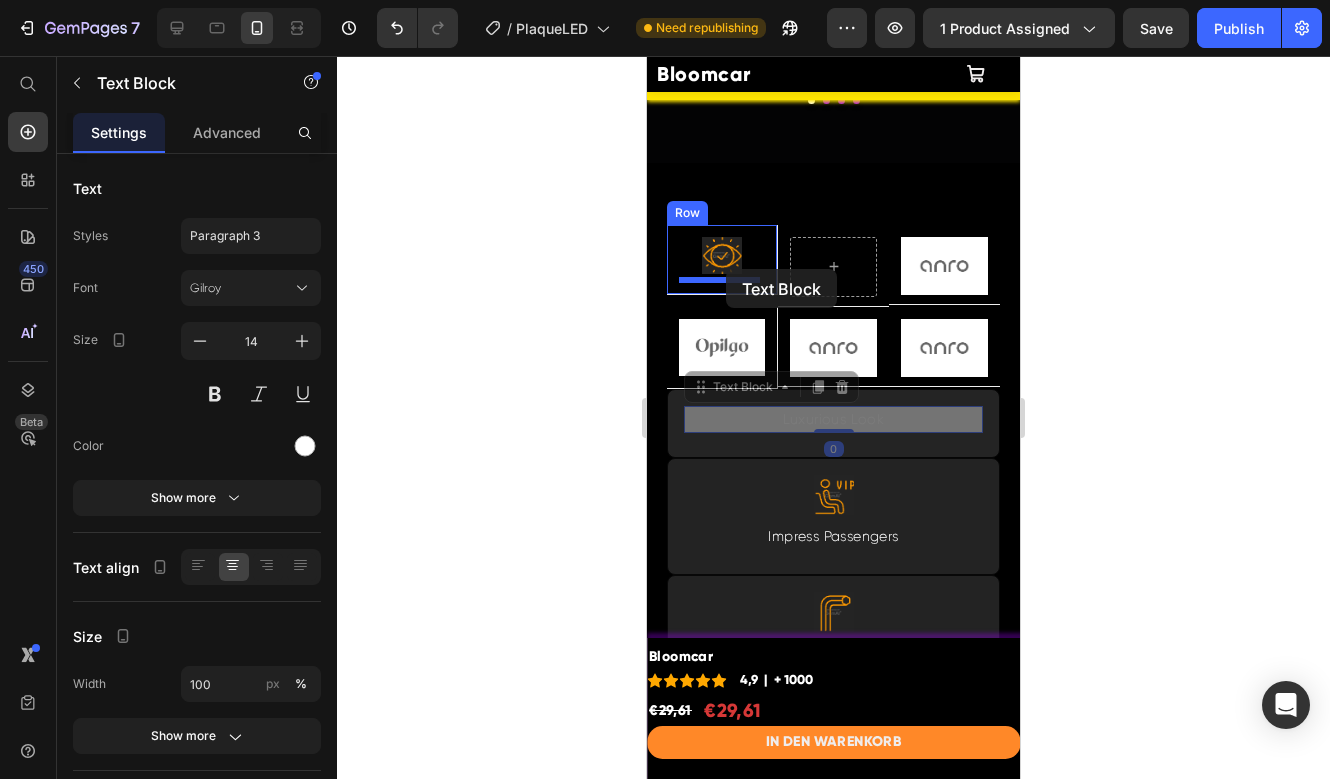 drag, startPoint x: 879, startPoint y: 410, endPoint x: 726, endPoint y: 269, distance: 208.06248 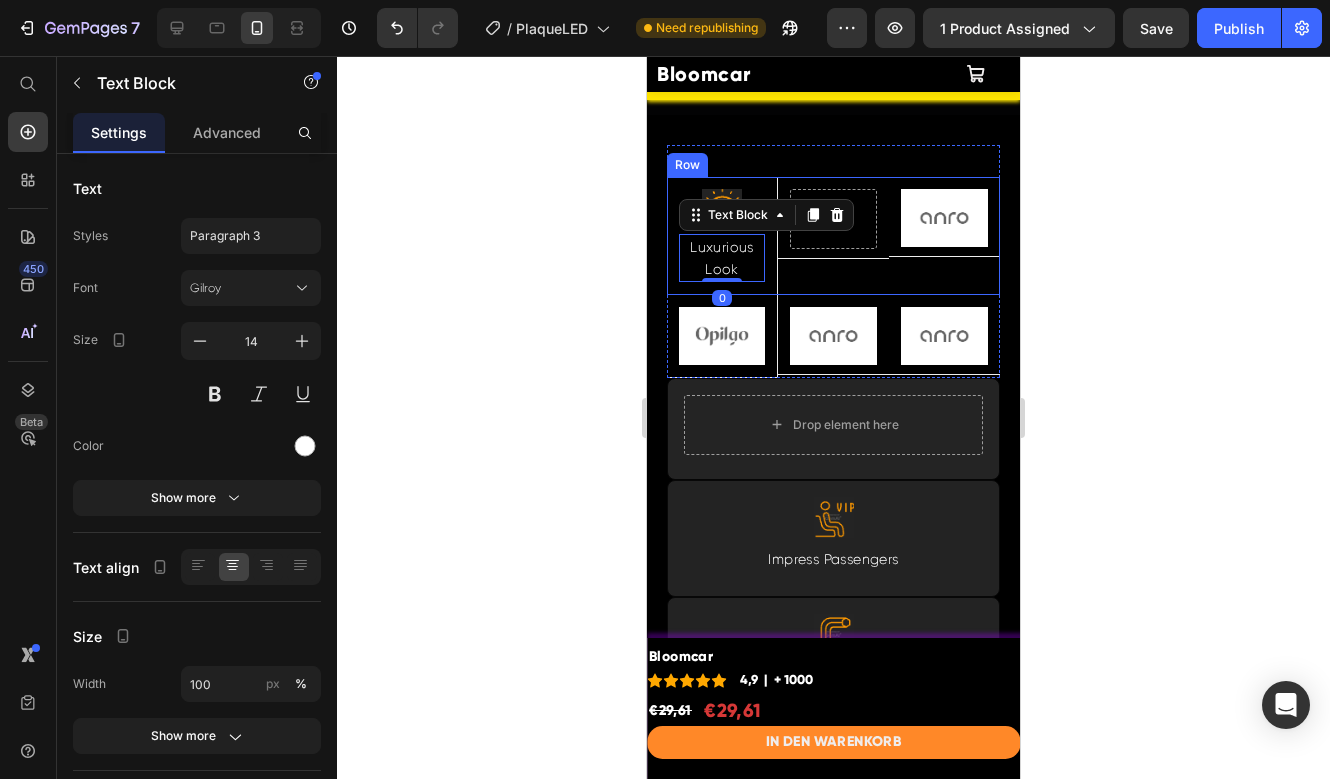scroll, scrollTop: 5527, scrollLeft: 0, axis: vertical 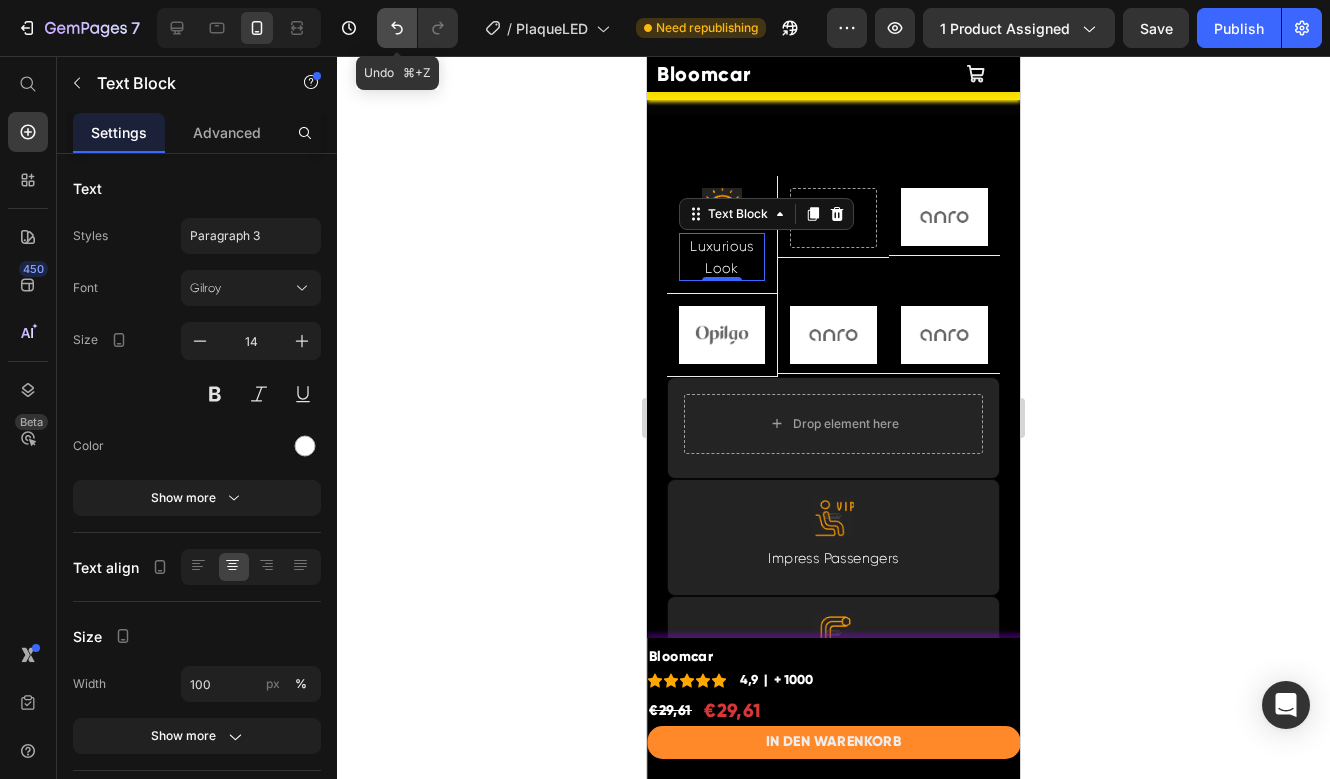 click 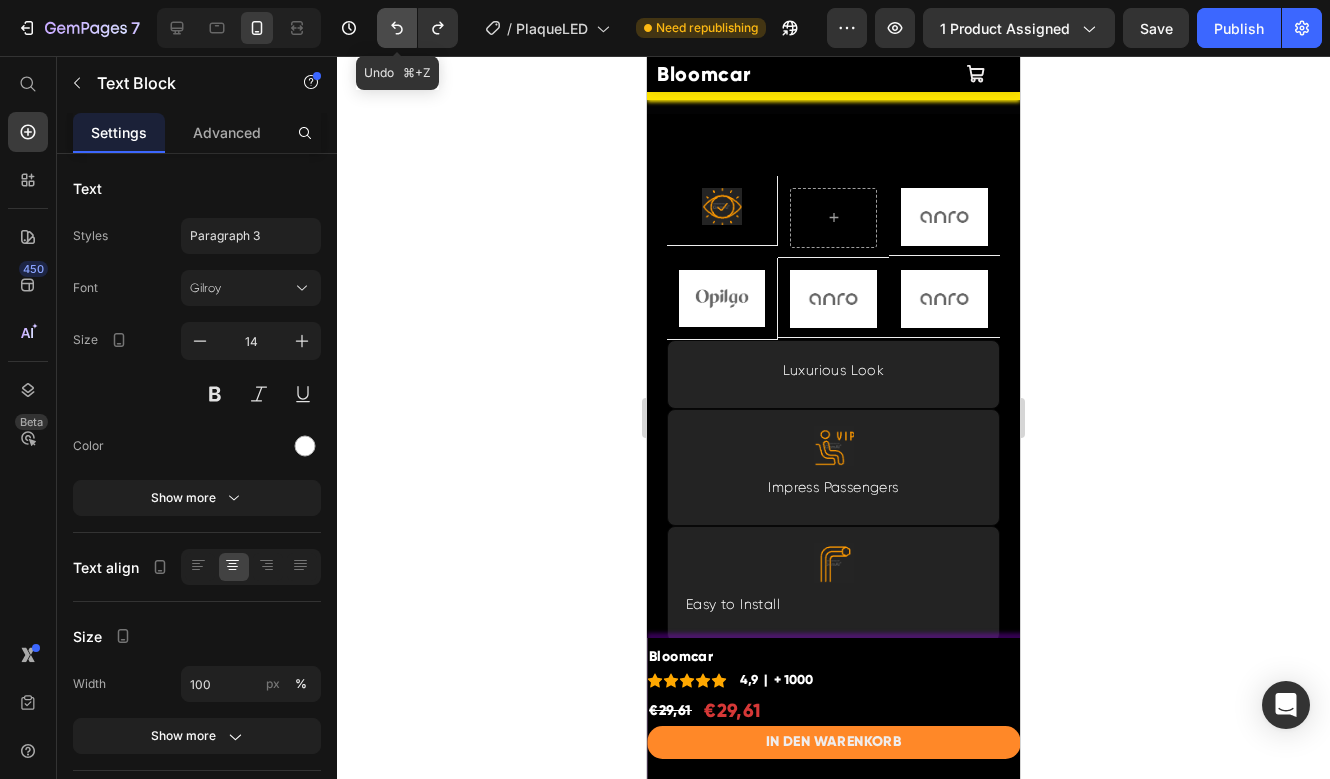 click 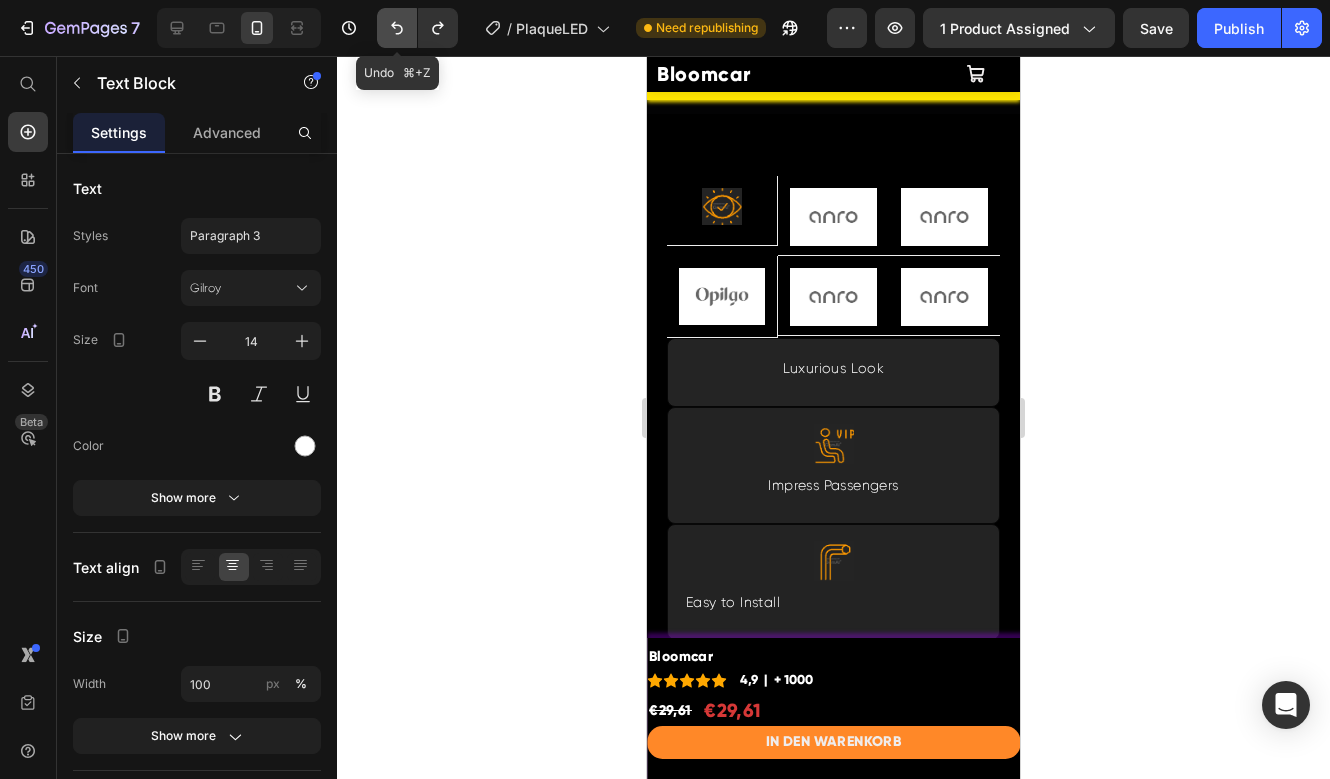 click 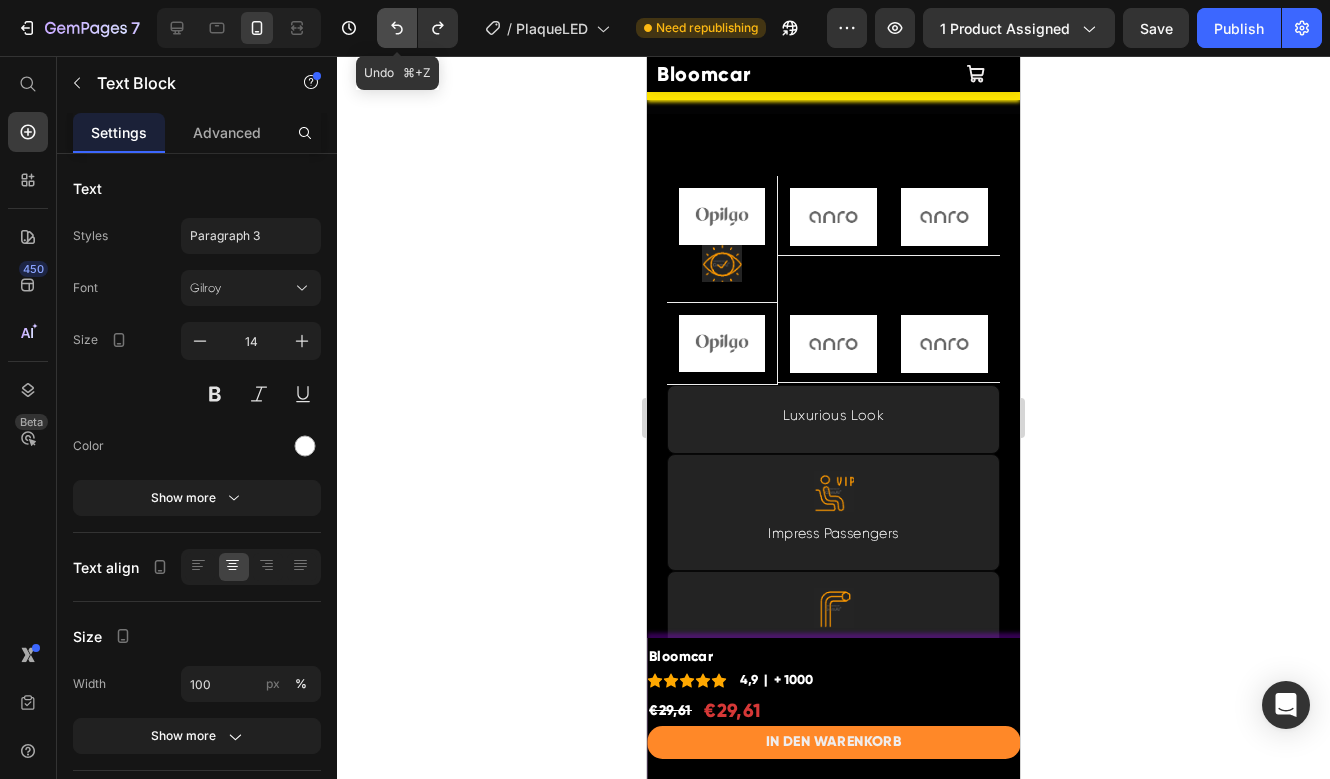 click 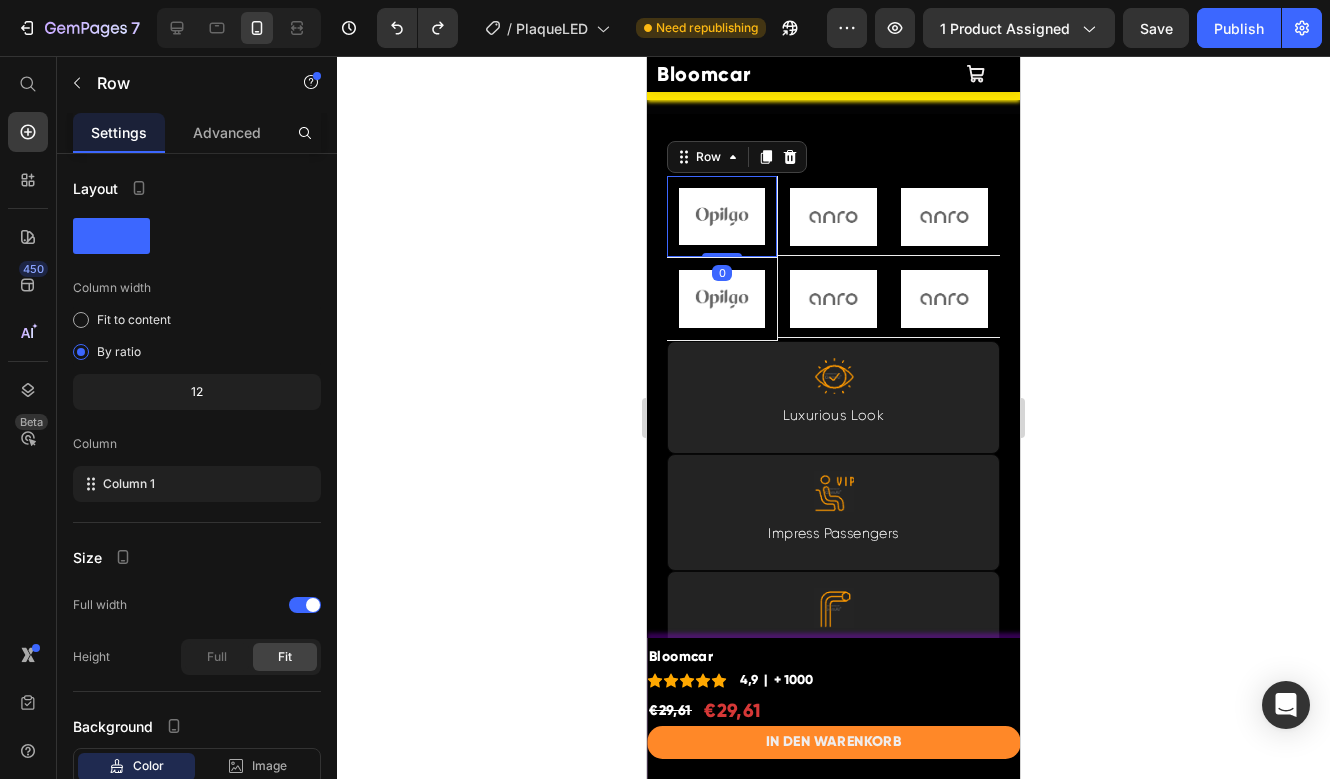 click on "Image Row   0" at bounding box center [722, 217] 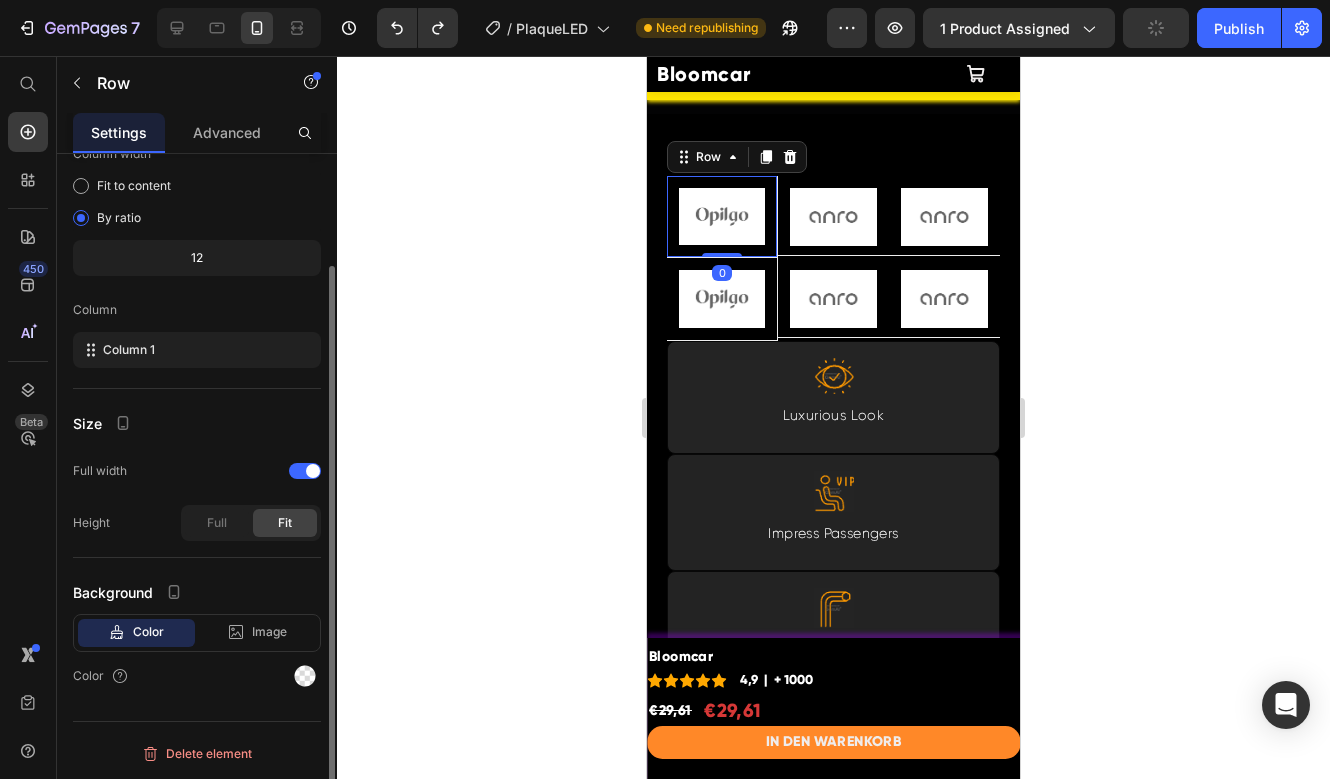 scroll, scrollTop: 0, scrollLeft: 0, axis: both 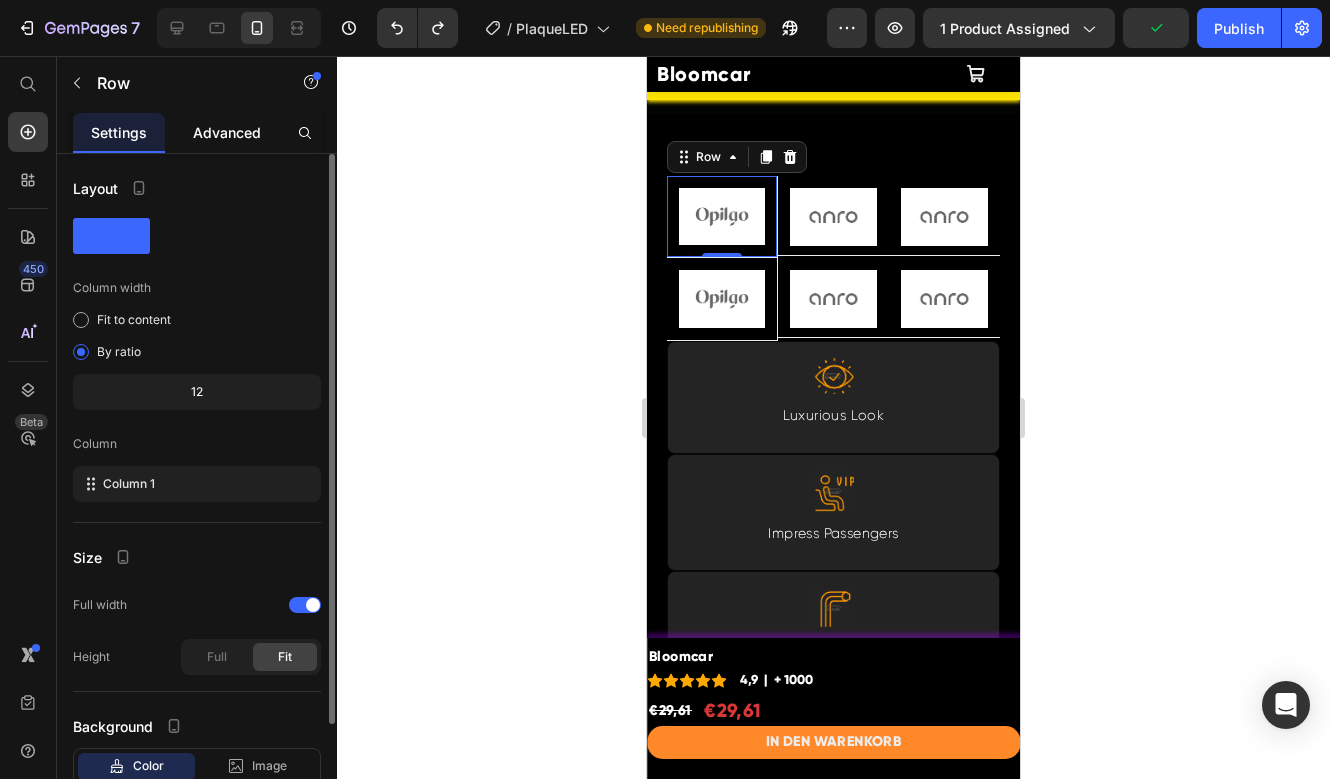 click on "Advanced" at bounding box center [227, 132] 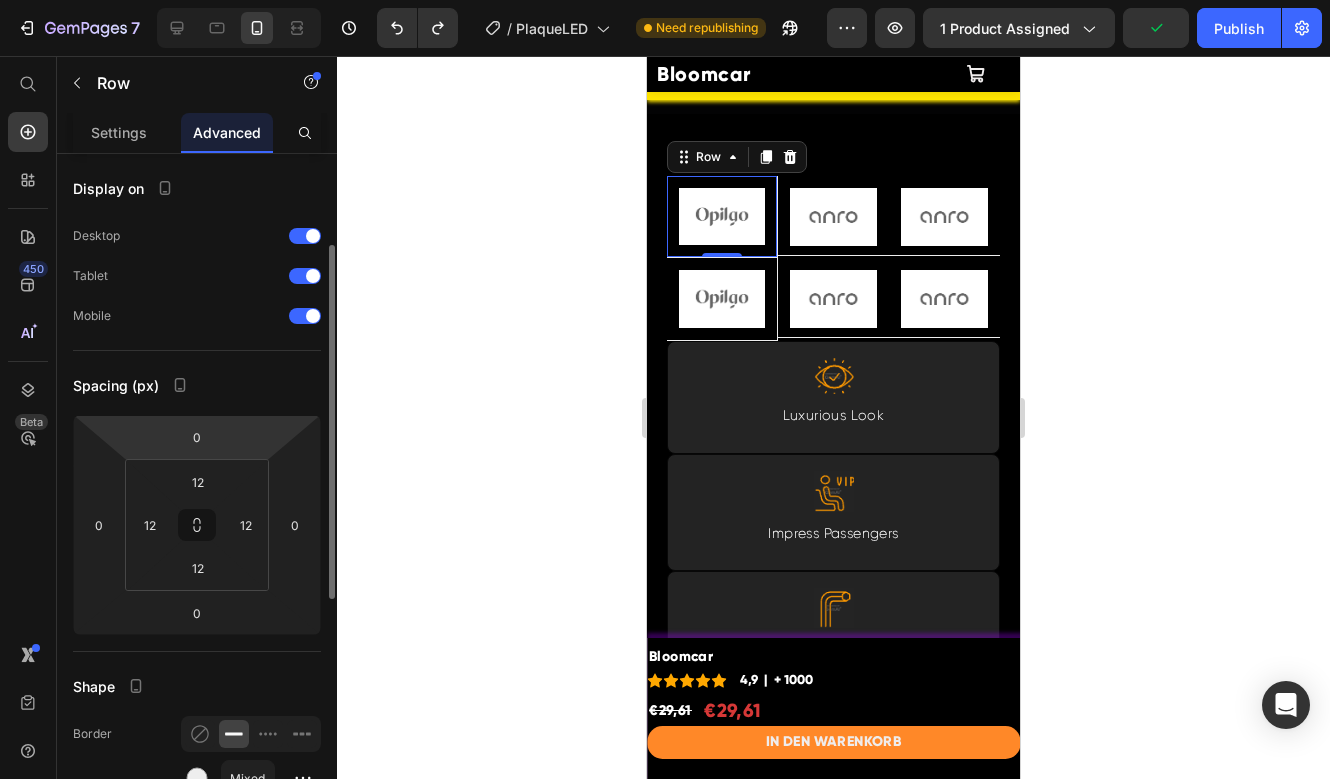 scroll, scrollTop: 274, scrollLeft: 0, axis: vertical 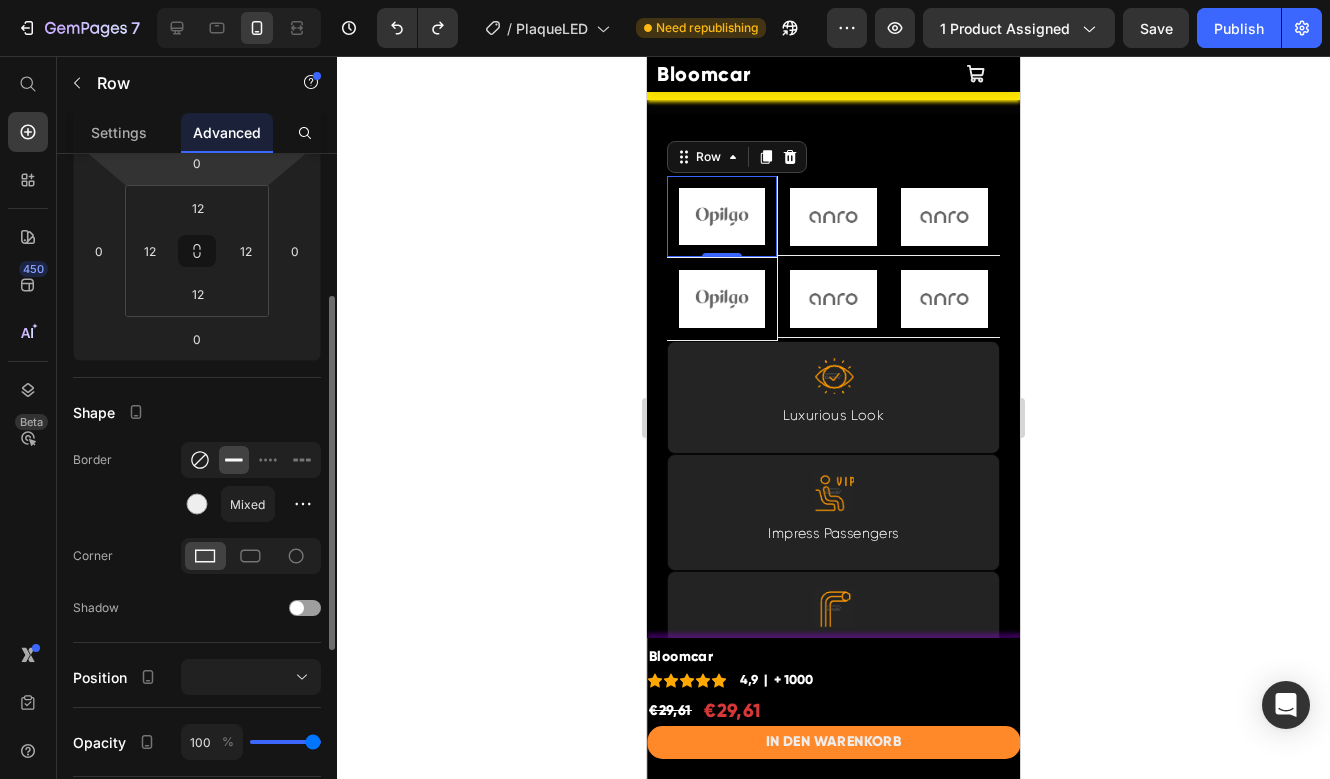click 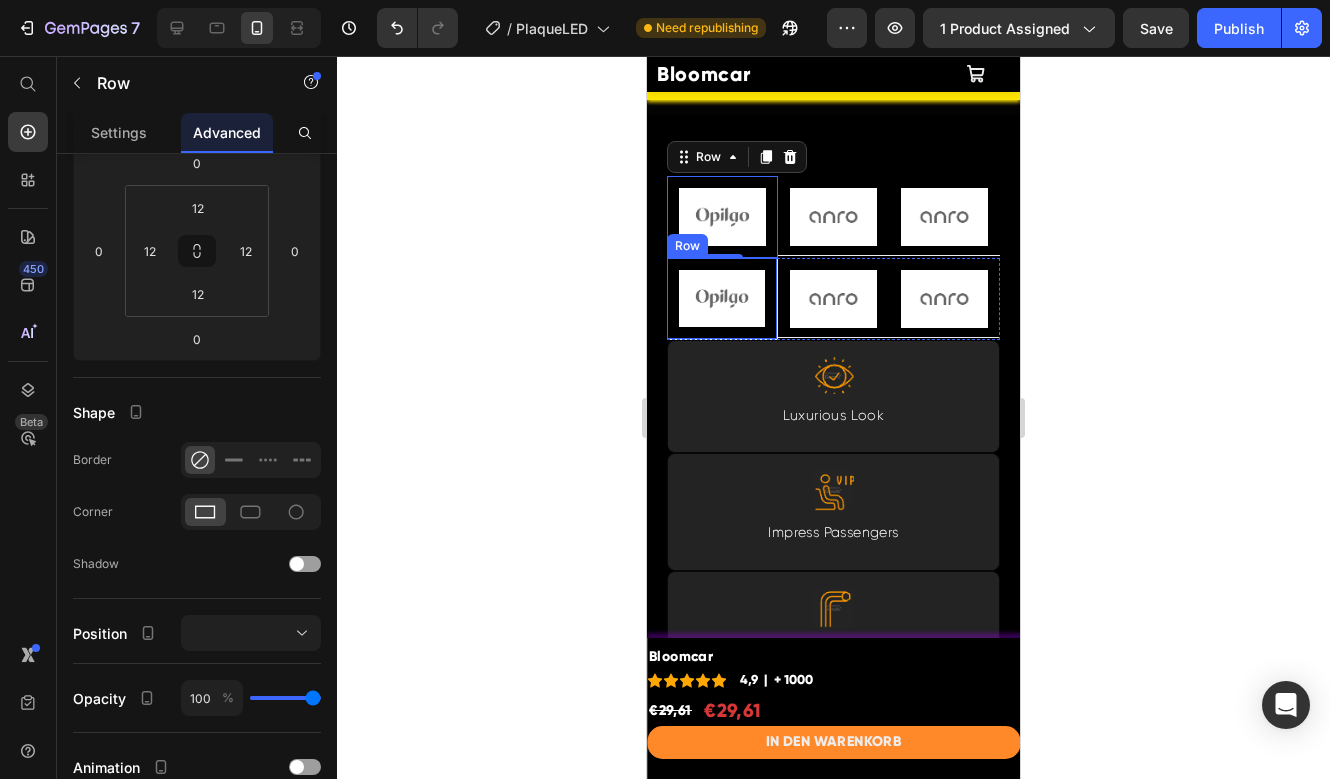 click on "Image Row" at bounding box center (722, 299) 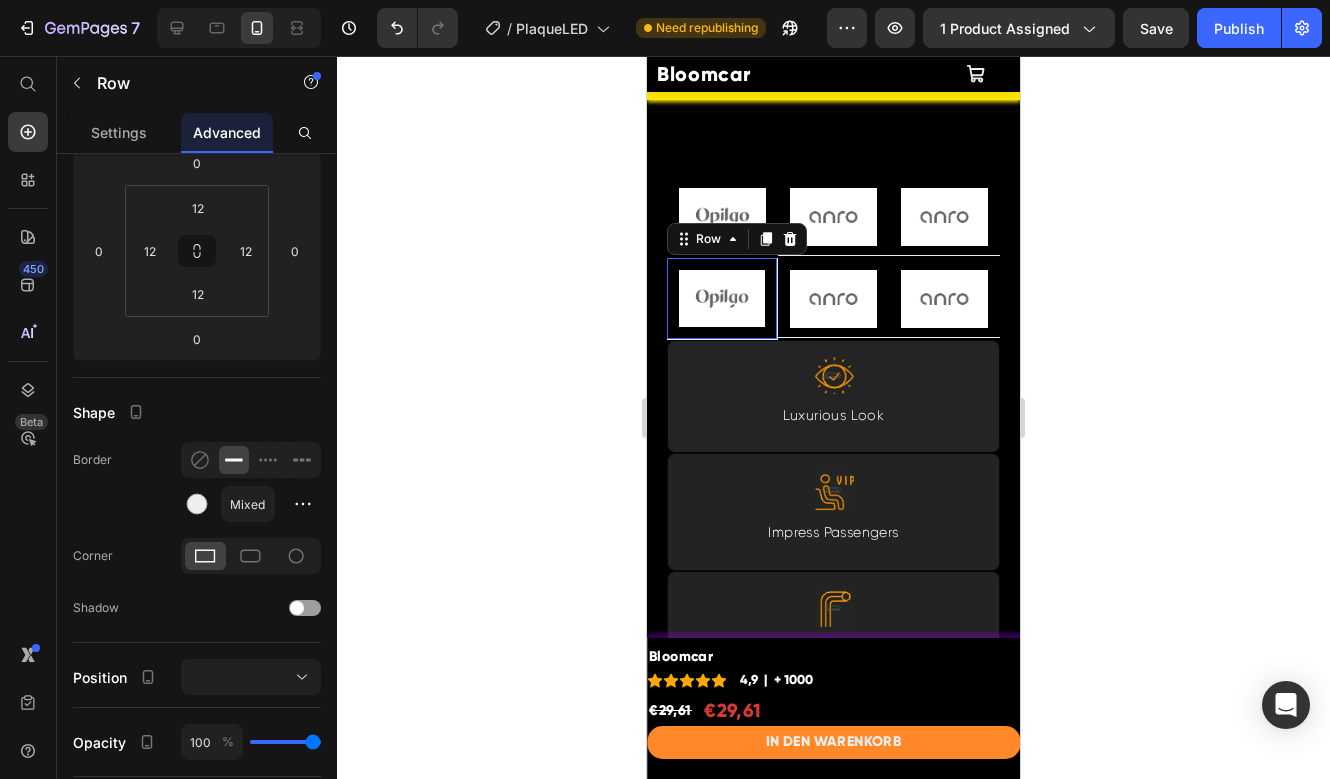 scroll, scrollTop: 274, scrollLeft: 0, axis: vertical 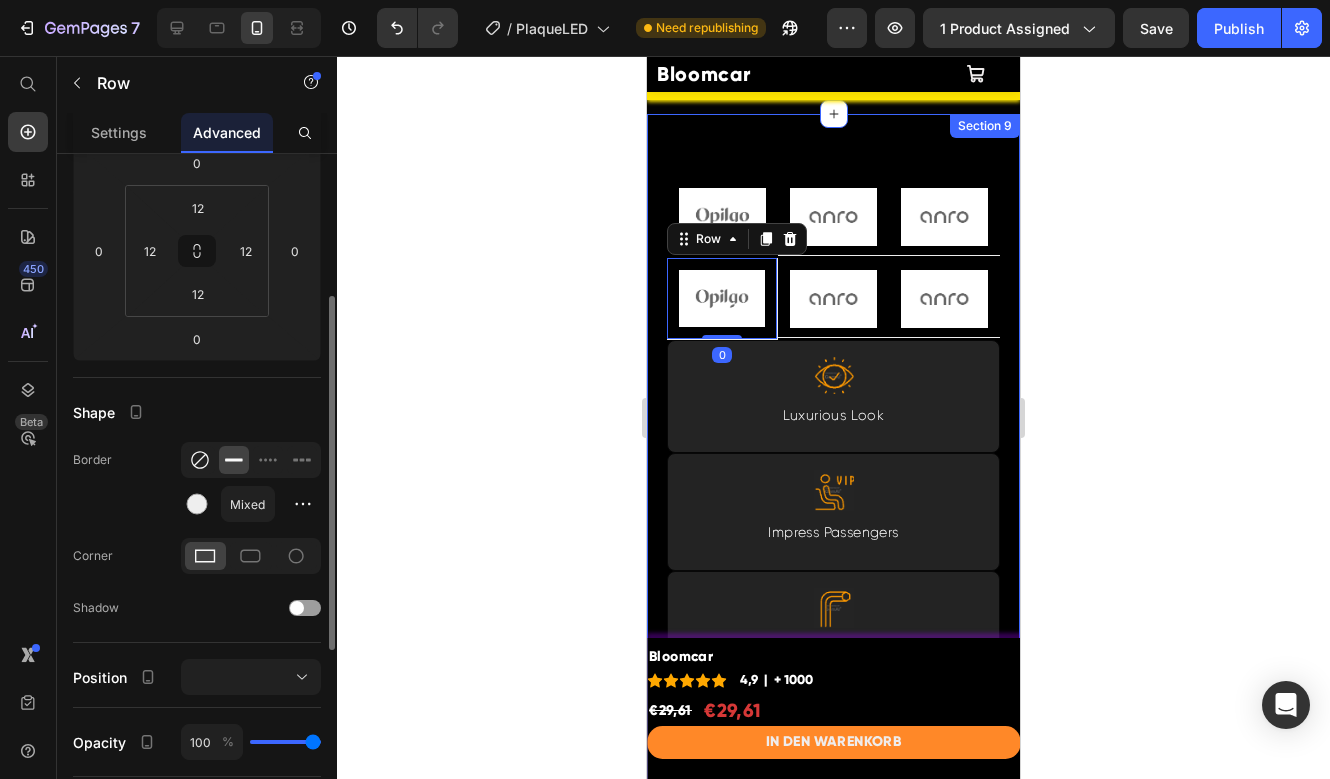 click 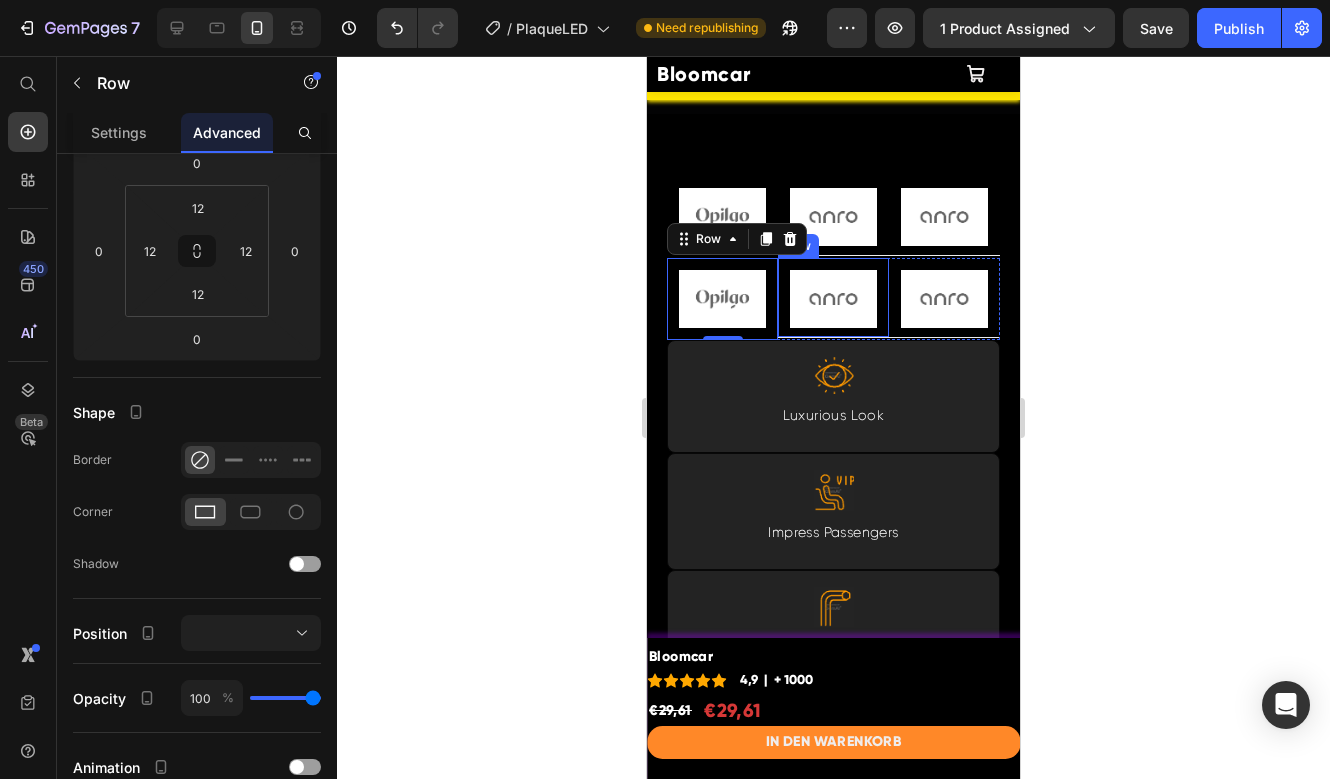 click on "Image Row" at bounding box center [833, 298] 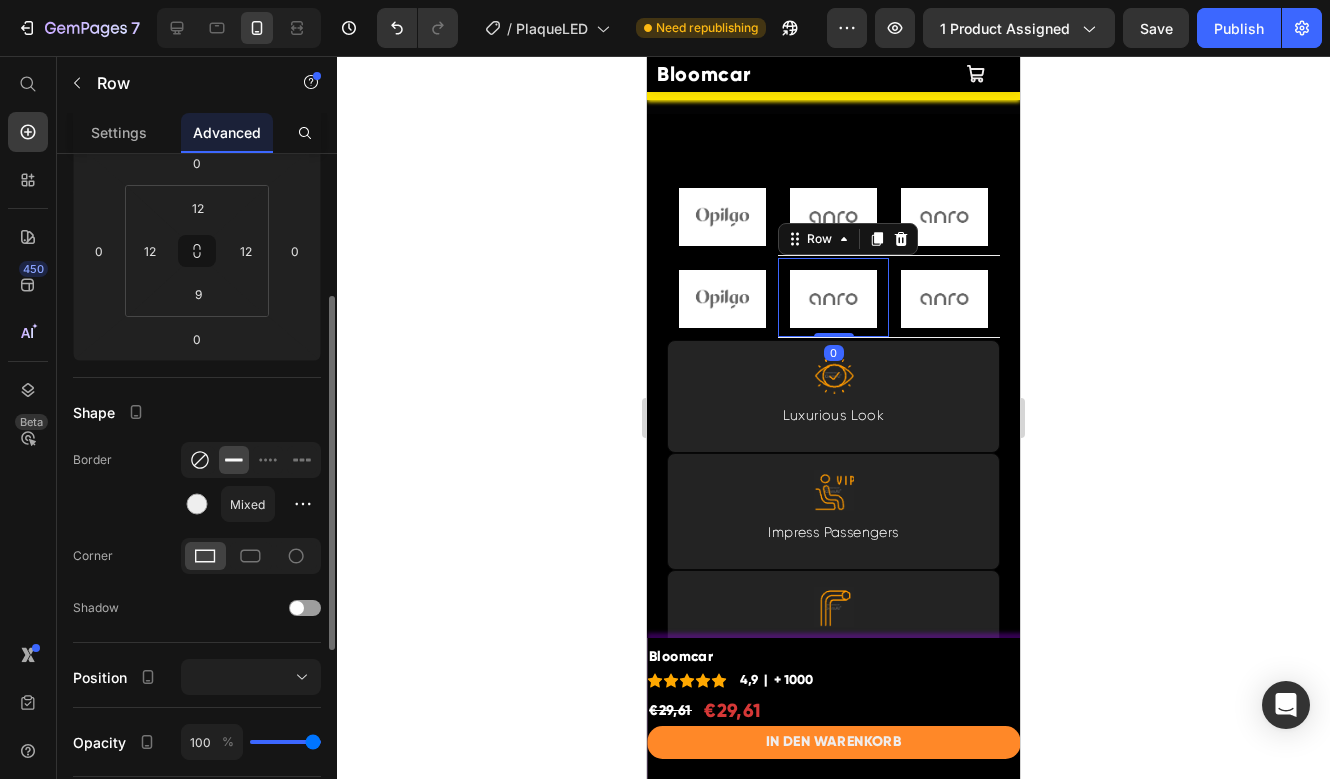 click 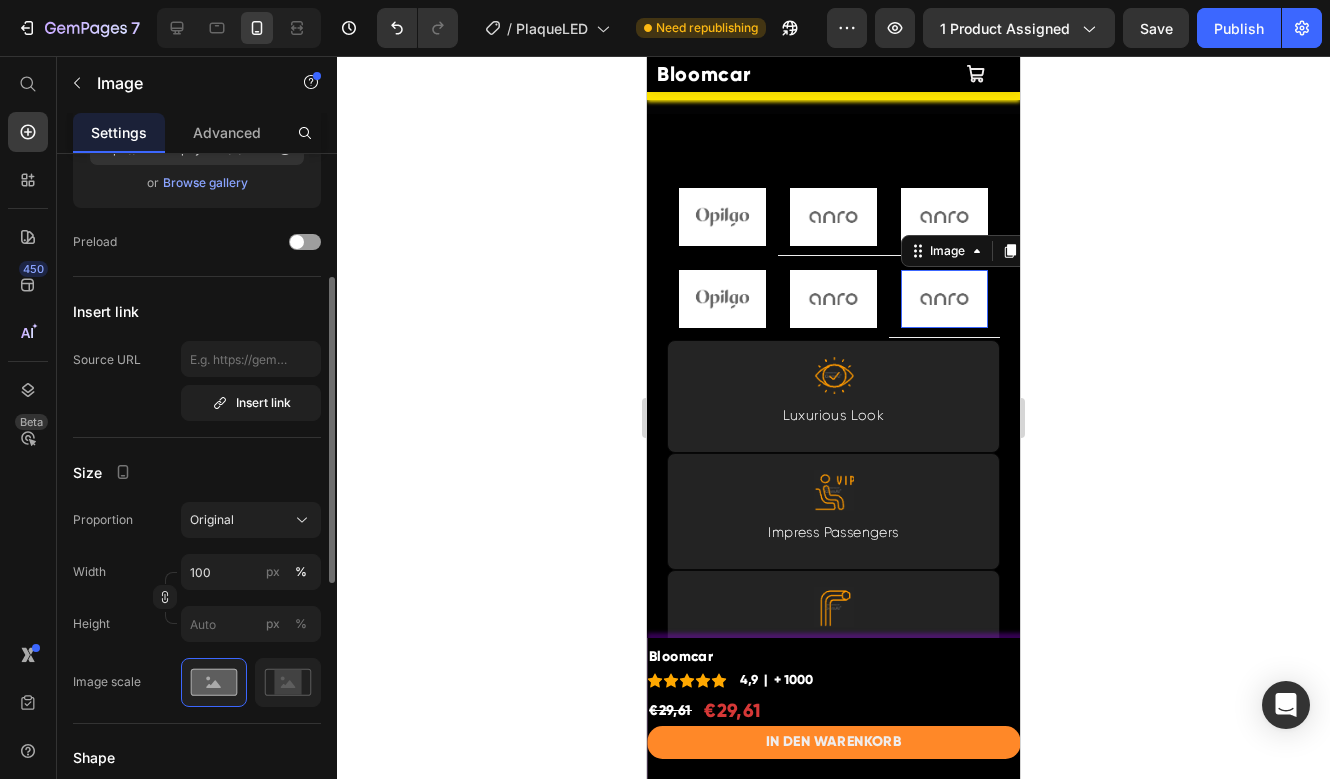 click at bounding box center (944, 299) 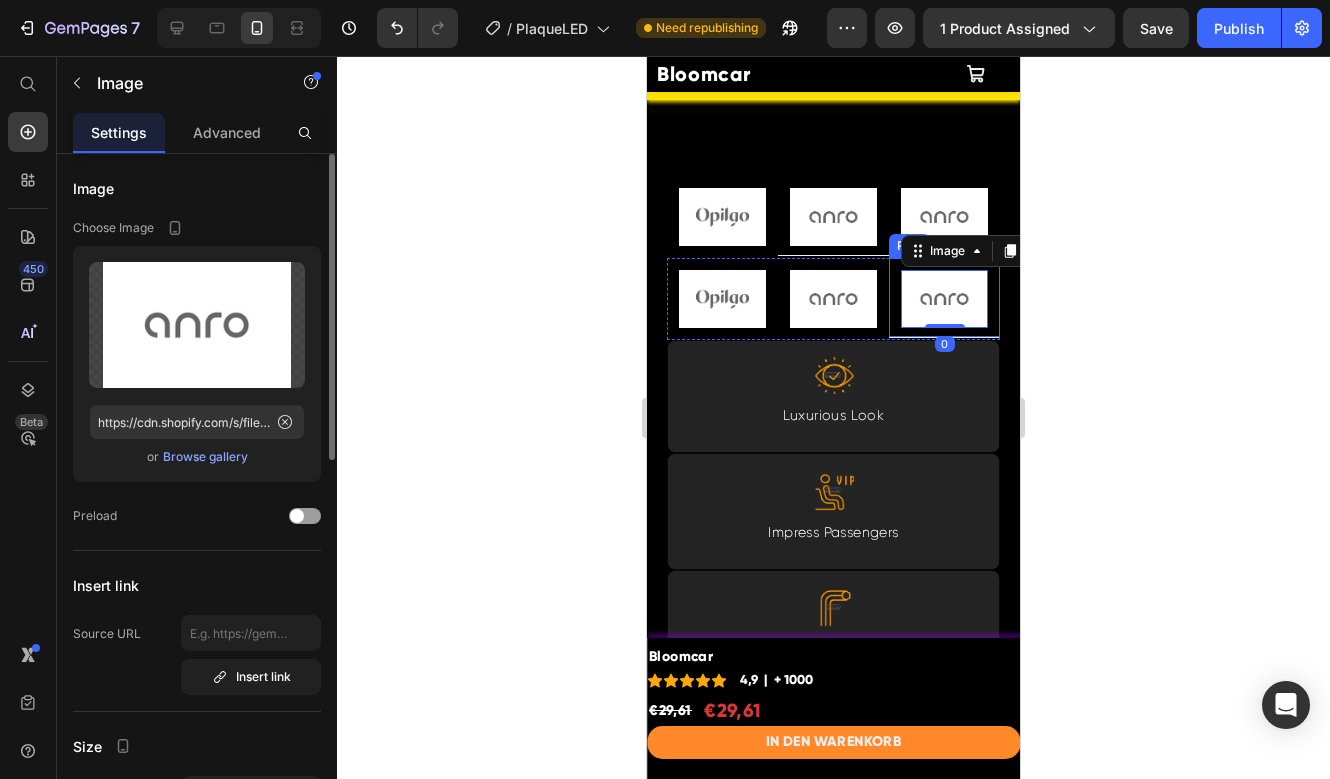 click on "Image   0 Row" at bounding box center [944, 298] 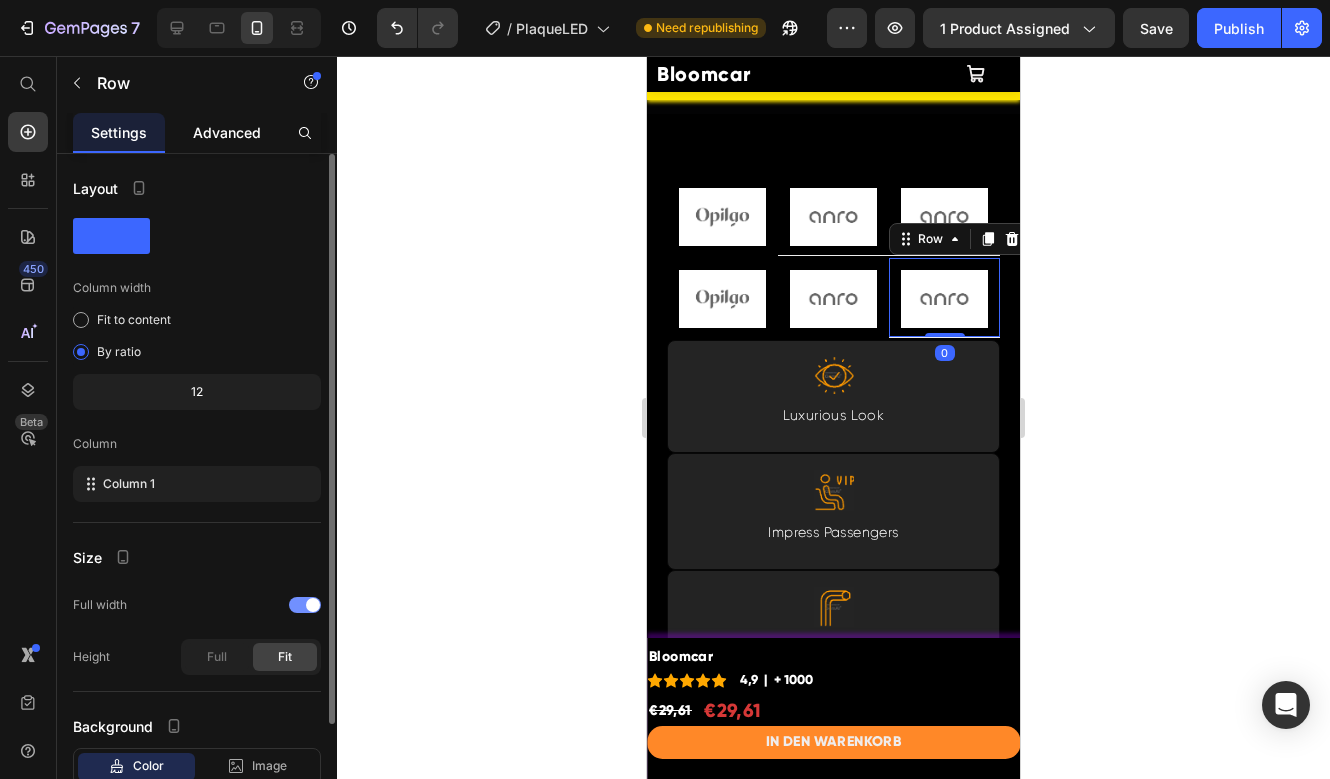 click on "Advanced" at bounding box center (227, 132) 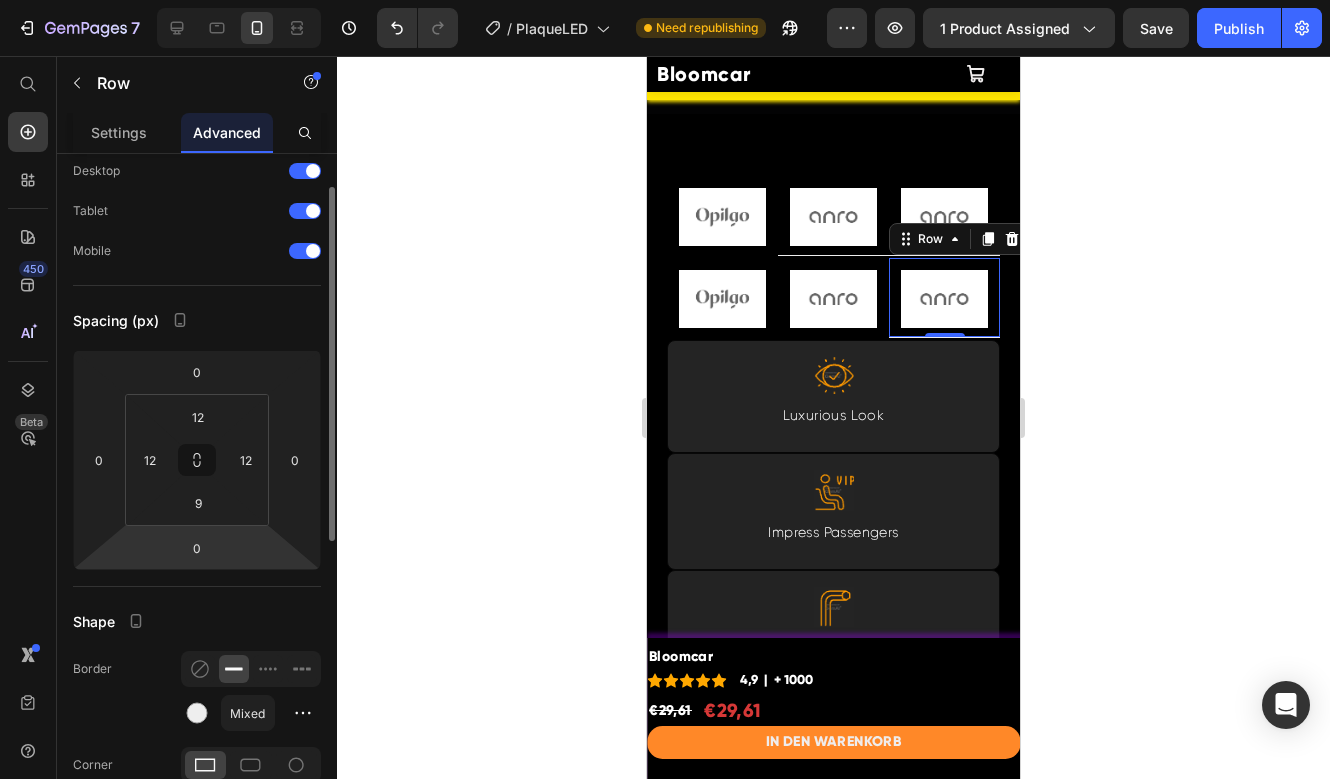 scroll, scrollTop: 228, scrollLeft: 0, axis: vertical 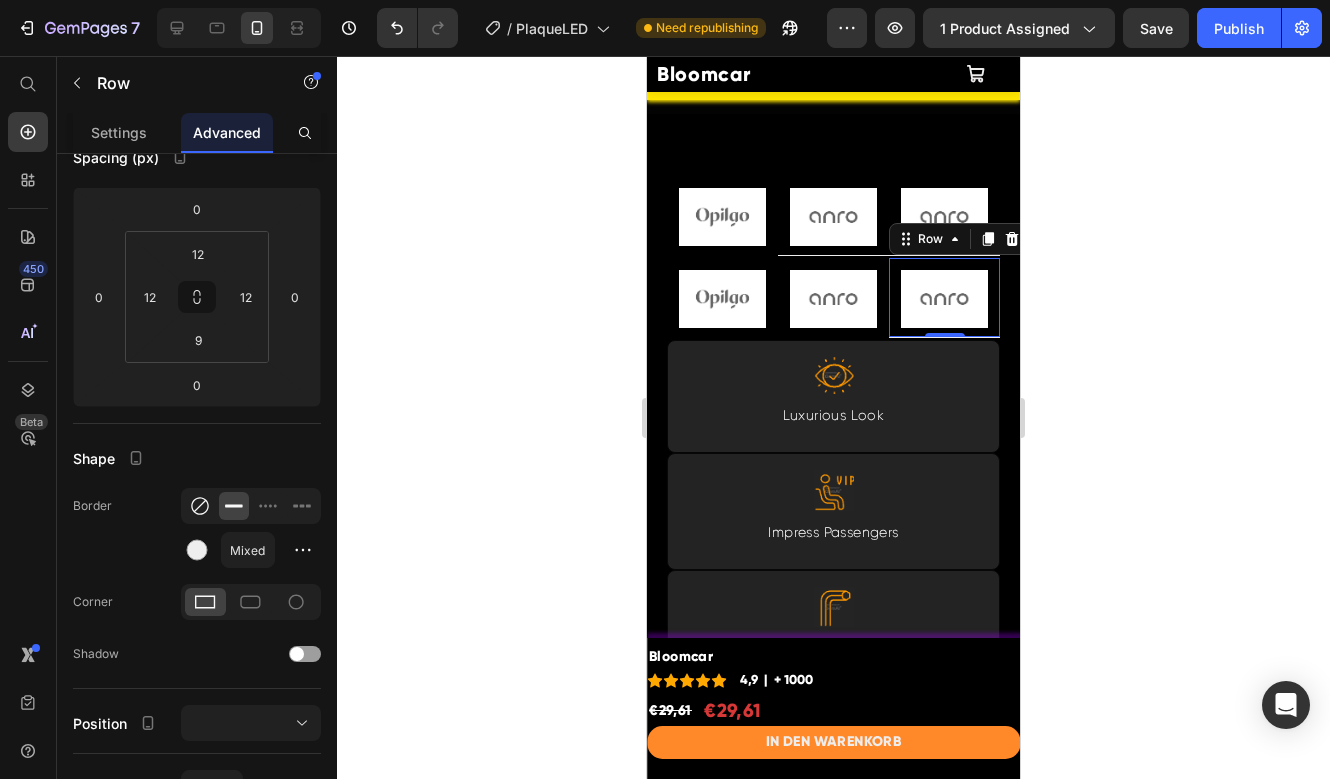 click 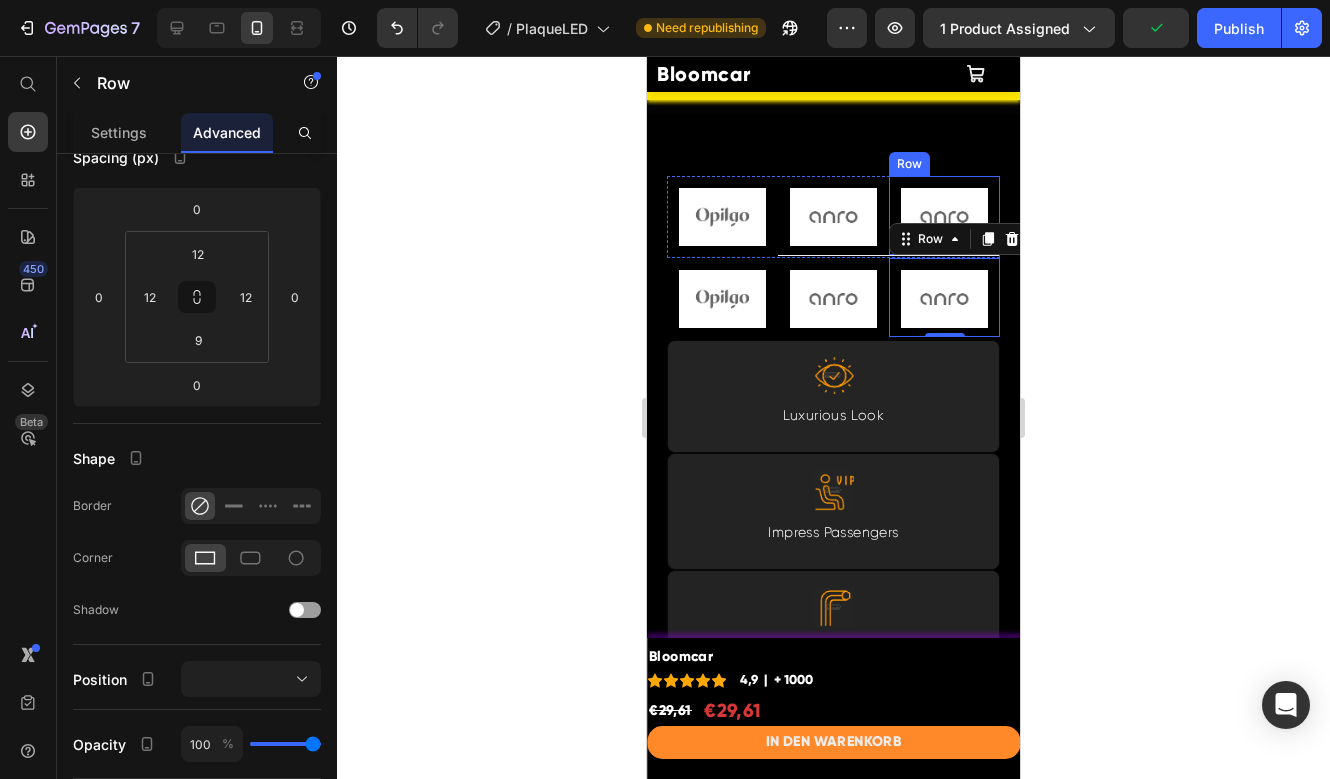 click on "Image Row" at bounding box center [944, 216] 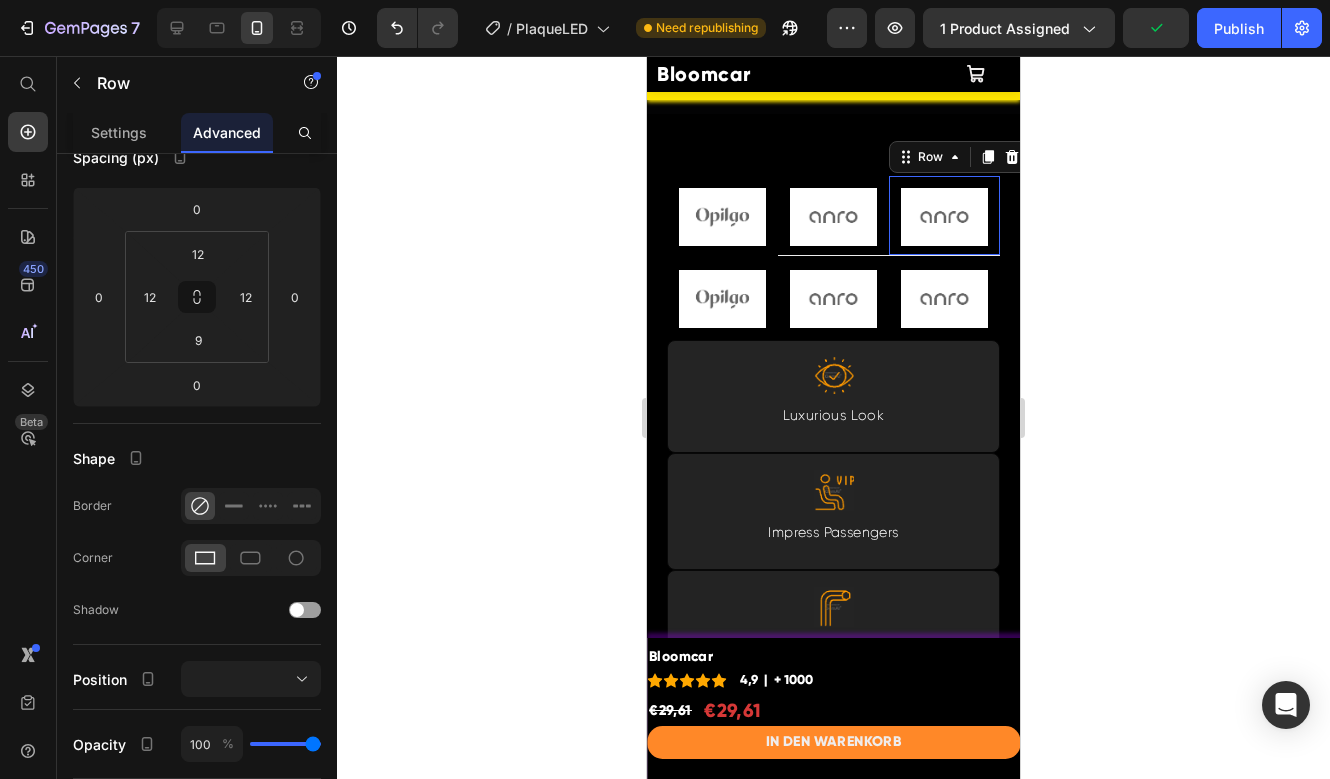scroll, scrollTop: 228, scrollLeft: 0, axis: vertical 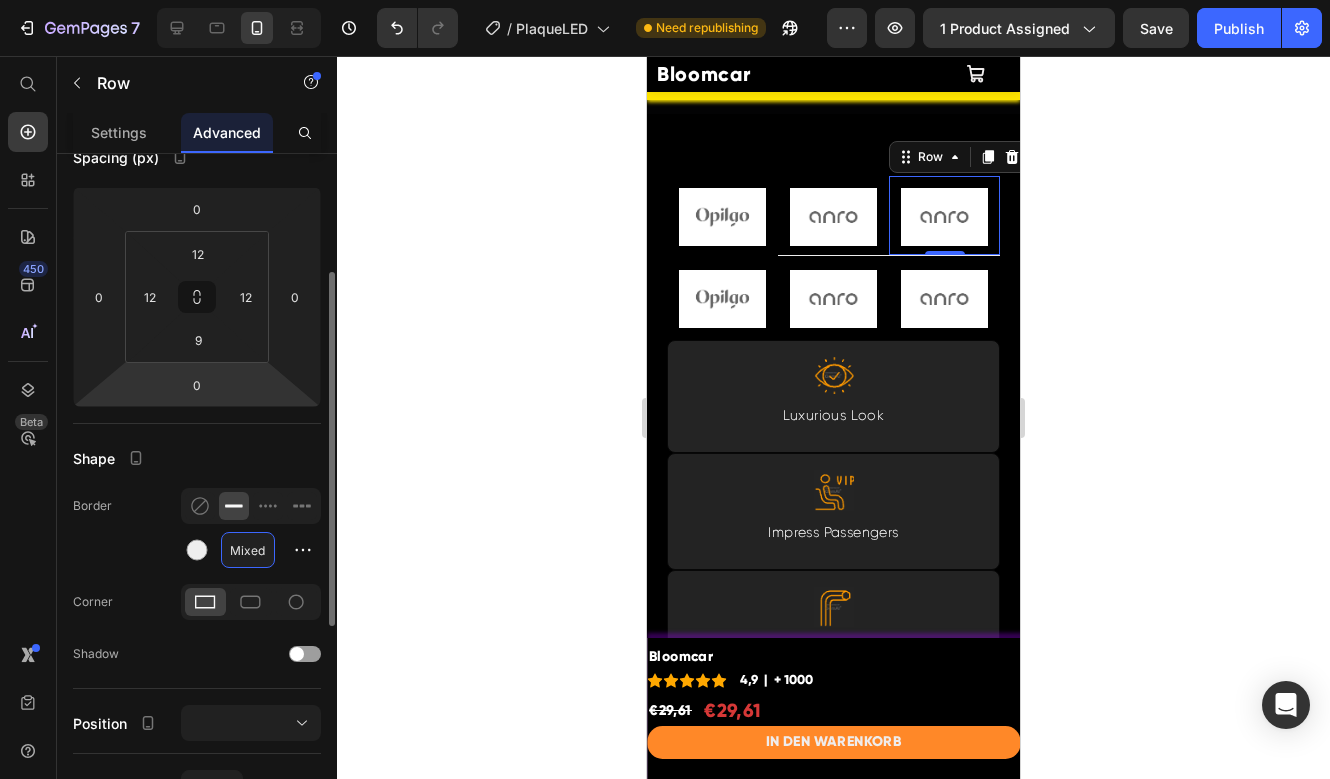 click on "Mixed" at bounding box center (248, 550) 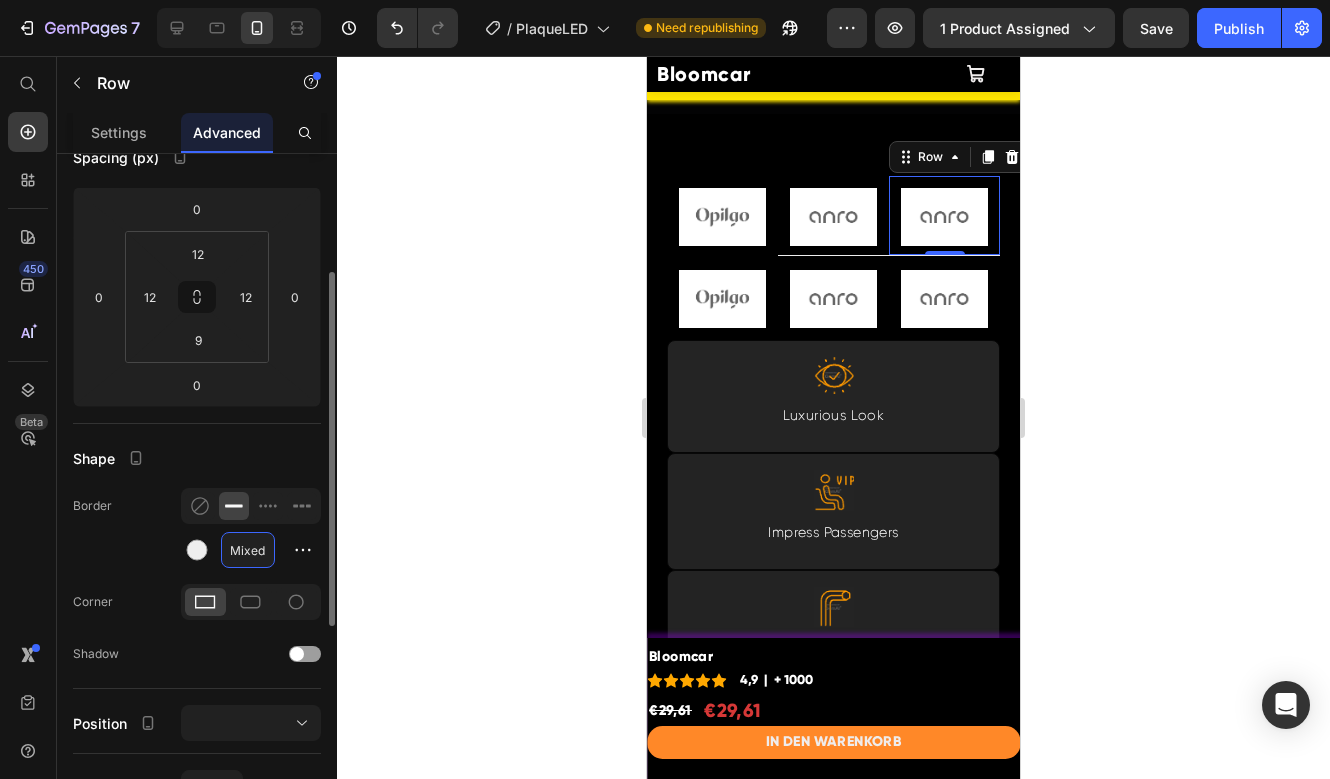 click on "Mixed" at bounding box center [248, 550] 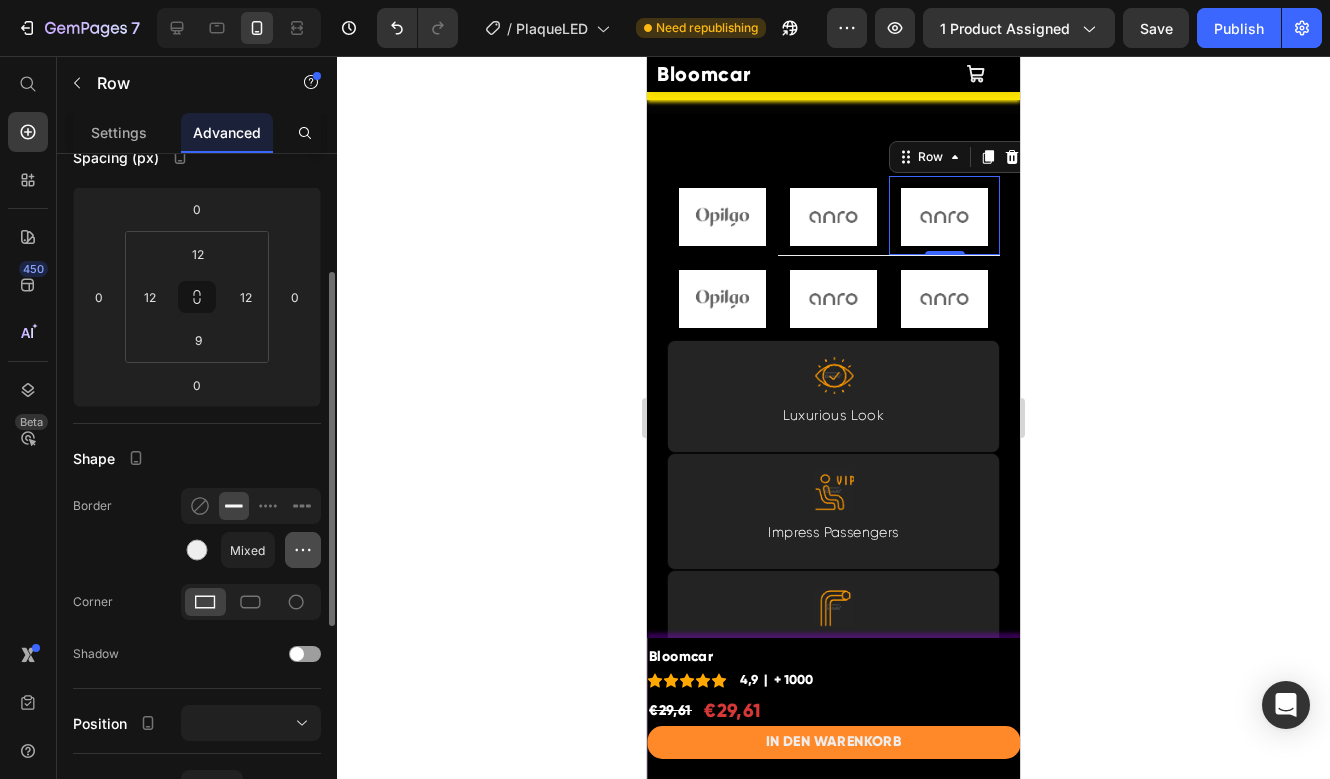 click 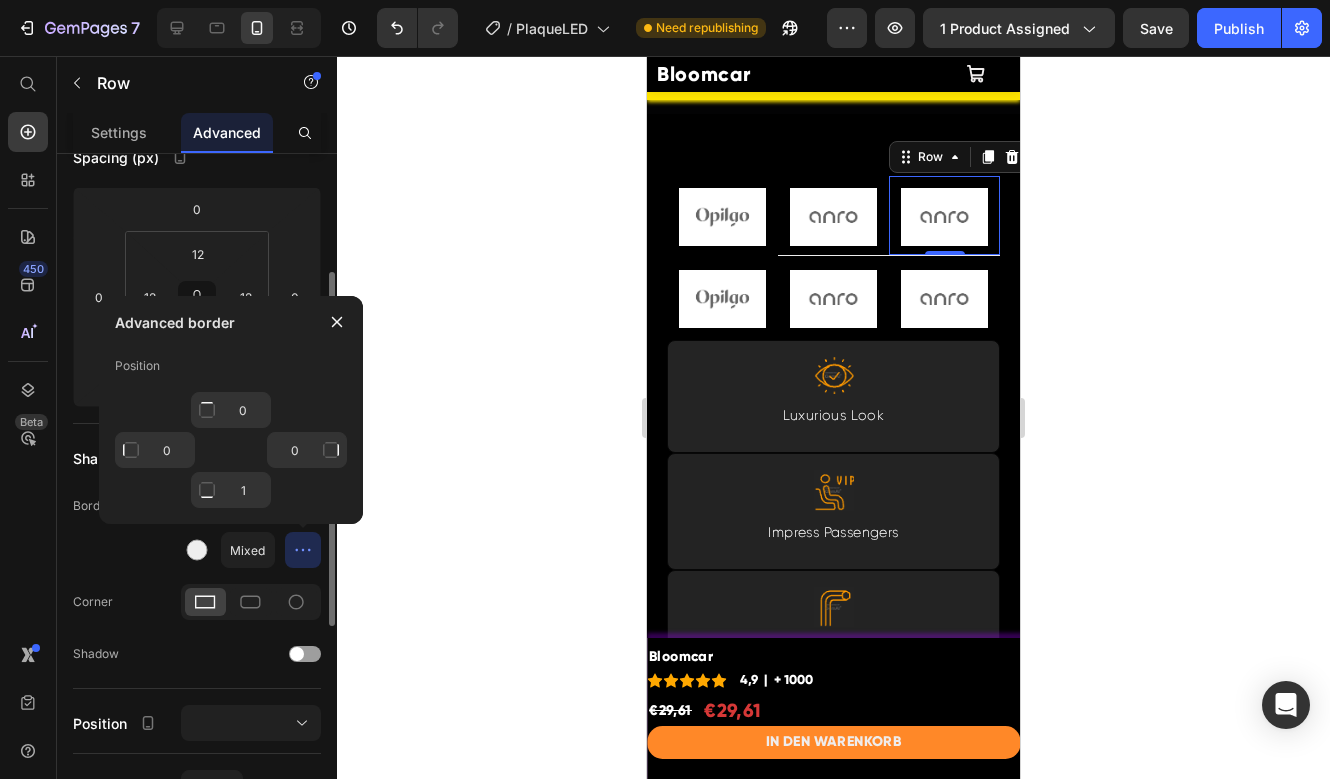 click 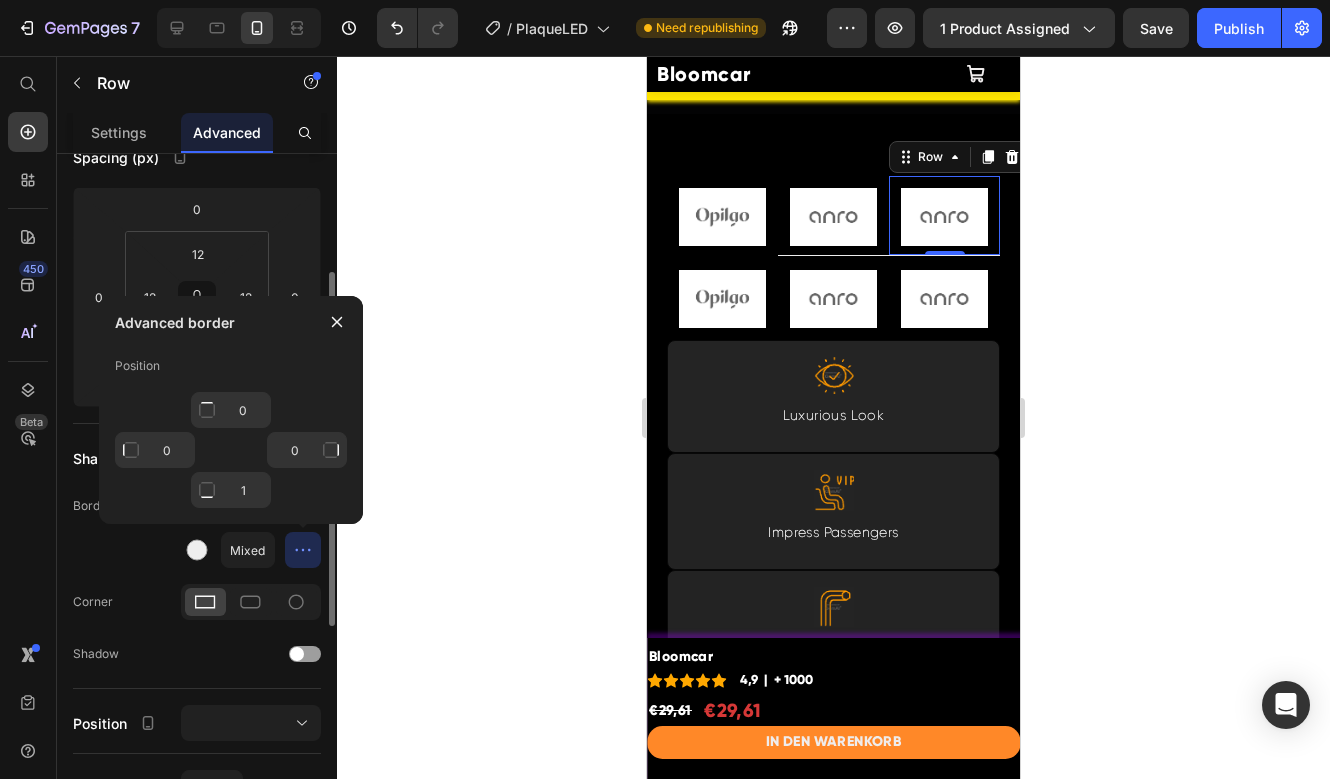 click on "Border Mixed" 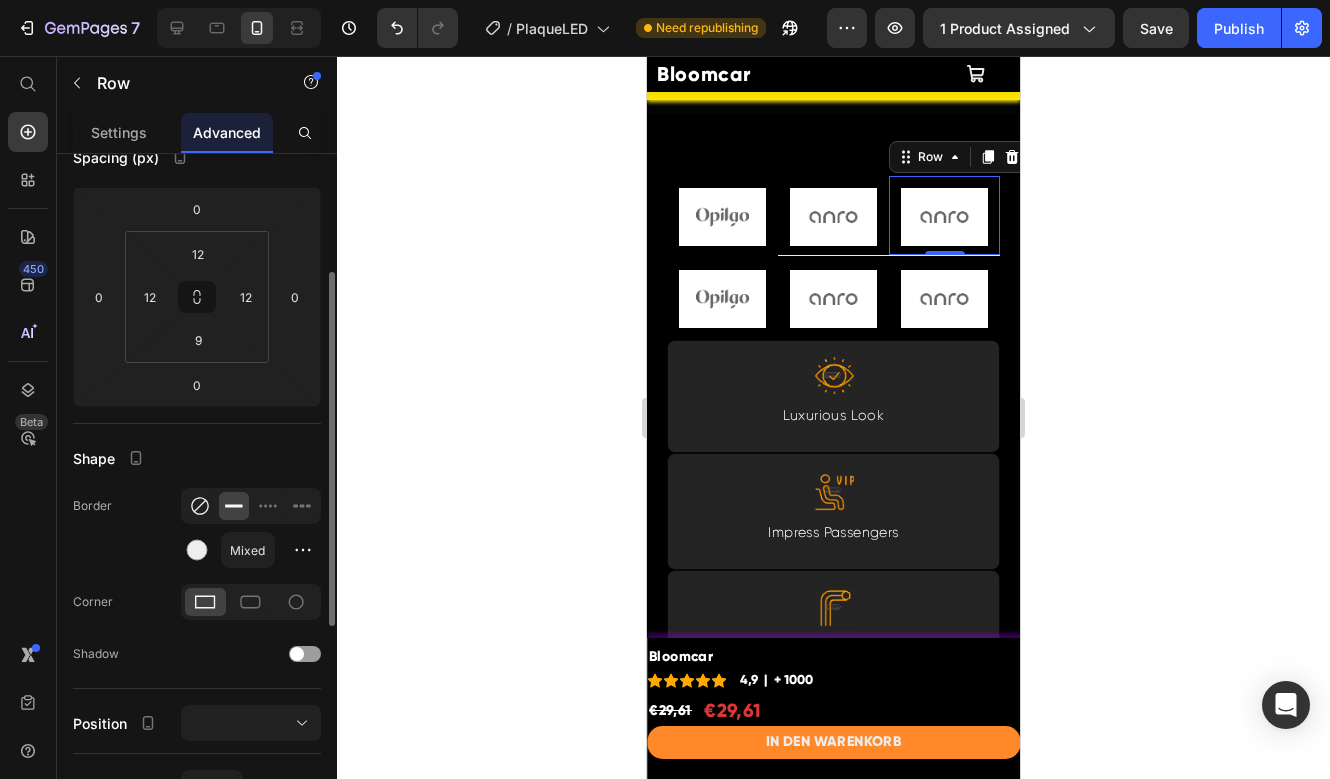 click 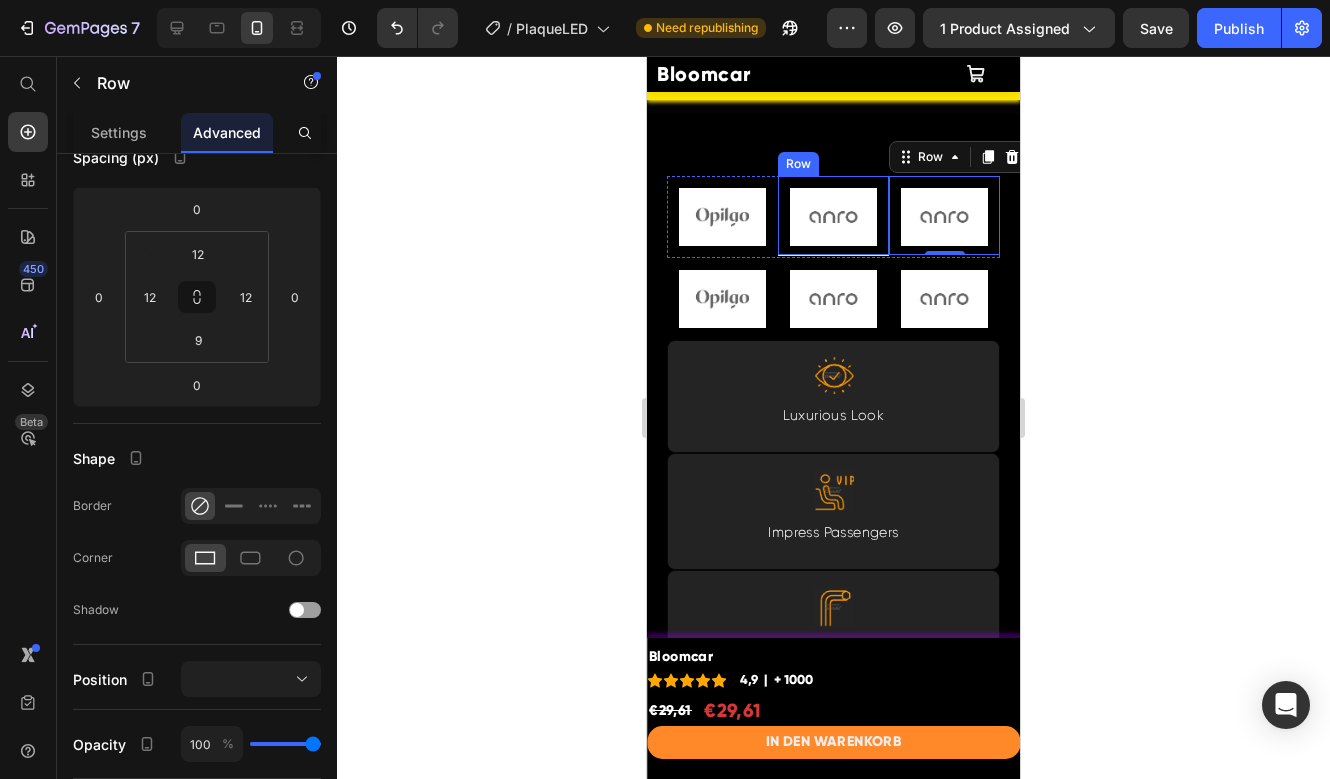 click on "Image Row" at bounding box center (833, 216) 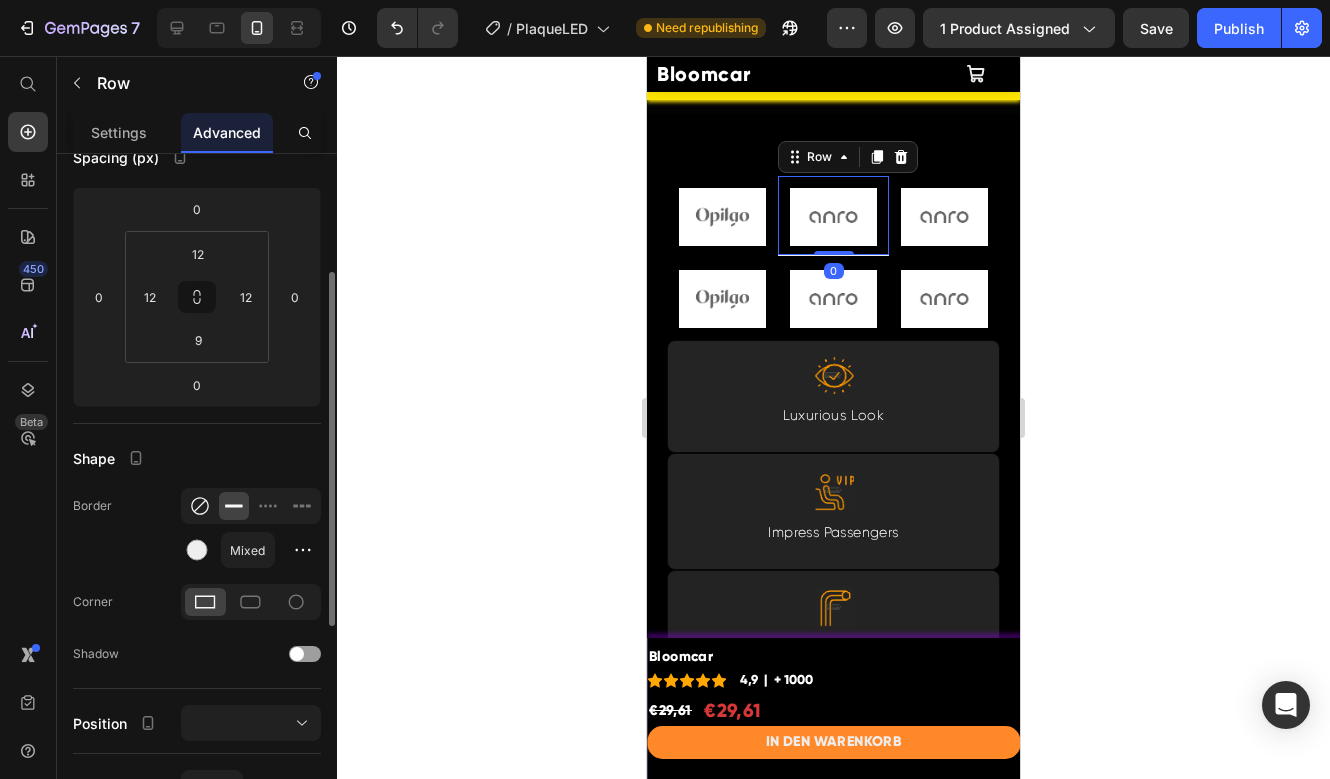 click 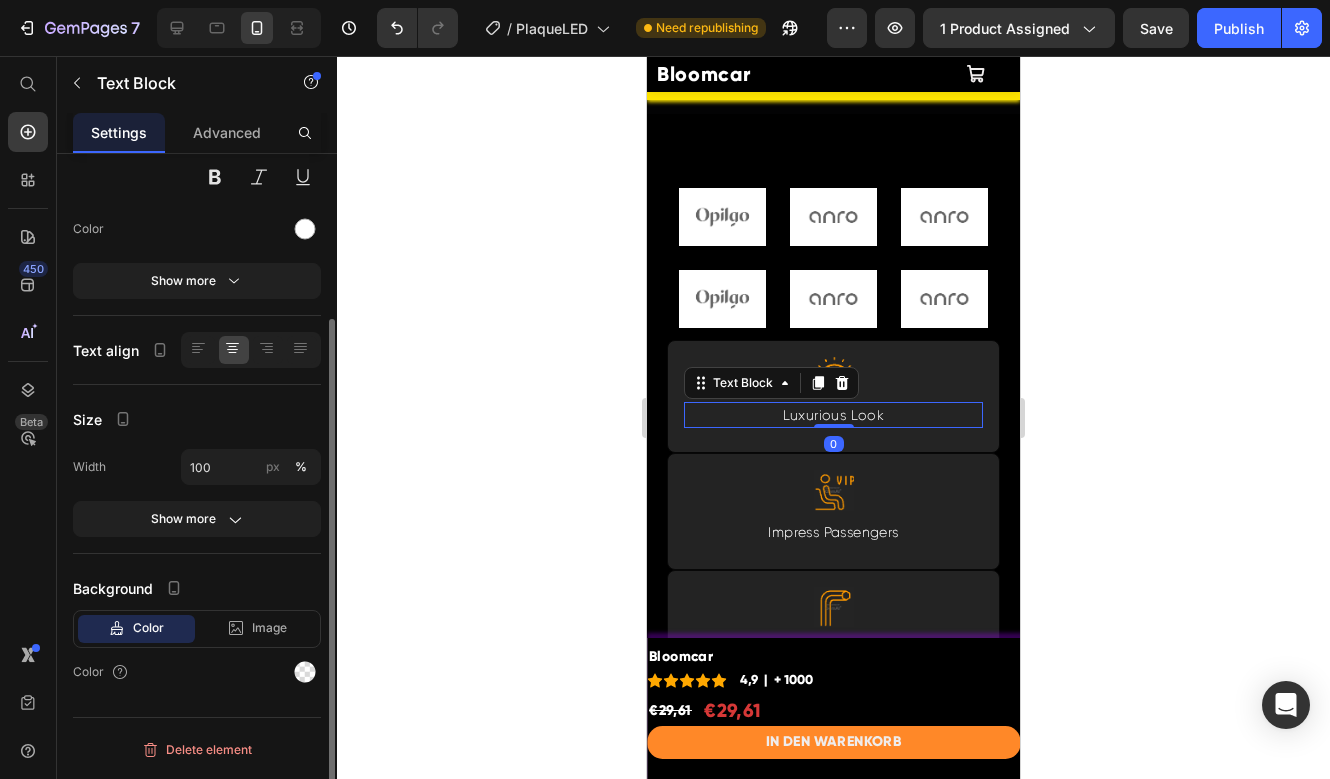 scroll, scrollTop: 0, scrollLeft: 0, axis: both 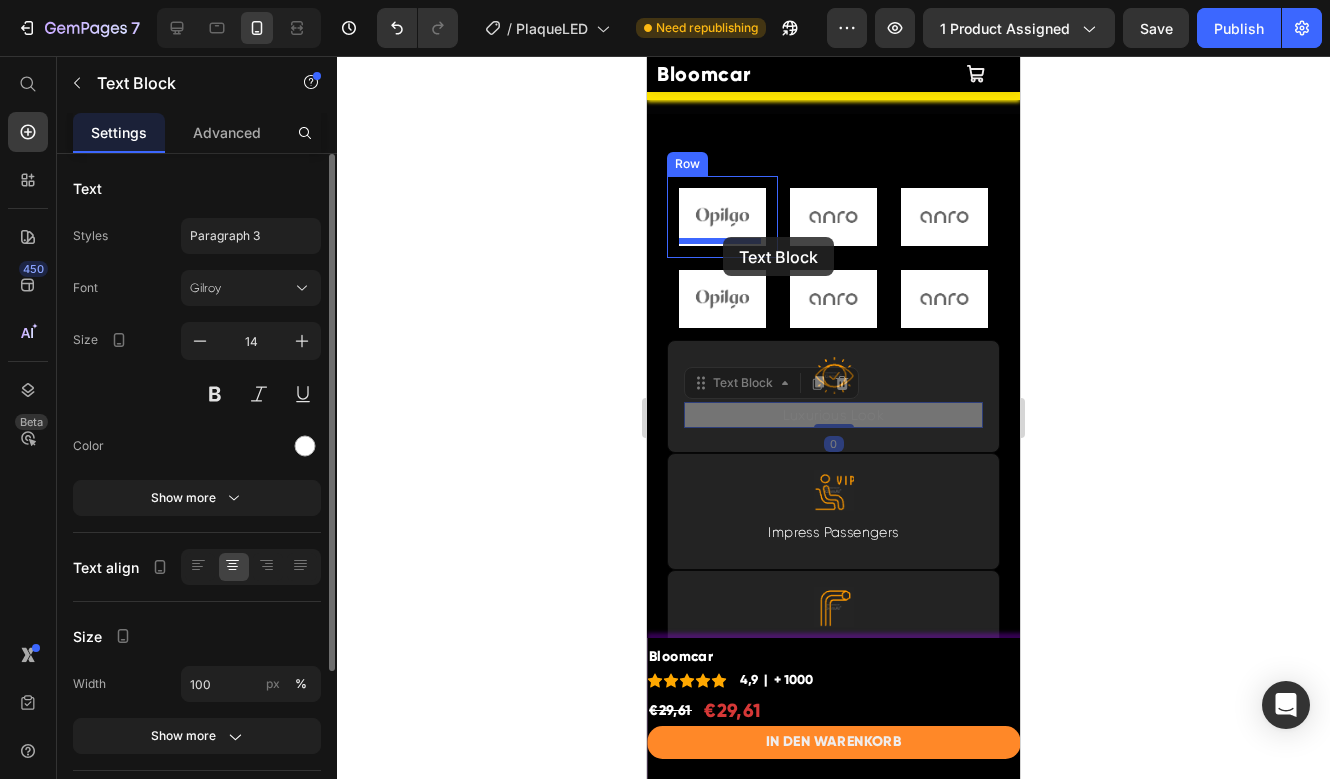 drag, startPoint x: 820, startPoint y: 406, endPoint x: 723, endPoint y: 237, distance: 194.85892 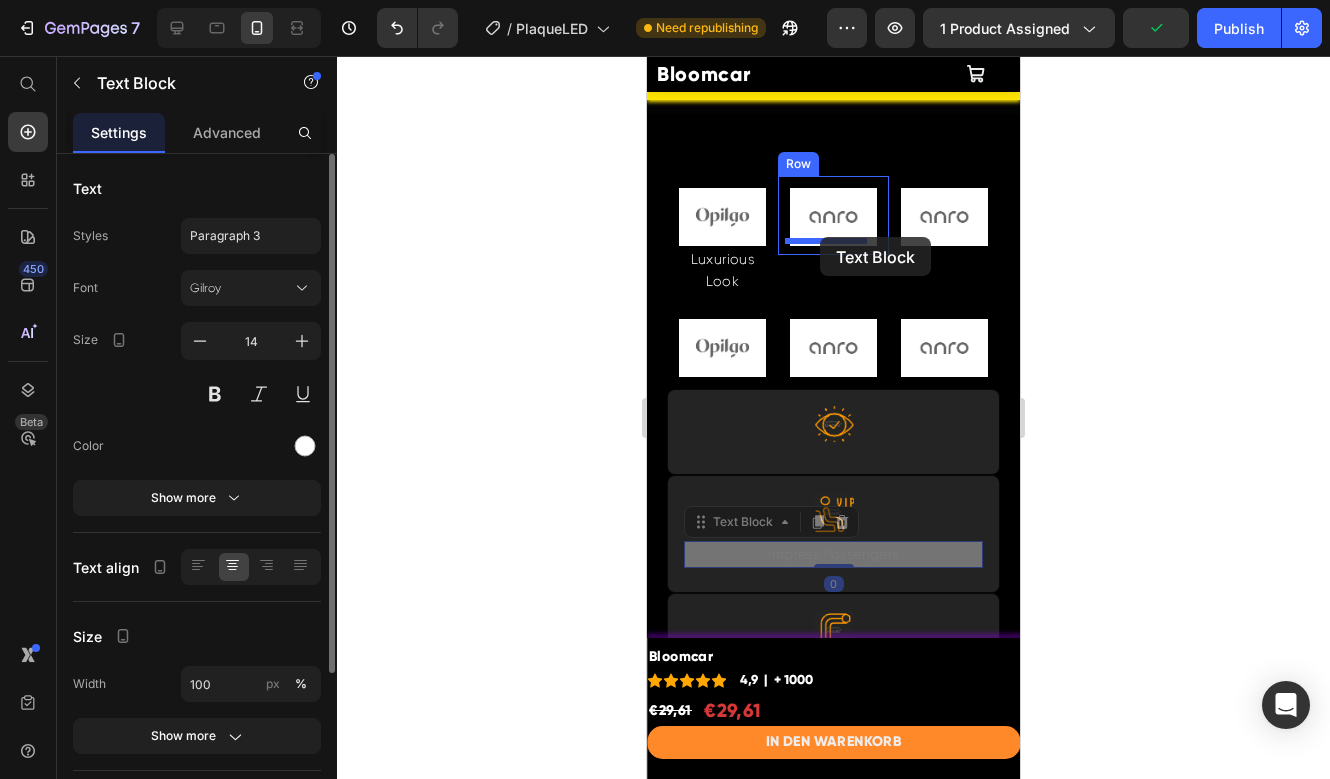 drag, startPoint x: 812, startPoint y: 544, endPoint x: 820, endPoint y: 237, distance: 307.10422 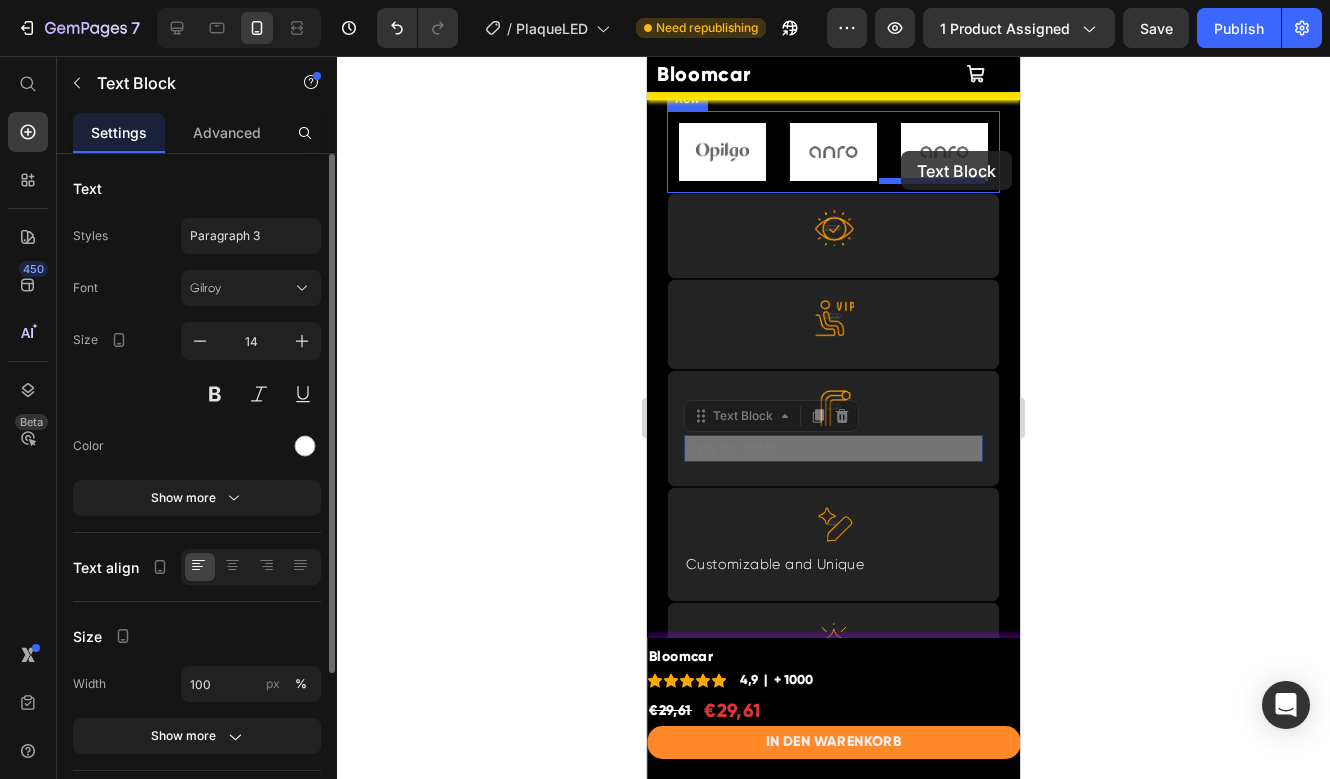 scroll, scrollTop: 5554, scrollLeft: 0, axis: vertical 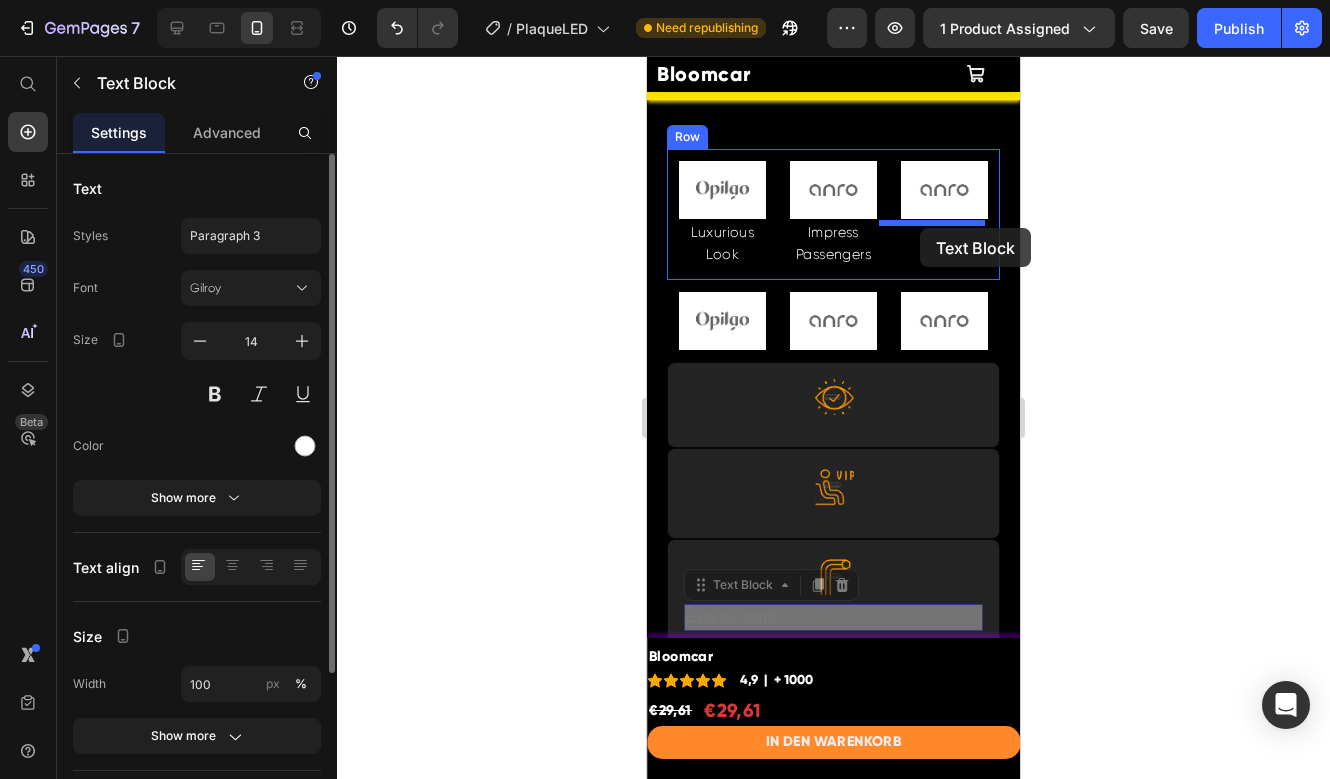 drag, startPoint x: 754, startPoint y: 413, endPoint x: 920, endPoint y: 228, distance: 248.55785 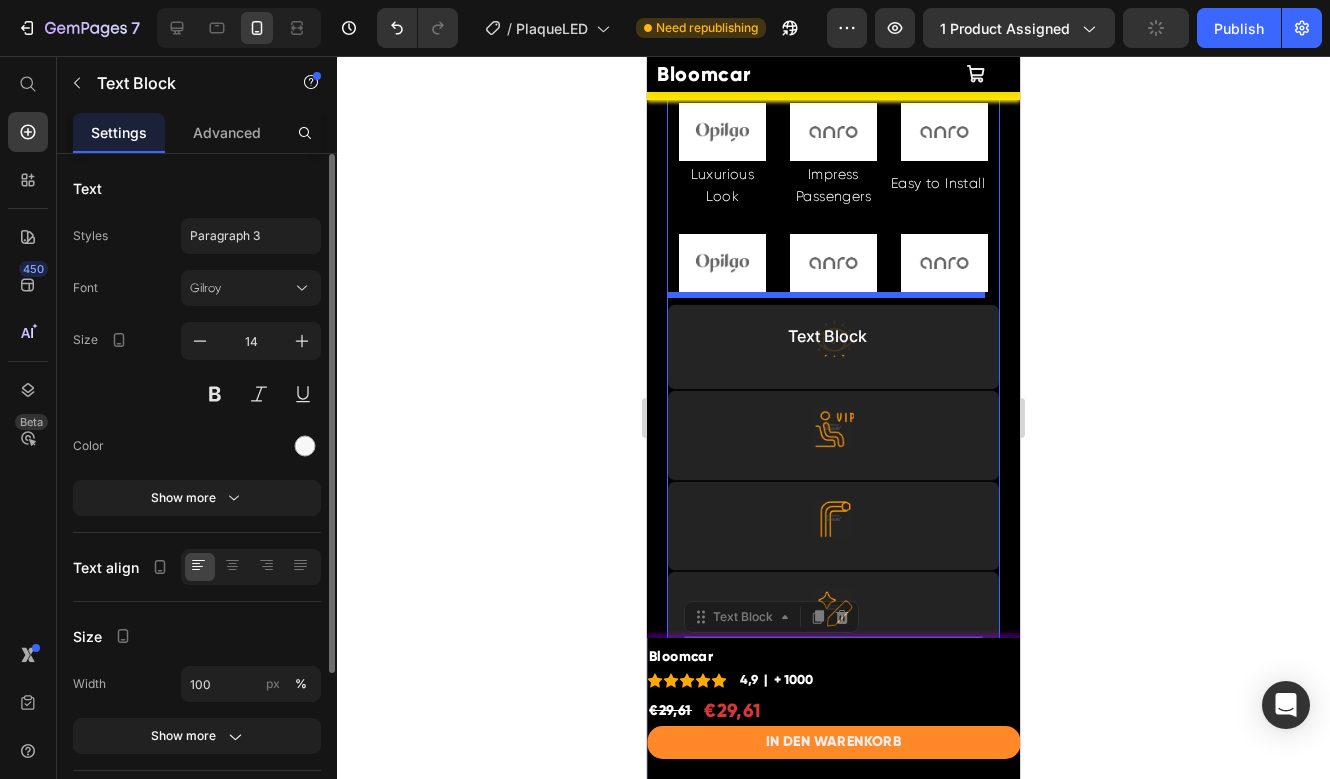 scroll, scrollTop: 5597, scrollLeft: 0, axis: vertical 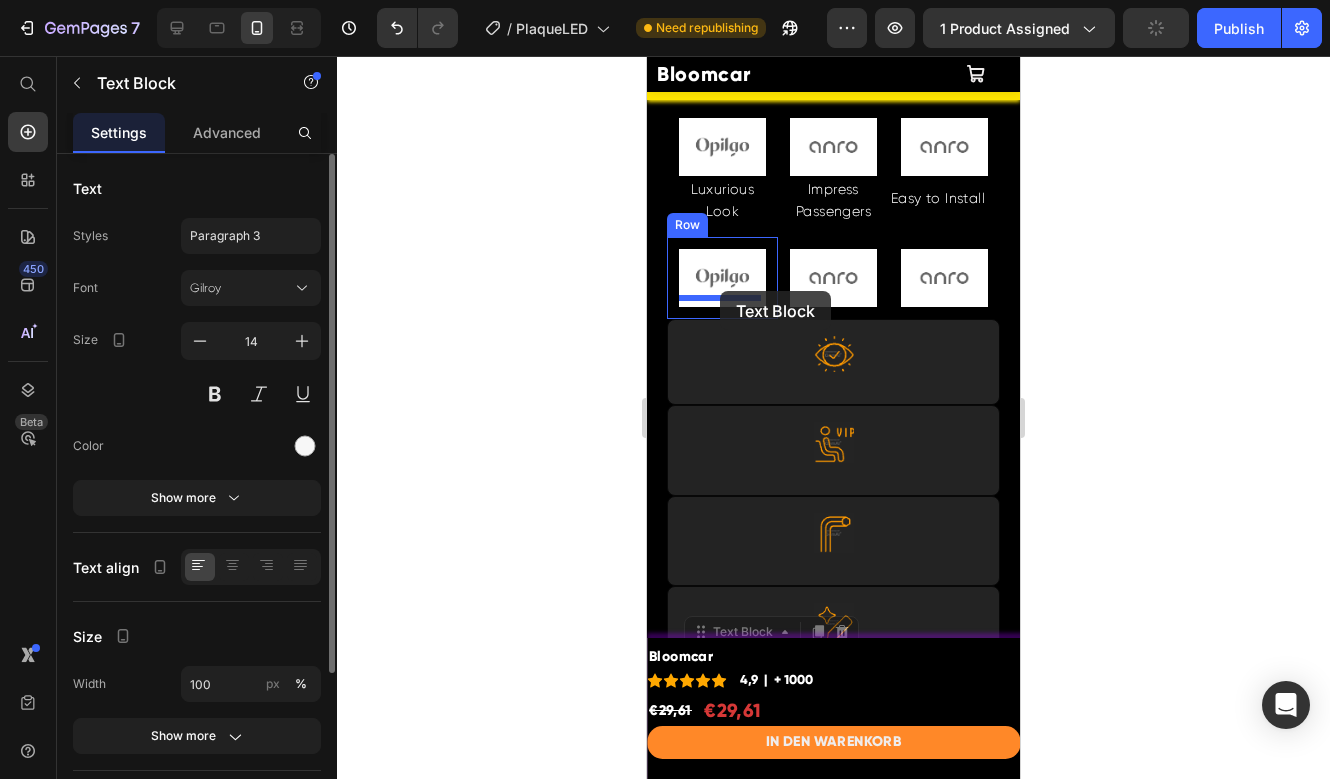 drag, startPoint x: 775, startPoint y: 327, endPoint x: 720, endPoint y: 291, distance: 65.734314 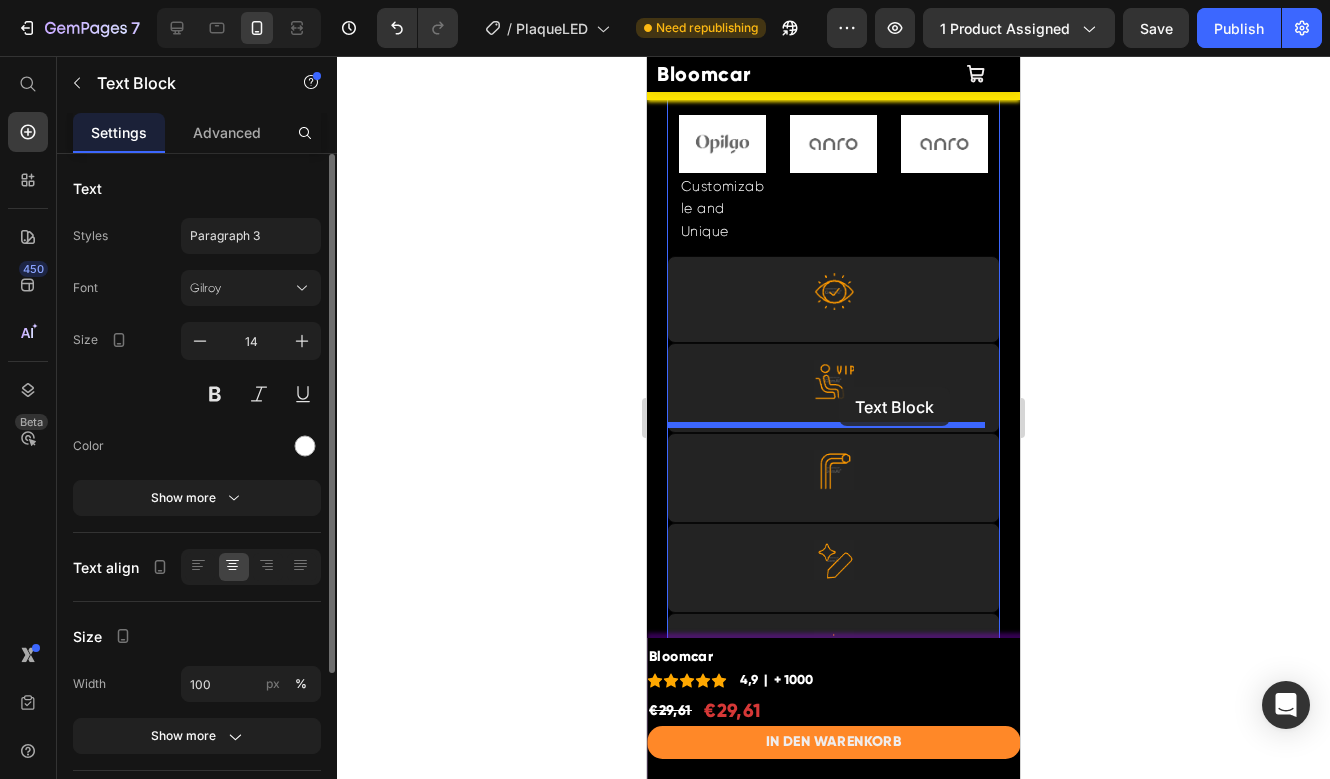scroll, scrollTop: 5529, scrollLeft: 0, axis: vertical 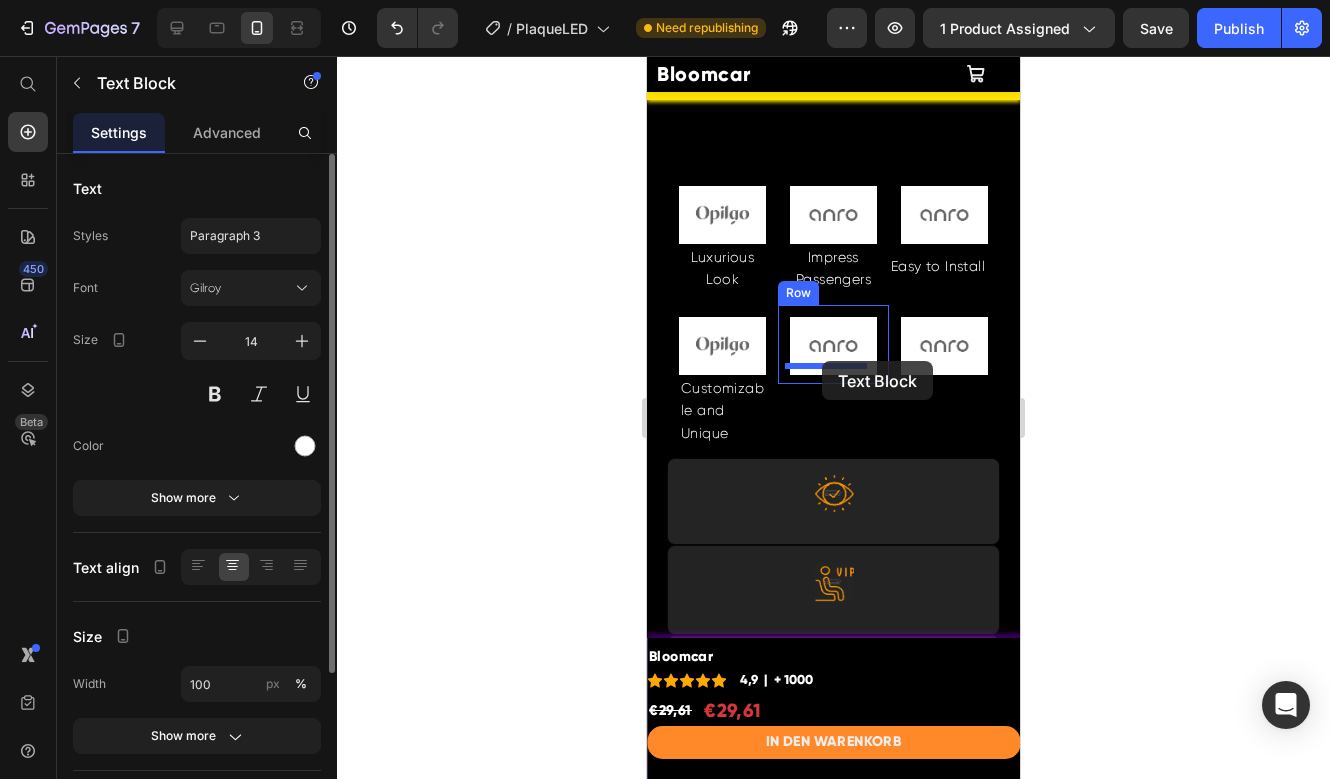 drag, startPoint x: 811, startPoint y: 498, endPoint x: 822, endPoint y: 361, distance: 137.4409 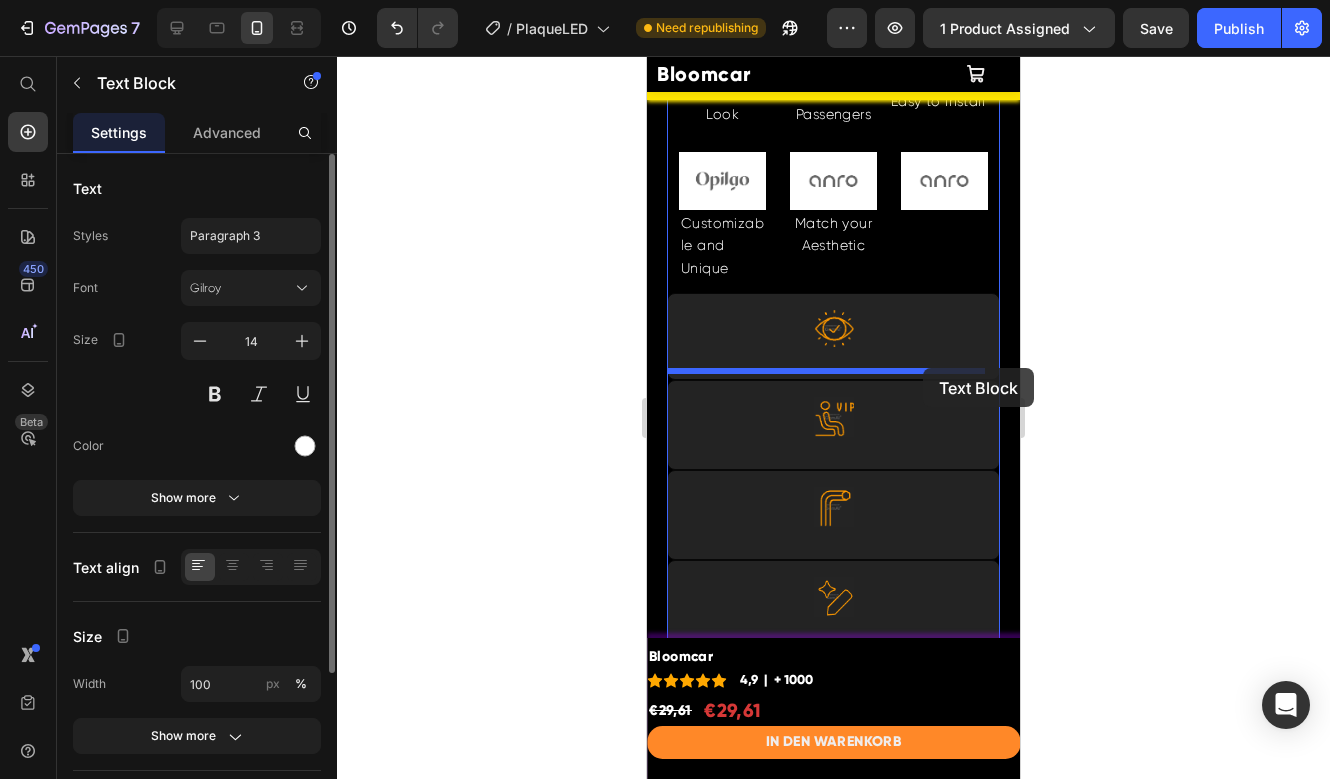 scroll, scrollTop: 5418, scrollLeft: 0, axis: vertical 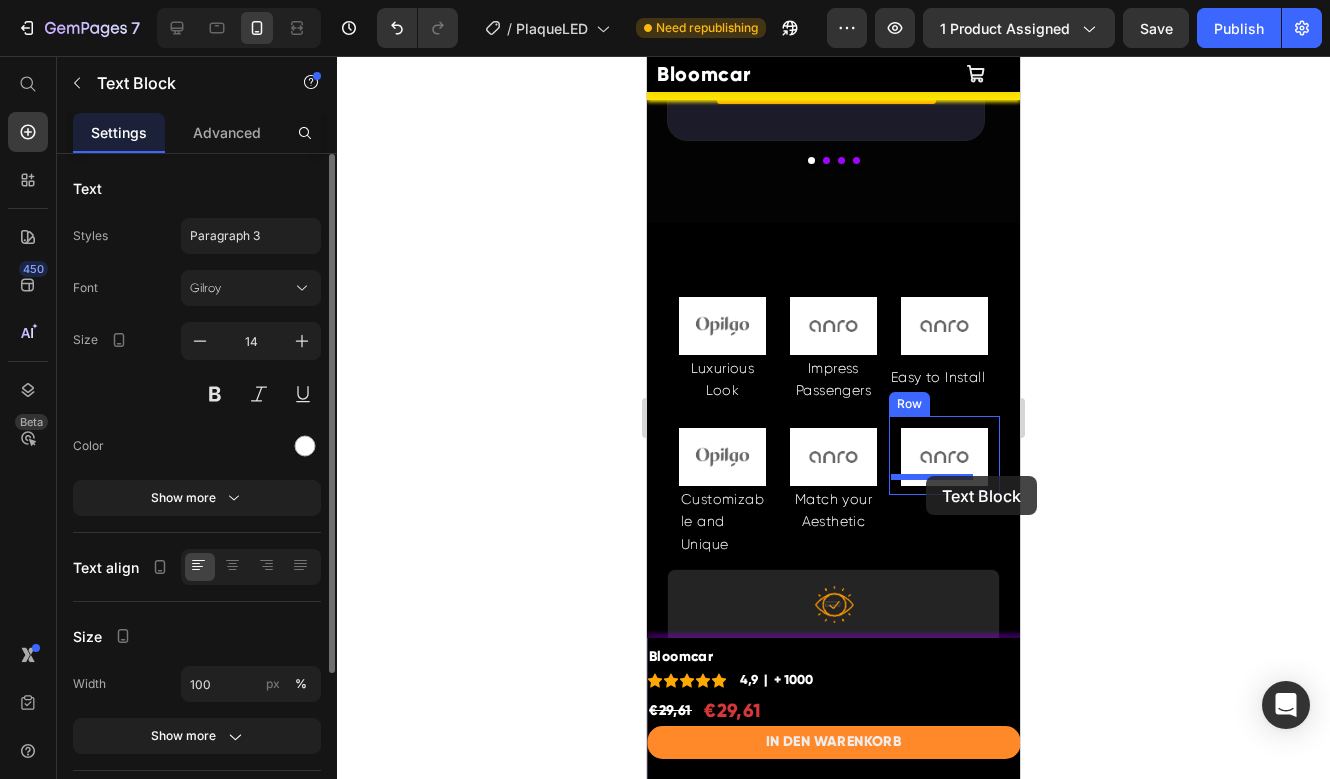 drag, startPoint x: 709, startPoint y: 544, endPoint x: 926, endPoint y: 476, distance: 227.40492 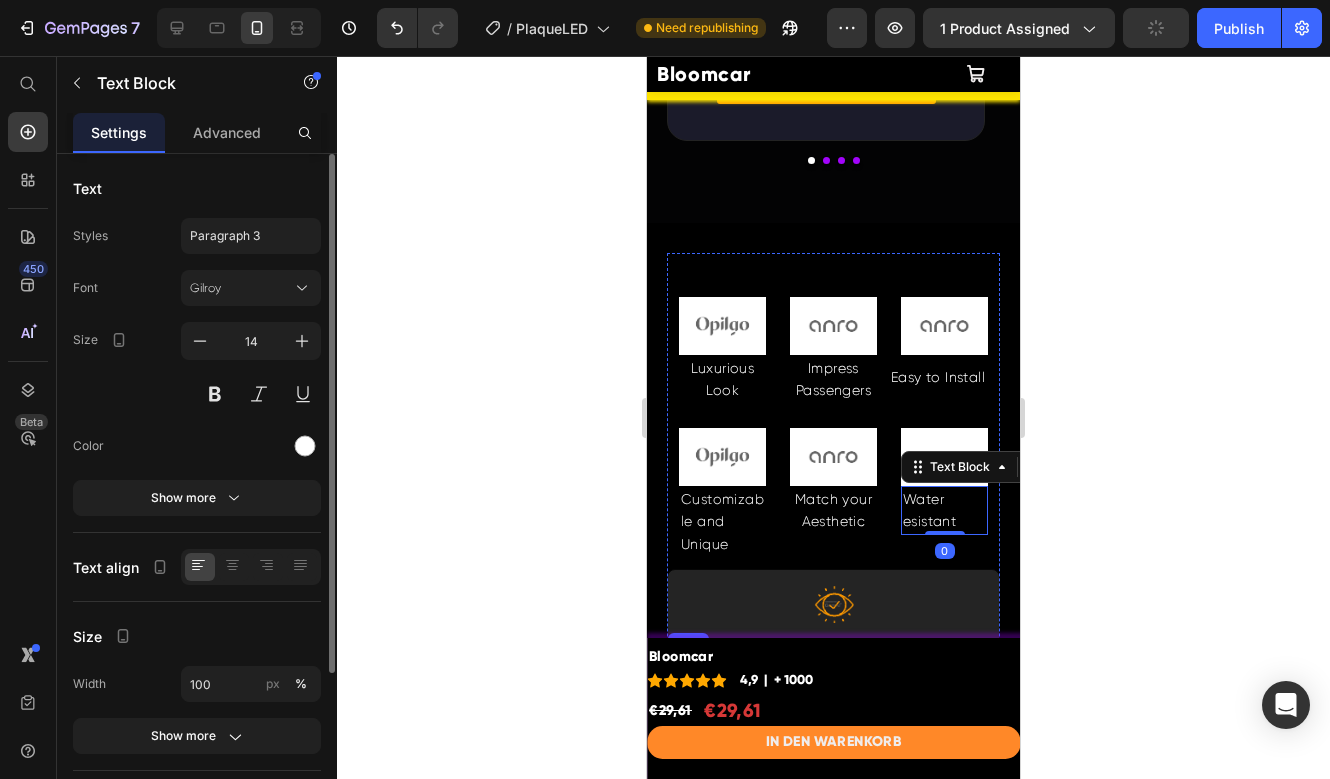 scroll, scrollTop: 5713, scrollLeft: 0, axis: vertical 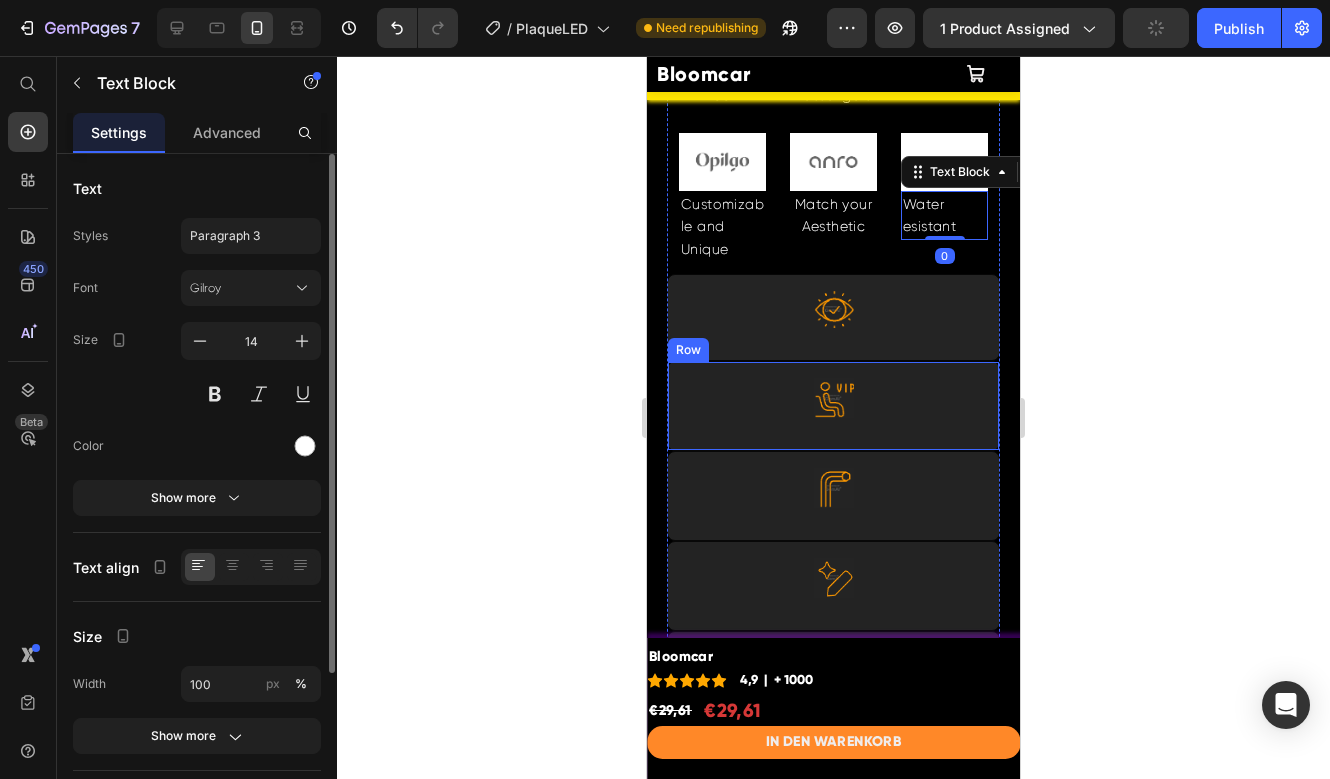 click at bounding box center [833, 398] 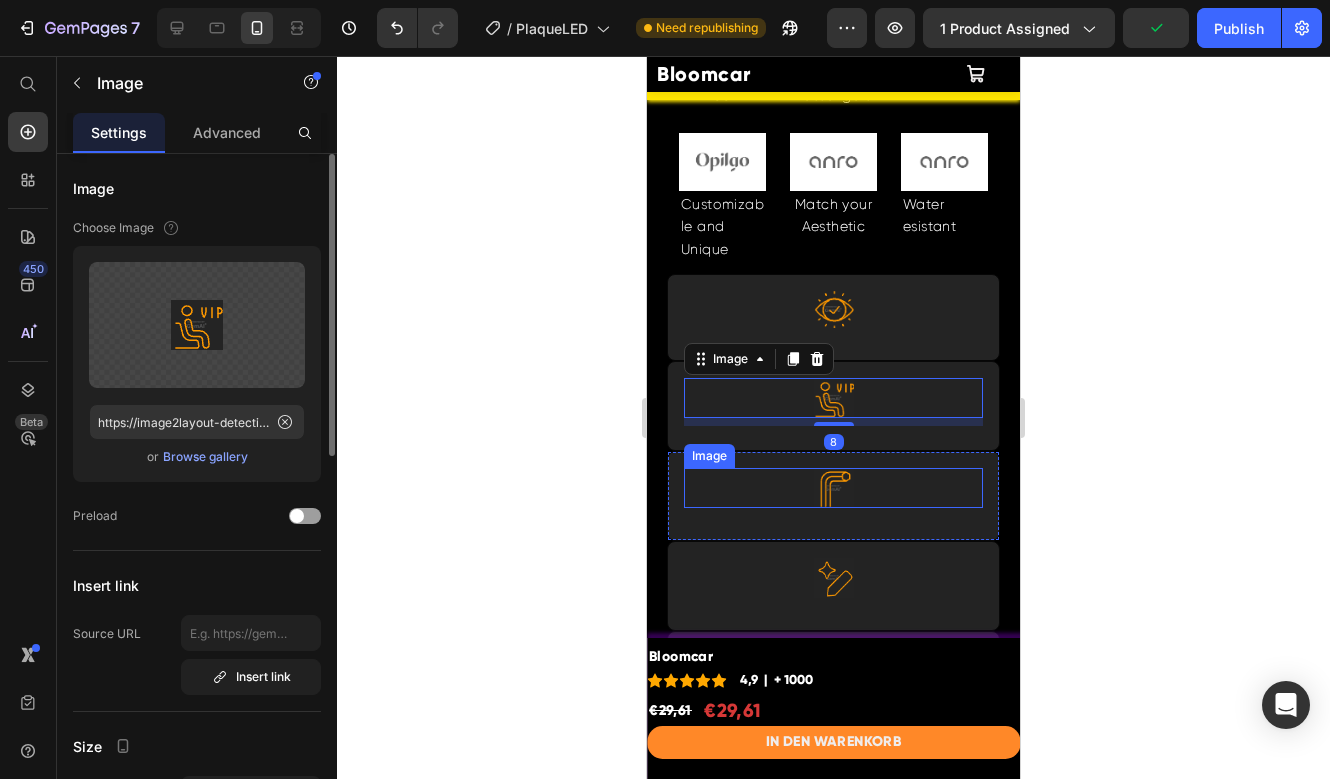 click at bounding box center [833, 488] 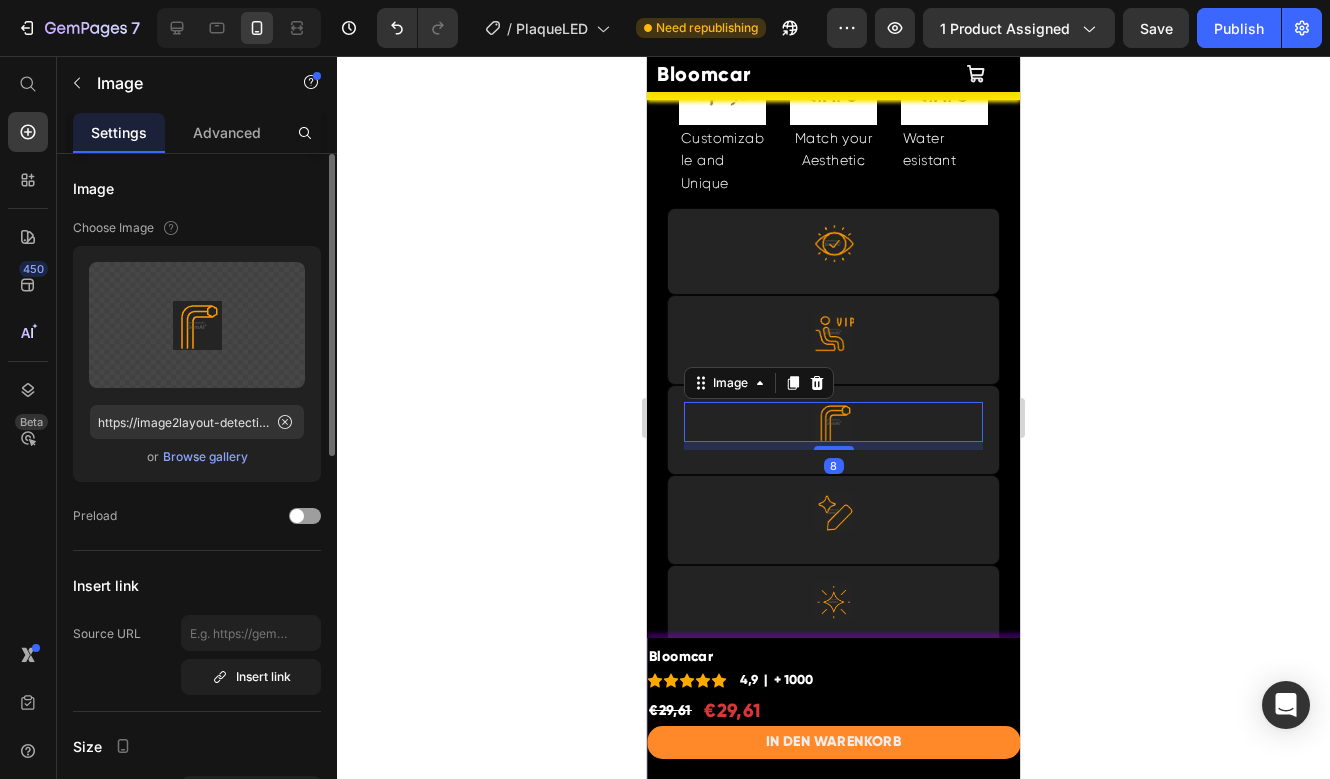scroll, scrollTop: 5810, scrollLeft: 0, axis: vertical 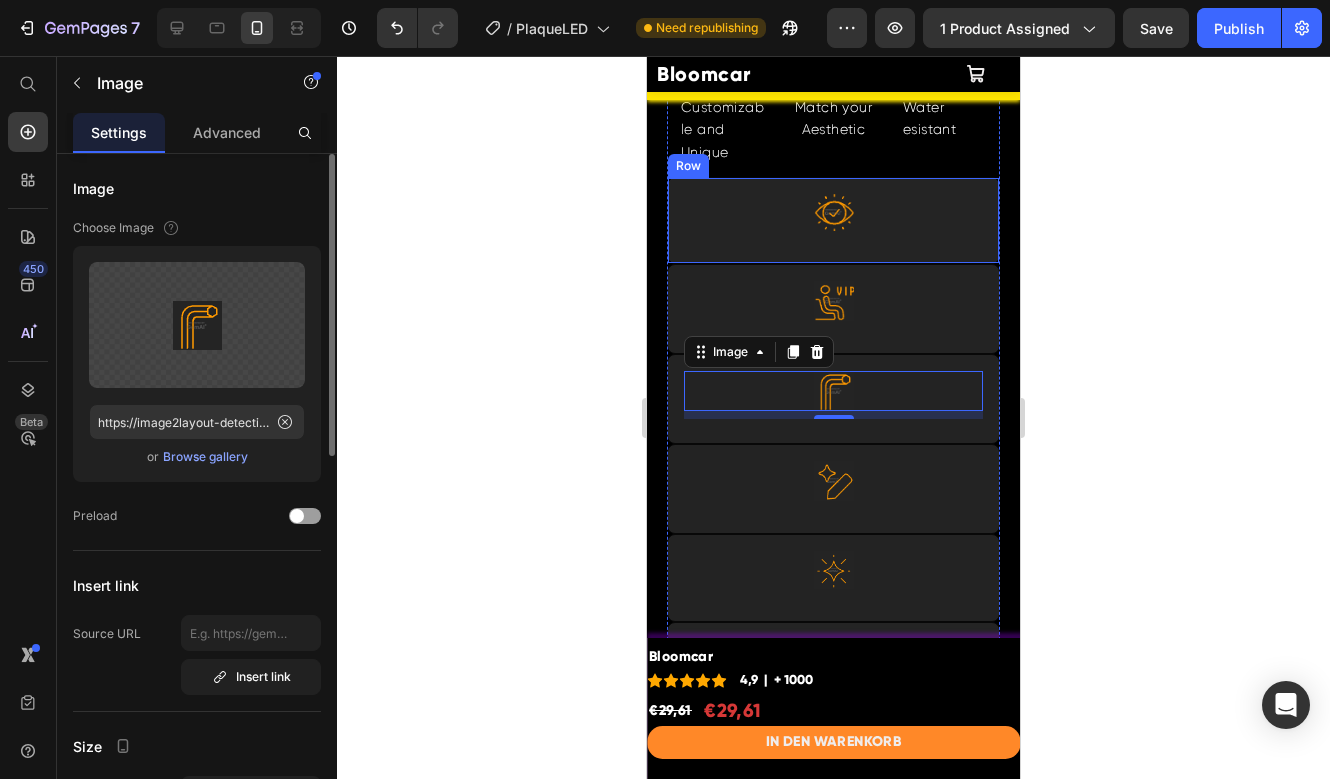 click on "Image Row" at bounding box center [833, 220] 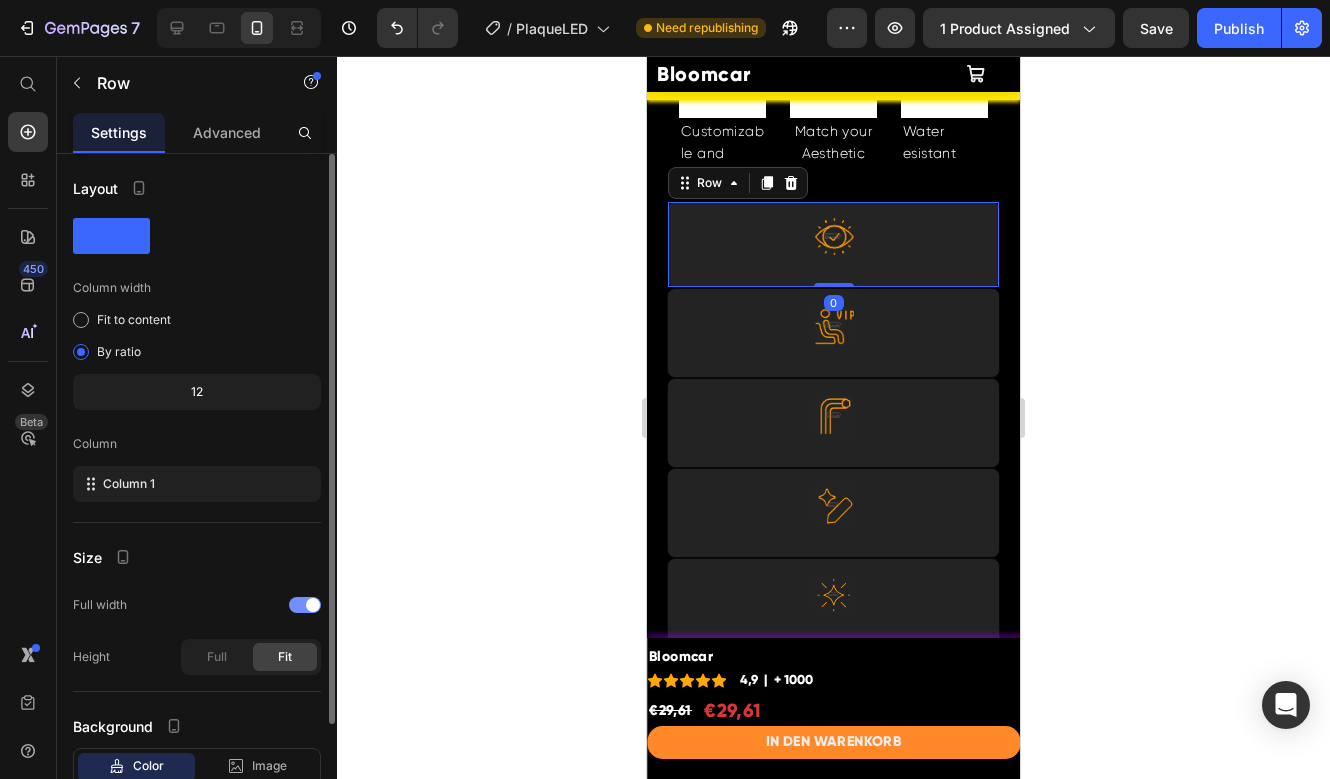 scroll, scrollTop: 5749, scrollLeft: 0, axis: vertical 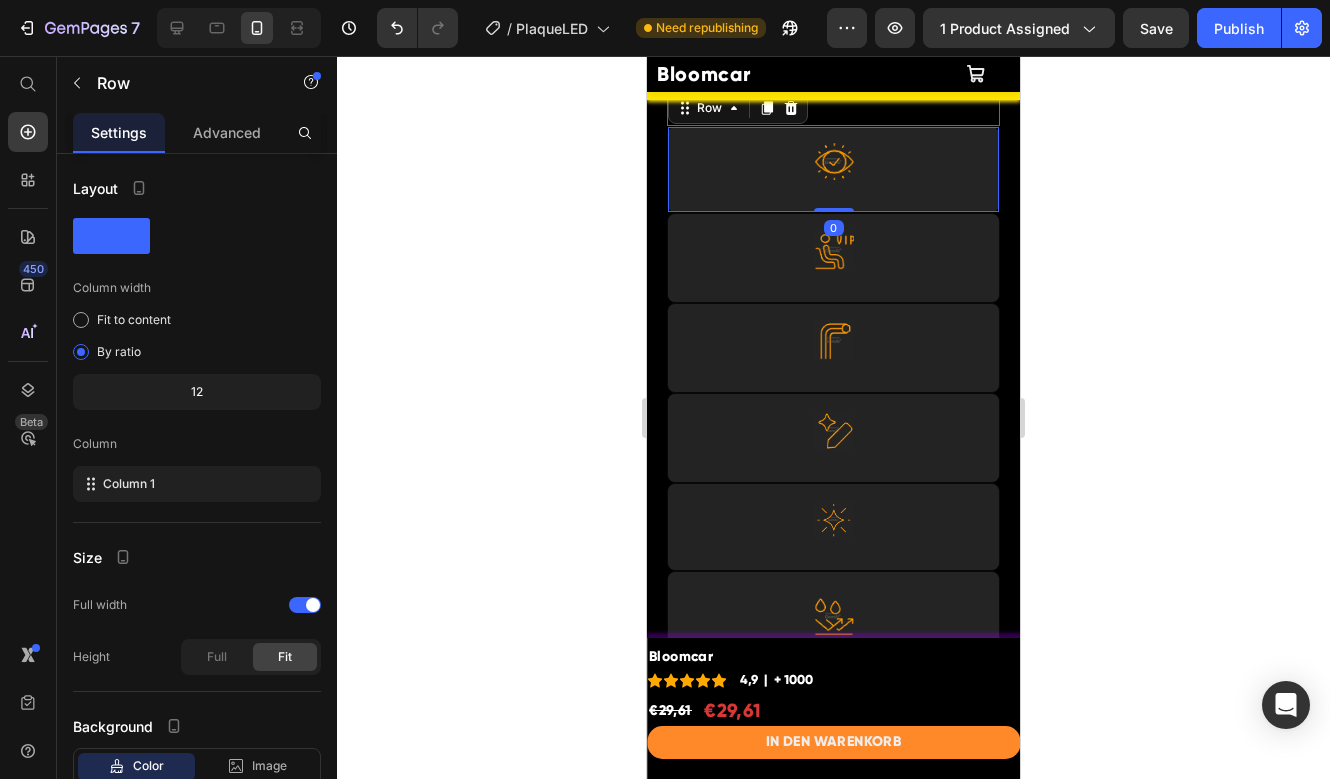 click on "Image Water esistant Text Block Row" at bounding box center [944, 78] 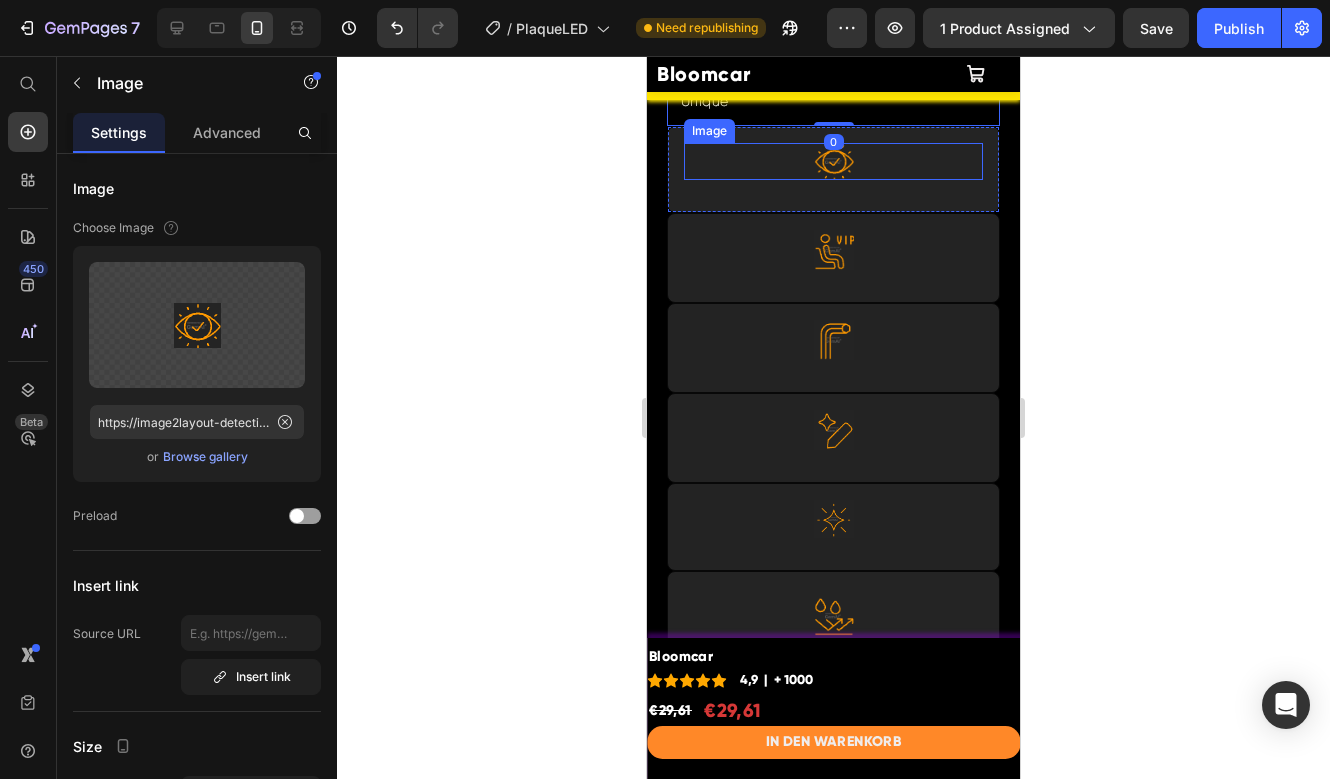 click at bounding box center (833, 161) 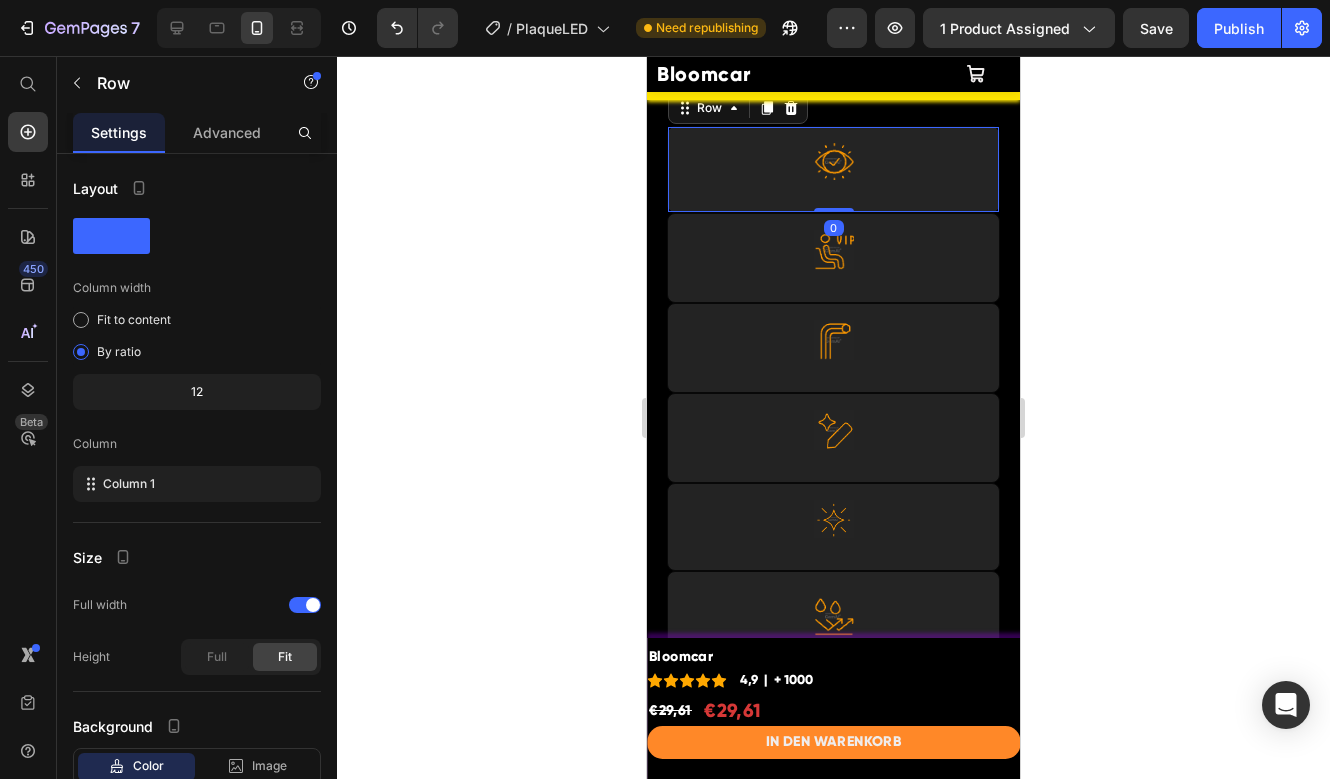 click on "Image Row   0" at bounding box center [833, 169] 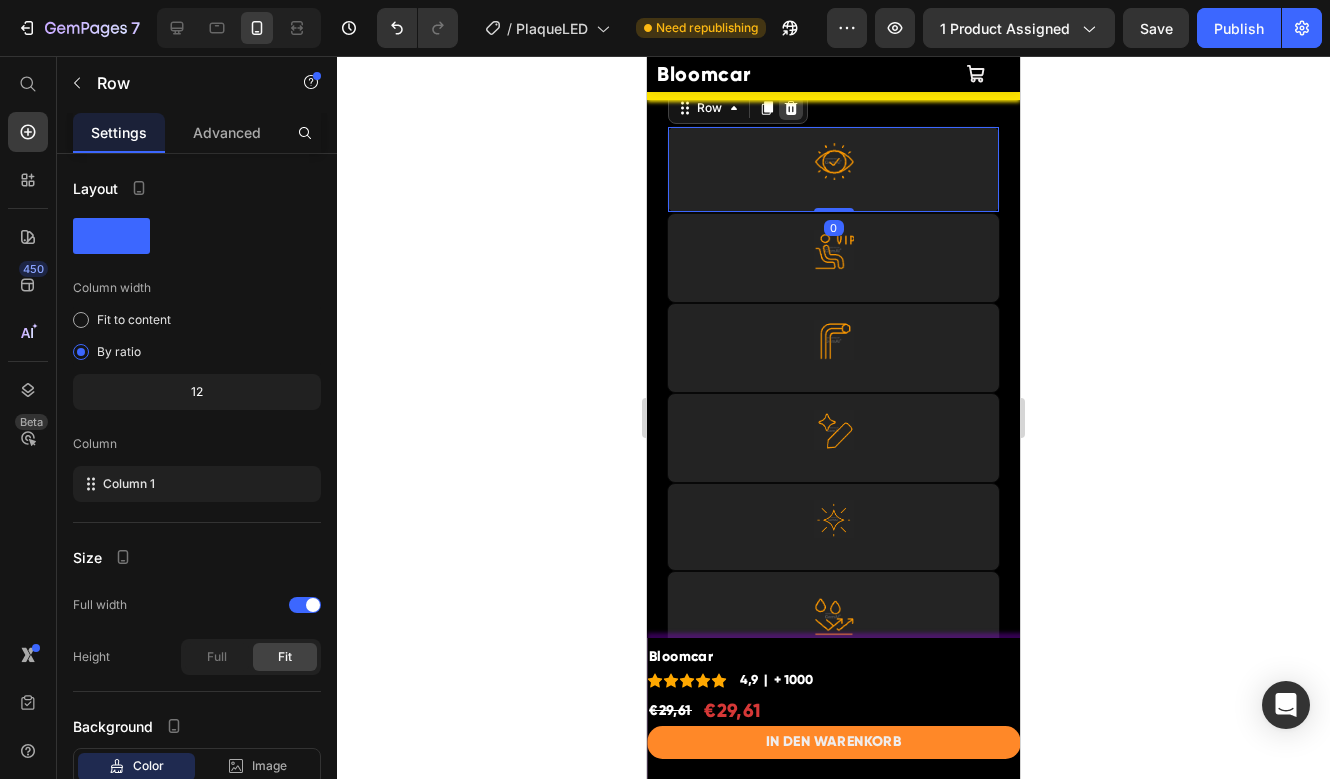 click 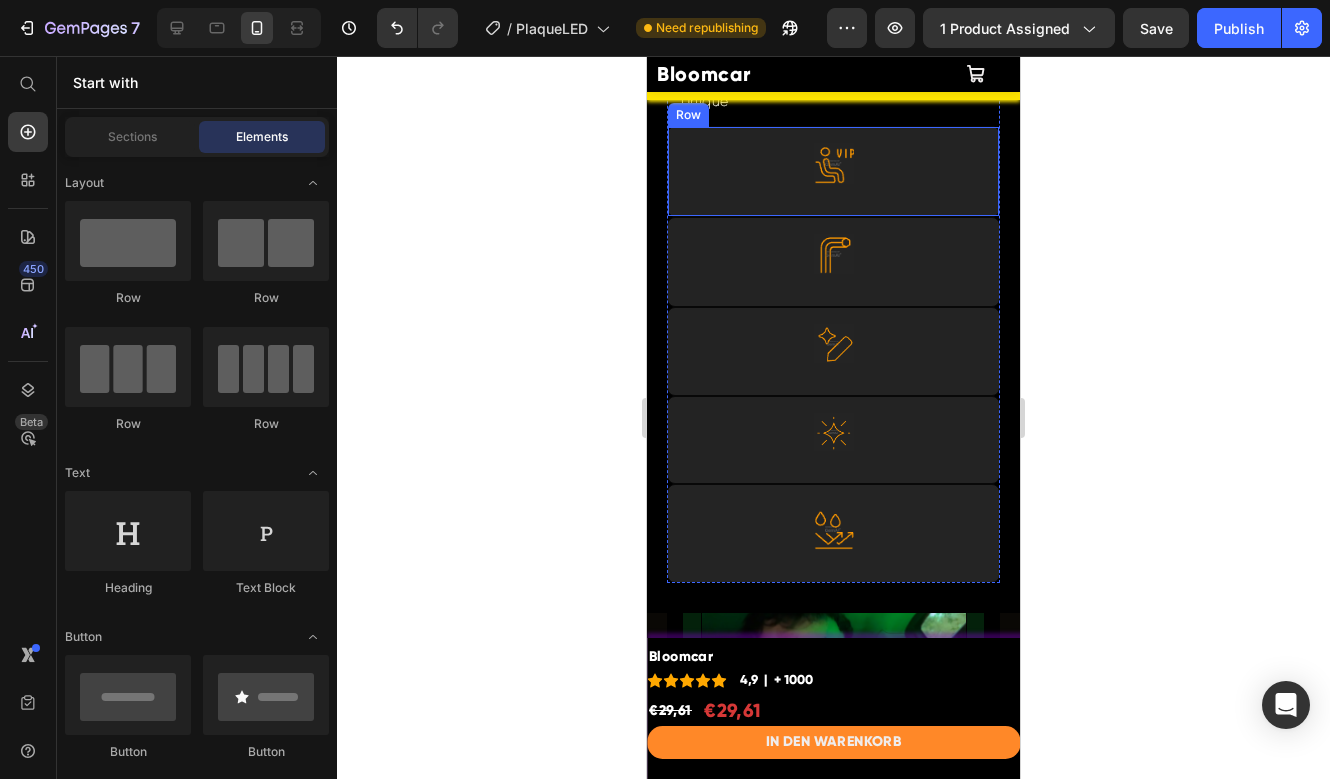 click on "Image Row" at bounding box center [833, 171] 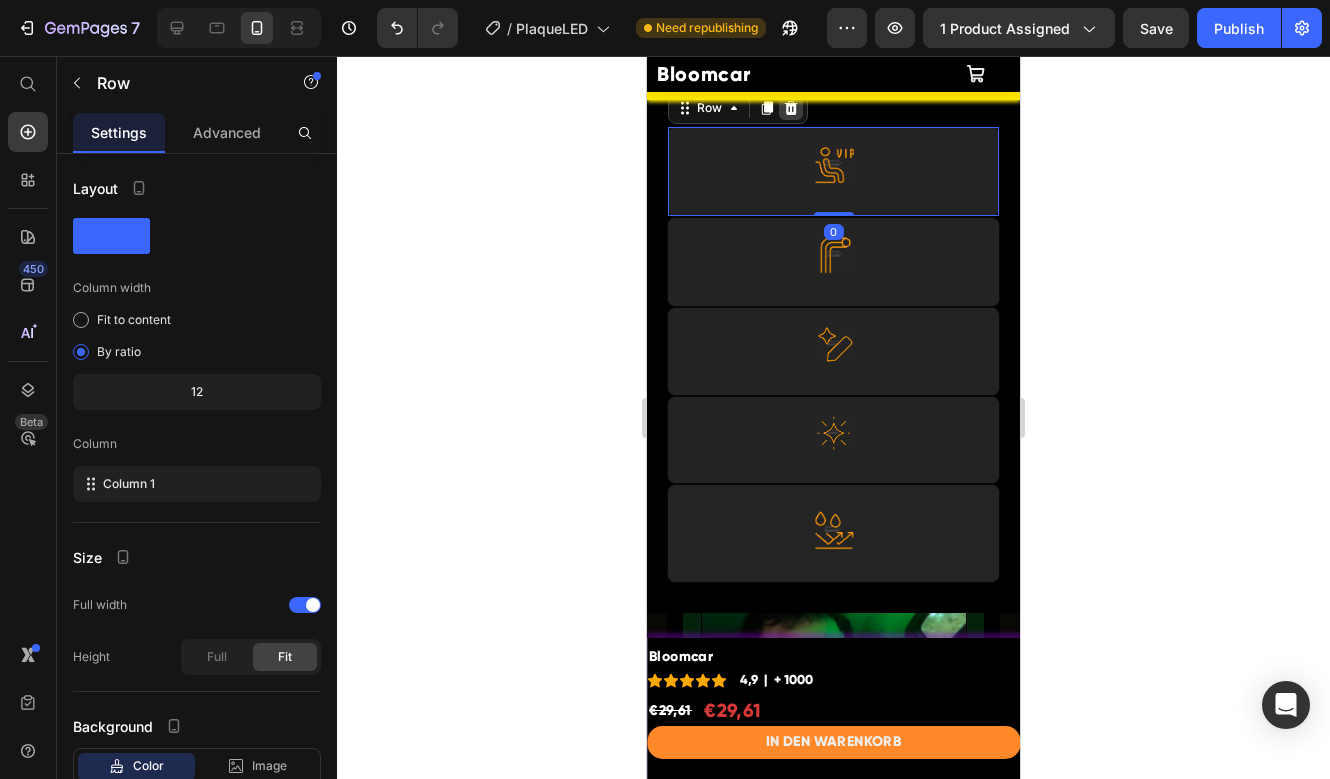 click 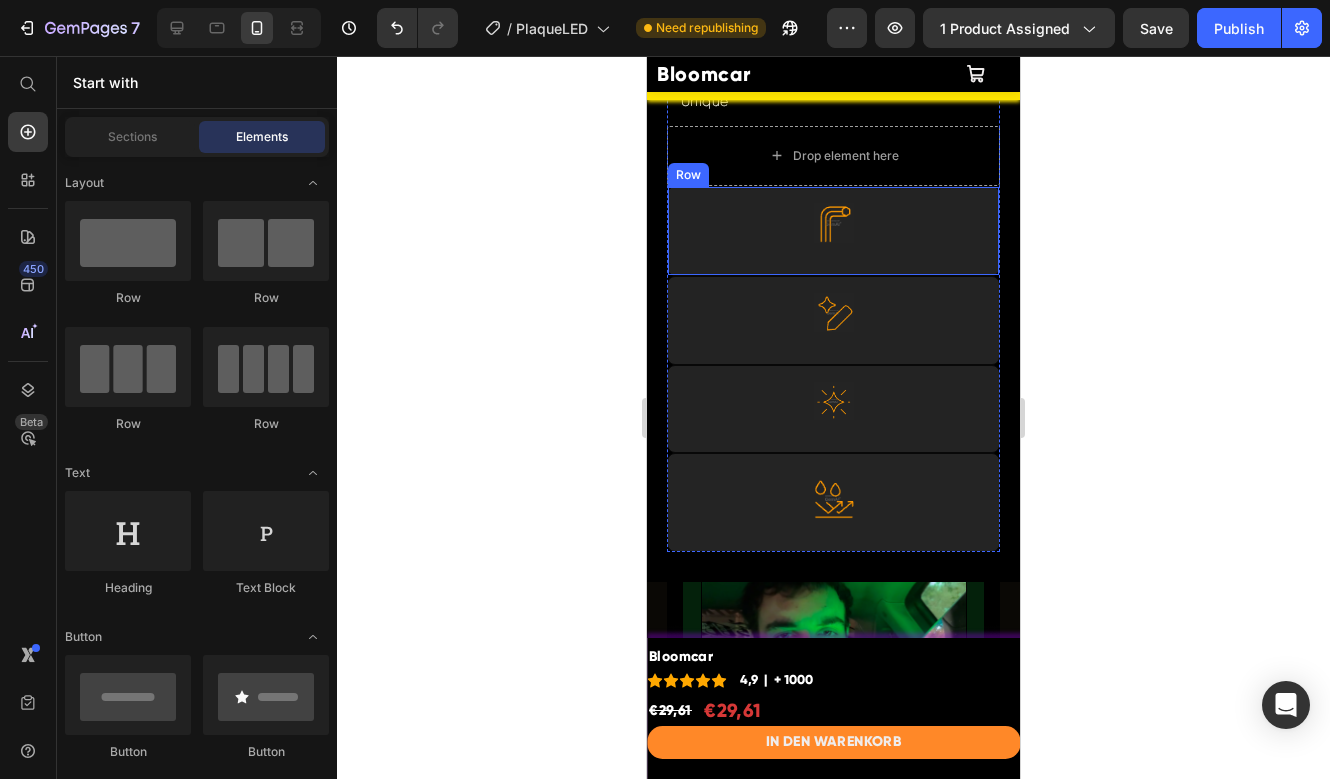 click on "Image Row" at bounding box center [833, 231] 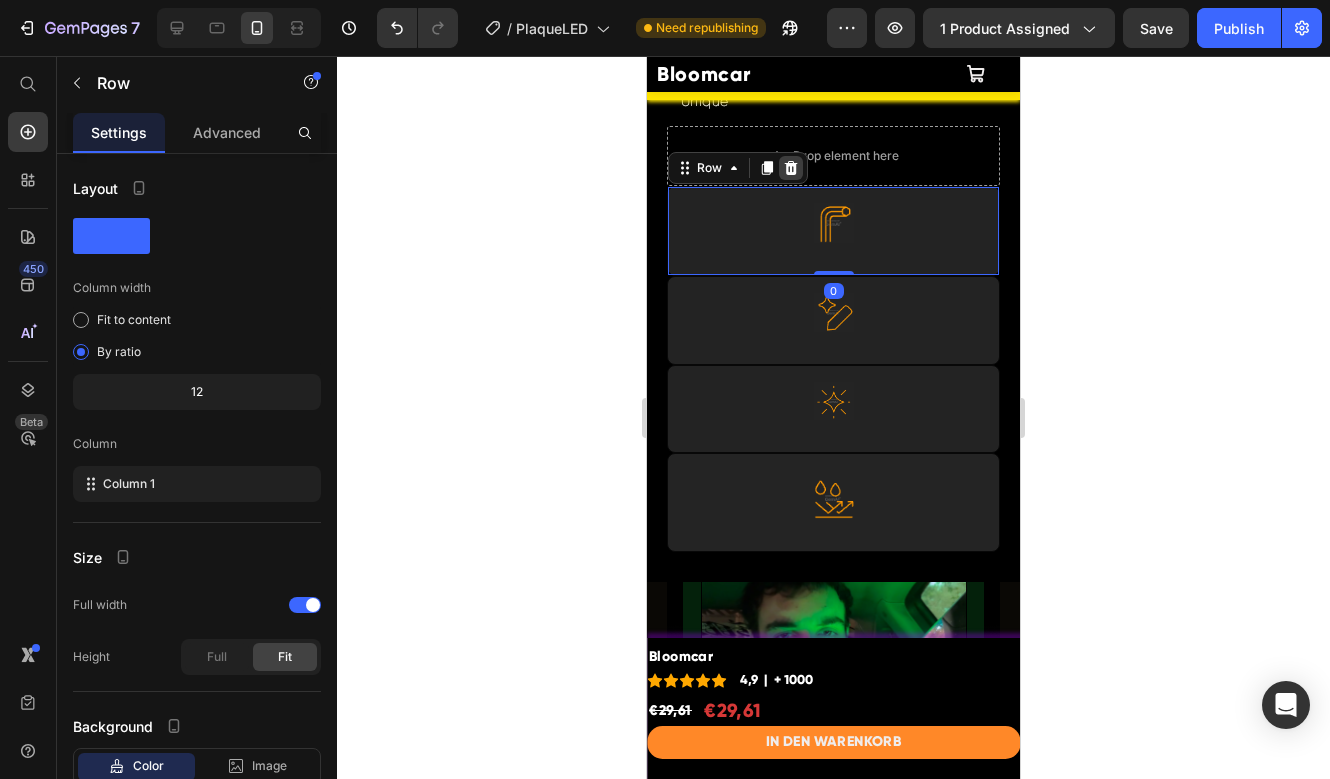 click 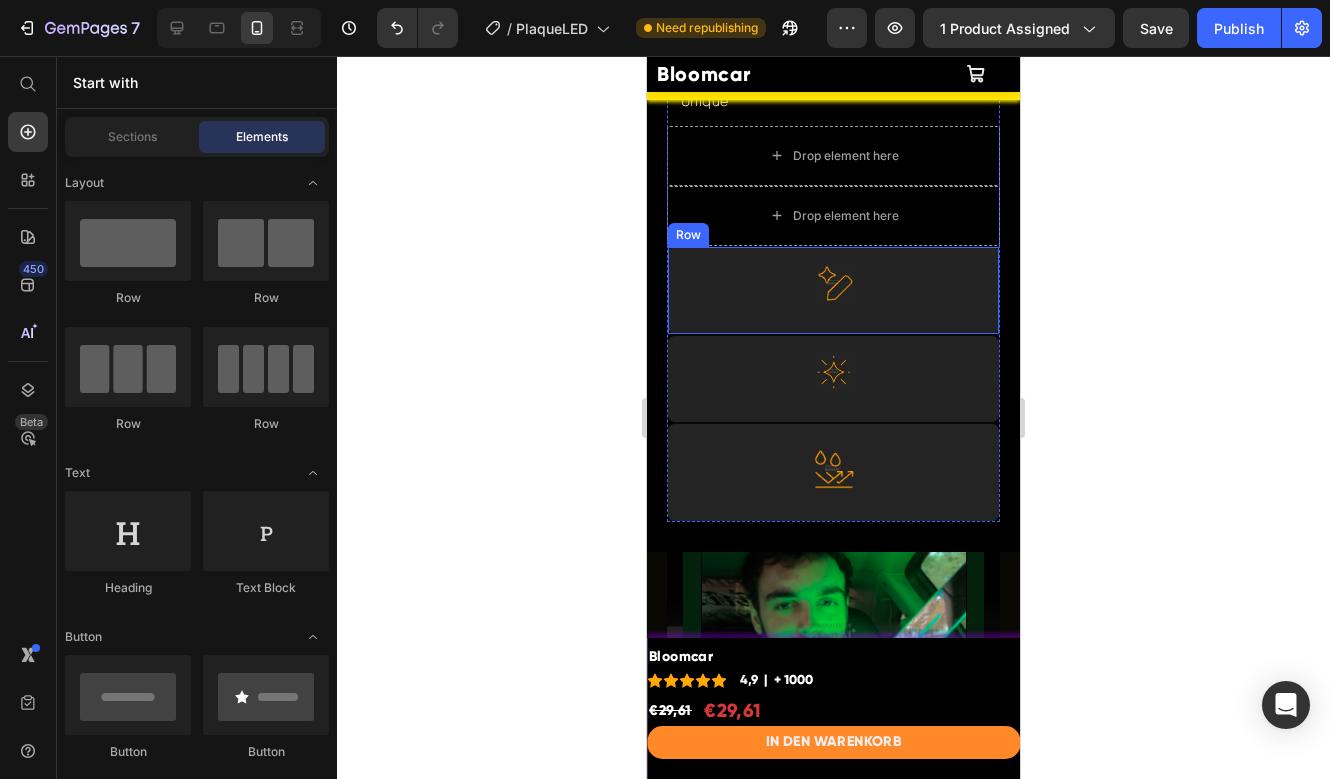 click on "Image Row" at bounding box center (833, 290) 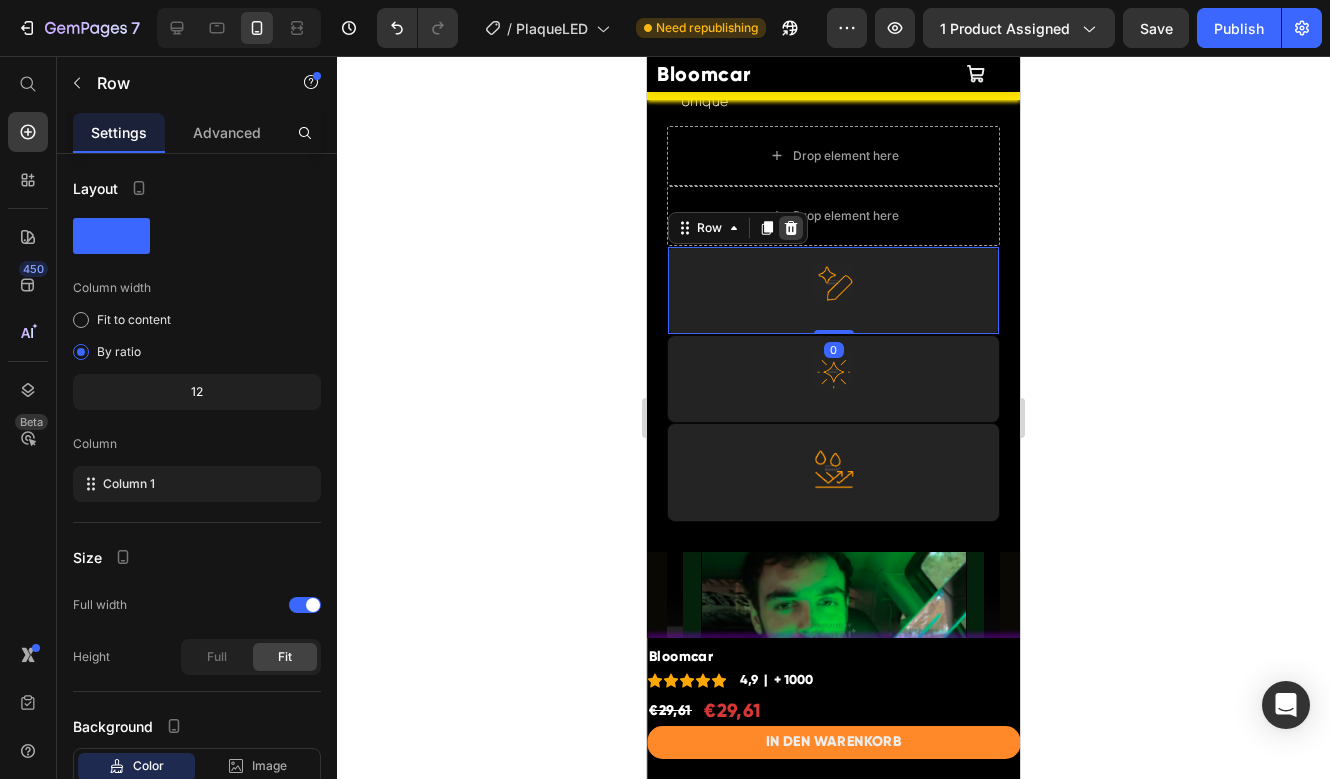 click at bounding box center (791, 228) 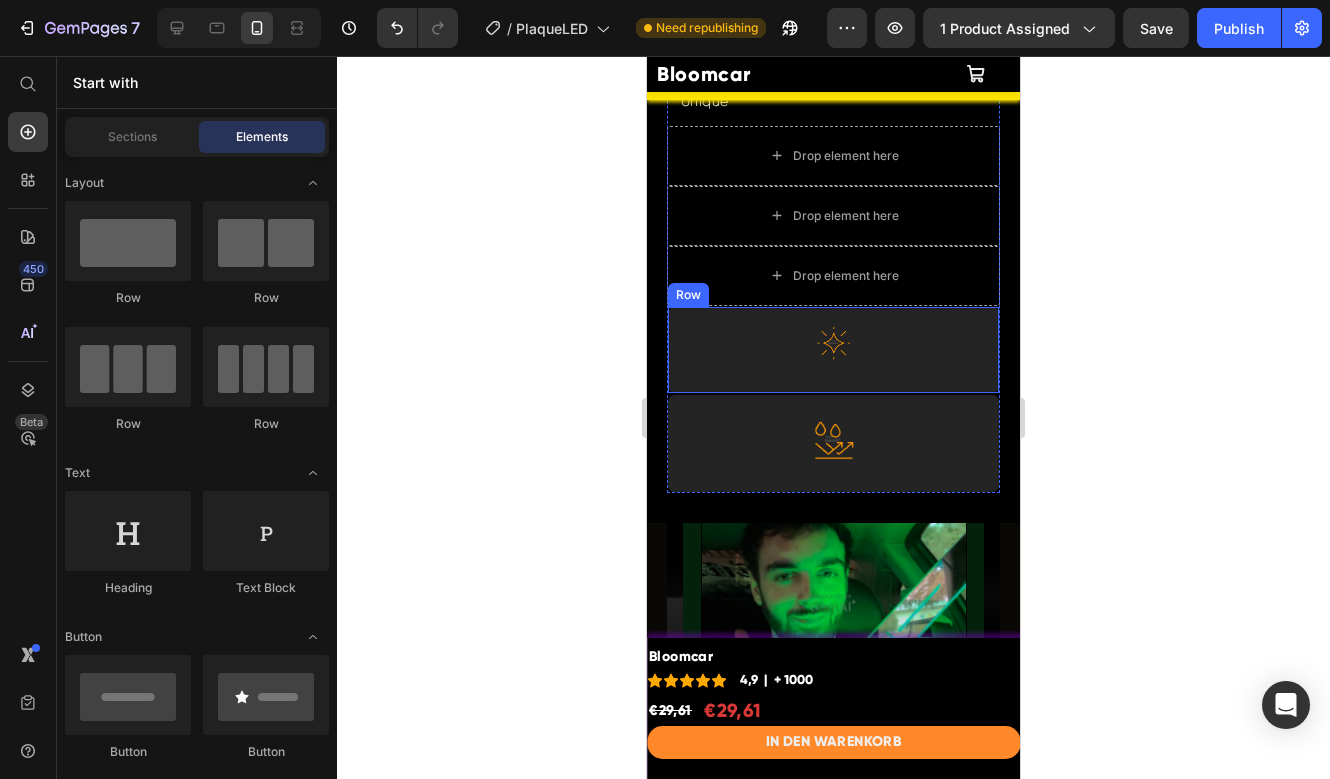 click on "Image Row" at bounding box center [833, 350] 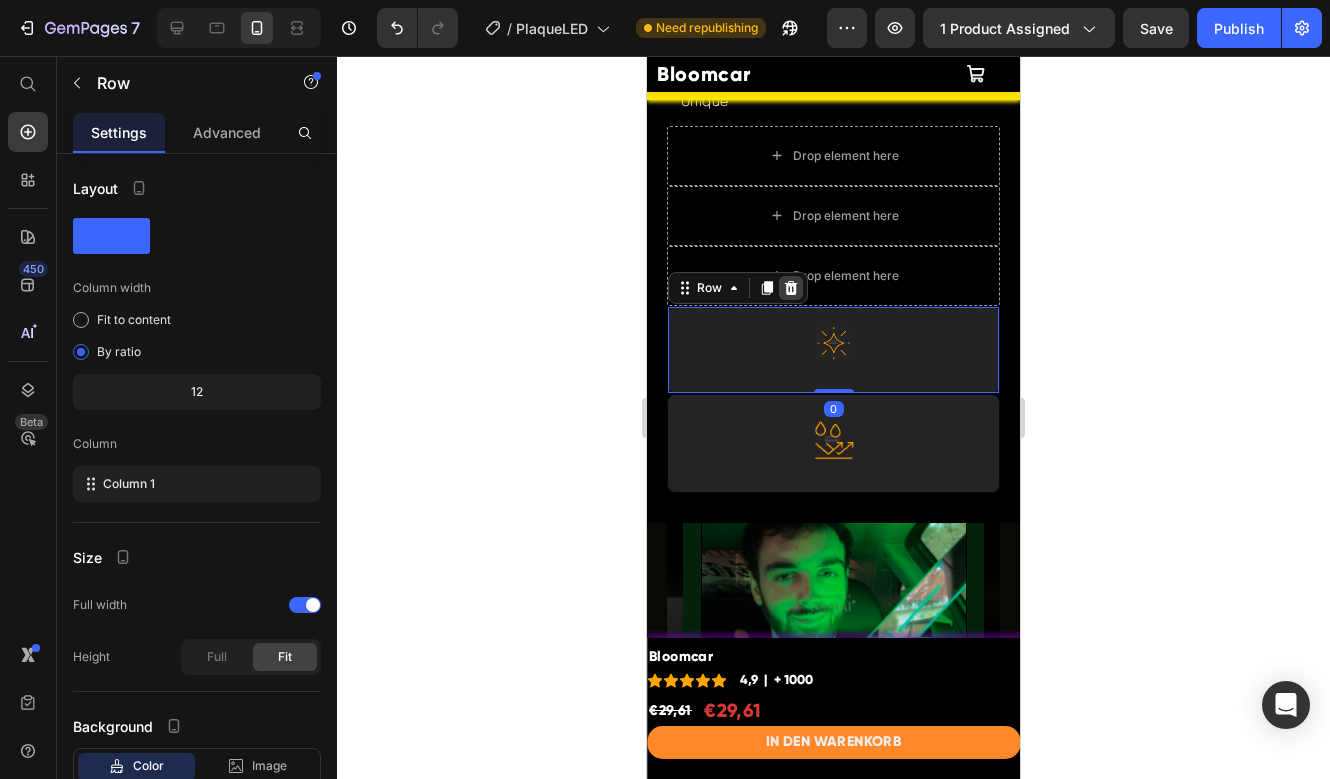 click 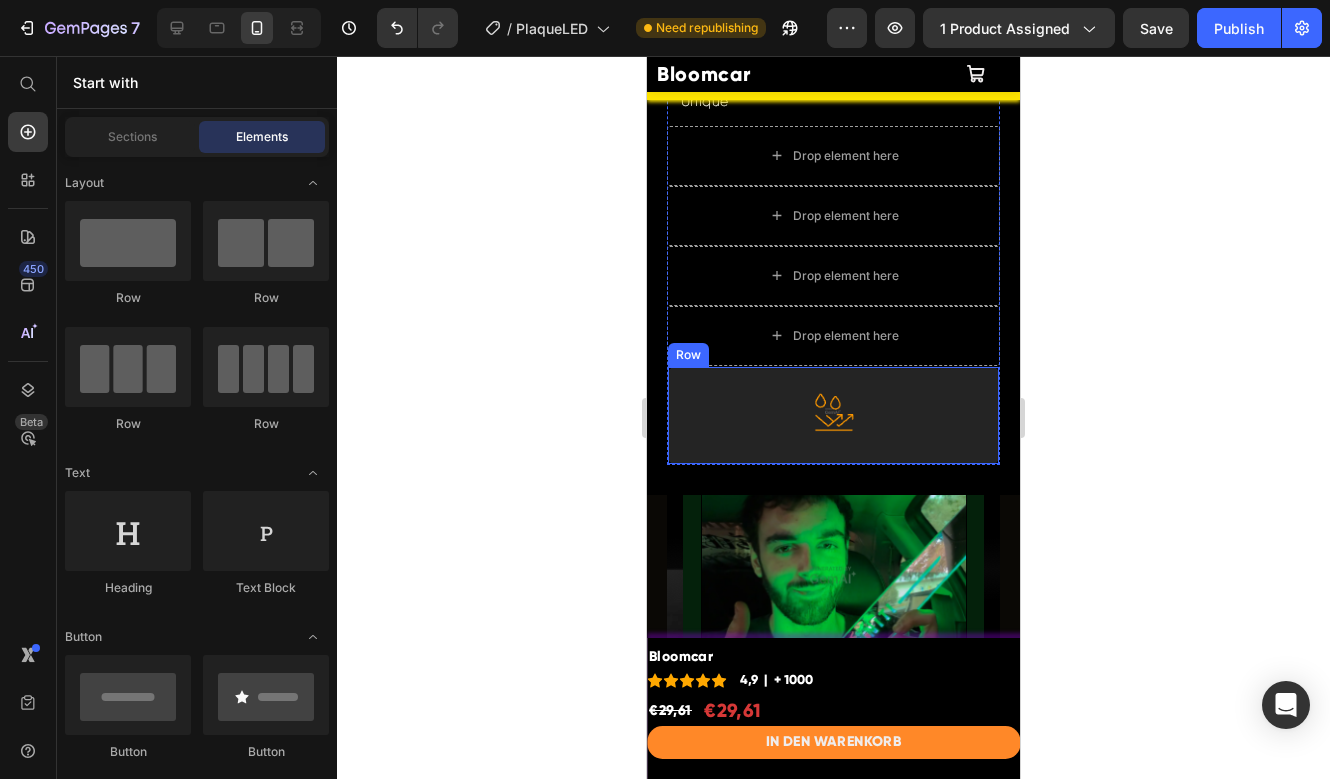 click on "Image Row" at bounding box center [833, 415] 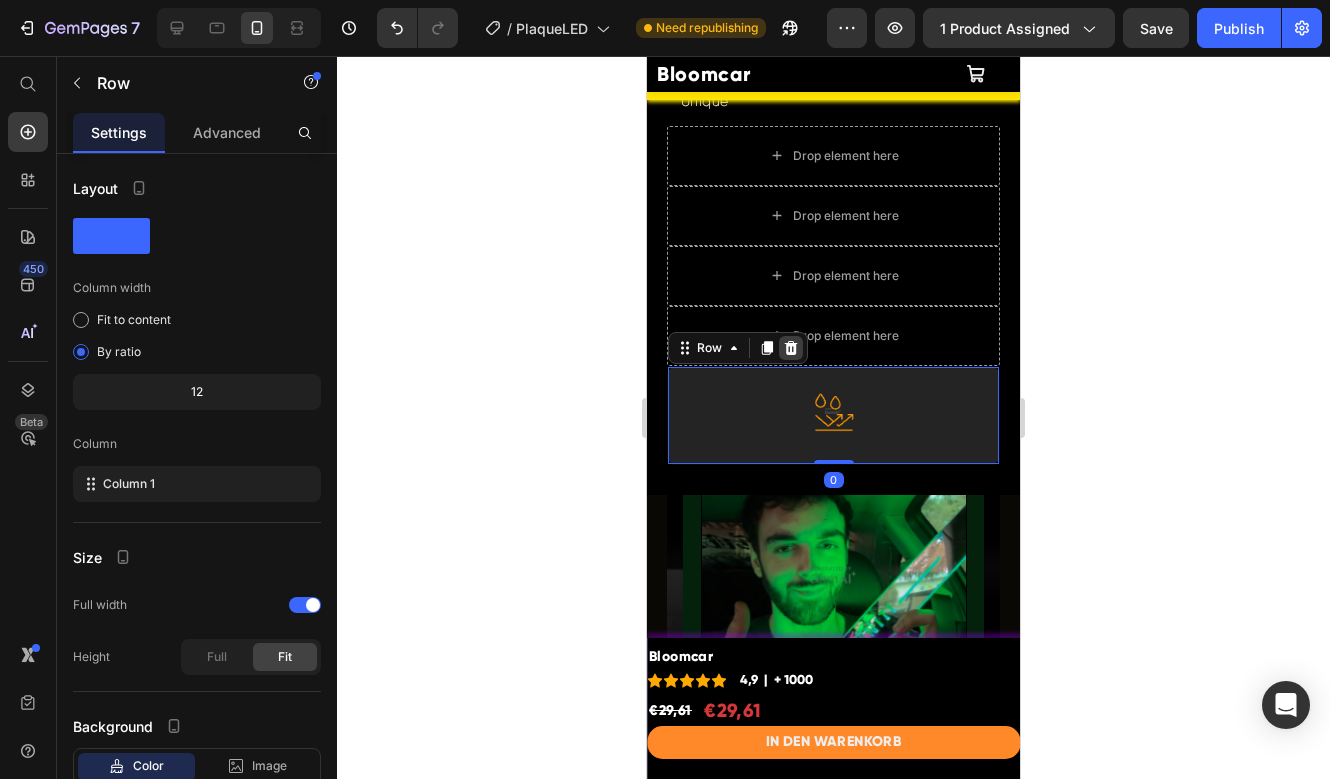 click 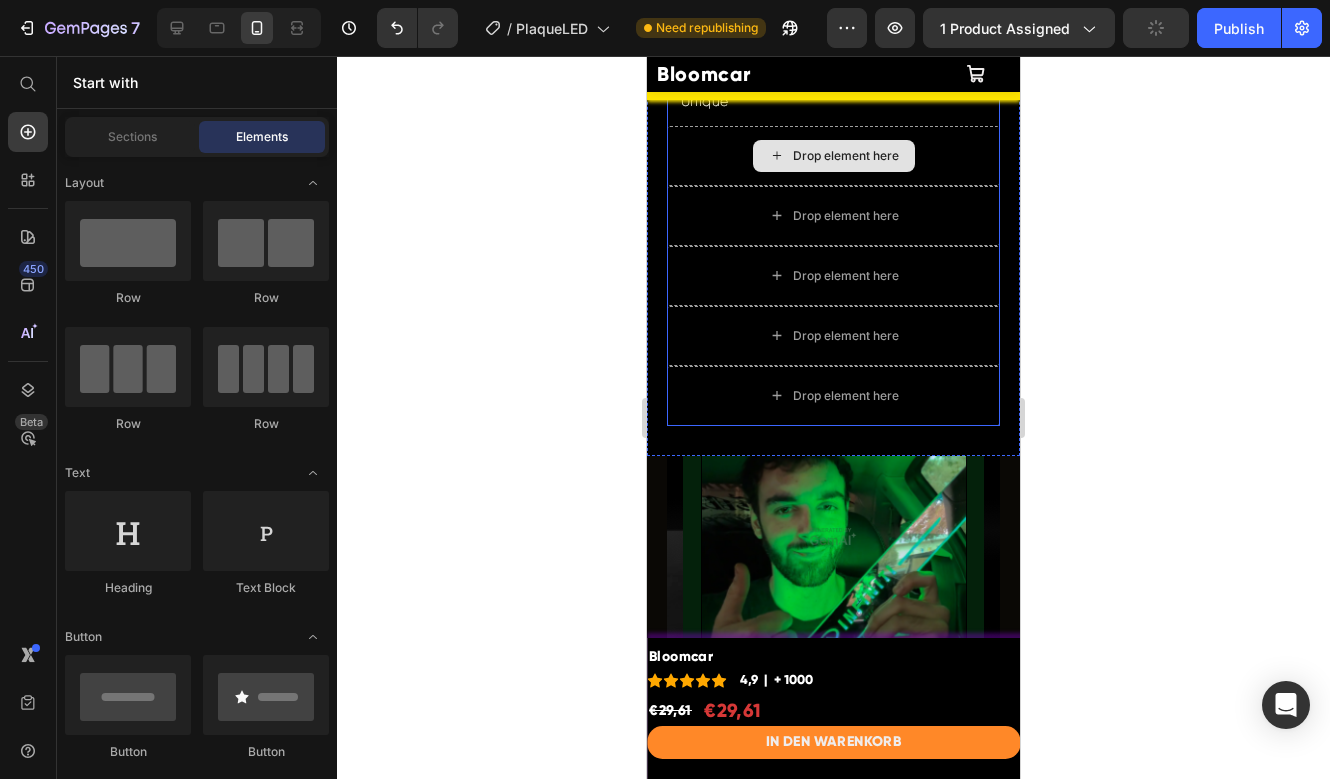 click on "Drop element here" at bounding box center (833, 156) 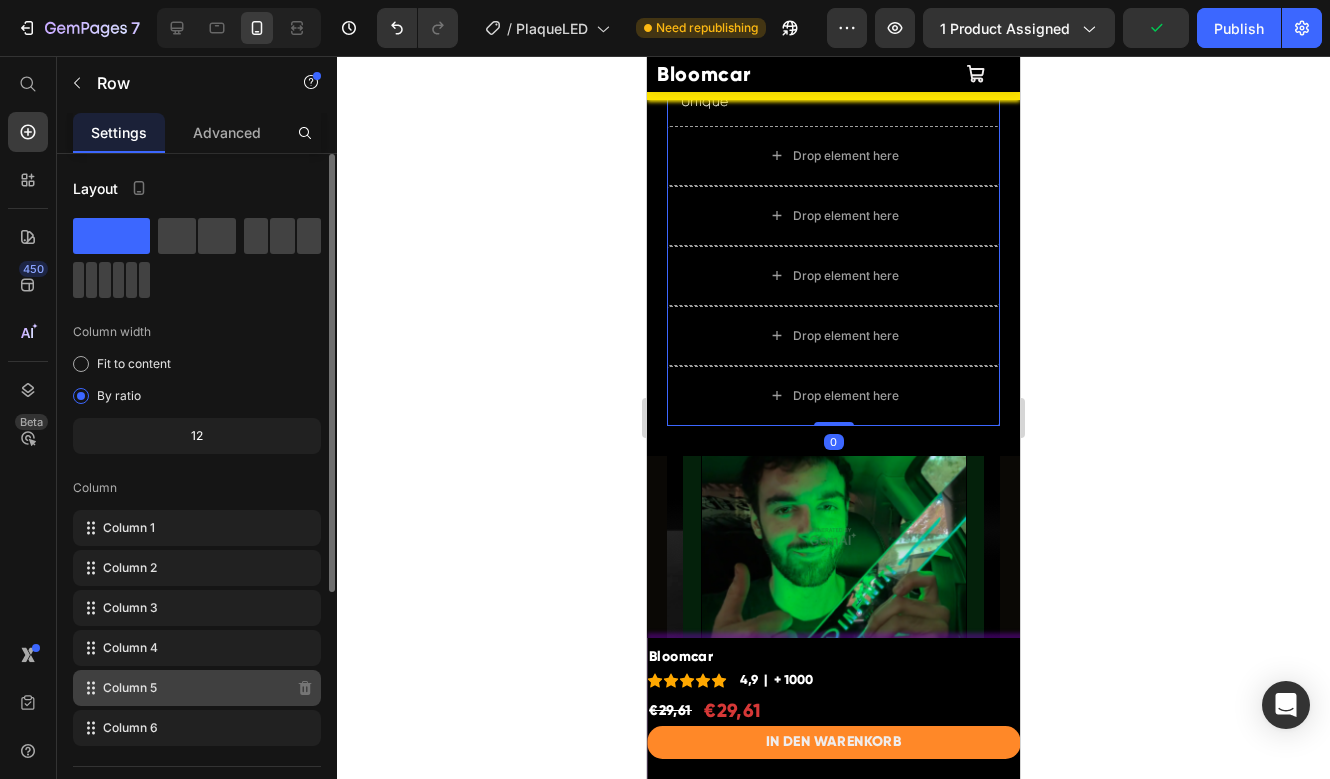 scroll, scrollTop: 292, scrollLeft: 0, axis: vertical 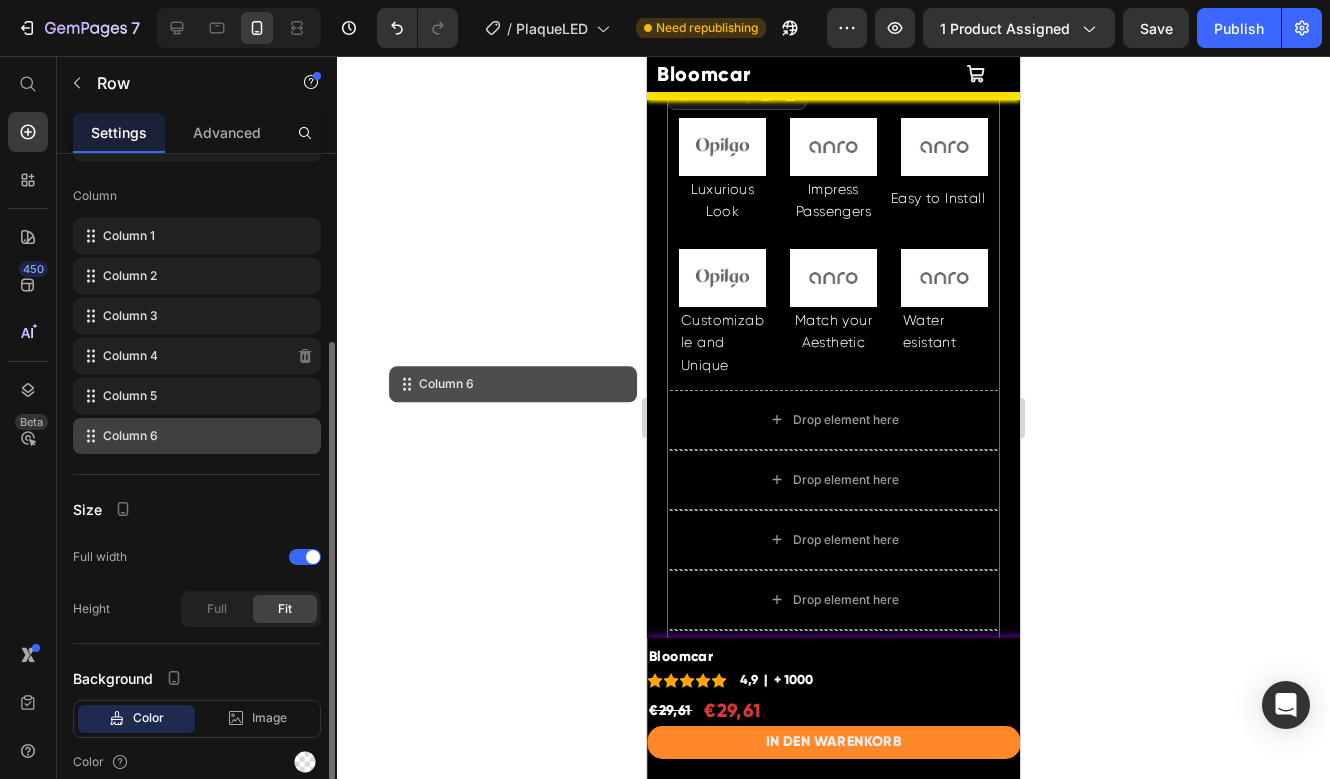 type 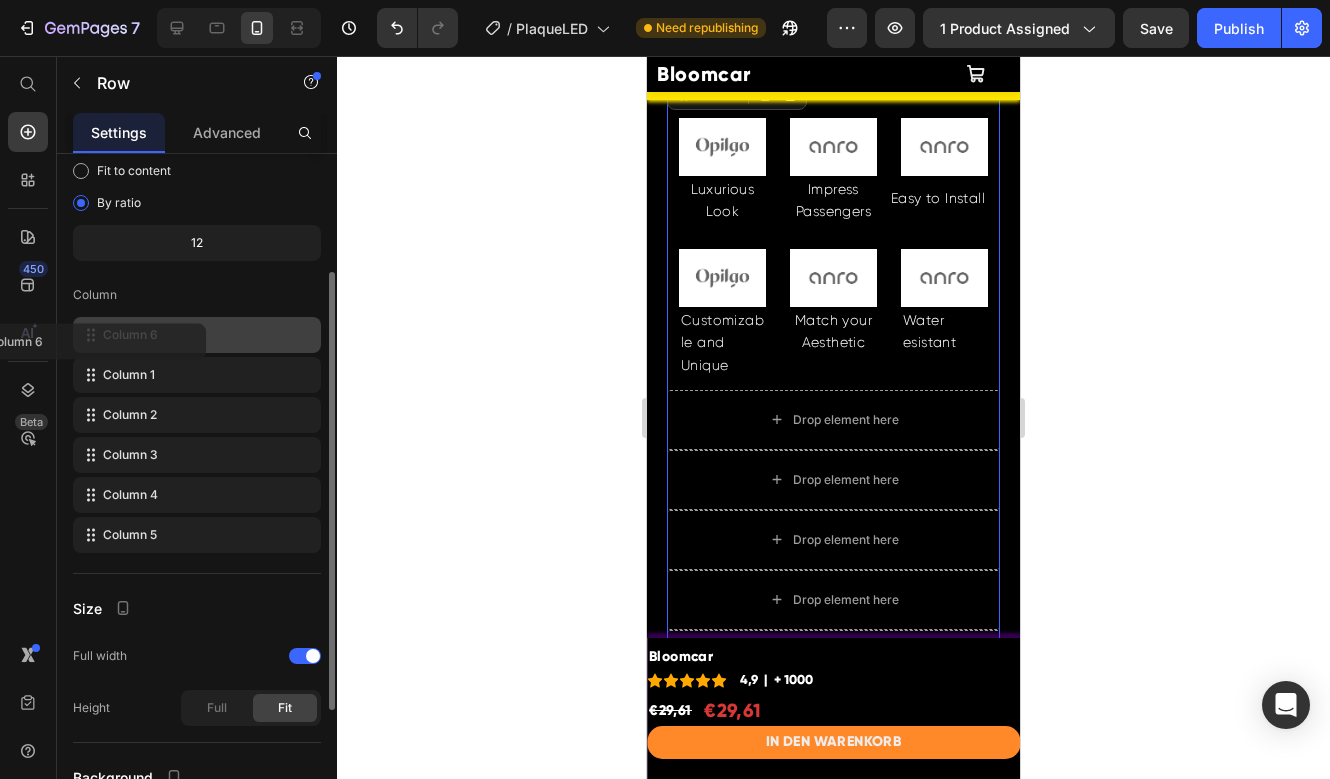 scroll, scrollTop: 139, scrollLeft: 0, axis: vertical 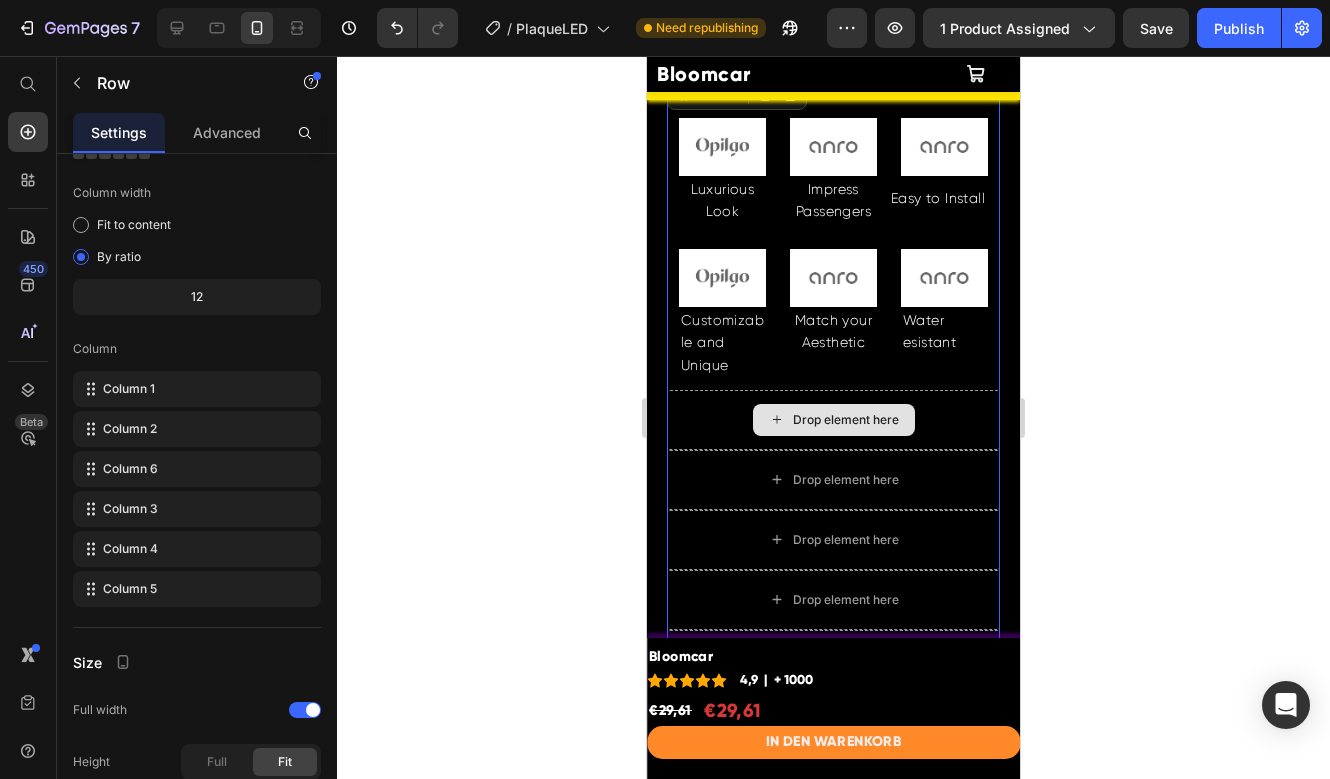 click on "Drop element here" at bounding box center (833, 420) 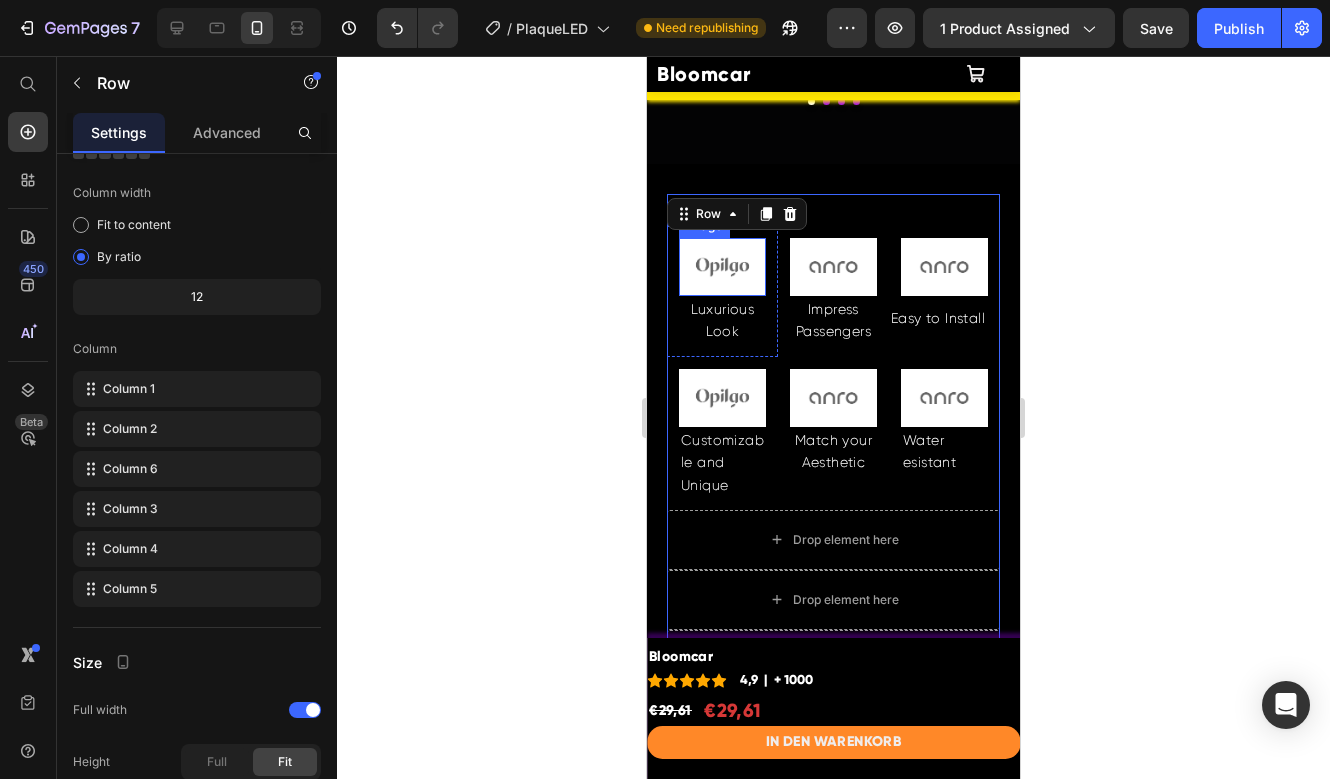 scroll, scrollTop: 5285, scrollLeft: 0, axis: vertical 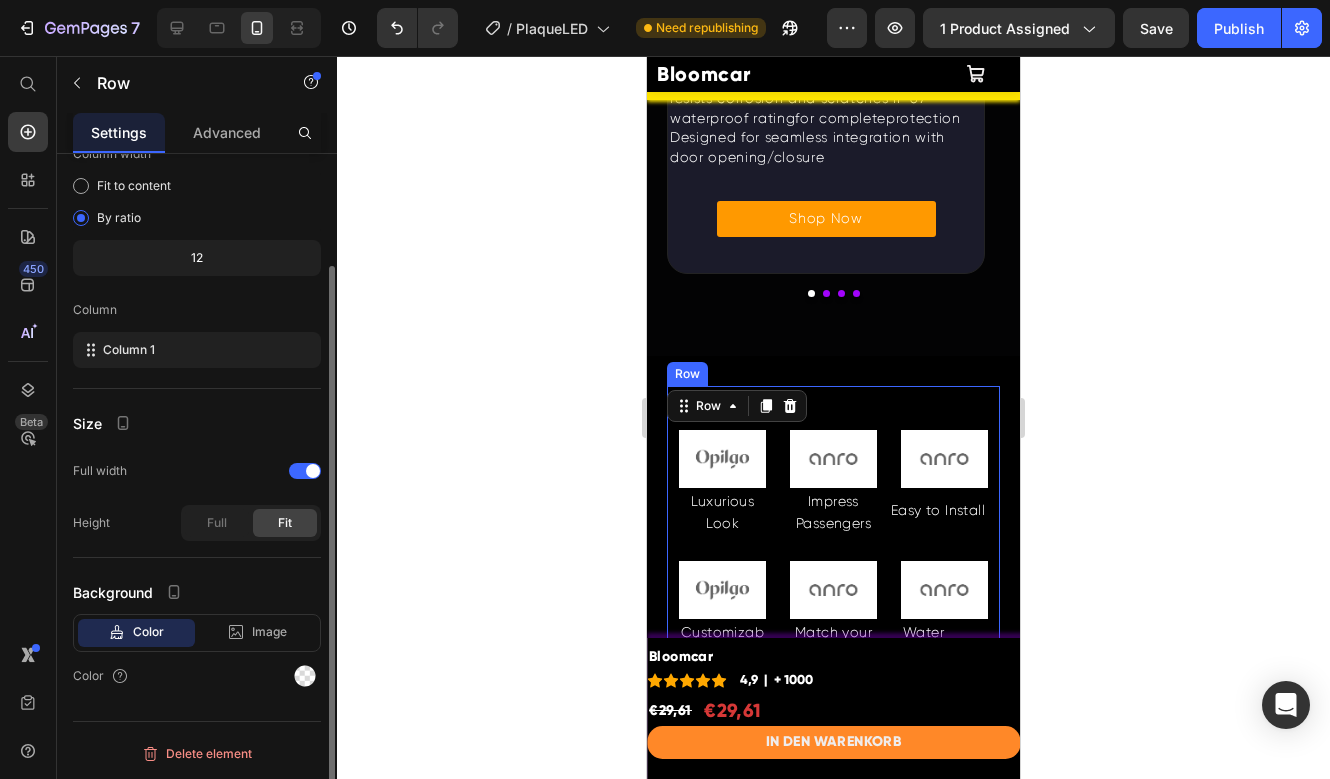 click on "Image Luxurious Look Text Block Row Image Impress Passengers Text Block Row Image Row Easy to Install Text Block Row Image Customizable and Unique Text Block Row Image Match your Aesthetic Text Block Row Image Water esistant Text Block Row Row Row" at bounding box center [833, 544] 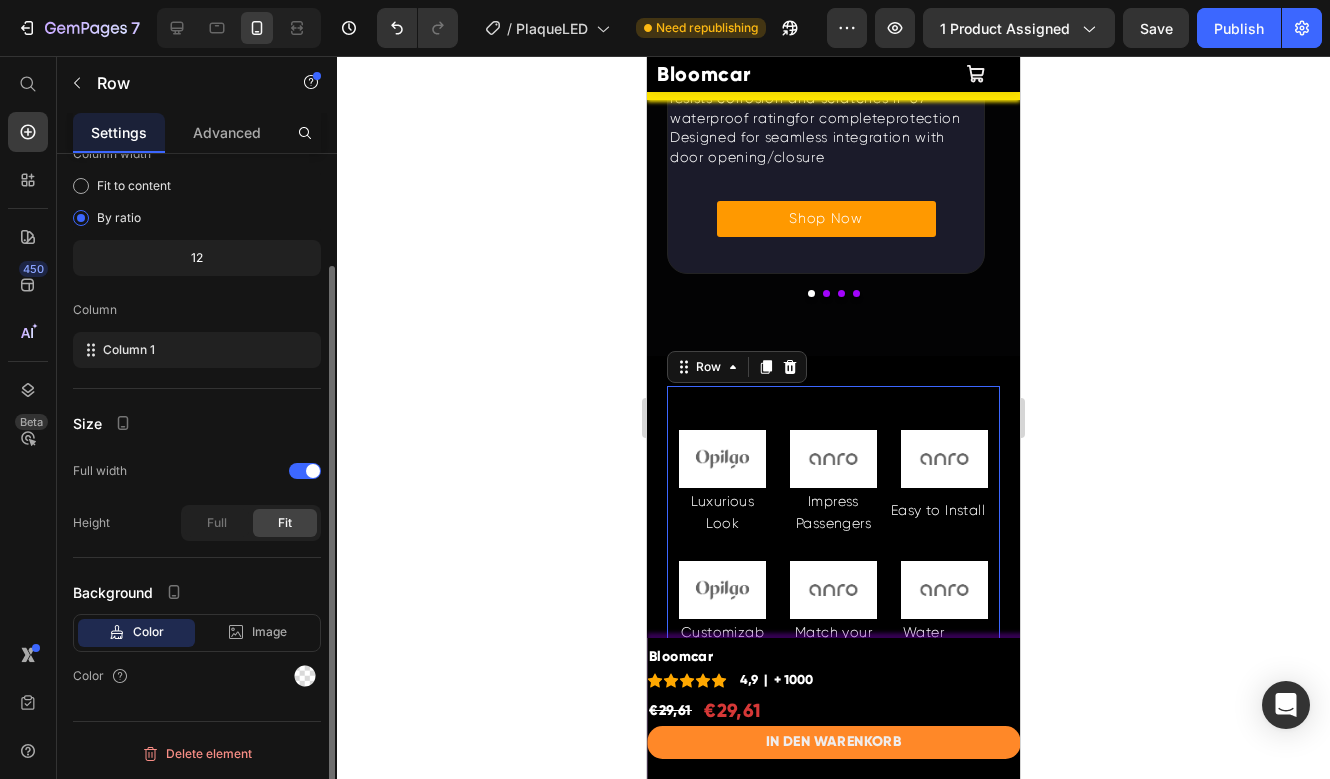 scroll, scrollTop: 134, scrollLeft: 0, axis: vertical 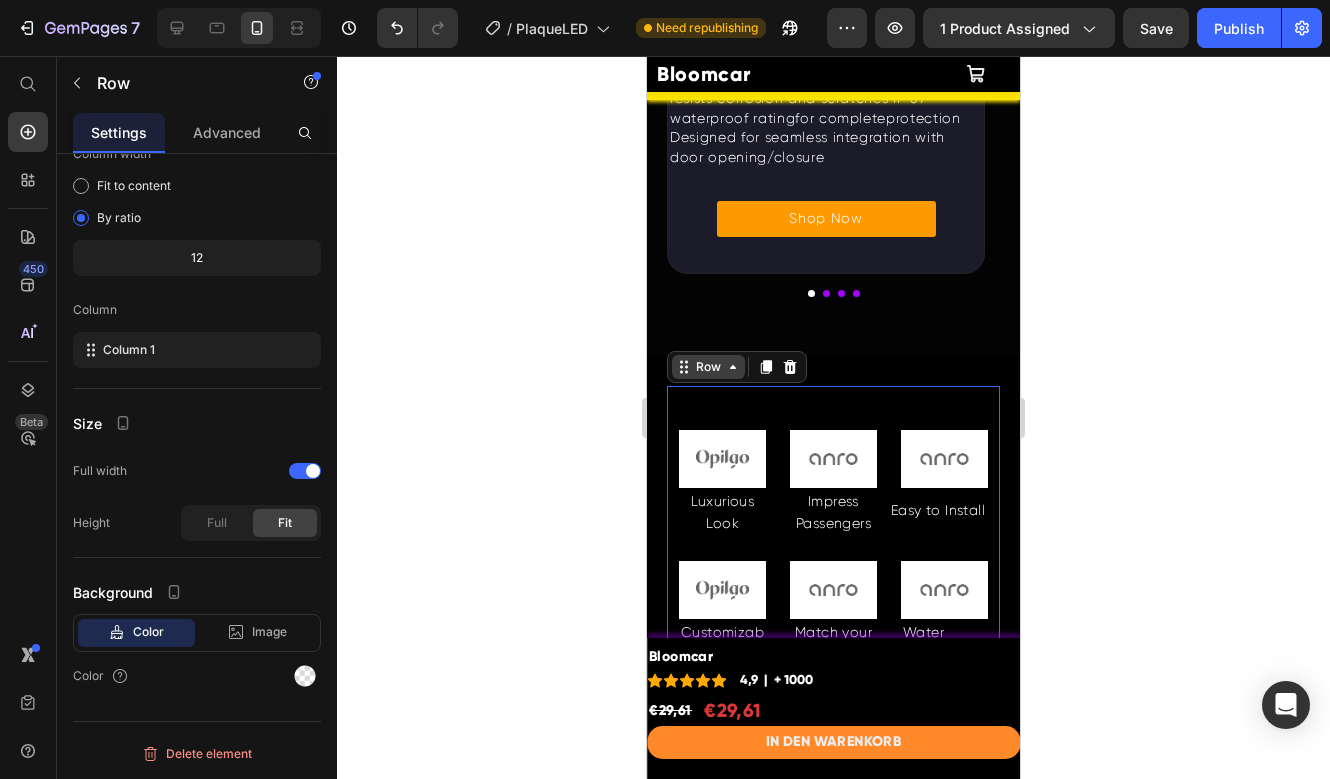 click 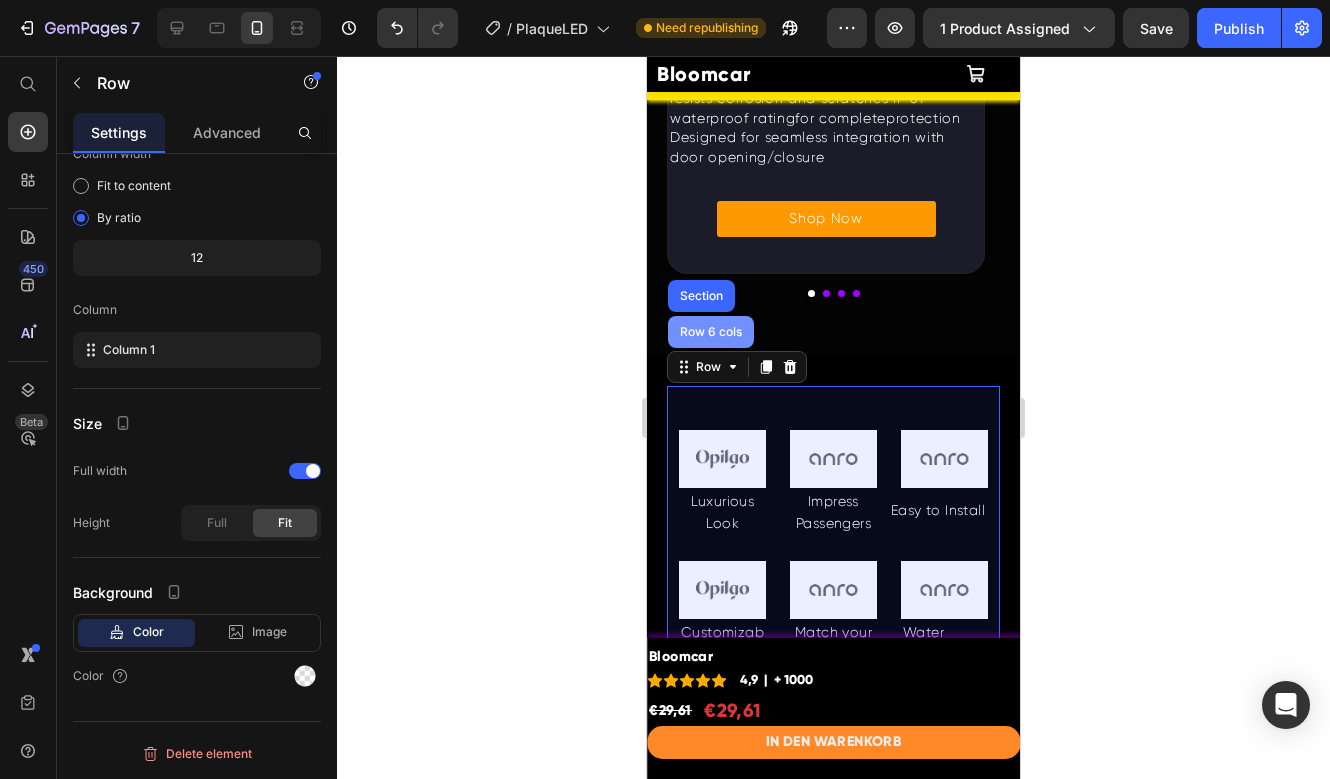 click on "Row 6 cols" at bounding box center (711, 332) 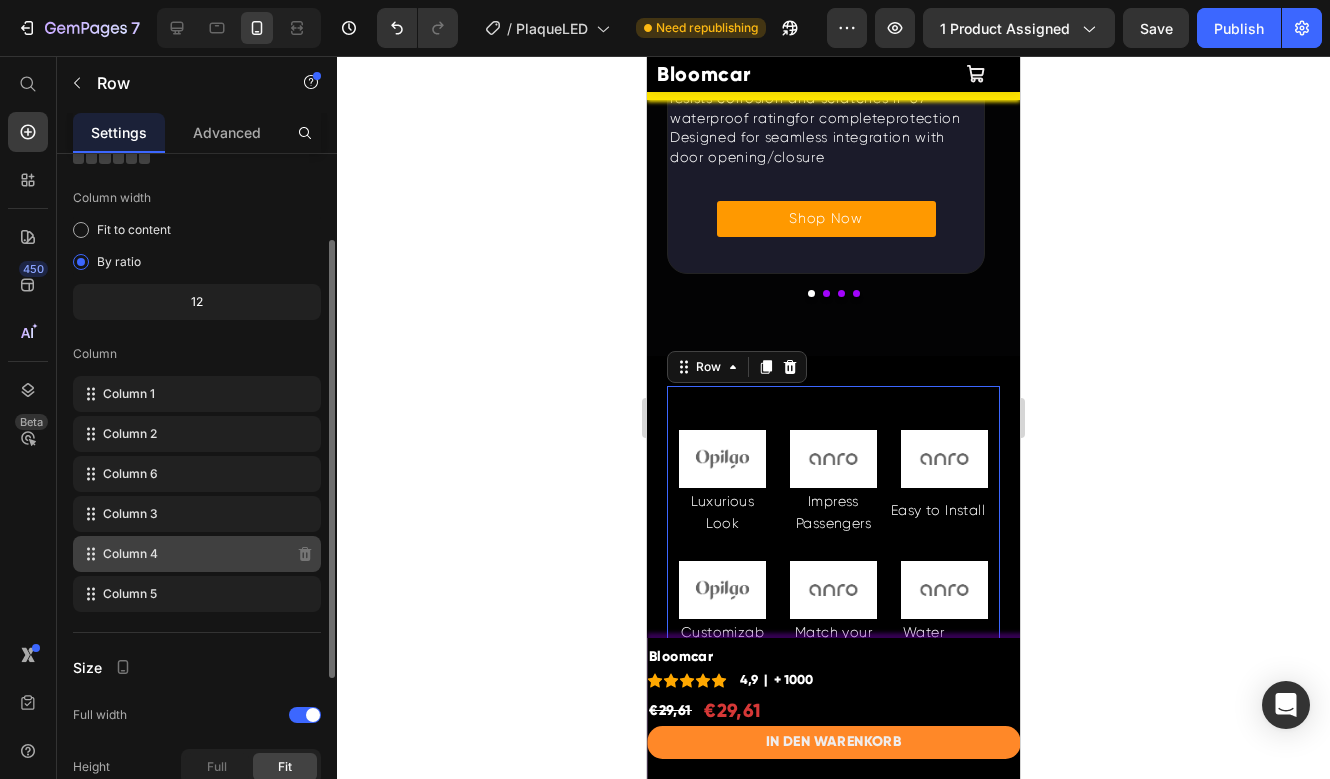type 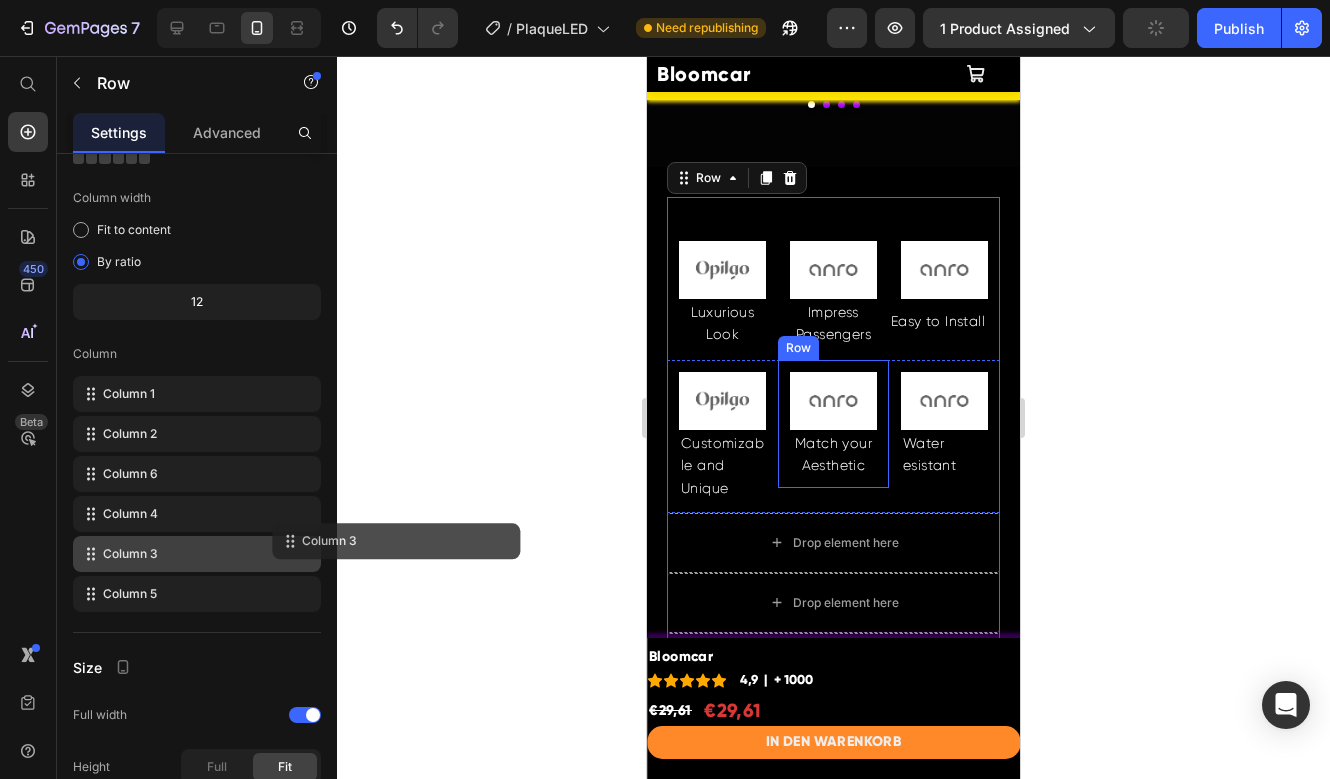 scroll, scrollTop: 5534, scrollLeft: 0, axis: vertical 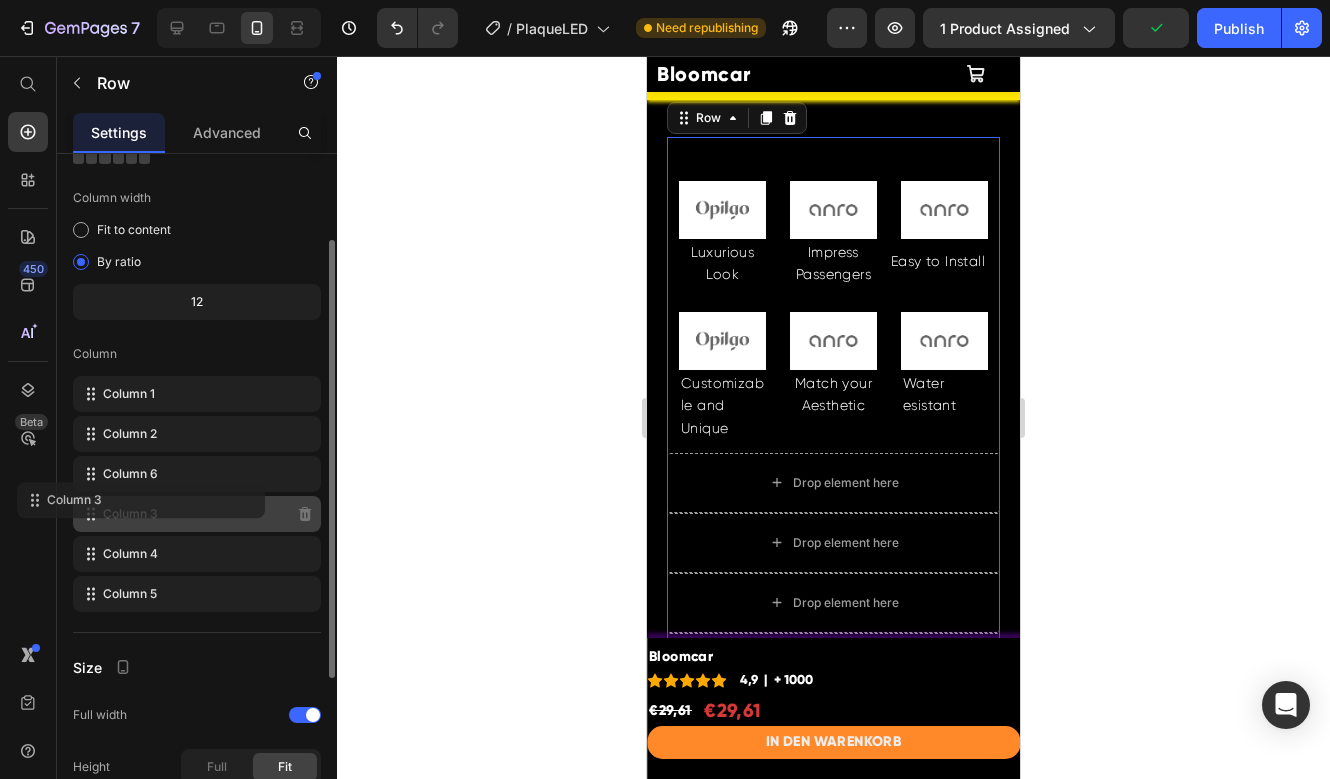 click on "Column 3" 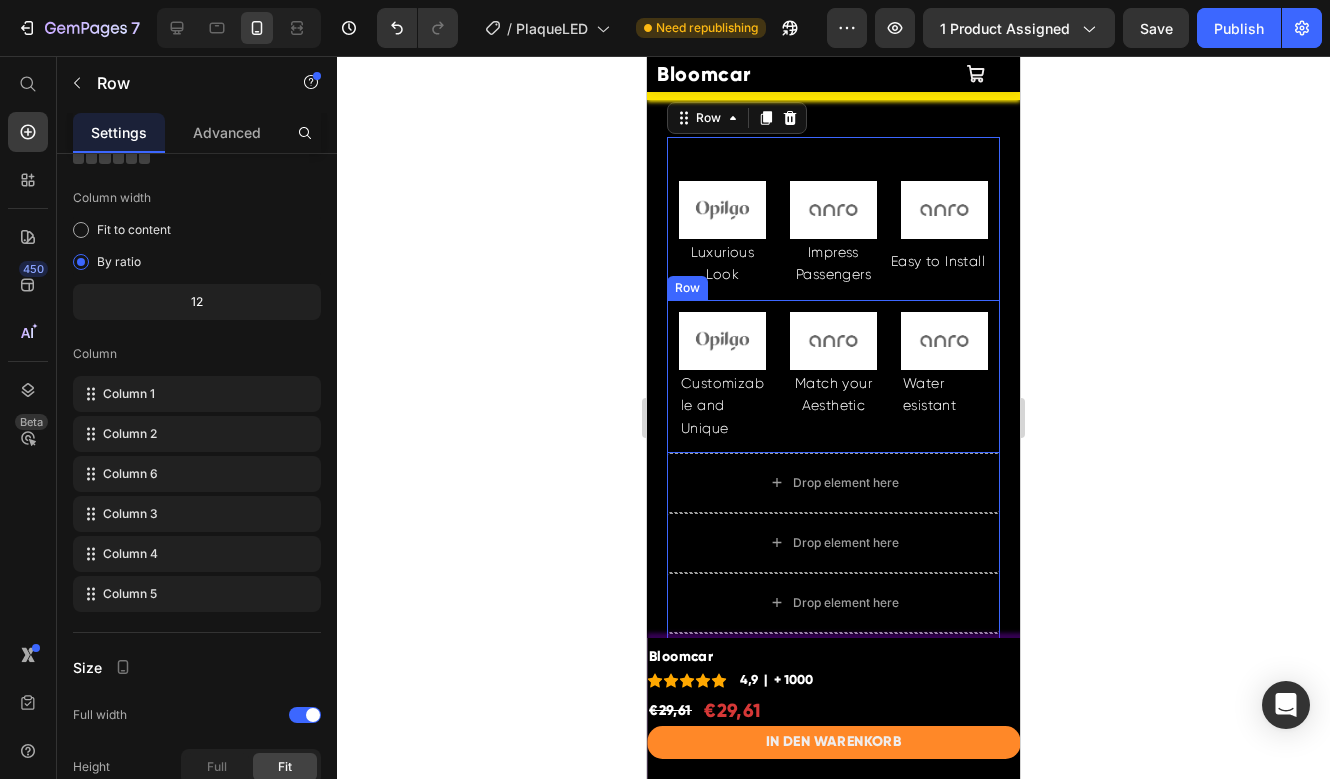 click on "Image Match your Aesthetic Text Block Row" at bounding box center (833, 376) 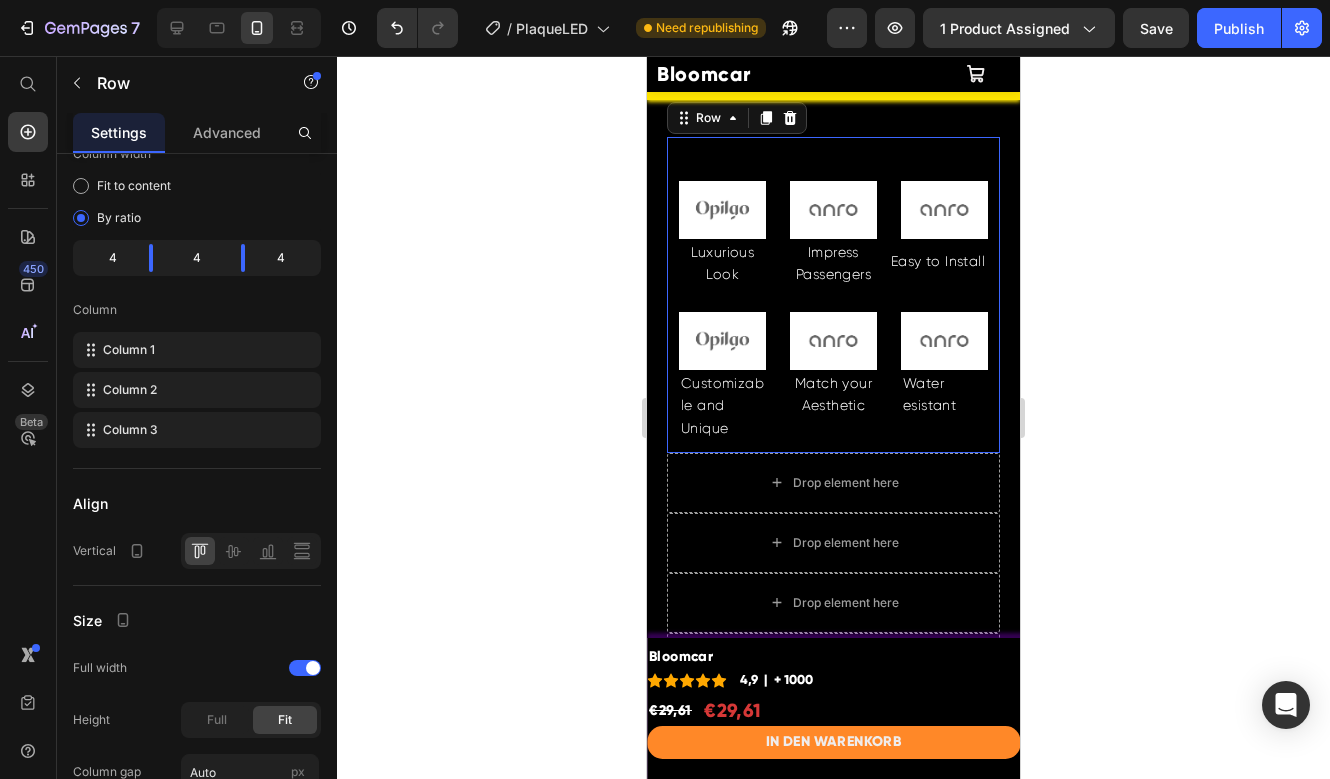click on "Image Luxurious Look Text Block Row Image Impress Passengers Text Block Row Image Row Easy to Install Text Block Row Image Customizable and Unique Text Block Row Image Match your Aesthetic Text Block Row Image Water esistant Text Block Row Row Row   0" at bounding box center [833, 295] 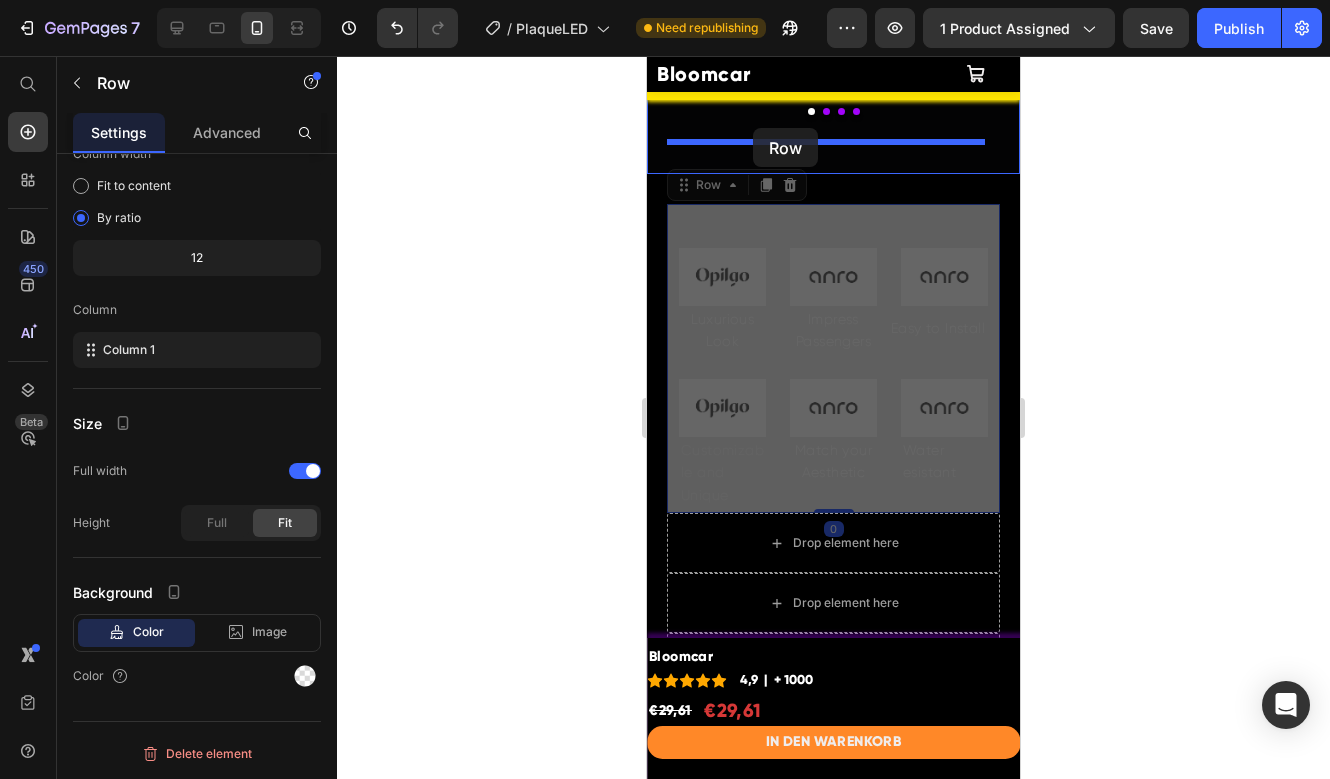 scroll, scrollTop: 5437, scrollLeft: 0, axis: vertical 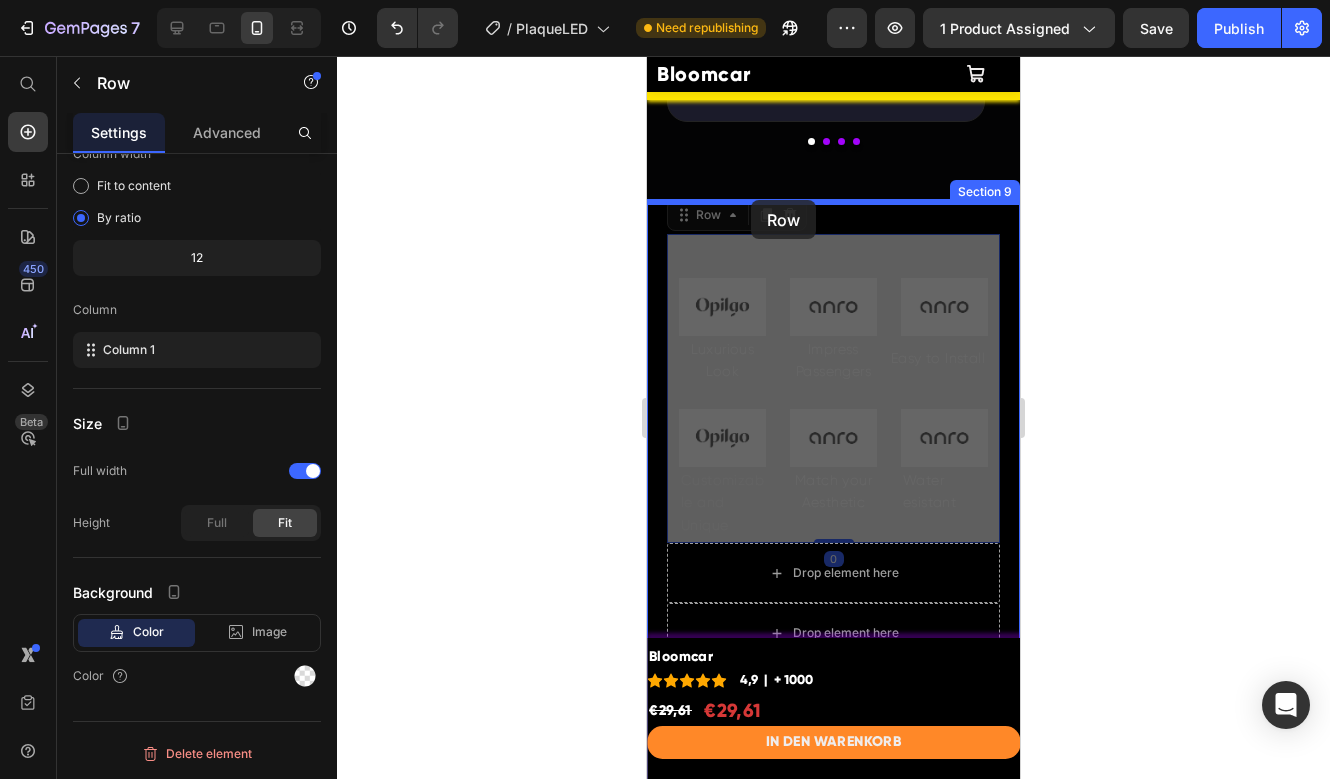 drag, startPoint x: 716, startPoint y: 185, endPoint x: 750, endPoint y: 199, distance: 36.769554 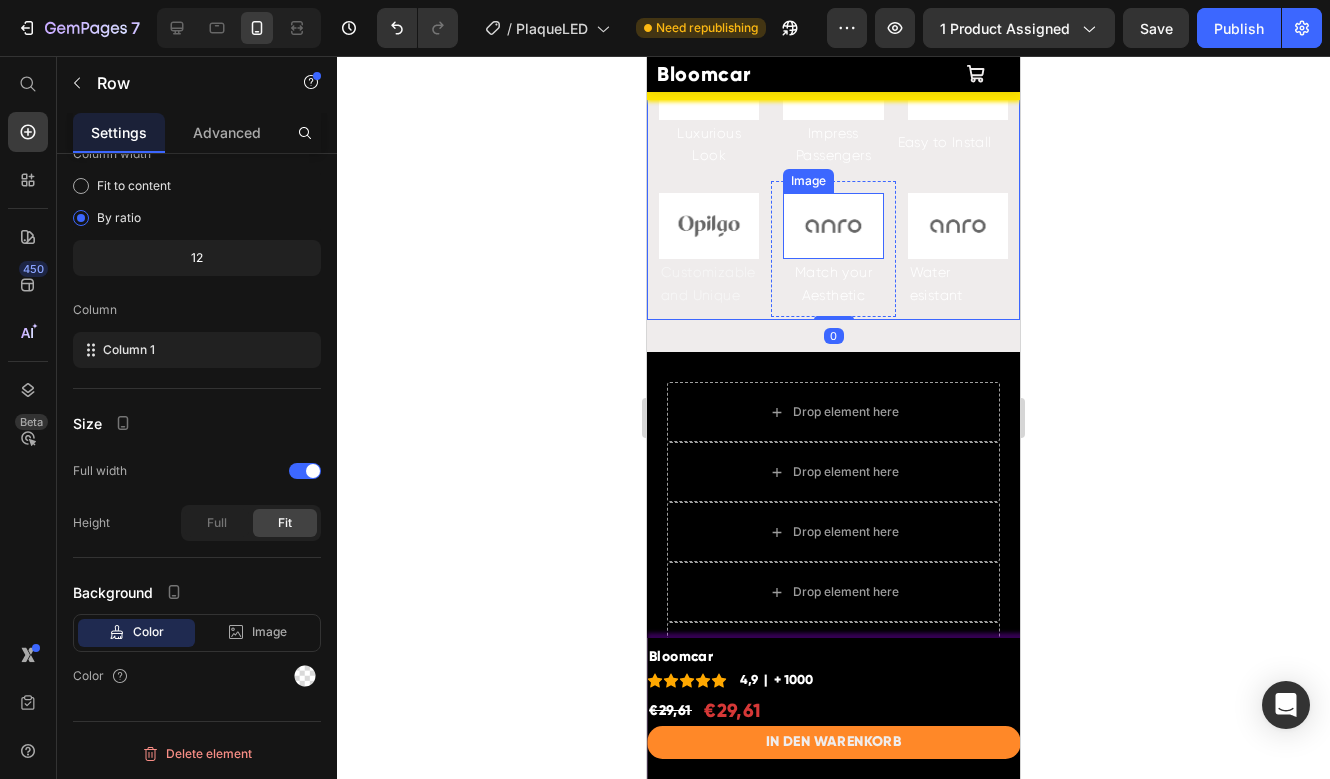 scroll, scrollTop: 5780, scrollLeft: 0, axis: vertical 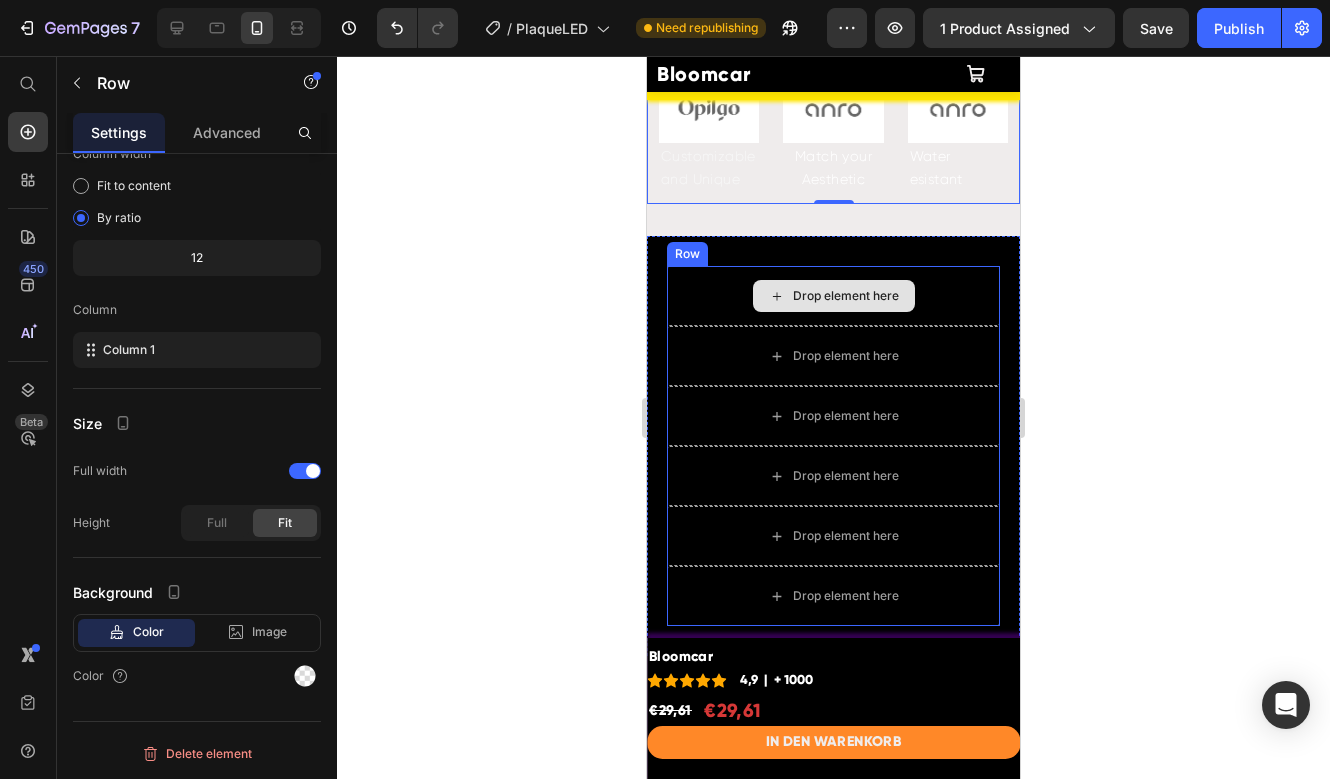 click on "Drop element here" at bounding box center (833, 296) 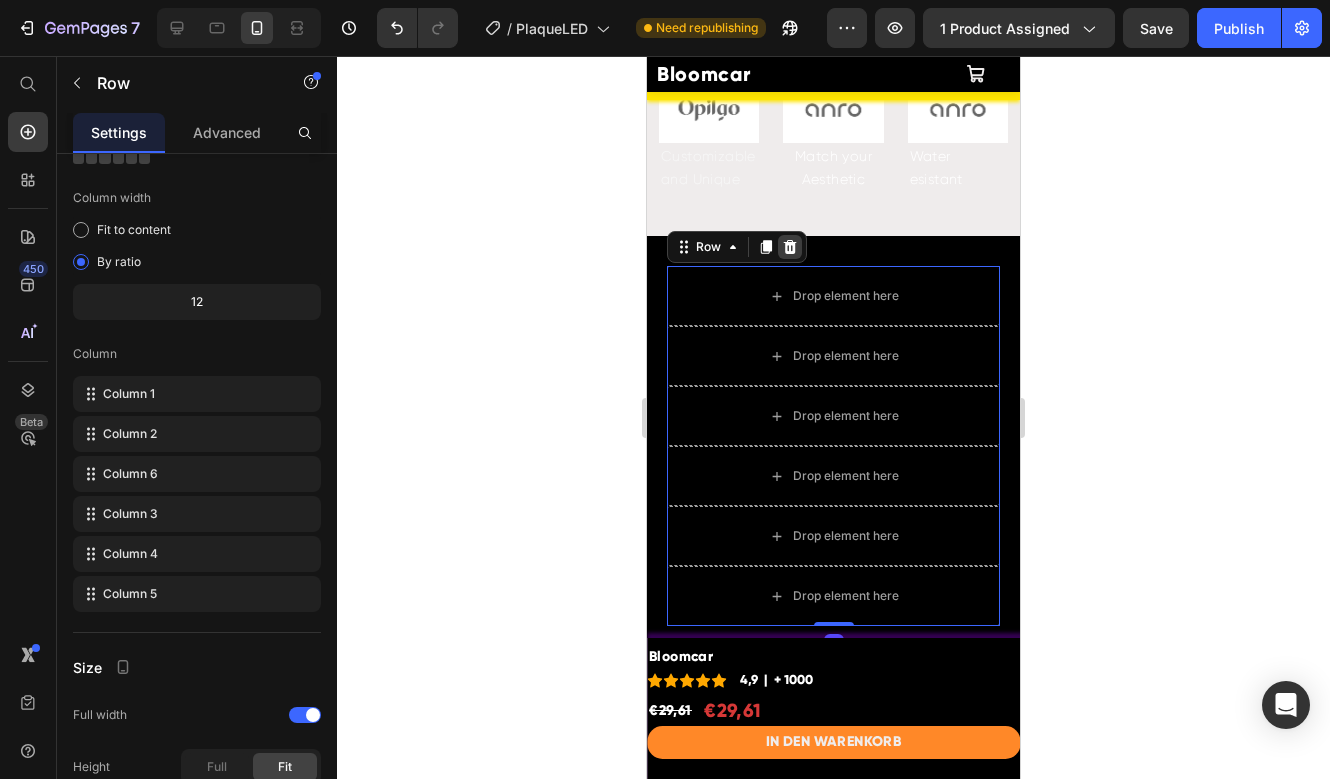 click 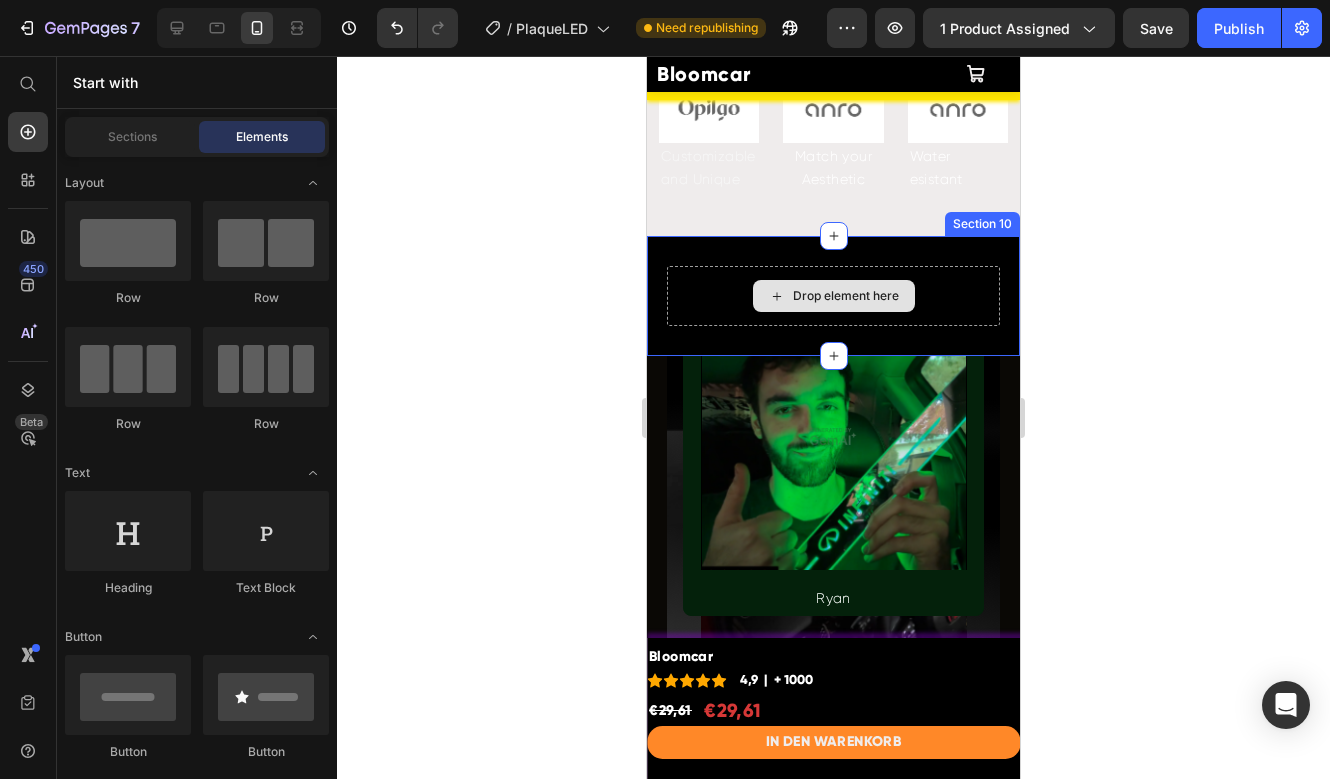 click on "Drop element here" at bounding box center (833, 296) 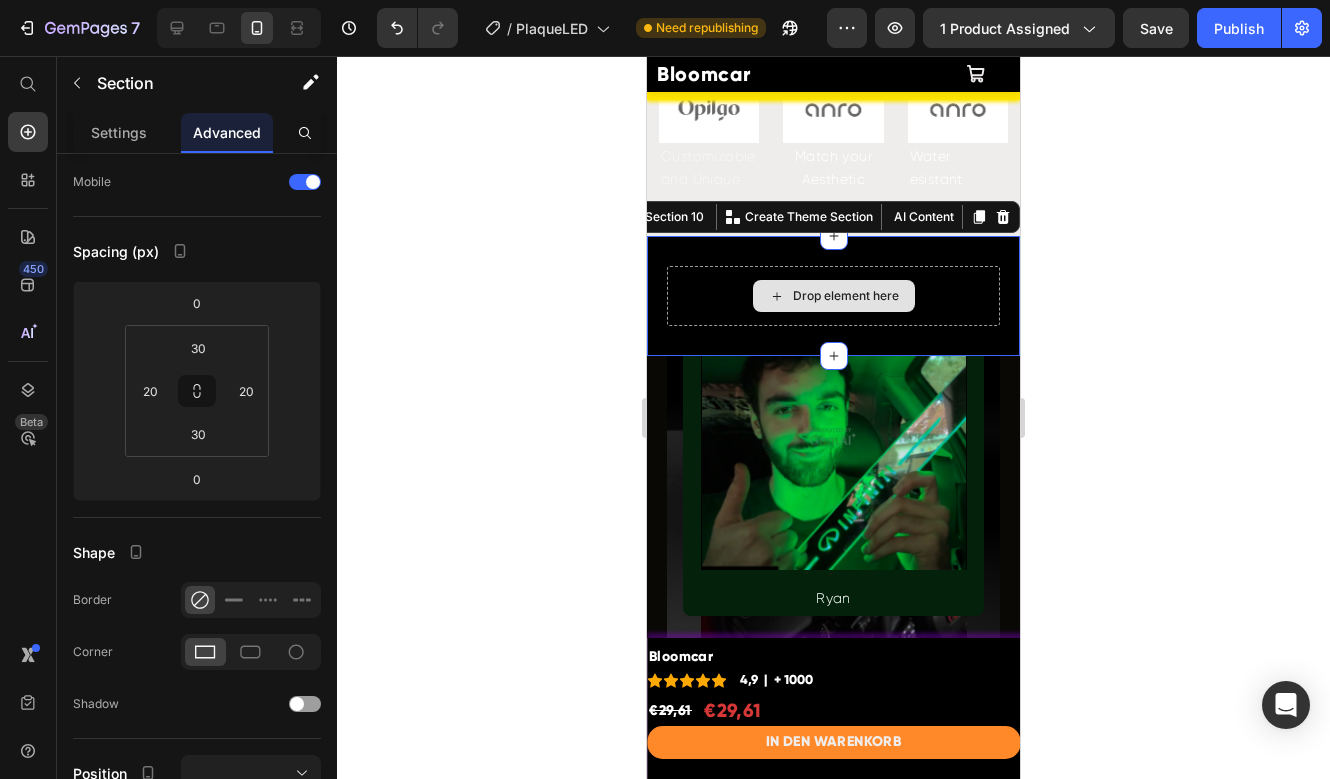 scroll, scrollTop: 0, scrollLeft: 0, axis: both 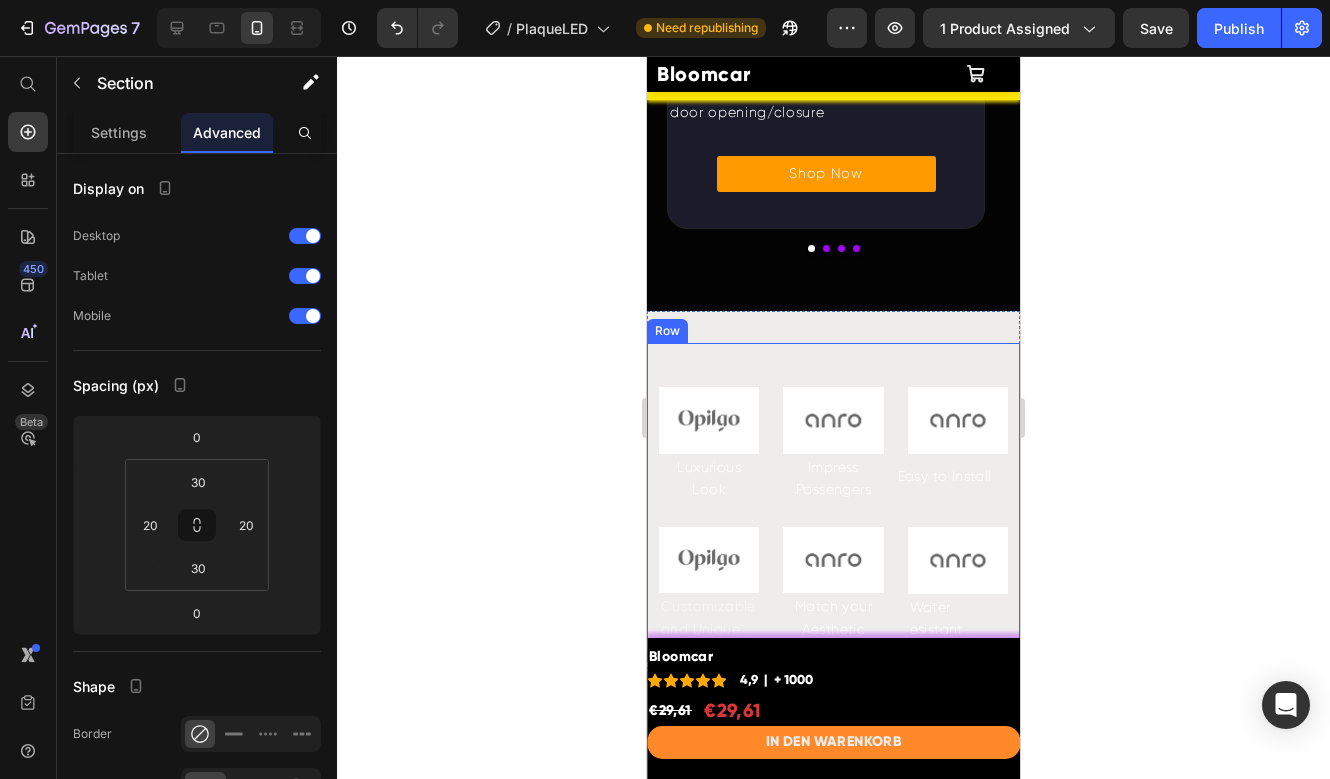 click on "Image Luxurious Look Text Block Row Image Impress Passengers Text Block Row Image Row Easy to Install Text Block Row Image Customizable and Unique Text Block Row Image Match your Aesthetic Text Block Row Image Water esistant Text Block Row Row Row" at bounding box center (833, 498) 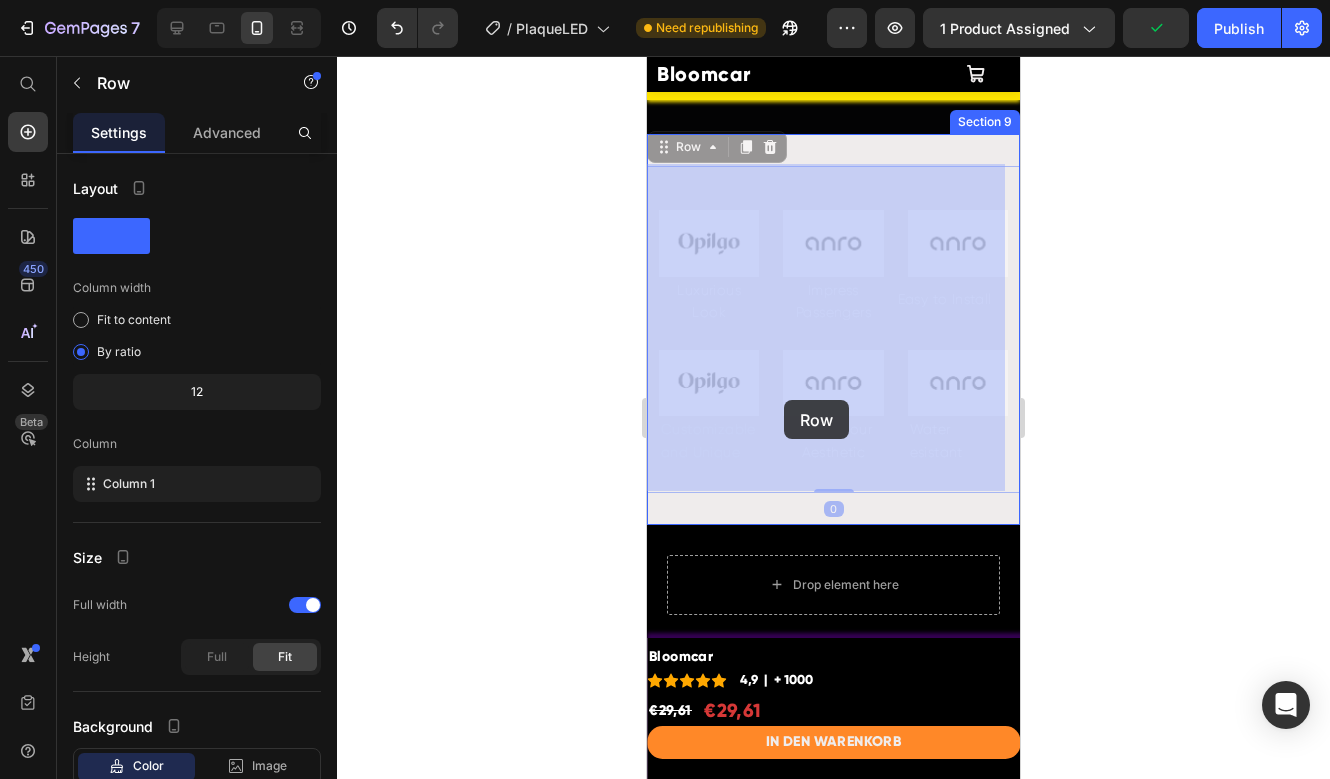 scroll, scrollTop: 5511, scrollLeft: 0, axis: vertical 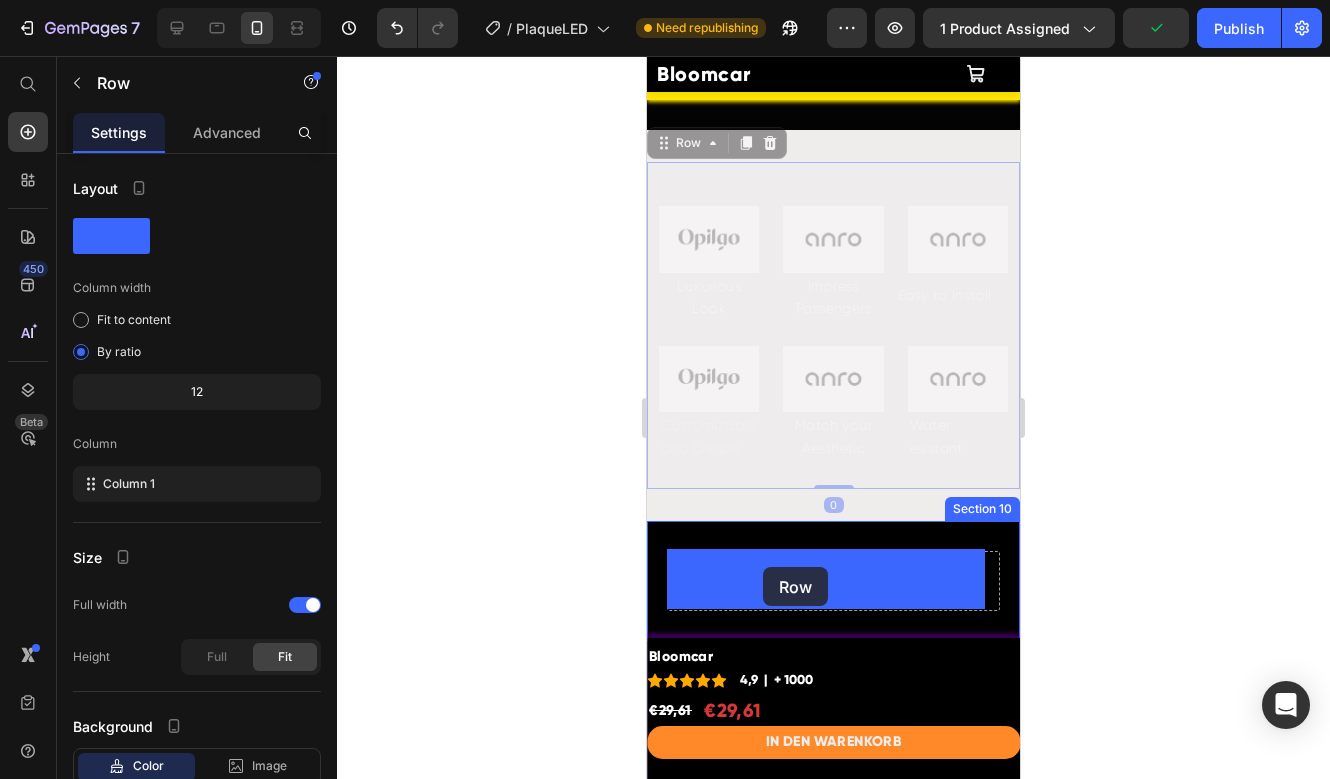 drag, startPoint x: 701, startPoint y: 326, endPoint x: 763, endPoint y: 567, distance: 248.84734 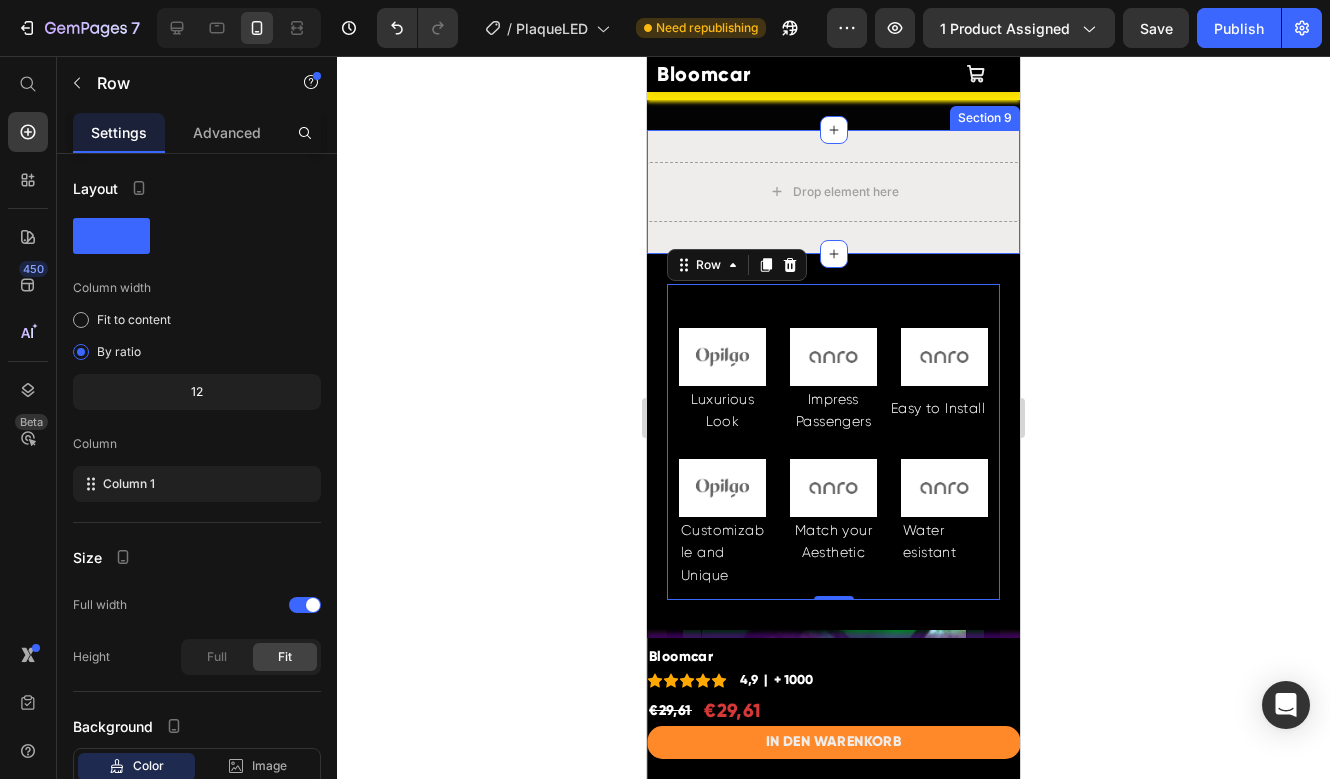 click on "Drop element here Section 9" at bounding box center [833, 192] 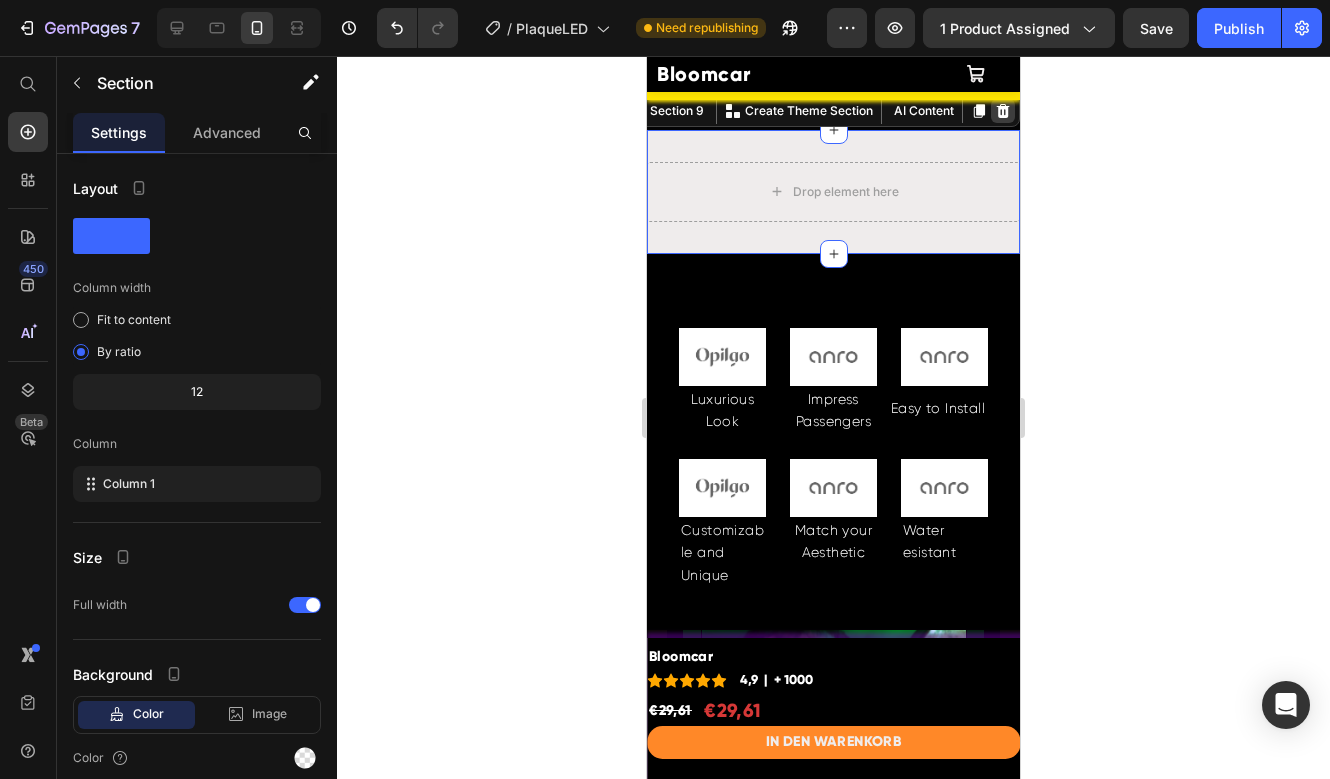 click 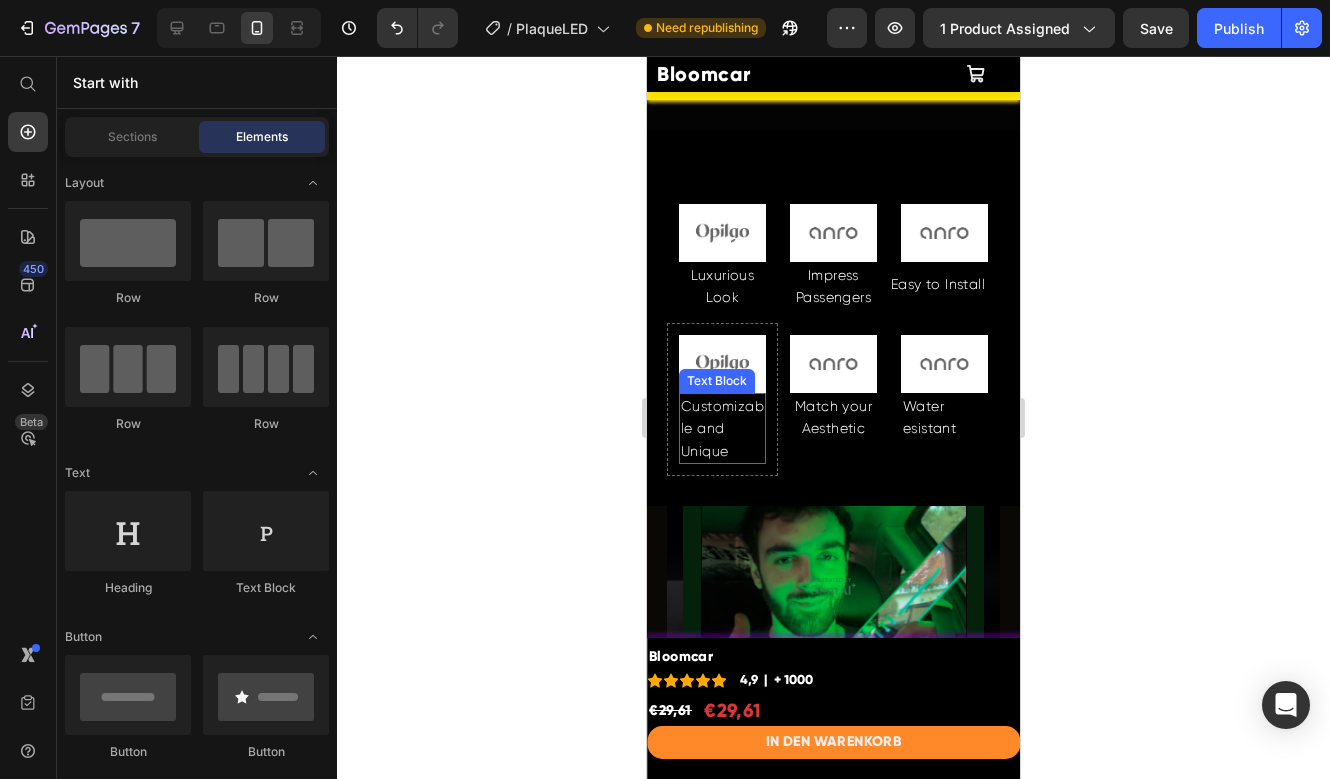 click on "Customizable and Unique" at bounding box center [722, 428] 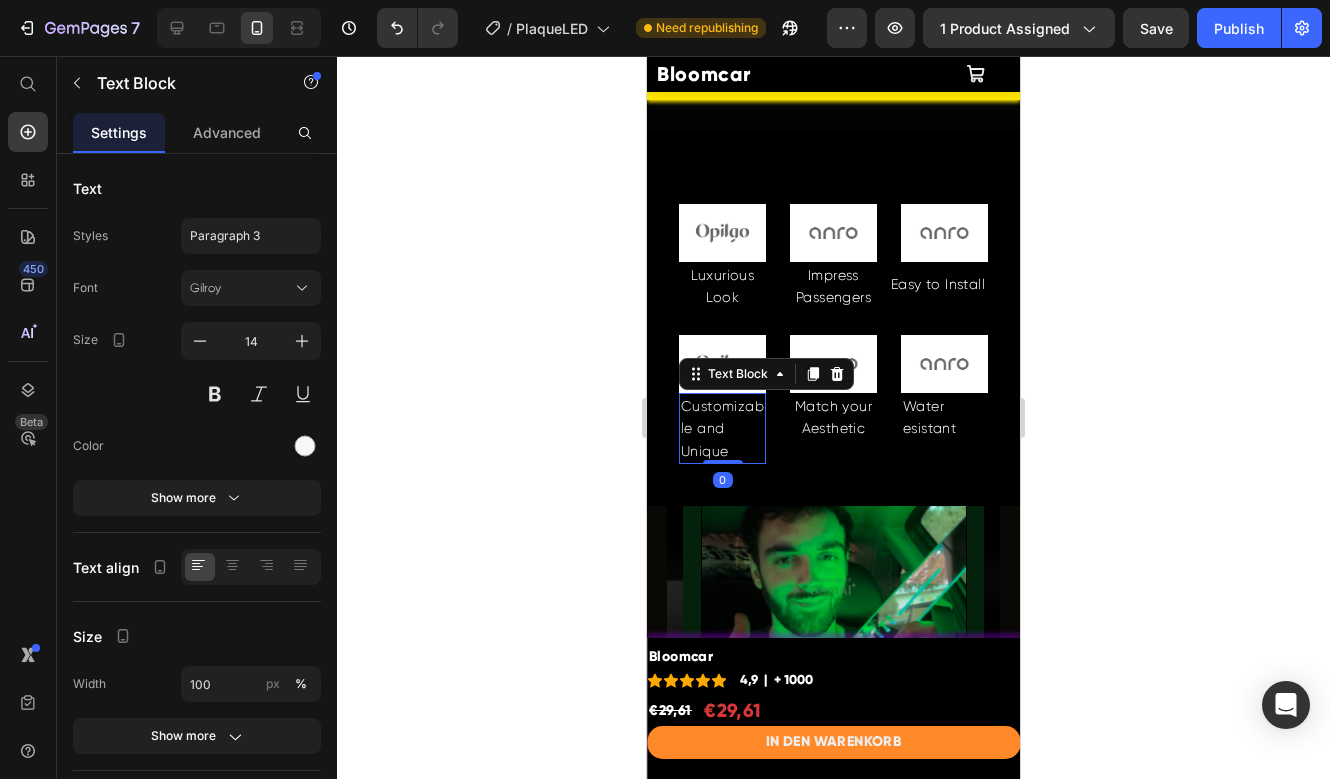 click on "Customizable and Unique" at bounding box center (722, 428) 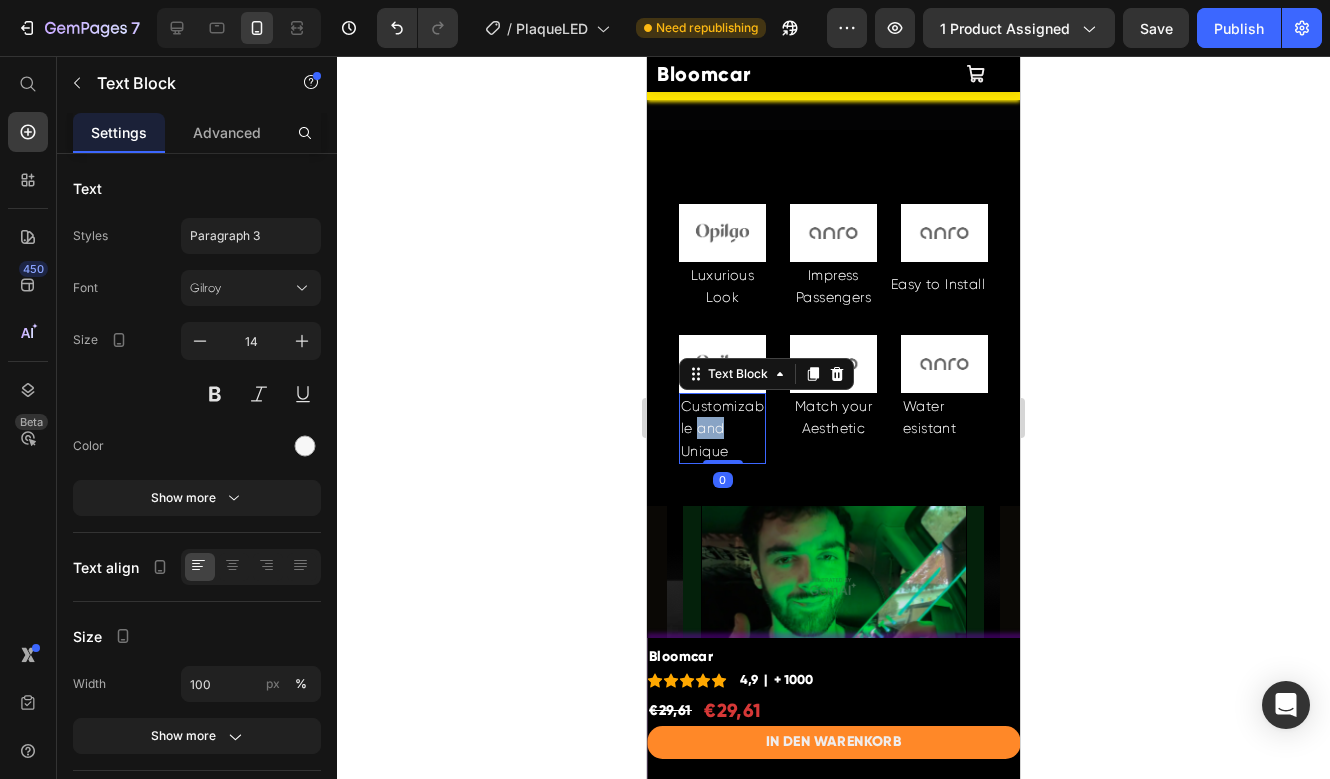 click on "Customizable and Unique" at bounding box center [722, 428] 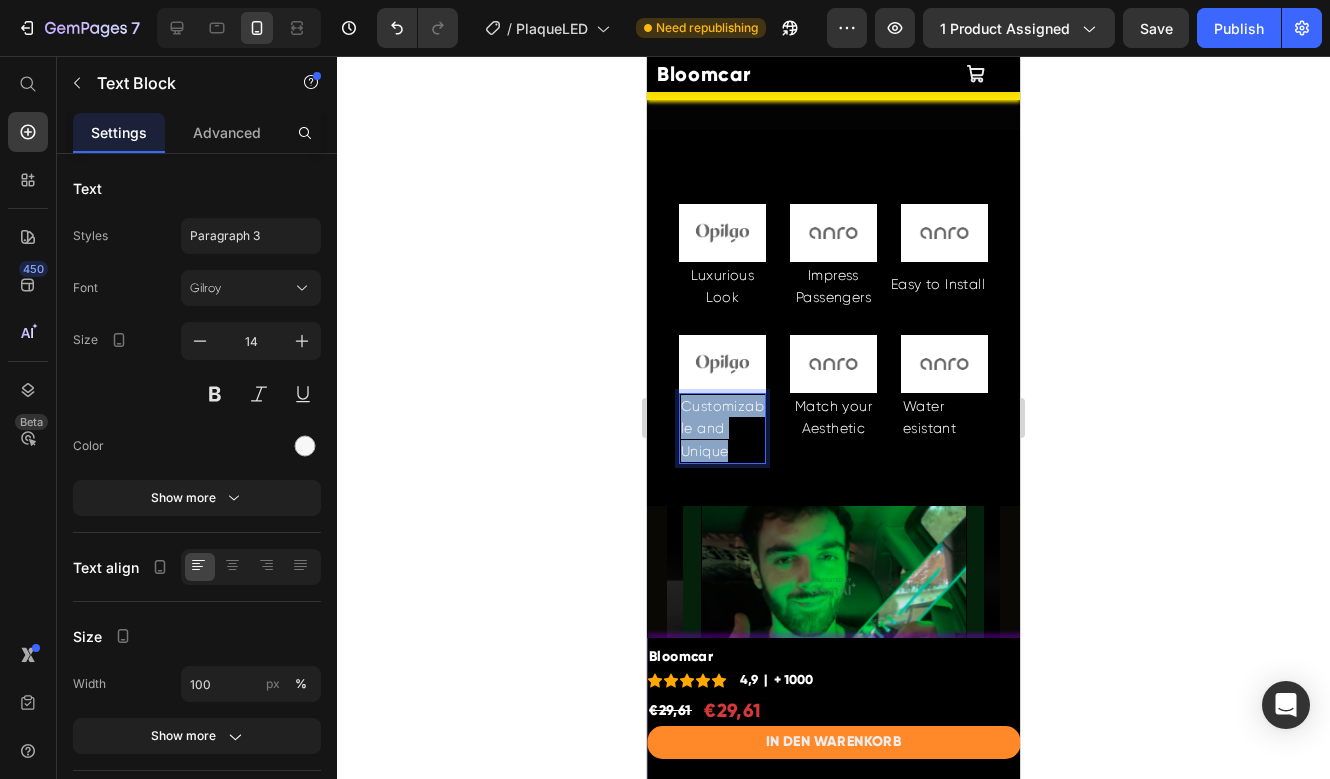 click on "Customizable and Unique" at bounding box center [722, 428] 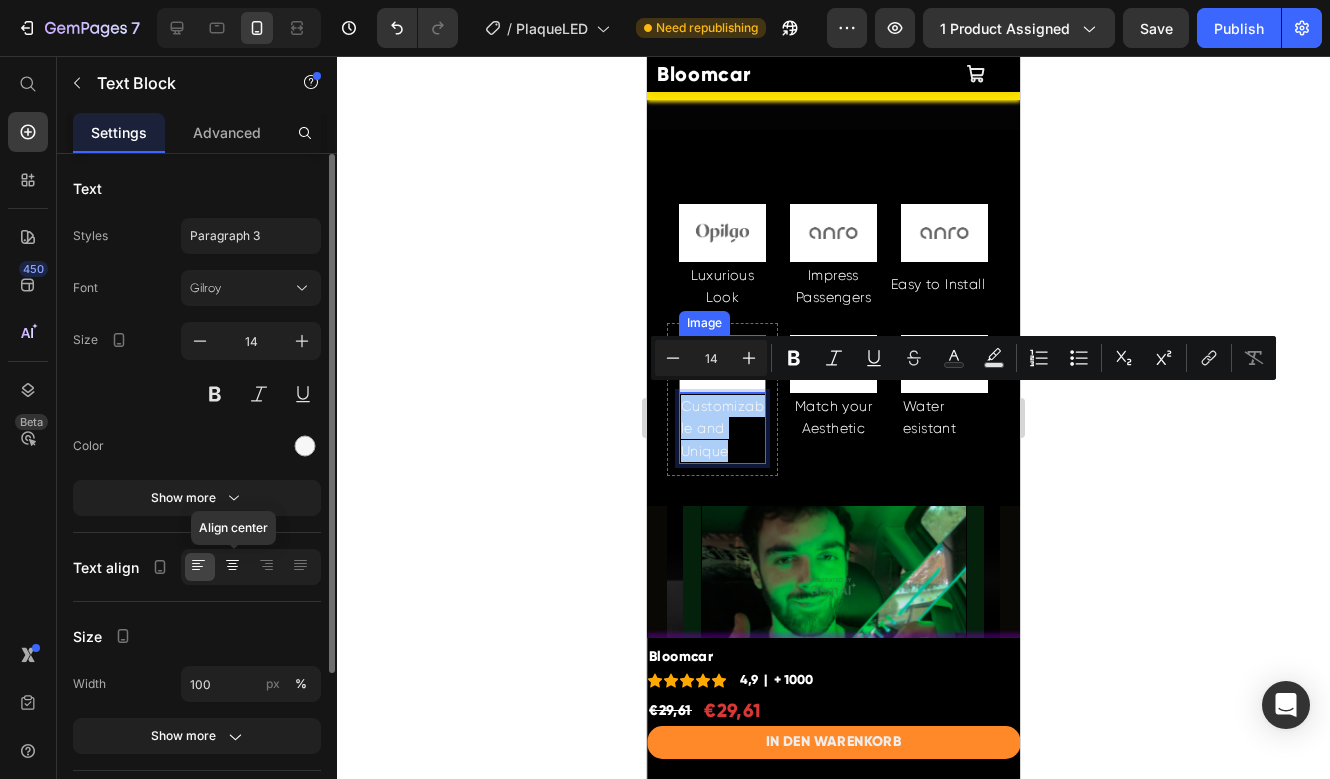 click 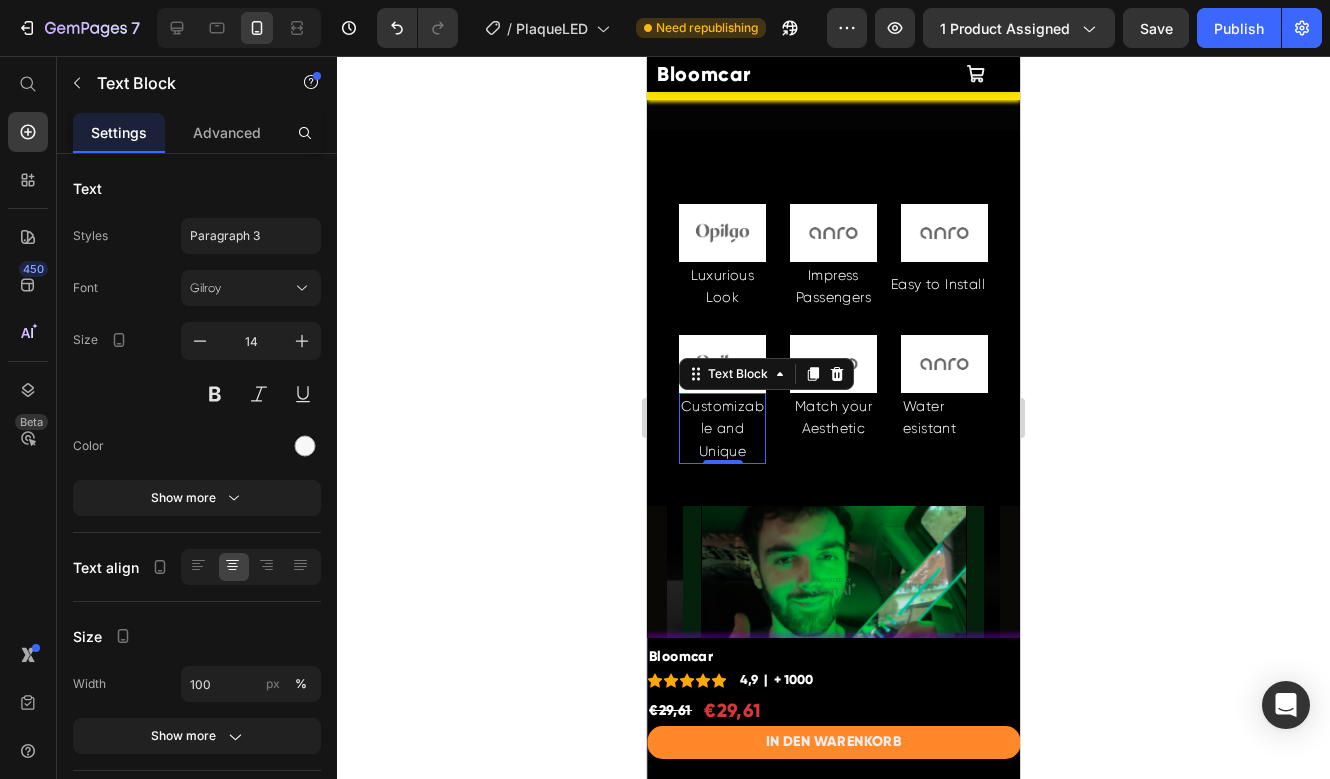 click on "Customizable and Unique" at bounding box center (722, 428) 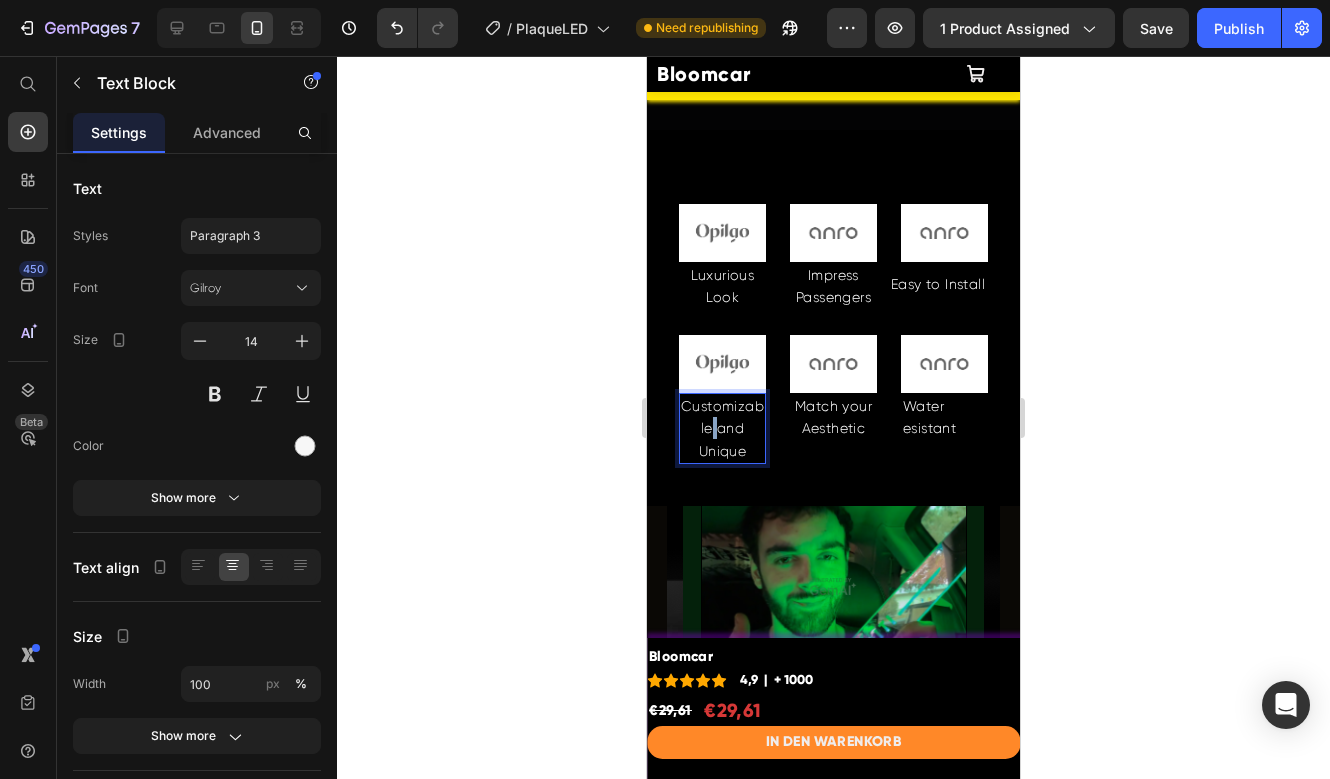 click on "Customizable and Unique" at bounding box center (722, 428) 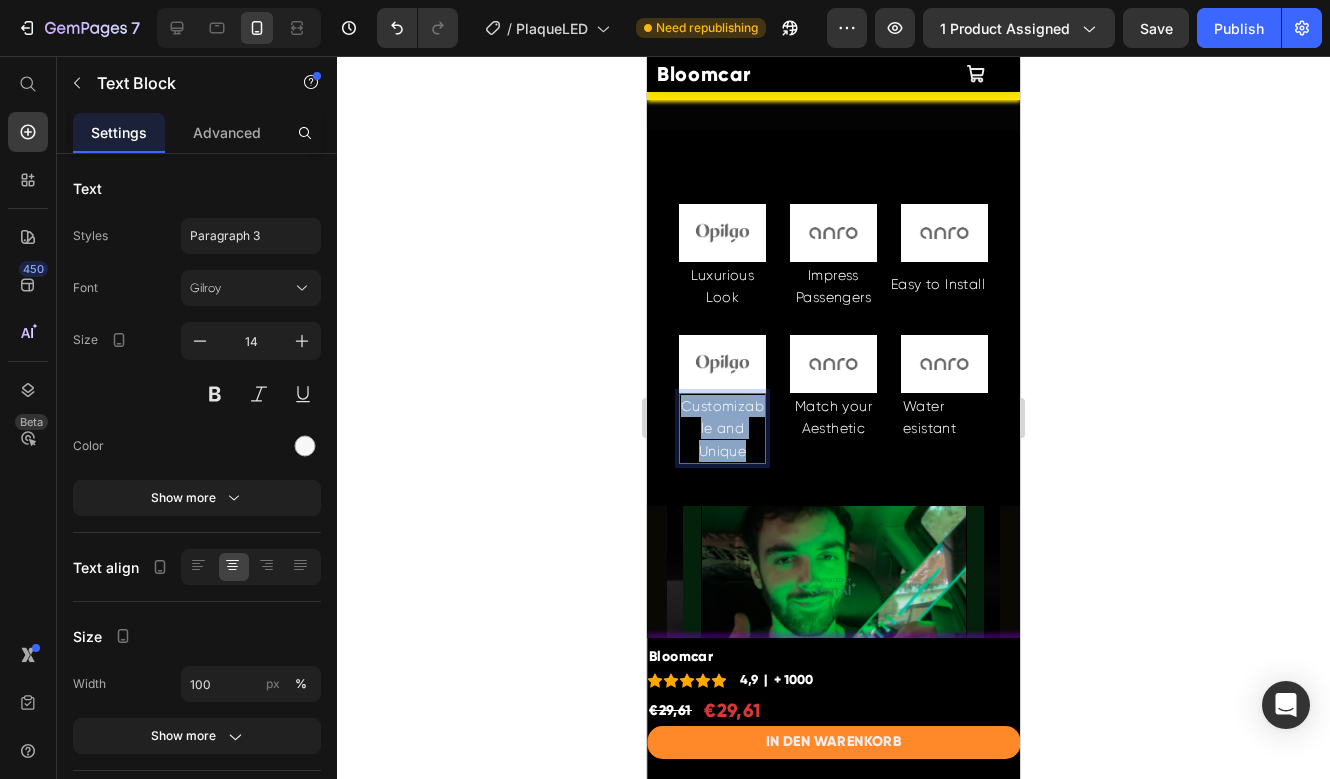 click on "Customizable and Unique" at bounding box center [722, 428] 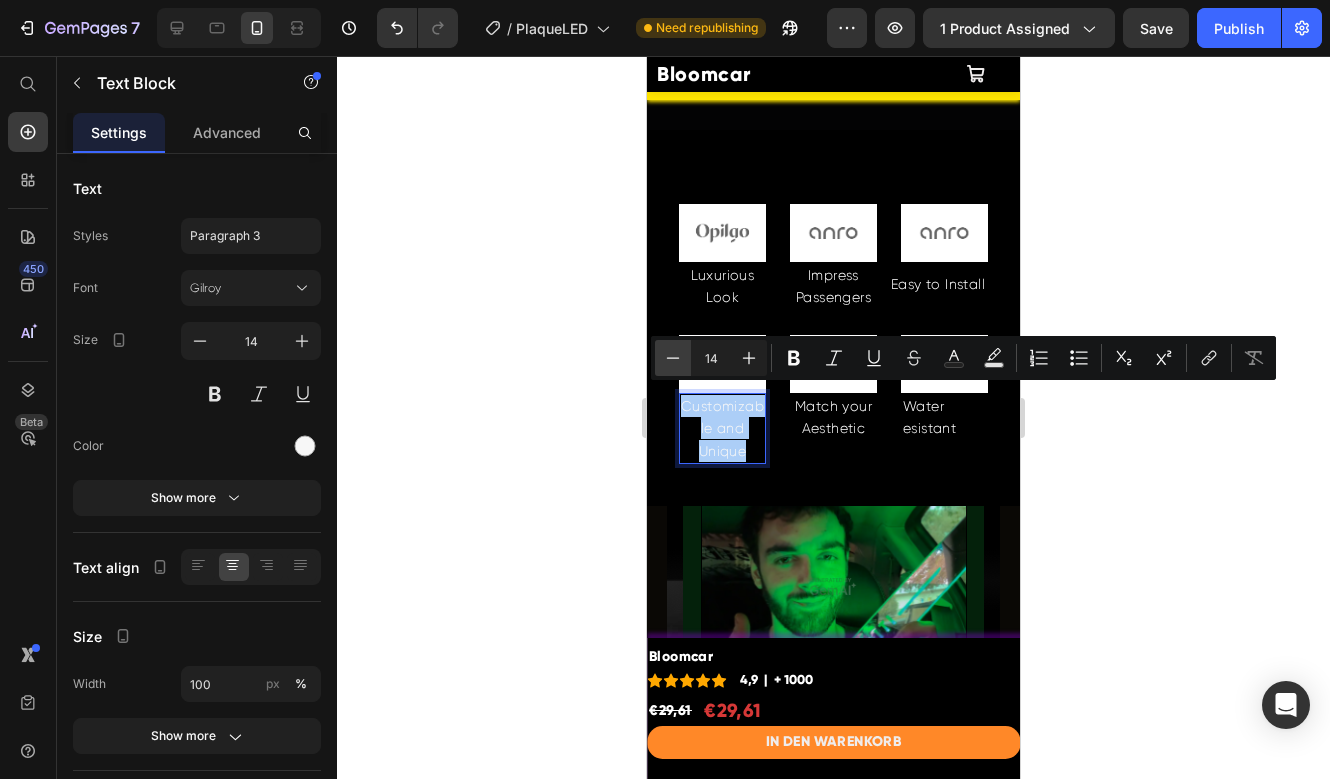 click on "Minus" at bounding box center (673, 358) 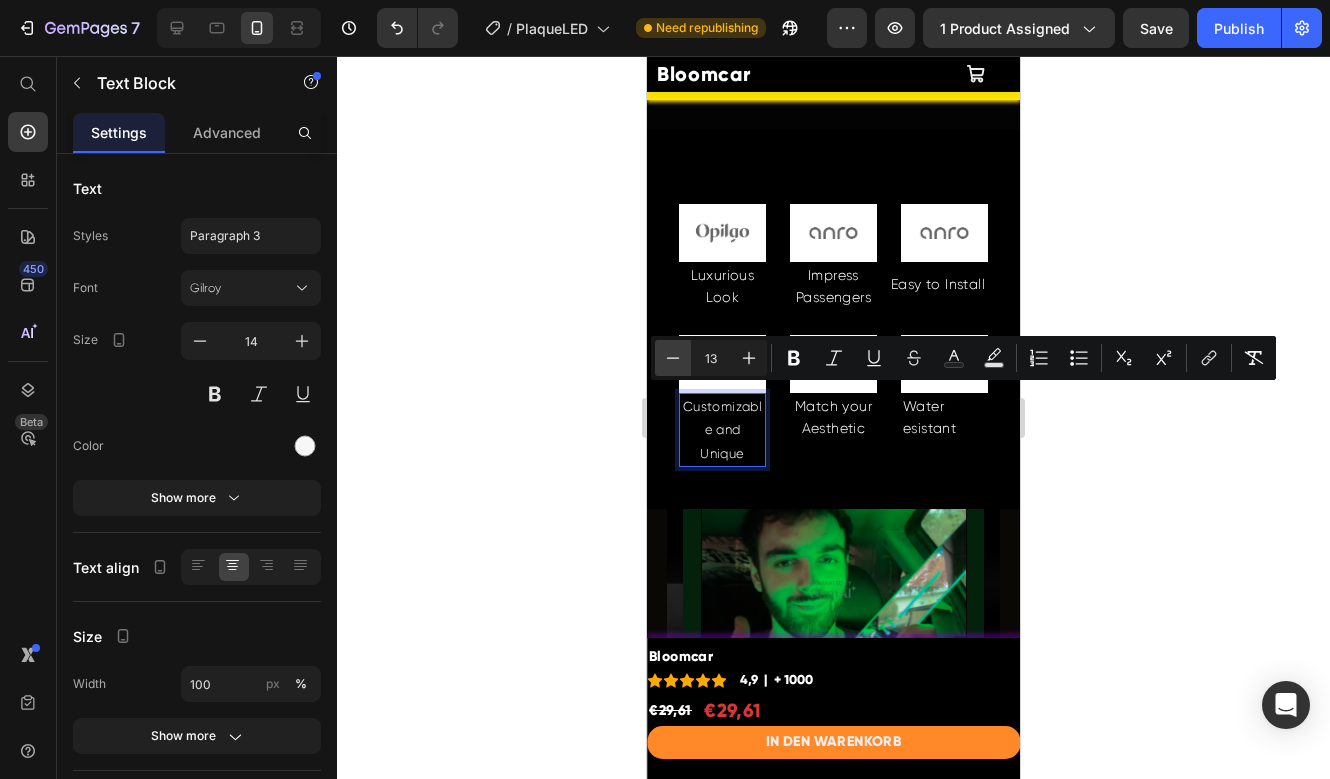 click on "Minus" at bounding box center (673, 358) 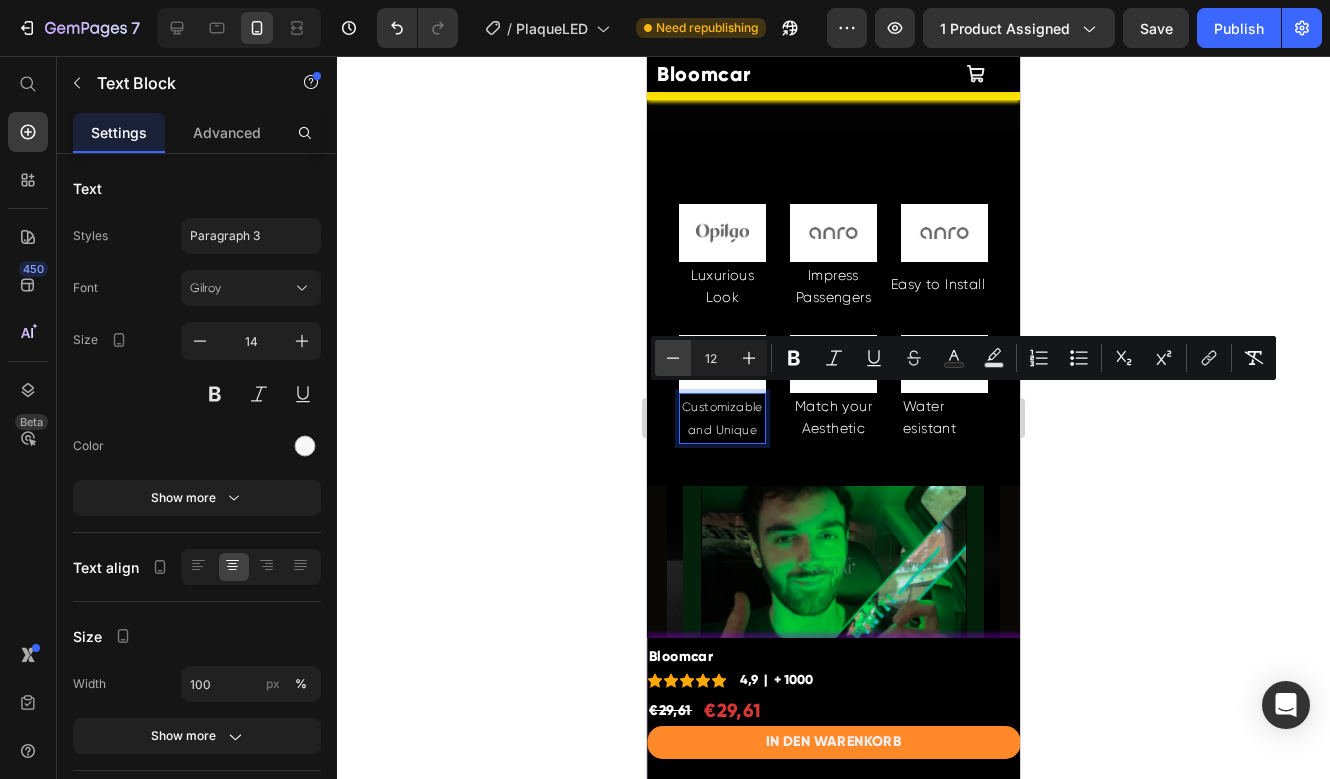 click on "Minus" at bounding box center (673, 358) 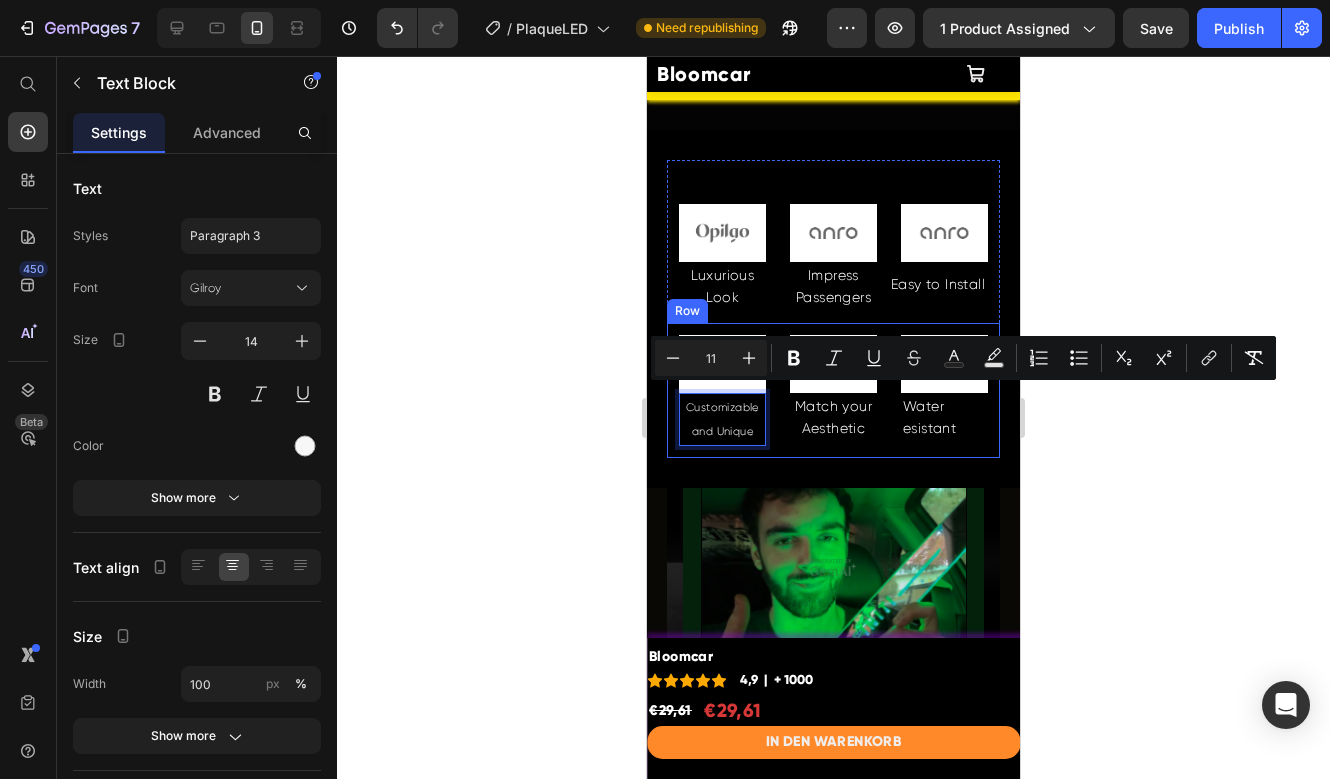 click on "Image Match your Aesthetic Text Block Row" at bounding box center [833, 387] 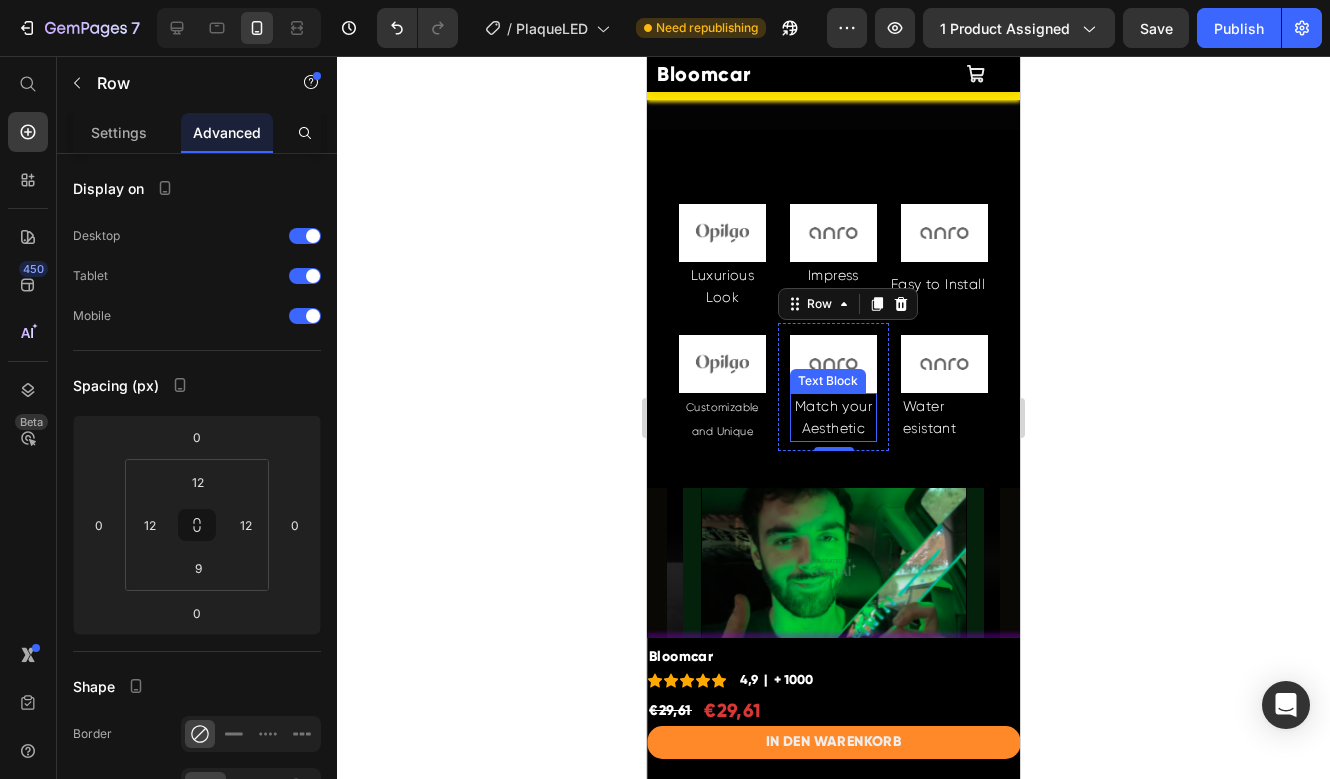 click on "Match your Aesthetic" at bounding box center [833, 417] 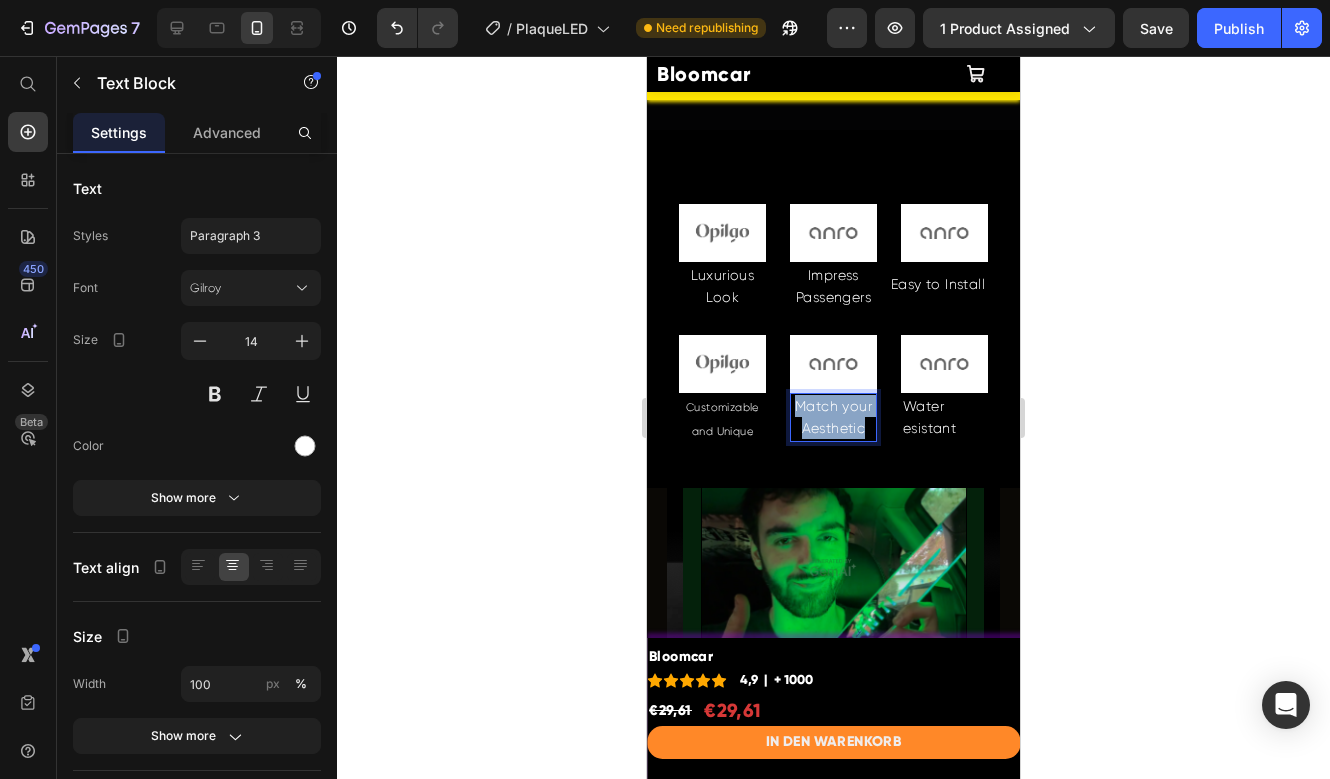 click on "Match your Aesthetic" at bounding box center (833, 417) 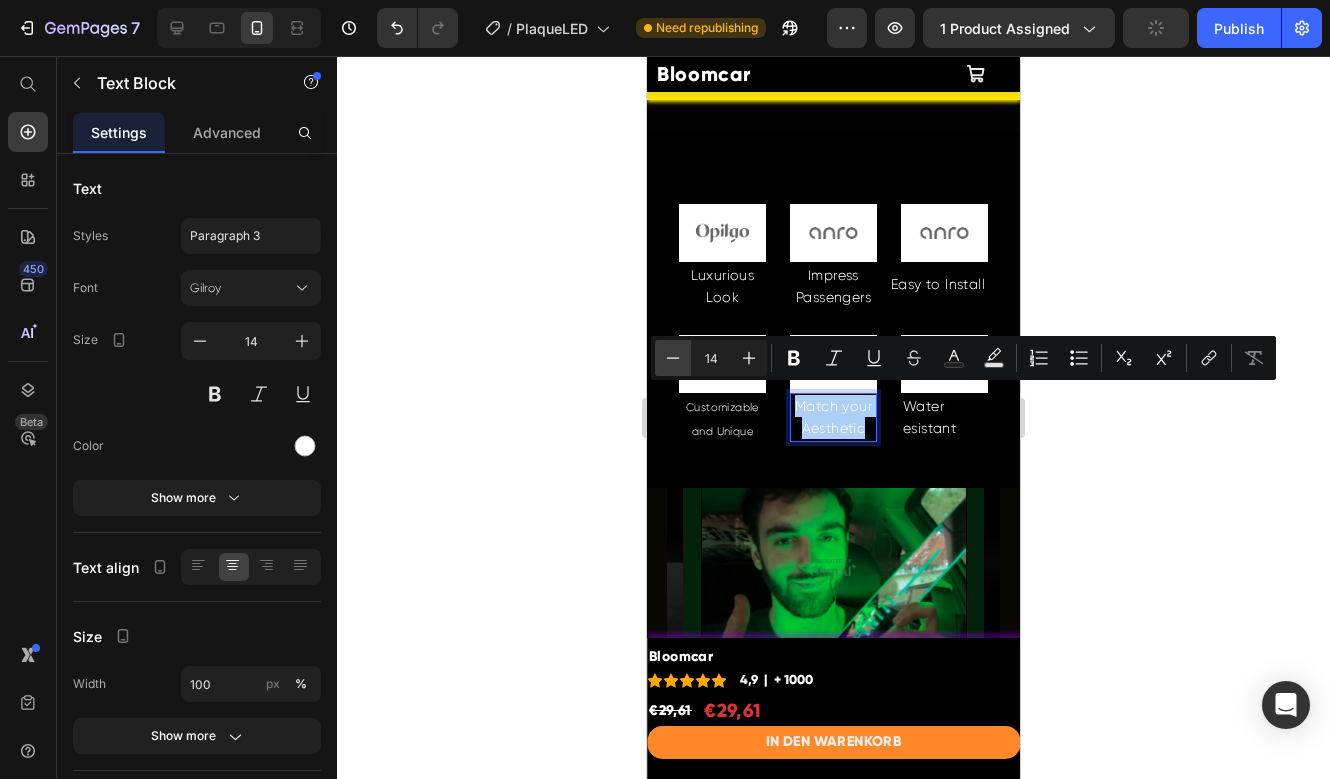 click on "Minus" at bounding box center [673, 358] 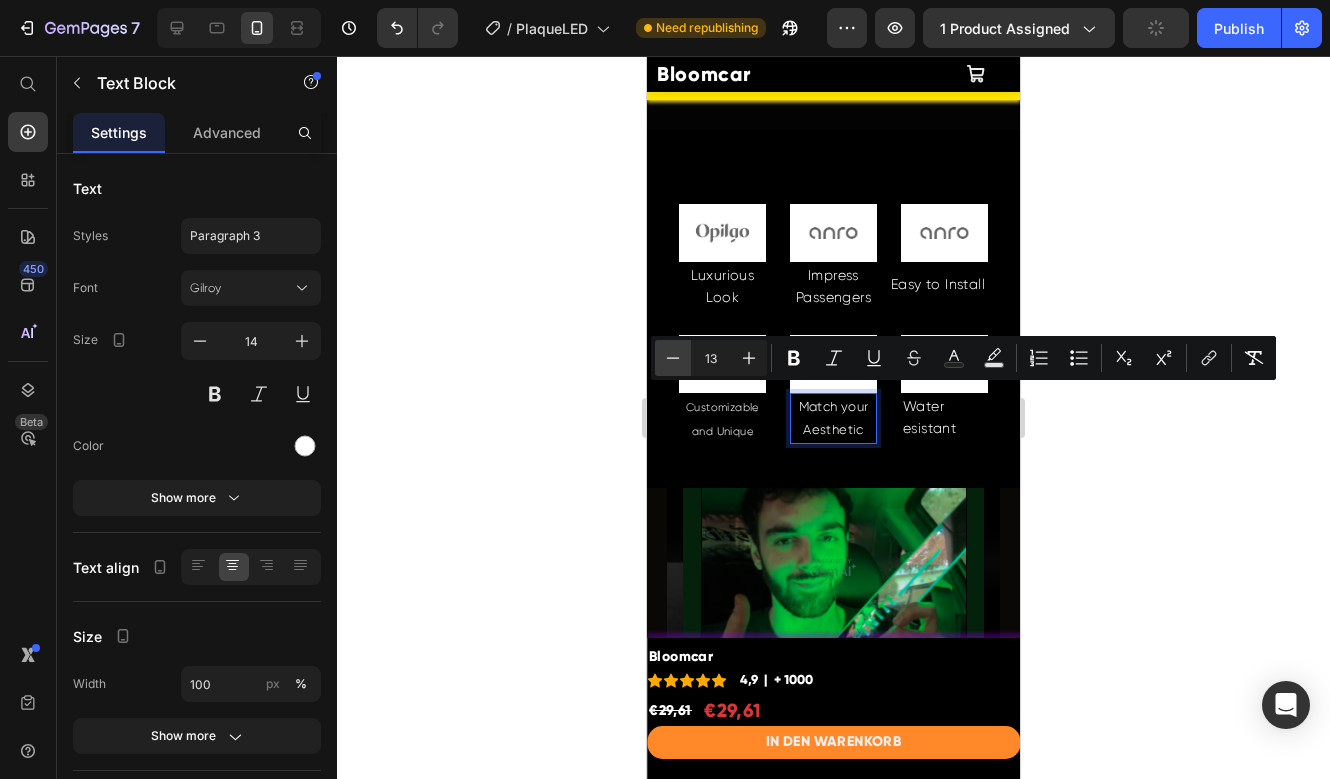 click on "Minus" at bounding box center (673, 358) 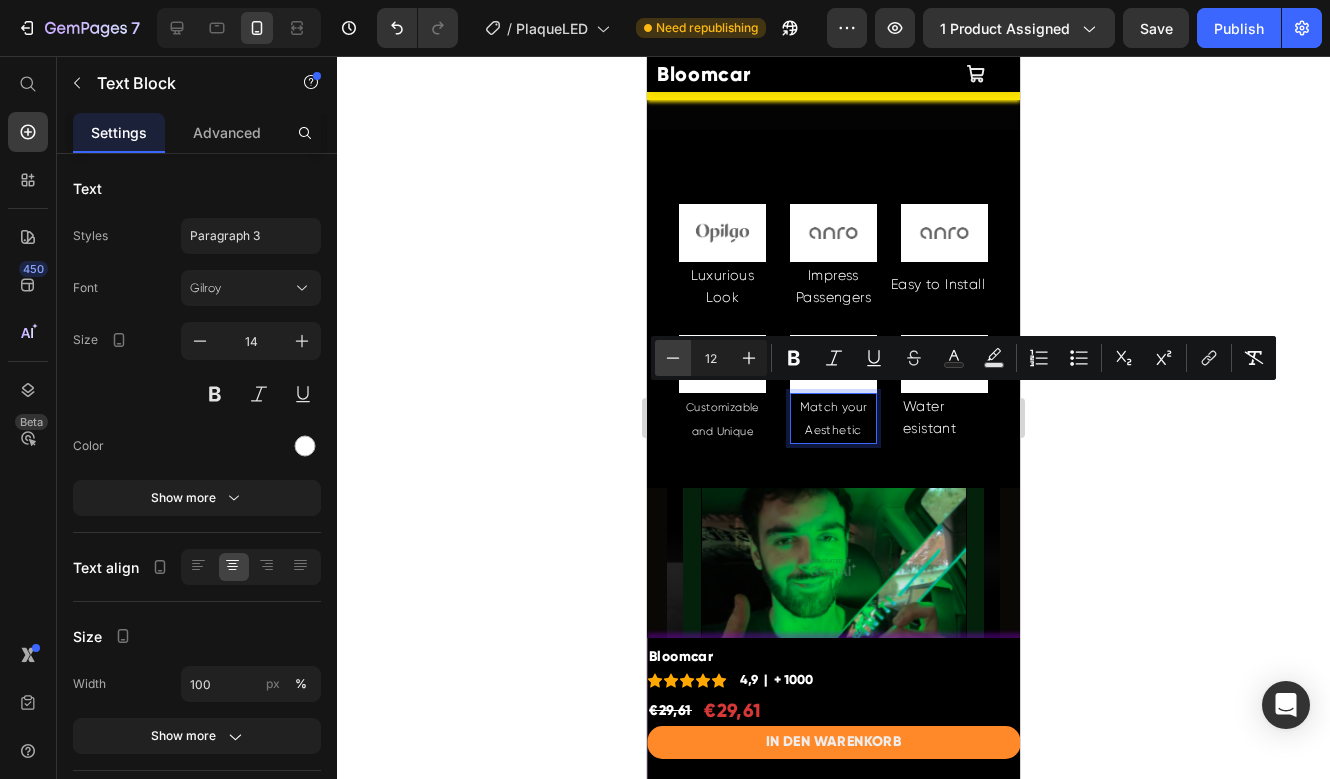 click 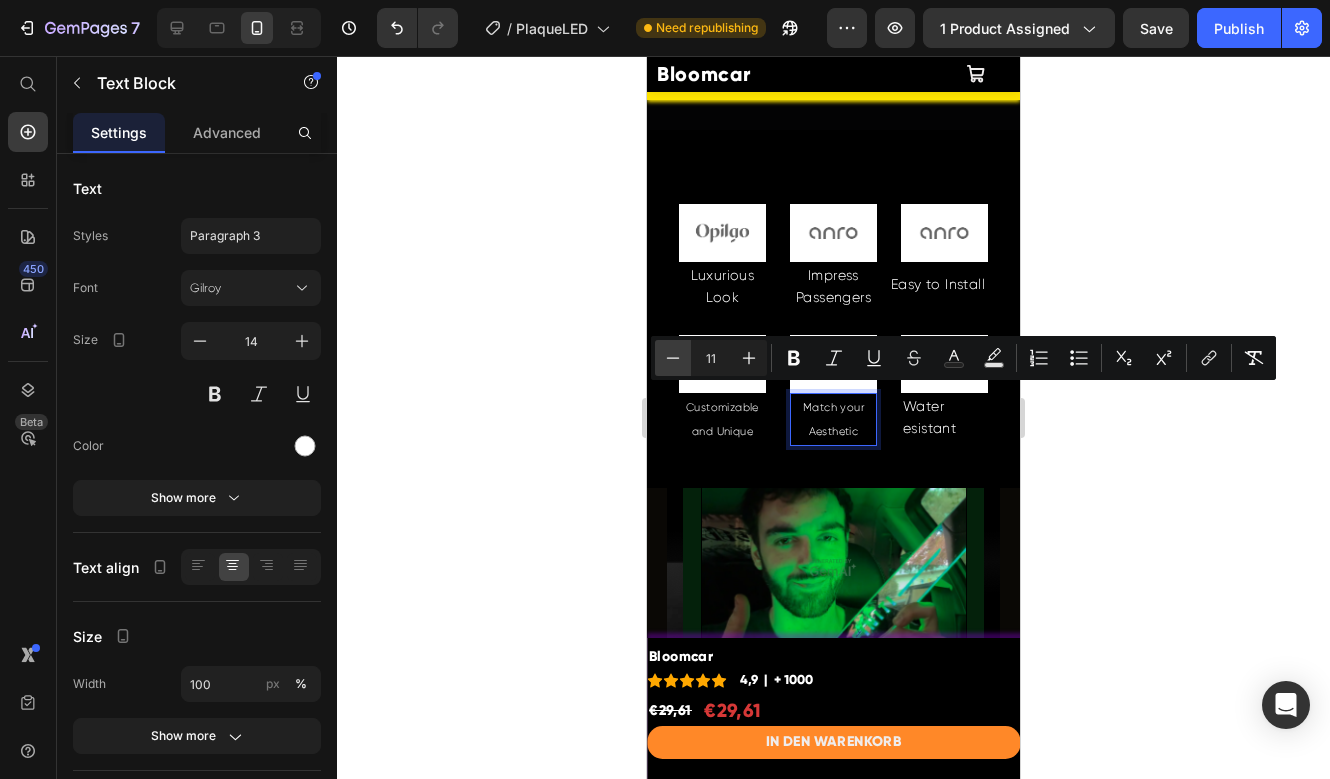 click 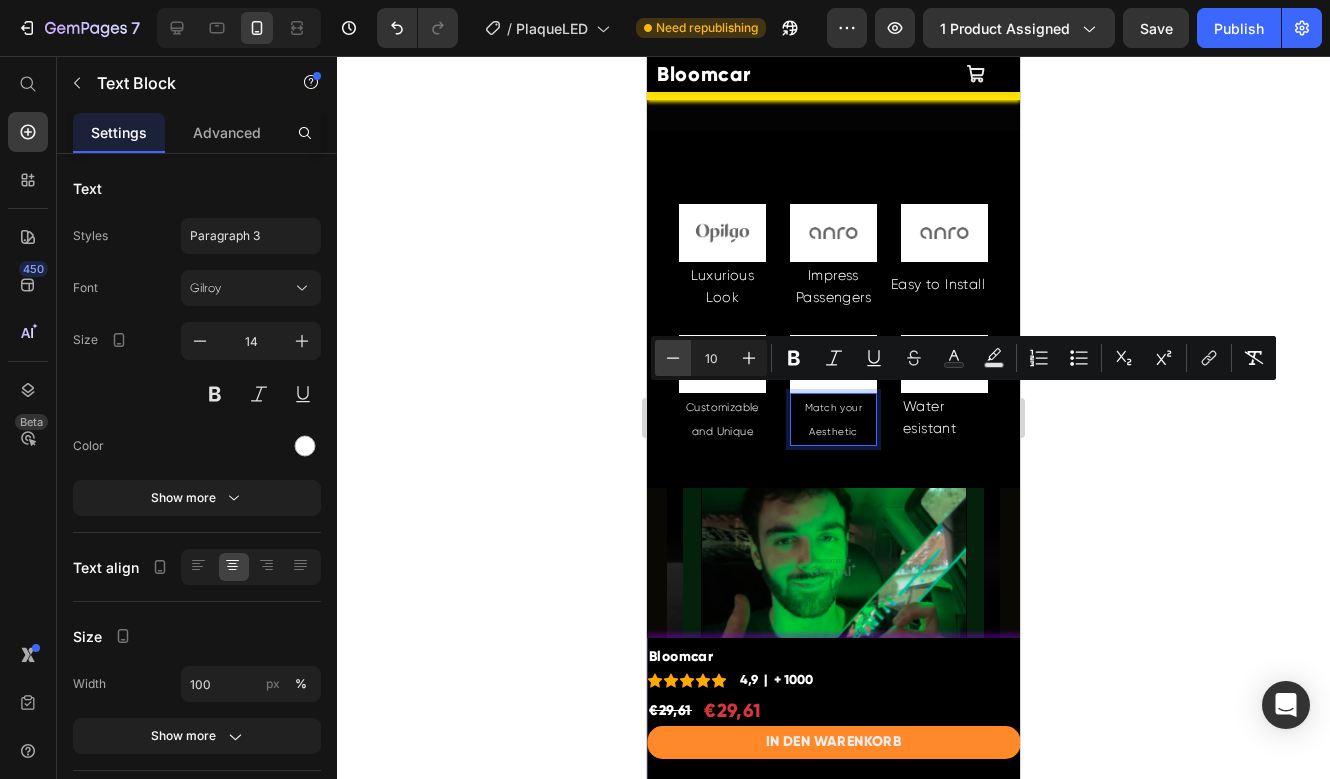 click 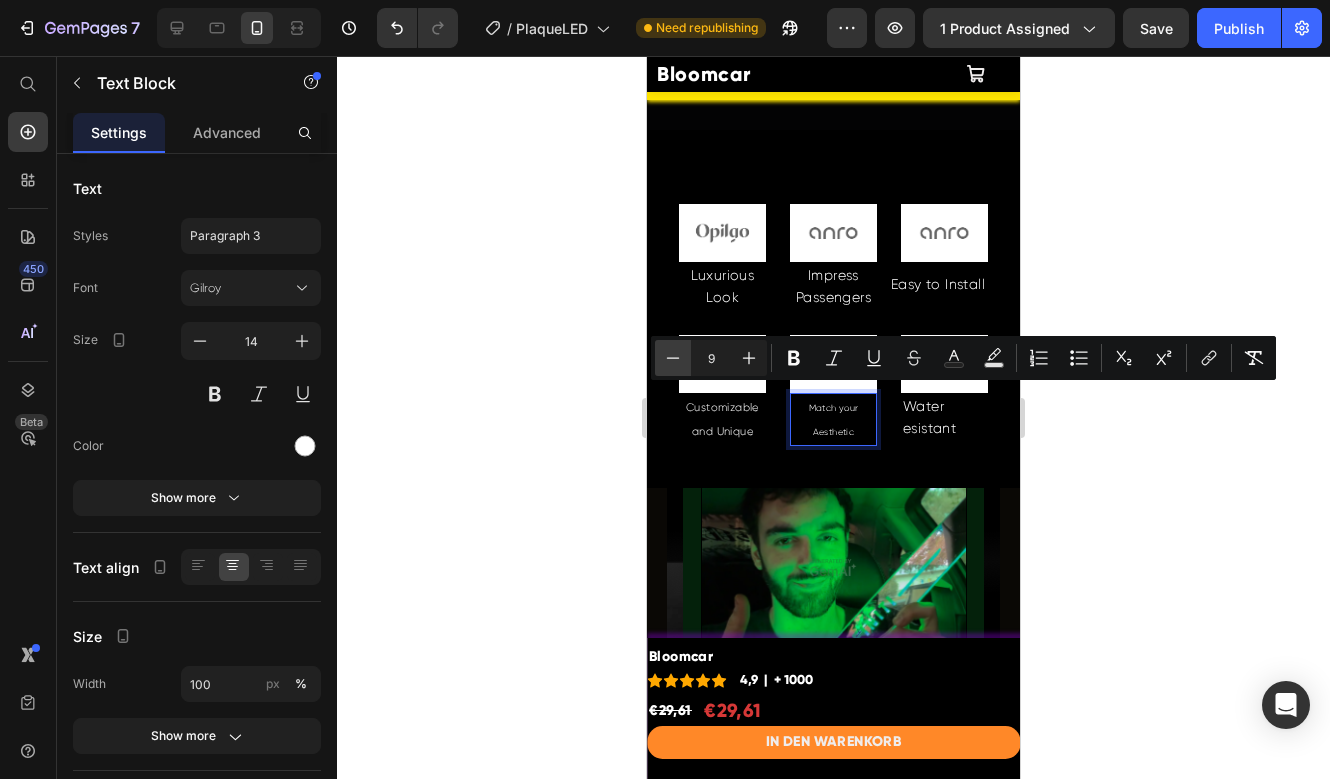 click 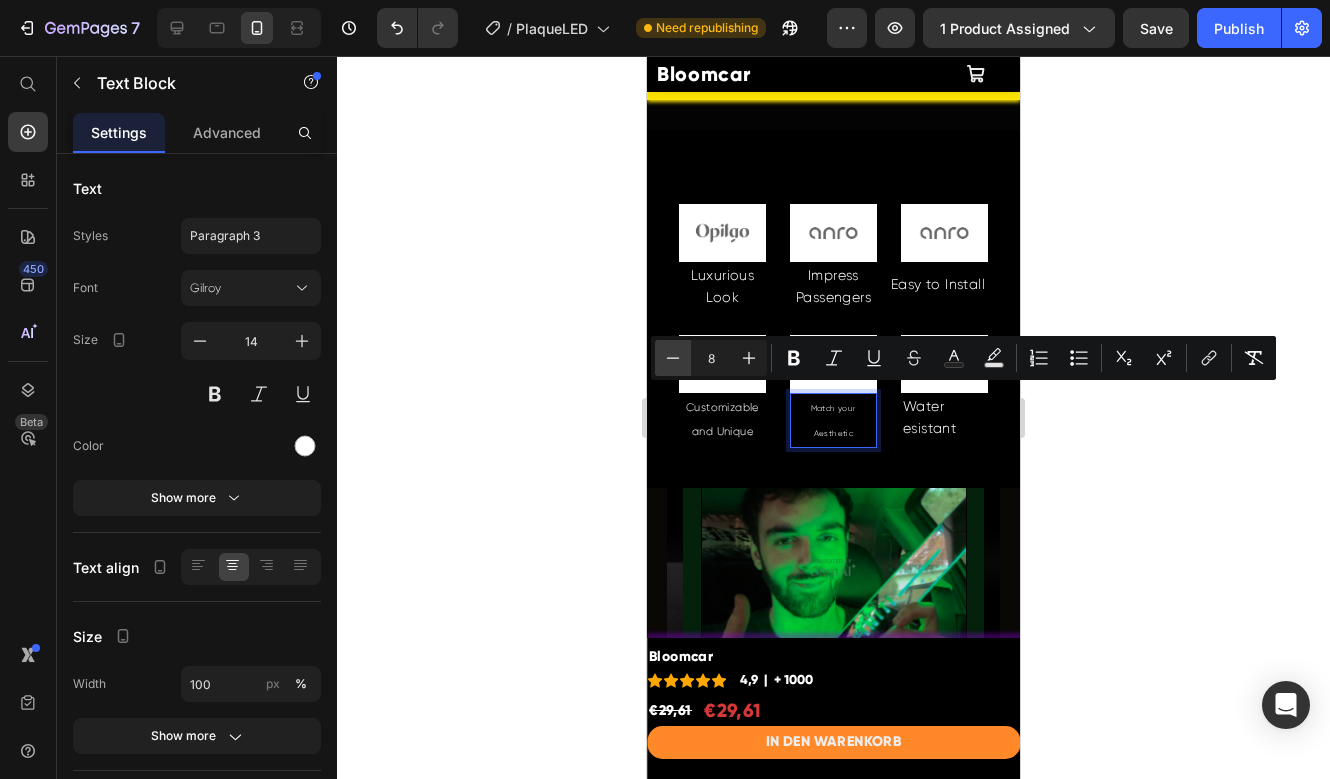 click 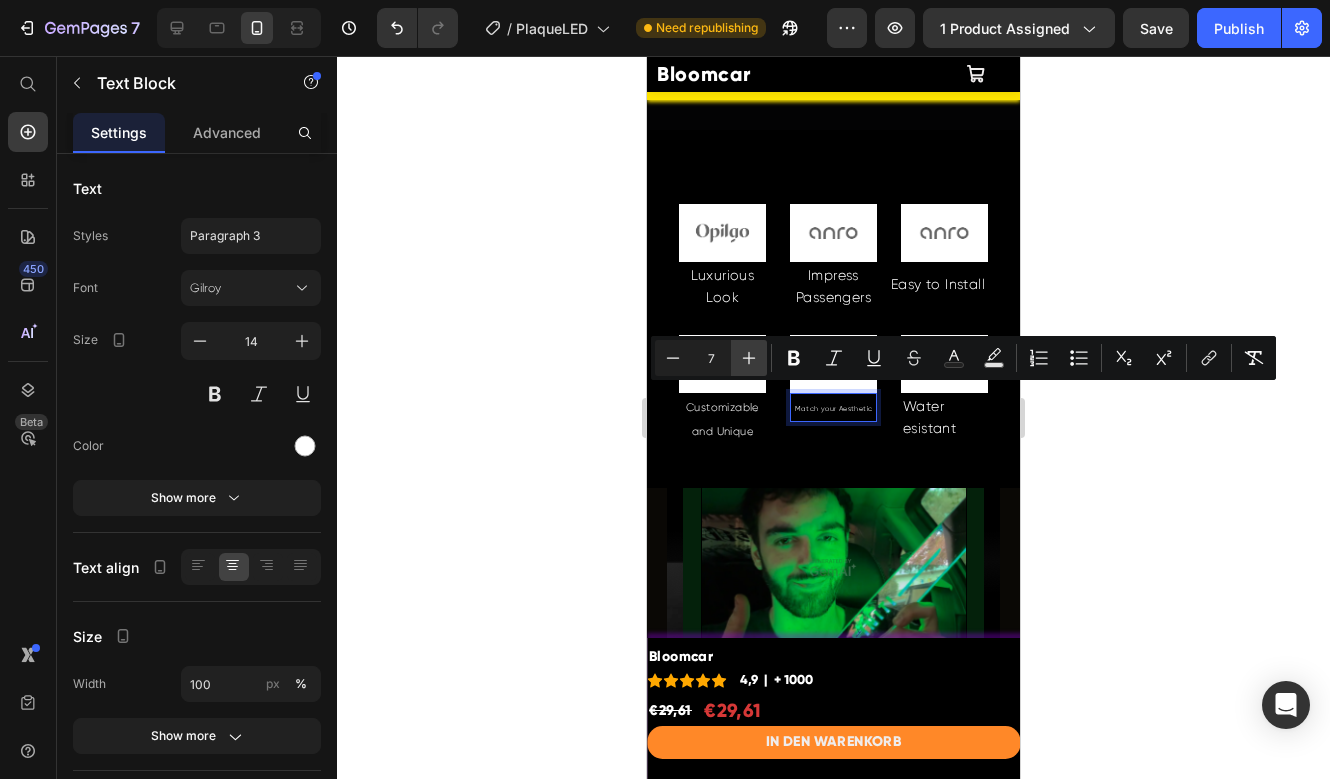 click 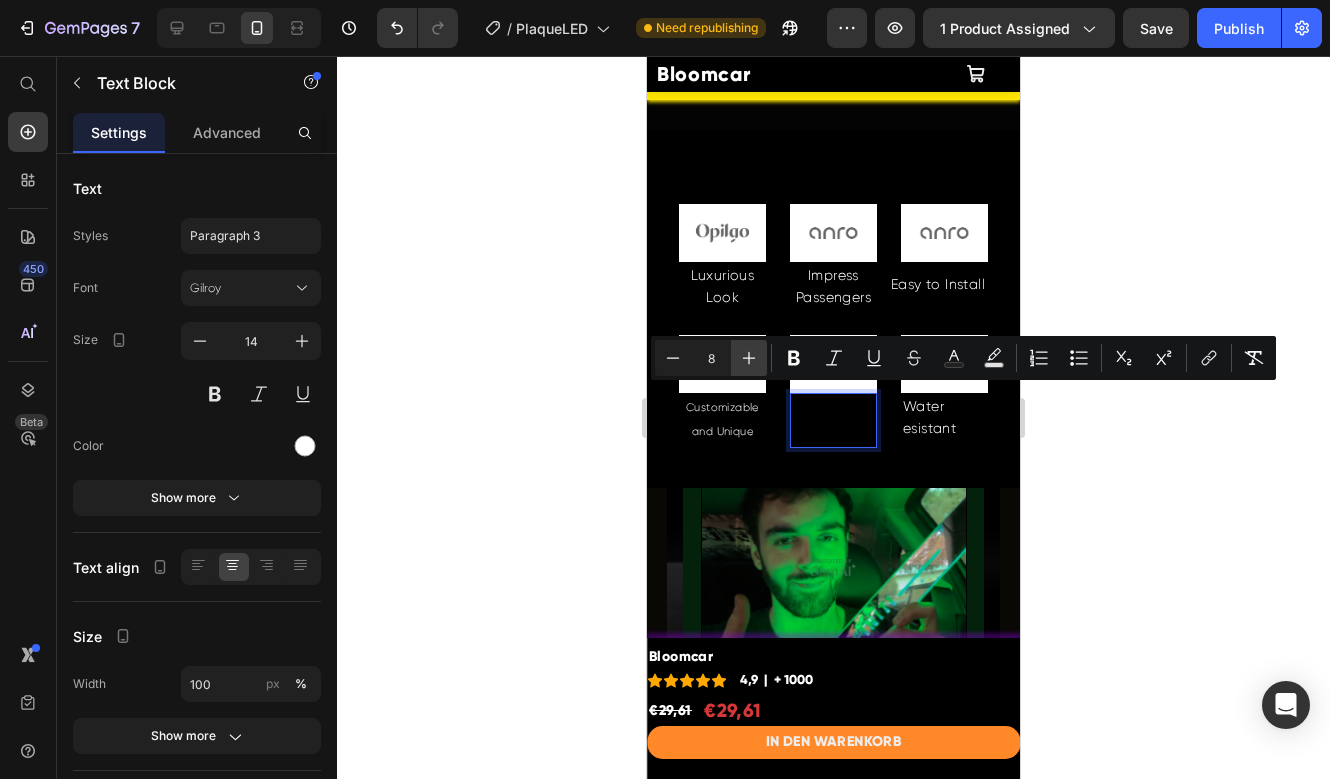 click 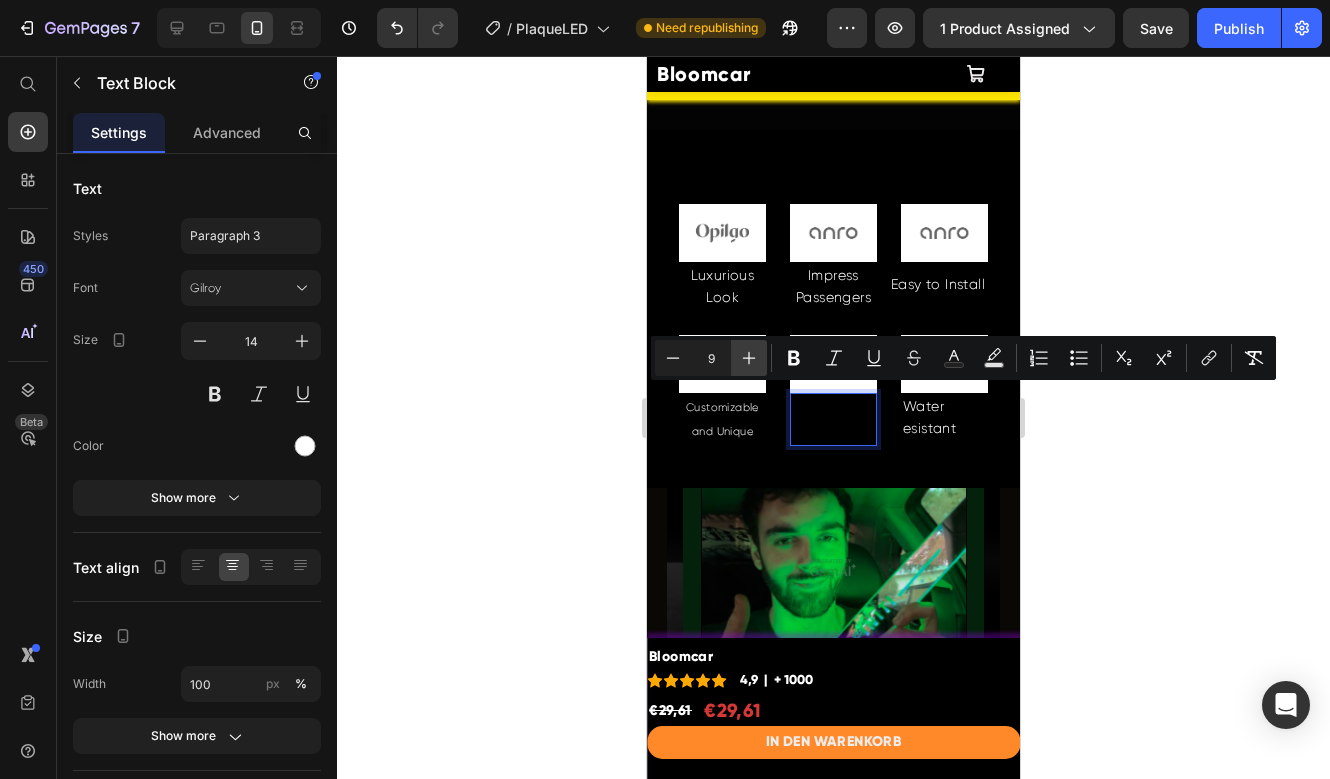 click 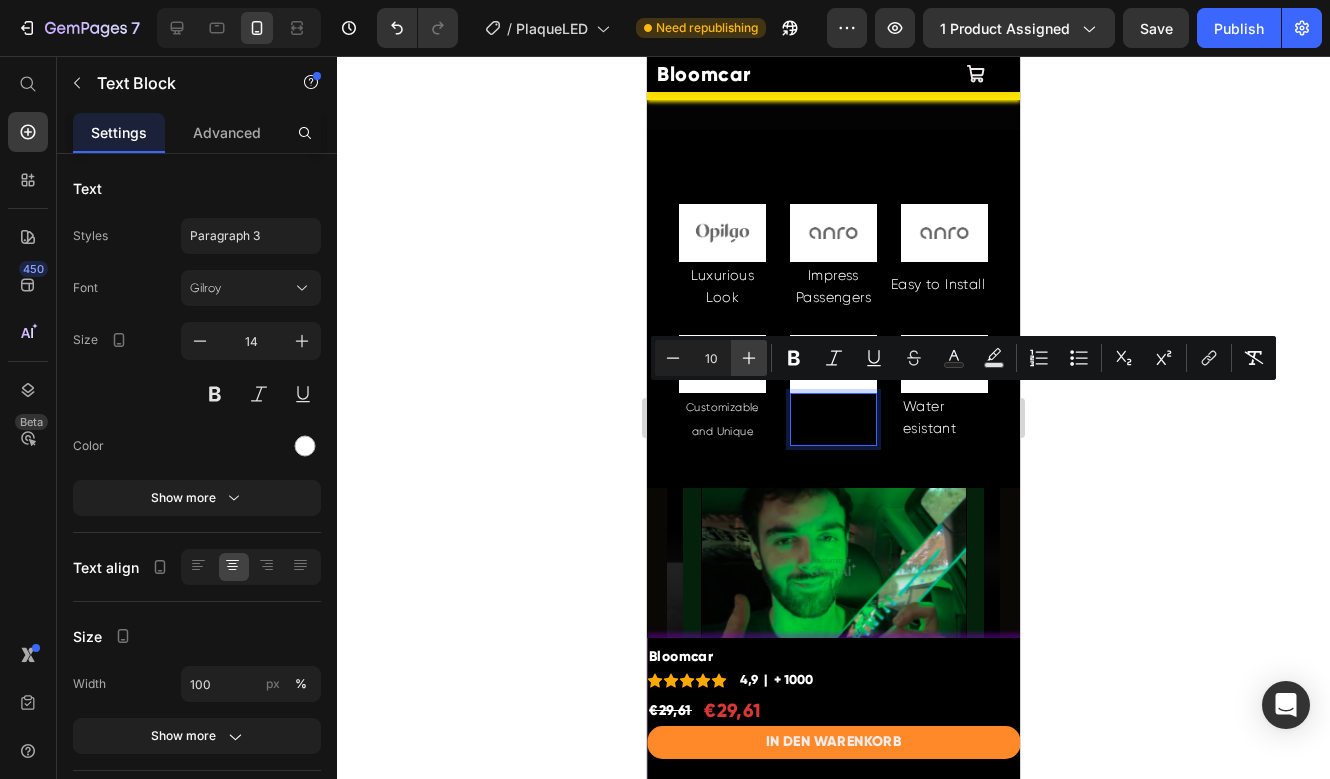 click 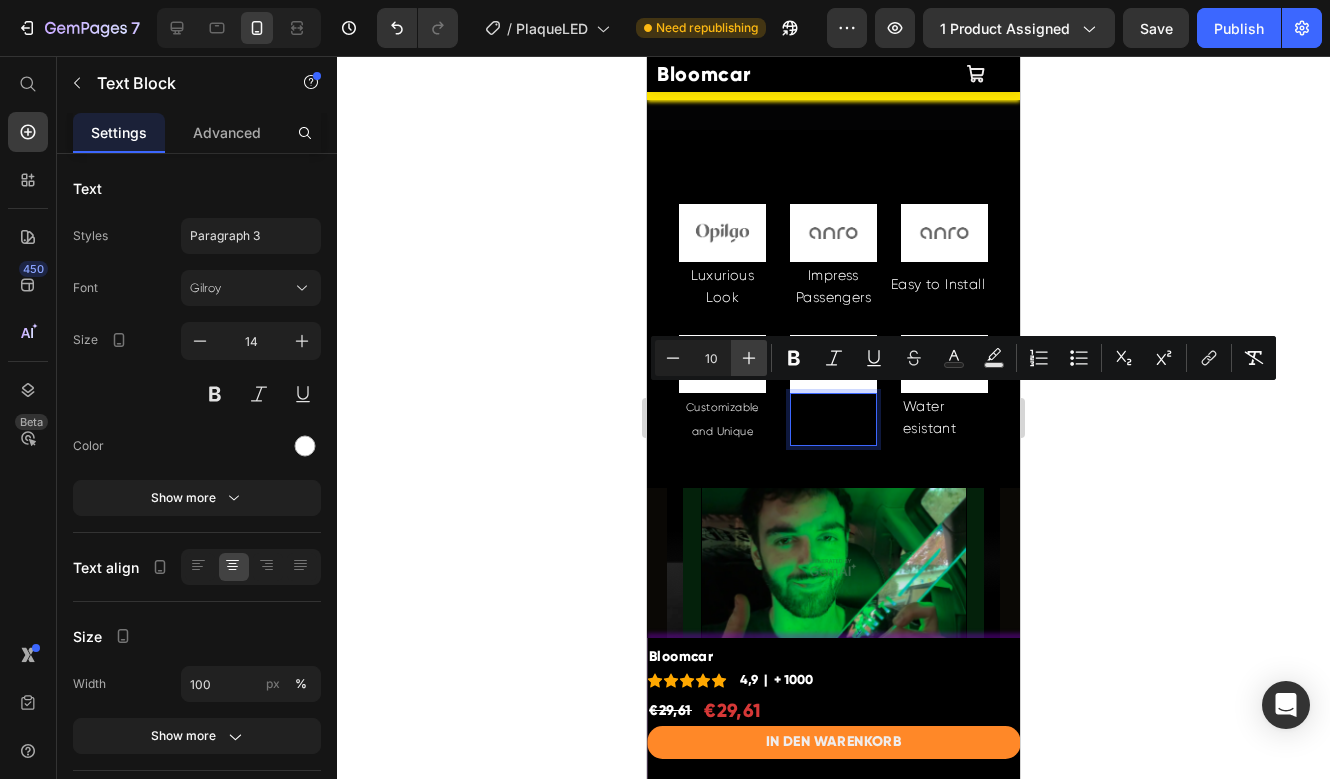 type on "11" 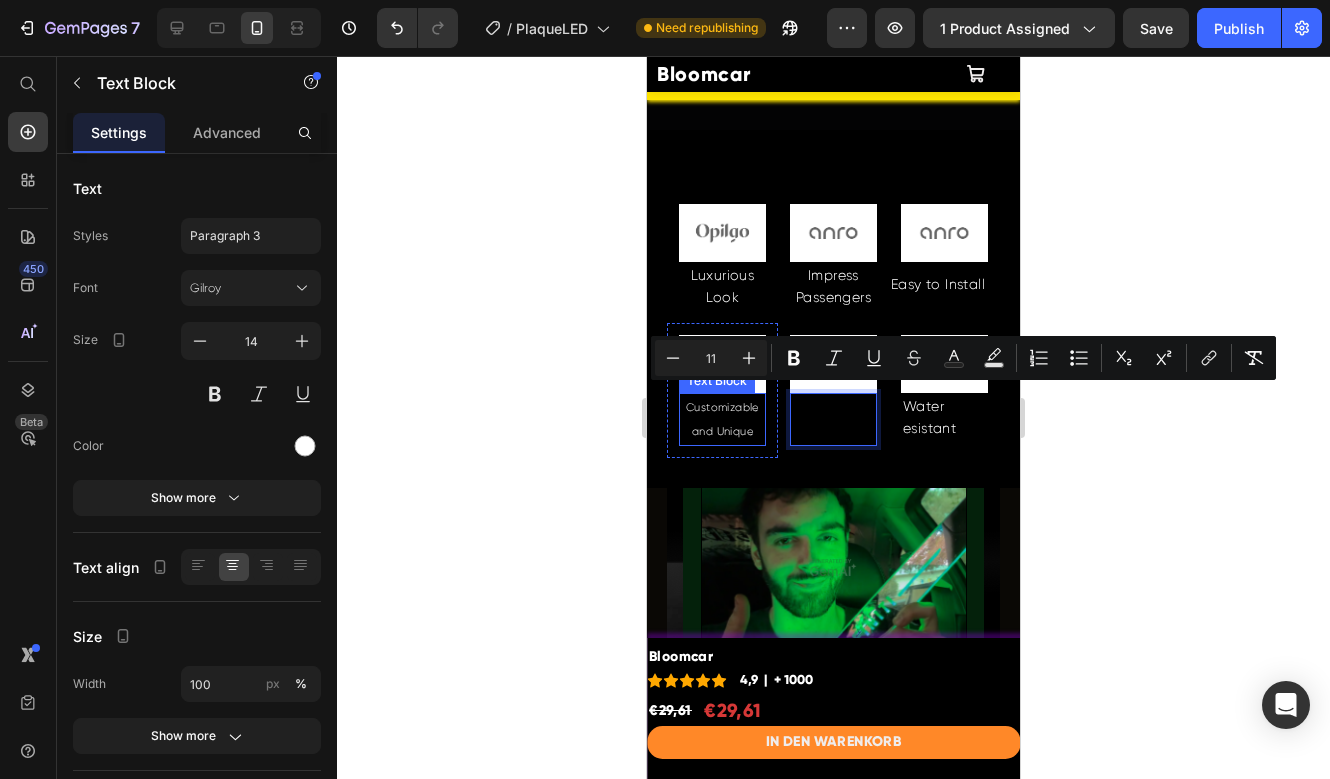 click on "Customizable and Unique" at bounding box center (722, 419) 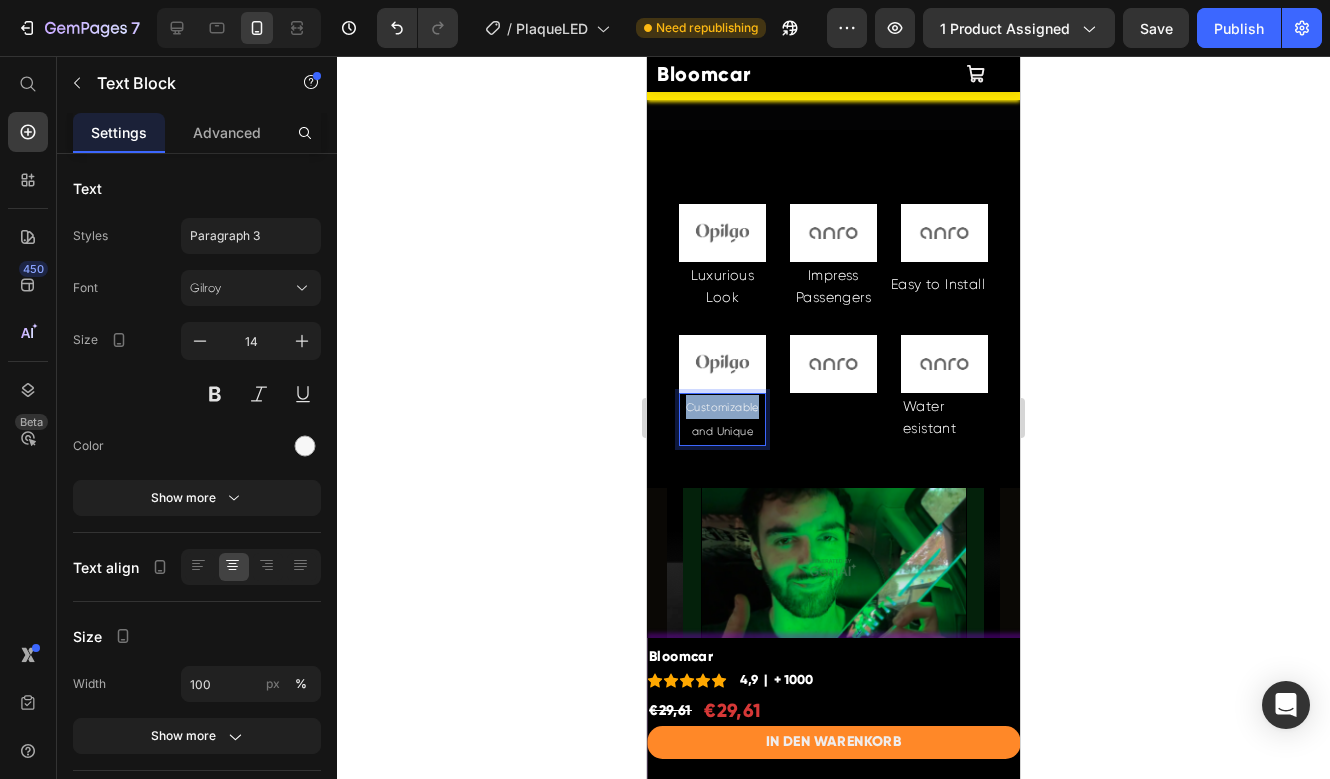 click on "Customizable and Unique" at bounding box center [722, 419] 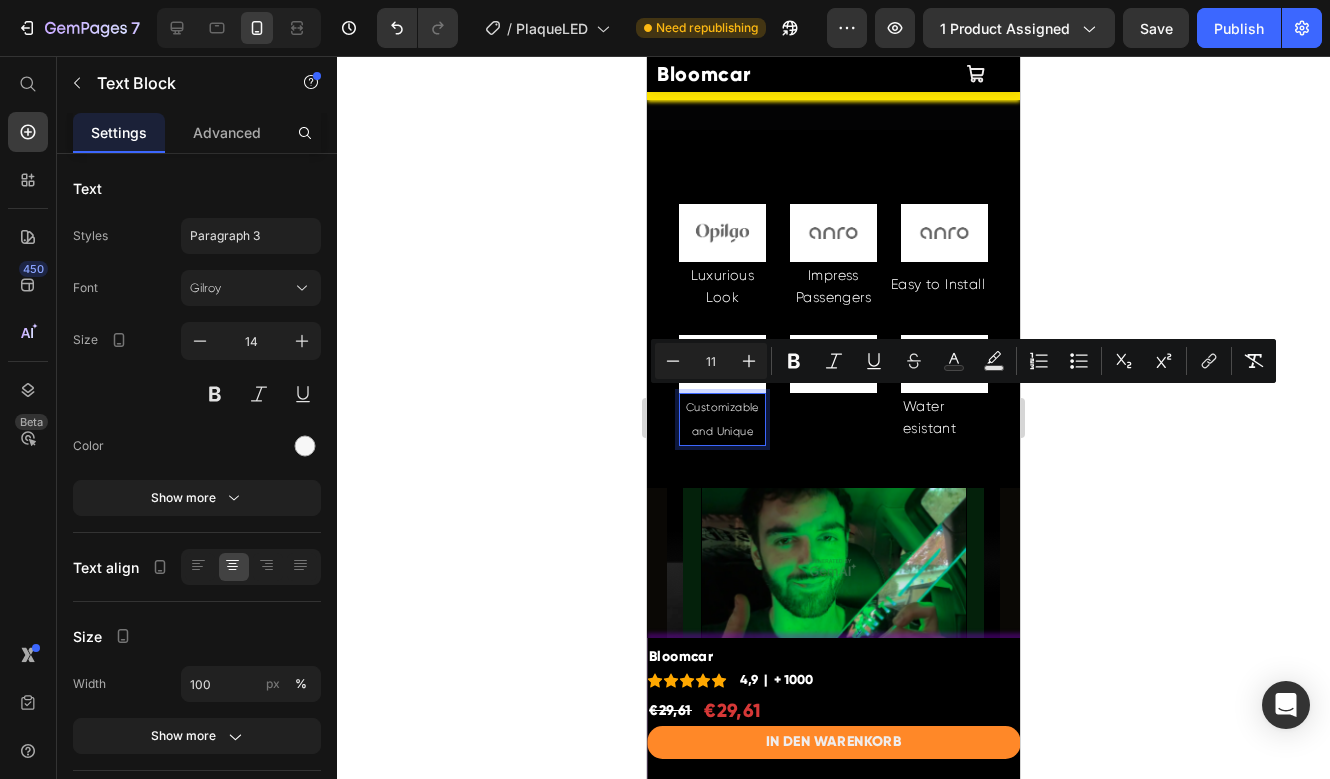 click on "Customizable and Unique" at bounding box center (722, 419) 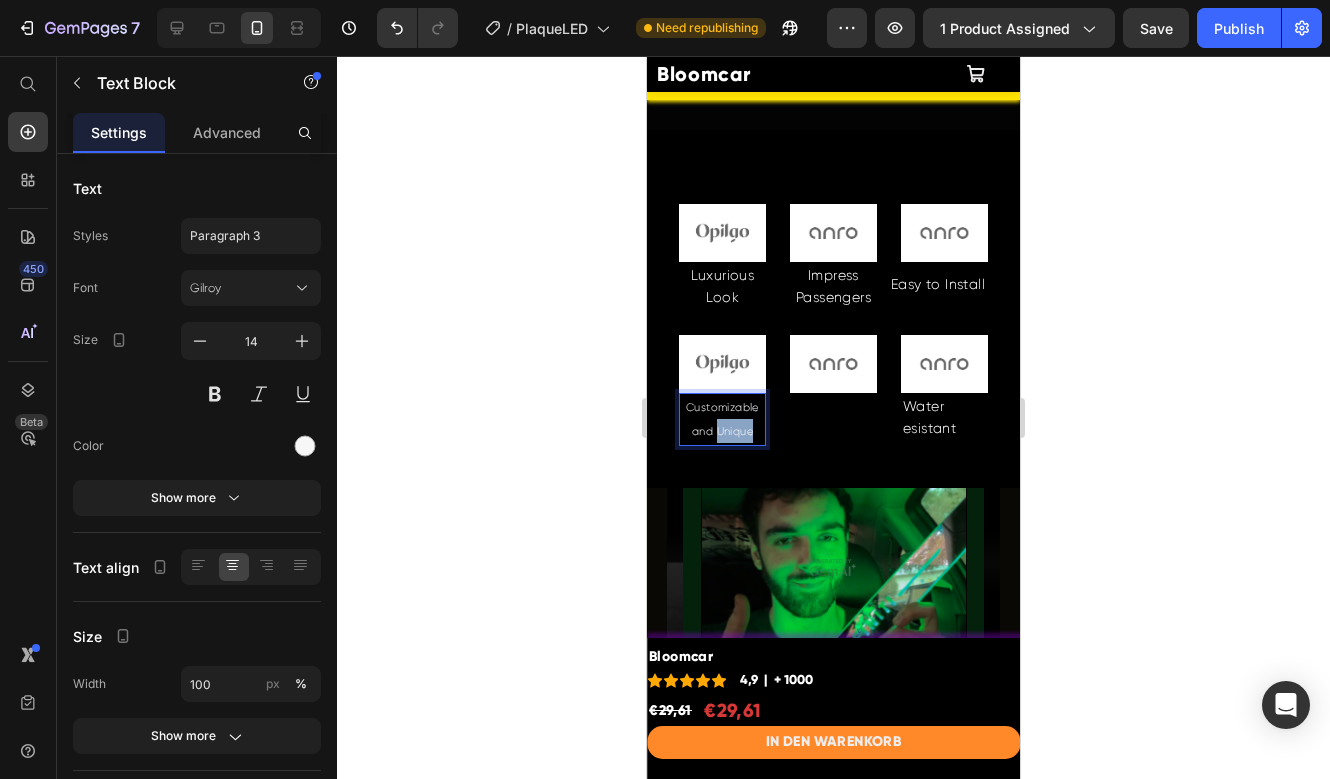 click on "Customizable and Unique" at bounding box center (722, 419) 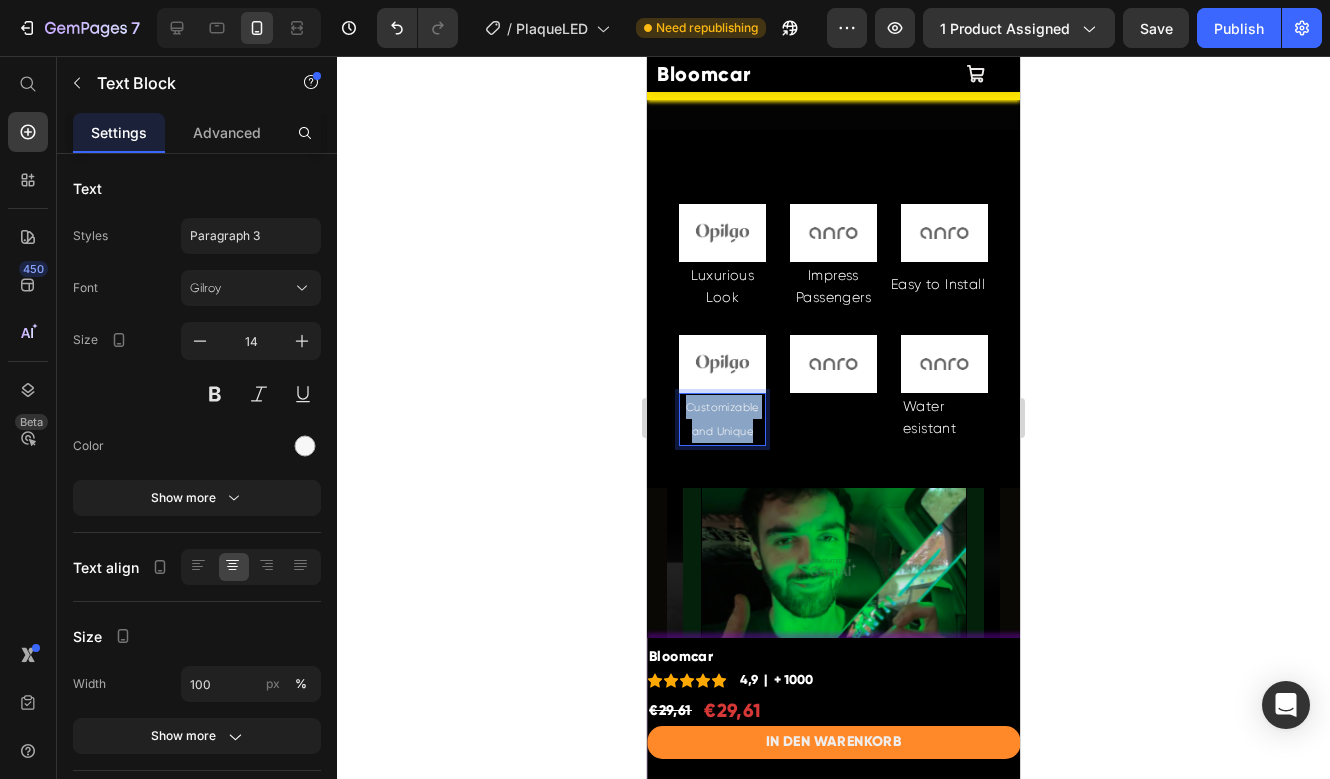 click on "Customizable and Unique" at bounding box center [722, 419] 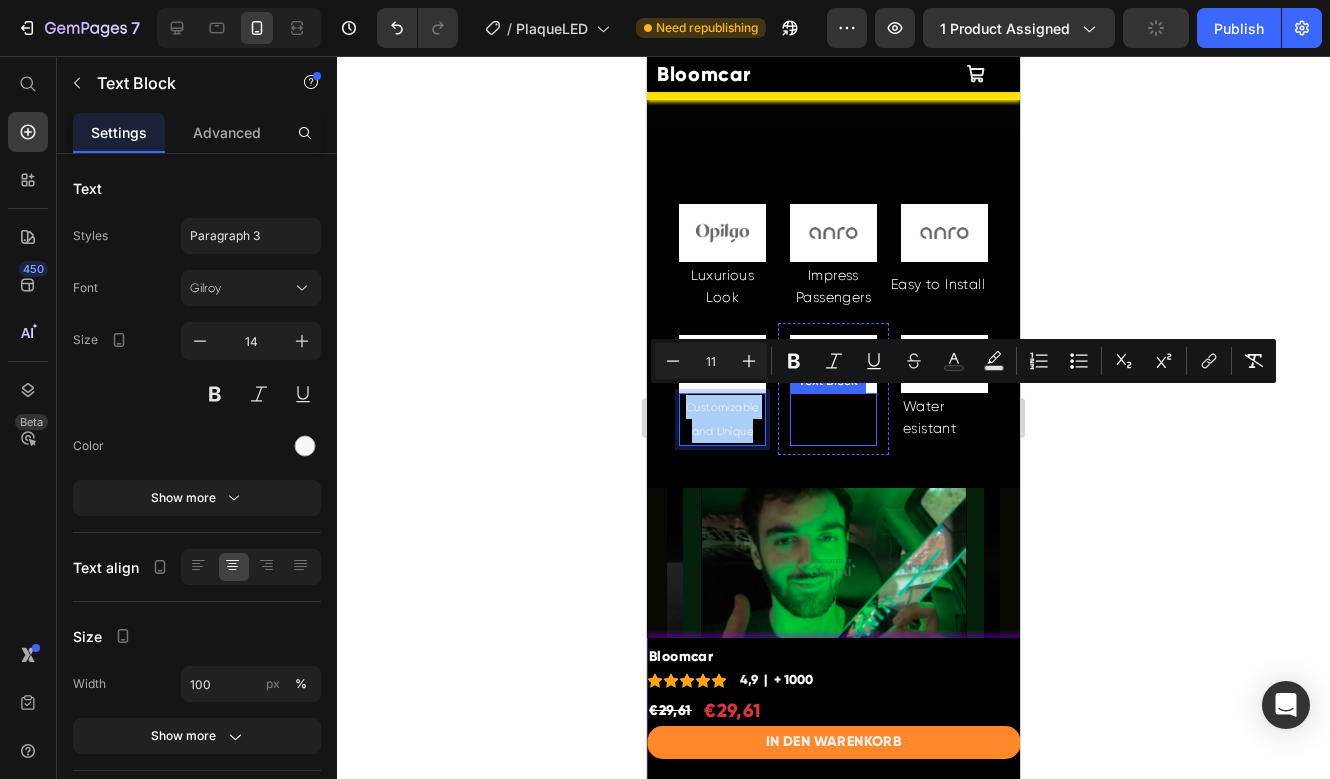 click on "Match your Aesthetic" at bounding box center [833, 419] 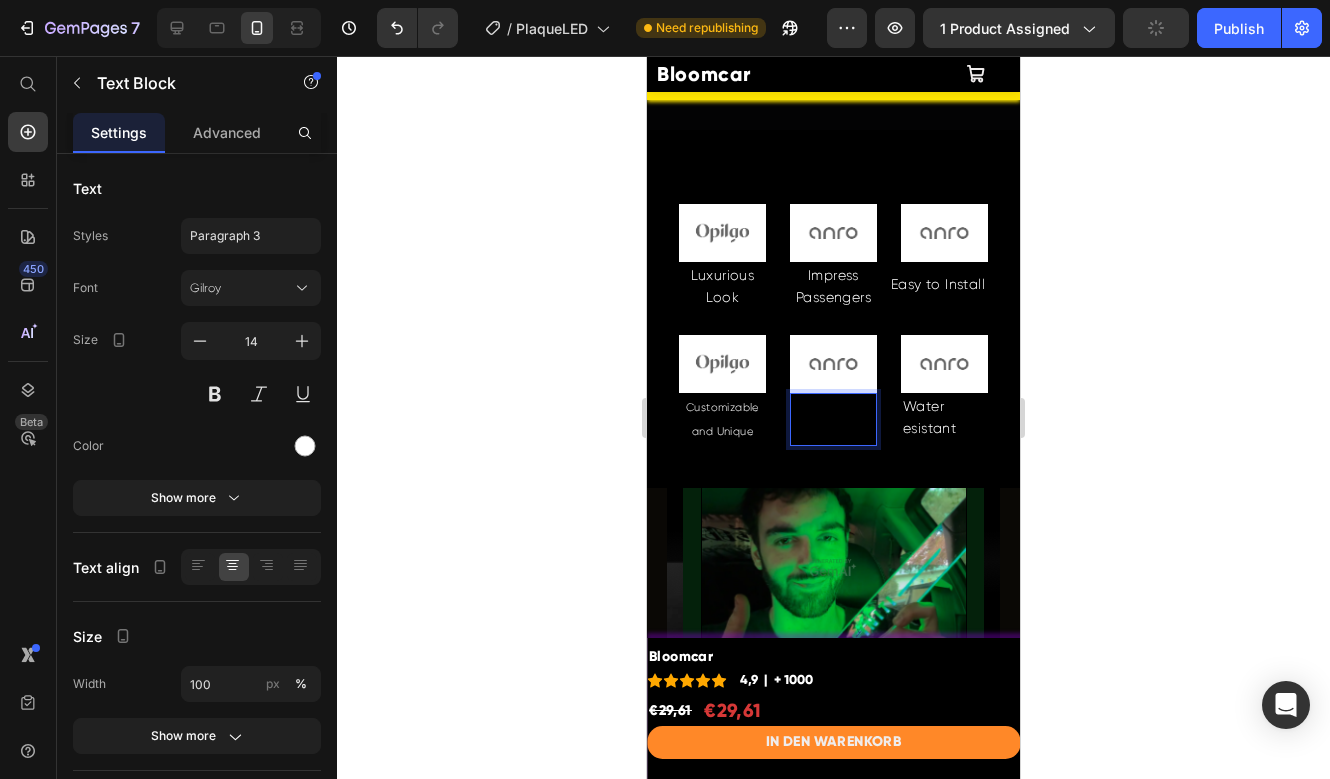 click on "Match your Aesthetic" at bounding box center [833, 419] 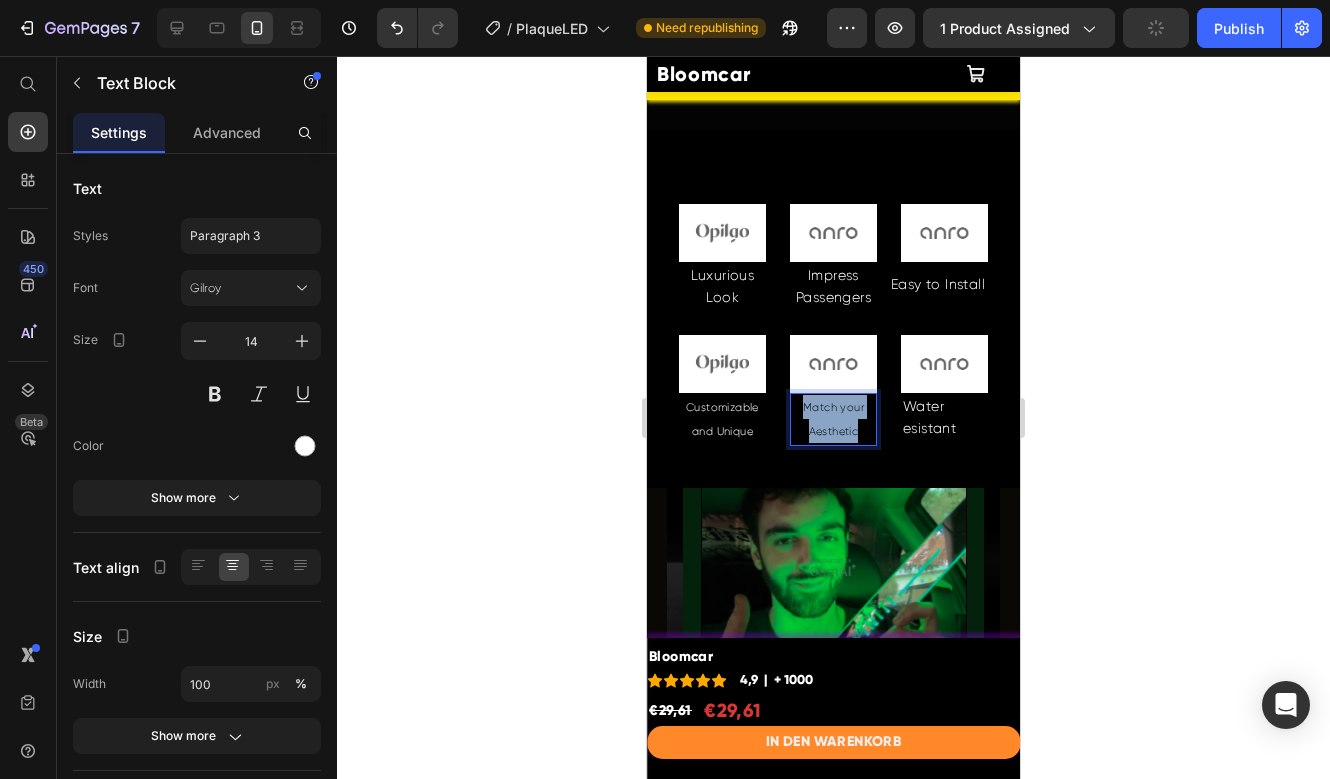 click on "Match your Aesthetic" at bounding box center (833, 419) 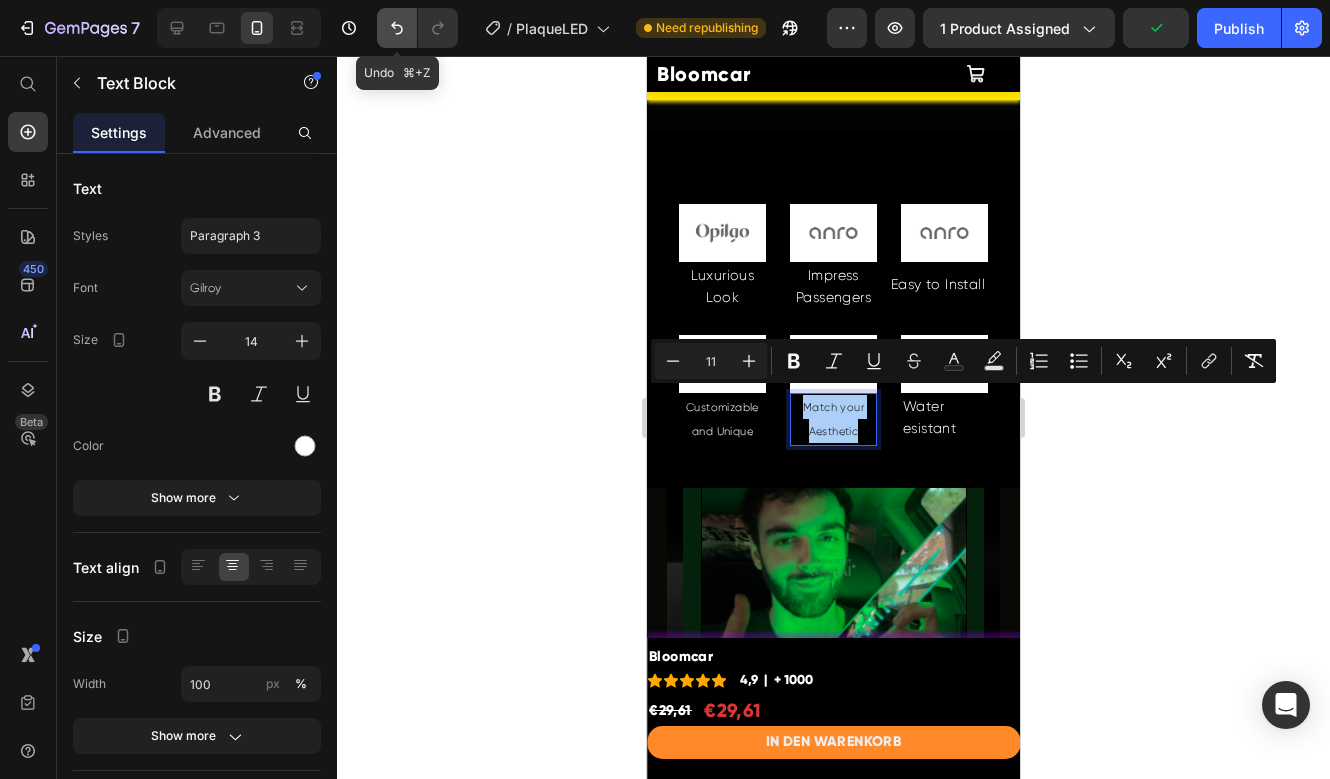 click 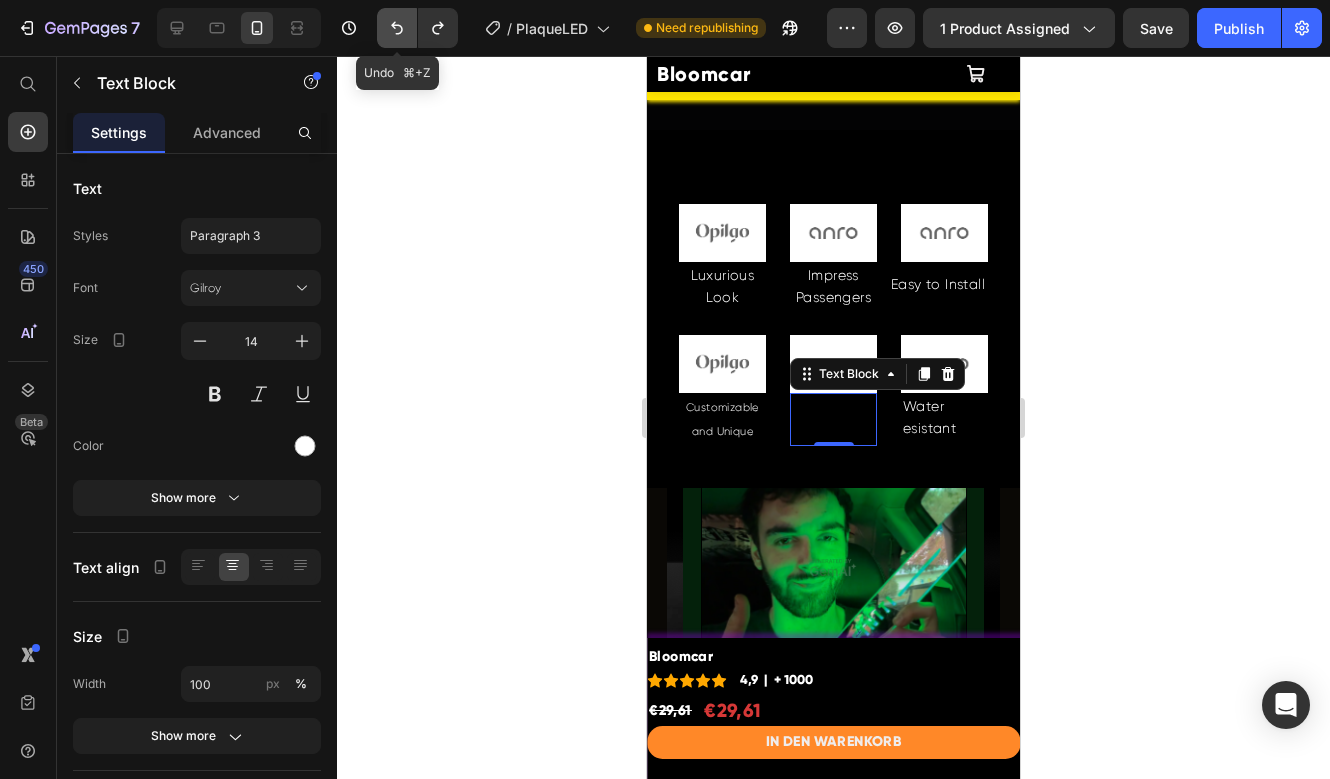 click 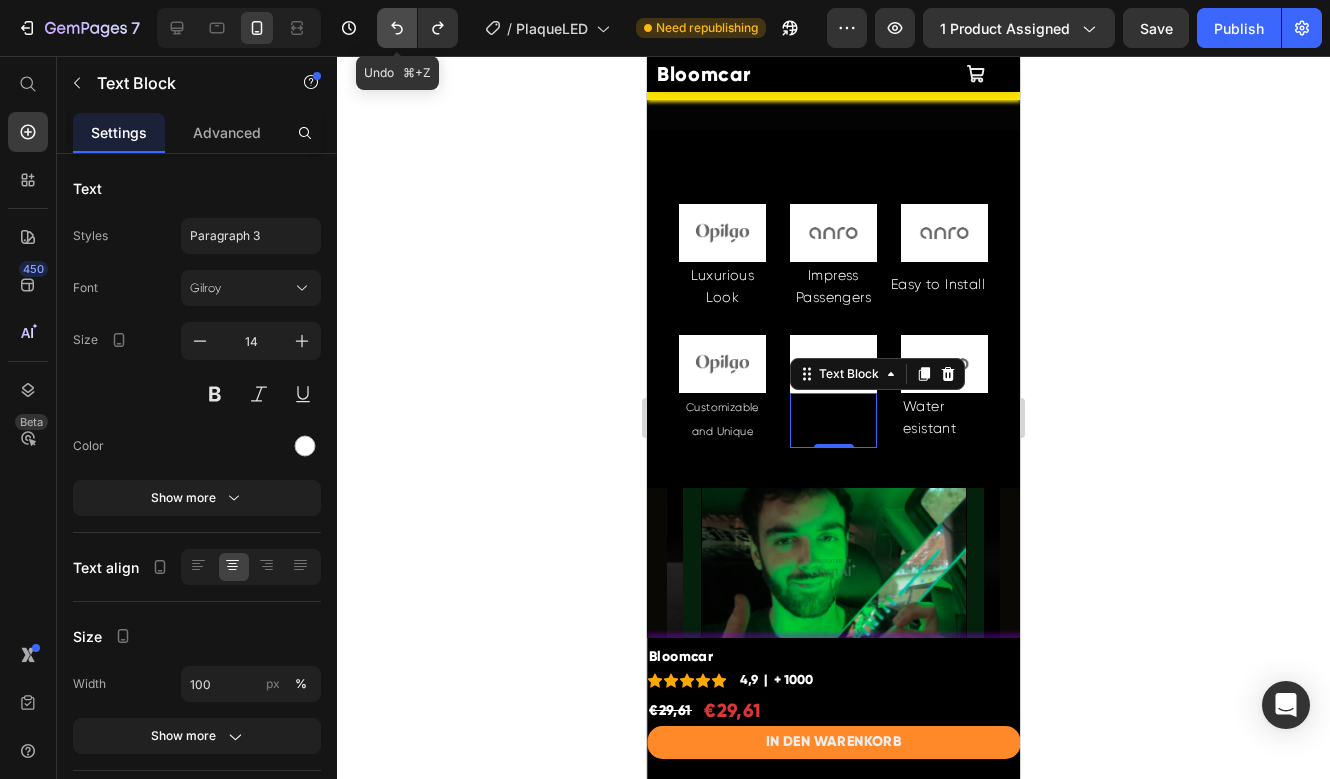click 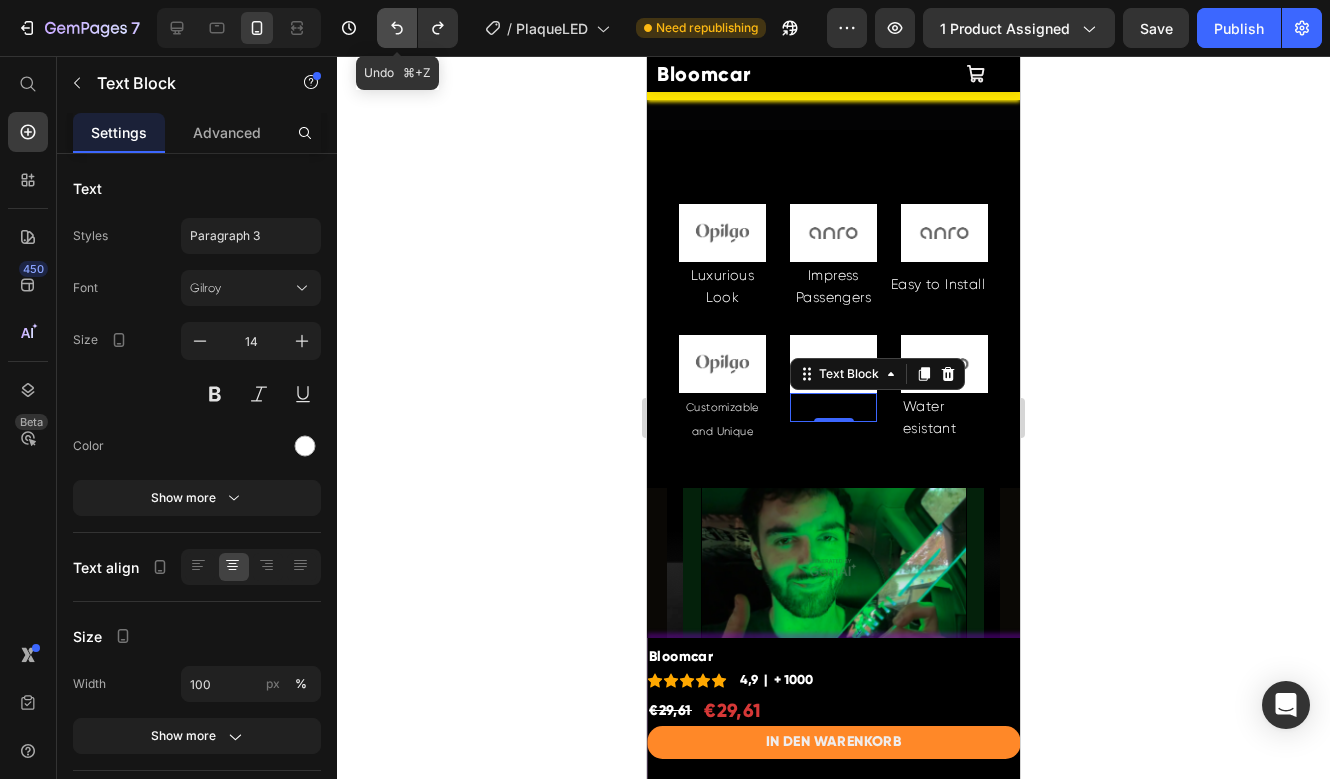 click 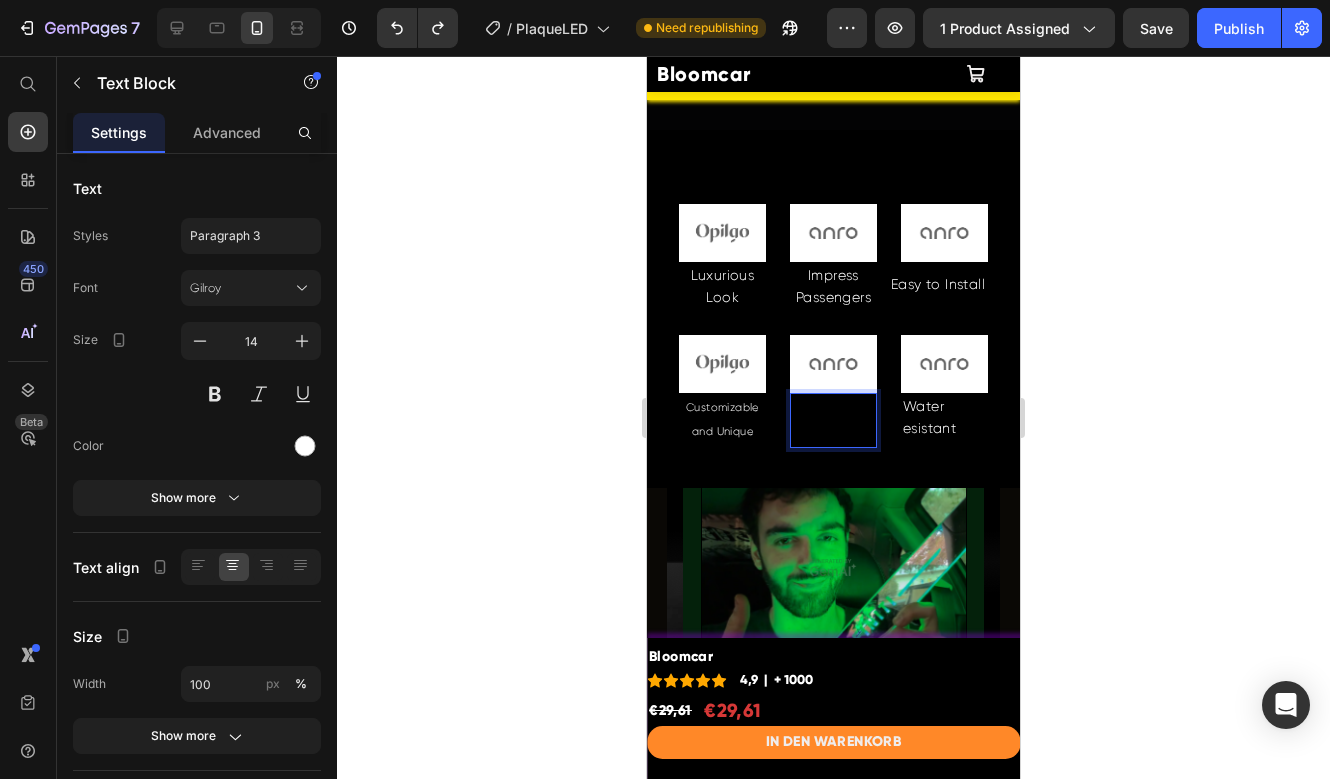 click on "Match your Aesthetic" at bounding box center [833, 420] 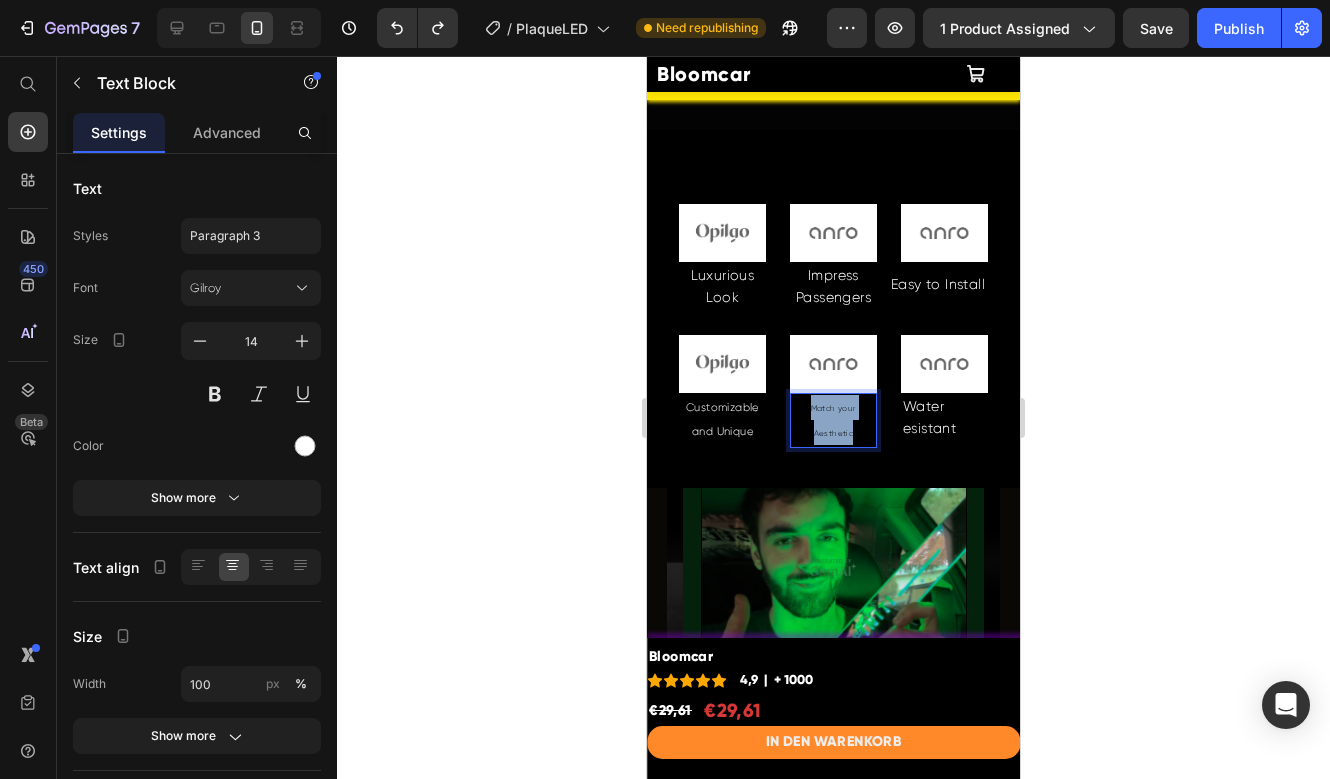 click on "Match your Aesthetic" at bounding box center [833, 420] 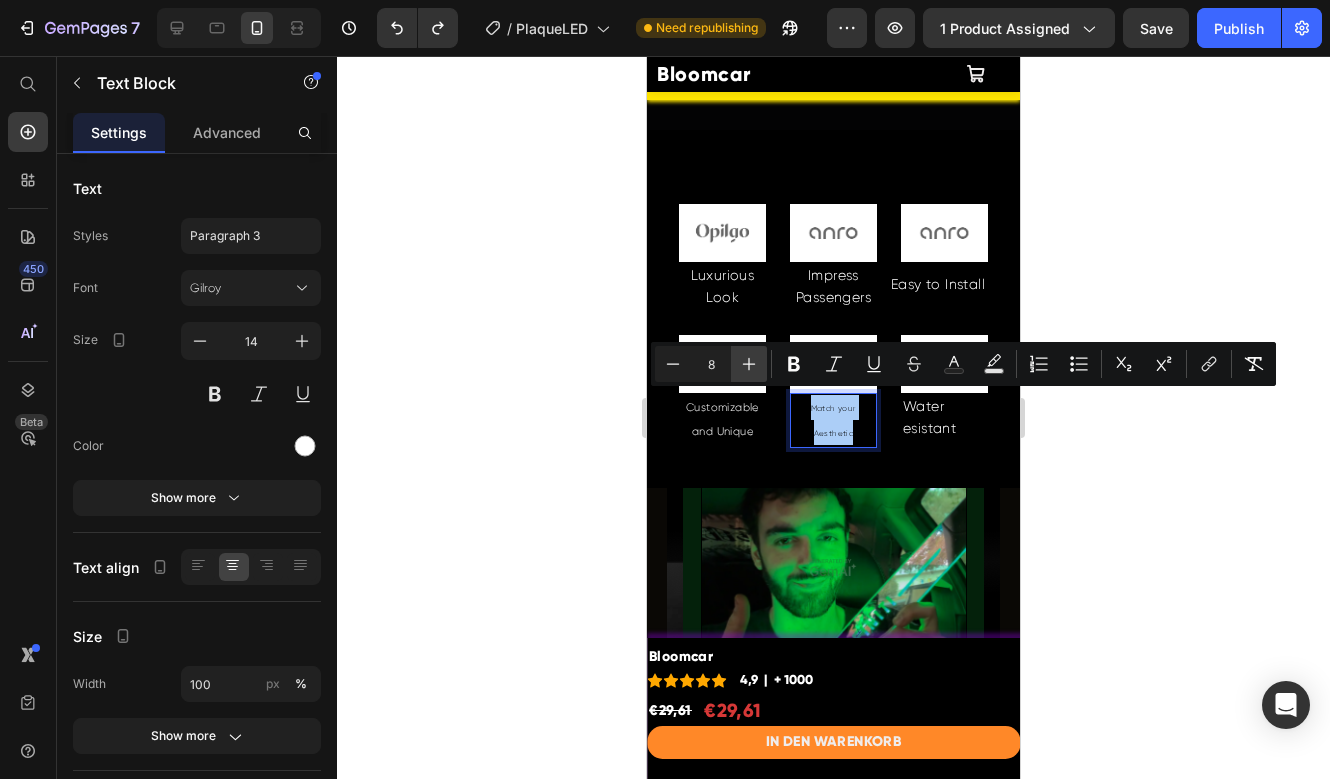 click 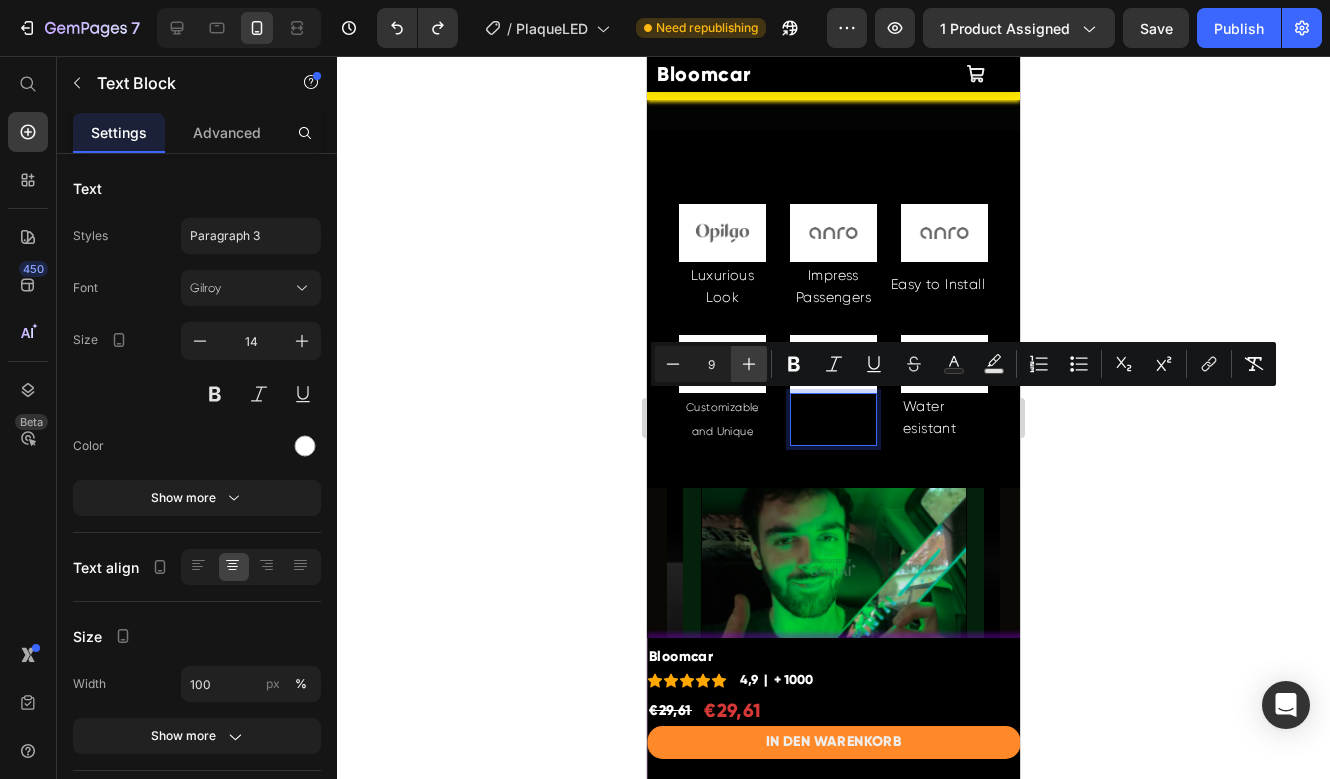 click 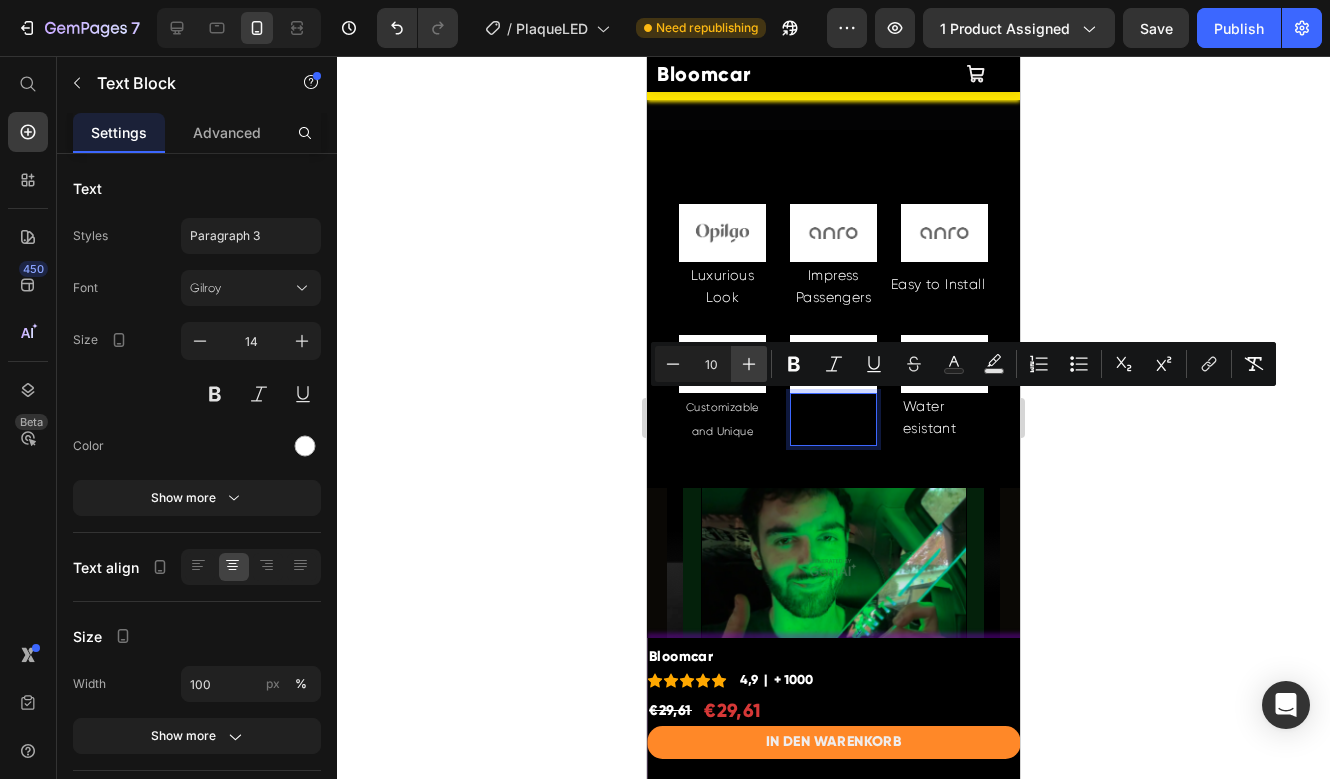 click 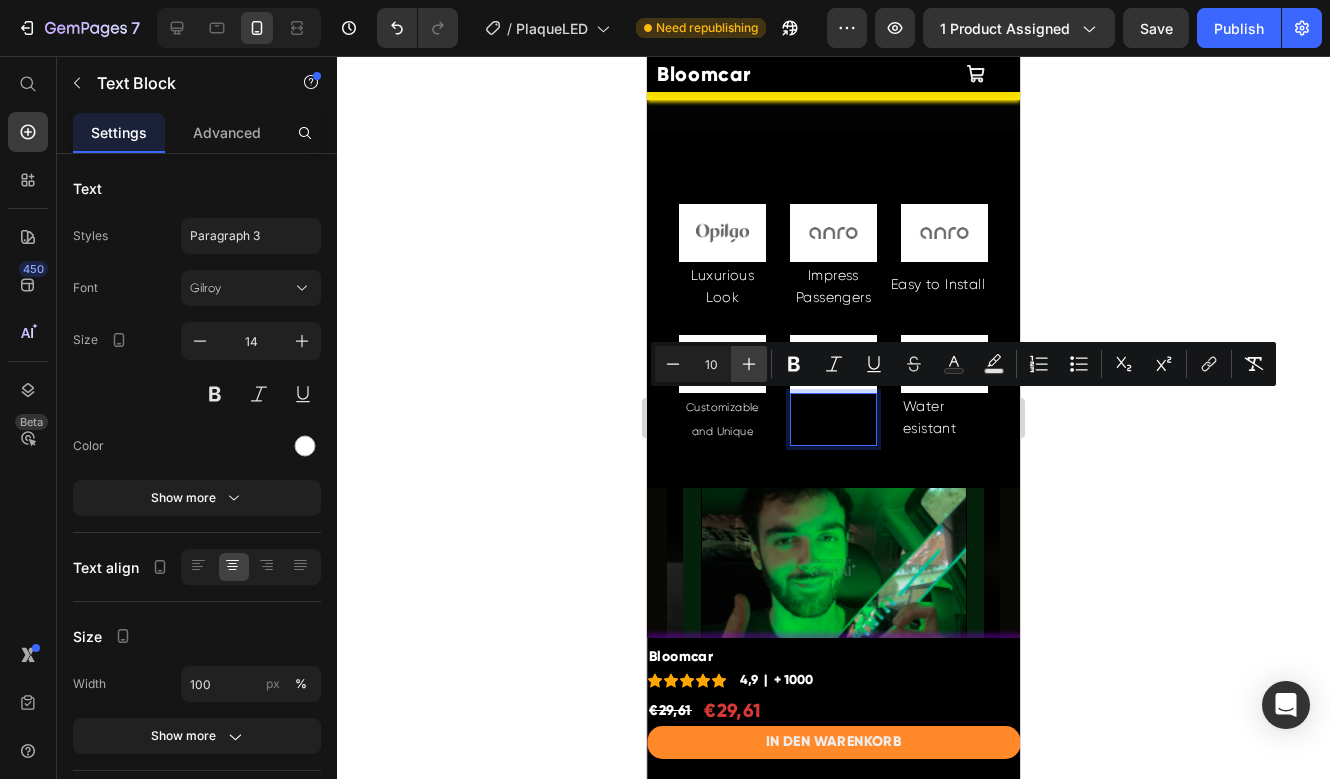 type on "11" 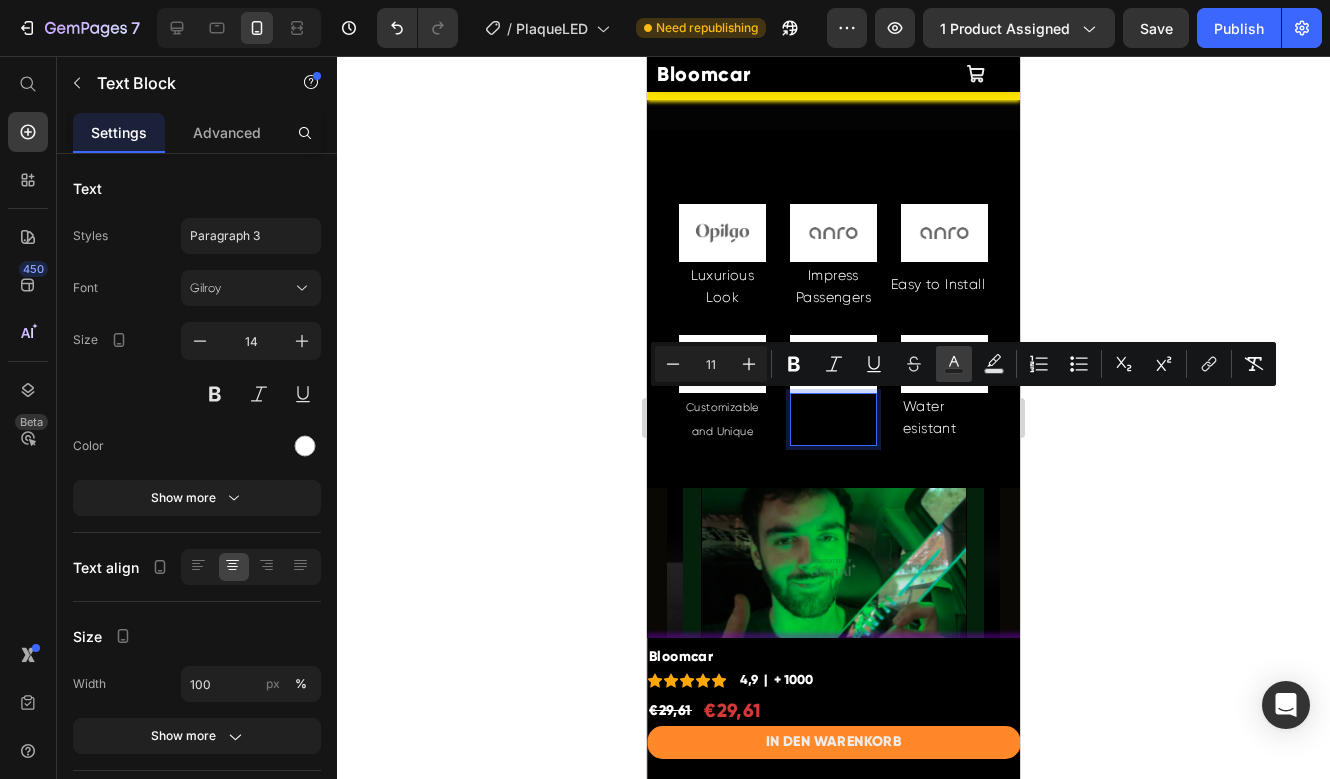 click 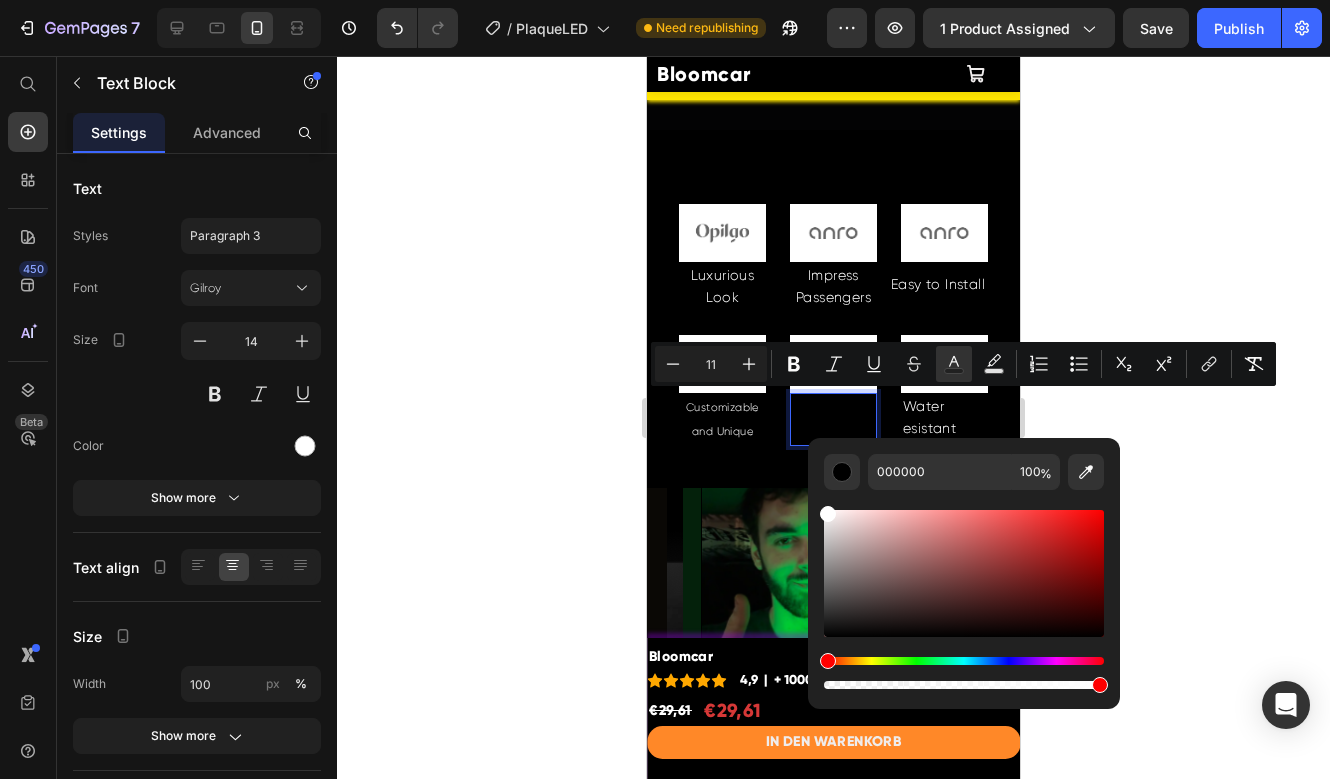 drag, startPoint x: 869, startPoint y: 549, endPoint x: 807, endPoint y: 486, distance: 88.391174 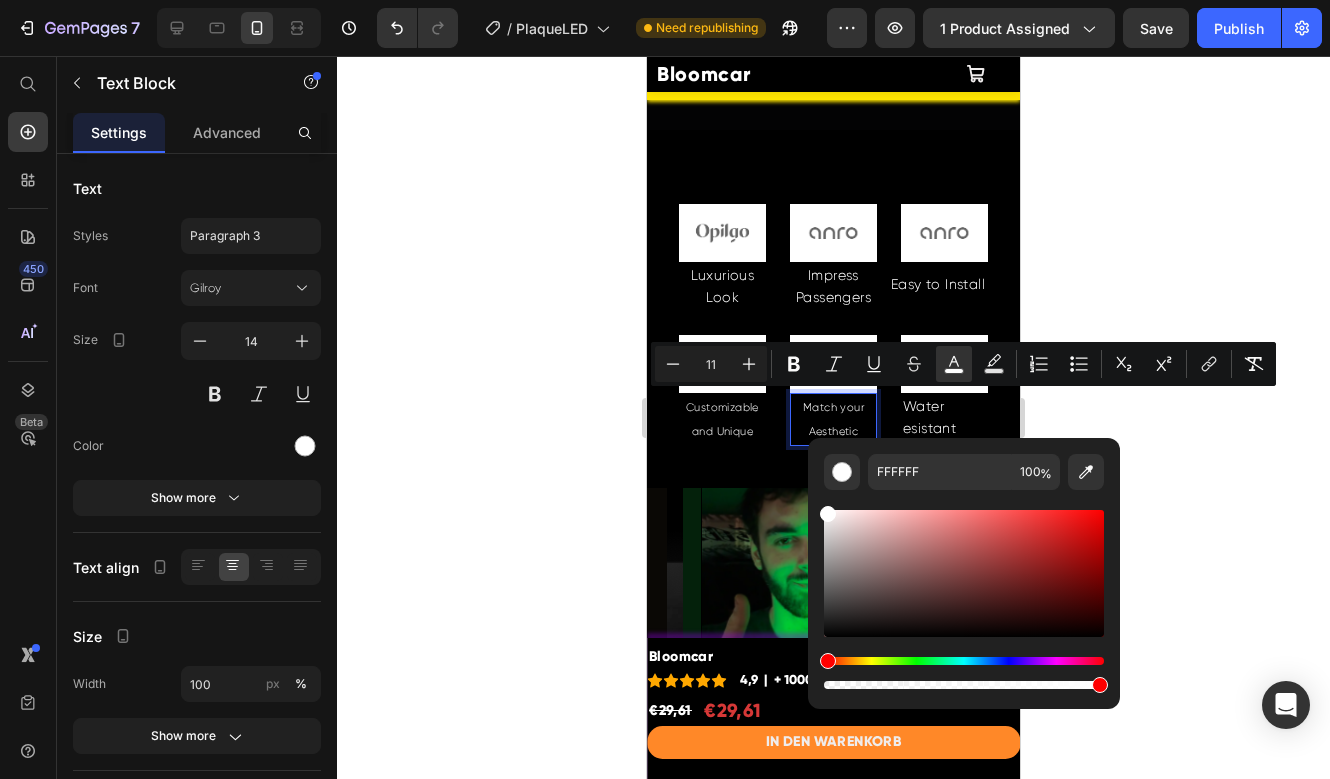 click 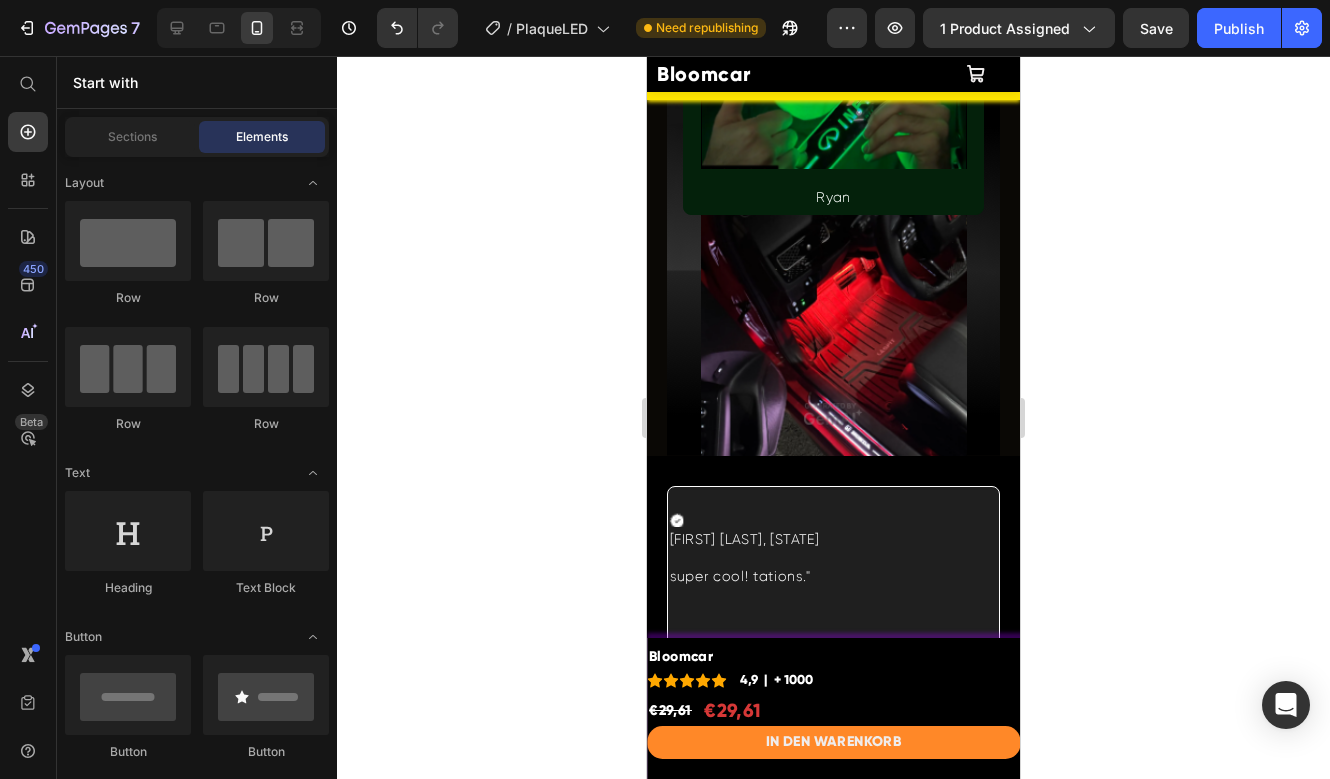 scroll, scrollTop: 6028, scrollLeft: 0, axis: vertical 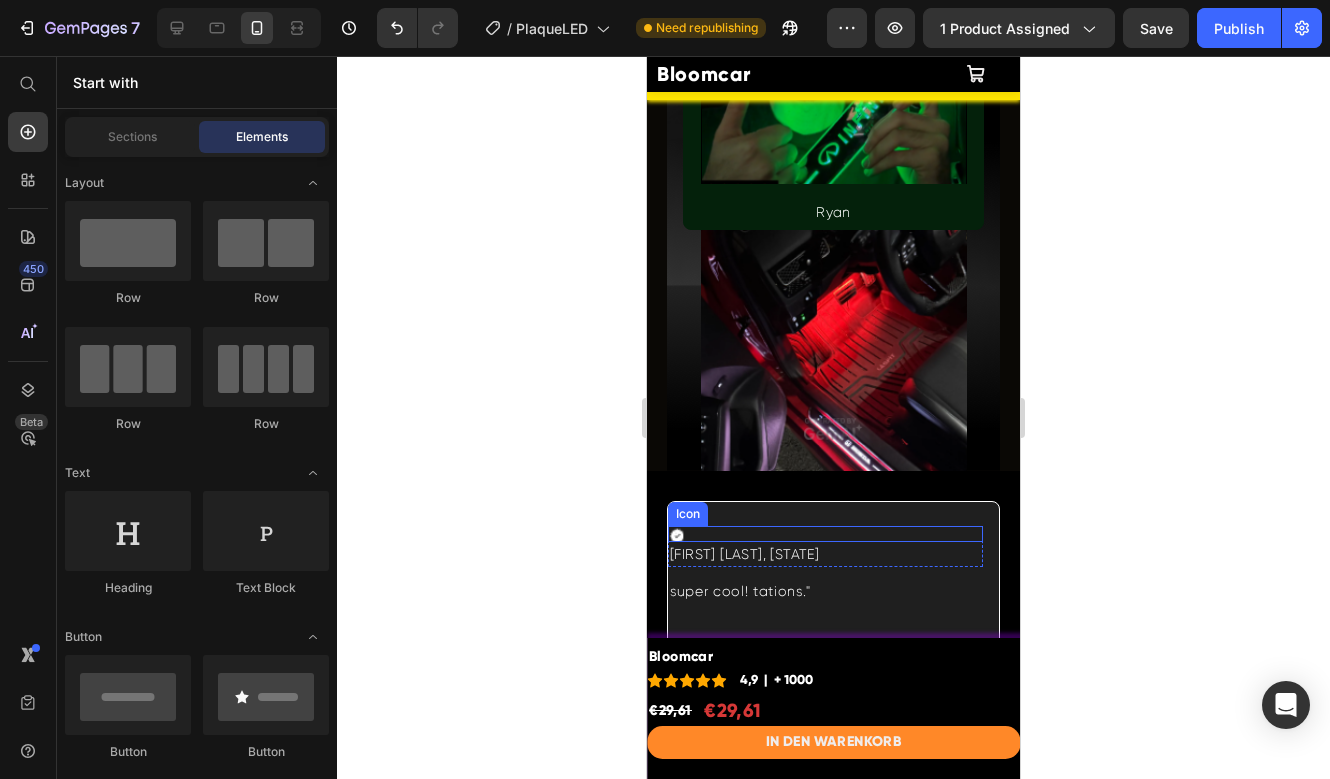 click on "Icon [FIRST] [LAST], [STATE] Text Block Row super cool! tations." Text Block Row" at bounding box center (833, 595) 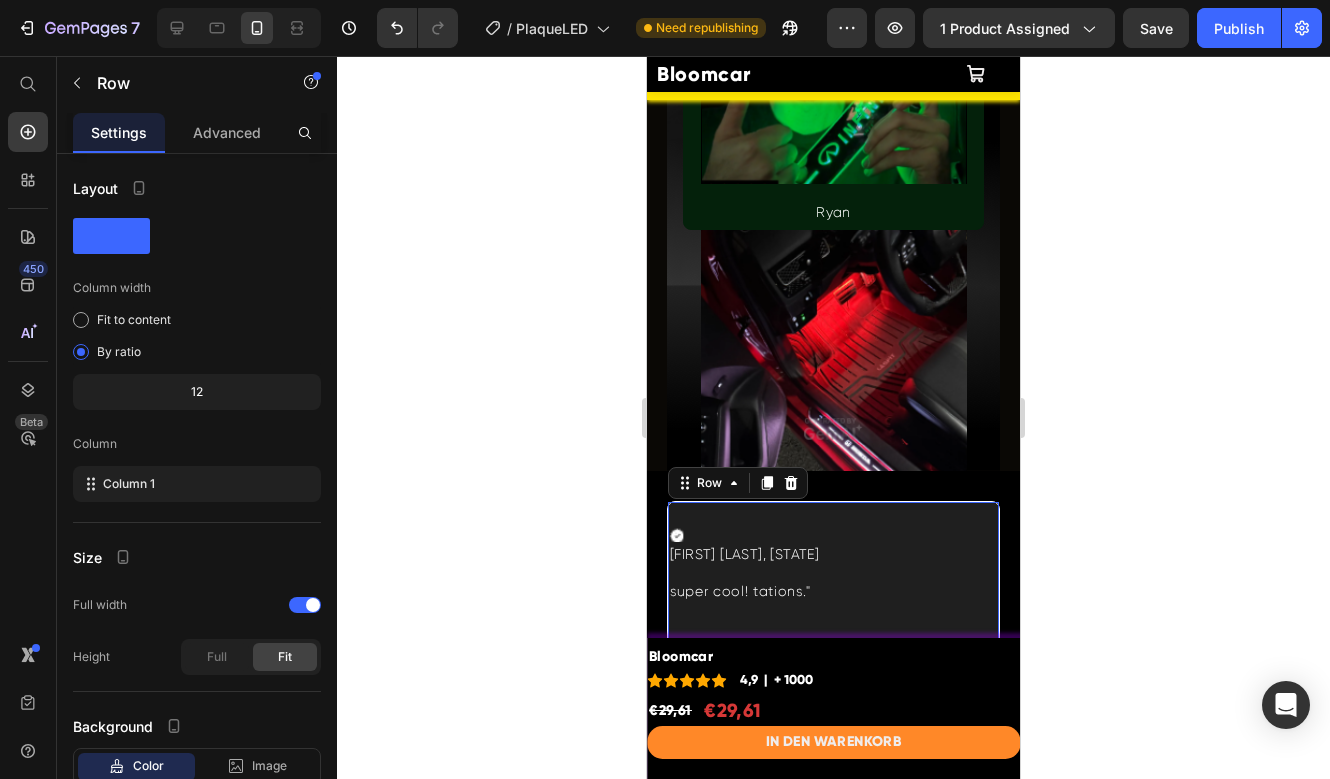 click on "Icon [FIRST] [LAST], [STATE] Text Block Row super cool! tations." Text Block Row   0" at bounding box center [833, 595] 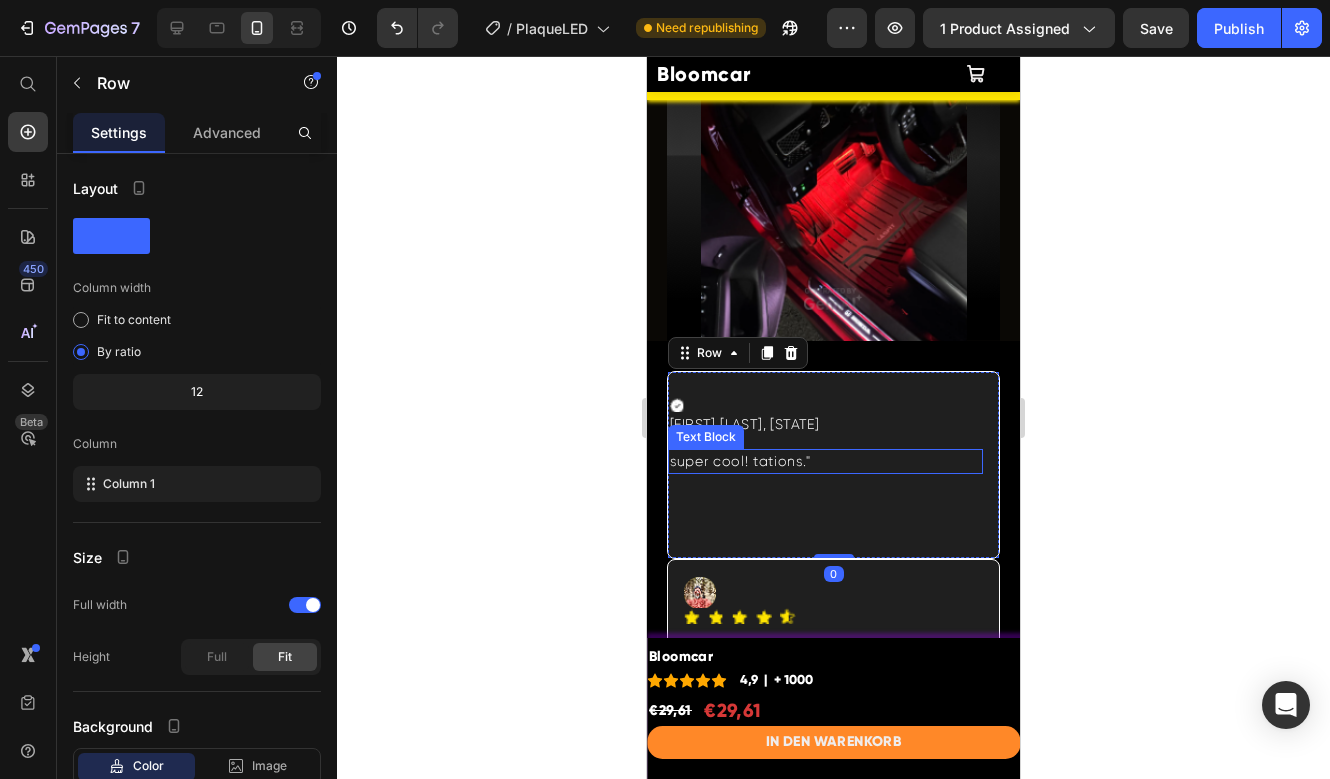 scroll, scrollTop: 6159, scrollLeft: 0, axis: vertical 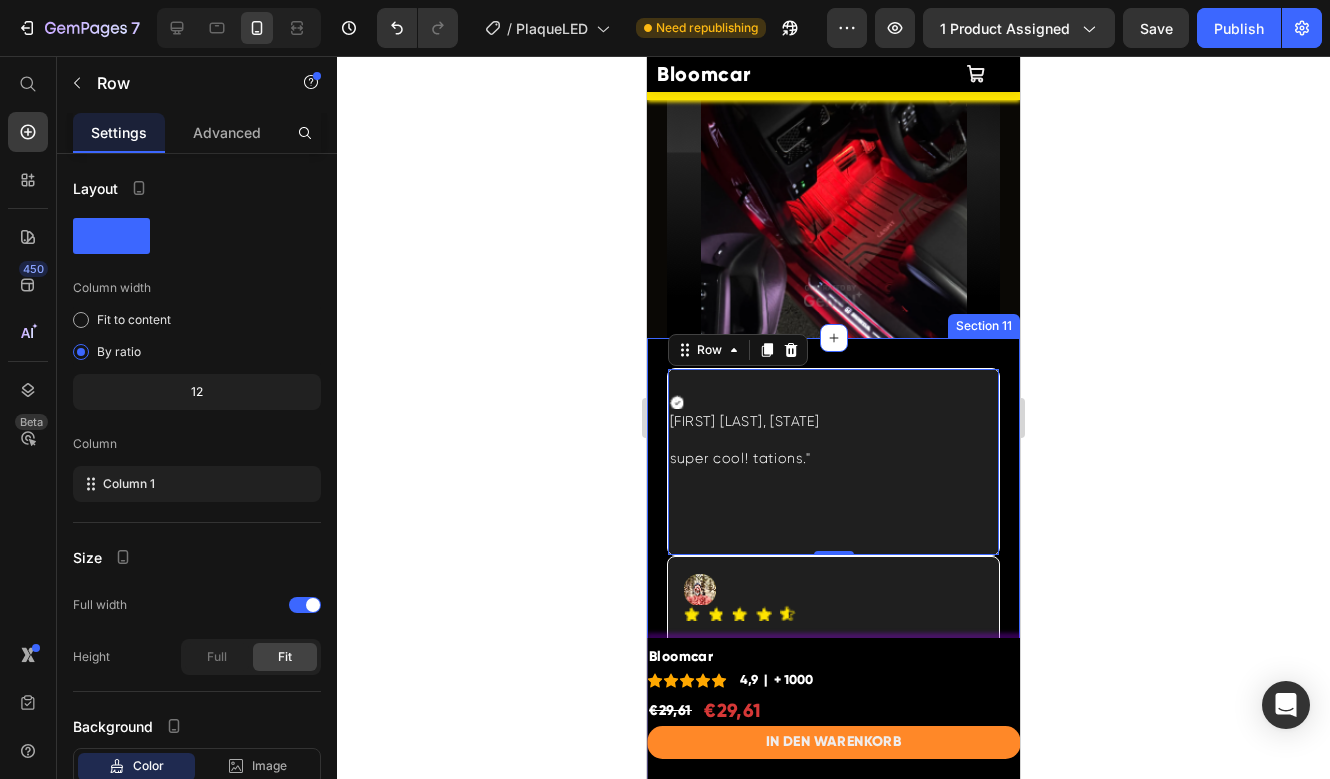 click on "Icon [FIRST] [LAST], [STATE] Text Block Row super cool! tations." Text Block Row   0     Icon     Icon     Icon     Icon     Icon     Icon Icon List Hoz Row " Just got these and I'm already getting compliments. They adda luxurious, sophisticated feel to my Text Block Row     Icon     Icon     Icon     Icon     Icon     Icon Icon List Hoz "Love these sills! They're a great way to make your car look super cool and stylish.' Text Block Row     Icon     Icon     Icon     Icon     Icon     Icon Icon List Hoz [FIRST] [LAST], [STATE] Text Block Row "A great upgrade for any car! The  sills are classy, easy to install, and make a noticeable difference.' Text Block Row     Icon     Icon     Icon     Icon     Icon     Icon Icon List Hoz [FIRST] [LAST], [STATE] Text Block Row "I wasn't expecting much, but these. sills add a neat, sophisticated look to my car." Text Block Row     Icon Row Hero Banner Row 1ld P, [STATE] Text Block ues. em IHI Text Block Row     Icon     Icon     Icon     Icon     Icon     Icon Icon List Hoz Row Text Block Row     Icon" at bounding box center (833, 1650) 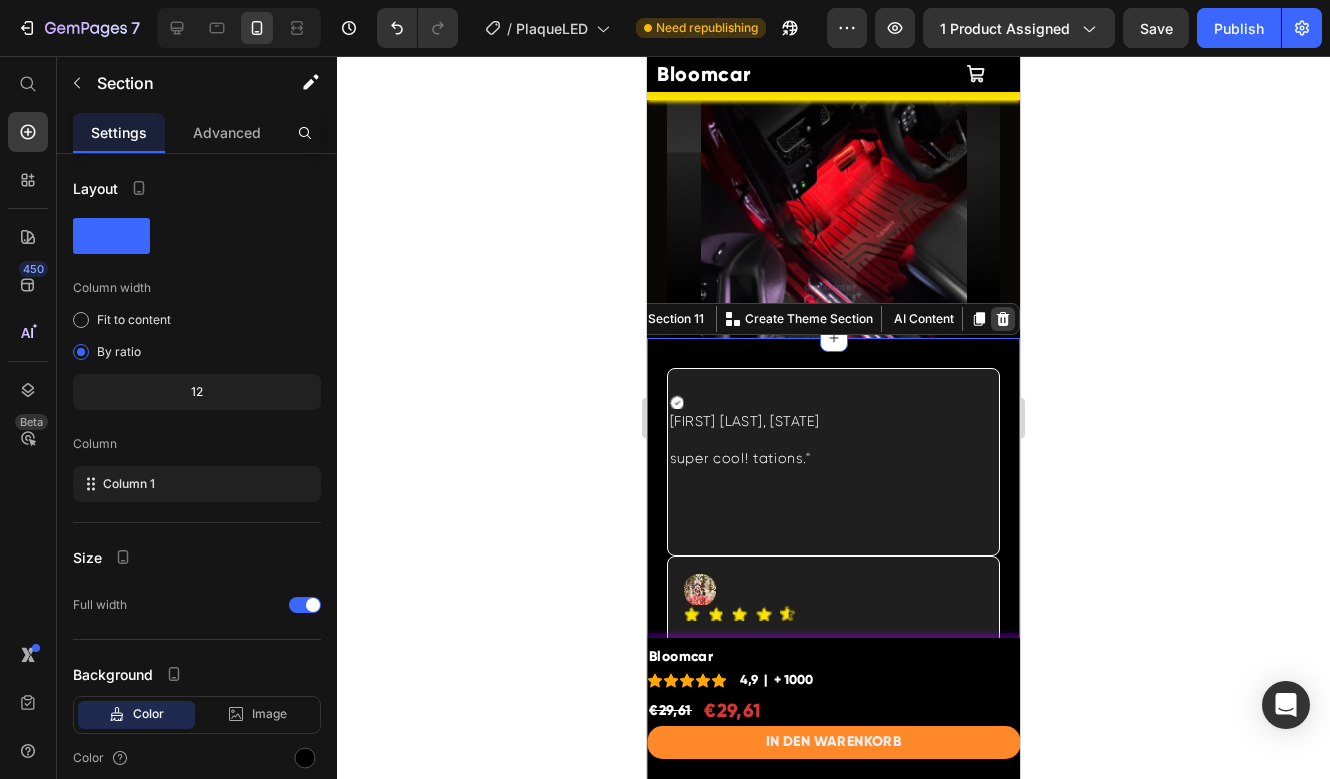 click 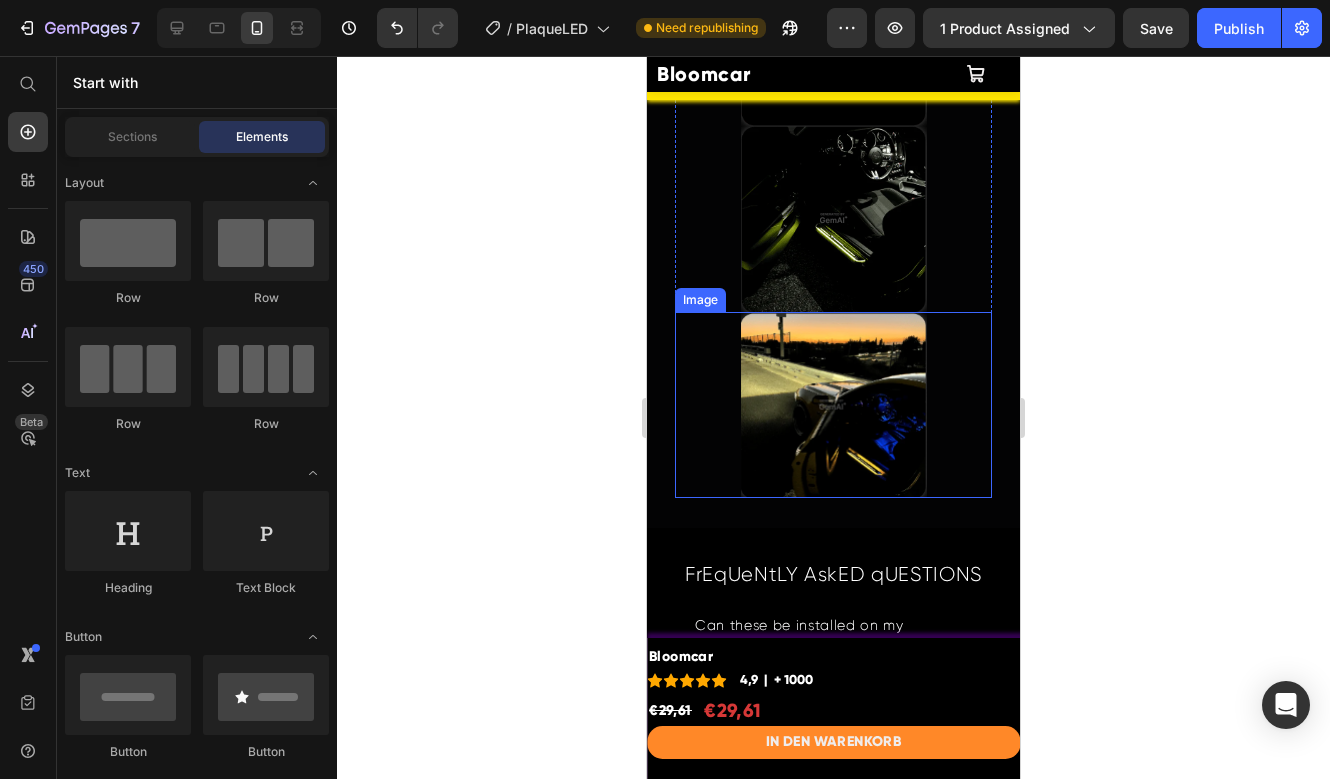 scroll, scrollTop: 7447, scrollLeft: 0, axis: vertical 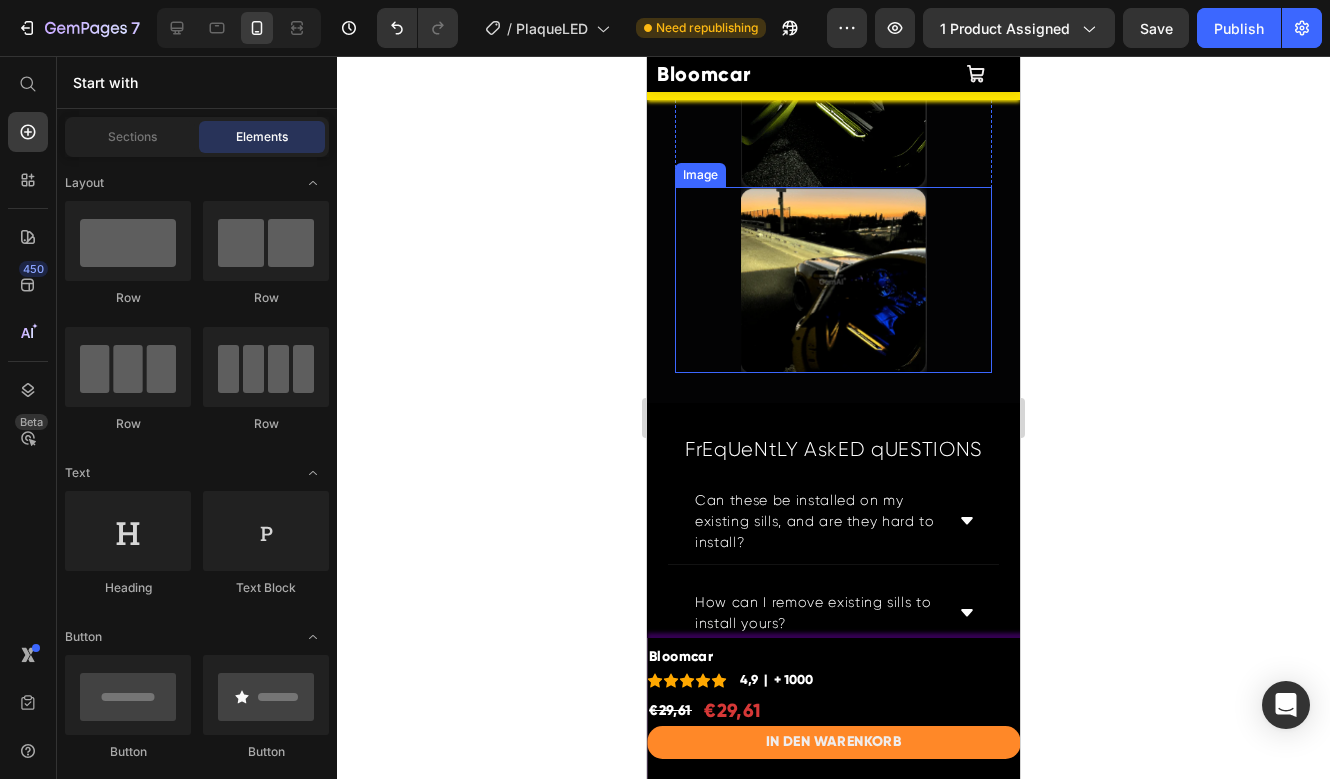 click at bounding box center (833, 280) 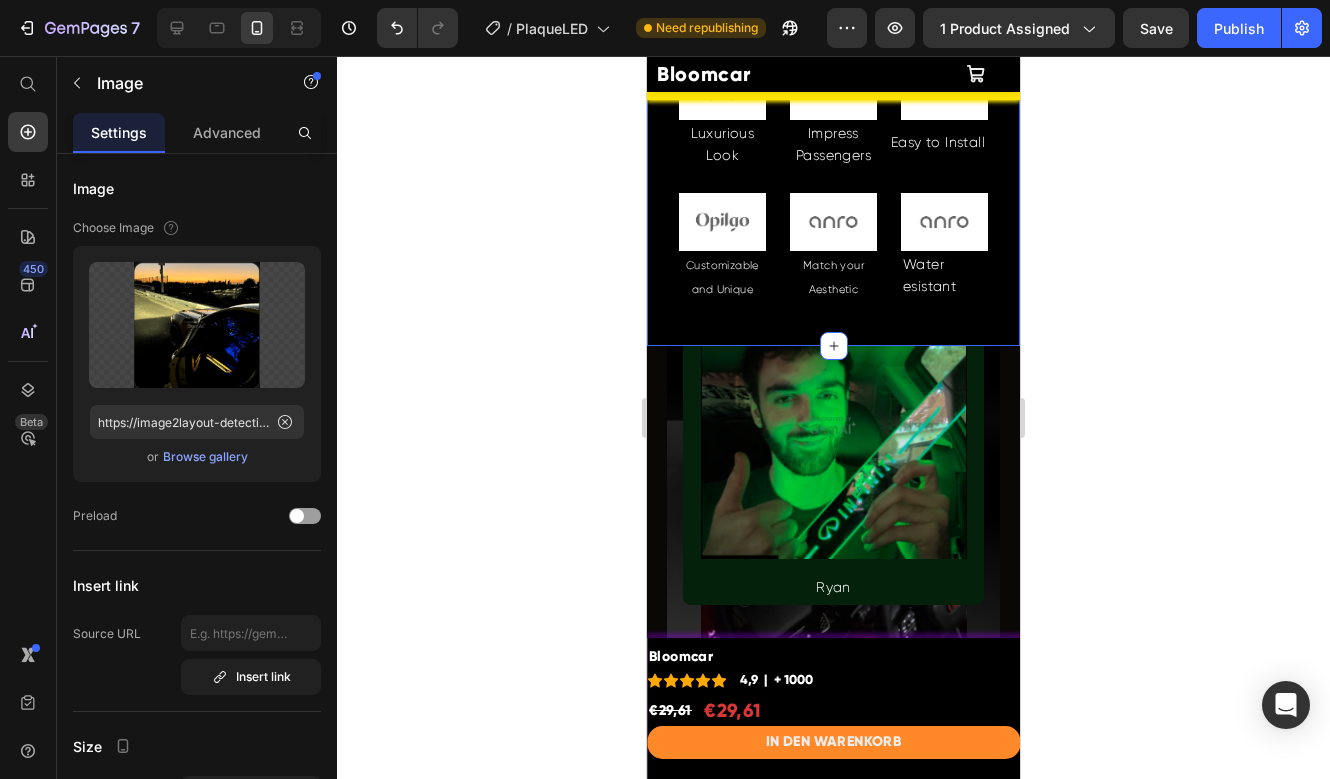 scroll, scrollTop: 5652, scrollLeft: 0, axis: vertical 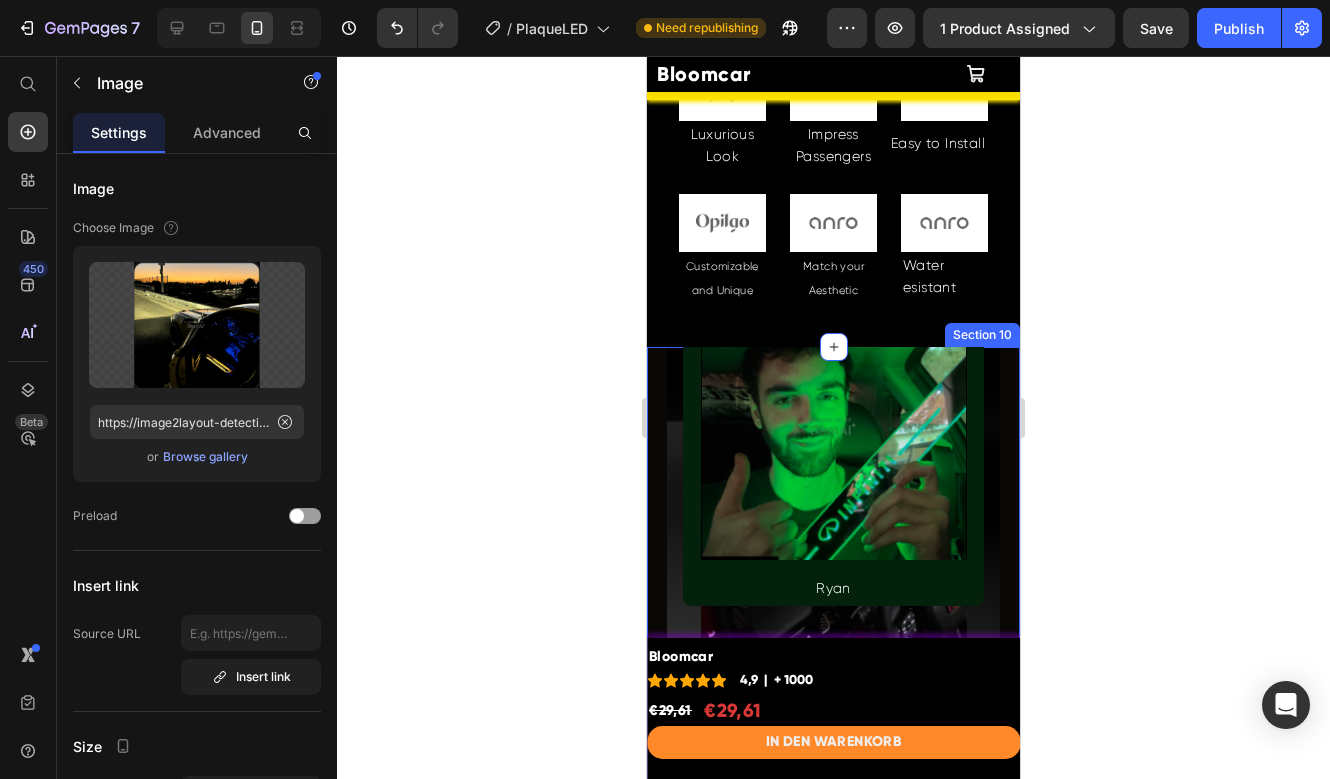 click on "60,OOO+ CUstOmERS LOVeD by Heading The Perfect Gift For Stylish Drivers Text Block Image f   ke hs Text Block Row Image Ryan Text Block Row Image Image Row Row Hero Banner Section 10" at bounding box center (833, 597) 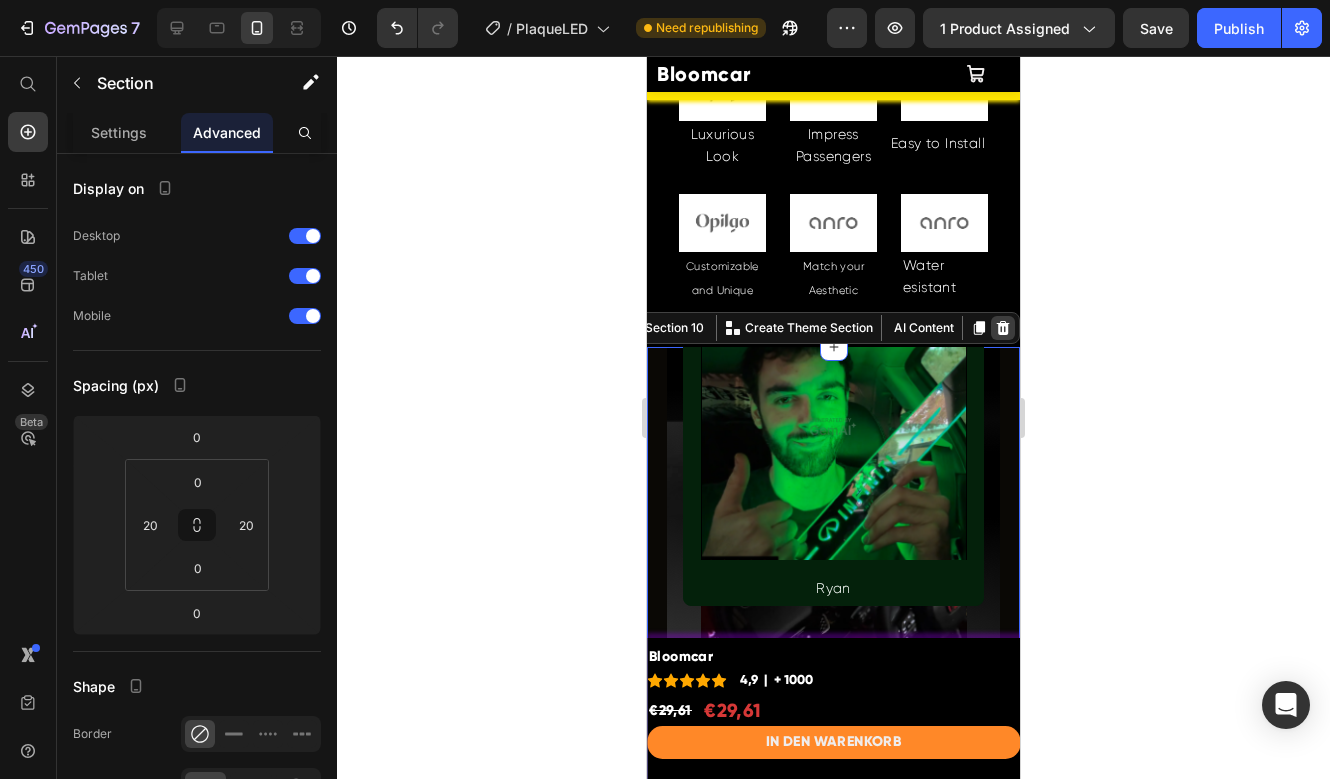 click at bounding box center [1003, 328] 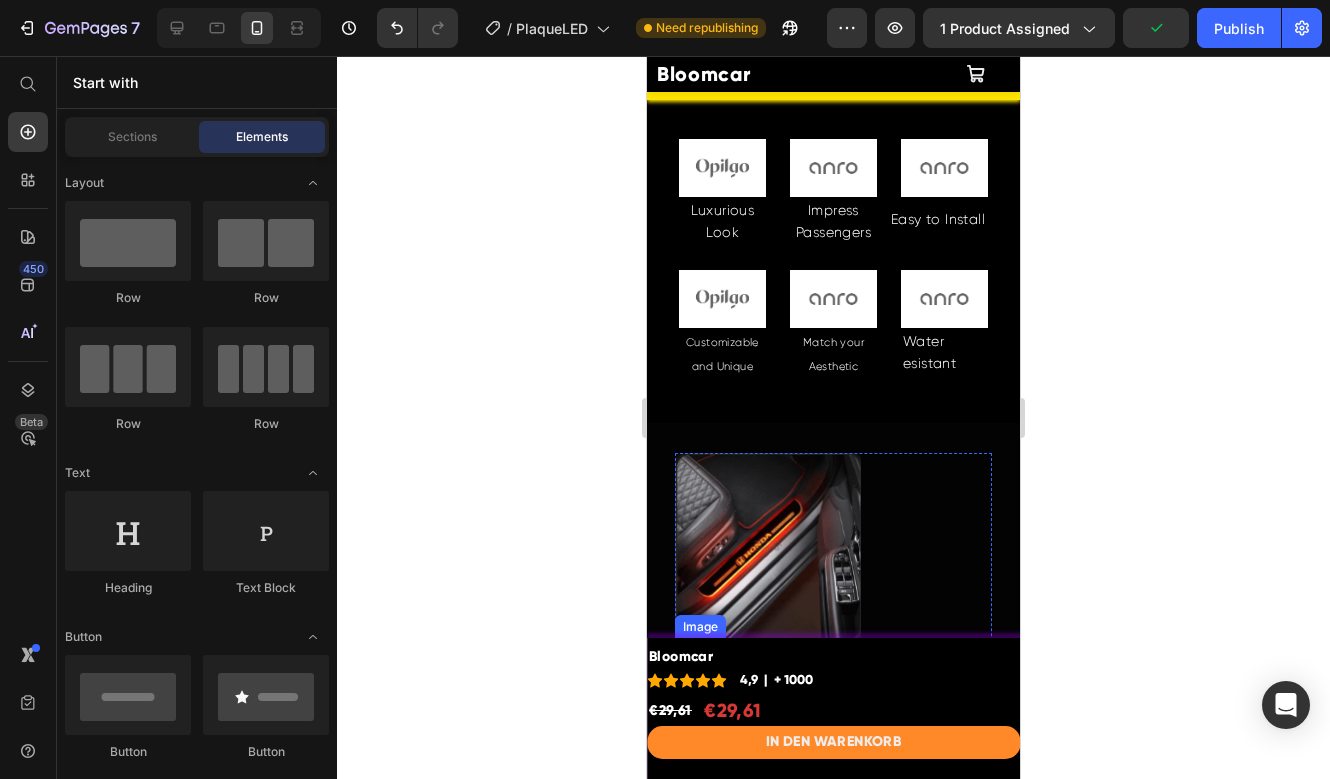 scroll, scrollTop: 5492, scrollLeft: 0, axis: vertical 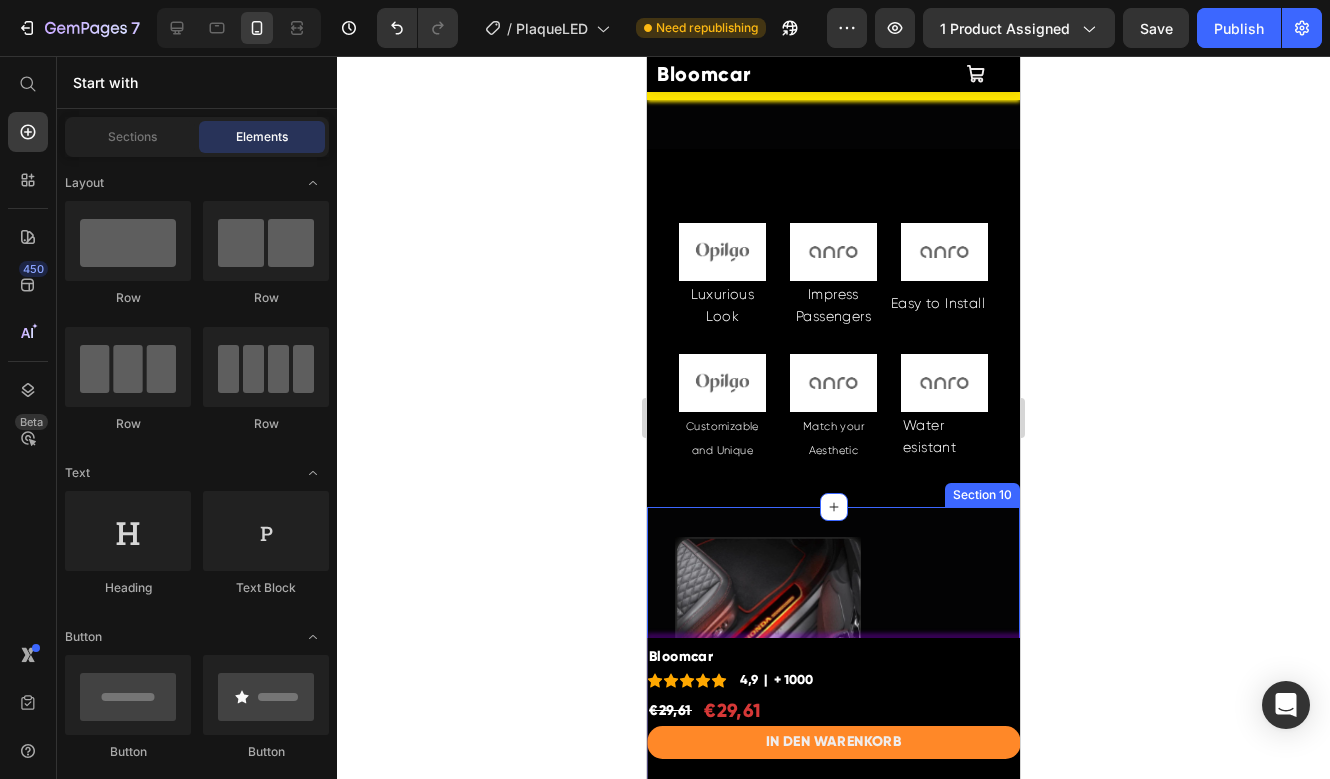 click on "Image Image Image Image Row Image Image Image Row Row Image Schneller Versand Text Block 7–10 Werktage Text block Row Image Kundenservice 7 Tage/Woche Text Block Bei Fragen schreiben Sie uns gern an [EMAIL]. Text block Row Image 30 Tage „Zufrieden oder Geld zurück“-Garantie Text Block Wenn Sie nicht 100 % zufrieden sind, erstatten wir Ihnen innerhalb von 30 Tagen den vollen Kaufpreis. Text block Row Row Section 10" at bounding box center [833, 1188] 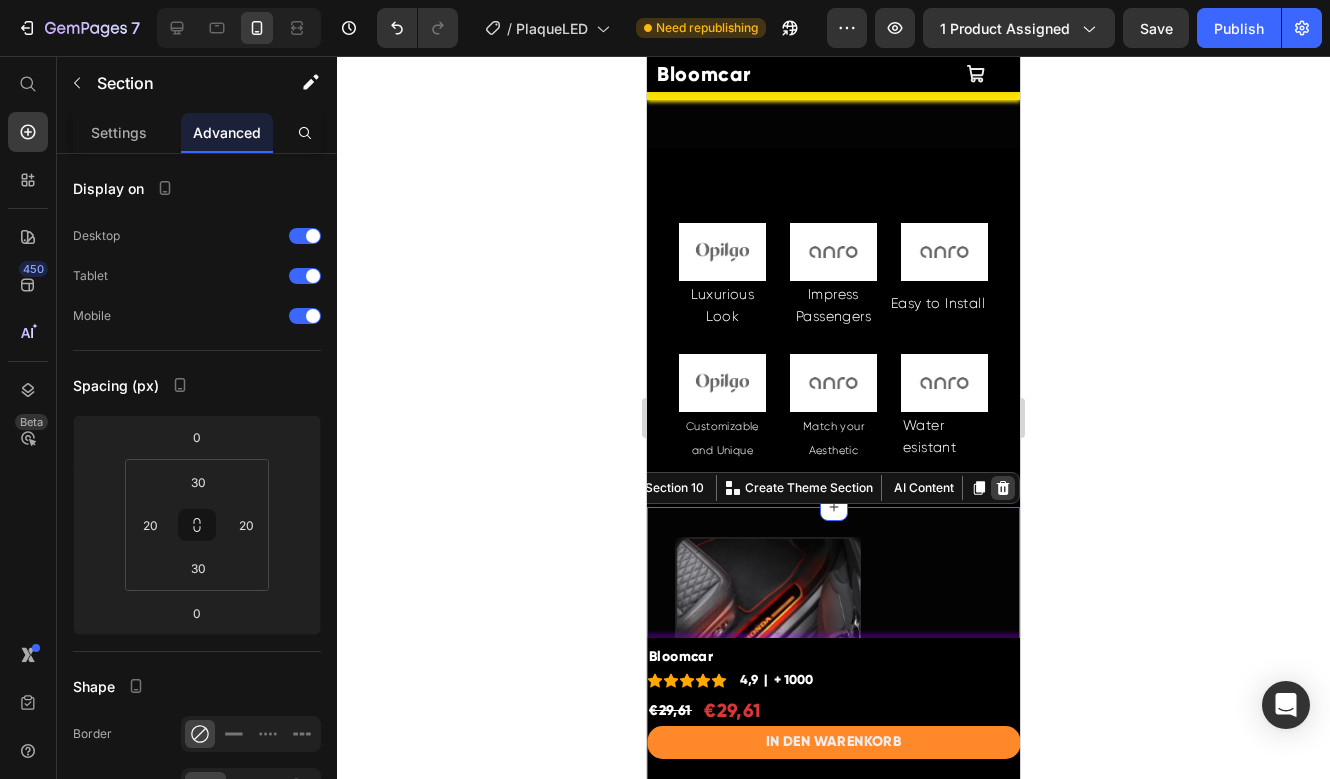 click 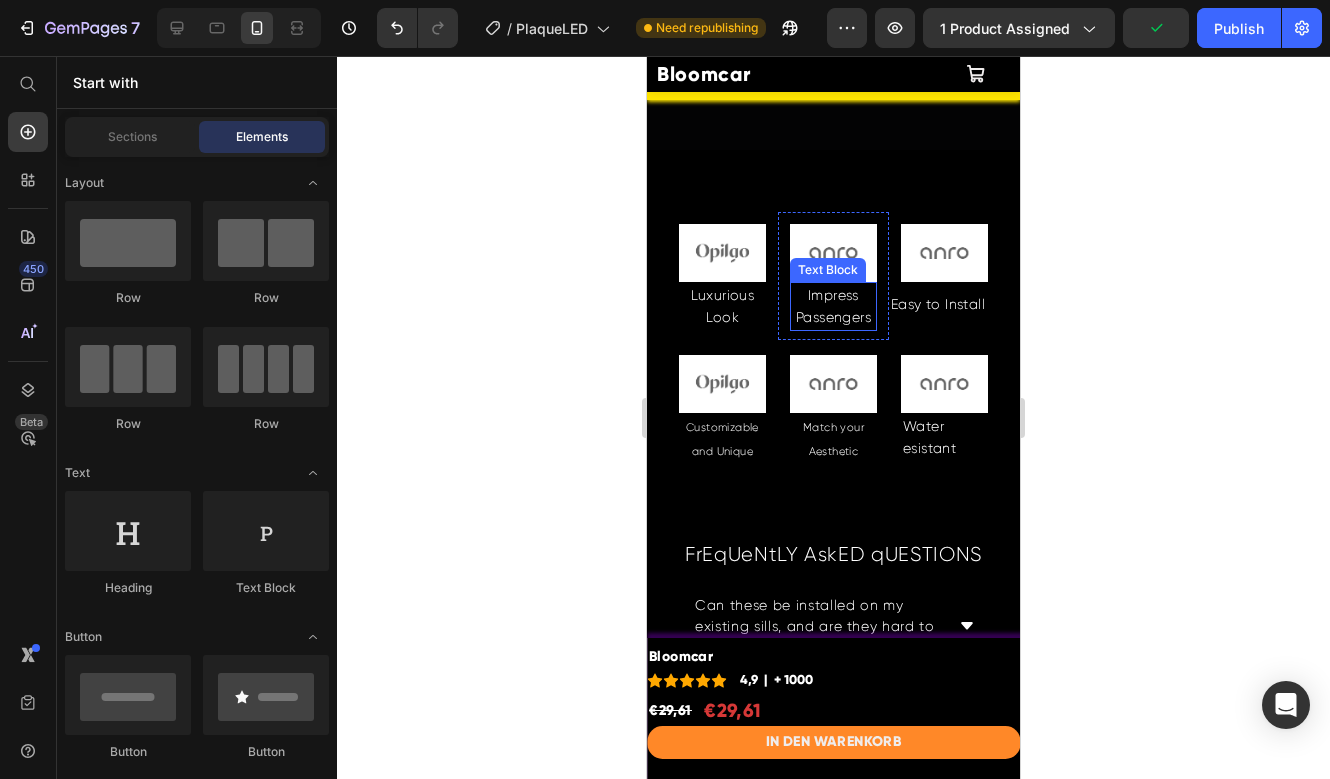 scroll, scrollTop: 5494, scrollLeft: 0, axis: vertical 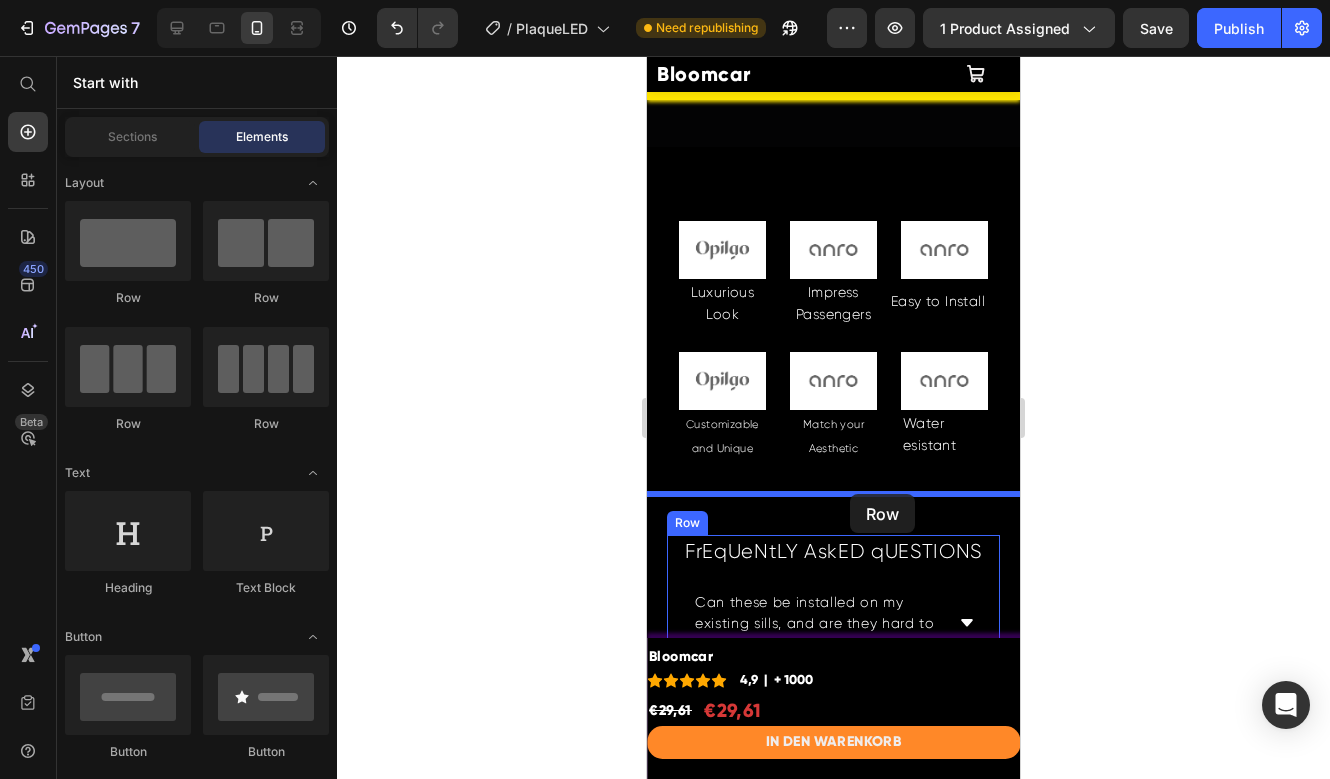 drag, startPoint x: 1126, startPoint y: 477, endPoint x: 848, endPoint y: 498, distance: 278.79202 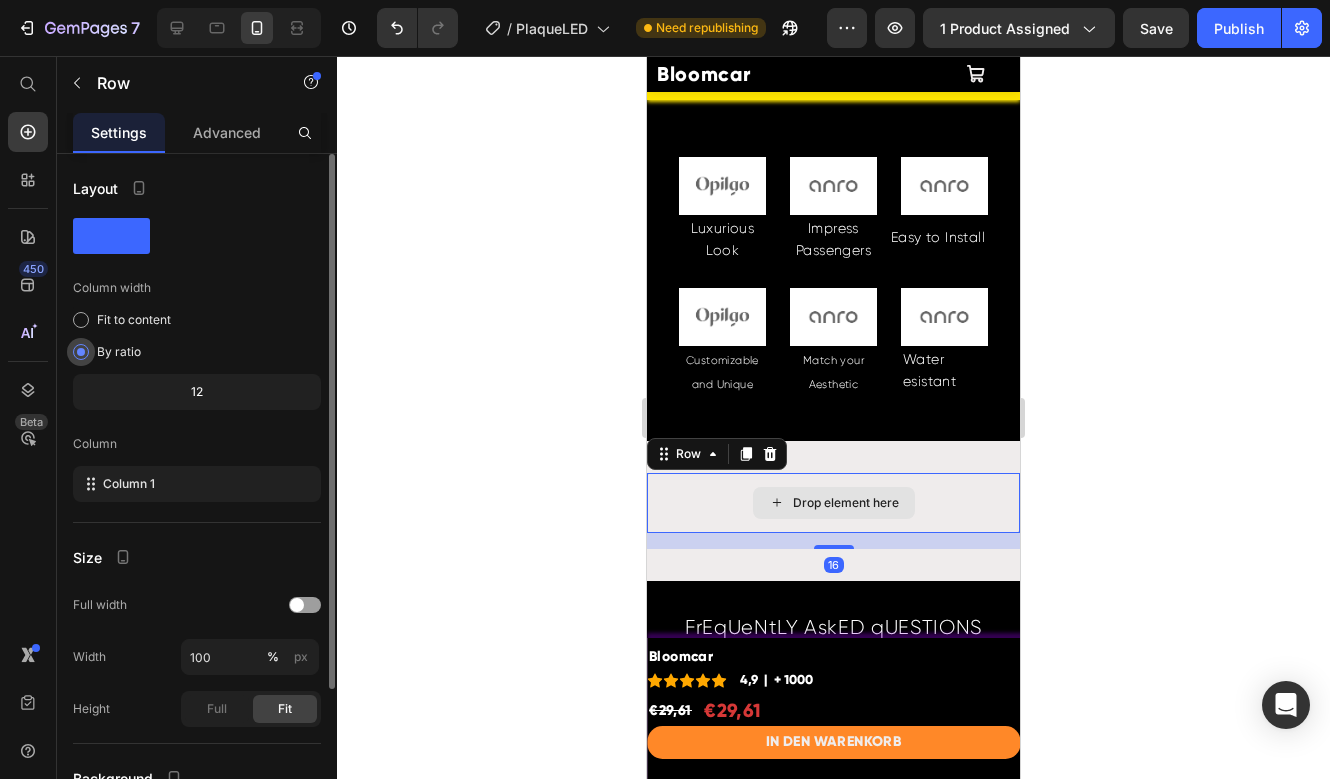 scroll, scrollTop: 5559, scrollLeft: 0, axis: vertical 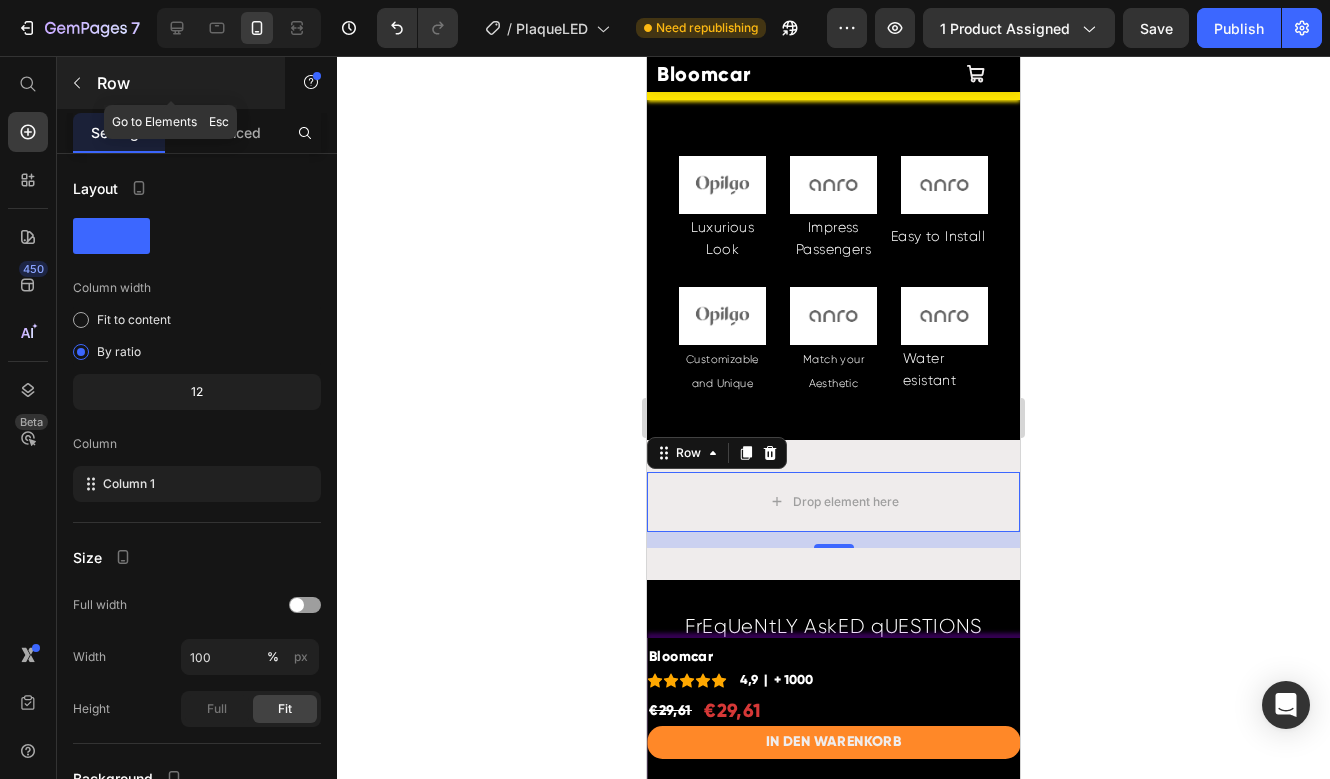 click on "Row" at bounding box center [182, 83] 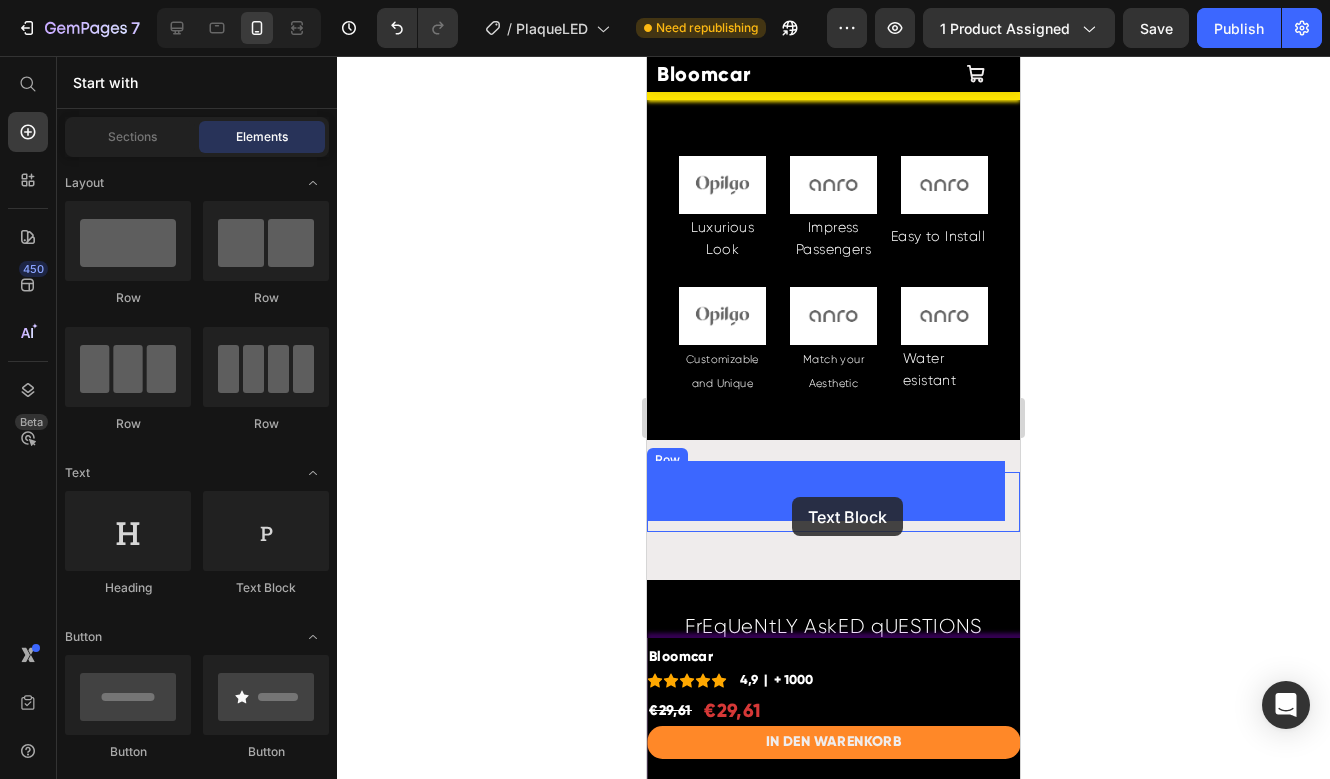 drag, startPoint x: 1031, startPoint y: 593, endPoint x: 792, endPoint y: 497, distance: 257.5597 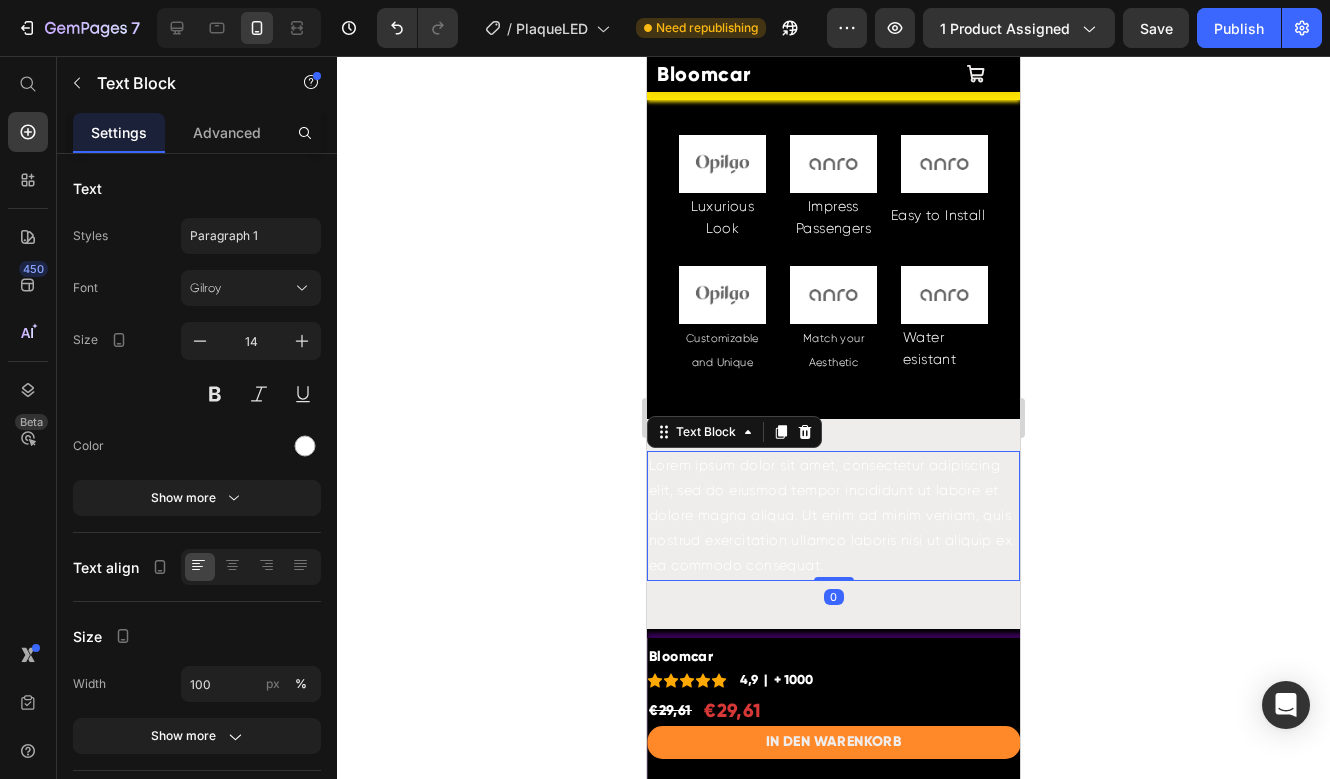 scroll, scrollTop: 5613, scrollLeft: 0, axis: vertical 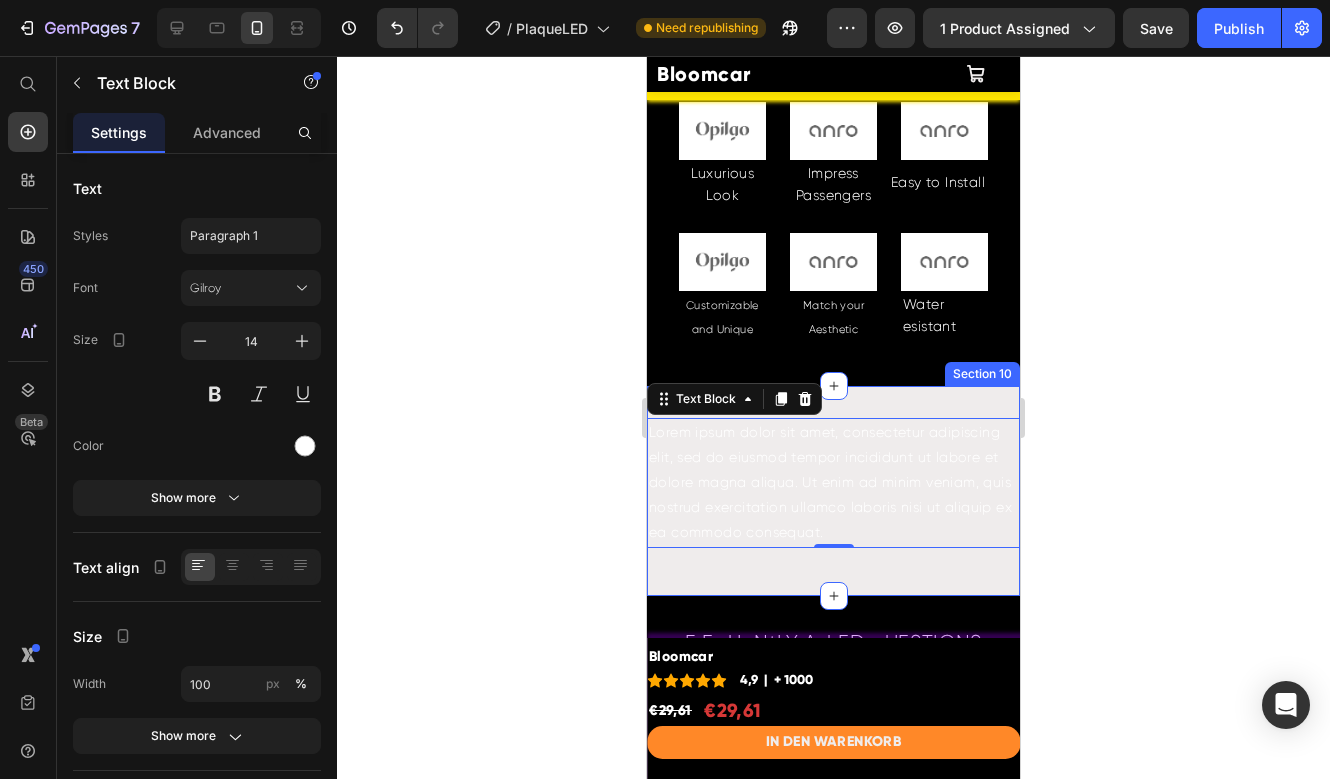click on "Lorem ipsum dolor sit amet, consectetur adipiscing elit, sed do eiusmod tempor incididunt ut labore et dolore magna aliqua. Ut enim ad minim veniam, quis nostrud exercitation ullamco laboris nisi ut aliquip ex ea commodo consequat. Text Block   0 Row Section 10" at bounding box center (833, 491) 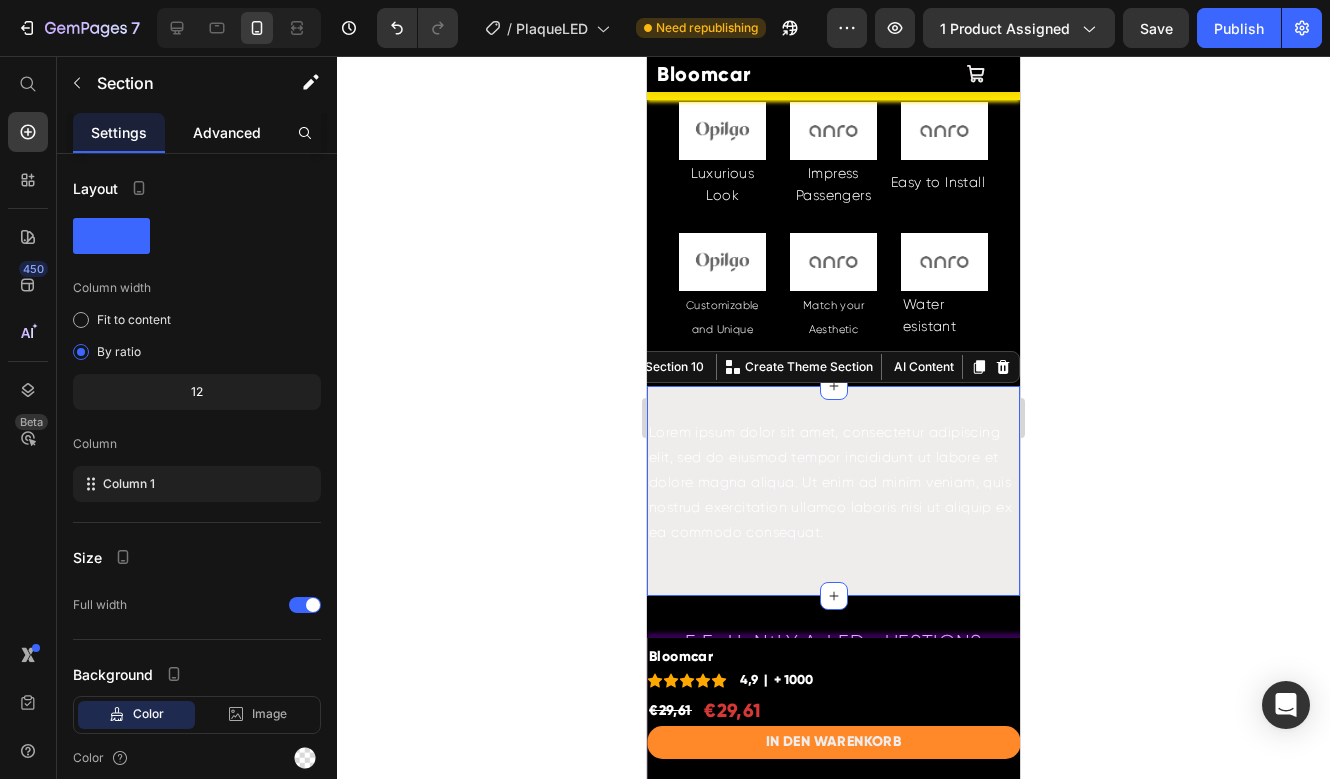 click on "Advanced" at bounding box center [227, 132] 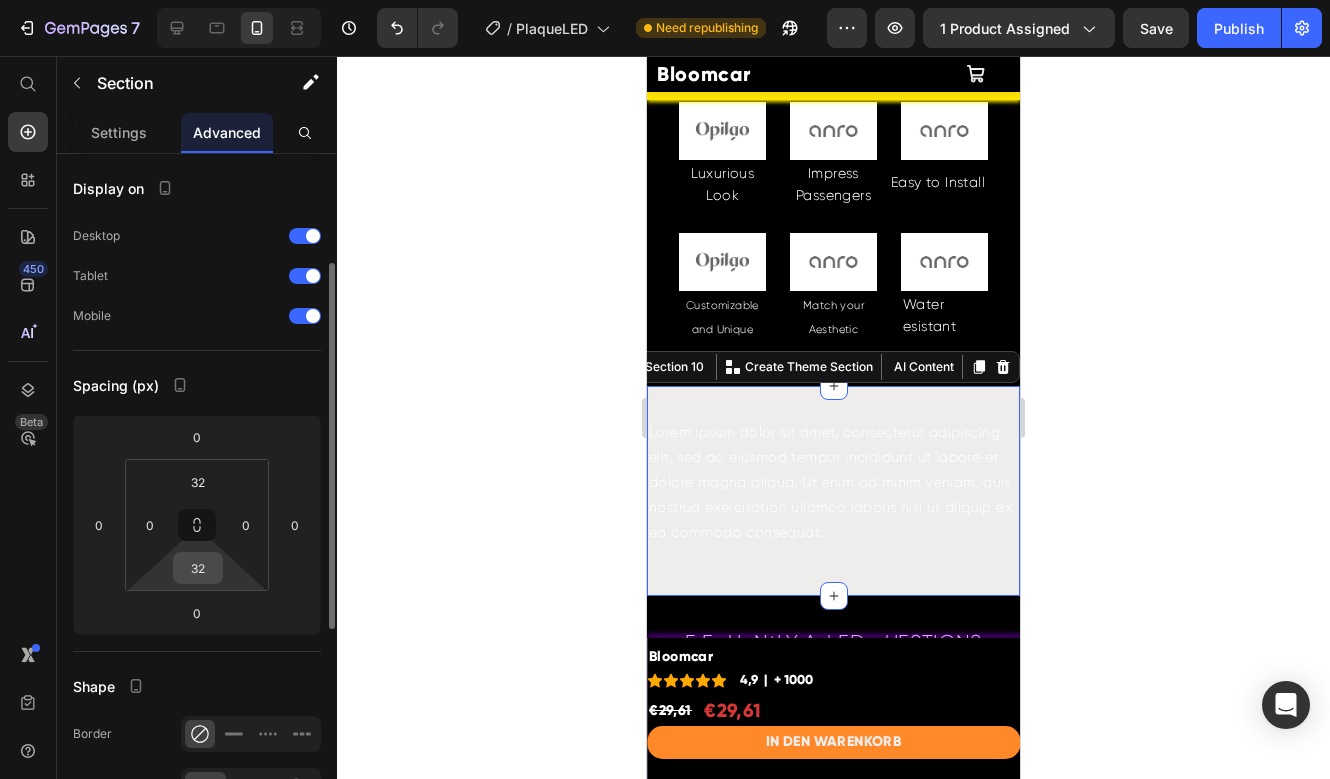 scroll, scrollTop: 71, scrollLeft: 0, axis: vertical 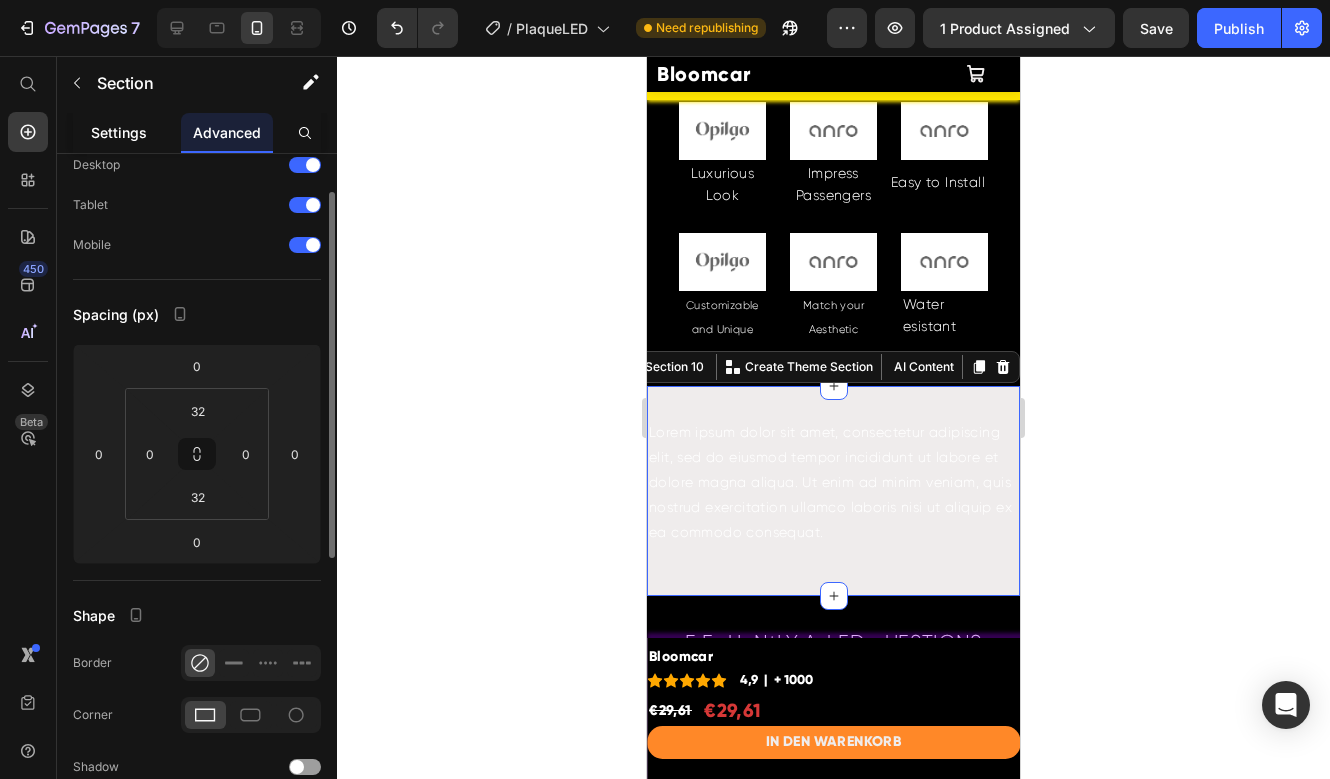 click on "Settings" at bounding box center [119, 132] 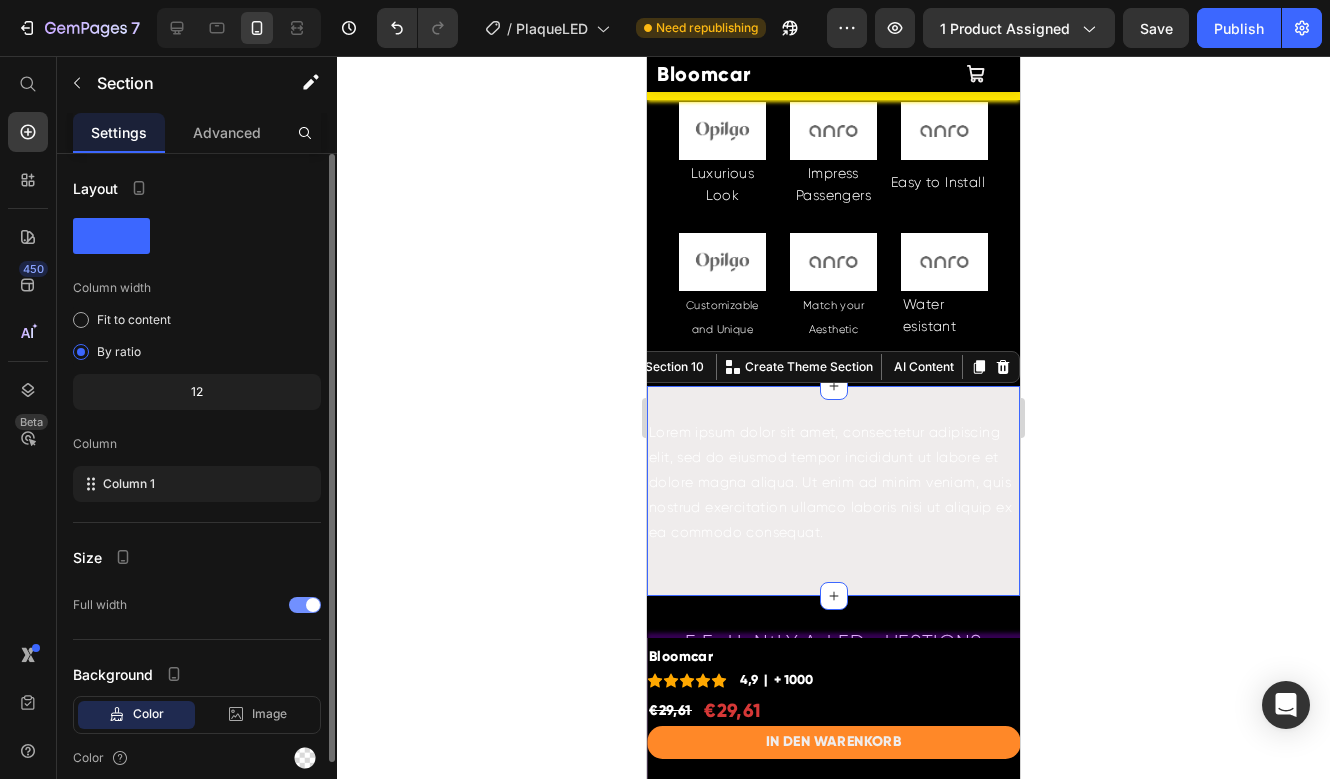 scroll, scrollTop: 82, scrollLeft: 0, axis: vertical 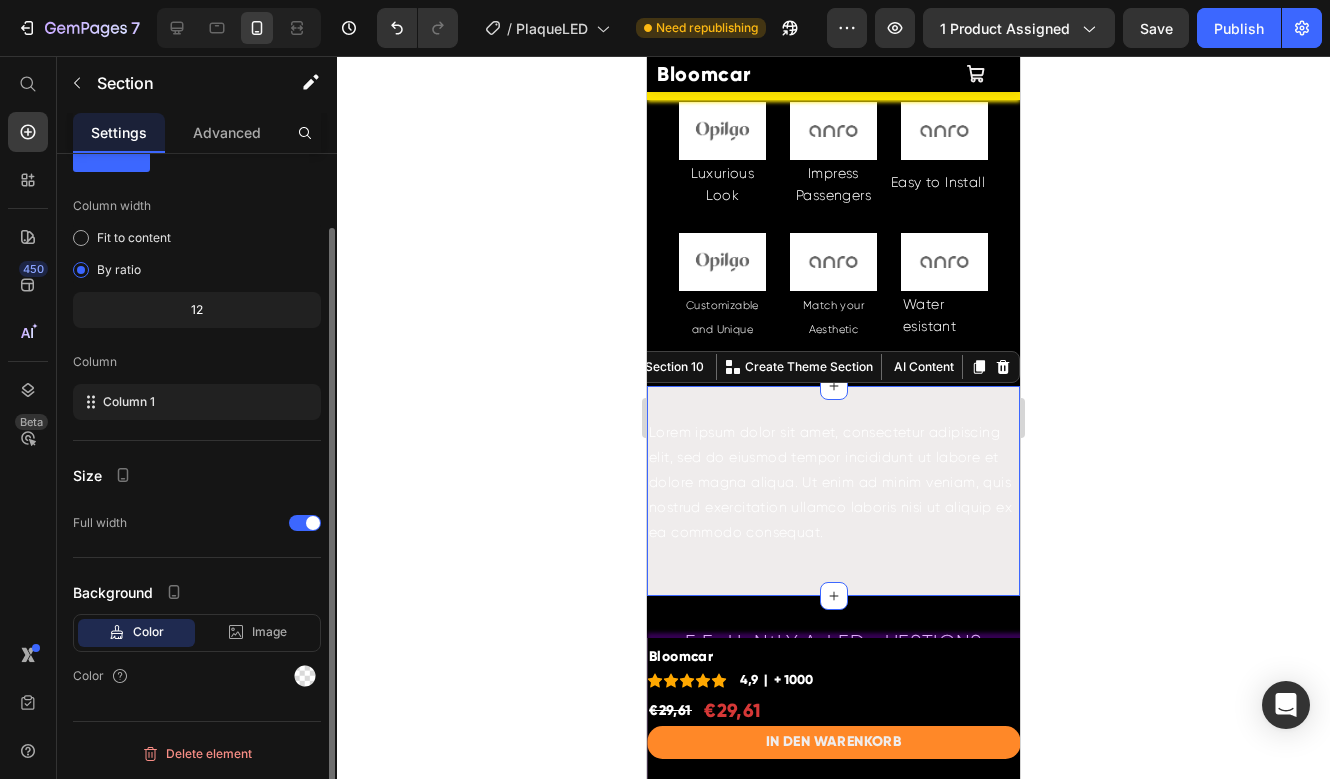 drag, startPoint x: 292, startPoint y: 676, endPoint x: 279, endPoint y: 669, distance: 14.764823 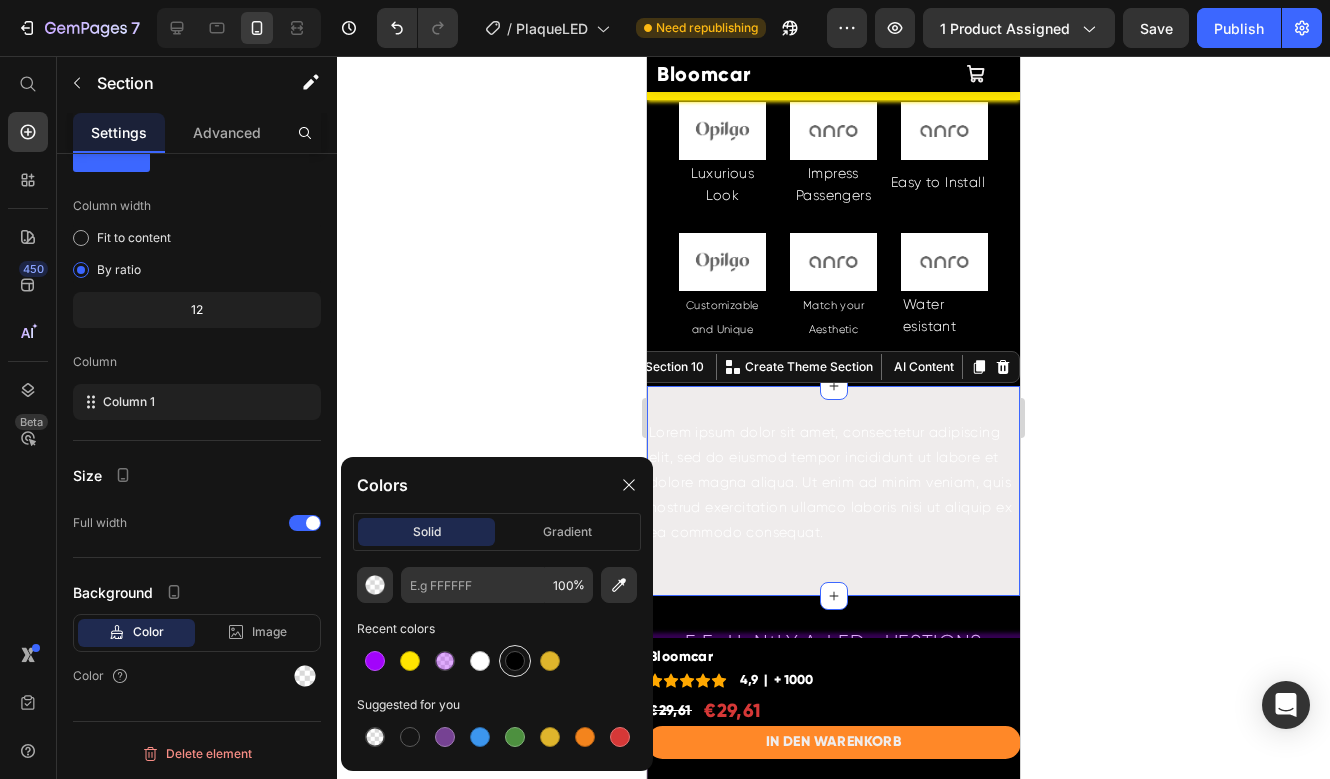 click at bounding box center (515, 661) 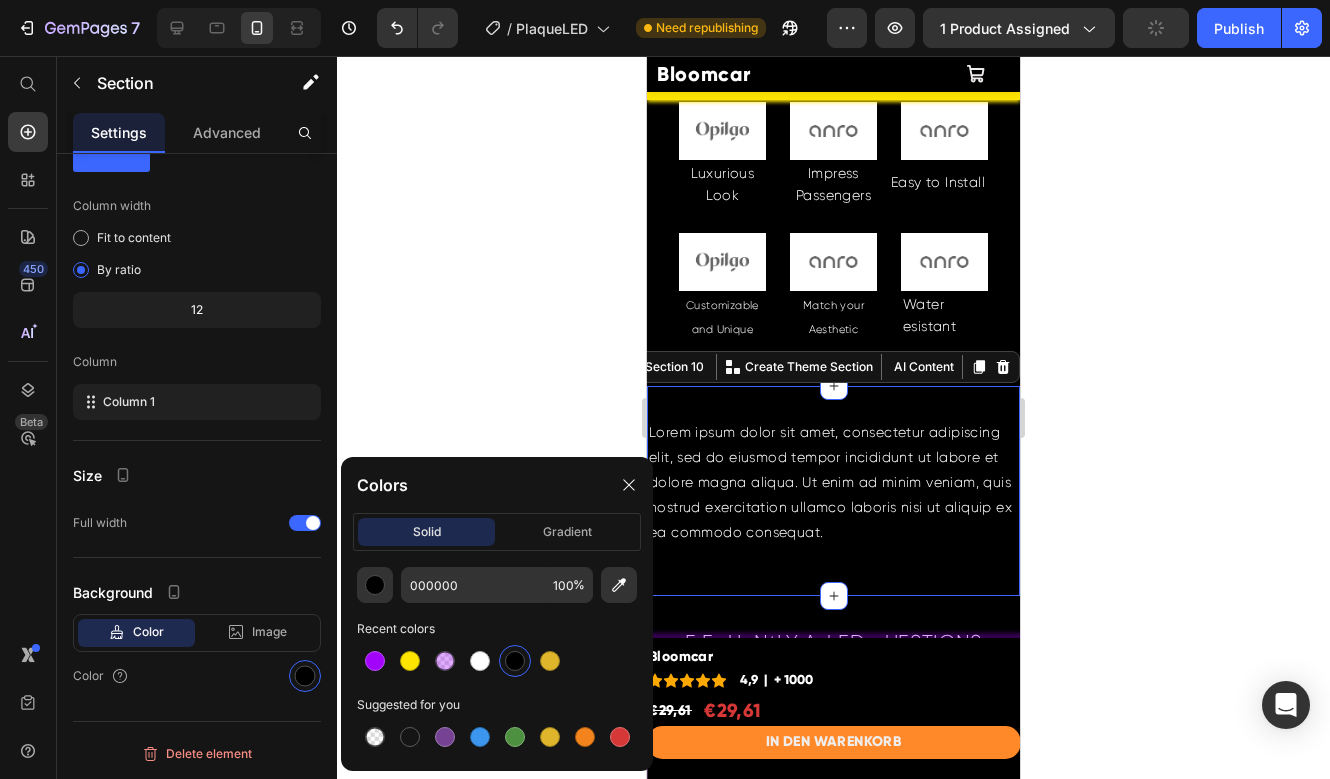 click on "Lorem ipsum dolor sit amet, consectetur adipiscing elit, sed do eiusmod tempor incididunt ut labore et dolore magna aliqua. Ut enim ad minim veniam, quis nostrud exercitation ullamco laboris nisi ut aliquip ex ea commodo consequat. Text Block Row Section 10   You can create reusable sections Create Theme Section AI Content Write with GemAI What would you like to describe here? Tone and Voice Persuasive Product Lamp Led Show more Generate" at bounding box center (833, 491) 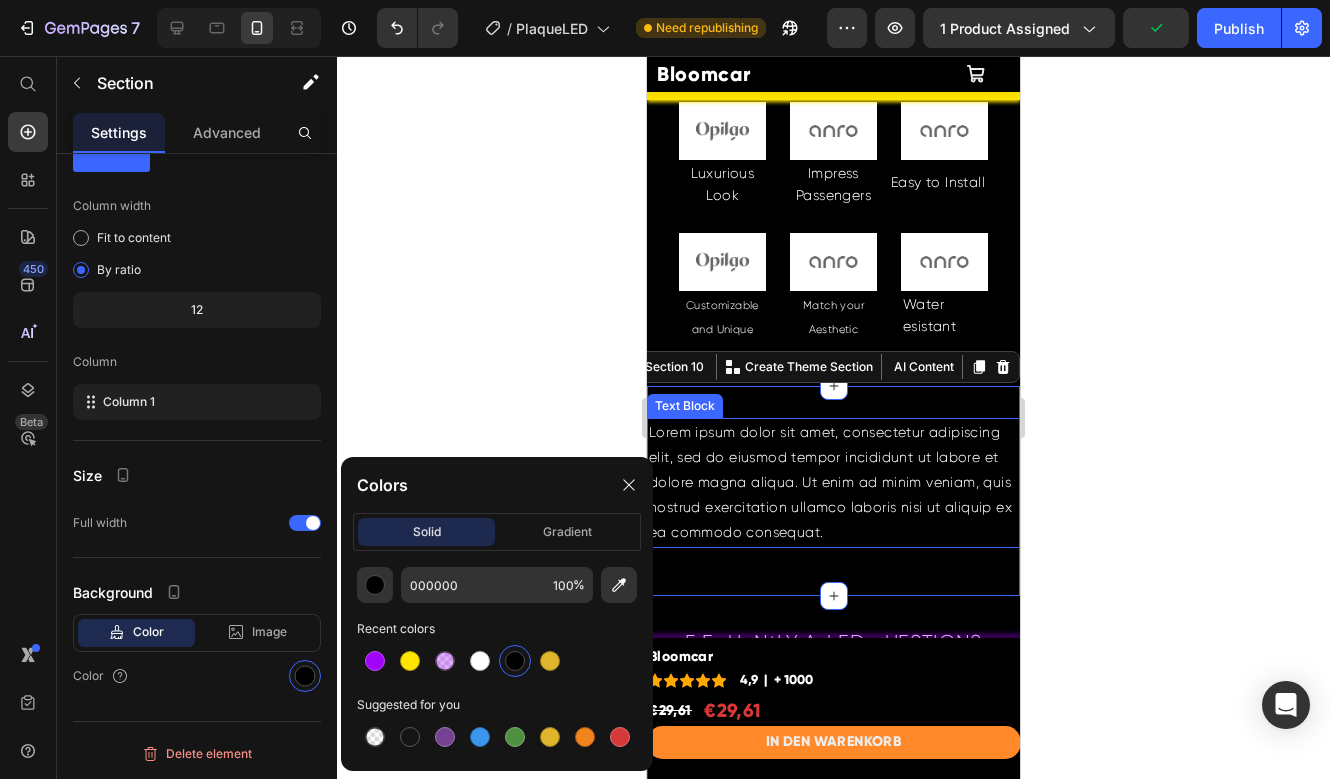 click on "Lorem ipsum dolor sit amet, consectetur adipiscing elit, sed do eiusmod tempor incididunt ut labore et dolore magna aliqua. Ut enim ad minim veniam, quis nostrud exercitation ullamco laboris nisi ut aliquip ex ea commodo consequat." at bounding box center (833, 483) 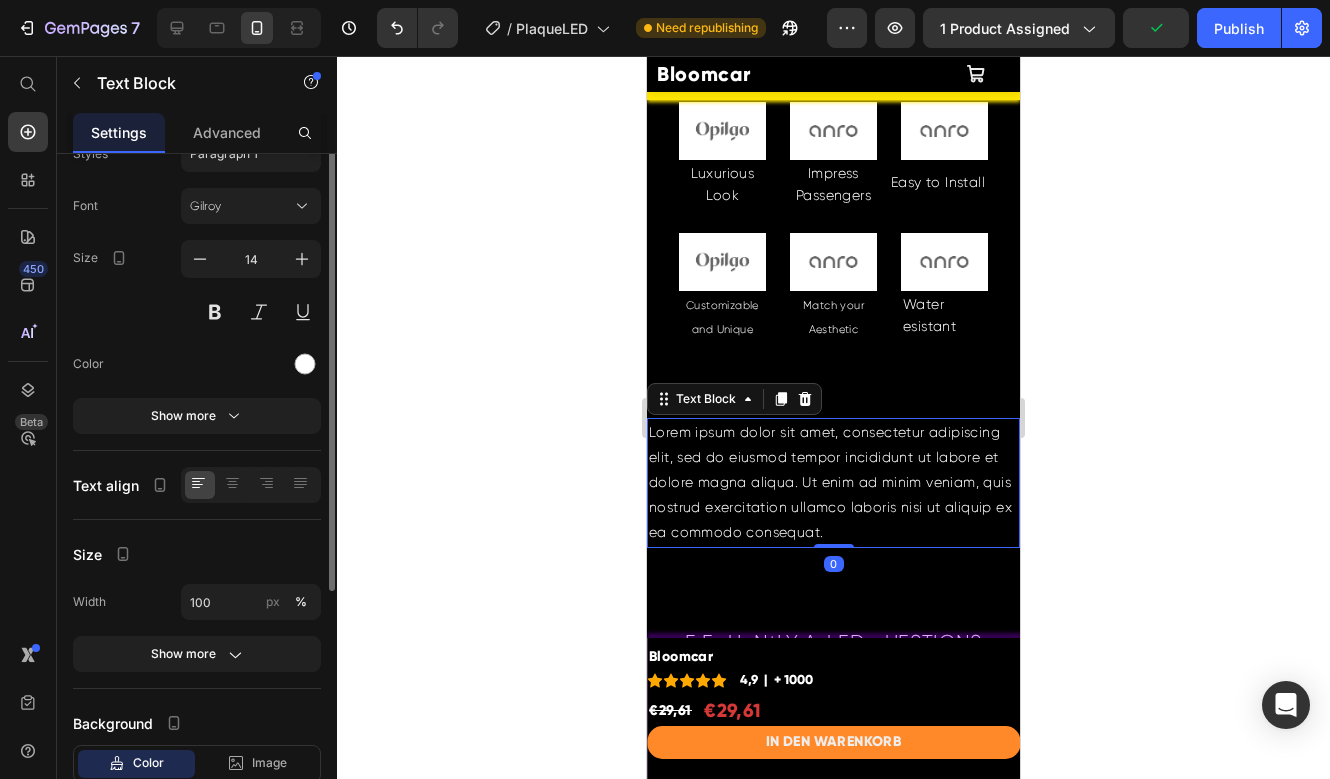 scroll, scrollTop: 0, scrollLeft: 0, axis: both 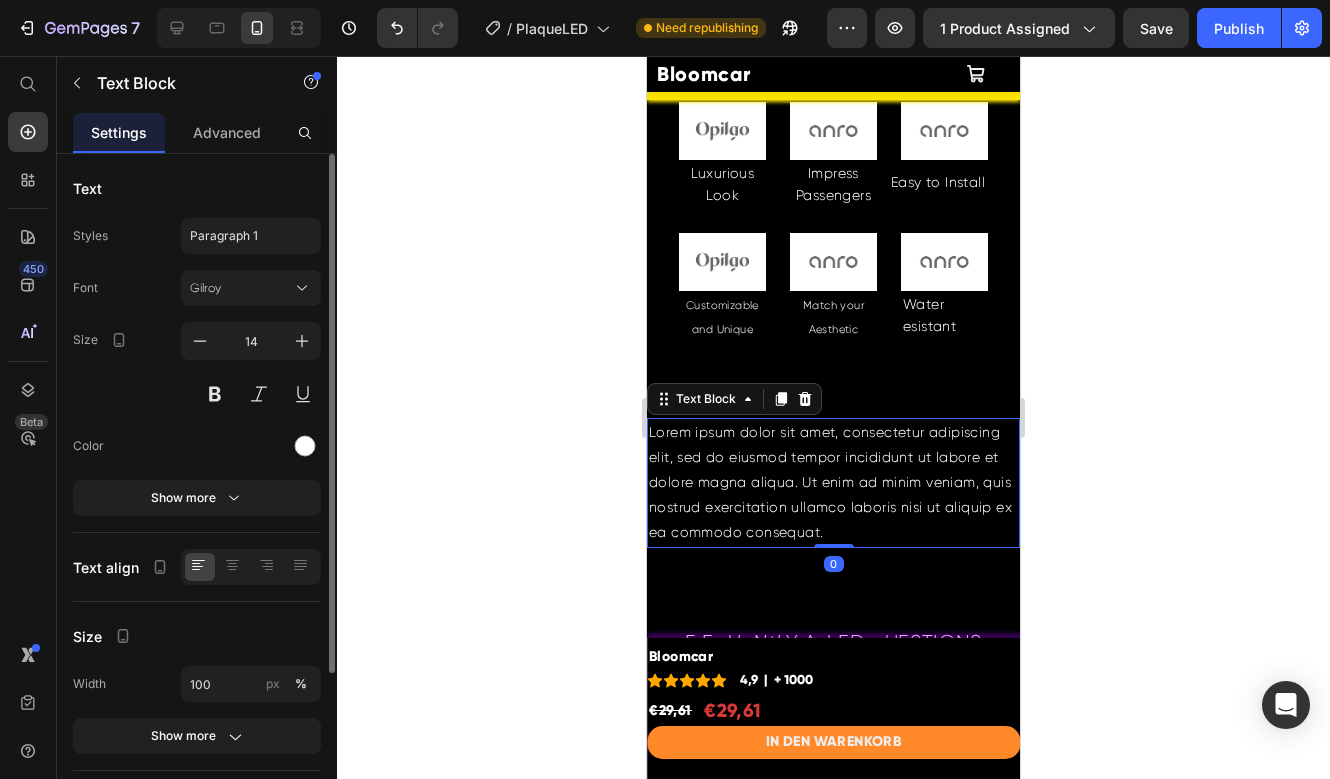 click on "Lorem ipsum dolor sit amet, consectetur adipiscing elit, sed do eiusmod tempor incididunt ut labore et dolore magna aliqua. Ut enim ad minim veniam, quis nostrud exercitation ullamco laboris nisi ut aliquip ex ea commodo consequat." at bounding box center [833, 483] 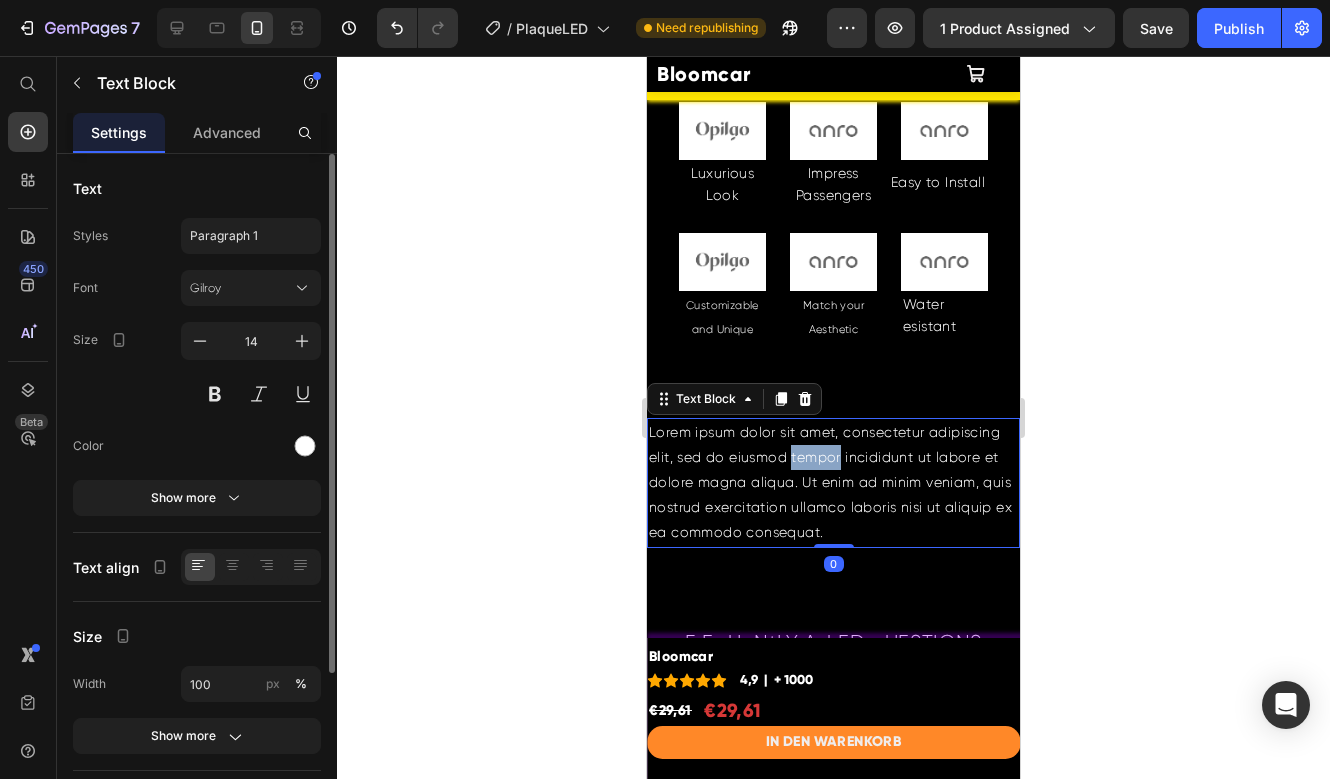 click on "Lorem ipsum dolor sit amet, consectetur adipiscing elit, sed do eiusmod tempor incididunt ut labore et dolore magna aliqua. Ut enim ad minim veniam, quis nostrud exercitation ullamco laboris nisi ut aliquip ex ea commodo consequat." at bounding box center [833, 483] 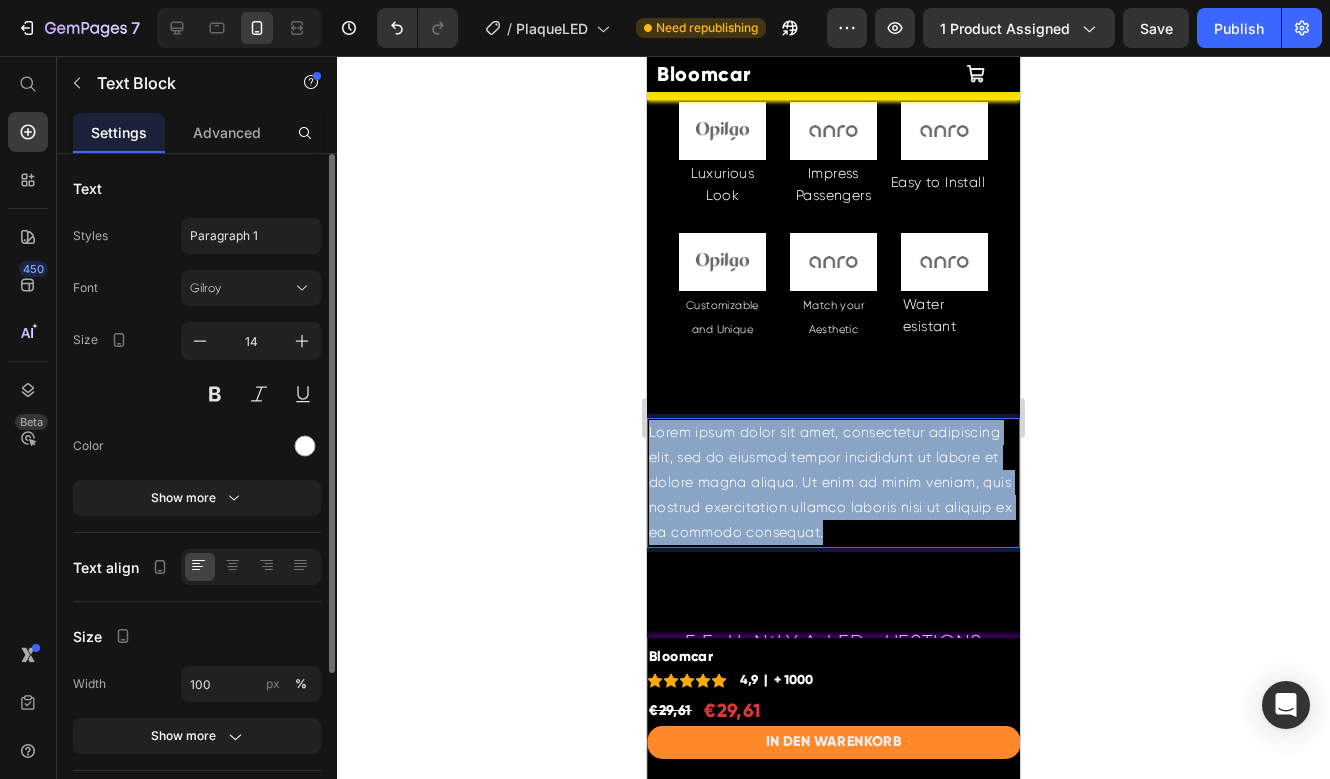 click on "Lorem ipsum dolor sit amet, consectetur adipiscing elit, sed do eiusmod tempor incididunt ut labore et dolore magna aliqua. Ut enim ad minim veniam, quis nostrud exercitation ullamco laboris nisi ut aliquip ex ea commodo consequat." at bounding box center (833, 483) 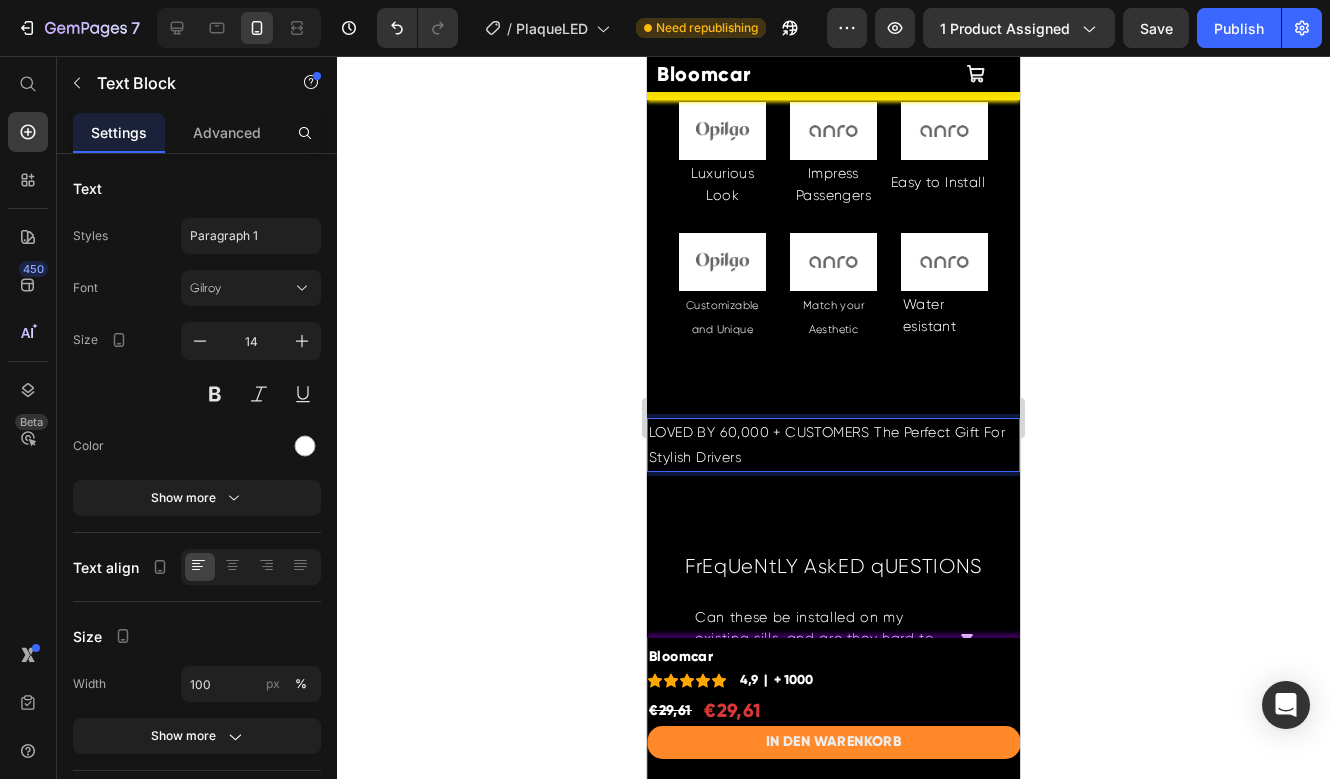 click on "LOVED BY 60,000 + CUSTOMERS The Perfect Gift For Stylish Drivers" at bounding box center (833, 445) 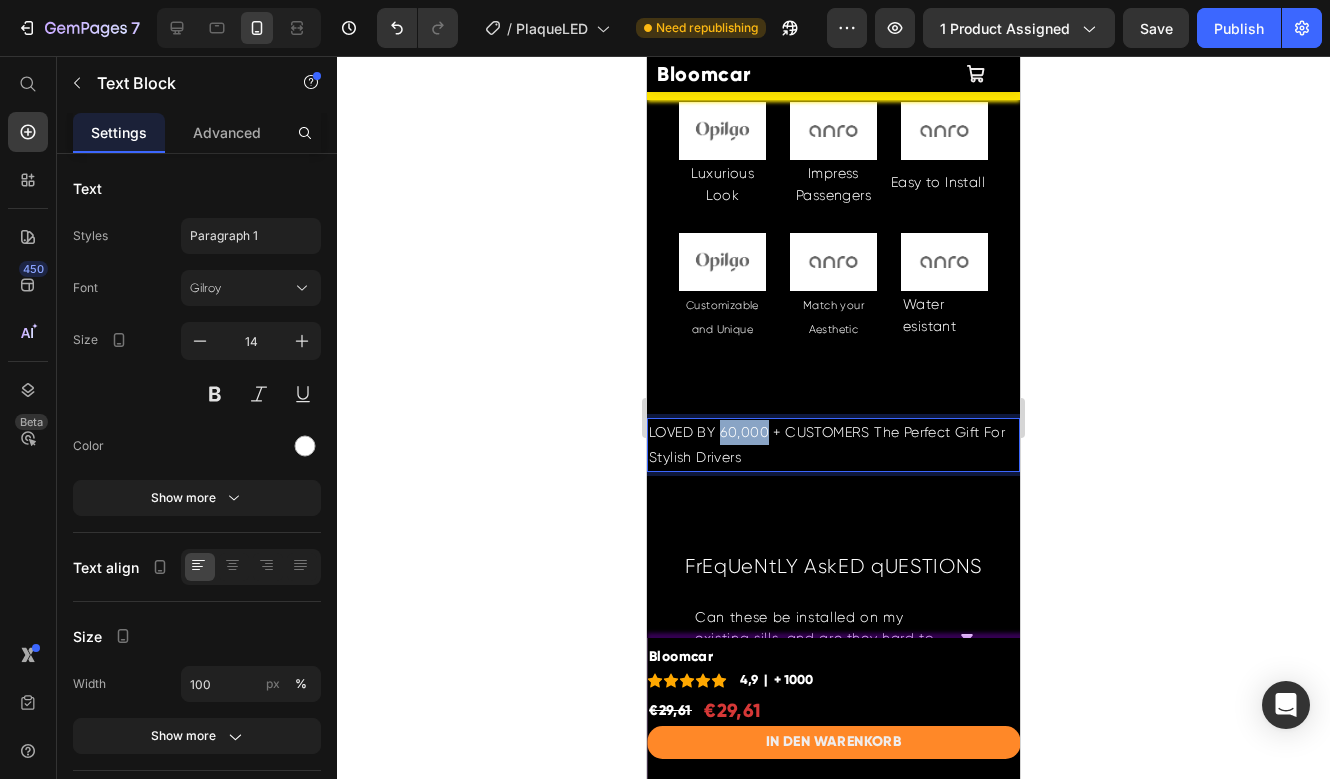 click on "LOVED BY 60,000 + CUSTOMERS The Perfect Gift For Stylish Drivers" at bounding box center [833, 445] 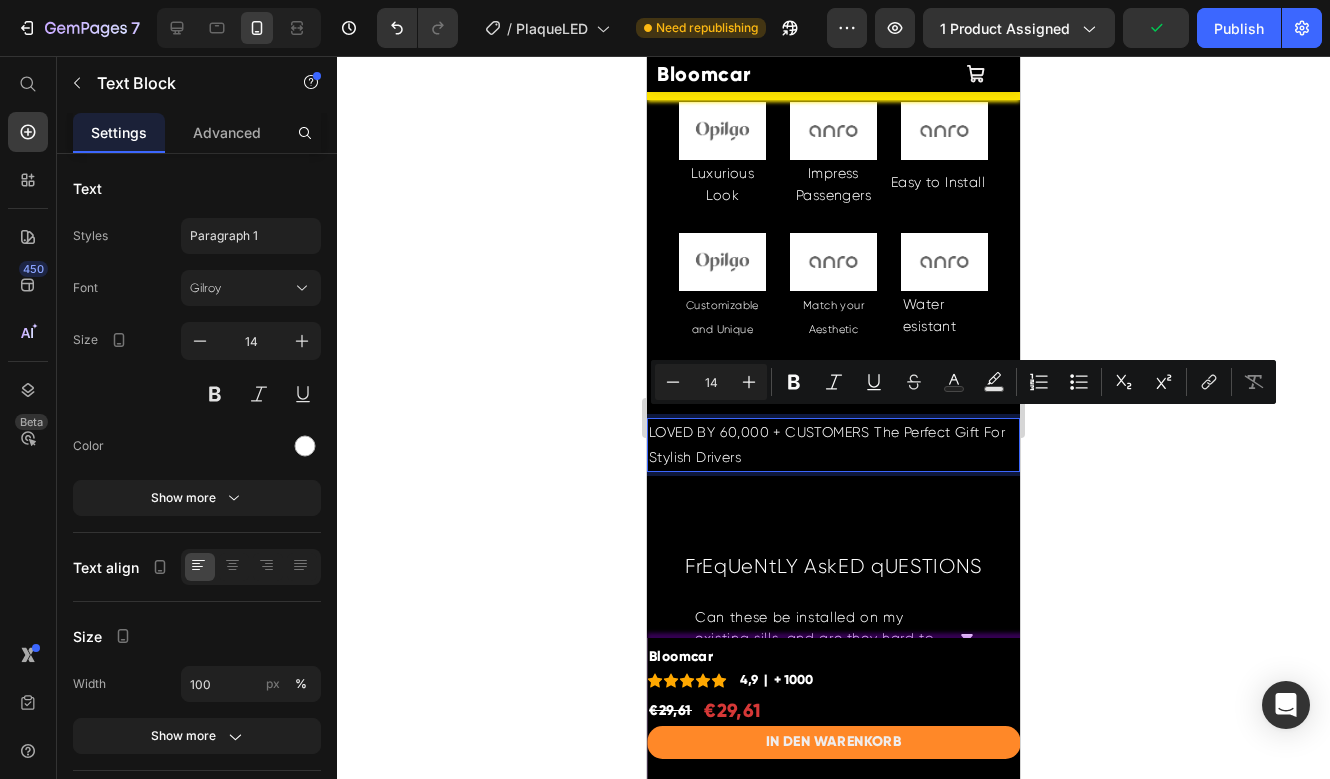 click on "LOVED BY 60,000 + CUSTOMERS The Perfect Gift For Stylish Drivers" at bounding box center [833, 445] 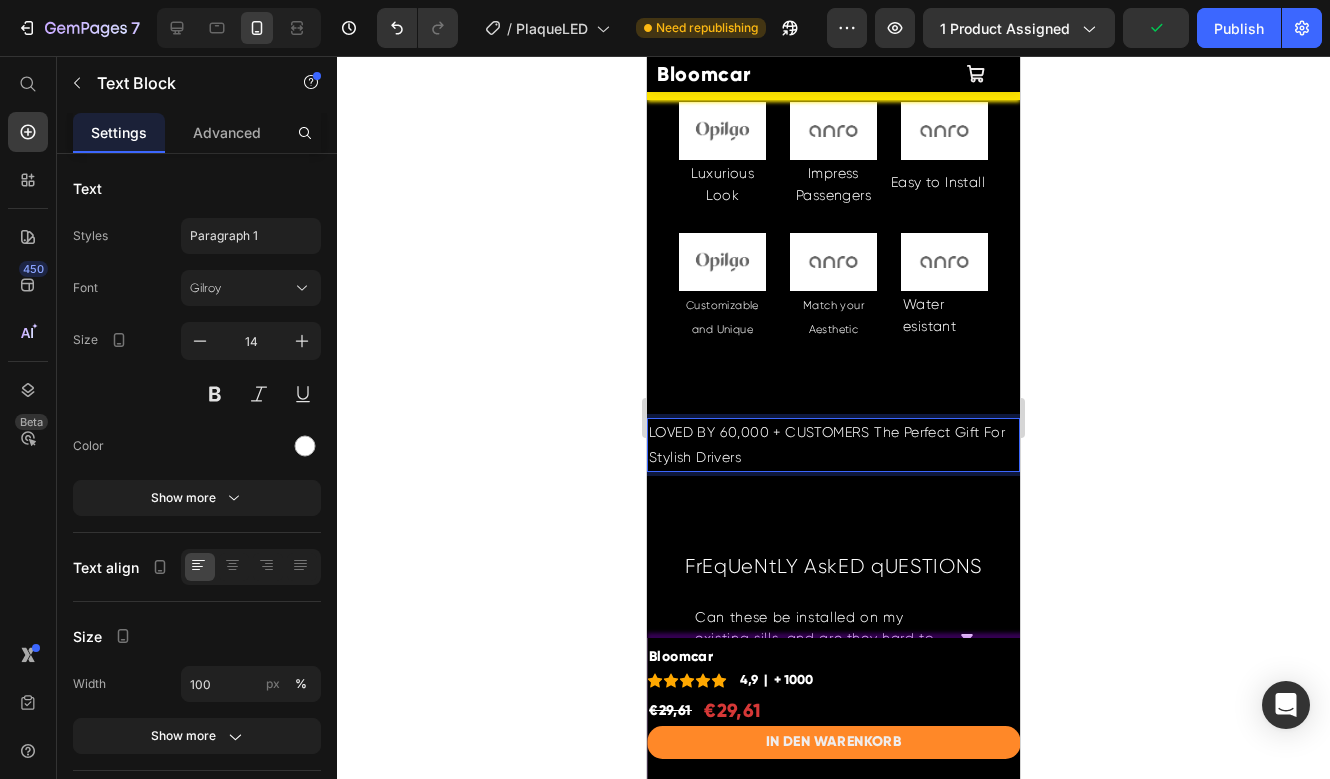 click on "LOVED BY 60,000 + CUSTOMERS The Perfect Gift For Stylish Drivers" at bounding box center [833, 445] 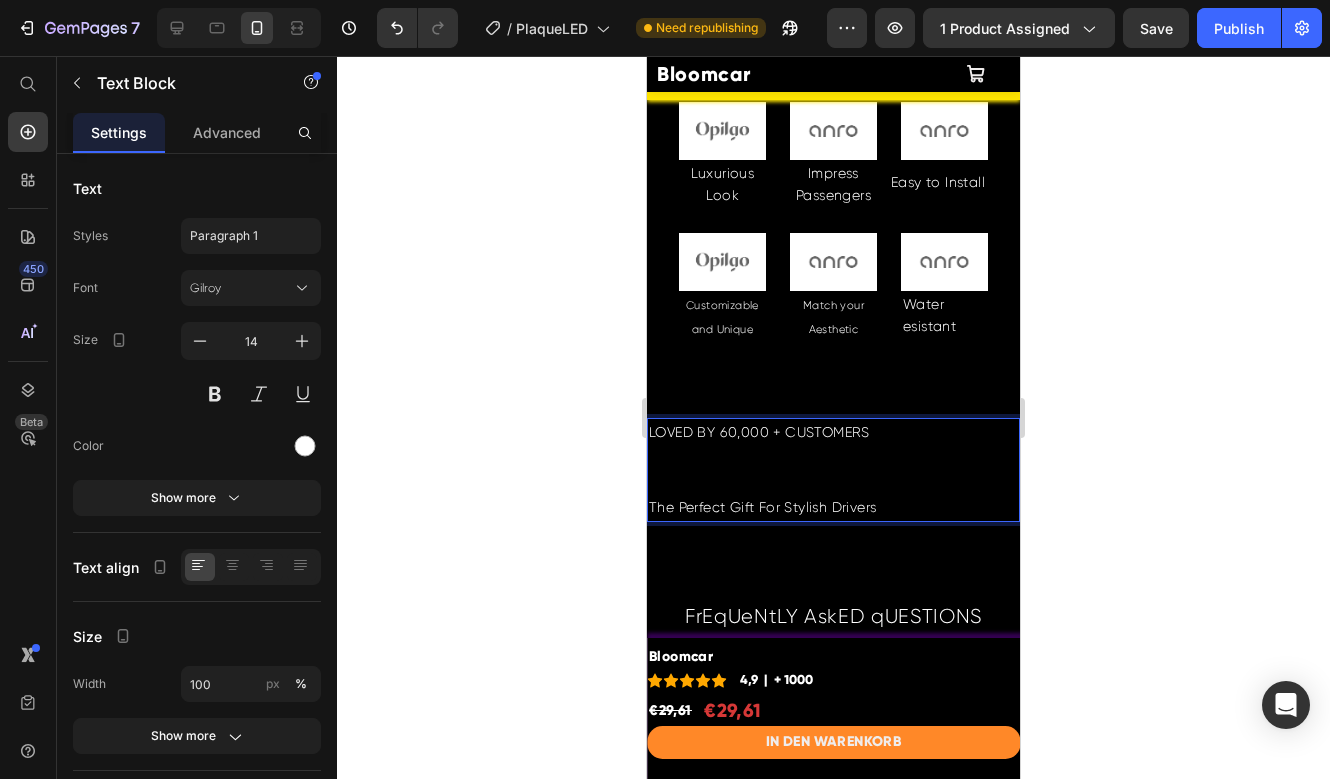 click on "LOVED BY 60,000 + CUSTOMERS" at bounding box center [833, 432] 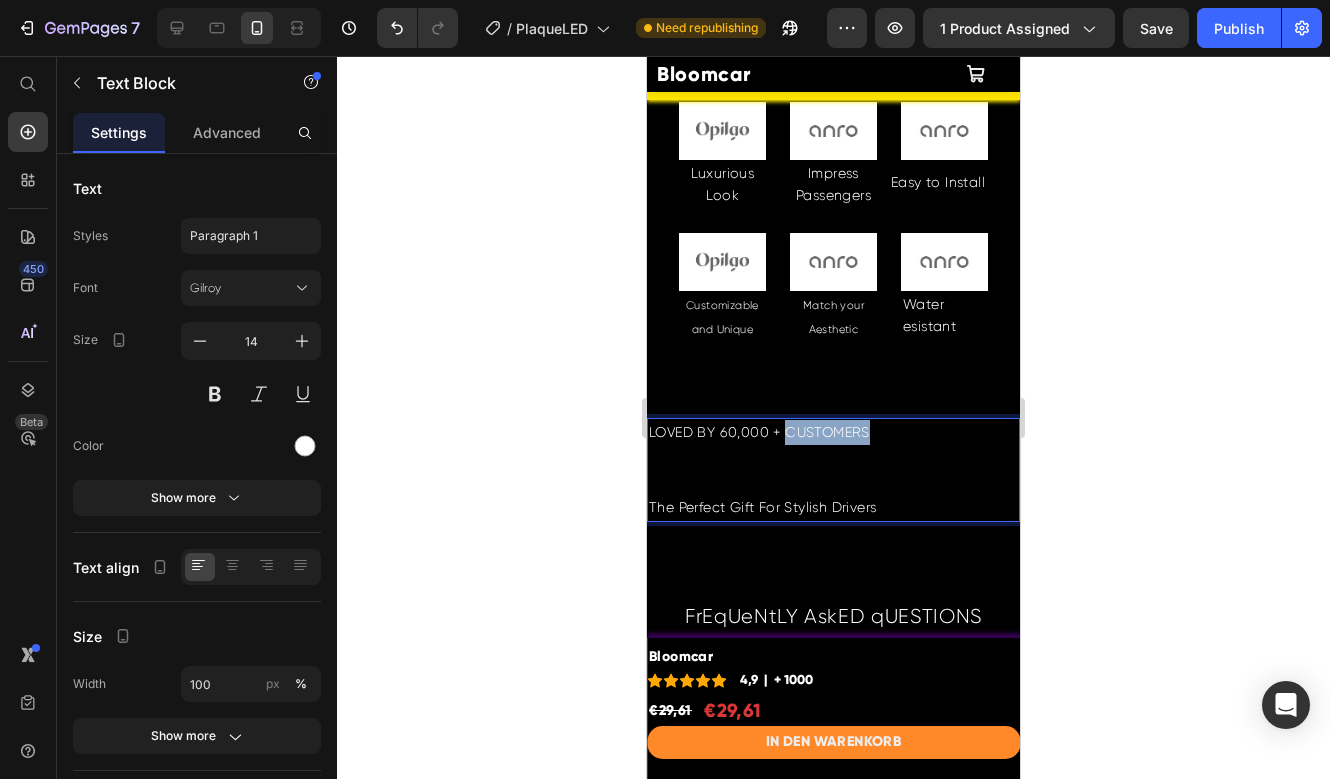 click on "LOVED BY 60,000 + CUSTOMERS" at bounding box center (833, 432) 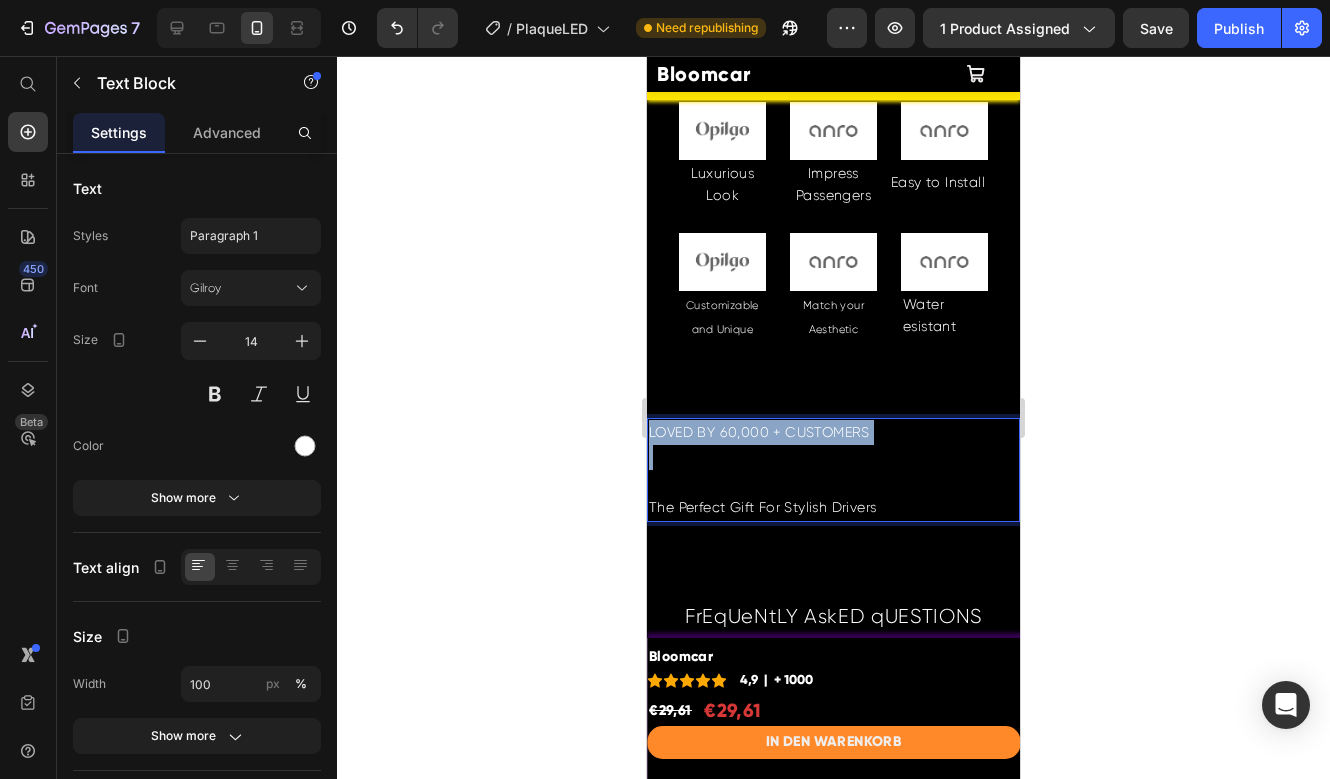 click on "LOVED BY 60,000 + CUSTOMERS" at bounding box center (833, 432) 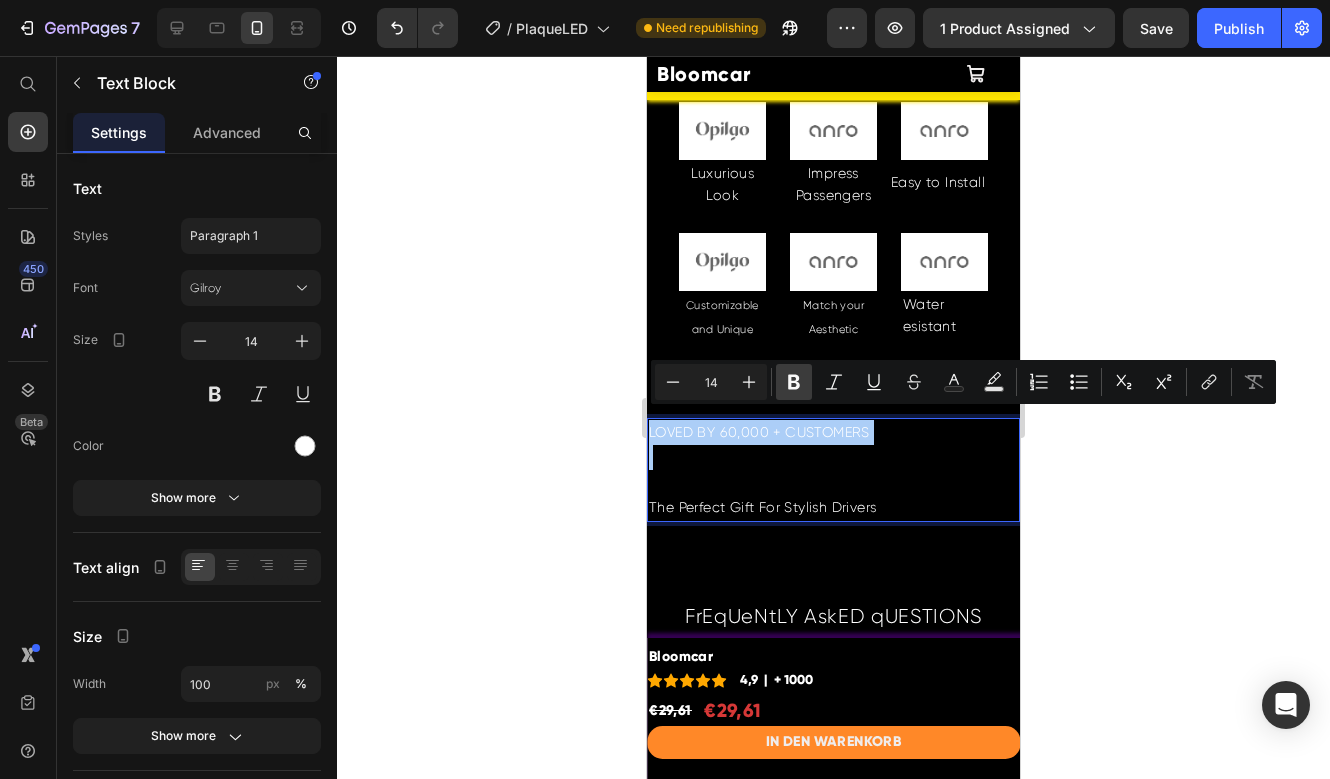 click 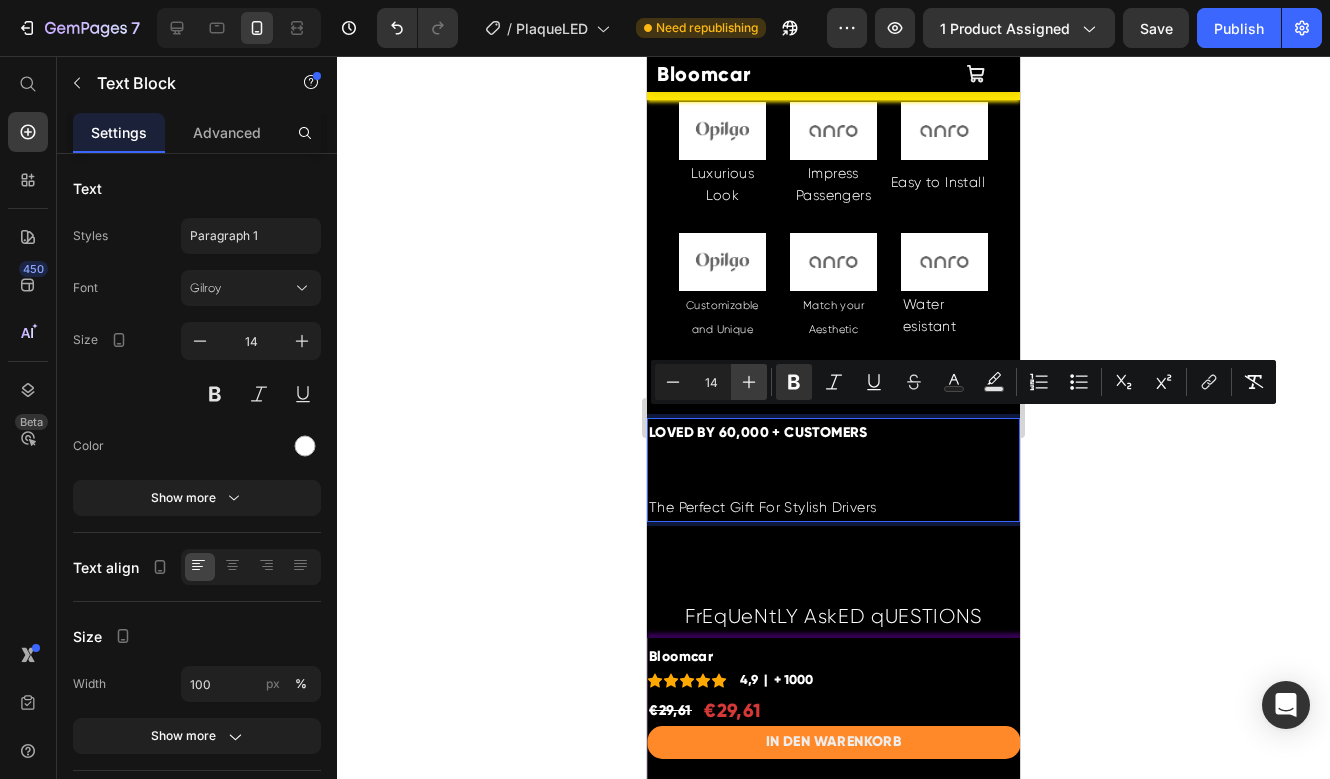 click 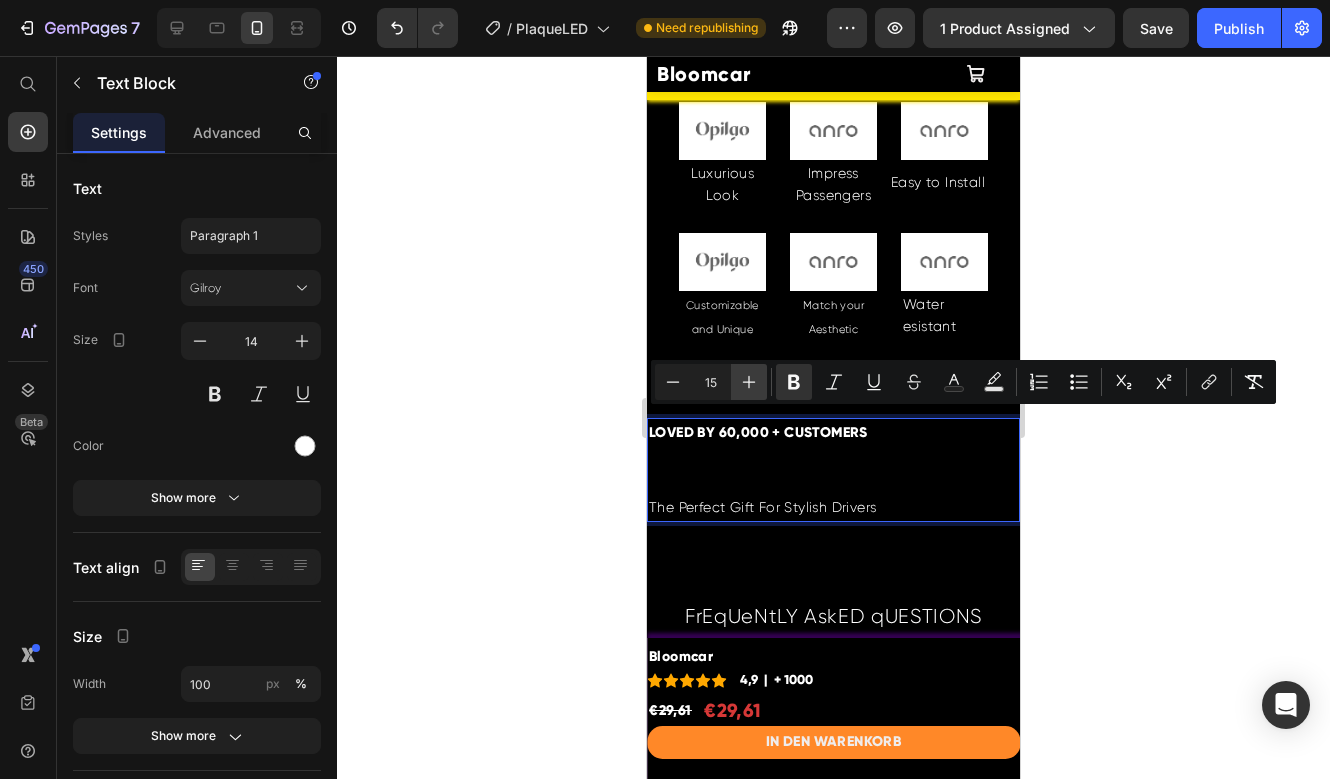 click 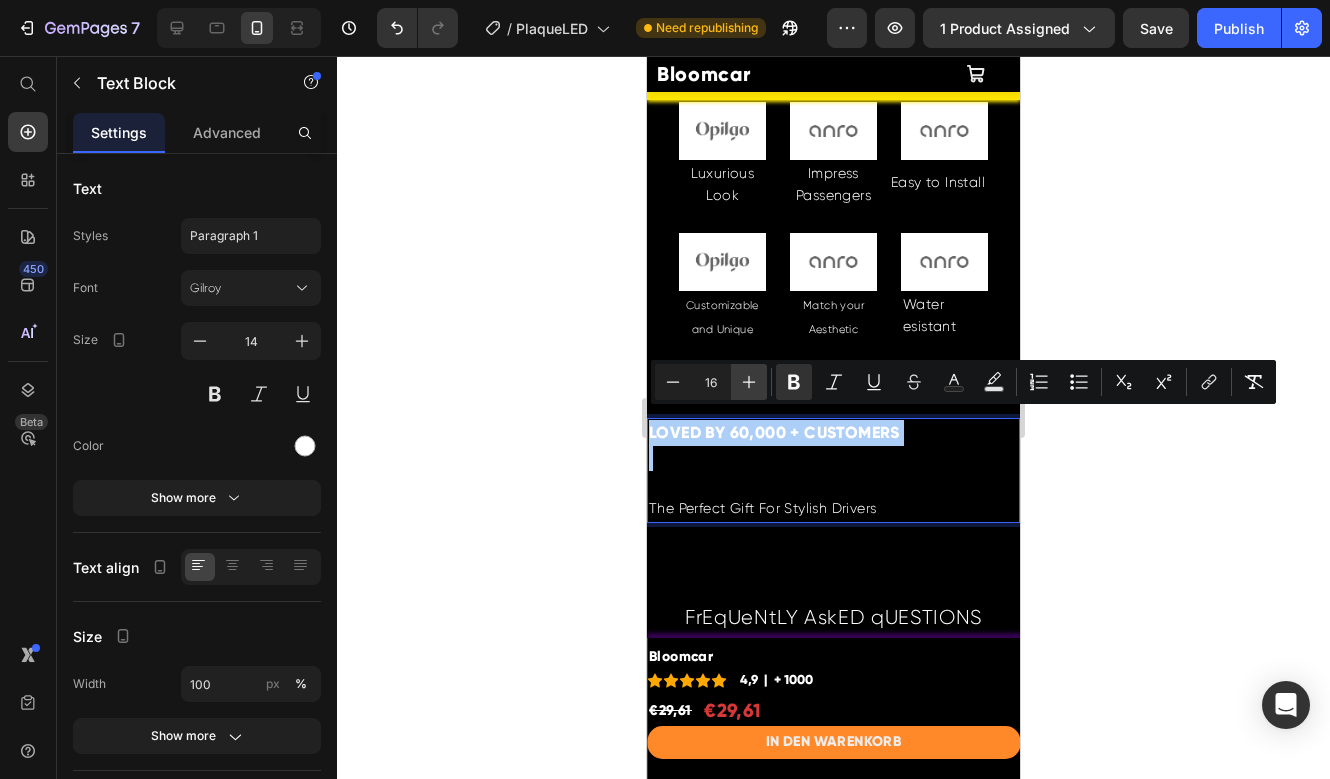 click 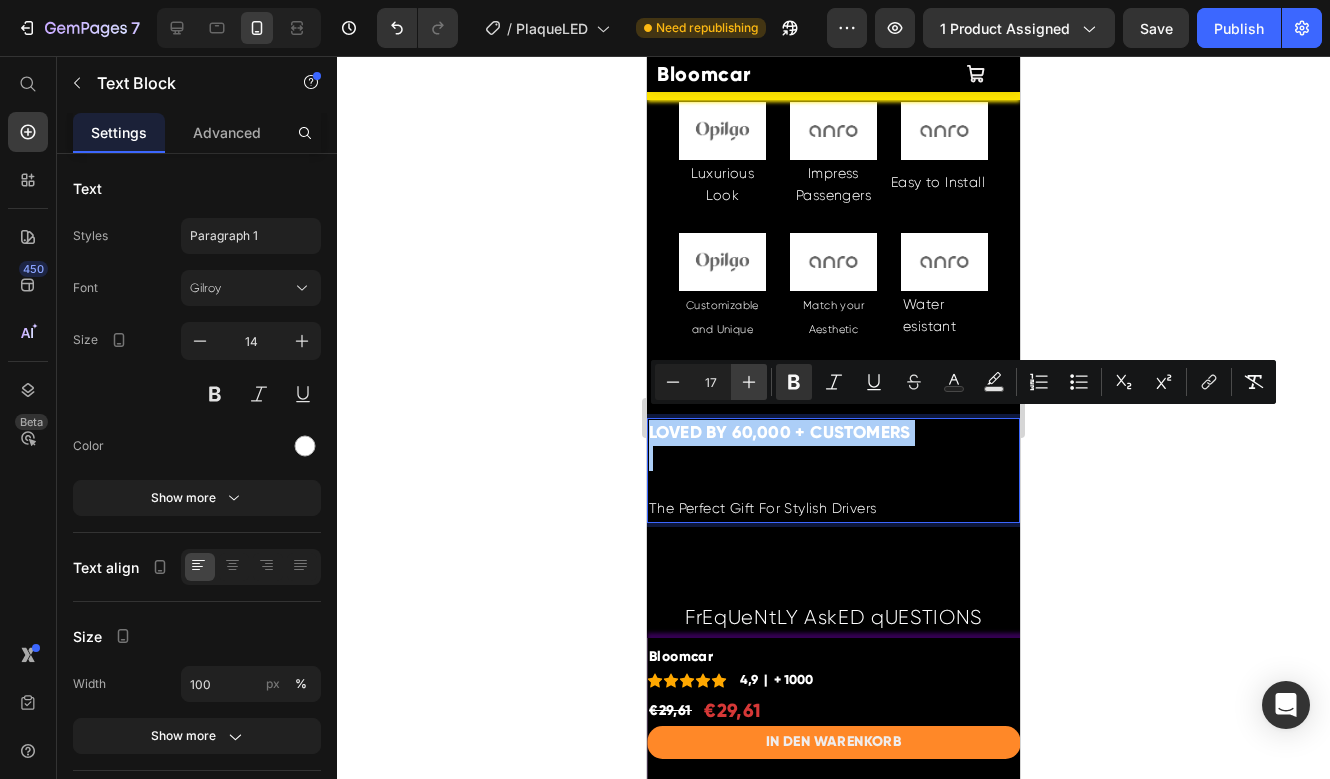 click 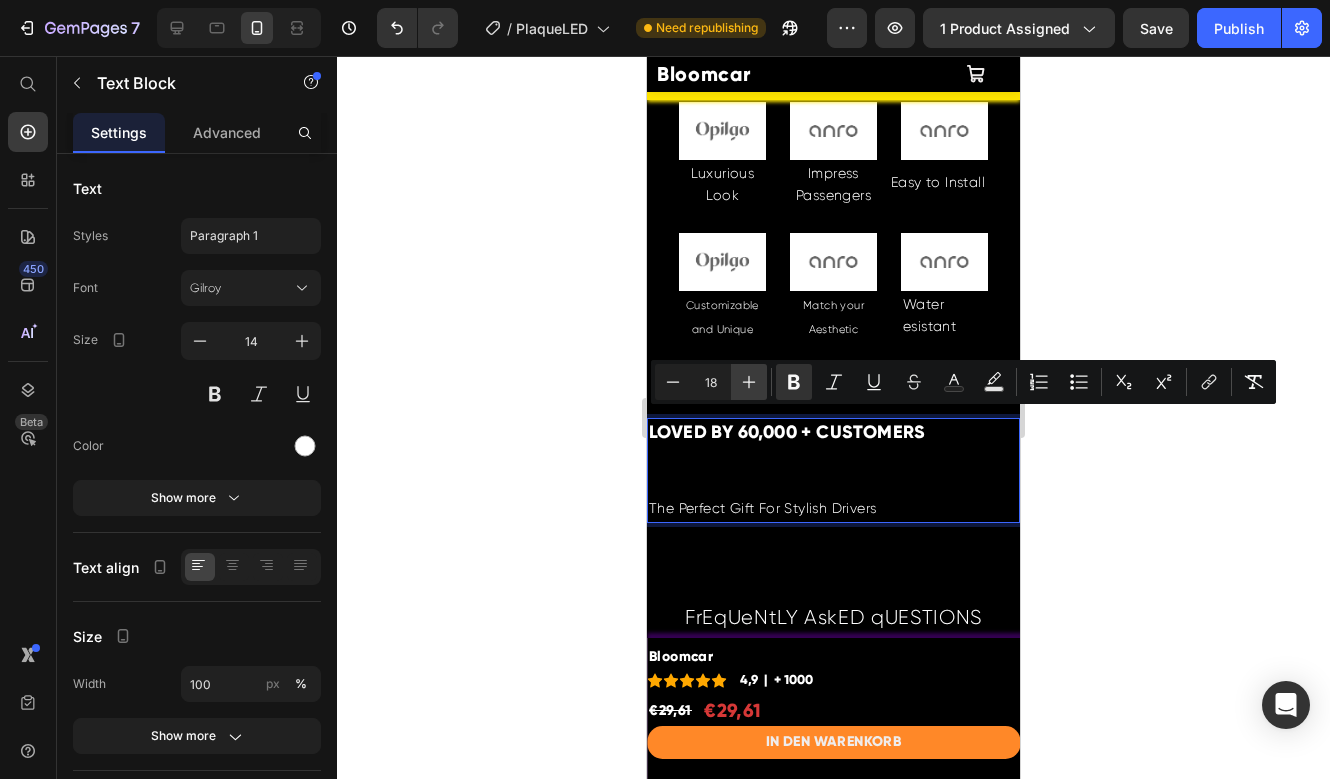 click 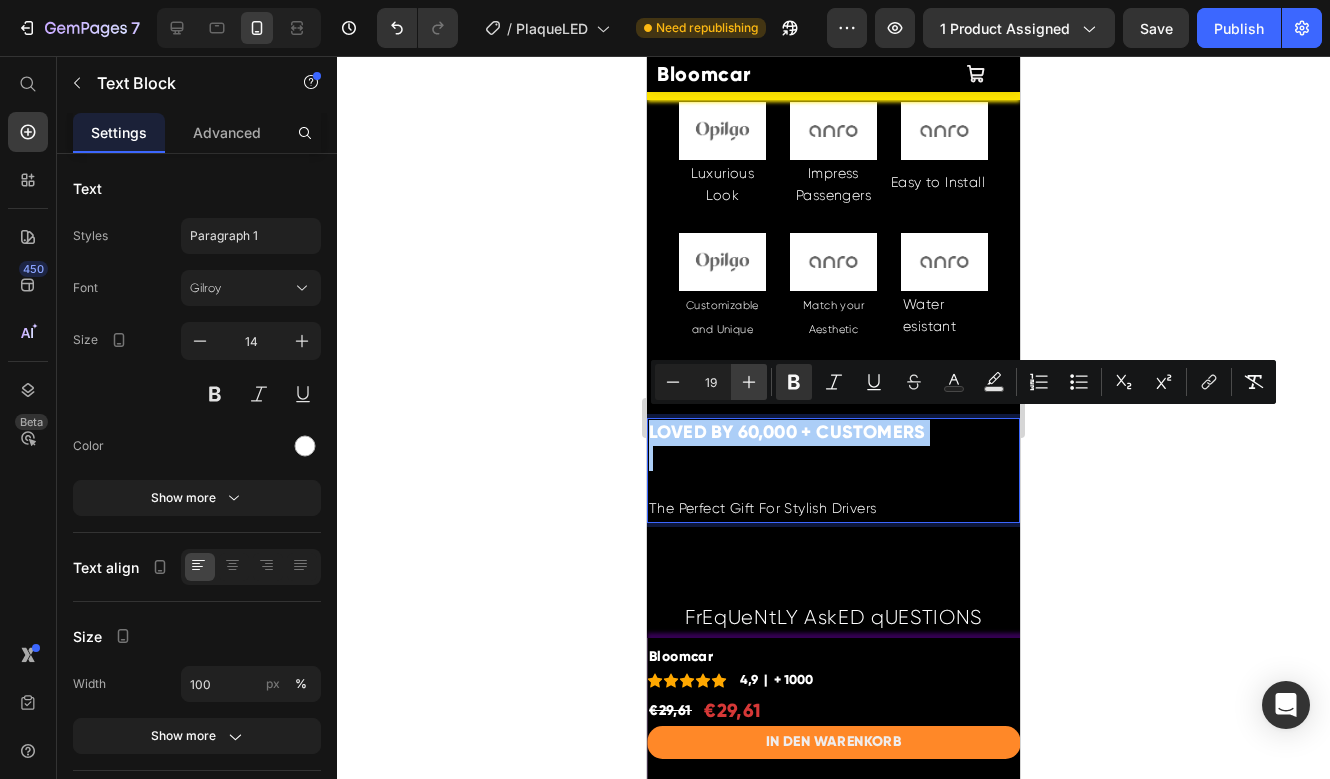 click 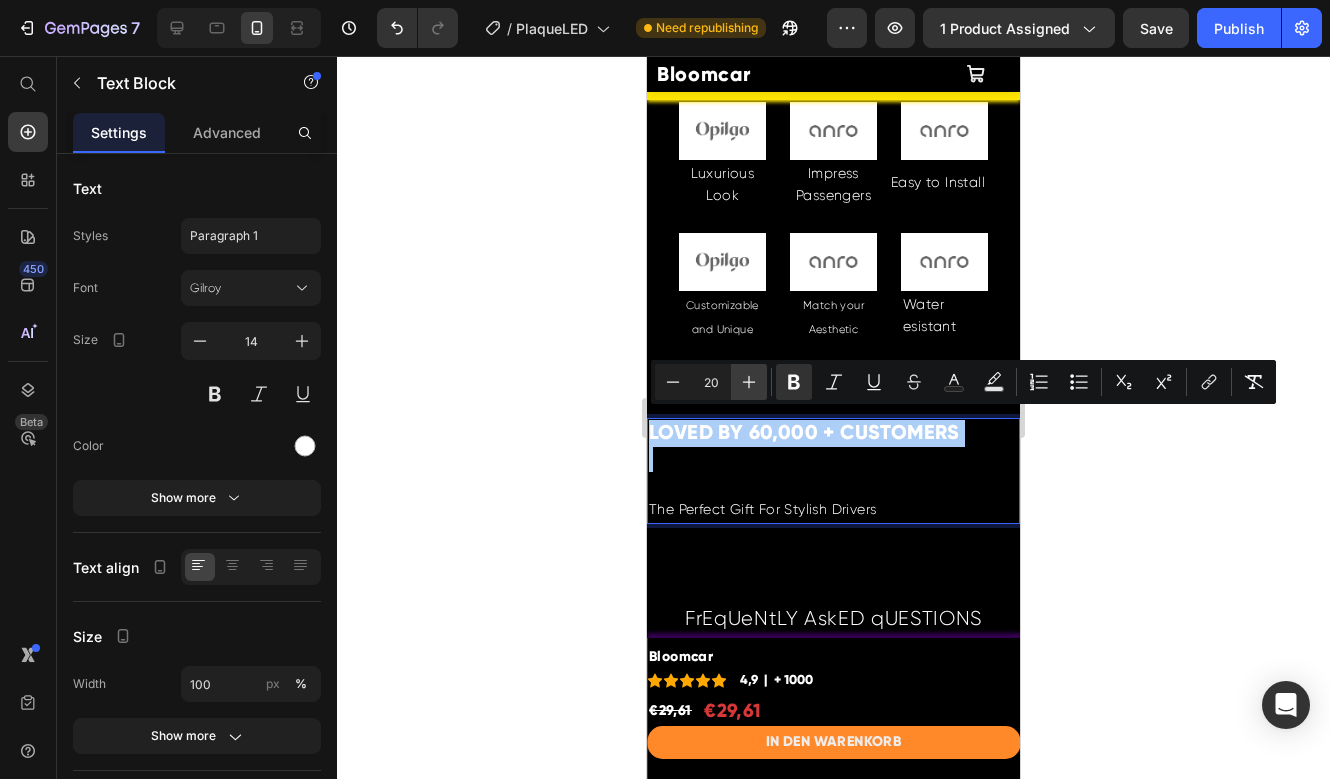 click 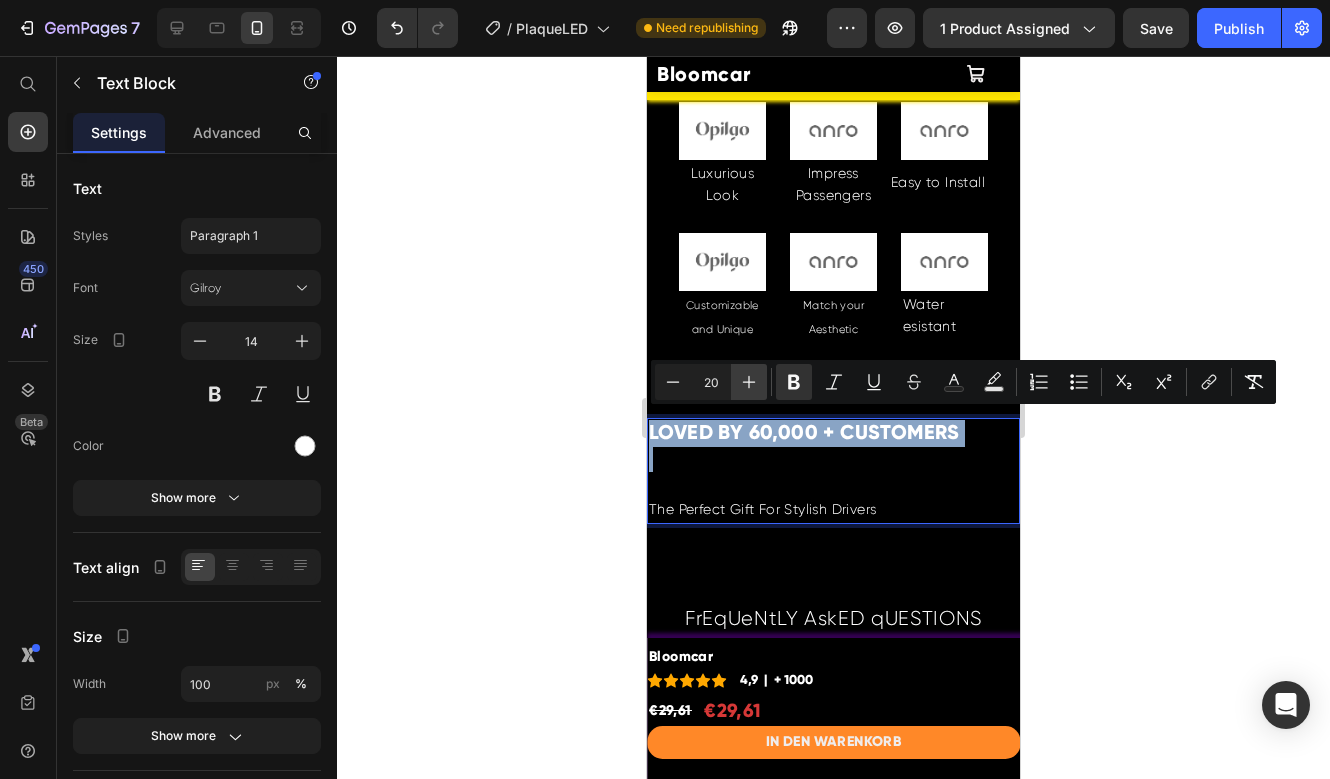 type on "21" 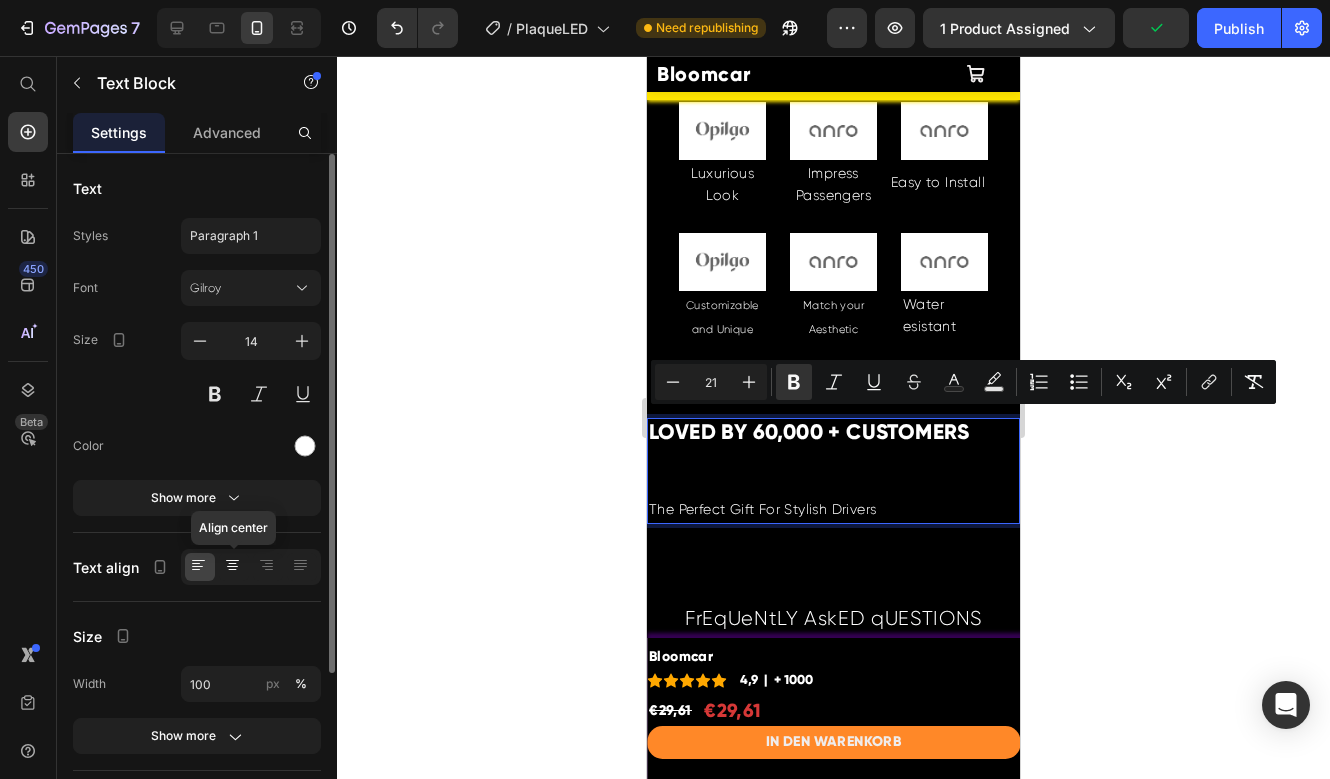 click 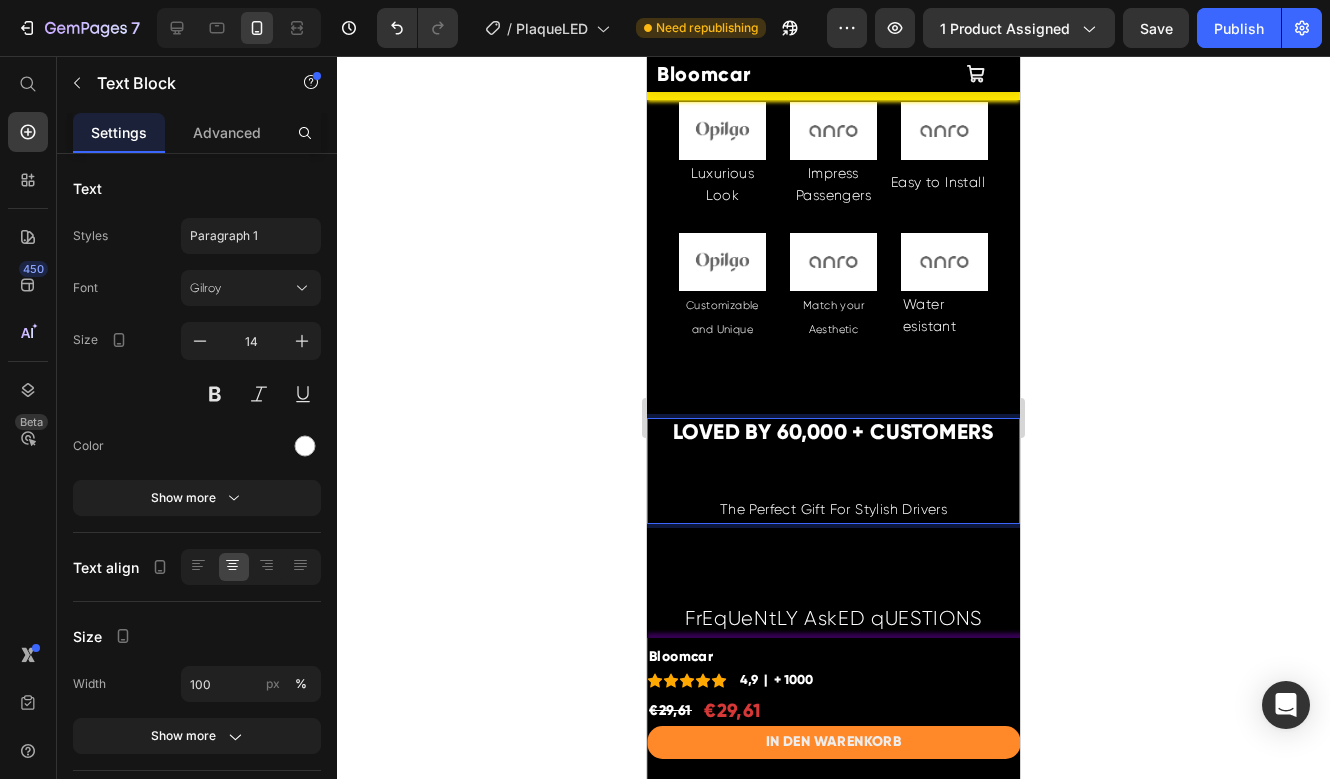 click on "LOVED BY 60,000 + CUSTOMERS" at bounding box center (833, 432) 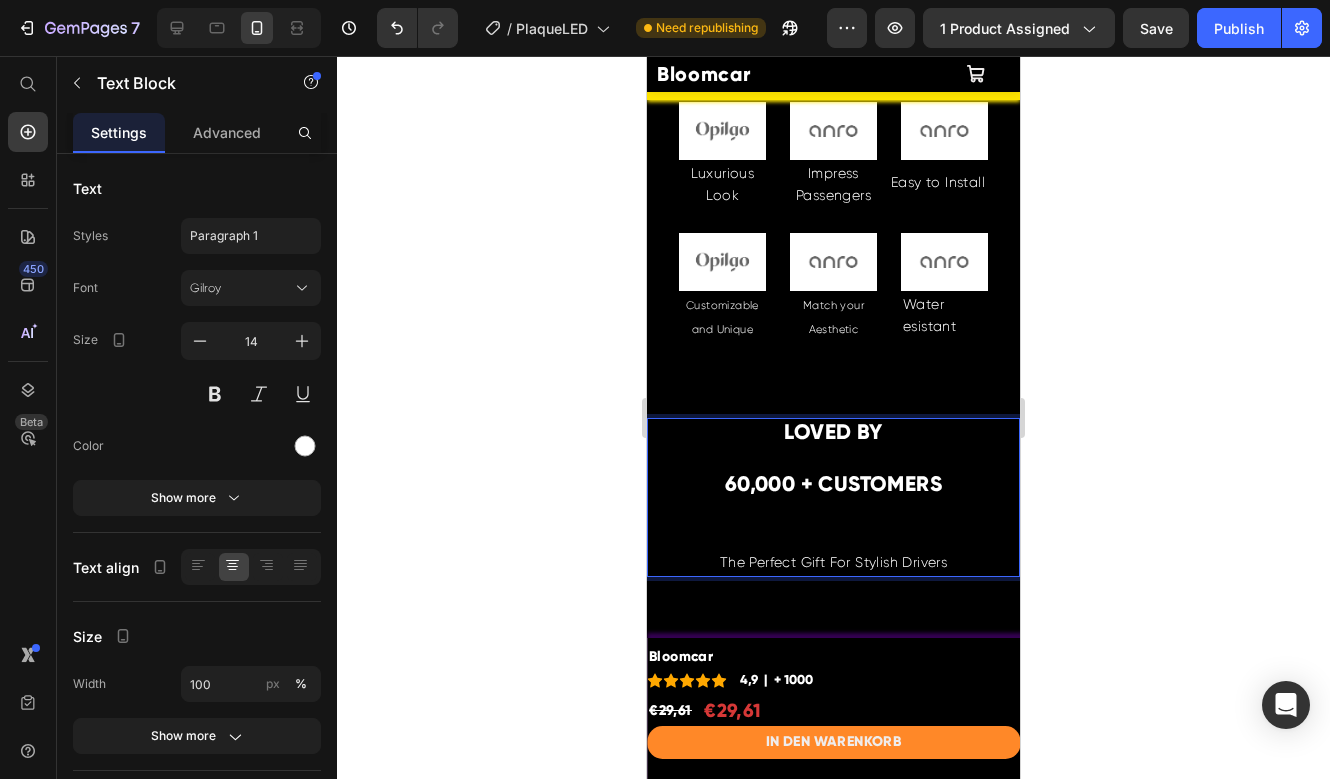 click on "60,000 + CUSTOMERS" at bounding box center [833, 484] 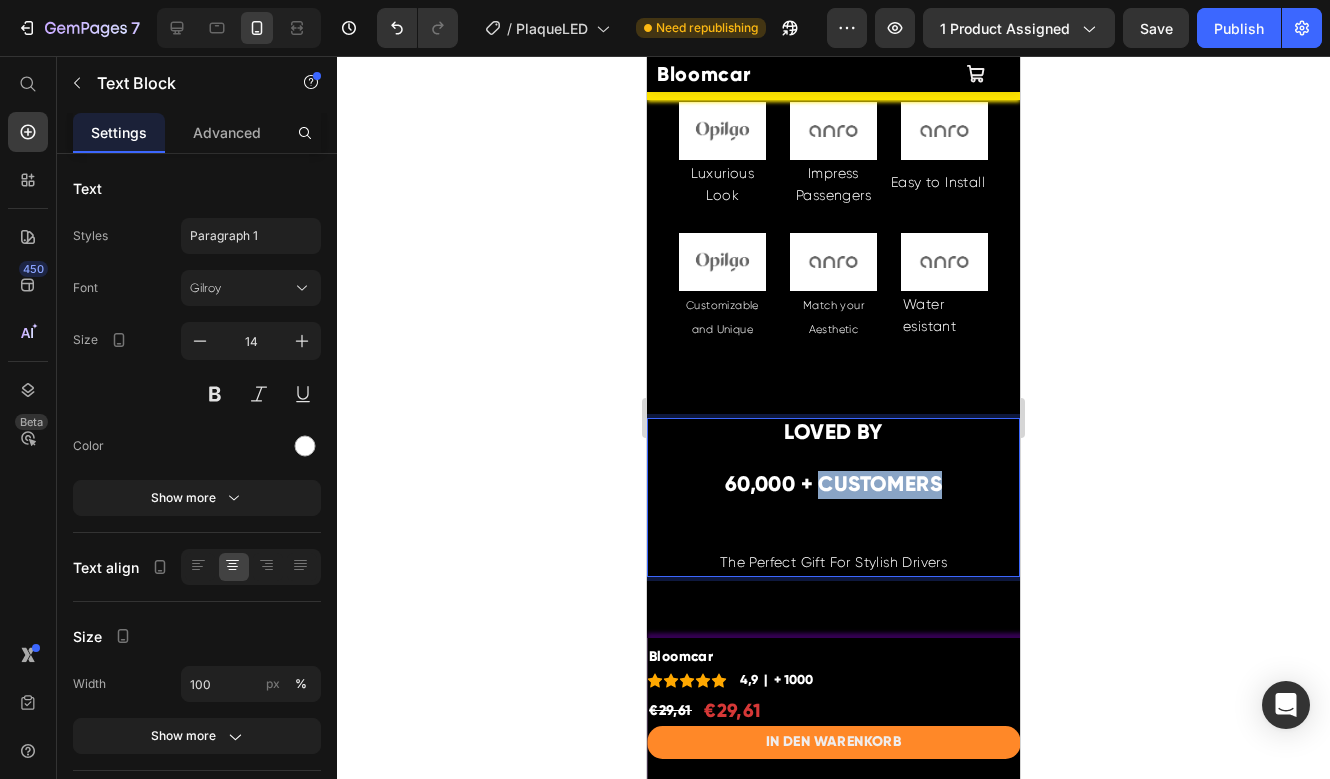 click on "60,000 + CUSTOMERS" at bounding box center [833, 484] 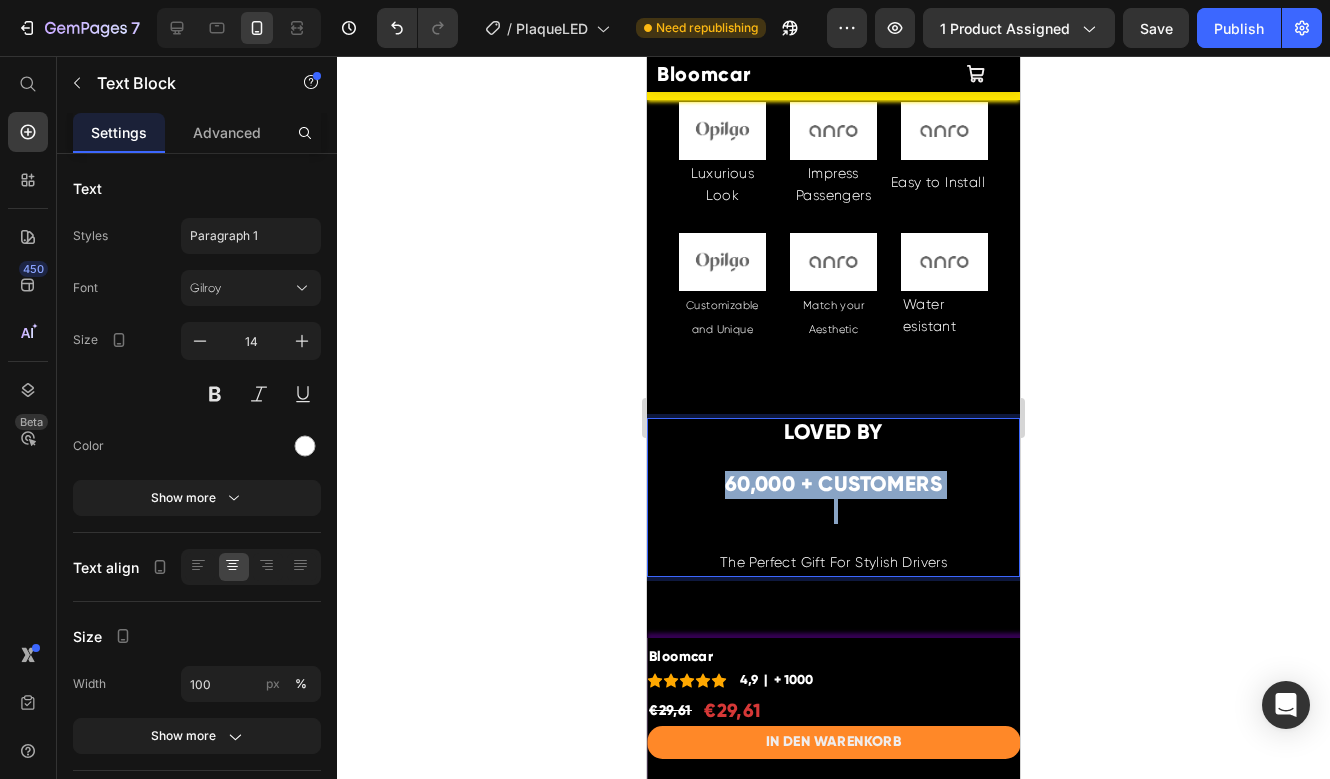 click on "60,000 + CUSTOMERS" at bounding box center [833, 484] 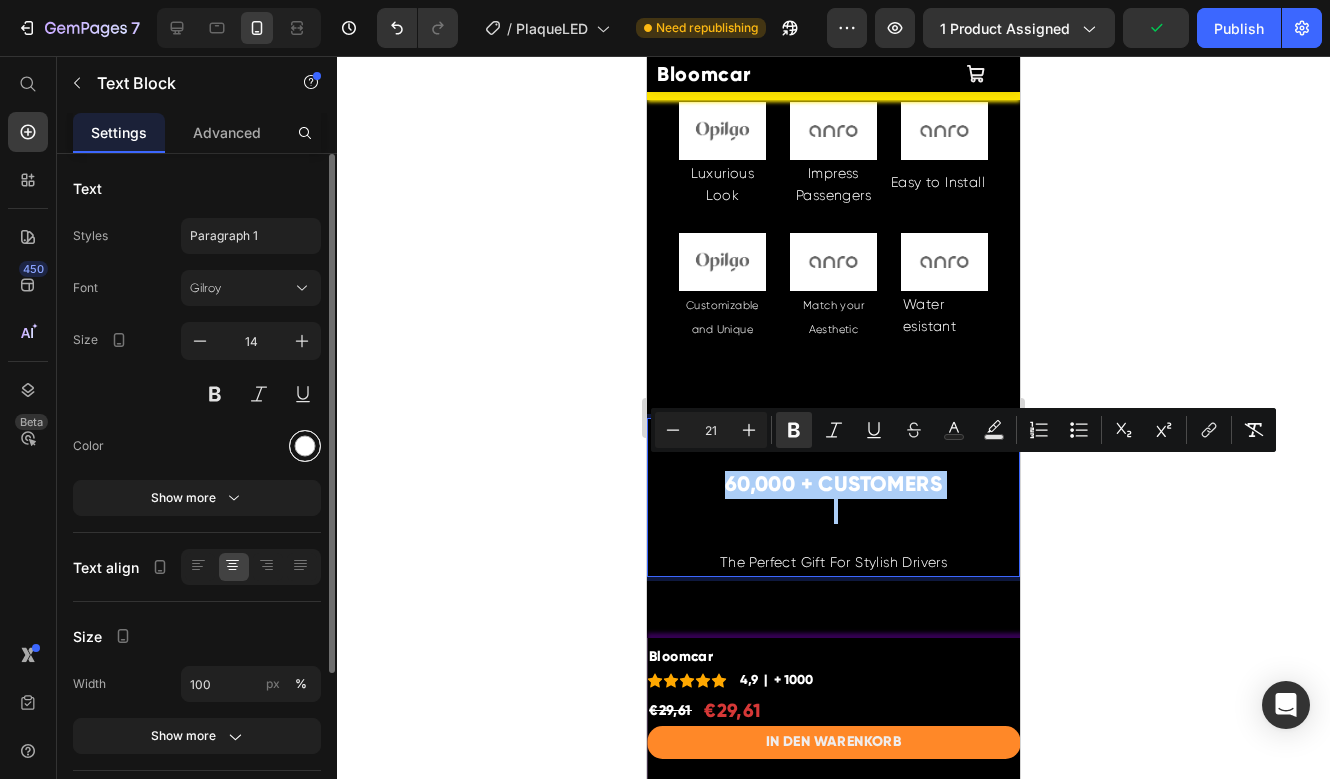 click at bounding box center (305, 446) 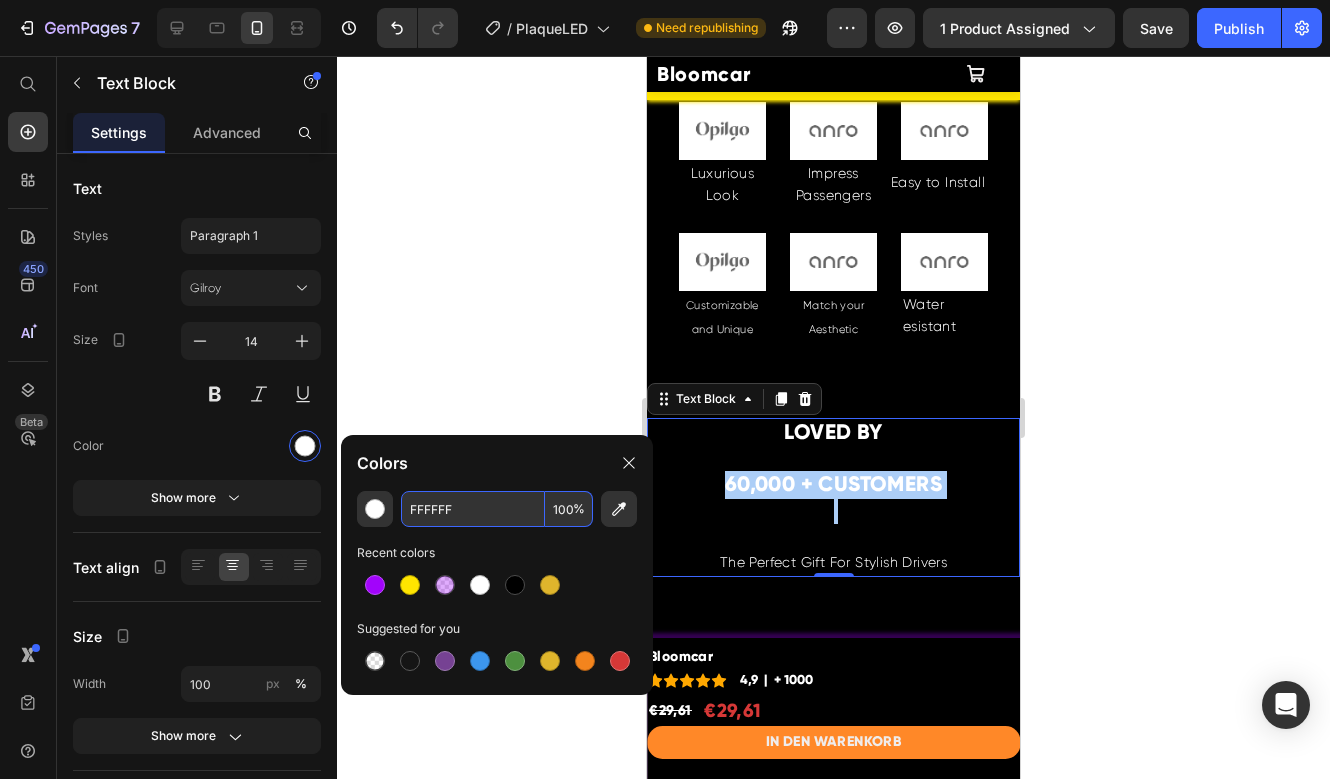 click on "FFFFFF" at bounding box center [473, 509] 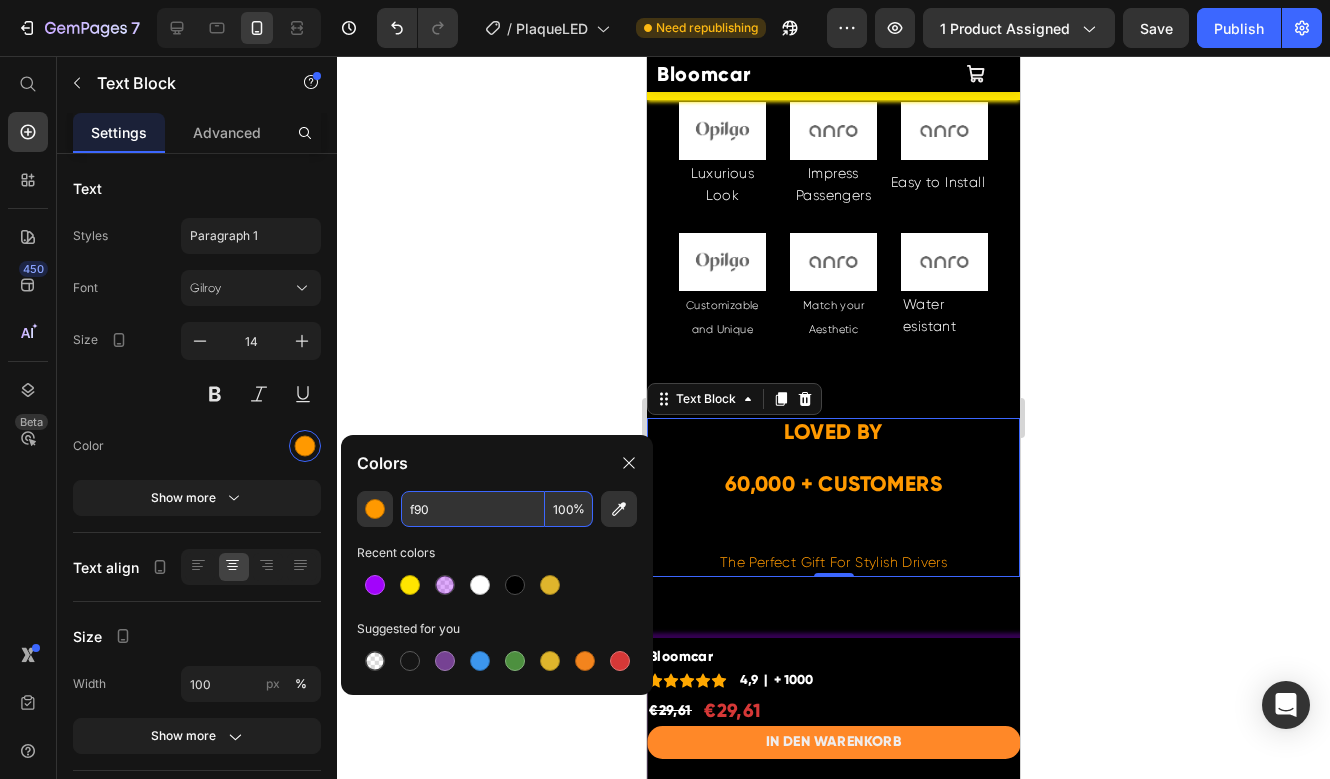 click at bounding box center (833, 511) 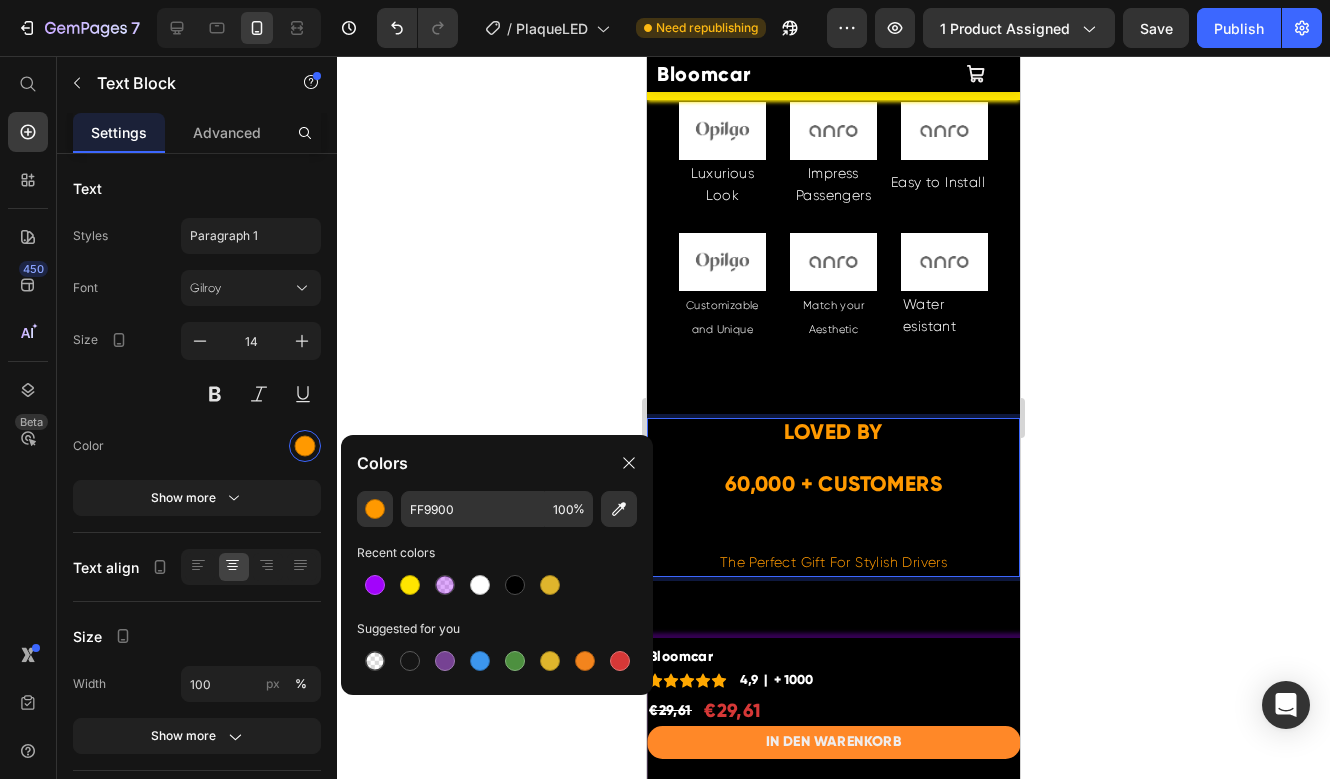 click on "LOVED BY" at bounding box center (833, 432) 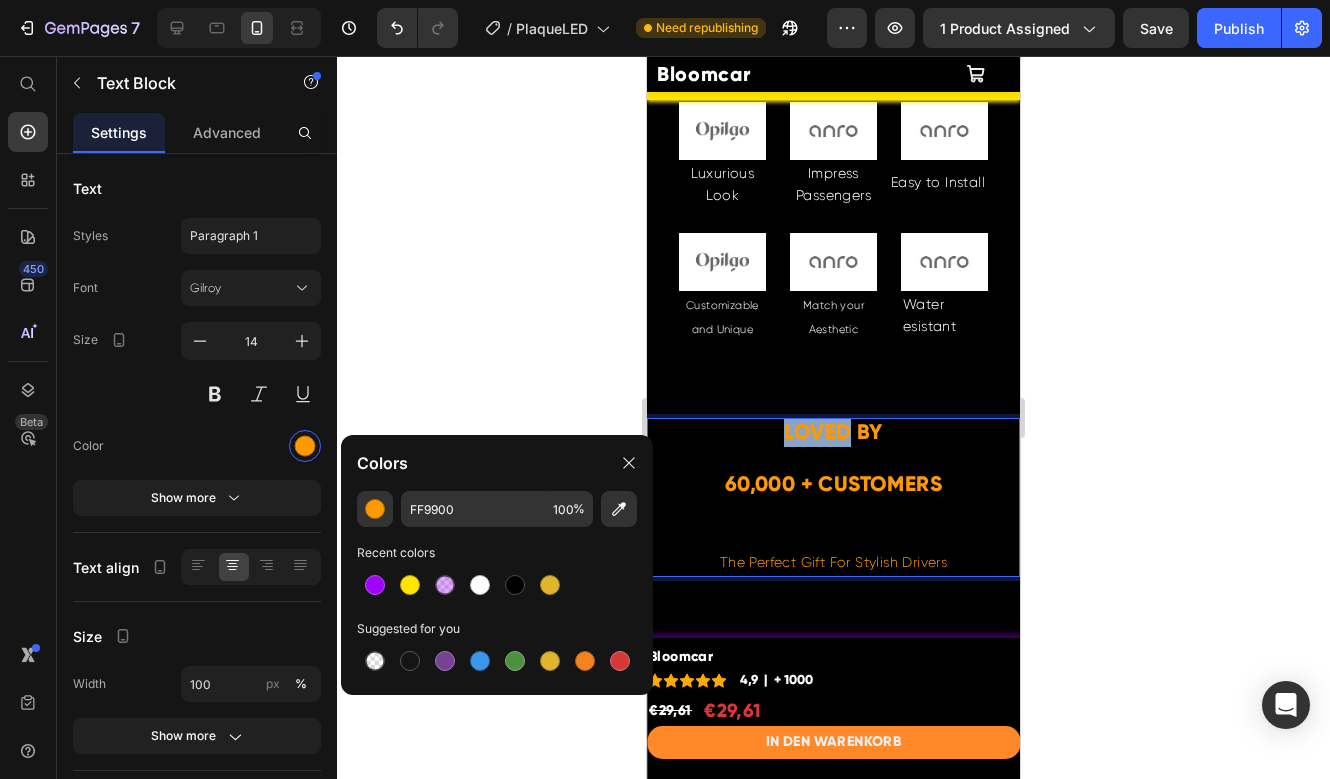 click on "LOVED BY" at bounding box center (833, 432) 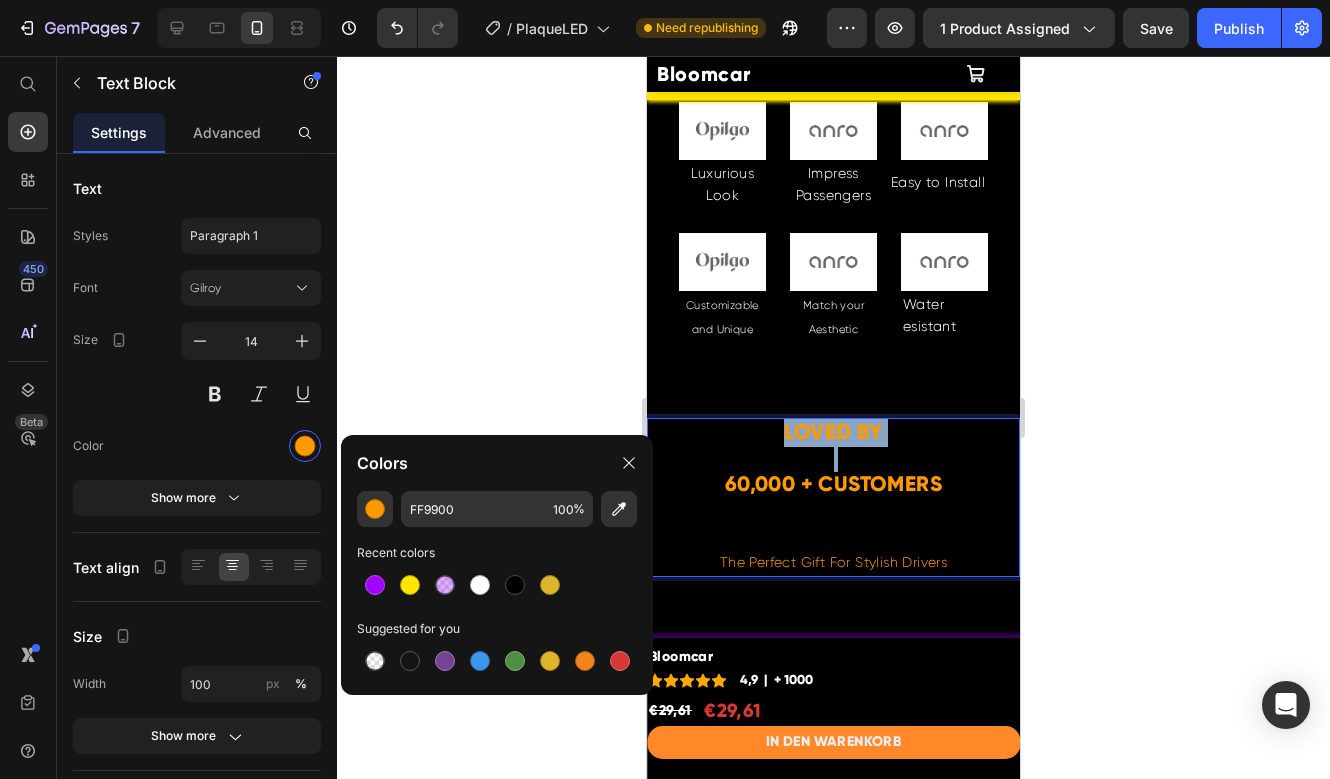click on "LOVED BY" at bounding box center (833, 432) 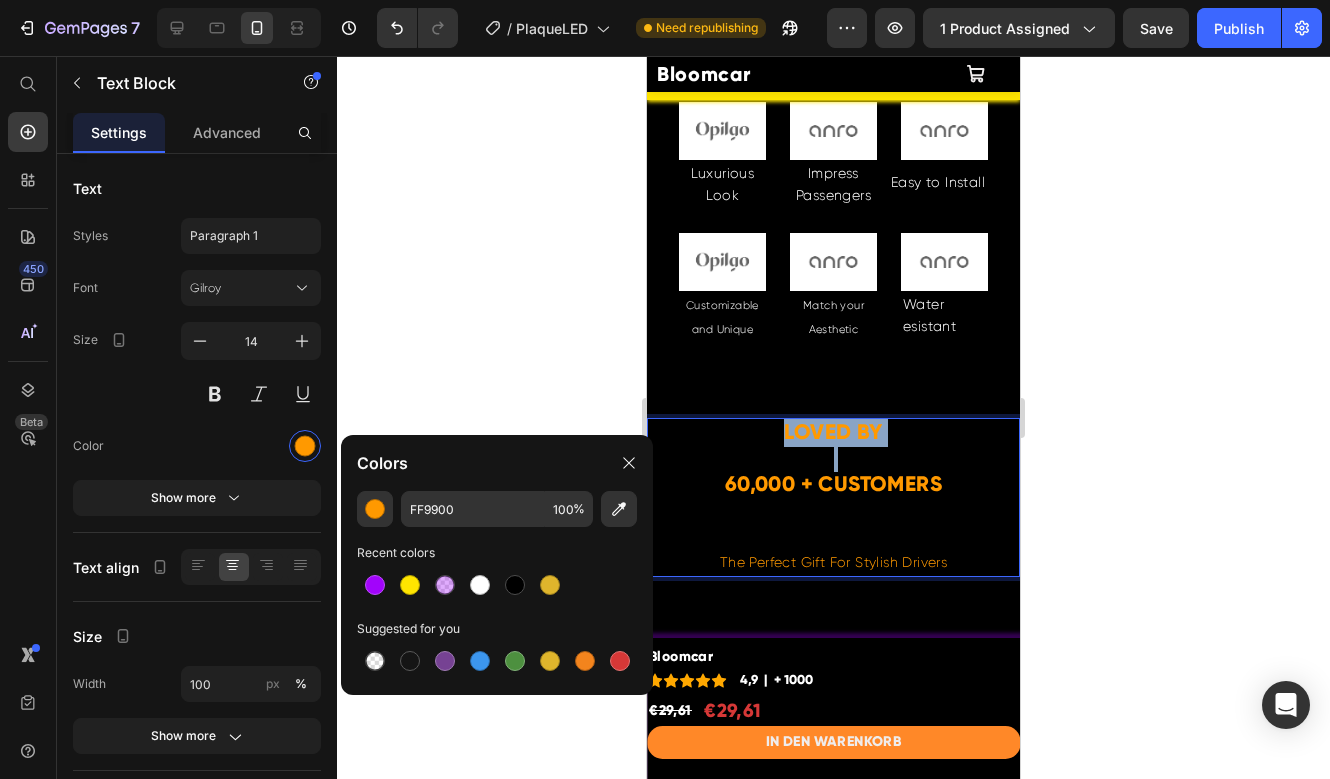 click on "LOVED BY" at bounding box center (833, 432) 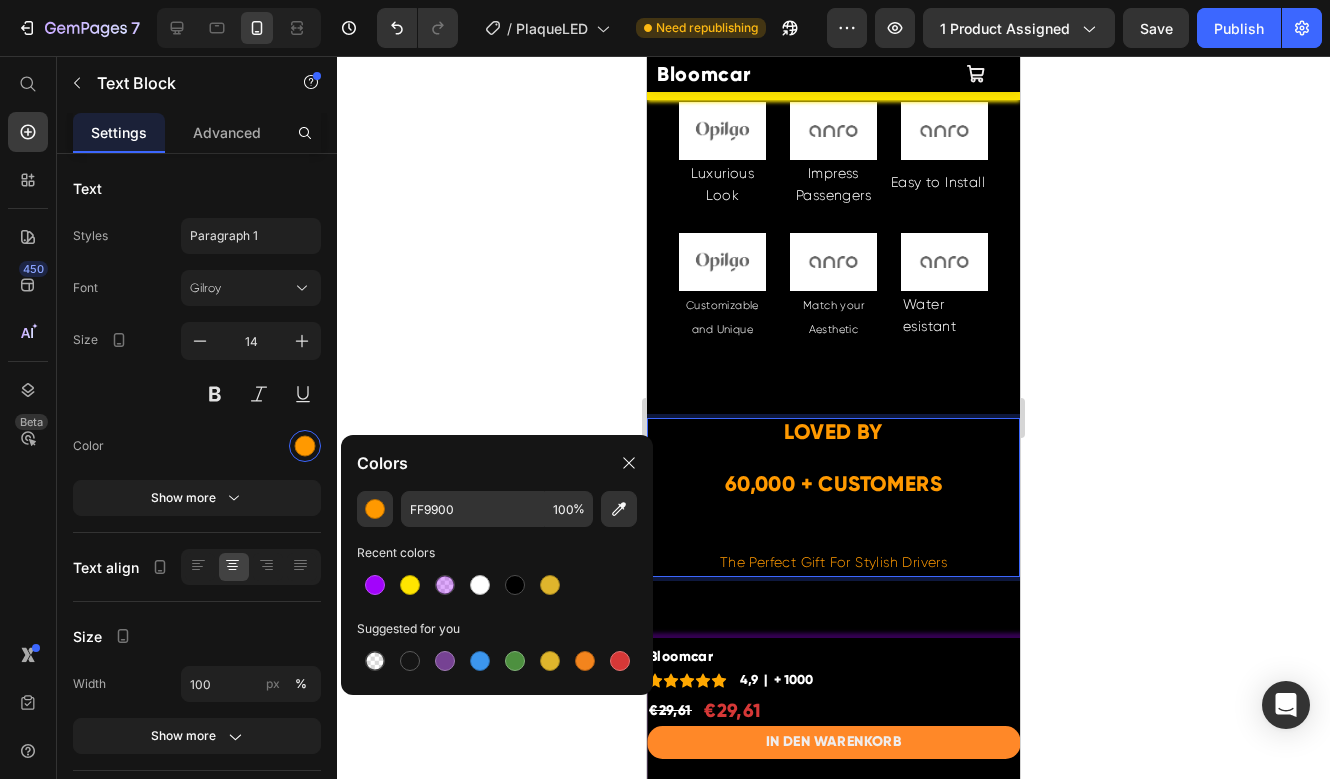 click at bounding box center [833, 459] 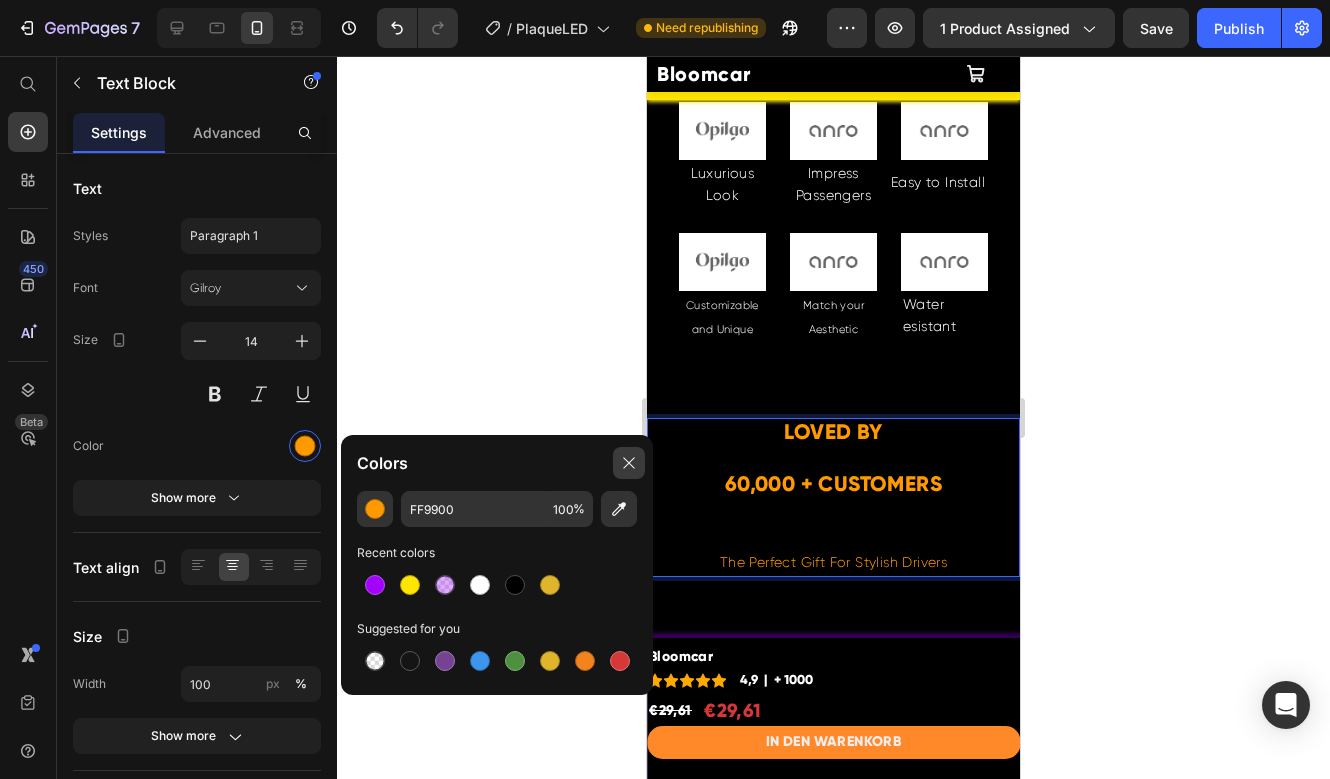 click 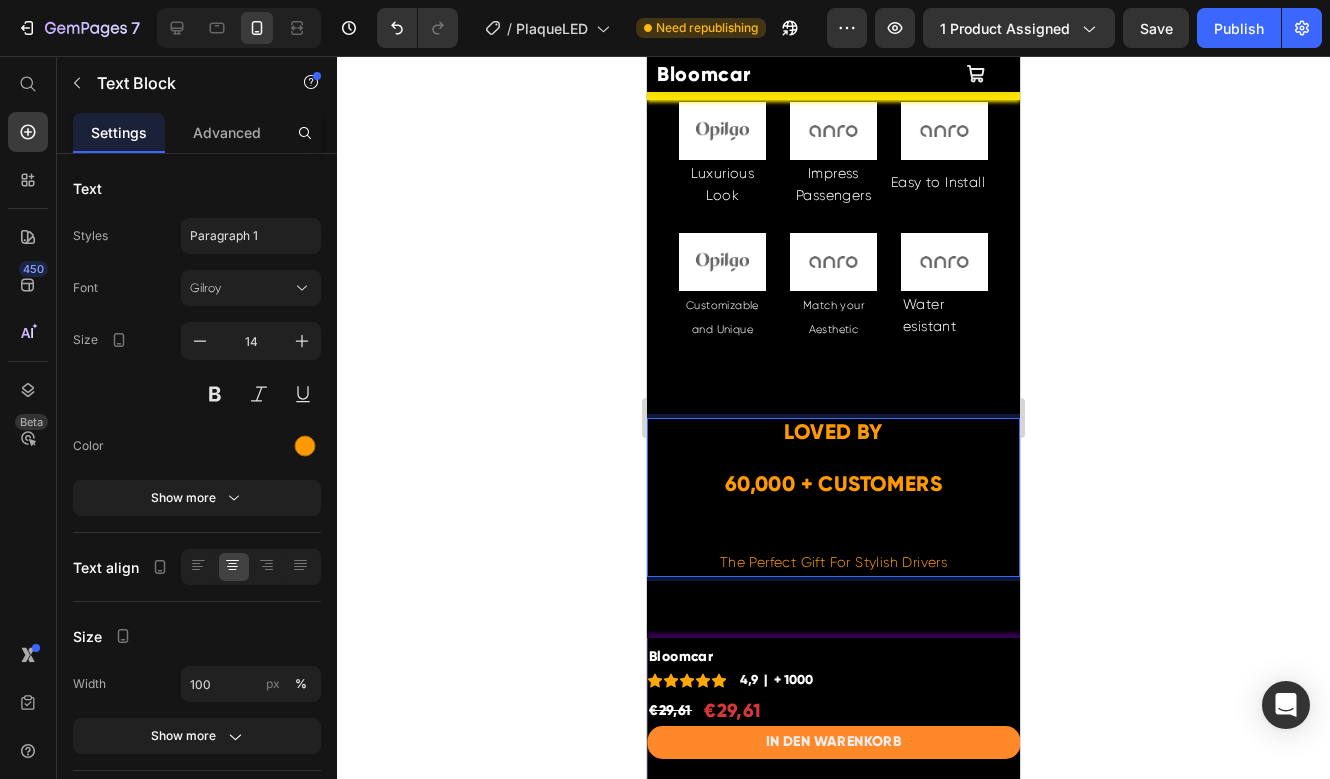 click on "LOVED BY" at bounding box center (833, 432) 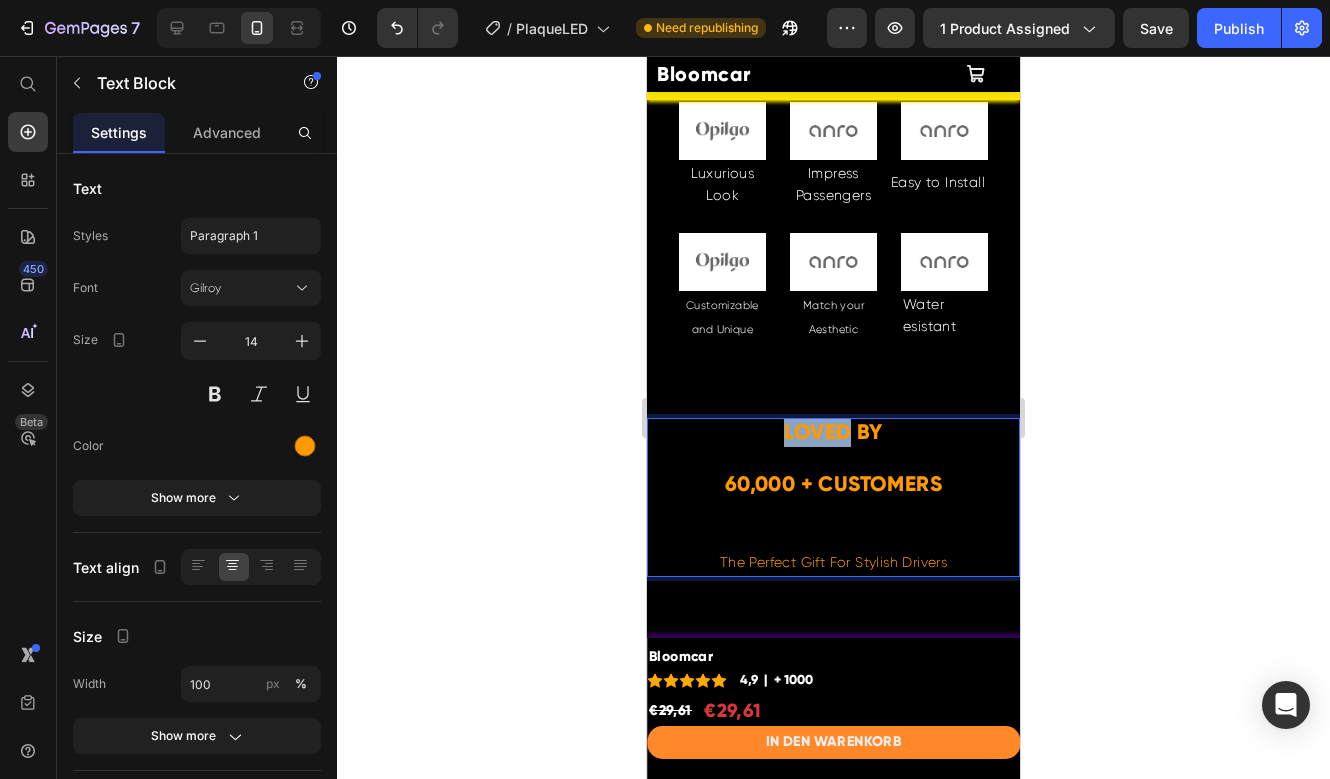 click on "LOVED BY" at bounding box center [833, 432] 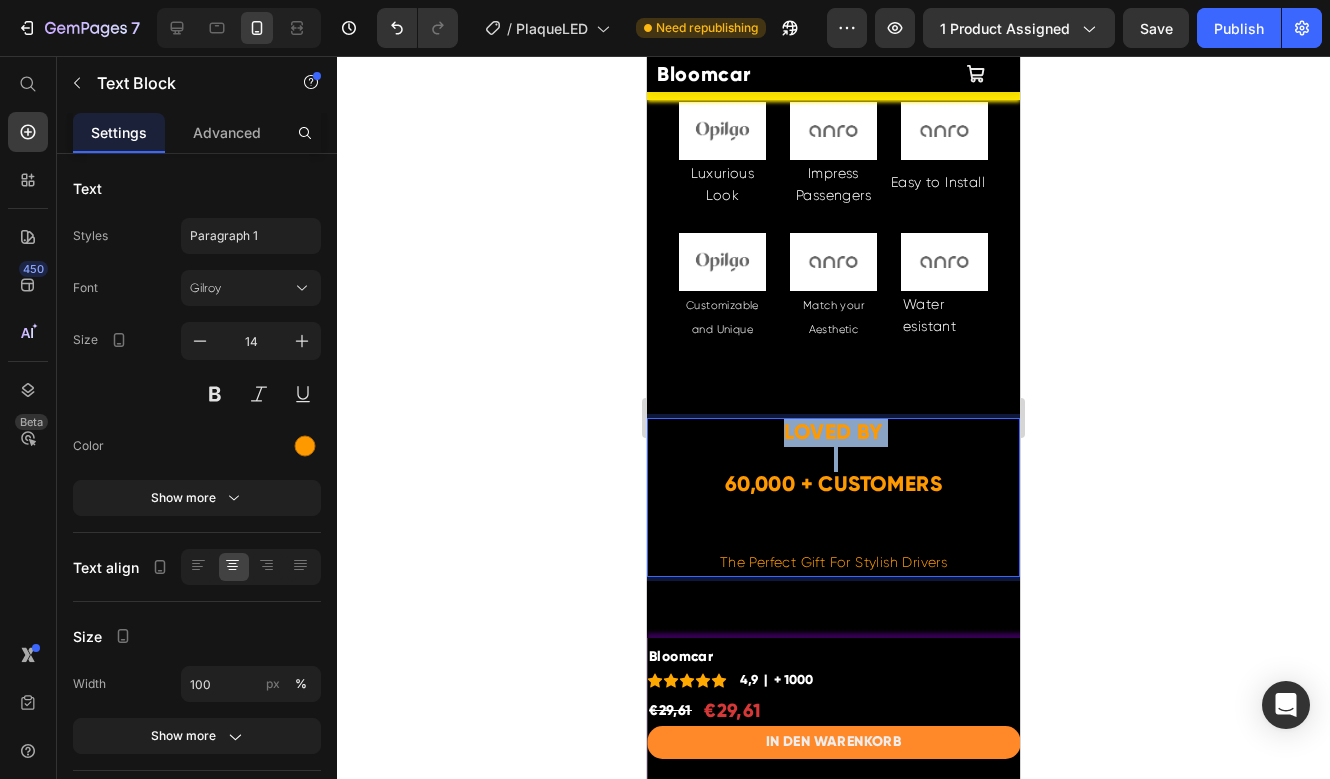 click on "LOVED BY" at bounding box center [833, 432] 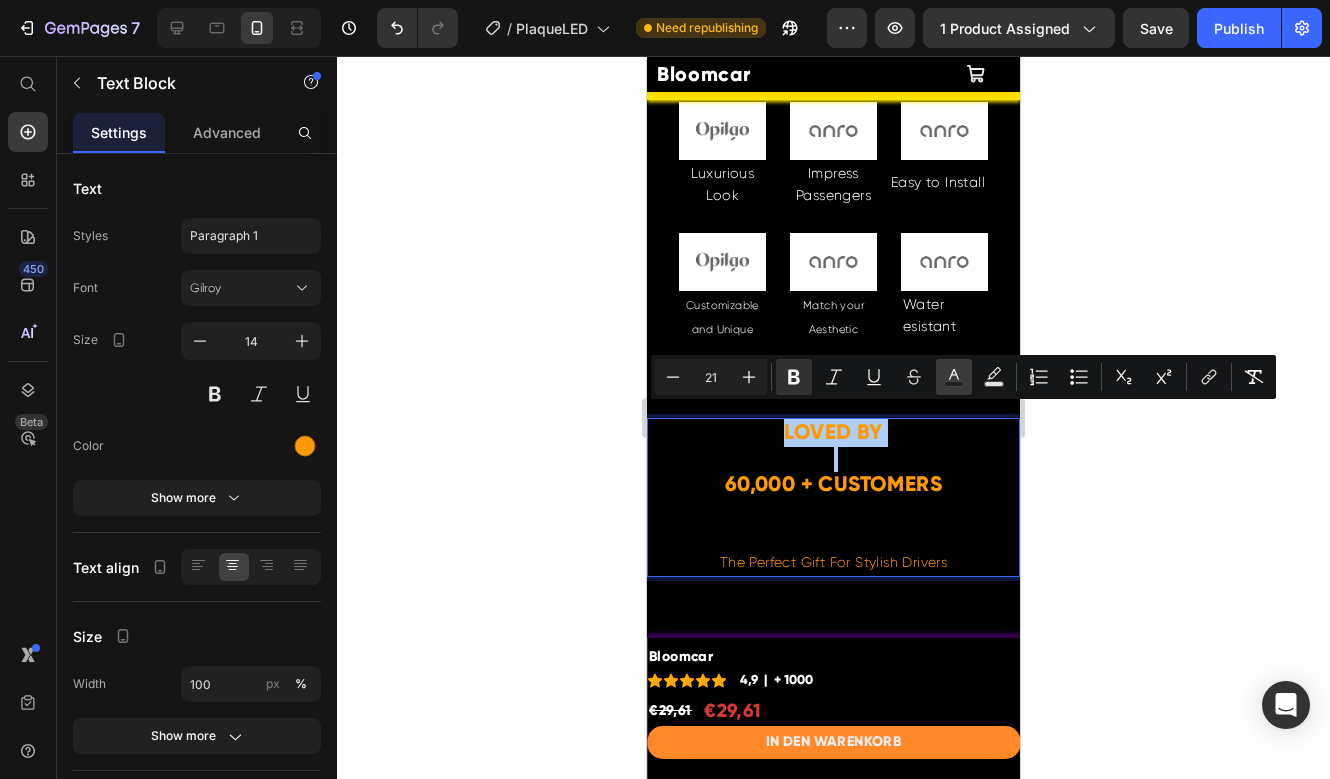 click 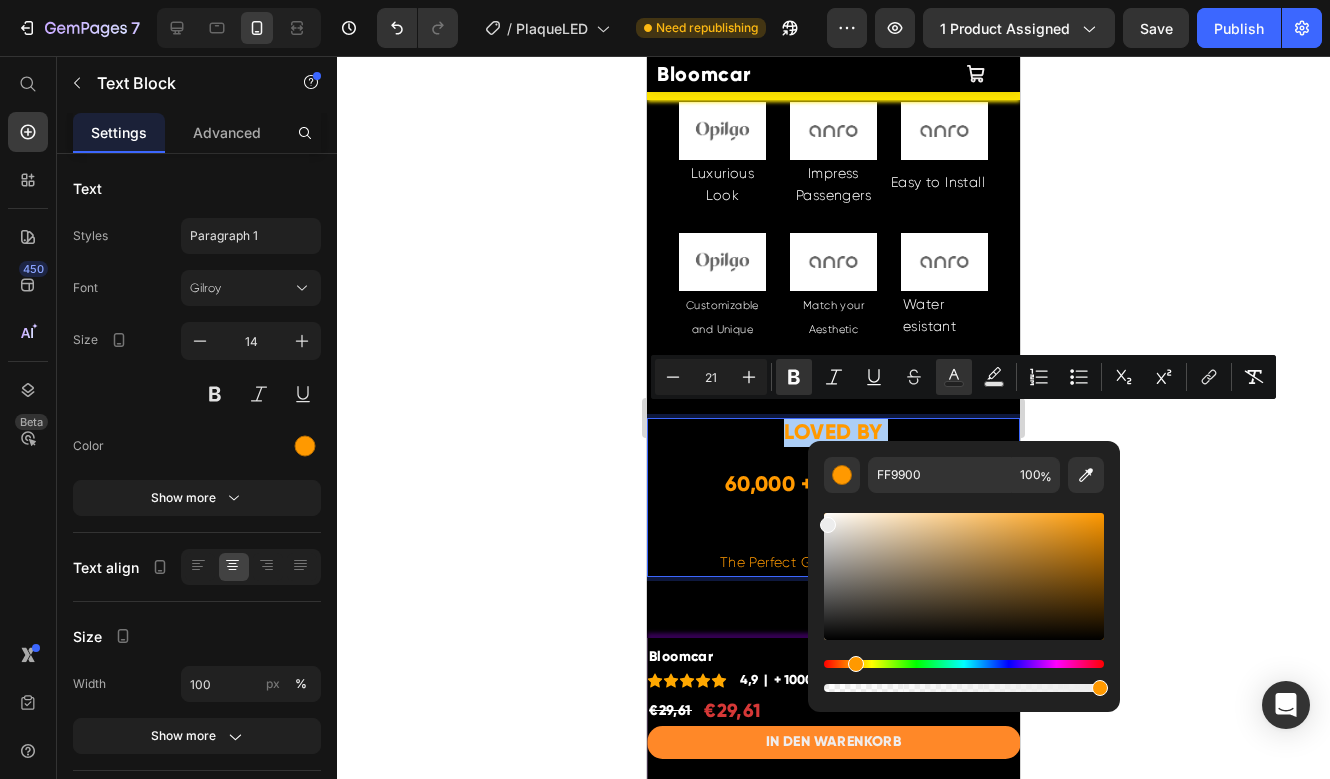 drag, startPoint x: 1475, startPoint y: 582, endPoint x: 806, endPoint y: 495, distance: 674.63324 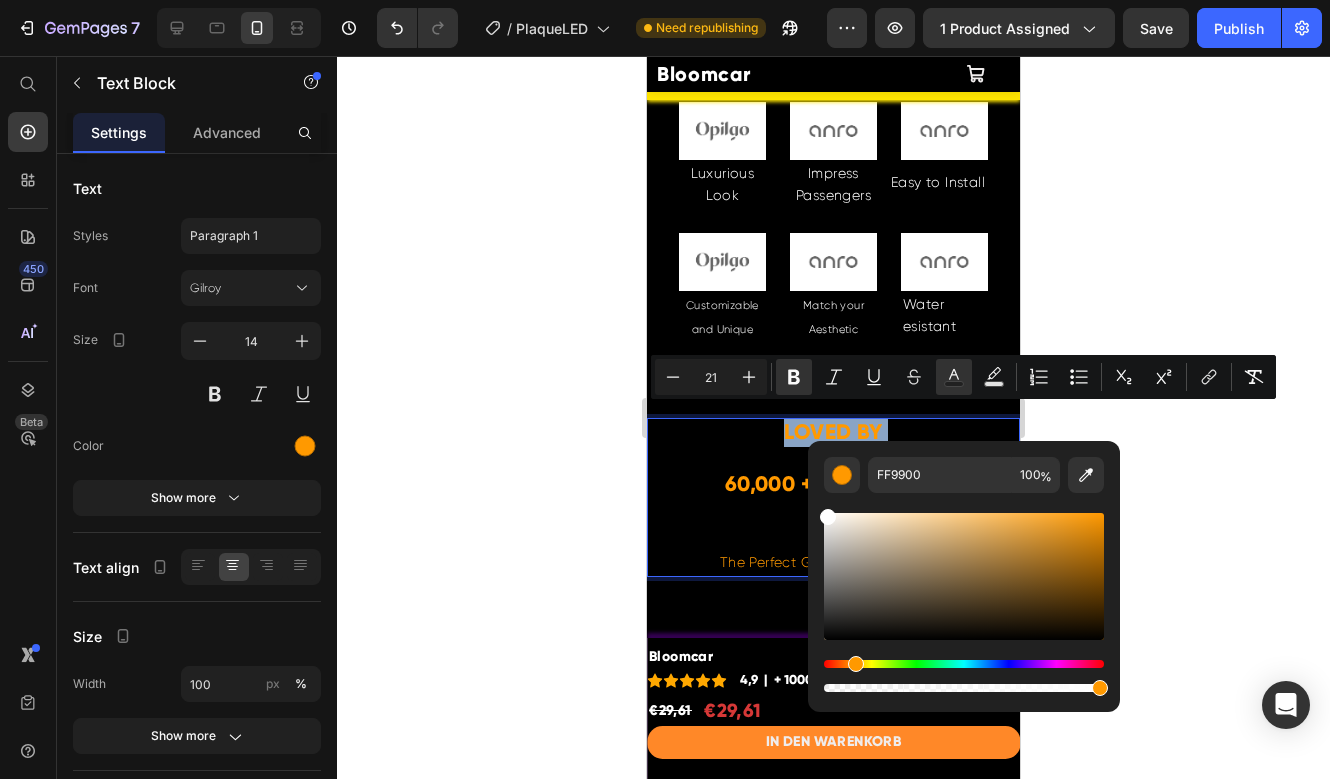 type on "FFFFFF" 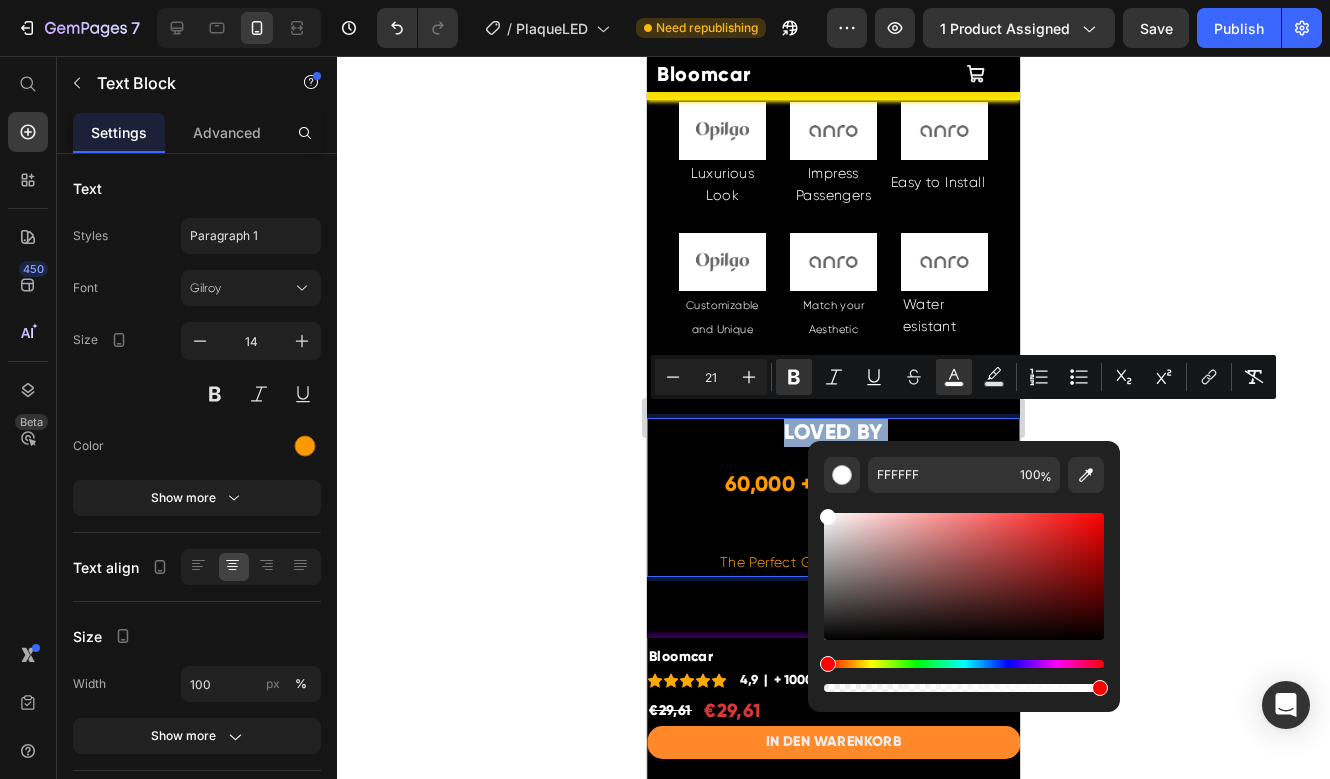 type on "14" 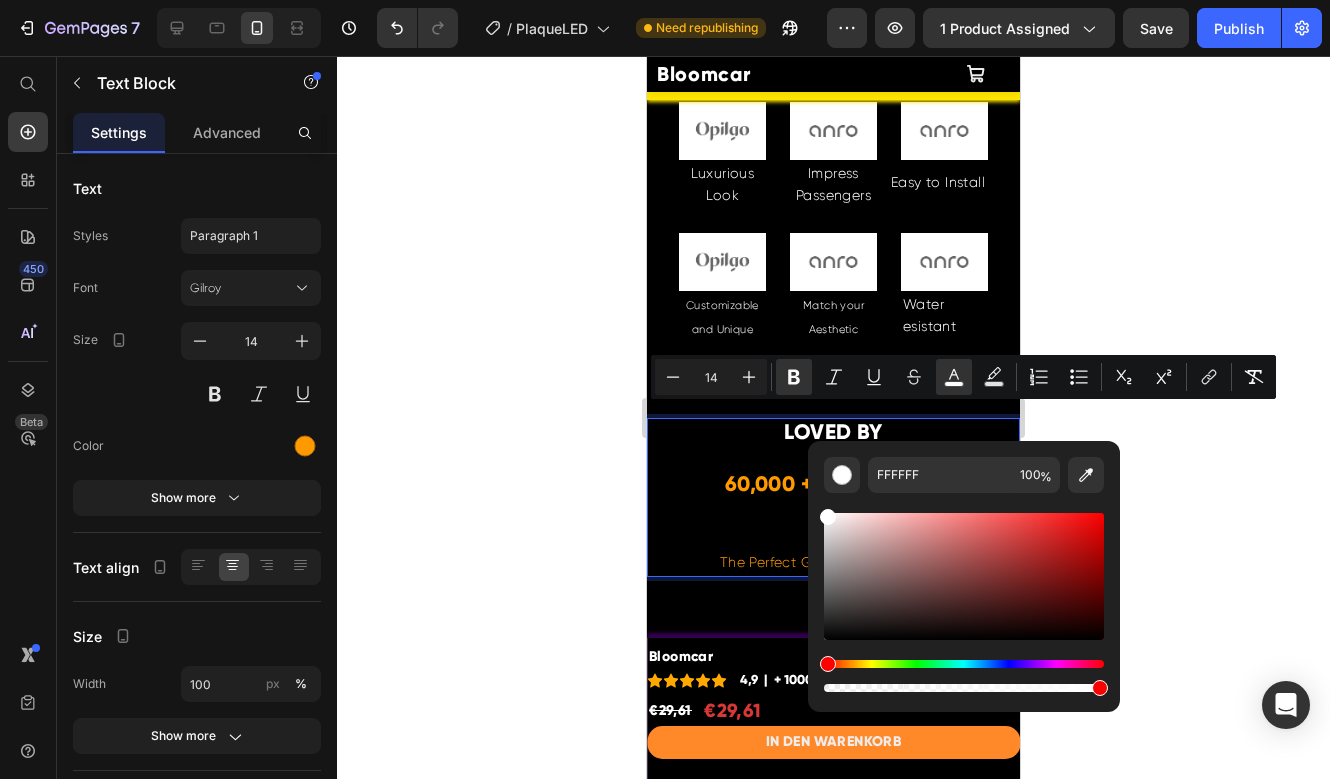 click at bounding box center (833, 511) 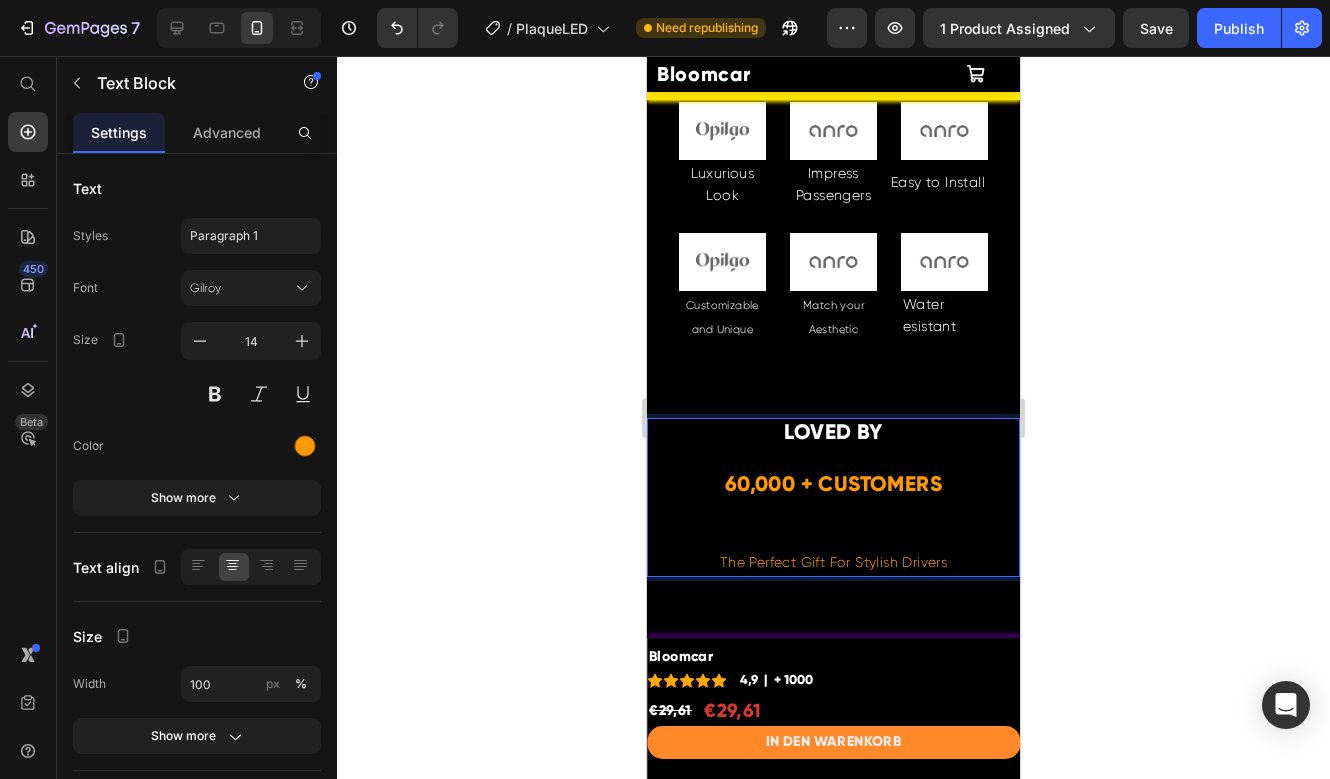 click on "The Perfect Gift For Stylish Drivers" at bounding box center [833, 562] 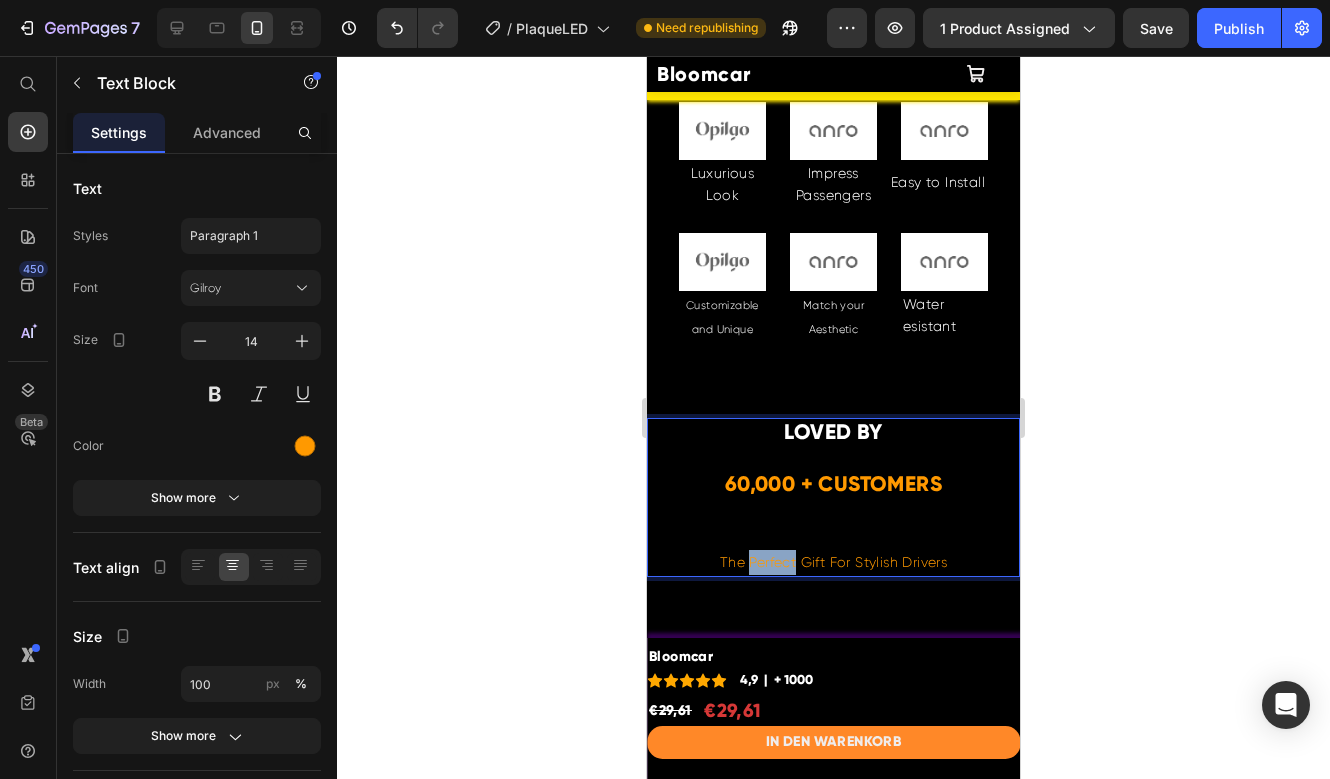 click on "The Perfect Gift For Stylish Drivers" at bounding box center [833, 562] 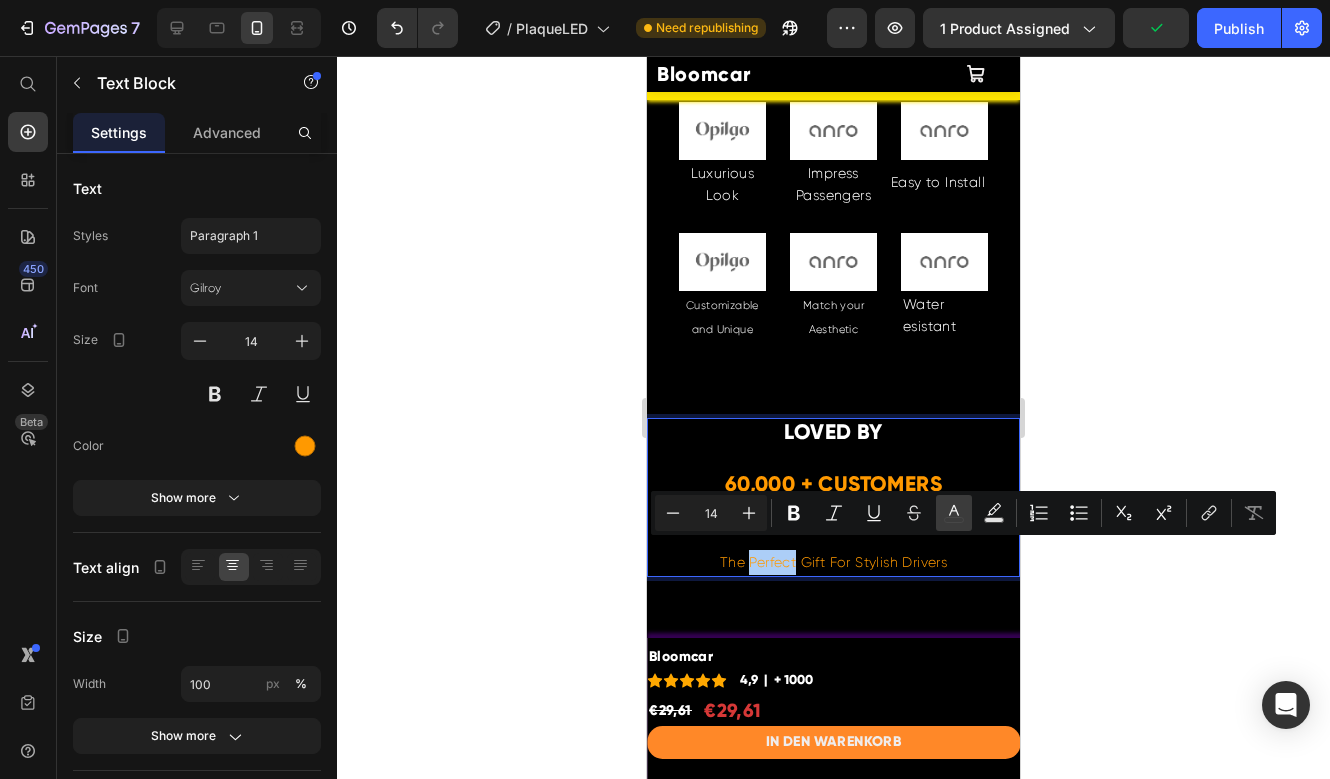 click on "color" at bounding box center (954, 513) 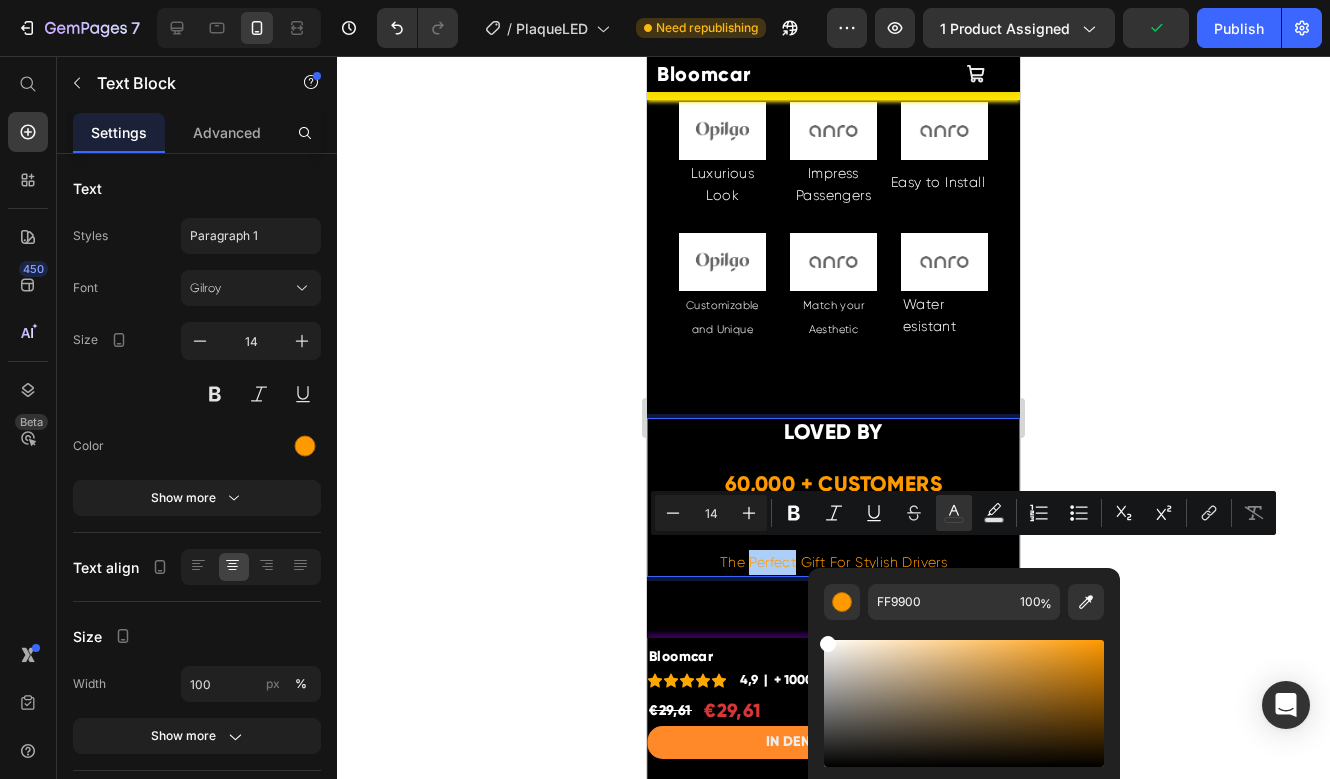 drag, startPoint x: 1495, startPoint y: 706, endPoint x: 763, endPoint y: 611, distance: 738.13885 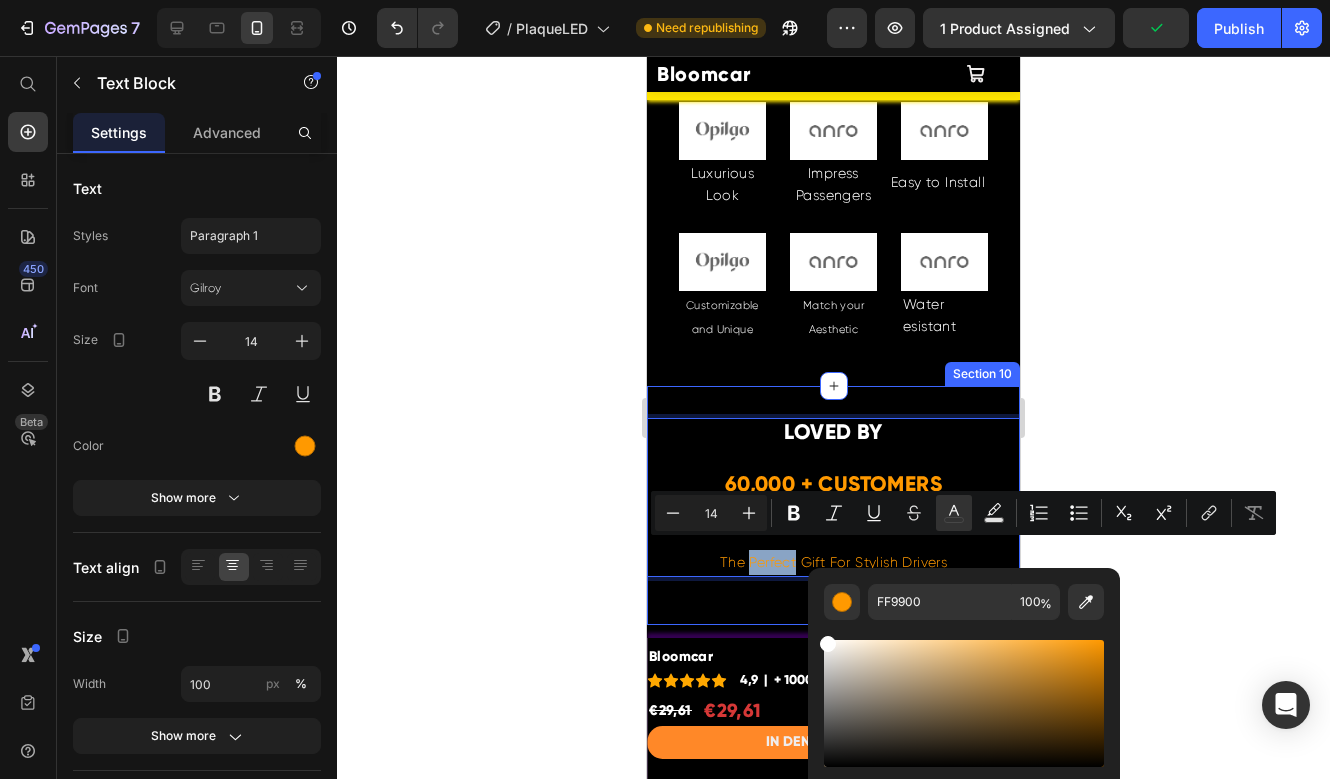 type on "FFFFFF" 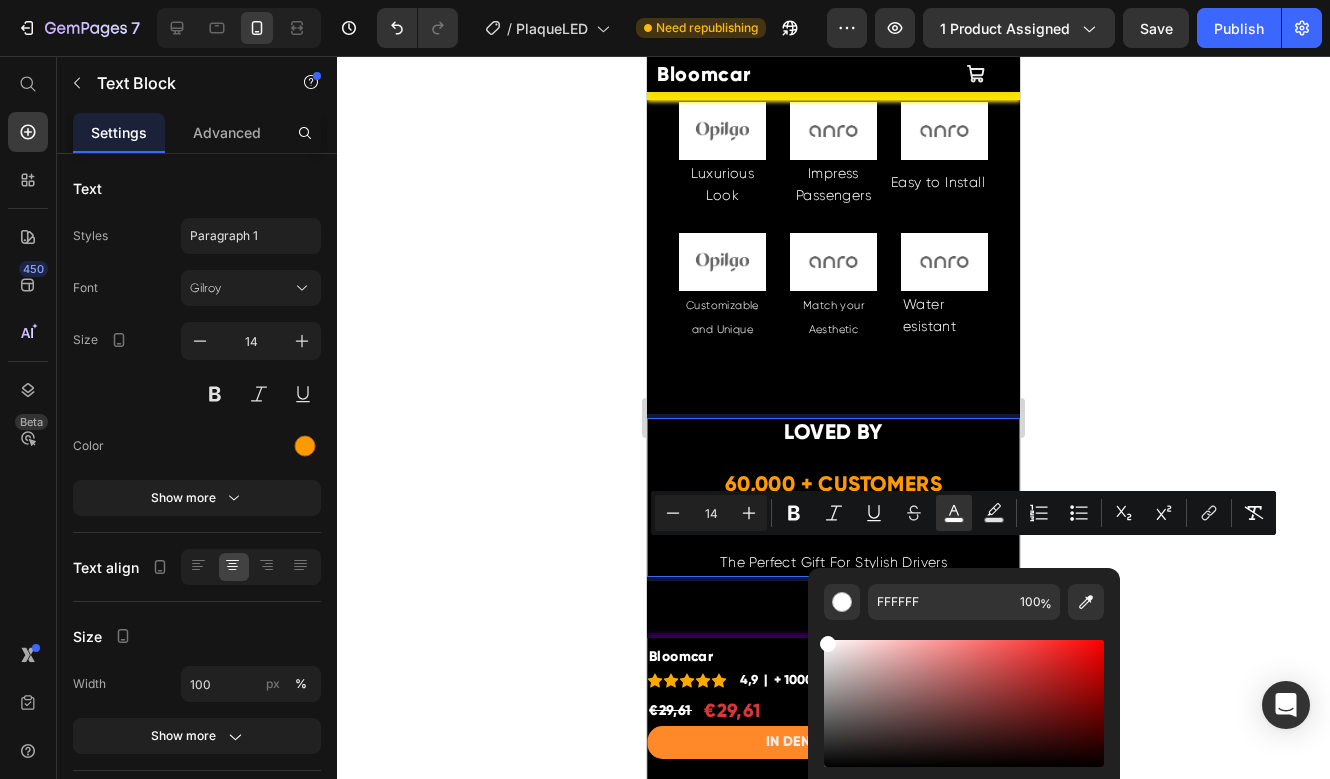 click 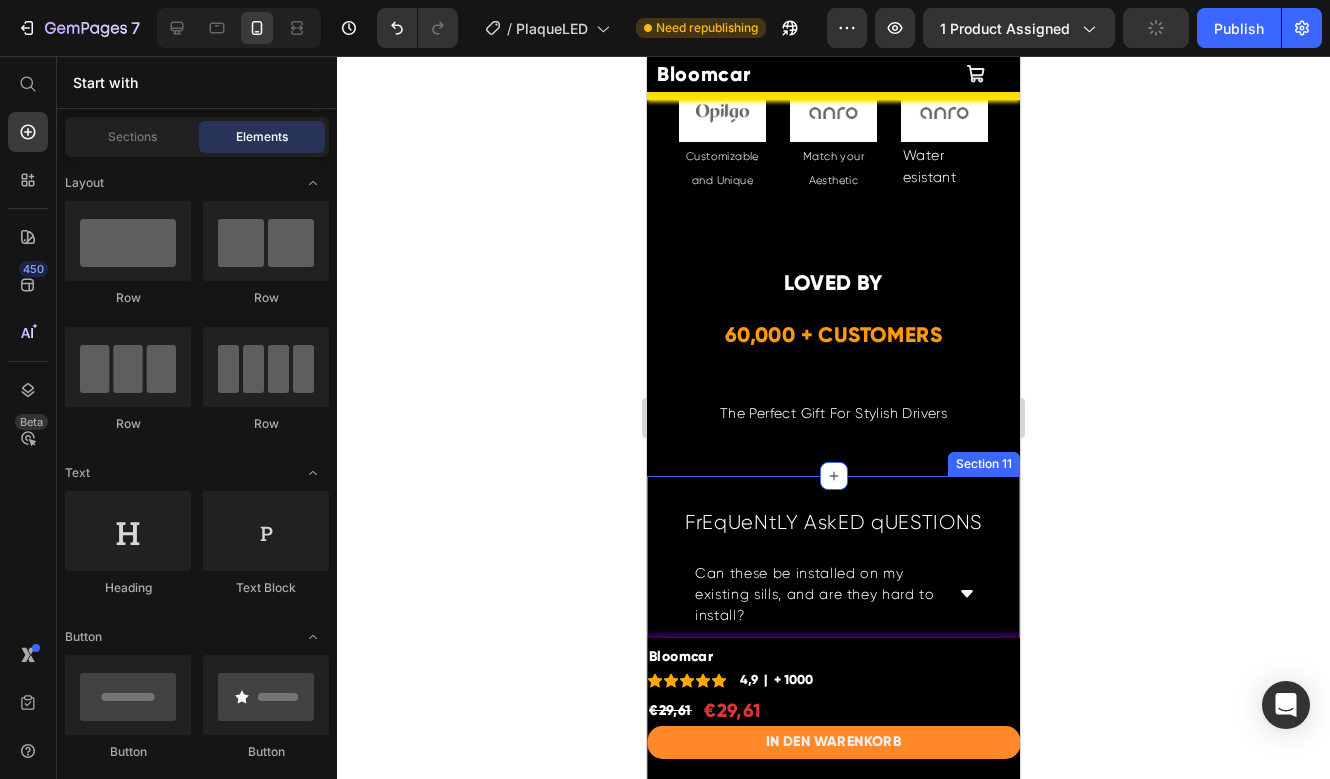 scroll, scrollTop: 5798, scrollLeft: 0, axis: vertical 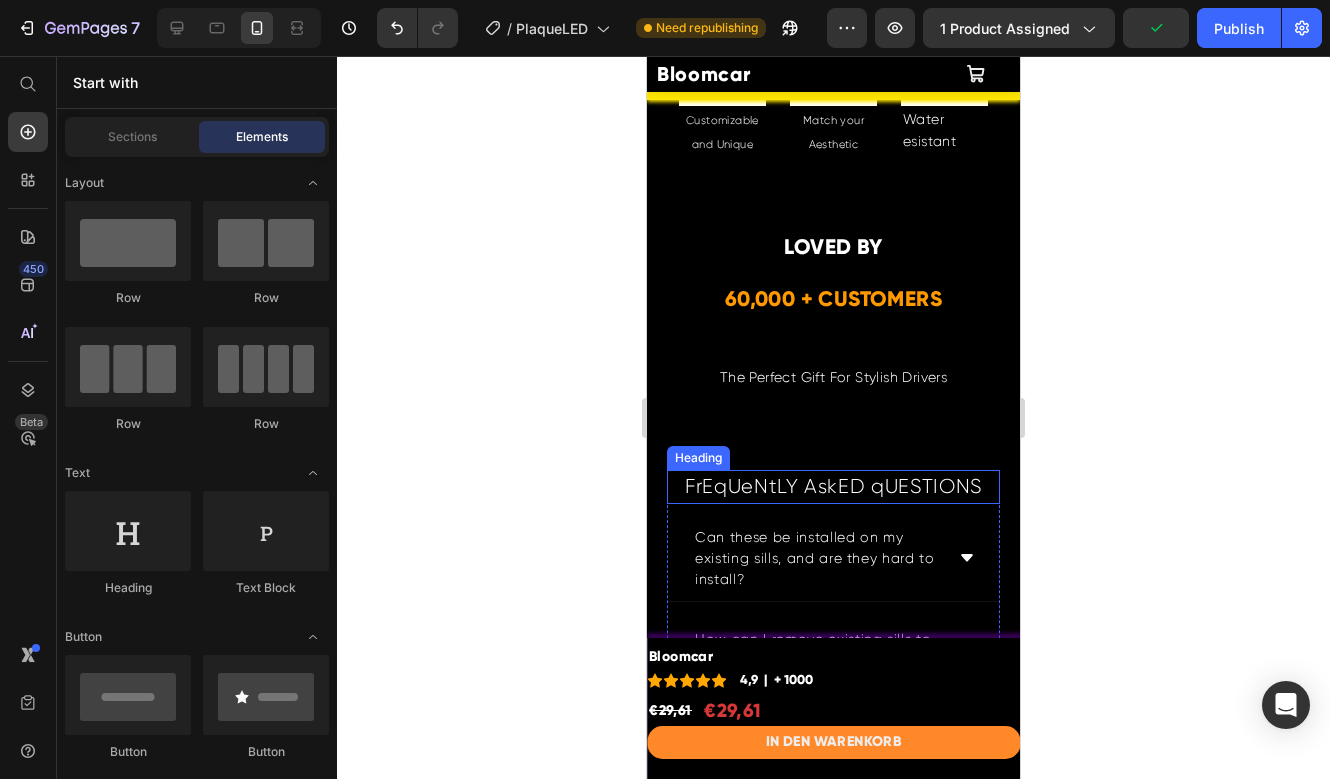 click on "FrEqUeNtLY AskED qUESTIONS" at bounding box center (833, 487) 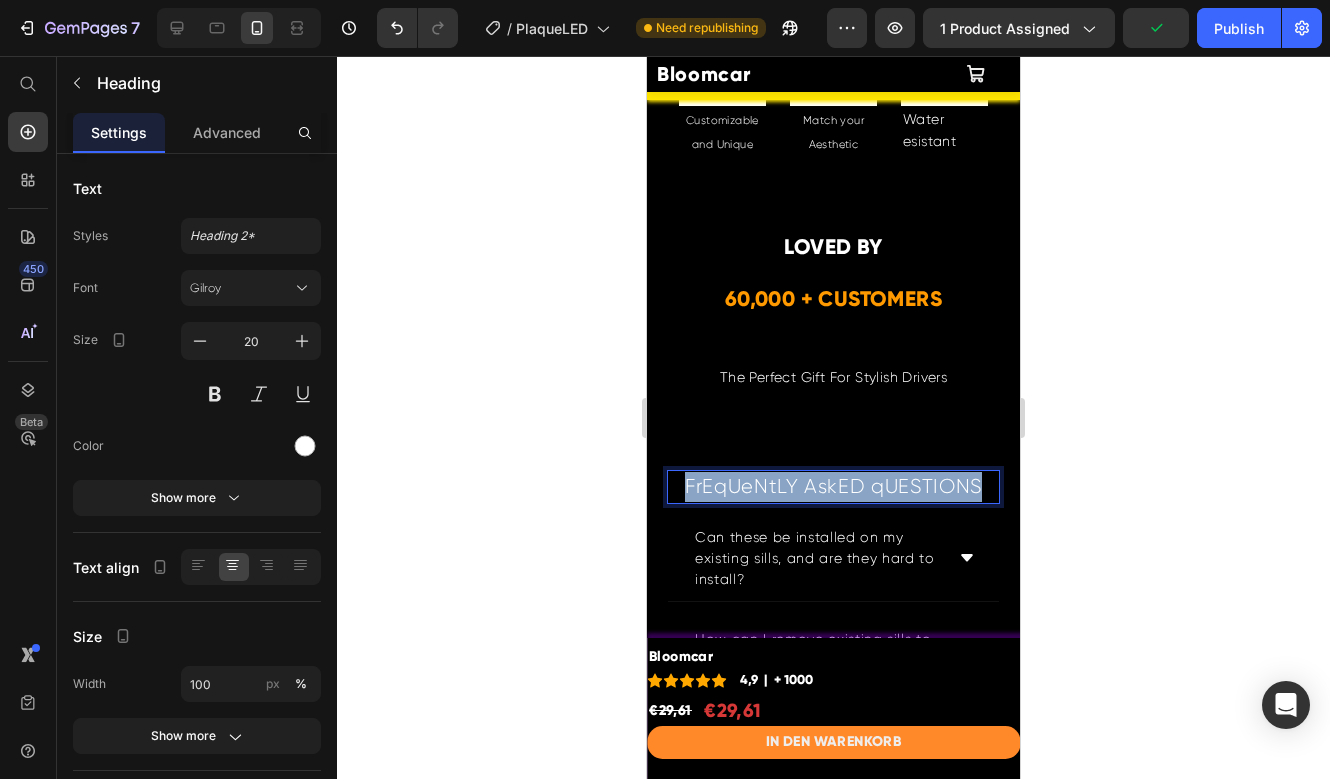 click on "FrEqUeNtLY AskED qUESTIONS" at bounding box center [833, 487] 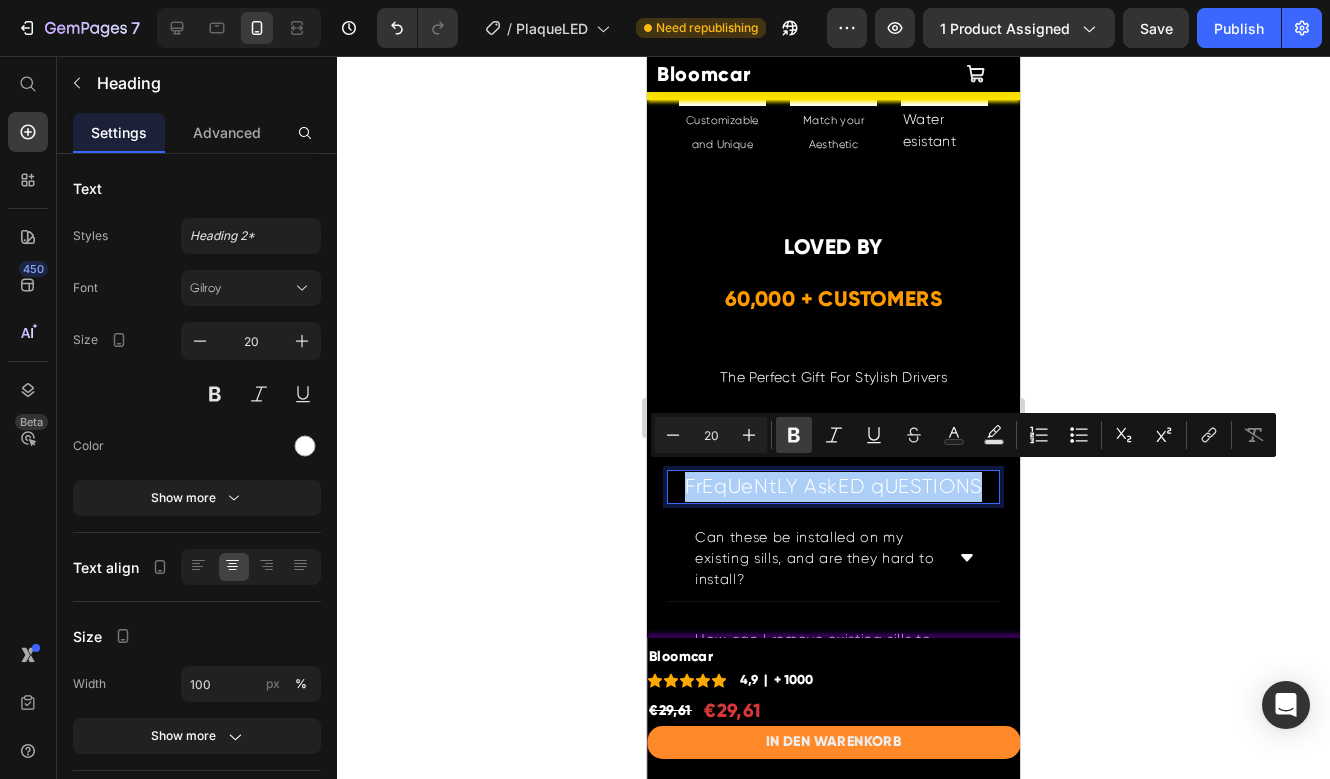 click 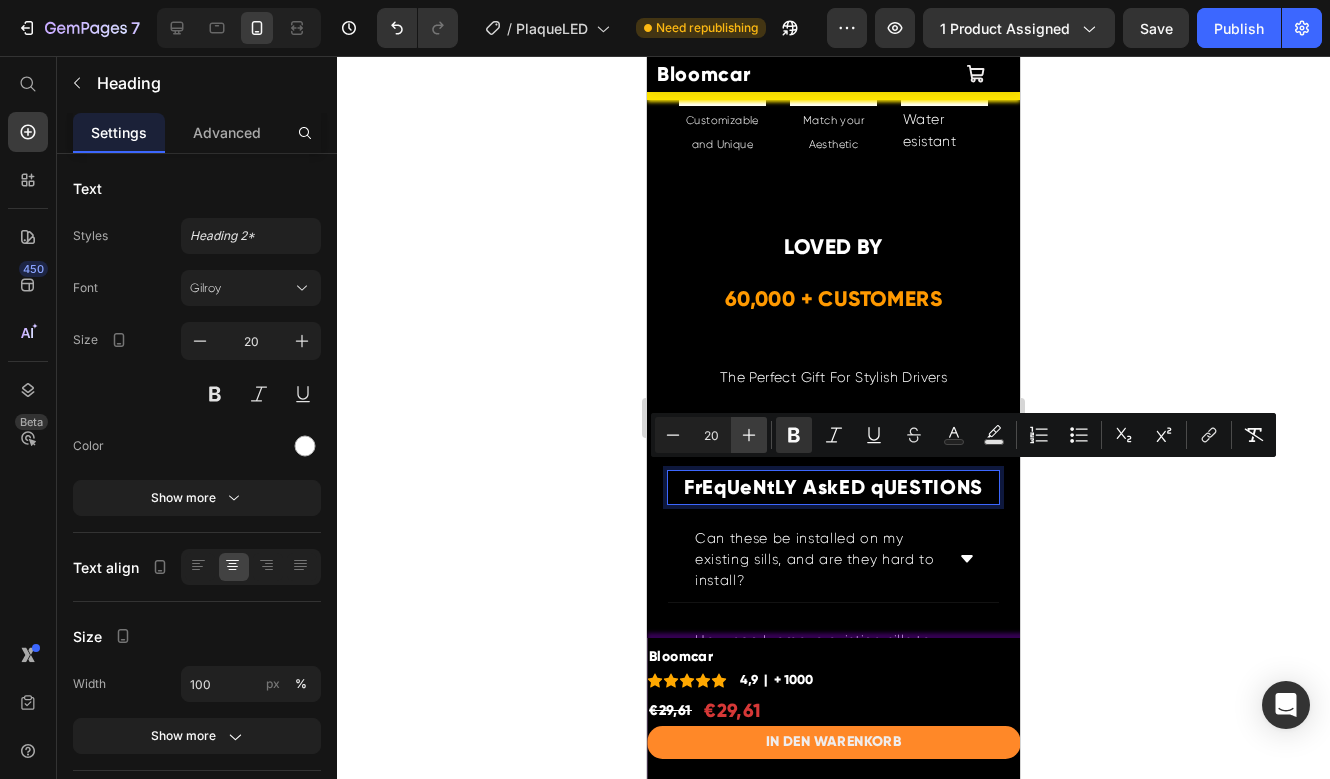 click 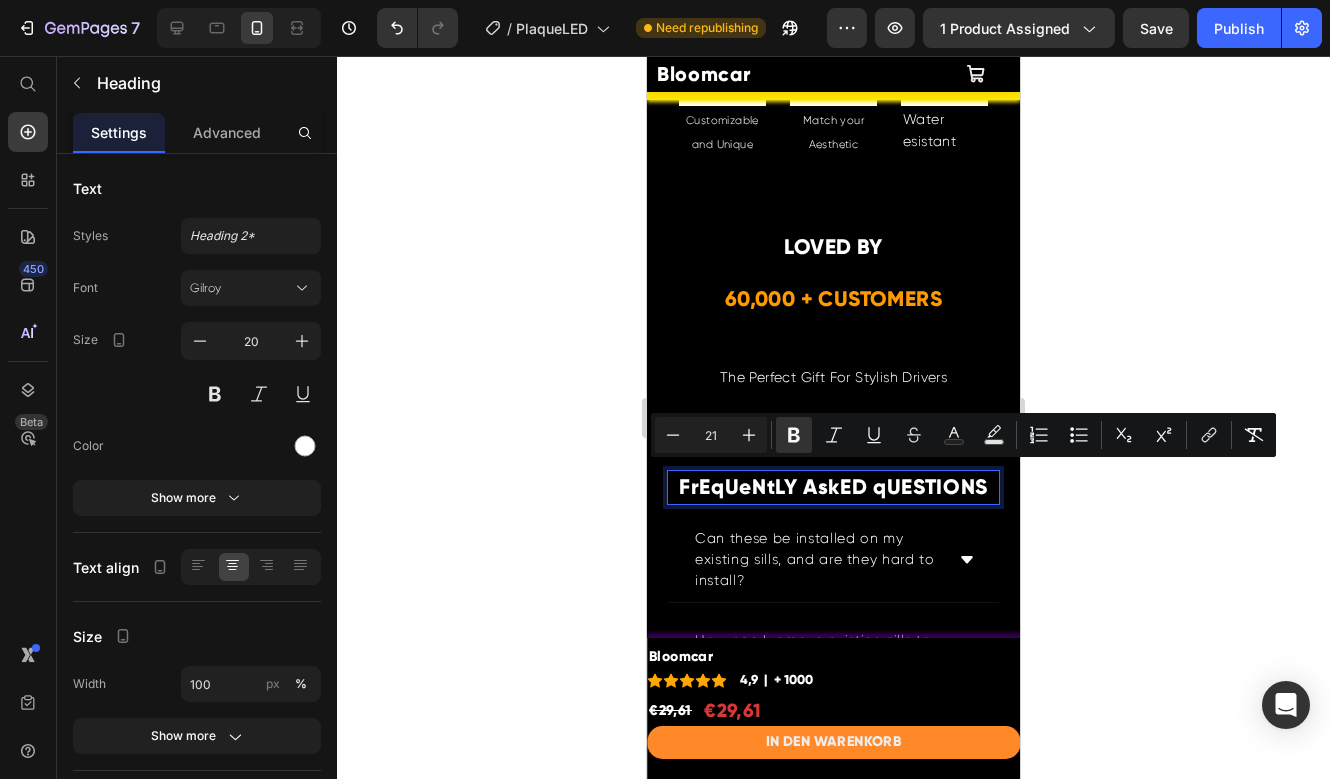 click on "FrEqUeNtLY AskED qUESTIONS" at bounding box center [833, 488] 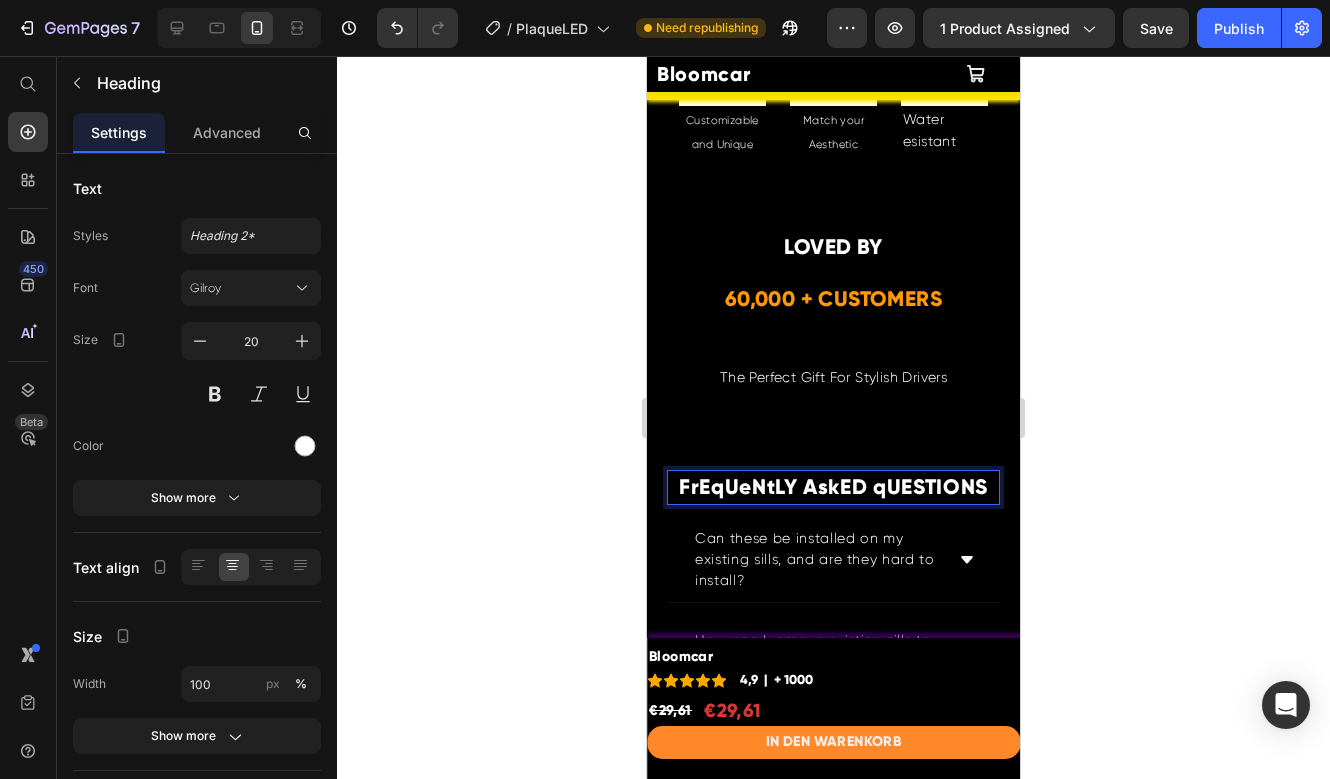 click on "FrEqUeNtLY AskED qUESTIONS" at bounding box center (833, 487) 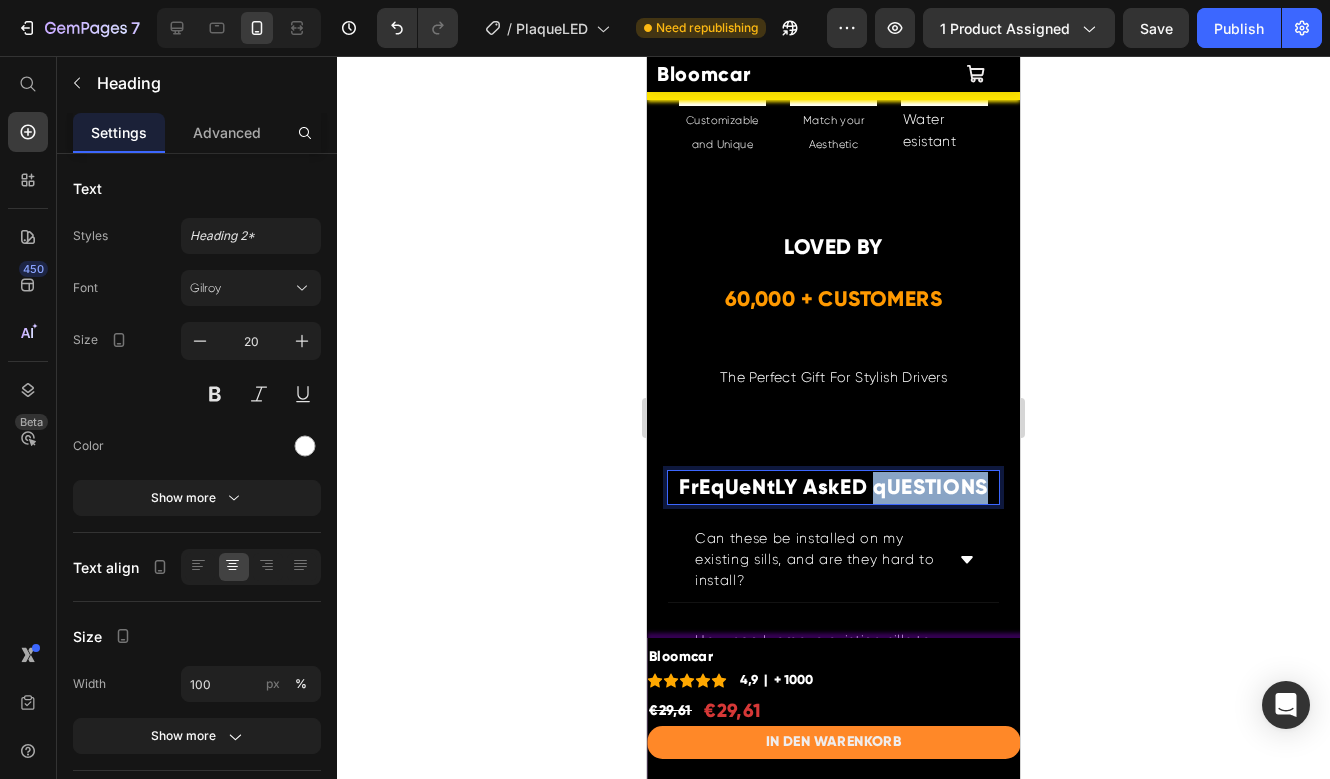 click on "FrEqUeNtLY AskED qUESTIONS" at bounding box center [833, 487] 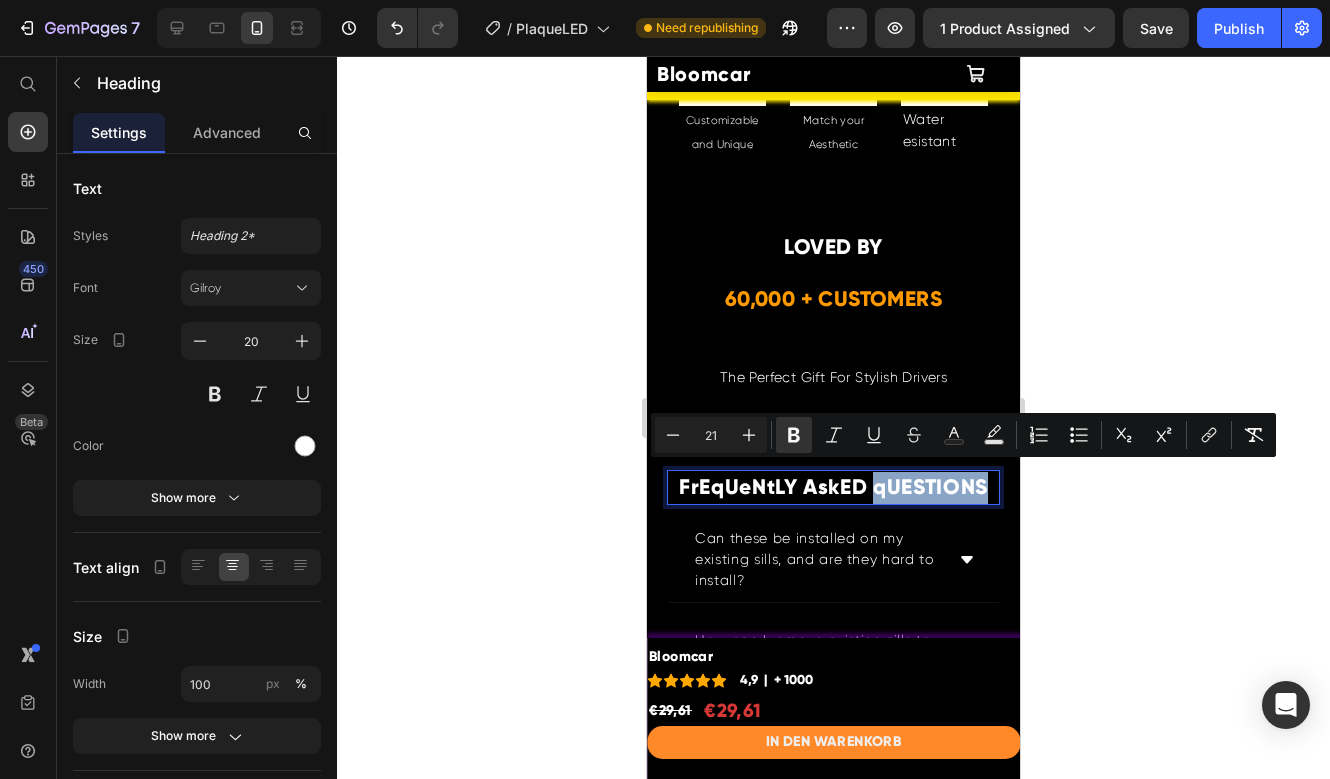 click on "FrEqUeNtLY AskED qUESTIONS" at bounding box center (833, 487) 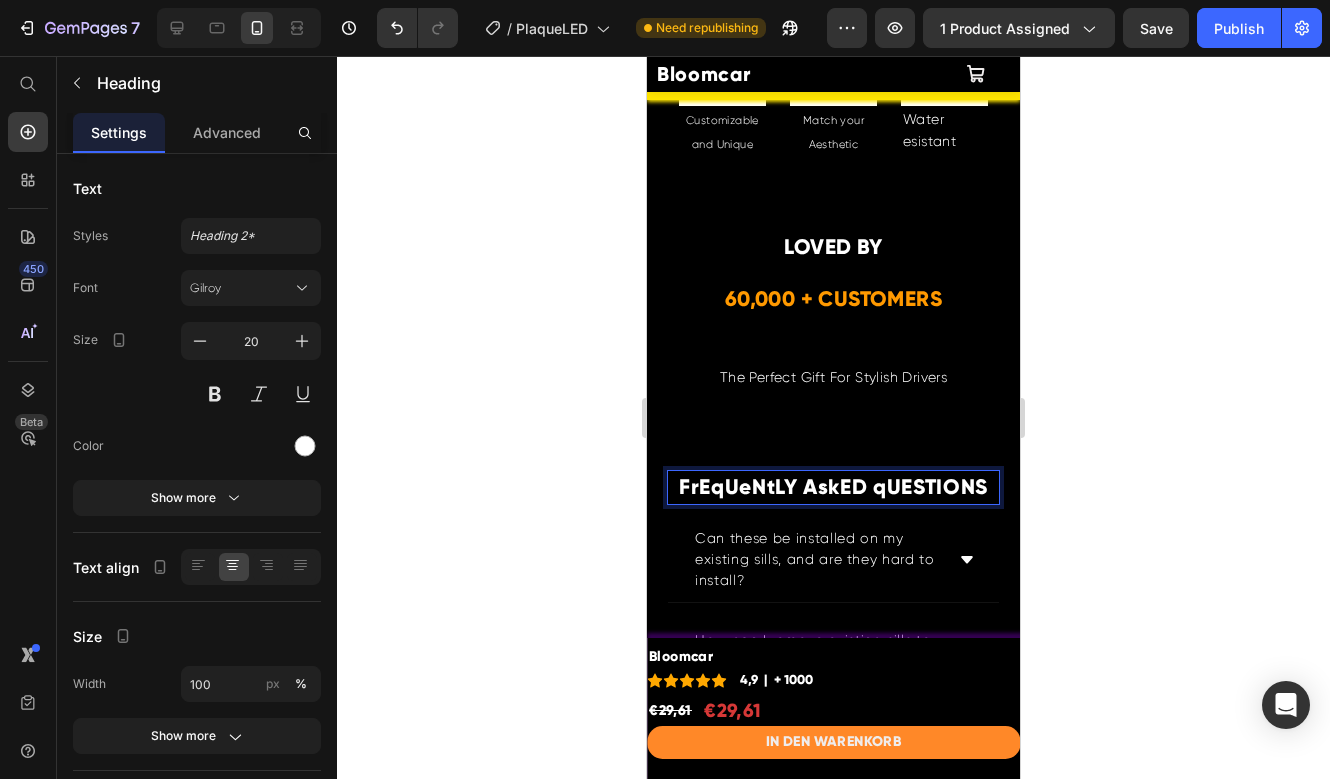click on "FrEqUeNtLY AskED qUESTIONS" at bounding box center [833, 487] 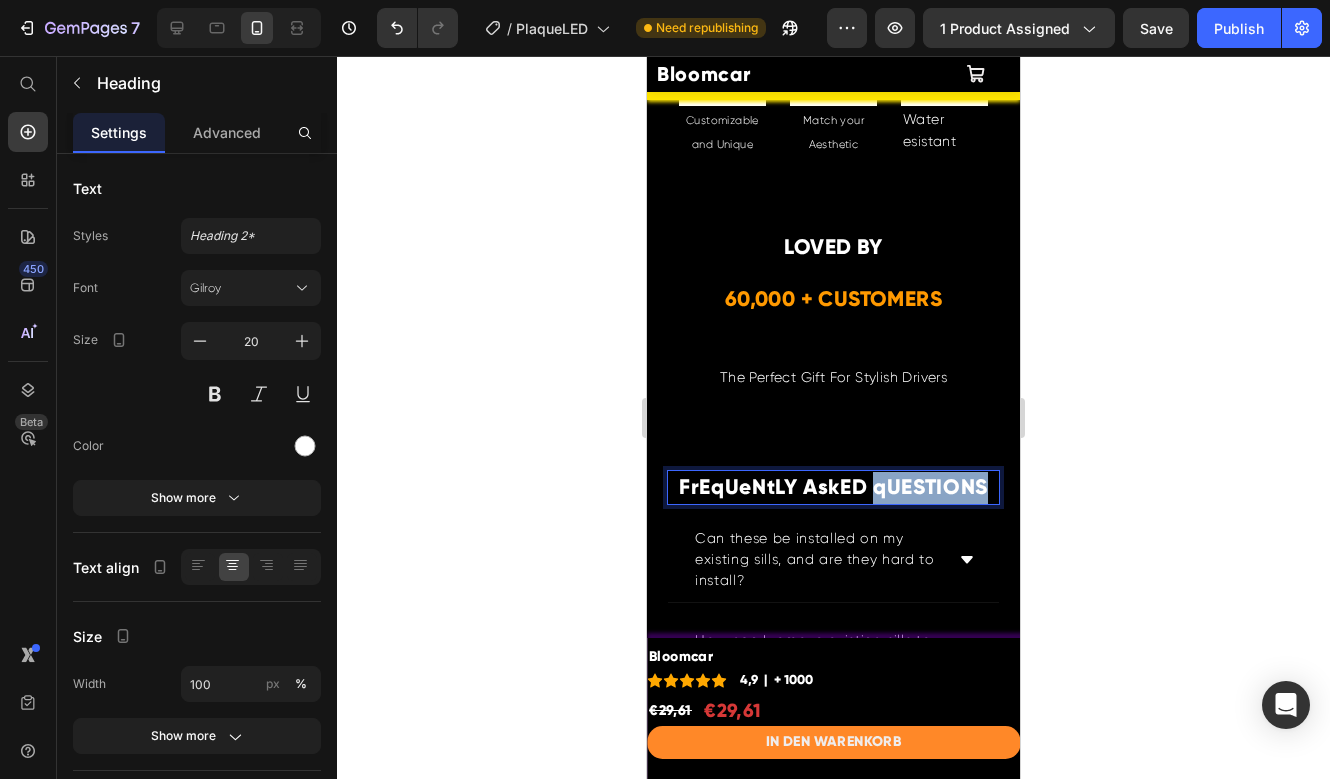 click on "FrEqUeNtLY AskED qUESTIONS" at bounding box center (833, 487) 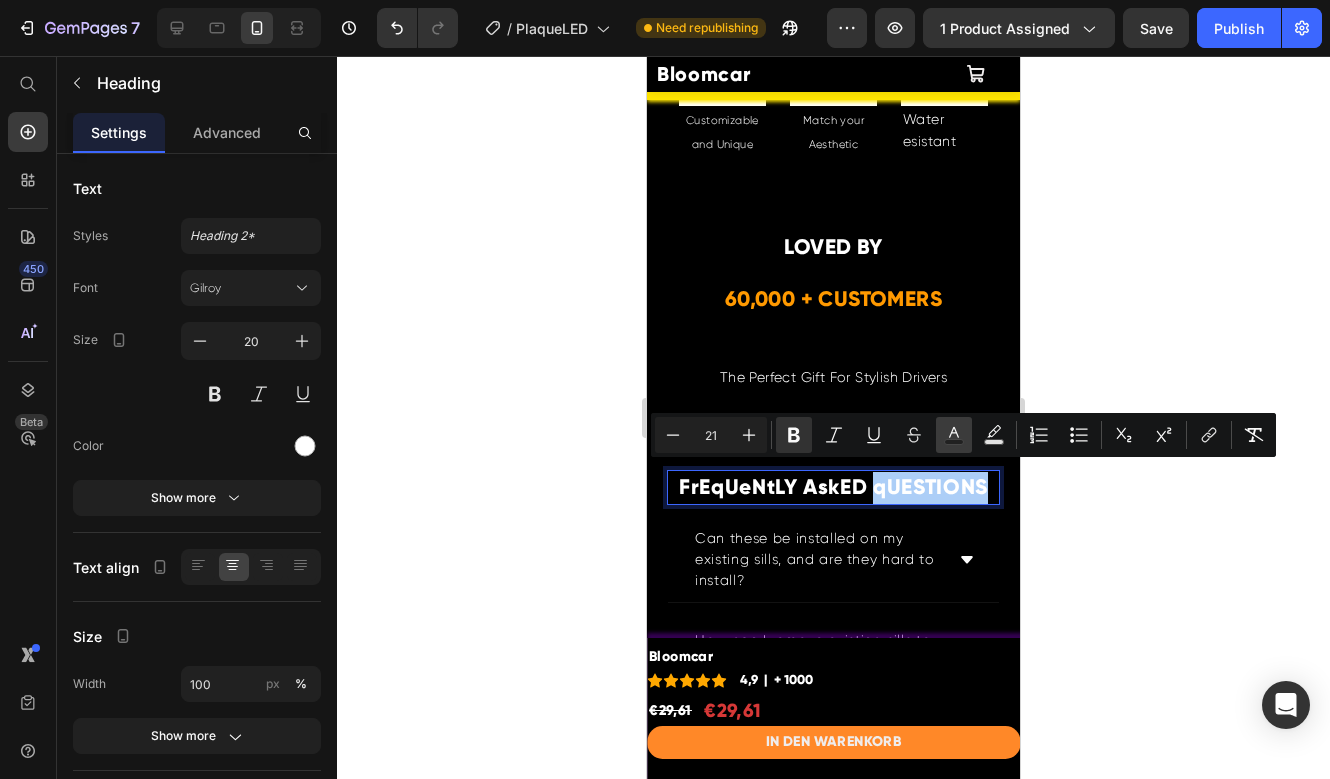 click 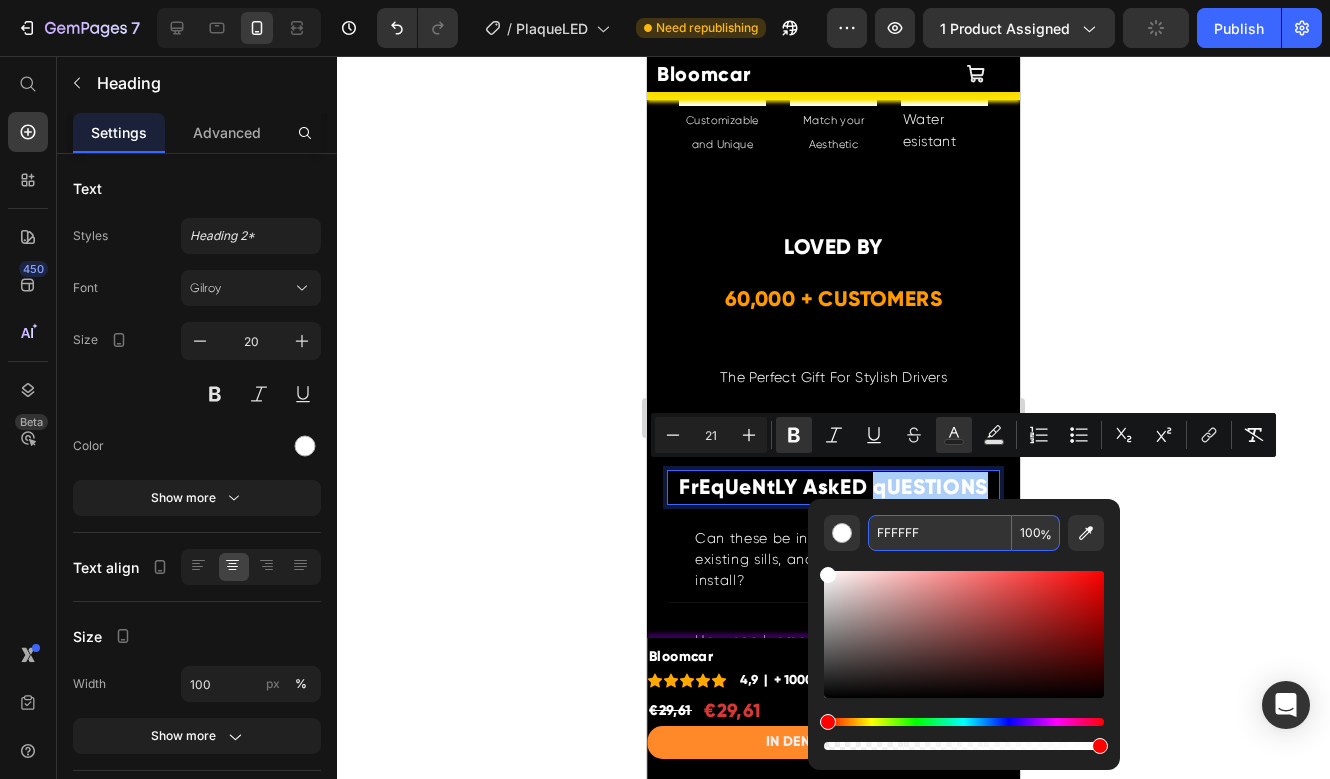 click on "FFFFFF" at bounding box center (940, 533) 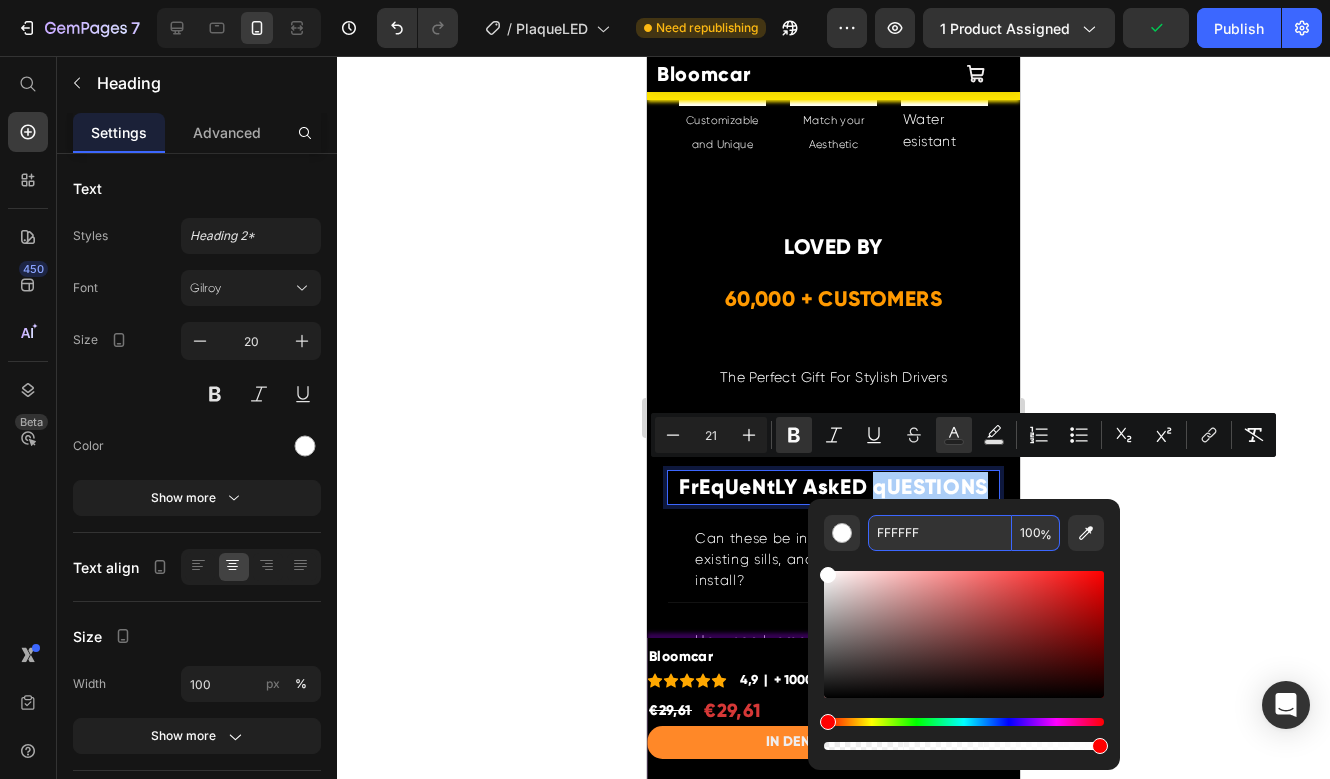 paste on "#ffe500" 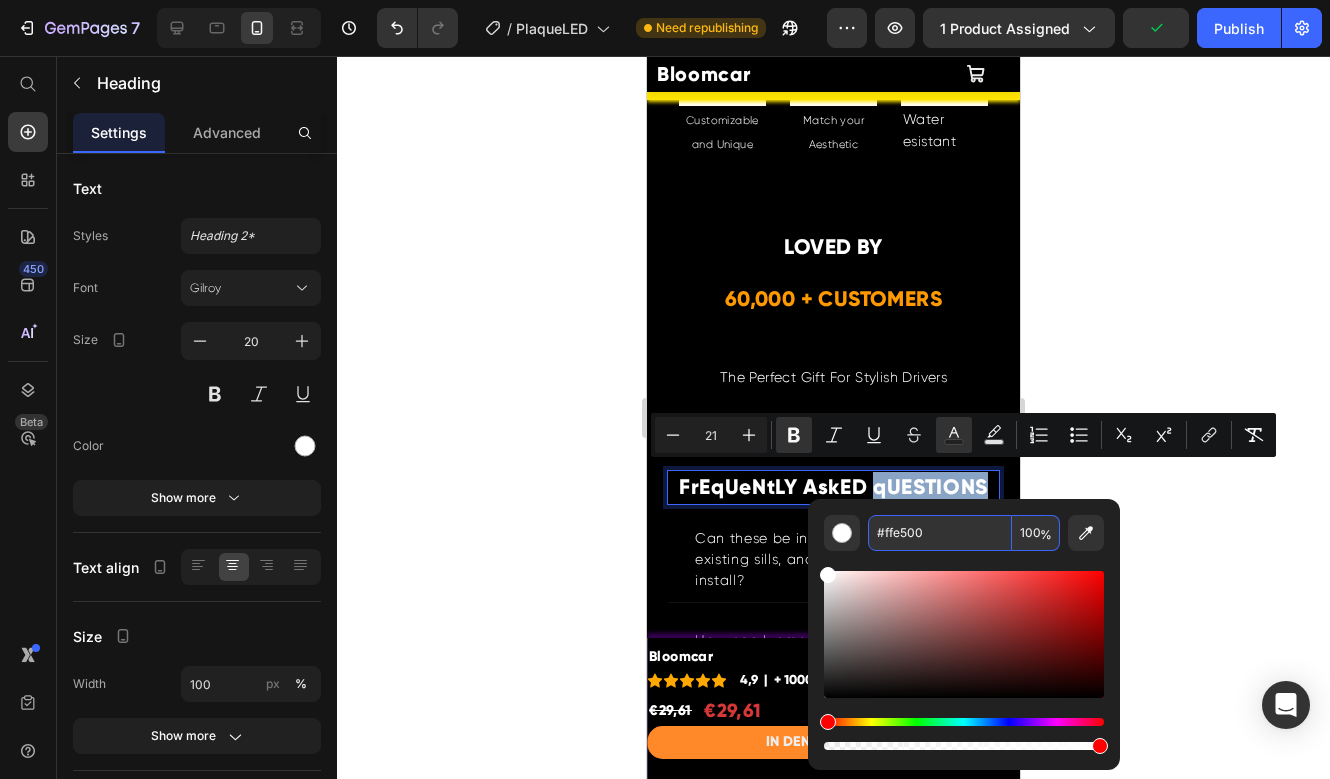 type on "FFE500" 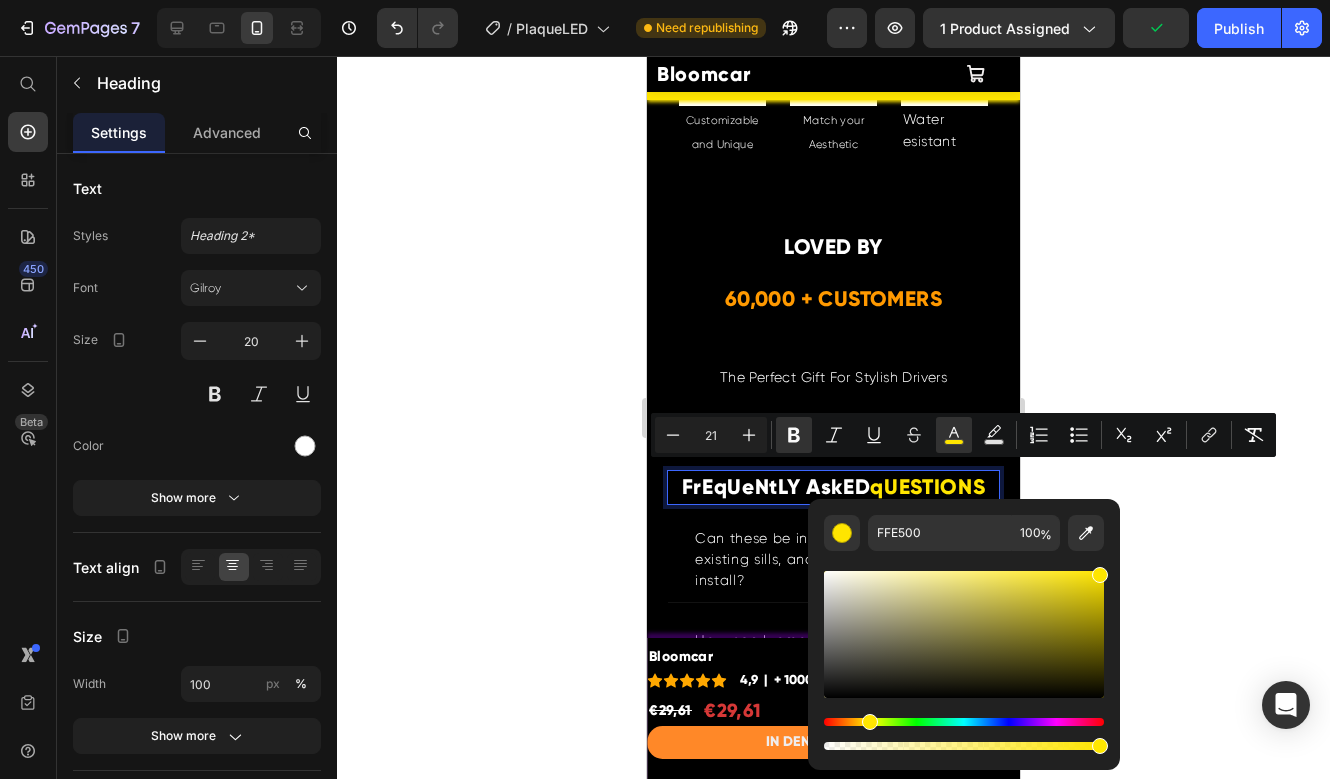 click 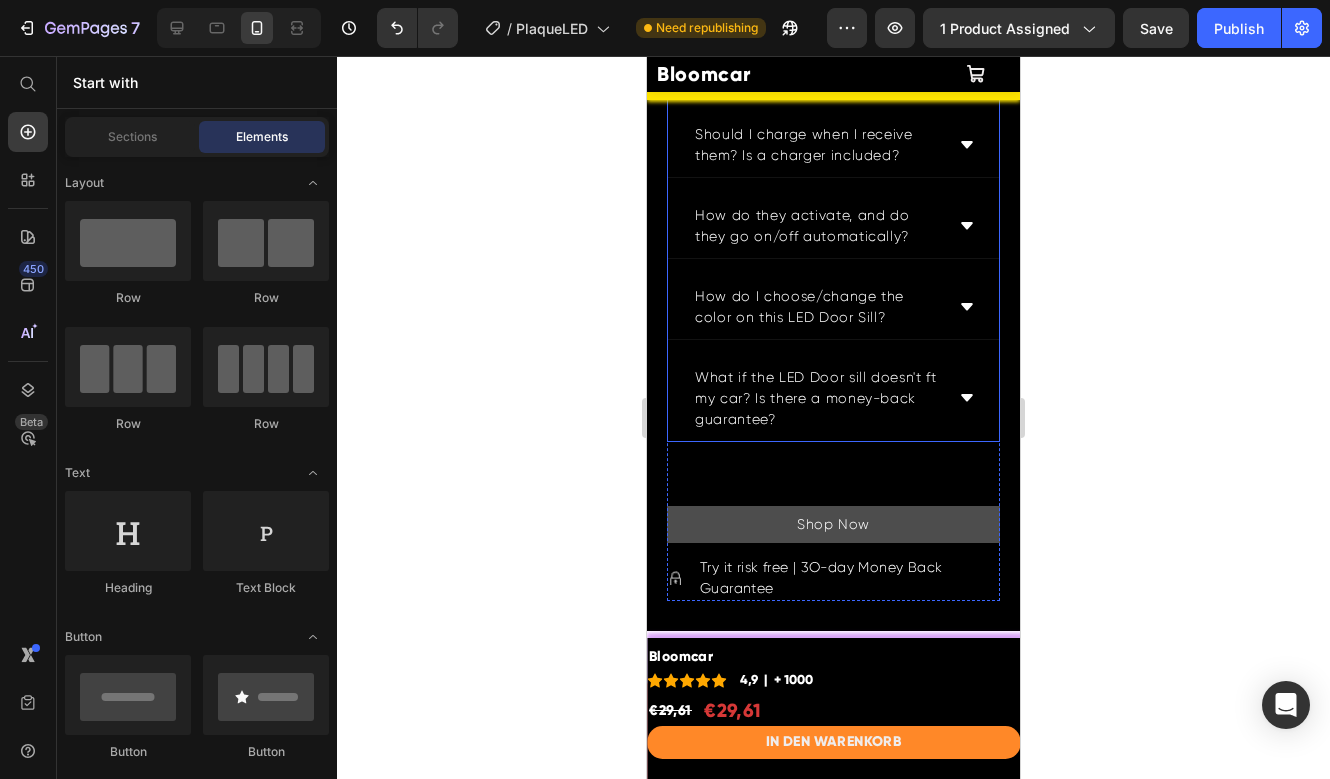 scroll, scrollTop: 6730, scrollLeft: 0, axis: vertical 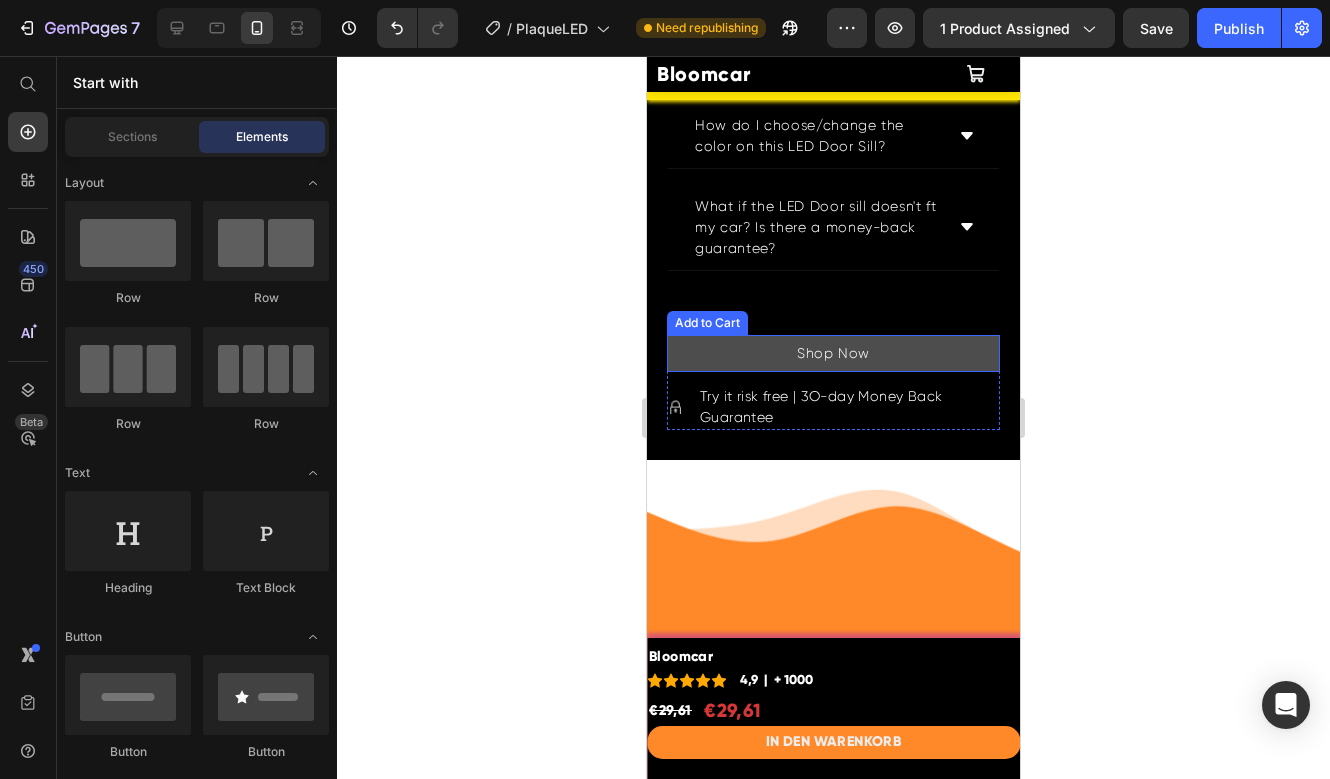 click on "Shop Now" at bounding box center (833, 353) 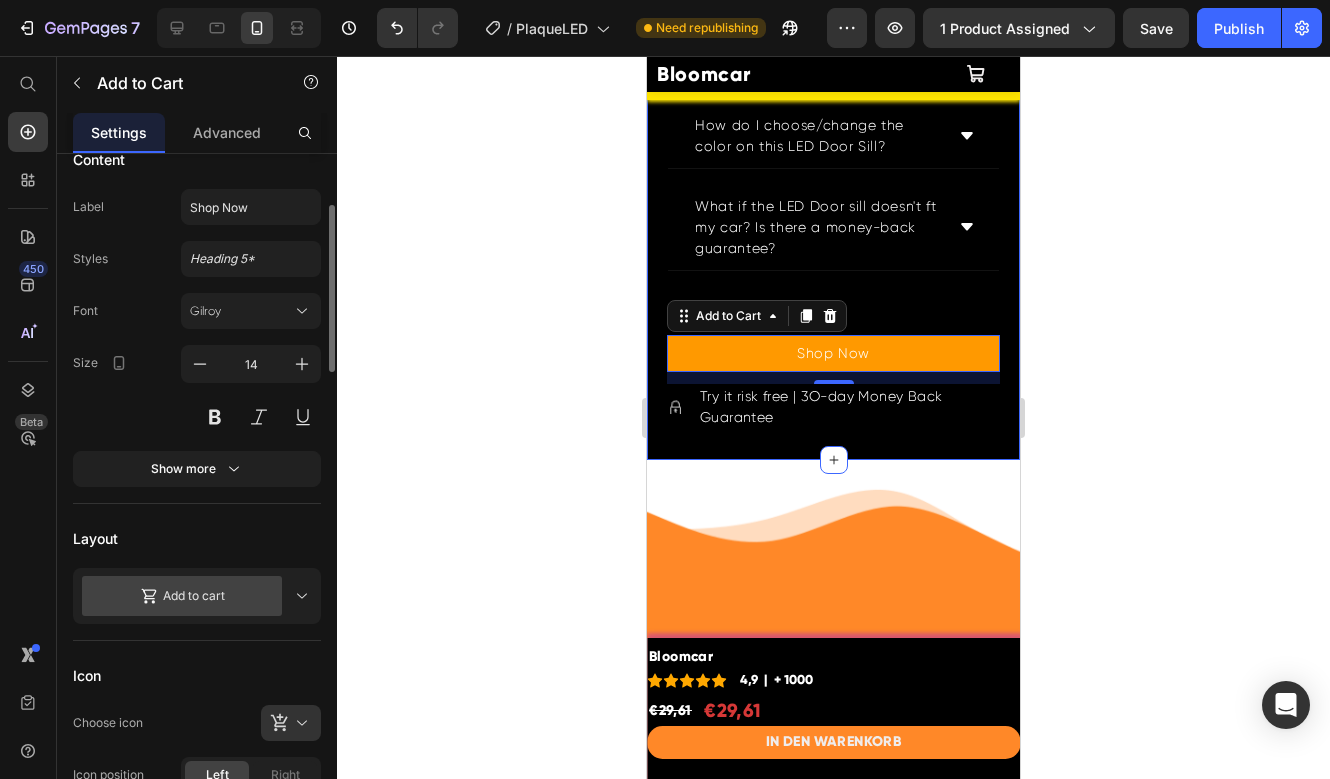scroll, scrollTop: 233, scrollLeft: 0, axis: vertical 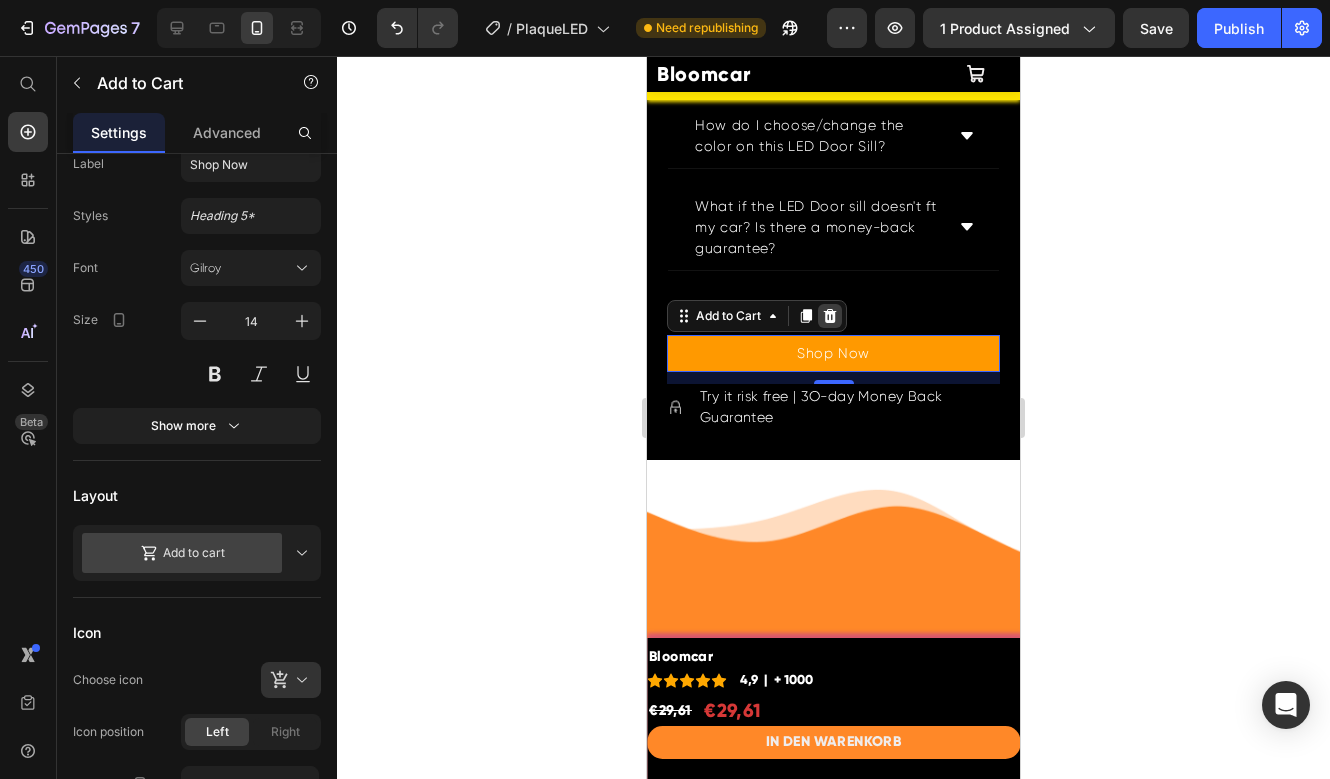 click 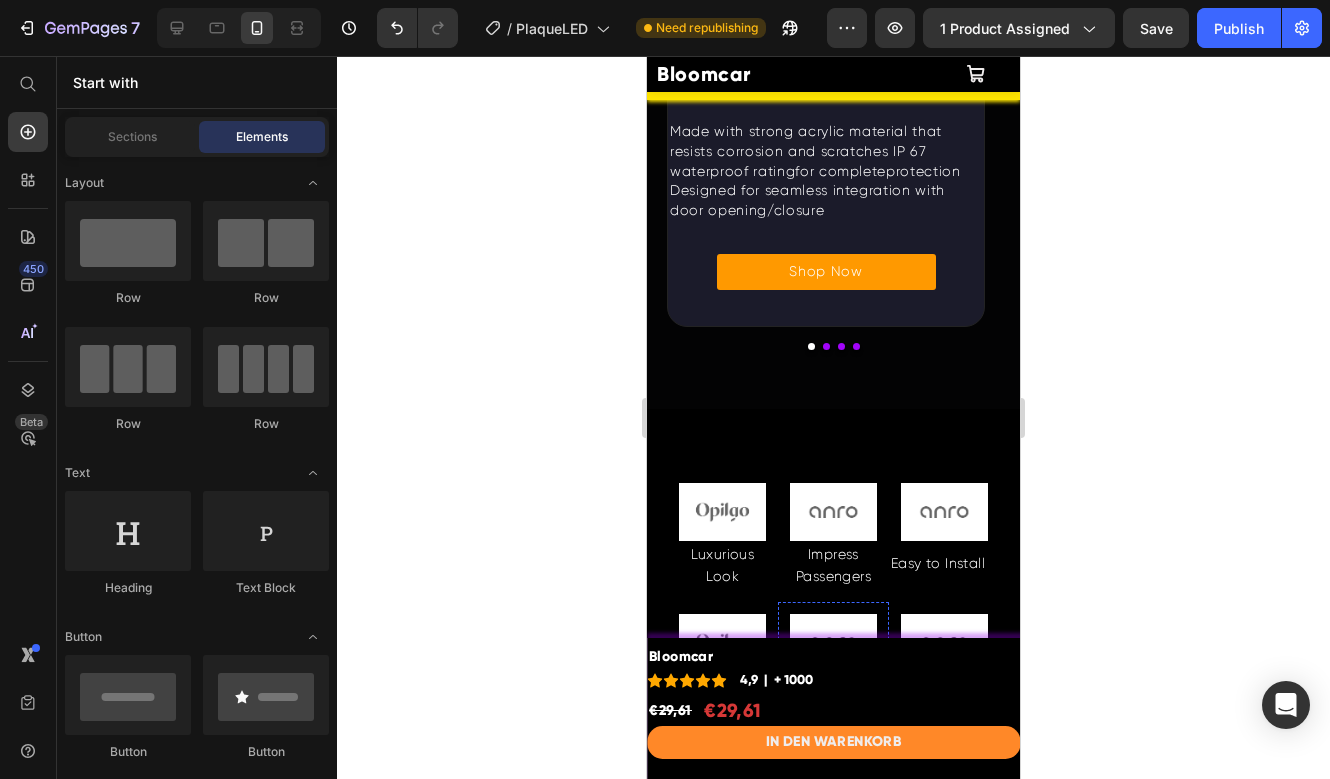 scroll, scrollTop: 5065, scrollLeft: 0, axis: vertical 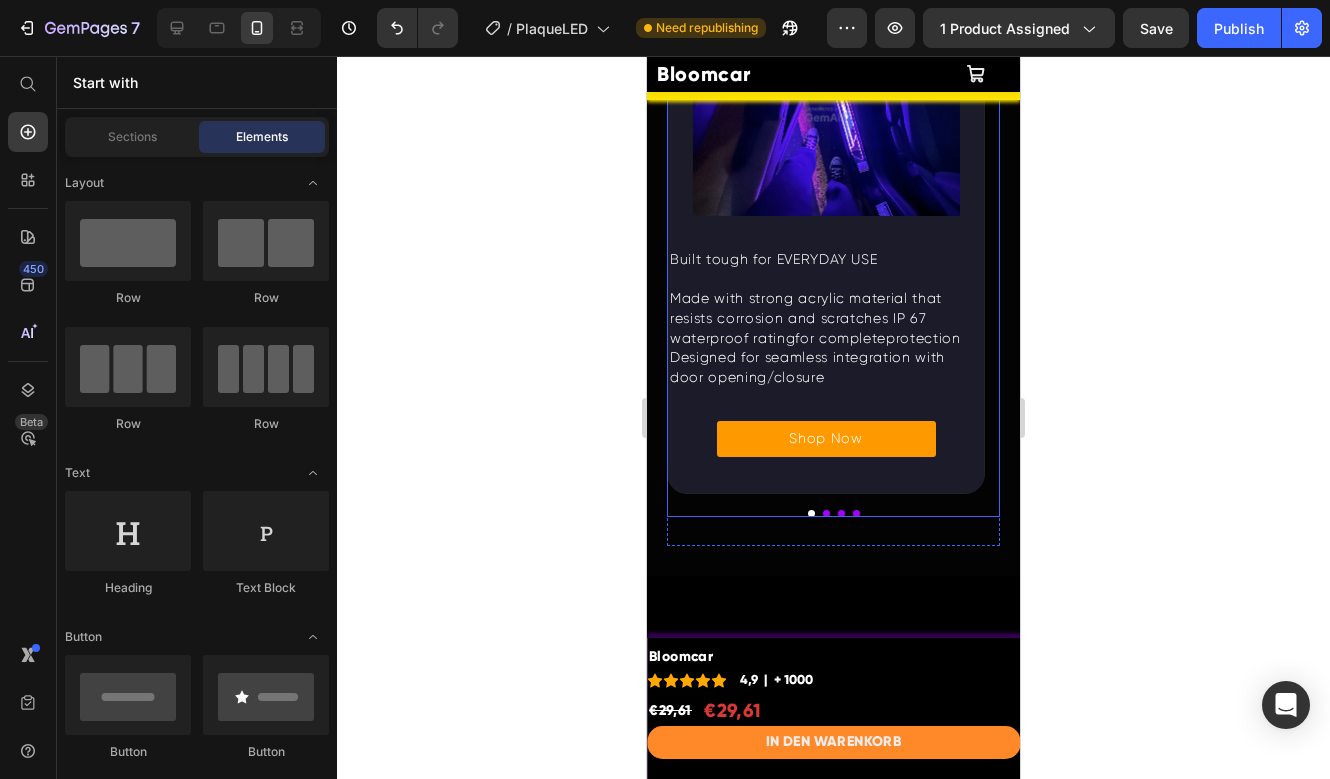 click at bounding box center (826, 513) 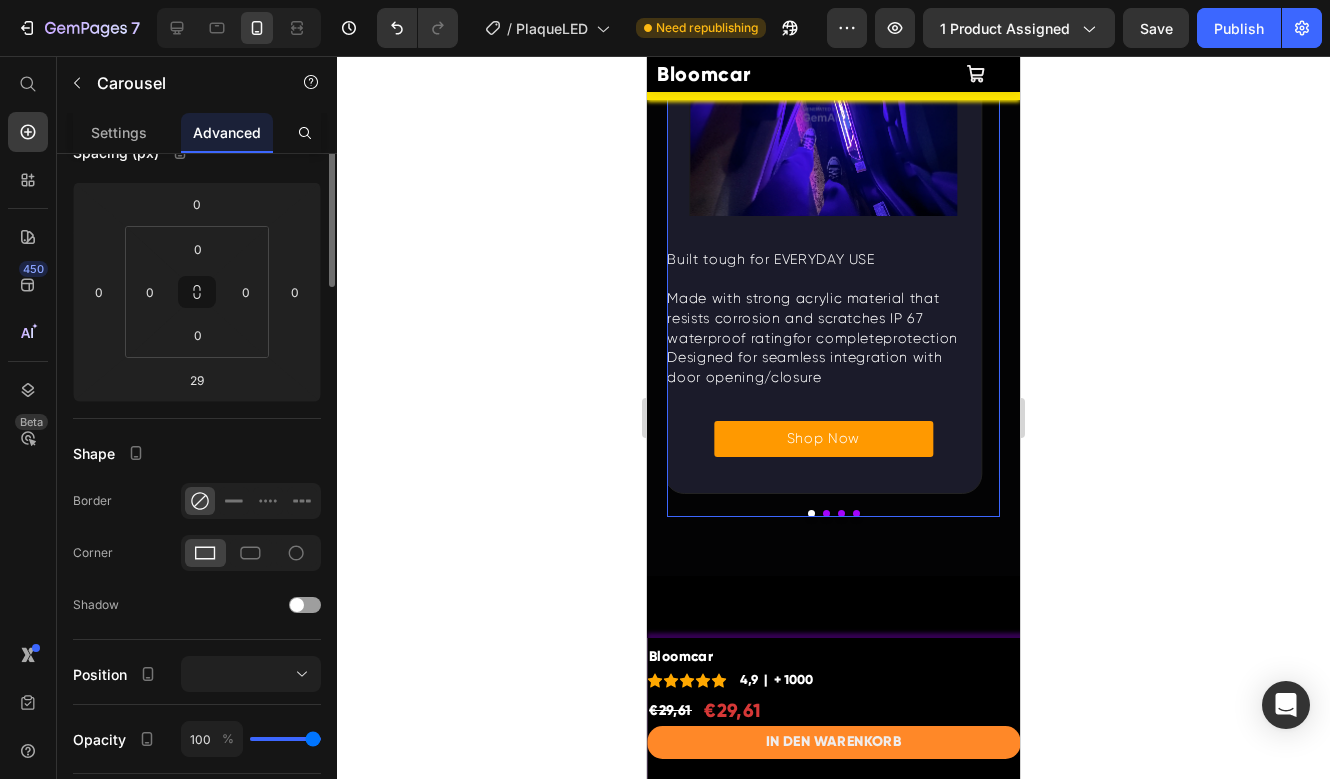 scroll, scrollTop: 0, scrollLeft: 0, axis: both 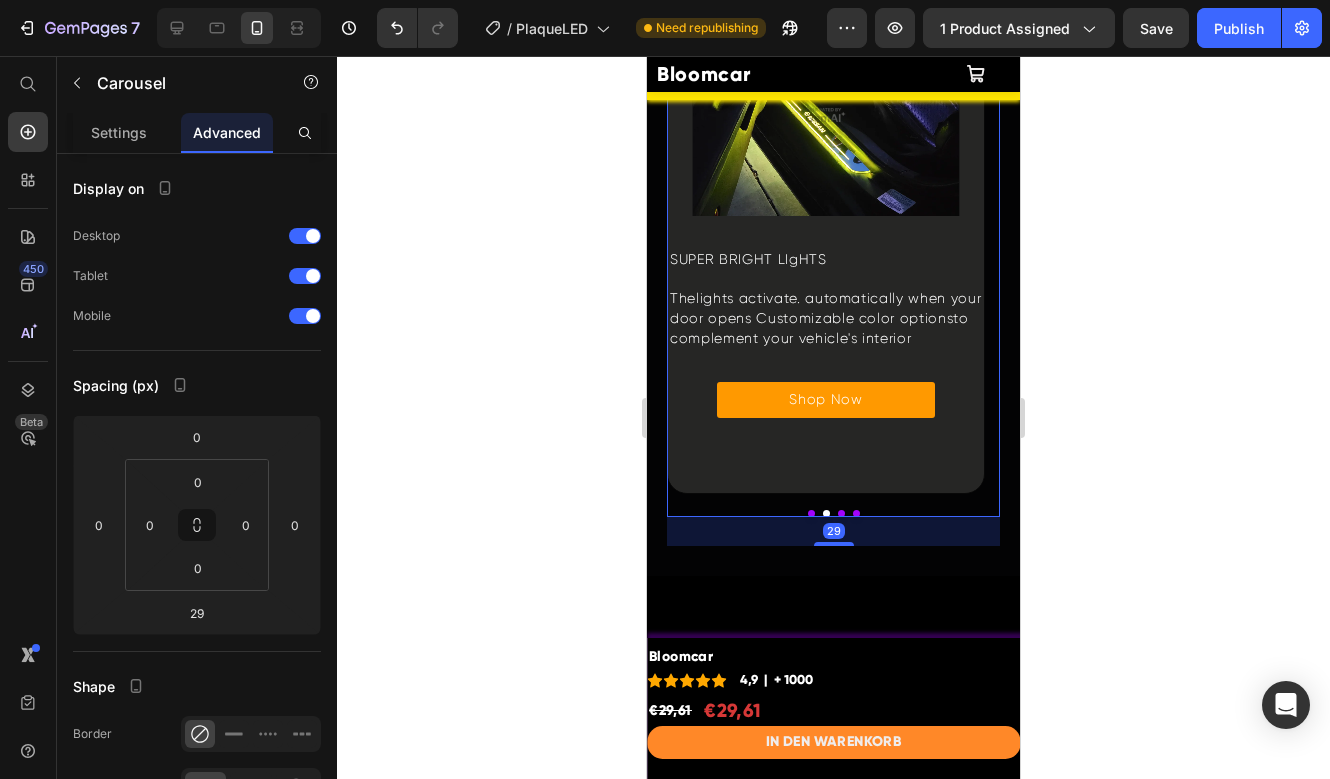 click on "29" at bounding box center (833, 531) 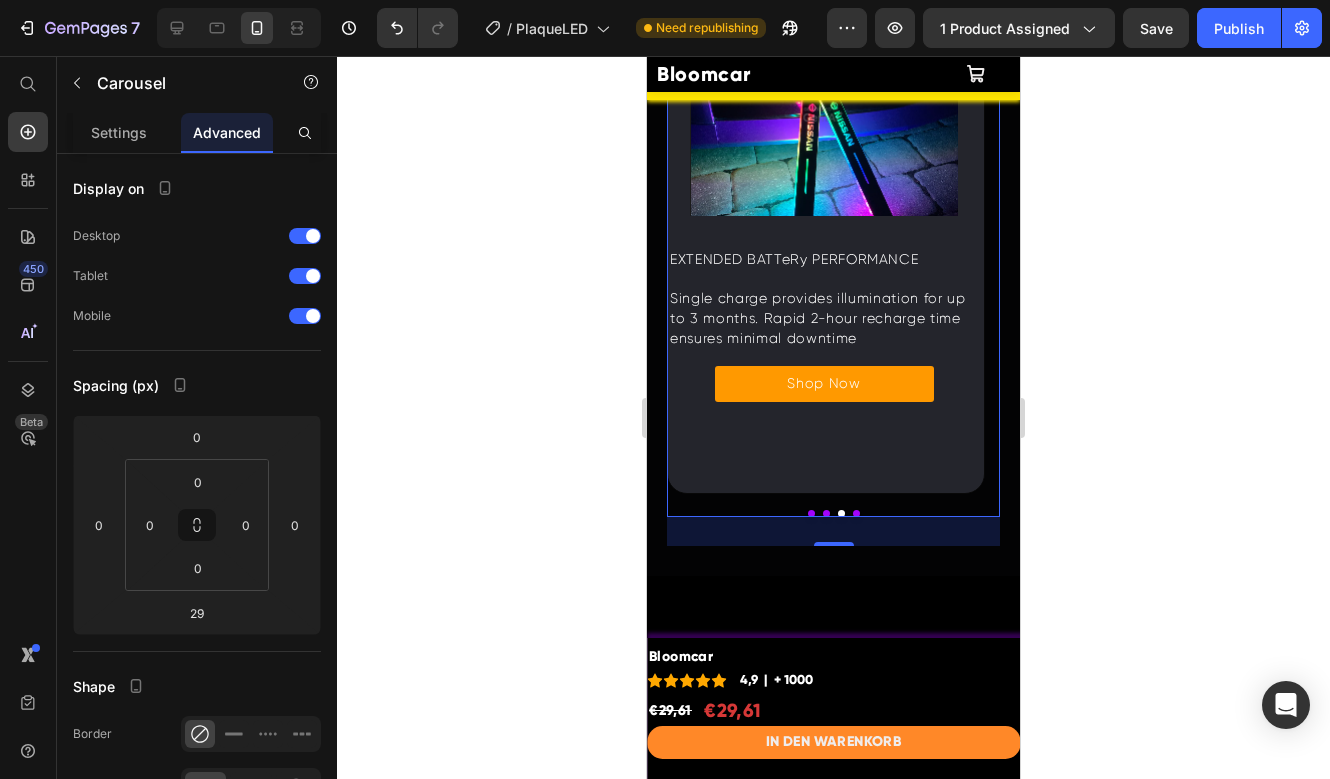 click at bounding box center (833, 513) 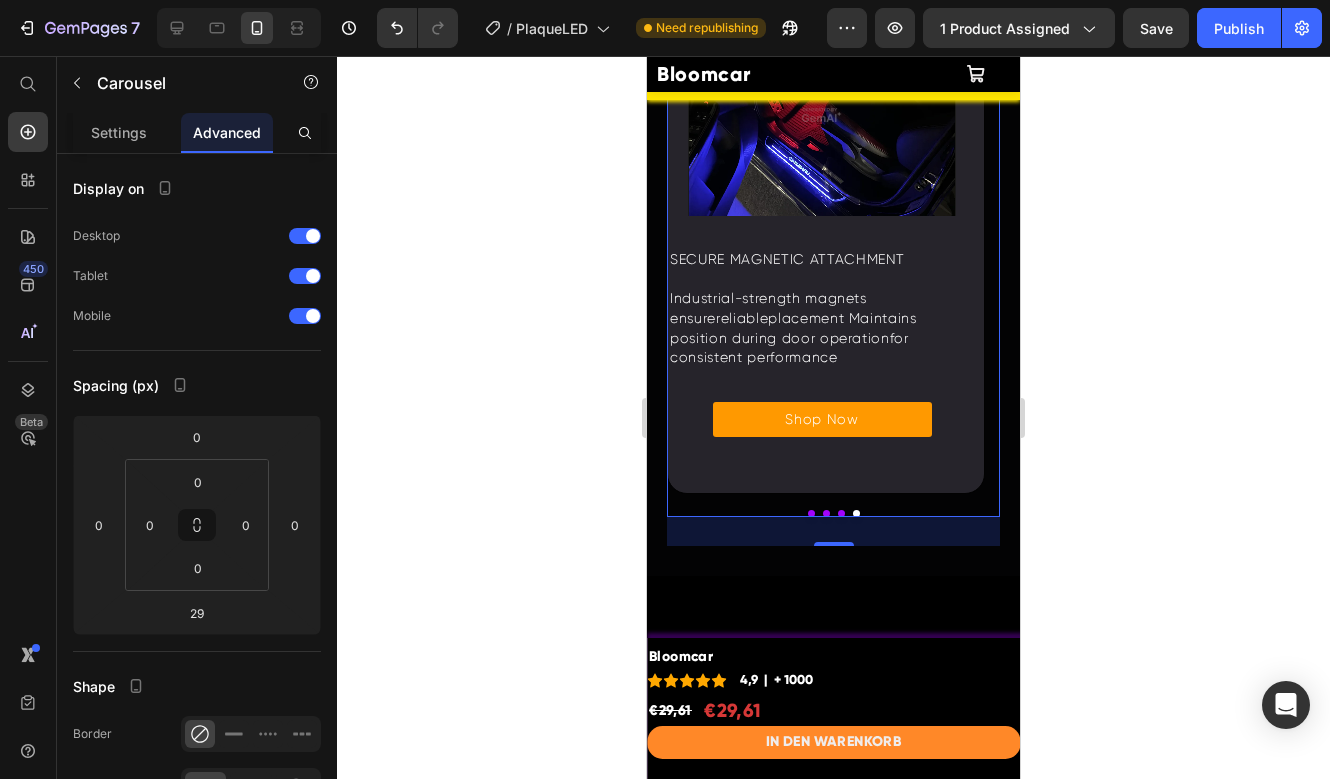 click at bounding box center [826, 513] 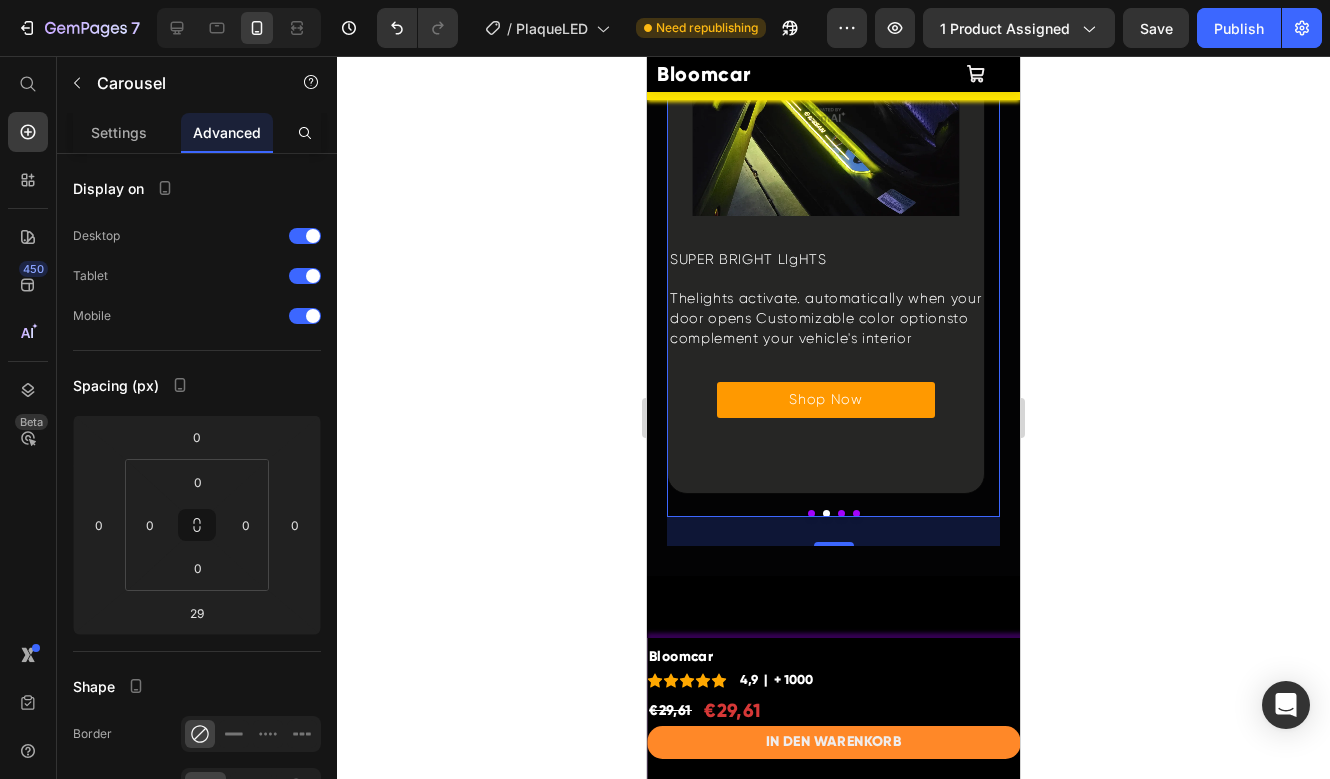 click at bounding box center [811, 513] 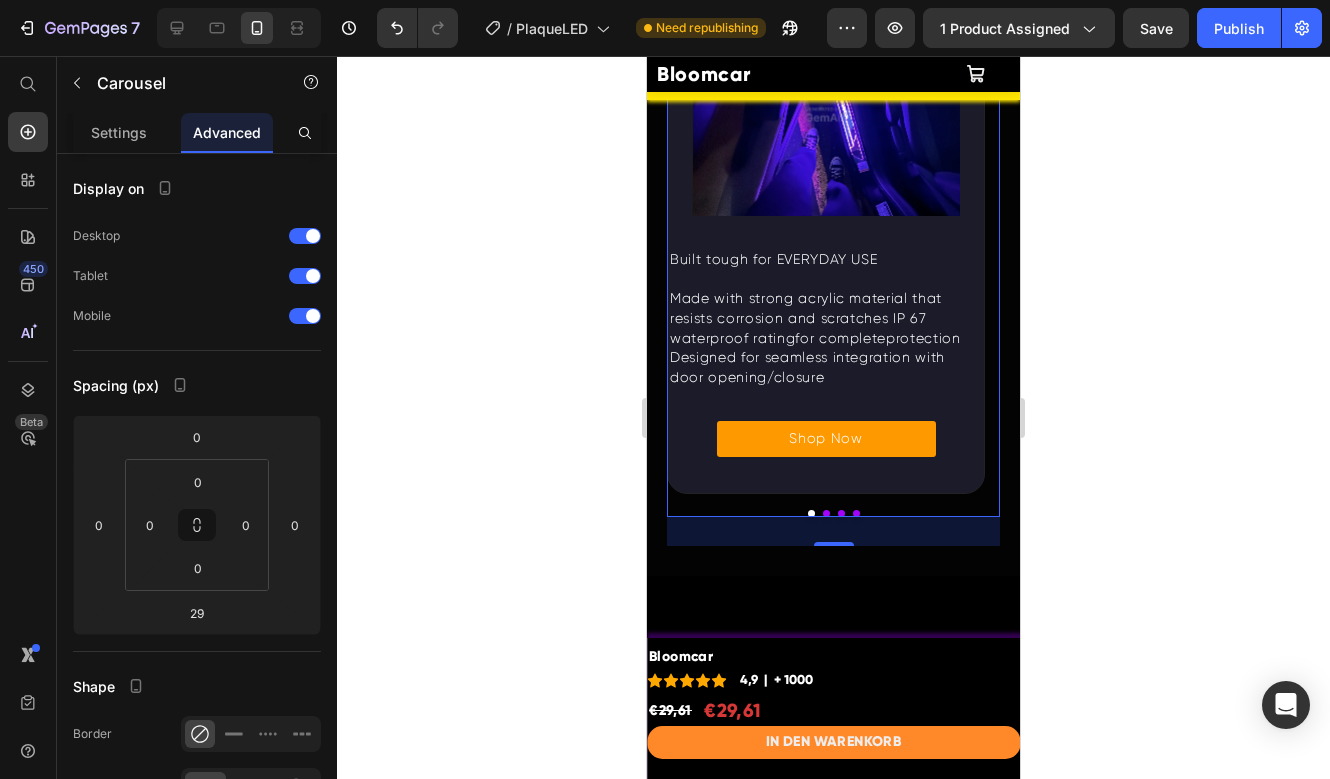 click at bounding box center [826, 513] 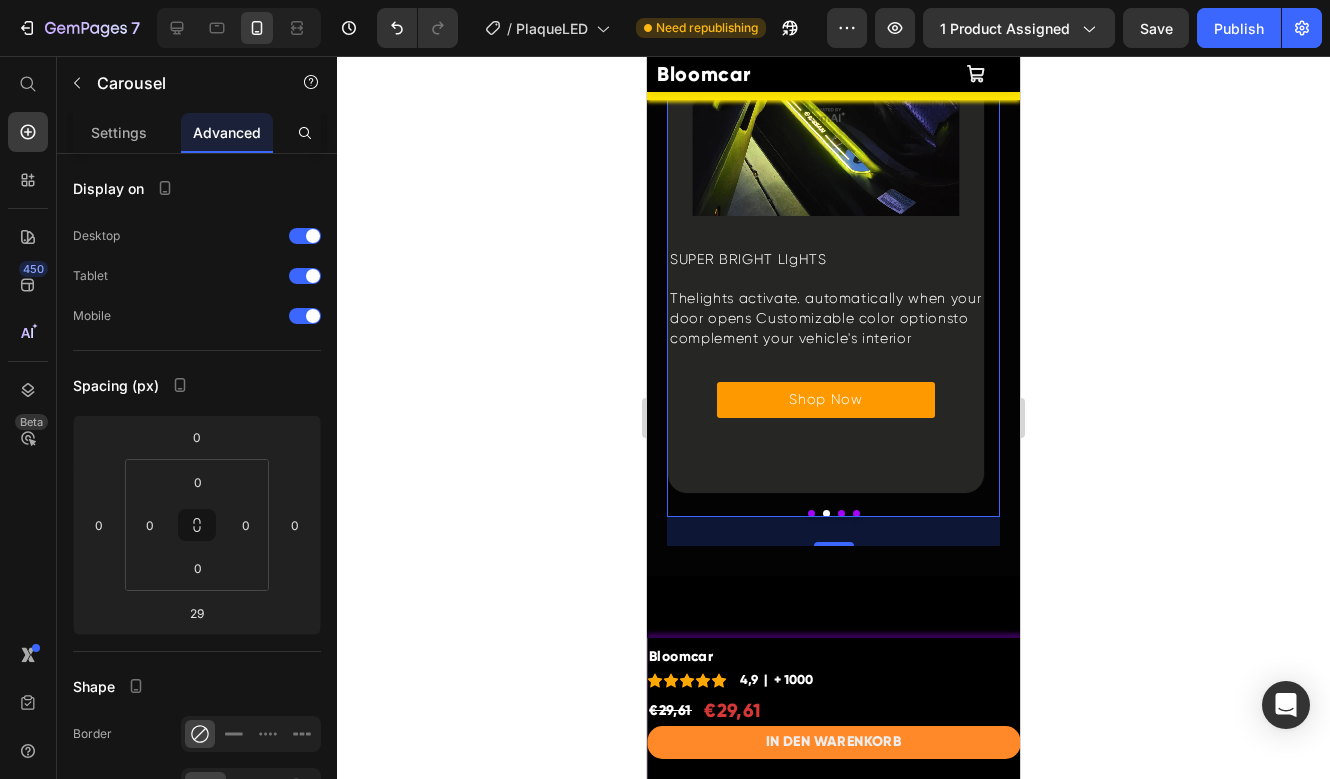 click at bounding box center (811, 513) 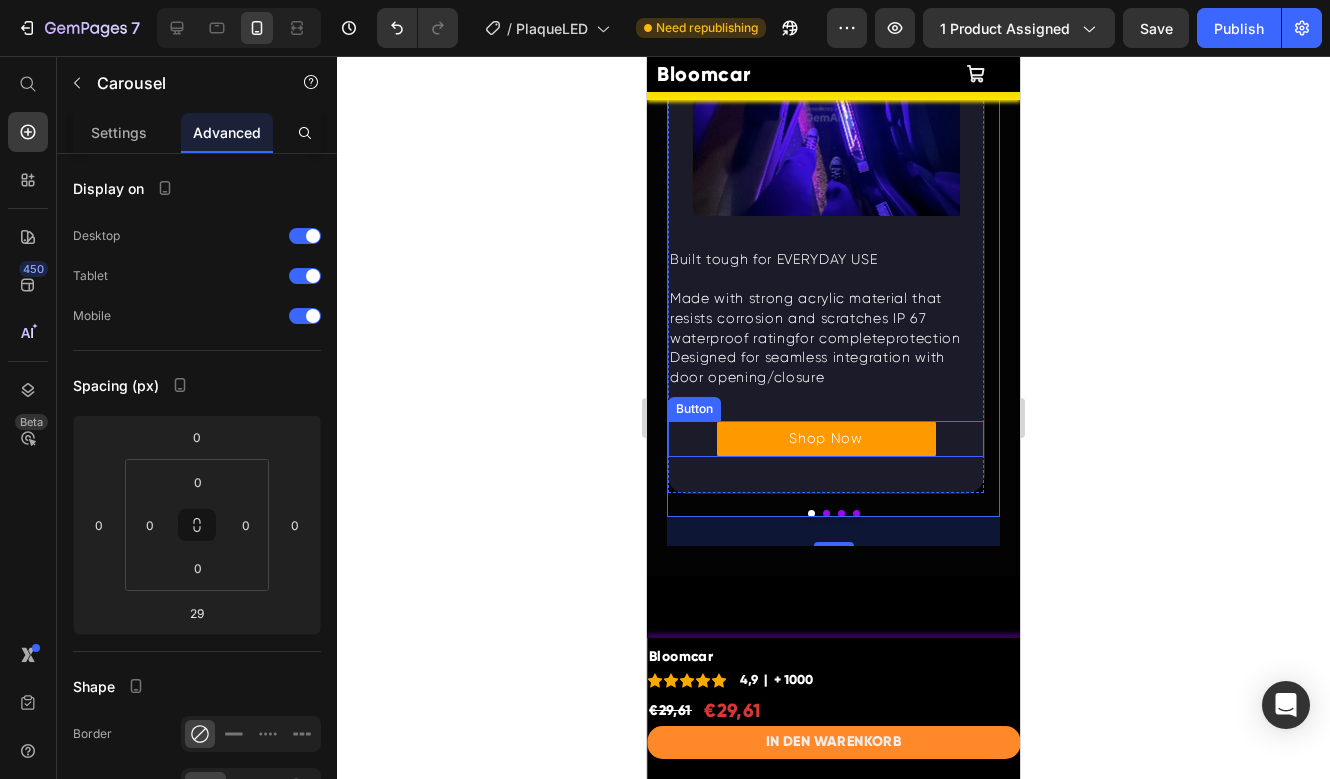 click on "Shop Now Button" at bounding box center (826, 439) 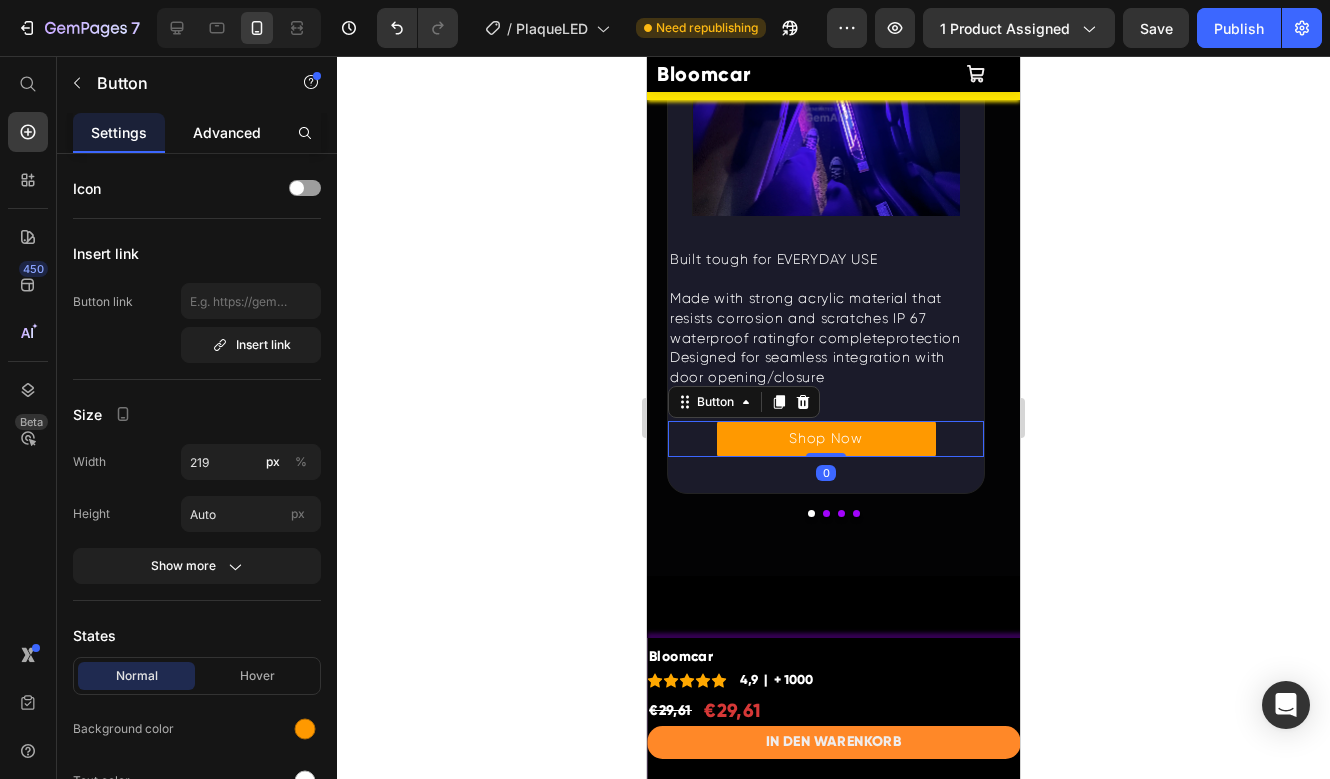click on "Advanced" at bounding box center [227, 132] 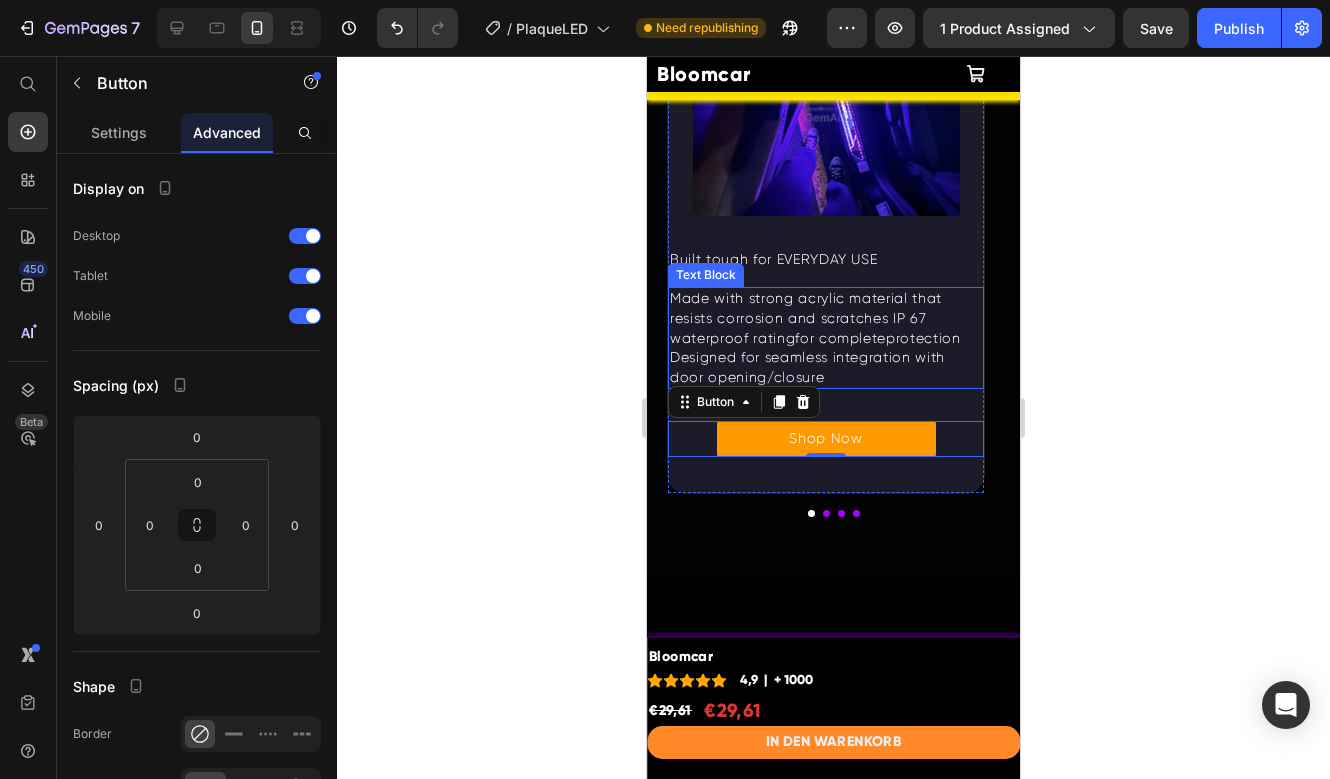 click on "Made with strong acrylic material that resists corrosion and scratches IP 67 waterproof ratingfor completeprotection Designed for seamless integration with door opening/closure" at bounding box center (826, 338) 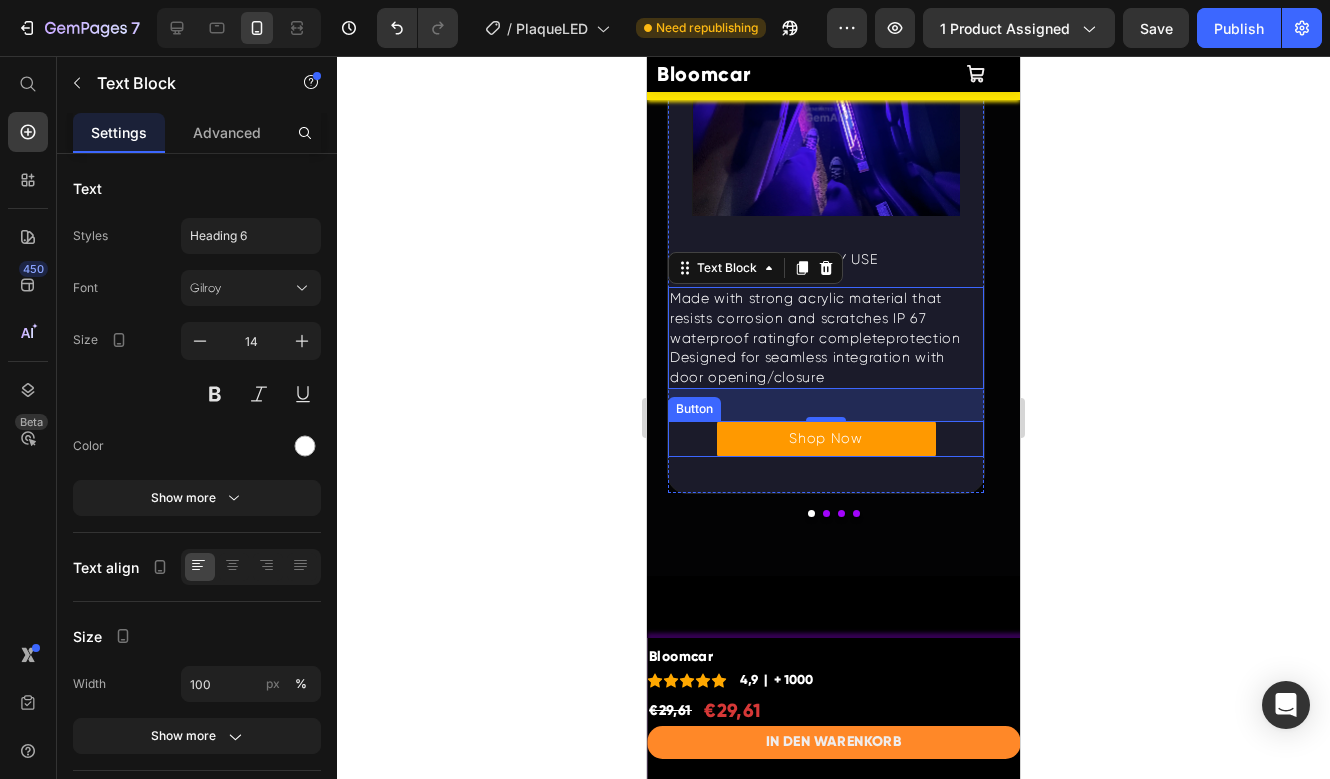 click on "Shop Now Button" at bounding box center (826, 439) 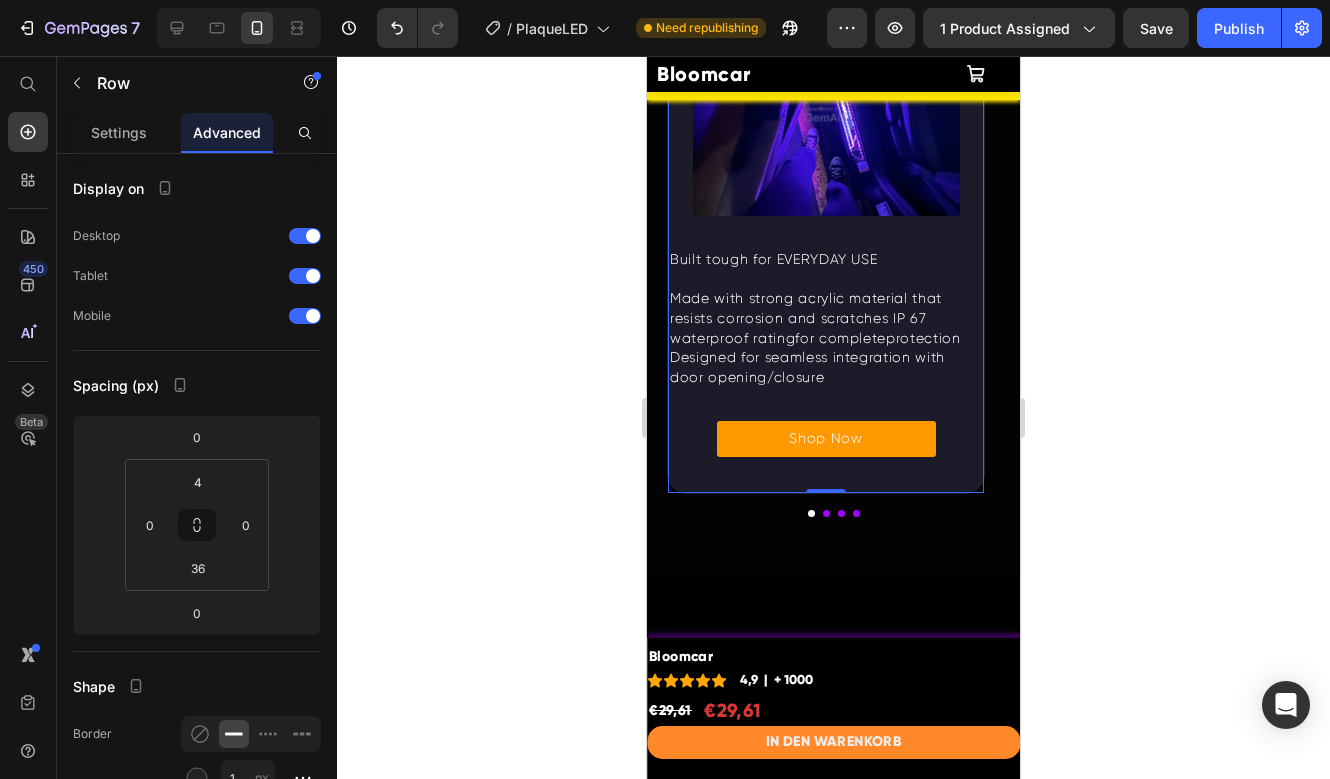 click on "Image Built tough for EVERYDAY USE Text Block Made with strong acrylic material that resists corrosion and scratches IP 67 waterproof ratingfor completeprotection Designed for seamless integration with door opening/closure Text Block Shop Now Button Row   0" at bounding box center (826, 252) 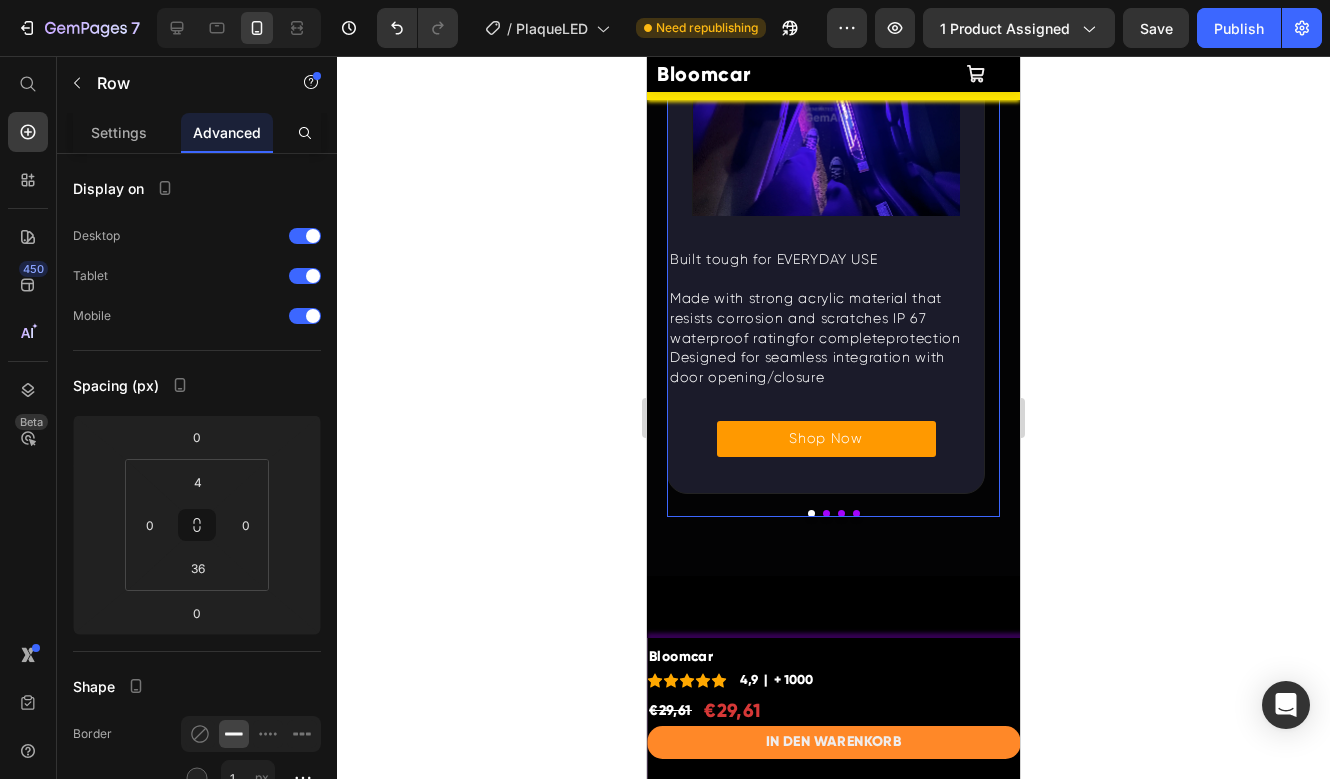click at bounding box center (826, 513) 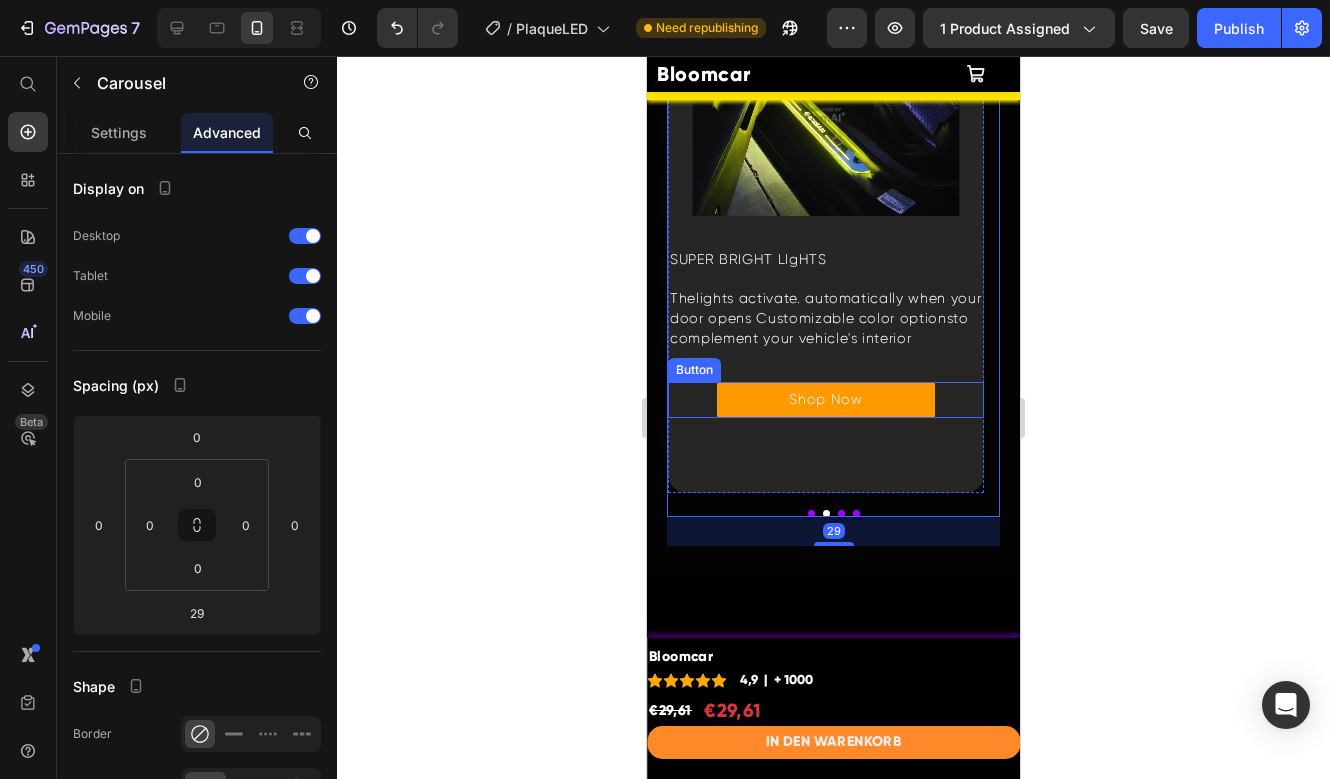 click on "Shop Now Button" at bounding box center (826, 400) 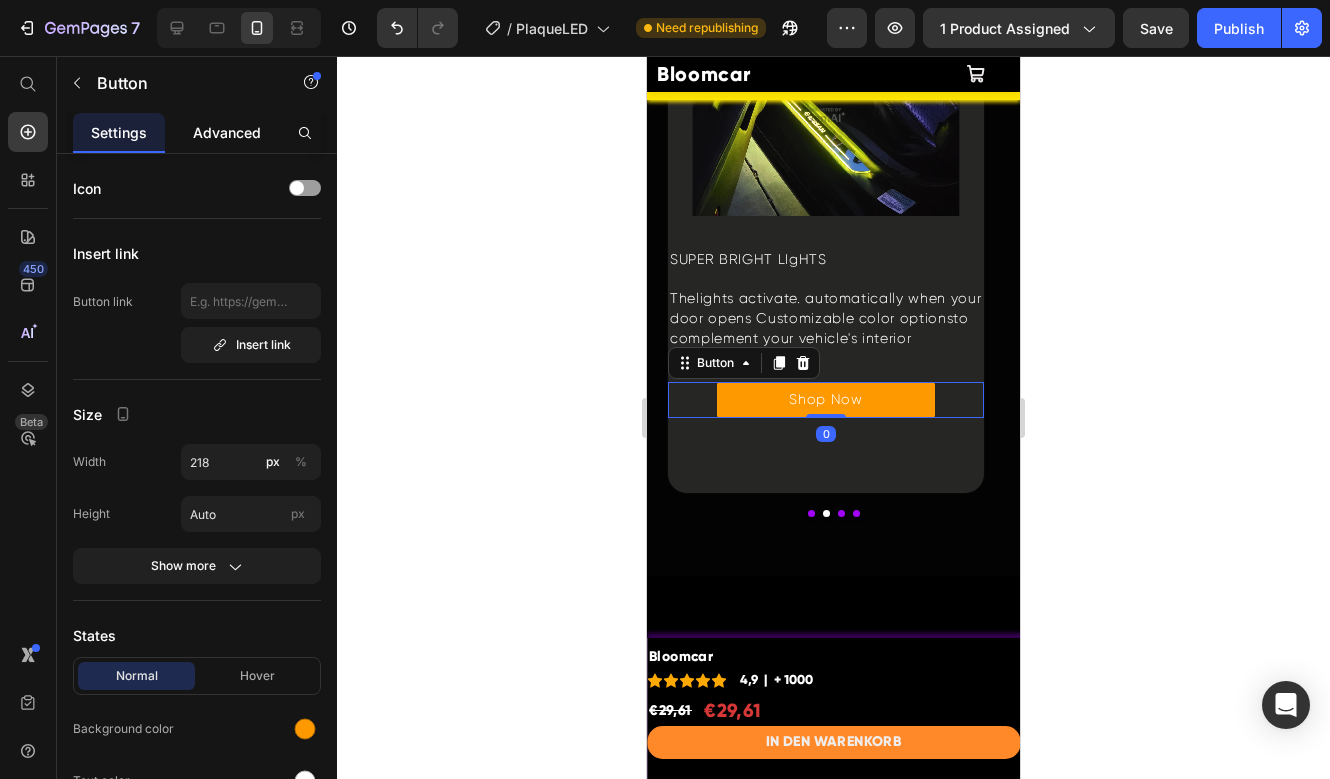 click on "Advanced" 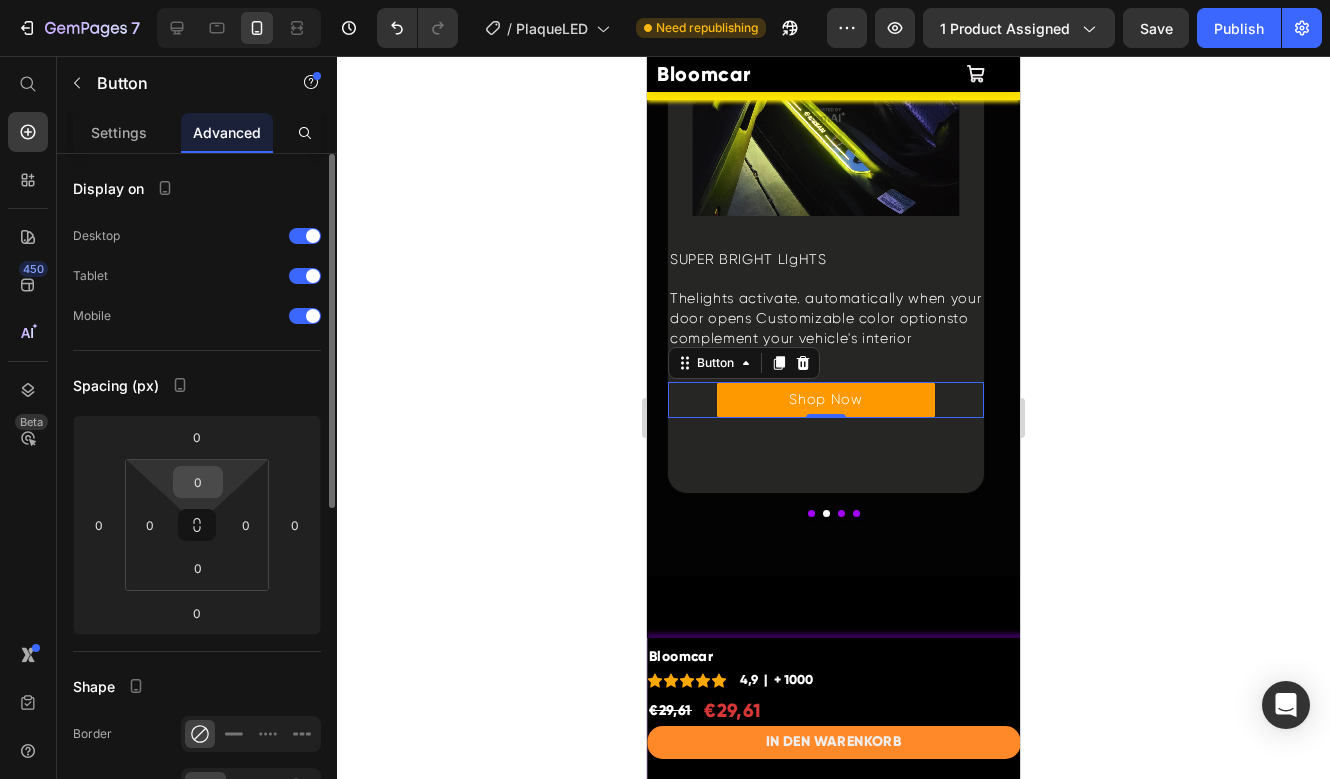 click on "0" at bounding box center [198, 482] 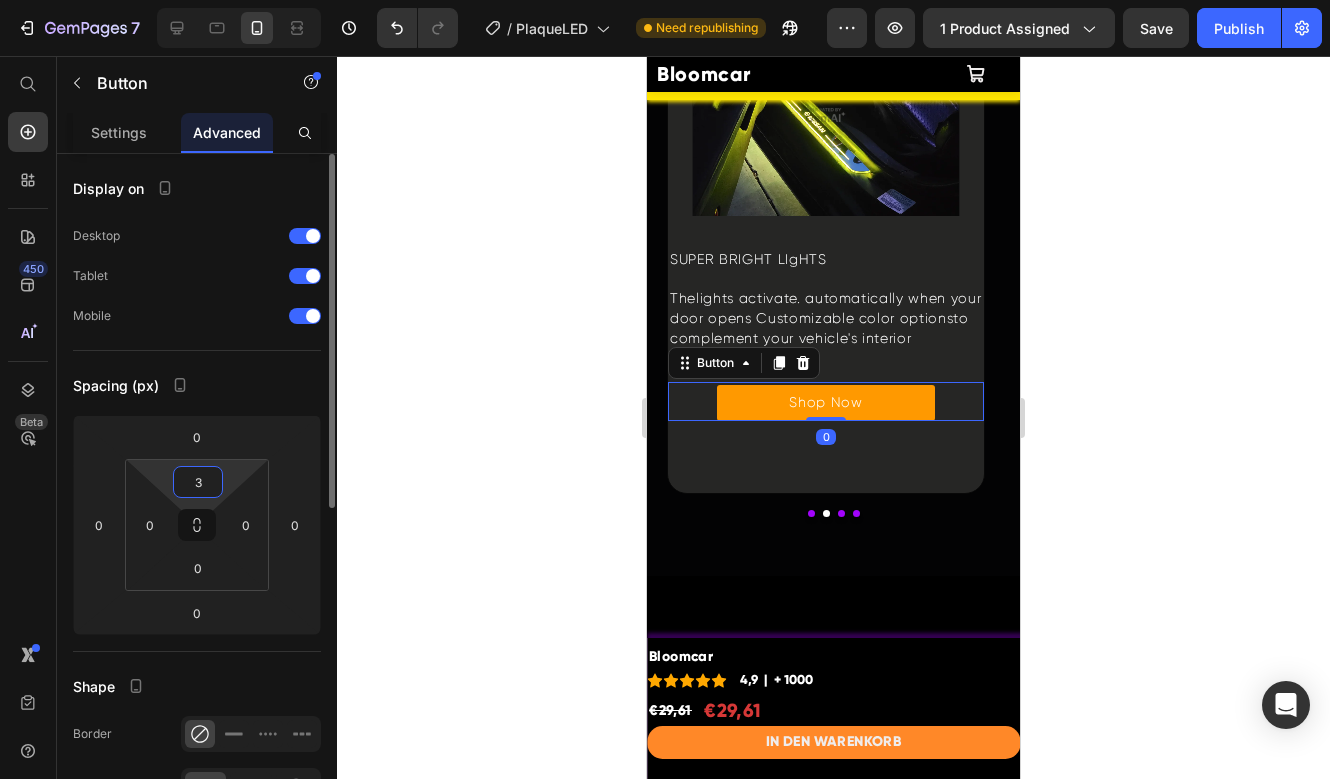 type on "30" 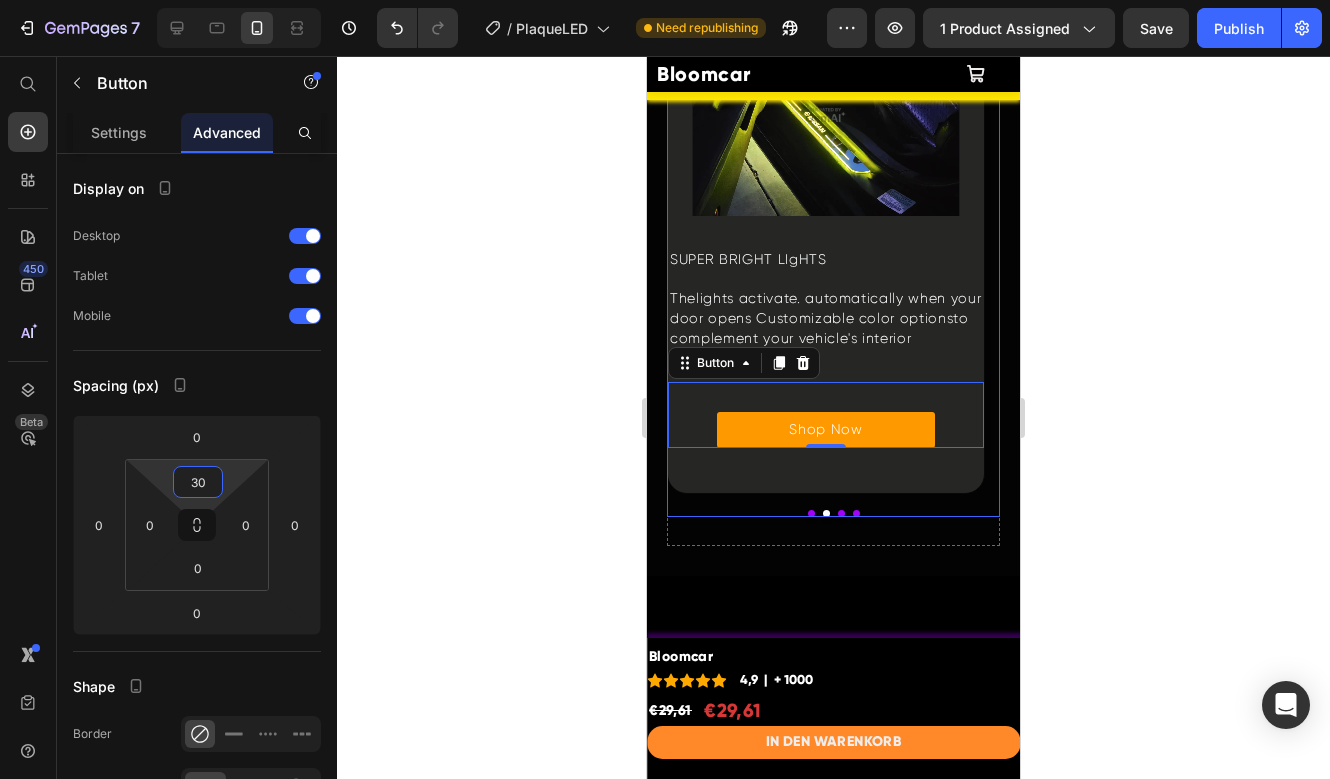 click at bounding box center (811, 513) 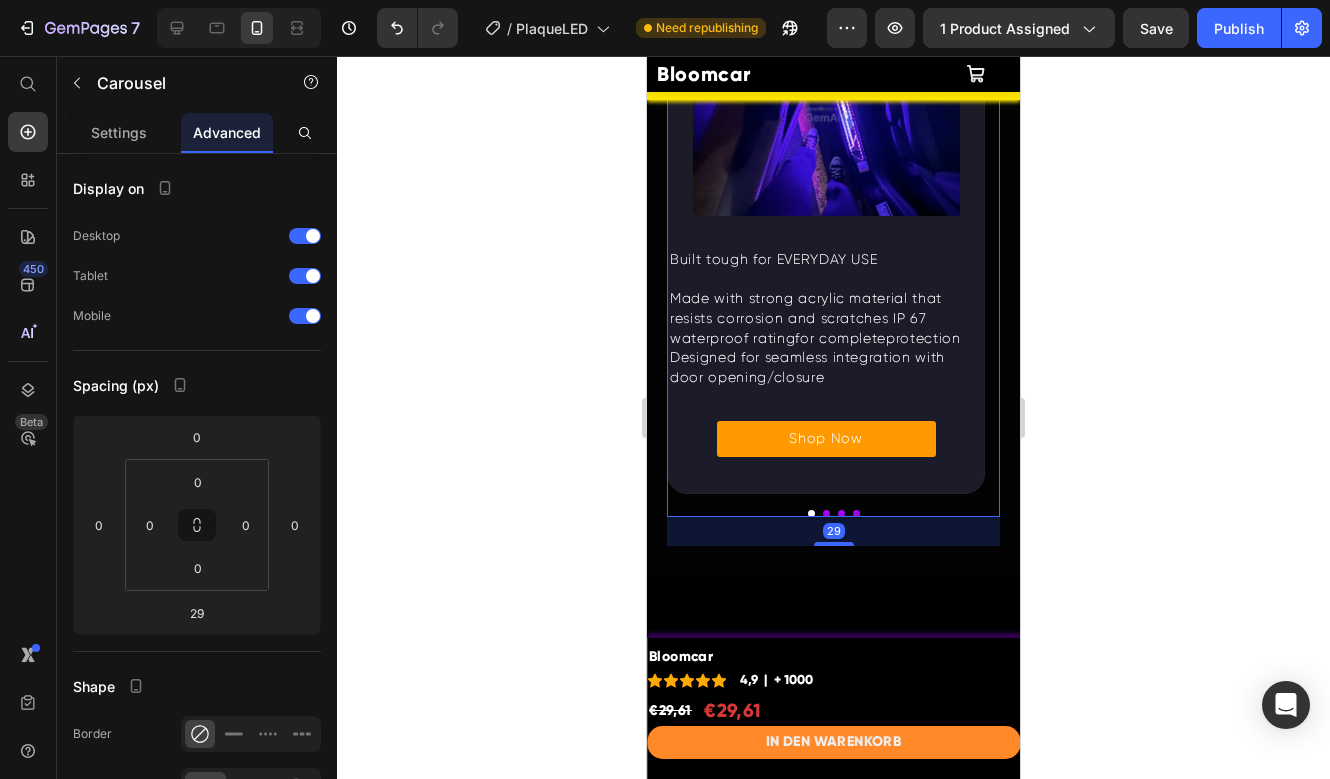 click at bounding box center [826, 513] 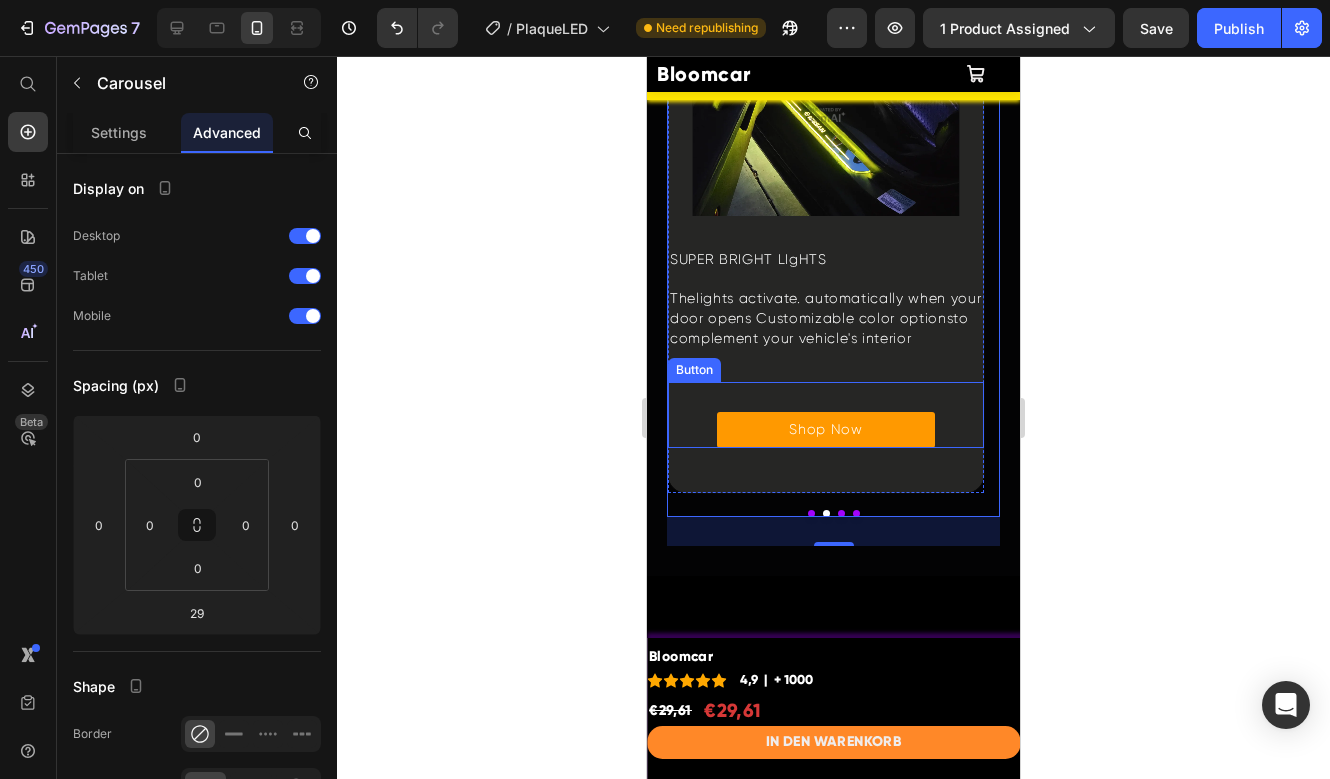 click on "Shop Now Button" at bounding box center [826, 415] 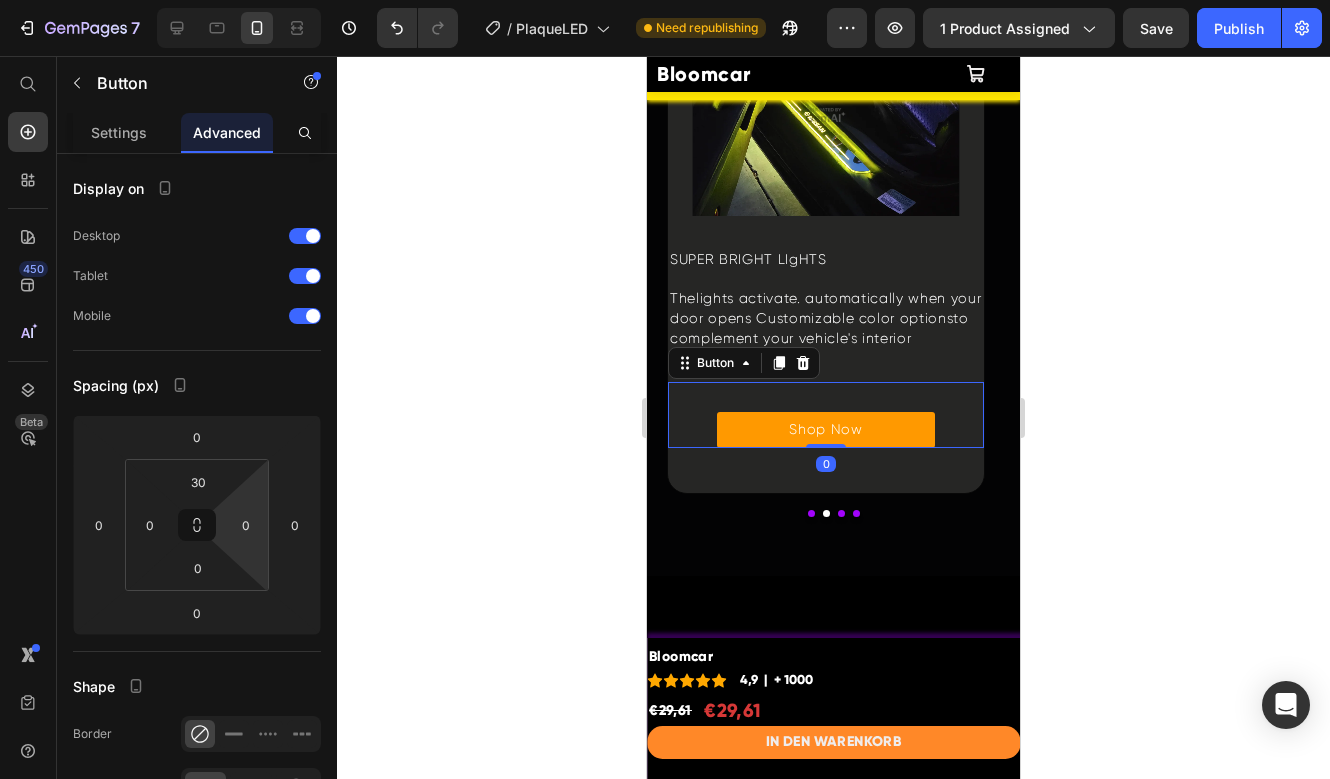 click on "7  Version history  /  PlaqueLED Need republishing Preview 1 product assigned  Save   Publish  450 Beta Start with Sections Elements Hero Section Product Detail Brands Trusted Badges Guarantee Product Breakdown How to use Testimonials Compare Bundle FAQs Social Proof Brand Story Product List Collection Blog List Contact Sticky Add to Cart Custom Footer Browse Library 450 Layout
Row
Row
Row
Row Text
Heading
Text Block Button
Button
Button
Sticky Back to top Media" at bounding box center [665, 0] 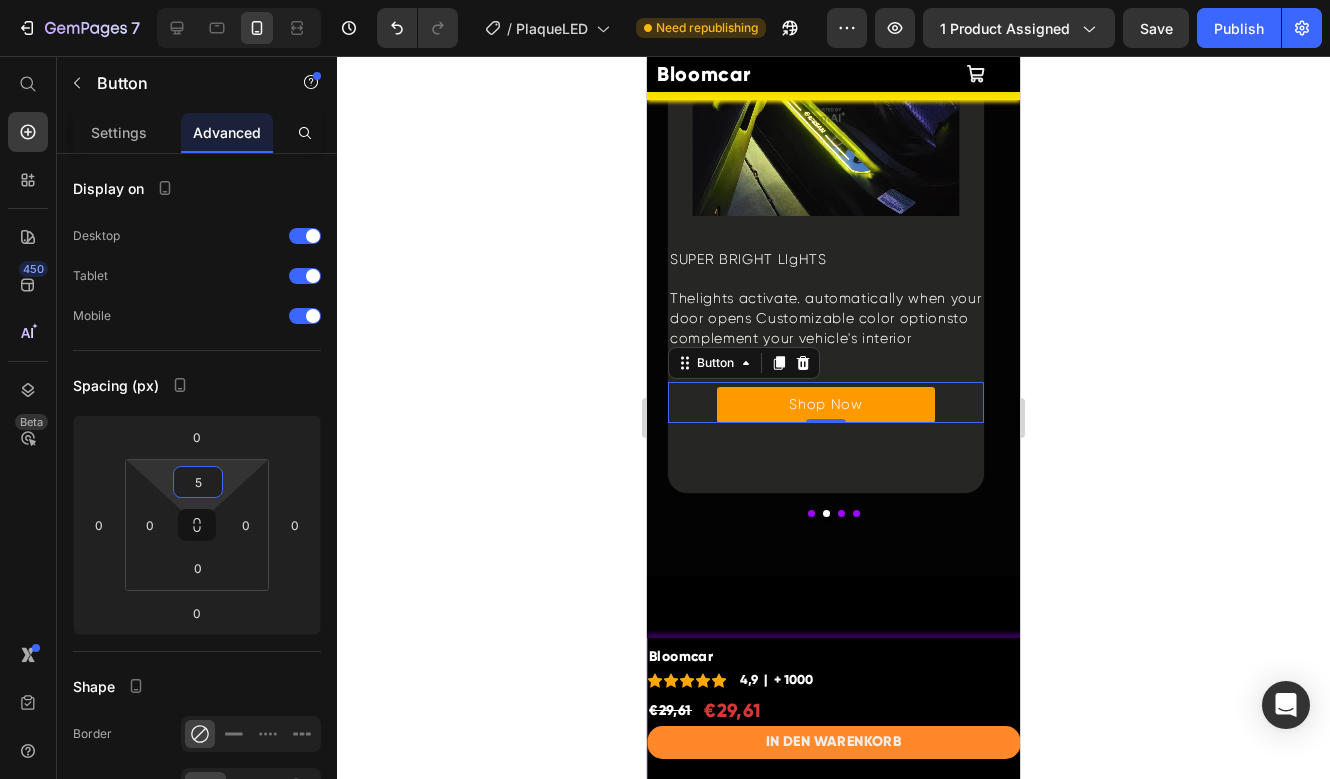 type on "50" 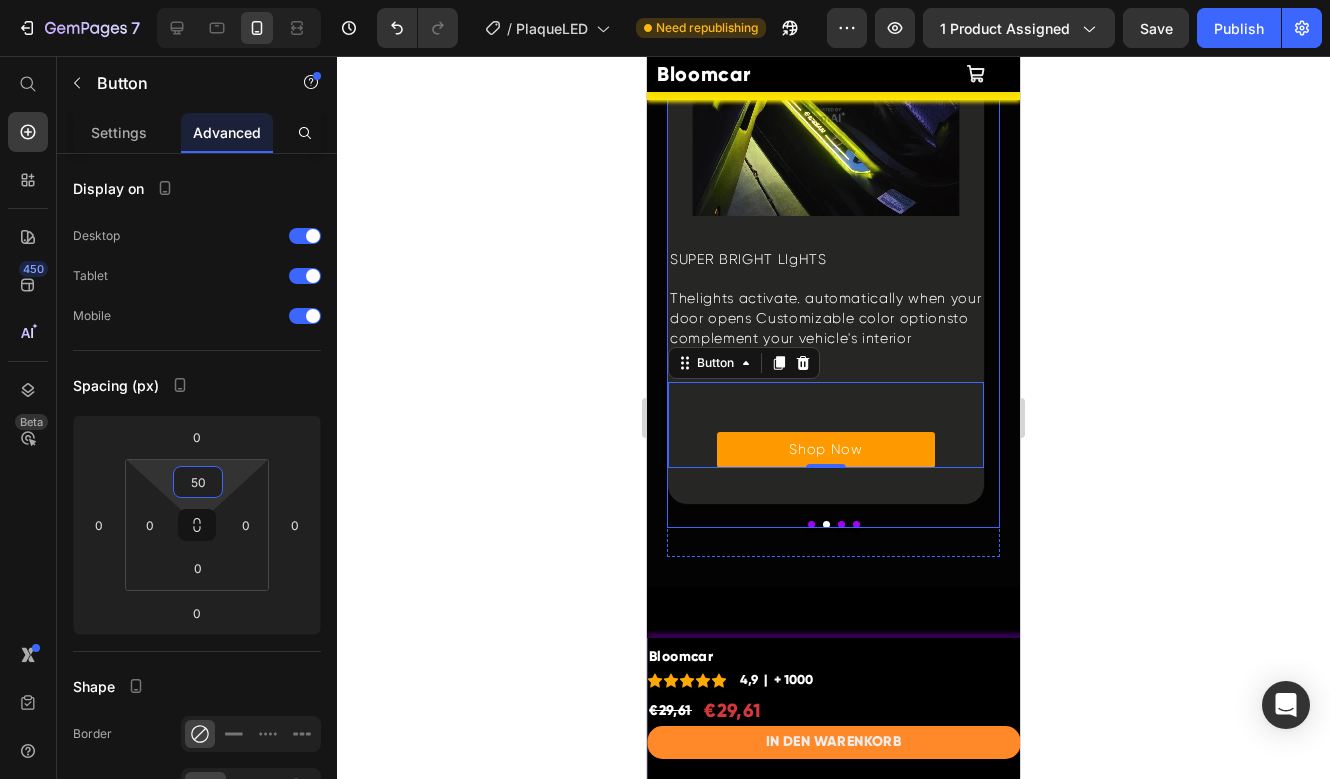 click at bounding box center [811, 524] 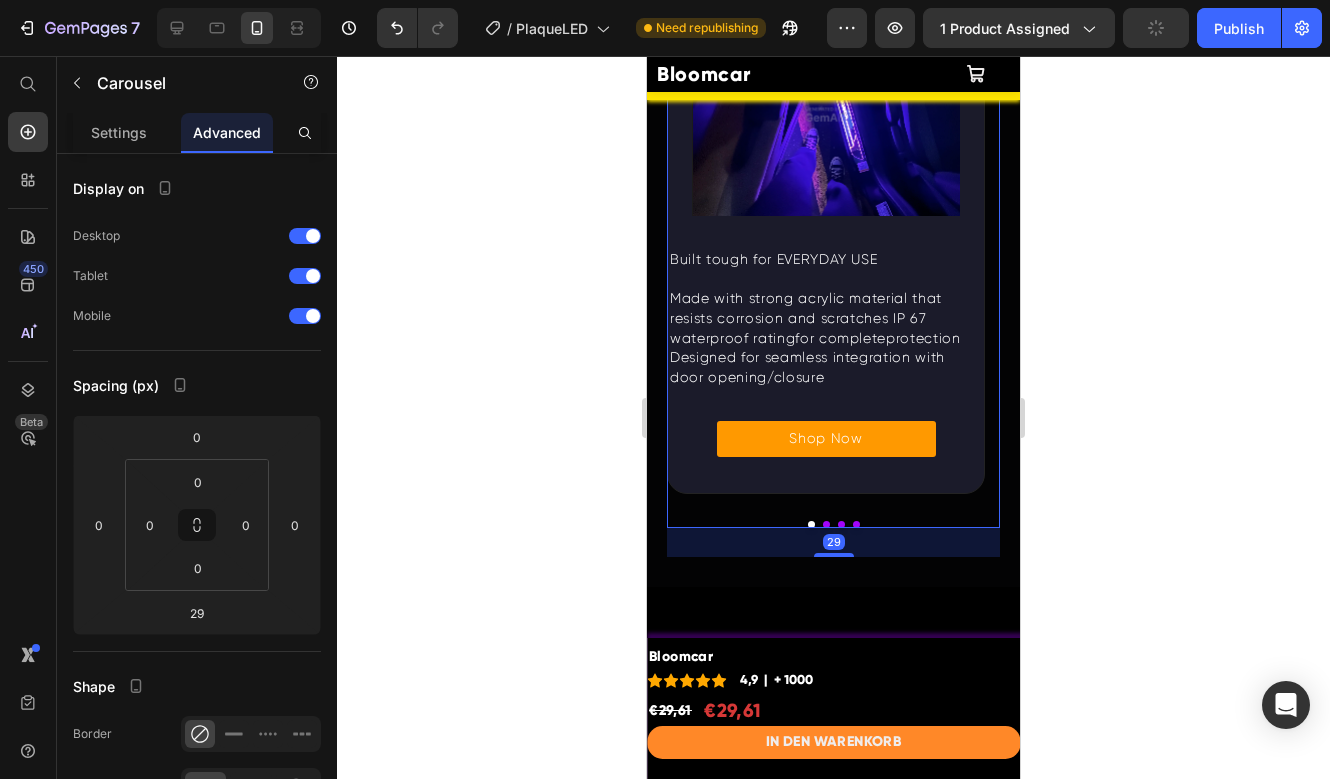 click at bounding box center (826, 524) 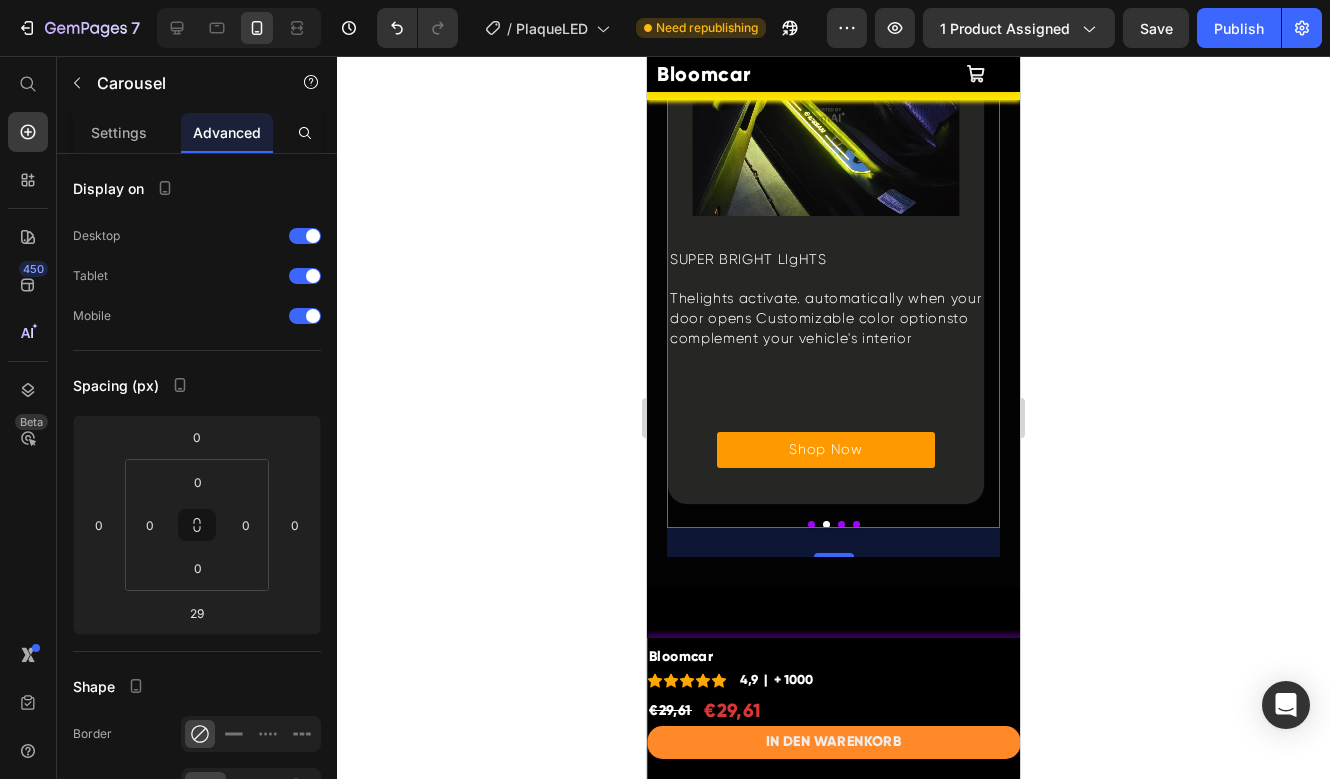 click at bounding box center (811, 524) 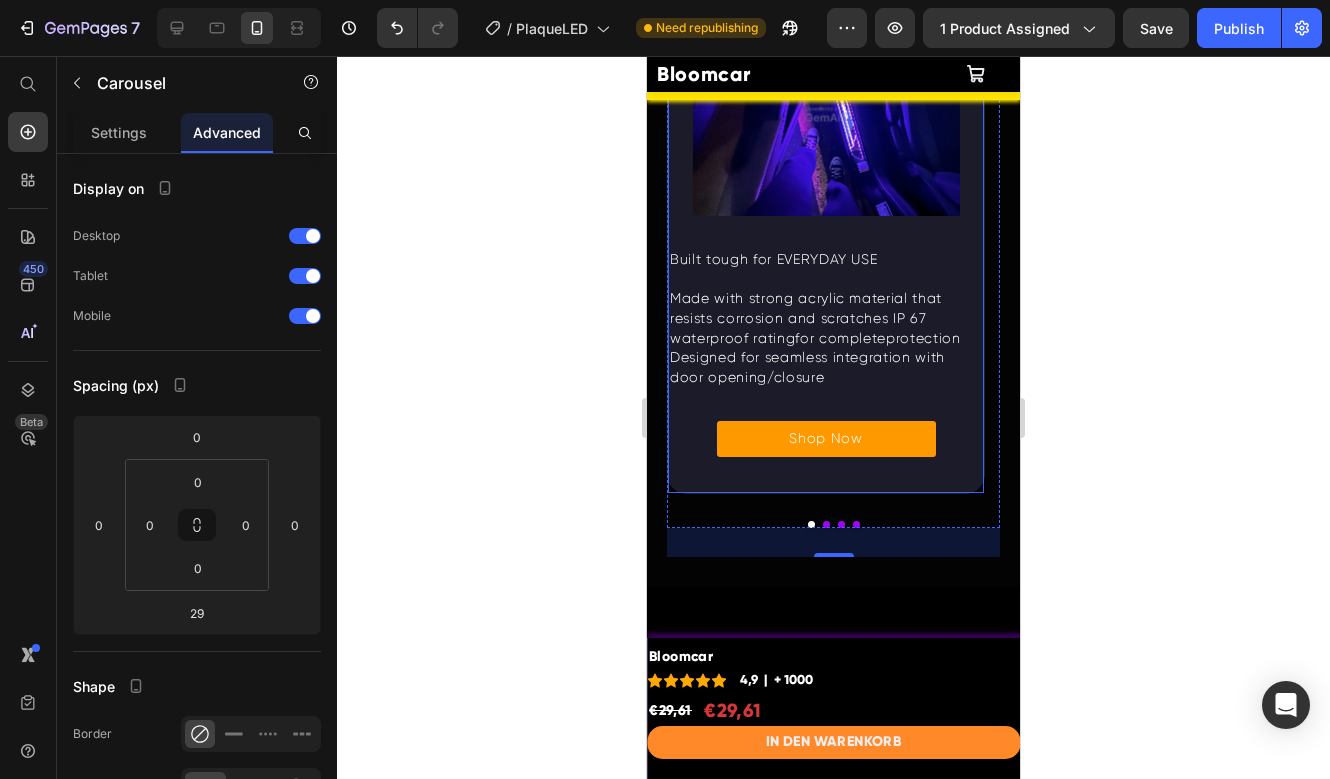 click on "Image Built tough for EVERYDAY USE Text Block Made with strong acrylic material that resists corrosion and scratches IP 67 waterproof ratingfor completeprotection Designed for seamless integration with door opening/closure Text Block Shop Now Button" at bounding box center [826, 236] 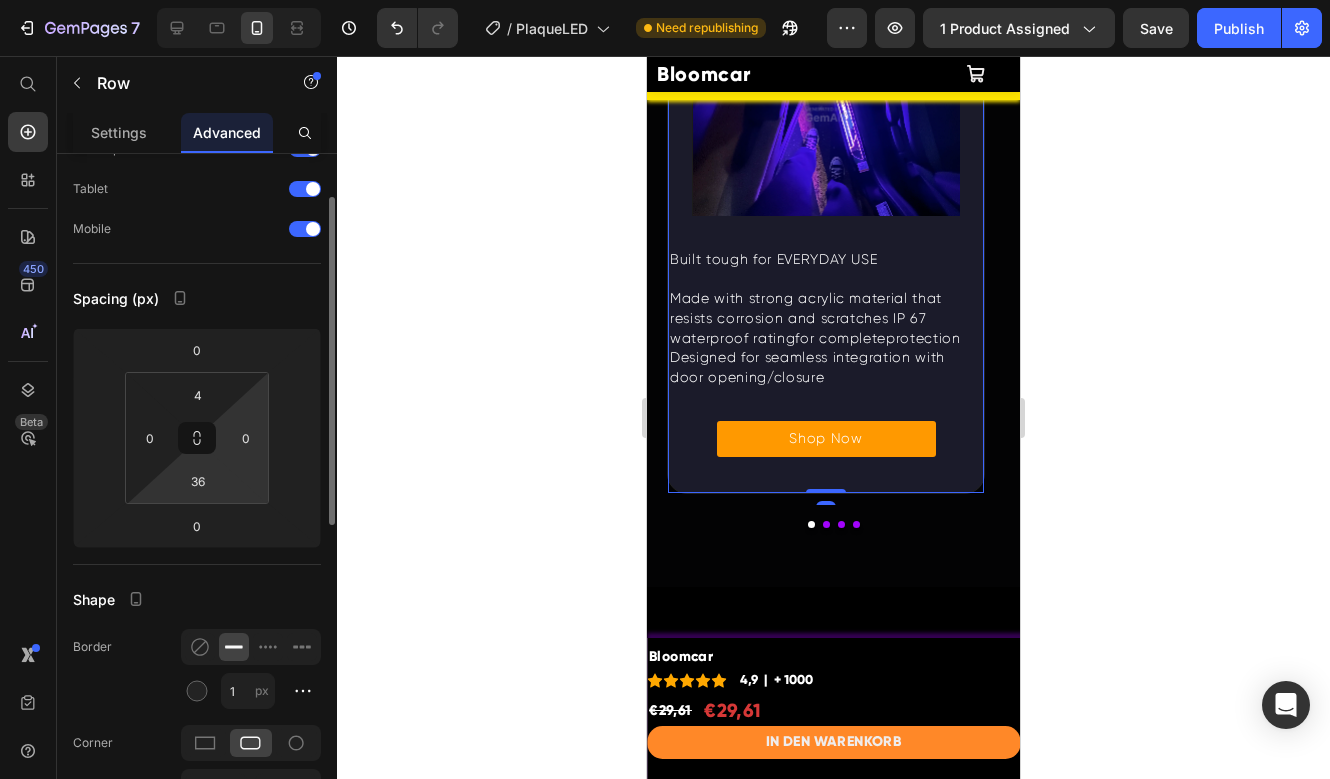 scroll, scrollTop: 88, scrollLeft: 0, axis: vertical 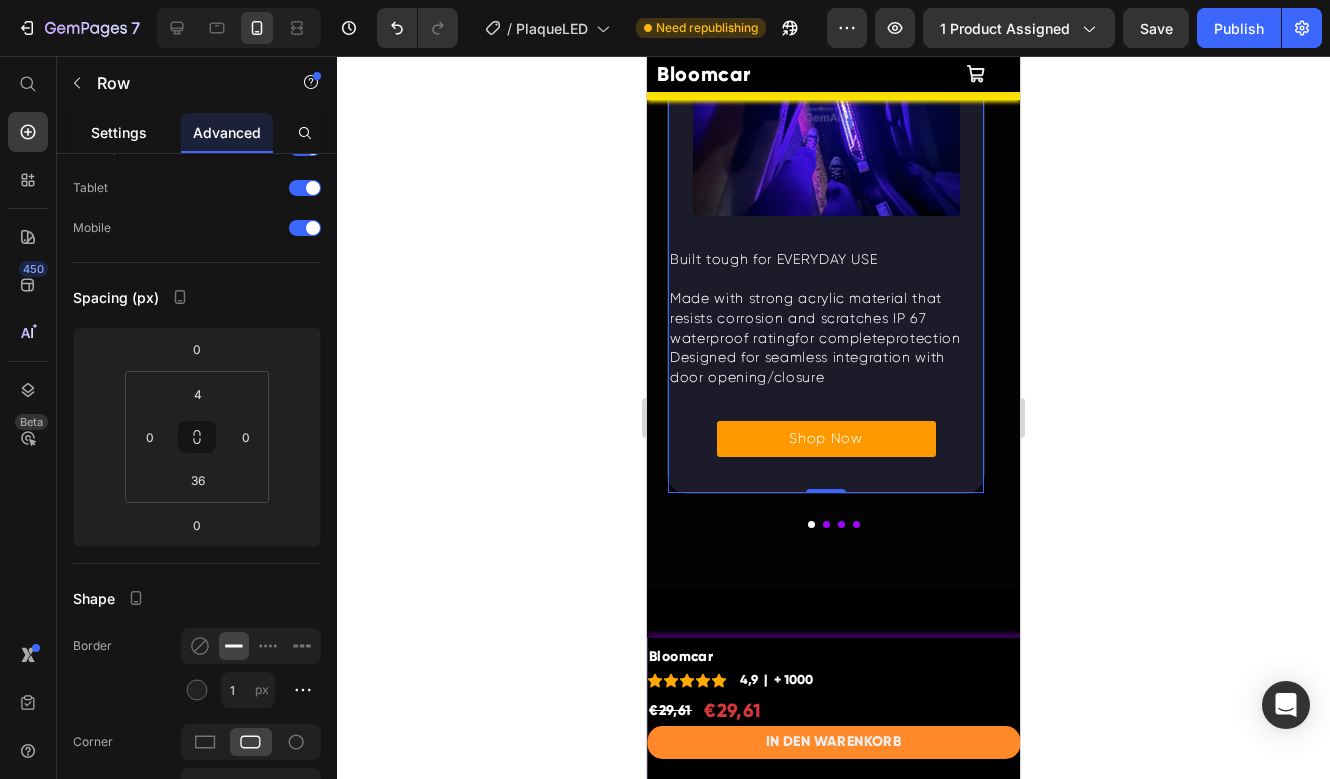 click on "Settings" at bounding box center [119, 132] 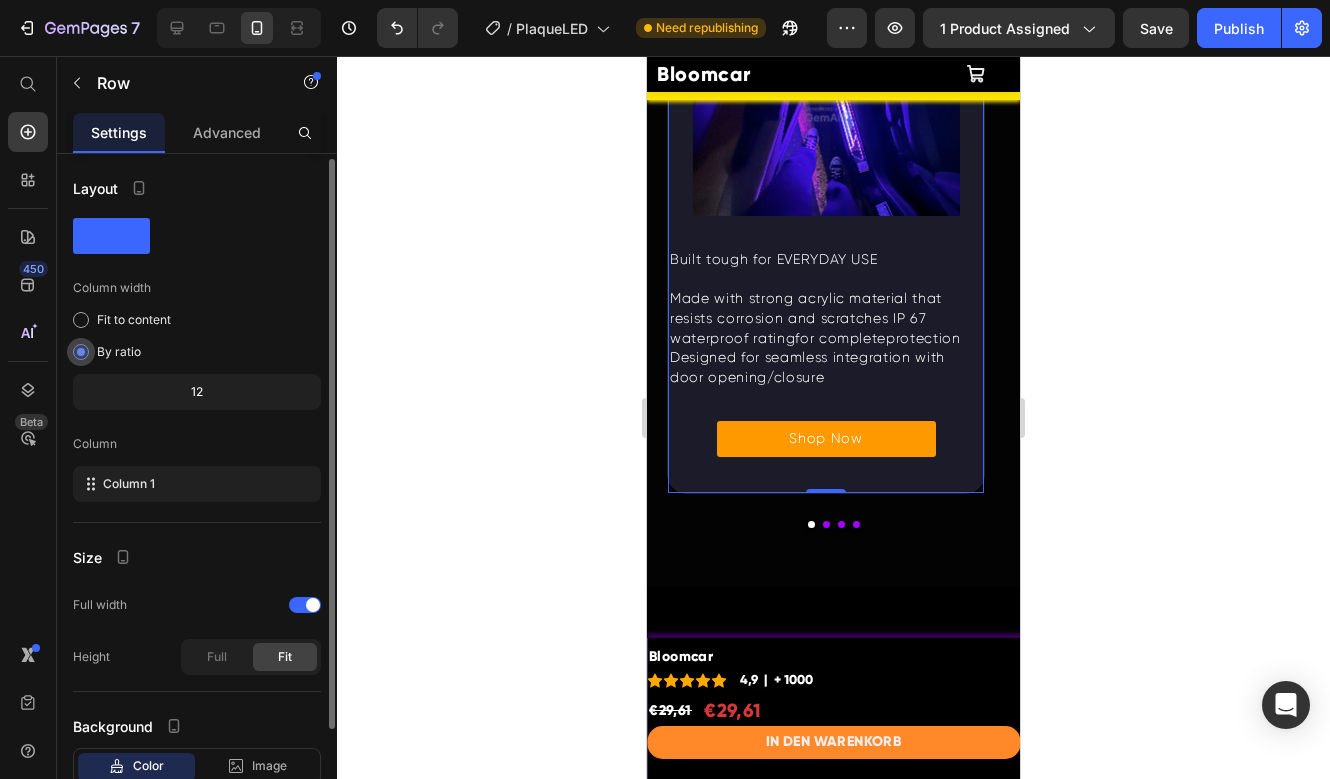 scroll, scrollTop: 134, scrollLeft: 0, axis: vertical 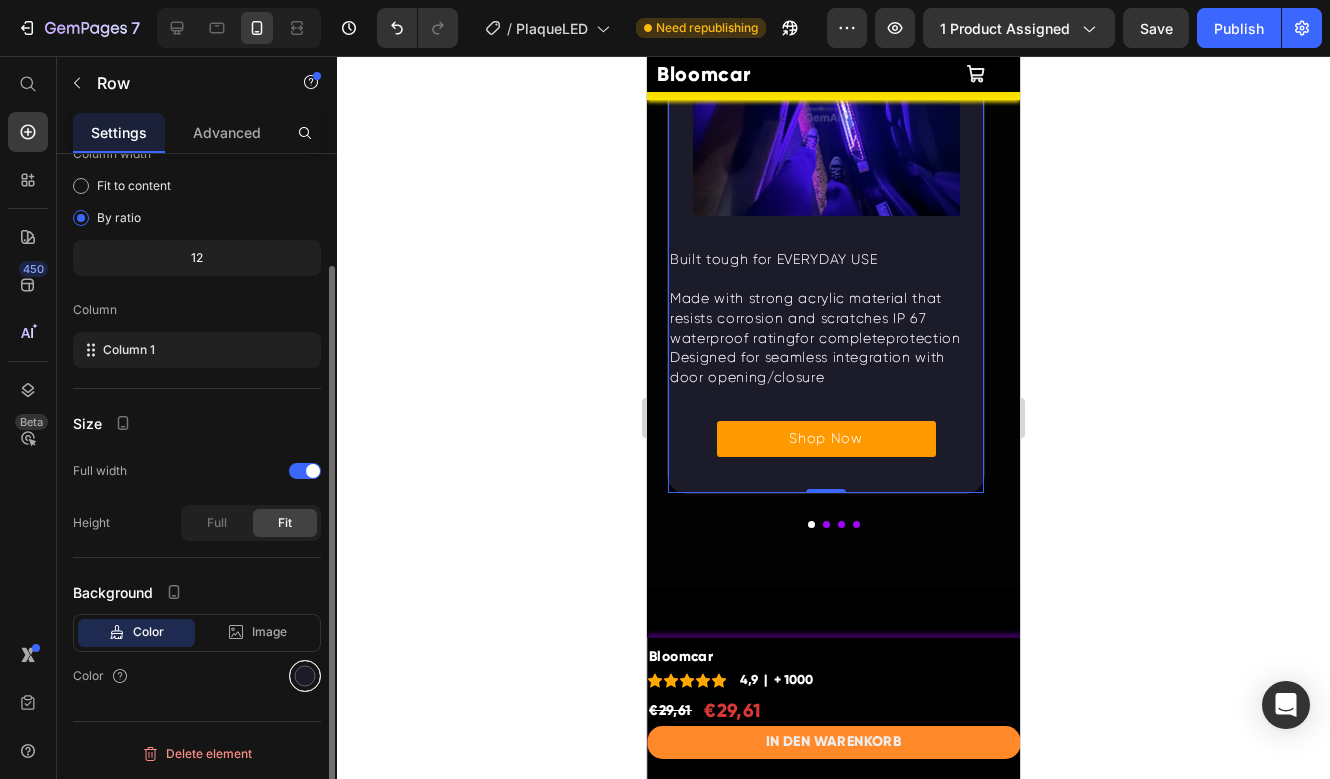 click at bounding box center (305, 676) 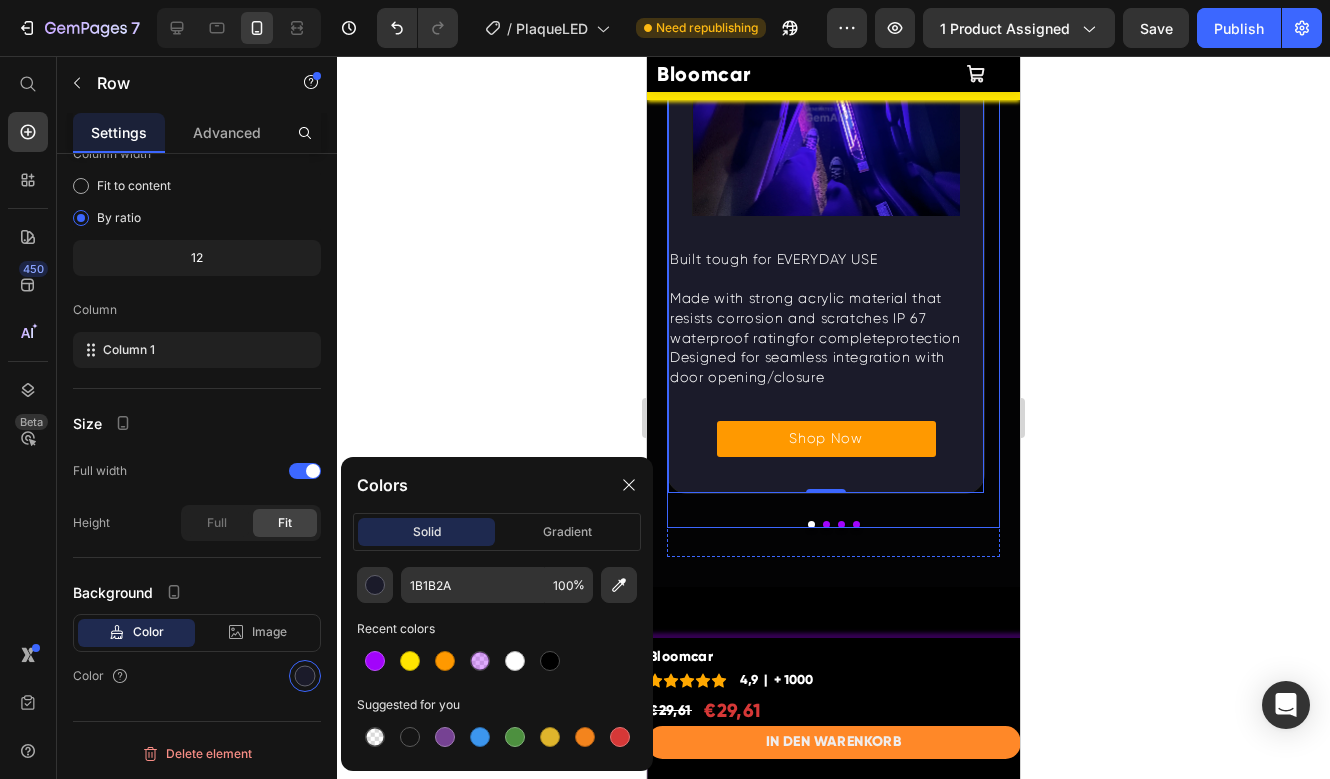 click at bounding box center [826, 524] 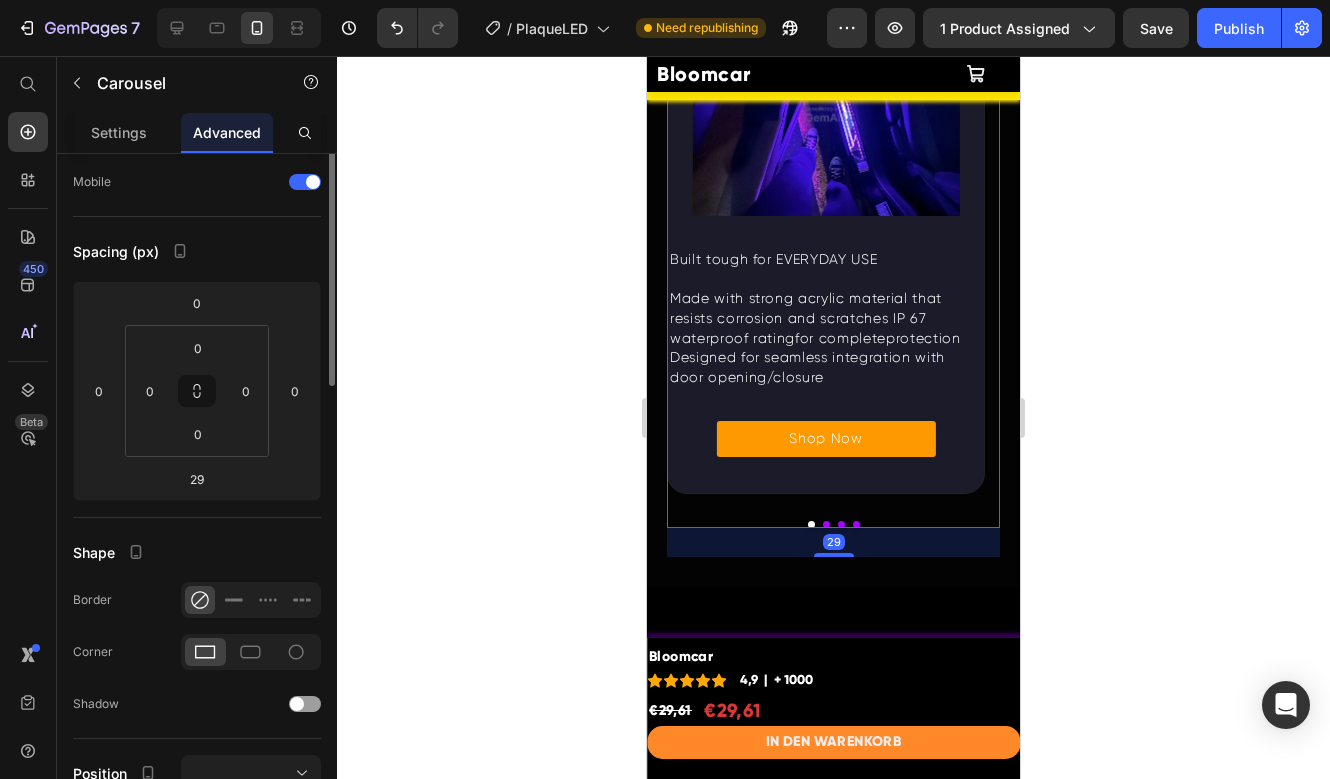 scroll, scrollTop: 0, scrollLeft: 0, axis: both 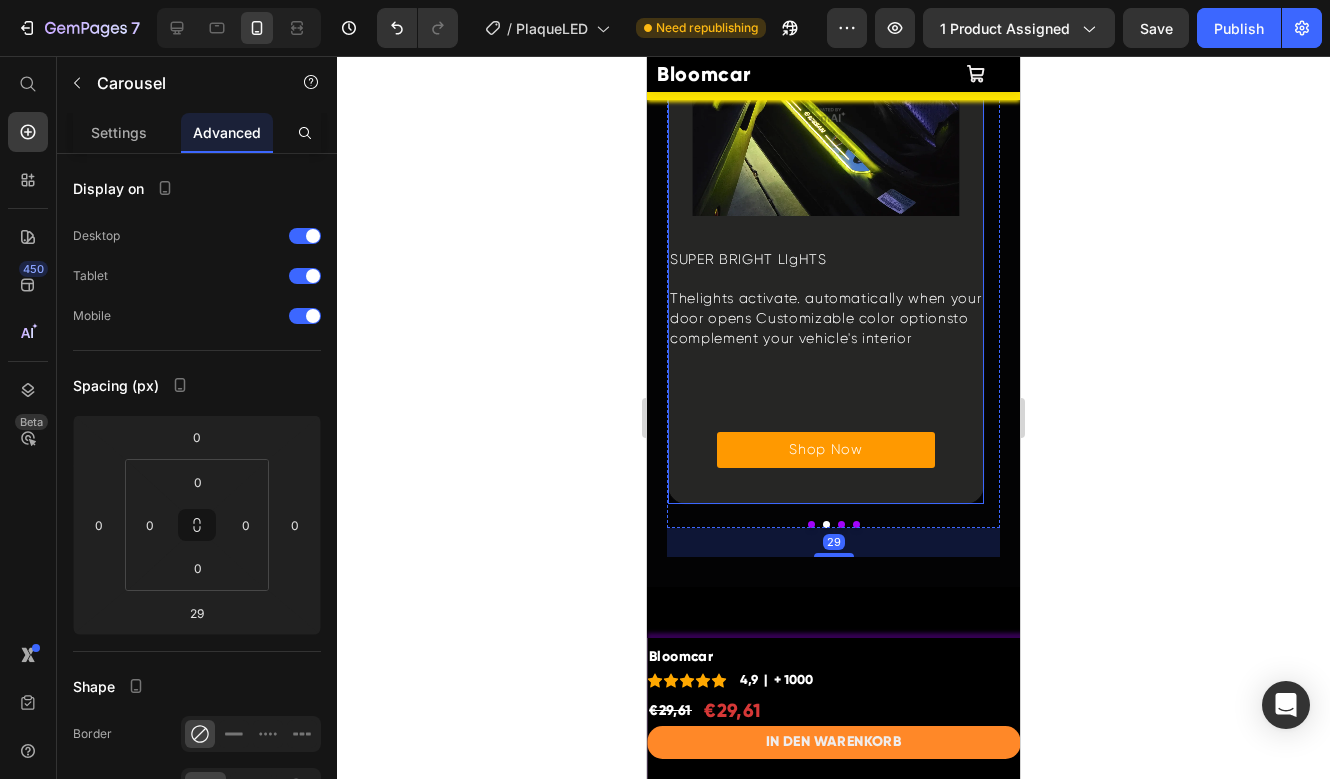 click on "Image SUPER BRIGHT LIgHTS Text Block Thelights activate. automatically when your door opens Customizable color optionsto complement your vehicle's interior Text Block Shop Now Button" at bounding box center [826, 241] 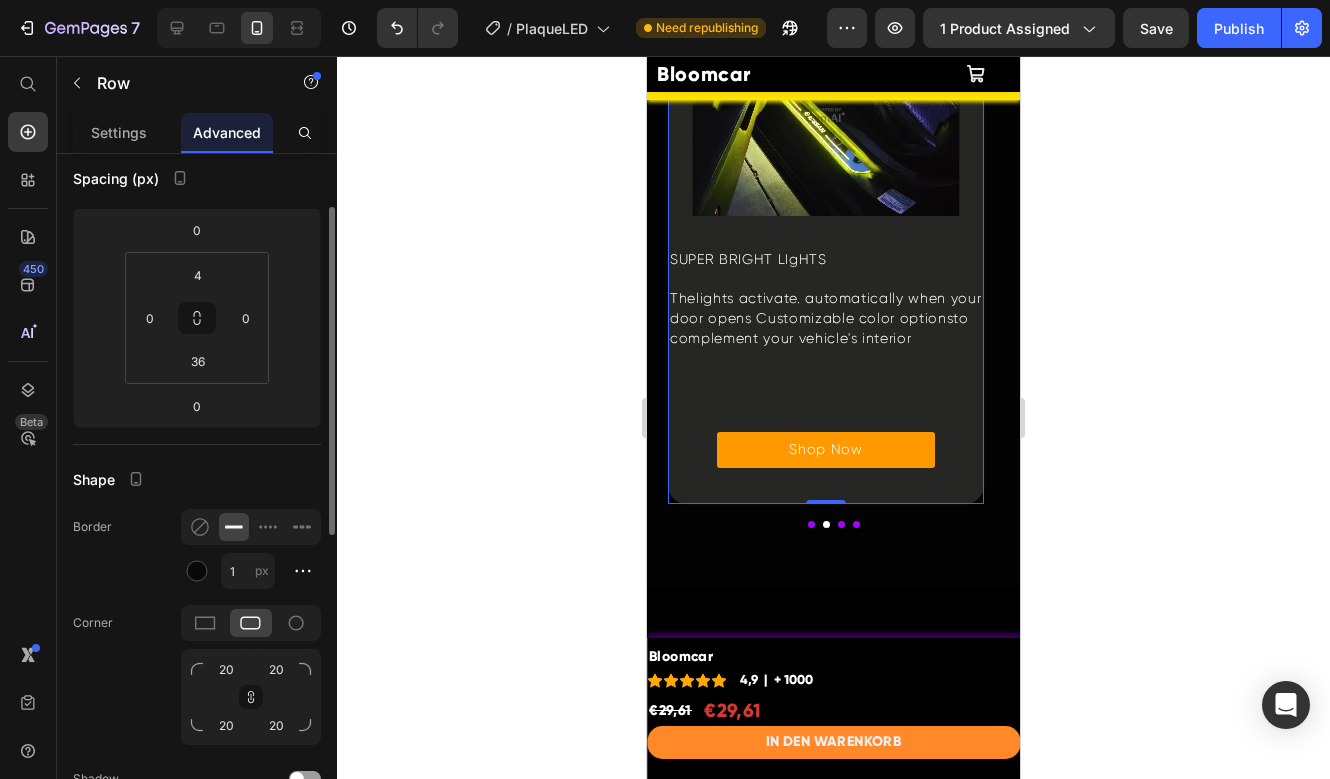 scroll, scrollTop: 211, scrollLeft: 0, axis: vertical 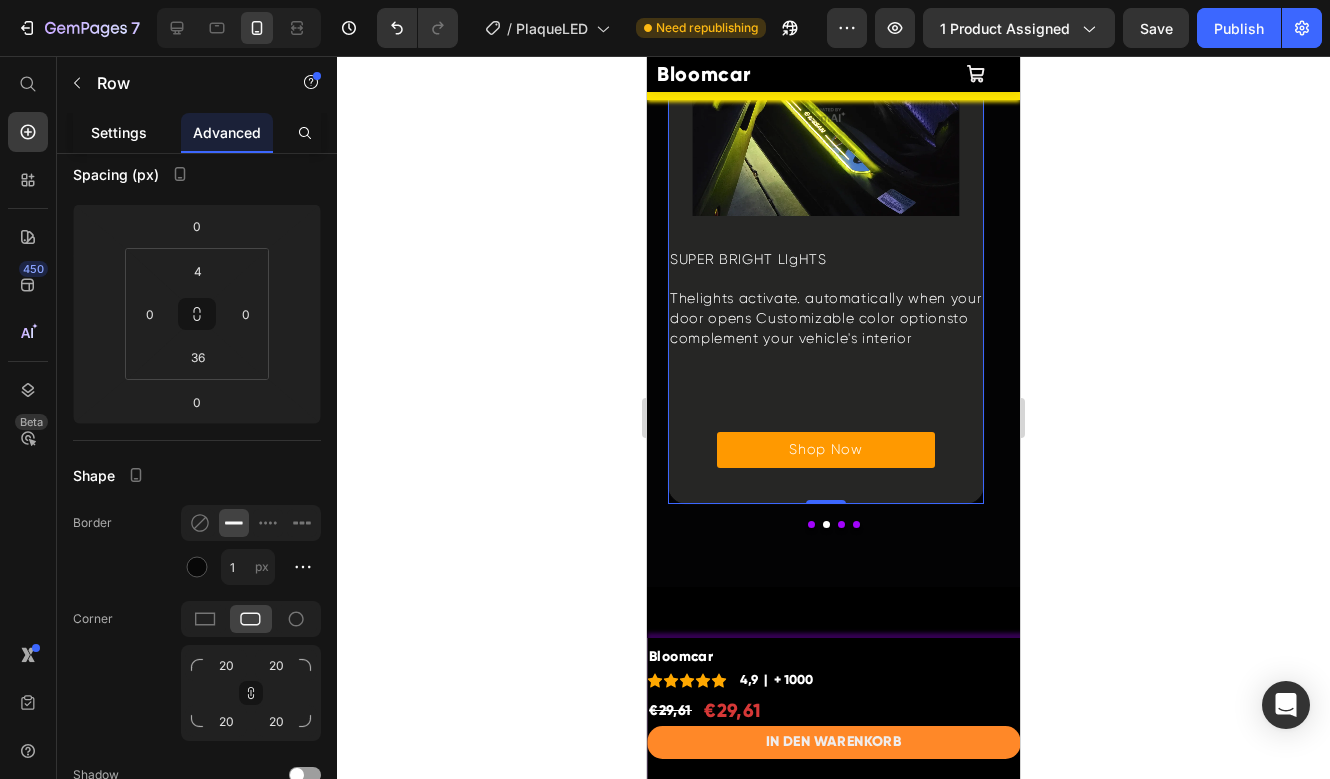 click on "Settings" at bounding box center [119, 132] 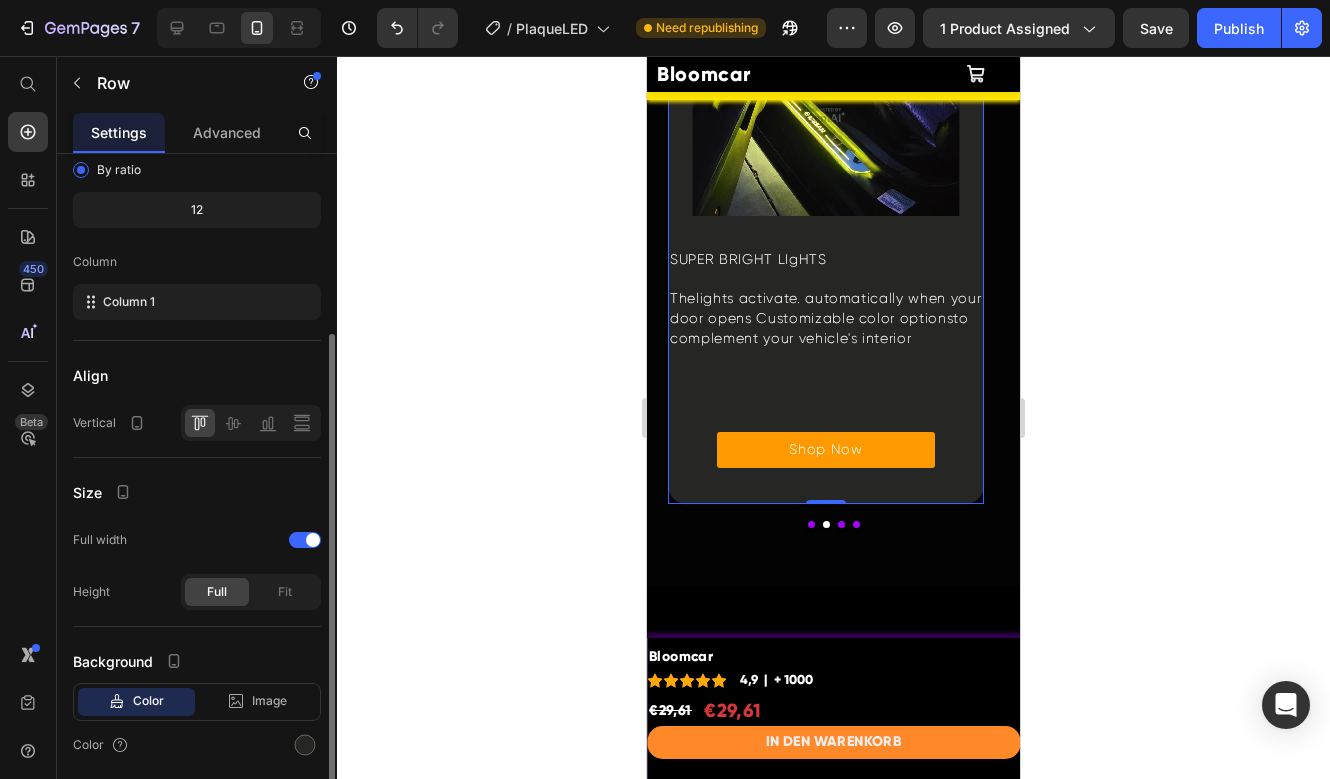 scroll, scrollTop: 251, scrollLeft: 0, axis: vertical 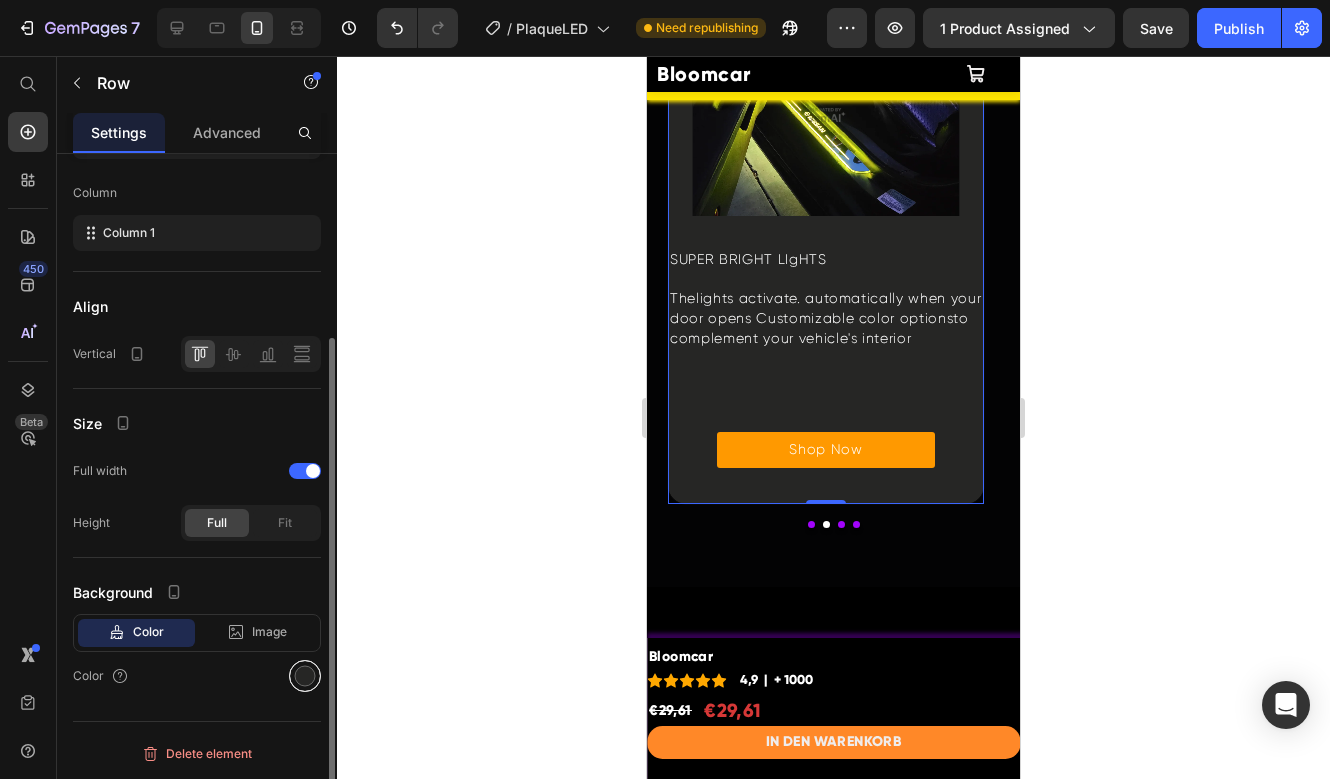 click at bounding box center [305, 676] 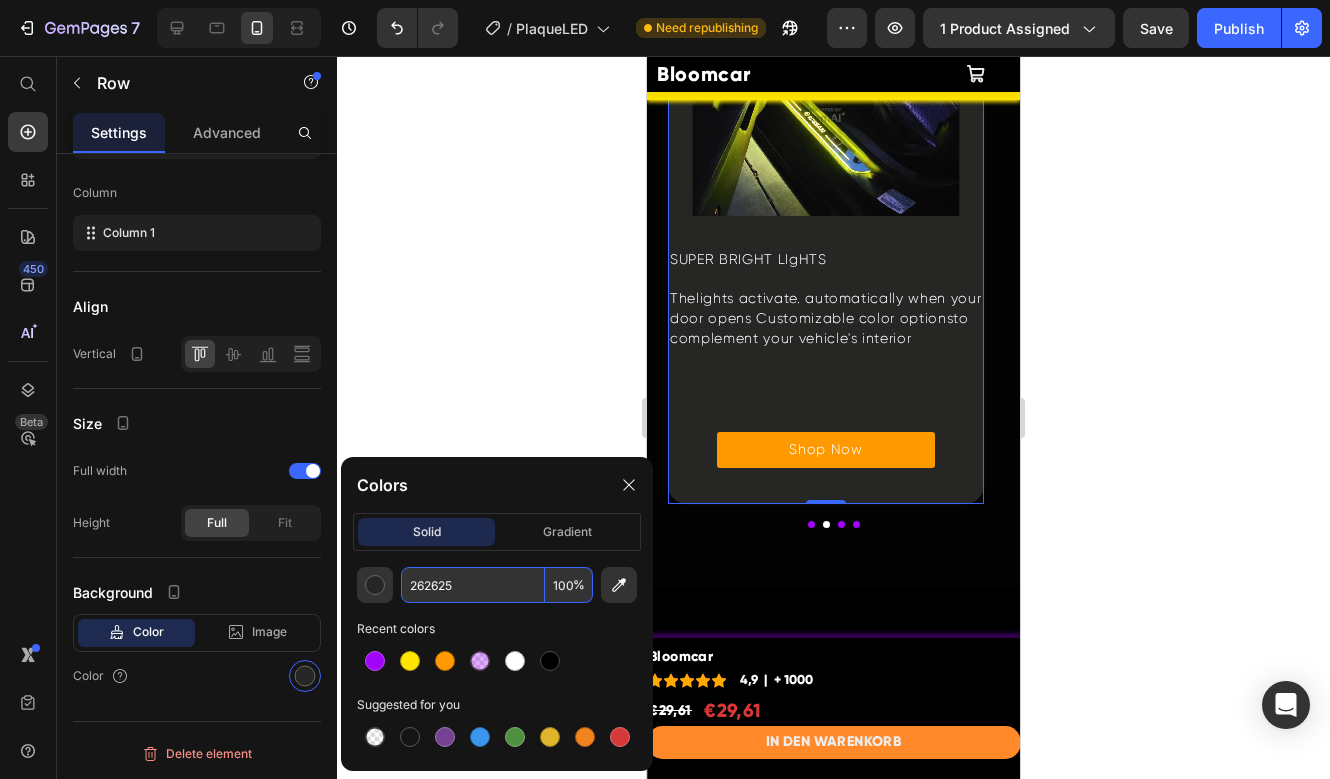 click on "262625" at bounding box center [473, 585] 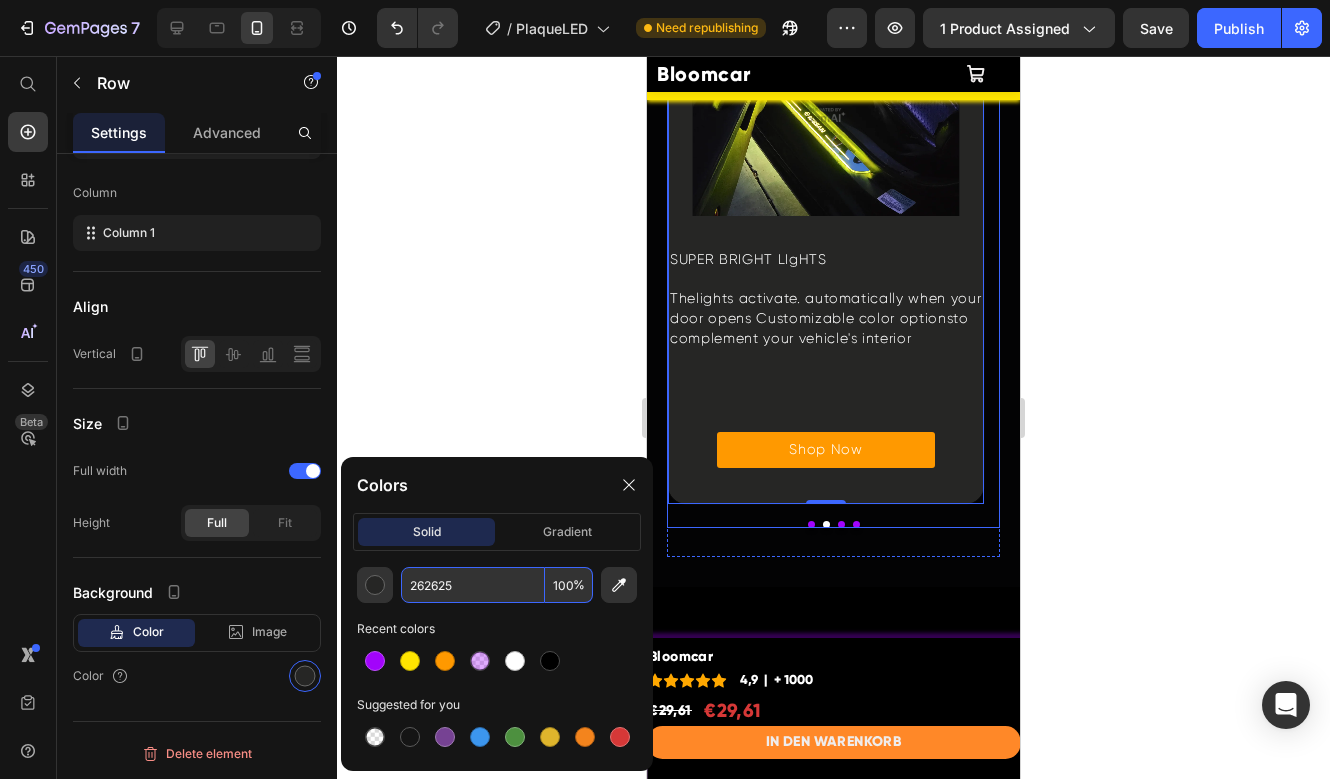click at bounding box center (811, 524) 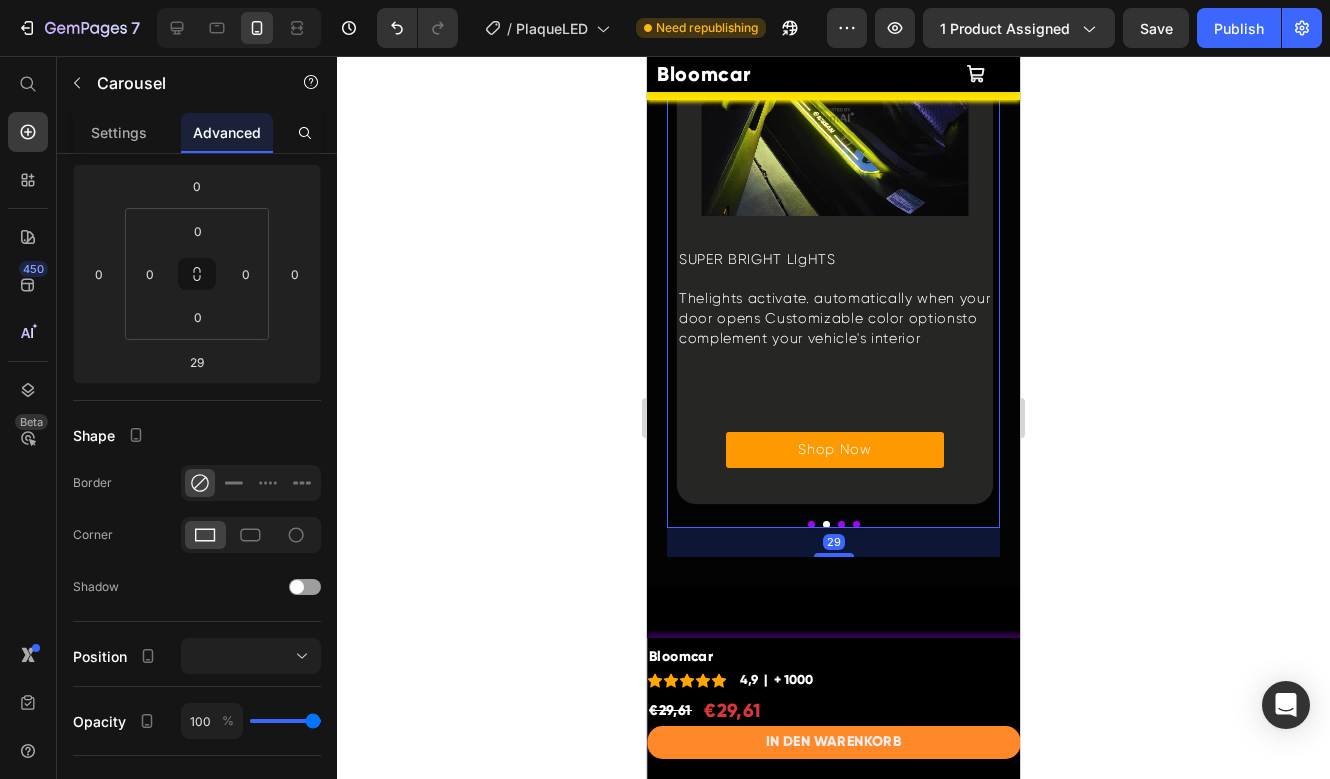 scroll, scrollTop: 0, scrollLeft: 0, axis: both 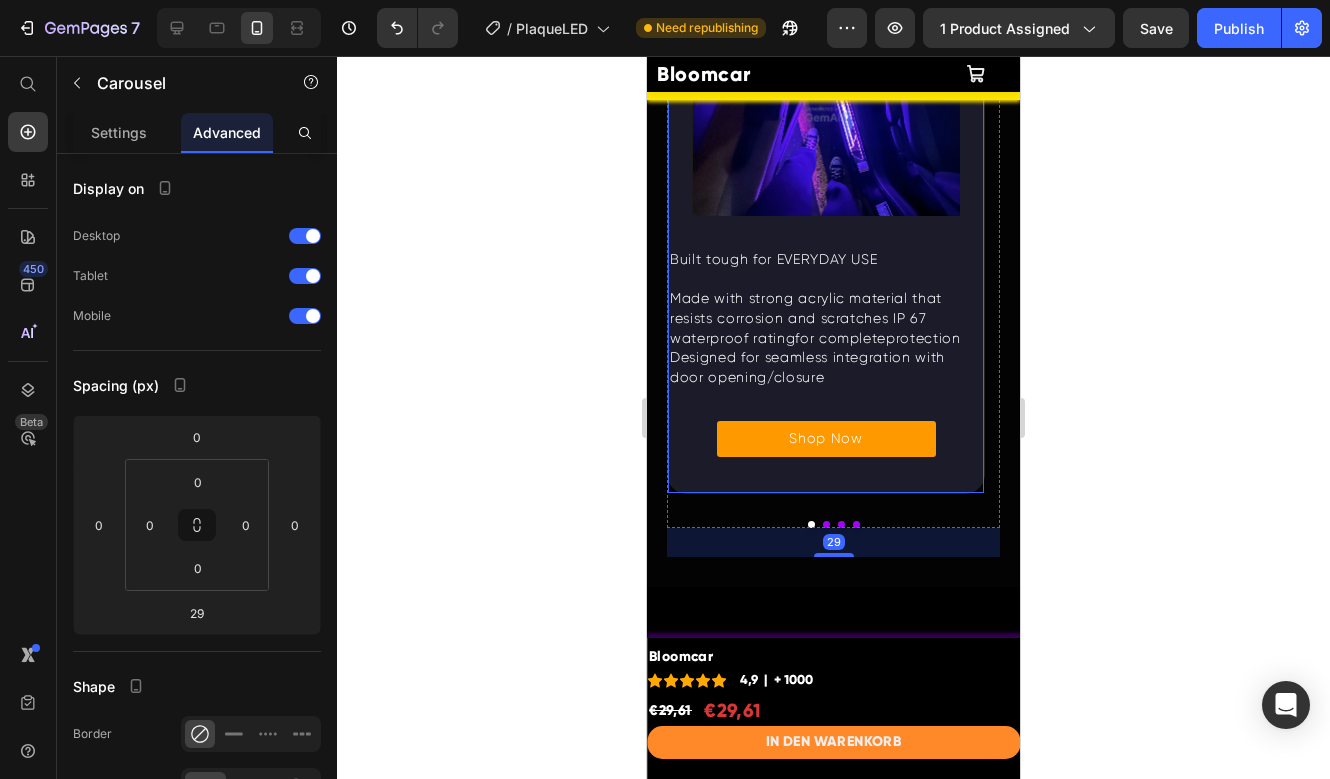 click on "Image Built tough for EVERYDAY USE Text Block Made with strong acrylic material that resists corrosion and scratches IP 67 waterproof ratingfor completeprotection Designed for seamless integration with door opening/closure Text Block Shop Now Button" at bounding box center [826, 236] 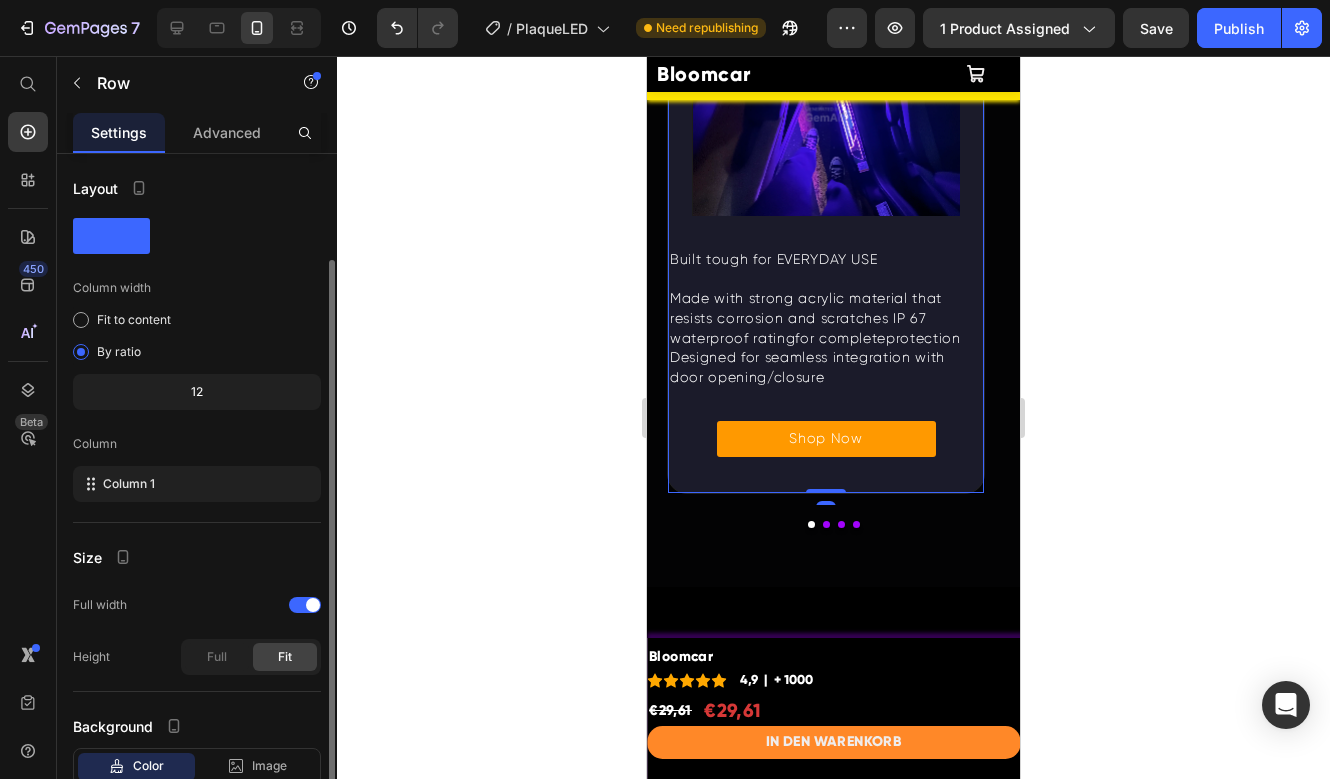 scroll, scrollTop: 134, scrollLeft: 0, axis: vertical 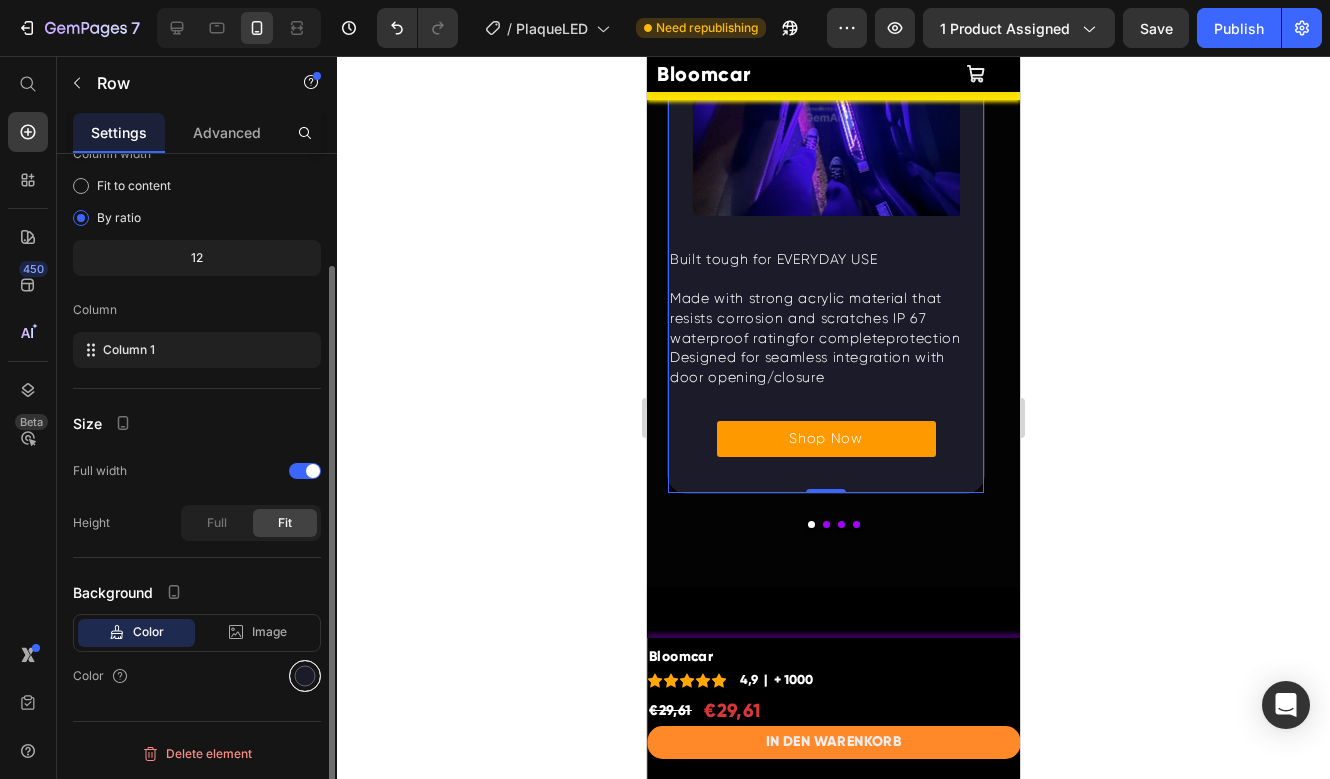 click at bounding box center (305, 676) 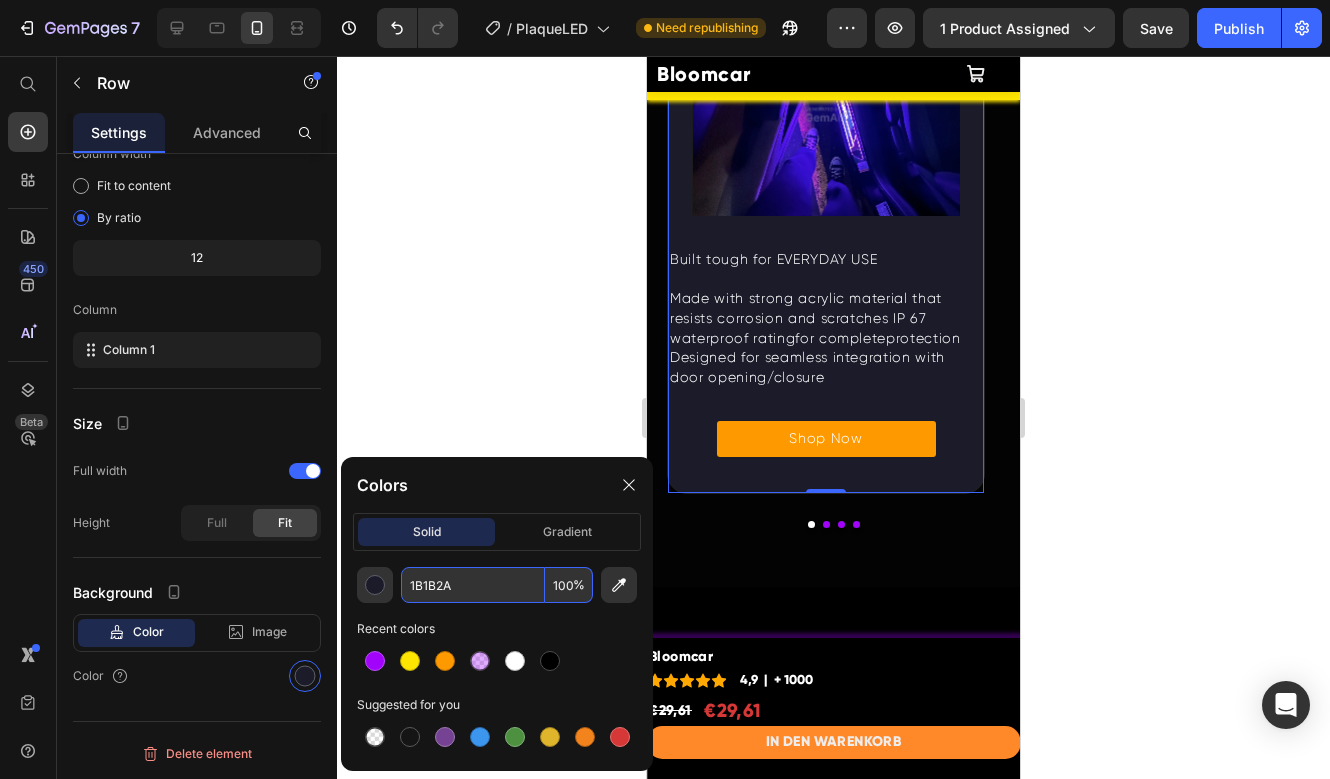 click on "1B1B2A" at bounding box center [473, 585] 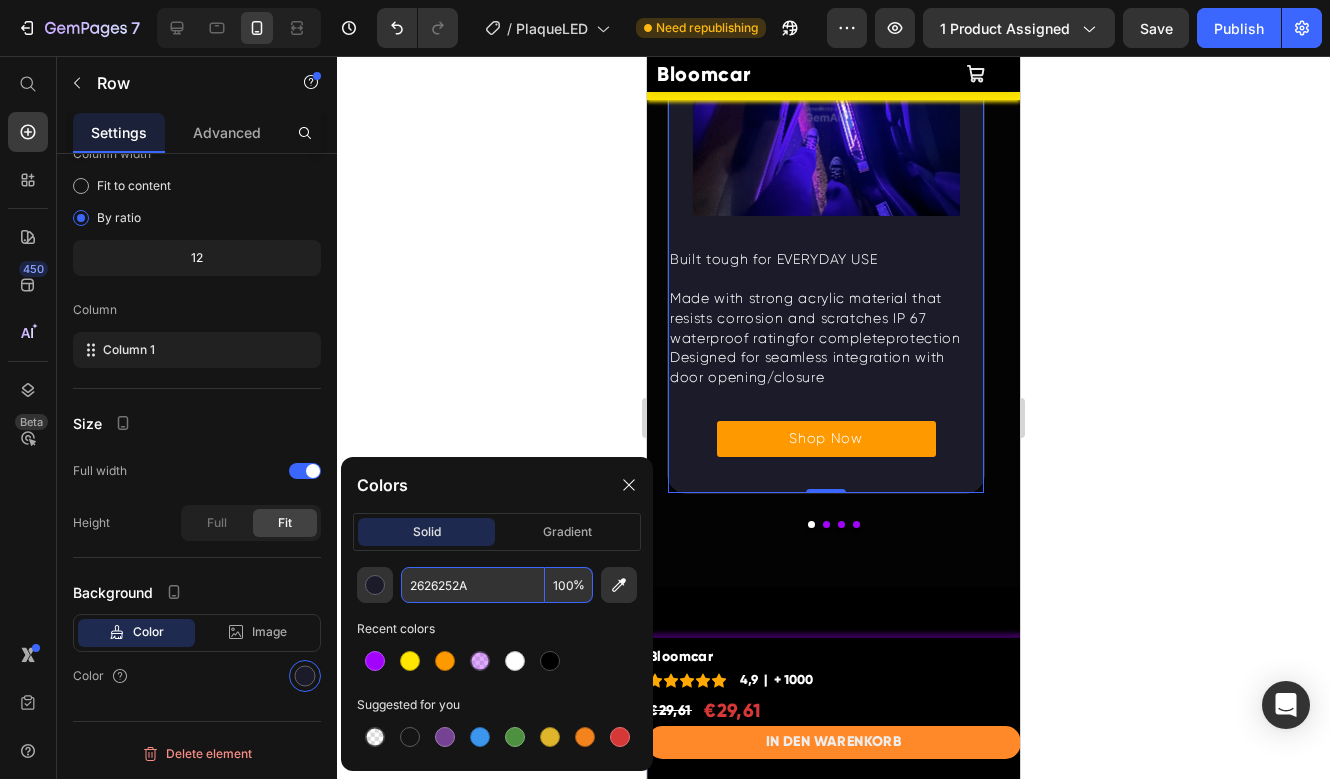 click on "2626252A" at bounding box center (473, 585) 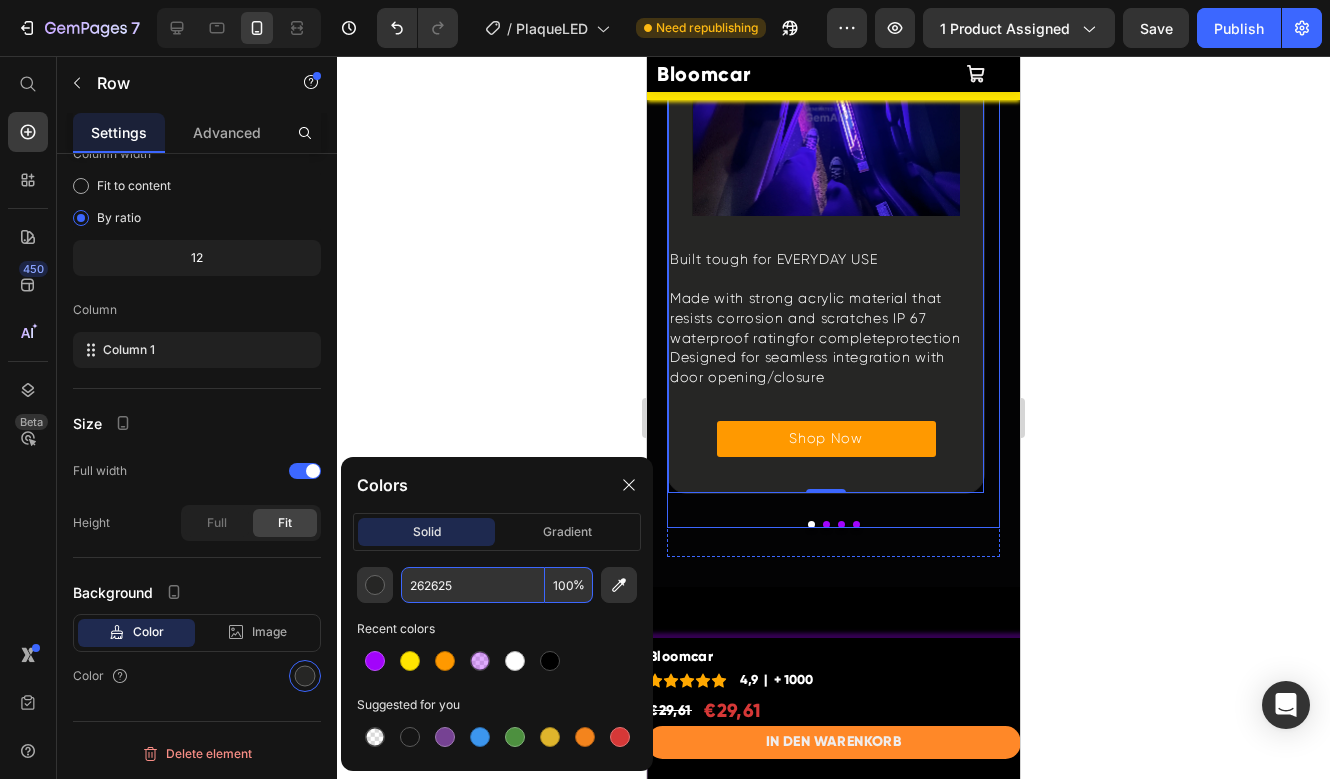 click at bounding box center (826, 524) 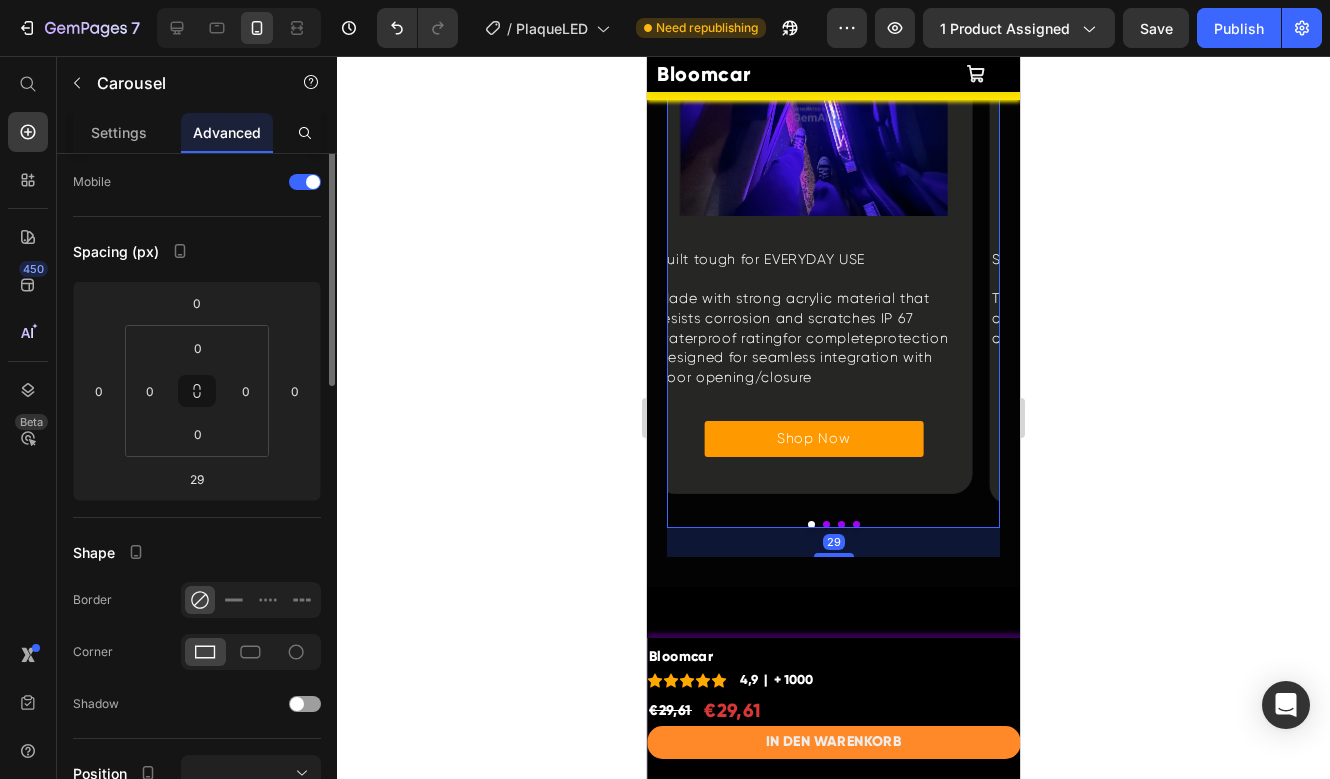 scroll, scrollTop: 0, scrollLeft: 0, axis: both 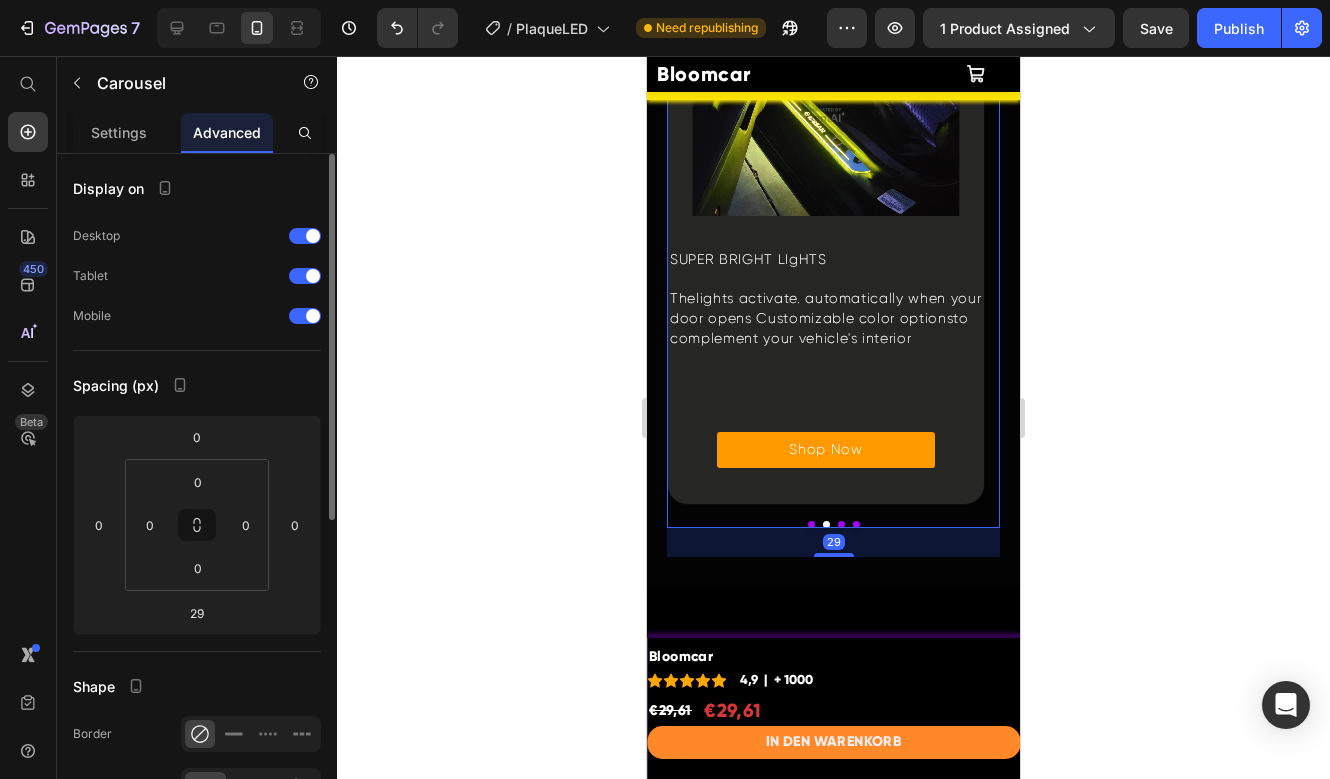 click at bounding box center (841, 524) 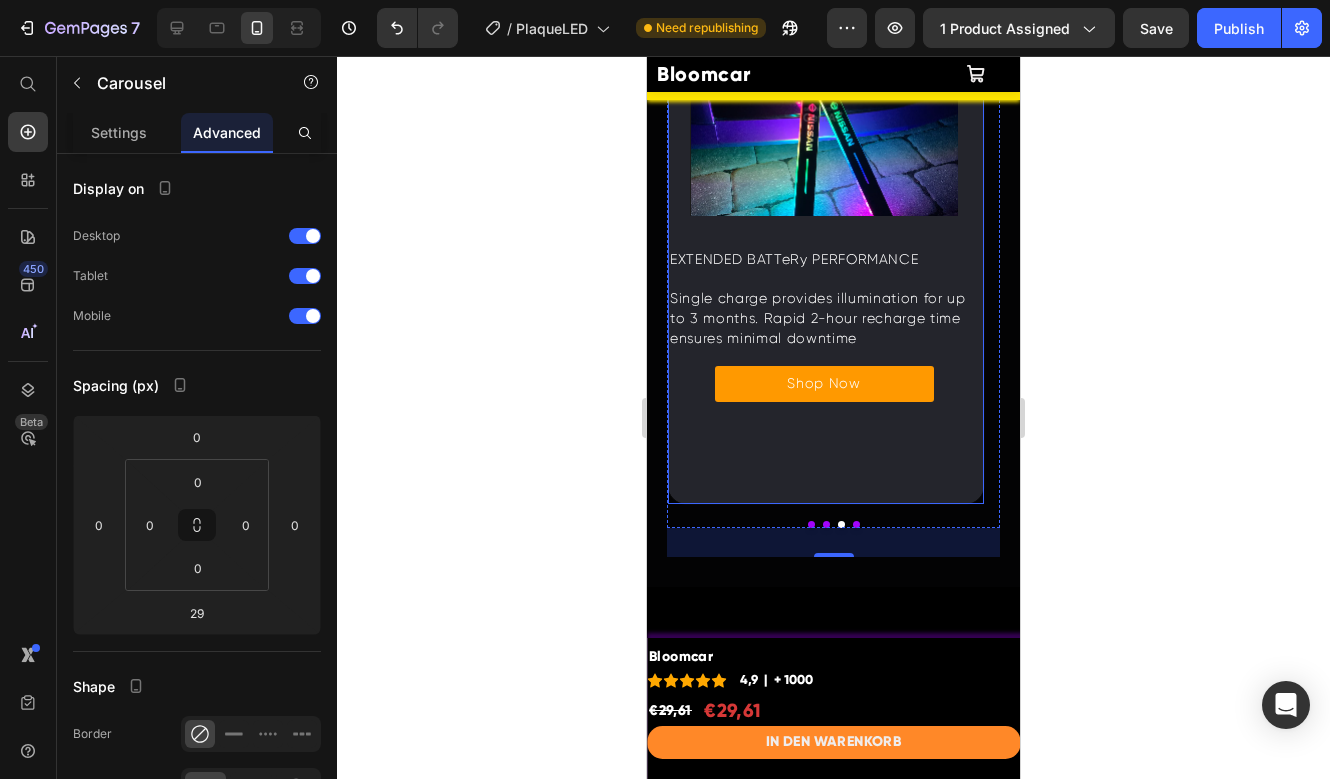 click on "Image EXTENDED BATTeRy PERFORMANCE Text Block Single charge provides illumination for up to 3 months. Rapid 2-hour recharge time ensures minimal downtime Text Block Shop Now Button" at bounding box center [824, 241] 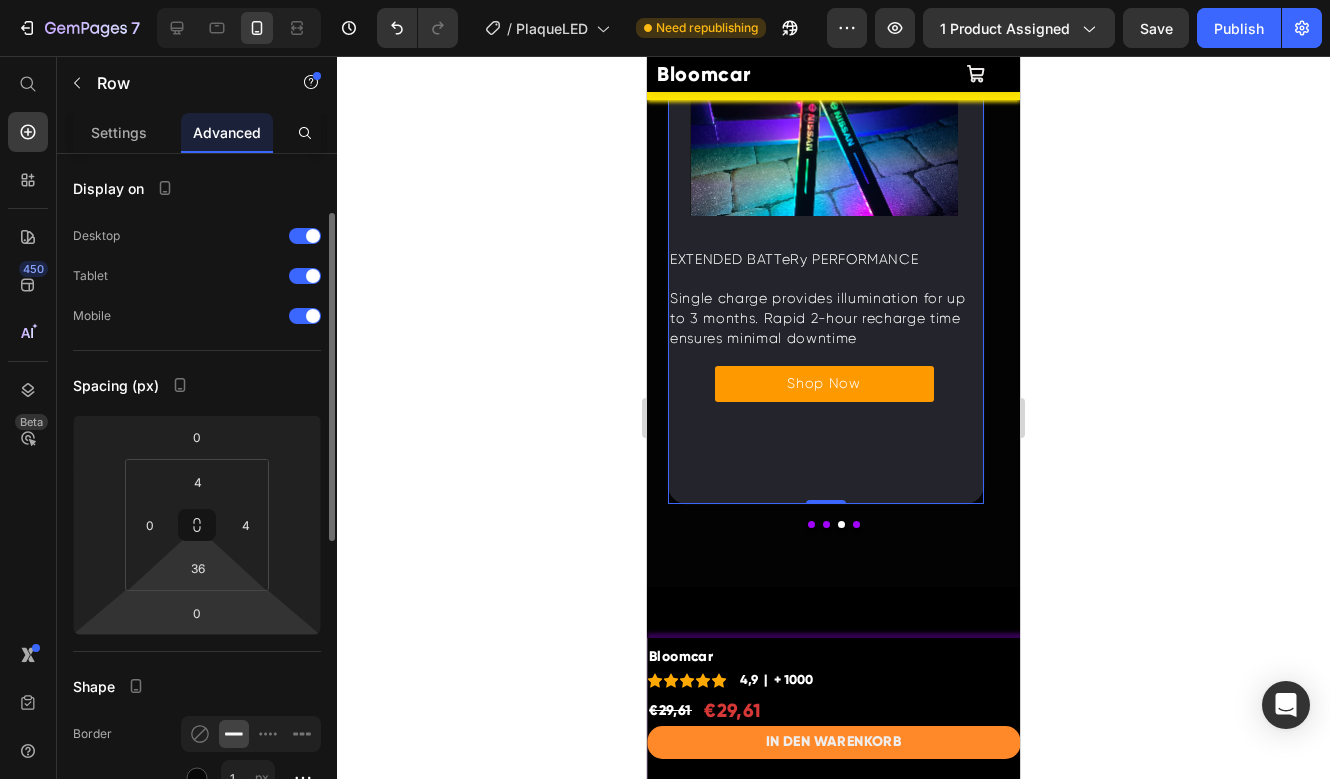 scroll, scrollTop: 296, scrollLeft: 0, axis: vertical 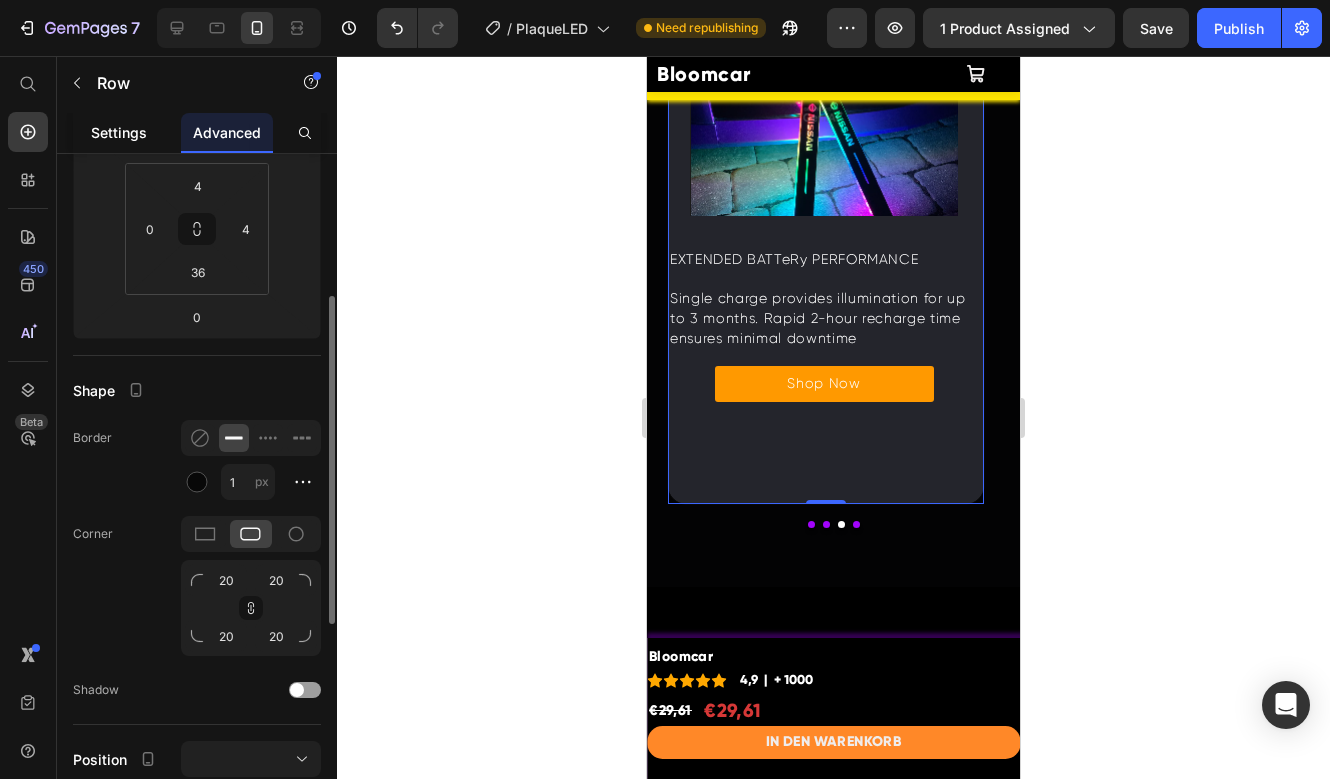 click on "Settings" at bounding box center (119, 132) 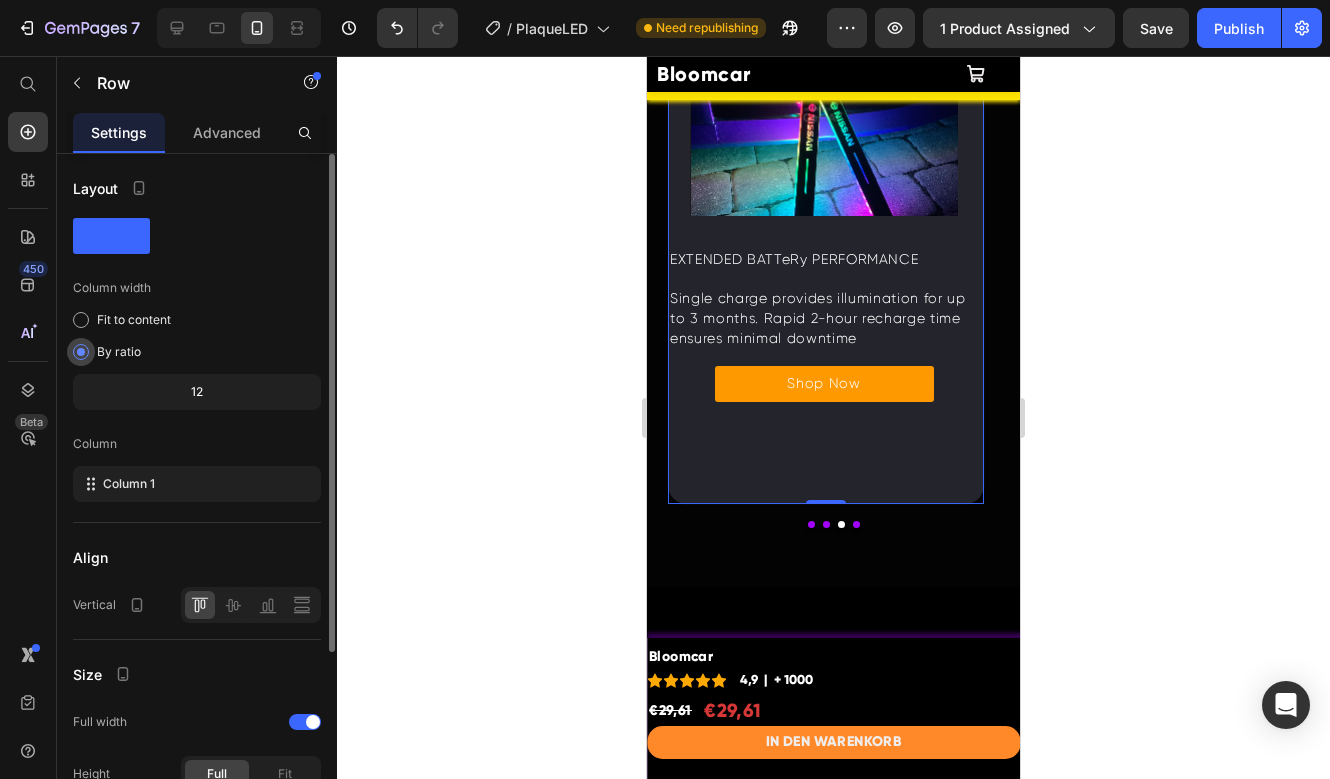 scroll, scrollTop: 251, scrollLeft: 0, axis: vertical 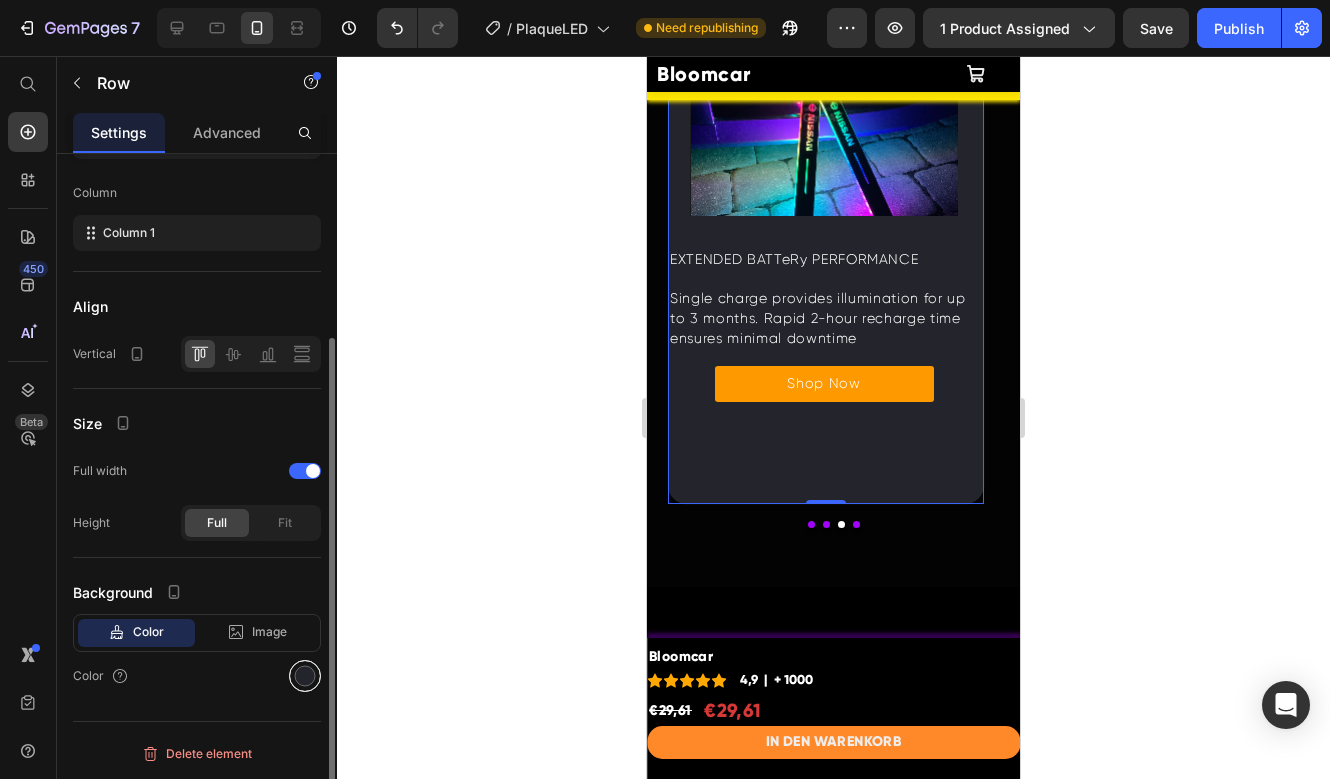 click at bounding box center [305, 676] 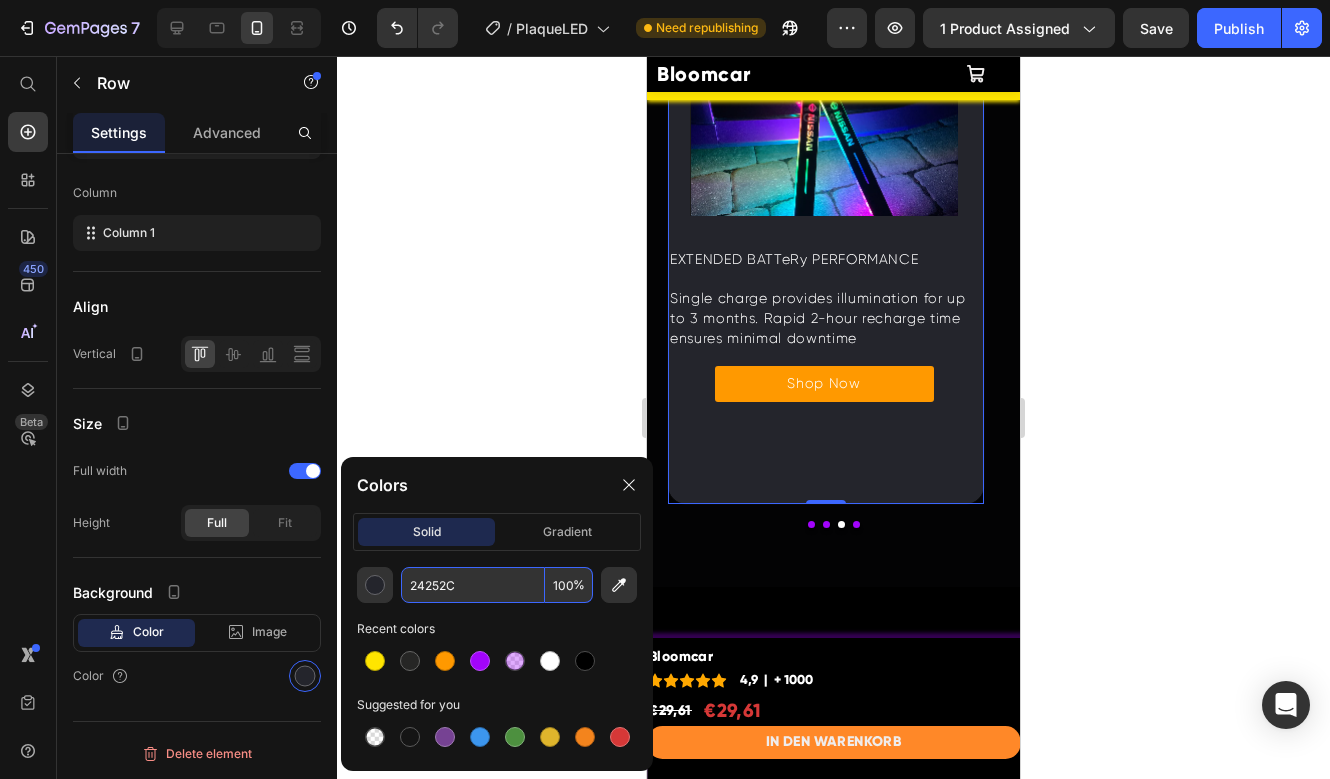 click on "24252C" at bounding box center [473, 585] 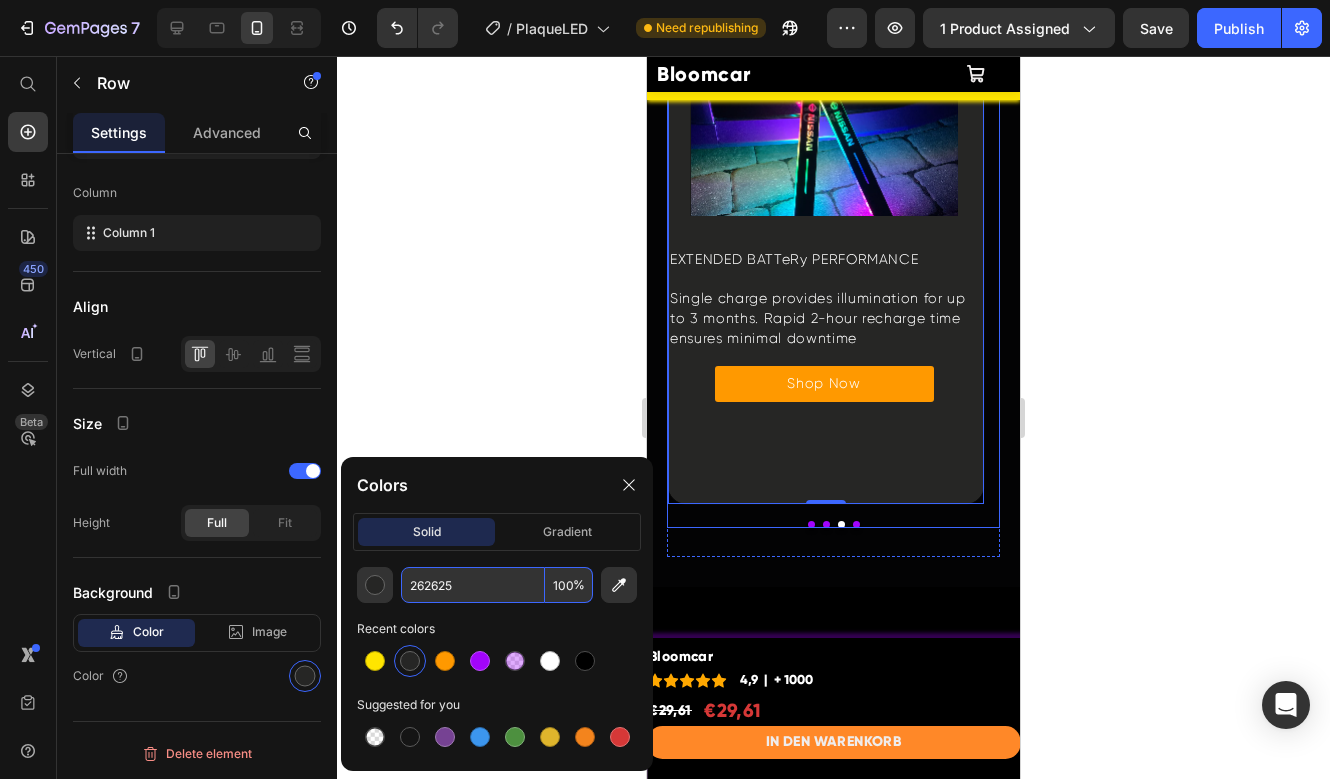 click at bounding box center (856, 524) 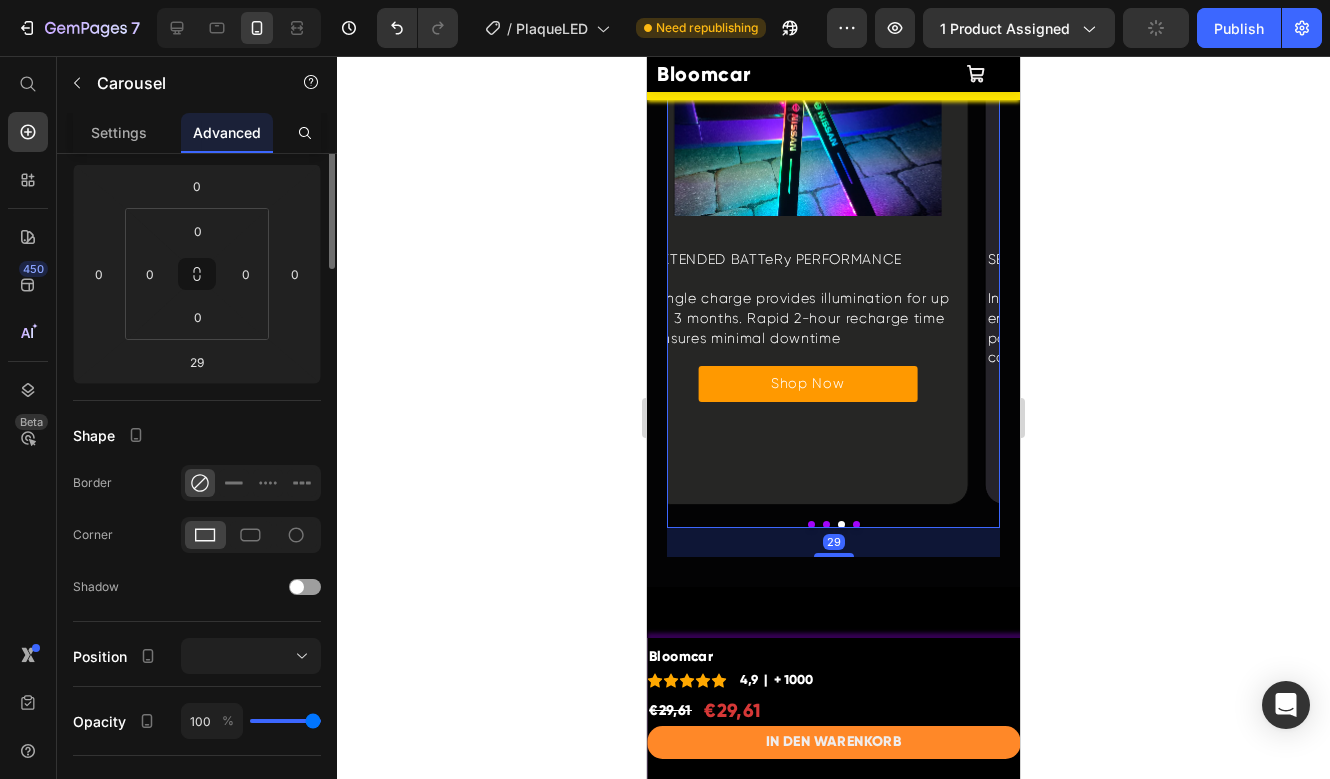 scroll, scrollTop: 0, scrollLeft: 0, axis: both 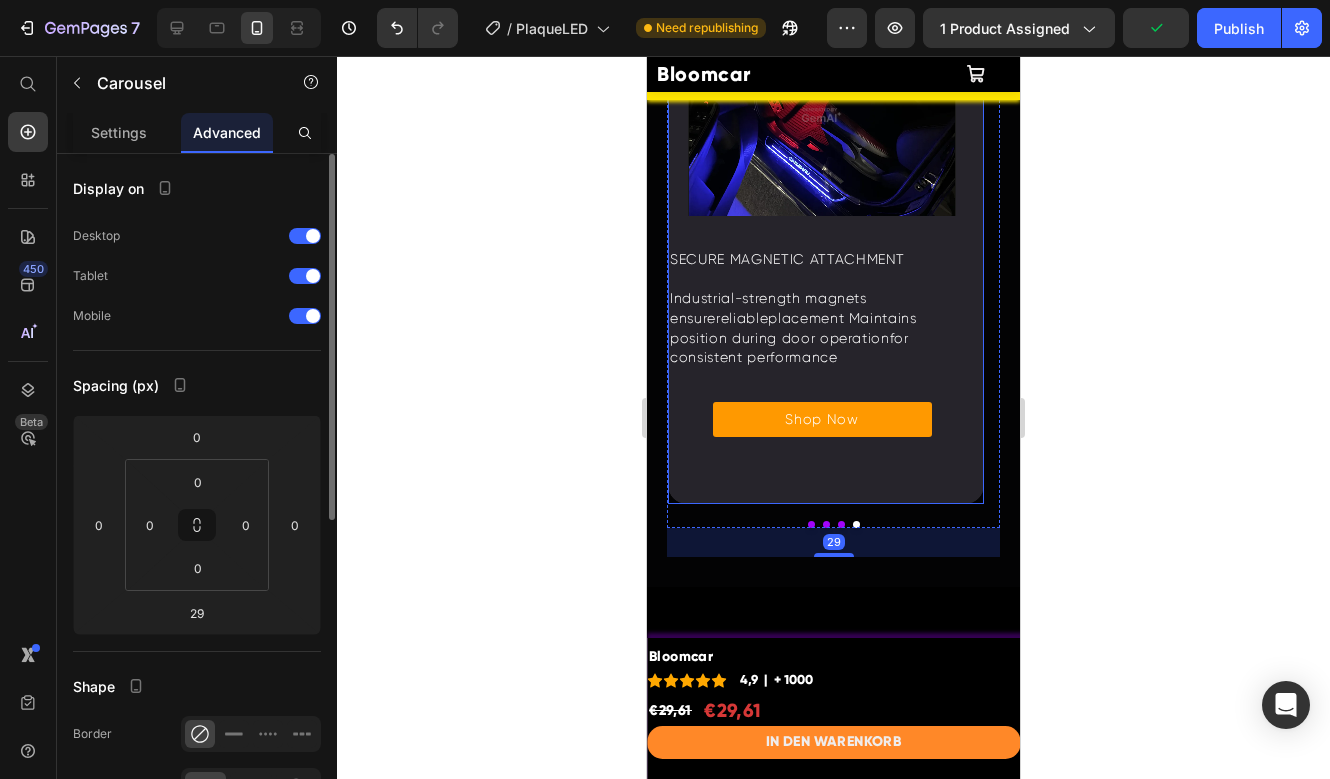 click on "Image SECURE MAGNETIC ATTACHMENT Text Block Industrial-strength magnets ensurereliableplacement Maintains position during door operationfor consistent performance Text Block Shop Now Button" at bounding box center [822, 241] 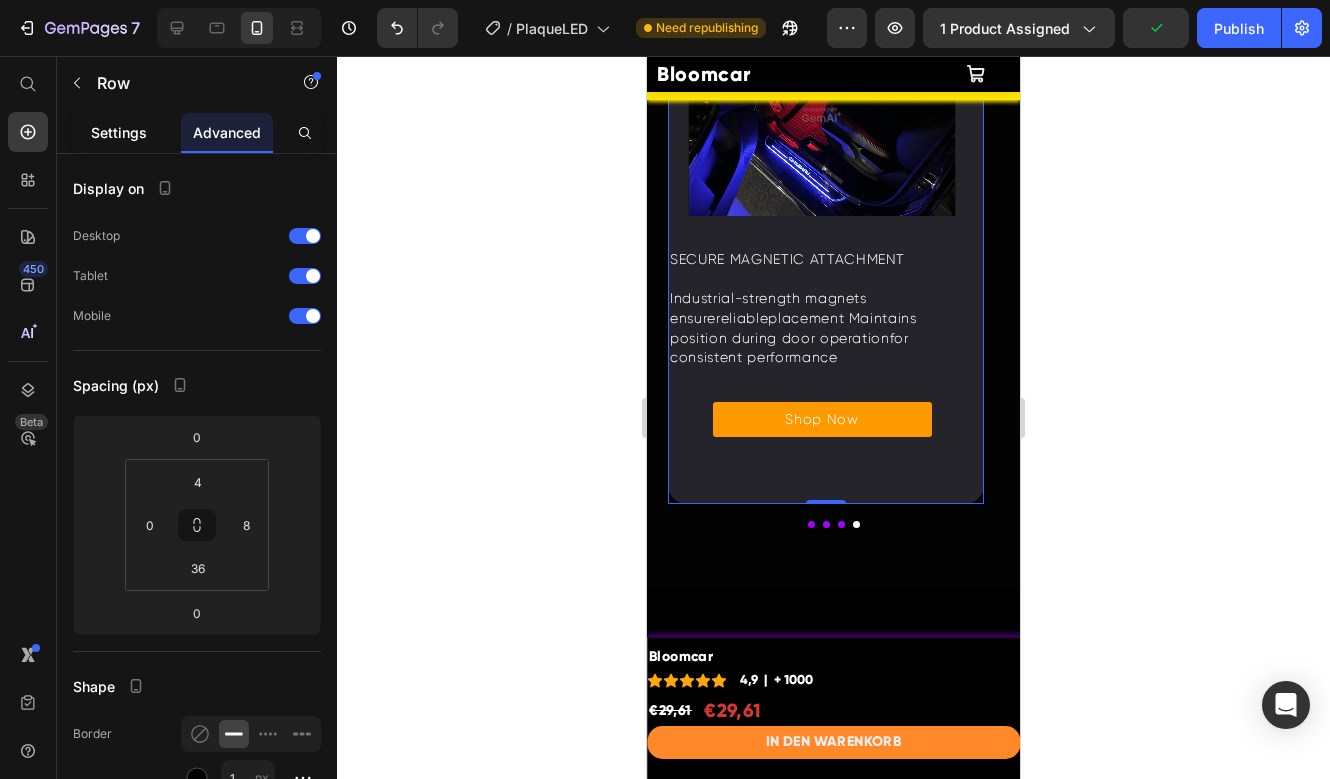 click on "Settings" at bounding box center [119, 132] 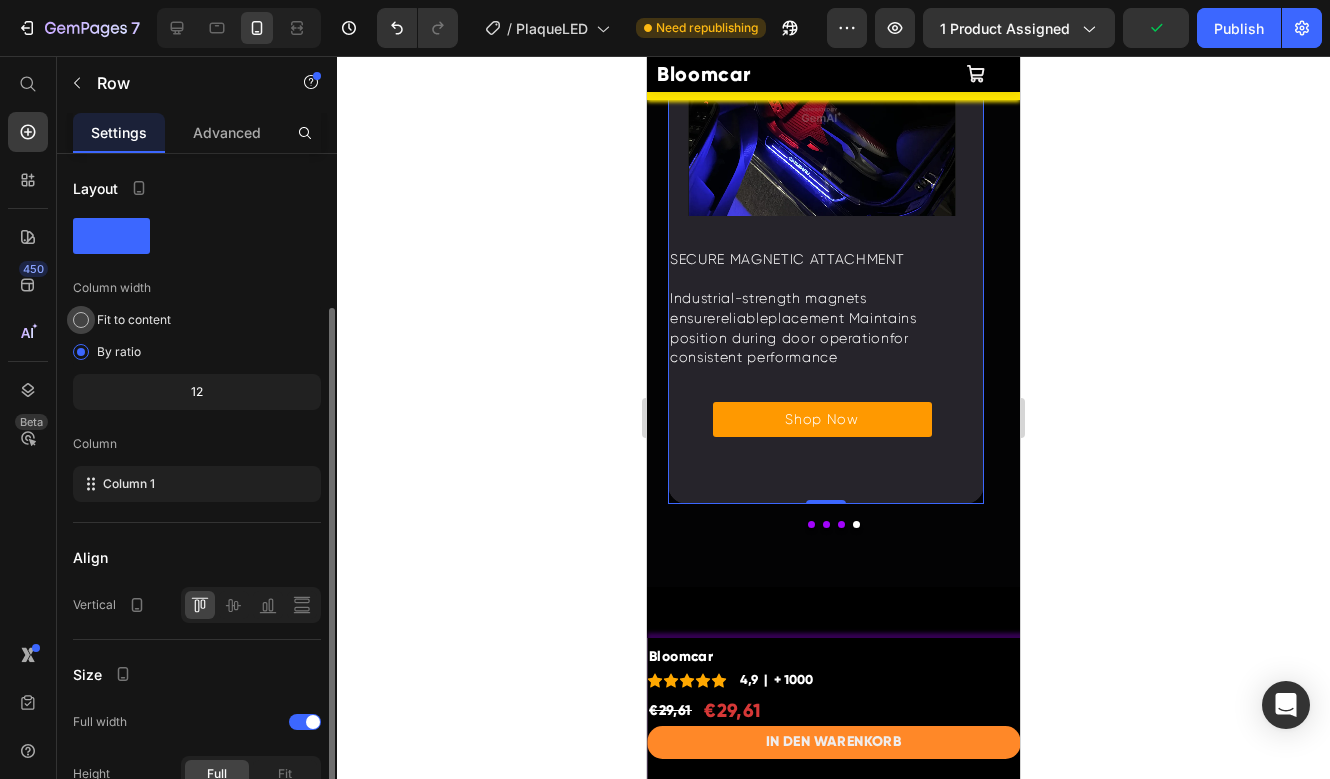 scroll, scrollTop: 251, scrollLeft: 0, axis: vertical 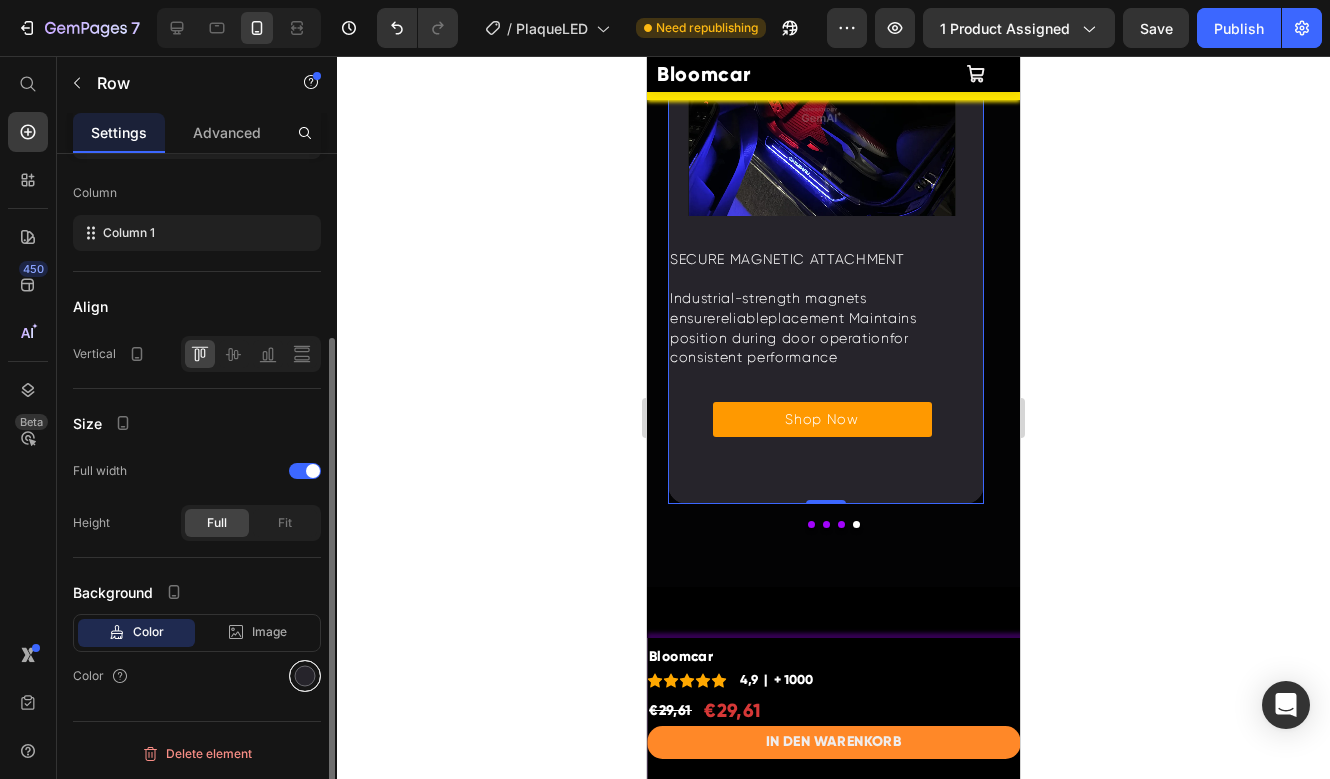 click at bounding box center (305, 676) 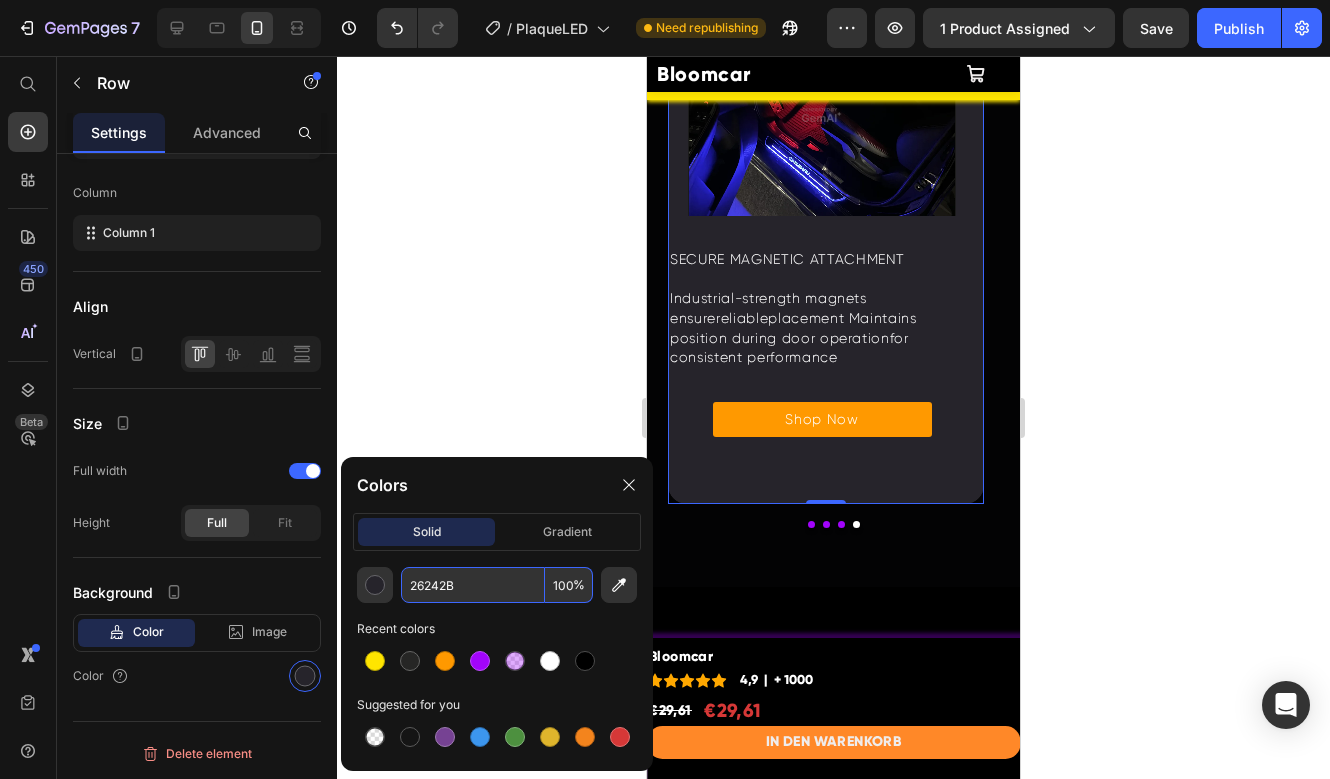 click on "26242B" at bounding box center (473, 585) 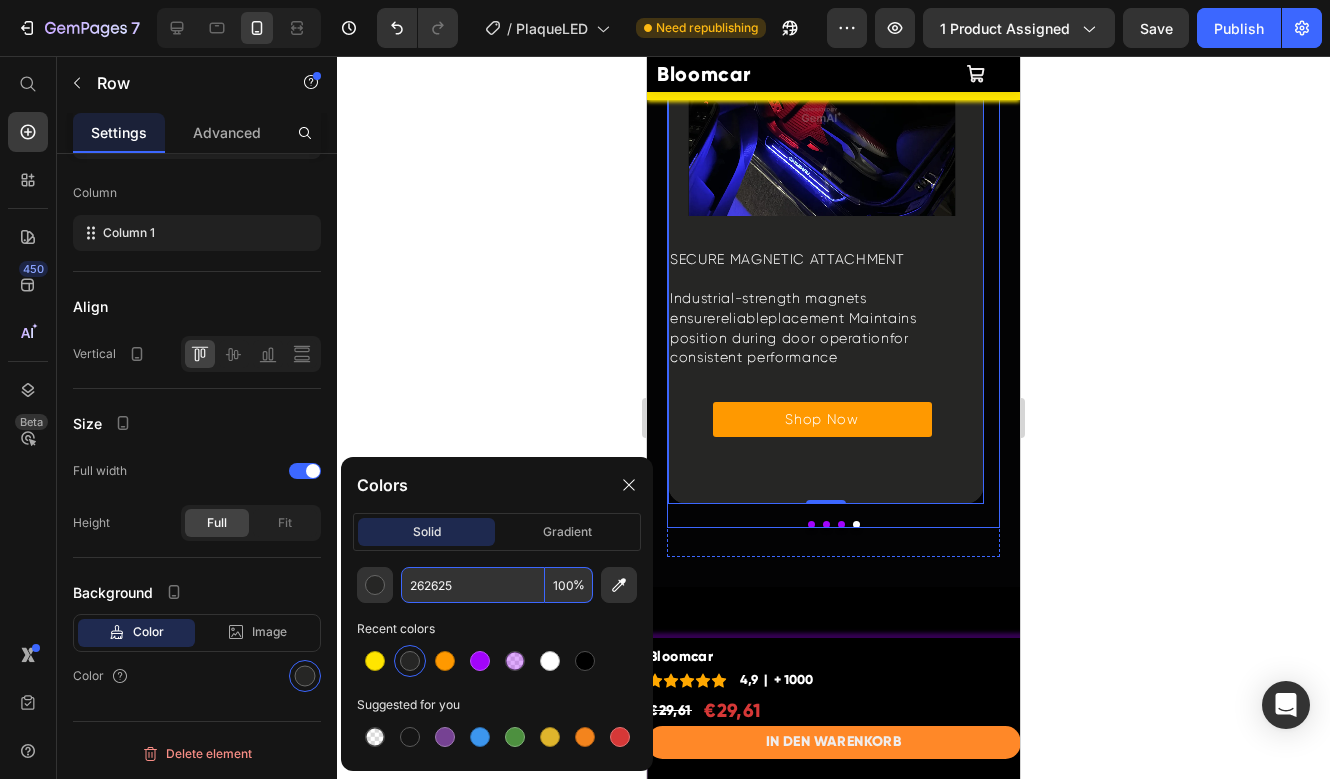 click at bounding box center [841, 524] 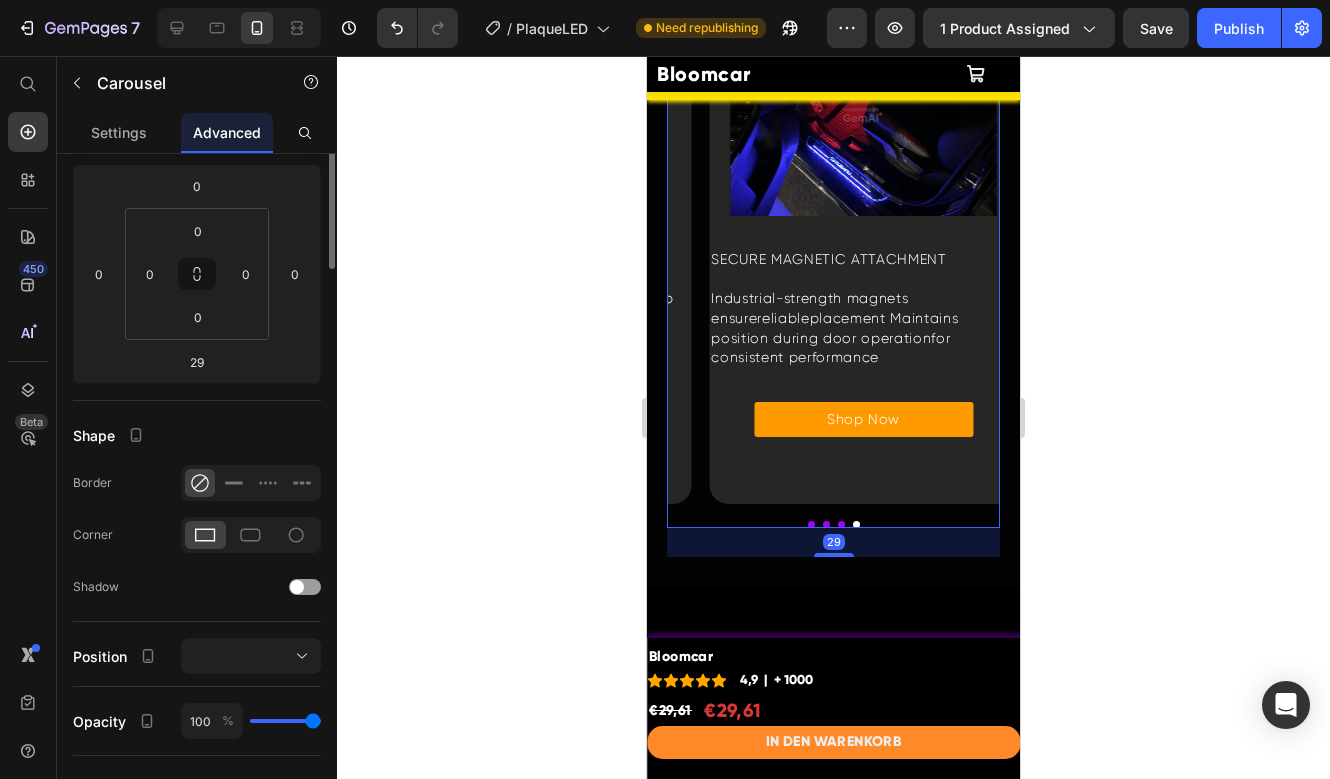 scroll, scrollTop: 0, scrollLeft: 0, axis: both 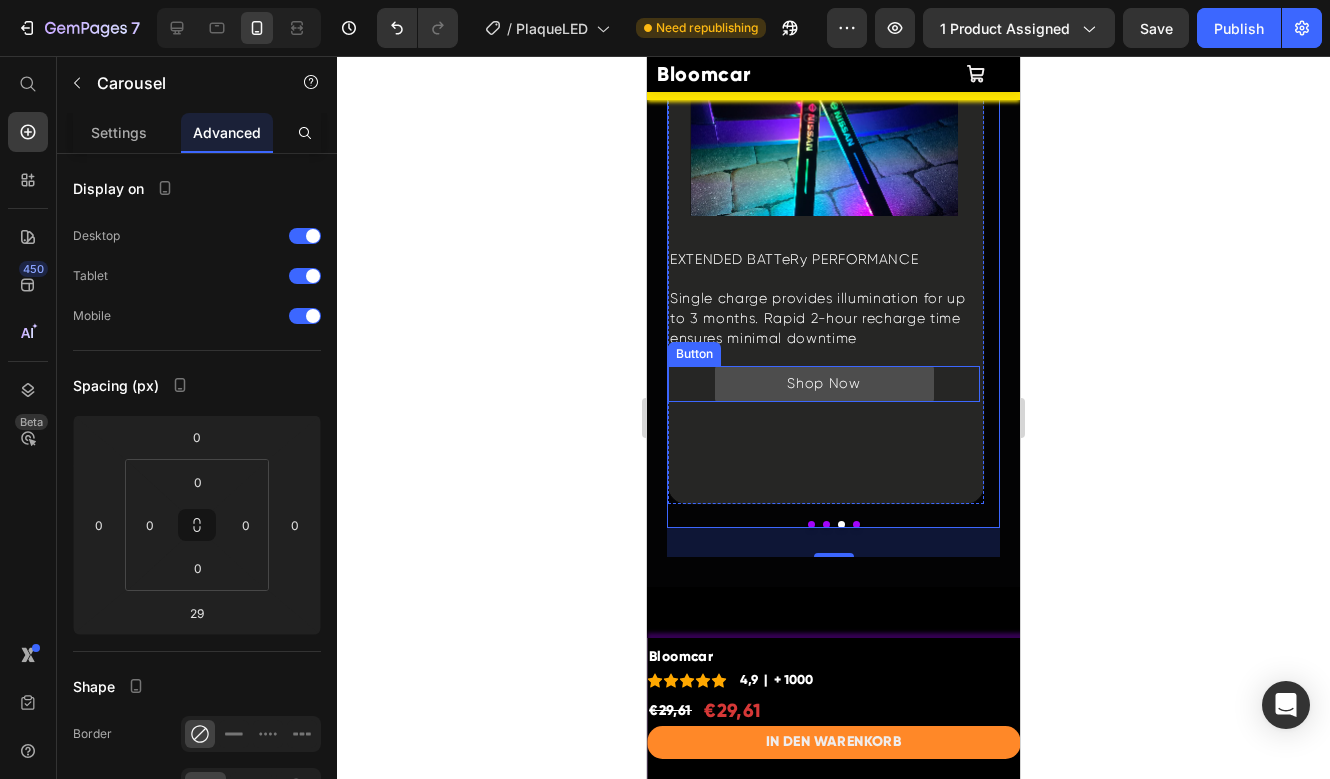 click on "Shop Now" at bounding box center (824, 384) 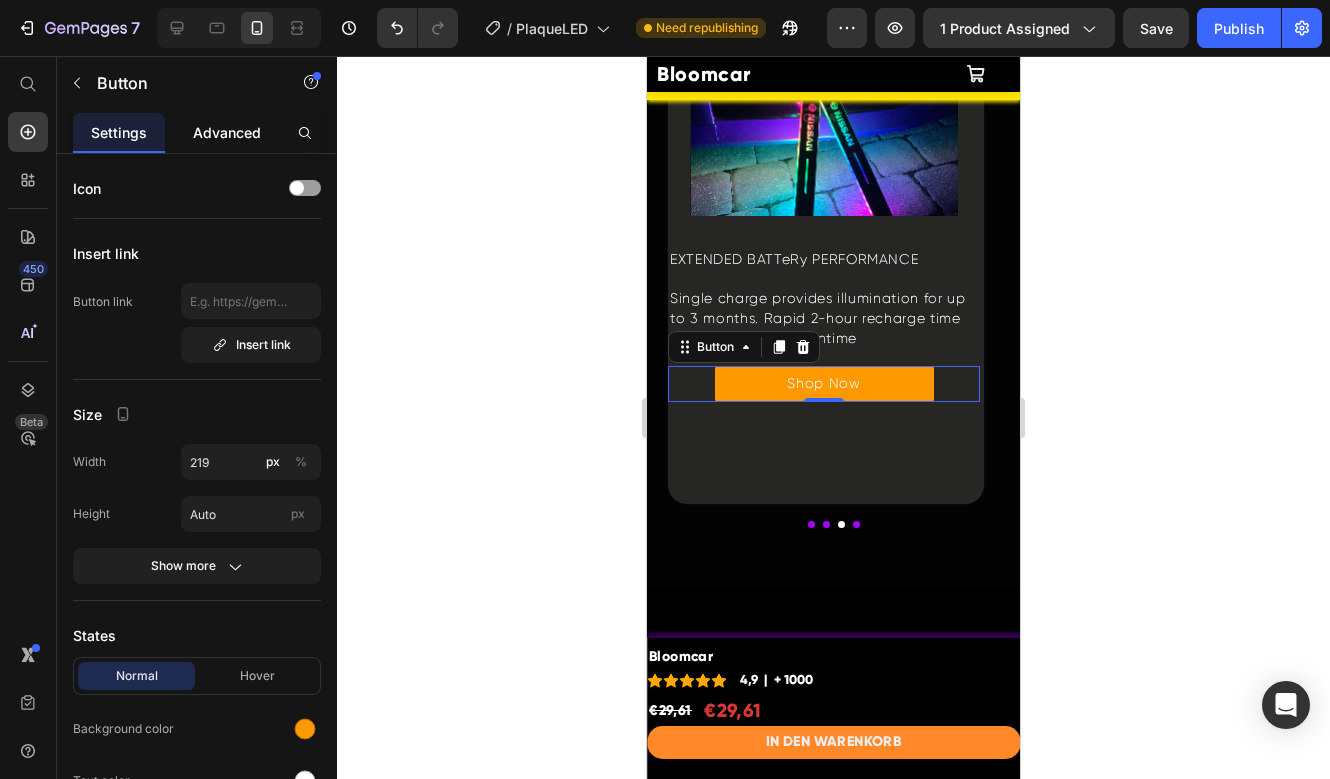 click on "Advanced" at bounding box center [227, 132] 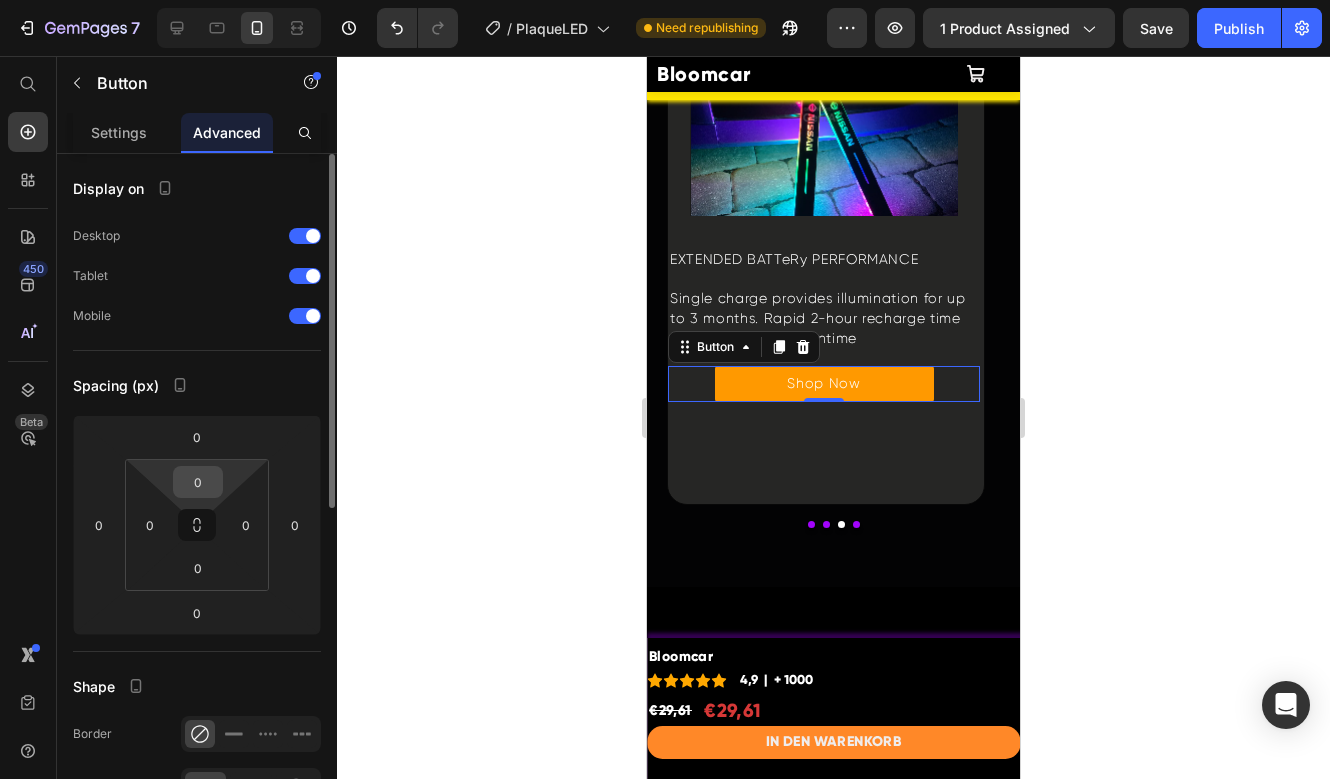 click on "0" at bounding box center (198, 482) 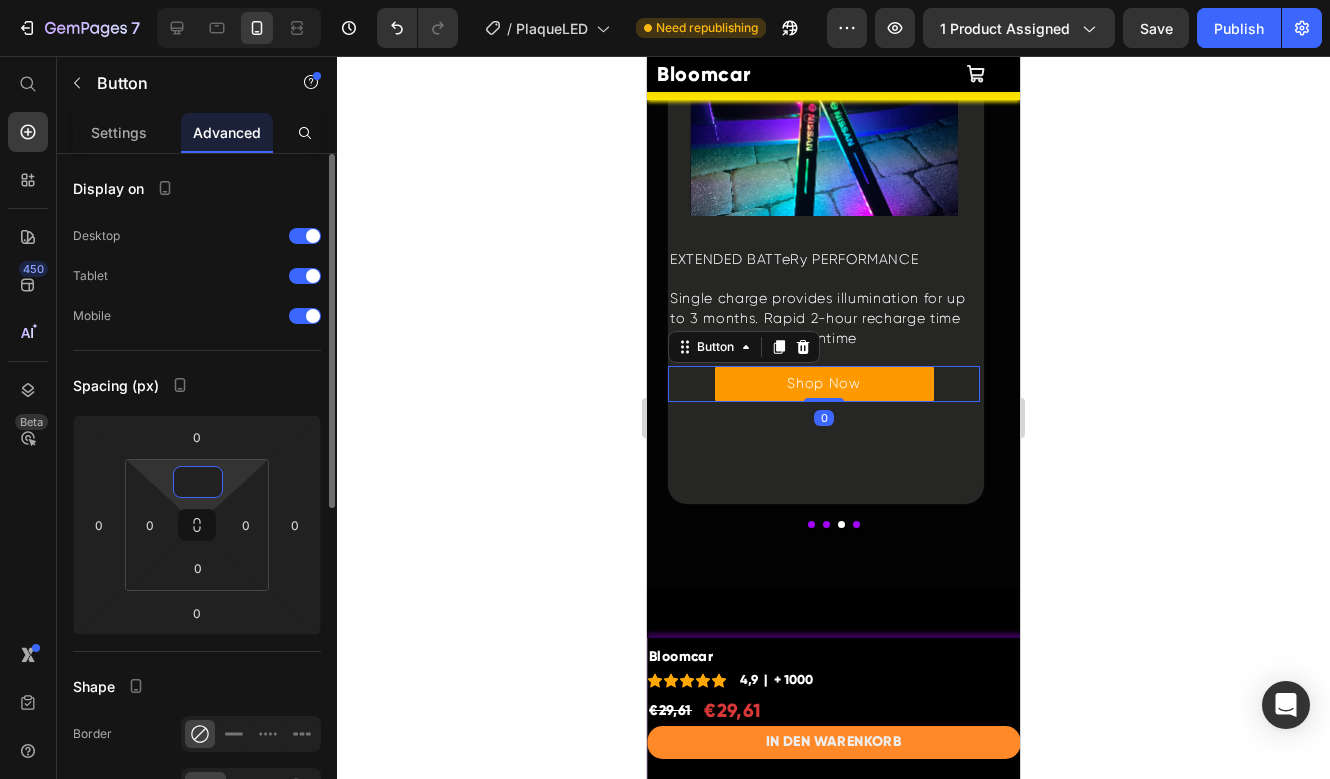 type on "5" 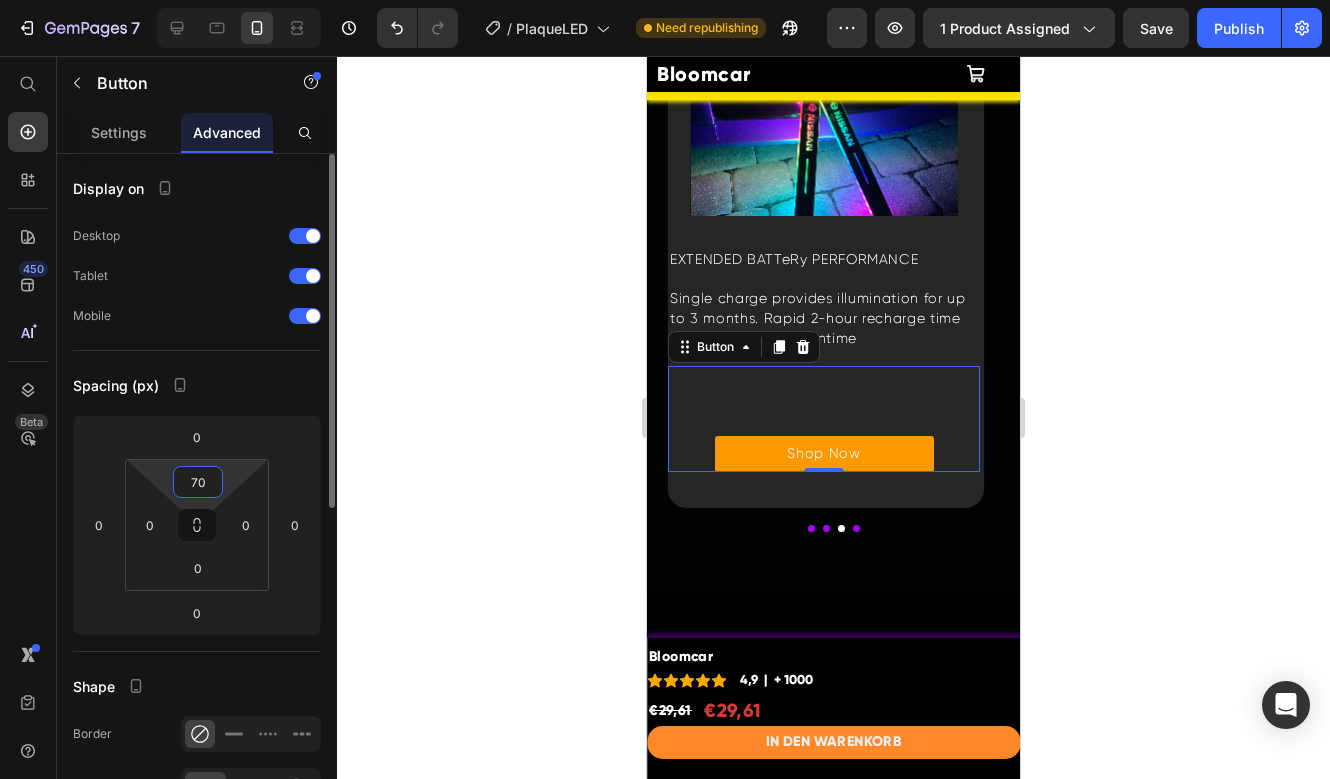 type on "7" 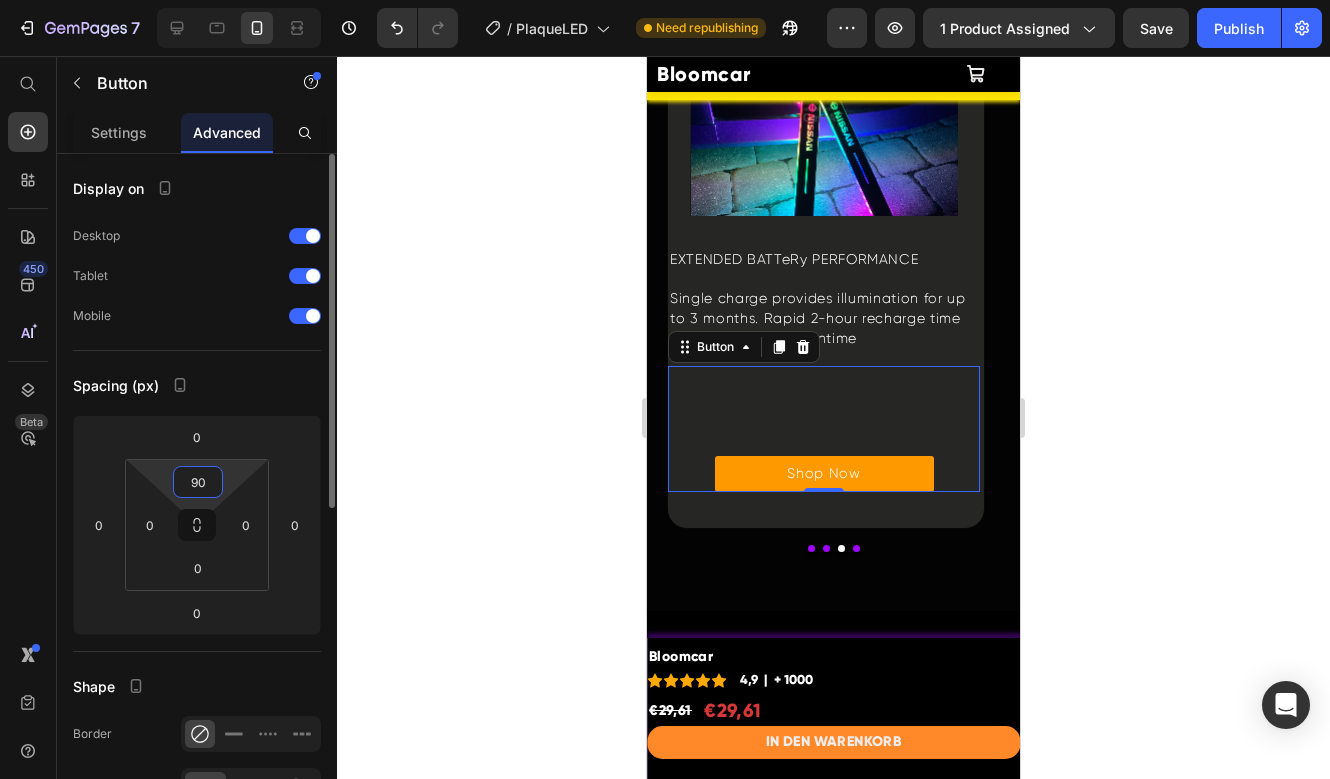 type on "9" 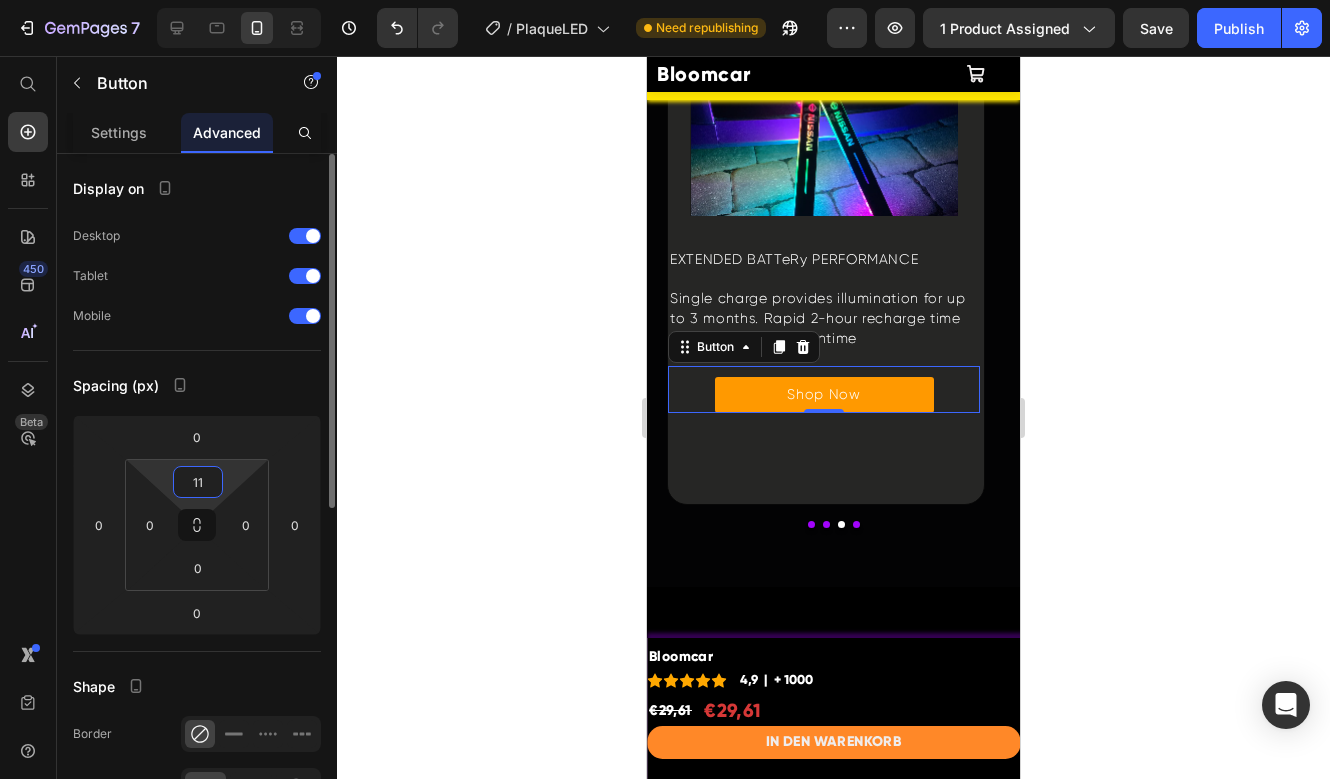 type on "1" 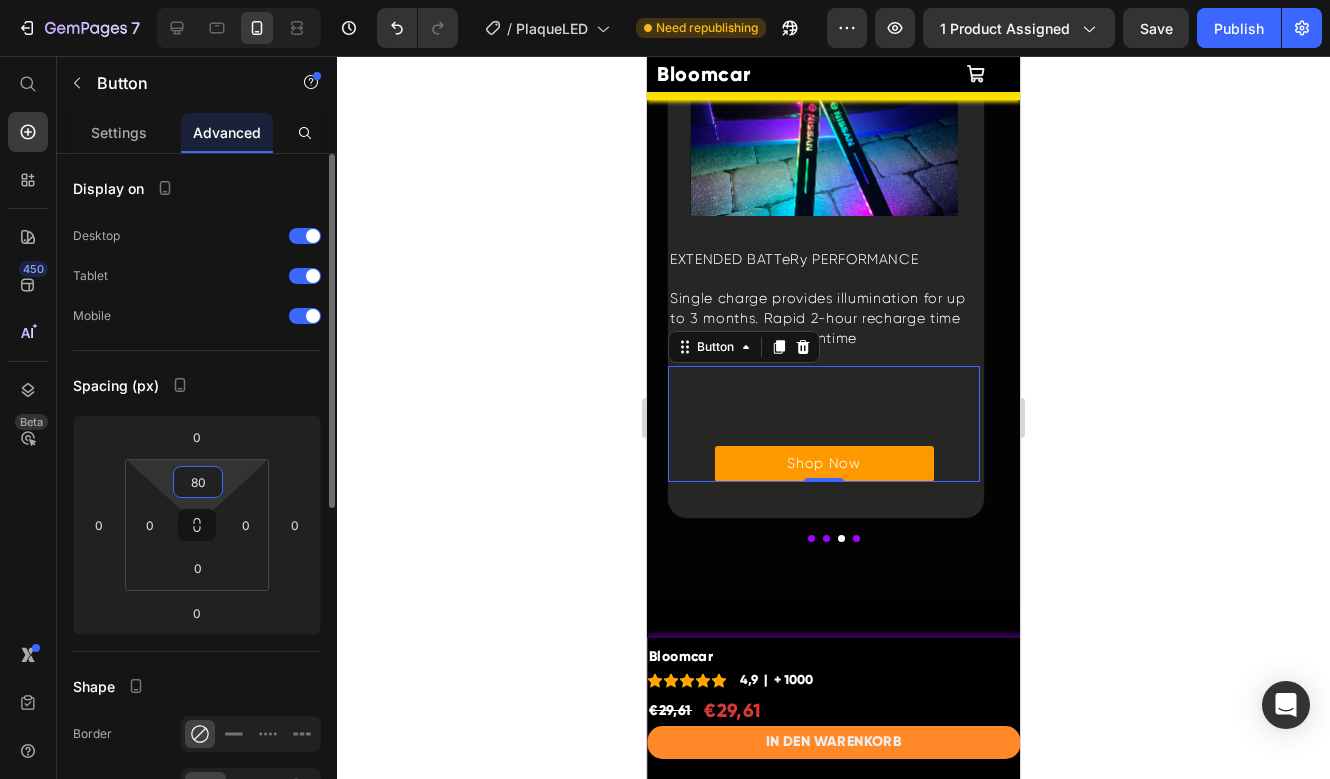 type on "8" 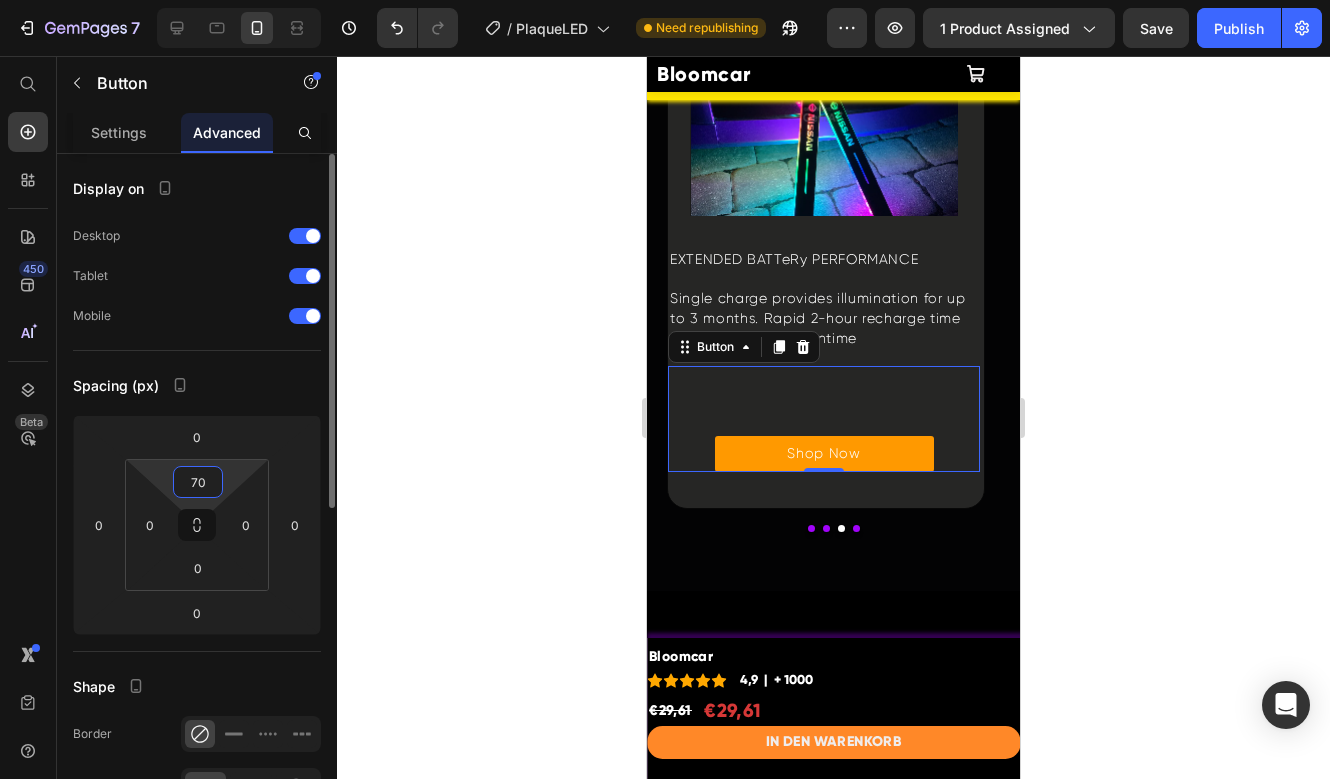type on "7" 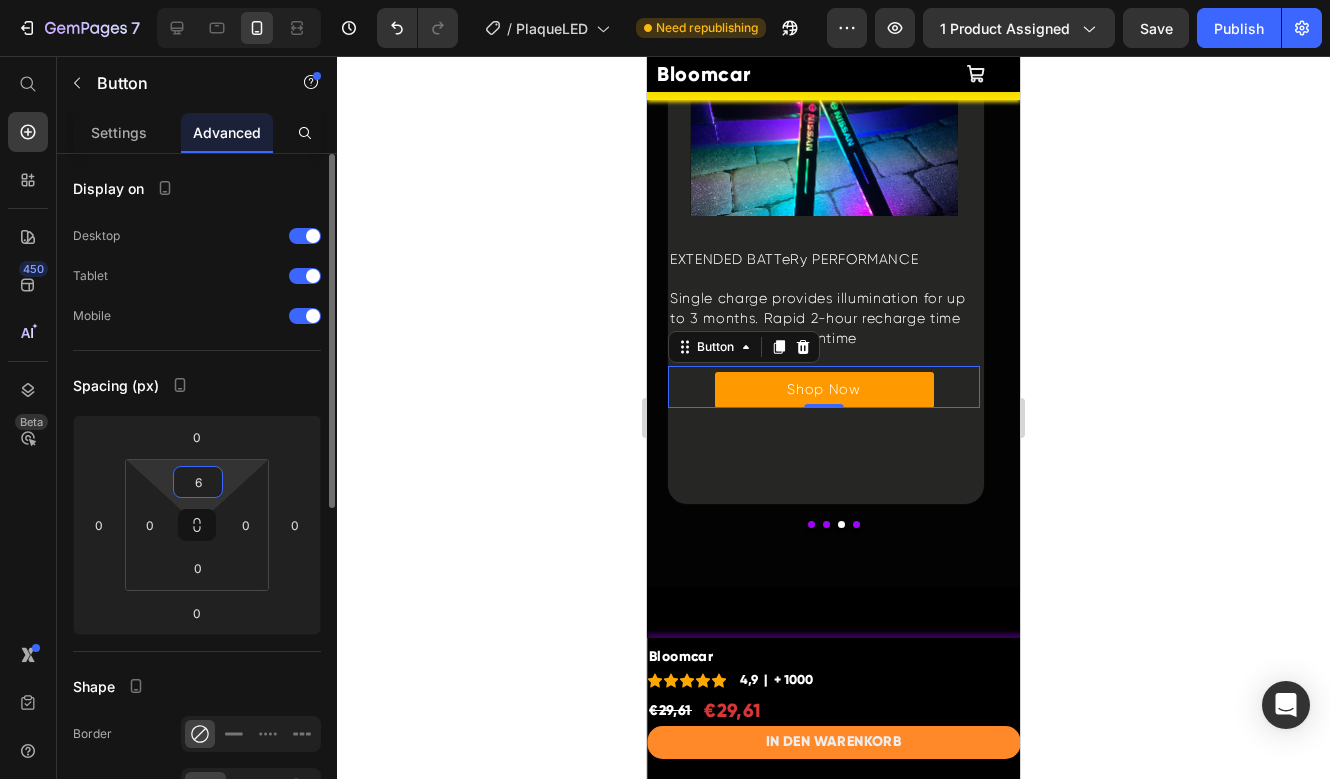 type on "60" 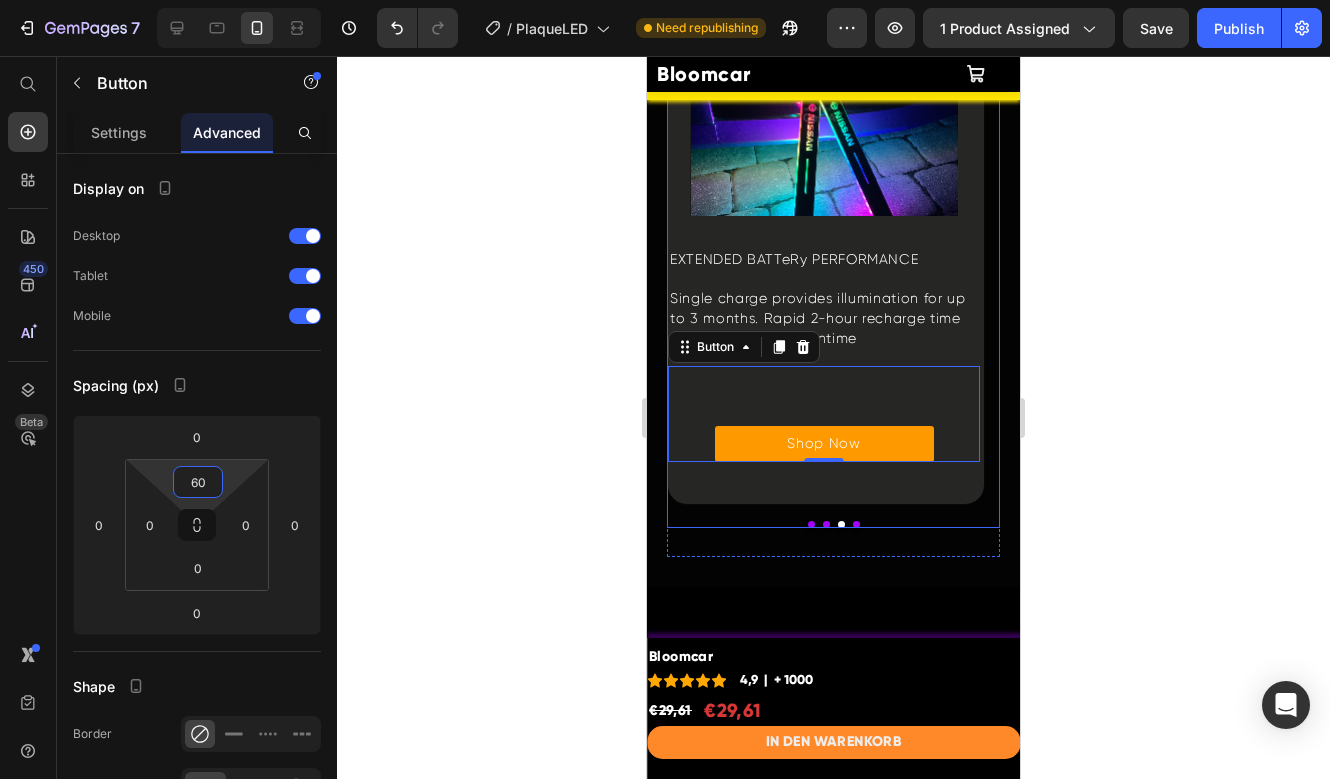 click at bounding box center [826, 524] 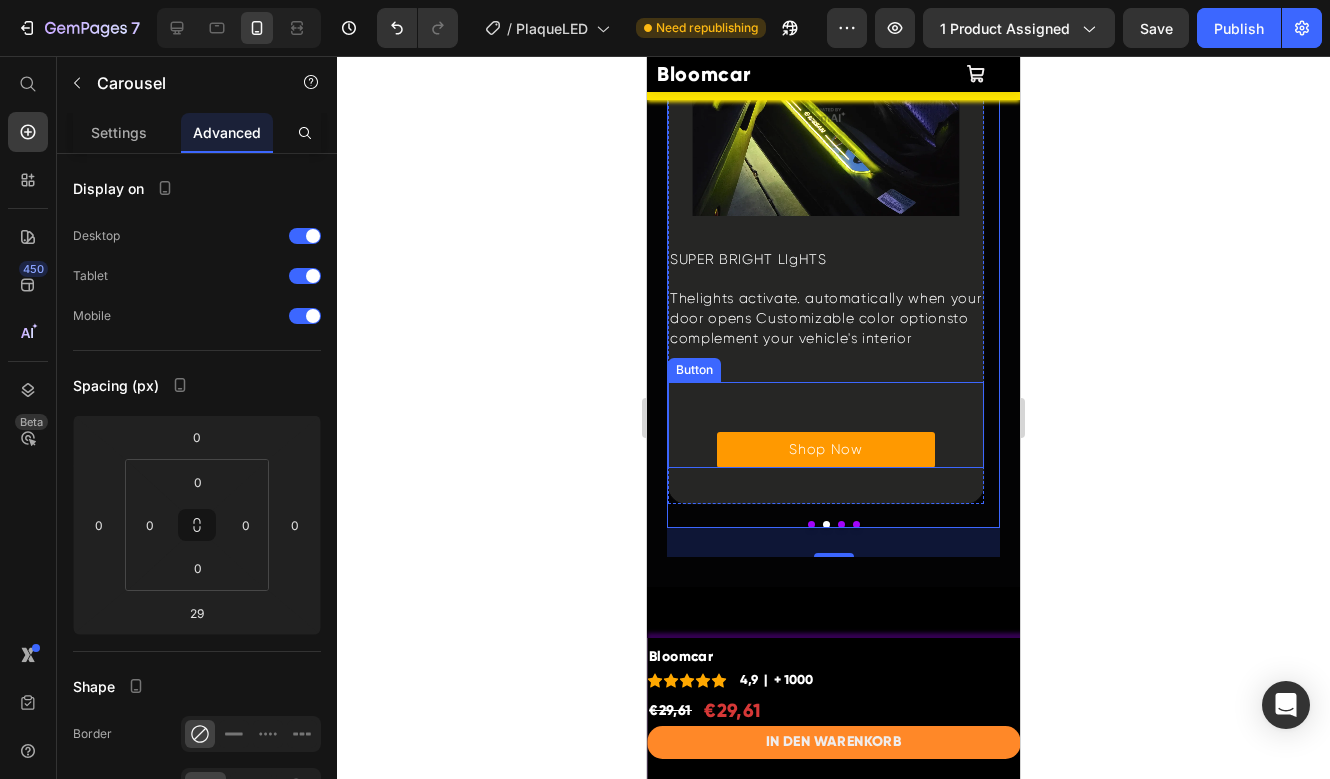 click on "Shop Now Button" at bounding box center [826, 425] 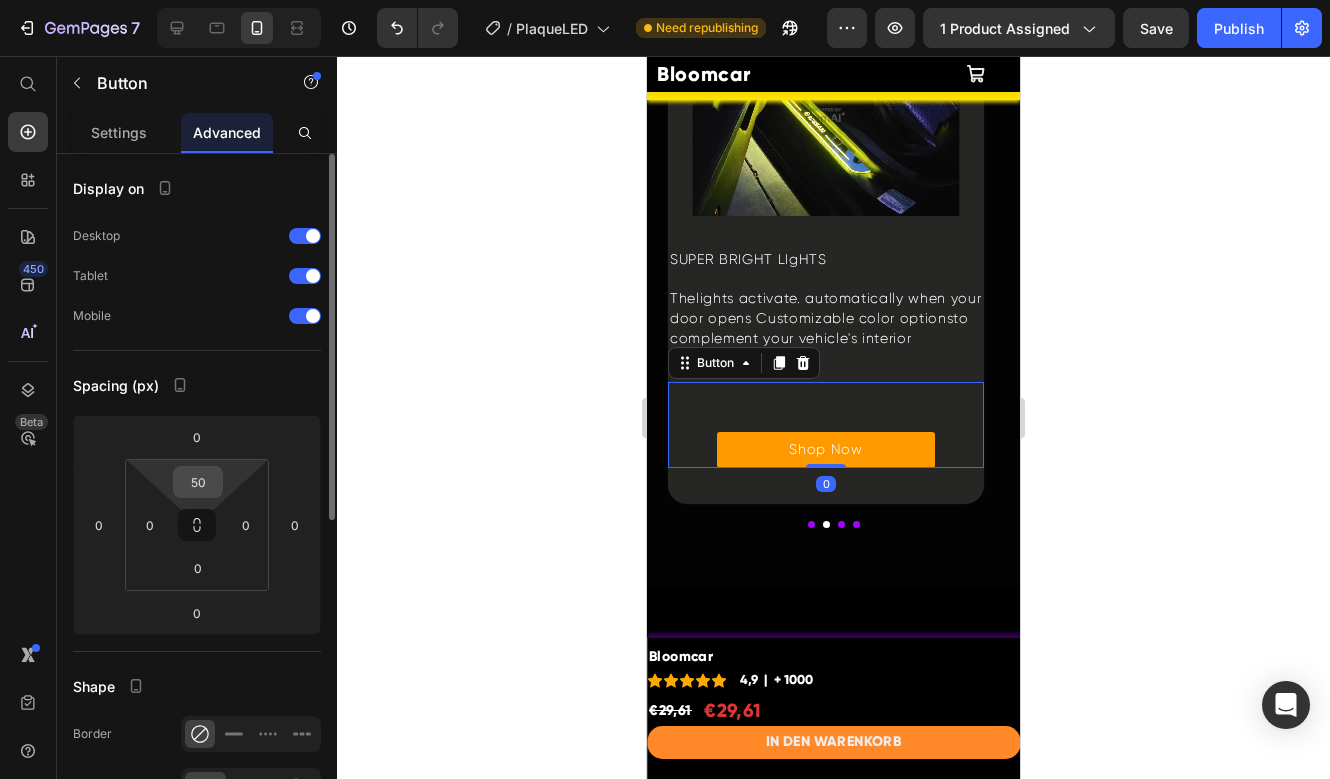 click on "50" at bounding box center (198, 482) 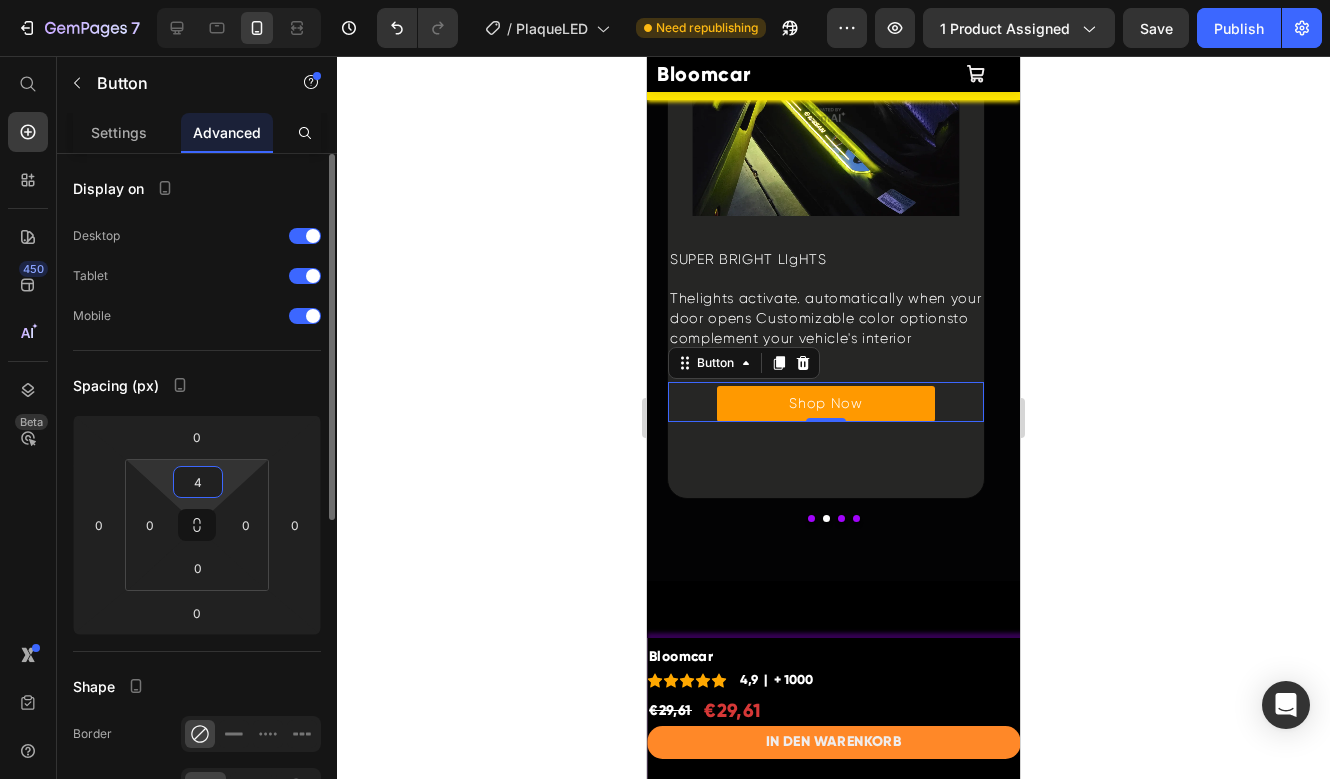 type on "40" 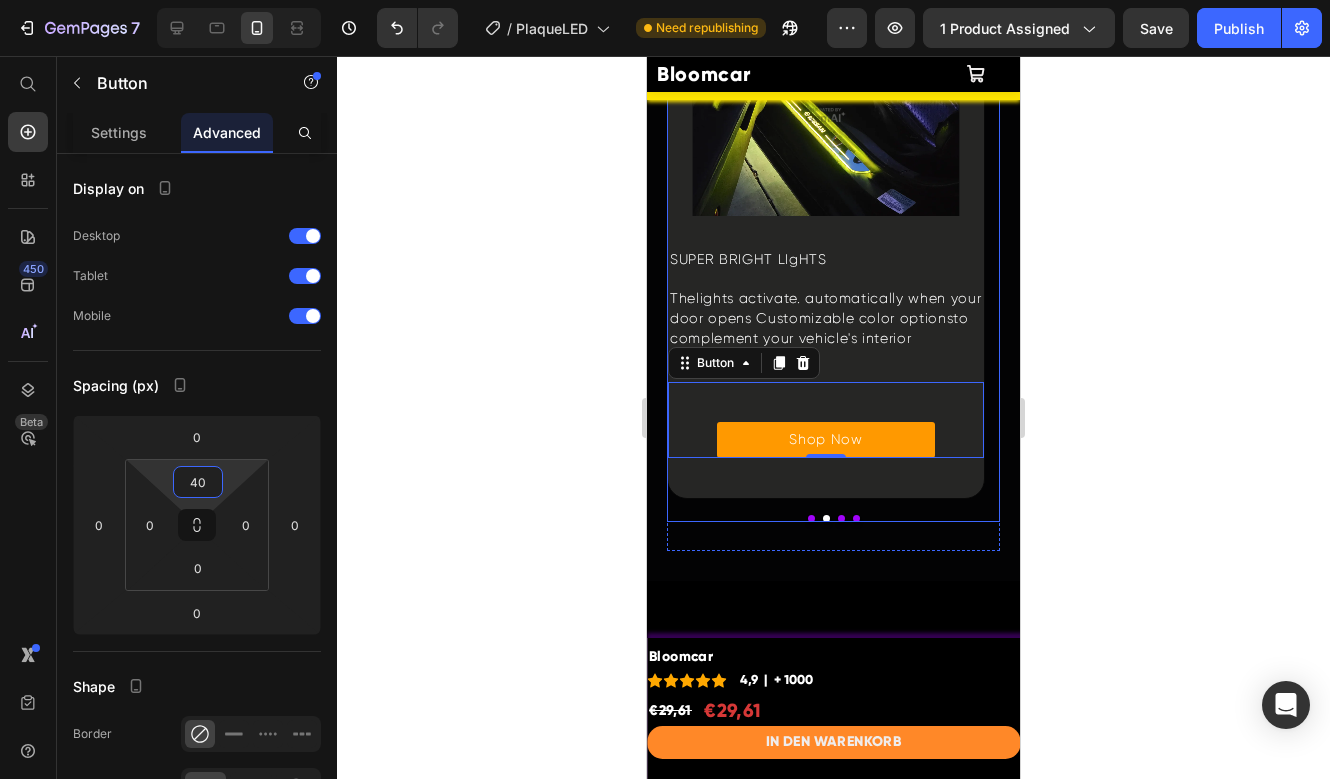 click at bounding box center [811, 518] 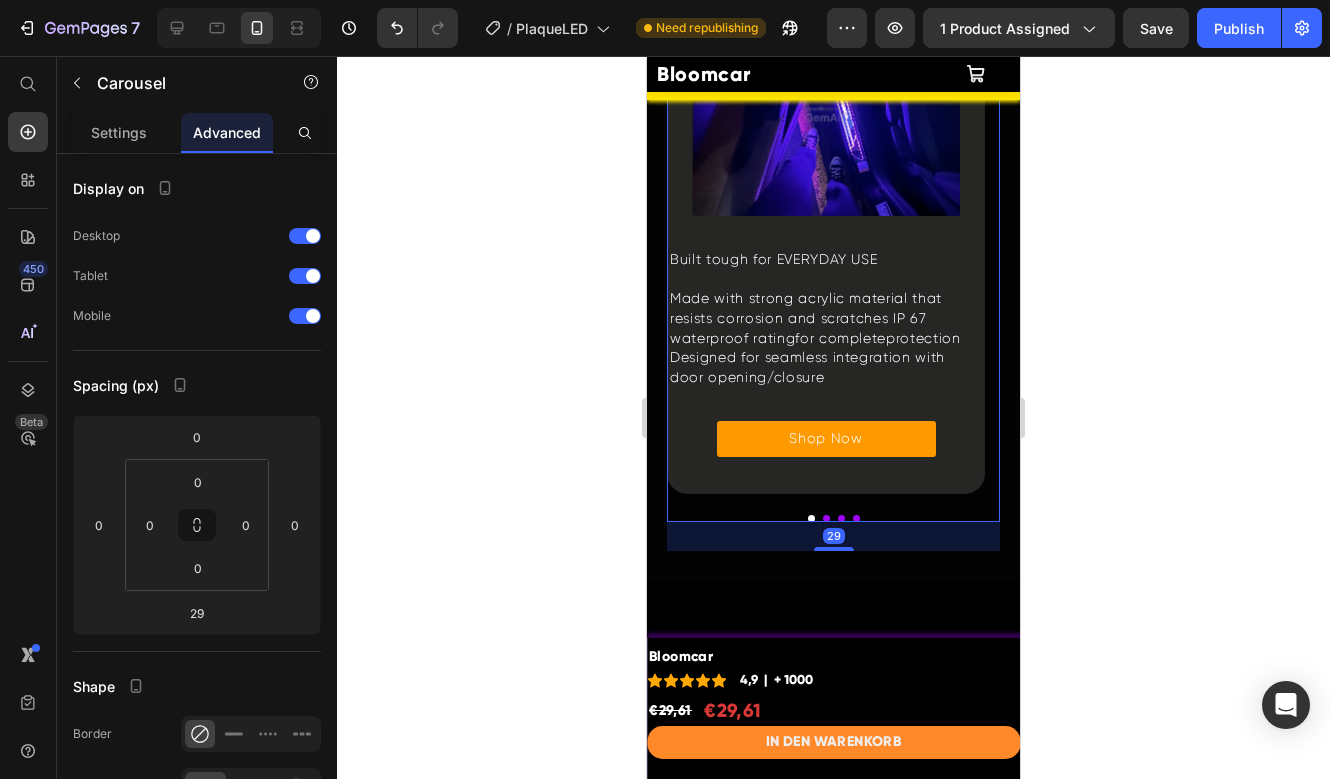 click at bounding box center (826, 518) 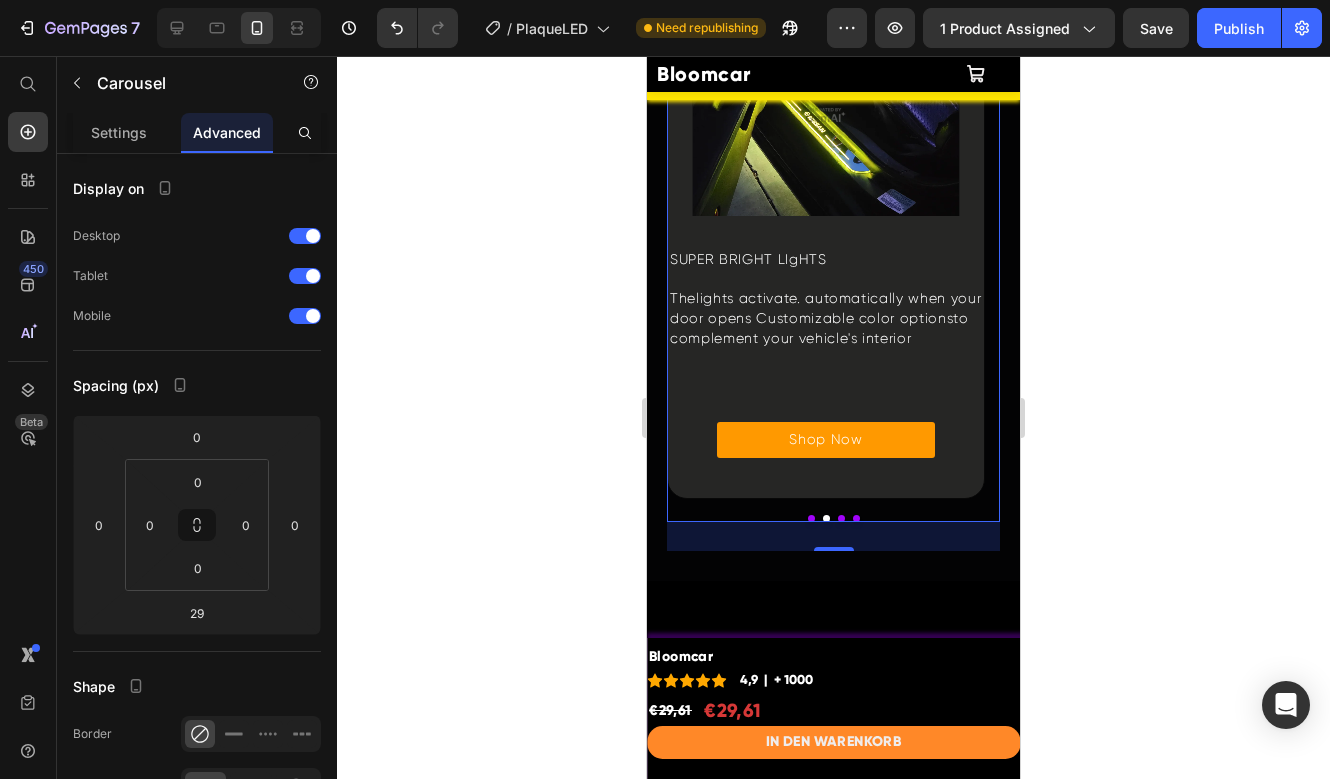 click at bounding box center (841, 518) 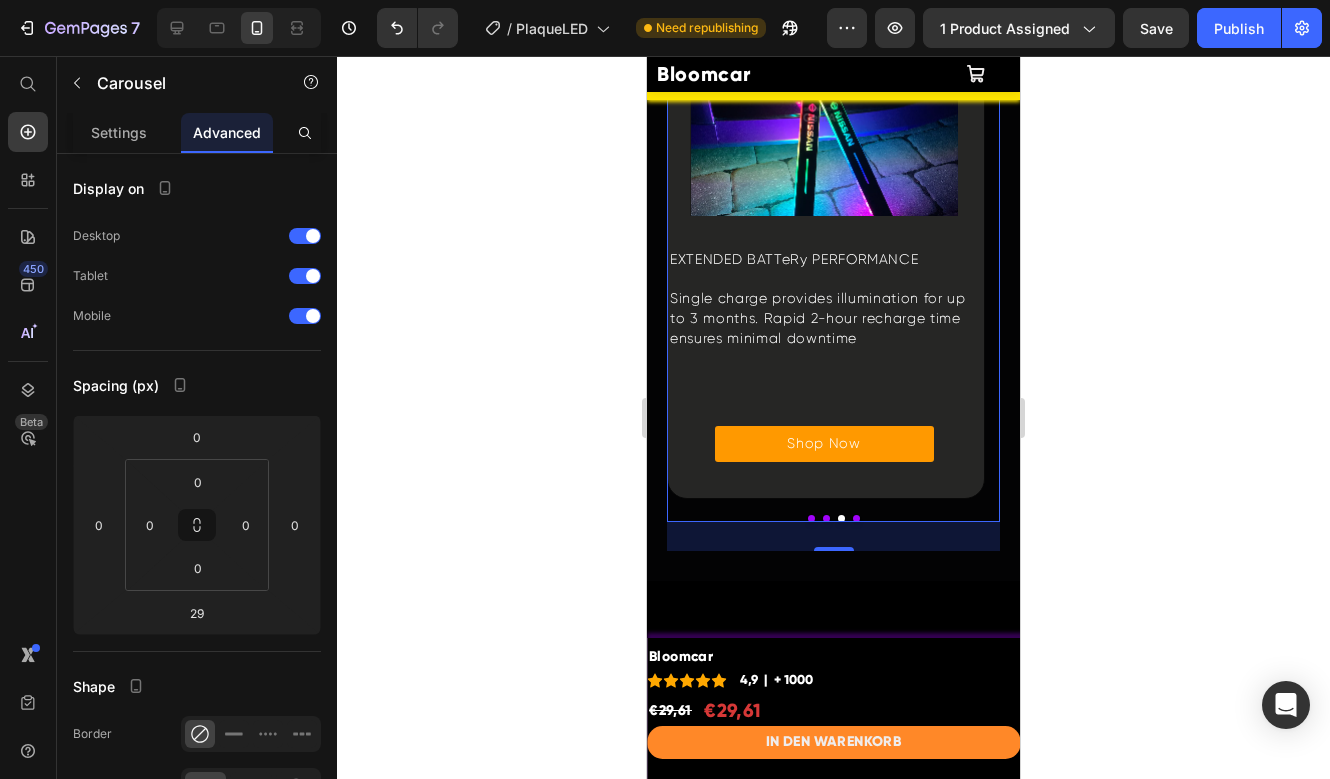 click at bounding box center (856, 518) 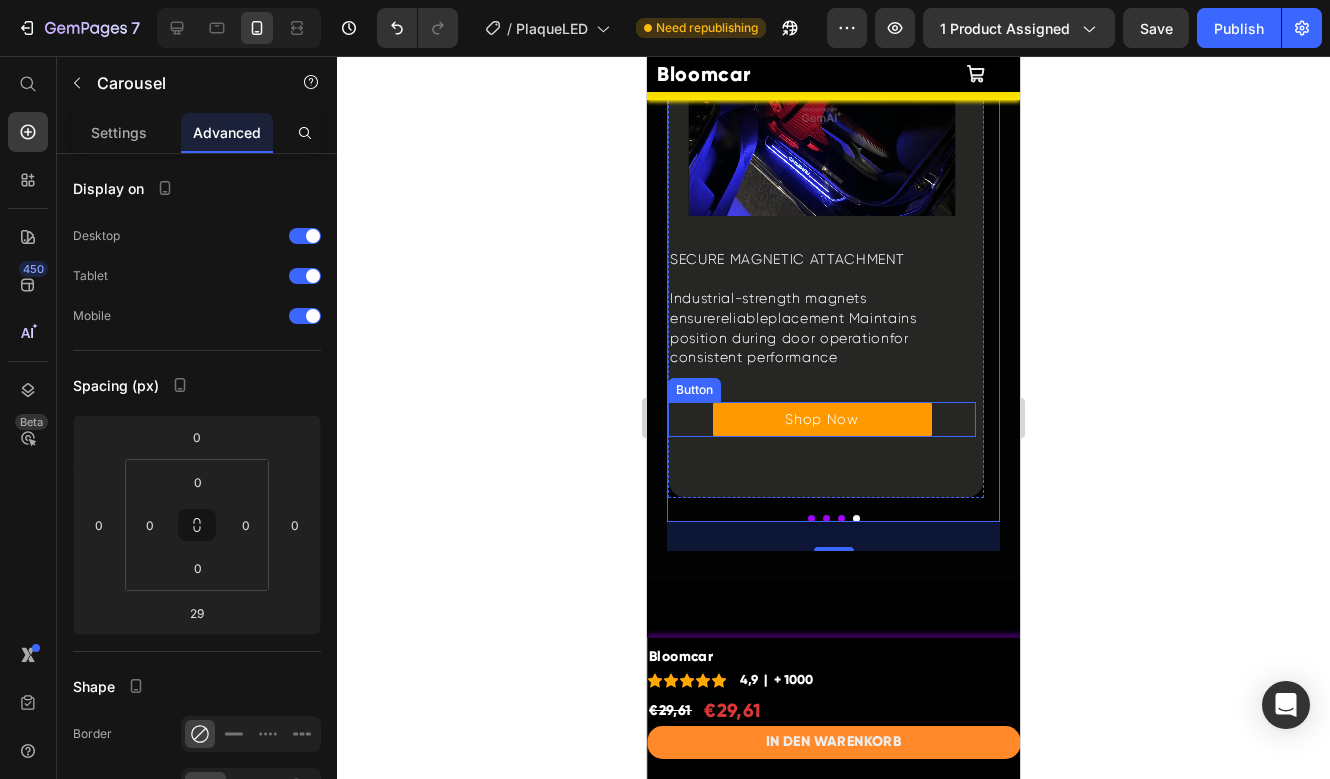 click on "Shop Now Button" at bounding box center (822, 420) 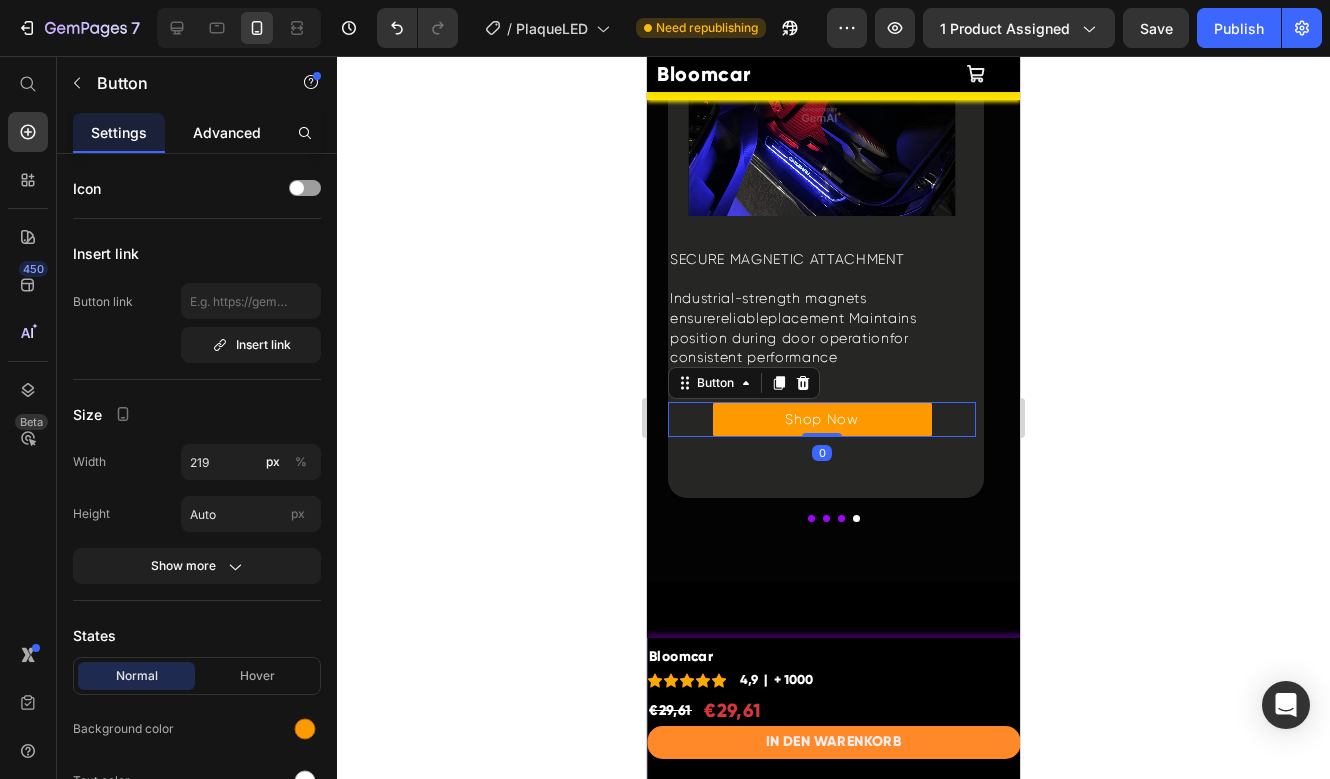 click on "Advanced" 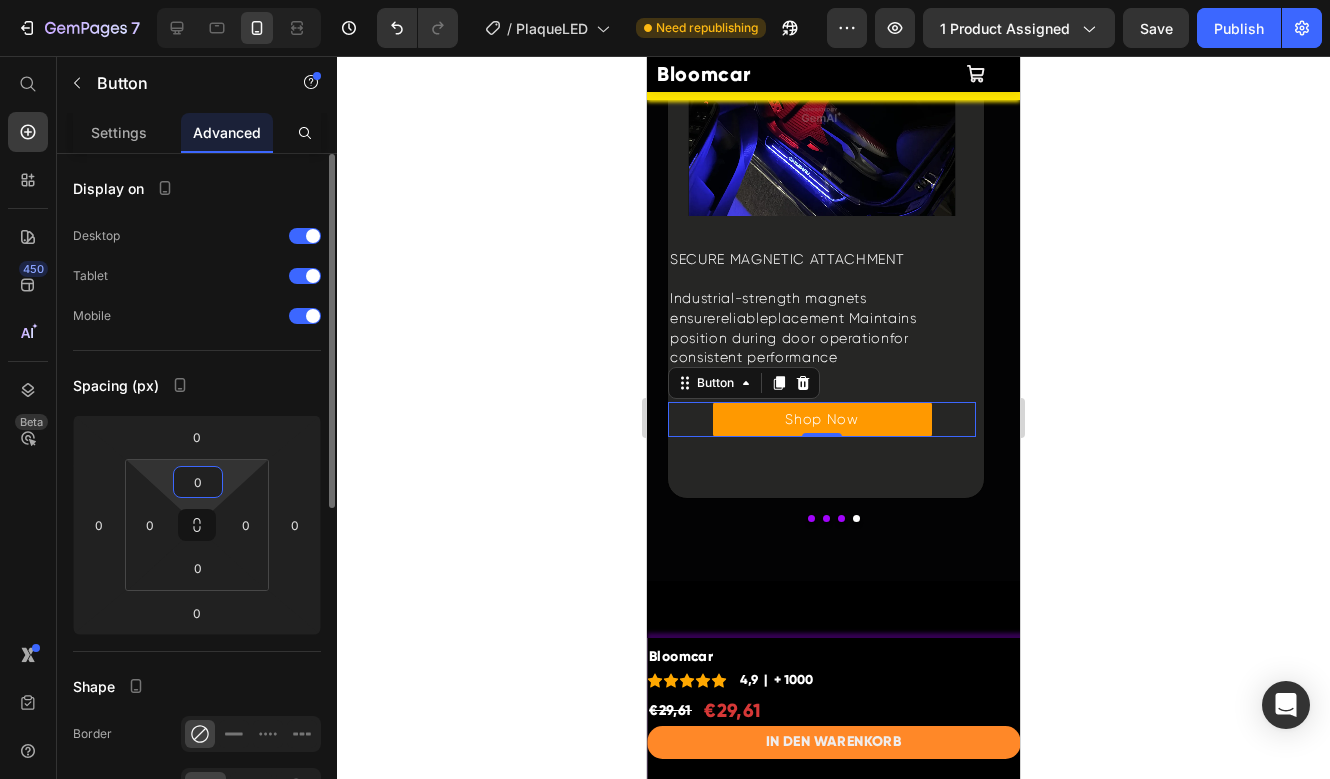 click on "0" at bounding box center [198, 482] 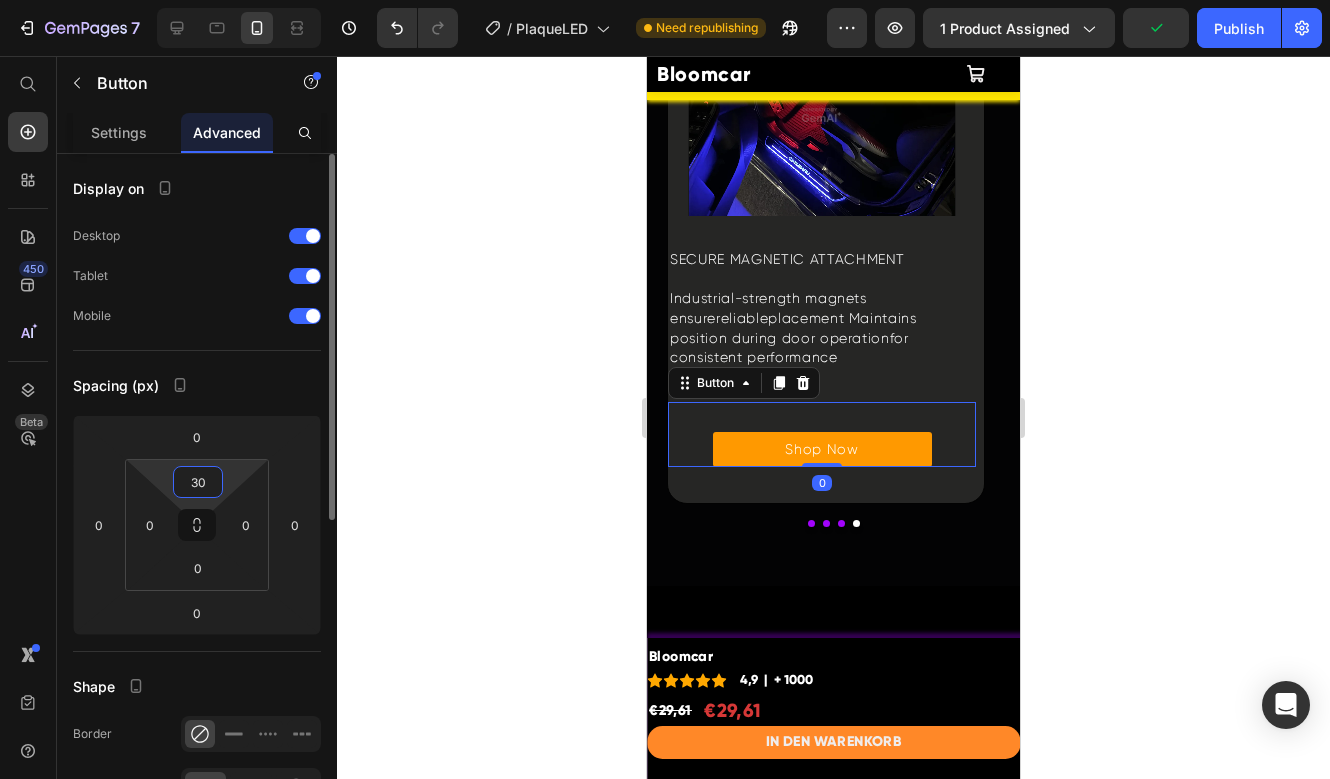 type on "3" 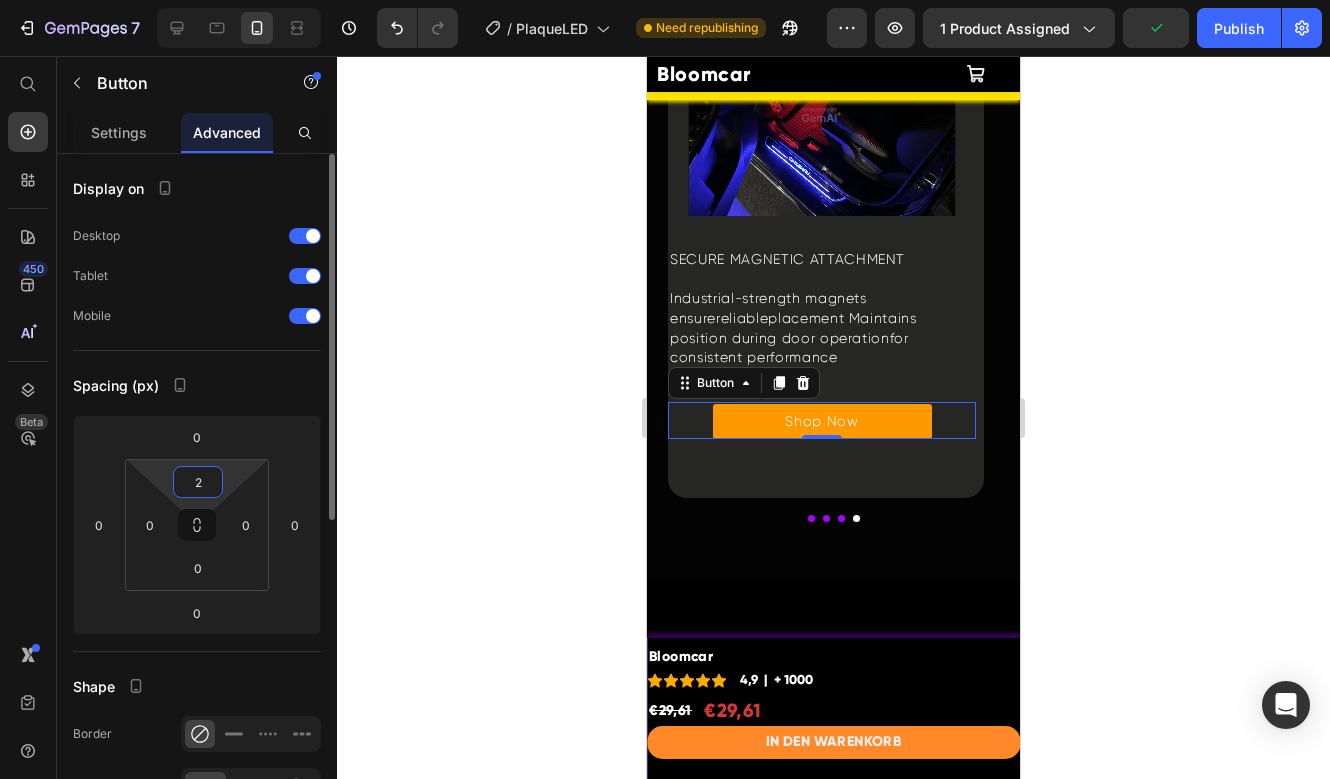 type on "20" 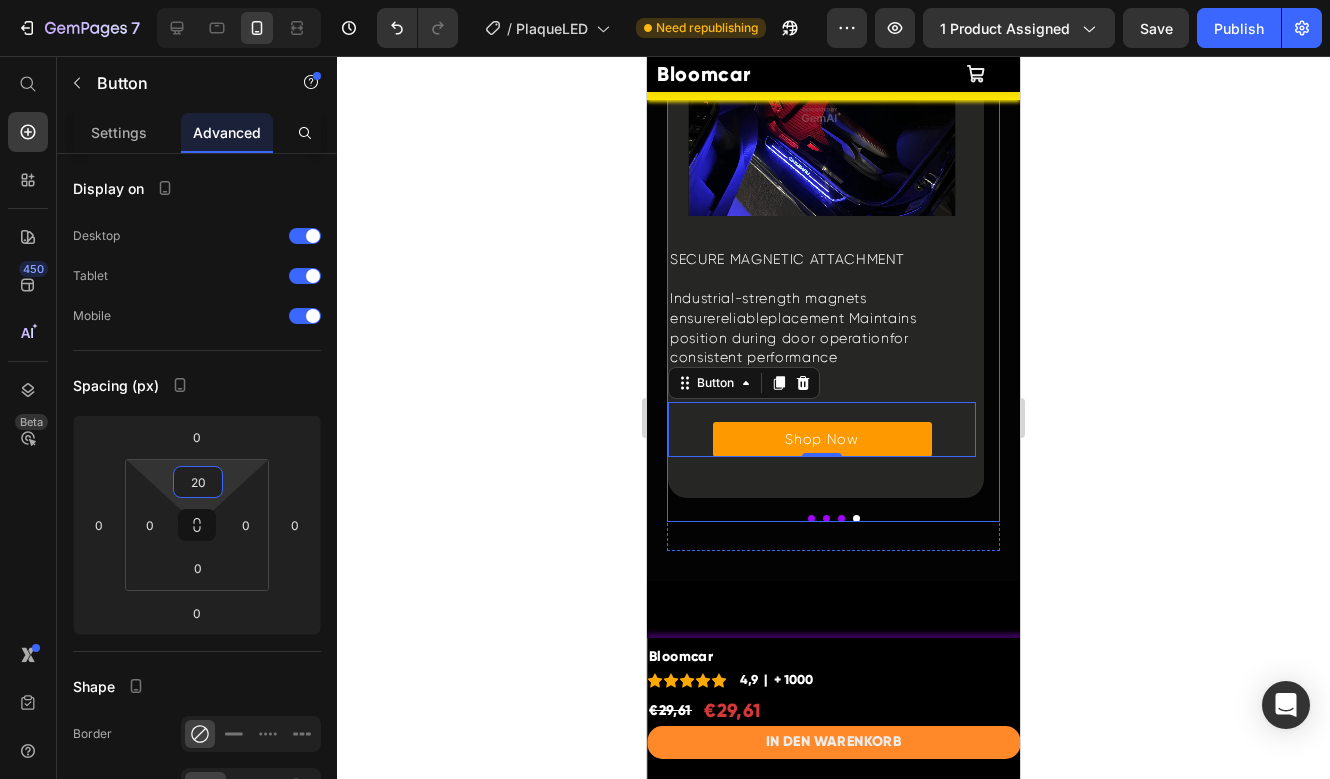click at bounding box center (841, 518) 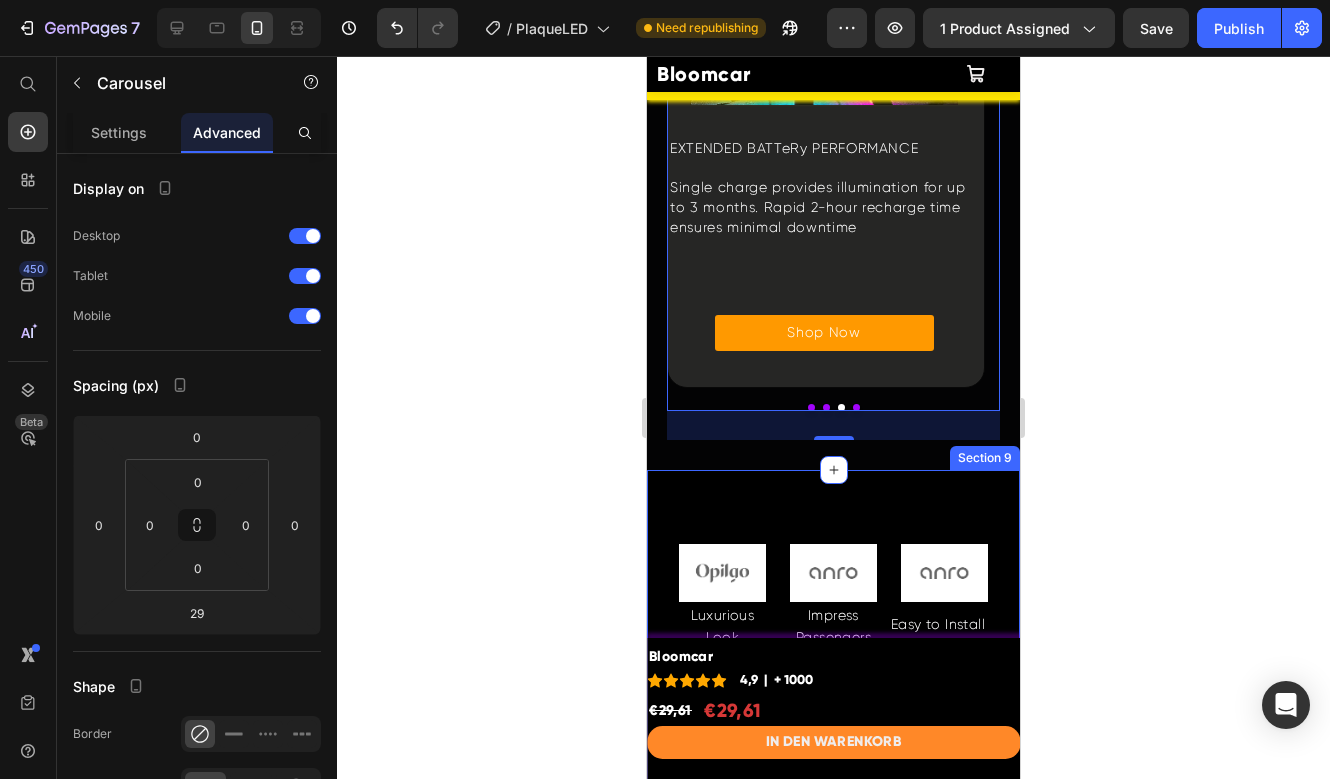 scroll, scrollTop: 5265, scrollLeft: 0, axis: vertical 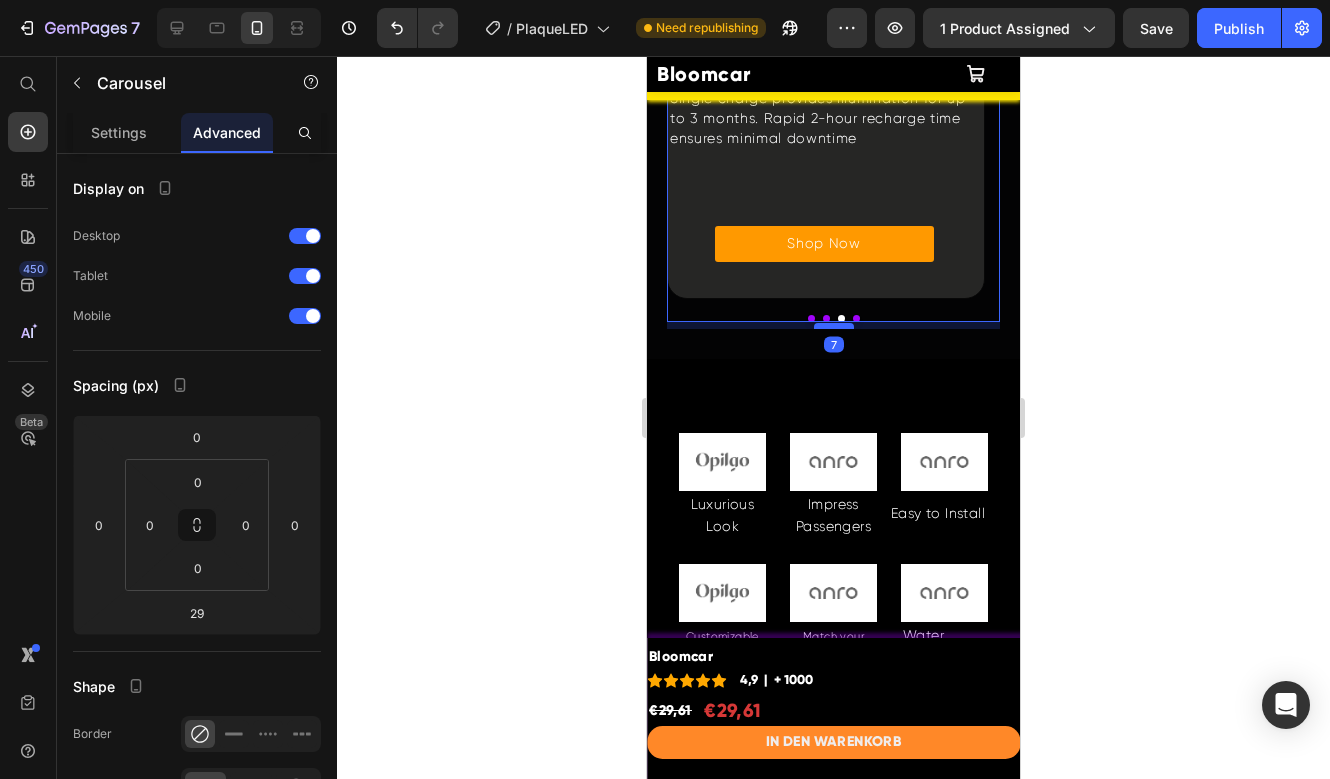 drag, startPoint x: 838, startPoint y: 346, endPoint x: 844, endPoint y: 320, distance: 26.683329 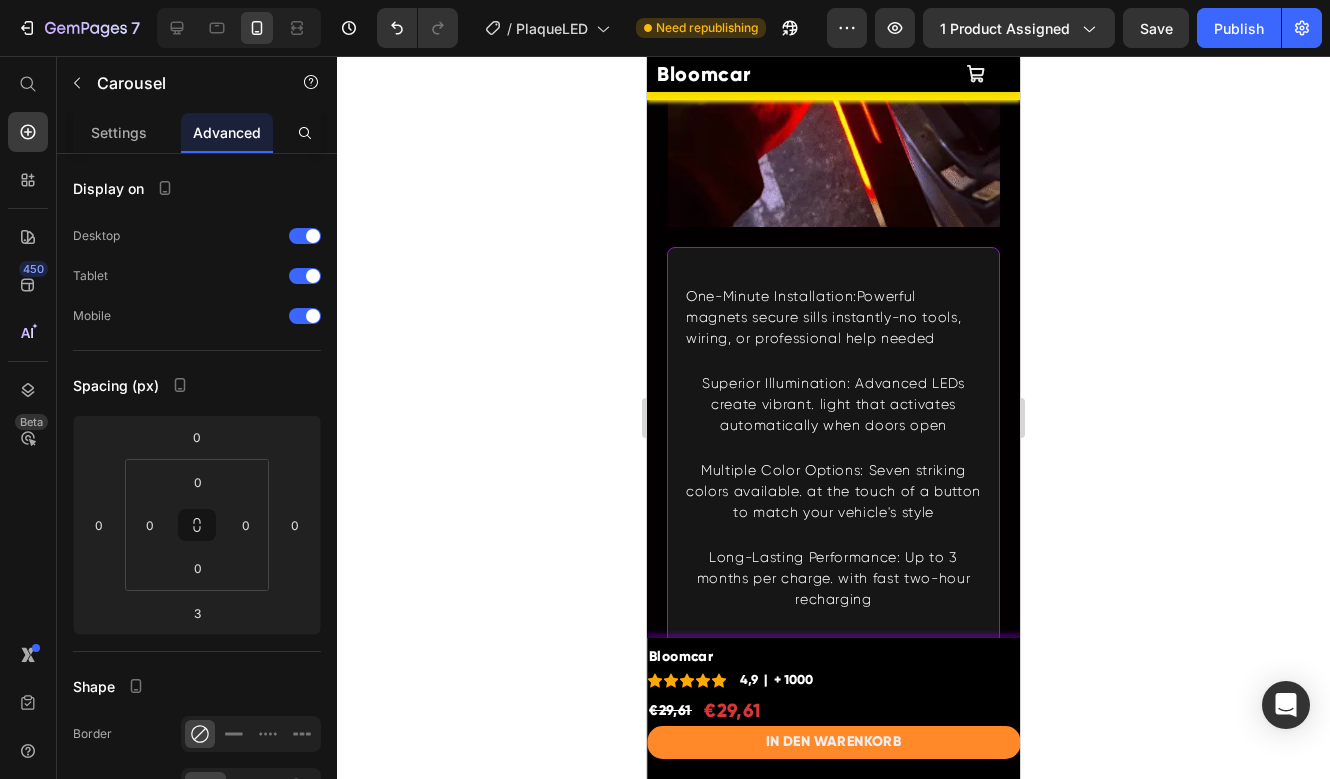 scroll, scrollTop: 2113, scrollLeft: 0, axis: vertical 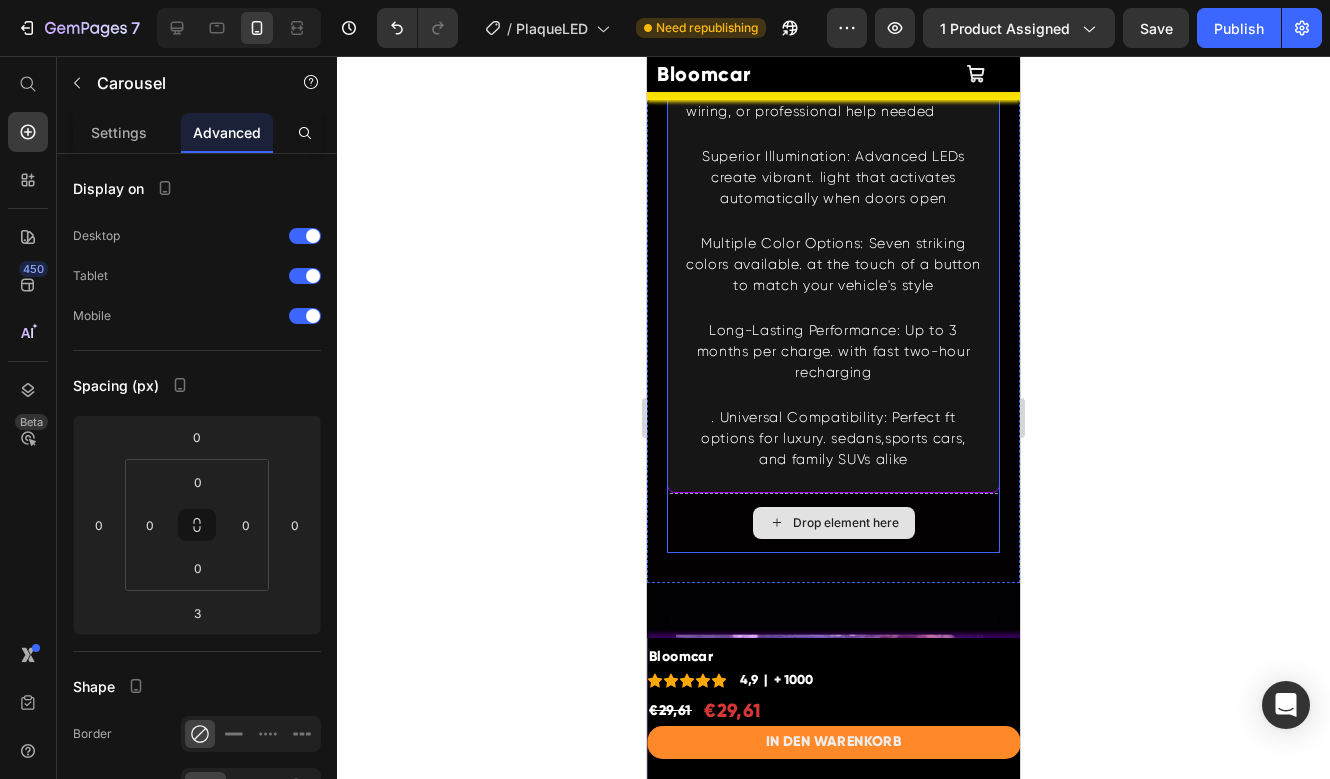 click on "Drop element here" at bounding box center [833, 523] 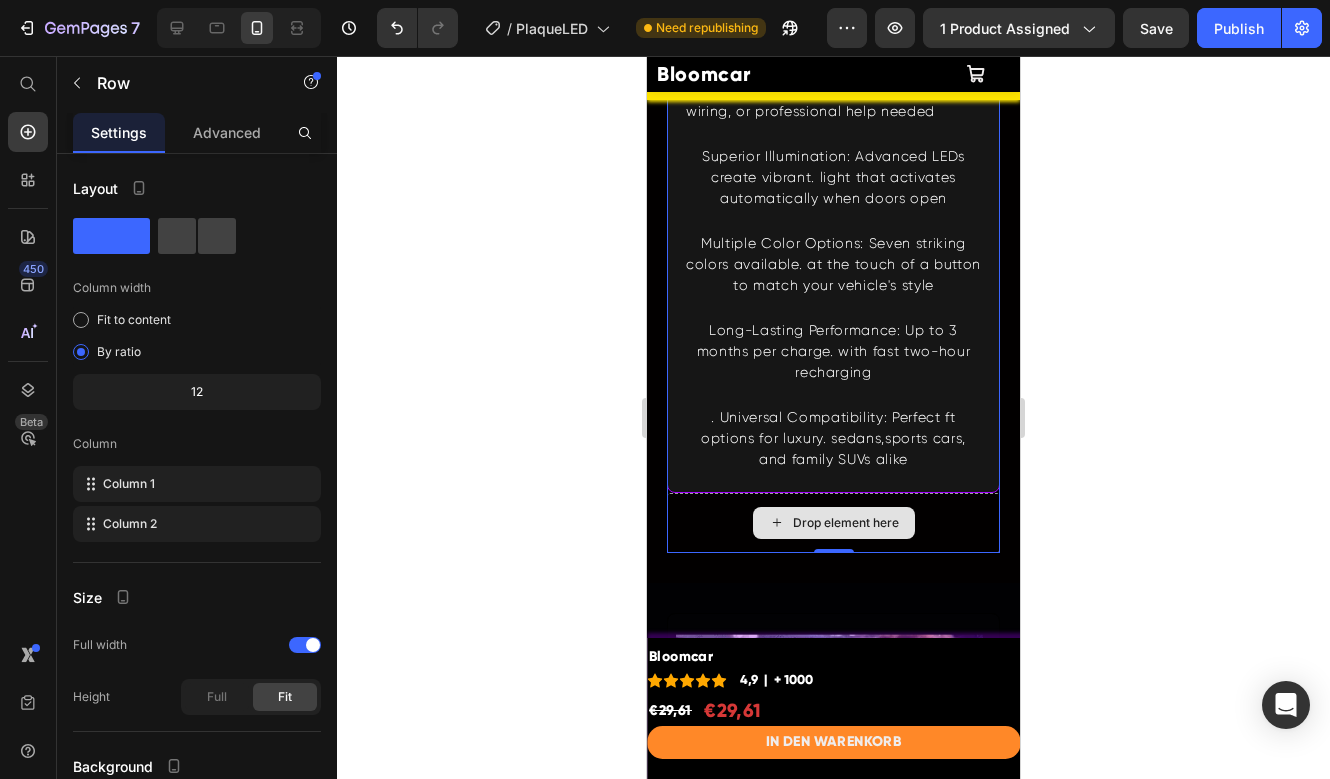 click on "Drop element here" at bounding box center (833, 523) 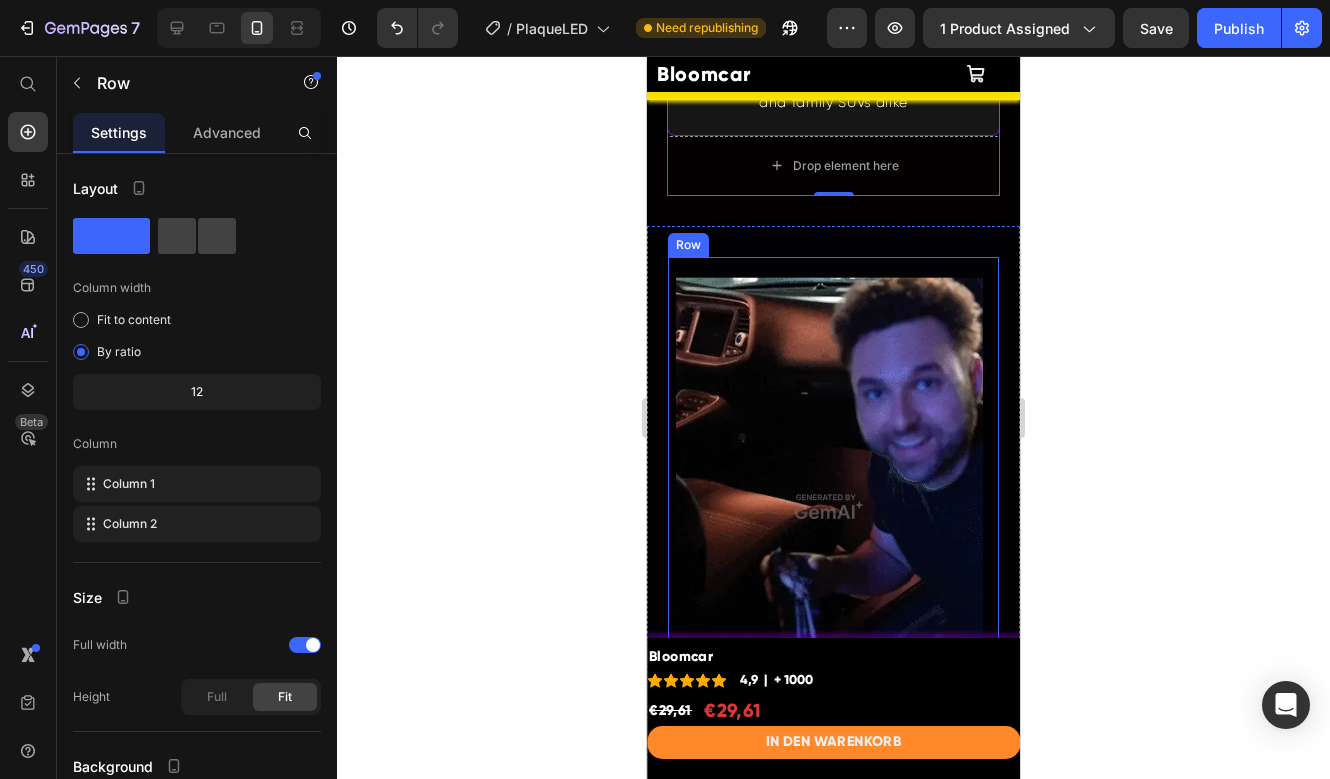 scroll, scrollTop: 2126, scrollLeft: 0, axis: vertical 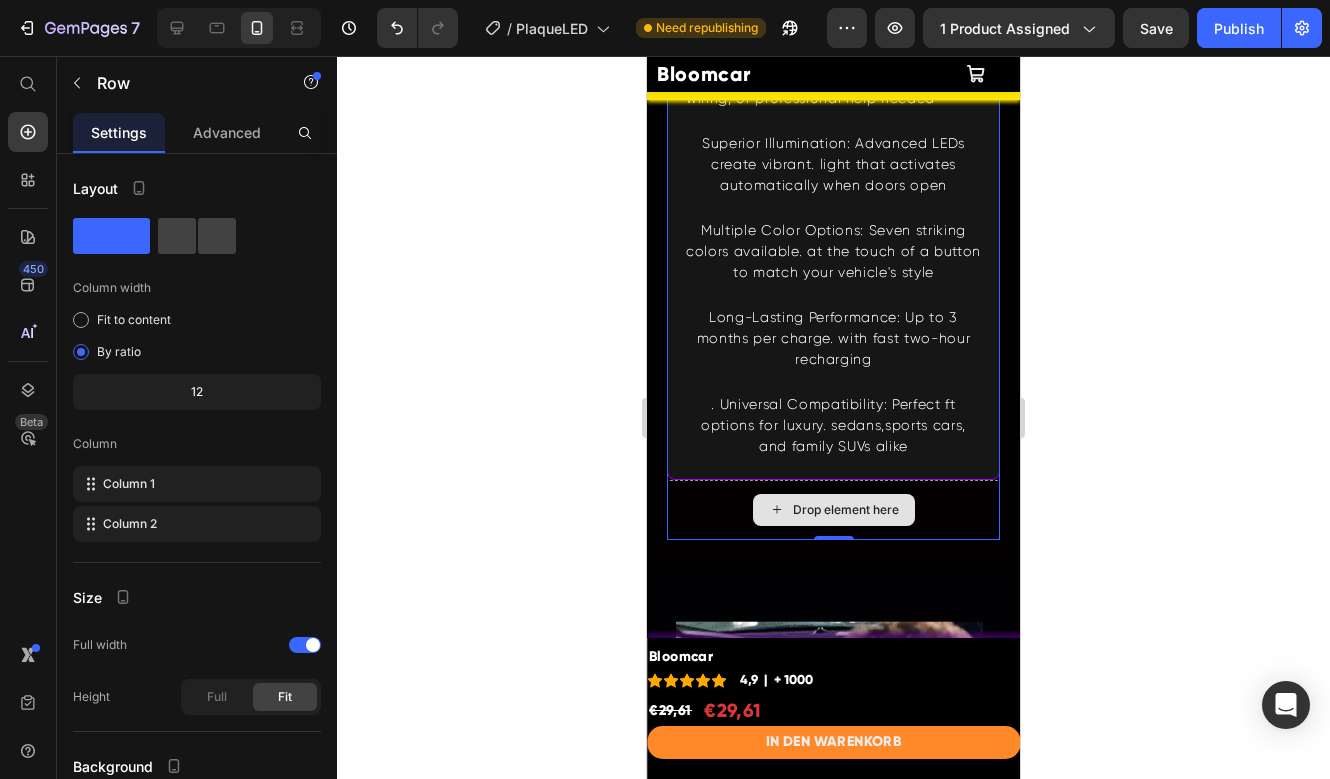 click on "Drop element here" at bounding box center (833, 510) 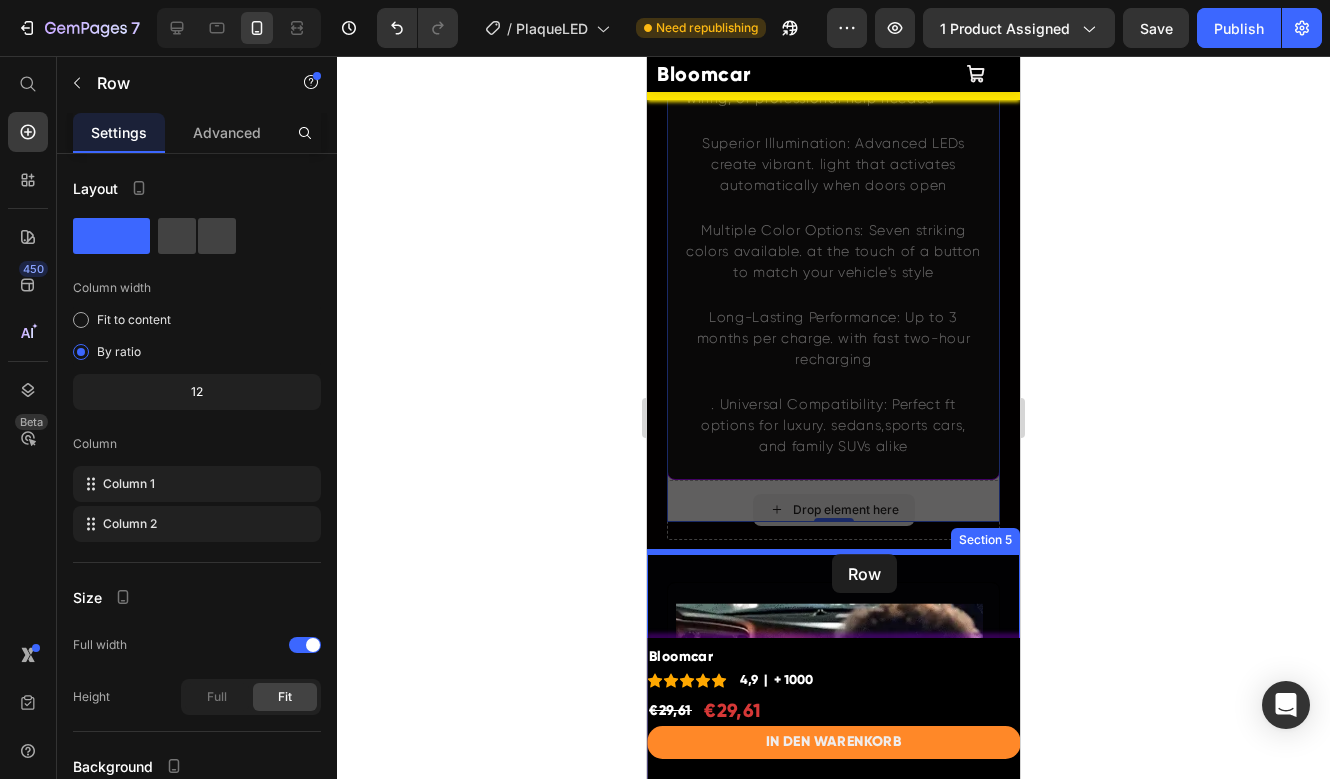 drag, startPoint x: 916, startPoint y: 483, endPoint x: 832, endPoint y: 554, distance: 109.98637 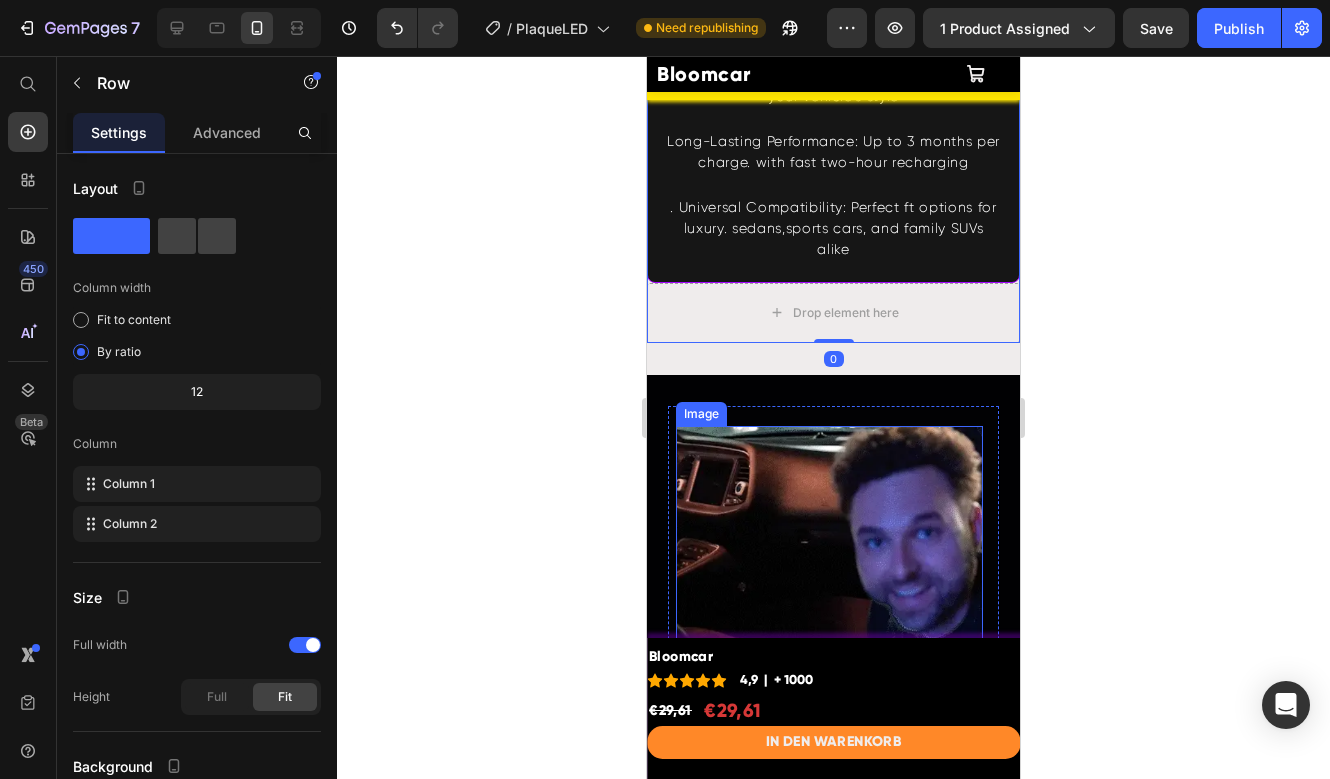 scroll, scrollTop: 2431, scrollLeft: 0, axis: vertical 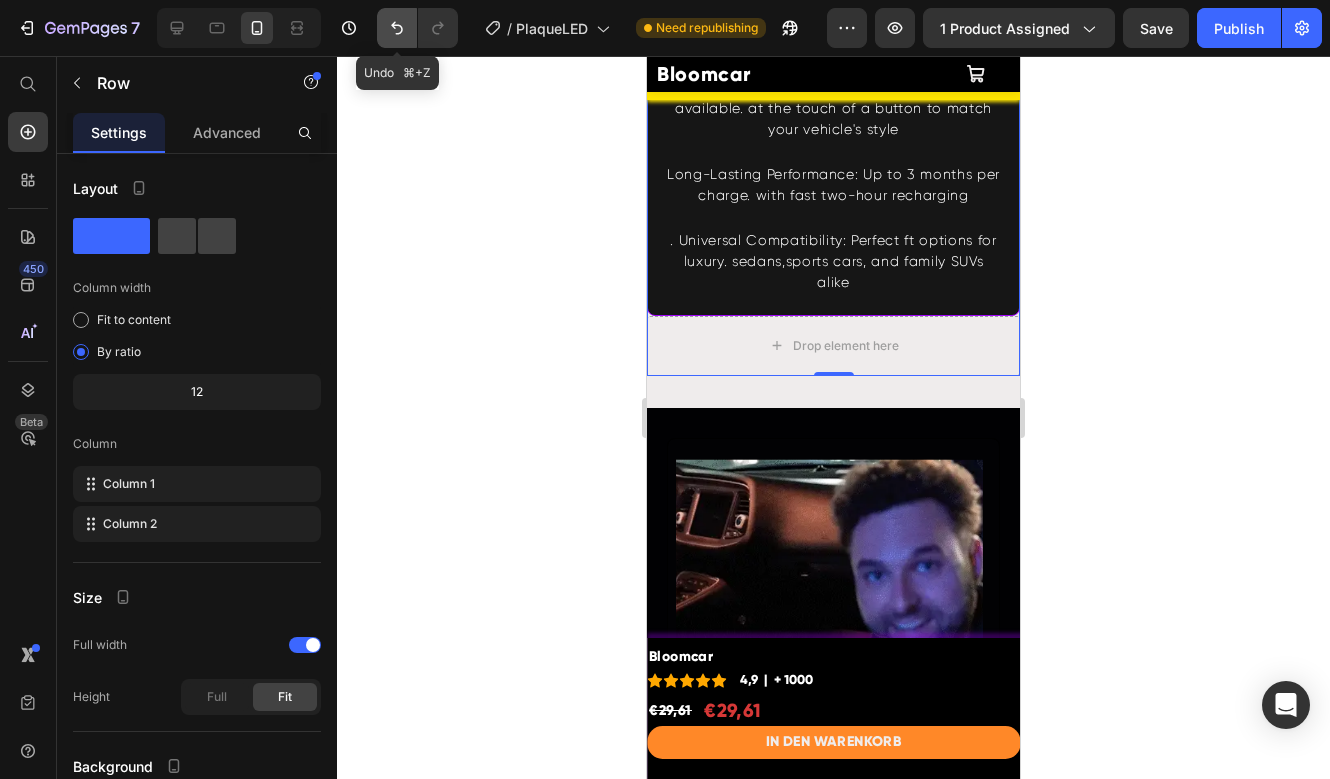 click 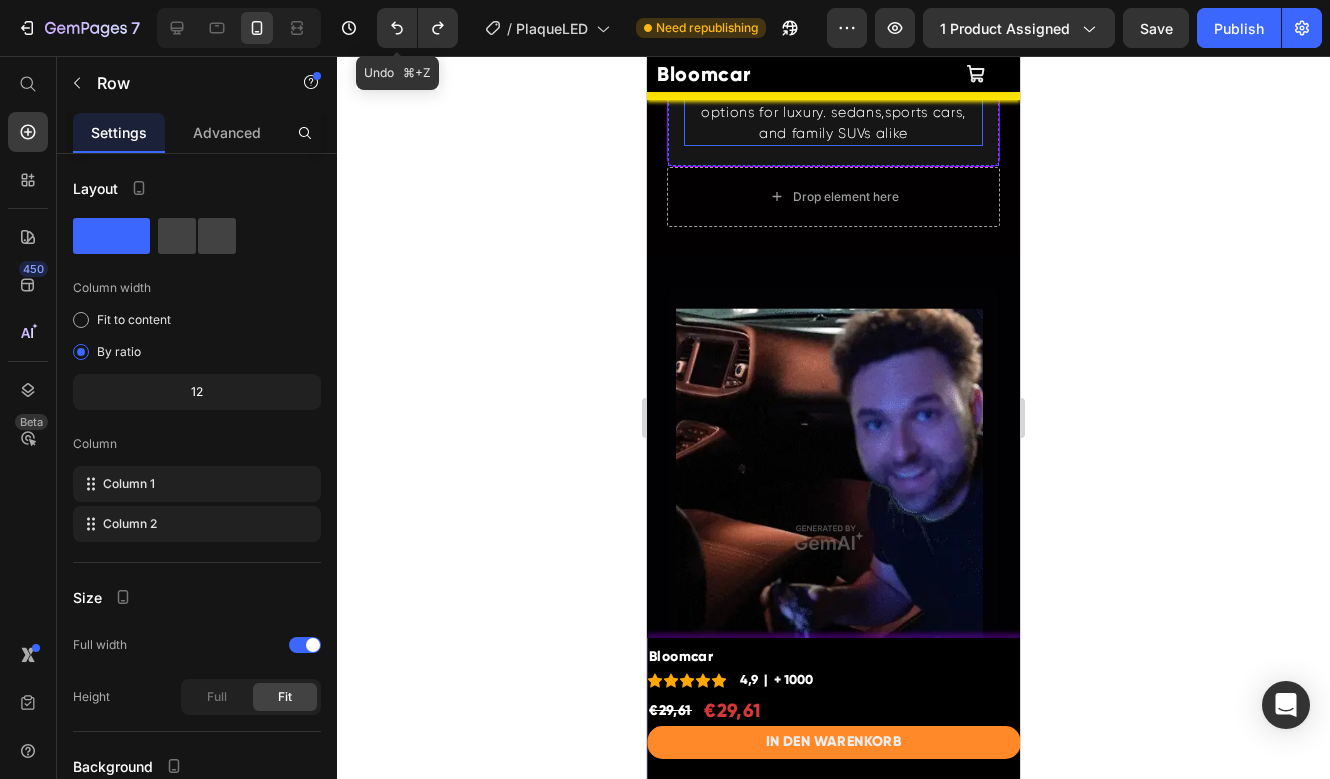 scroll, scrollTop: 2280, scrollLeft: 0, axis: vertical 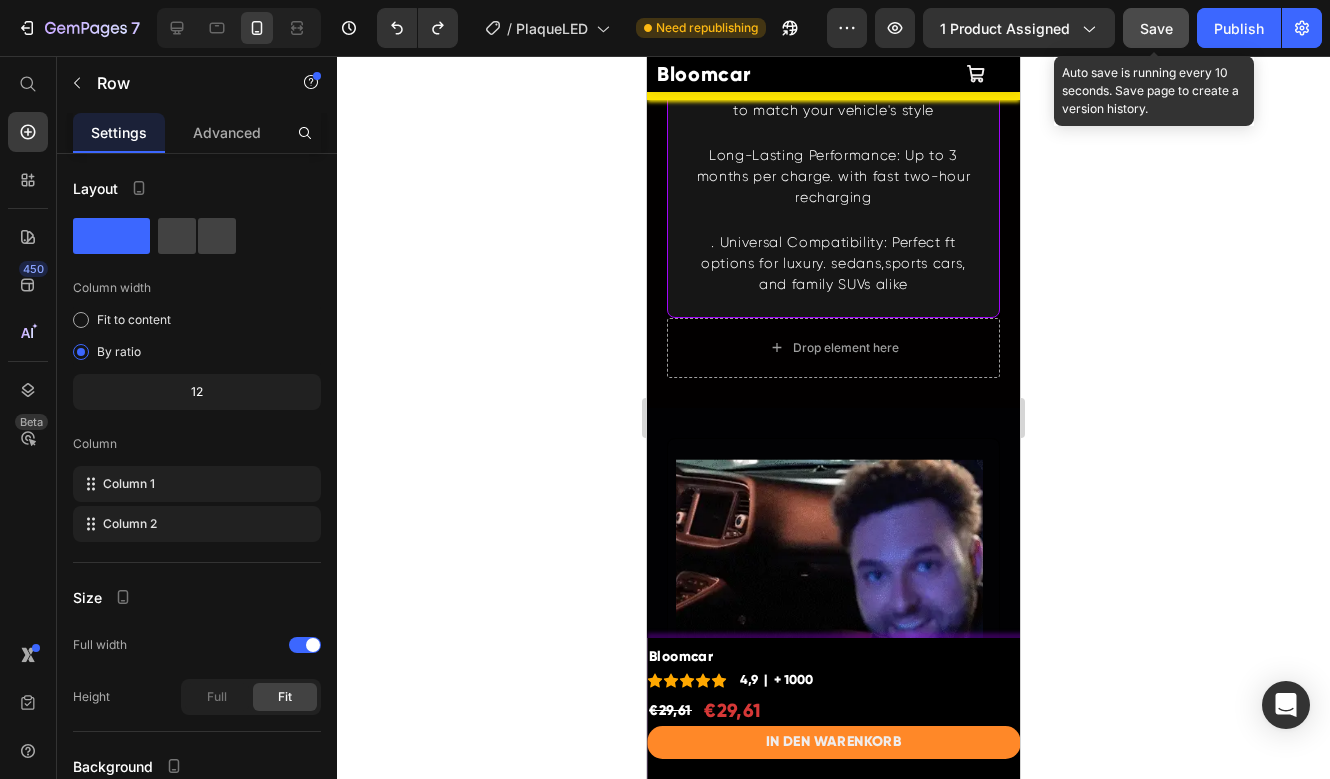 click on "Save" at bounding box center (1156, 28) 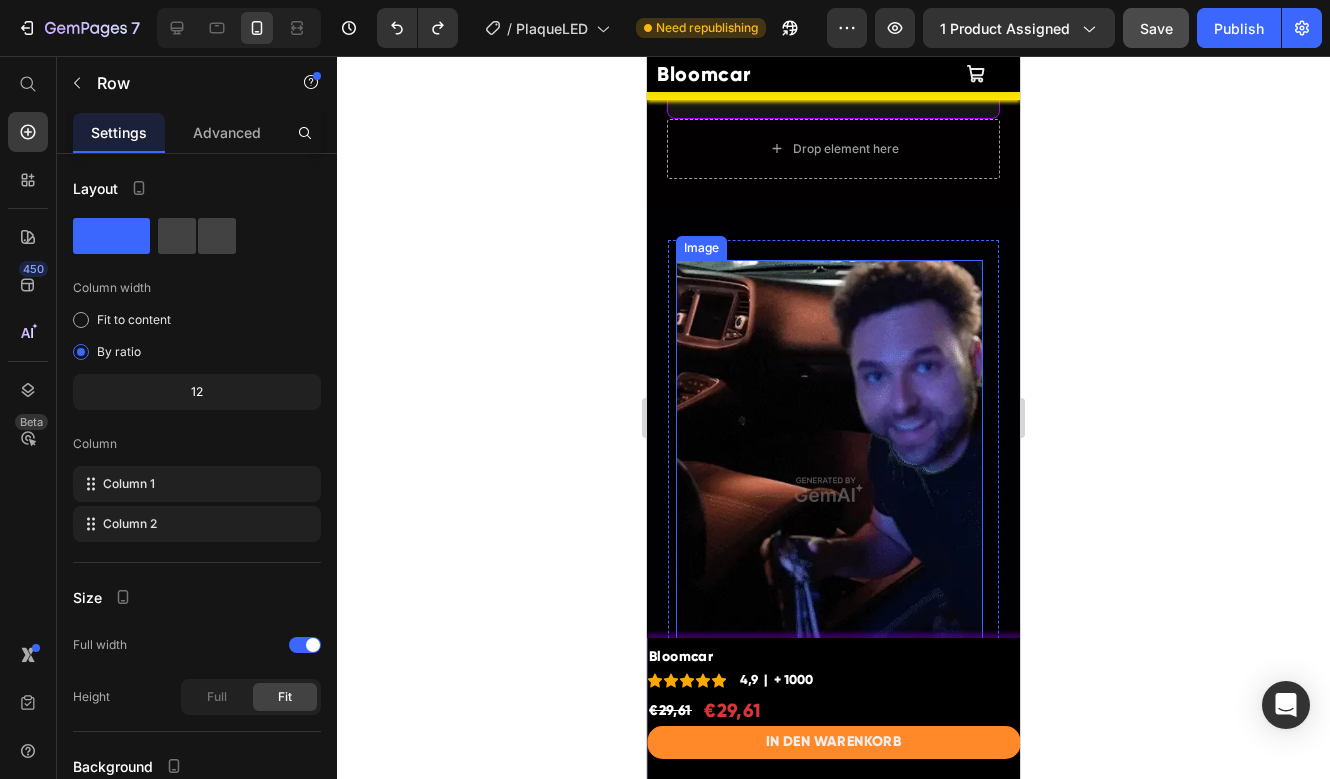 scroll, scrollTop: 2810, scrollLeft: 0, axis: vertical 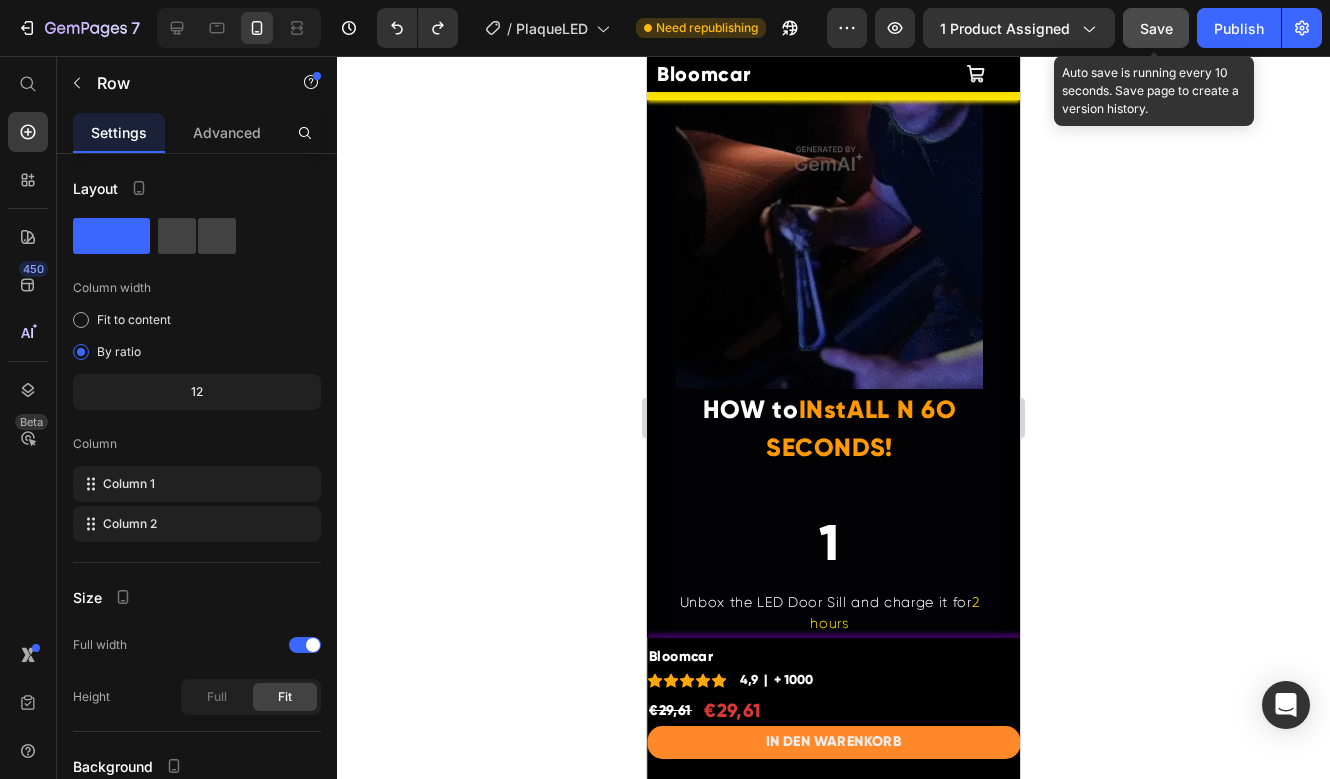 click on "Save" 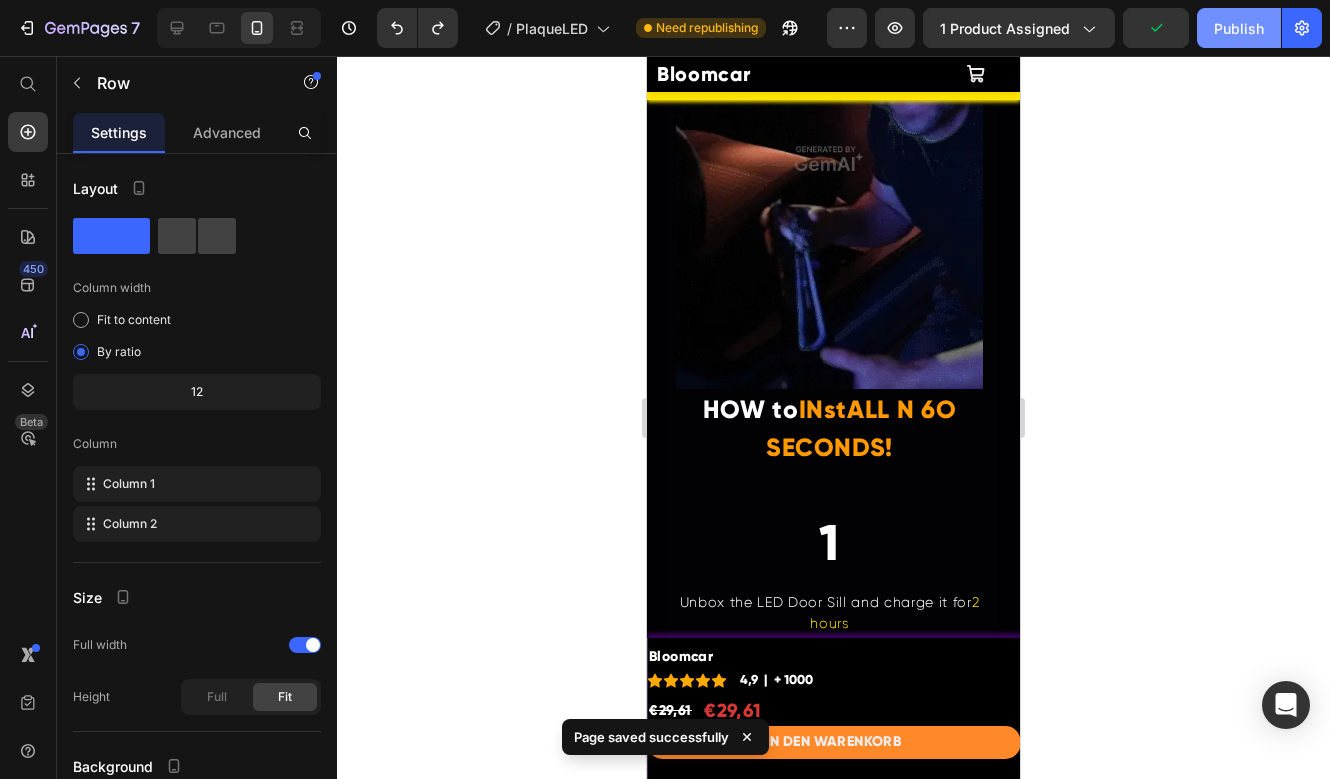 drag, startPoint x: 1240, startPoint y: 24, endPoint x: 1230, endPoint y: 39, distance: 18.027756 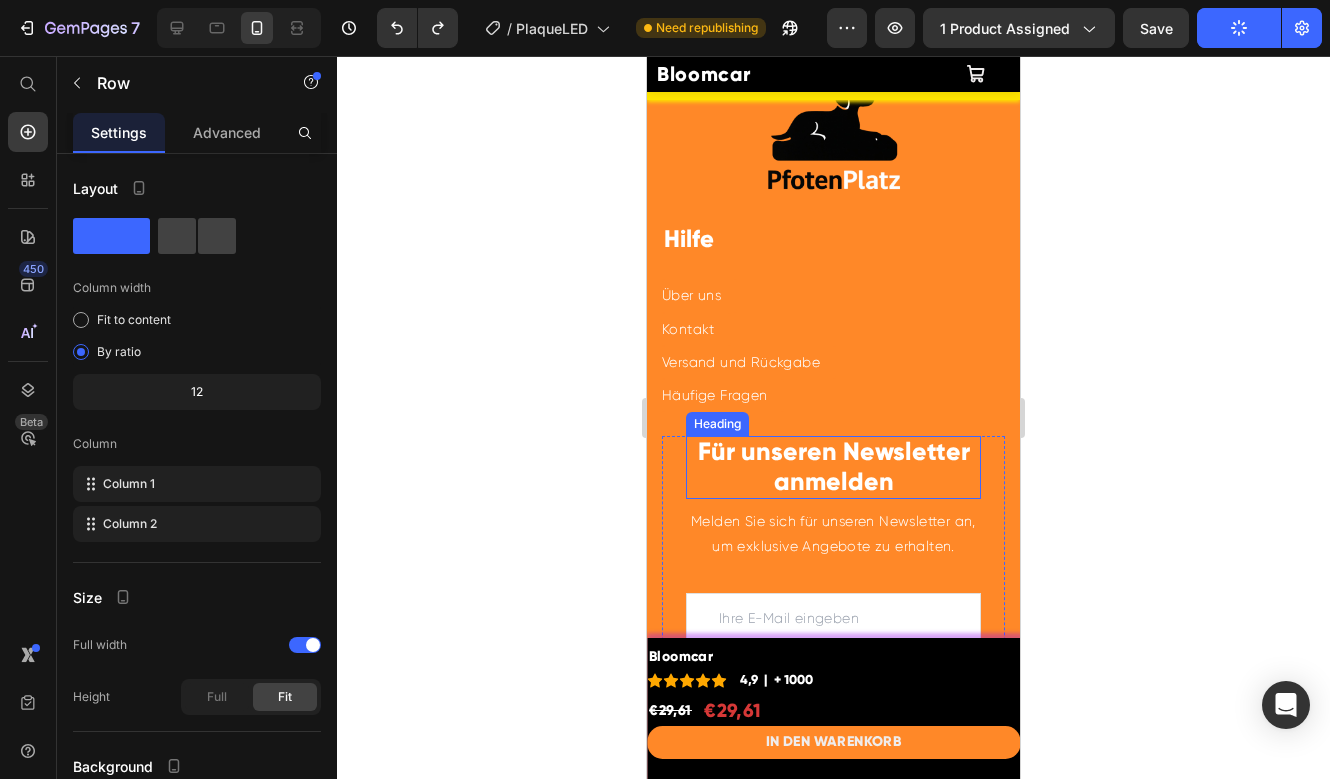 scroll, scrollTop: 7826, scrollLeft: 0, axis: vertical 